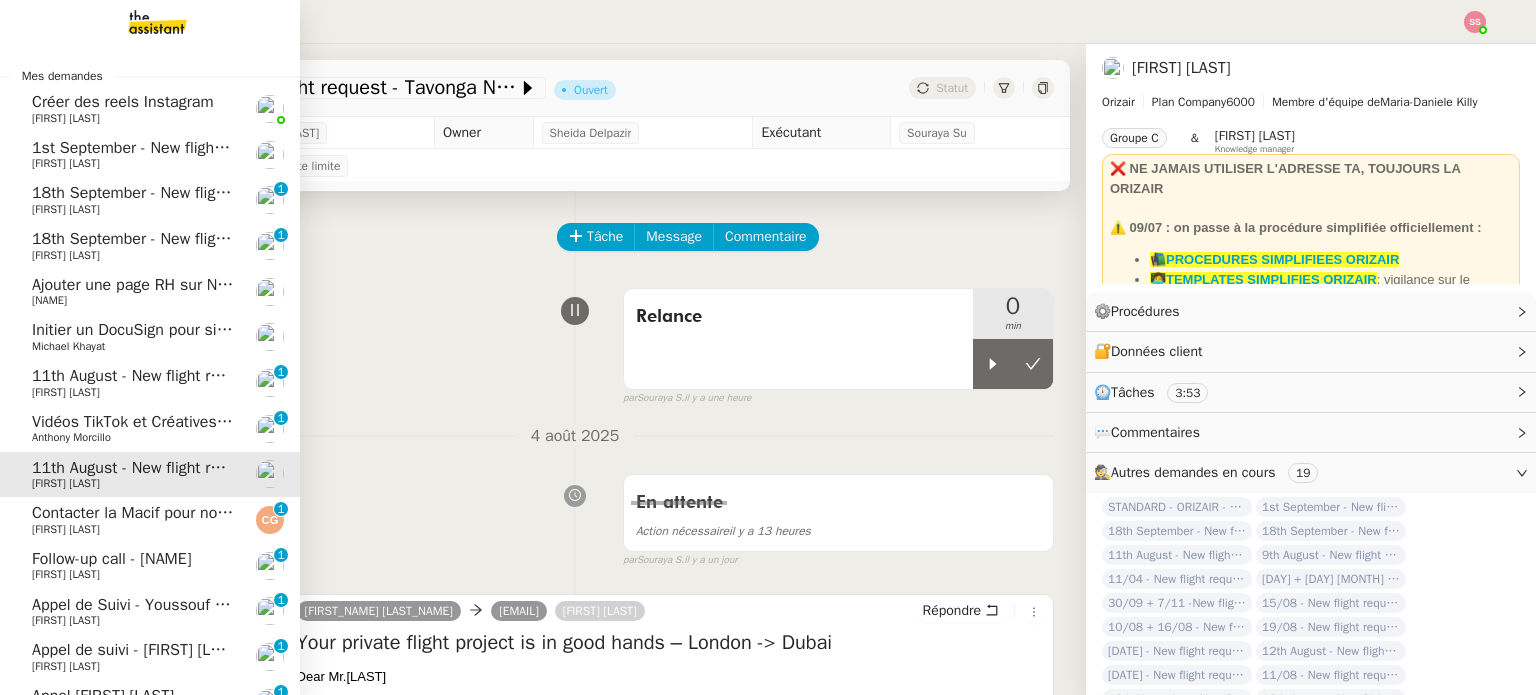 scroll, scrollTop: 0, scrollLeft: 0, axis: both 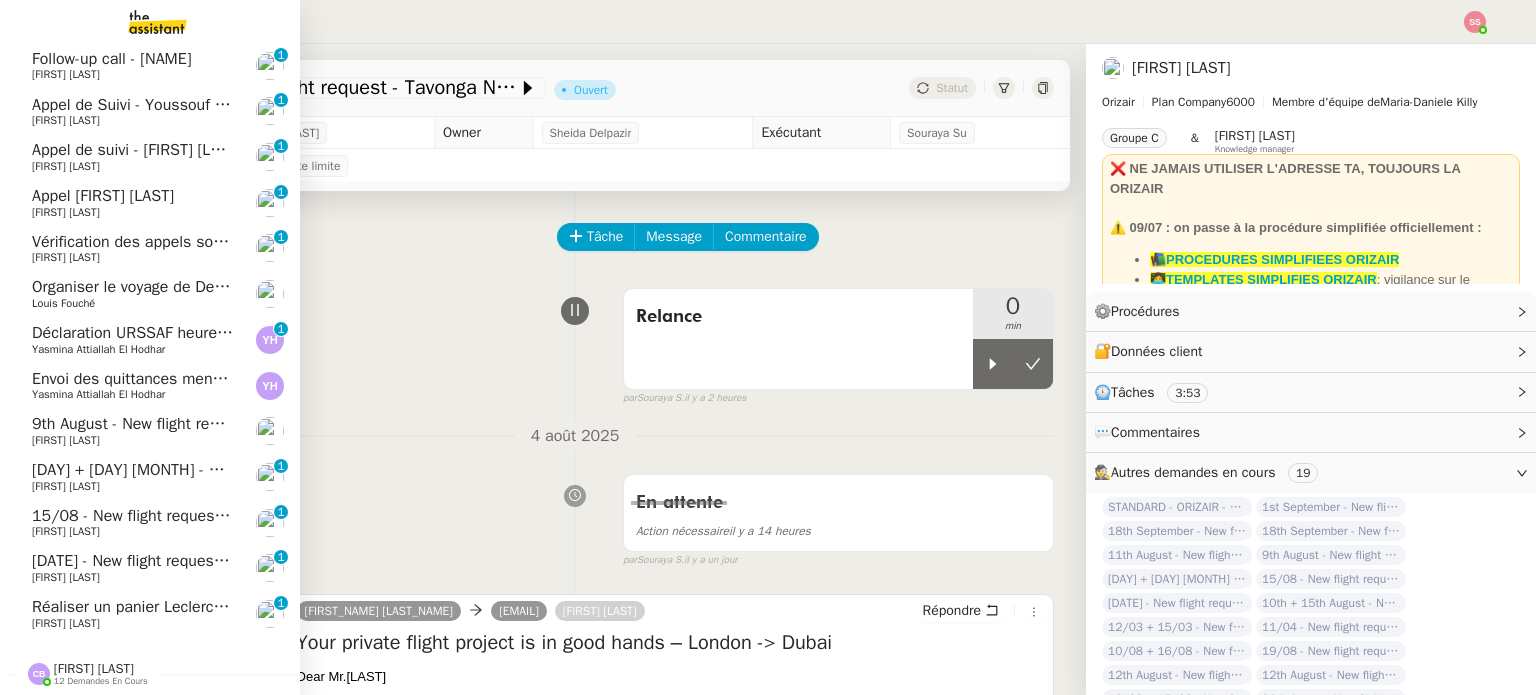 click on "[FIRST] [LAST]" 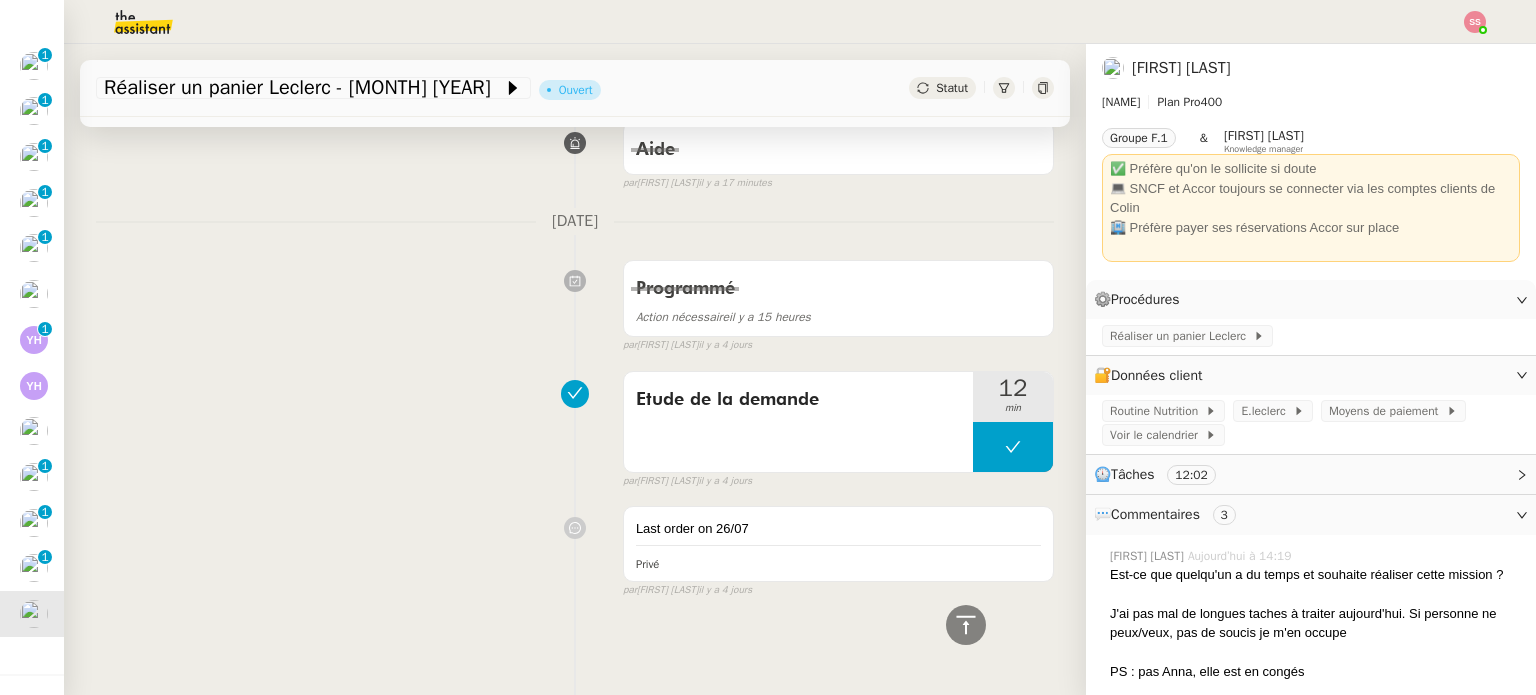 scroll, scrollTop: 332, scrollLeft: 0, axis: vertical 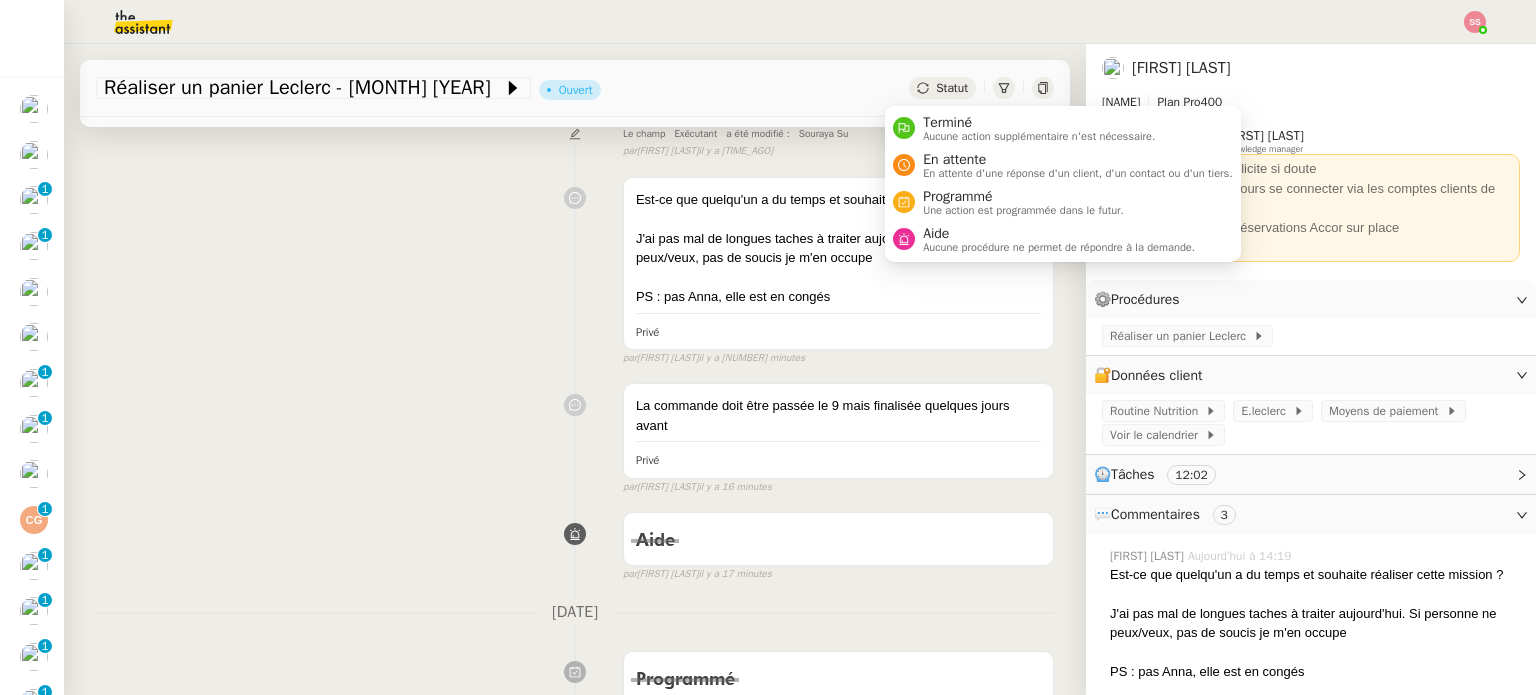 click on "Statut" 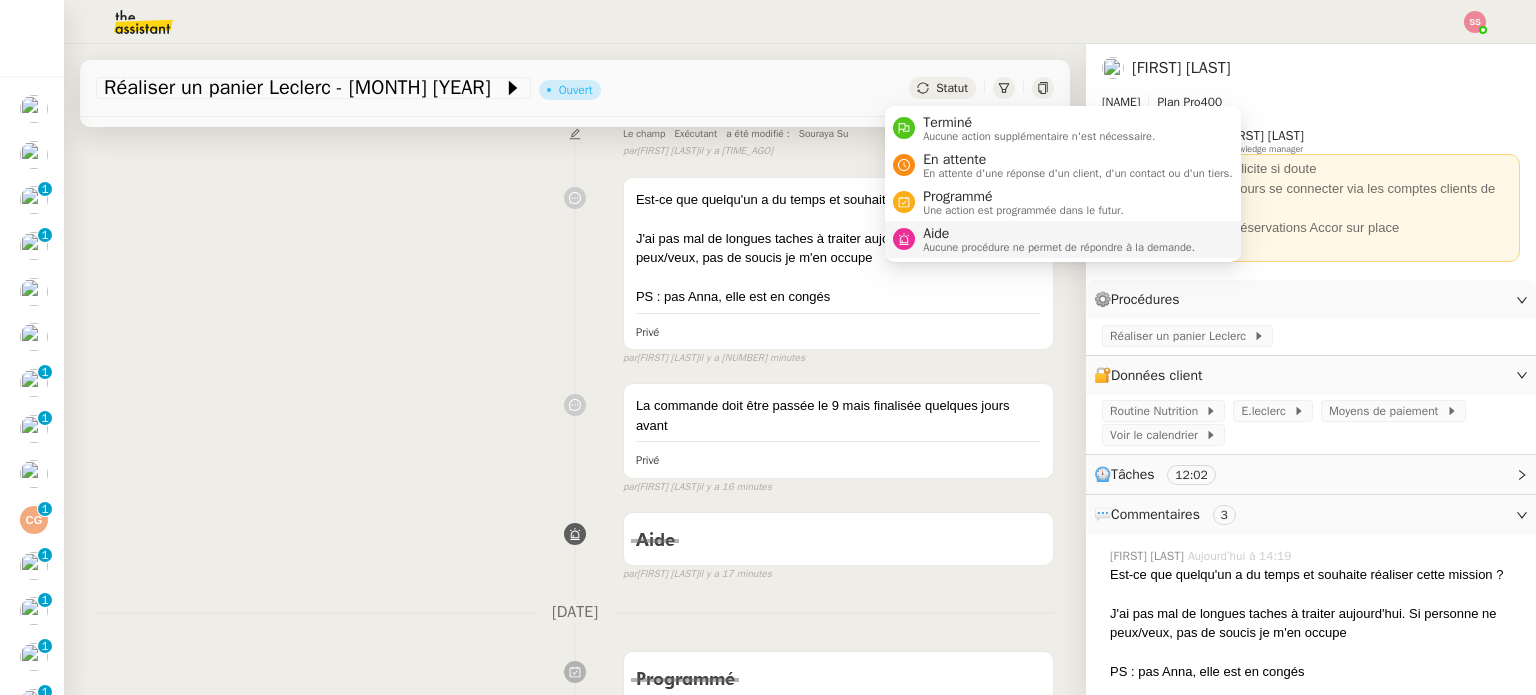 click on "Aide" at bounding box center [1059, 234] 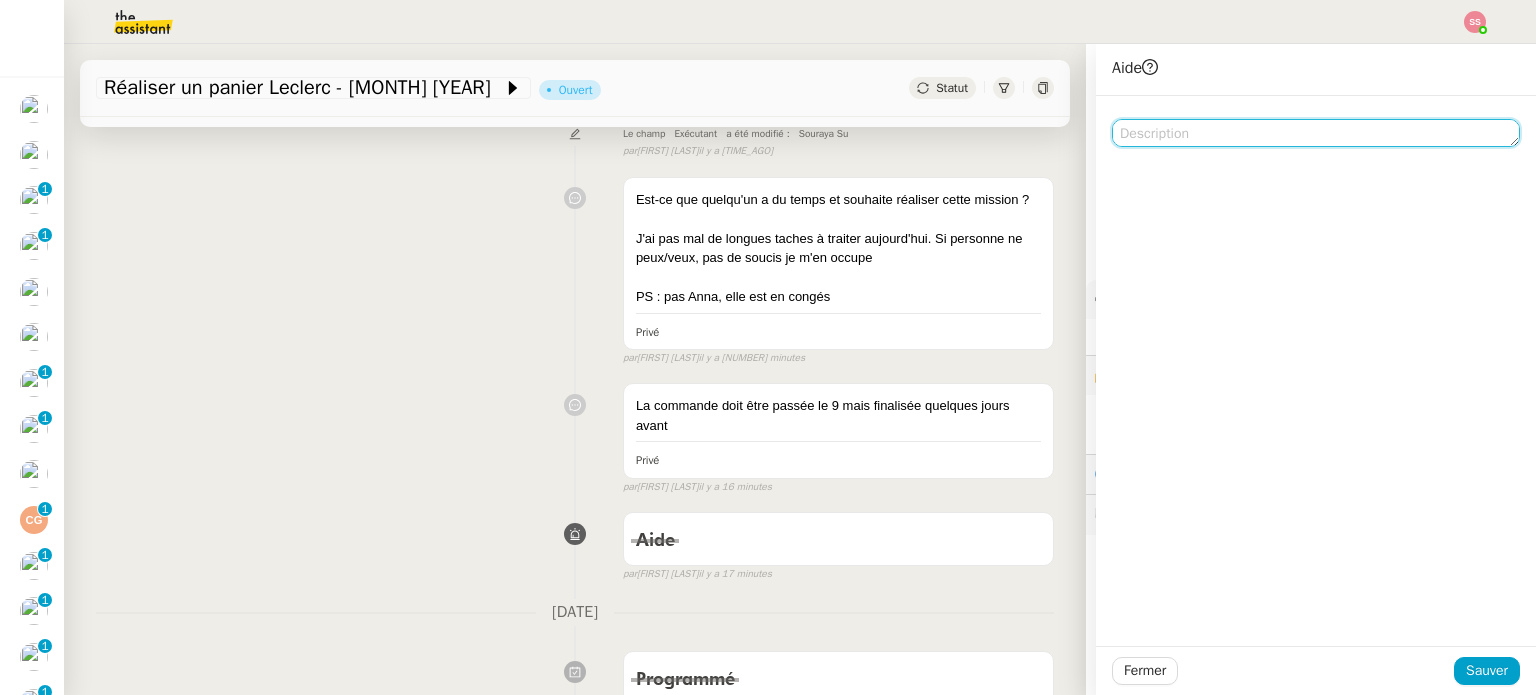 click 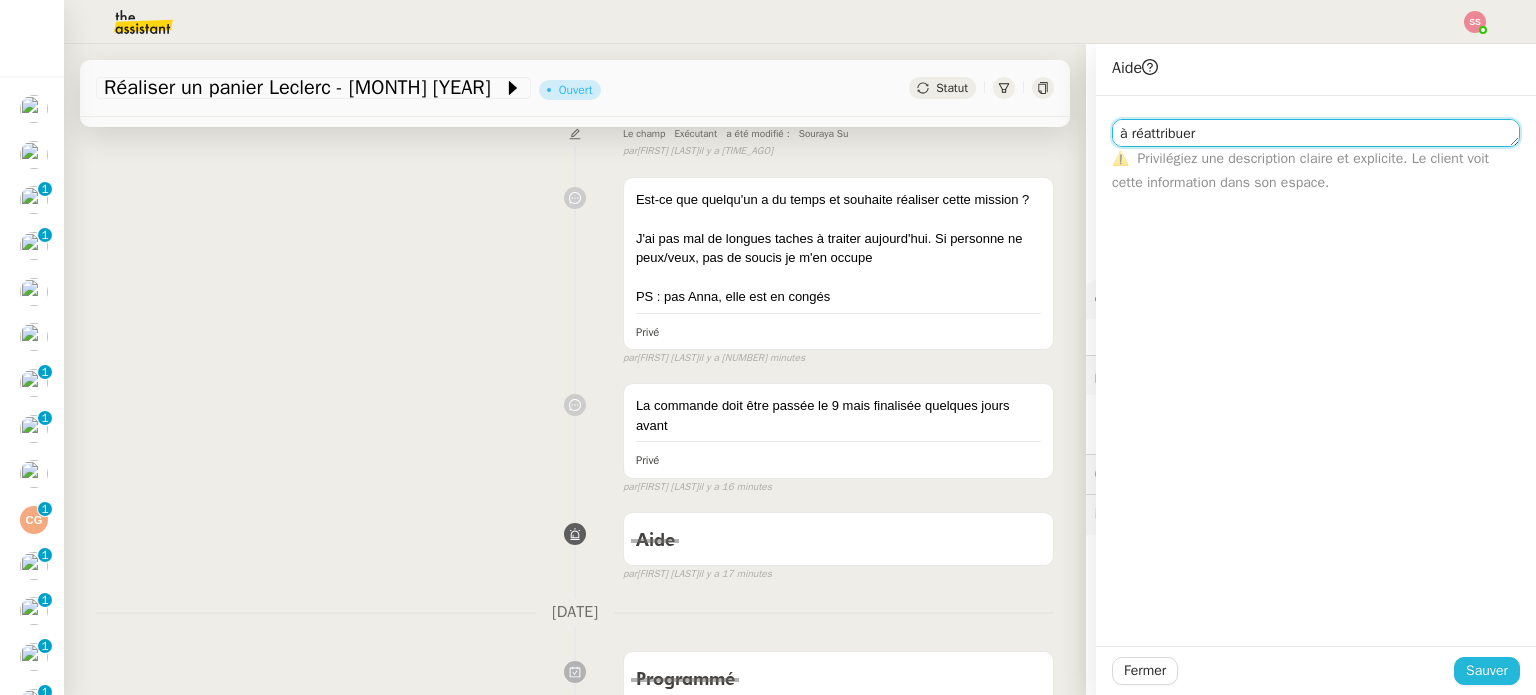 type on "à réattribuer" 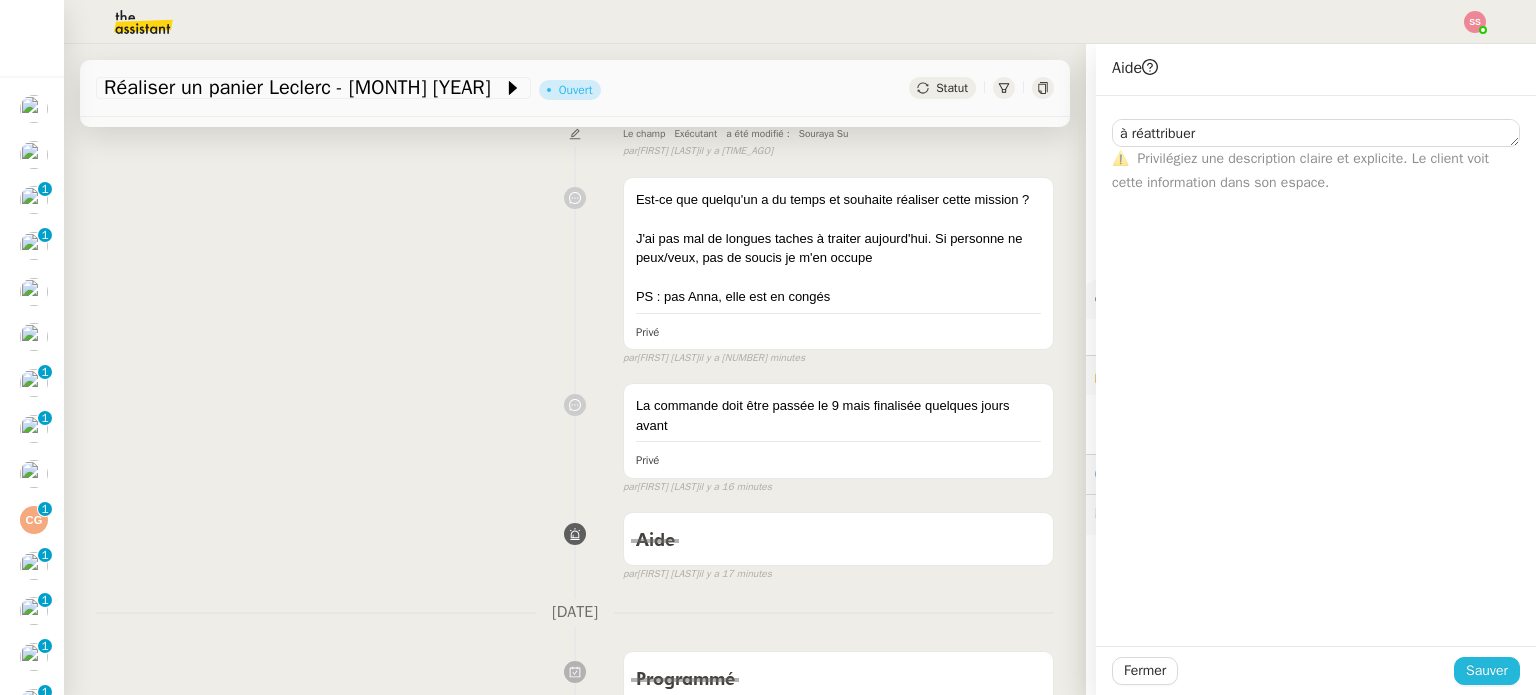 click on "Sauver" 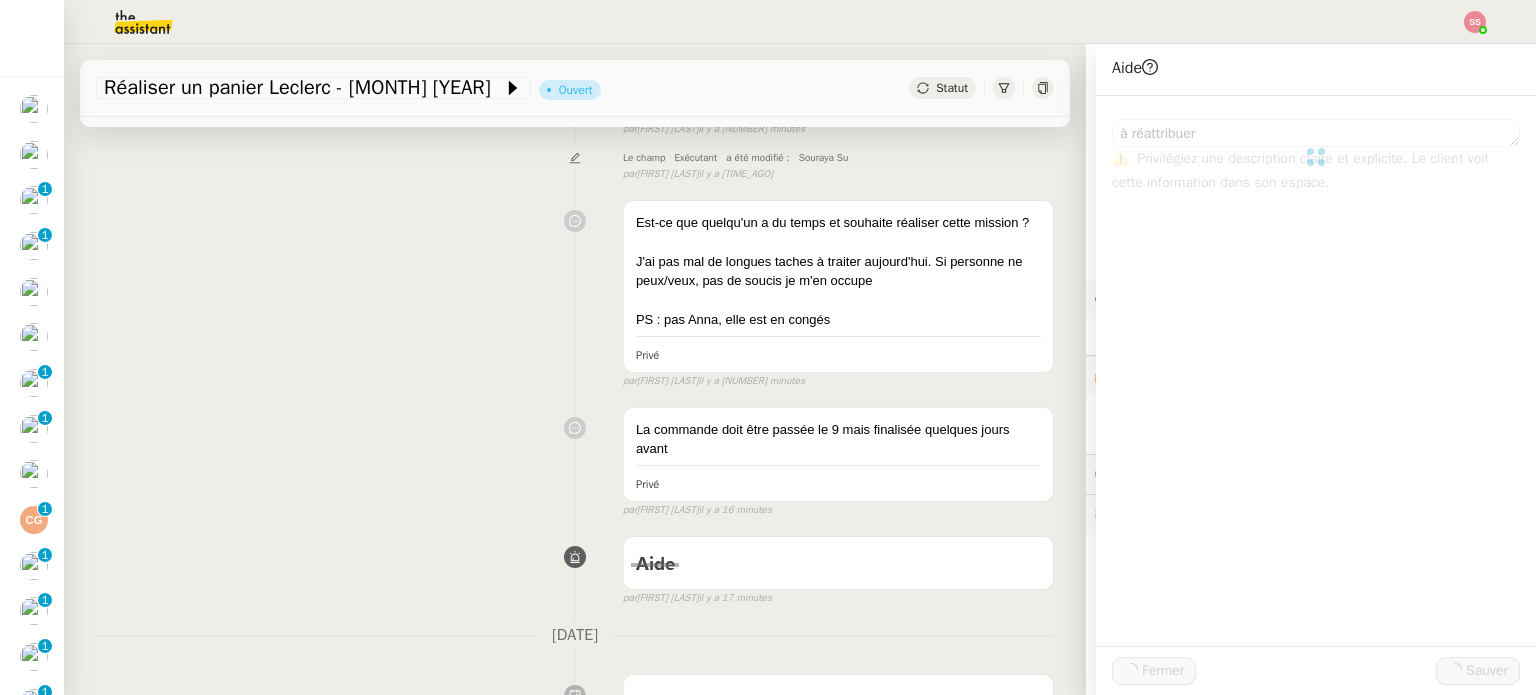 scroll, scrollTop: 356, scrollLeft: 0, axis: vertical 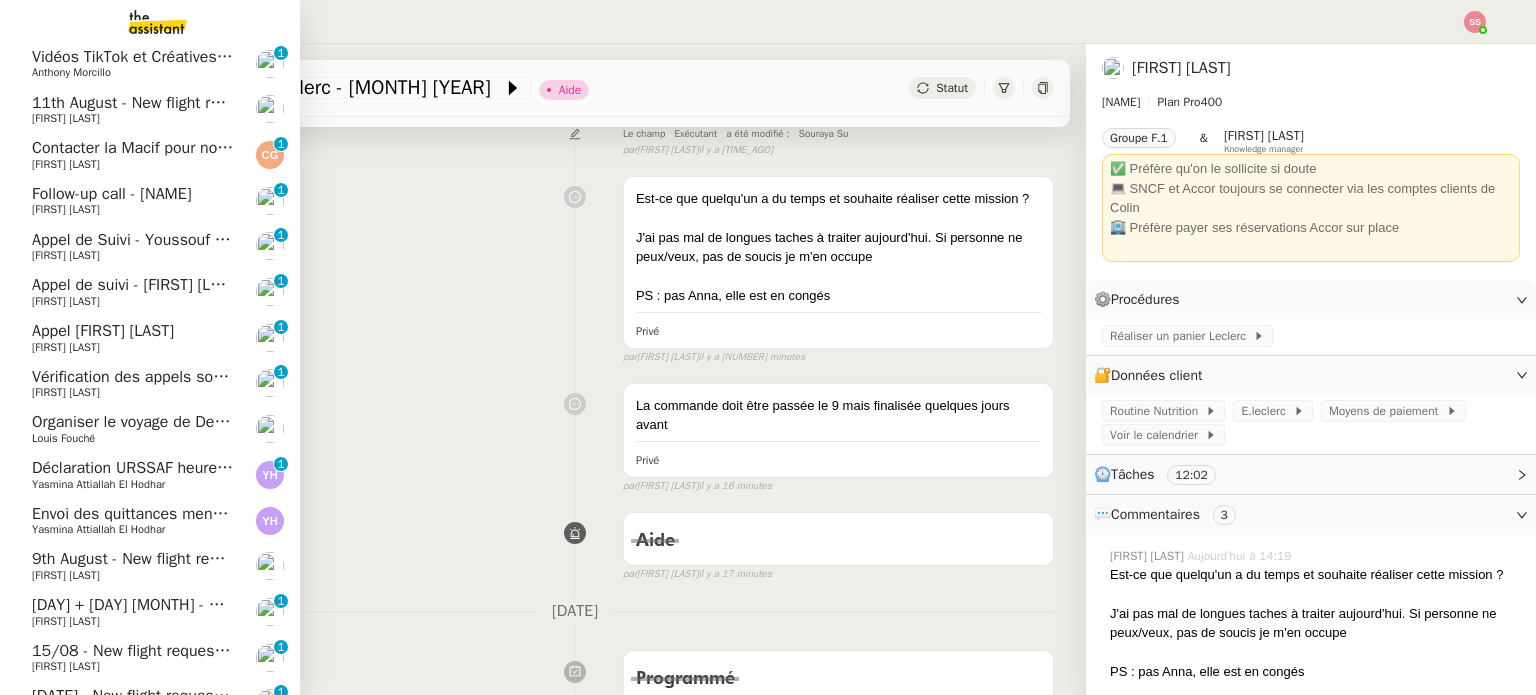 click on "Organiser le voyage de Denpasar à Paris" 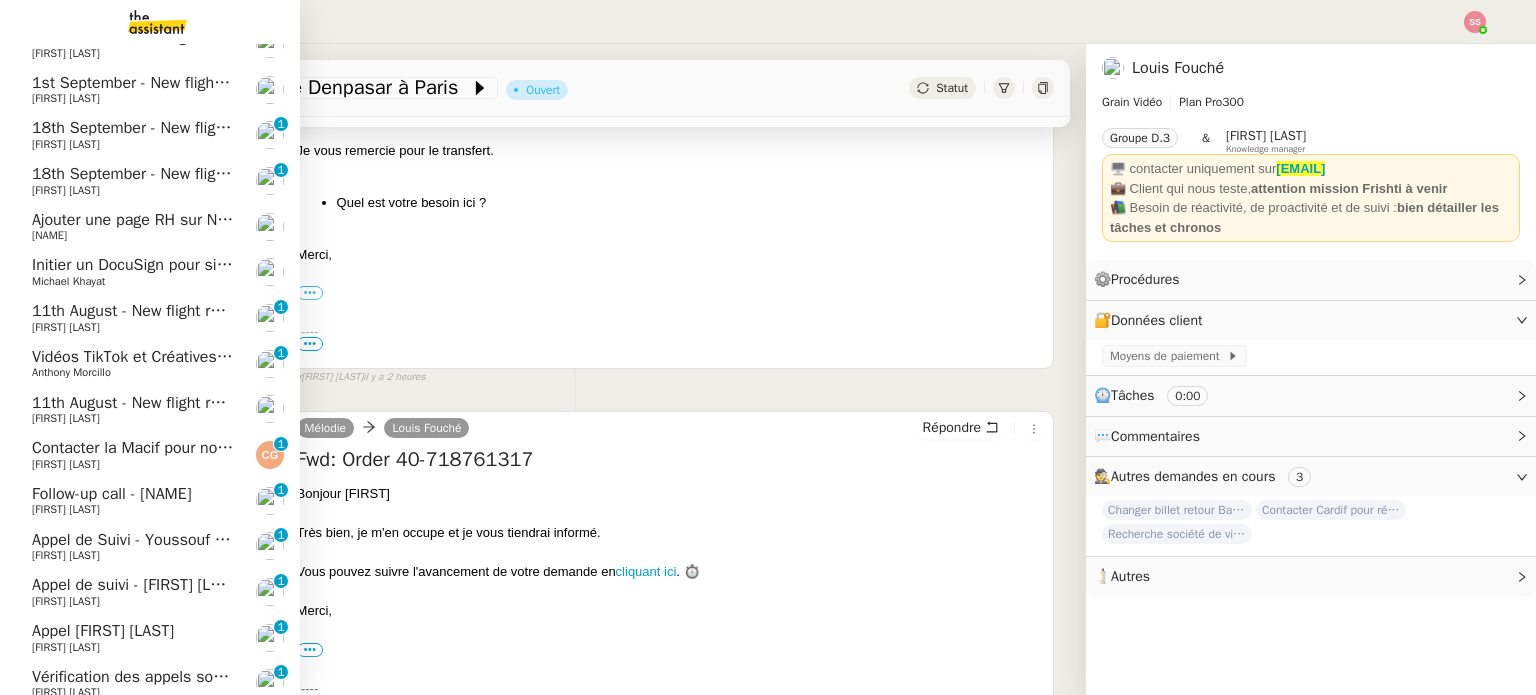 scroll, scrollTop: 0, scrollLeft: 0, axis: both 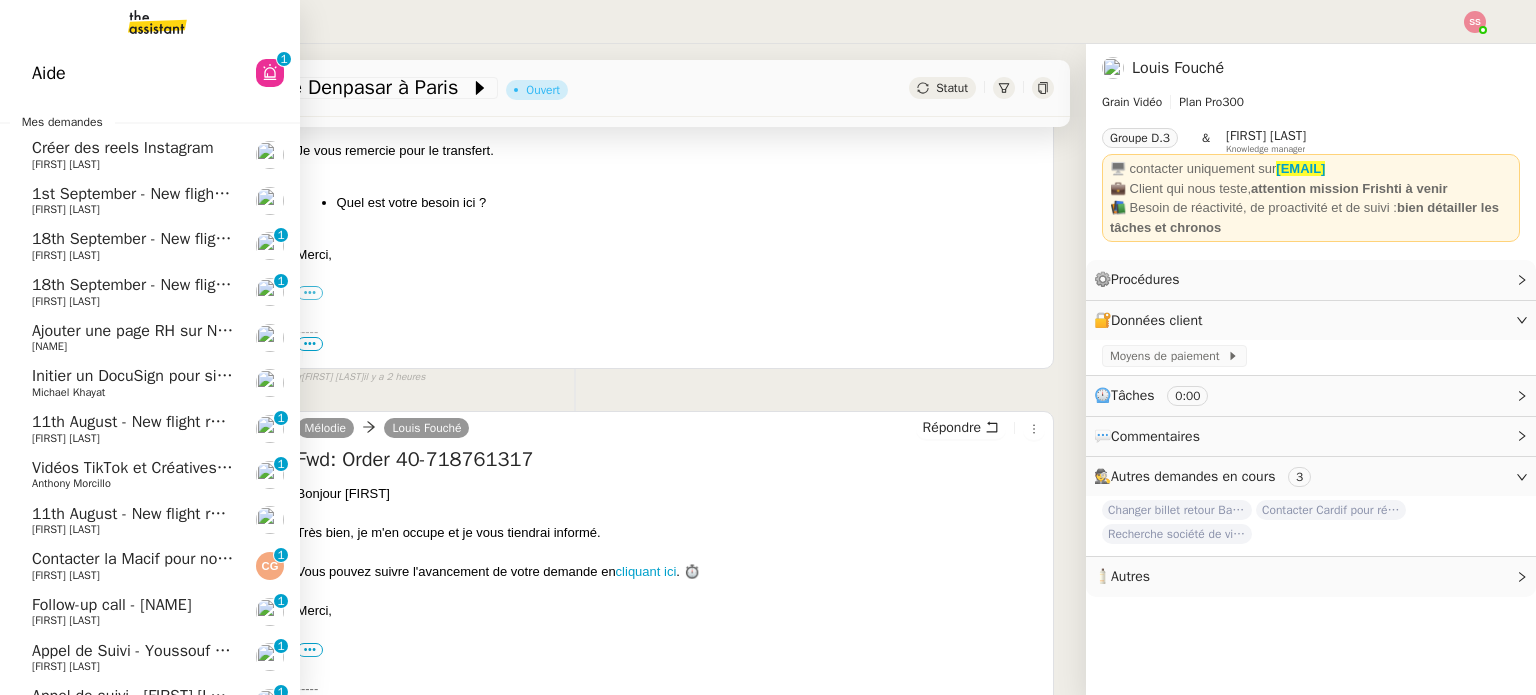click on "11th August - New flight request - Bill Gialamas" 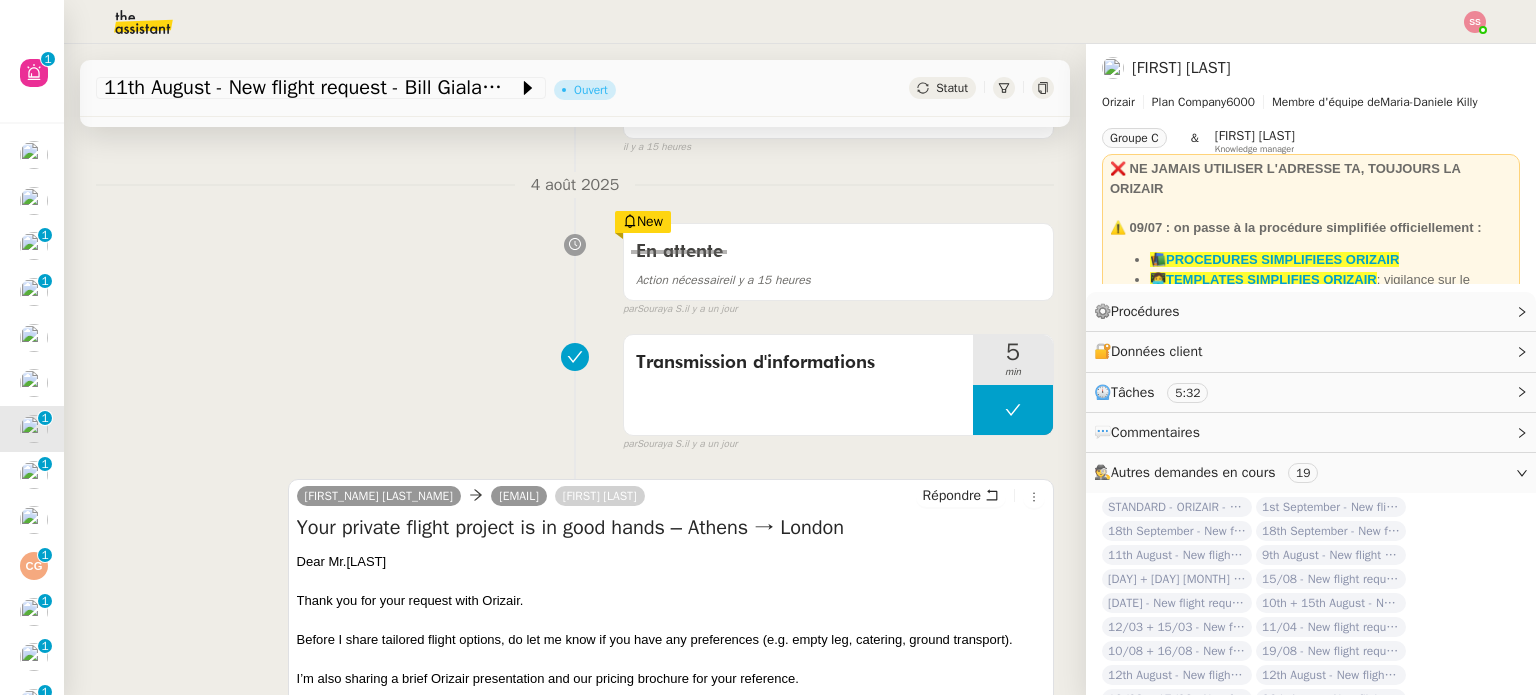 scroll, scrollTop: 56, scrollLeft: 0, axis: vertical 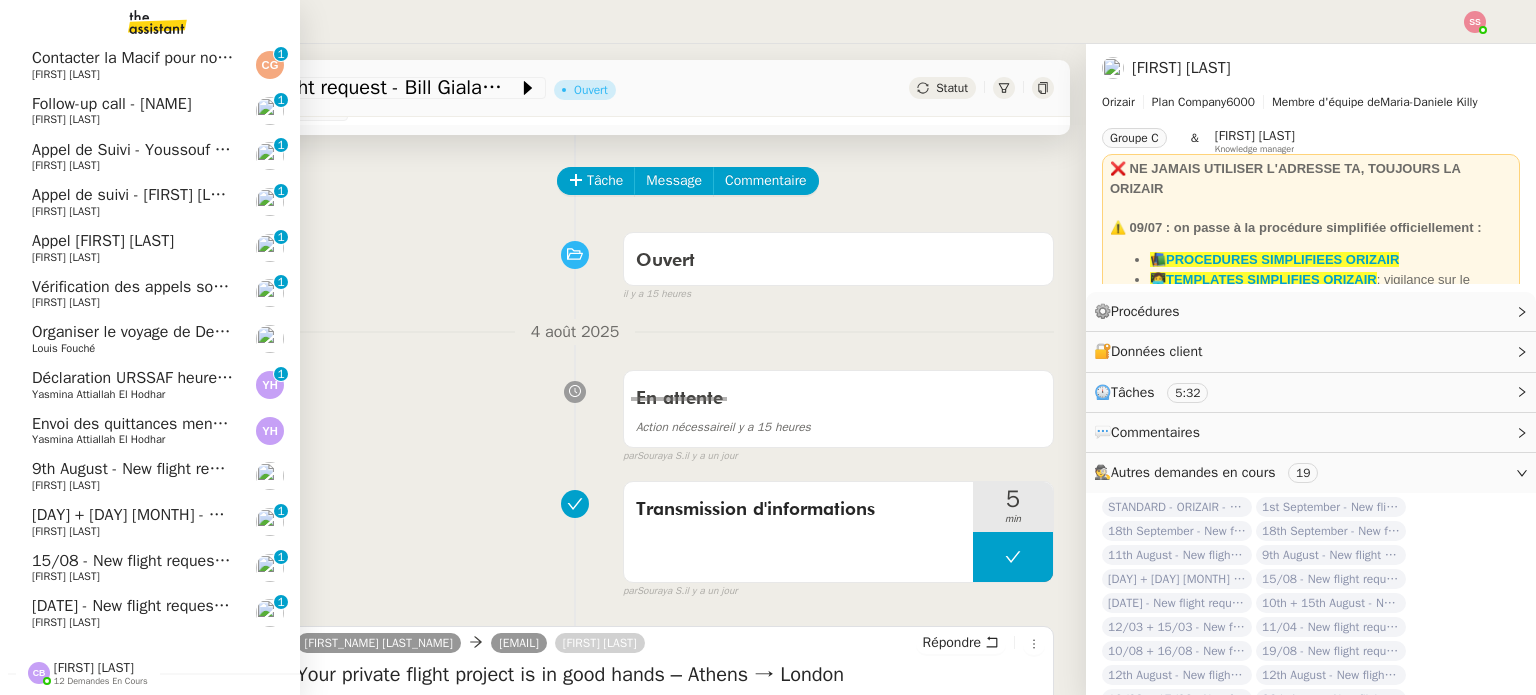 click on "[FIRST] [LAST]" 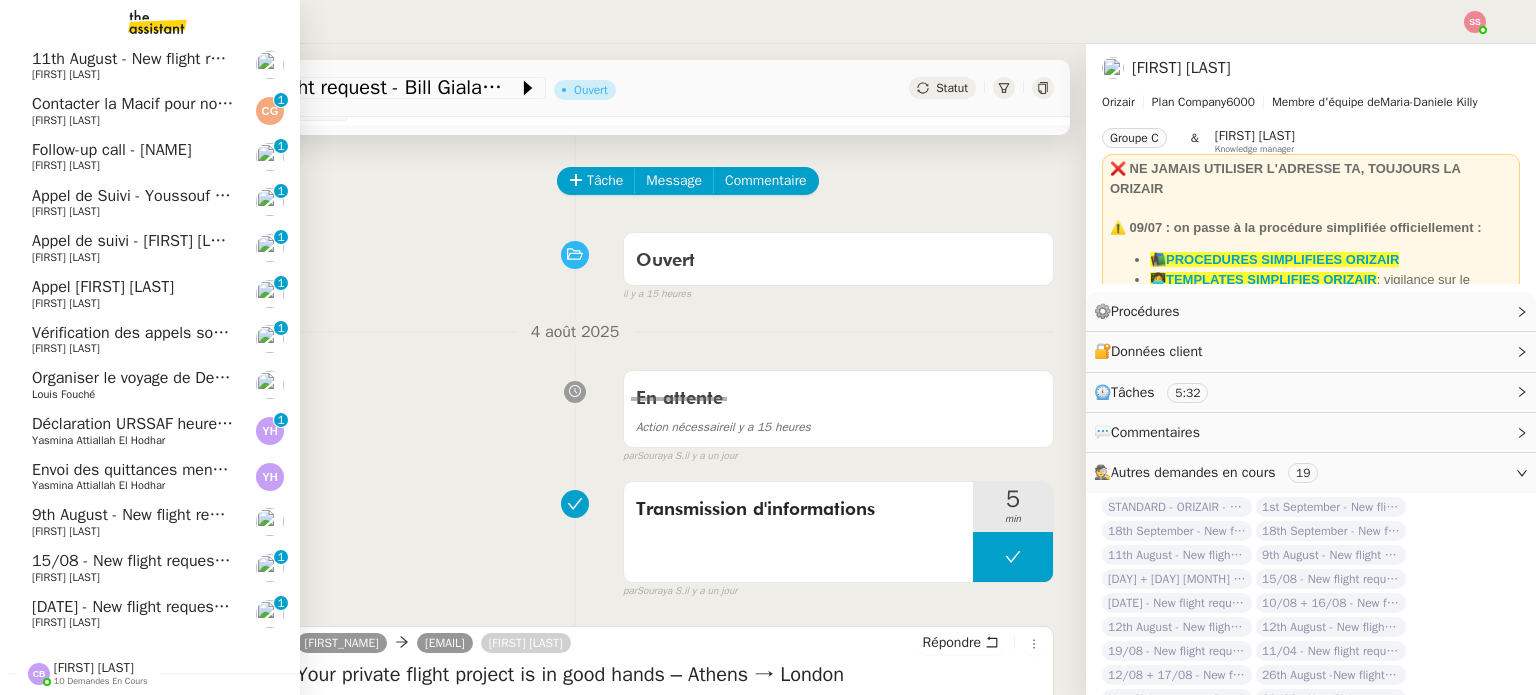scroll, scrollTop: 419, scrollLeft: 0, axis: vertical 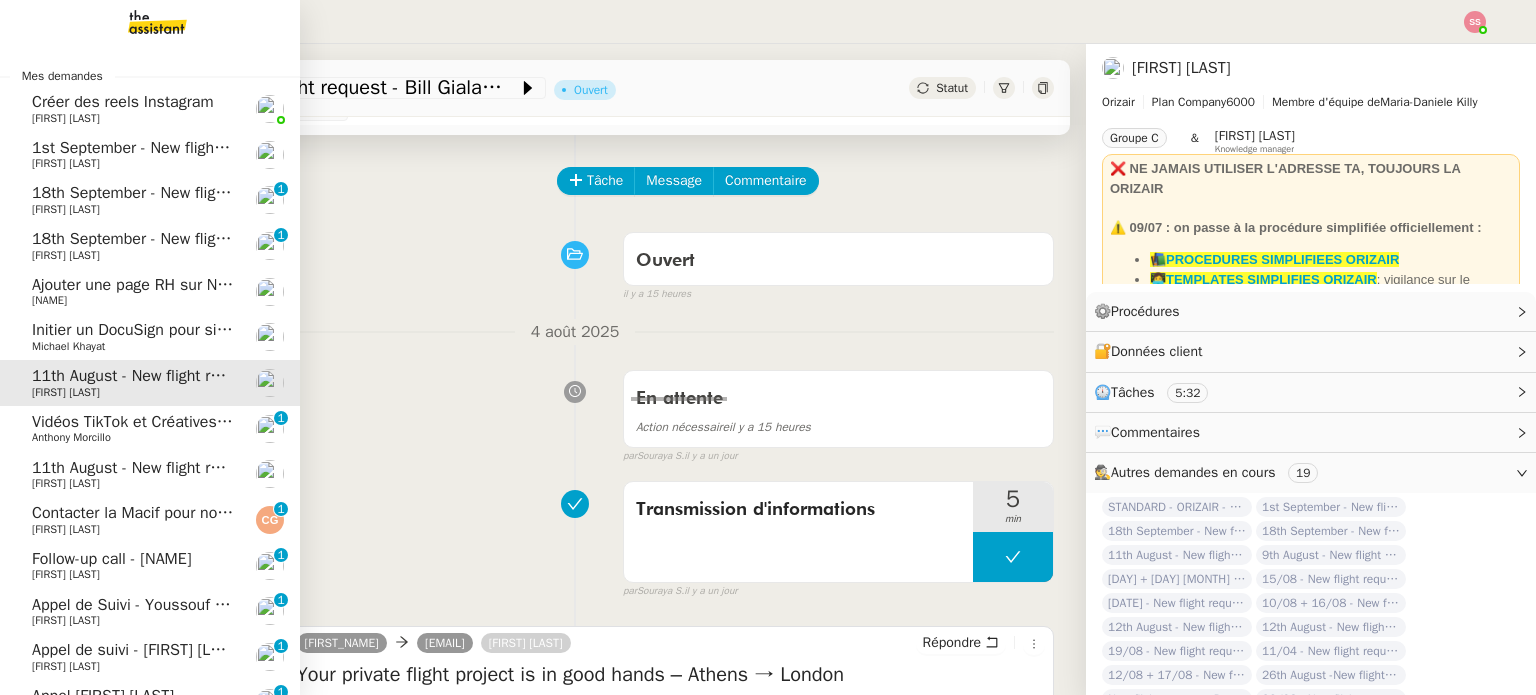 click on "[FIRST] [LAST]" 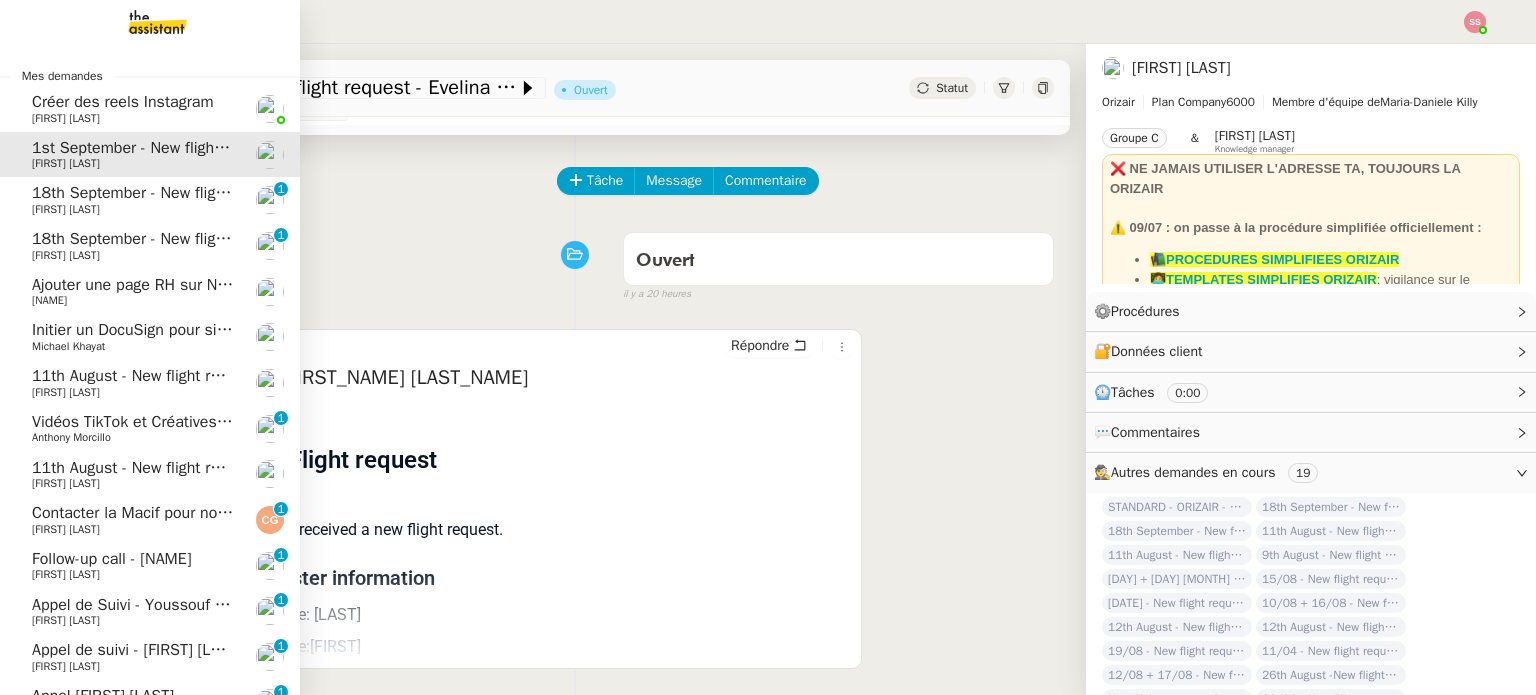 click on "11th August - New flight request - Bill Gialamas" 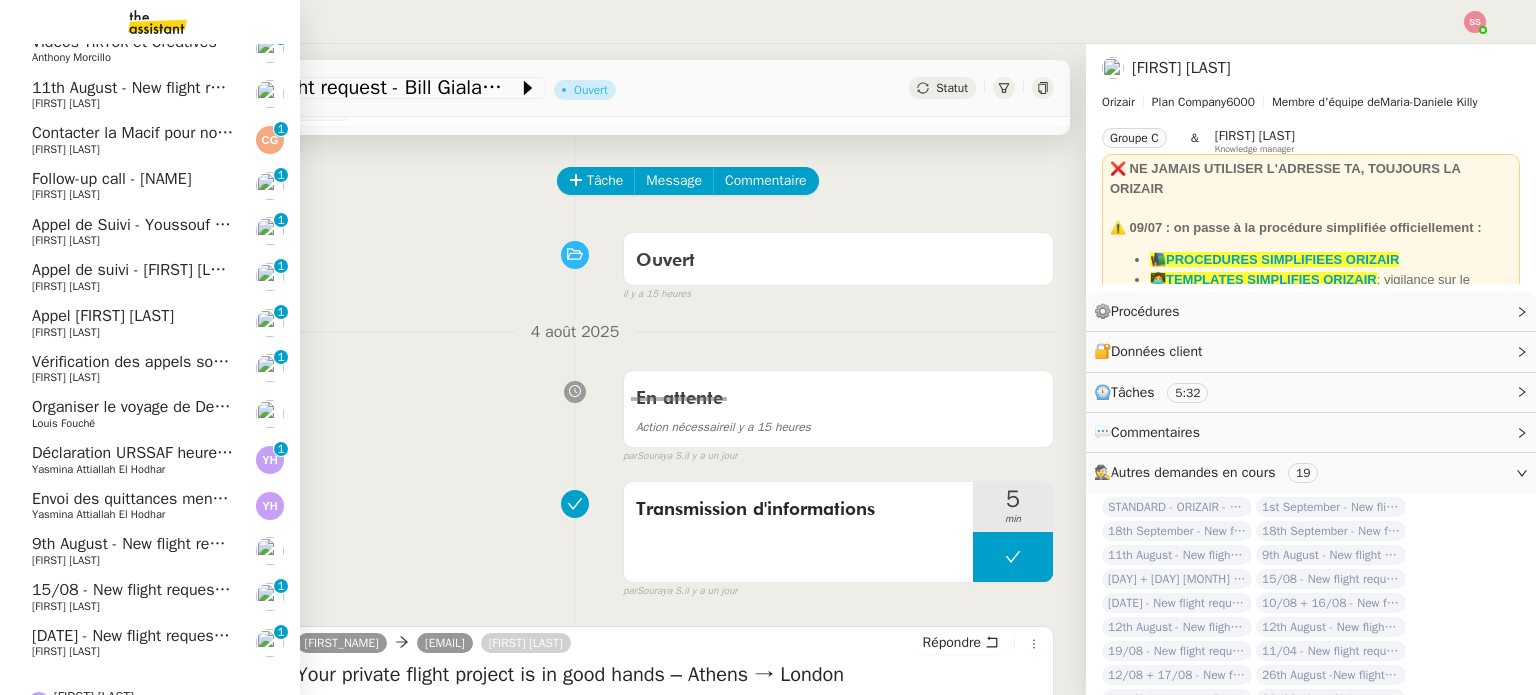 scroll, scrollTop: 400, scrollLeft: 0, axis: vertical 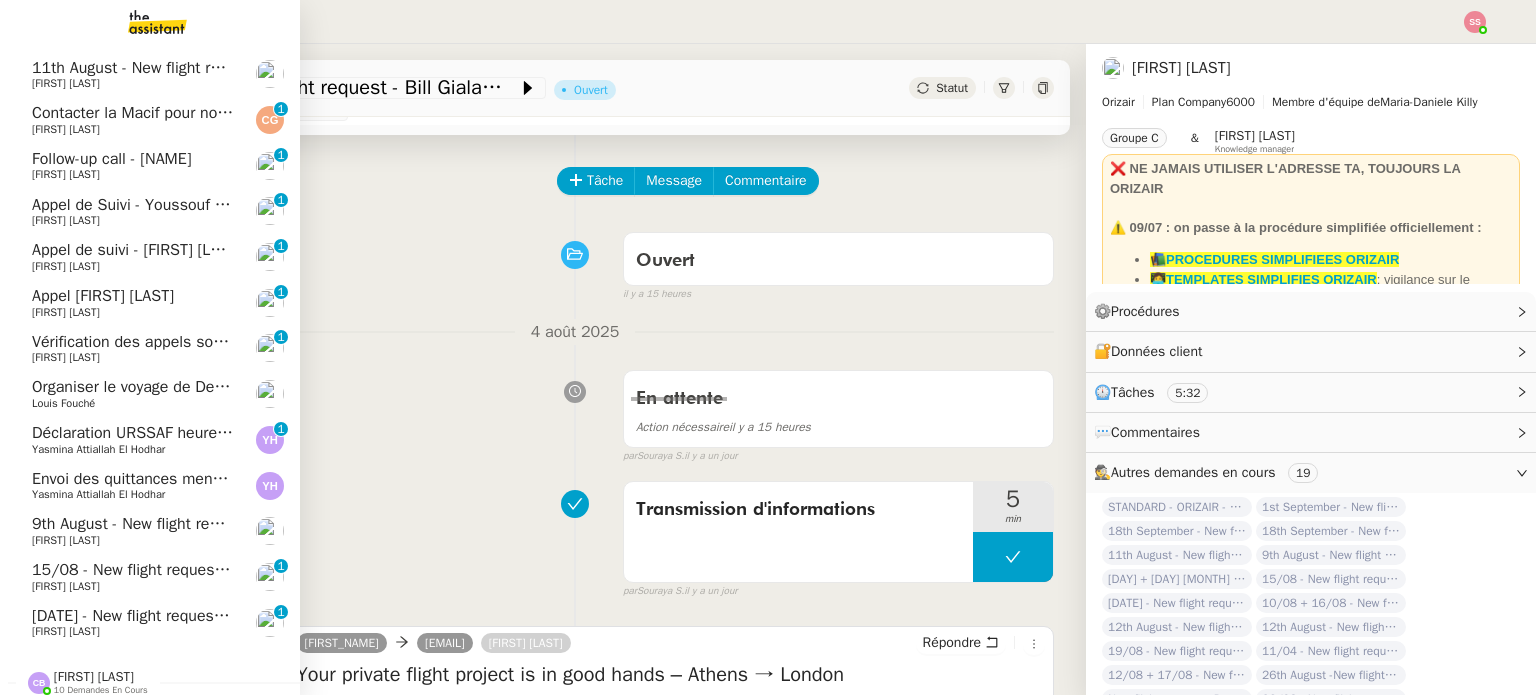 click on "9th August  - New flight request - Ibrahim Idris" 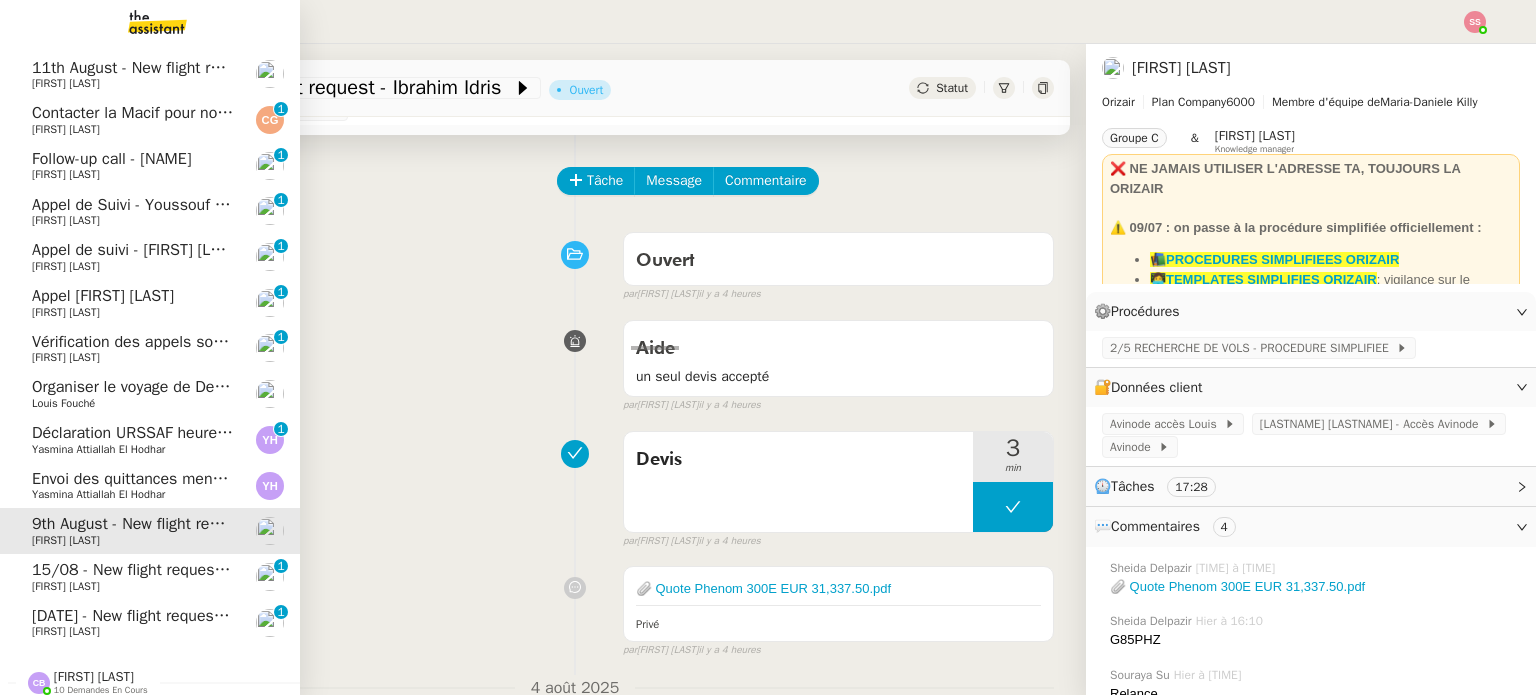 click on "15/08 - New flight request - Riccardo Bovolin" 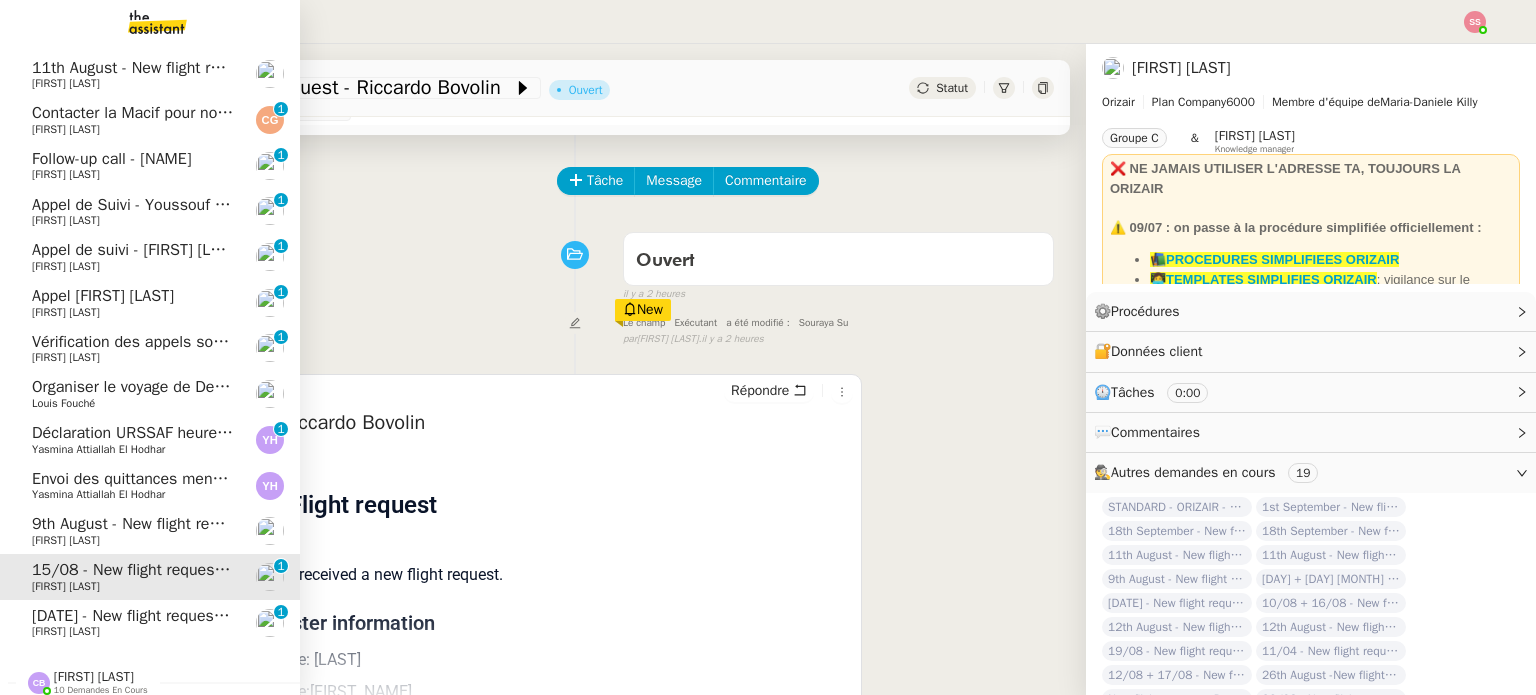 click on "[DATE] - New flight request - Daniel Lovell" 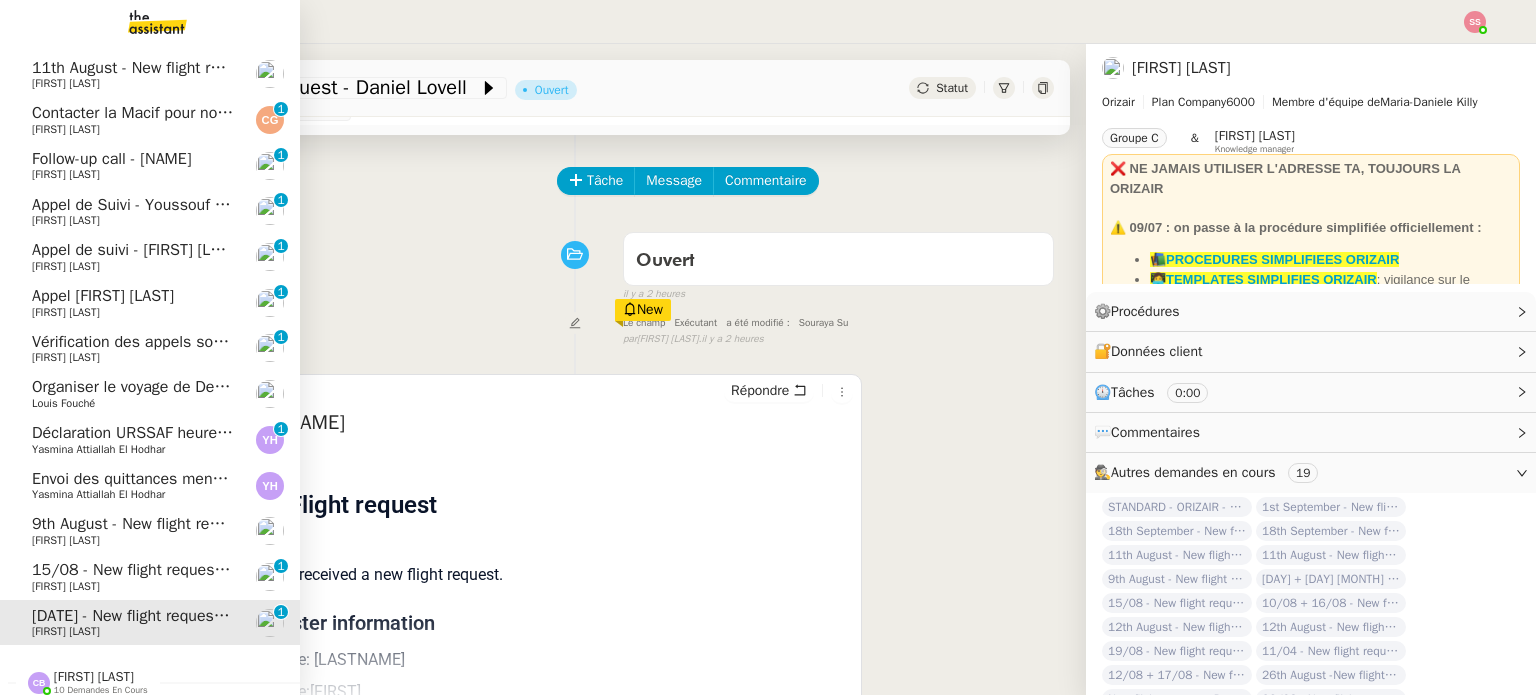 click on "[FIRST] [LAST]" 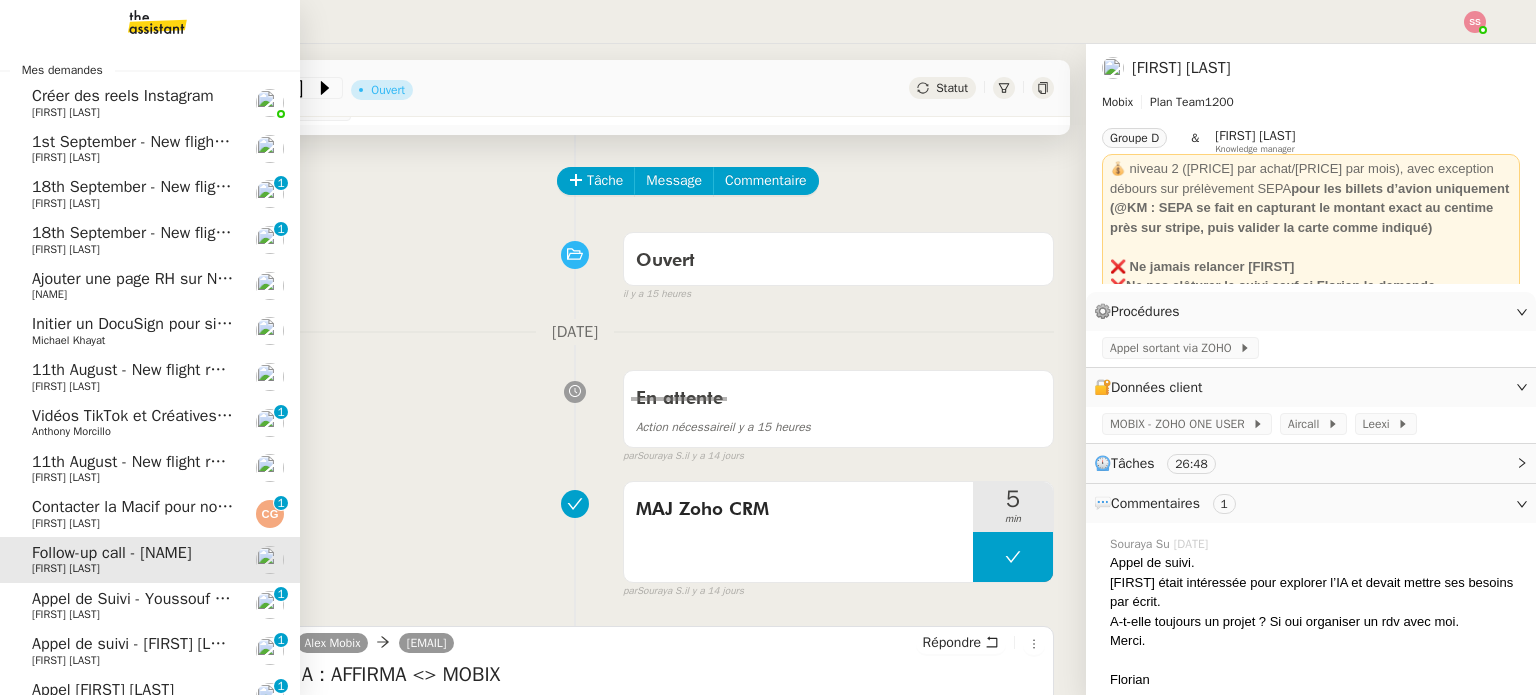 scroll, scrollTop: 0, scrollLeft: 0, axis: both 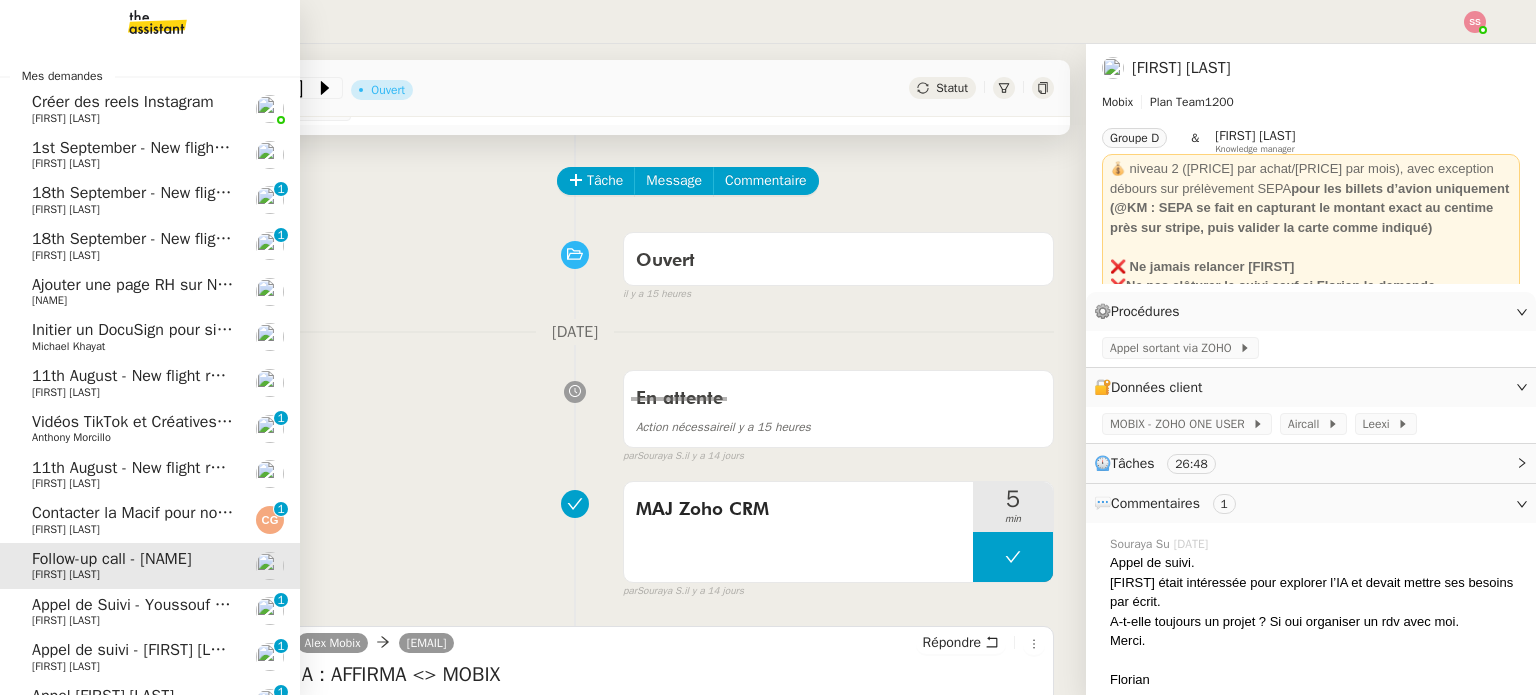 click on "Ajouter une page RH sur Notion" 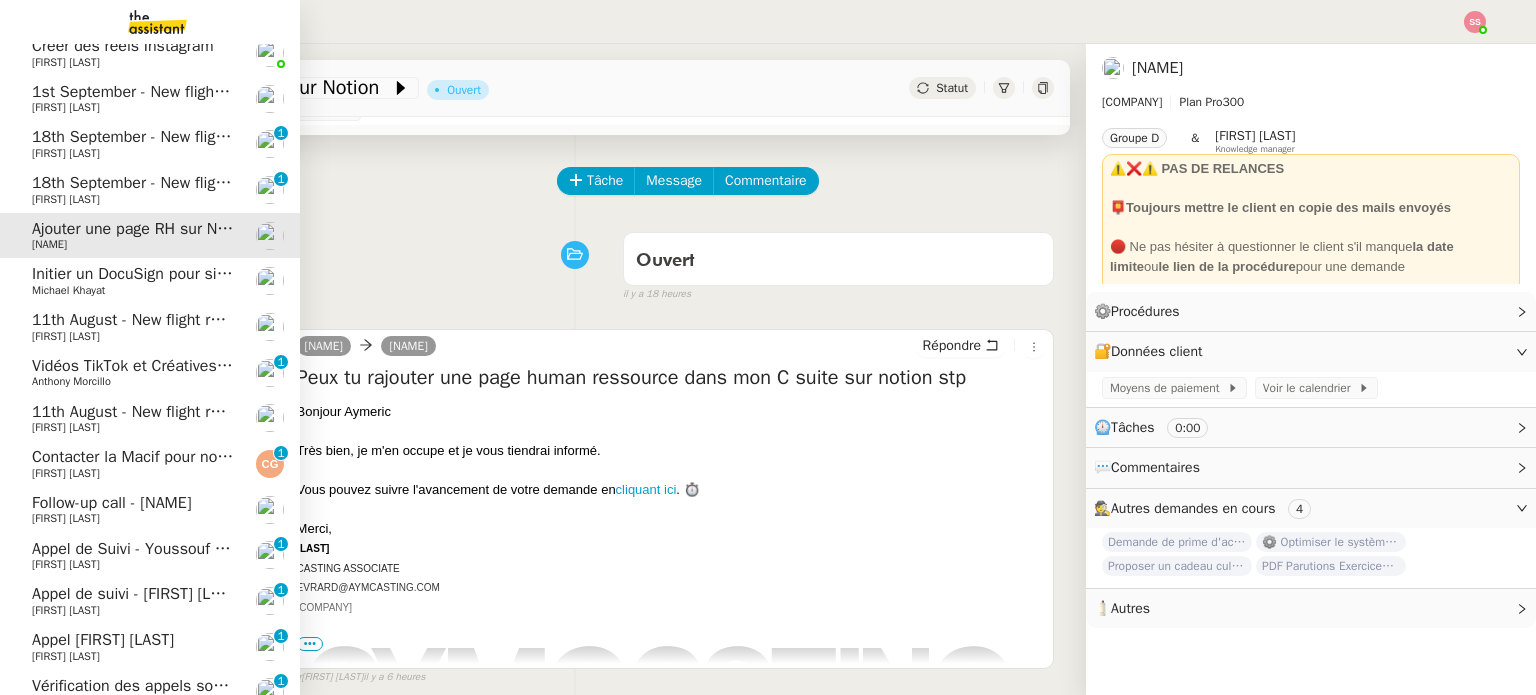 scroll, scrollTop: 100, scrollLeft: 0, axis: vertical 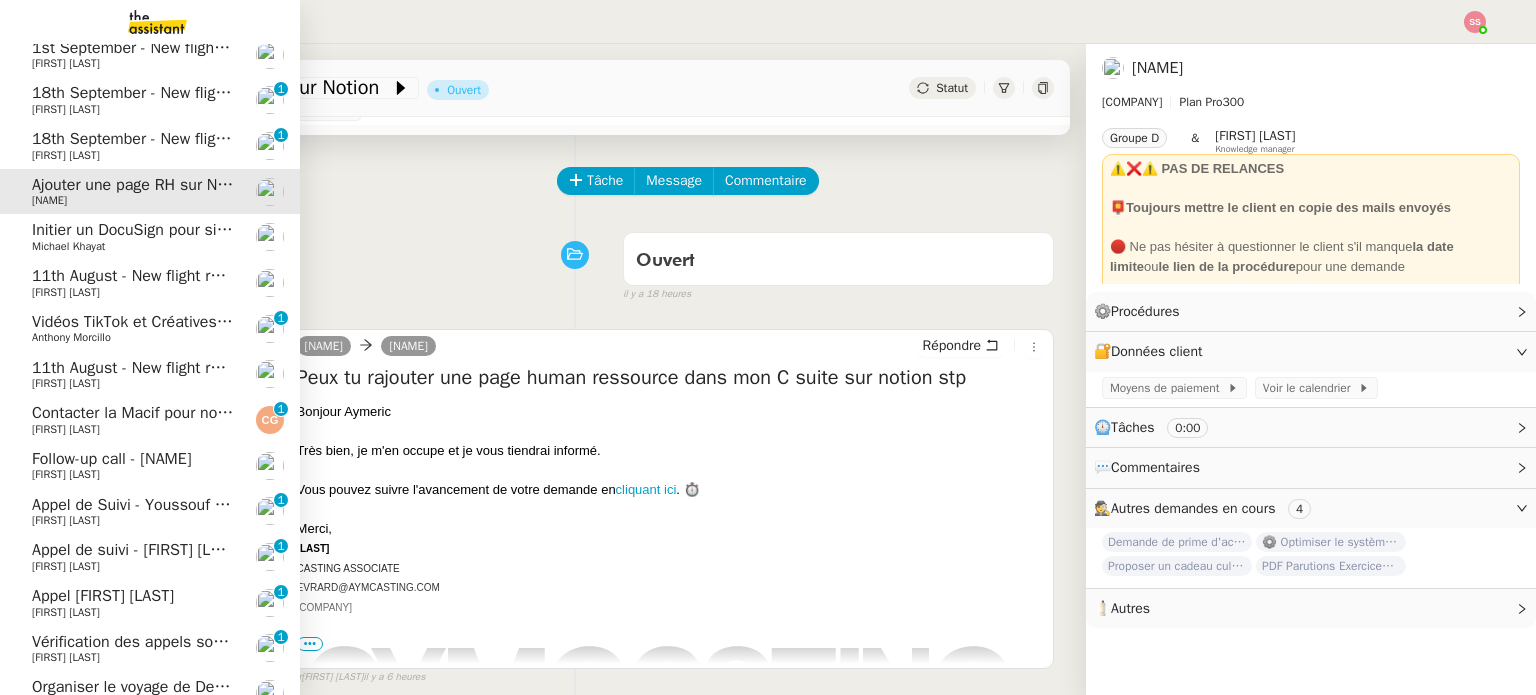 click on "Michael Khayat" 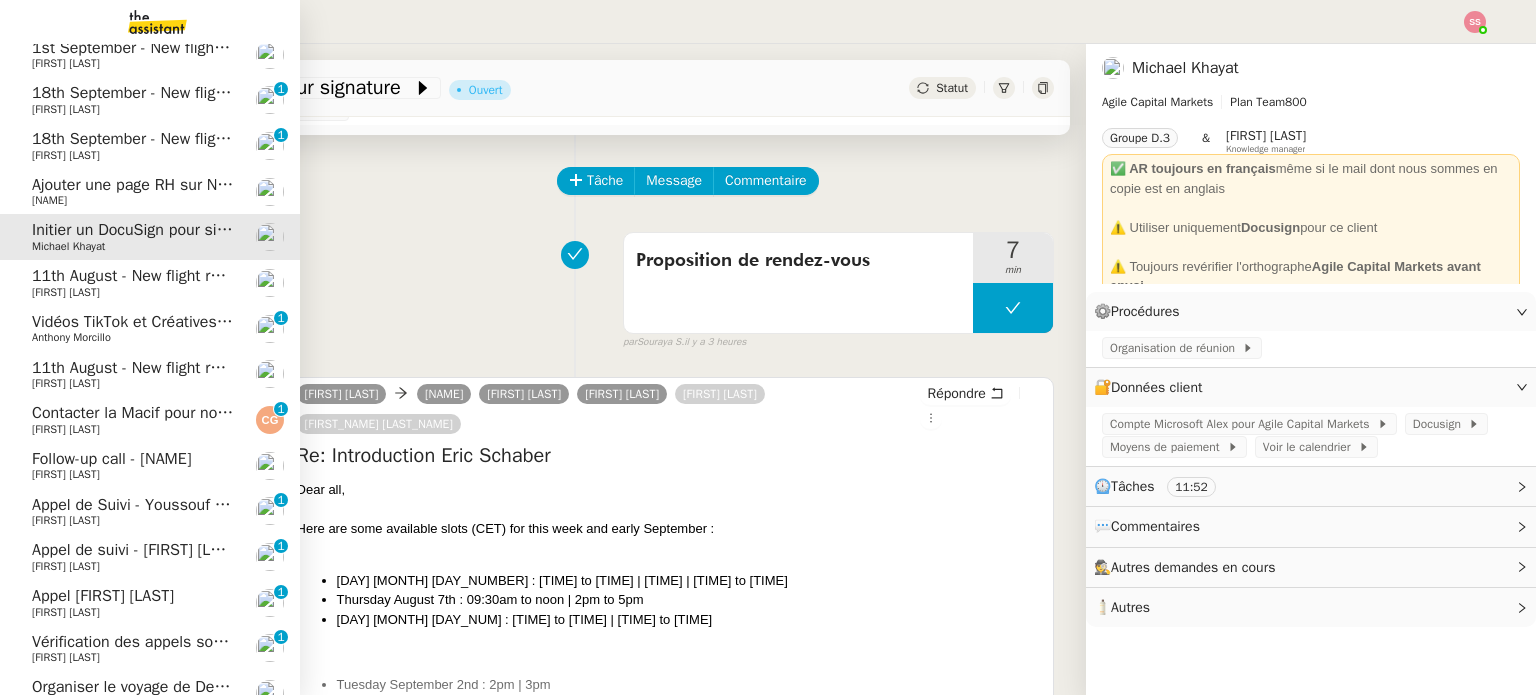 click on "[FIRST] [LAST]" 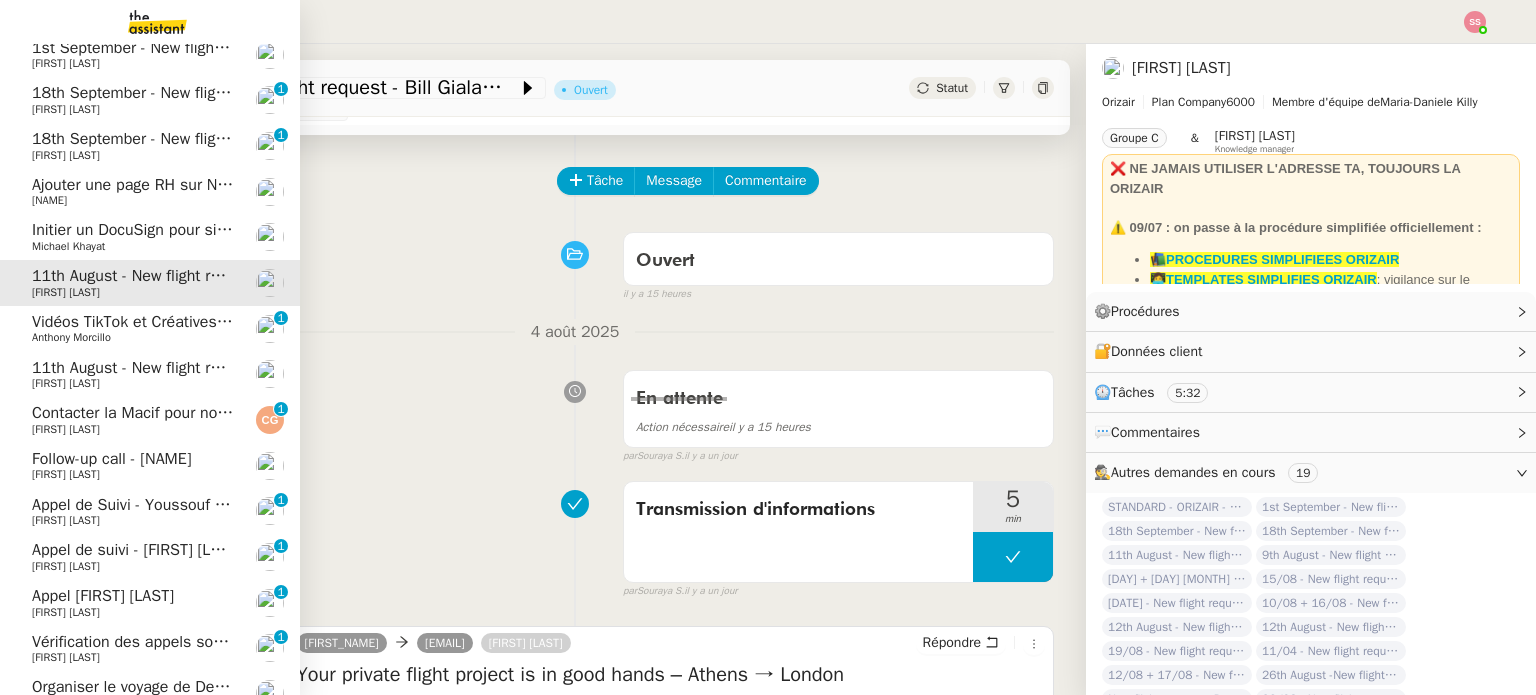 click on "11th August - New flight request - Tavonga Nechironga" 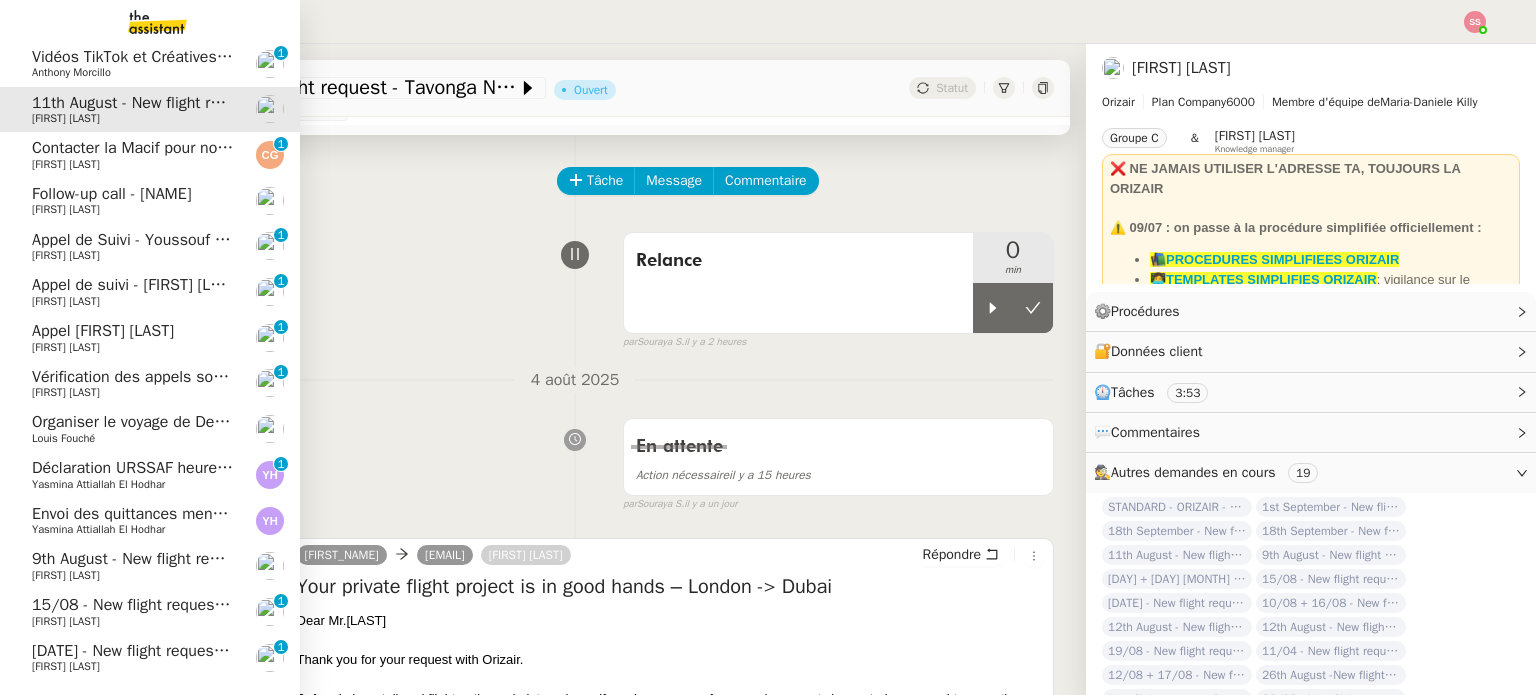 scroll, scrollTop: 400, scrollLeft: 0, axis: vertical 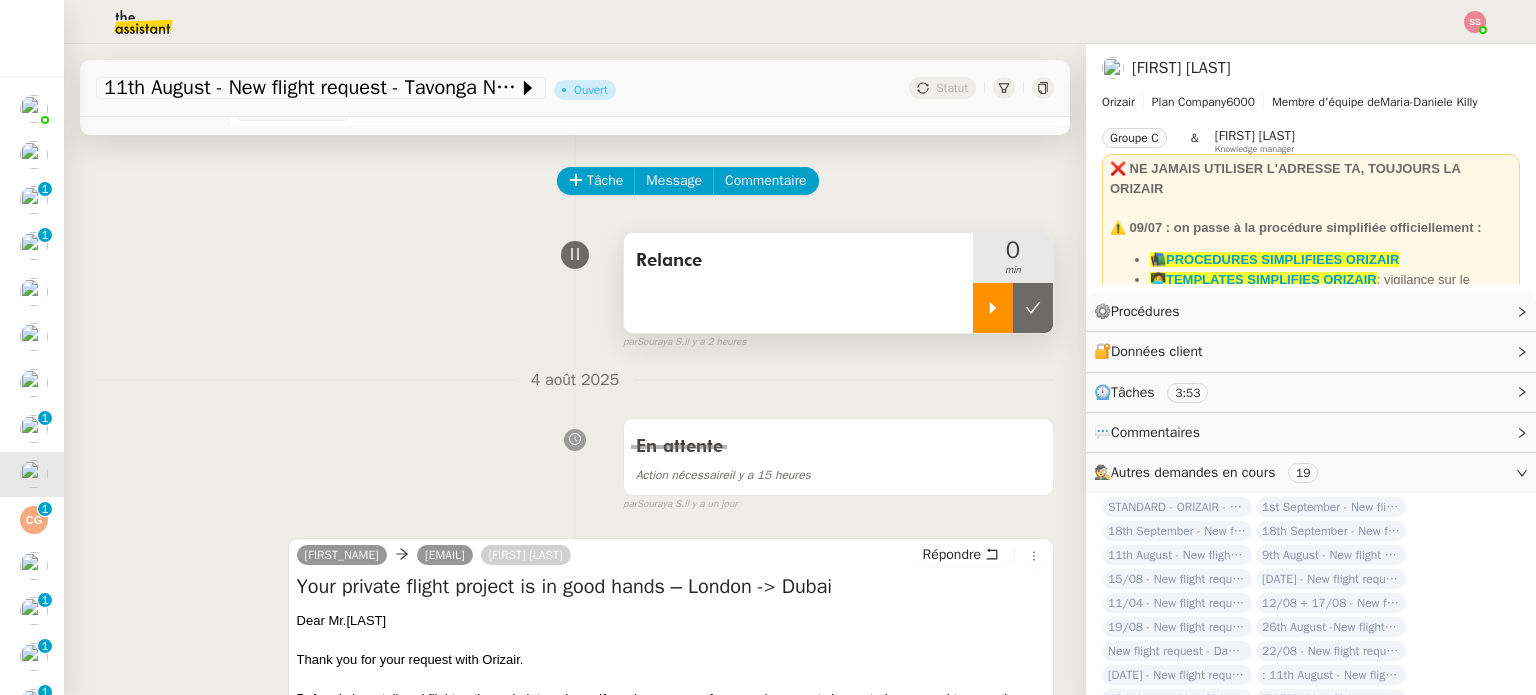 click 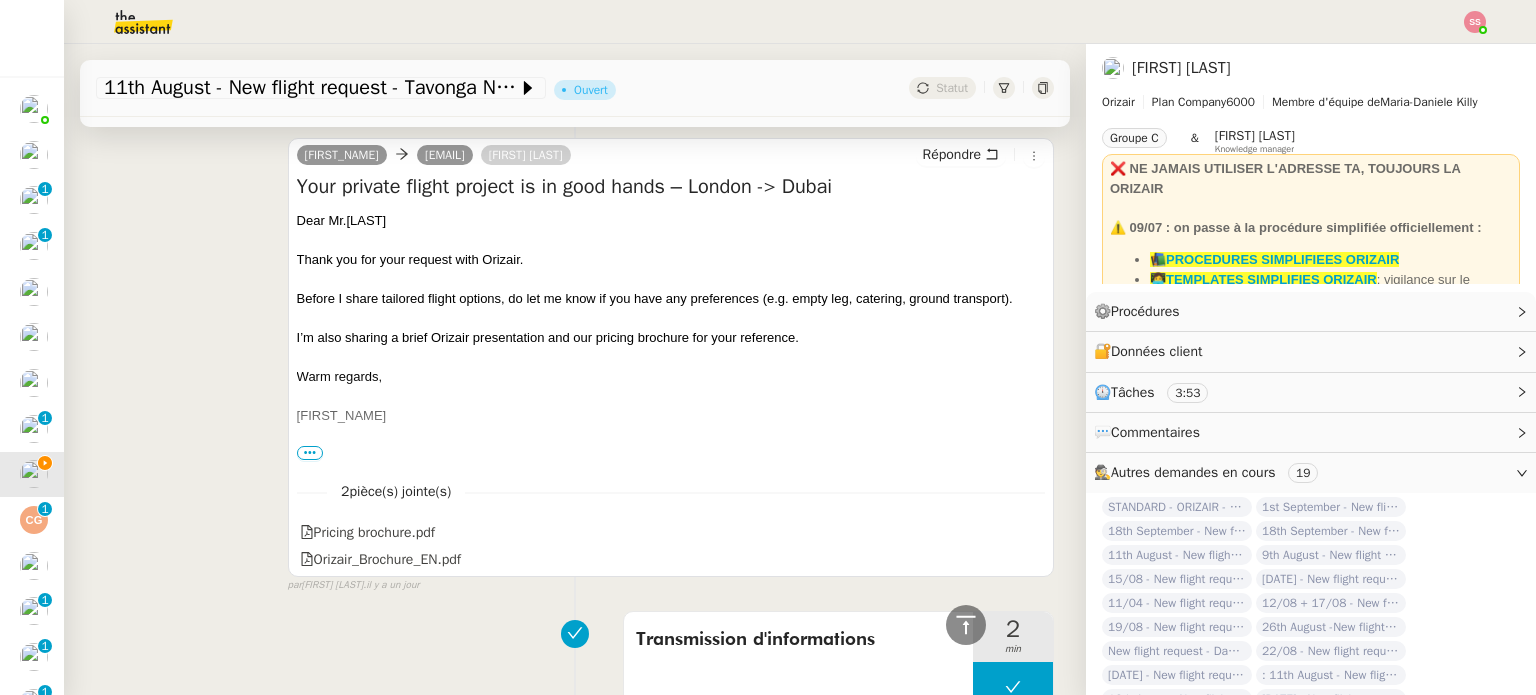scroll, scrollTop: 356, scrollLeft: 0, axis: vertical 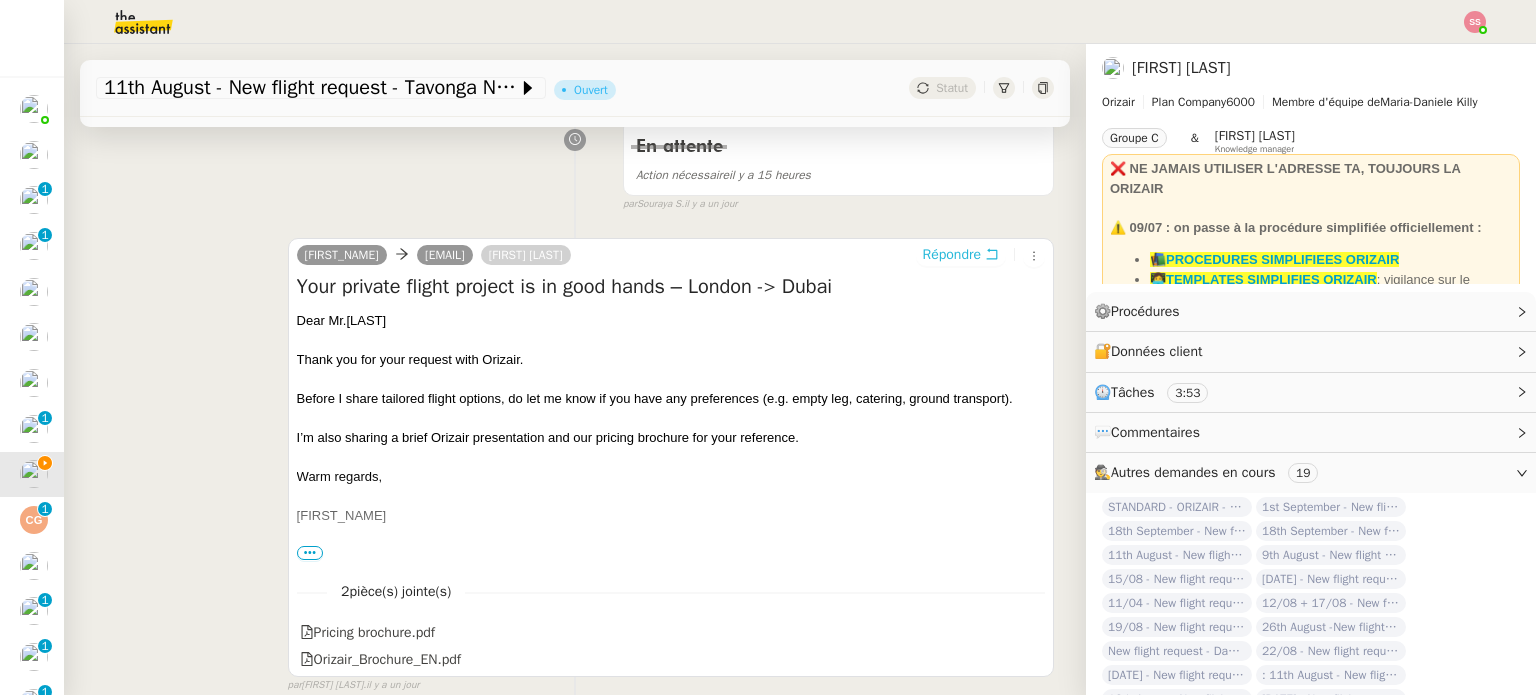 click on "Répondre" at bounding box center (952, 255) 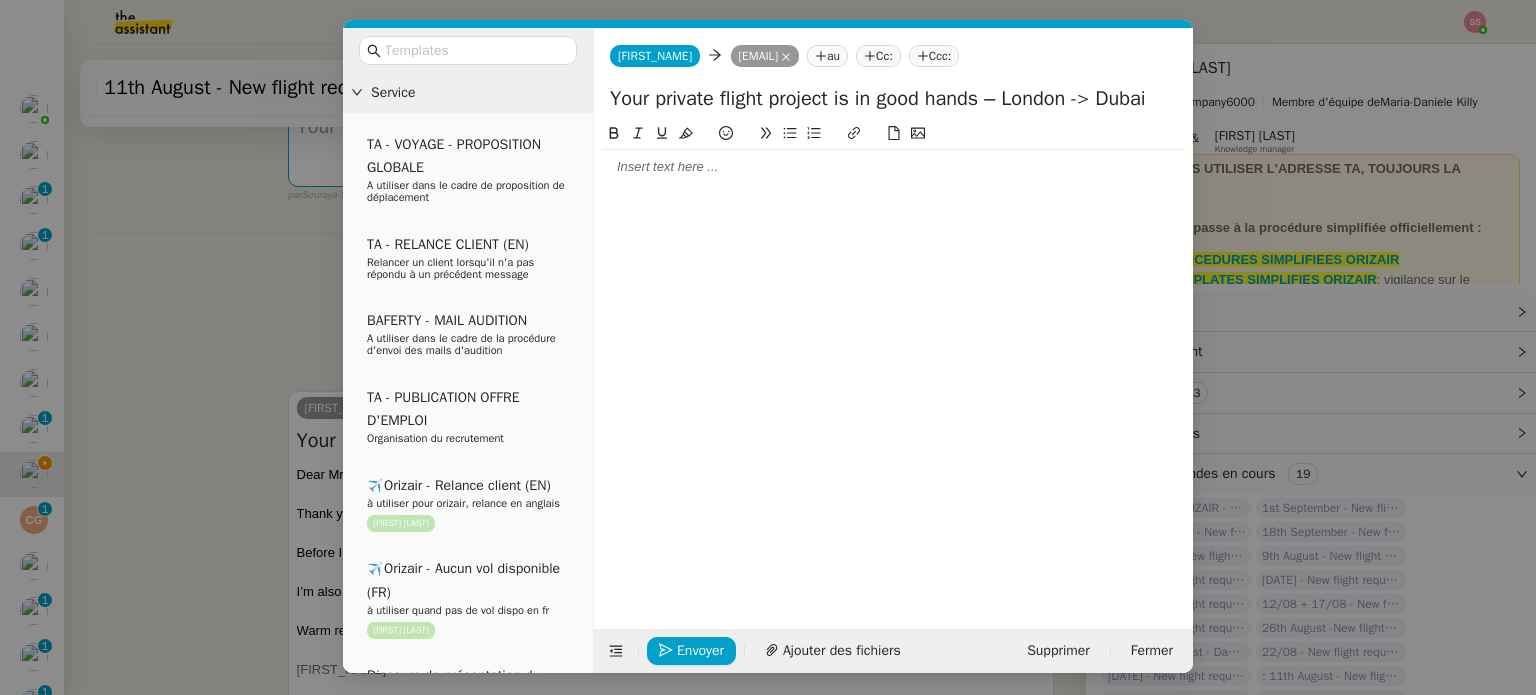 click on "Ccc:" 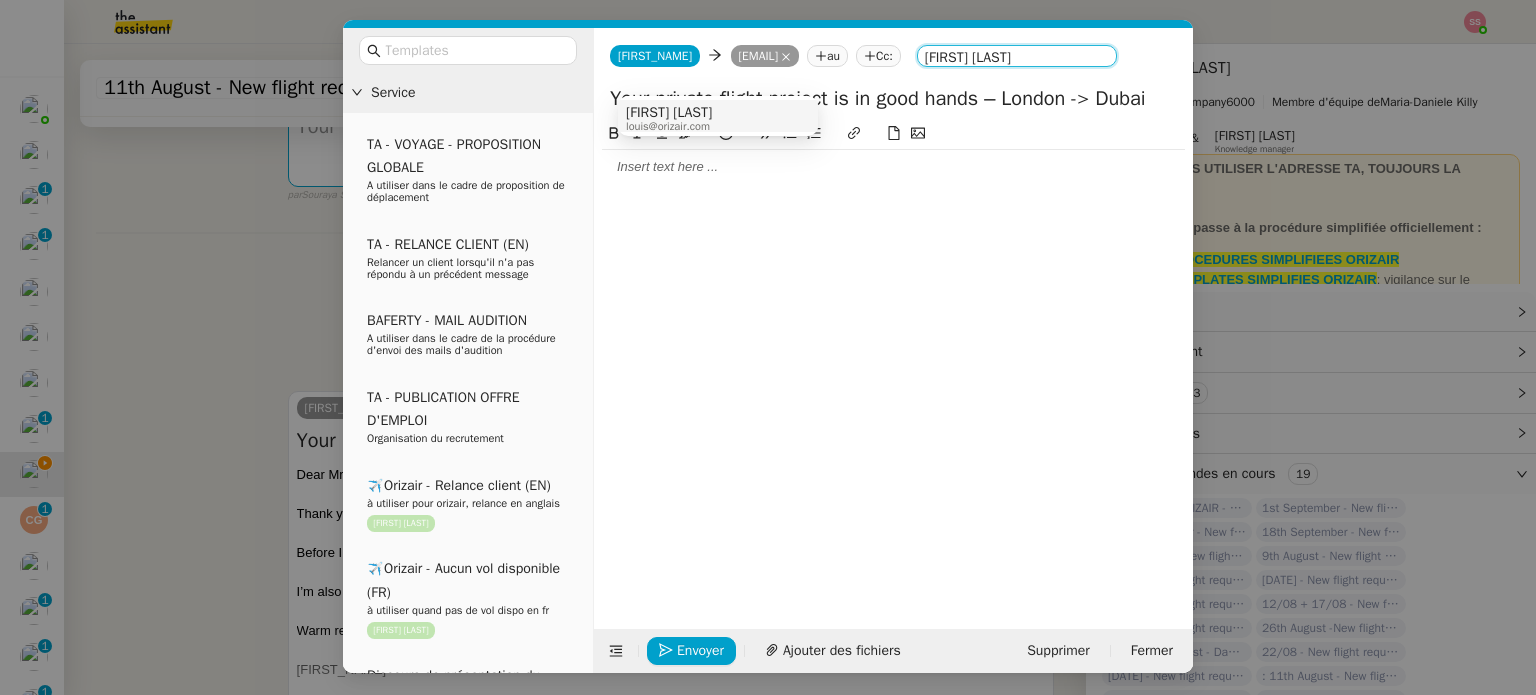 type on "[FIRST] [LAST]" 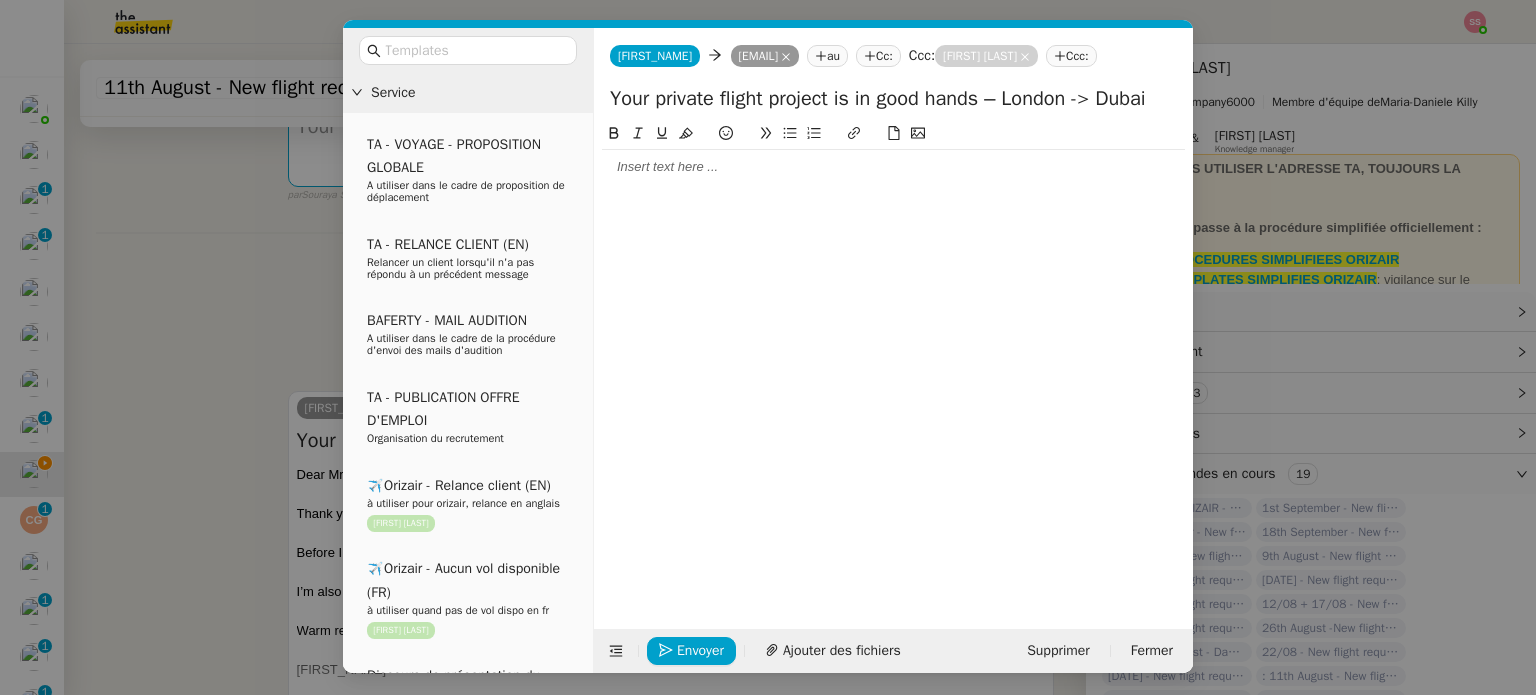 click on "Service TA - VOYAGE - PROPOSITION GLOBALE A utiliser dans le cadre de proposition de déplacement TA - RELANCE CLIENT (EN) Relancer un client lorsqu'il n'a pas répondu à un précédent message BAFERTY - MAIL AUDITION A utiliser dans le cadre de la procédure d'envoi des mails d'audition TA - PUBLICATION OFFRE D'EMPLOI Organisation du recrutement ✈️Orizair - Relance client (EN) à utiliser pour orizair, relance en anglais Louis Frei ✈️Orizair - Aucun vol disponible (FR) à utiliser quand pas de vol dispo en fr Louis Frei Discours de présentation du paiement sécurisé ✈️Orizair - Relance client (FR) à utiliser pour orizair, première relance en français Louis Frei TA - VOYAGES - PROPOSITION ITINERAIRE Soumettre les résultats d'une recherche Orizair - Empty Legs - Confirmation opérateur (EN) à utiliser dans la communication sur avinode pour les empty legs Louis Frei TA - CONFIRMATION PAIEMENT (EN) TA - COURRIER EXPEDIE (recommandé)" at bounding box center (768, 347) 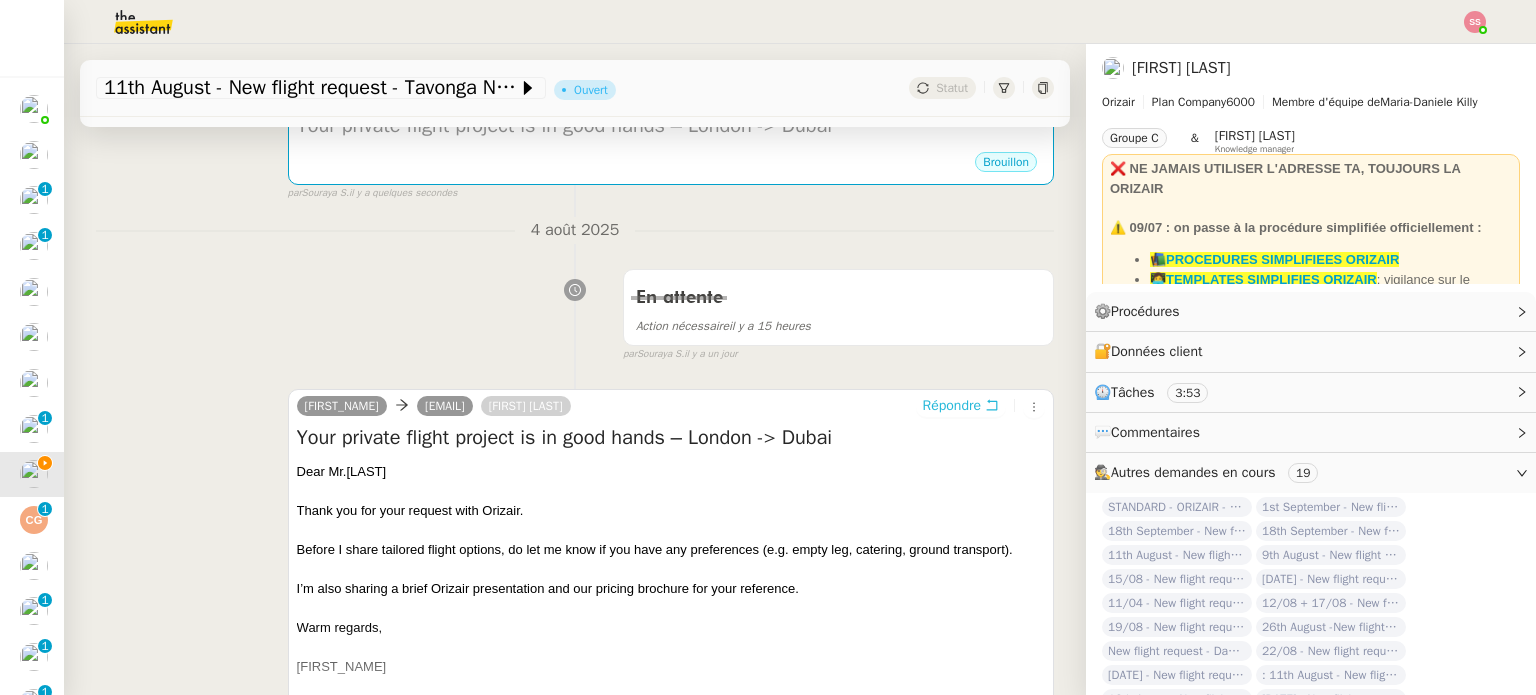 scroll, scrollTop: 0, scrollLeft: 0, axis: both 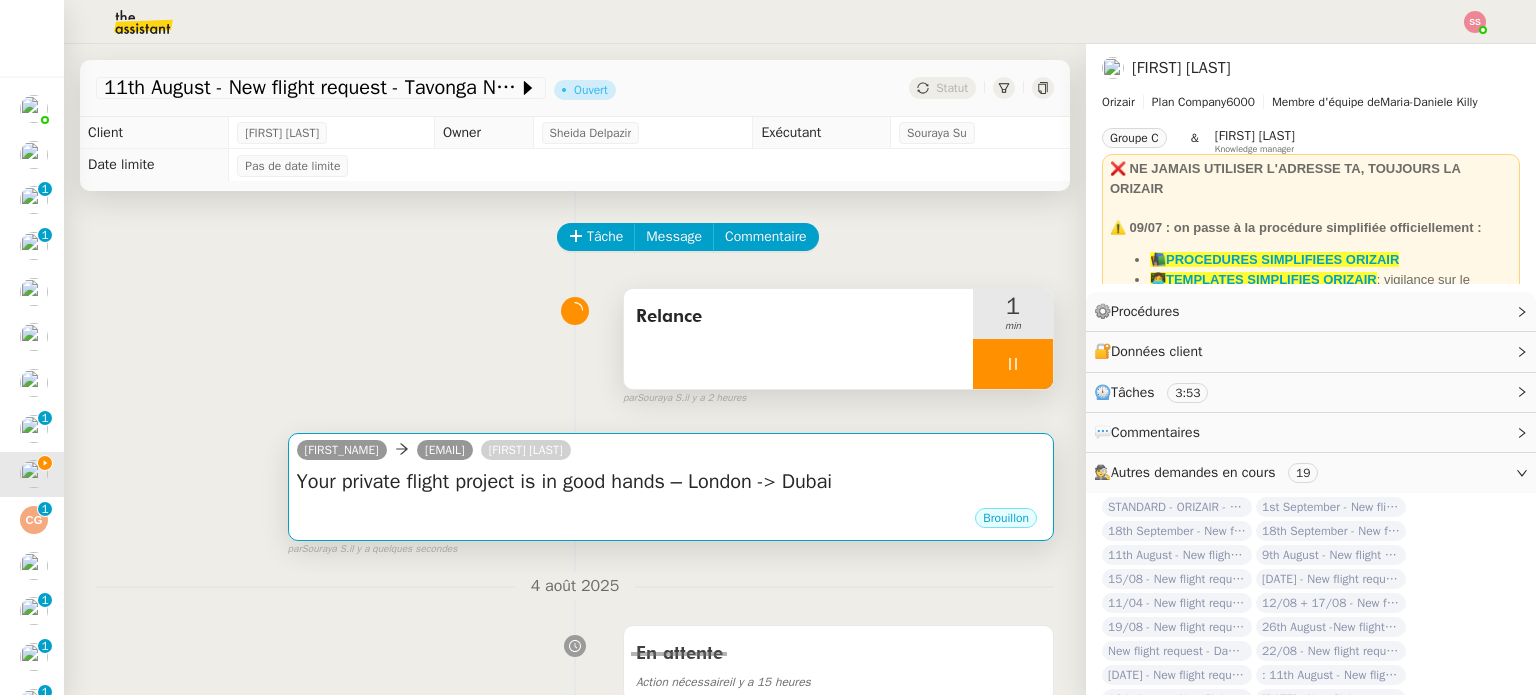 click on "Your private flight project is in good hands – London -> Dubai" at bounding box center (671, 482) 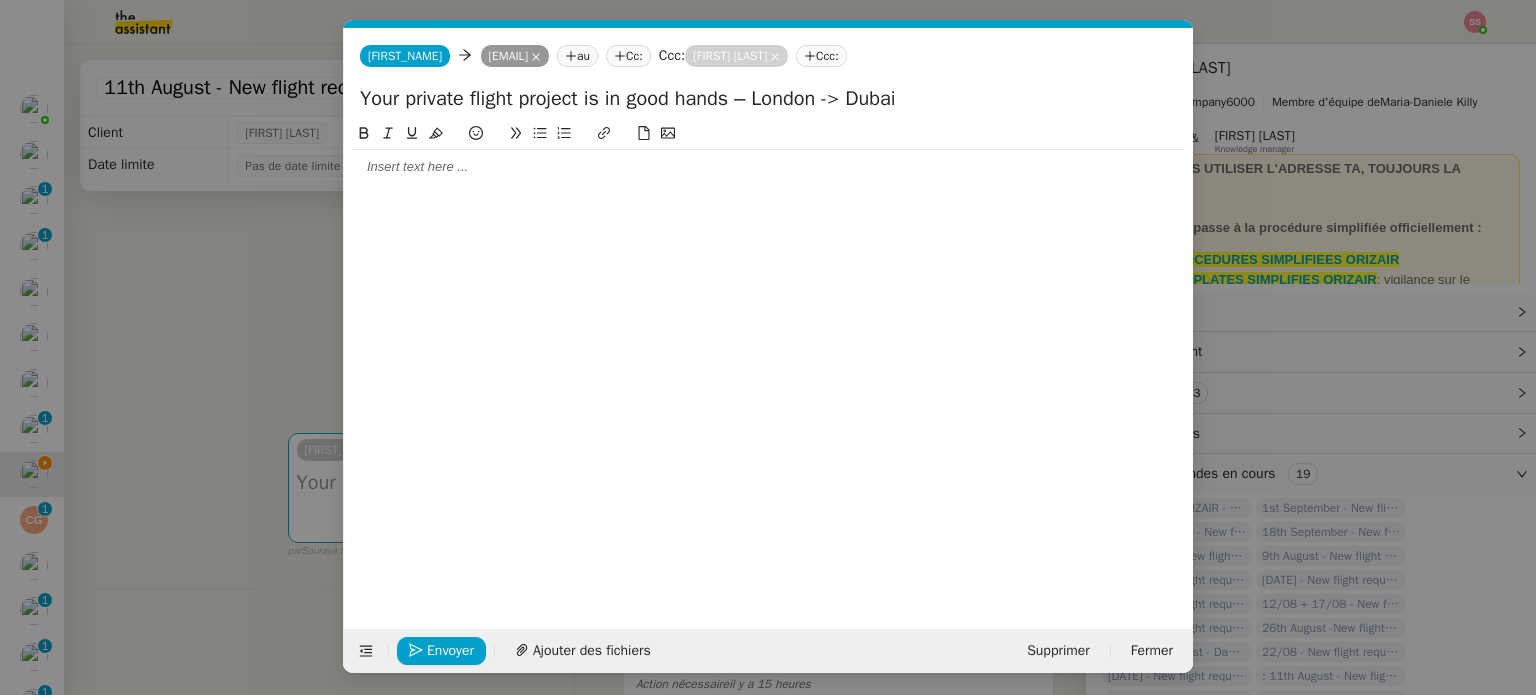 scroll, scrollTop: 0, scrollLeft: 42, axis: horizontal 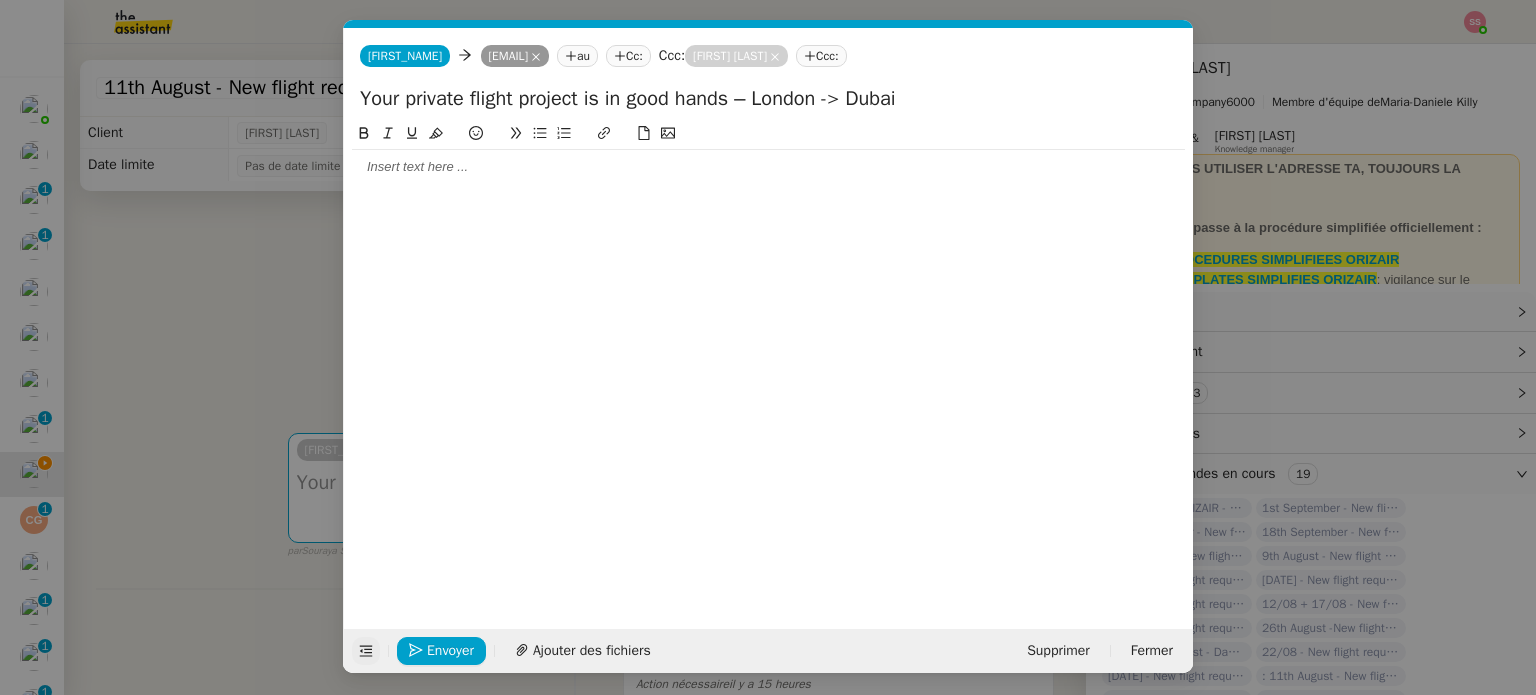 click 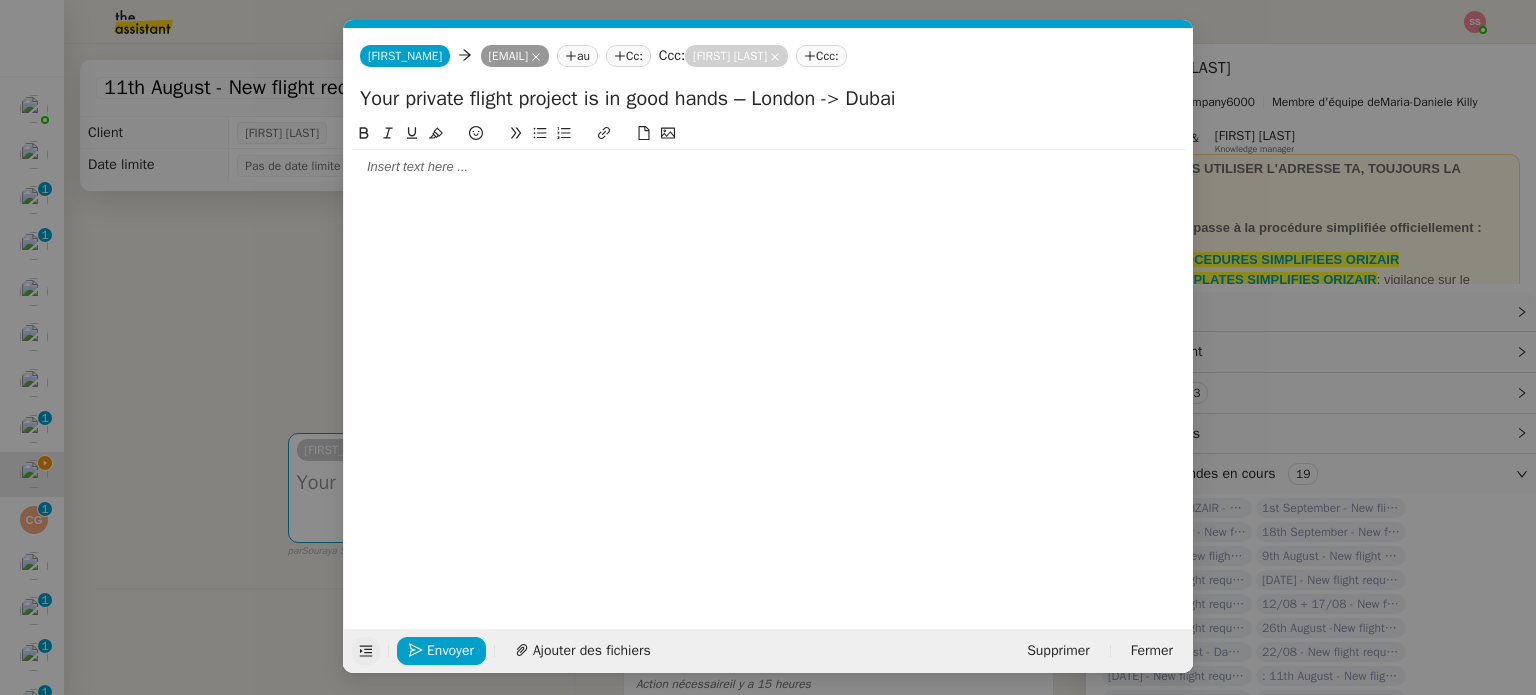 click 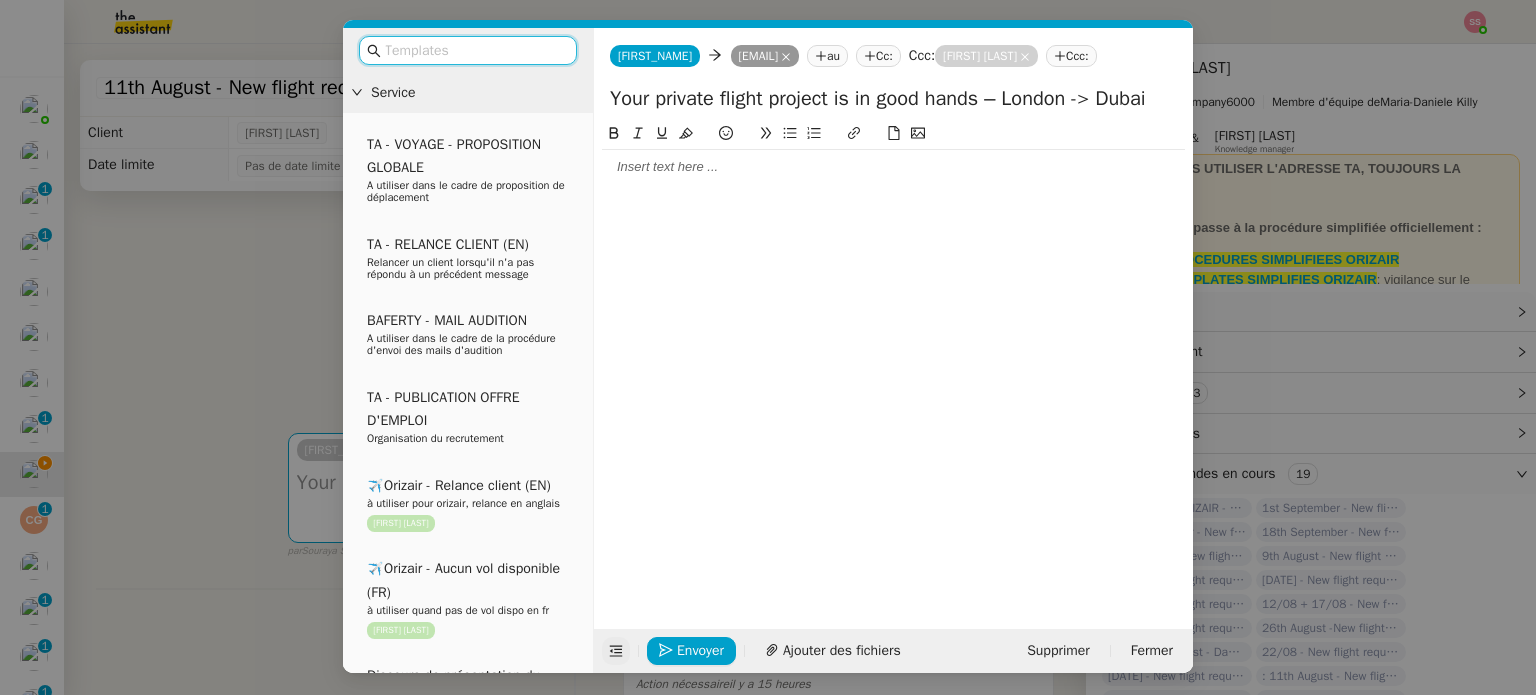 click at bounding box center (475, 50) 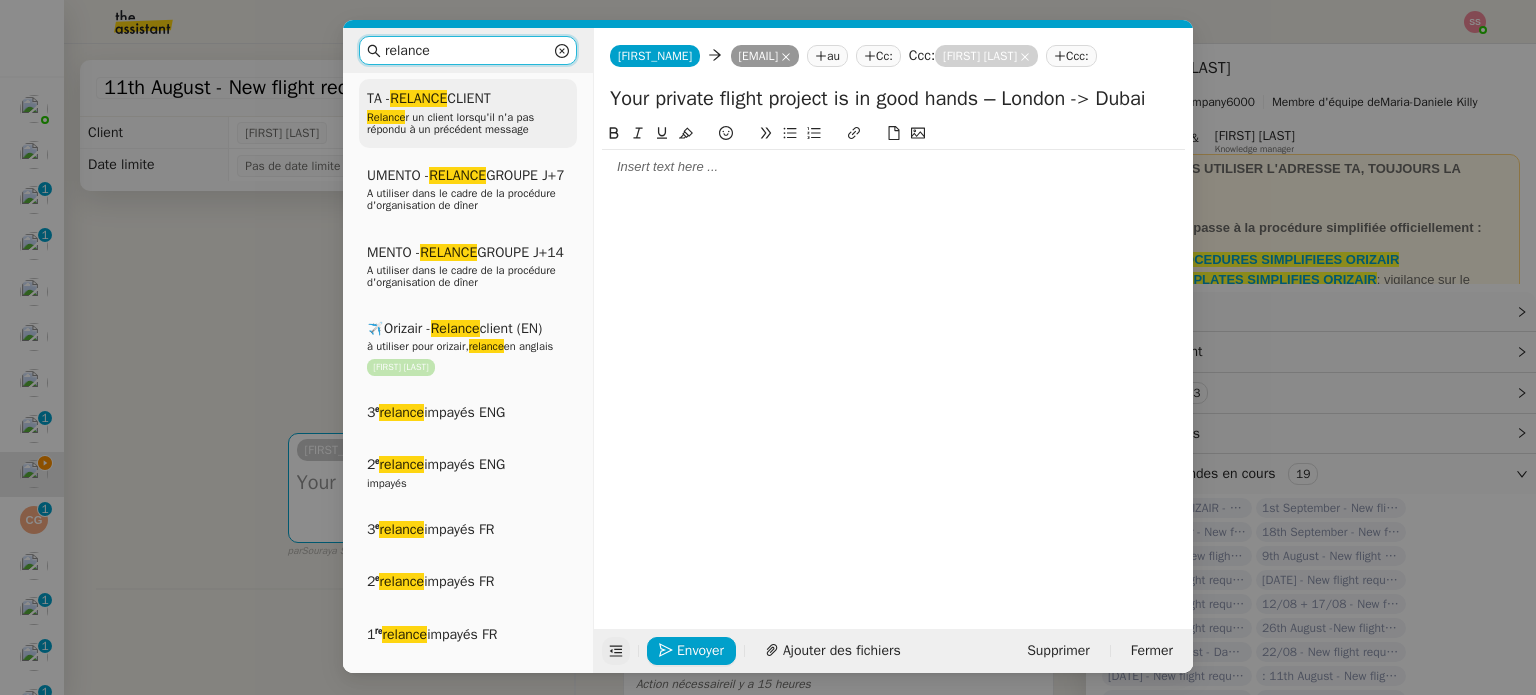 scroll, scrollTop: 400, scrollLeft: 0, axis: vertical 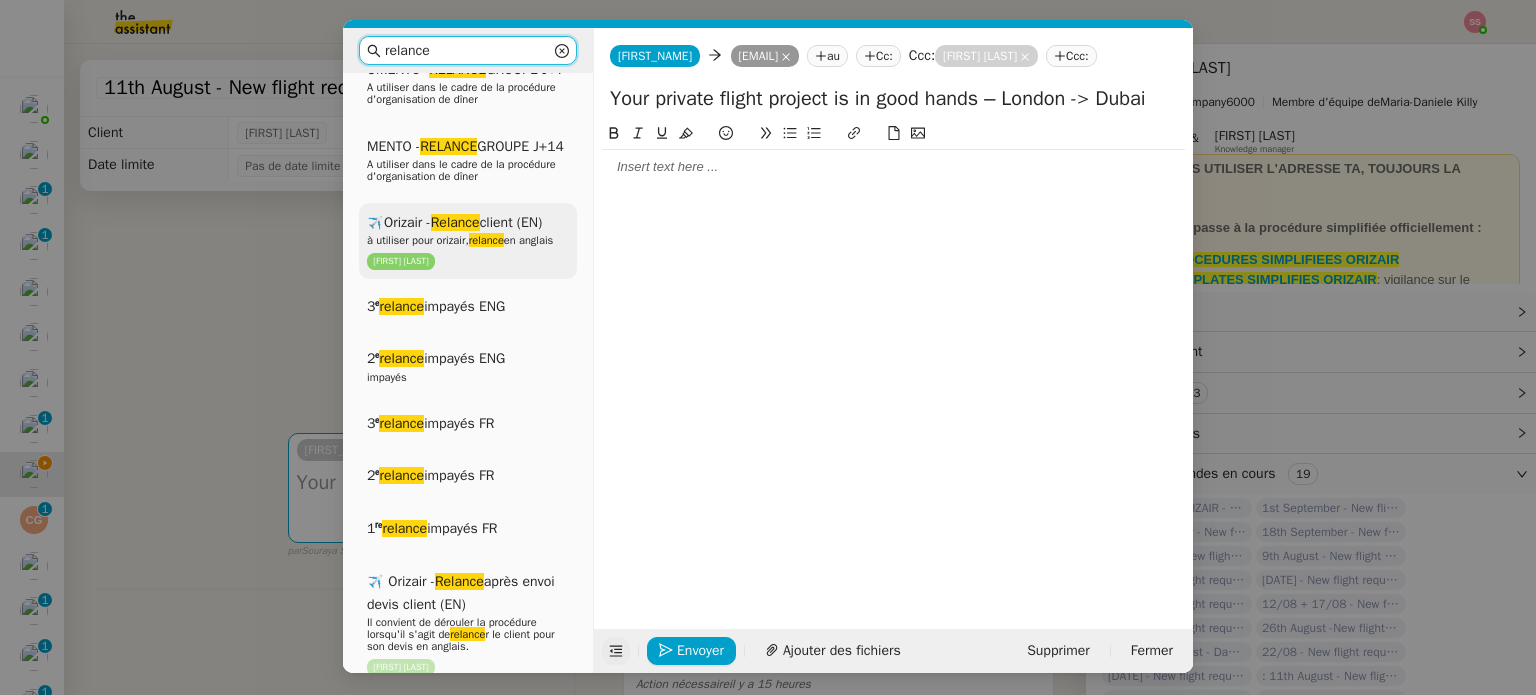 type on "relance" 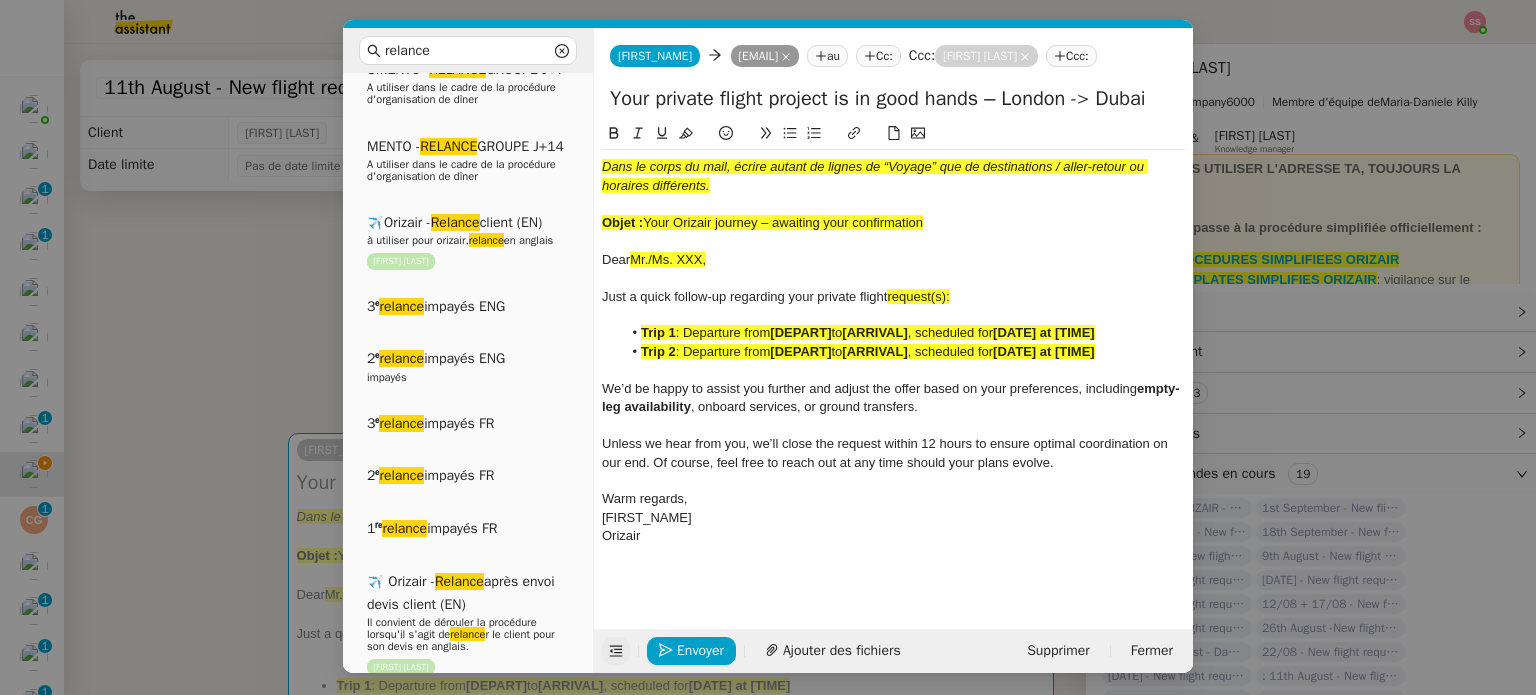 drag, startPoint x: 648, startPoint y: 218, endPoint x: 985, endPoint y: 219, distance: 337.0015 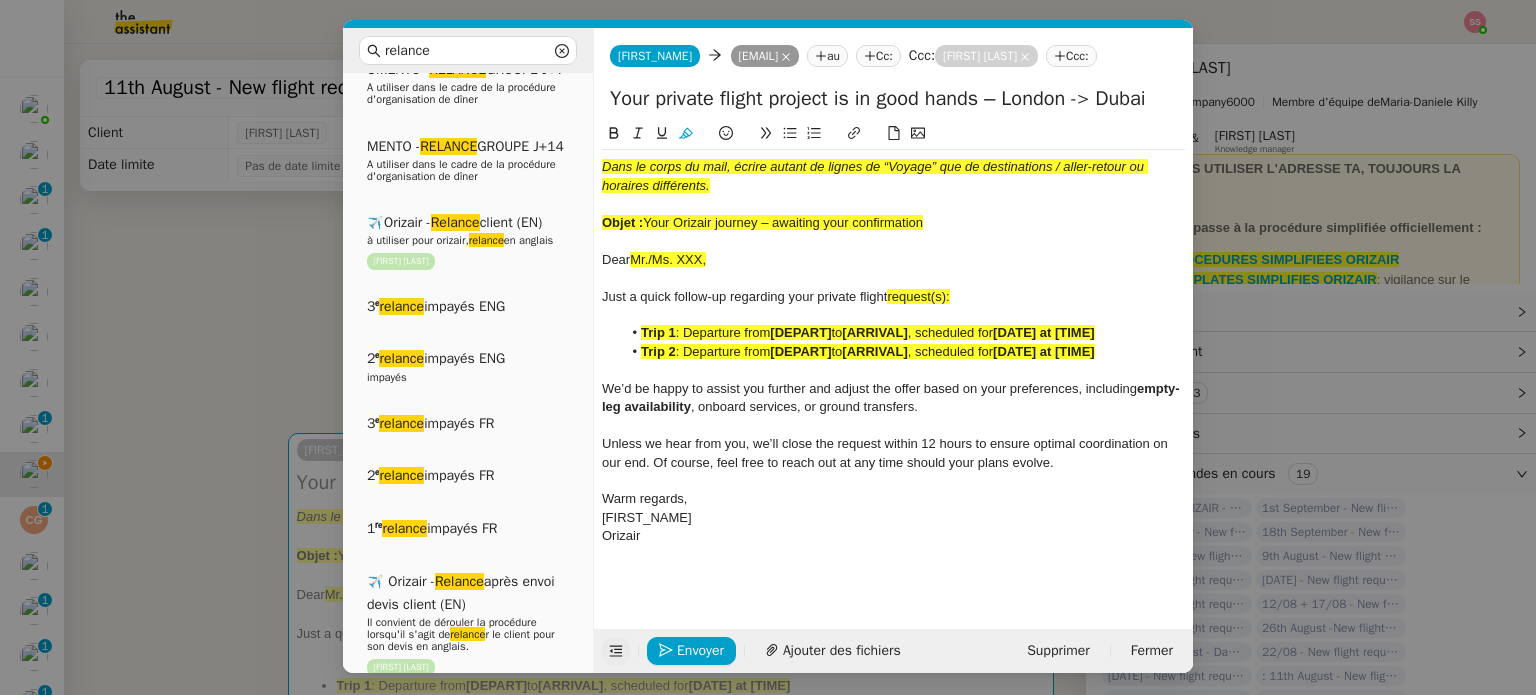 copy on "Your Orizair journey – awaiting your confirmation" 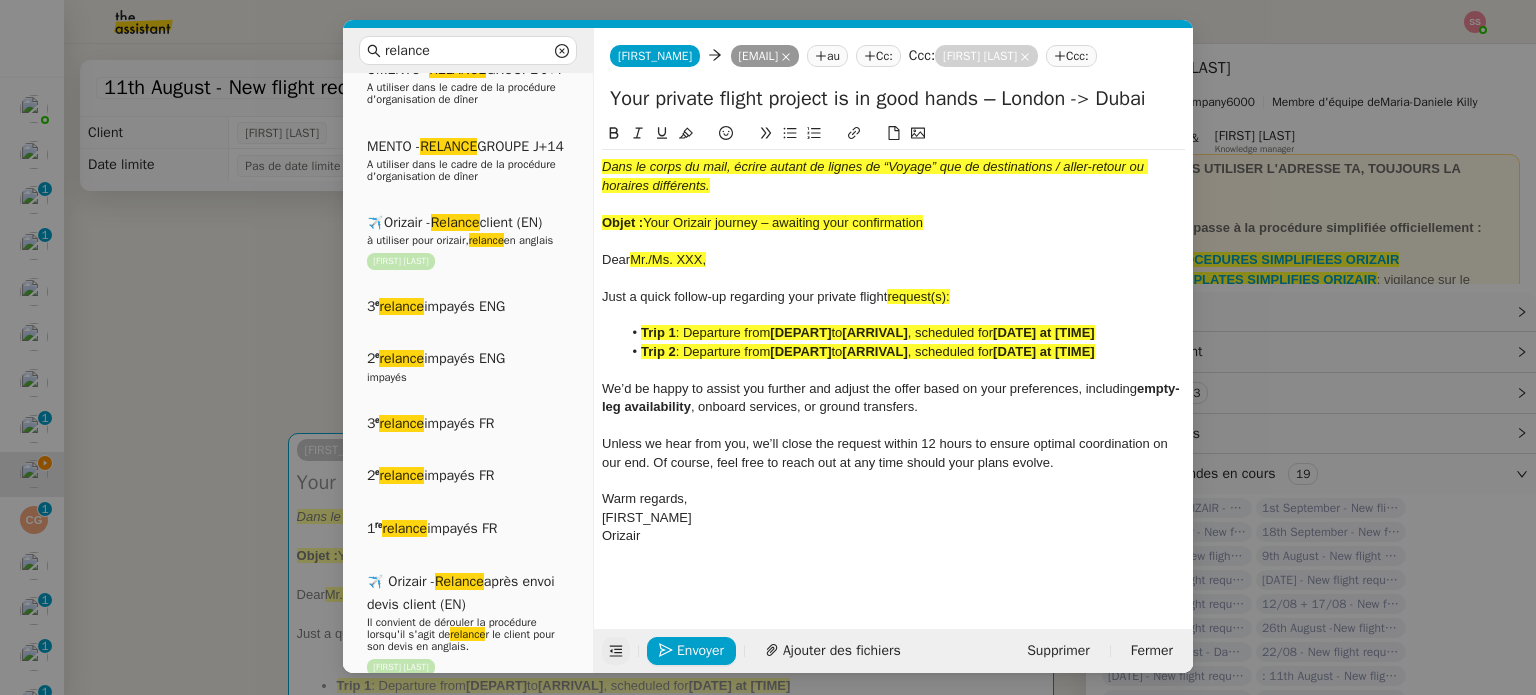 paste on "Your Orizair journey – awaiting your confirmation" 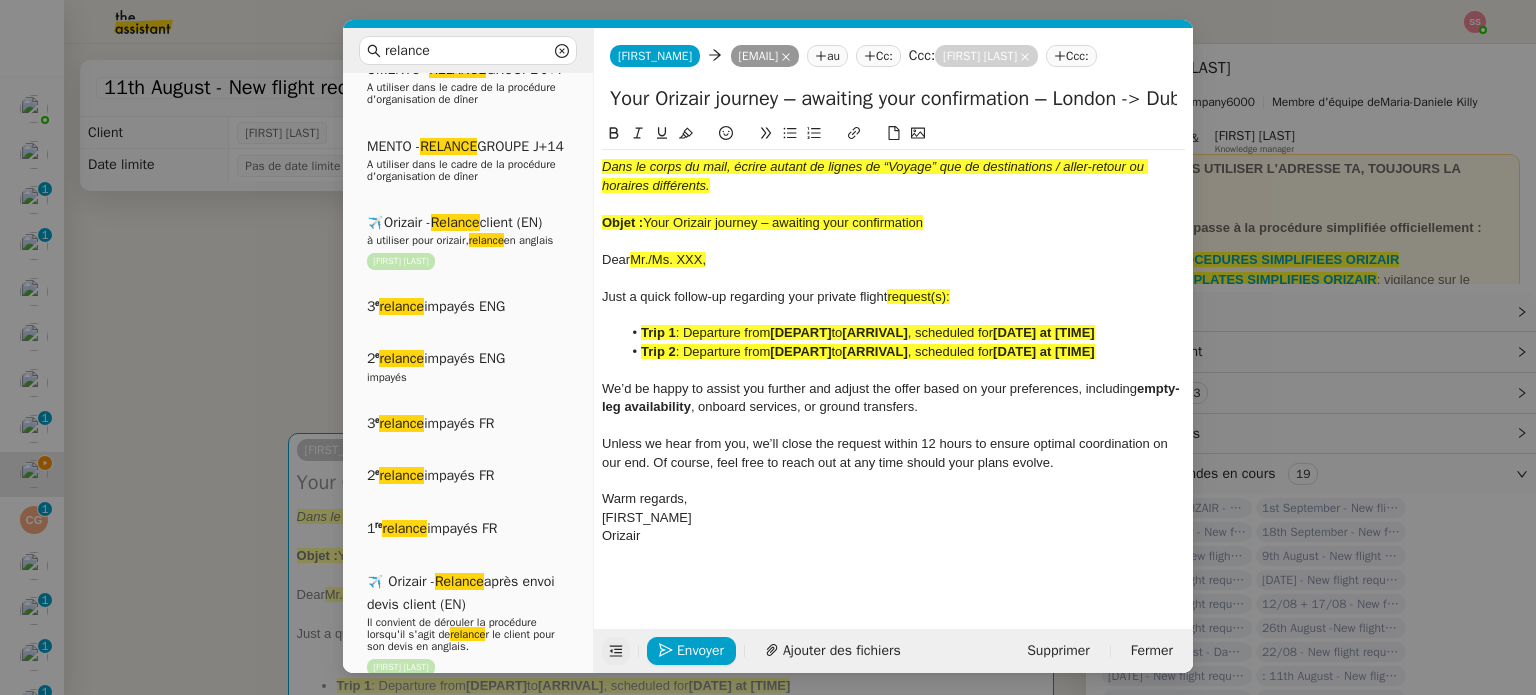 type on "Your Orizair journey – awaiting your confirmation – London -> Dubai" 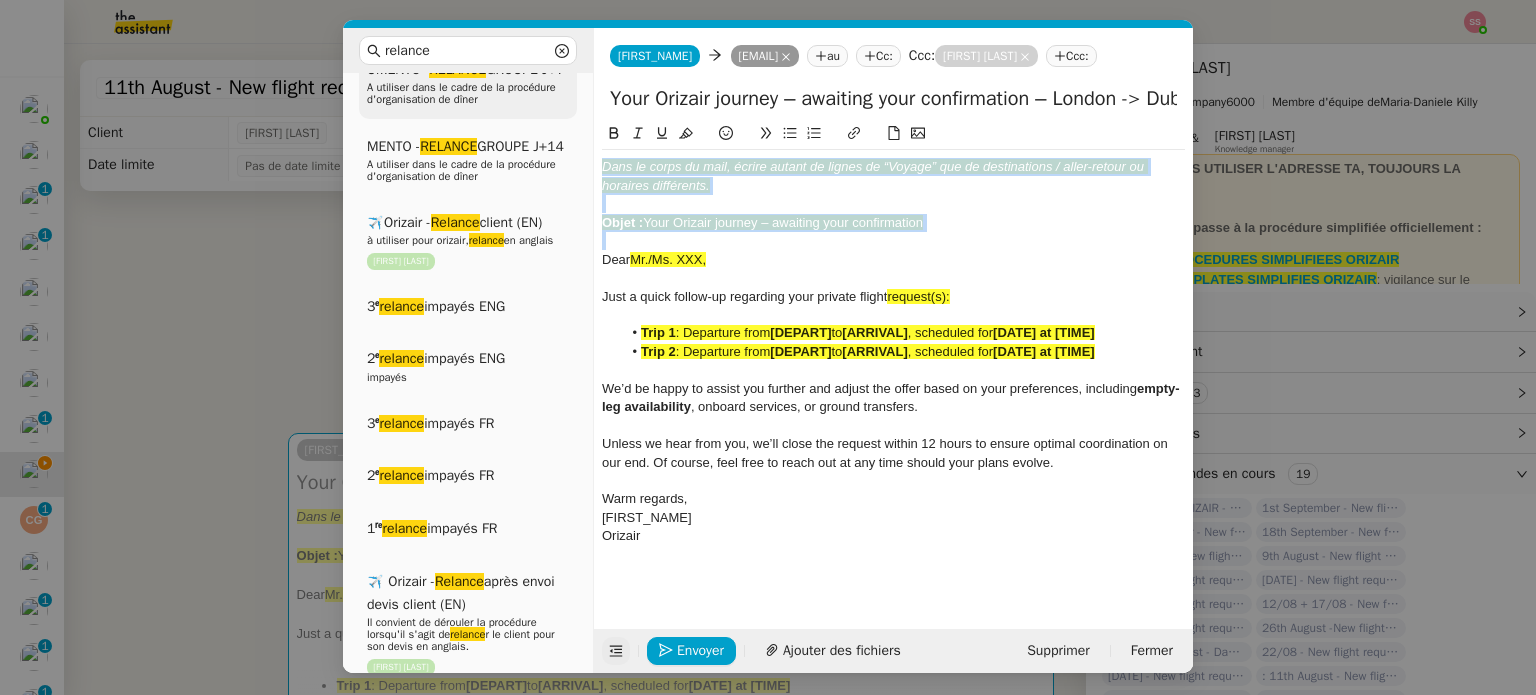drag, startPoint x: 944, startPoint y: 235, endPoint x: 558, endPoint y: 130, distance: 400.02625 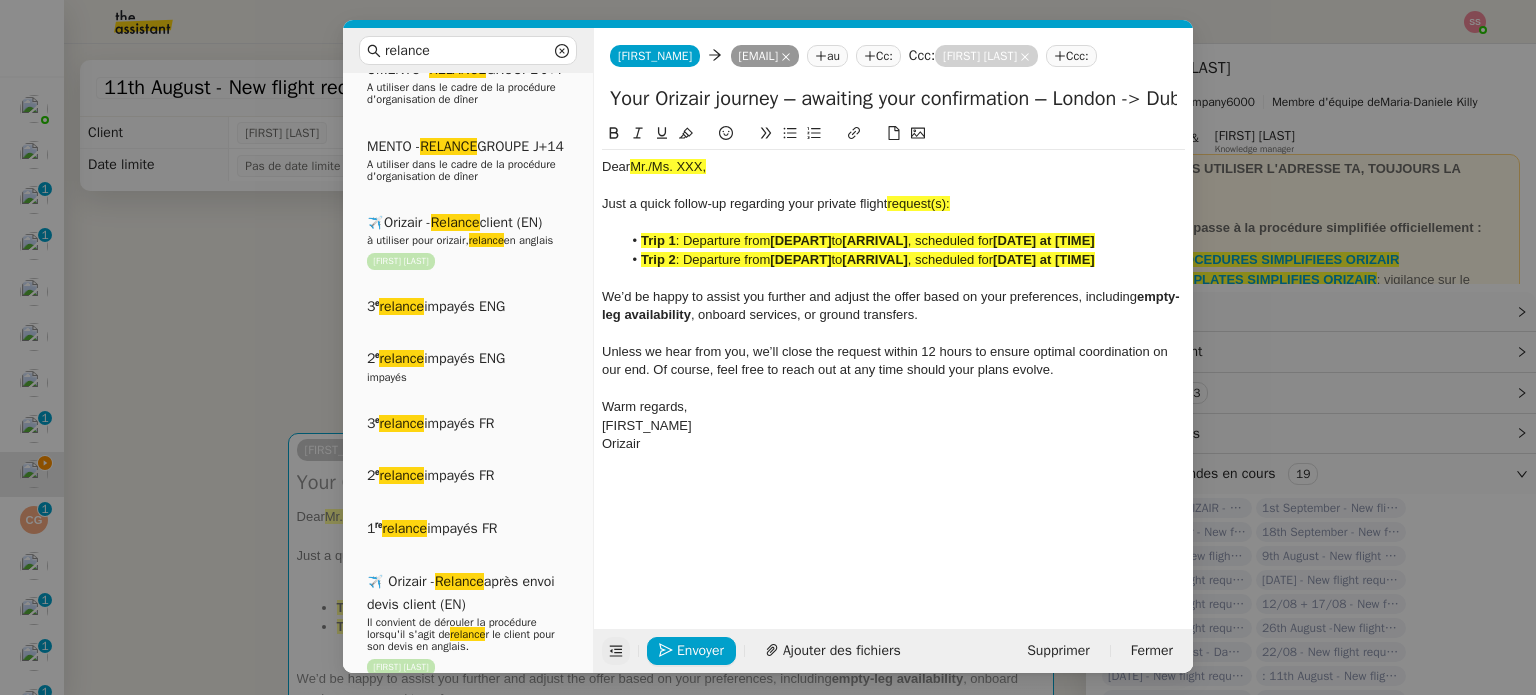 click on "relance Service Relance  Bon de Commande LBP    A utiliser dans le cadre de la procédure de  relance  des bons de commande TA -  RELANCE  CLIENT (EN)    Relance r un client lorsqu'il n'a pas répondu à un précédent message ✈️Orizair -  Relance  client (FR)    à utiliser pour orizair, première  relance  en français  Louis Frei TA -  RELANCE  CLIENT    Relance r un client lorsqu'il n'a pas répondu à un précédent message UMENTO -  RELANCE  GROUPE J+7    A utiliser dans le cadre de la procédure d'organisation de dîner MENTO -  RELANCE  GROUPE J+14    A utiliser dans le cadre de la procédure d'organisation de dîner ✈️Orizair -  Relance  client (EN)     à utiliser pour orizair,  relance  en anglais  Louis Frei 3ᵉ  relance  impayés ENG    2ᵉ  relance  impayés ENG    impayés  3ᵉ  relance  impayés FR    2ᵉ  relance  impayés FR    1ʳᵉ  relance  impayés FR    ✈️ Orizair -  Relance  après envoi devis client (EN)    relance r le client pour son devis en anglais." at bounding box center (768, 347) 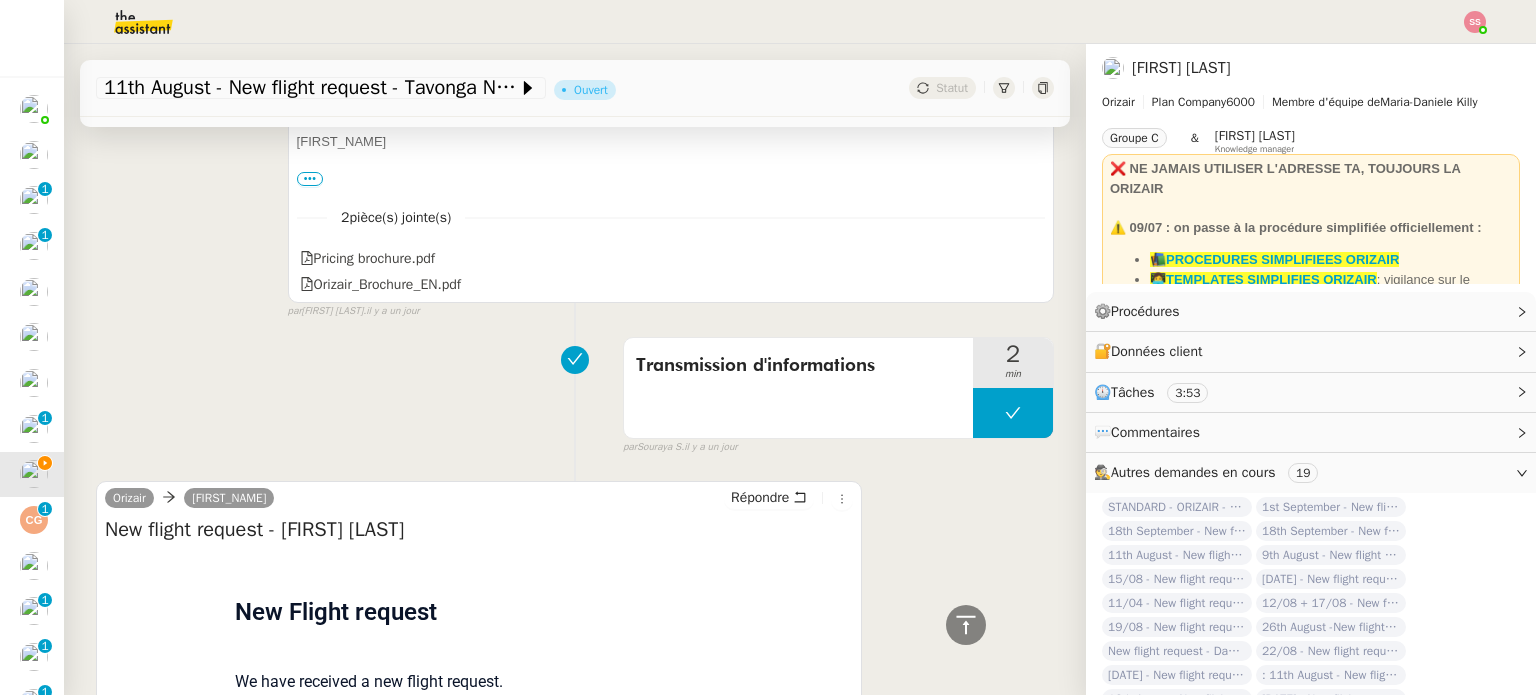 scroll, scrollTop: 1300, scrollLeft: 0, axis: vertical 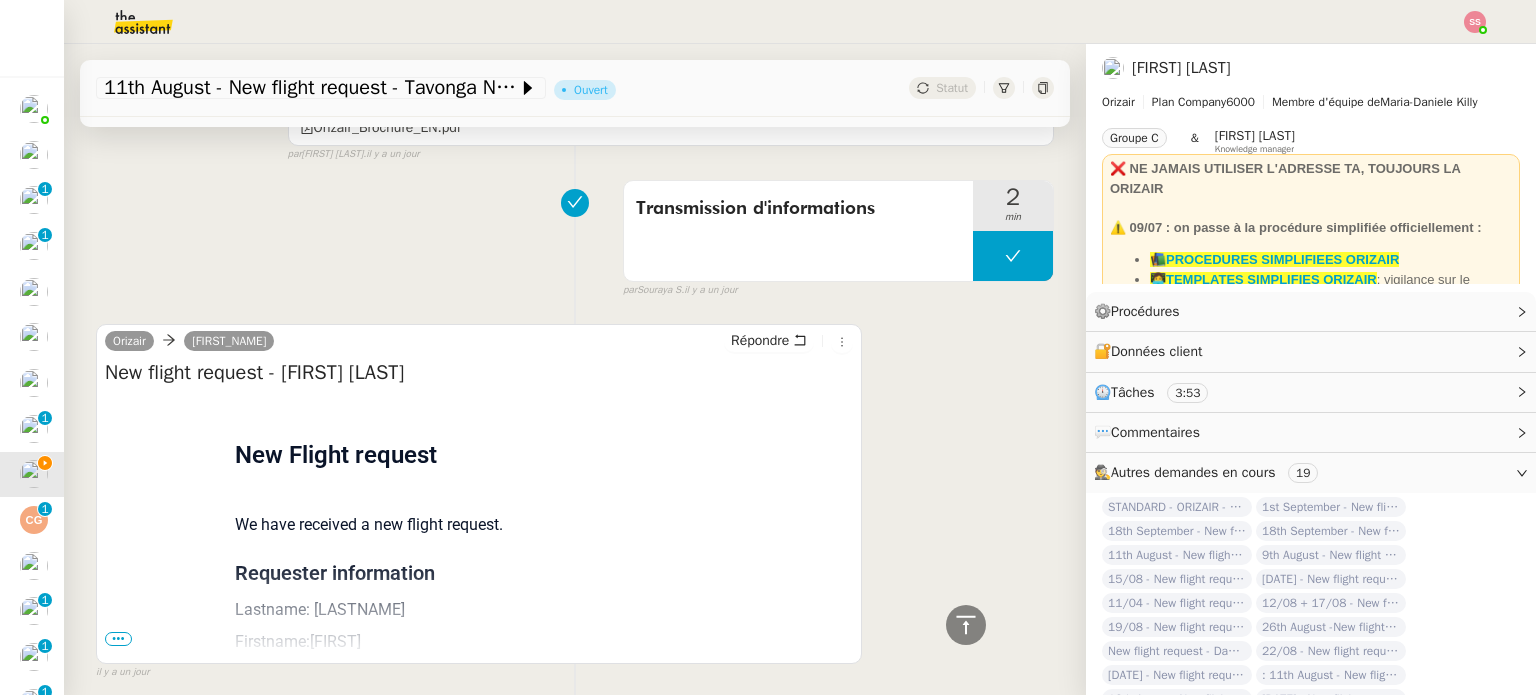 click on "•••" at bounding box center [118, 639] 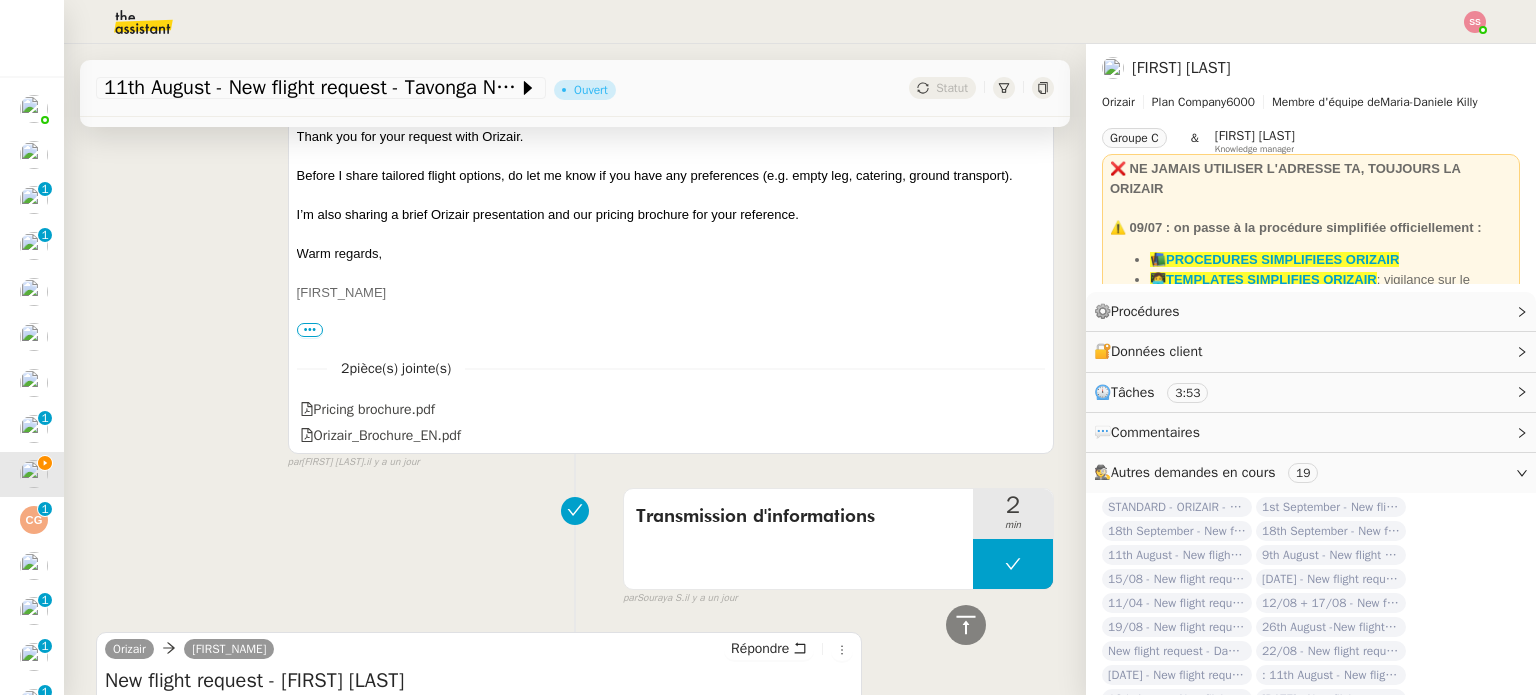 scroll, scrollTop: 392, scrollLeft: 0, axis: vertical 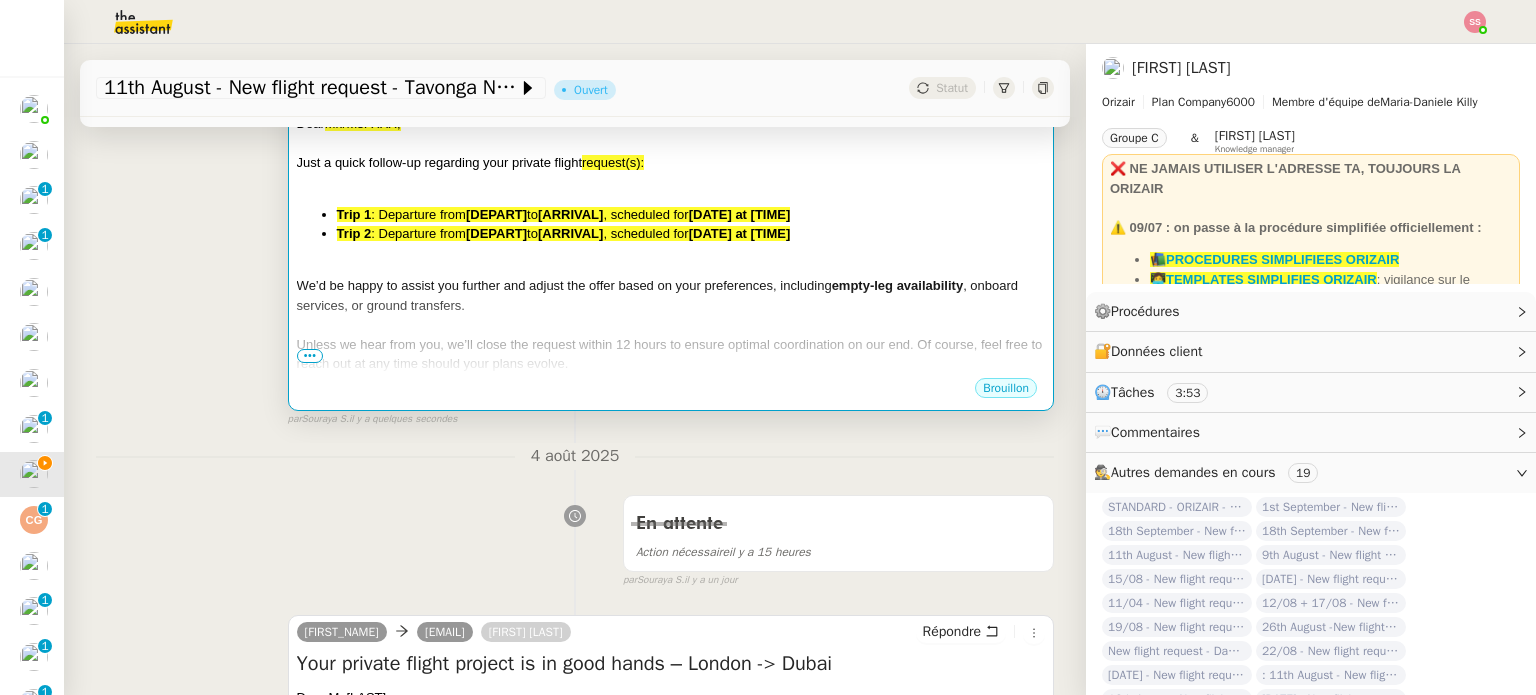 click at bounding box center (671, 182) 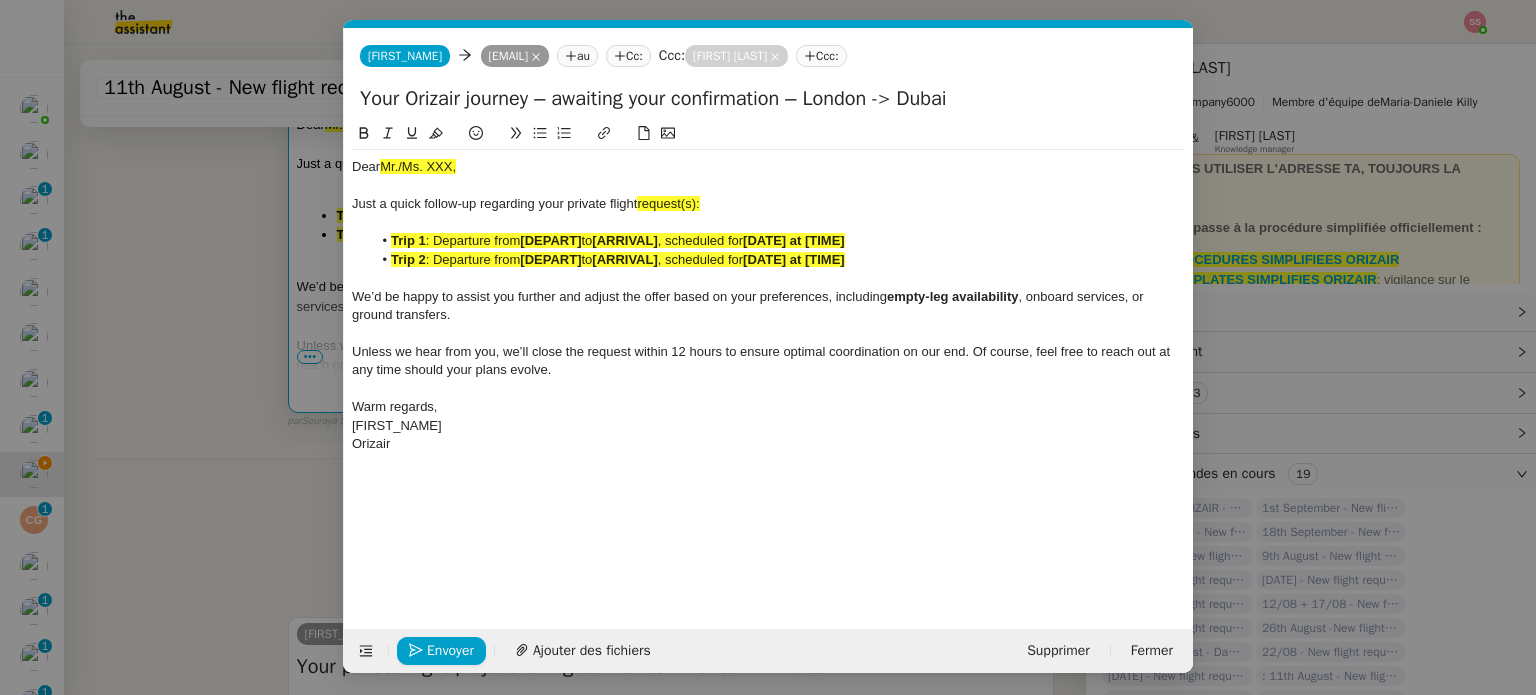 scroll, scrollTop: 0, scrollLeft: 86, axis: horizontal 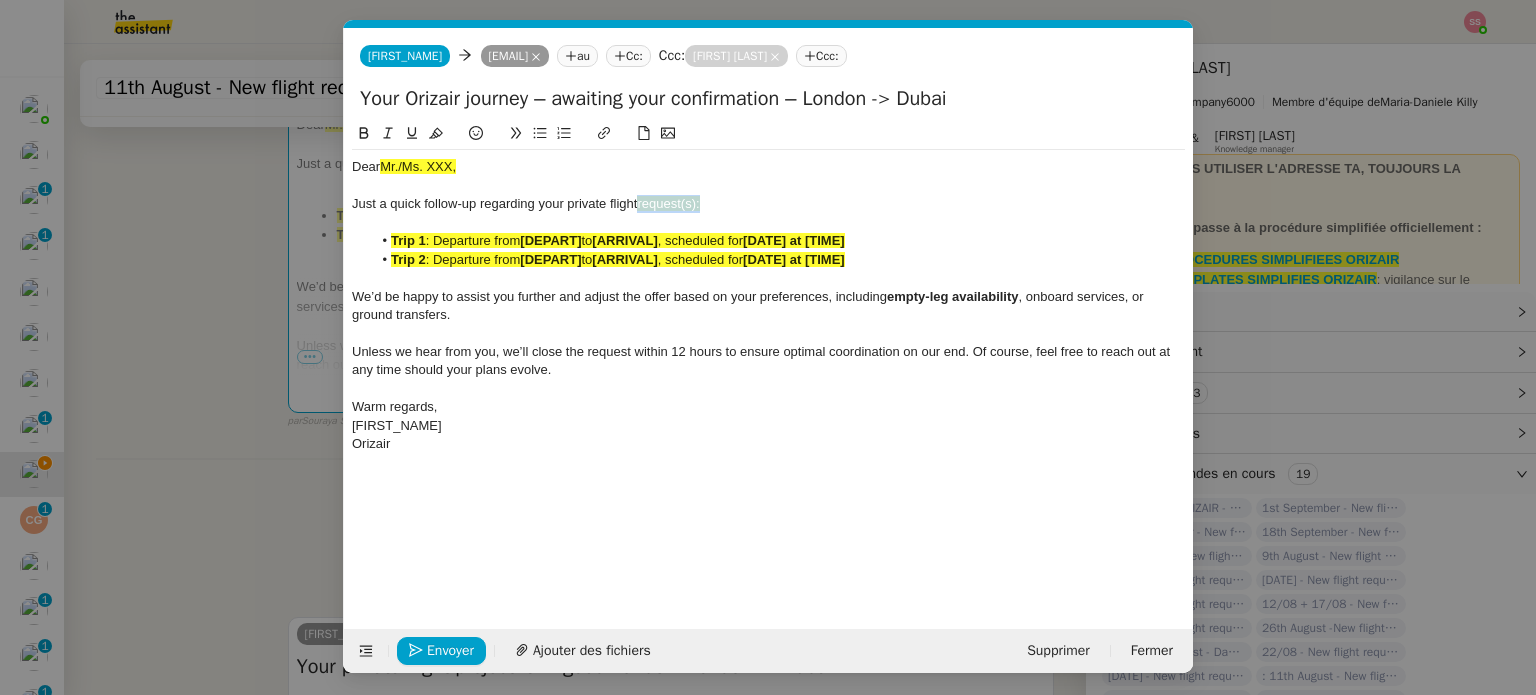 drag, startPoint x: 736, startPoint y: 200, endPoint x: 640, endPoint y: 202, distance: 96.02083 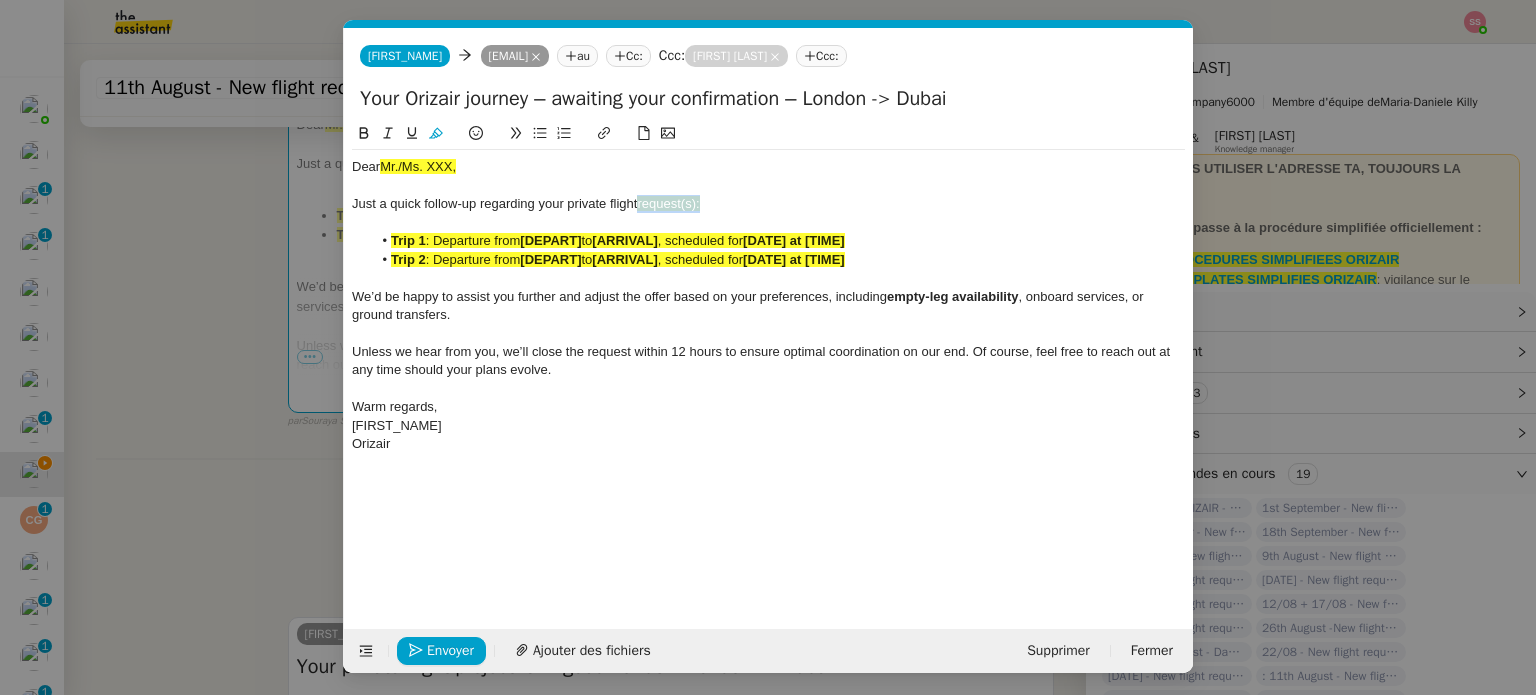 click 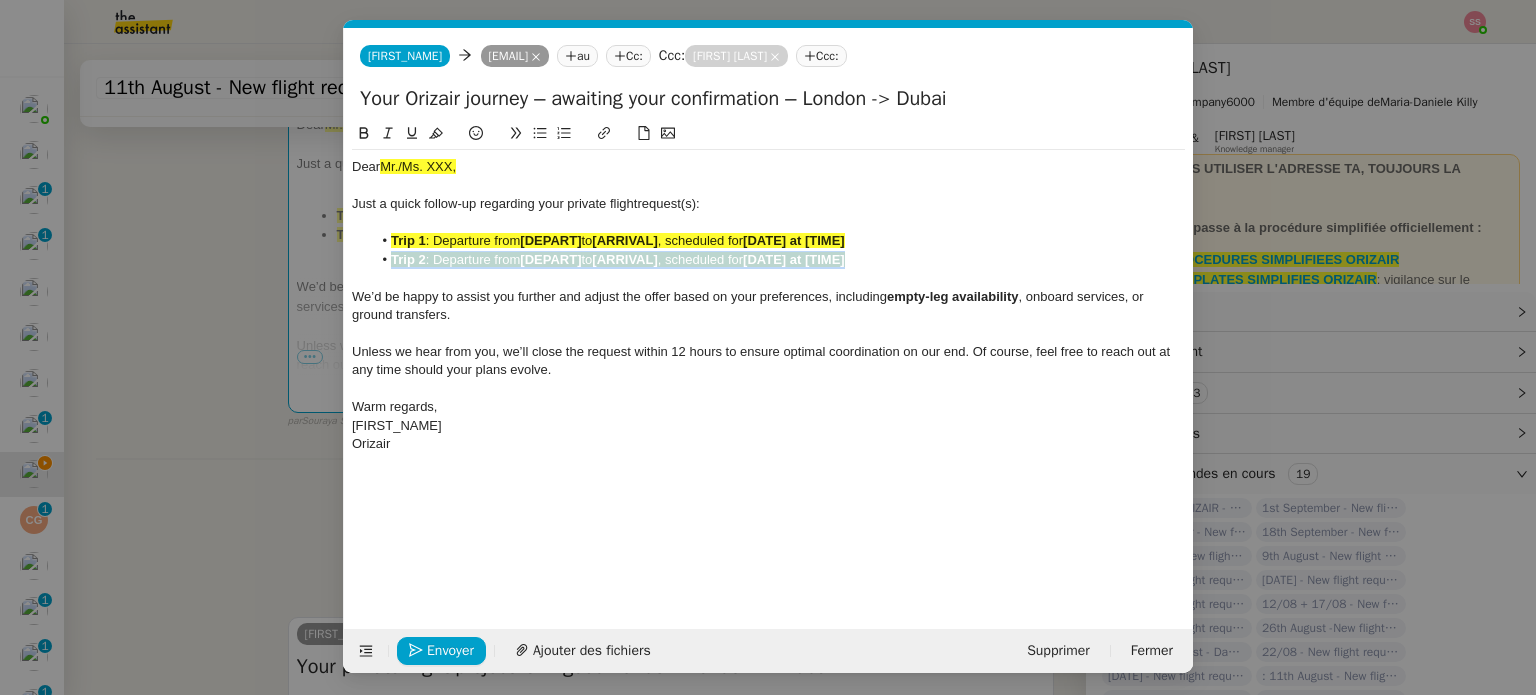 drag, startPoint x: 875, startPoint y: 262, endPoint x: 370, endPoint y: 255, distance: 505.04852 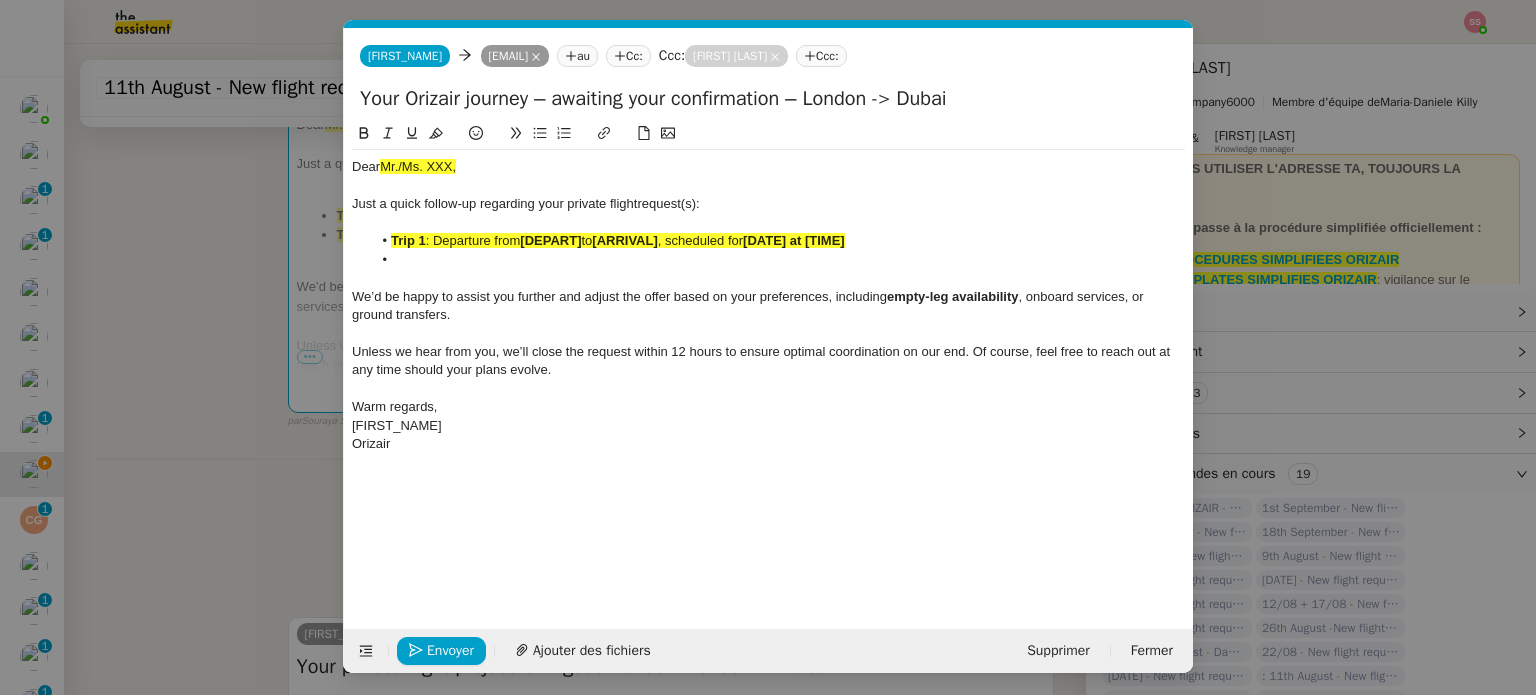 click on "[DEPART]" 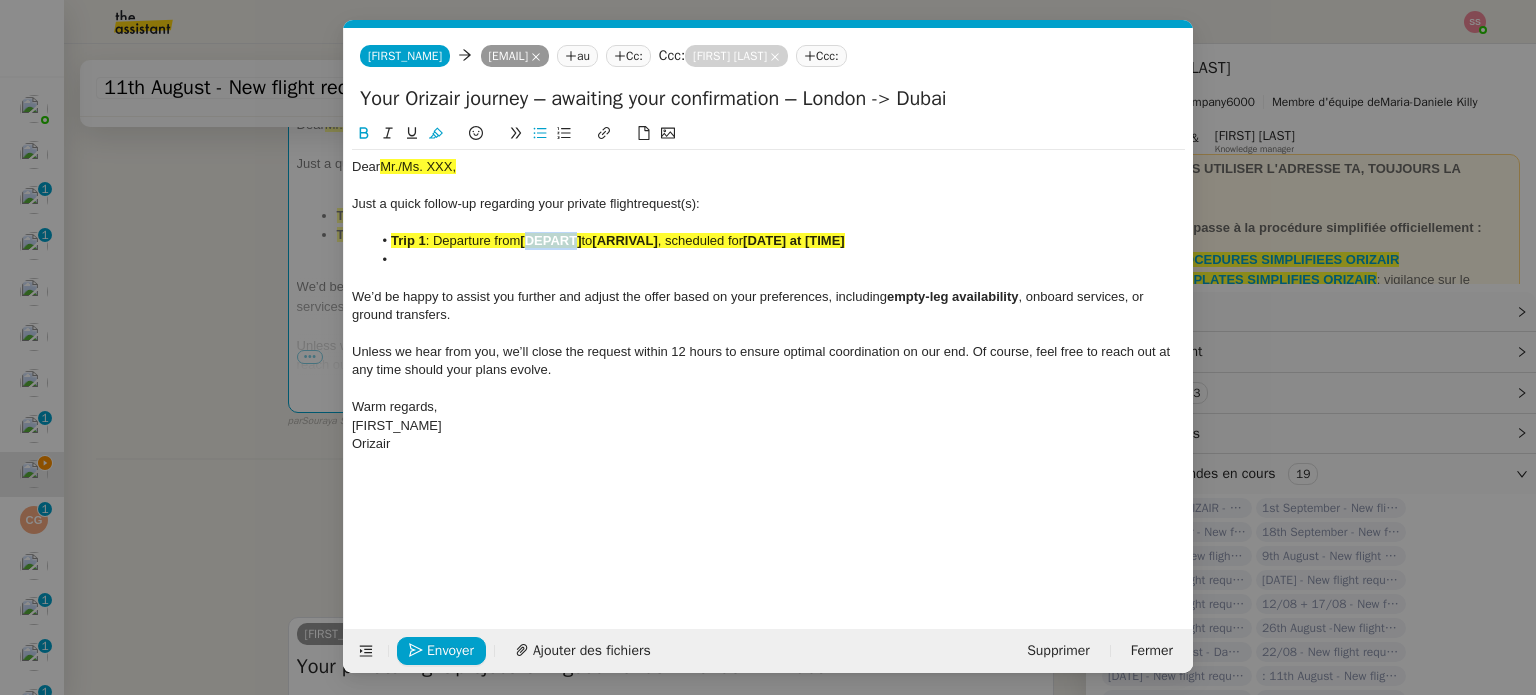 click on "[DEPART]" 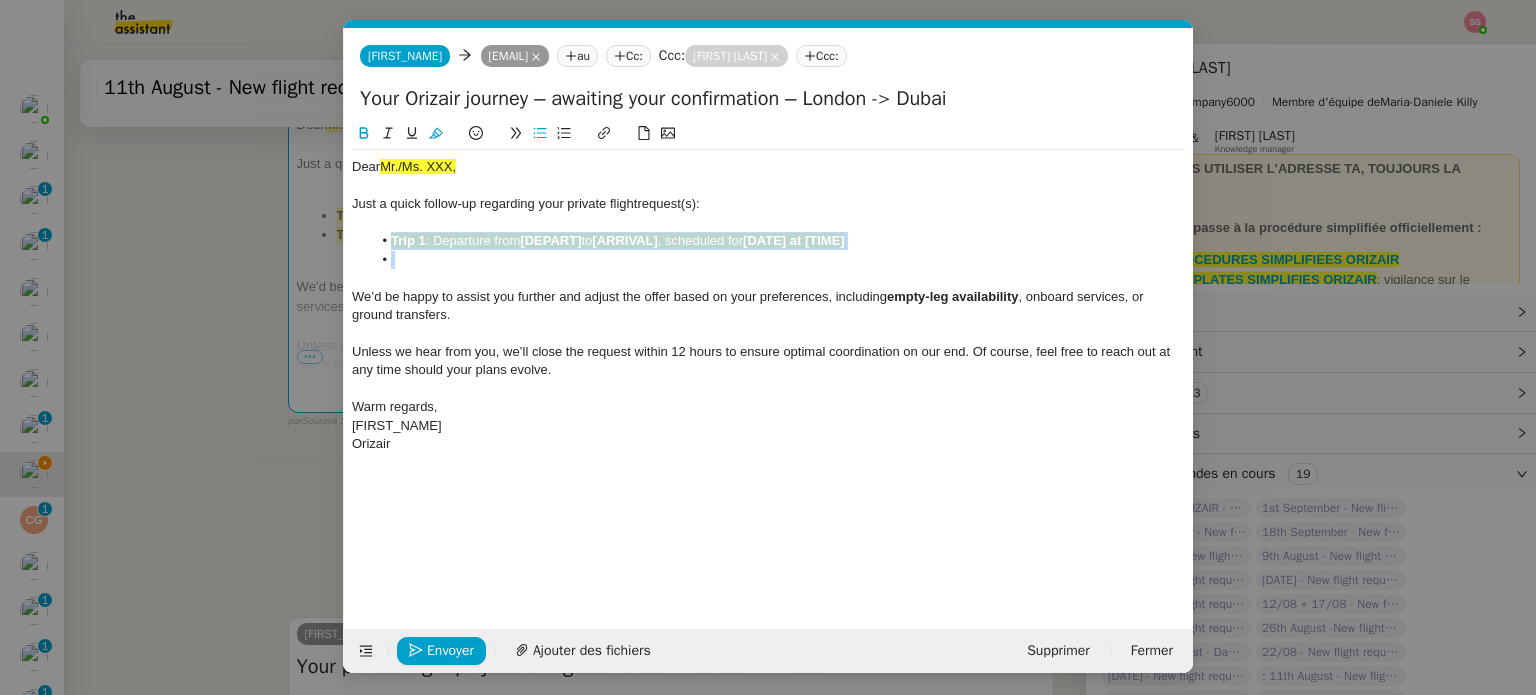 click on "[DEPART]" 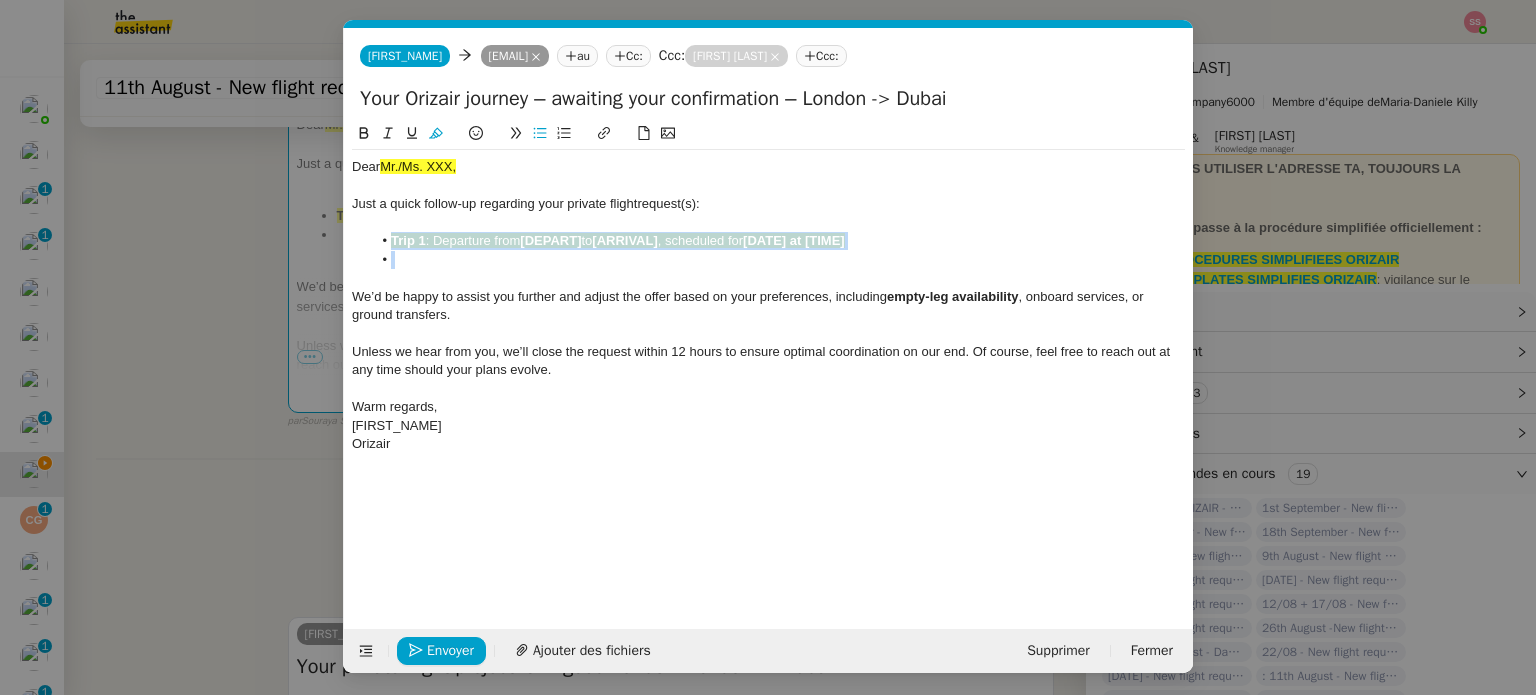 drag, startPoint x: 436, startPoint y: 130, endPoint x: 440, endPoint y: 216, distance: 86.09297 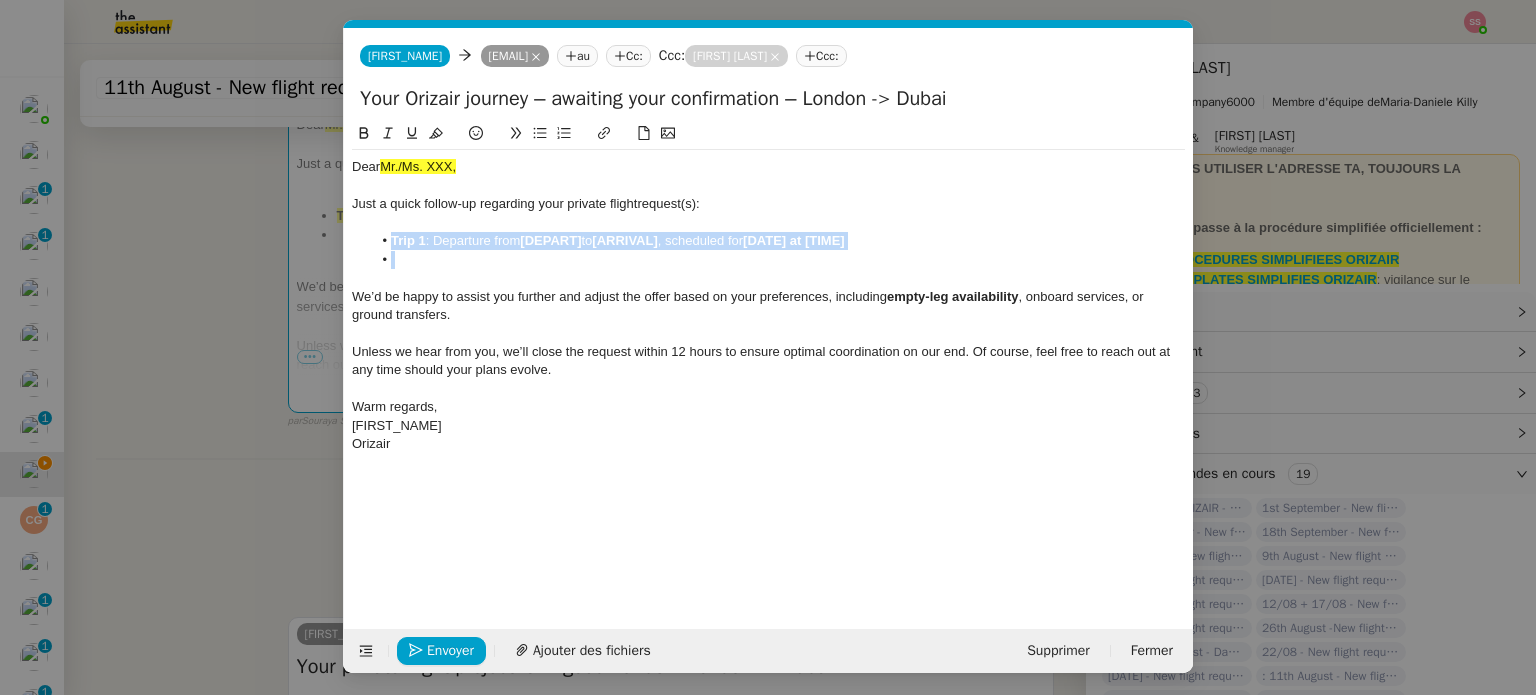click 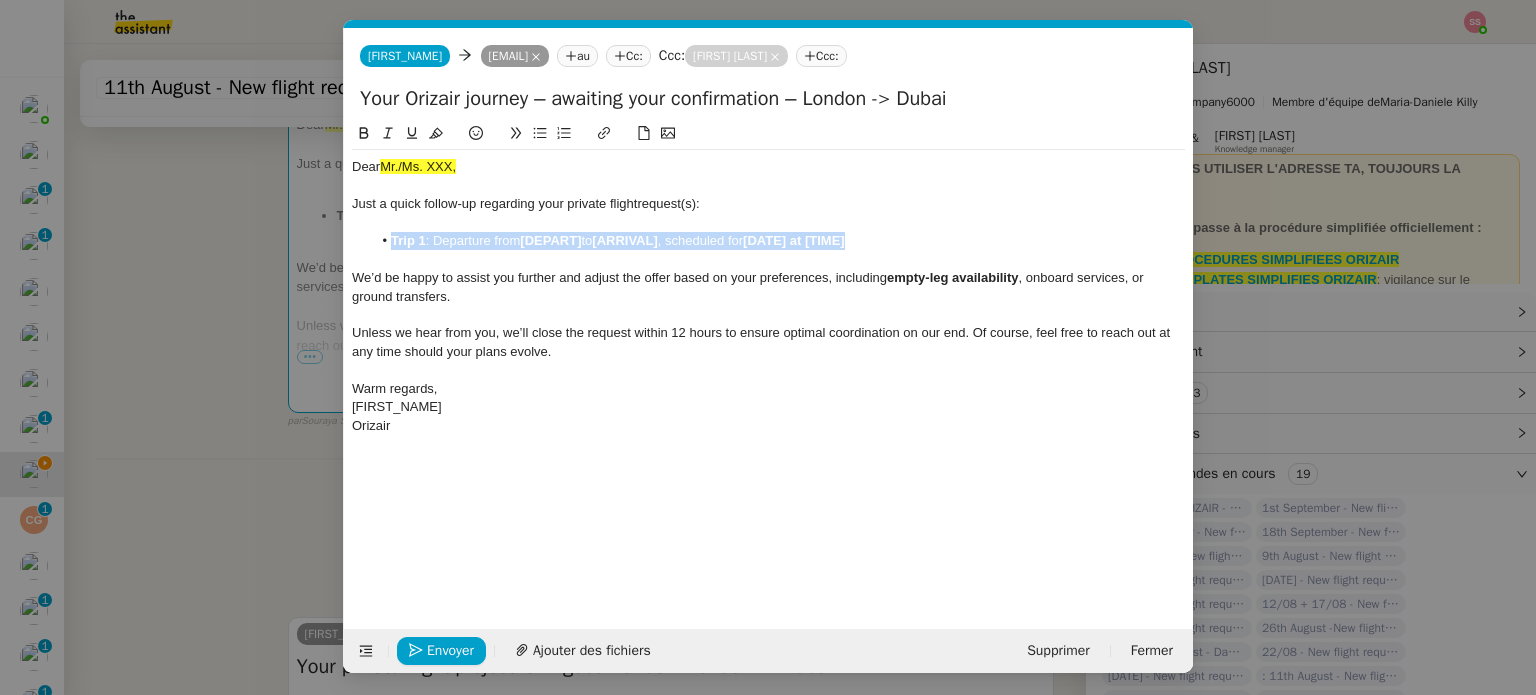 drag, startPoint x: 466, startPoint y: 167, endPoint x: 381, endPoint y: 164, distance: 85.052925 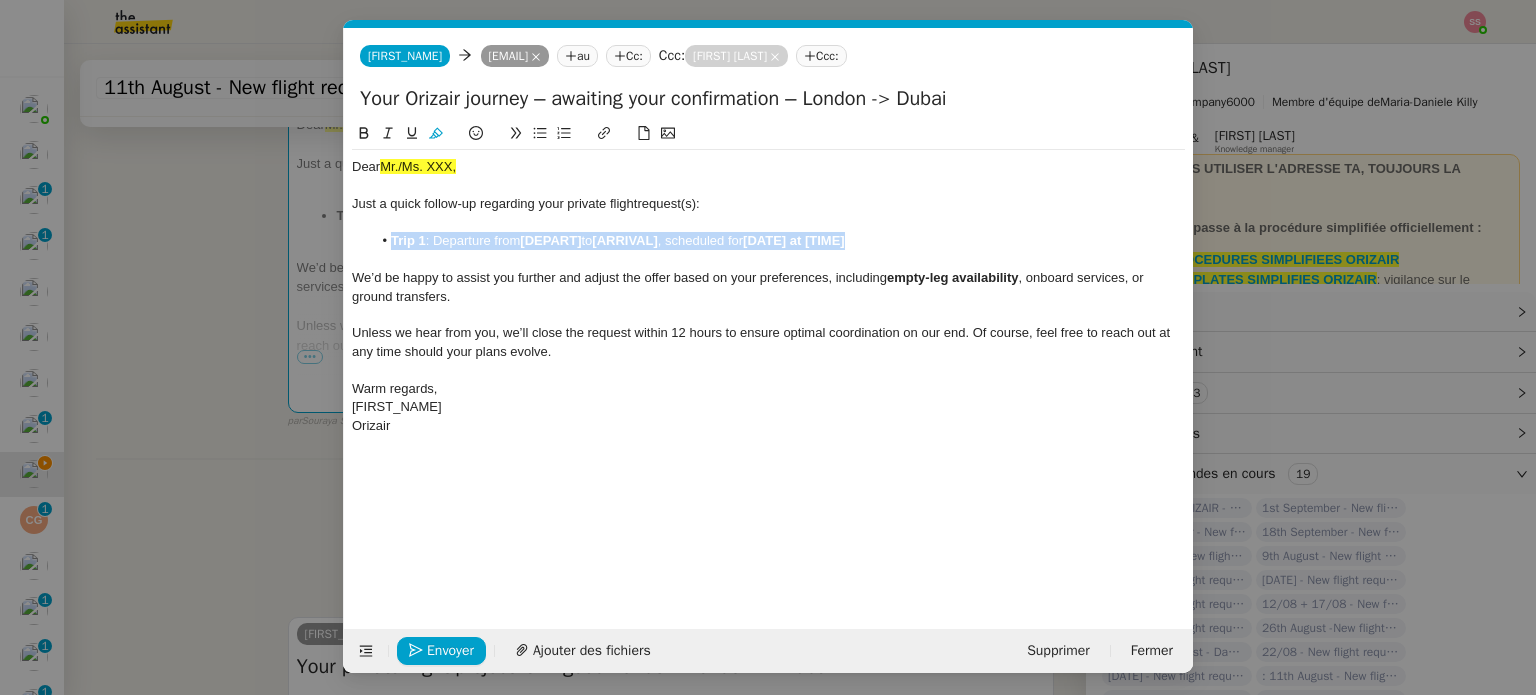 click 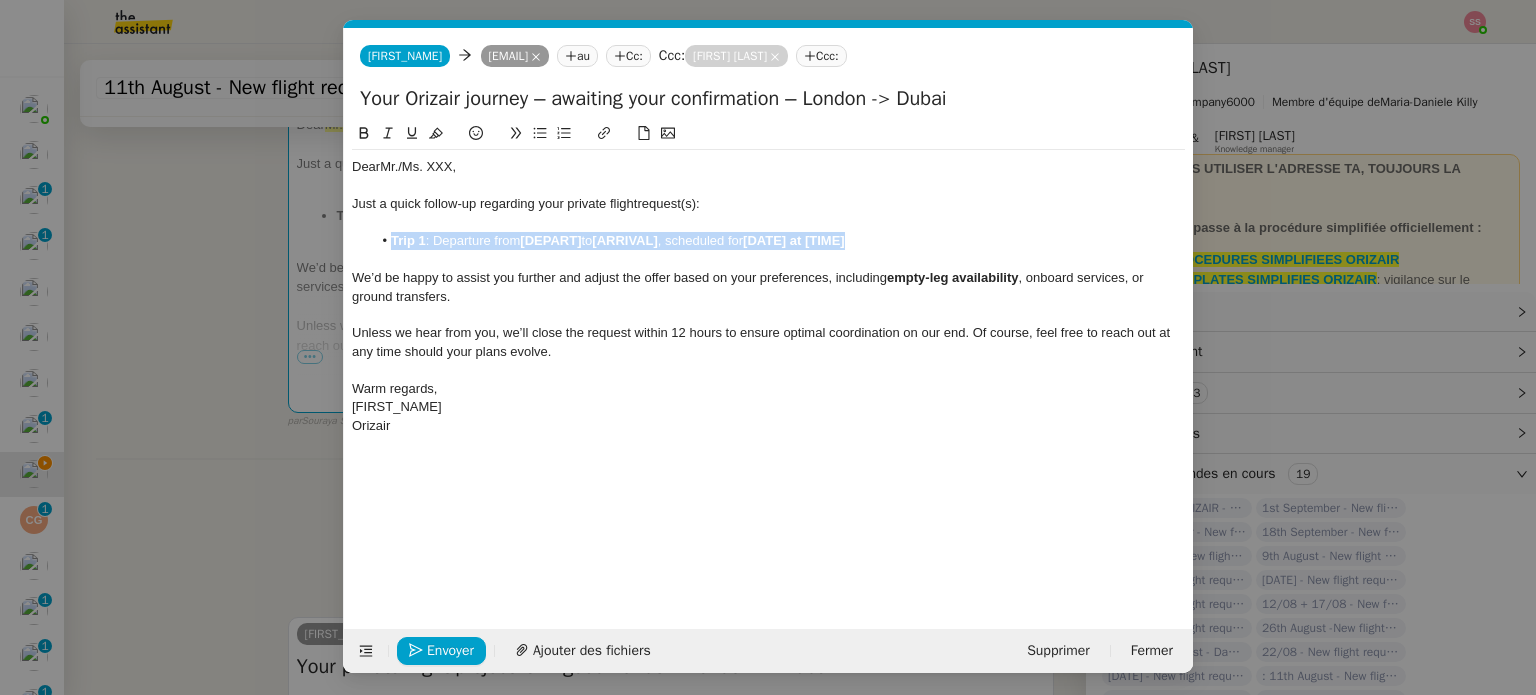 click on "Dear  Mr./Ms. XXX," 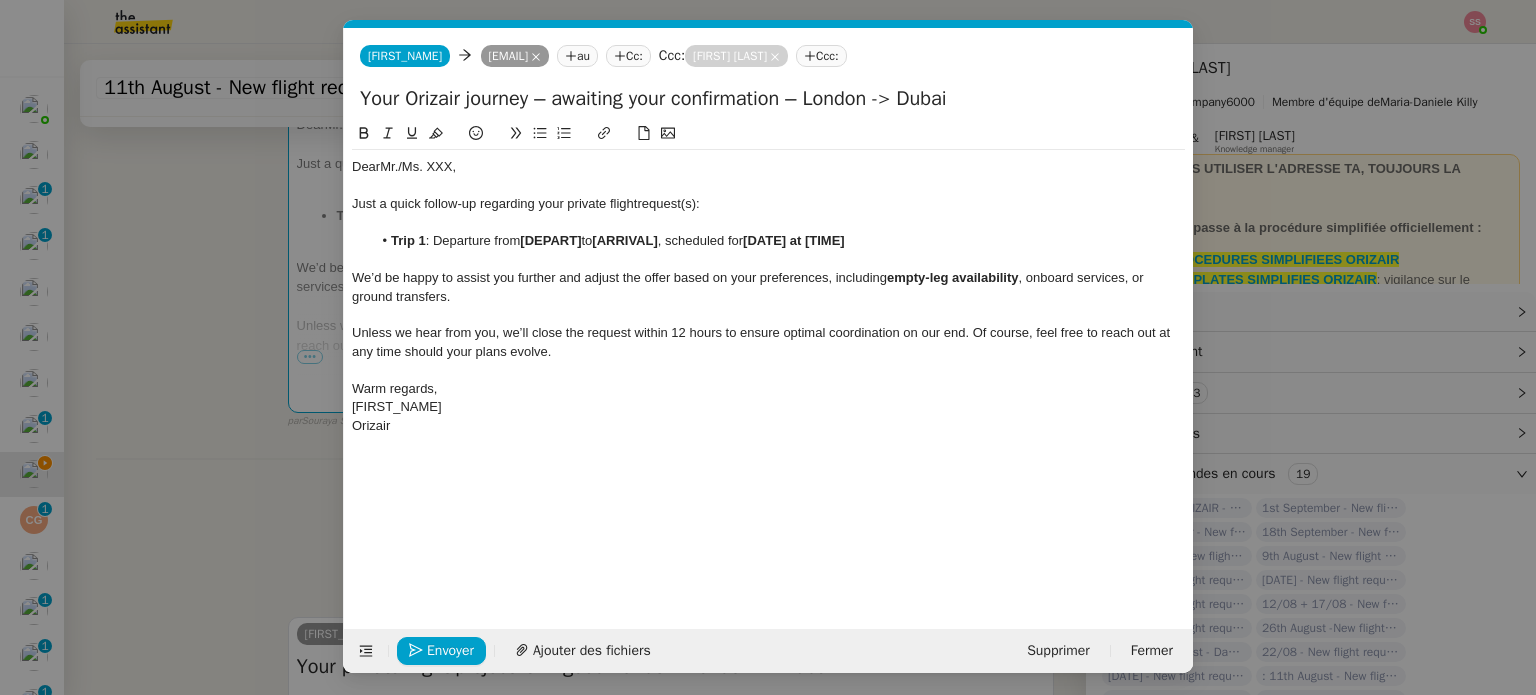 click on "Just a quick follow-up regarding your private flight  request(s):" 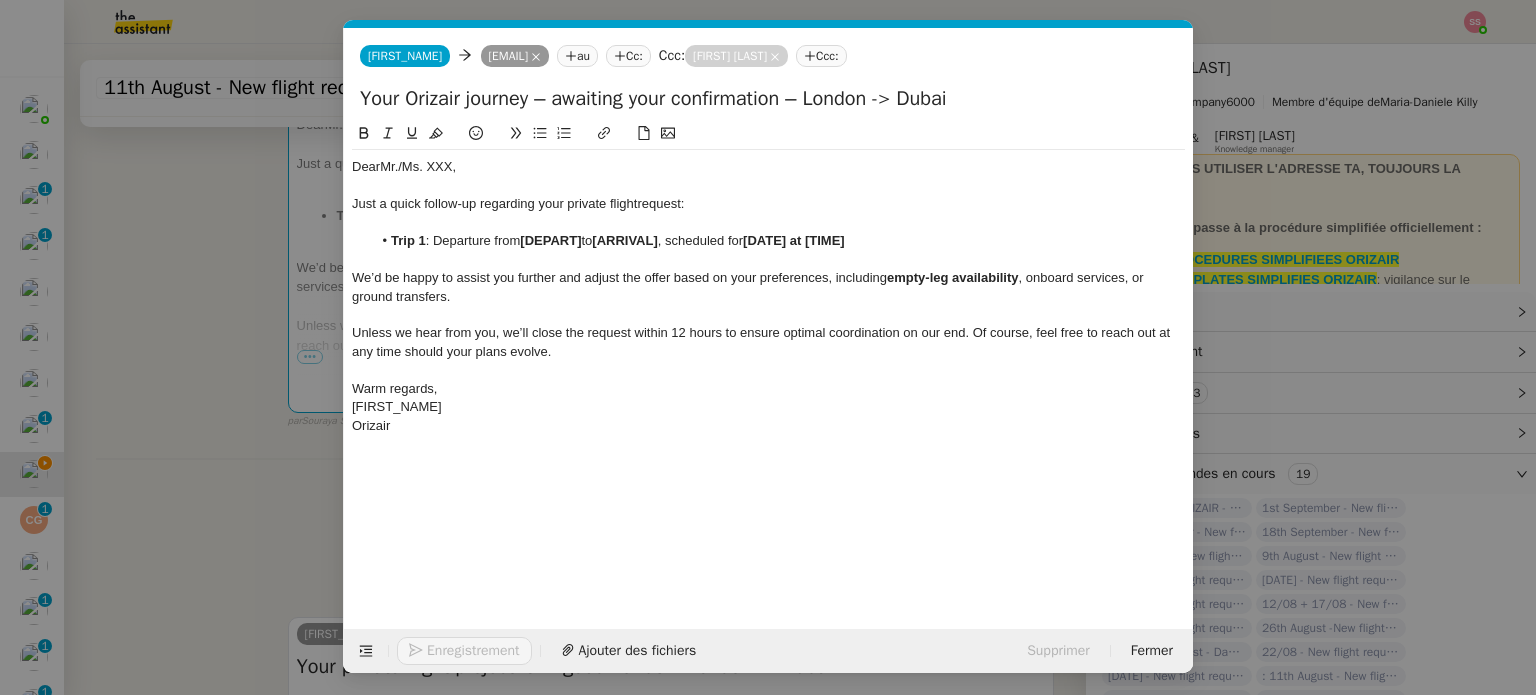 click on "relance Service Relance  Bon de Commande LBP    A utiliser dans le cadre de la procédure de  relance  des bons de commande TA -  RELANCE  CLIENT (EN)    Relance r un client lorsqu'il n'a pas répondu à un précédent message ✈️Orizair -  Relance  client (FR)    à utiliser pour orizair, première  relance  en français  Louis Frei TA -  RELANCE  CLIENT    Relance r un client lorsqu'il n'a pas répondu à un précédent message UMENTO -  RELANCE  GROUPE J+7    A utiliser dans le cadre de la procédure d'organisation de dîner MENTO -  RELANCE  GROUPE J+14    A utiliser dans le cadre de la procédure d'organisation de dîner ✈️Orizair -  Relance  client (EN)     à utiliser pour orizair,  relance  en anglais  Louis Frei 3ᵉ  relance  impayés ENG    2ᵉ  relance  impayés ENG    impayés  3ᵉ  relance  impayés FR    2ᵉ  relance  impayés FR    1ʳᵉ  relance  impayés FR    ✈️ Orizair -  Relance  après envoi devis client (EN)    relance r le client pour son devis en anglais." at bounding box center (768, 347) 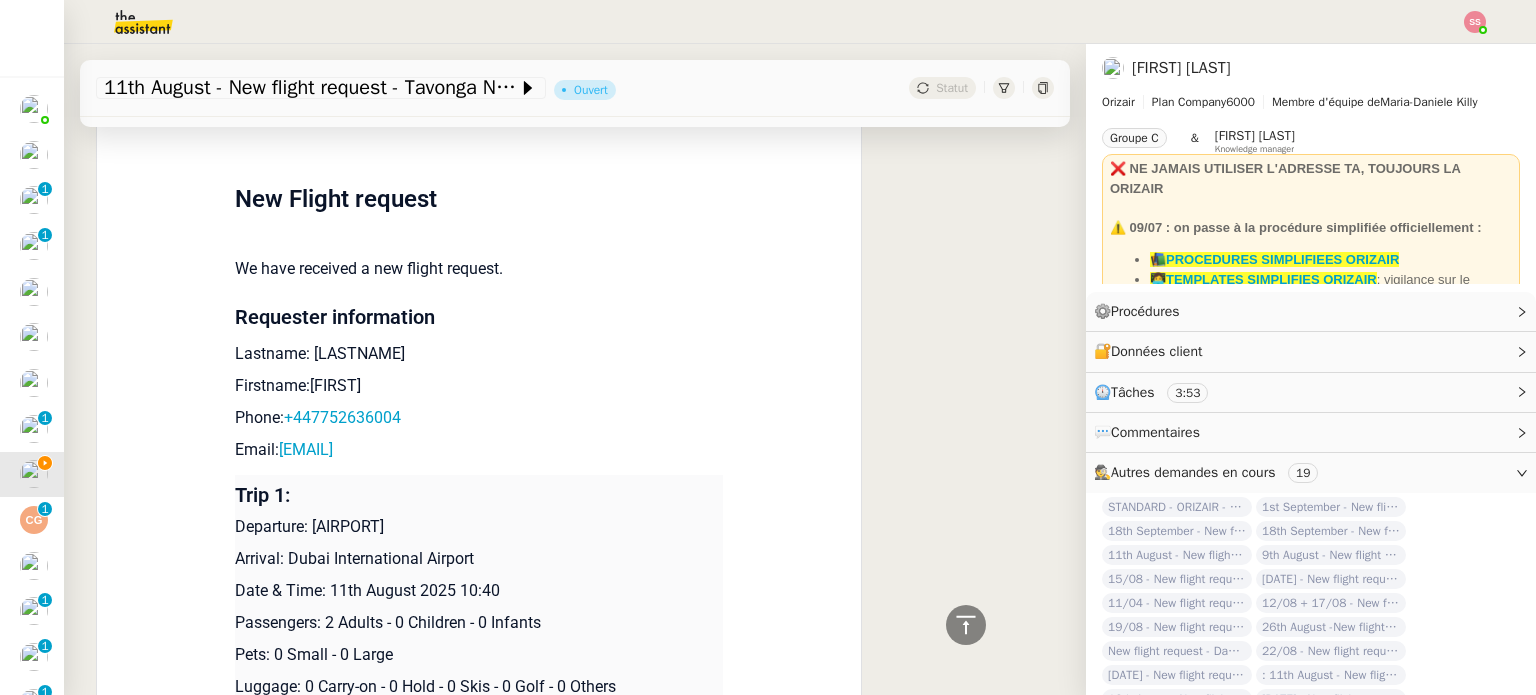 scroll, scrollTop: 1591, scrollLeft: 0, axis: vertical 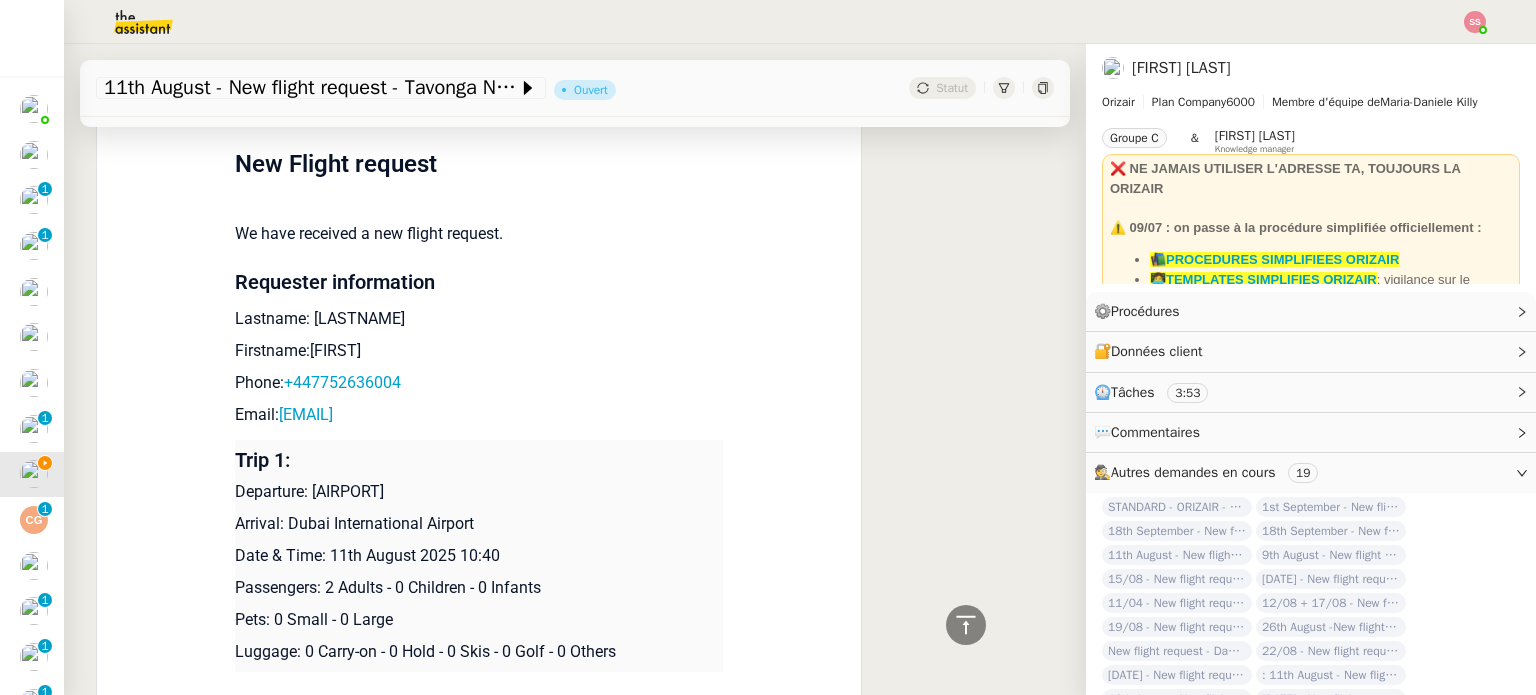 click on "Departure: [AIRPORT]" at bounding box center (479, 492) 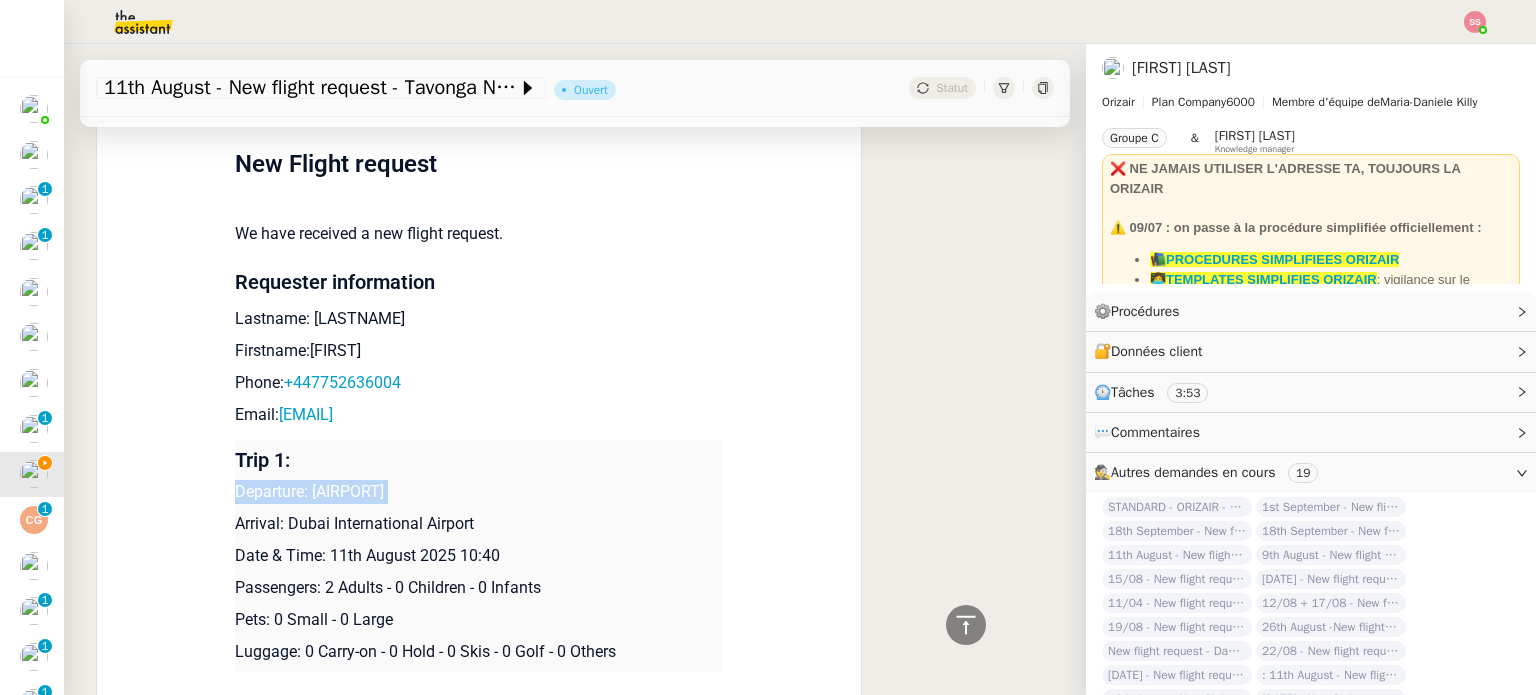 click on "Departure: [AIRPORT]" at bounding box center [479, 492] 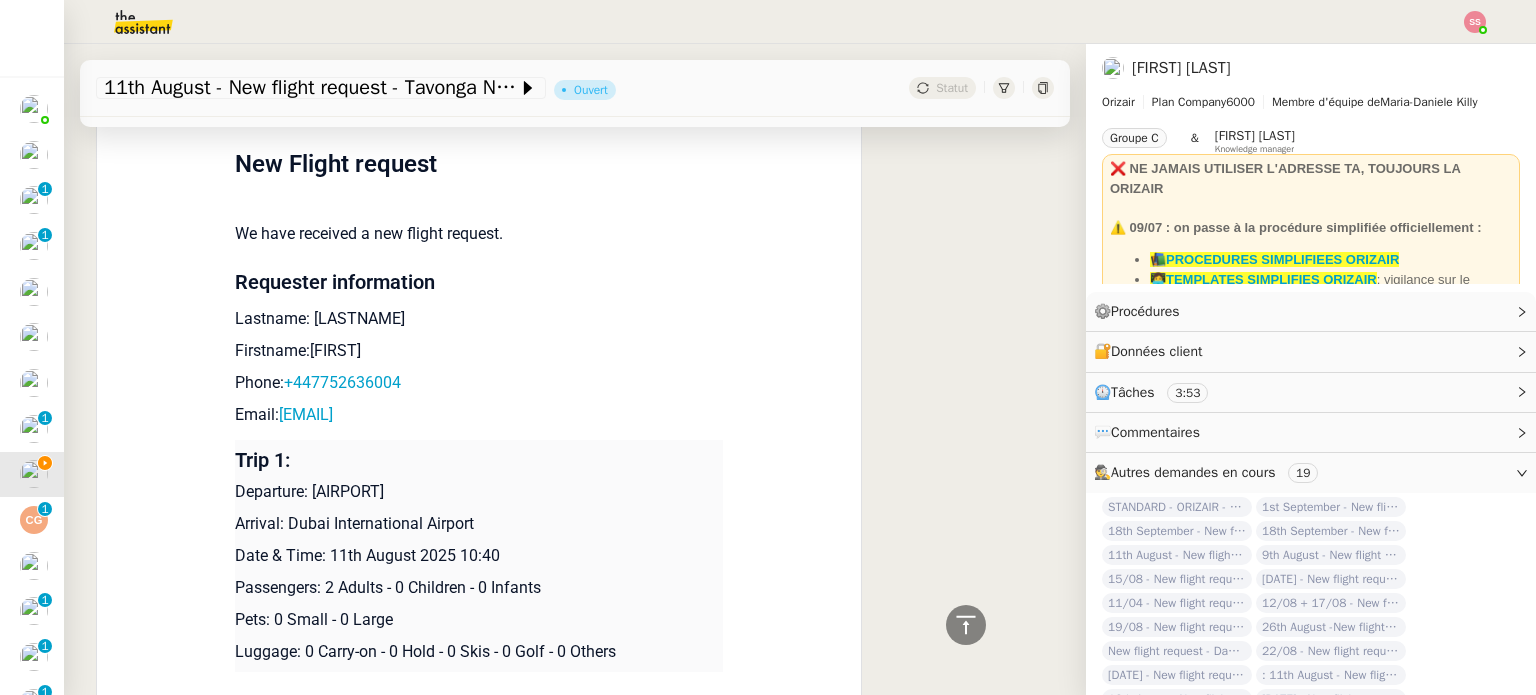 click on "New Flight request  We have received a new flight request.  Requester information Lastname: [LAST]  Firstname:[FIRST]  Phone:  [PHONE]   Email:  [EMAIL]   Trip 1: Departure: [AIRPORT] Arrival: [AIRPORT] Date & Time: [DATE] [TIME] Passengers: 2 Adults - 0 Children - 0 Infants  Pets: 0 Small - 0 Large  Luggage: 0 Carry-on - 0 Hold - 0 Skis - 0 Golf - 0 Others  Sent by Orizair  Flying responsibly, leading sustainably" at bounding box center (479, 435) 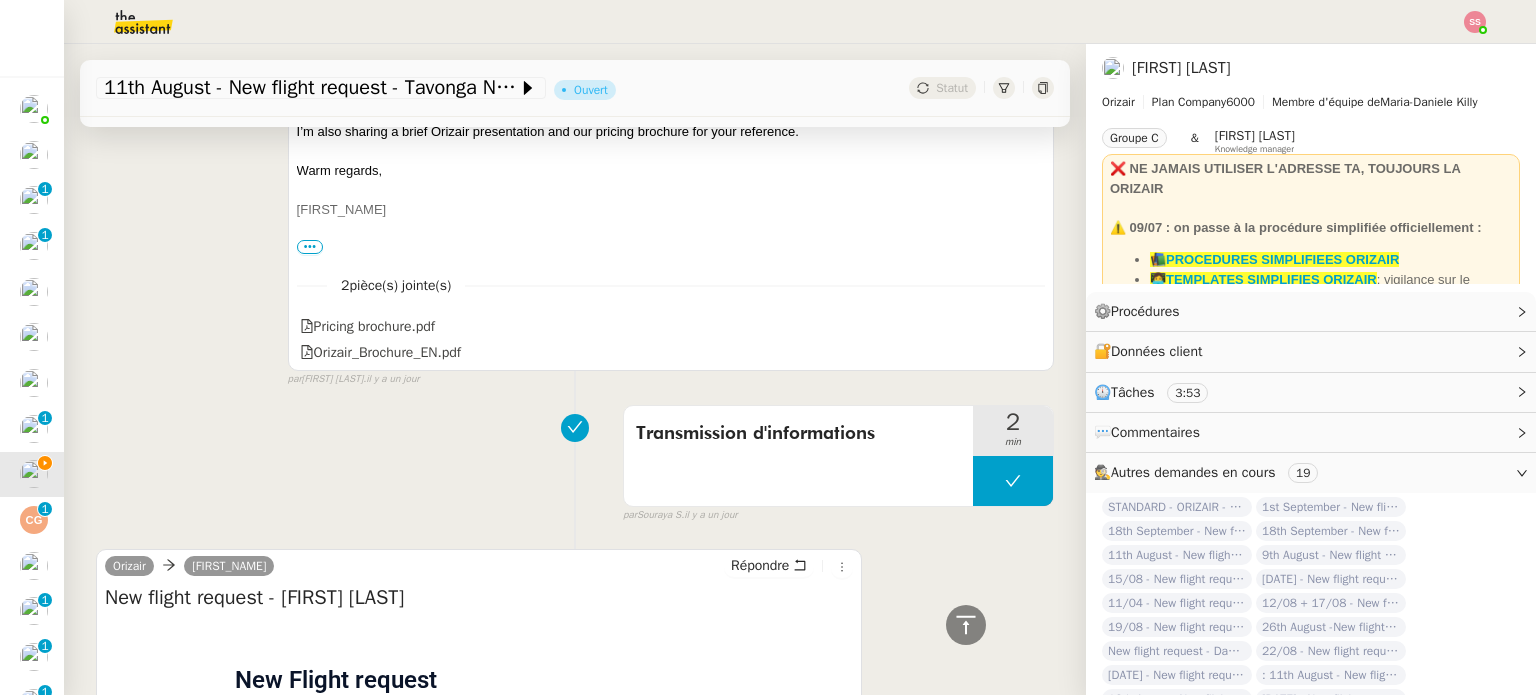 scroll, scrollTop: 891, scrollLeft: 0, axis: vertical 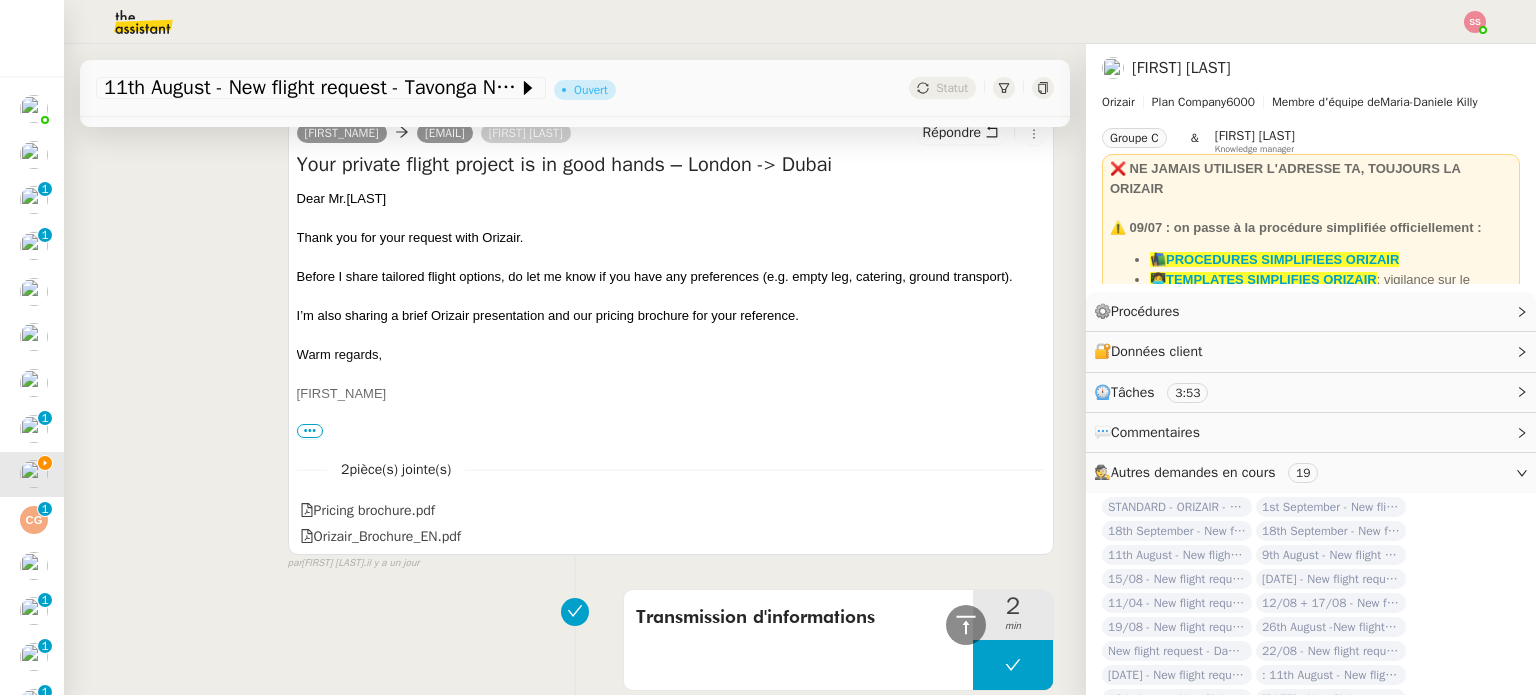 drag, startPoint x: 612, startPoint y: 293, endPoint x: 601, endPoint y: 282, distance: 15.556349 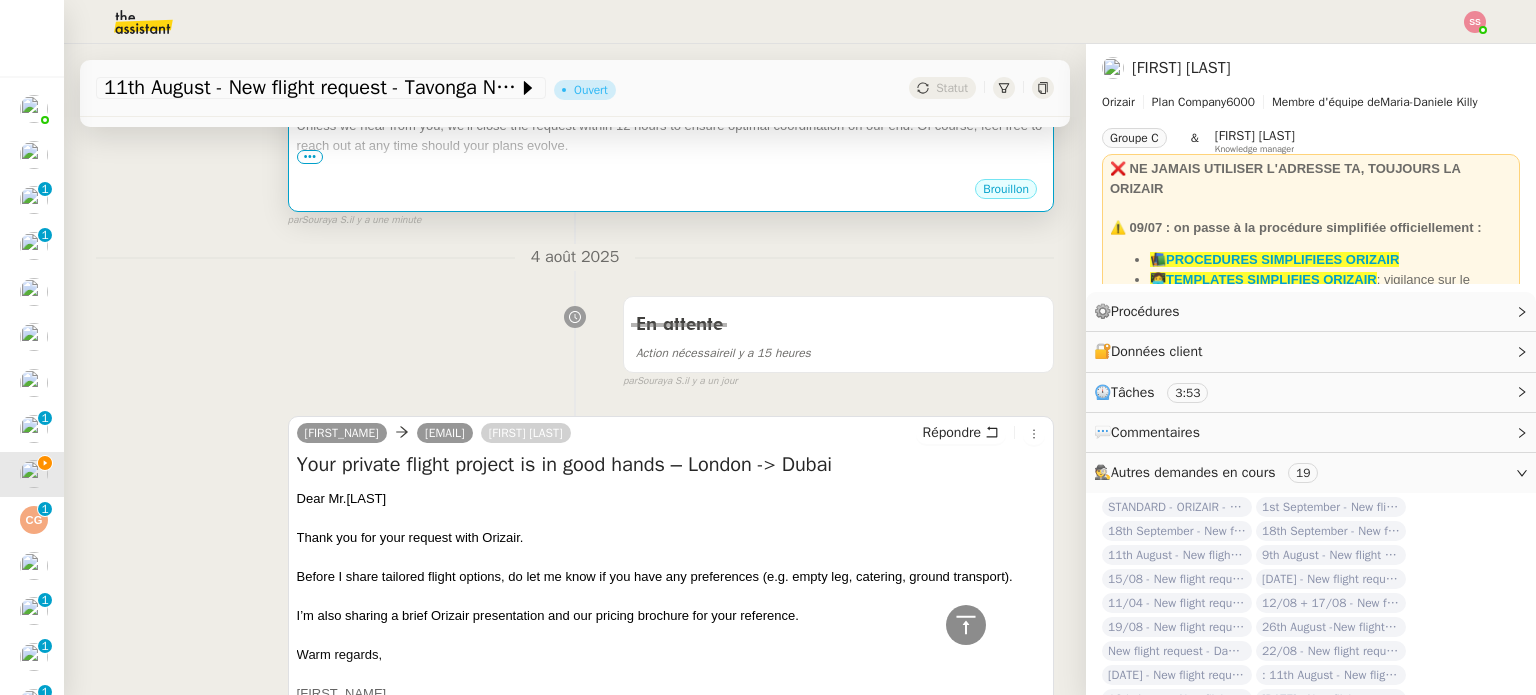scroll, scrollTop: 391, scrollLeft: 0, axis: vertical 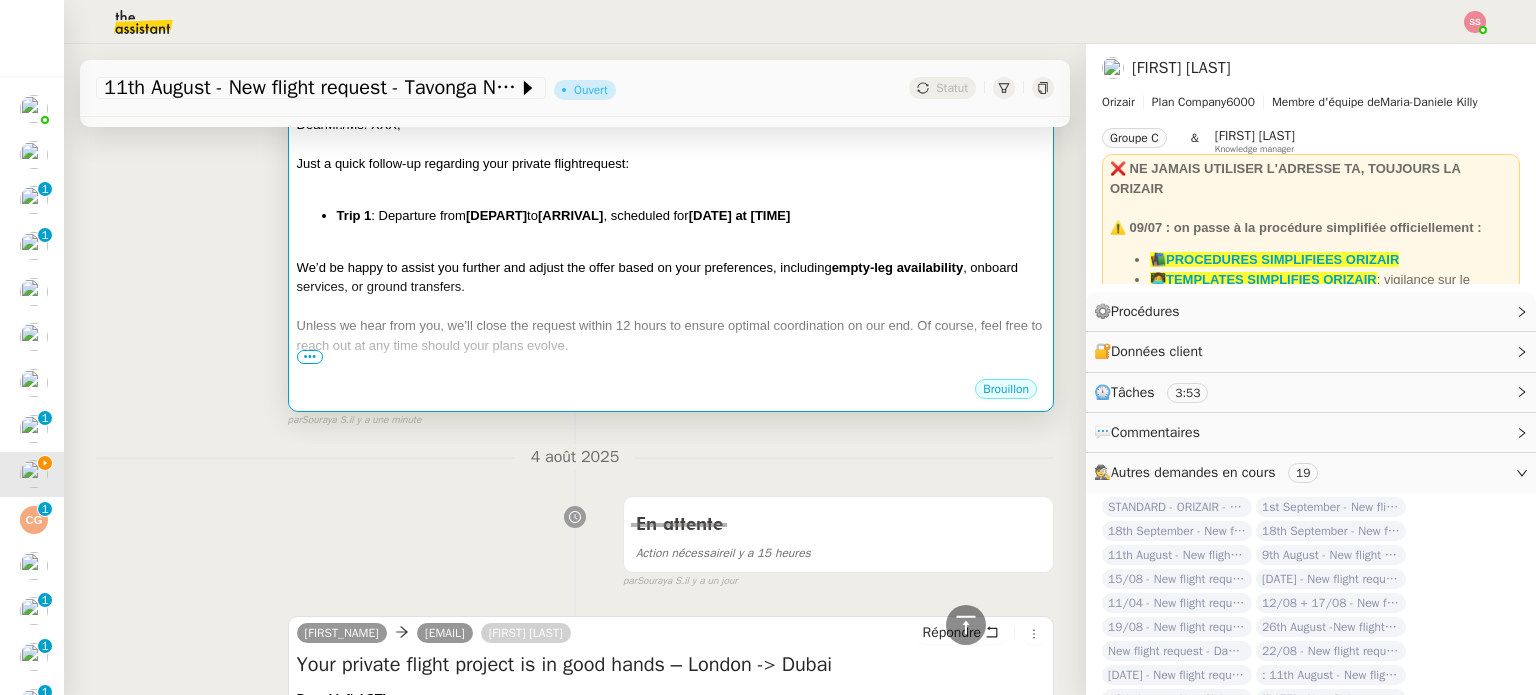 click at bounding box center (671, 248) 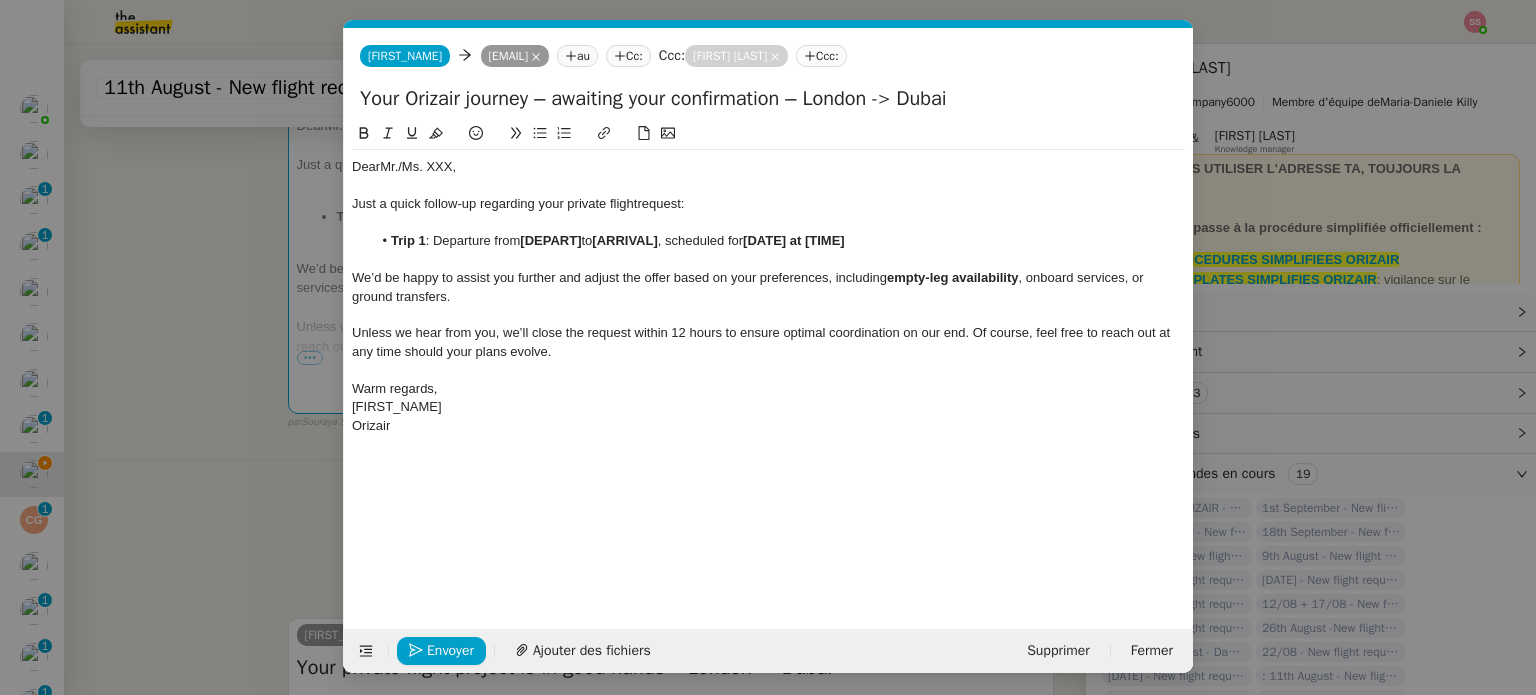 scroll, scrollTop: 0, scrollLeft: 86, axis: horizontal 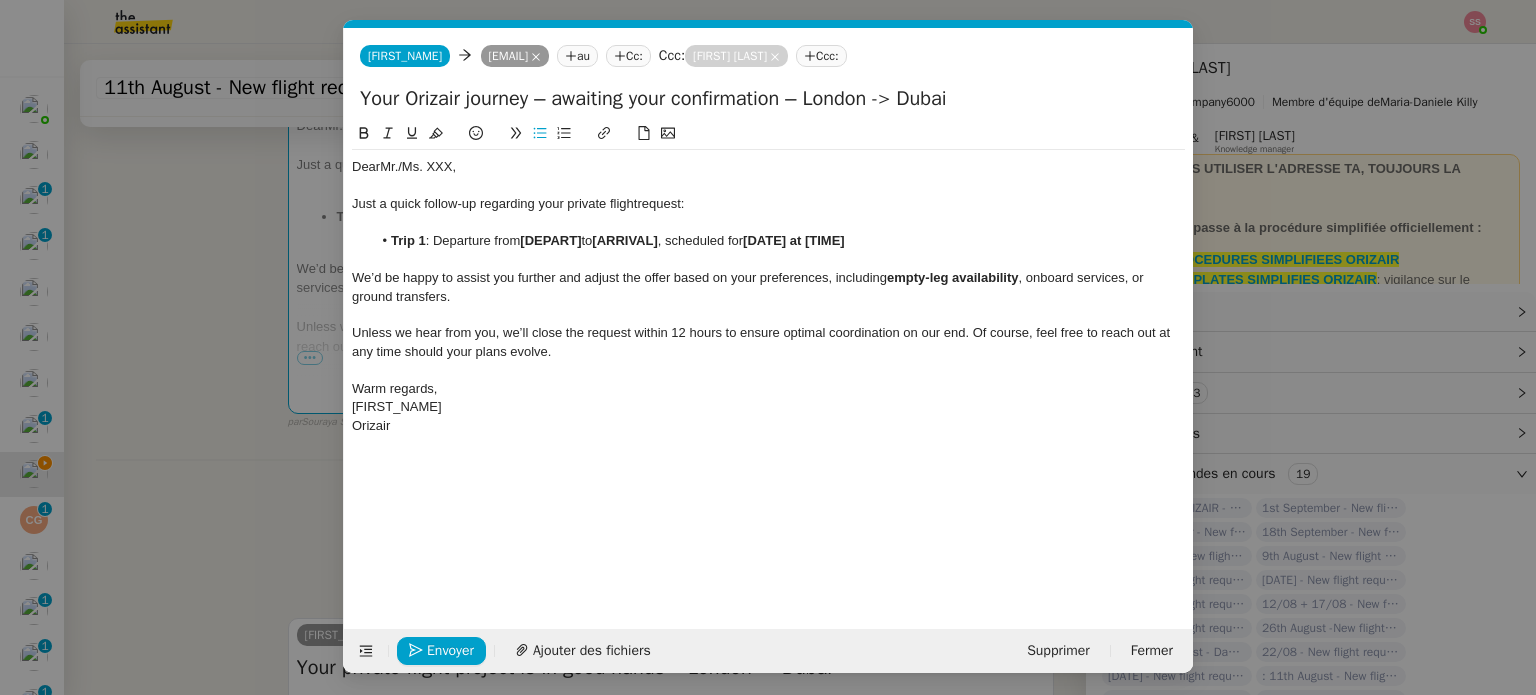 click on "[DEPART]" 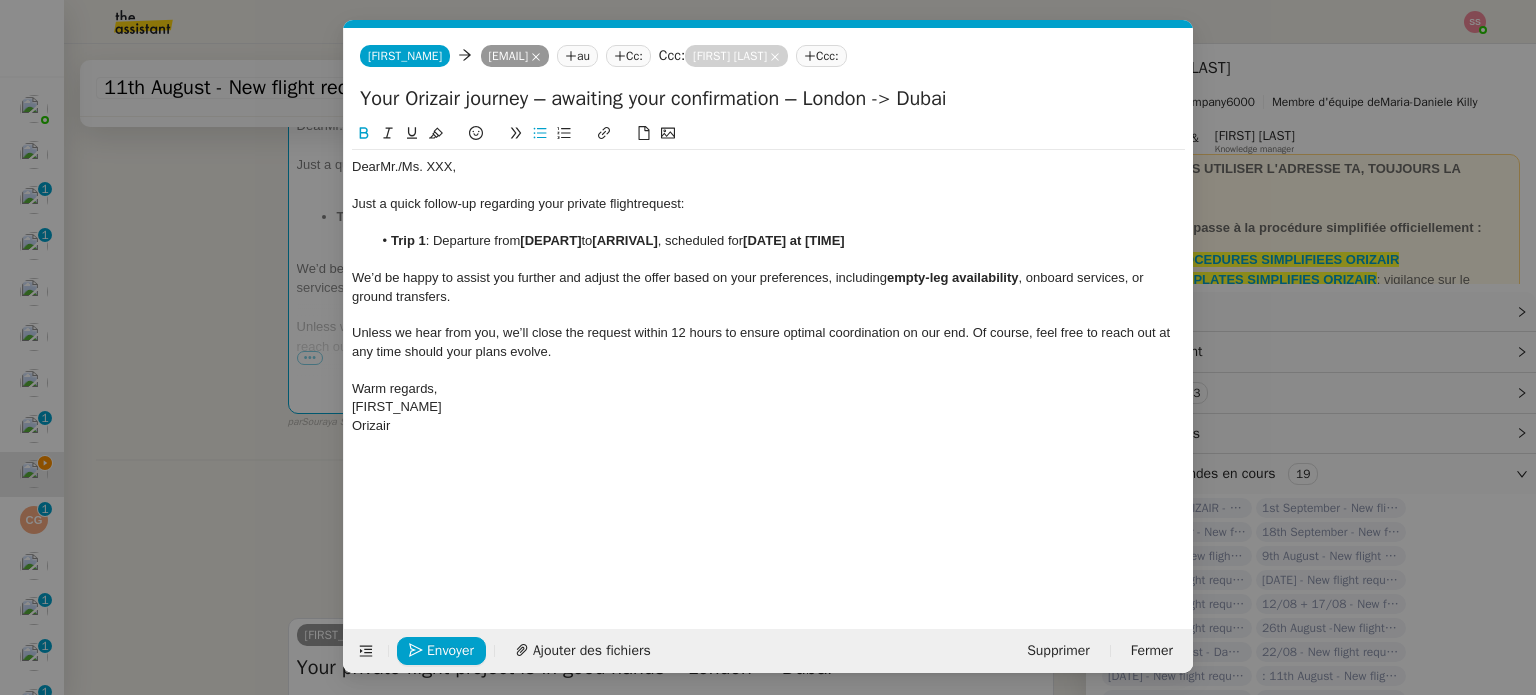 type 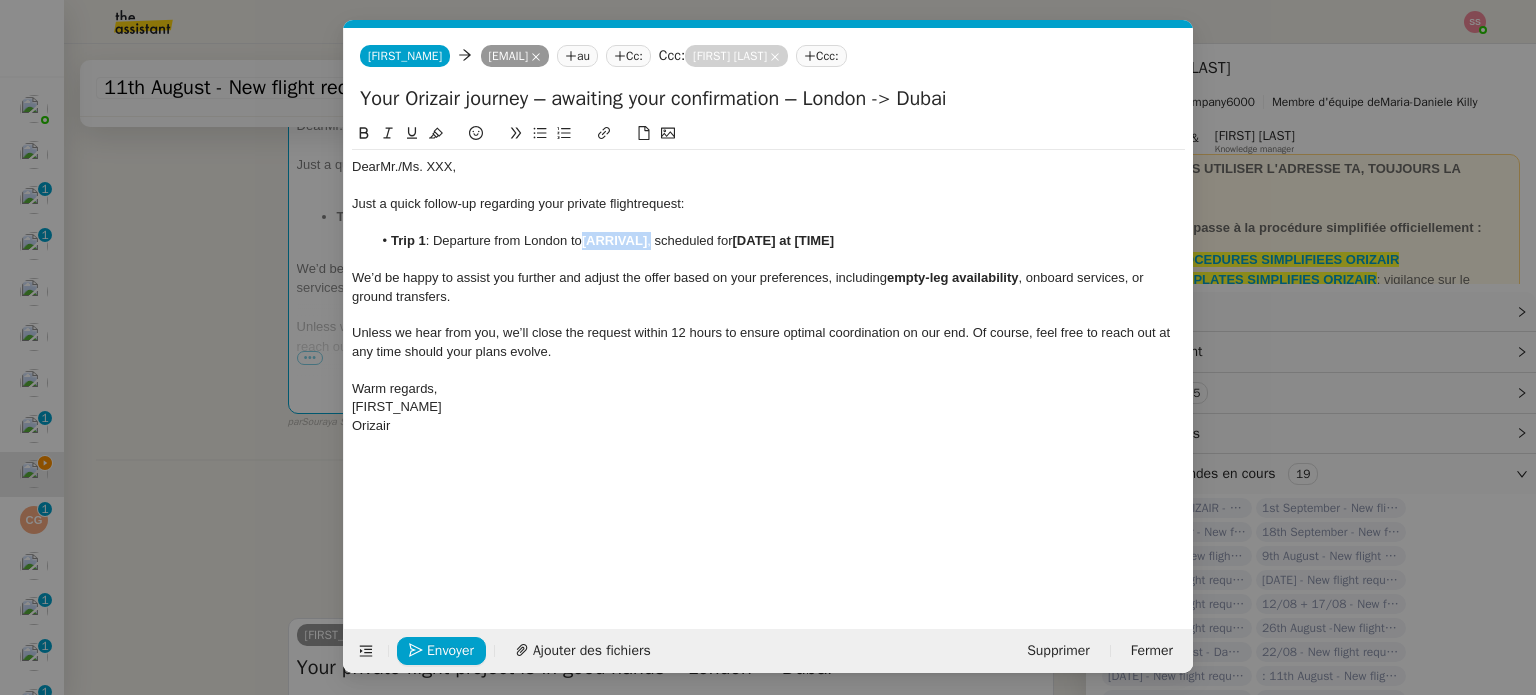 drag, startPoint x: 586, startPoint y: 232, endPoint x: 656, endPoint y: 239, distance: 70.34913 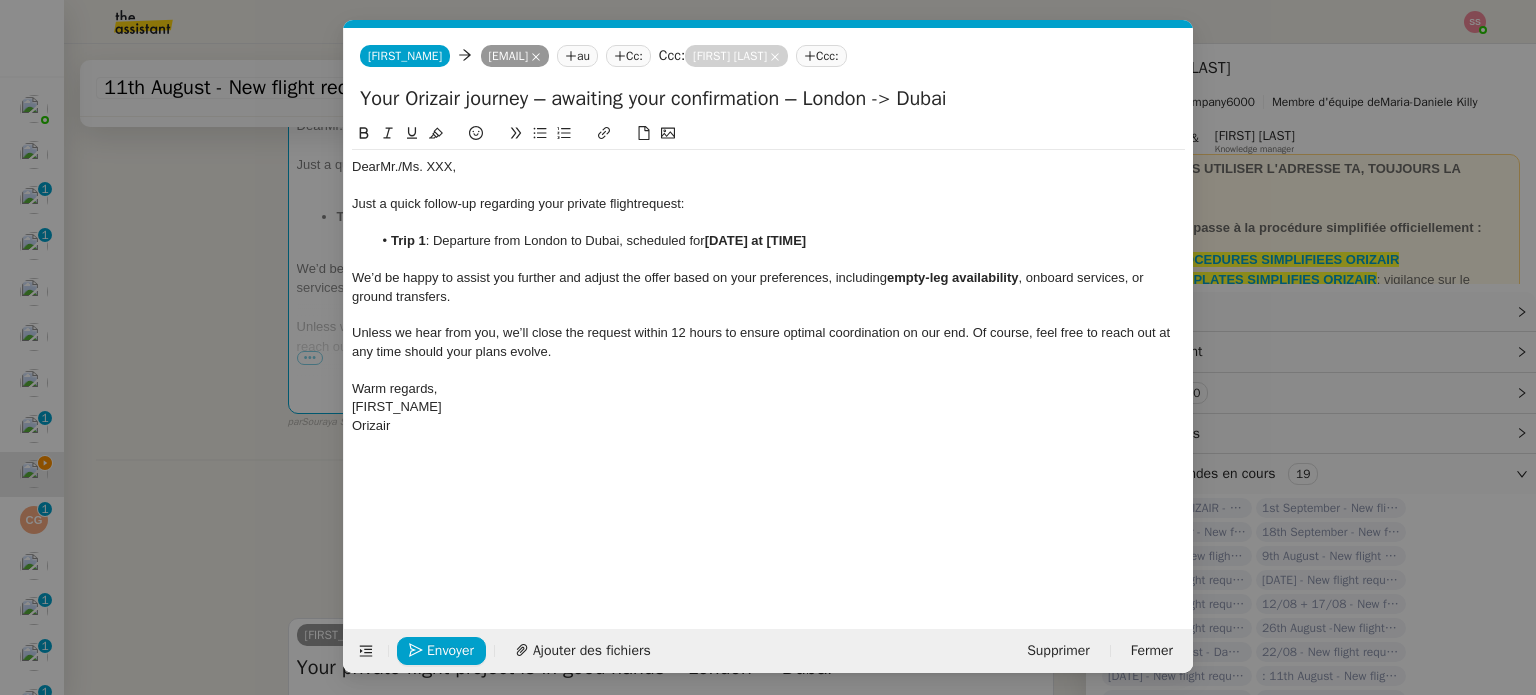 click on "relance Service Relance  Bon de Commande LBP    A utiliser dans le cadre de la procédure de  relance  des bons de commande TA -  RELANCE  CLIENT (EN)    Relance r un client lorsqu'il n'a pas répondu à un précédent message ✈️Orizair -  Relance  client (FR)    à utiliser pour orizair, première  relance  en français  Louis Frei TA -  RELANCE  CLIENT    Relance r un client lorsqu'il n'a pas répondu à un précédent message UMENTO -  RELANCE  GROUPE J+7    A utiliser dans le cadre de la procédure d'organisation de dîner MENTO -  RELANCE  GROUPE J+14    A utiliser dans le cadre de la procédure d'organisation de dîner ✈️Orizair -  Relance  client (EN)     à utiliser pour orizair,  relance  en anglais  Louis Frei 3ᵉ  relance  impayés ENG    2ᵉ  relance  impayés ENG    impayés  3ᵉ  relance  impayés FR    2ᵉ  relance  impayés FR    1ʳᵉ  relance  impayés FR    ✈️ Orizair -  Relance  après envoi devis client (EN)    relance r le client pour son devis en anglais." at bounding box center [768, 347] 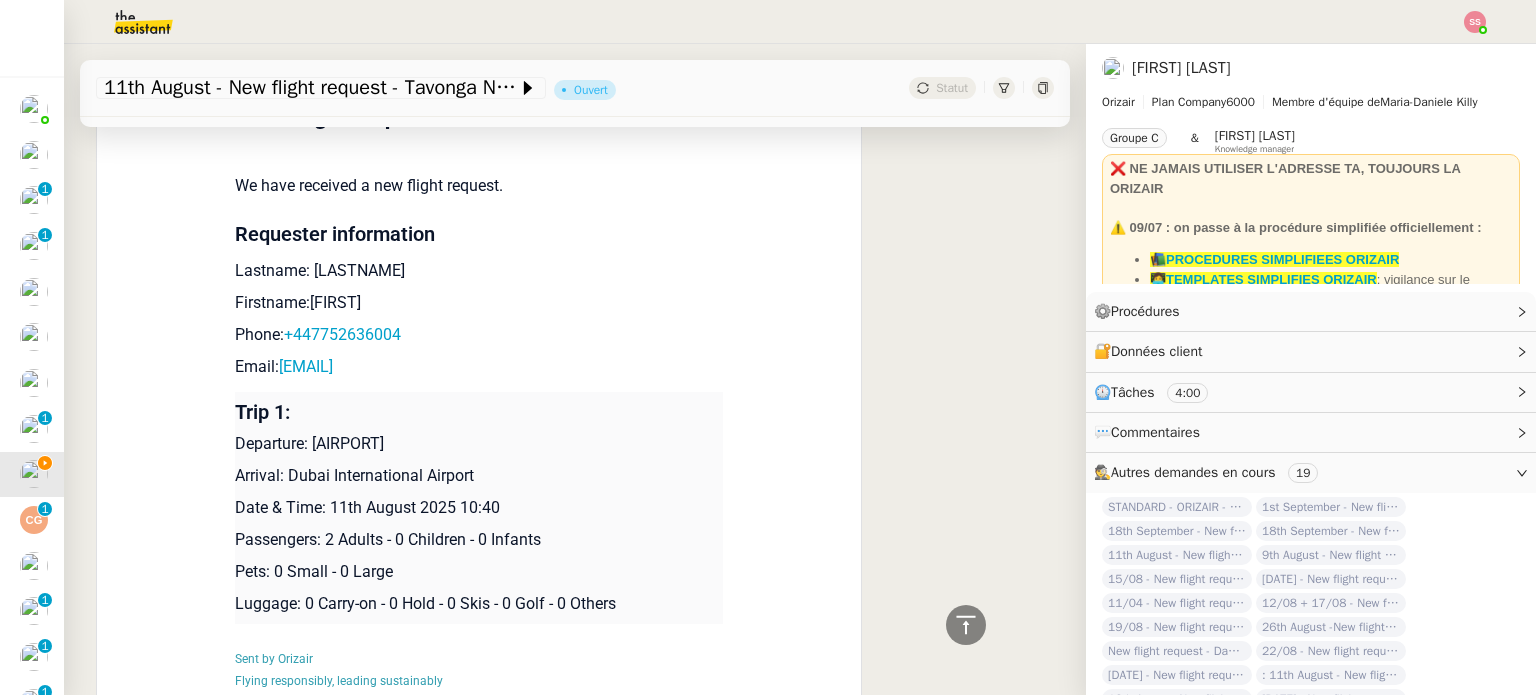 scroll, scrollTop: 1592, scrollLeft: 0, axis: vertical 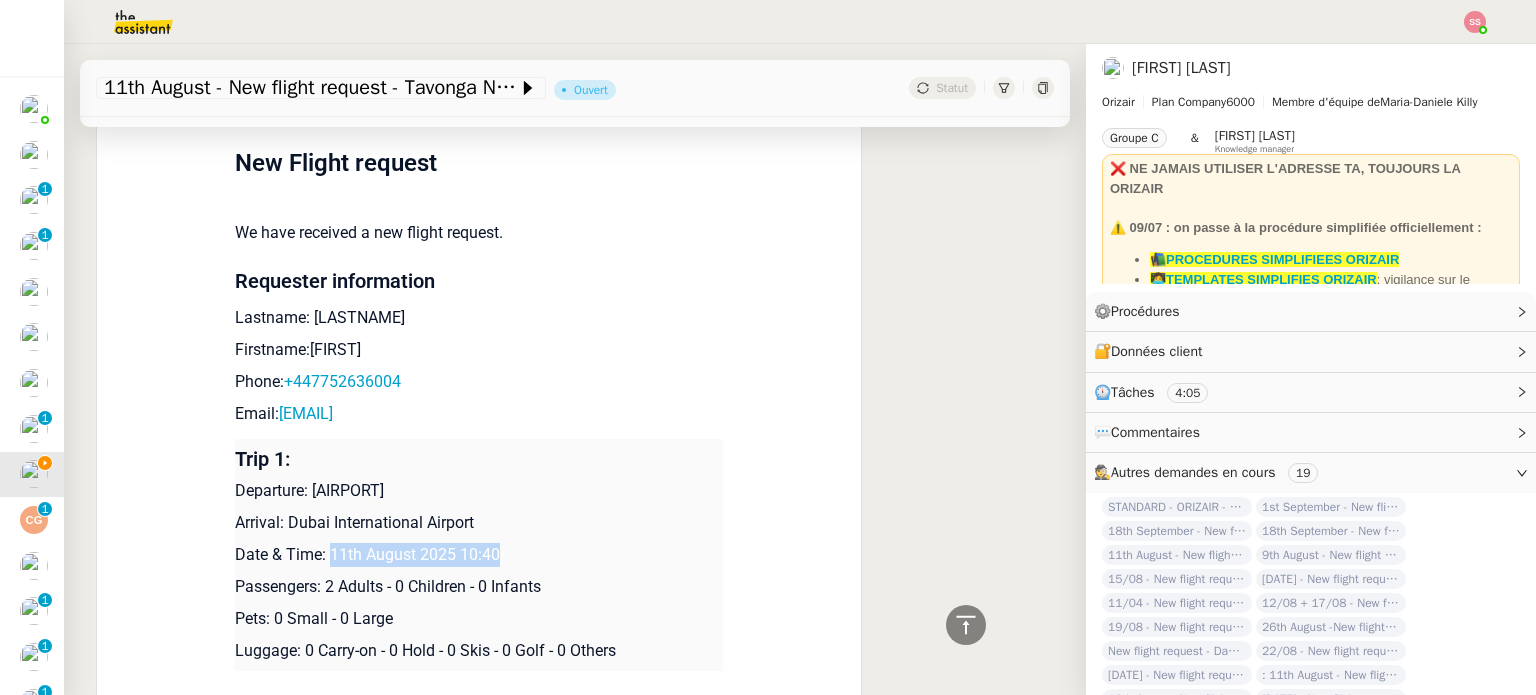 drag, startPoint x: 323, startPoint y: 557, endPoint x: 511, endPoint y: 559, distance: 188.01064 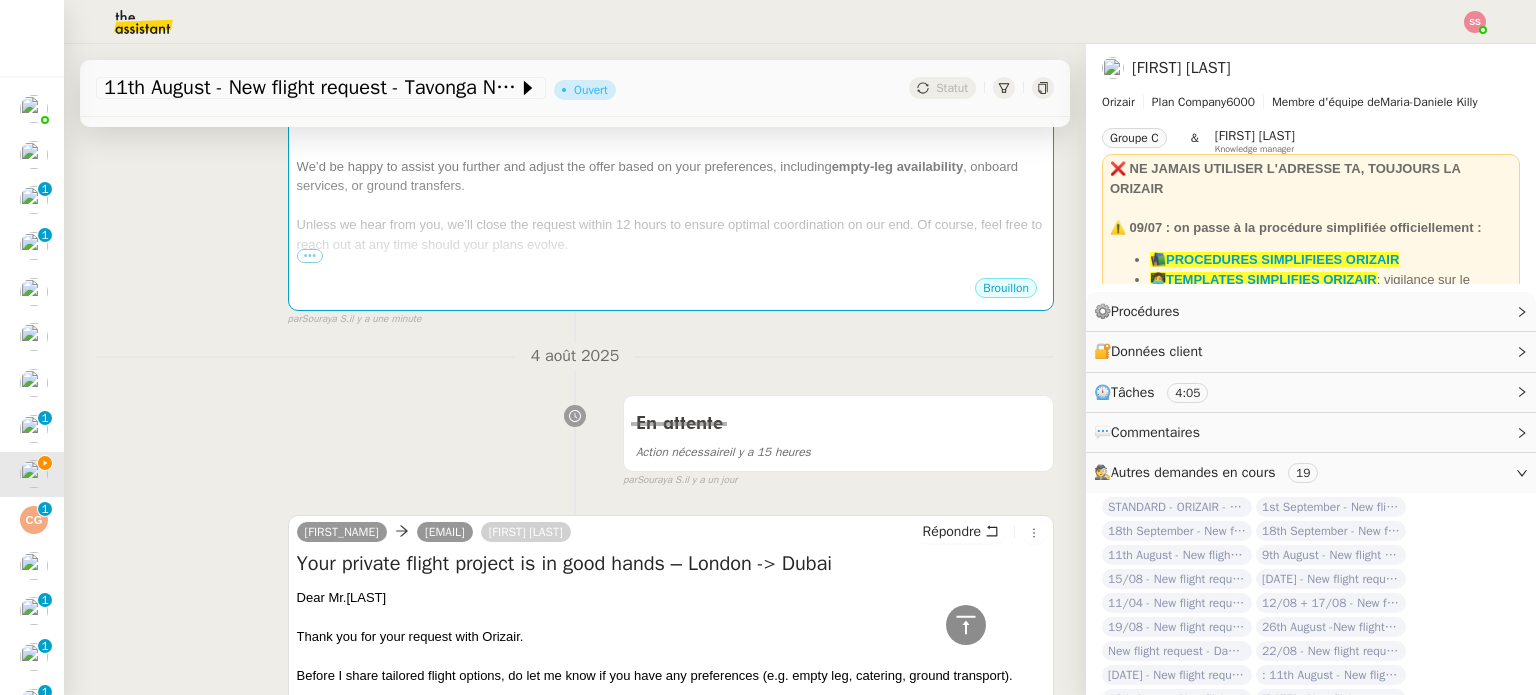 scroll, scrollTop: 292, scrollLeft: 0, axis: vertical 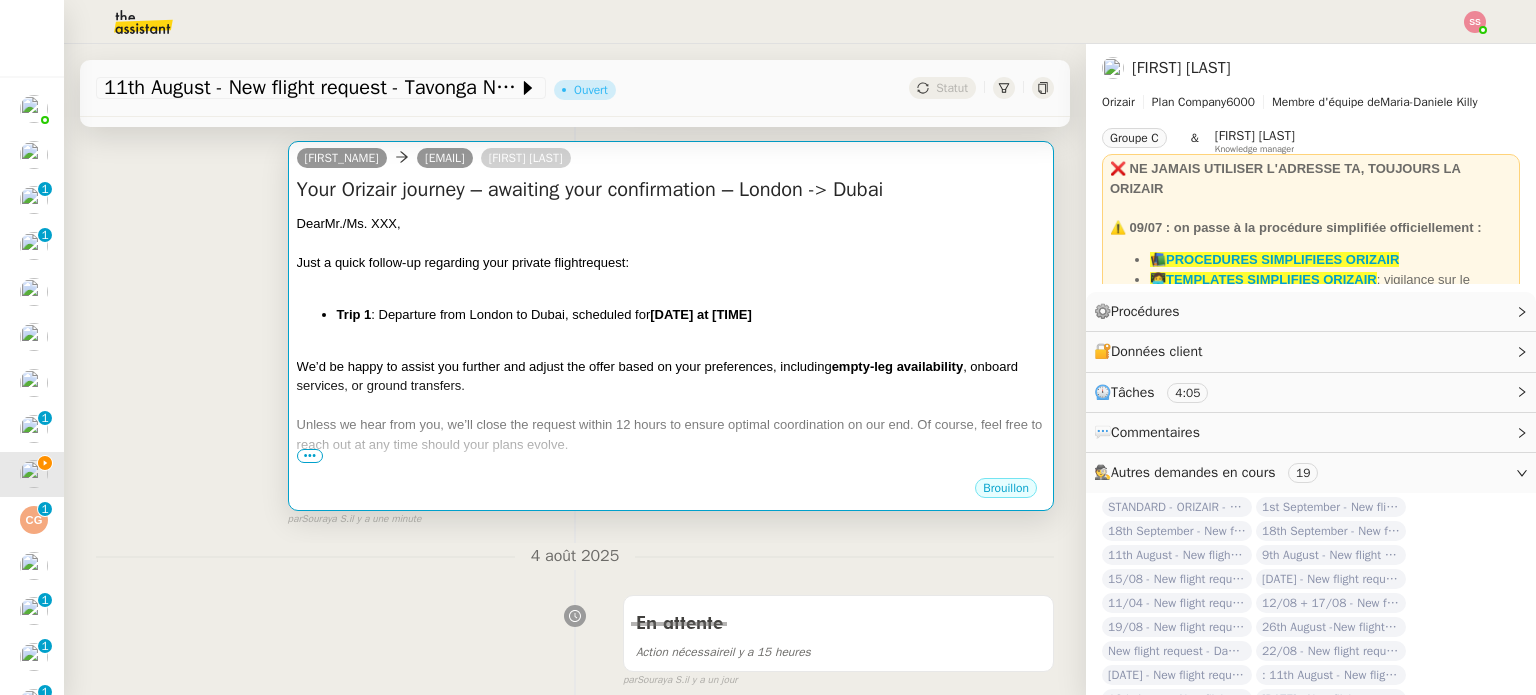click at bounding box center [671, 347] 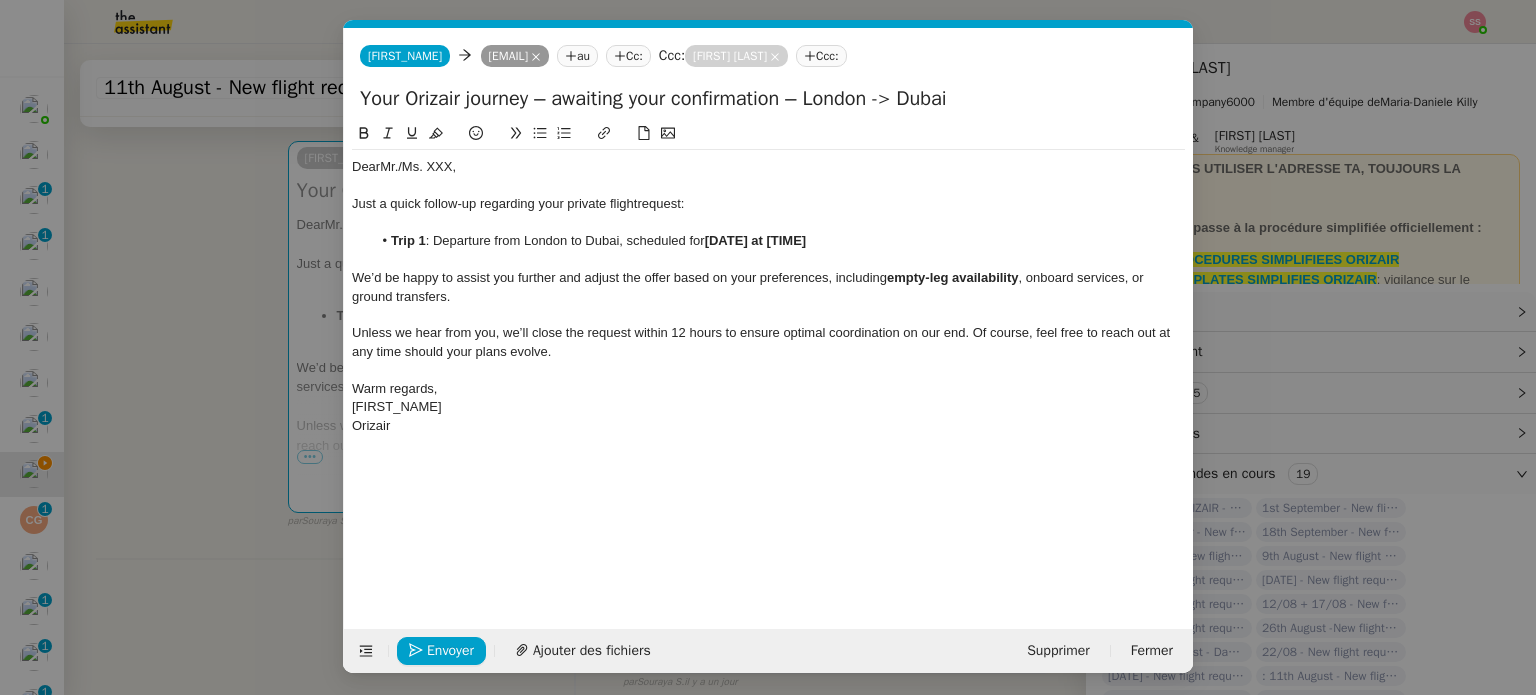 scroll, scrollTop: 0, scrollLeft: 86, axis: horizontal 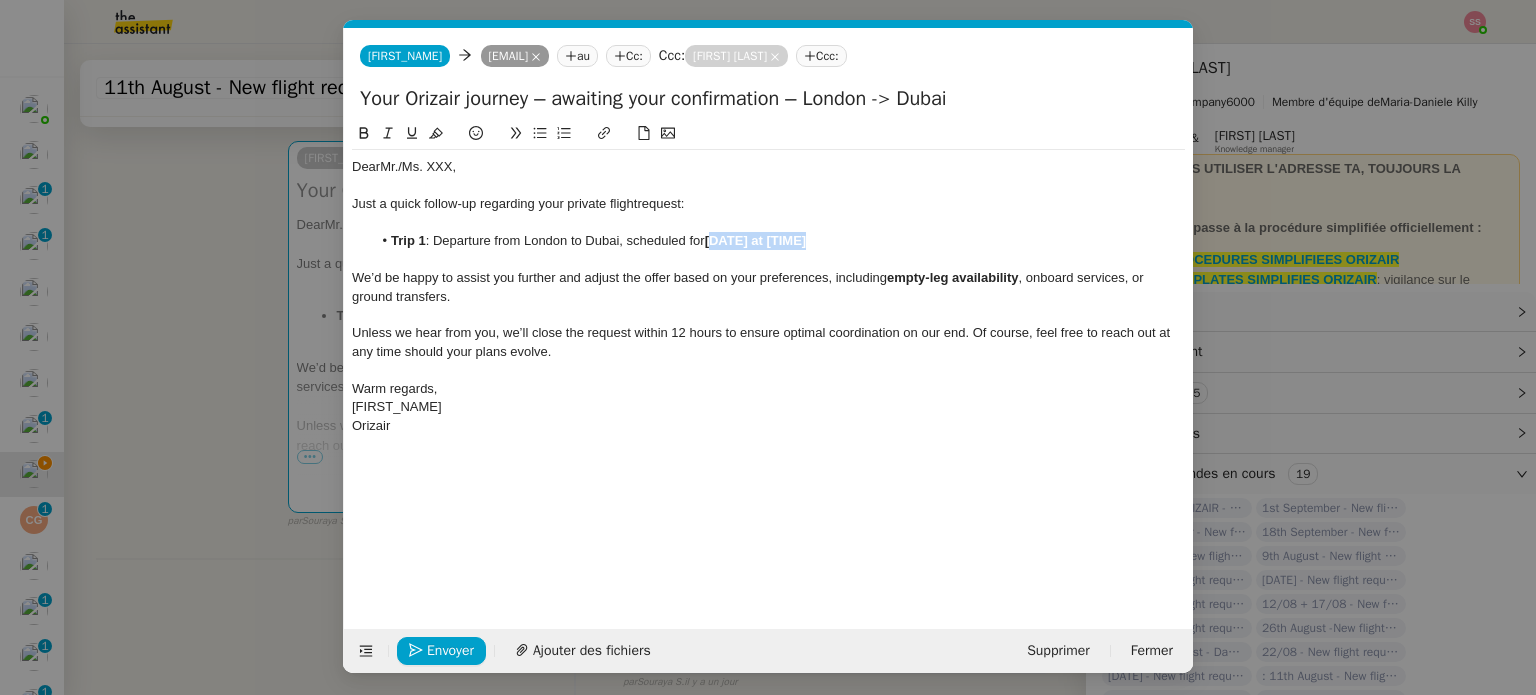 drag, startPoint x: 712, startPoint y: 237, endPoint x: 835, endPoint y: 238, distance: 123.00407 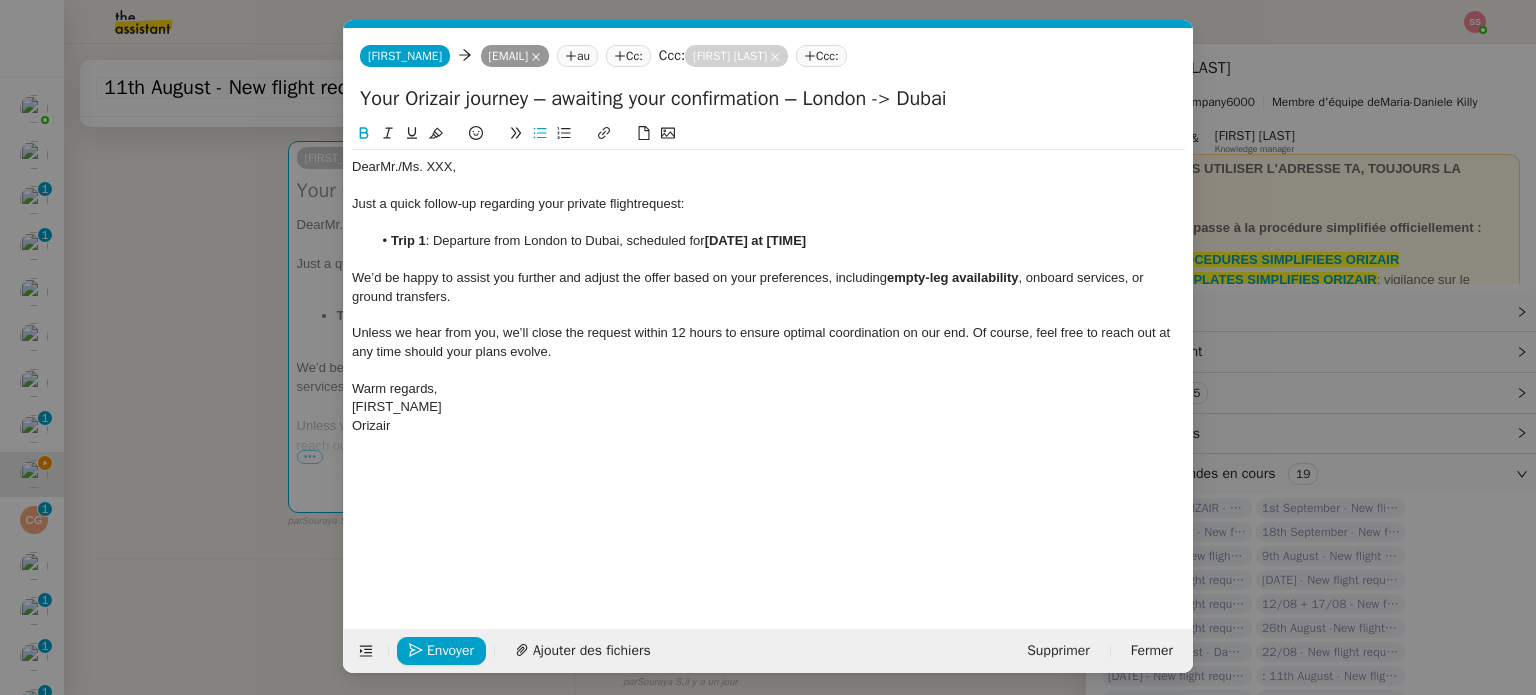 scroll, scrollTop: 0, scrollLeft: 0, axis: both 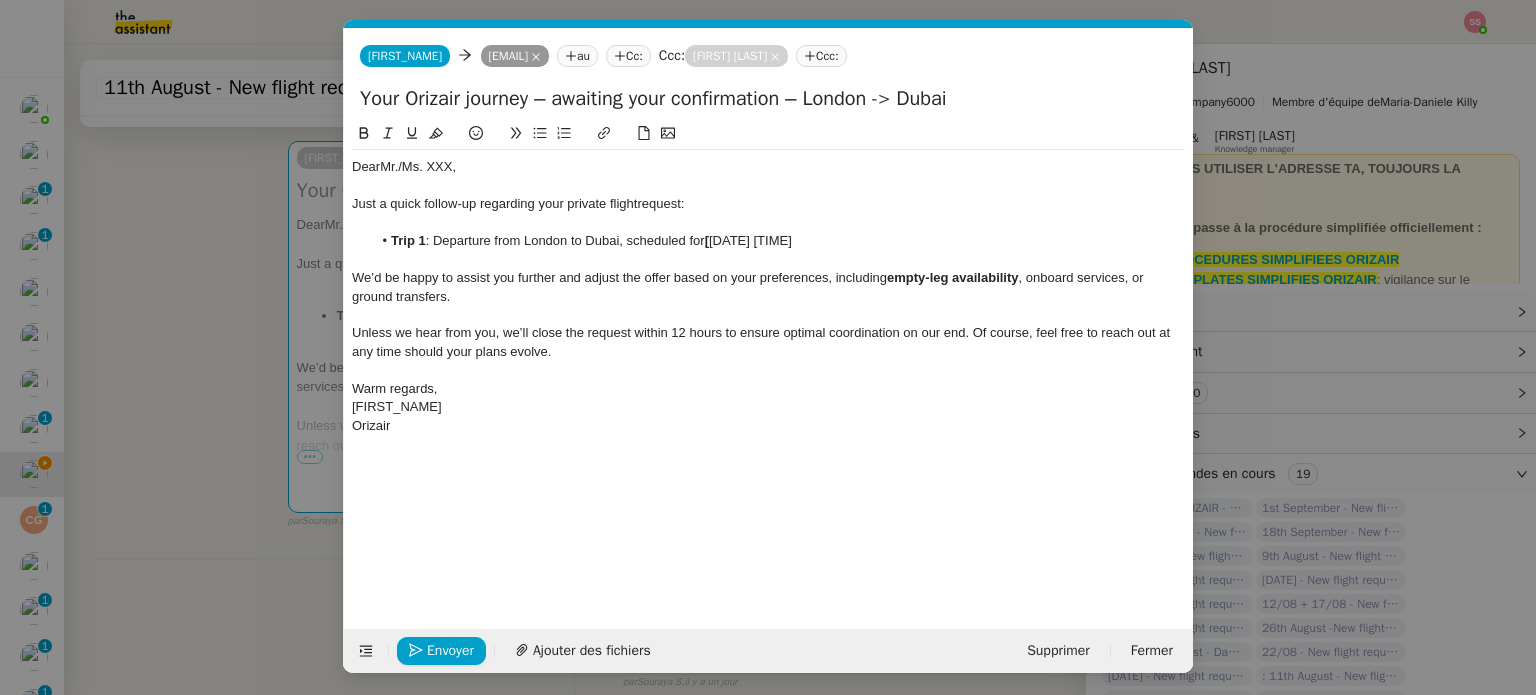 click on "[DATE] [TIME]" 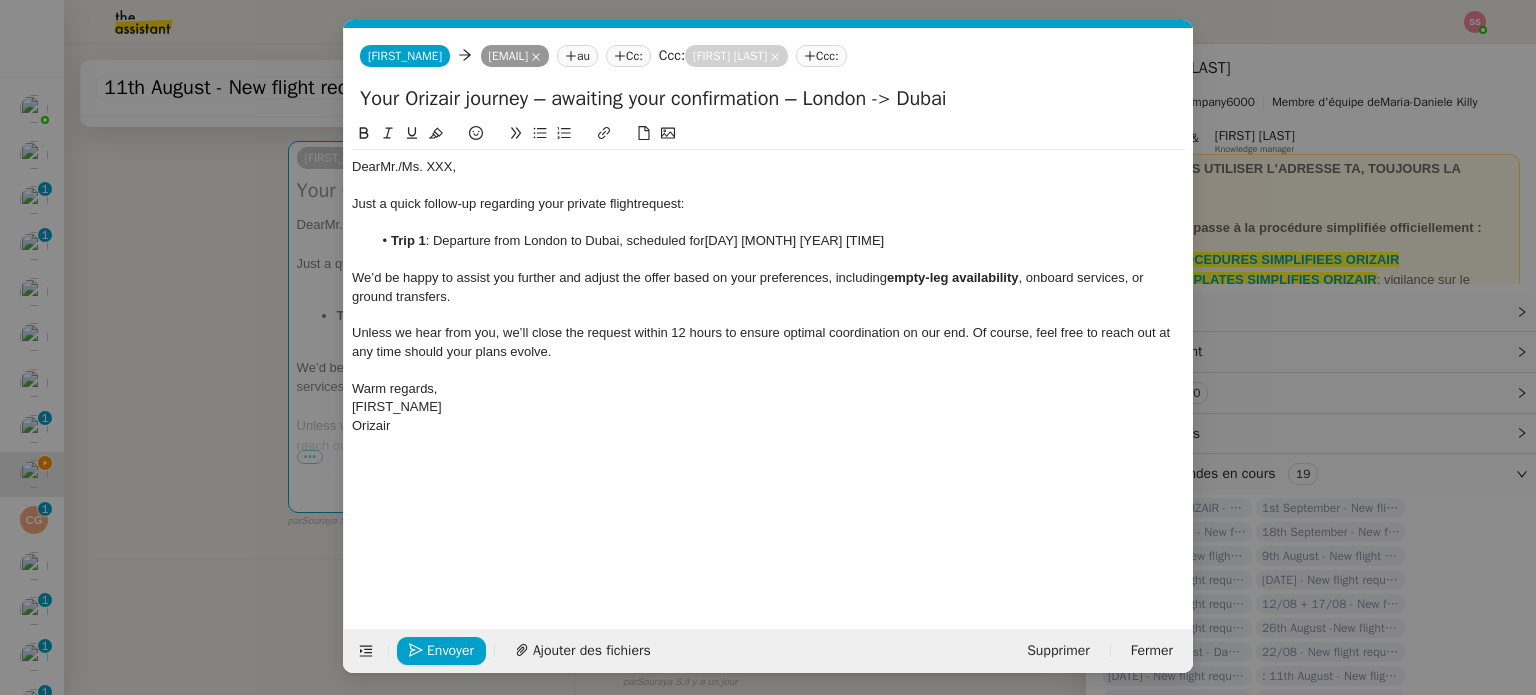 type 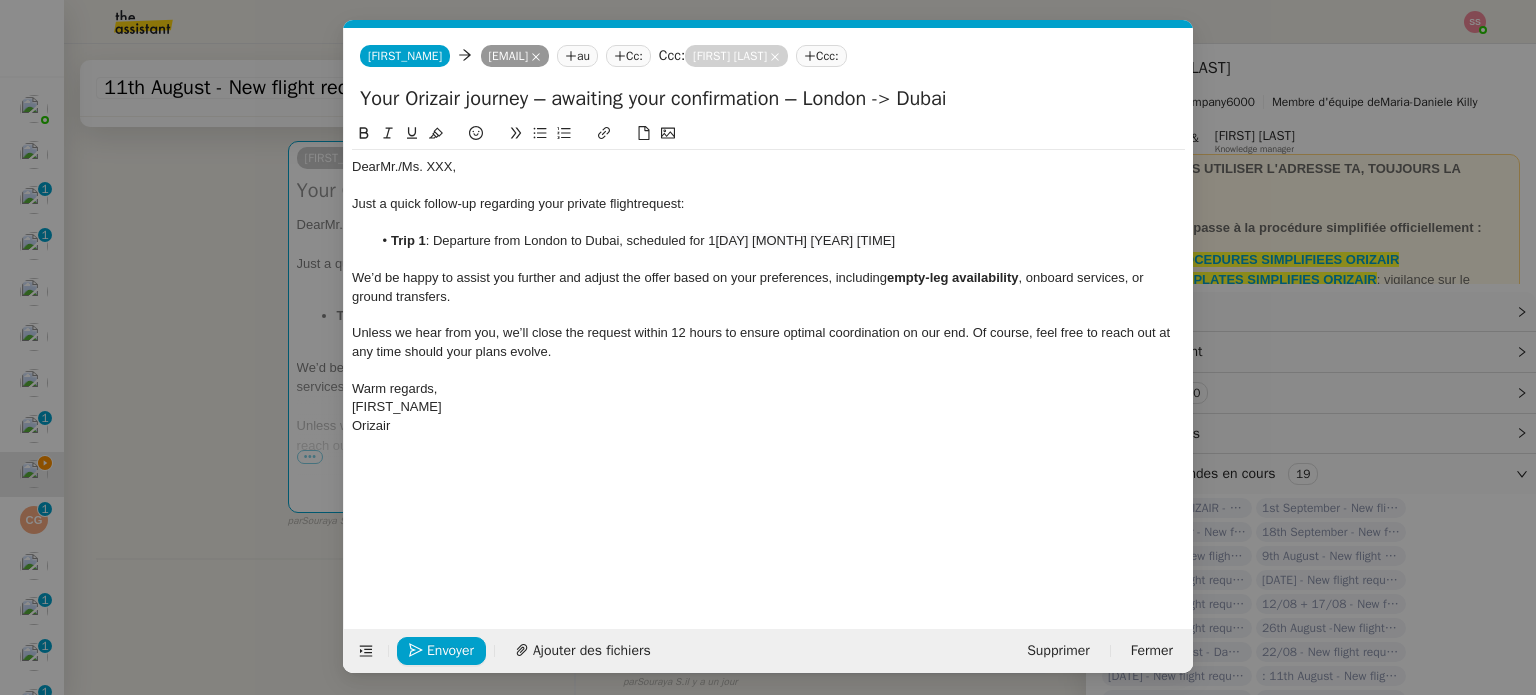 click on "relance Service Relance  Bon de Commande LBP    A utiliser dans le cadre de la procédure de  relance  des bons de commande TA -  RELANCE  CLIENT (EN)    Relance r un client lorsqu'il n'a pas répondu à un précédent message ✈️Orizair -  Relance  client (FR)    à utiliser pour orizair, première  relance  en français  Louis Frei TA -  RELANCE  CLIENT    Relance r un client lorsqu'il n'a pas répondu à un précédent message UMENTO -  RELANCE  GROUPE J+7    A utiliser dans le cadre de la procédure d'organisation de dîner MENTO -  RELANCE  GROUPE J+14    A utiliser dans le cadre de la procédure d'organisation de dîner ✈️Orizair -  Relance  client (EN)     à utiliser pour orizair,  relance  en anglais  Louis Frei 3ᵉ  relance  impayés ENG    2ᵉ  relance  impayés ENG    impayés  3ᵉ  relance  impayés FR    2ᵉ  relance  impayés FR    1ʳᵉ  relance  impayés FR    ✈️ Orizair -  Relance  après envoi devis client (EN)    relance r le client pour son devis en anglais." at bounding box center [768, 347] 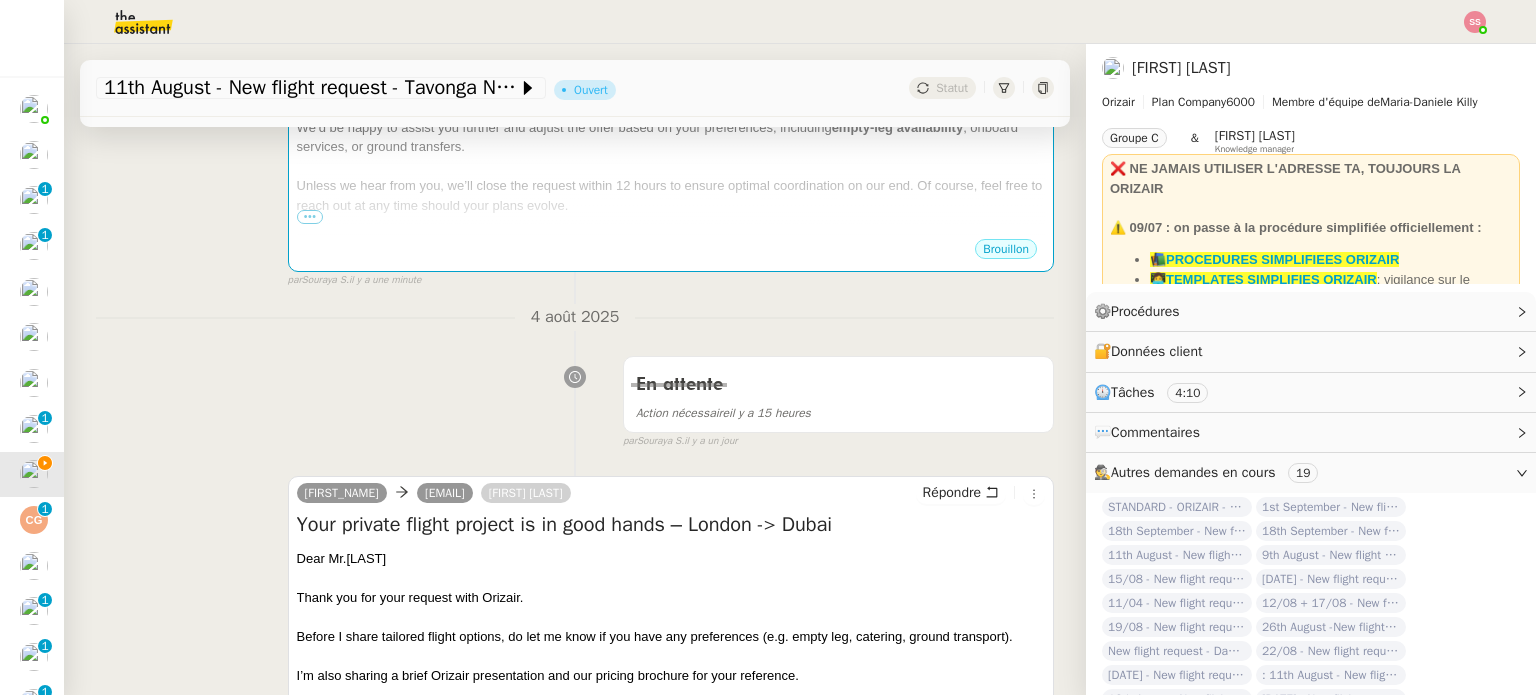 scroll, scrollTop: 791, scrollLeft: 0, axis: vertical 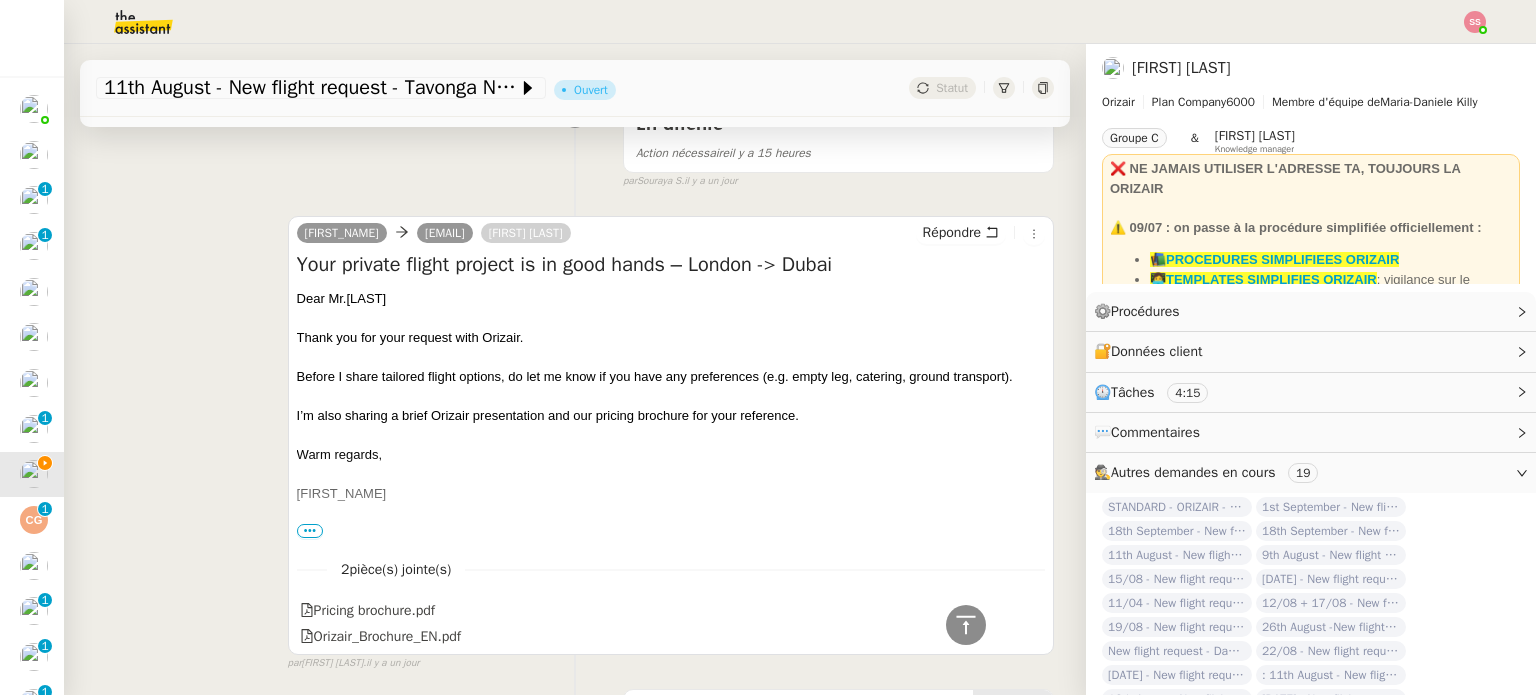 click on "Dear Mr.[LAST]" at bounding box center (671, 299) 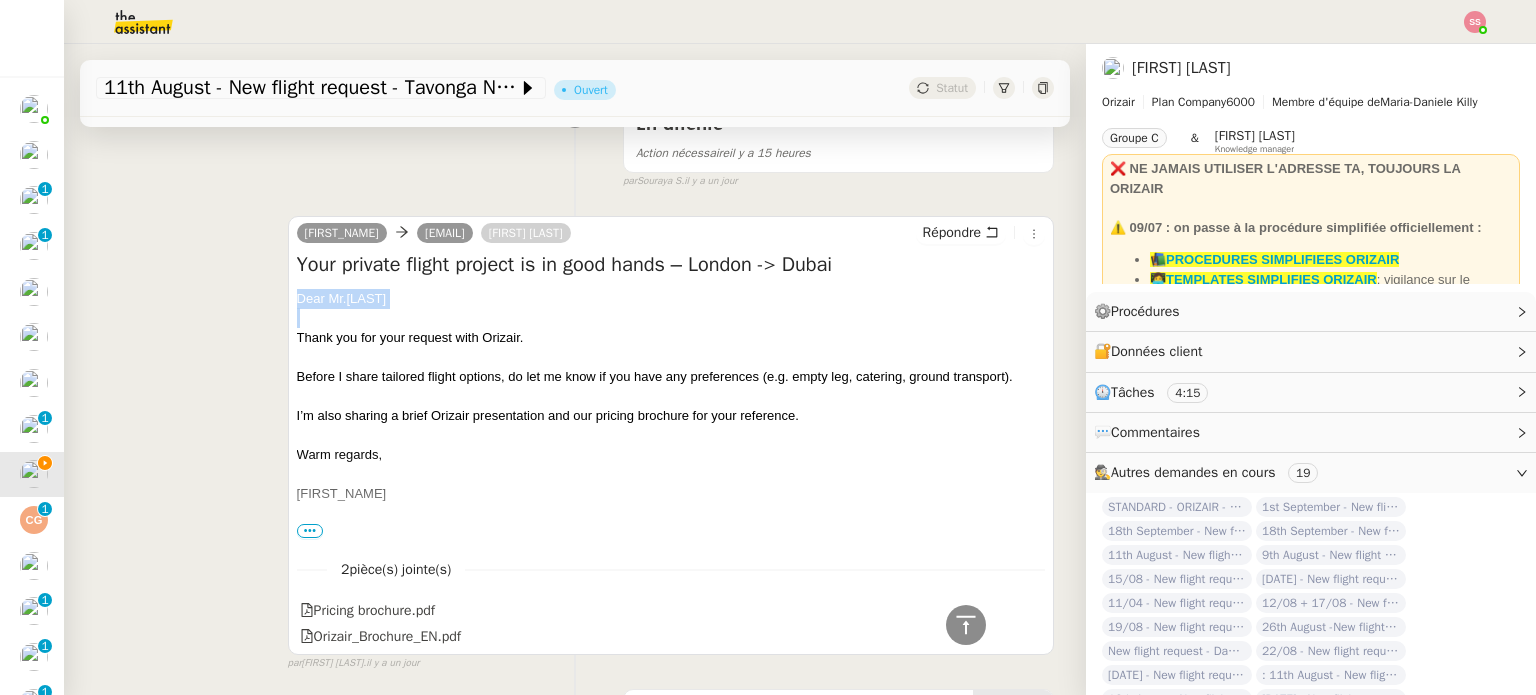 click on "Dear Mr.[LAST]" at bounding box center (671, 299) 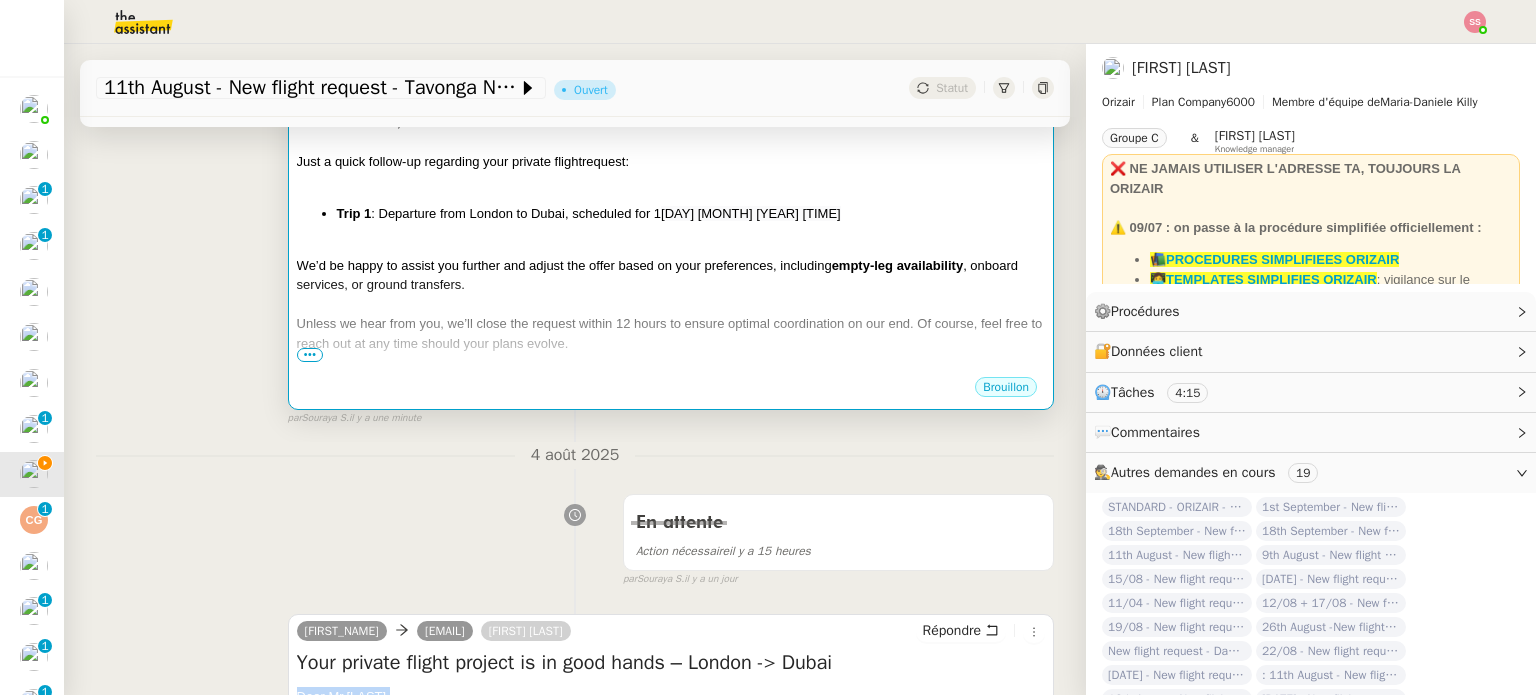 scroll, scrollTop: 391, scrollLeft: 0, axis: vertical 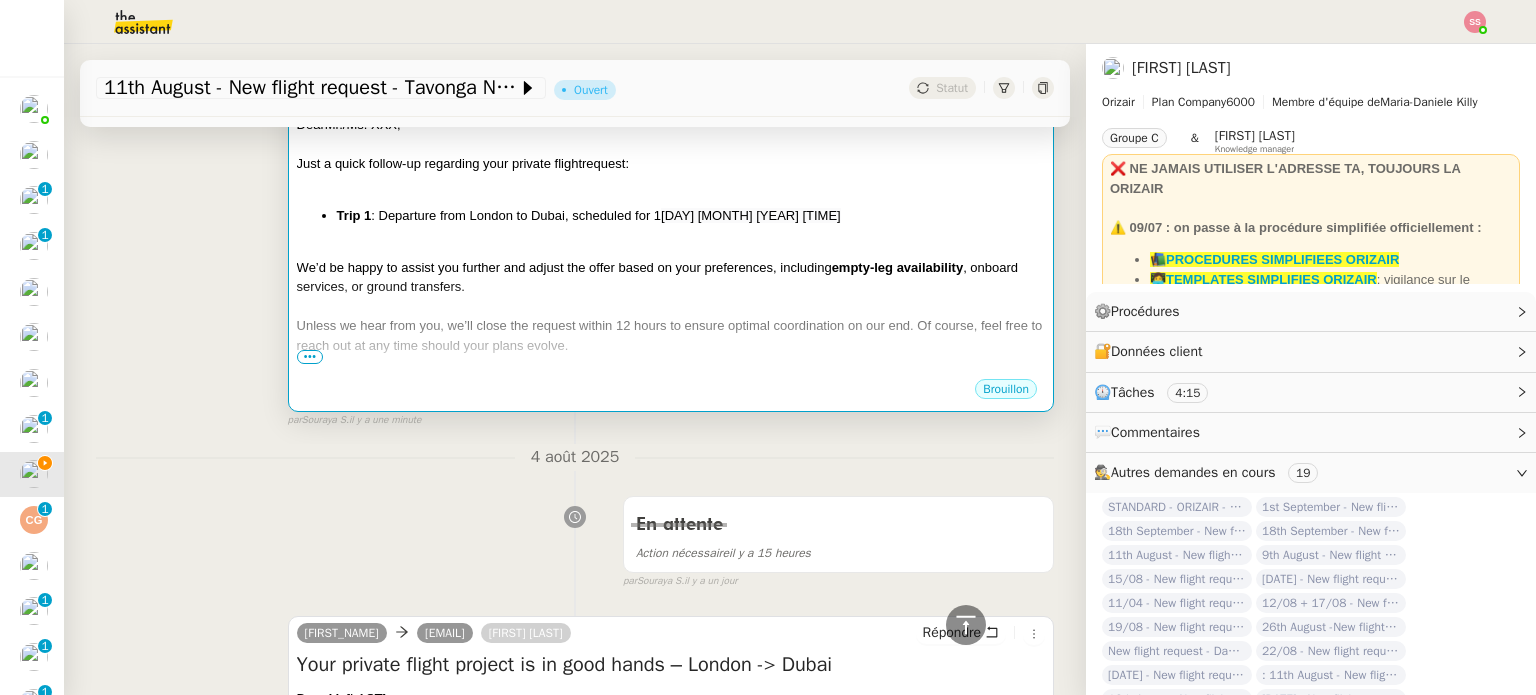 click at bounding box center (671, 248) 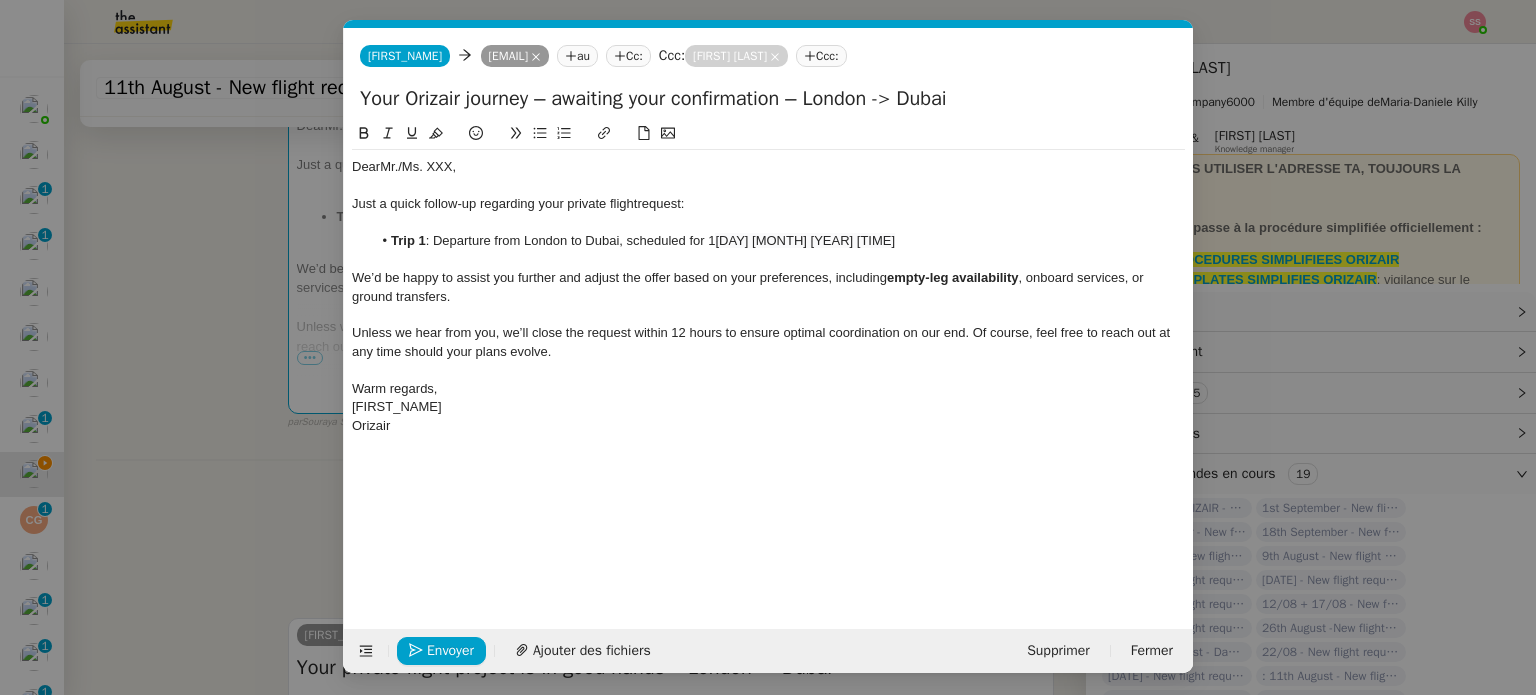 scroll, scrollTop: 0, scrollLeft: 86, axis: horizontal 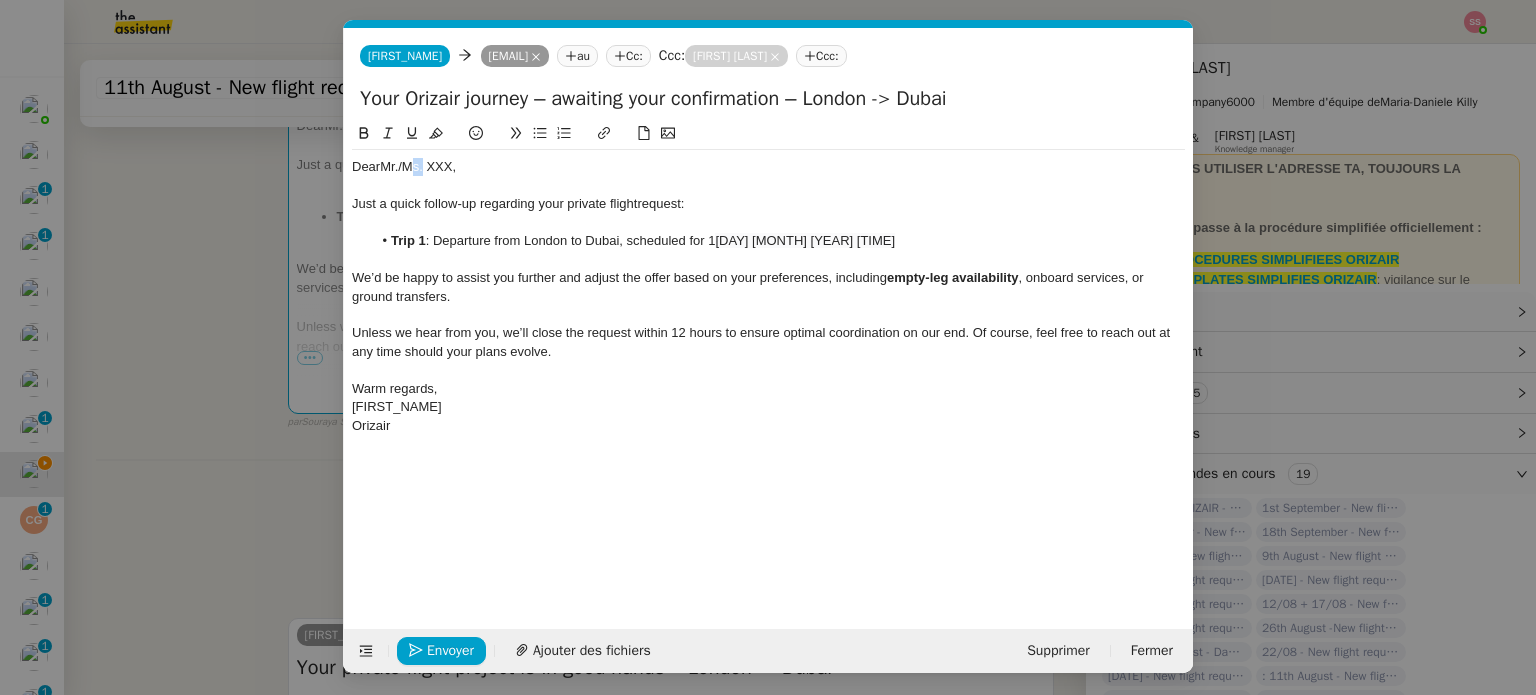 click on "Dear  Mr./Ms. XXX," 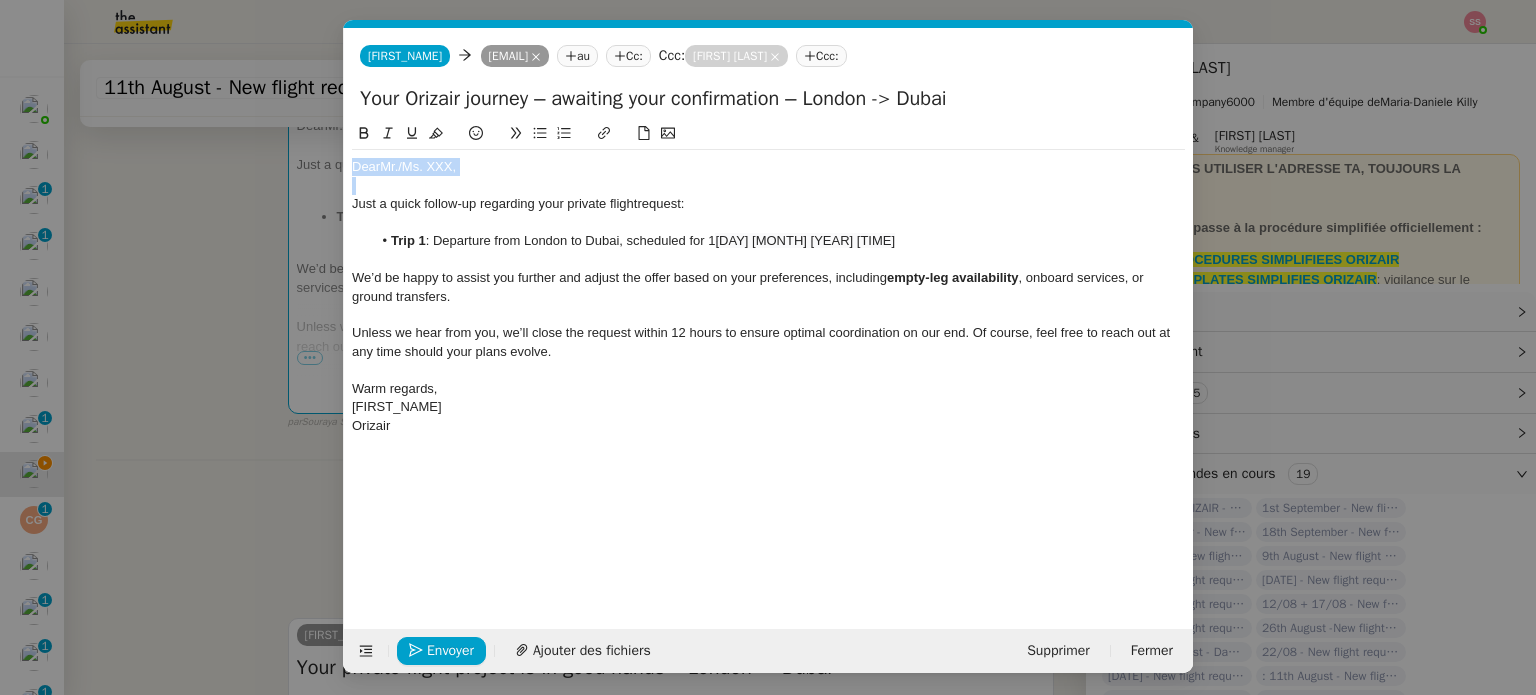 click on "Dear  Mr./Ms. XXX," 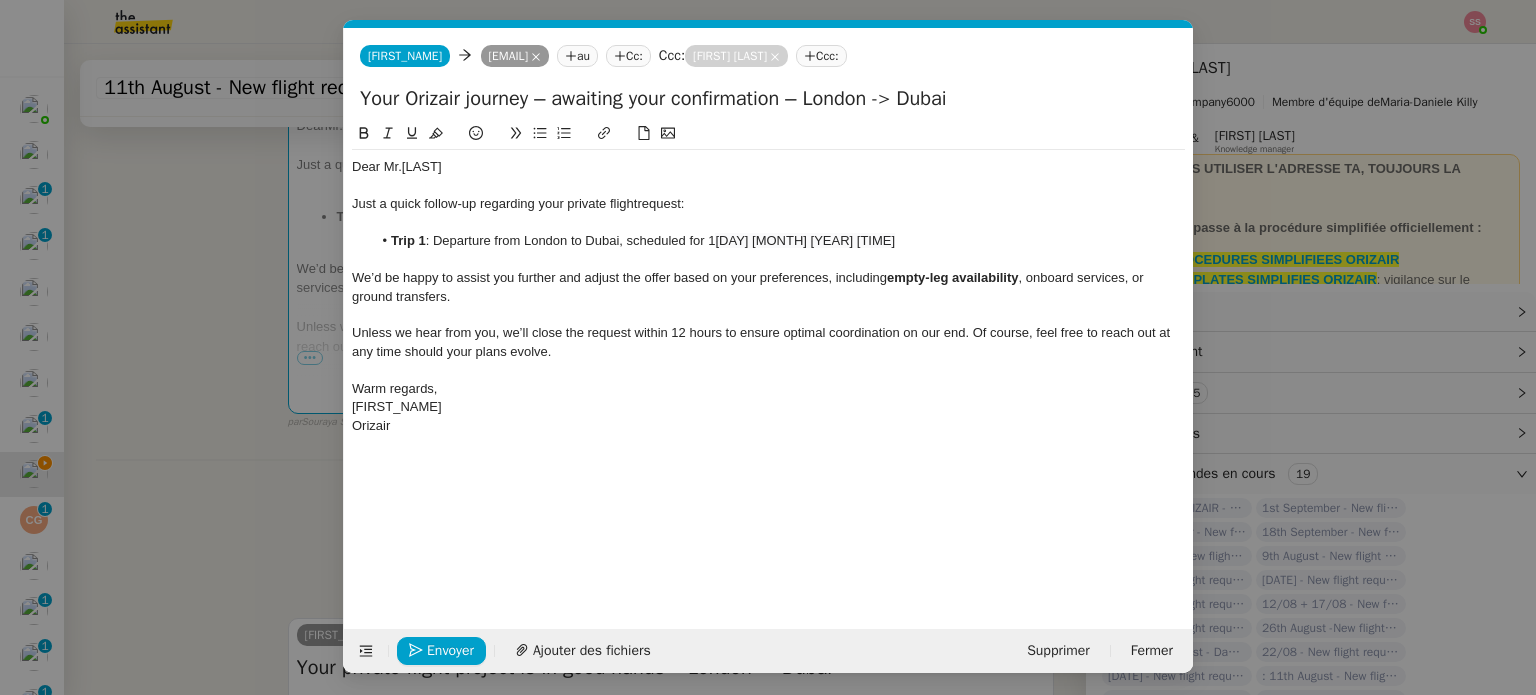 scroll, scrollTop: 0, scrollLeft: 0, axis: both 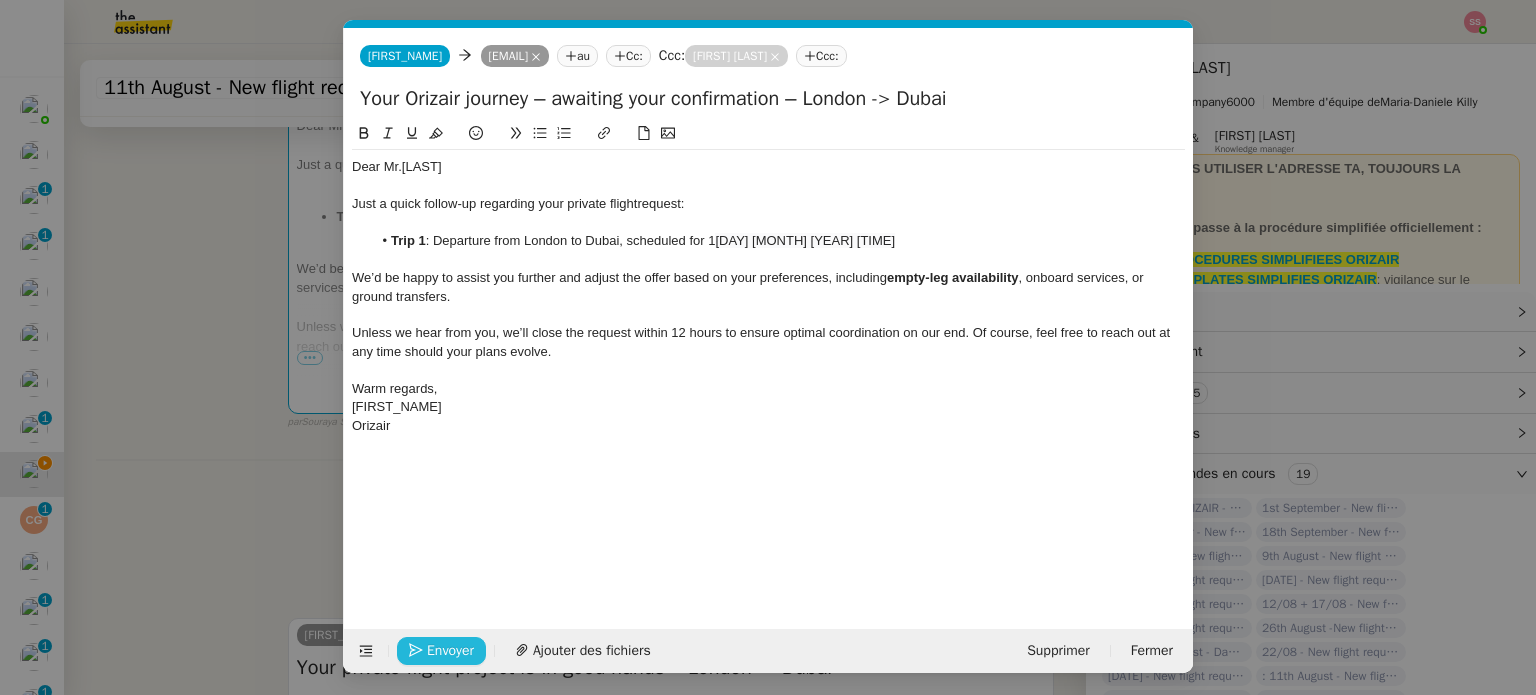 click on "Envoyer" 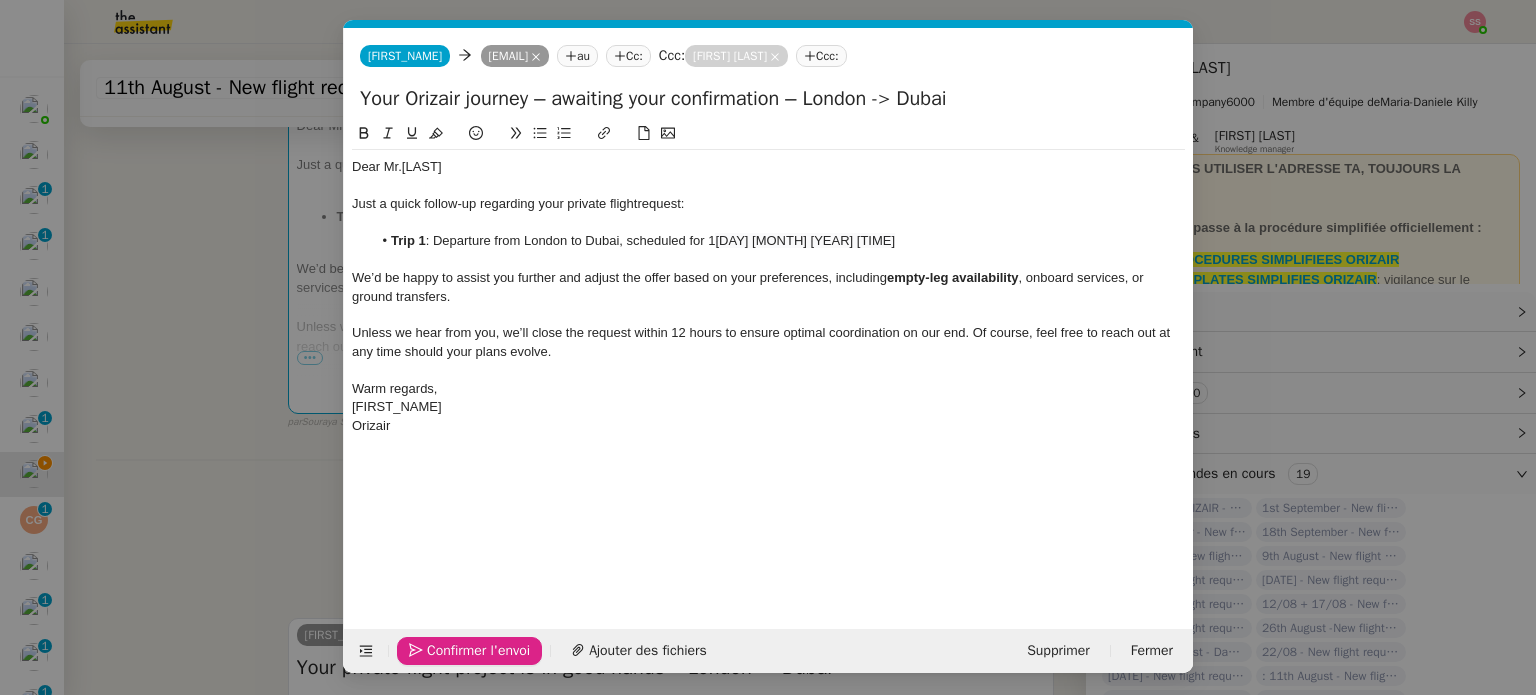 click on "Confirmer l'envoi" 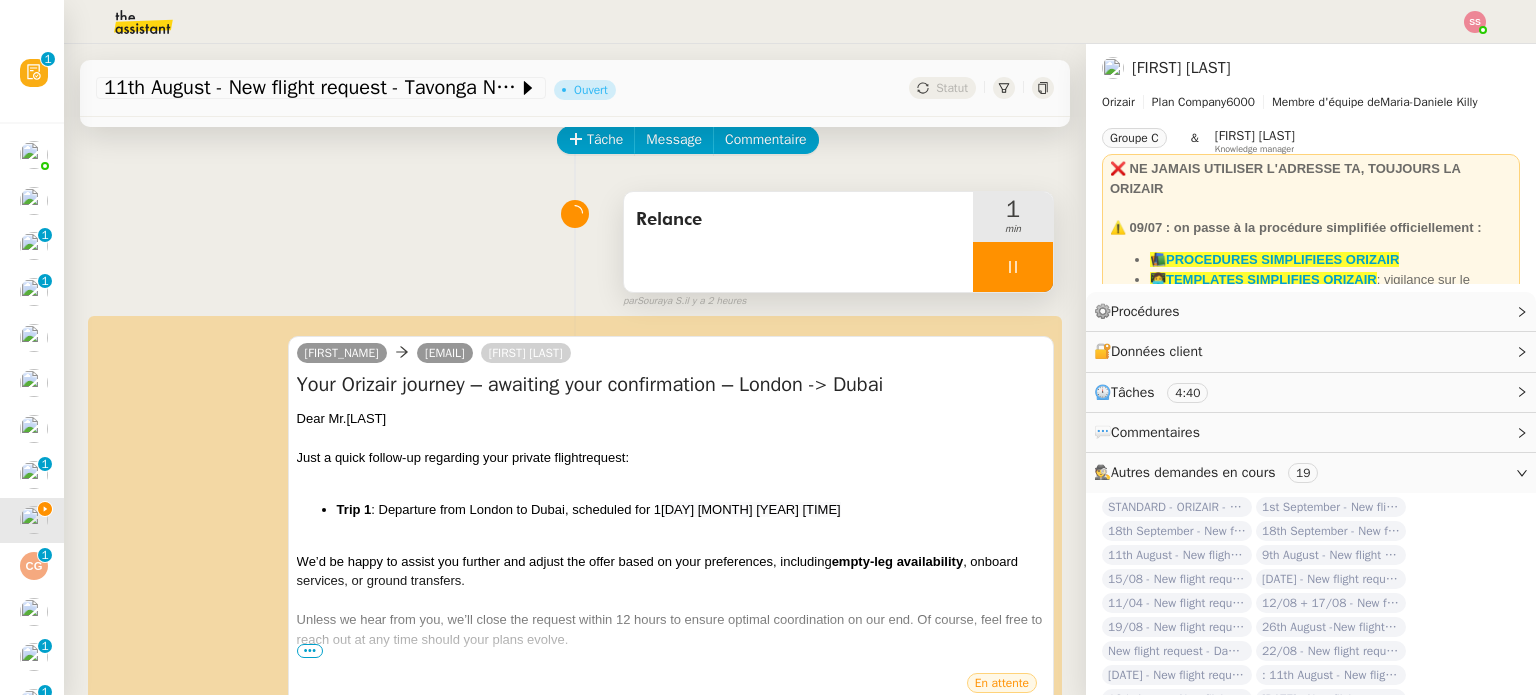scroll, scrollTop: 0, scrollLeft: 0, axis: both 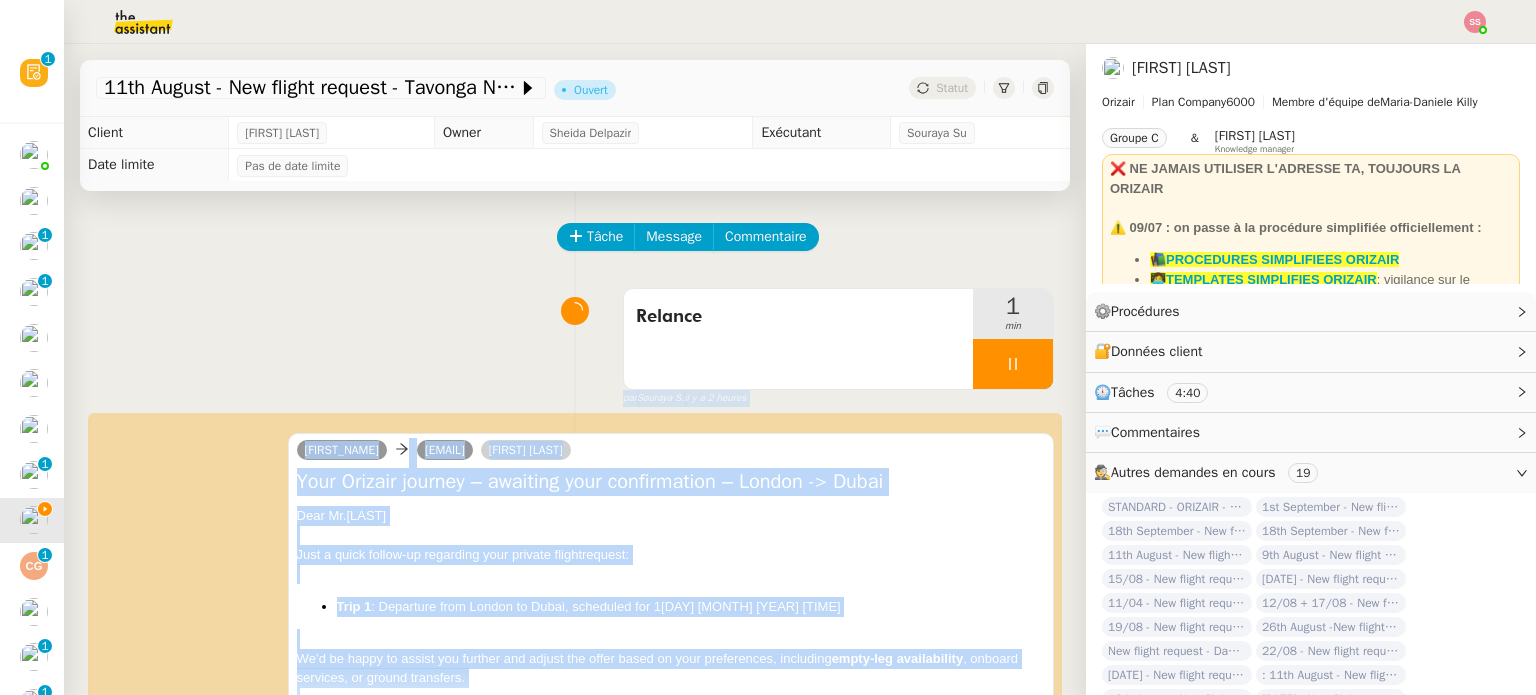 drag, startPoint x: 1008, startPoint y: 367, endPoint x: 451, endPoint y: 331, distance: 558.1622 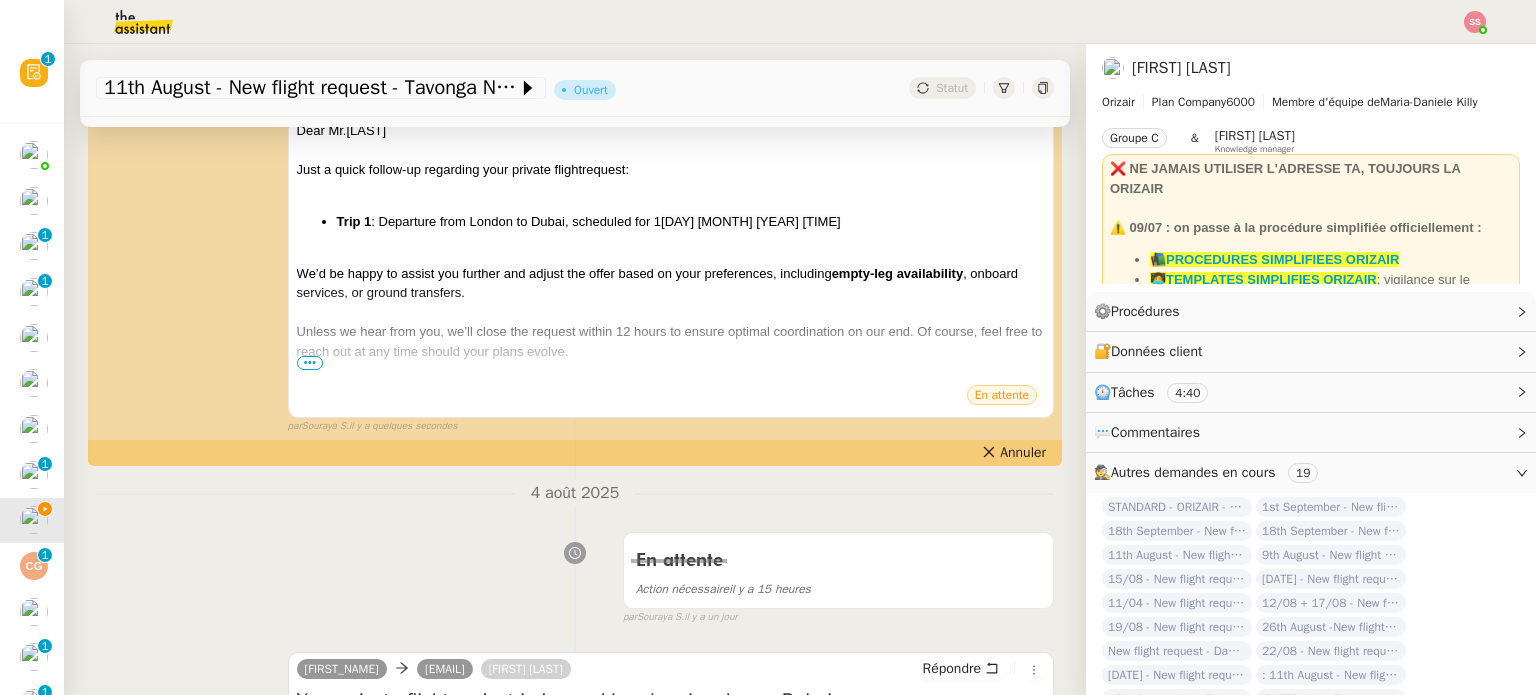 scroll, scrollTop: 500, scrollLeft: 0, axis: vertical 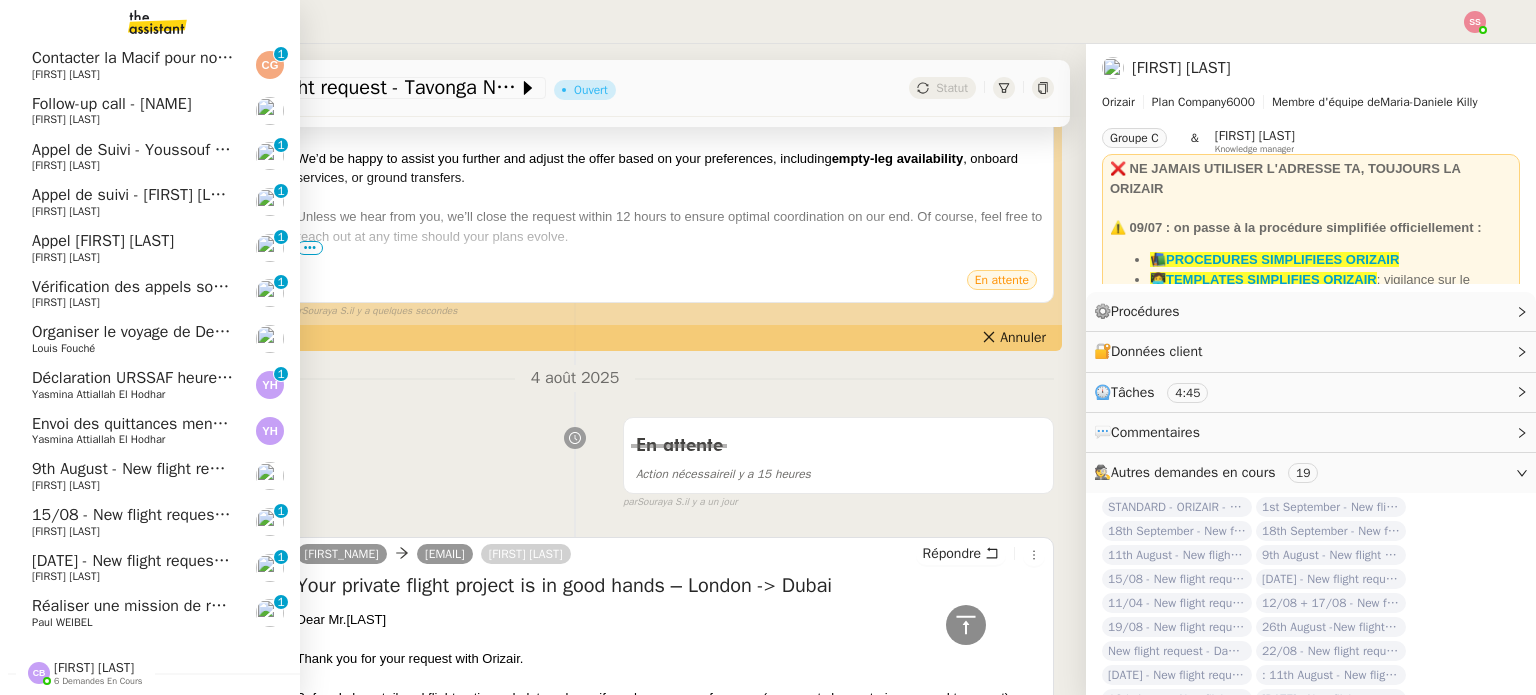 click on "Paul WEIBEL" 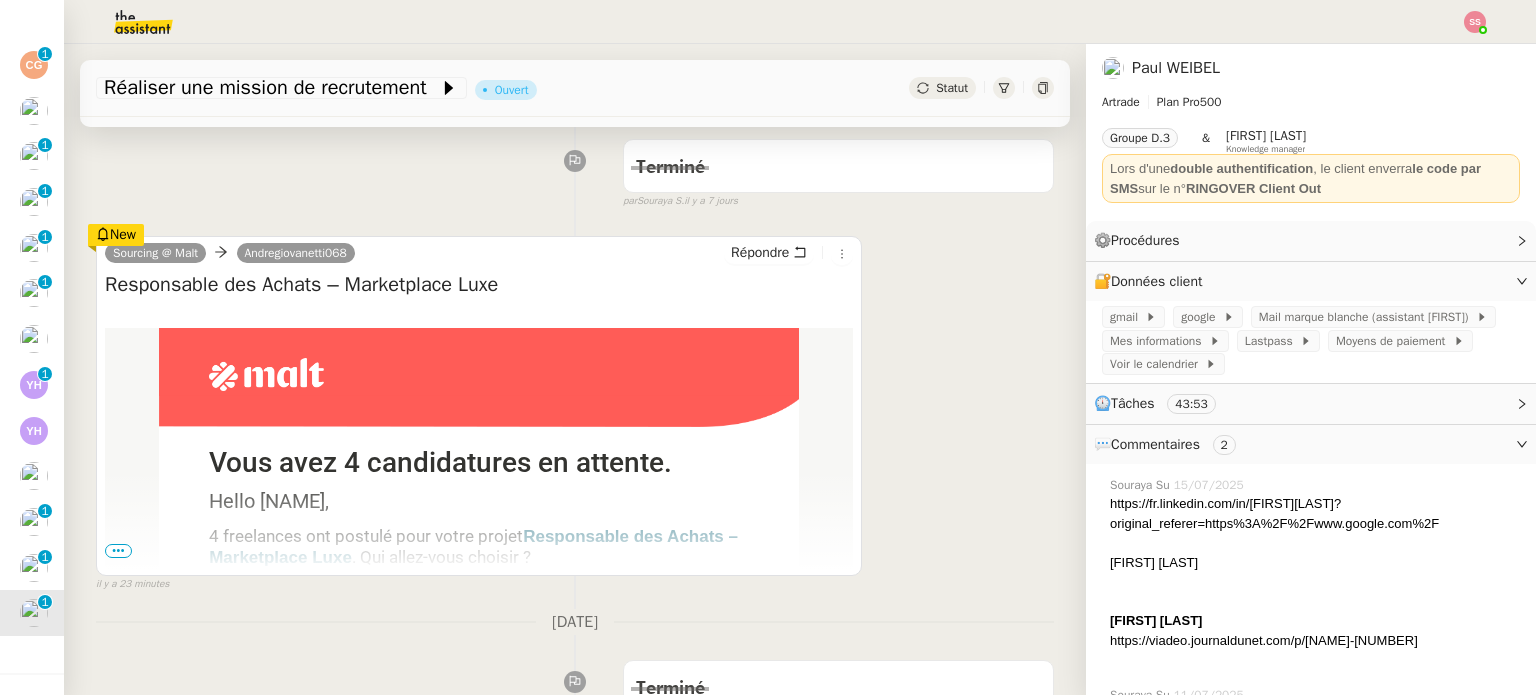 scroll, scrollTop: 300, scrollLeft: 0, axis: vertical 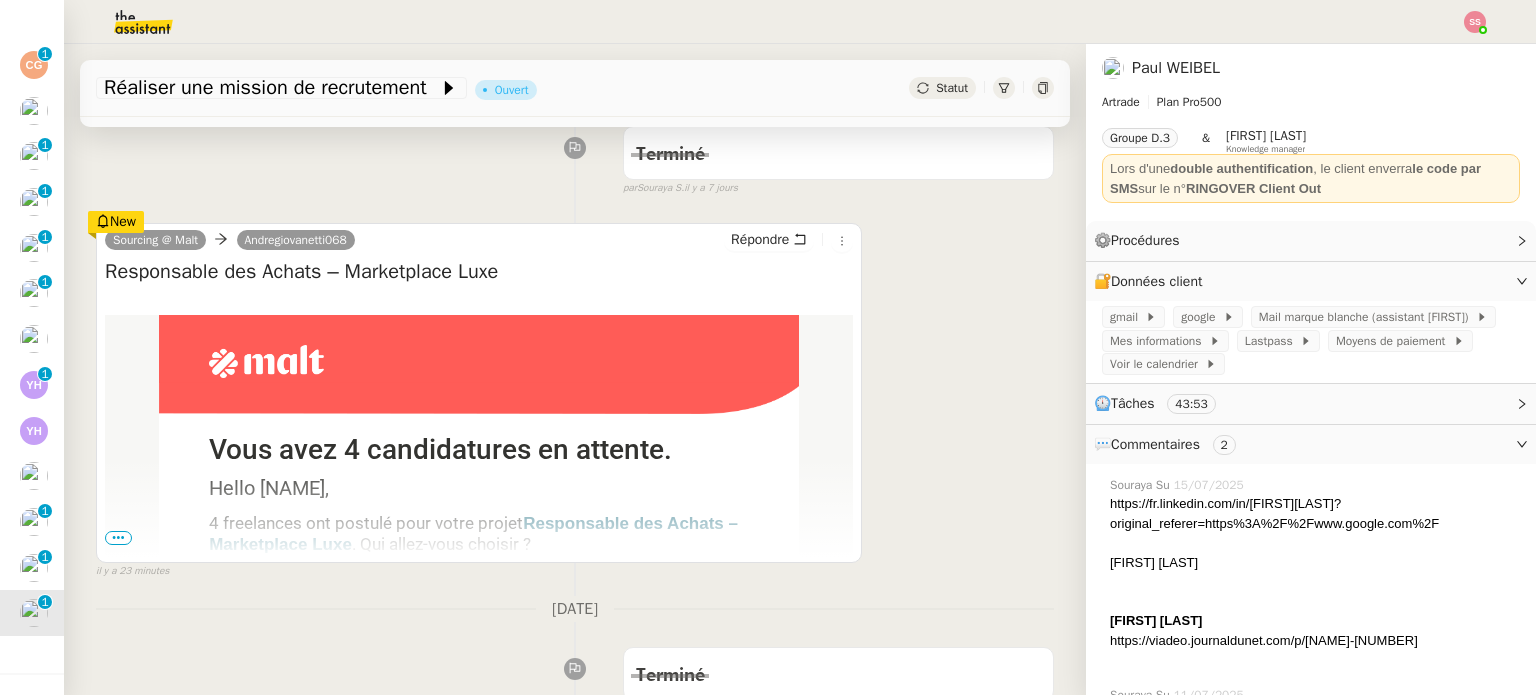 click on "•••" at bounding box center (118, 538) 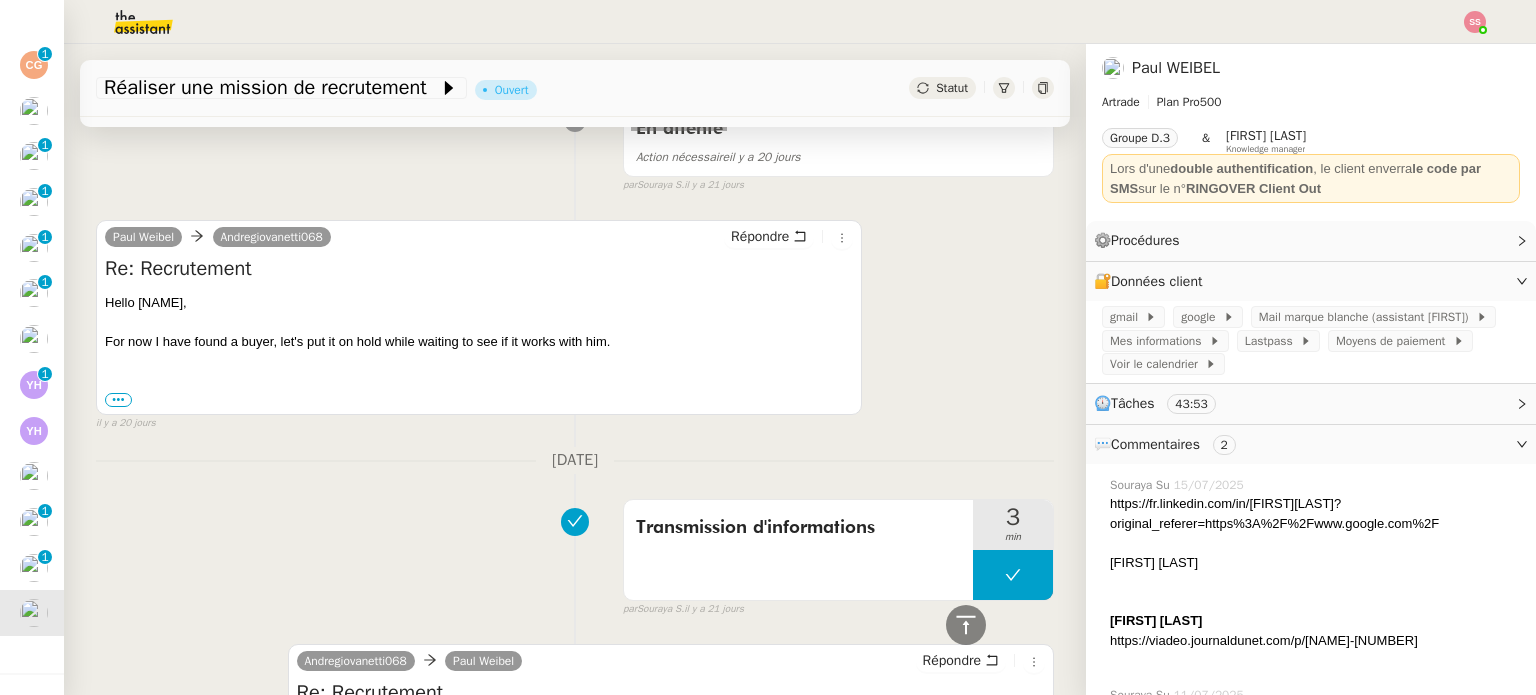 scroll, scrollTop: 4600, scrollLeft: 0, axis: vertical 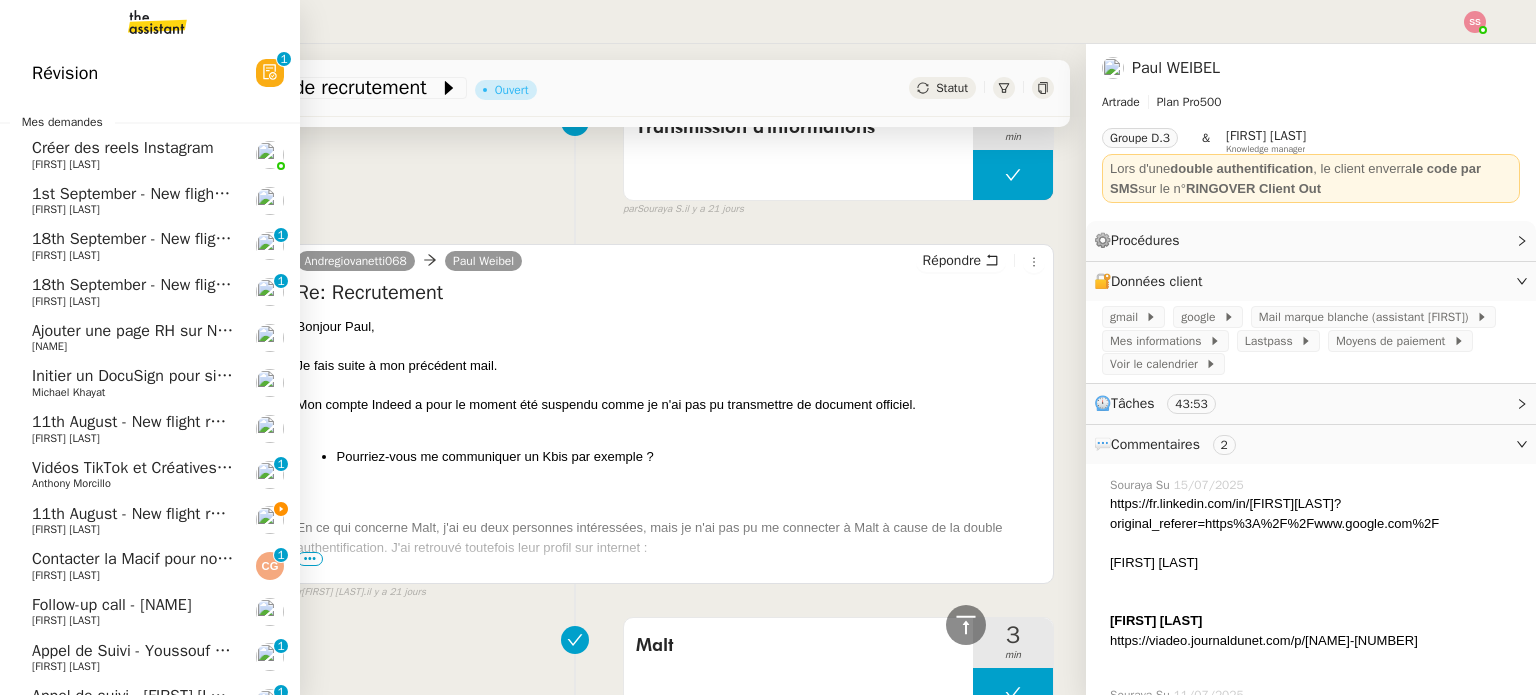 click on "[FIRST] [LAST]" 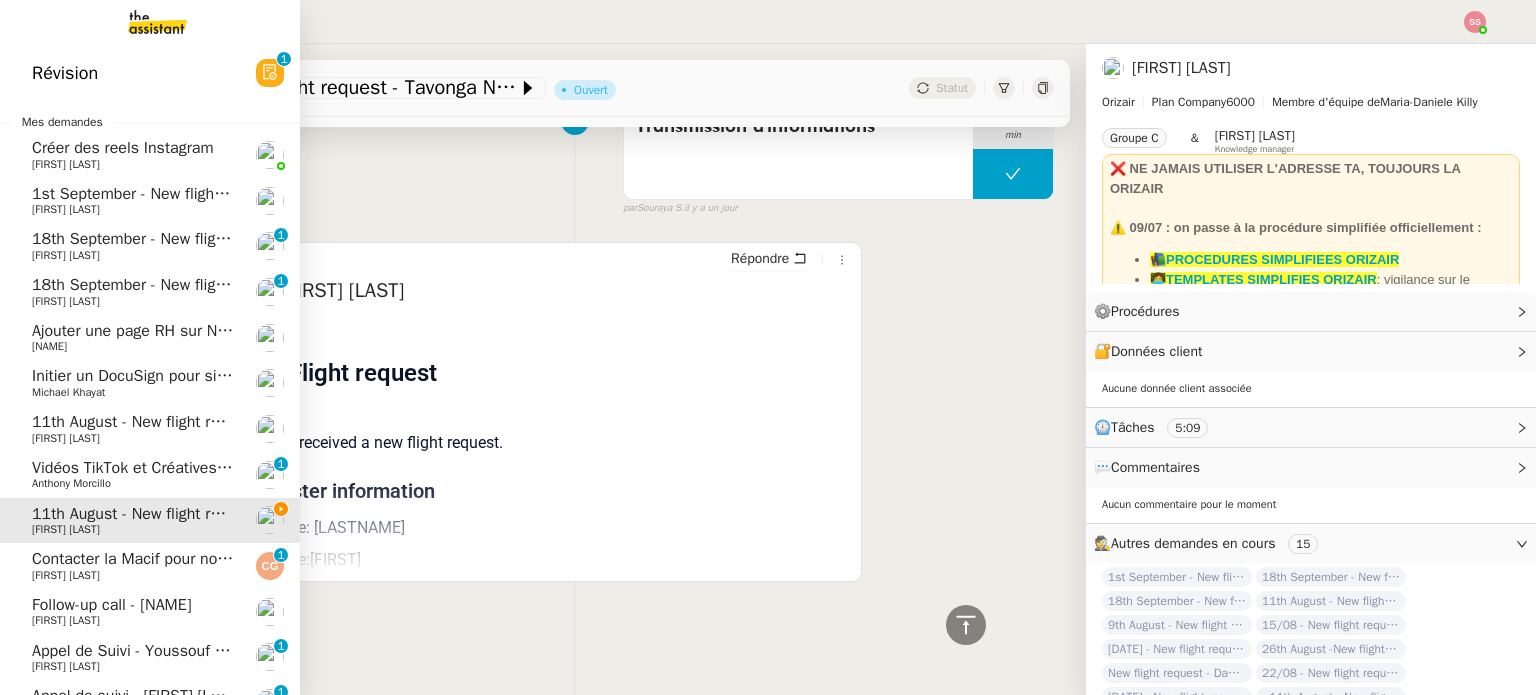scroll, scrollTop: 1221, scrollLeft: 0, axis: vertical 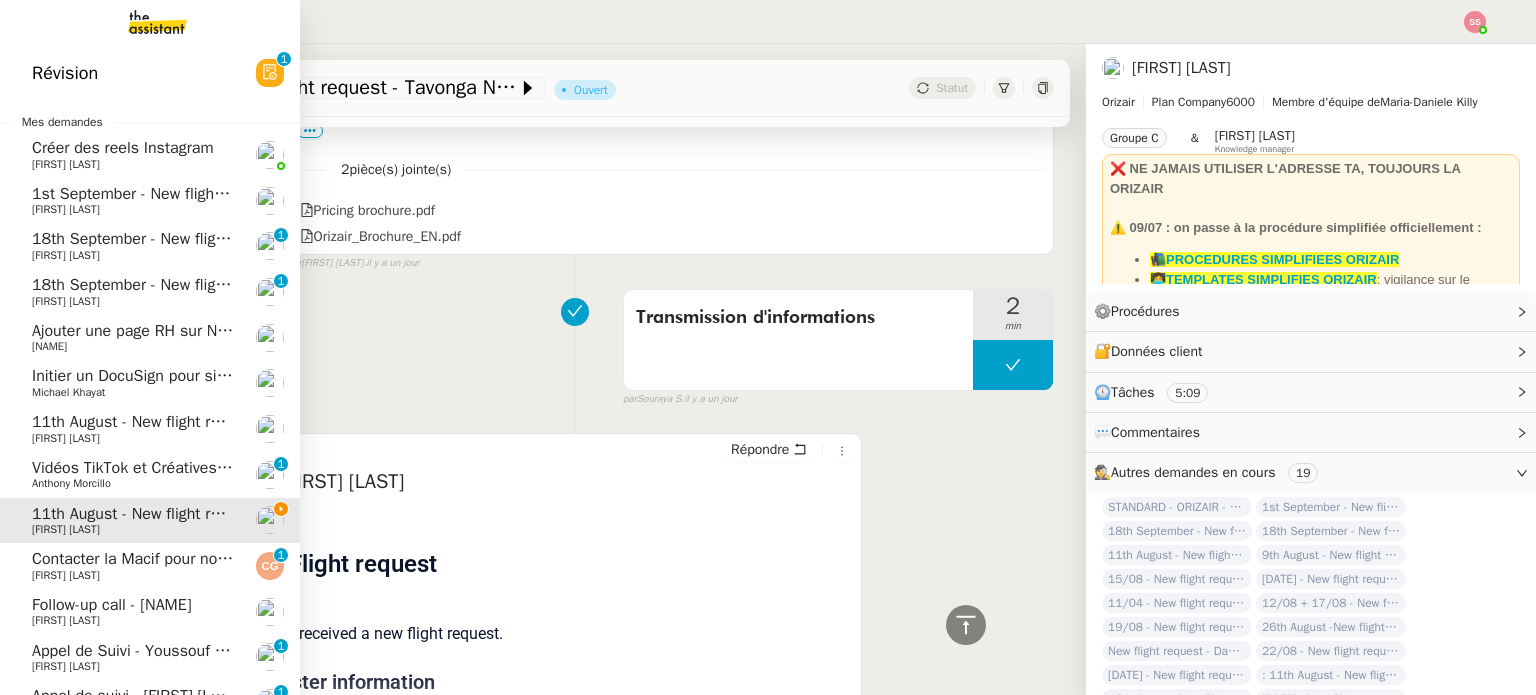 click on "Contacter la Macif pour nouvel ordre de mission" 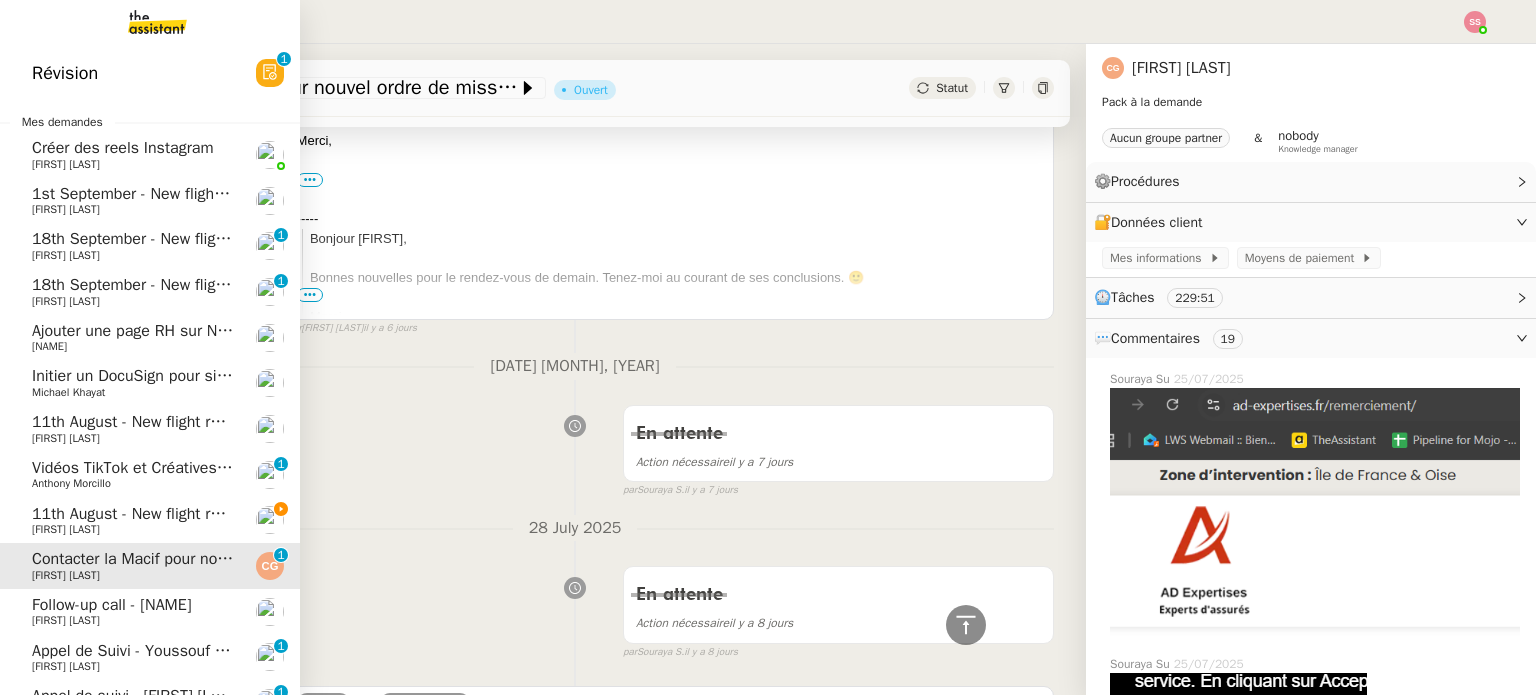 scroll, scrollTop: 1221, scrollLeft: 0, axis: vertical 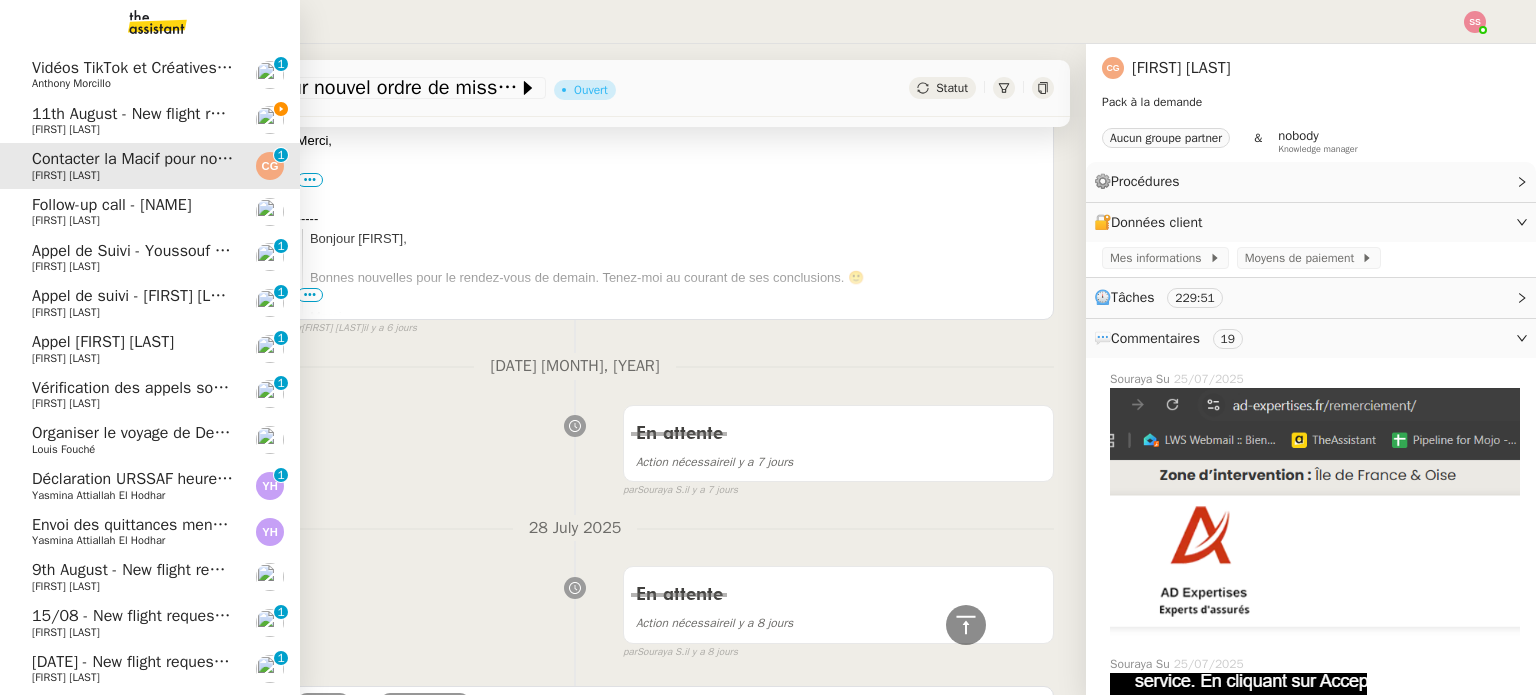 click on "Louis Fouché" 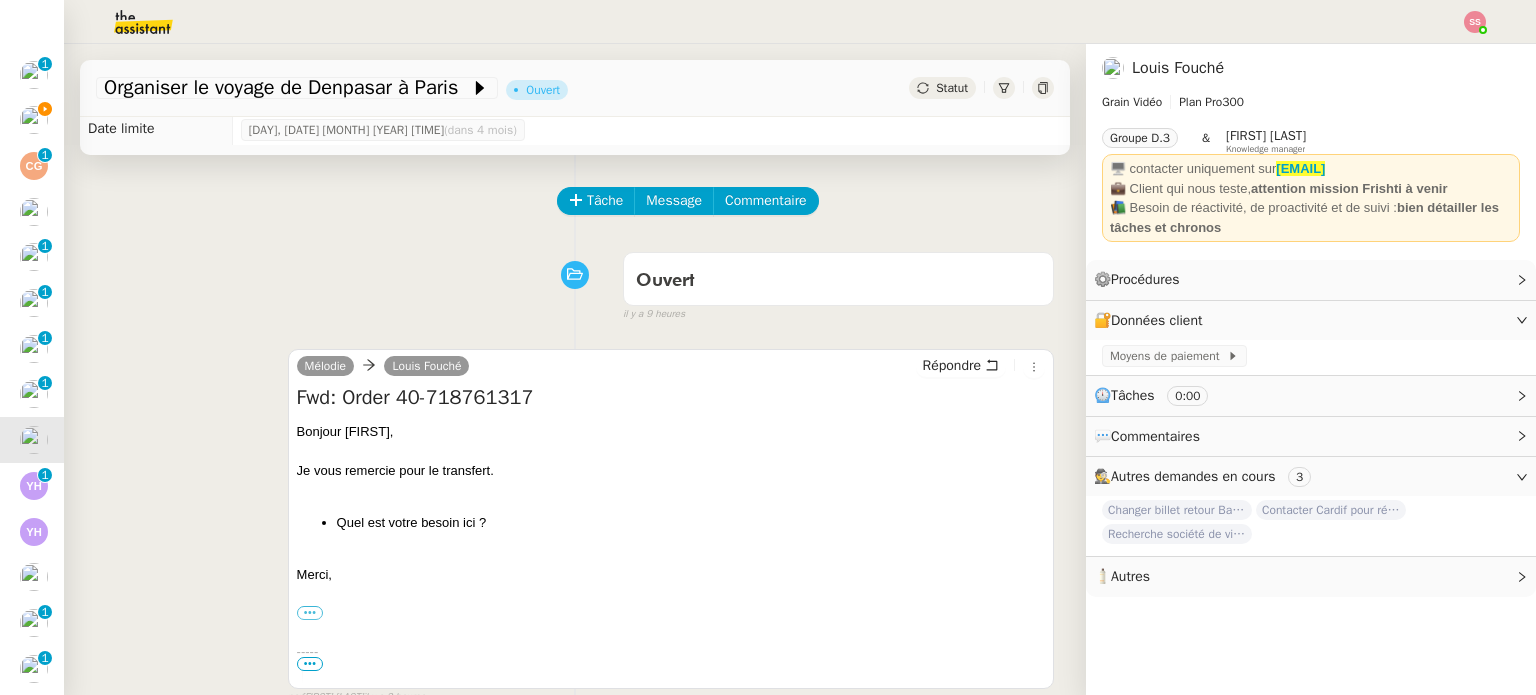 scroll, scrollTop: 0, scrollLeft: 0, axis: both 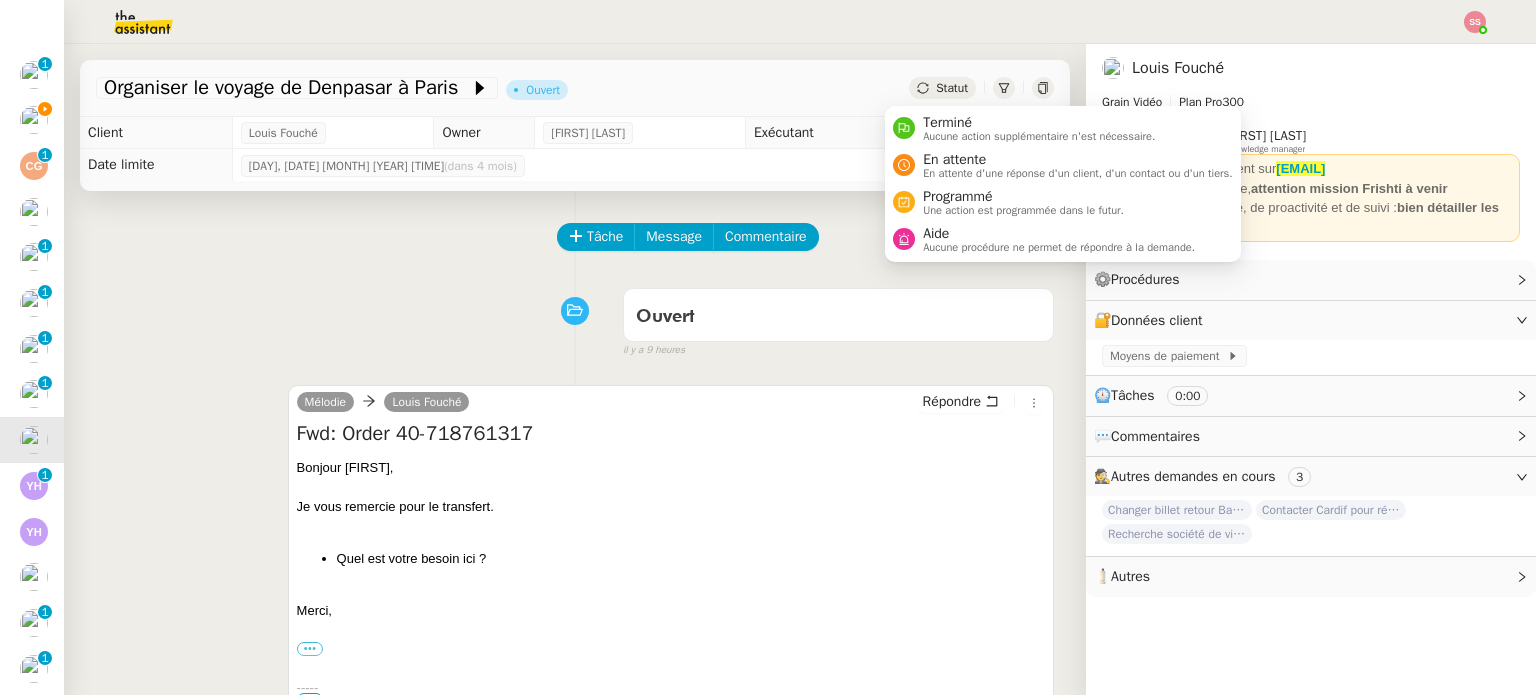 click on "Statut" 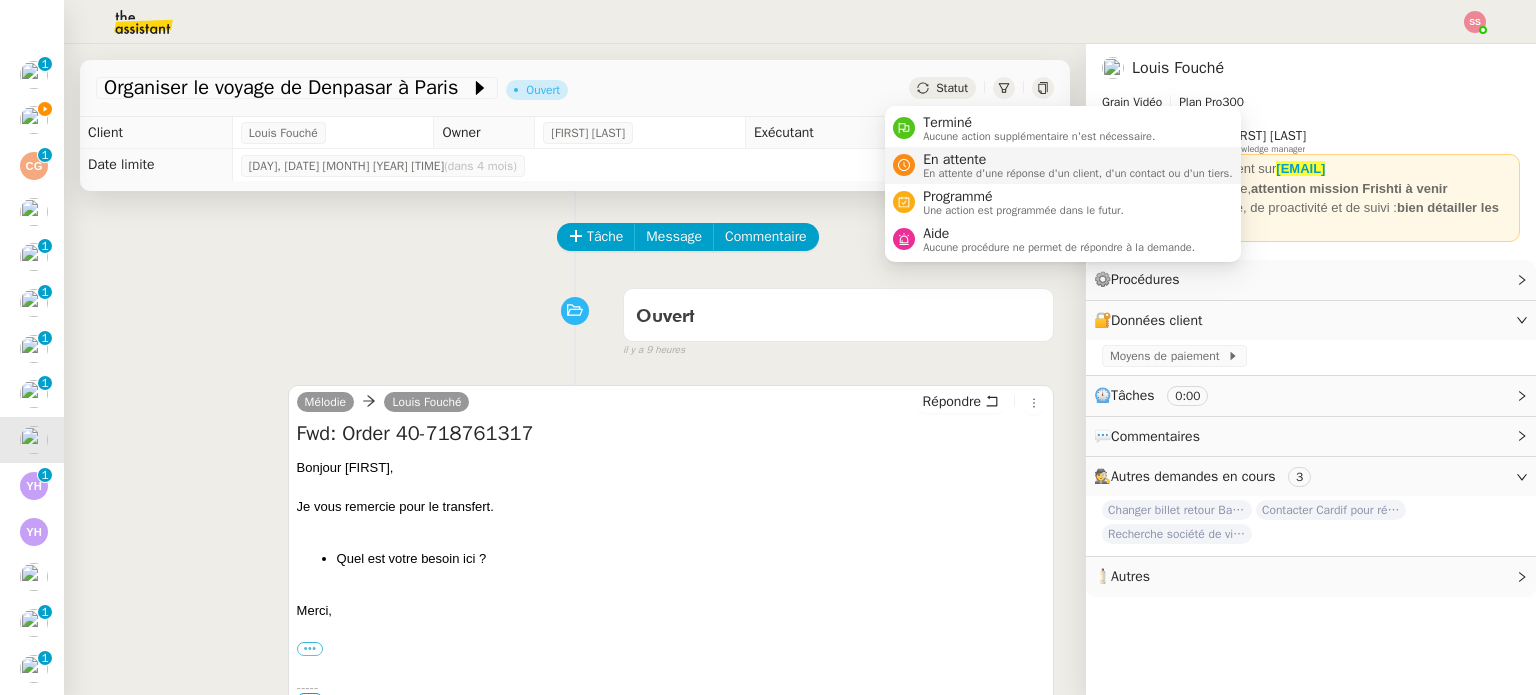 click on "En attente d'une réponse d'un client, d'un contact ou d'un tiers." at bounding box center [1078, 173] 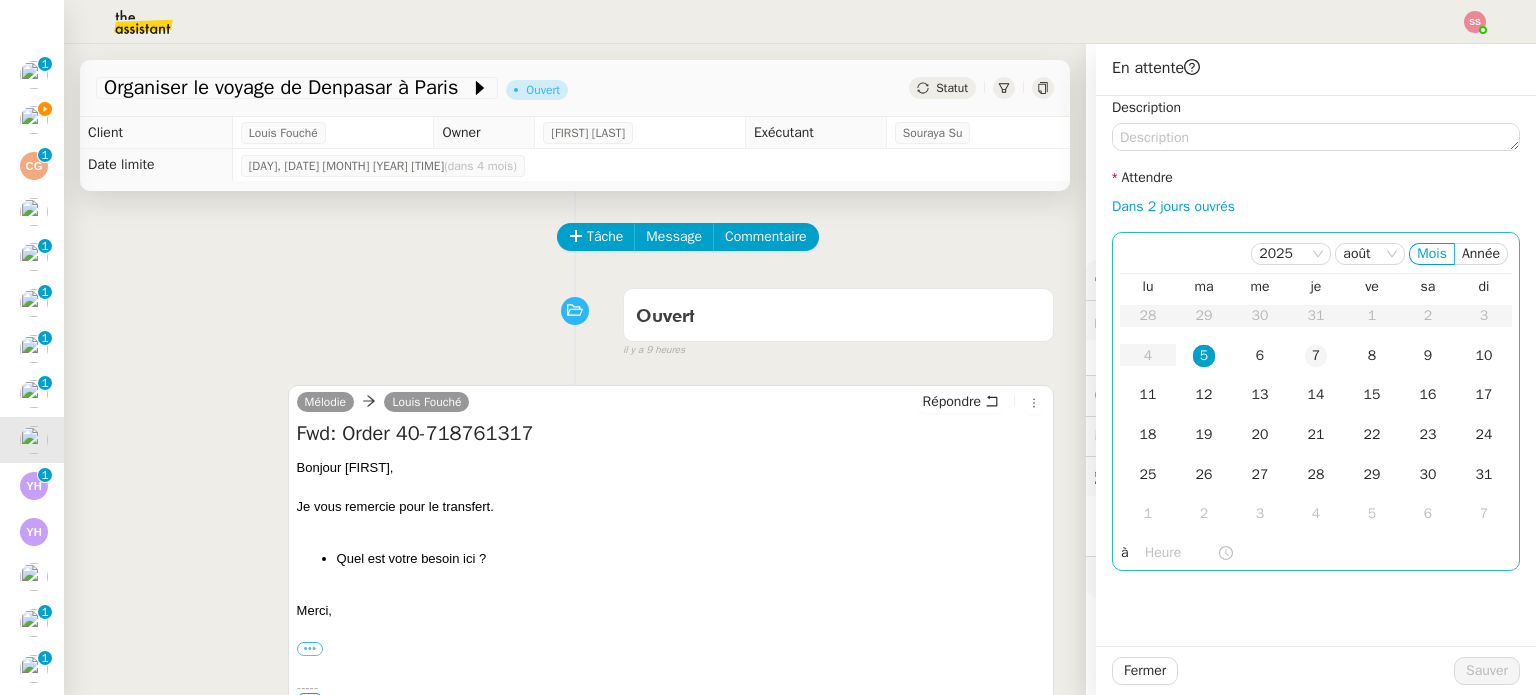 click on "7" 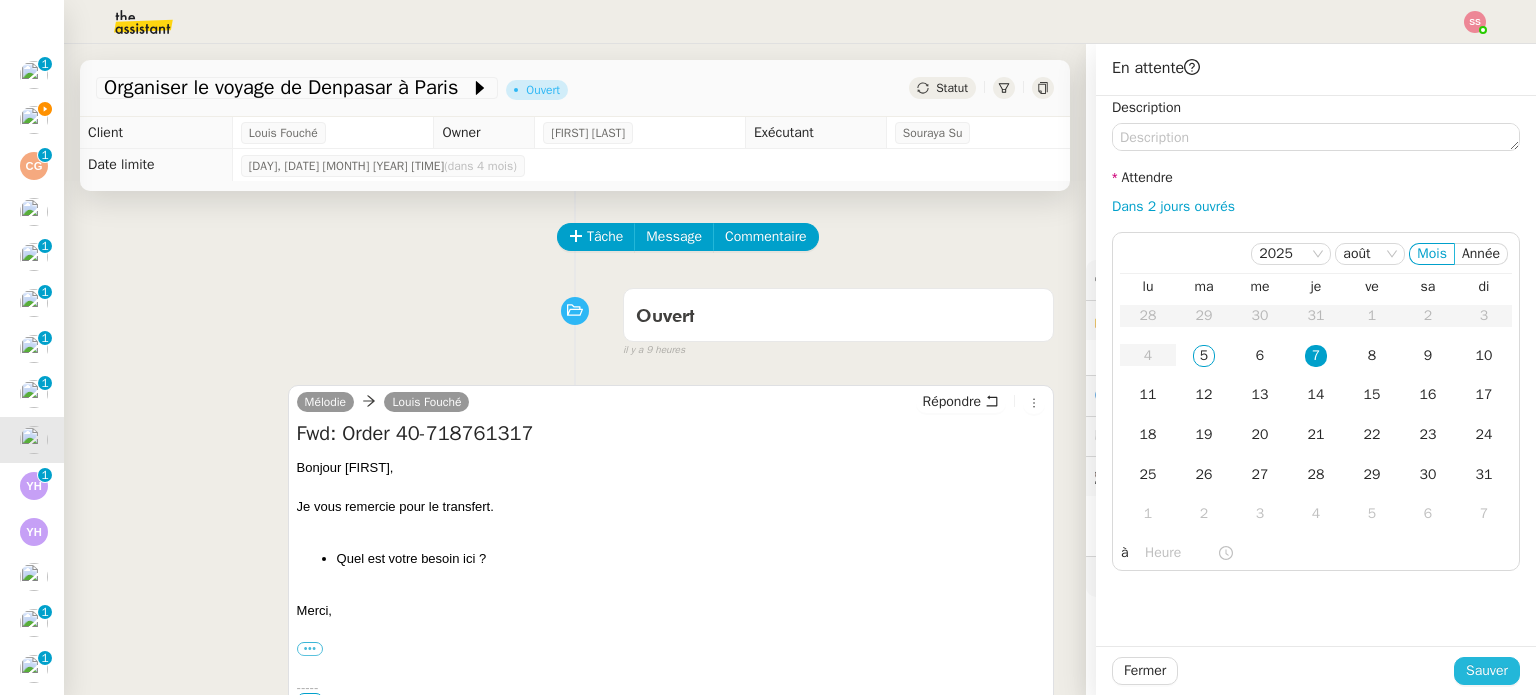 click on "Sauver" 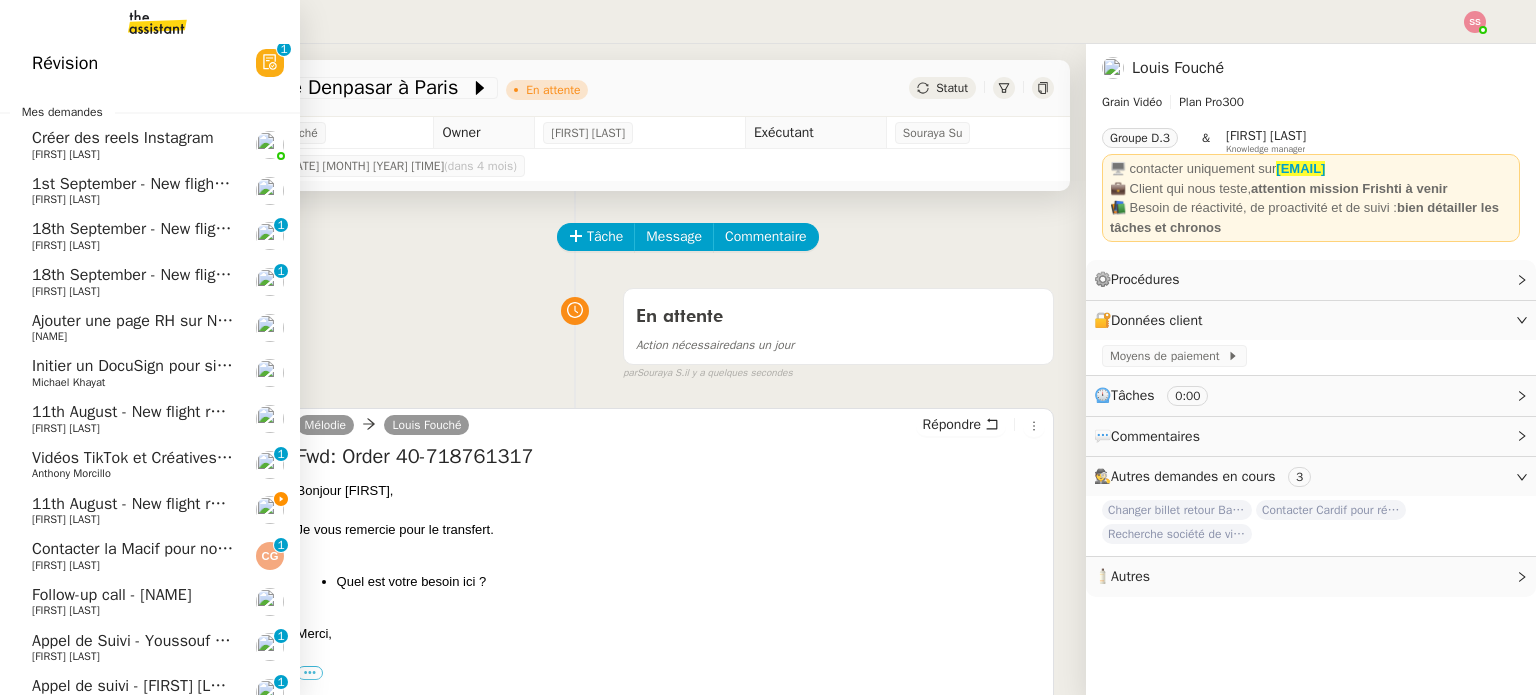 scroll, scrollTop: 0, scrollLeft: 0, axis: both 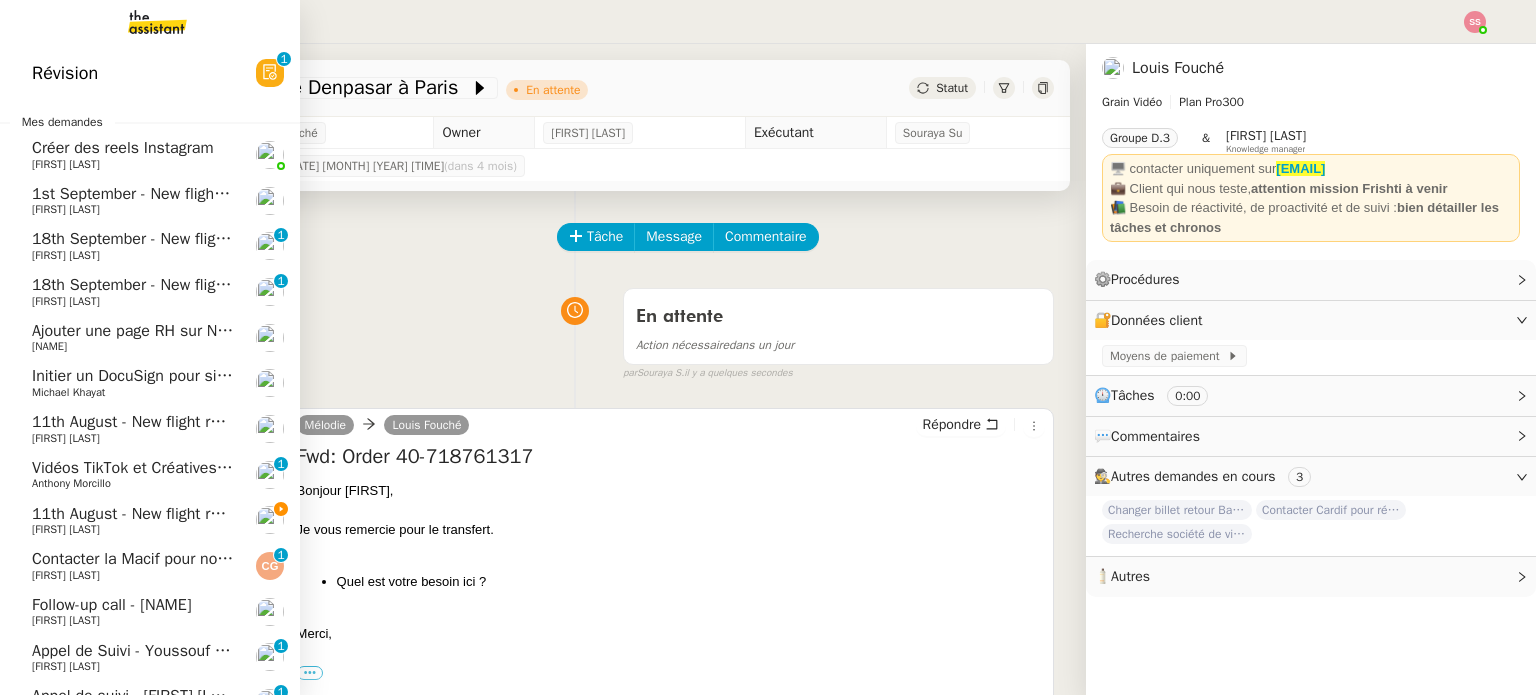 click on "Contacter la Macif pour nouvel ordre de mission" 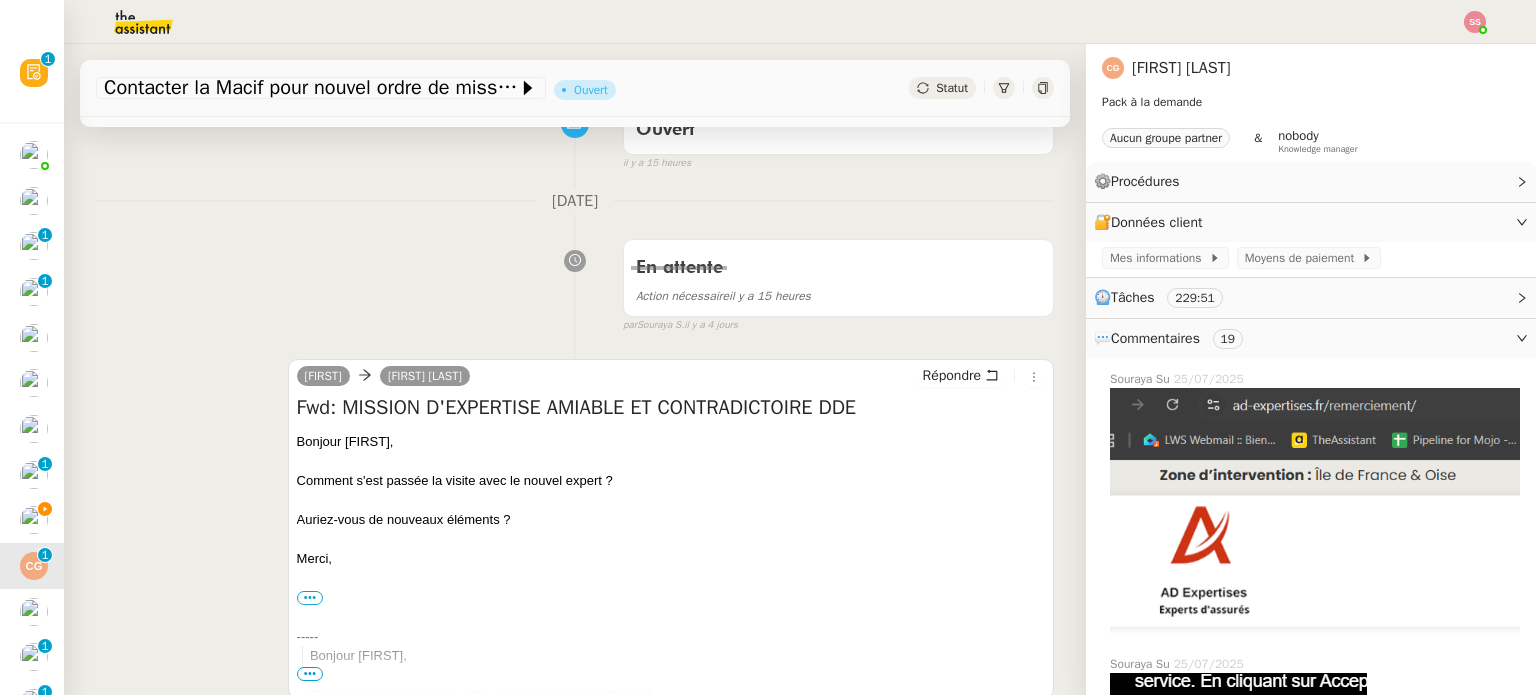 scroll, scrollTop: 200, scrollLeft: 0, axis: vertical 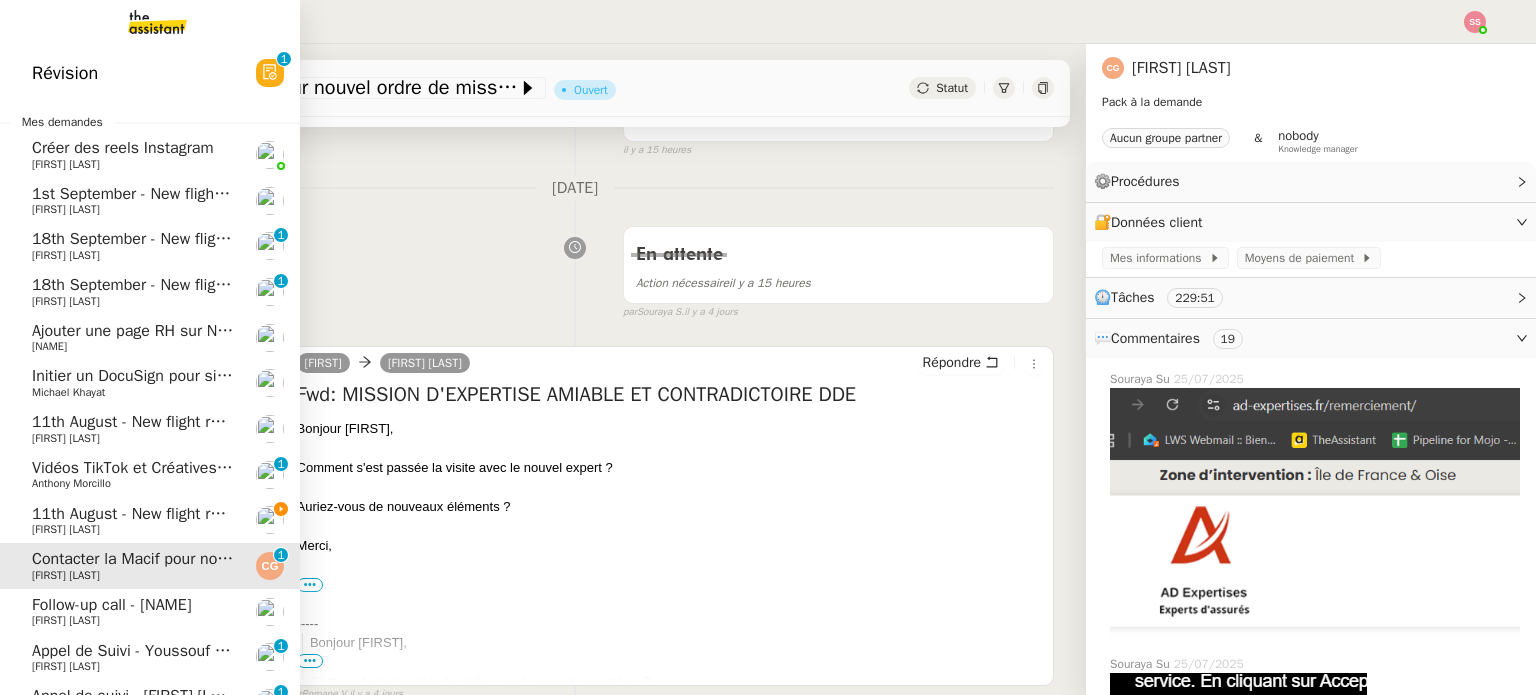 click on "[FIRST] [LAST]" 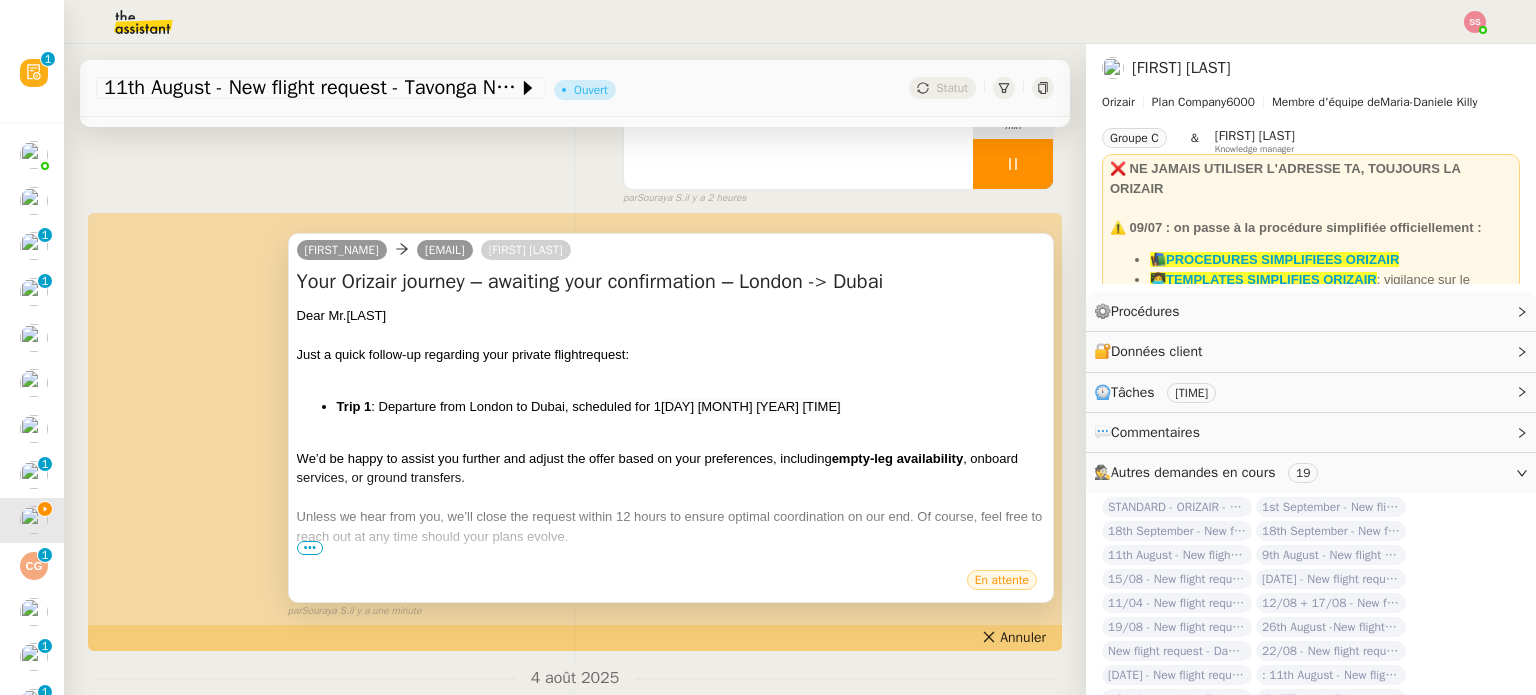 scroll, scrollTop: 0, scrollLeft: 0, axis: both 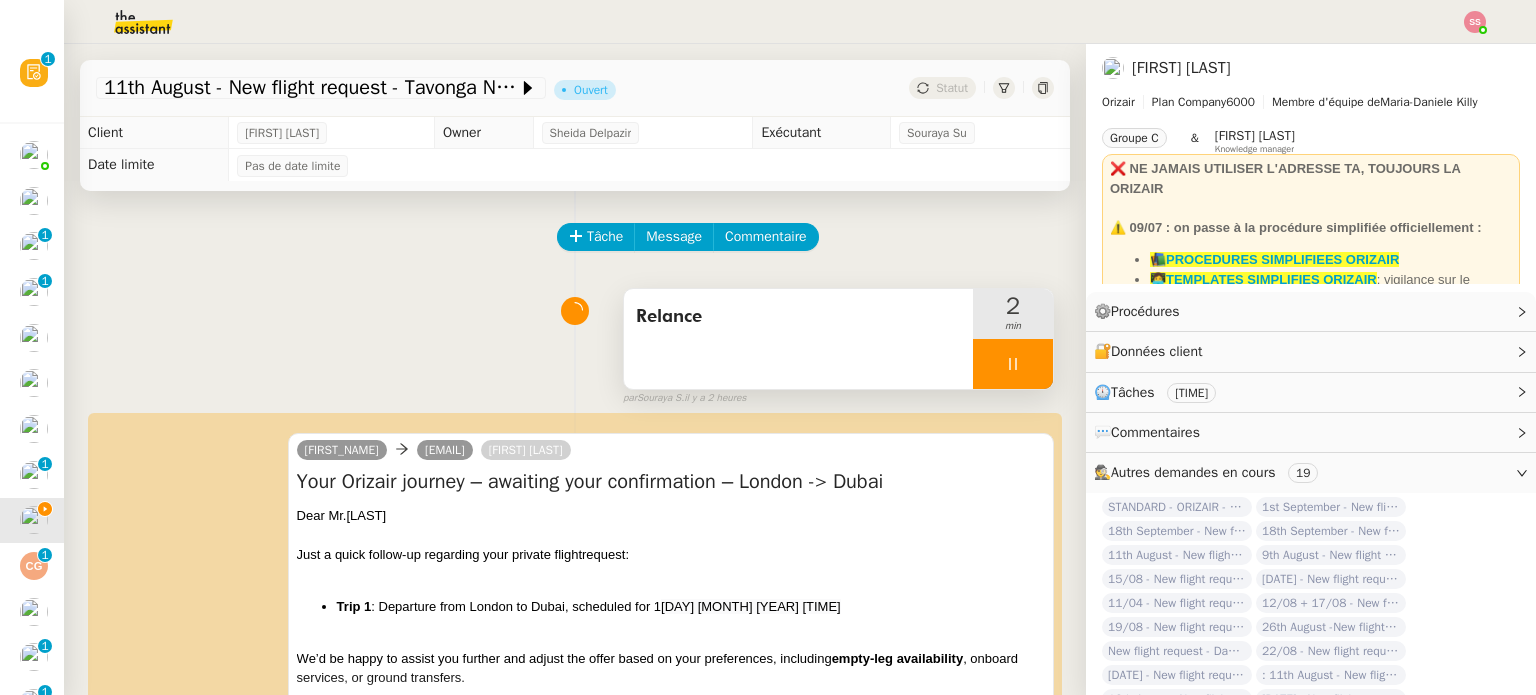 click at bounding box center (1013, 364) 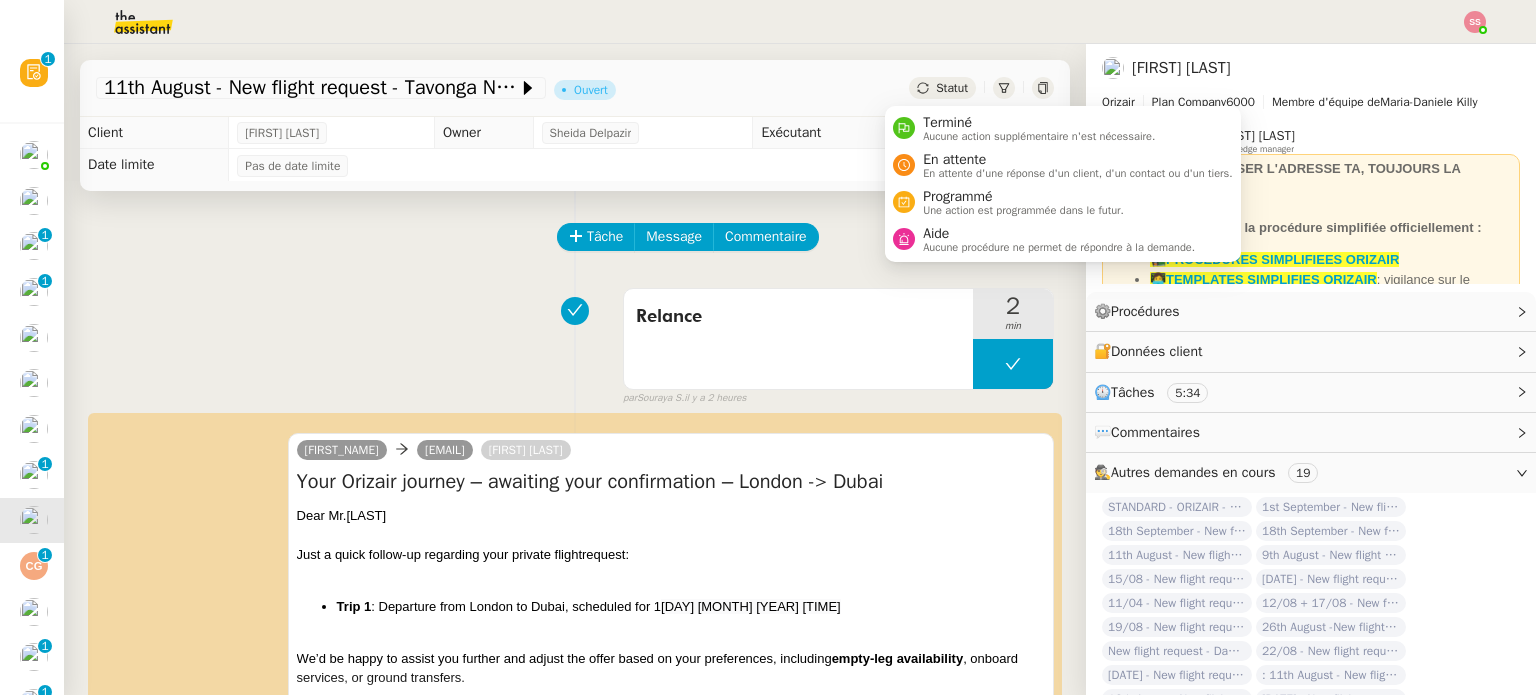 click on "Statut" 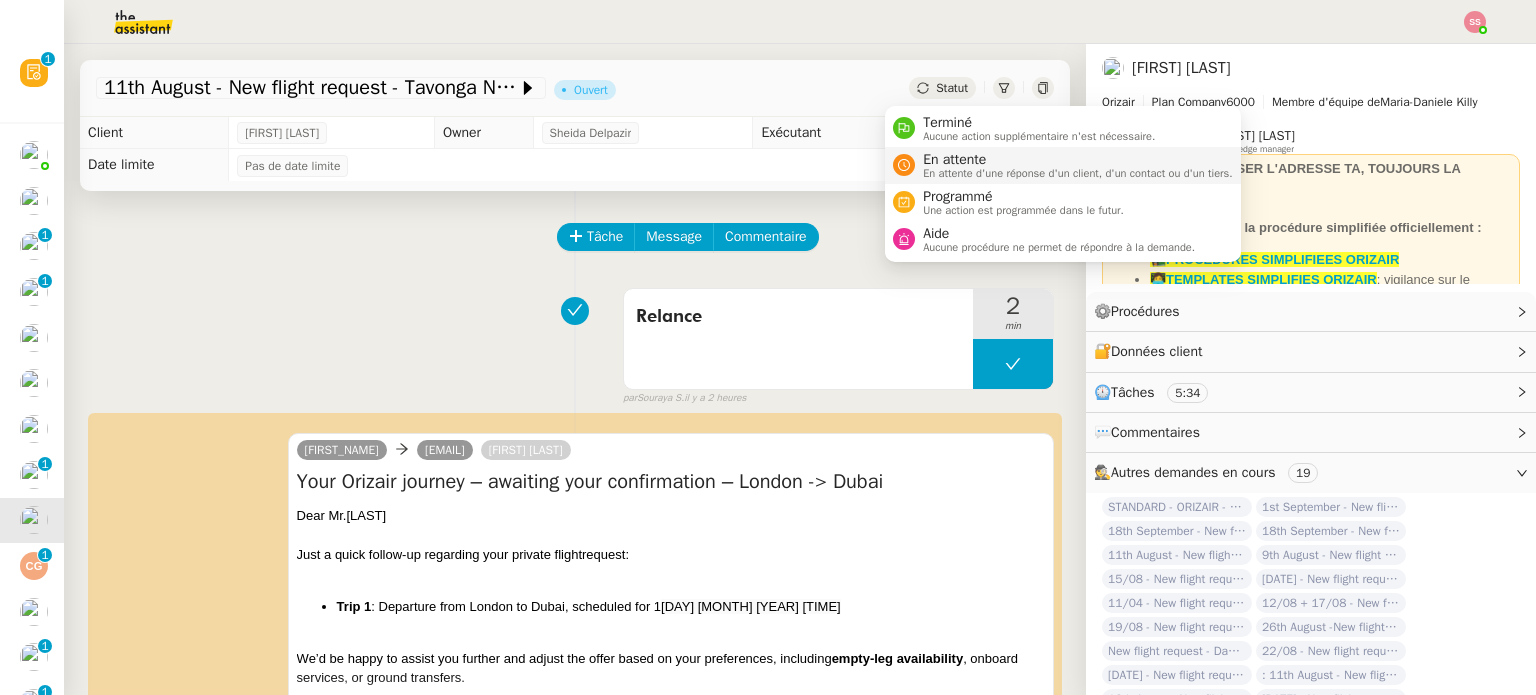click on "En attente" at bounding box center (1078, 160) 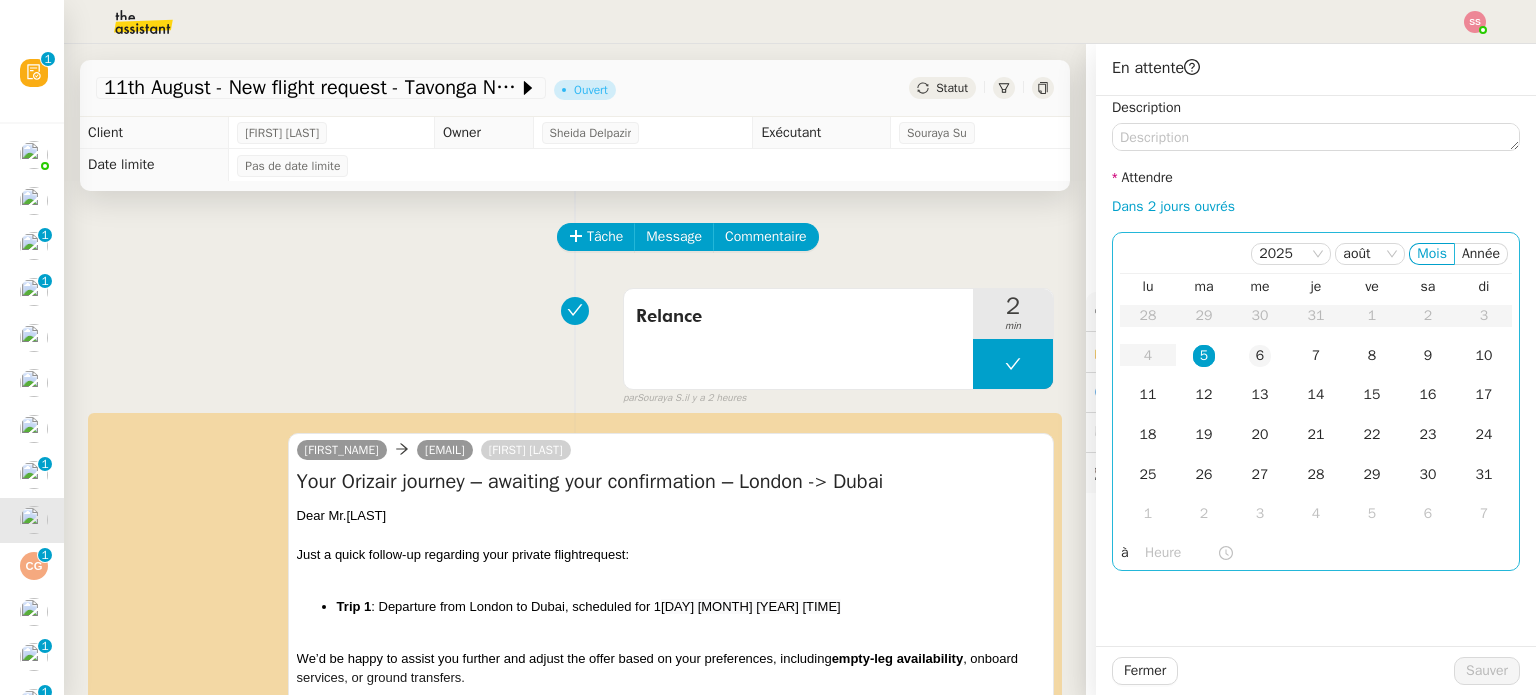 click on "6" 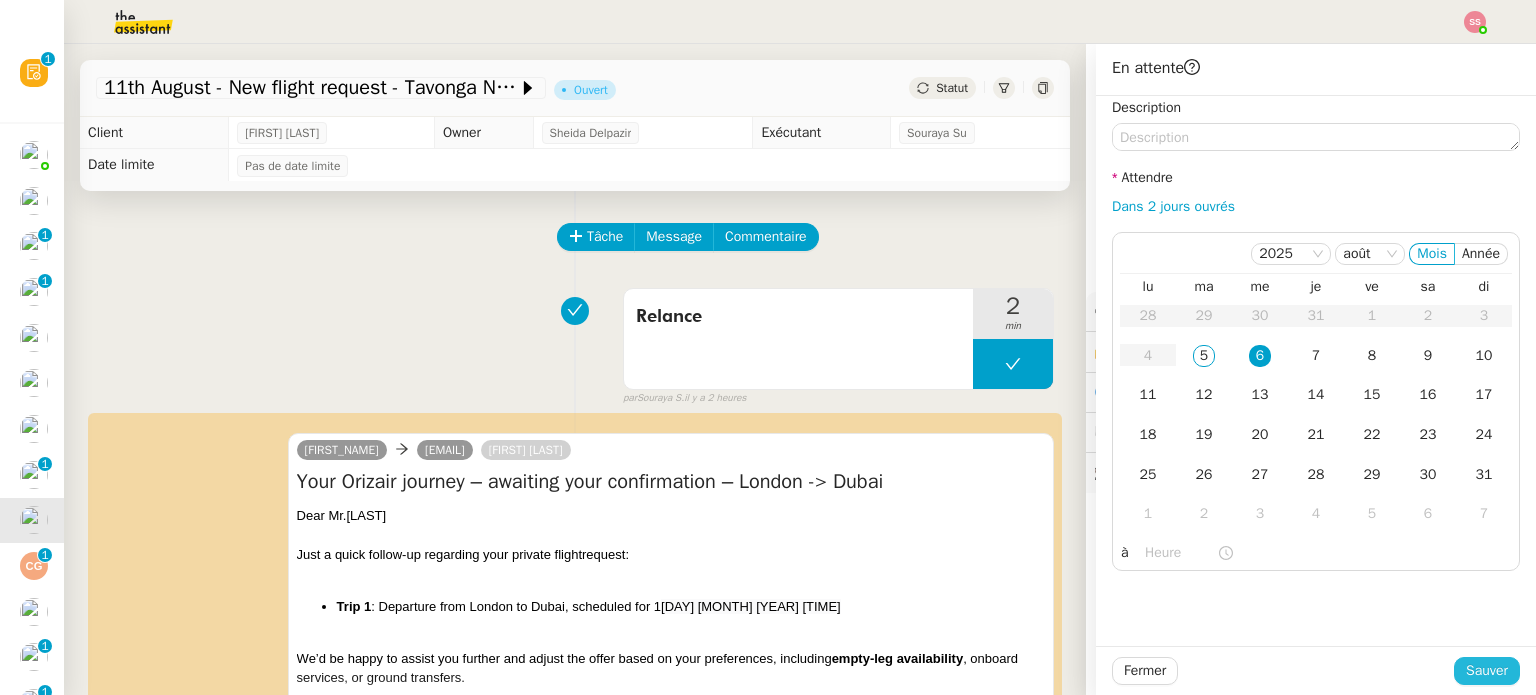 click on "Sauver" 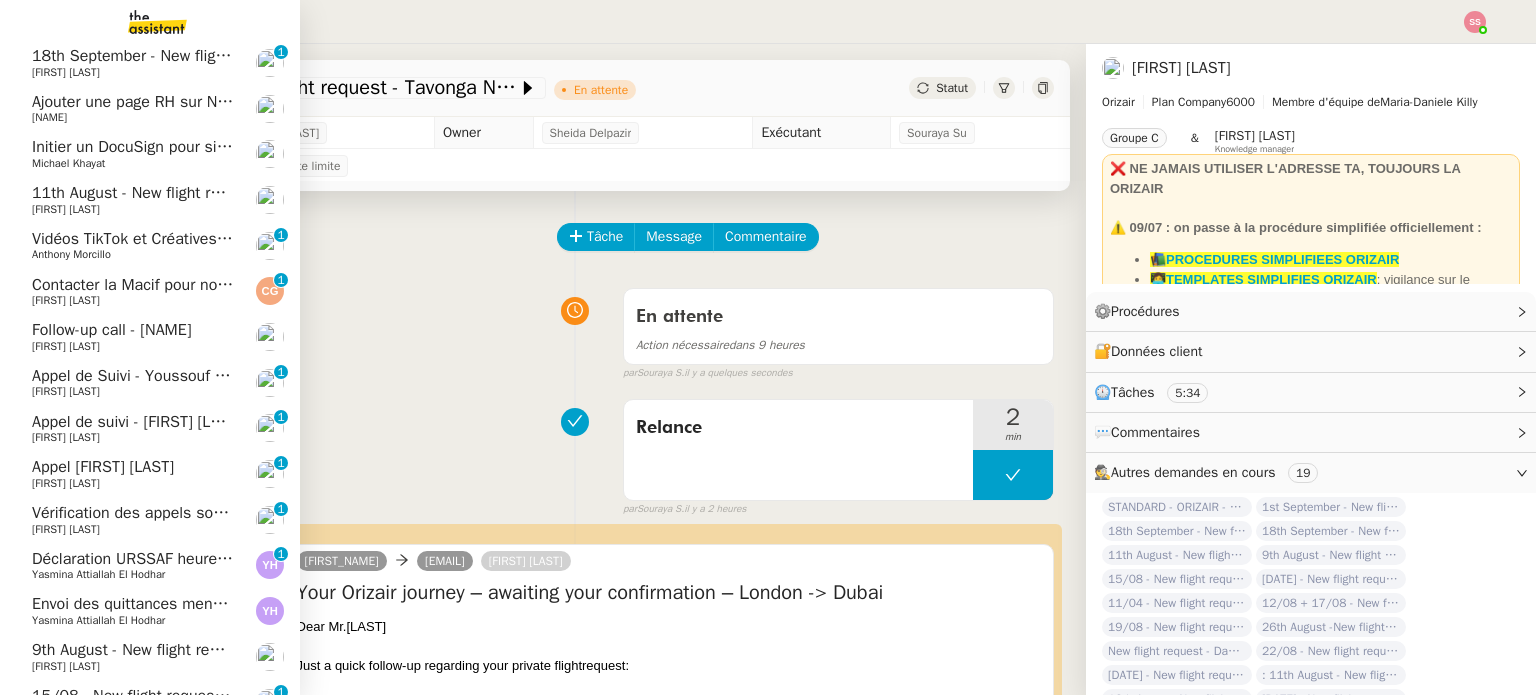 scroll, scrollTop: 200, scrollLeft: 0, axis: vertical 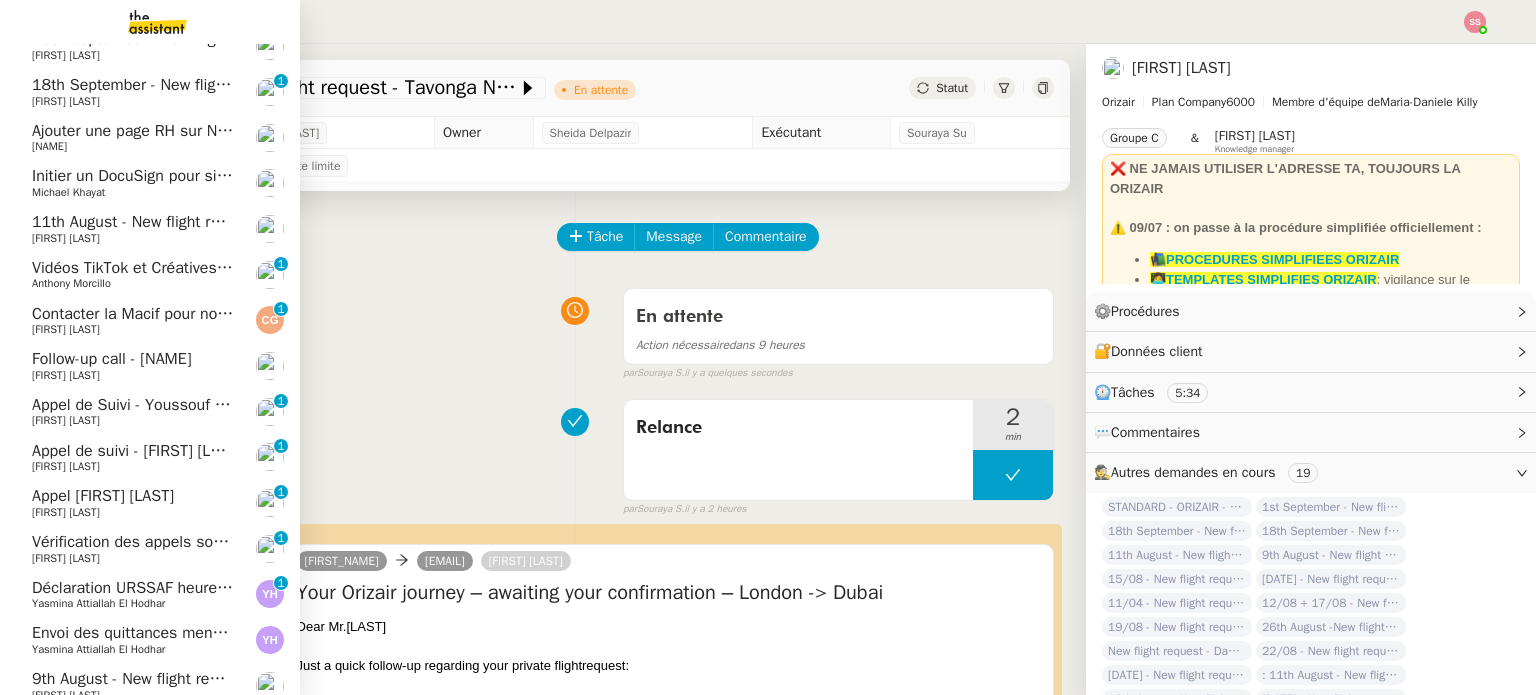 click on "11th August - New flight request - Bill Gialamas" 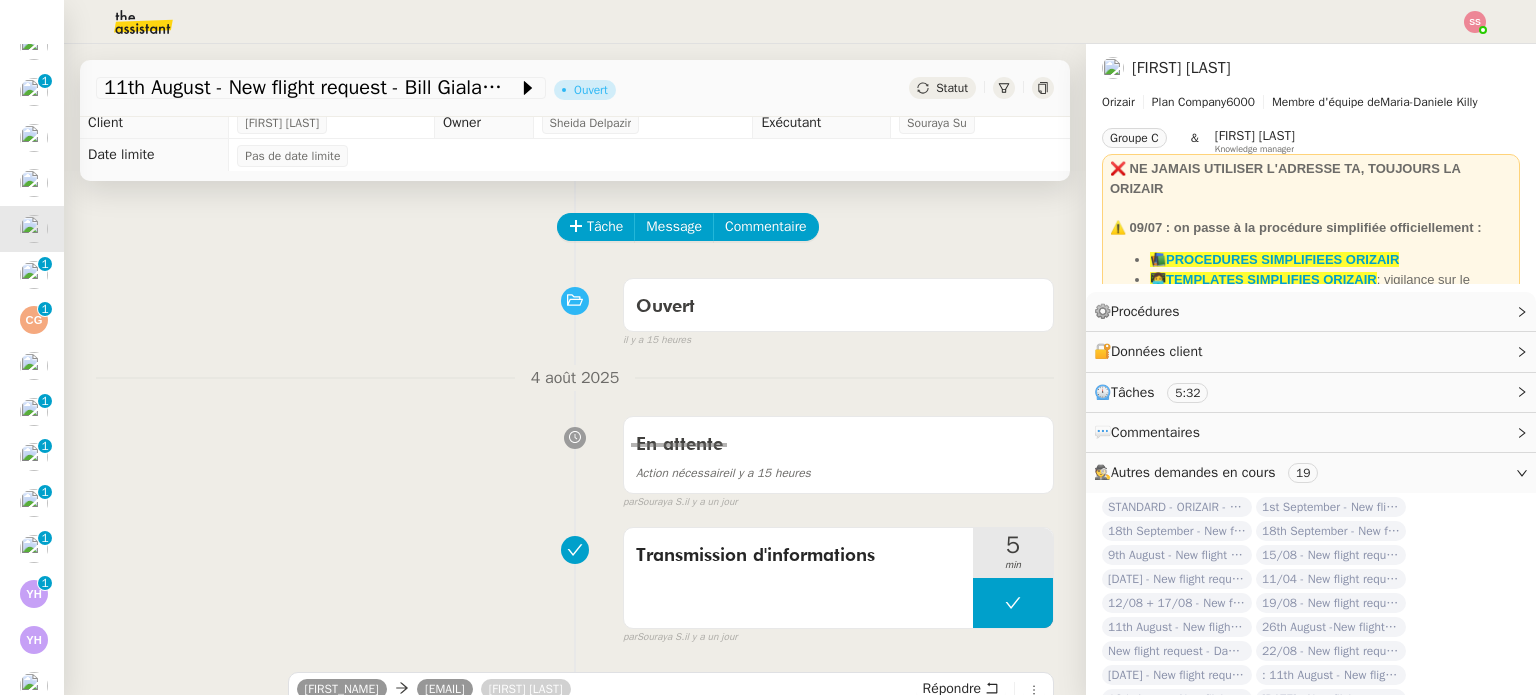 scroll, scrollTop: 0, scrollLeft: 0, axis: both 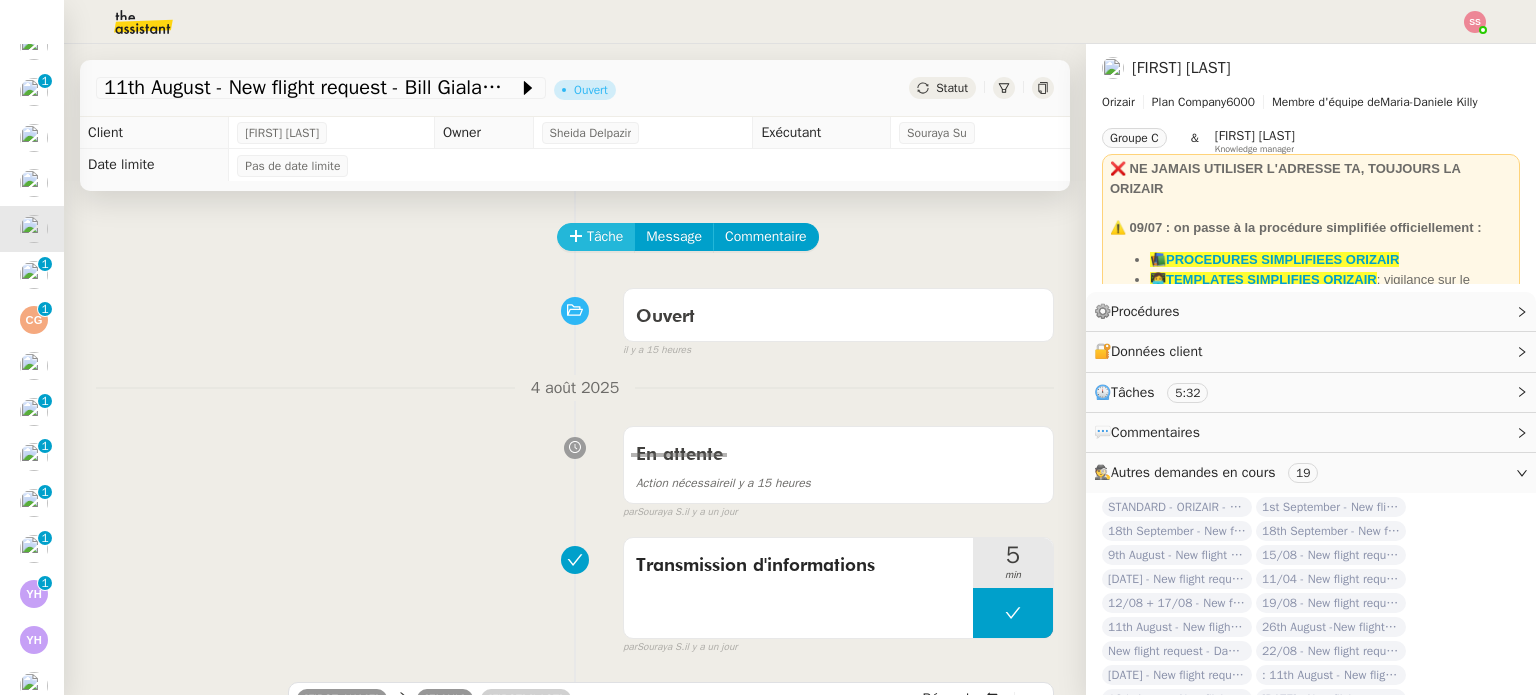 click on "Tâche" 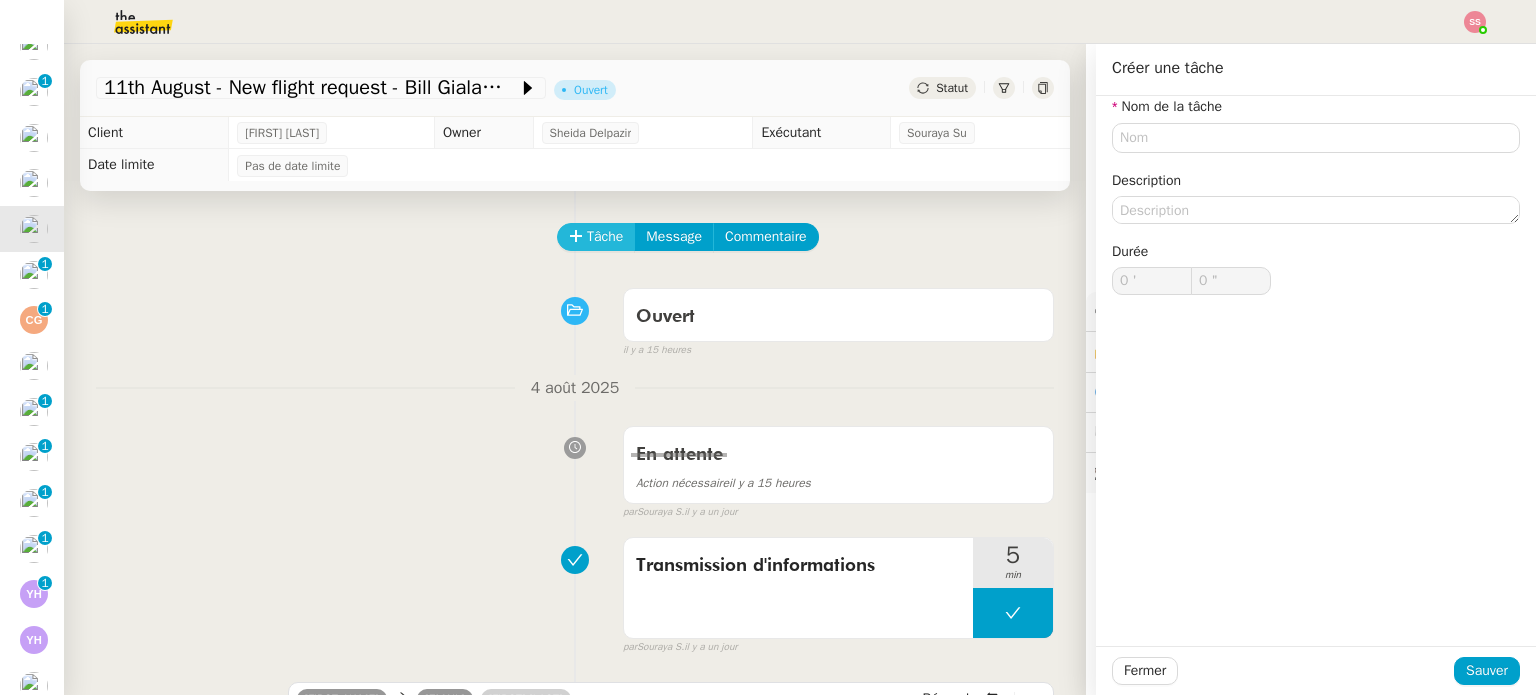 type 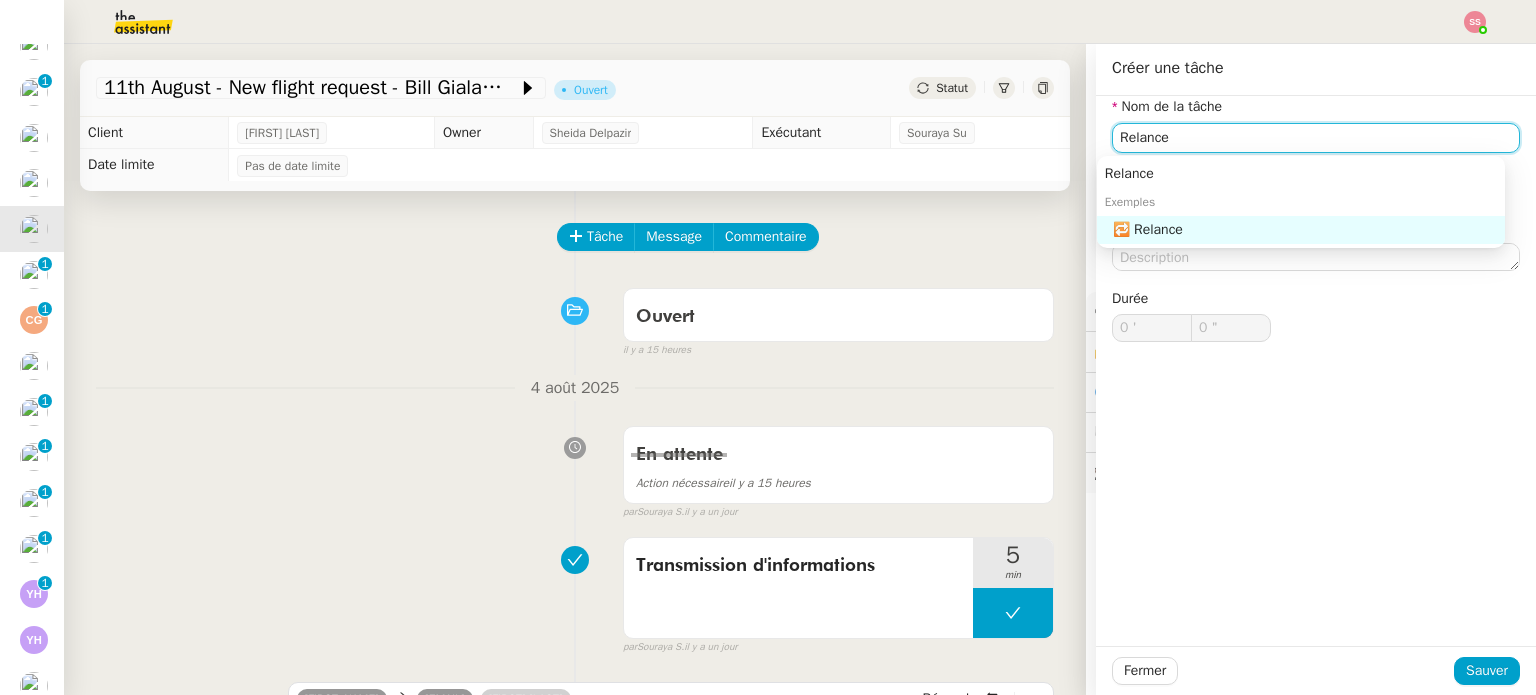 click on "🔁 Relance" 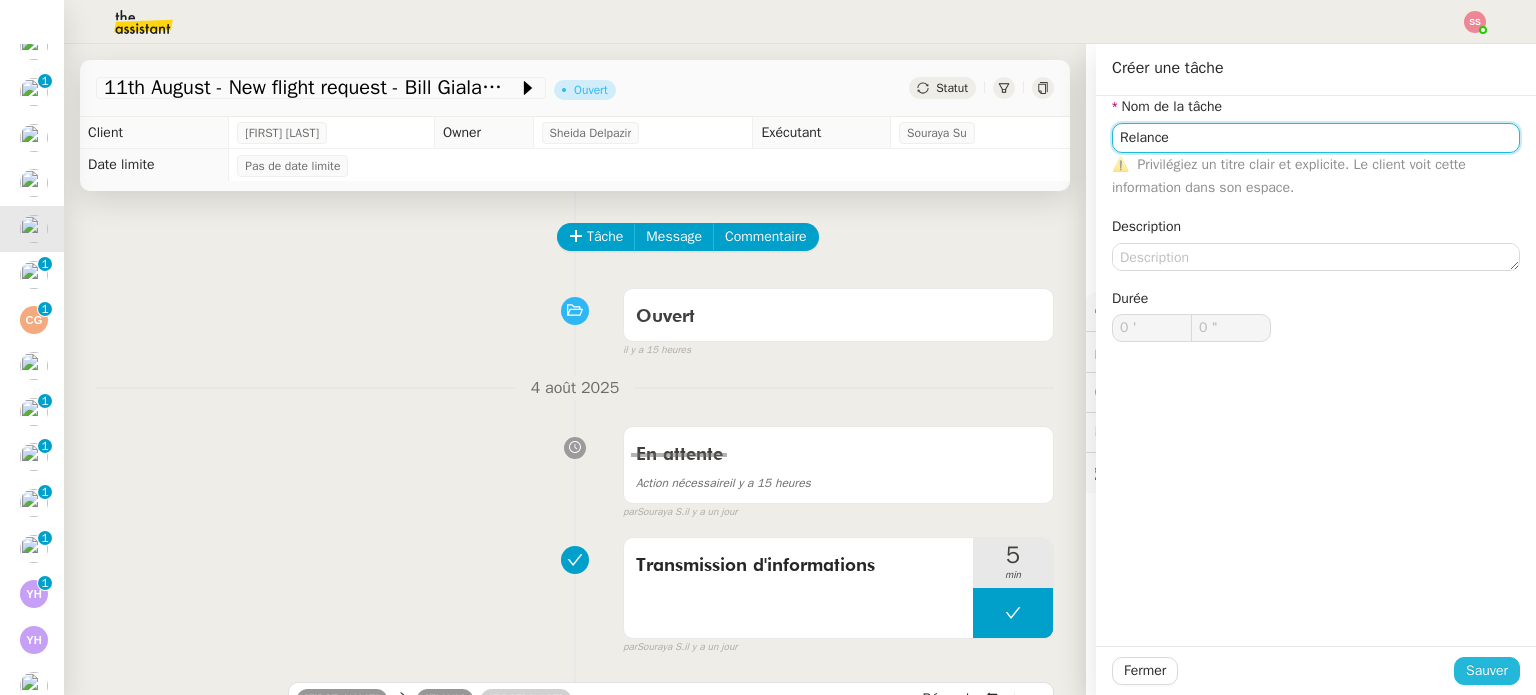 type on "Relance" 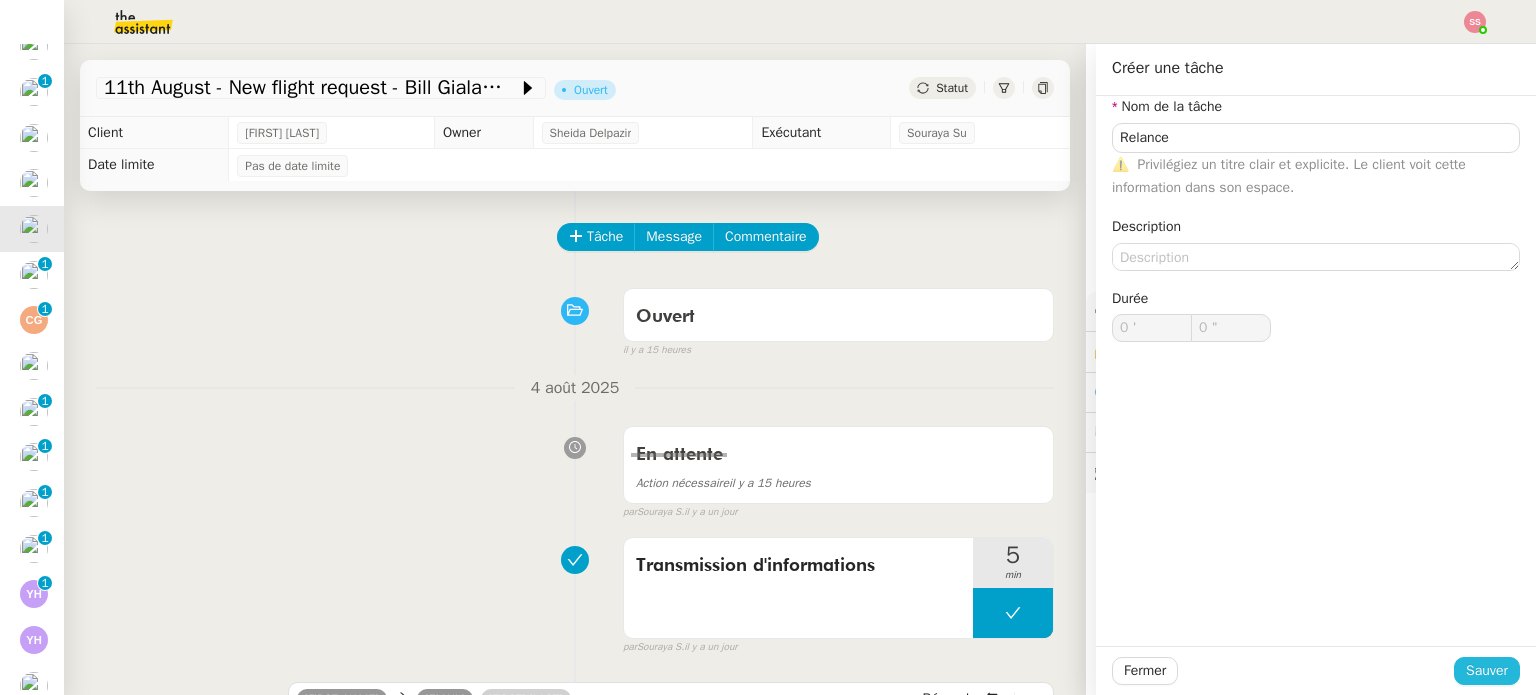click on "Sauver" 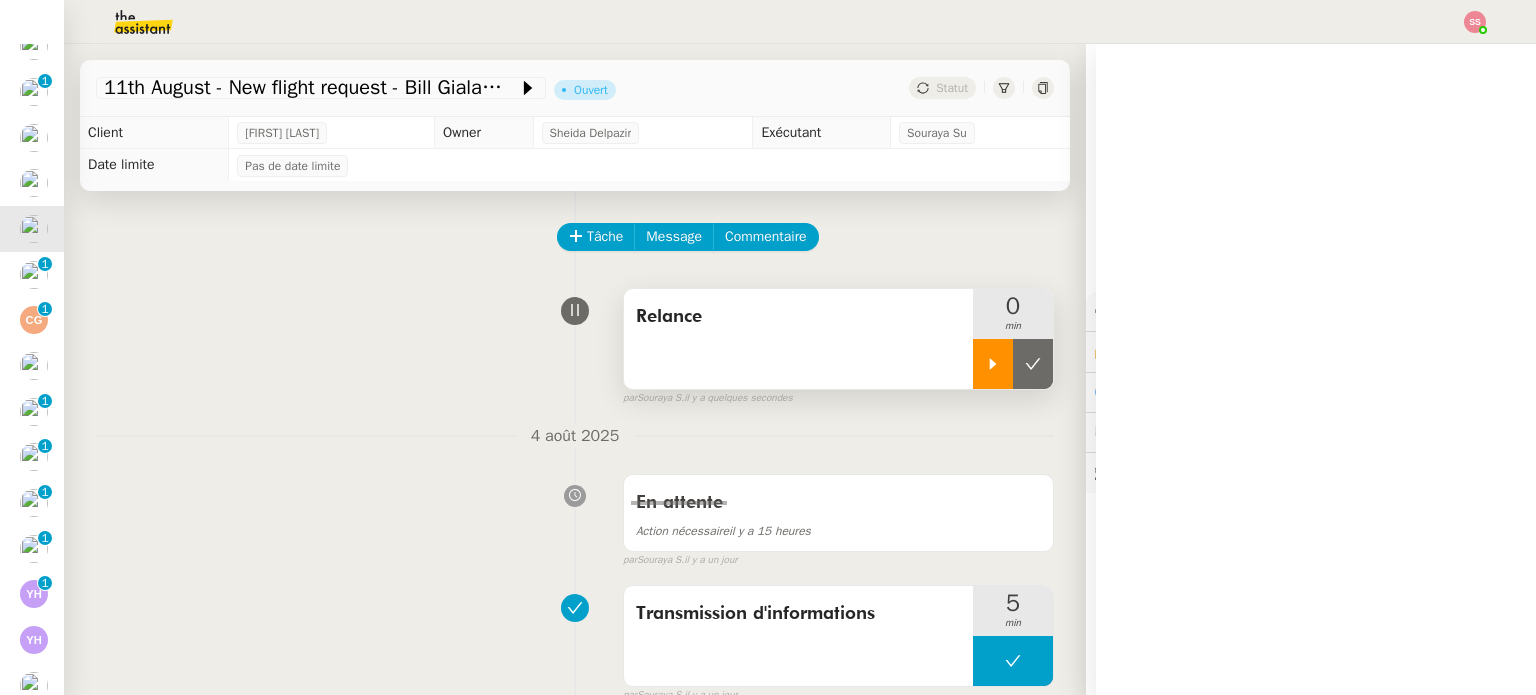 click at bounding box center [993, 364] 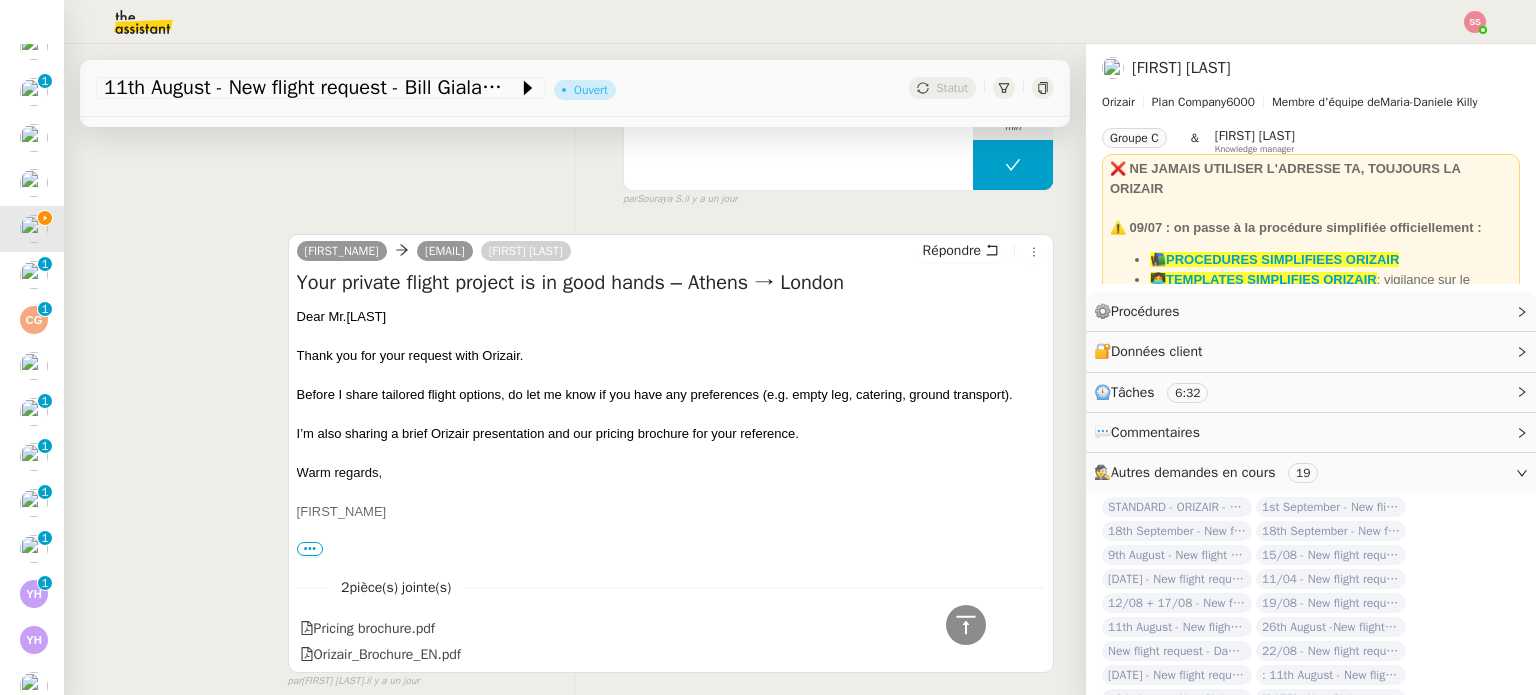 scroll, scrollTop: 500, scrollLeft: 0, axis: vertical 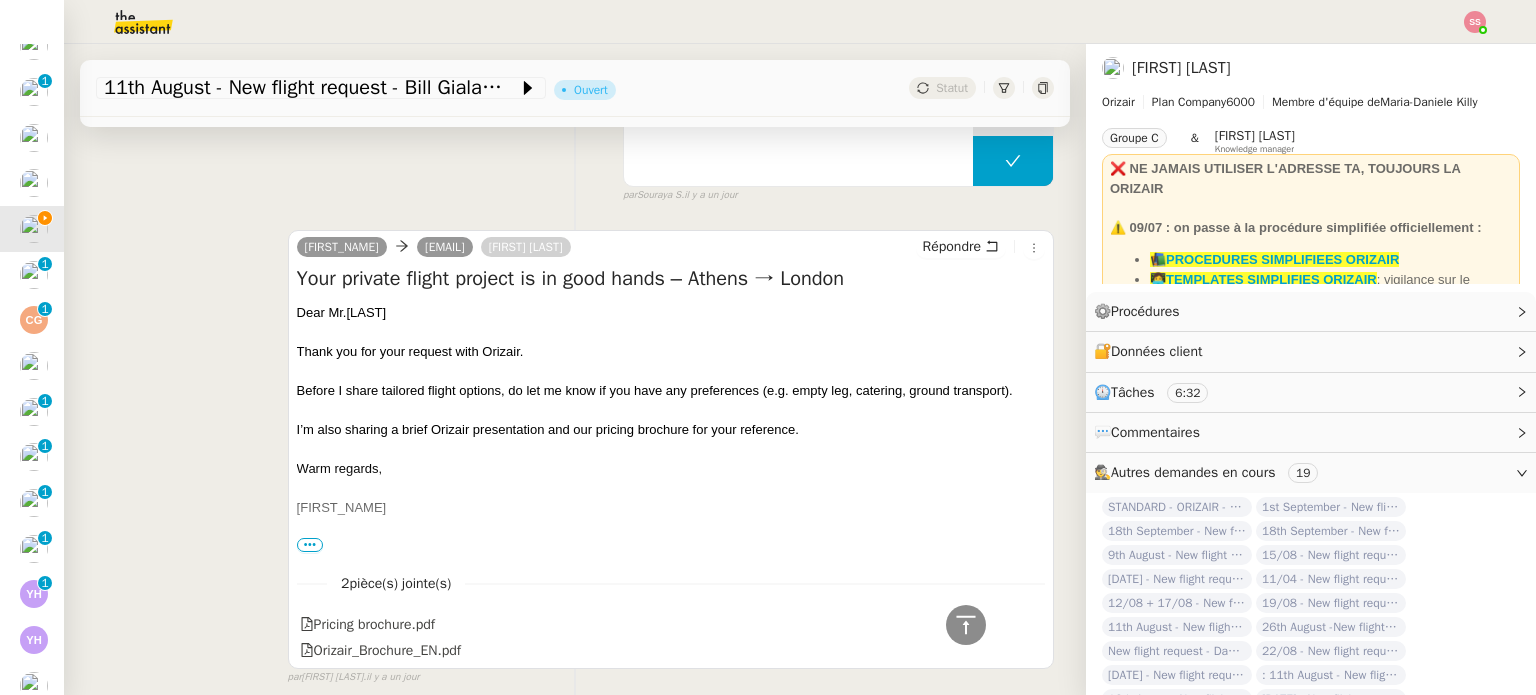 click on "Dear Mr.[LAST]" at bounding box center [671, 313] 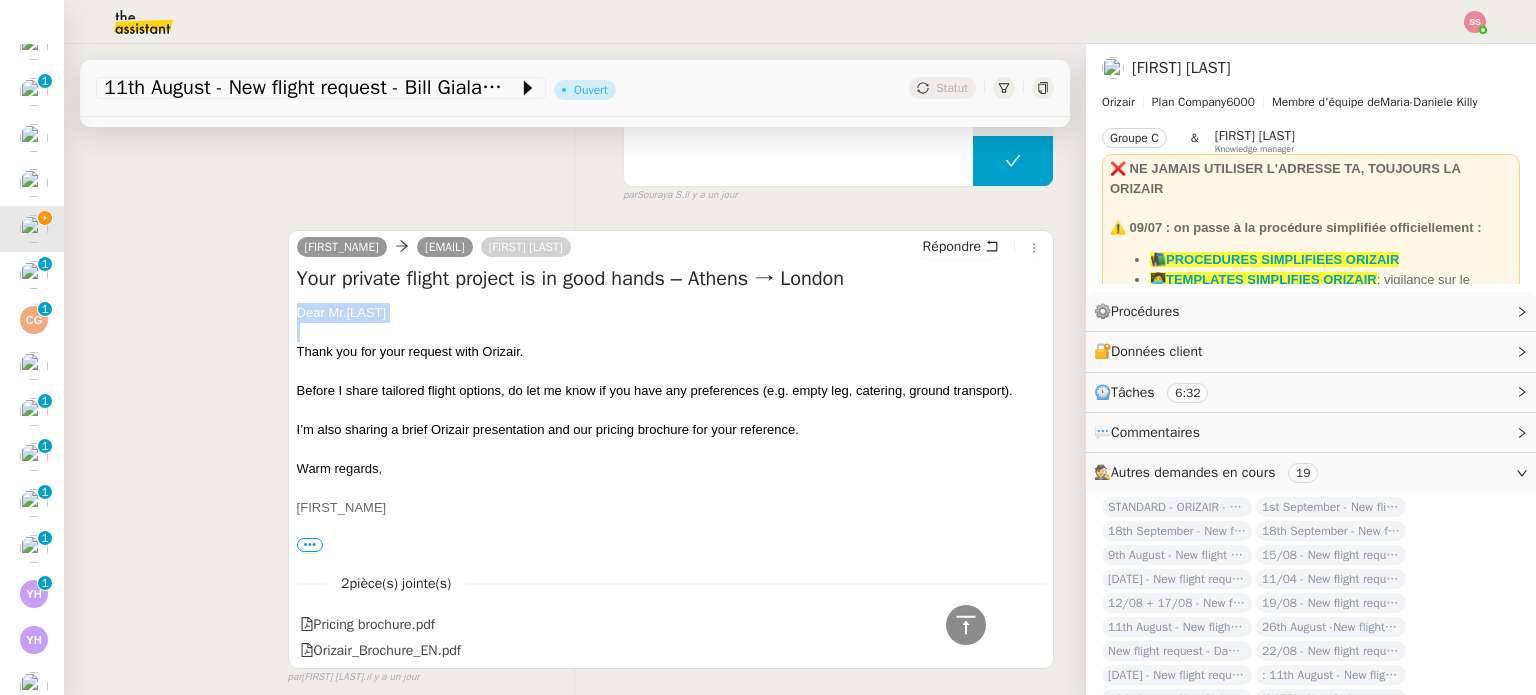 click on "Dear Mr.[LAST]" at bounding box center (671, 313) 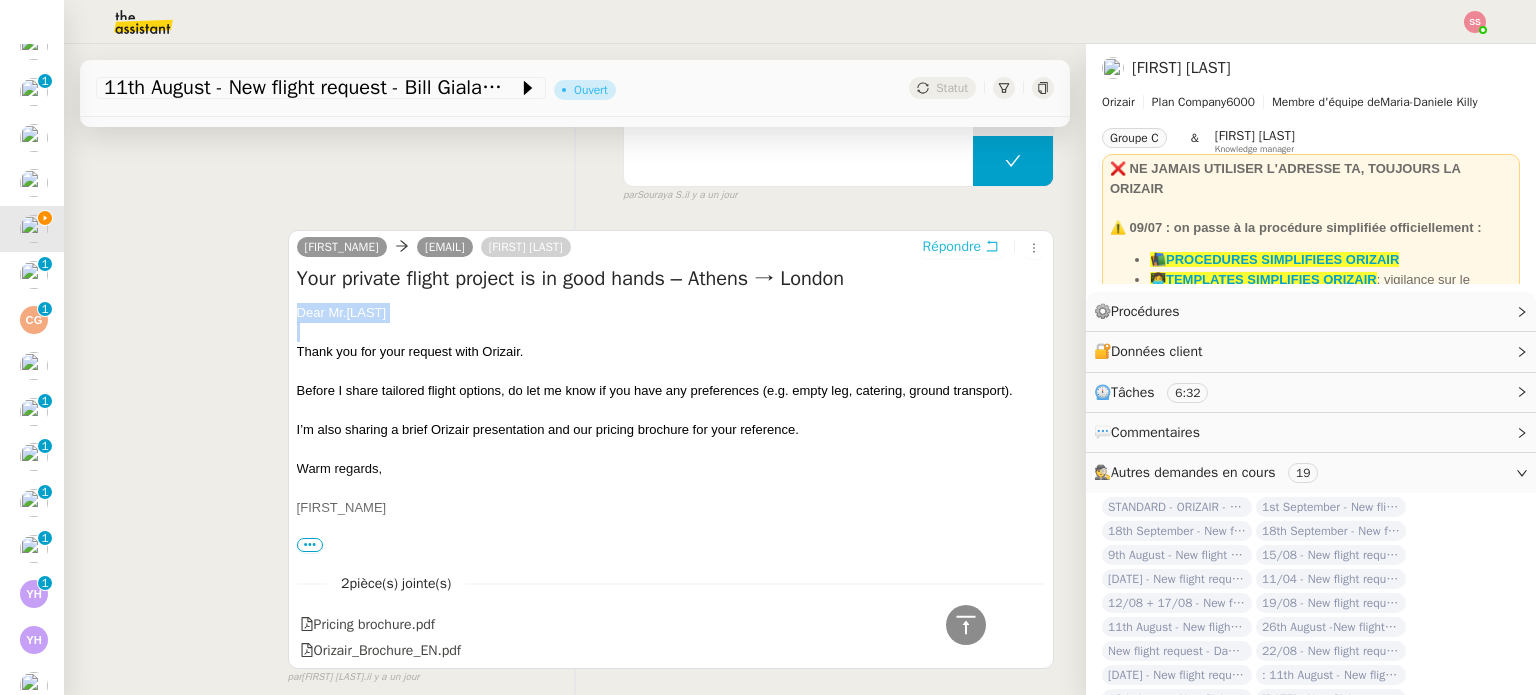 click on "Répondre" at bounding box center [952, 247] 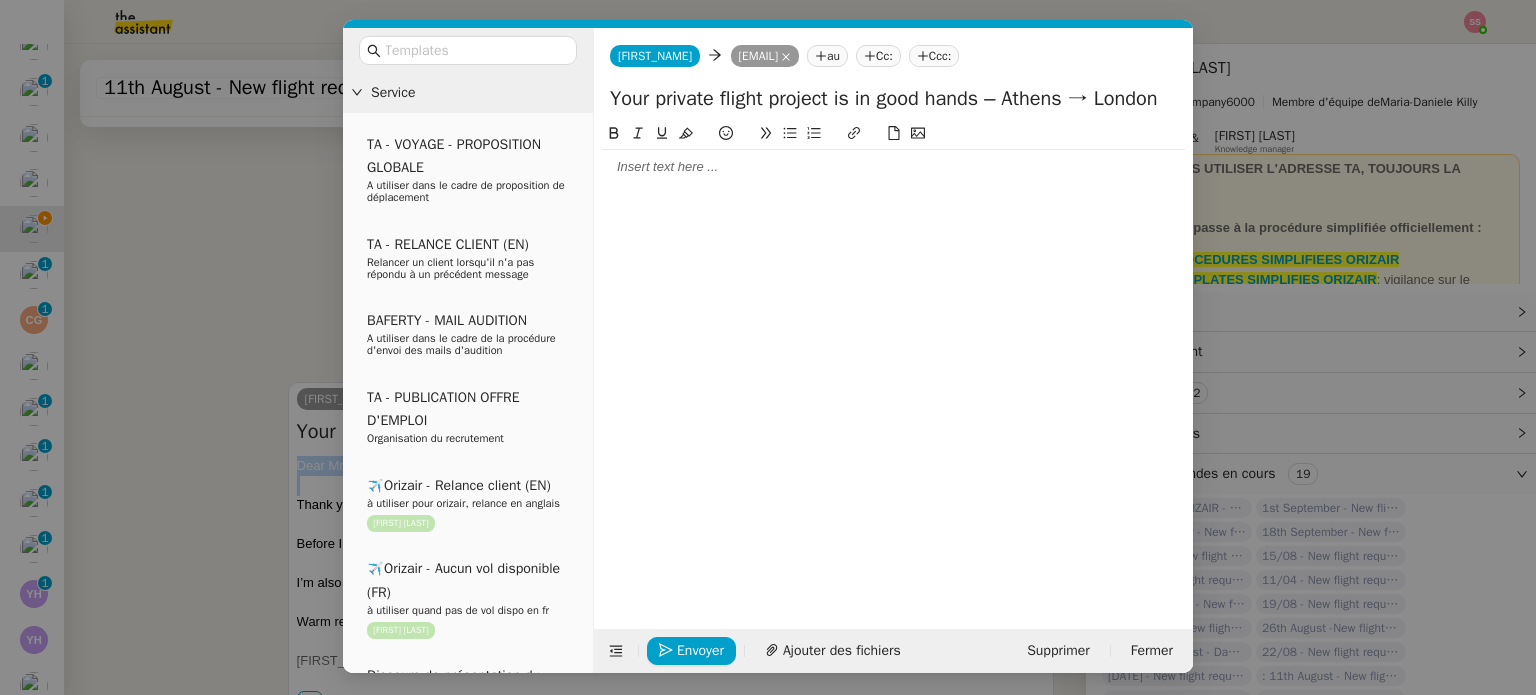 scroll, scrollTop: 653, scrollLeft: 0, axis: vertical 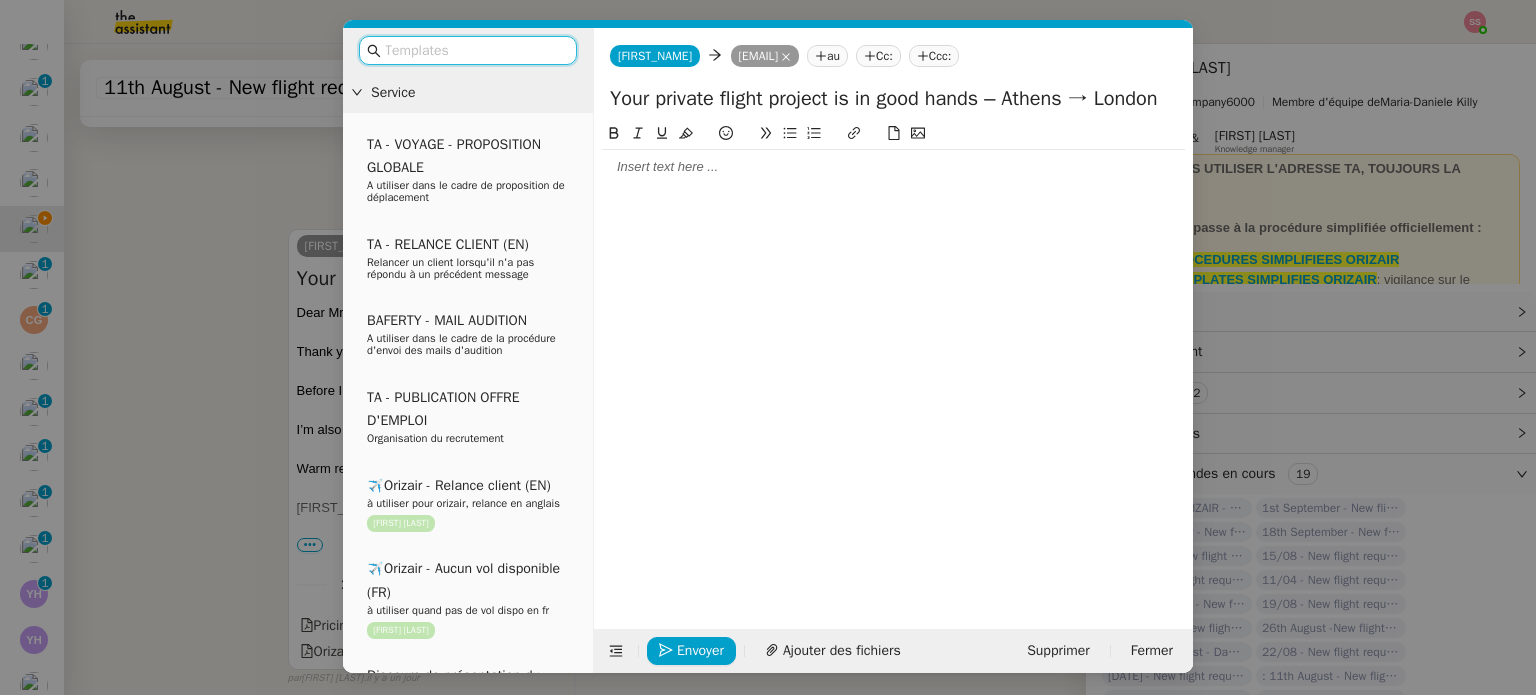 click on "Ccc:" 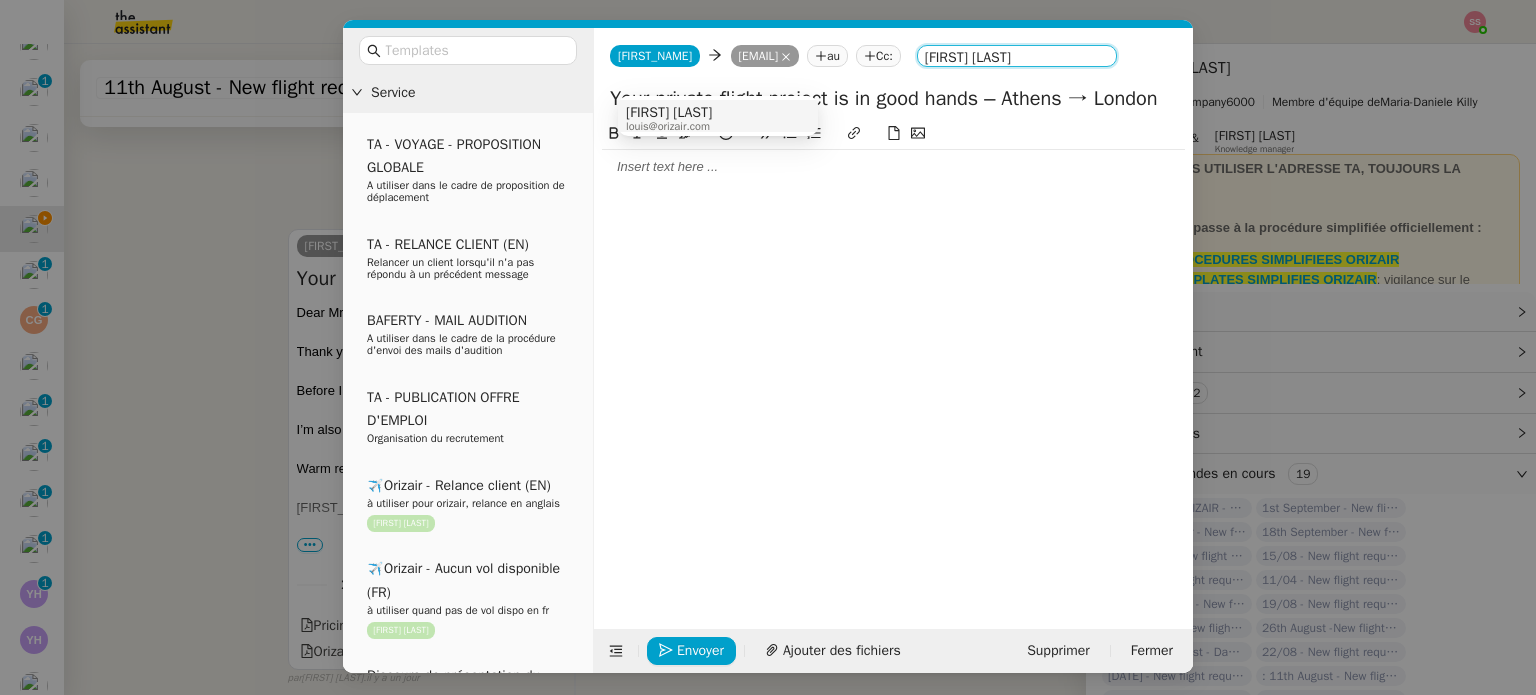 type on "[FIRST] [LAST]" 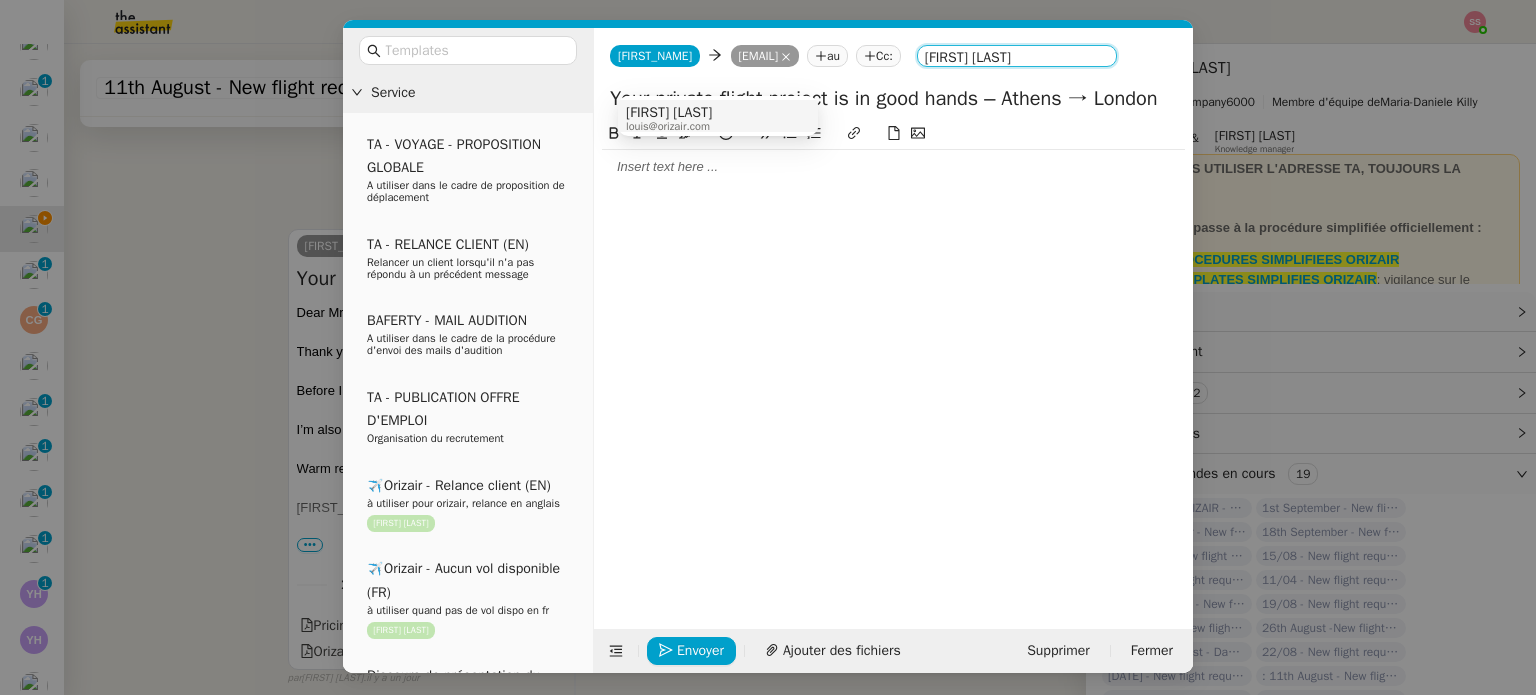 click on "[FIRST] [LAST] [EMAIL]" at bounding box center (718, 118) 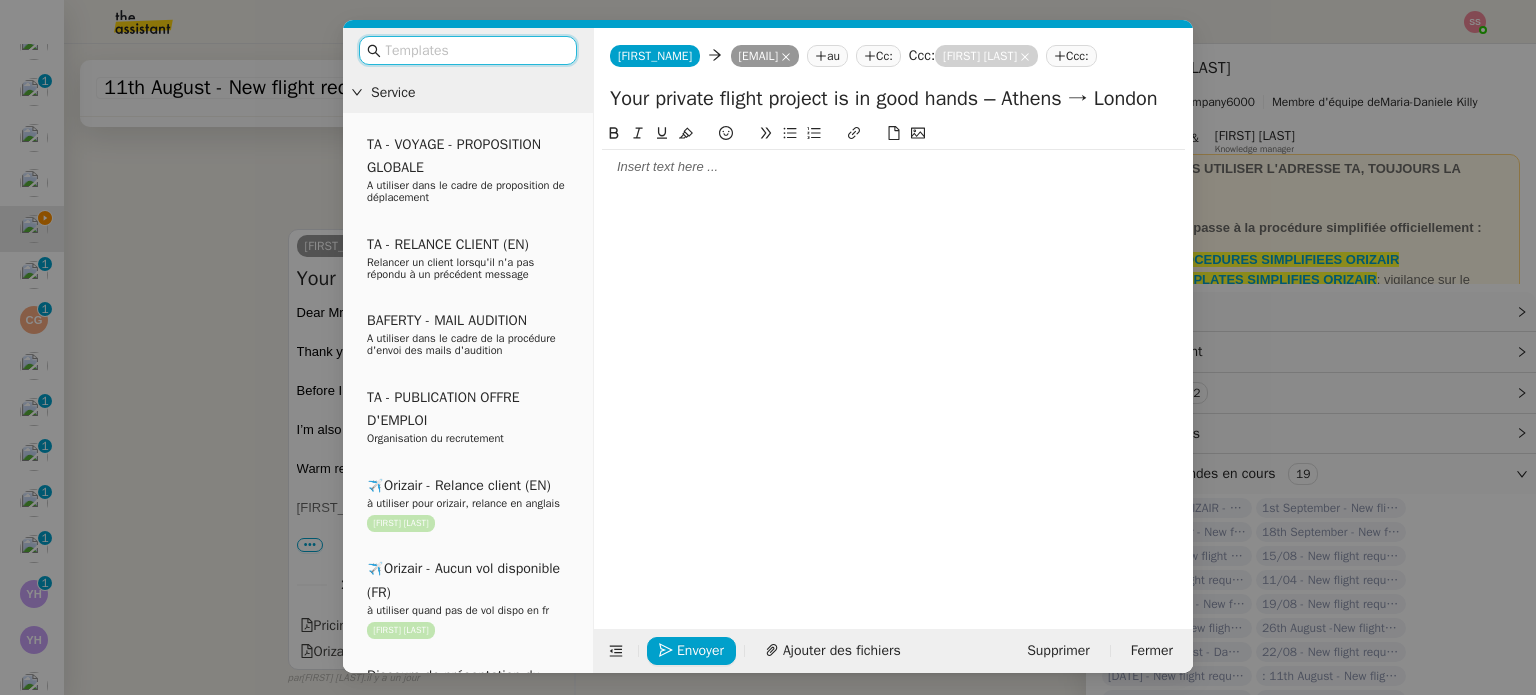 click at bounding box center [475, 50] 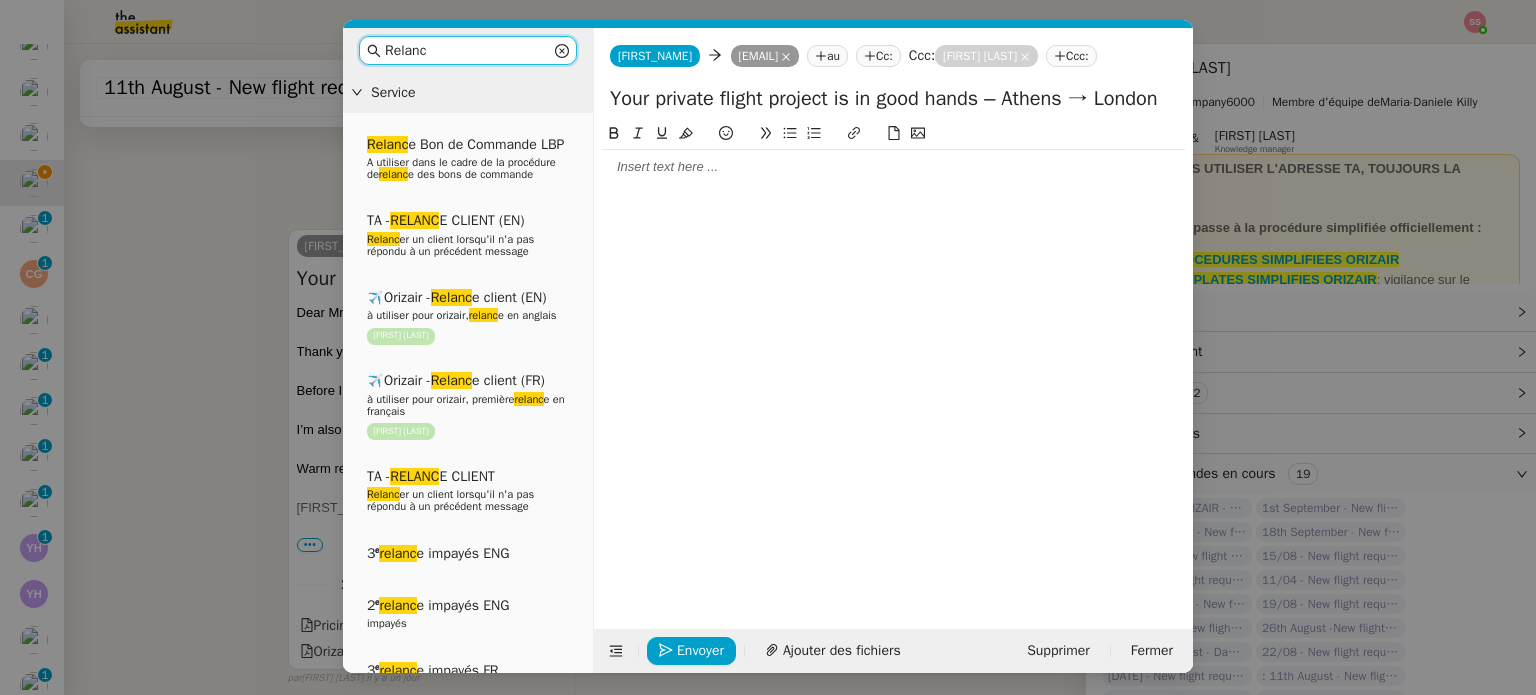 scroll, scrollTop: 154, scrollLeft: 0, axis: vertical 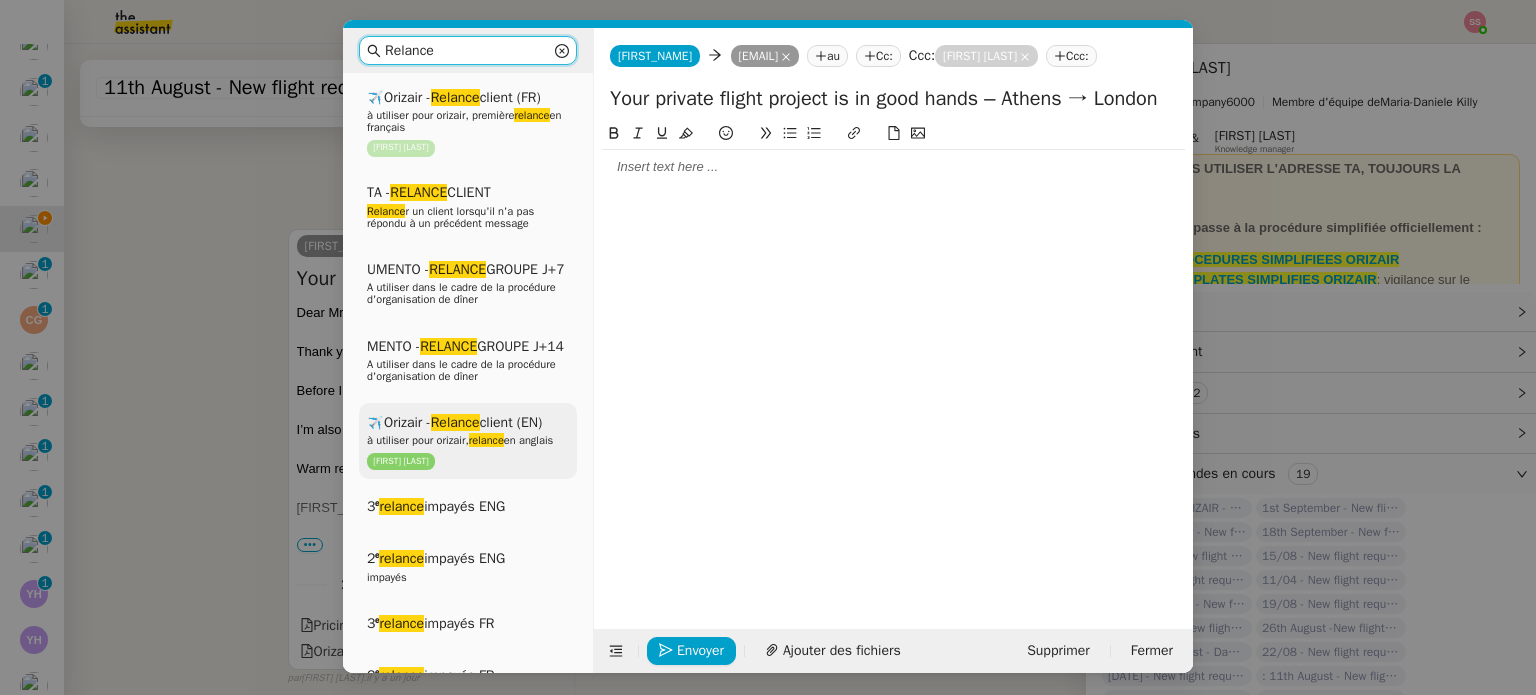 type on "Relance" 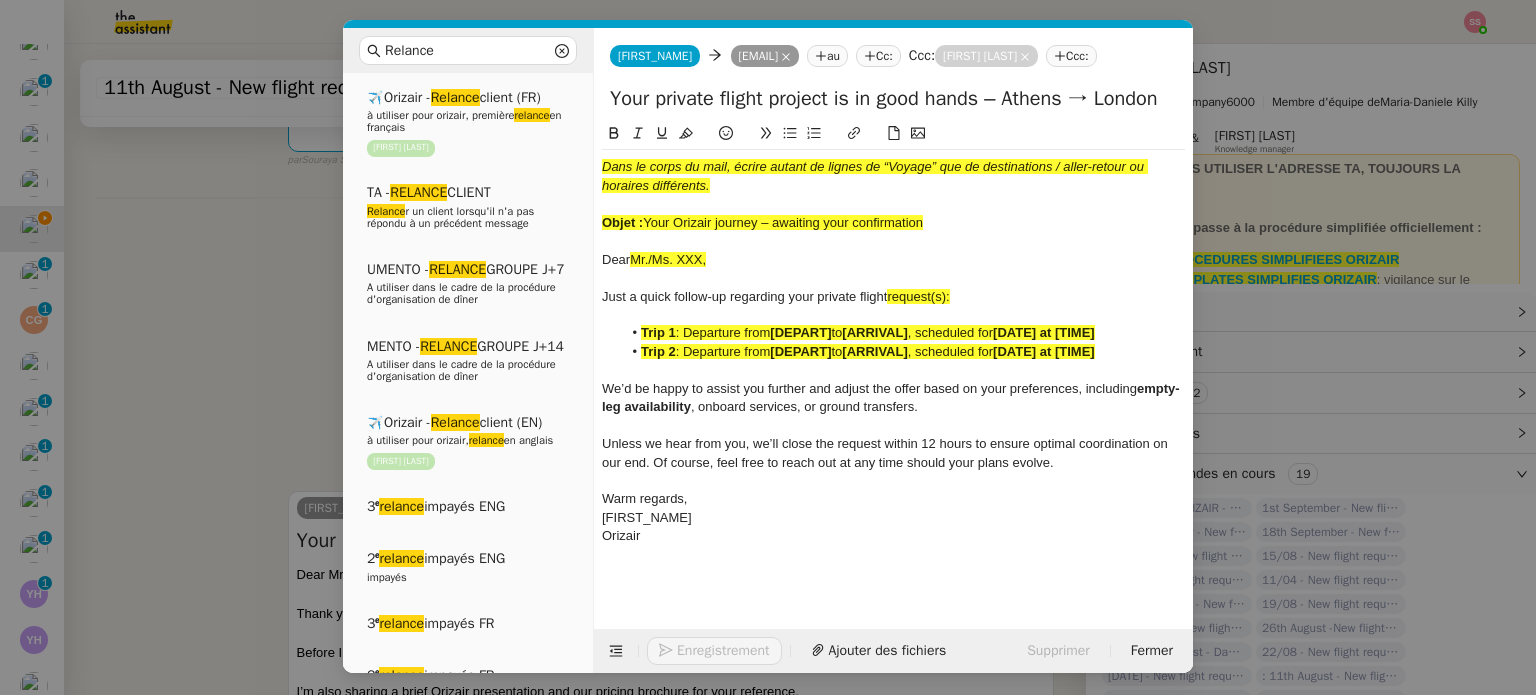 scroll, scrollTop: 915, scrollLeft: 0, axis: vertical 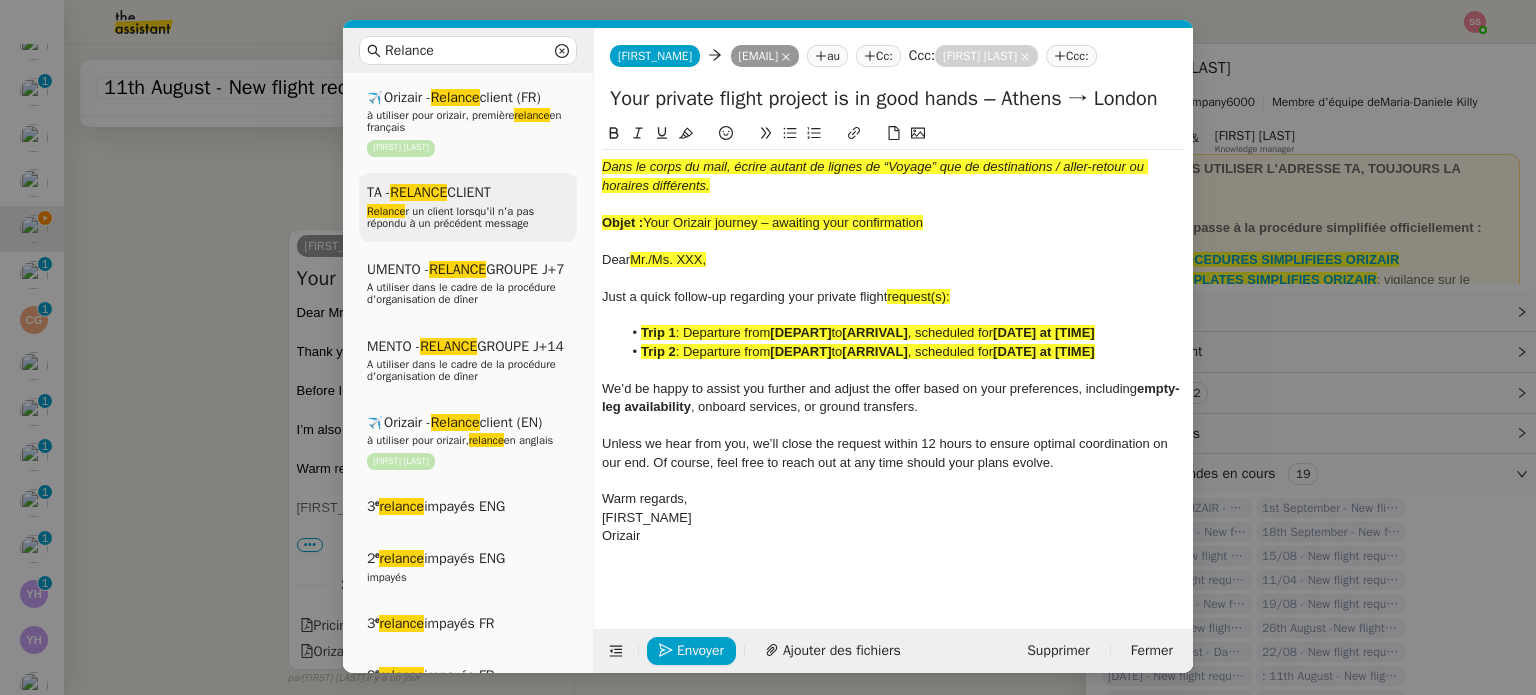 drag, startPoint x: 722, startPoint y: 267, endPoint x: 481, endPoint y: 281, distance: 241.4063 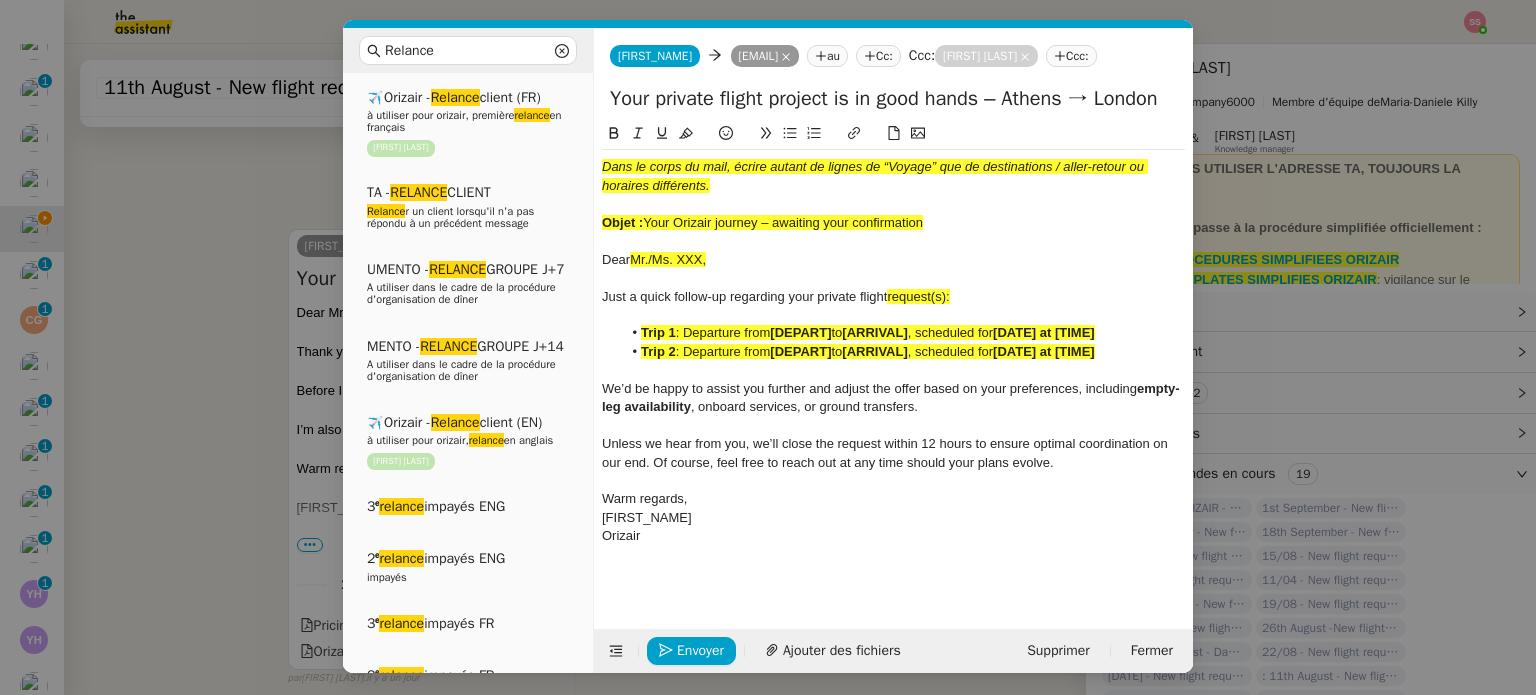 click on "Dear" 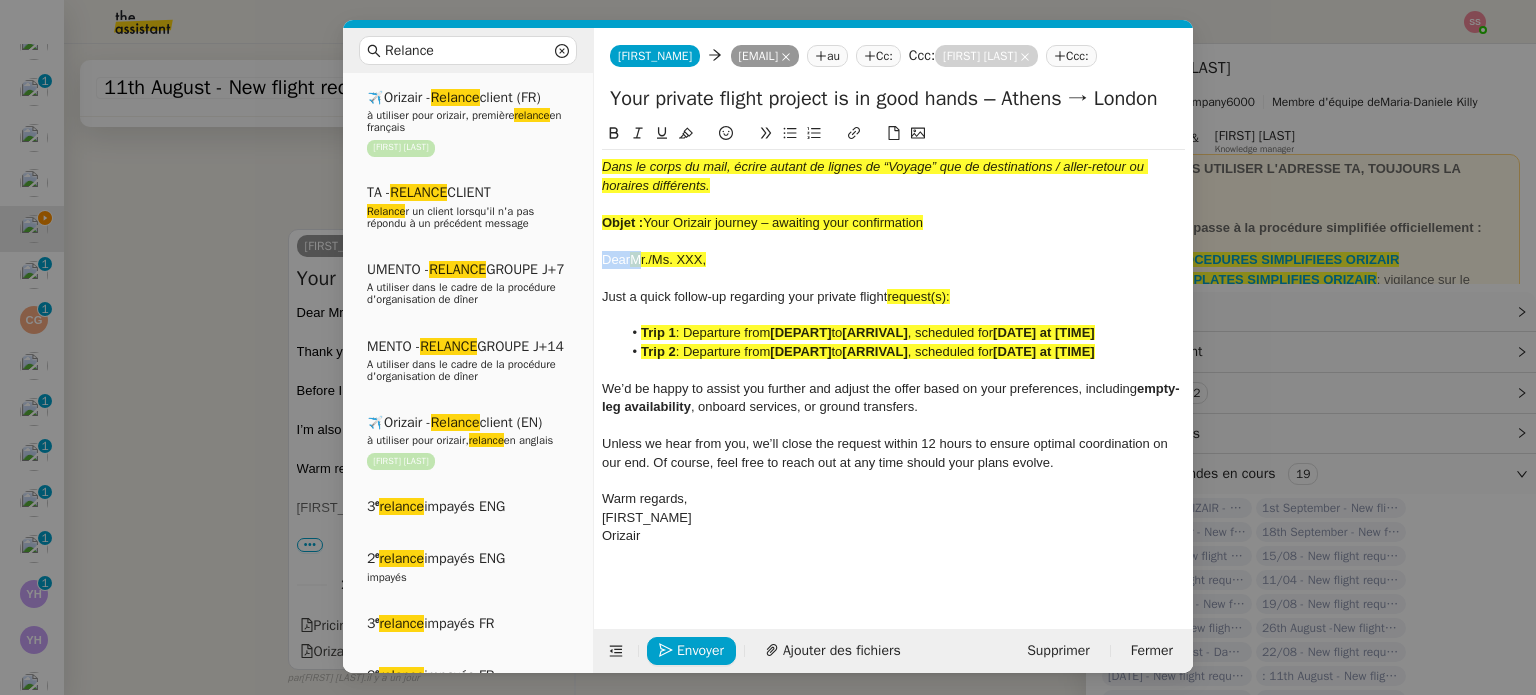 click on "Dear" 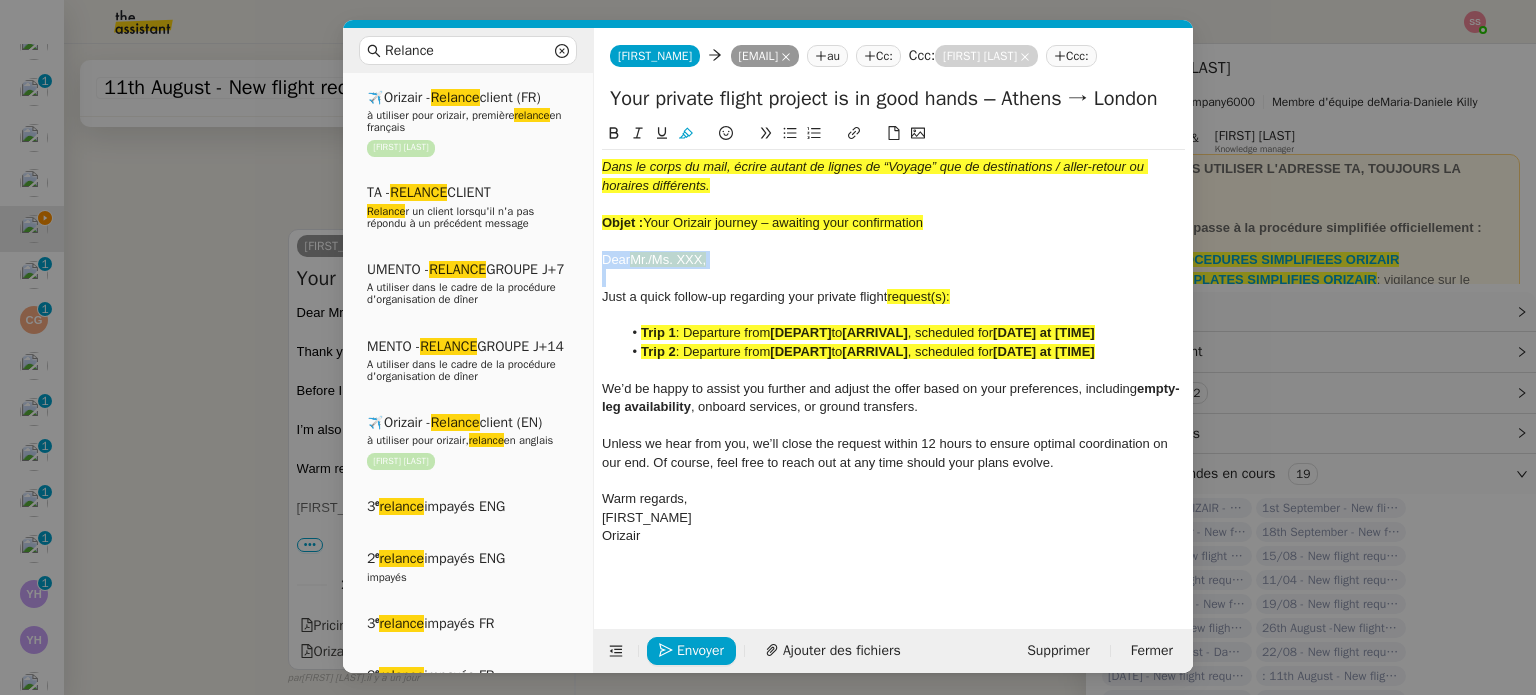 click on "Dear" 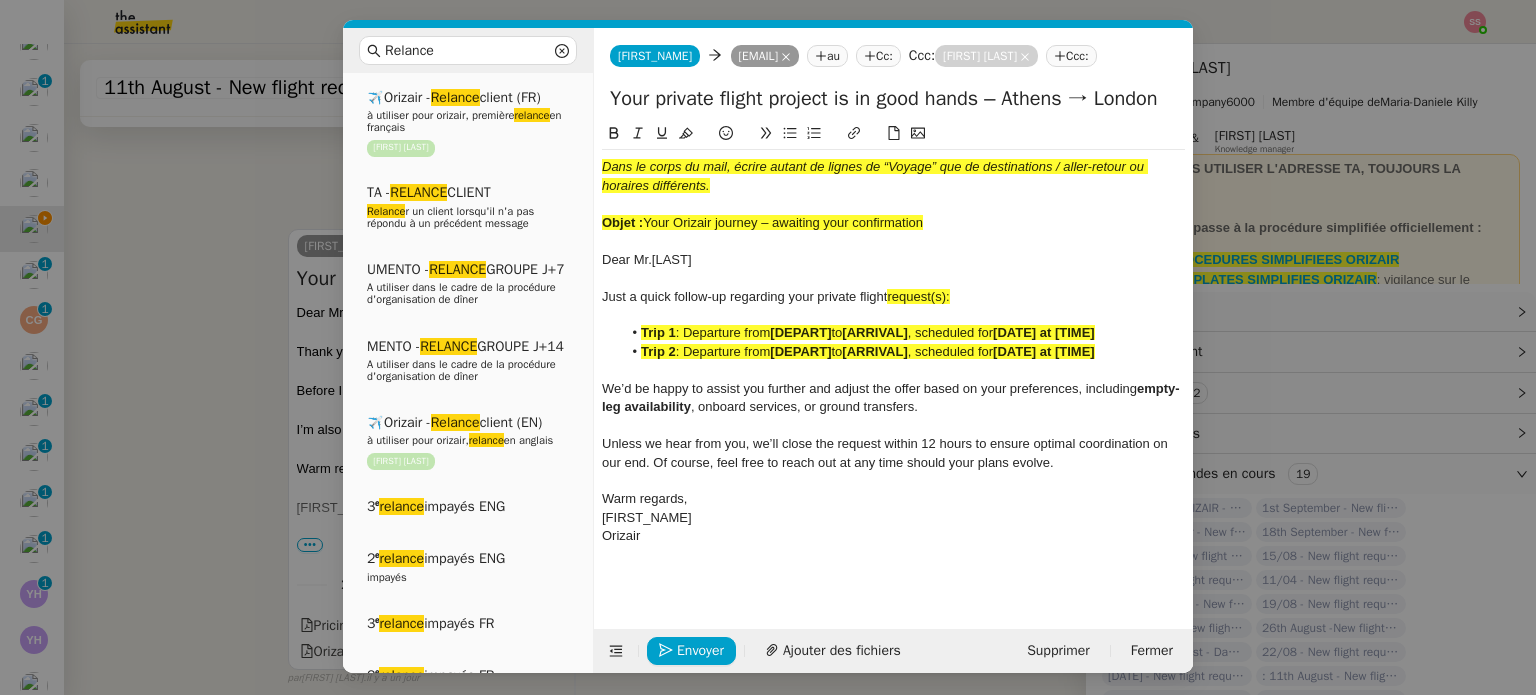 scroll, scrollTop: 0, scrollLeft: 0, axis: both 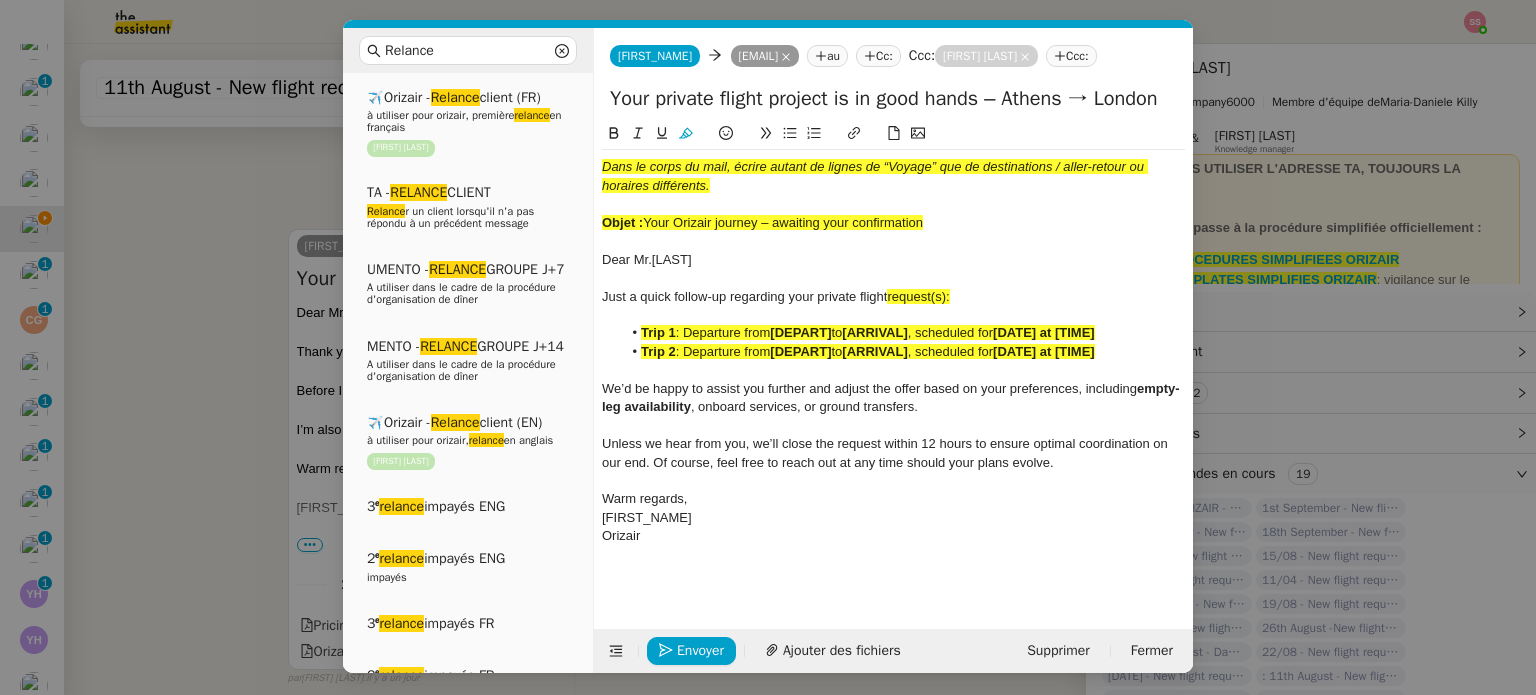 drag, startPoint x: 649, startPoint y: 224, endPoint x: 980, endPoint y: 226, distance: 331.00604 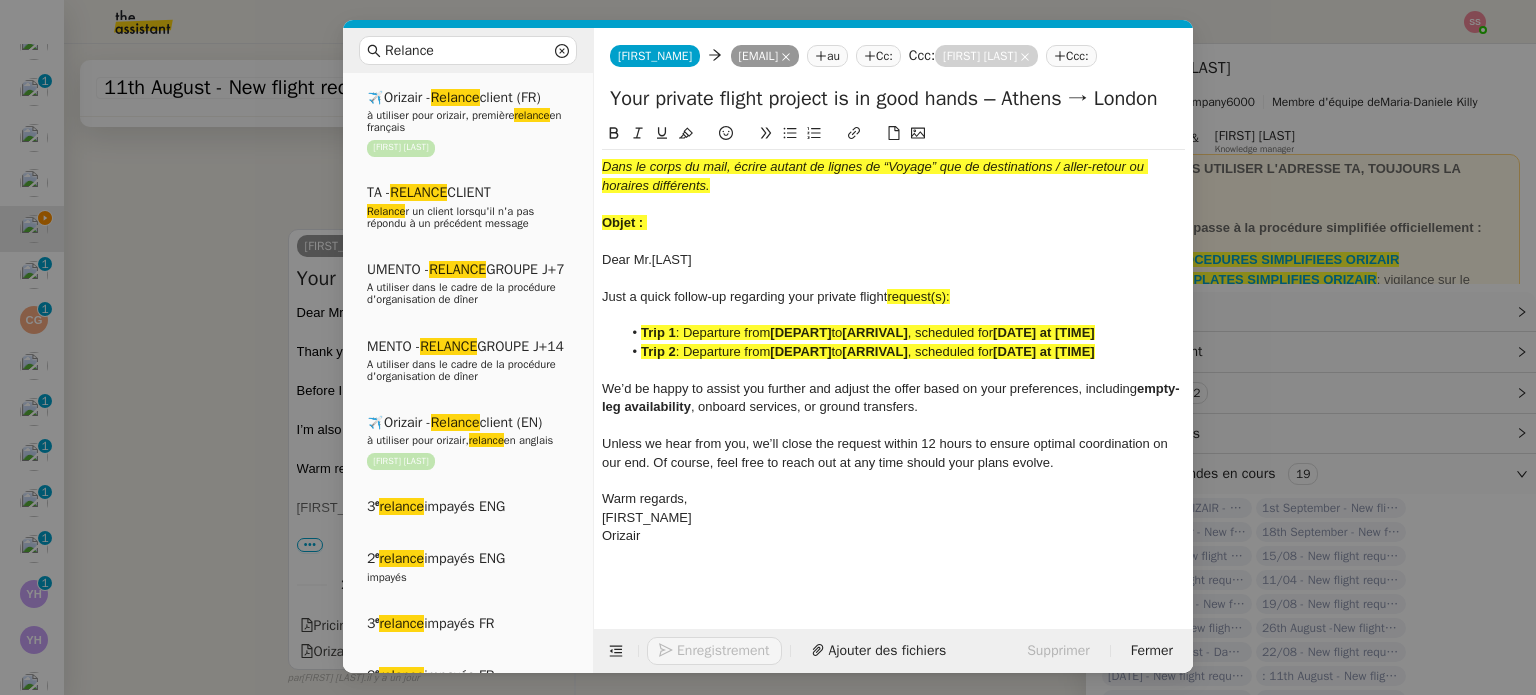 drag, startPoint x: 1011, startPoint y: 105, endPoint x: 483, endPoint y: 79, distance: 528.6398 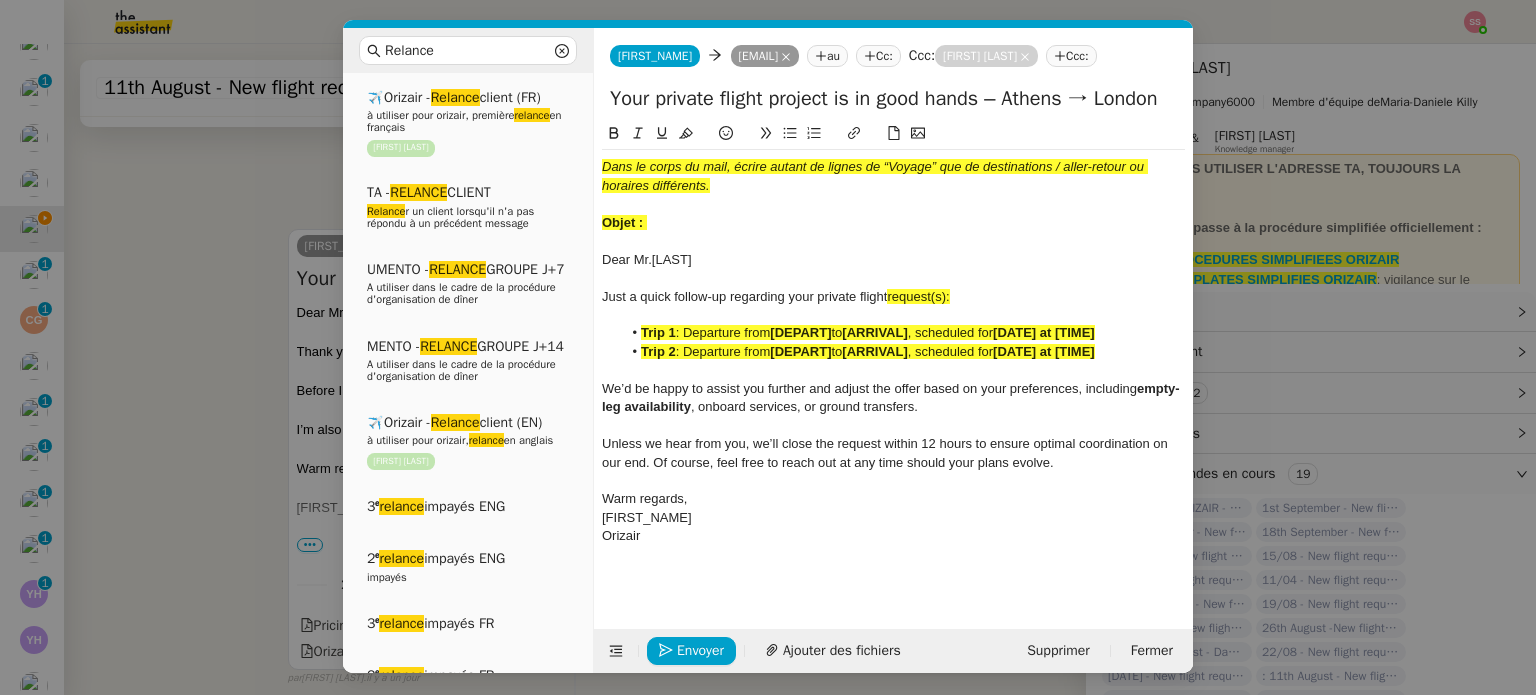 paste on "Orizair journey – awaiting your confirmation" 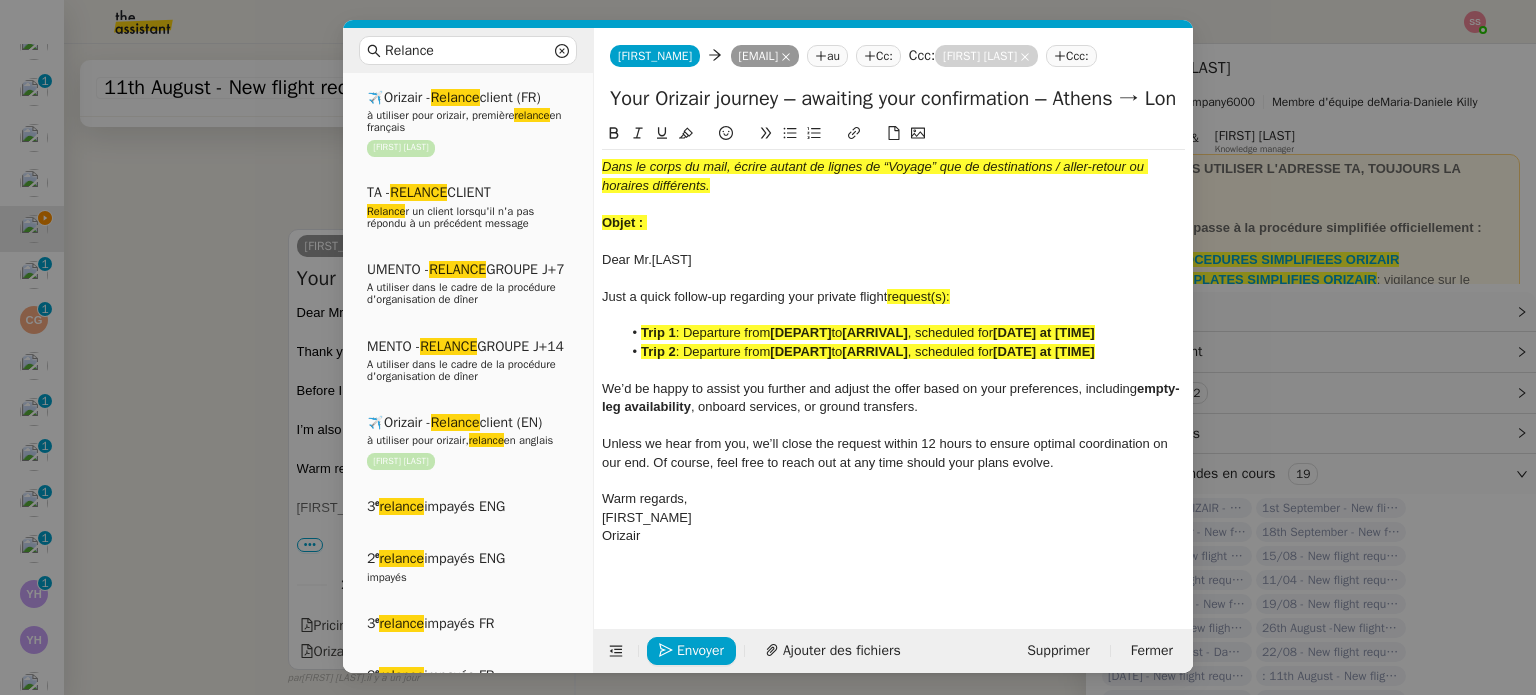 type on "Your Orizair journey – awaiting your confirmation – Athens → London" 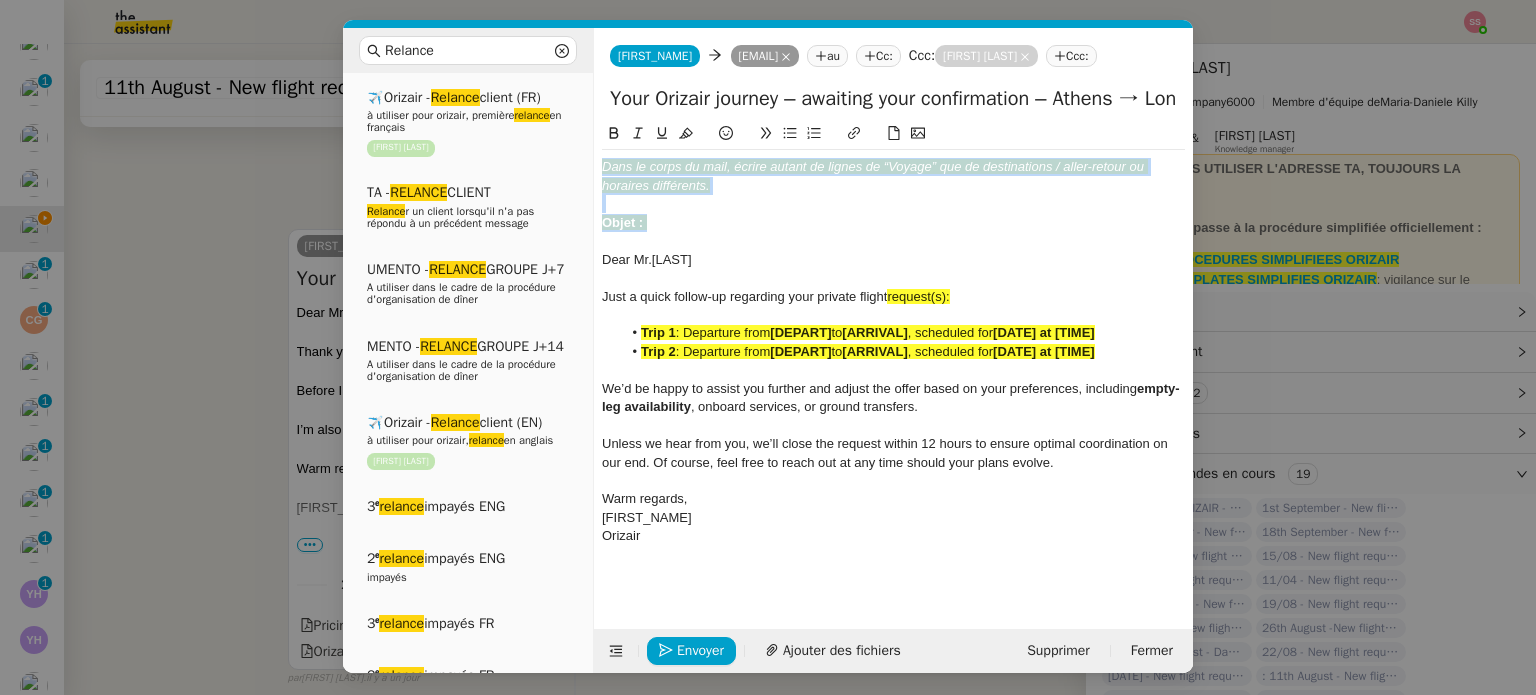 drag, startPoint x: 676, startPoint y: 219, endPoint x: 584, endPoint y: 121, distance: 134.41727 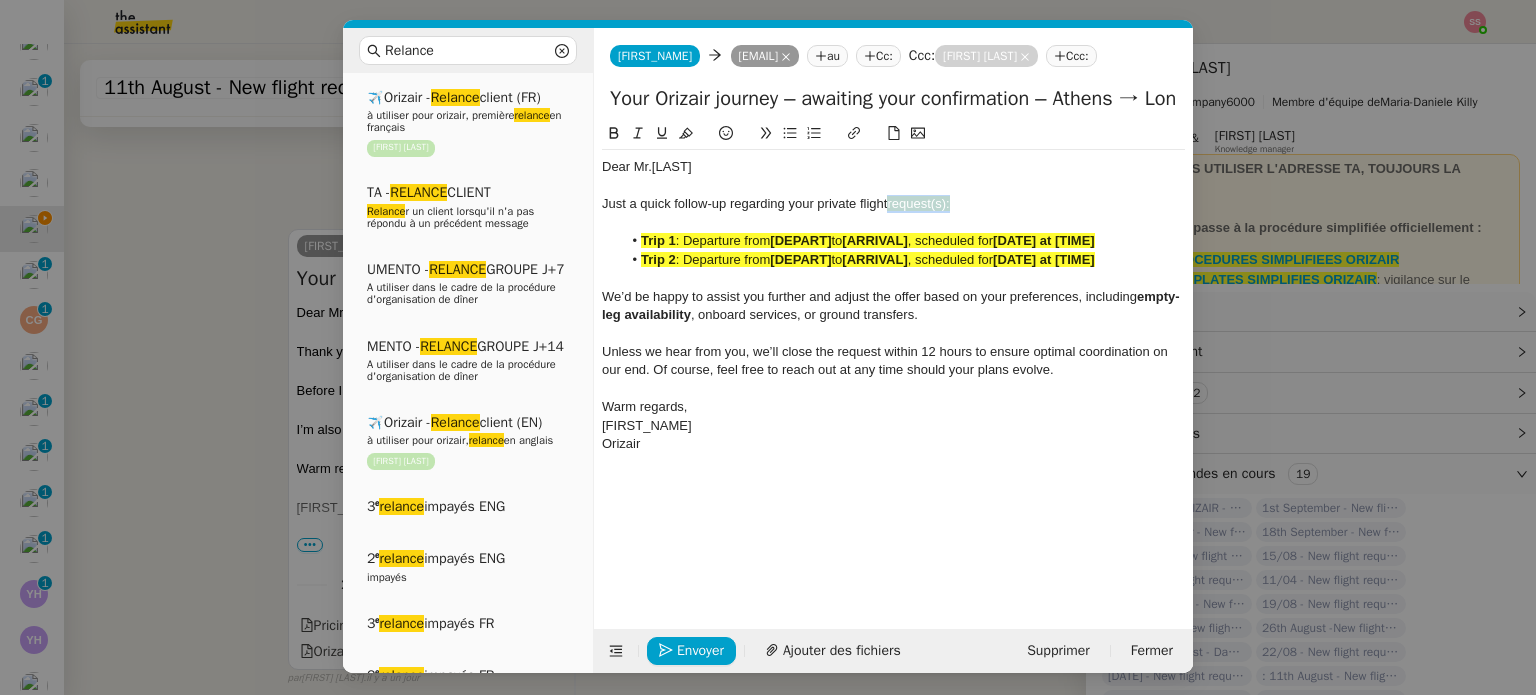 drag, startPoint x: 968, startPoint y: 207, endPoint x: 892, endPoint y: 205, distance: 76.02631 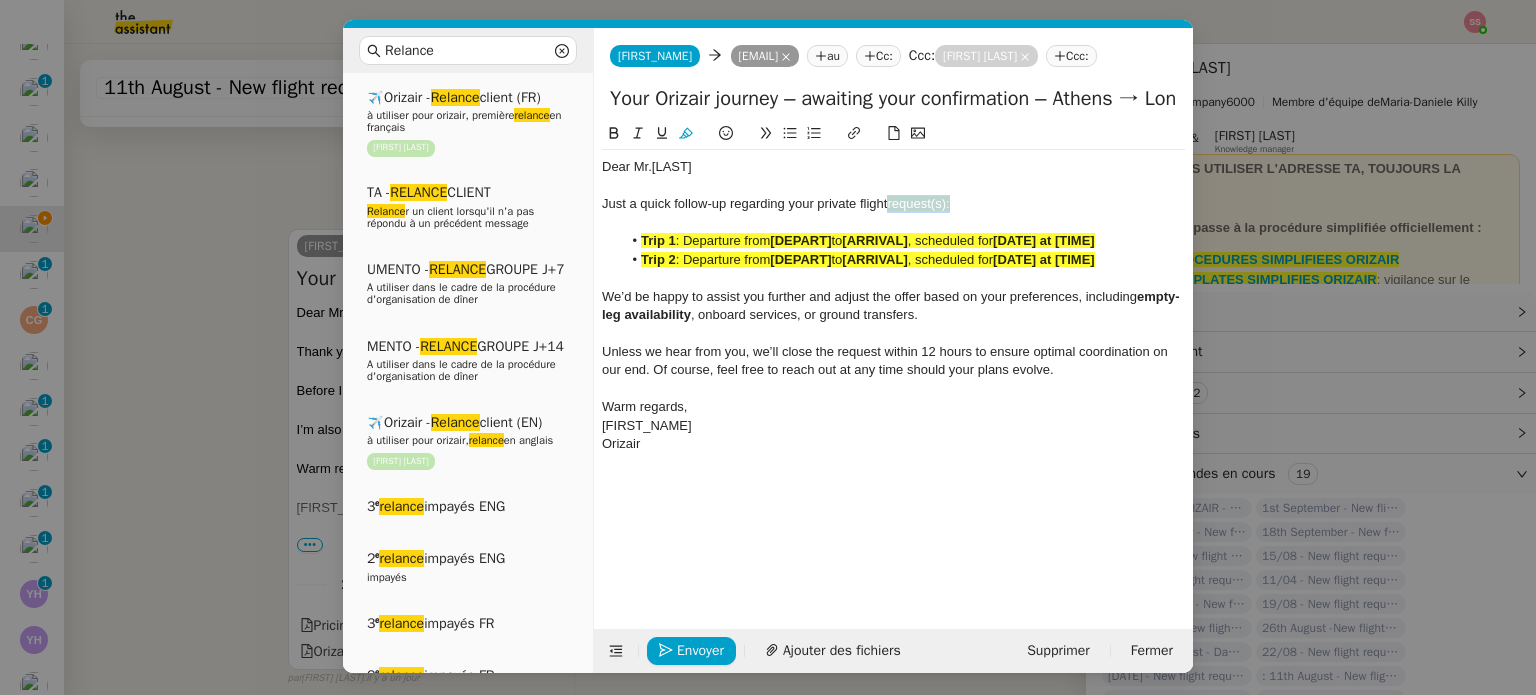 click 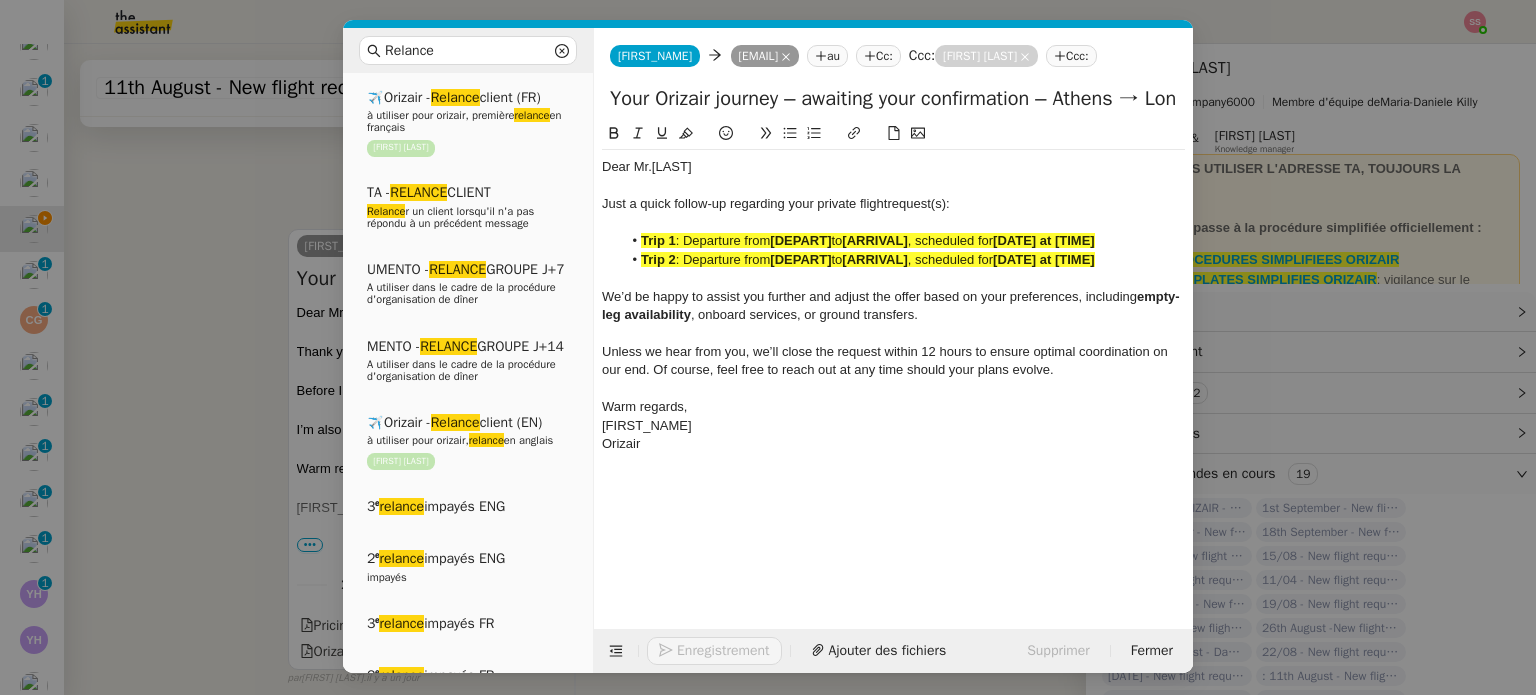 click on "[DEPART]" 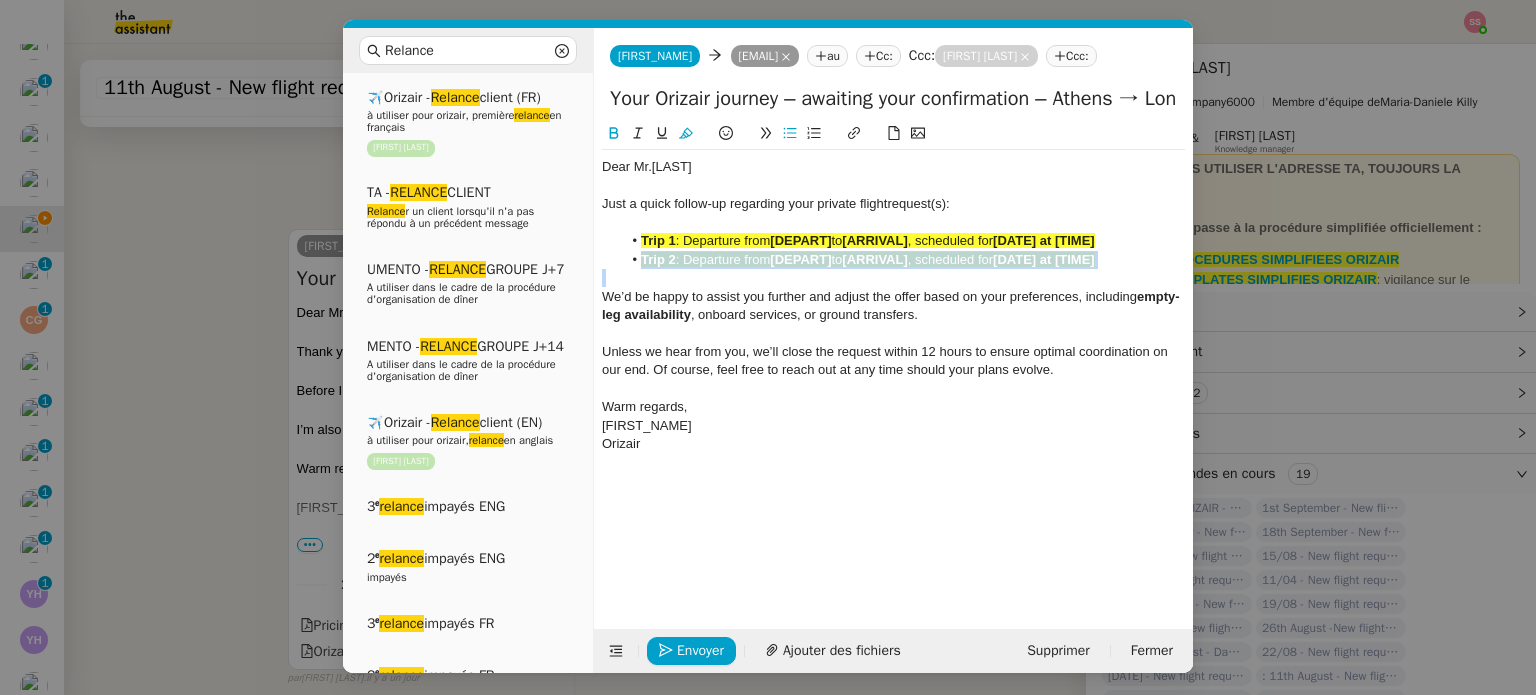 click on "[DEPART]" 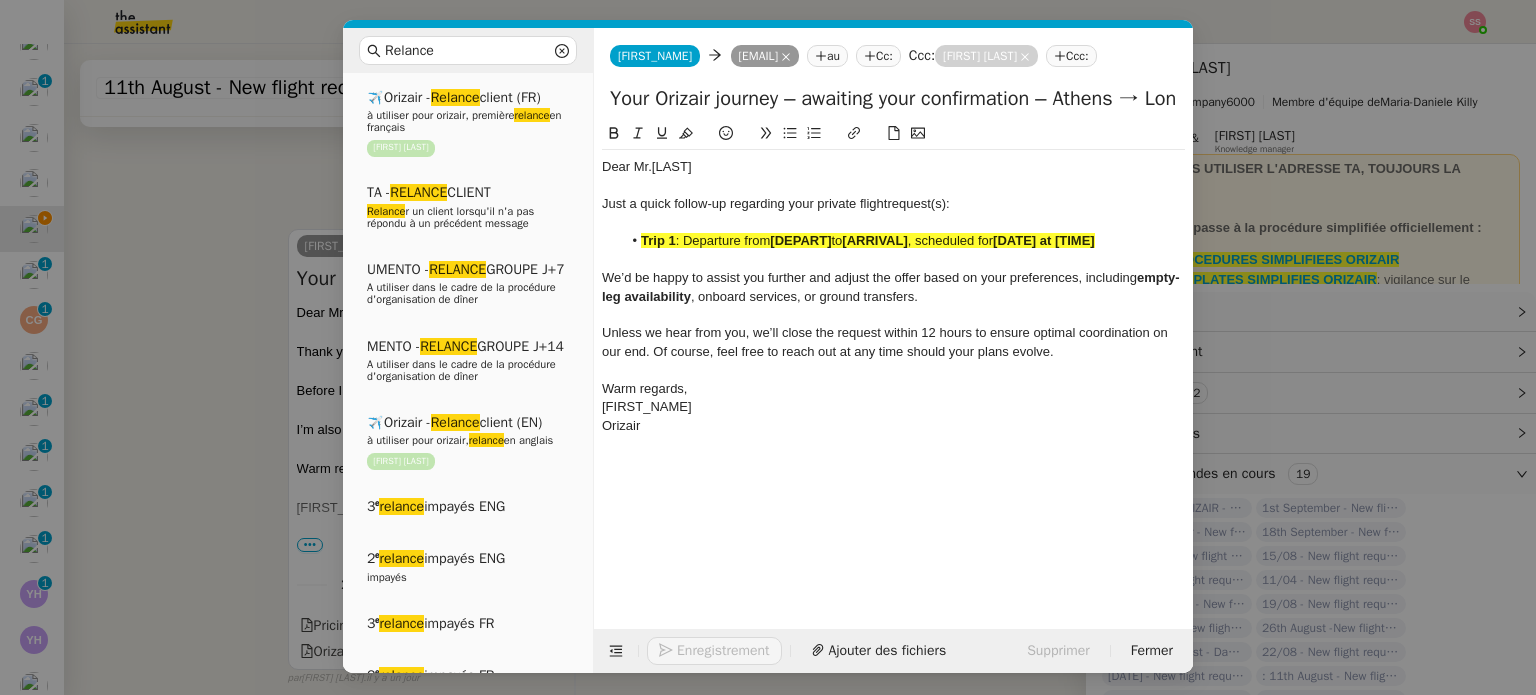 click on ": Departure from" 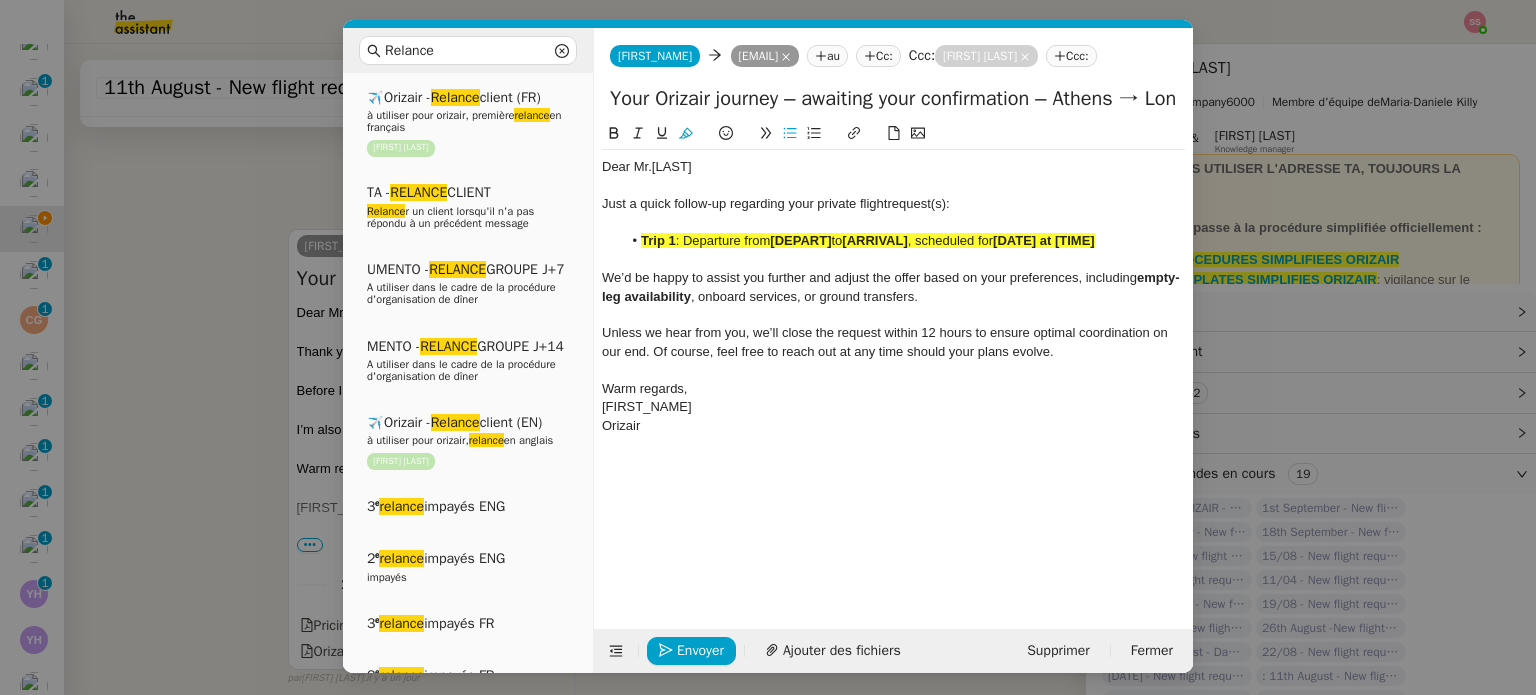 click on ": Departure from" 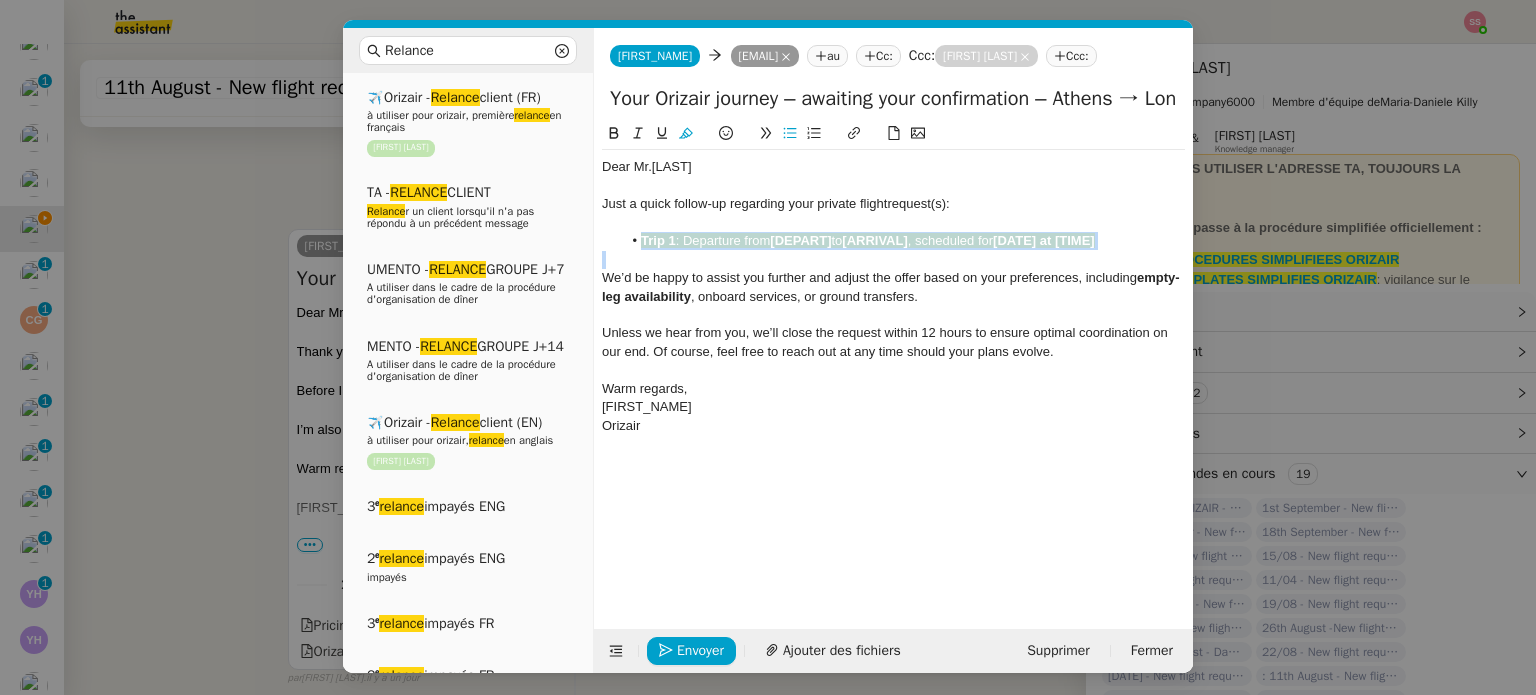 click on ": Departure from" 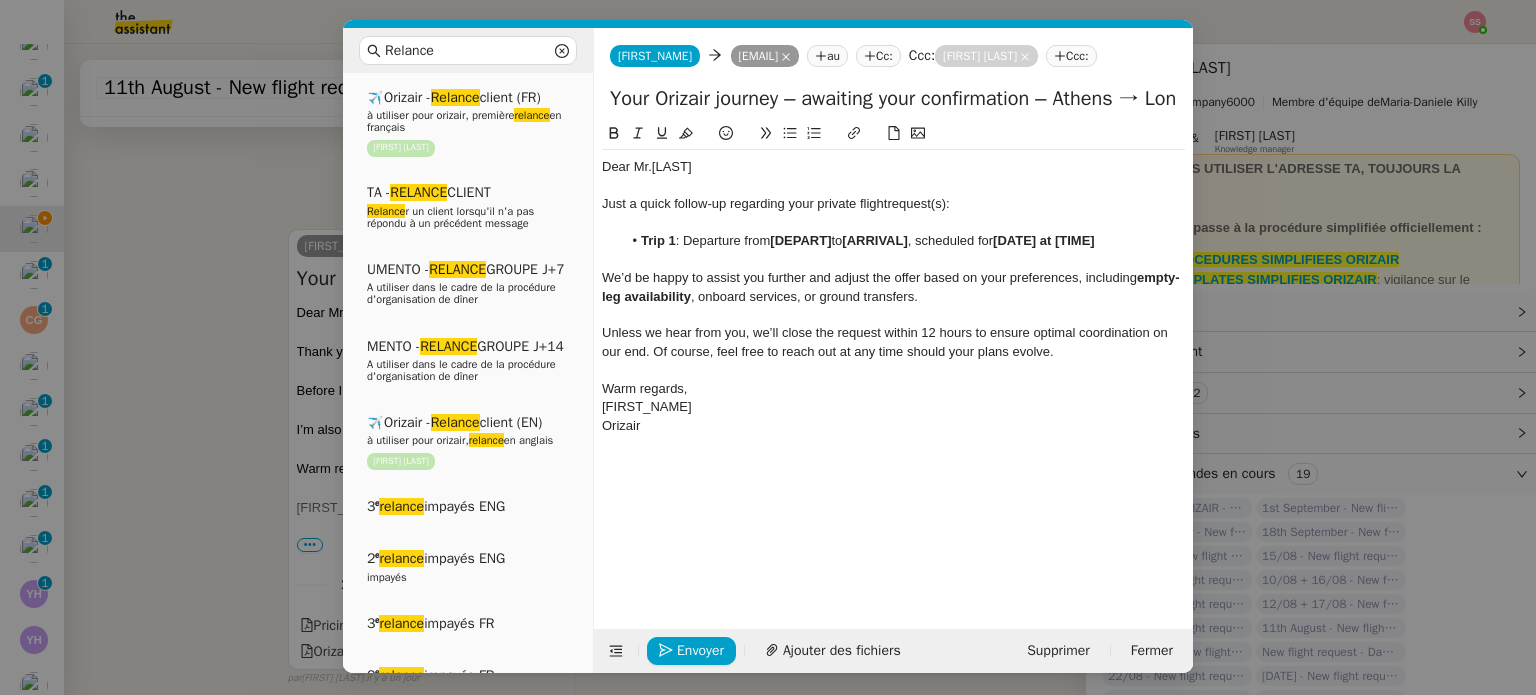 click on "Relance Service Relance  Bon de Commande LBP    A utiliser dans le cadre de la procédure de  relance  des bons de commande TA -  RELANCE  CLIENT (EN)    Relance r un client lorsqu'il n'a pas répondu à un précédent message ✈️Orizair -  Relance  client (FR)    à utiliser pour orizair, première  relance  en français  [FIRST] [LAST] TA -  RELANCE  CLIENT    Relance r un client lorsqu'il n'a pas répondu à un précédent message UMENTO -  RELANCE  GROUPE J+7    A utiliser dans le cadre de la procédure d'organisation de dîner MENTO -  RELANCE  GROUPE J+14    A utiliser dans le cadre de la procédure d'organisation de dîner ✈️Orizair -  Relance  client (EN)     à utiliser pour orizair,  relance  en anglais [FIRST] [LAST] 3ᵉ  relance  impayés ENG    2ᵉ  relance  impayés ENG    impayés  3ᵉ  relance  impayés FR    2ᵉ  relance  impayés FR    1ʳᵉ  relance  impayés FR    ✈️ Orizair -  Relance  après envoi devis client (EN)    relance r le client pour son devis en anglais." at bounding box center (768, 347) 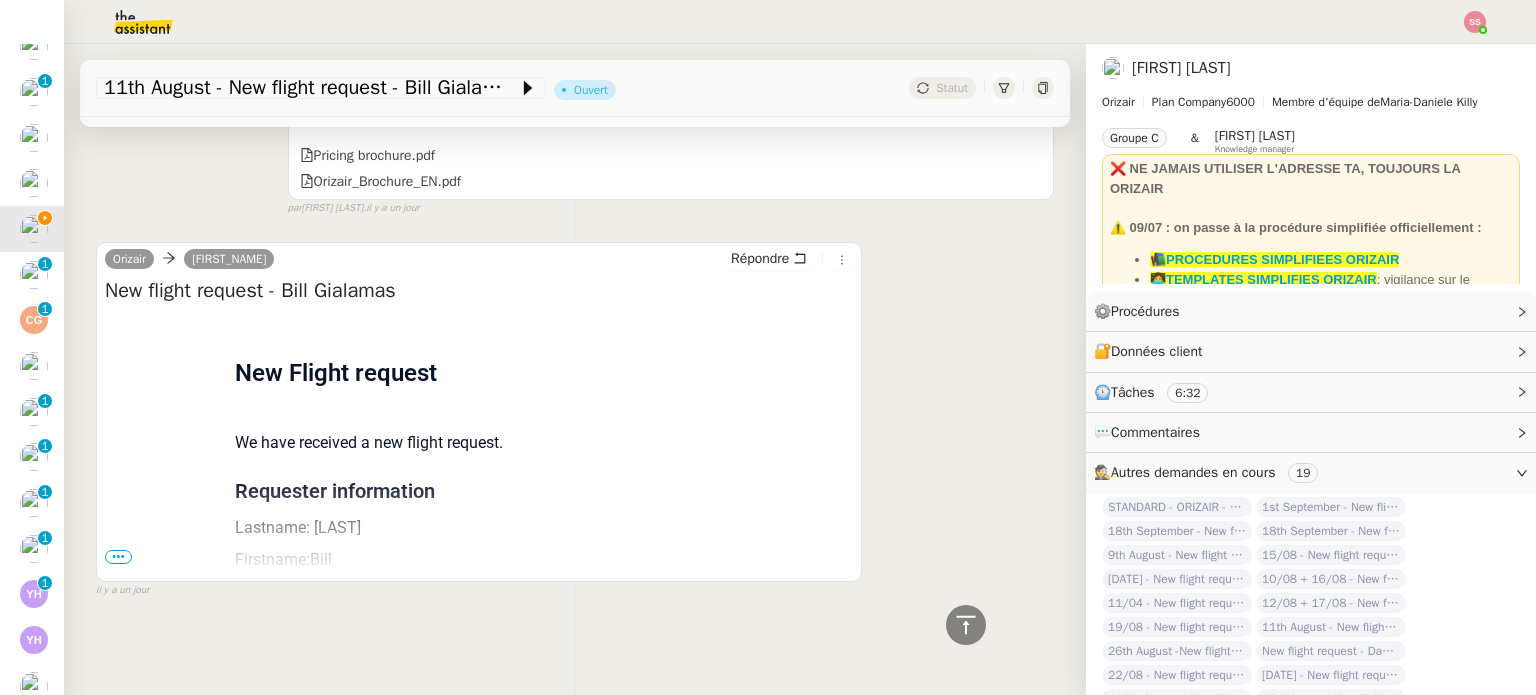 scroll, scrollTop: 1396, scrollLeft: 0, axis: vertical 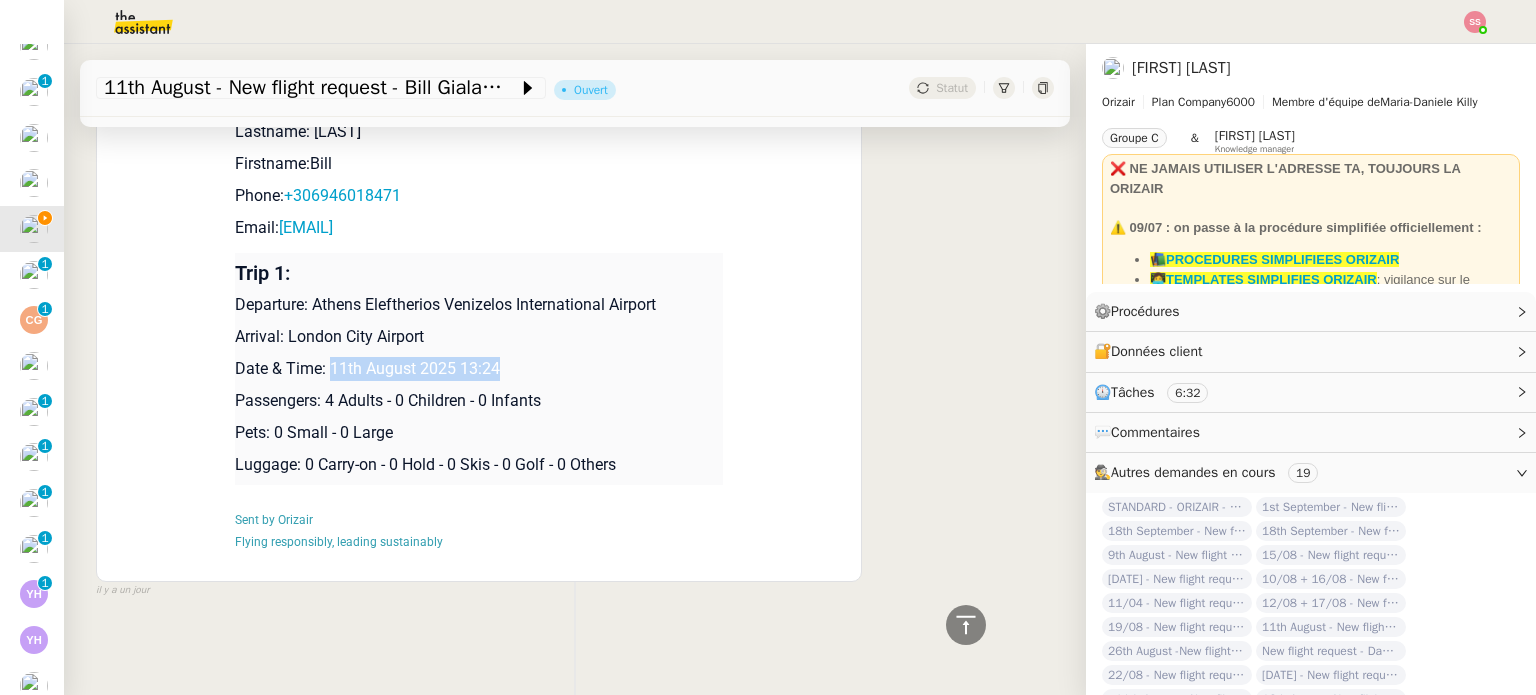 drag, startPoint x: 321, startPoint y: 360, endPoint x: 526, endPoint y: 359, distance: 205.00244 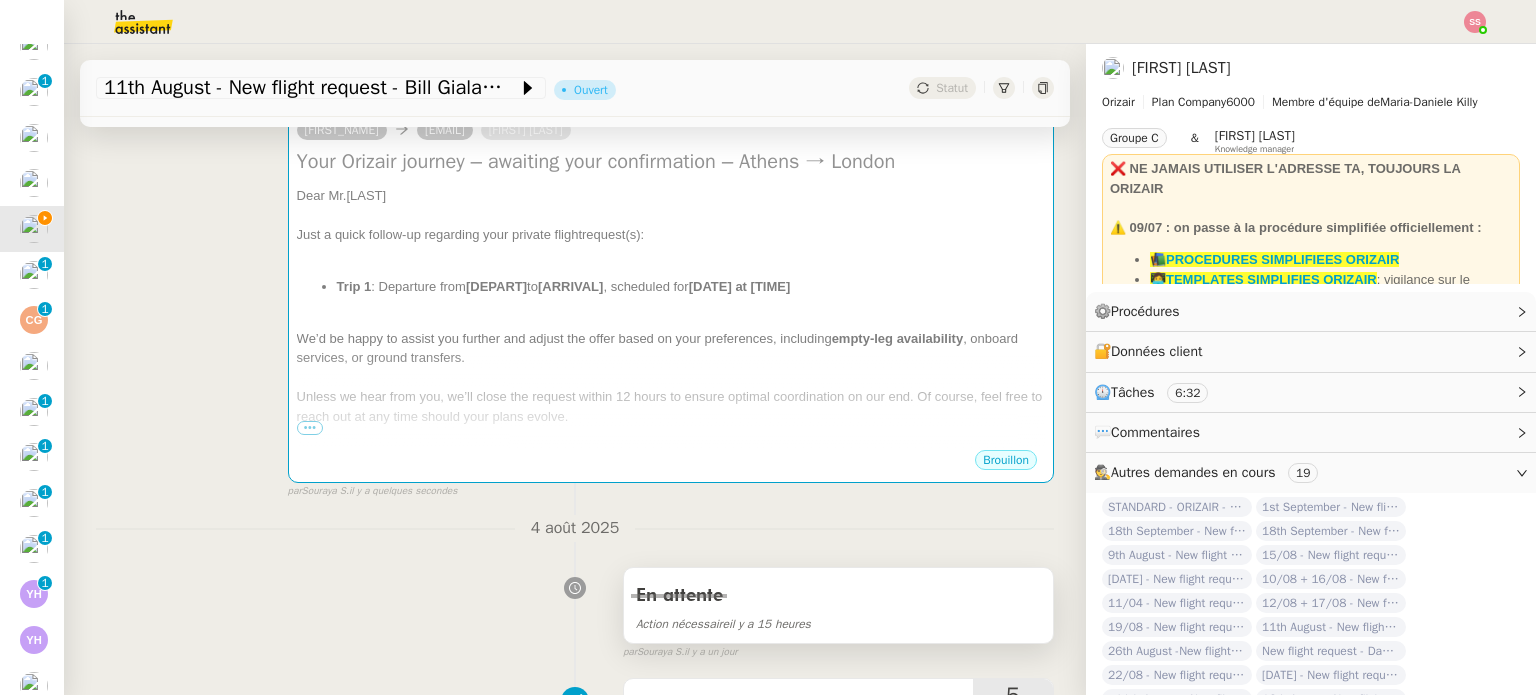 scroll, scrollTop: 192, scrollLeft: 0, axis: vertical 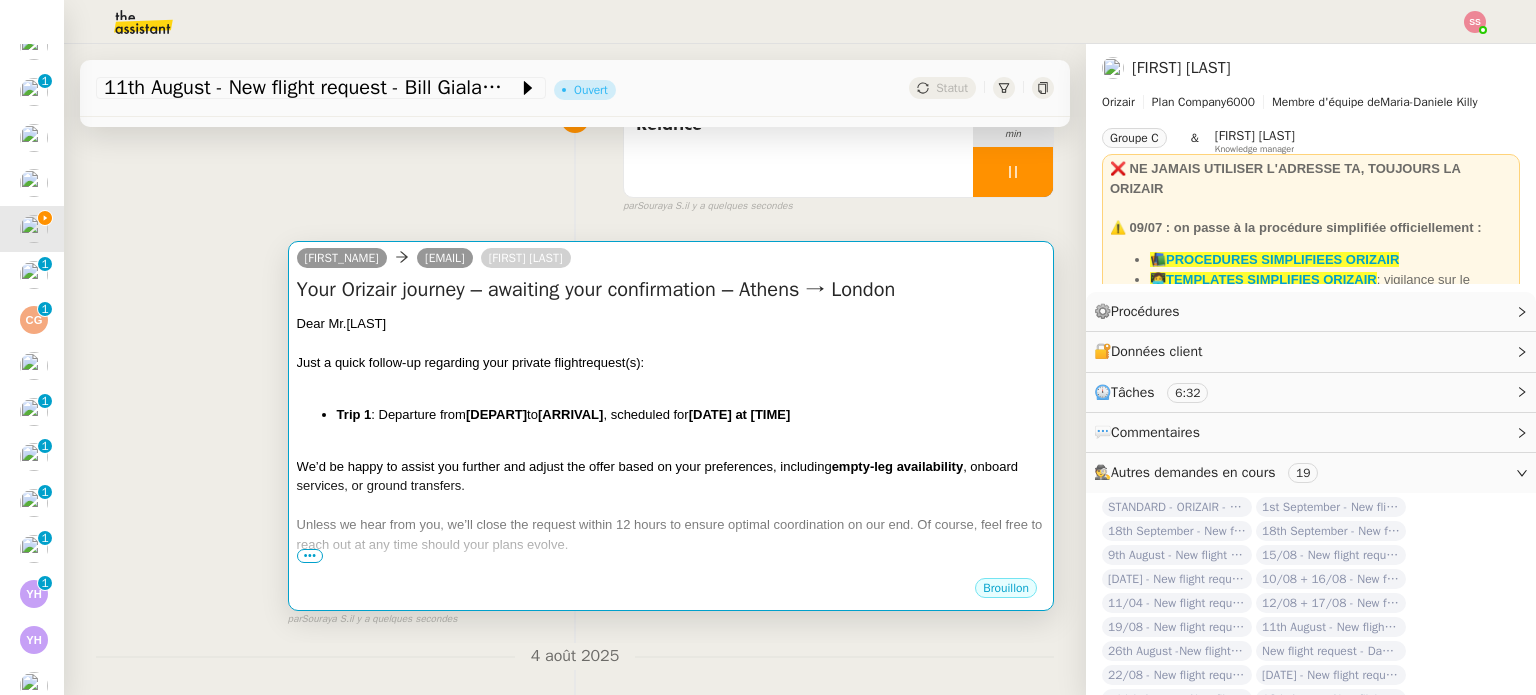 click on "[FIRST]     [EMAIL]  [FIRST] [LAST]" at bounding box center [671, 261] 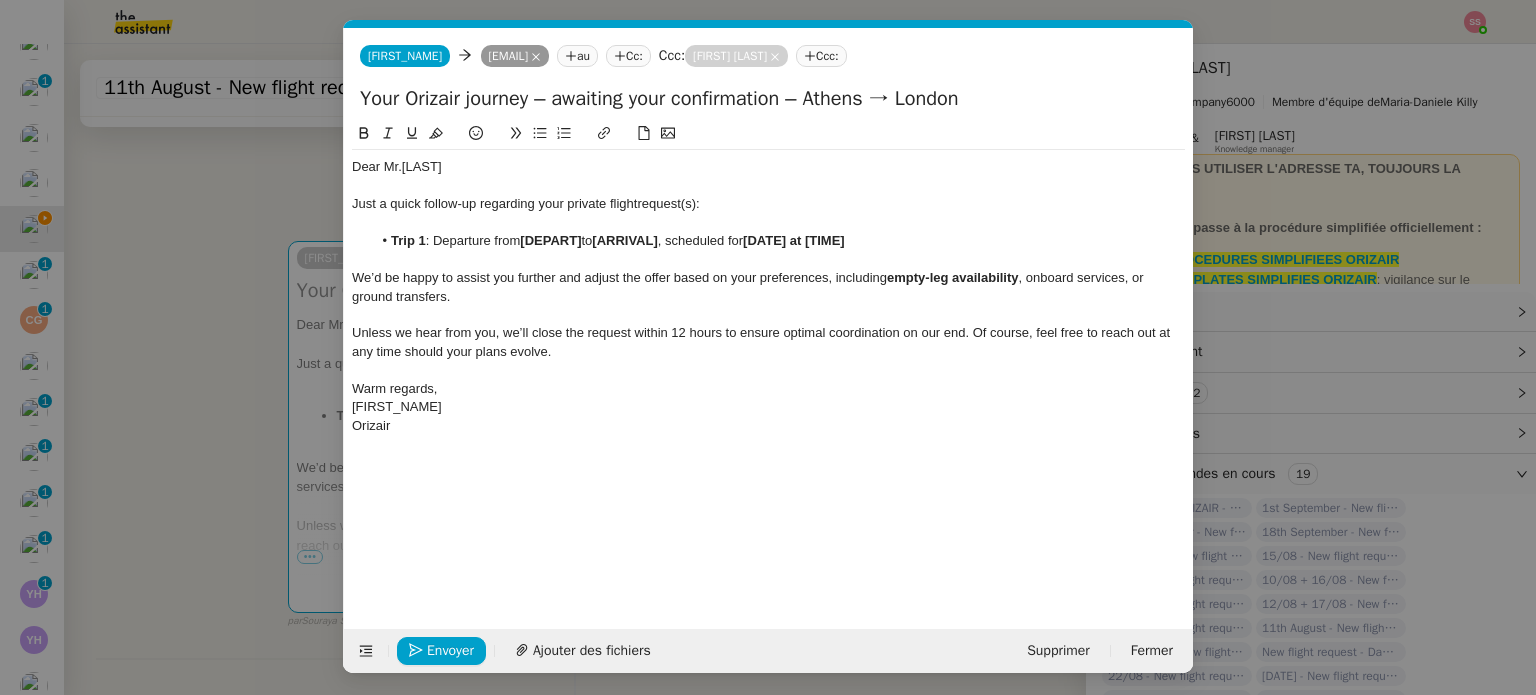 scroll, scrollTop: 0, scrollLeft: 89, axis: horizontal 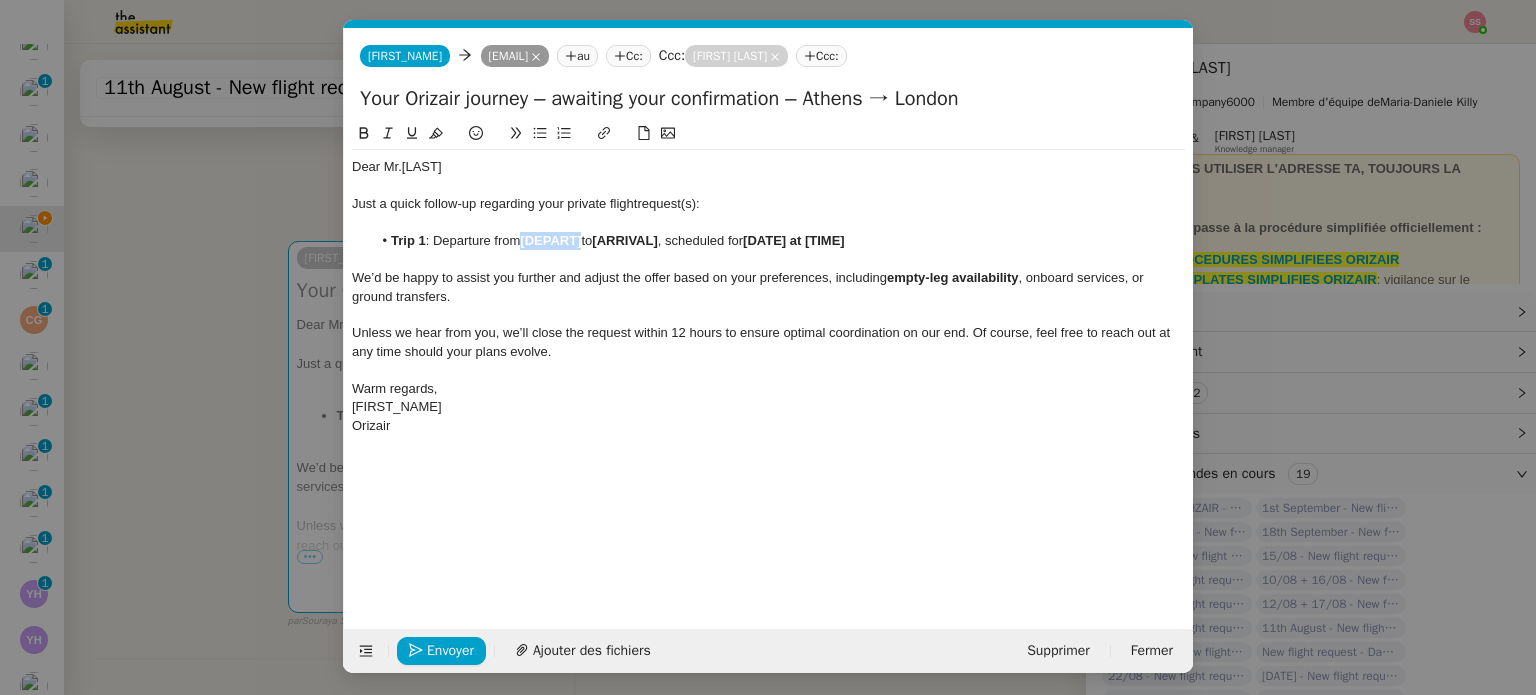 drag, startPoint x: 584, startPoint y: 239, endPoint x: 522, endPoint y: 237, distance: 62.03225 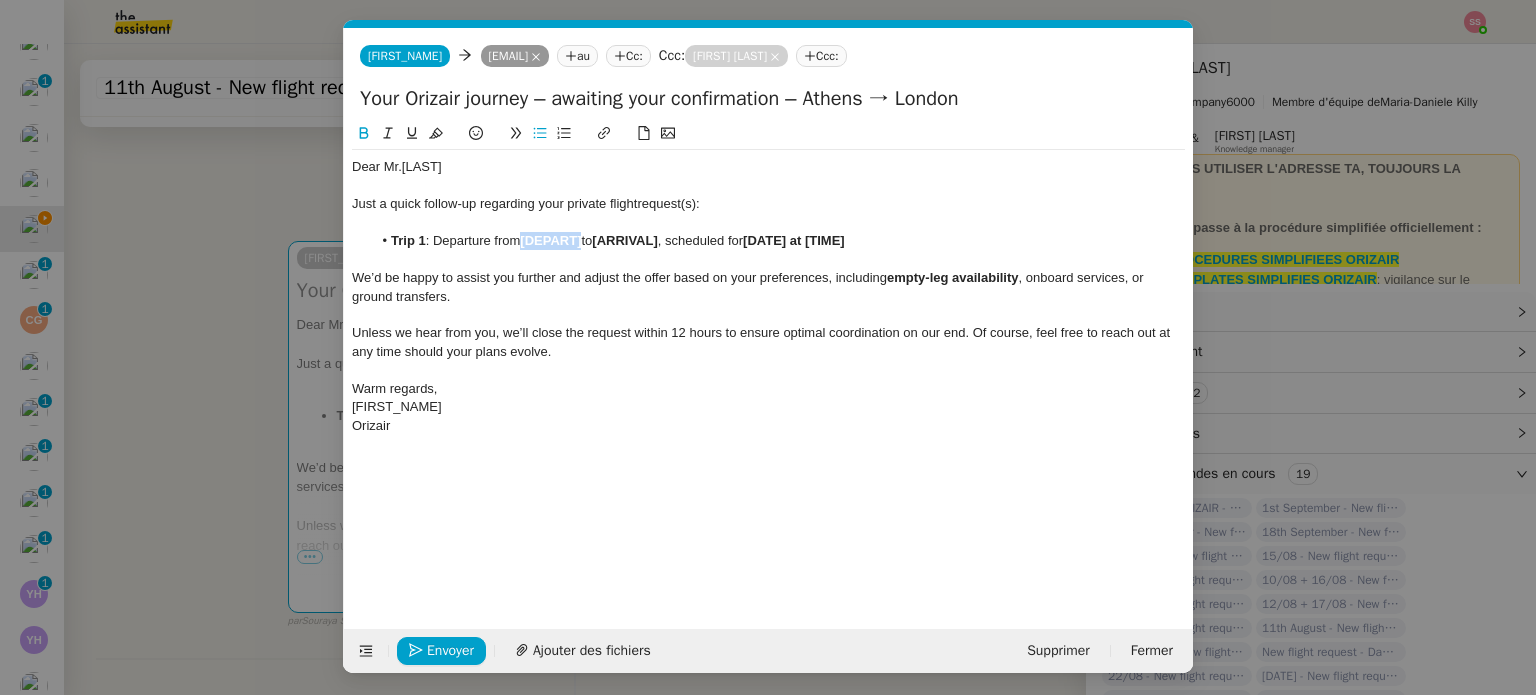 type 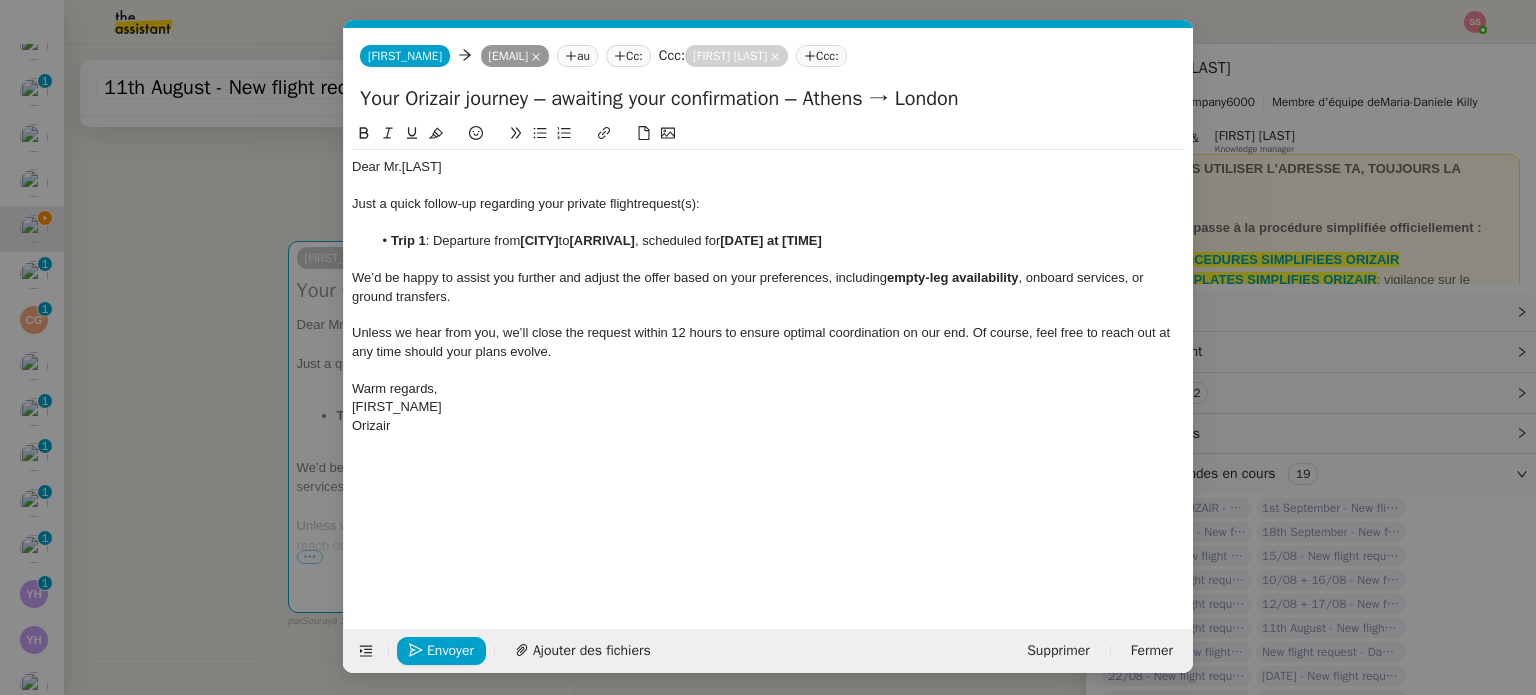 drag, startPoint x: 583, startPoint y: 238, endPoint x: 652, endPoint y: 241, distance: 69.065186 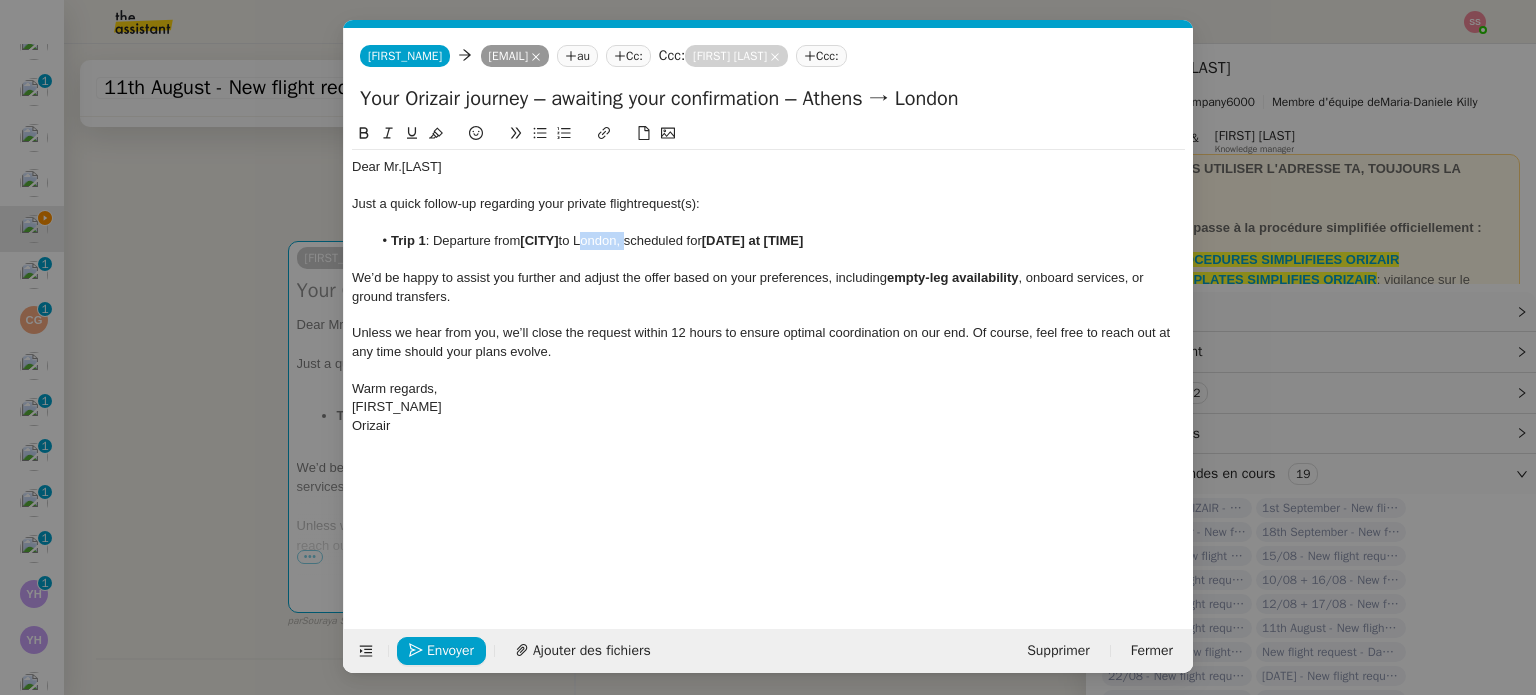 drag, startPoint x: 586, startPoint y: 239, endPoint x: 632, endPoint y: 241, distance: 46.043457 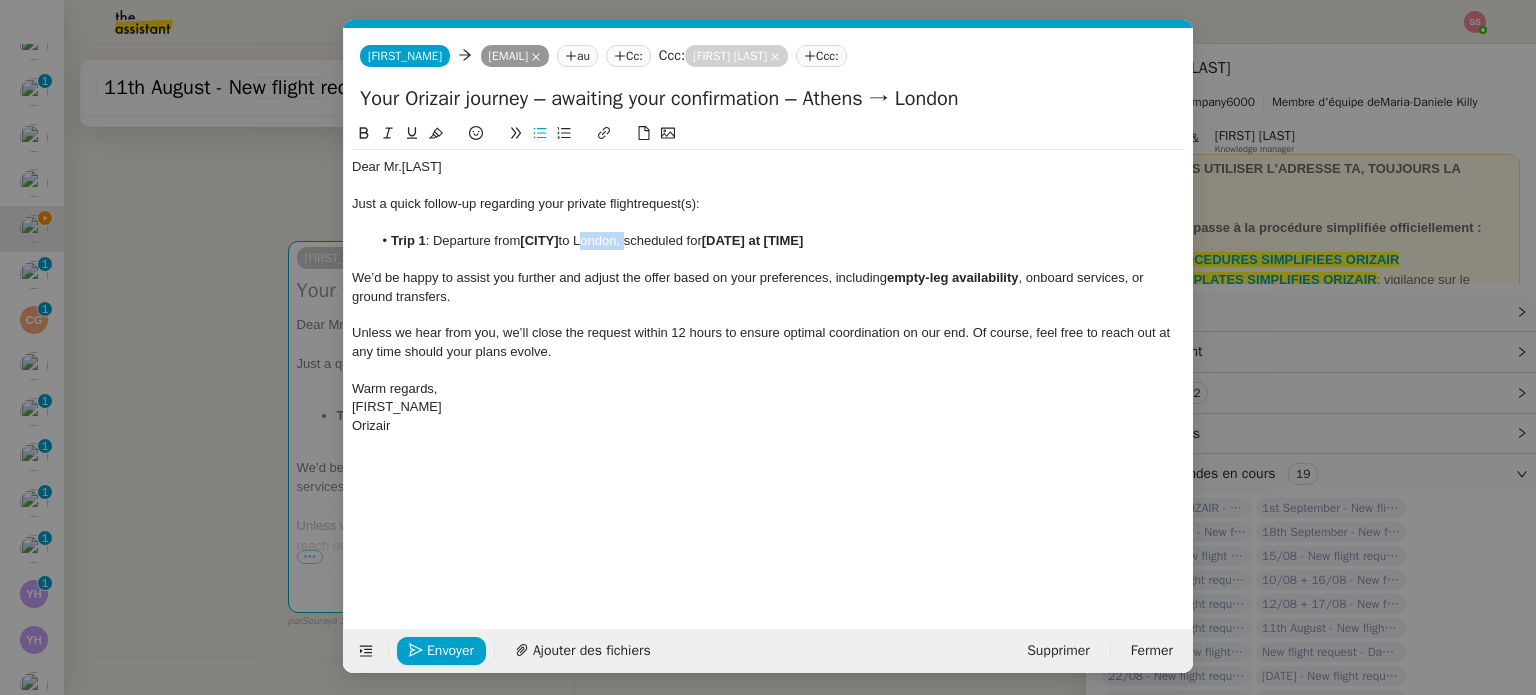 click 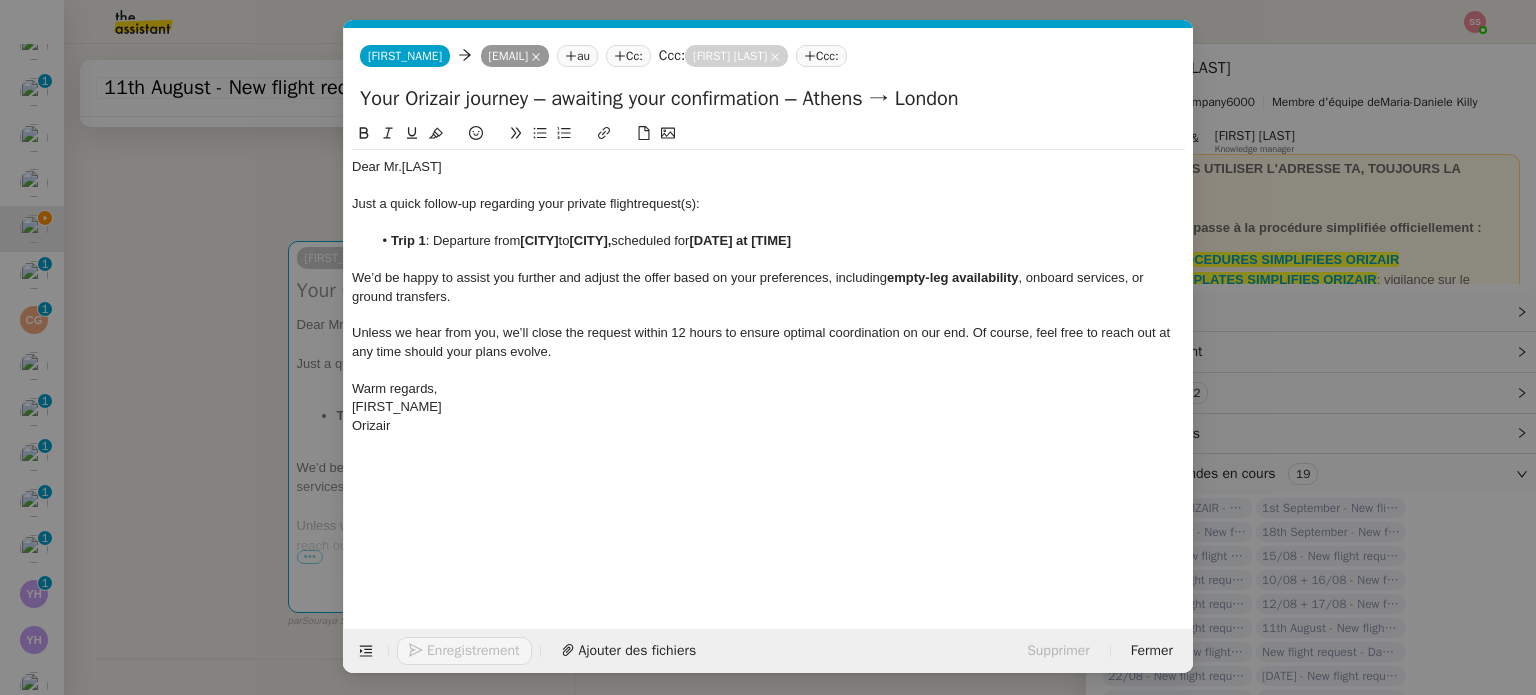 click on "Trip 1 : Departure from  [CITY]  to  [CITY],  scheduled for  [DATE] at [TIME]" 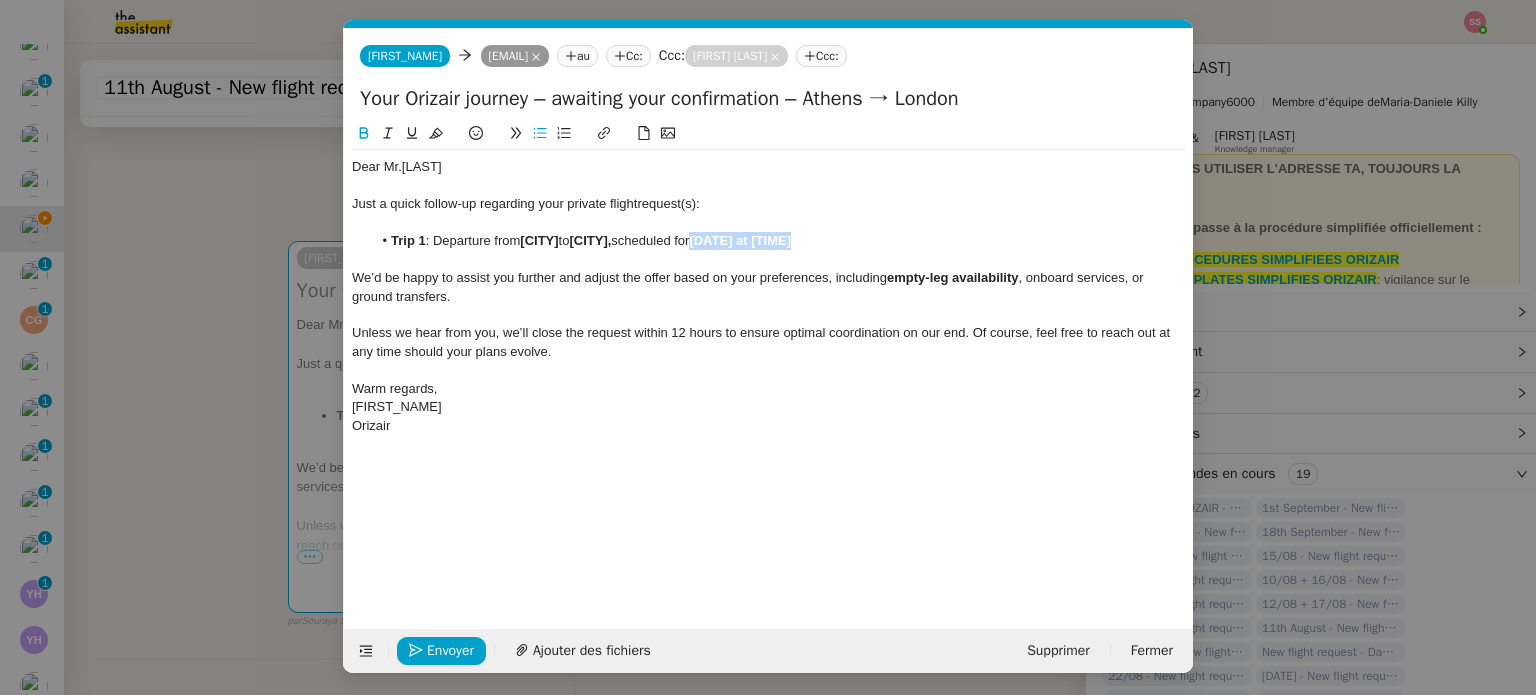 drag, startPoint x: 769, startPoint y: 231, endPoint x: 720, endPoint y: 244, distance: 50.695168 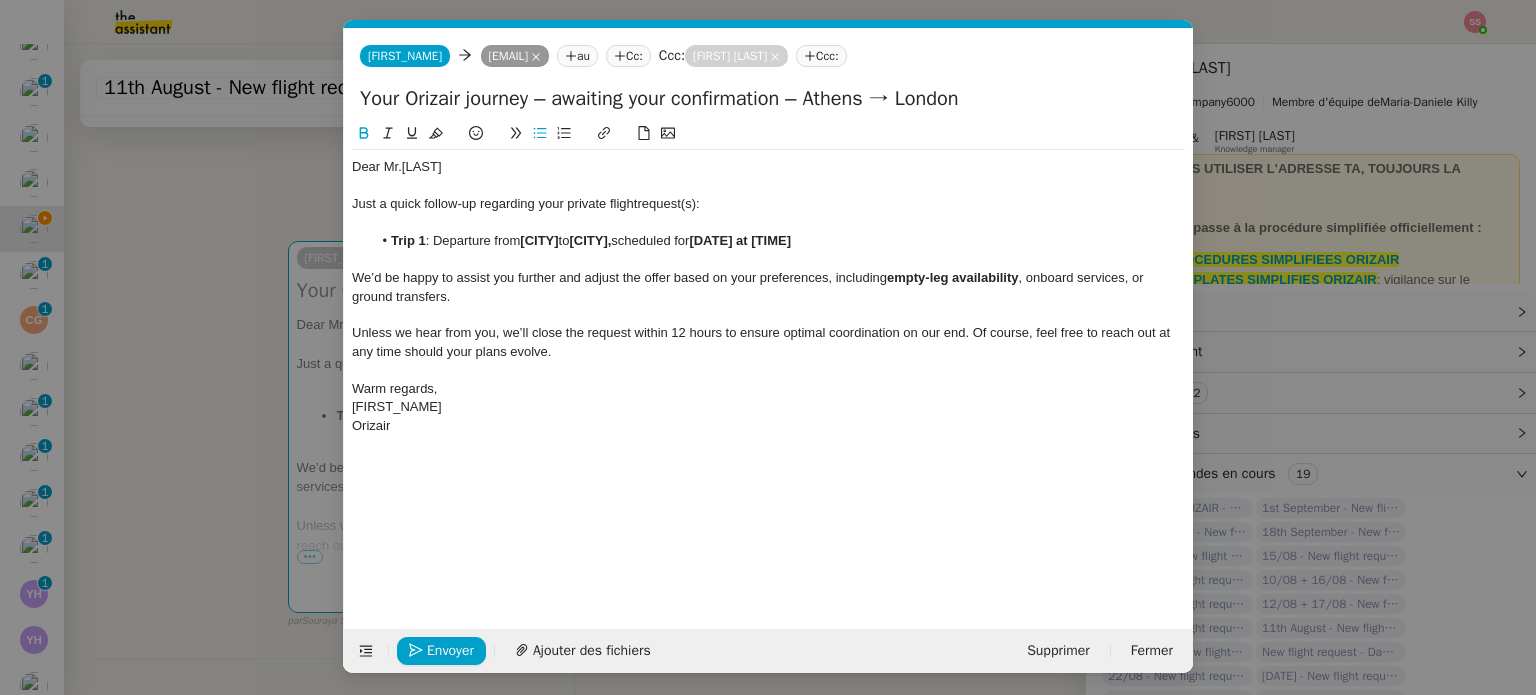 scroll, scrollTop: 0, scrollLeft: 0, axis: both 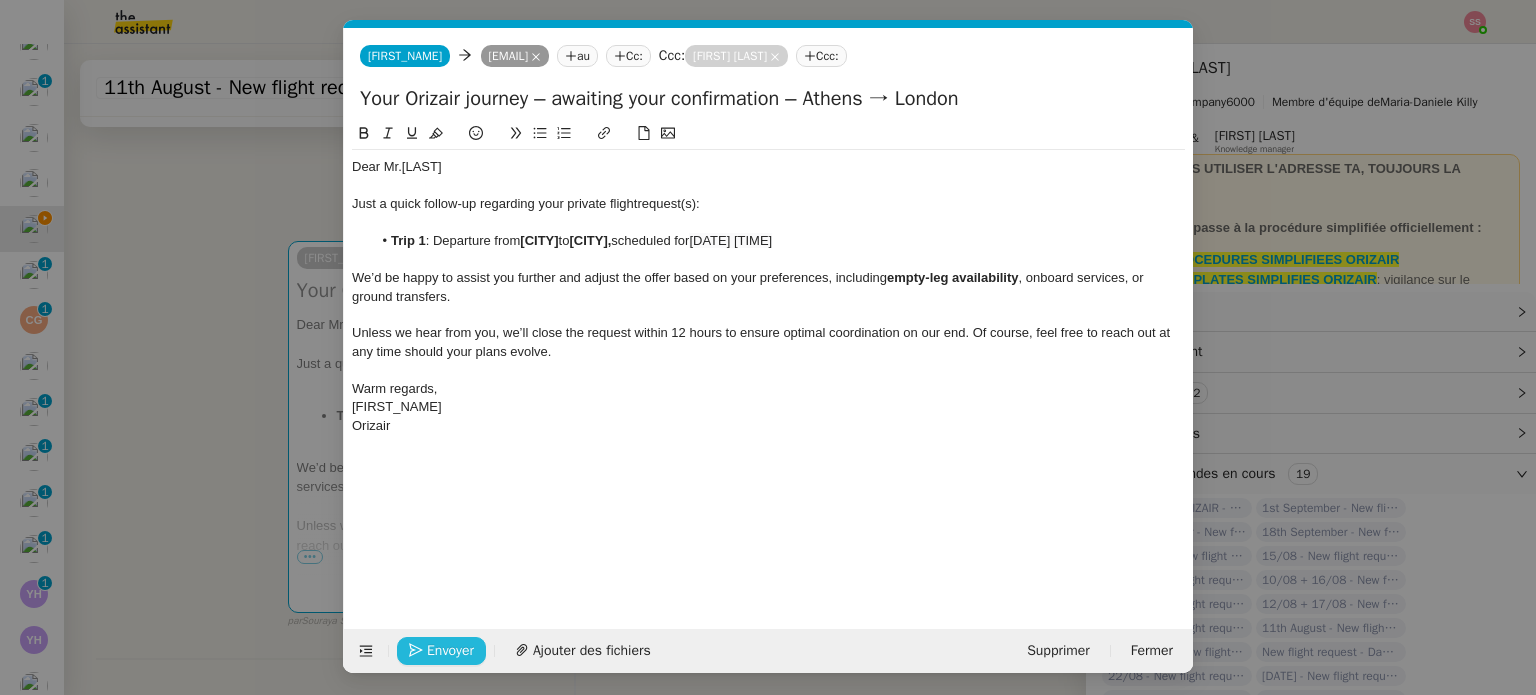 click on "Envoyer" 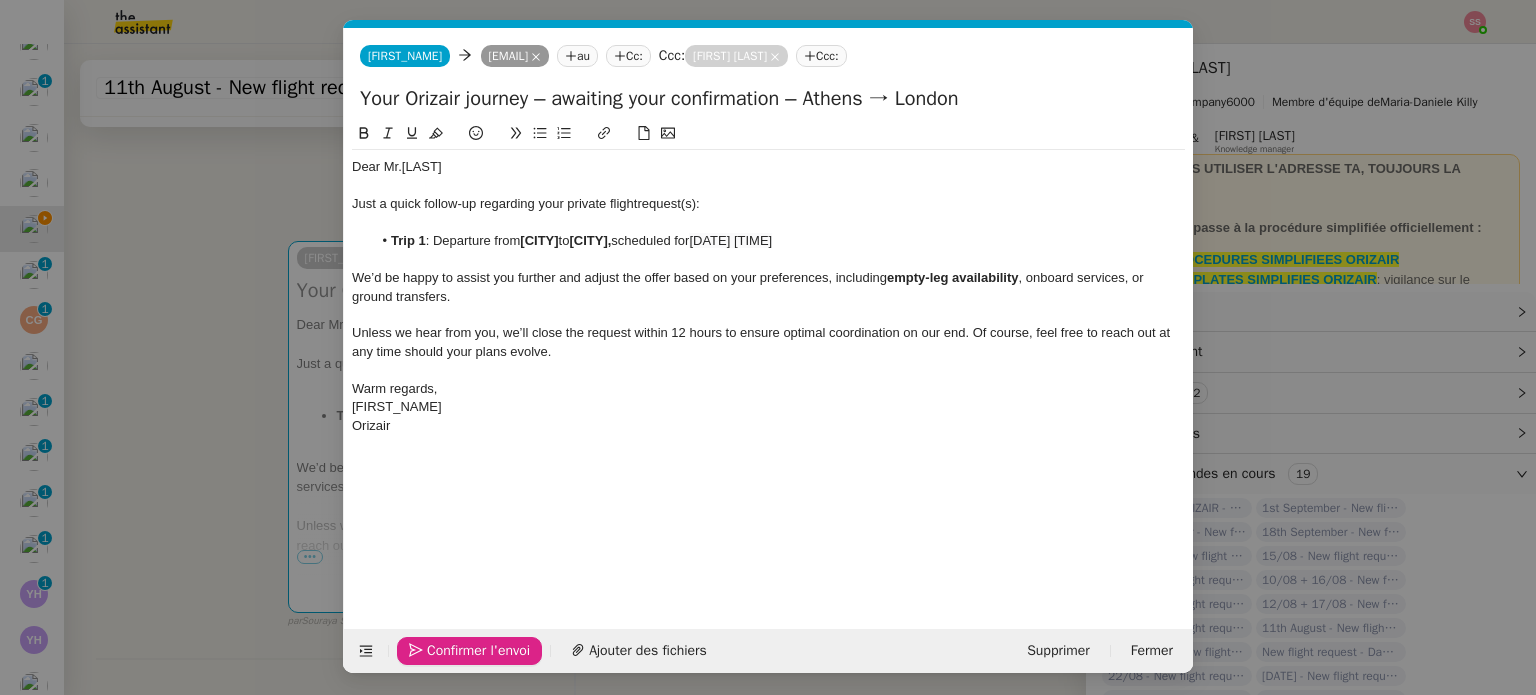 click on "Confirmer l'envoi" 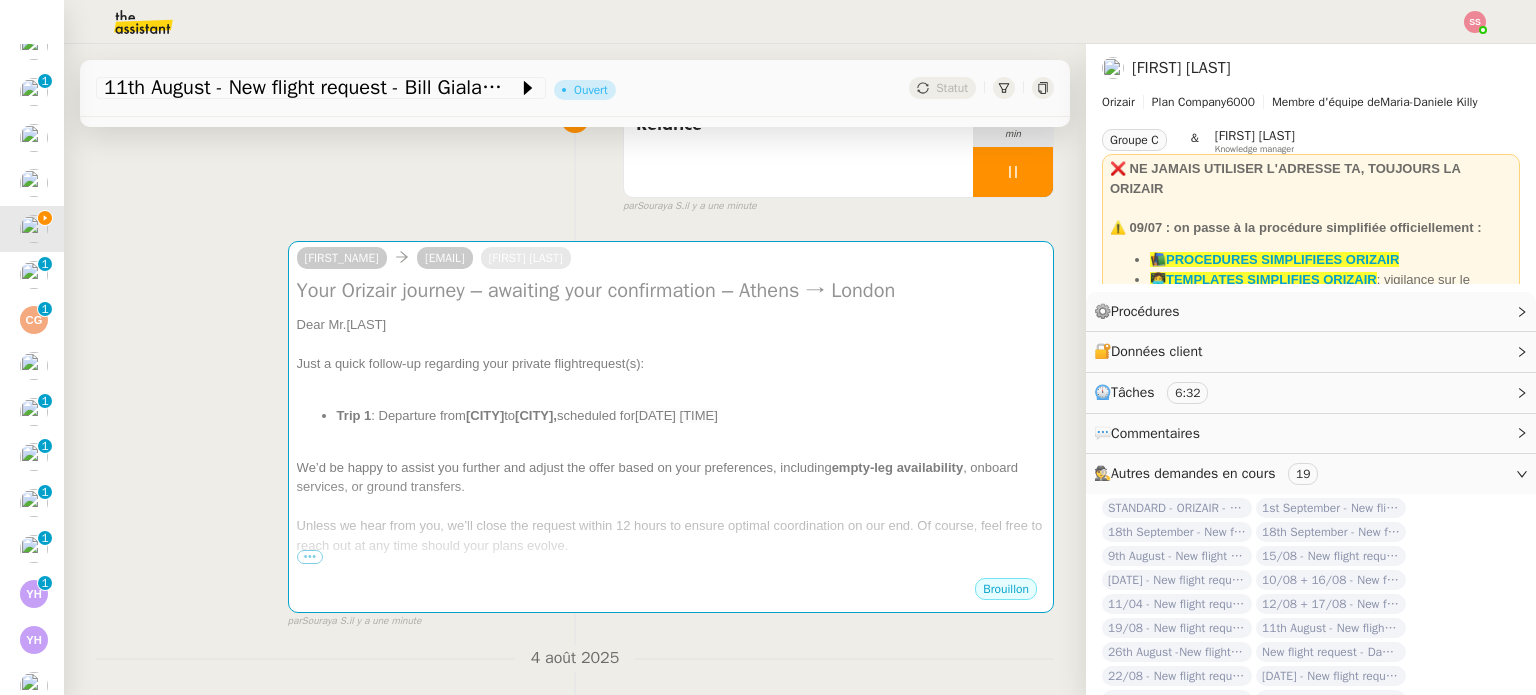 click on "Relance Service Relance  Bon de Commande LBP    A utiliser dans le cadre de la procédure de  relance  des bons de commande TA -  RELANCE  CLIENT (EN)    Relance r un client lorsqu'il n'a pas répondu à un précédent message ✈️Orizair -  Relance  client (FR)    à utiliser pour orizair, première  relance  en français  [FIRST] [LAST] TA -  RELANCE  CLIENT    Relance r un client lorsqu'il n'a pas répondu à un précédent message UMENTO -  RELANCE  GROUPE J+7    A utiliser dans le cadre de la procédure d'organisation de dîner MENTO -  RELANCE  GROUPE J+14    A utiliser dans le cadre de la procédure d'organisation de dîner ✈️Orizair -  Relance  client (EN)     à utiliser pour orizair,  relance  en anglais [FIRST] [LAST] 3ᵉ  relance  impayés ENG    2ᵉ  relance  impayés ENG    impayés  3ᵉ  relance  impayés FR    2ᵉ  relance  impayés FR    1ʳᵉ  relance  impayés FR    ✈️ Orizair -  Relance  après envoi devis client (EN)    relance r le client pour son devis en anglais." at bounding box center (768, 347) 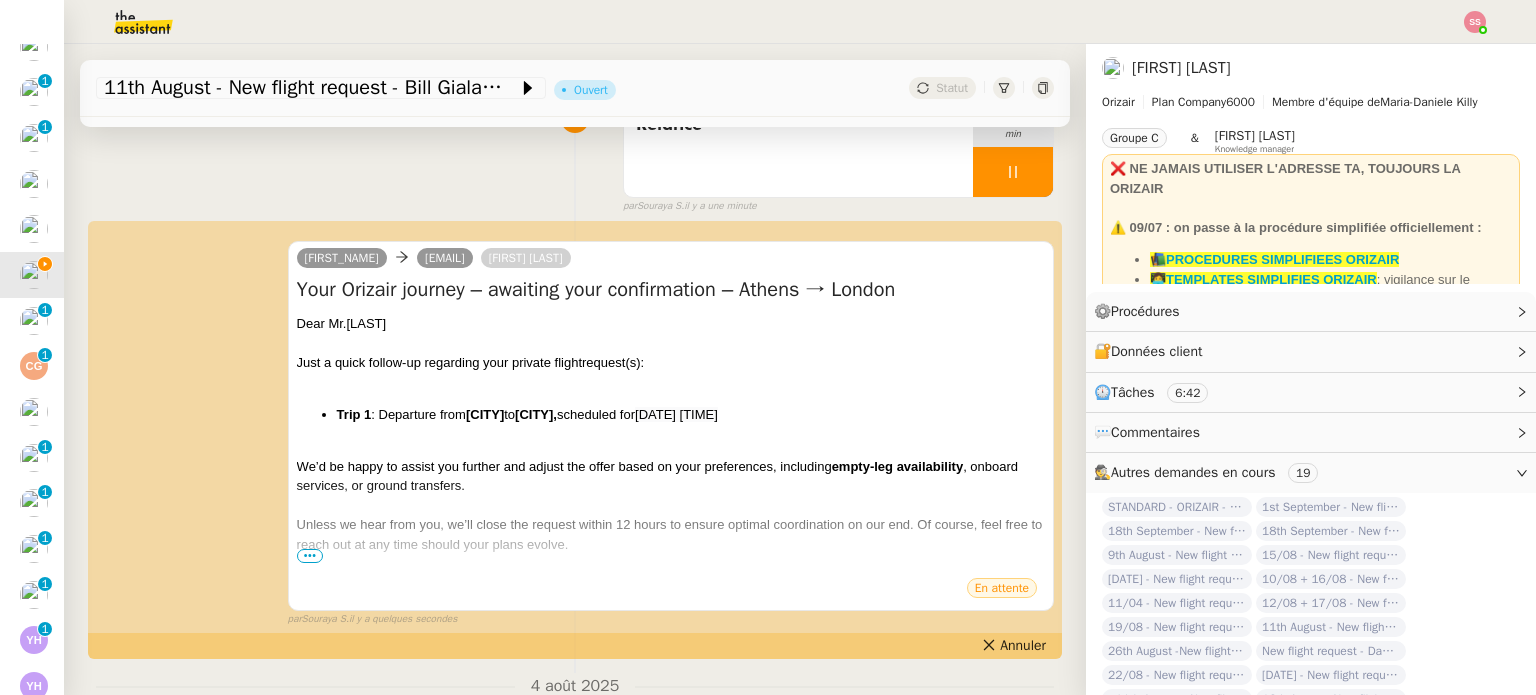 scroll, scrollTop: 200, scrollLeft: 0, axis: vertical 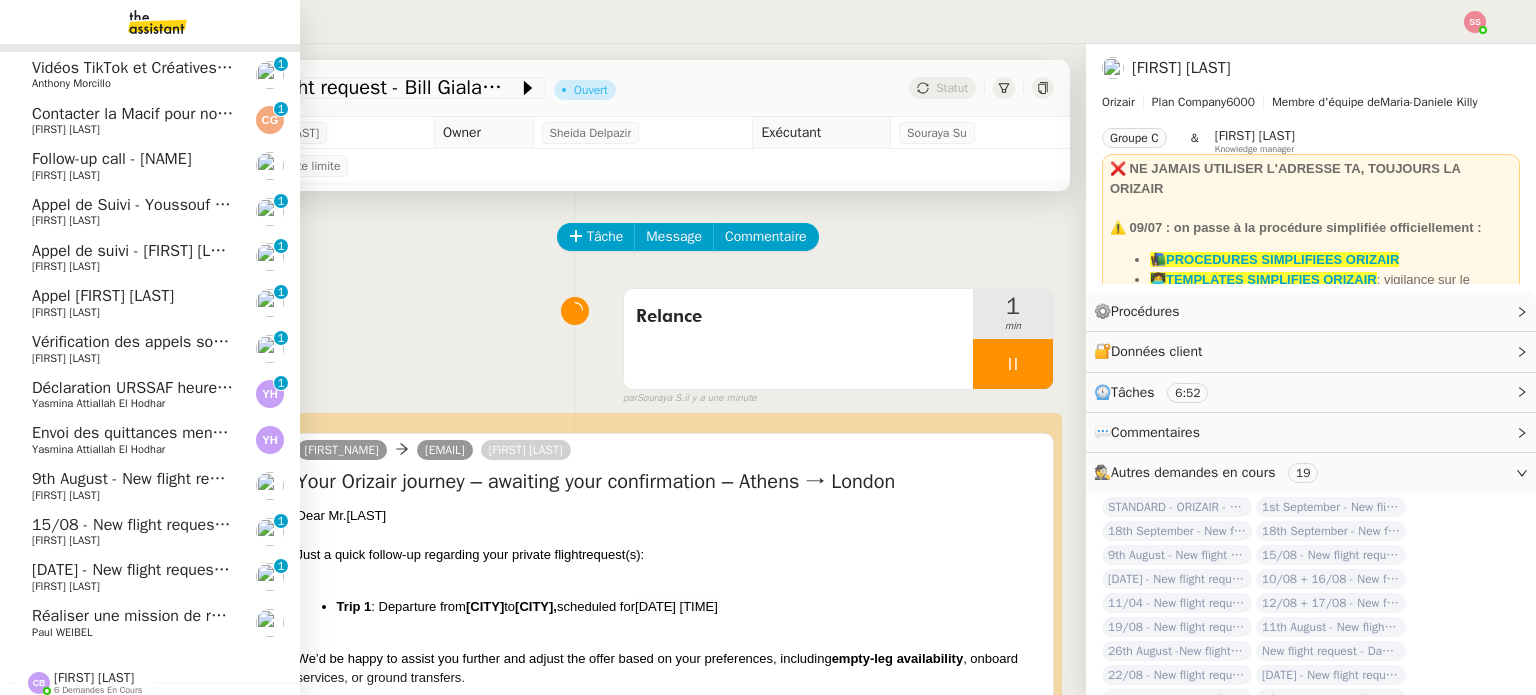 click on "[DATE] - New flight request - [FIRST] [LAST]    [FIRST] [LAST]     0   1   2   3   4   5   6   7   8   9" 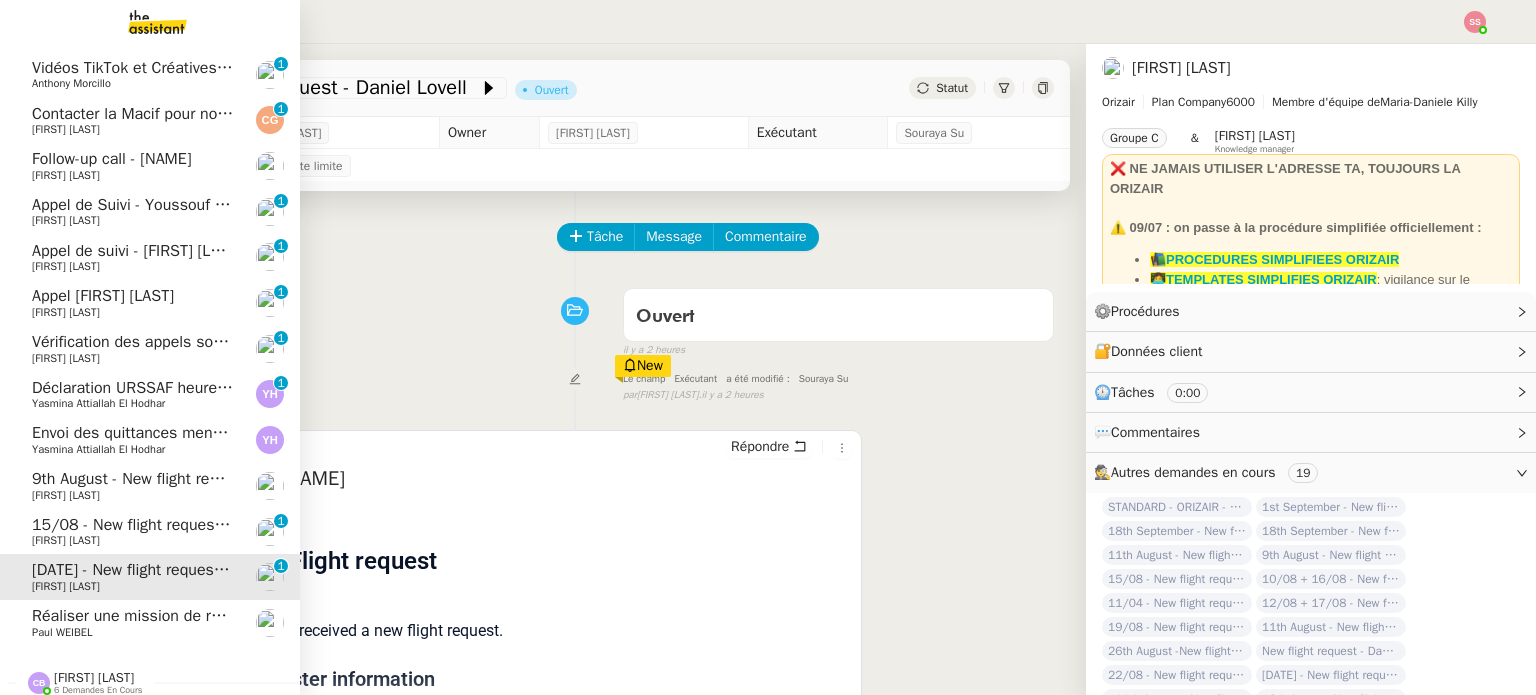click on "15/08 - New flight request - Riccardo Bovolin" 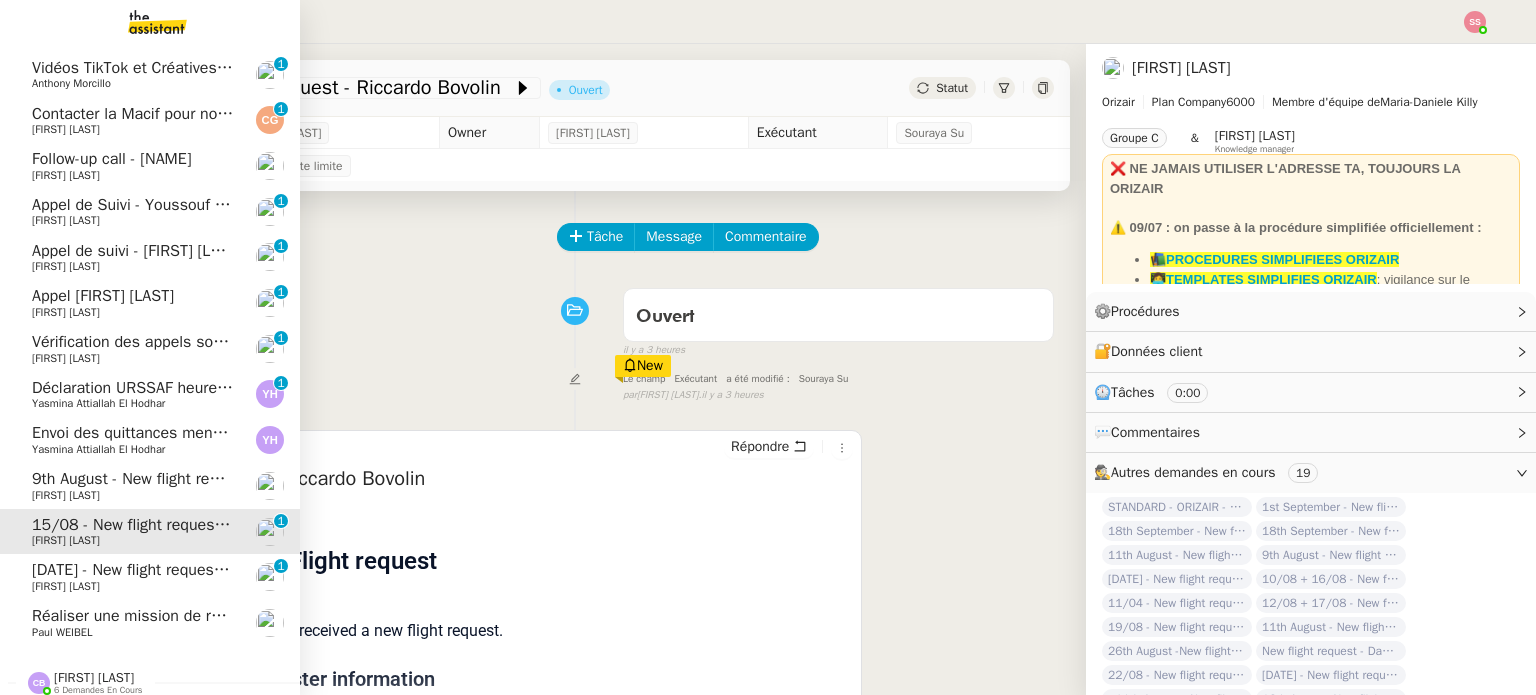 click on "[FIRST] [LAST]" 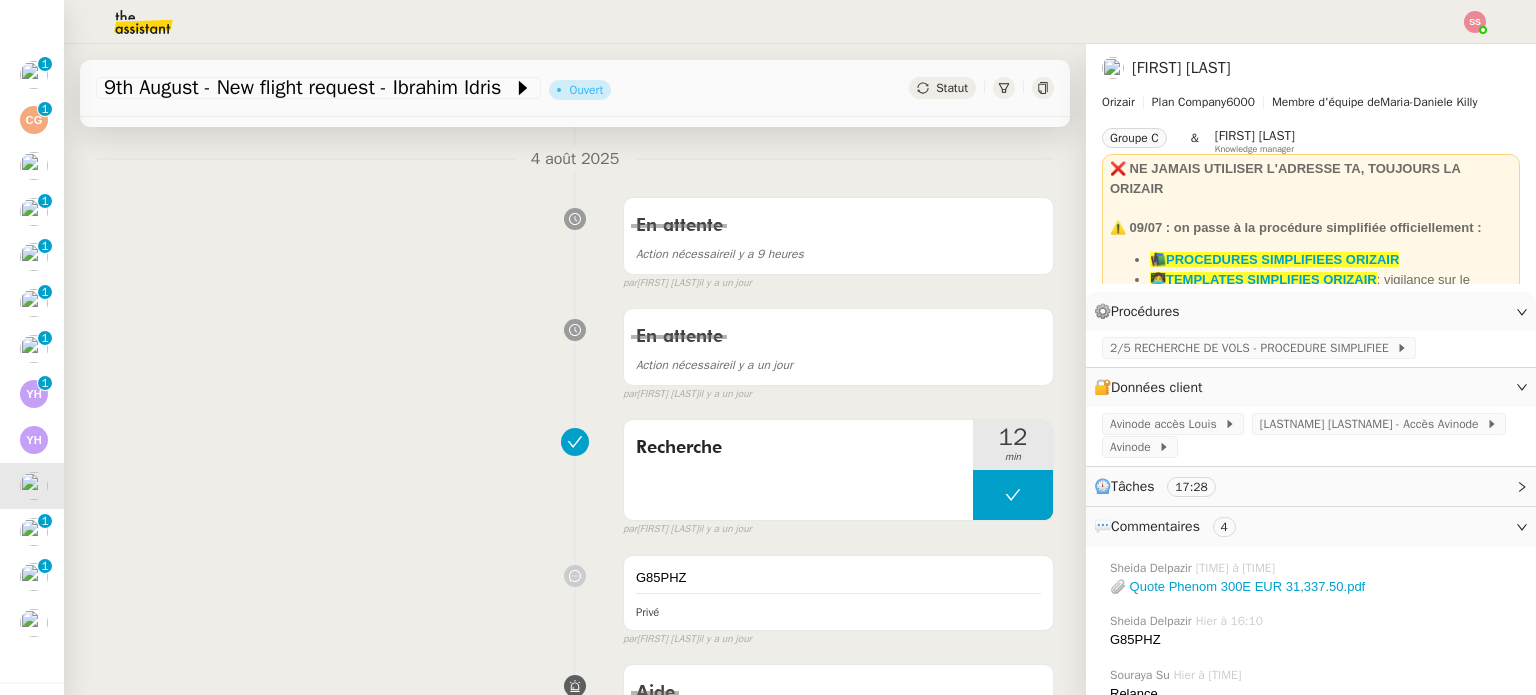 scroll, scrollTop: 600, scrollLeft: 0, axis: vertical 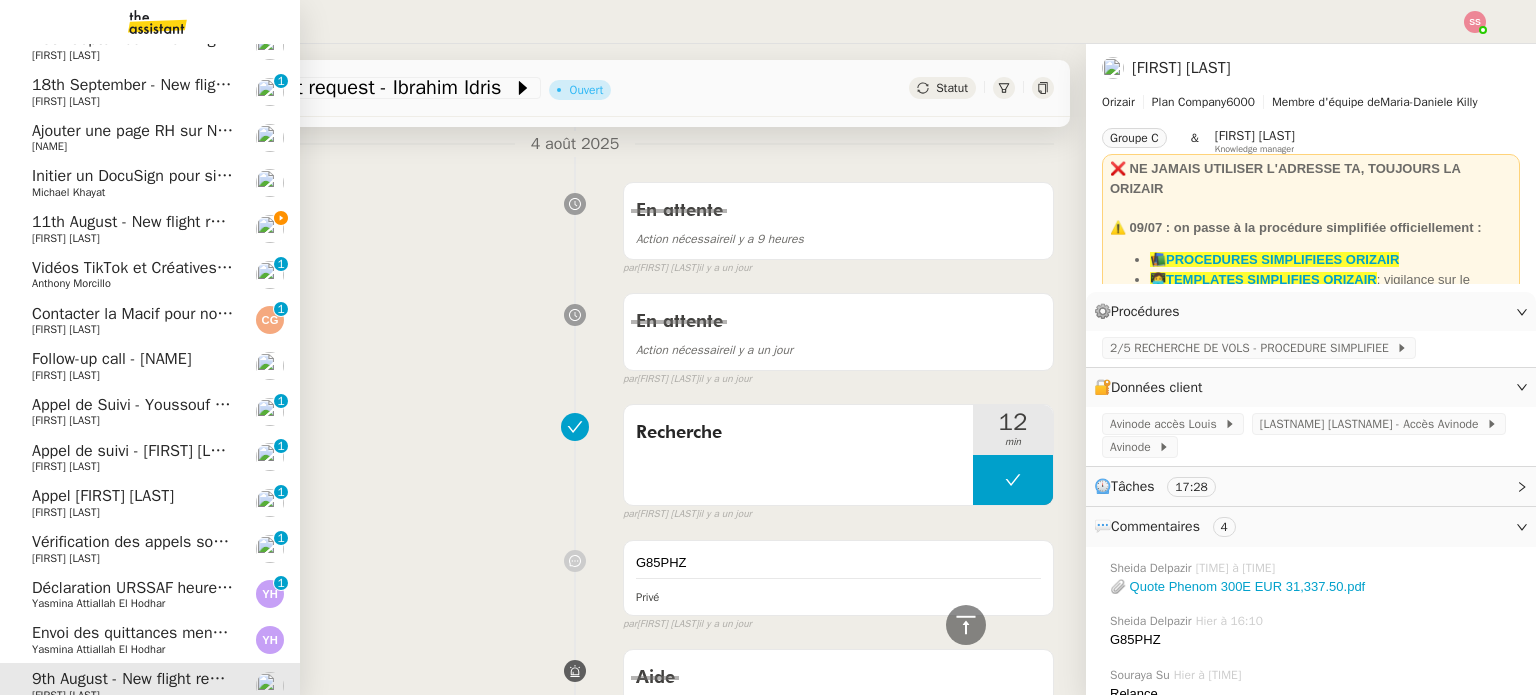 click on "[DATE] - New flight request - [FIRST] [LAST] [FIRST] [LAST]" 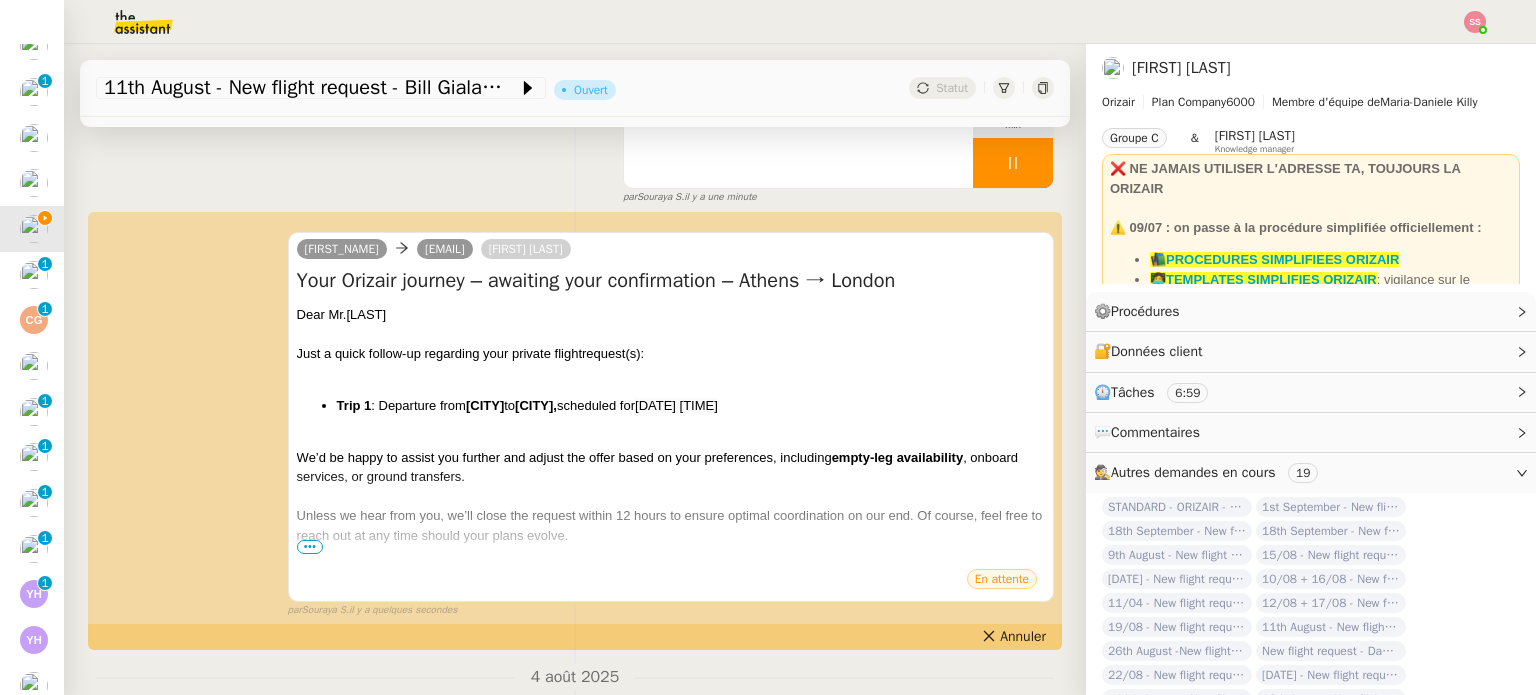 scroll, scrollTop: 0, scrollLeft: 0, axis: both 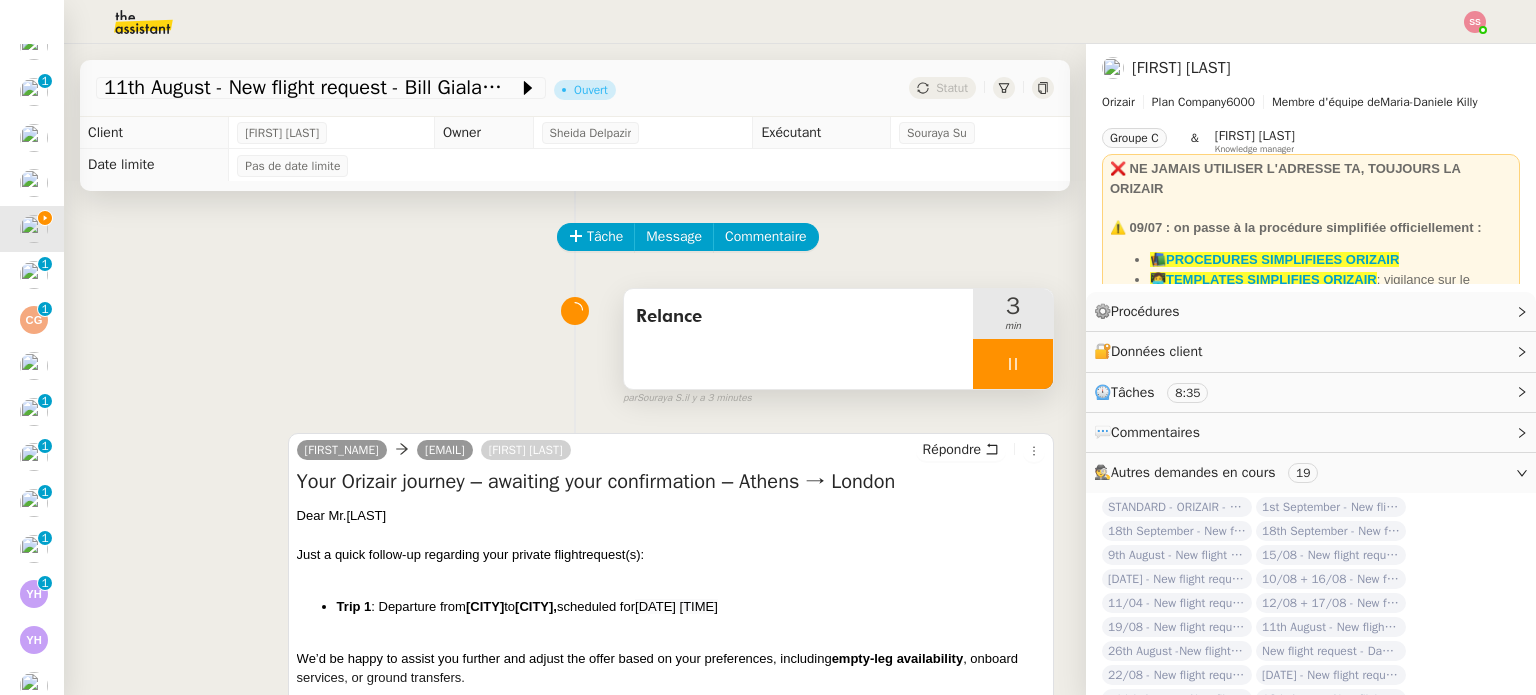 click at bounding box center [1013, 364] 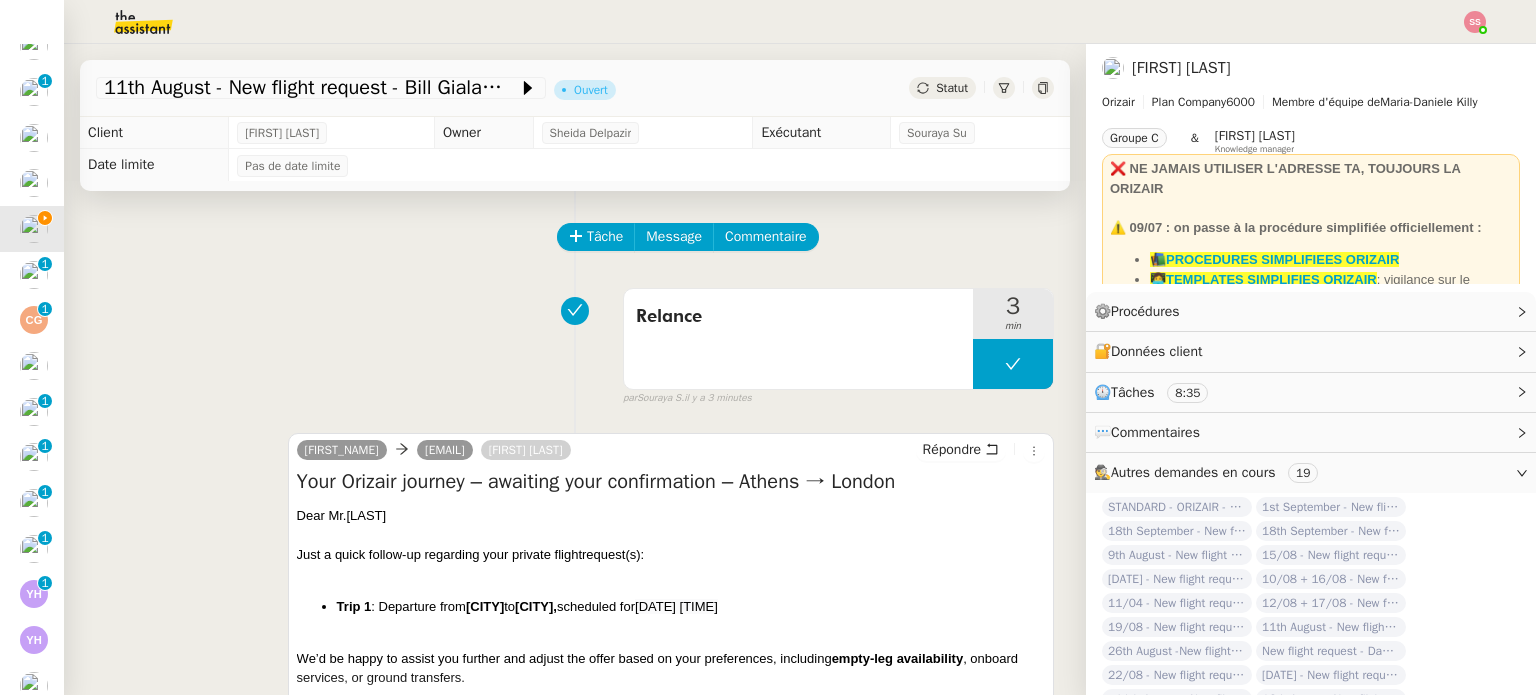 click on "Mes demandes Créer des reels Instagram    Frédérique  Albert    [DATE]  - New flight request - Evelina Roeper    Louis Frei    [DATE]  - New flight request - James Page    Louis Frei     0   1   2   3   4   5   6   7   8   9  [DATE]  - New flight request - vashisht soekhlal    Louis Frei     0   1   2   3   4   5   6   7   8   9  Ajouter une page RH sur Notion    Aymeric Pichegrain    Initier un DocuSign pour signature    Michael Khayat    [DATE] - New flight request - Bill Gialamas    Louis Frei    Vidéos TikTok et Créatives META  - août 2025    Anthony Morcillo     0   1   2   3   4   5   6   7   8   9  Contacter la Macif pour nouvel ordre de mission    Cédric Gestes     0   1   2   3   4   5   6   7   8   9  Appel de suivi - Adele Jannet AFFIRMA    Florian Parant    Appel de Suivi - Youssouf Bathily - BS Protection    Florian Parant     0   1   2   3   4   5   6   7   8   9  Appel de suivi - Audrey Rameaux    Florian Parant     0   1   2   3" at bounding box center (768, 347) 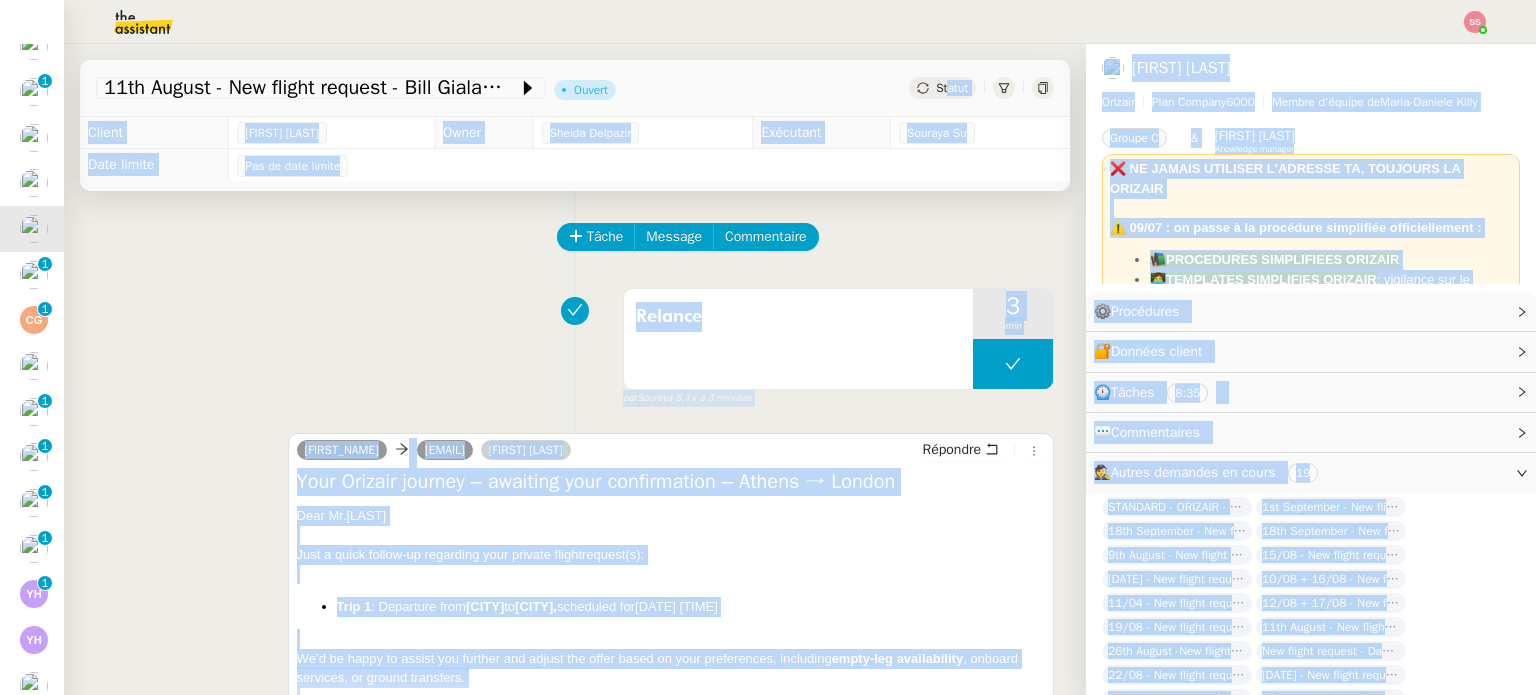 click on "Pas de date limite" 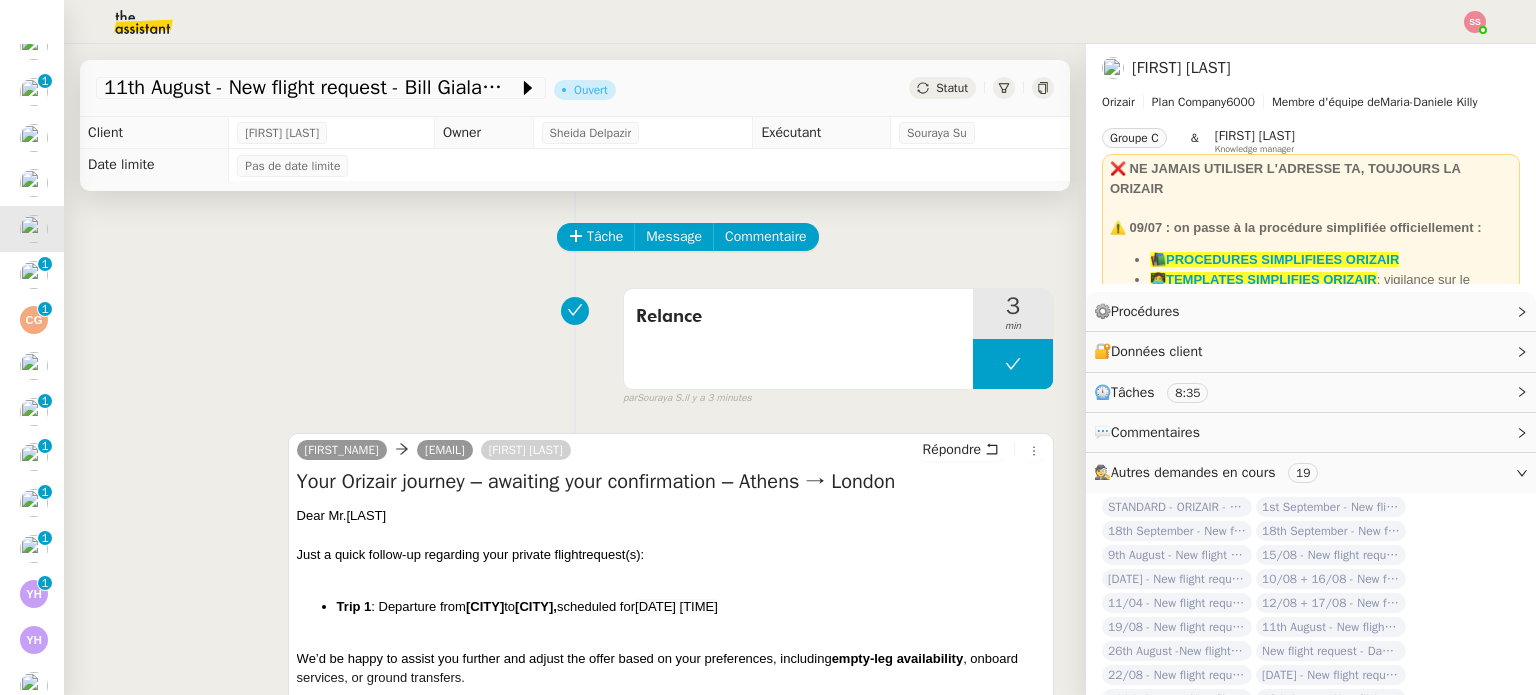 click on "11th August - New flight request - [FIRST] [LAST]        Ouvert     Statut" 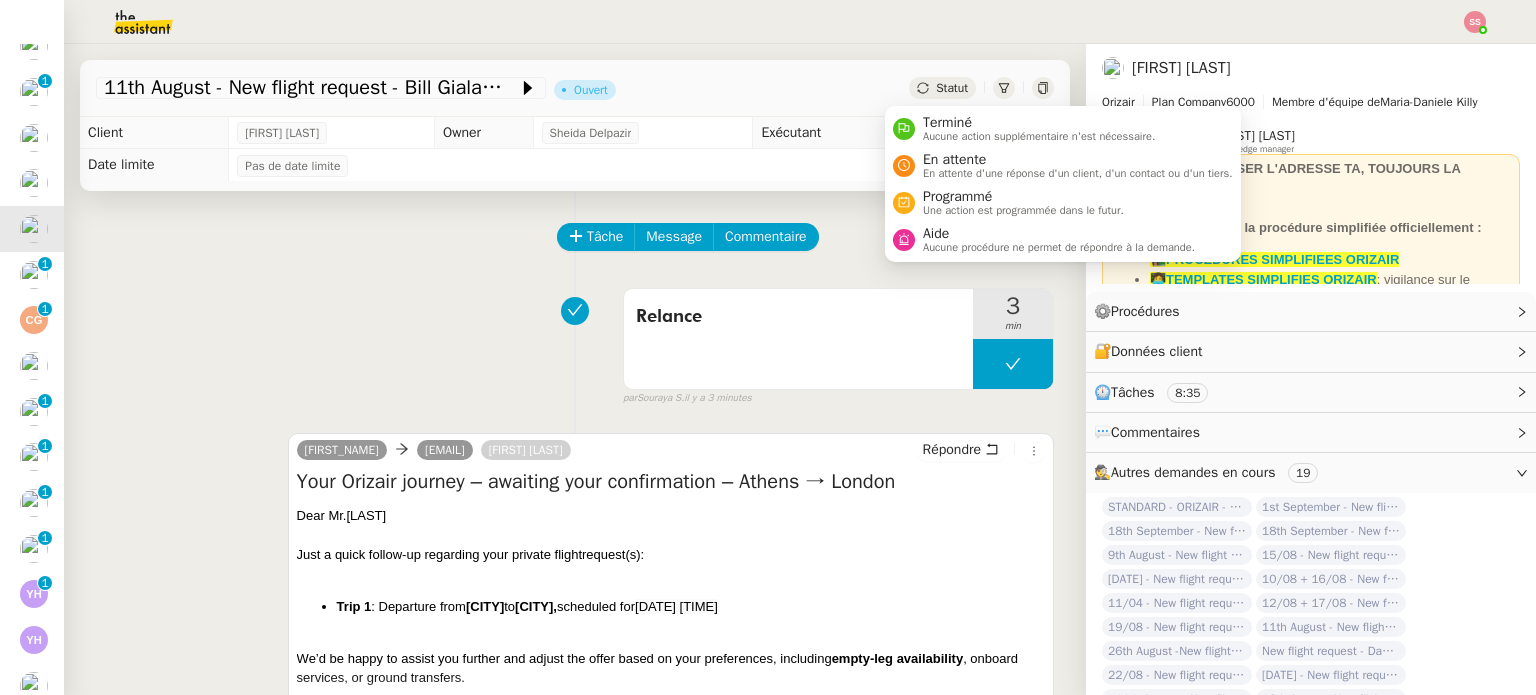 click on "Statut" 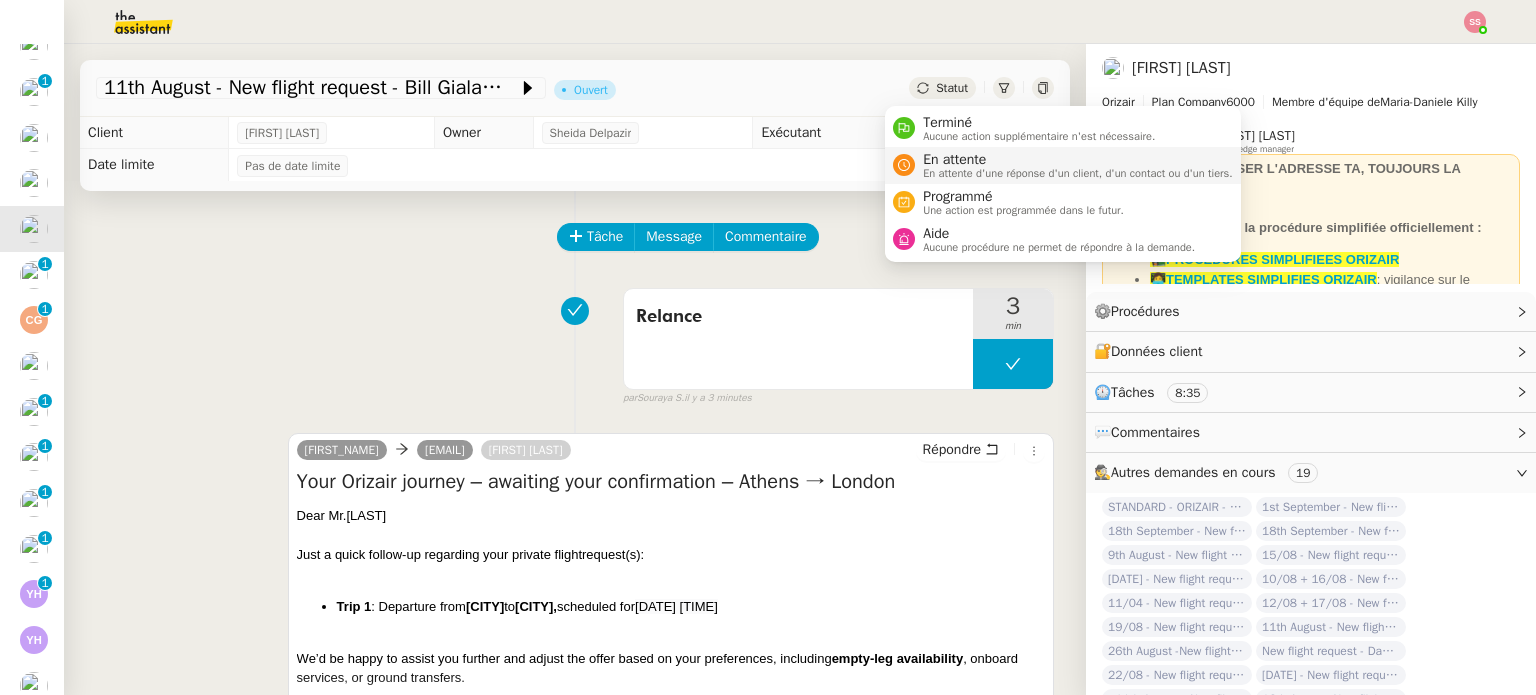 click on "En attente" at bounding box center (1078, 160) 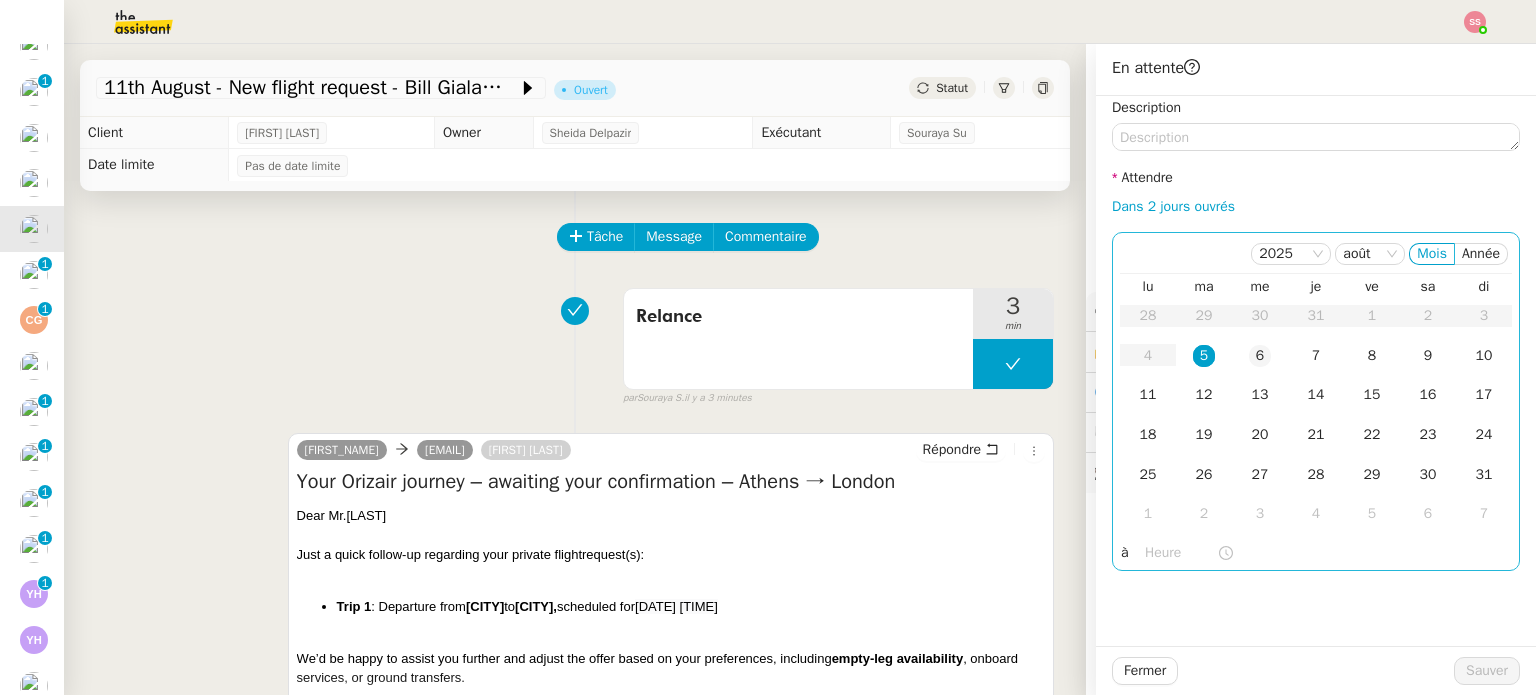 click on "6" 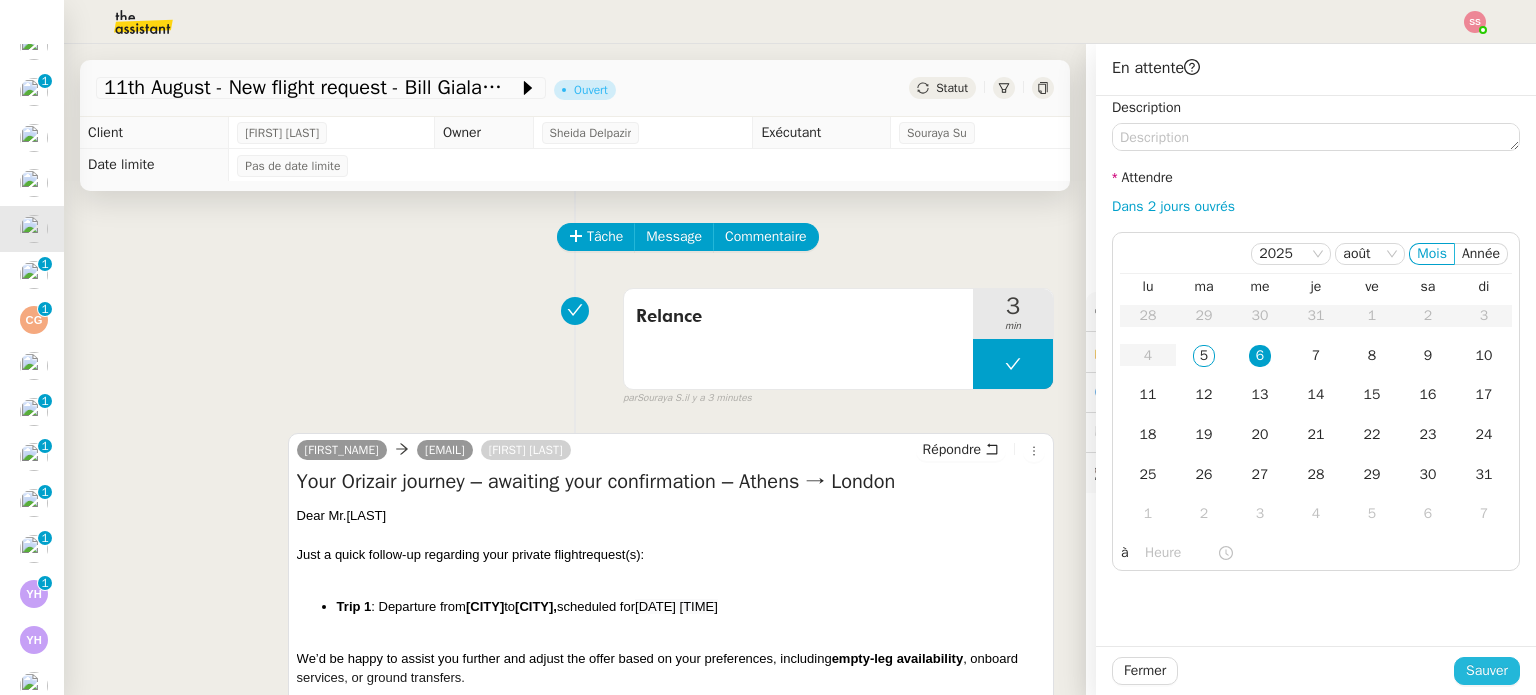 click on "Sauver" 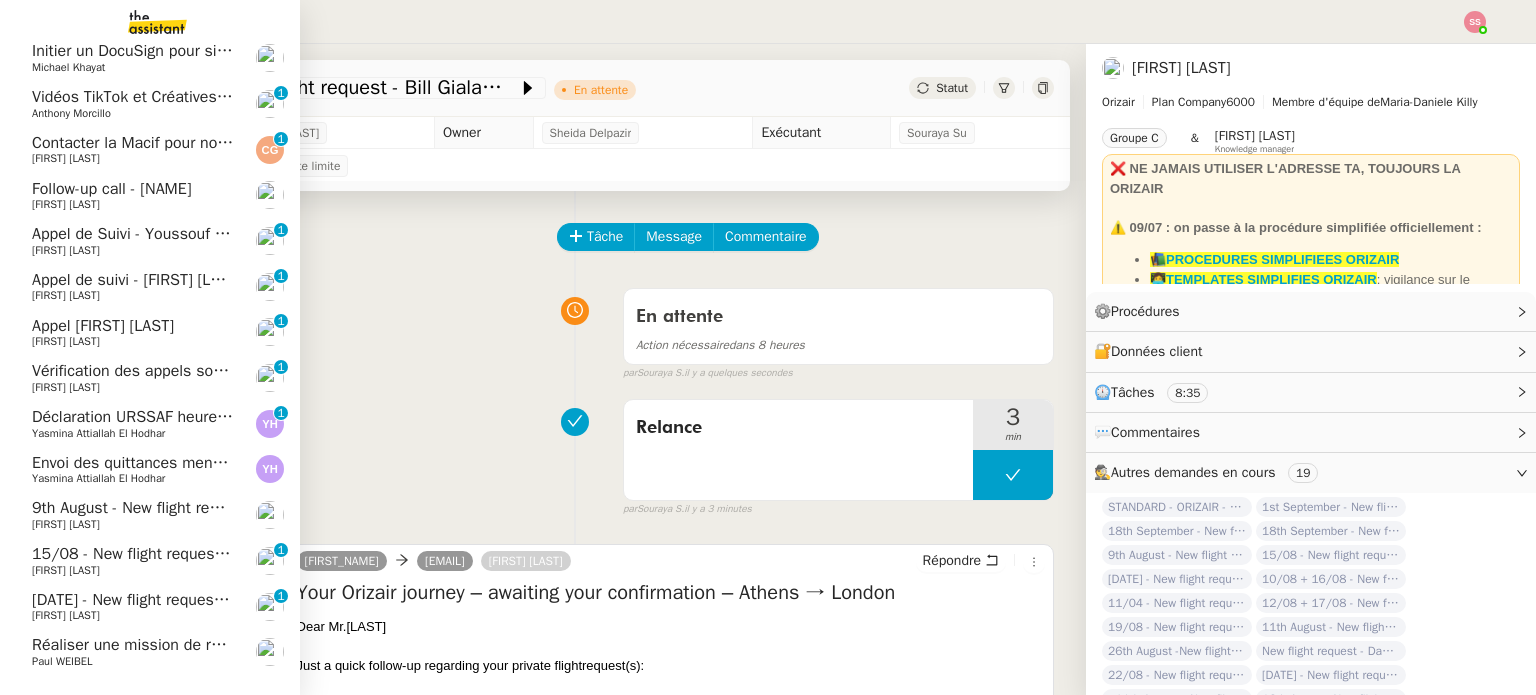 scroll, scrollTop: 328, scrollLeft: 0, axis: vertical 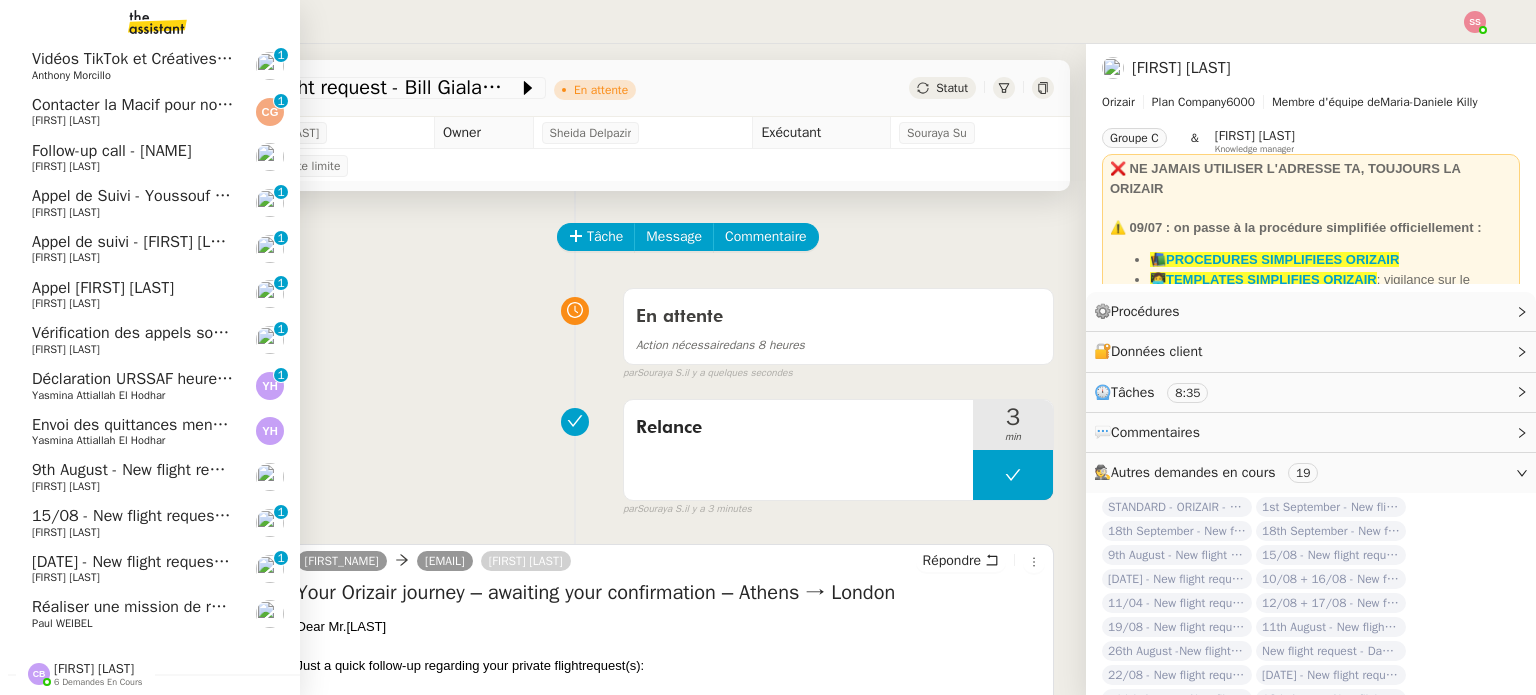 click on "[FIRST] [LAST]" 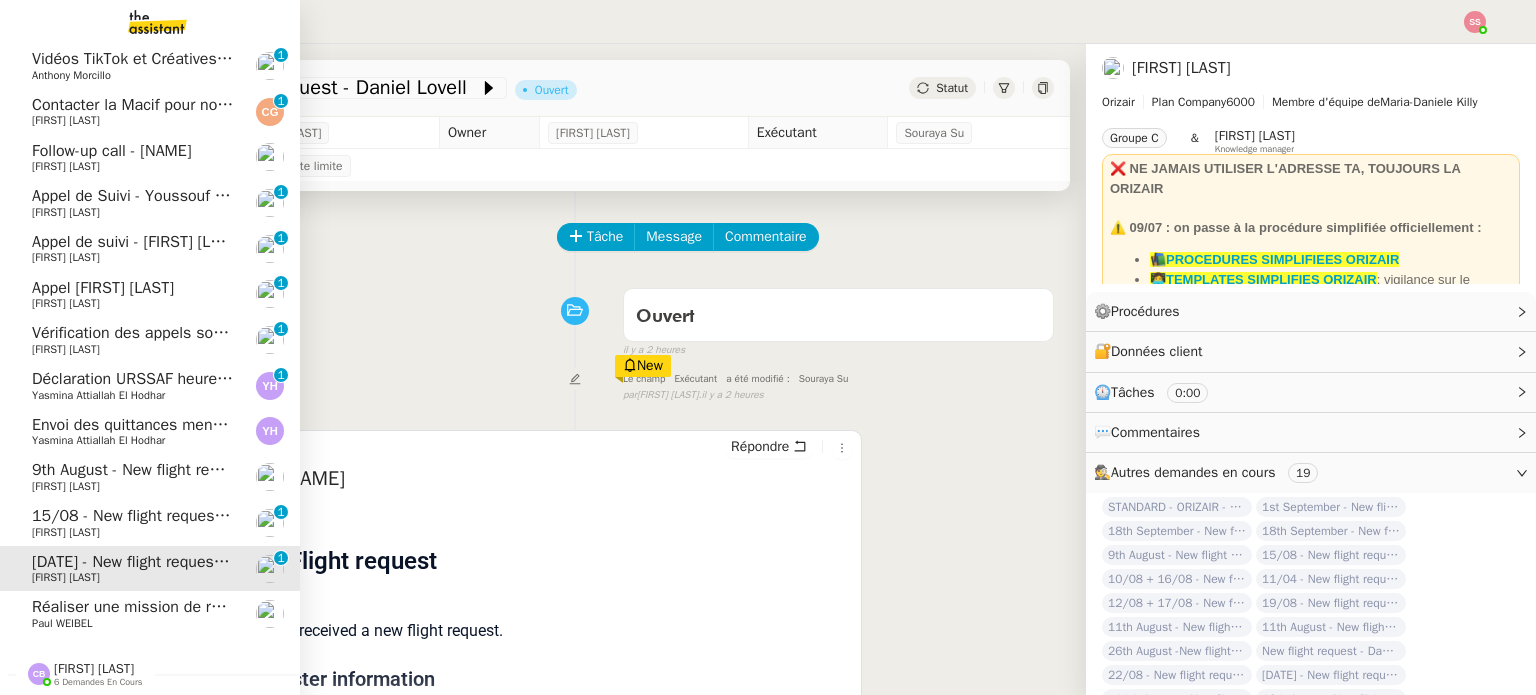 click on "15/08 - New flight request - Riccardo Bovolin" 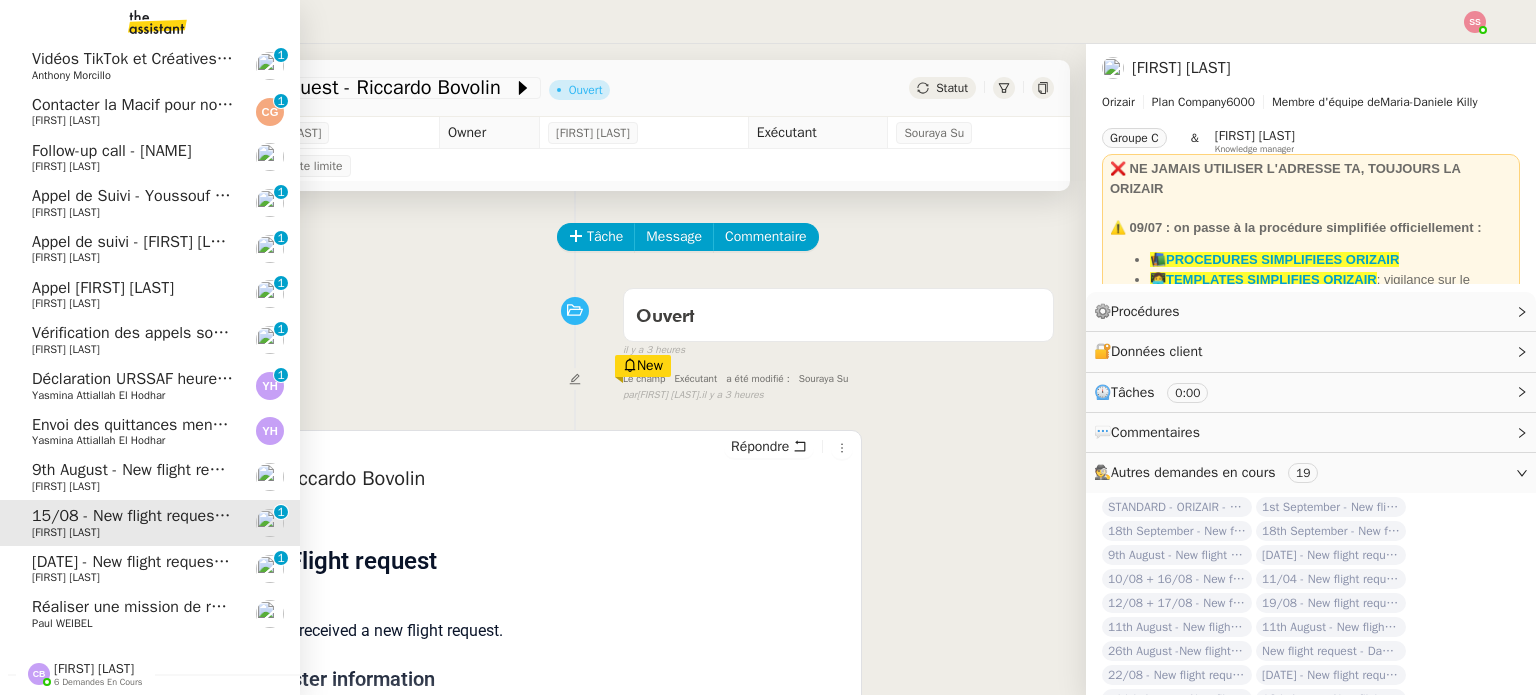 click on "9th August  - New flight request - Ibrahim Idris" 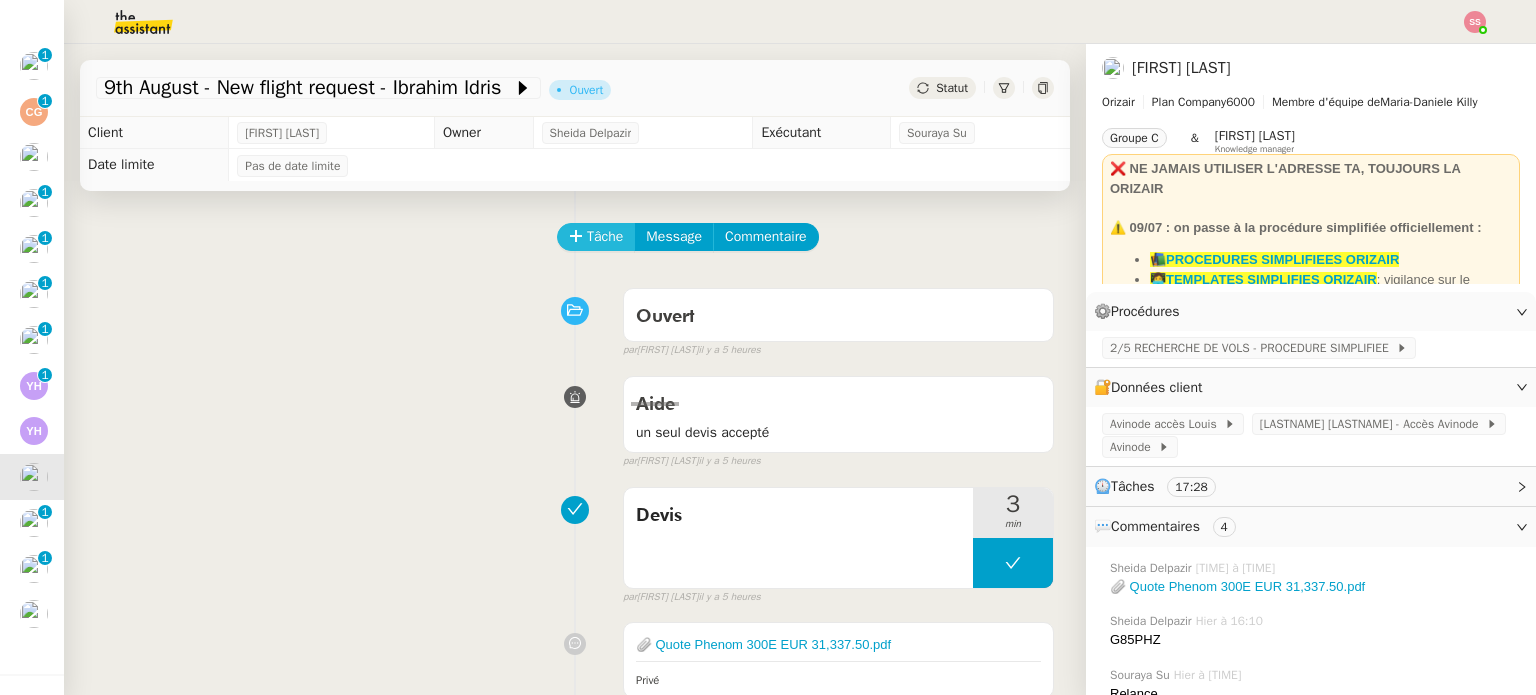 click on "Tâche" 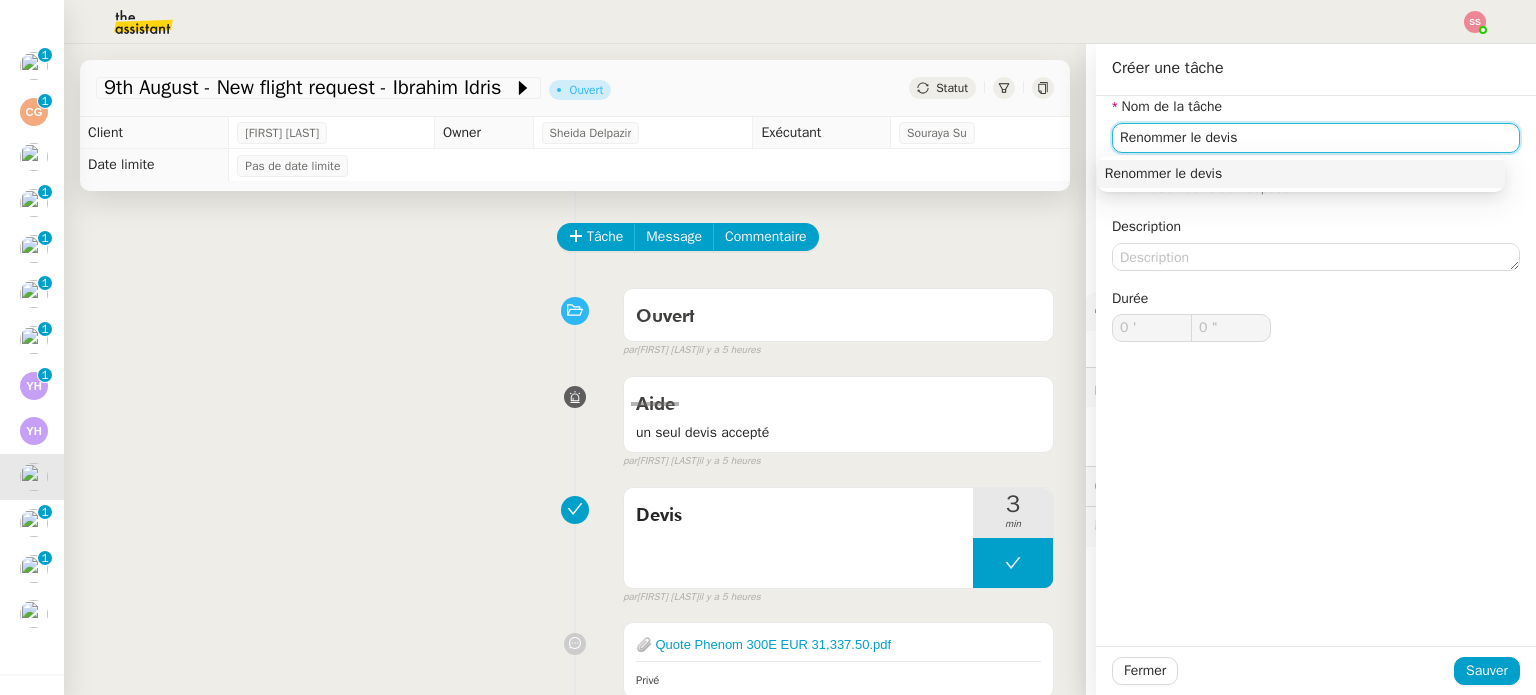 click on "Renommer le devis" at bounding box center (1301, 174) 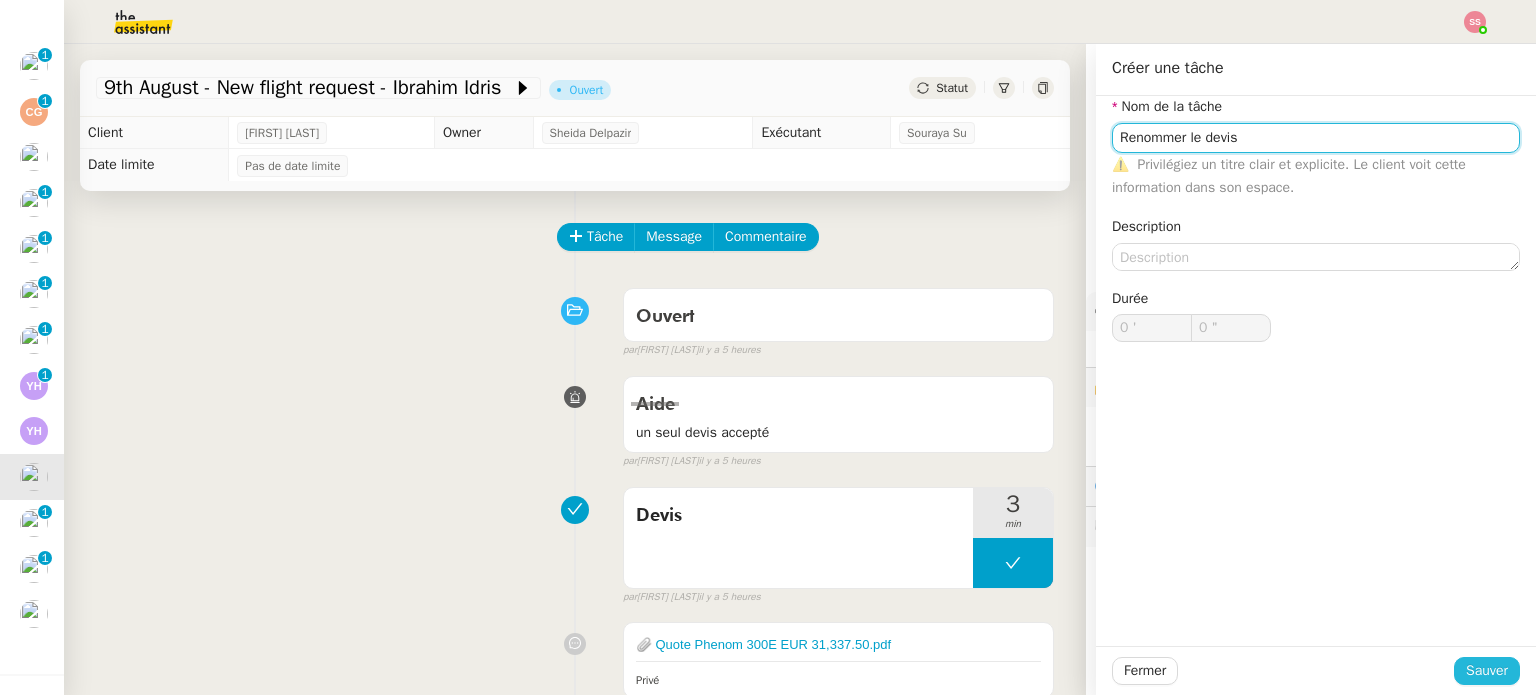 type on "Renommer le devis" 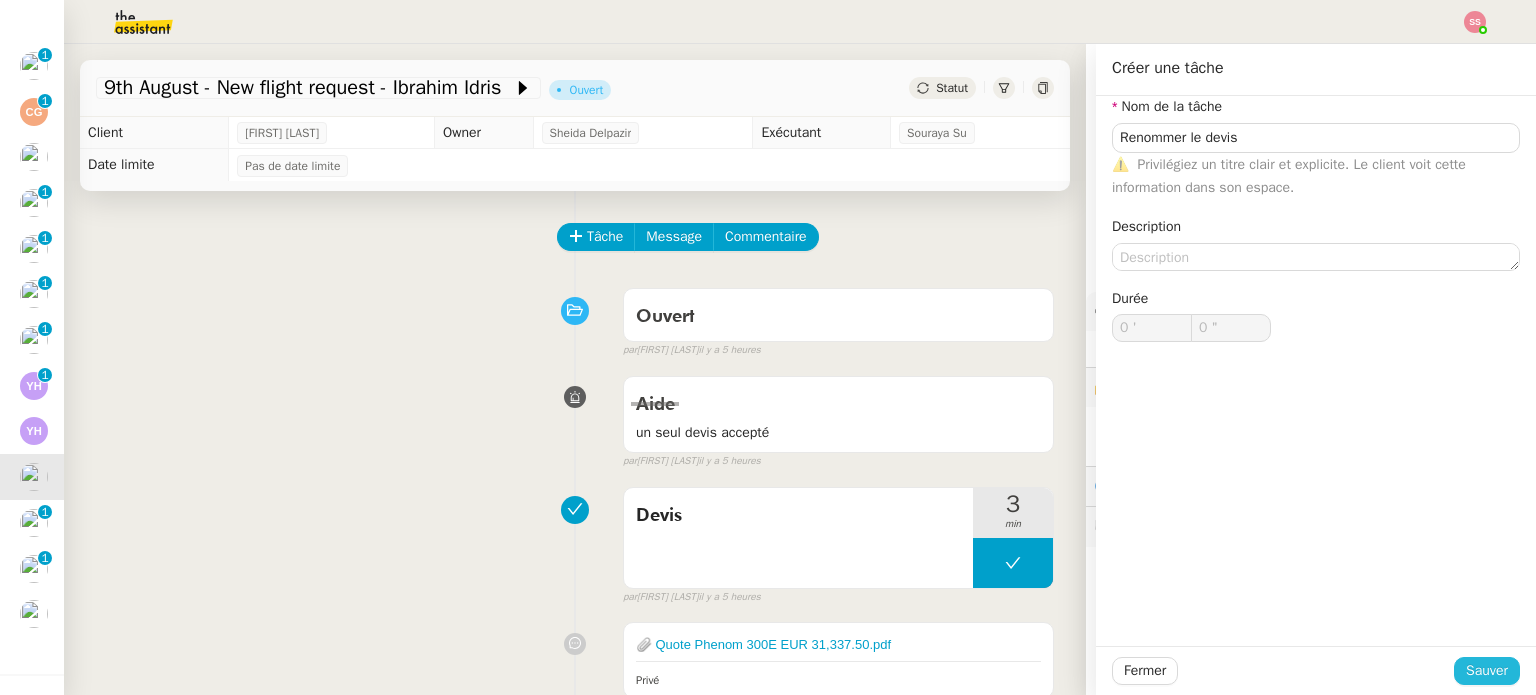 click on "Sauver" 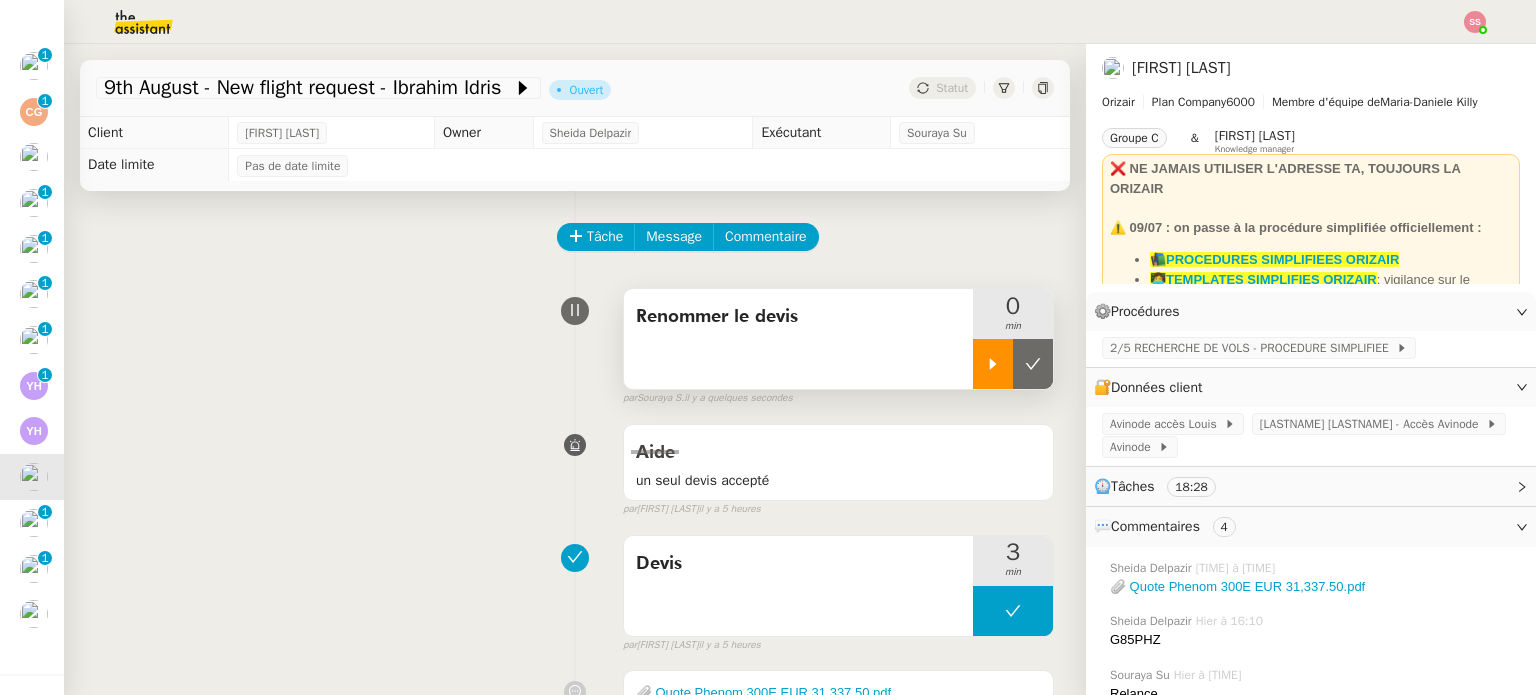 click 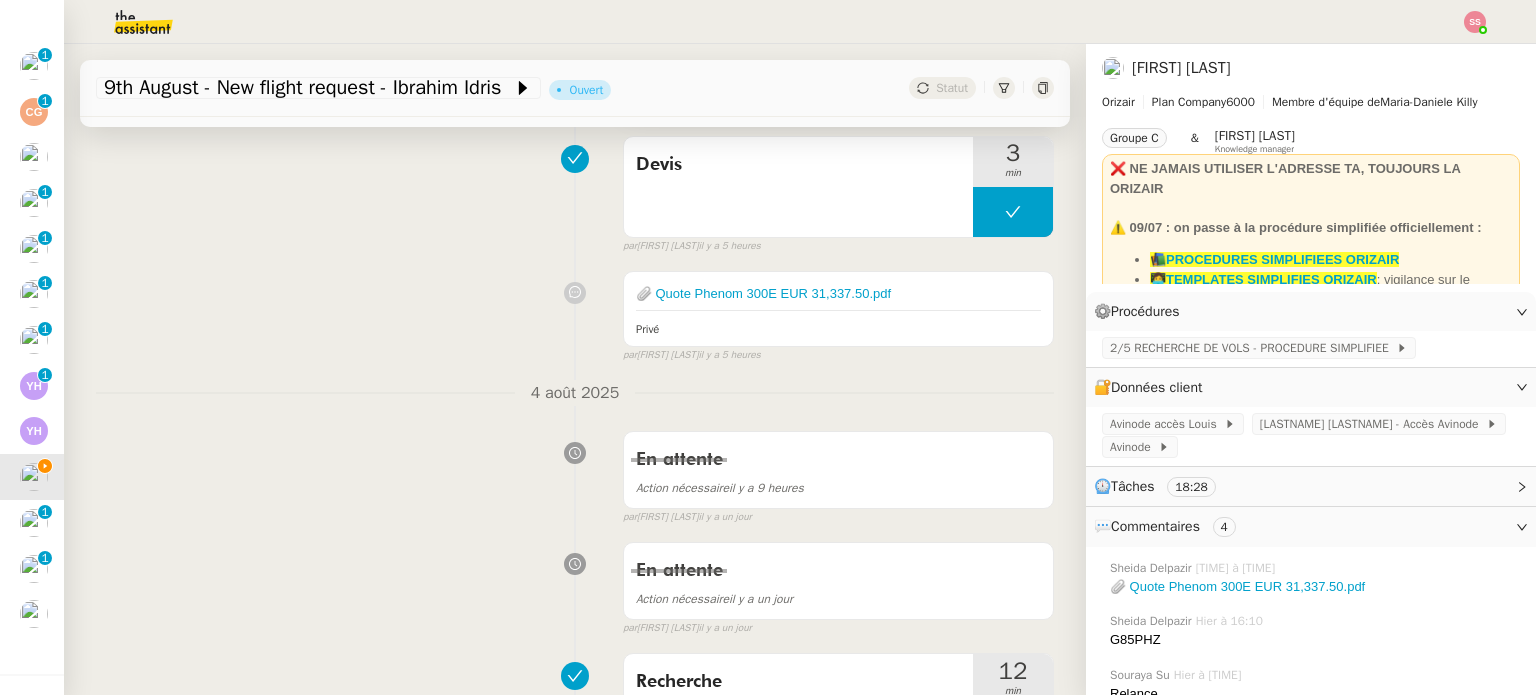 scroll, scrollTop: 400, scrollLeft: 0, axis: vertical 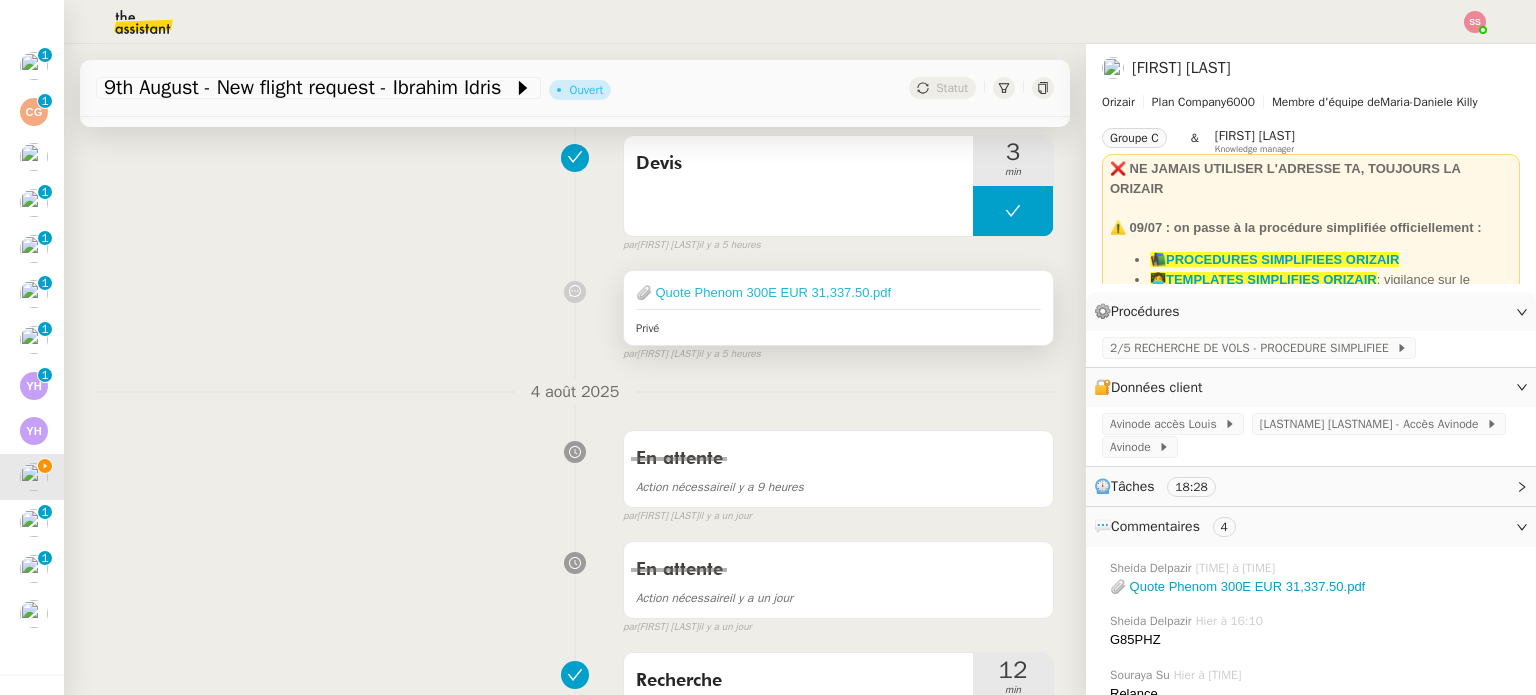 click on "📎 Quote Phenom 300E  EUR 31,337.50.pdf" at bounding box center [763, 292] 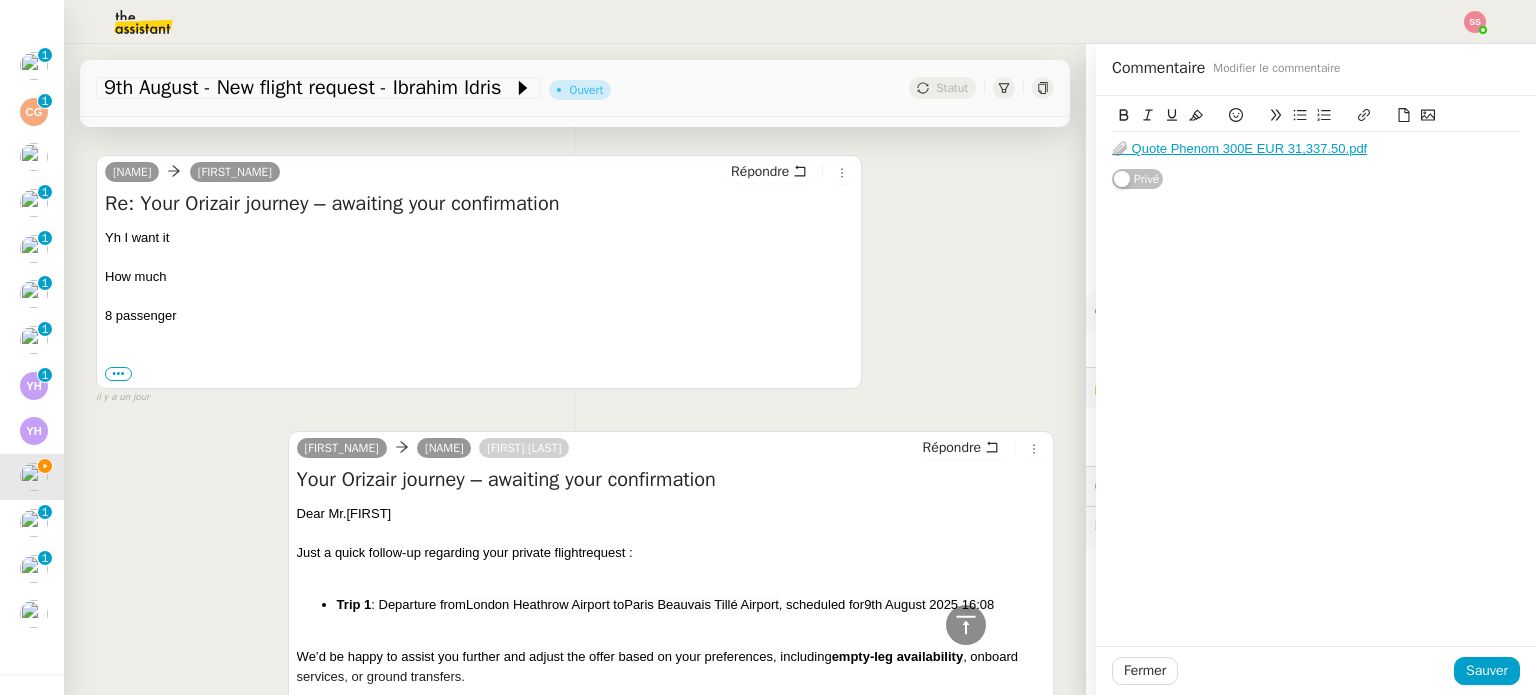 scroll, scrollTop: 1900, scrollLeft: 0, axis: vertical 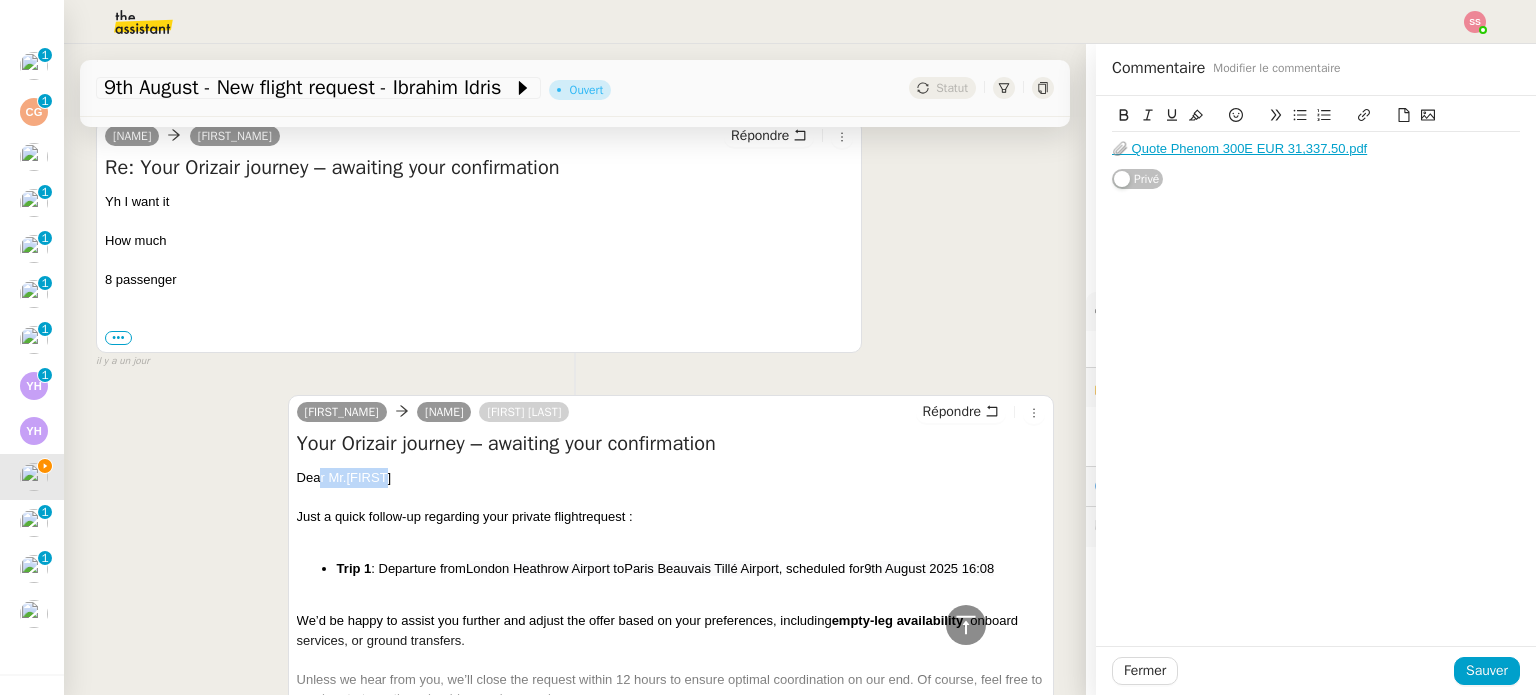 drag, startPoint x: 316, startPoint y: 474, endPoint x: 373, endPoint y: 481, distance: 57.428215 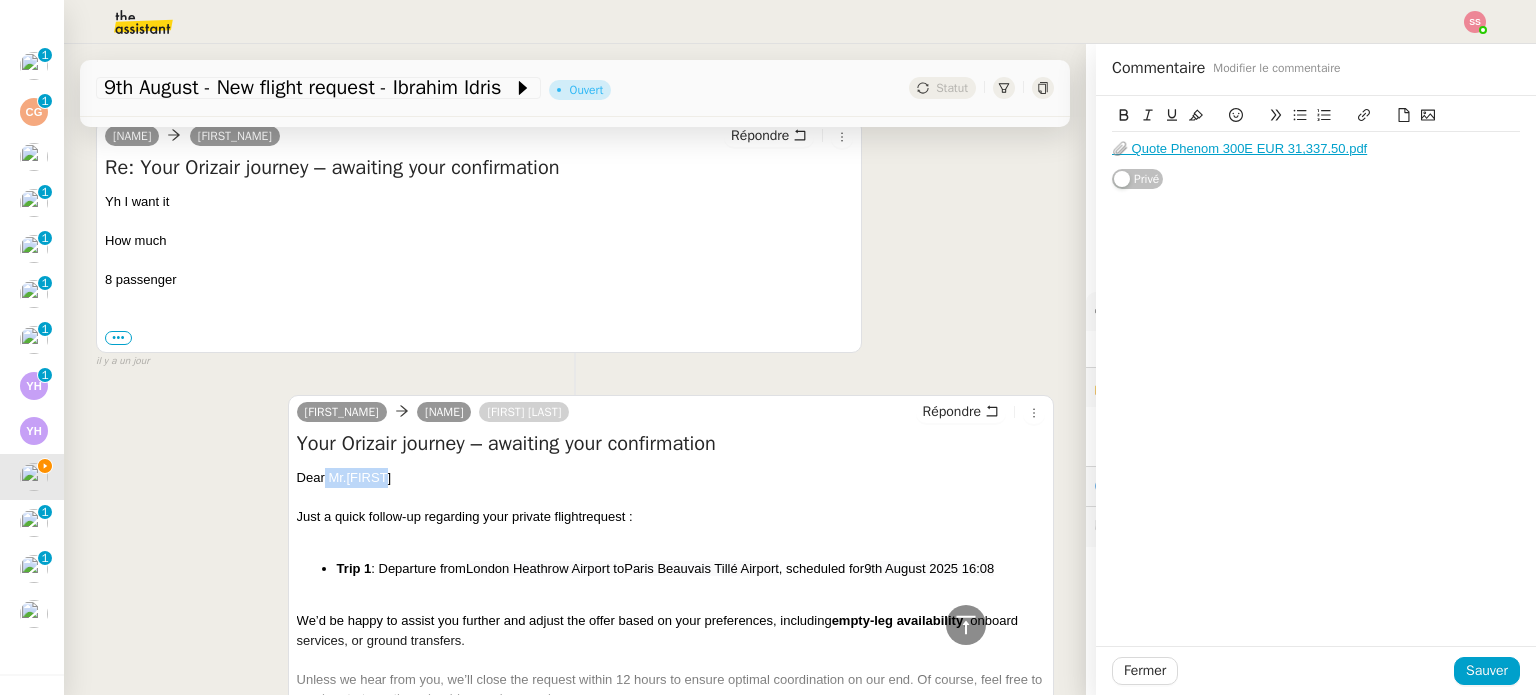 drag, startPoint x: 384, startPoint y: 471, endPoint x: 319, endPoint y: 478, distance: 65.37584 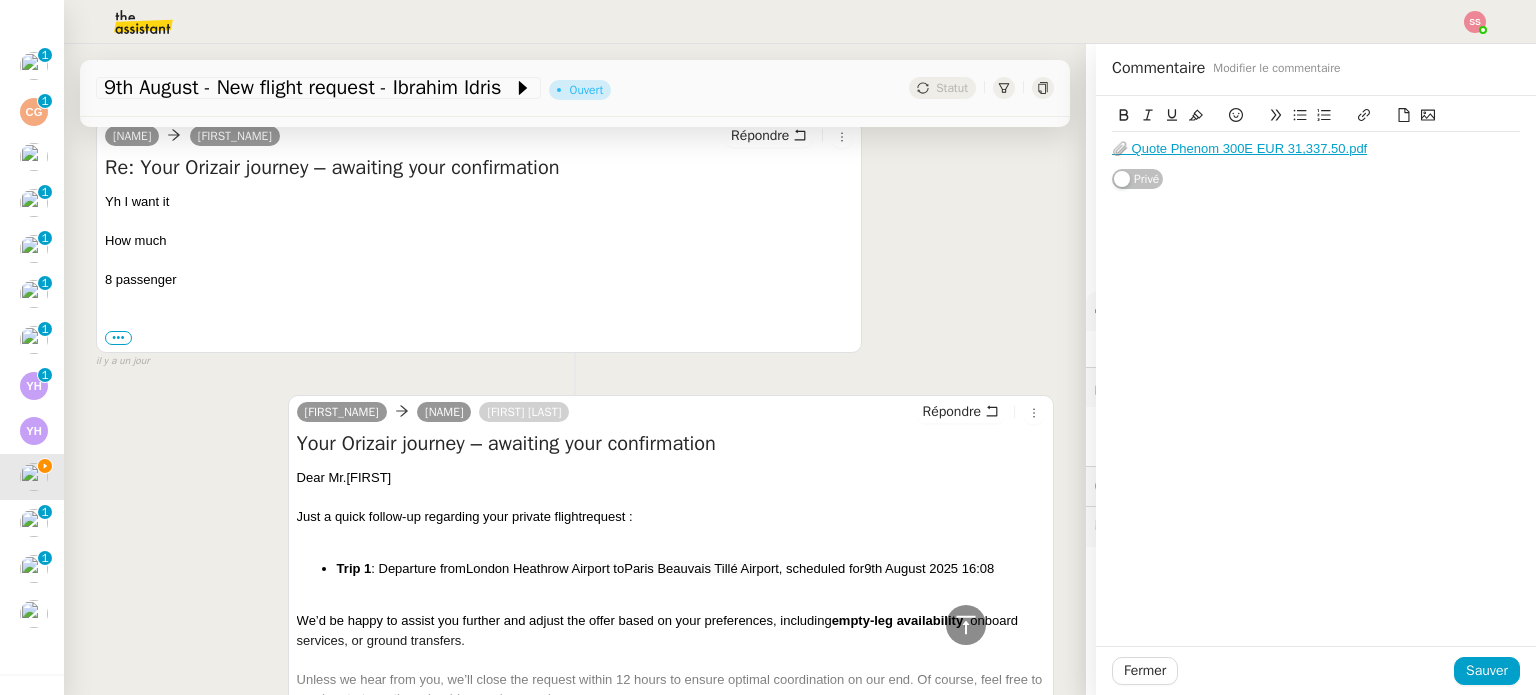 click on "[NAME] [NAME] Josephine Reply Re: Your Orizair journey – awaiting your confirmation Yh I want it How much 8 passenger On Mon, 4 Aug 2025 at 12:58, Josephine Kelly <[EMAIL]> wrote: Dear Mr. [NAME] Just a quick follow-up regarding your private flight request : Trip 1 : Departure from London Heathrow Airport t o Paris Beauvais Tillé Airport , scheduled for 9th August 2025 16:08 We’d be happy to assist you further and adjust the offer based on your preferences, including empty-leg availability , onboard services, or ground transfers. Unless we hear from you, we’ll close the request within 12 hours to ensure optimal coordination on our end. Of course, feel free to reach out at any time should your plans evolve. ﻿ Warm regards, Josephine Orizair Josephine Customer Support • Orizair [EMAIL] ••• false 1 day ago" at bounding box center [575, 235] 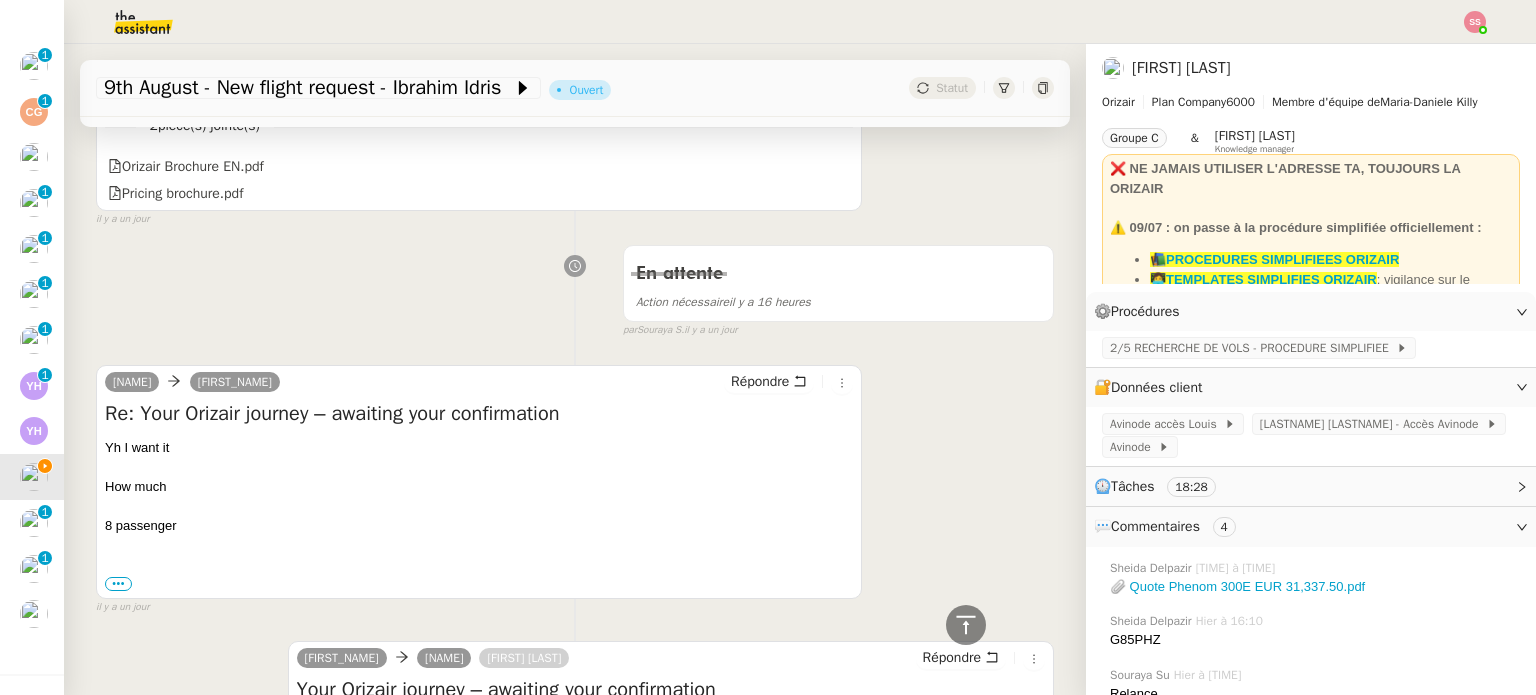 scroll, scrollTop: 1700, scrollLeft: 0, axis: vertical 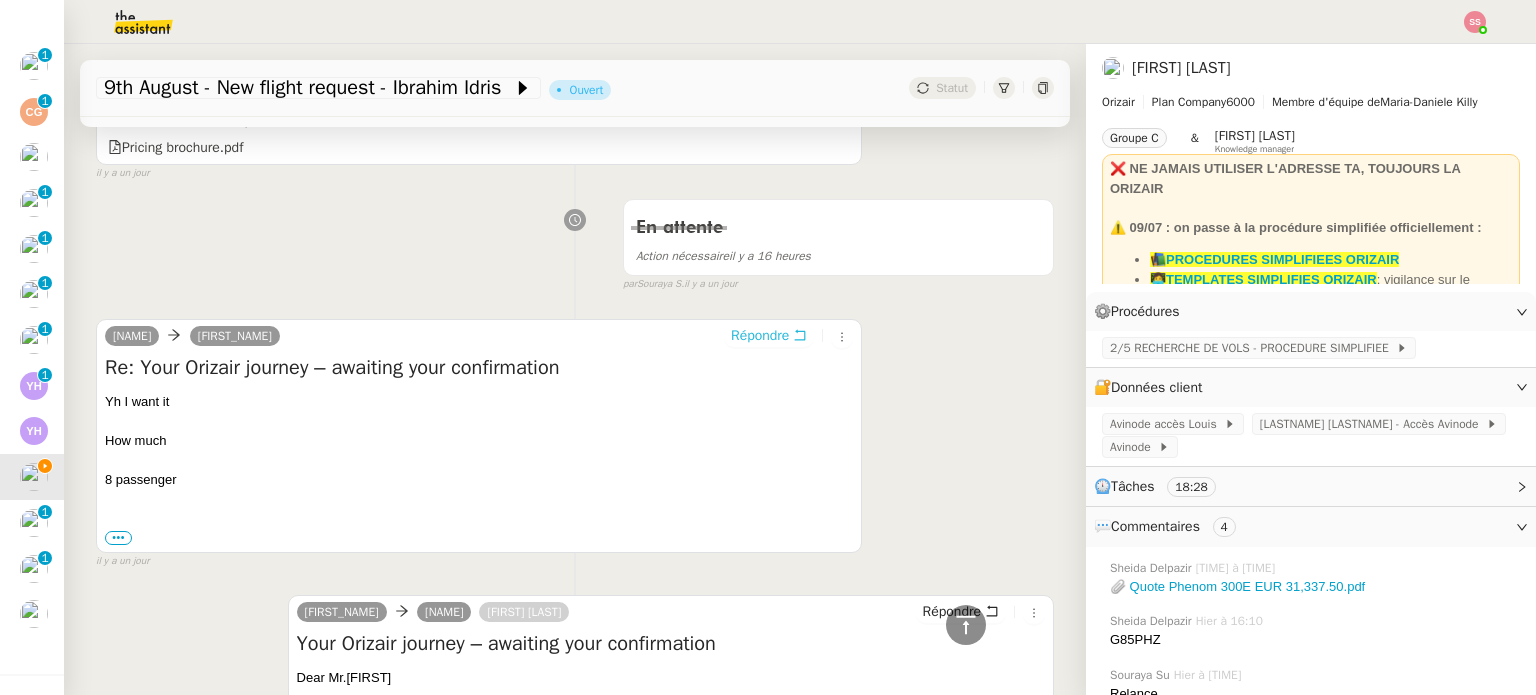 click on "Répondre" at bounding box center [769, 336] 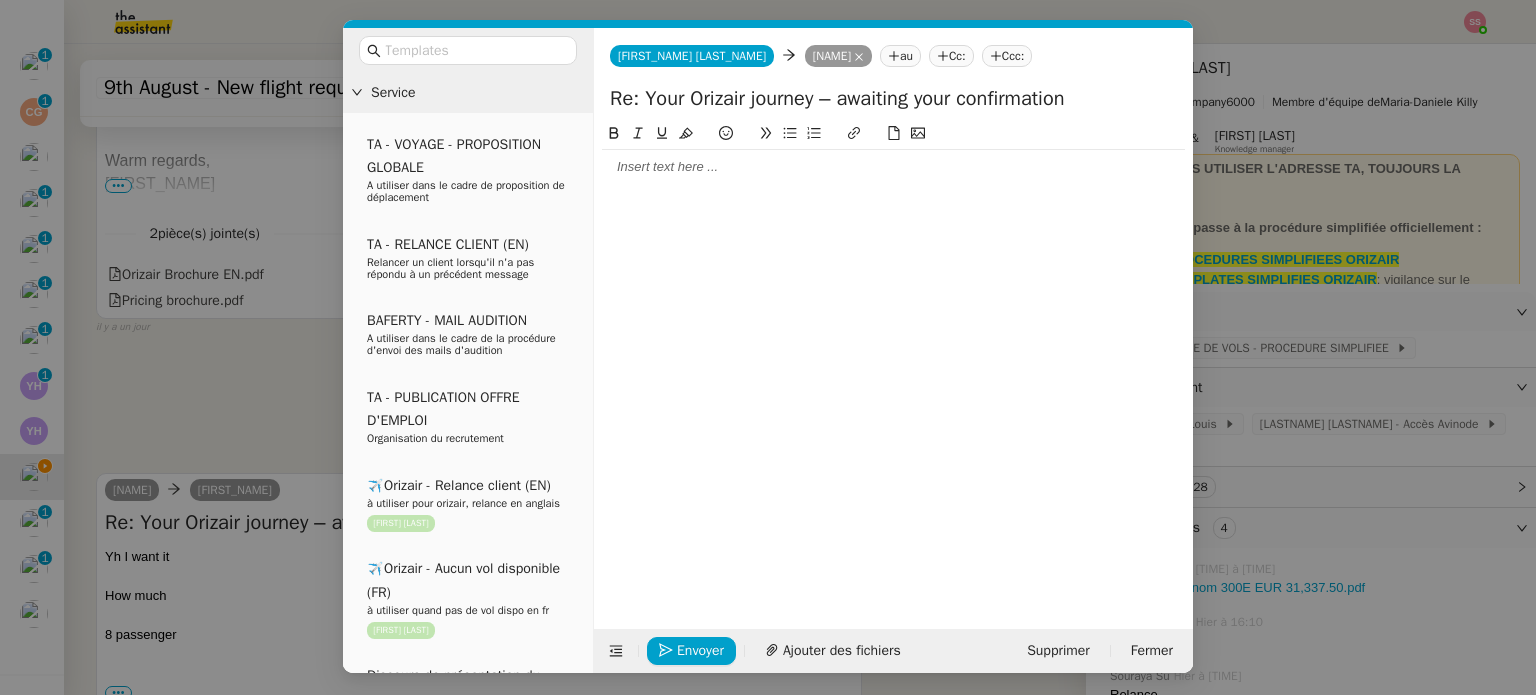 scroll, scrollTop: 1854, scrollLeft: 0, axis: vertical 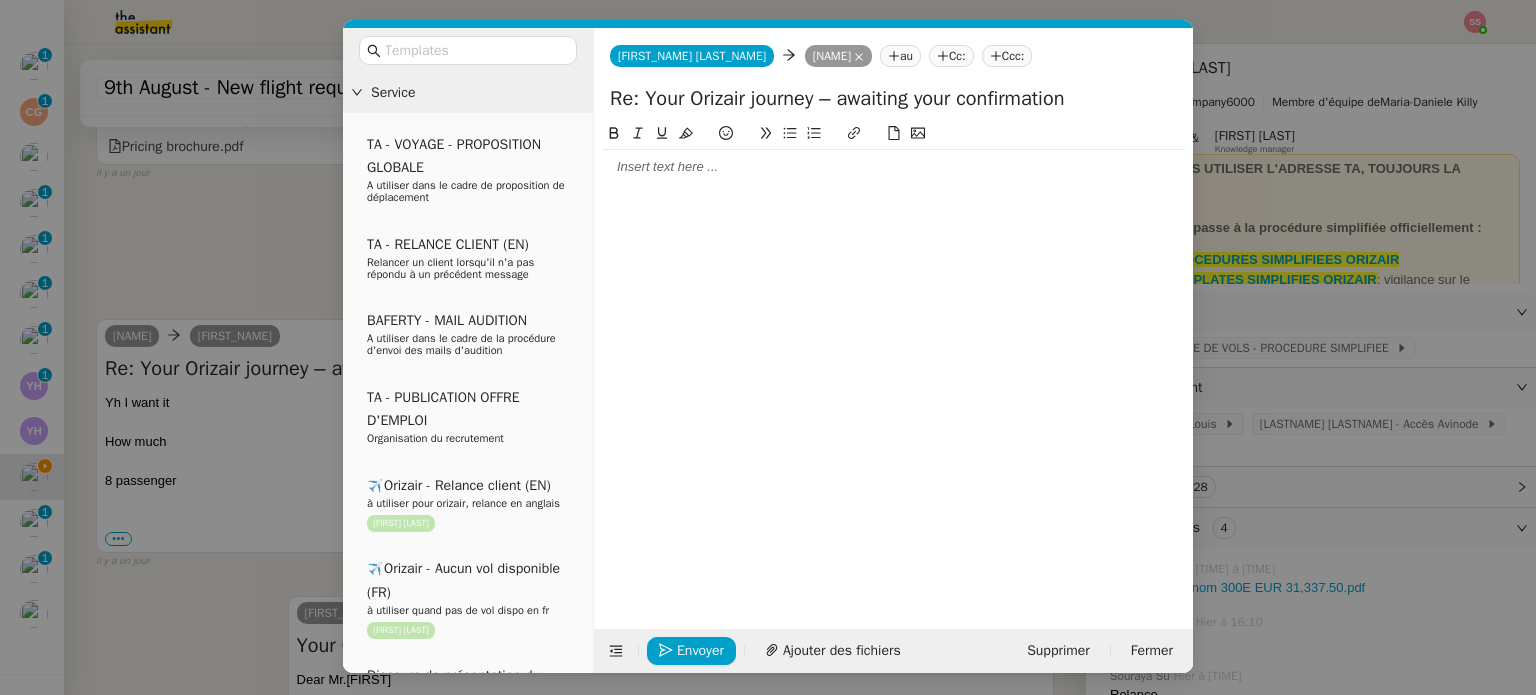 click on "Ccc:" 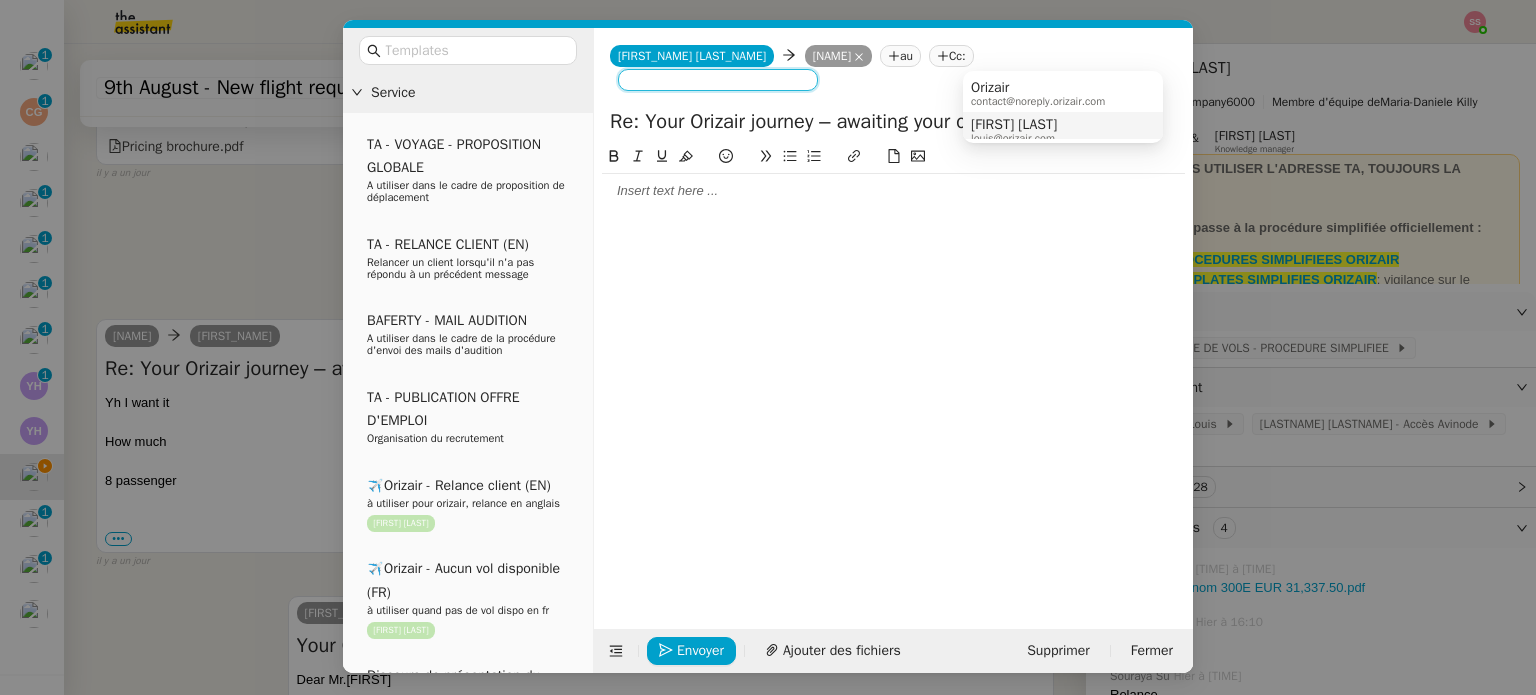 click on "[FIRST] [LAST]" at bounding box center [1014, 125] 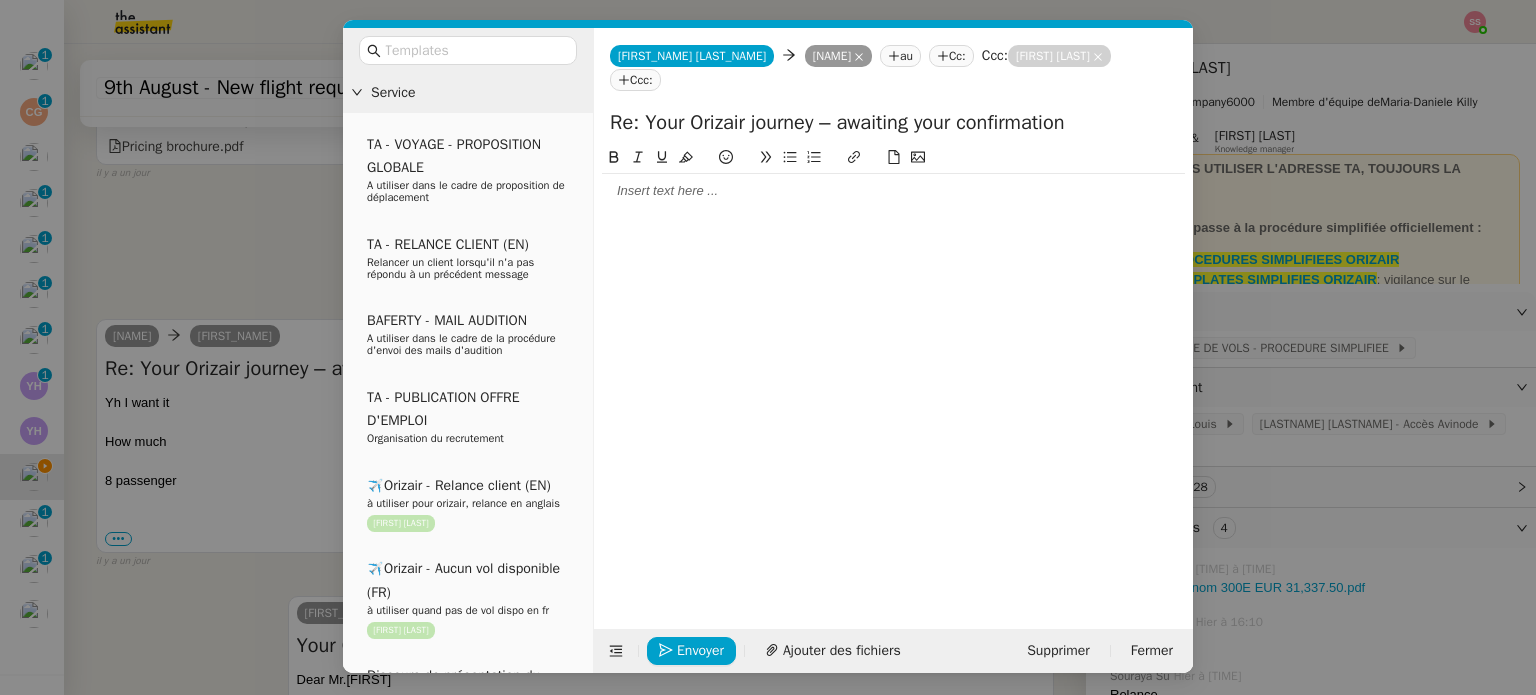 click 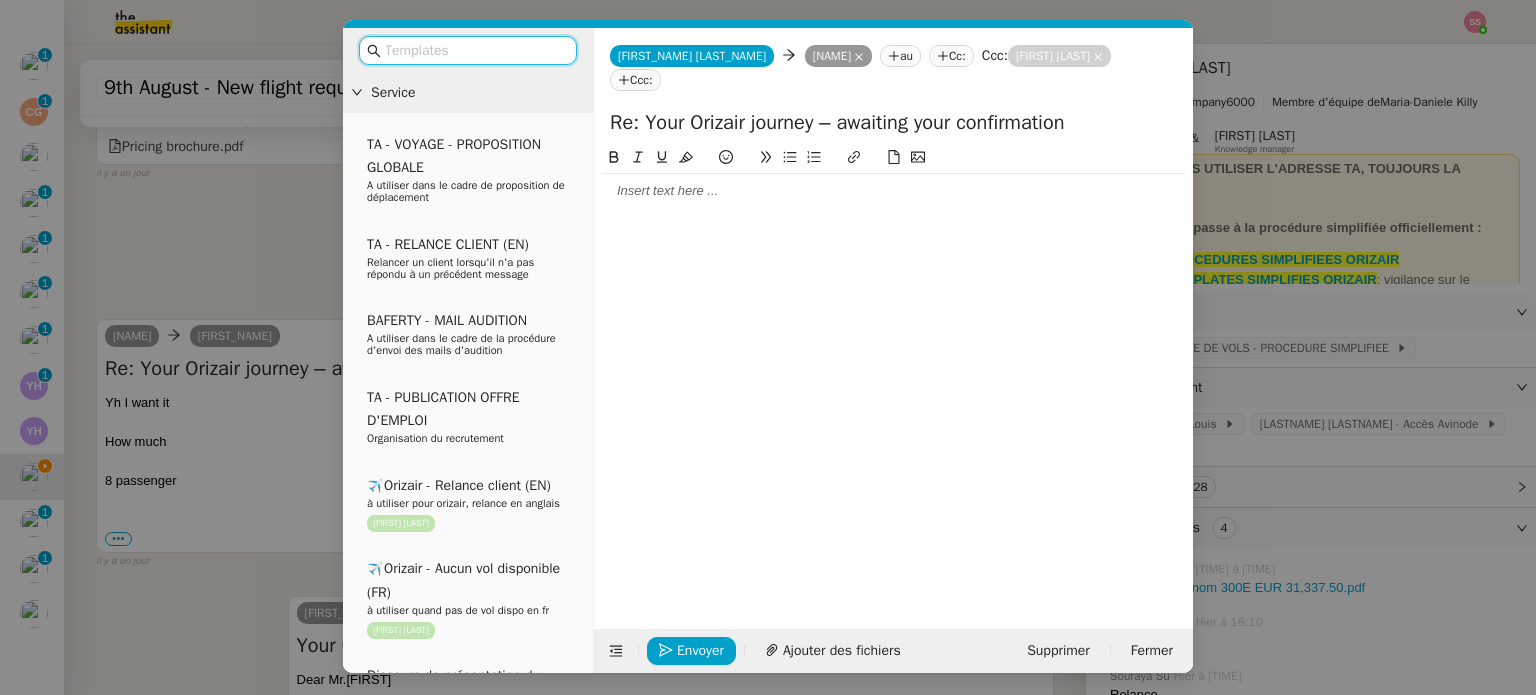 click at bounding box center (475, 50) 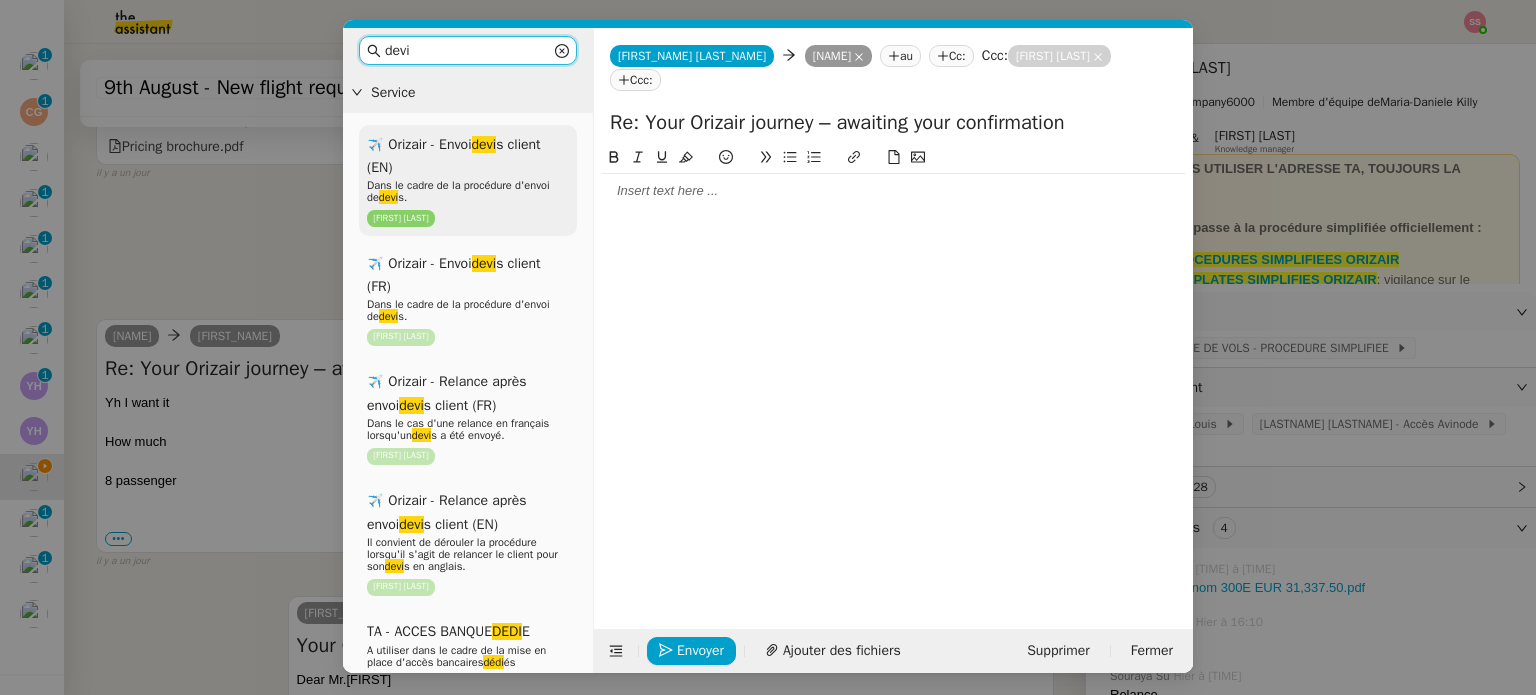 type on "devi" 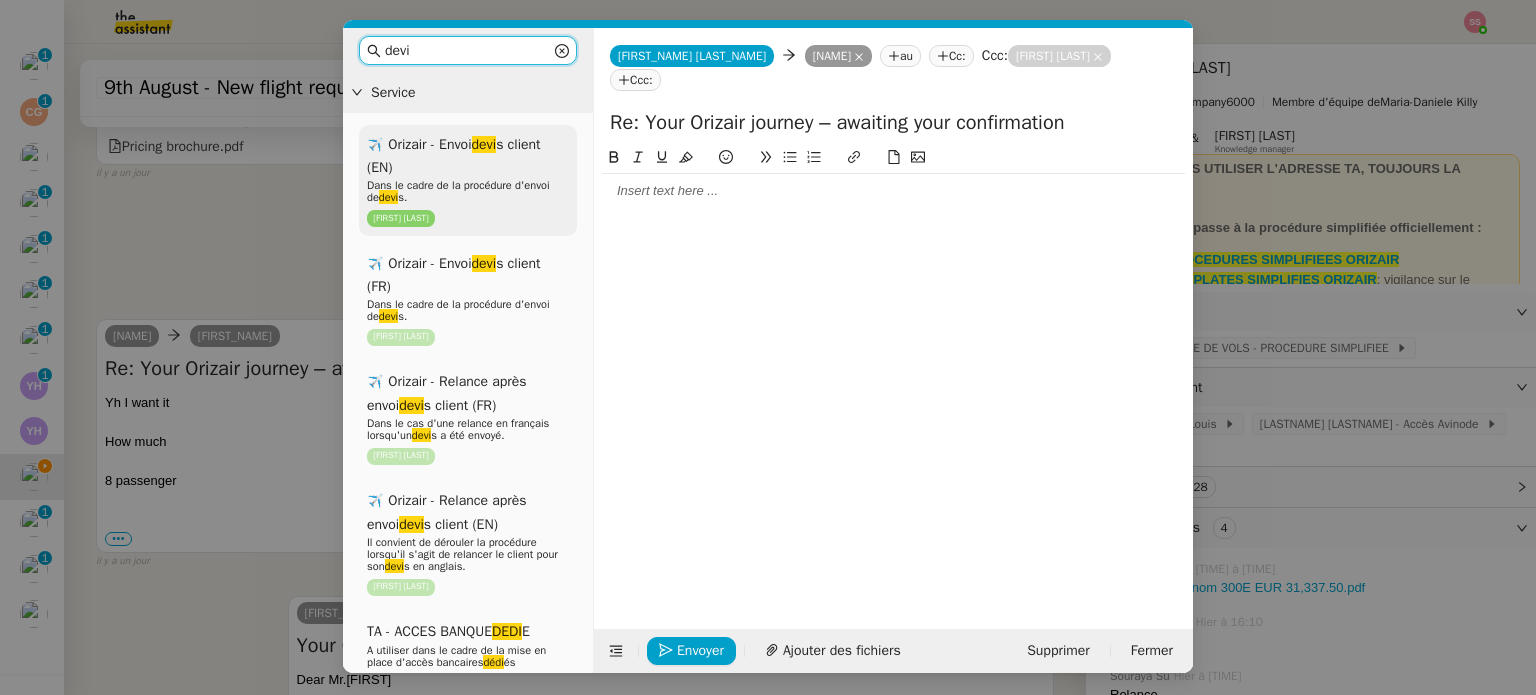 click on "✈️ Orizair - Envoi  devi s client (EN)    Dans le cadre de la procédure d'envoi de  devi s.  [FIRST] [LAST]" at bounding box center [468, 180] 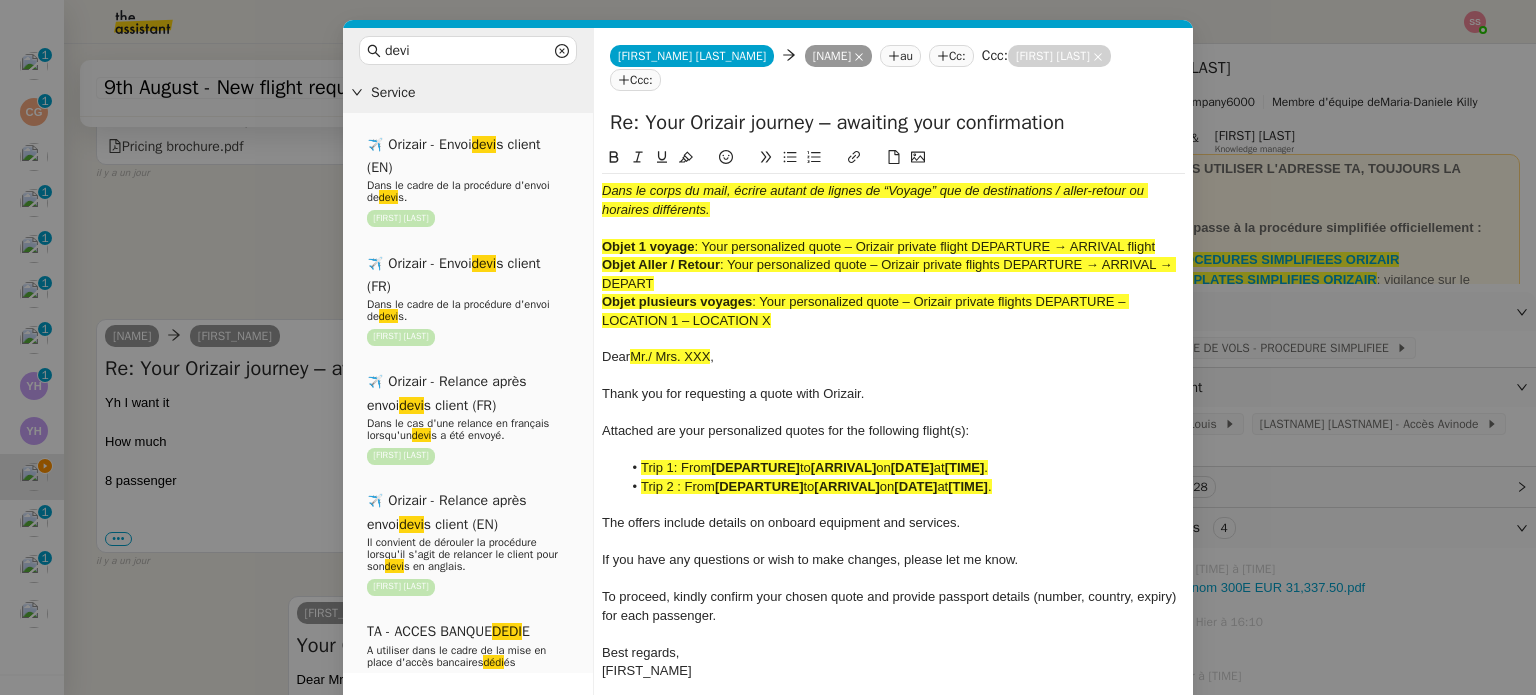 scroll, scrollTop: 2116, scrollLeft: 0, axis: vertical 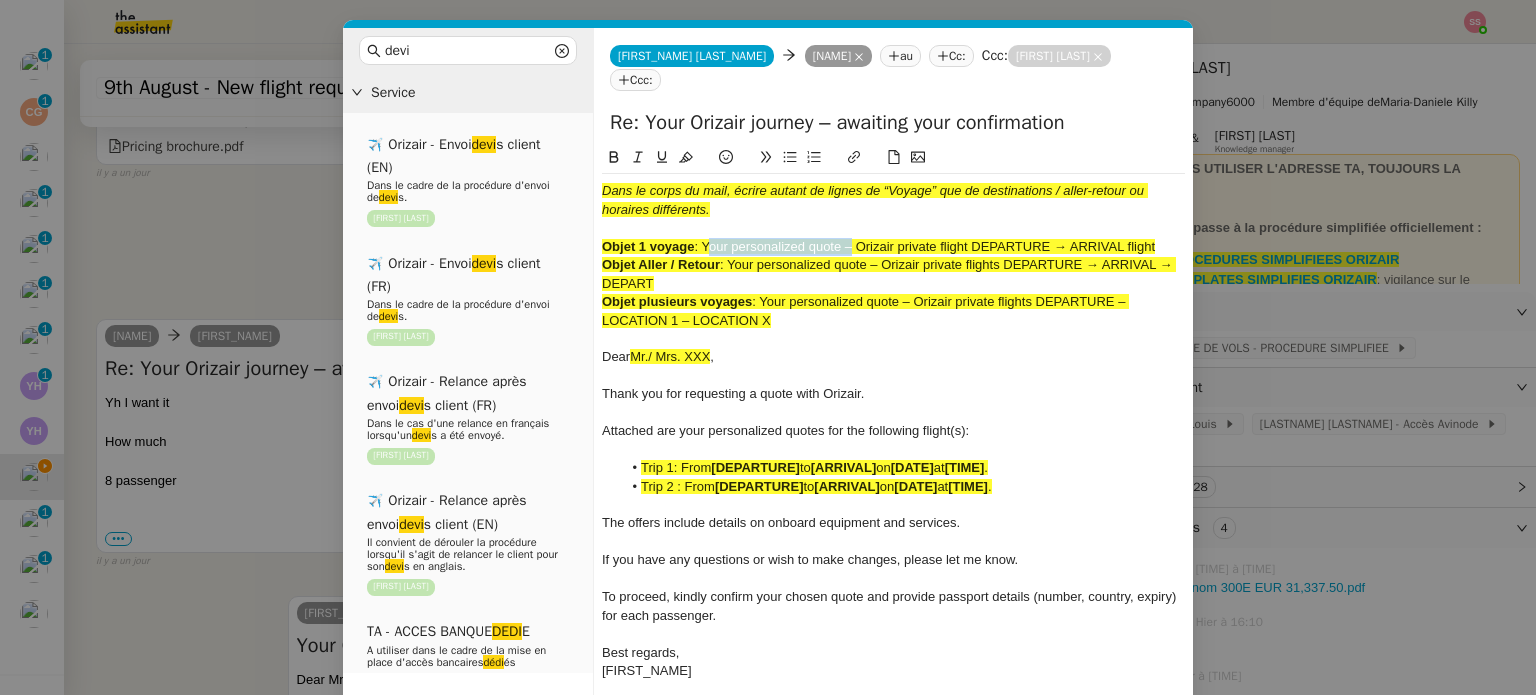 drag, startPoint x: 705, startPoint y: 221, endPoint x: 848, endPoint y: 215, distance: 143.12582 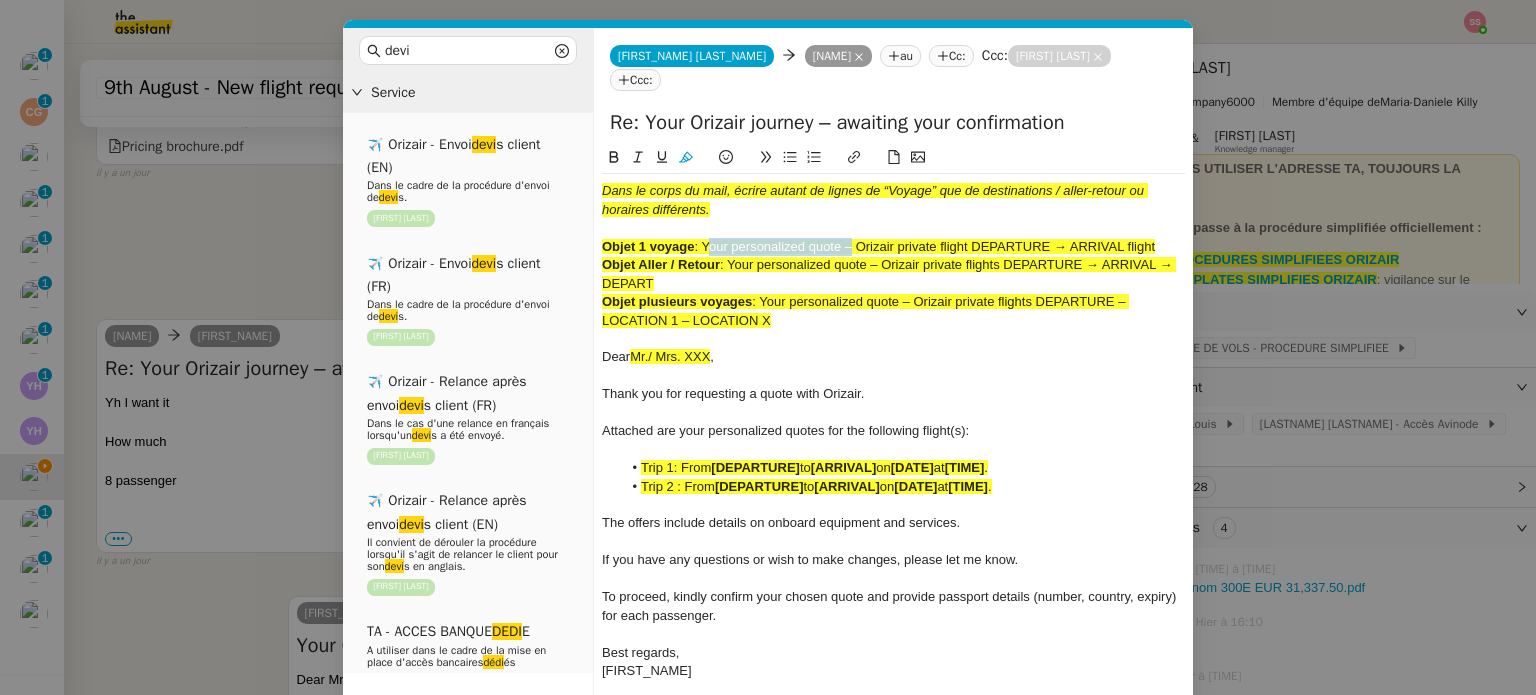 copy on "Your personalized quote" 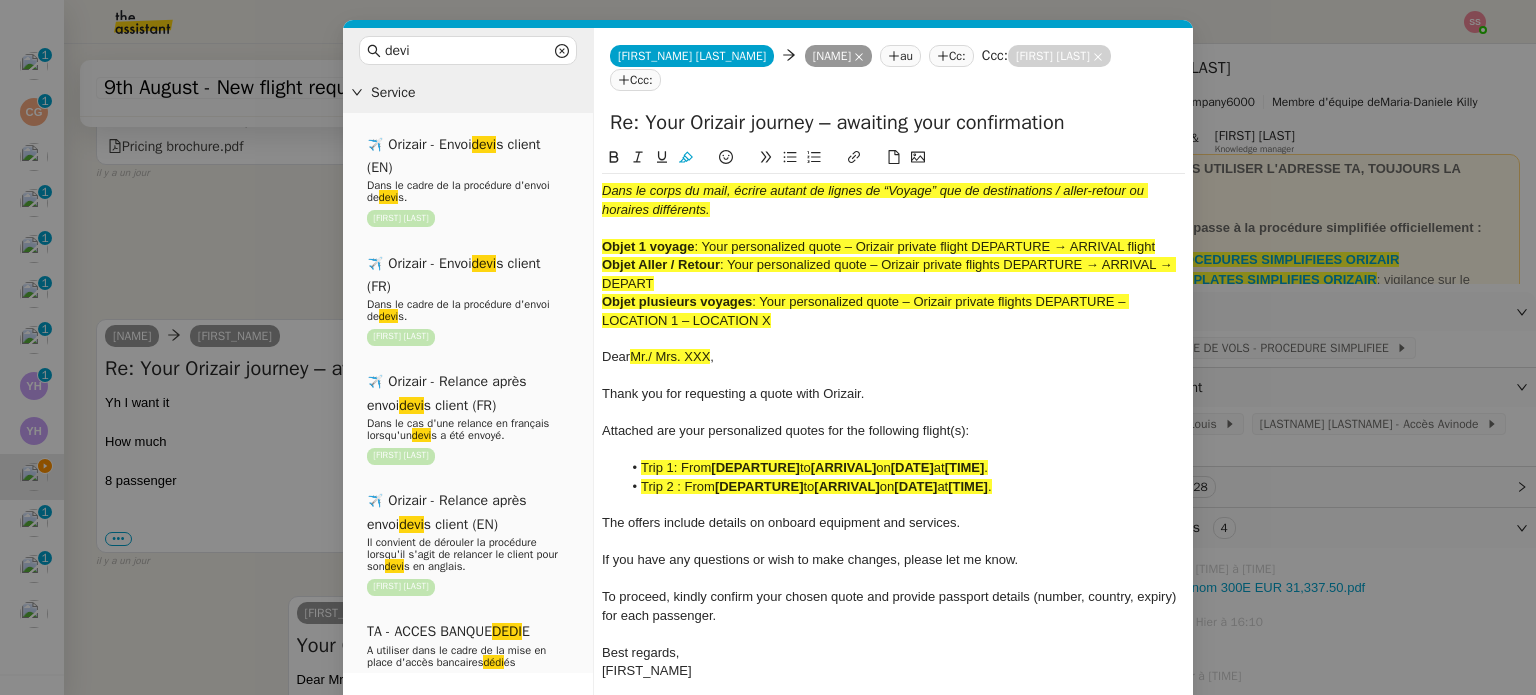 drag, startPoint x: 839, startPoint y: 104, endPoint x: 516, endPoint y: 99, distance: 323.0387 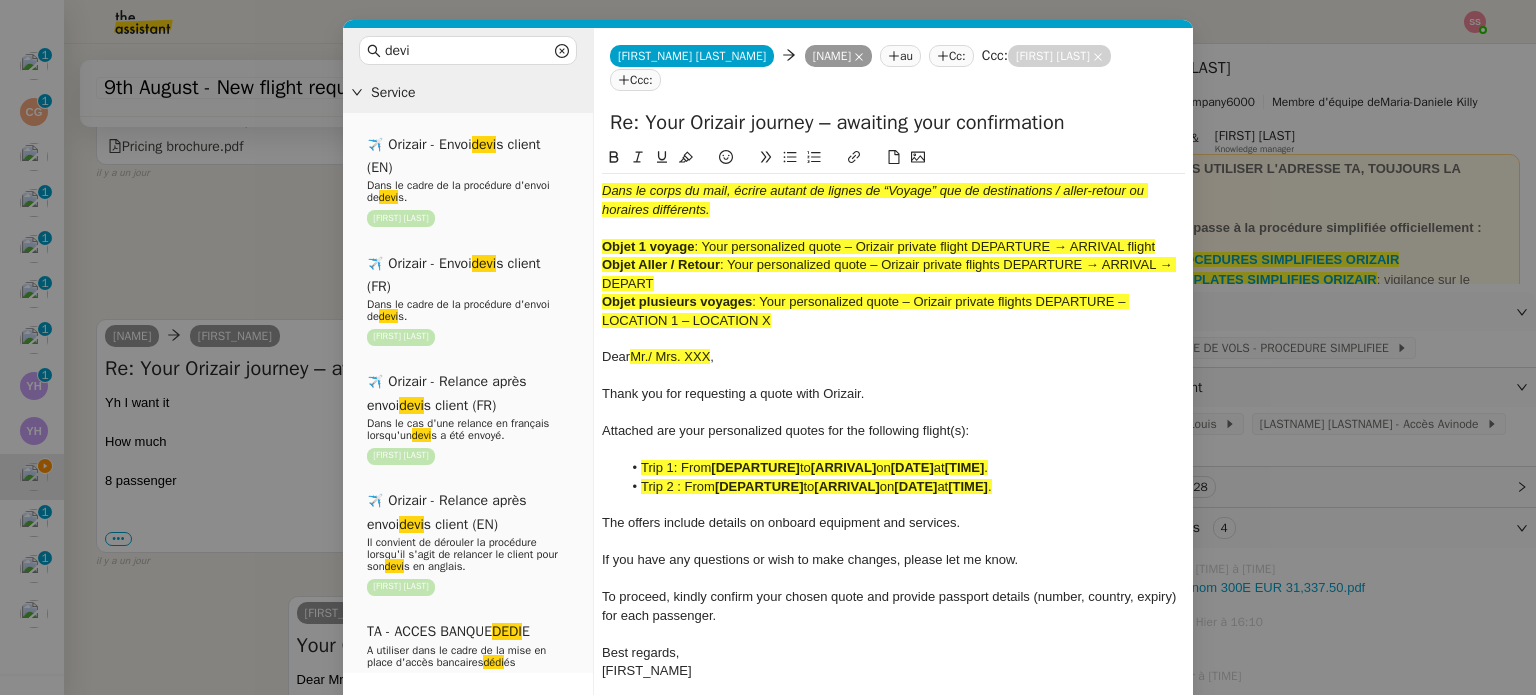 click on "[FIRST_NAME] [LAST_NAME] [FIRST_NAME] [LAST_NAME]     [FIRST_NAME] [LAST_NAME]
au
Cc:
Ccc:  [FIRST_NAME] [LAST_NAME]
[FIRST_NAME] [LAST_NAME]  Ccc:" 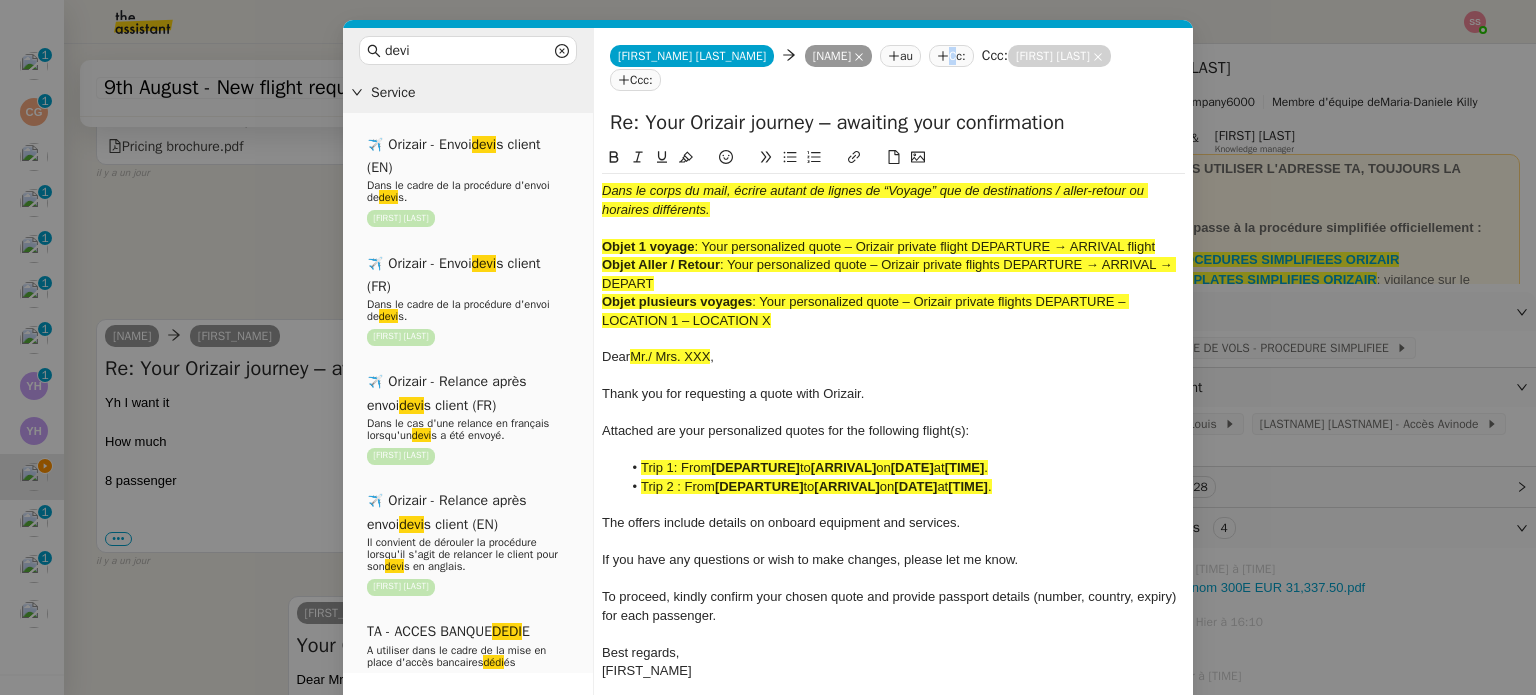 click on "[FIRST_NAME] [LAST_NAME] [FIRST_NAME] [LAST_NAME]     [FIRST_NAME] [LAST_NAME]
au
Cc:
Ccc:  [FIRST_NAME] [LAST_NAME]
[FIRST_NAME] [LAST_NAME]  Ccc:" 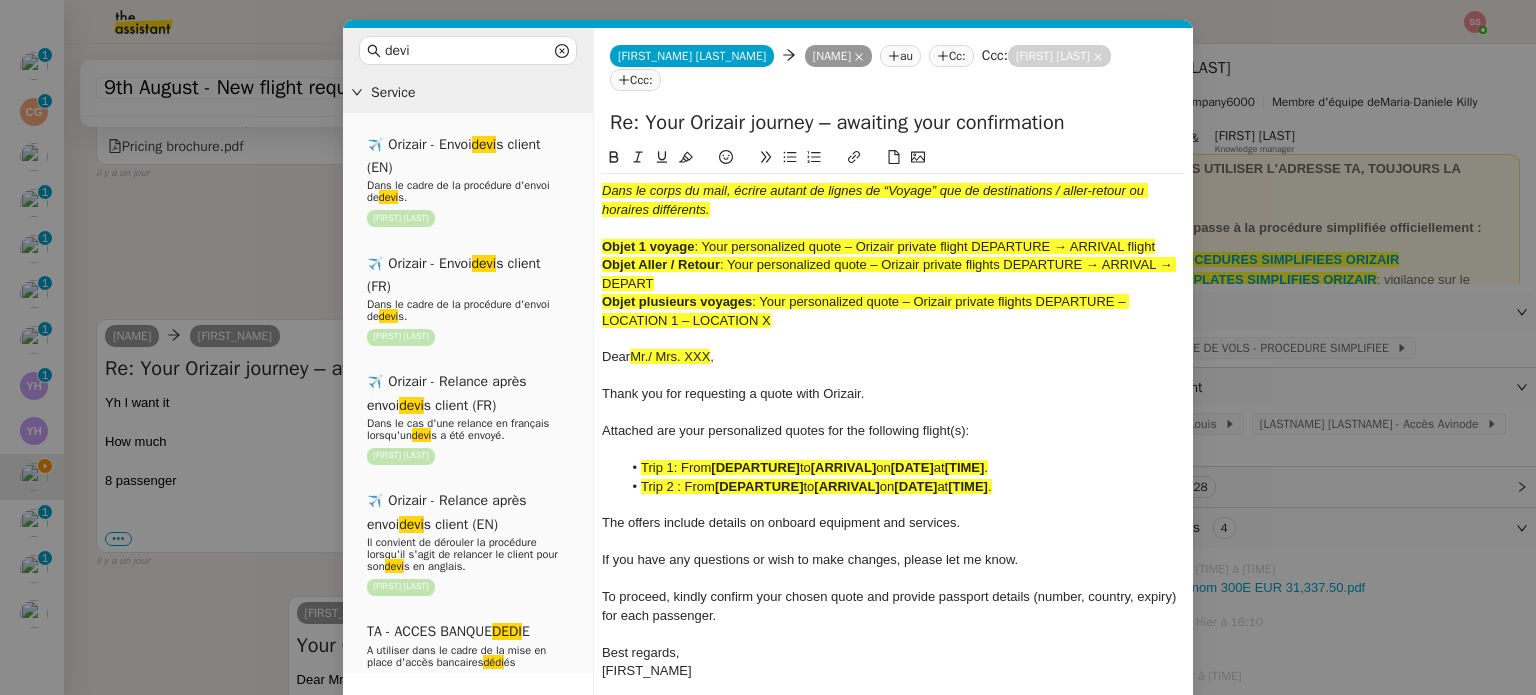 click on "Re: Your Orizair journey – awaiting your confirmation" 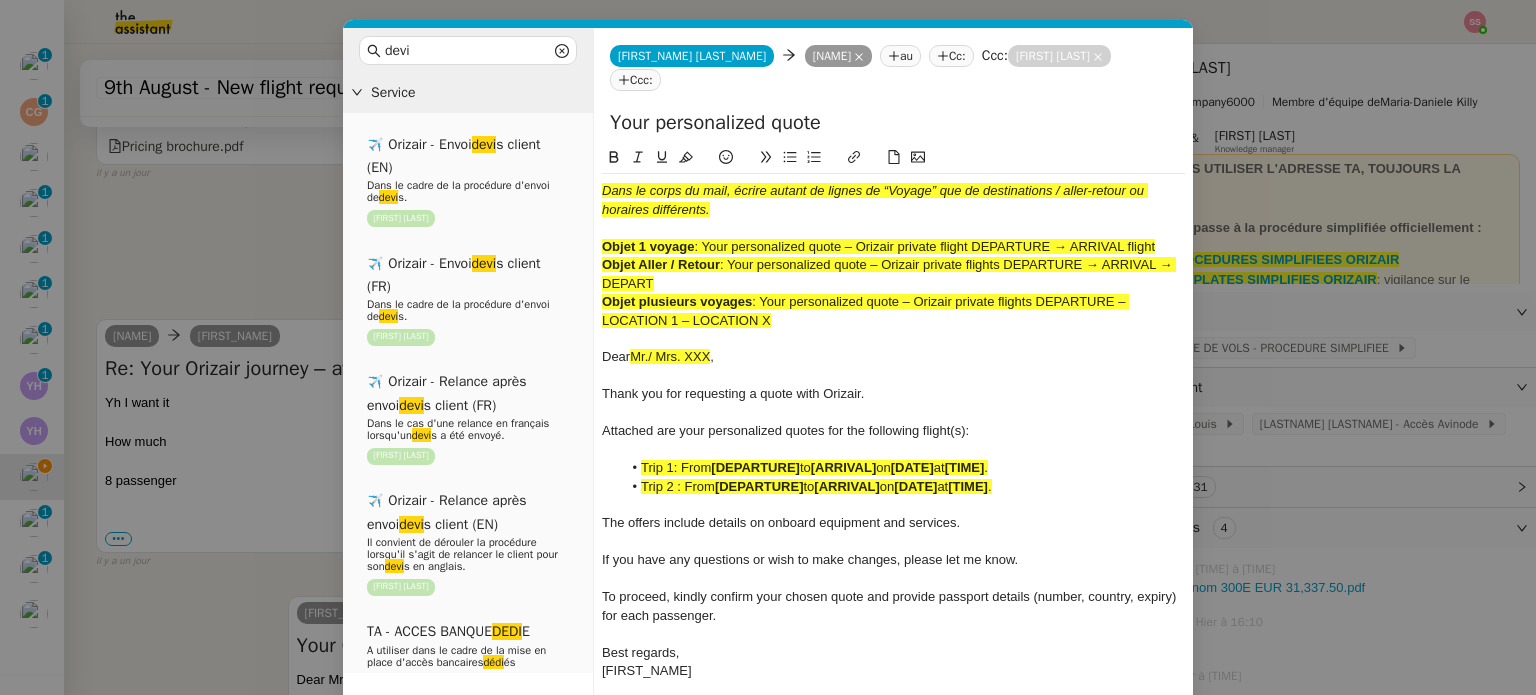 drag, startPoint x: 863, startPoint y: 225, endPoint x: 1169, endPoint y: 227, distance: 306.00653 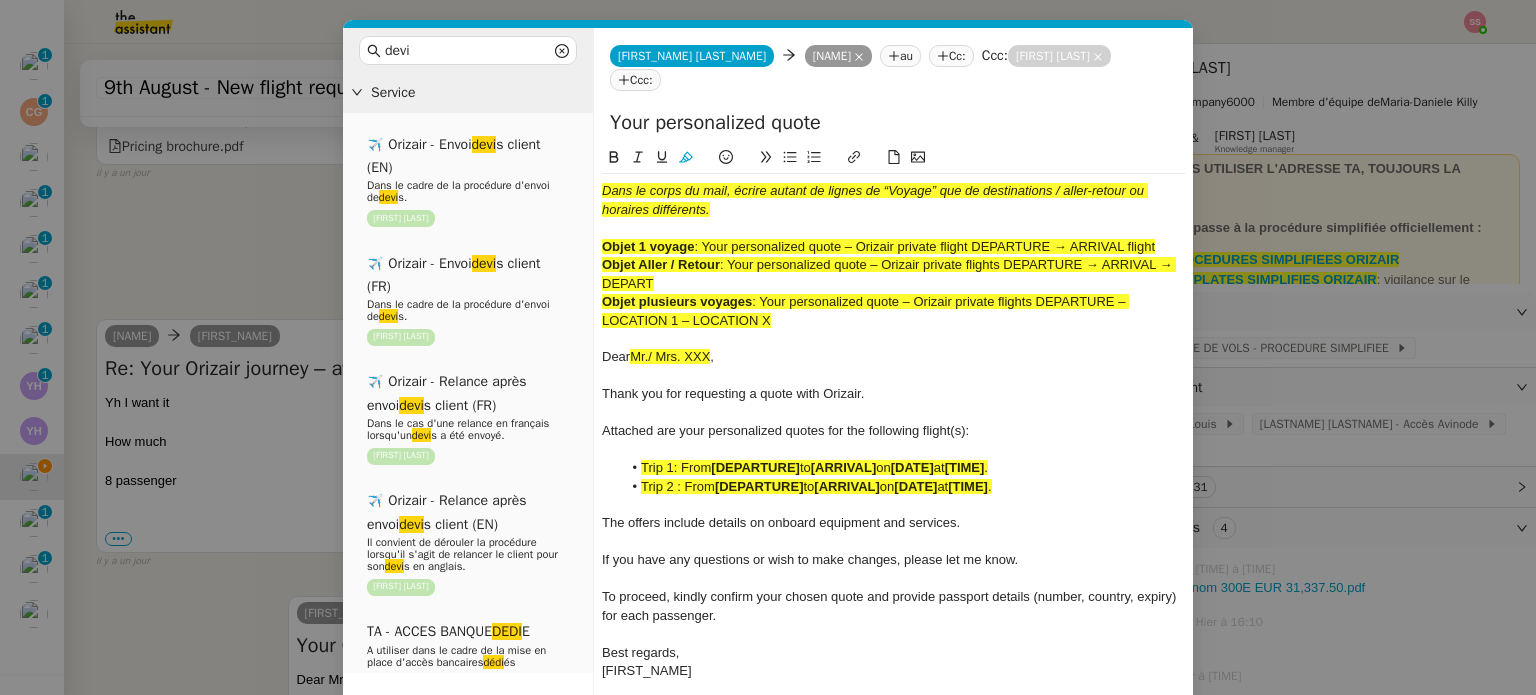 copy on "Orizair private flight DEPARTURE → ARRIVAL flight" 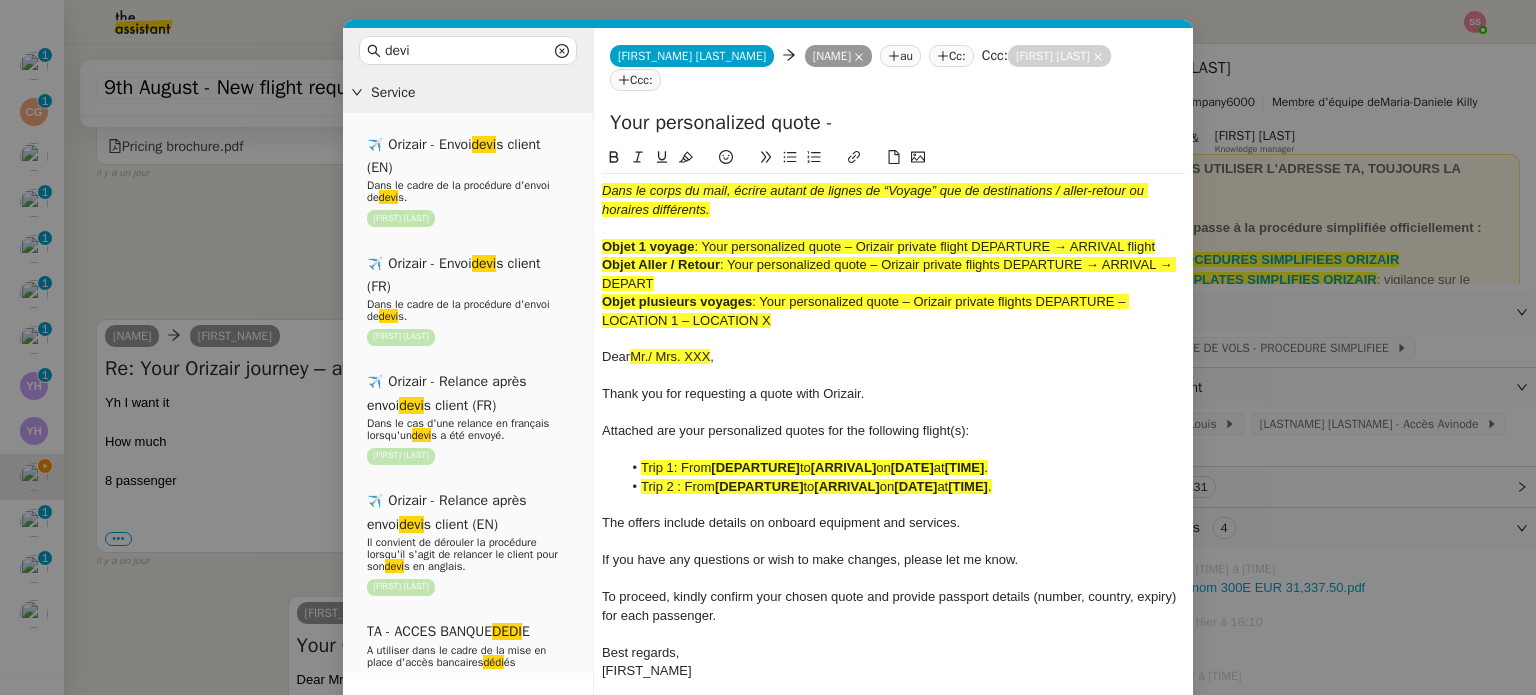 paste on "Orizair private flight DEPARTURE → ARRIVAL flight" 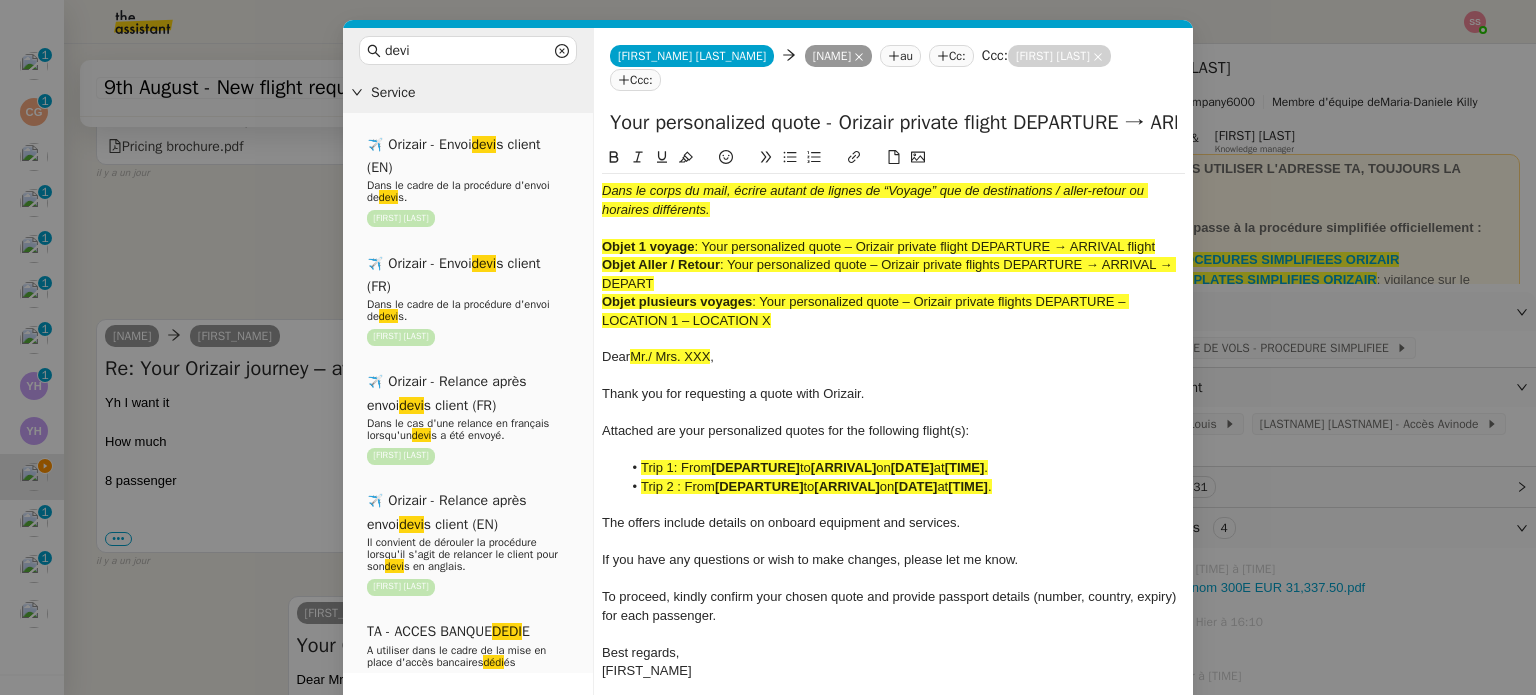 scroll, scrollTop: 0, scrollLeft: 164, axis: horizontal 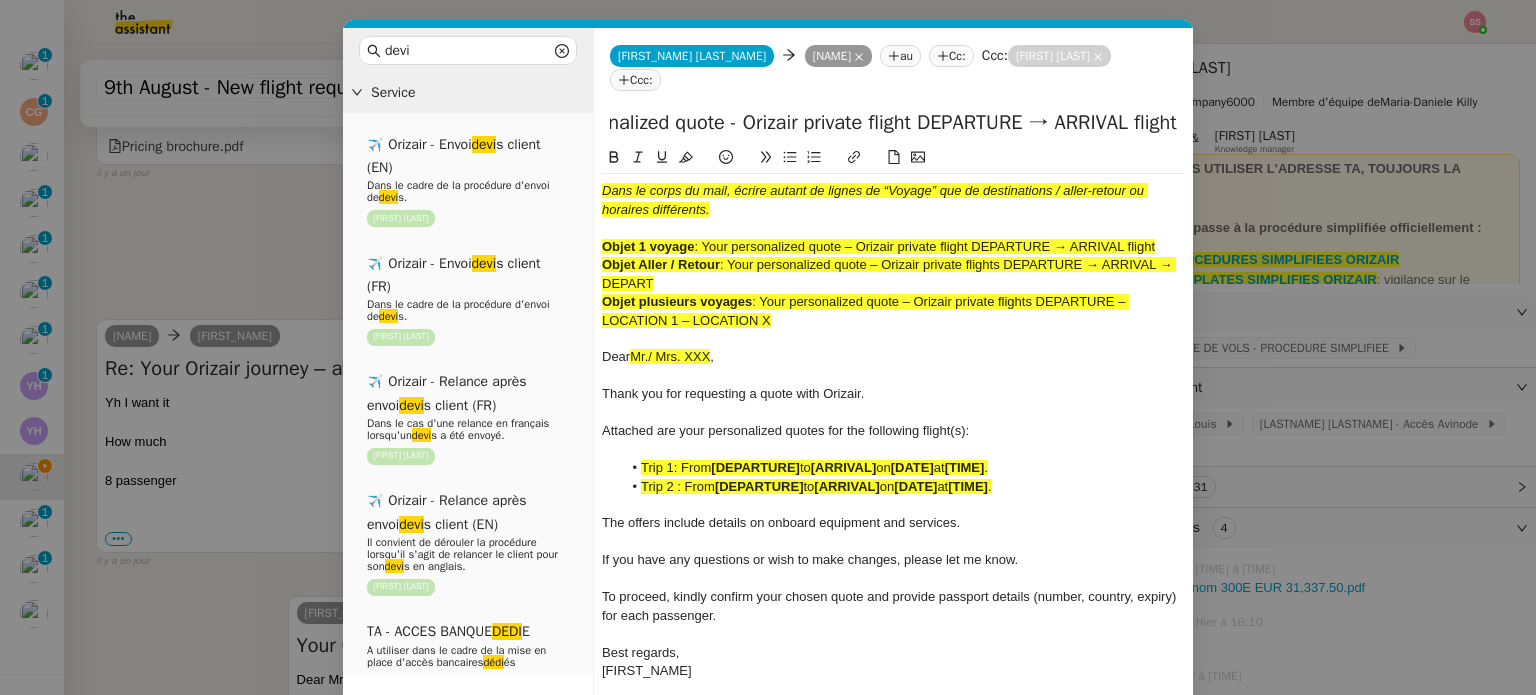 type on "Your personalized quote - Orizair private flight DEPARTURE → ARRIVAL flight" 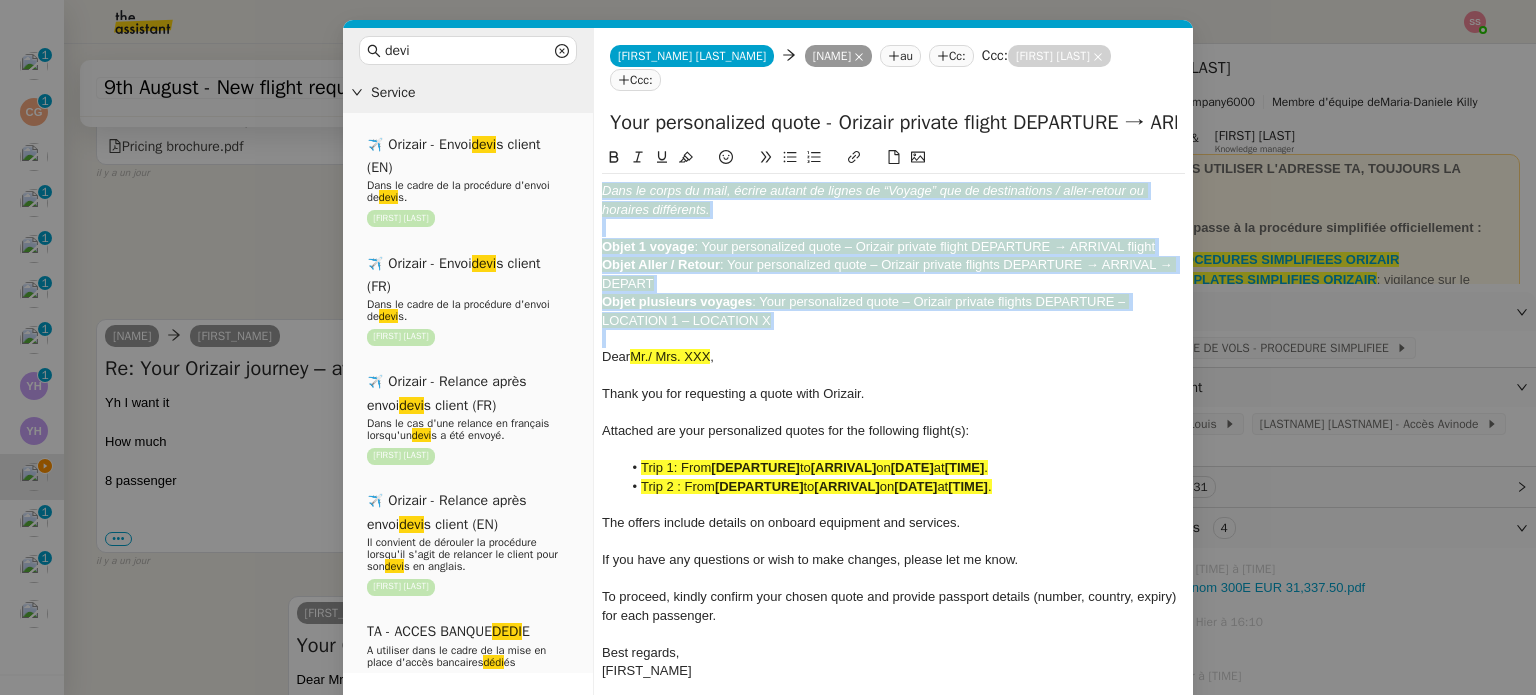 drag, startPoint x: 792, startPoint y: 303, endPoint x: 605, endPoint y: 95, distance: 279.70163 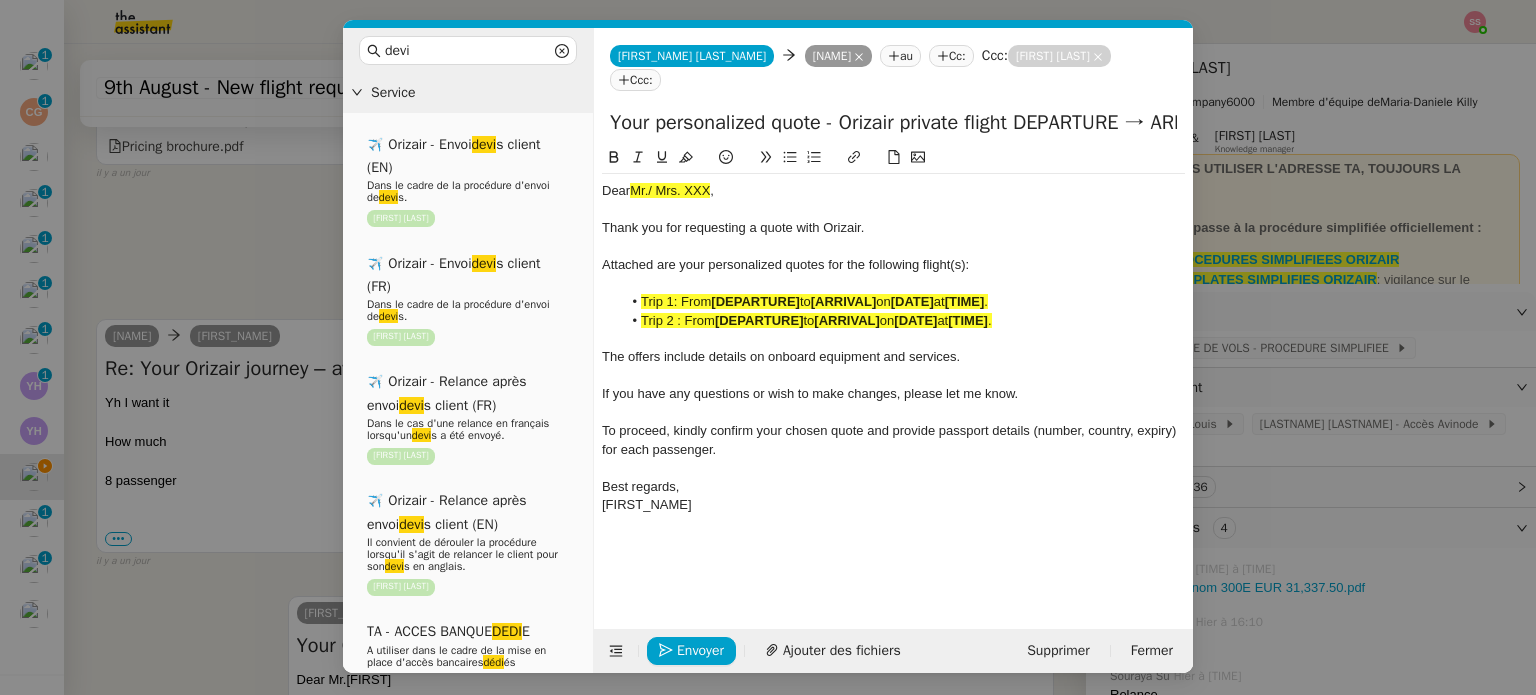 click on "[DEPARTURE]" 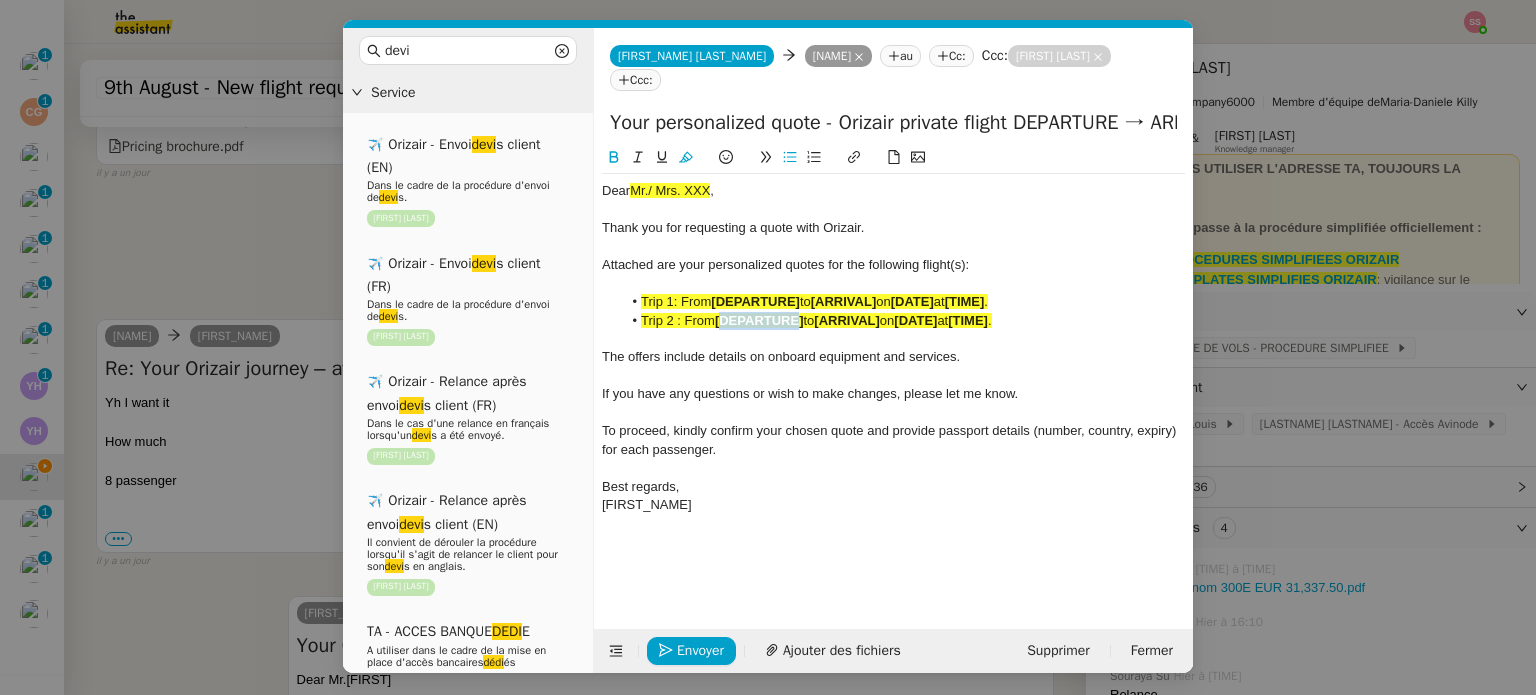 click on "[DEPARTURE]" 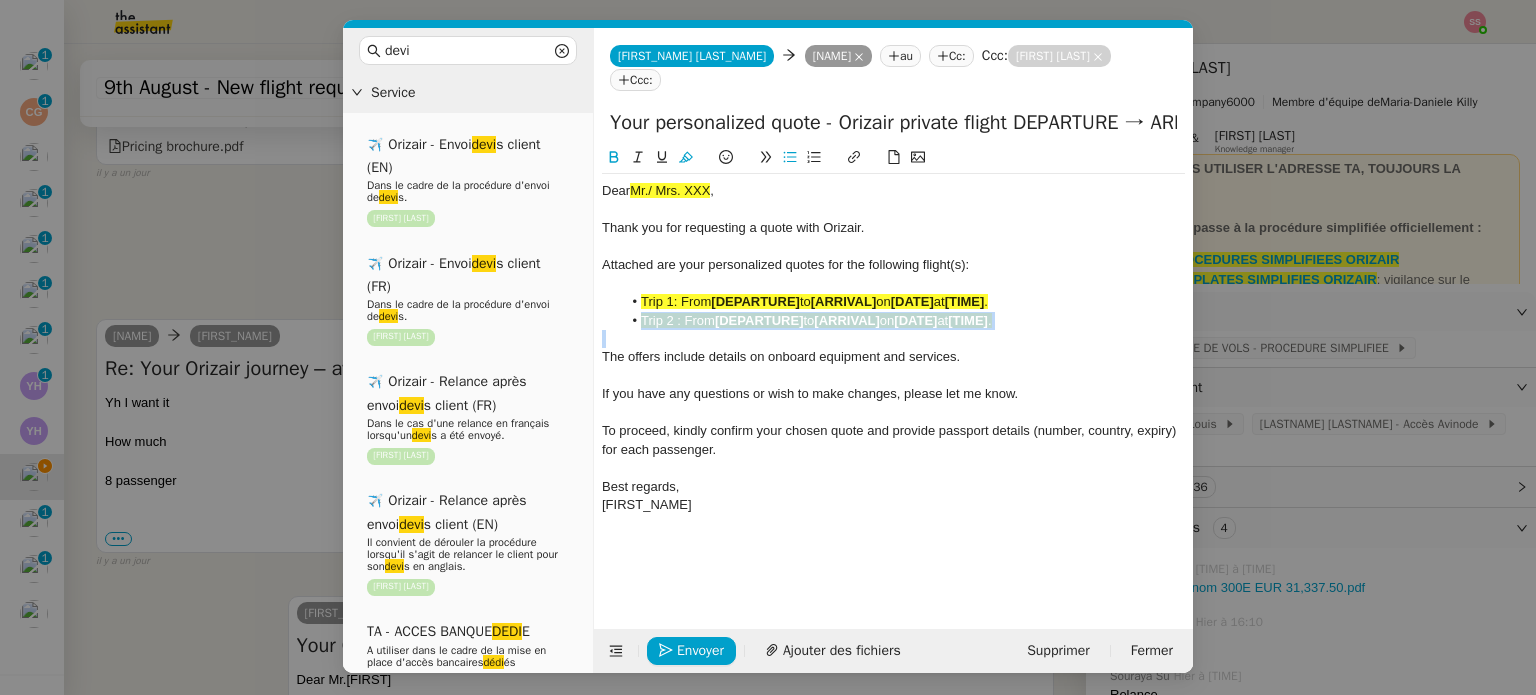 click on "[DEPARTURE]" 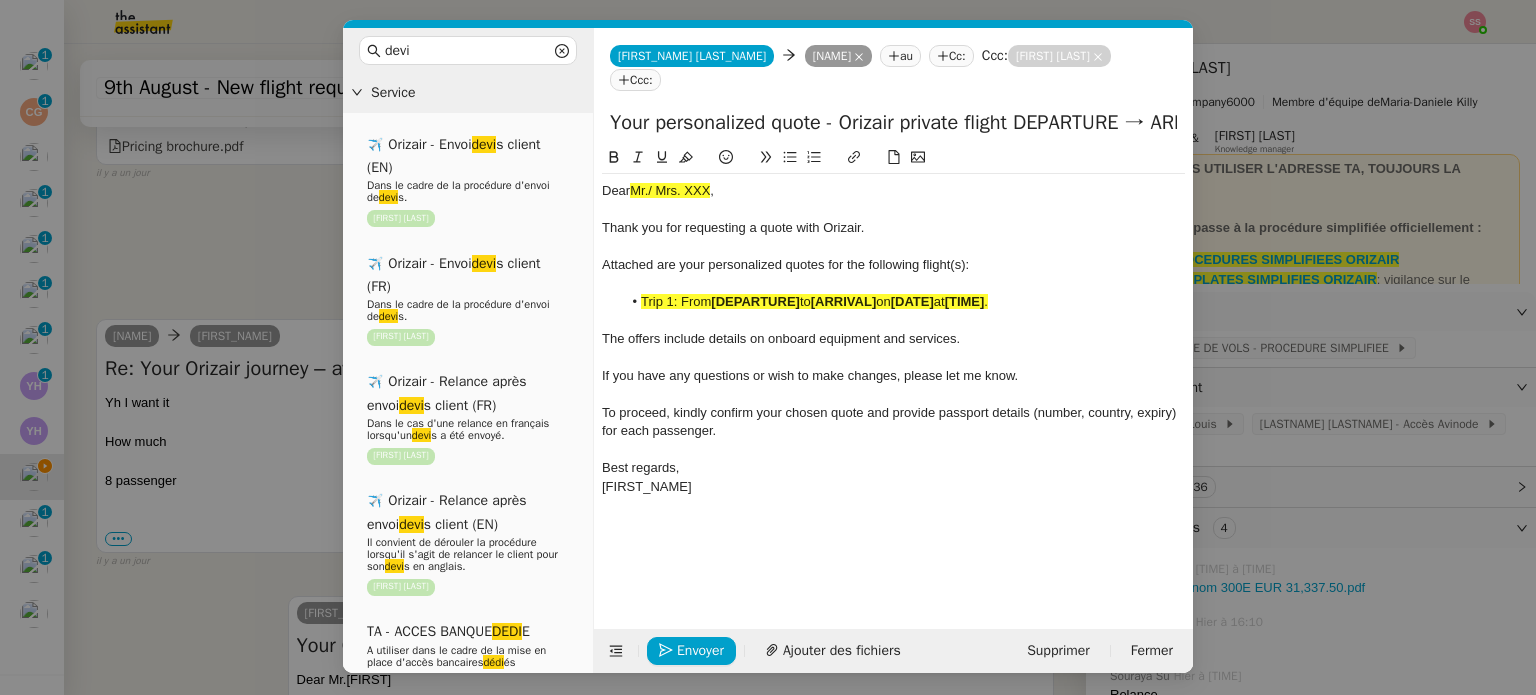 click on "devi Service ✈️ Orizair - Sending client devi s (EN) In the context of sending devi s. [NAME] ✈️ Orizair - Sending client devi s (FR) In the context of sending devi s. [NAME] ✈️ Orizair - Follow-up after sending client devi s (FR) In the case of a follow-up in French when a devi s has been sent. [NAME] ✈️ Orizair - Follow-up after sending client devi s (EN) It is necessary to follow the procedure when following up with the client for their devi s in English. [NAME] TA - BANK ACCESS DEDI E To be used for setting up dedicated banking access TA - DELETE WHITE LABEL ADDRESS Email to send after deactivation of the dedi ed address Common ✈️ Orizair - Sending client devi s (EN) In the context of sending devi s. [NAME] ✈️ Orizair - Sending client devi s (FR) In the context of sending devi s. [NAME] devi s client (FR)" at bounding box center (768, 347) 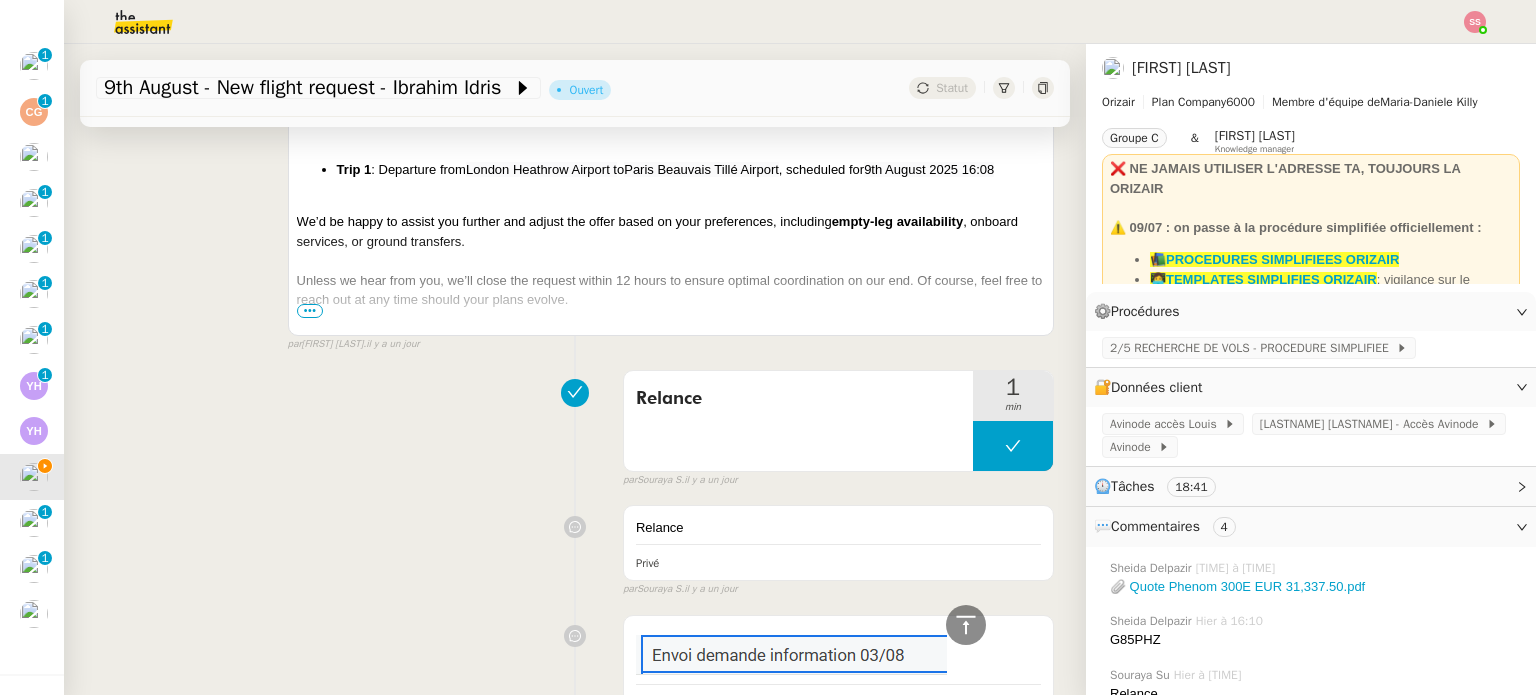 scroll, scrollTop: 2512, scrollLeft: 0, axis: vertical 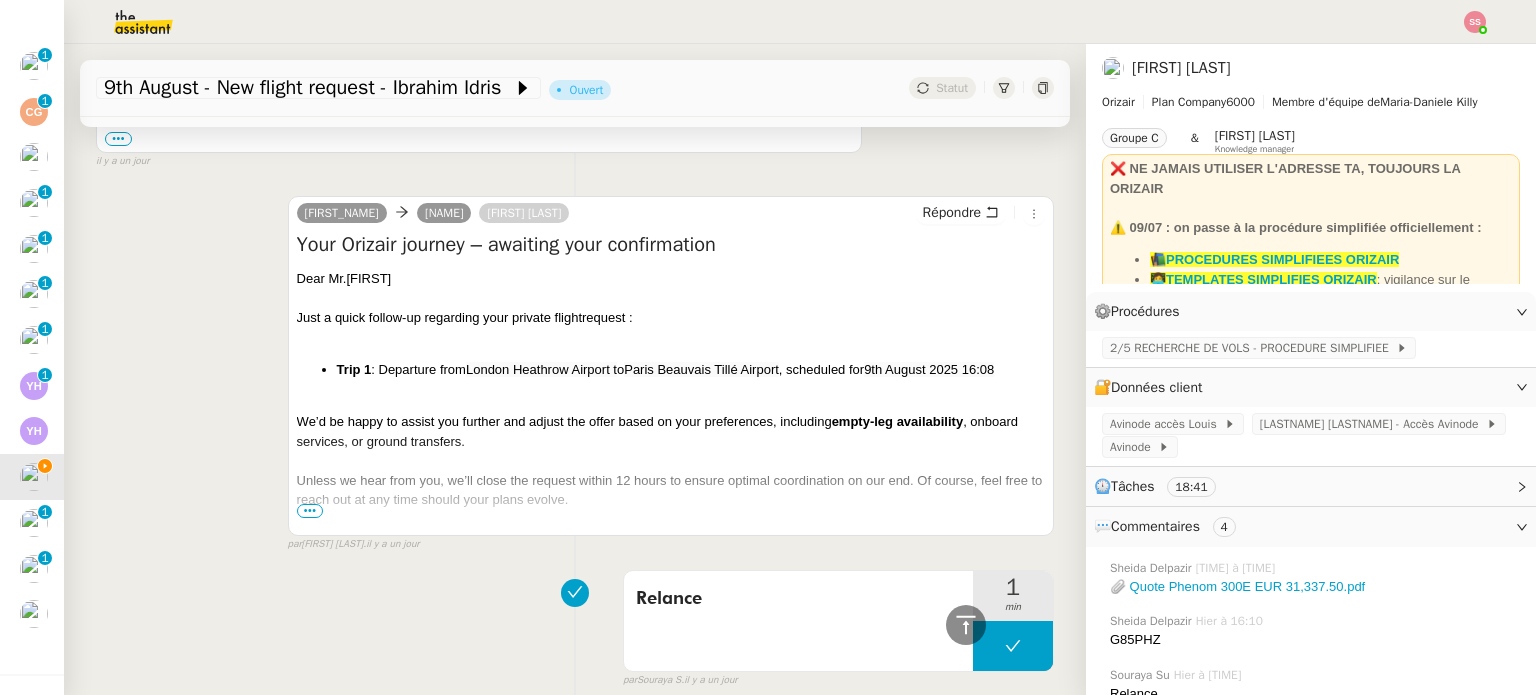 click on "Trip 1 : Departure from London Heathrow Airport t o Paris Beauvais Tillé Airport , scheduled for 9th August 2025 16:08" at bounding box center [691, 370] 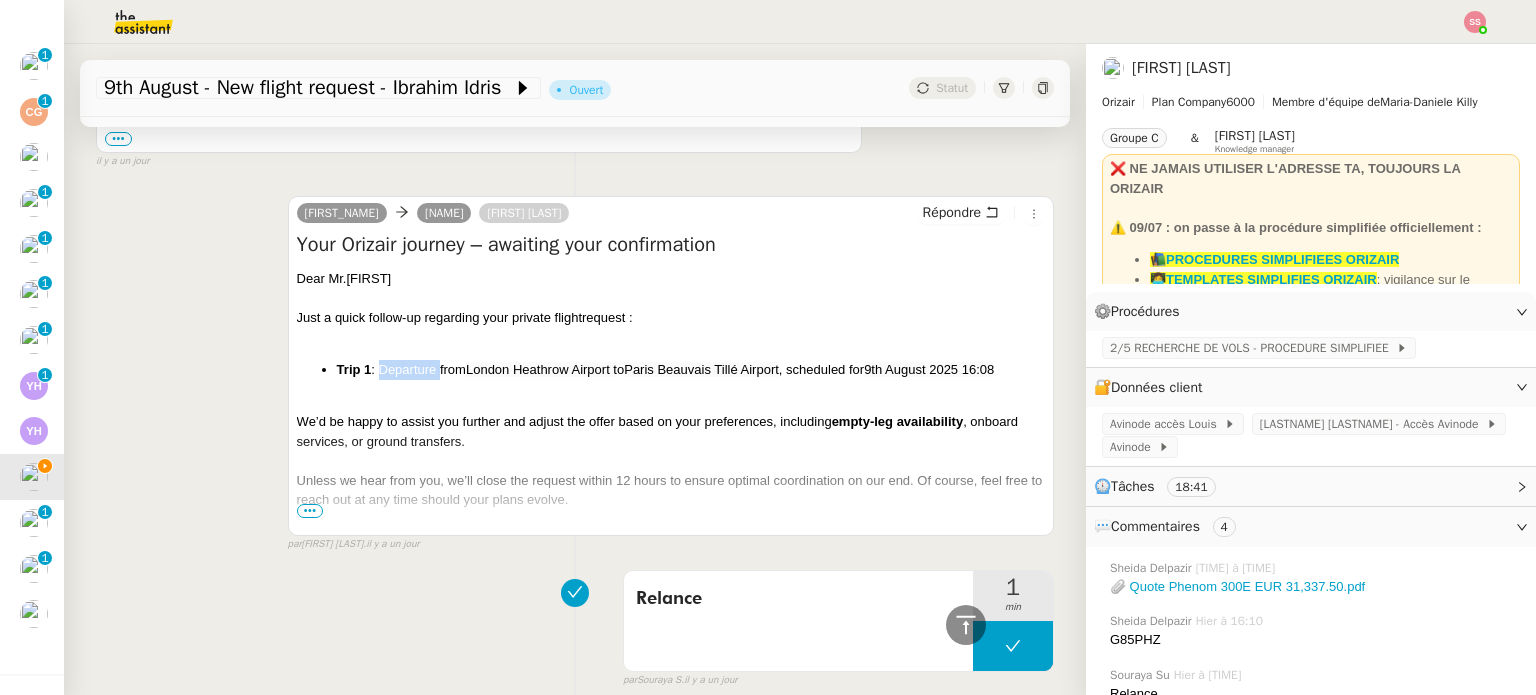 click on "Trip 1 : Departure from London Heathrow Airport t o Paris Beauvais Tillé Airport , scheduled for 9th August 2025 16:08" at bounding box center (691, 370) 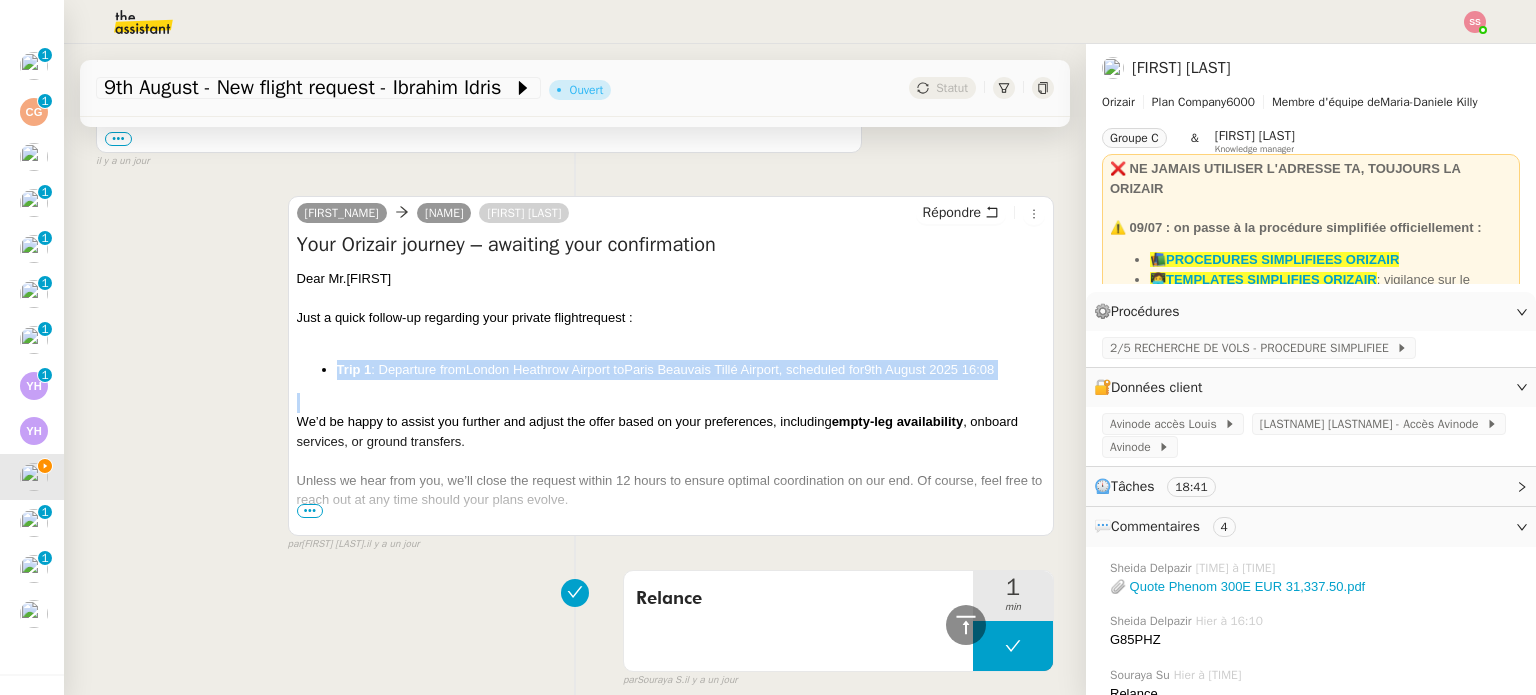 click on "Trip 1 : Departure from London Heathrow Airport t o Paris Beauvais Tillé Airport , scheduled for 9th August 2025 16:08" at bounding box center (691, 370) 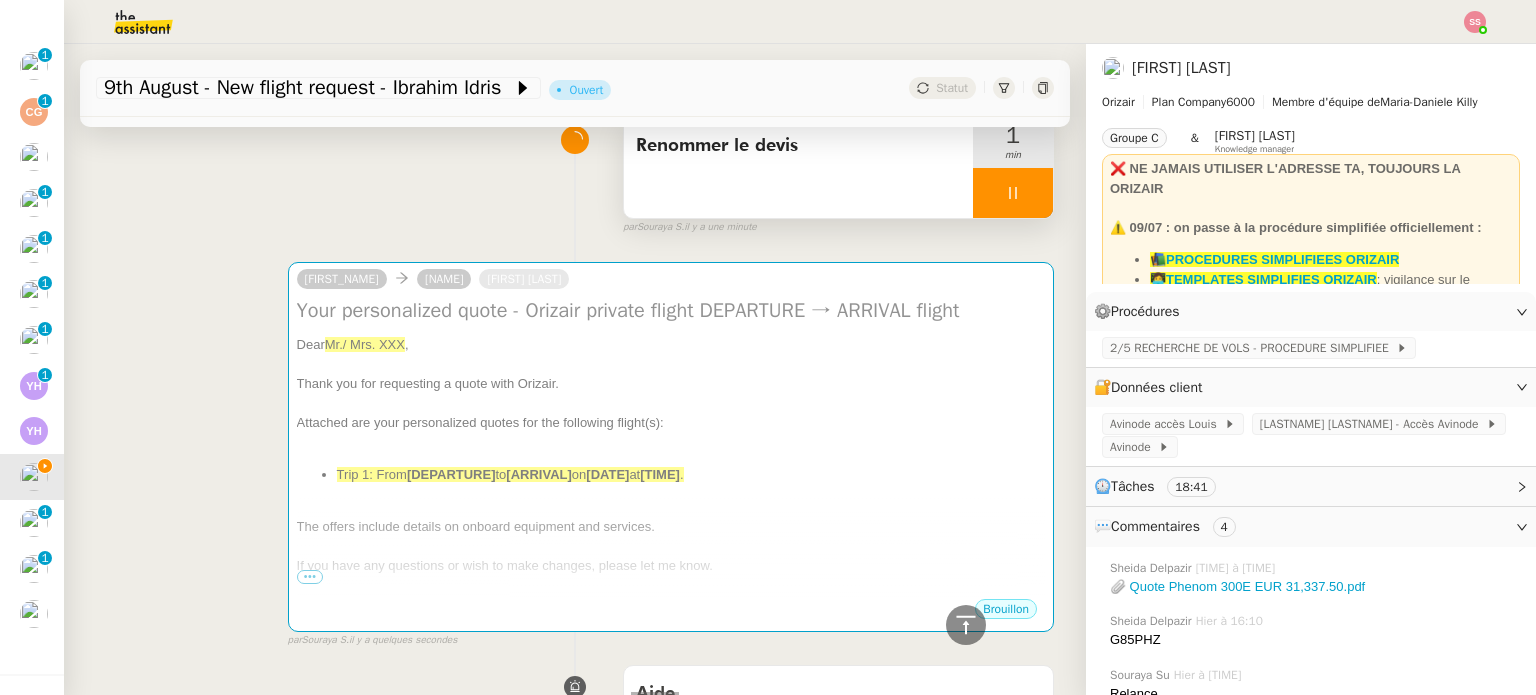 scroll, scrollTop: 12, scrollLeft: 0, axis: vertical 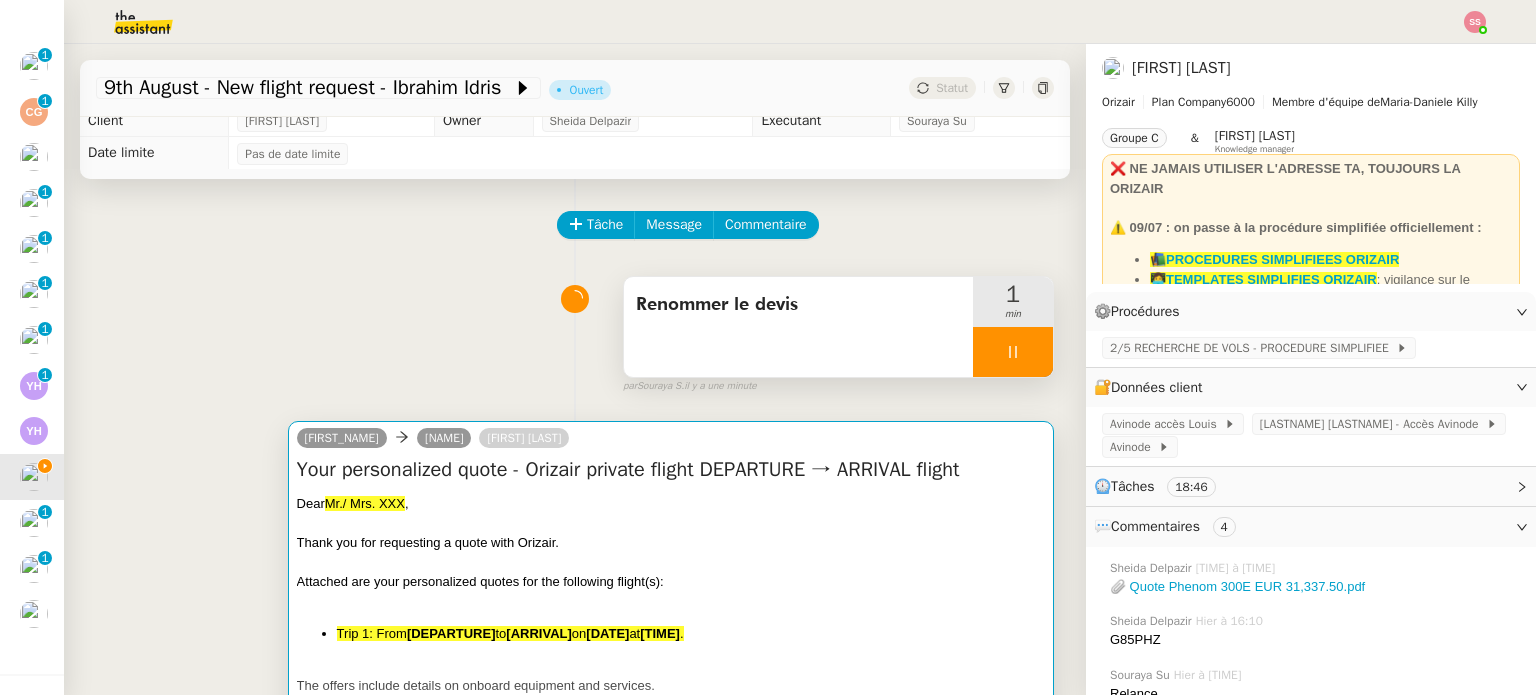 click on "Dear  Mr./ Mrs. XXX ," at bounding box center [671, 504] 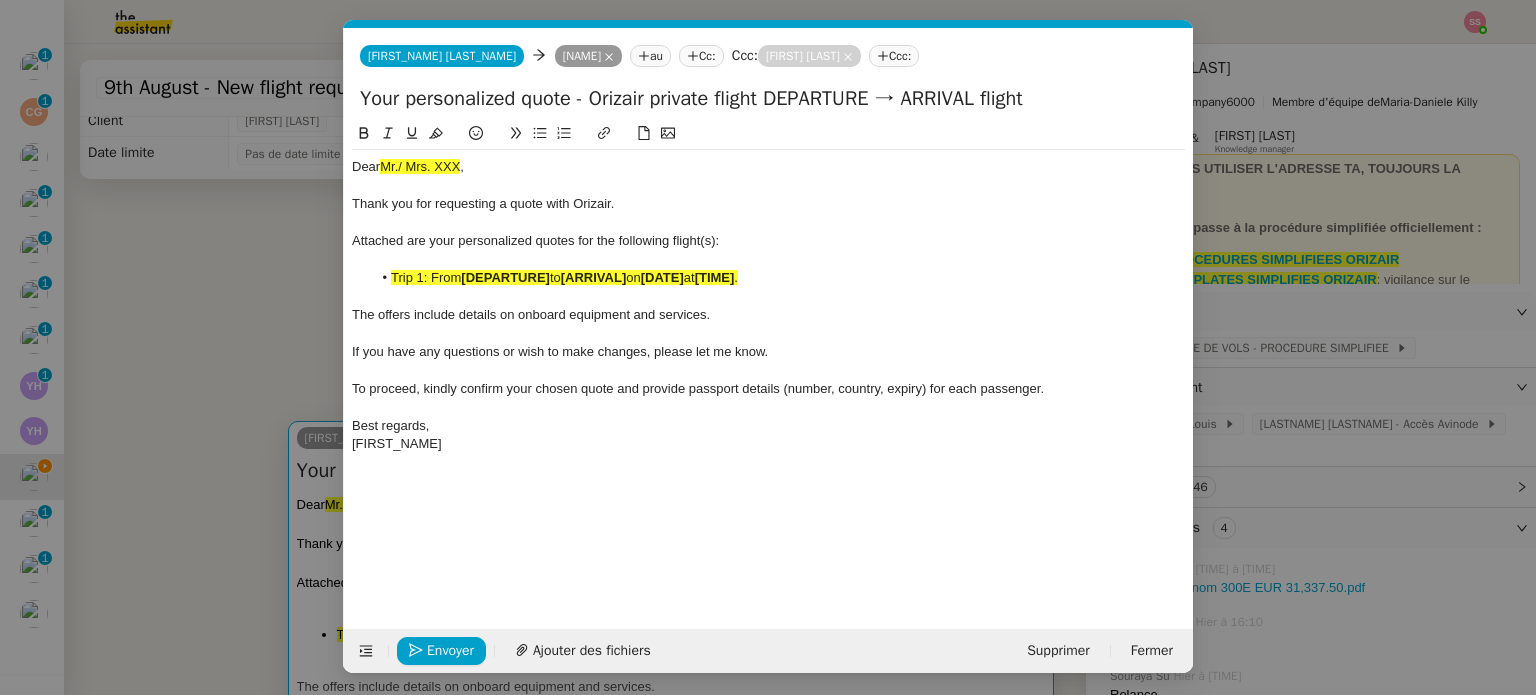 click on "Dear  Mr./ Mrs. [LAST_NAME] , Thank you for requesting a quote with Orizair. Attached are your personalized quotes for the following flight(s): Trip 1: From  [DEPARTURE]  to  [ARRIVAL]  on  [DATE]  at  [TIME] . The offers include details on onboard equipment and services. If you have any questions or wish to make changes, please let me know. To proceed, kindly confirm your chosen quote and provide passport details (number, country, expiry) for each passenger. ﻿ Best regards, [FIRST_NAME]" 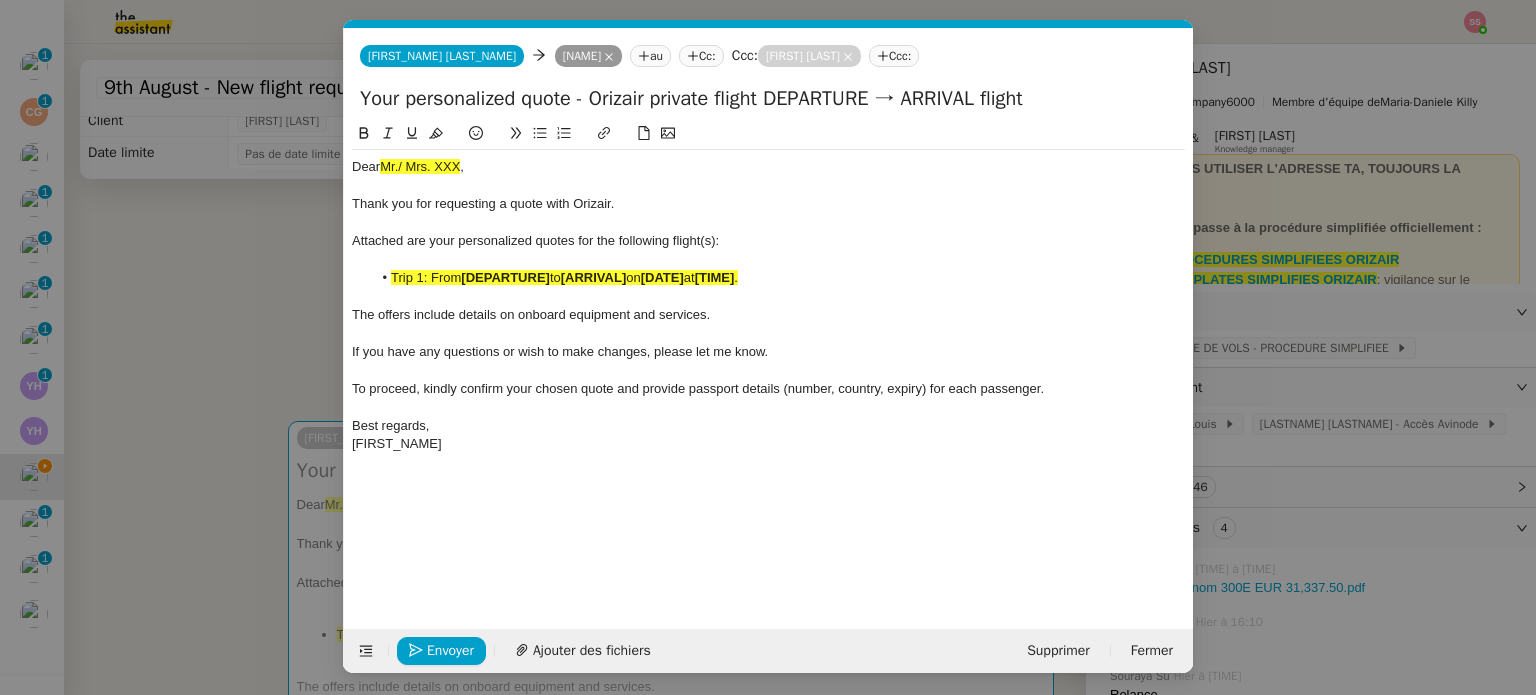 scroll, scrollTop: 0, scrollLeft: 67, axis: horizontal 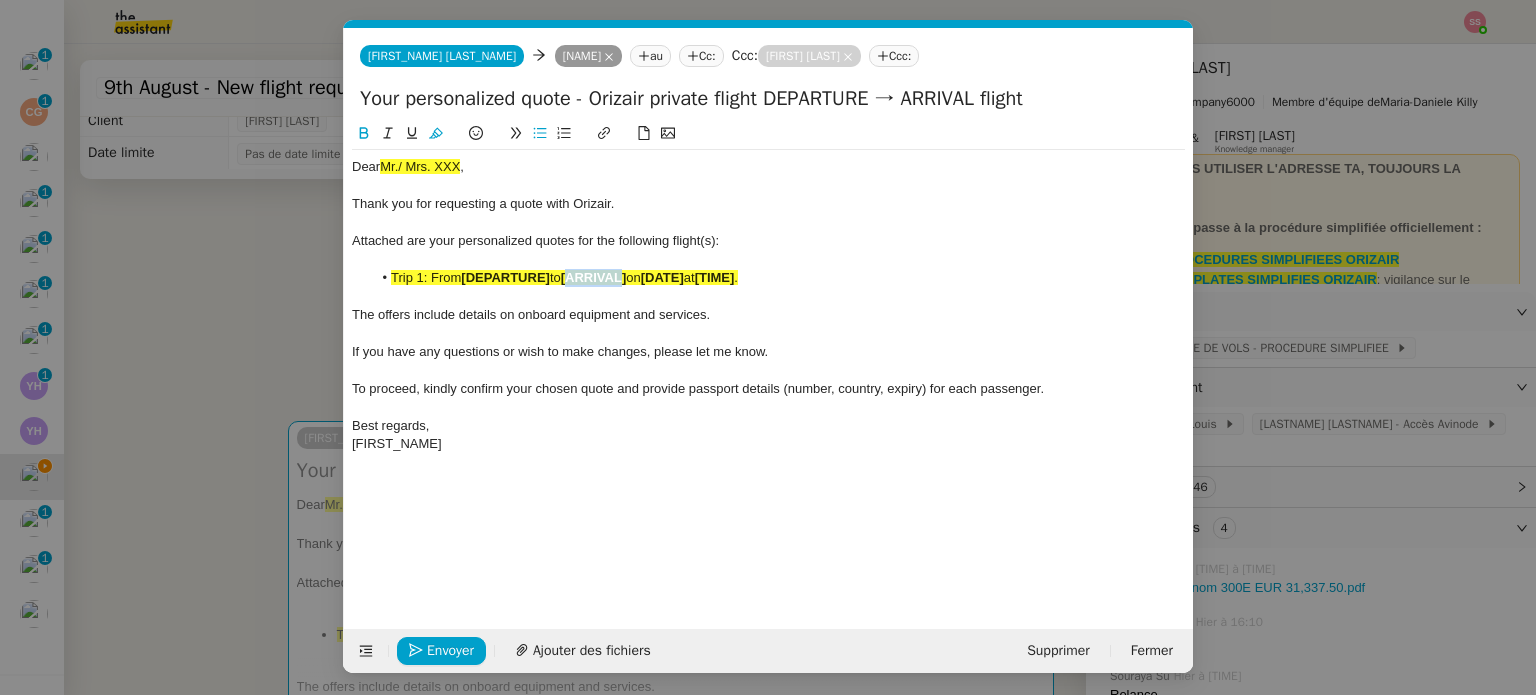 click on "[ARRIVAL]" 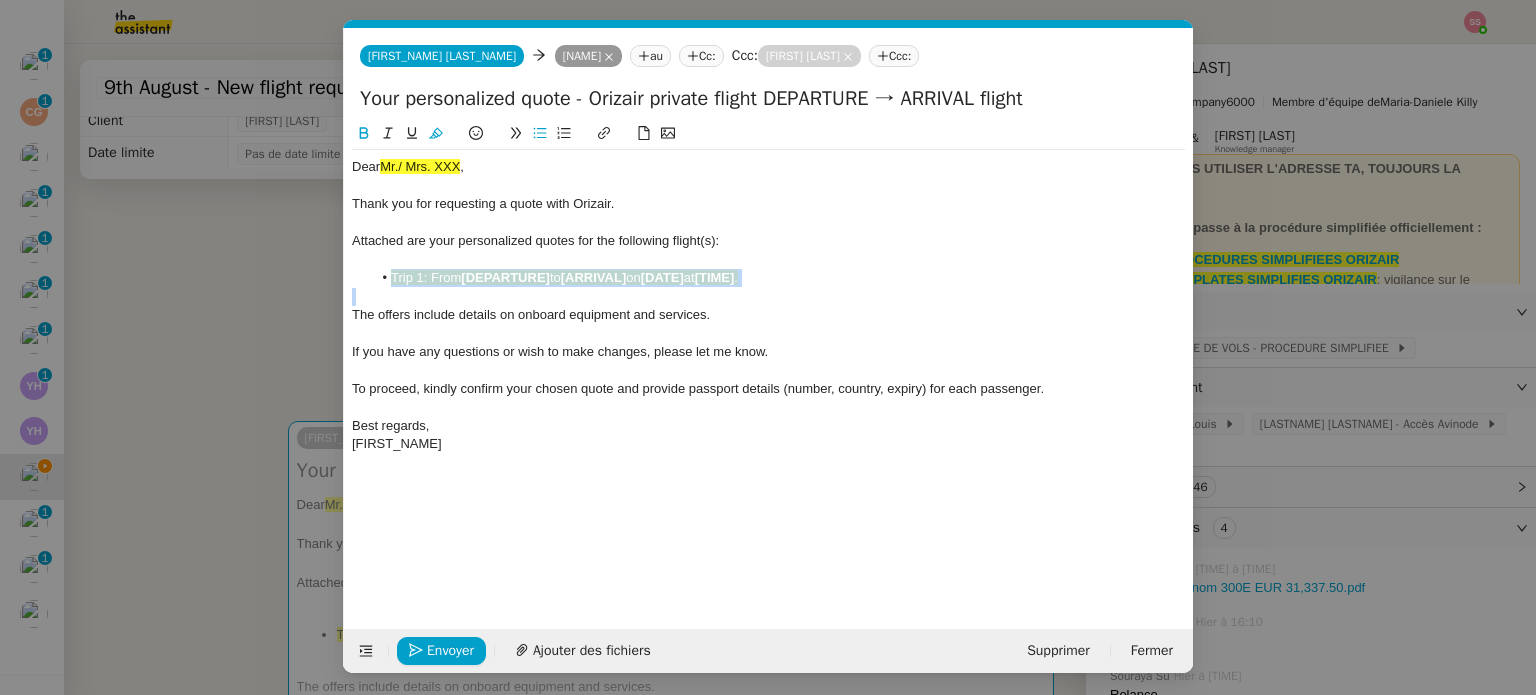 click on "[ARRIVAL]" 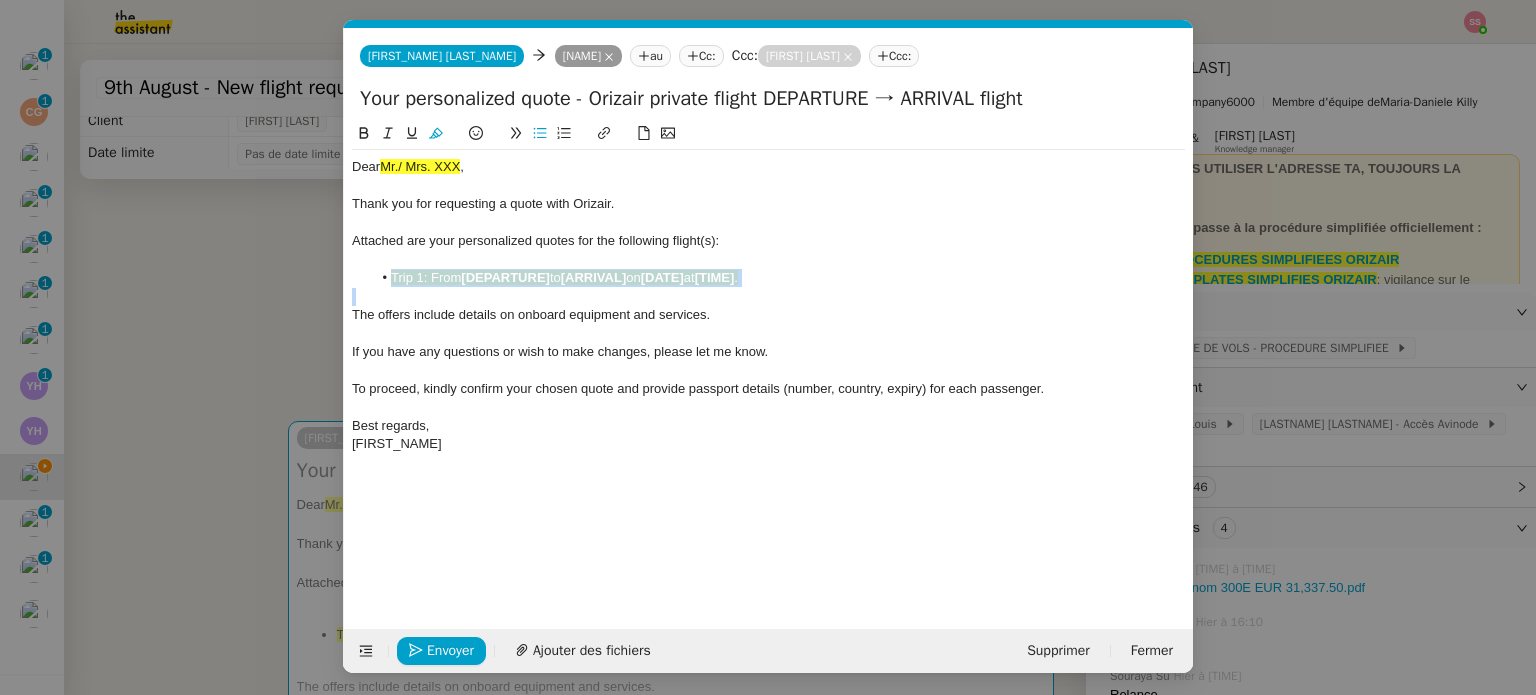 type 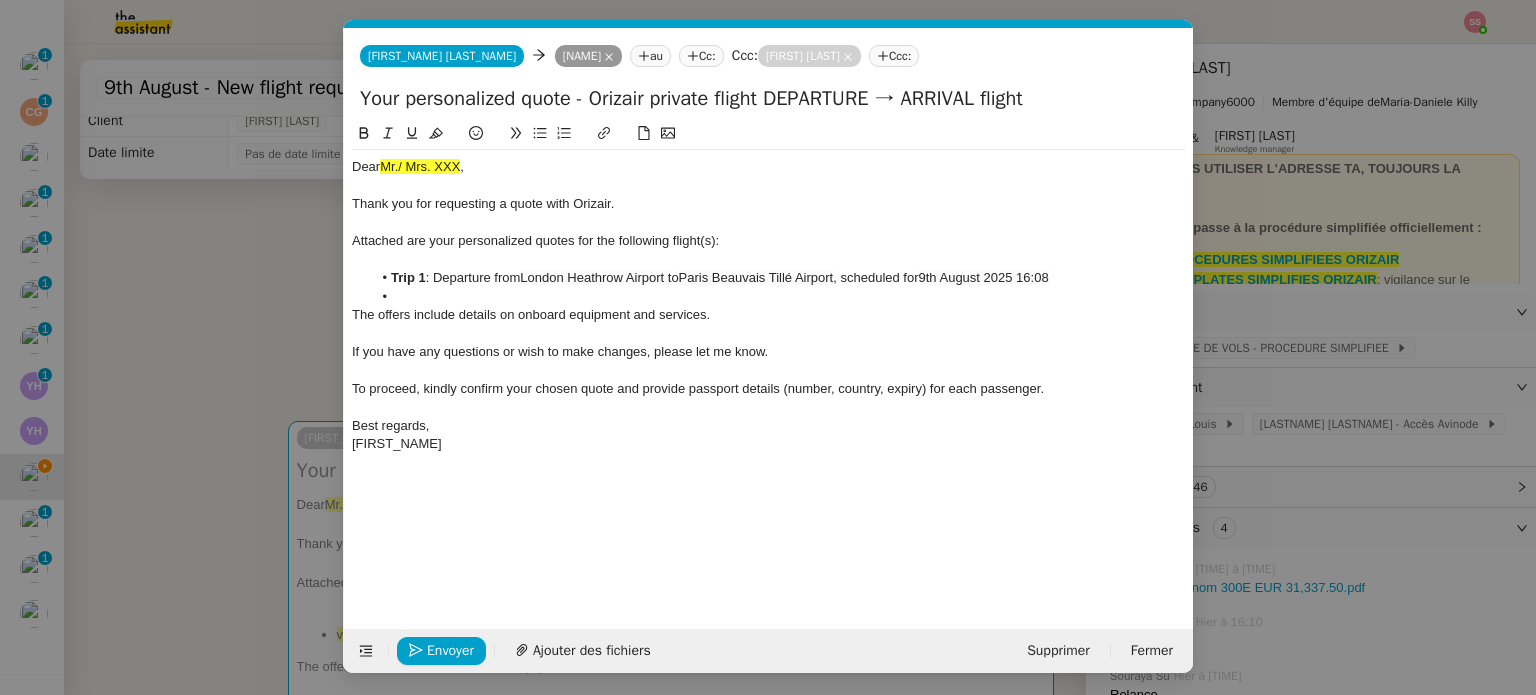 scroll, scrollTop: 0, scrollLeft: 0, axis: both 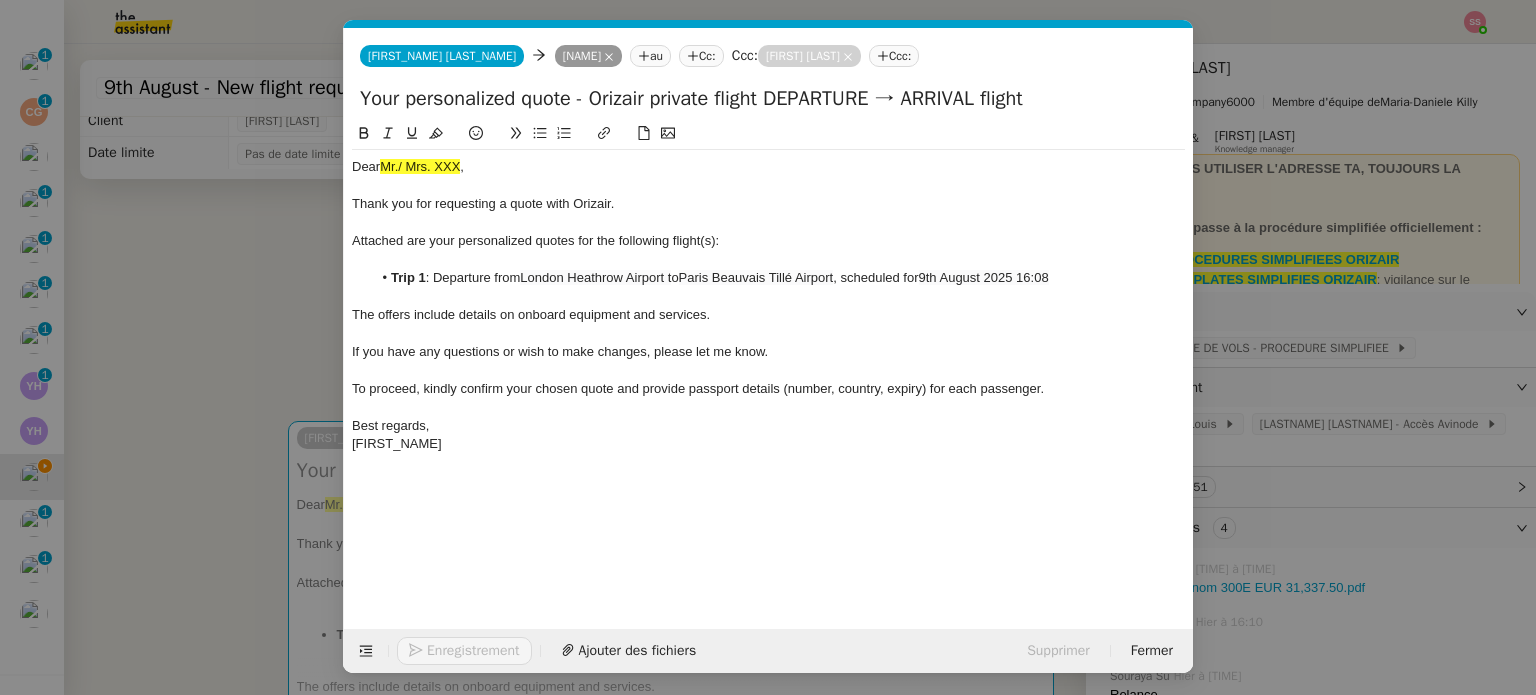 click on "Attached are your personalized quotes for the following flight(s):" 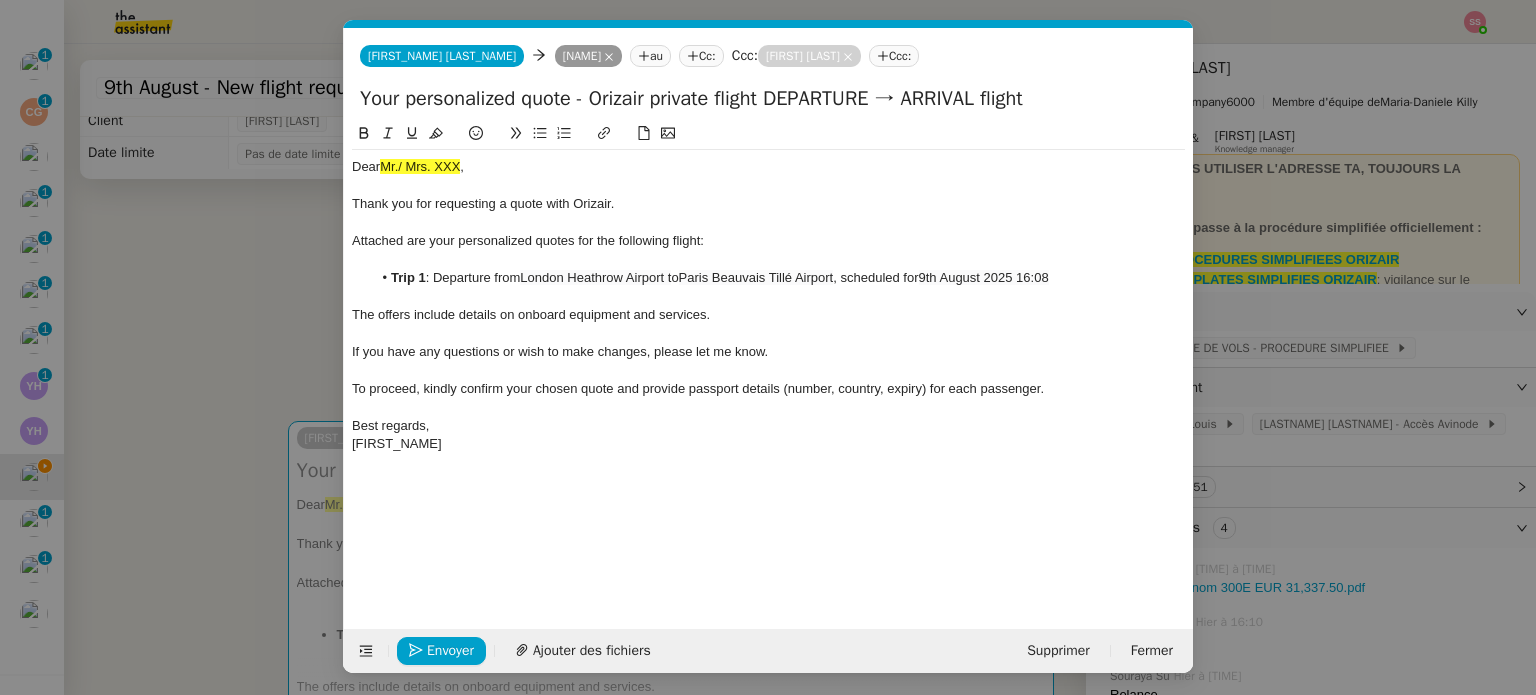 drag, startPoint x: 261, startPoint y: 270, endPoint x: 285, endPoint y: 292, distance: 32.55764 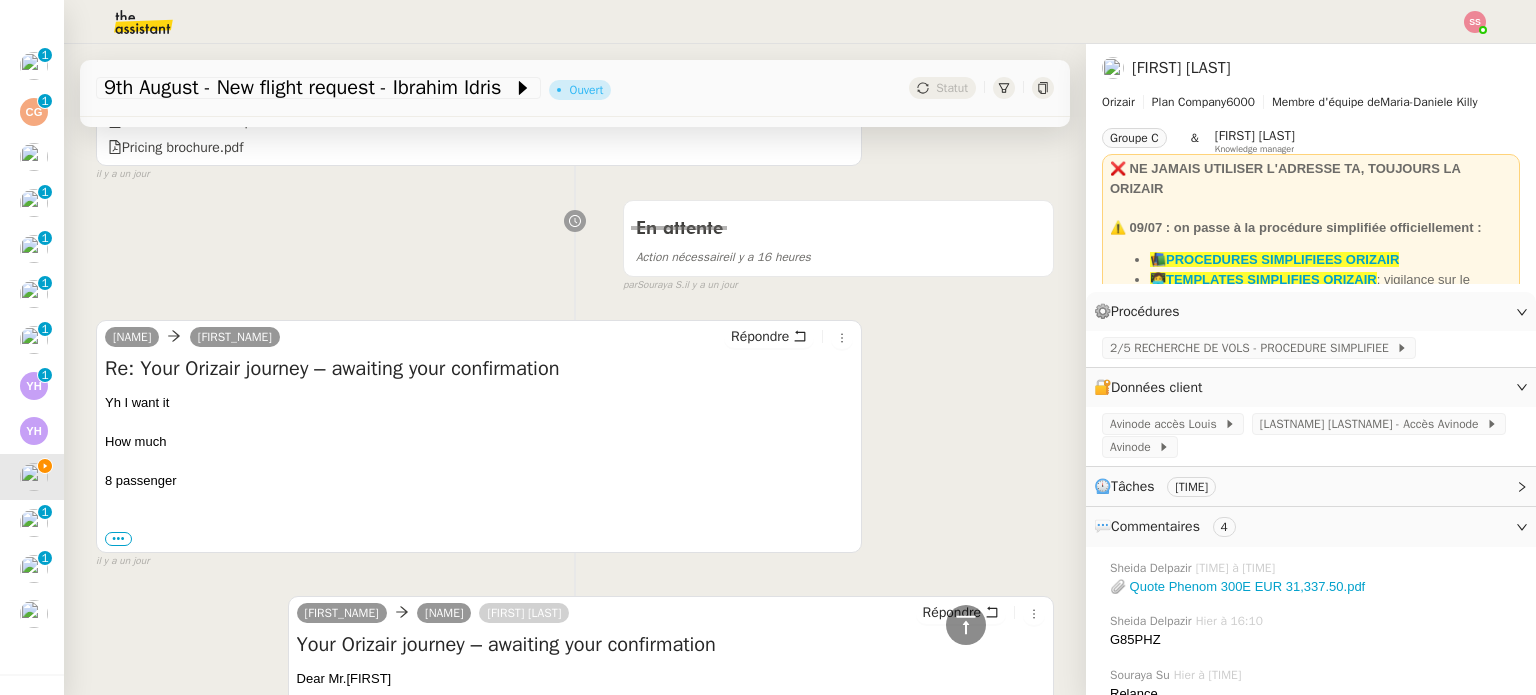 scroll, scrollTop: 1612, scrollLeft: 0, axis: vertical 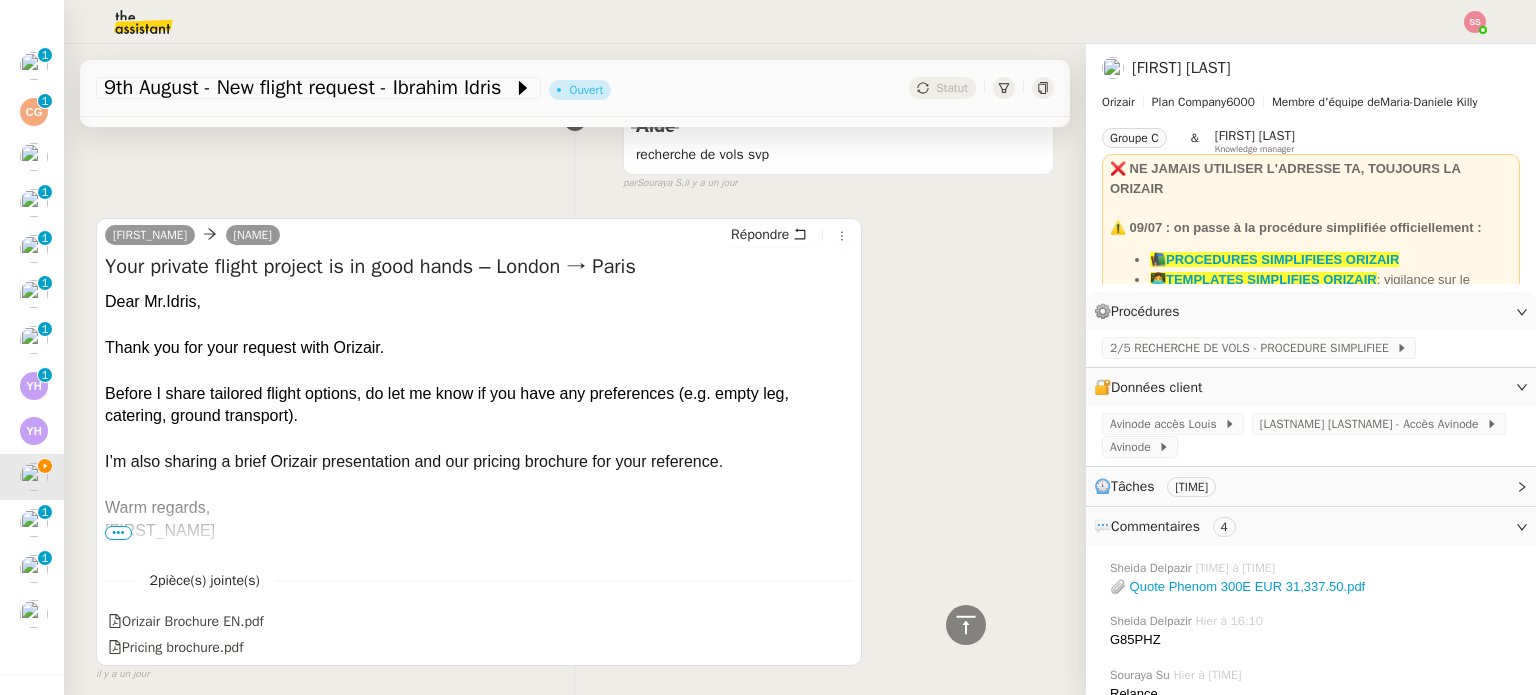 click on "Your private flight project is in good hands – [CITY] → [CITY]
Dear Mr.[LAST], Thank you for your request with Orizair. Before I share tailored flight options, do let me know if you have any preferences (e.g. empty leg, catering, ground transport). I’m also sharing a brief Orizair presentation and our pricing brochure for your reference. Warm regards, [FIRST] •••" at bounding box center (479, 403) 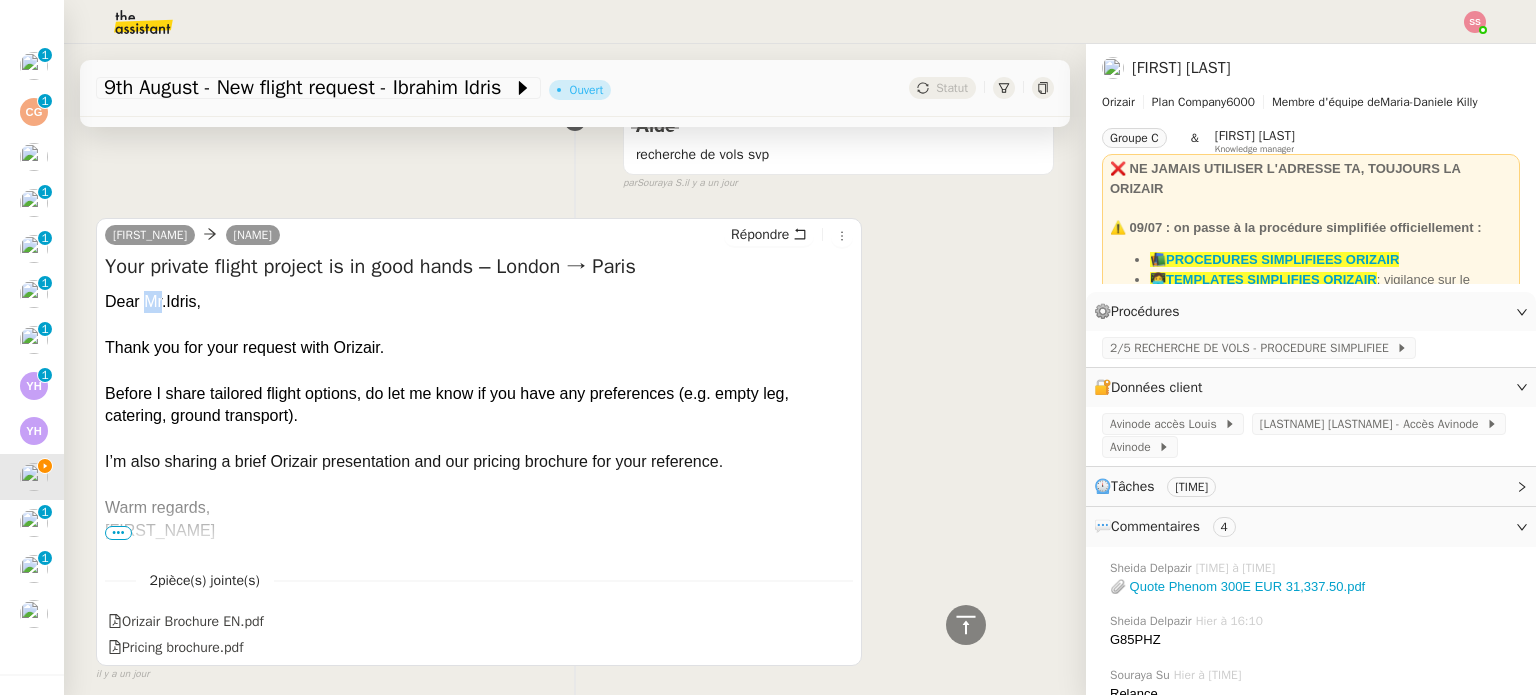 click on "Your private flight project is in good hands – [CITY] → [CITY]
Dear Mr.[LAST], Thank you for your request with Orizair. Before I share tailored flight options, do let me know if you have any preferences (e.g. empty leg, catering, ground transport). I’m also sharing a brief Orizair presentation and our pricing brochure for your reference. Warm regards, [FIRST] •••" at bounding box center (479, 403) 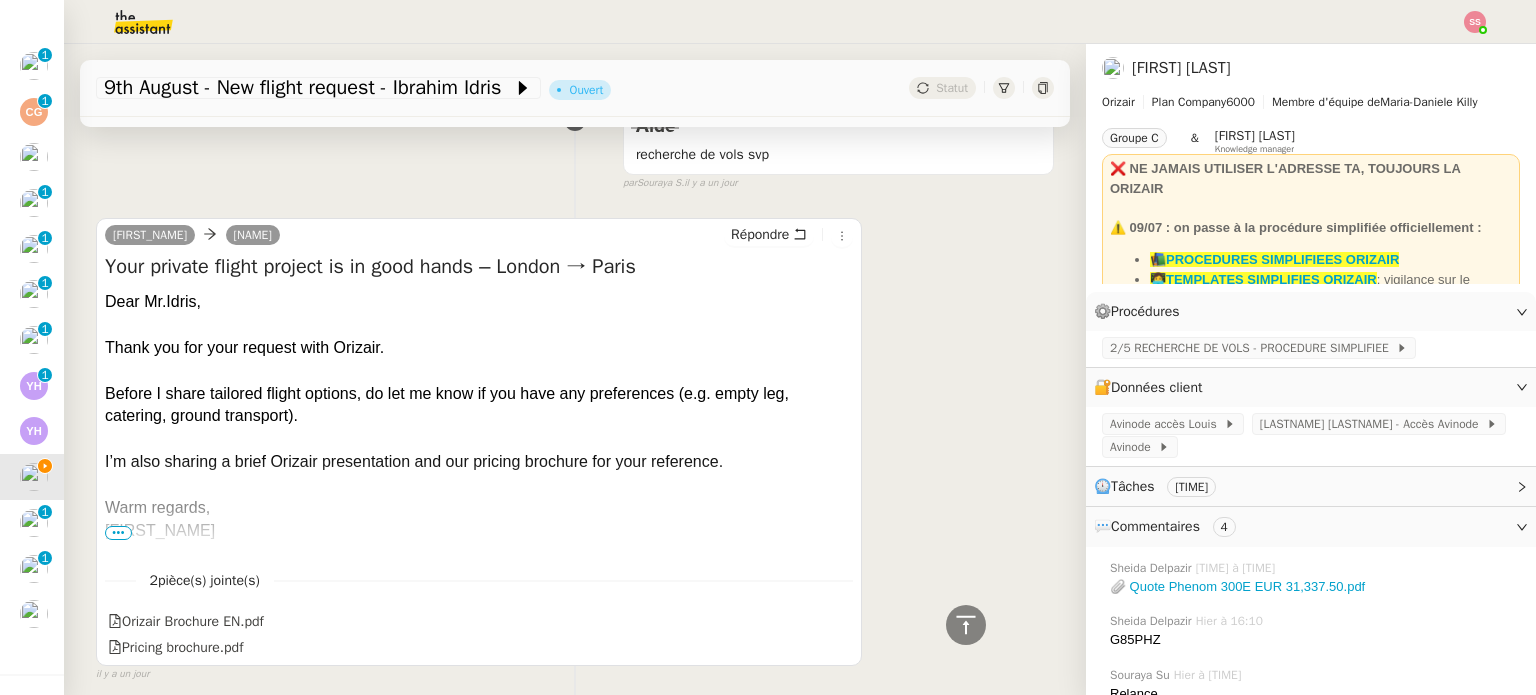 click on "Dear Mr.Idris," at bounding box center [479, 302] 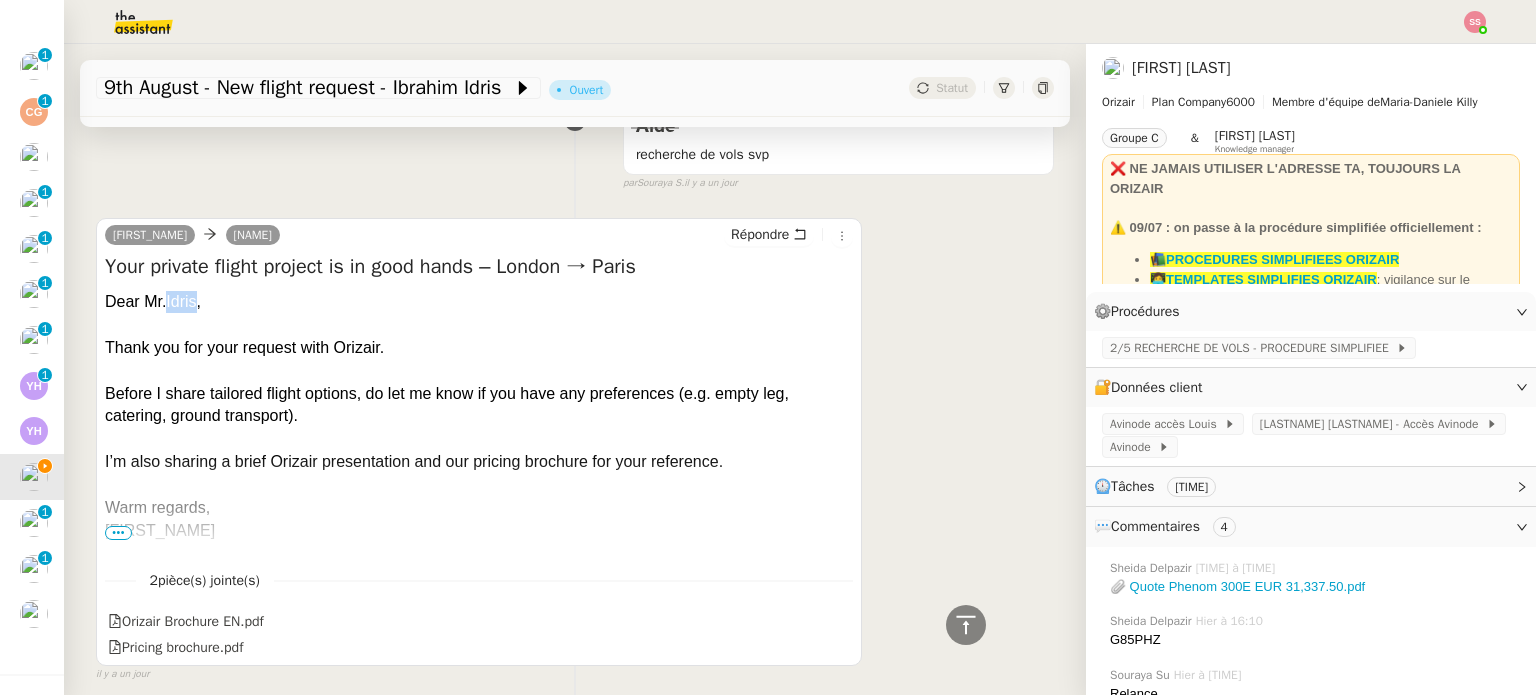 click on "Dear Mr.Idris," at bounding box center [479, 302] 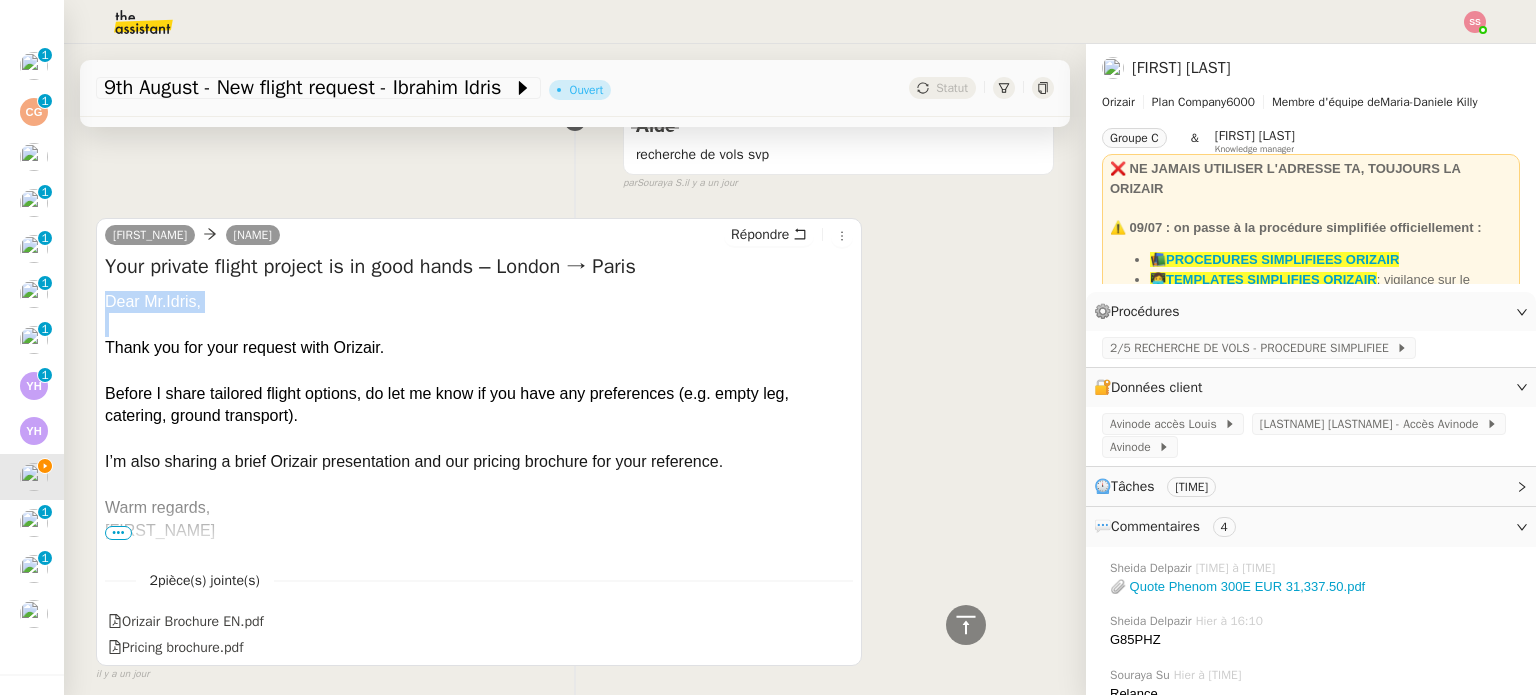click on "Dear Mr.Idris," at bounding box center (479, 302) 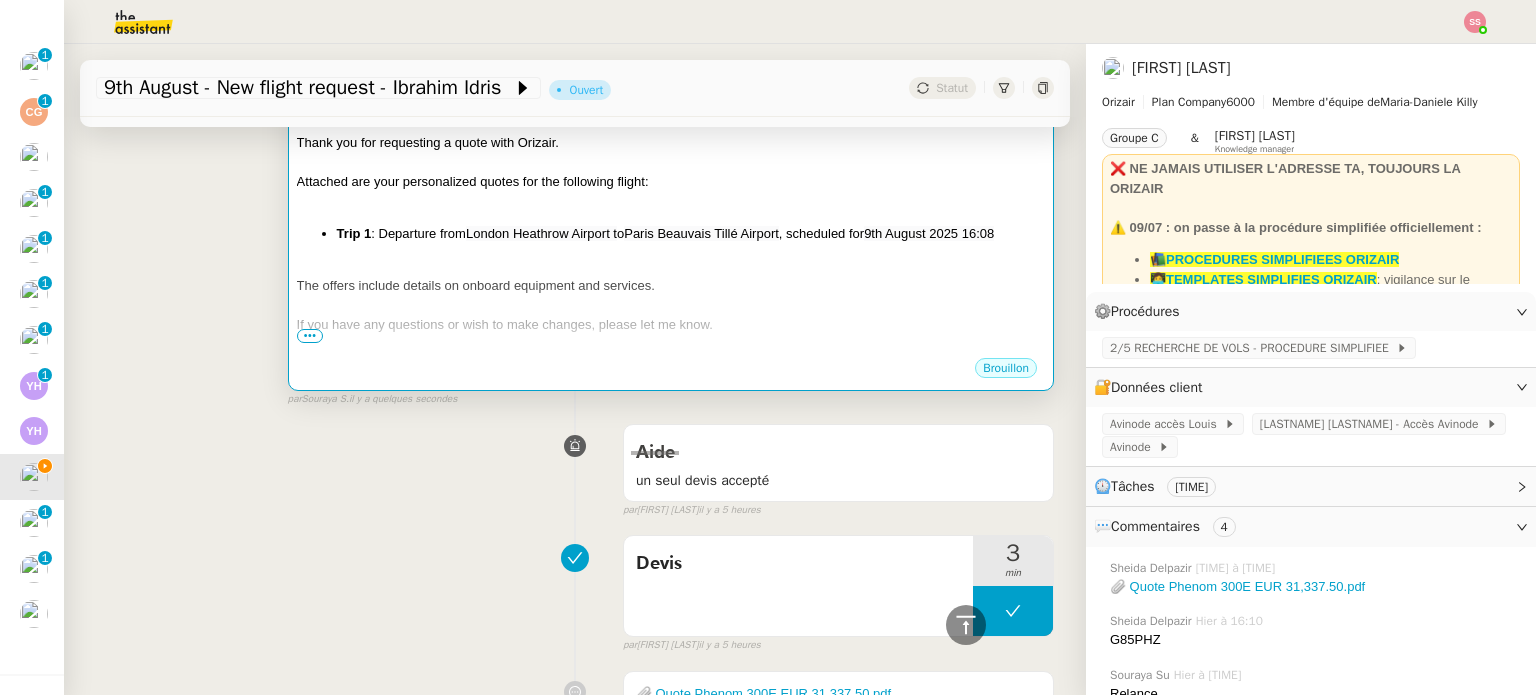 scroll, scrollTop: 212, scrollLeft: 0, axis: vertical 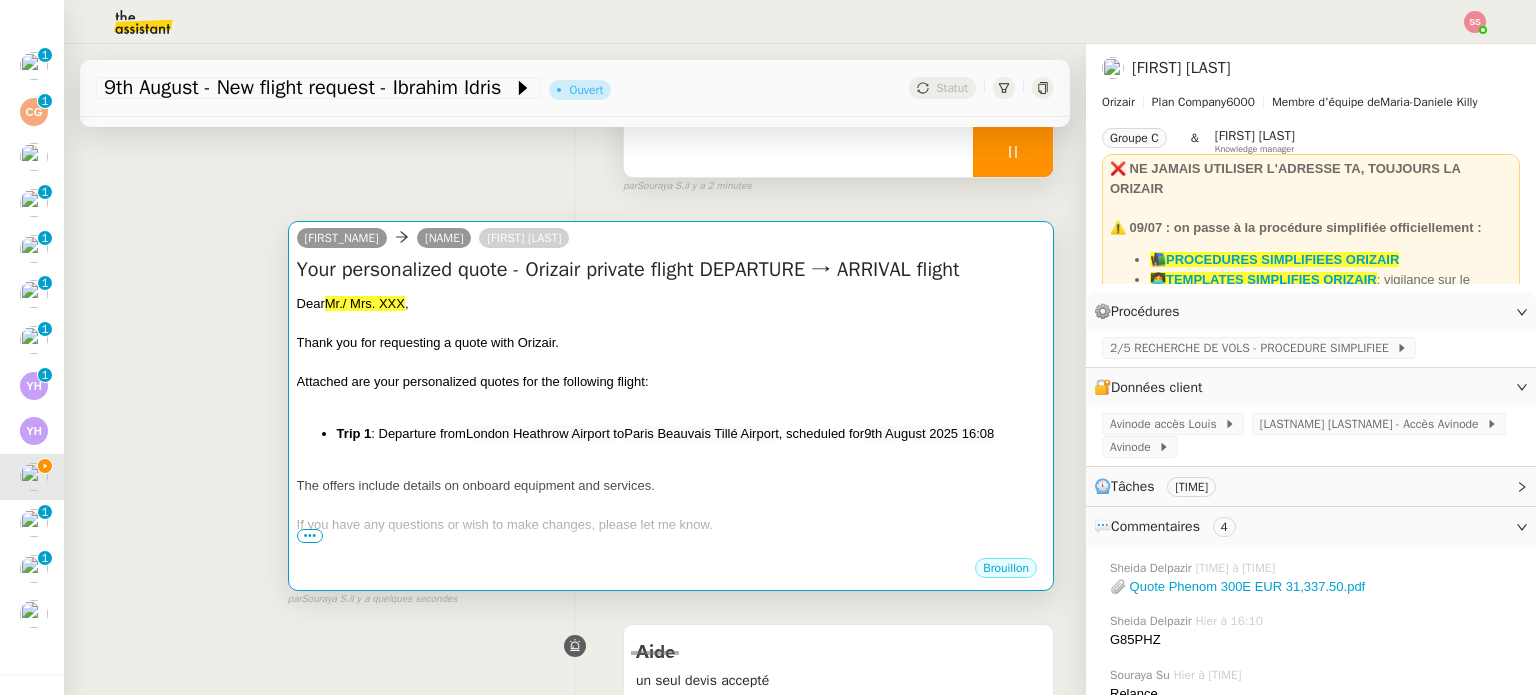 click at bounding box center [671, 362] 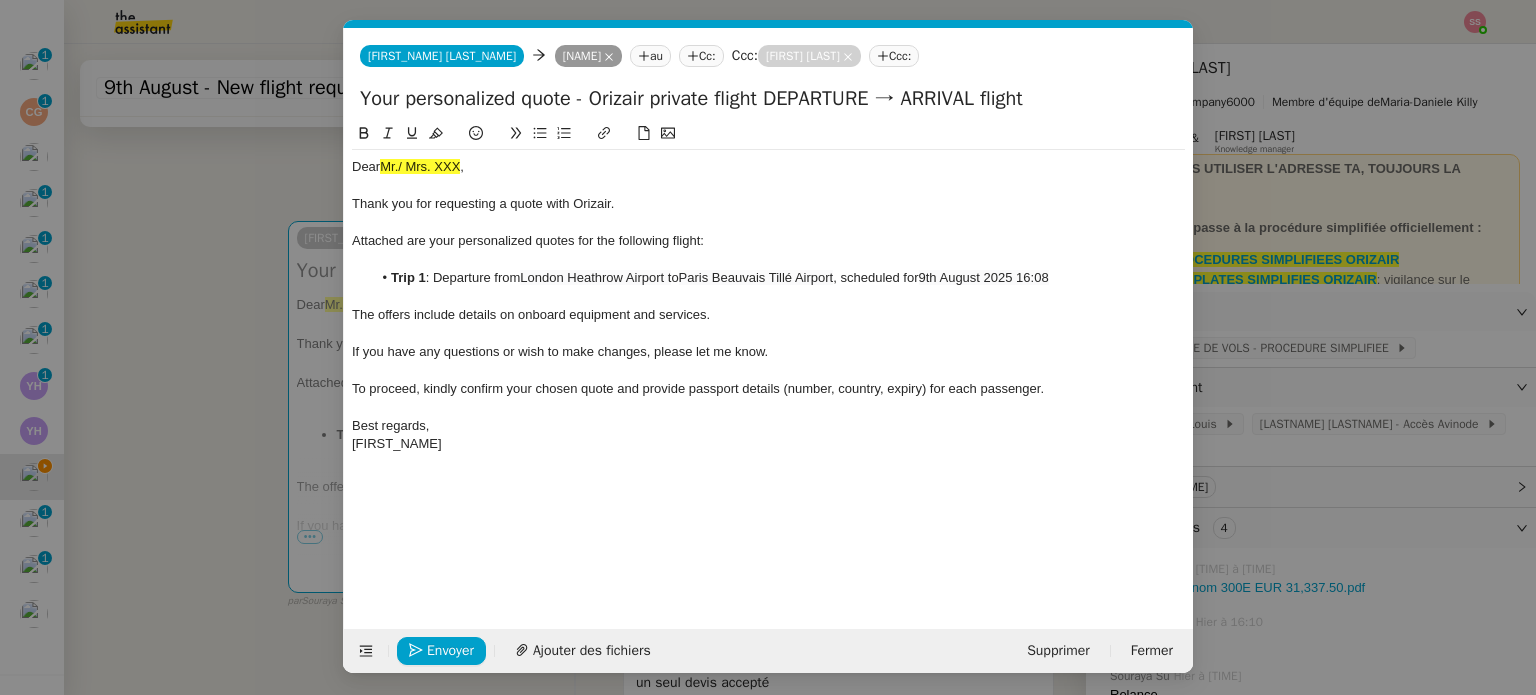 scroll, scrollTop: 0, scrollLeft: 67, axis: horizontal 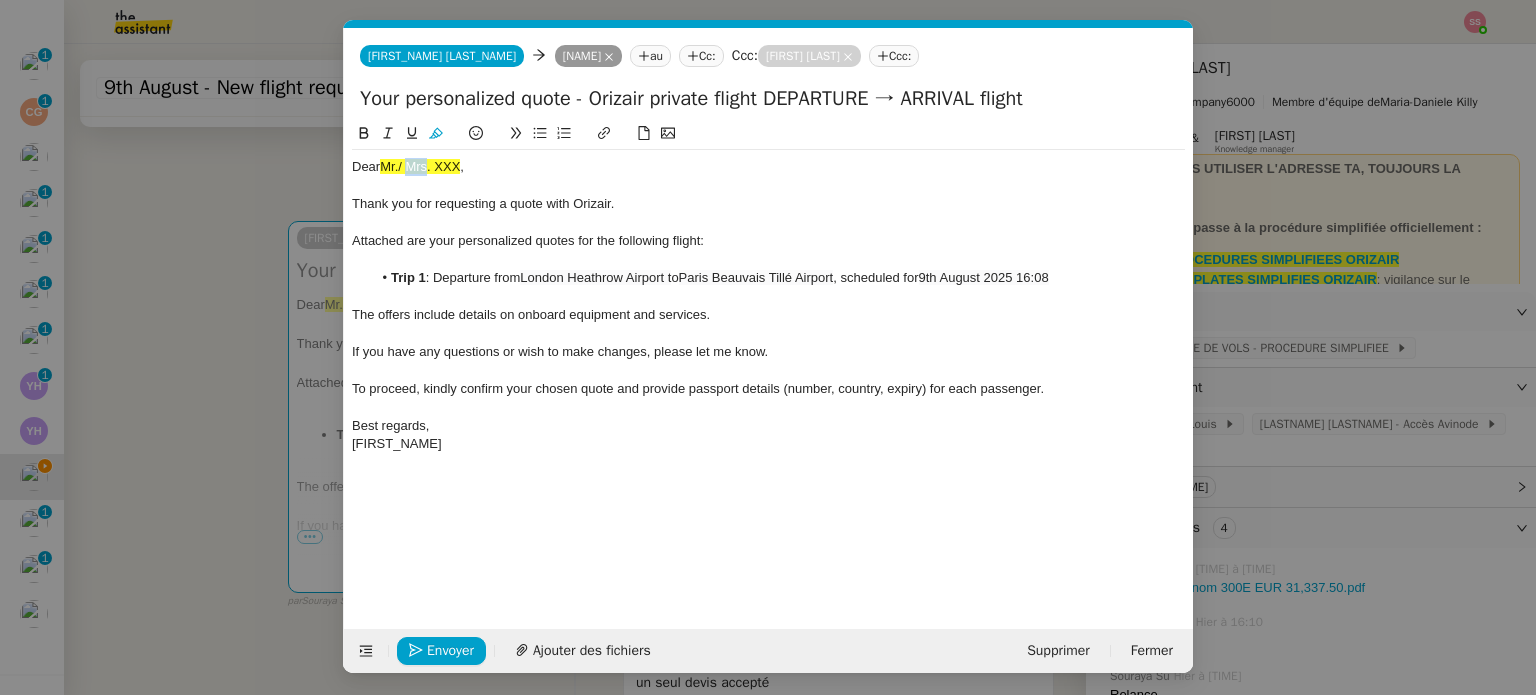 click on "Dear Mr./ Mrs. XXX , Thank you for requesting a quote with Orizair. Attached are your personalized quotes for the following flight: Trip 1 : Departure from London Heathrow Airport t o Paris Beauvais Tillé Airport , scheduled for 9th August 2025 16:08 The offers include details on onboard equipment and services. If you have any questions or wish to make changes, please let me know. To proceed, kindly confirm your chosen quote and provide passport details (number, country, expiry) for each passenger. ﻿ Best regards, Josephine" 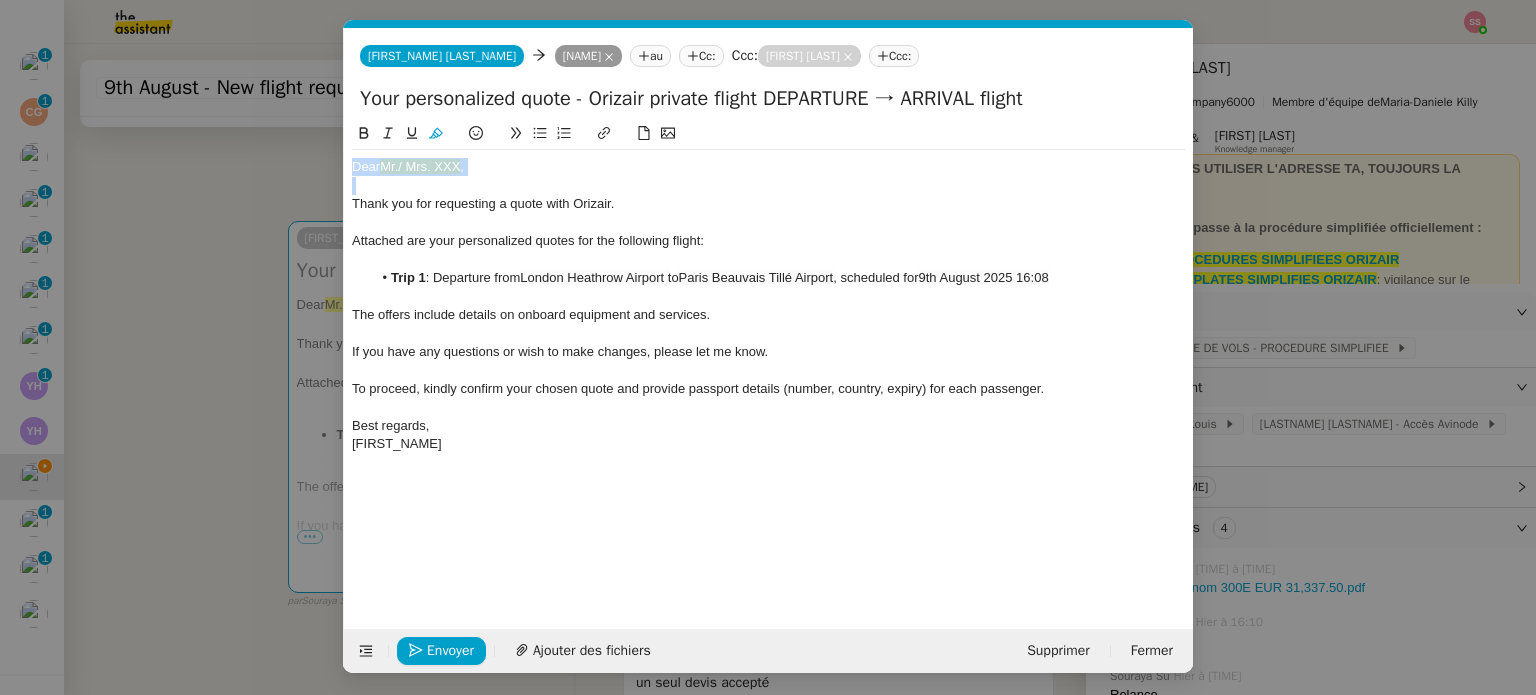 click on "Dear Mr./ Mrs. XXX , Thank you for requesting a quote with Orizair. Attached are your personalized quotes for the following flight: Trip 1 : Departure from London Heathrow Airport t o Paris Beauvais Tillé Airport , scheduled for 9th August 2025 16:08 The offers include details on onboard equipment and services. If you have any questions or wish to make changes, please let me know. To proceed, kindly confirm your chosen quote and provide passport details (number, country, expiry) for each passenger. ﻿ Best regards, Josephine" 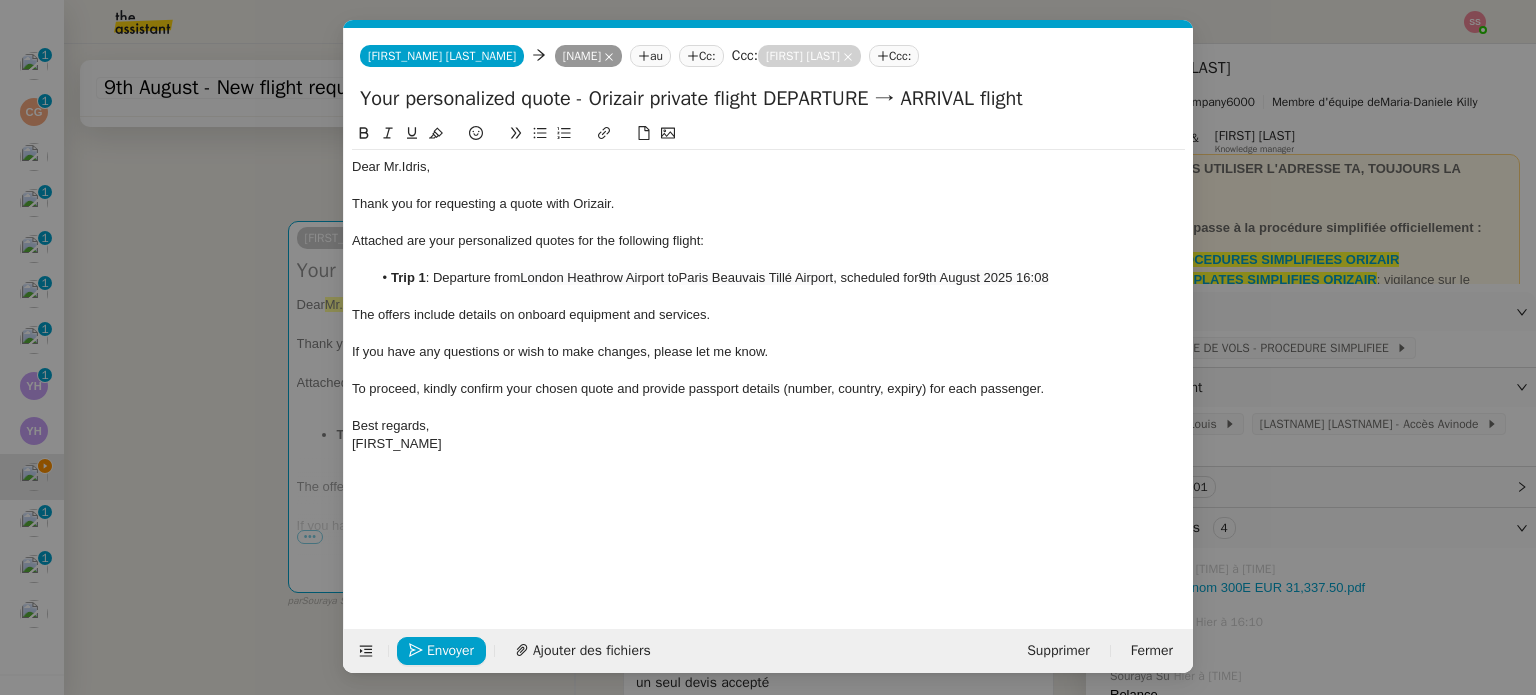 scroll, scrollTop: 0, scrollLeft: 0, axis: both 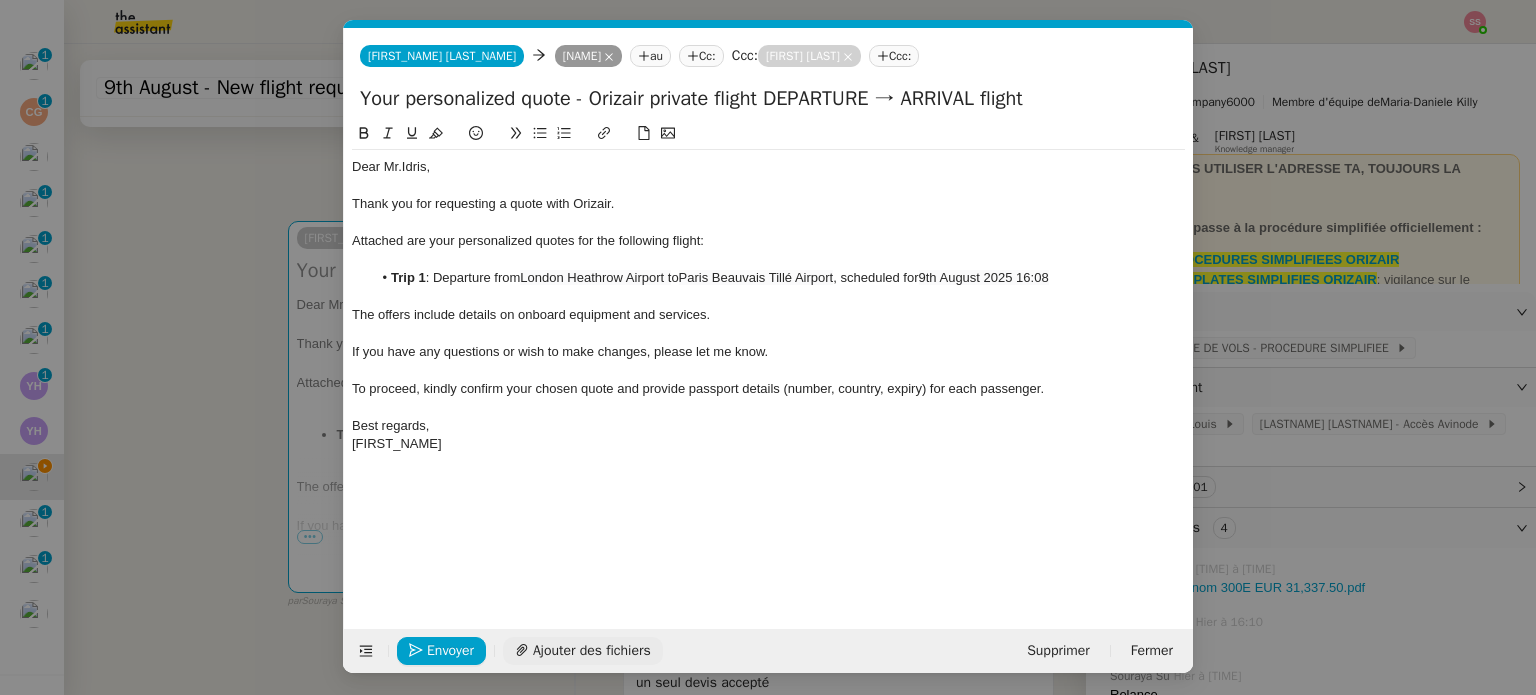 click on "Ajouter des fichiers" 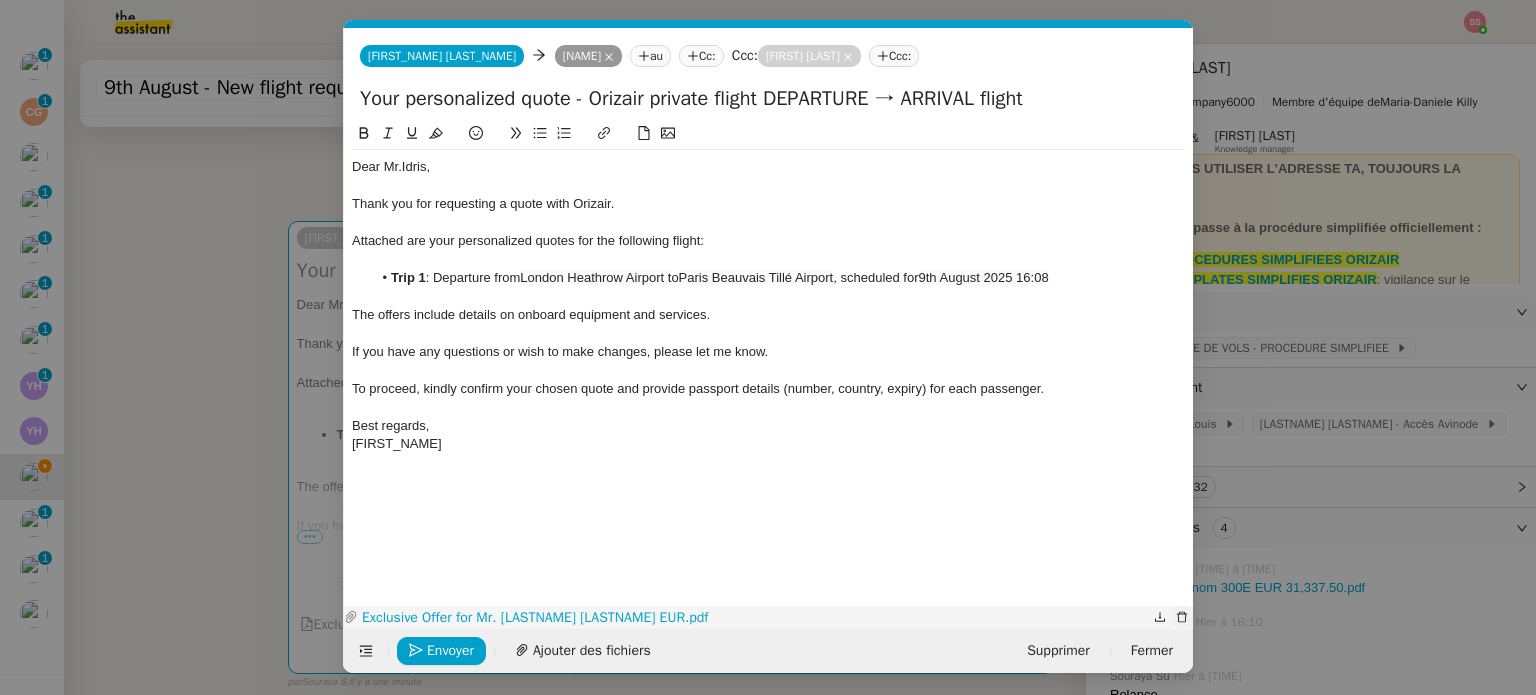 click 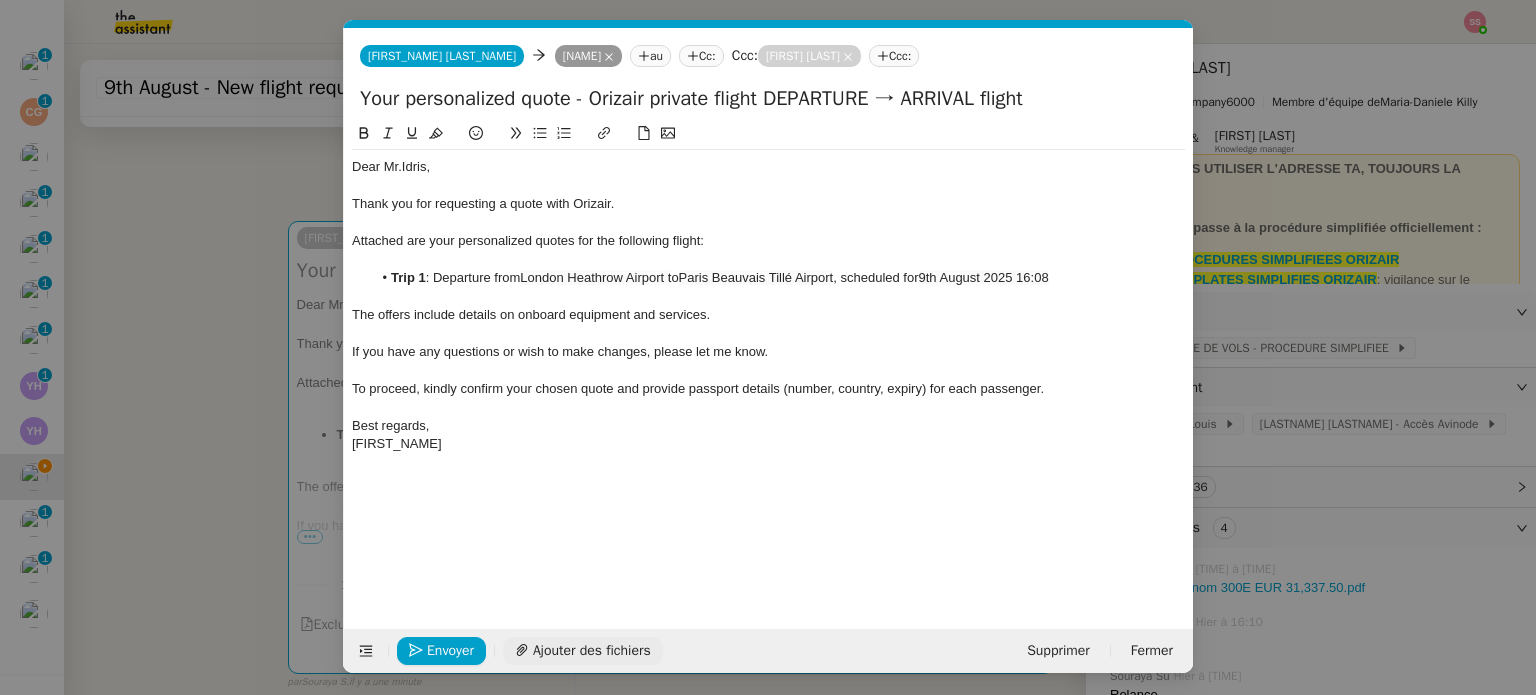 click on "Ajouter des fichiers" 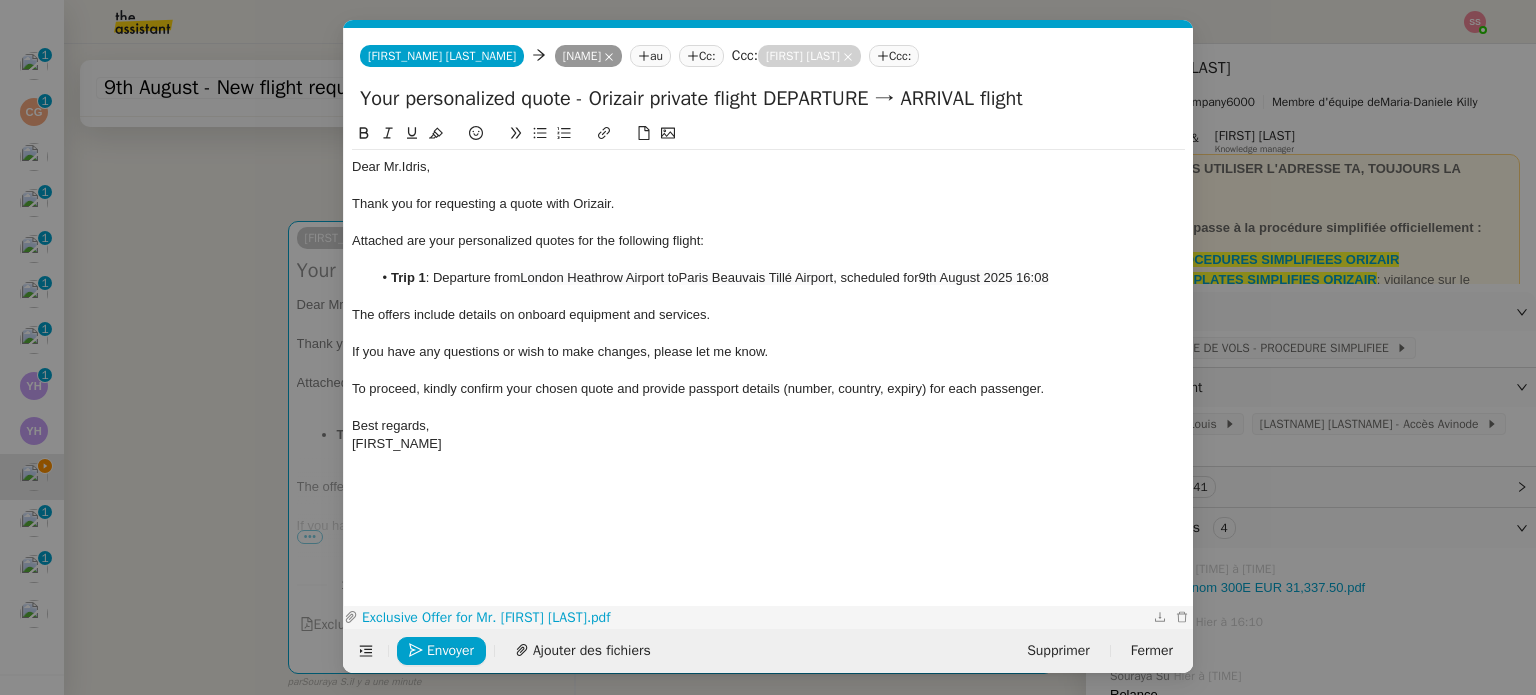 click on "Exclusive Offer for  Mr. [FIRST] [LAST].pdf" 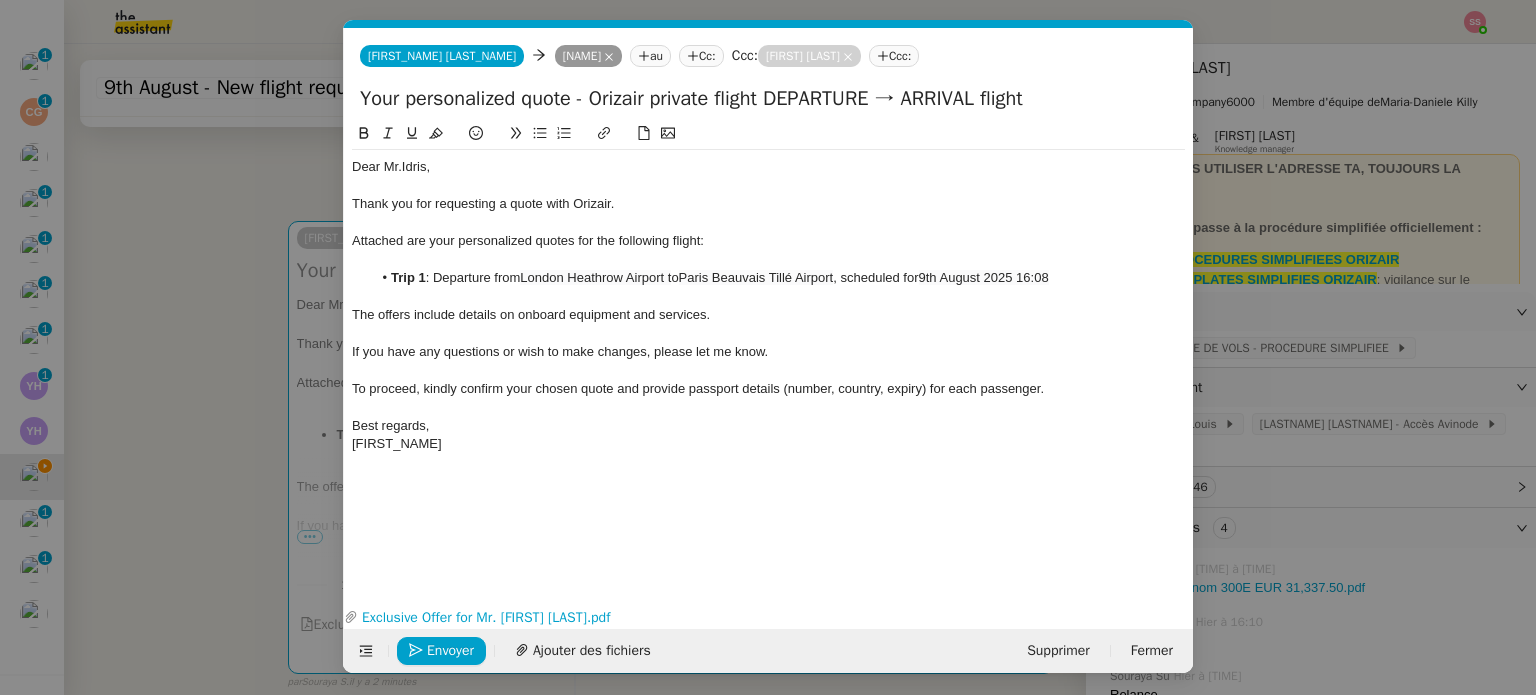 click on "The offers include details on onboard equipment and services." 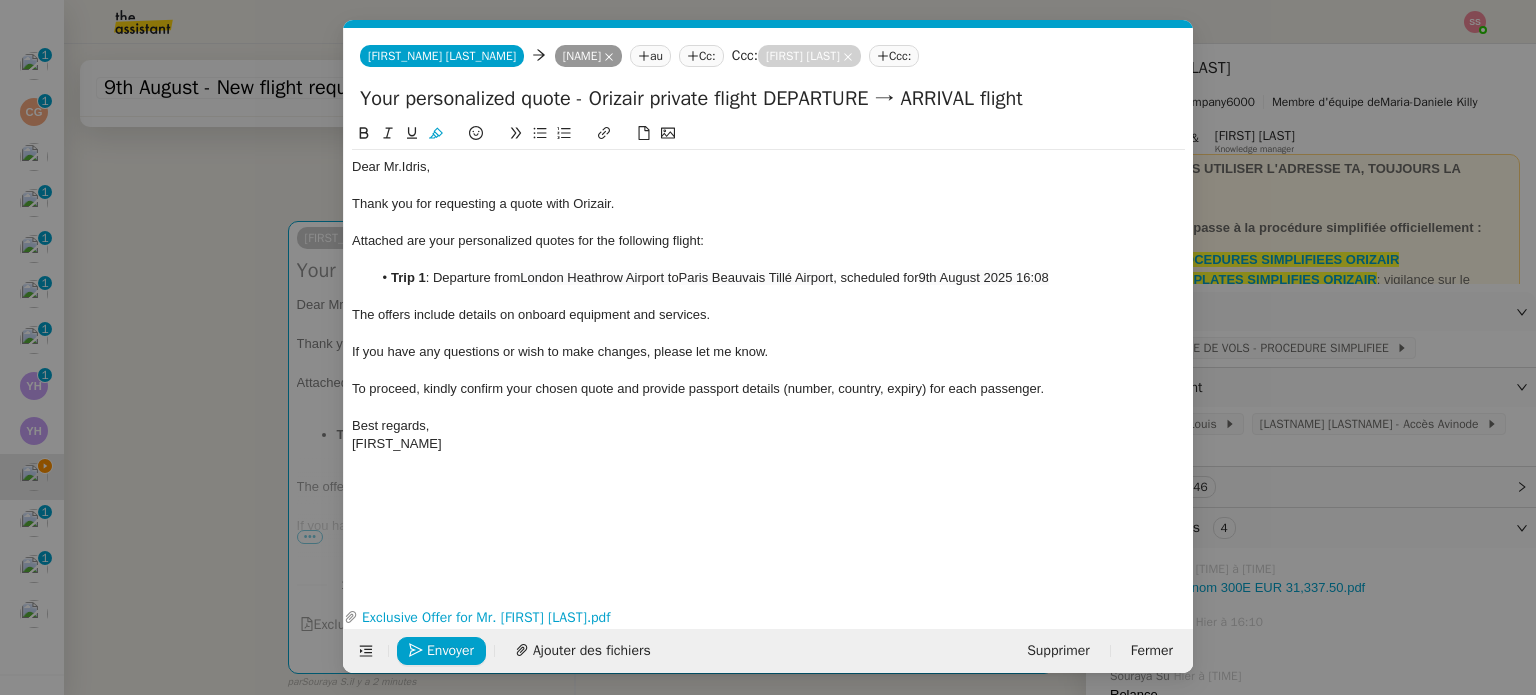 type 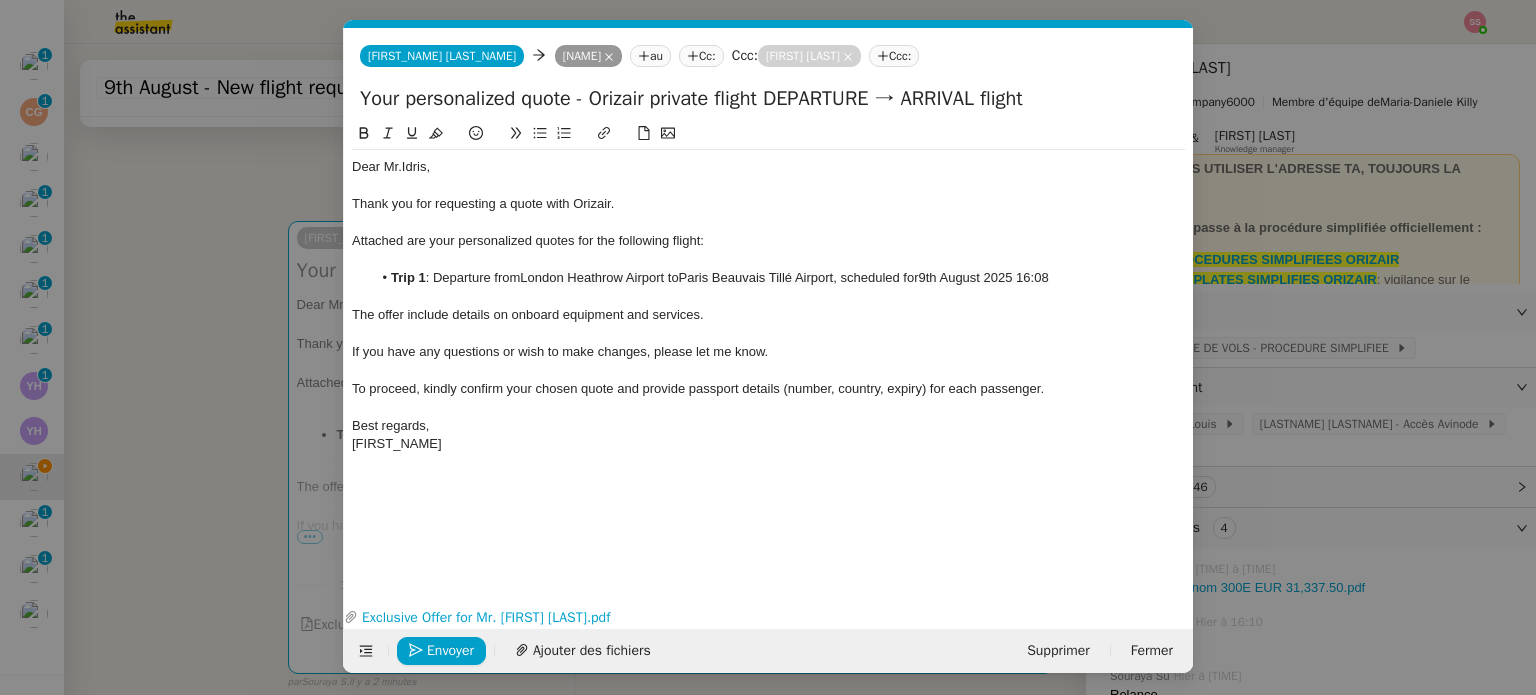 click on "The offer include details on onboard equipment and services." 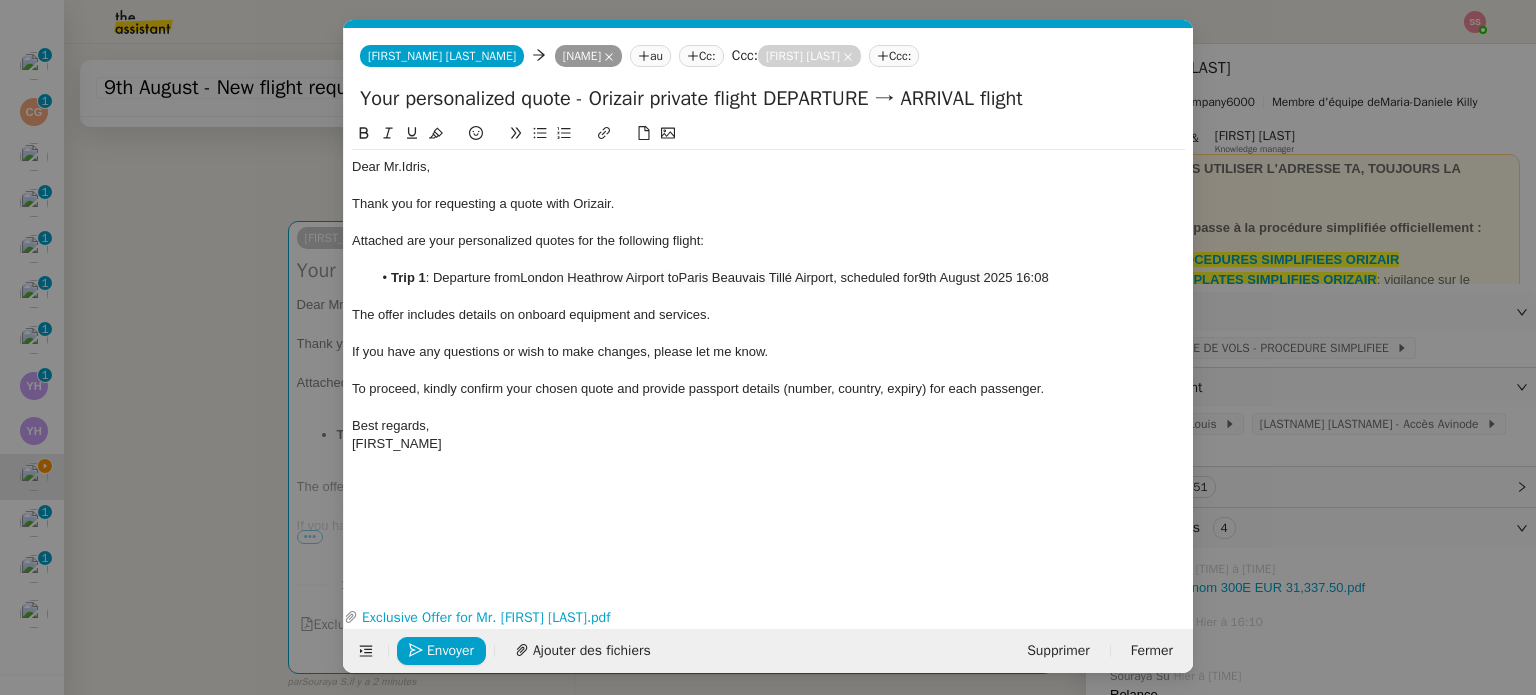 click on "Envoyer Ajouter des fichiers Supprimer Fermer" 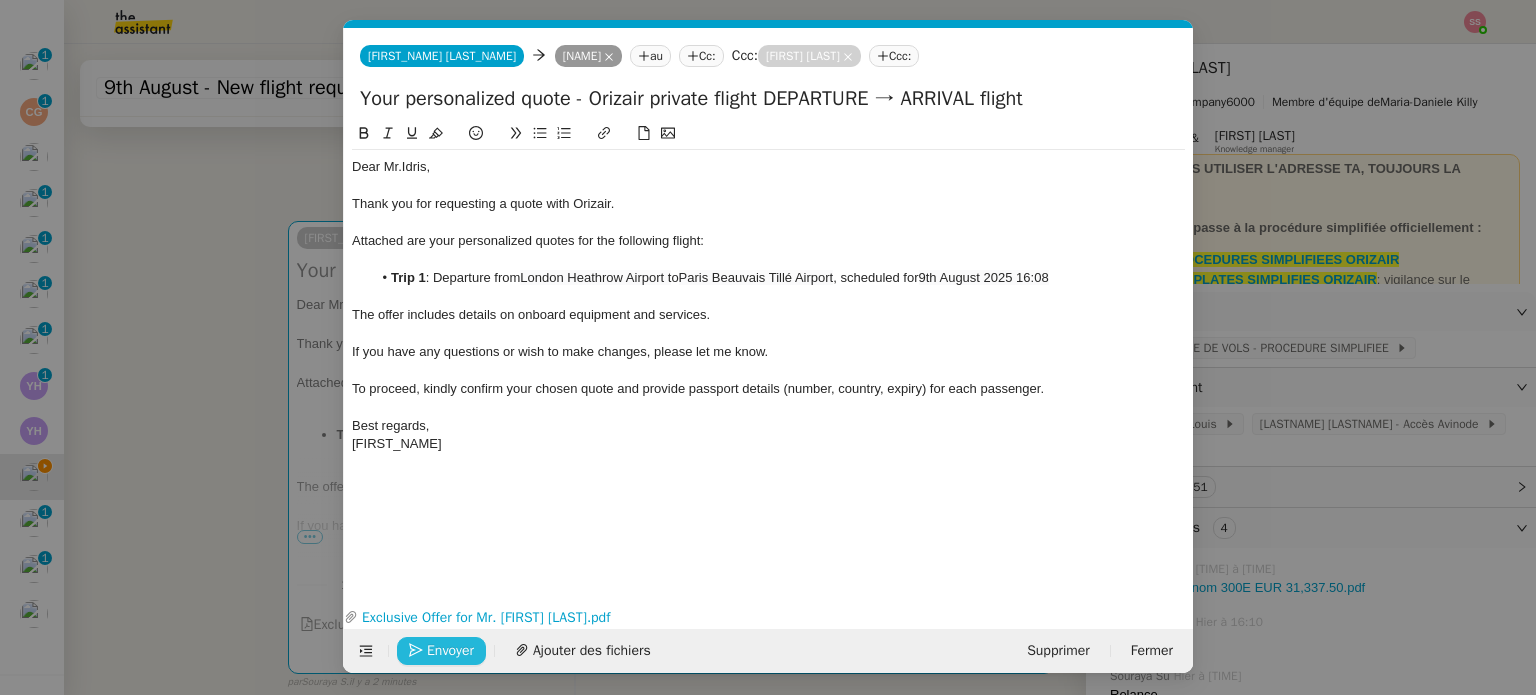 click on "Envoyer" 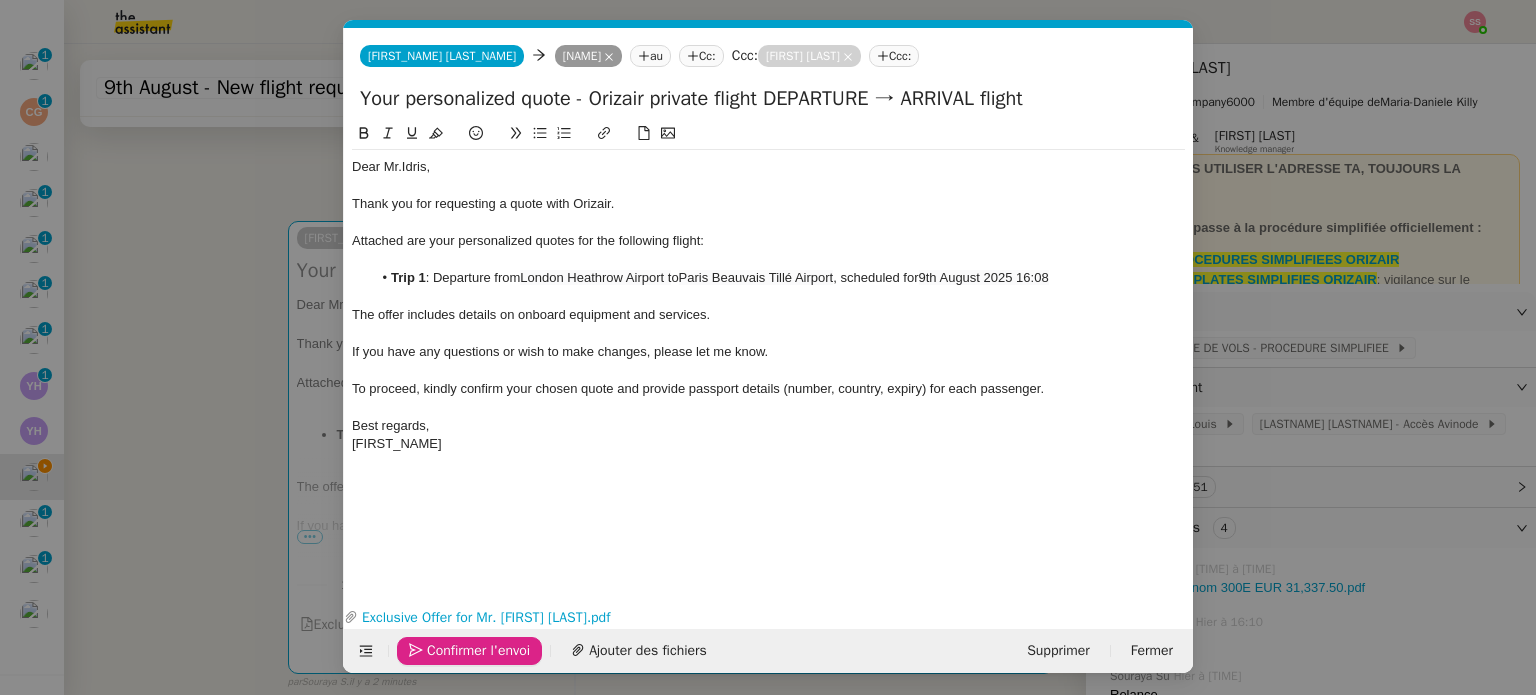 click on "Confirmer l'envoi" 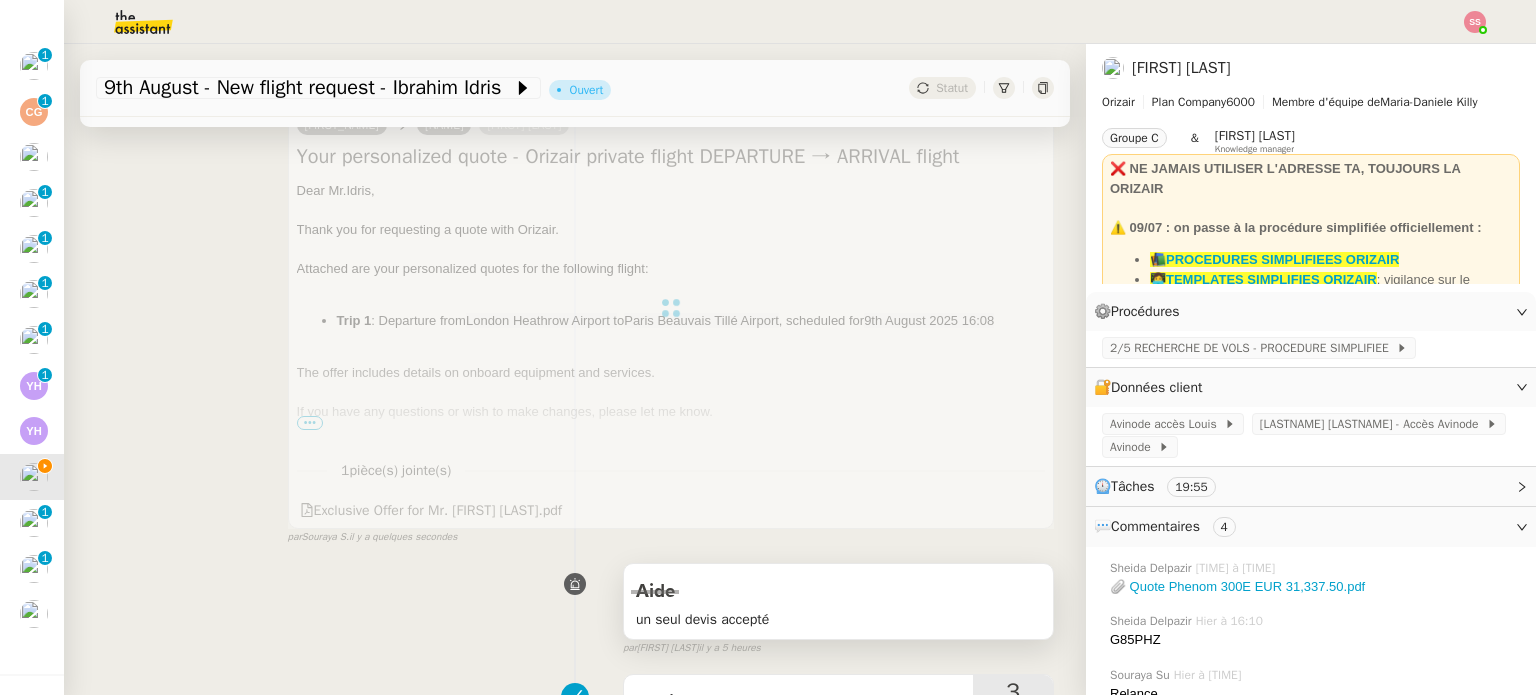 scroll, scrollTop: 412, scrollLeft: 0, axis: vertical 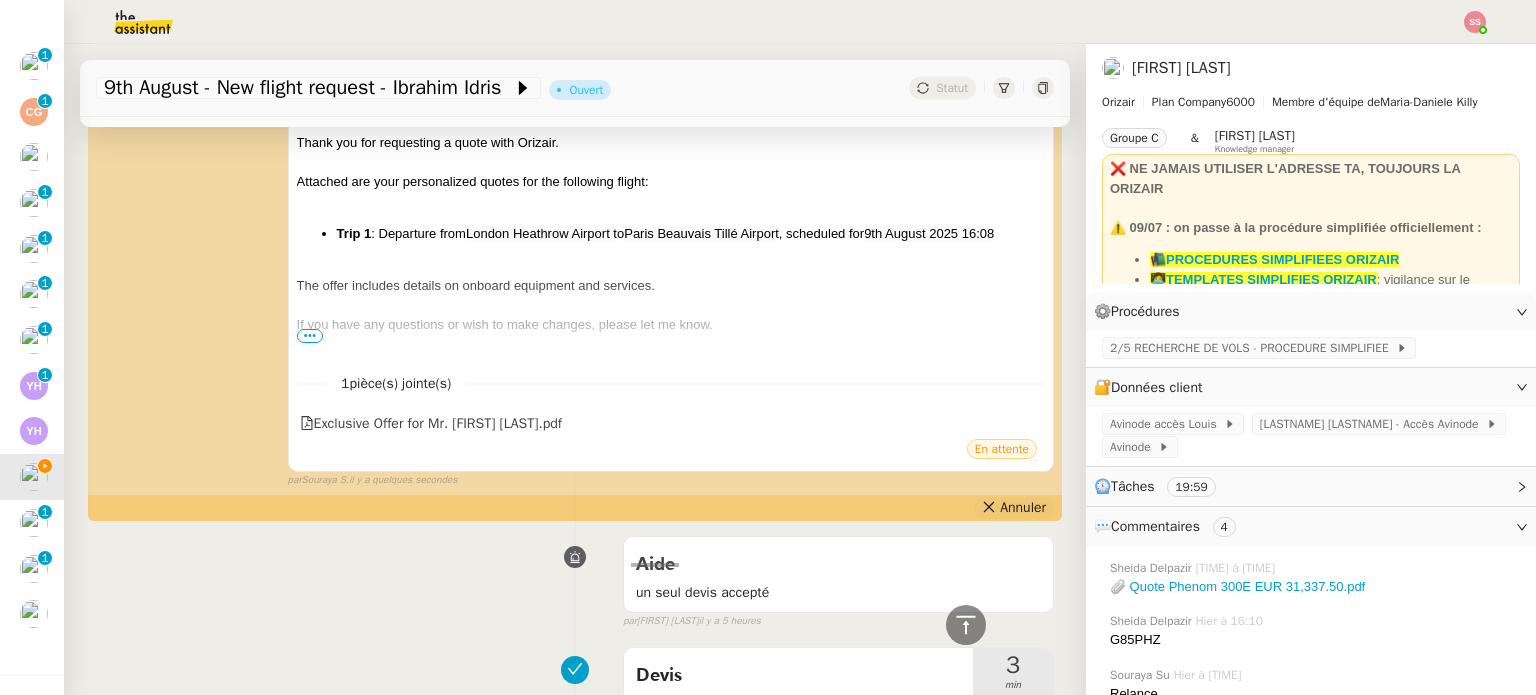 click on "Annuler" at bounding box center (1023, 508) 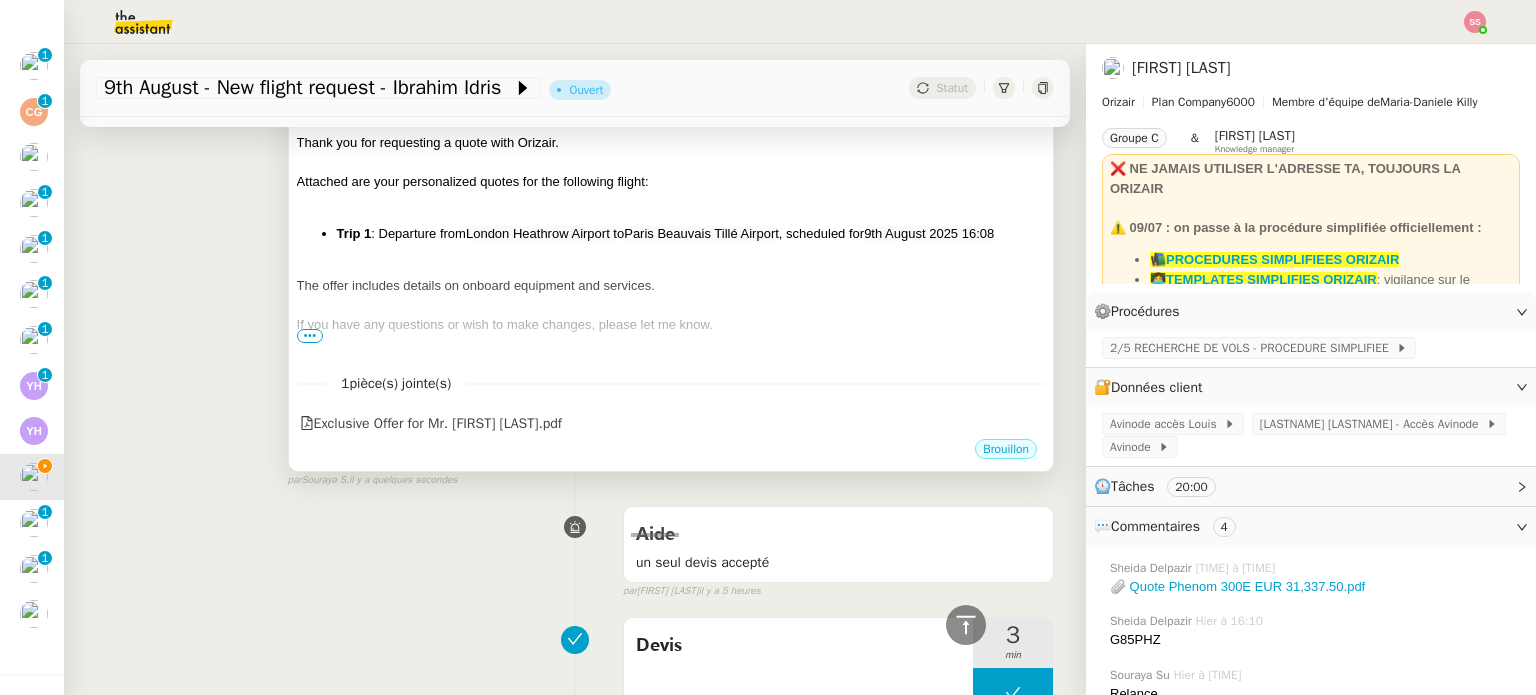 scroll, scrollTop: 328, scrollLeft: 0, axis: vertical 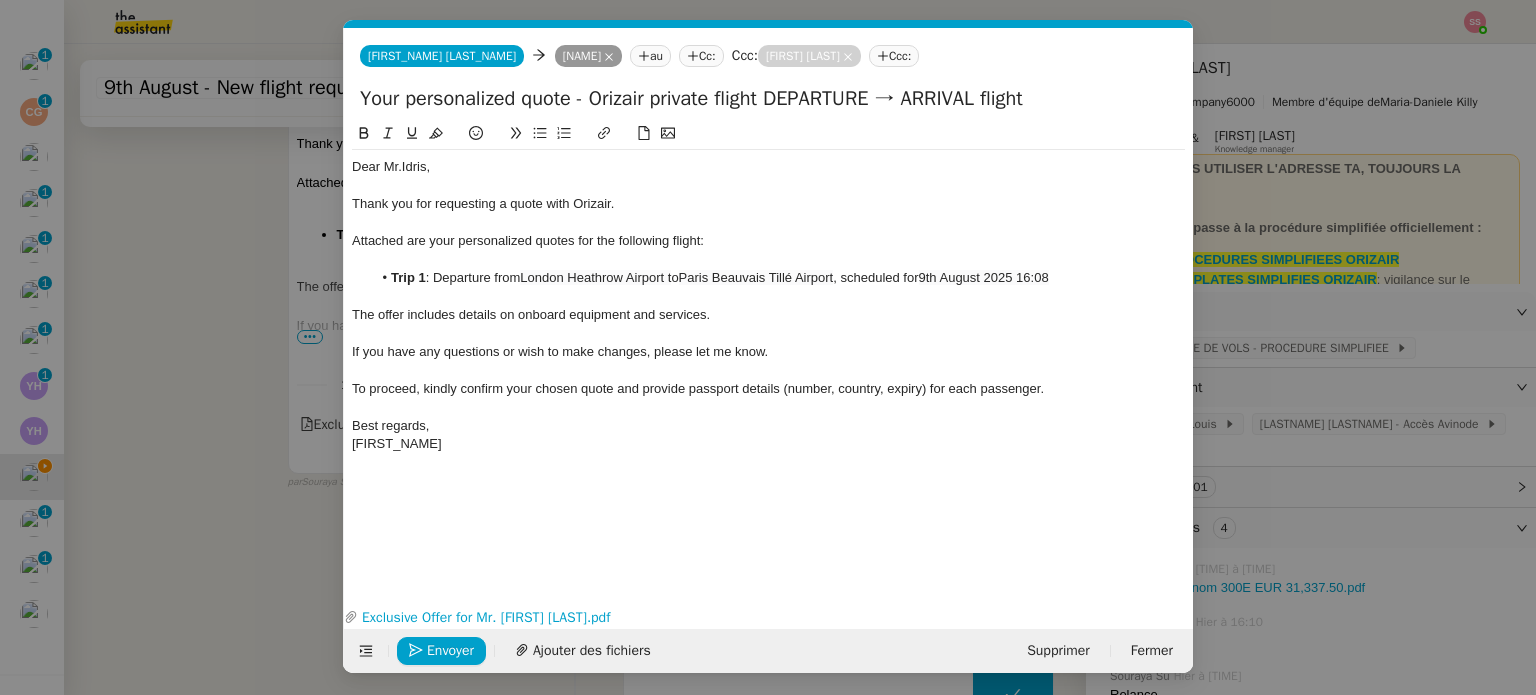drag, startPoint x: 575, startPoint y: 241, endPoint x: 627, endPoint y: 242, distance: 52.009613 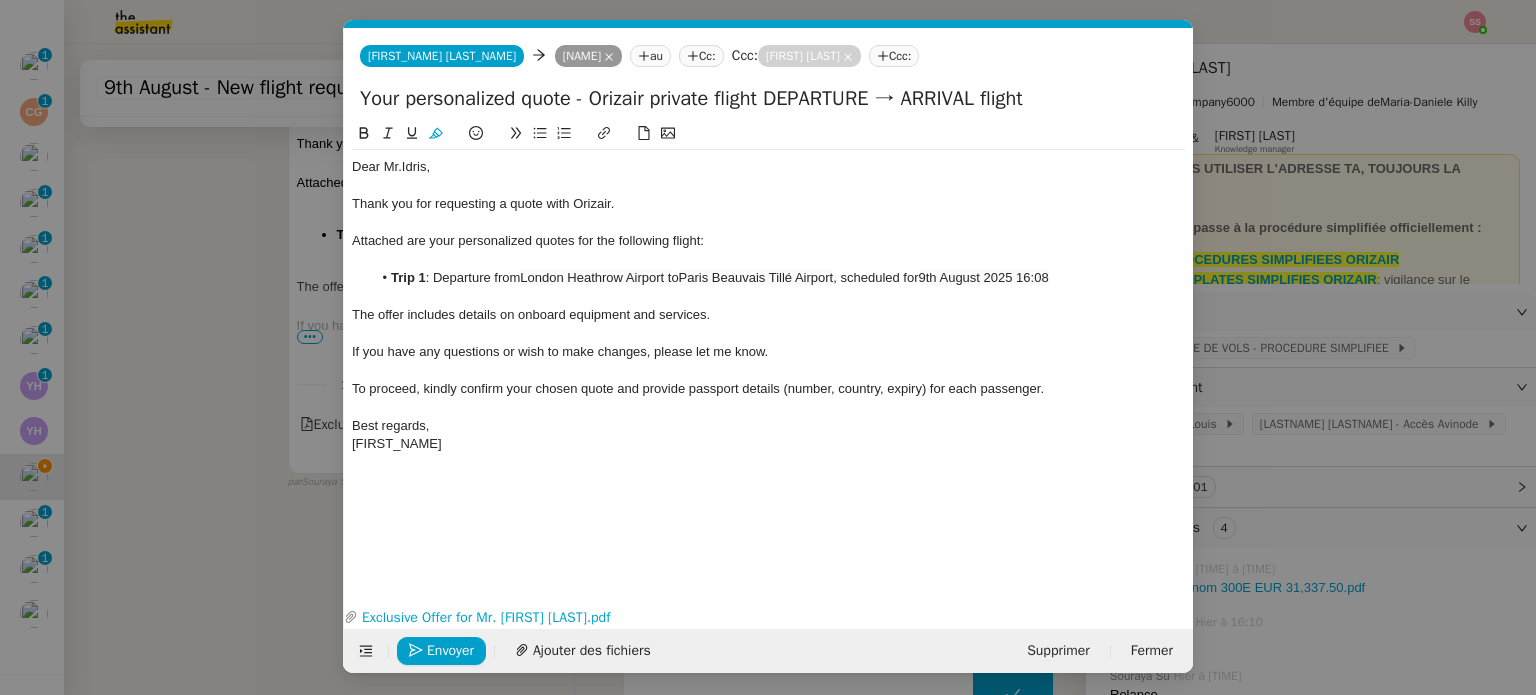 type 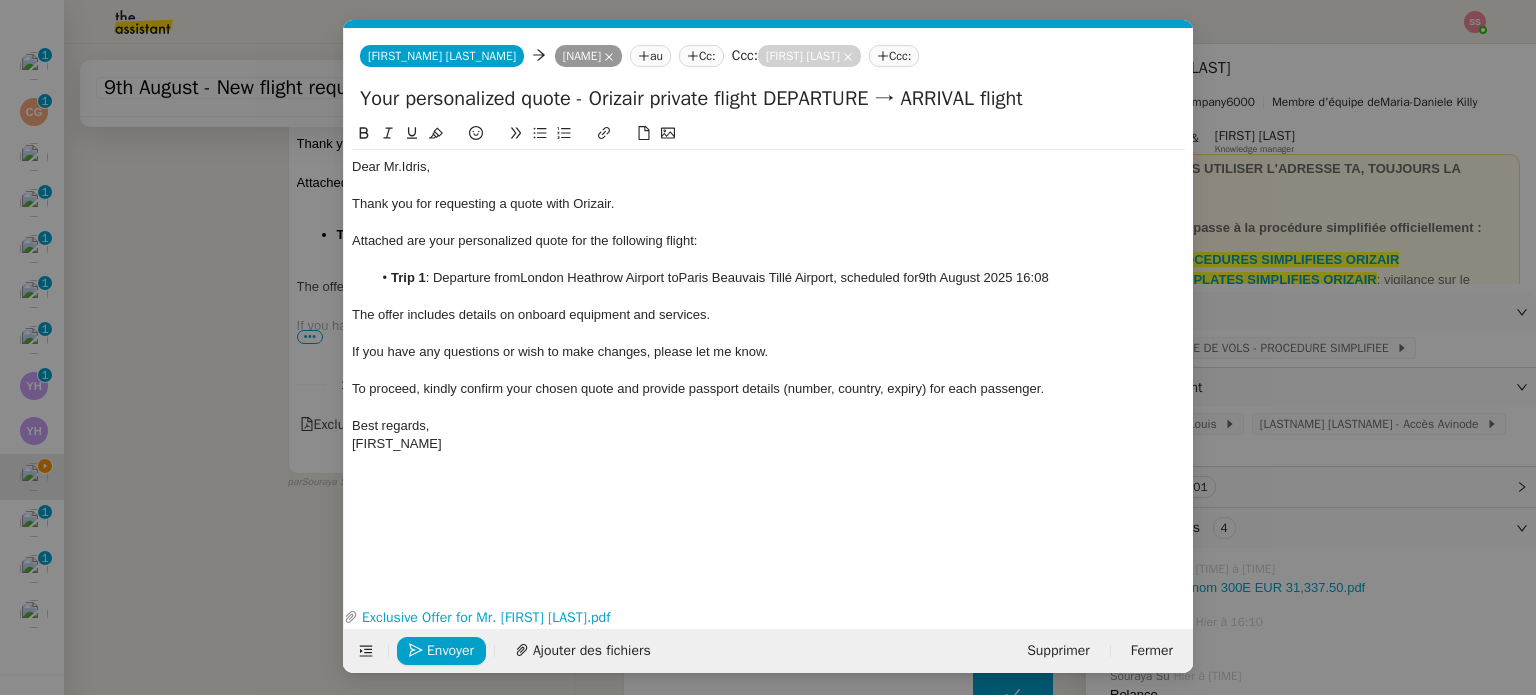 click on "Envoyer Ajouter des fichiers" 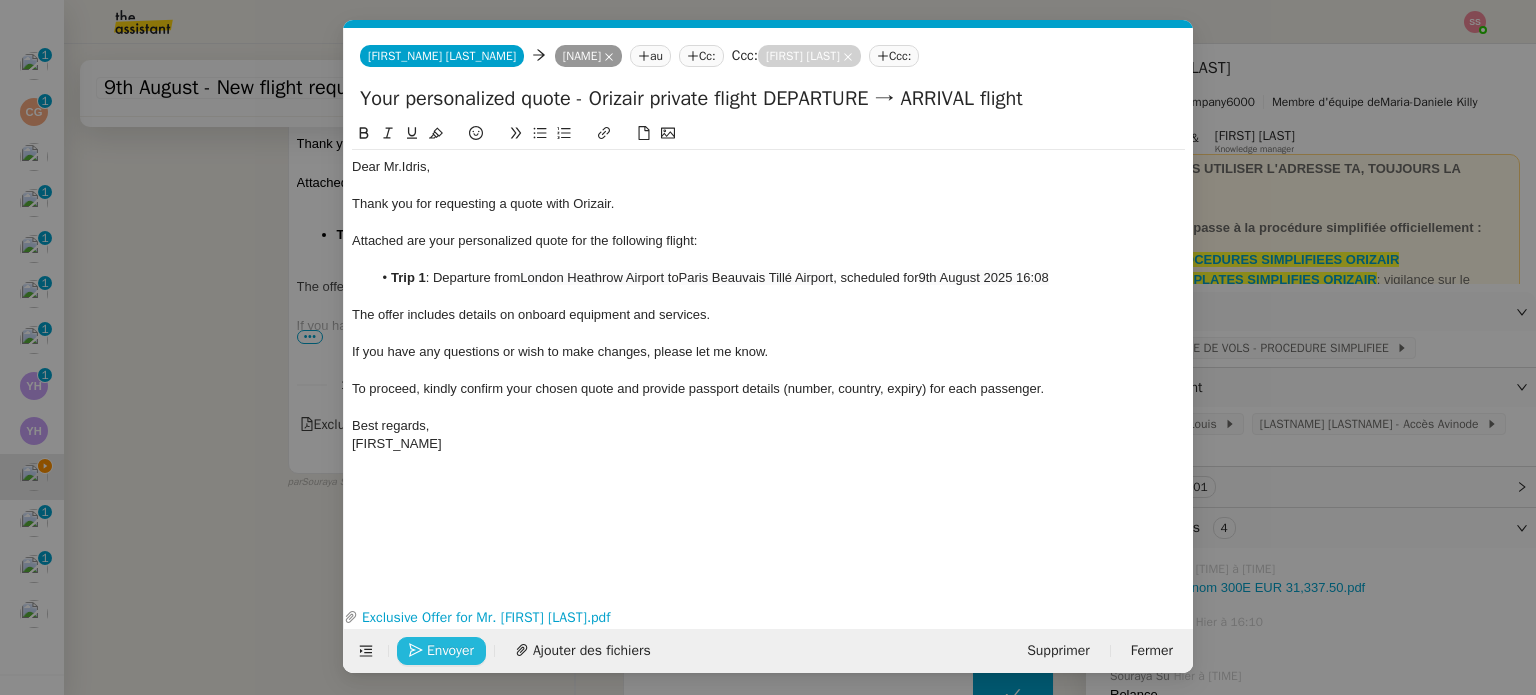 click on "Envoyer" 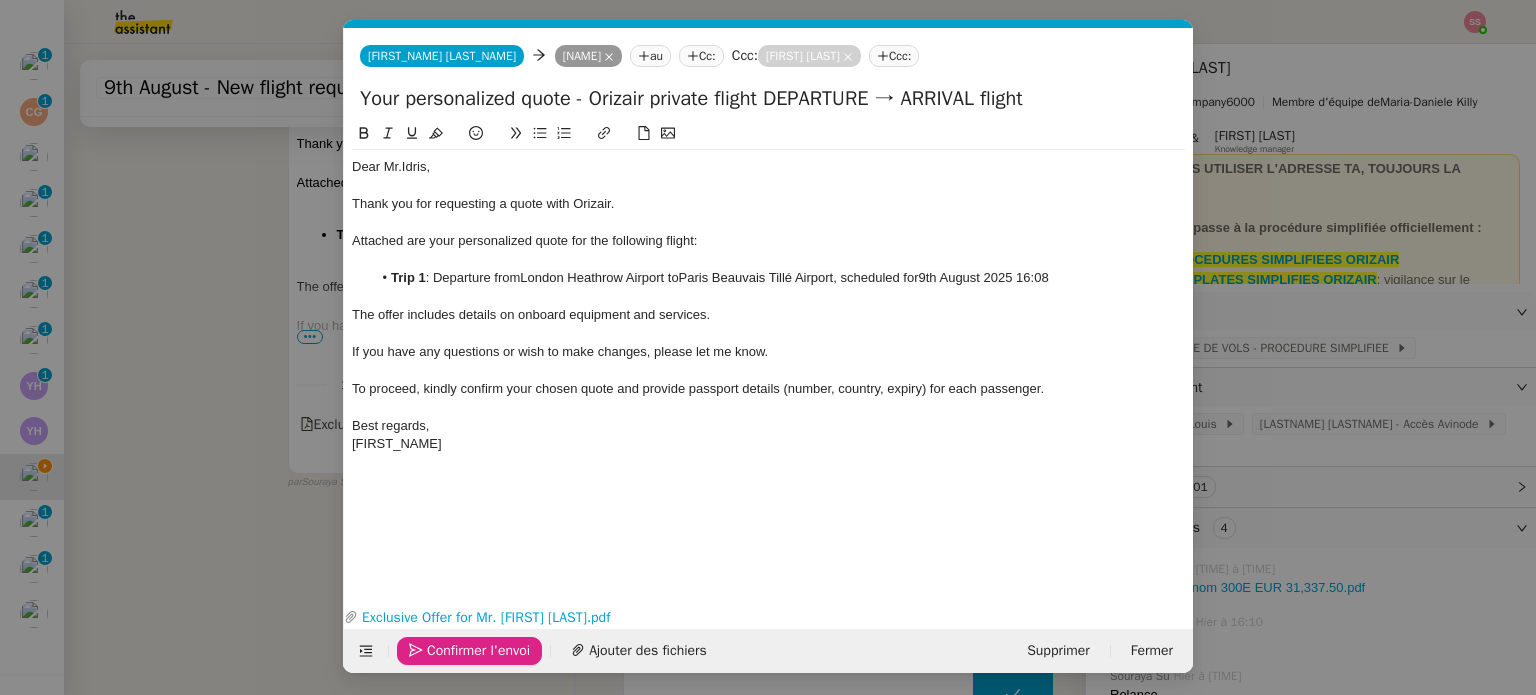 click on "Confirmer l'envoi" 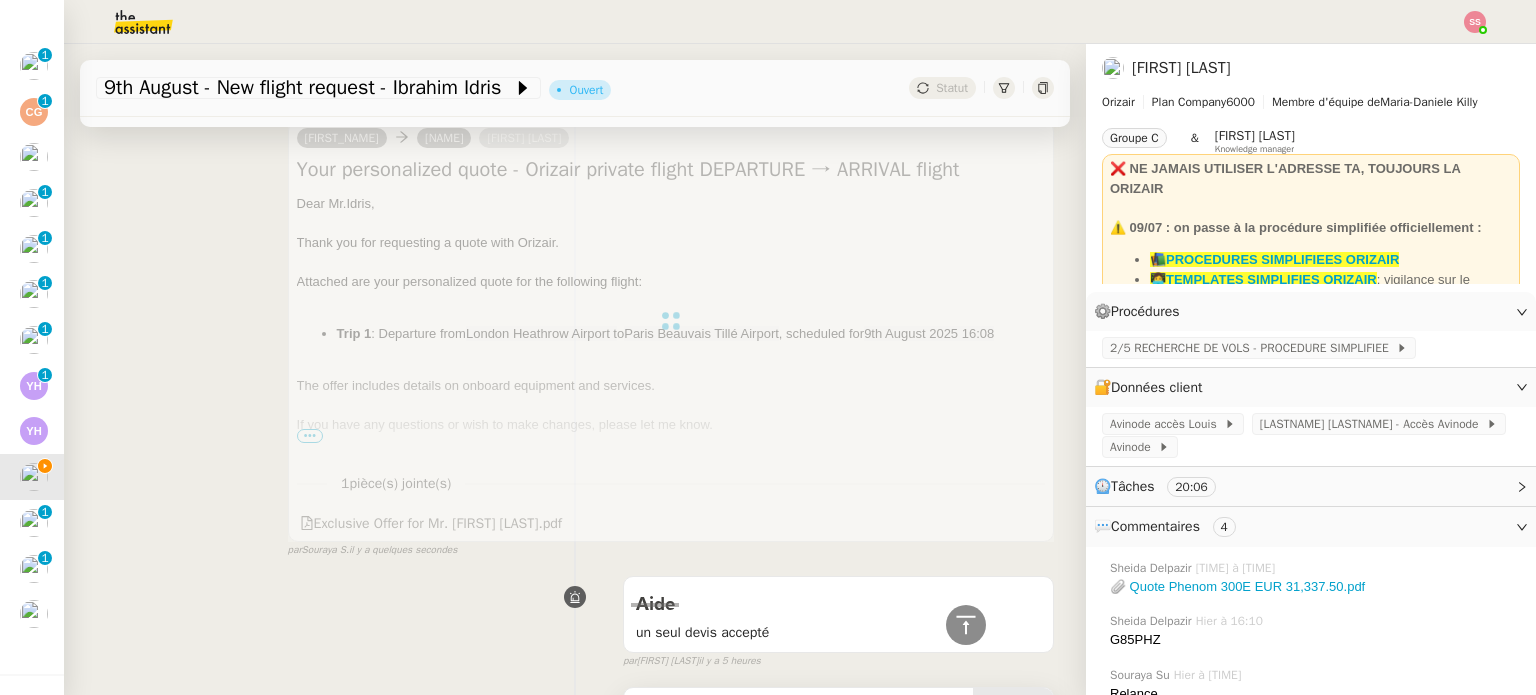 scroll, scrollTop: 0, scrollLeft: 0, axis: both 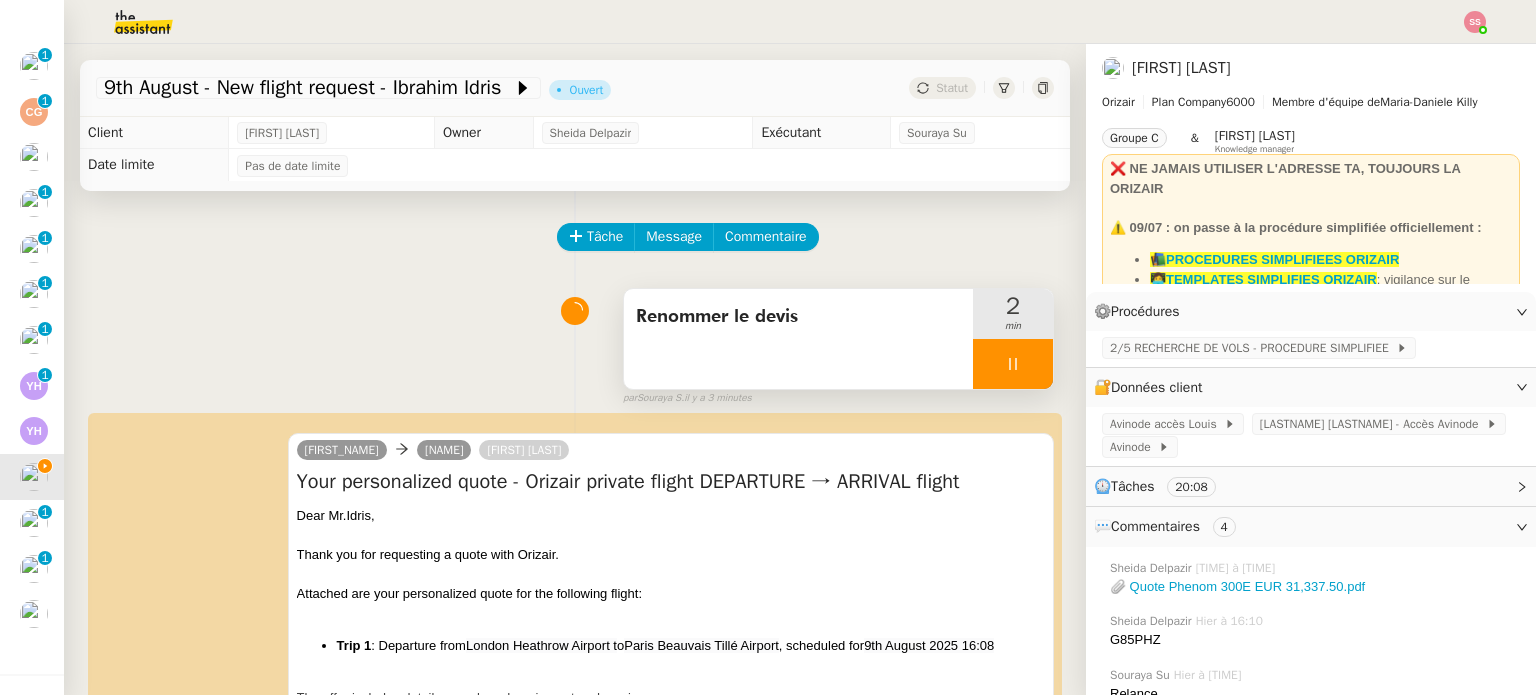 click at bounding box center [1013, 364] 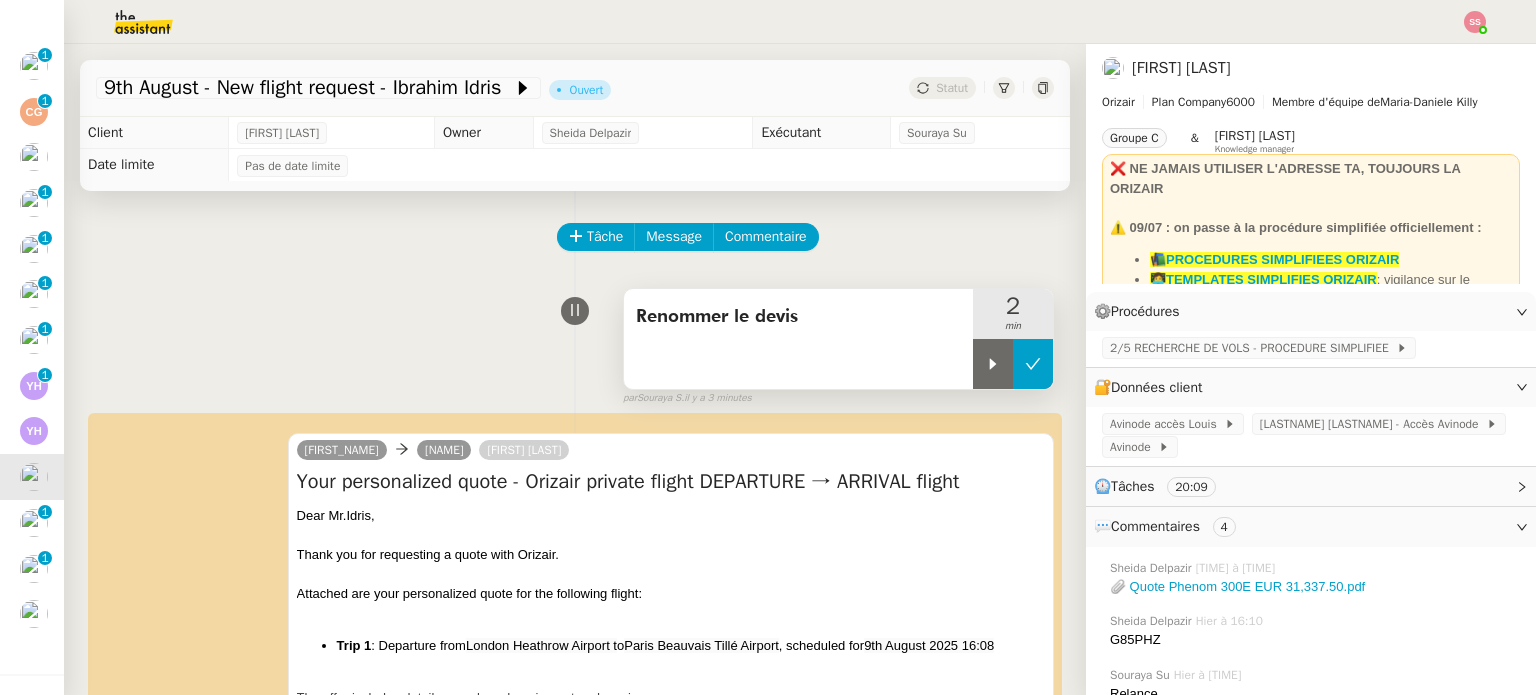 click 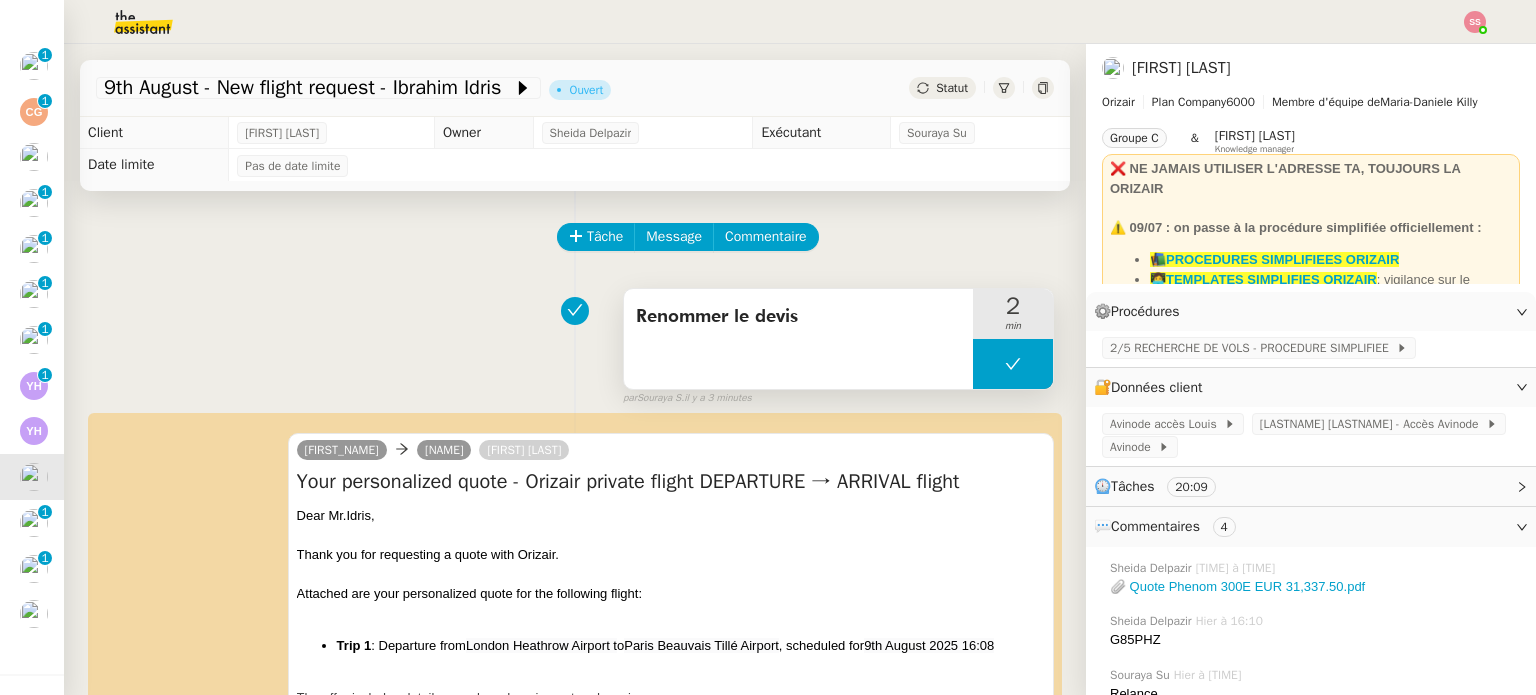 click on "Renommer le devis" at bounding box center (798, 317) 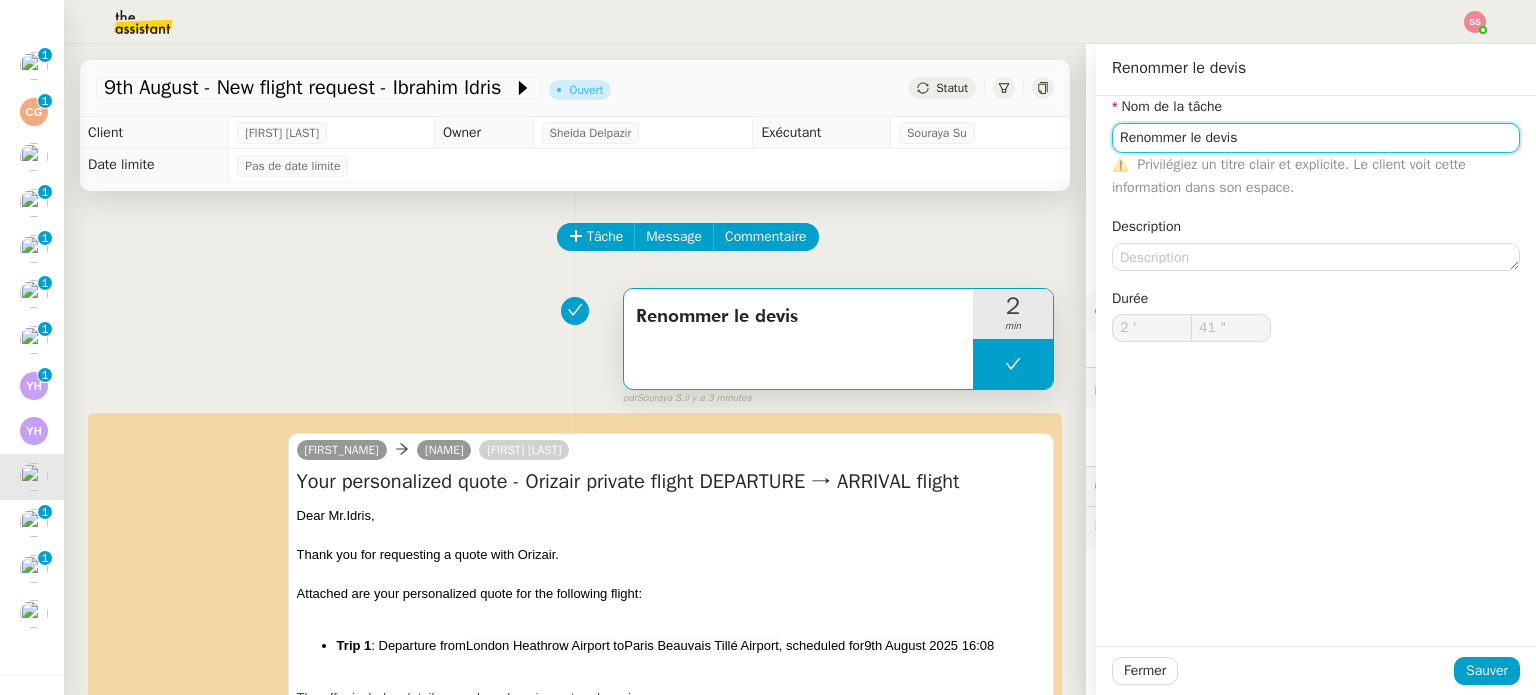 click on "Renommer le devis" 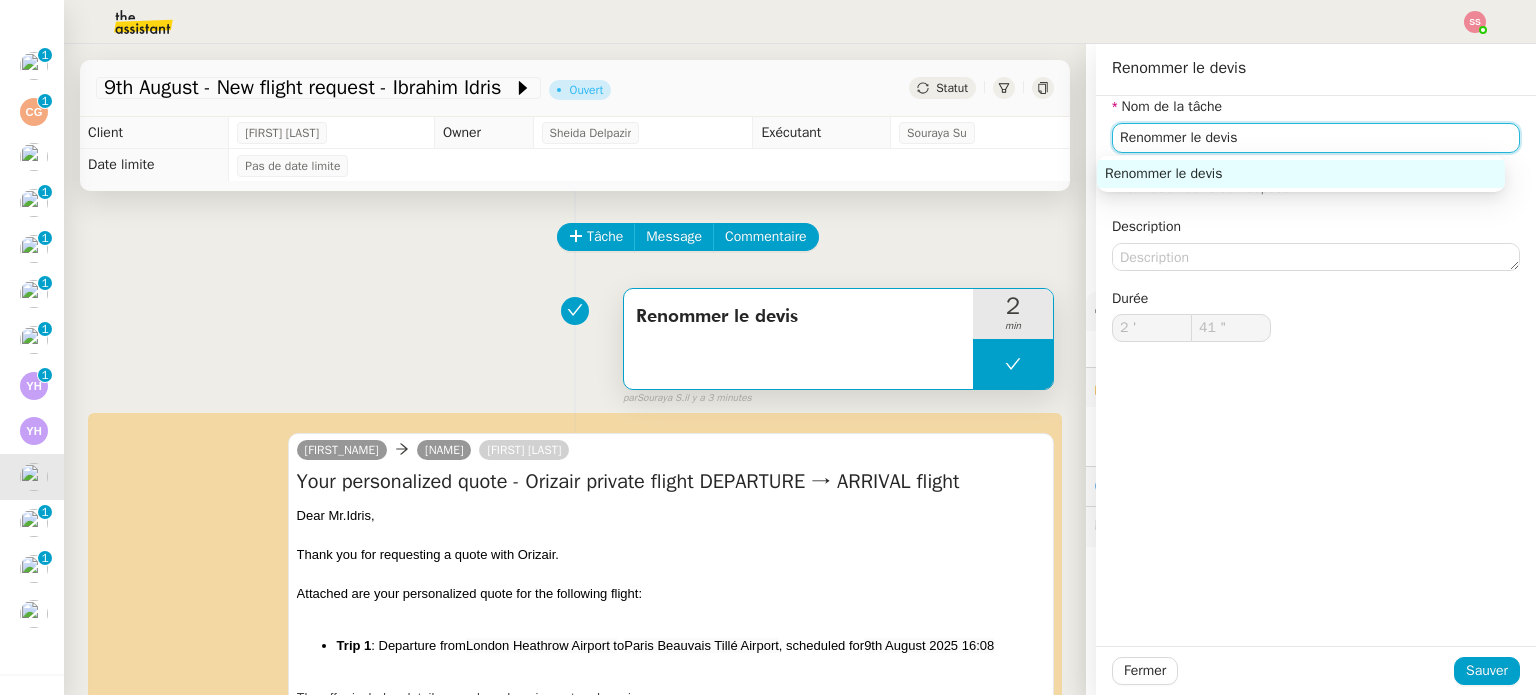 click on "Renommer le devis" 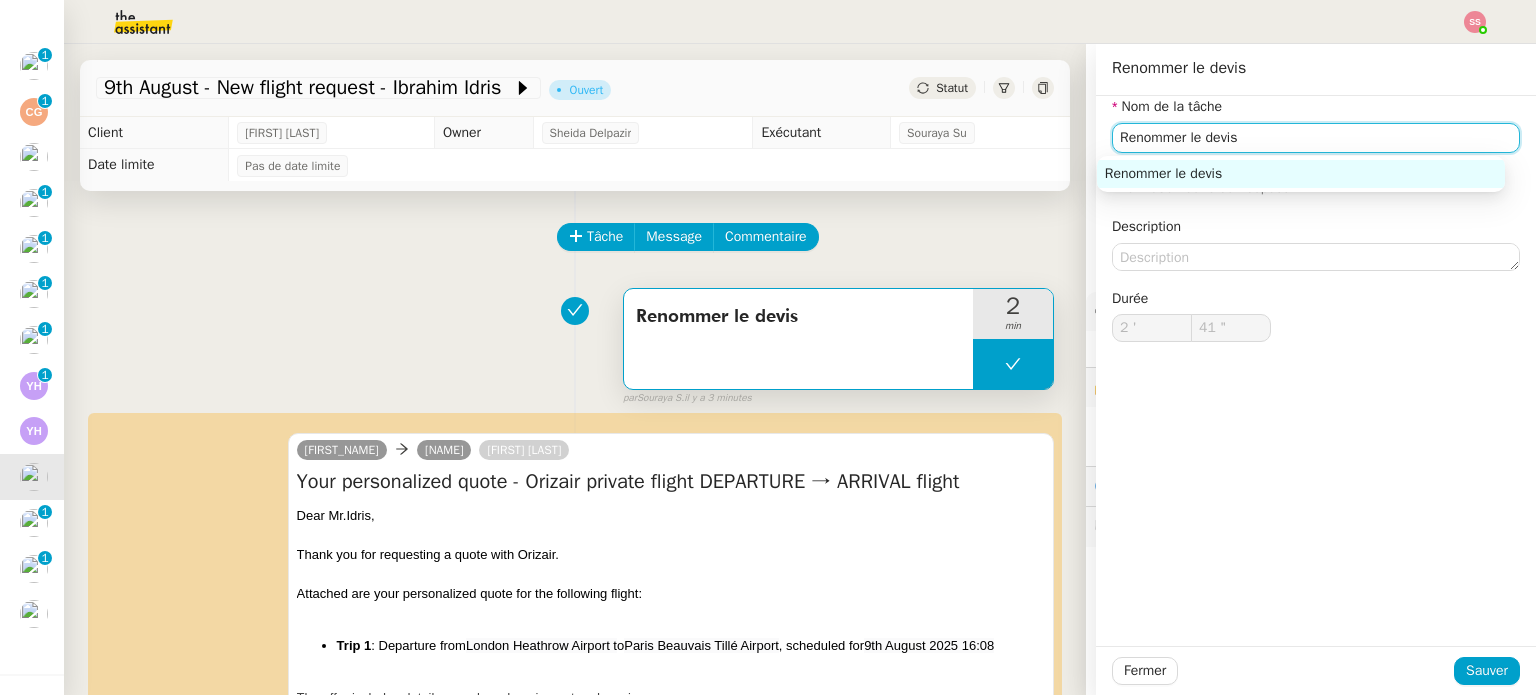 click on "Renommer le devis" 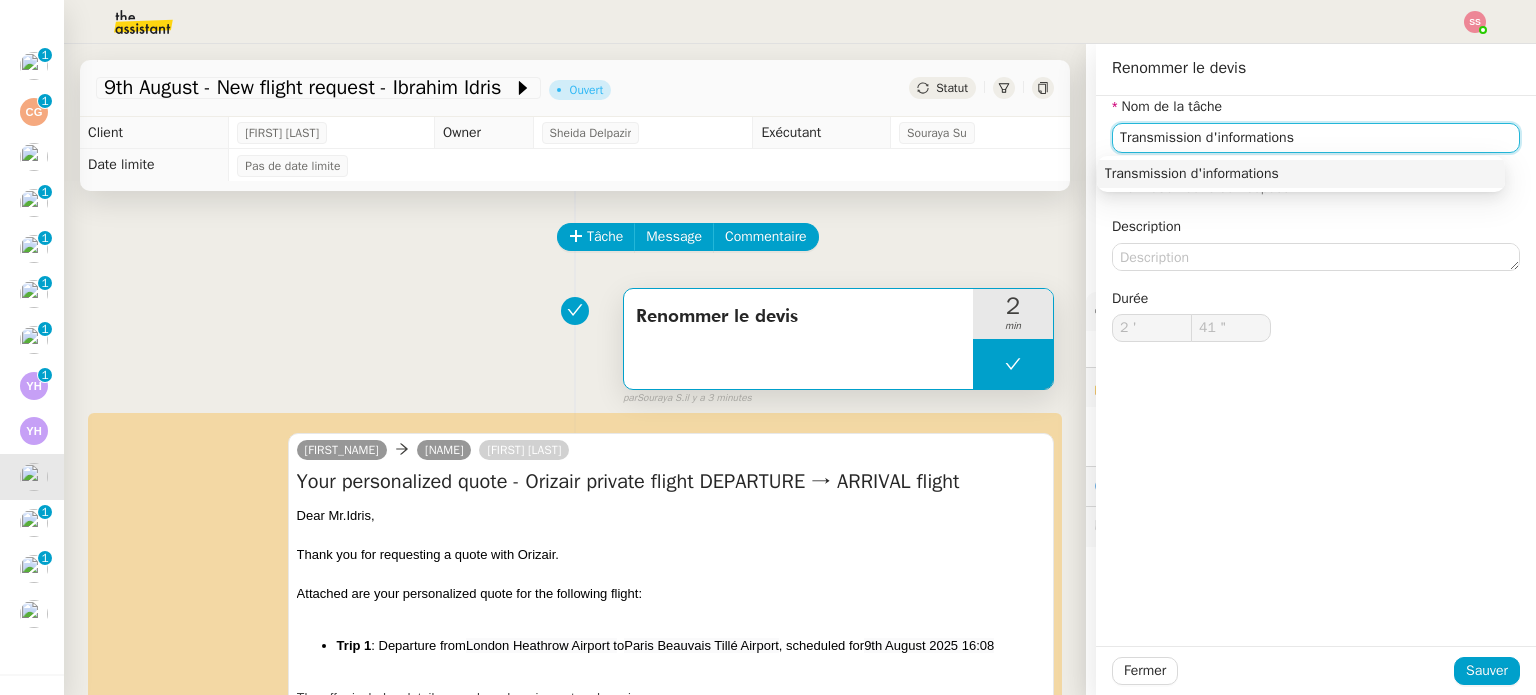 click on "Transmission d'informations" at bounding box center (1301, 174) 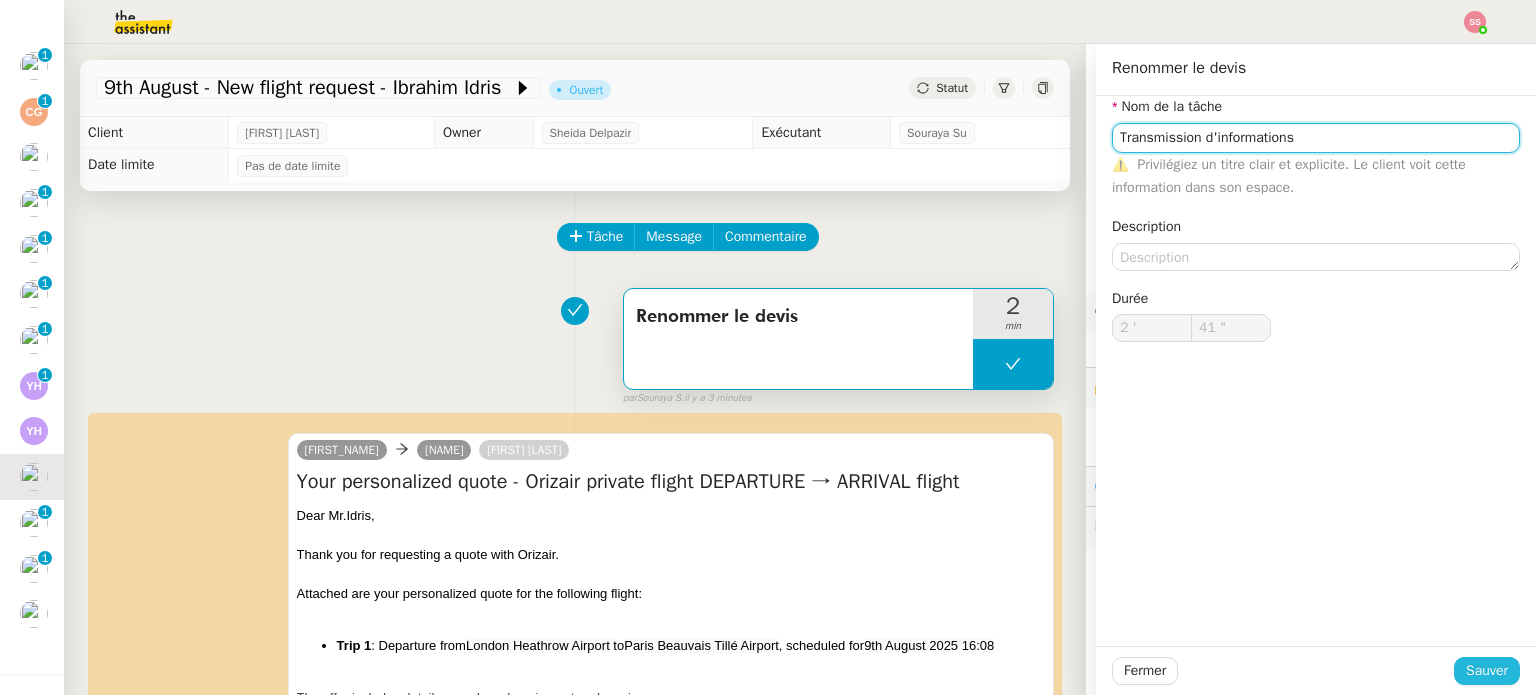 type on "Transmission d'informations" 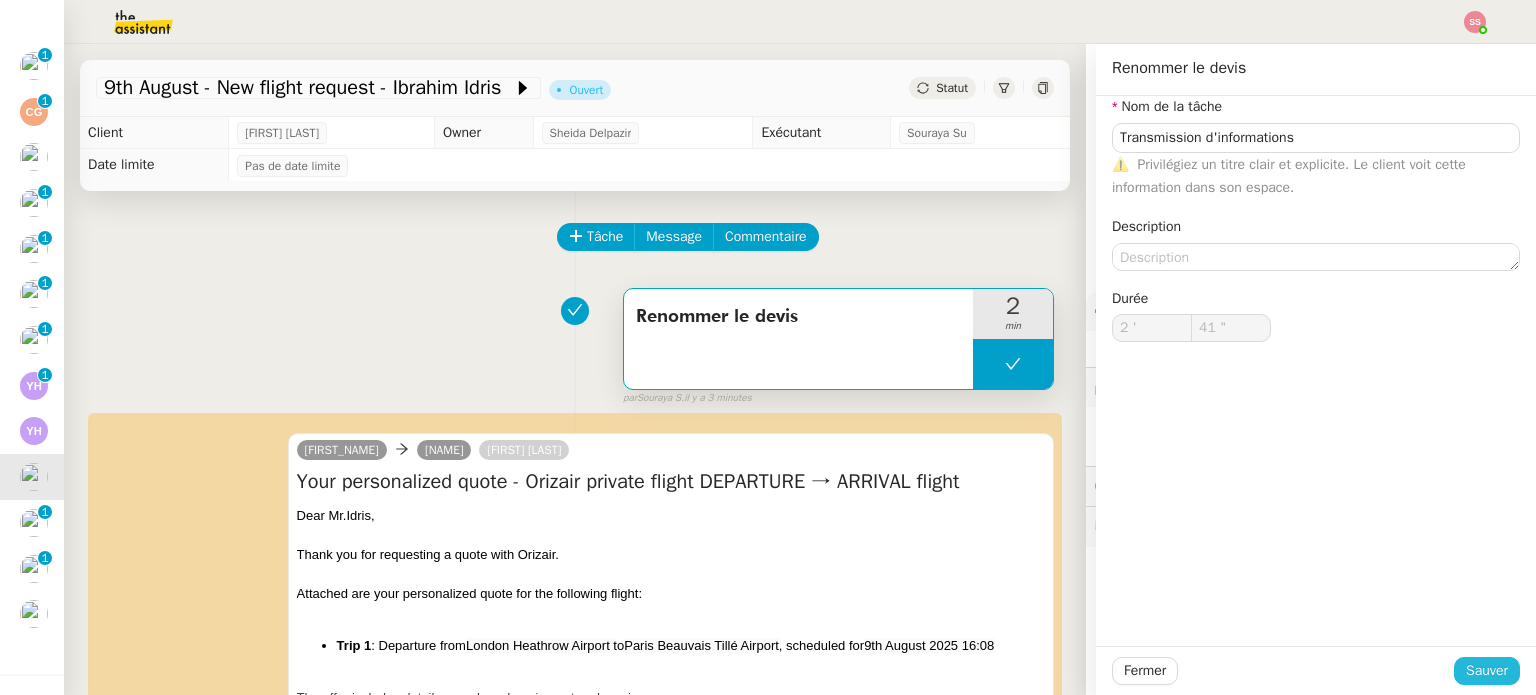 click on "Sauver" 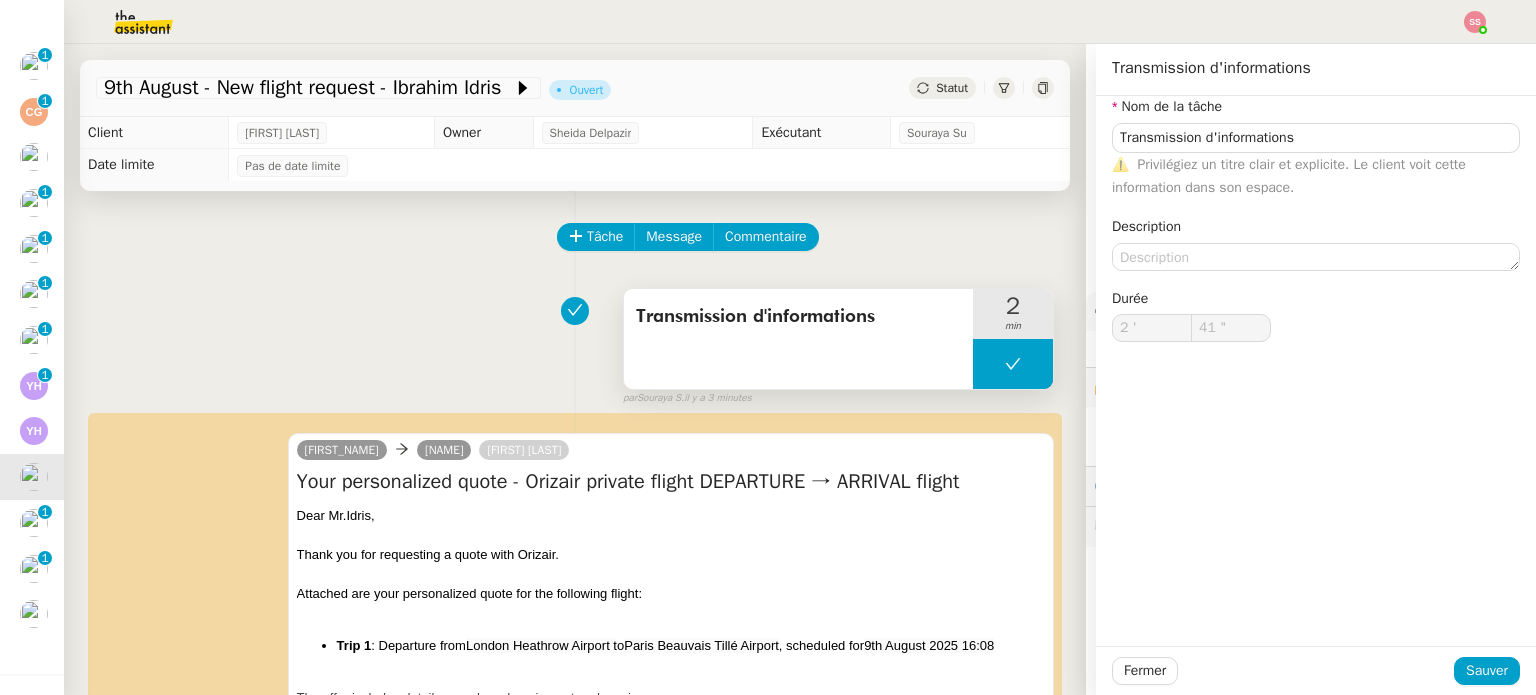 click at bounding box center (1013, 364) 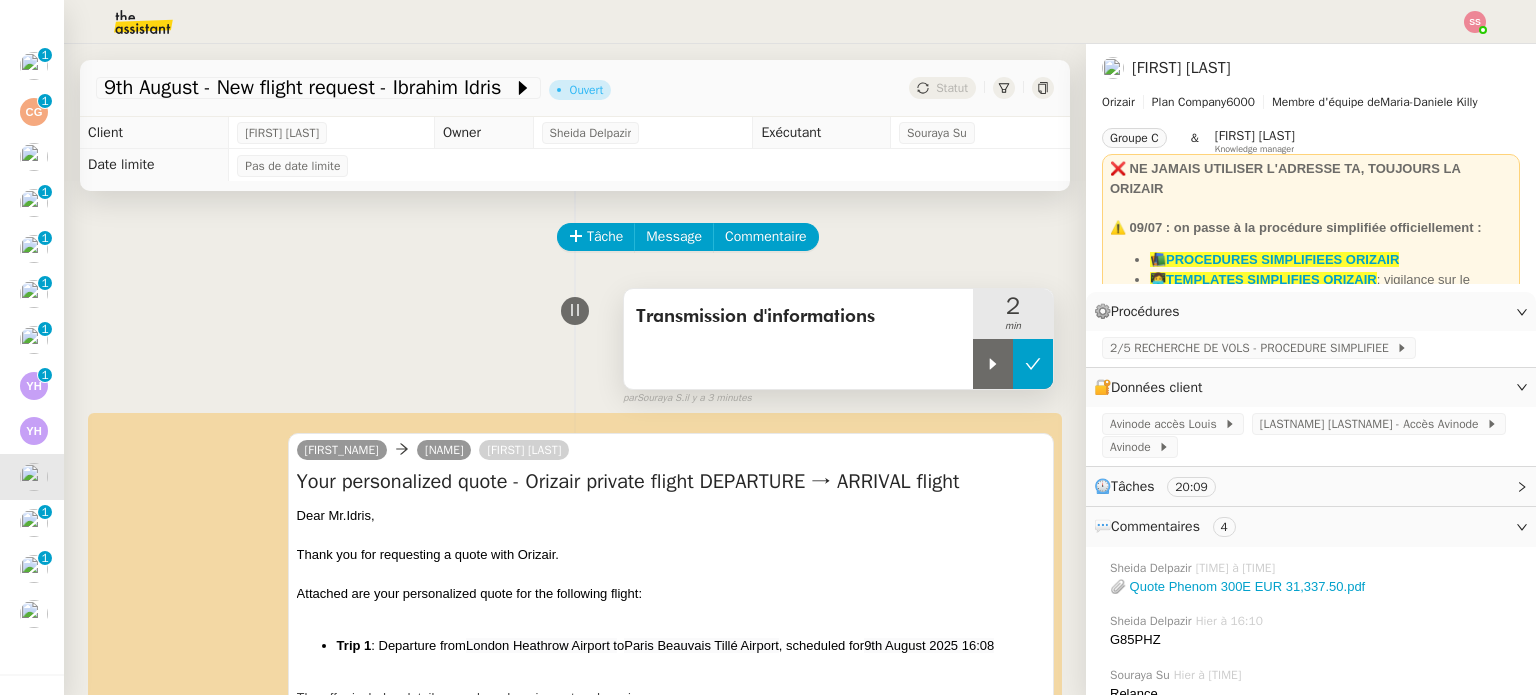 click 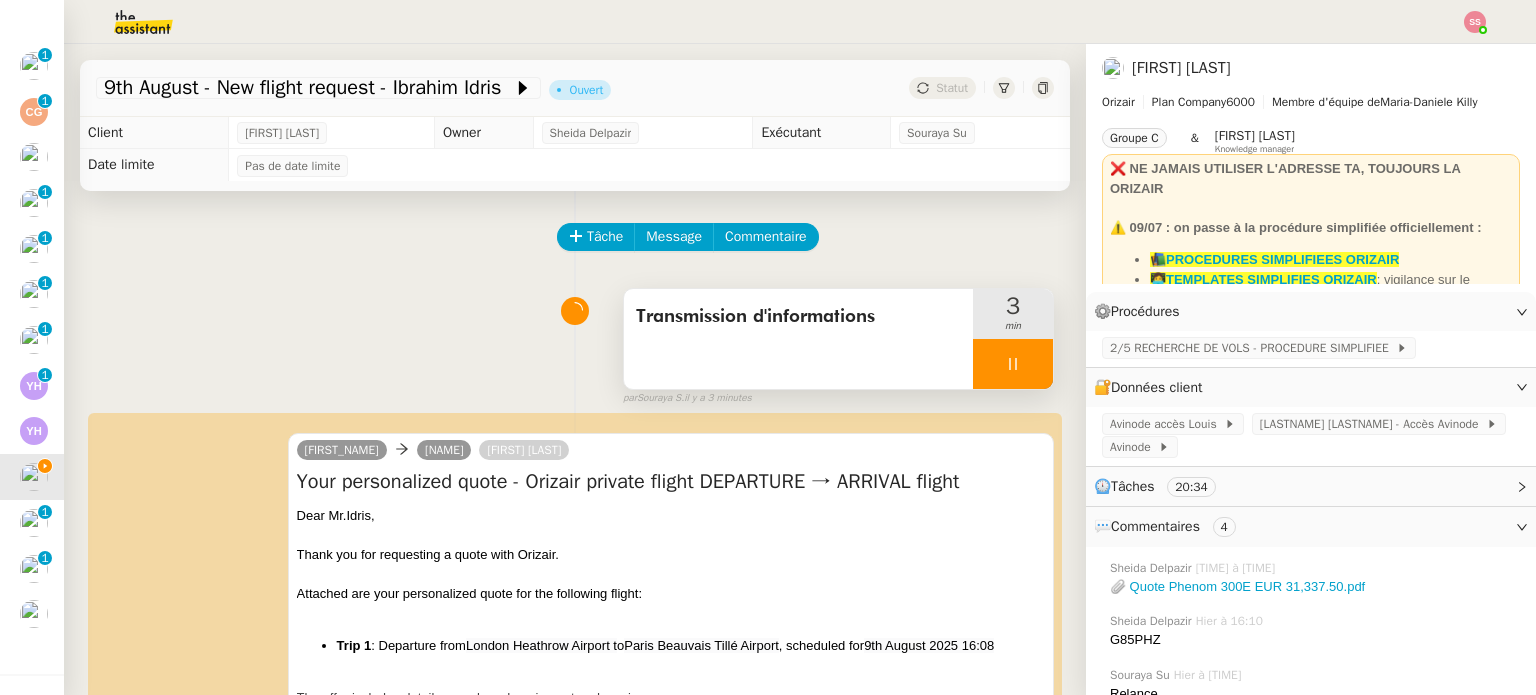 click at bounding box center (1013, 364) 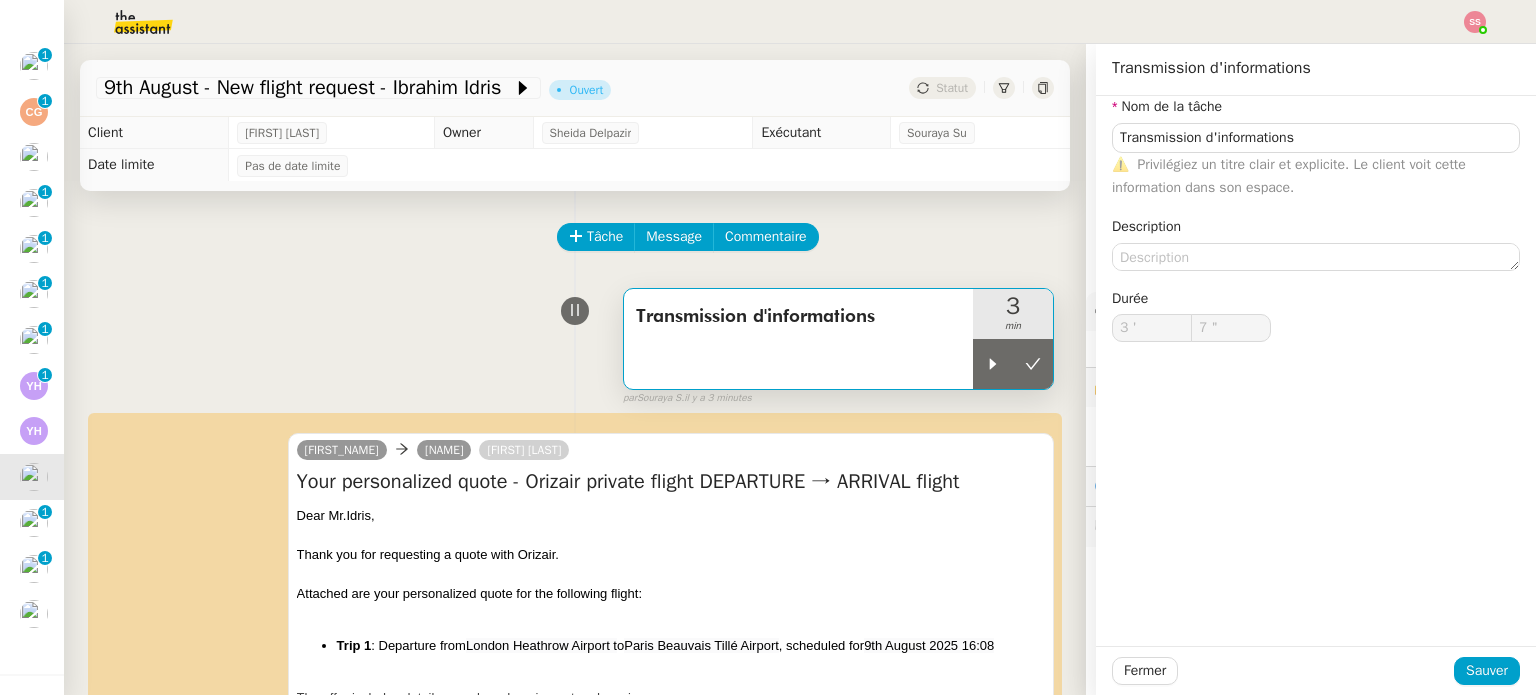 type on "Transmission d'informations" 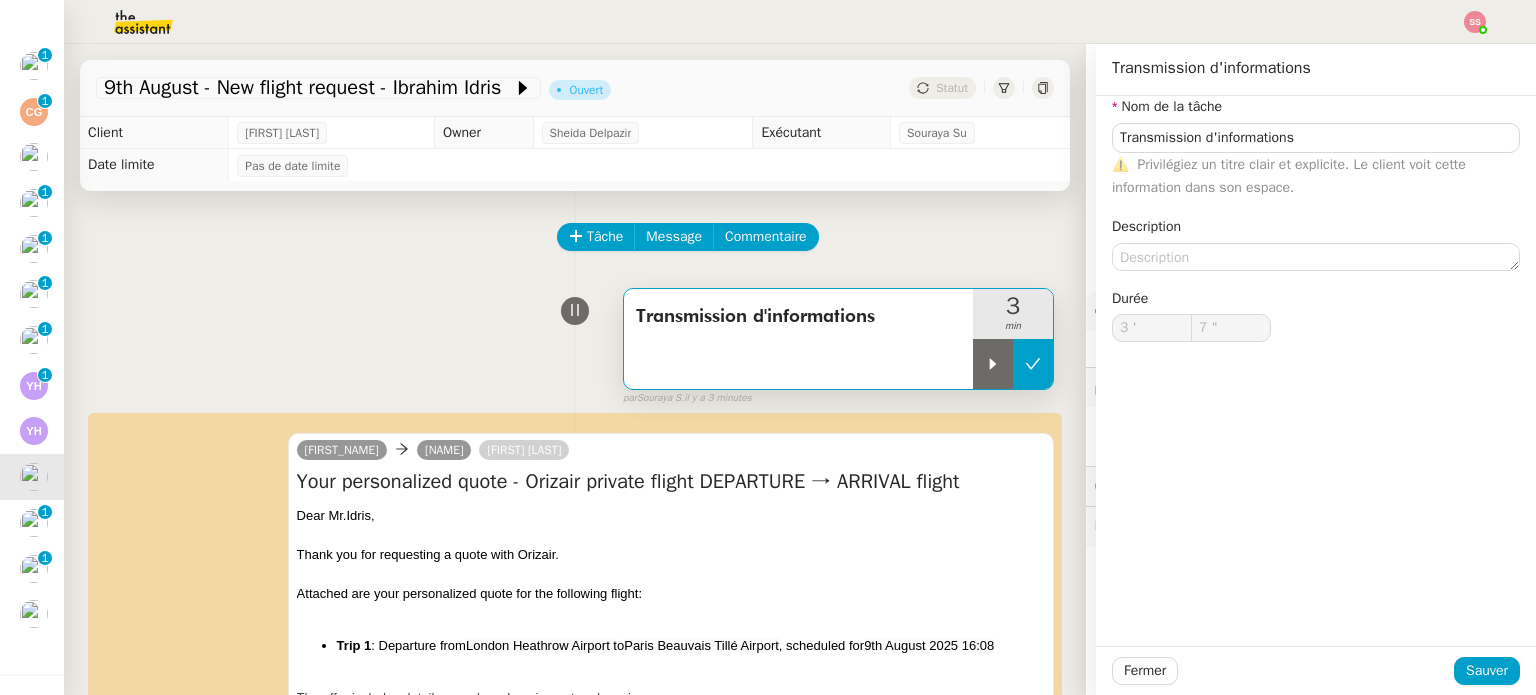 click at bounding box center (1033, 364) 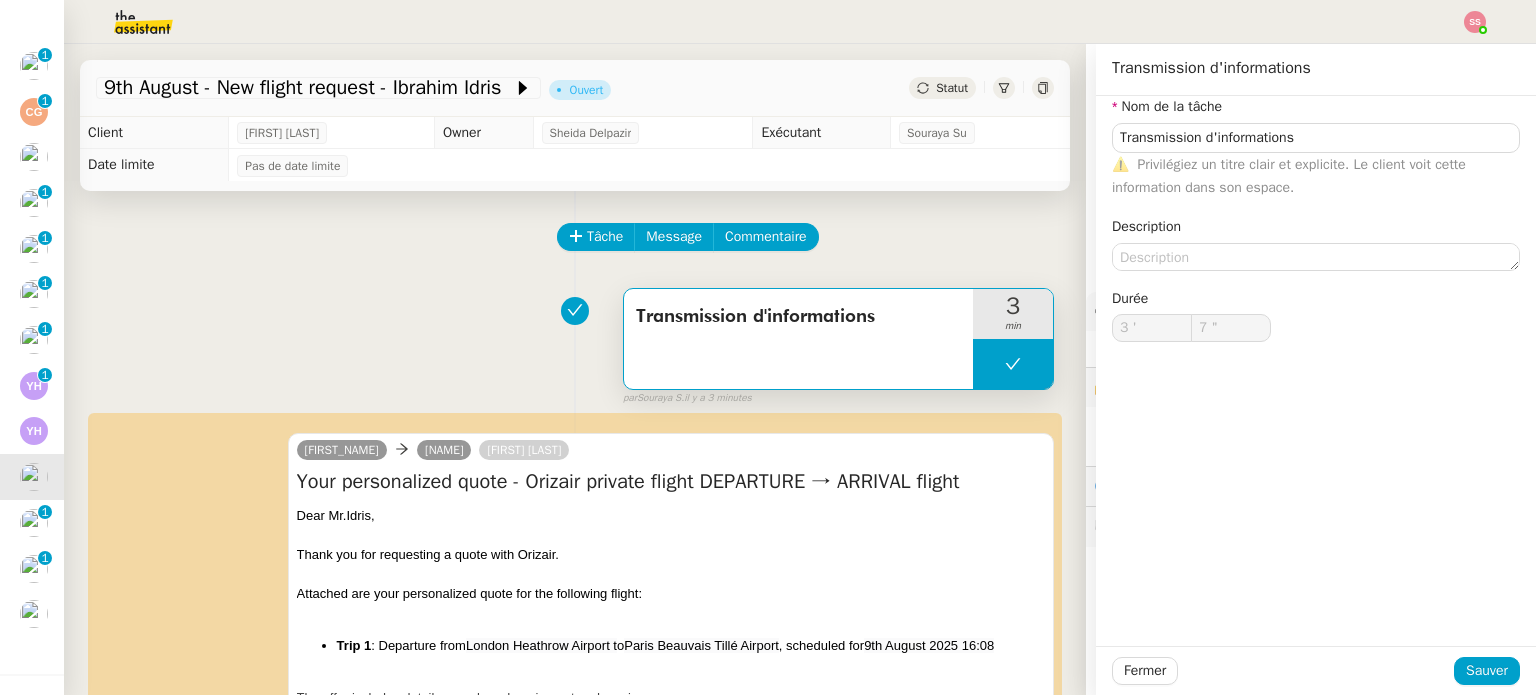 type on "Transmission d'informations" 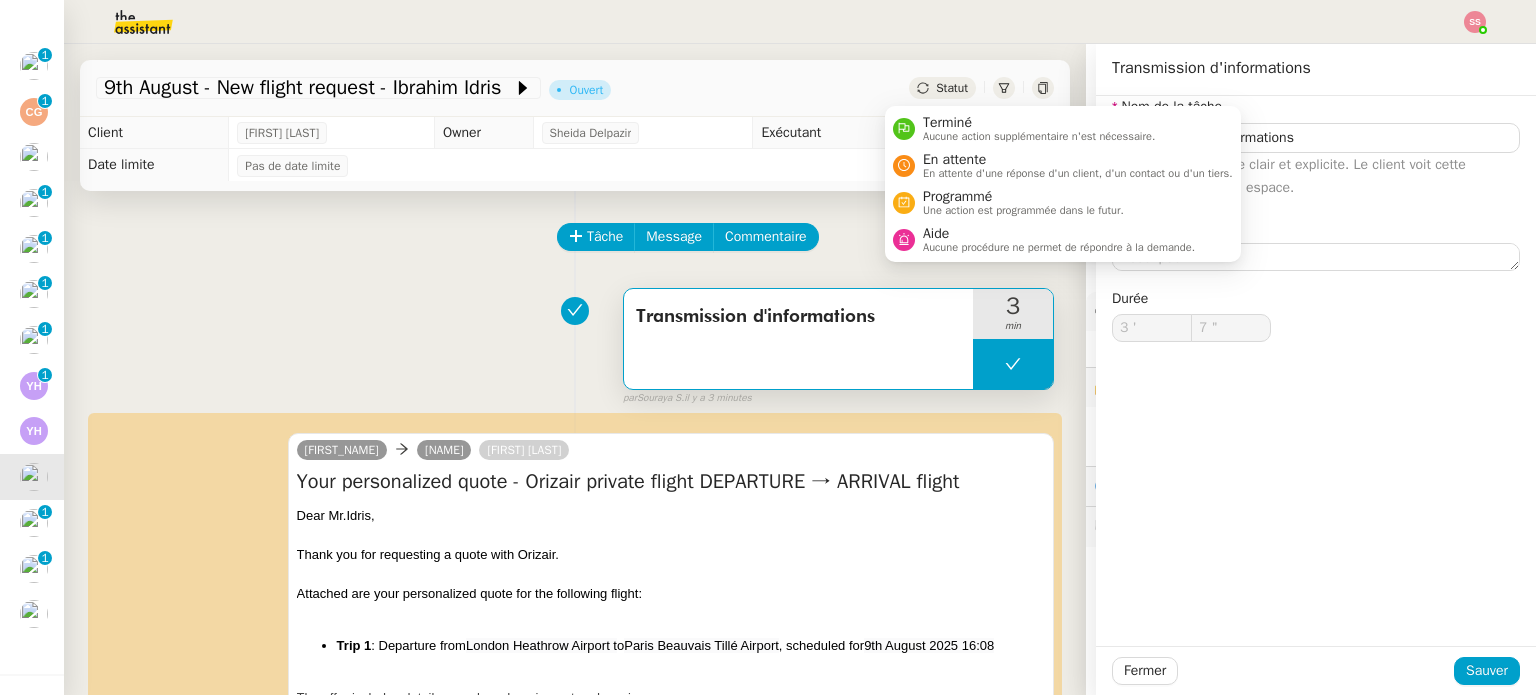 type on "Transmission d'informations" 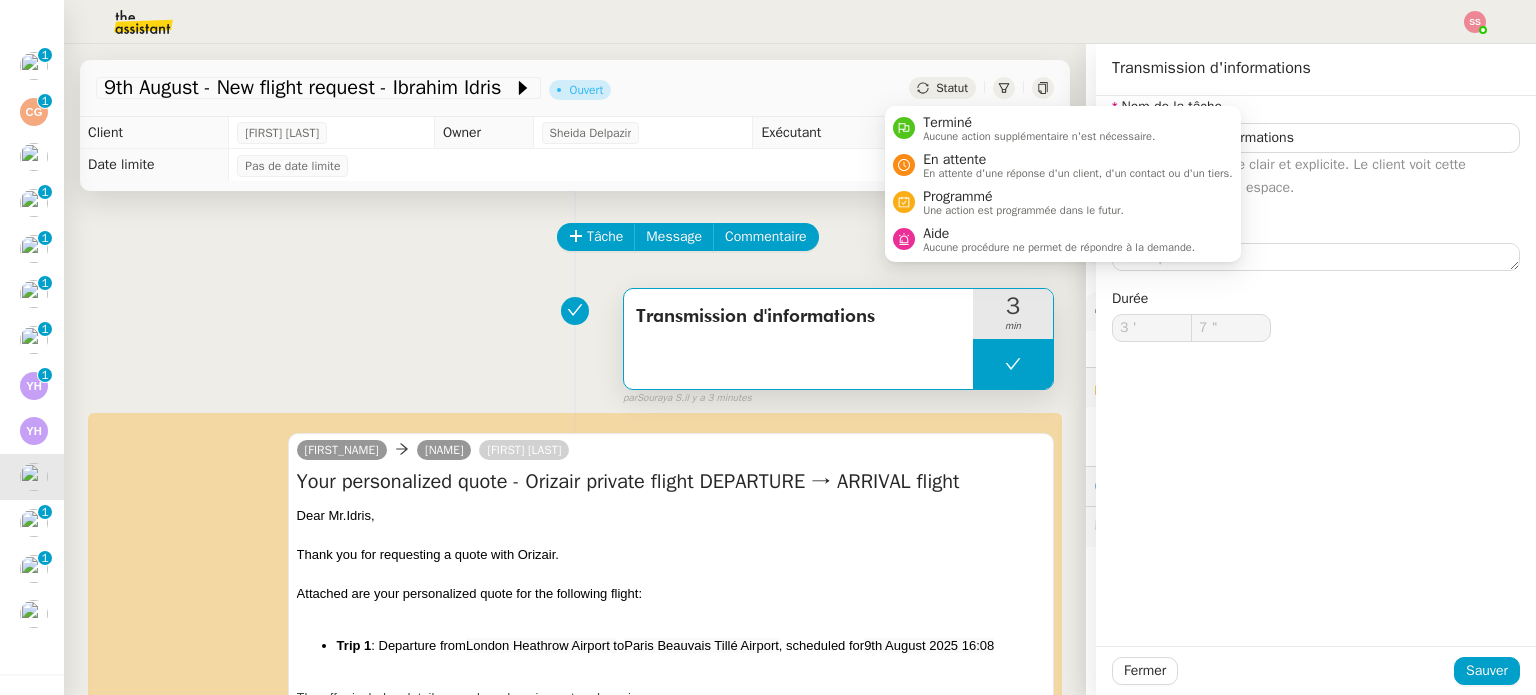 click on "Statut" 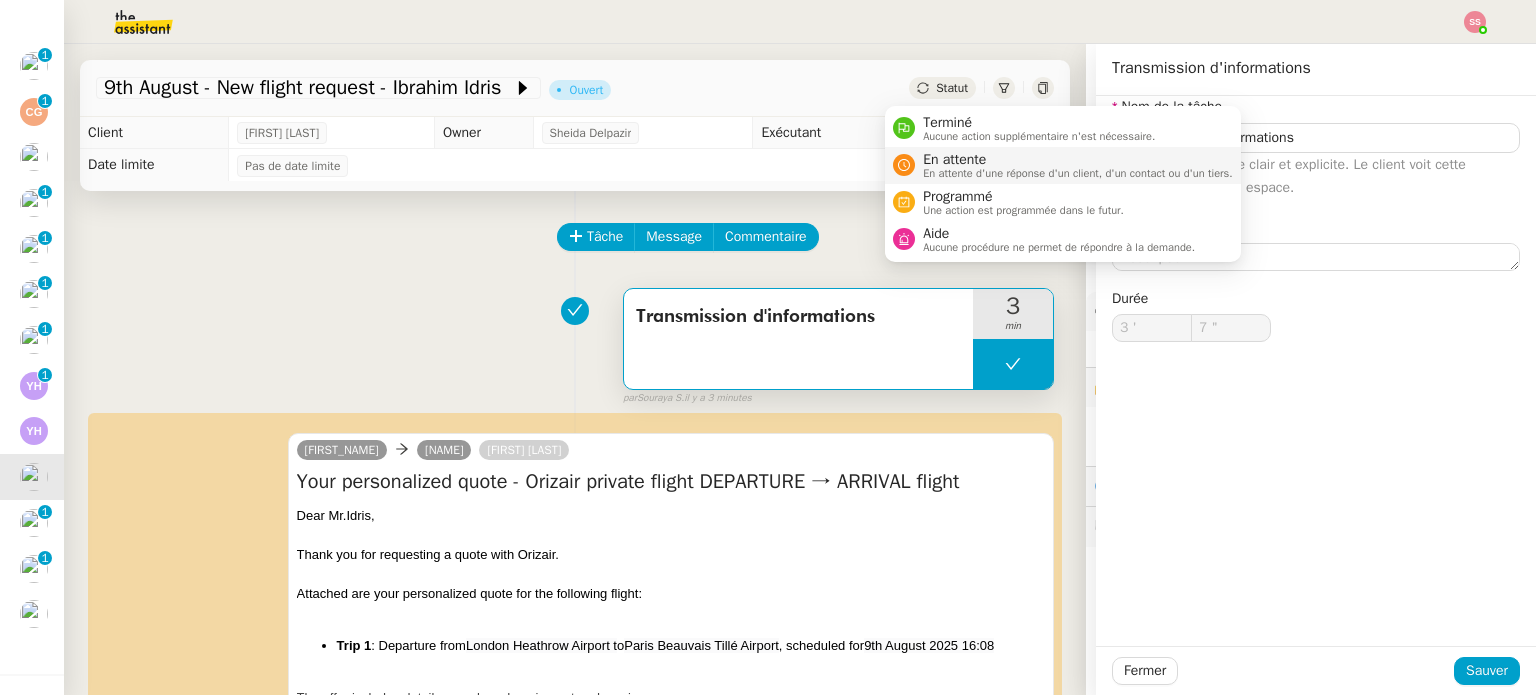 click on "En attente" at bounding box center (1078, 160) 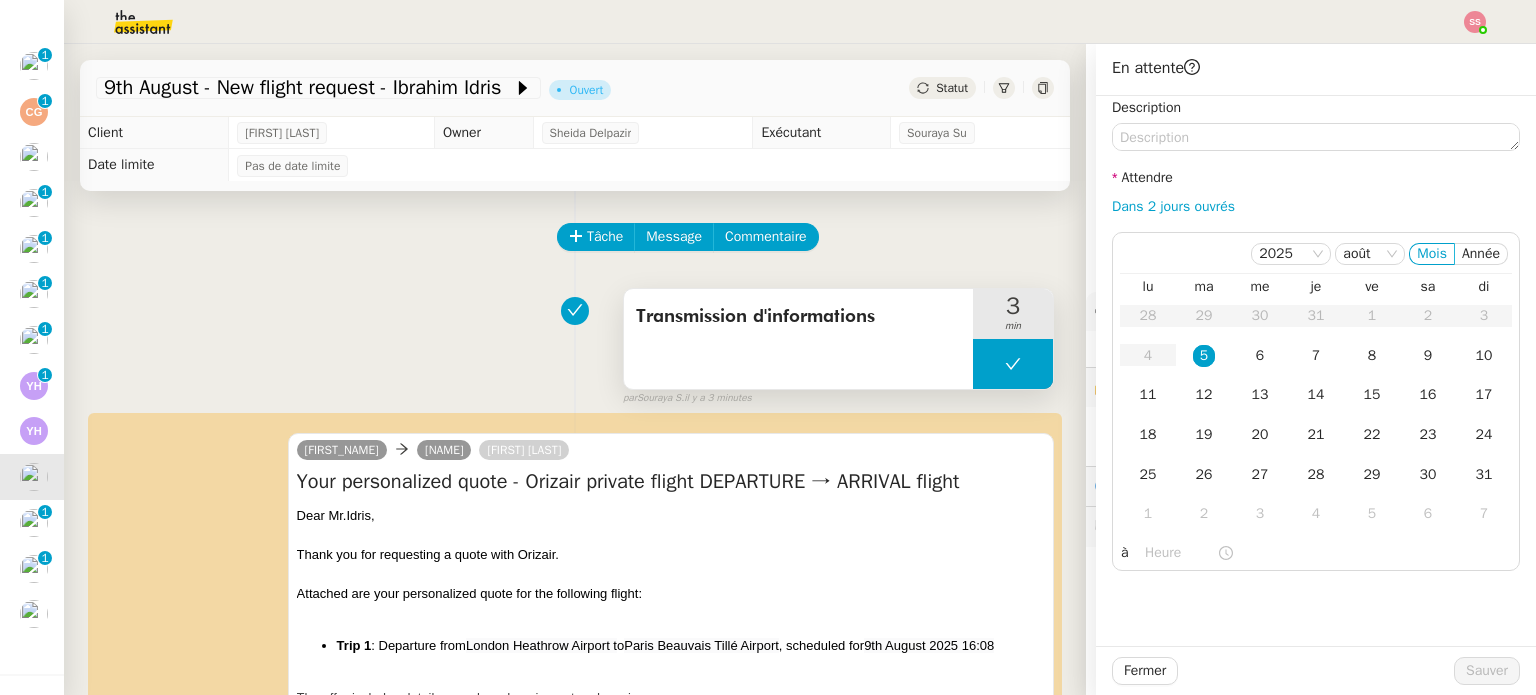 scroll, scrollTop: 200, scrollLeft: 0, axis: vertical 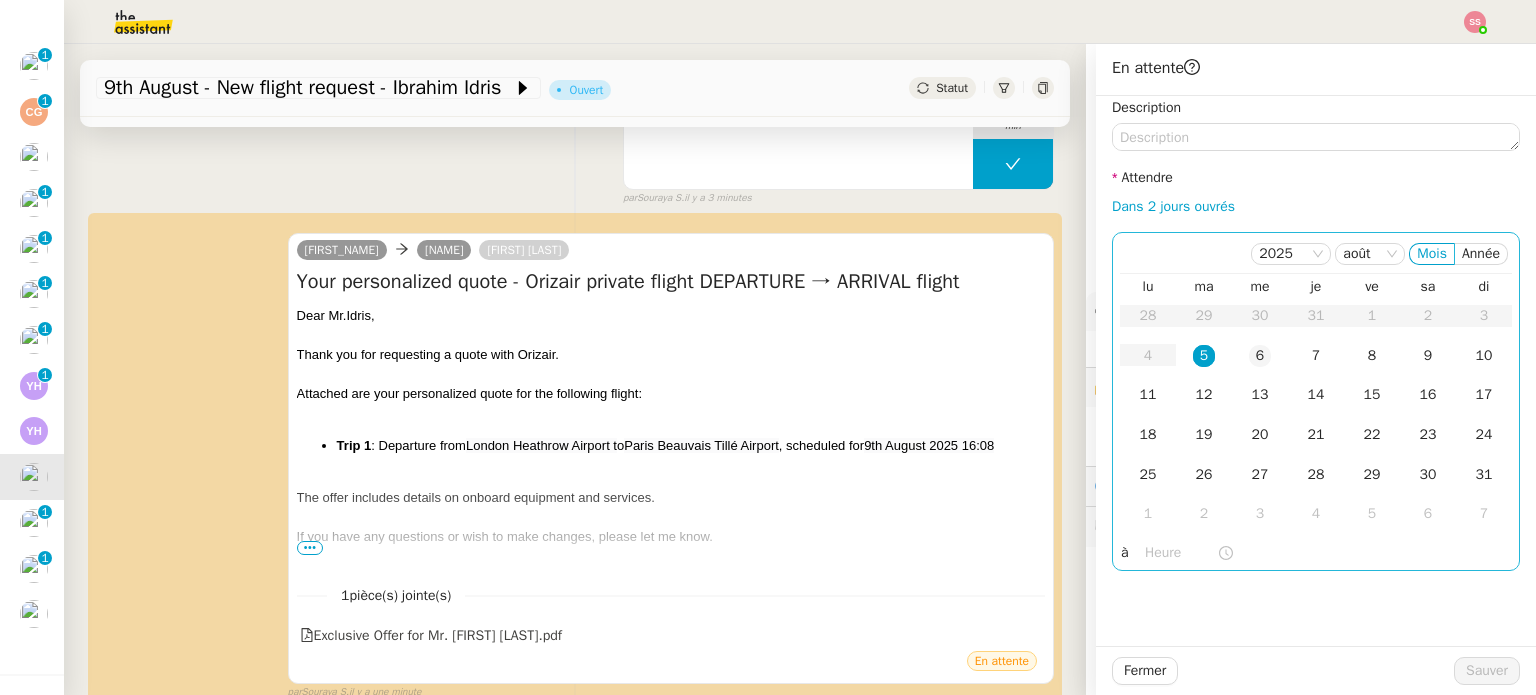 click on "6" 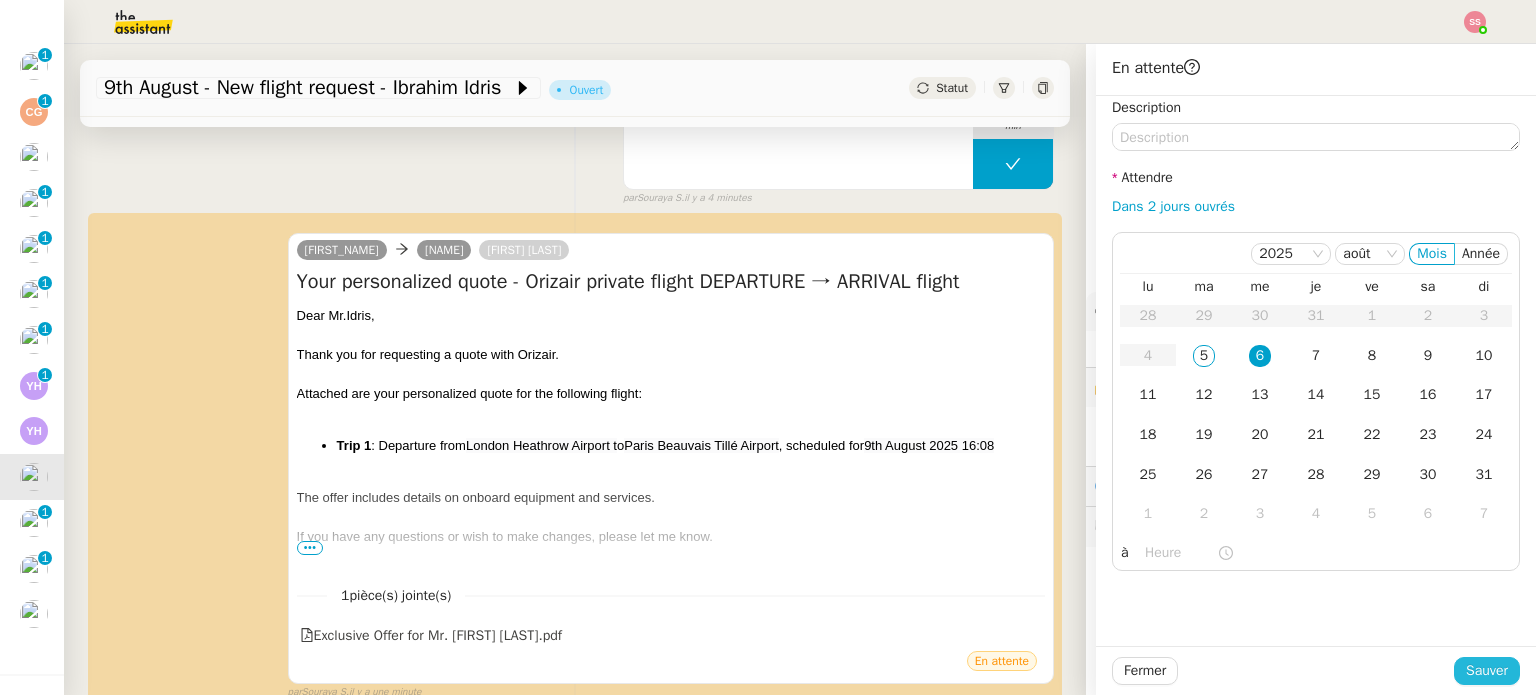 click on "Sauver" 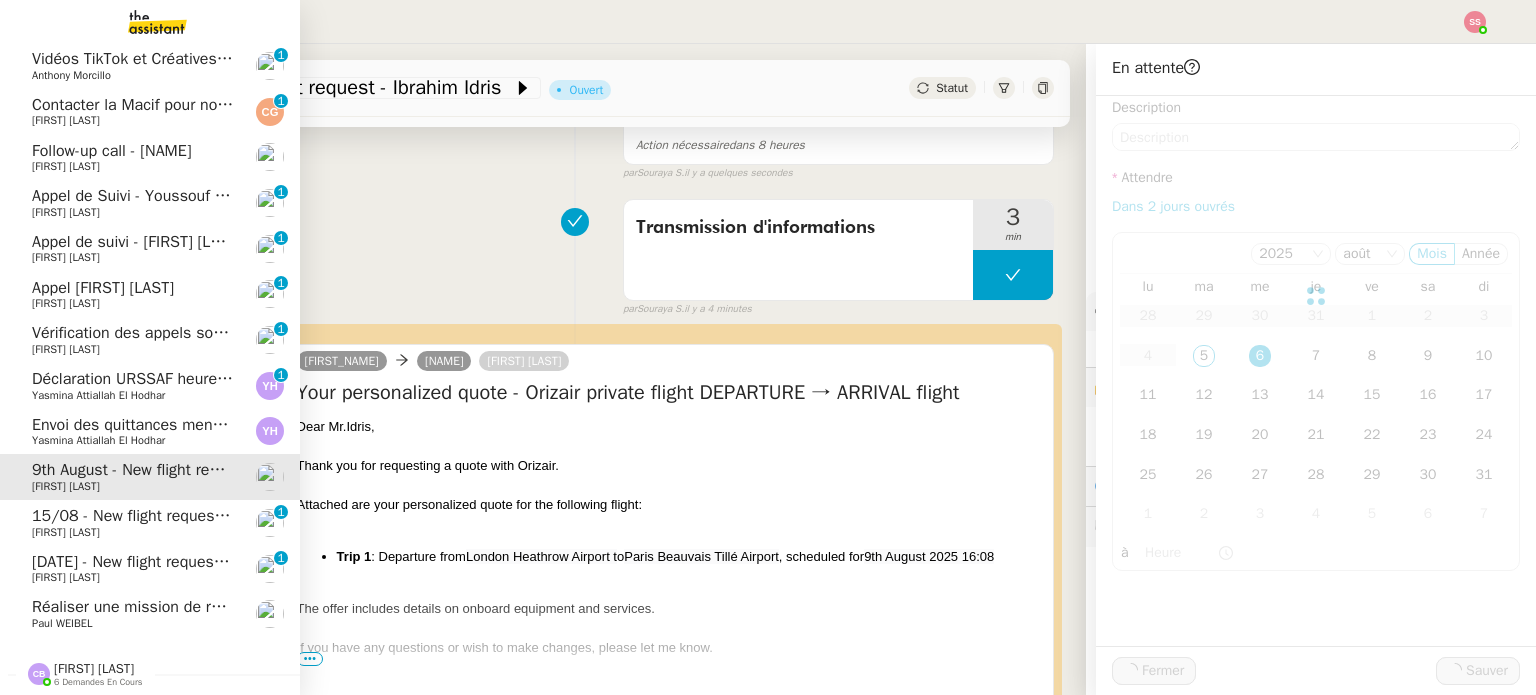 scroll, scrollTop: 328, scrollLeft: 0, axis: vertical 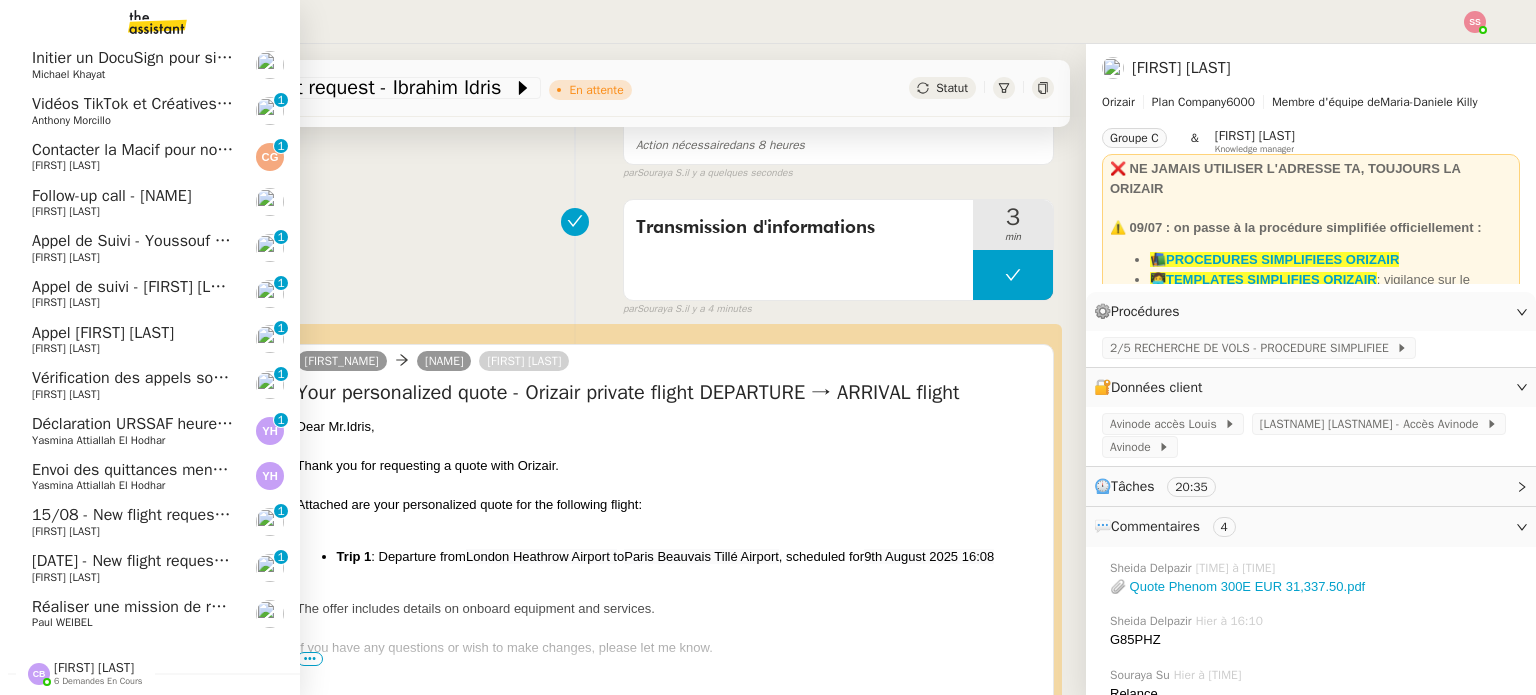 click on "15/08 - New flight request - Riccardo Bovolin" 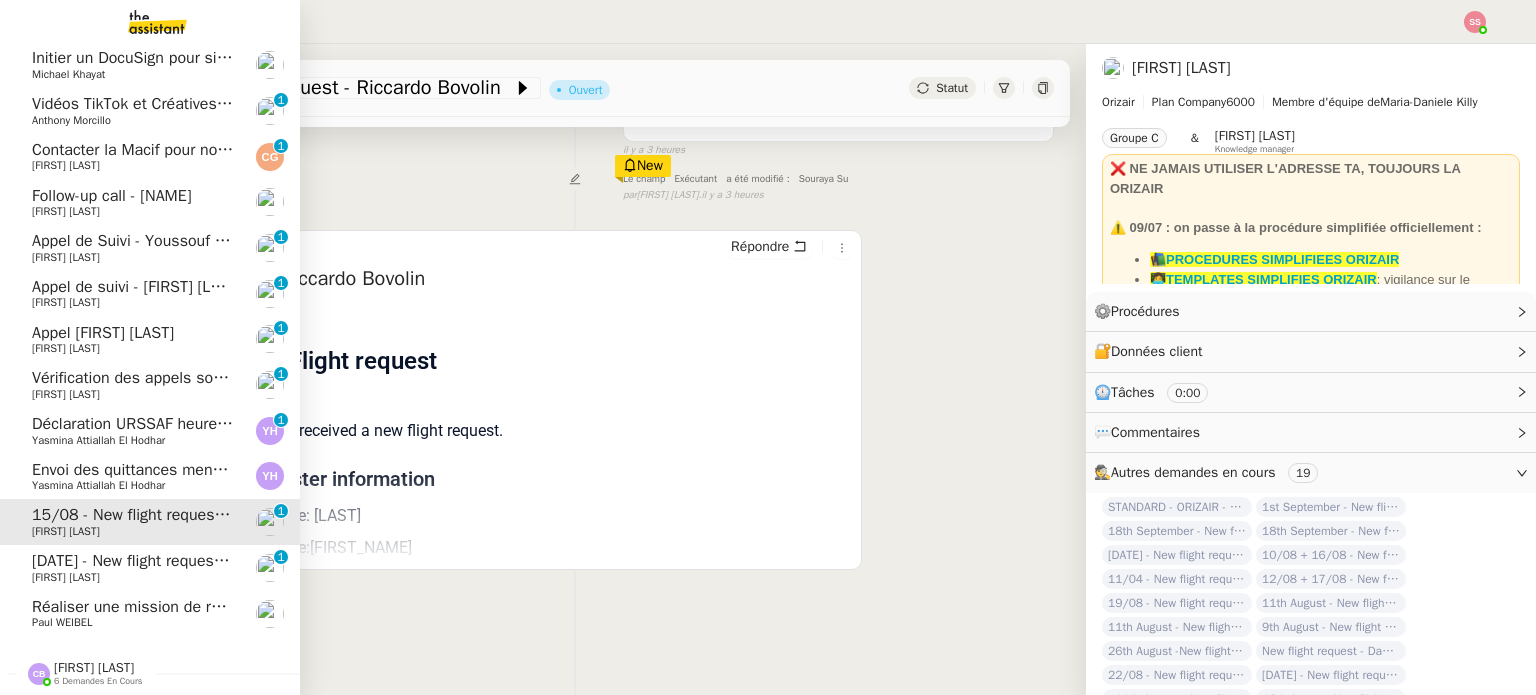 scroll, scrollTop: 328, scrollLeft: 0, axis: vertical 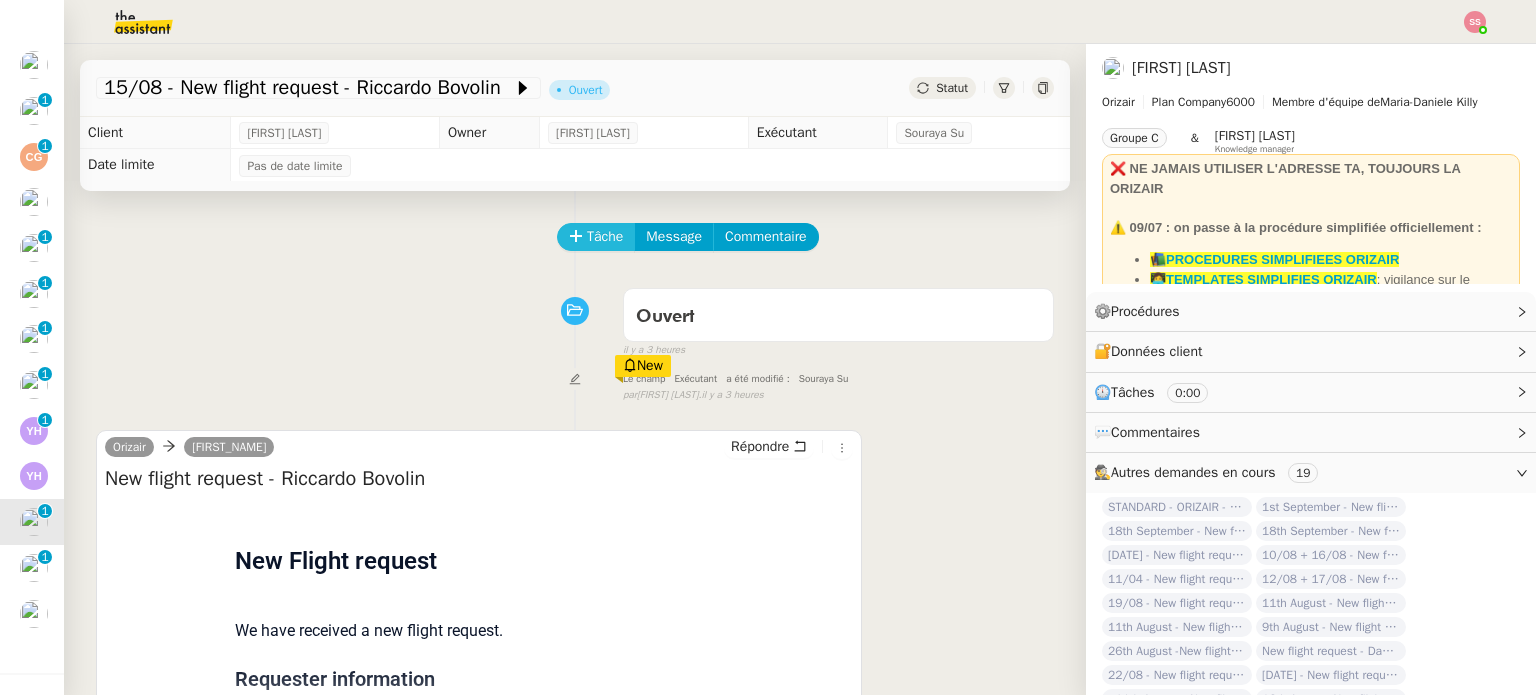 click 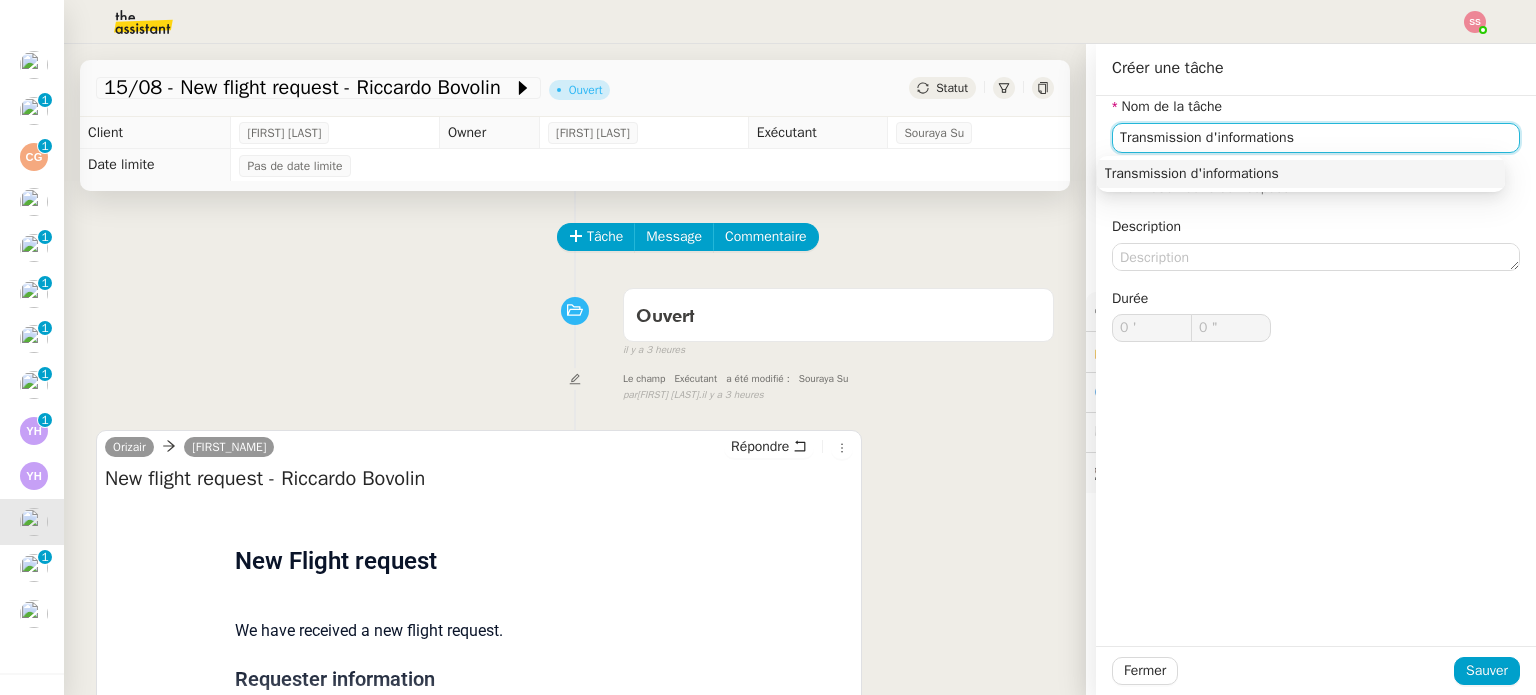 click on "Transmission d'informations" at bounding box center [1301, 174] 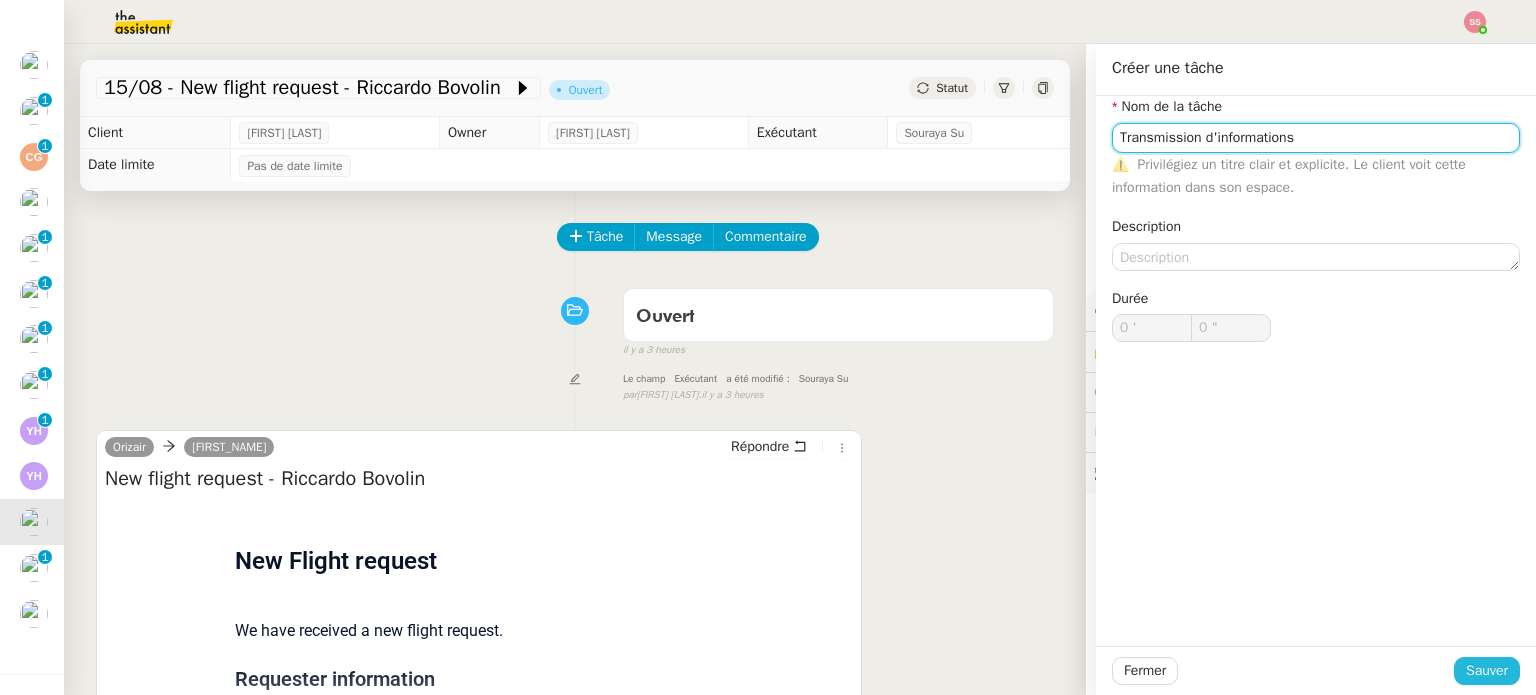 type on "Transmission d'informations" 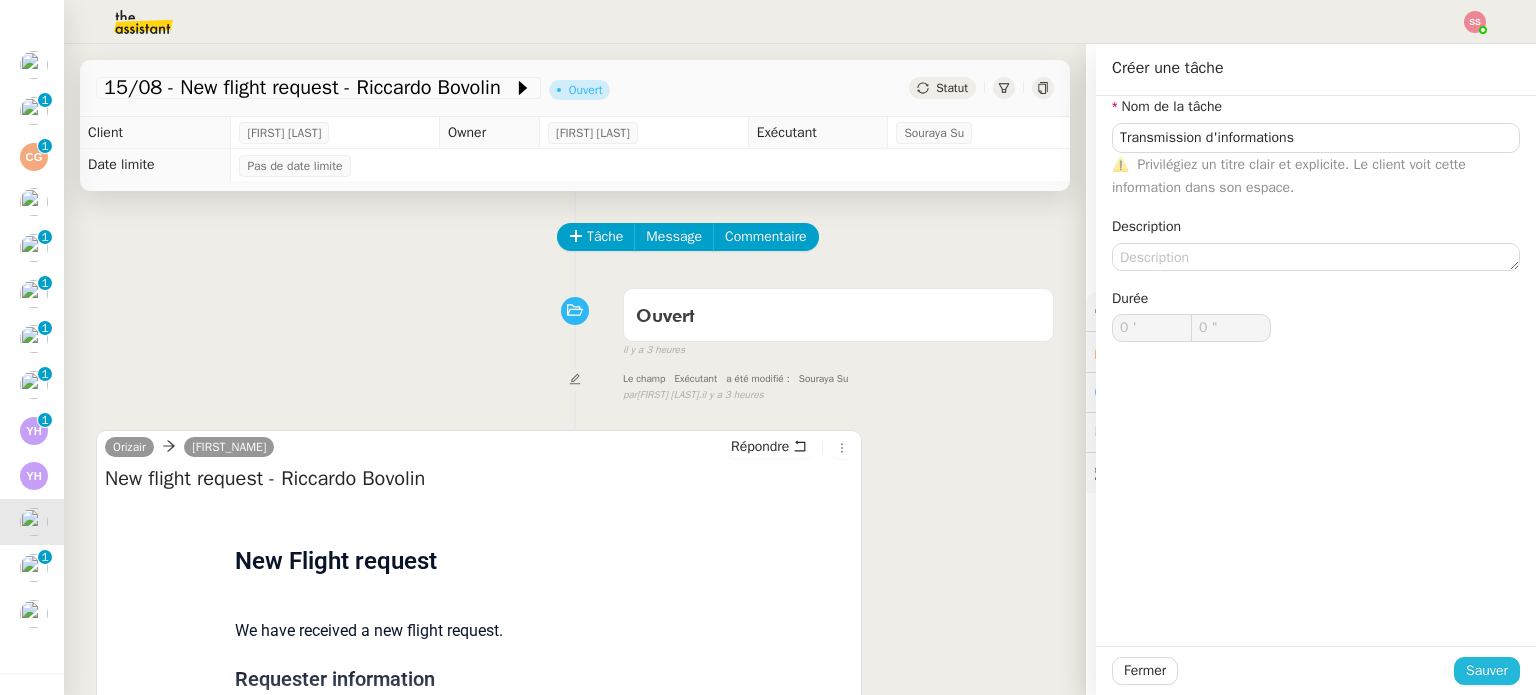click on "Sauver" 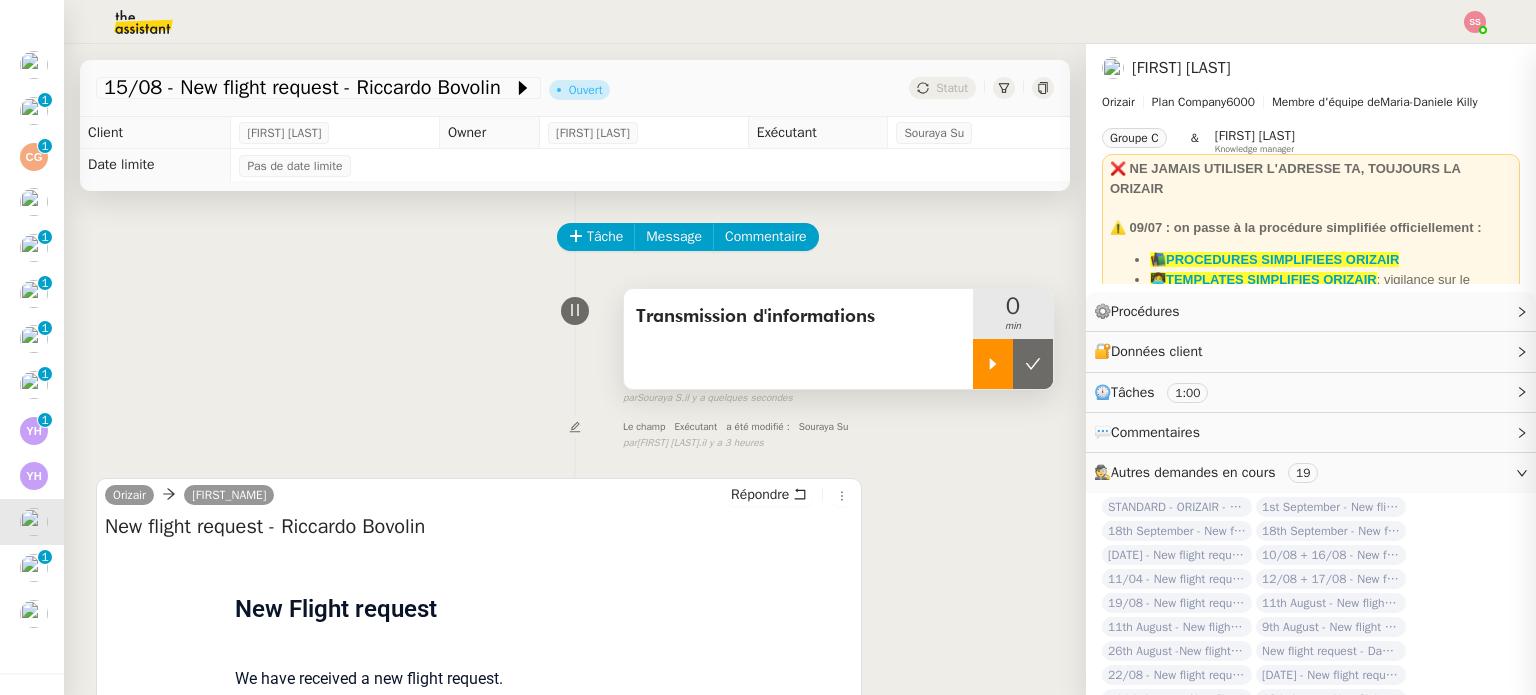 click 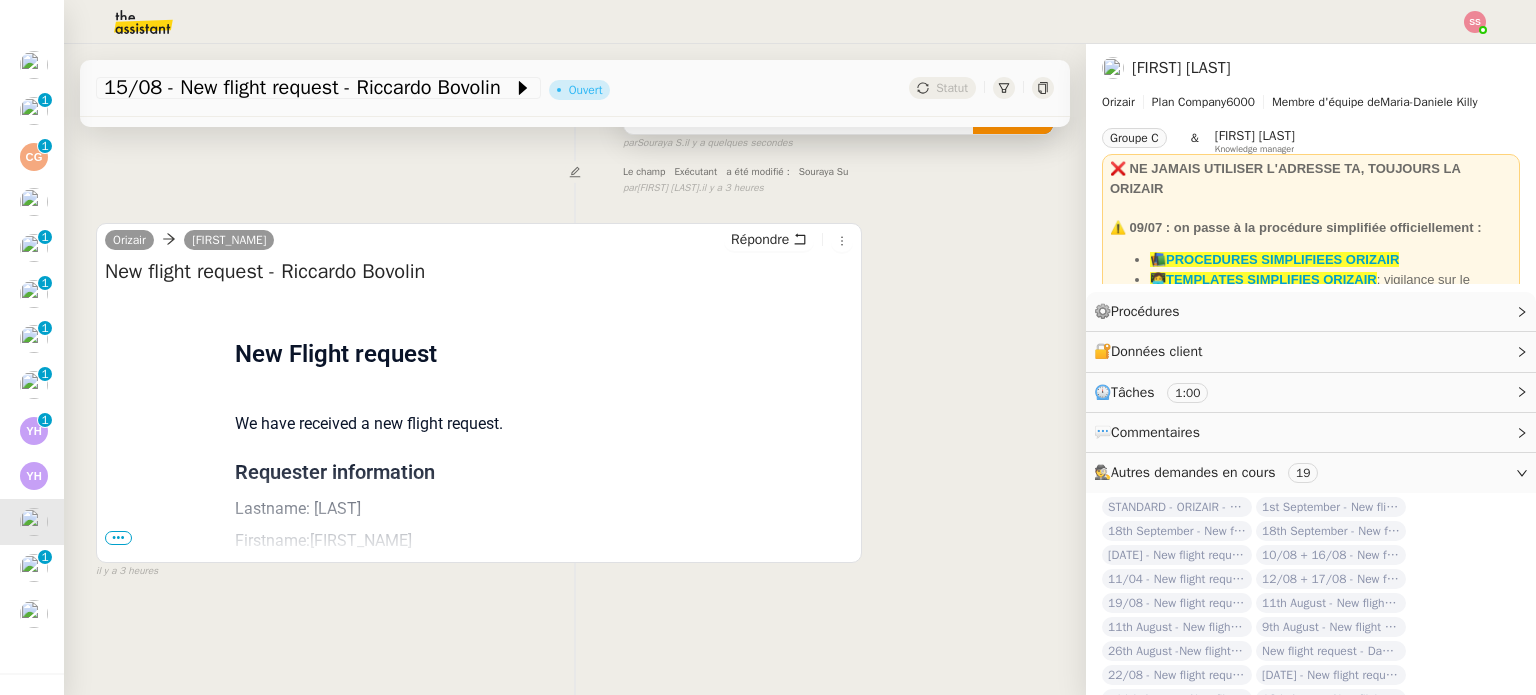 scroll, scrollTop: 268, scrollLeft: 0, axis: vertical 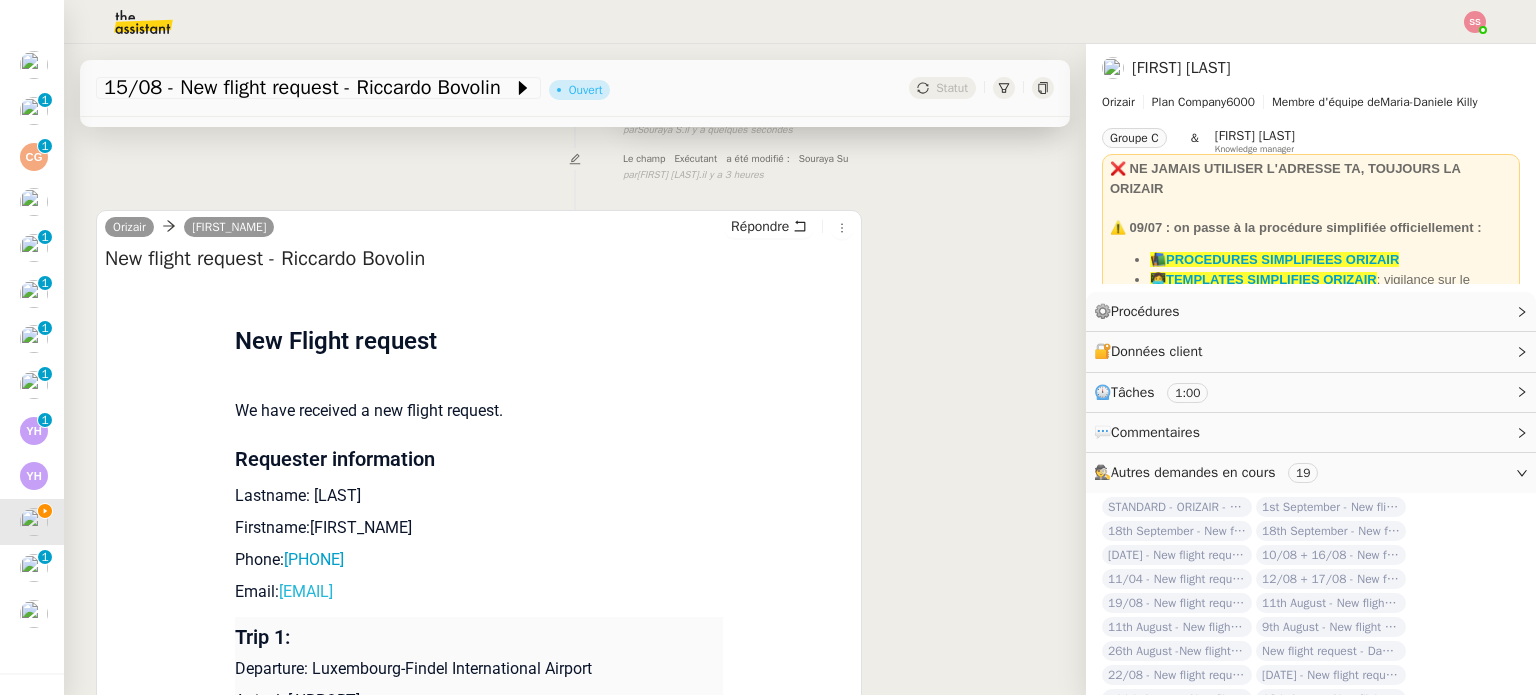 drag, startPoint x: 525, startPoint y: 599, endPoint x: 270, endPoint y: 599, distance: 255 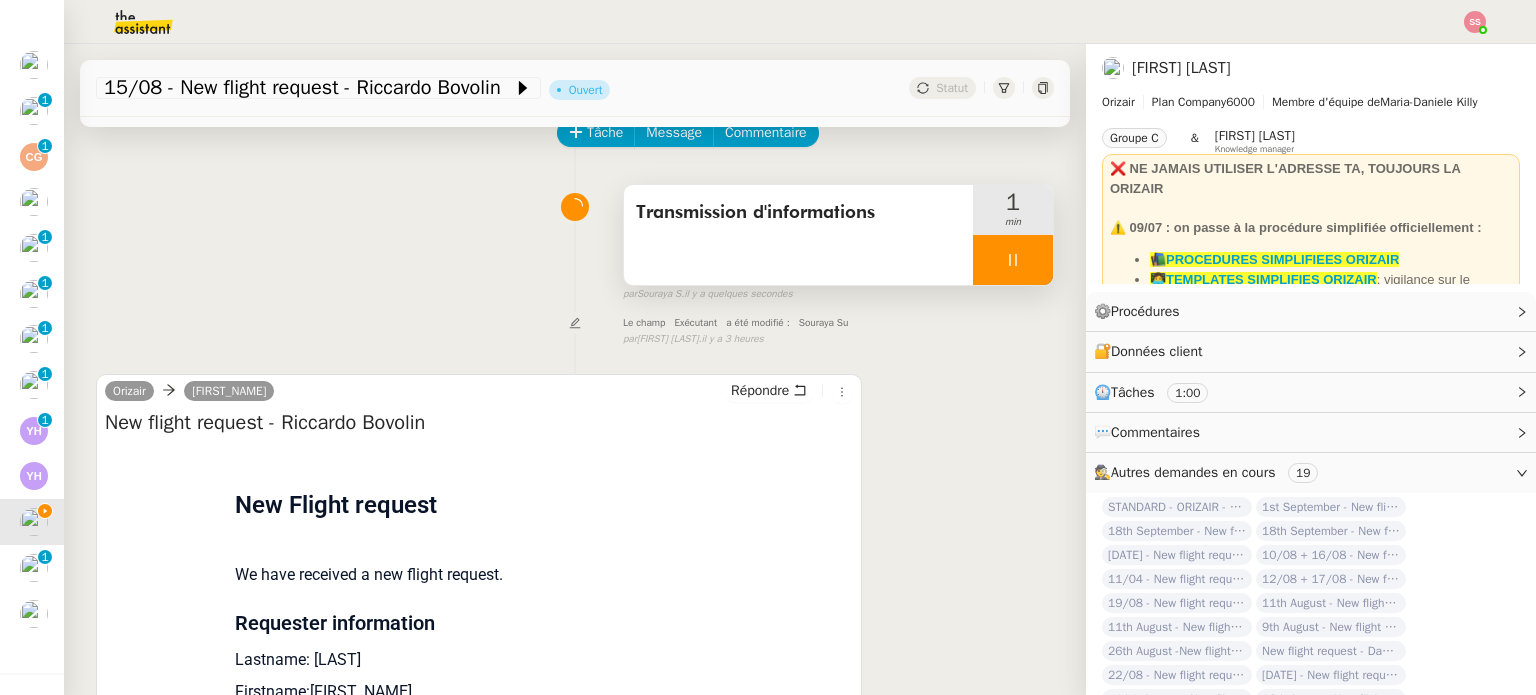 scroll, scrollTop: 0, scrollLeft: 0, axis: both 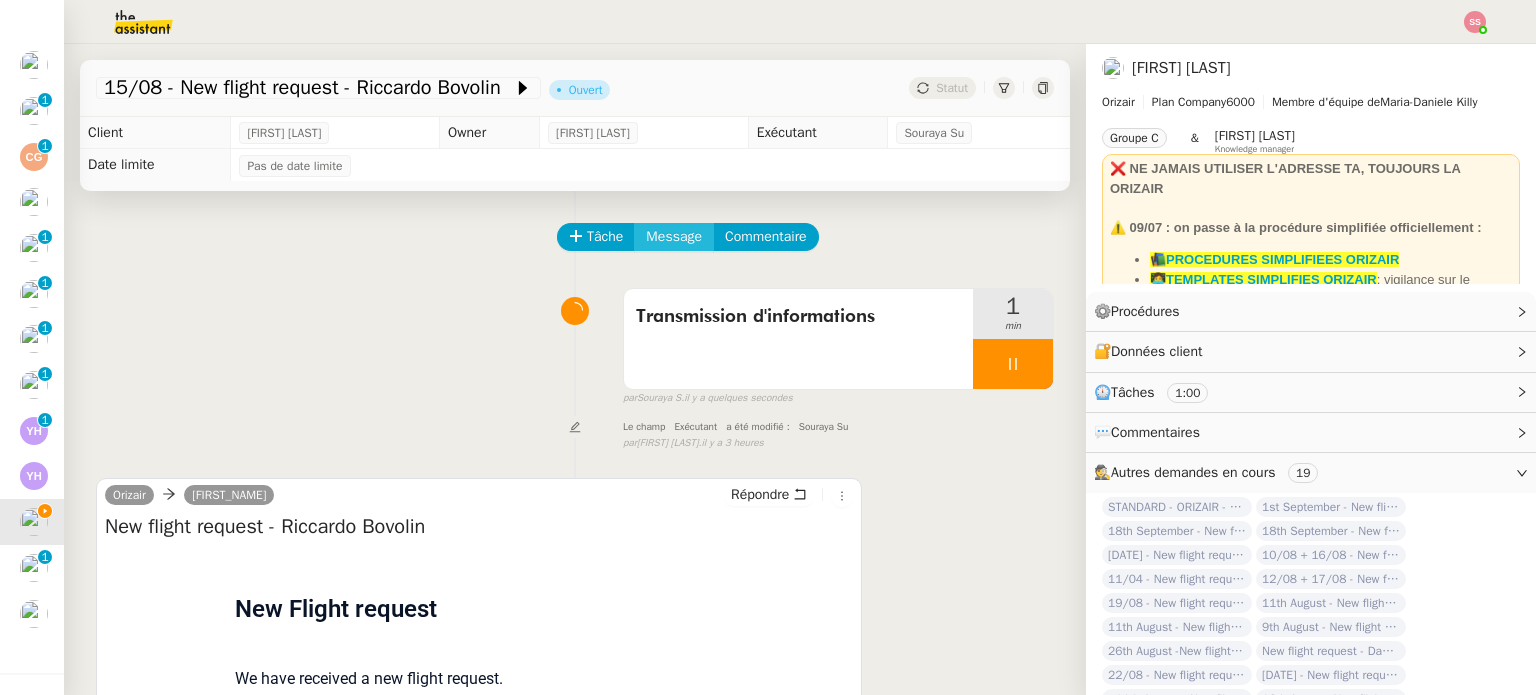 click on "Message" 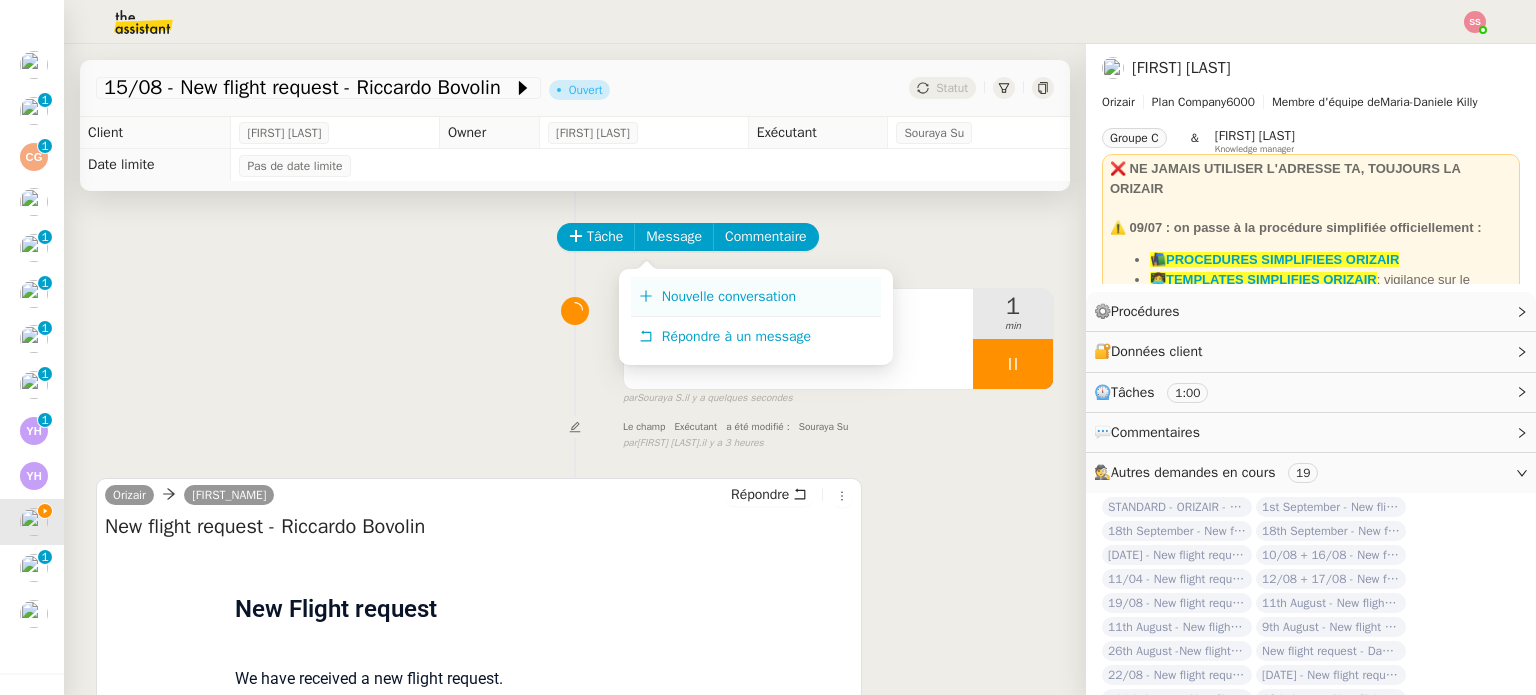 click on "Nouvelle conversation" at bounding box center [729, 296] 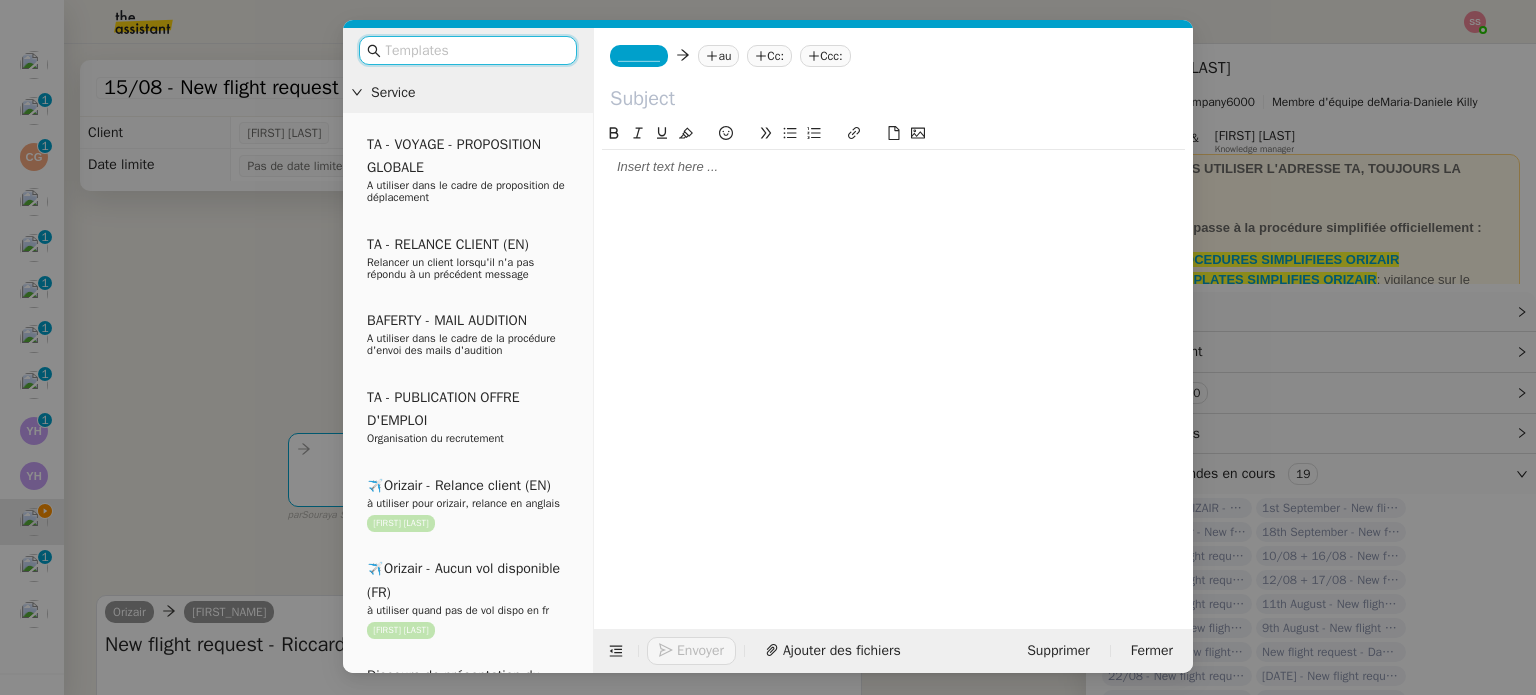 click on "au" 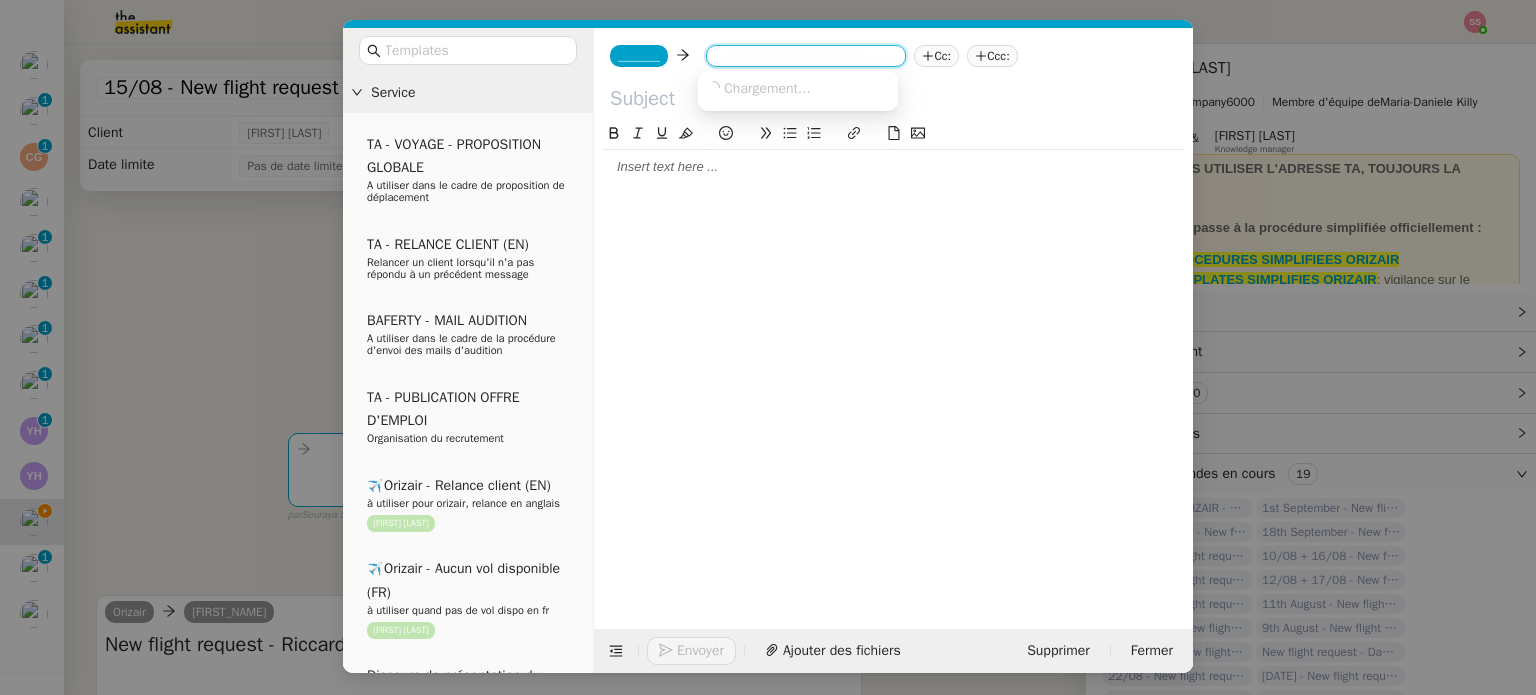 paste on "[EMAIL]" 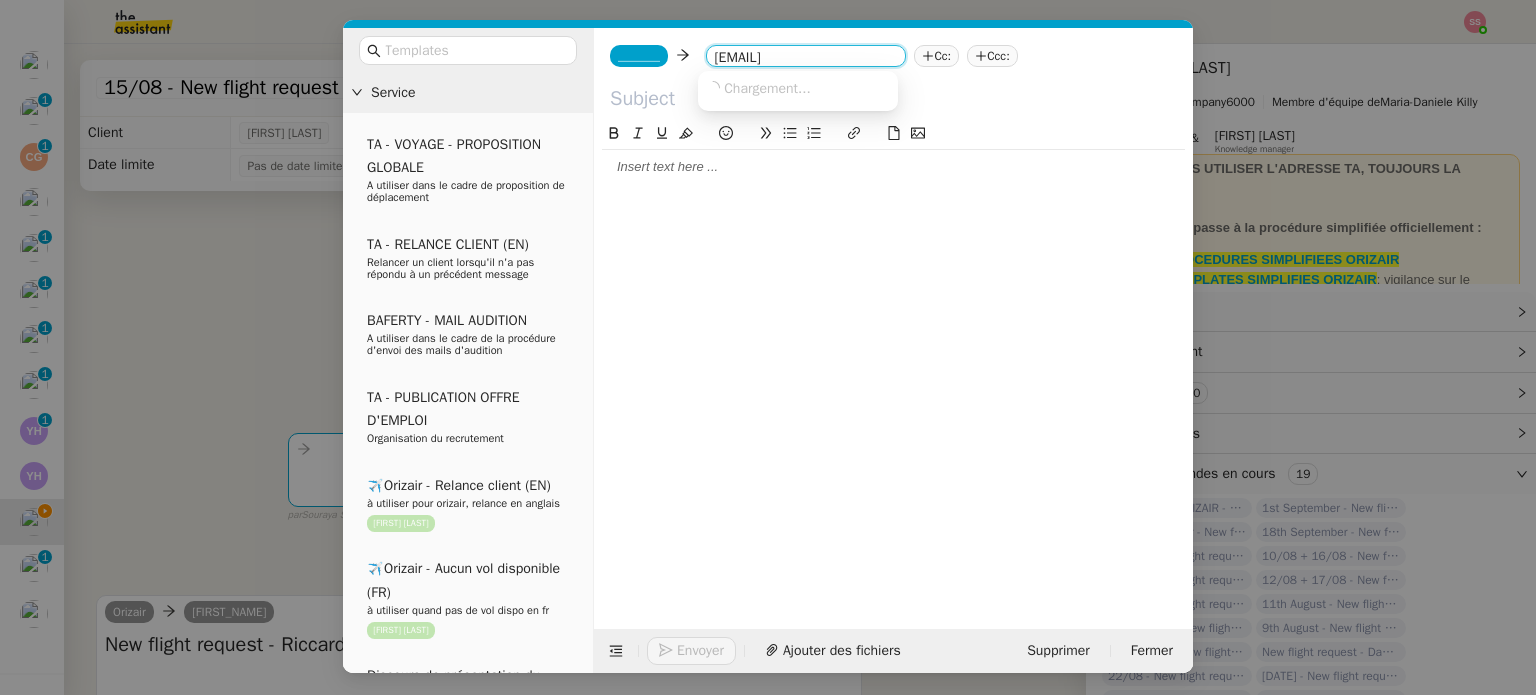 scroll, scrollTop: 0, scrollLeft: 4, axis: horizontal 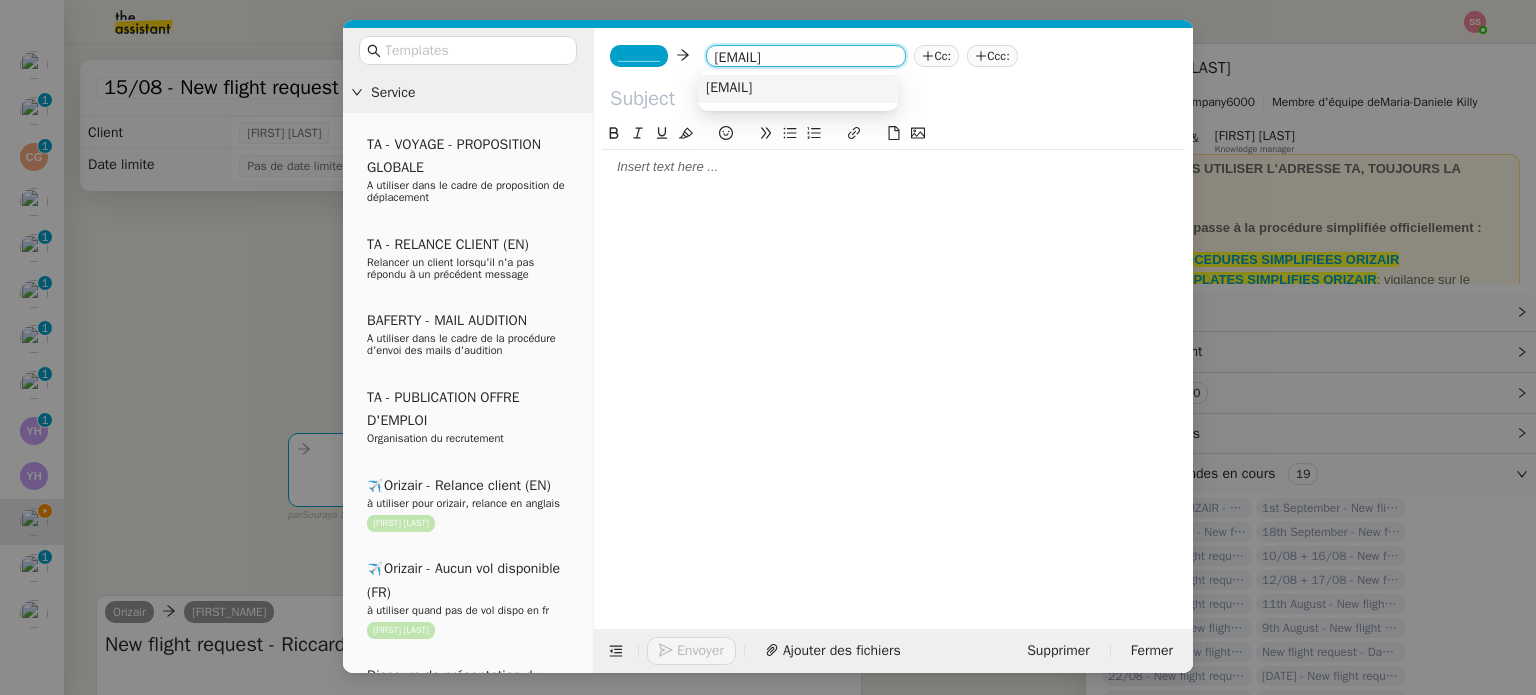 type on "[EMAIL]" 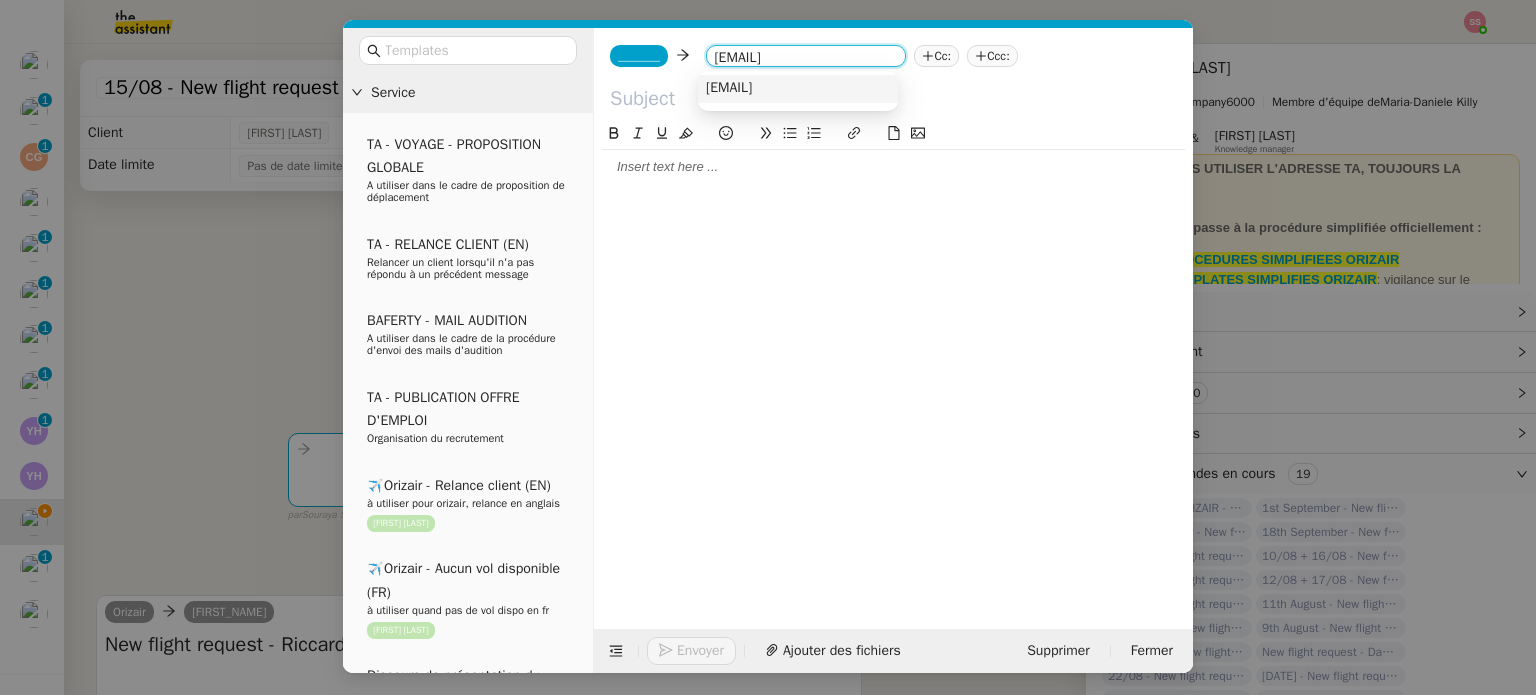 click on "[EMAIL]" at bounding box center [729, 88] 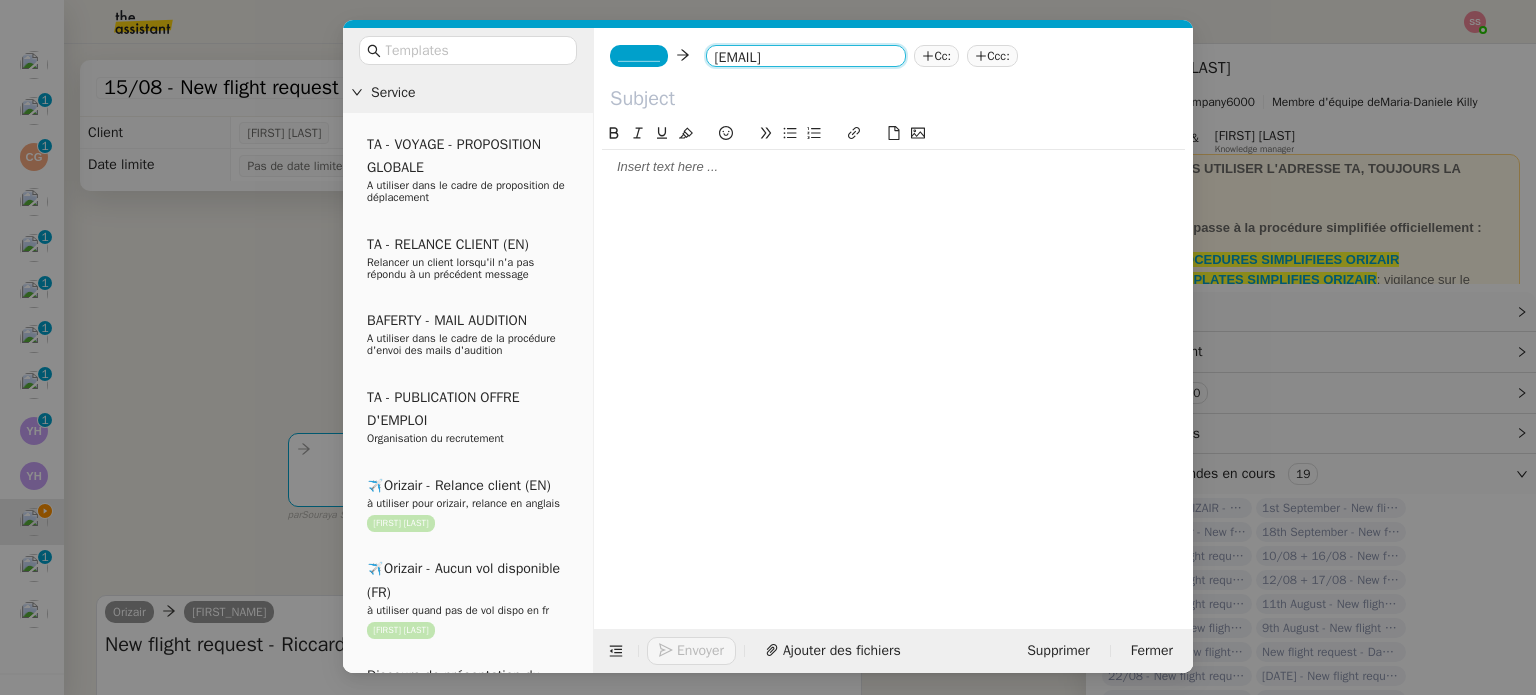 scroll, scrollTop: 0, scrollLeft: 0, axis: both 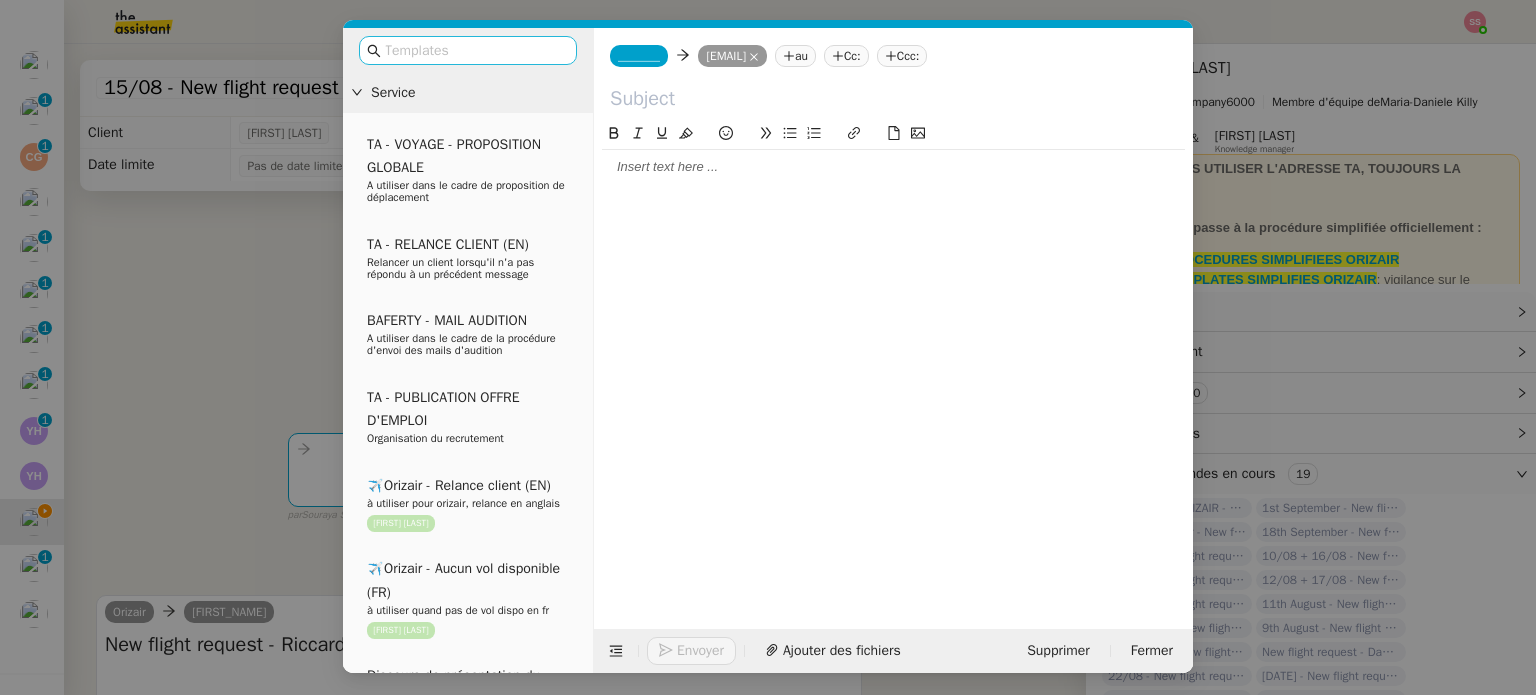 click at bounding box center [475, 50] 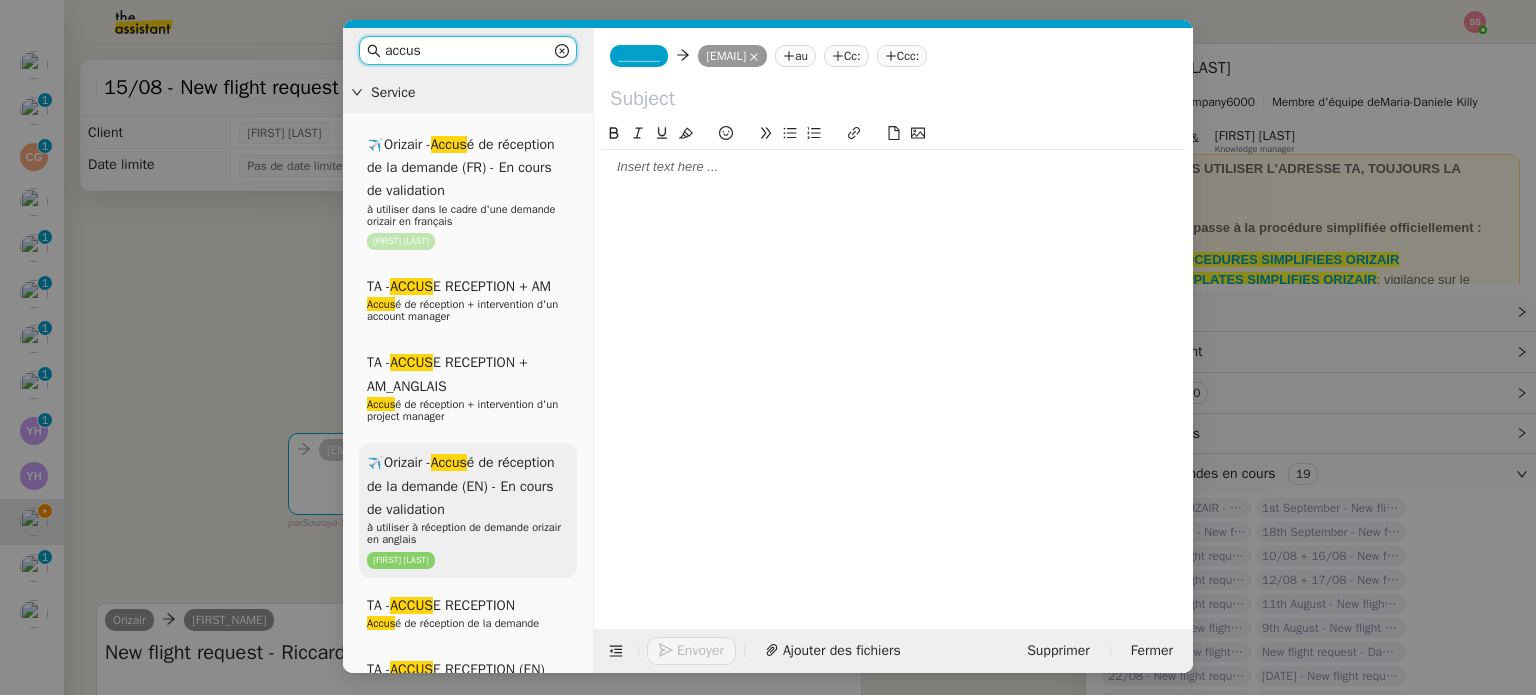 type on "accus" 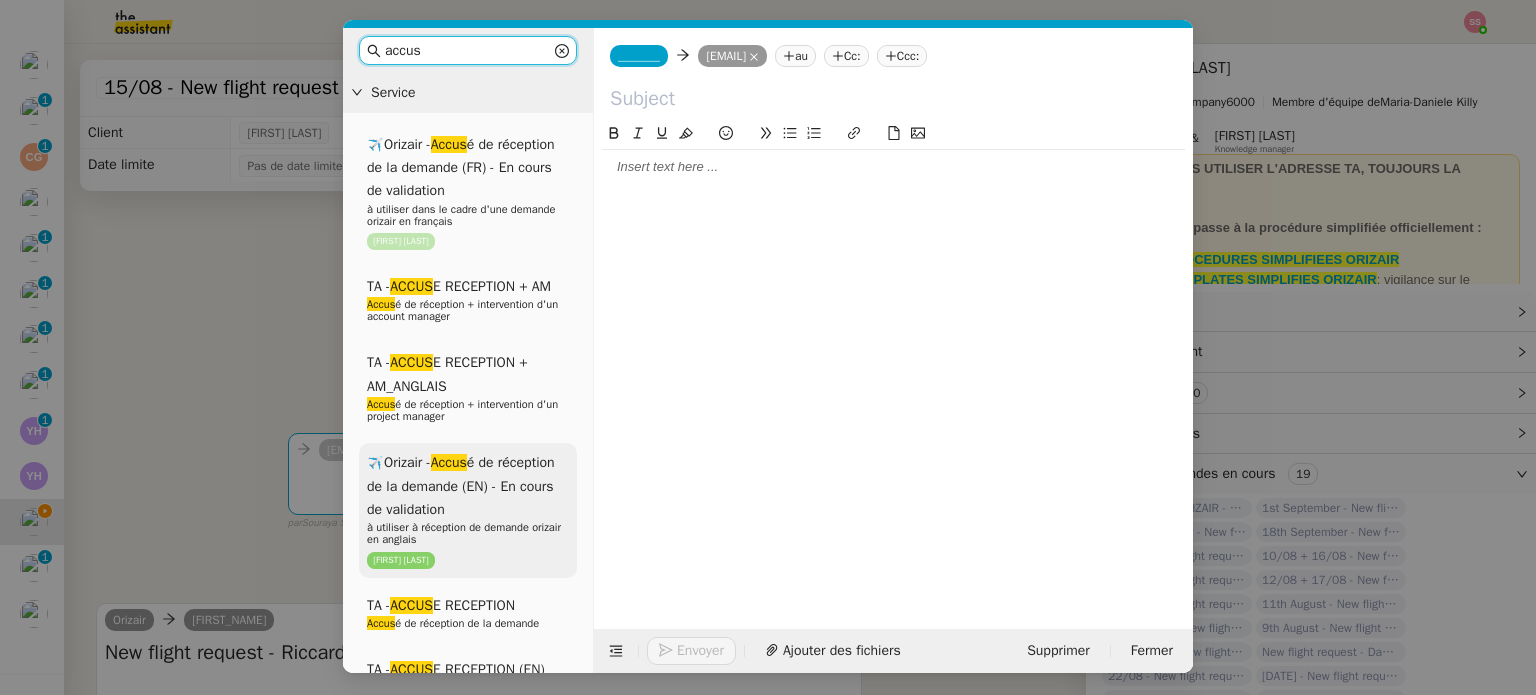 click on "Accus" at bounding box center (449, 462) 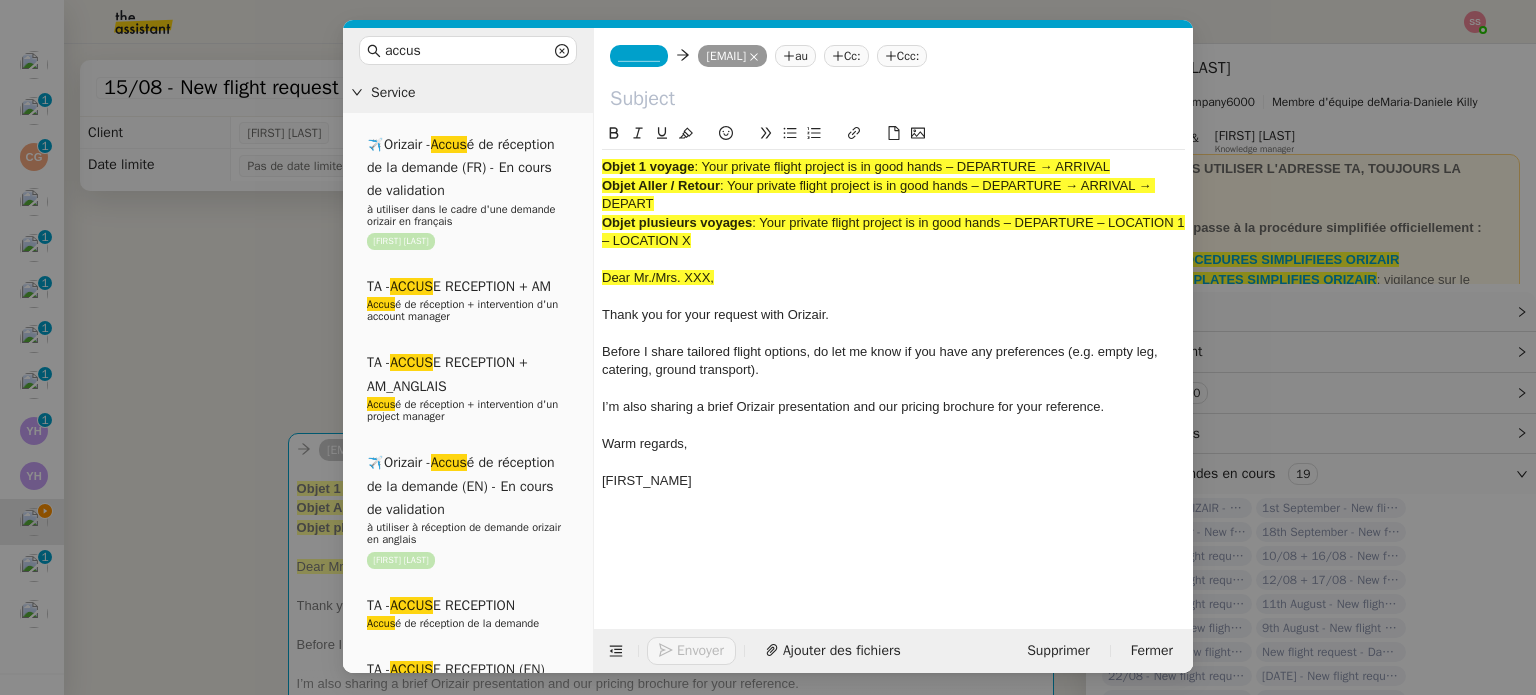 drag, startPoint x: 704, startPoint y: 167, endPoint x: 1133, endPoint y: 172, distance: 429.02914 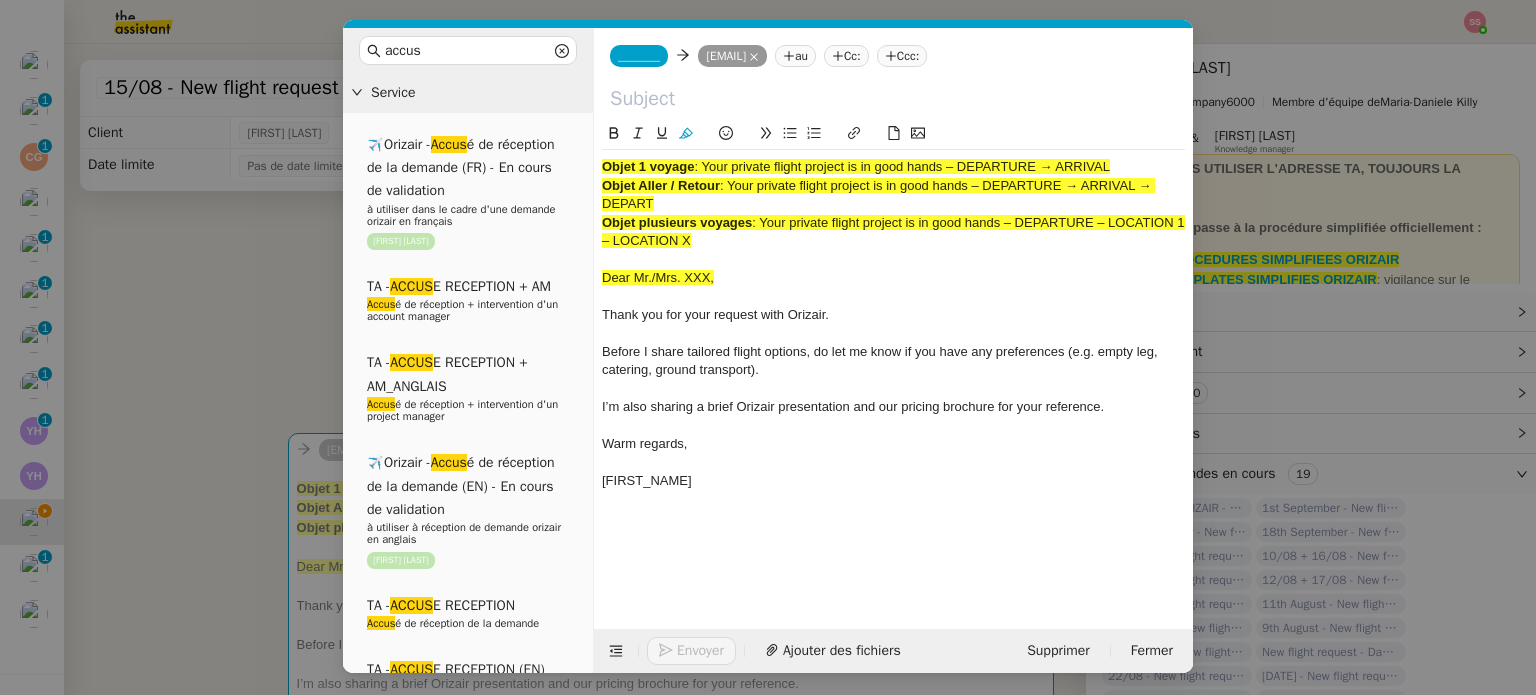 type 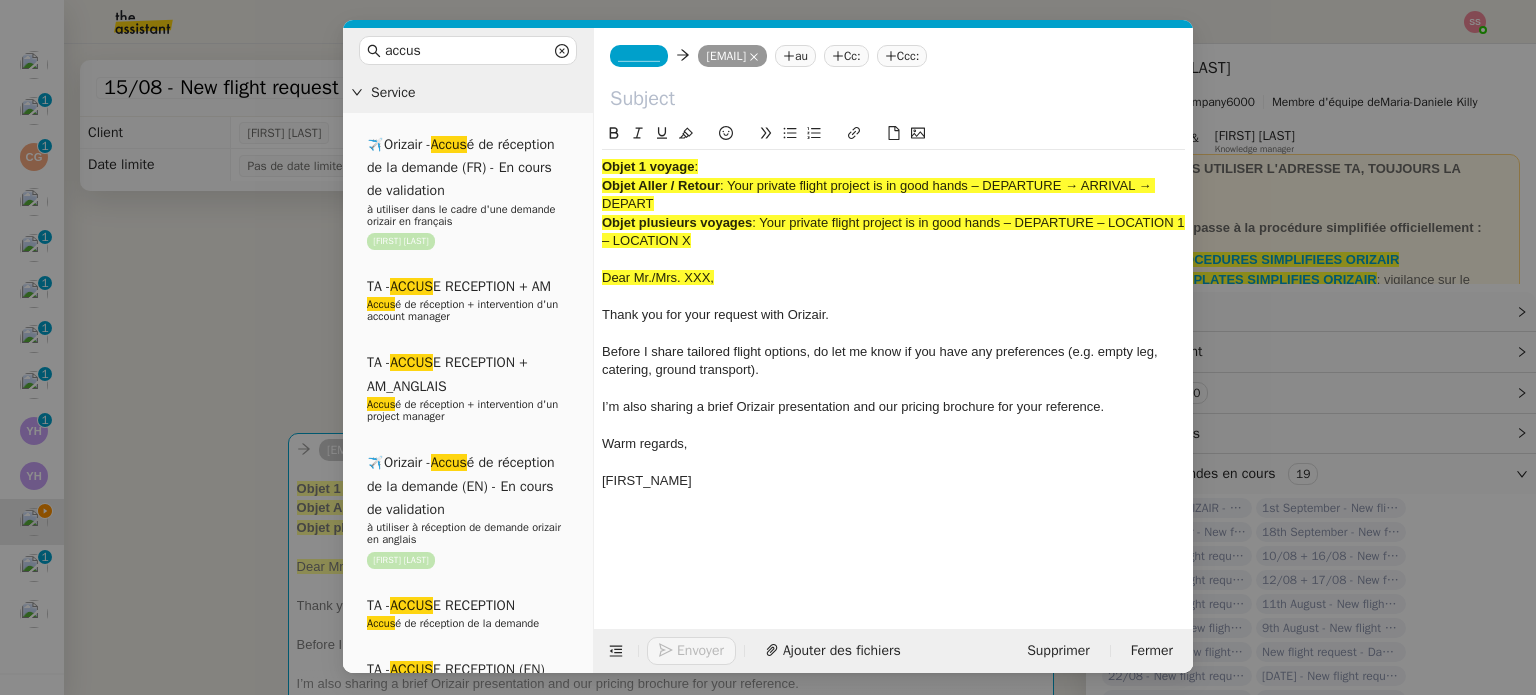 click 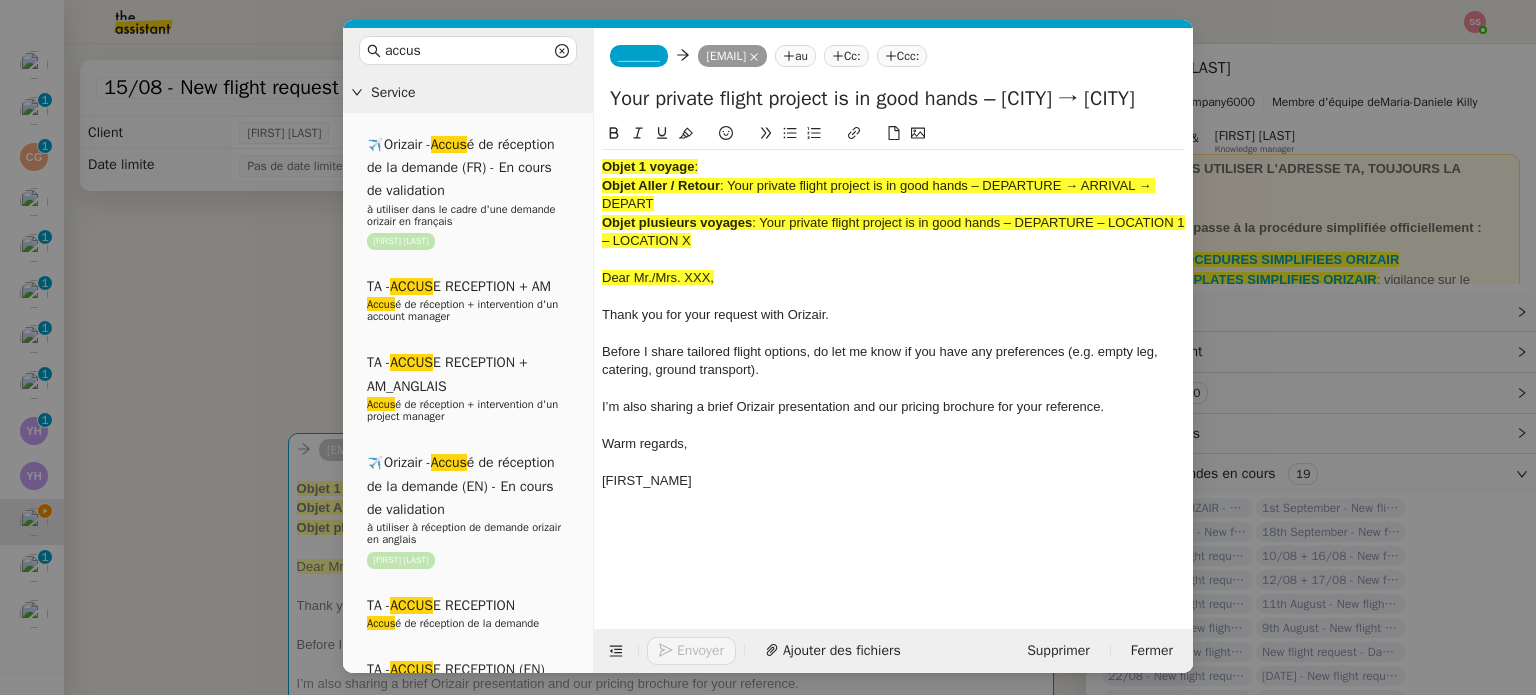 scroll, scrollTop: 0, scrollLeft: 86, axis: horizontal 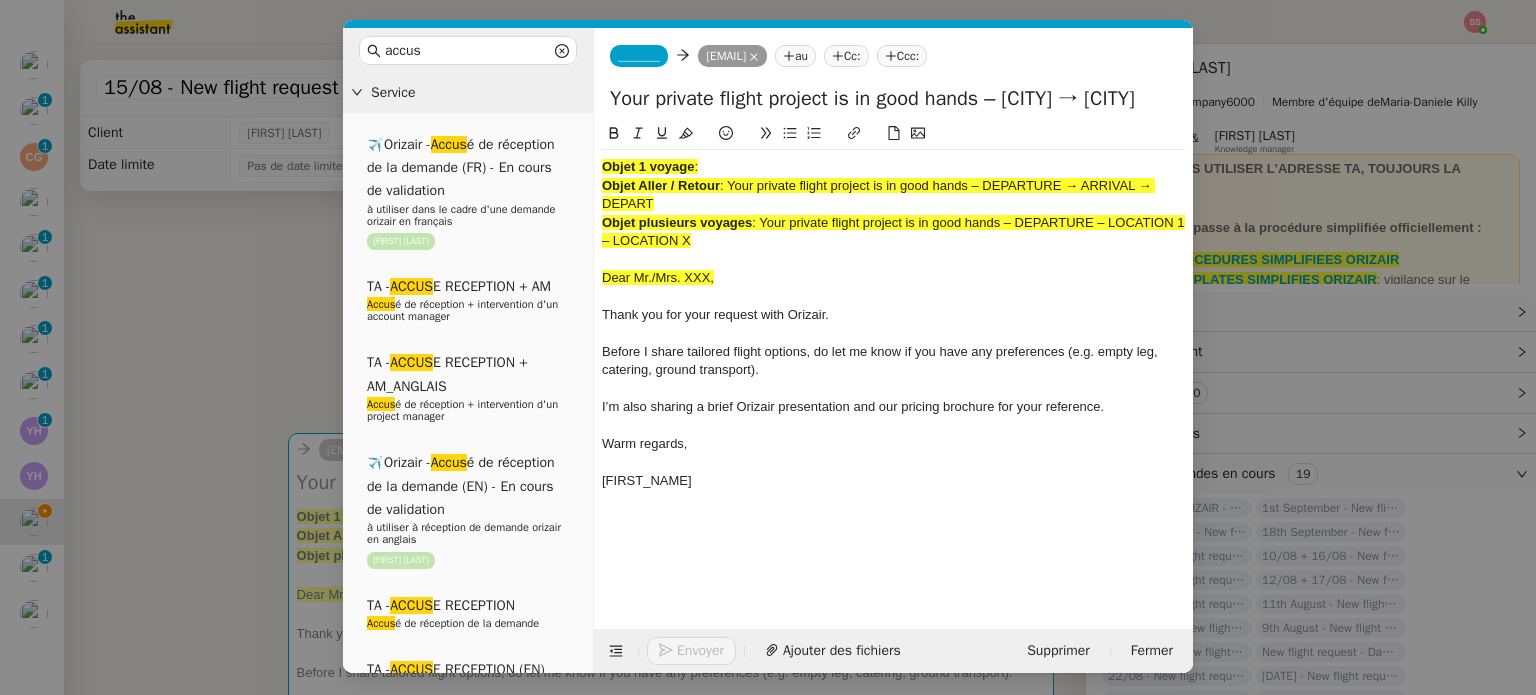 drag, startPoint x: 704, startPoint y: 226, endPoint x: 548, endPoint y: 107, distance: 196.20653 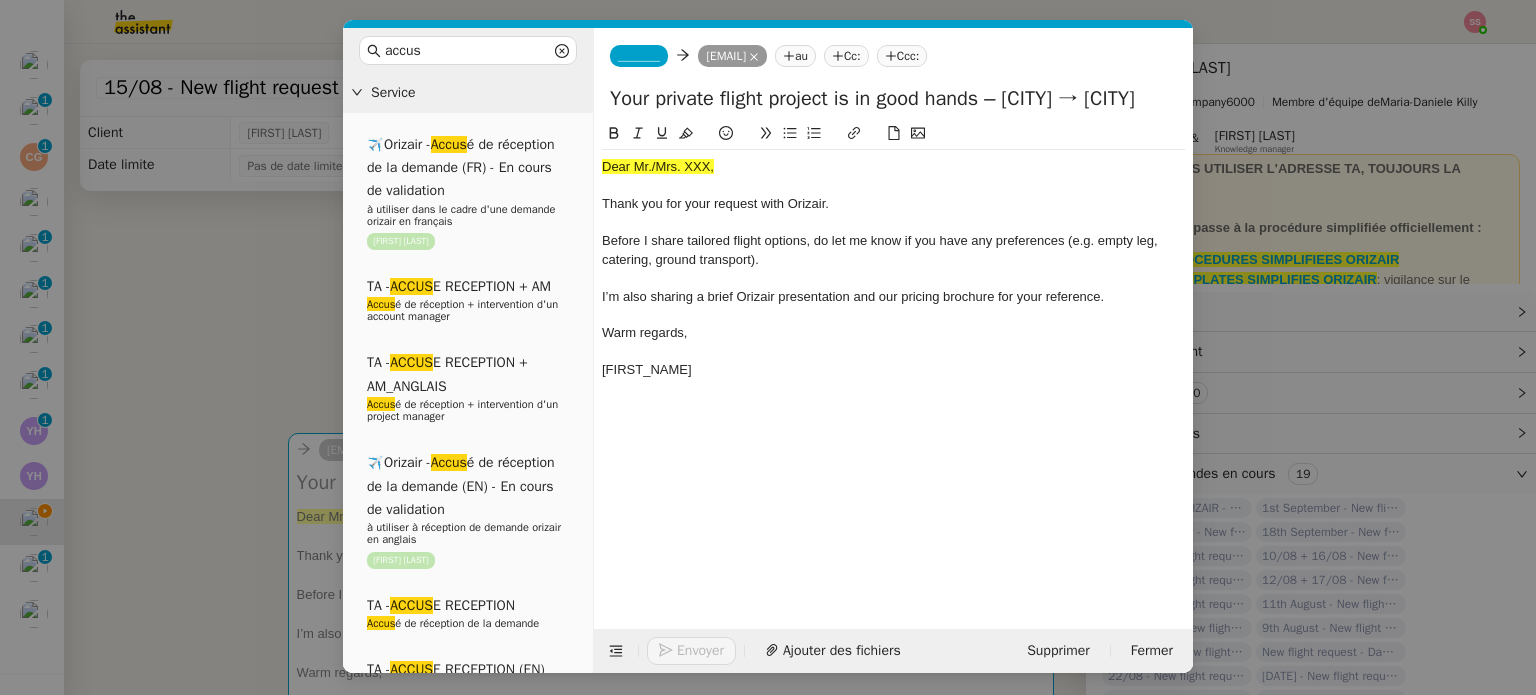 click on "_______" 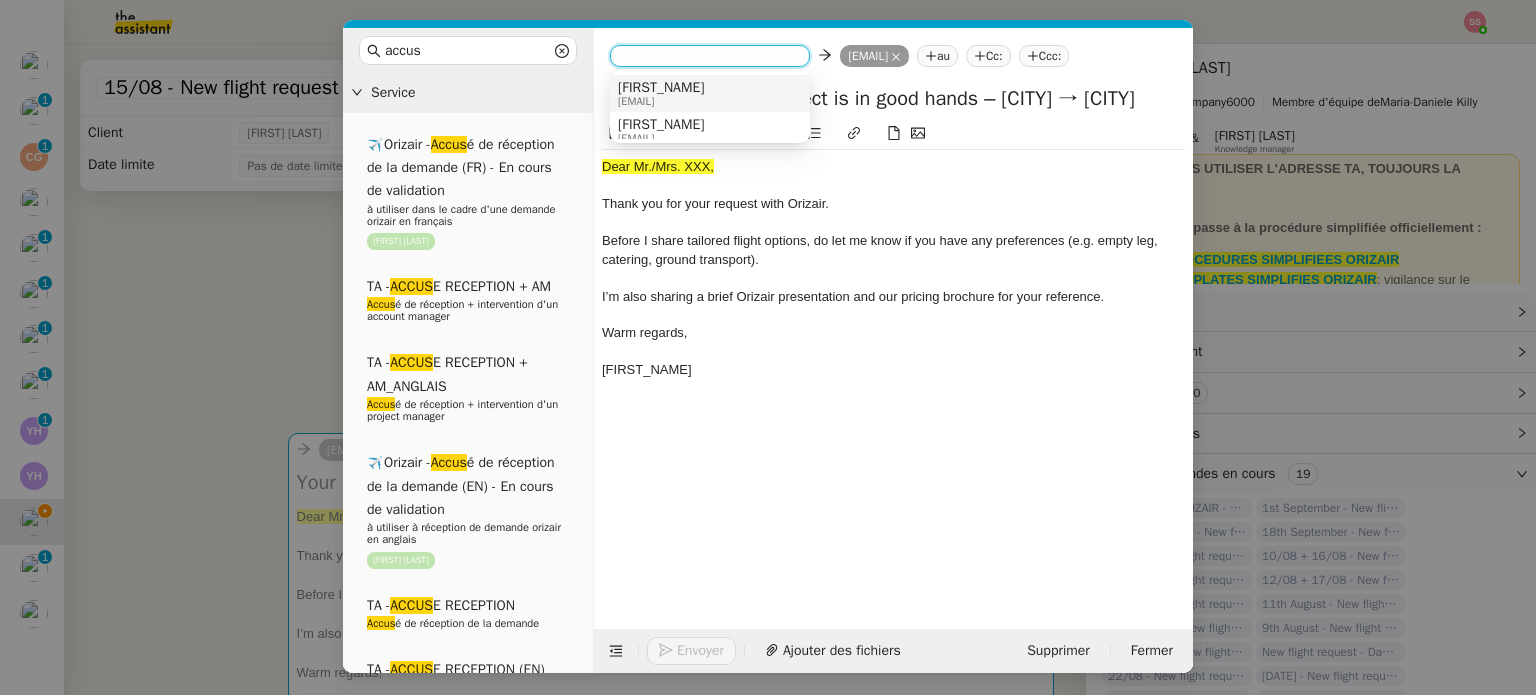click on "[FIRST_NAME]" at bounding box center (661, 88) 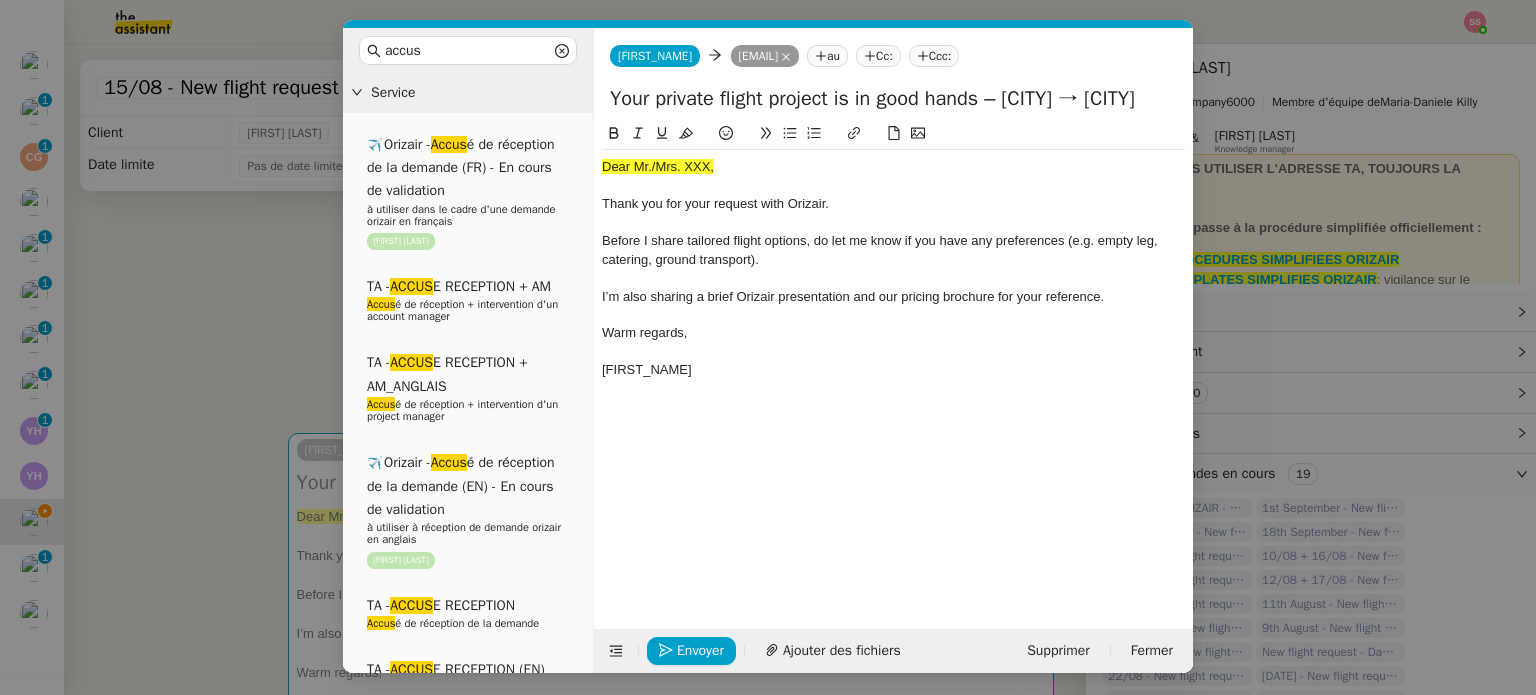 click on "Ccc:" 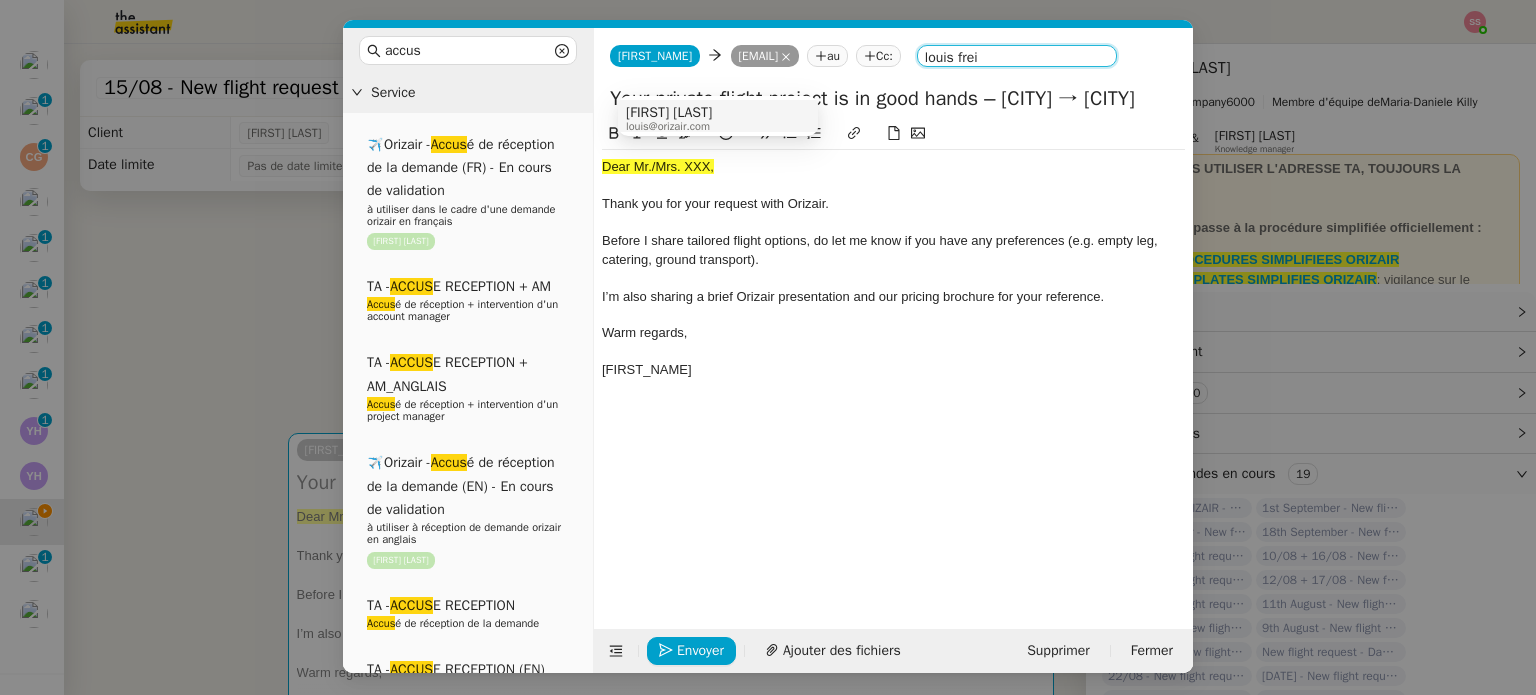 type on "louis frei" 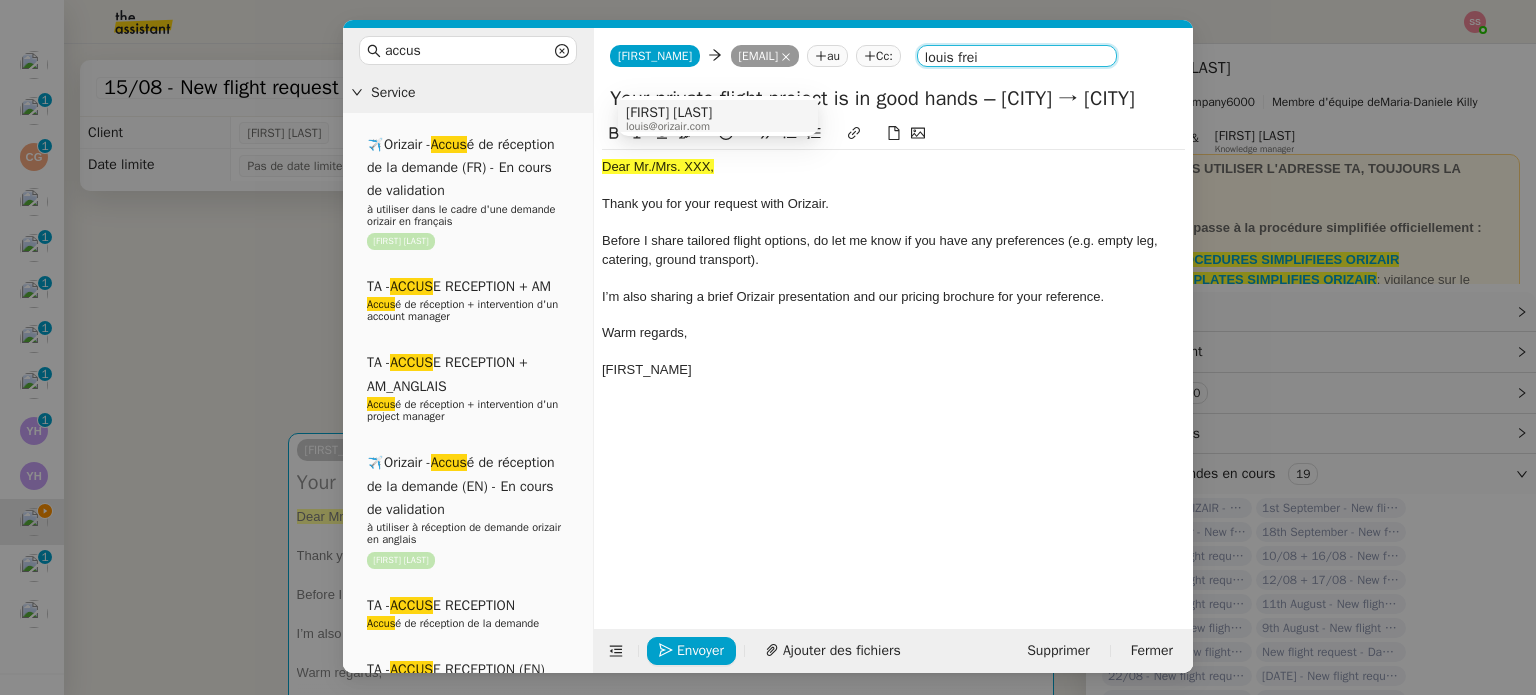 click on "[FIRST] [LAST] [EMAIL]" at bounding box center [676, 118] 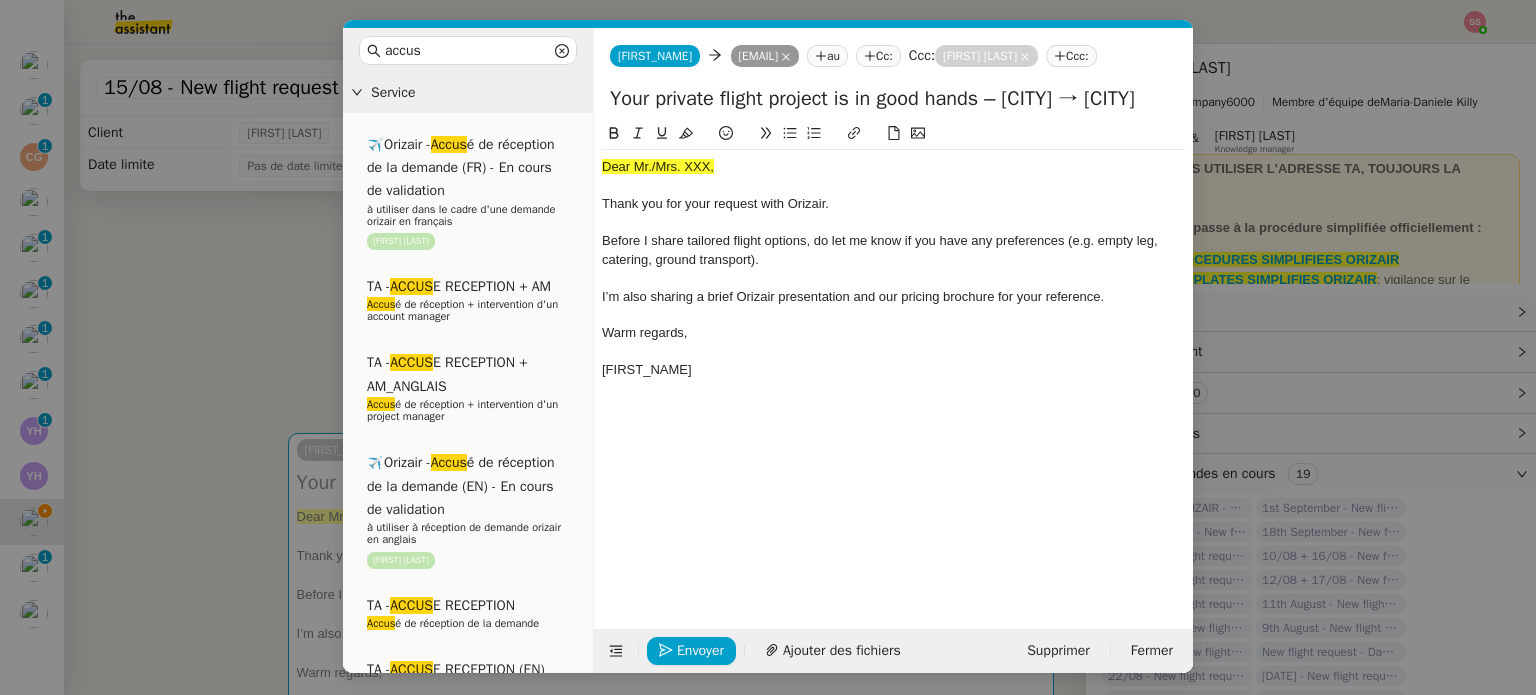 click on "Service ✈️Orizair -  Accus é de réception de la demande (FR) - En cours de validation    à utiliser dans le cadre d'une demande orizair en français  [FIRST_NAME] [LAST_NAME] TA -  ACCUS E RECEPTION + AM    Accus é de réception + intervention d'un account manager TA -  ACCUS E RECEPTION + AM_ANGLAIS    Accus é de réception + intervention d'un project manager ✈️Orizair -  Accus é de réception de la demande (EN) - En cours de validation    à utiliser à réception de demande orizair en anglais  [FIRST_NAME] [LAST_NAME] TA -  ACCUS E RECEPTION    Accus é de réception de la demande TA -  ACCUS E RECEPTION (EN)    TA -  ACCES  BANQUE DEDIE    A utiliser dans le cadre de la mise en place d' accès  bancaires dédiés TA - AJOUT ELEMENT COFFRE FORT    A utiliser lorsque le client doit partager un nouvel  accès  à son coffre-fort TA - PARTAGE DE CALENDRIER (EN)    A utiliser pour demander au client de partager son calendrier afin de faciliter l' accès  et la gestion Common ✈️Orizair -  Accus    TA -" at bounding box center [768, 347] 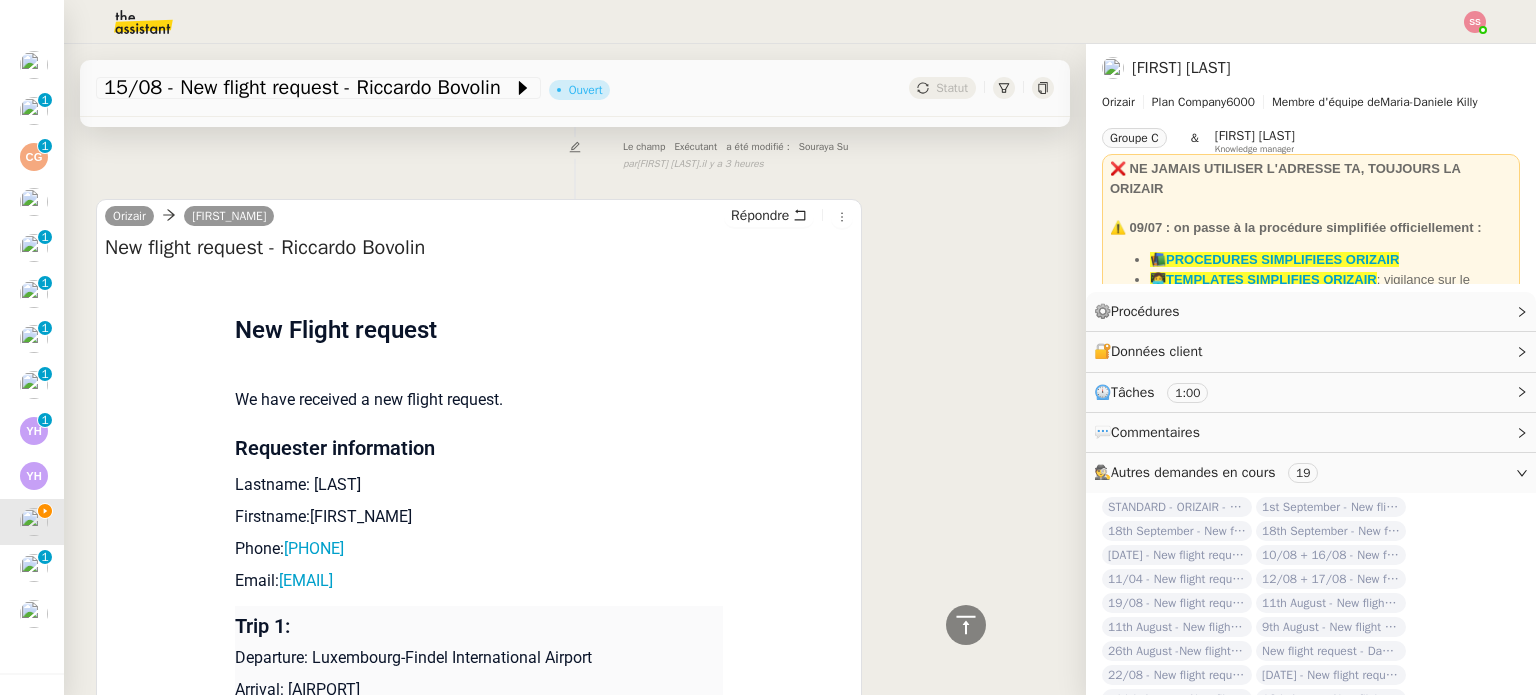 scroll, scrollTop: 700, scrollLeft: 0, axis: vertical 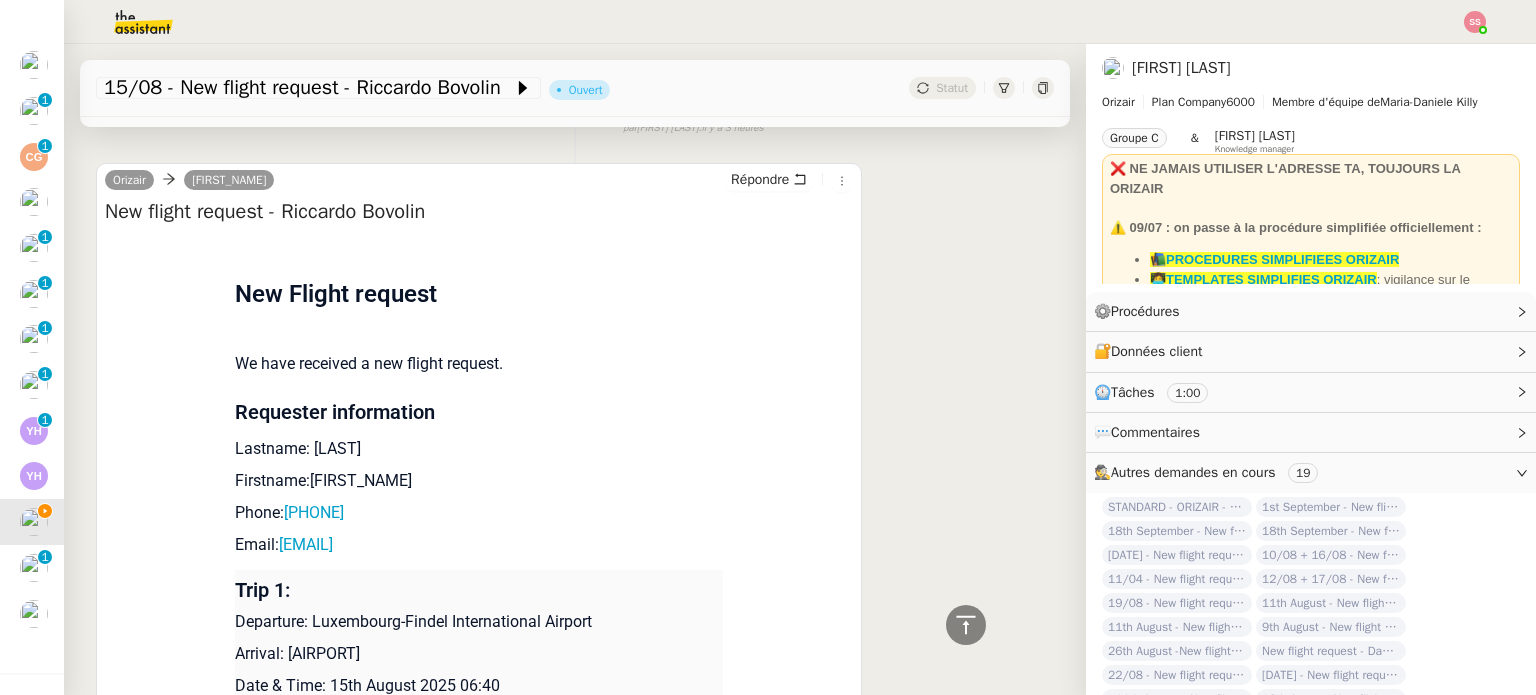 drag, startPoint x: 368, startPoint y: 457, endPoint x: 304, endPoint y: 443, distance: 65.51336 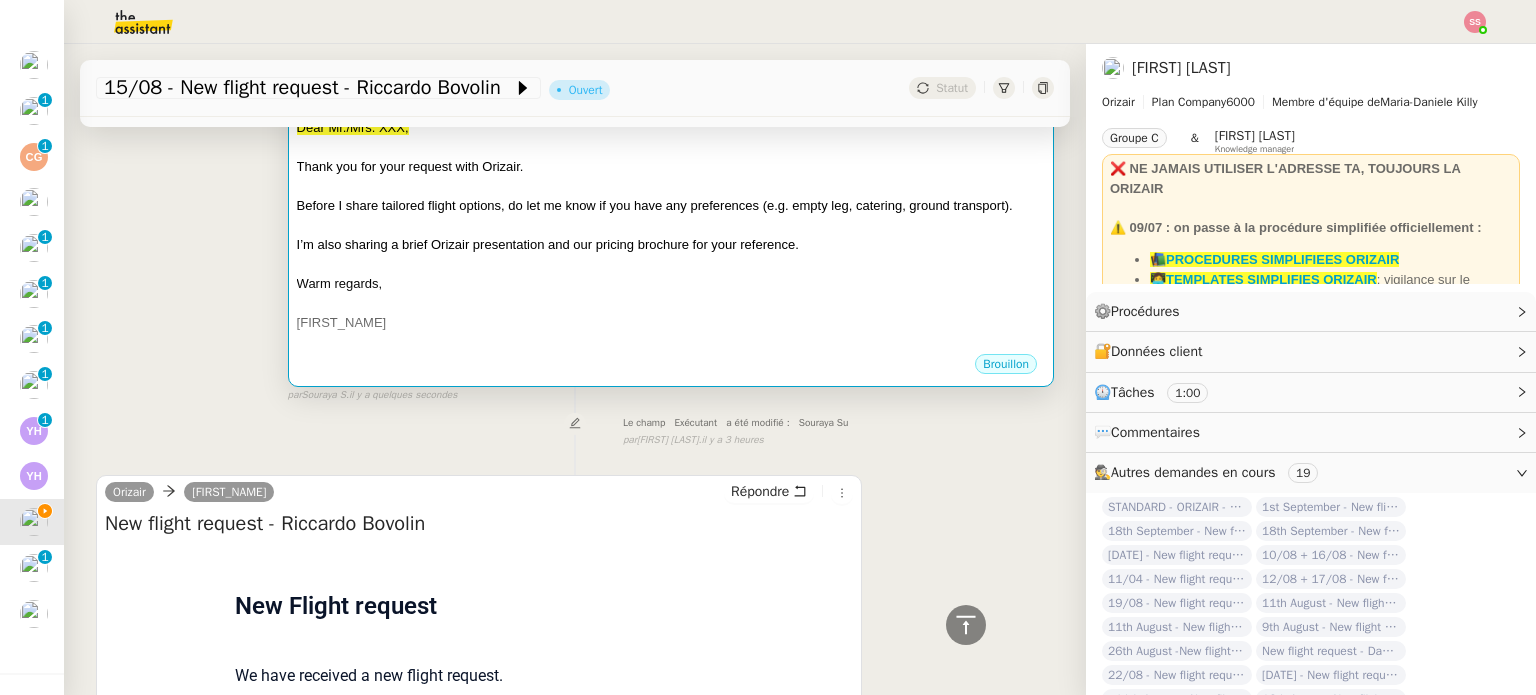 scroll, scrollTop: 200, scrollLeft: 0, axis: vertical 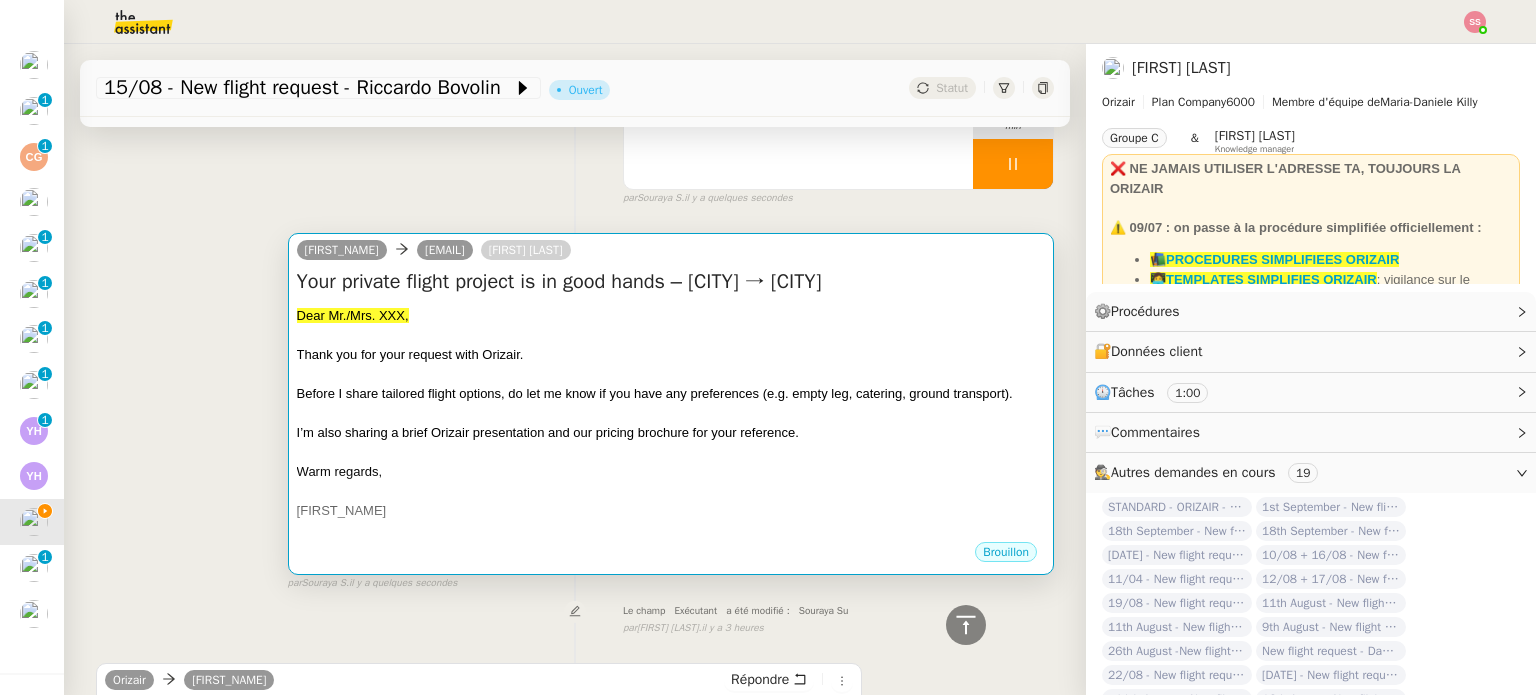 click on "[FIRST_NAME]     [EMAIL]  [FIRST_NAME] [LAST_NAME]" at bounding box center [438, 253] 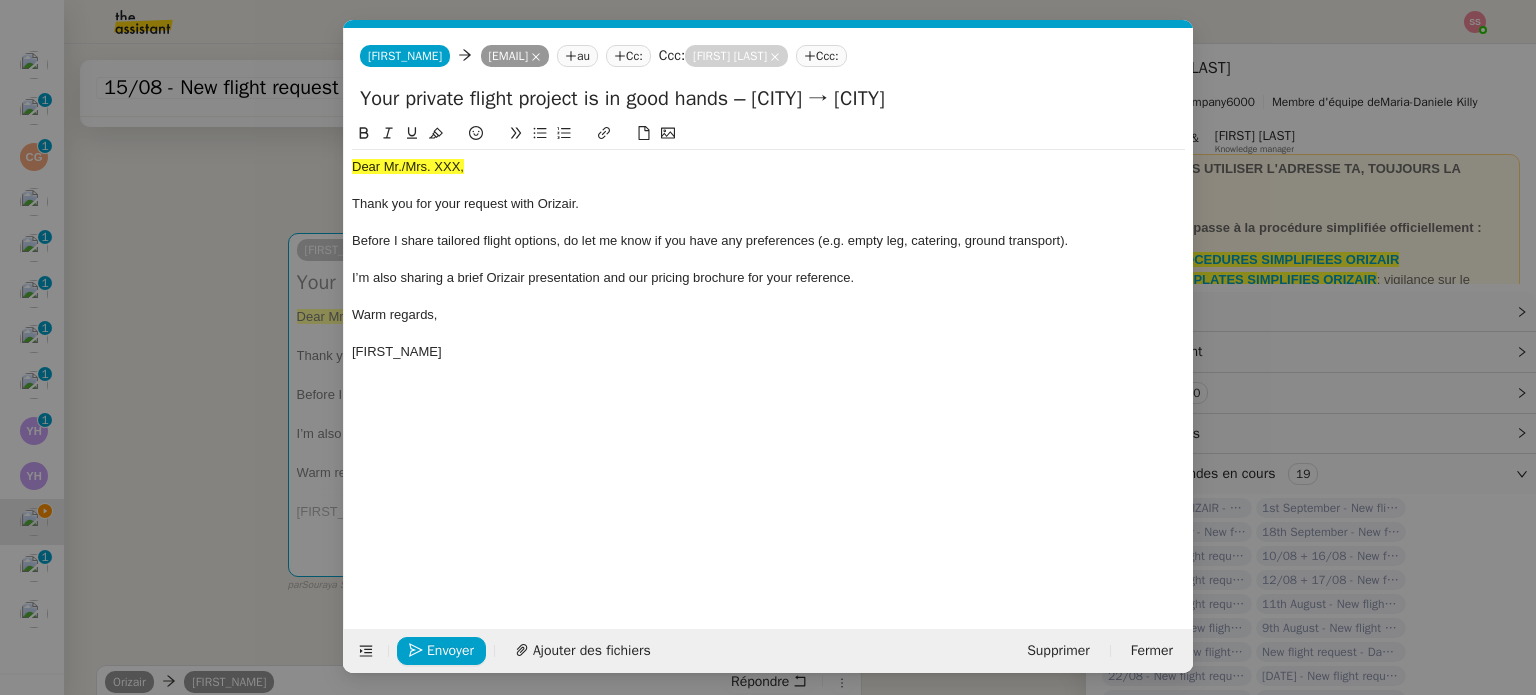 scroll, scrollTop: 0, scrollLeft: 76, axis: horizontal 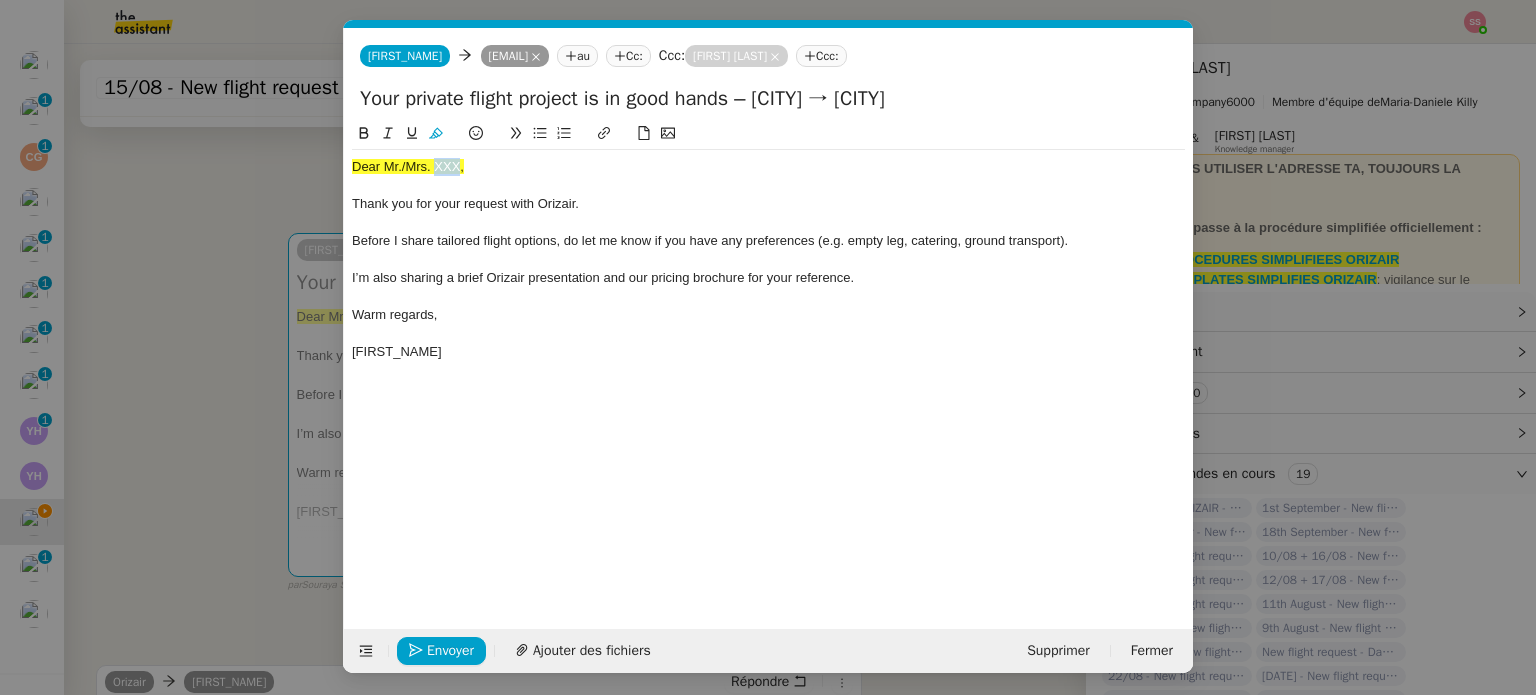 click on "Dear Mr./Mrs. XXX," 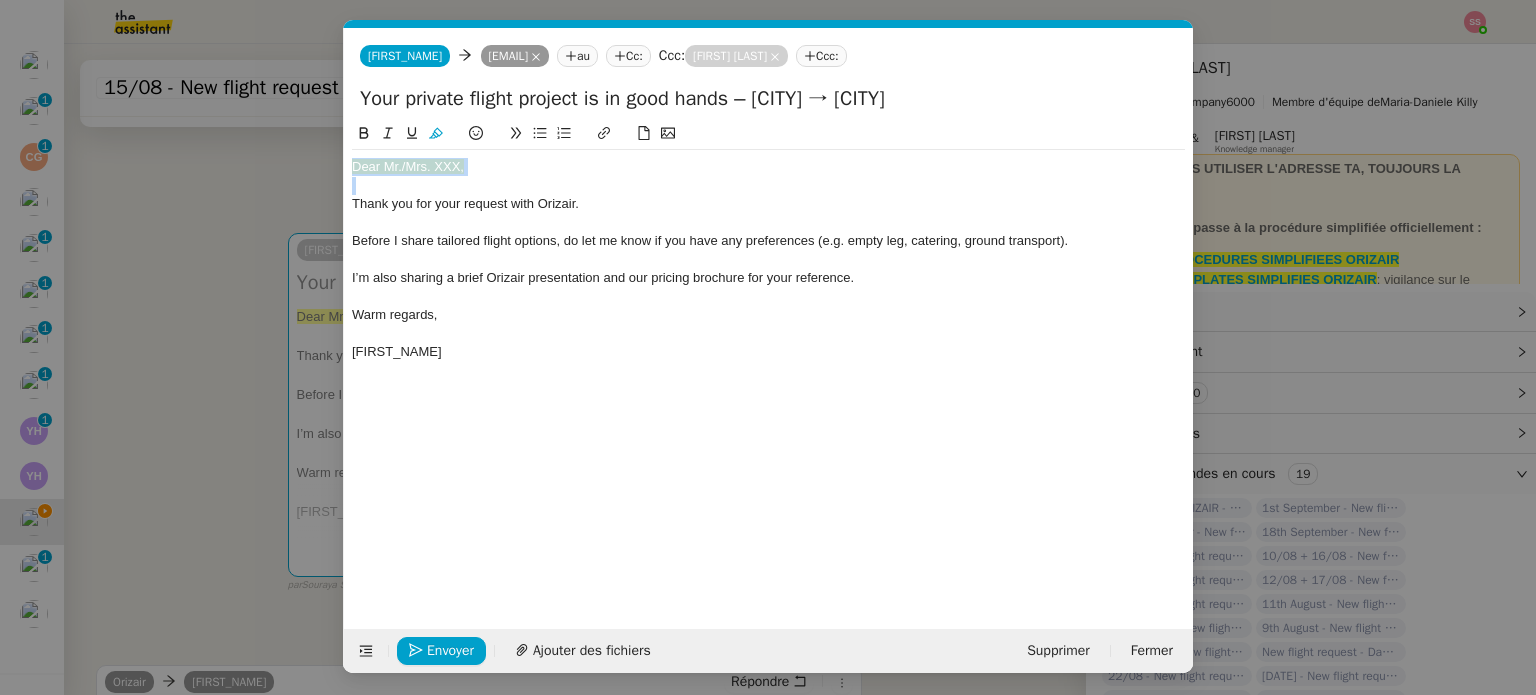 click on "Dear Mr./Mrs. XXX," 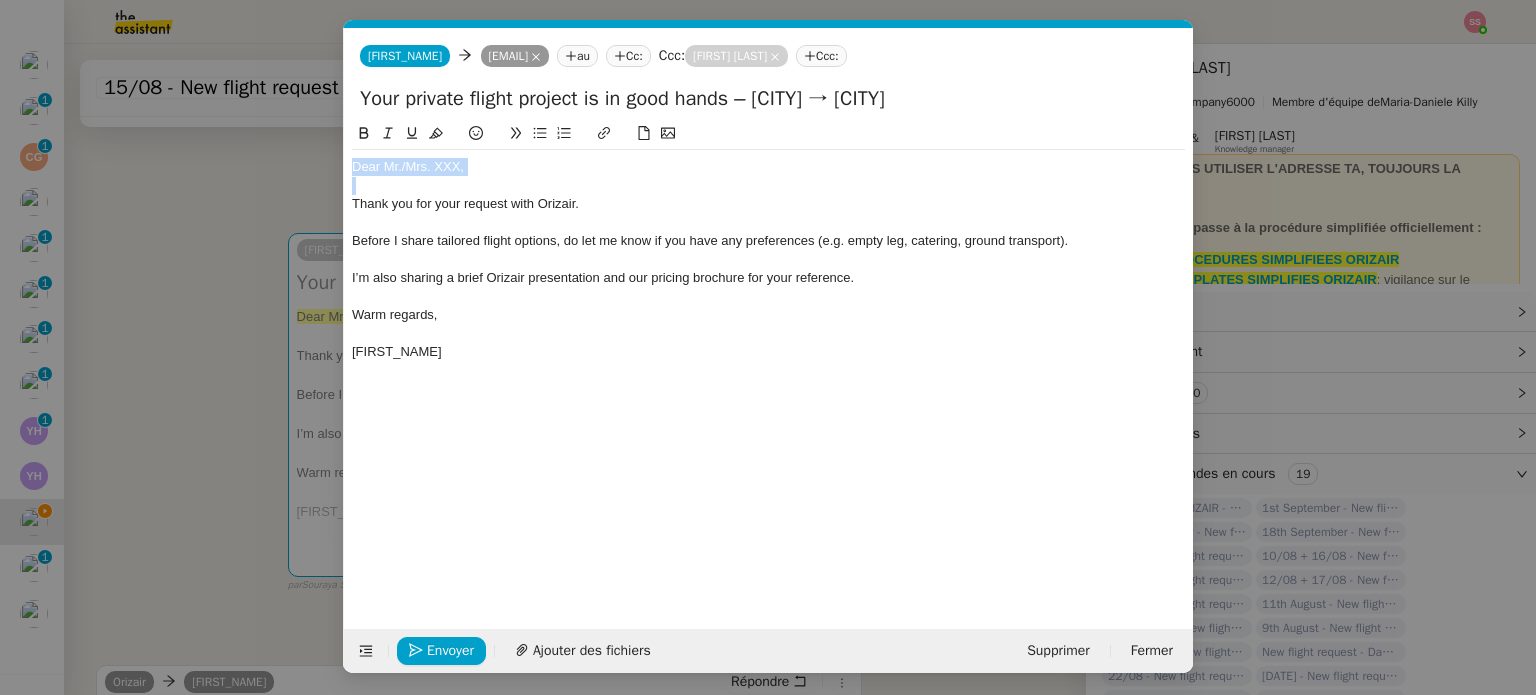 click 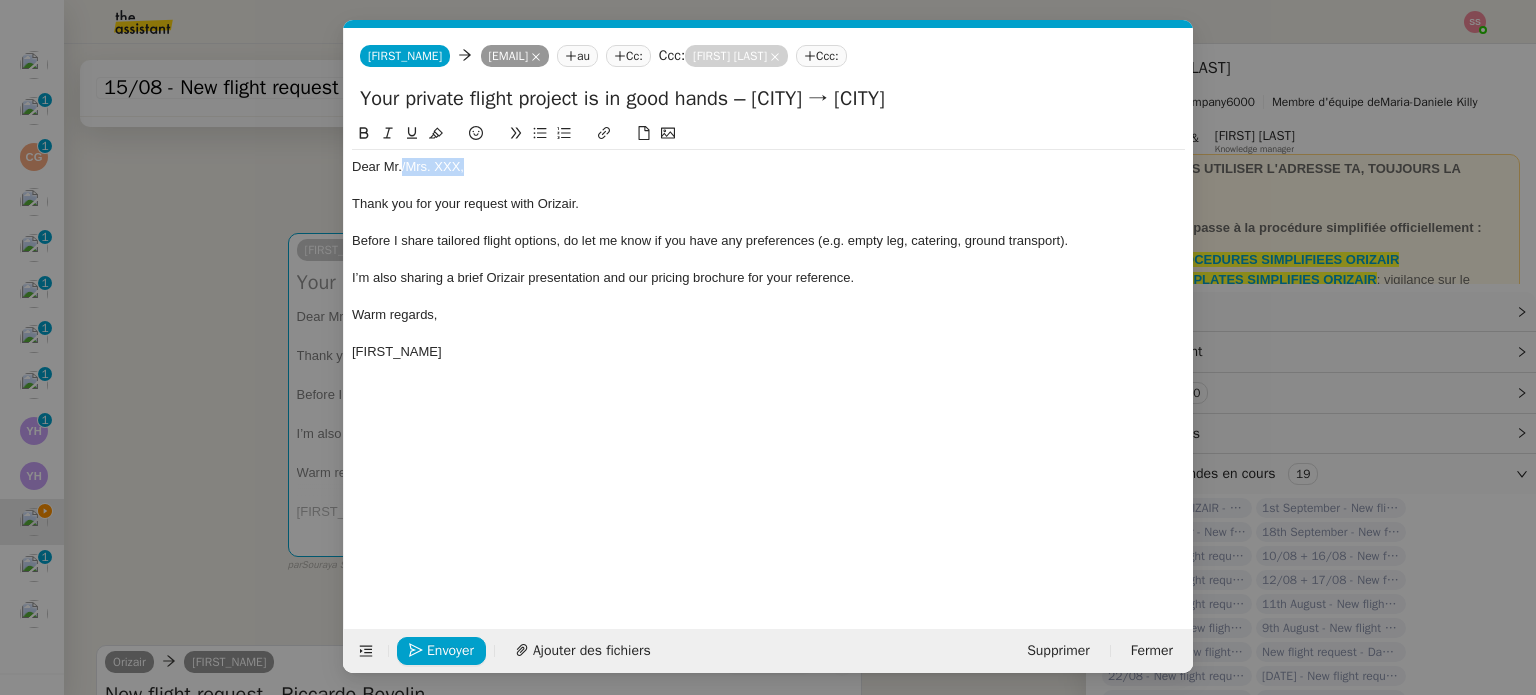 drag, startPoint x: 504, startPoint y: 175, endPoint x: 401, endPoint y: 159, distance: 104.23531 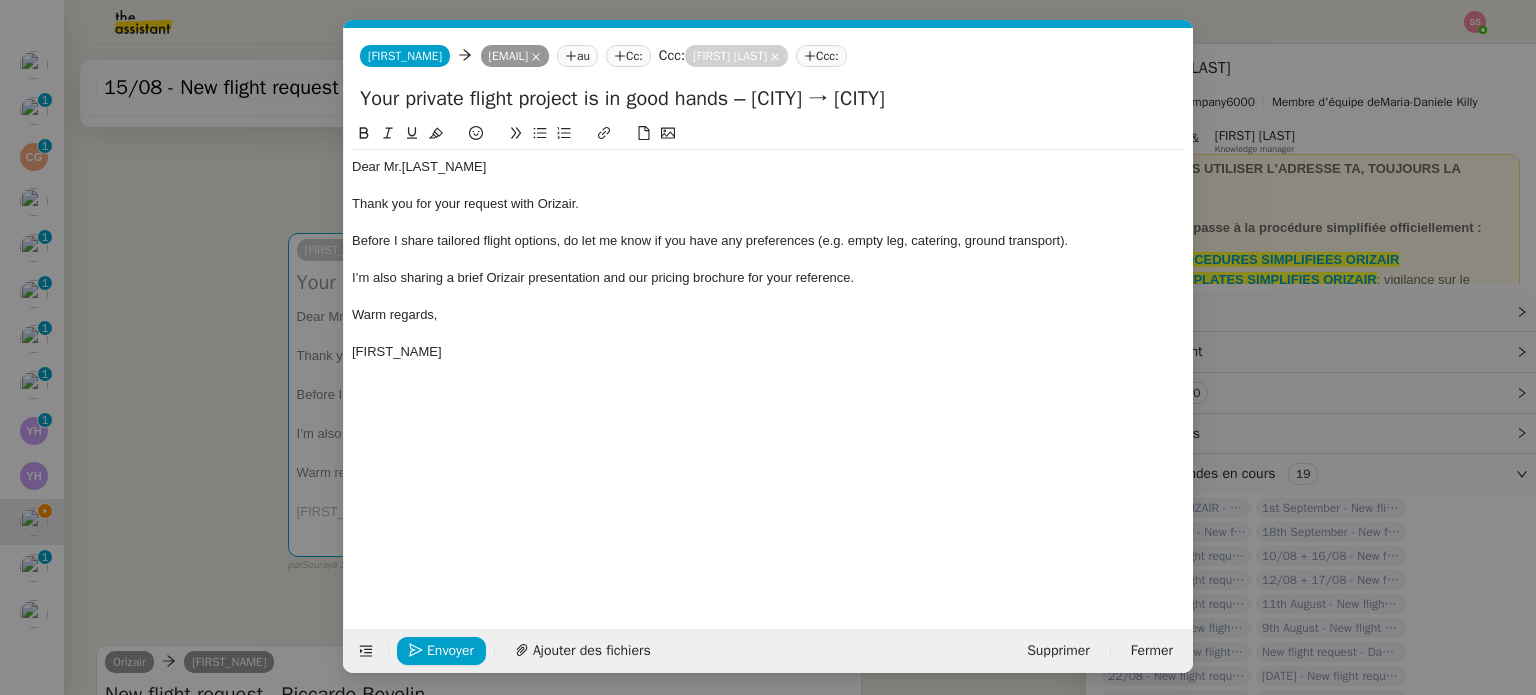 scroll, scrollTop: 0, scrollLeft: 0, axis: both 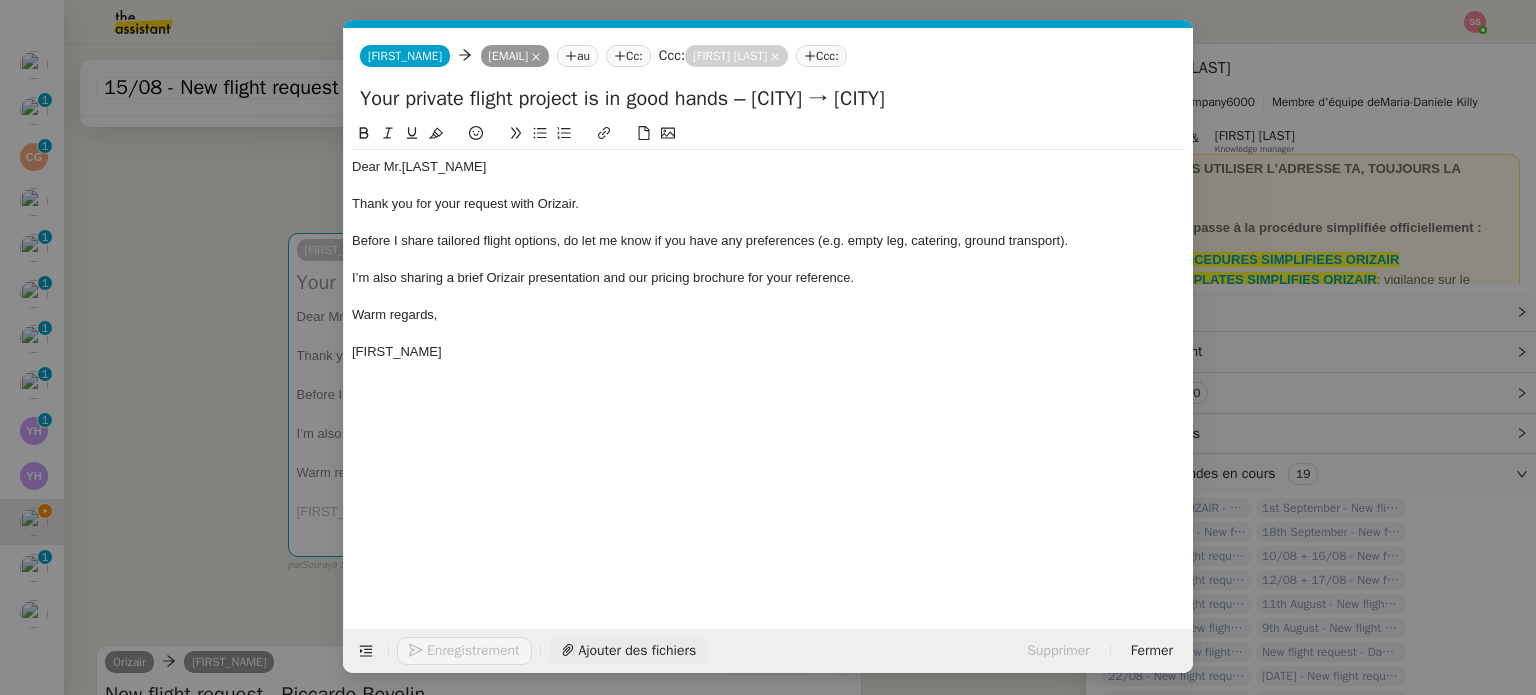 click on "Ajouter des fichiers" 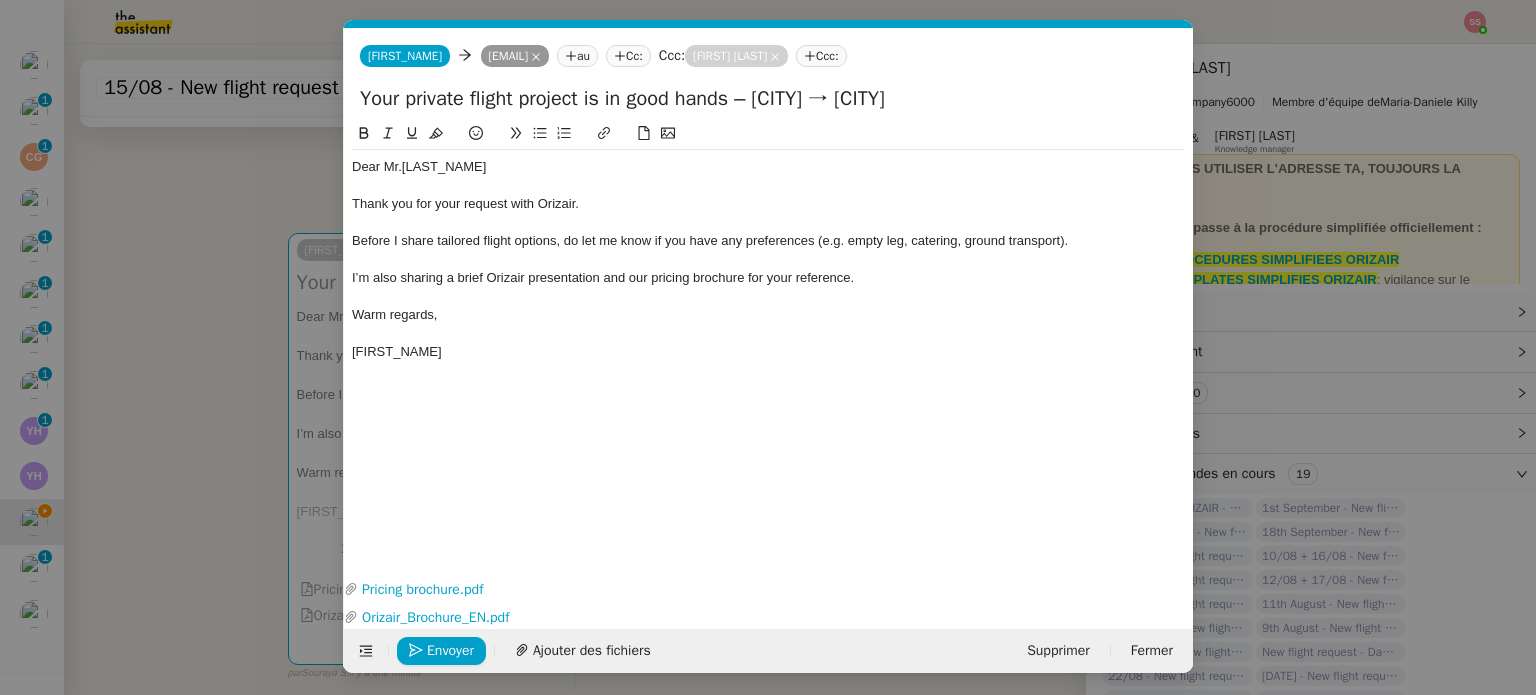 click on "Service ✈️Orizair -  Accus é de réception de la demande (FR) - En cours de validation    à utiliser dans le cadre d'une demande orizair en français  [FIRST_NAME] [LAST_NAME] TA -  ACCUS E RECEPTION + AM    Accus é de réception + intervention d'un account manager TA -  ACCUS E RECEPTION + AM_ANGLAIS    Accus é de réception + intervention d'un project manager ✈️Orizair -  Accus é de réception de la demande (EN) - En cours de validation    à utiliser à réception de demande orizair en anglais  [FIRST_NAME] [LAST_NAME] TA -  ACCUS E RECEPTION    Accus é de réception de la demande TA -  ACCUS E RECEPTION (EN)    TA -  ACCES  BANQUE DEDIE    A utiliser dans le cadre de la mise en place d' accès  bancaires dédiés TA - AJOUT ELEMENT COFFRE FORT    A utiliser lorsque le client doit partager un nouvel  accès  à son coffre-fort TA - PARTAGE DE CALENDRIER (EN)    A utiliser pour demander au client de partager son calendrier afin de faciliter l' accès  et la gestion Common ✈️Orizair -  Accus    TA -" at bounding box center [768, 347] 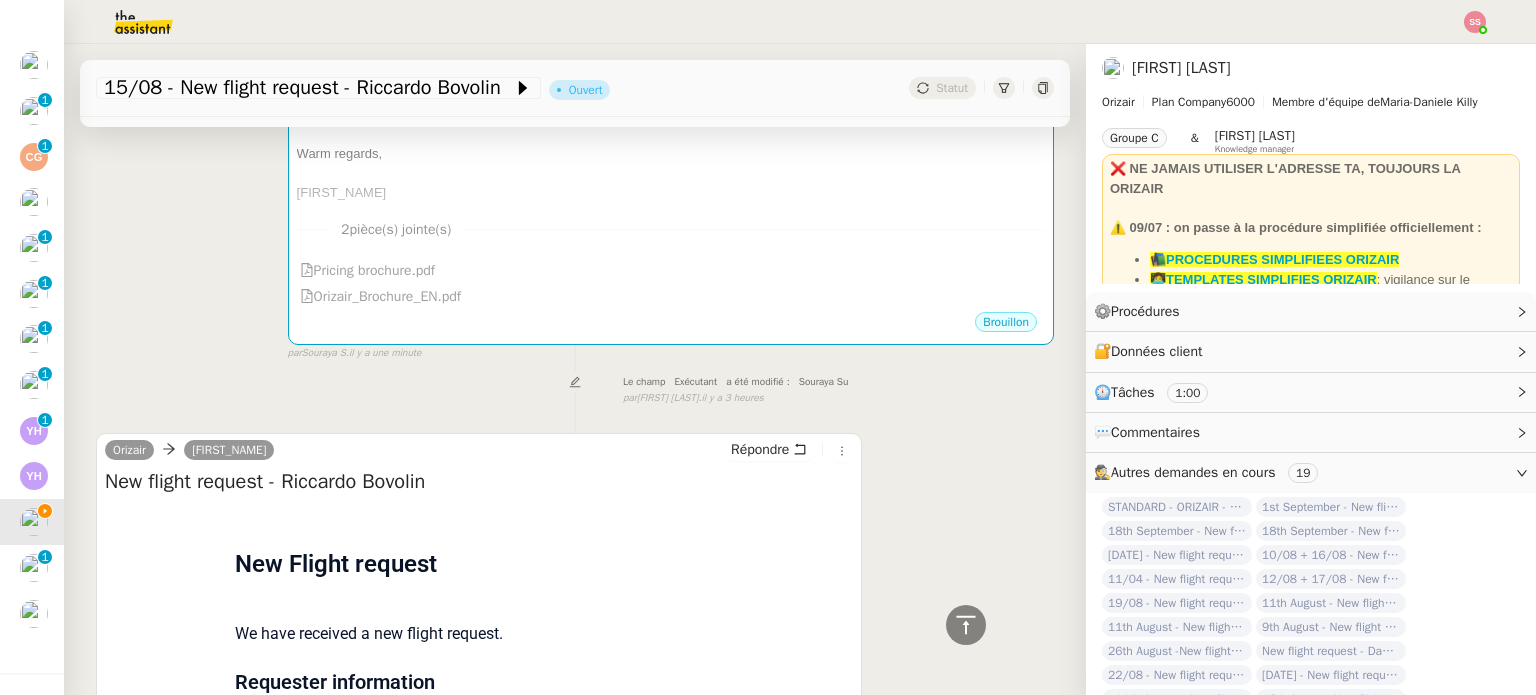 scroll, scrollTop: 200, scrollLeft: 0, axis: vertical 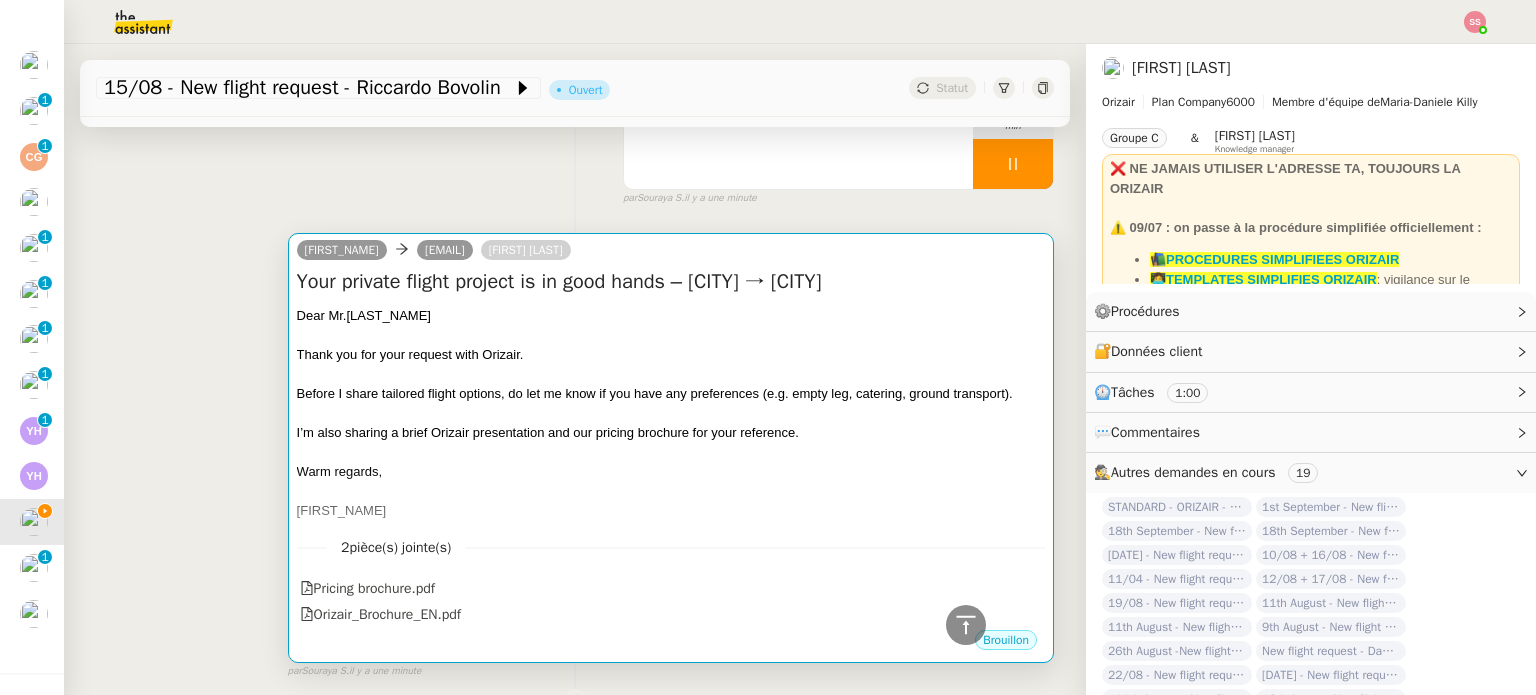 click on "Thank you for your request with Orizair." at bounding box center (671, 355) 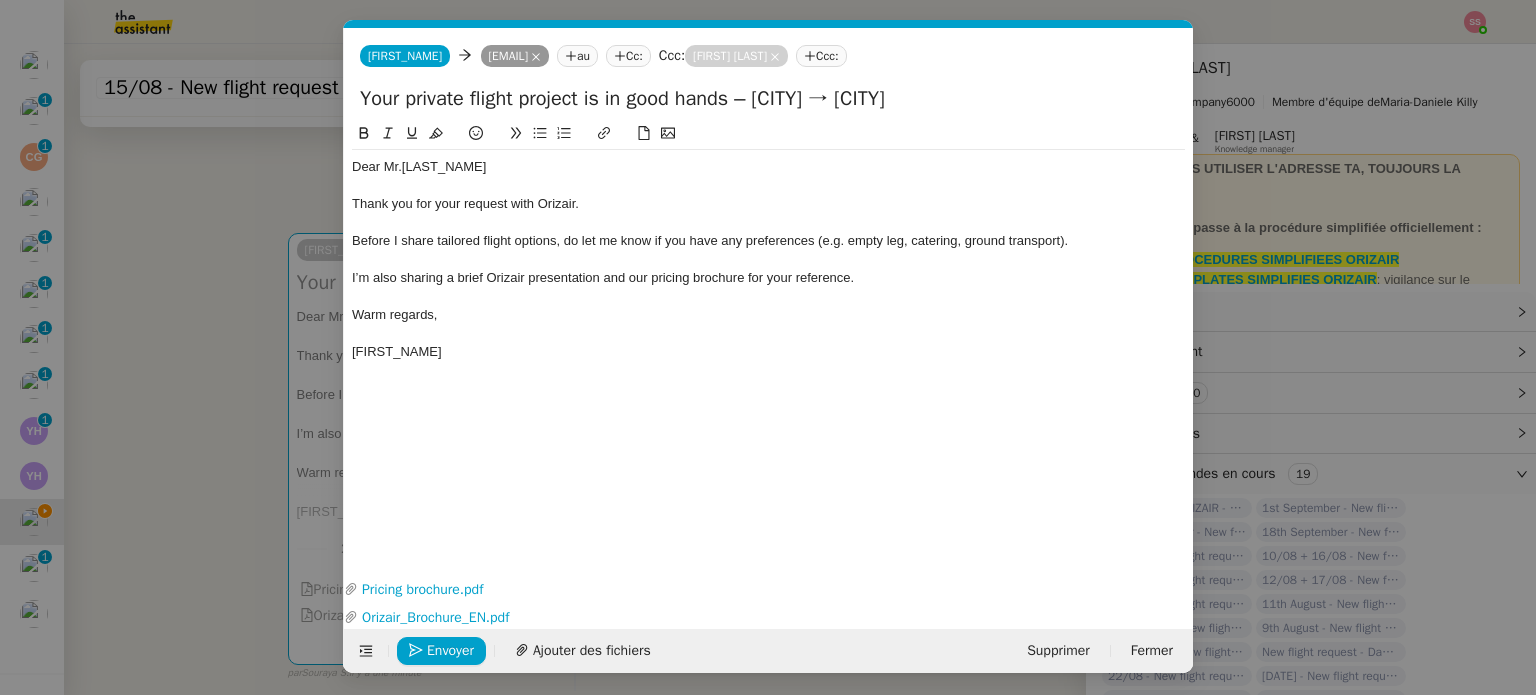 scroll, scrollTop: 0, scrollLeft: 76, axis: horizontal 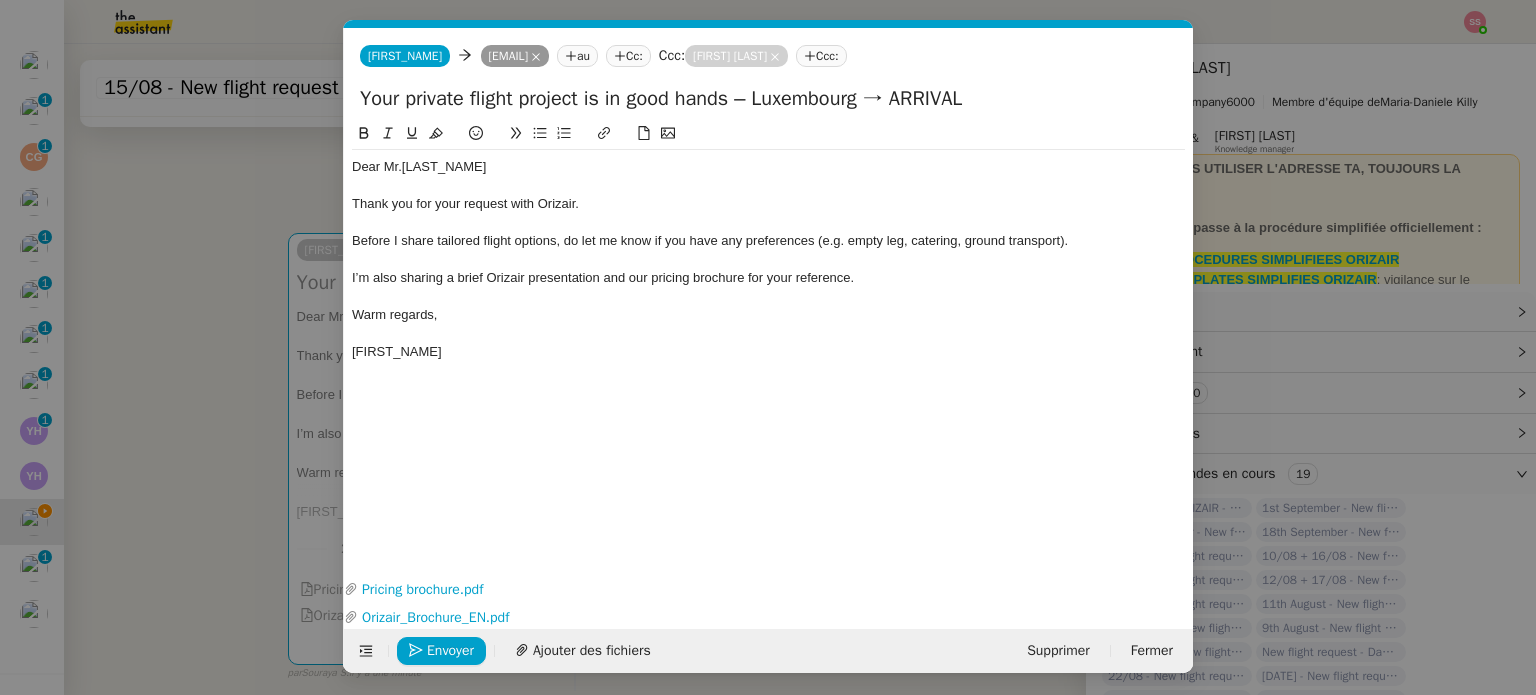 drag, startPoint x: 1020, startPoint y: 97, endPoint x: 927, endPoint y: 99, distance: 93.0215 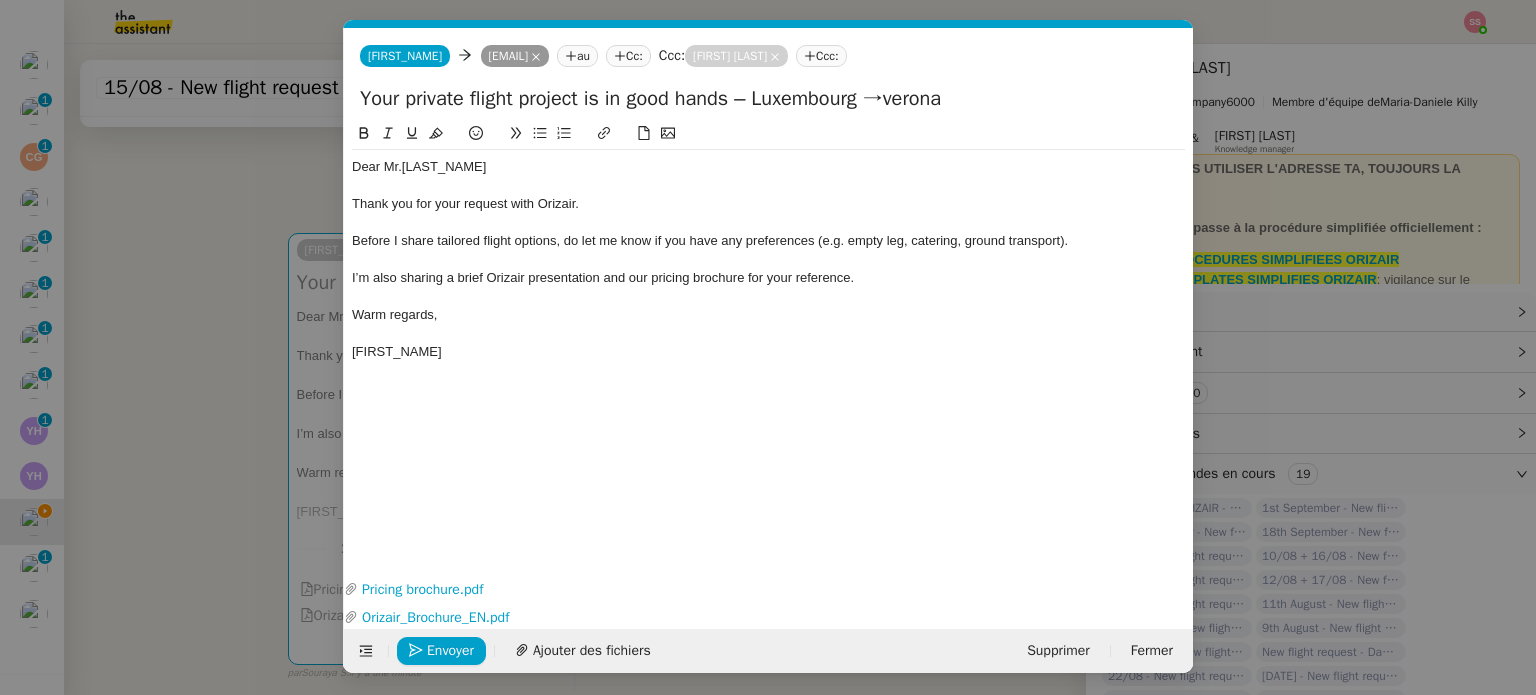 click on "Your private flight project is in good hands – Luxembourg →verona" 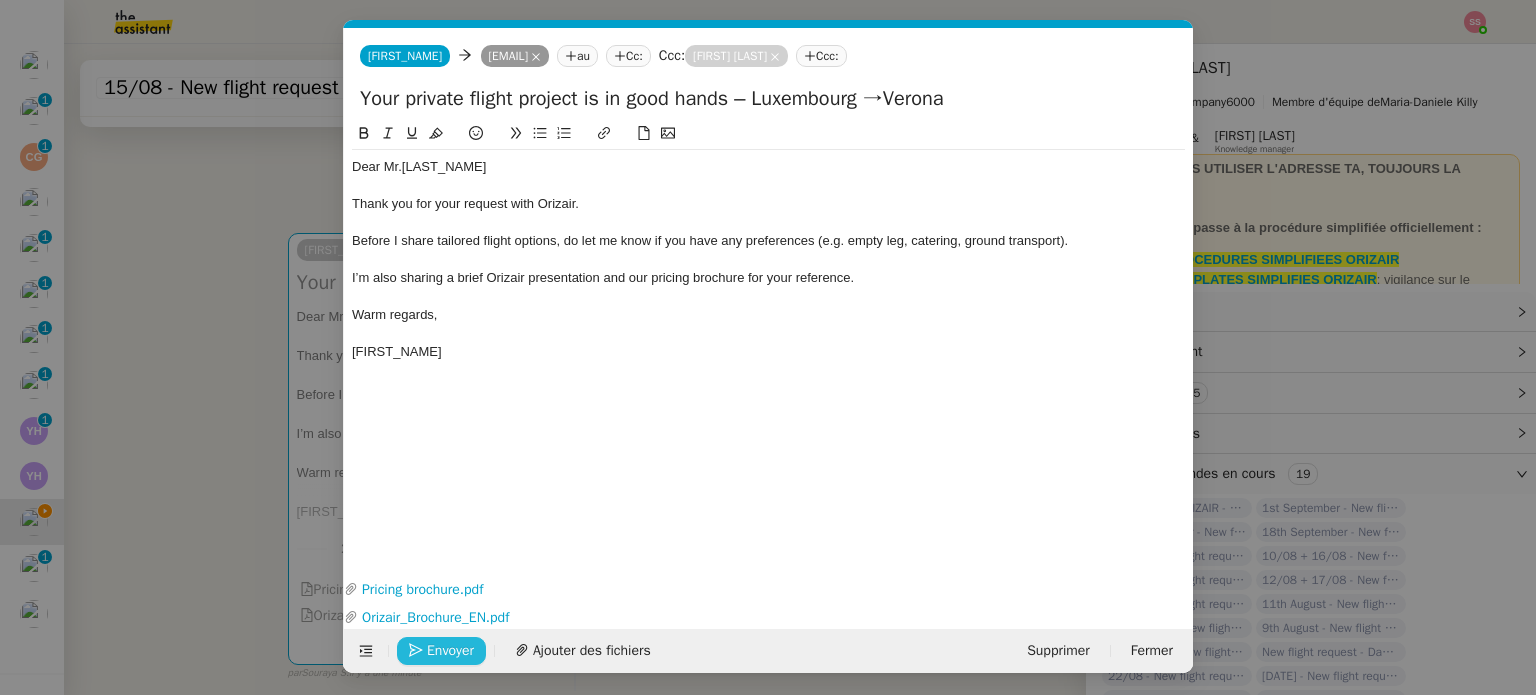 type on "Your private flight project is in good hands – Luxembourg →Verona" 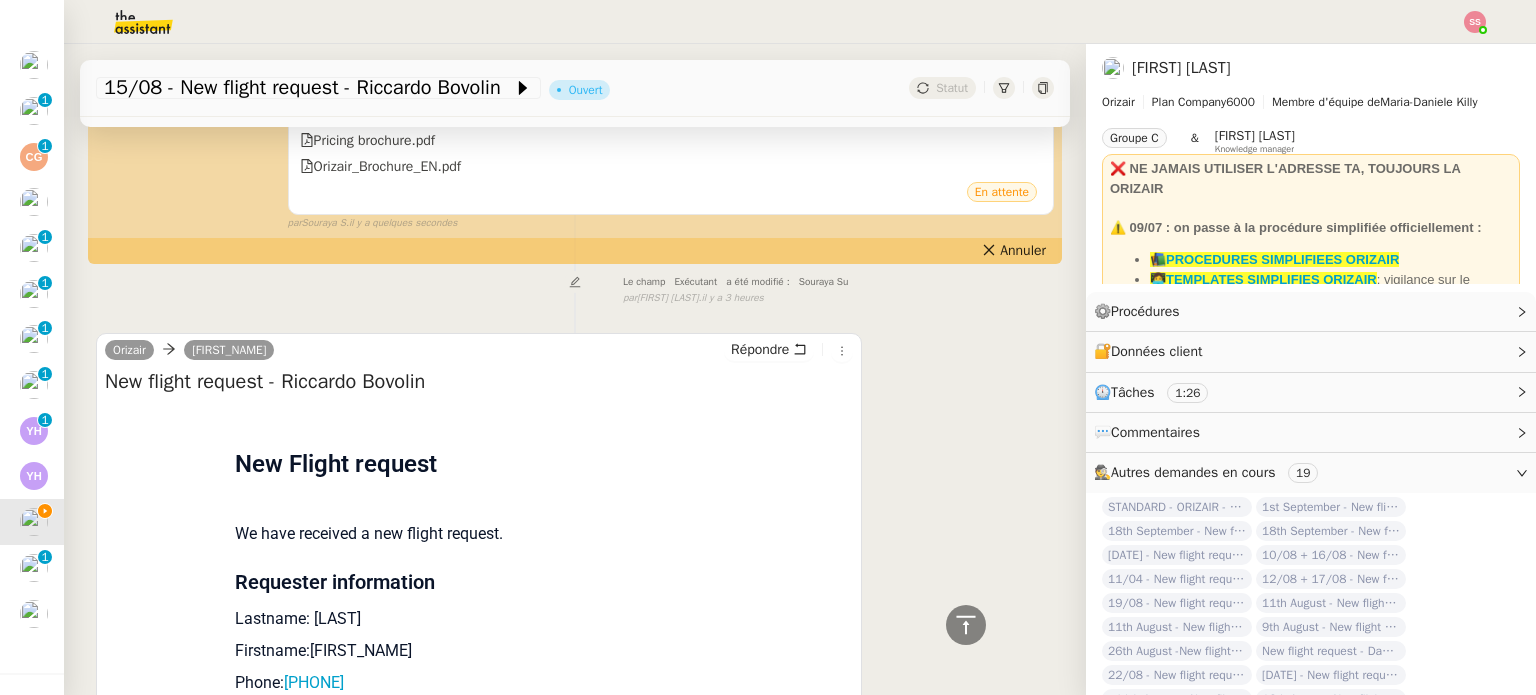 scroll, scrollTop: 1048, scrollLeft: 0, axis: vertical 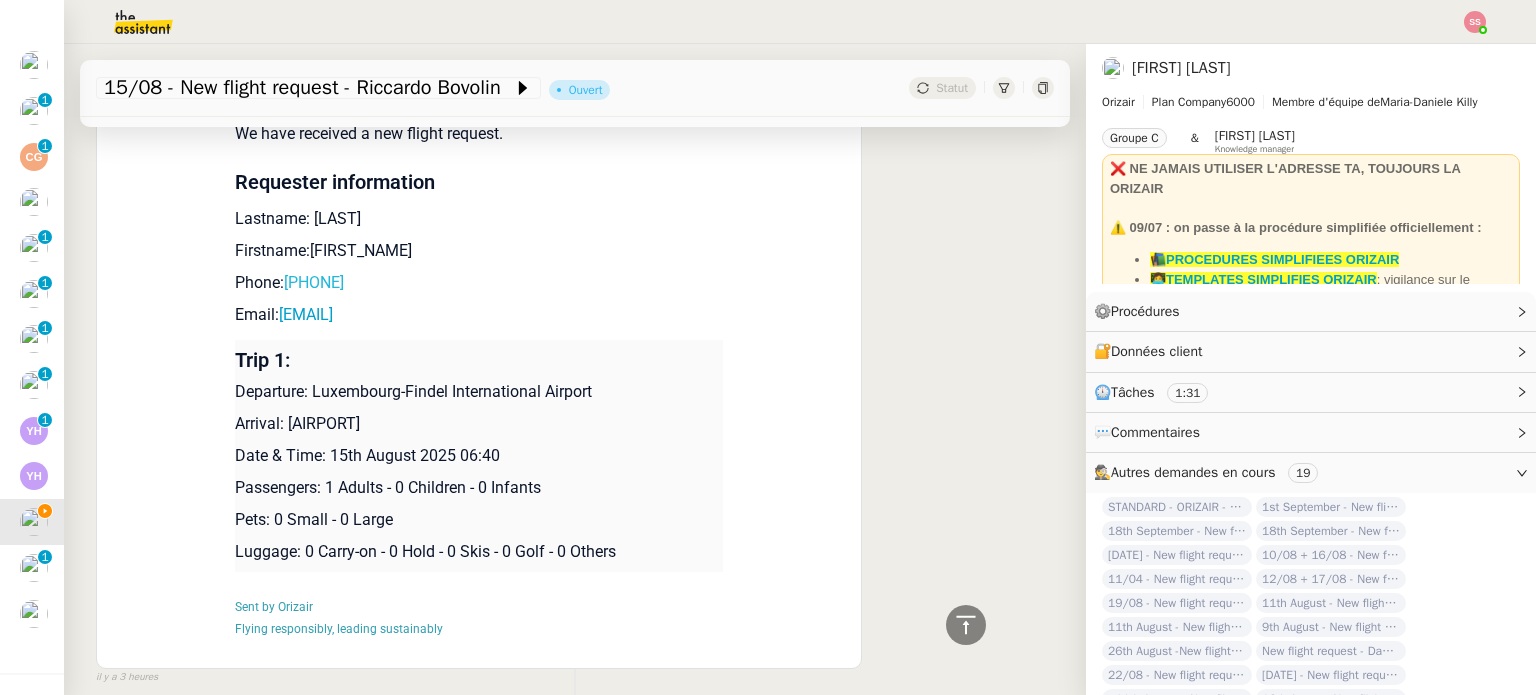 drag, startPoint x: 396, startPoint y: 285, endPoint x: 290, endPoint y: 282, distance: 106.04244 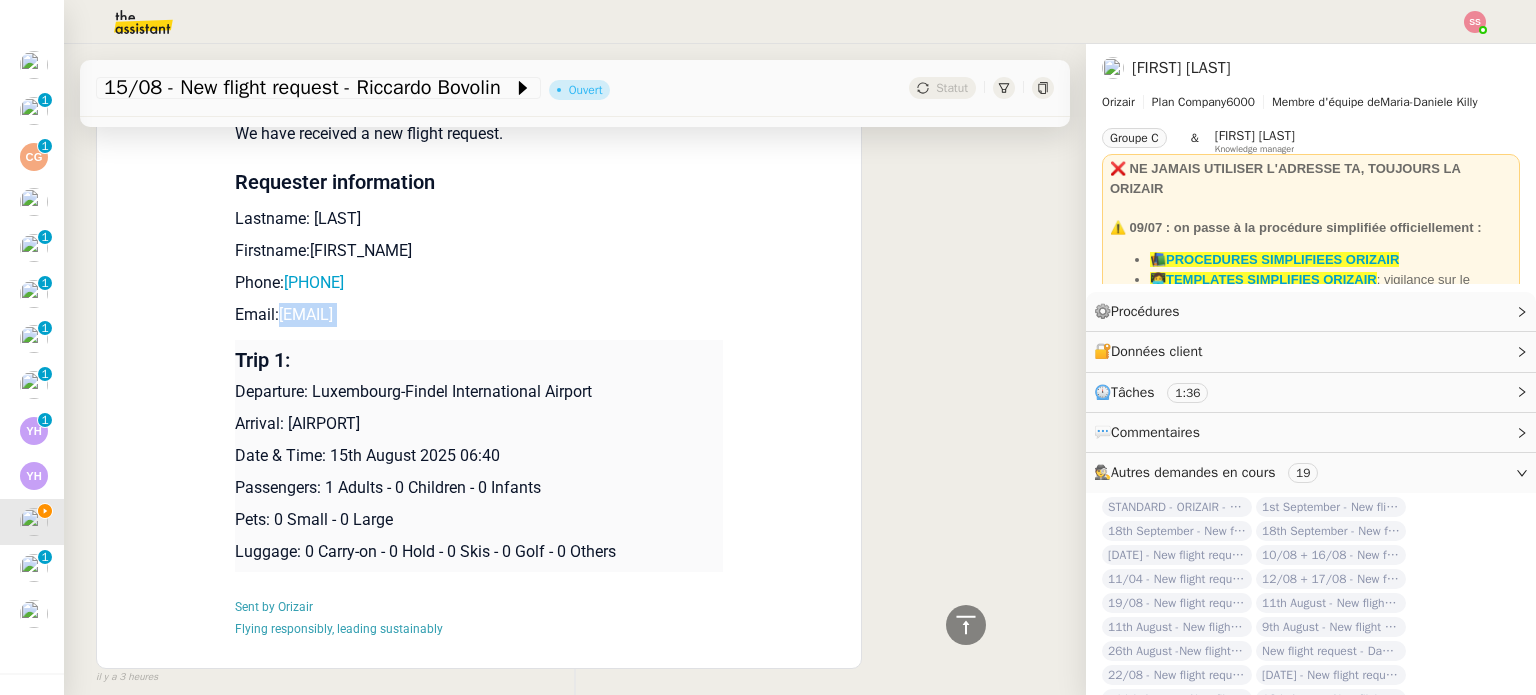 drag, startPoint x: 500, startPoint y: 331, endPoint x: 272, endPoint y: 320, distance: 228.2652 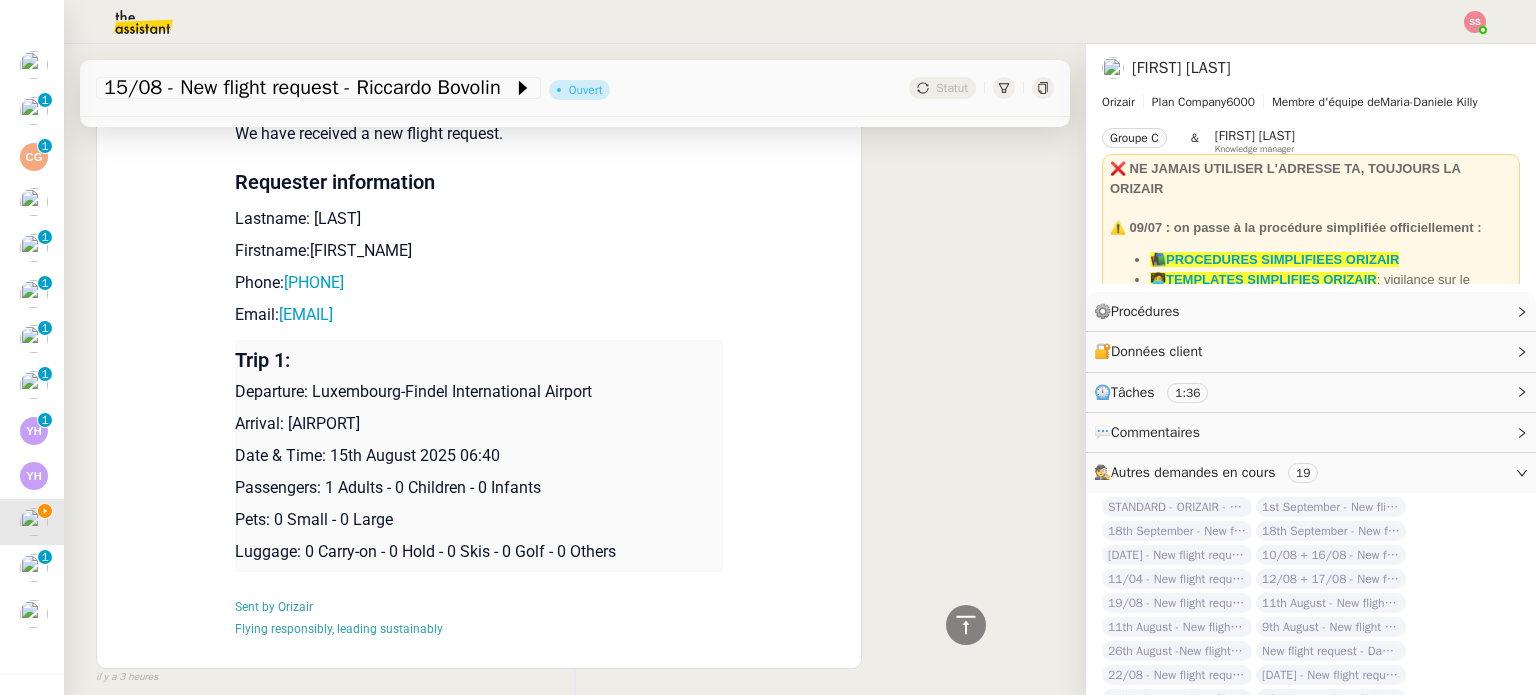 click on "Phone:  [PHONE]" at bounding box center (479, 283) 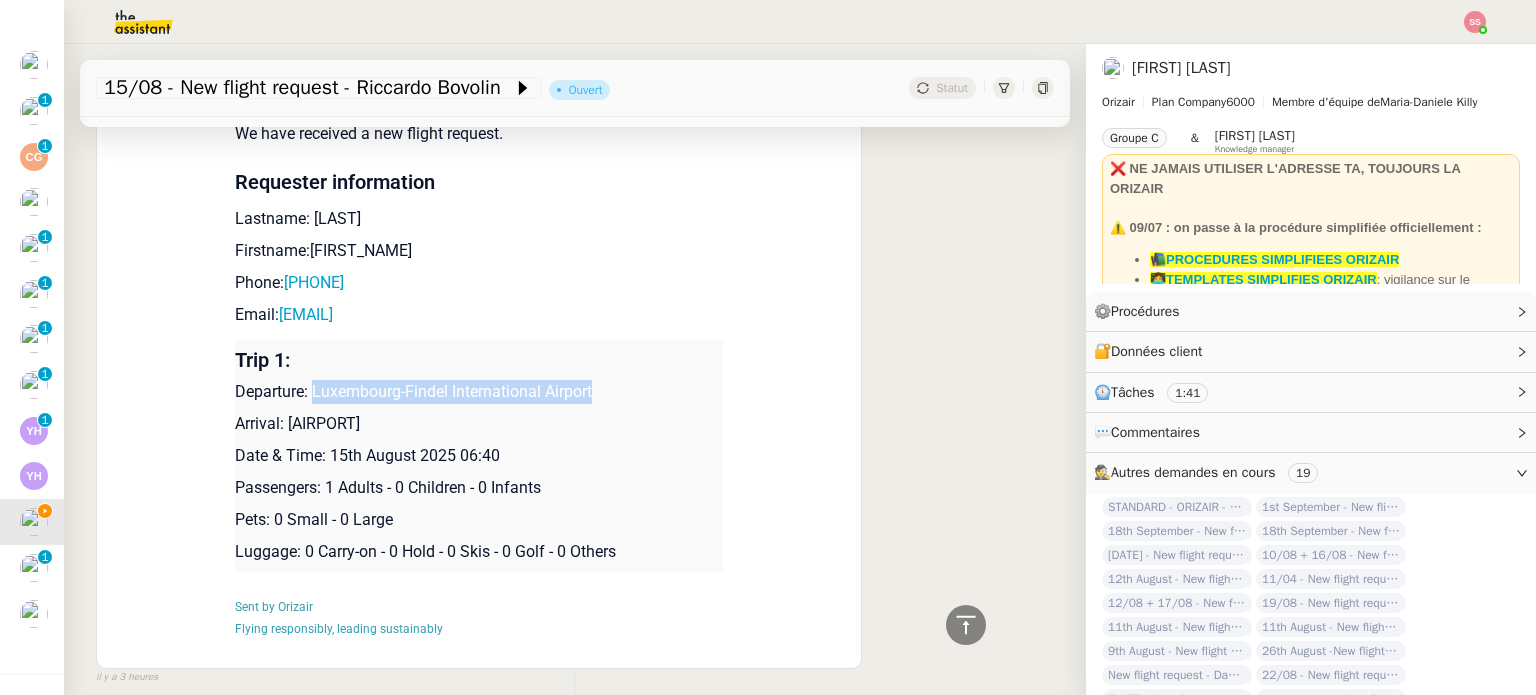 drag, startPoint x: 306, startPoint y: 393, endPoint x: 620, endPoint y: 399, distance: 314.0573 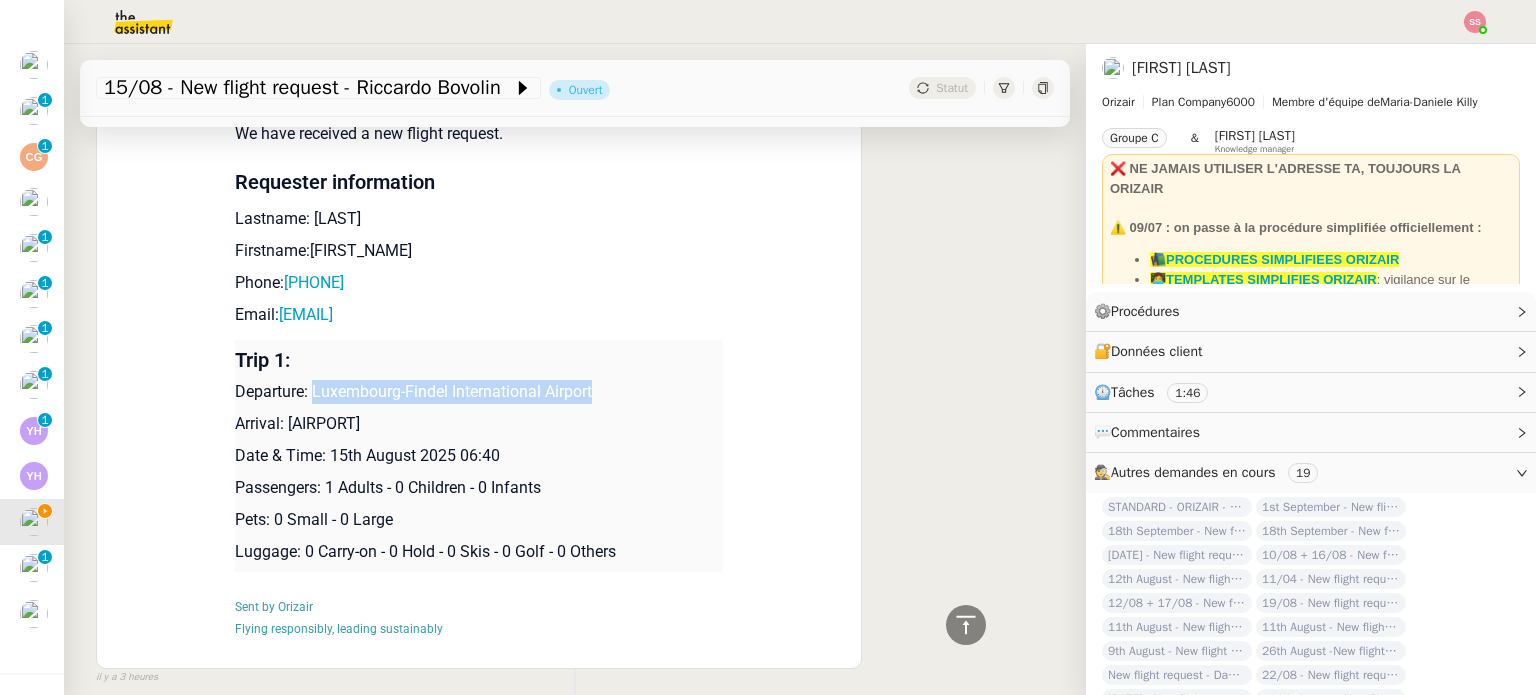 drag, startPoint x: 518, startPoint y: 423, endPoint x: 279, endPoint y: 419, distance: 239.03348 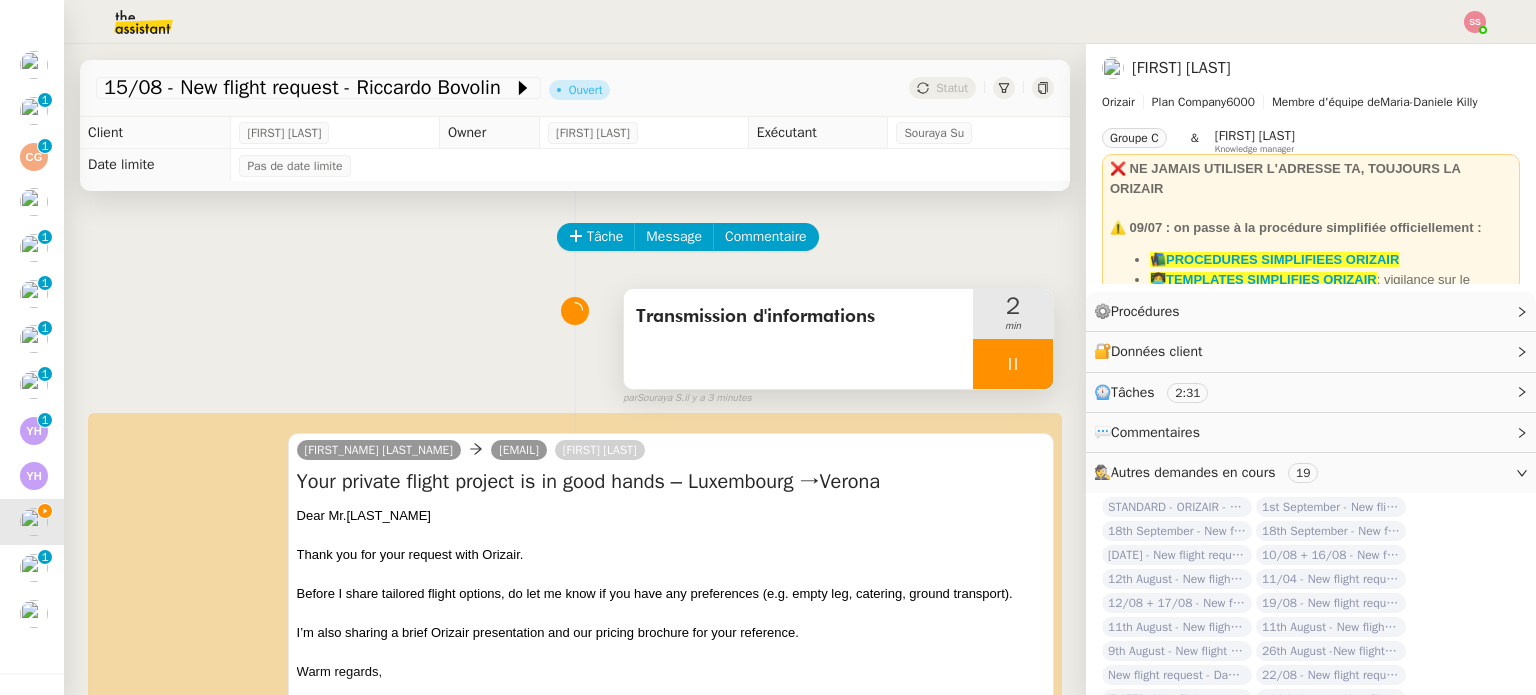 scroll, scrollTop: 0, scrollLeft: 0, axis: both 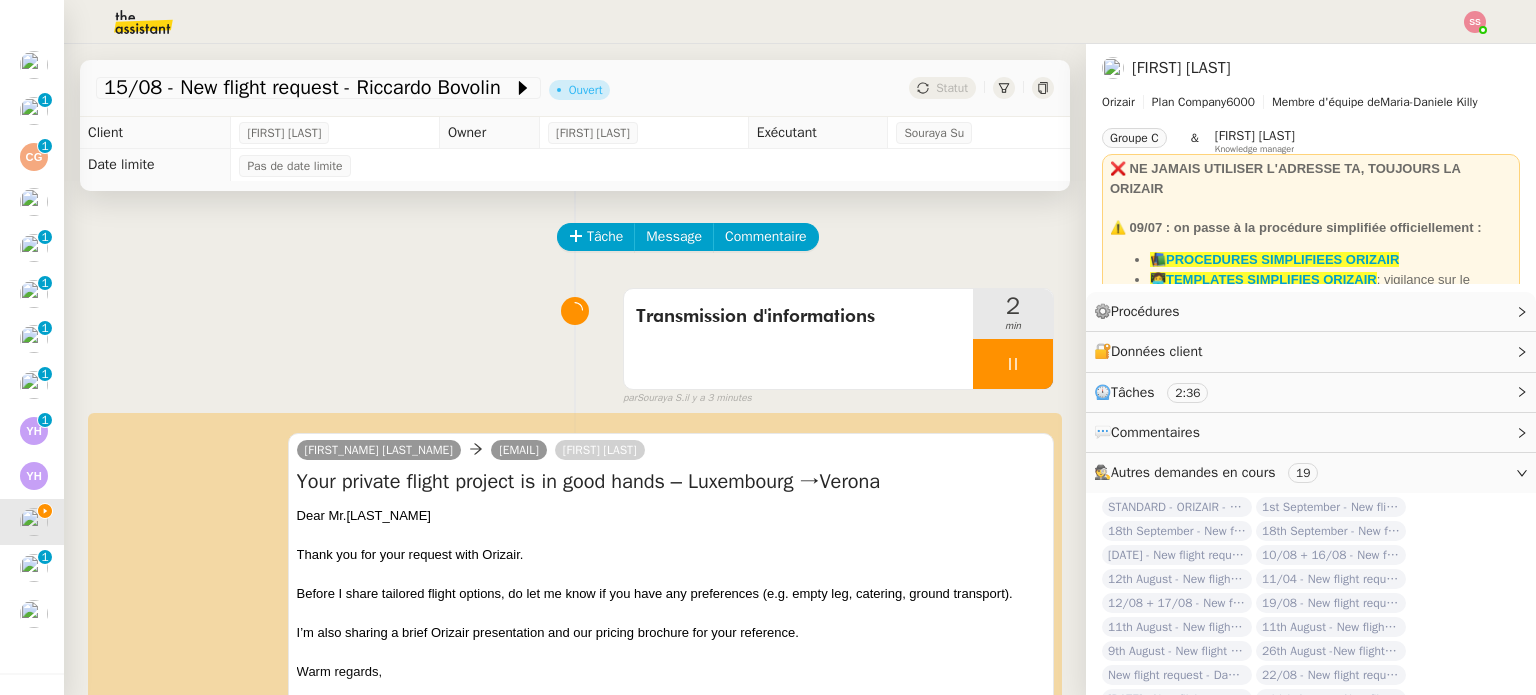click at bounding box center [1013, 364] 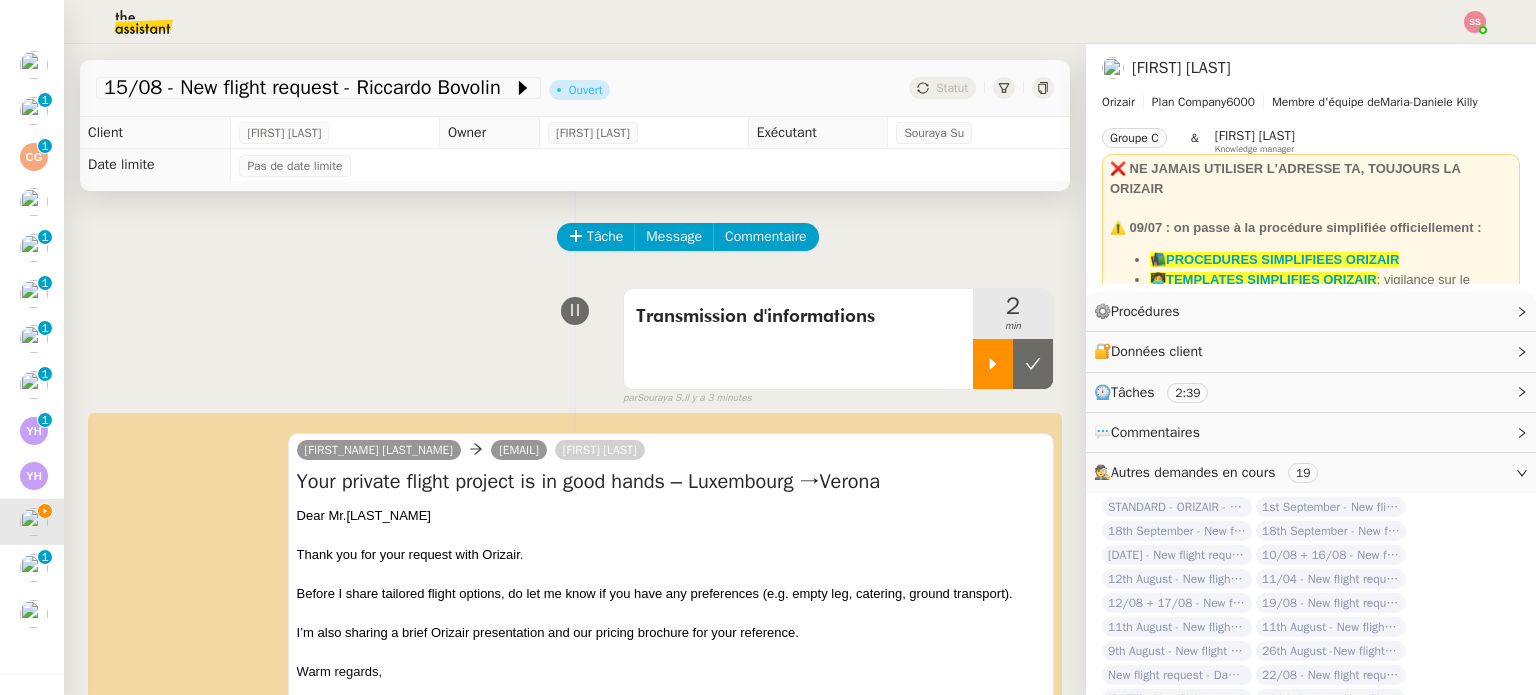 click at bounding box center (1033, 364) 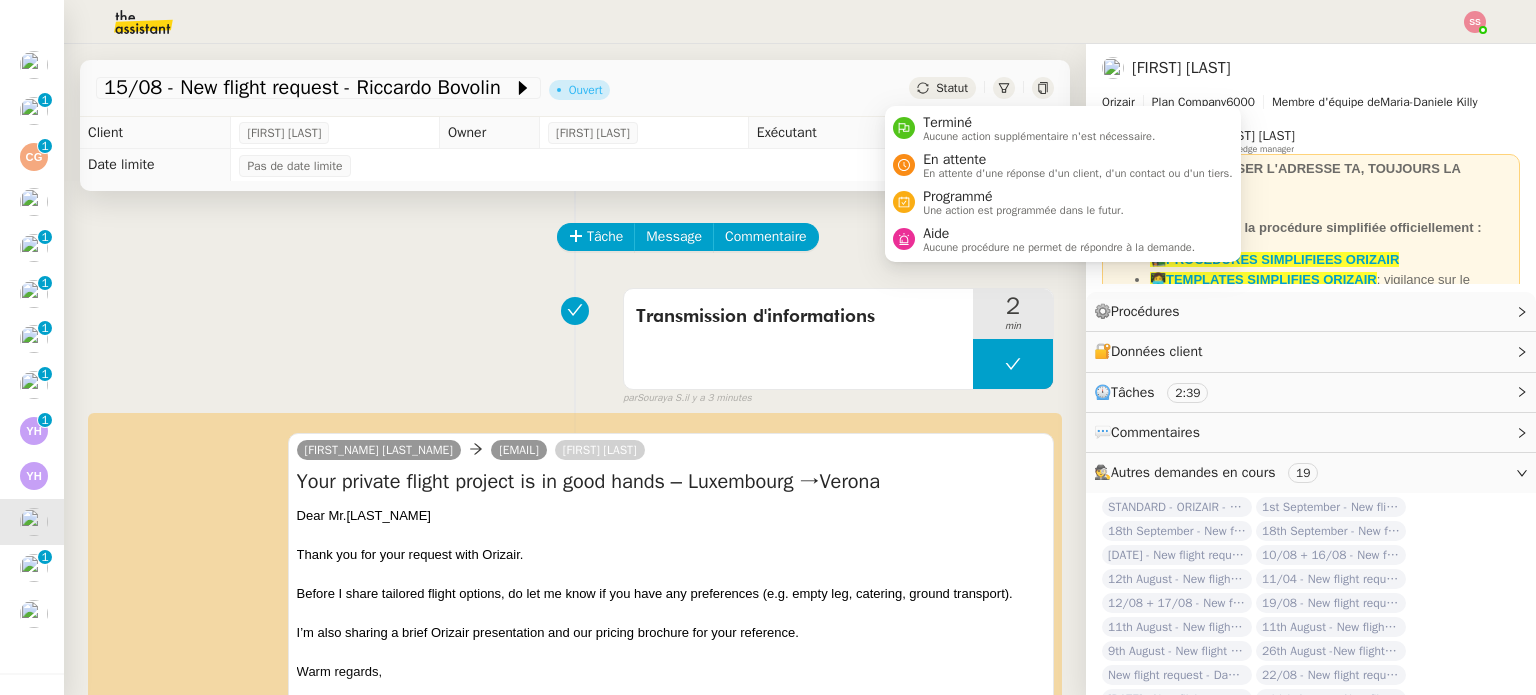 click on "Statut" 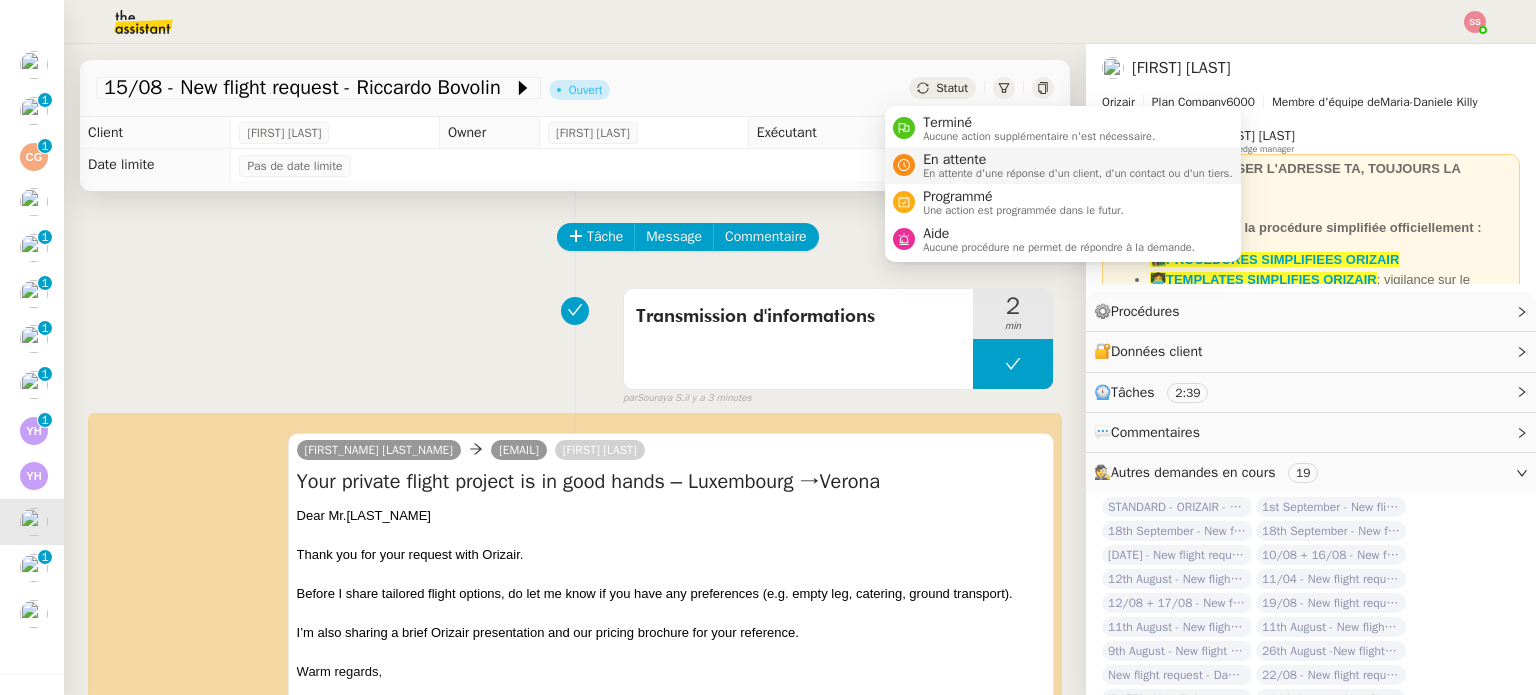 click on "En attente" at bounding box center (1078, 160) 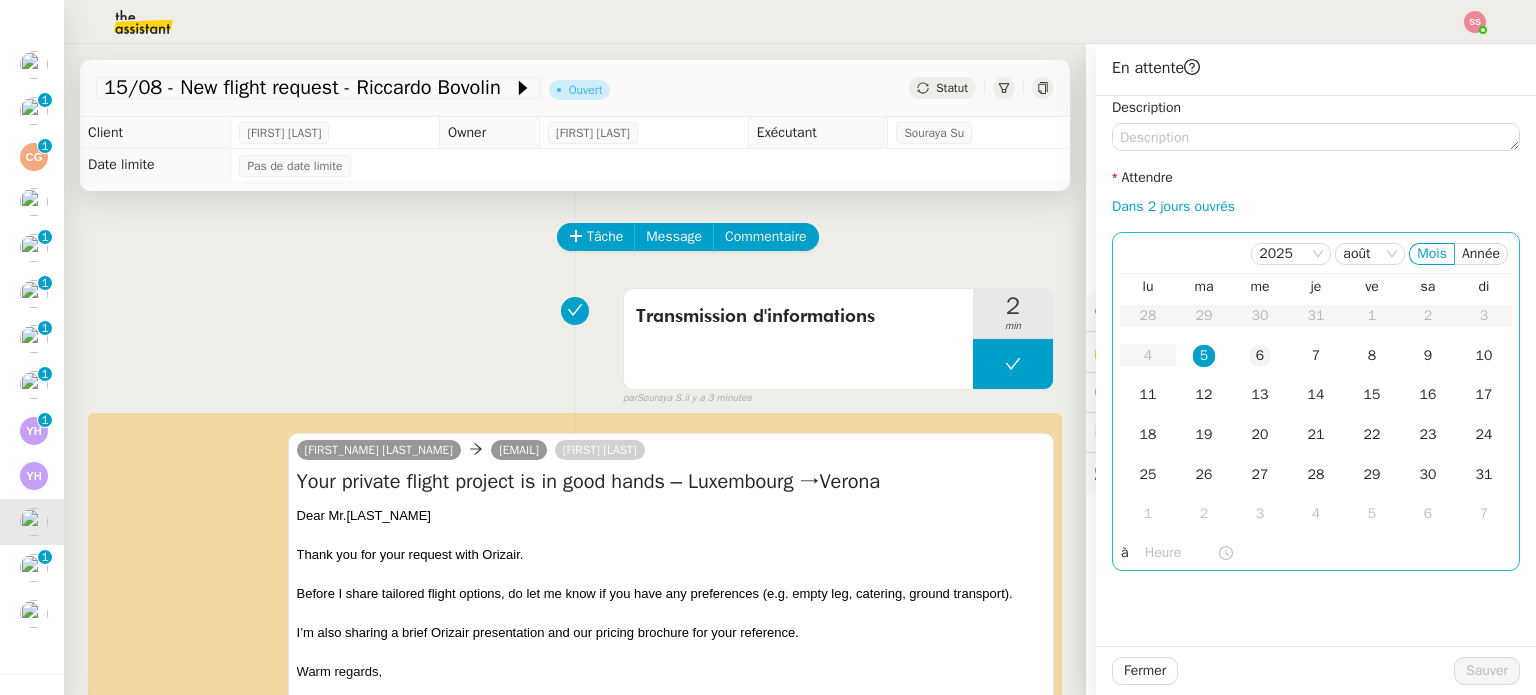 click on "6" 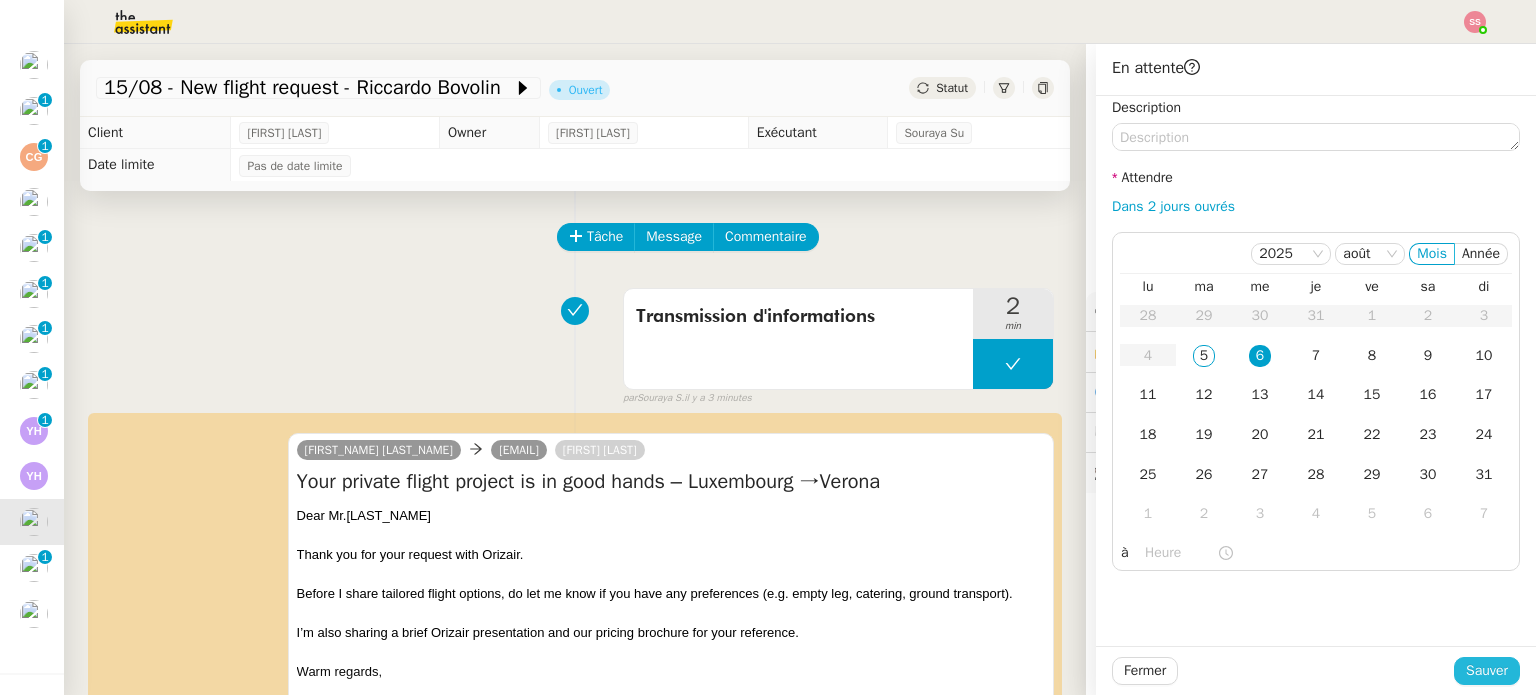 click on "Sauver" 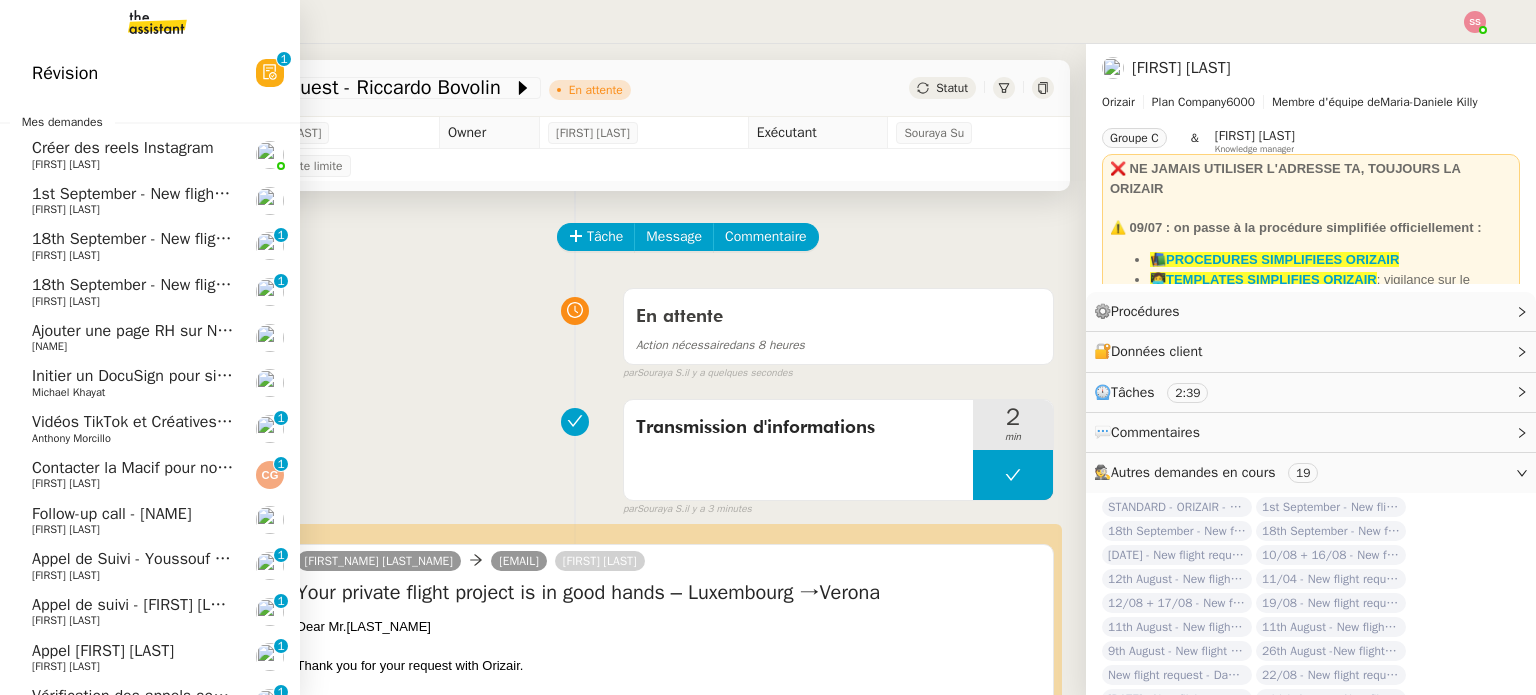 scroll, scrollTop: 282, scrollLeft: 0, axis: vertical 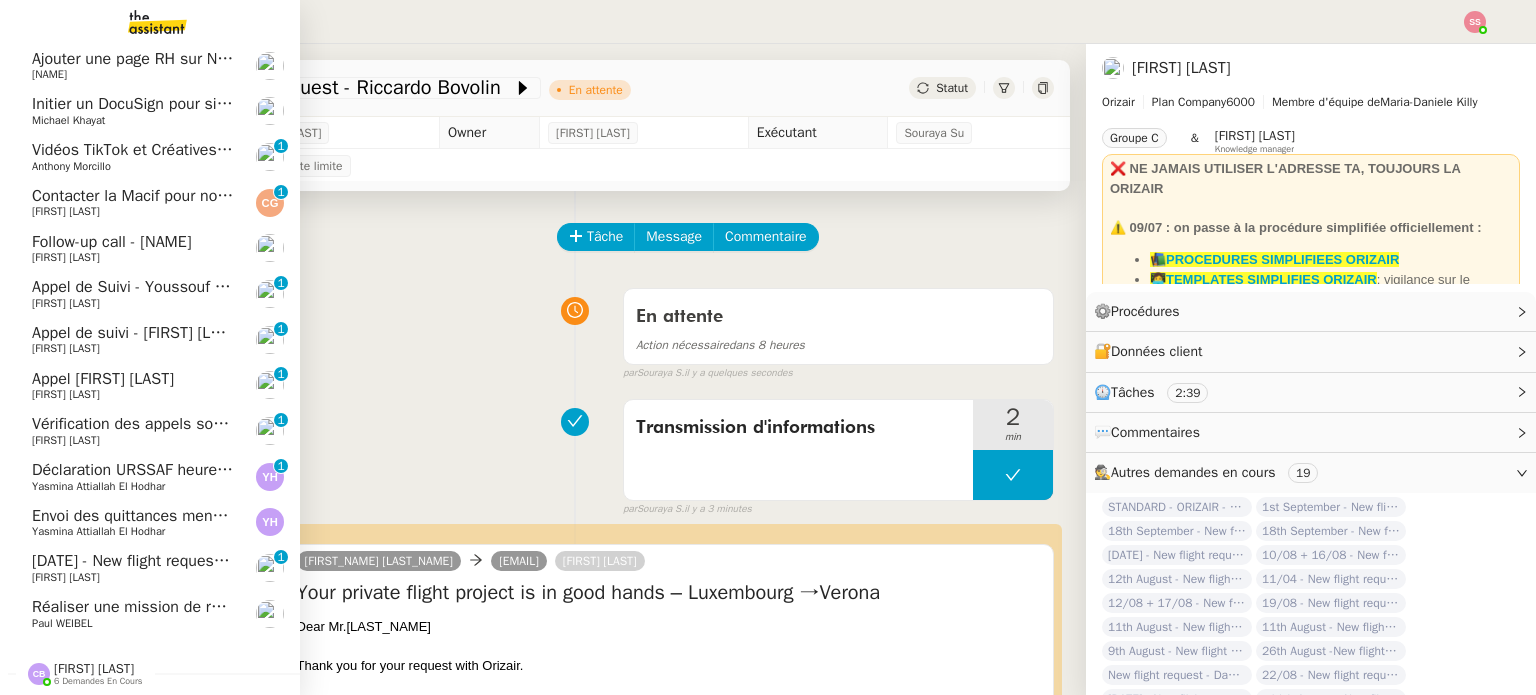 click on "[FIRST] [LAST]" 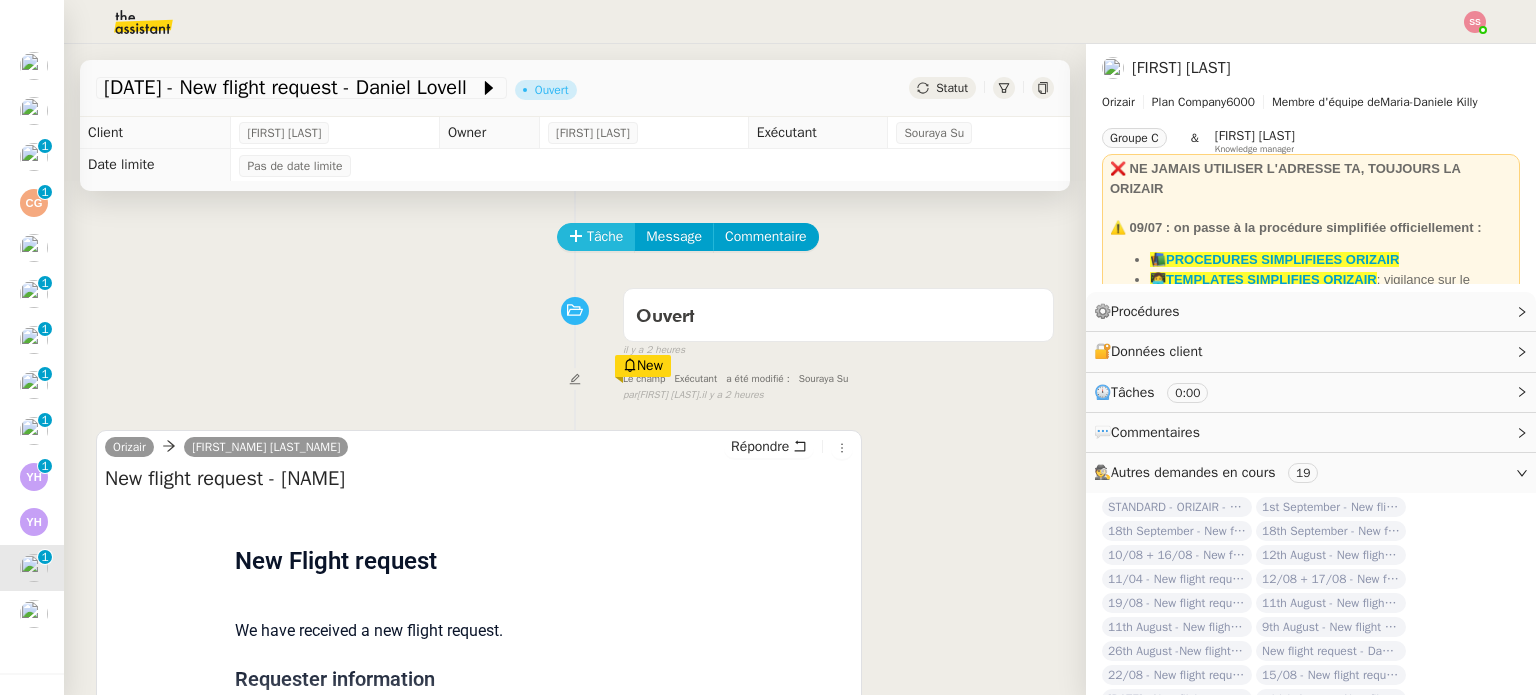 click on "Tâche" 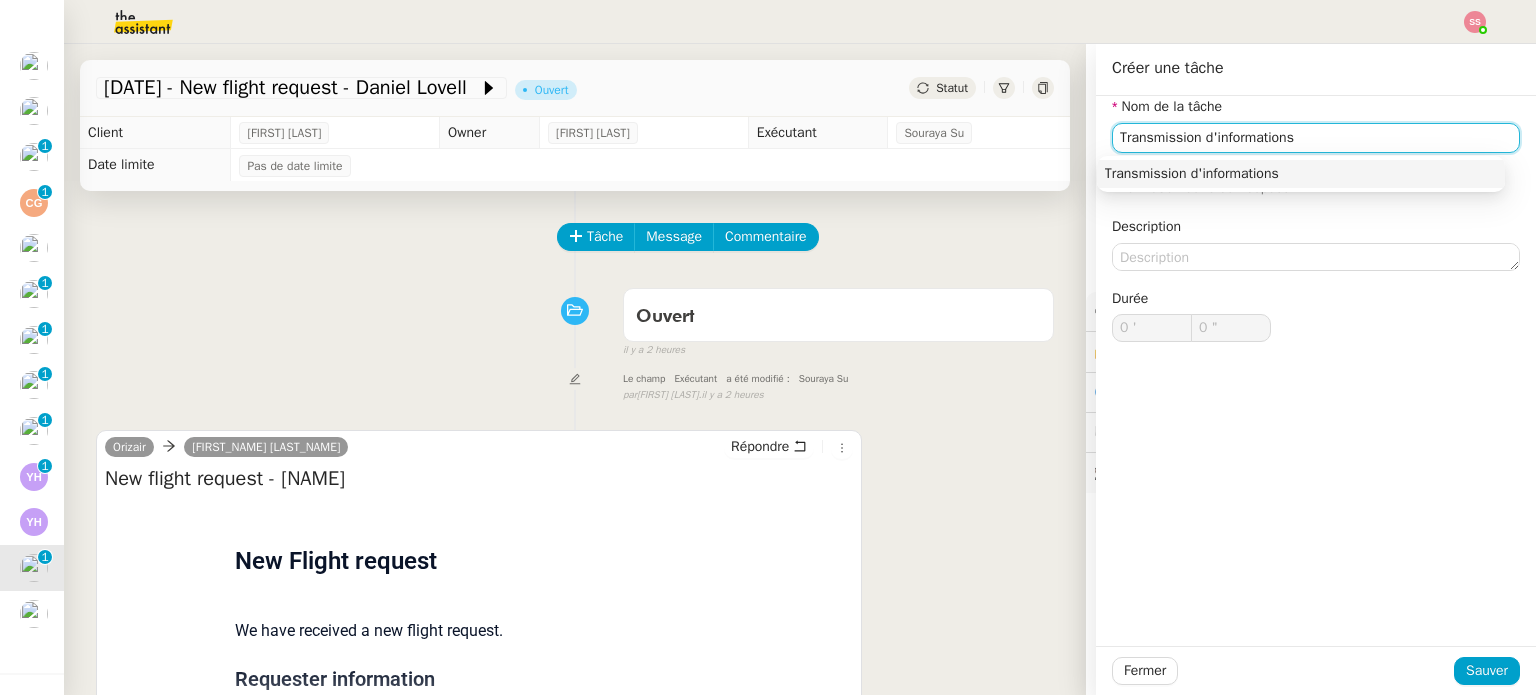 click on "Transmission d'informations" at bounding box center (1301, 174) 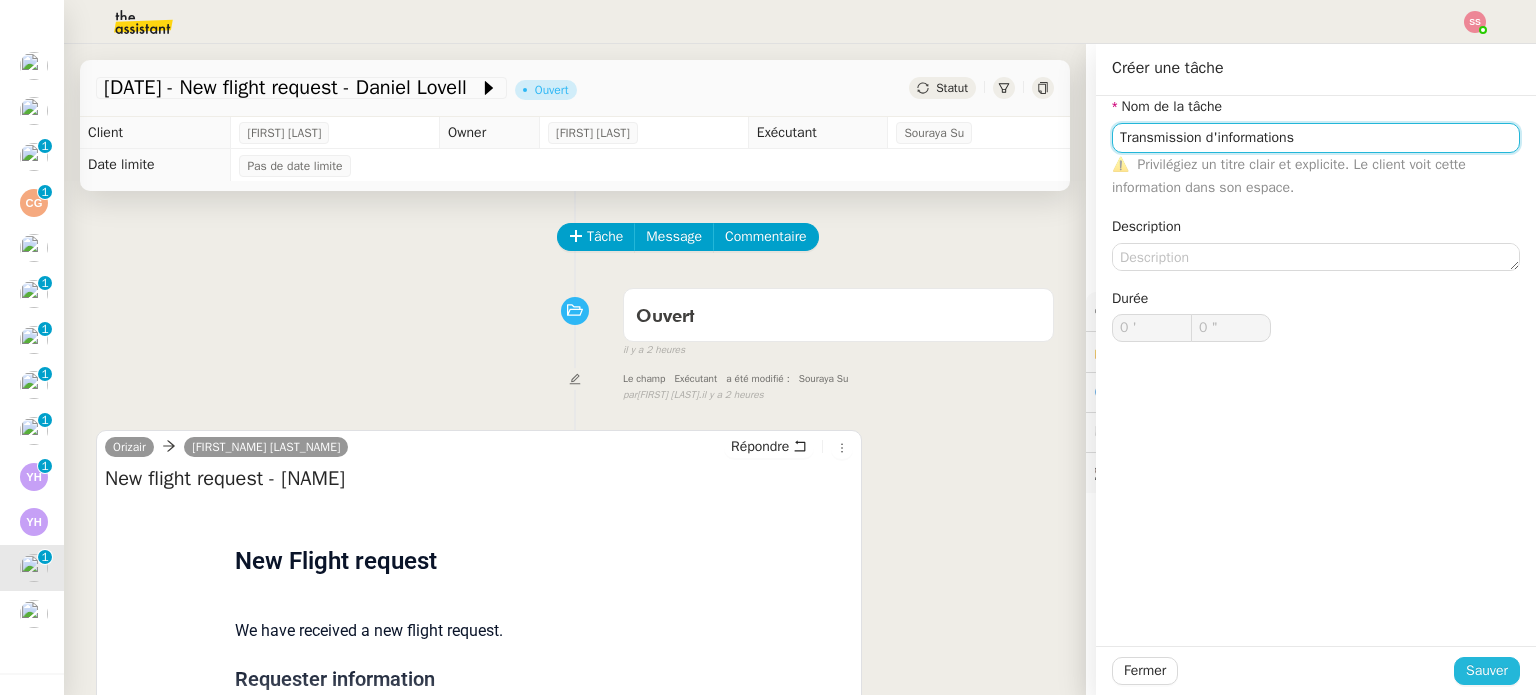 type on "Transmission d'informations" 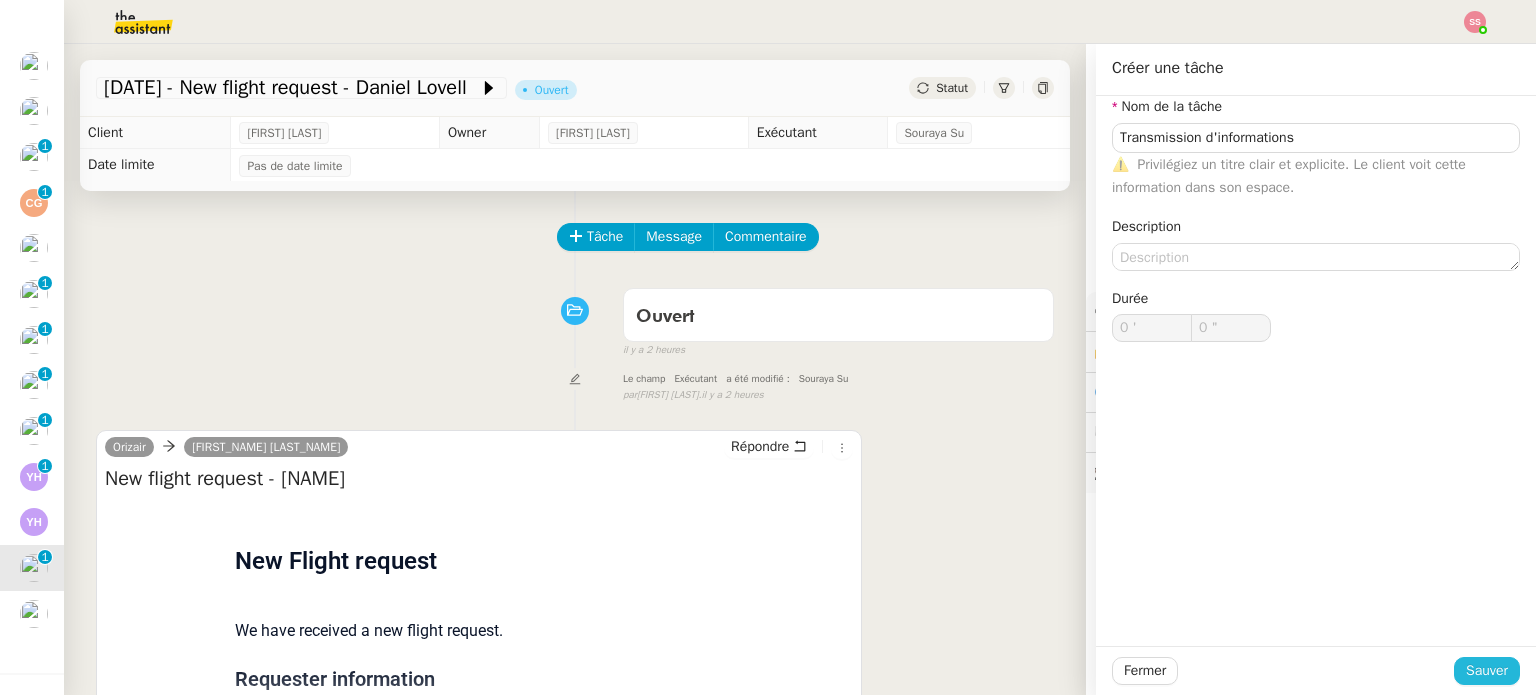 click on "Sauver" 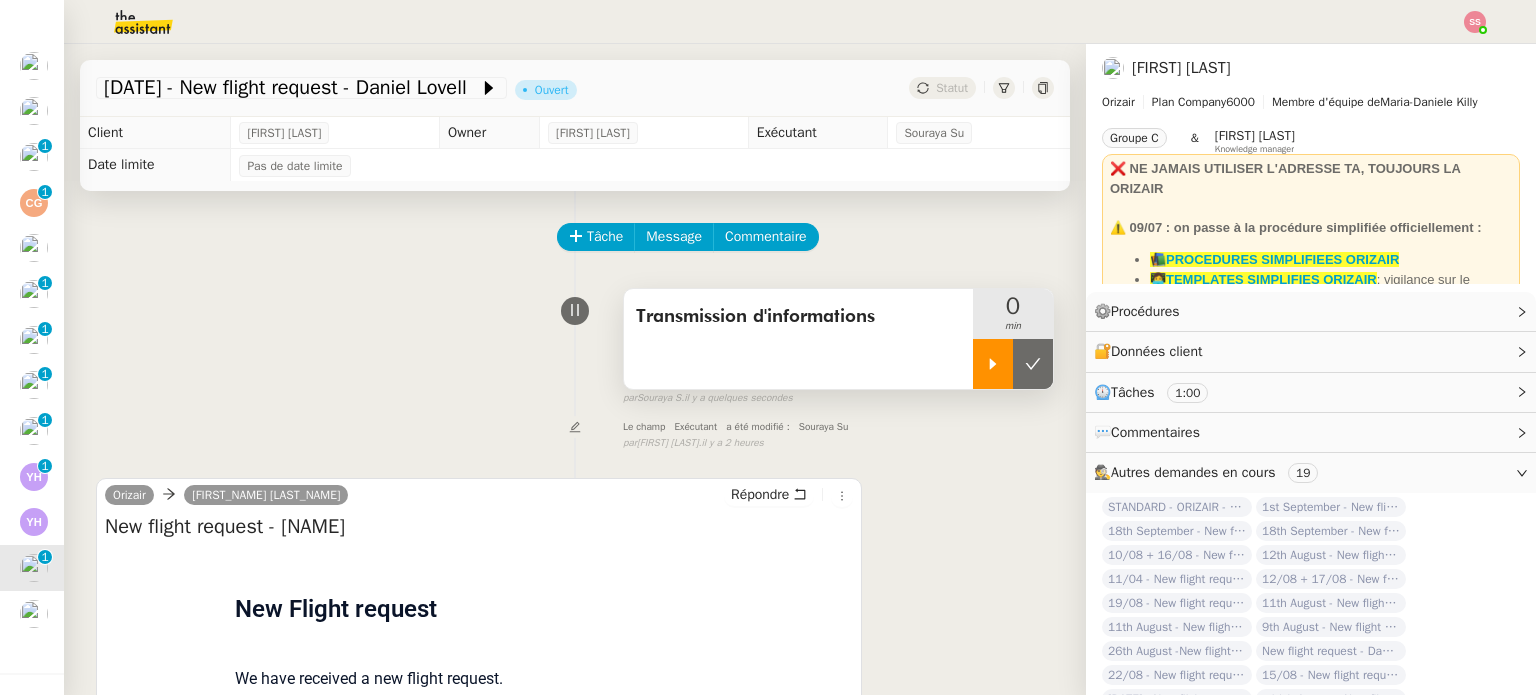 click 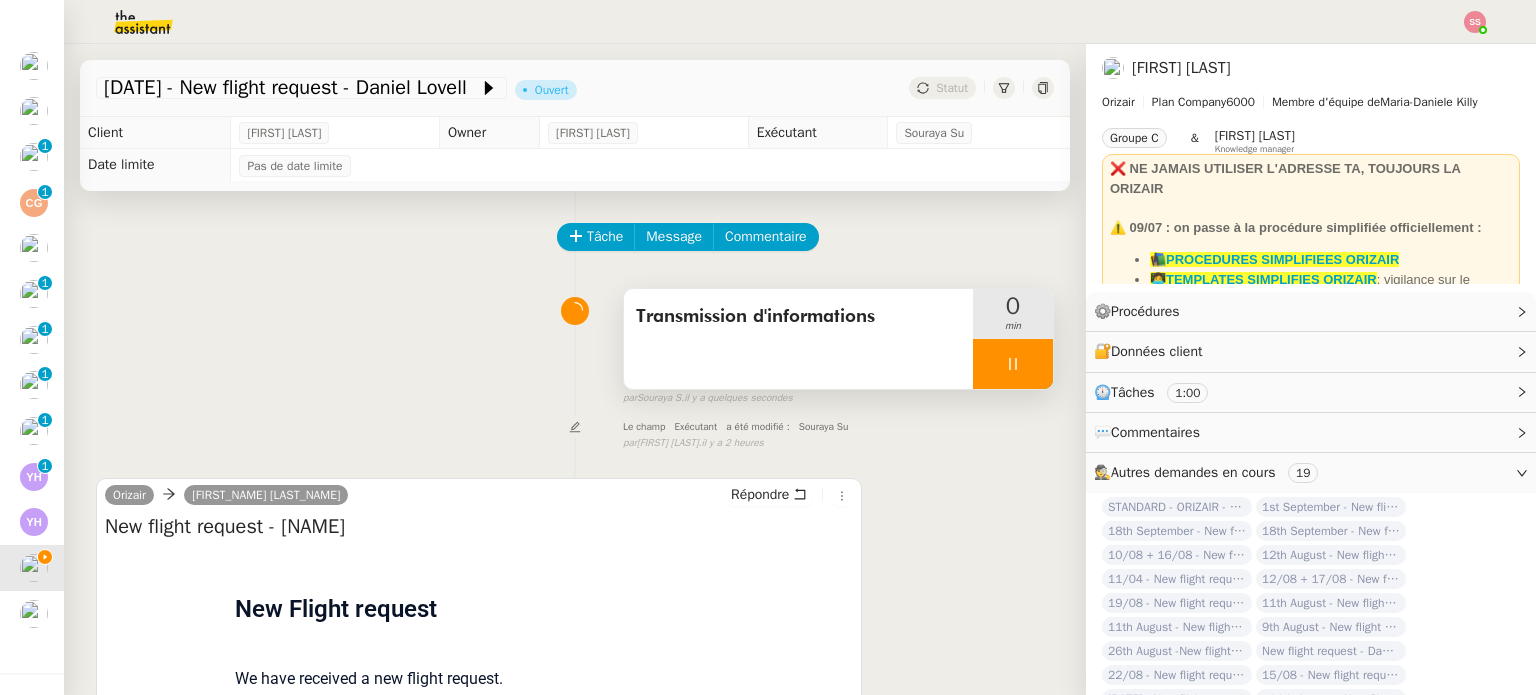 click 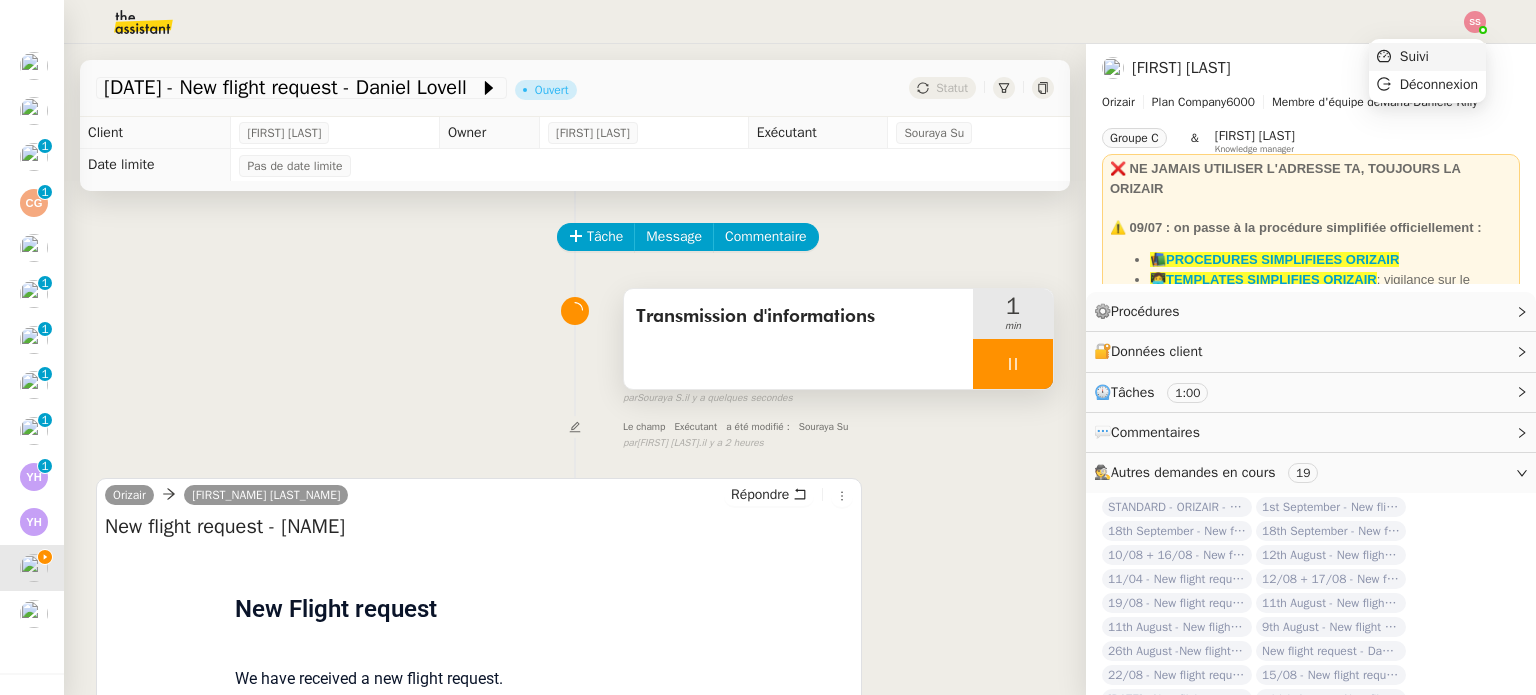 click on "Suivi" at bounding box center [1427, 57] 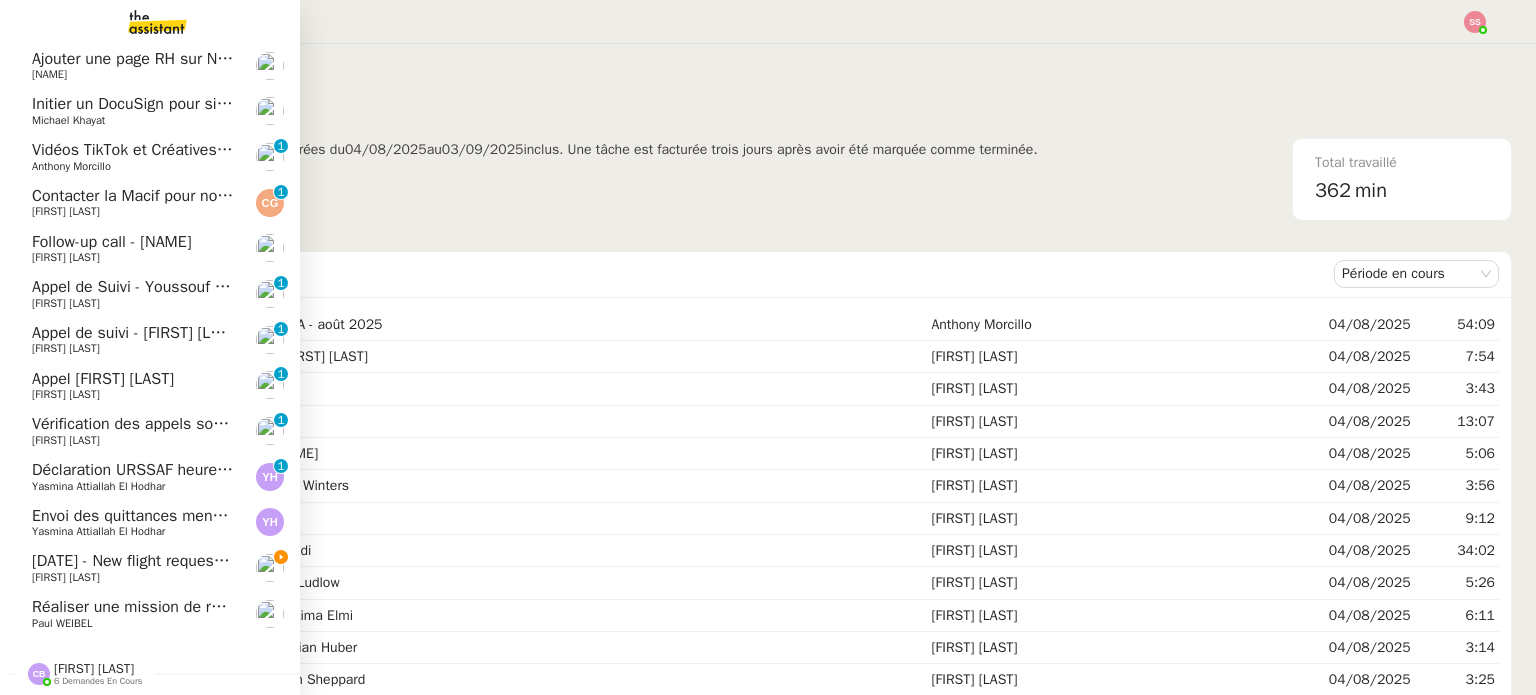 click on "[DATE] - New flight request - Daniel Lovell" 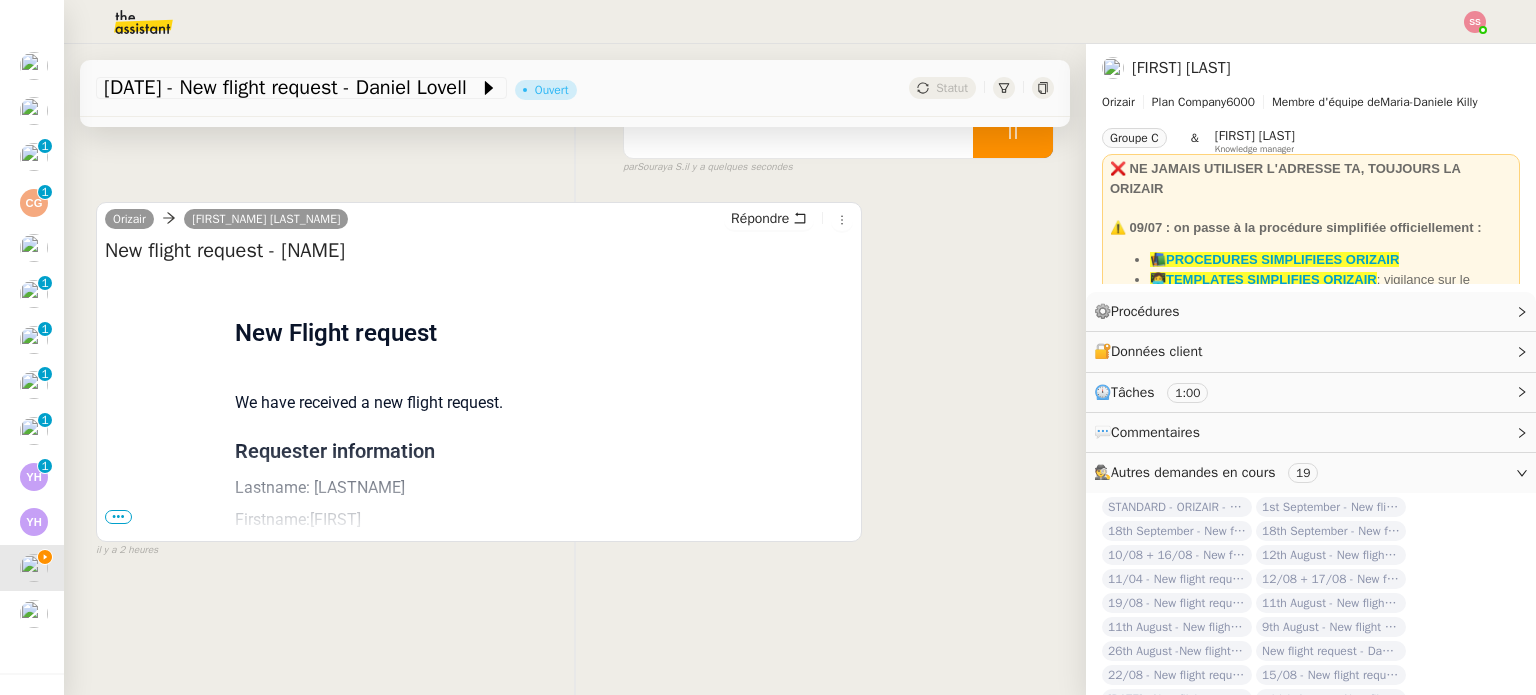 scroll, scrollTop: 268, scrollLeft: 0, axis: vertical 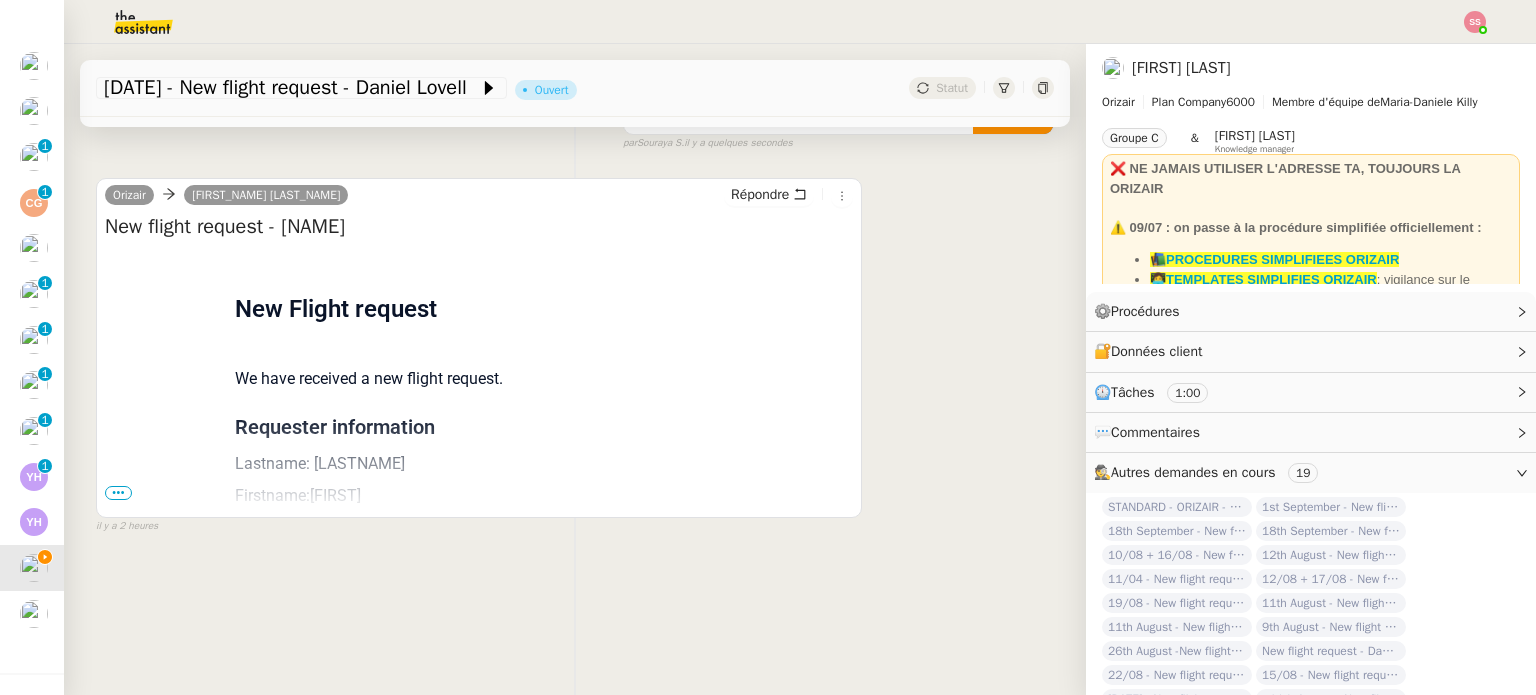 click on "•••" at bounding box center [118, 493] 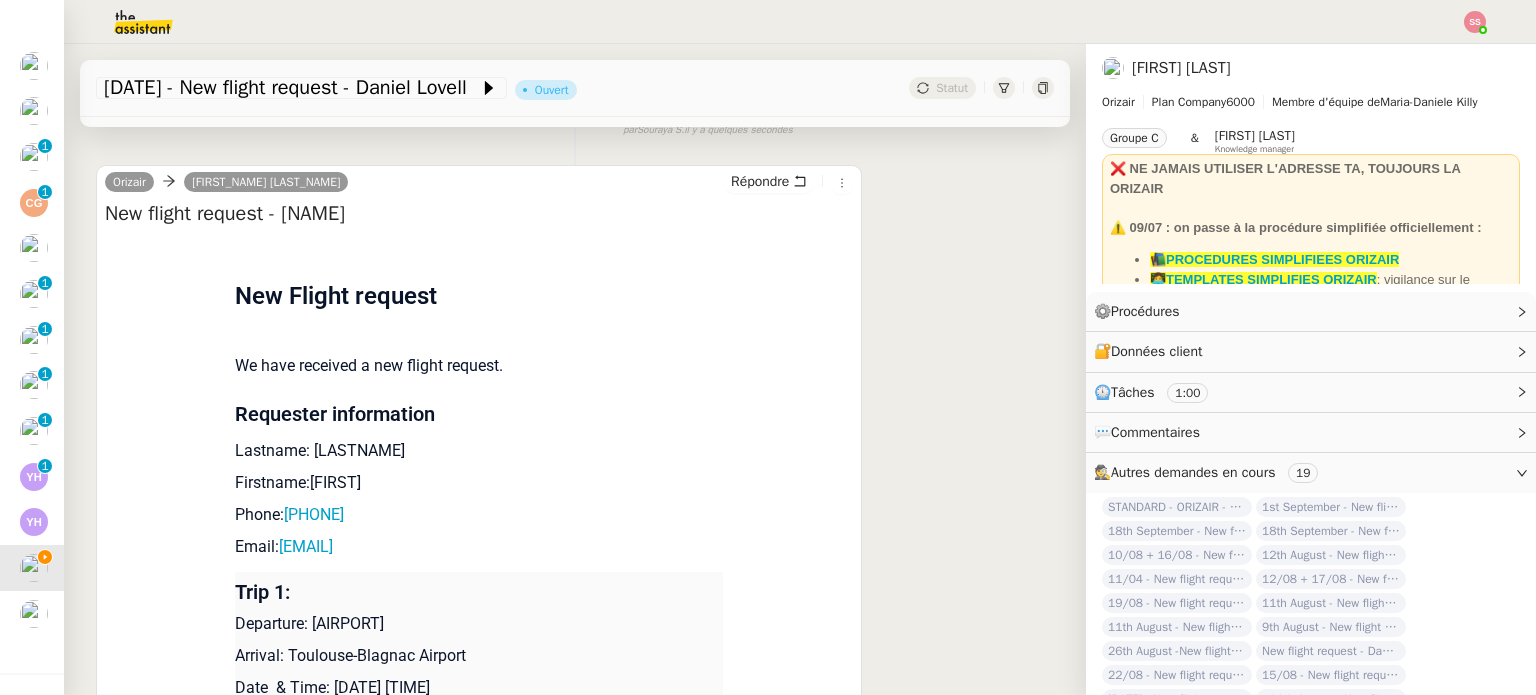 scroll, scrollTop: 468, scrollLeft: 0, axis: vertical 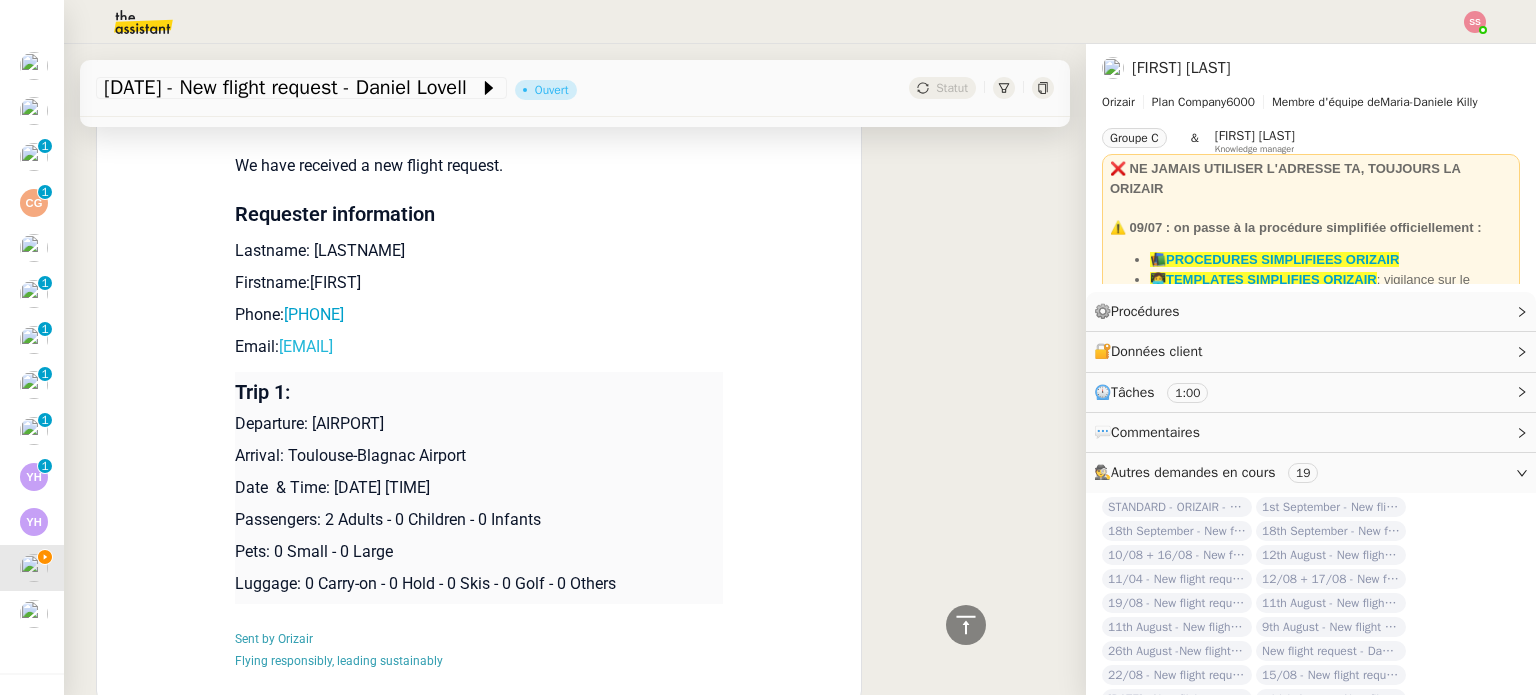 drag, startPoint x: 471, startPoint y: 354, endPoint x: 274, endPoint y: 354, distance: 197 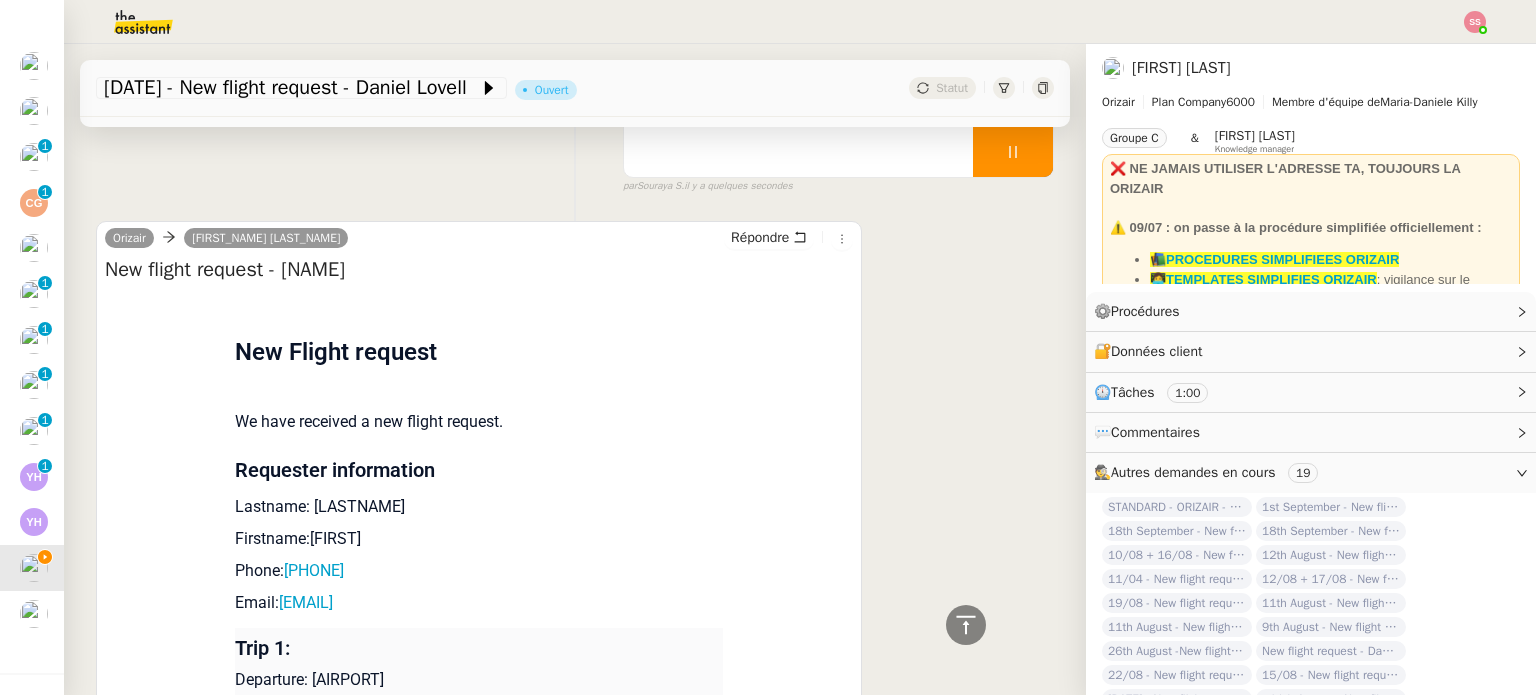 scroll, scrollTop: 0, scrollLeft: 0, axis: both 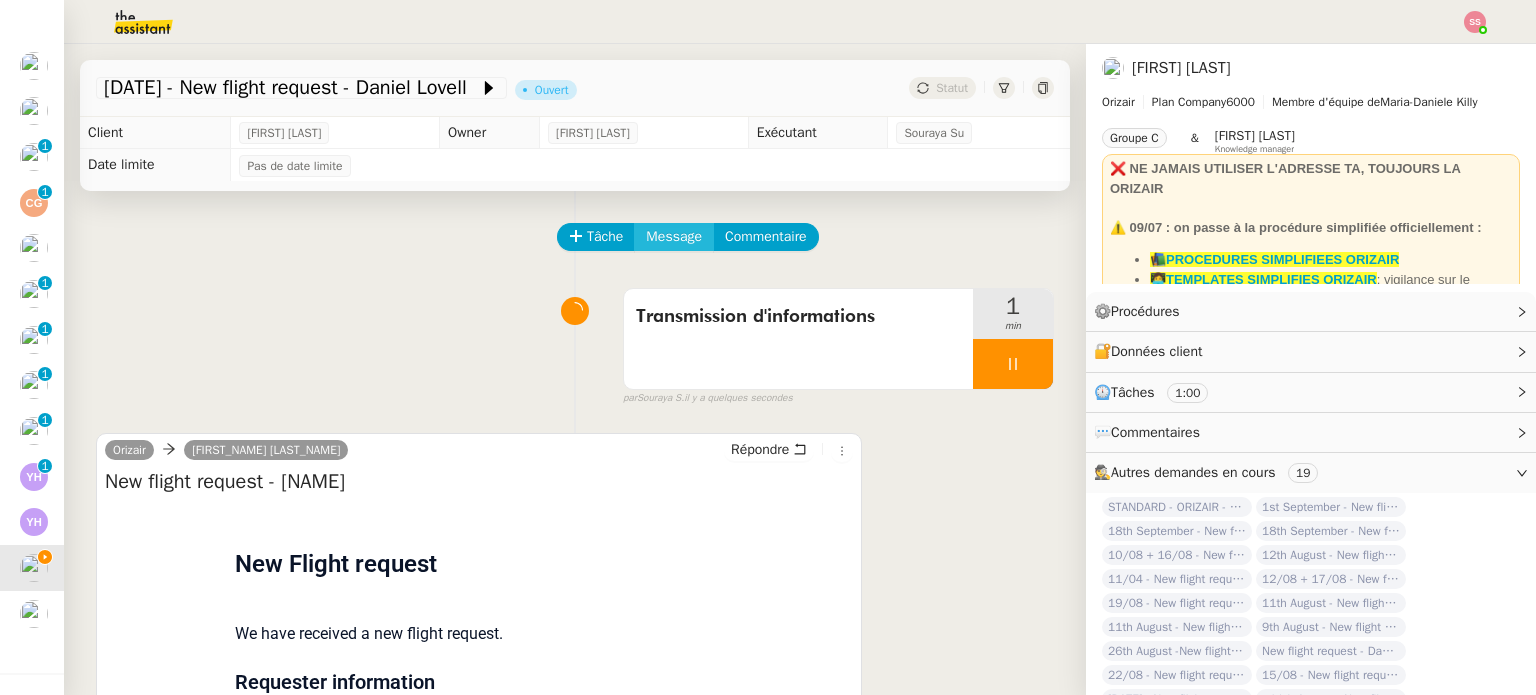 click on "Message" 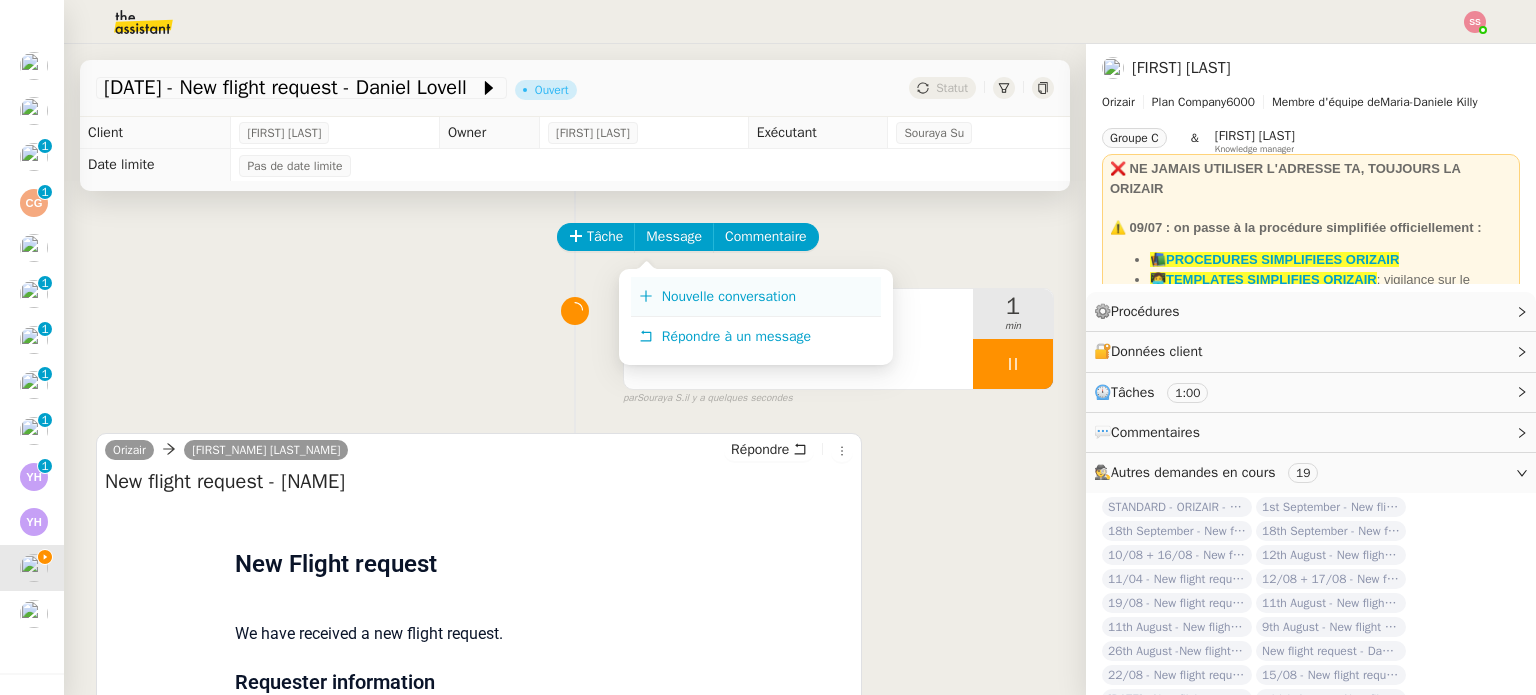 click on "Nouvelle conversation" at bounding box center [756, 297] 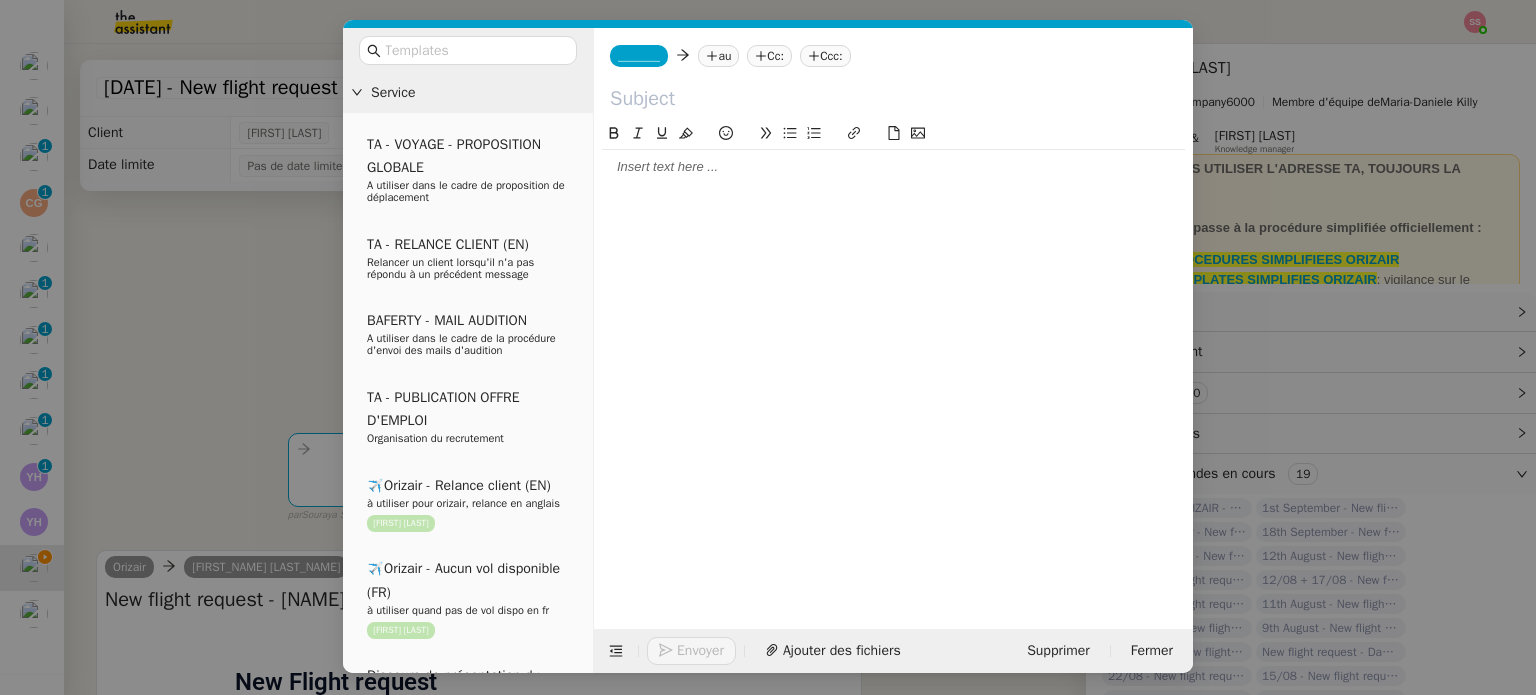 click on "au" 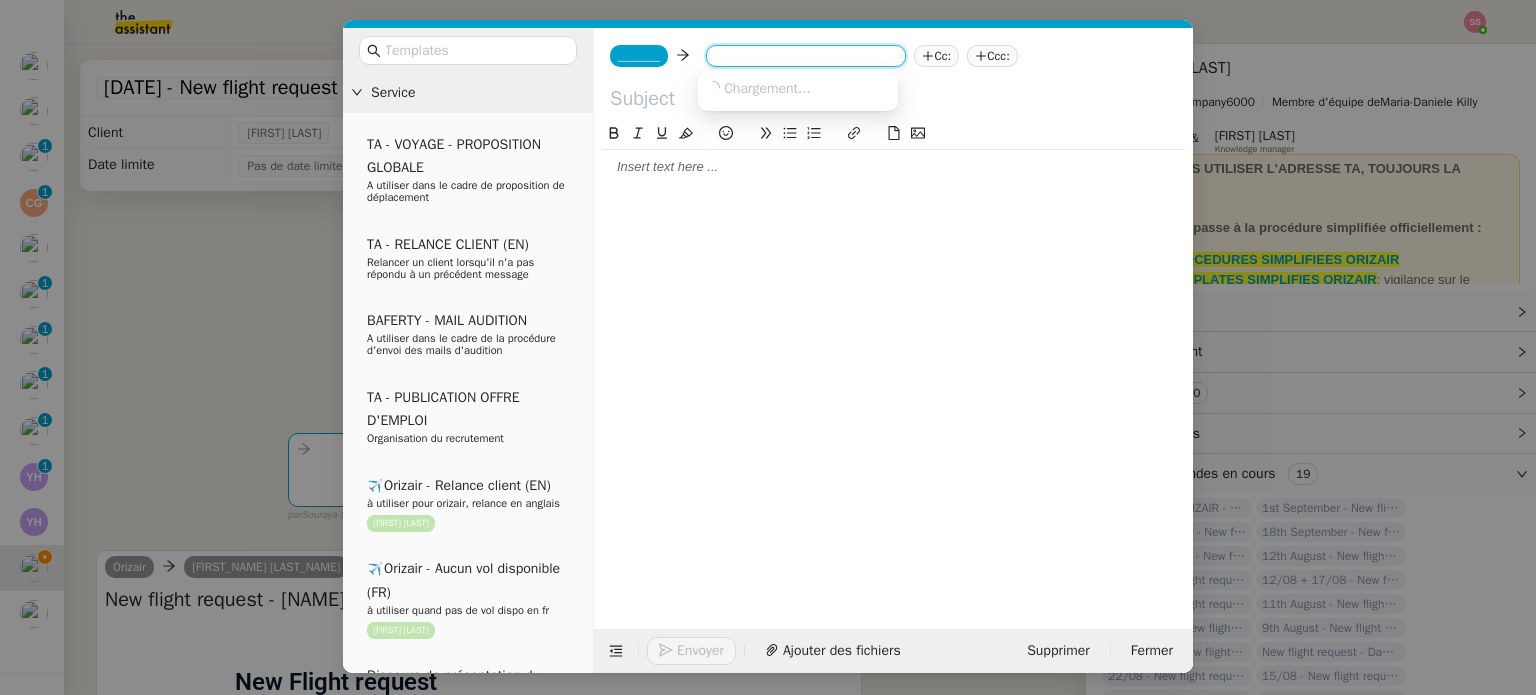 paste on "[EMAIL]" 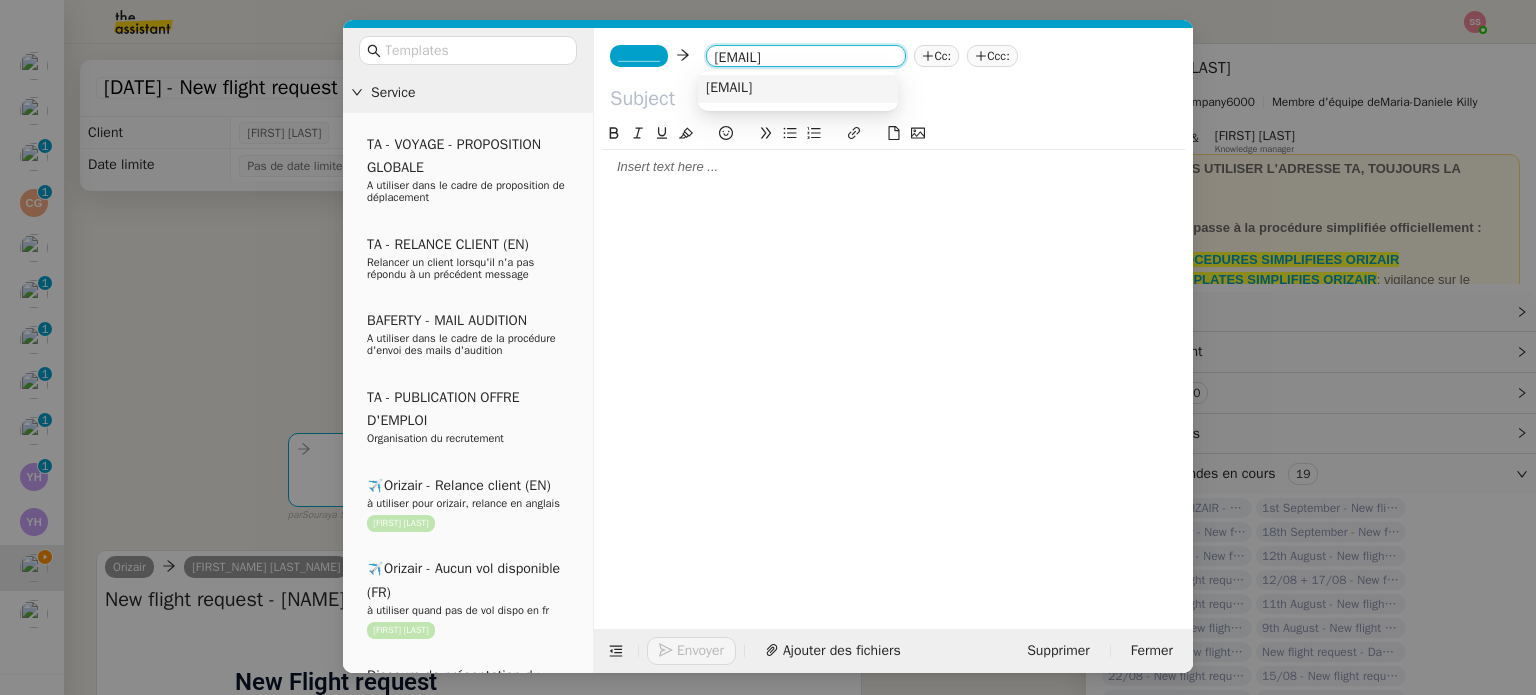 type on "[EMAIL]" 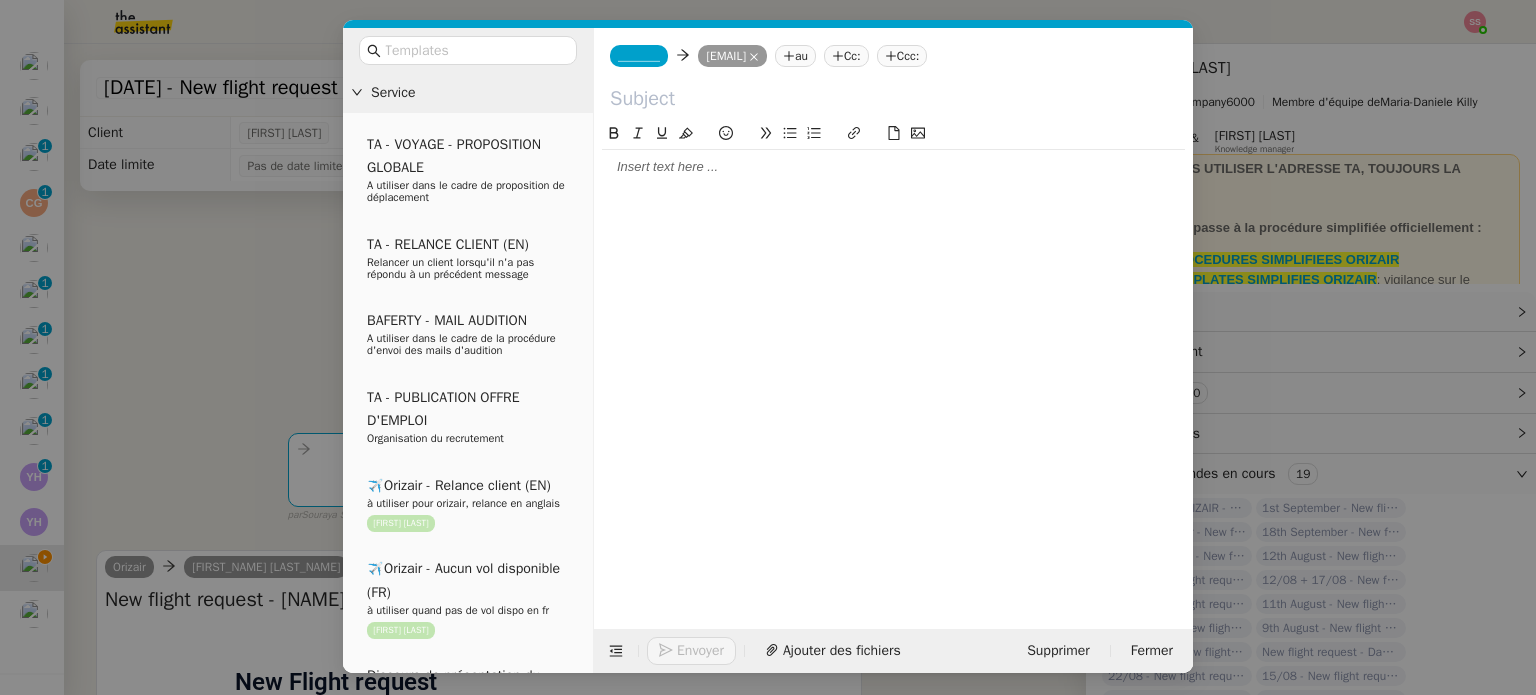click on "_______     [EMAIL]
[EMAIL]   au
Cc:
Ccc:" 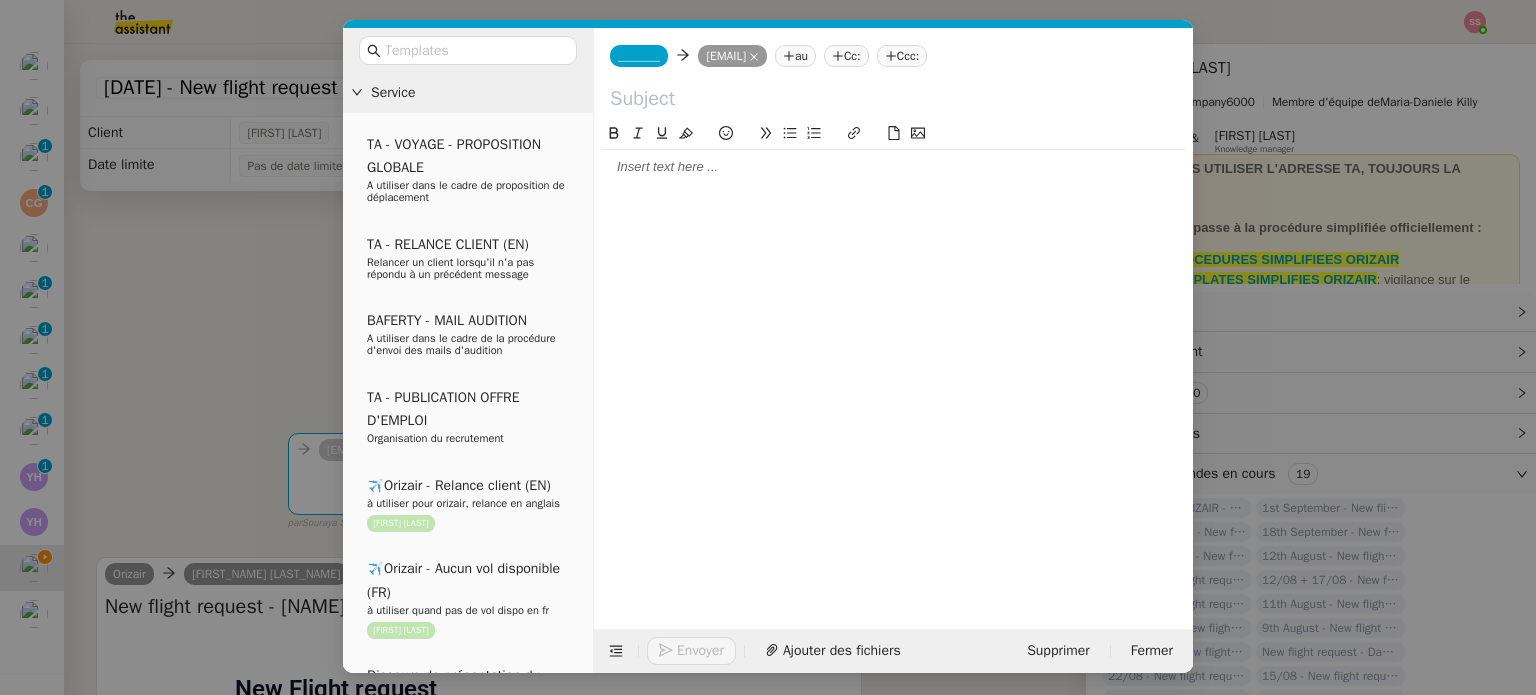 click on "_______" 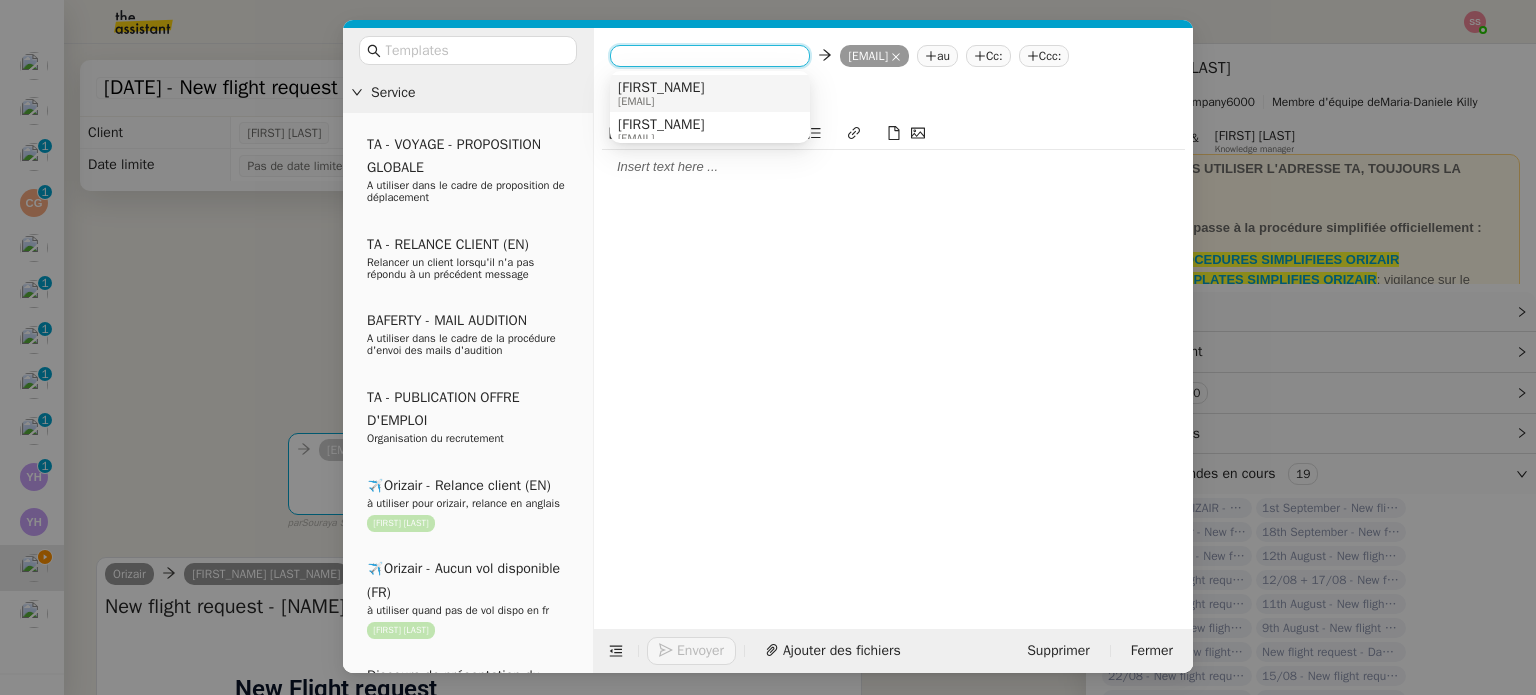 click on "[EMAIL]" at bounding box center (661, 101) 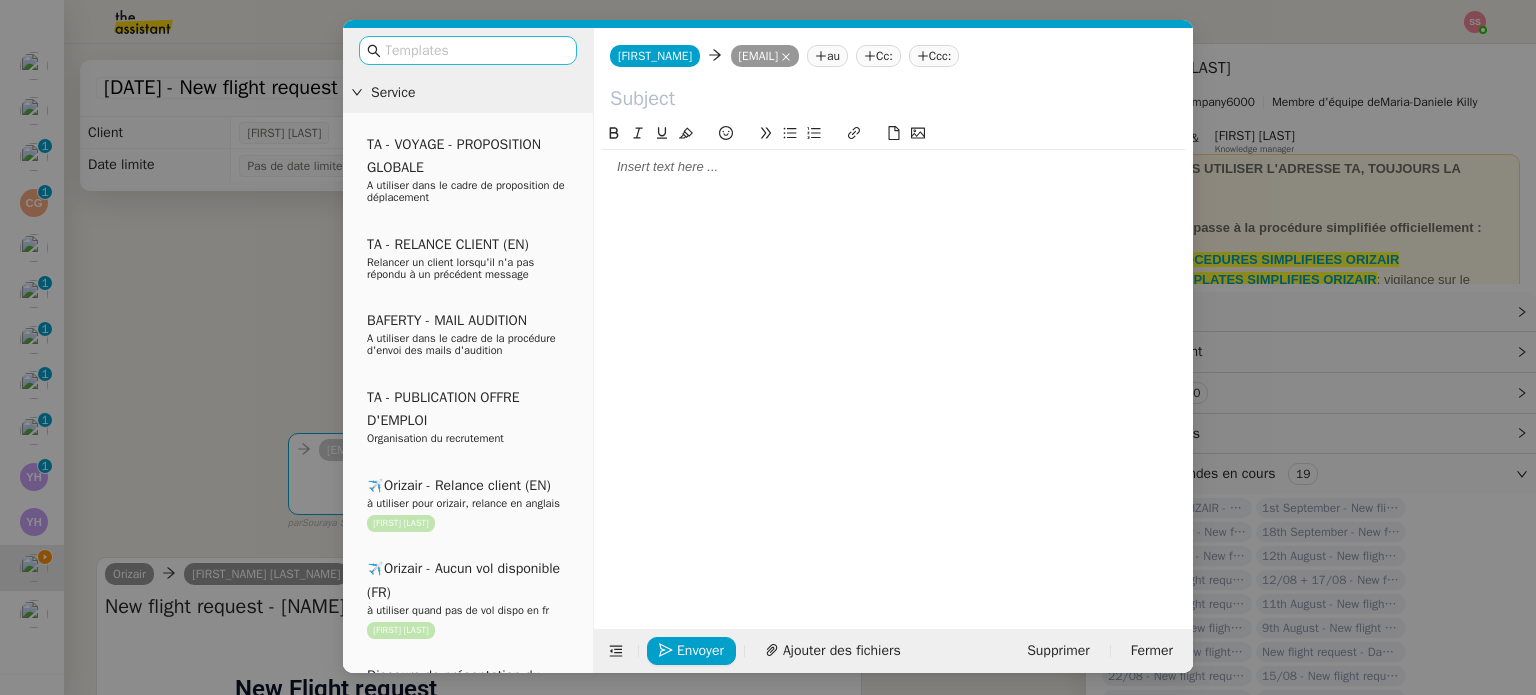 click at bounding box center [475, 50] 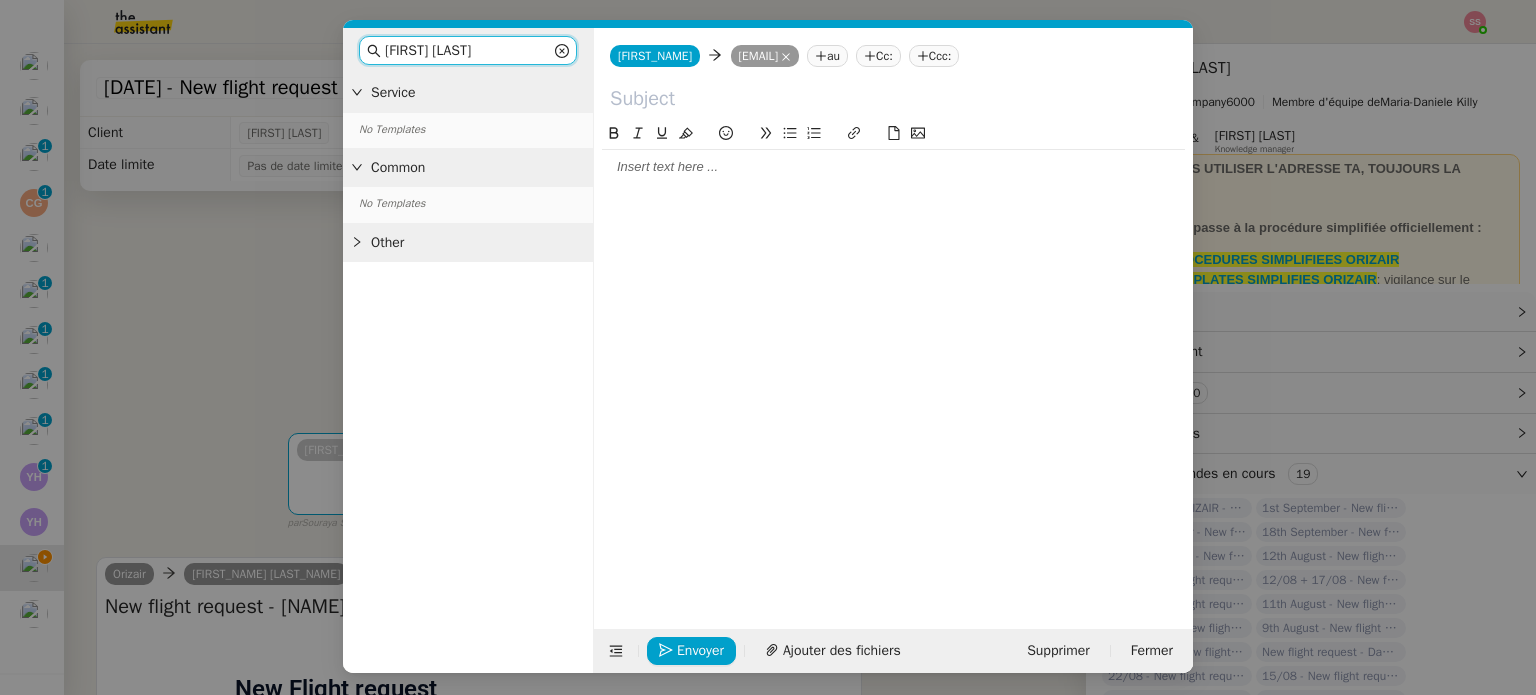 drag, startPoint x: 483, startPoint y: 44, endPoint x: 230, endPoint y: 20, distance: 254.13579 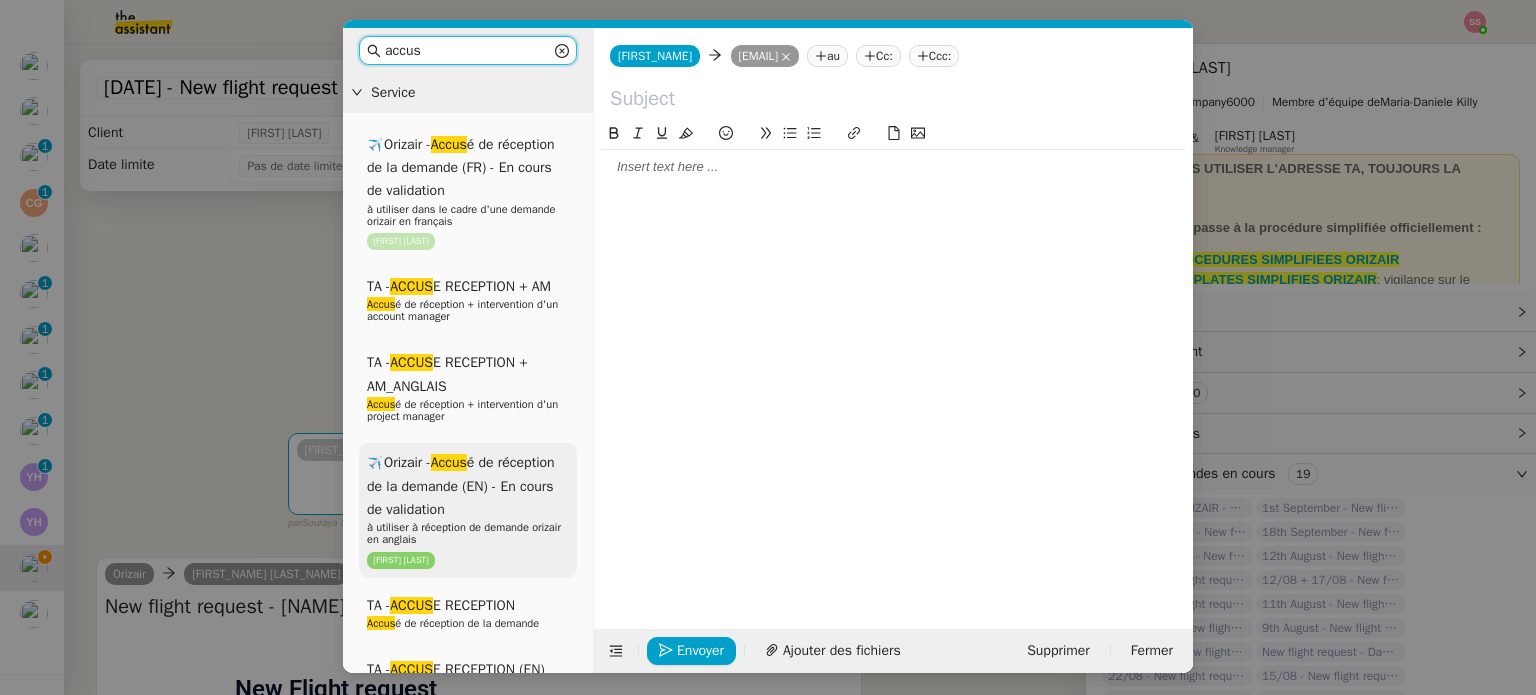 type on "accus" 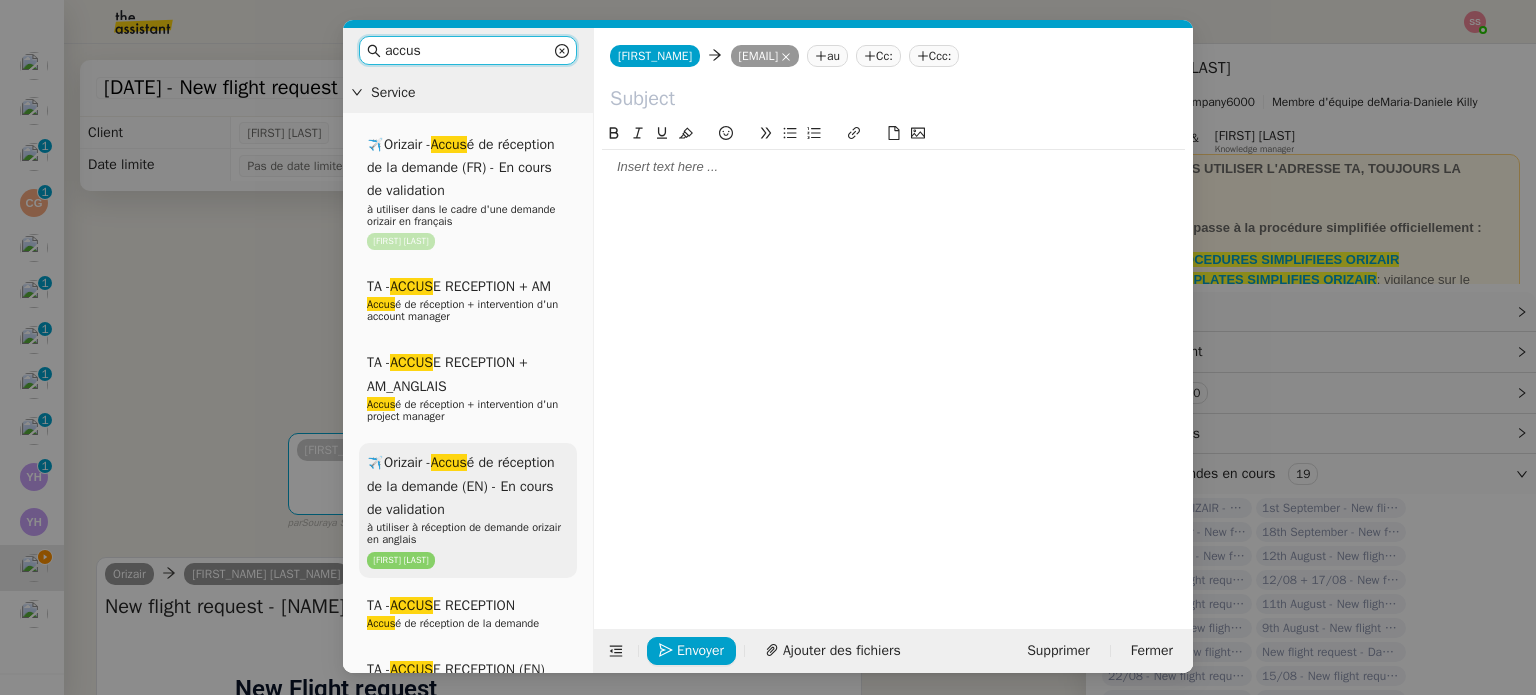 click on "✈️Orizair -  Accus é de réception de la demande (EN) - En cours de validation" at bounding box center (461, 486) 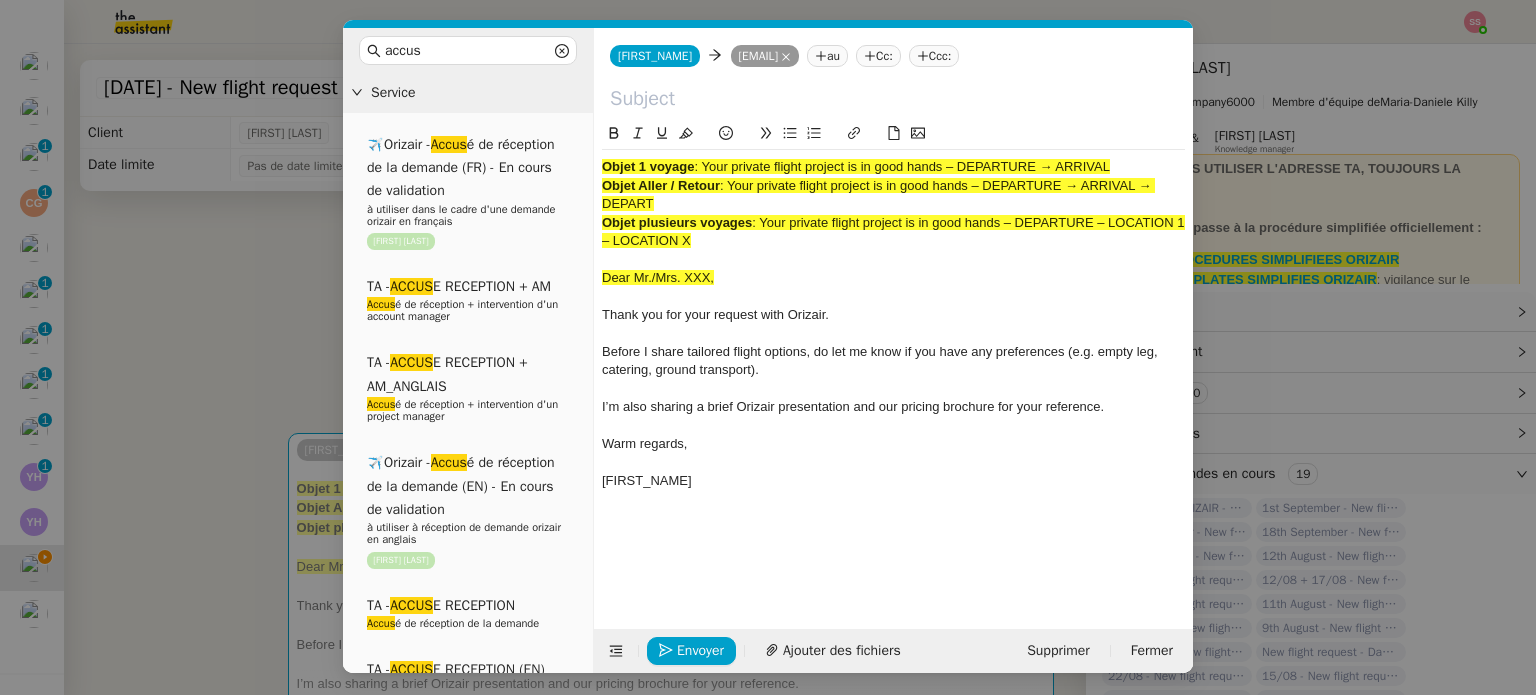scroll, scrollTop: 236, scrollLeft: 0, axis: vertical 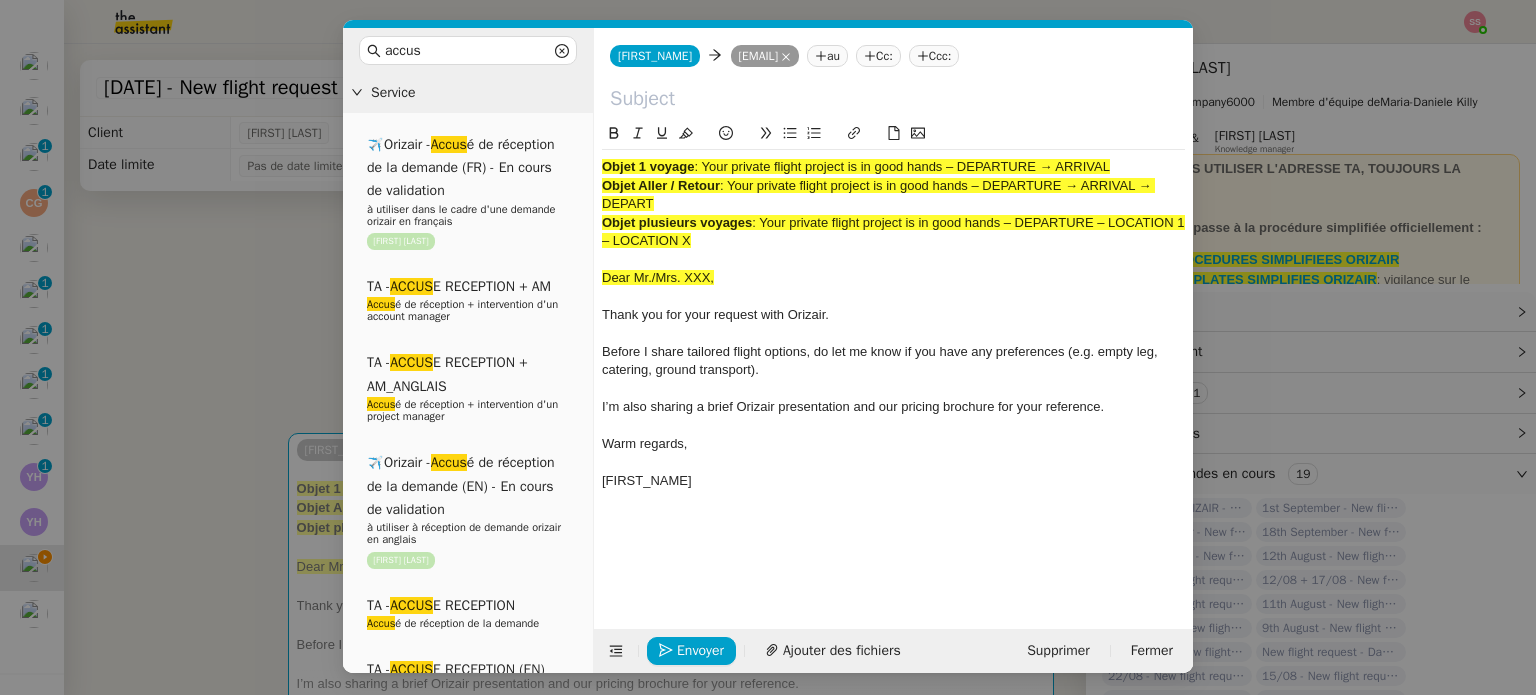 click on "Ccc:" 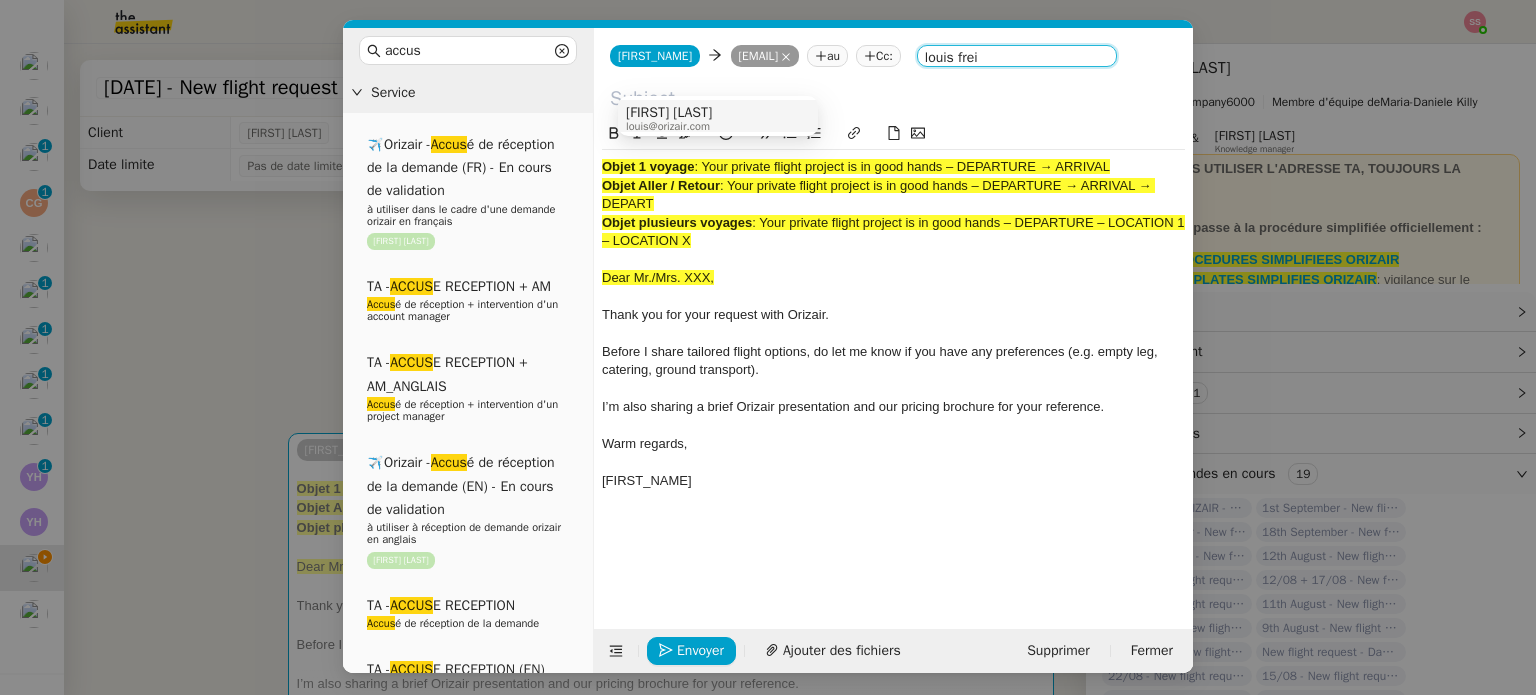 type on "louis frei" 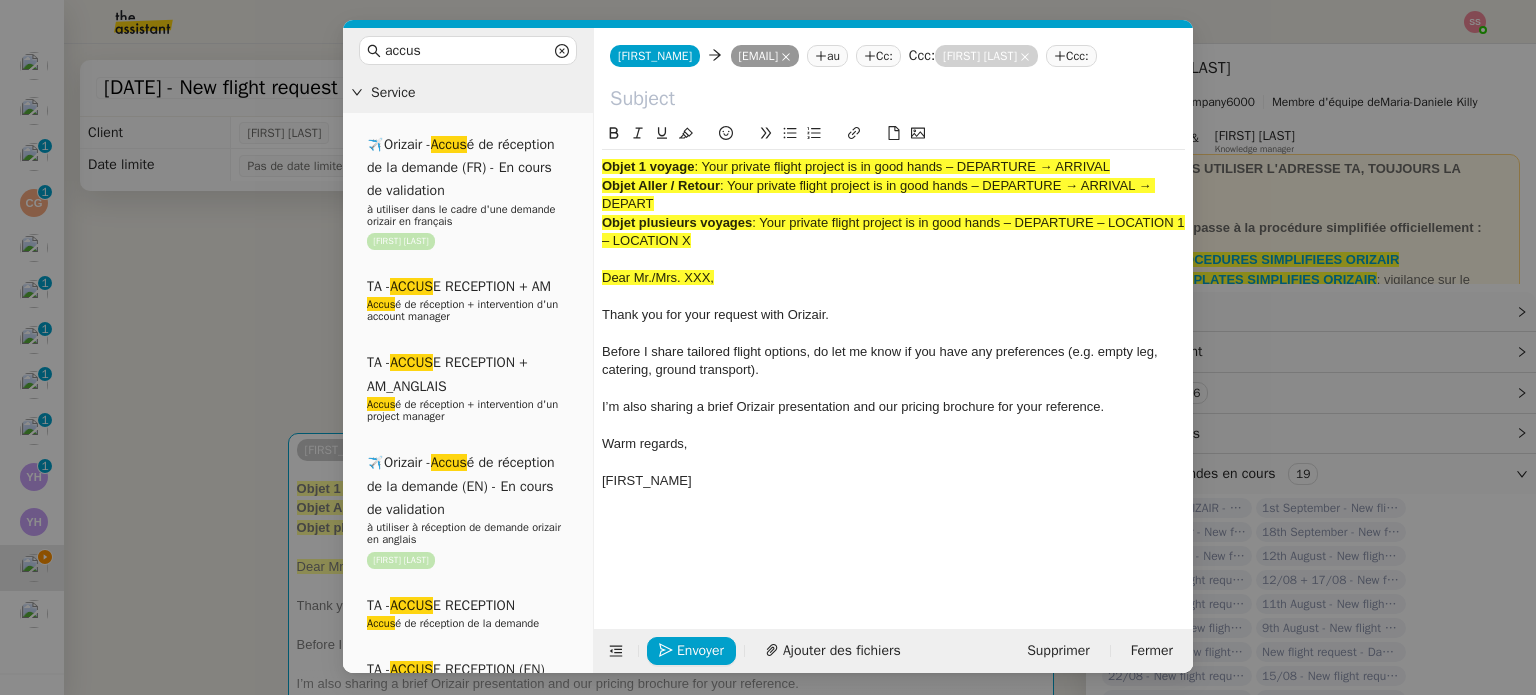 drag, startPoint x: 699, startPoint y: 168, endPoint x: 1140, endPoint y: 164, distance: 441.01813 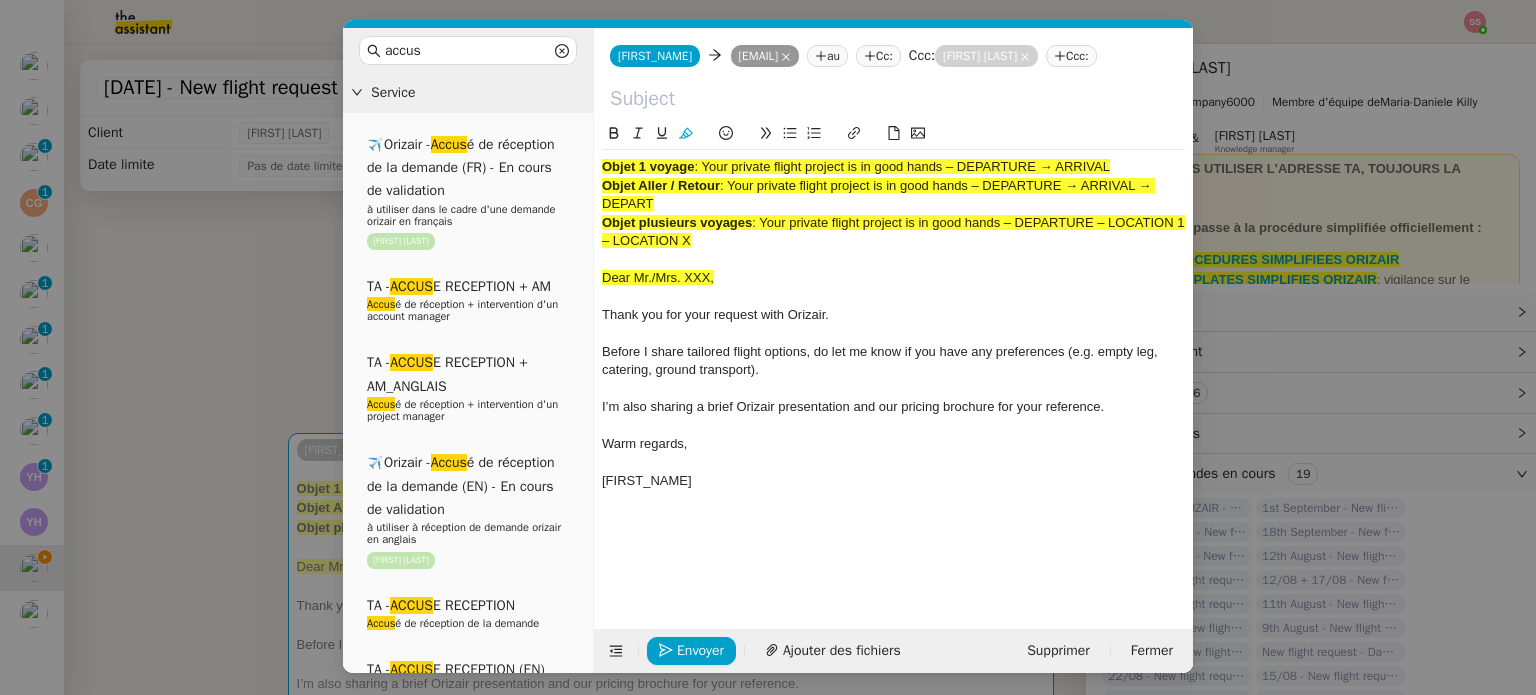 type 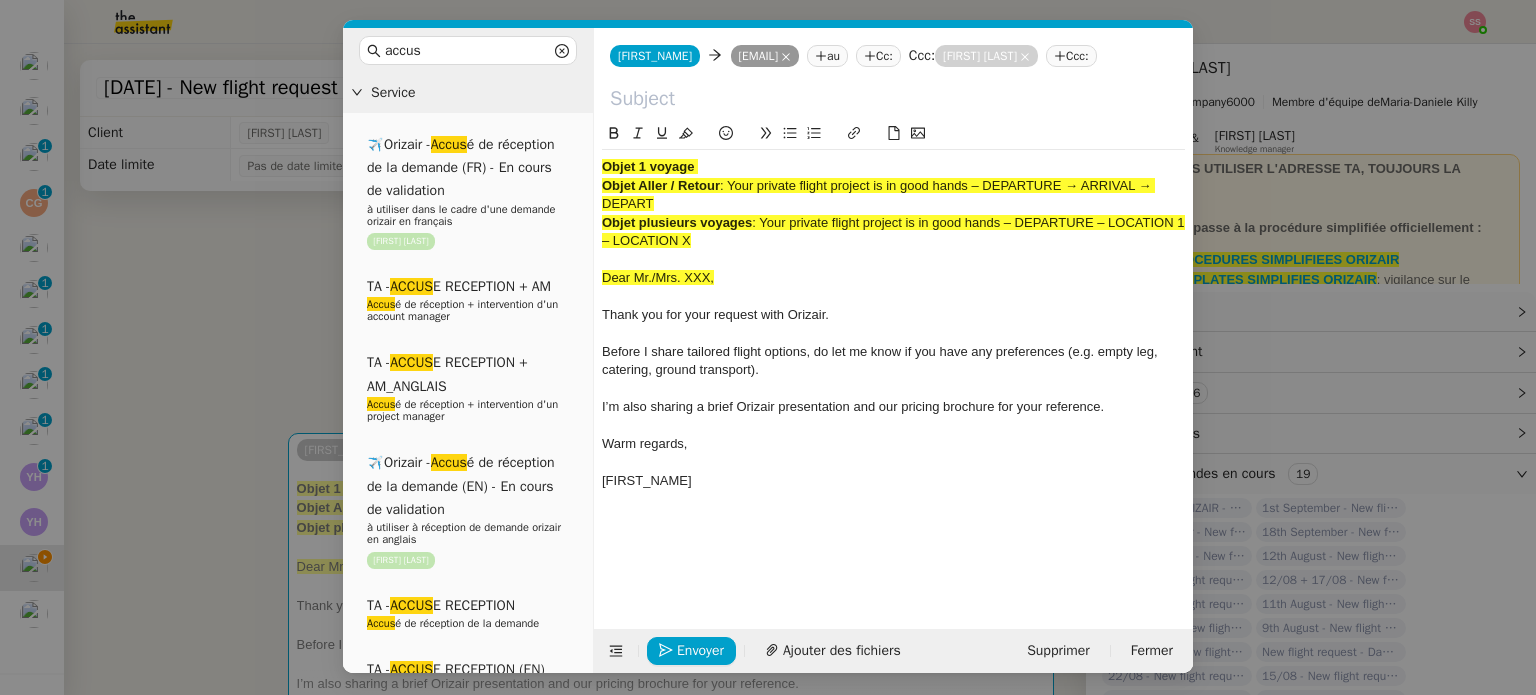 click 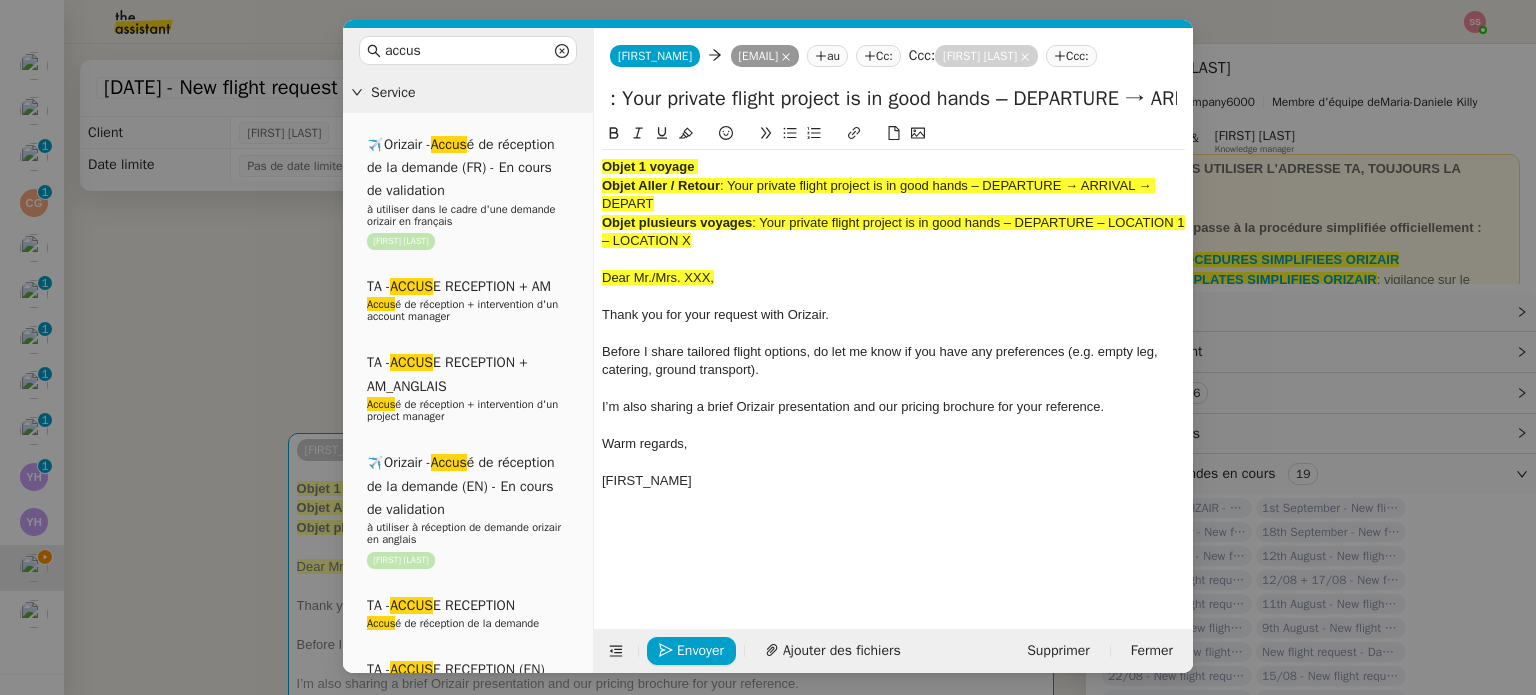 scroll, scrollTop: 0, scrollLeft: 97, axis: horizontal 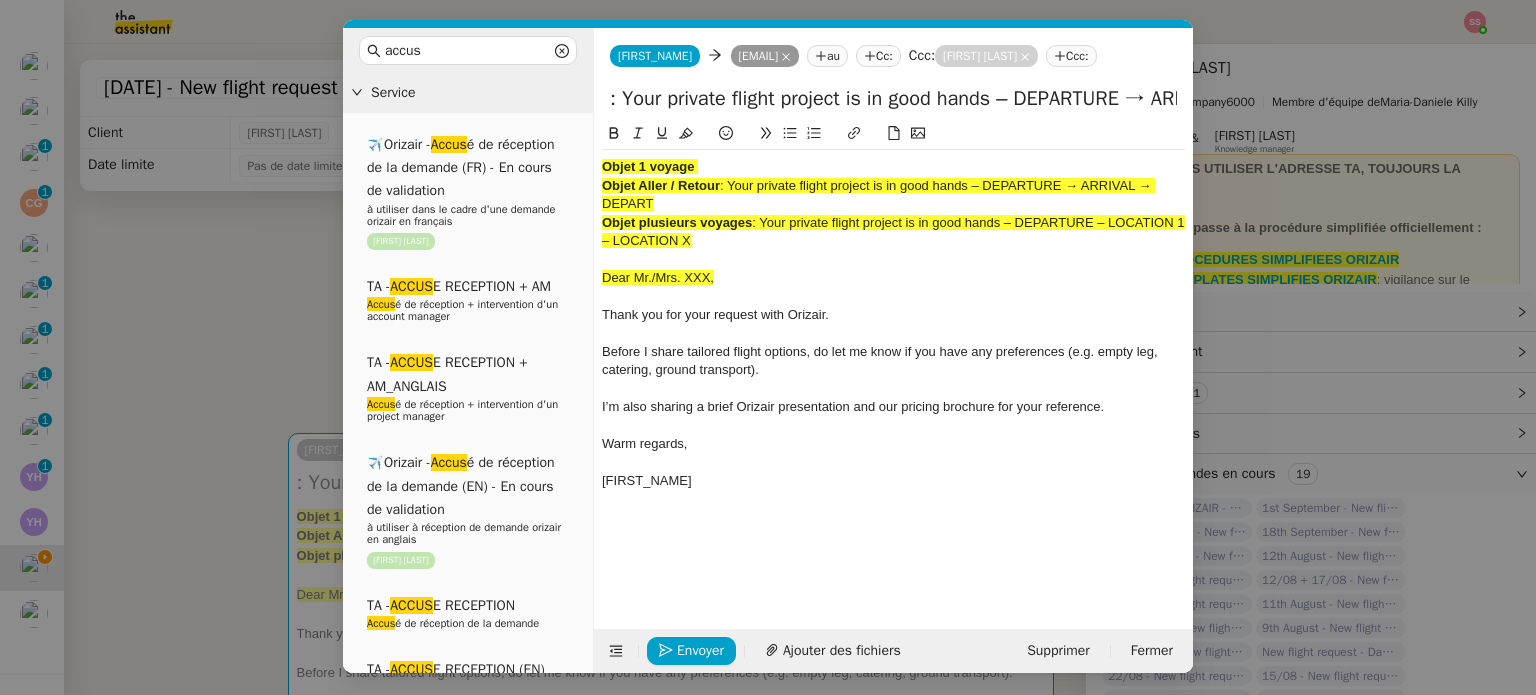 drag, startPoint x: 732, startPoint y: 246, endPoint x: 524, endPoint y: 111, distance: 247.96976 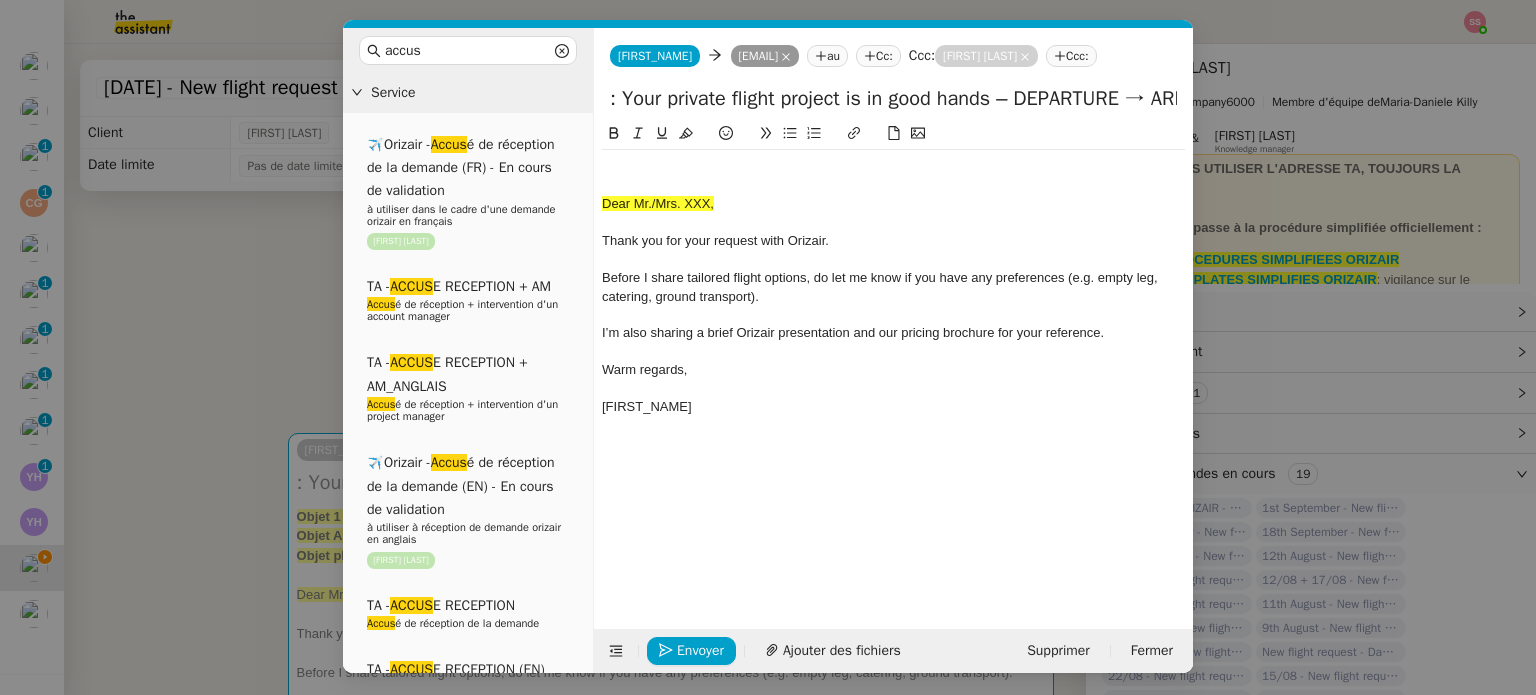 click on ": Your private flight project is in good hands – DEPARTURE → ARRIVAL" 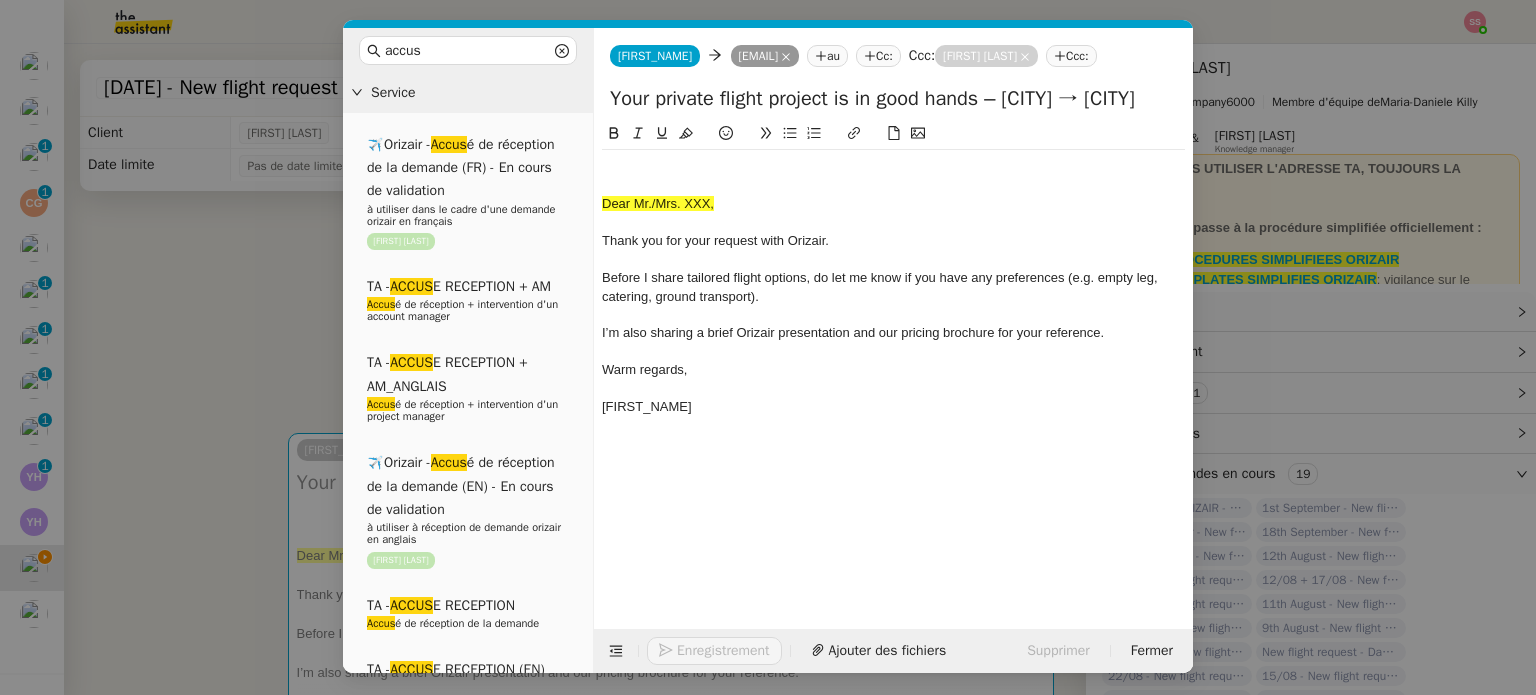 type on "Your private flight project is in good hands – [CITY] → [CITY]" 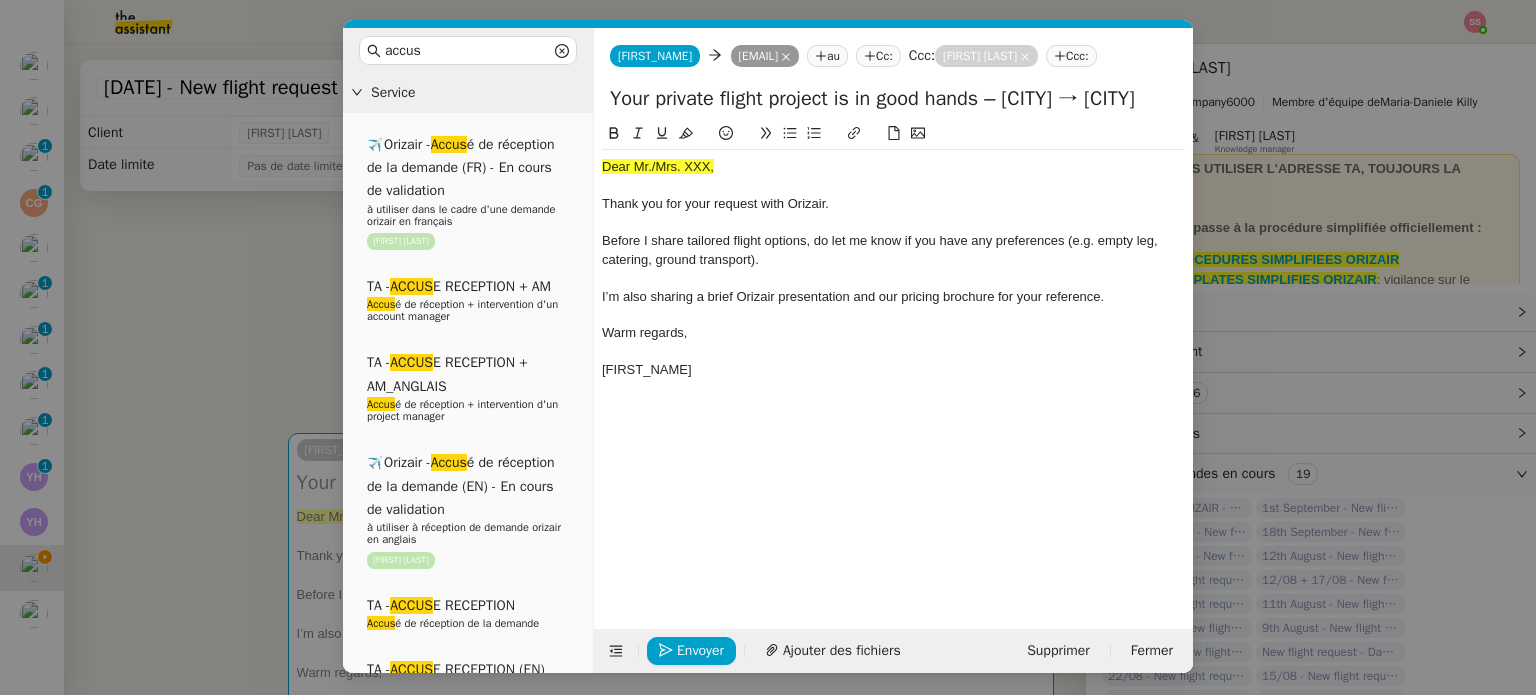 click on "Service ✈️Orizair -  Accus é de réception de la demande (FR) - En cours de validation    à utiliser dans le cadre d'une demande orizair en français  [FIRST_NAME] [LAST_NAME] TA -  ACCUS E RECEPTION + AM    Accus é de réception + intervention d'un account manager TA -  ACCUS E RECEPTION + AM_ANGLAIS    Accus é de réception + intervention d'un project manager ✈️Orizair -  Accus é de réception de la demande (EN) - En cours de validation    à utiliser à réception de demande orizair en anglais  [FIRST_NAME] [LAST_NAME] TA -  ACCUS E RECEPTION    Accus é de réception de la demande TA -  ACCUS E RECEPTION (EN)    TA -  ACCES  BANQUE DEDIE    A utiliser dans le cadre de la mise en place d' accès  bancaires dédiés TA - AJOUT ELEMENT COFFRE FORT    A utiliser lorsque le client doit partager un nouvel  accès  à son coffre-fort TA - PARTAGE DE CALENDRIER (EN)    A utiliser pour demander au client de partager son calendrier afin de faciliter l' accès  et la gestion Common ✈️Orizair -  Accus    TA -" at bounding box center [768, 347] 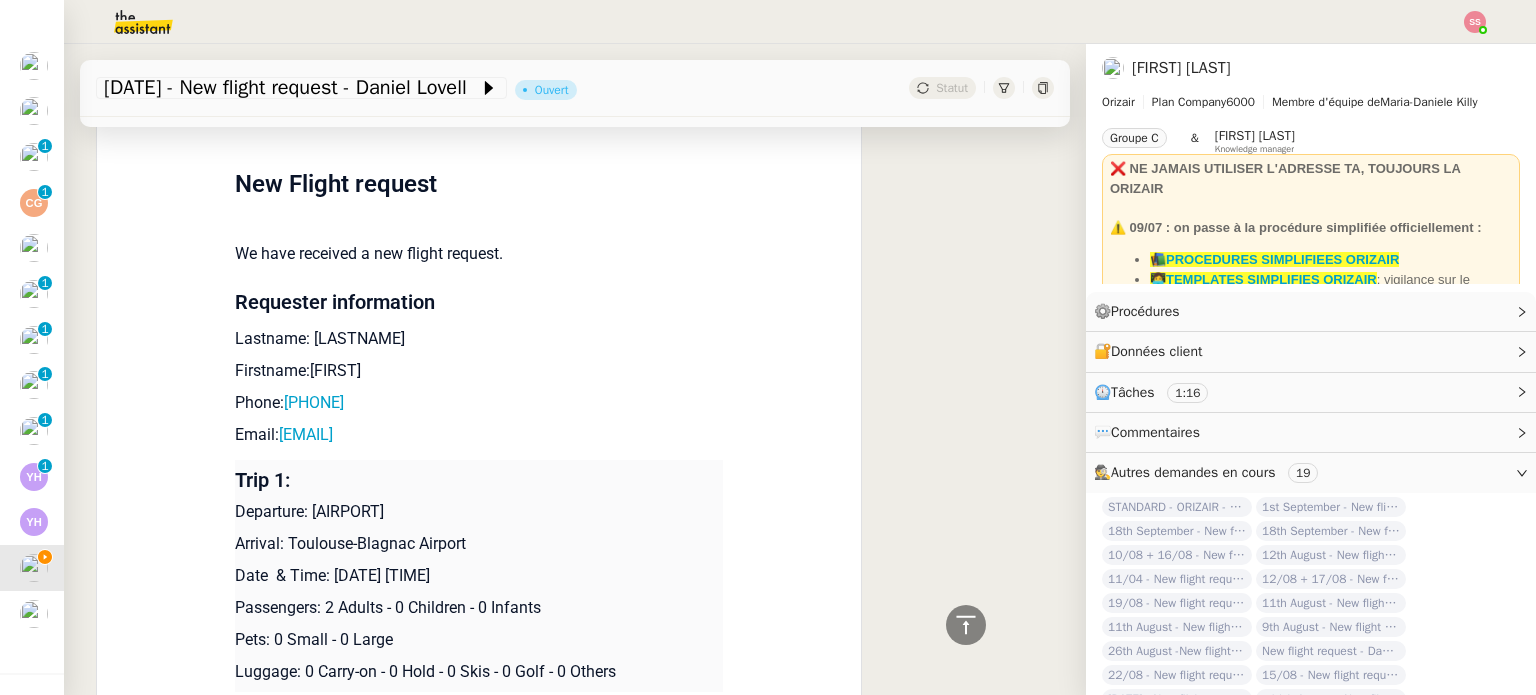 scroll, scrollTop: 800, scrollLeft: 0, axis: vertical 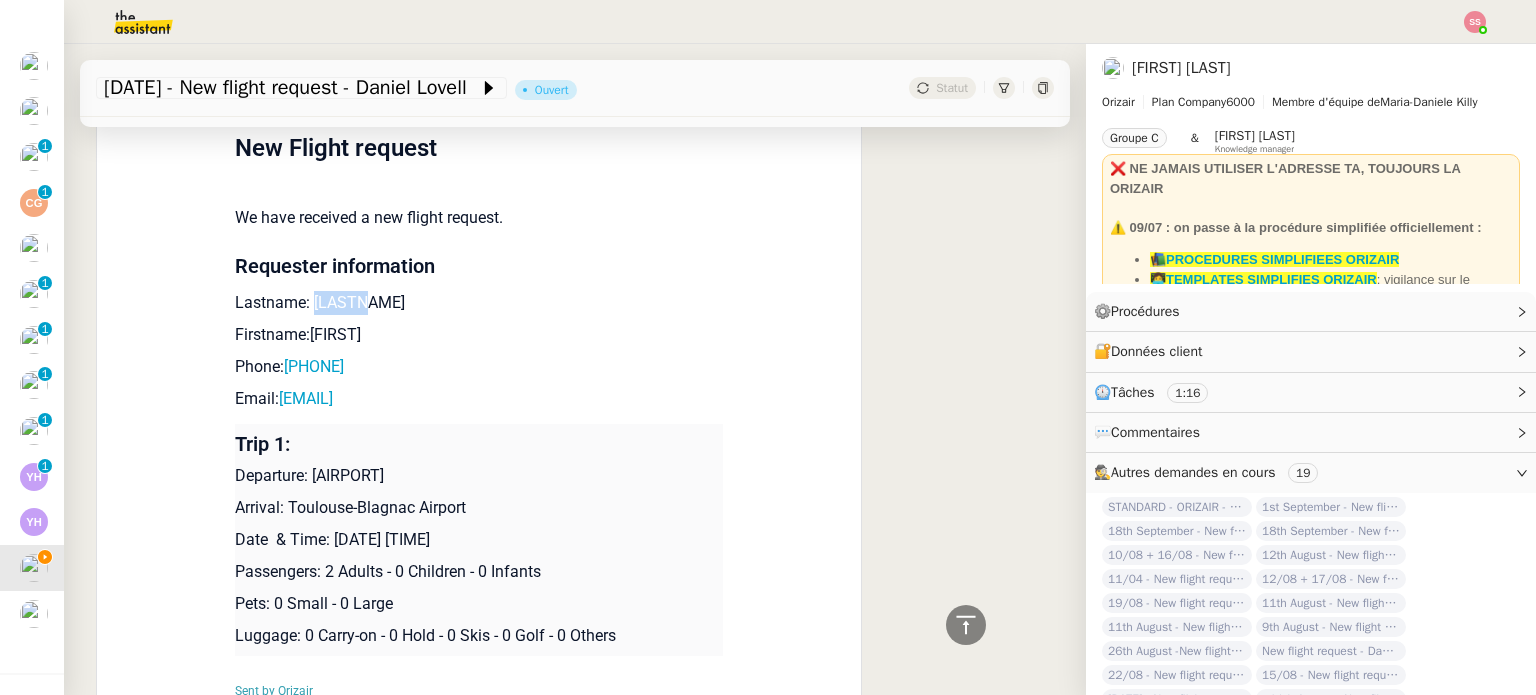 drag, startPoint x: 339, startPoint y: 308, endPoint x: 302, endPoint y: 307, distance: 37.01351 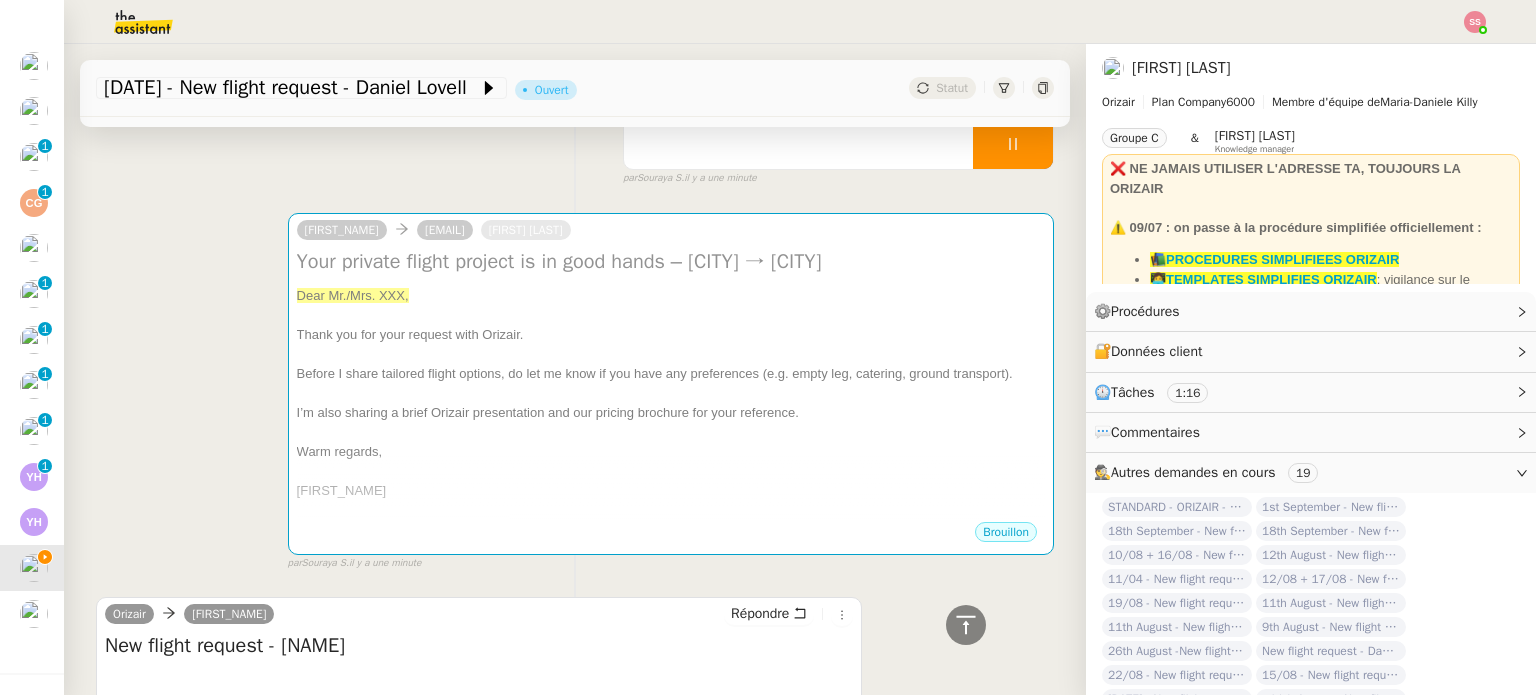 scroll, scrollTop: 100, scrollLeft: 0, axis: vertical 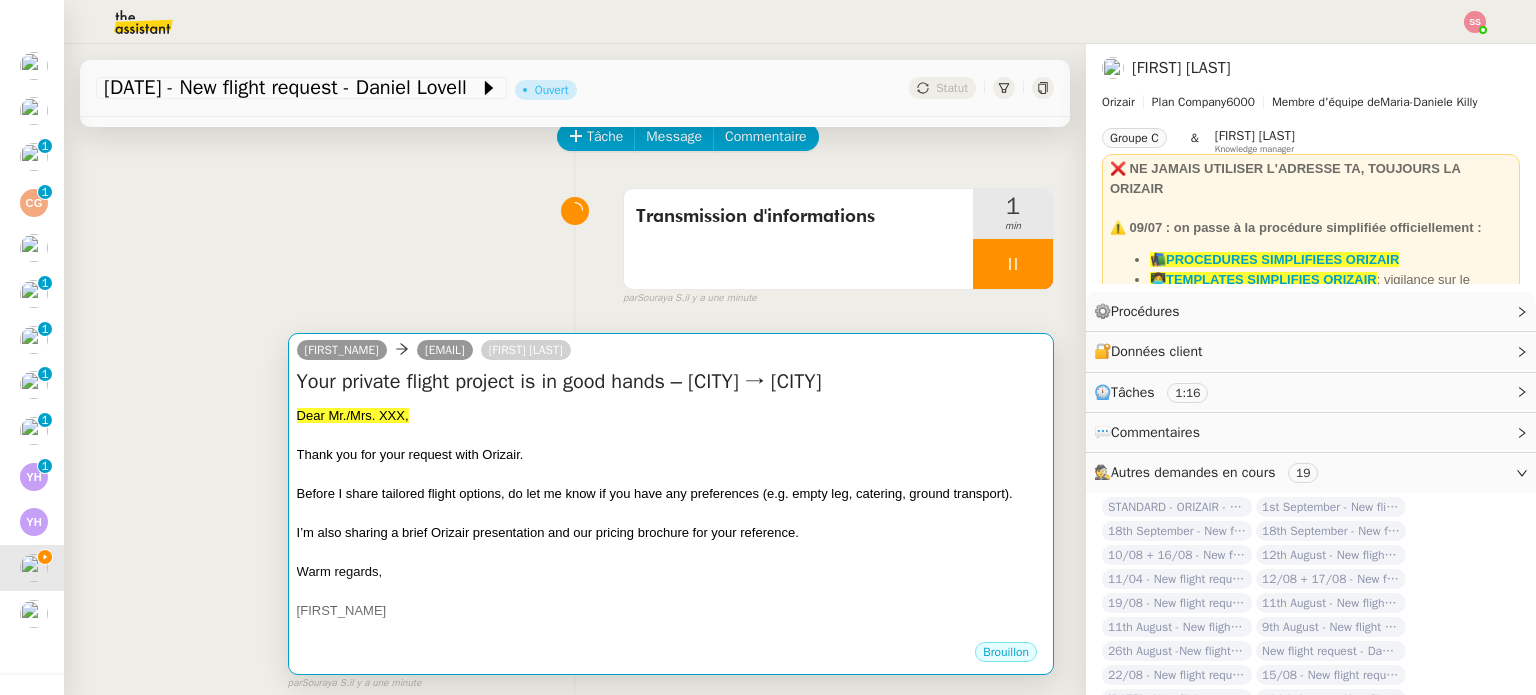 click on "Your private flight project is in good hands – [CITY] → [CITY]
Dear Mr./Mrs. [LAST], Thank you for your request with Orizair. Before I share tailored flight options, do let me know if you have any preferences (e.g. empty leg, catering, ground transport). I’m also sharing a brief Orizair presentation and our pricing brochure for your reference. Warm regards, [FIRST] •••" at bounding box center [671, 504] 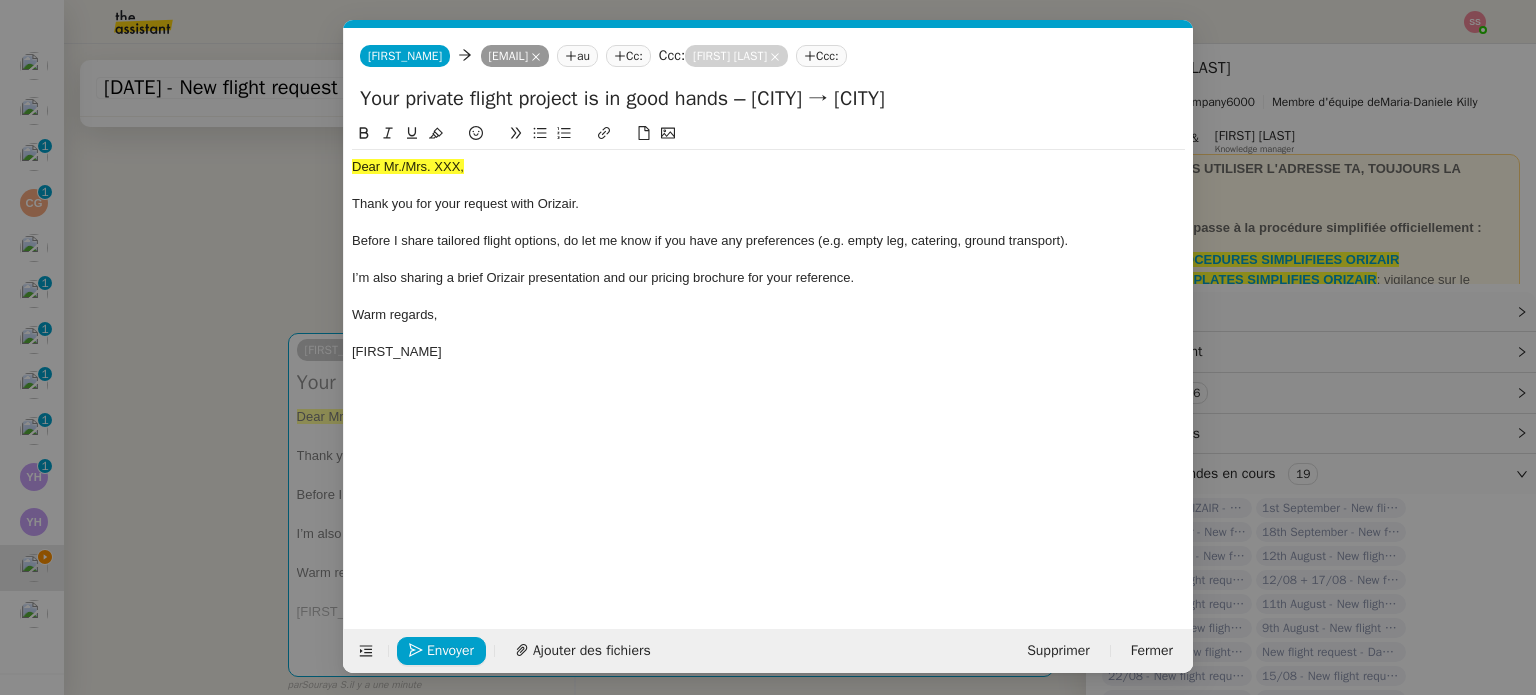 scroll, scrollTop: 0, scrollLeft: 76, axis: horizontal 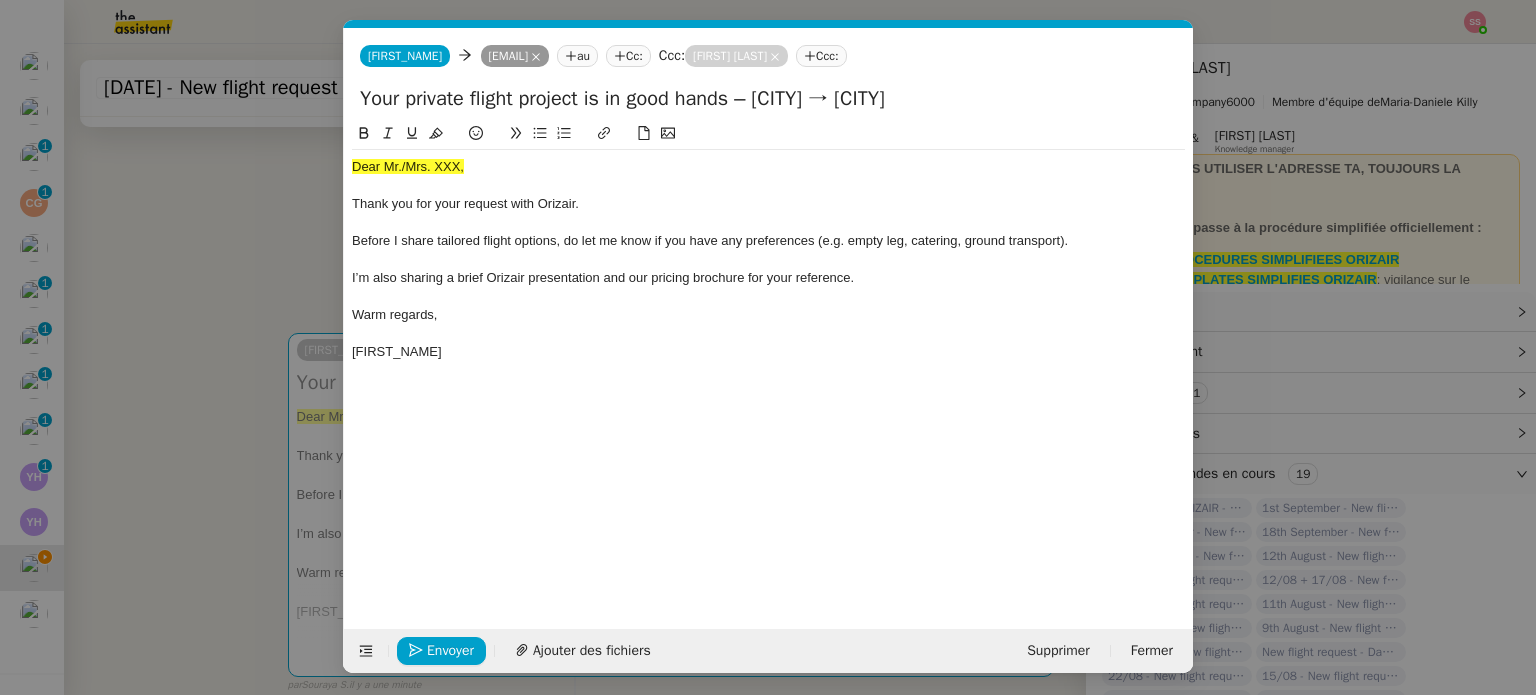click 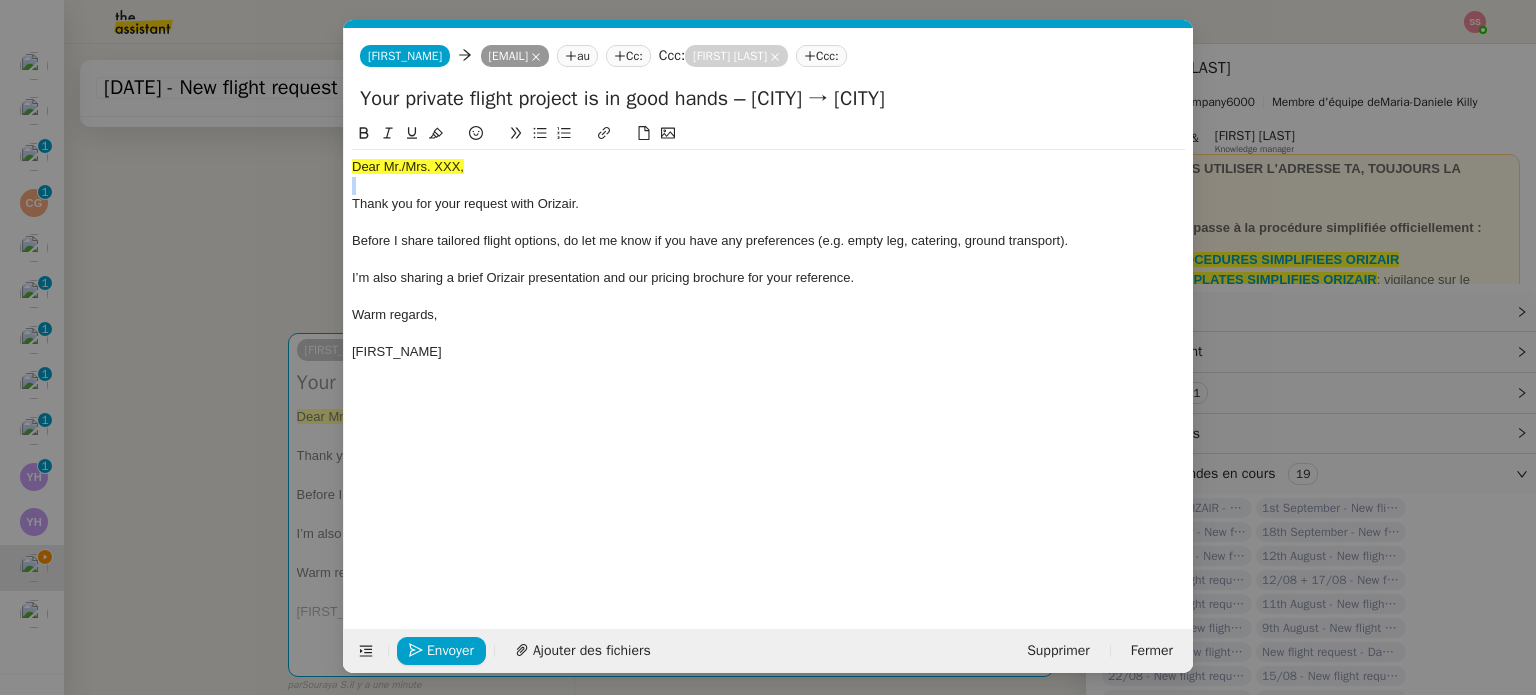 click 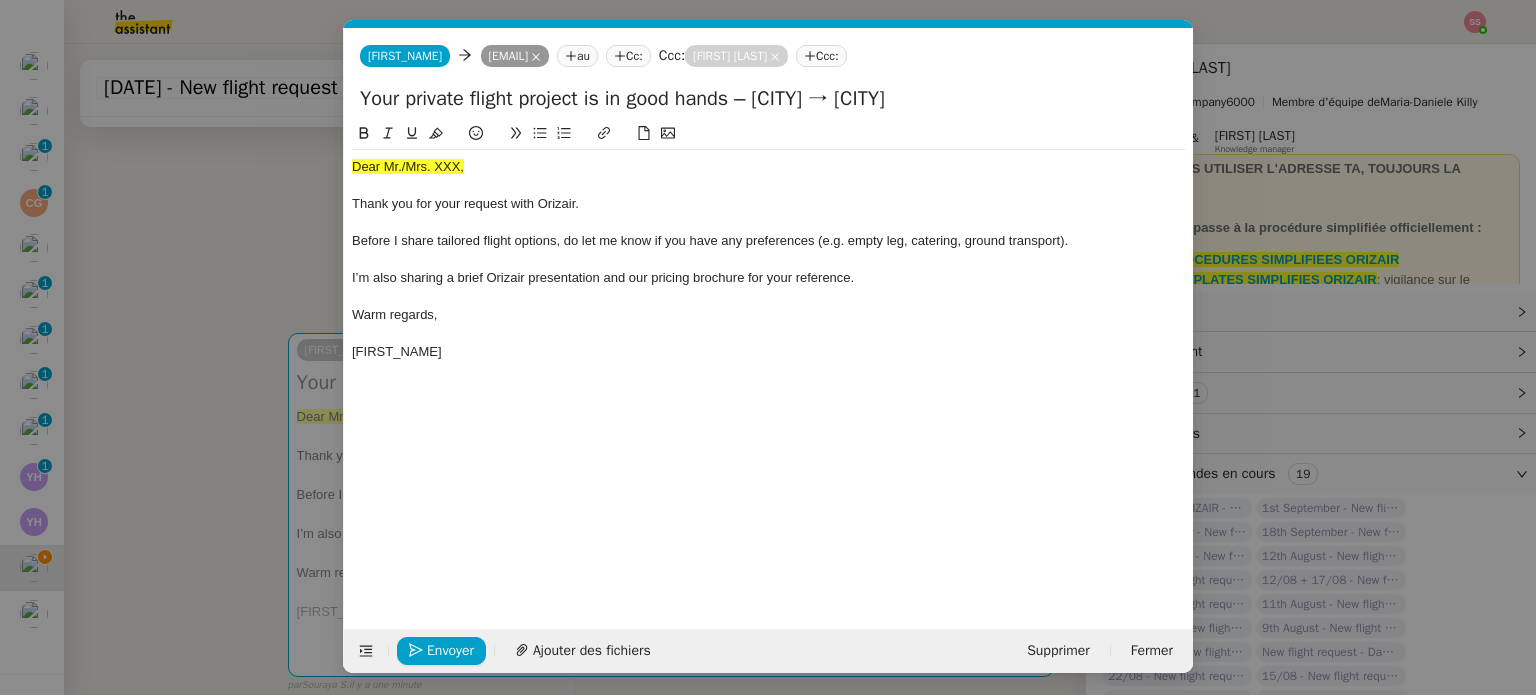 click on "Dear Mr./Mrs. XXX," 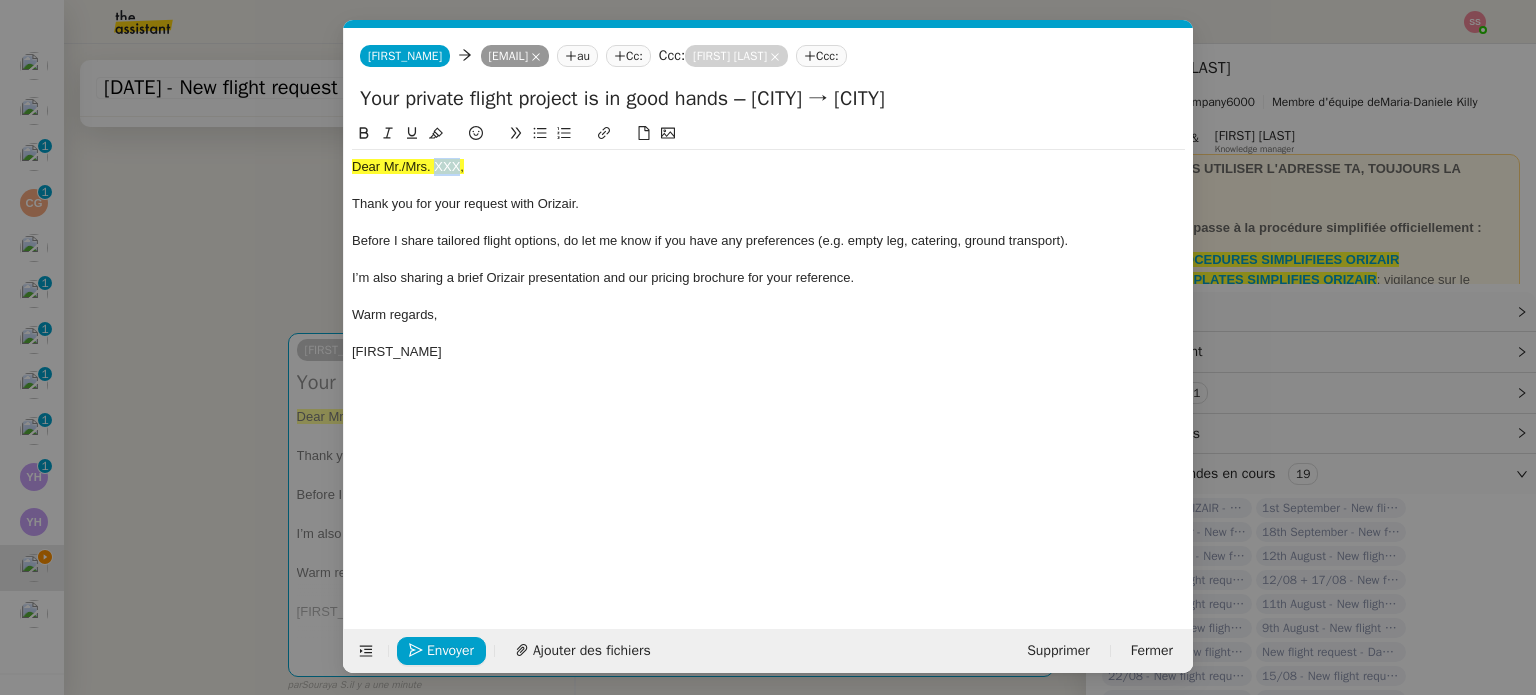 click on "Dear Mr./Mrs. XXX," 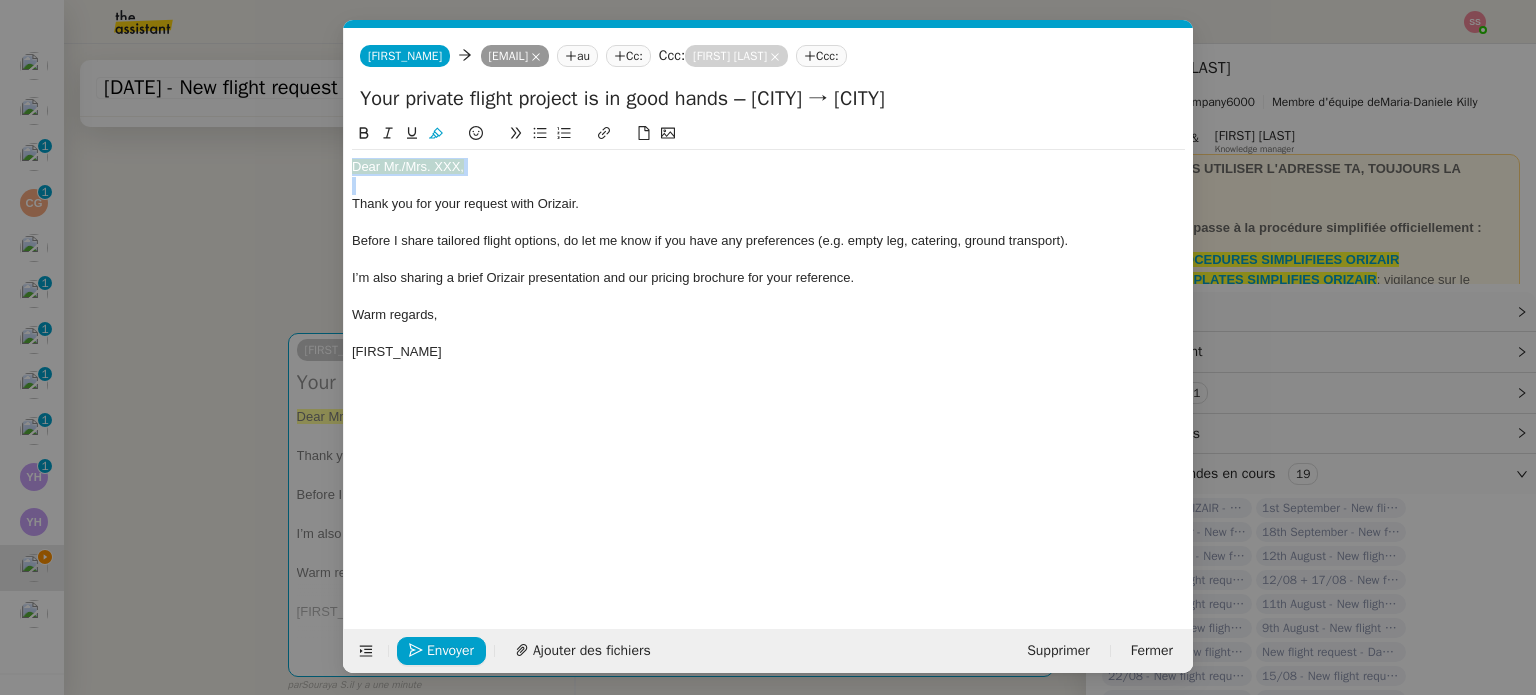 click on "Dear Mr./Mrs. XXX," 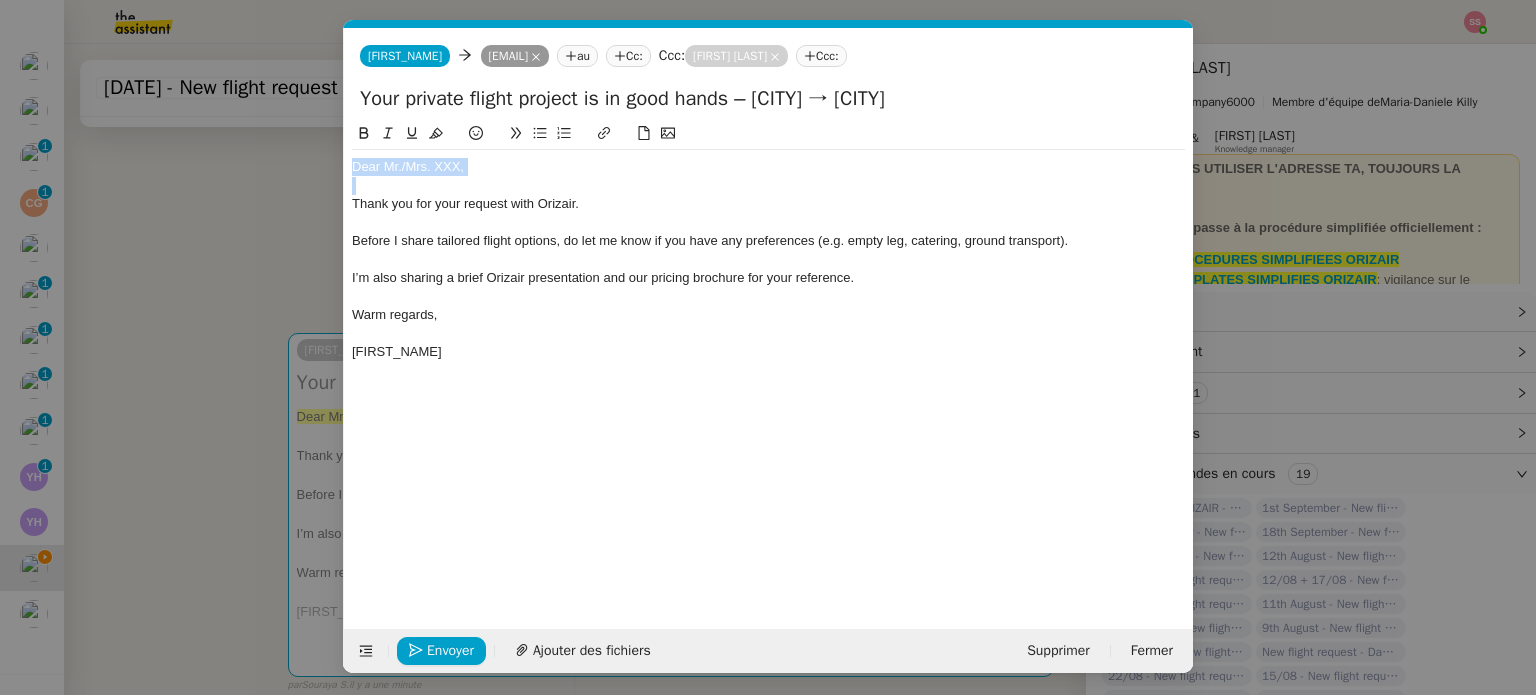 drag, startPoint x: 544, startPoint y: 167, endPoint x: 525, endPoint y: 168, distance: 19.026299 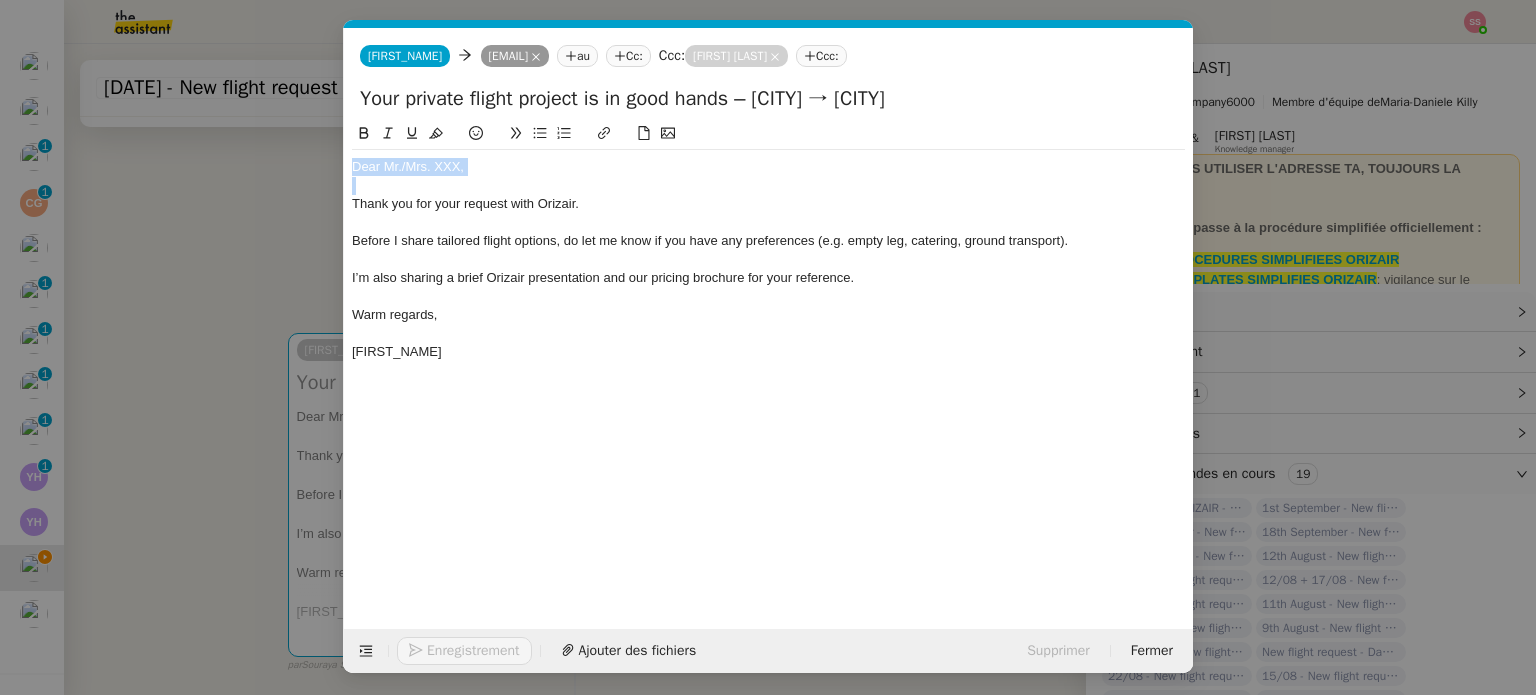 click on "Dear Mr./Mrs. XXX," 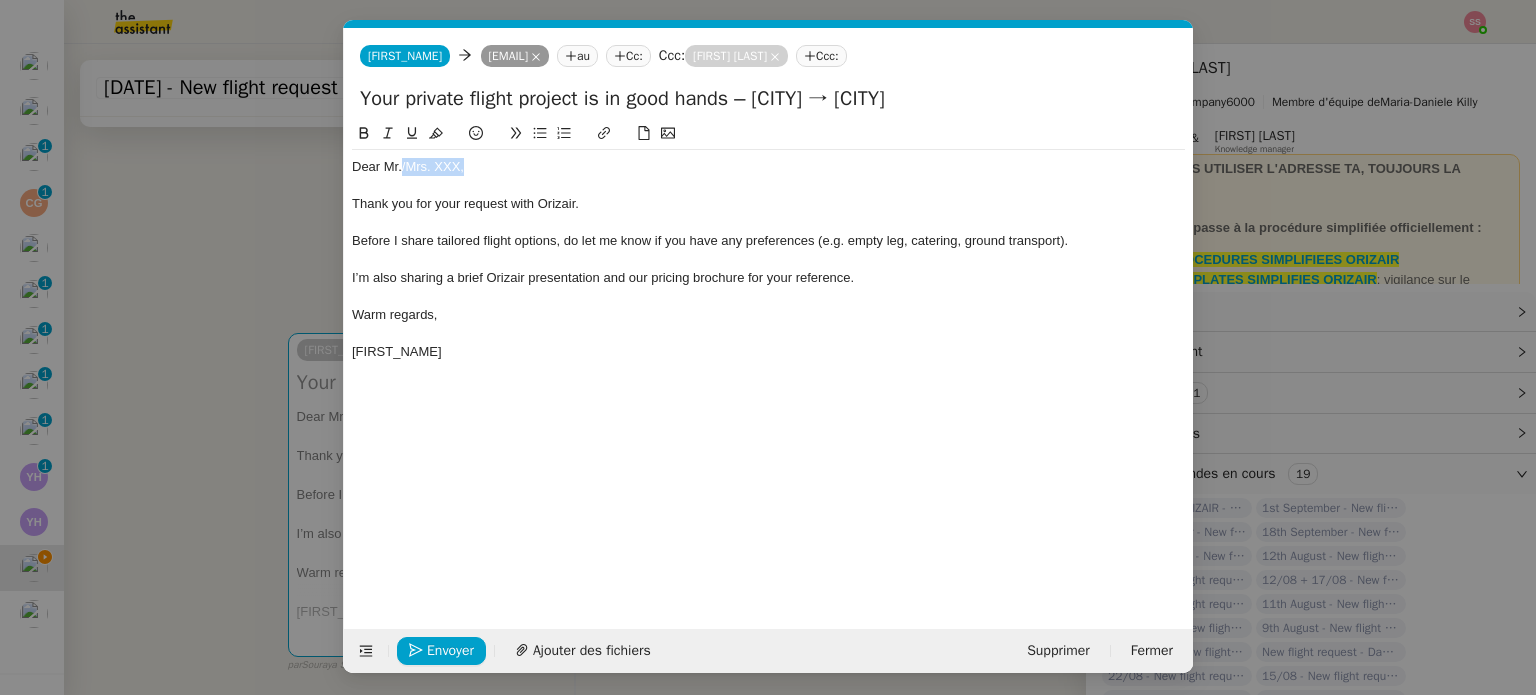 drag, startPoint x: 486, startPoint y: 174, endPoint x: 403, endPoint y: 171, distance: 83.0542 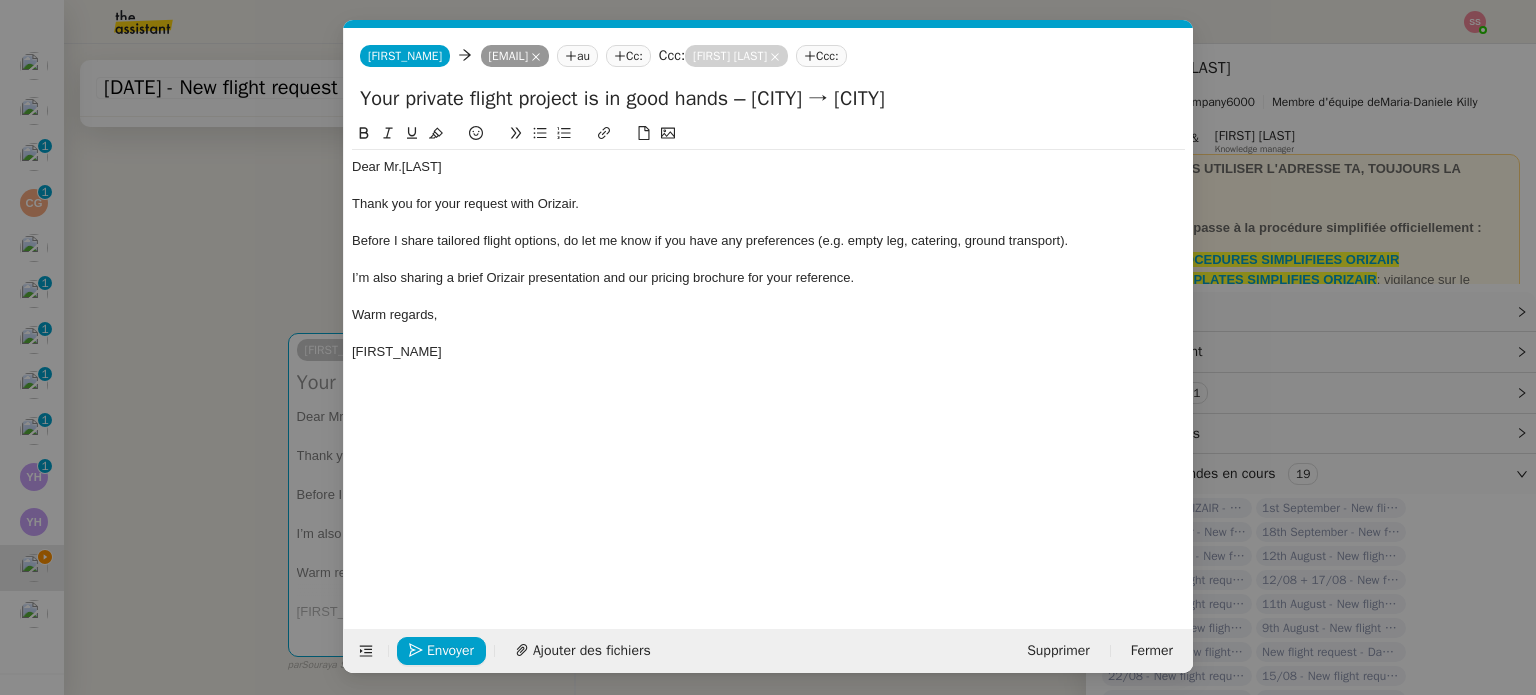 scroll, scrollTop: 0, scrollLeft: 0, axis: both 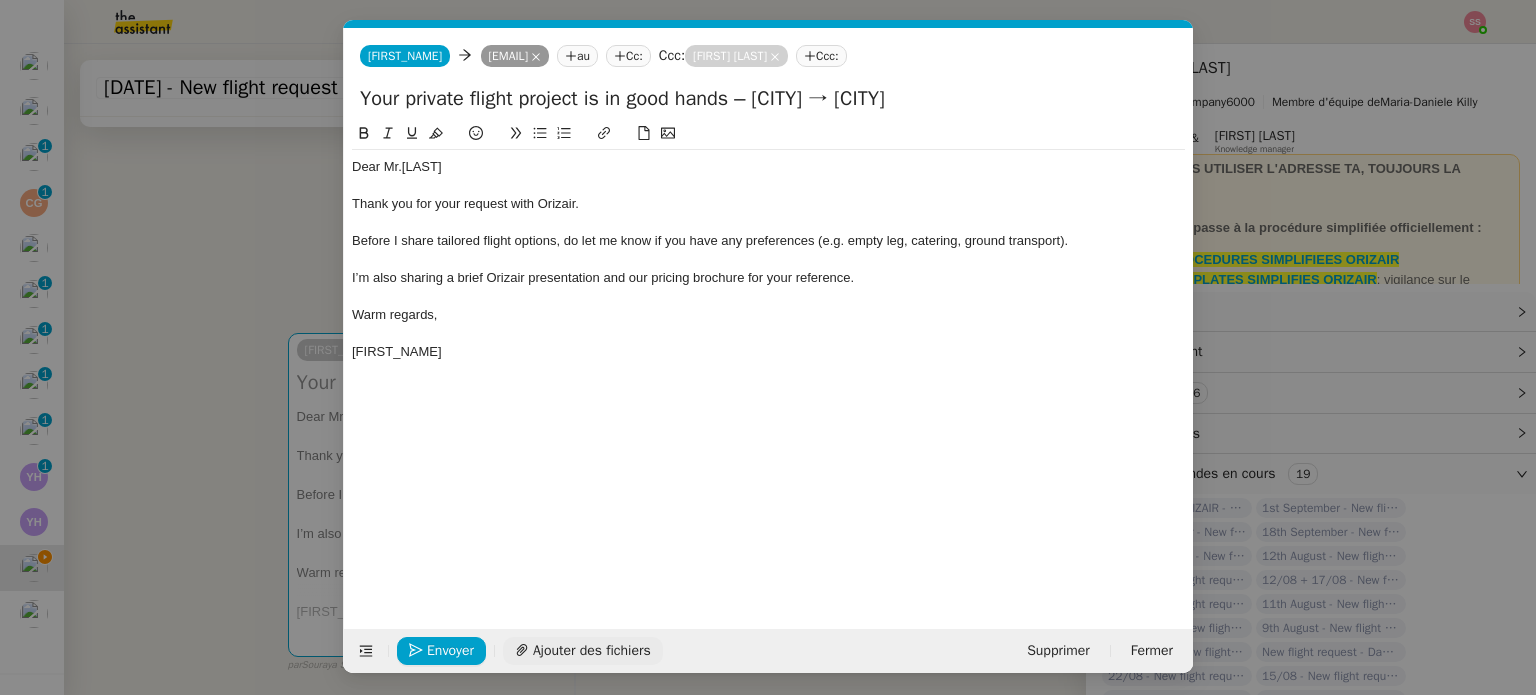 click on "Ajouter des fichiers" 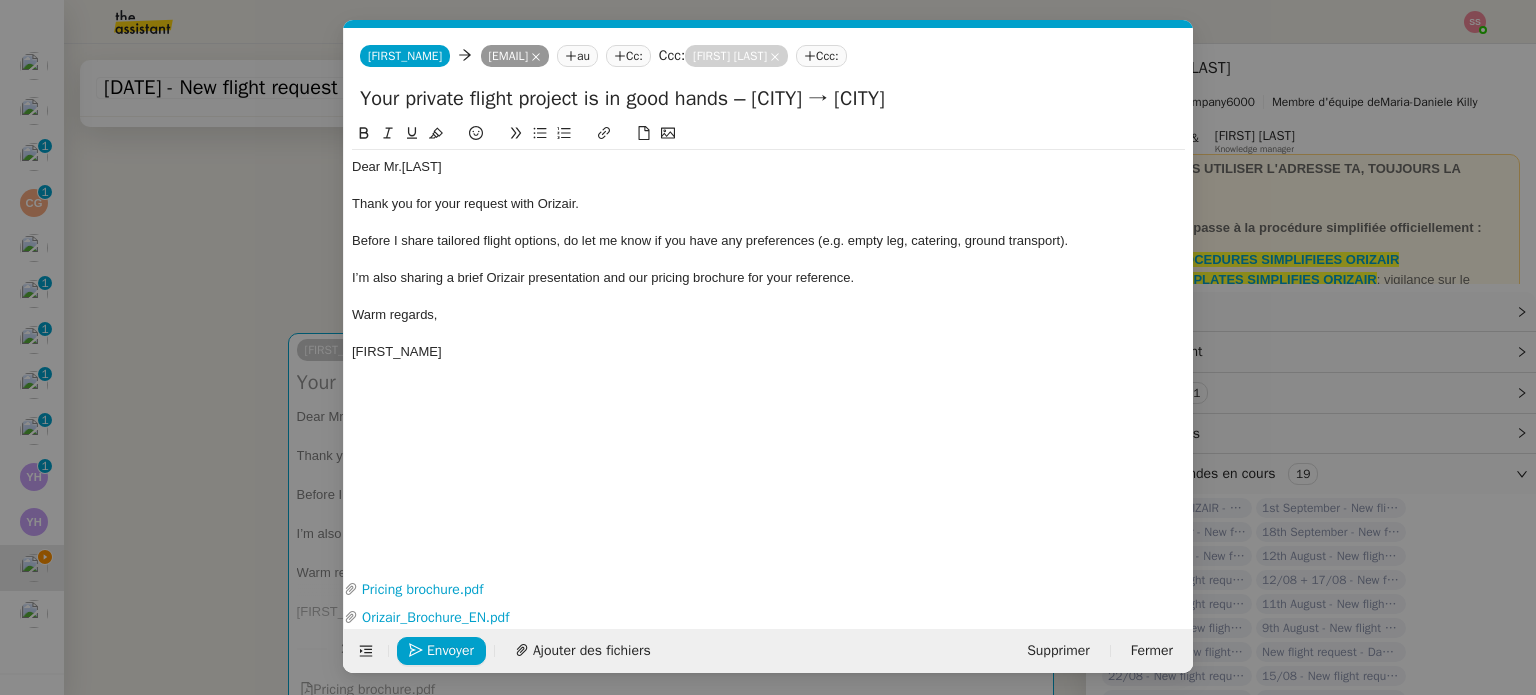 click on "Service ✈️Orizair -  Accus é de réception de la demande (FR) - En cours de validation    à utiliser dans le cadre d'une demande orizair en français  [FIRST_NAME] [LAST_NAME] TA -  ACCUS E RECEPTION + AM    Accus é de réception + intervention d'un account manager TA -  ACCUS E RECEPTION + AM_ANGLAIS    Accus é de réception + intervention d'un project manager ✈️Orizair -  Accus é de réception de la demande (EN) - En cours de validation    à utiliser à réception de demande orizair en anglais  [FIRST_NAME] [LAST_NAME] TA -  ACCUS E RECEPTION    Accus é de réception de la demande TA -  ACCUS E RECEPTION (EN)    TA -  ACCES  BANQUE DEDIE    A utiliser dans le cadre de la mise en place d' accès  bancaires dédiés TA - AJOUT ELEMENT COFFRE FORT    A utiliser lorsque le client doit partager un nouvel  accès  à son coffre-fort TA - PARTAGE DE CALENDRIER (EN)    A utiliser pour demander au client de partager son calendrier afin de faciliter l' accès  et la gestion Common ✈️Orizair -  Accus    TA -" at bounding box center [768, 347] 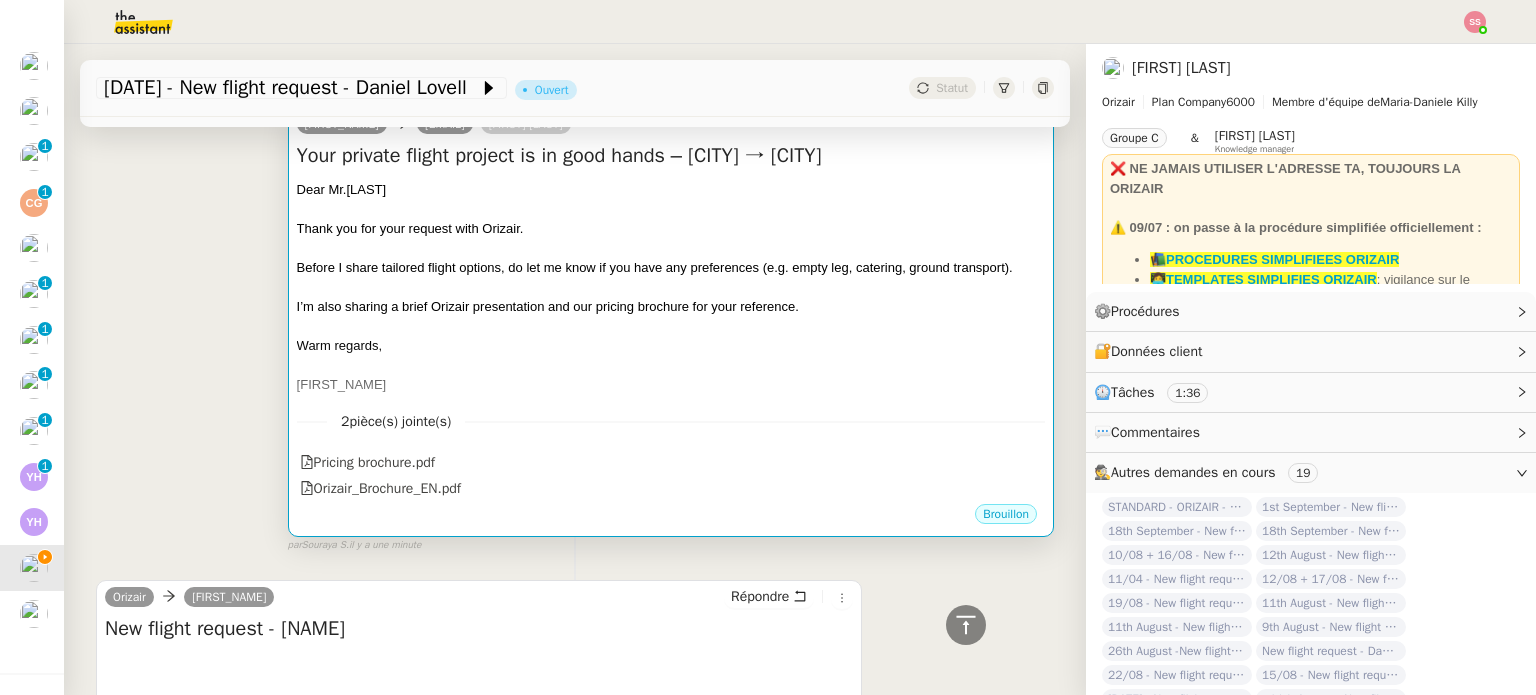scroll, scrollTop: 173, scrollLeft: 0, axis: vertical 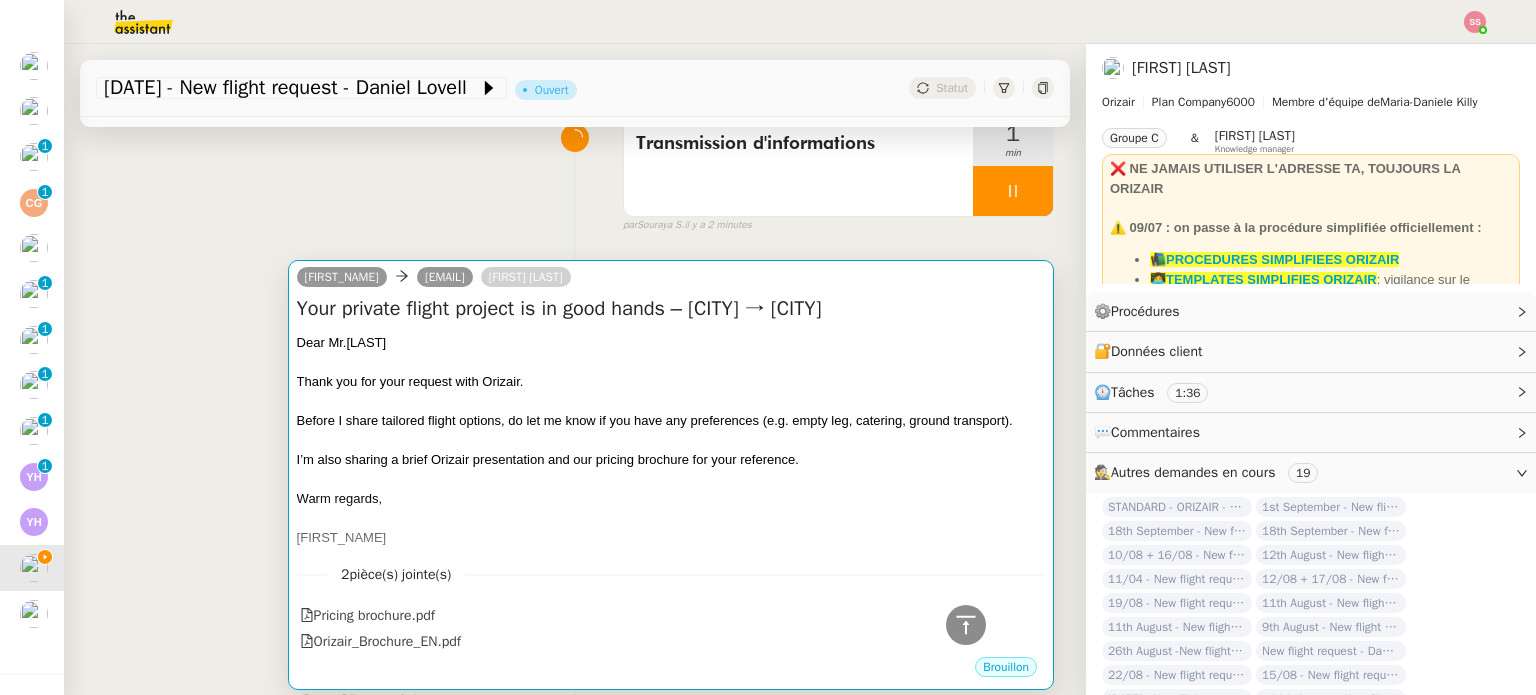 click at bounding box center [671, 362] 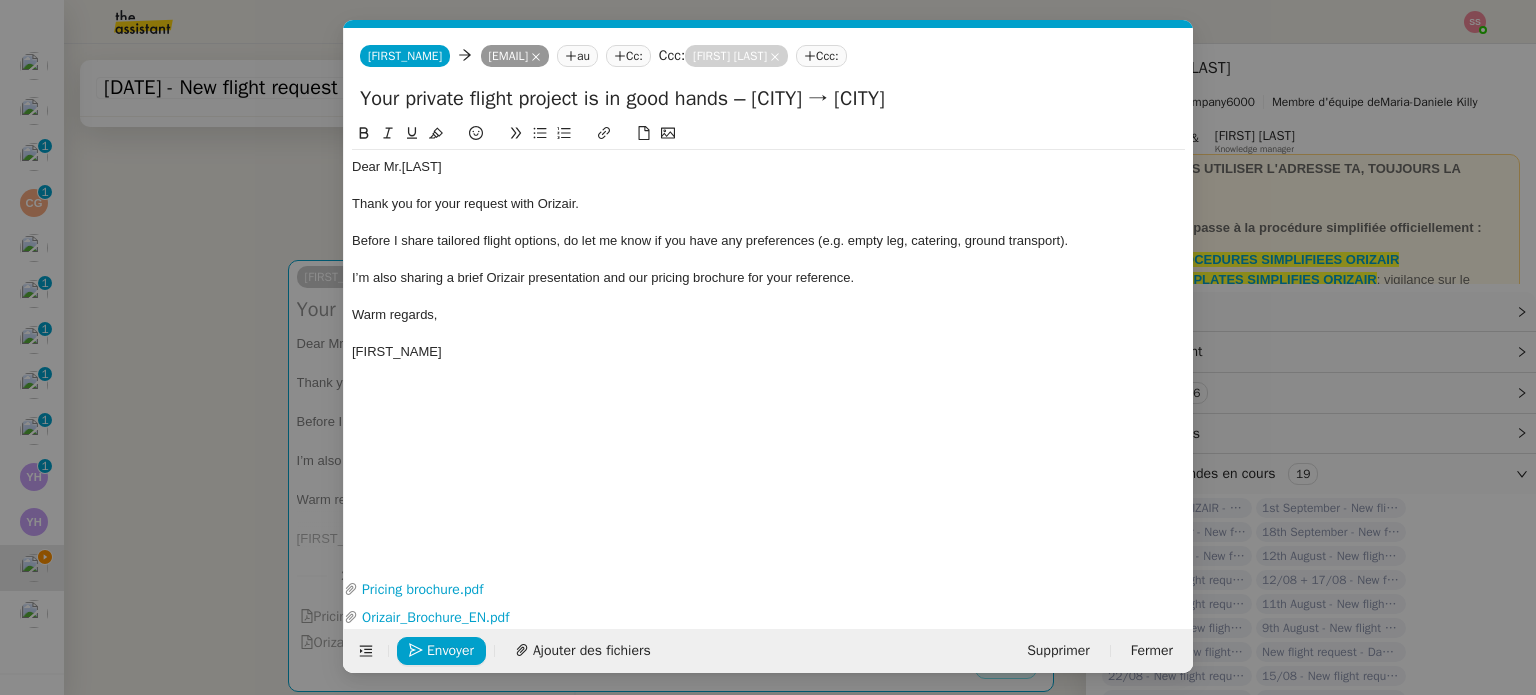 scroll, scrollTop: 0, scrollLeft: 76, axis: horizontal 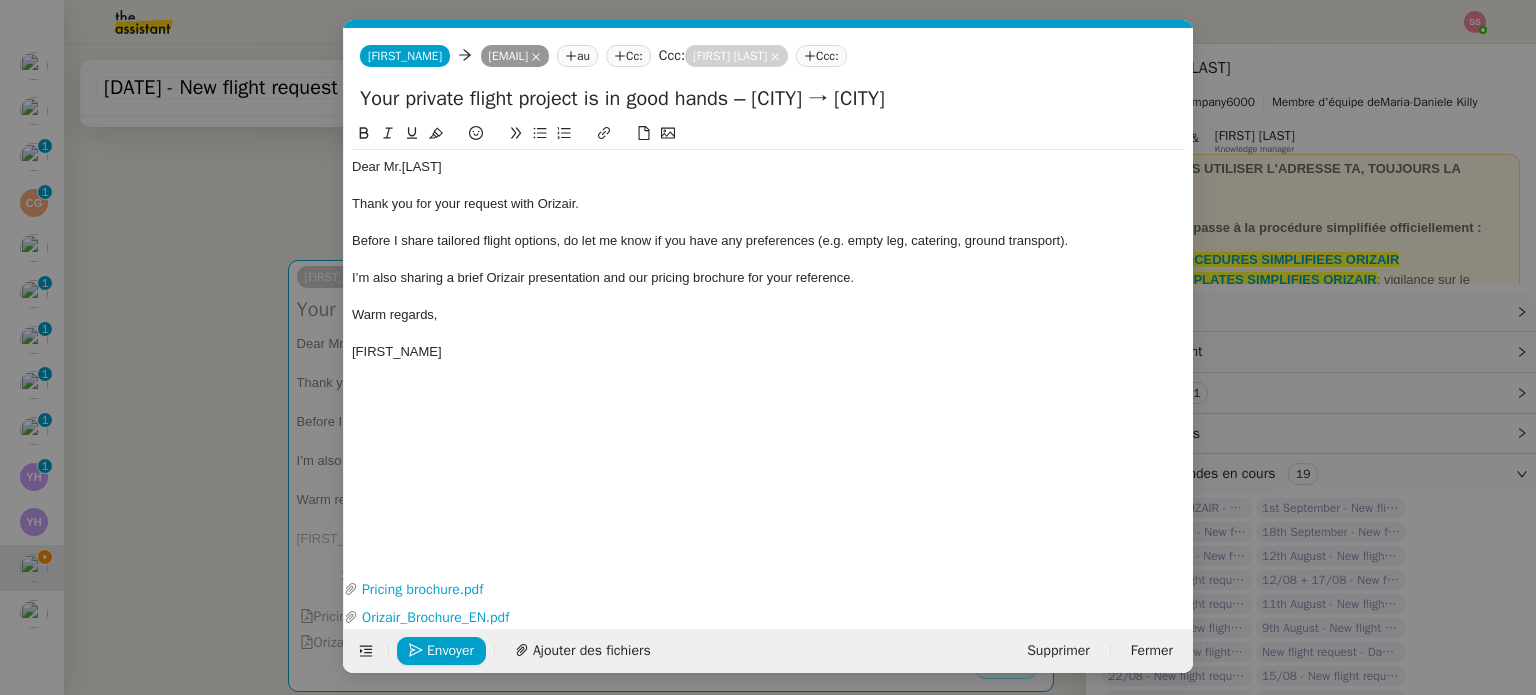drag, startPoint x: 999, startPoint y: 100, endPoint x: 808, endPoint y: 107, distance: 191.12823 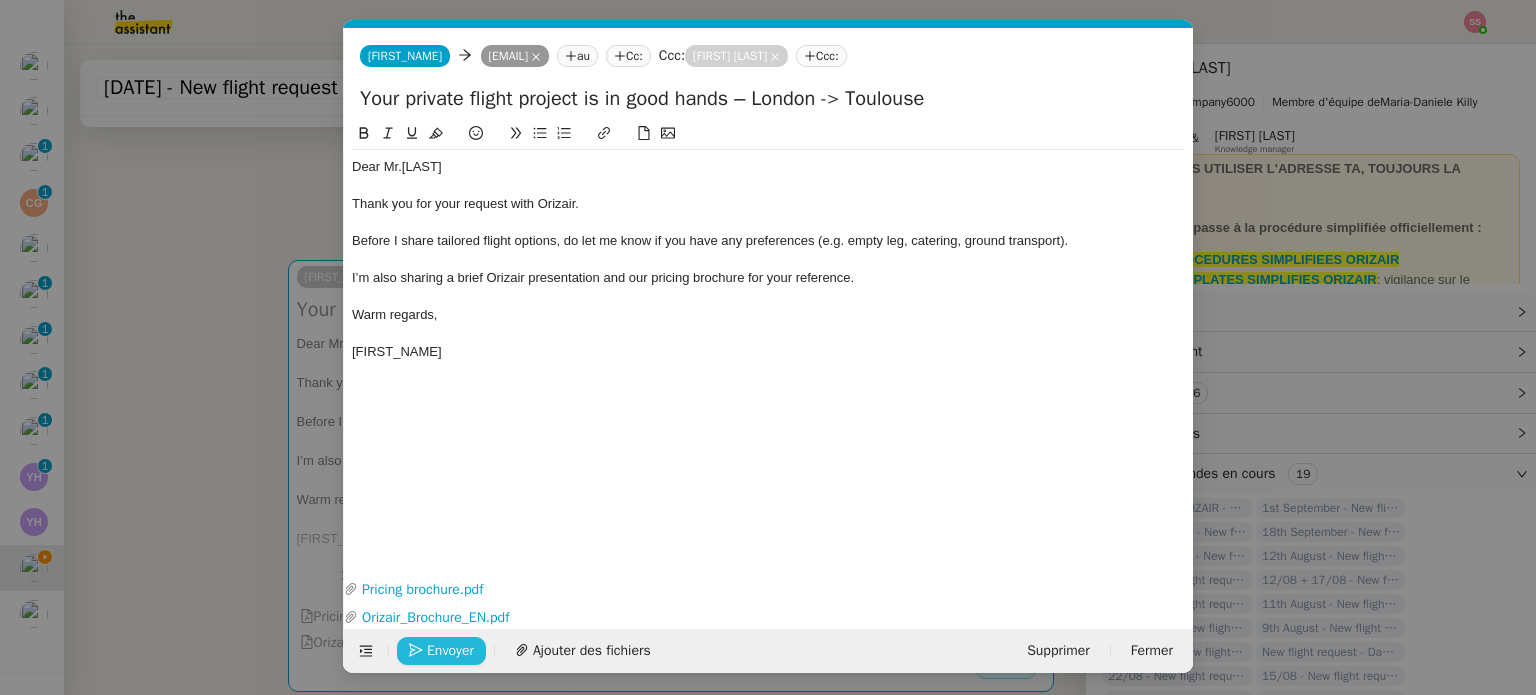 type on "Your private flight project is in good hands – London -> Toulouse" 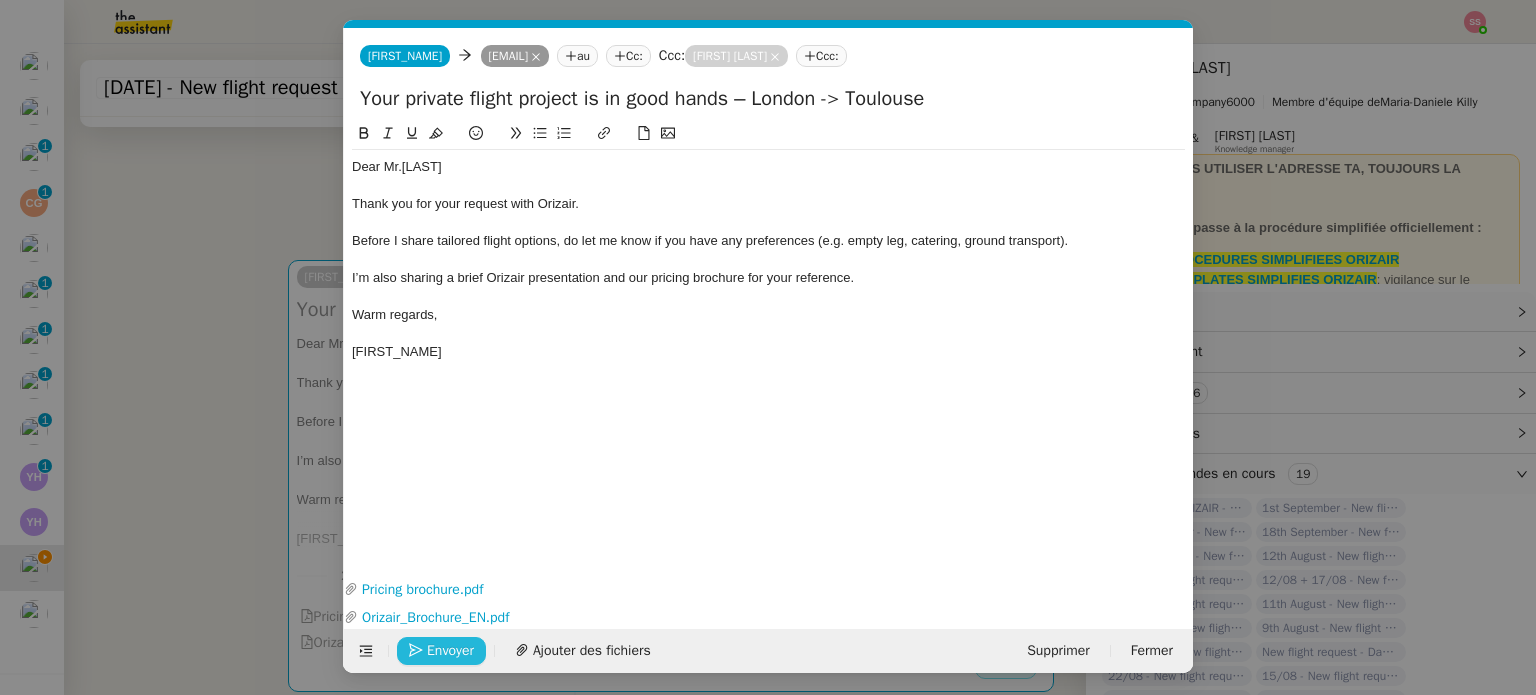 click on "Envoyer" 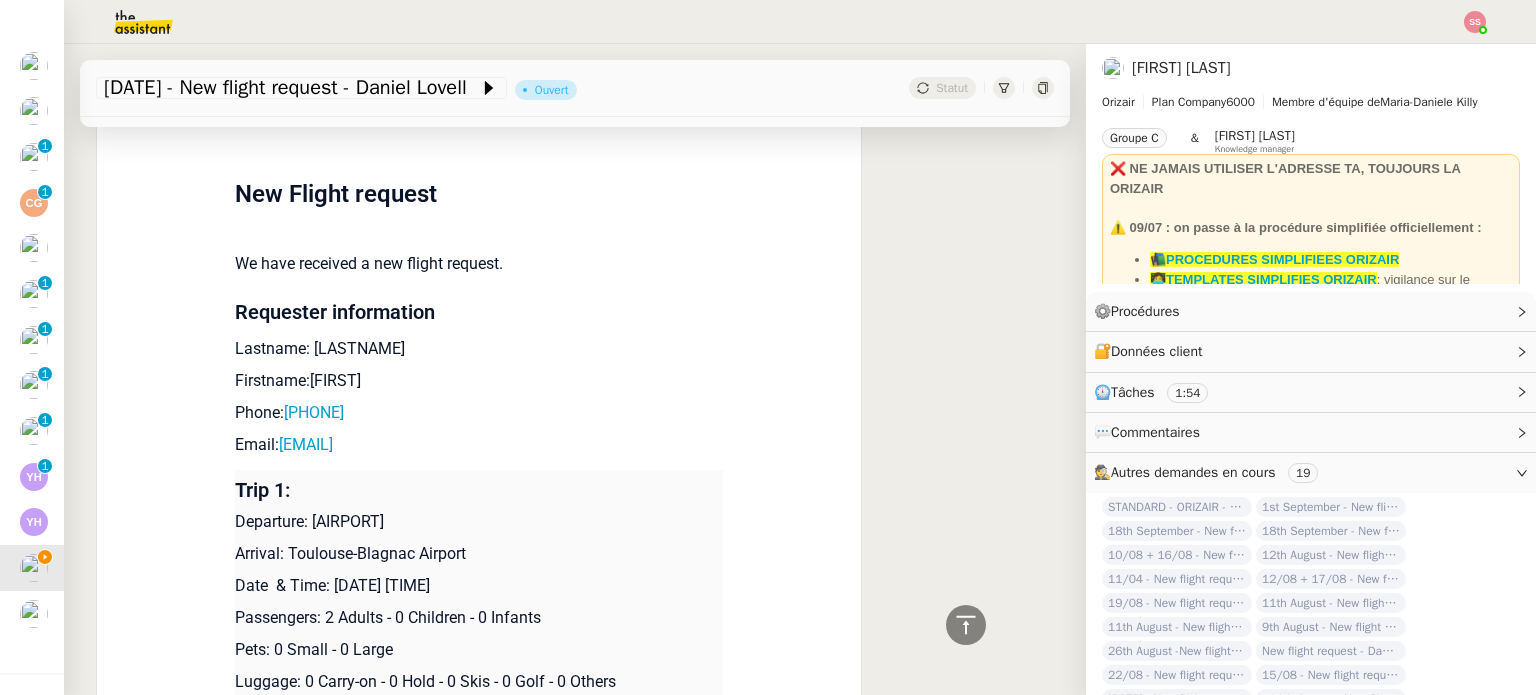 scroll, scrollTop: 934, scrollLeft: 0, axis: vertical 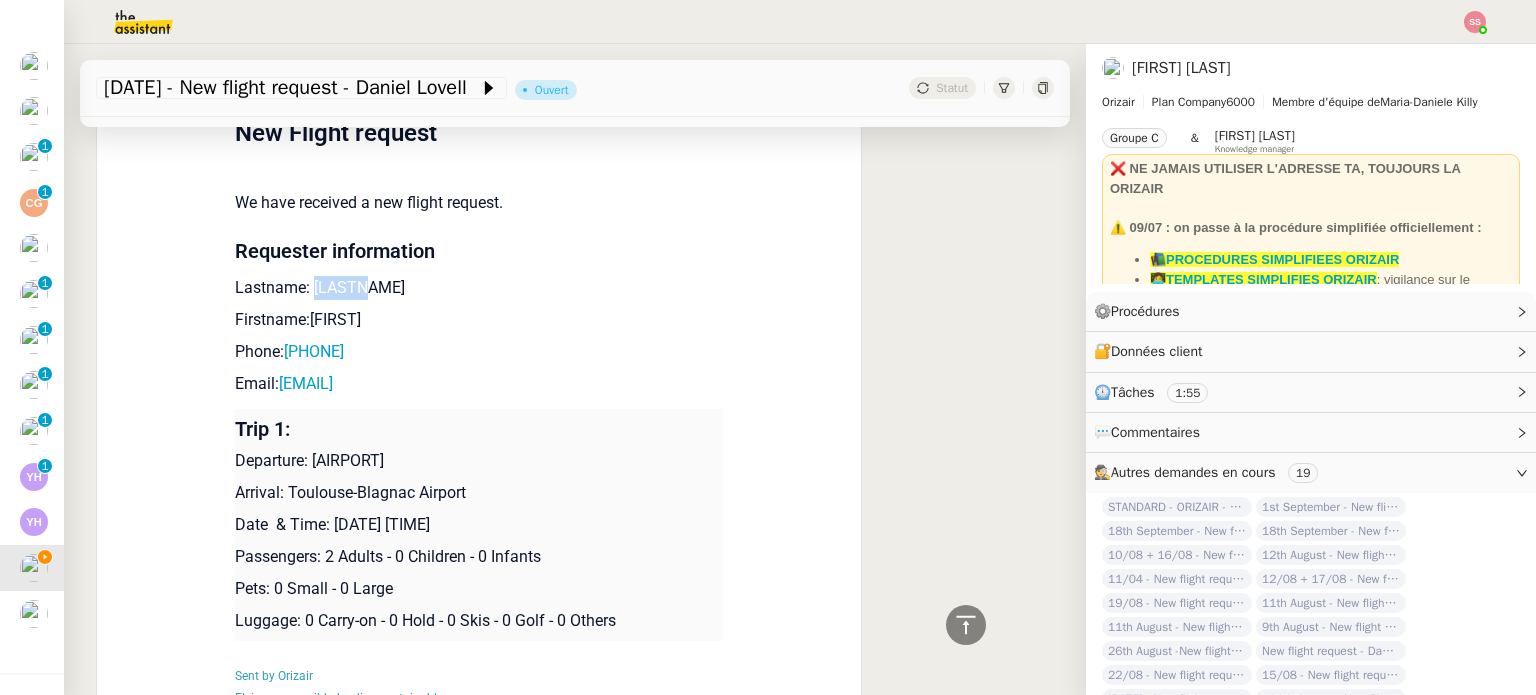 click on "Lastname: [LASTNAME]" at bounding box center [479, 288] 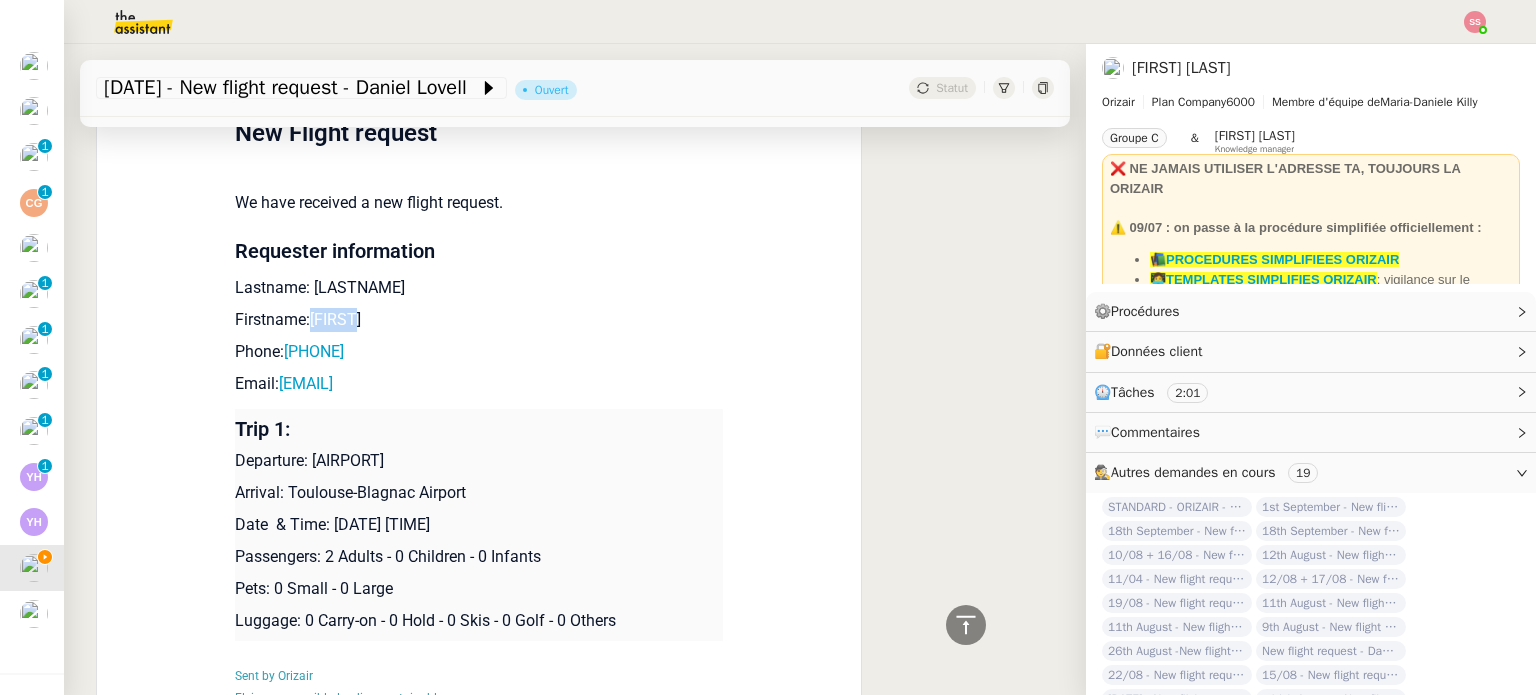drag, startPoint x: 350, startPoint y: 311, endPoint x: 296, endPoint y: 318, distance: 54.451813 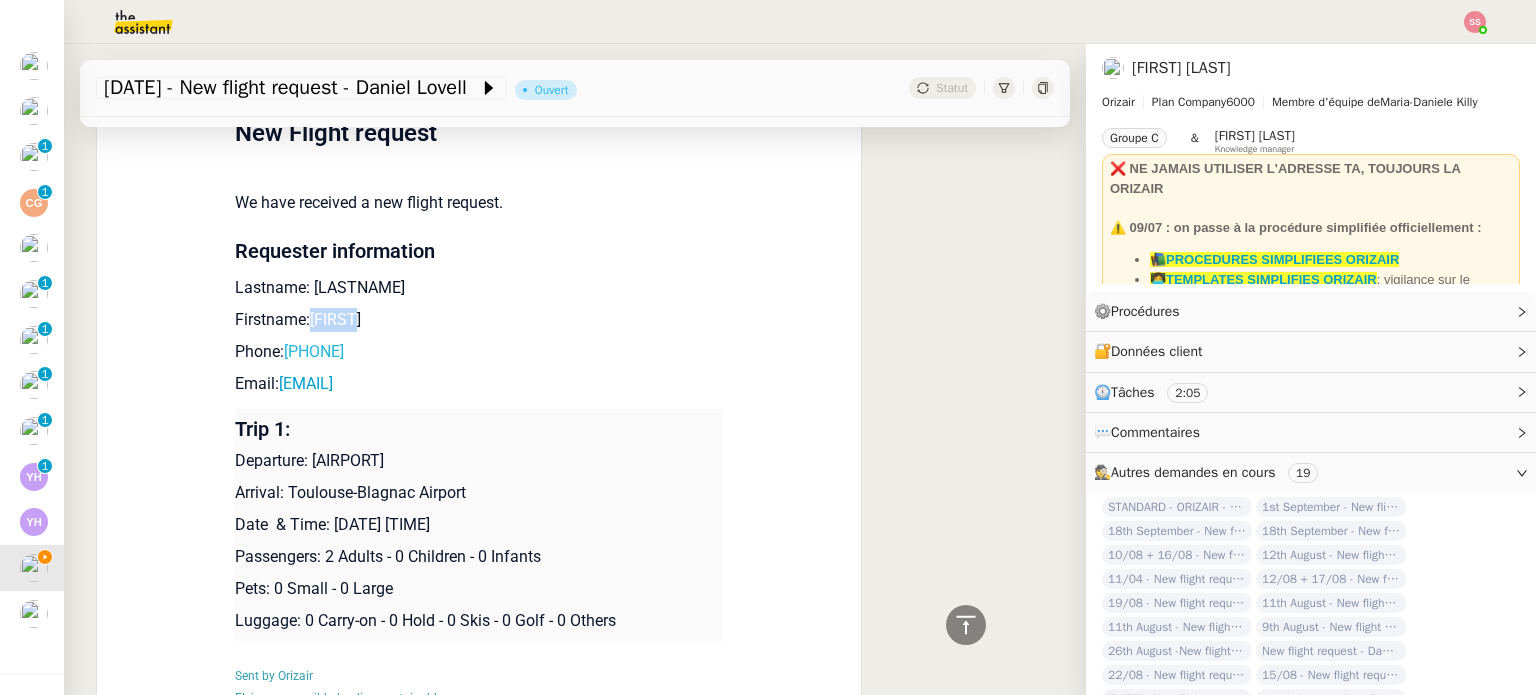 drag, startPoint x: 416, startPoint y: 351, endPoint x: 290, endPoint y: 351, distance: 126 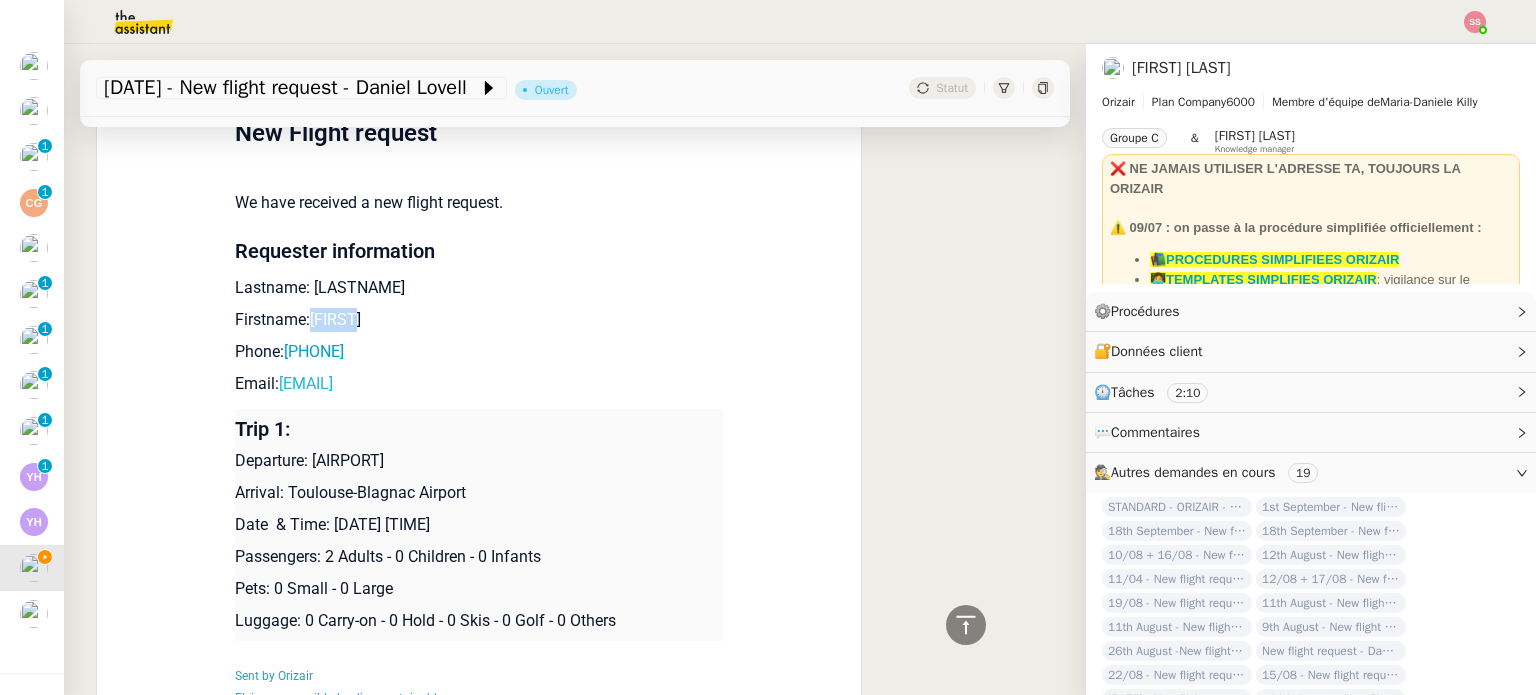 drag, startPoint x: 460, startPoint y: 392, endPoint x: 273, endPoint y: 386, distance: 187.09624 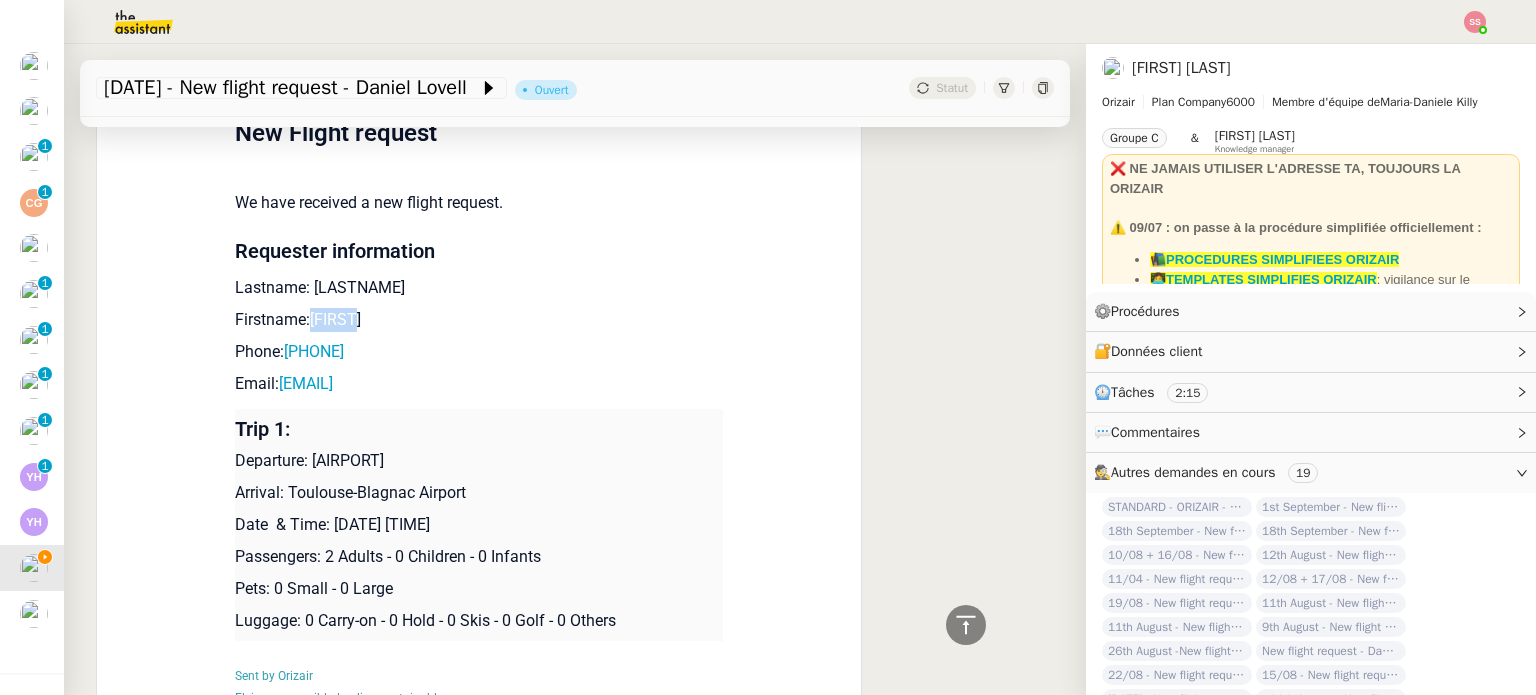 drag, startPoint x: 499, startPoint y: 460, endPoint x: 303, endPoint y: 460, distance: 196 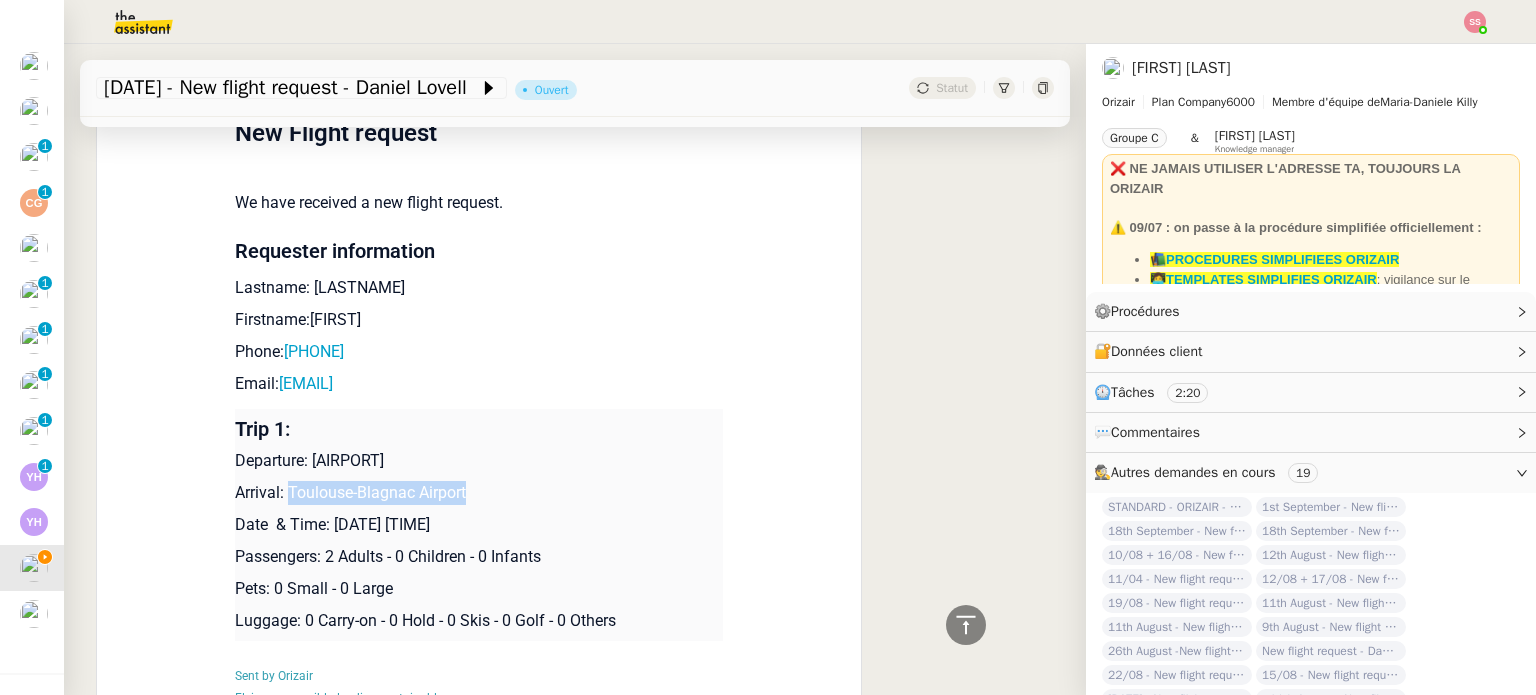 drag, startPoint x: 468, startPoint y: 493, endPoint x: 280, endPoint y: 496, distance: 188.02394 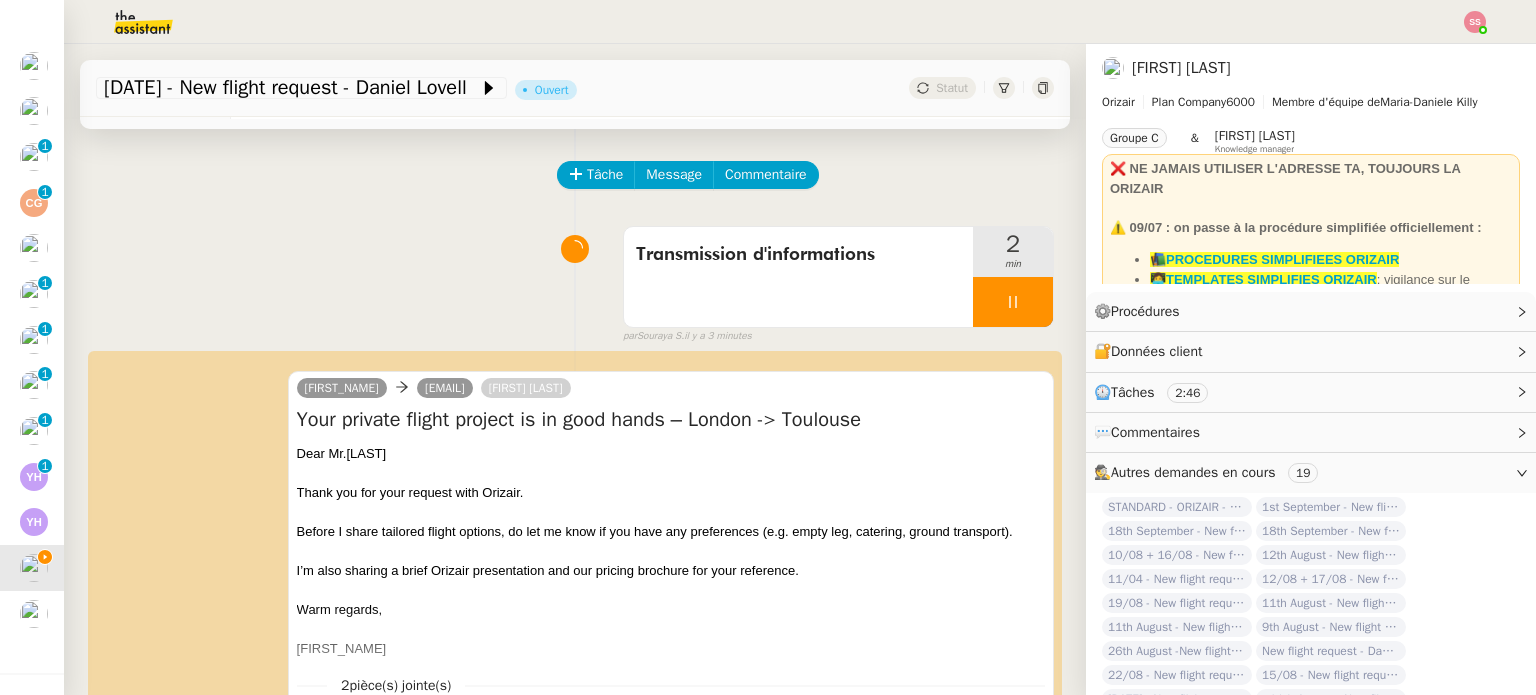 scroll, scrollTop: 0, scrollLeft: 0, axis: both 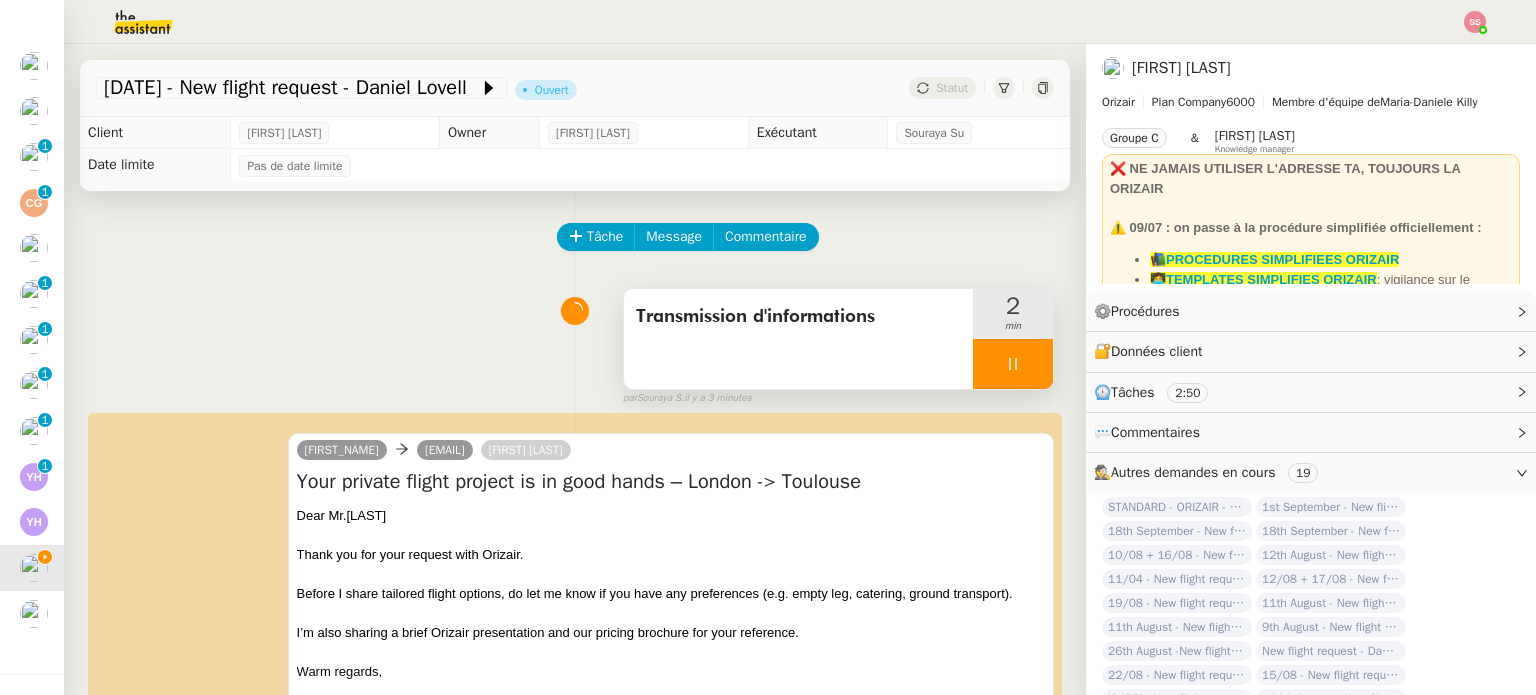 click at bounding box center [1013, 364] 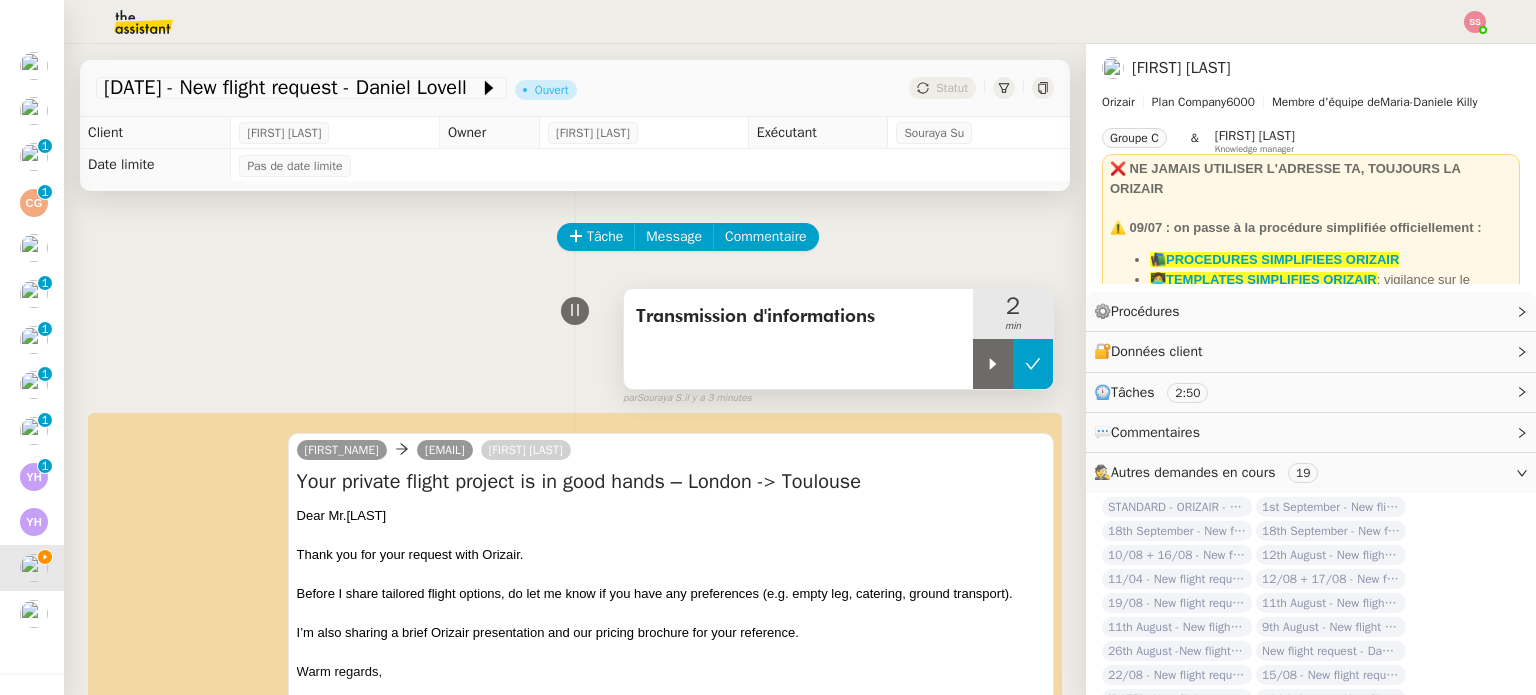 click 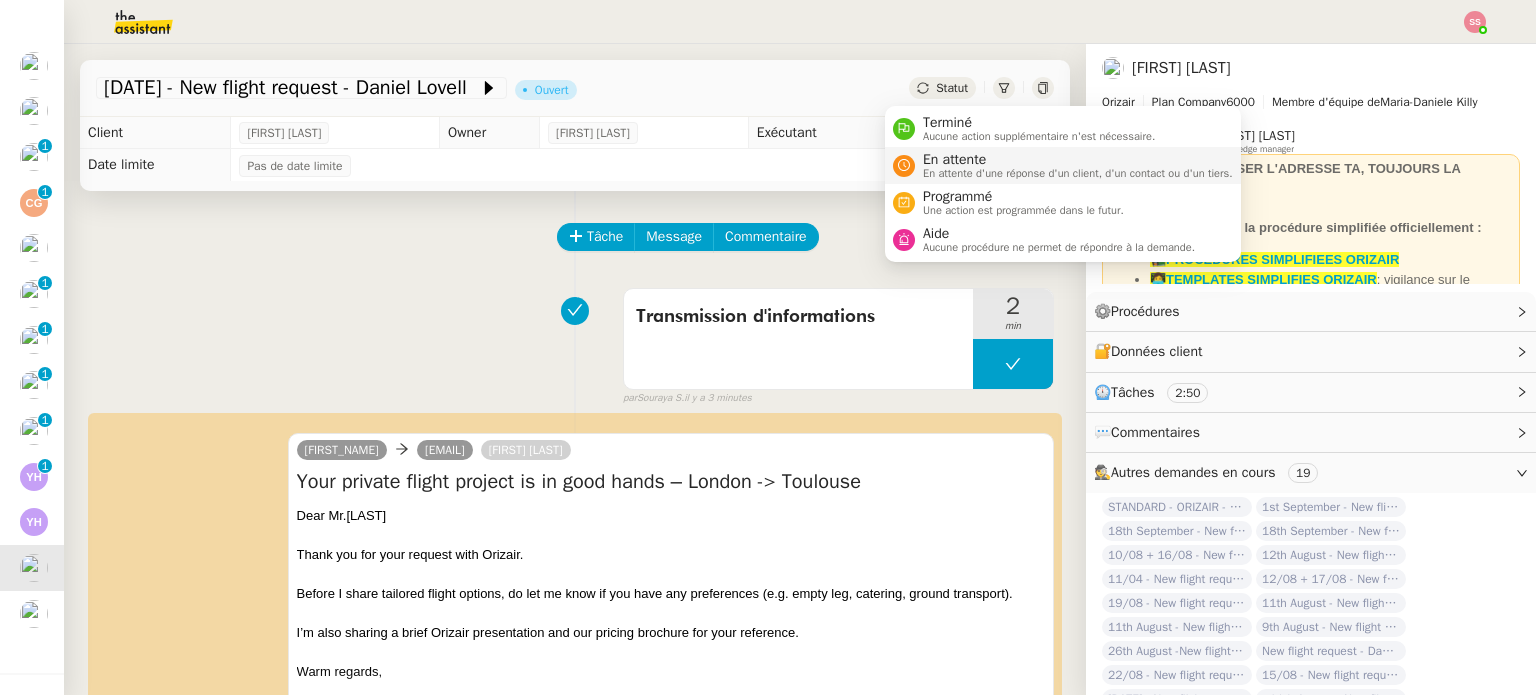 drag, startPoint x: 931, startPoint y: 85, endPoint x: 972, endPoint y: 166, distance: 90.78546 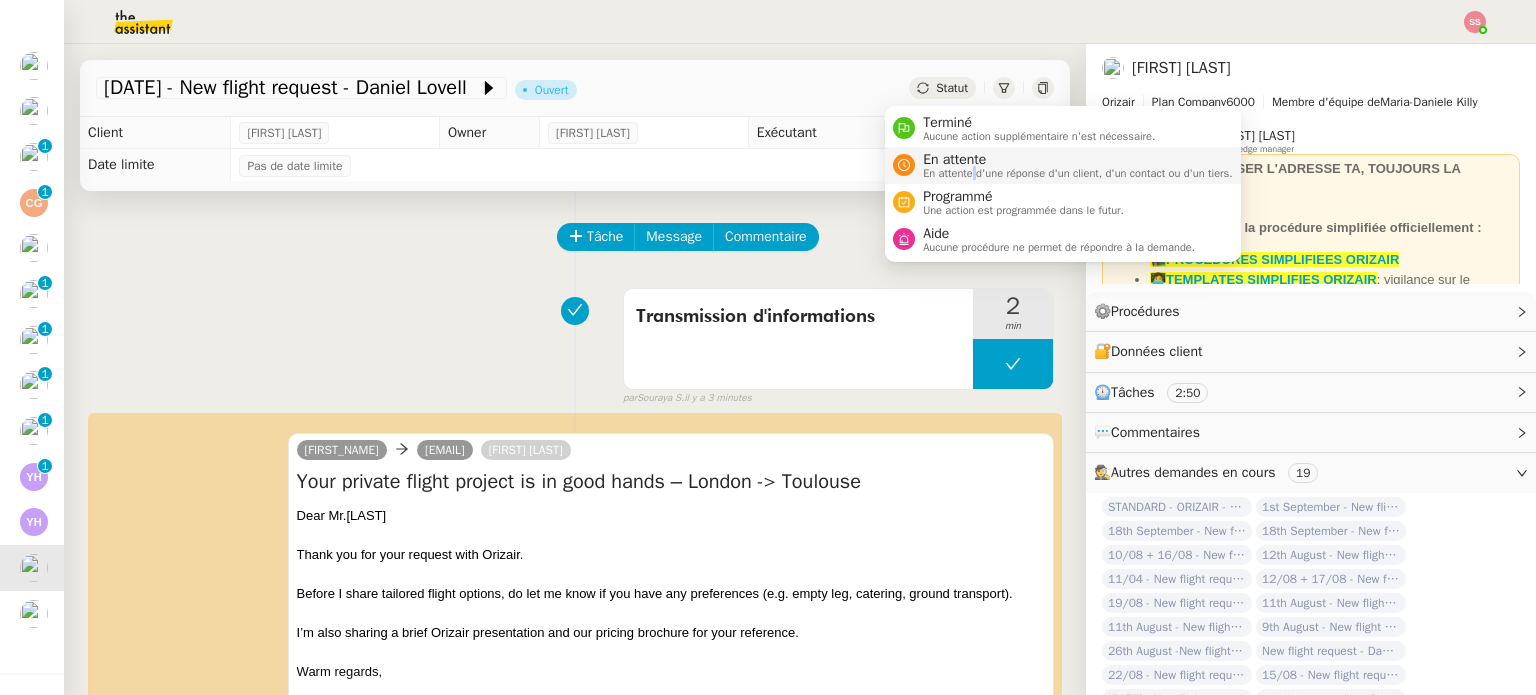 click on "En attente d'une réponse d'un client, d'un contact ou d'un tiers." at bounding box center [1078, 173] 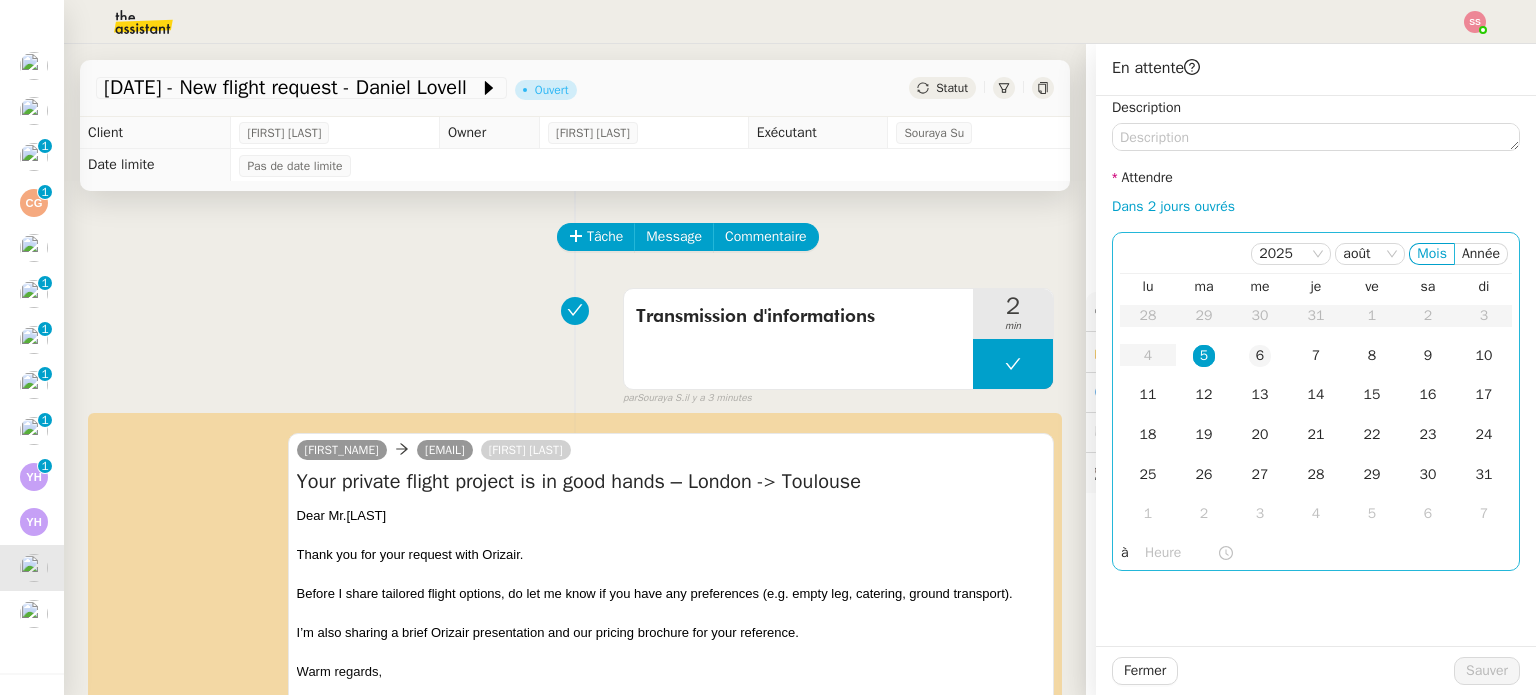 click on "6" 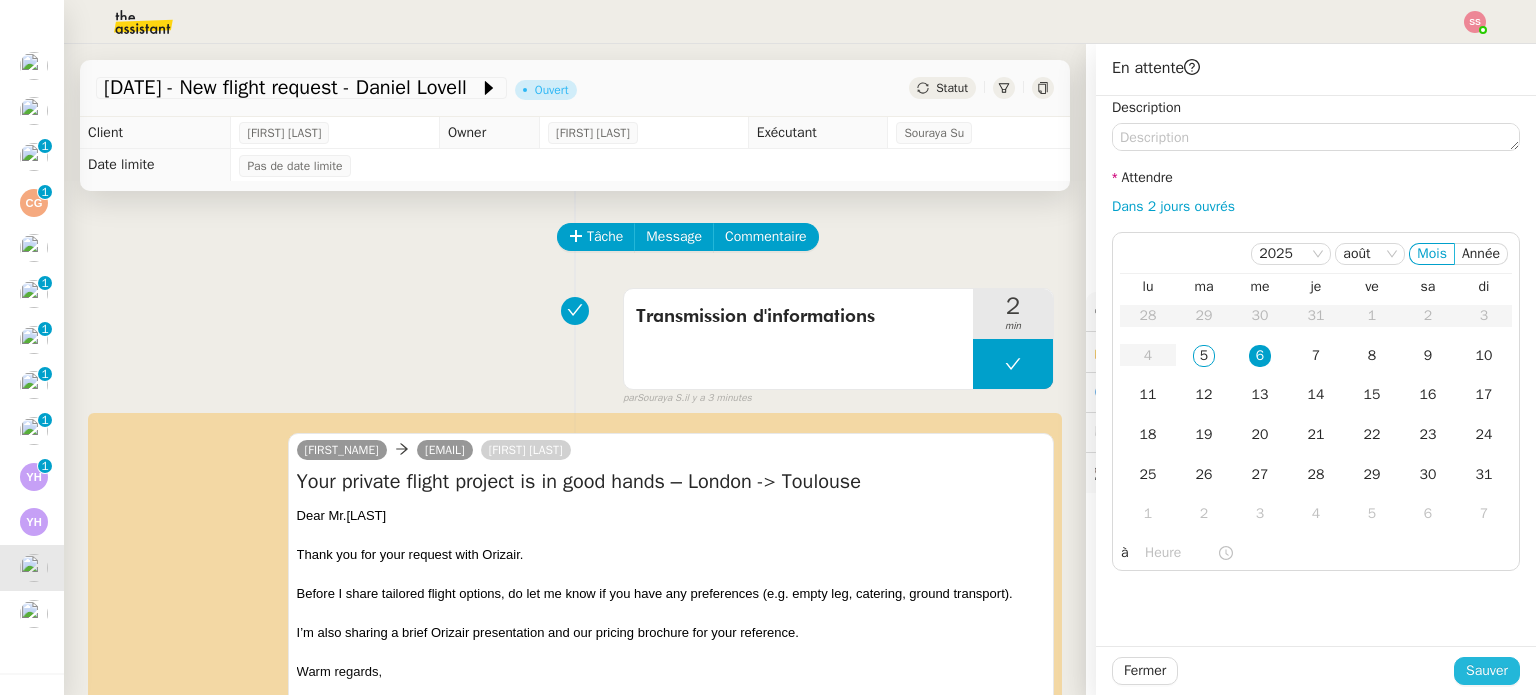 click on "Sauver" 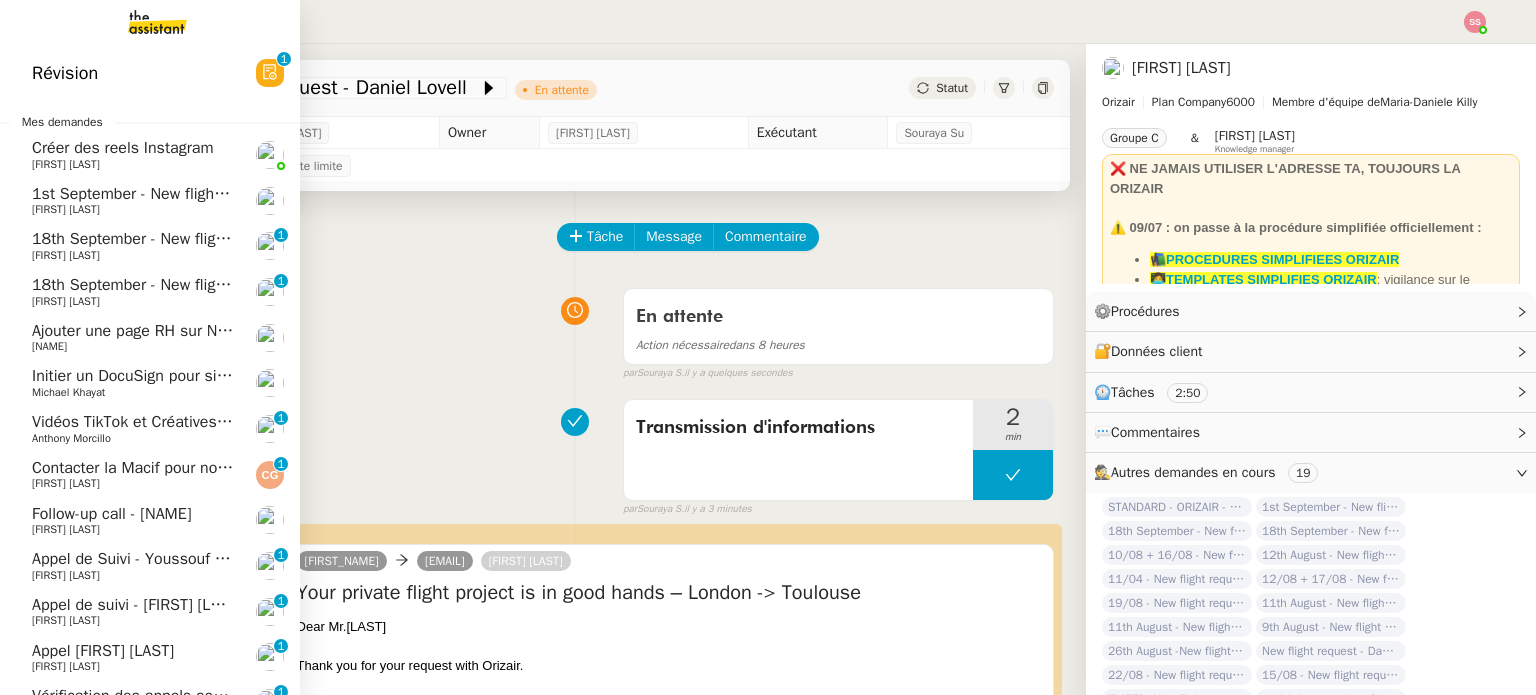 scroll, scrollTop: 0, scrollLeft: 0, axis: both 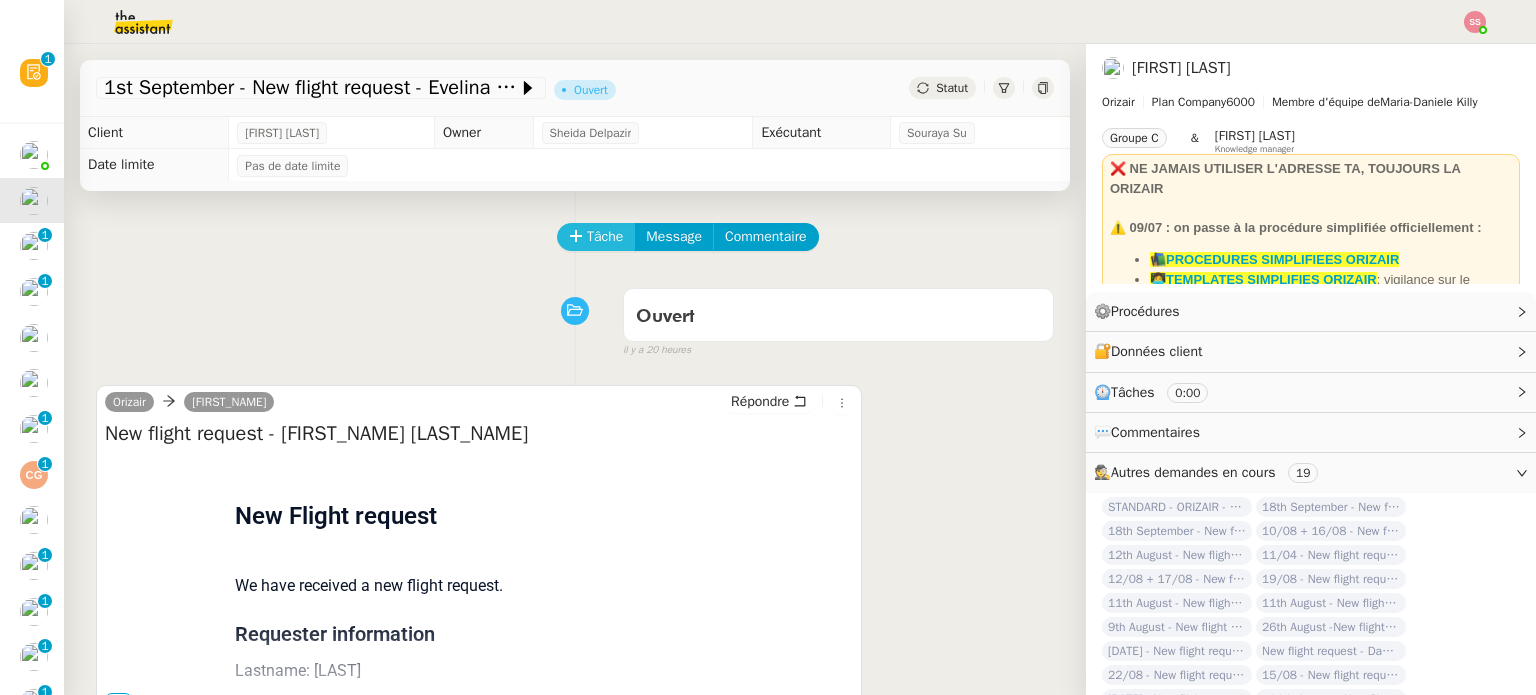 click on "Tâche" 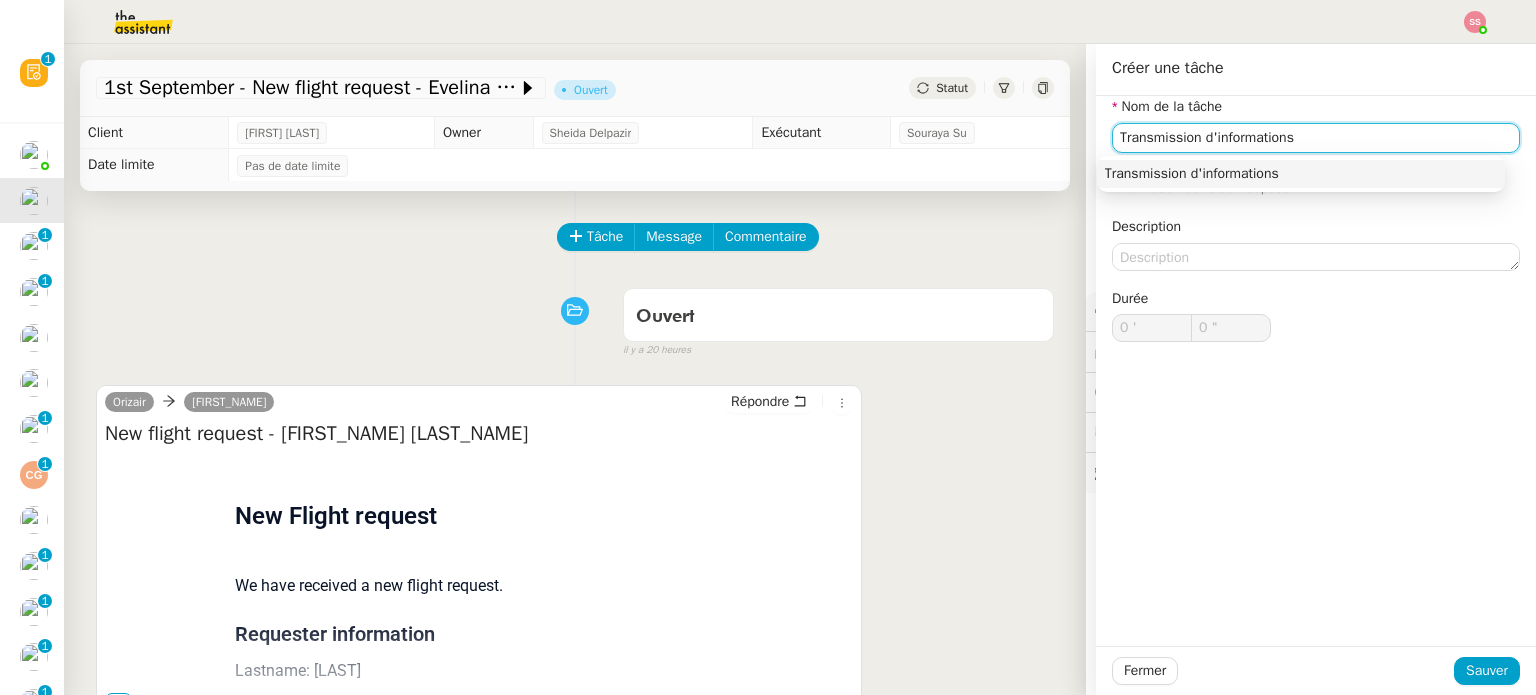 click on "Transmission d'informations" at bounding box center [1301, 174] 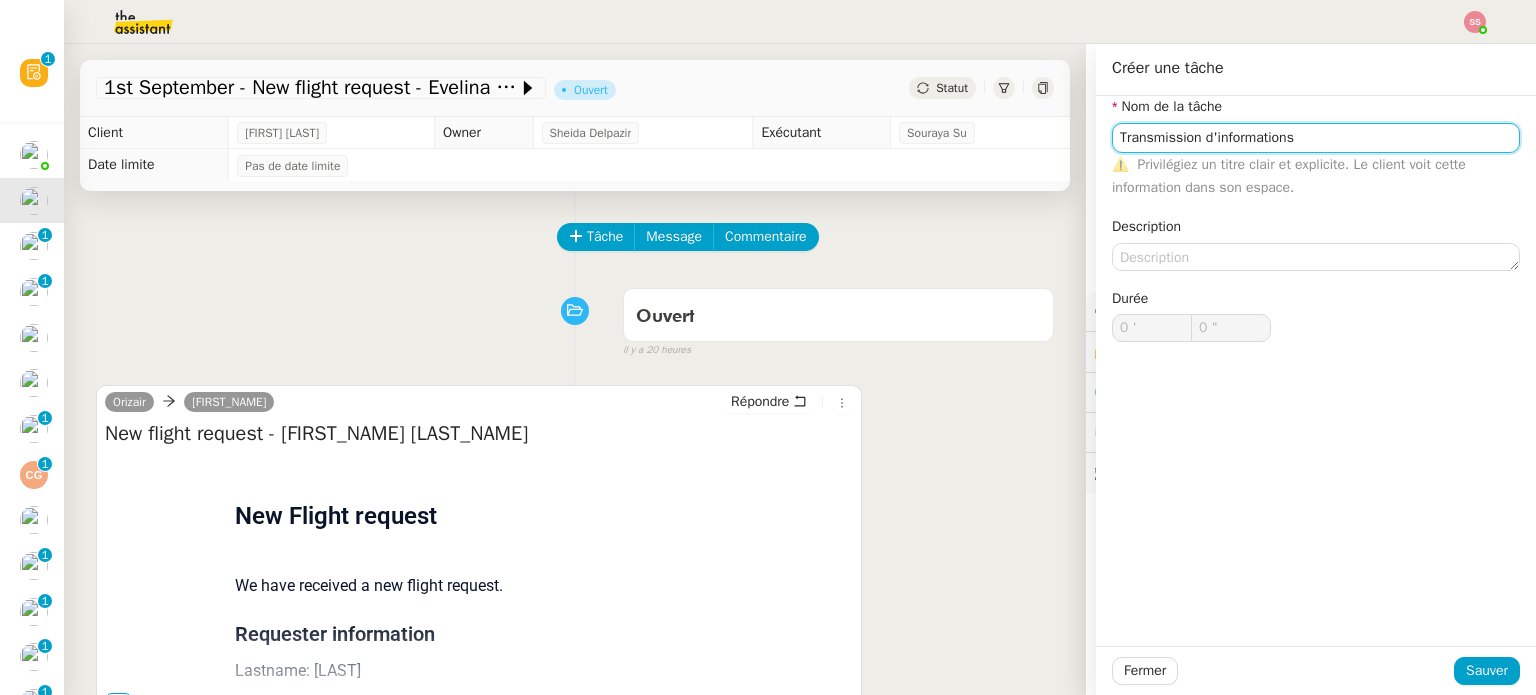 type on "Transmission d'informations" 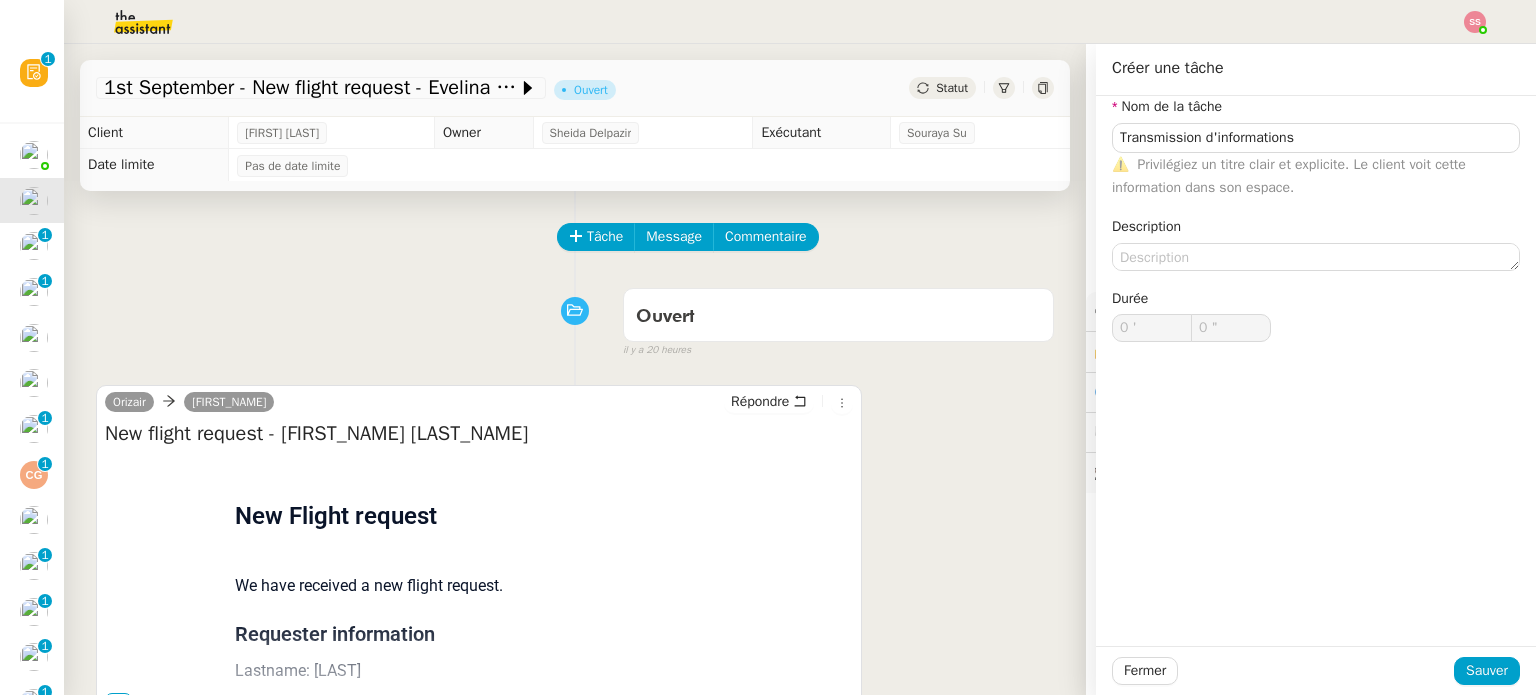 click on "Fermer Sauver" 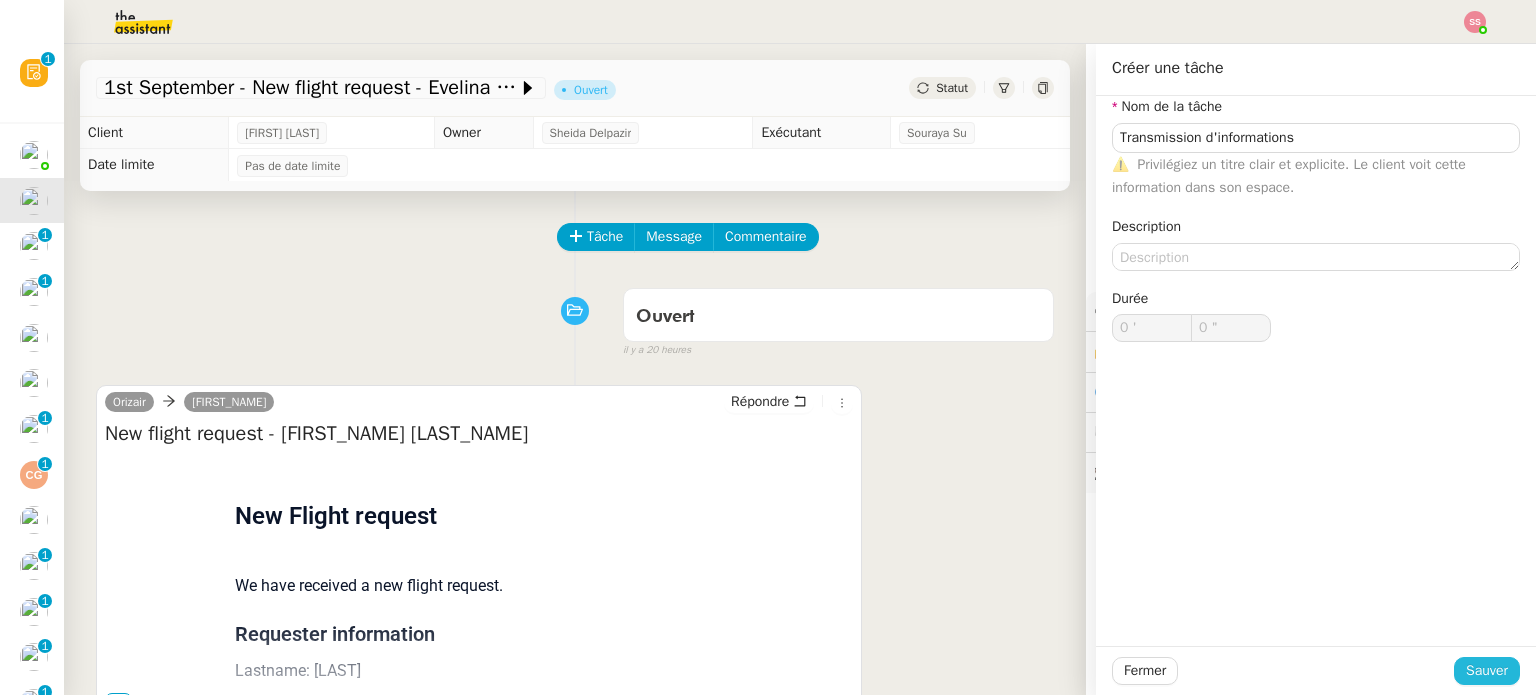 drag, startPoint x: 1475, startPoint y: 664, endPoint x: 1114, endPoint y: 508, distance: 393.26456 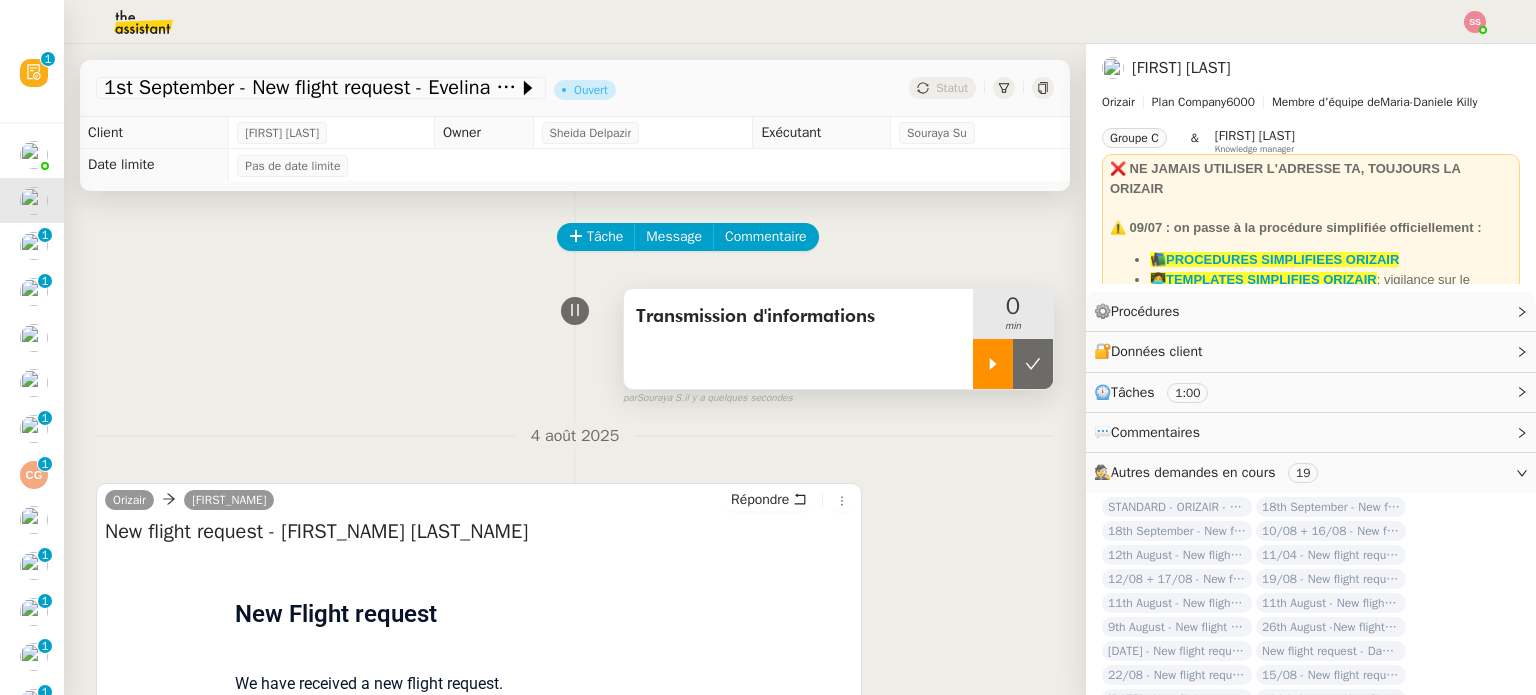 click at bounding box center (993, 364) 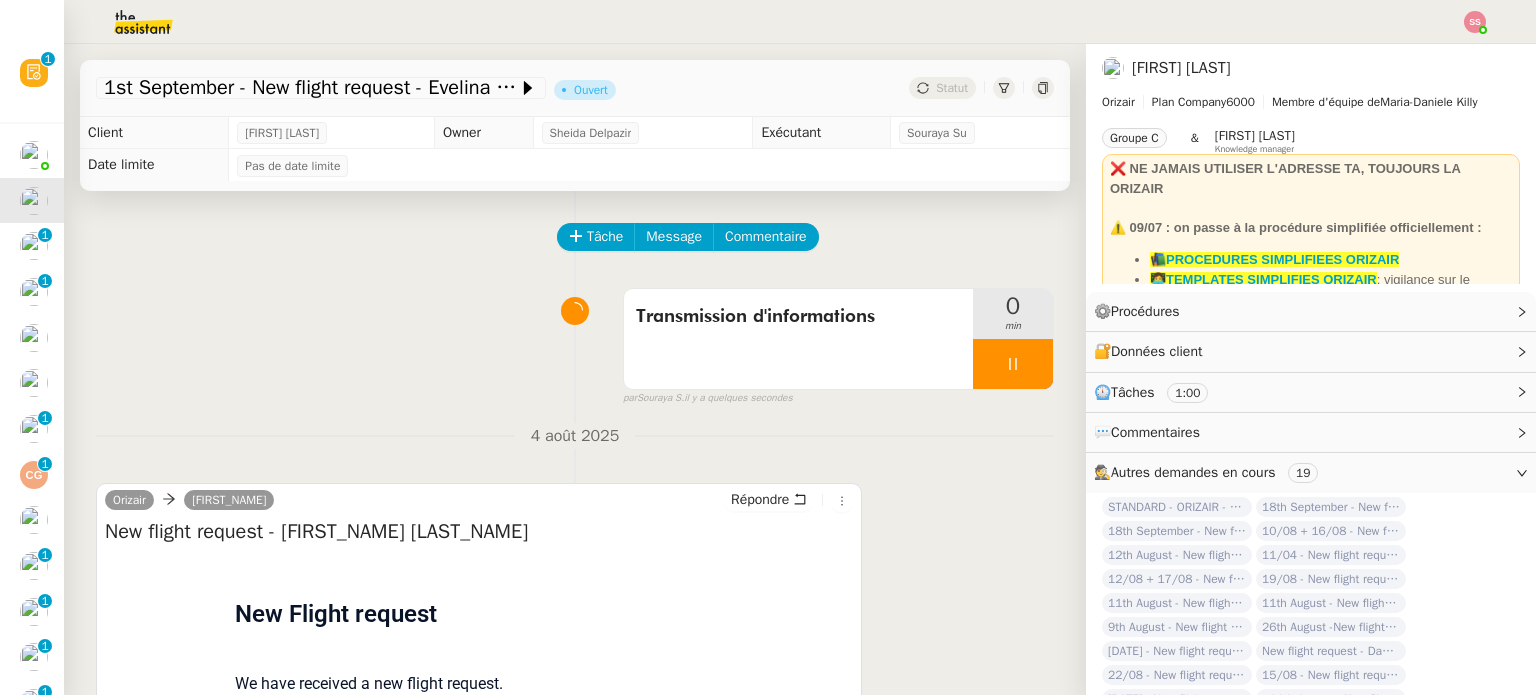 scroll, scrollTop: 268, scrollLeft: 0, axis: vertical 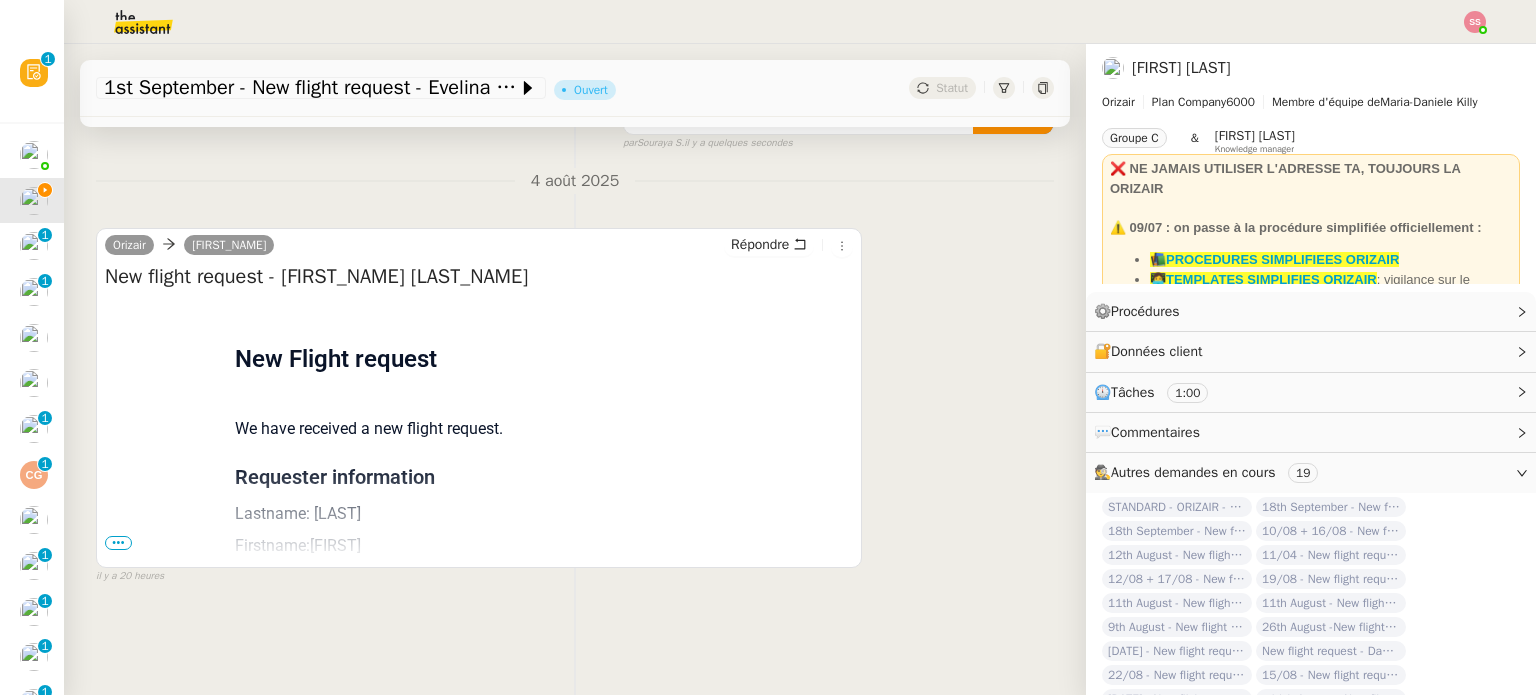 click on "•••" at bounding box center (118, 543) 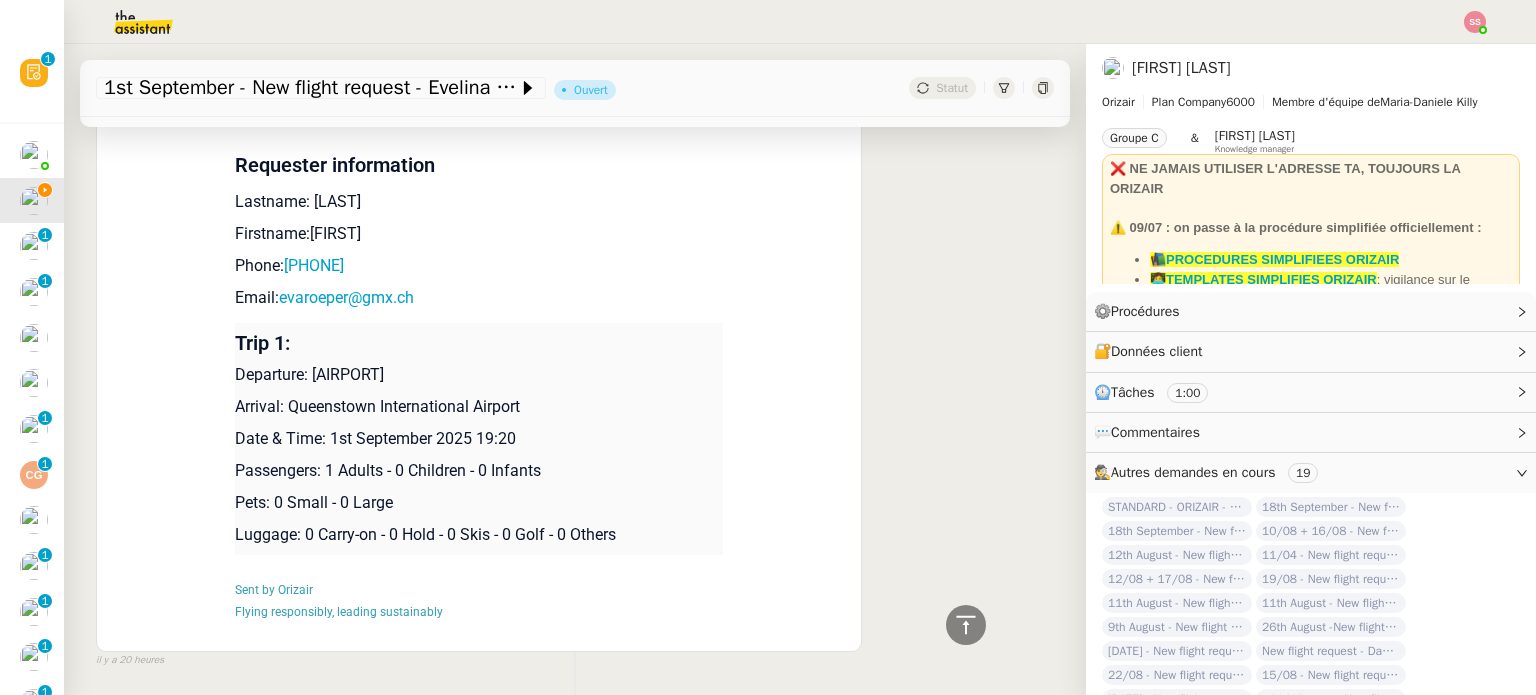 scroll, scrollTop: 568, scrollLeft: 0, axis: vertical 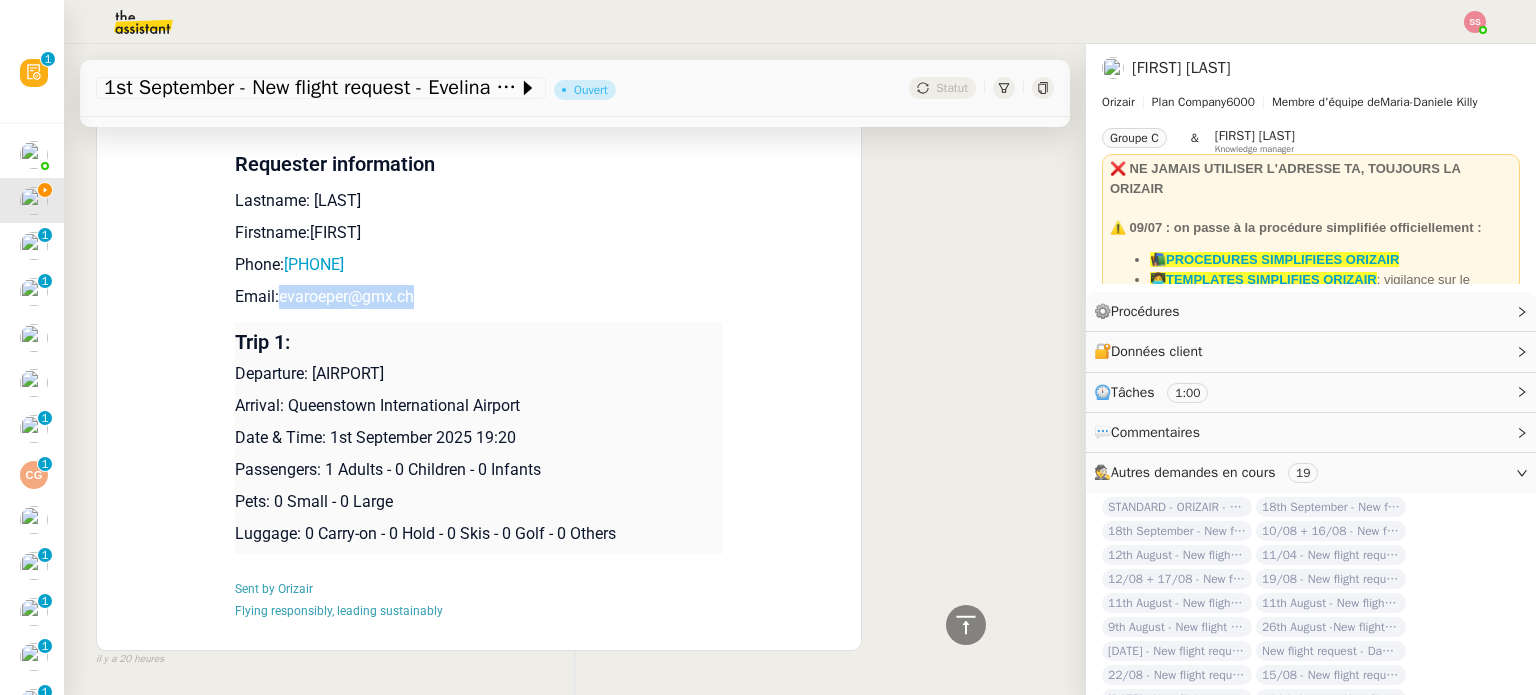 drag, startPoint x: 428, startPoint y: 304, endPoint x: 270, endPoint y: 304, distance: 158 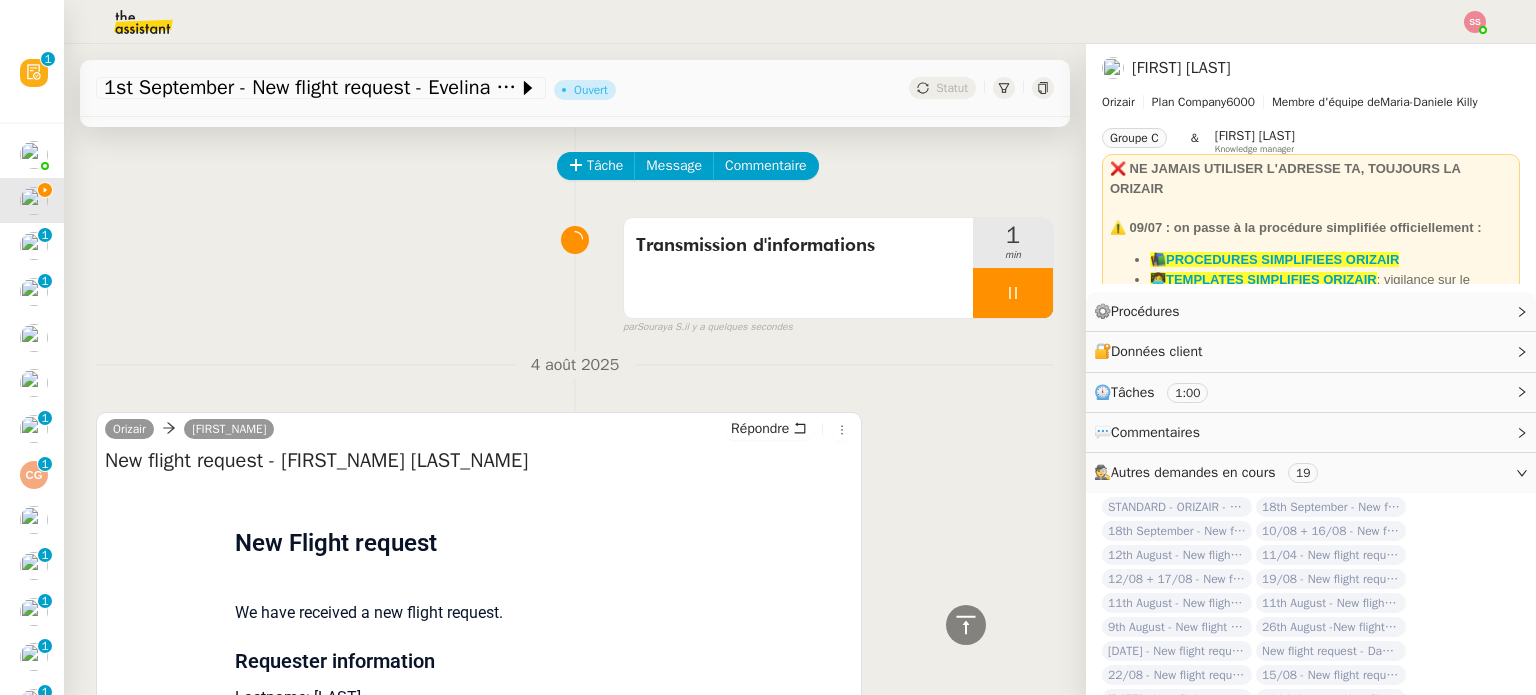 scroll, scrollTop: 0, scrollLeft: 0, axis: both 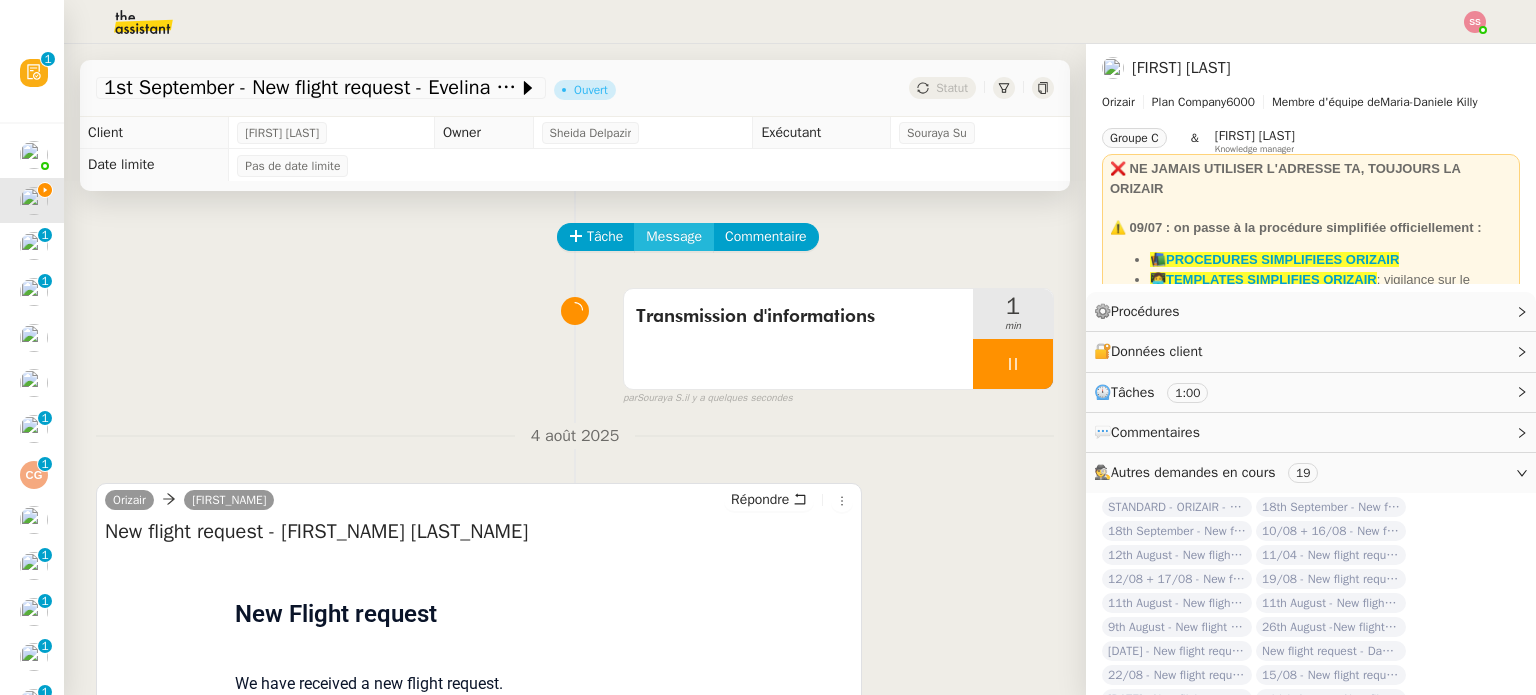 click on "Message" 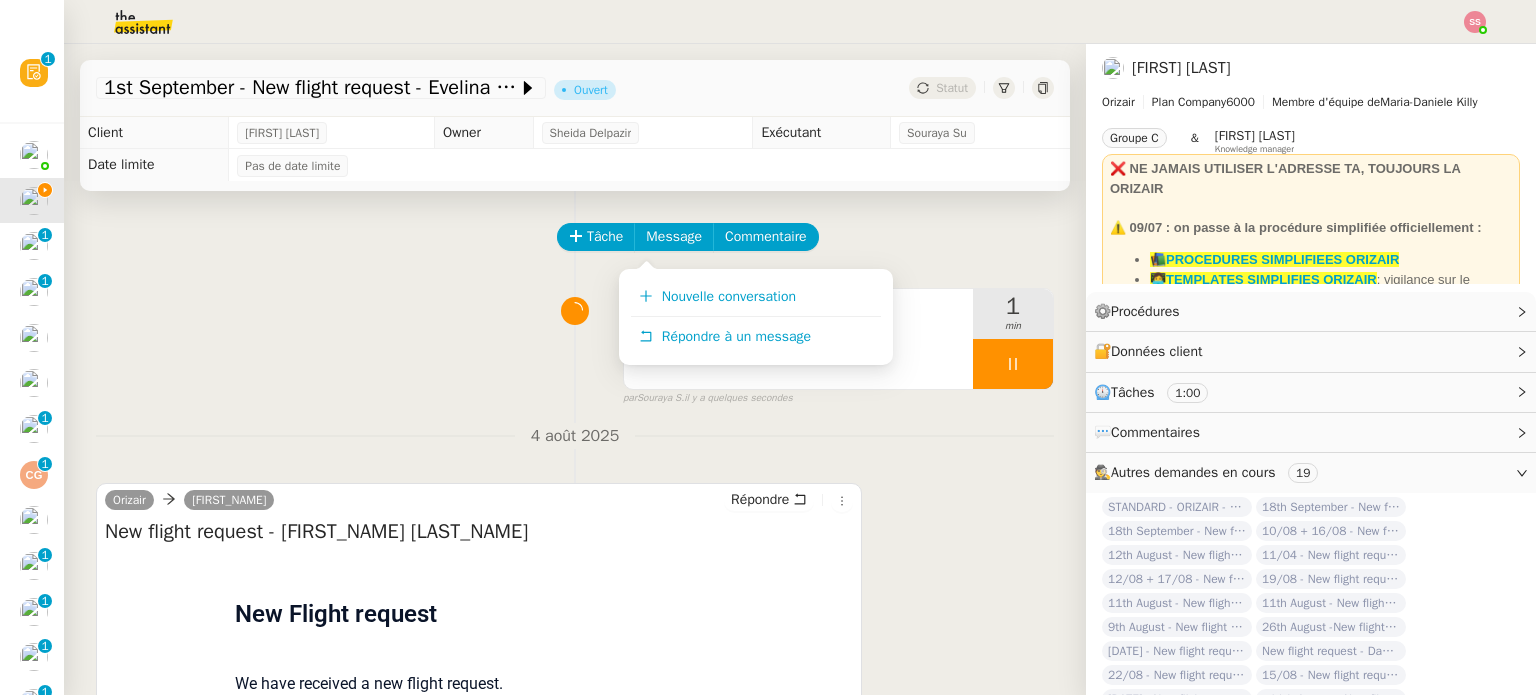 click on "Nouvelle conversation    Répondre à un message" at bounding box center (756, 317) 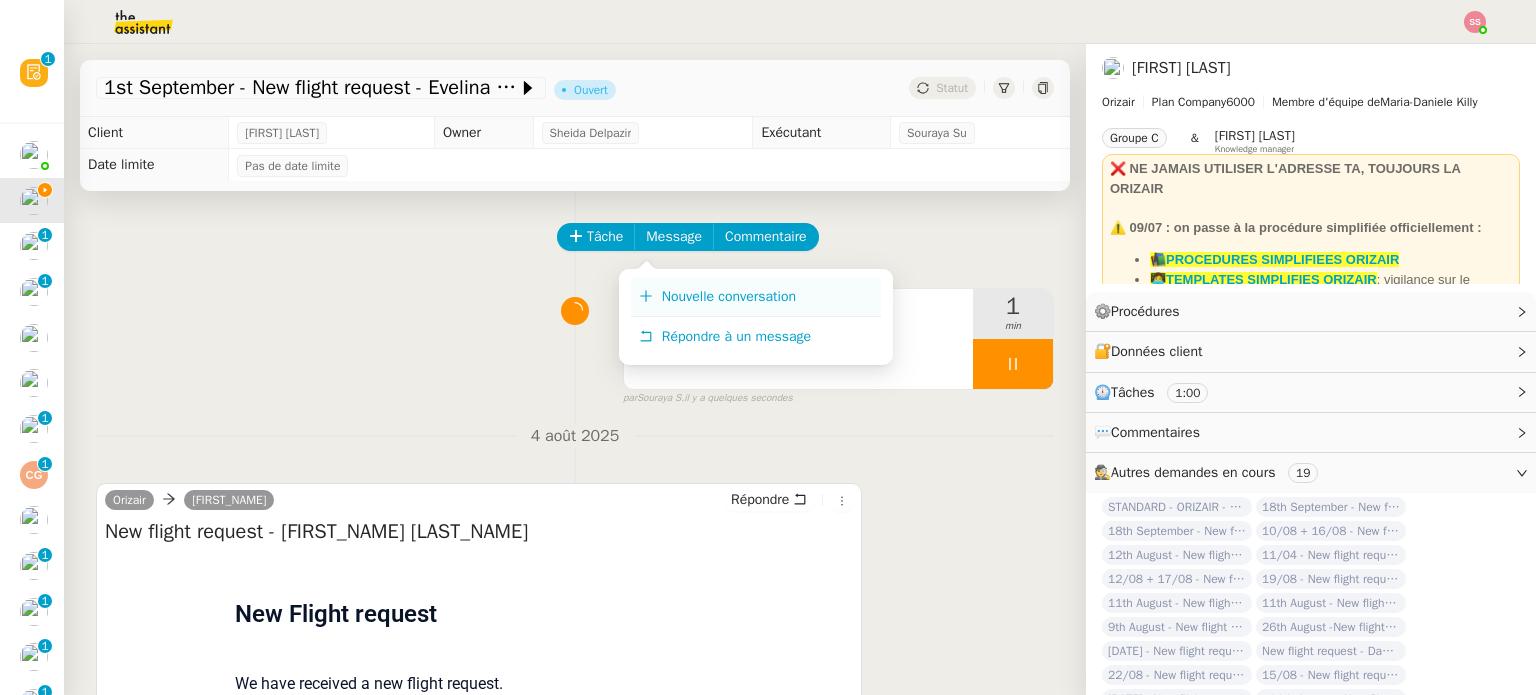 click on "Nouvelle conversation" at bounding box center (756, 297) 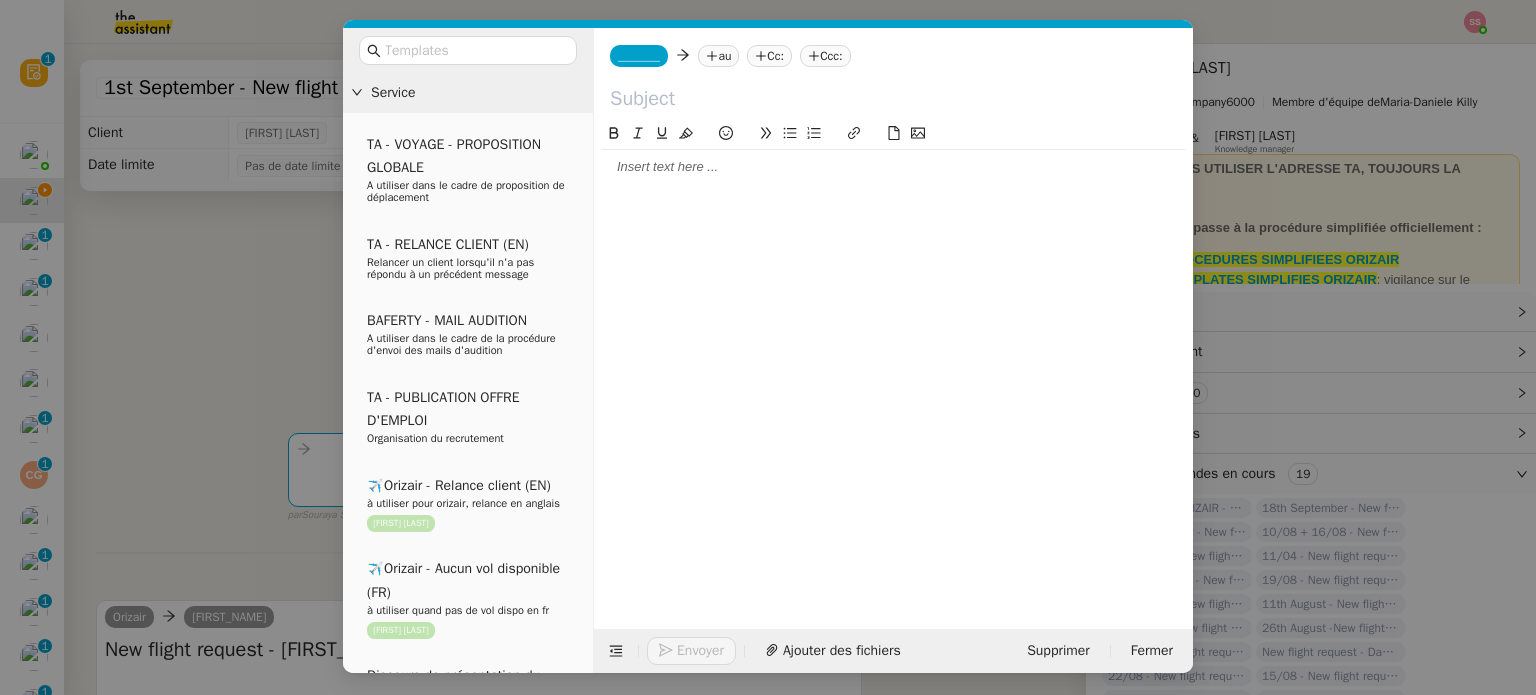 click 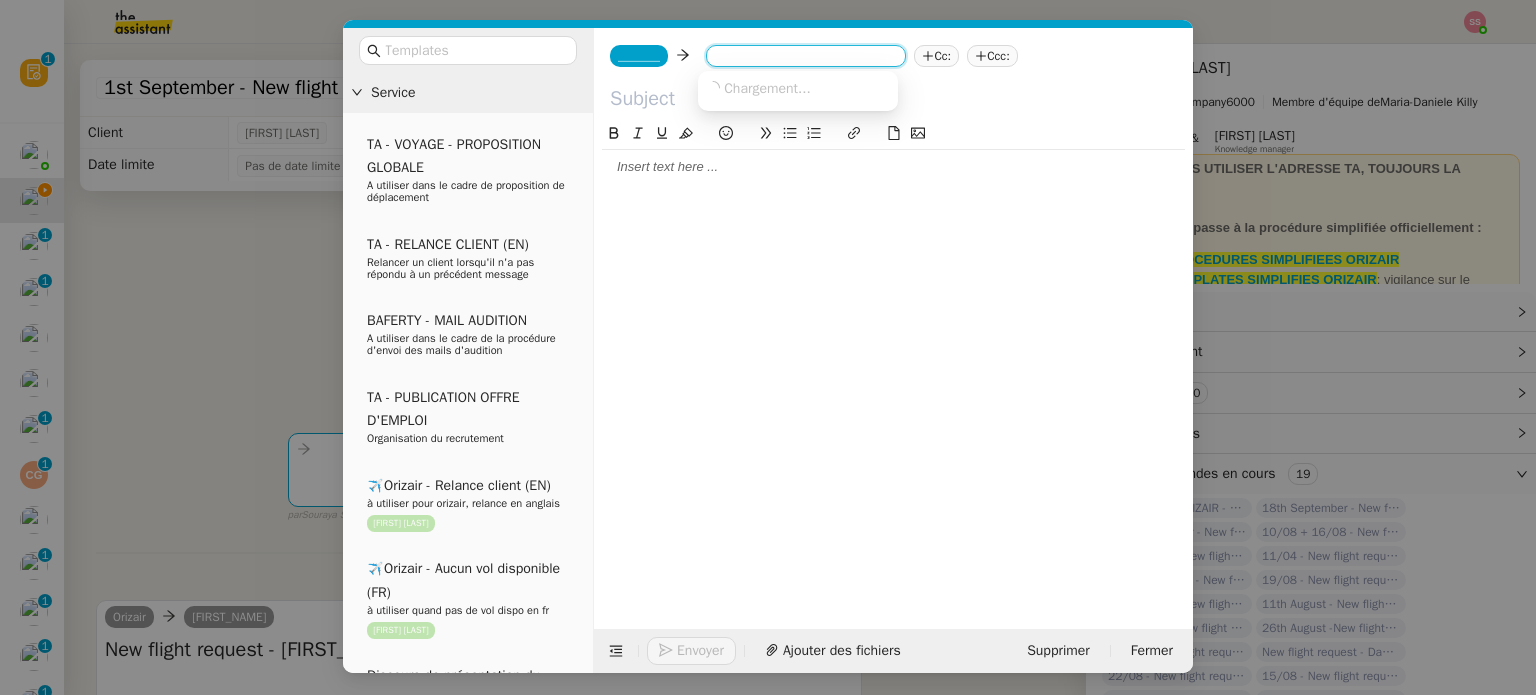 paste on "evaroeper@gmx.ch" 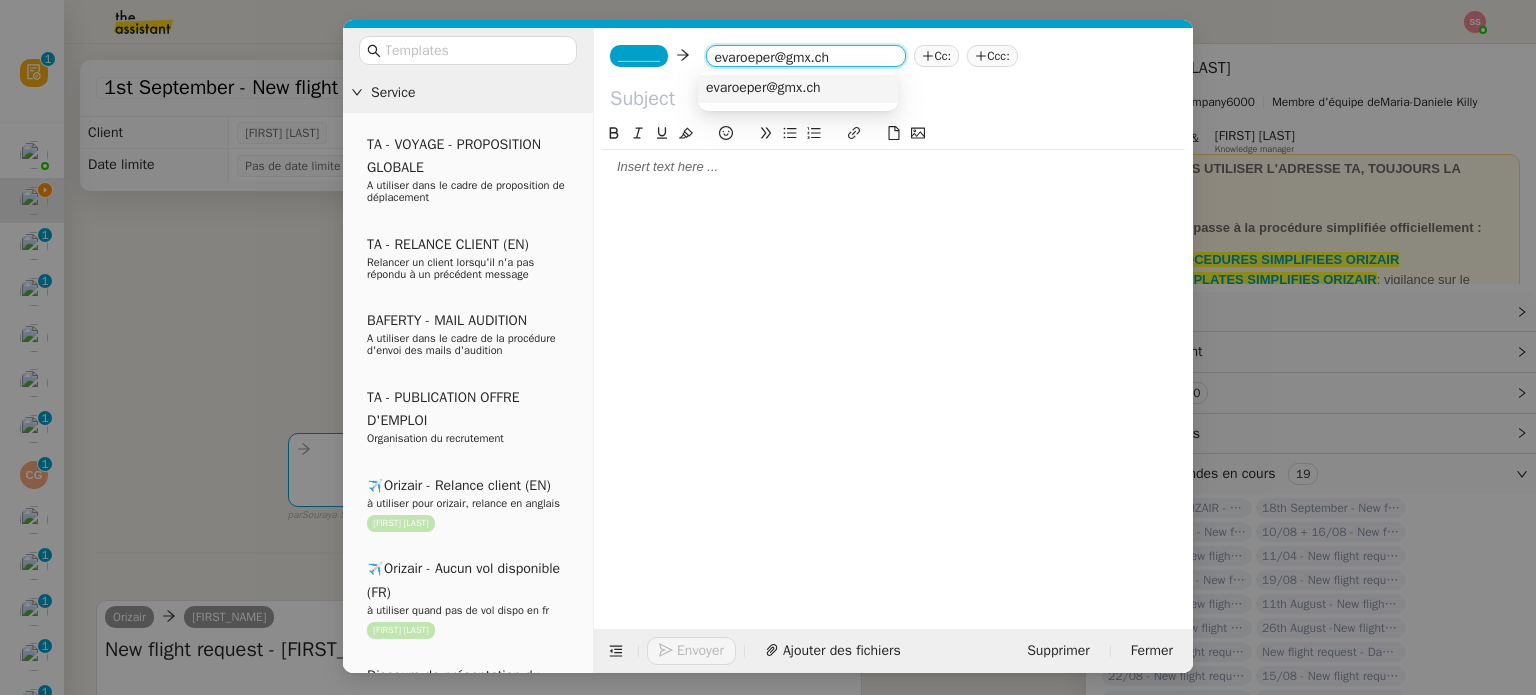 type on "evaroeper@gmx.ch" 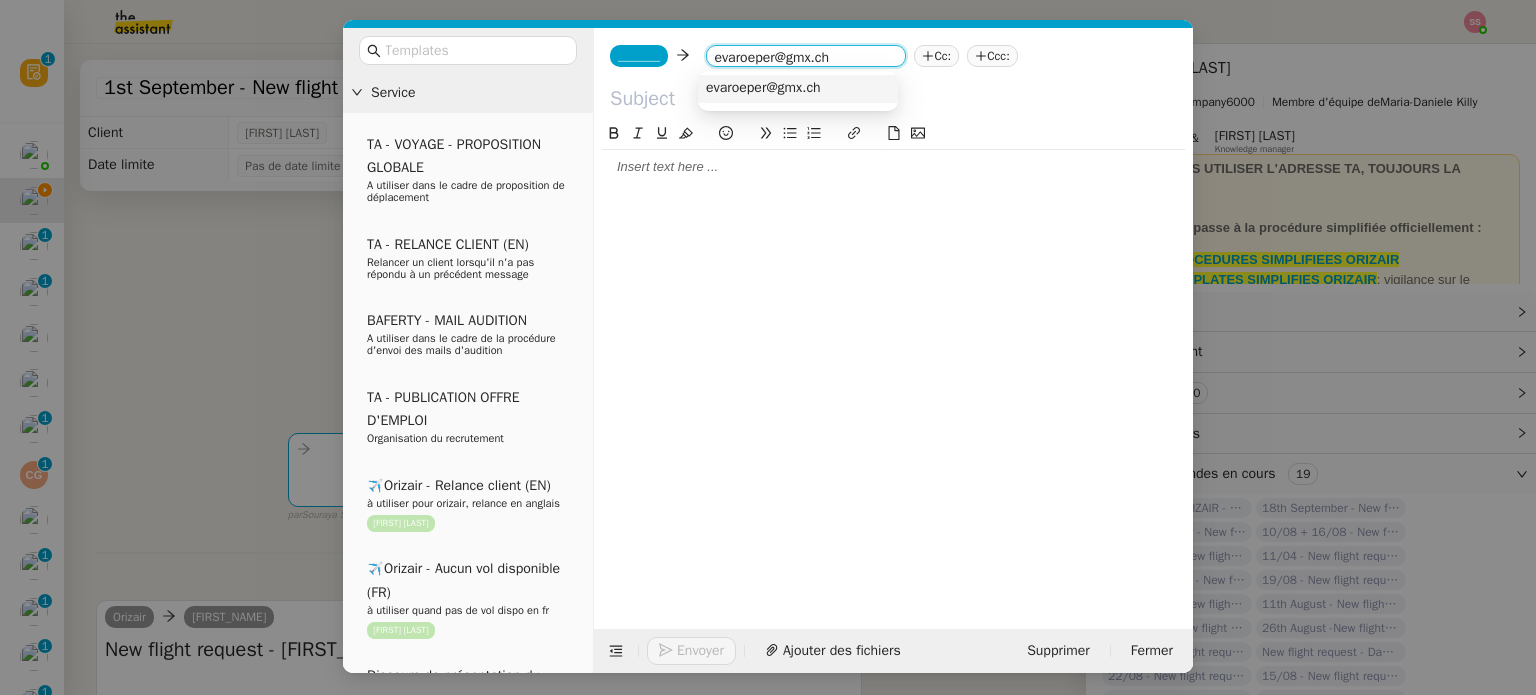 click on "evaroeper@gmx.ch" at bounding box center (763, 88) 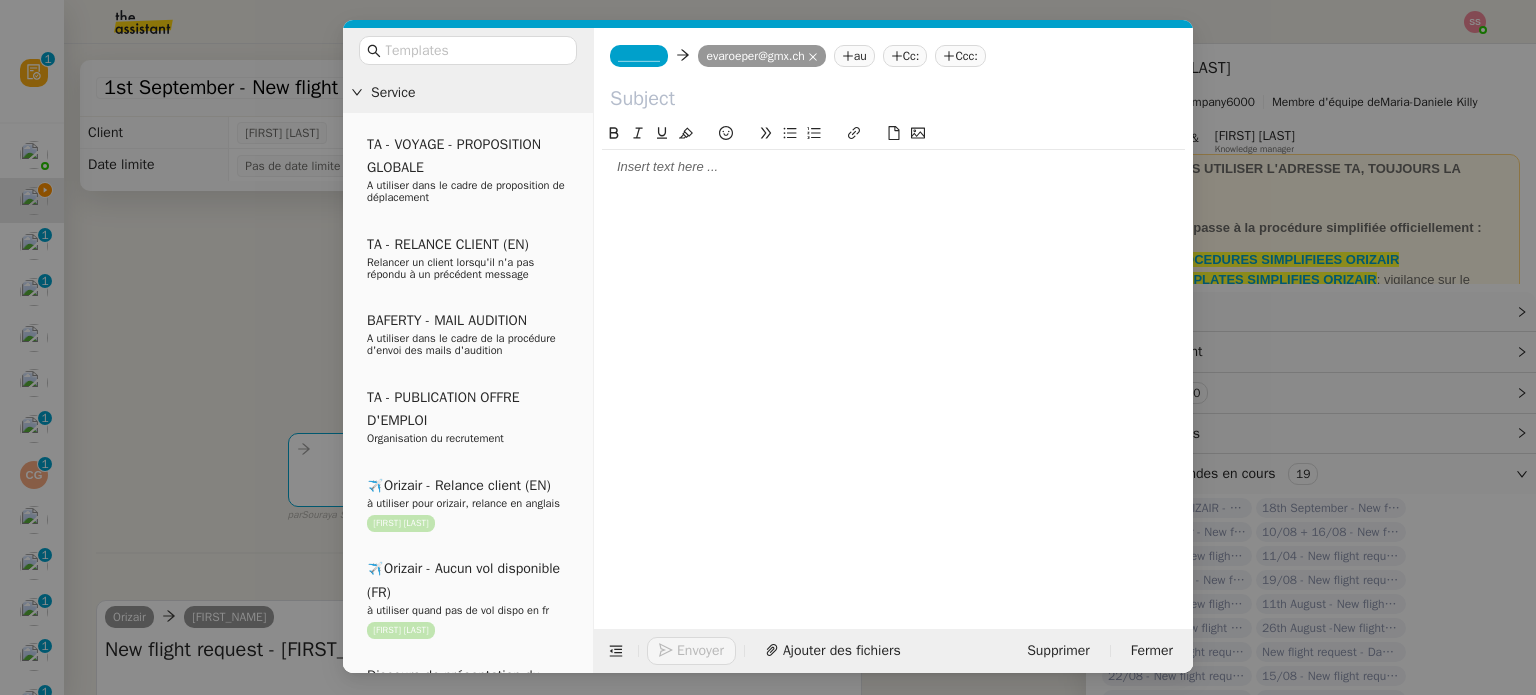 click on "_______" 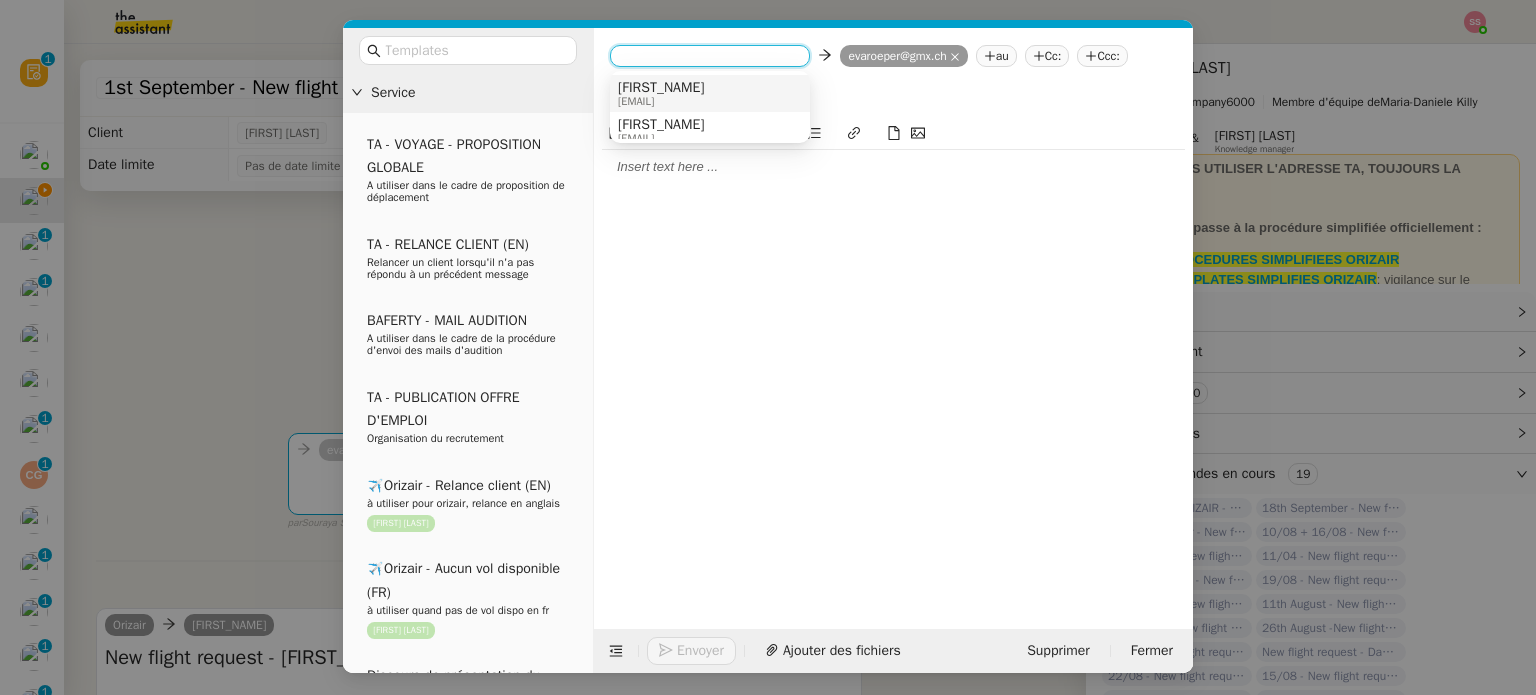 click on "[FIRST_NAME]" at bounding box center [661, 88] 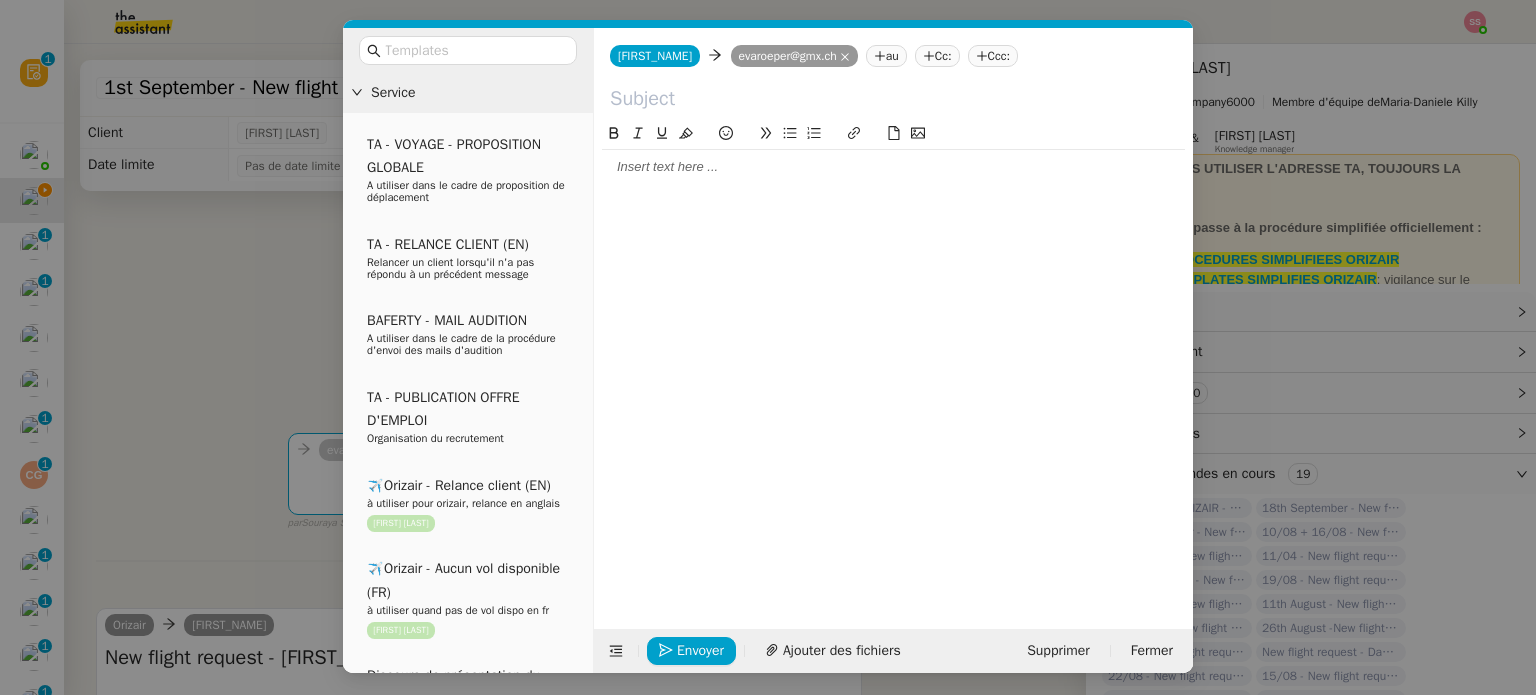 click on "Ccc:" 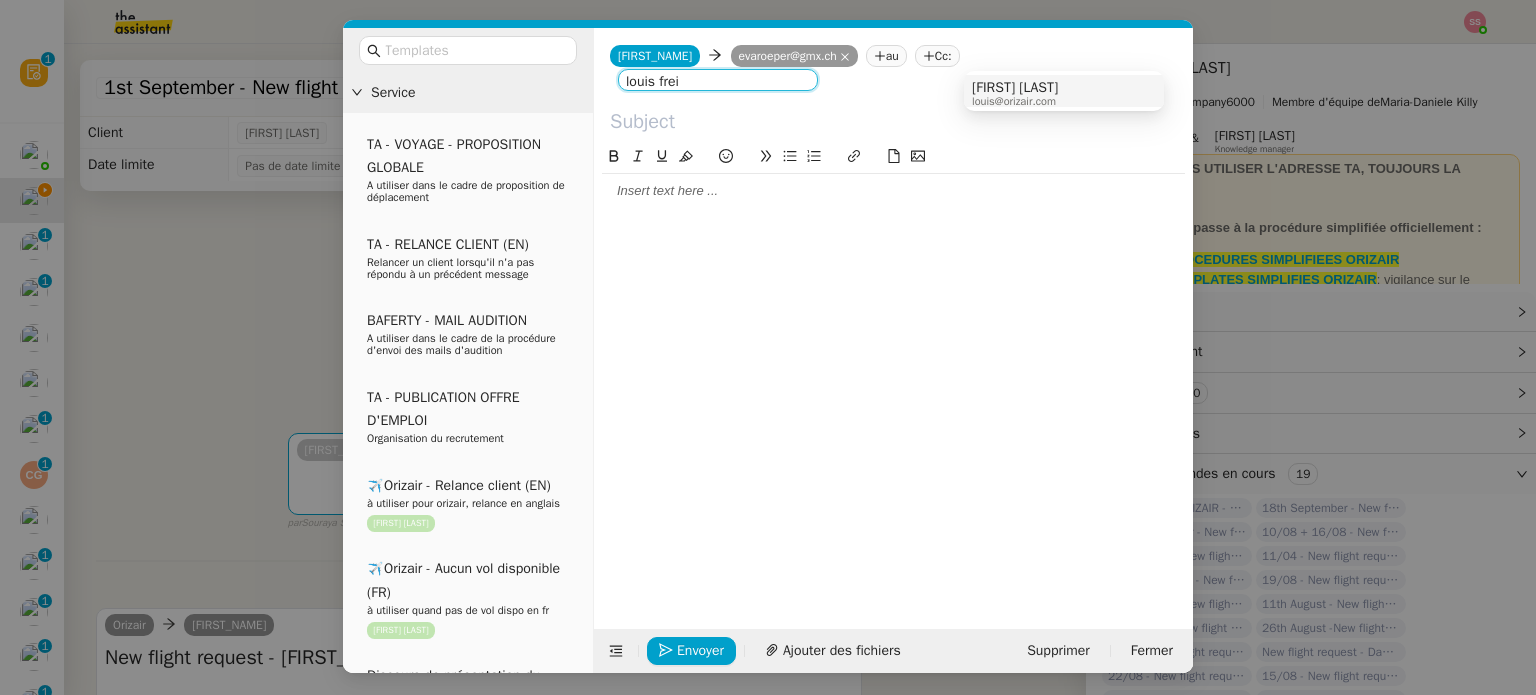 type on "louis frei" 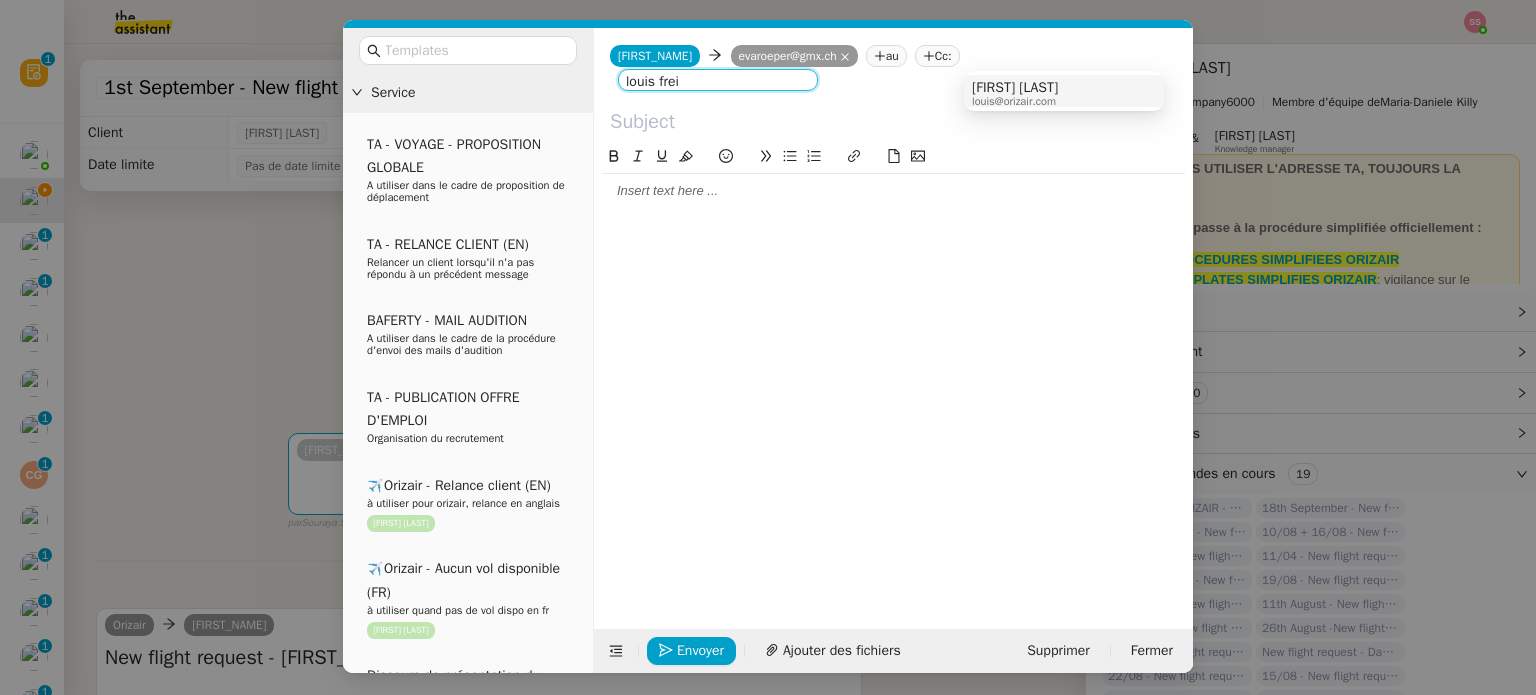 click on "[FIRST] [LAST]" at bounding box center (1015, 88) 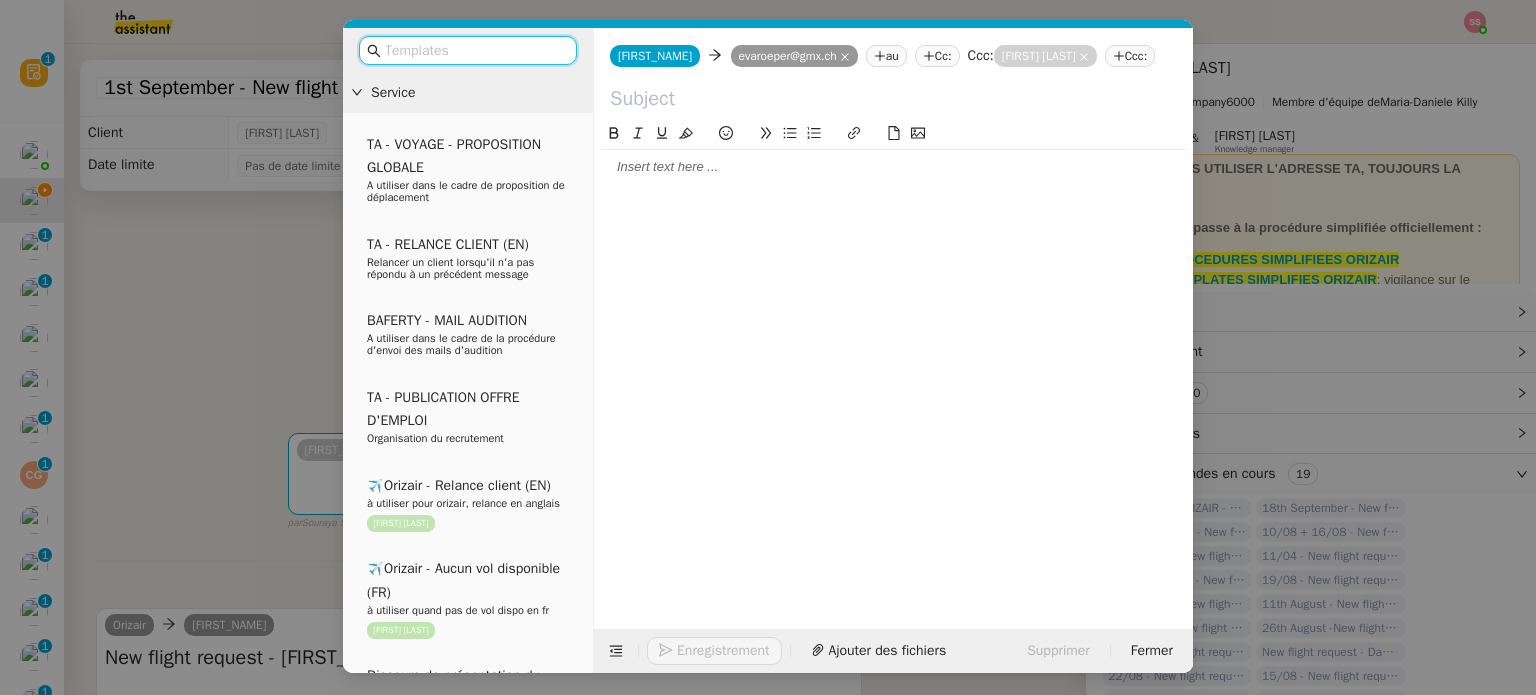 click at bounding box center [475, 50] 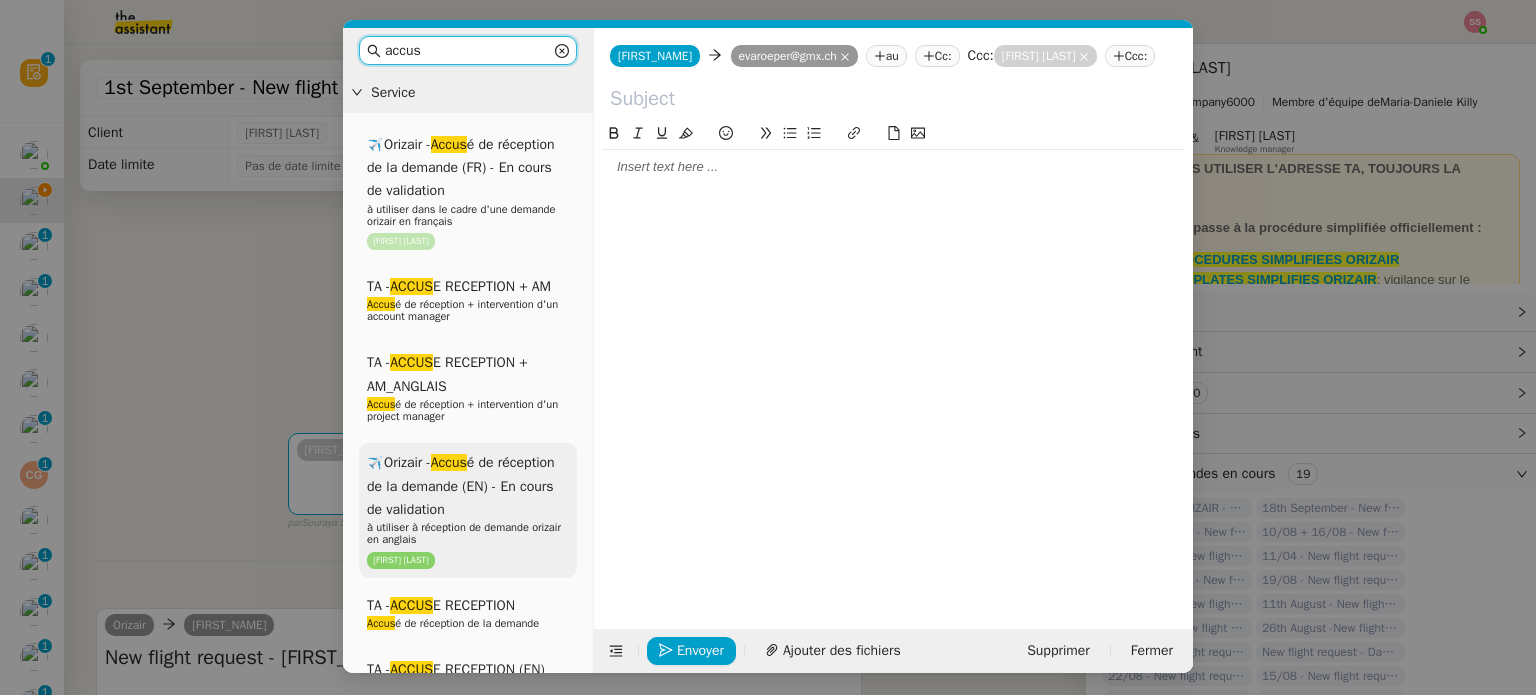 type on "accus" 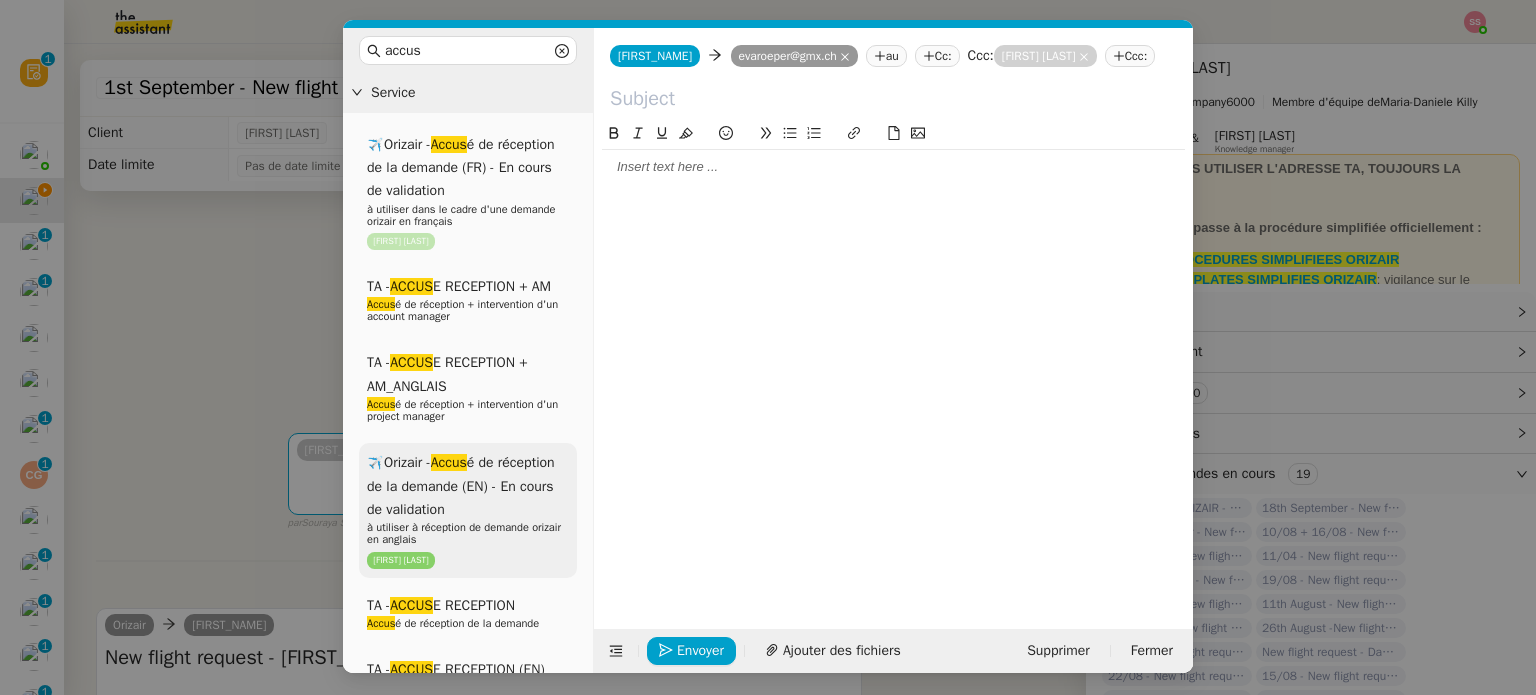 click on "à utiliser à réception de demande orizair en anglais" at bounding box center [464, 533] 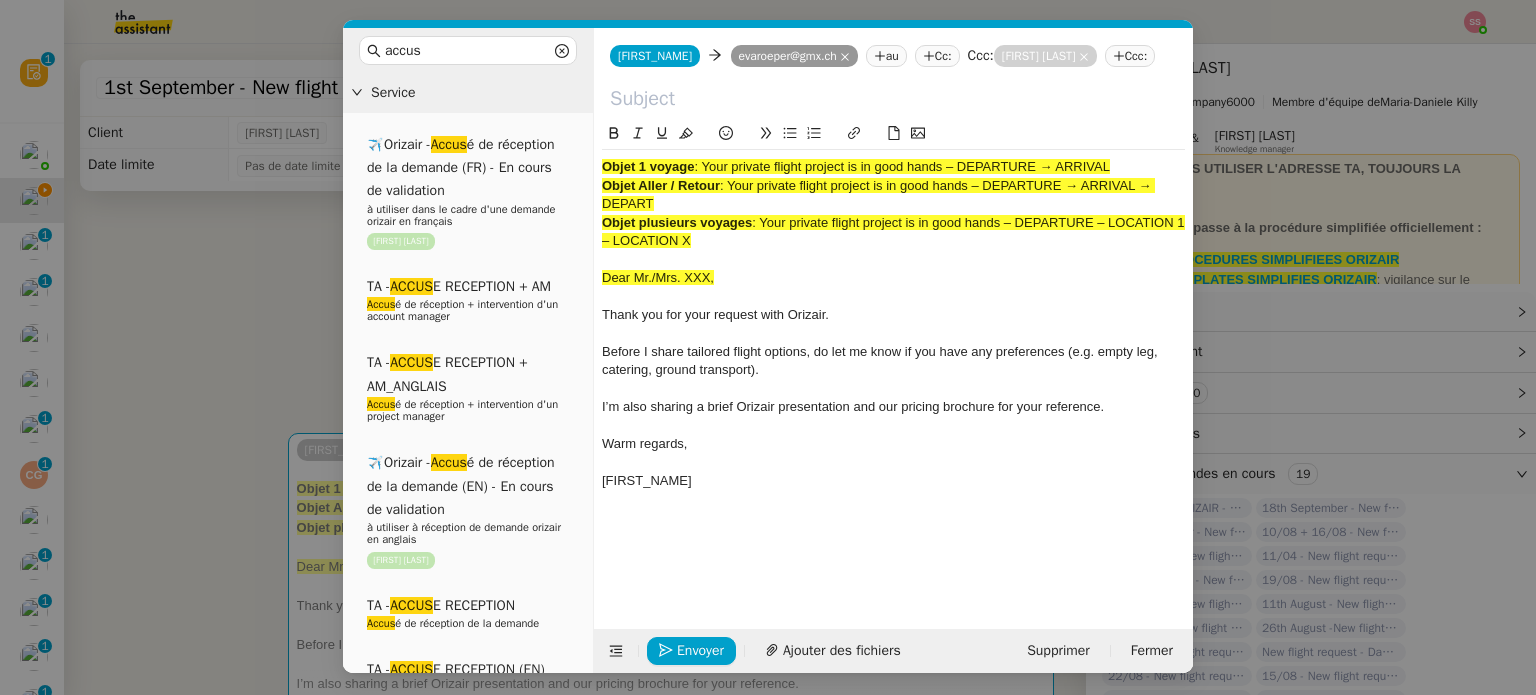 drag, startPoint x: 704, startPoint y: 161, endPoint x: 1163, endPoint y: 171, distance: 459.10892 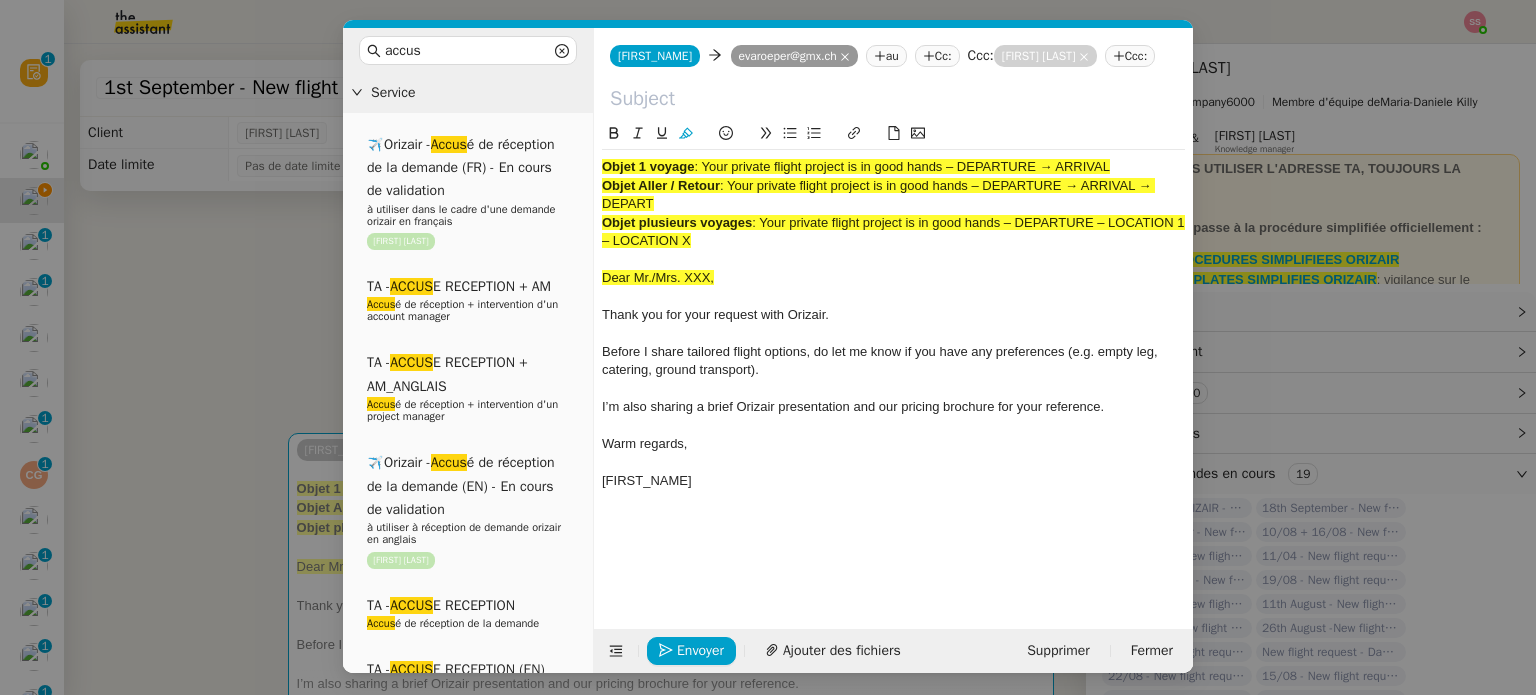 type 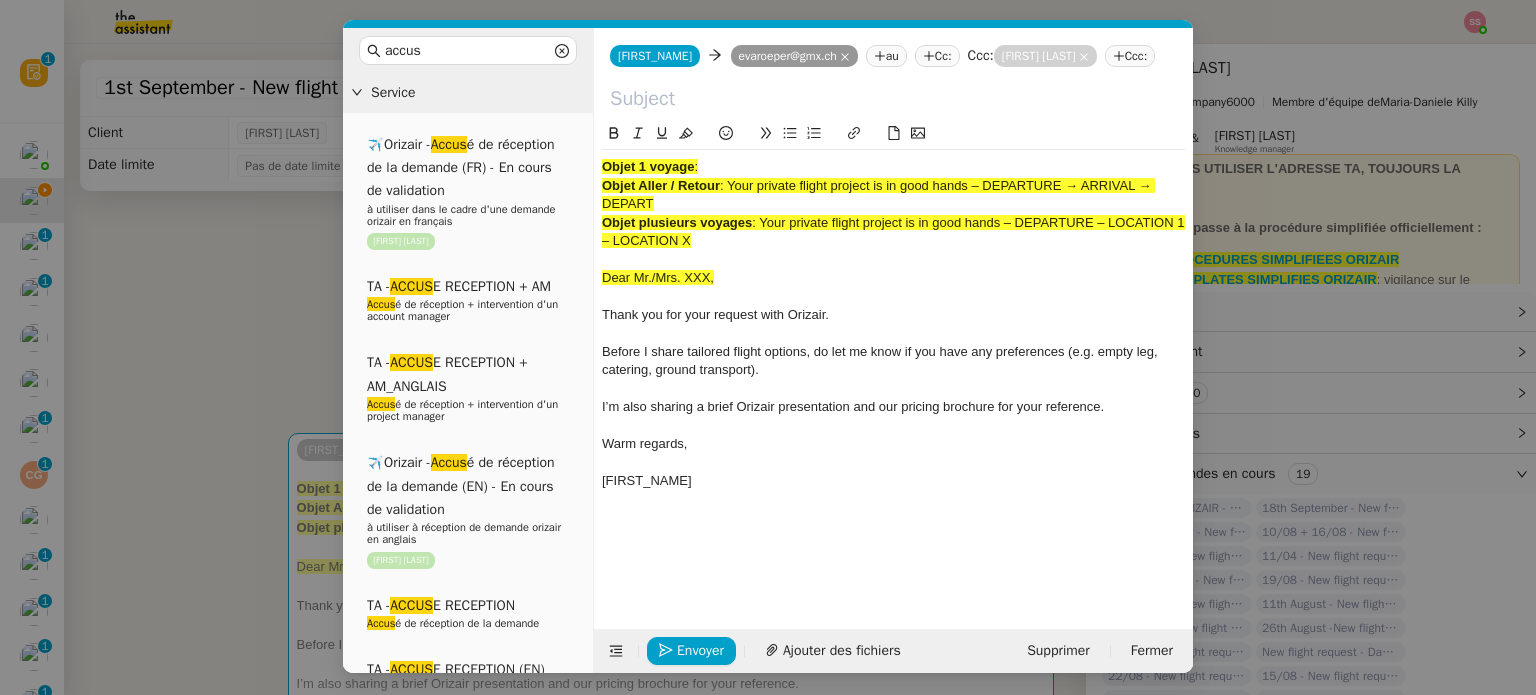 click 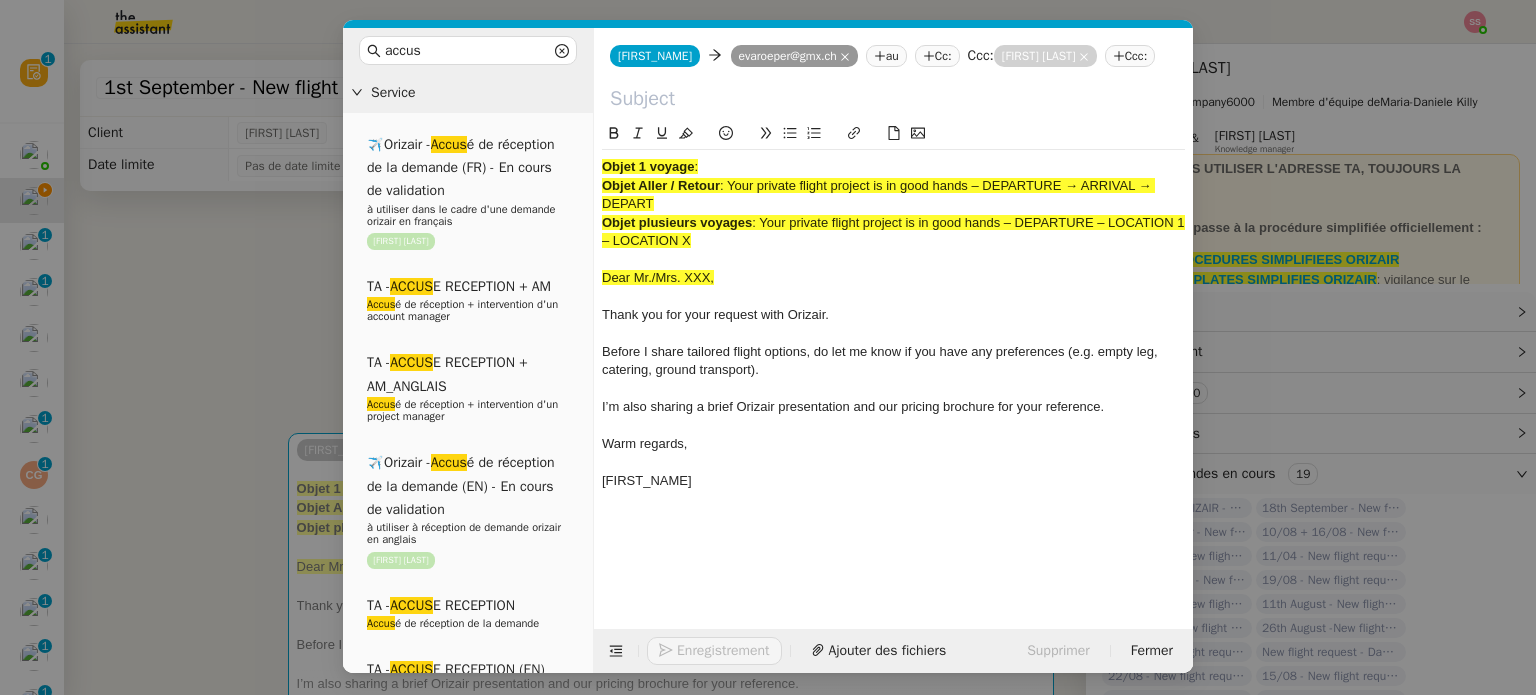 paste on "Your private flight project is in good hands – [CITY] → [CITY]" 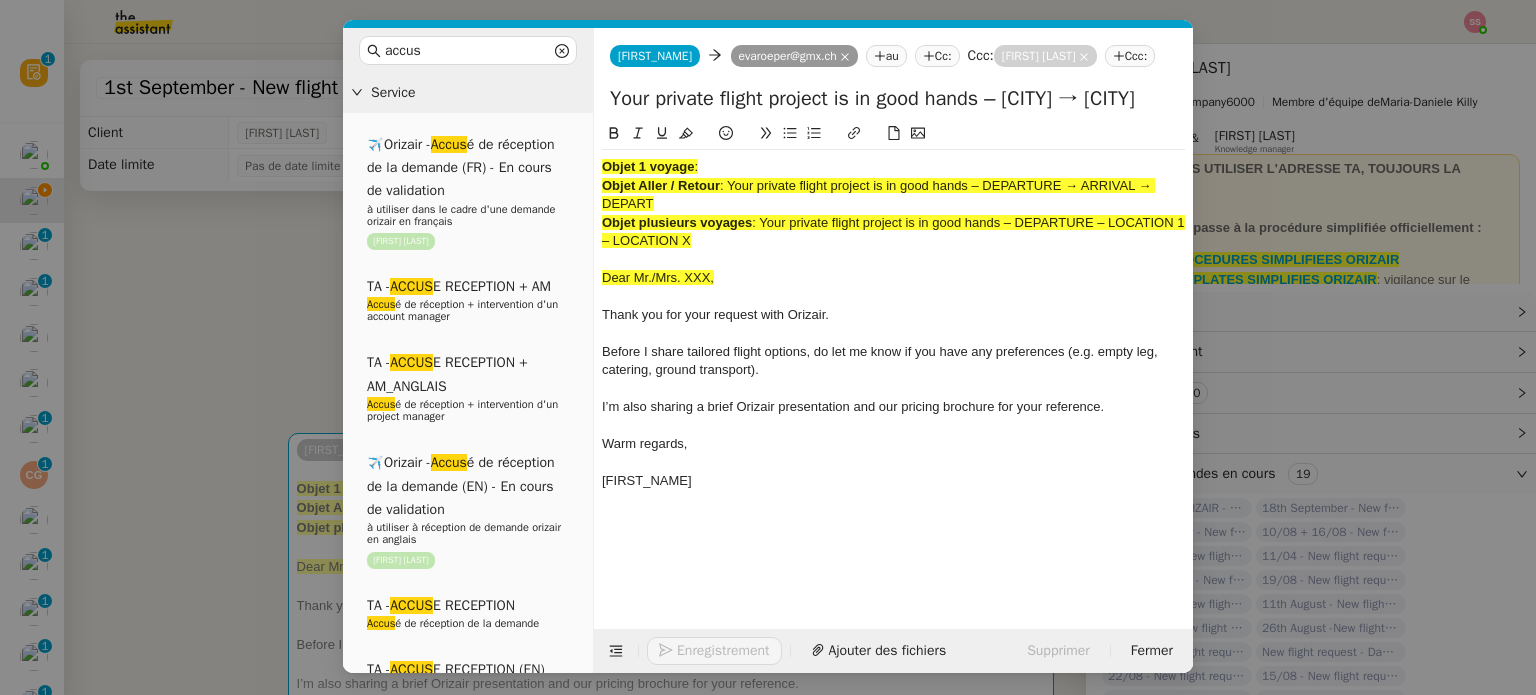 scroll, scrollTop: 0, scrollLeft: 86, axis: horizontal 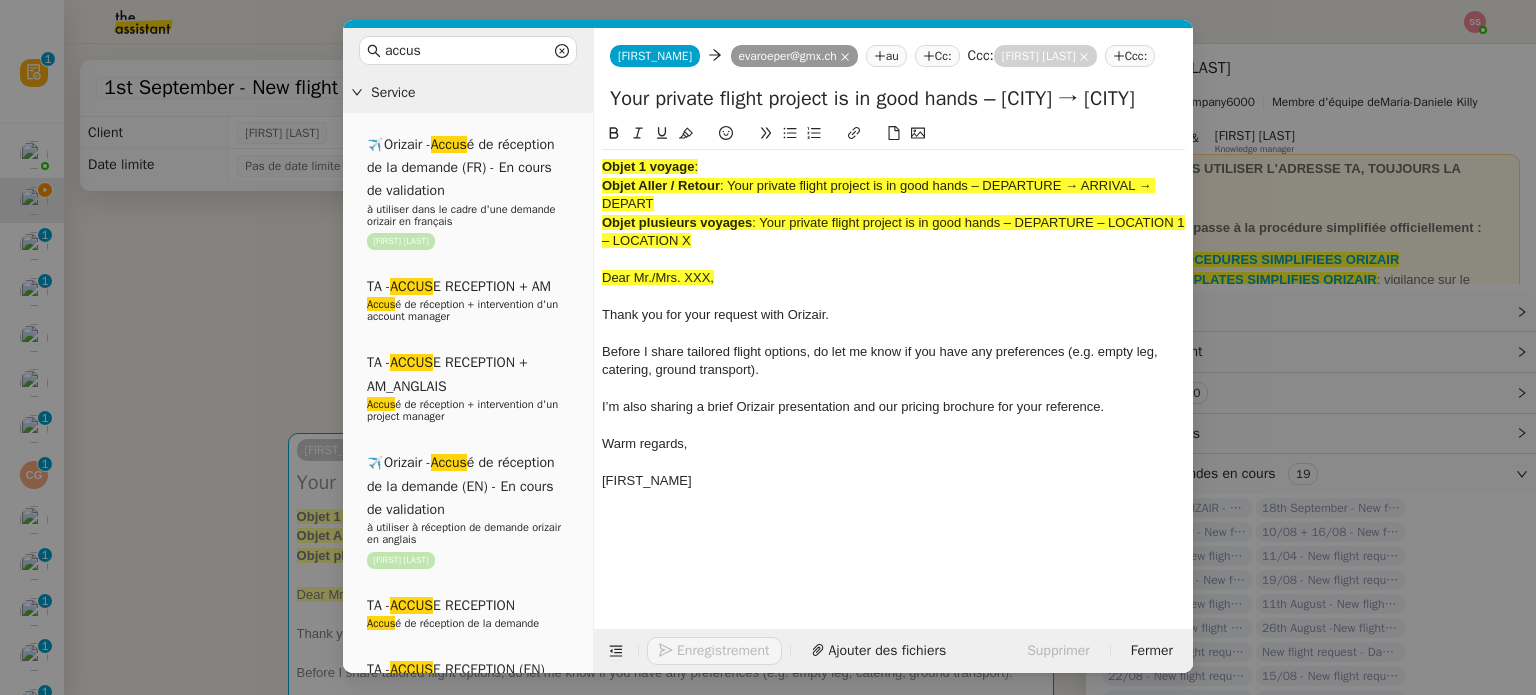 type on "Your private flight project is in good hands – [CITY] → [CITY]" 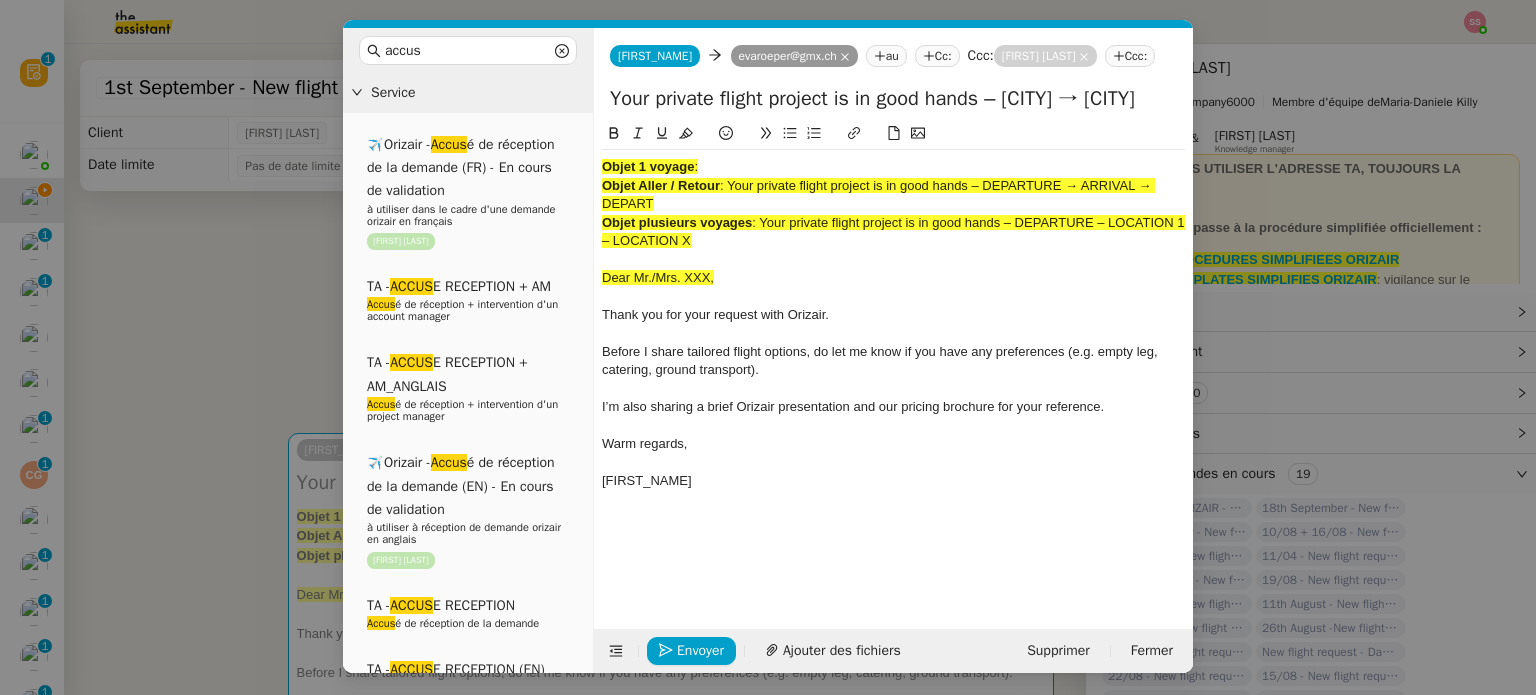 drag, startPoint x: 733, startPoint y: 241, endPoint x: 539, endPoint y: 97, distance: 241.60298 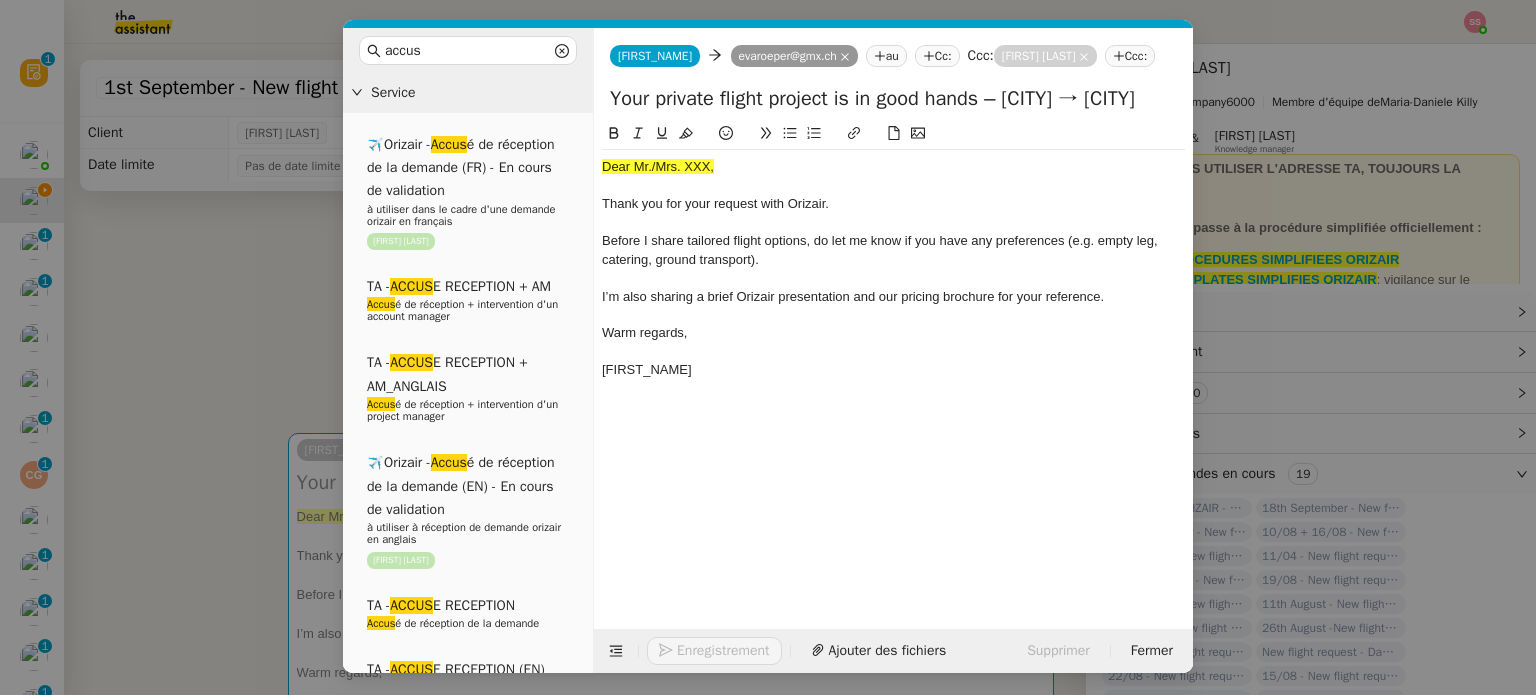 drag, startPoint x: 154, startPoint y: 356, endPoint x: 402, endPoint y: 404, distance: 252.60245 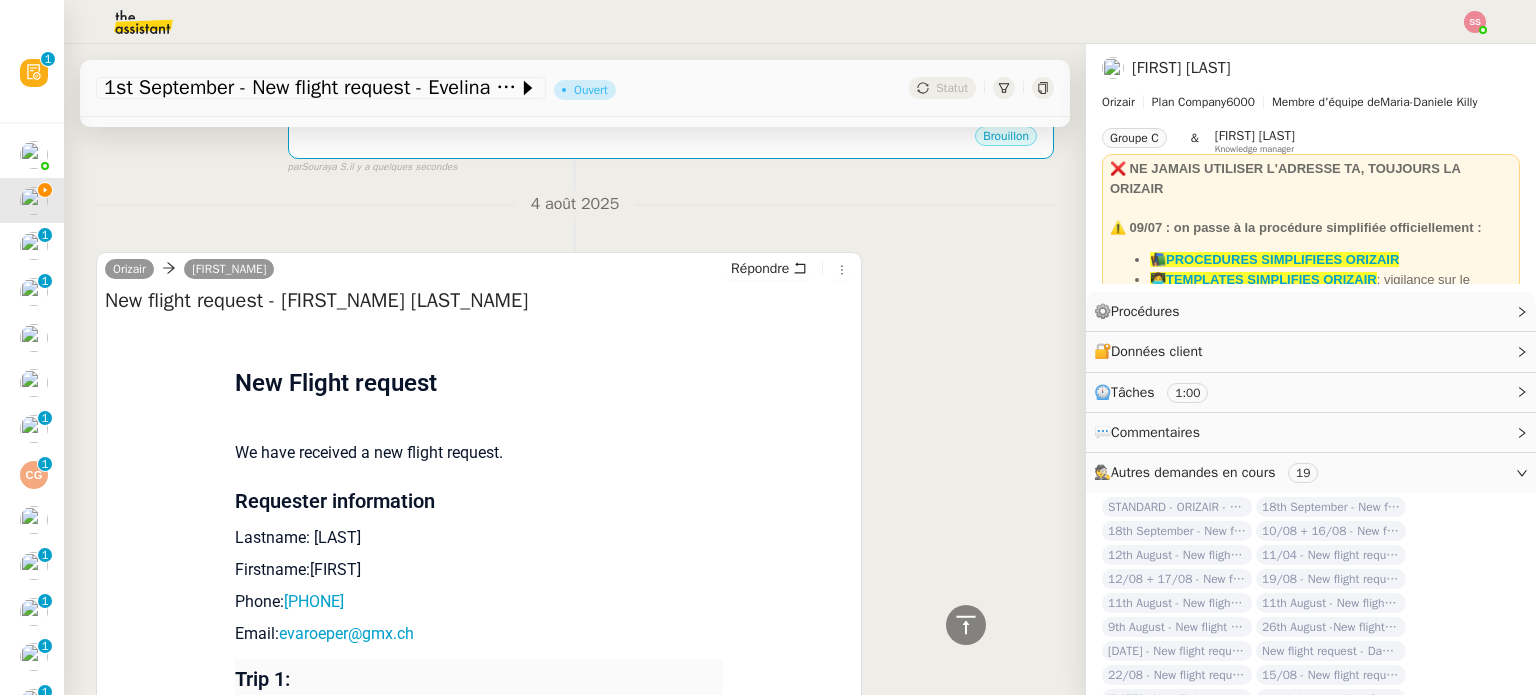 scroll, scrollTop: 700, scrollLeft: 0, axis: vertical 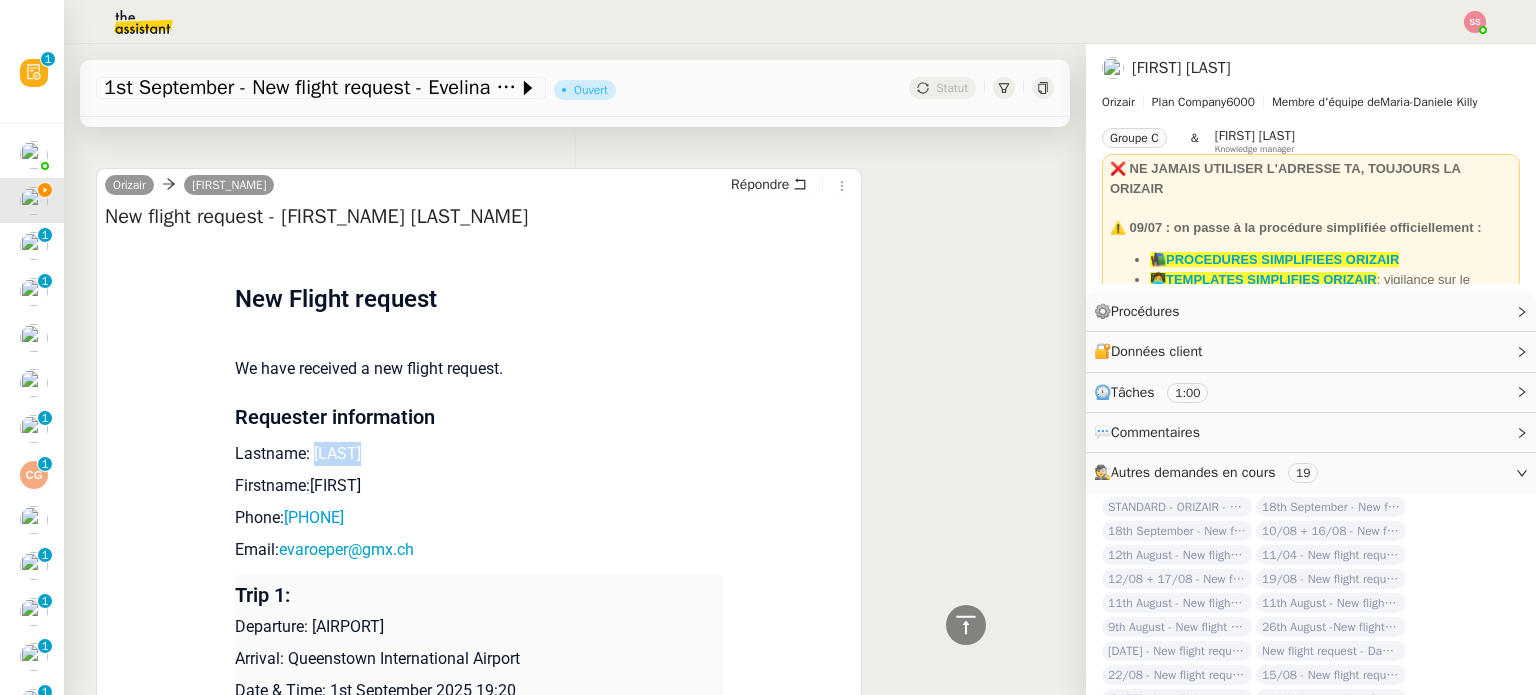 drag, startPoint x: 352, startPoint y: 458, endPoint x: 304, endPoint y: 456, distance: 48.04165 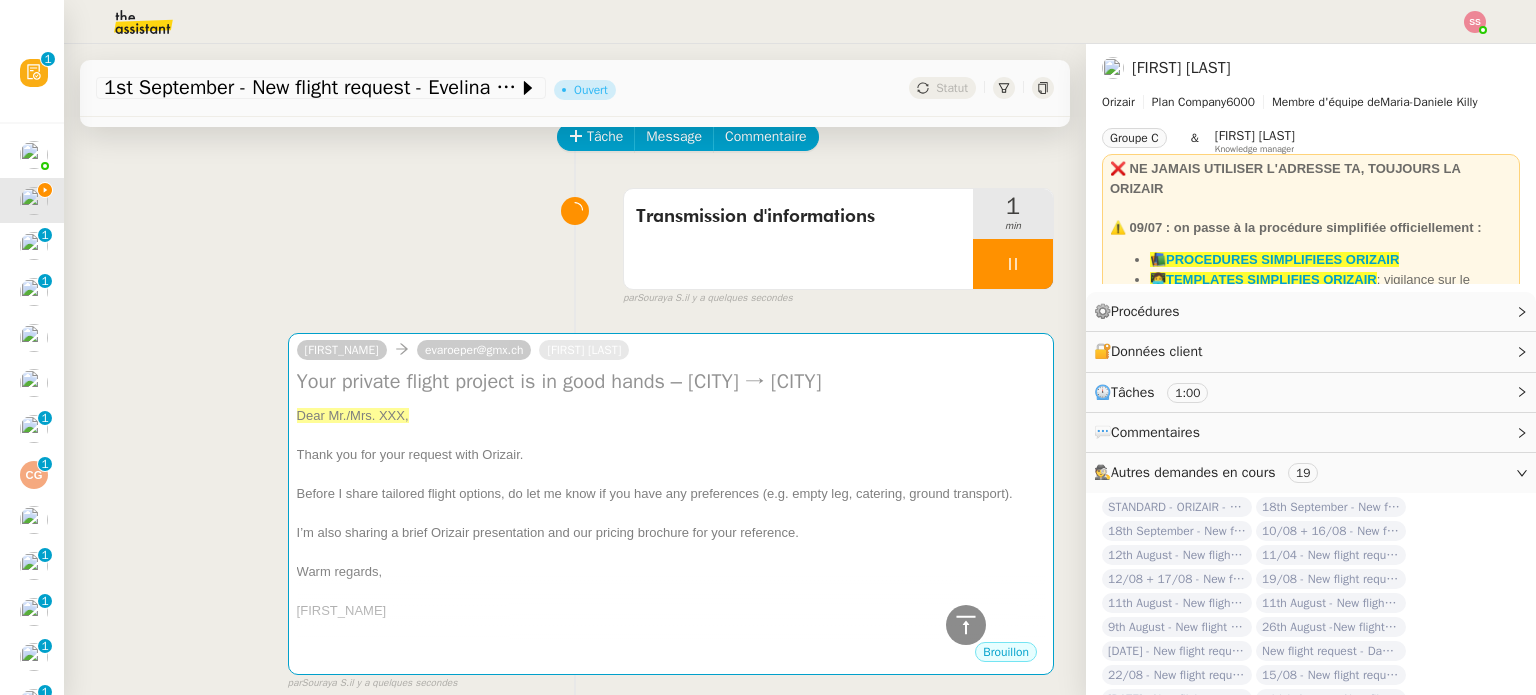 click on "Information transmission 1 min false by [NAME] S seconds ago" at bounding box center (575, 243) 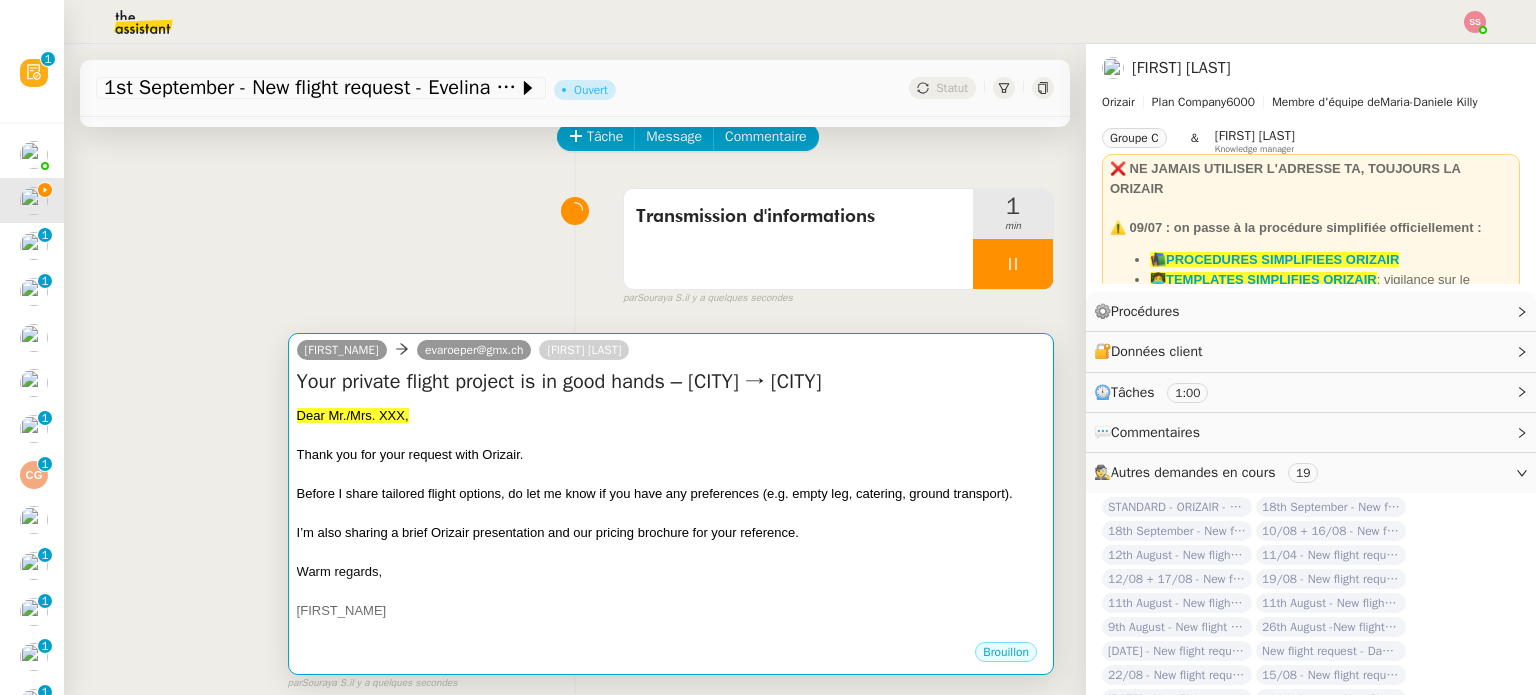click at bounding box center (671, 474) 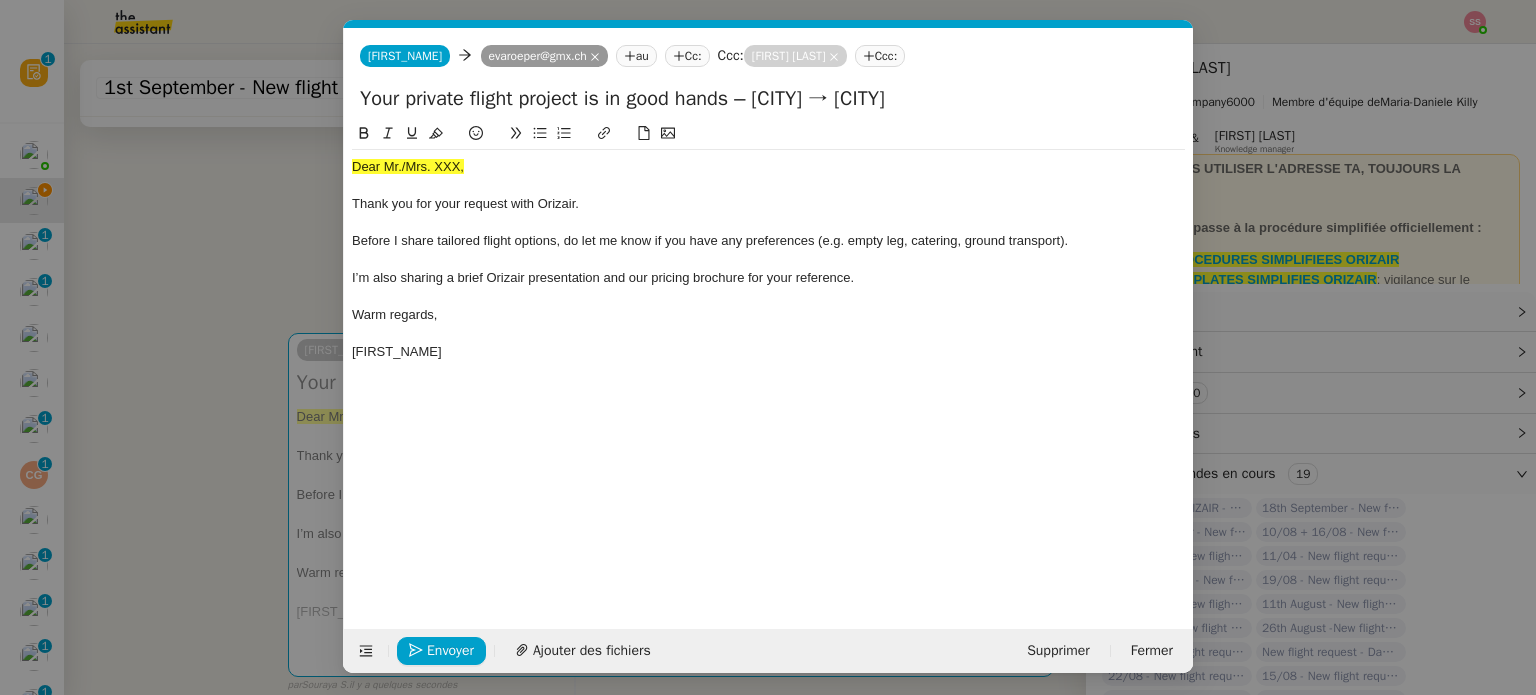 scroll, scrollTop: 0, scrollLeft: 76, axis: horizontal 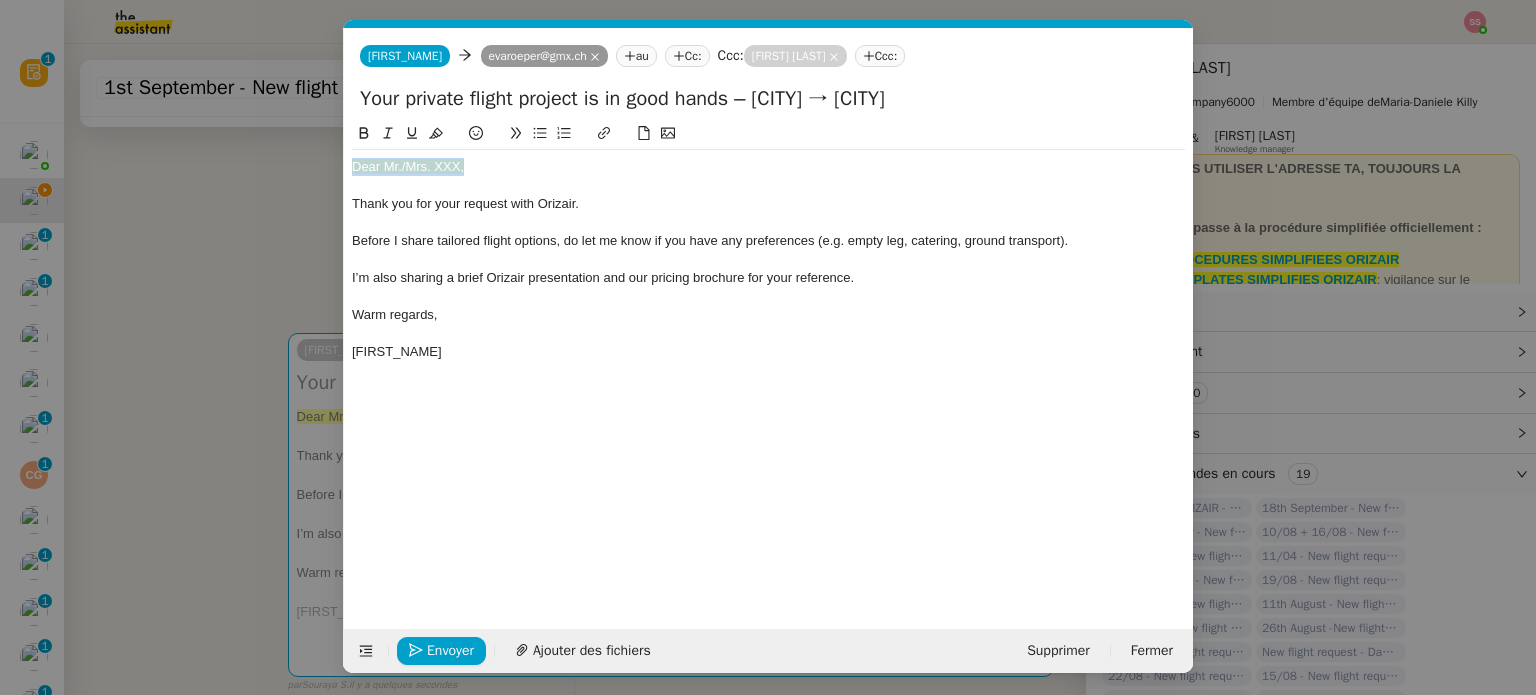drag, startPoint x: 463, startPoint y: 174, endPoint x: 315, endPoint y: 171, distance: 148.0304 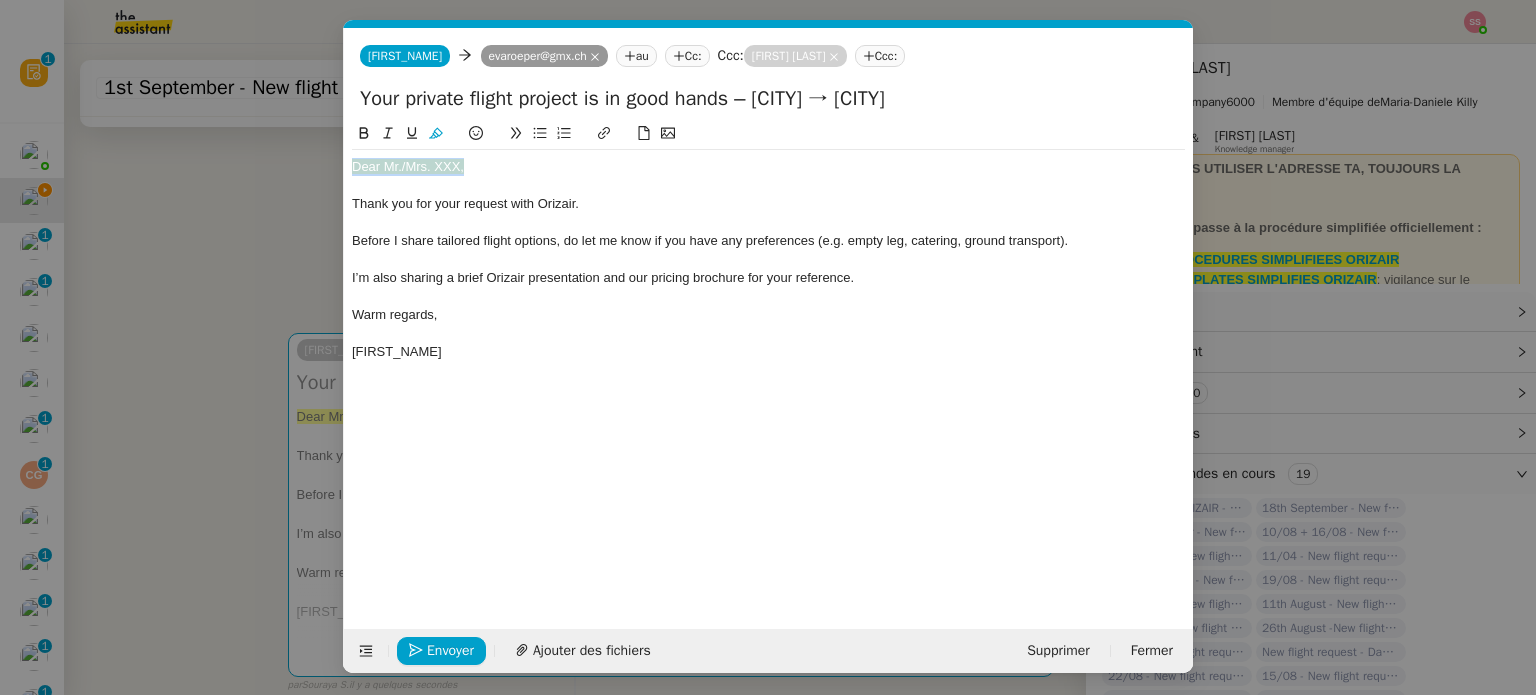 click 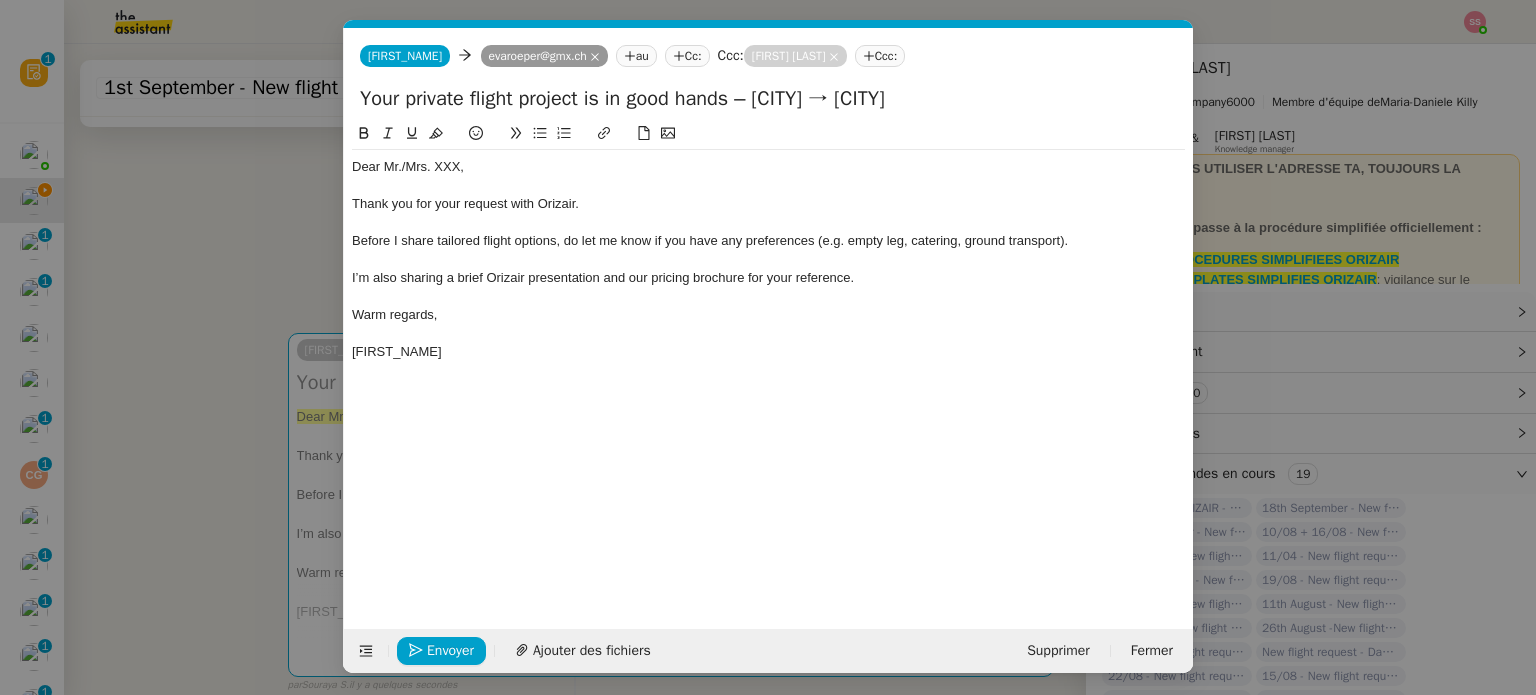 click 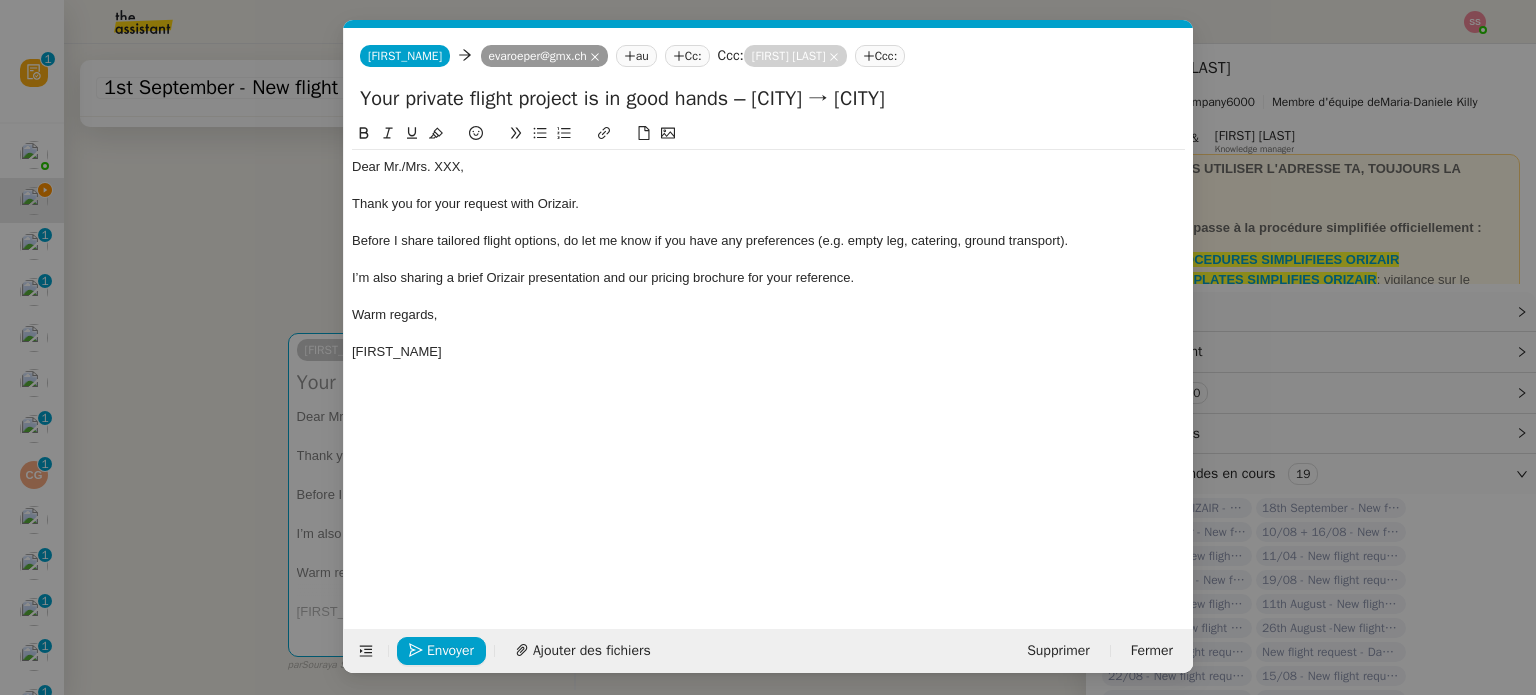click on "Dear Mr./Mrs. XXX," 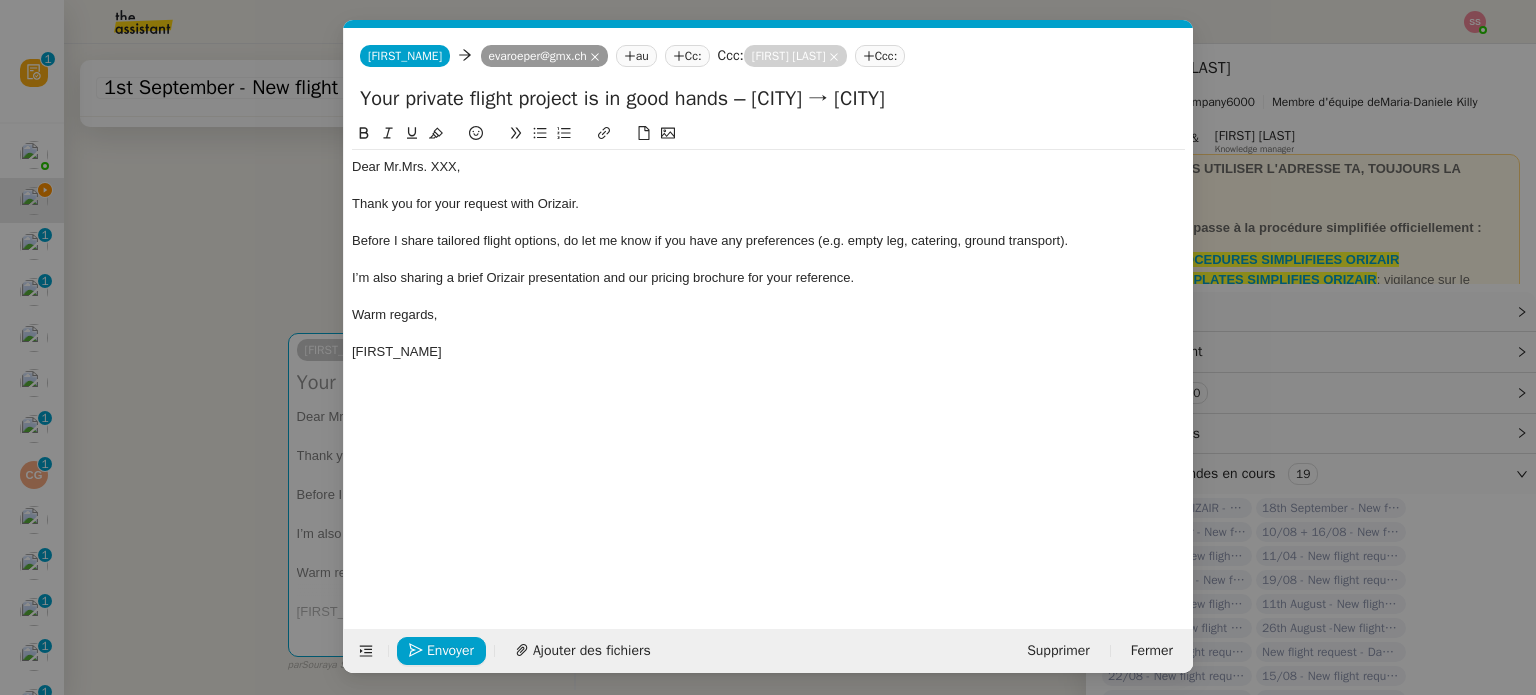 type 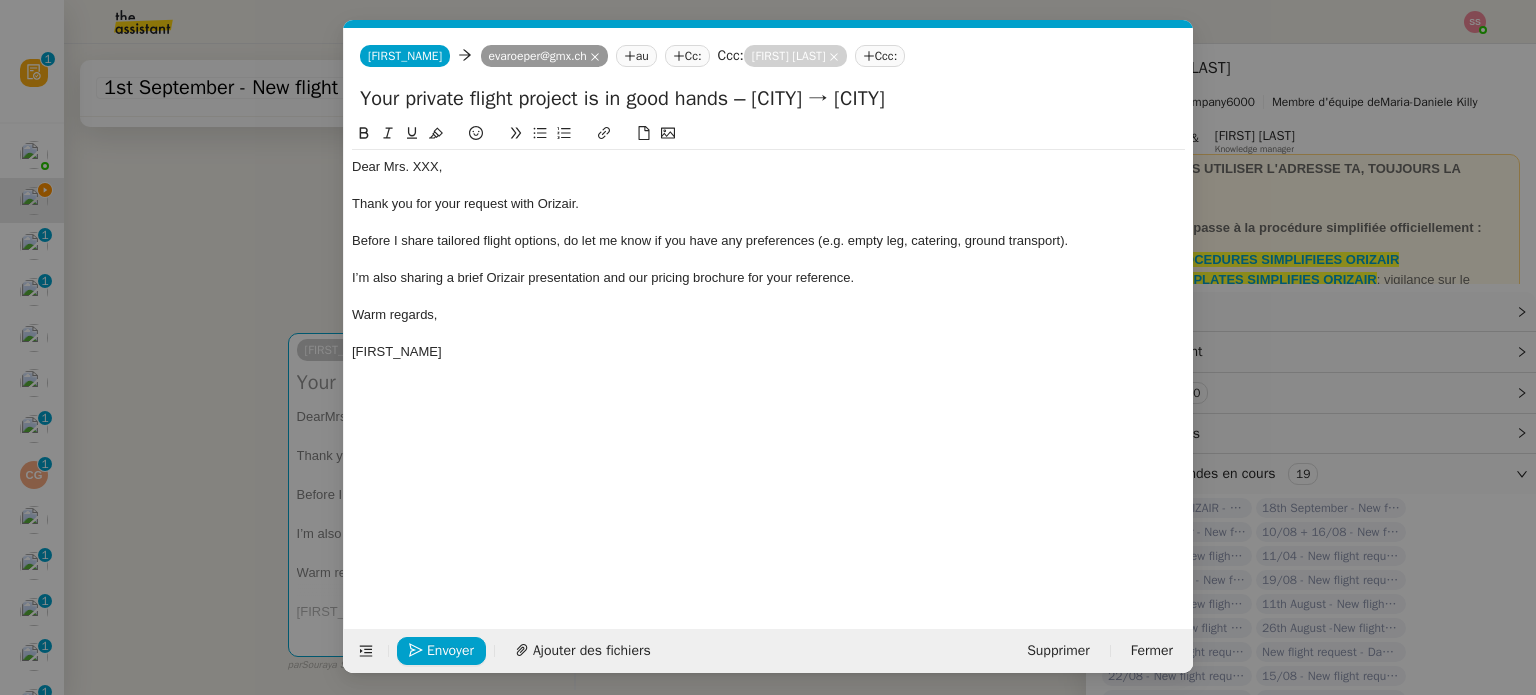 click on "Dear Mrs. XXX," 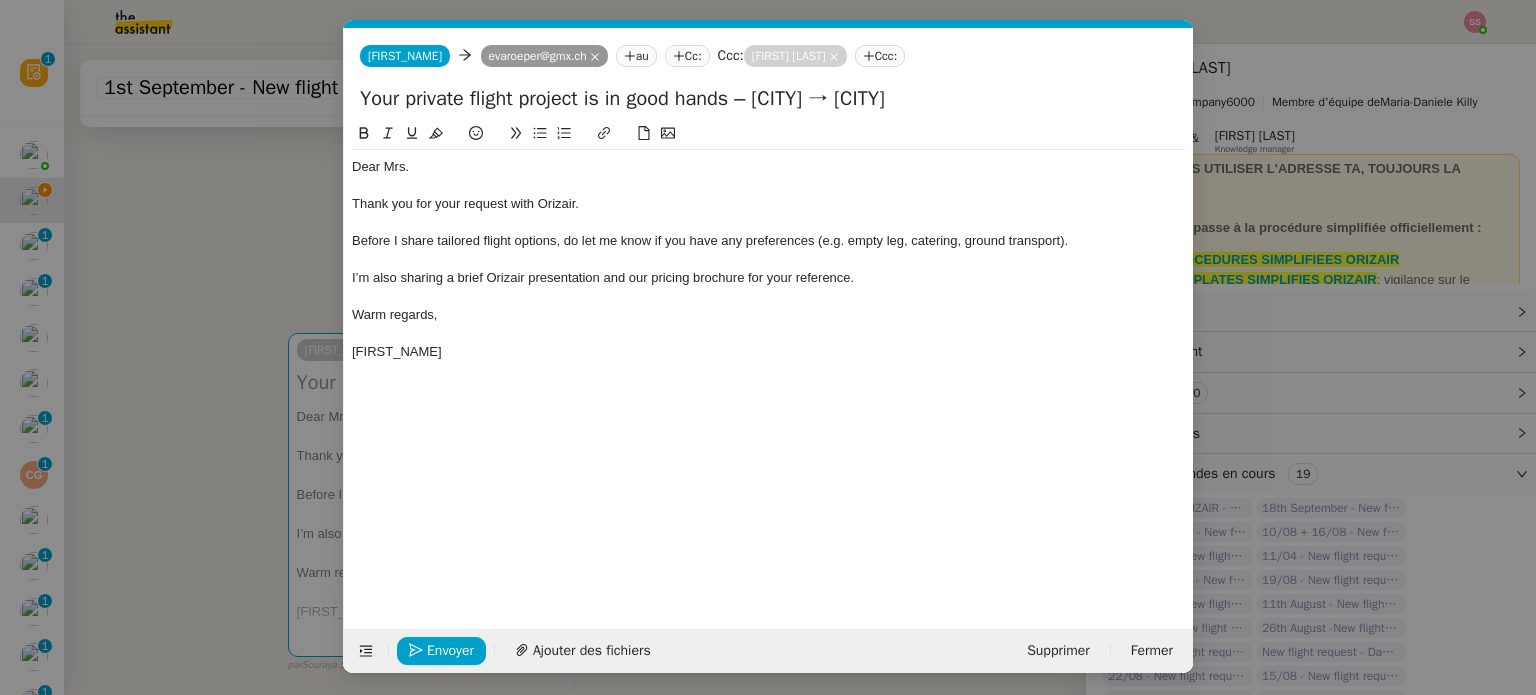 scroll, scrollTop: 0, scrollLeft: 0, axis: both 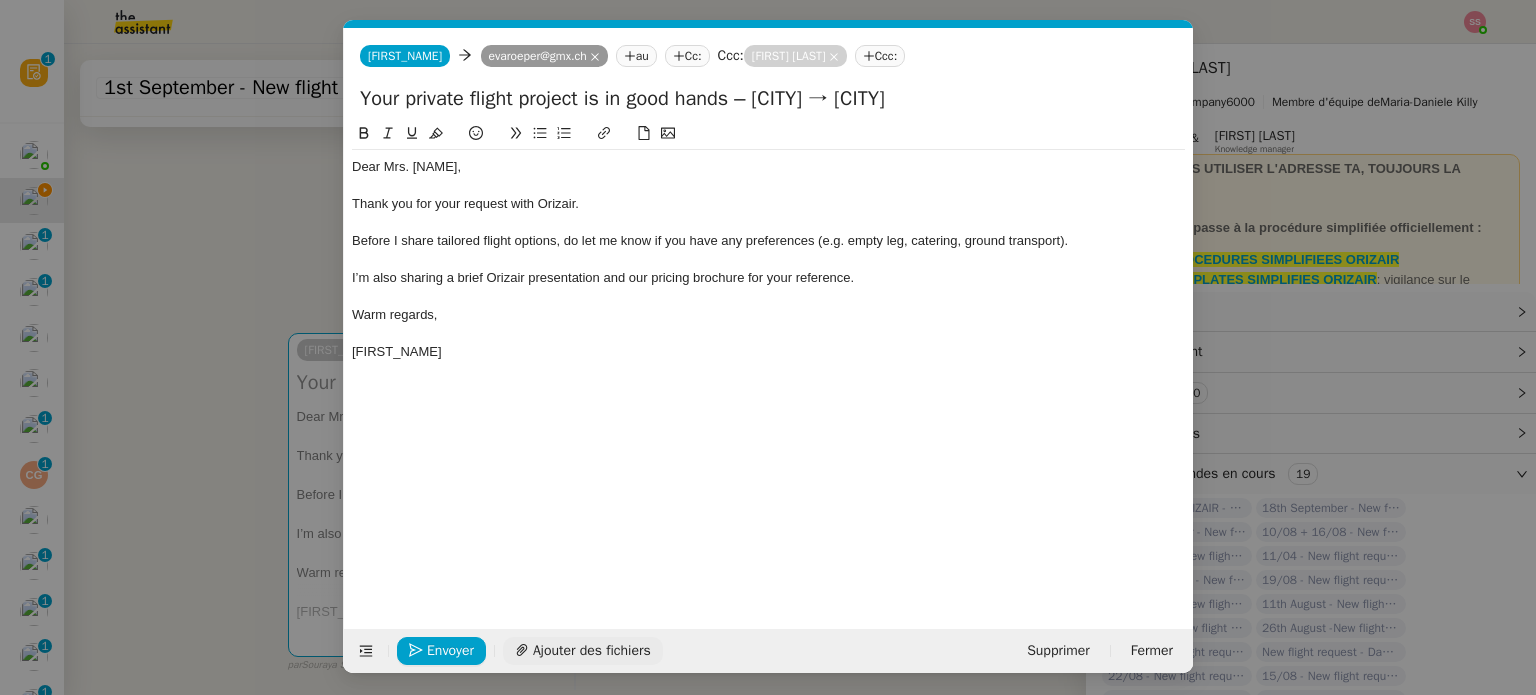 click on "Ajouter des fichiers" 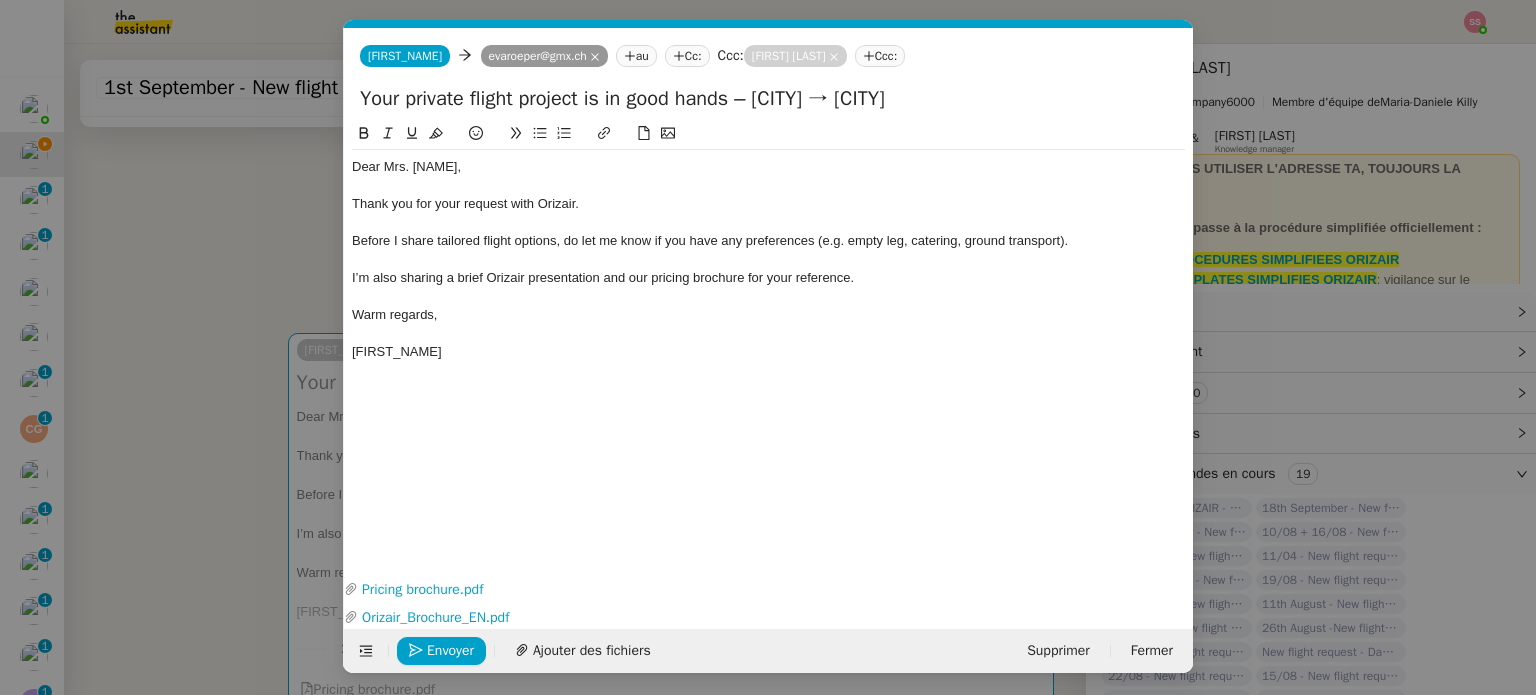 click on "Service ✈️Orizair -  Accus é de réception de la demande (FR) - En cours de validation    à utiliser dans le cadre d'une demande orizair en français  [FIRST_NAME] [LAST_NAME] TA -  ACCUS E RECEPTION + AM    Accus é de réception + intervention d'un account manager TA -  ACCUS E RECEPTION + AM_ANGLAIS    Accus é de réception + intervention d'un project manager ✈️Orizair -  Accus é de réception de la demande (EN) - En cours de validation    à utiliser à réception de demande orizair en anglais  [FIRST_NAME] [LAST_NAME] TA -  ACCUS E RECEPTION    Accus é de réception de la demande TA -  ACCUS E RECEPTION (EN)    TA -  ACCES  BANQUE DEDIE    A utiliser dans le cadre de la mise en place d' accès  bancaires dédiés TA - AJOUT ELEMENT COFFRE FORT    A utiliser lorsque le client doit partager un nouvel  accès  à son coffre-fort TA - PARTAGE DE CALENDRIER (EN)    A utiliser pour demander au client de partager son calendrier afin de faciliter l' accès  et la gestion Common ✈️Orizair -  Accus    TA -" at bounding box center [768, 347] 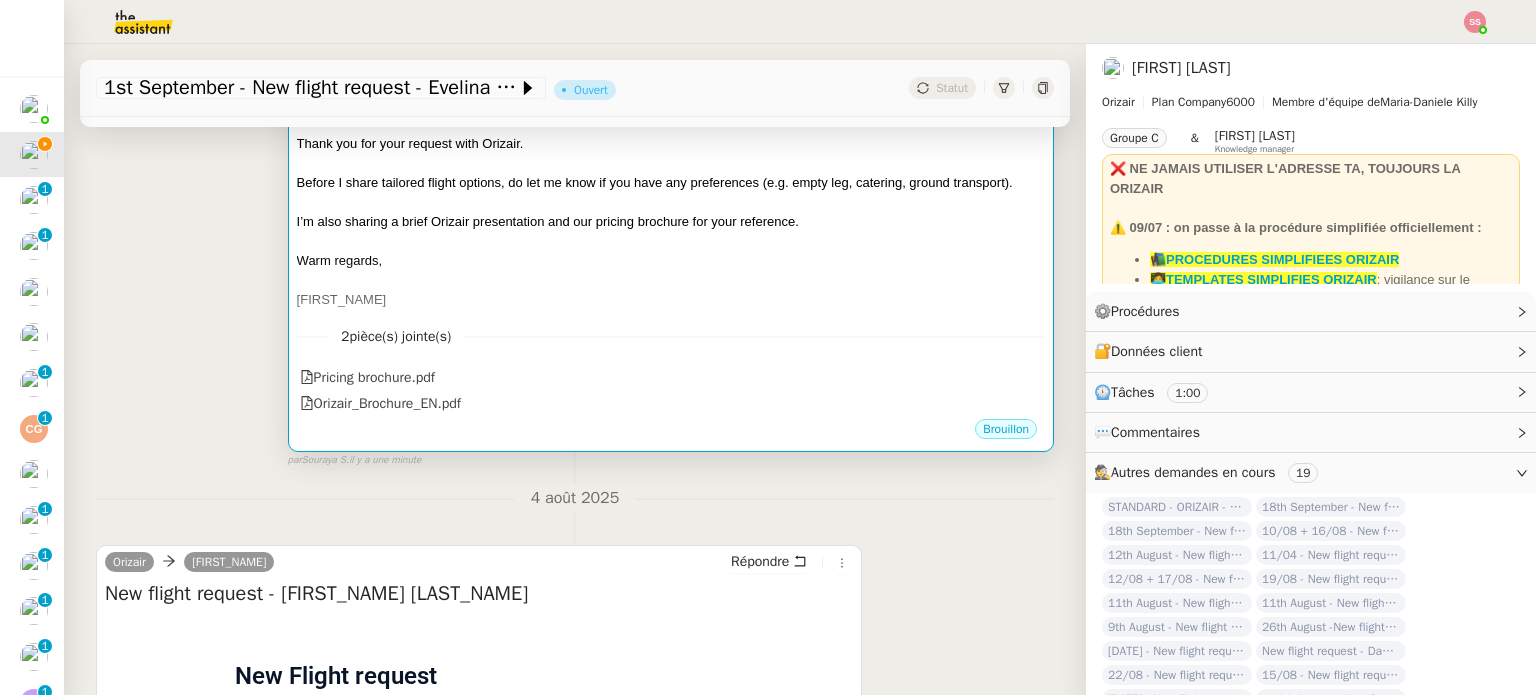 scroll, scrollTop: 400, scrollLeft: 0, axis: vertical 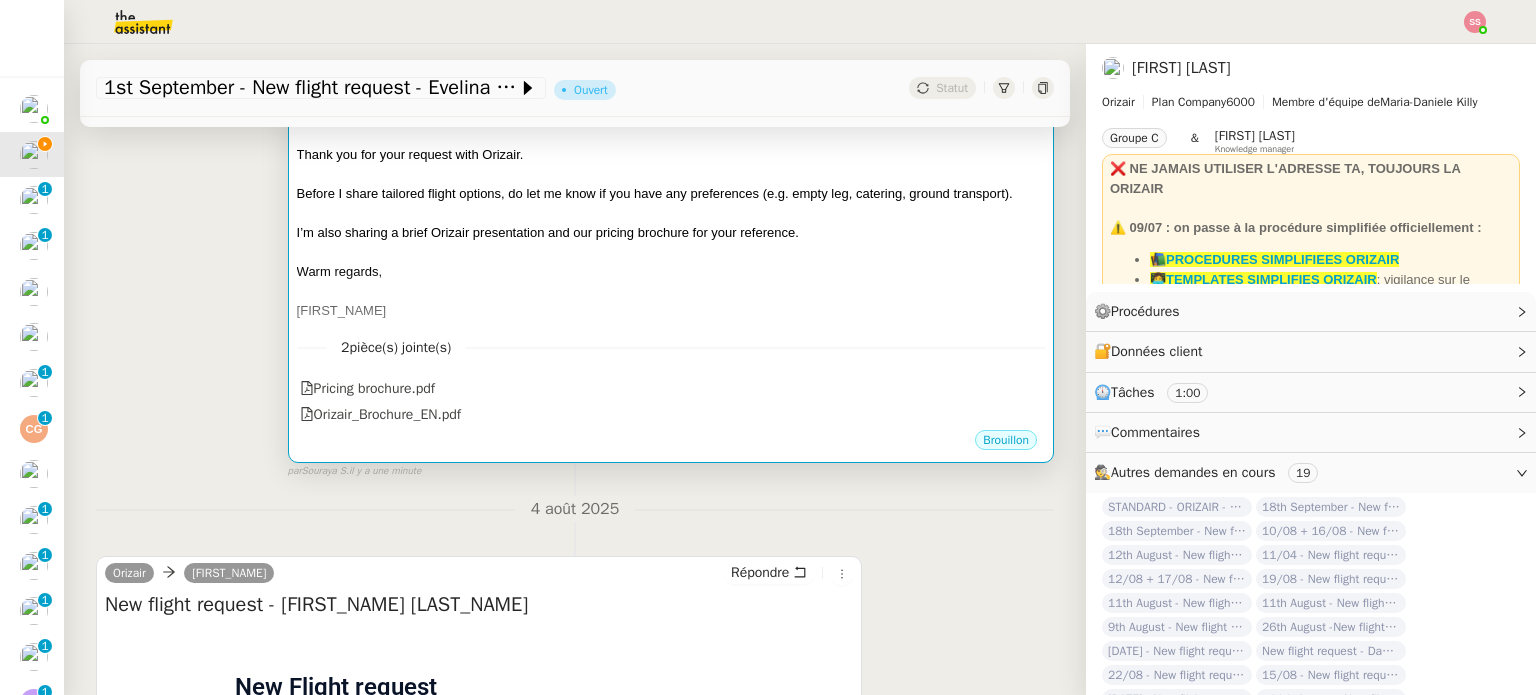 click on "[FIRST_NAME]" at bounding box center (671, 311) 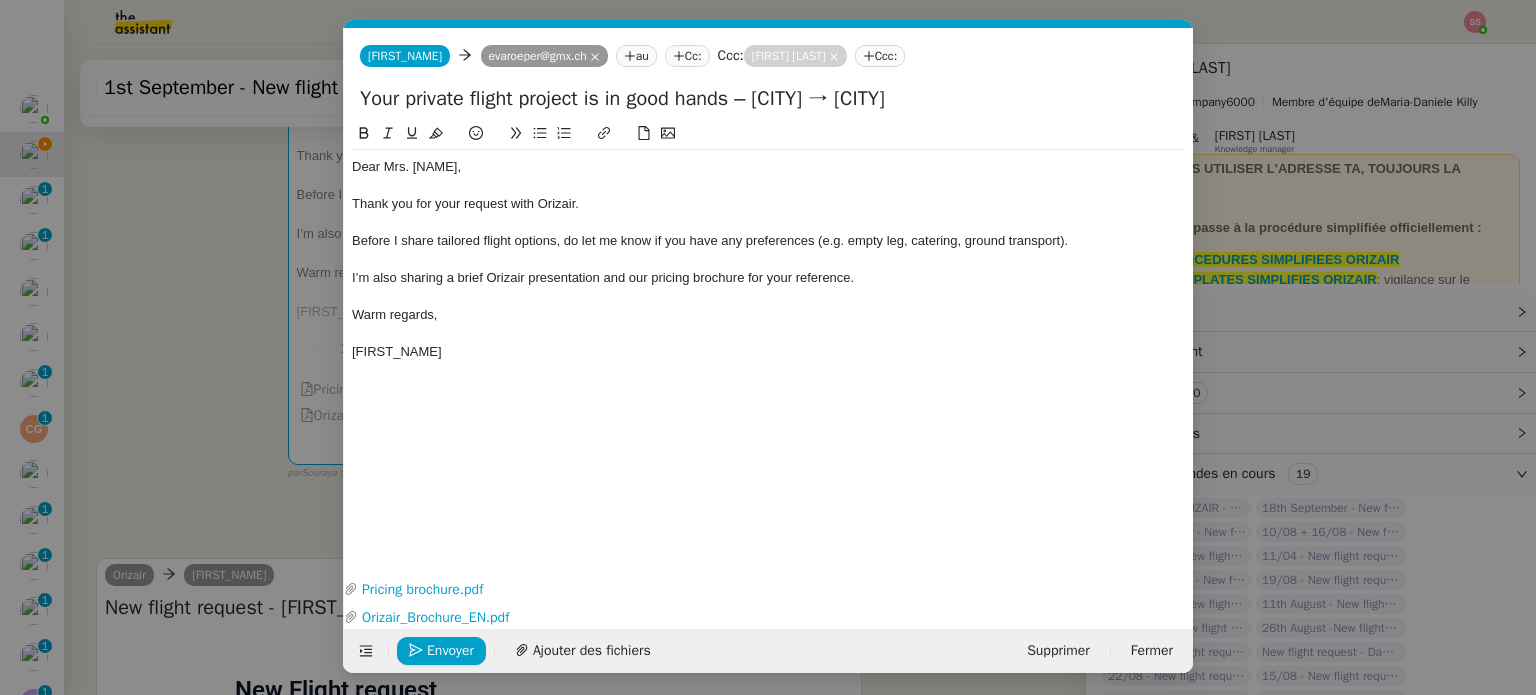 scroll, scrollTop: 0, scrollLeft: 76, axis: horizontal 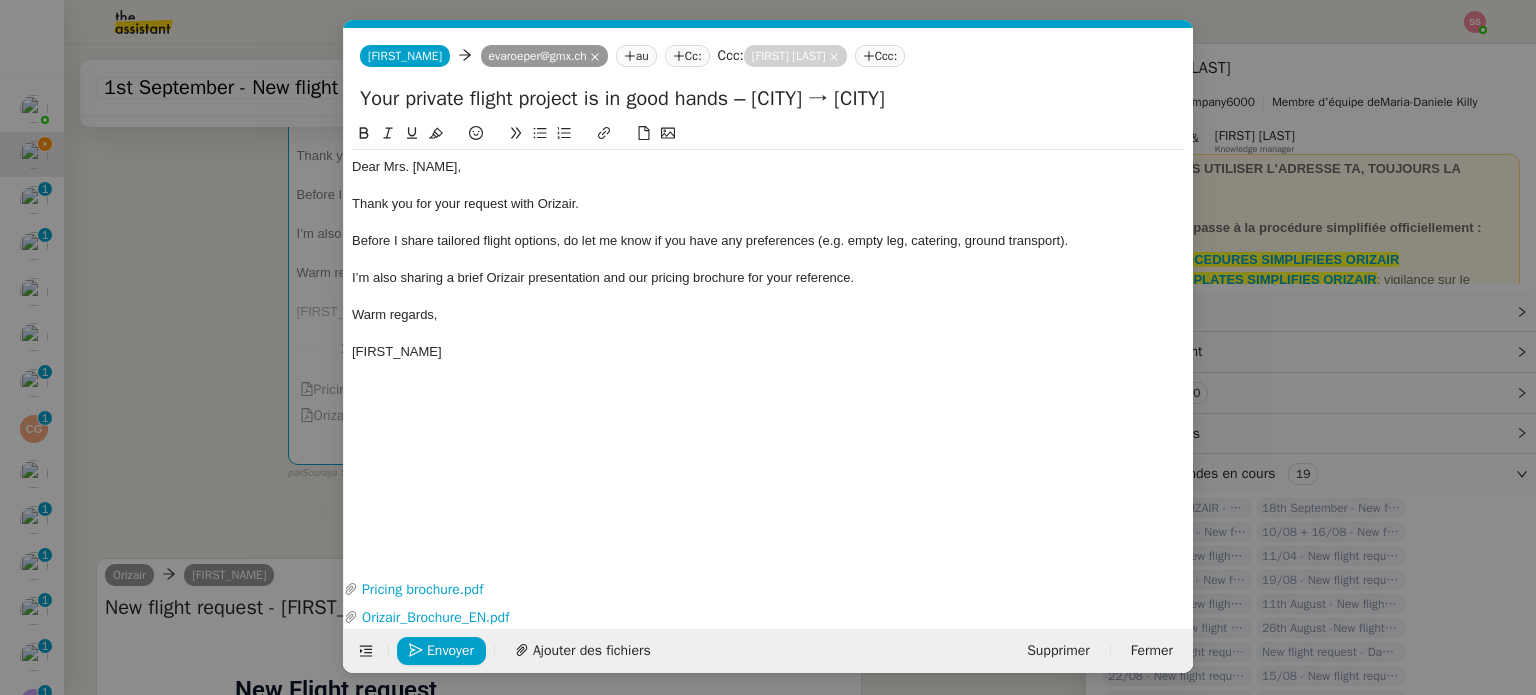 drag, startPoint x: 784, startPoint y: 97, endPoint x: 892, endPoint y: 86, distance: 108.55874 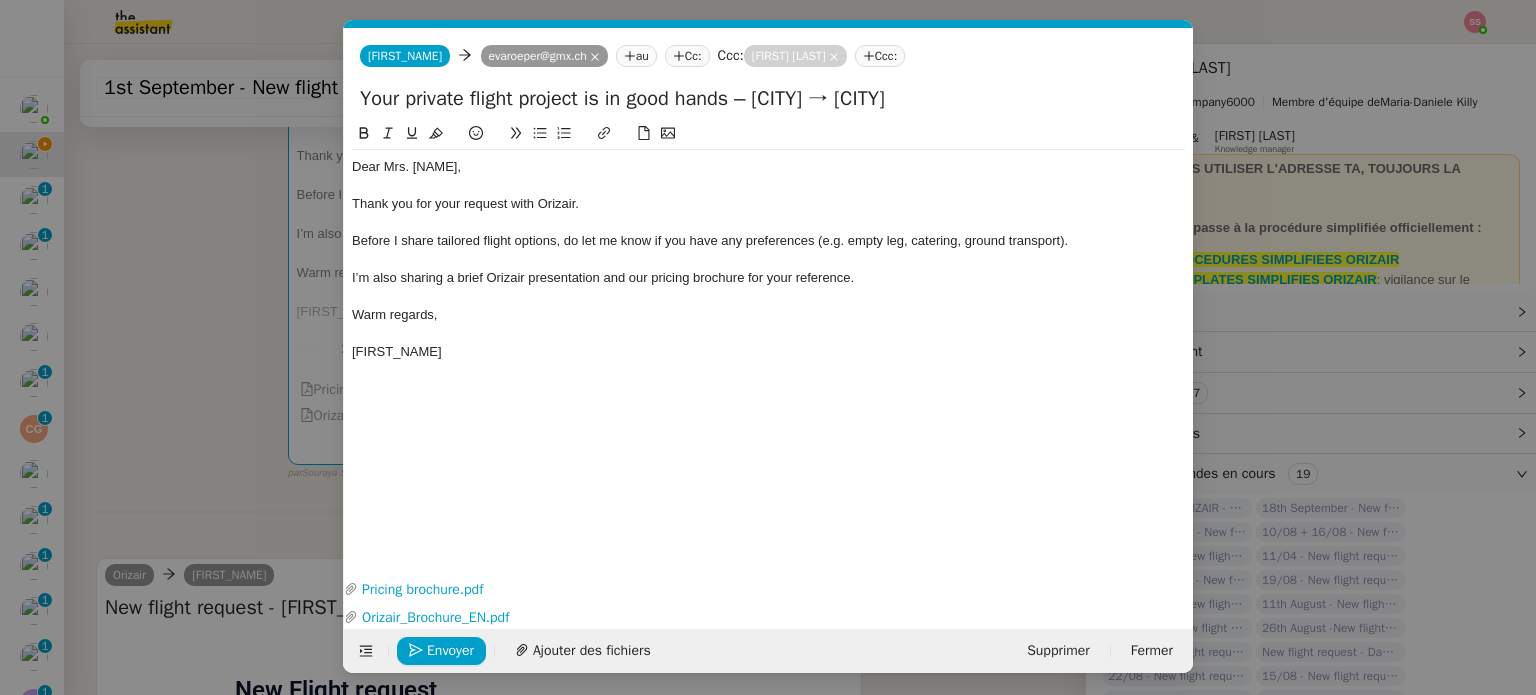 drag, startPoint x: 948, startPoint y: 98, endPoint x: 911, endPoint y: 104, distance: 37.48333 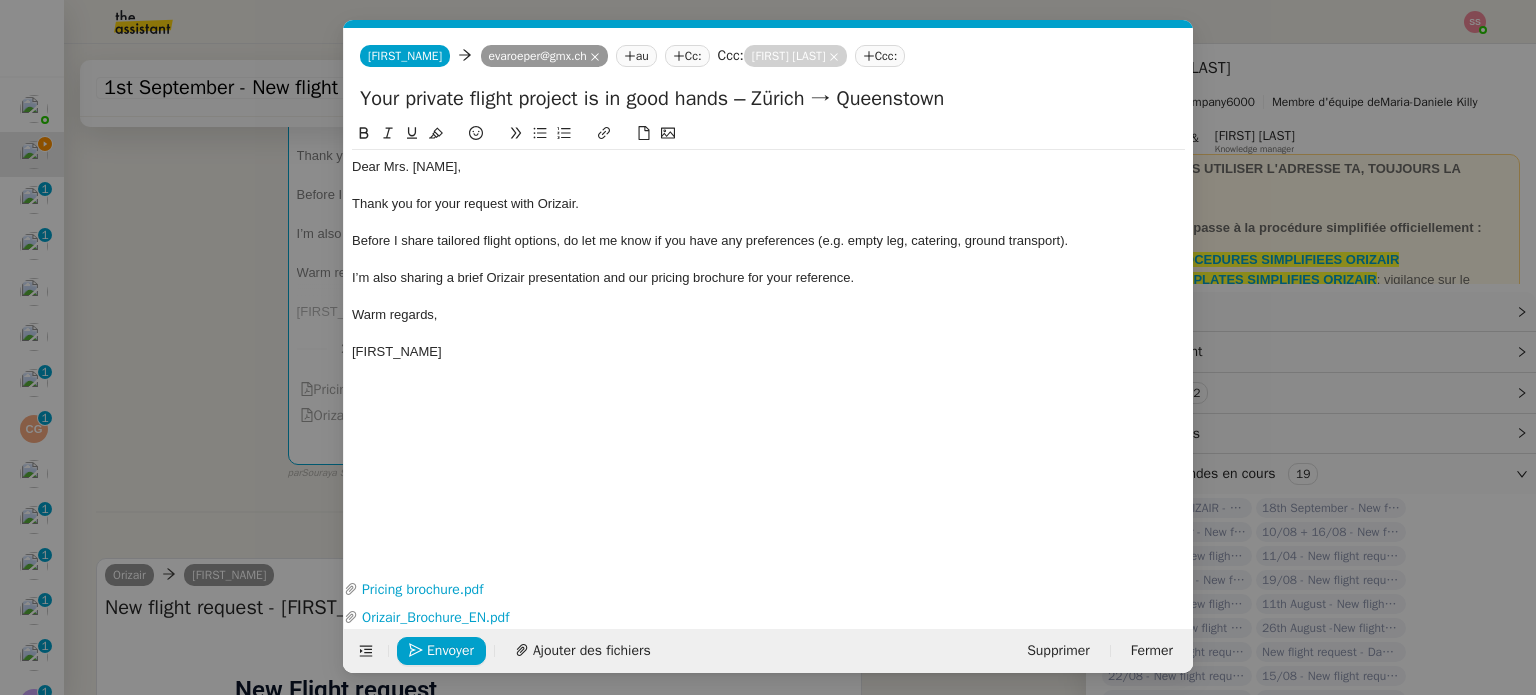 type on "Your private flight project is in good hands – Zürich → Queenstown" 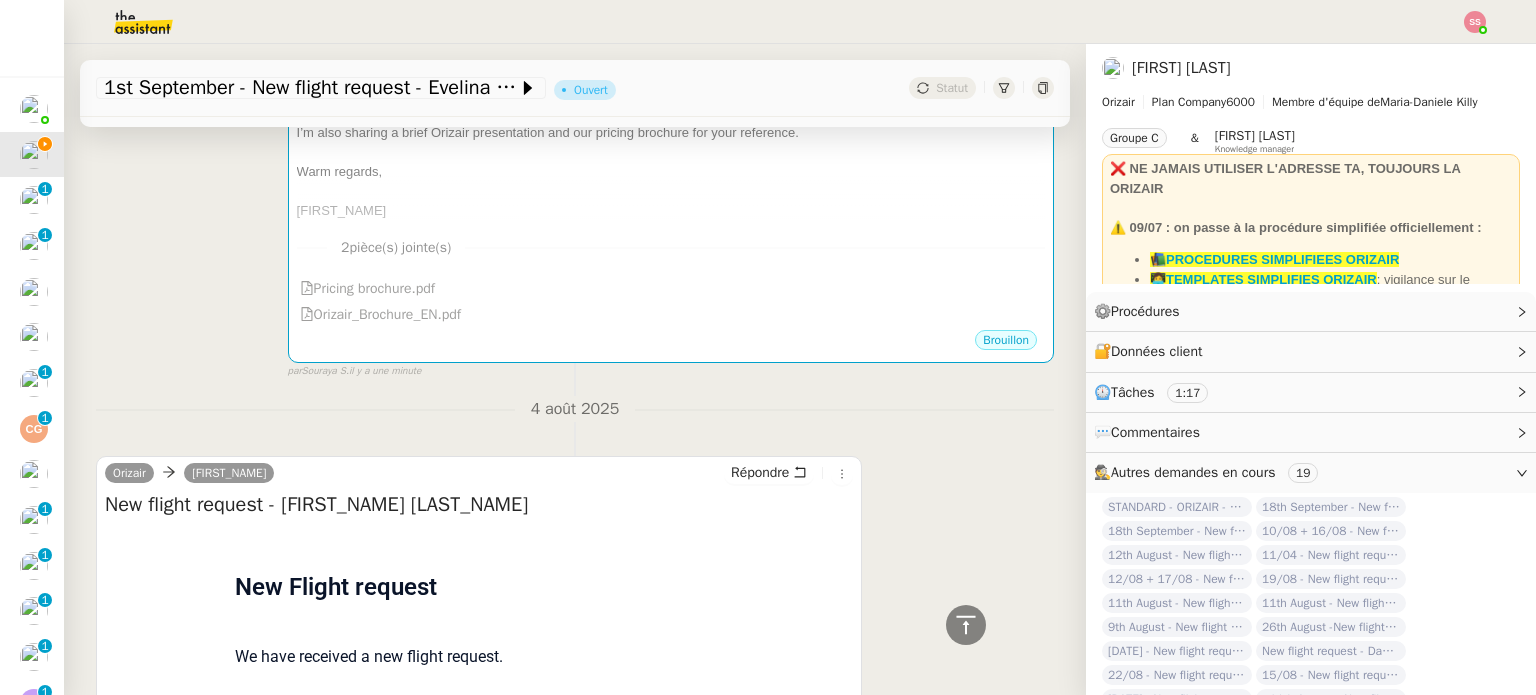 scroll, scrollTop: 200, scrollLeft: 0, axis: vertical 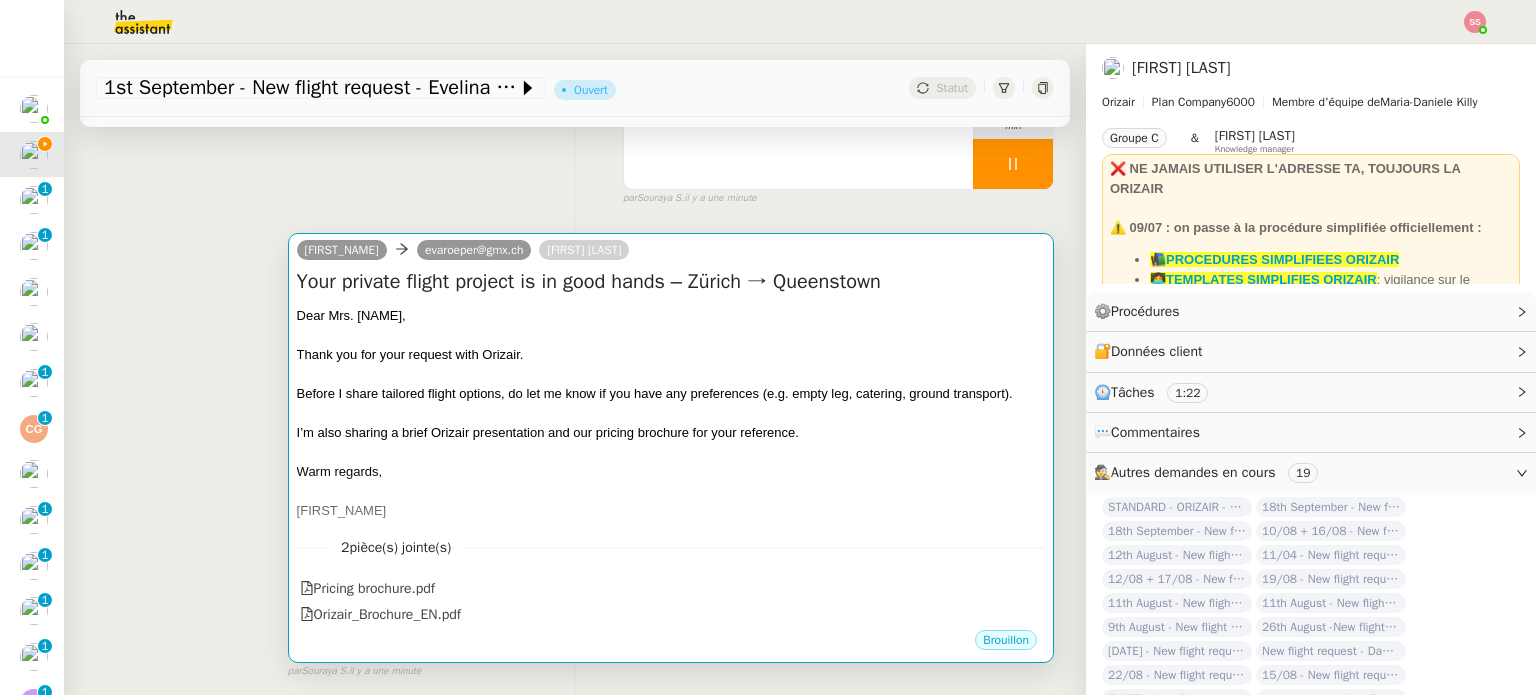 click on "I’m also sharing a brief Orizair presentation and our pricing brochure for your reference." at bounding box center [548, 432] 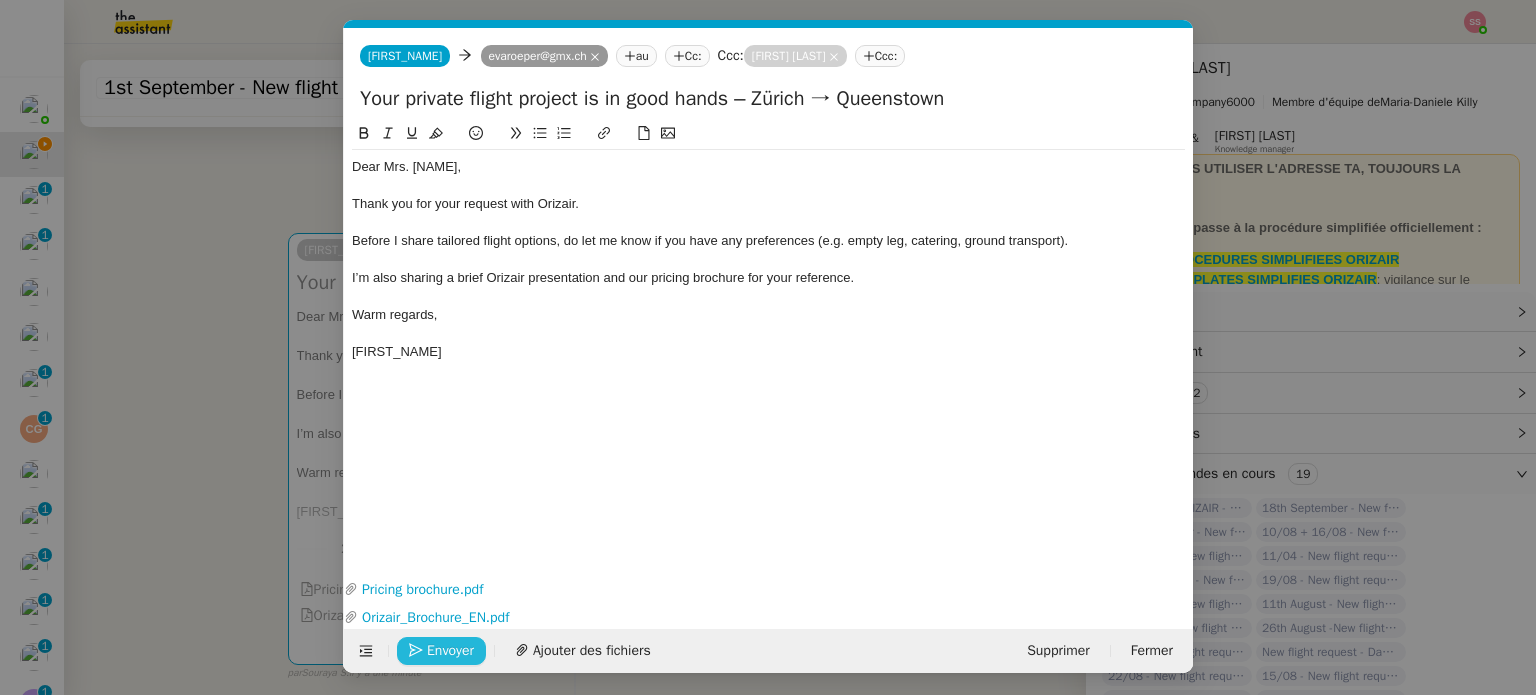 scroll, scrollTop: 0, scrollLeft: 76, axis: horizontal 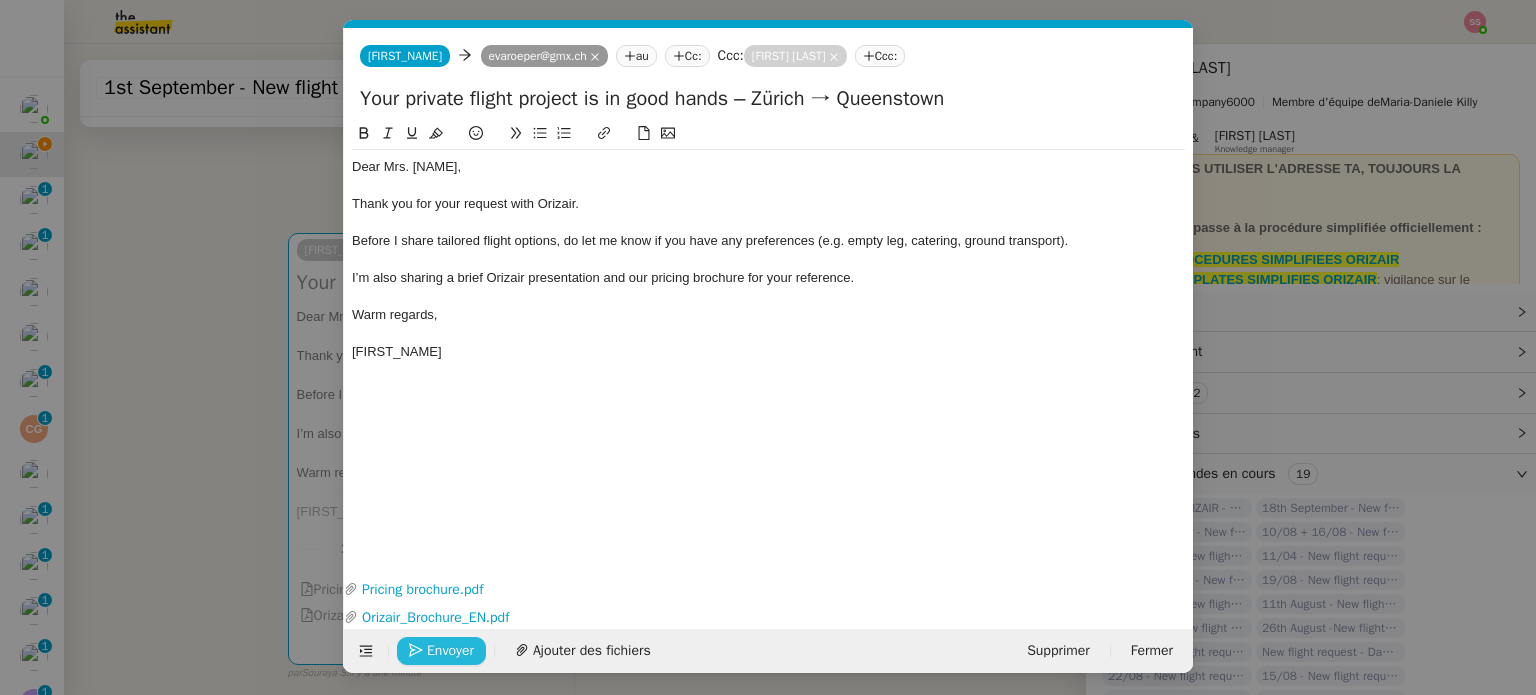 click on "Envoyer" 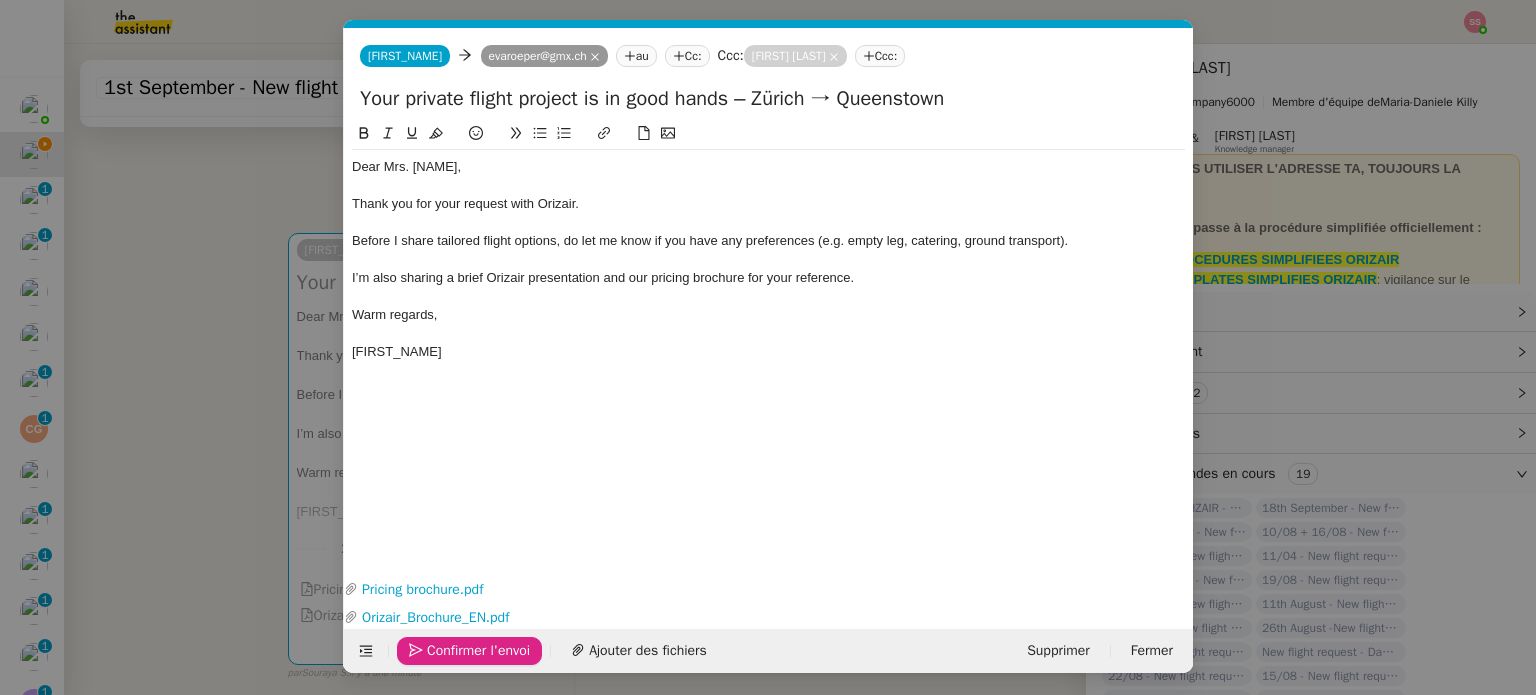 click on "Confirmer l'envoi" 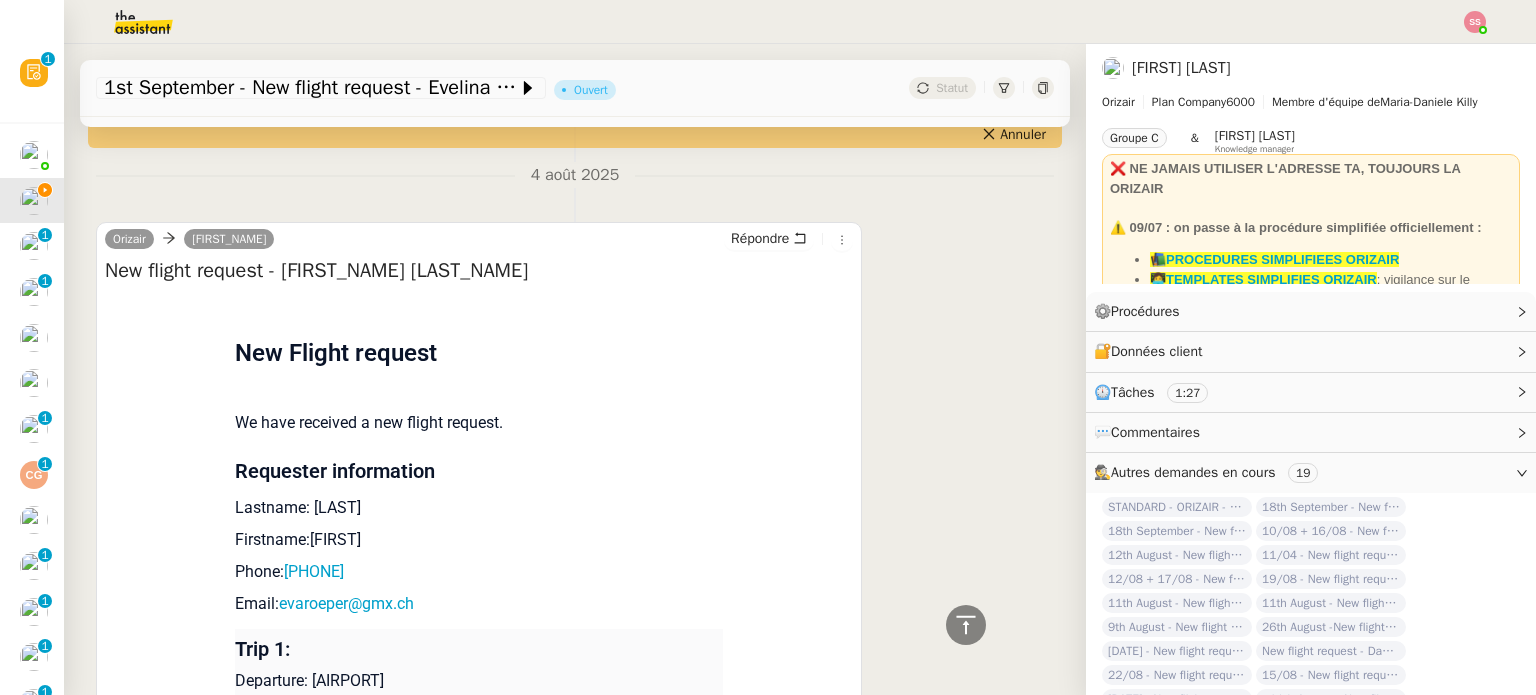scroll, scrollTop: 800, scrollLeft: 0, axis: vertical 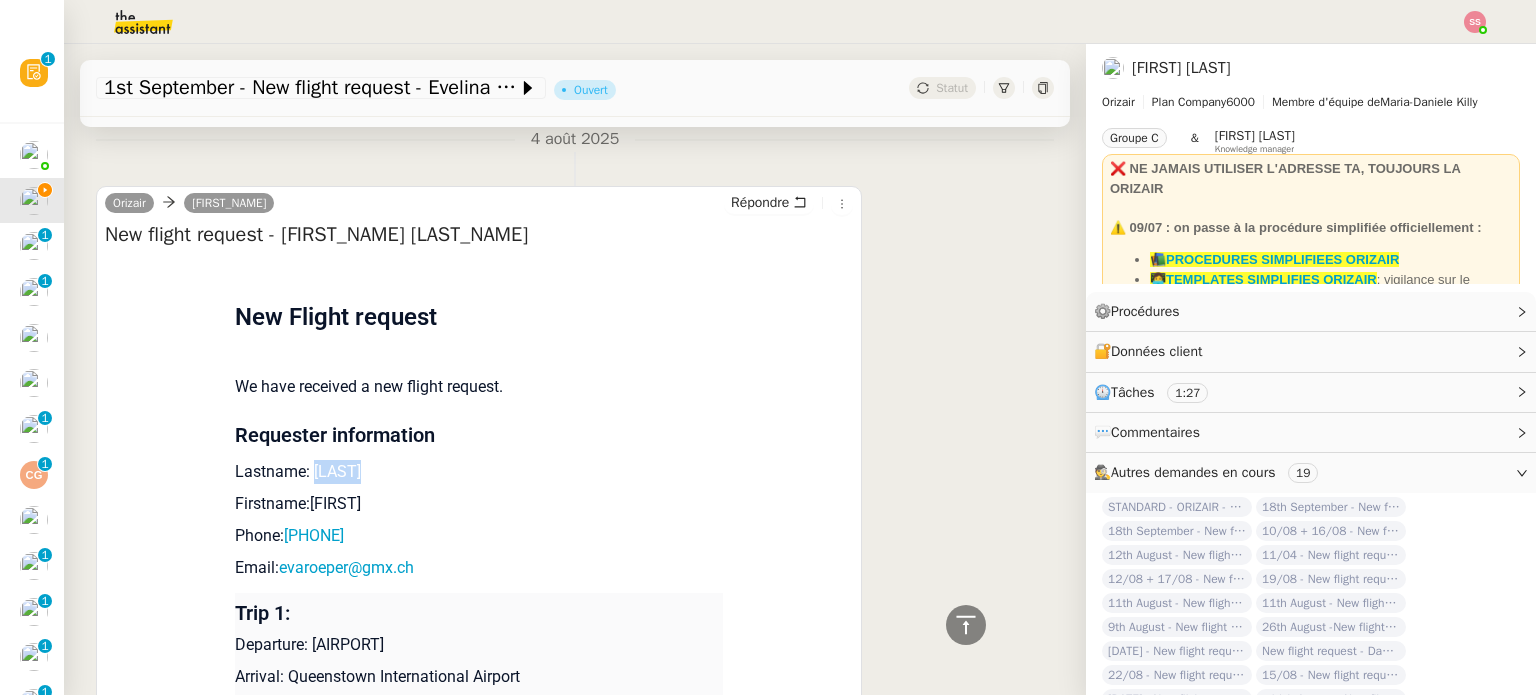 drag, startPoint x: 363, startPoint y: 487, endPoint x: 303, endPoint y: 477, distance: 60.827625 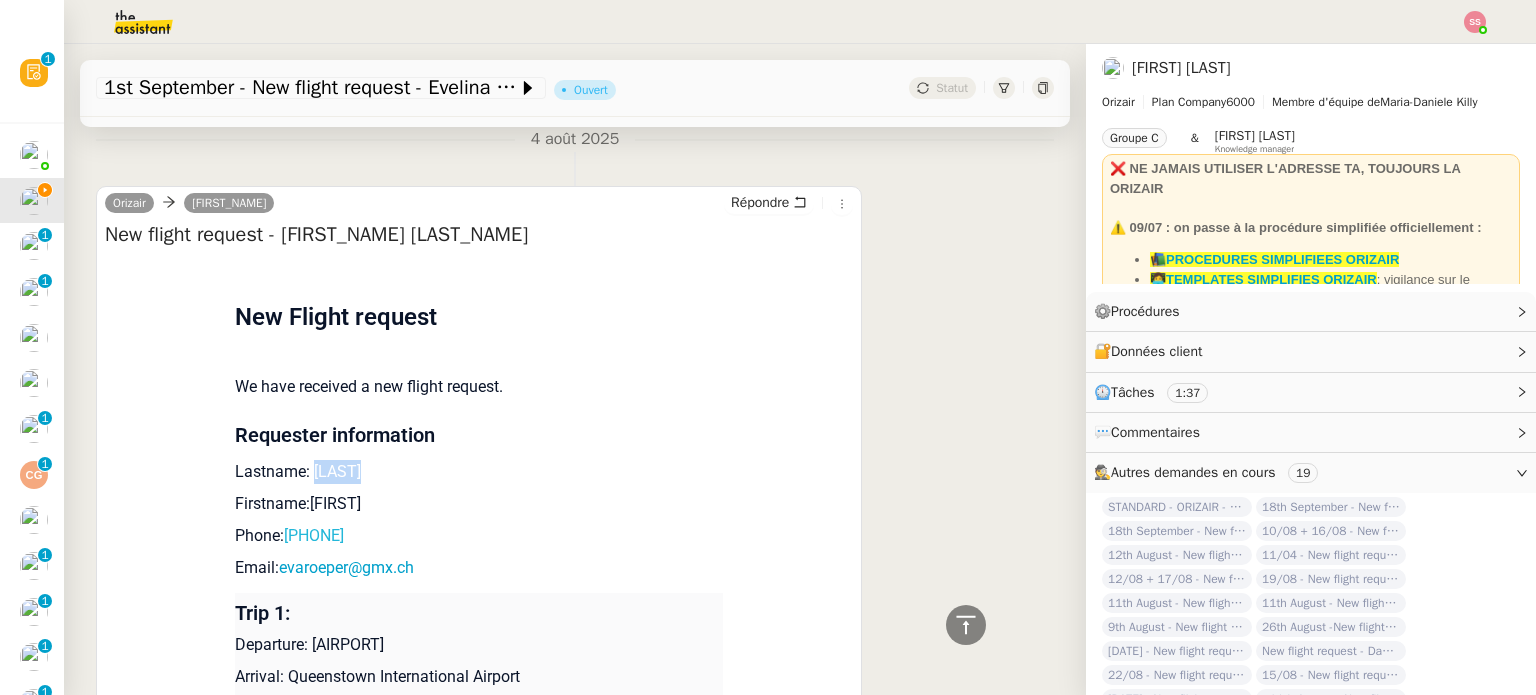 drag, startPoint x: 413, startPoint y: 547, endPoint x: 292, endPoint y: 535, distance: 121.59358 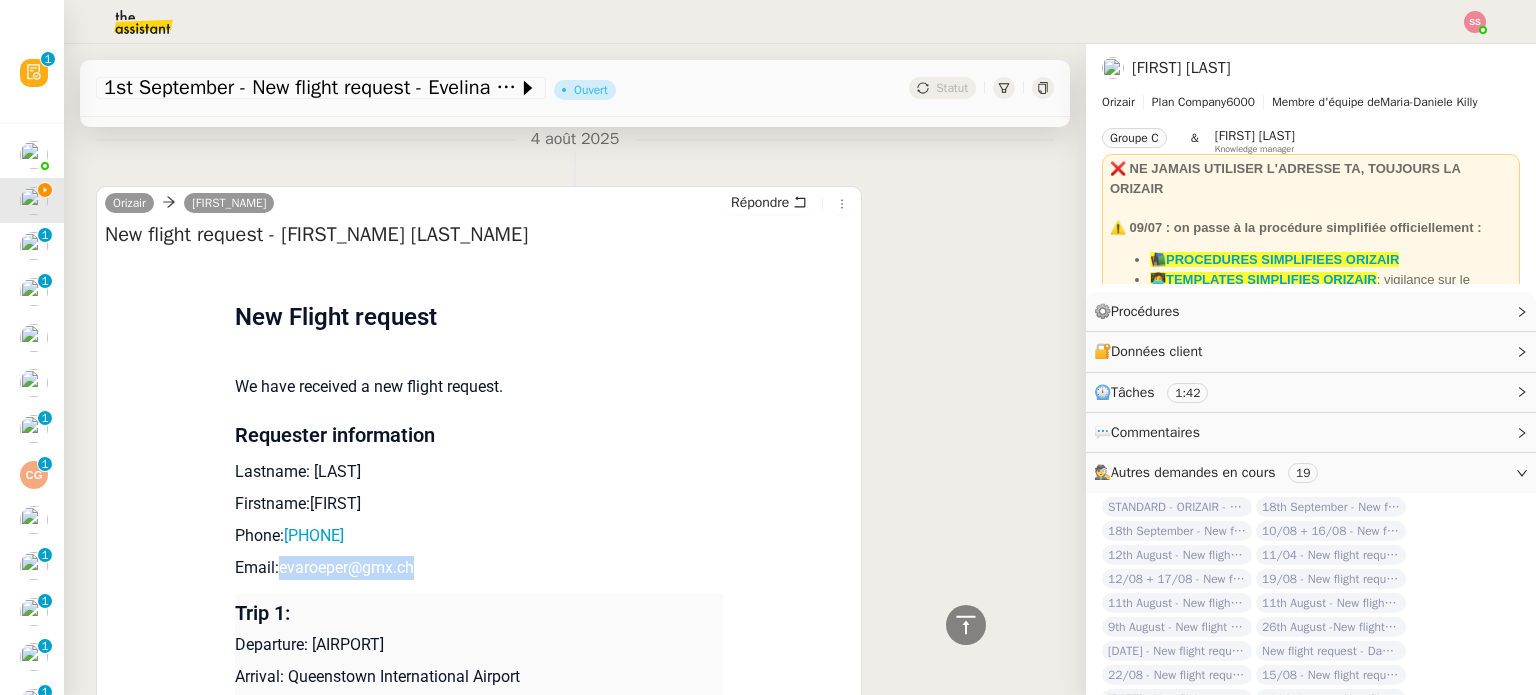 drag, startPoint x: 435, startPoint y: 574, endPoint x: 271, endPoint y: 579, distance: 164.0762 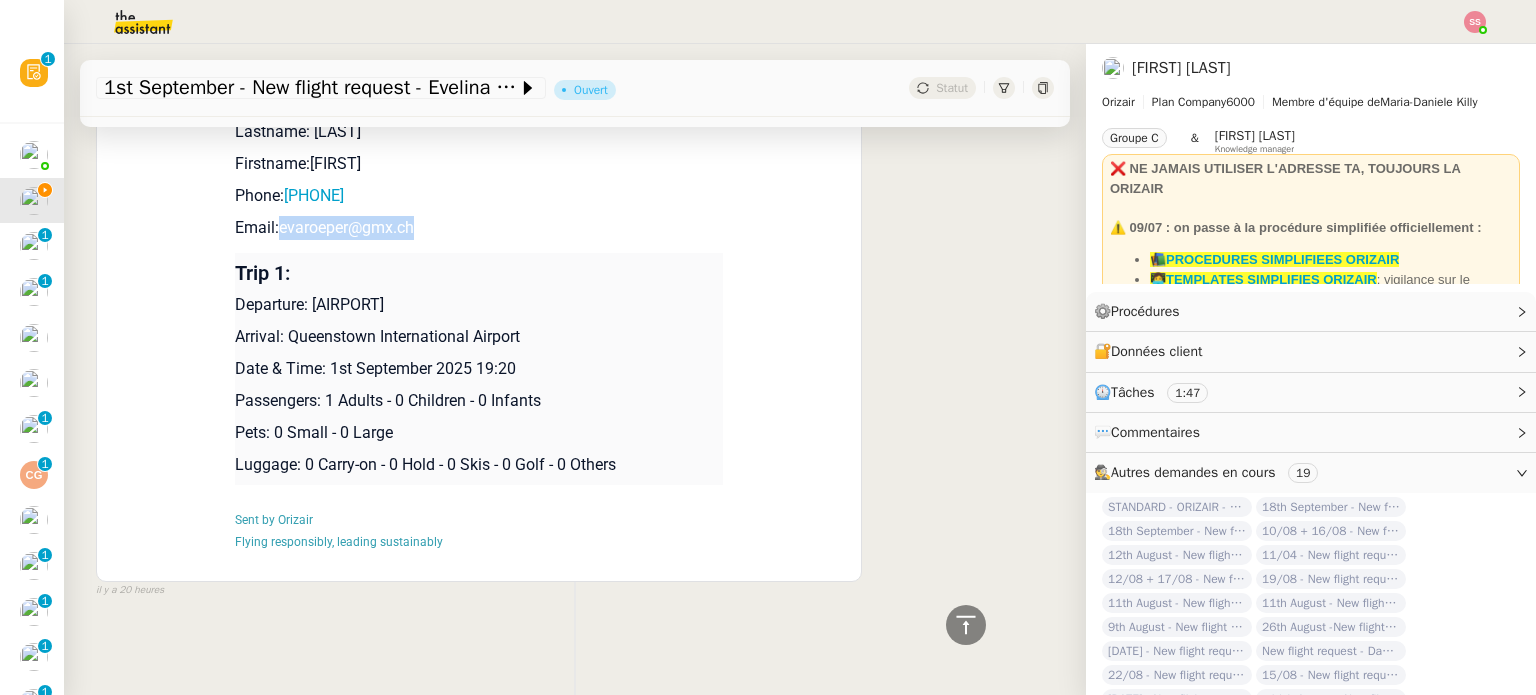 scroll, scrollTop: 1154, scrollLeft: 0, axis: vertical 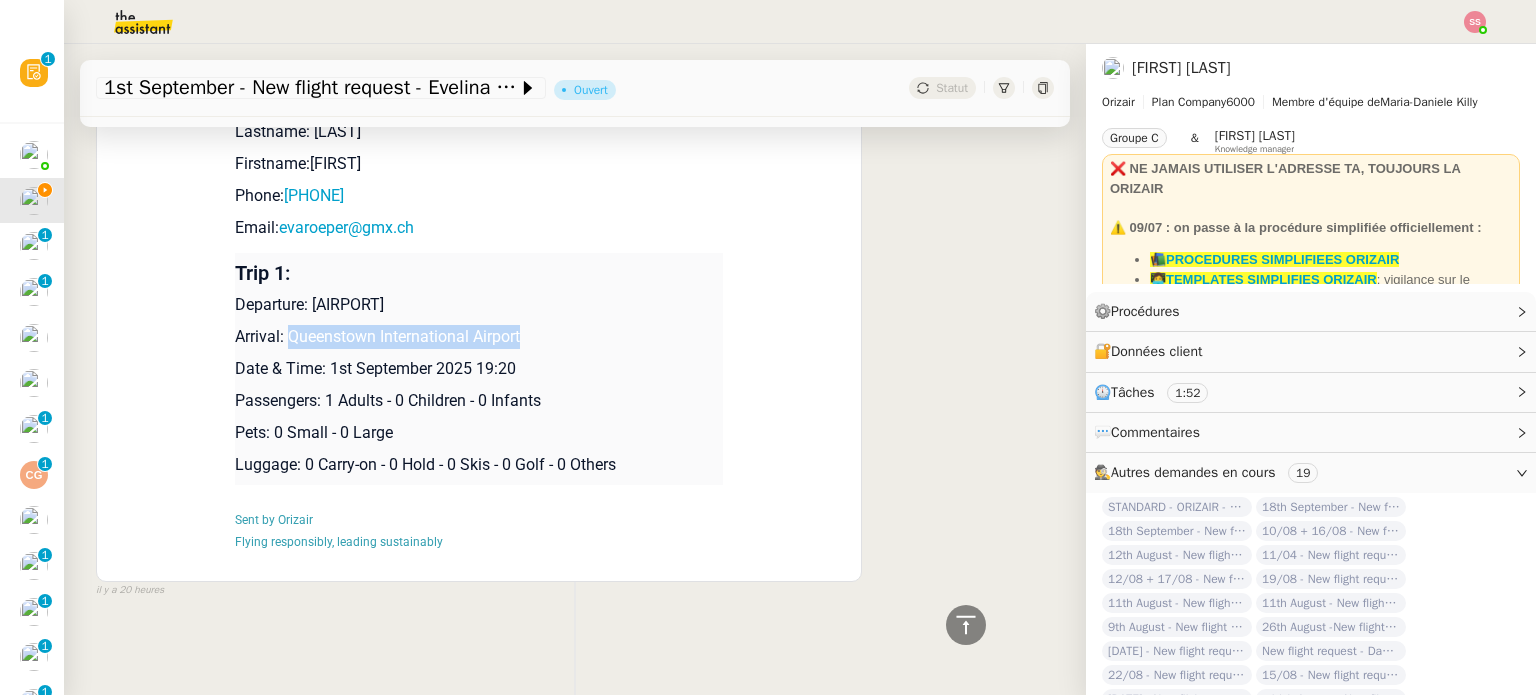 drag, startPoint x: 527, startPoint y: 336, endPoint x: 276, endPoint y: 323, distance: 251.33643 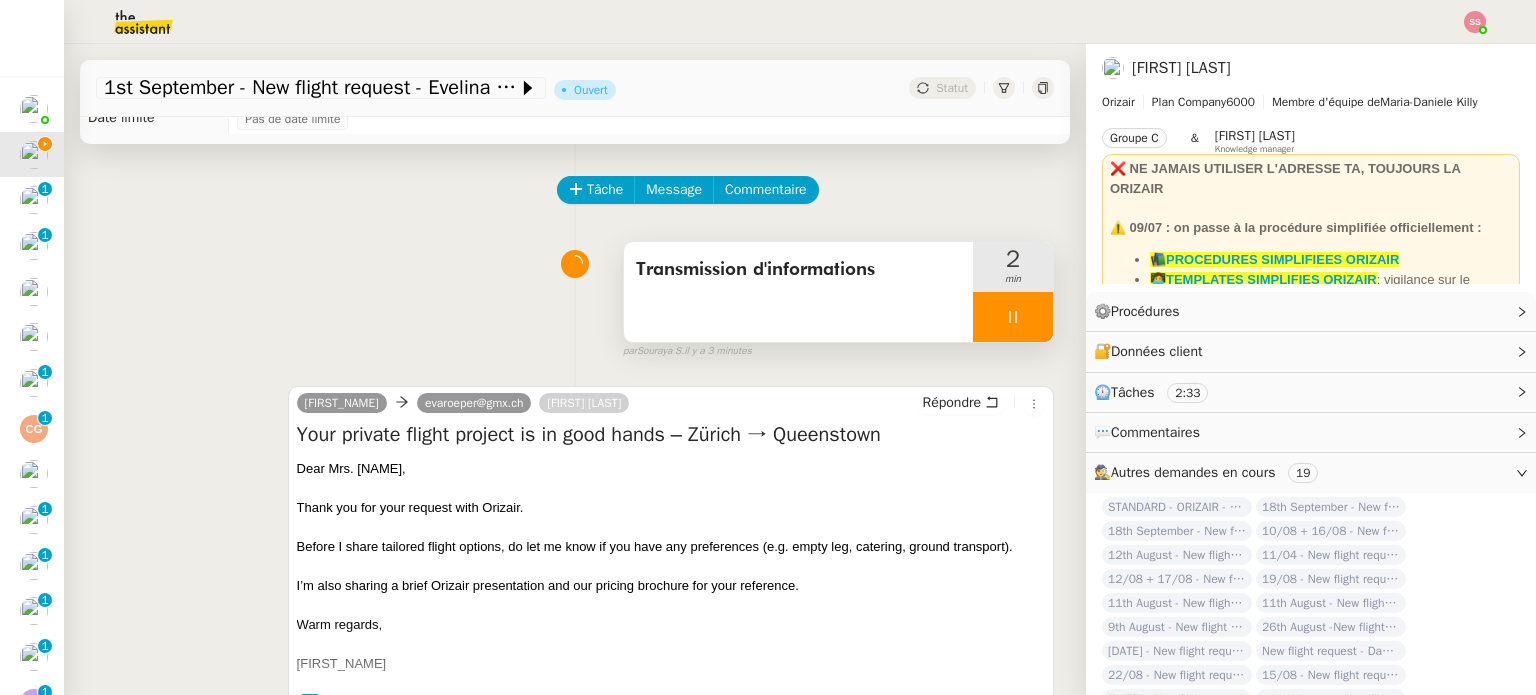 scroll, scrollTop: 32, scrollLeft: 0, axis: vertical 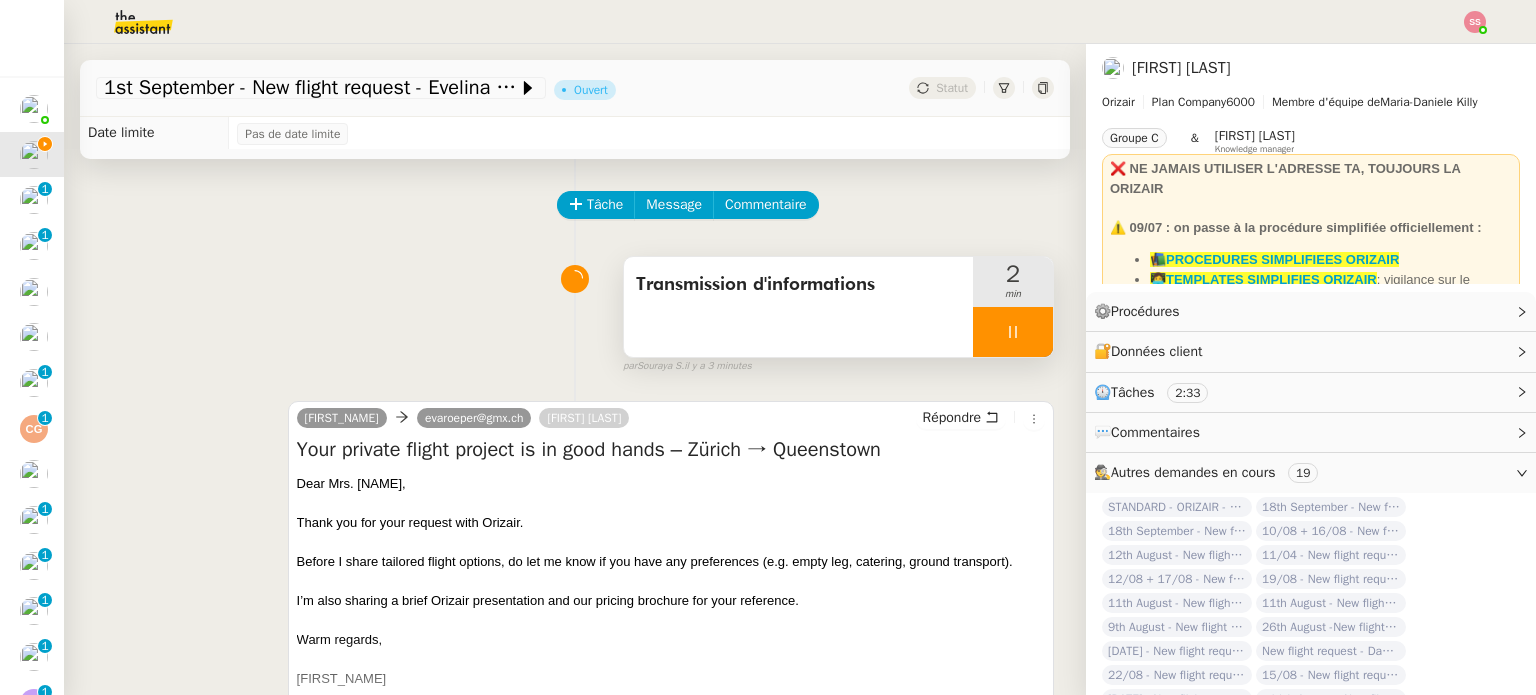 click at bounding box center (1013, 332) 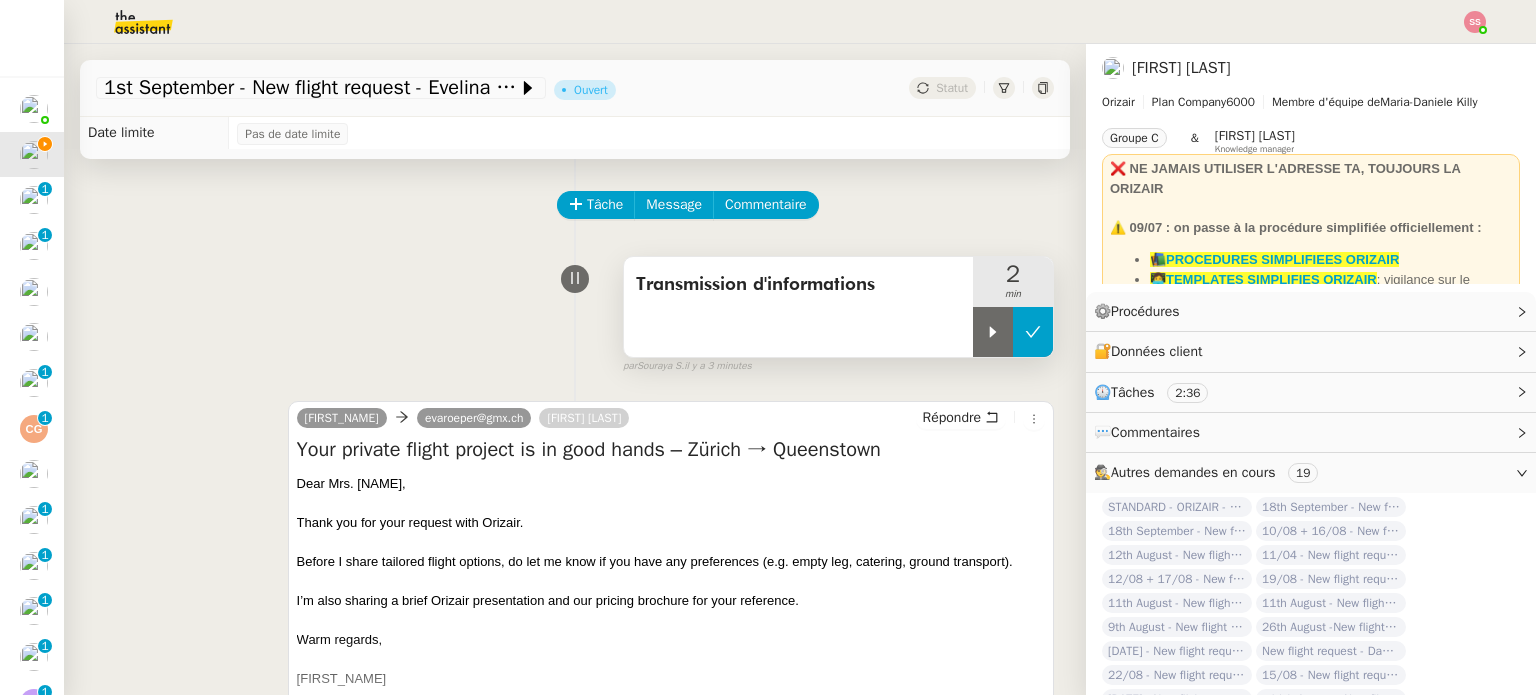 click at bounding box center (1033, 332) 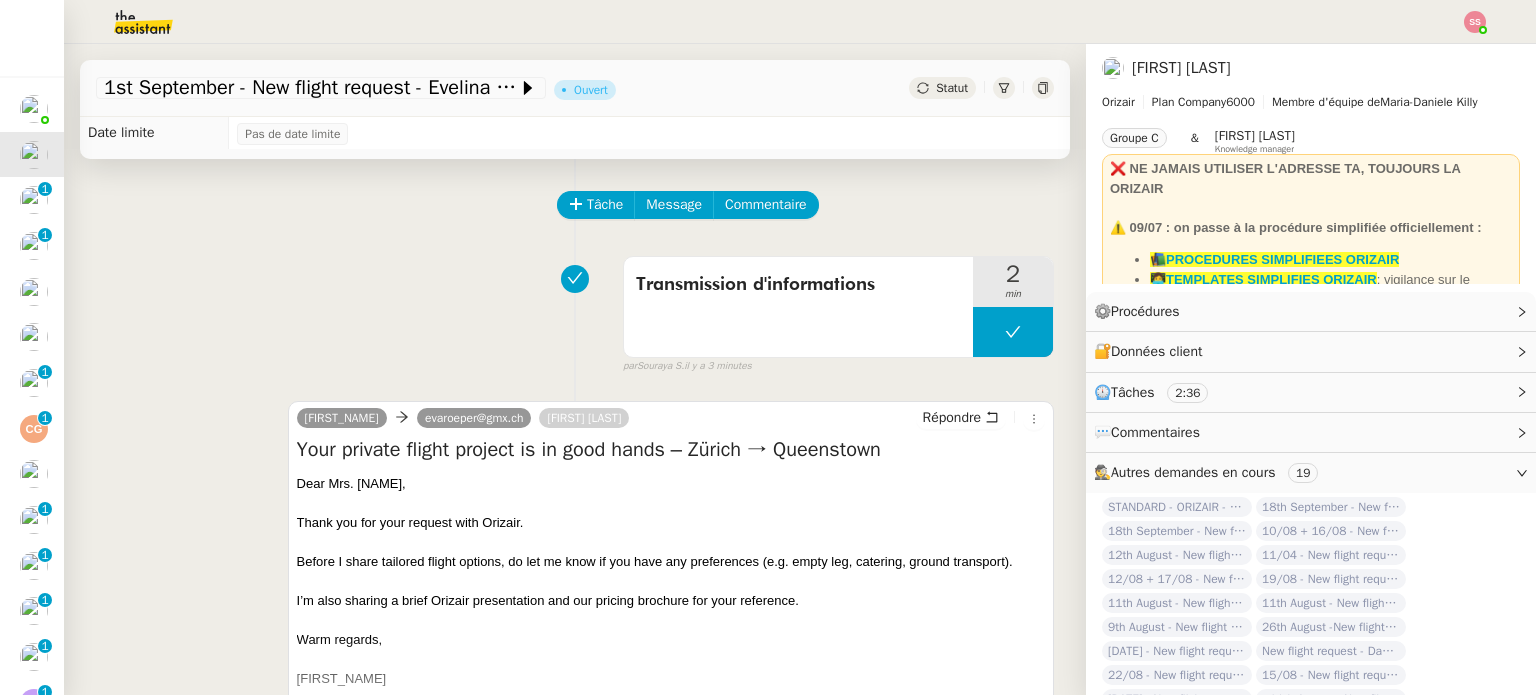 click on "Statut" 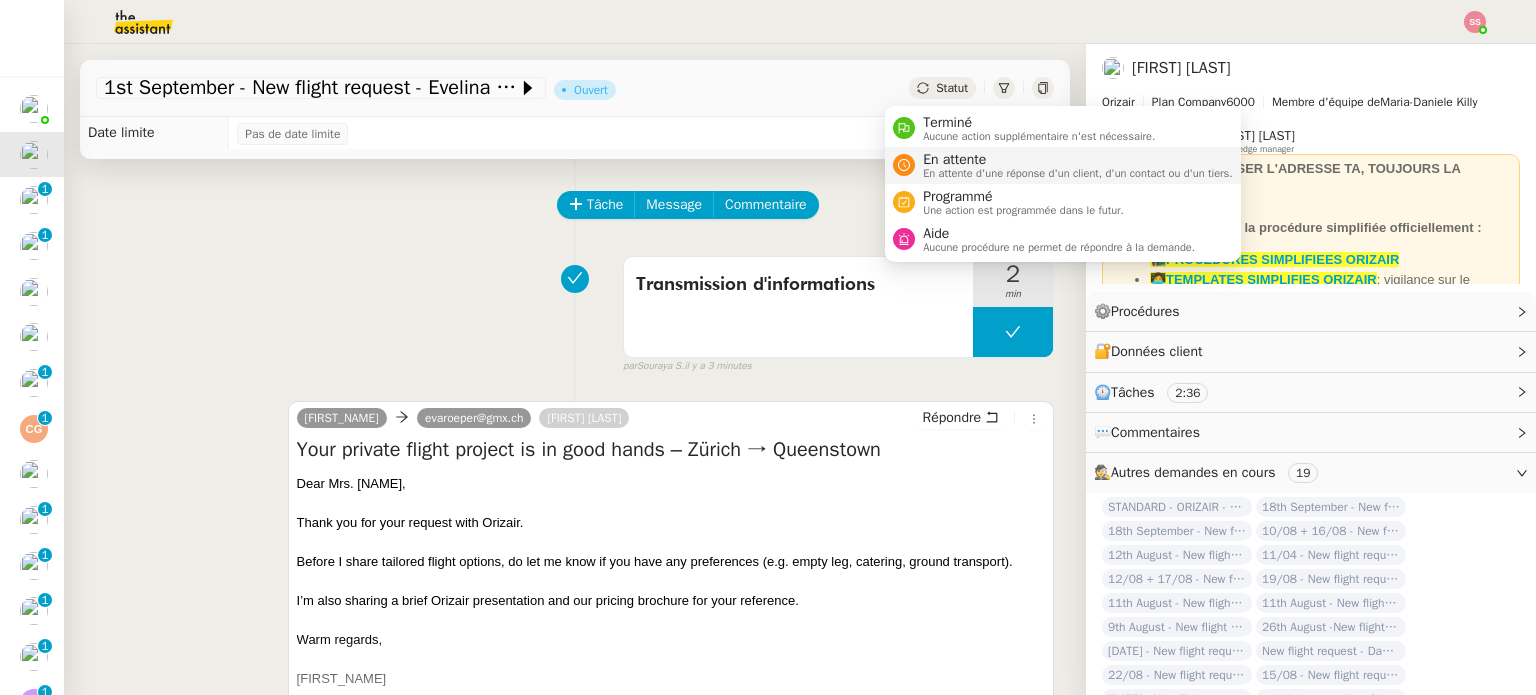 click on "En attente d'une réponse d'un client, d'un contact ou d'un tiers." at bounding box center (1078, 173) 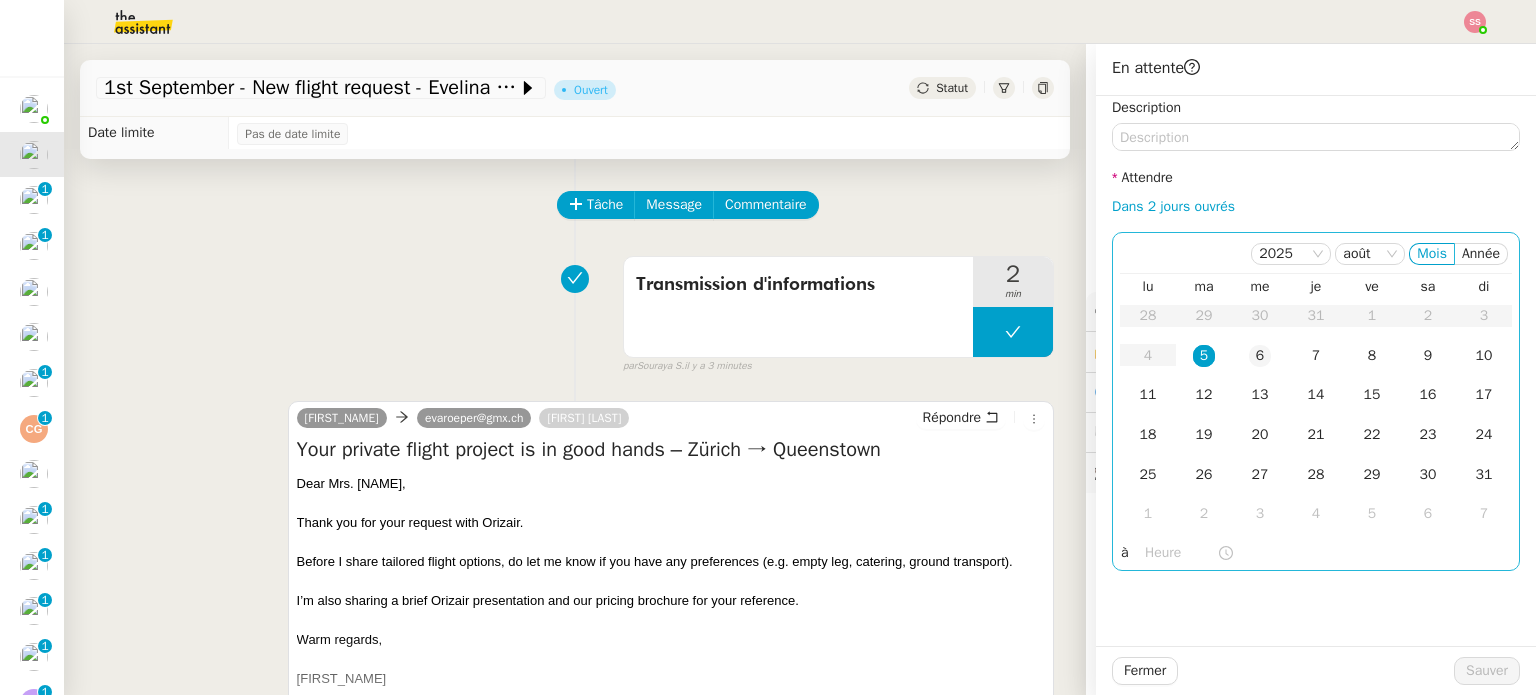 click on "6" 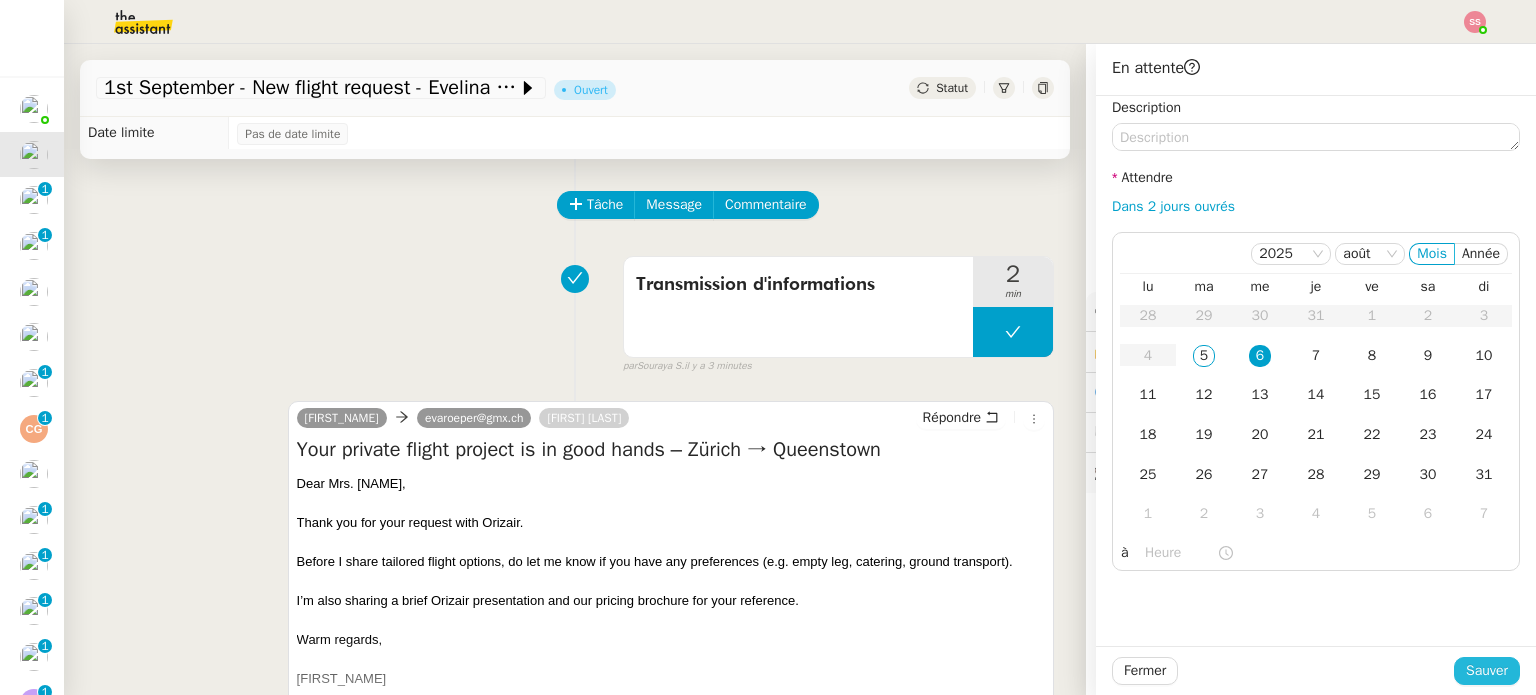 drag, startPoint x: 1448, startPoint y: 667, endPoint x: 1417, endPoint y: 650, distance: 35.35534 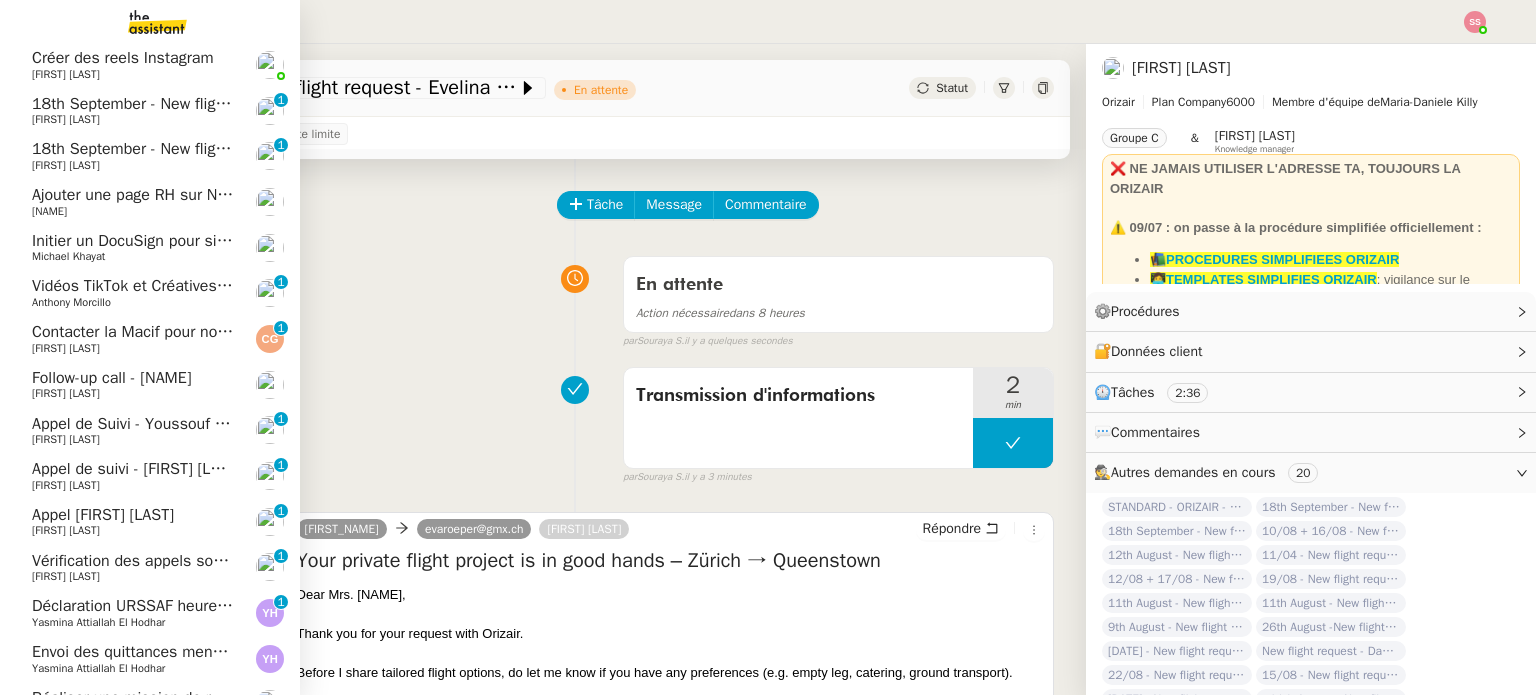 scroll, scrollTop: 0, scrollLeft: 0, axis: both 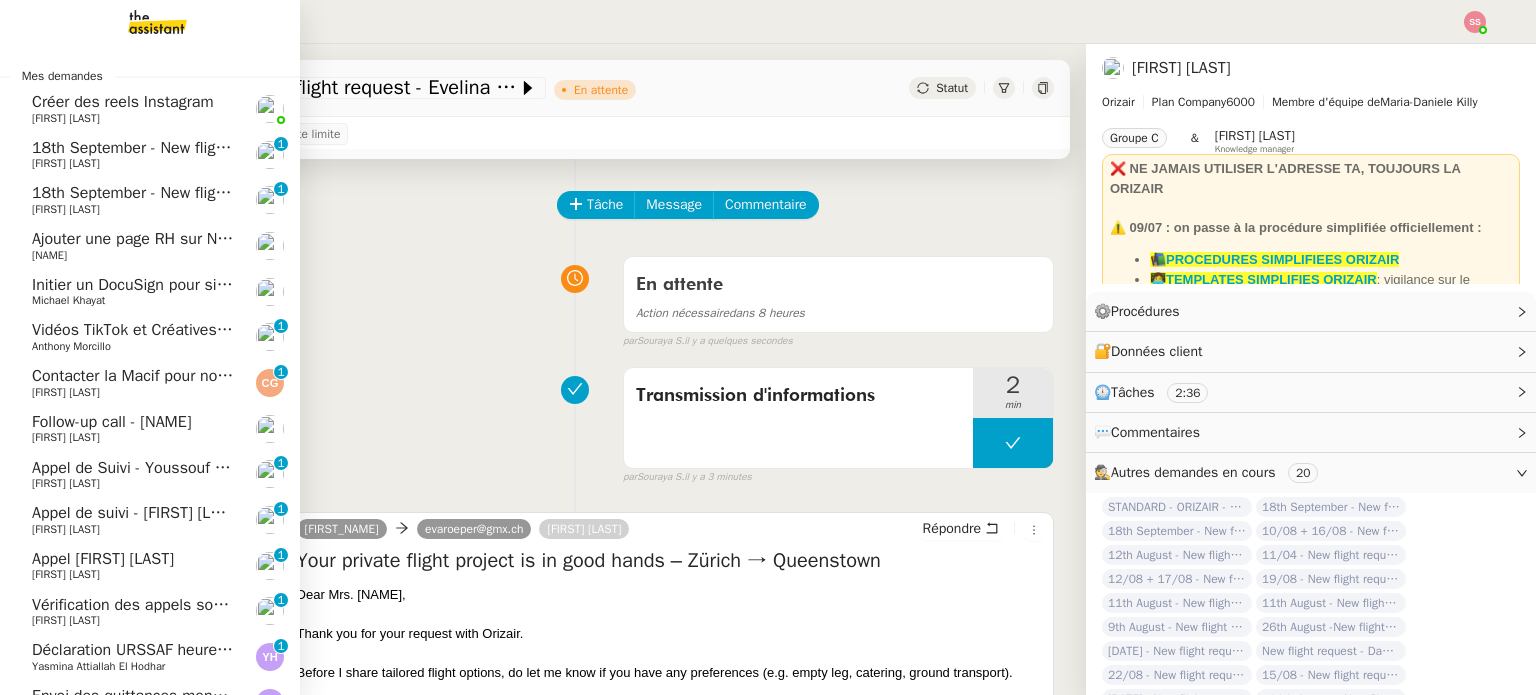 click on "18th September  - New flight request - James Page" 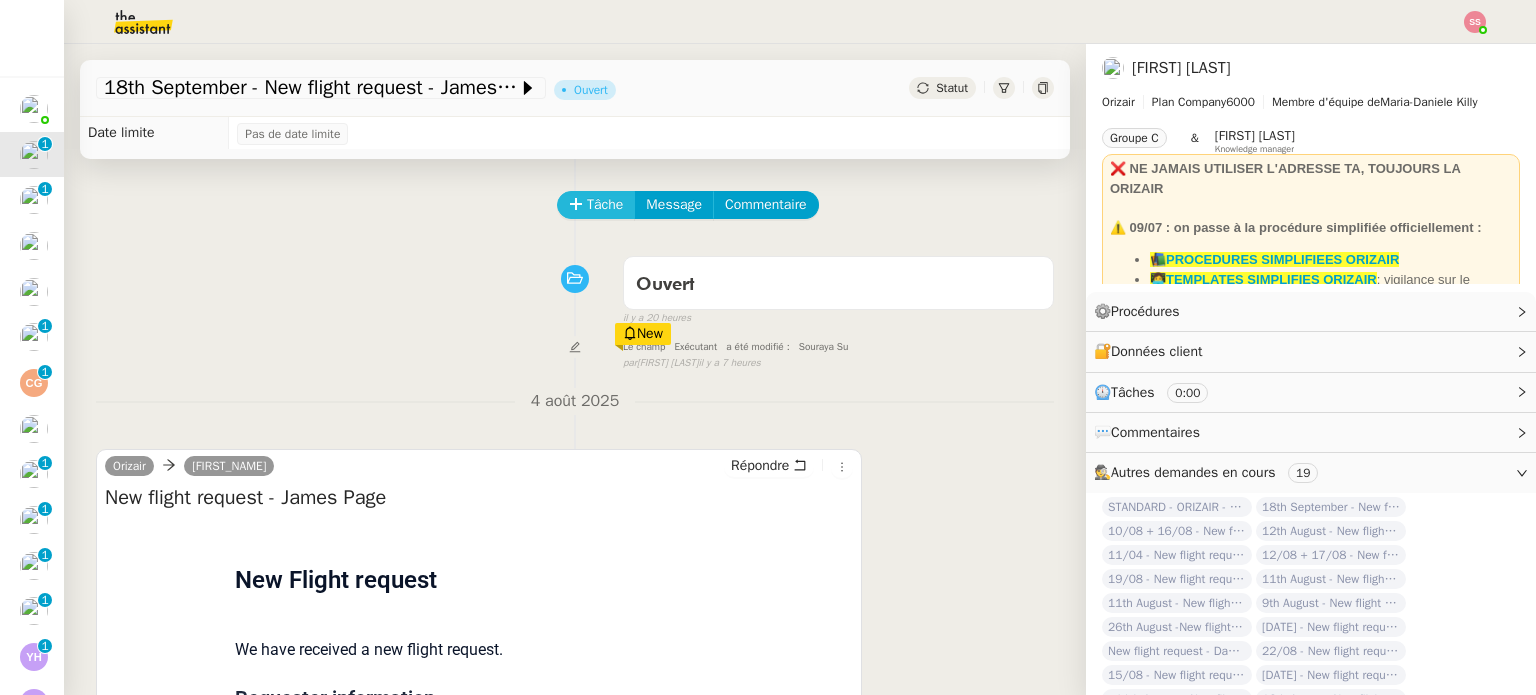 click on "Tâche" 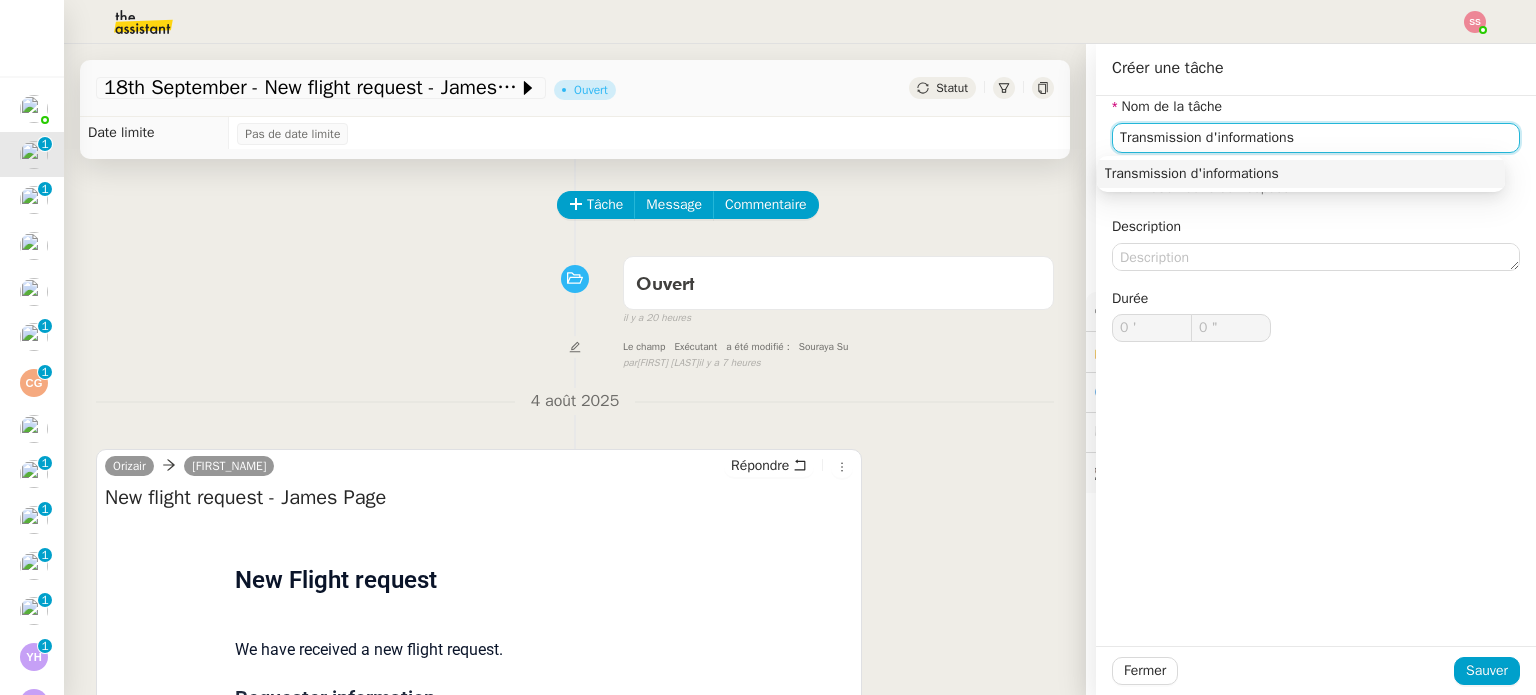 click on "Transmission d'informations" at bounding box center [1301, 174] 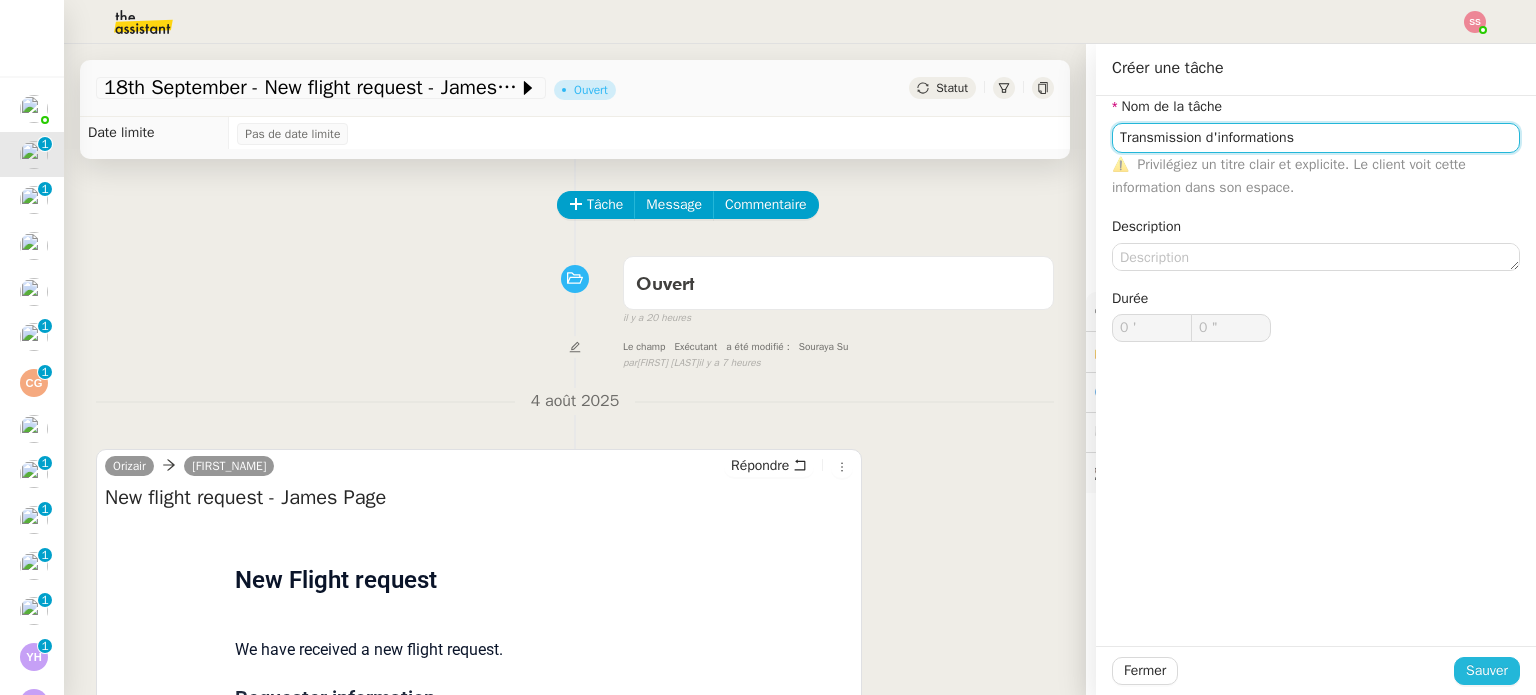 type on "Transmission d'informations" 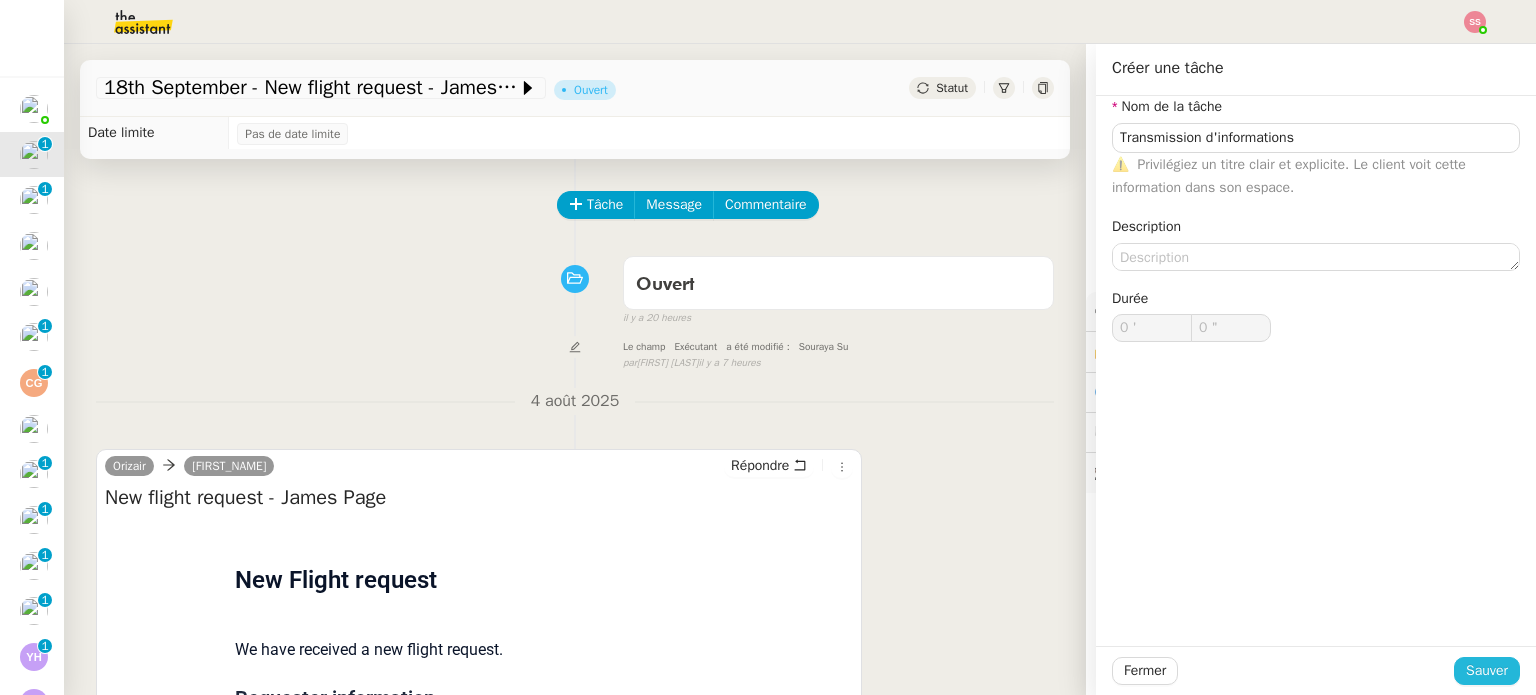 click on "Sauver" 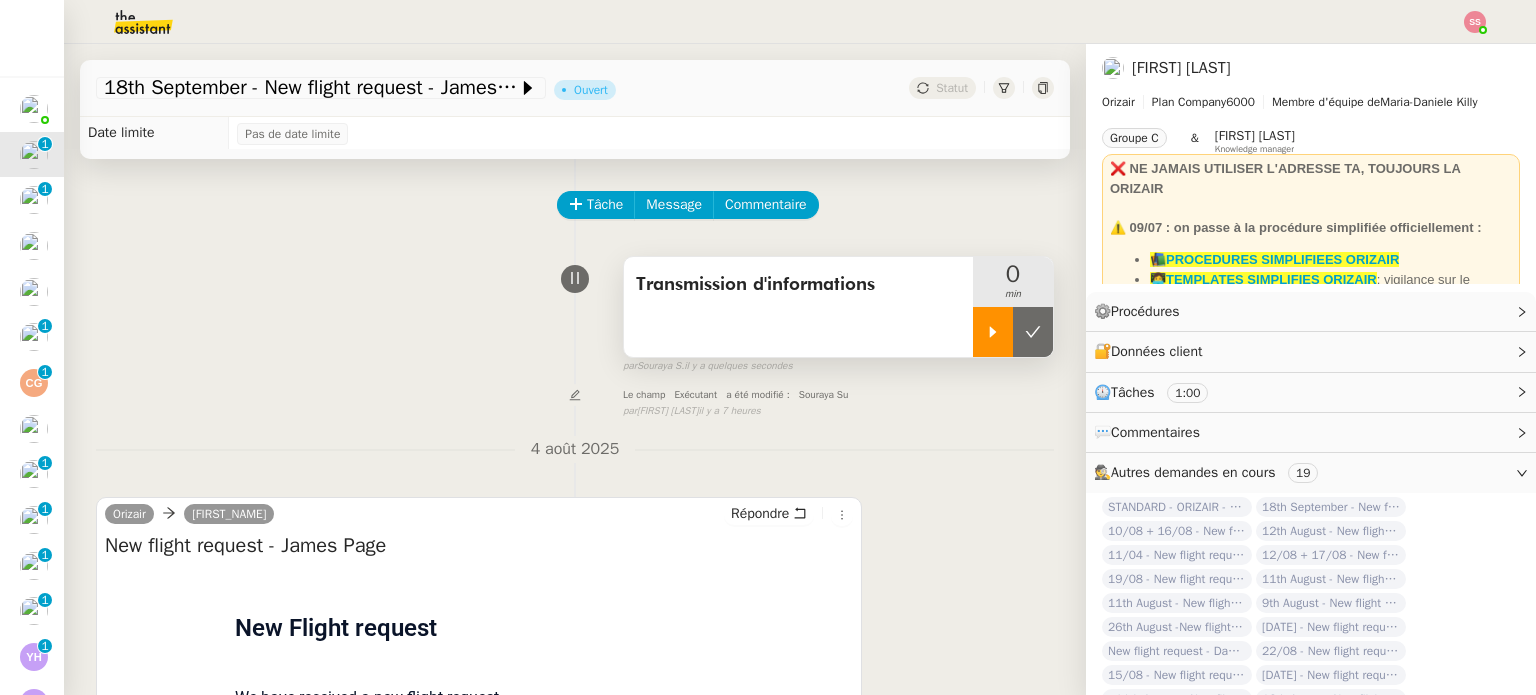 click 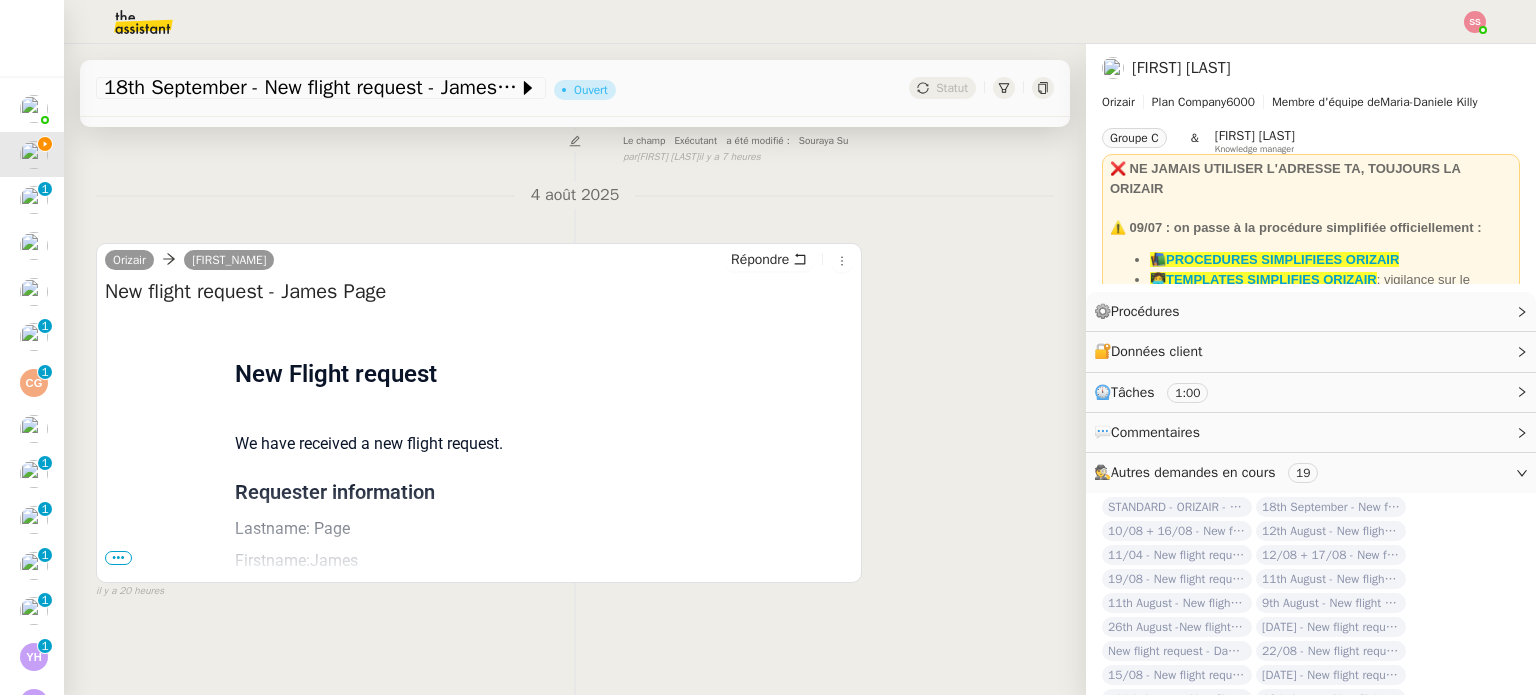 scroll, scrollTop: 299, scrollLeft: 0, axis: vertical 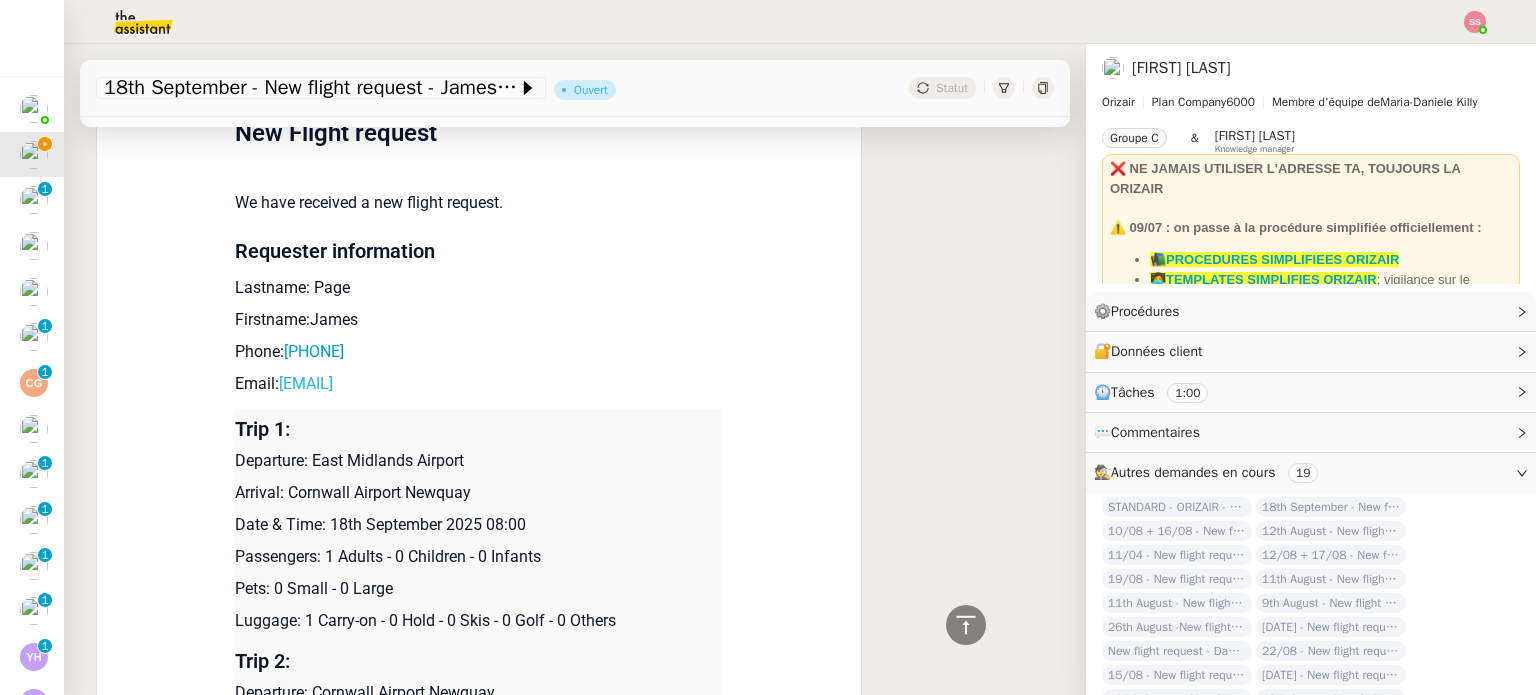 drag, startPoint x: 467, startPoint y: 391, endPoint x: 270, endPoint y: 387, distance: 197.0406 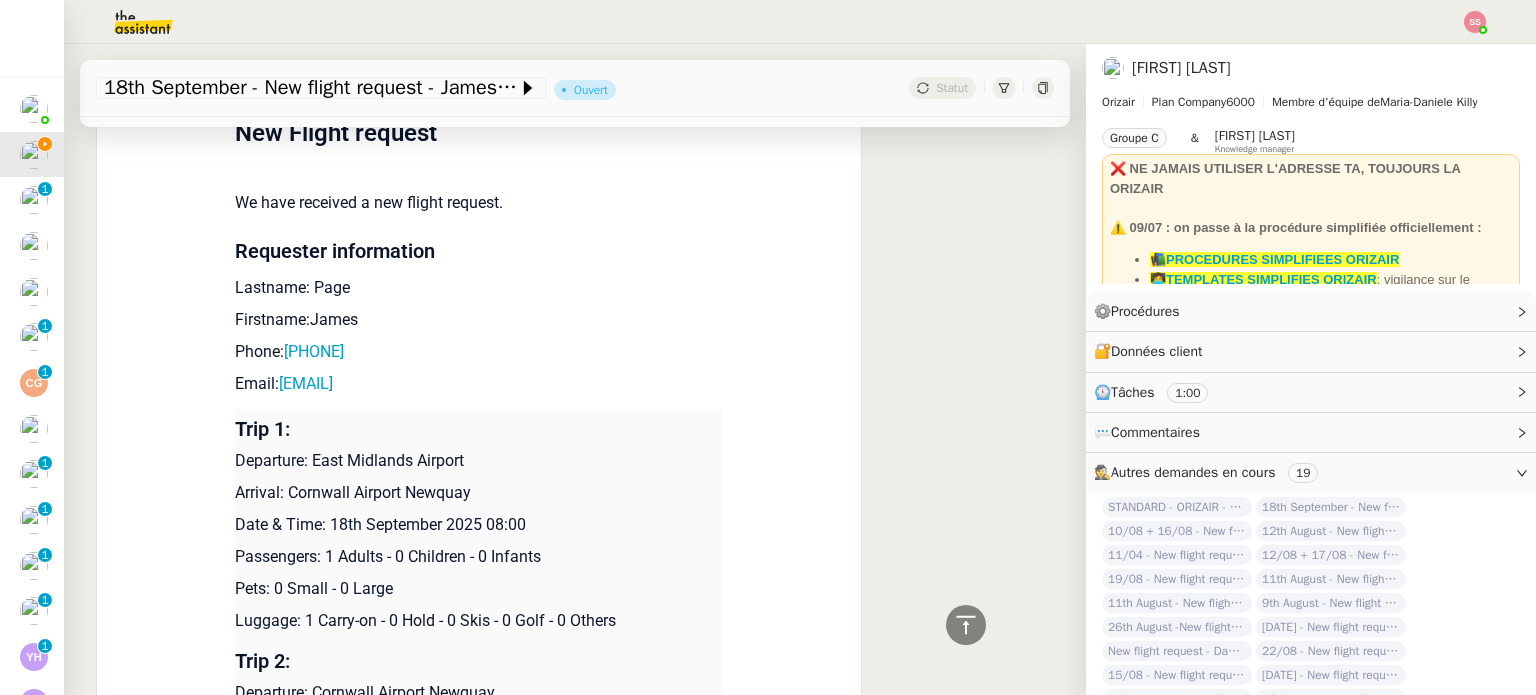 scroll, scrollTop: 0, scrollLeft: 0, axis: both 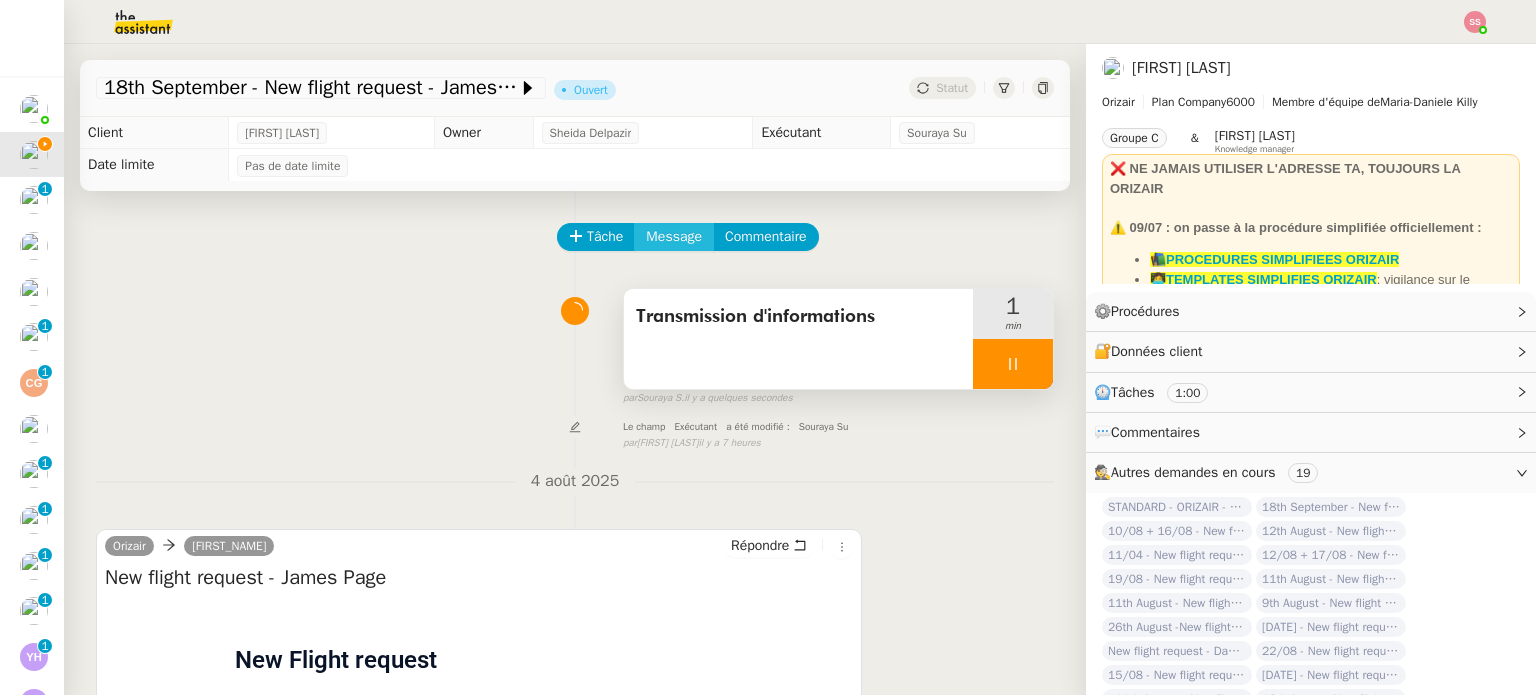 drag, startPoint x: 655, startPoint y: 234, endPoint x: 662, endPoint y: 247, distance: 14.764823 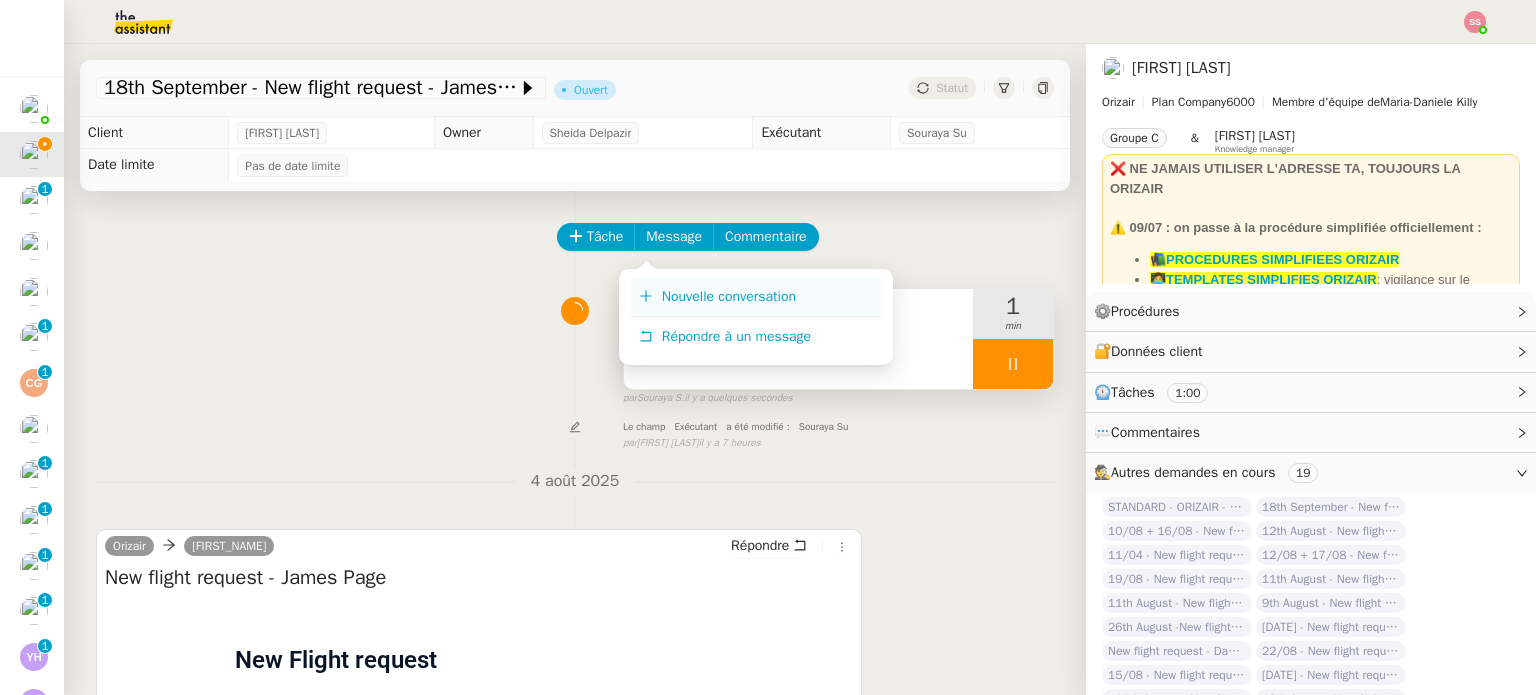click on "Nouvelle conversation" at bounding box center [756, 297] 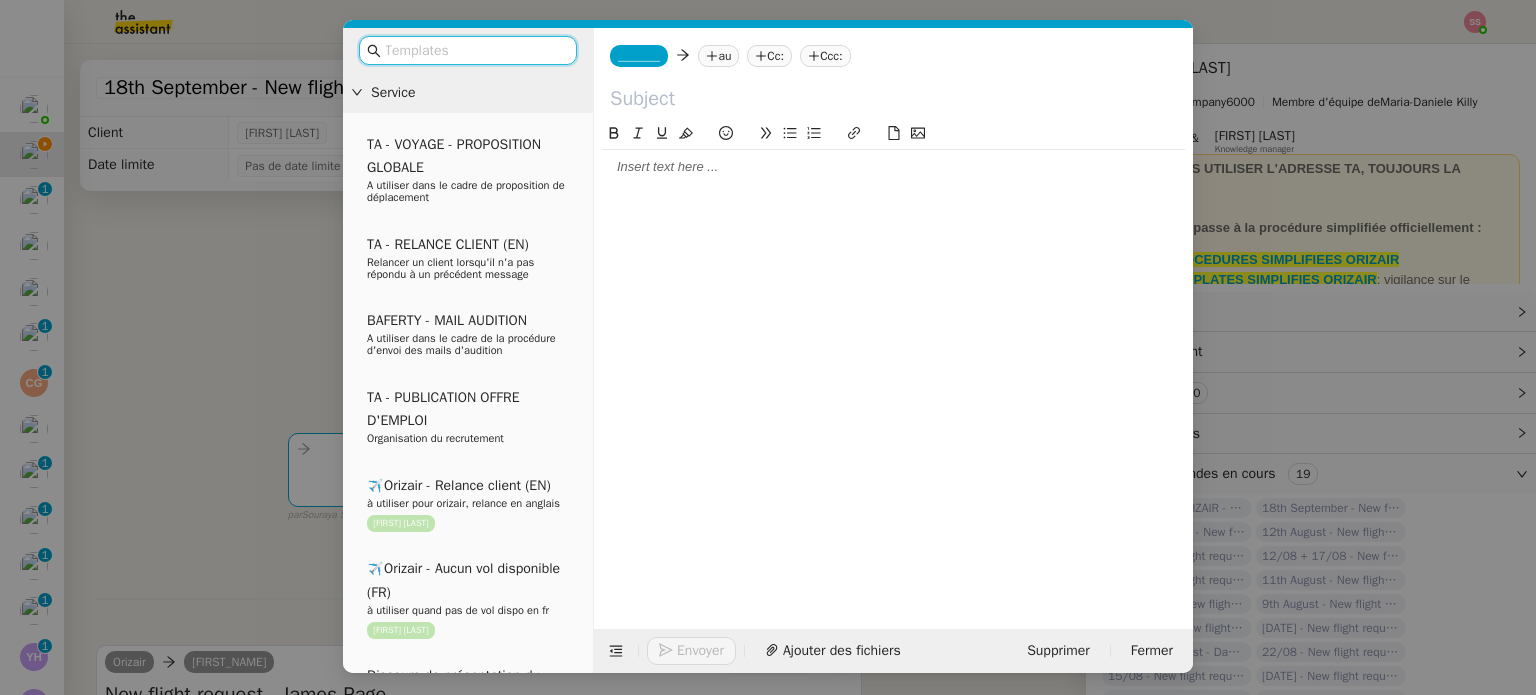 click on "au" 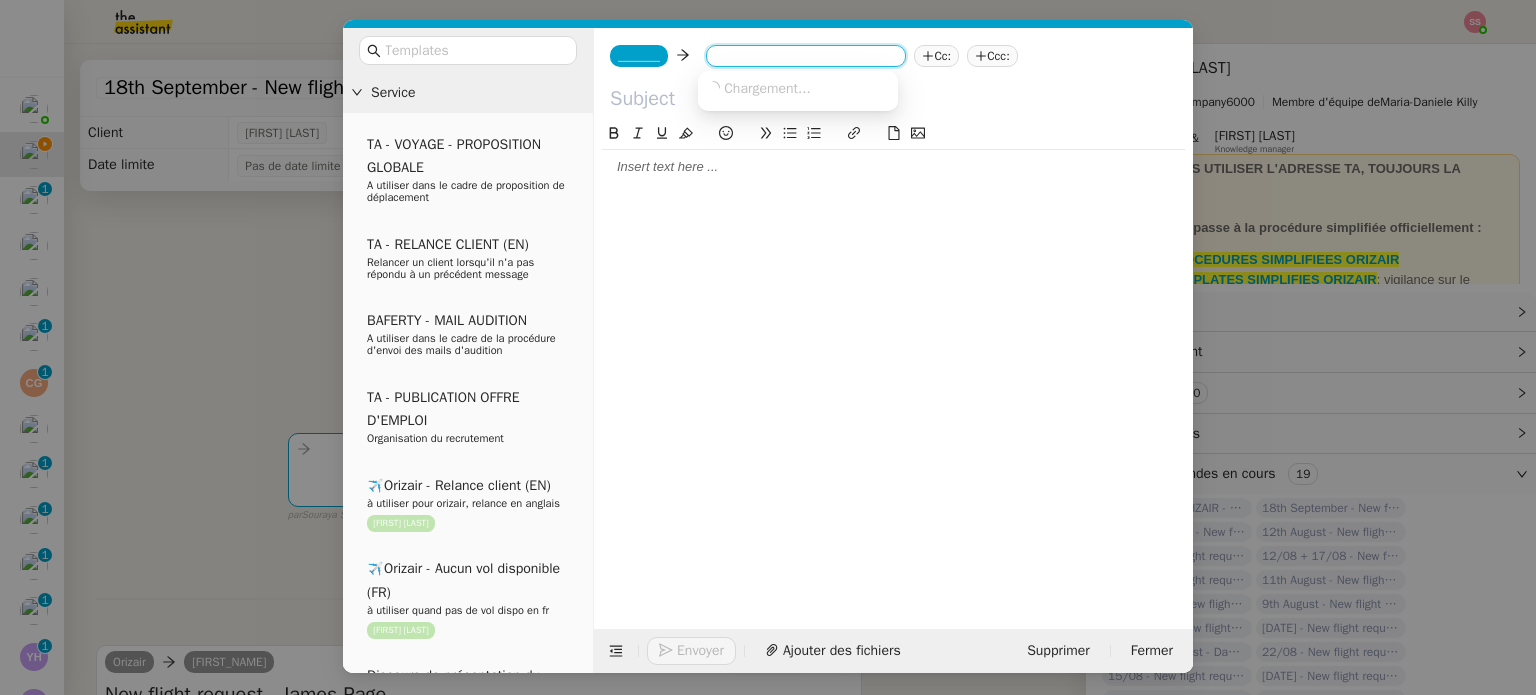 paste on "[EMAIL]" 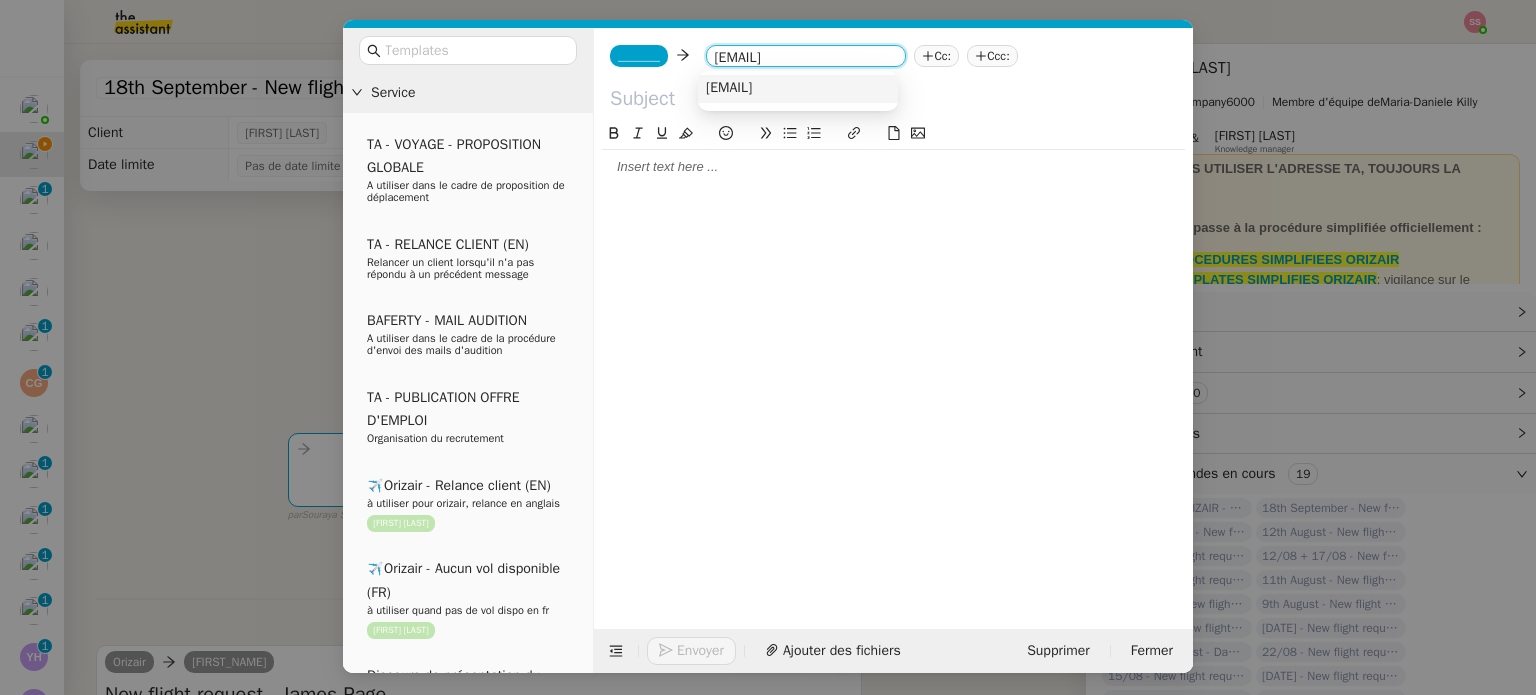 type on "[EMAIL]" 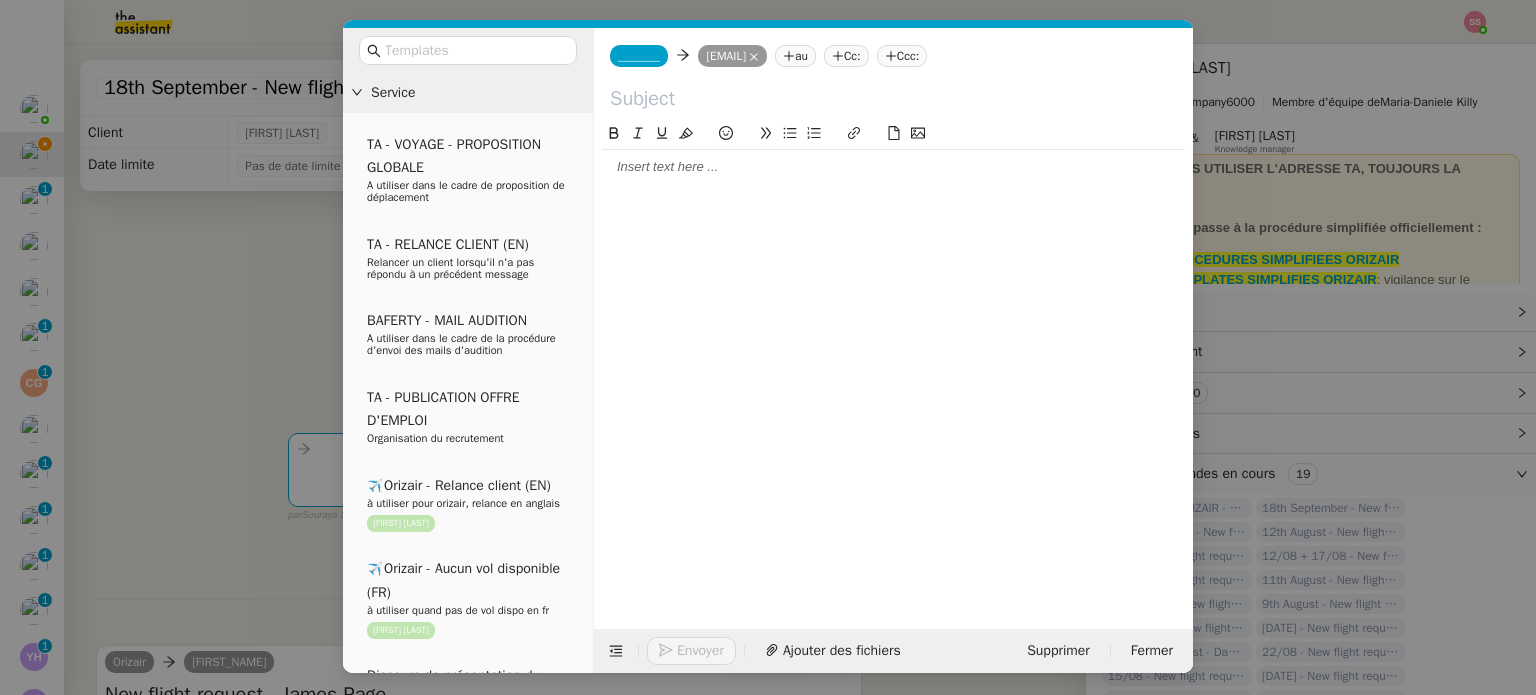 click on "_______" 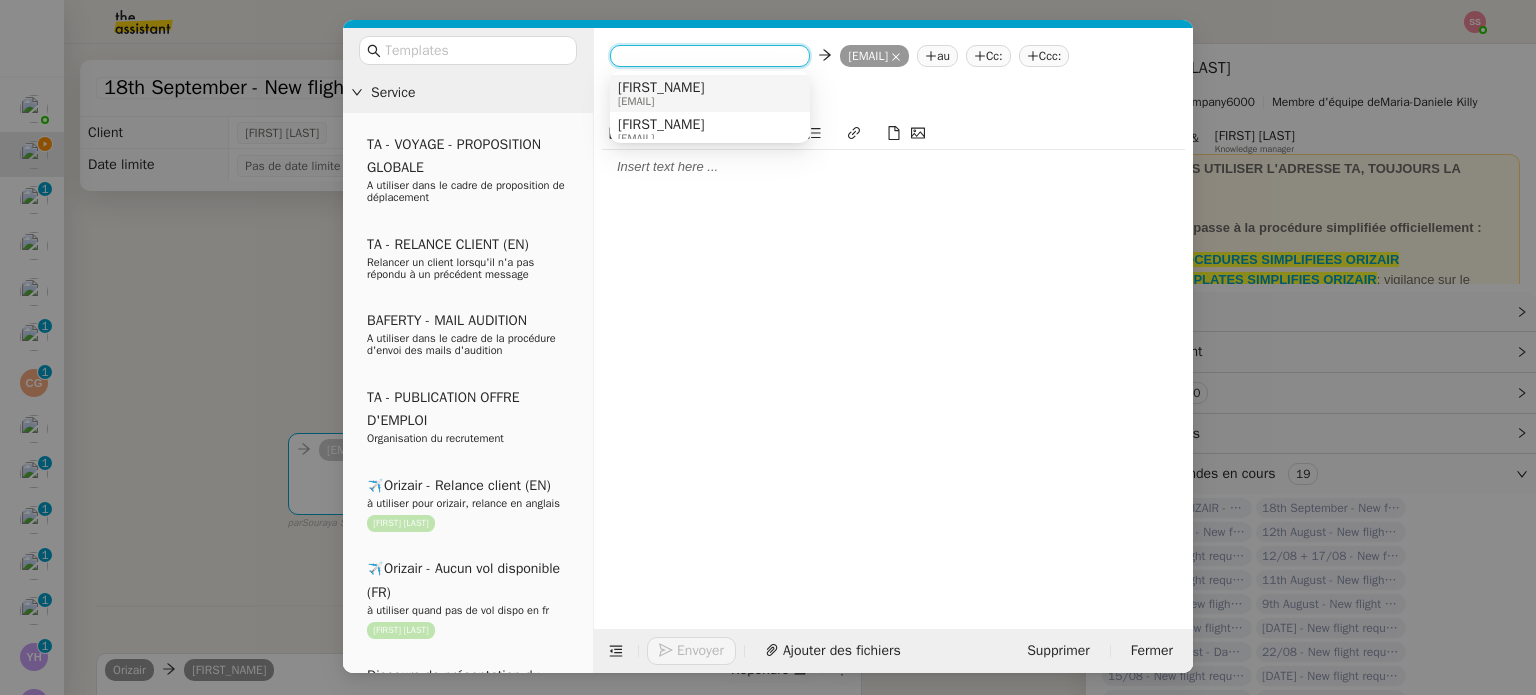 click on "[FIRST_NAME]" at bounding box center (661, 88) 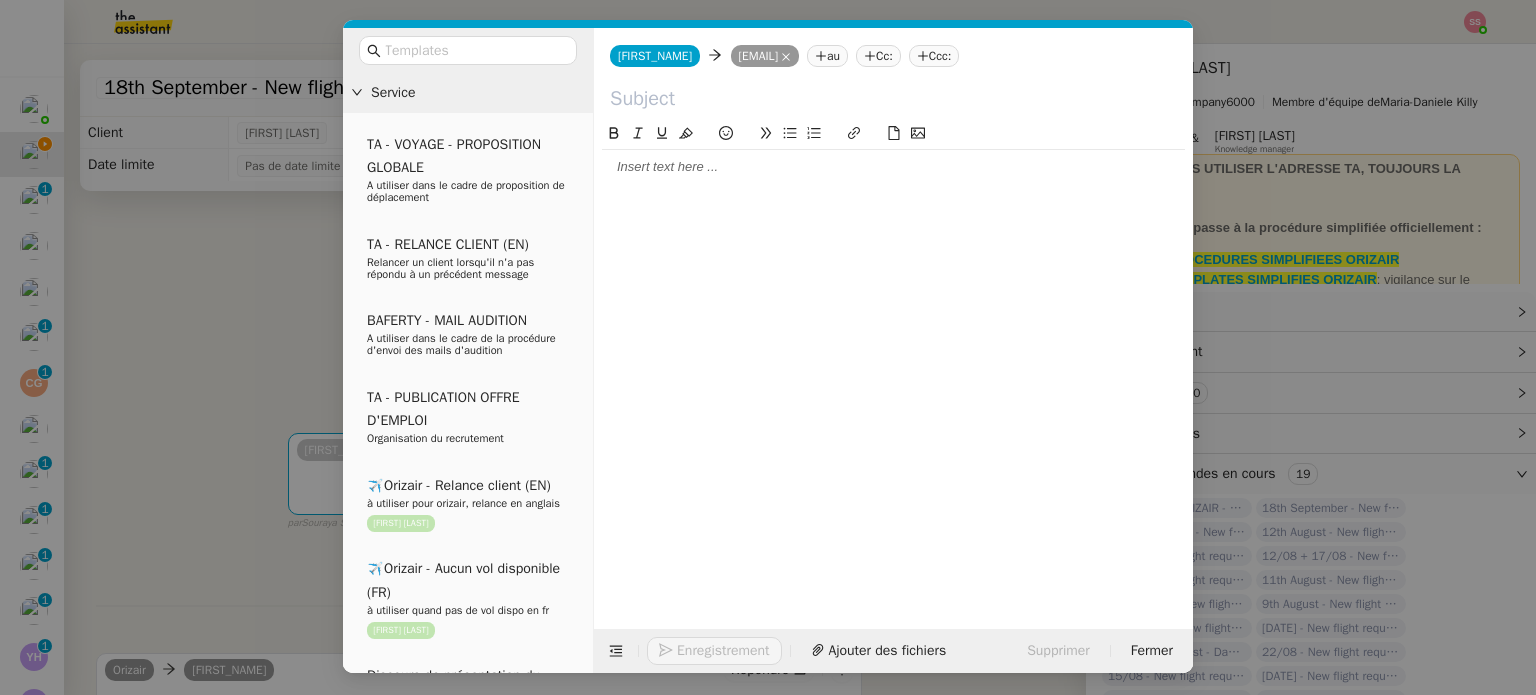 click on "Ccc:" 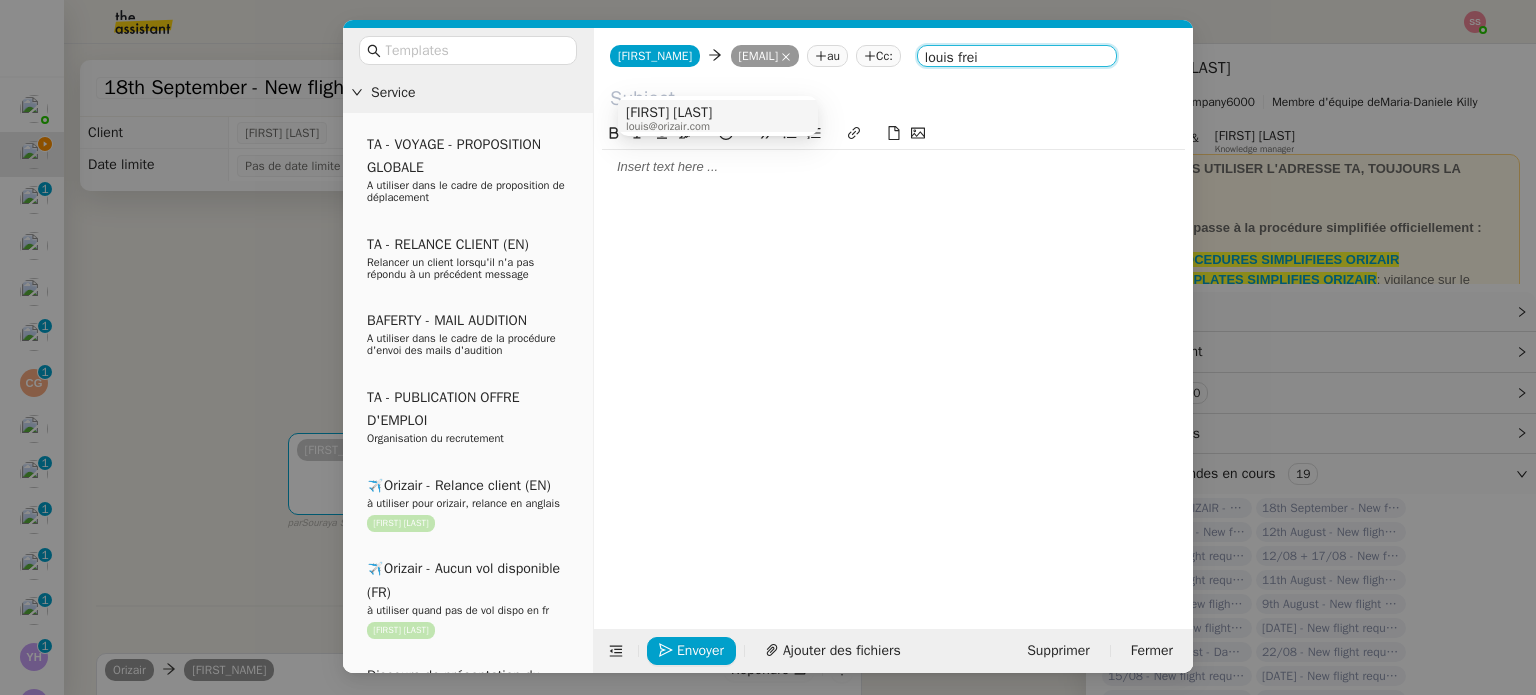 type on "louis frei" 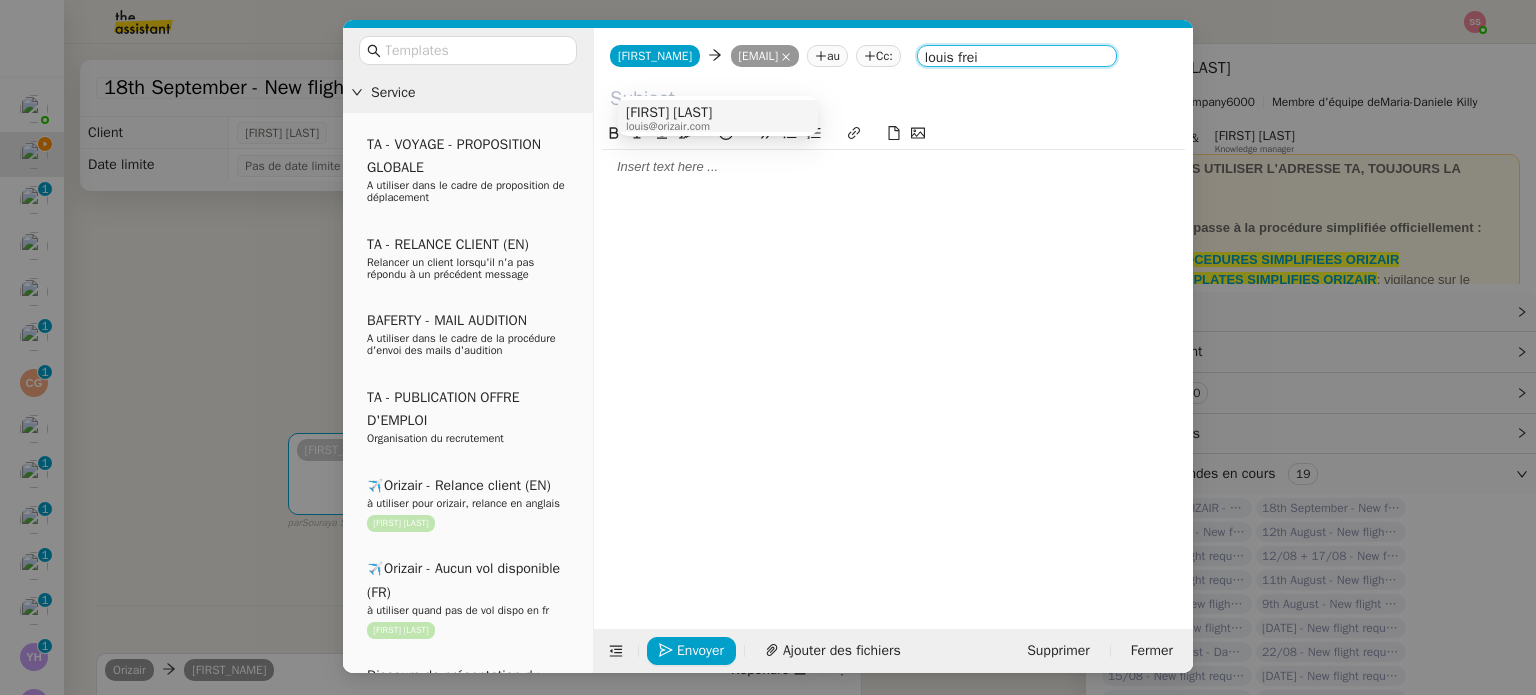 click on "louis@orizair.com" at bounding box center (669, 126) 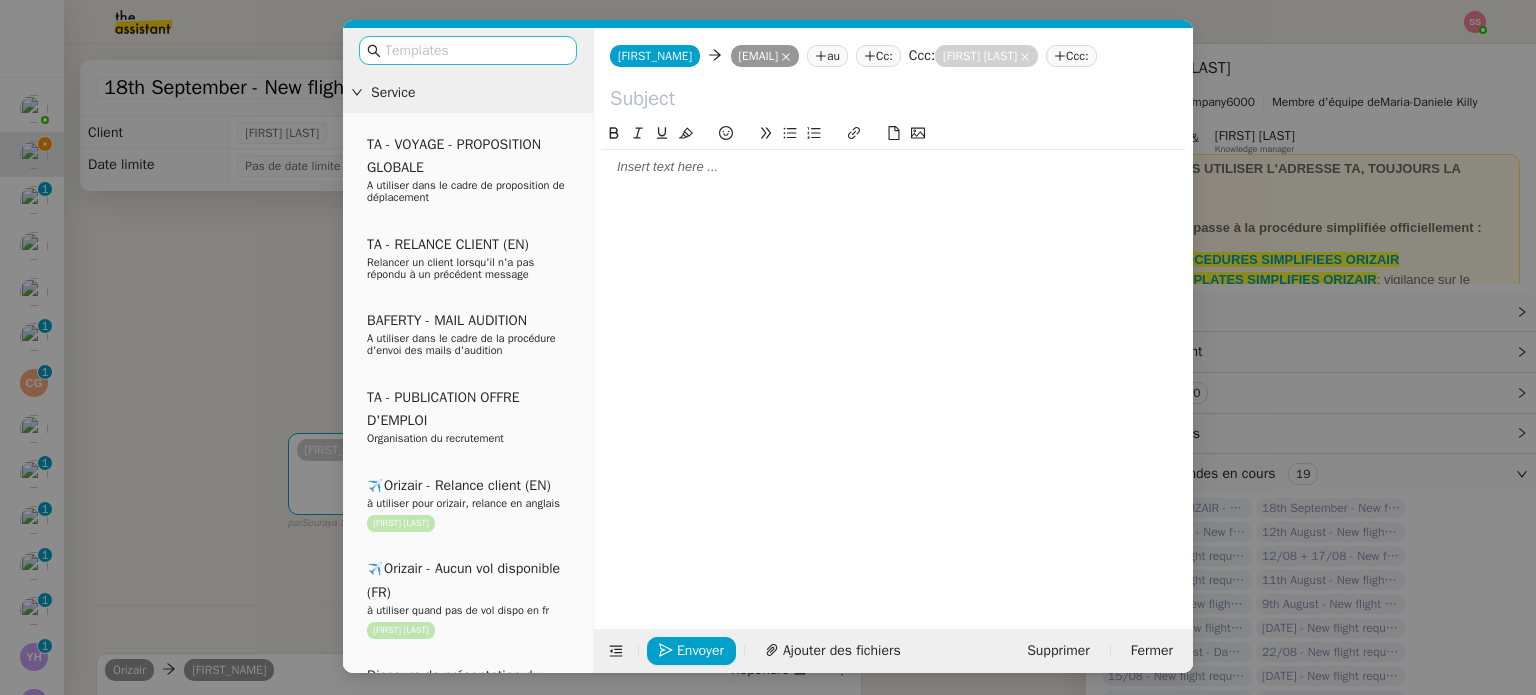 click at bounding box center [475, 50] 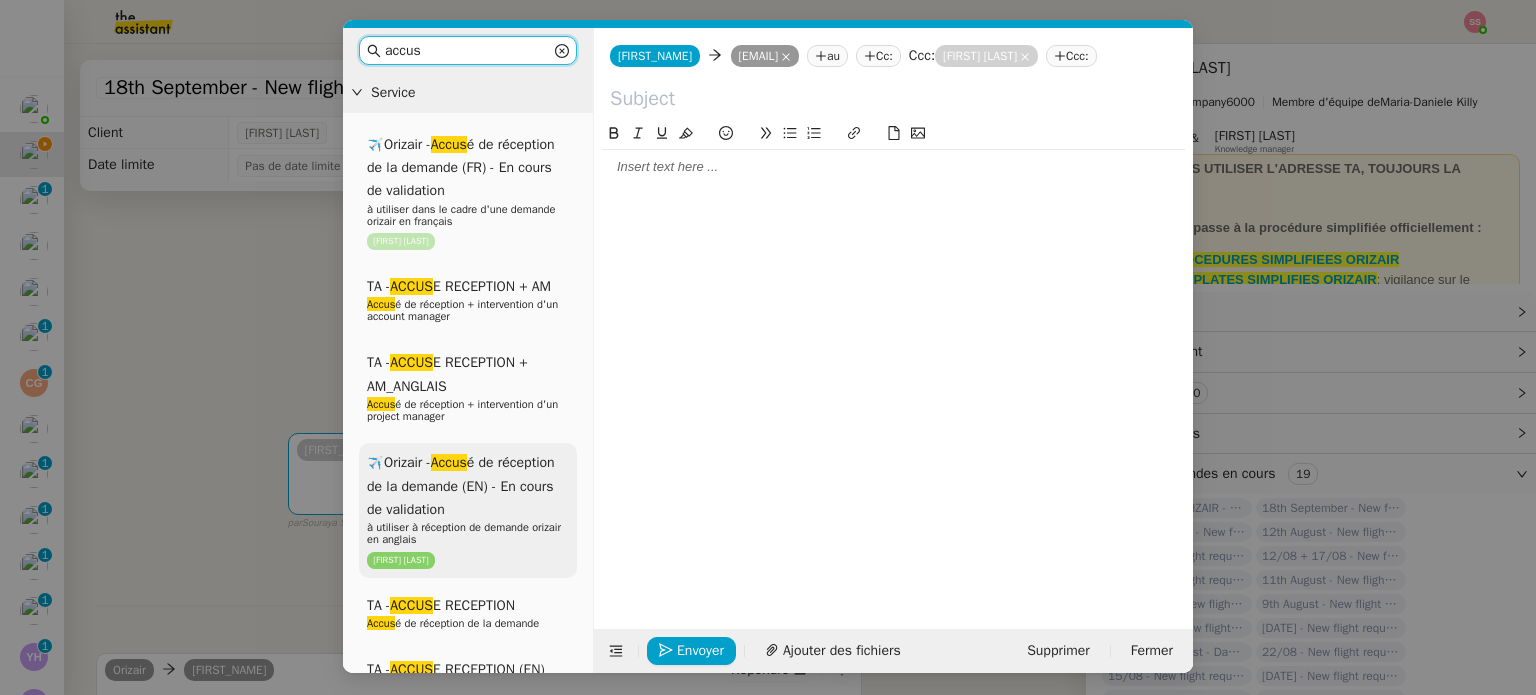 type on "accus" 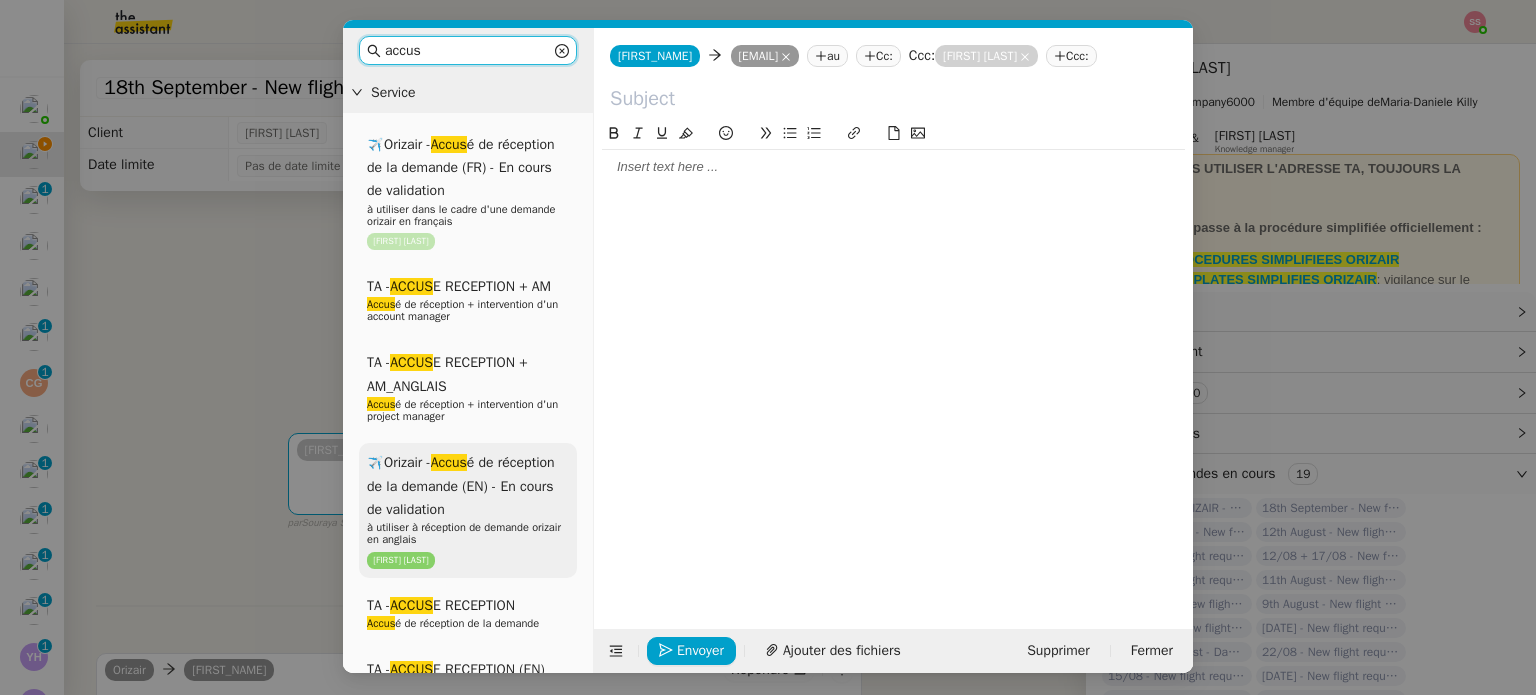 click on "à utiliser à réception de demande orizair en anglais" at bounding box center [464, 533] 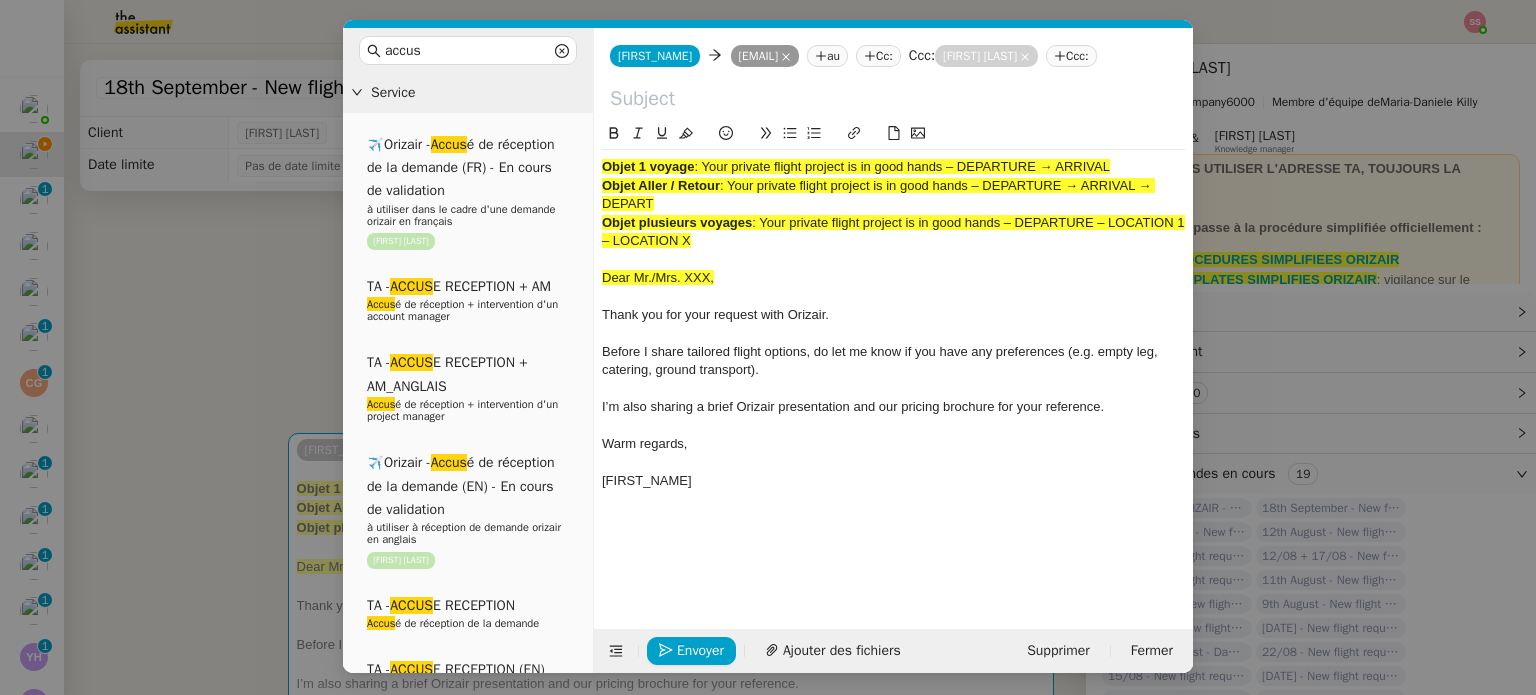 drag, startPoint x: 724, startPoint y: 187, endPoint x: 740, endPoint y: 196, distance: 18.35756 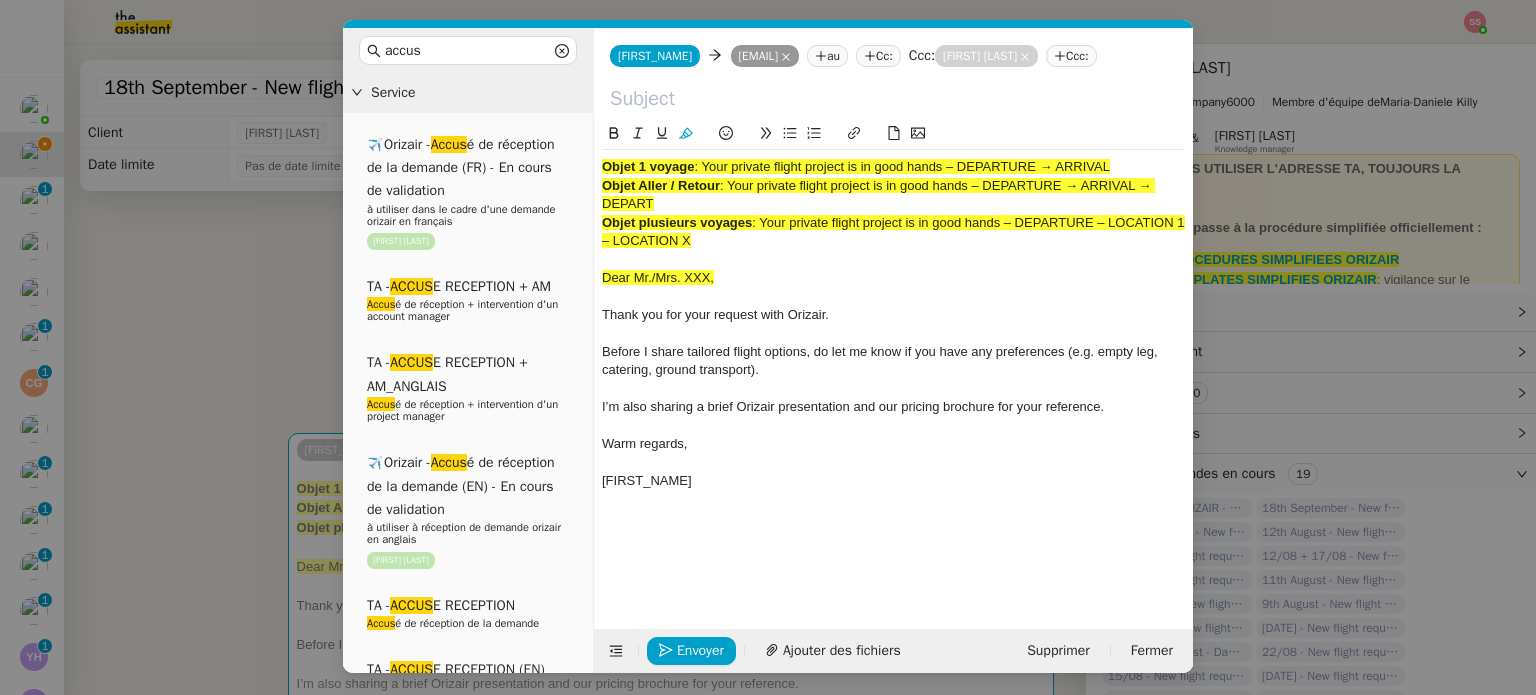 click 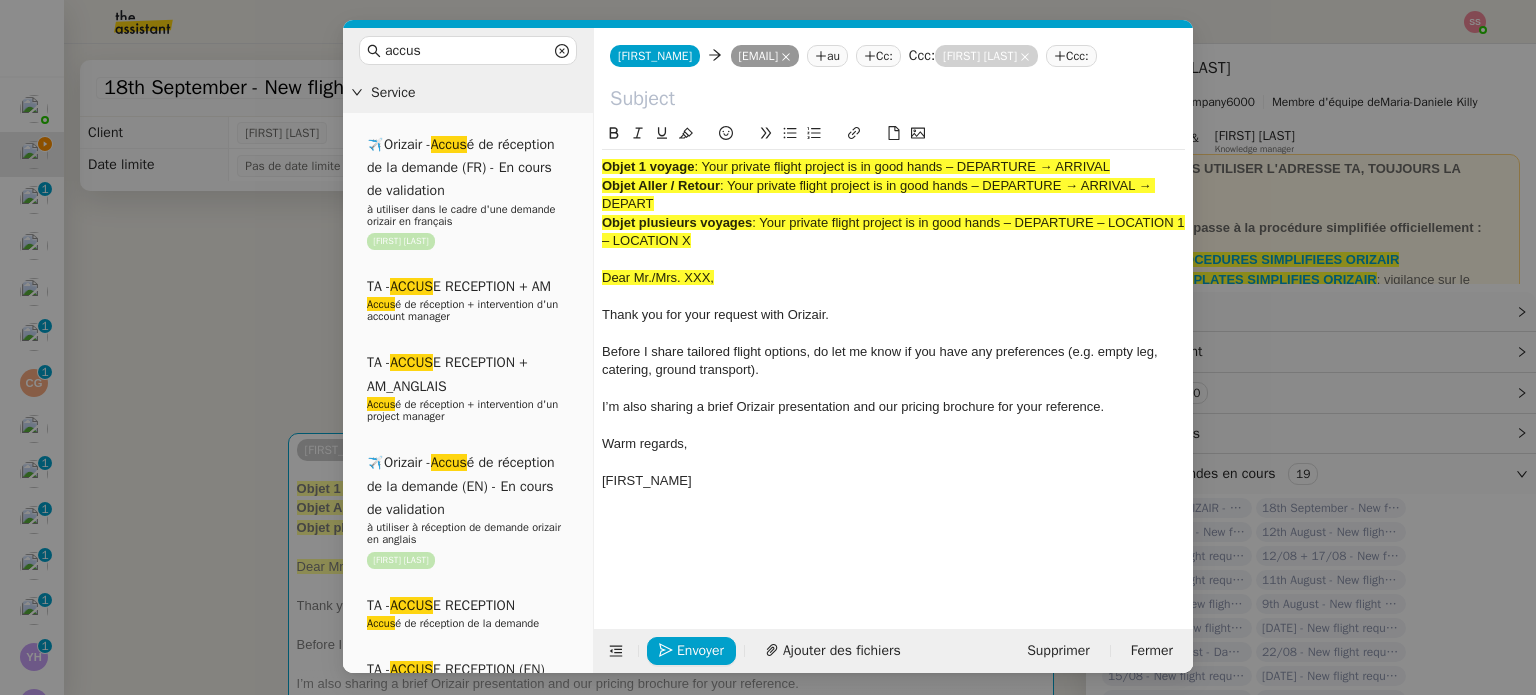 paste on ": Your private flight project is in good hands – DEPARTURE → ARRIVAL → DEPART" 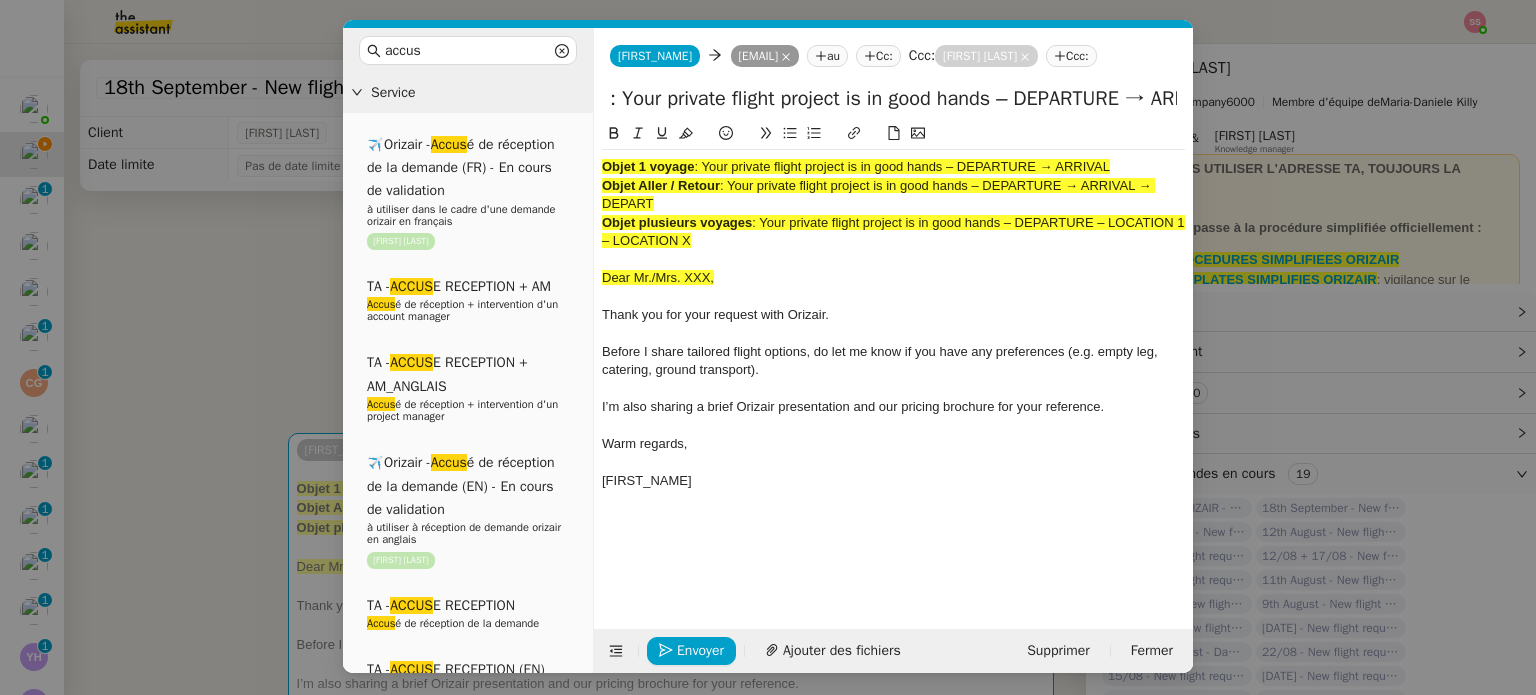 scroll, scrollTop: 0, scrollLeft: 200, axis: horizontal 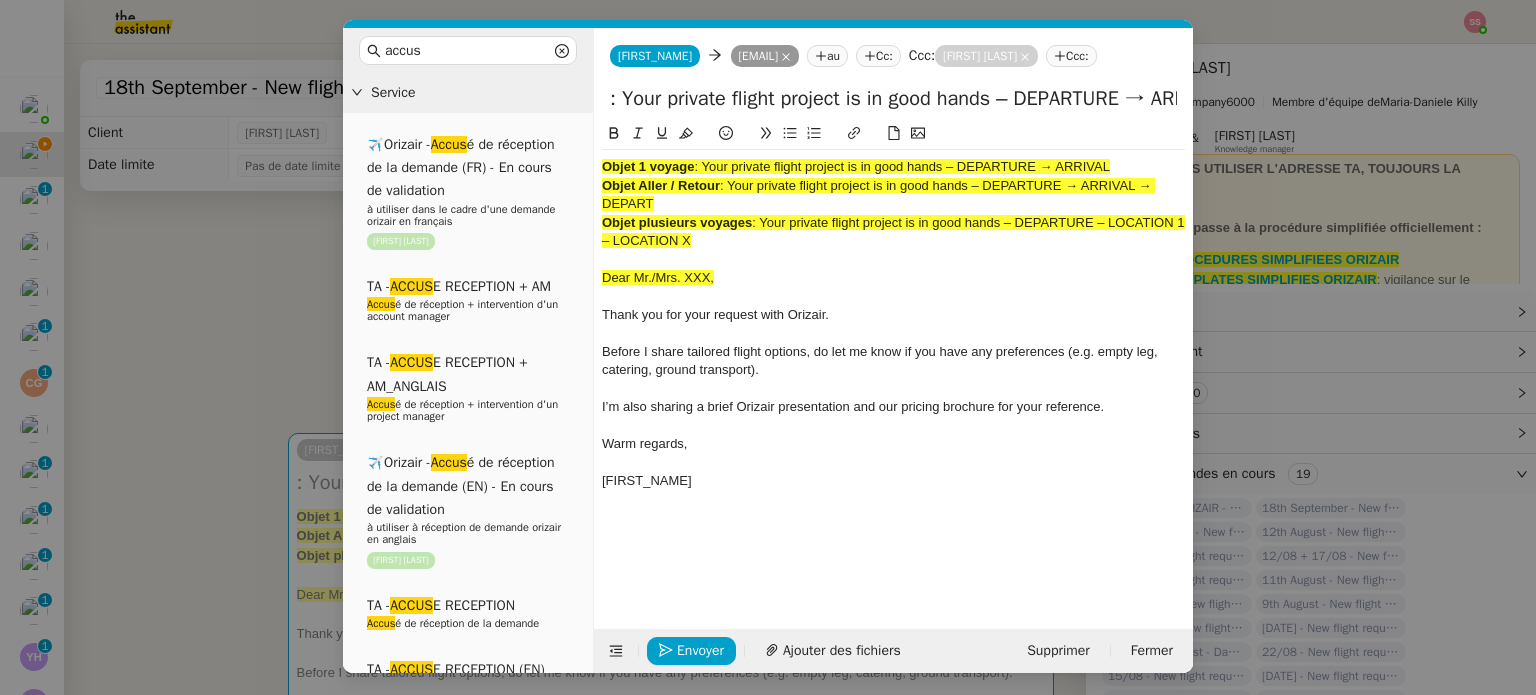 drag, startPoint x: 734, startPoint y: 241, endPoint x: 548, endPoint y: 99, distance: 234.00854 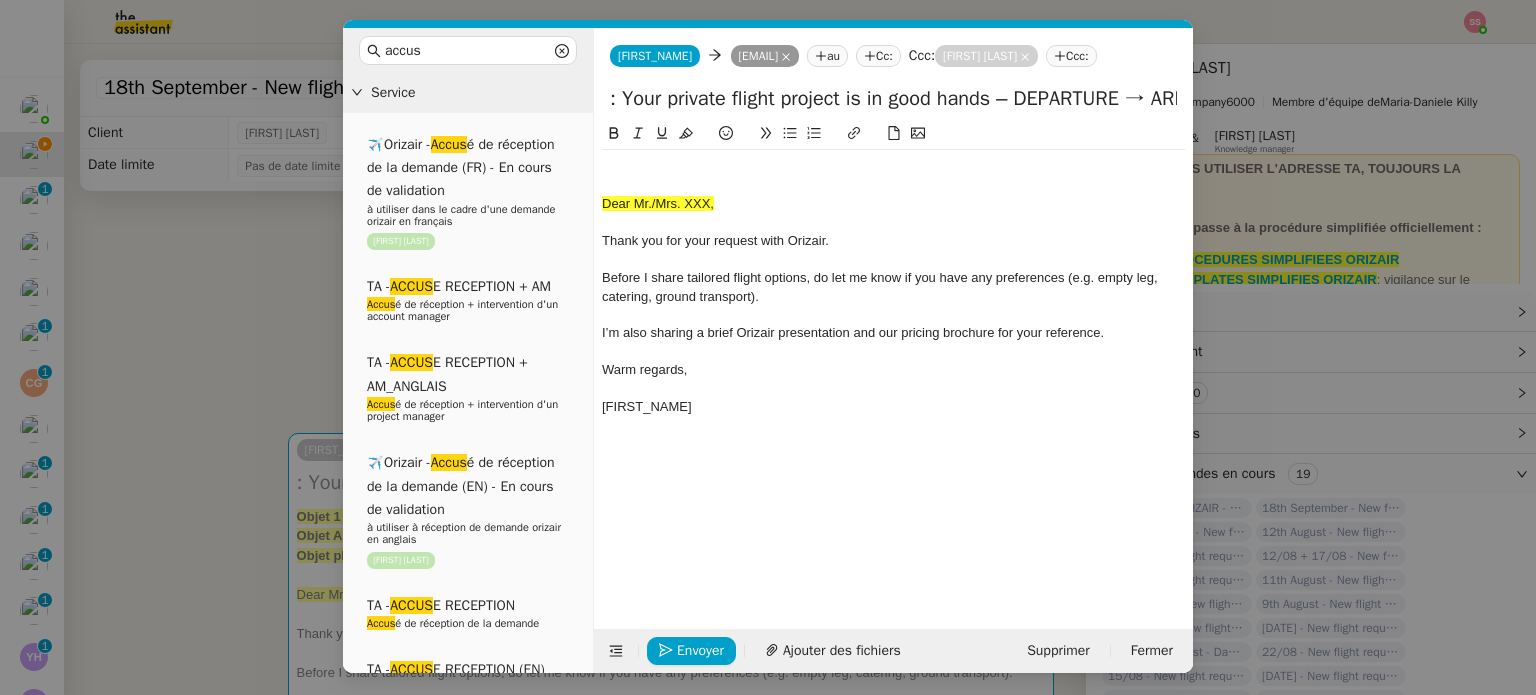 click on ": Your private flight project is in good hands – DEPARTURE → ARRIVAL → DEPART" 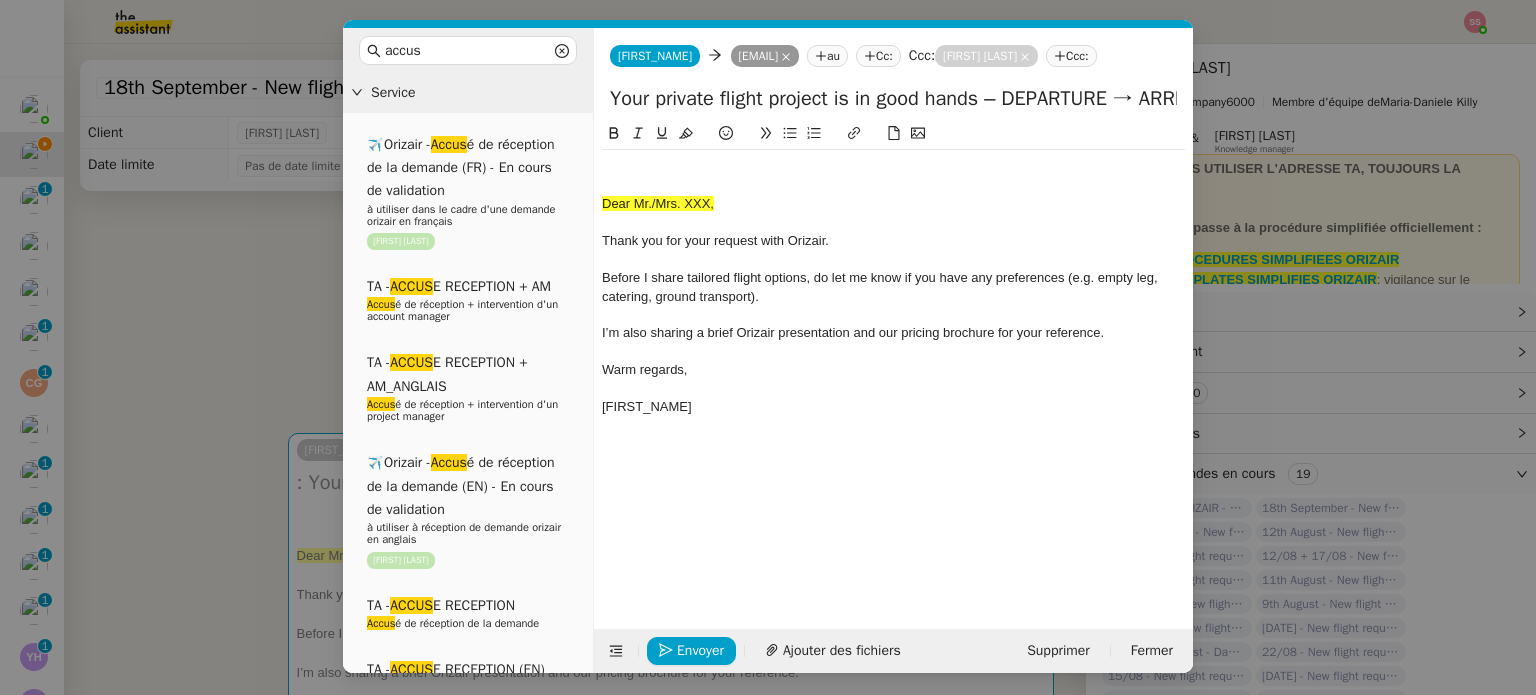 type on "Your private flight project is in good hands – DEPARTURE → ARRIVAL → DEPART" 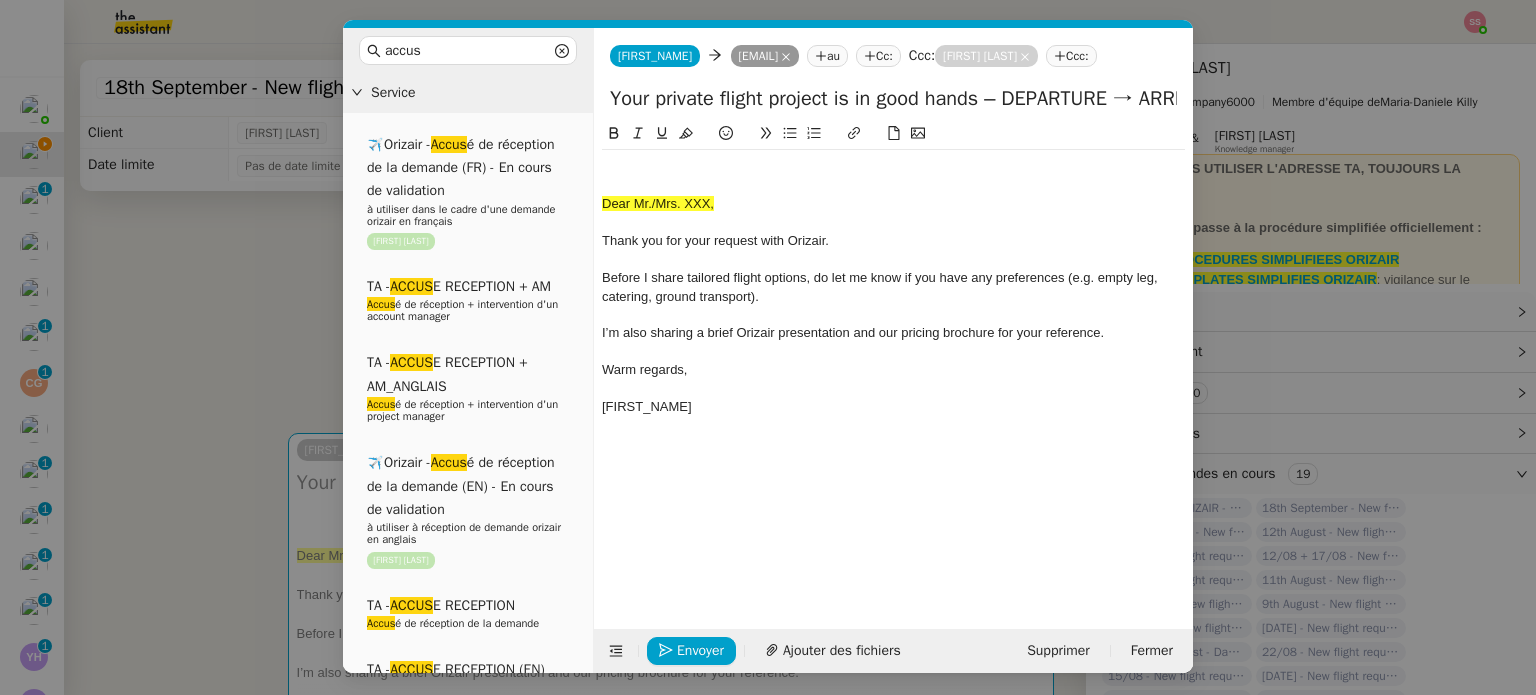 click 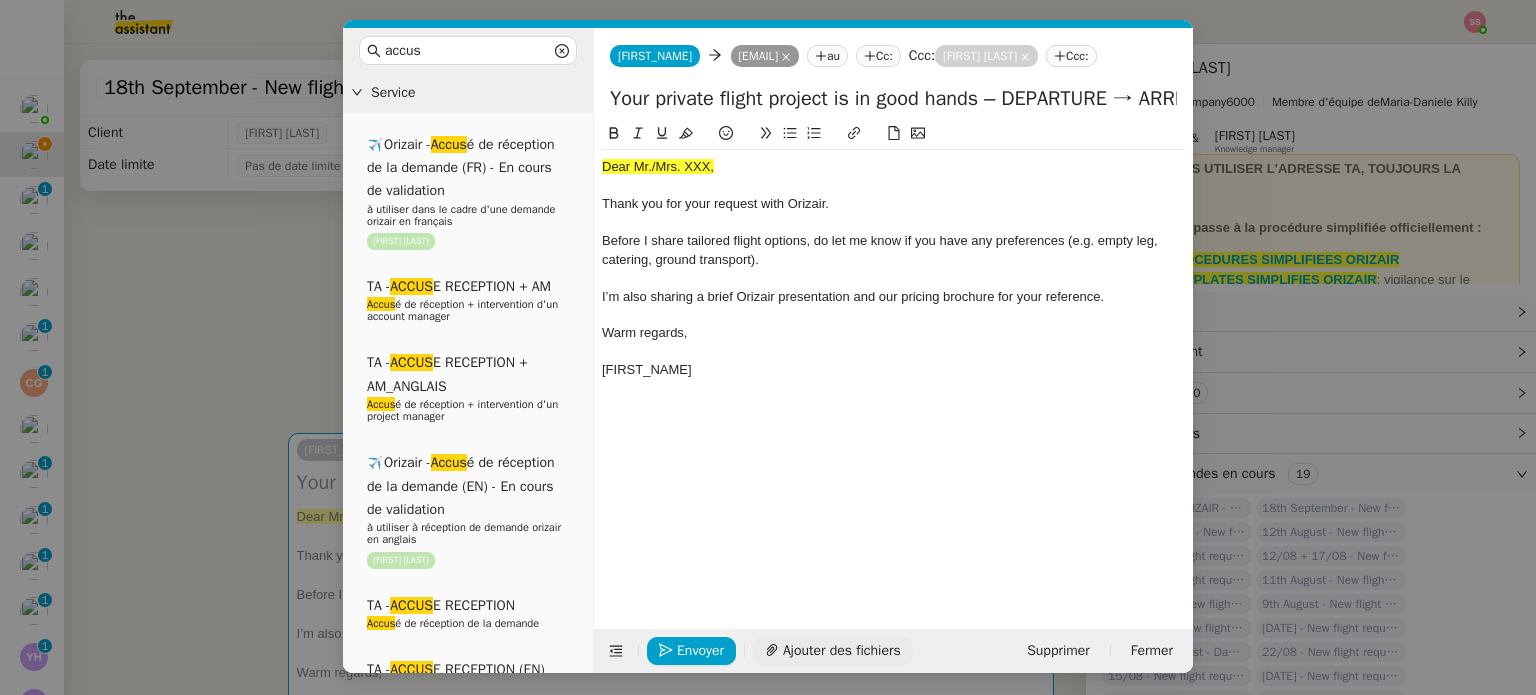 click on "Ajouter des fichiers" 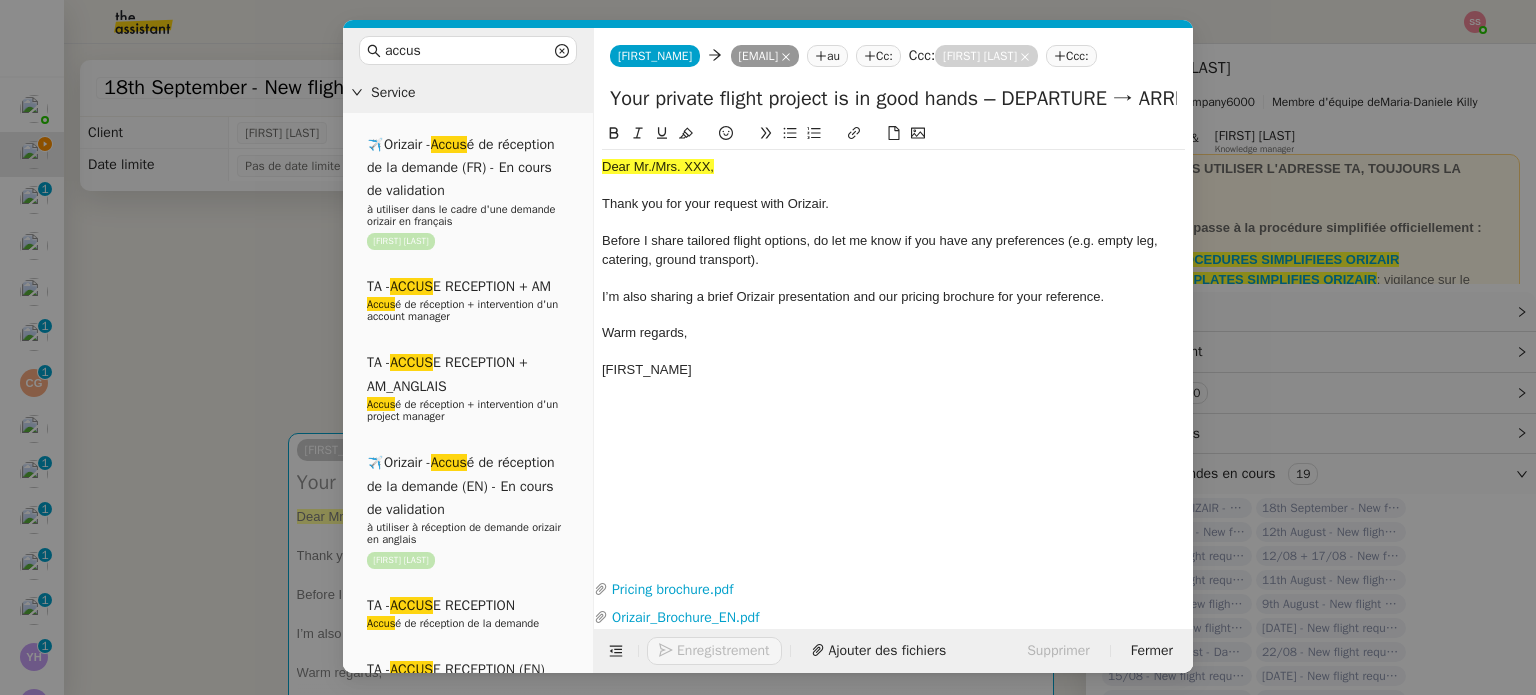 click on "Service ✈️Orizair -  Accus é de réception de la demande (FR) - En cours de validation    à utiliser dans le cadre d'une demande orizair en français  [FIRST_NAME] [LAST_NAME] TA -  ACCUS E RECEPTION + AM    Accus é de réception + intervention d'un account manager TA -  ACCUS E RECEPTION + AM_ANGLAIS    Accus é de réception + intervention d'un project manager ✈️Orizair -  Accus é de réception de la demande (EN) - En cours de validation    à utiliser à réception de demande orizair en anglais  [FIRST_NAME] [LAST_NAME] TA -  ACCUS E RECEPTION    Accus é de réception de la demande TA -  ACCUS E RECEPTION (EN)    TA -  ACCES  BANQUE DEDIE    A utiliser dans le cadre de la mise en place d' accès  bancaires dédiés TA - AJOUT ELEMENT COFFRE FORT    A utiliser lorsque le client doit partager un nouvel  accès  à son coffre-fort TA - PARTAGE DE CALENDRIER (EN)    A utiliser pour demander au client de partager son calendrier afin de faciliter l' accès  et la gestion Common ✈️Orizair -  Accus    TA -" at bounding box center [768, 347] 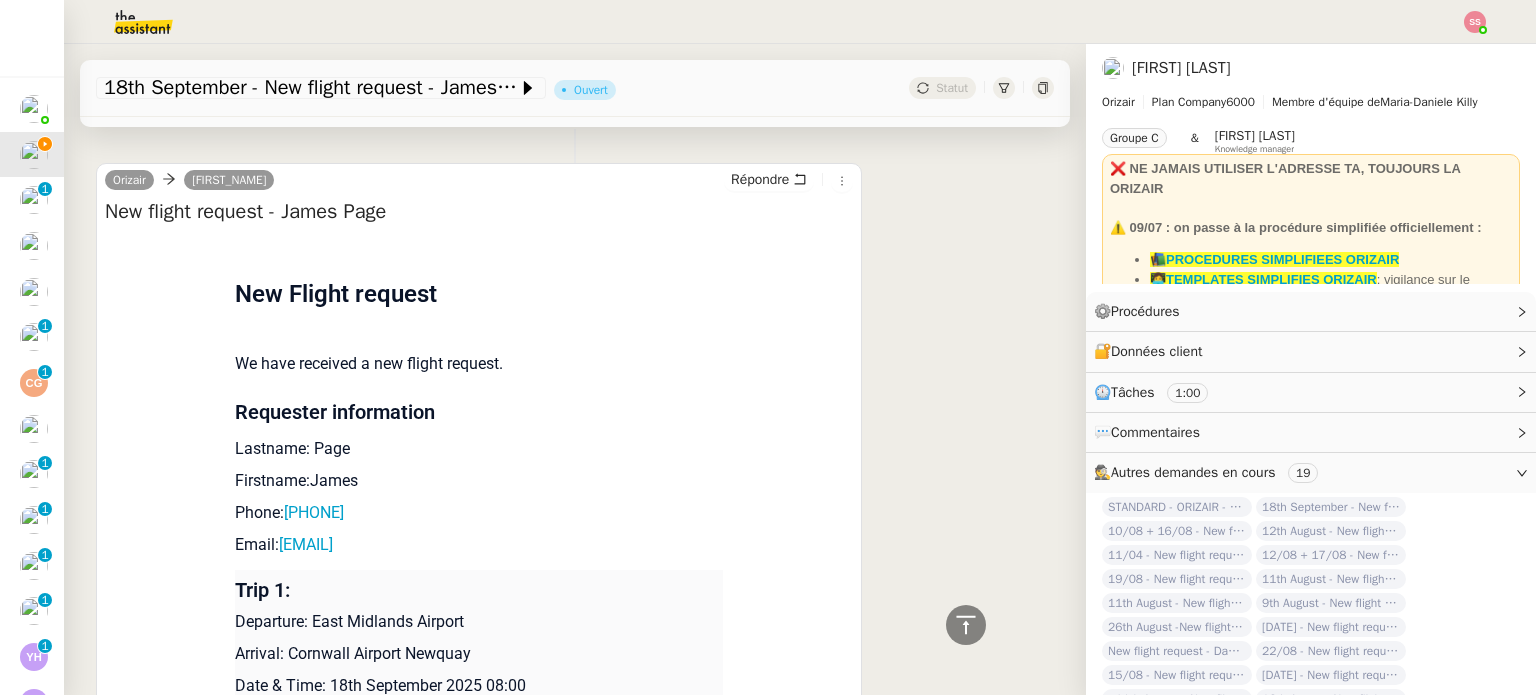 scroll, scrollTop: 900, scrollLeft: 0, axis: vertical 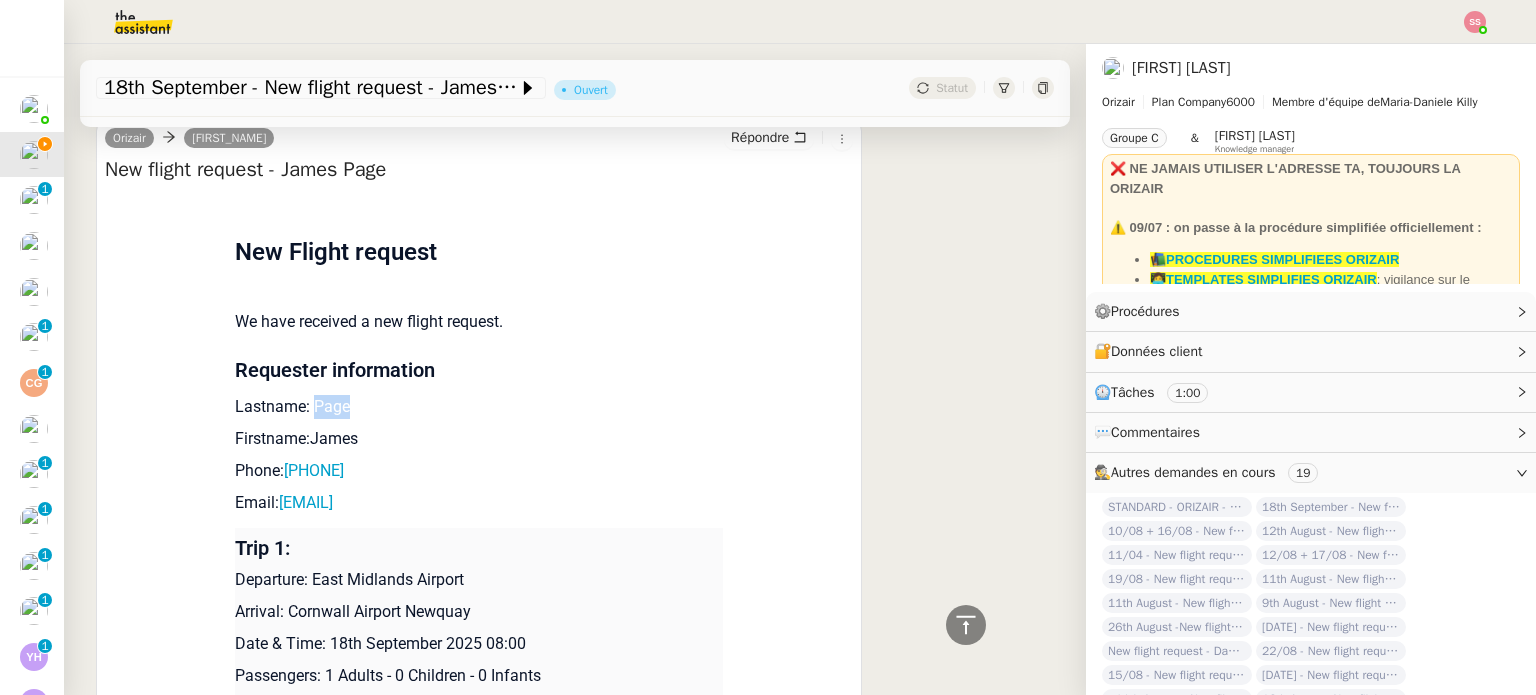 drag, startPoint x: 367, startPoint y: 413, endPoint x: 300, endPoint y: 412, distance: 67.00746 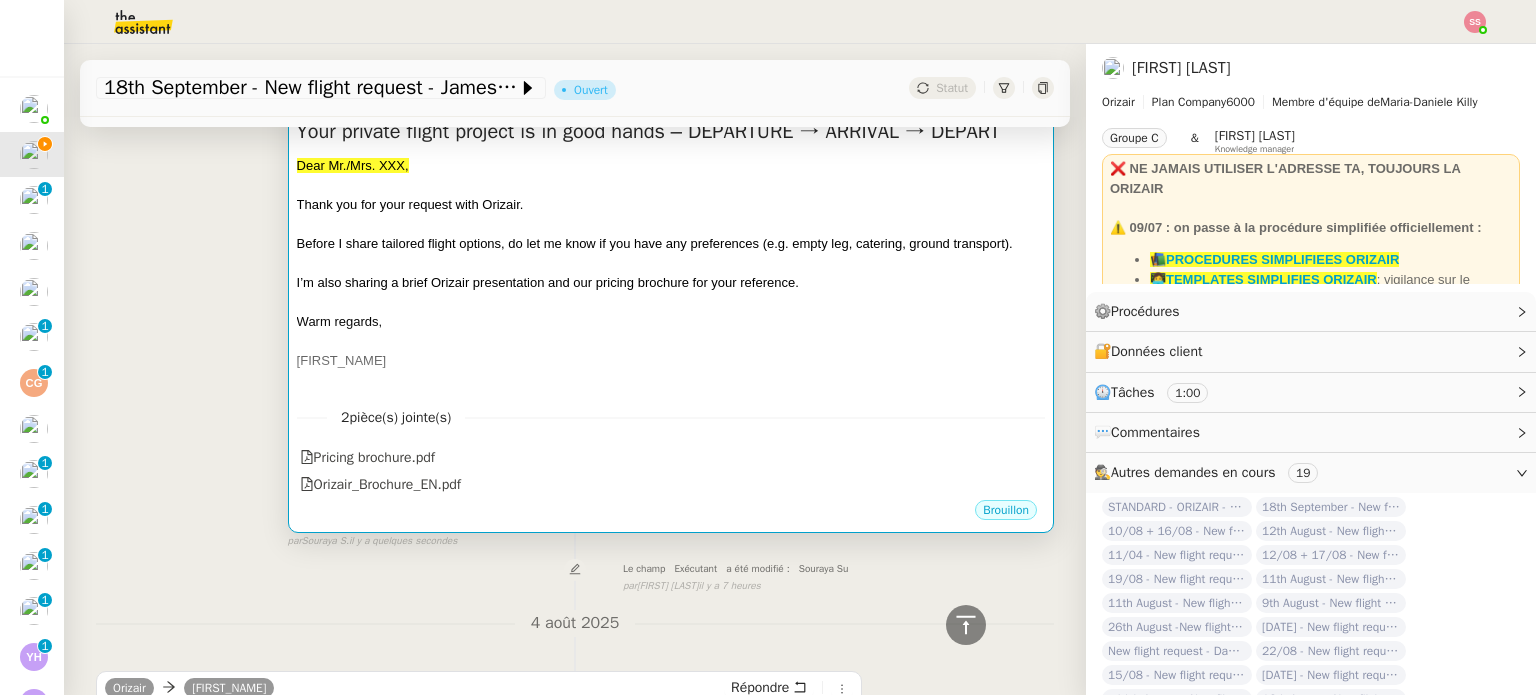 scroll, scrollTop: 200, scrollLeft: 0, axis: vertical 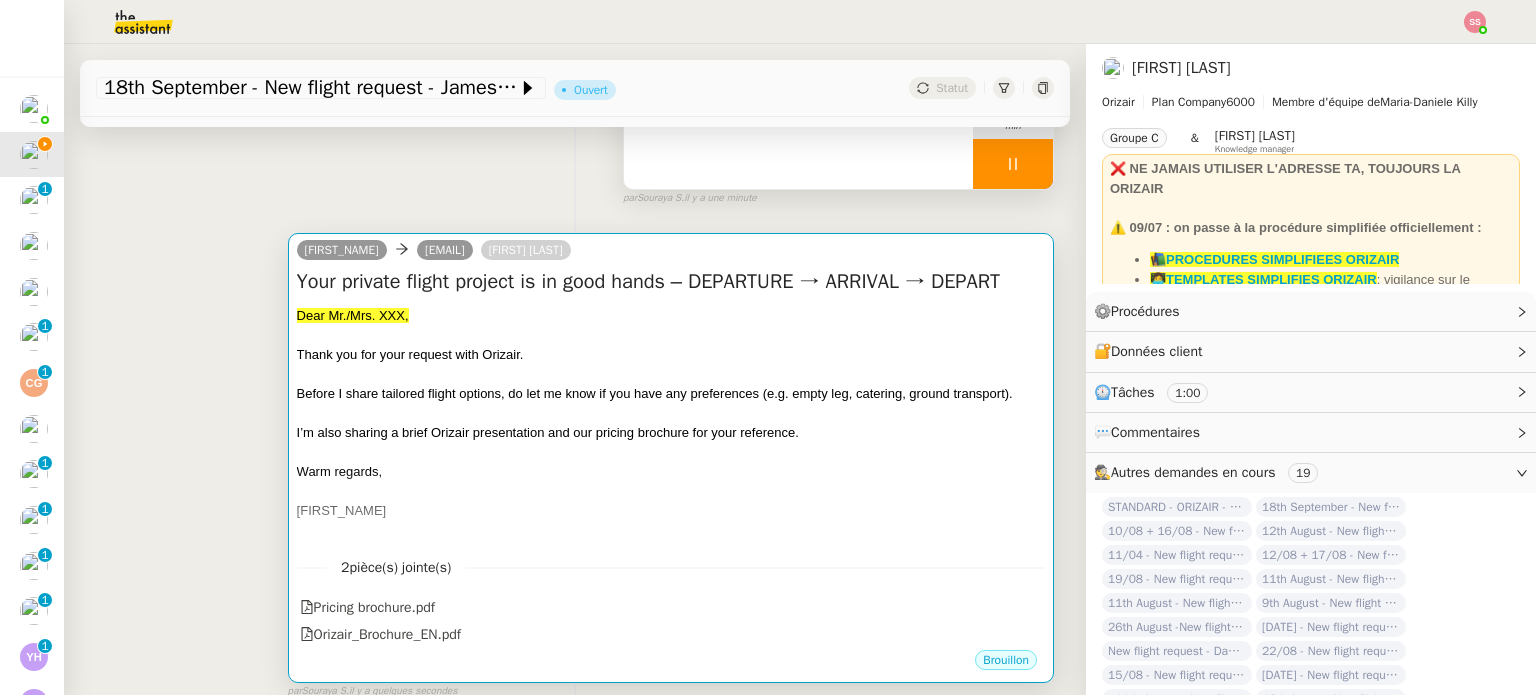click at bounding box center (671, 335) 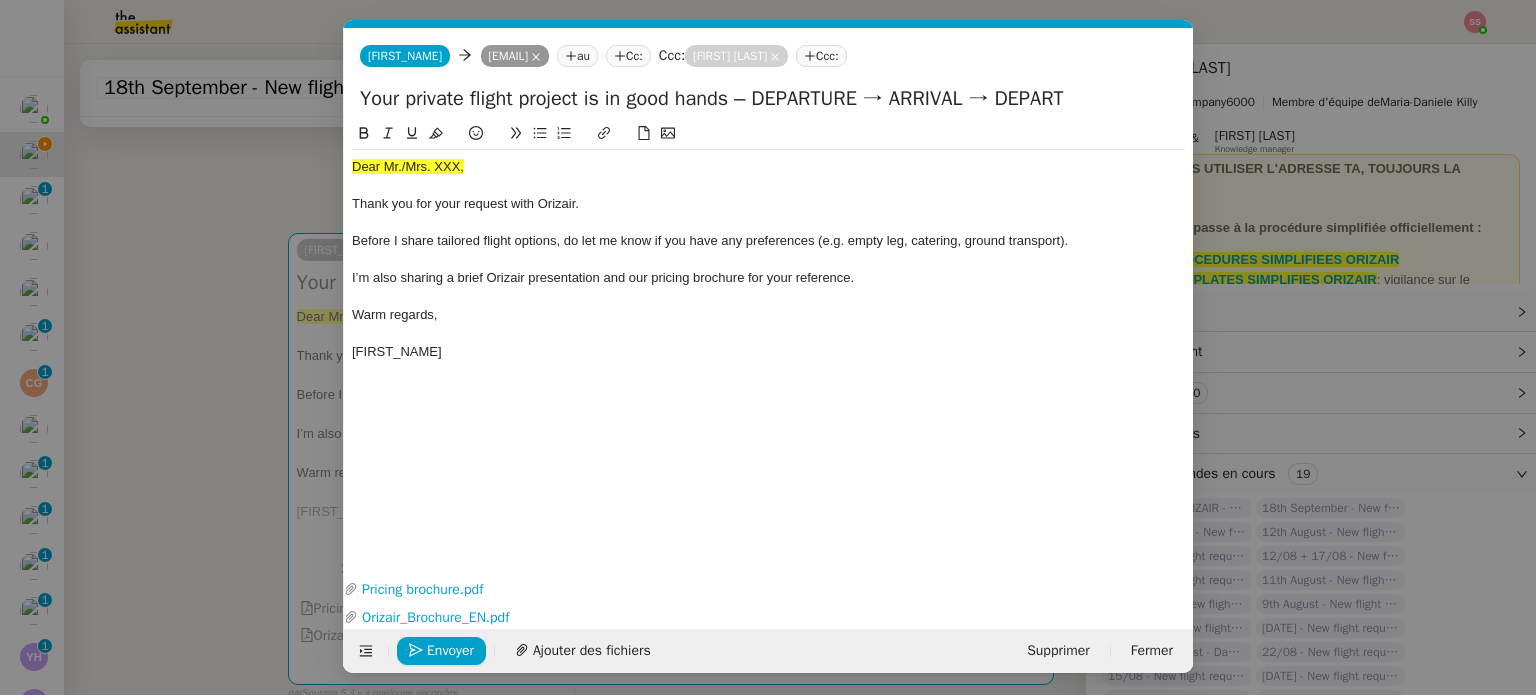 scroll, scrollTop: 0, scrollLeft: 76, axis: horizontal 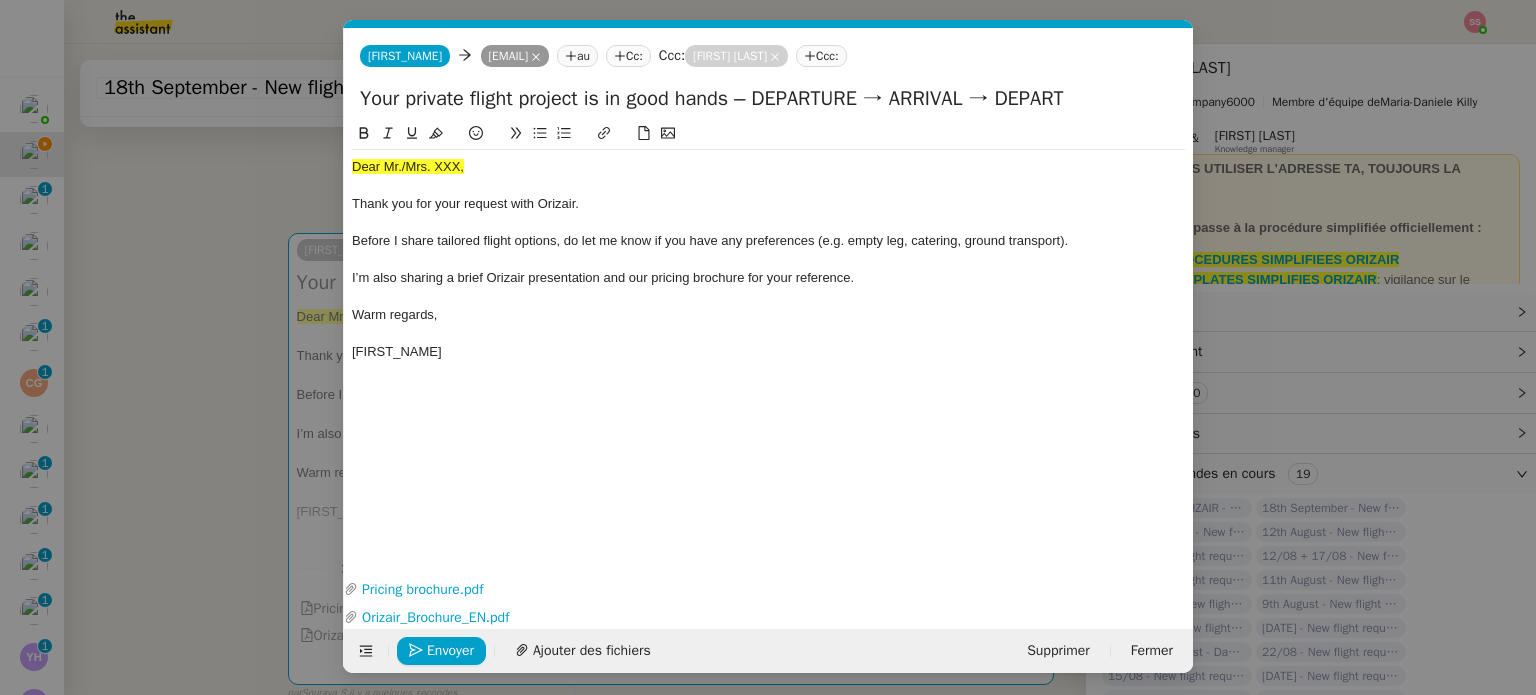click on "Dear Mr./Mrs. XXX, Thank you for your request with Orizair. Before I share tailored flight options, do let me know if you have any preferences (e.g. empty leg, catering, ground transport). I’m also sharing a brief Orizair presentation and our pricing brochure for your reference. Warm regards, Josephine" 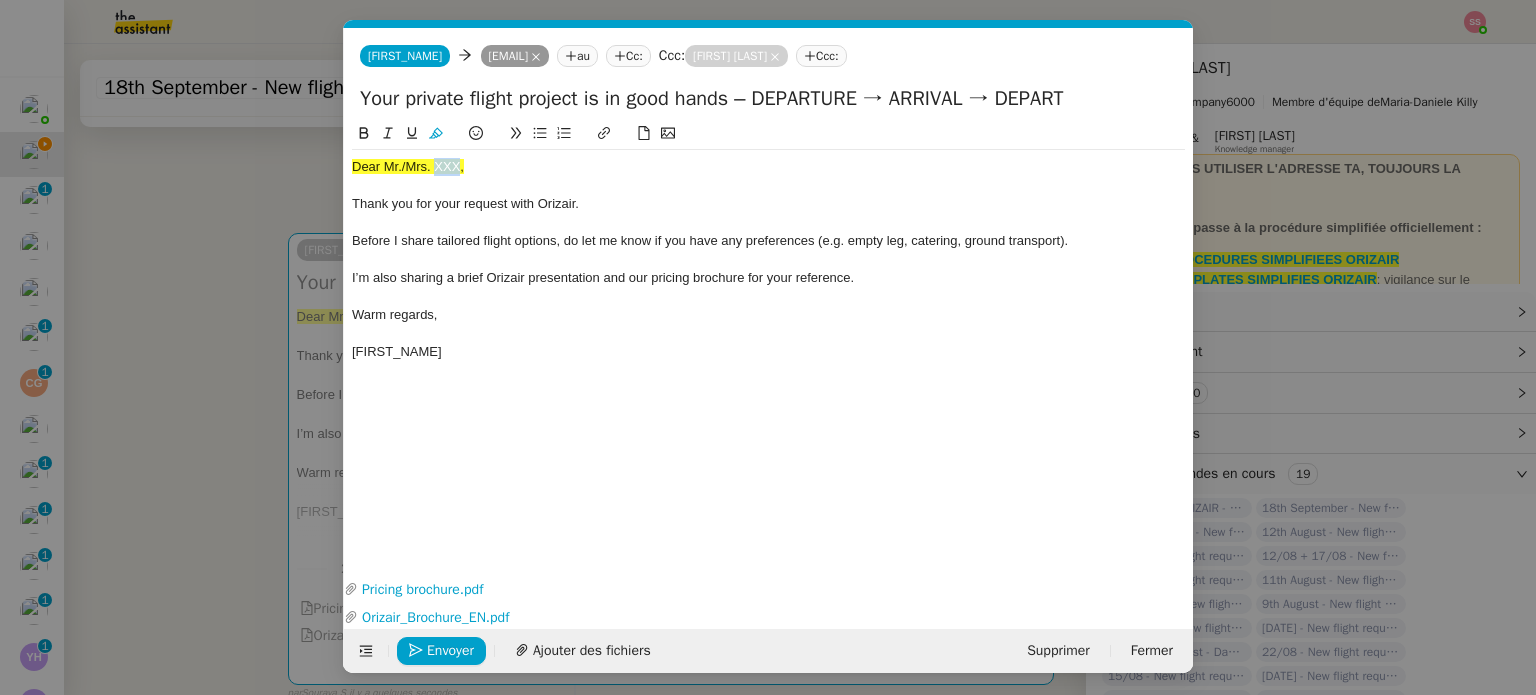 click on "Dear Mr./Mrs. XXX, Thank you for your request with Orizair. Before I share tailored flight options, do let me know if you have any preferences (e.g. empty leg, catering, ground transport). I’m also sharing a brief Orizair presentation and our pricing brochure for your reference. Warm regards, Josephine" 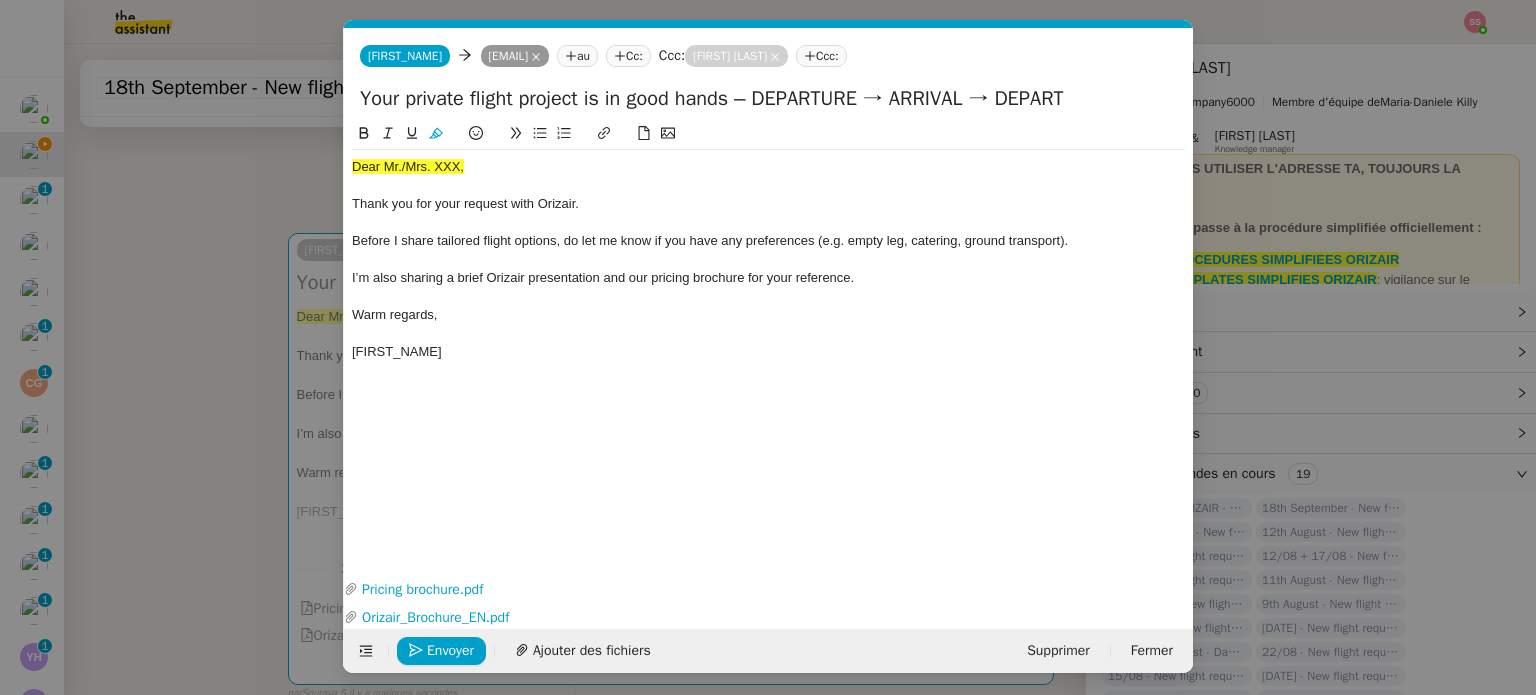 click on "Dear Mr./Mrs. XXX," 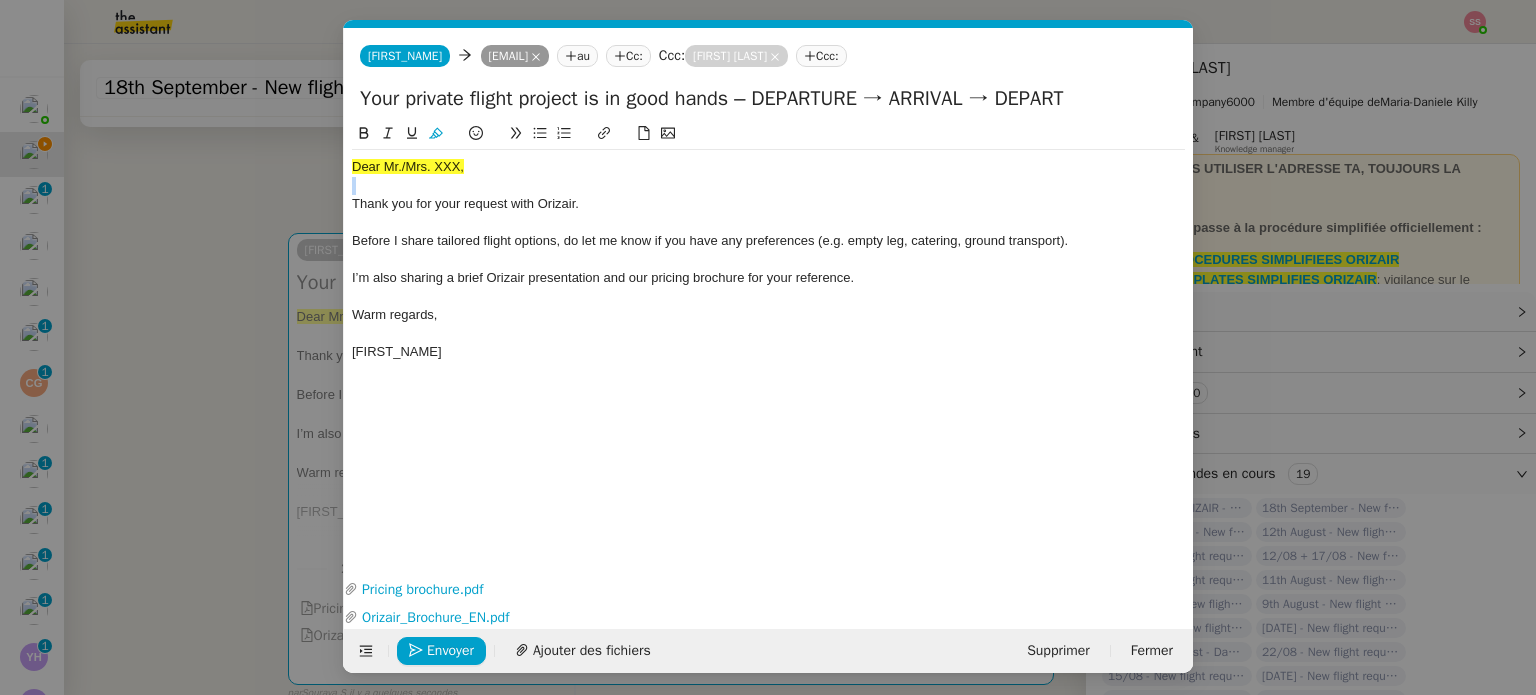 click on "Dear Mr./Mrs. XXX," 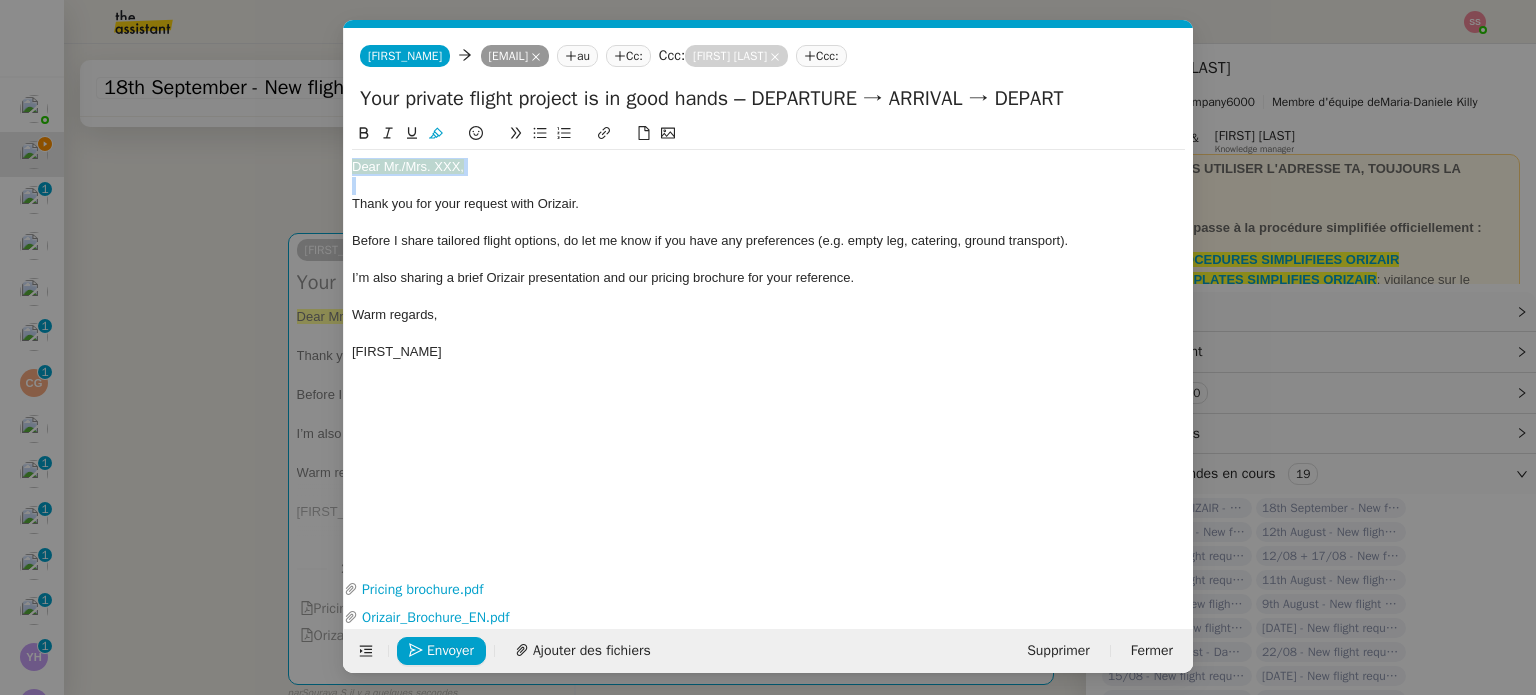 click on "Dear Mr./Mrs. XXX," 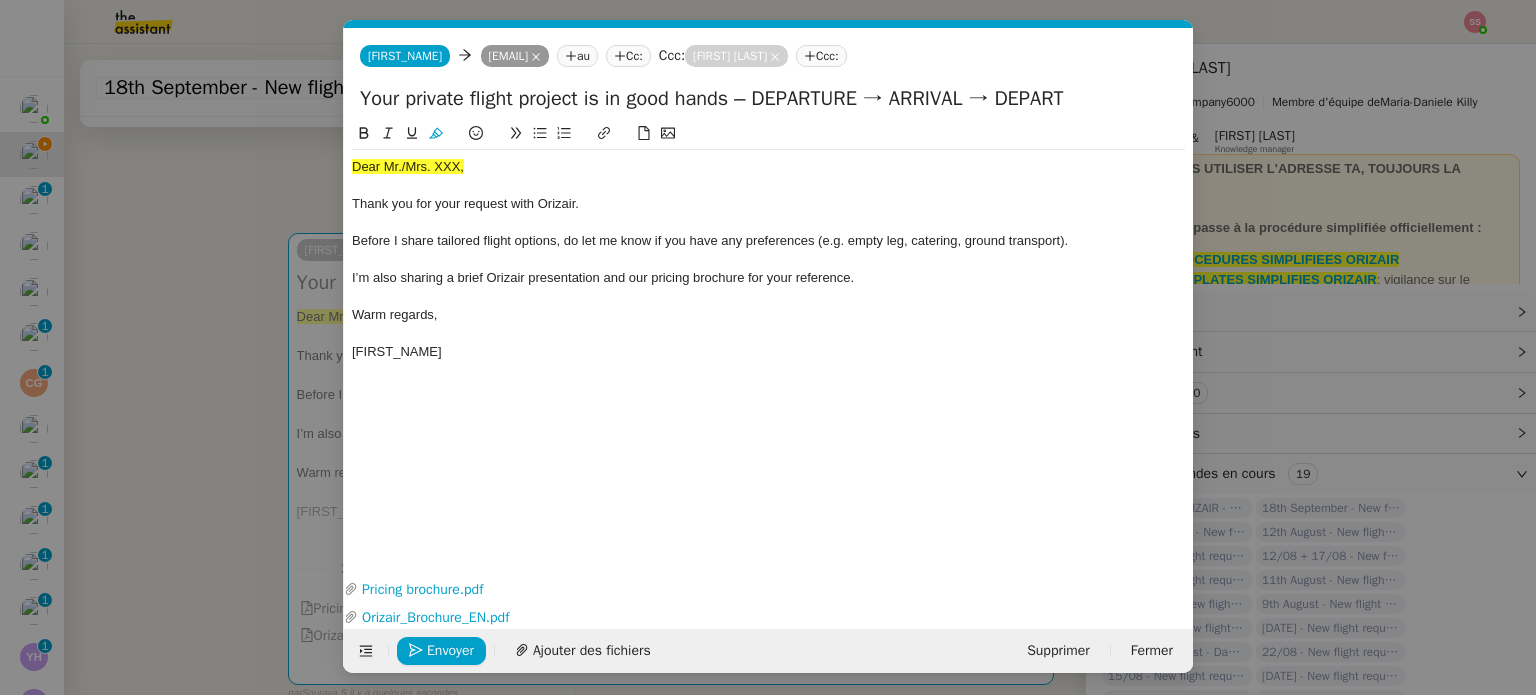 click 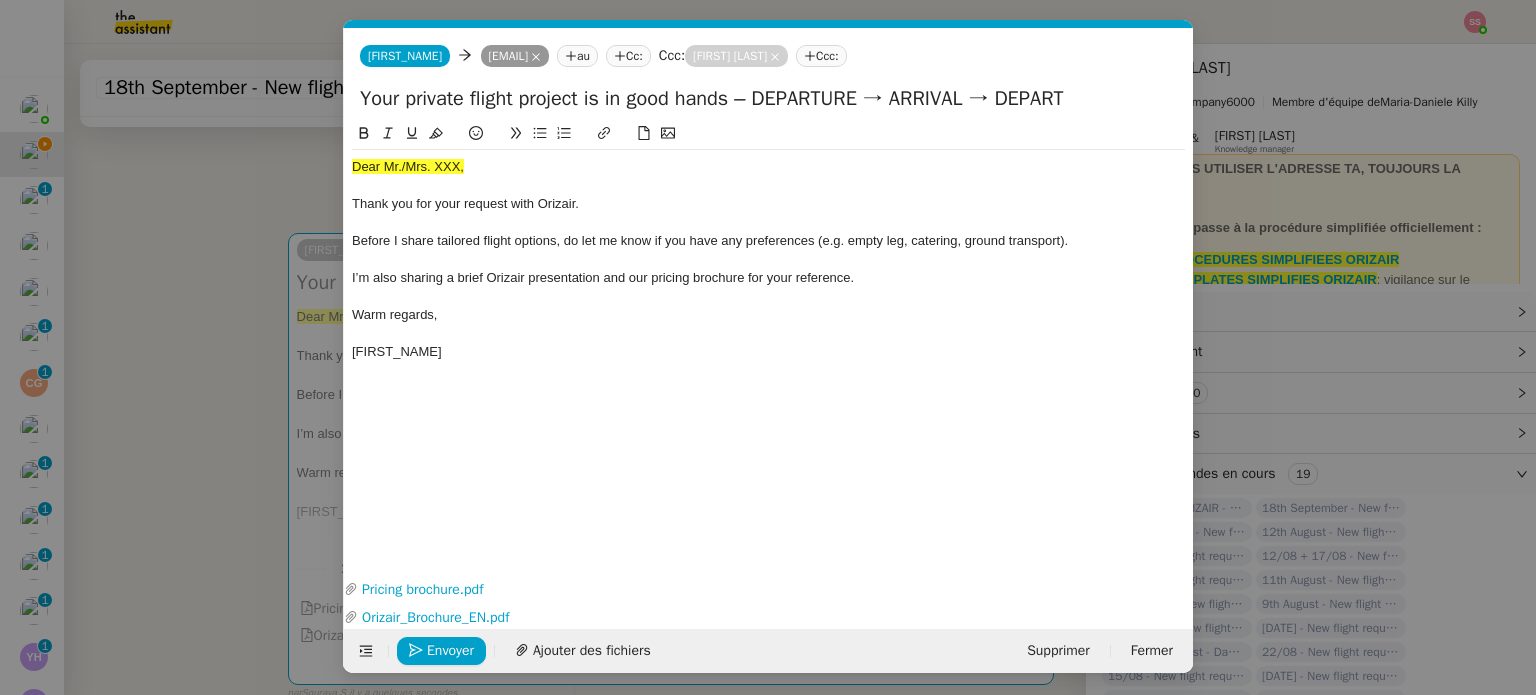 click 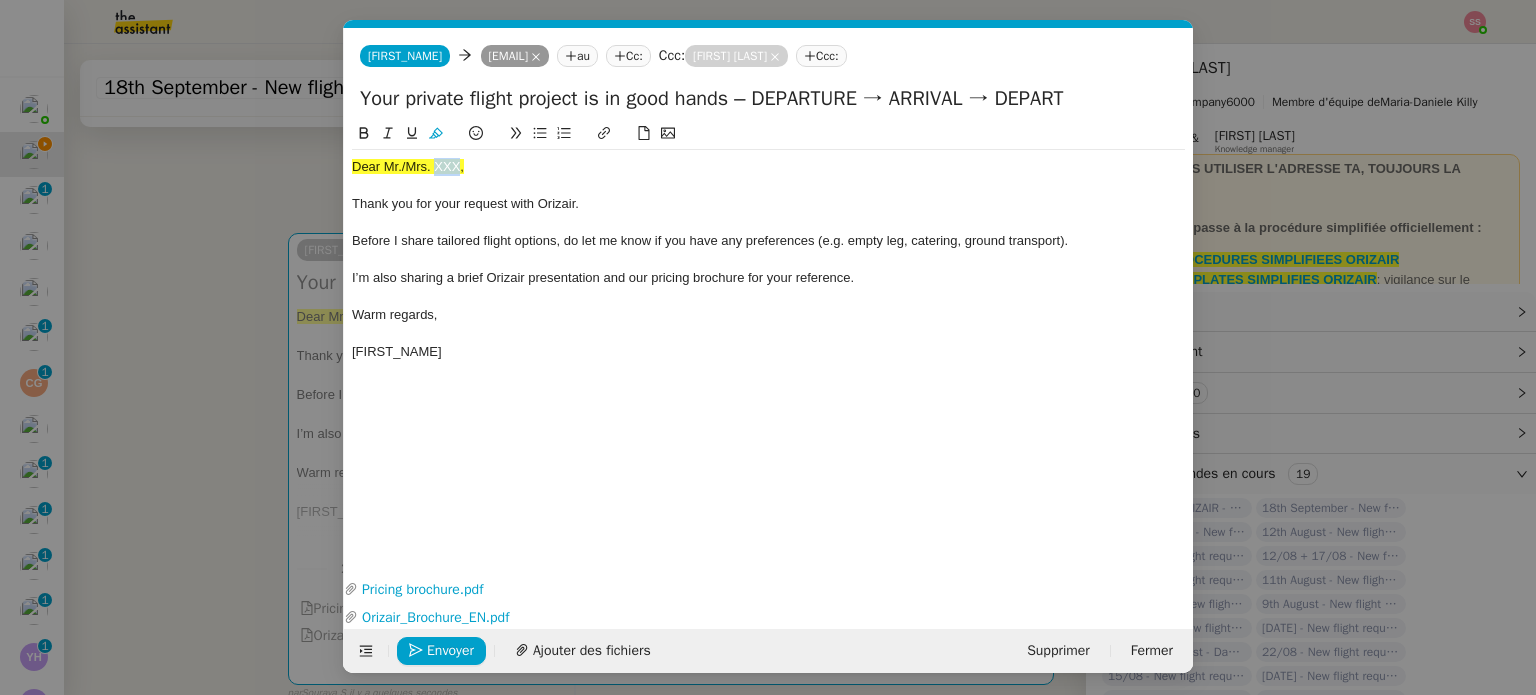 click on "Dear Mr./Mrs. XXX," 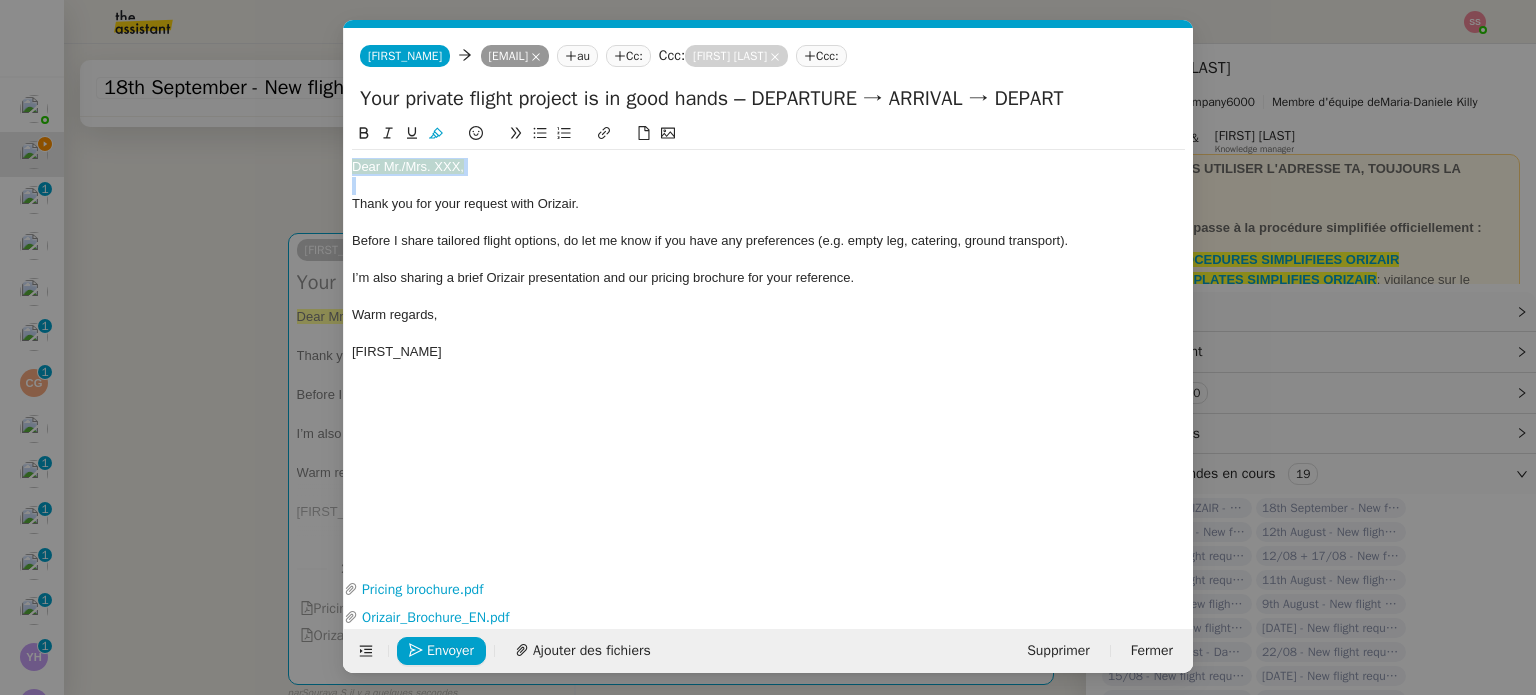 click on "Dear Mr./Mrs. XXX," 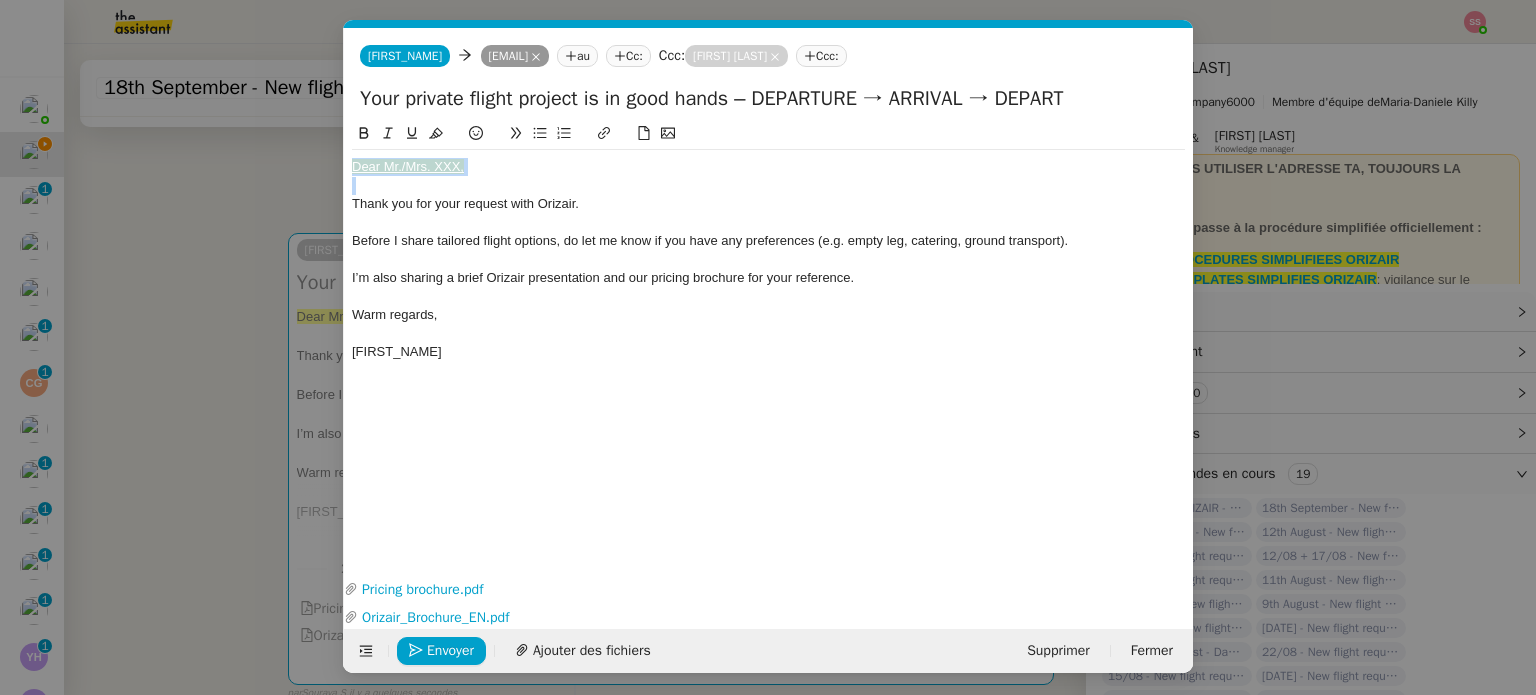click on "Dear Mr./Mrs. XXX," 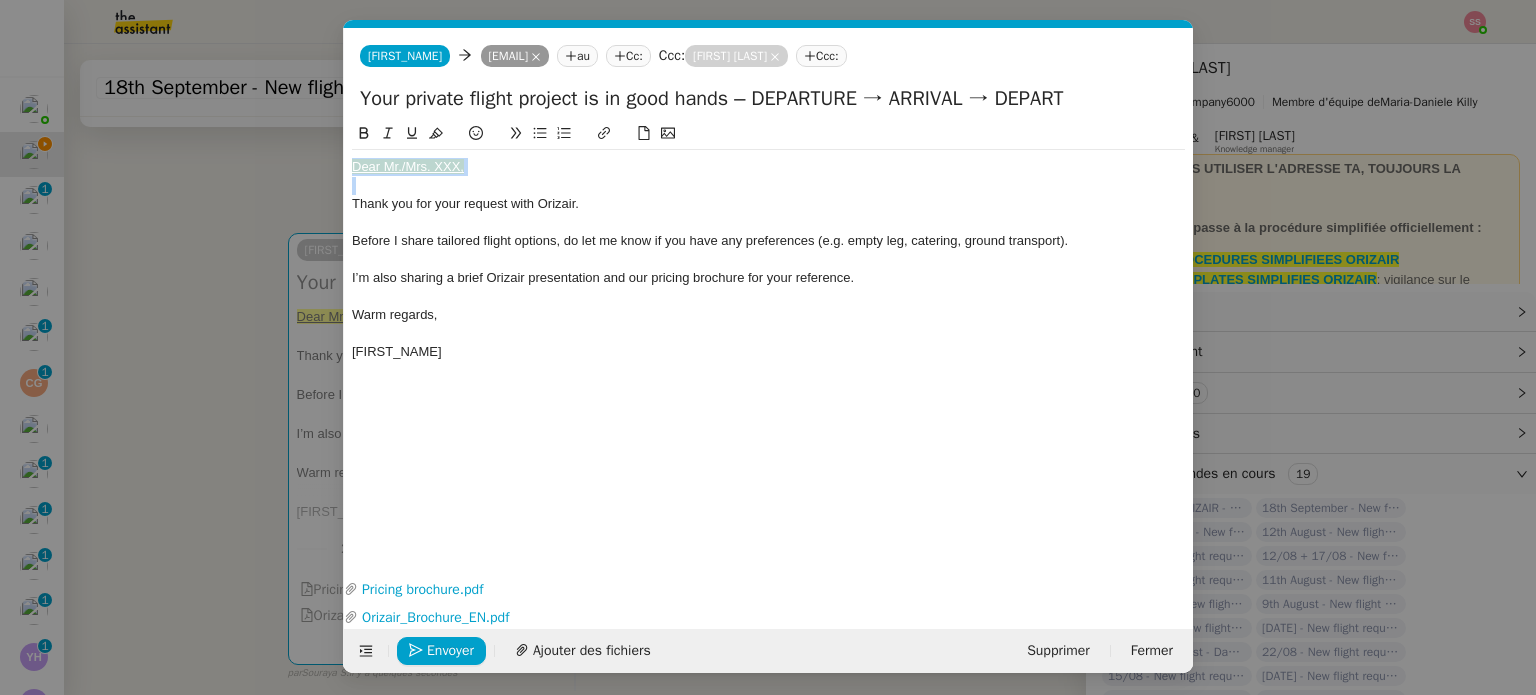 click 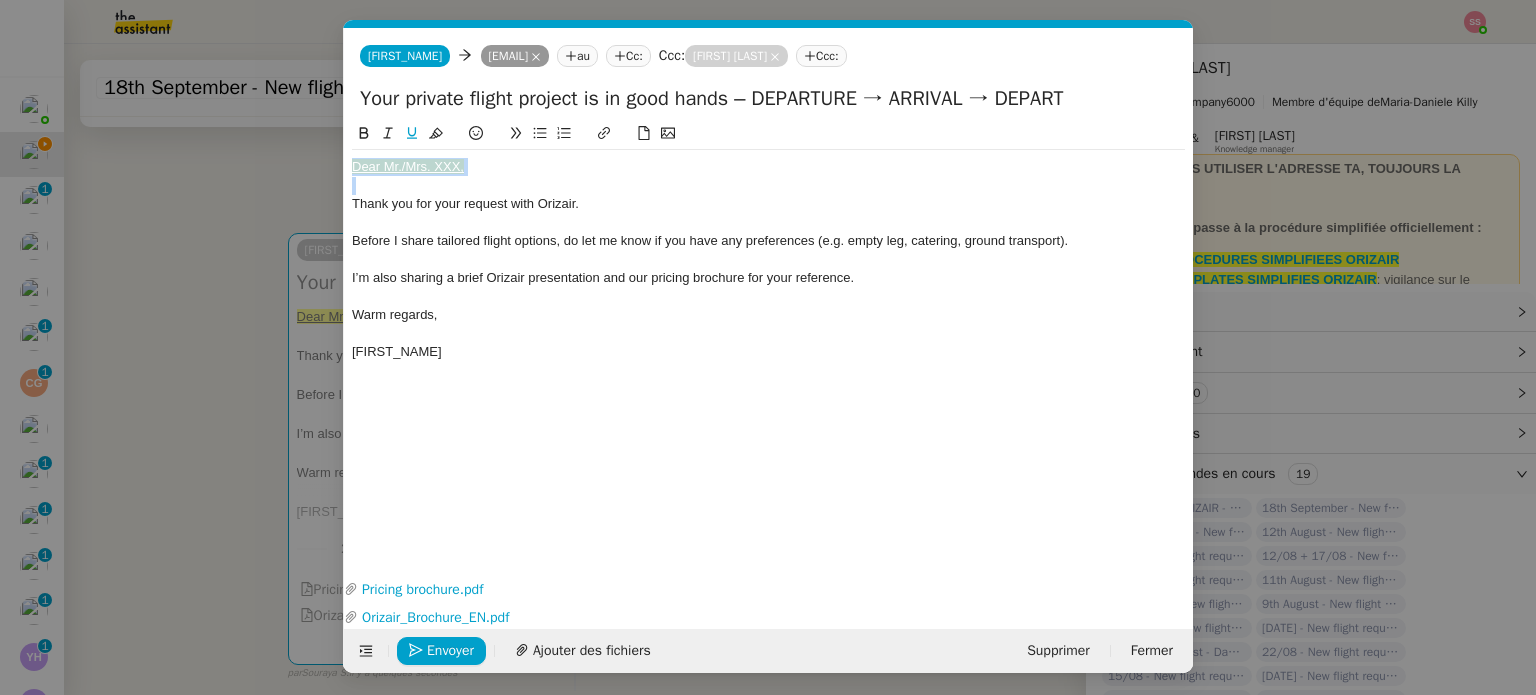 click on "Dear Mr./Mrs. XXX," 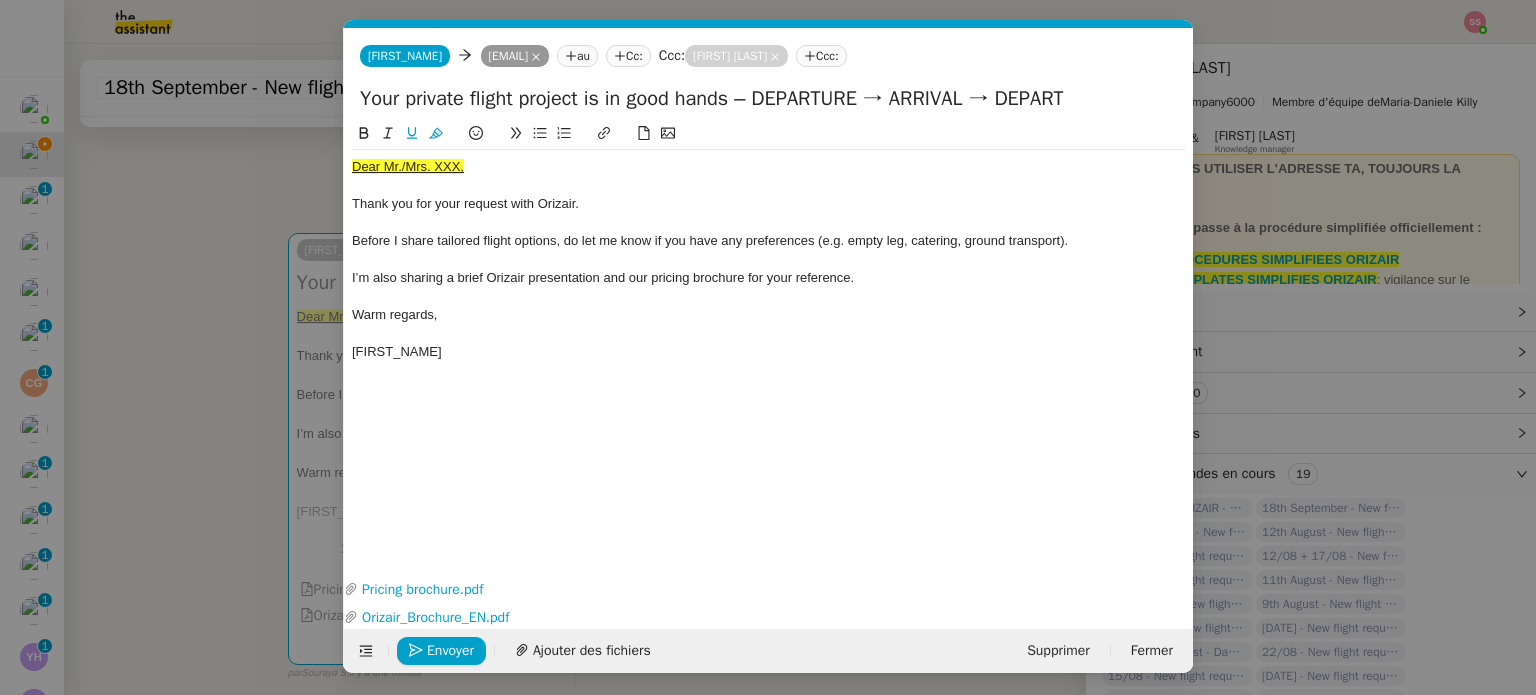 click on "Dear Mr./Mrs. XXX," 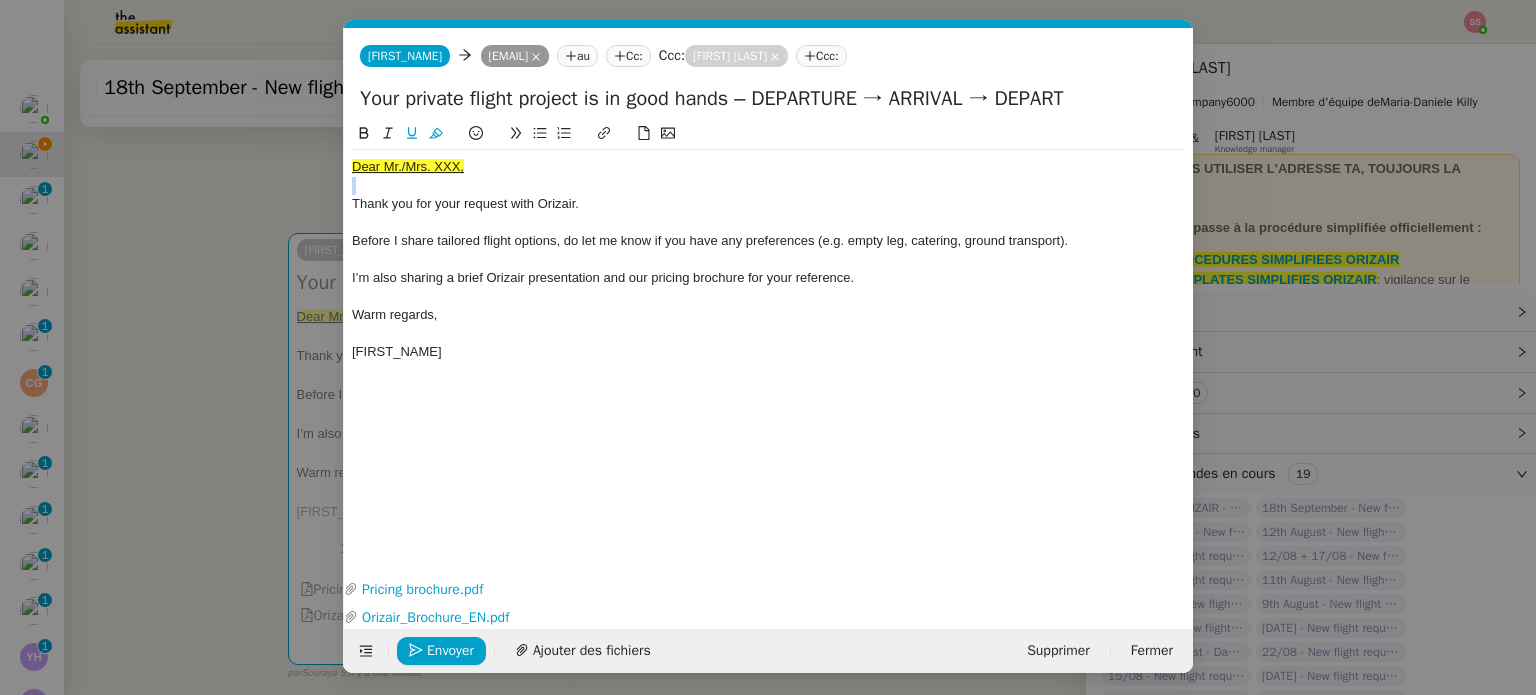 click on "Dear Mr./Mrs. XXX," 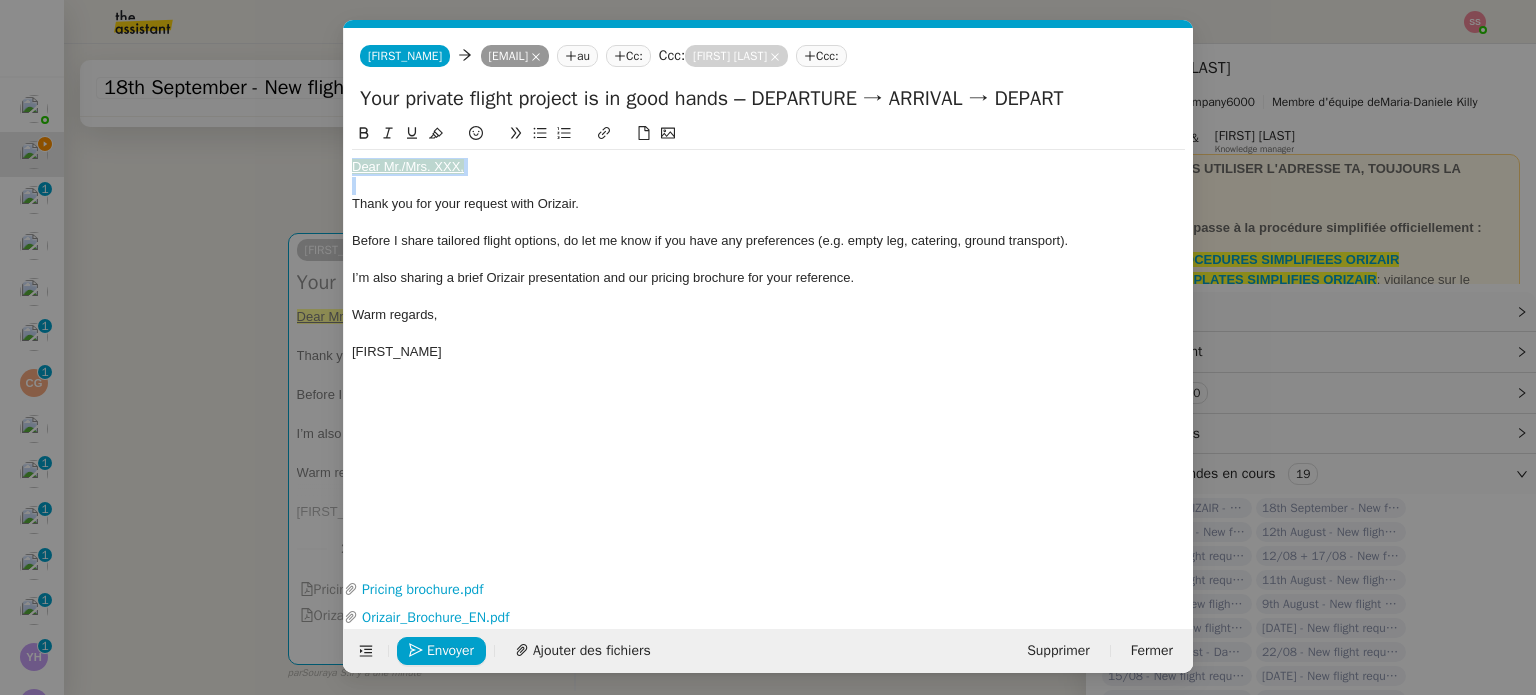 click on "Dear Mr./Mrs. XXX," 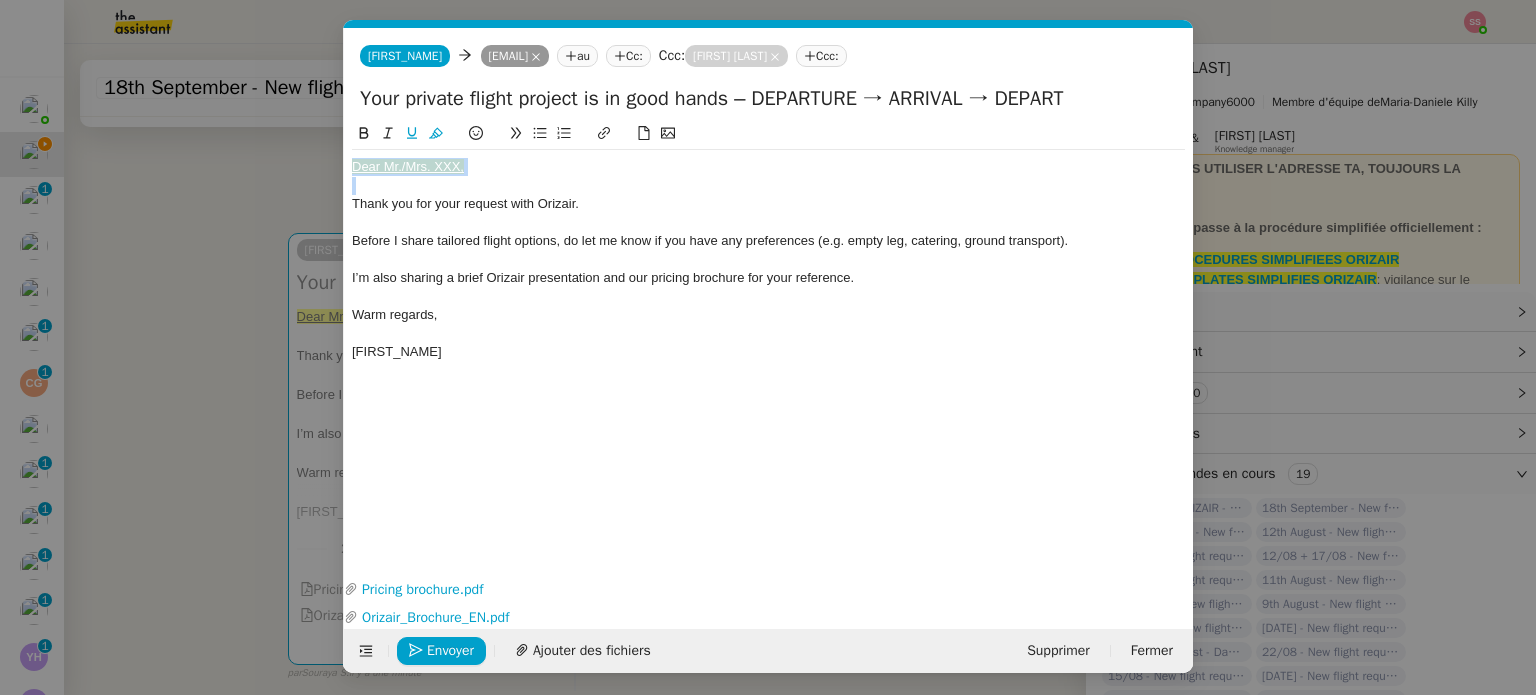 click 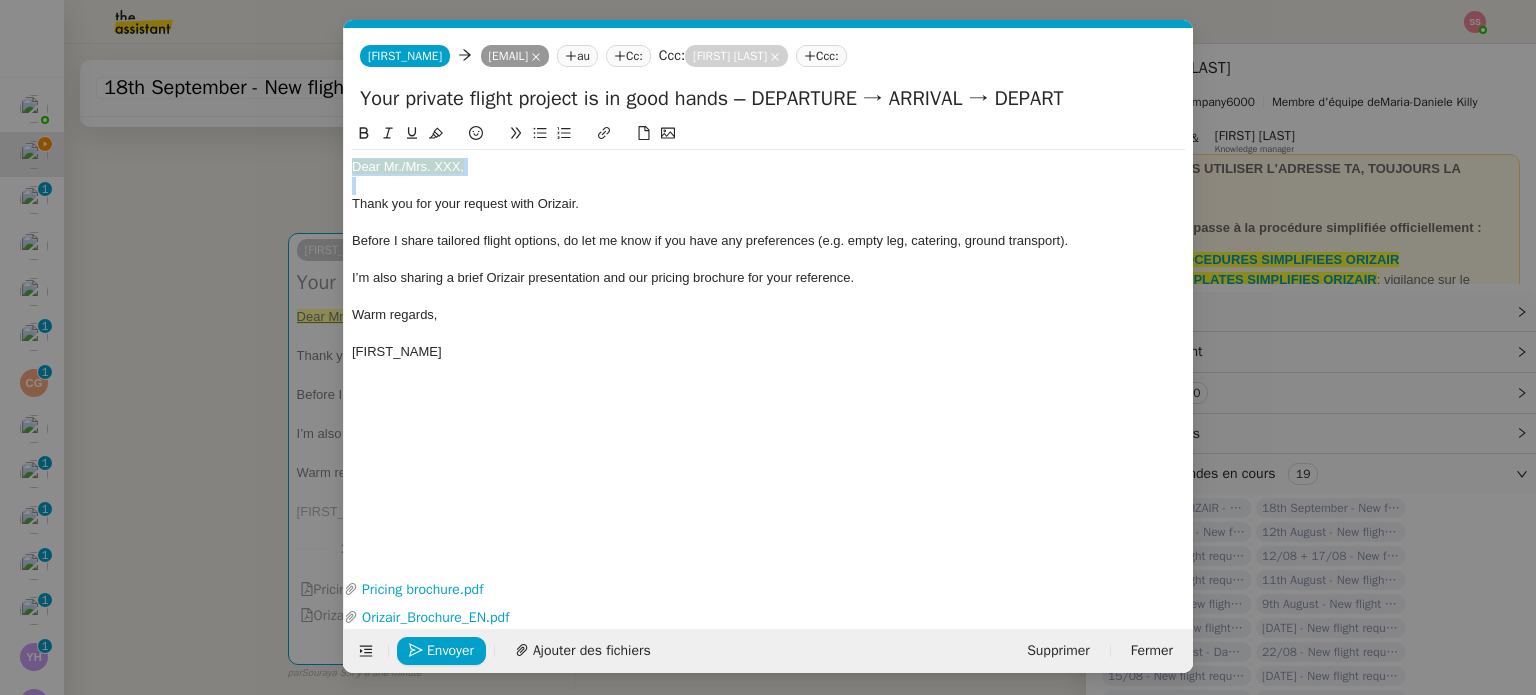 click 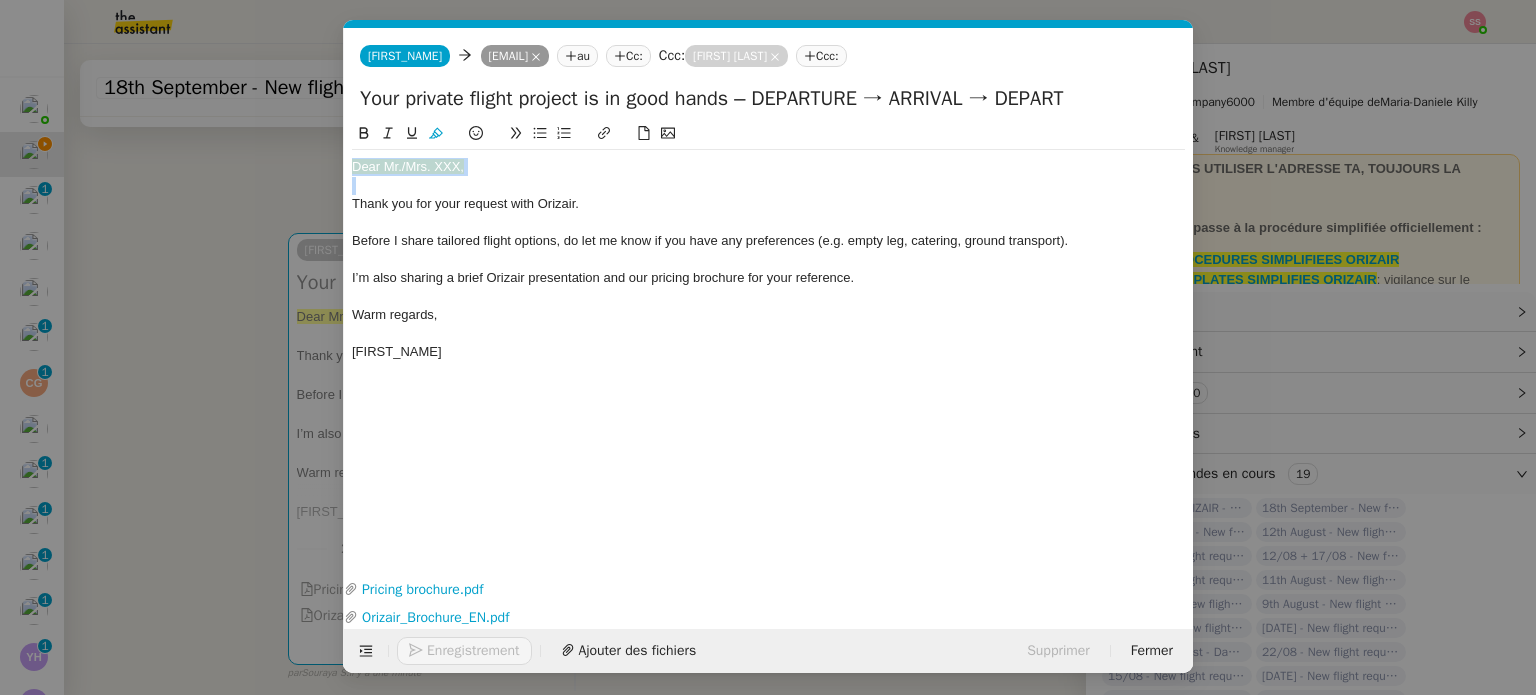 click on "Dear Mr./Mrs. XXX," 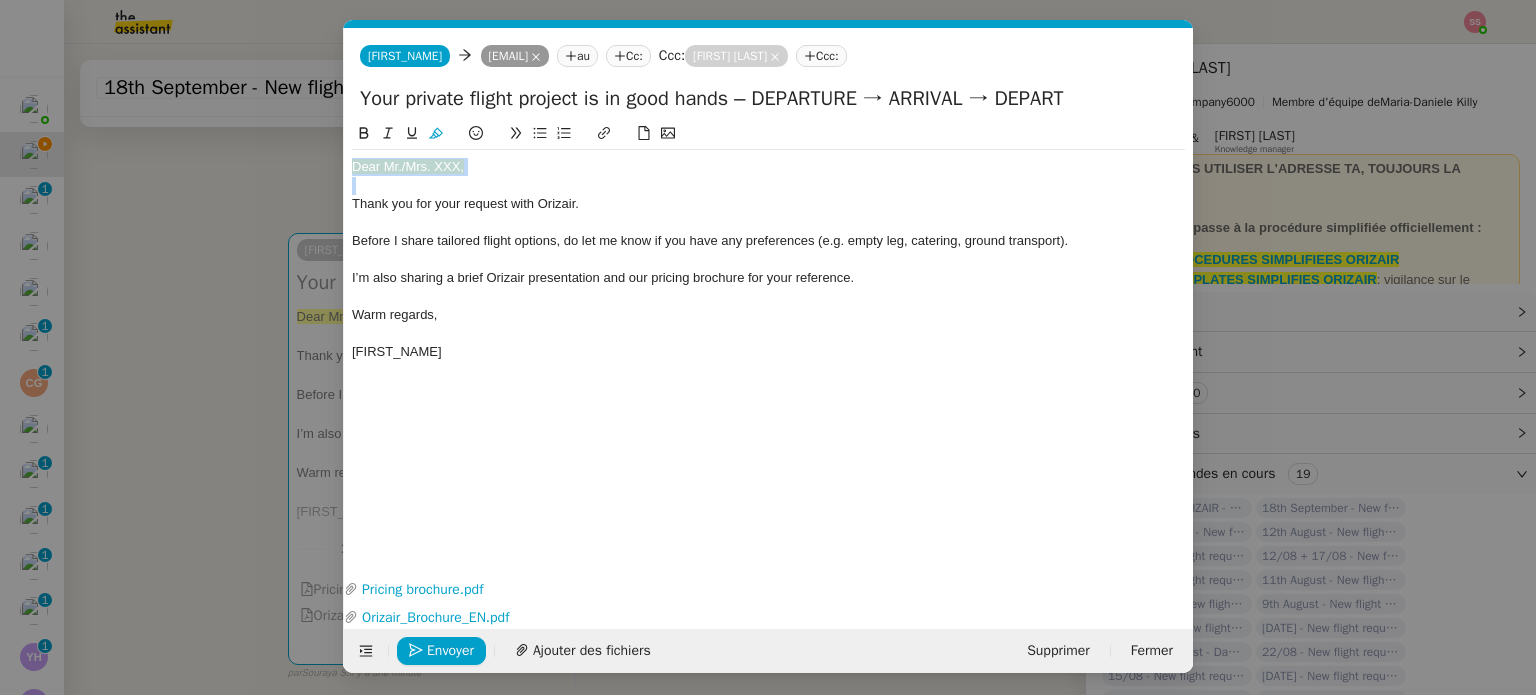 click on "Dear Mr./Mrs. XXX," 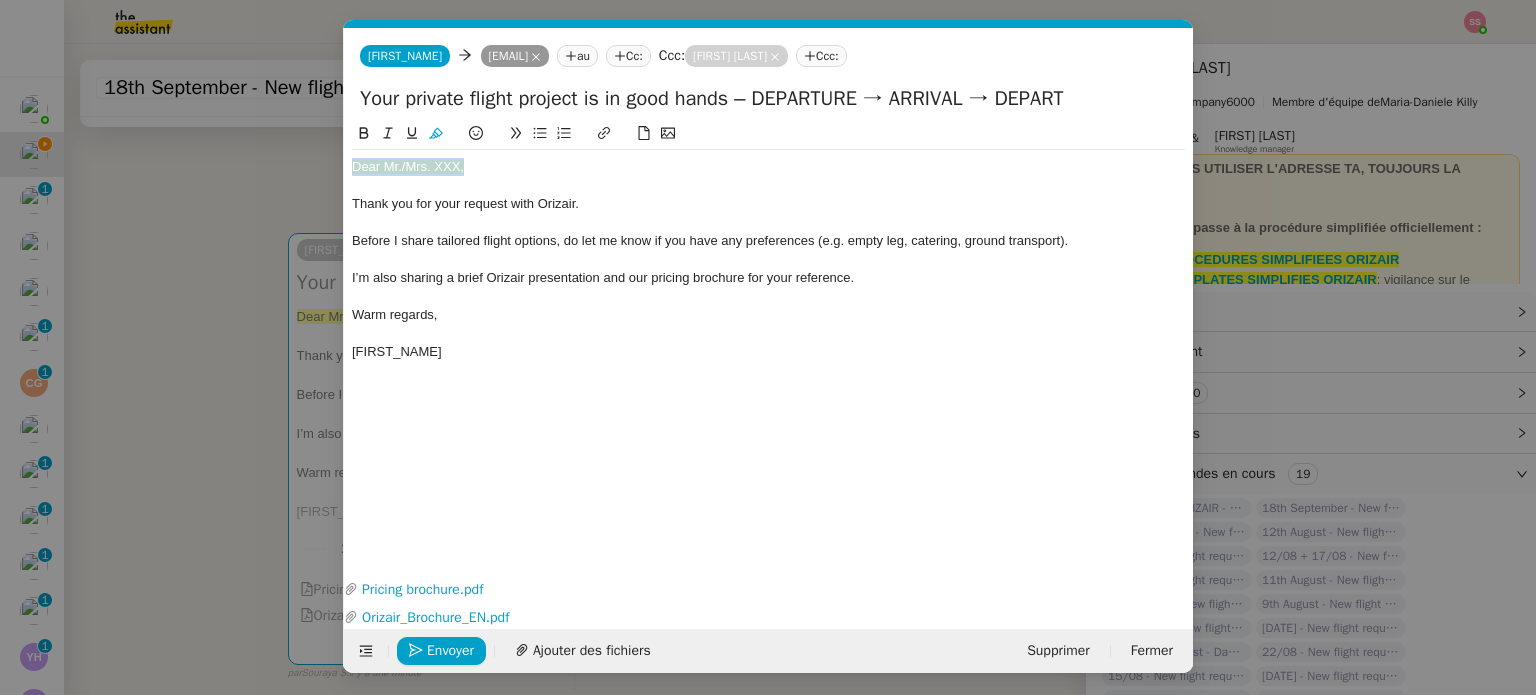 drag, startPoint x: 492, startPoint y: 171, endPoint x: 332, endPoint y: 163, distance: 160.19987 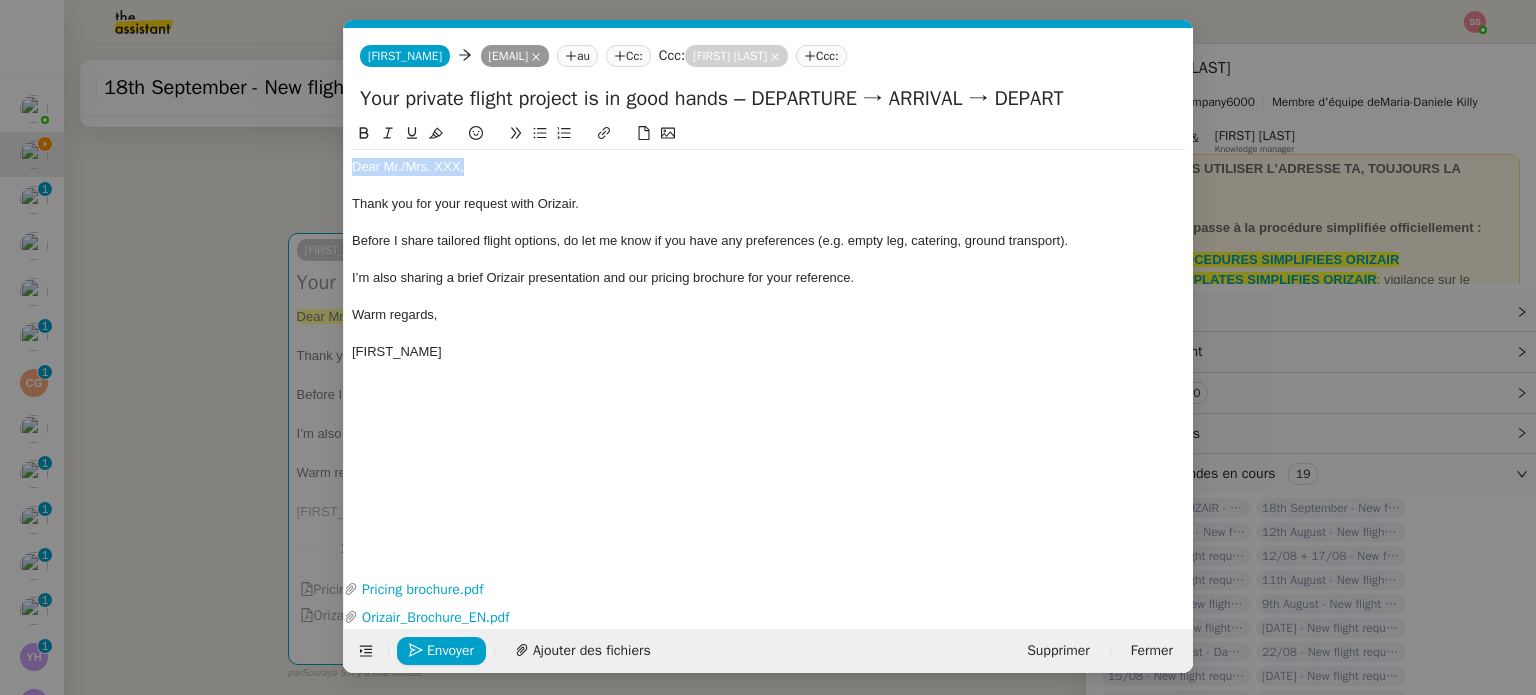 click on "Dear Mr./Mrs. XXX," 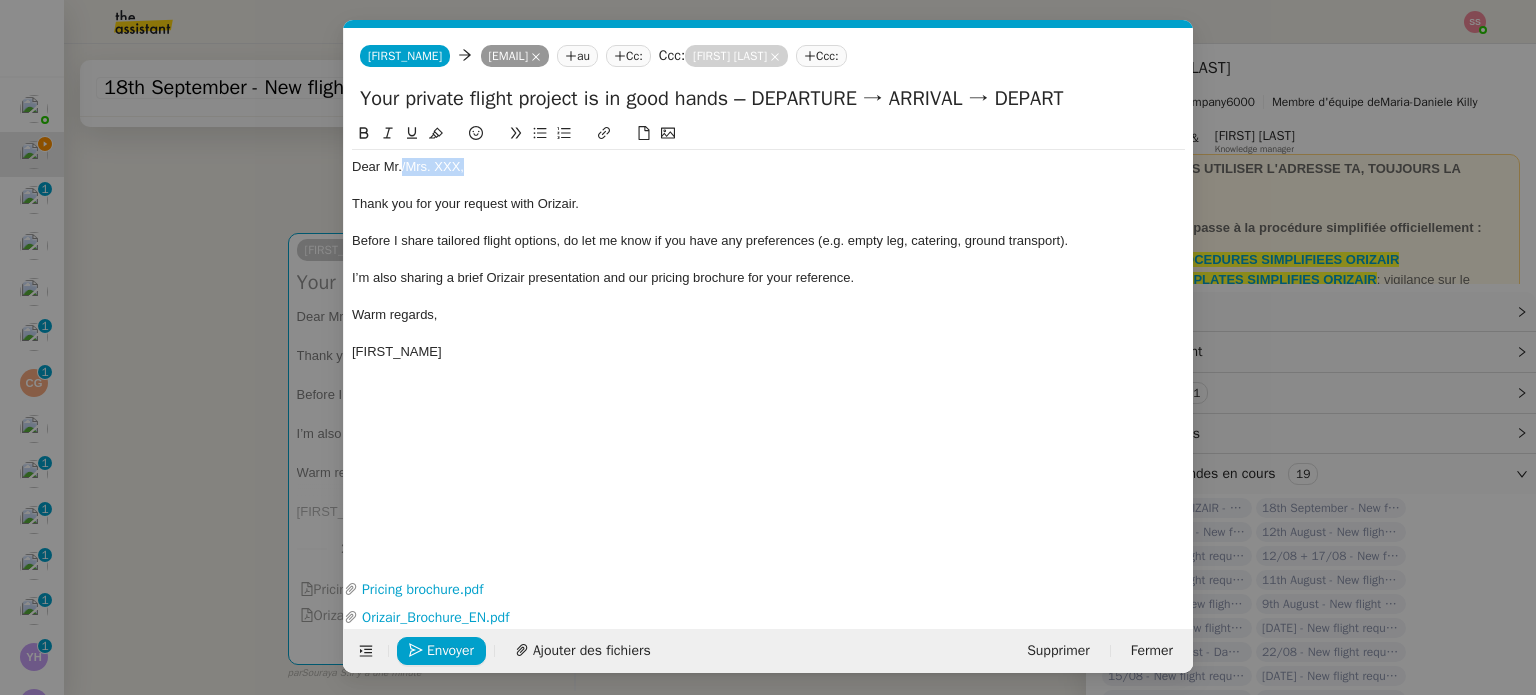 drag, startPoint x: 474, startPoint y: 164, endPoint x: 401, endPoint y: 163, distance: 73.00685 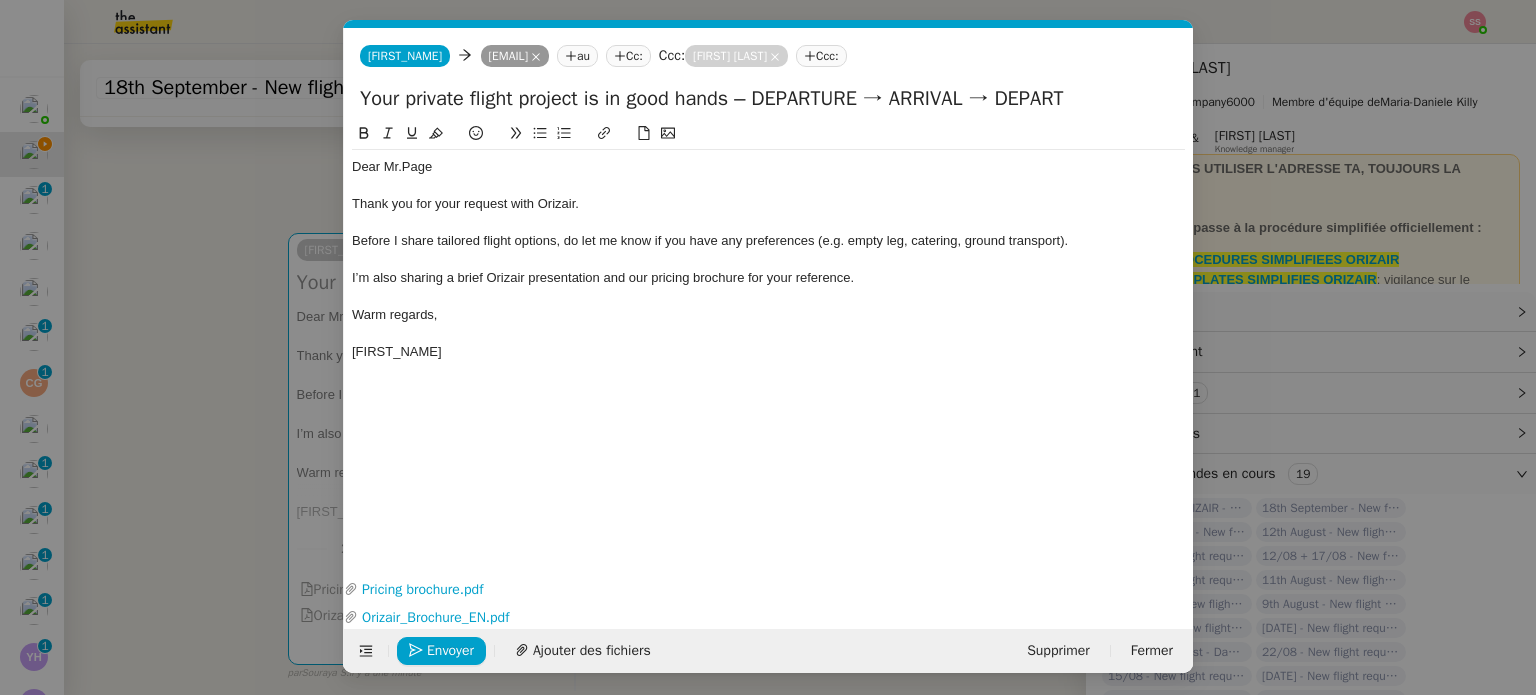 scroll, scrollTop: 0, scrollLeft: 0, axis: both 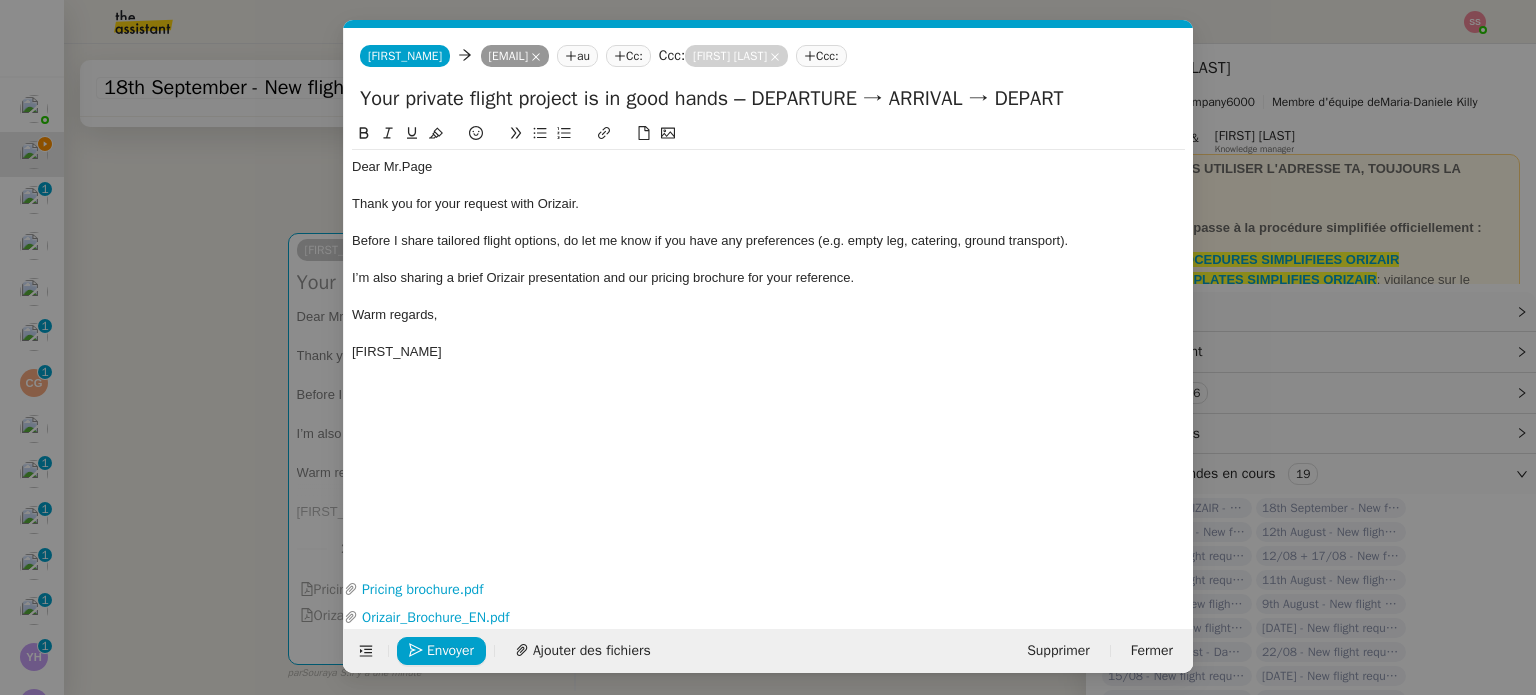 click on "Service ✈️Orizair -  Accus é de réception de la demande (FR) - En cours de validation    à utiliser dans le cadre d'une demande orizair en français  [FIRST_NAME] [LAST_NAME] TA -  ACCUS E RECEPTION + AM    Accus é de réception + intervention d'un account manager TA -  ACCUS E RECEPTION + AM_ANGLAIS    Accus é de réception + intervention d'un project manager ✈️Orizair -  Accus é de réception de la demande (EN) - En cours de validation    à utiliser à réception de demande orizair en anglais  [FIRST_NAME] [LAST_NAME] TA -  ACCUS E RECEPTION    Accus é de réception de la demande TA -  ACCUS E RECEPTION (EN)    TA -  ACCES  BANQUE DEDIE    A utiliser dans le cadre de la mise en place d' accès  bancaires dédiés TA - AJOUT ELEMENT COFFRE FORT    A utiliser lorsque le client doit partager un nouvel  accès  à son coffre-fort TA - PARTAGE DE CALENDRIER (EN)    A utiliser pour demander au client de partager son calendrier afin de faciliter l' accès  et la gestion Common ✈️Orizair -  Accus    TA -" at bounding box center (768, 347) 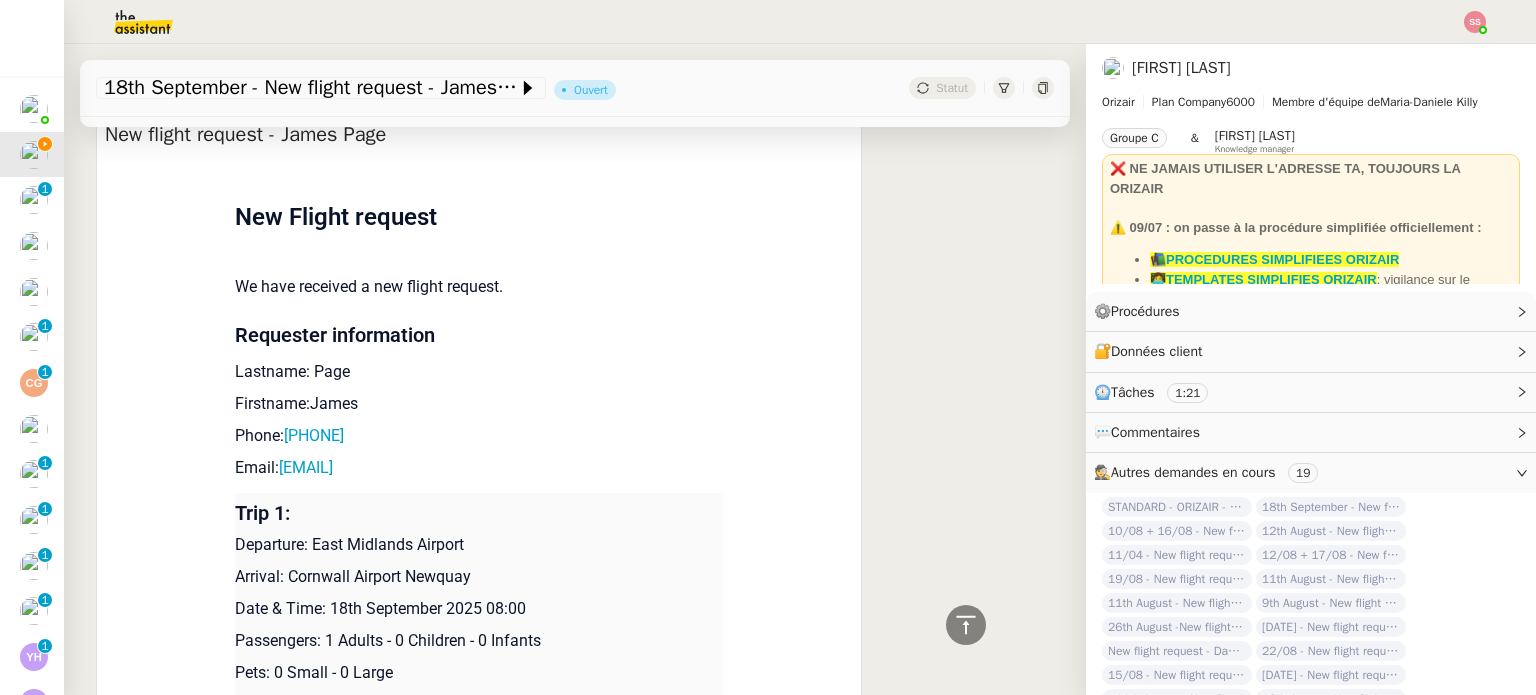 scroll, scrollTop: 1100, scrollLeft: 0, axis: vertical 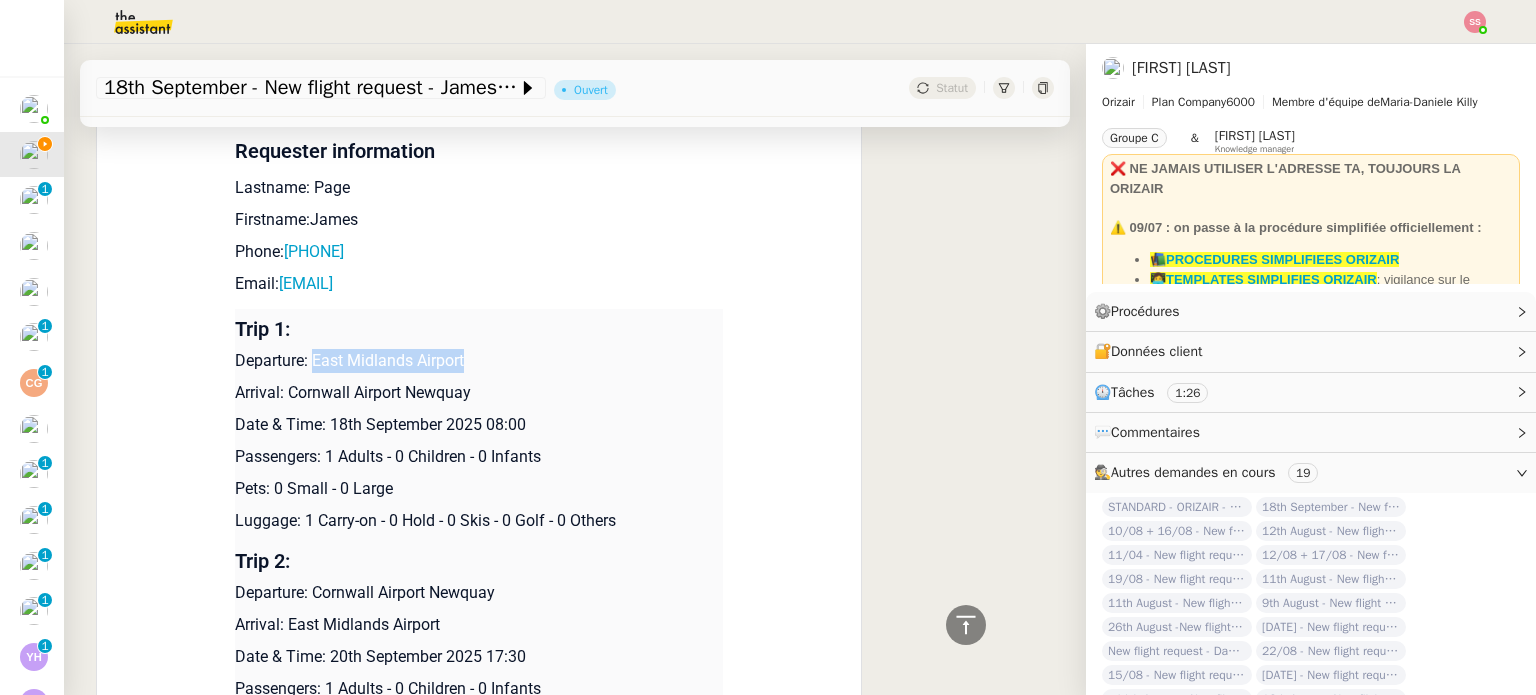 drag, startPoint x: 305, startPoint y: 368, endPoint x: 472, endPoint y: 368, distance: 167 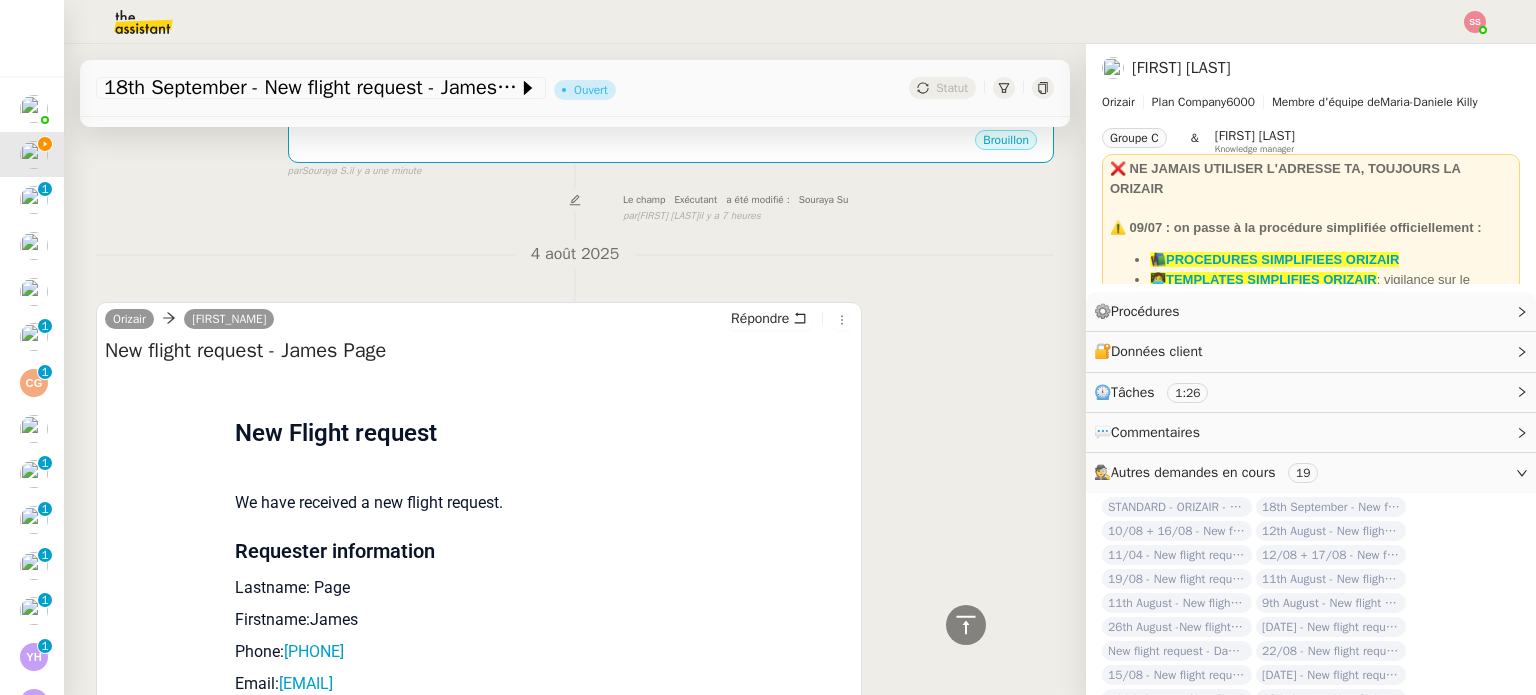 scroll, scrollTop: 400, scrollLeft: 0, axis: vertical 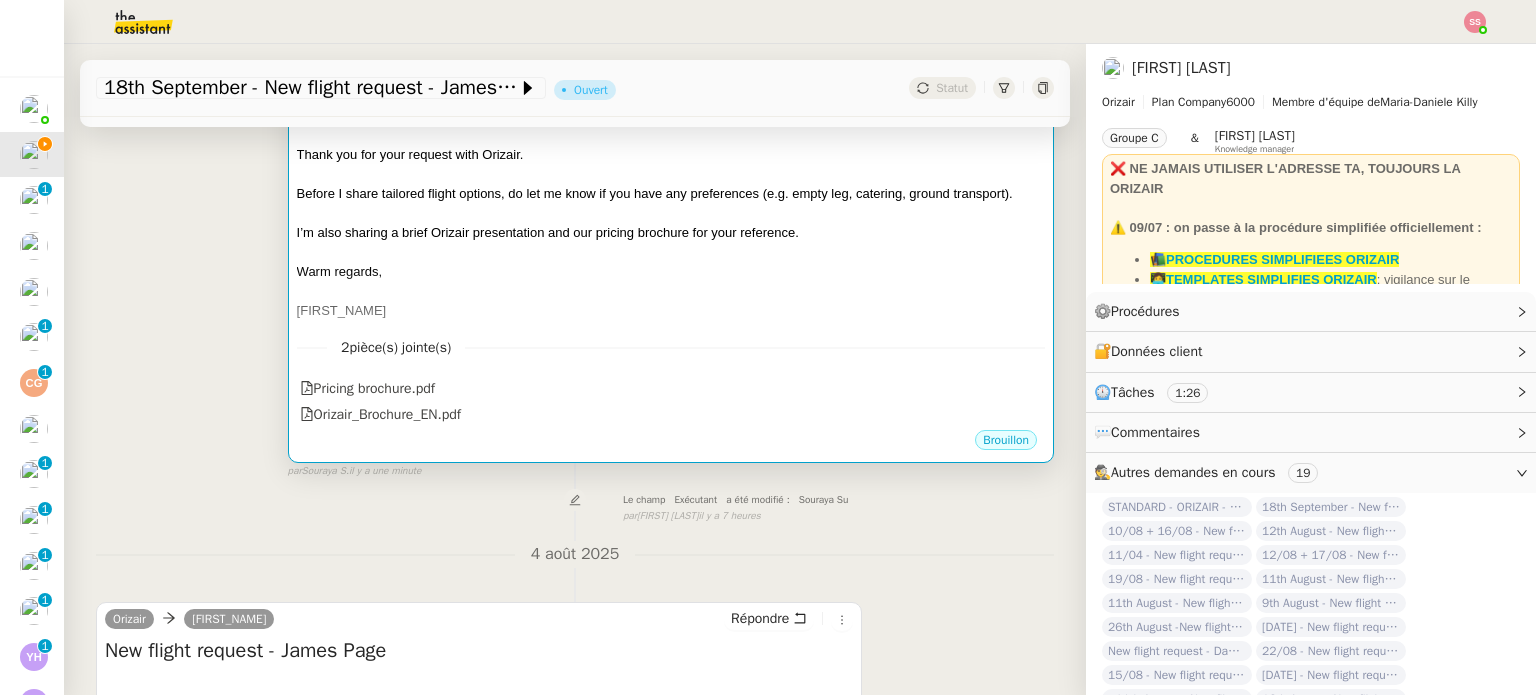 click at bounding box center [671, 174] 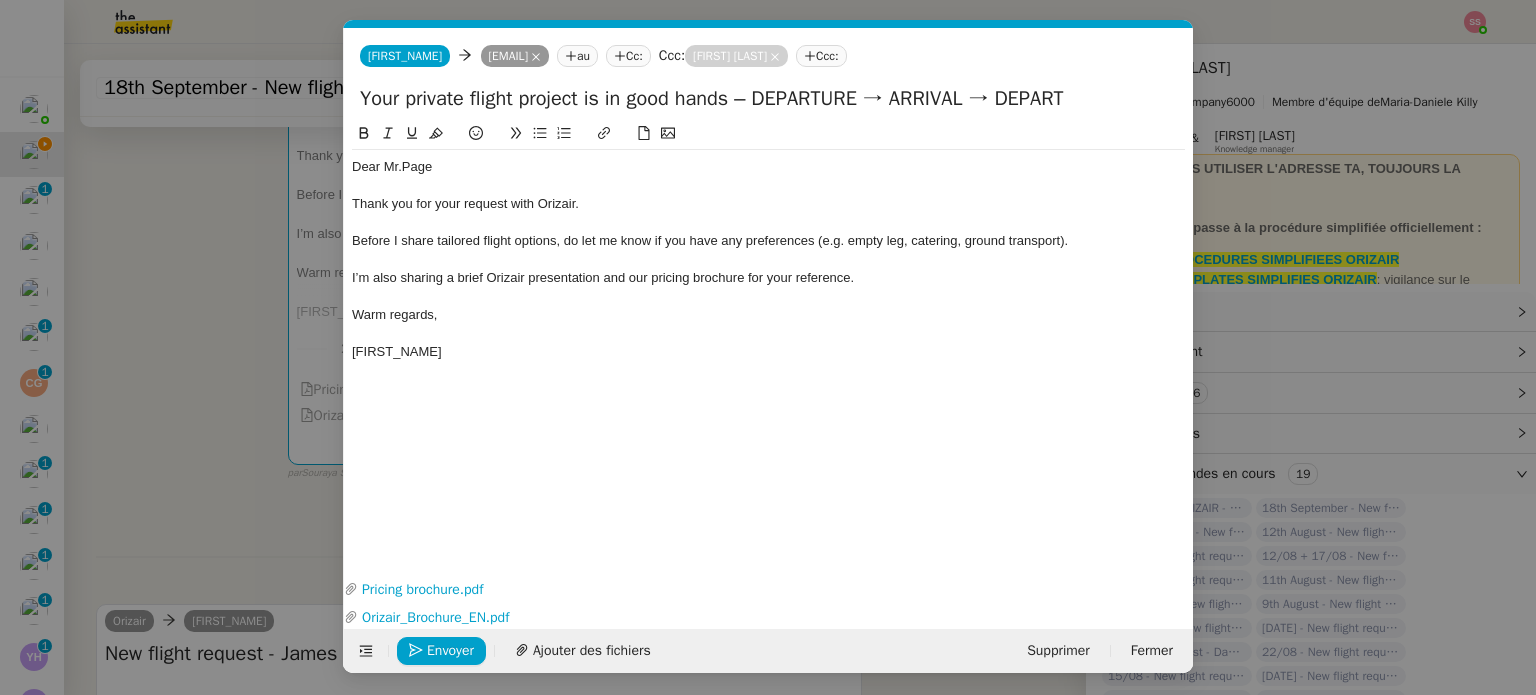scroll, scrollTop: 0, scrollLeft: 76, axis: horizontal 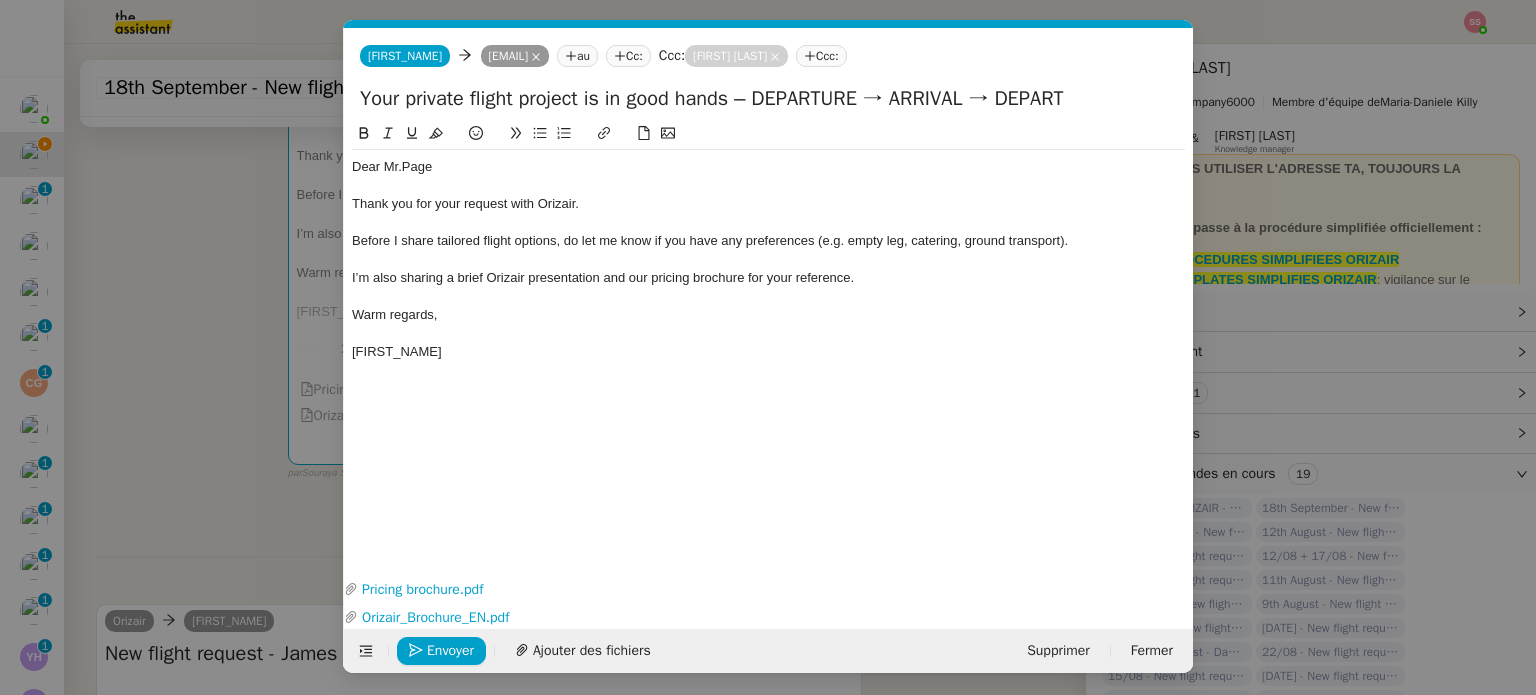 drag, startPoint x: 786, startPoint y: 104, endPoint x: 892, endPoint y: 94, distance: 106.47065 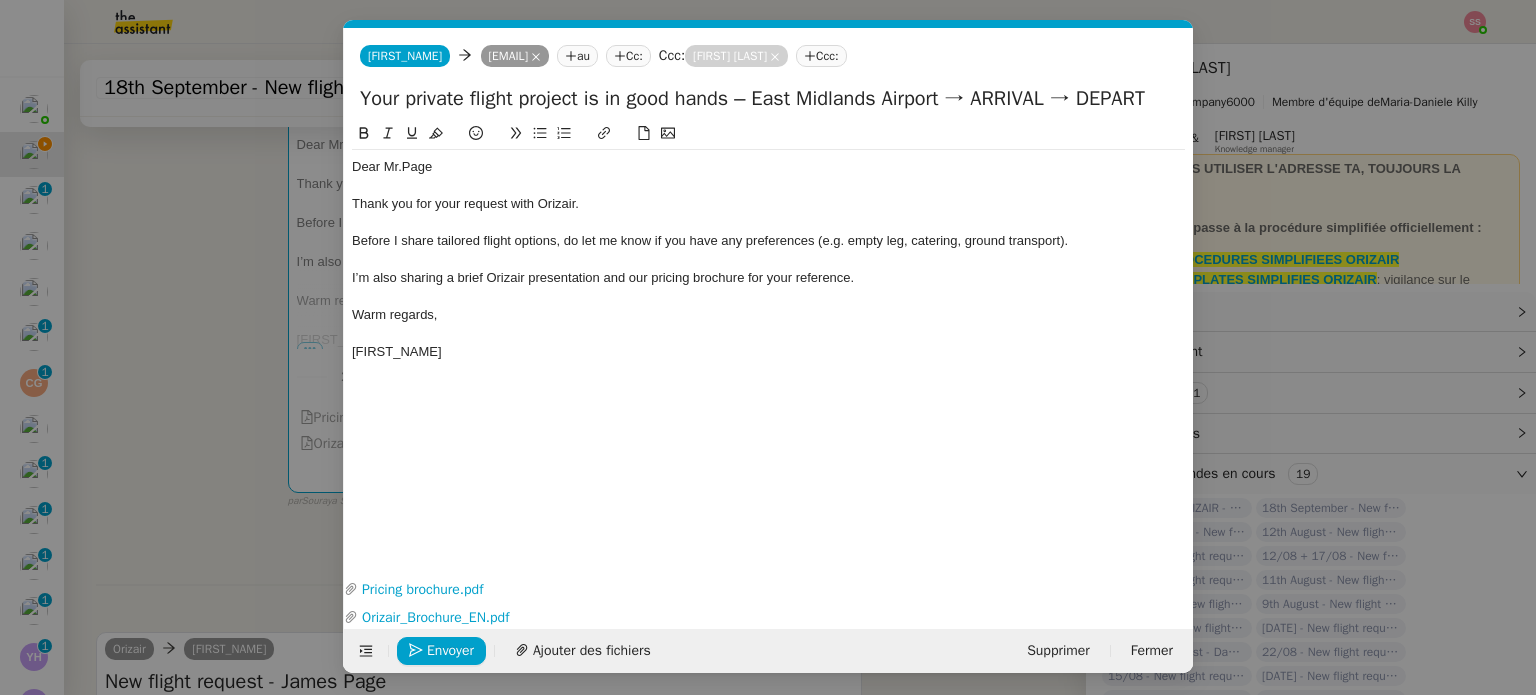 drag, startPoint x: 1122, startPoint y: 99, endPoint x: 1255, endPoint y: 123, distance: 135.14807 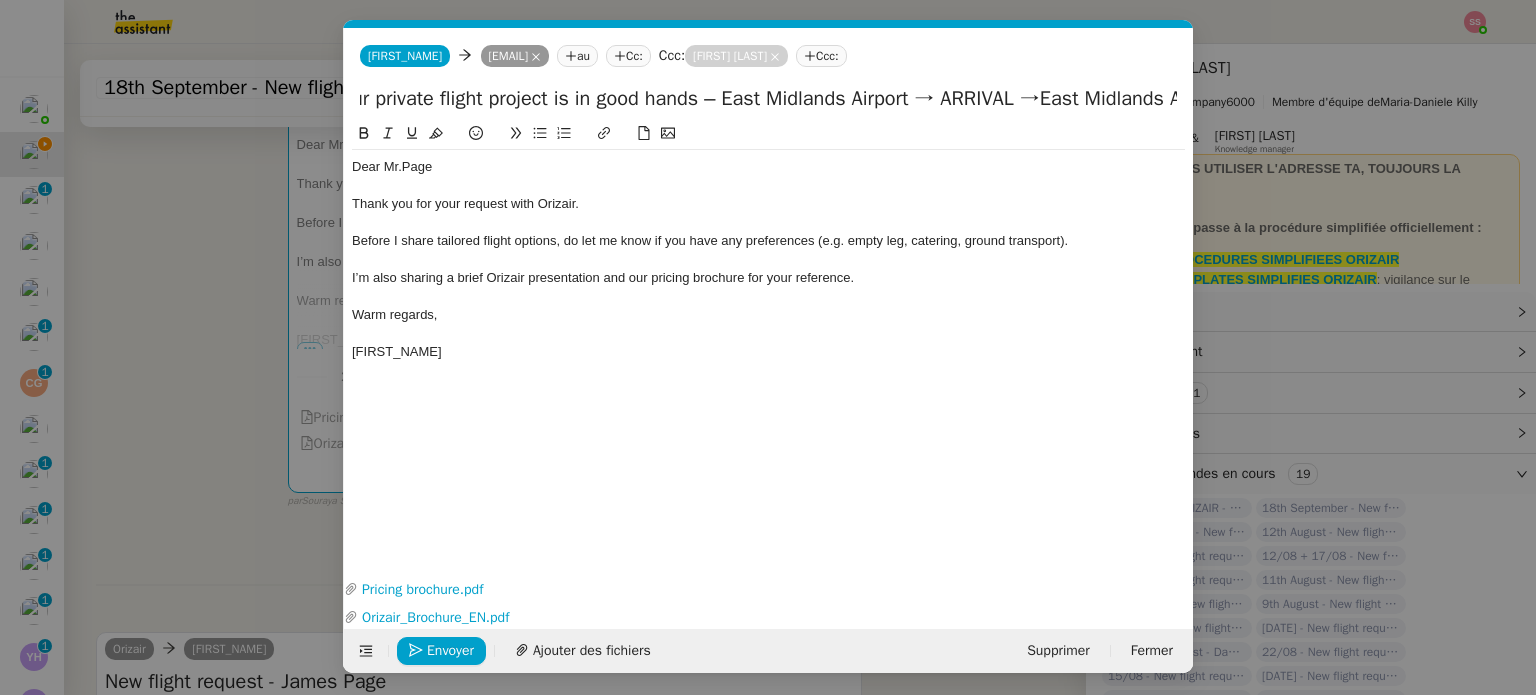 scroll, scrollTop: 0, scrollLeft: 149, axis: horizontal 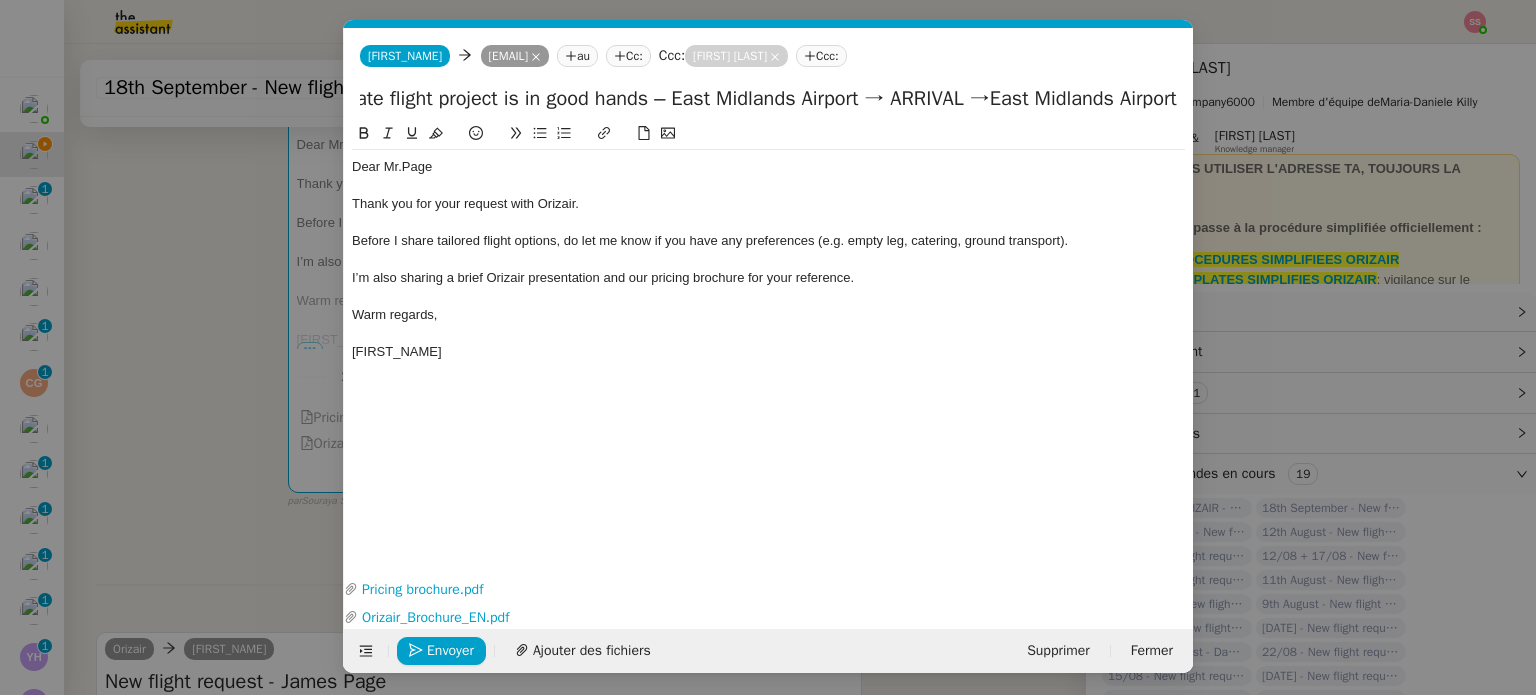type on "Your private flight project is in good hands – East Midlands Airport → ARRIVAL →East Midlands Airport" 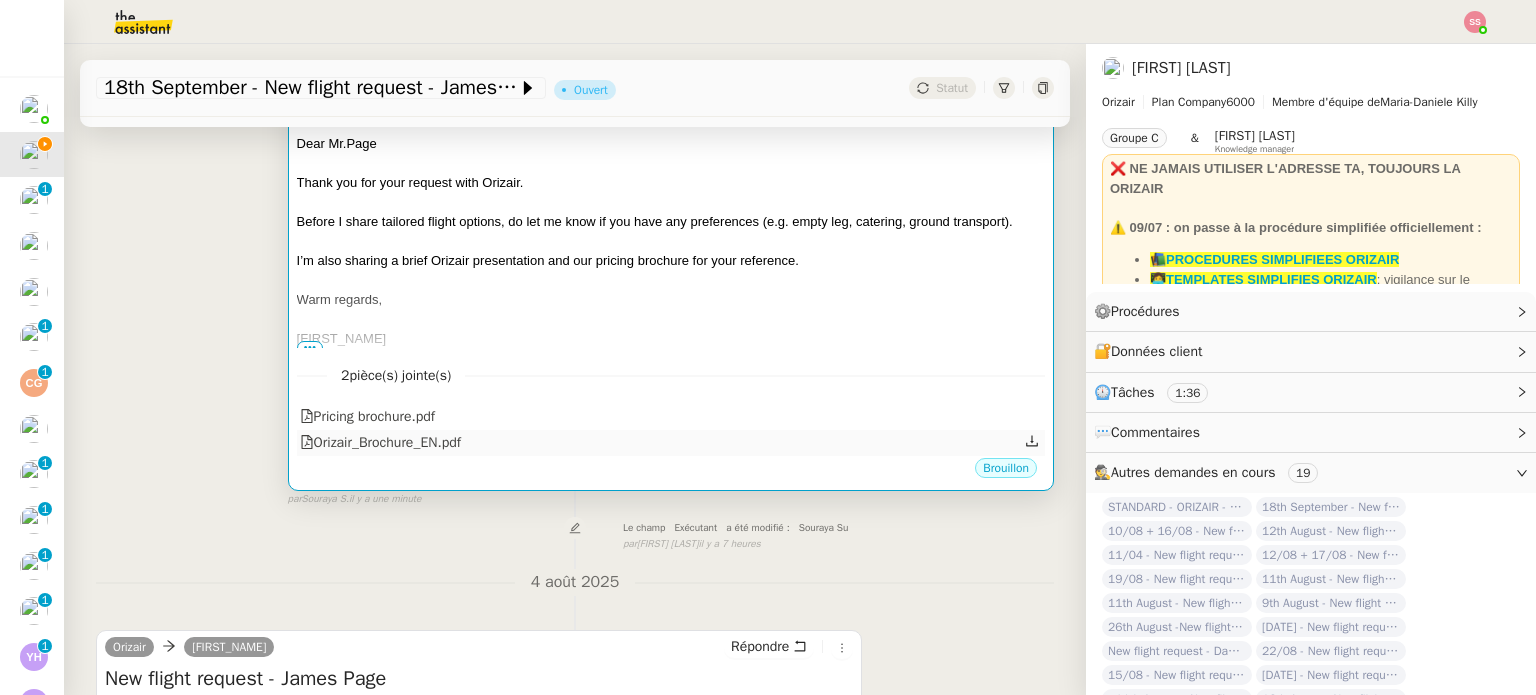scroll, scrollTop: 1097, scrollLeft: 0, axis: vertical 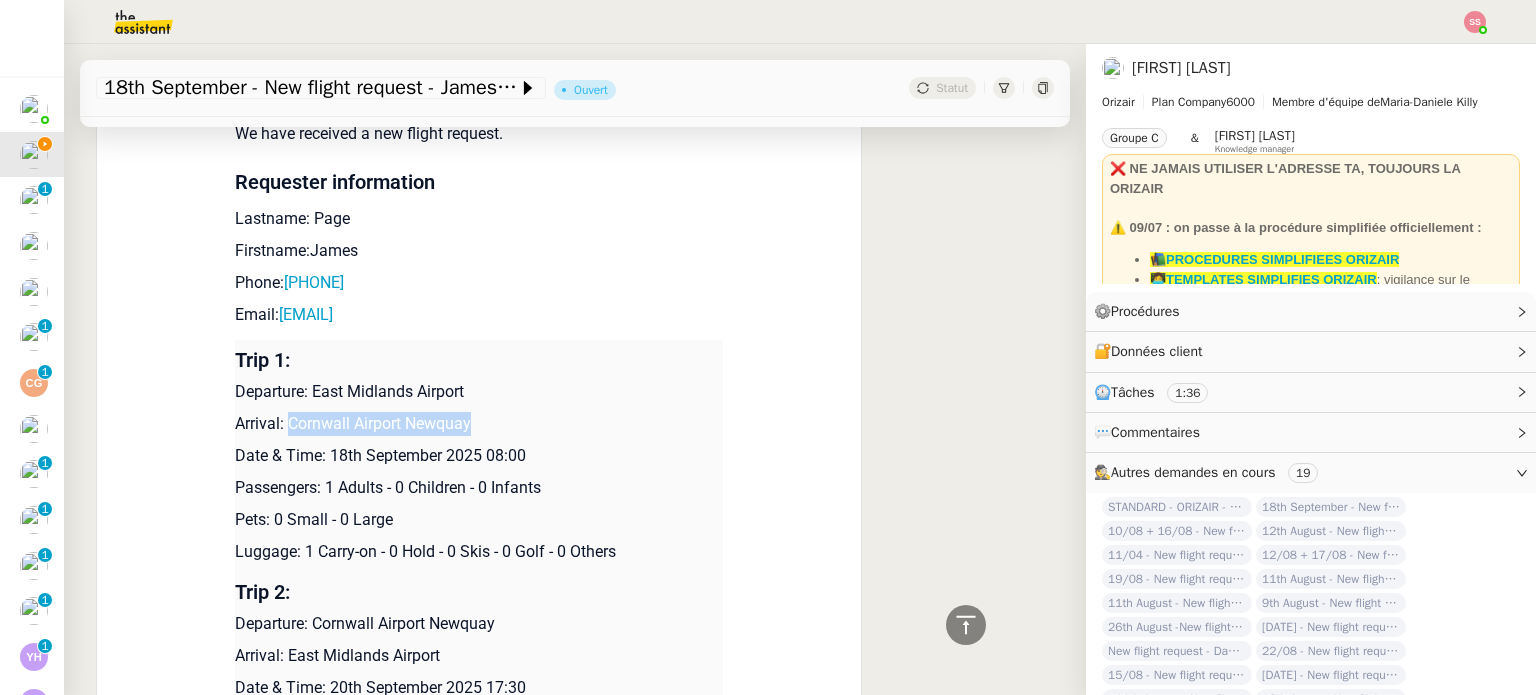 drag, startPoint x: 282, startPoint y: 419, endPoint x: 477, endPoint y: 415, distance: 195.04102 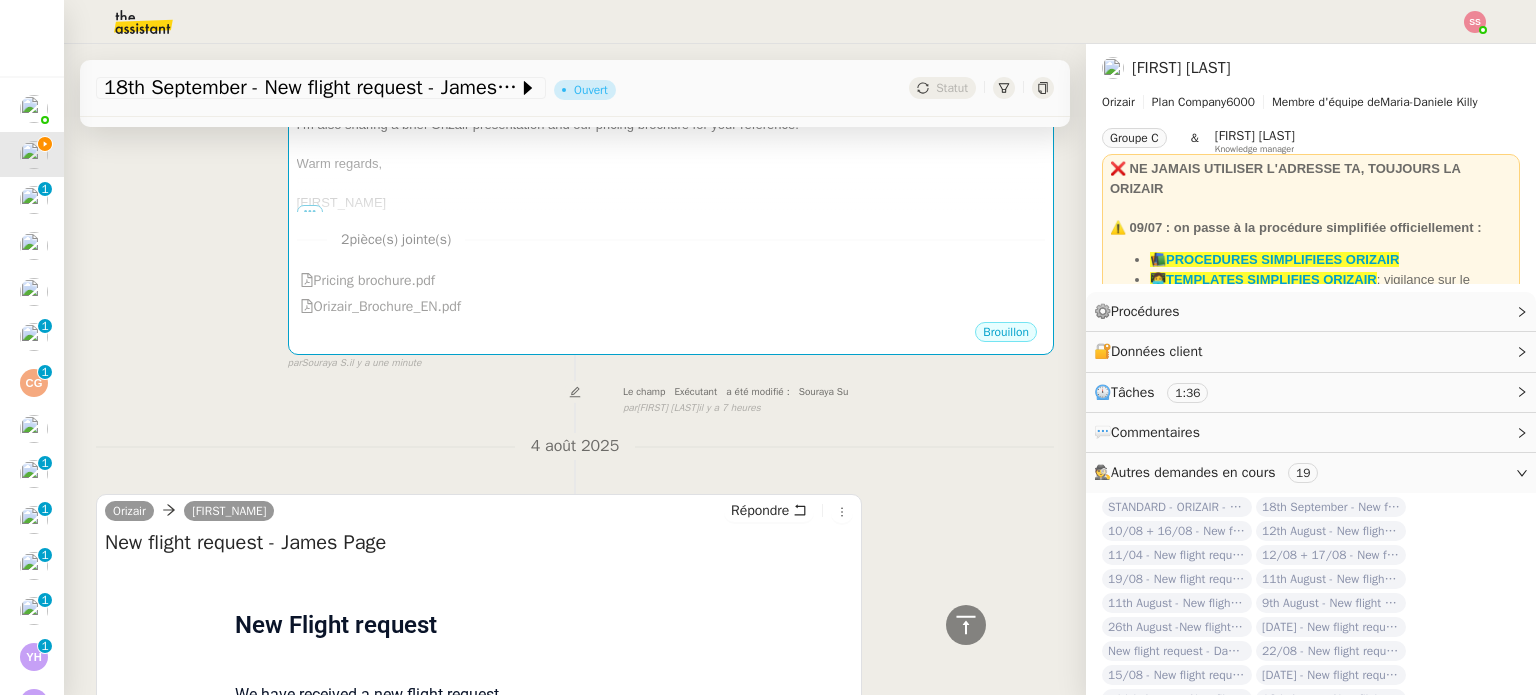 scroll, scrollTop: 297, scrollLeft: 0, axis: vertical 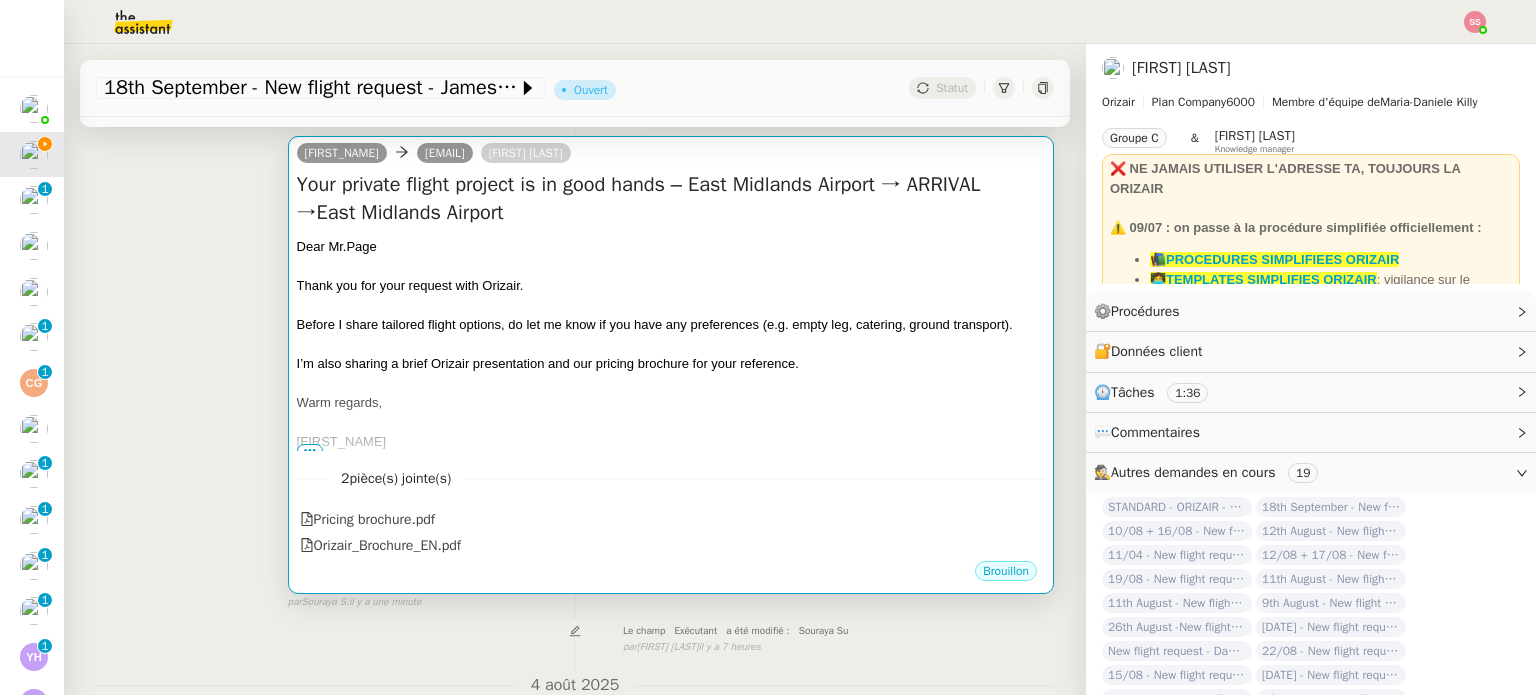 click on "Your private flight project is in good hands – East Midlands Airport → ARRIVAL →East Midlands Airport
Dear Mr.[LAST] Thank you for your request with Orizair. Before I share tailored flight options, do let me know if you have any preferences (e.g. empty leg, catering, ground transport). I’m also sharing a brief Orizair presentation and our pricing brochure for your reference. Warm regards, Josephine •••" at bounding box center (671, 311) 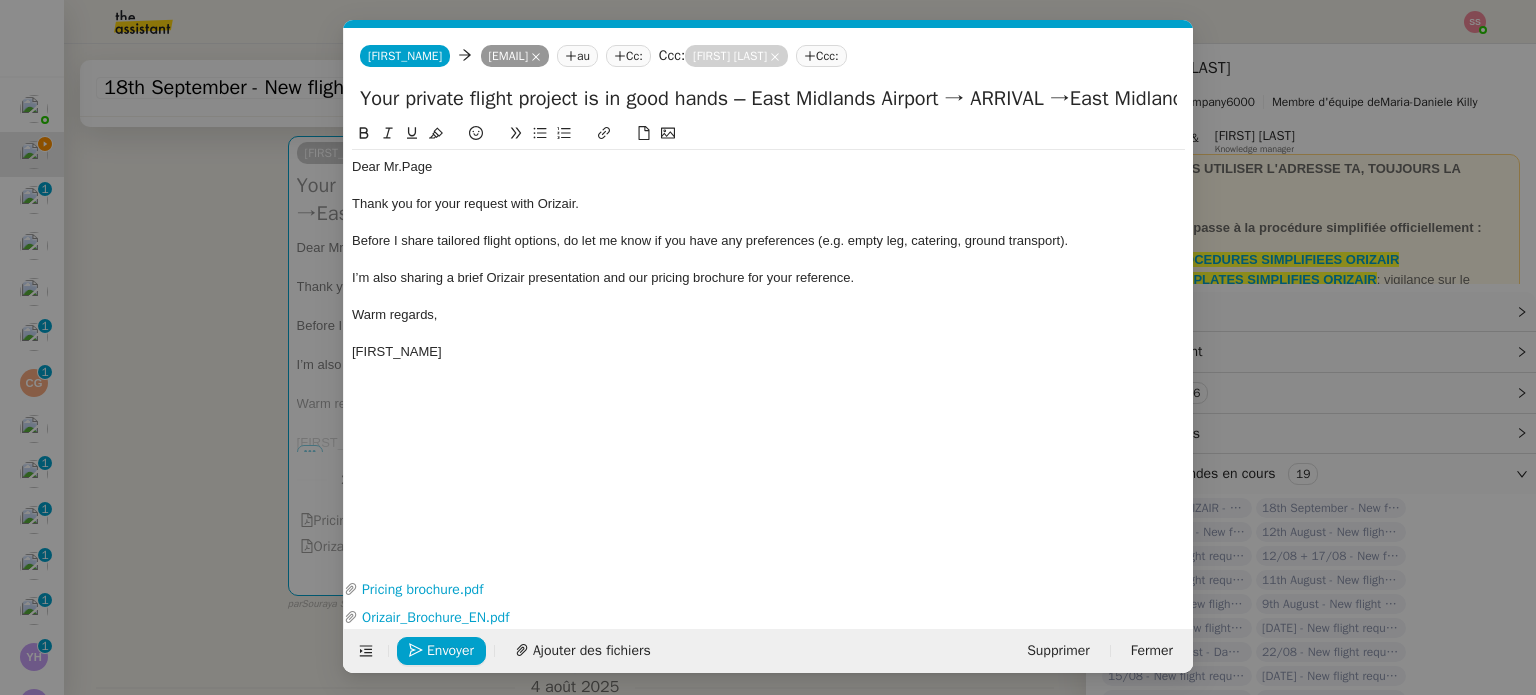 scroll, scrollTop: 0, scrollLeft: 76, axis: horizontal 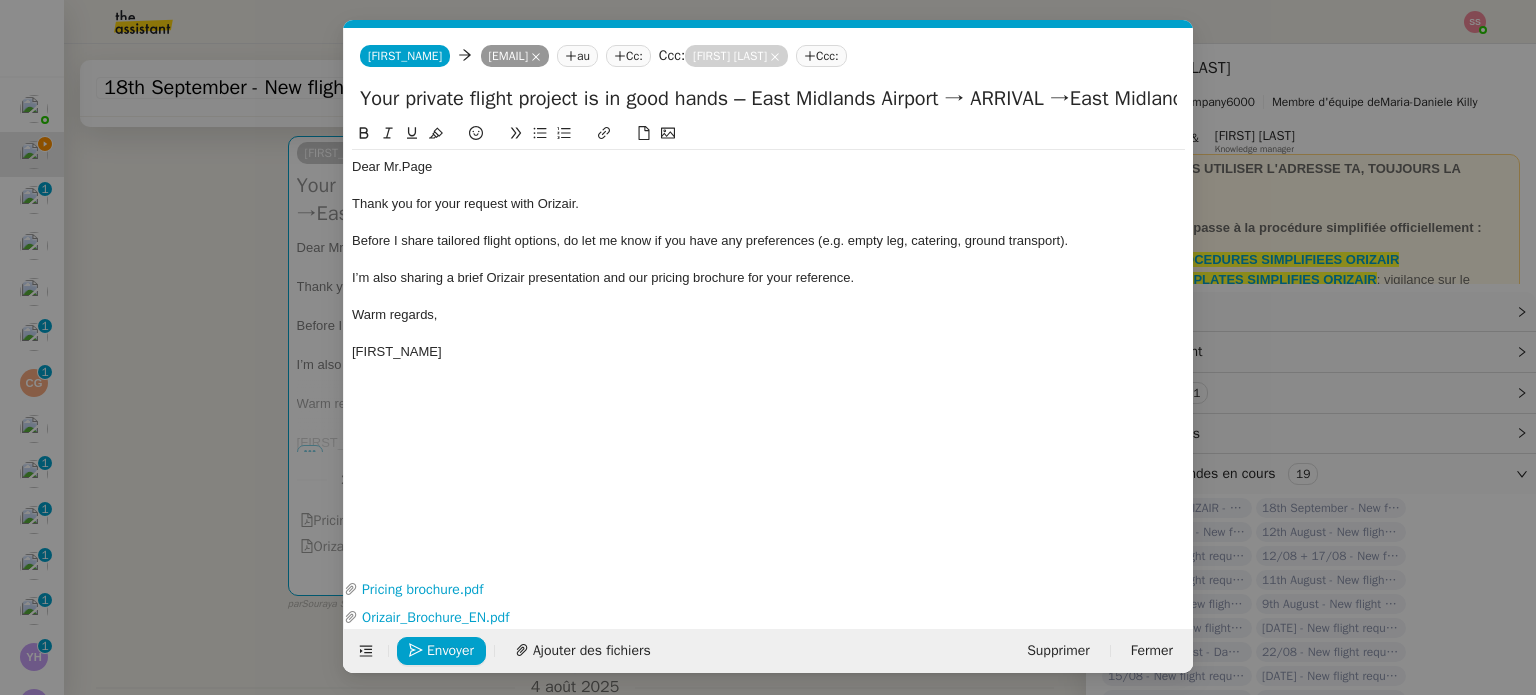 drag, startPoint x: 1020, startPoint y: 105, endPoint x: 1095, endPoint y: 101, distance: 75.10659 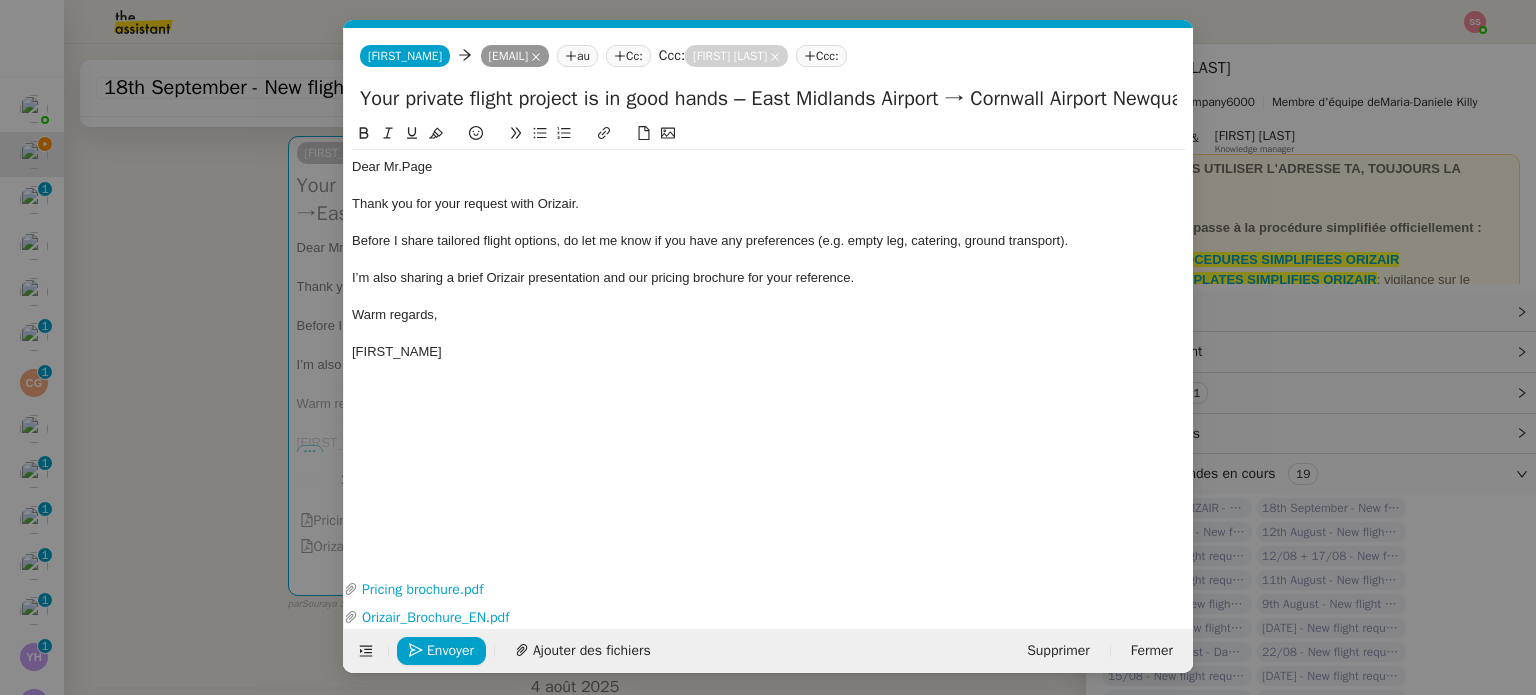 scroll, scrollTop: 0, scrollLeft: 91, axis: horizontal 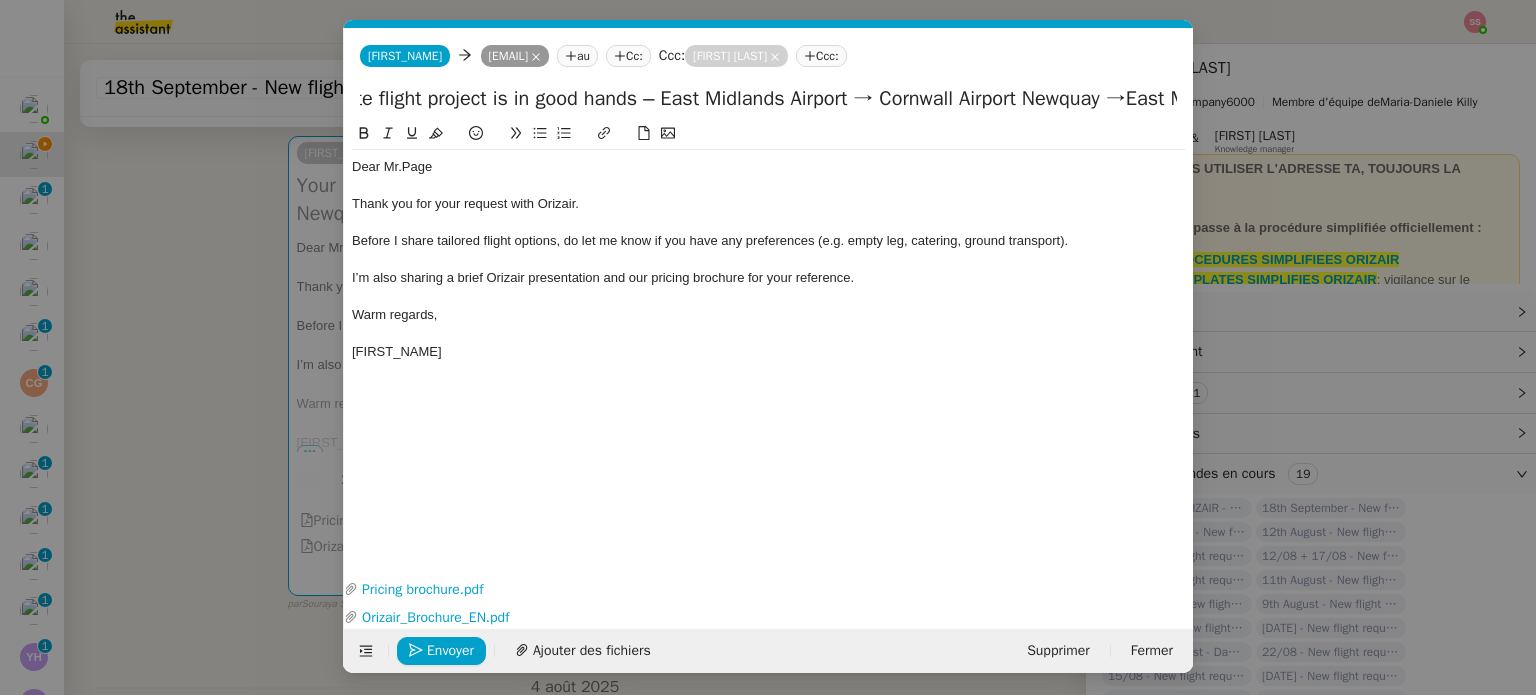 click on "Your private flight project is in good hands – East Midlands Airport → Cornwall Airport Newquay →East Midlands Airport" 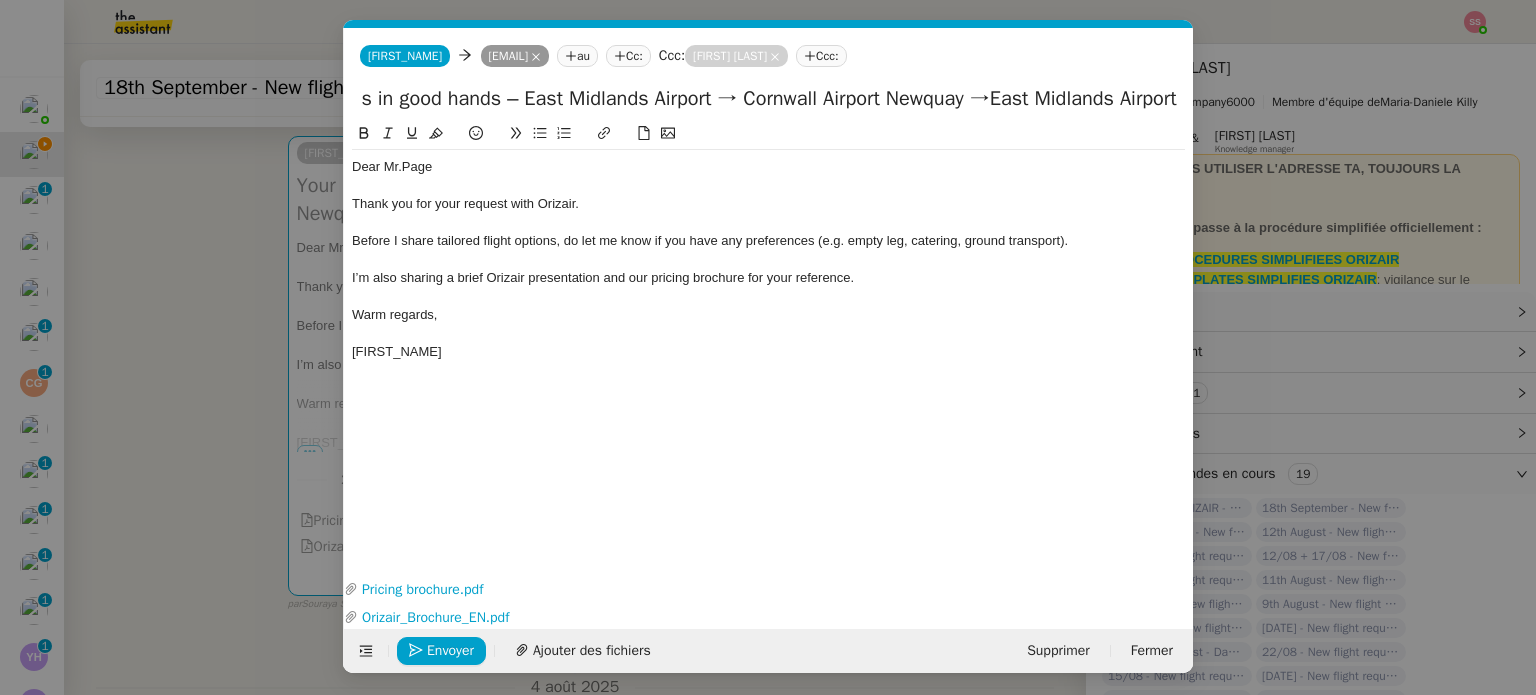 drag, startPoint x: 812, startPoint y: 99, endPoint x: 1460, endPoint y: 108, distance: 648.0625 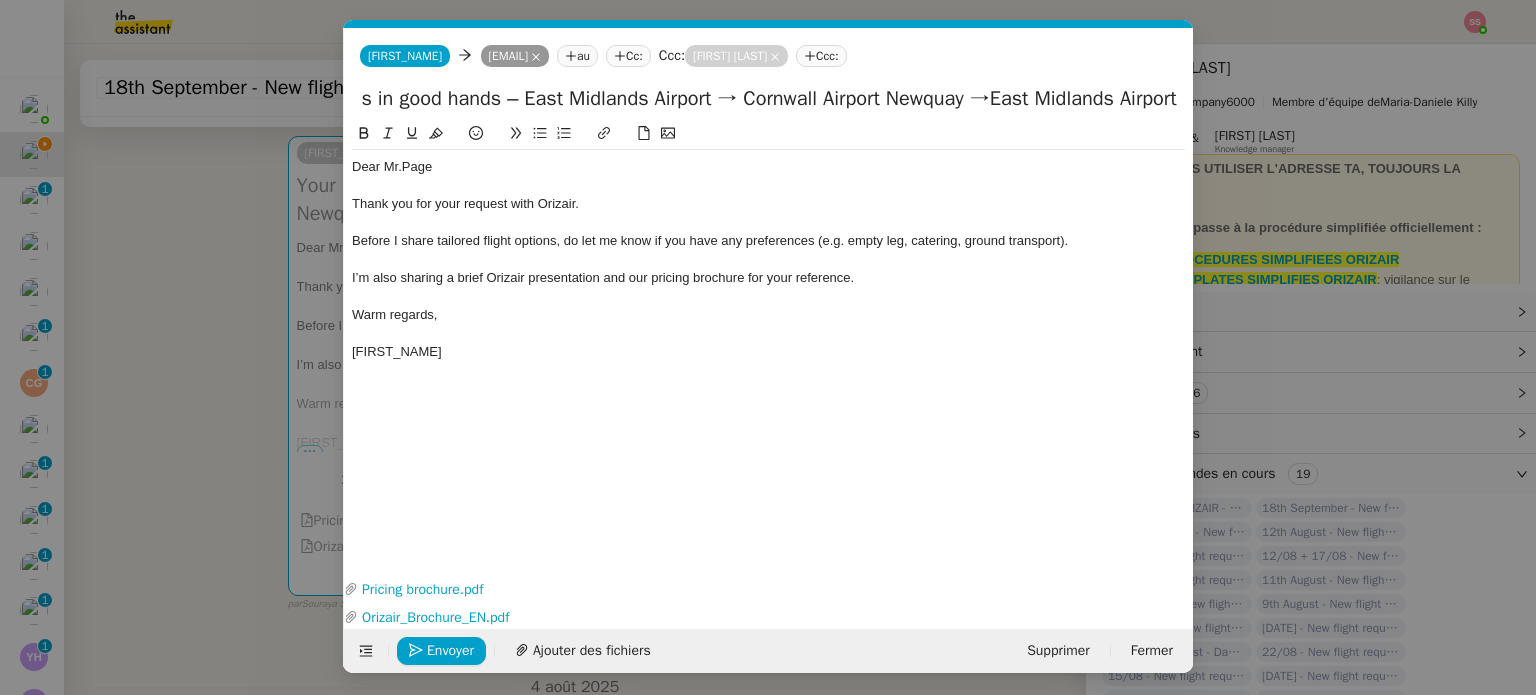type on "Your private flight project is in good hands – East Midlands Airport → Cornwall Airport Newquay →East Midlands Airport" 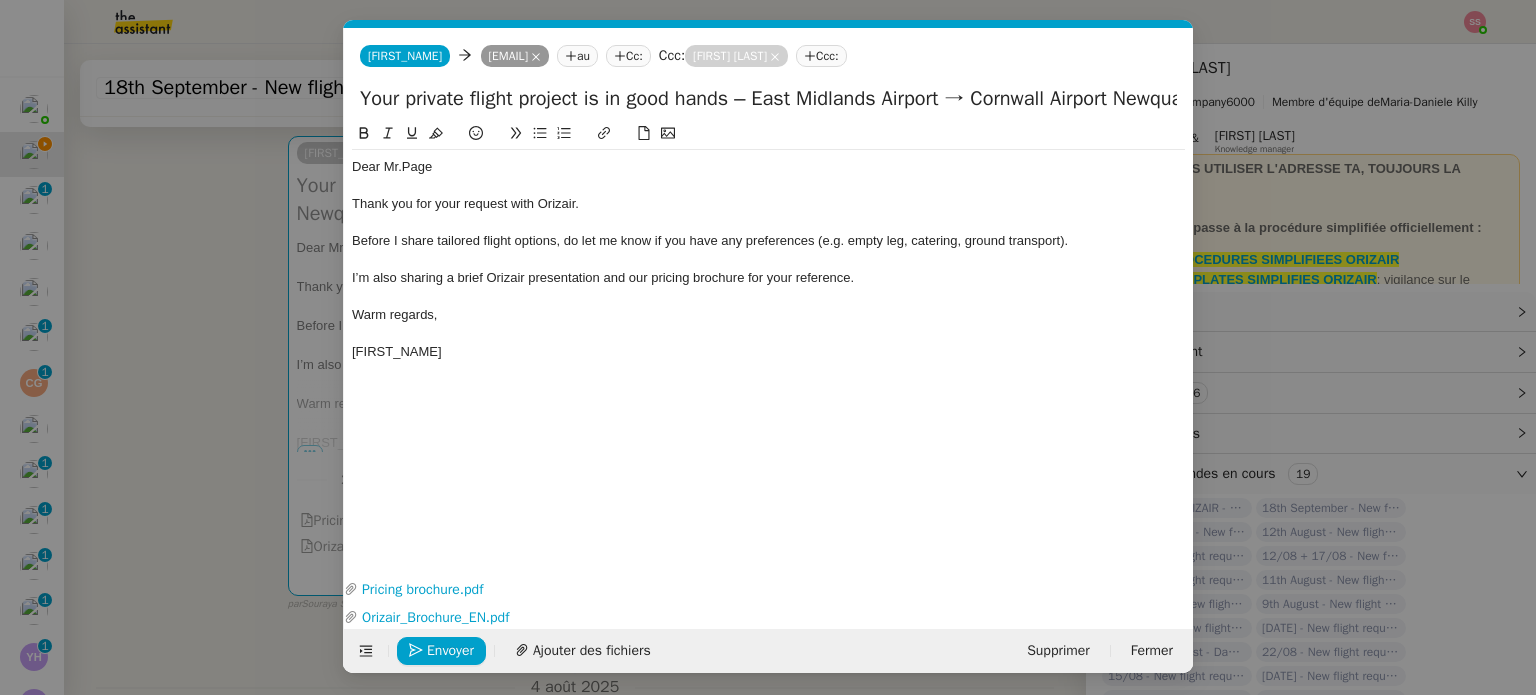 click on "Envoyer Ajouter des fichiers" 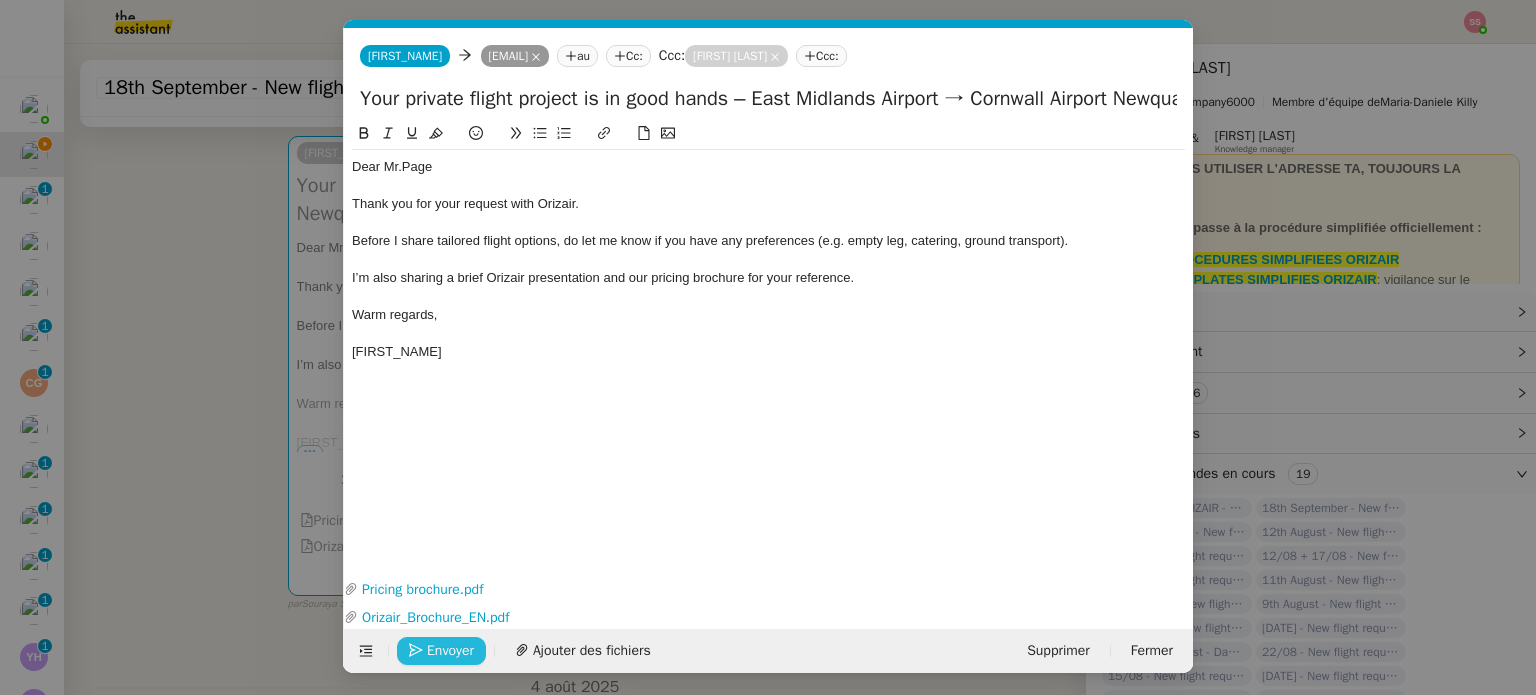click on "Envoyer" 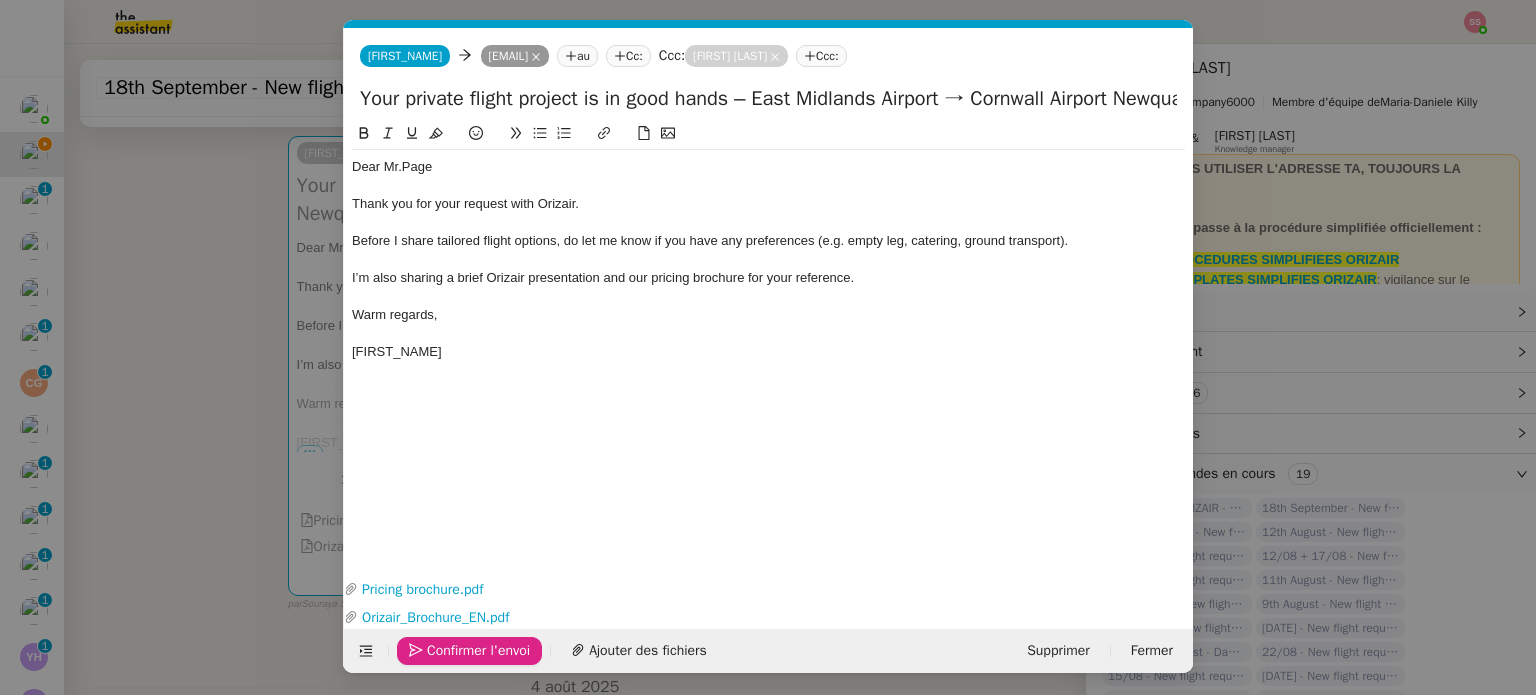 click on "Confirmer l'envoi" 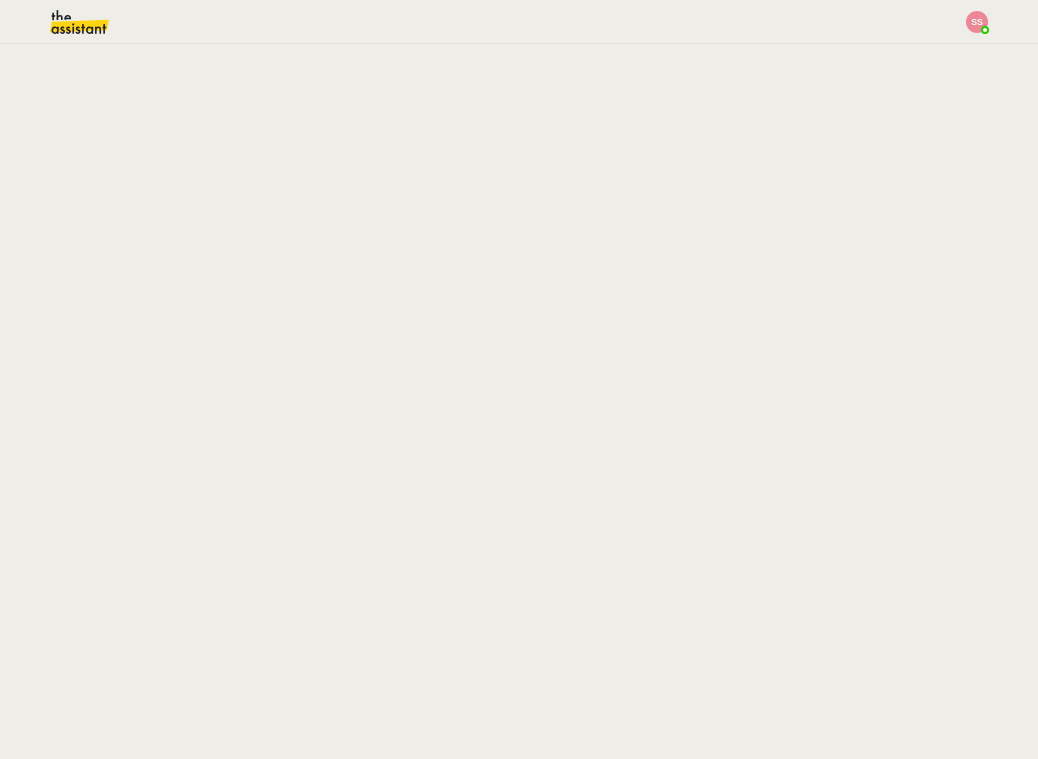 scroll, scrollTop: 0, scrollLeft: 0, axis: both 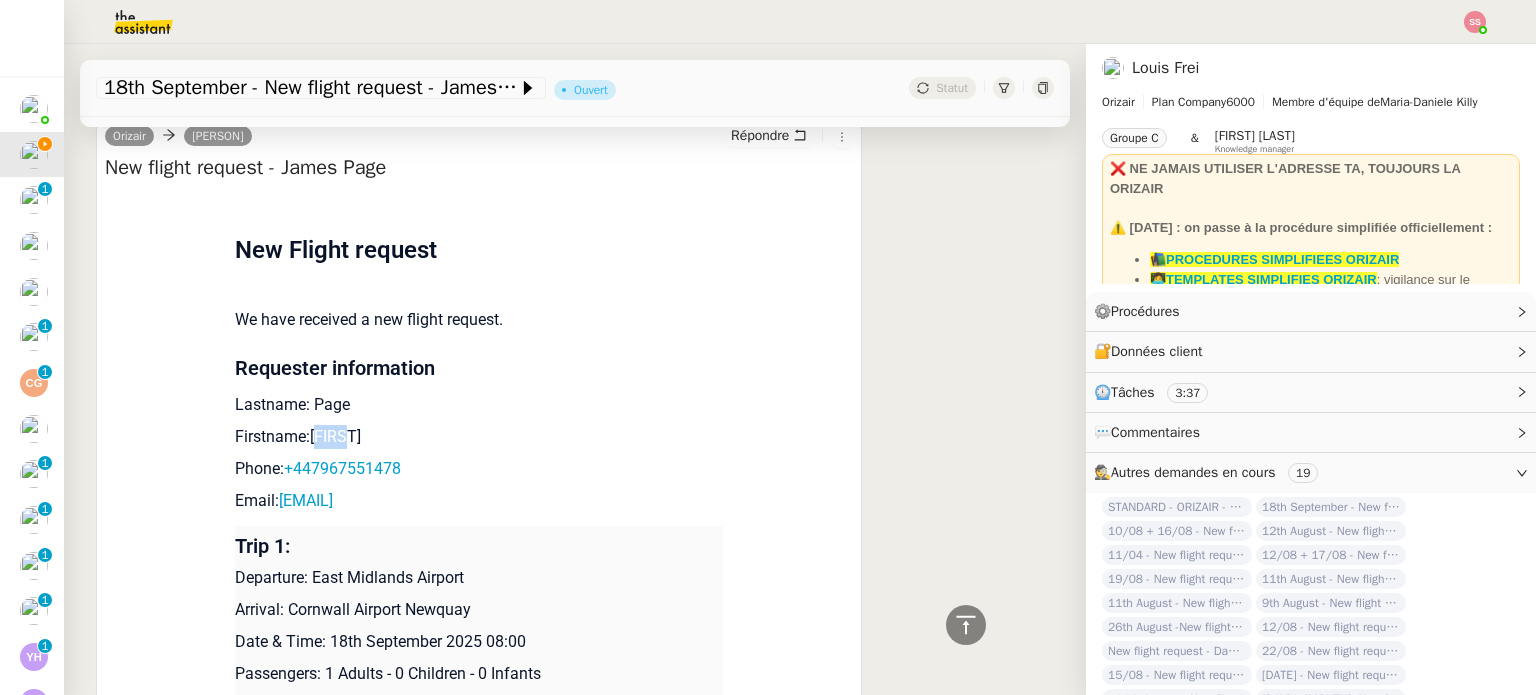 drag, startPoint x: 356, startPoint y: 439, endPoint x: 301, endPoint y: 439, distance: 55 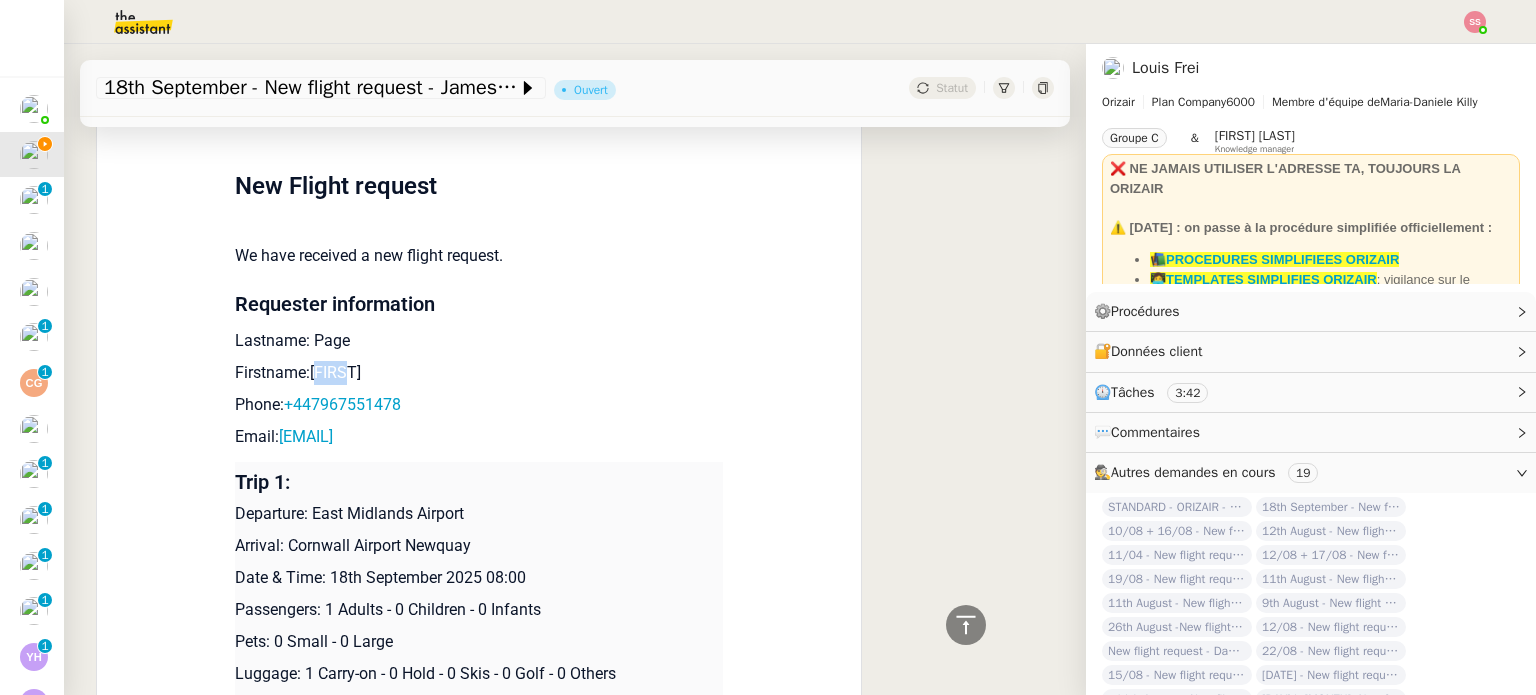 scroll, scrollTop: 1000, scrollLeft: 0, axis: vertical 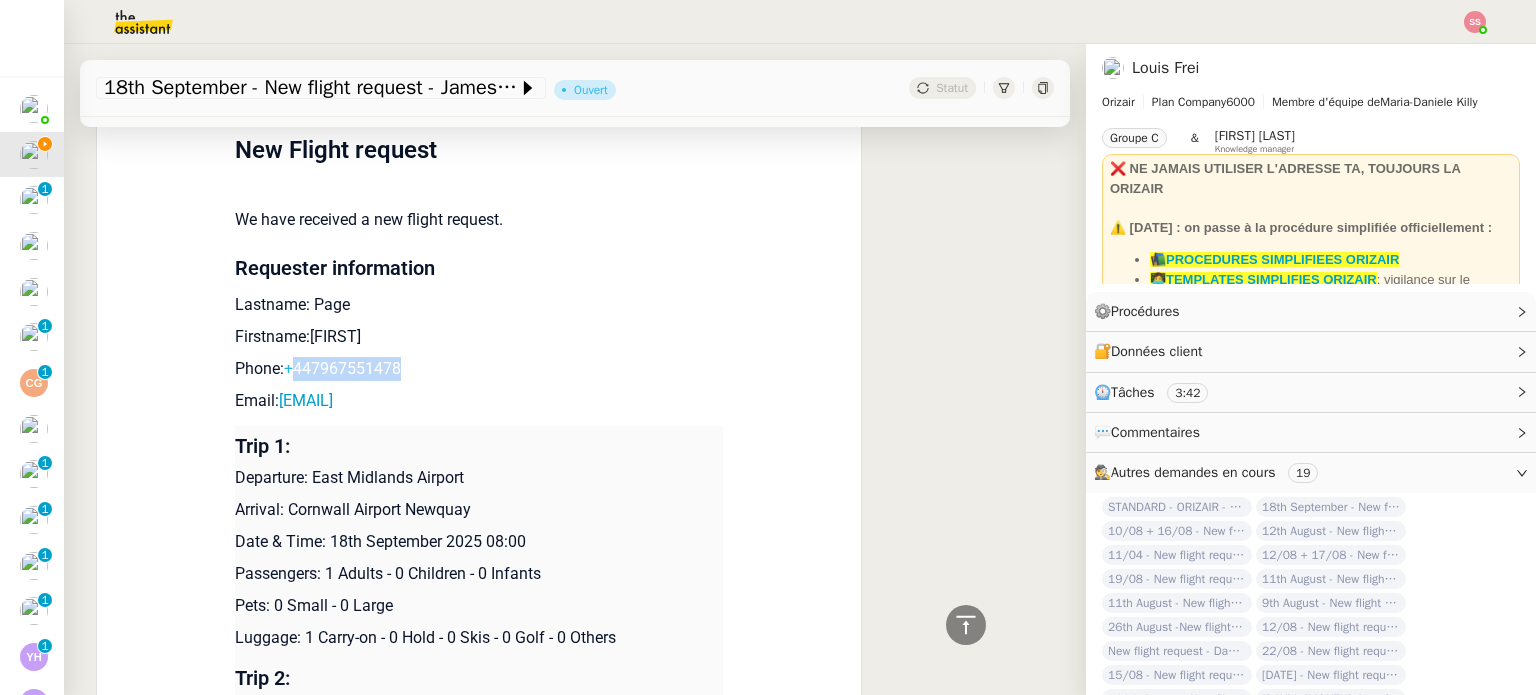 drag, startPoint x: 390, startPoint y: 363, endPoint x: 287, endPoint y: 379, distance: 104.23531 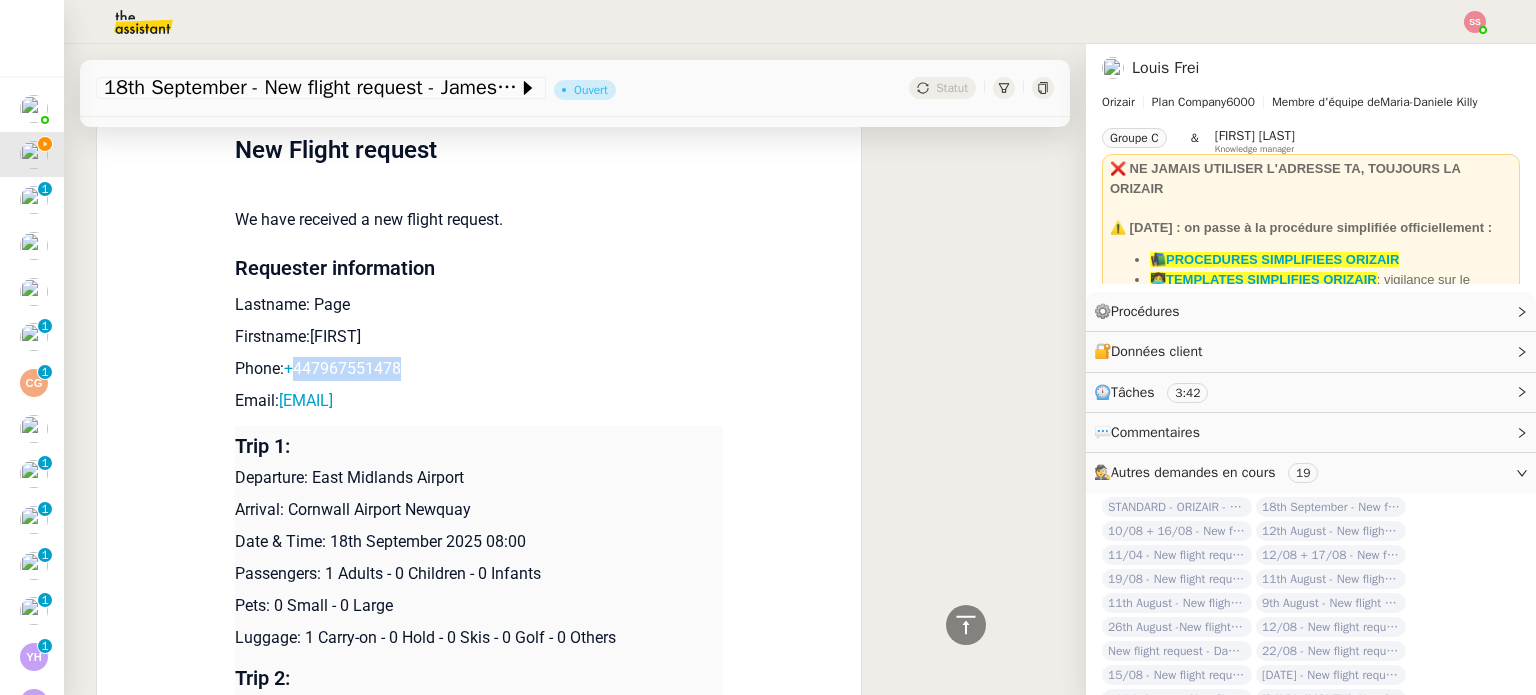 copy on "[PHONE]" 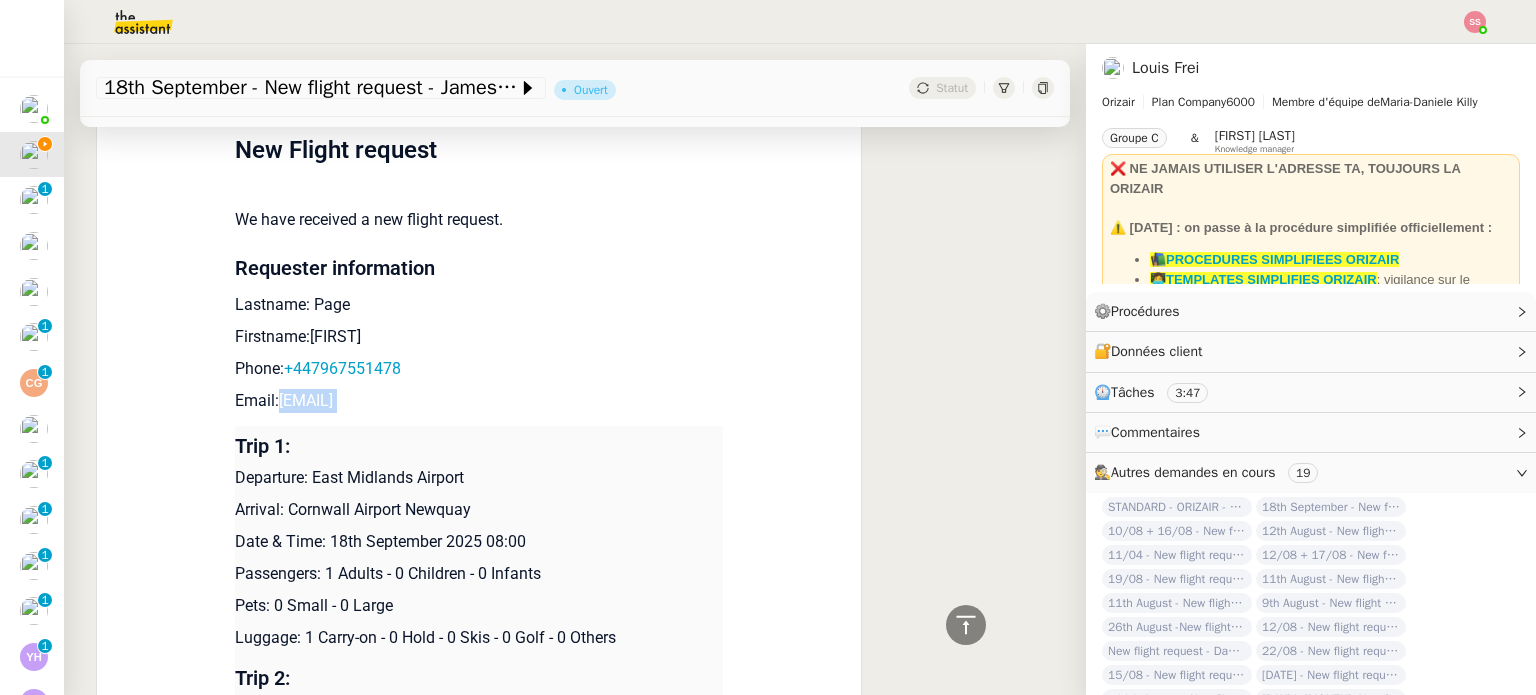 drag, startPoint x: 463, startPoint y: 417, endPoint x: 272, endPoint y: 415, distance: 191.01047 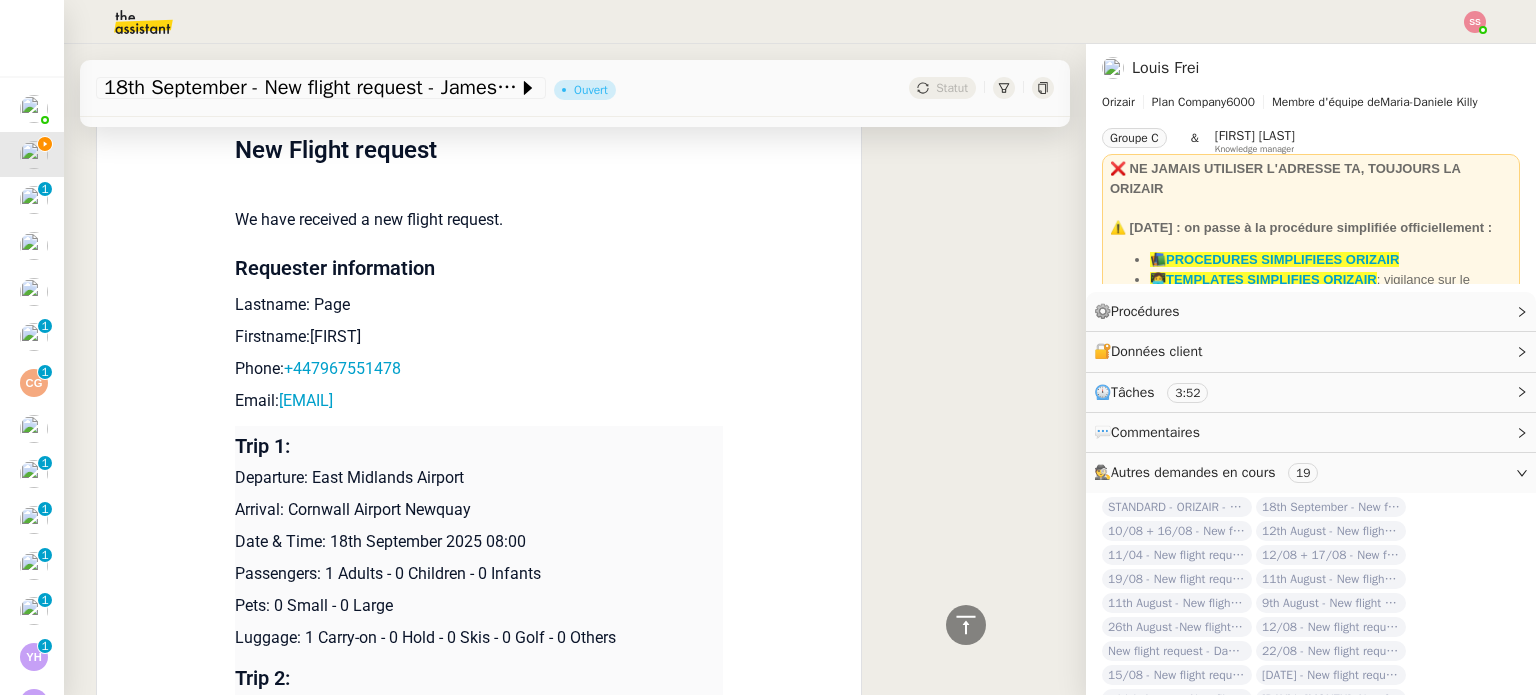 click on "Trip 1: Departure: East Midlands Airport Arrival: Cornwall Airport Newquay Date & Time: 18th September 2025 08:00 Passengers: 1 Adults - 0 Children - 0 Infants  Pets: 0 Small - 0 Large  Luggage: 1 Carry-on - 0 Hold - 0 Skis - 0 Golf - 0 Others" at bounding box center (479, 542) 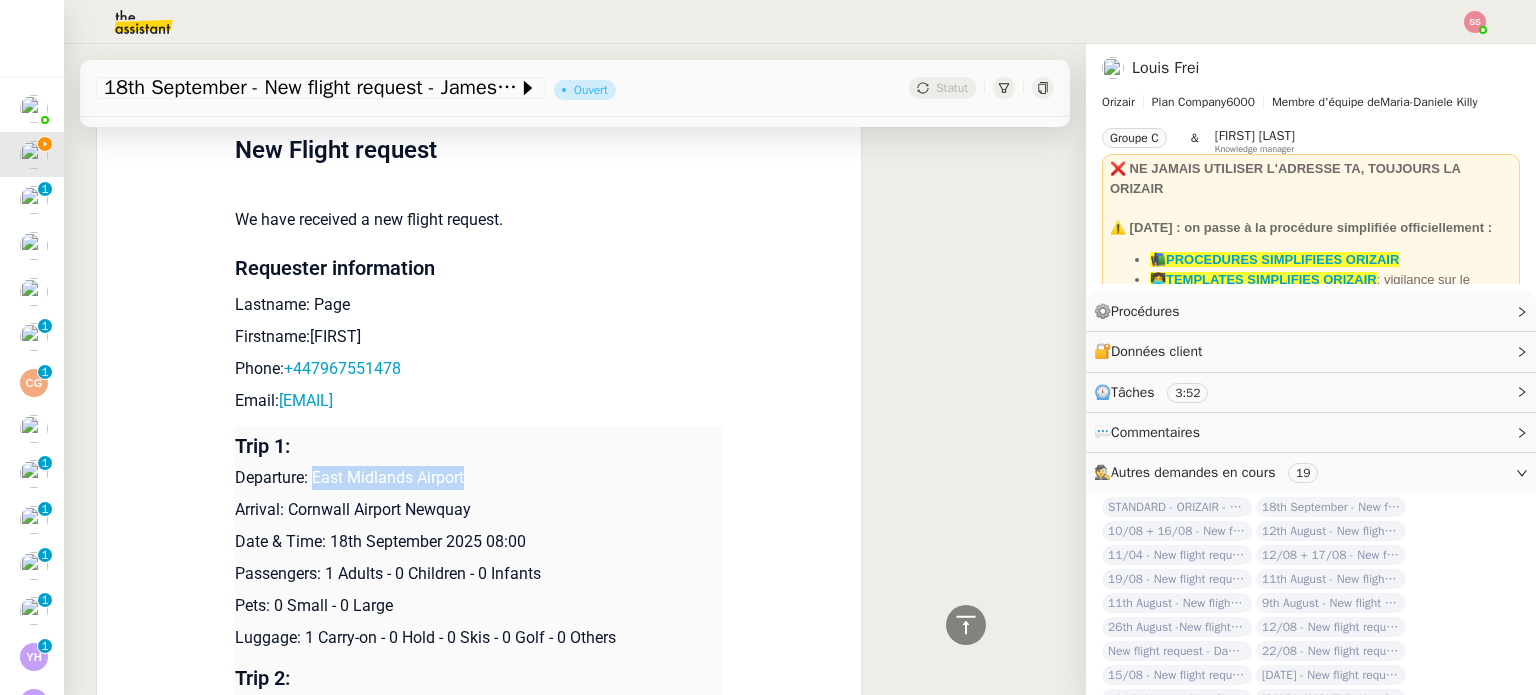 drag, startPoint x: 304, startPoint y: 474, endPoint x: 471, endPoint y: 463, distance: 167.36188 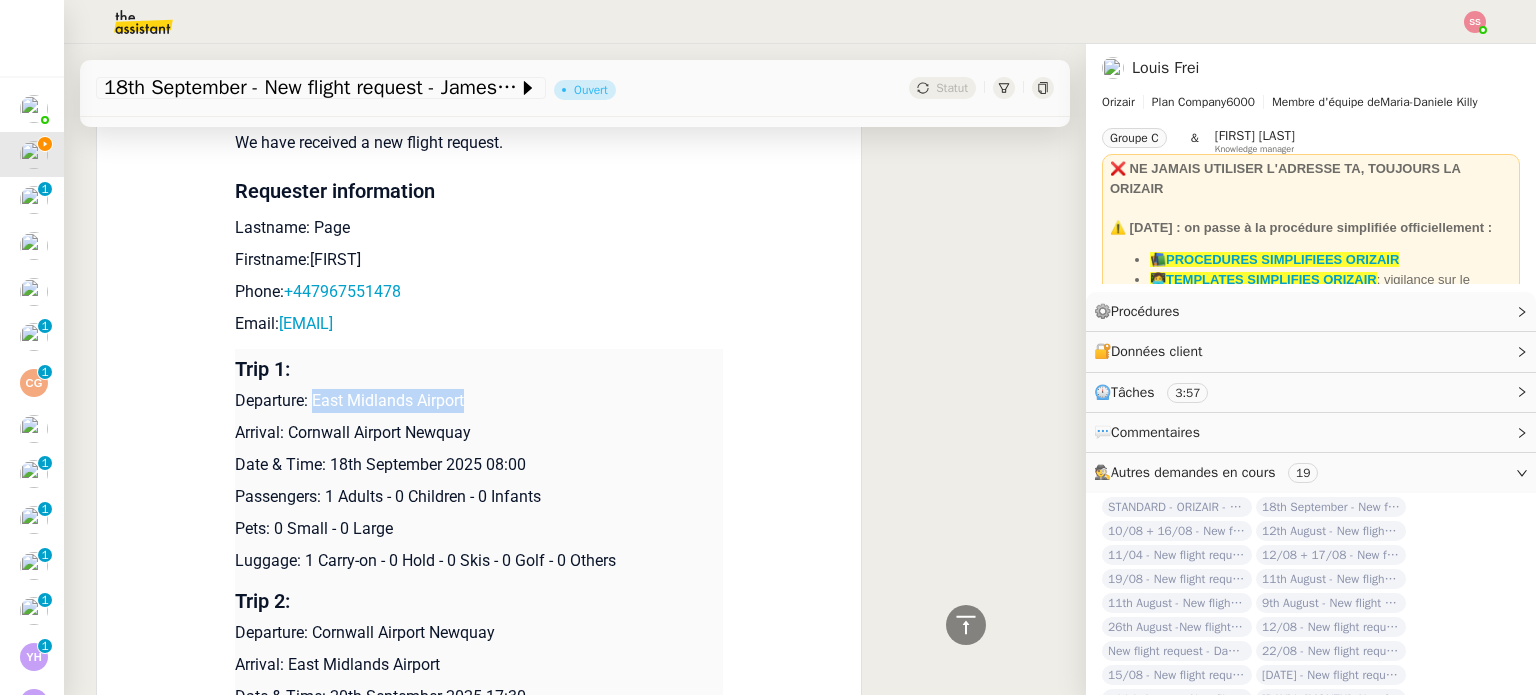 scroll, scrollTop: 1100, scrollLeft: 0, axis: vertical 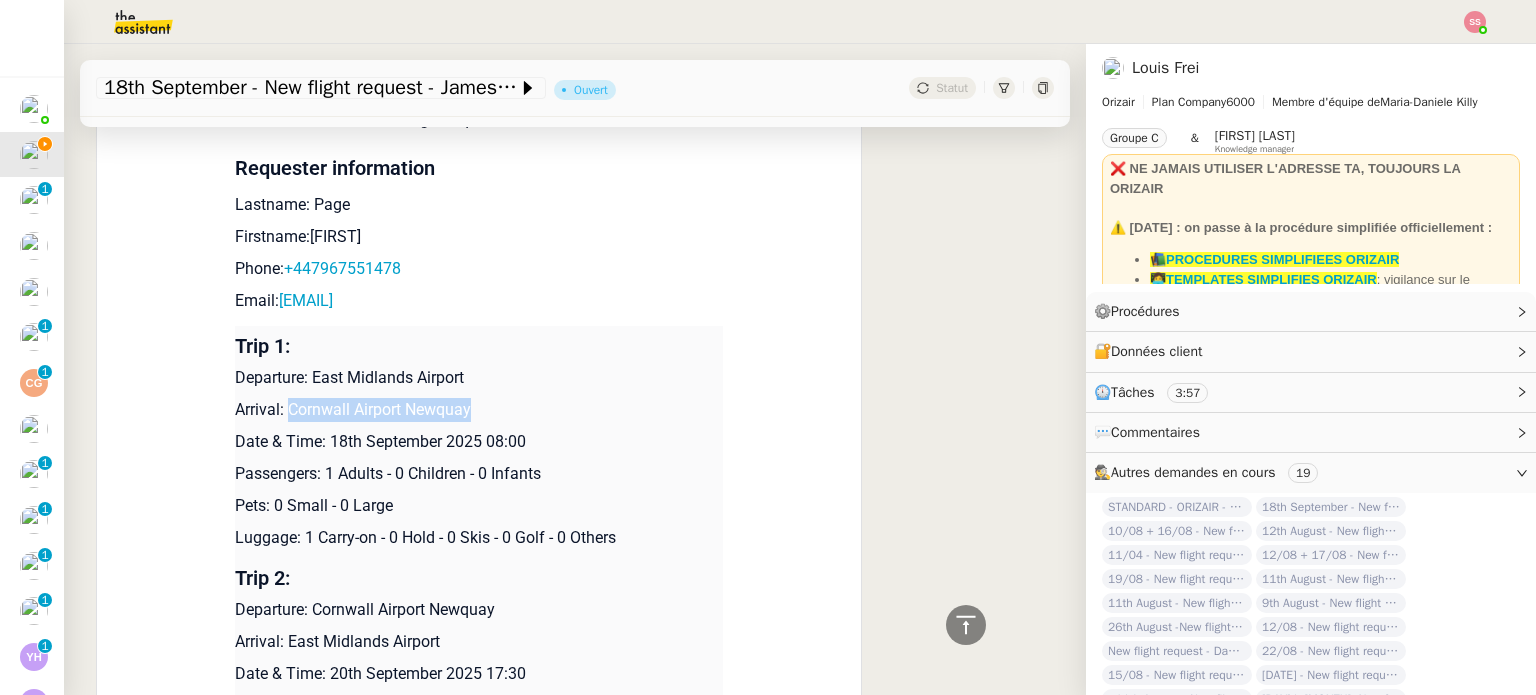 drag, startPoint x: 474, startPoint y: 423, endPoint x: 276, endPoint y: 419, distance: 198.0404 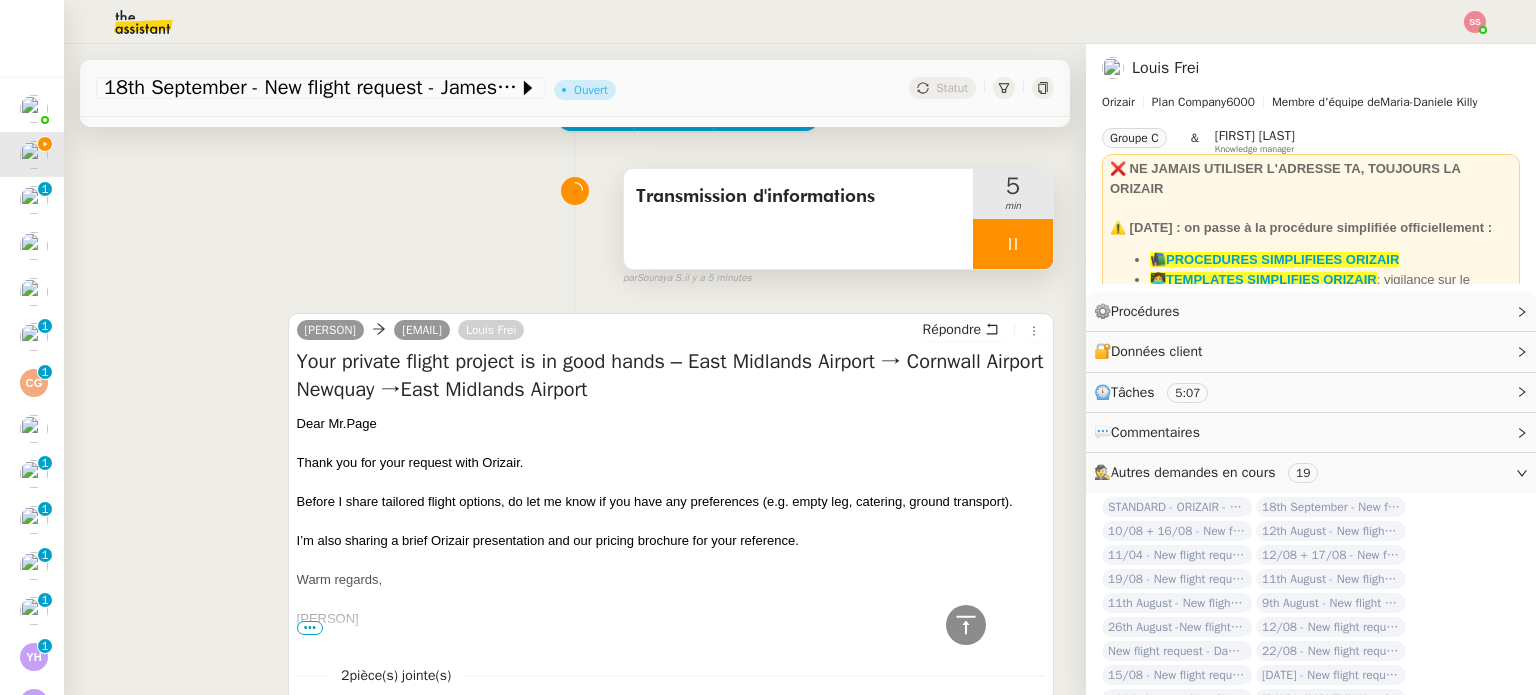 scroll, scrollTop: 0, scrollLeft: 0, axis: both 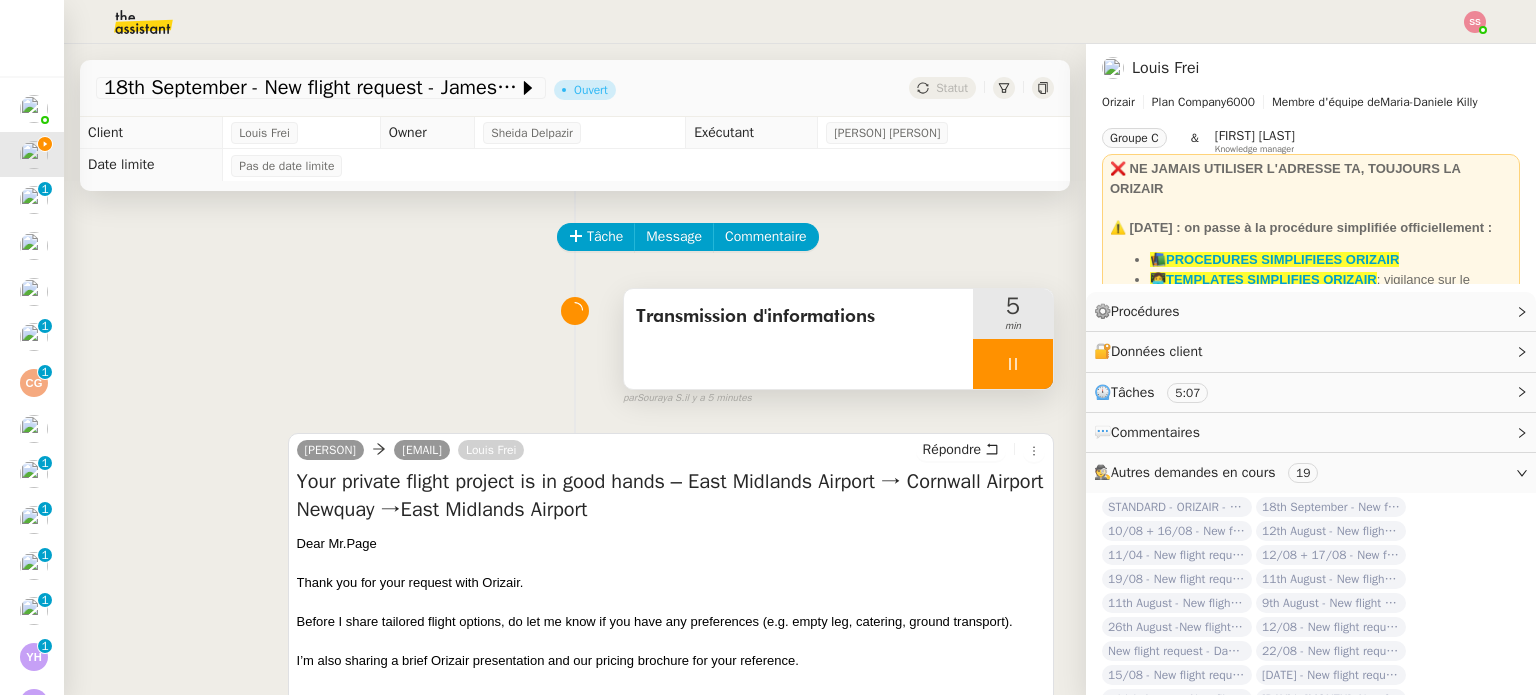 click at bounding box center (1013, 364) 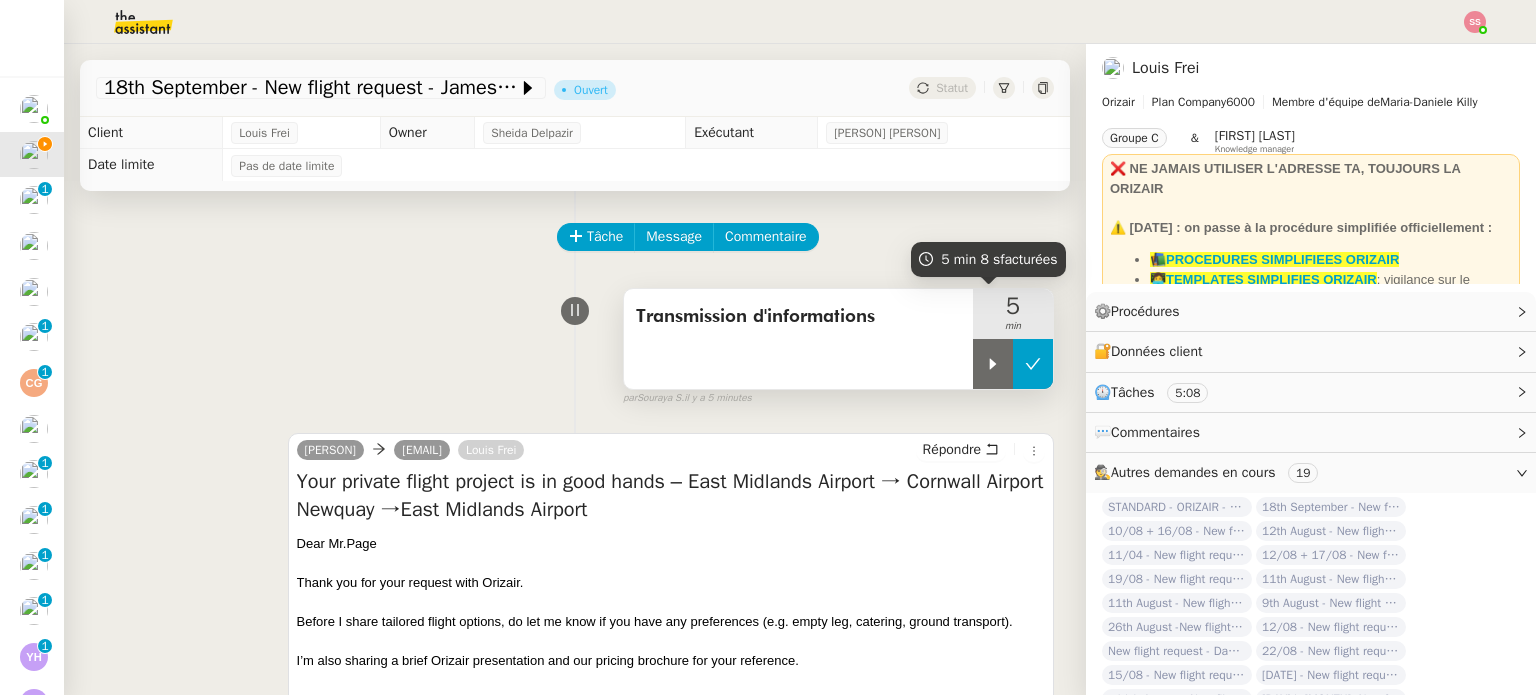 click at bounding box center (1033, 364) 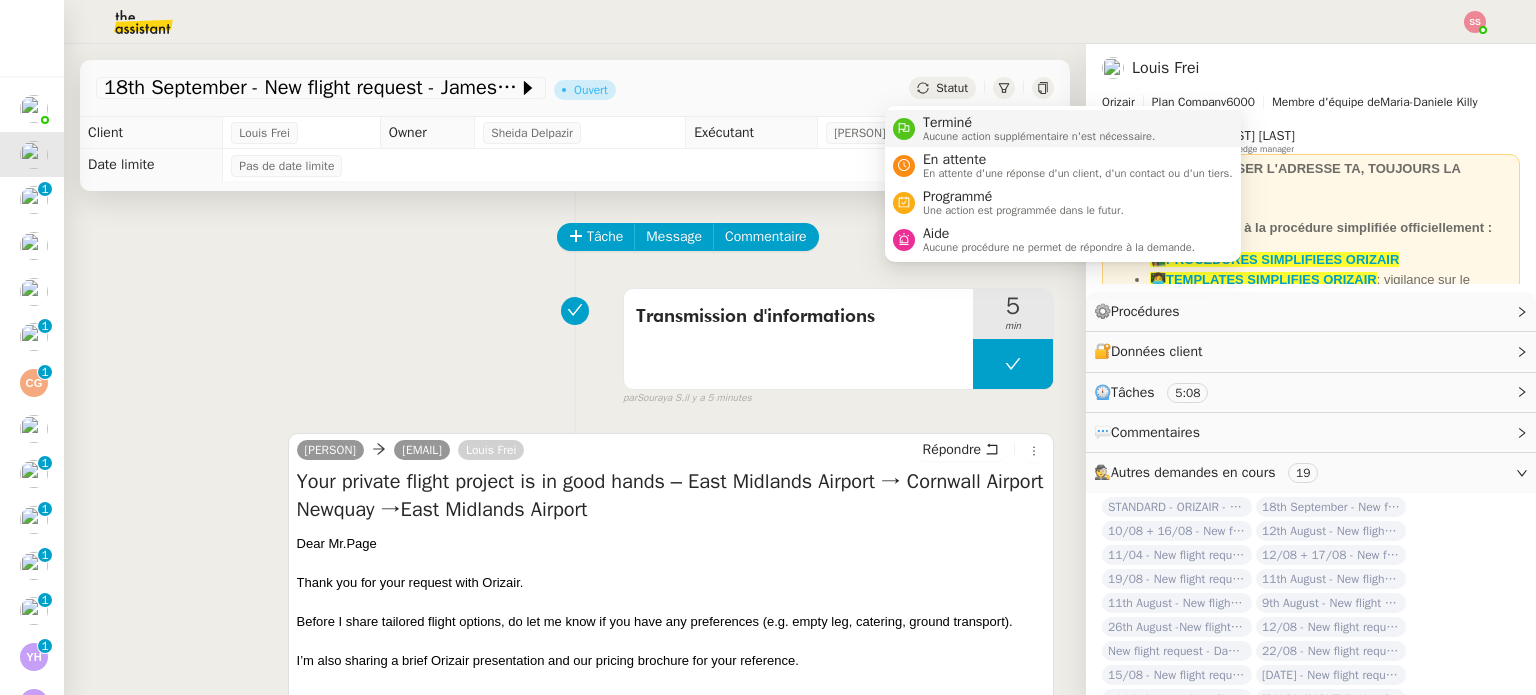 drag, startPoint x: 919, startPoint y: 95, endPoint x: 942, endPoint y: 145, distance: 55.03635 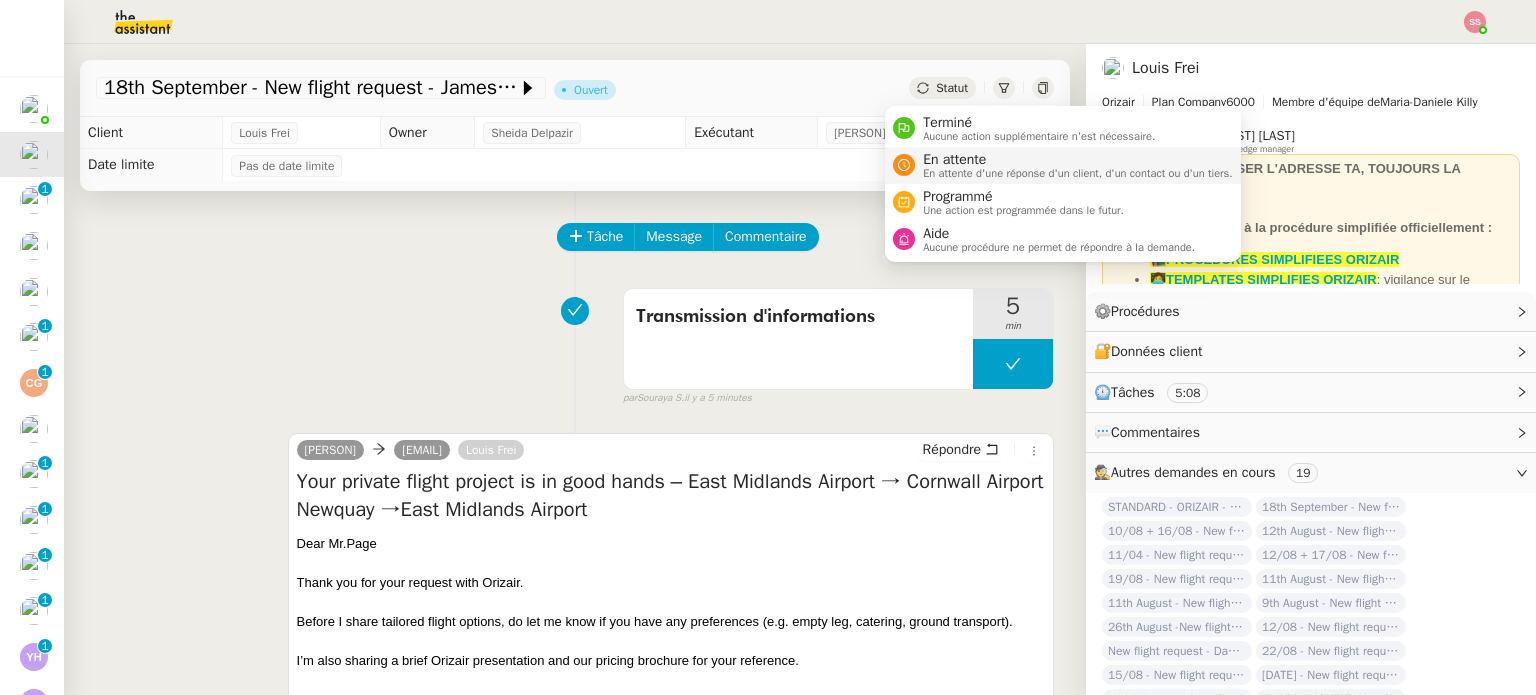 click on "En attente" at bounding box center [1078, 160] 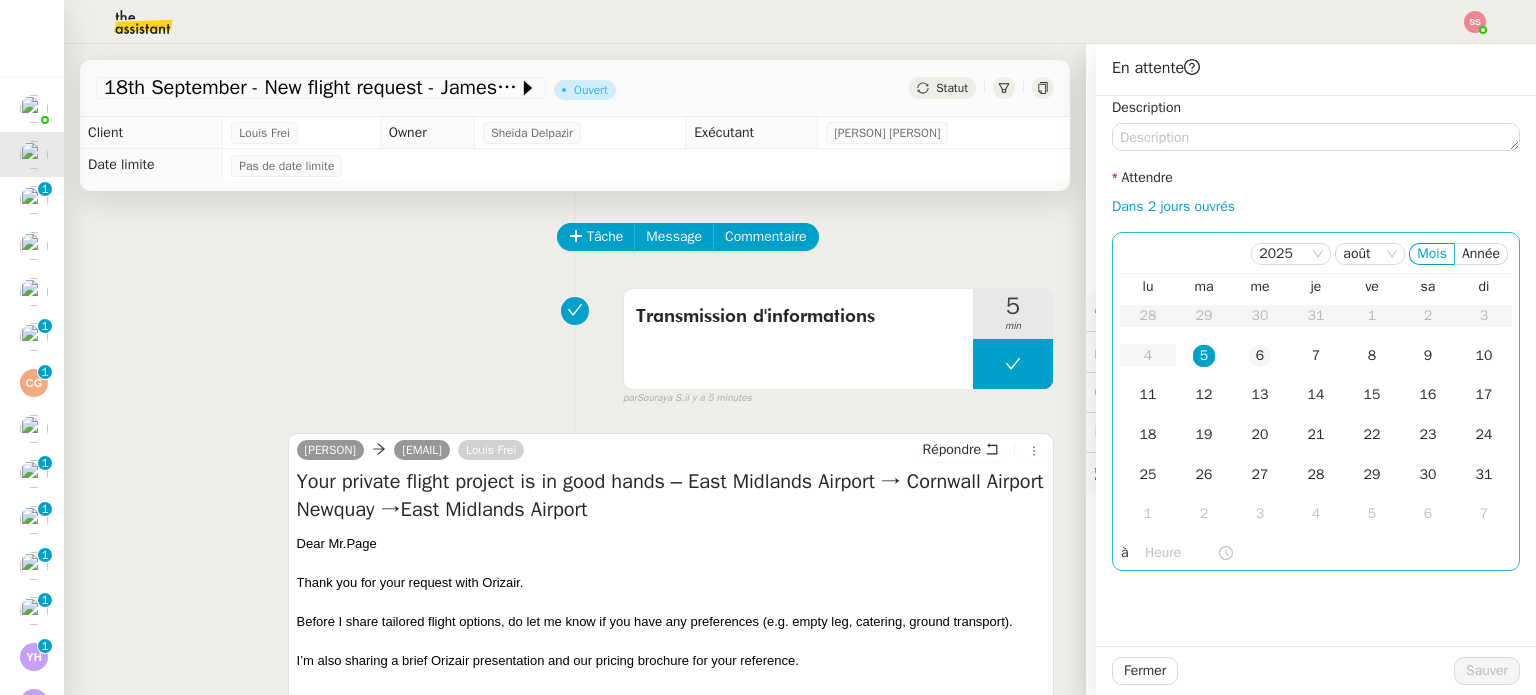 click on "6" 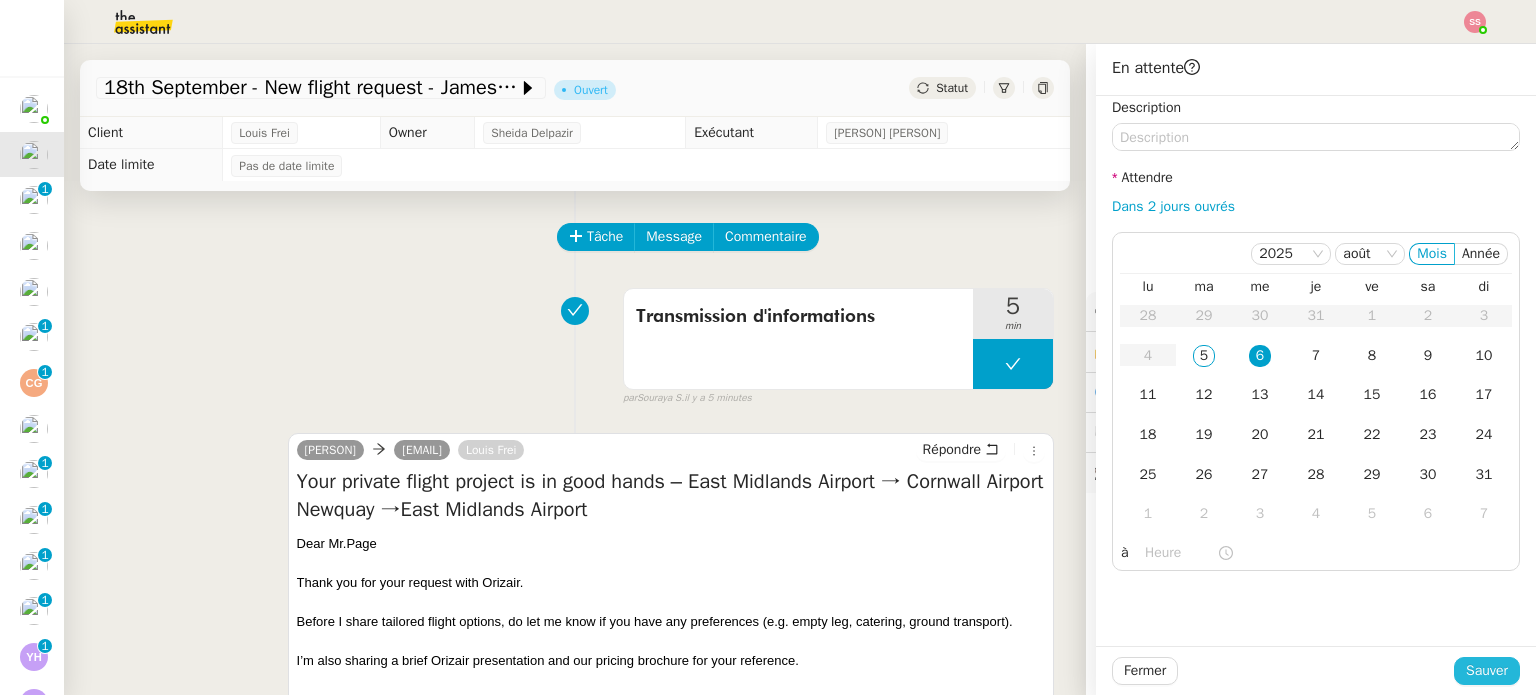 click on "Sauver" 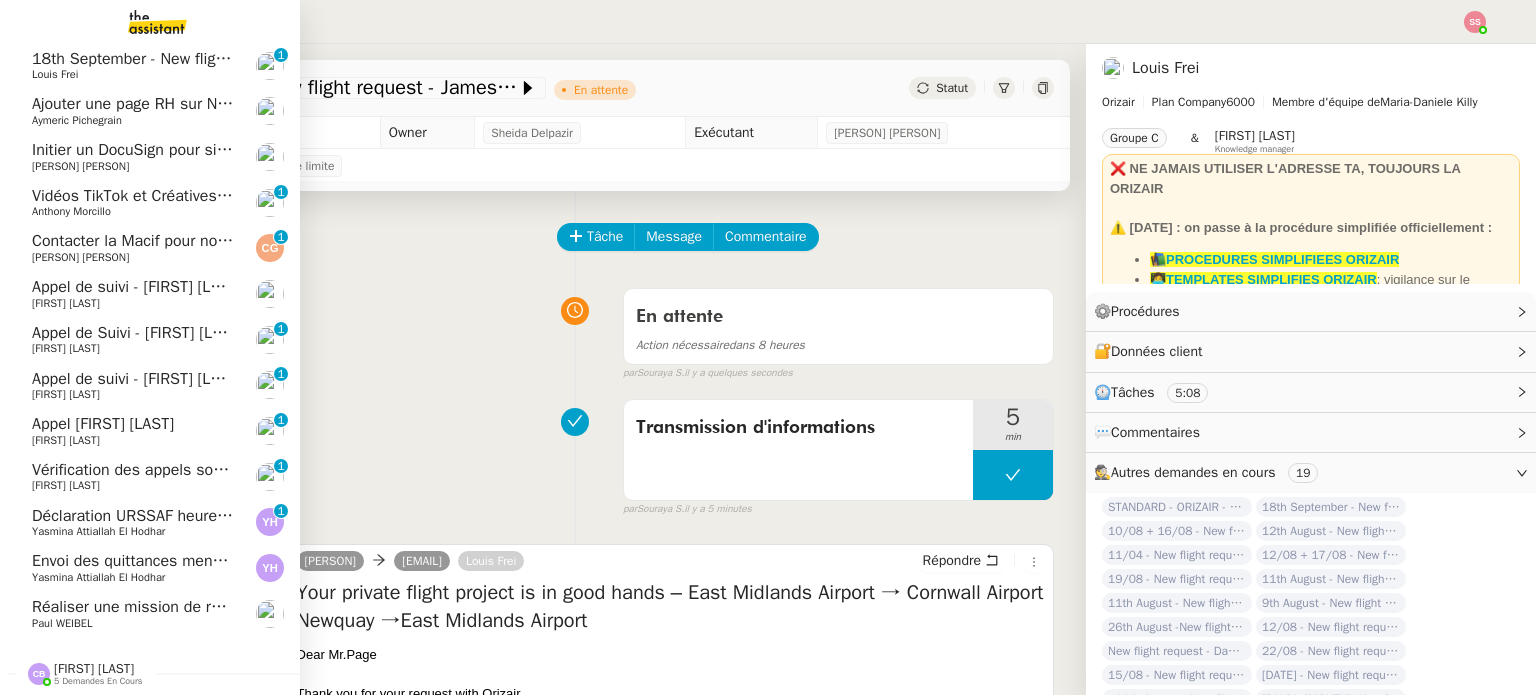 scroll, scrollTop: 0, scrollLeft: 0, axis: both 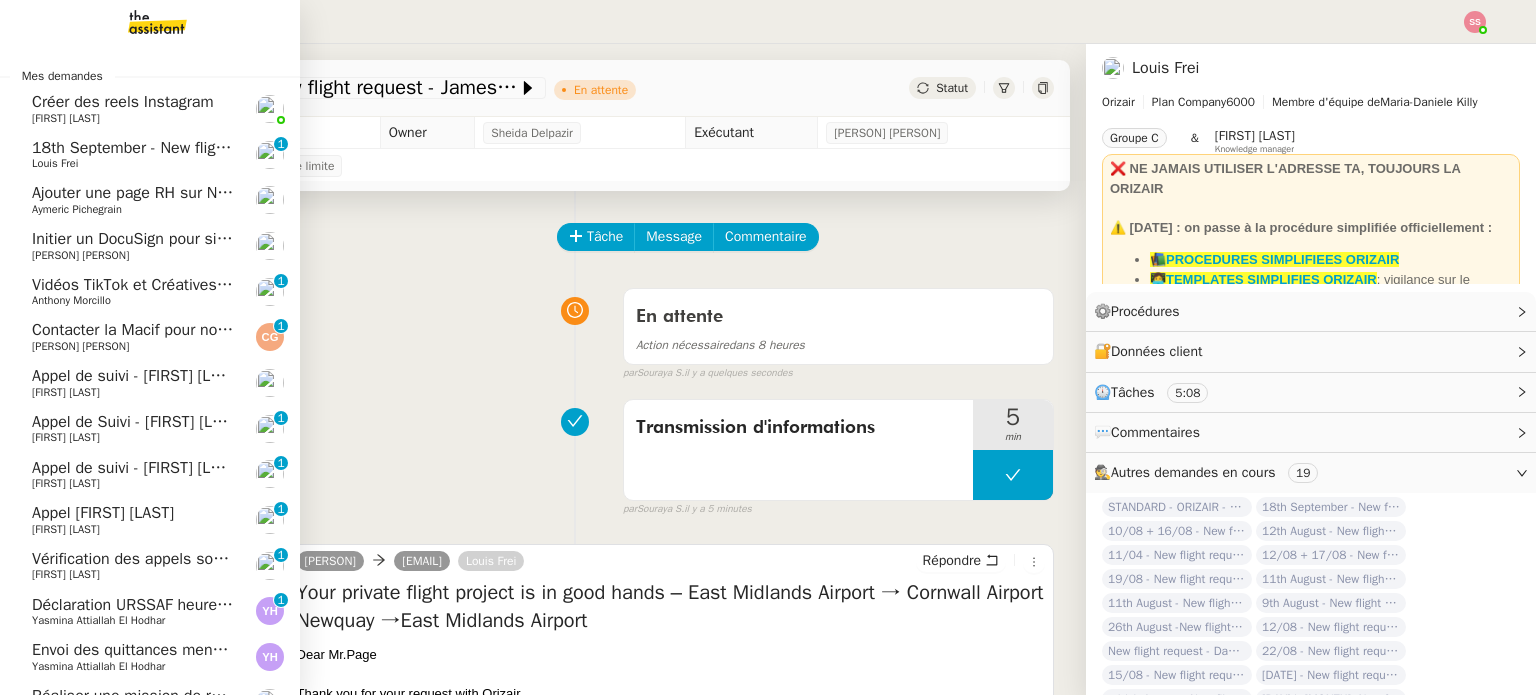 click on "18th September  - New flight request - vashisht soekhlal" 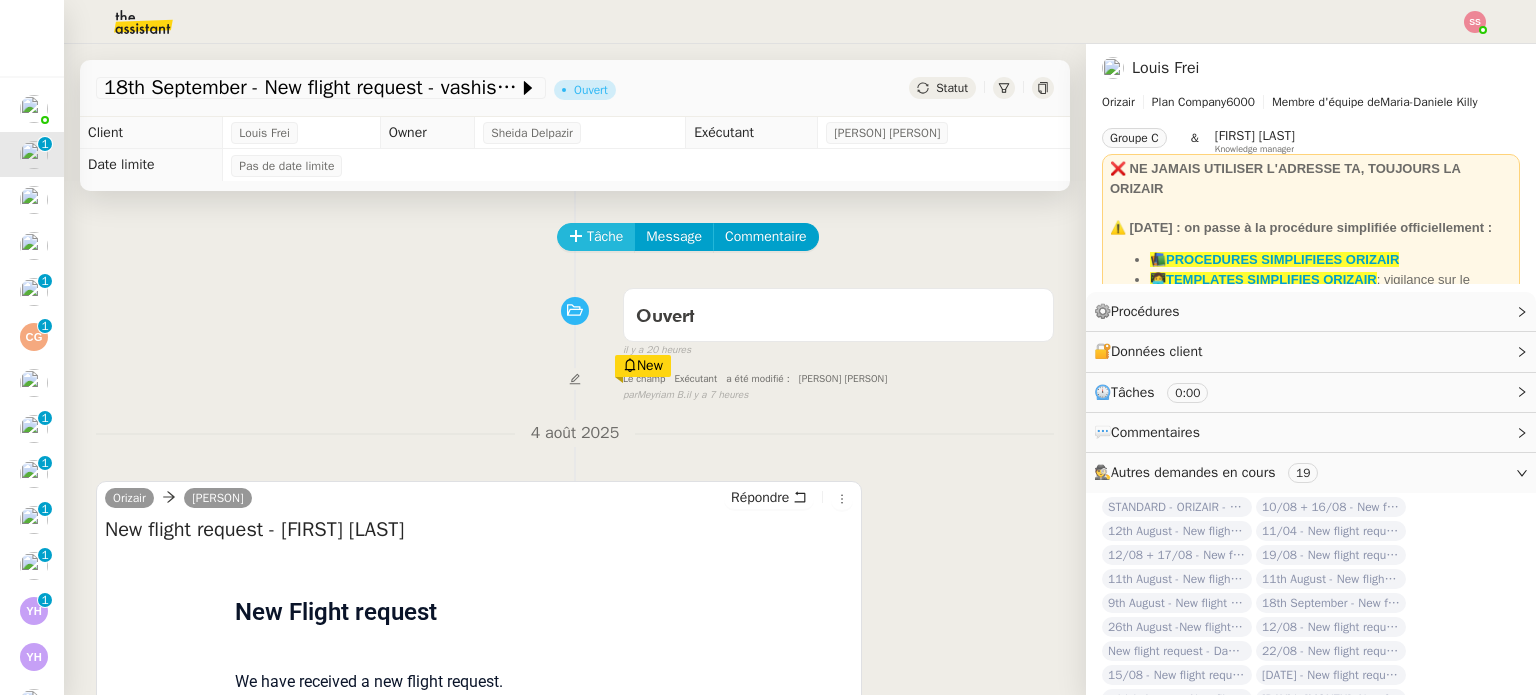 click on "Tâche" 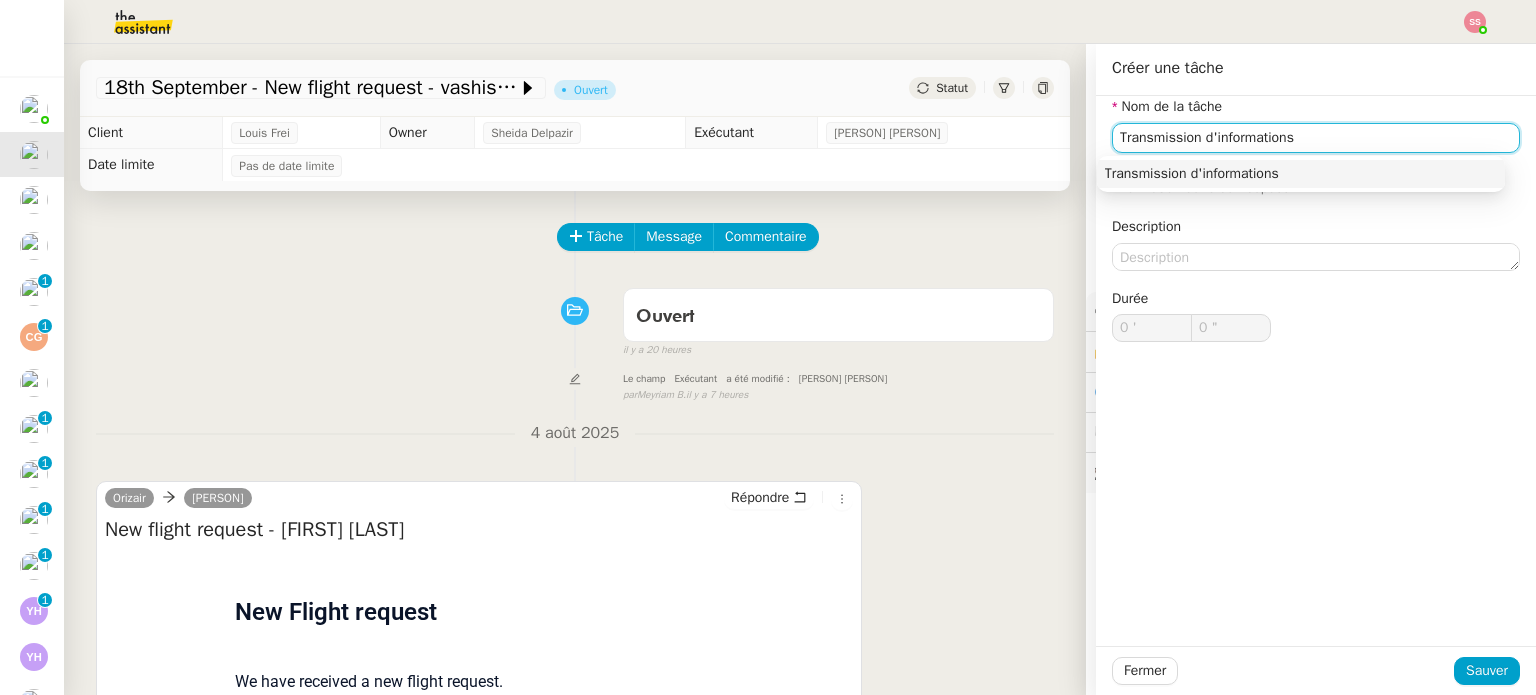 click on "Transmission d'informations" at bounding box center [1301, 174] 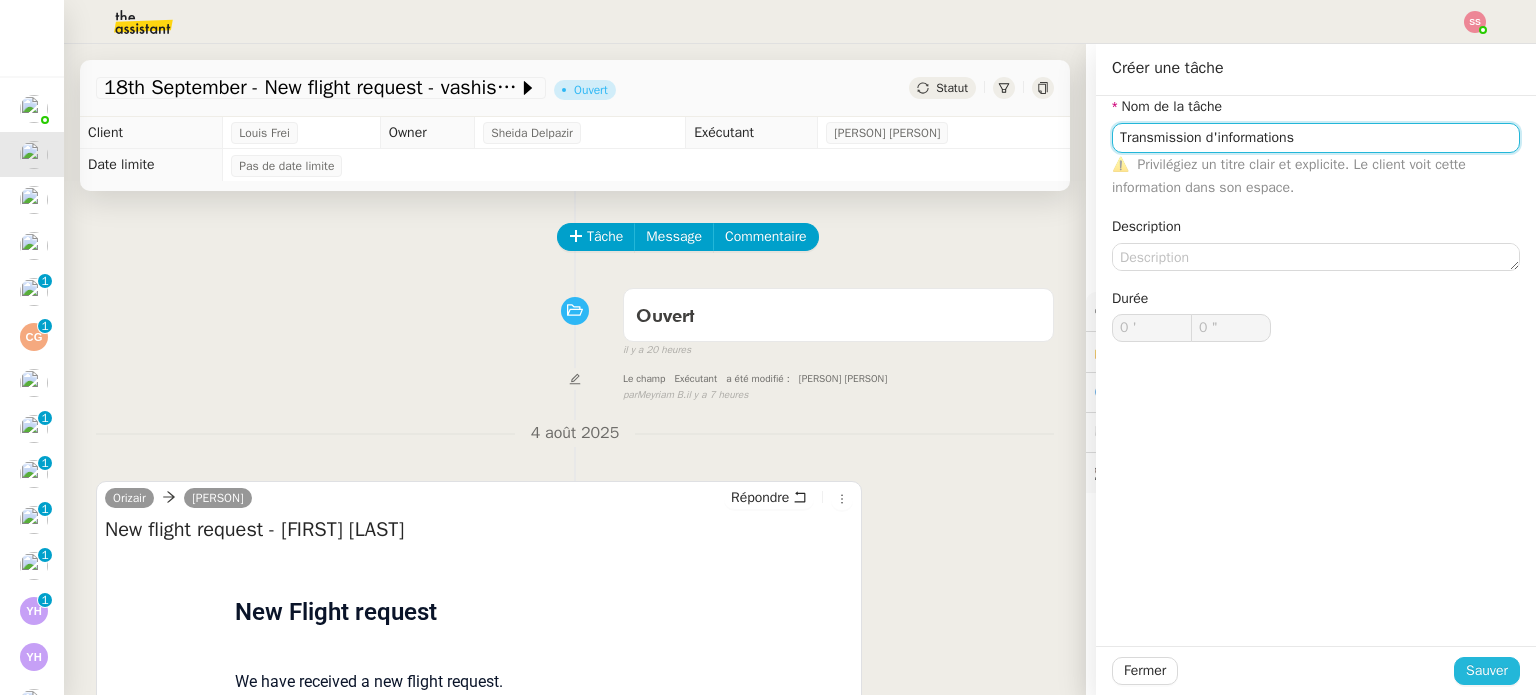 type on "Transmission d'informations" 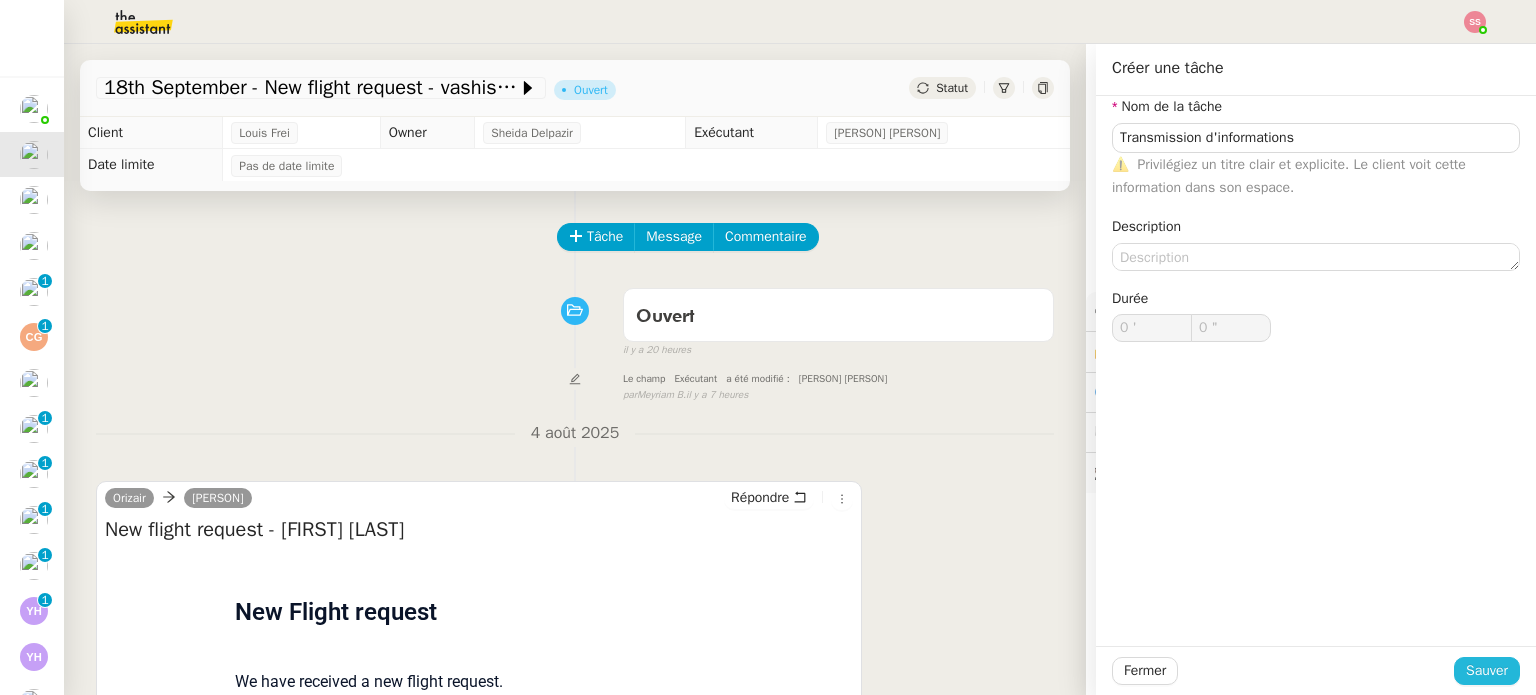 click on "Sauver" 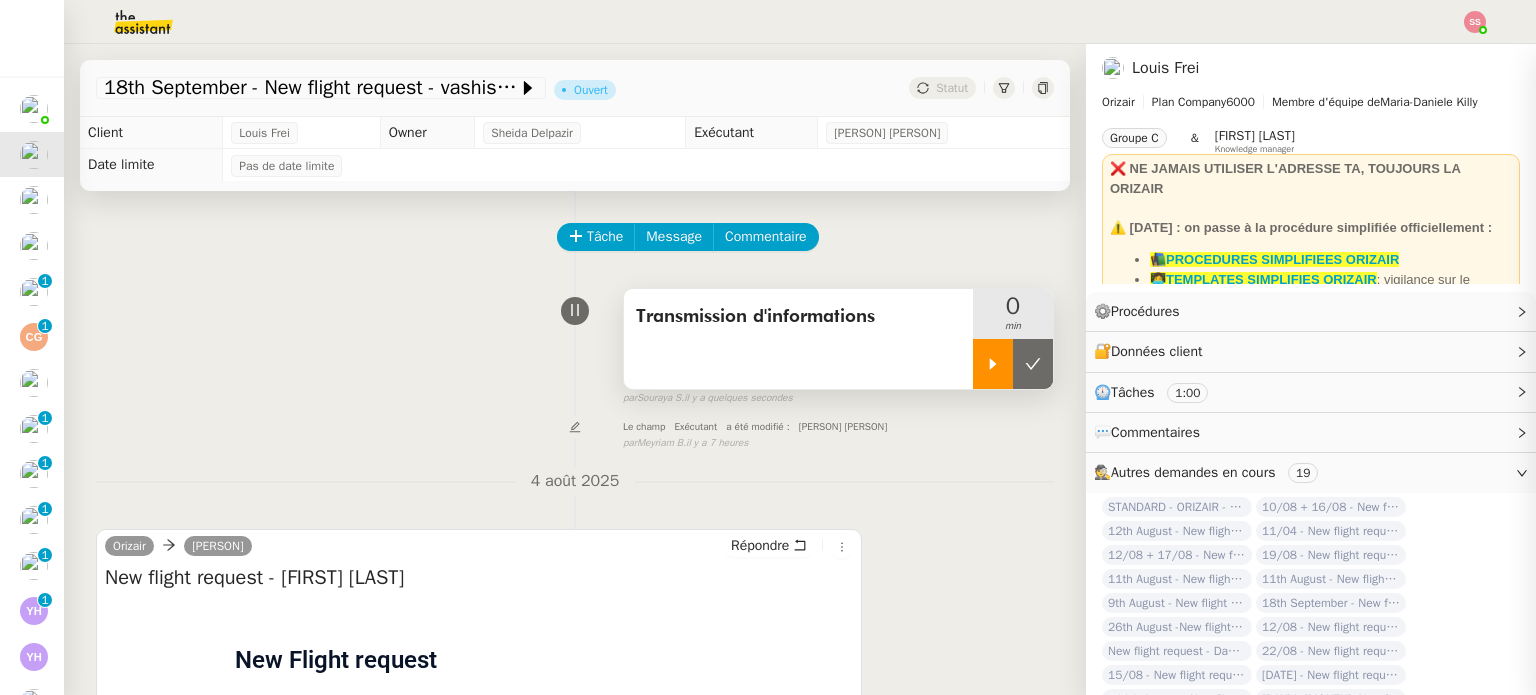 click 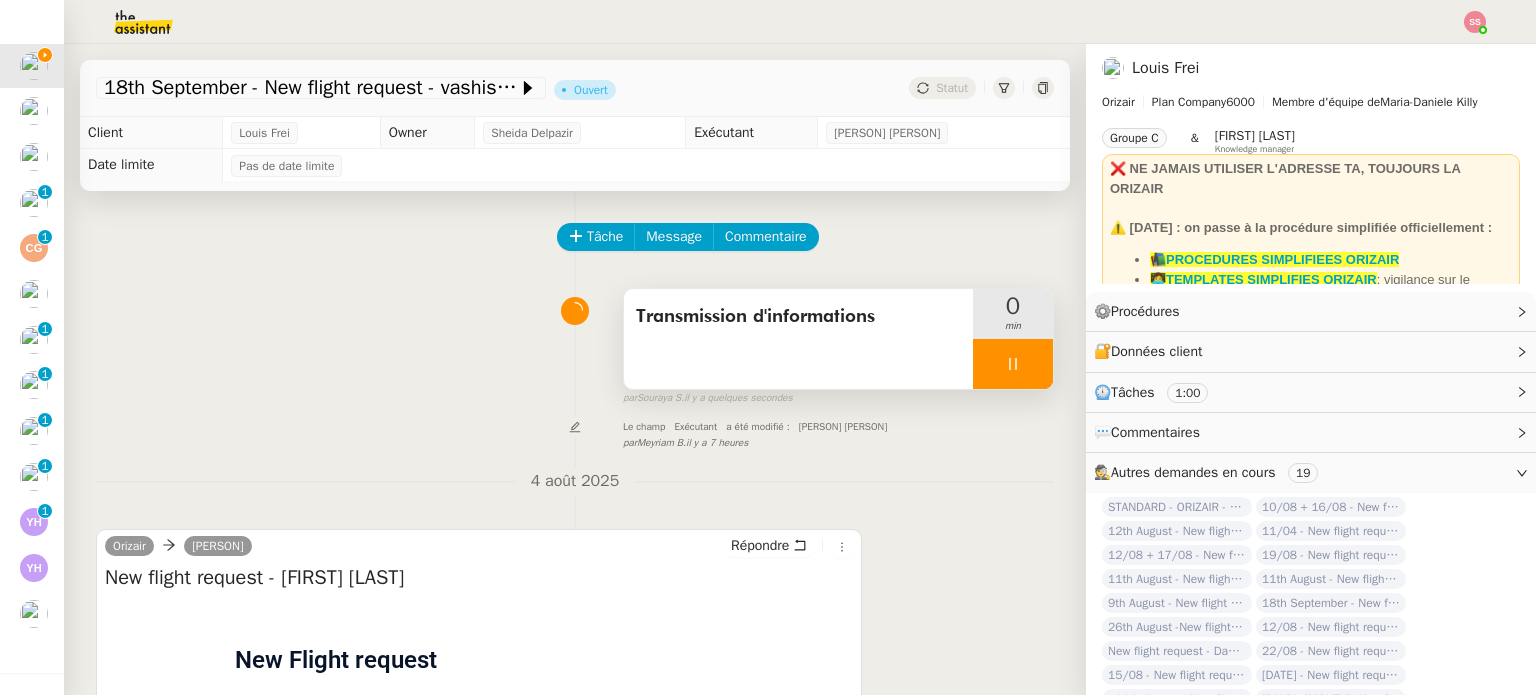 scroll, scrollTop: 99, scrollLeft: 0, axis: vertical 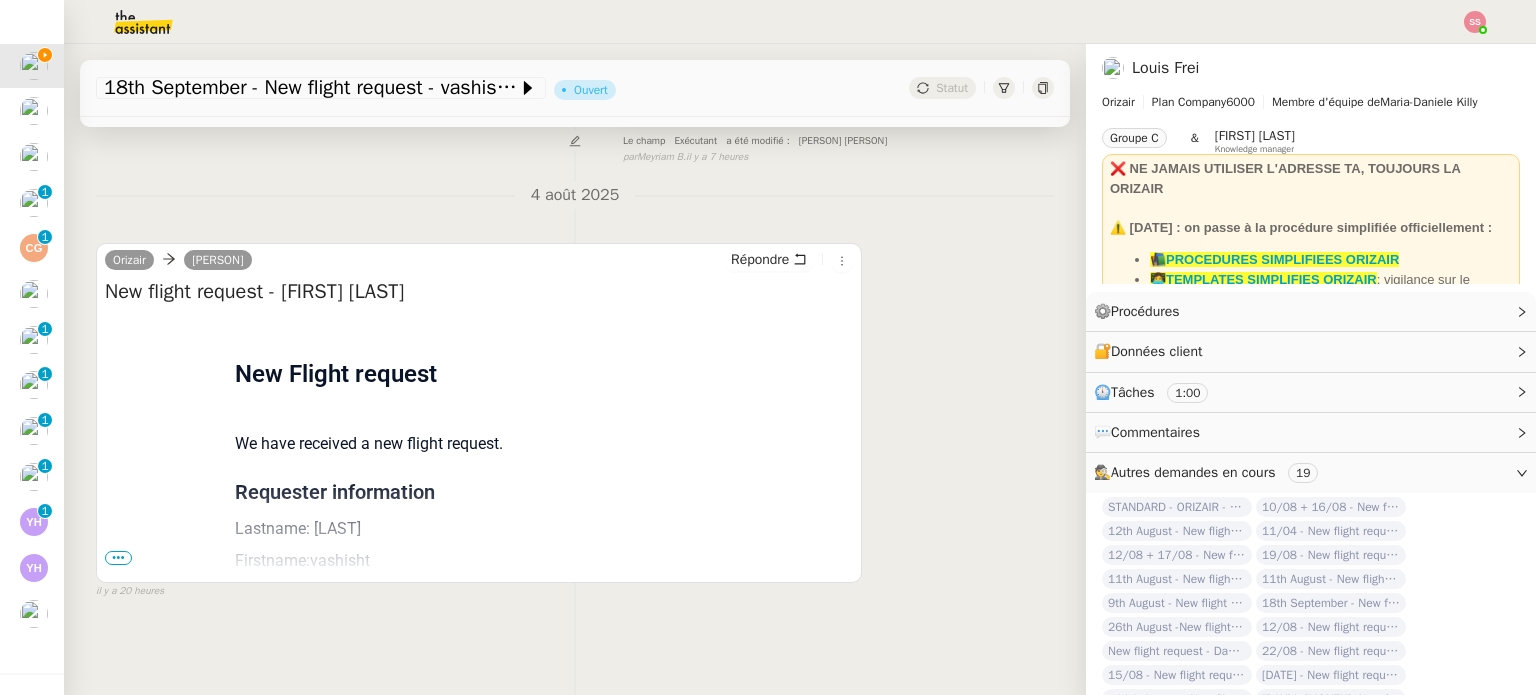 click on "Orizair      Josephine  Répondre New flight request - vashisht soekhlal
Flight request created by vashisht soekhlal  New Flight request  We have received a new flight request.  Requester information Lastname: soekhlal  Firstname:vashisht  Phone:  +5978727760   Email:  vash_soekhlal@live.com   Trip 1: Departure: Zürich Airport Arrival: st.moritz Date & Time: 10th December 2025 15:02 Passengers: 2 Adults - 0 Children - 0 Infants  Pets: 0 Small - 0 Large  Luggage: 0 Carry-on - 0 Hold - 0 Skis - 0 Golf - 0 Others  Trip 2: Departure: st.moritz Arrival: Zürich Airport Date & Time: 15th November 2025 15:02 Passengers: 2 Adults - 0 Children - 0 Infants  Pets: 0 Small - 0 Large  Luggage: 0 Carry-on - 0 Hold - 0 Skis - 0 Golf - 0 Others  Sent by Orizair  Flying responsibly, leading sustainably  •••" at bounding box center [479, 413] 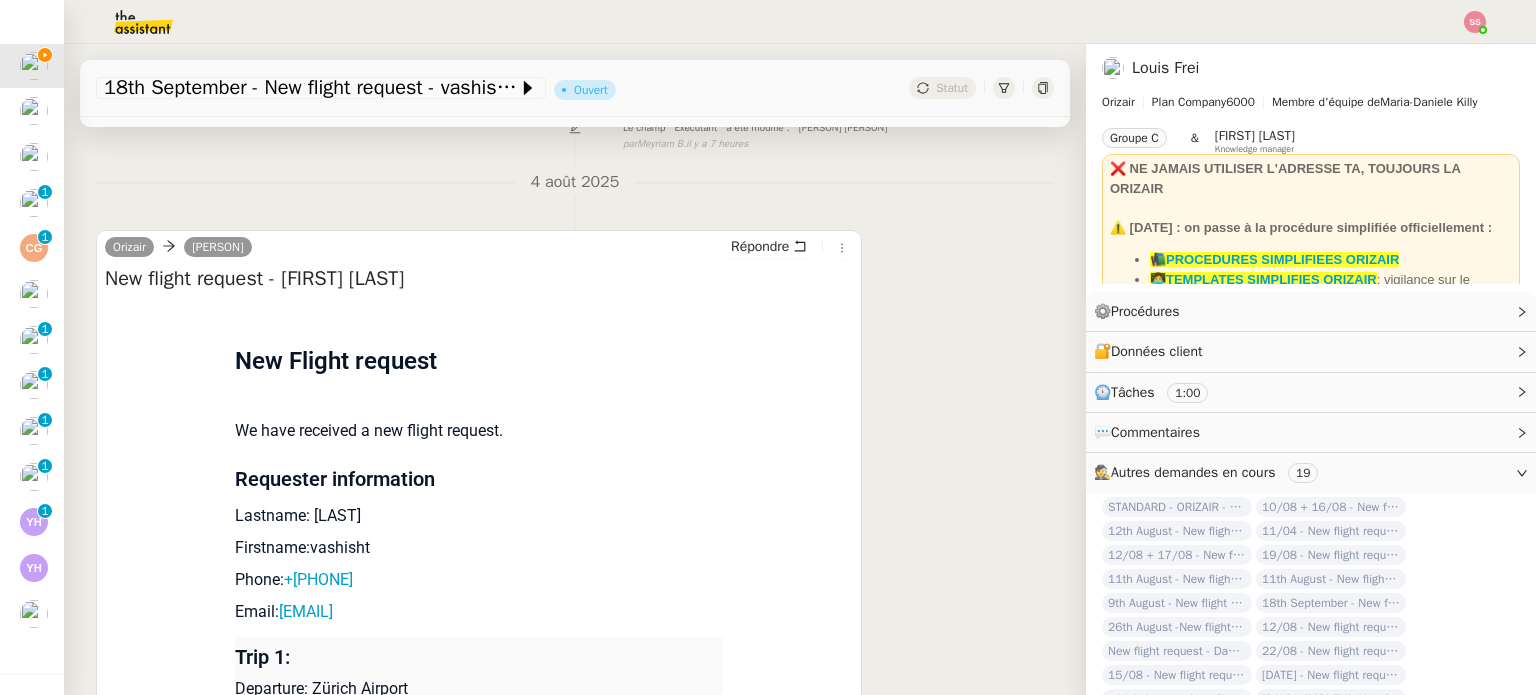 click on "Lastname: soekhlal" at bounding box center (479, 516) 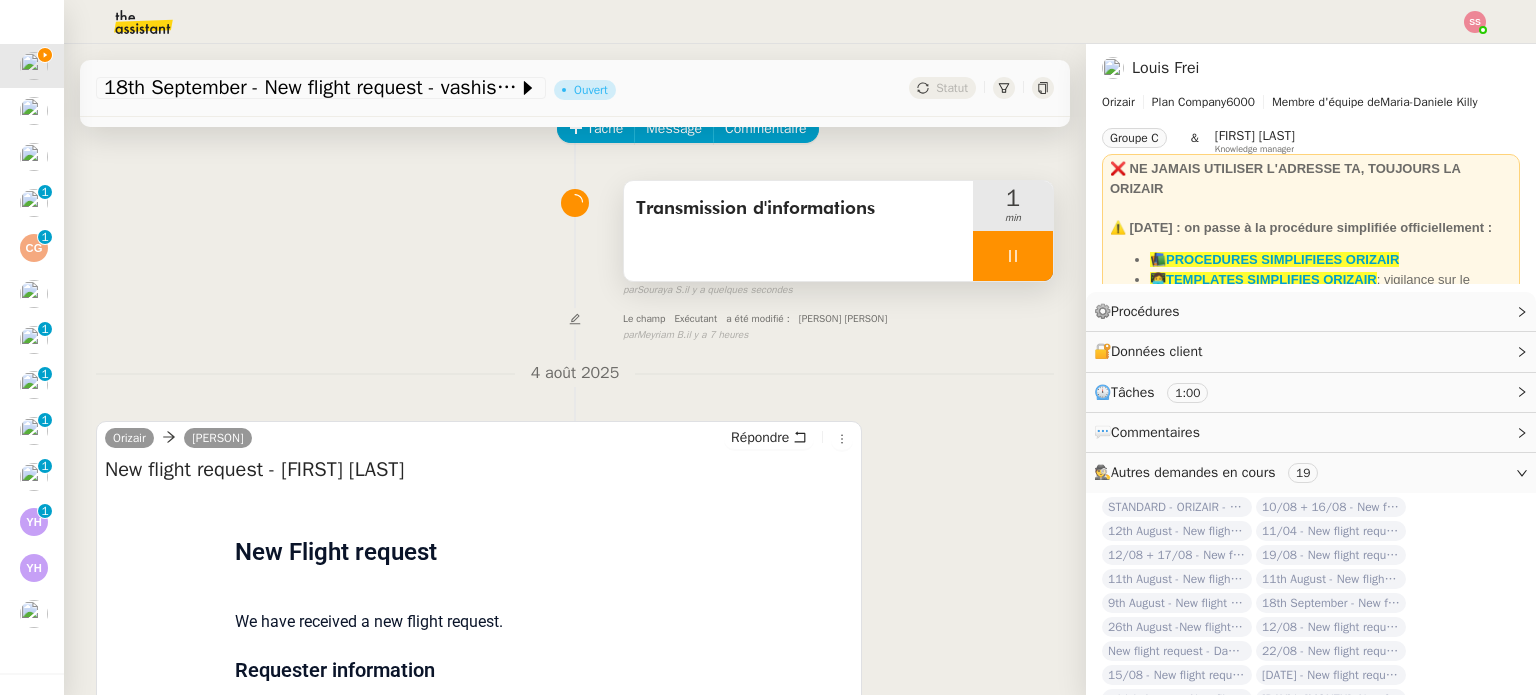 scroll, scrollTop: 0, scrollLeft: 0, axis: both 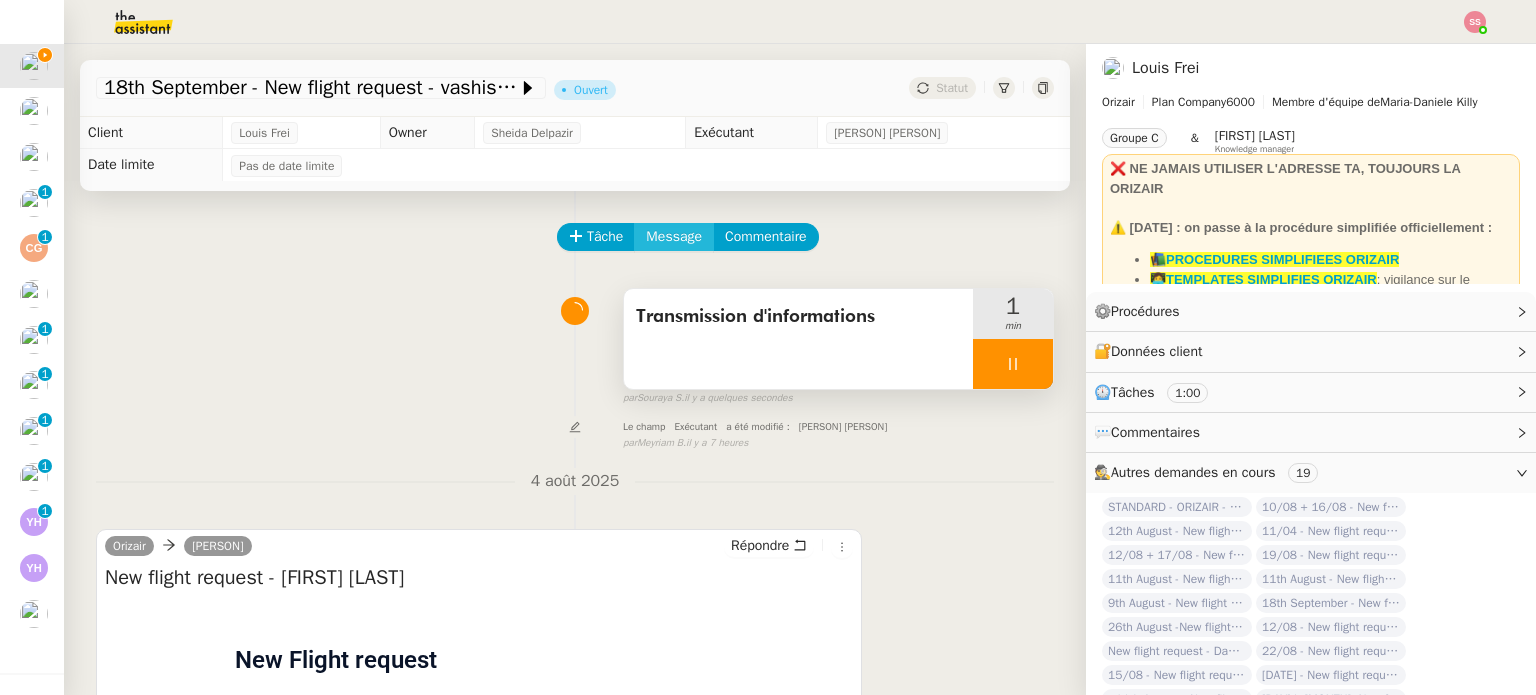 click on "Message" 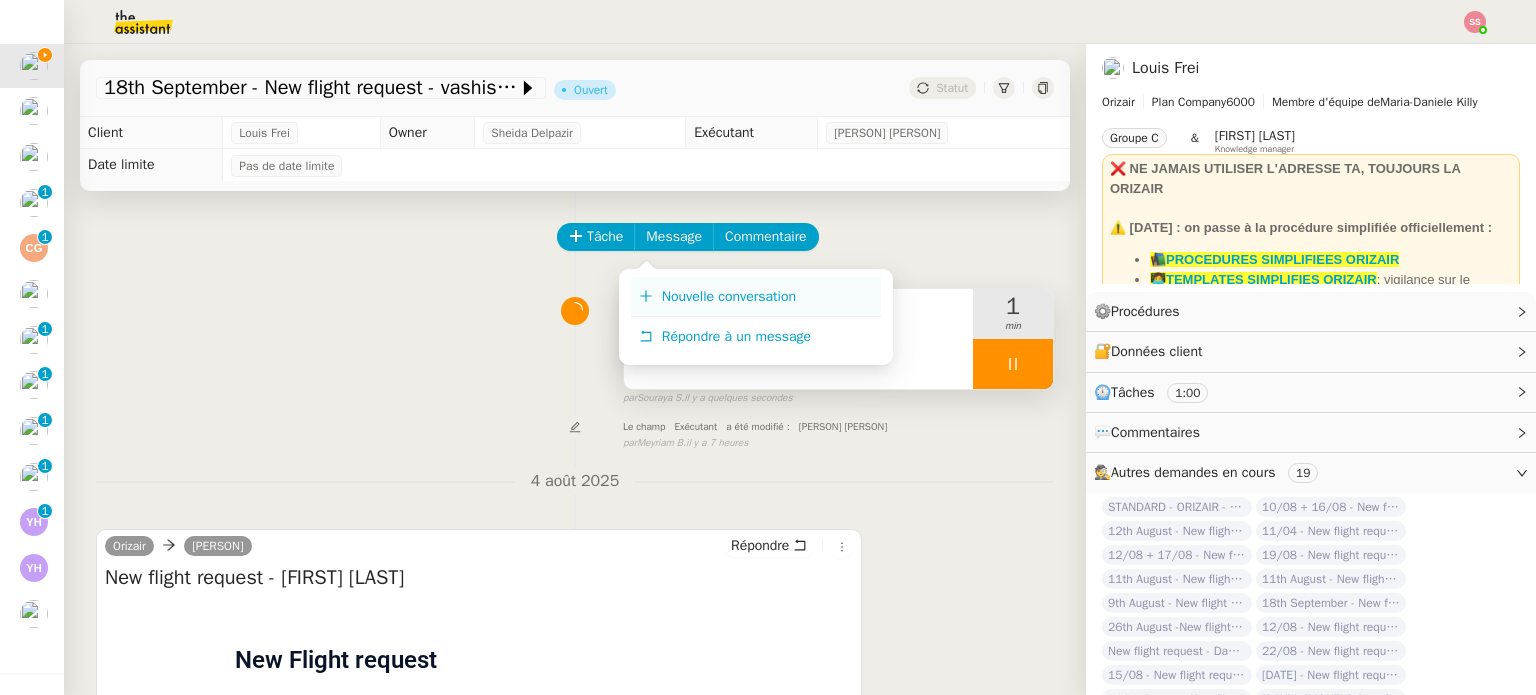 click on "Nouvelle conversation" at bounding box center (756, 297) 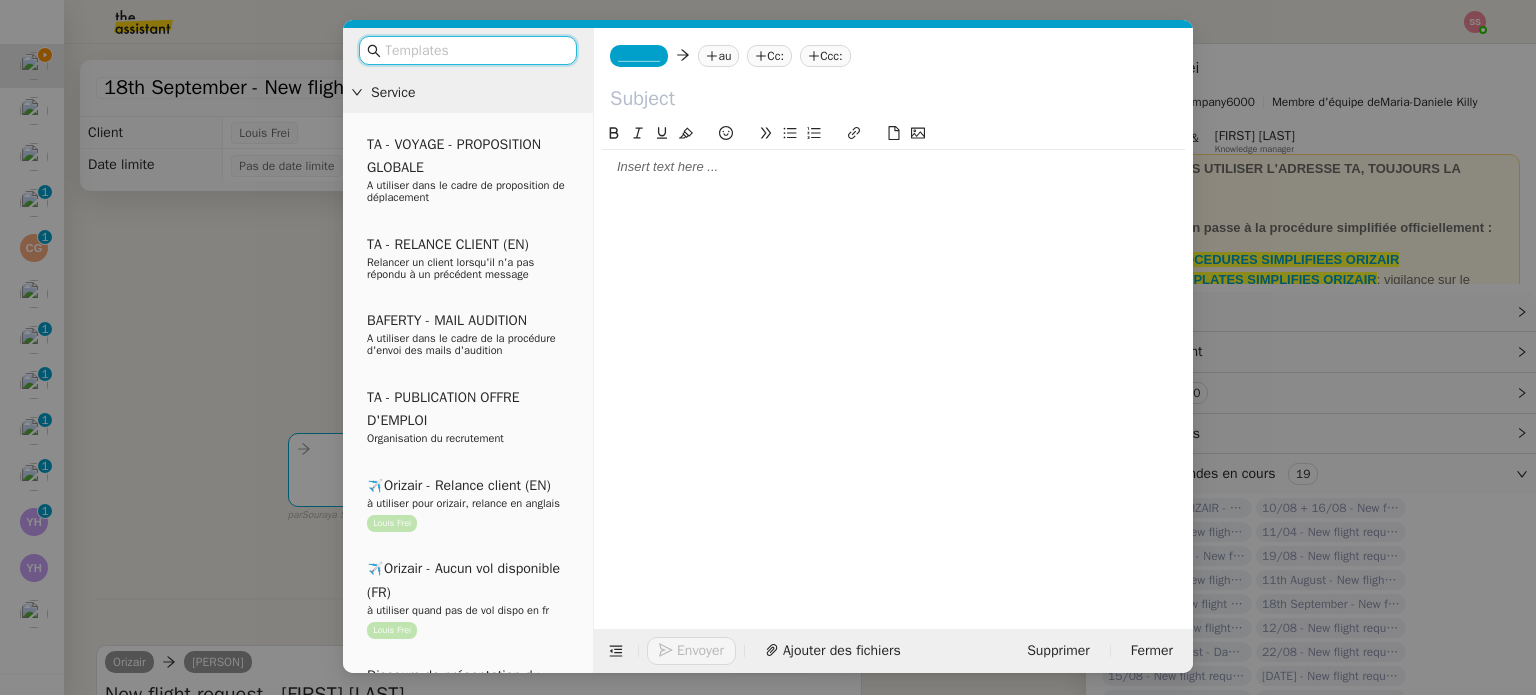 click on "au" 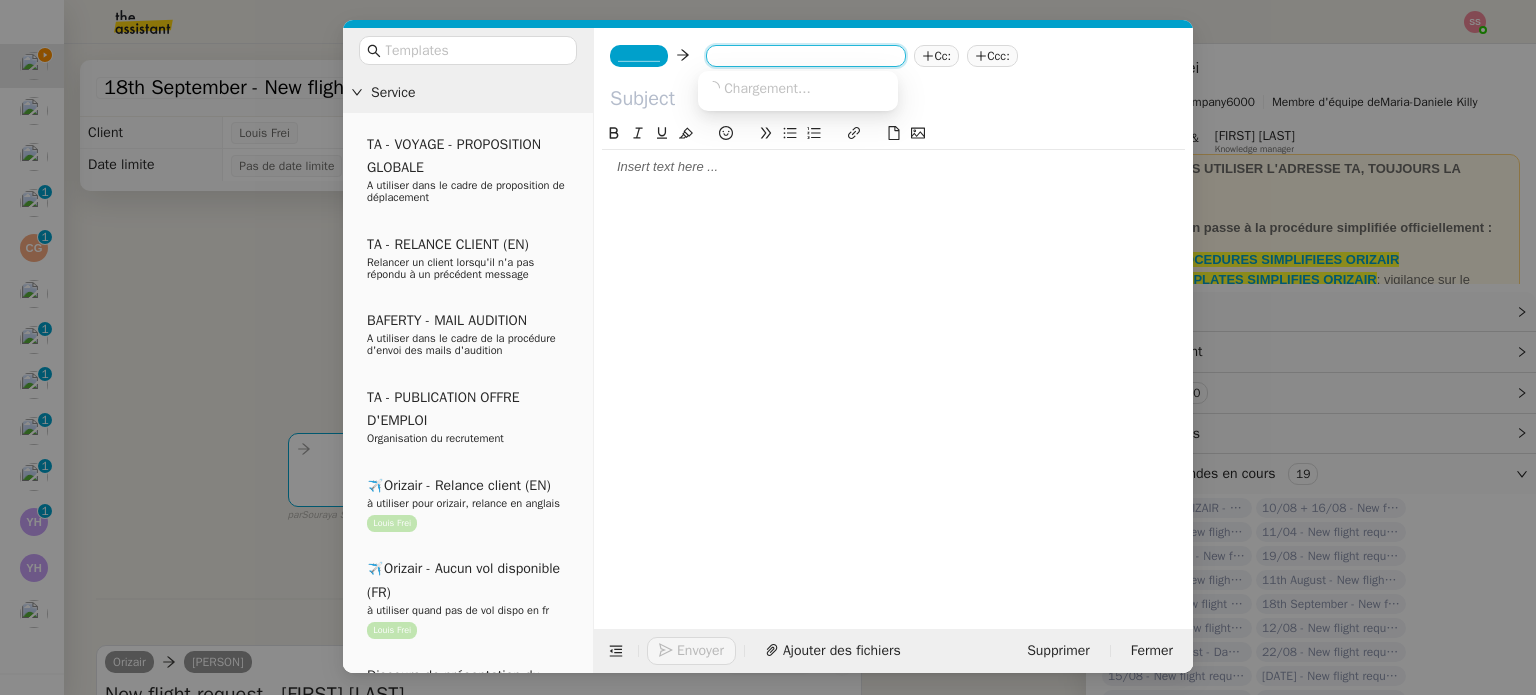 paste on "vash_soekhlal@live.com" 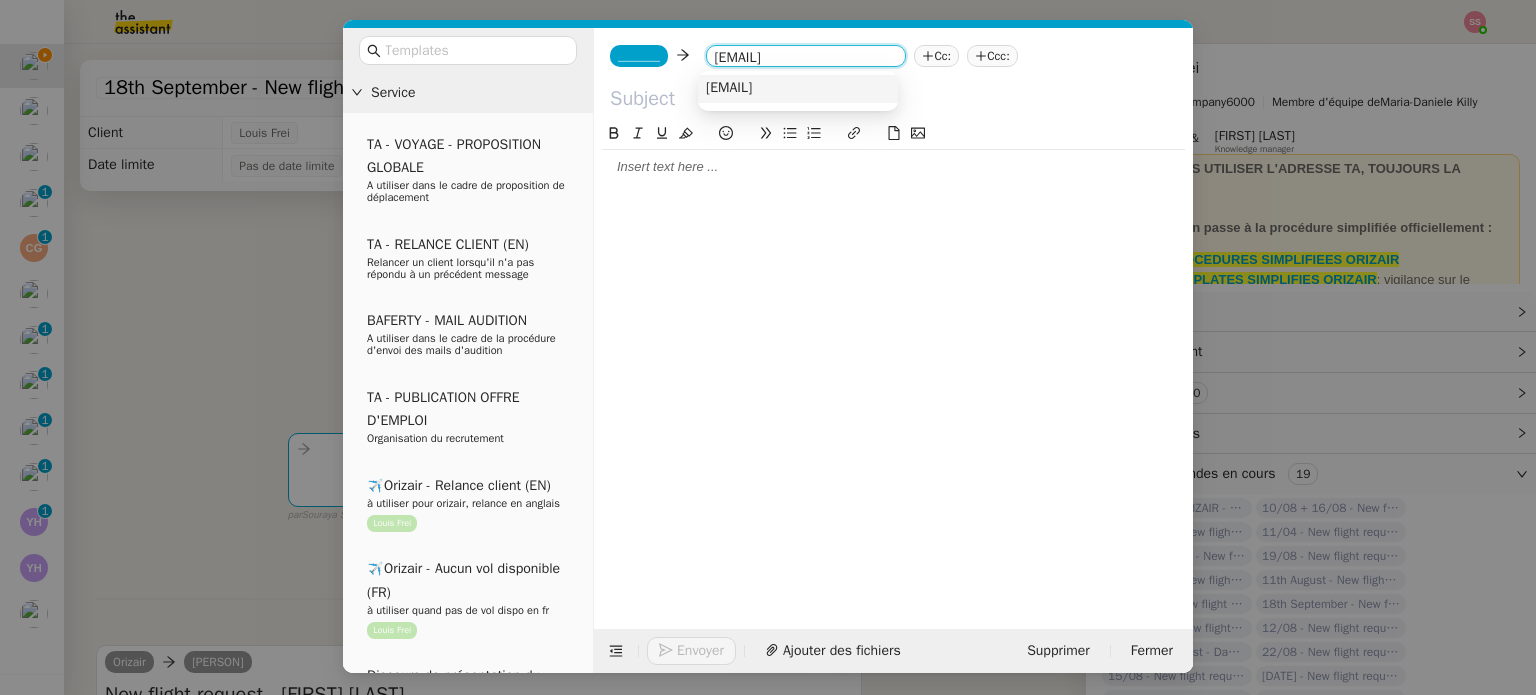 type on "vash_soekhlal@live.com" 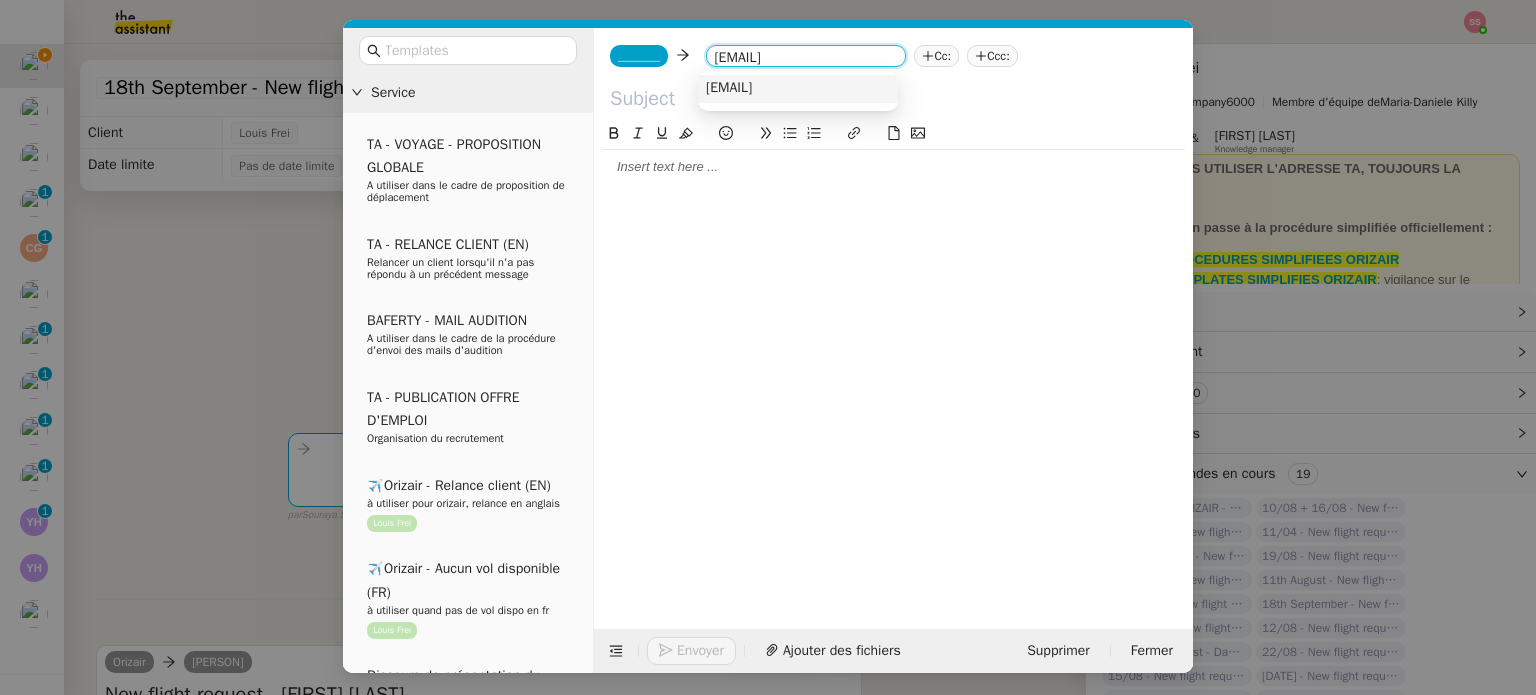 drag, startPoint x: 738, startPoint y: 77, endPoint x: 728, endPoint y: 76, distance: 10.049875 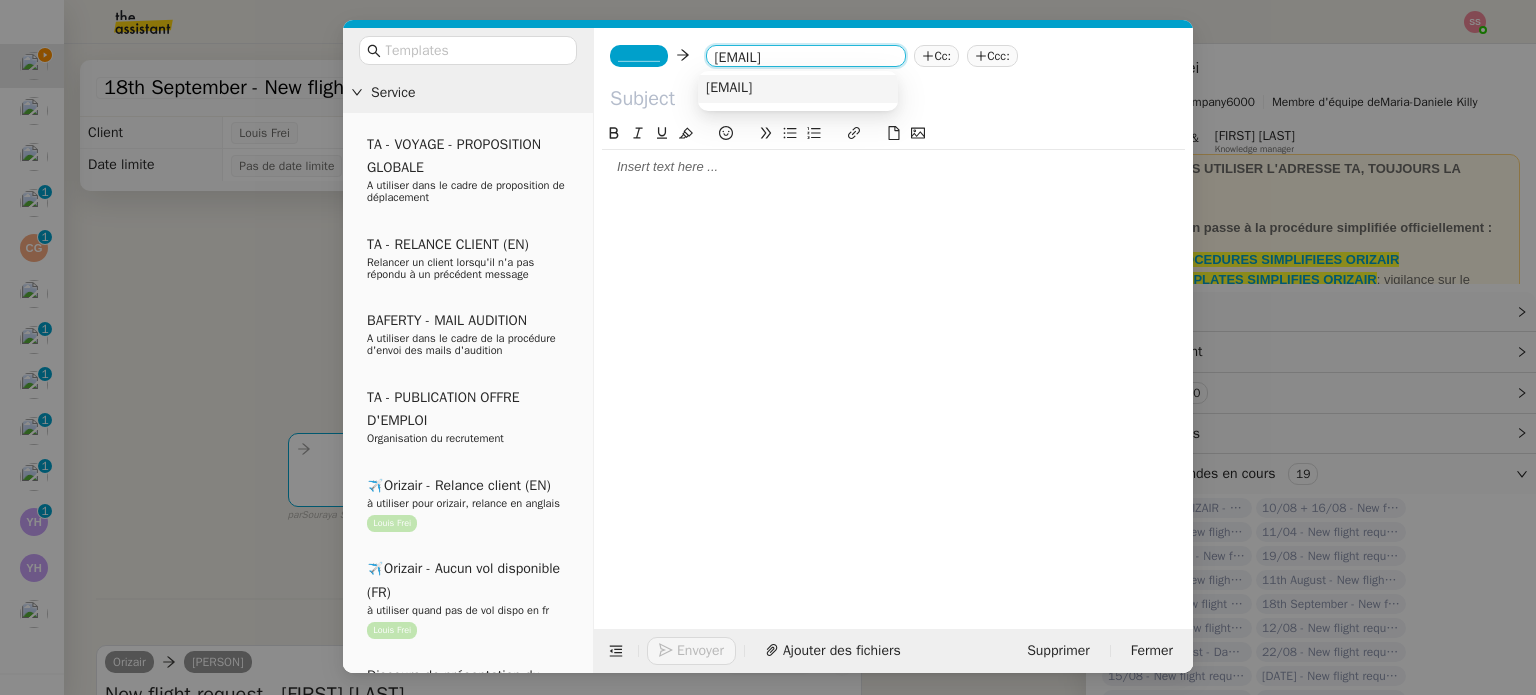 click on "vash_soekhlal@live.com" at bounding box center [729, 88] 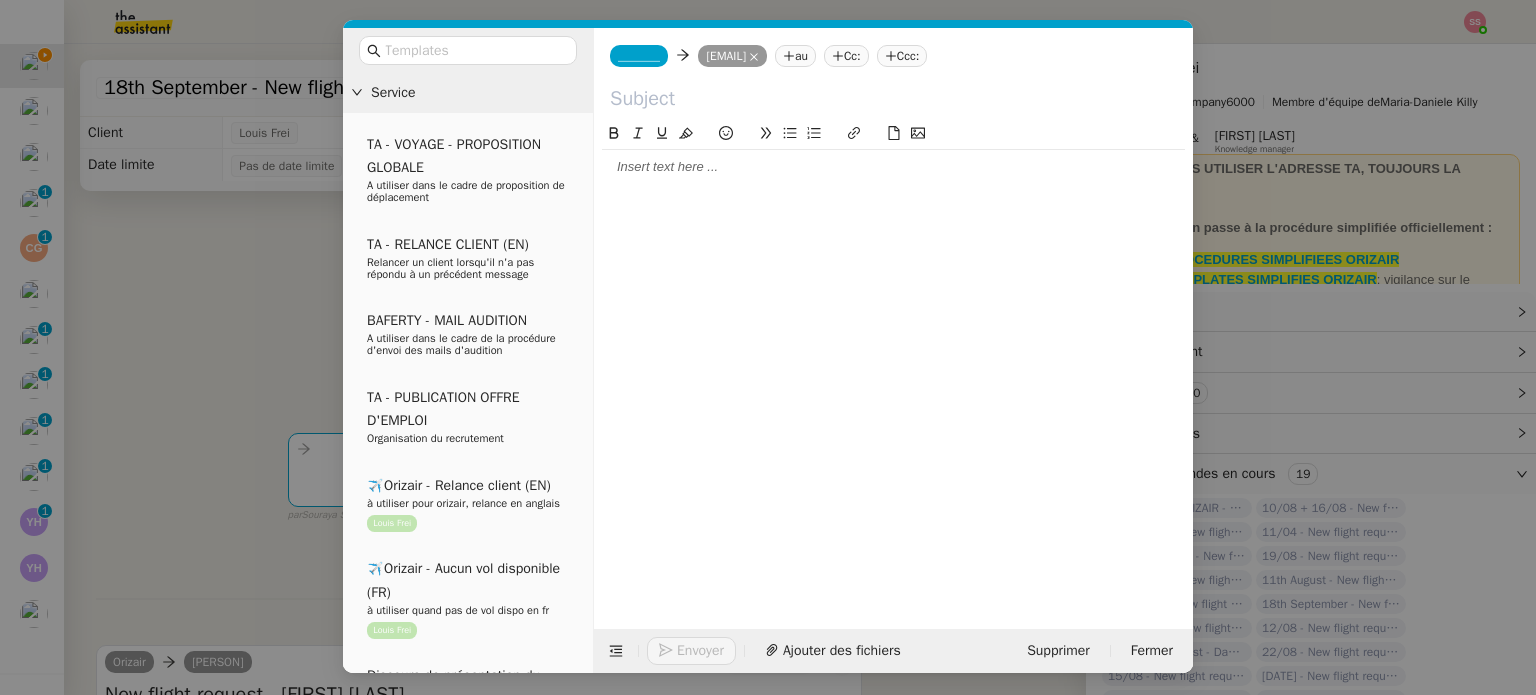 click on "_______" 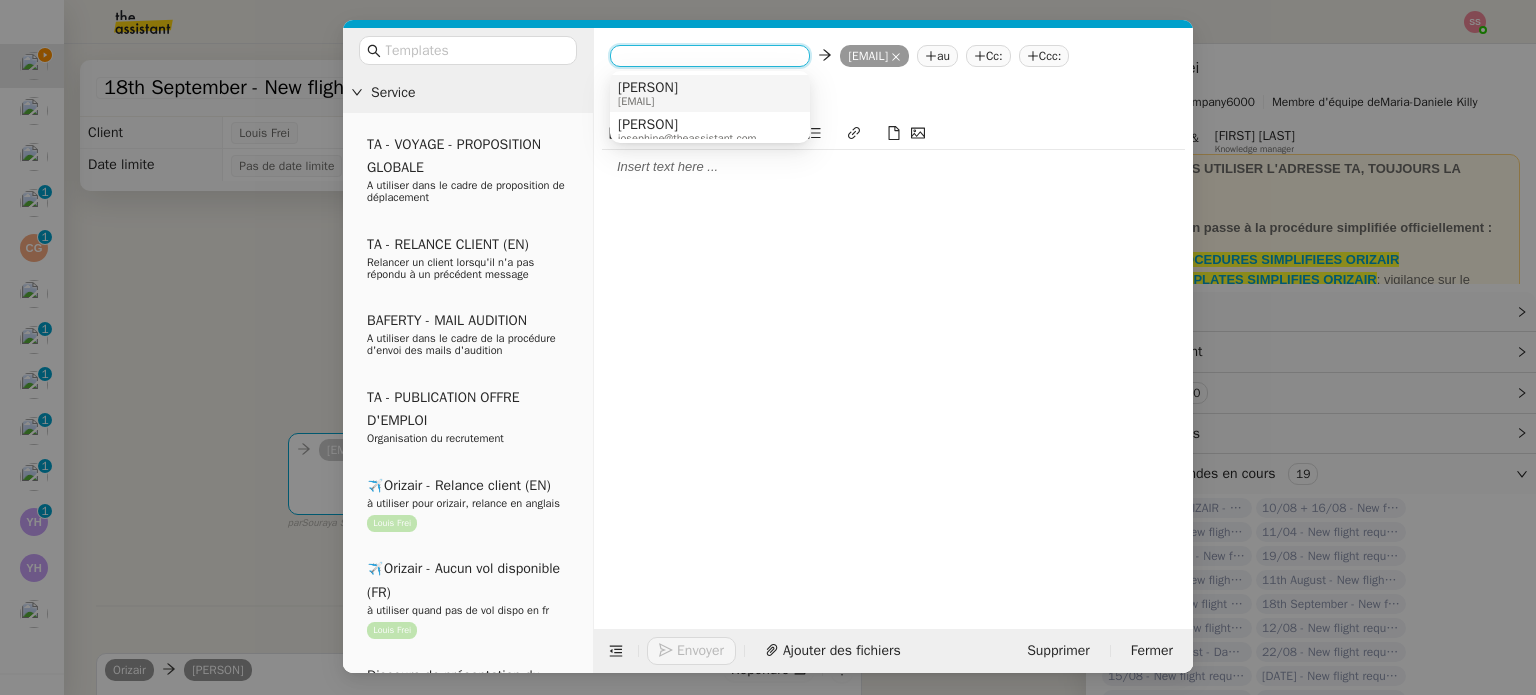 click on "[FIRST_NAME]" at bounding box center (648, 88) 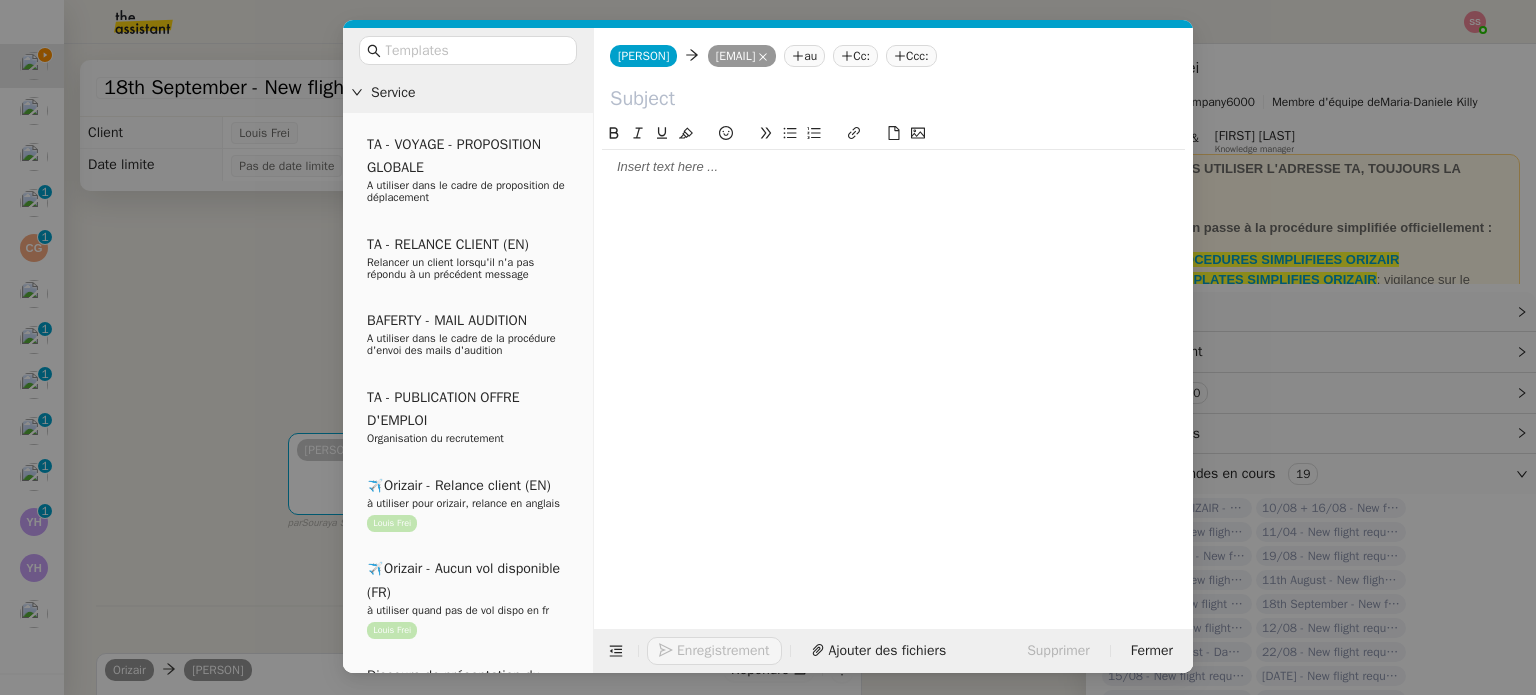 click on "Ccc:" 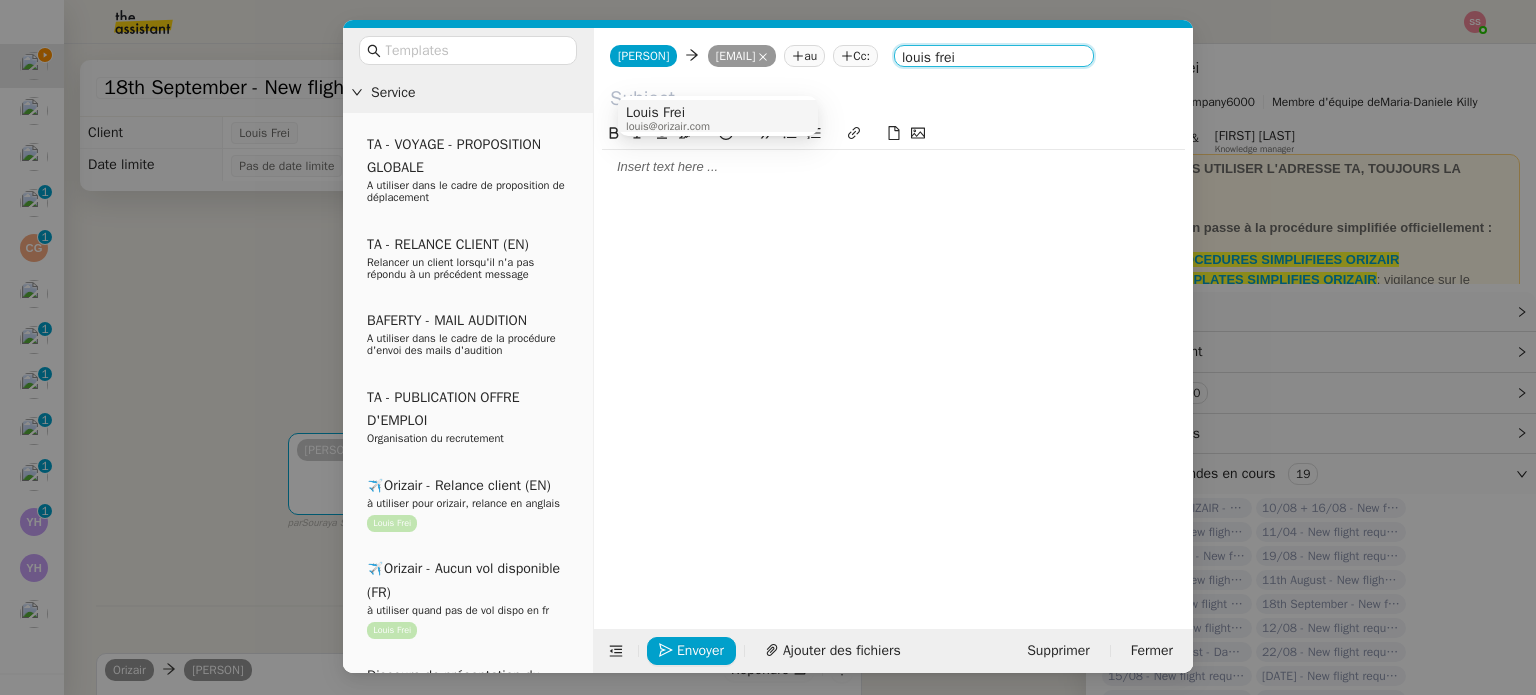 type on "louis frei" 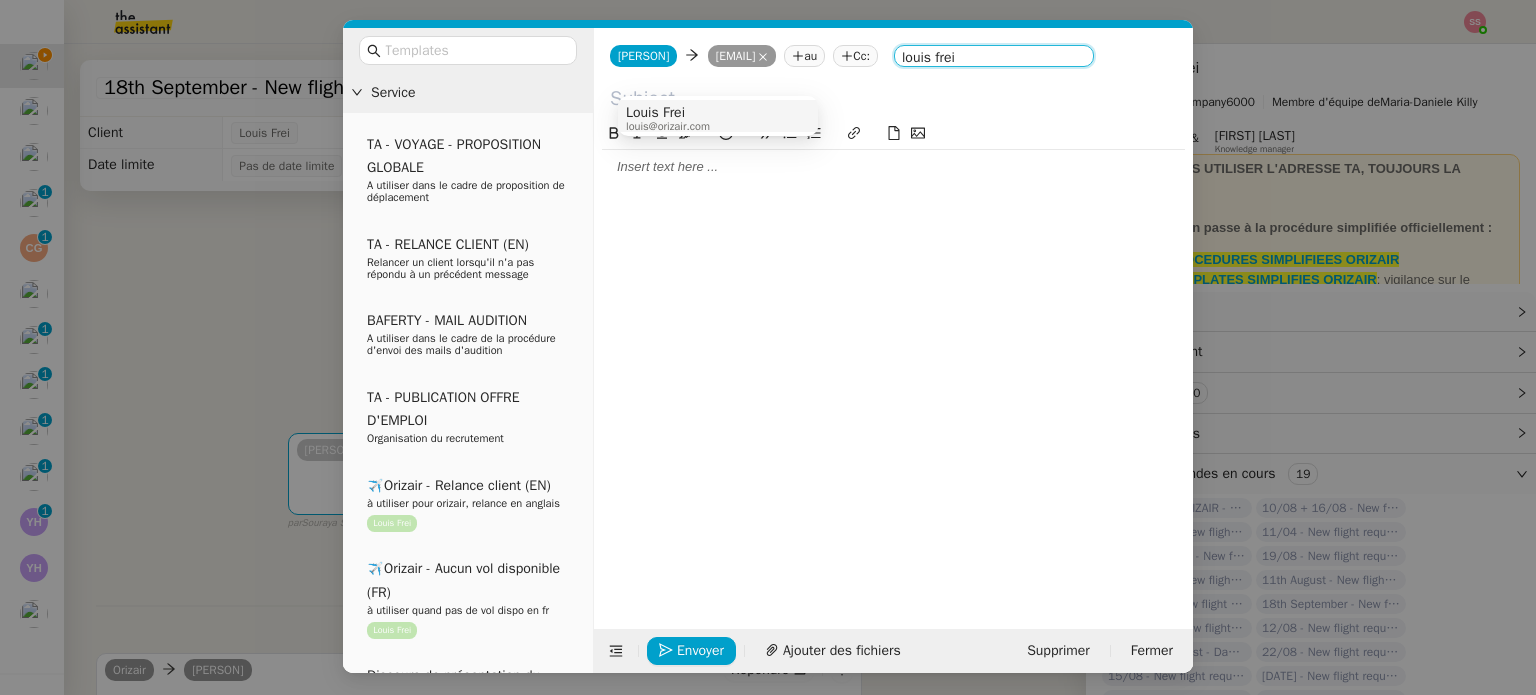 click on "[FIRST] [LAST] [EMAIL]" at bounding box center [718, 118] 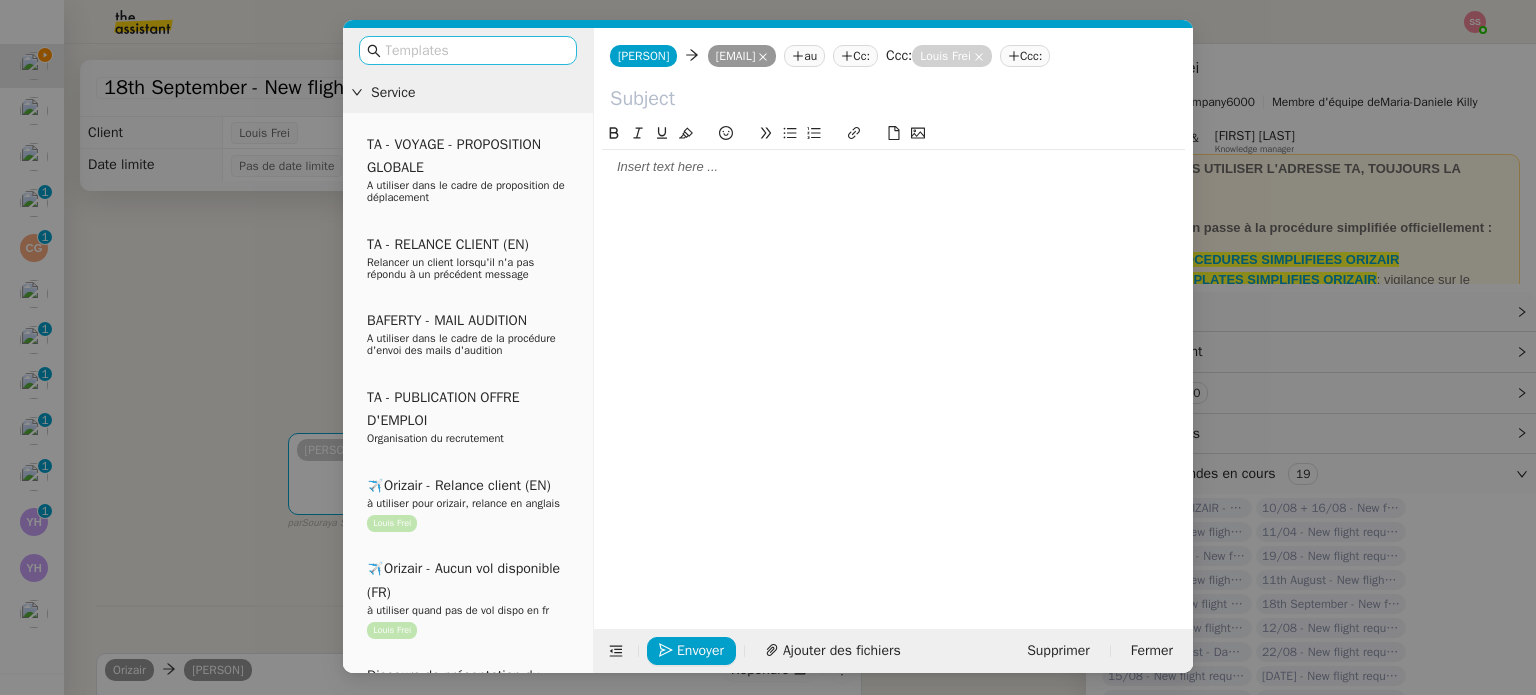 click at bounding box center [475, 50] 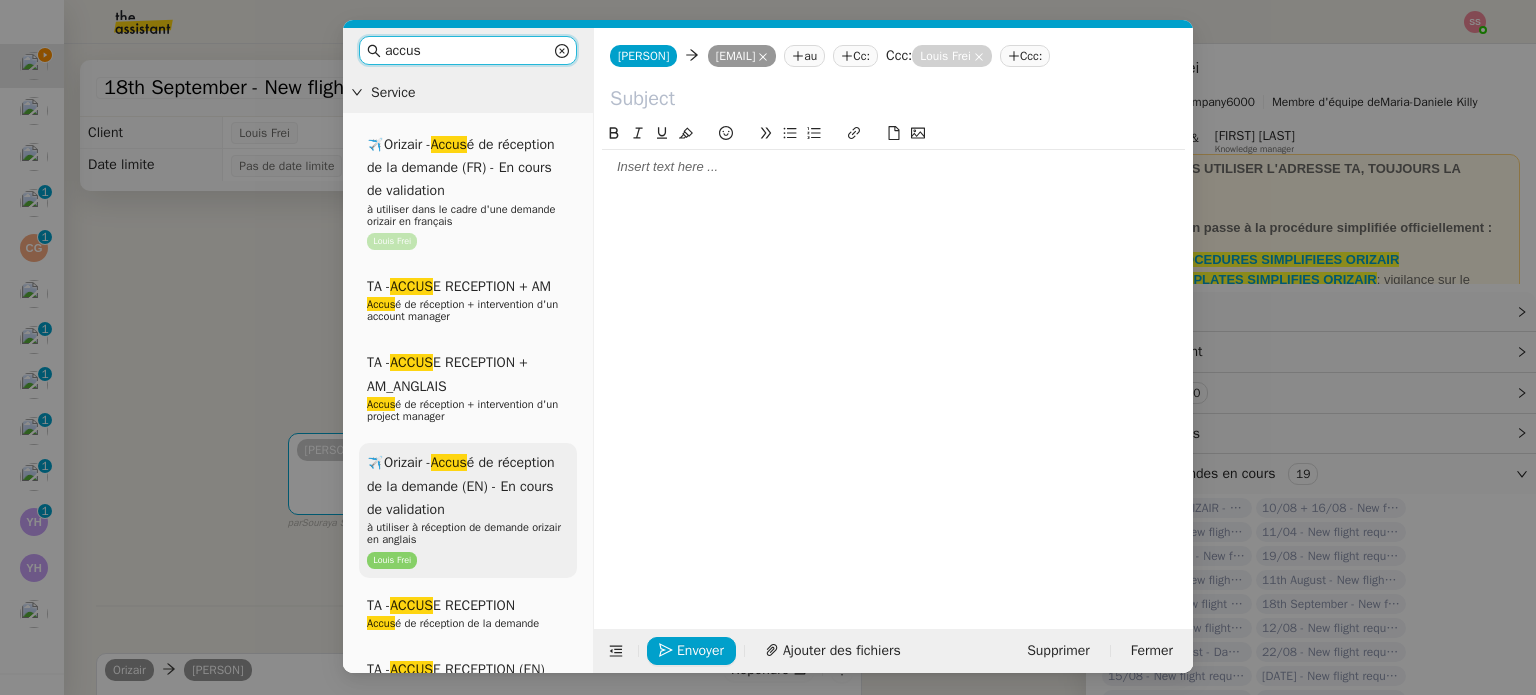 type on "accus" 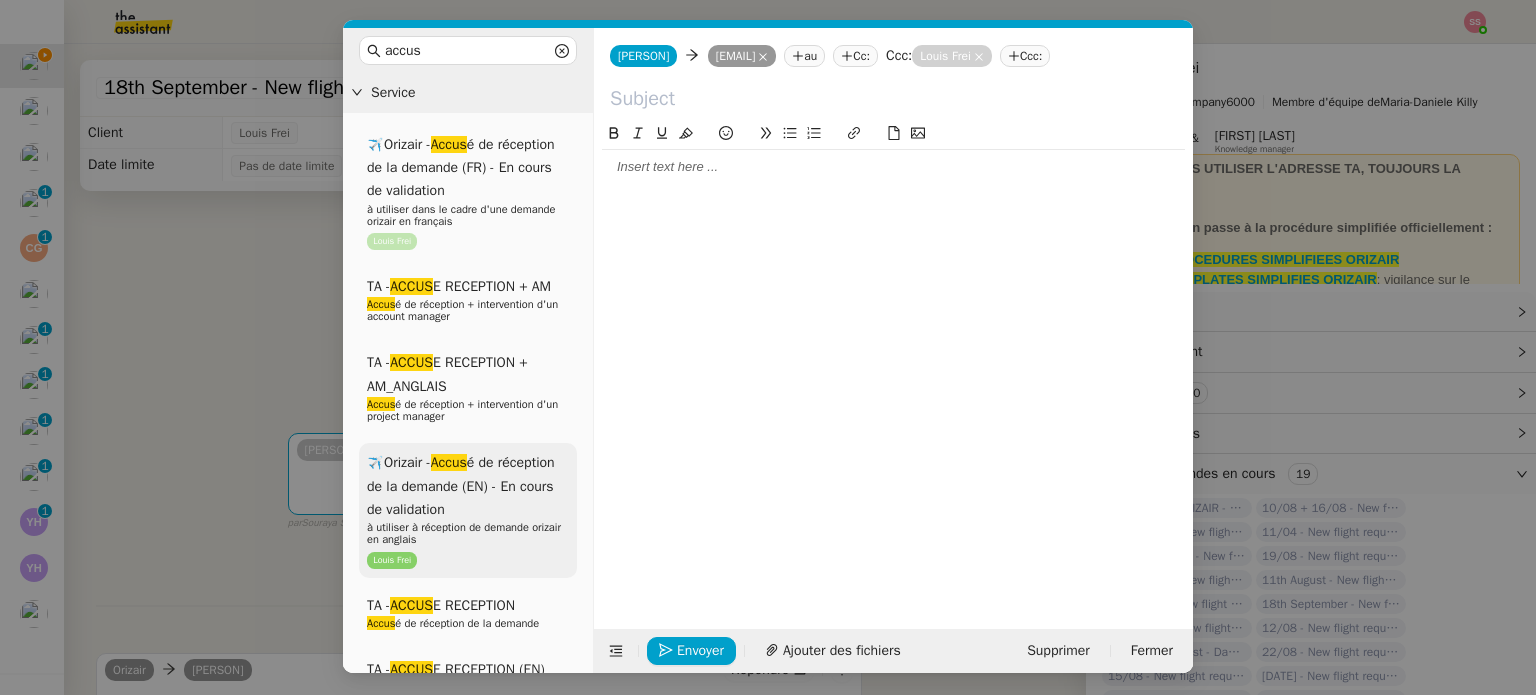 click on "✈️Orizair -  Accus é de réception de la demande (EN) - En cours de validation" at bounding box center (461, 486) 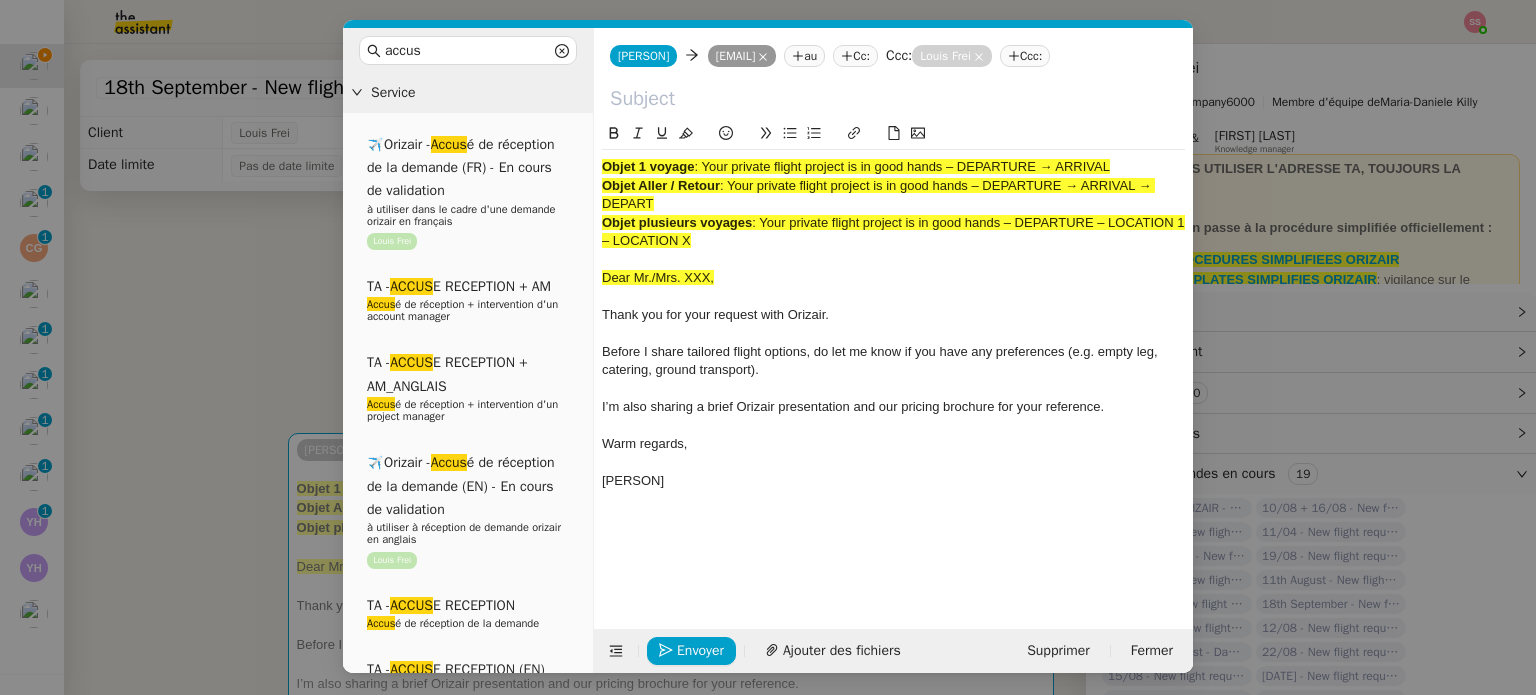 drag, startPoint x: 702, startPoint y: 162, endPoint x: 1220, endPoint y: 133, distance: 518.81116 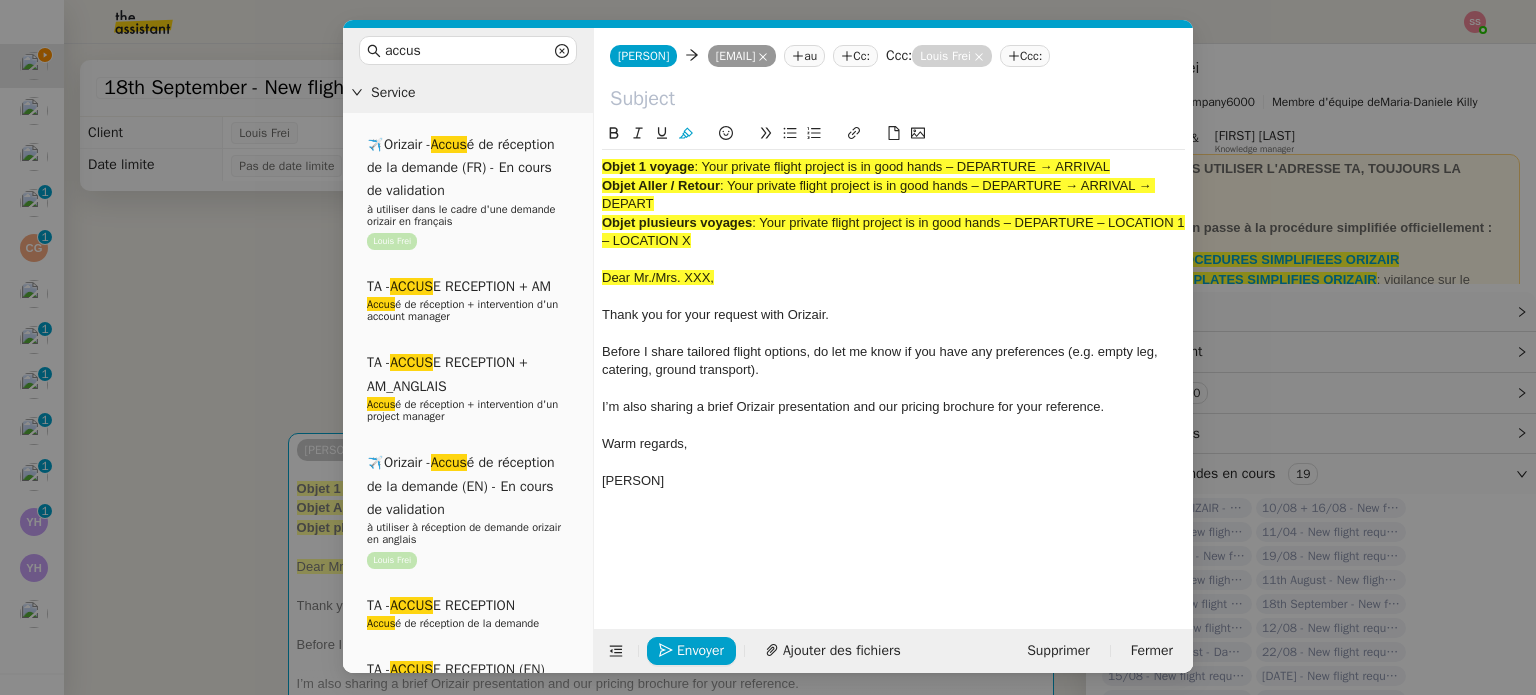 type 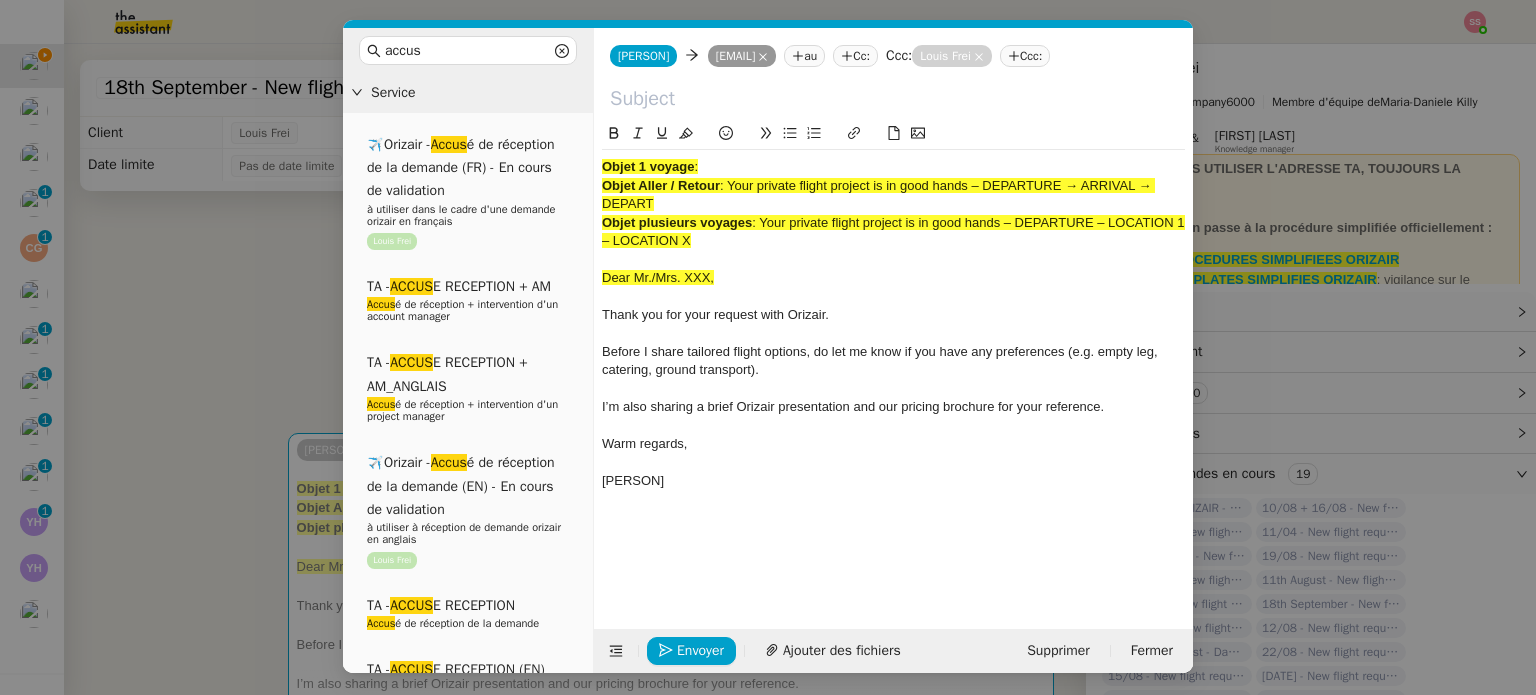 click 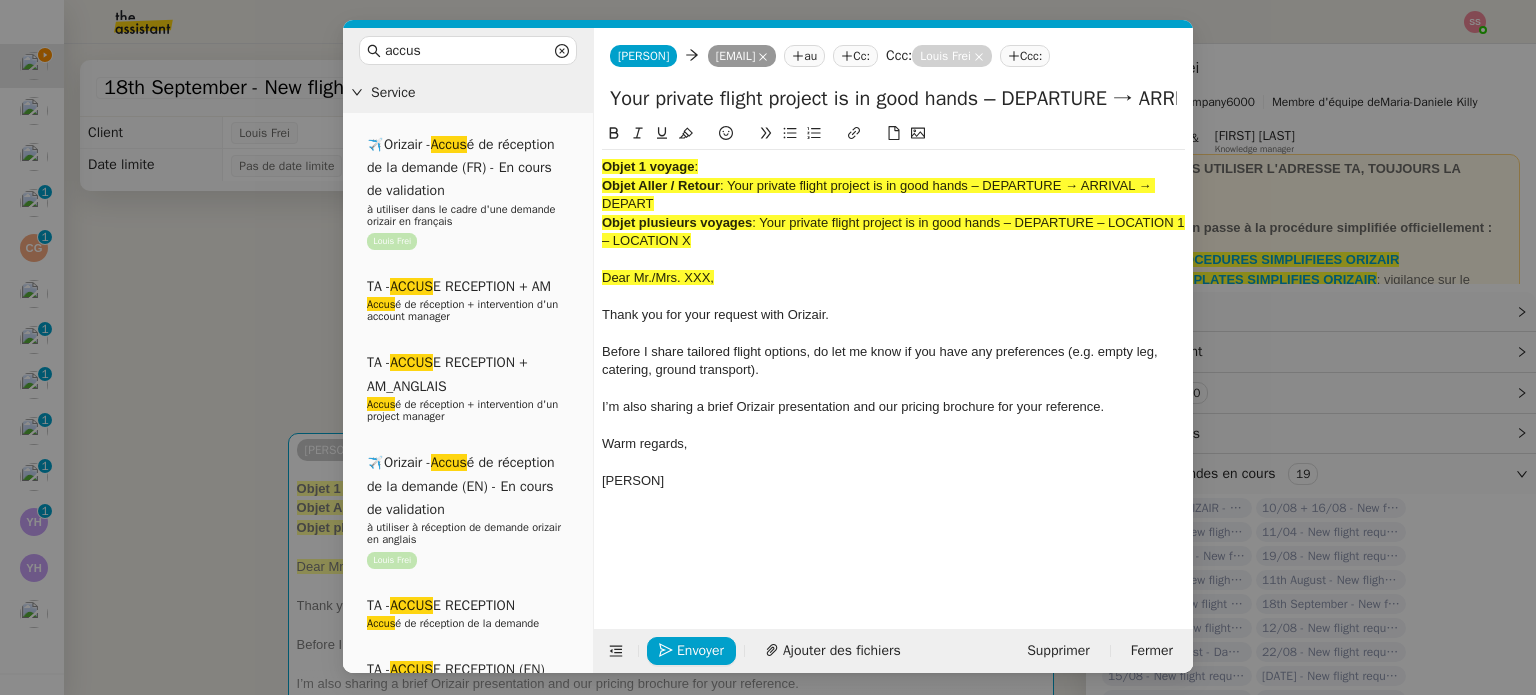 scroll, scrollTop: 0, scrollLeft: 92, axis: horizontal 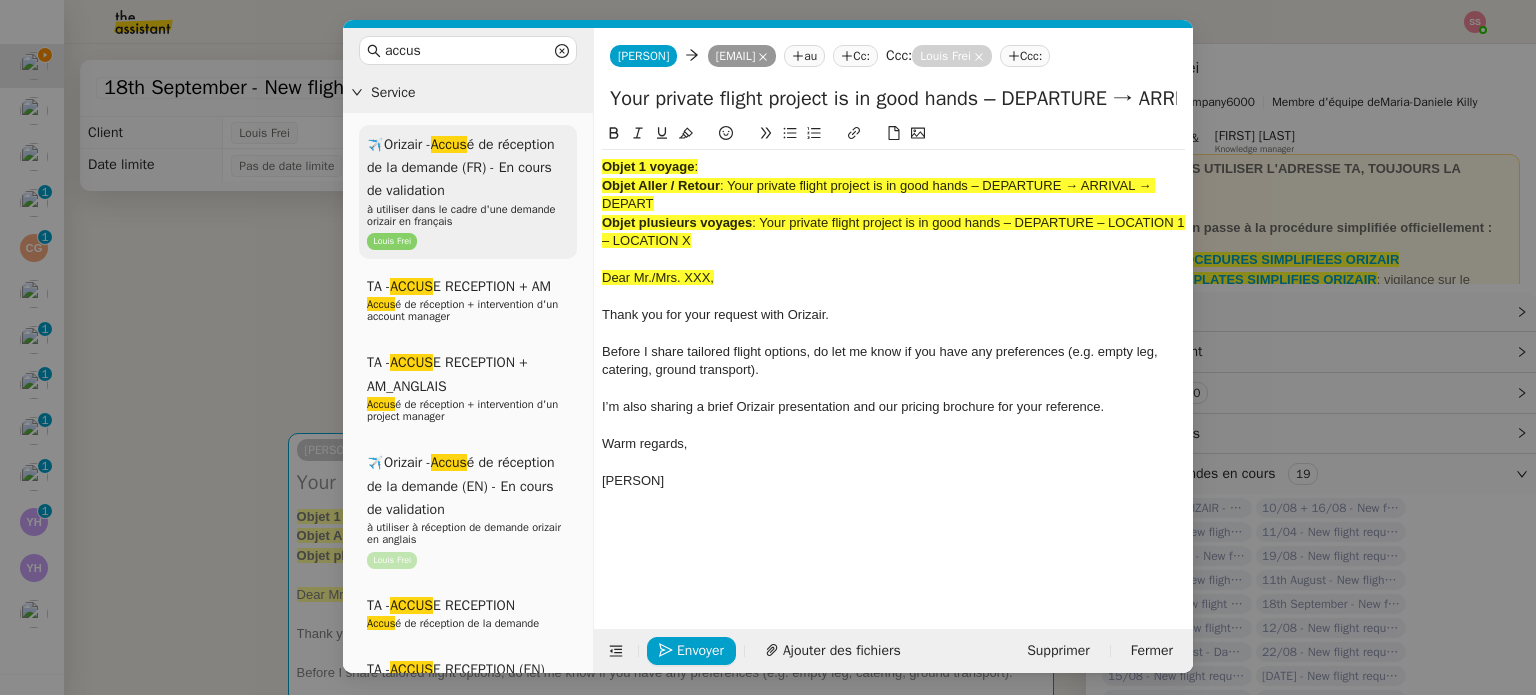 drag, startPoint x: 719, startPoint y: 243, endPoint x: 510, endPoint y: 138, distance: 233.89314 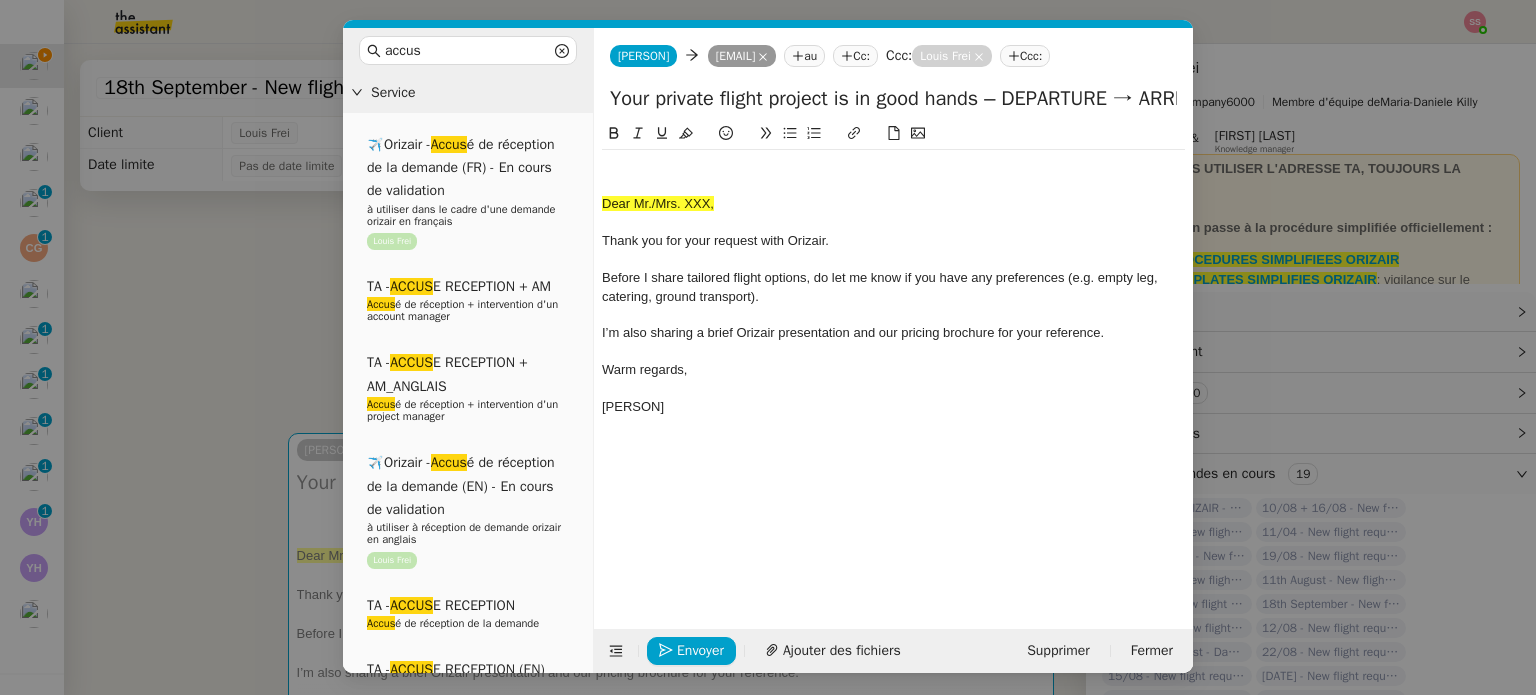 click on "Your private flight project is in good hands – [CITY] → [CITY]" 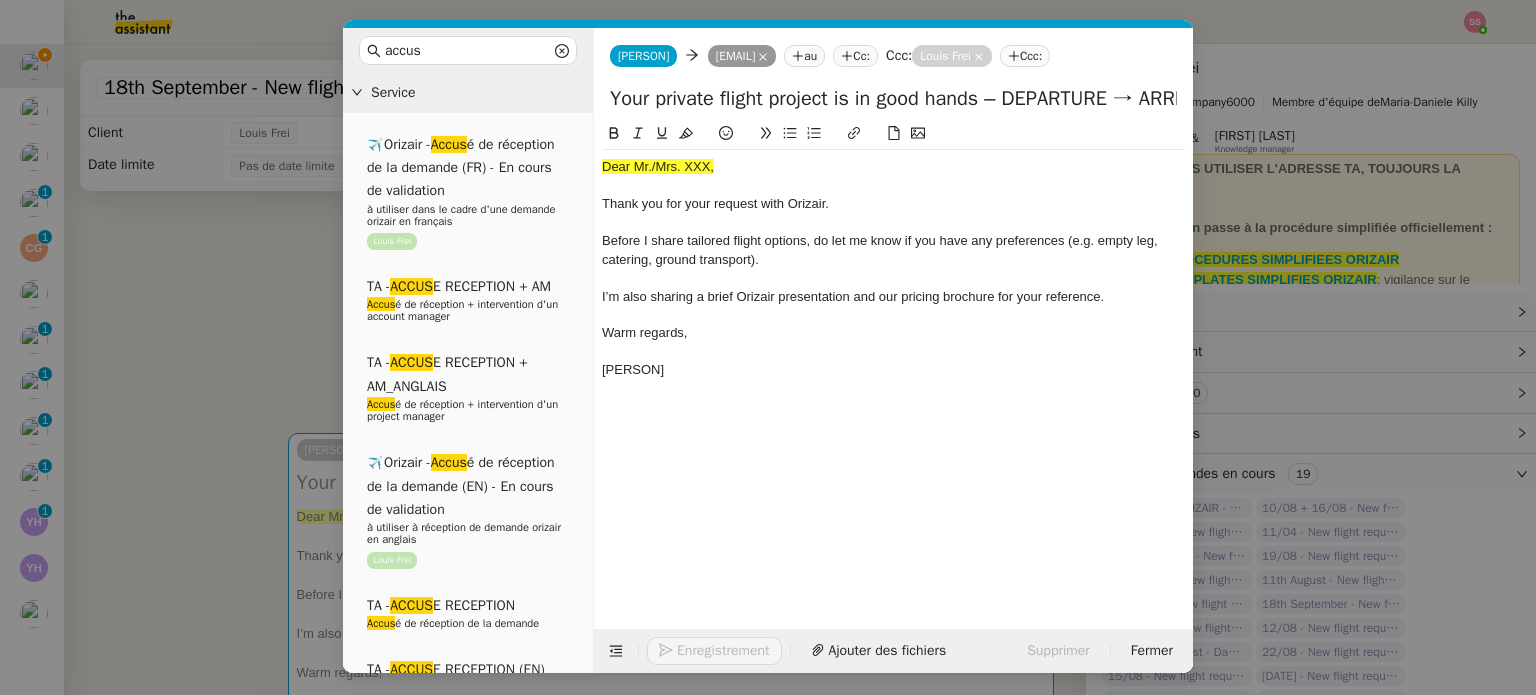 click on "Service ✈️Orizair -  Accus é de réception de la demande (FR) - En cours de validation    à utiliser dans le cadre d'une demande orizair en français  [FIRST_NAME] [LAST_NAME] TA -  ACCUS E RECEPTION + AM    Accus é de réception + intervention d'un account manager TA -  ACCUS E RECEPTION + AM_ANGLAIS    Accus é de réception + intervention d'un project manager ✈️Orizair -  Accus é de réception de la demande (EN) - En cours de validation    à utiliser à réception de demande orizair en anglais  [FIRST_NAME] [LAST_NAME] TA -  ACCUS E RECEPTION    Accus é de réception de la demande TA -  ACCUS E RECEPTION (EN)    TA -  ACCES  BANQUE DEDIE    A utiliser dans le cadre de la mise en place d' accès  bancaires dédiés TA - AJOUT ELEMENT COFFRE FORT    A utiliser lorsque le client doit partager un nouvel  accès  à son coffre-fort TA - PARTAGE DE CALENDRIER (EN)    A utiliser pour demander au client de partager son calendrier afin de faciliter l' accès  et la gestion Common ✈️Orizair -  Accus    TA -" at bounding box center (768, 347) 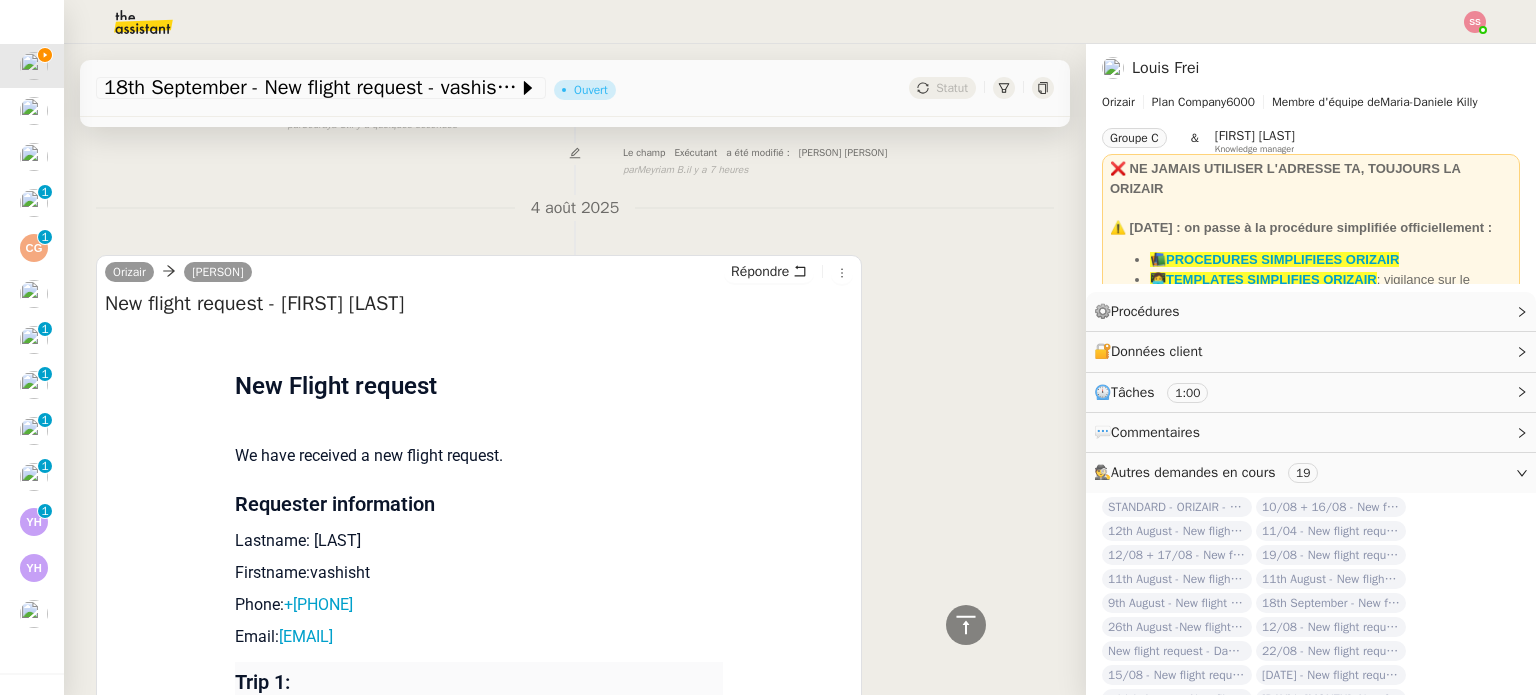scroll, scrollTop: 800, scrollLeft: 0, axis: vertical 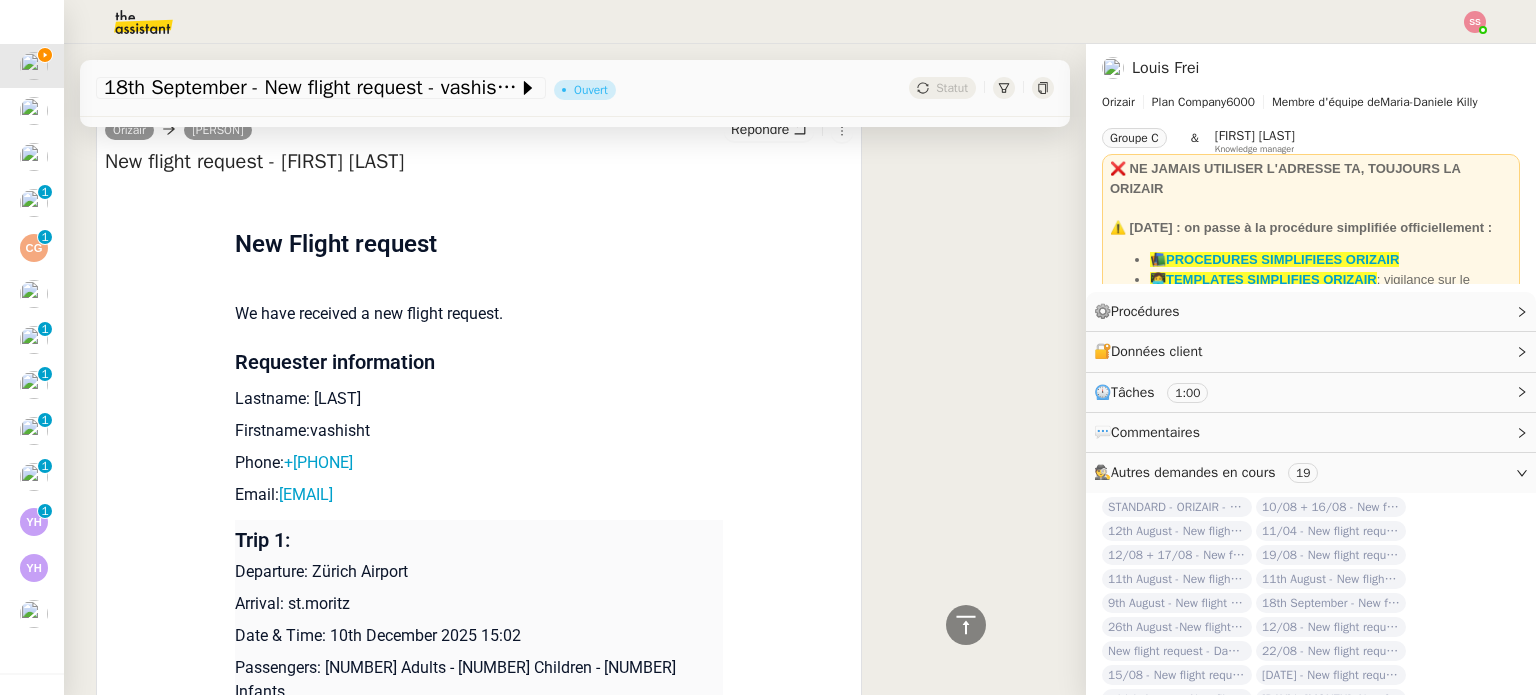 drag, startPoint x: 302, startPoint y: 407, endPoint x: 397, endPoint y: 407, distance: 95 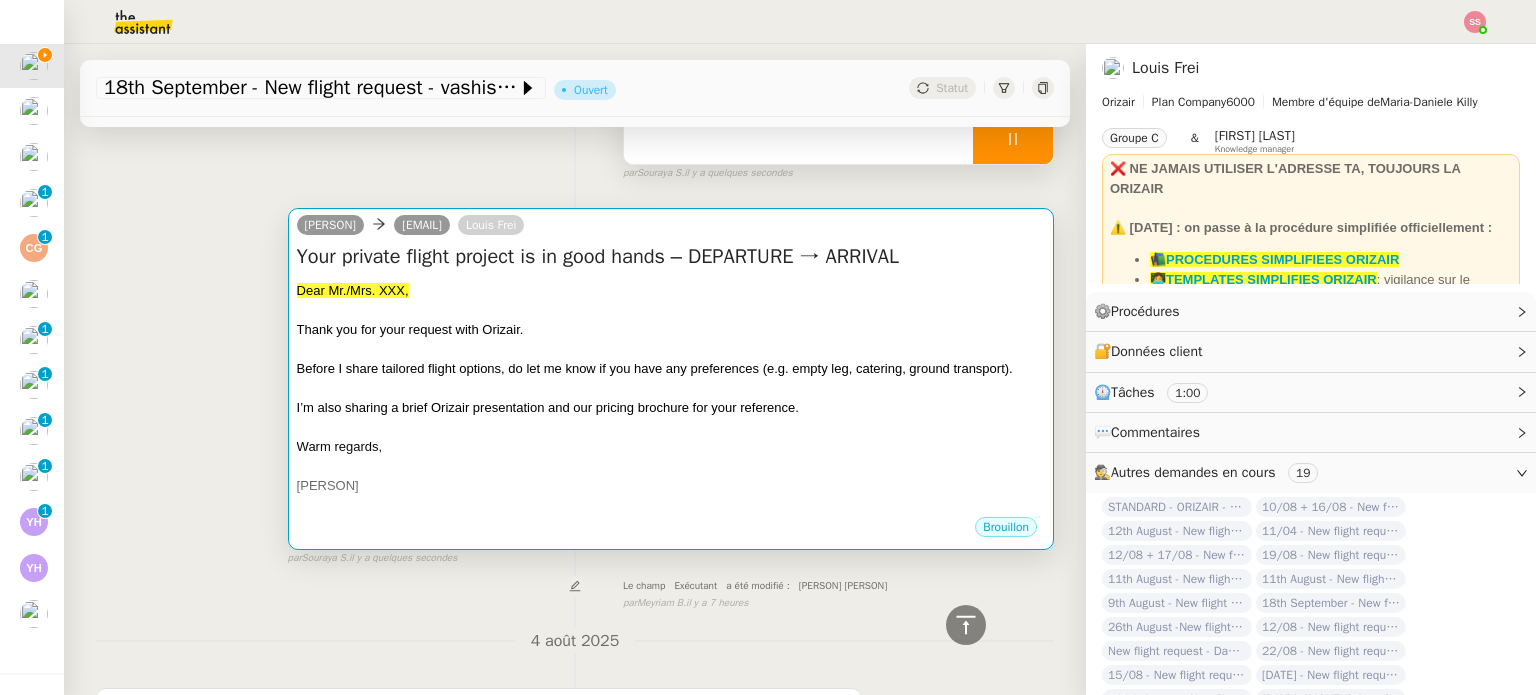 scroll, scrollTop: 0, scrollLeft: 0, axis: both 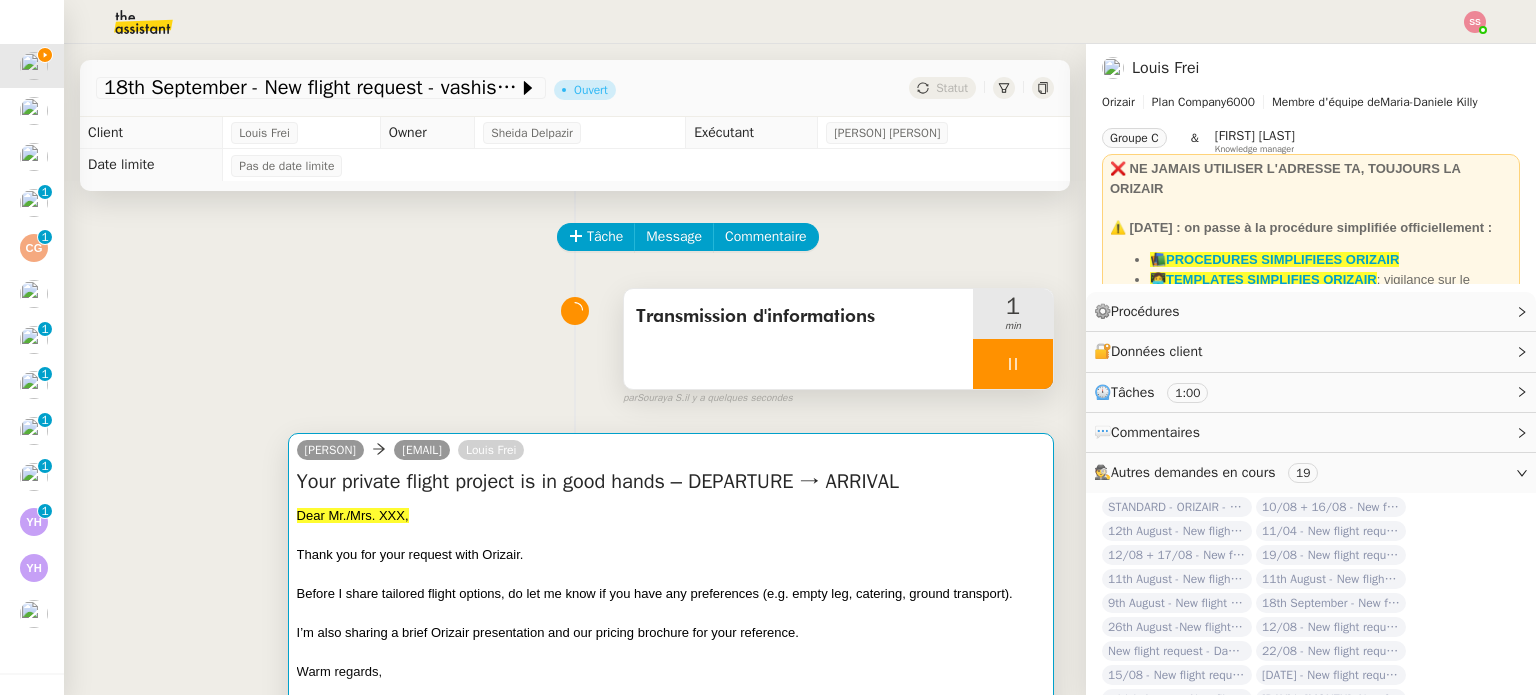 click on "Dear Mr./Mrs. XXX," at bounding box center [671, 516] 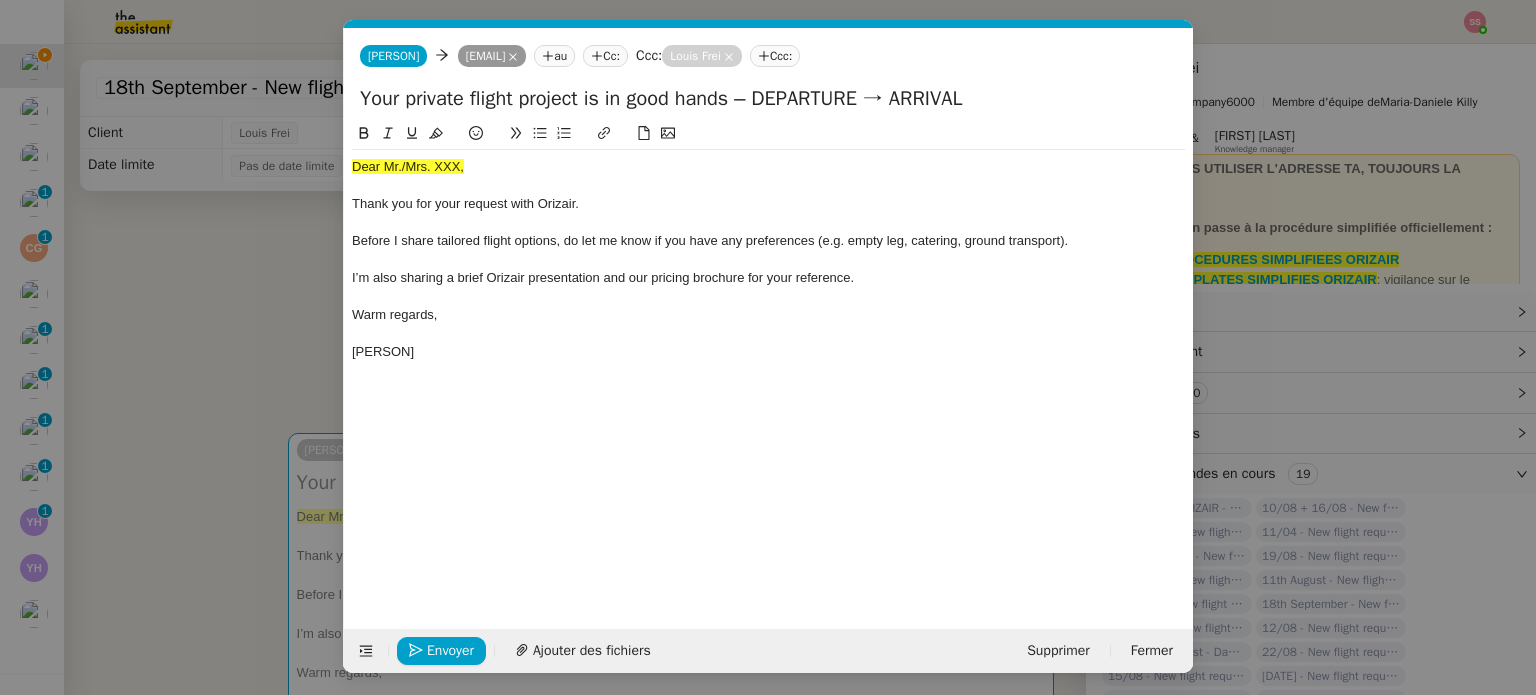 scroll, scrollTop: 0, scrollLeft: 76, axis: horizontal 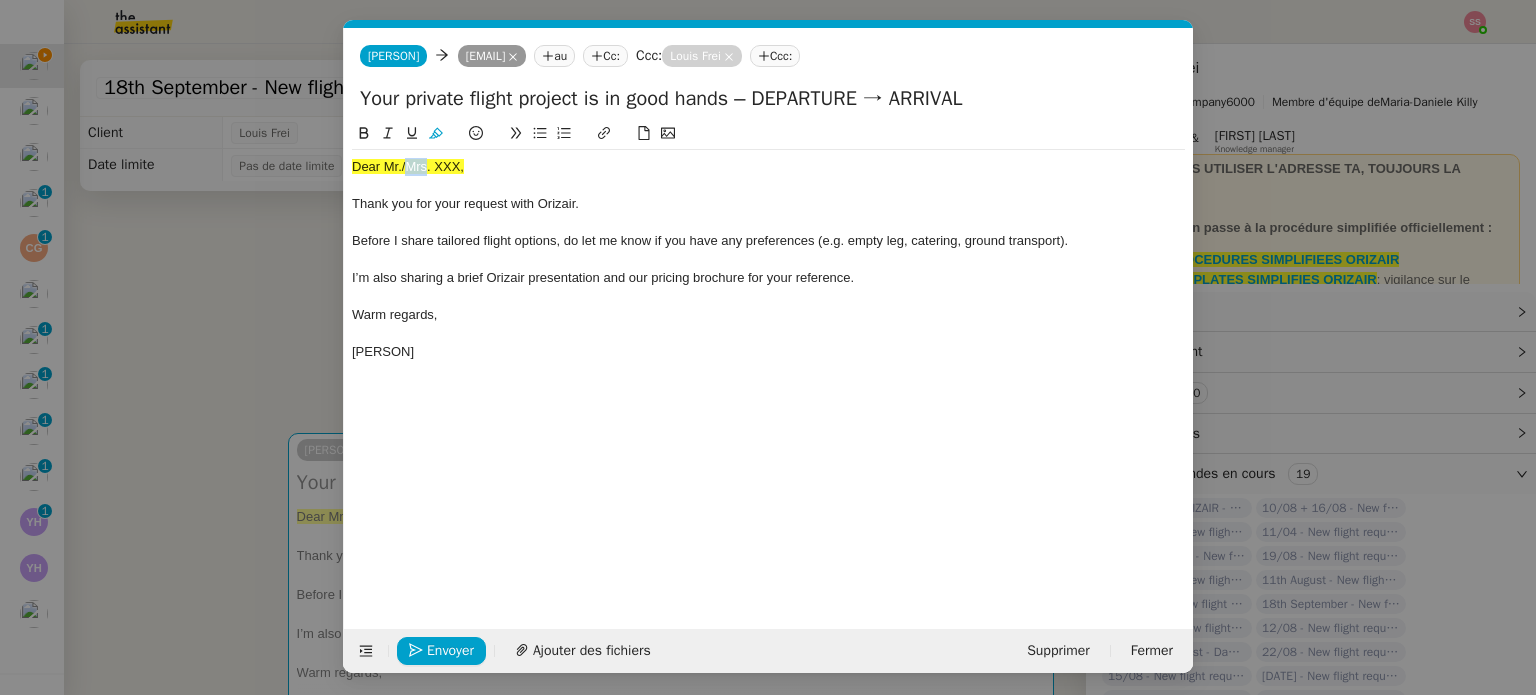 click on "Dear Mr./Mrs. XXX," 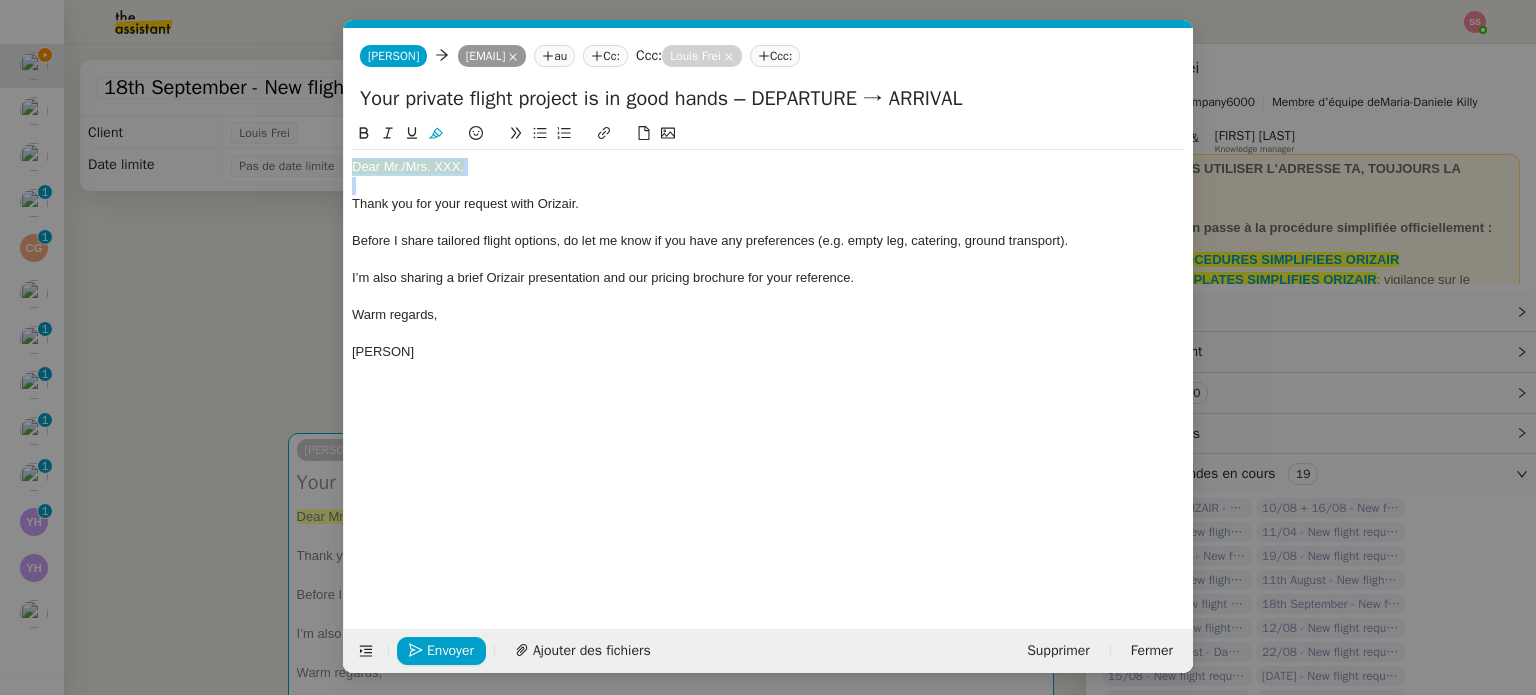click on "Dear Mr./Mrs. XXX," 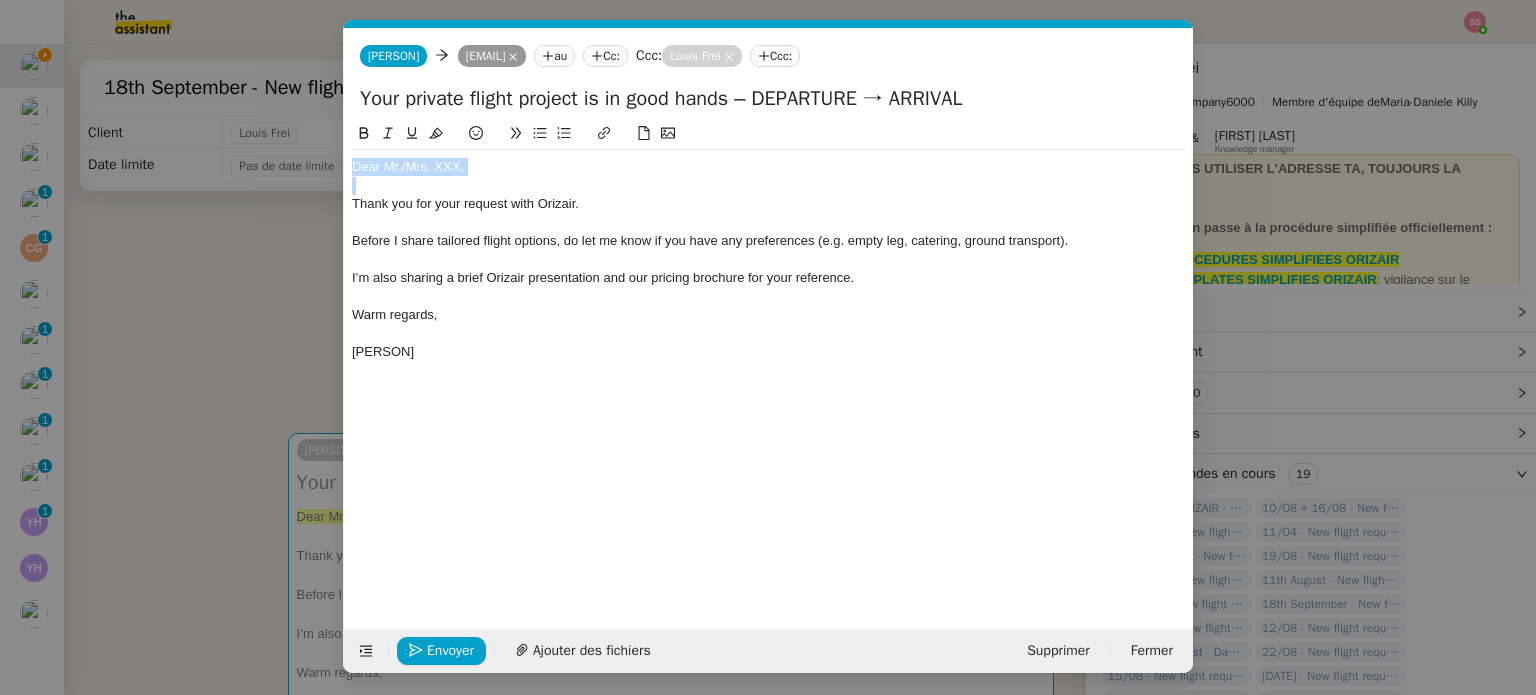 click on "Dear Mr./Mrs. XXX," 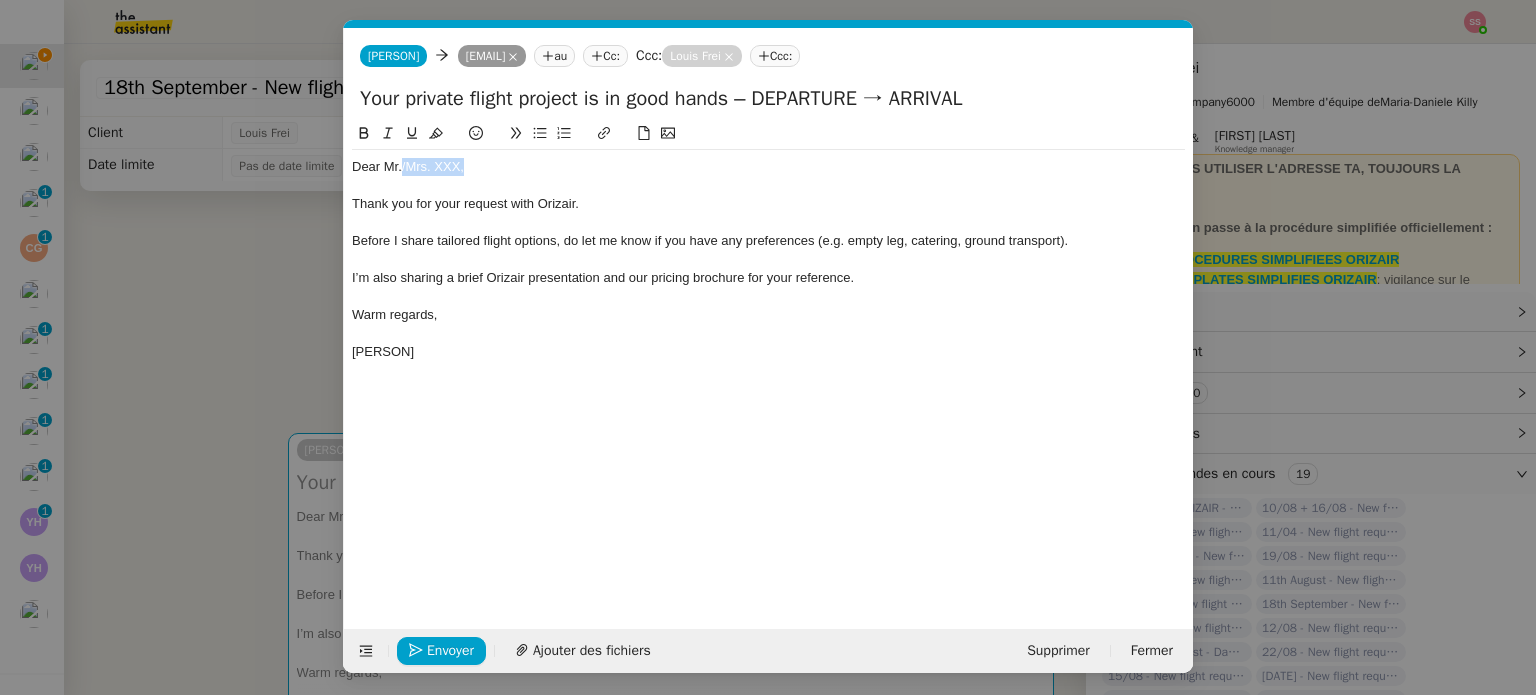 drag, startPoint x: 480, startPoint y: 170, endPoint x: 401, endPoint y: 171, distance: 79.00633 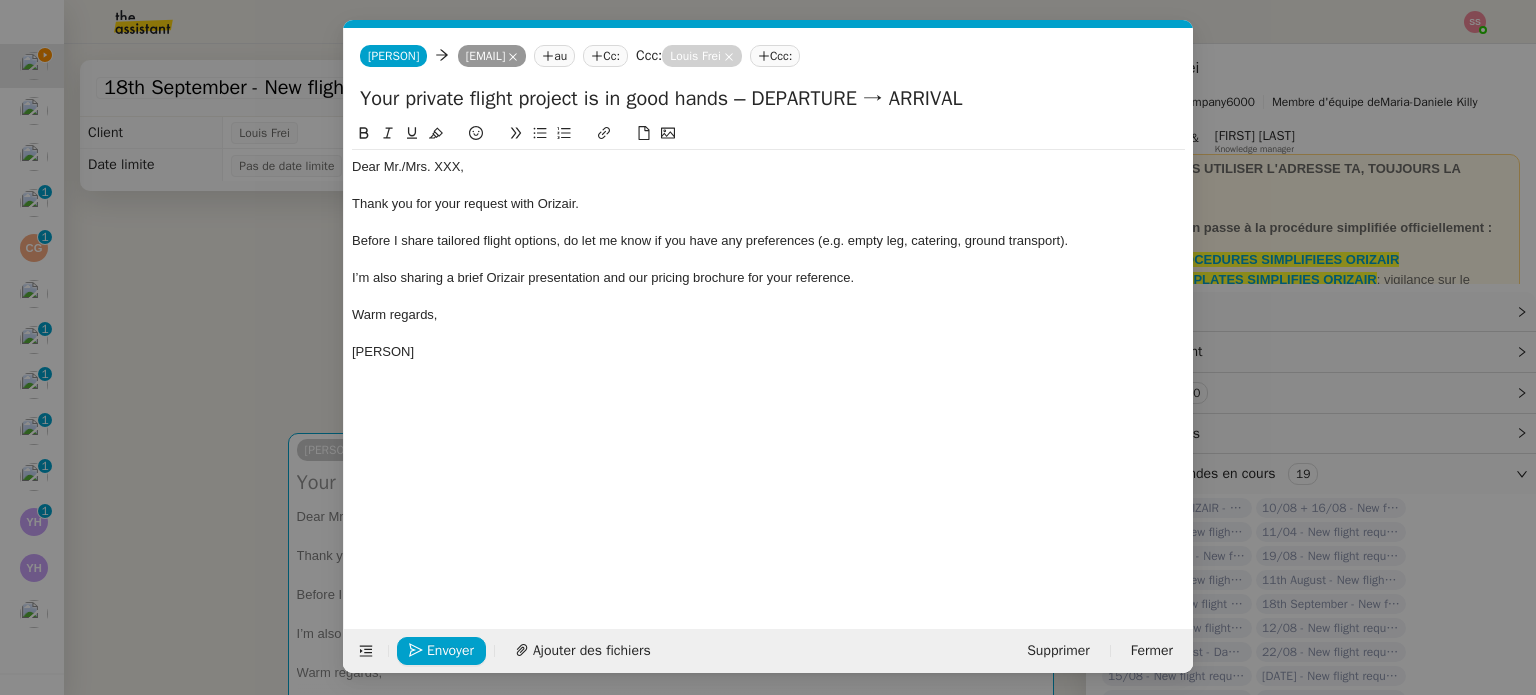 scroll, scrollTop: 0, scrollLeft: 0, axis: both 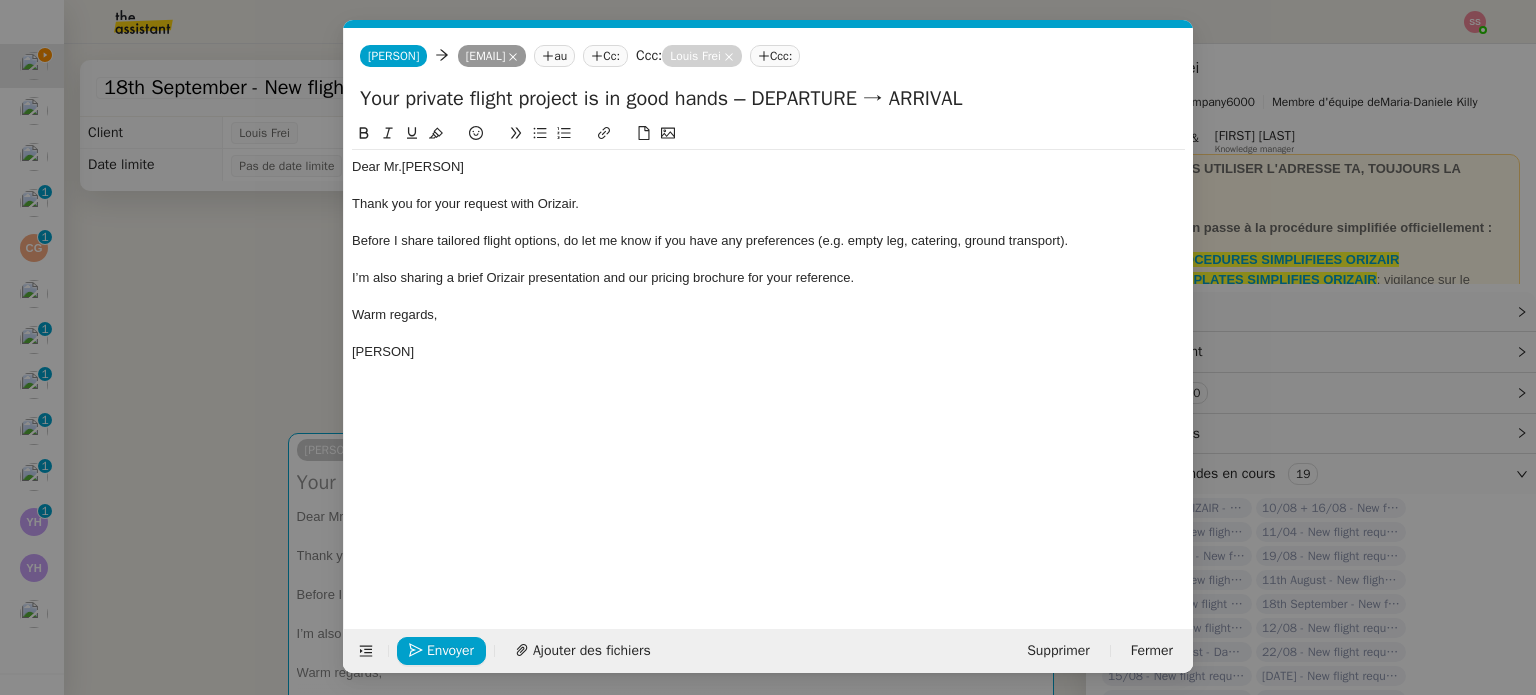 click on "Dear Mr.soekhlal" 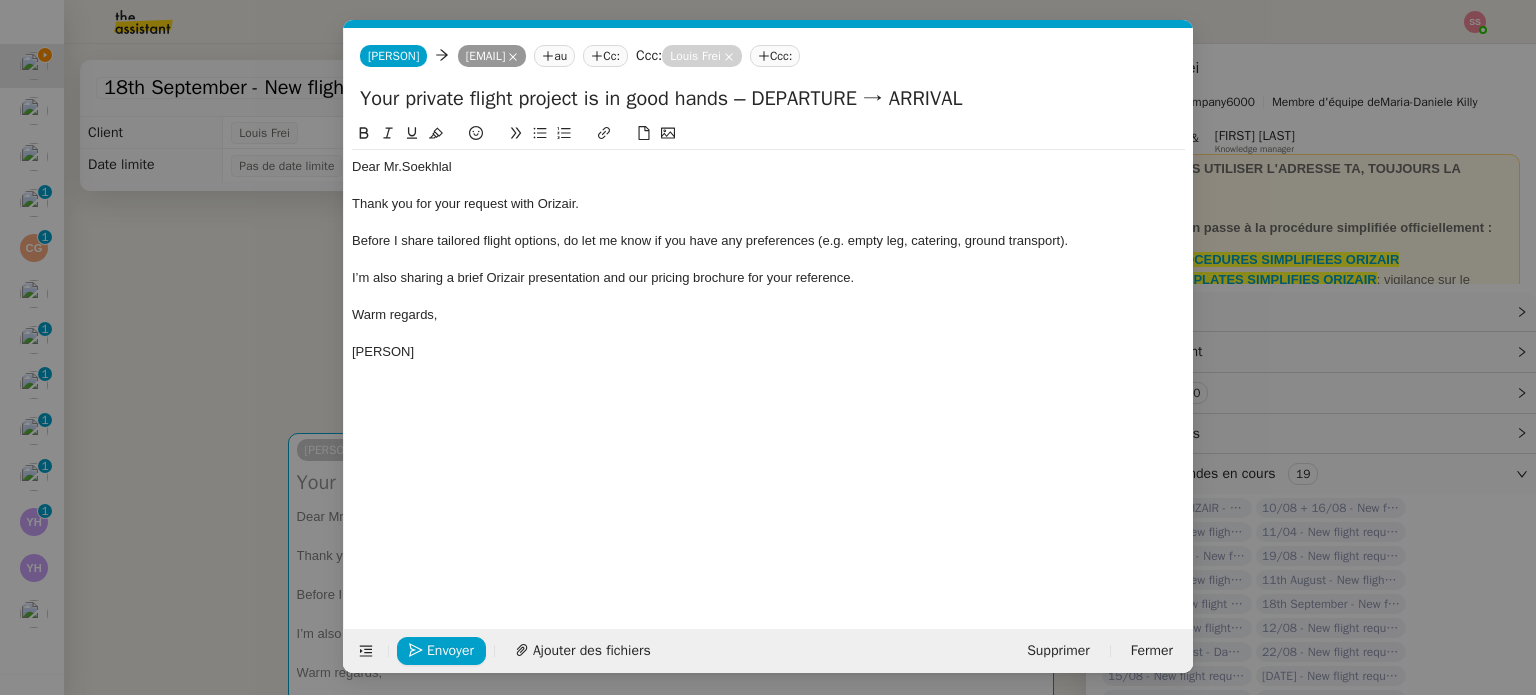 click on "Service ✈️Orizair -  Accus é de réception de la demande (FR) - En cours de validation    à utiliser dans le cadre d'une demande orizair en français  [FIRST_NAME] [LAST_NAME] TA -  ACCUS E RECEPTION + AM    Accus é de réception + intervention d'un account manager TA -  ACCUS E RECEPTION + AM_ANGLAIS    Accus é de réception + intervention d'un project manager ✈️Orizair -  Accus é de réception de la demande (EN) - En cours de validation    à utiliser à réception de demande orizair en anglais  [FIRST_NAME] [LAST_NAME] TA -  ACCUS E RECEPTION    Accus é de réception de la demande TA -  ACCUS E RECEPTION (EN)    TA -  ACCES  BANQUE DEDIE    A utiliser dans le cadre de la mise en place d' accès  bancaires dédiés TA - AJOUT ELEMENT COFFRE FORT    A utiliser lorsque le client doit partager un nouvel  accès  à son coffre-fort TA - PARTAGE DE CALENDRIER (EN)    A utiliser pour demander au client de partager son calendrier afin de faciliter l' accès  et la gestion Common ✈️Orizair -  Accus    TA -" at bounding box center [768, 347] 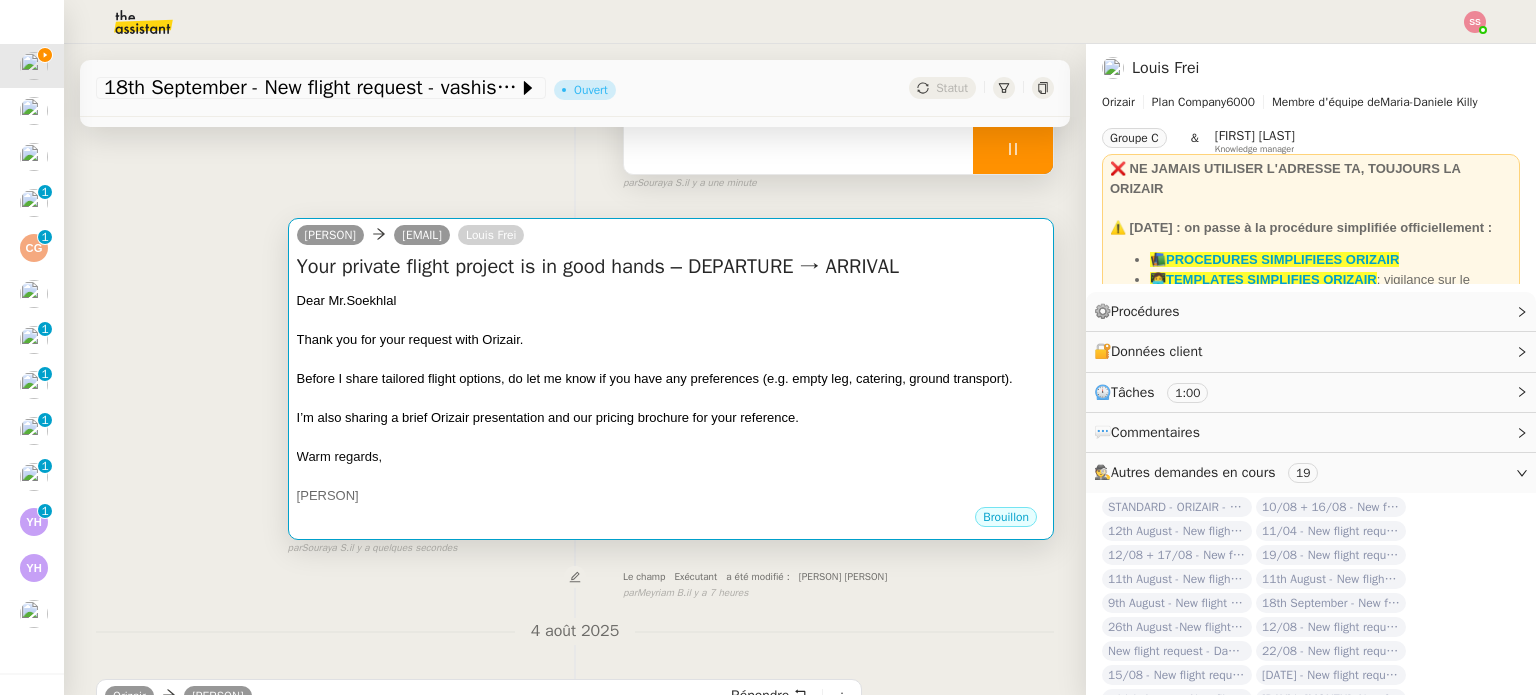 scroll, scrollTop: 200, scrollLeft: 0, axis: vertical 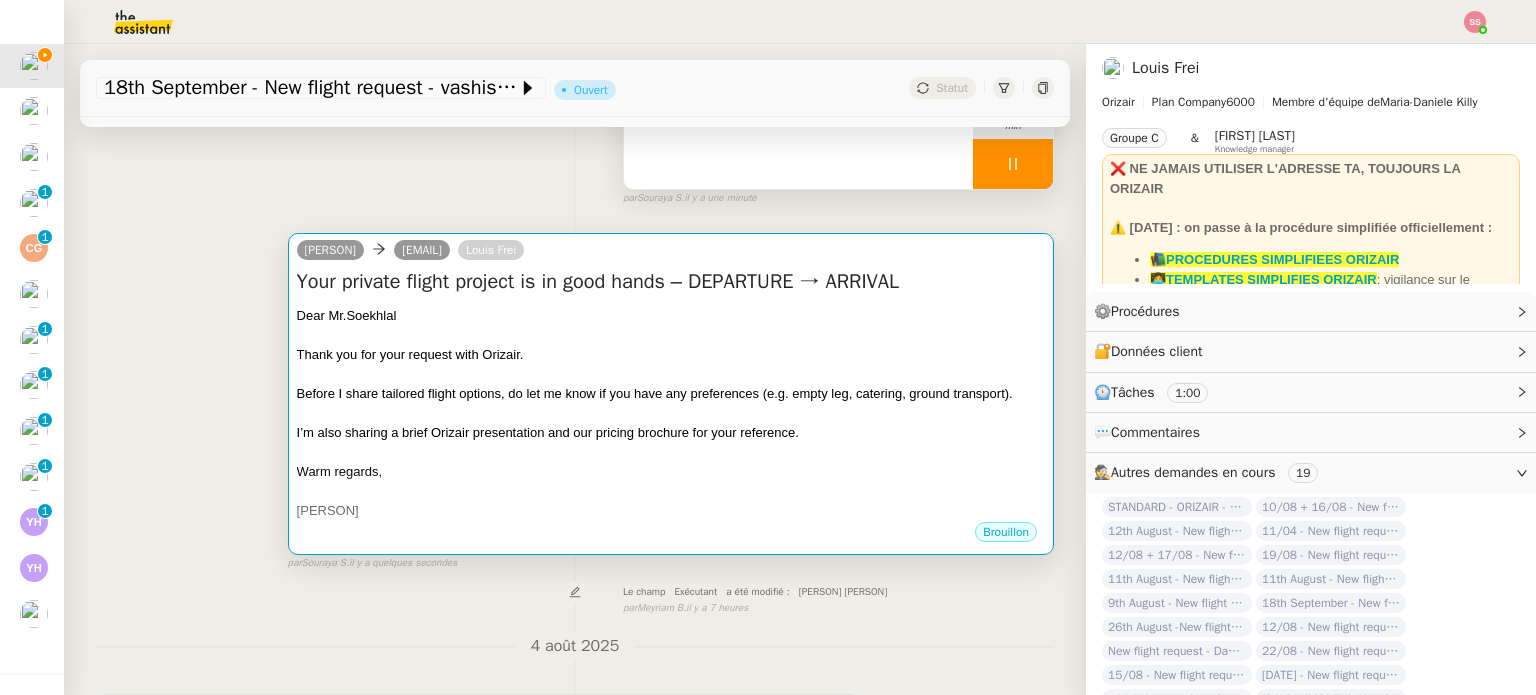 click on "Your private flight project is in good hands – [CITY] → [CITY]" at bounding box center [671, 282] 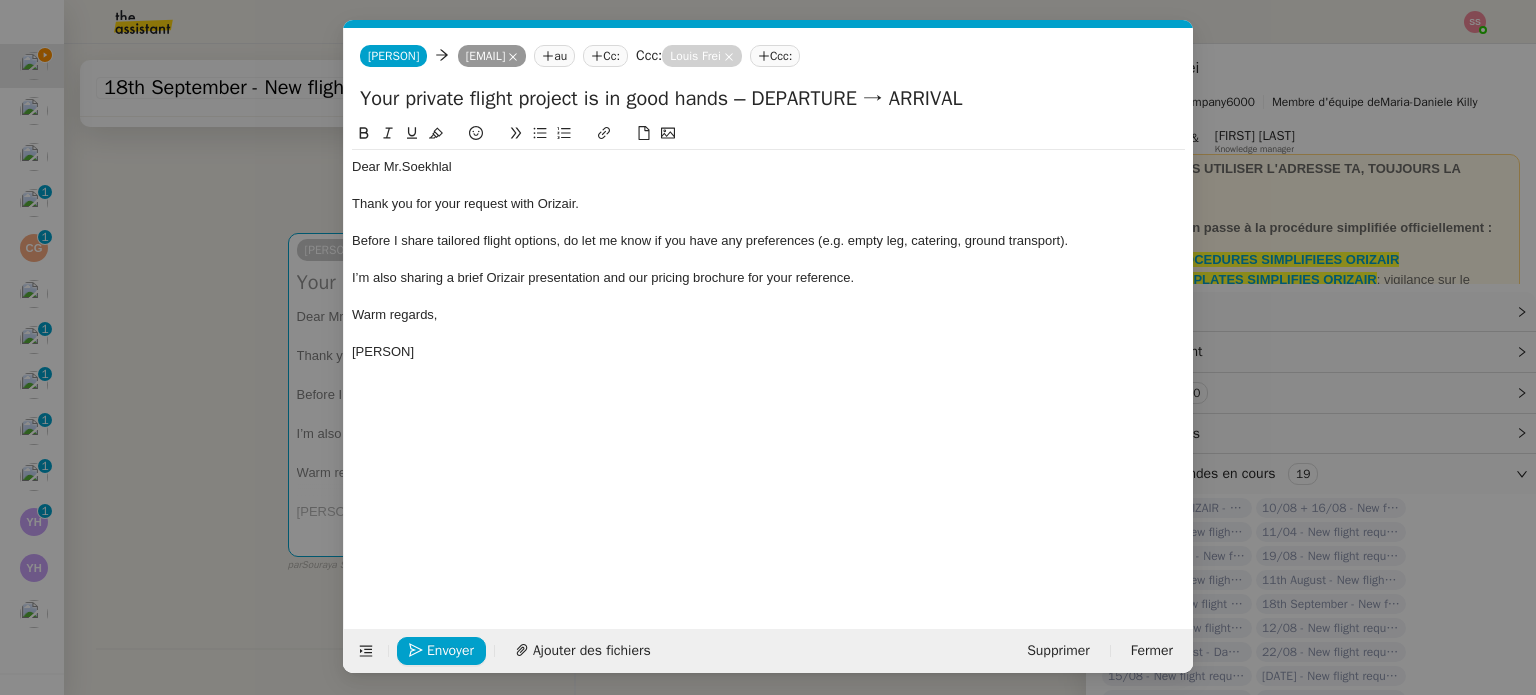 scroll, scrollTop: 0, scrollLeft: 76, axis: horizontal 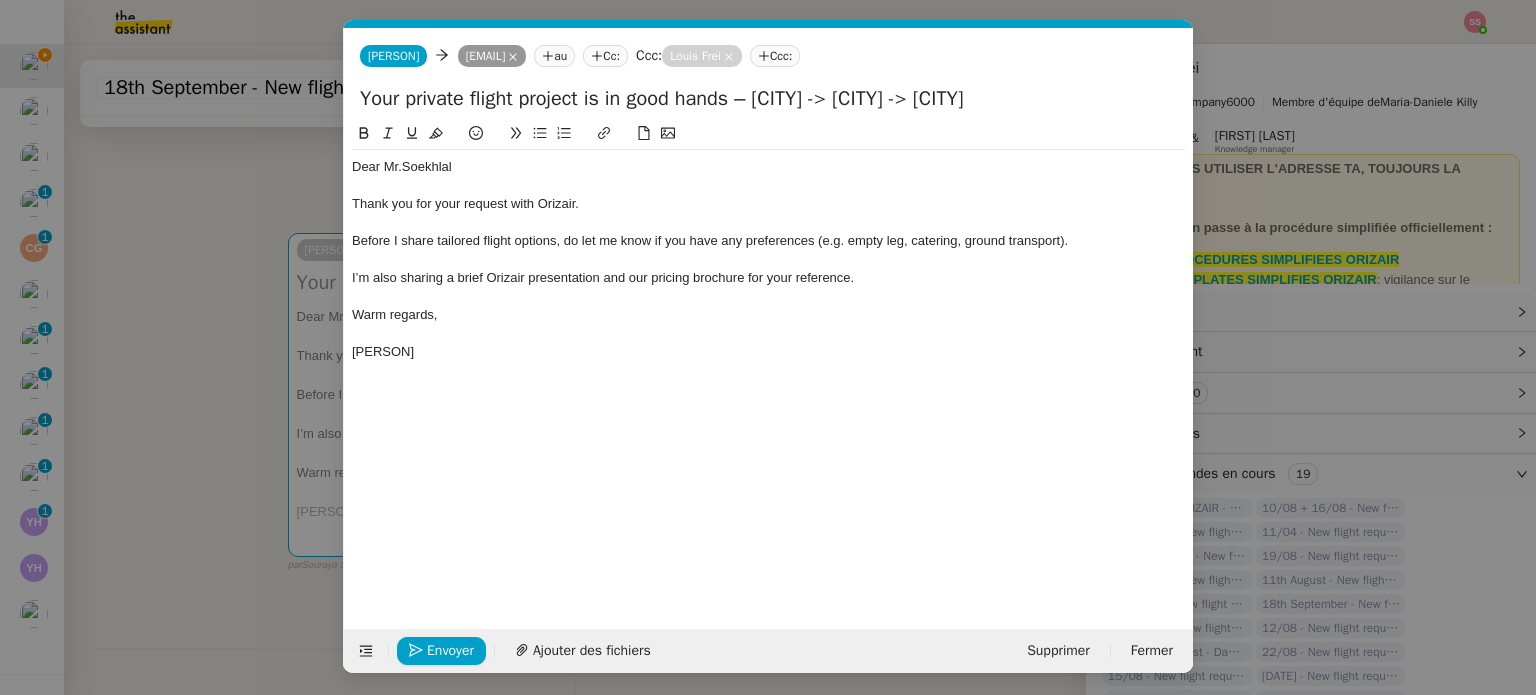 type on "Your private flight project is in good hands – Zürich -> St Moris -> Zürich" 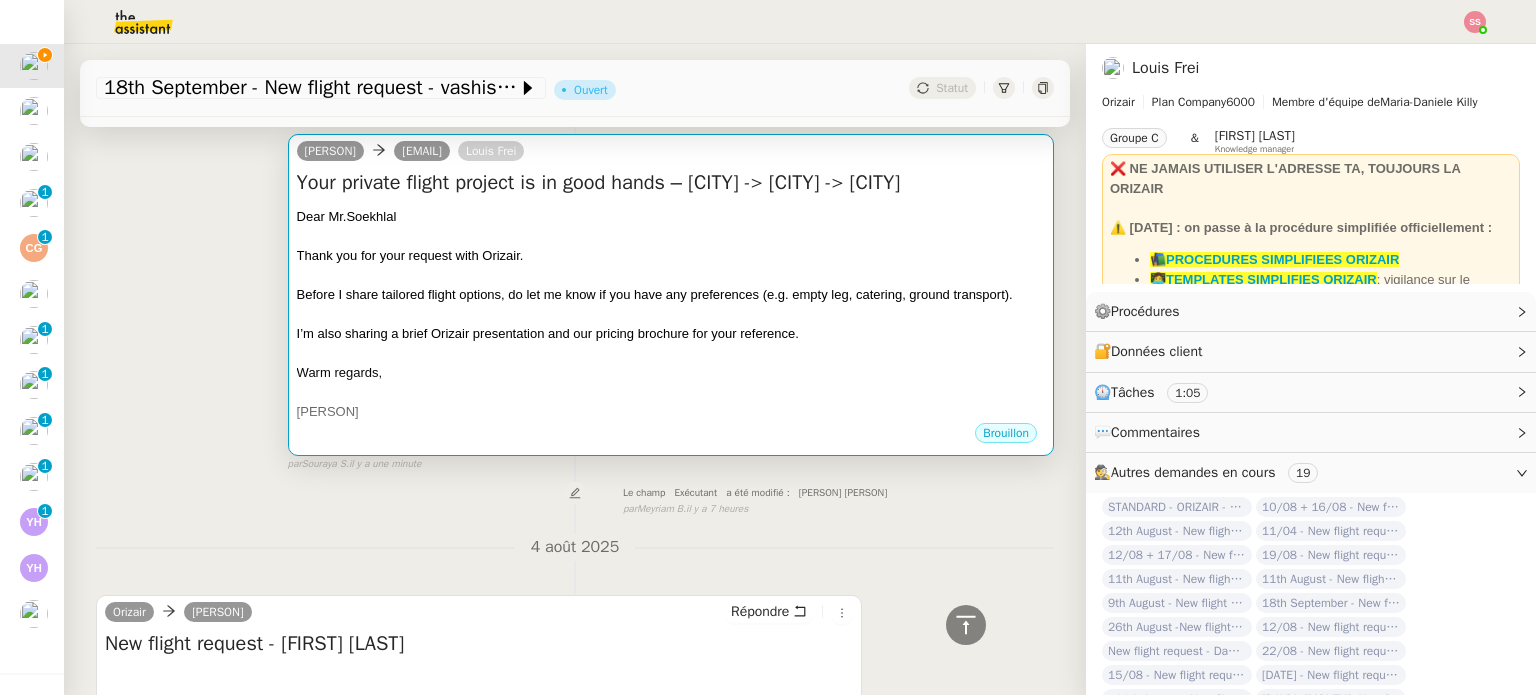 scroll, scrollTop: 99, scrollLeft: 0, axis: vertical 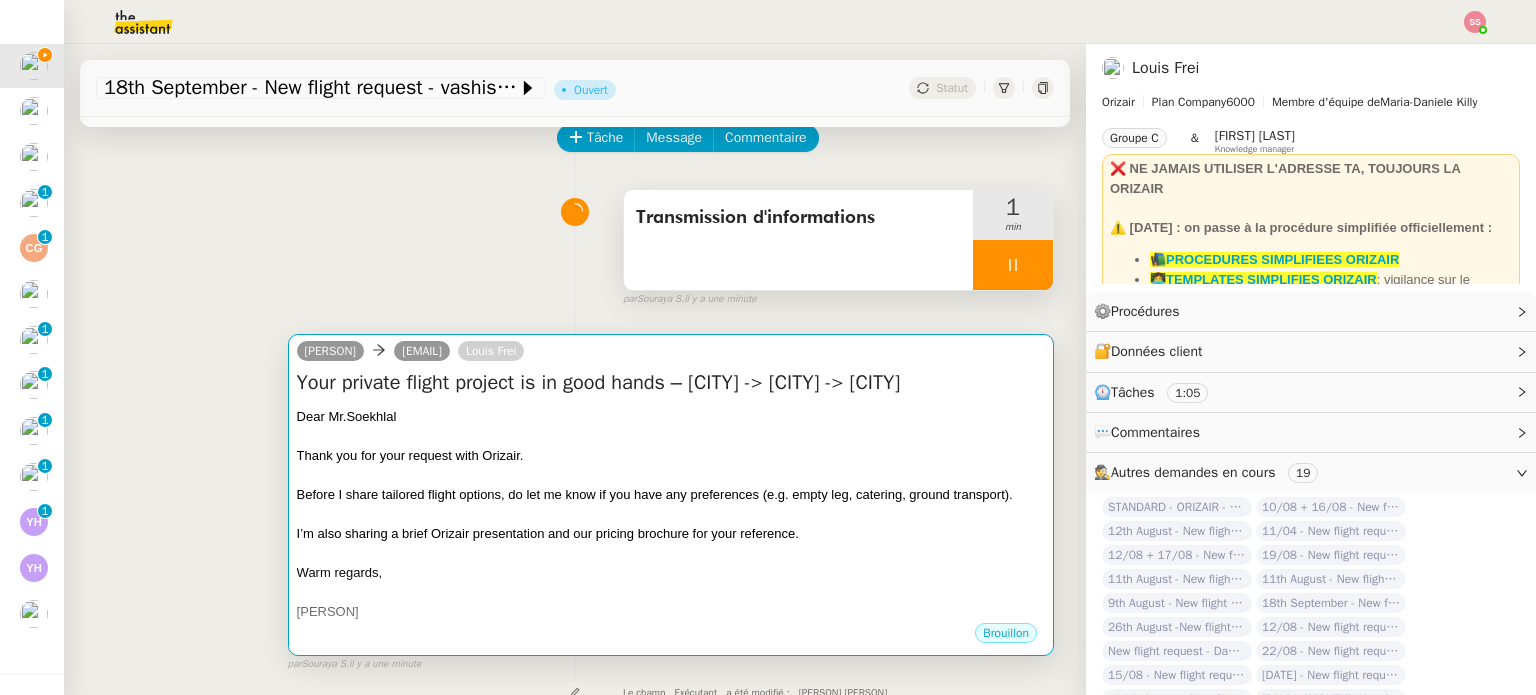 click on "Your private flight project is in good hands – Zürich -> St Moris -> Zürich" at bounding box center [671, 383] 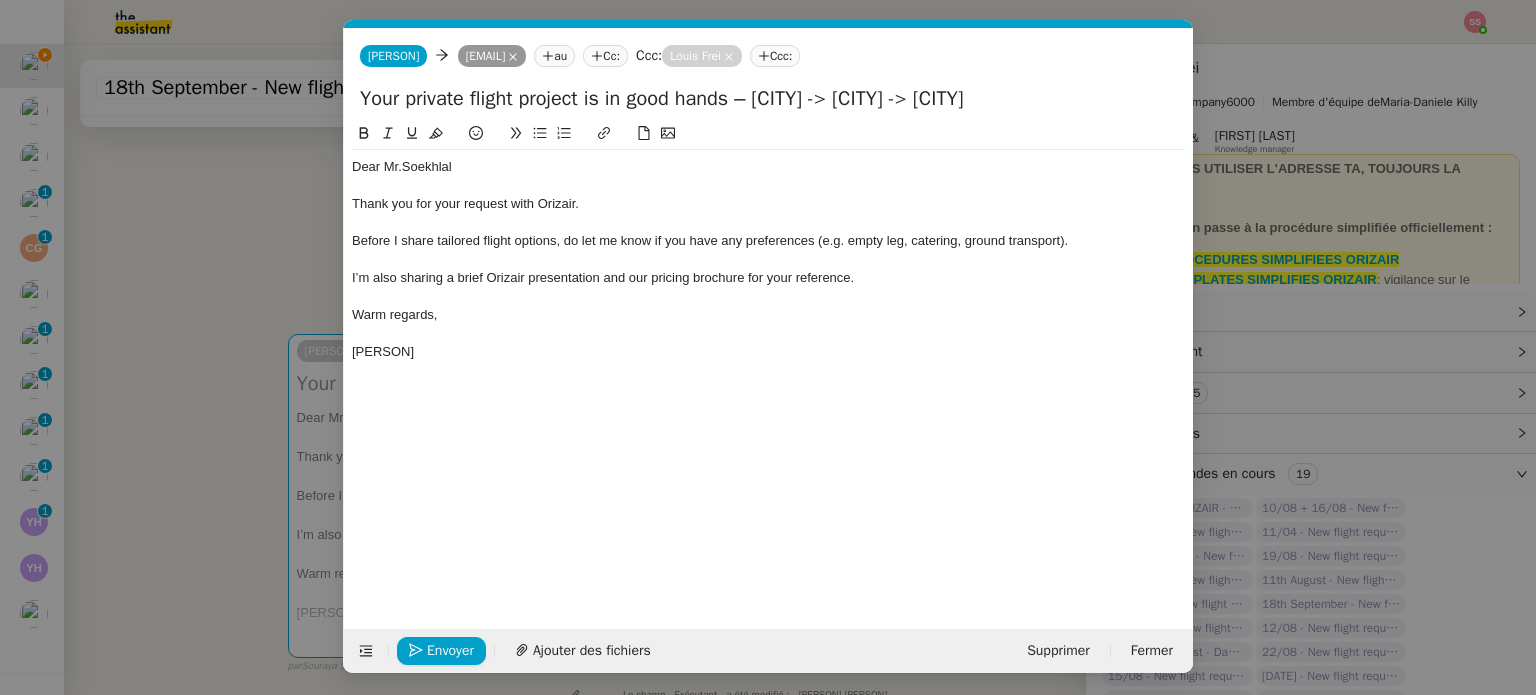 scroll, scrollTop: 0, scrollLeft: 76, axis: horizontal 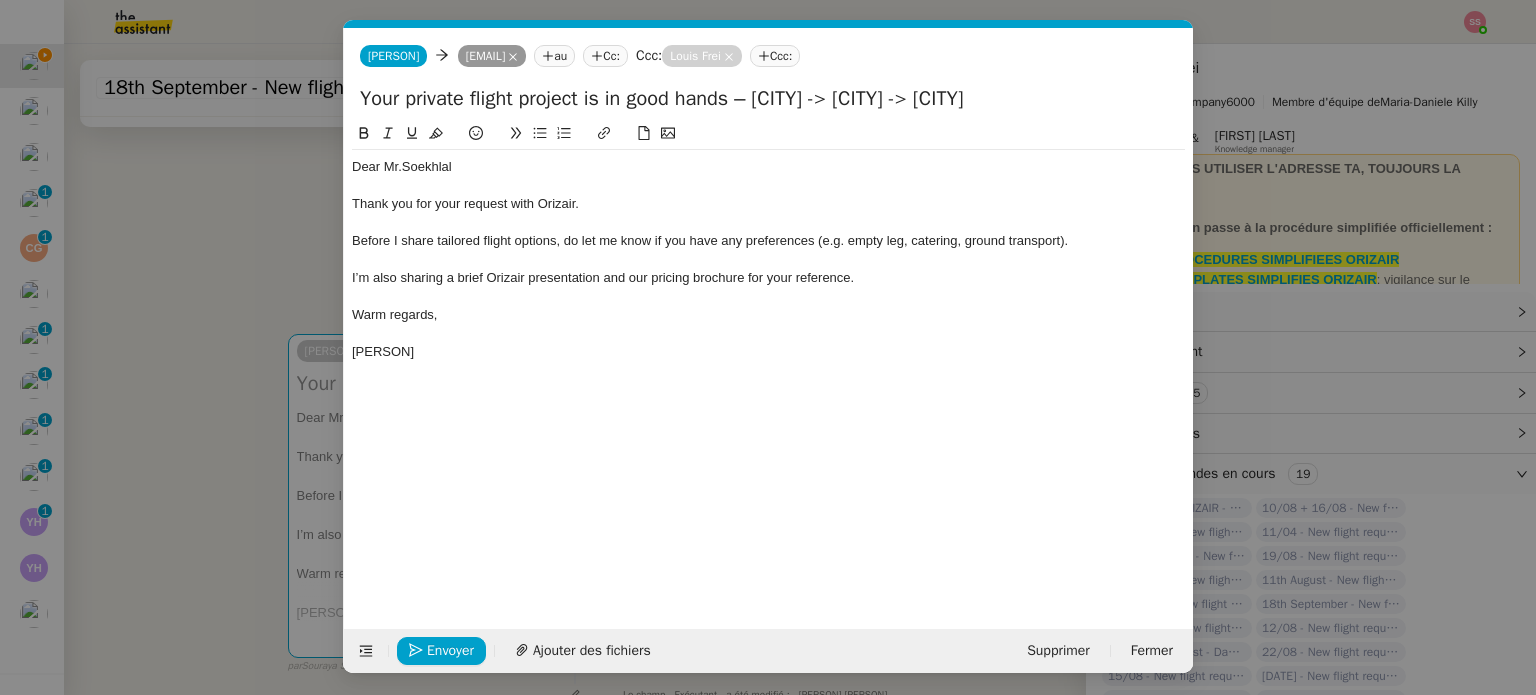 click on "Your private flight project is in good hands – Zürich -> St Moris -> Zürich" 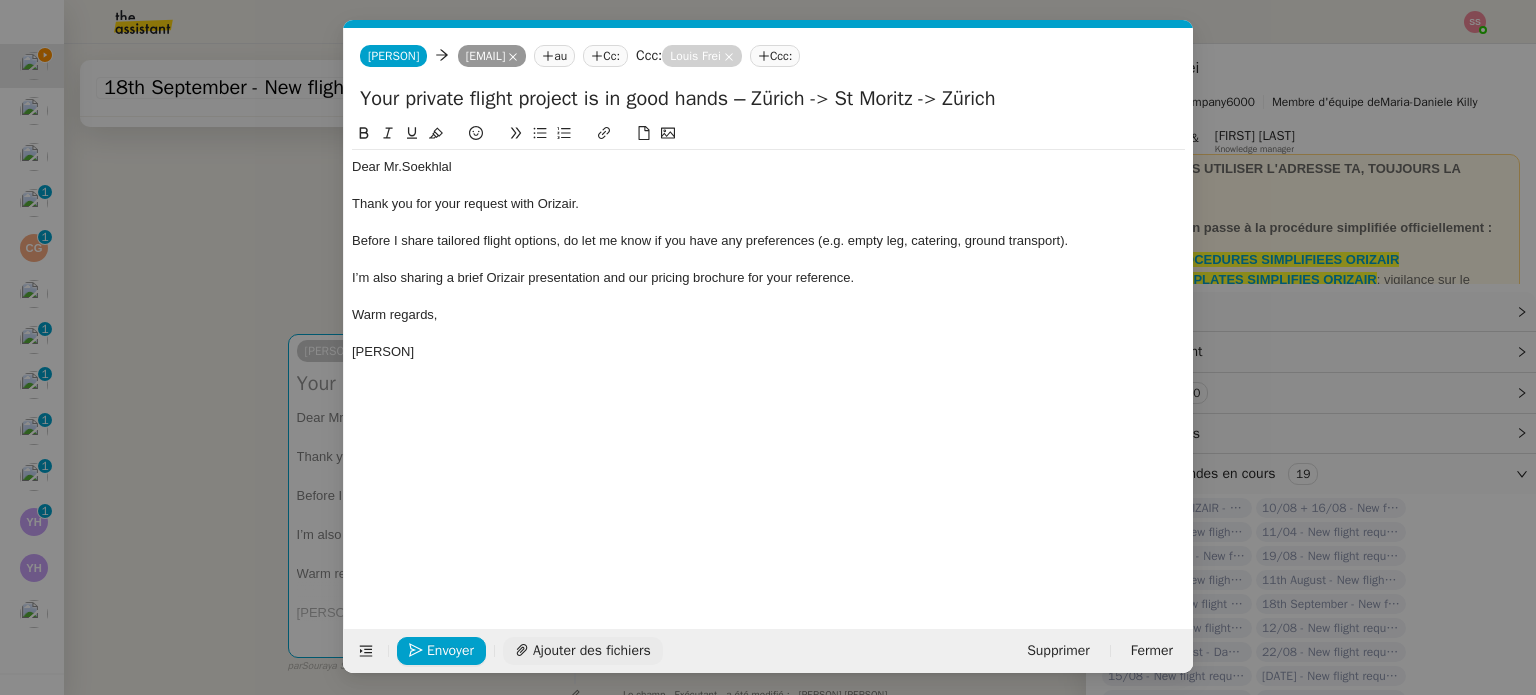 type on "Your private flight project is in good hands – Zürich -> St Moritz -> Zürich" 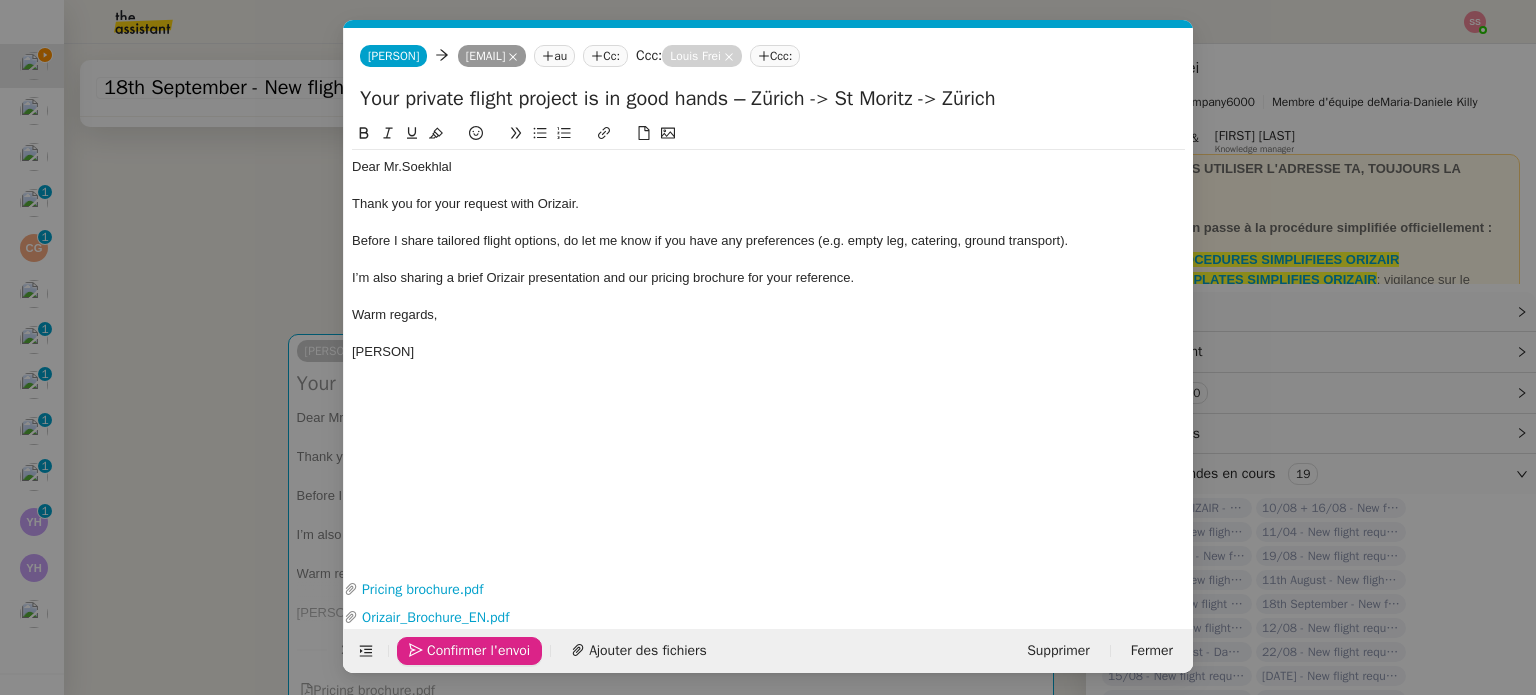 click on "Confirmer l'envoi" 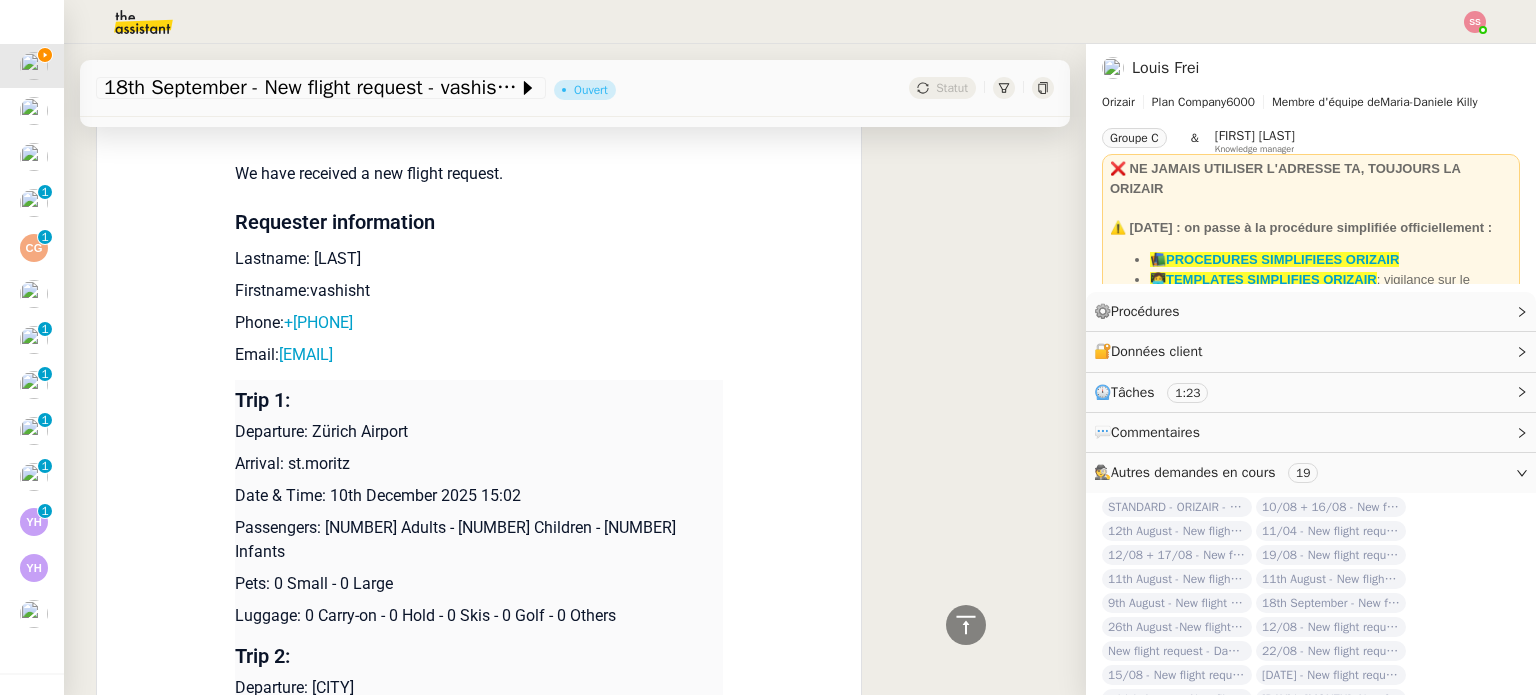 scroll, scrollTop: 1060, scrollLeft: 0, axis: vertical 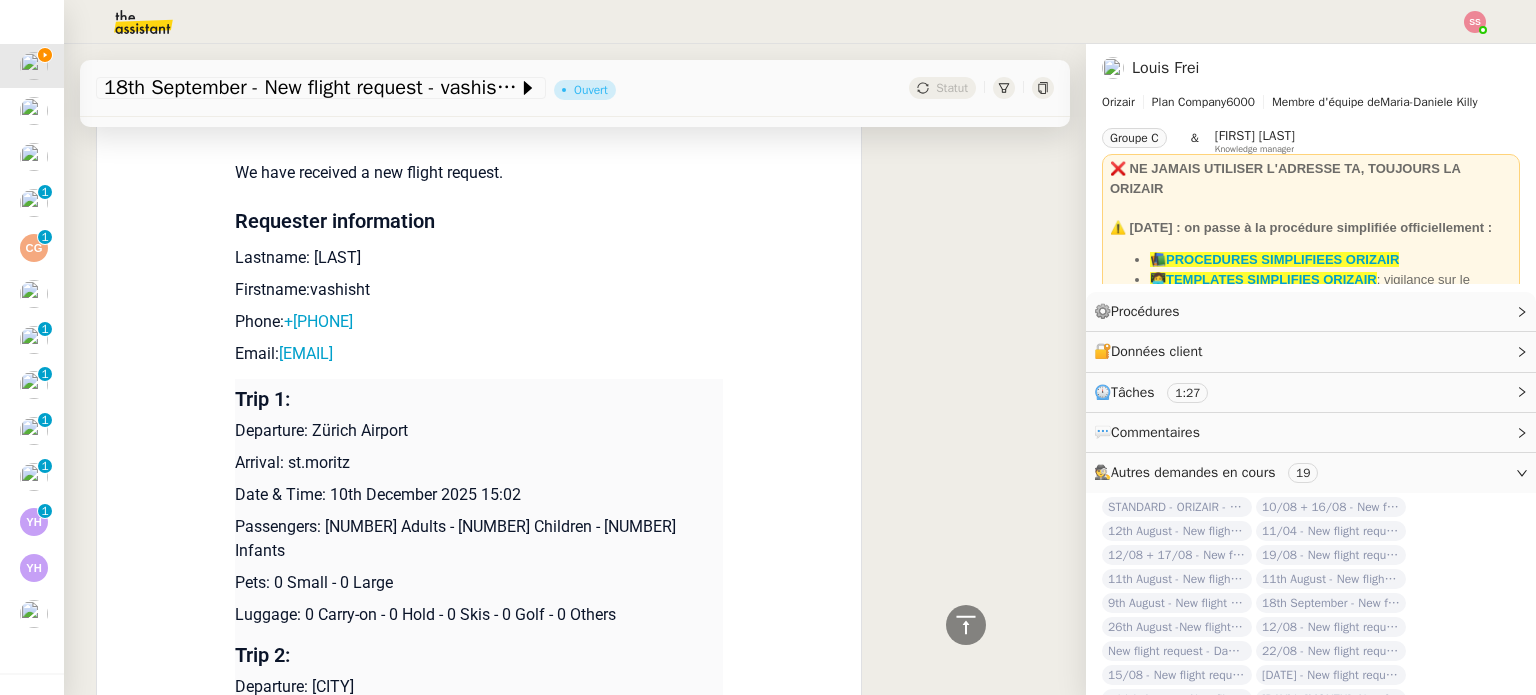 drag, startPoint x: 298, startPoint y: 263, endPoint x: 369, endPoint y: 261, distance: 71.02816 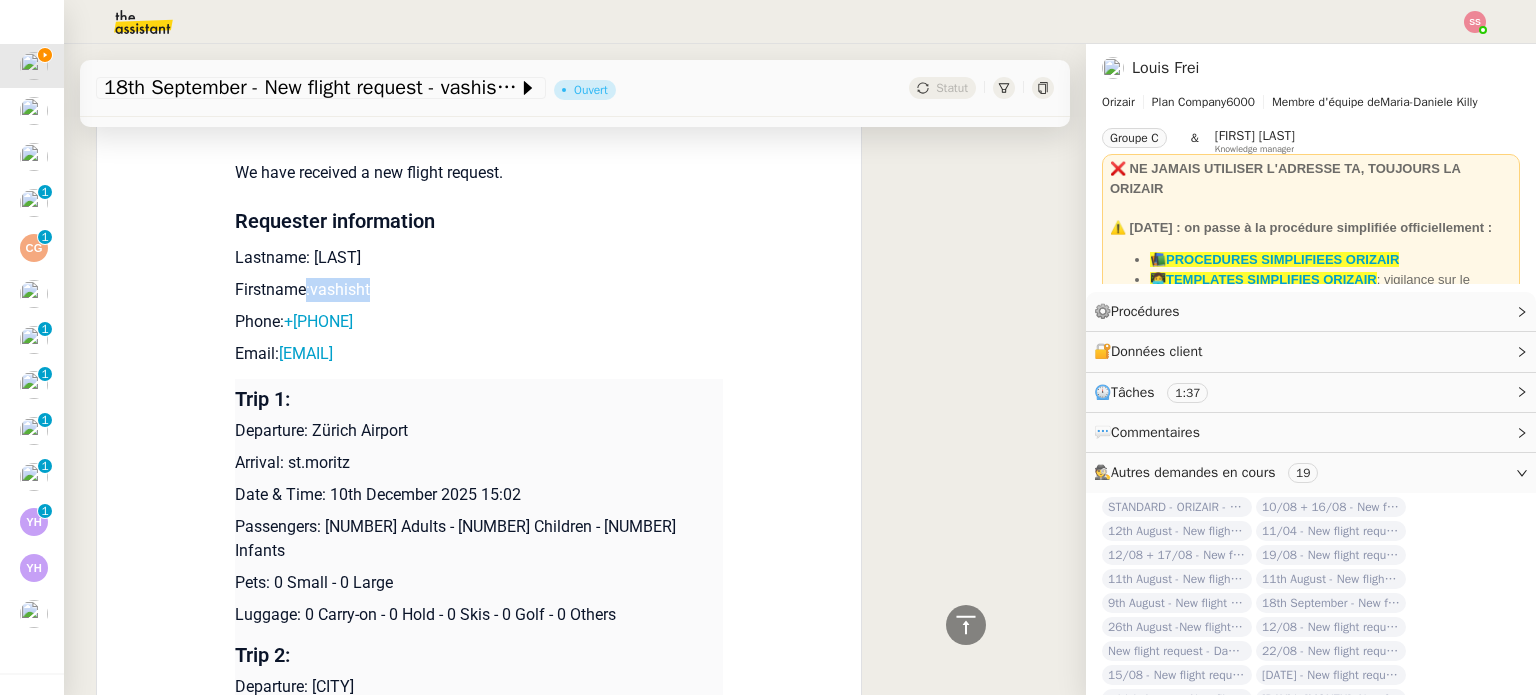 drag, startPoint x: 356, startPoint y: 295, endPoint x: 293, endPoint y: 294, distance: 63.007935 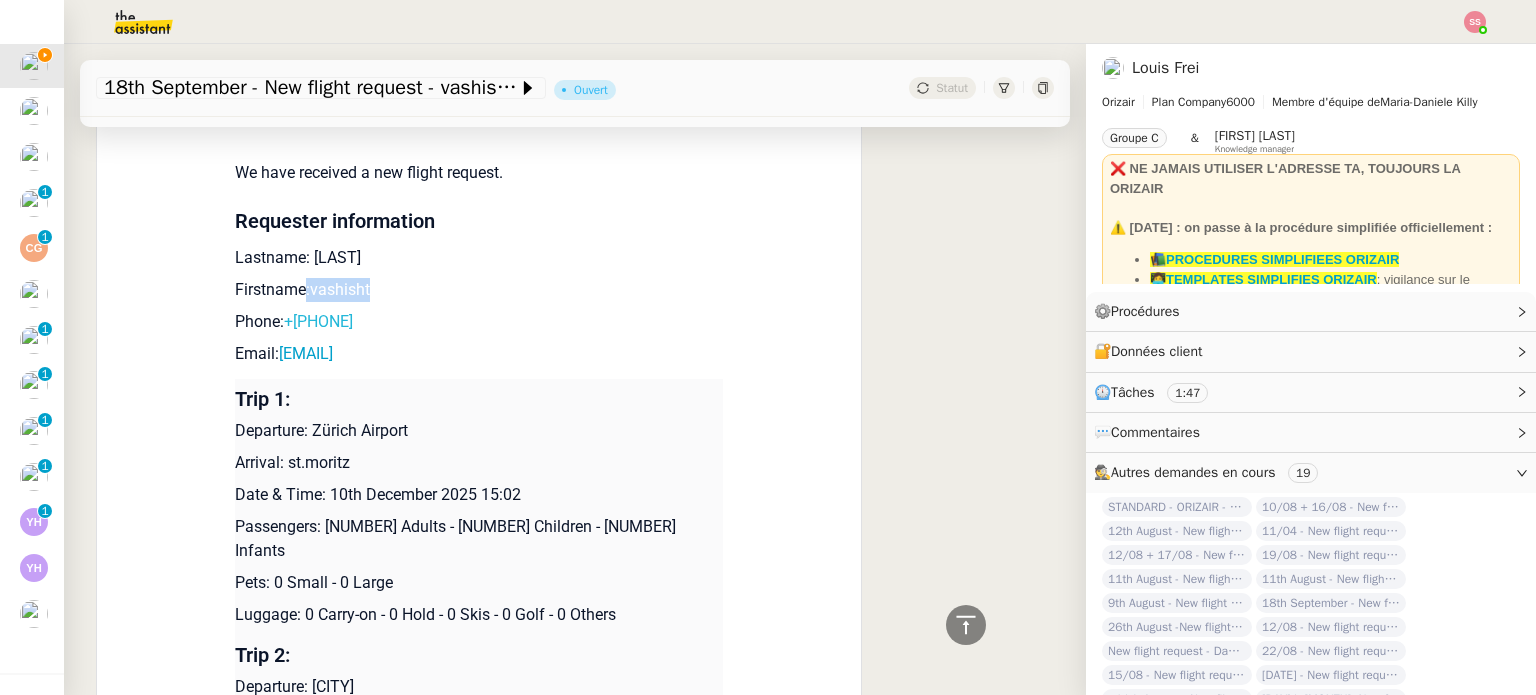 drag, startPoint x: 393, startPoint y: 323, endPoint x: 280, endPoint y: 319, distance: 113.07078 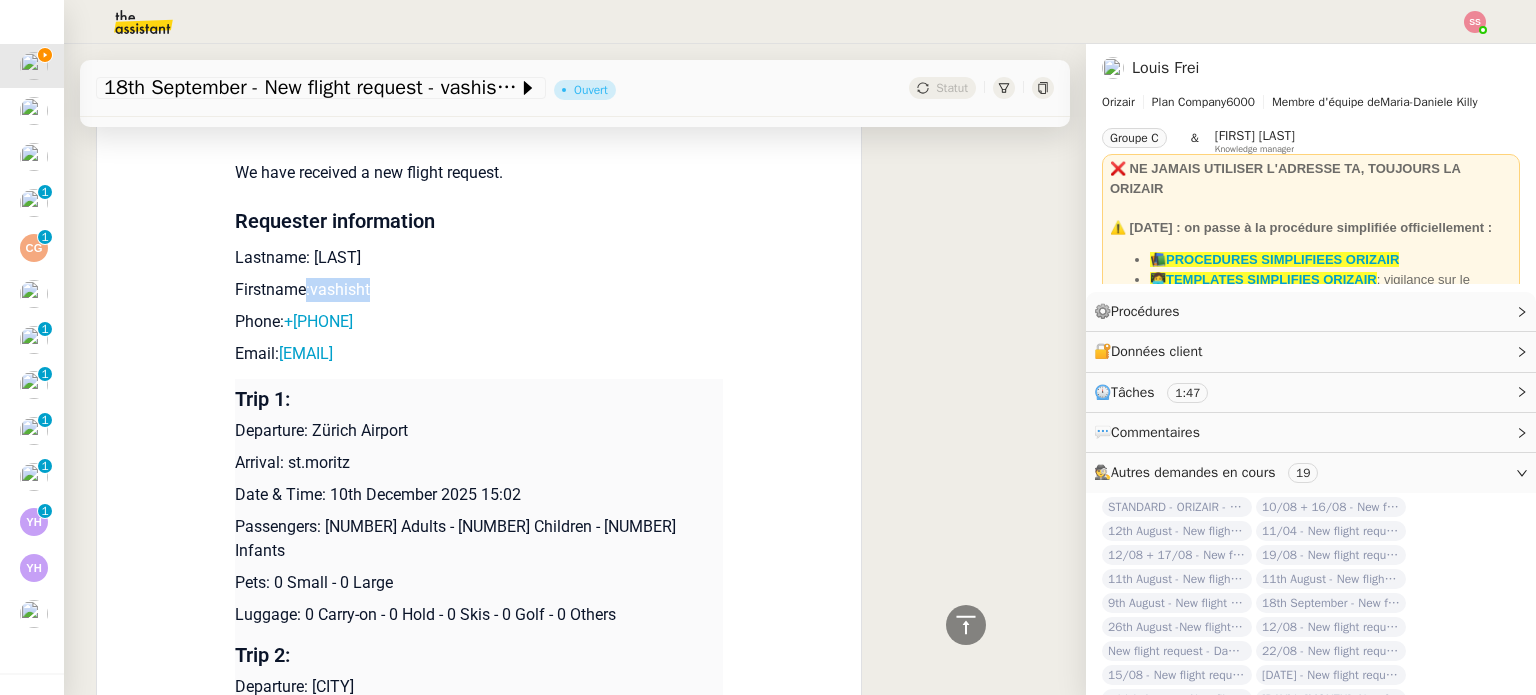 copy on "+5978727760" 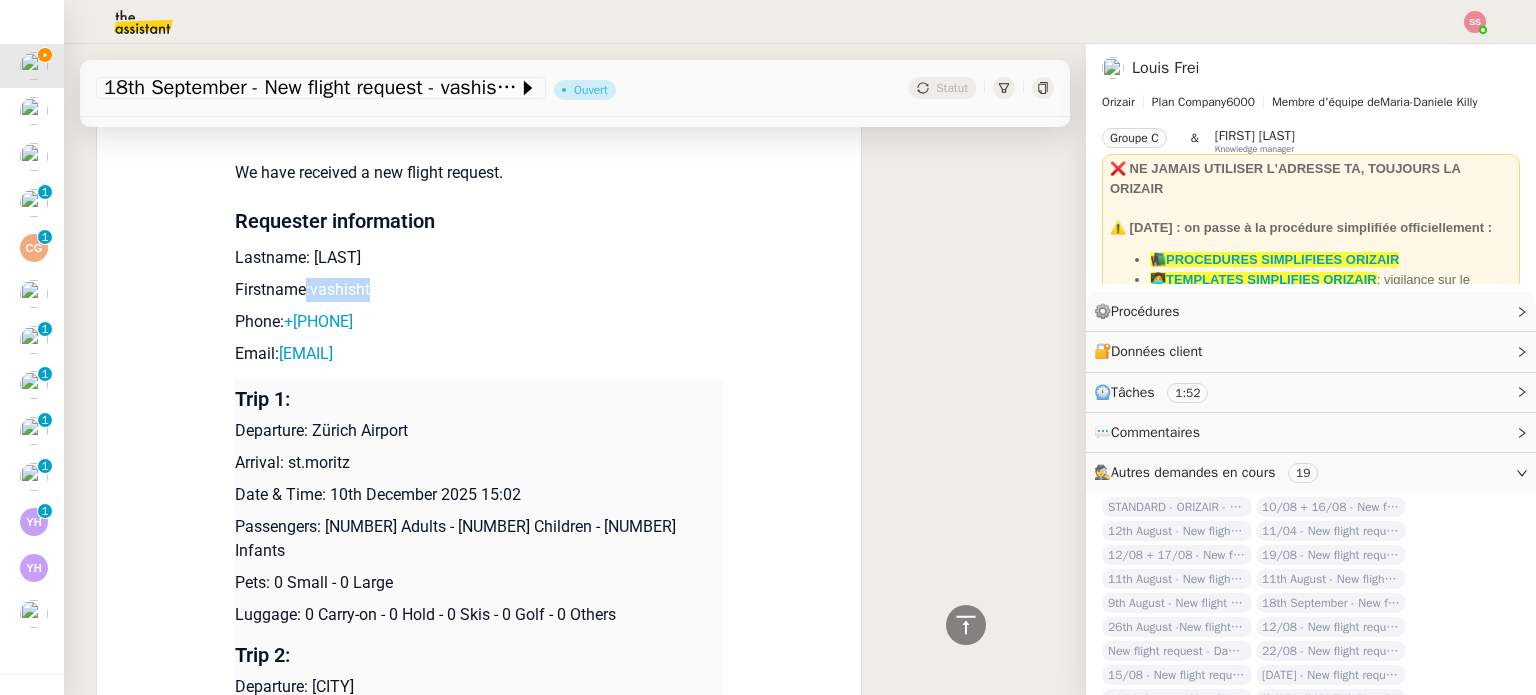 drag, startPoint x: 454, startPoint y: 363, endPoint x: 267, endPoint y: 358, distance: 187.06683 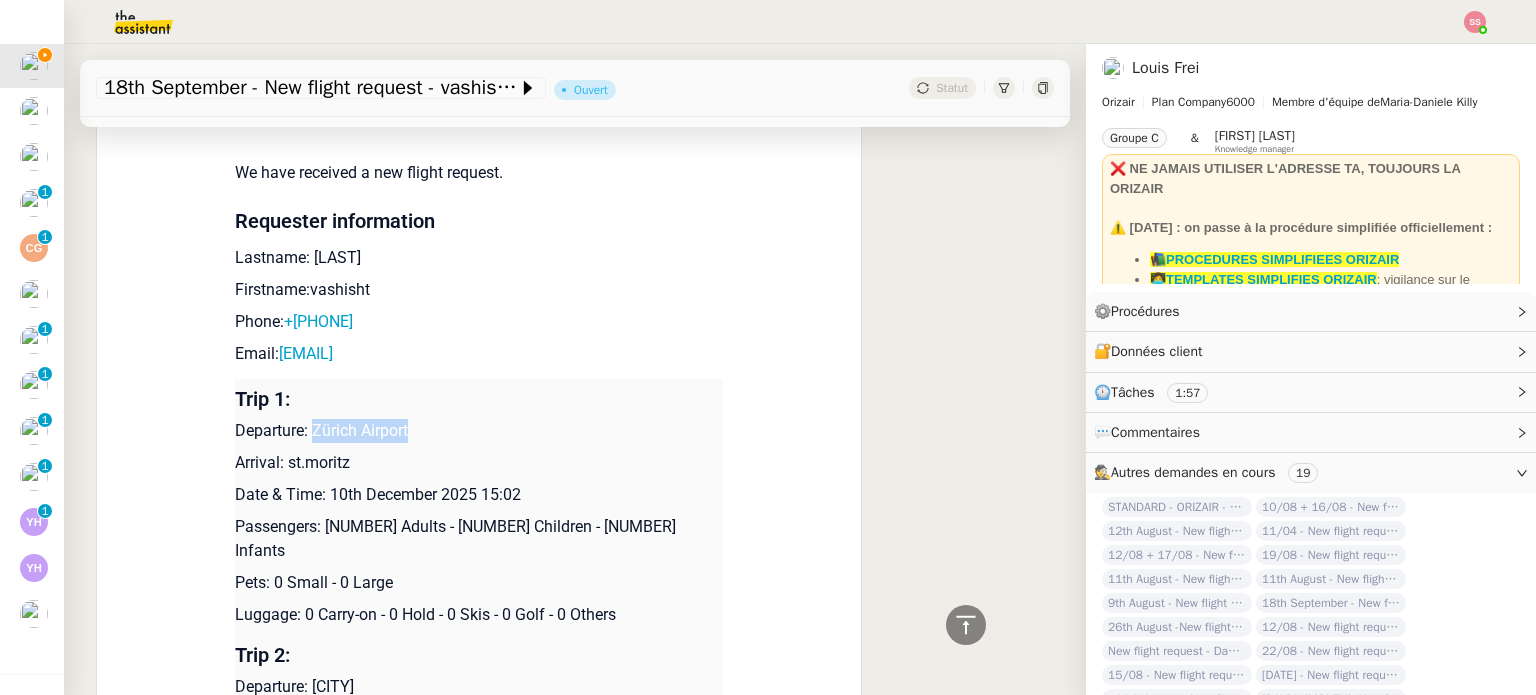 drag, startPoint x: 411, startPoint y: 436, endPoint x: 308, endPoint y: 434, distance: 103.01942 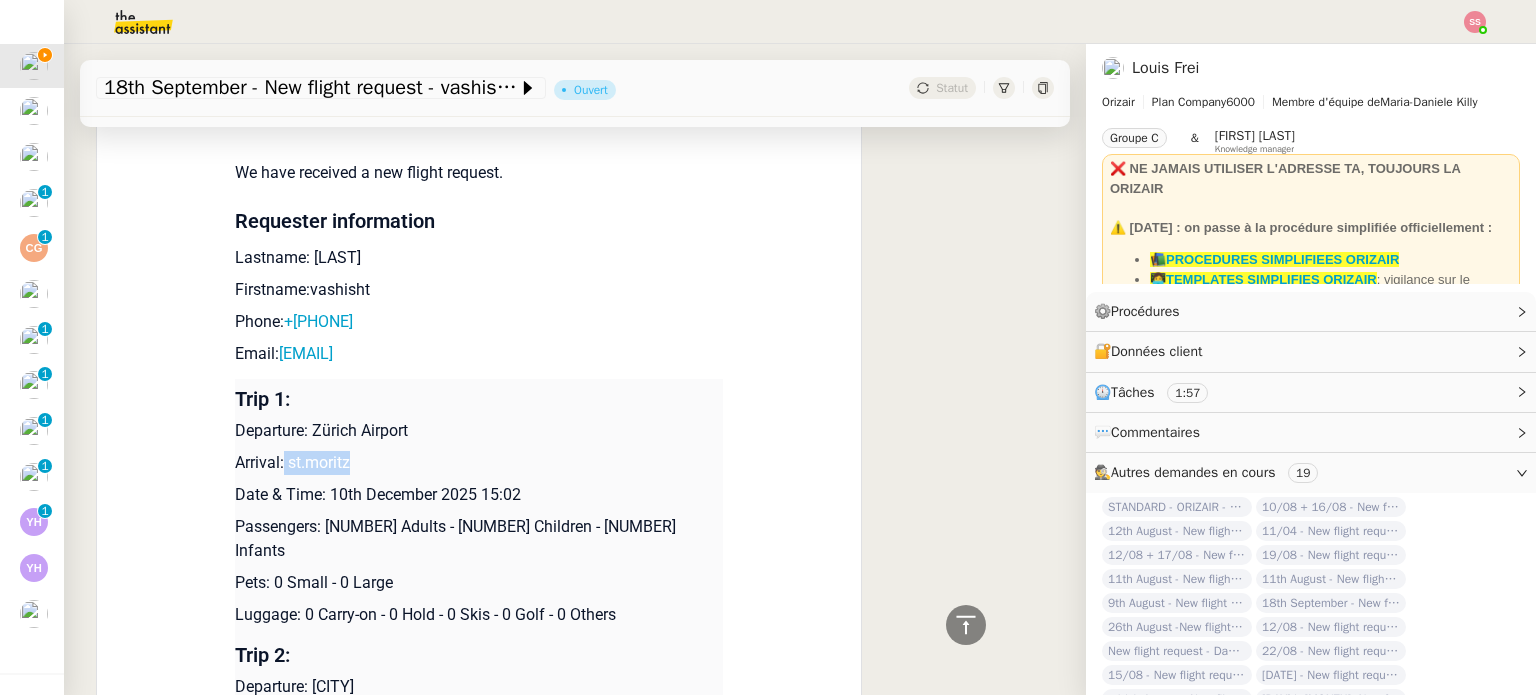 drag, startPoint x: 352, startPoint y: 471, endPoint x: 274, endPoint y: 457, distance: 79.24645 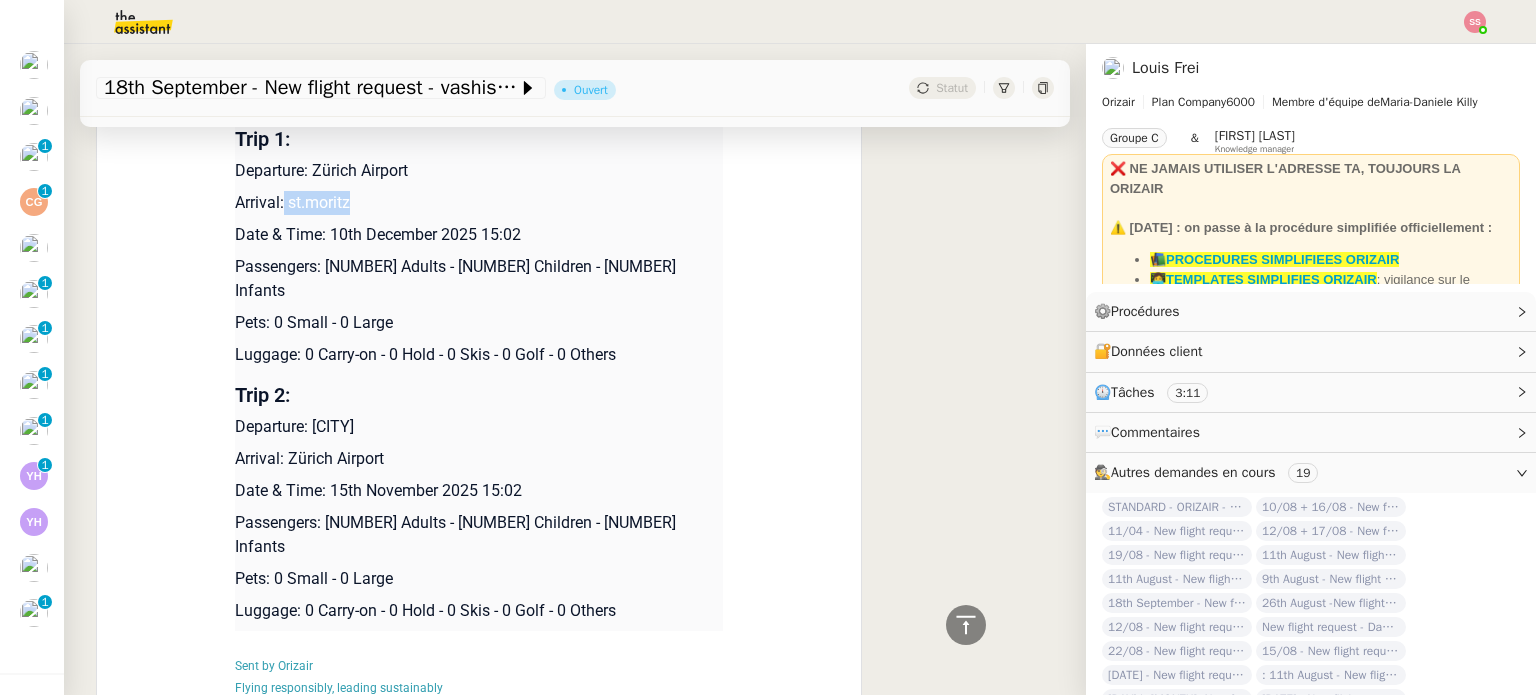 scroll, scrollTop: 1199, scrollLeft: 0, axis: vertical 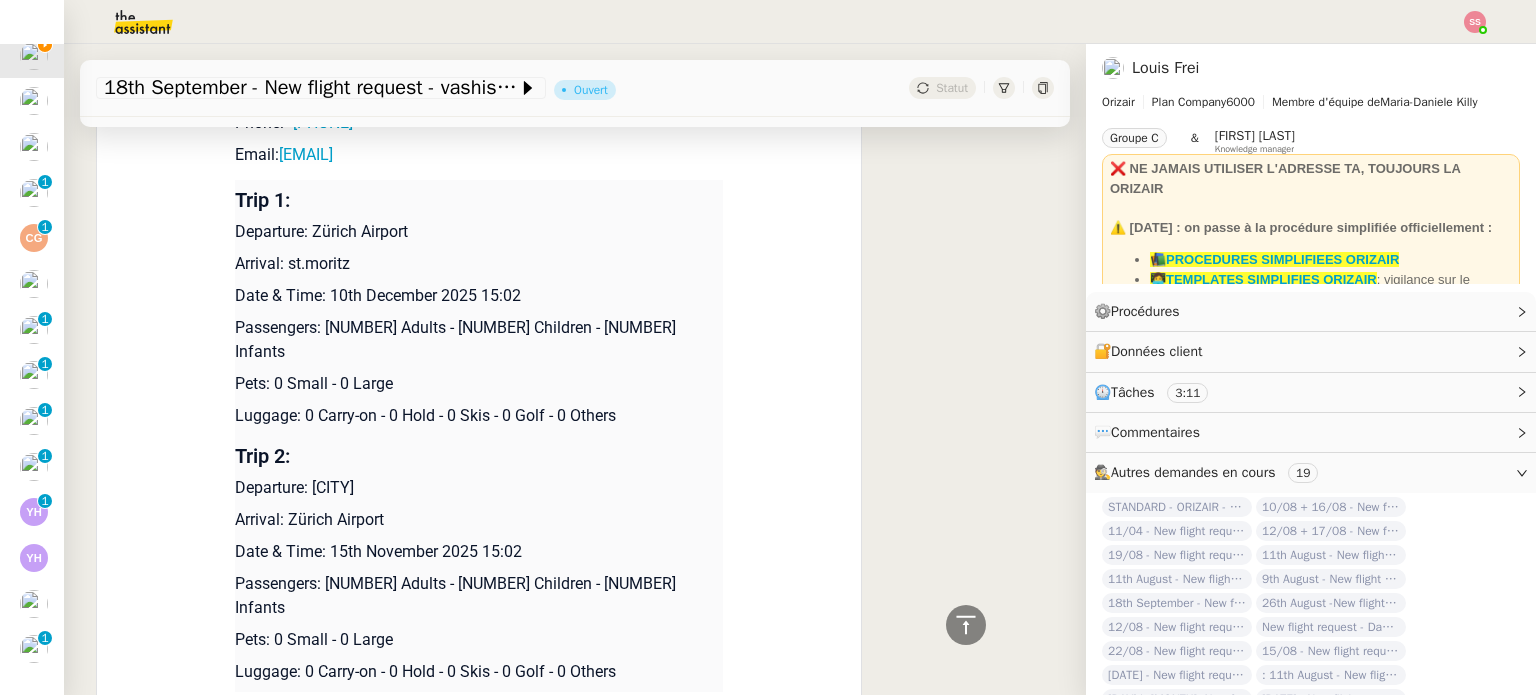 drag, startPoint x: 787, startPoint y: 416, endPoint x: 918, endPoint y: 3, distance: 433.2782 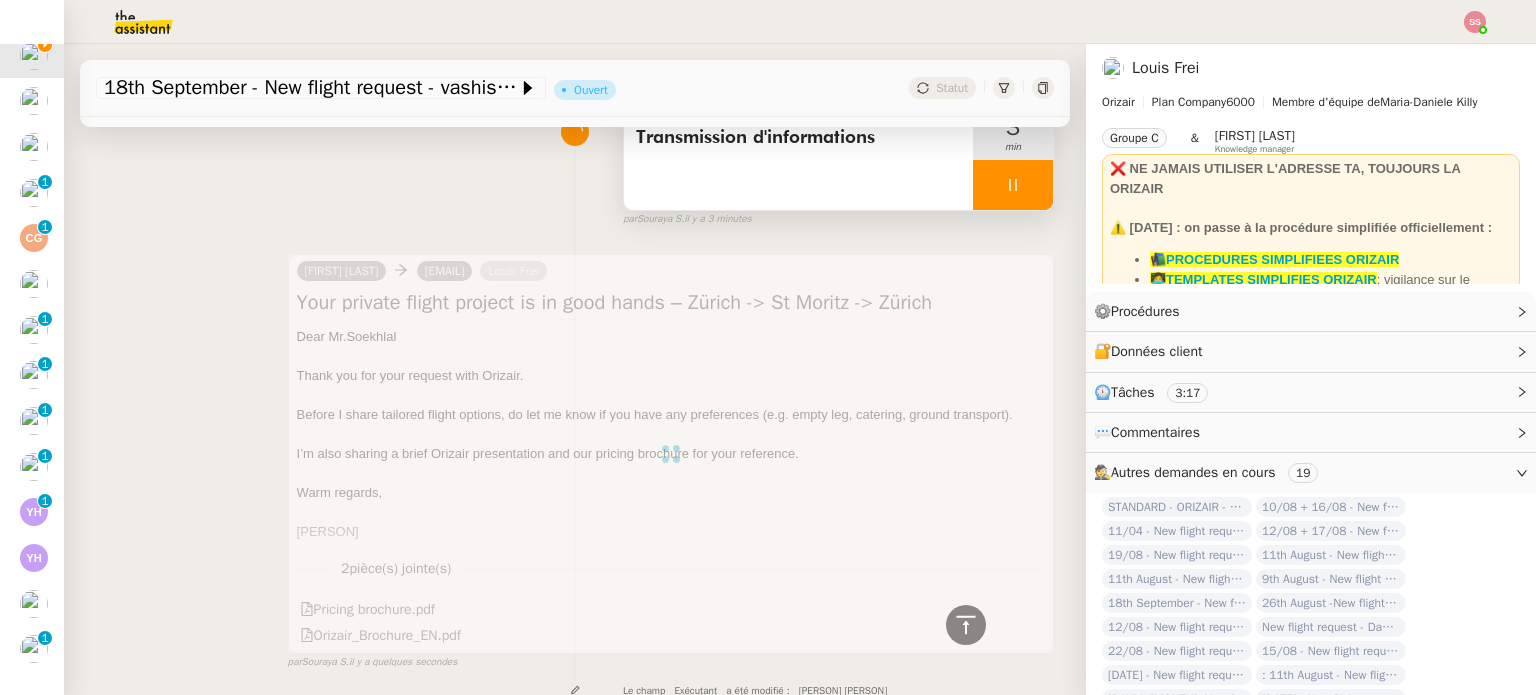 scroll, scrollTop: 0, scrollLeft: 0, axis: both 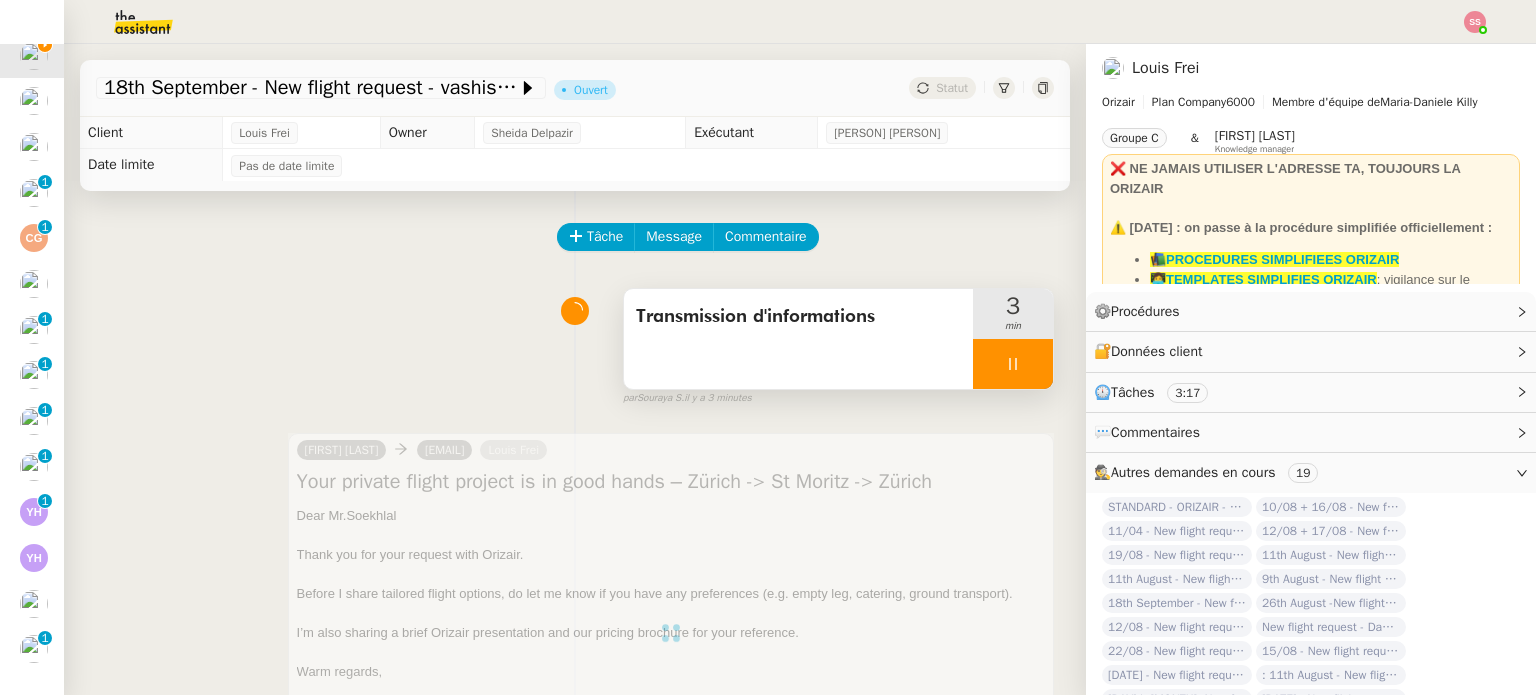 click at bounding box center (1013, 364) 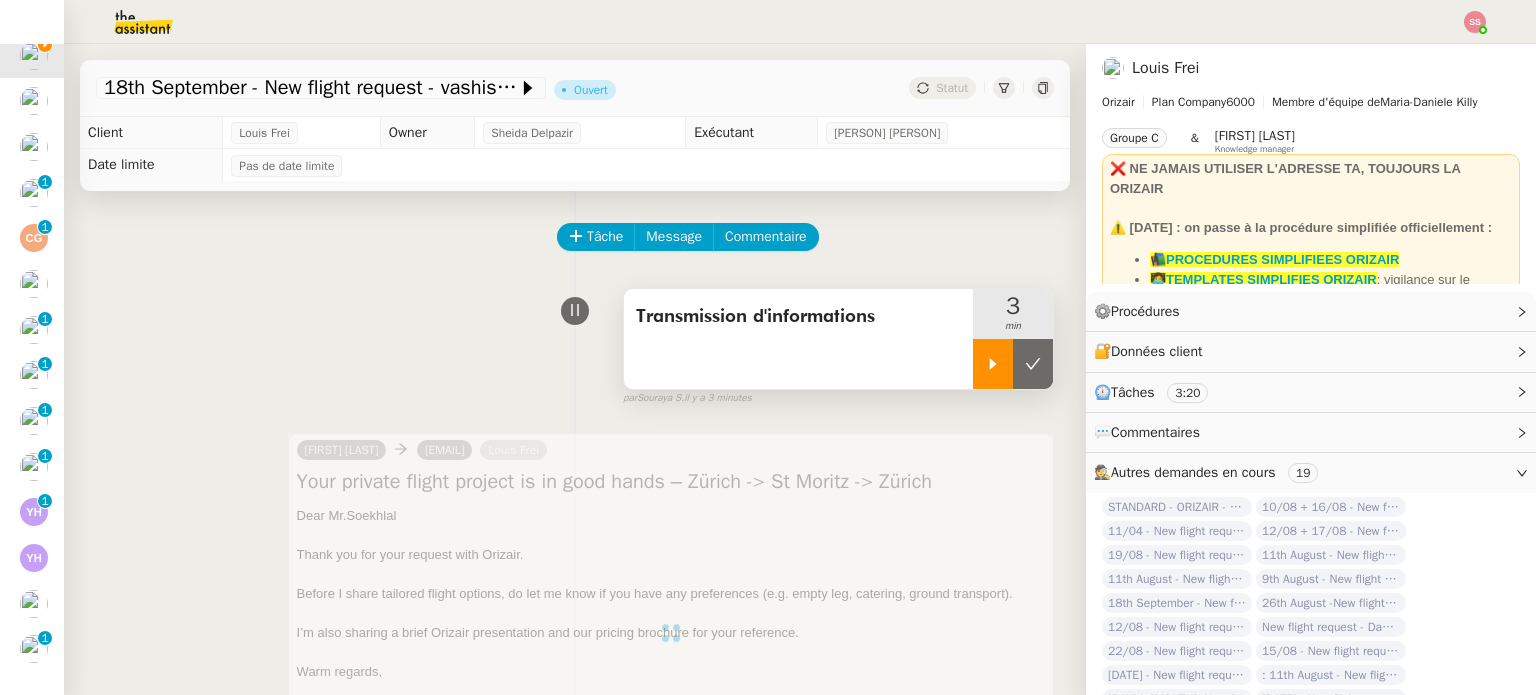 click 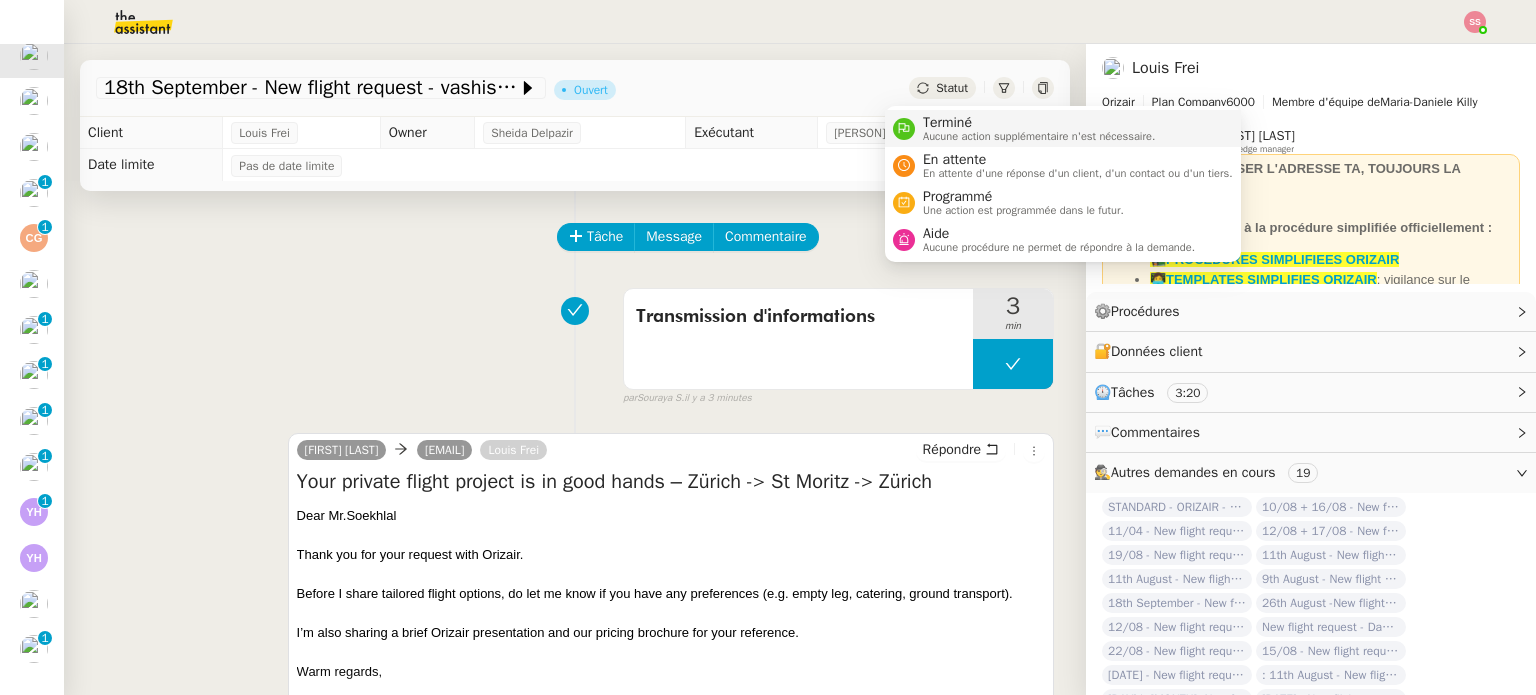 drag, startPoint x: 920, startPoint y: 95, endPoint x: 943, endPoint y: 141, distance: 51.42956 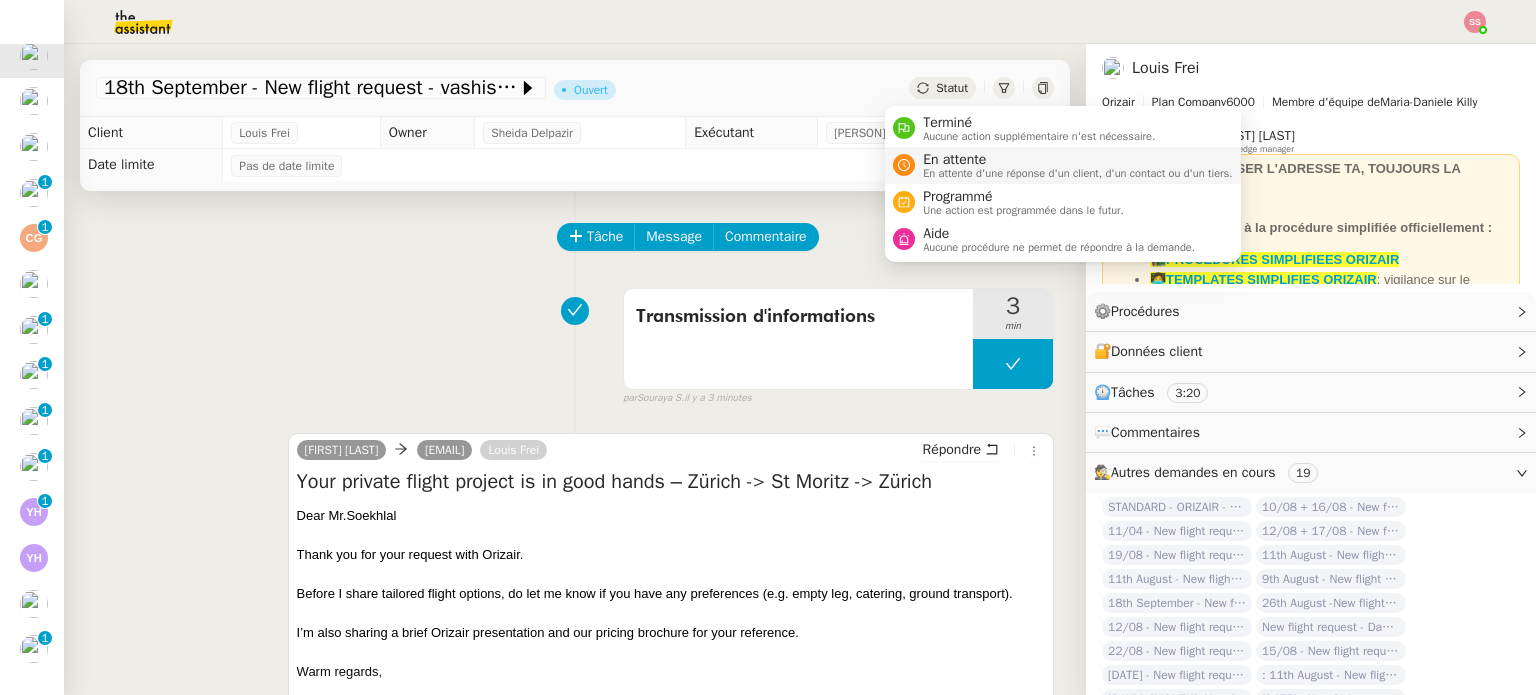 click on "En attente" at bounding box center (1078, 160) 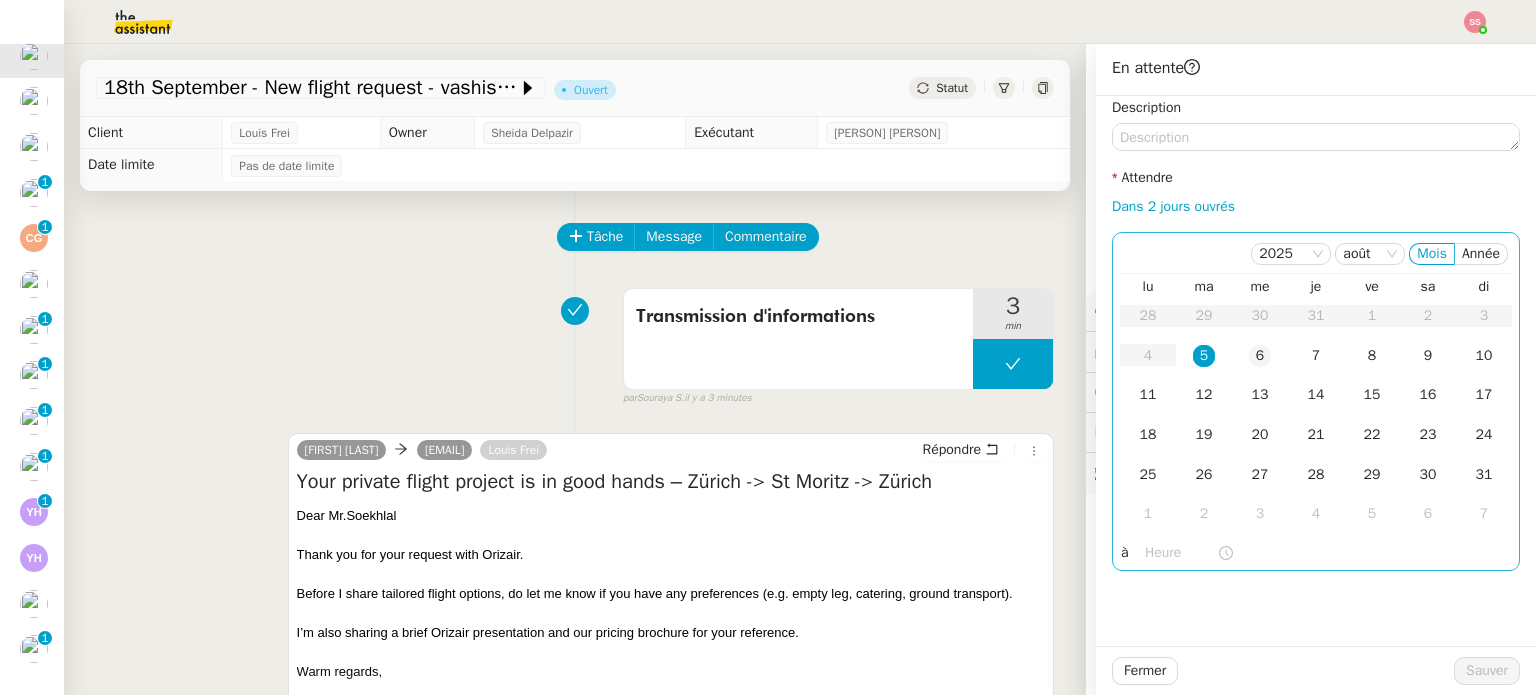 click on "6" 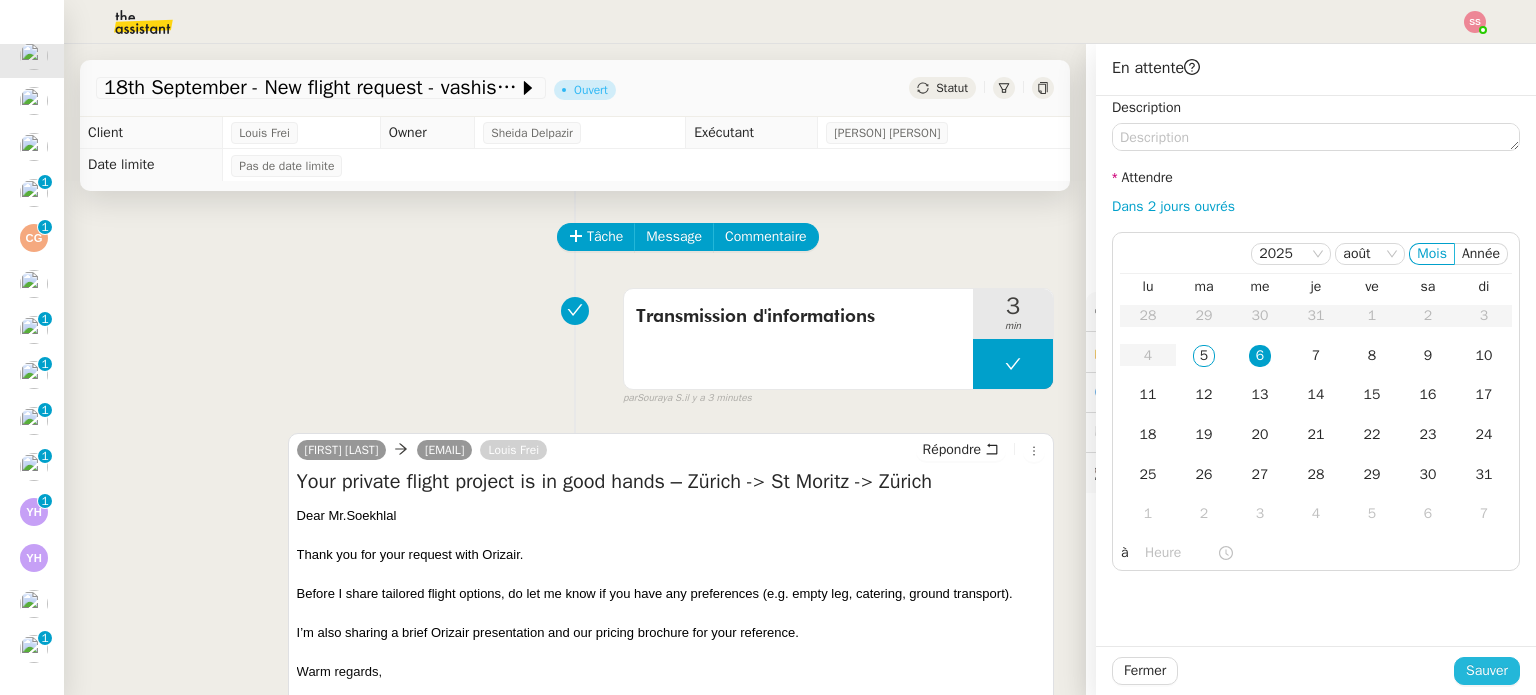 click on "Sauver" 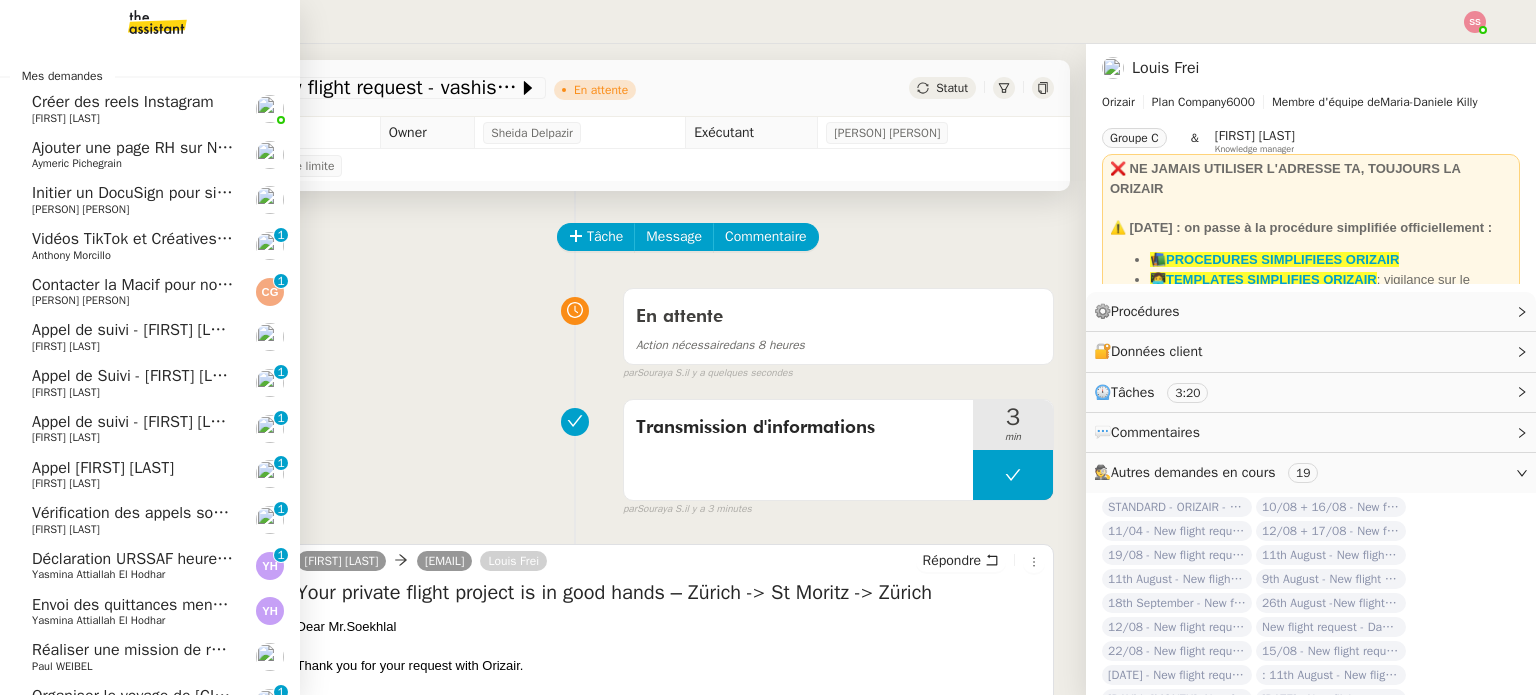 scroll, scrollTop: 0, scrollLeft: 0, axis: both 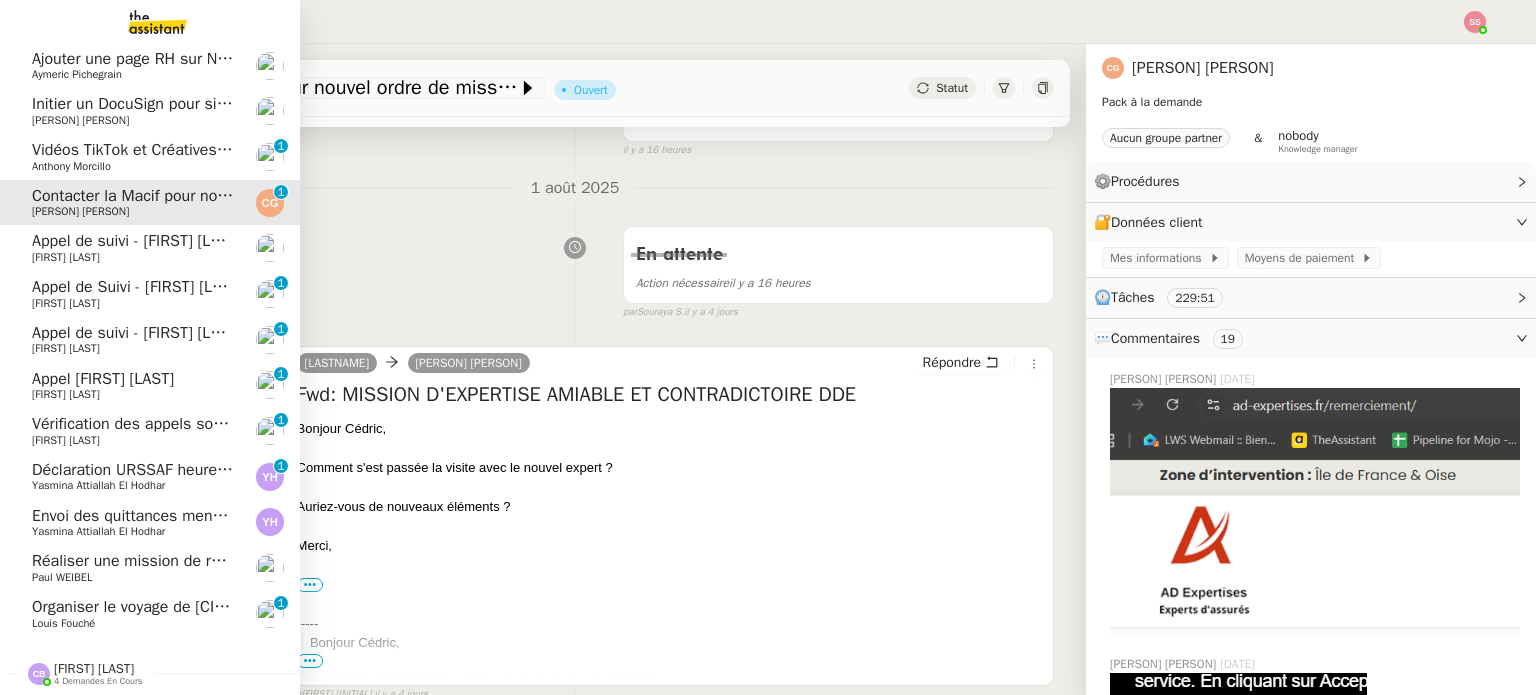 click on "Déclaration URSSAF heures ménage  - août 2025" 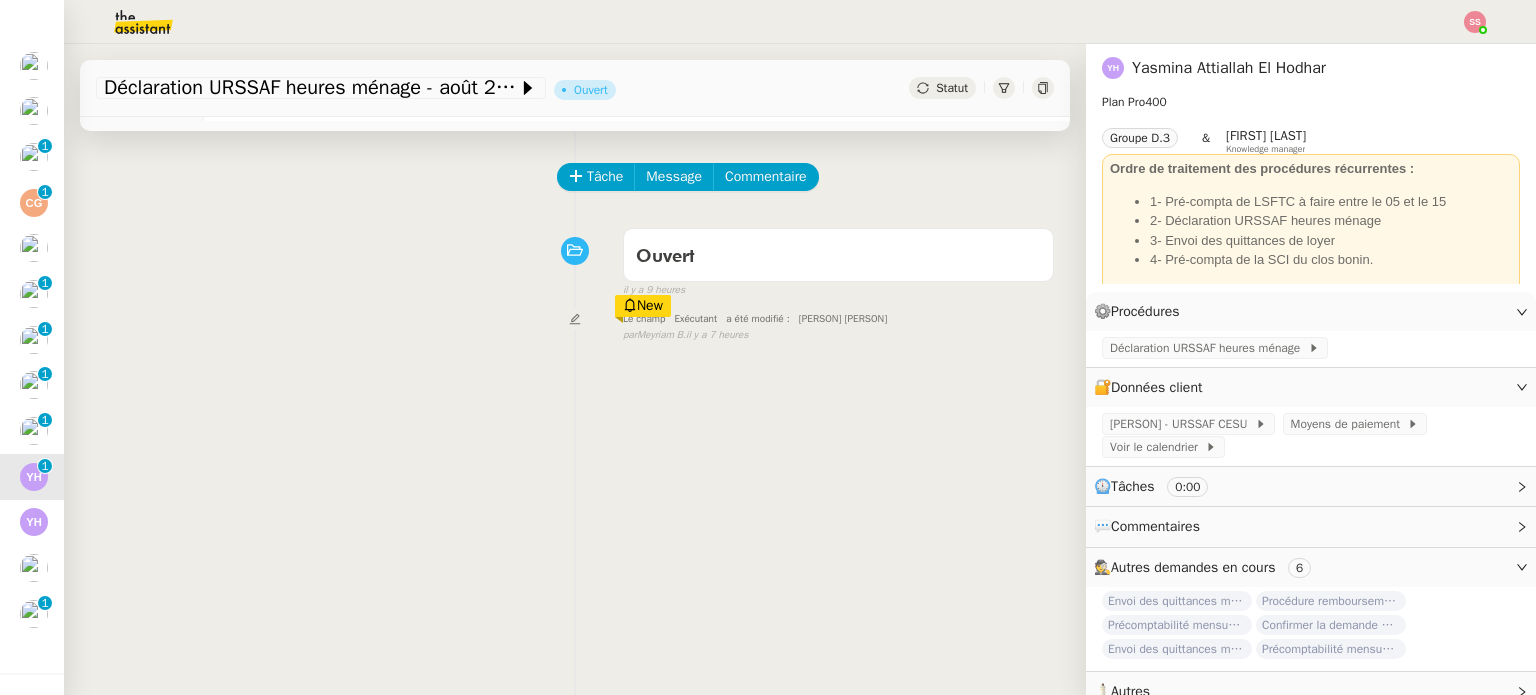 scroll, scrollTop: 0, scrollLeft: 0, axis: both 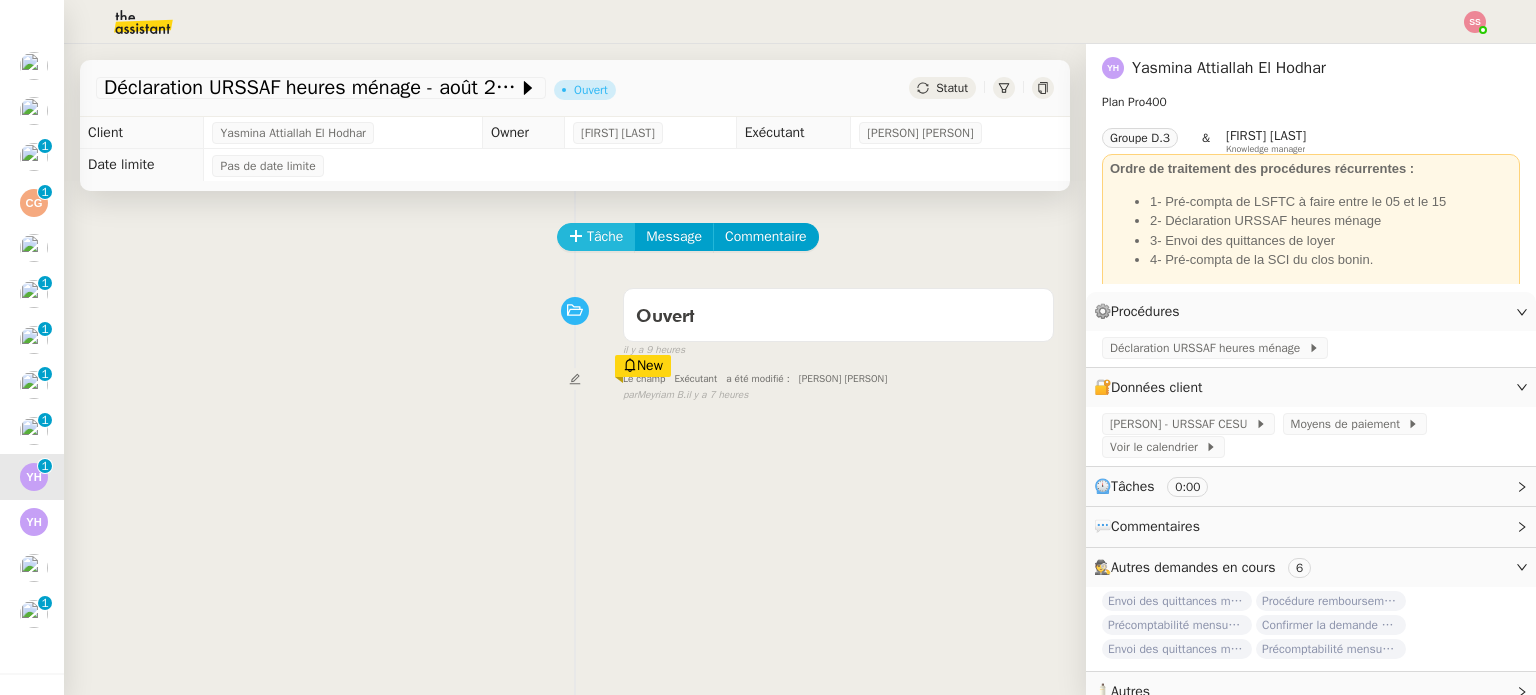click on "Tâche" 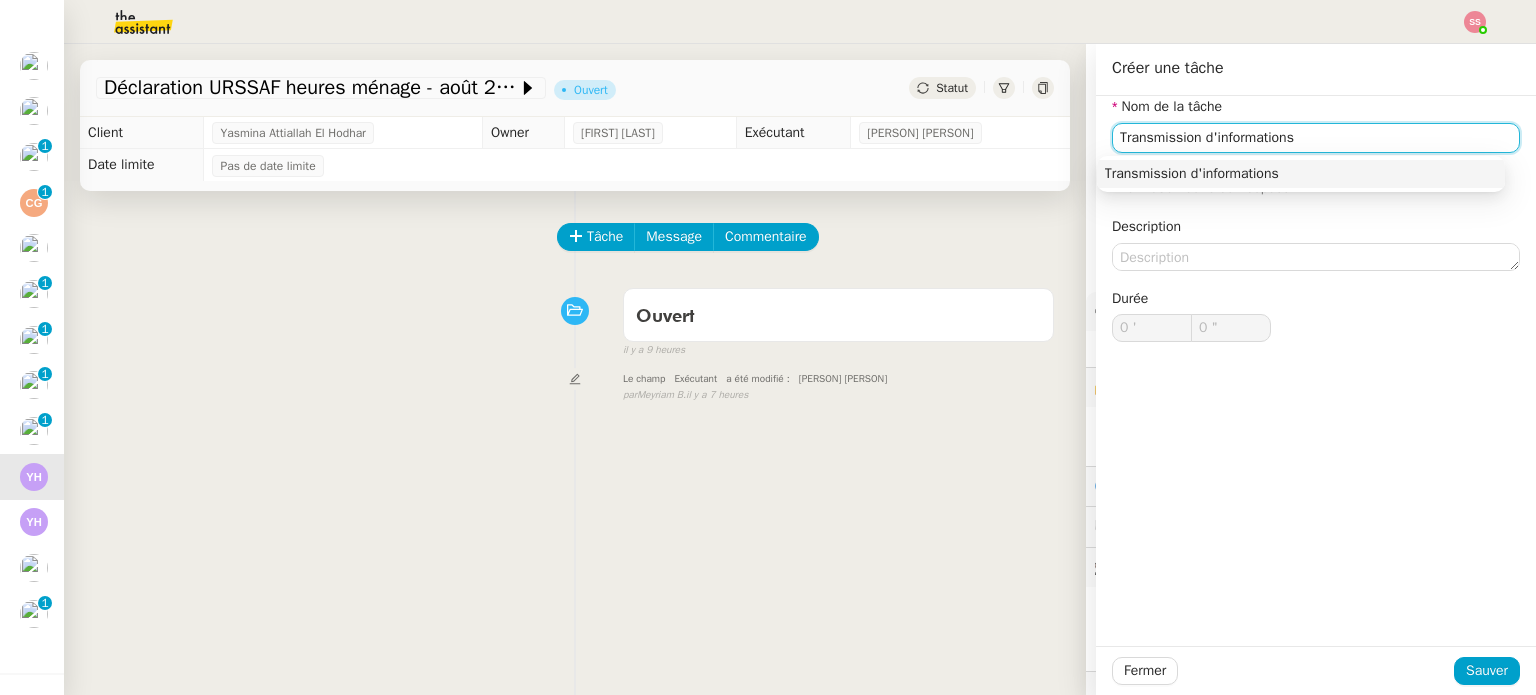 click on "Transmission d'informations" at bounding box center [1301, 174] 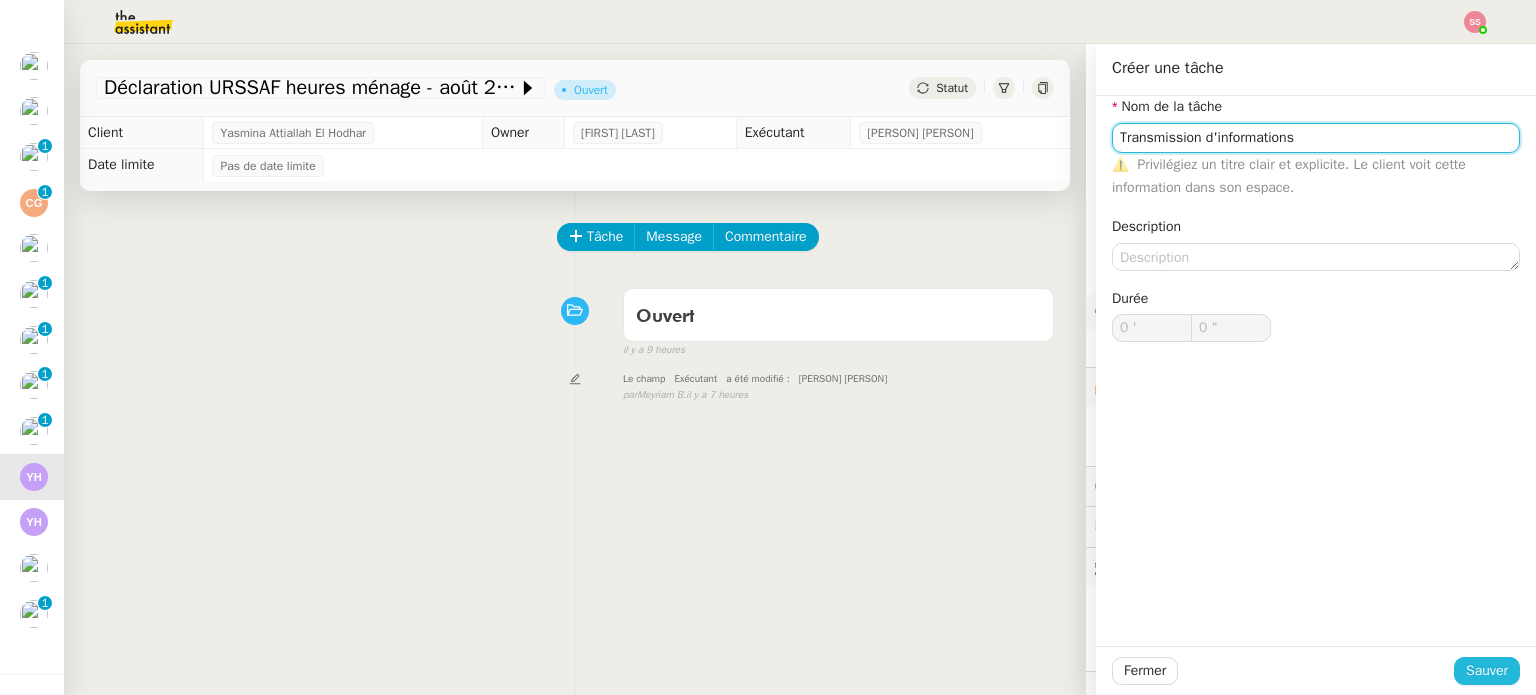type on "Transmission d'informations" 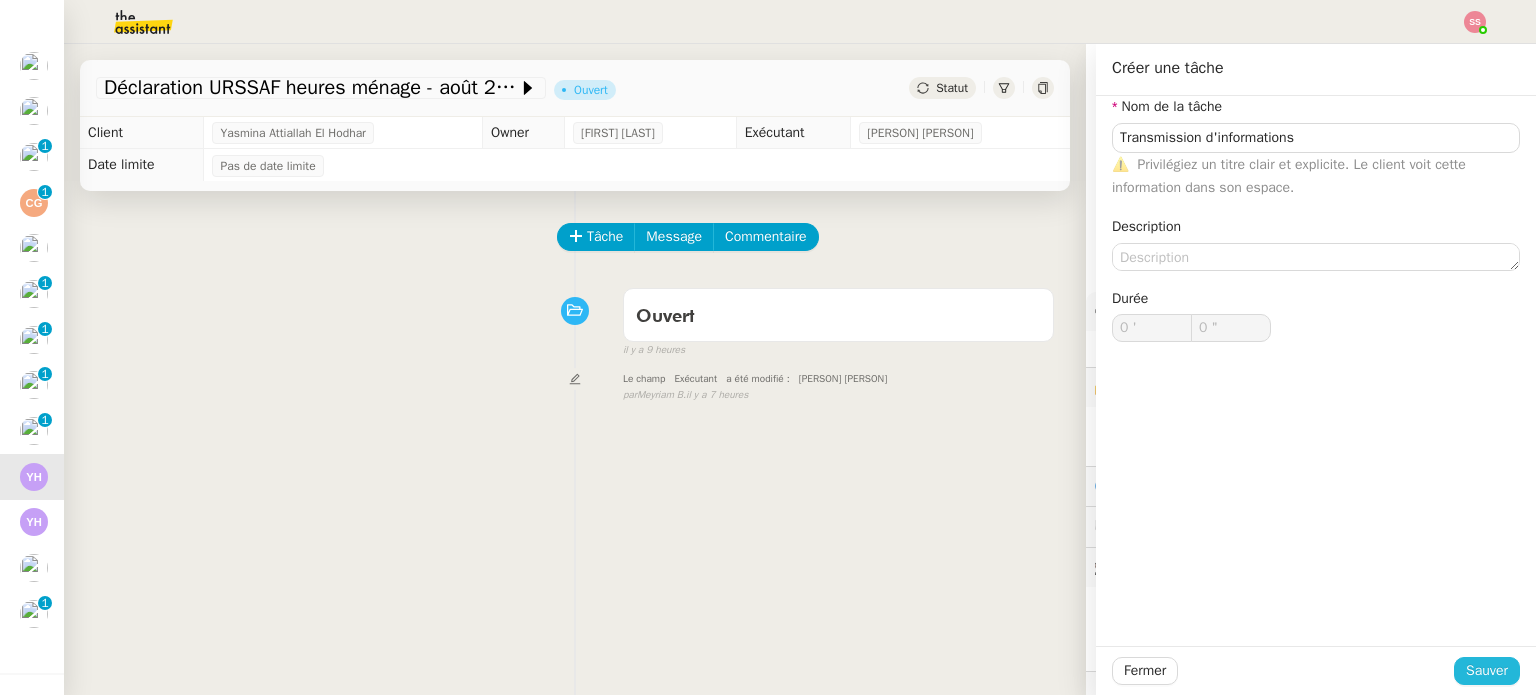 click on "Sauver" 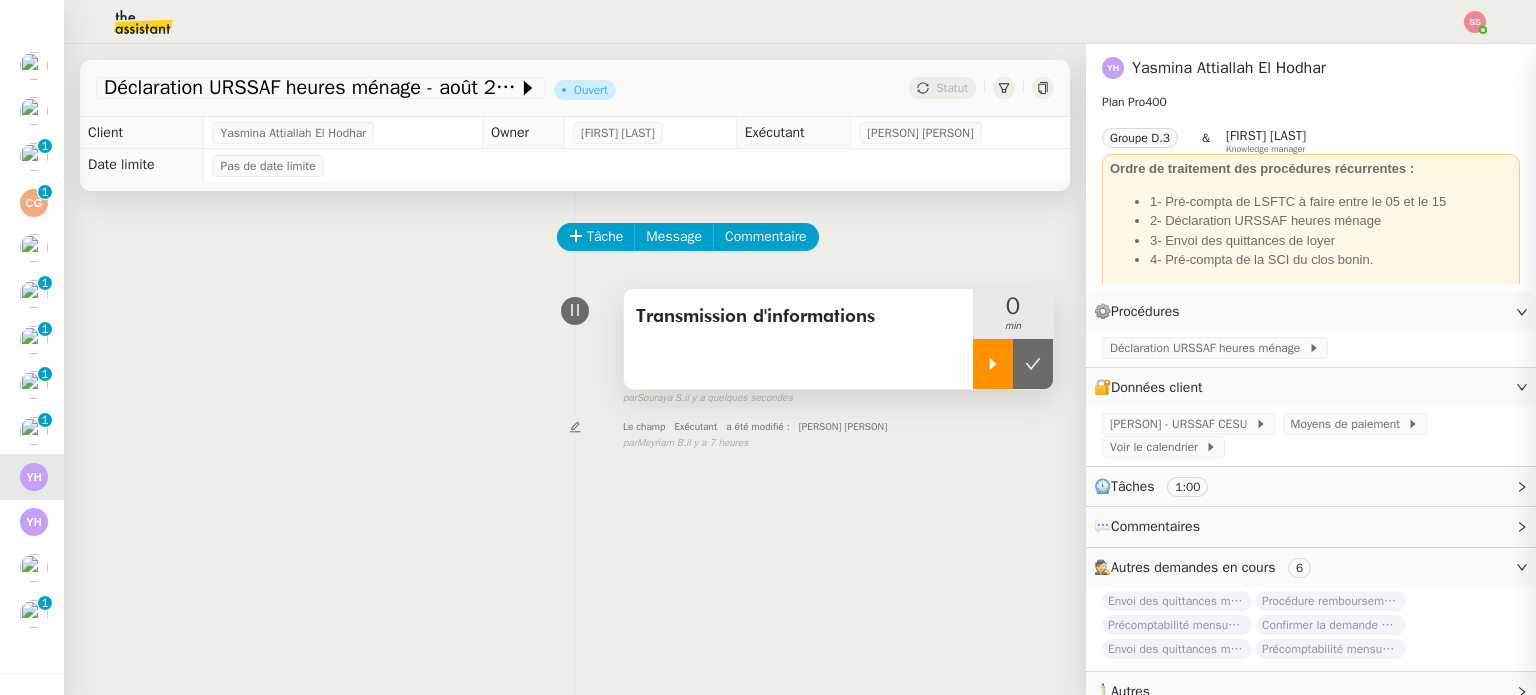 drag, startPoint x: 973, startPoint y: 366, endPoint x: 561, endPoint y: 229, distance: 434.18085 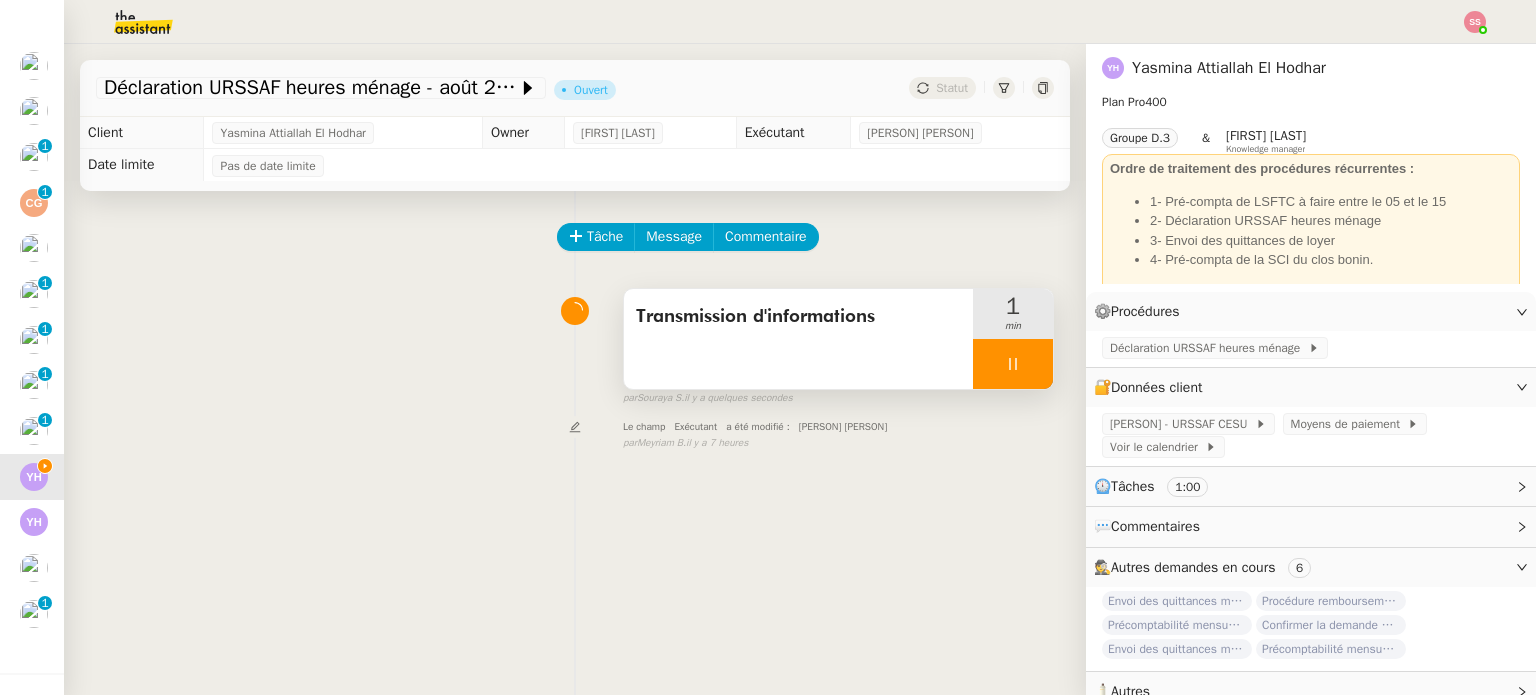 click on "Déclaration URSSAF heures ménage  - août 2025         Ouvert     Statut" 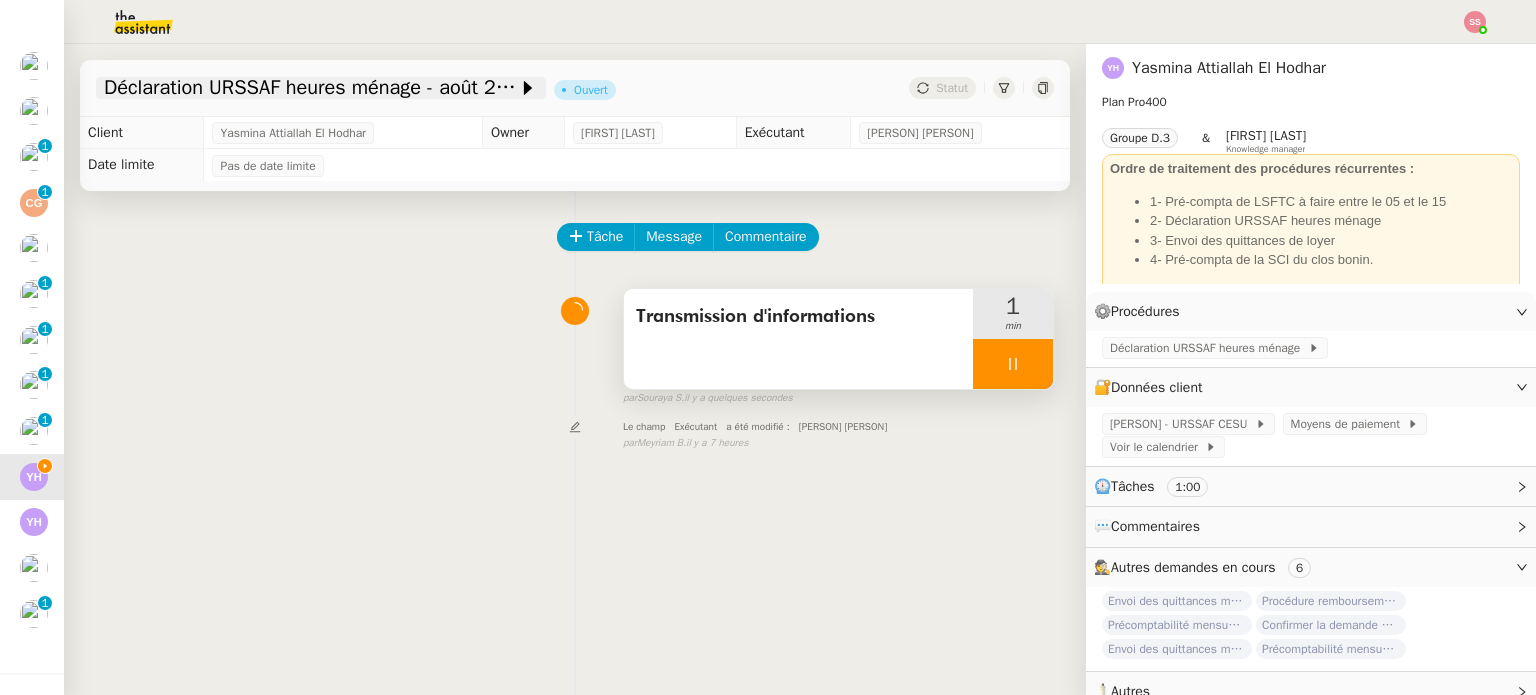 click on "Déclaration URSSAF heures ménage  - août 2025" 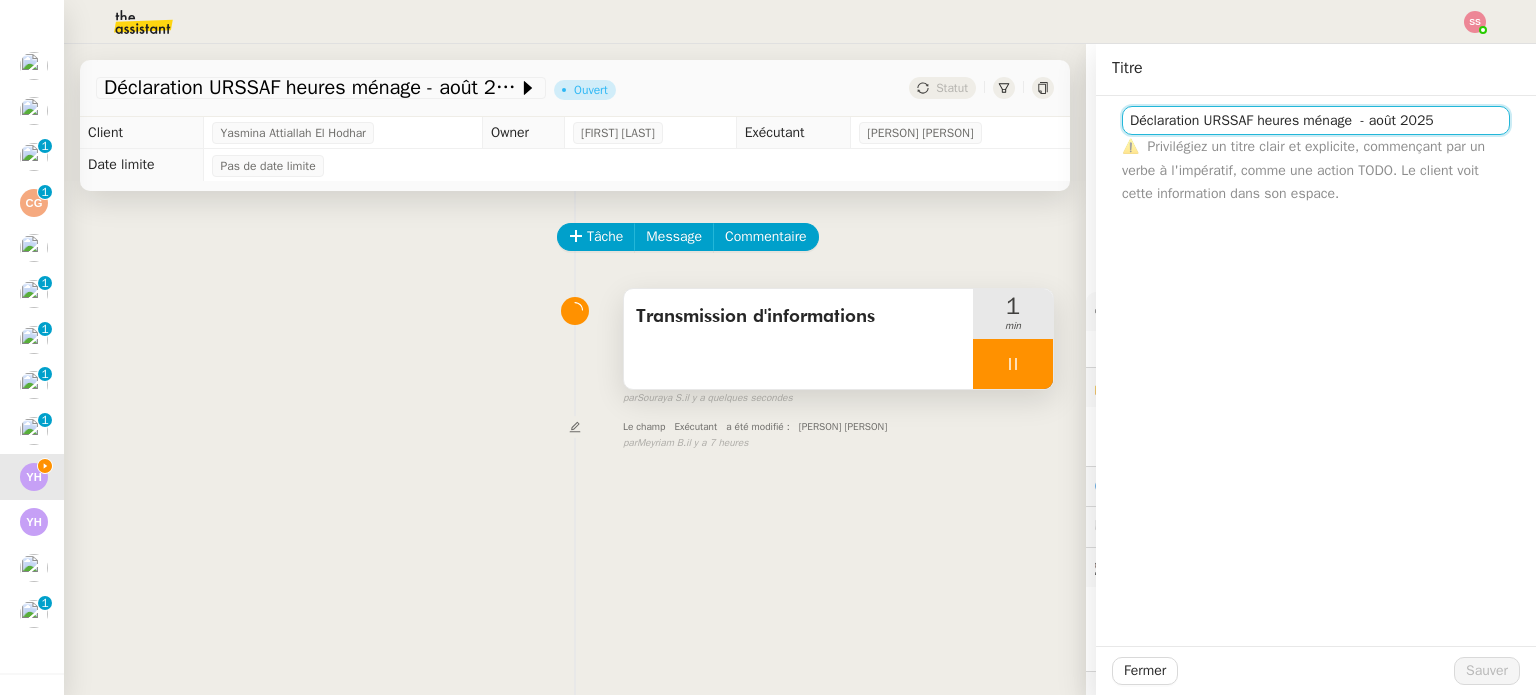 drag, startPoint x: 1335, startPoint y: 120, endPoint x: 1079, endPoint y: 109, distance: 256.2362 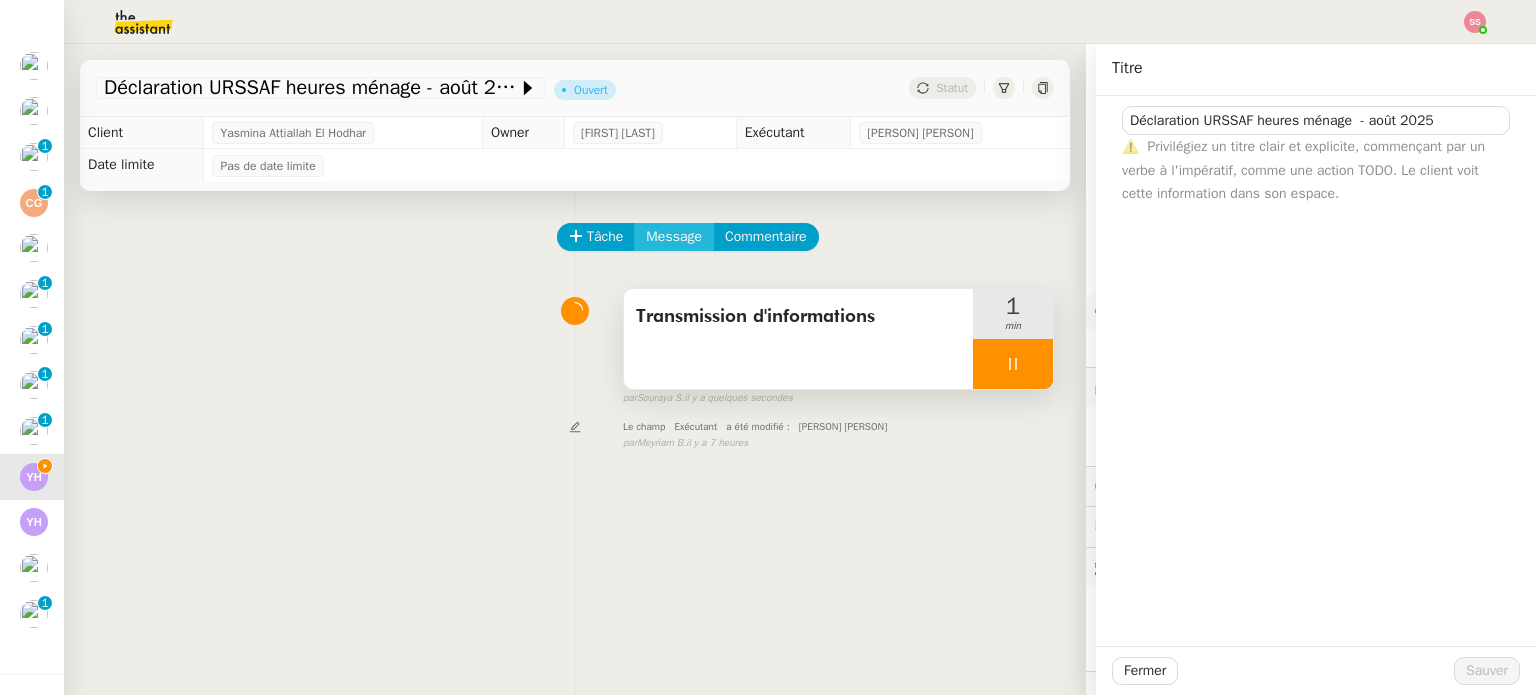 click on "Message" 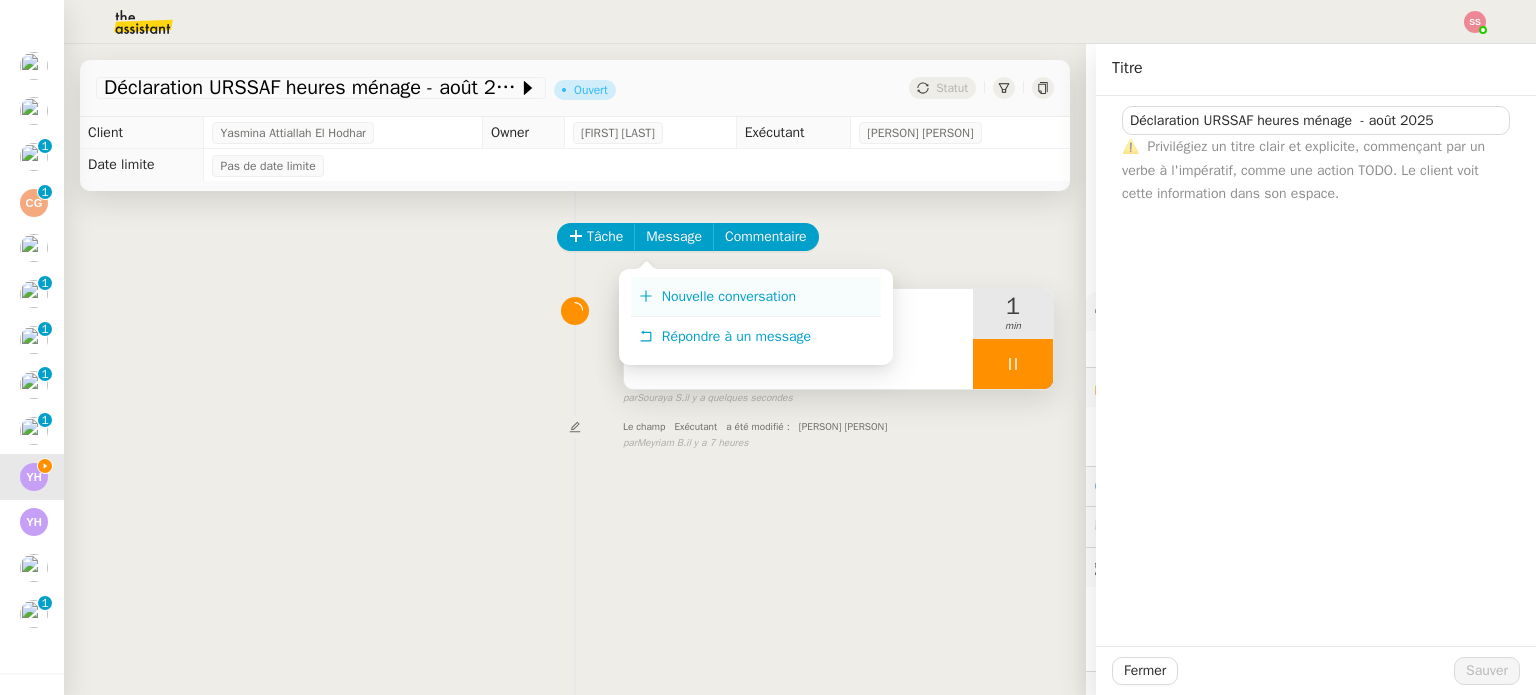click on "Nouvelle conversation" at bounding box center (729, 296) 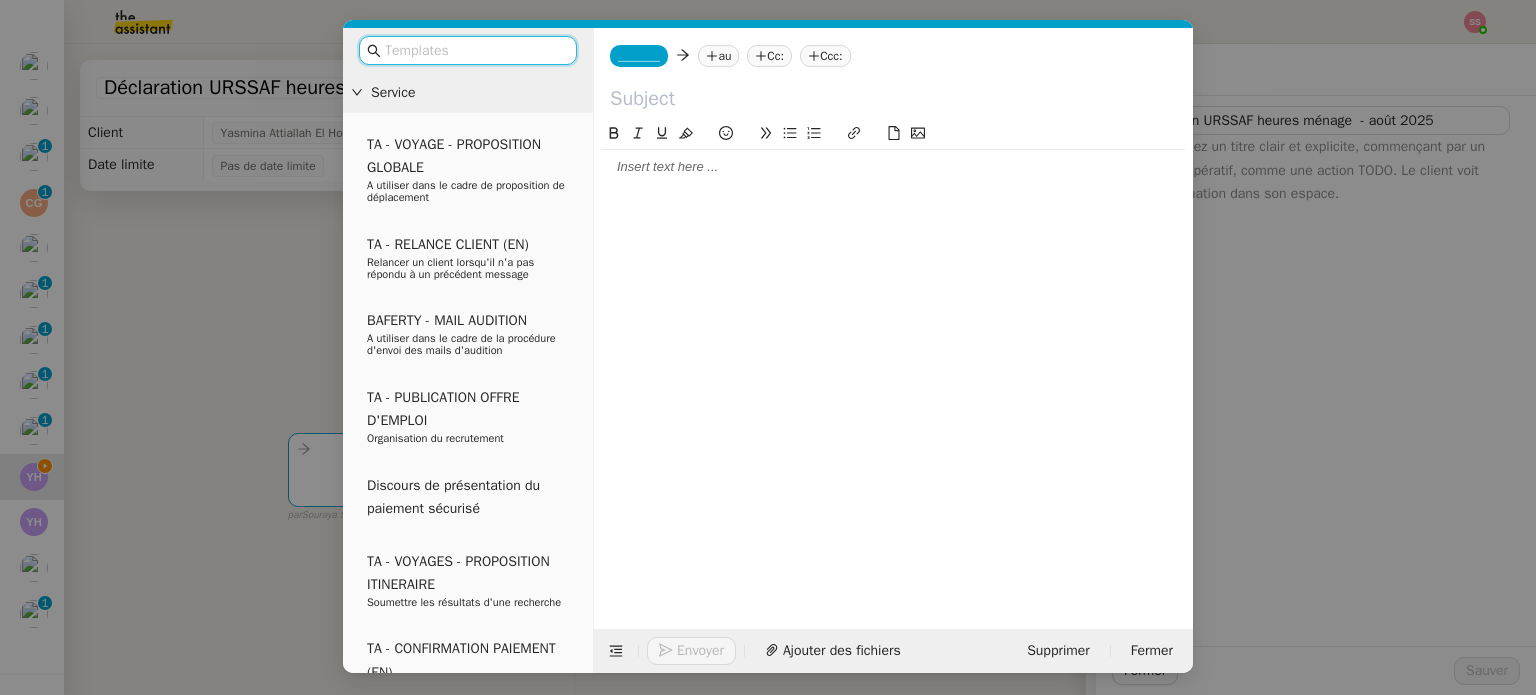 click 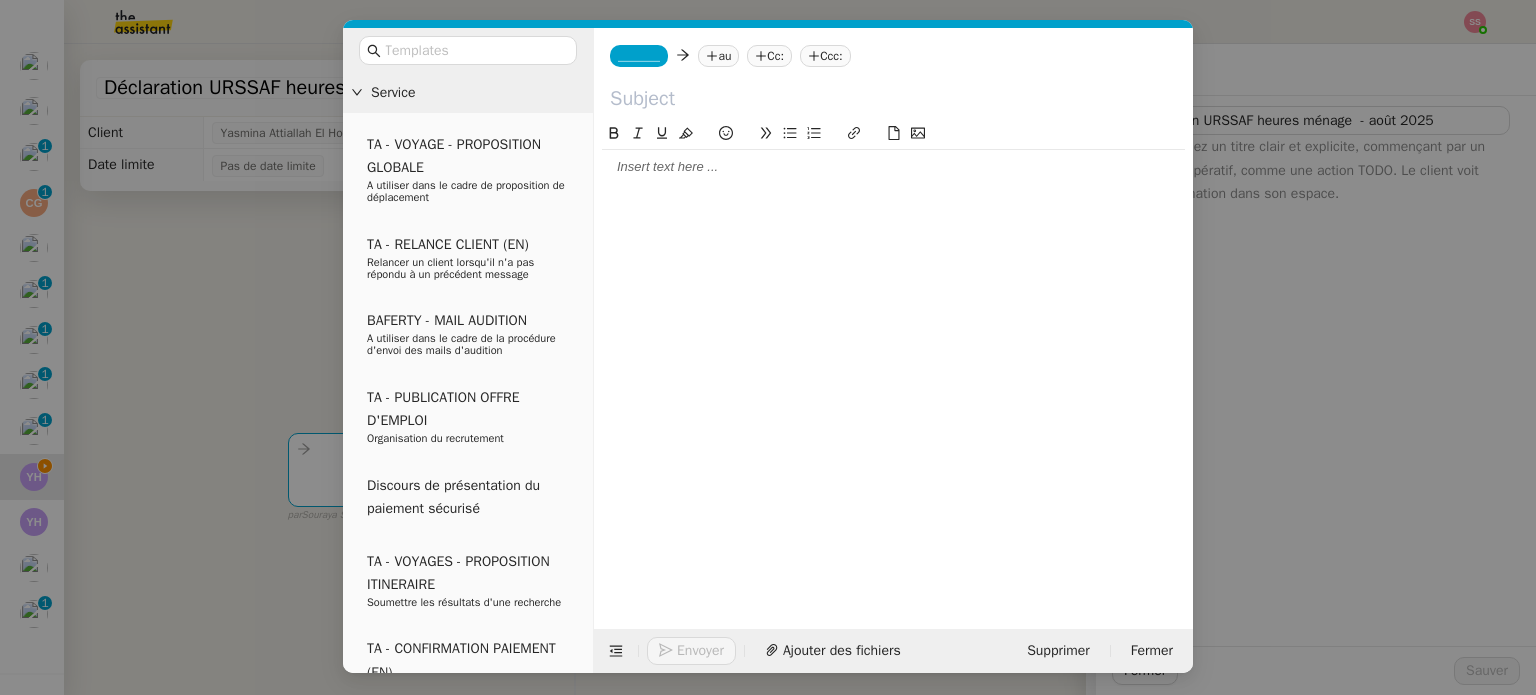 paste on "Déclaration URSSAF heures ménage" 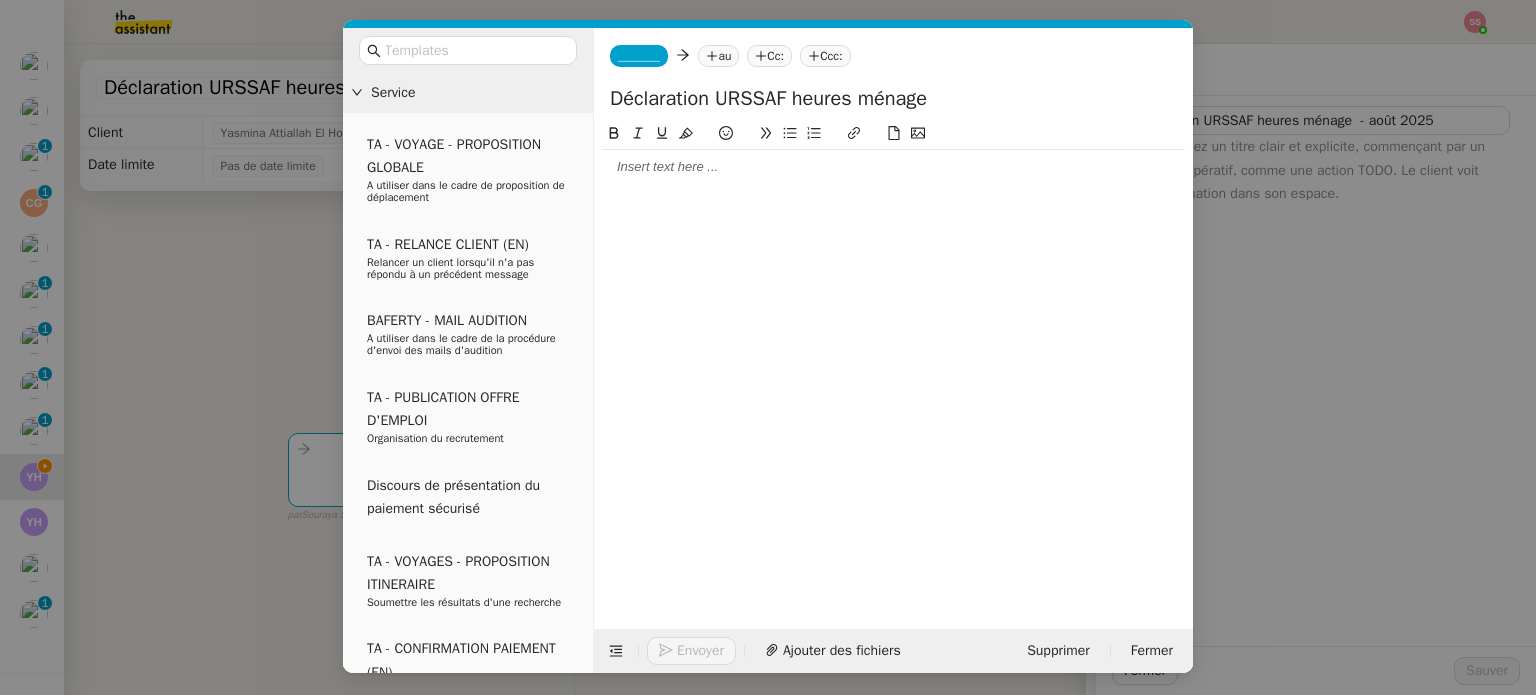 type on "Déclaration URSSAF heures ménage" 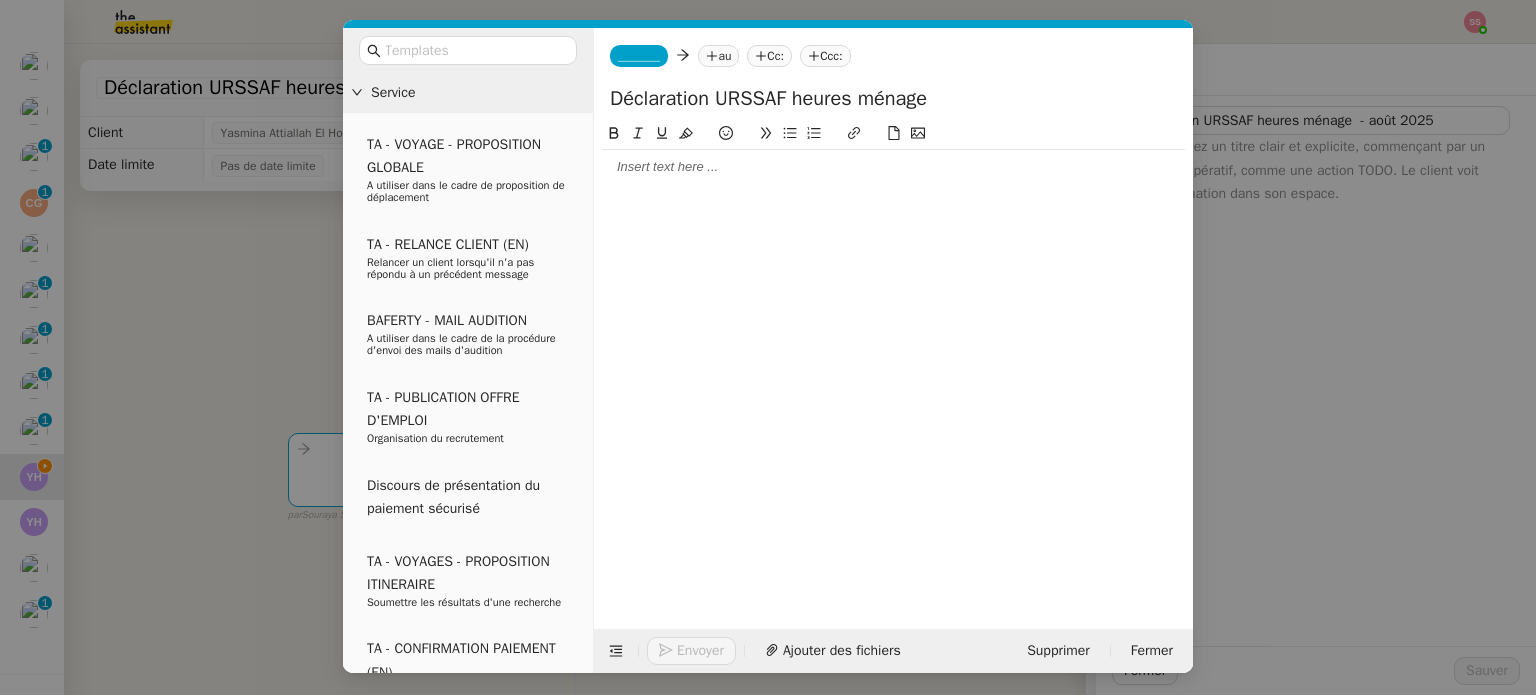 click 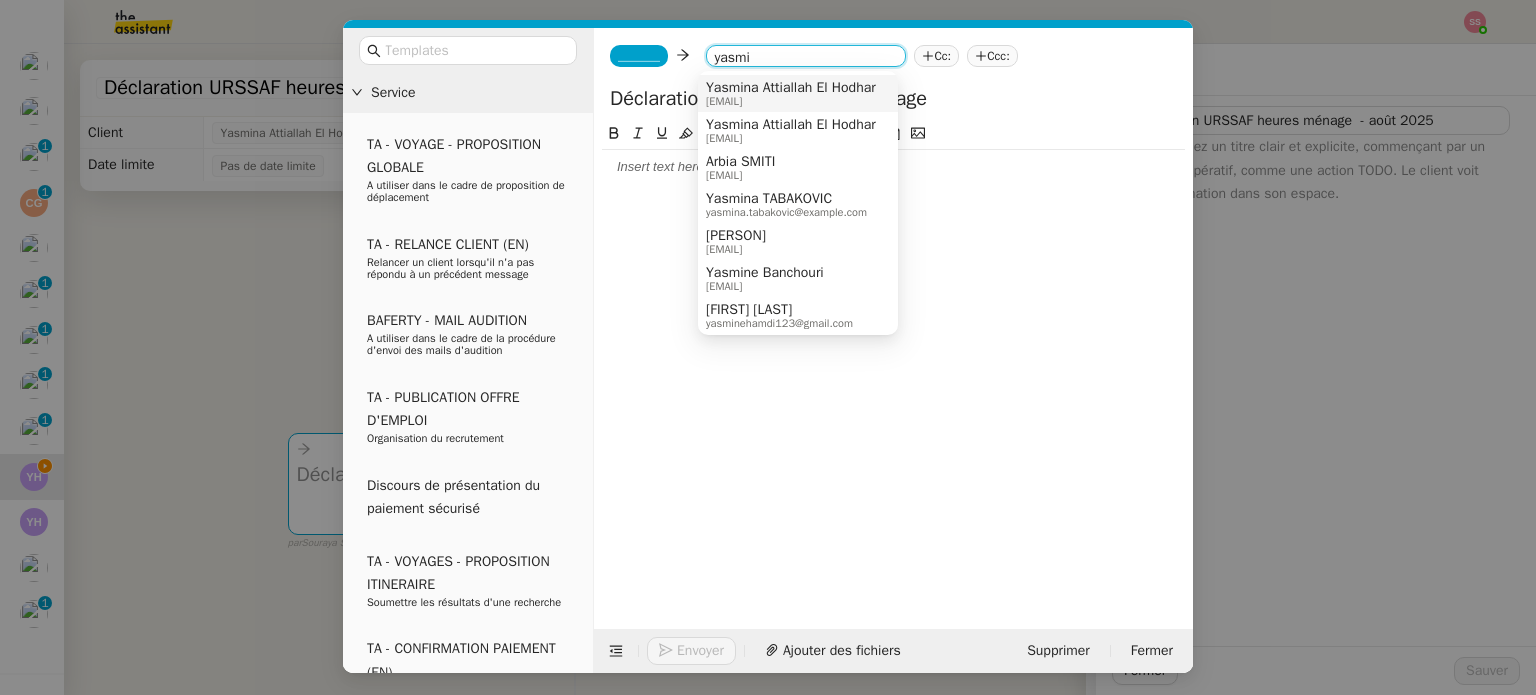 type on "yasmi" 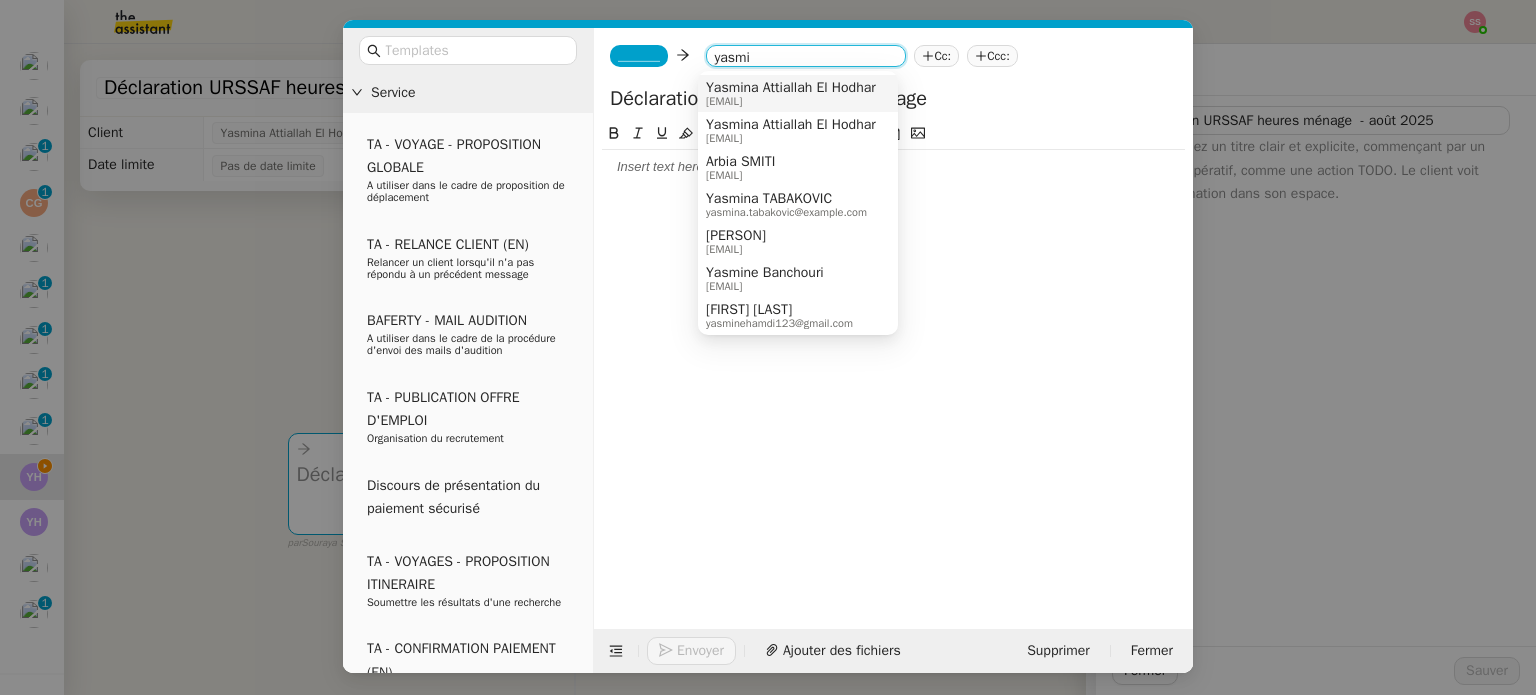 click on "Yasmina  Attiallah El Hodhar" at bounding box center [791, 88] 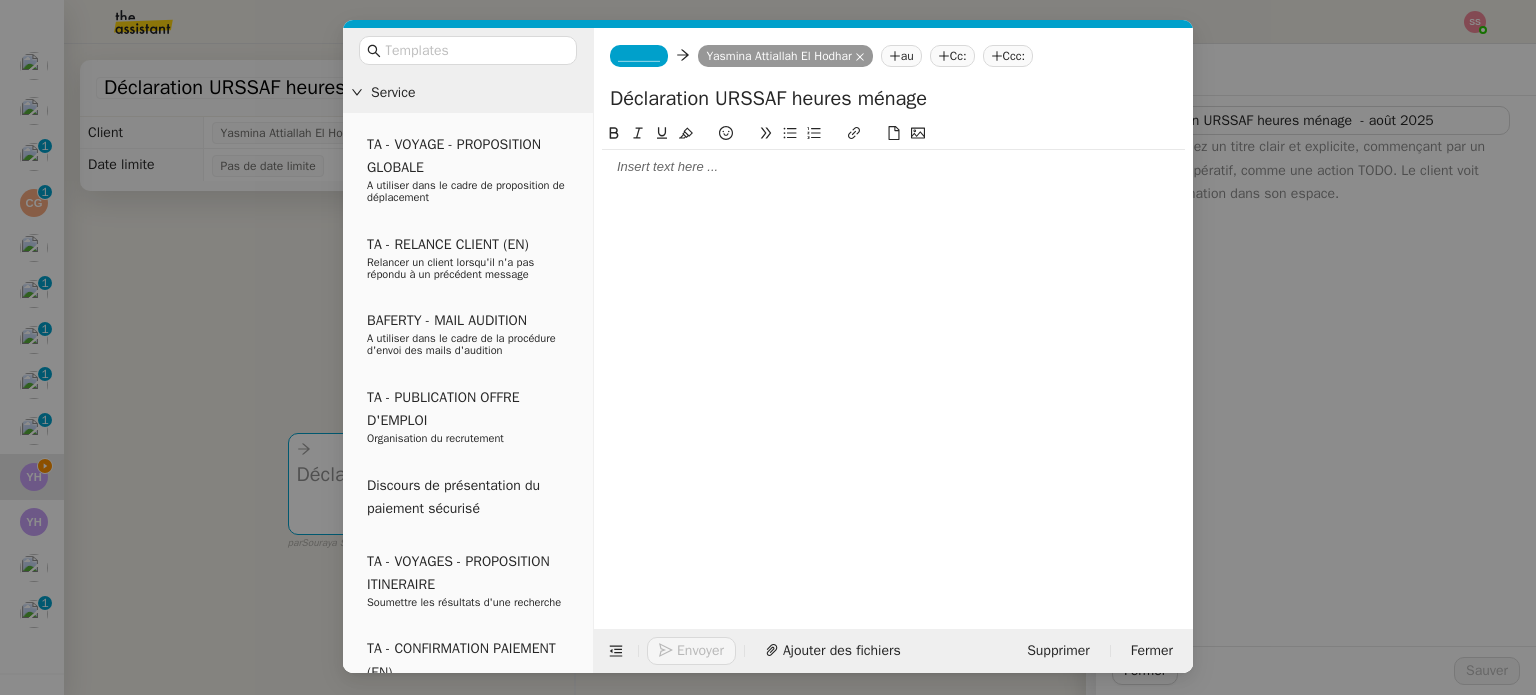 click on "_______" 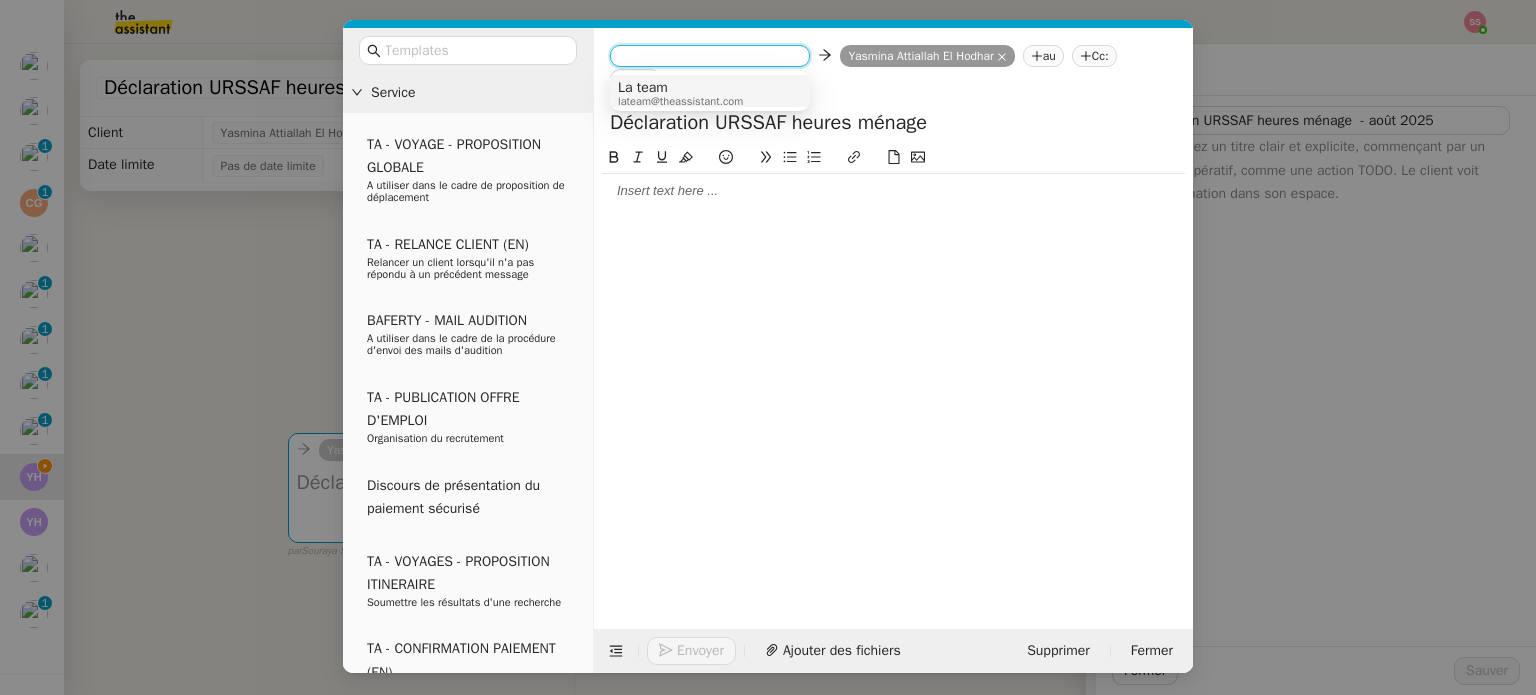 click on "La team" at bounding box center (680, 88) 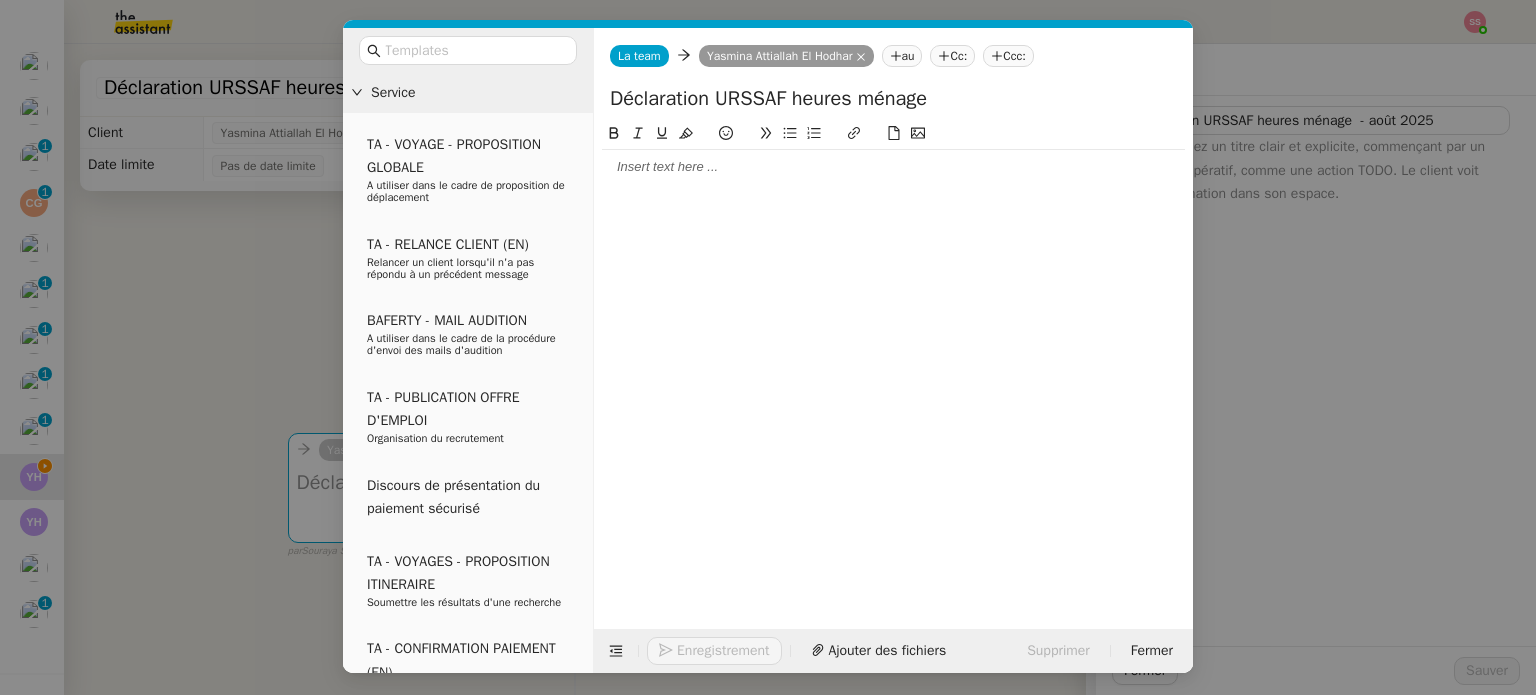 click 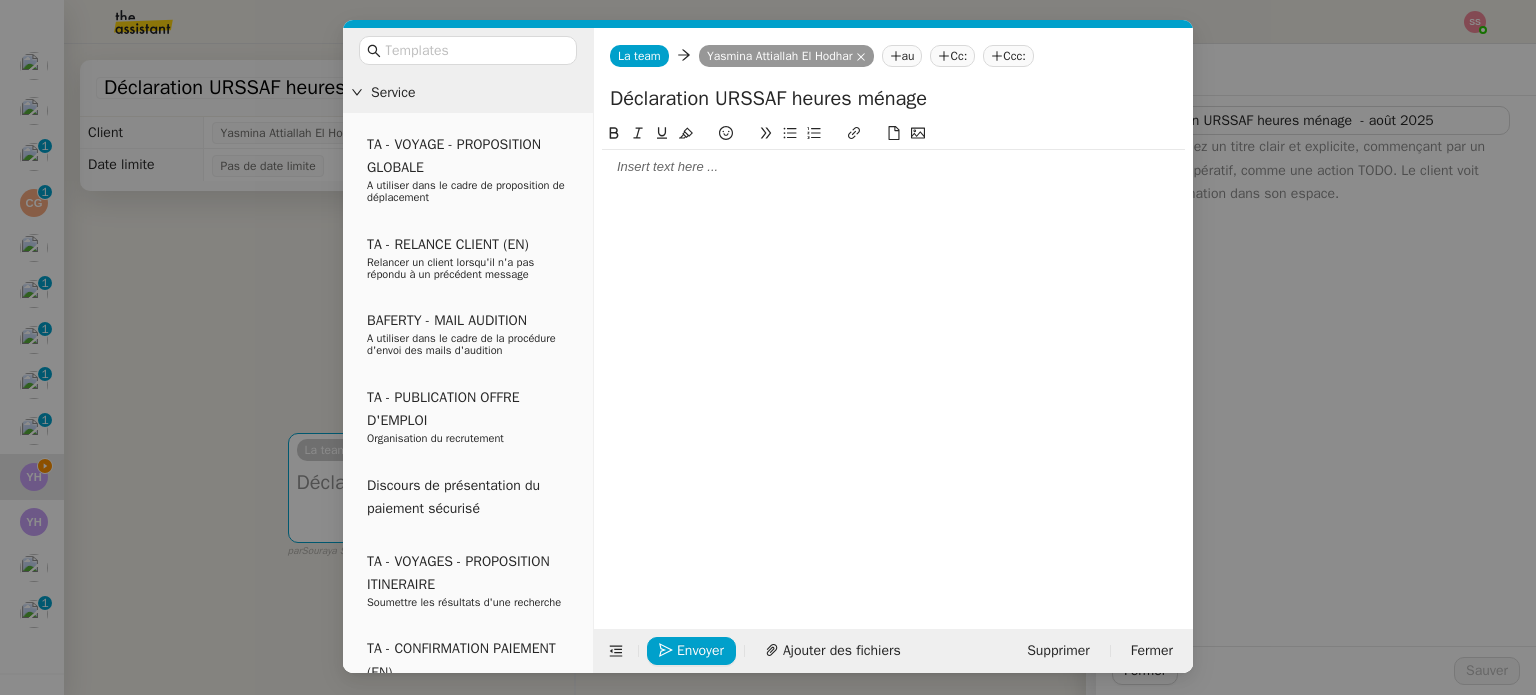 type 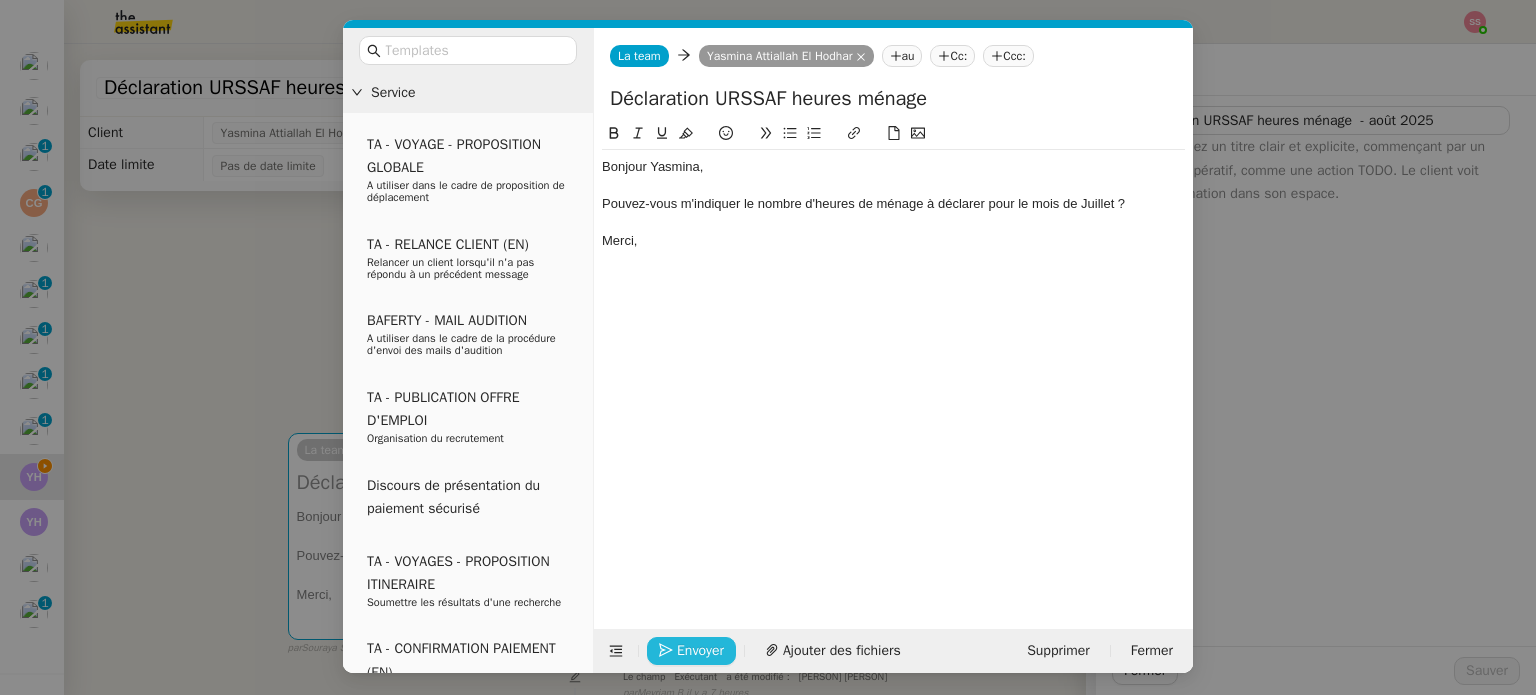 click on "Envoyer" 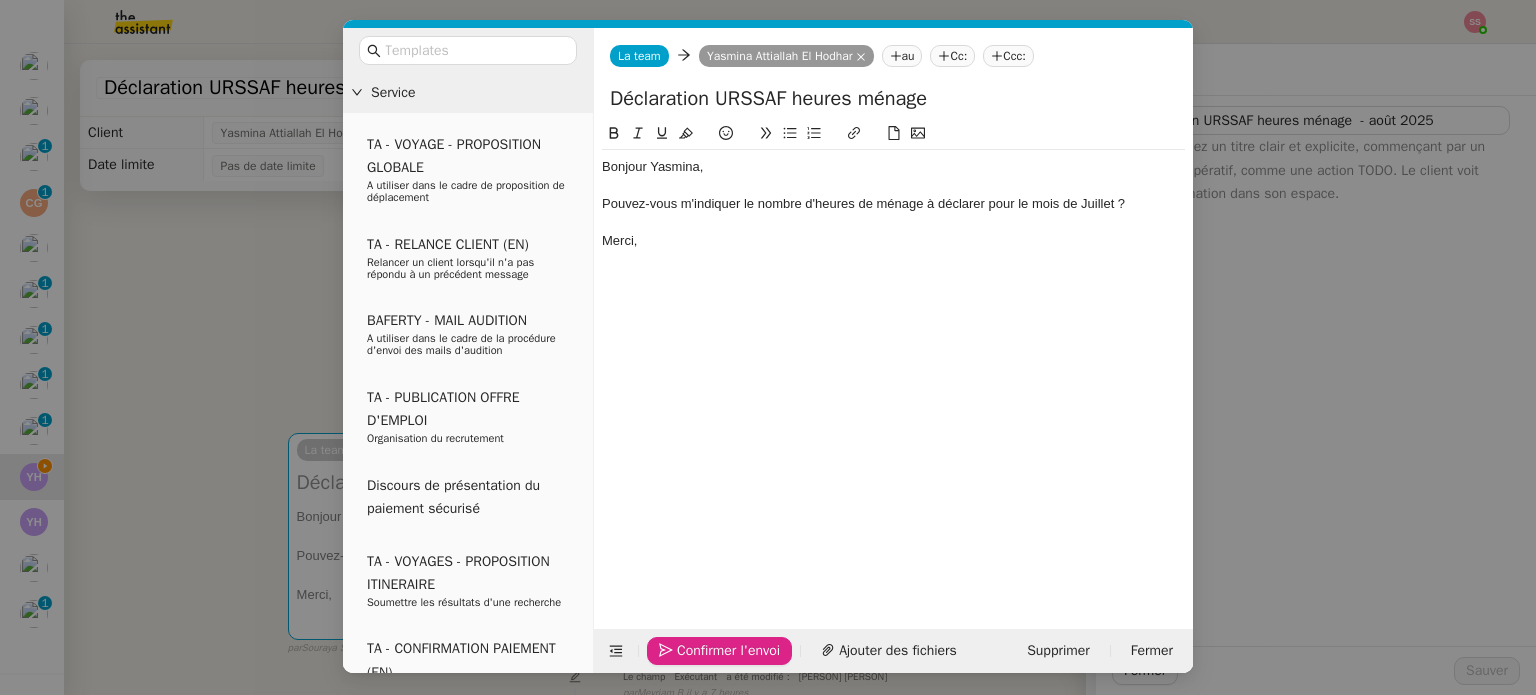 click on "Confirmer l'envoi" 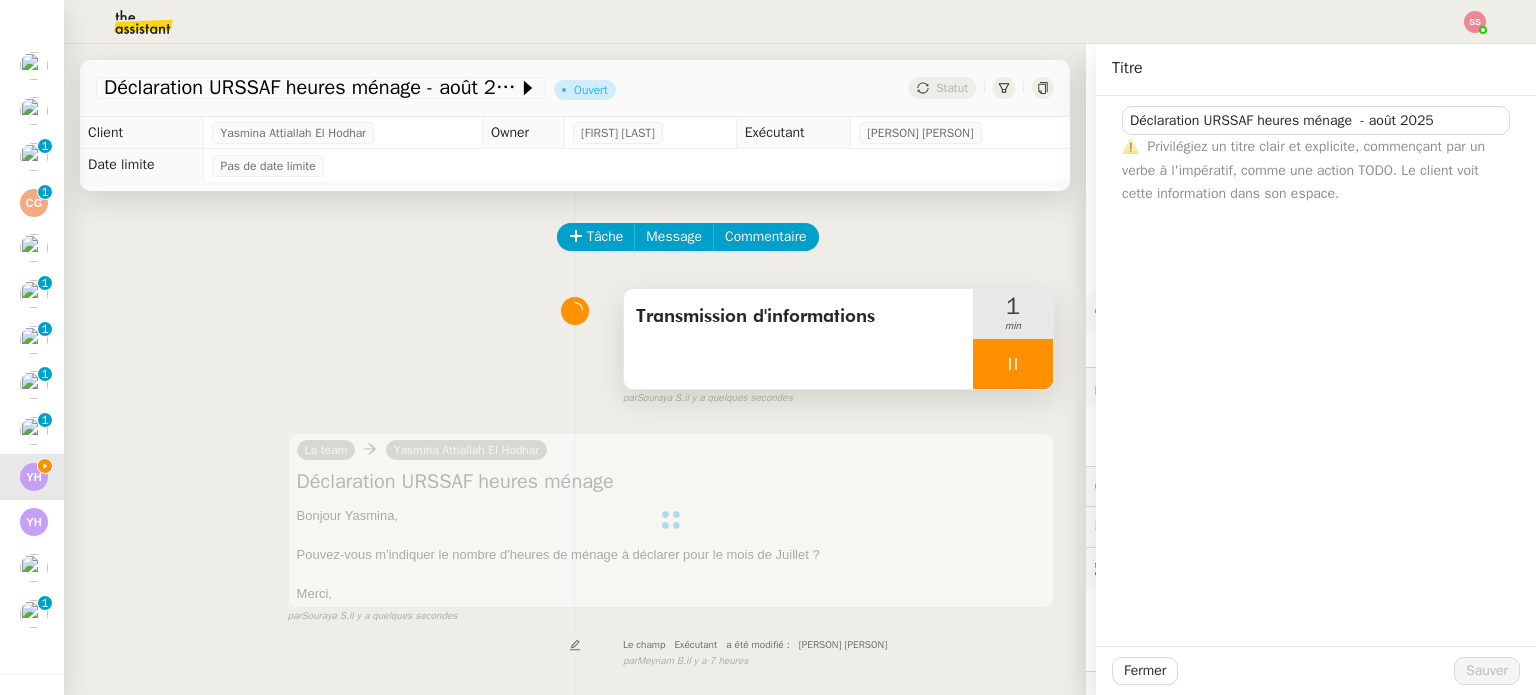 click at bounding box center (1013, 364) 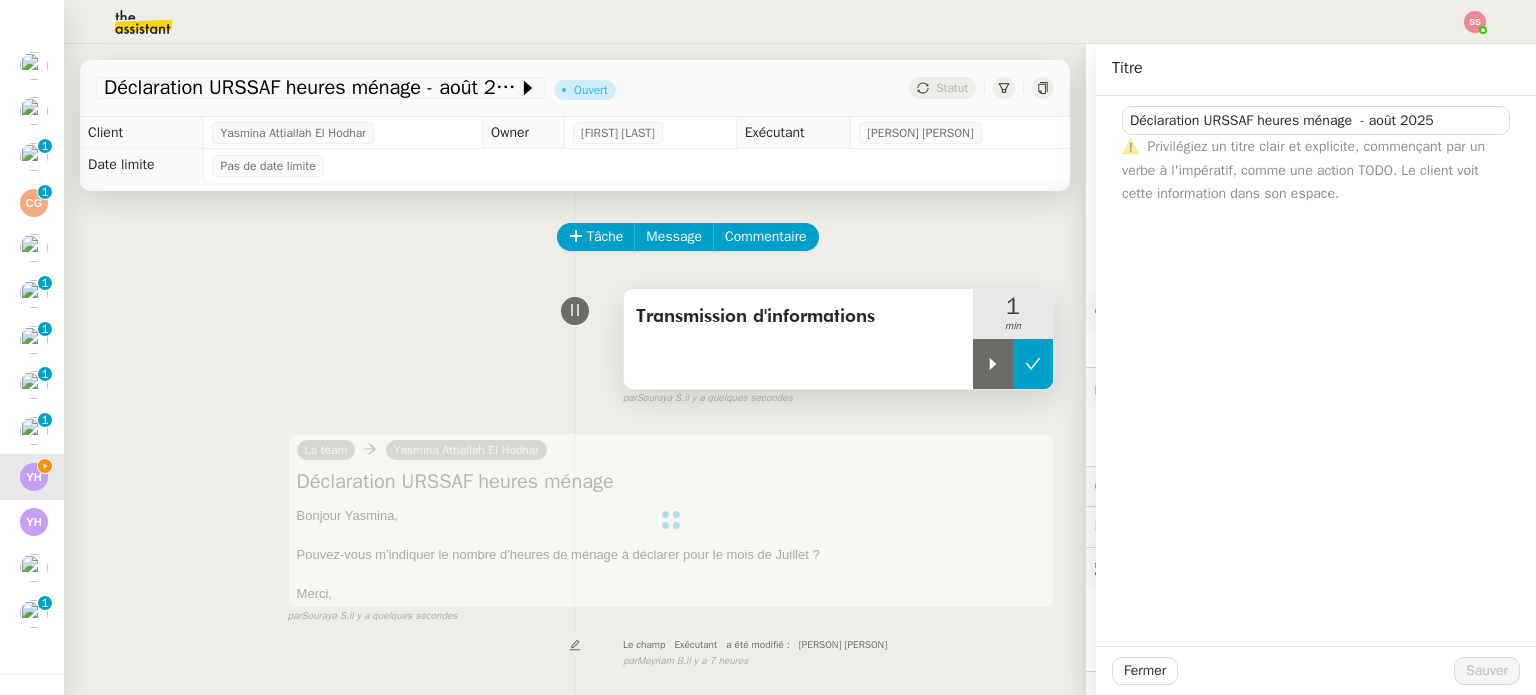 click at bounding box center (1033, 364) 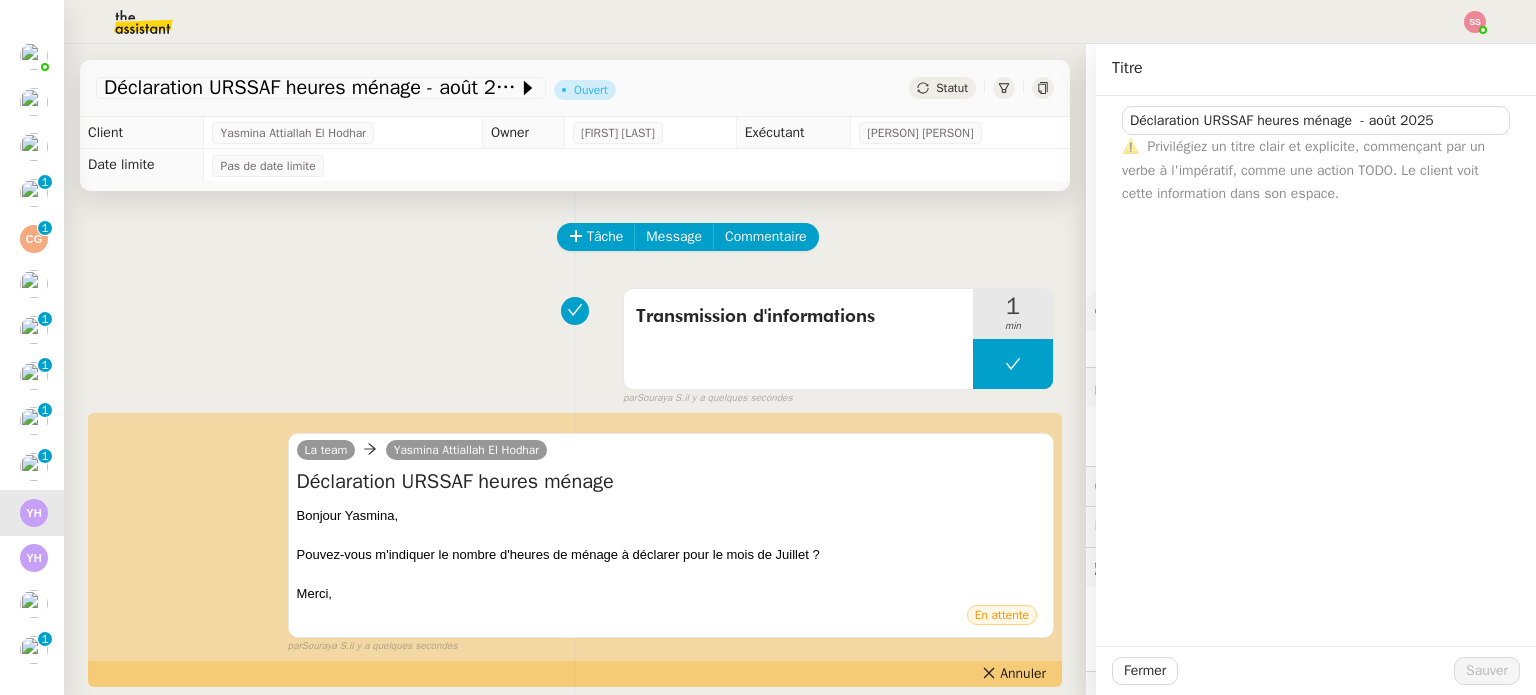 scroll, scrollTop: 144, scrollLeft: 0, axis: vertical 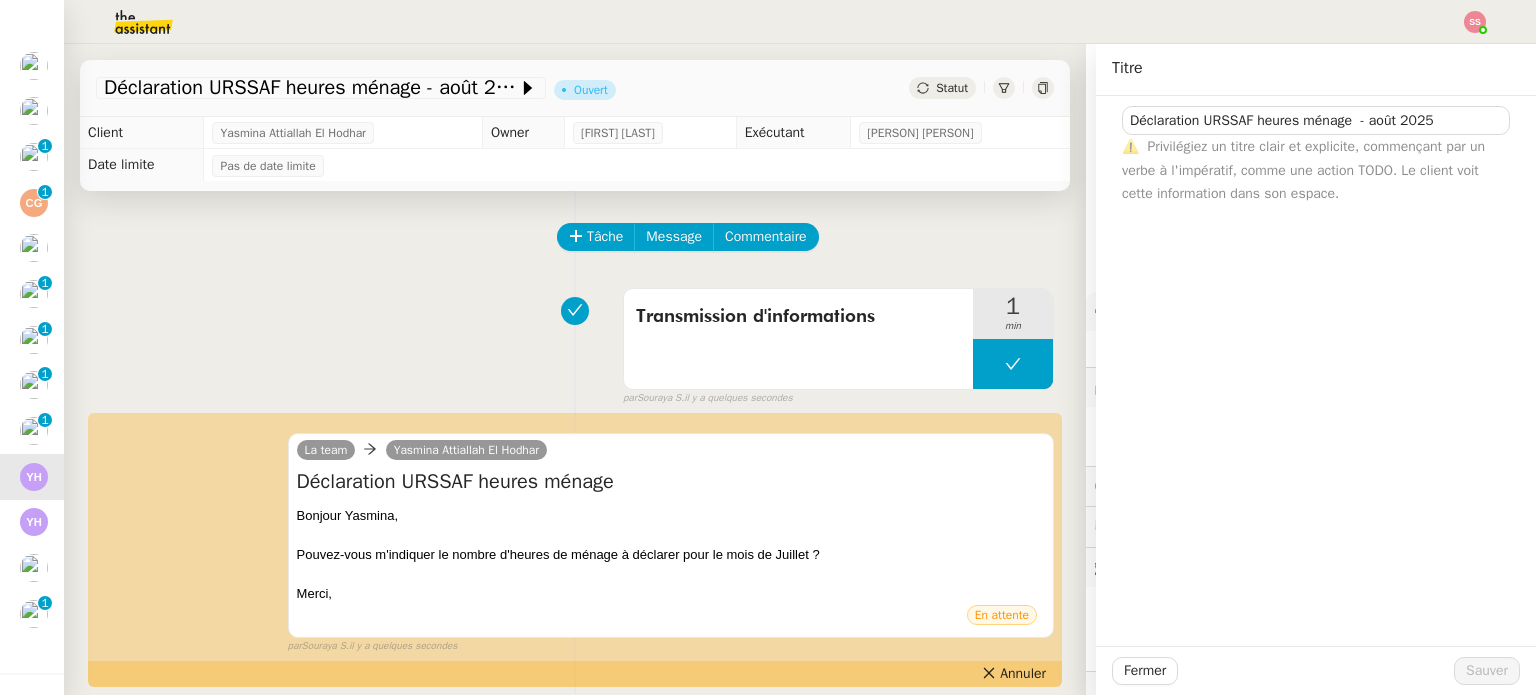 click on "Statut" 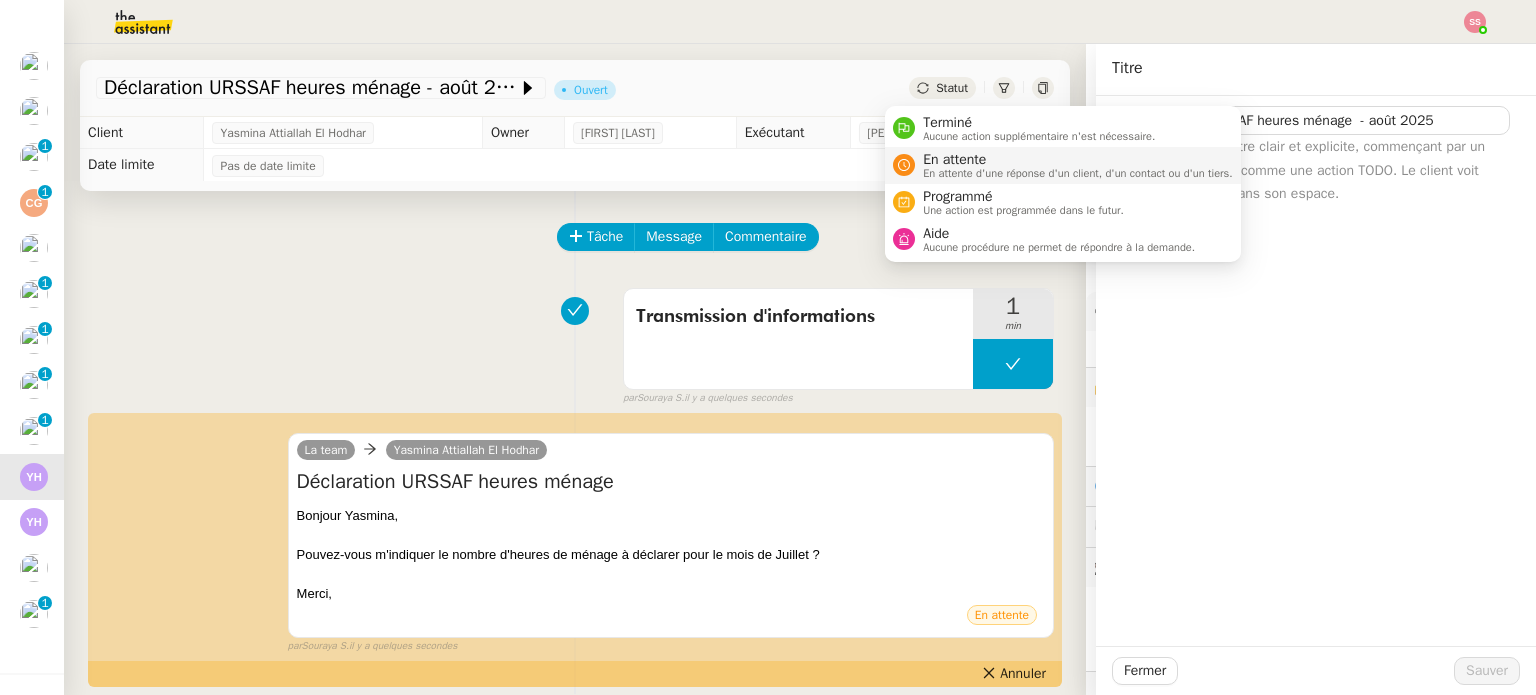 click on "En attente" at bounding box center (1078, 160) 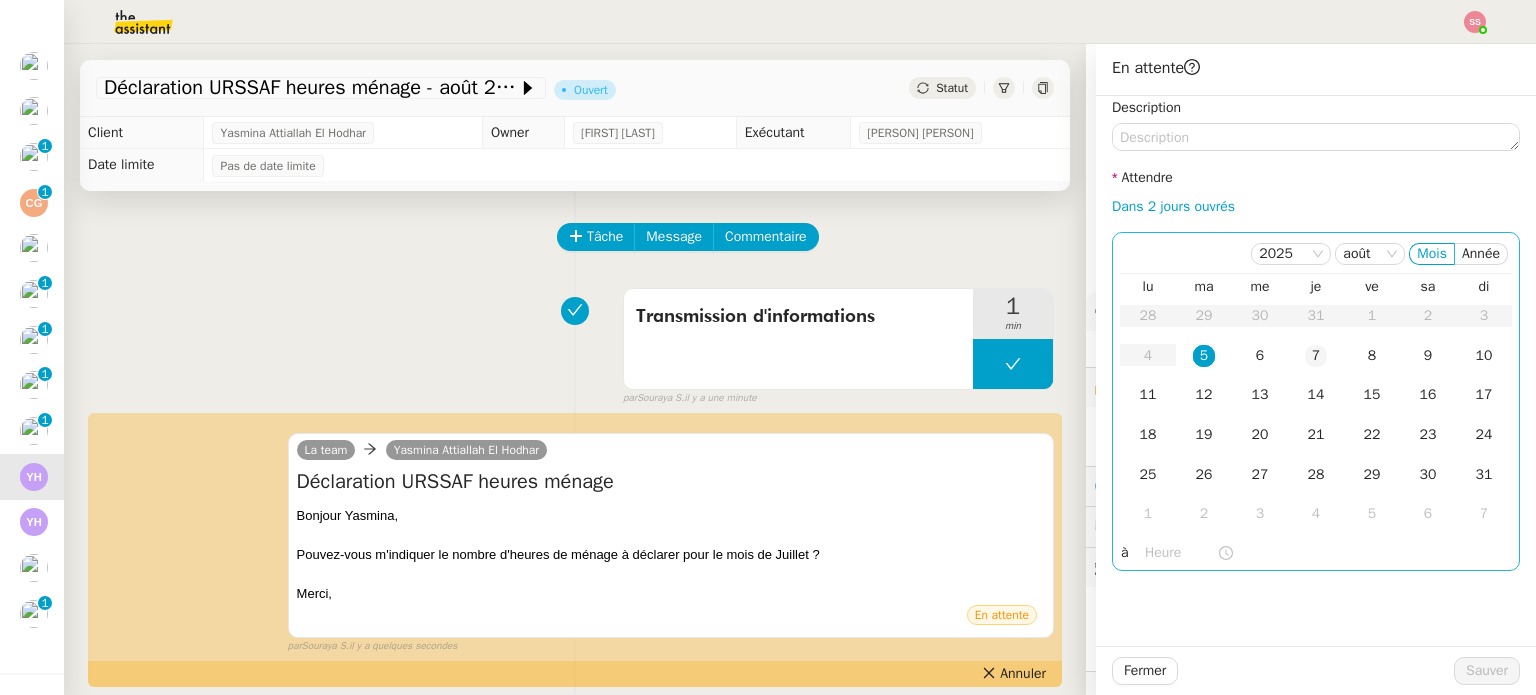click on "7" 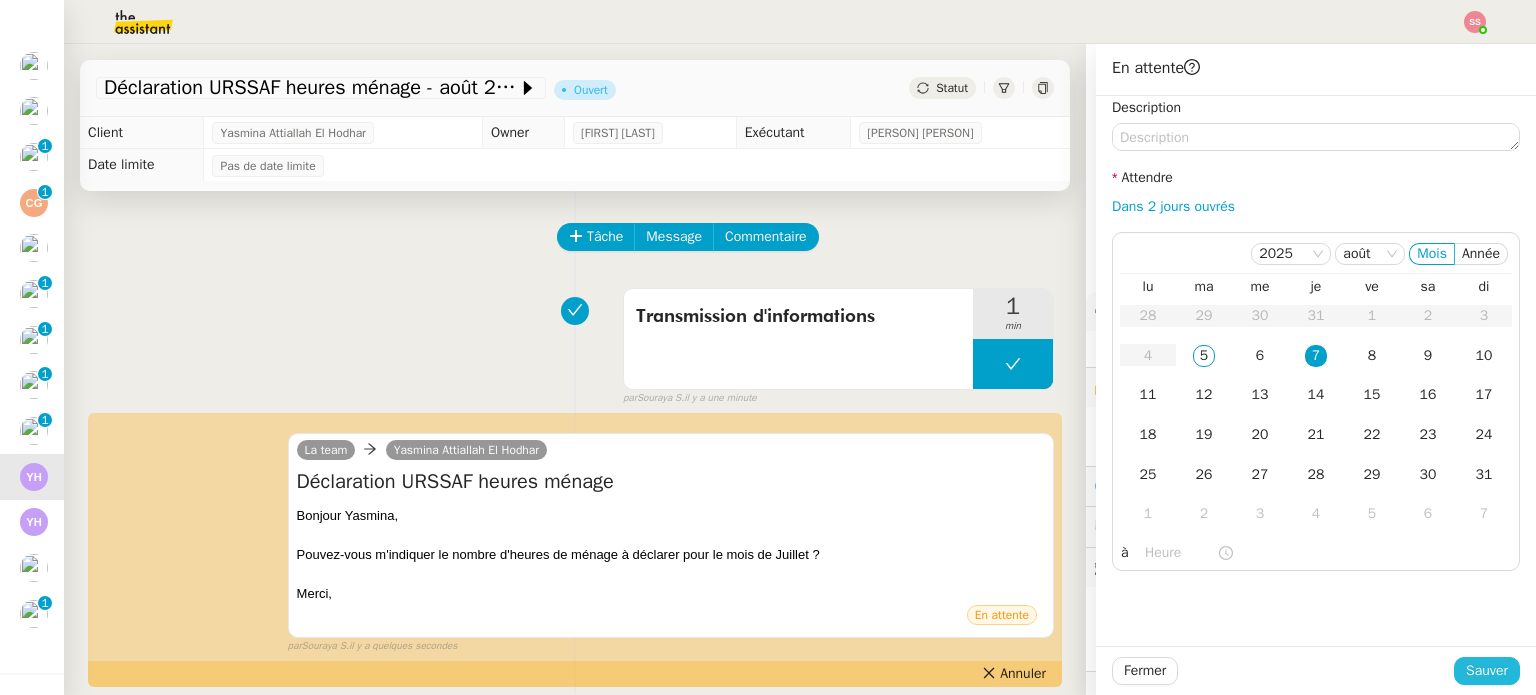 click on "Sauver" 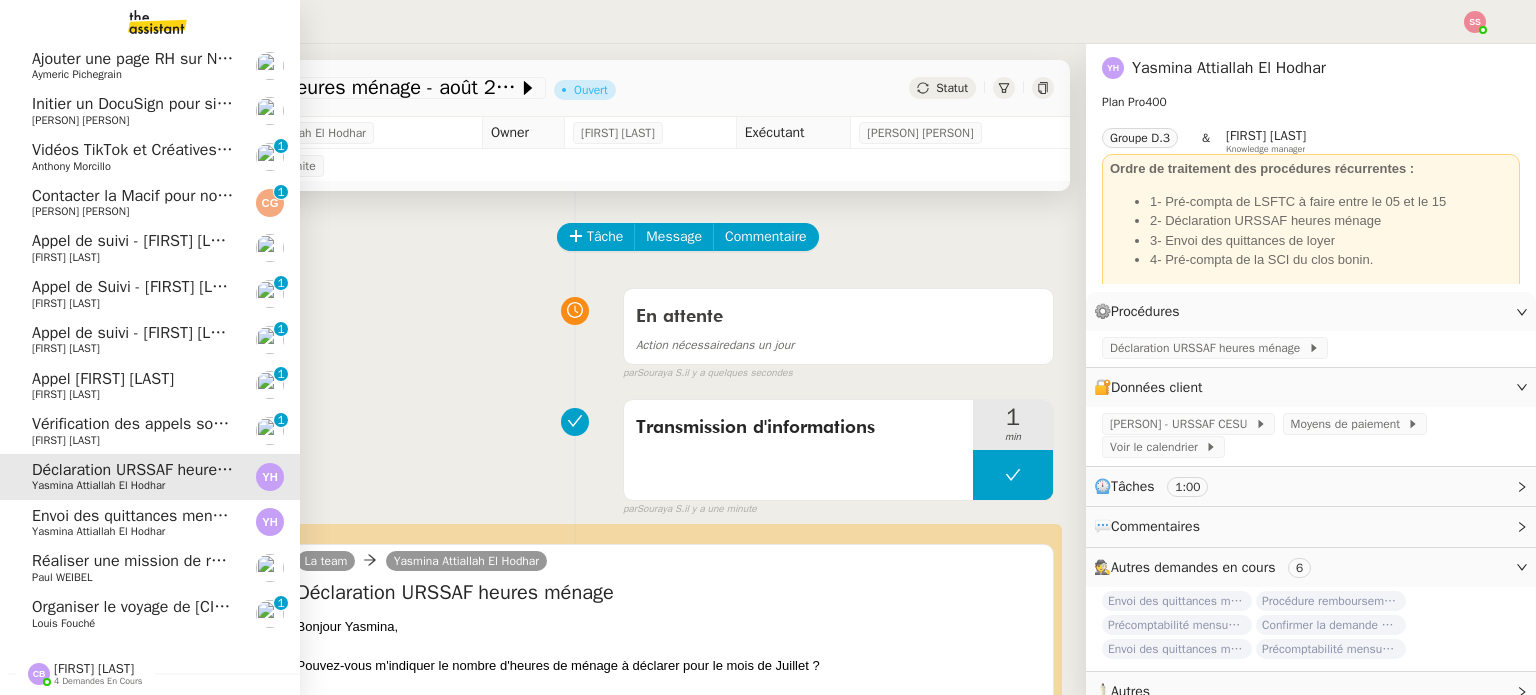scroll, scrollTop: 100, scrollLeft: 0, axis: vertical 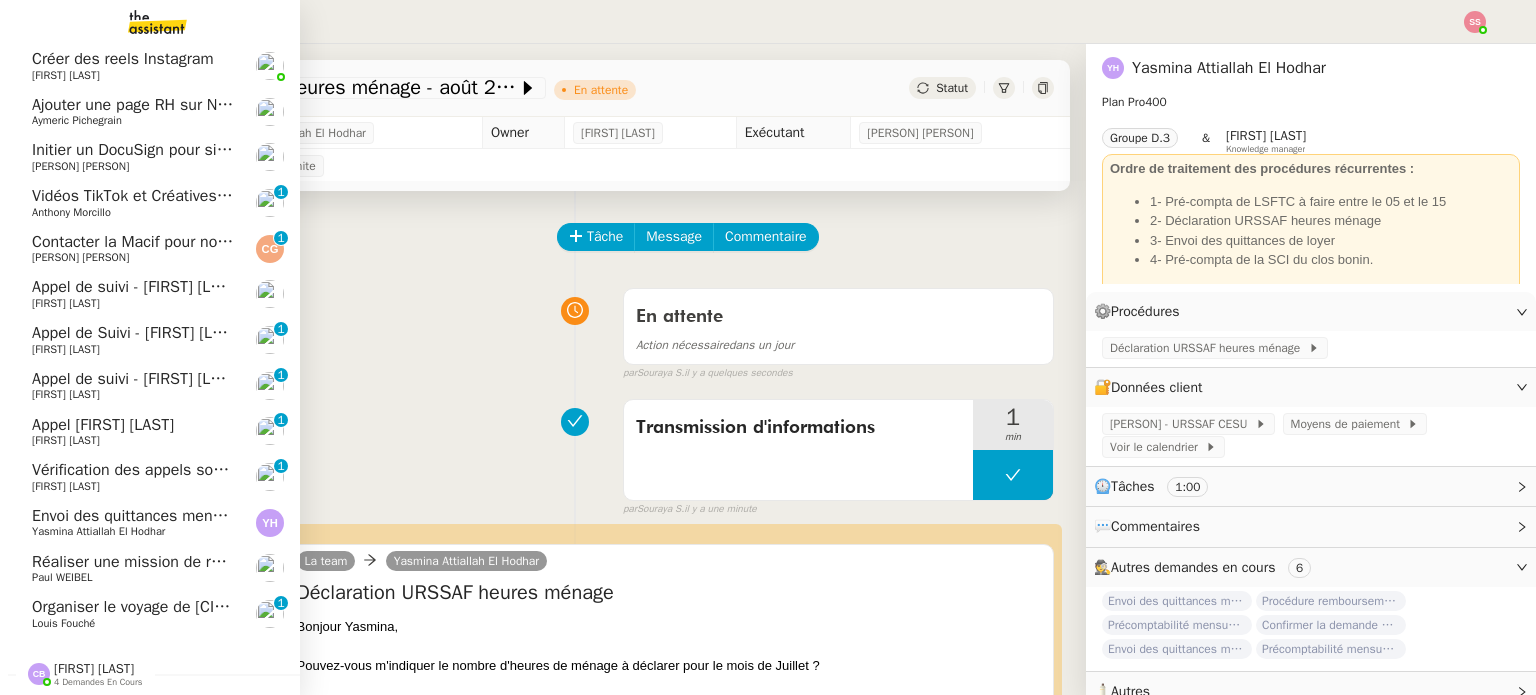 click on "Organiser le voyage de Denpasar à Paris" 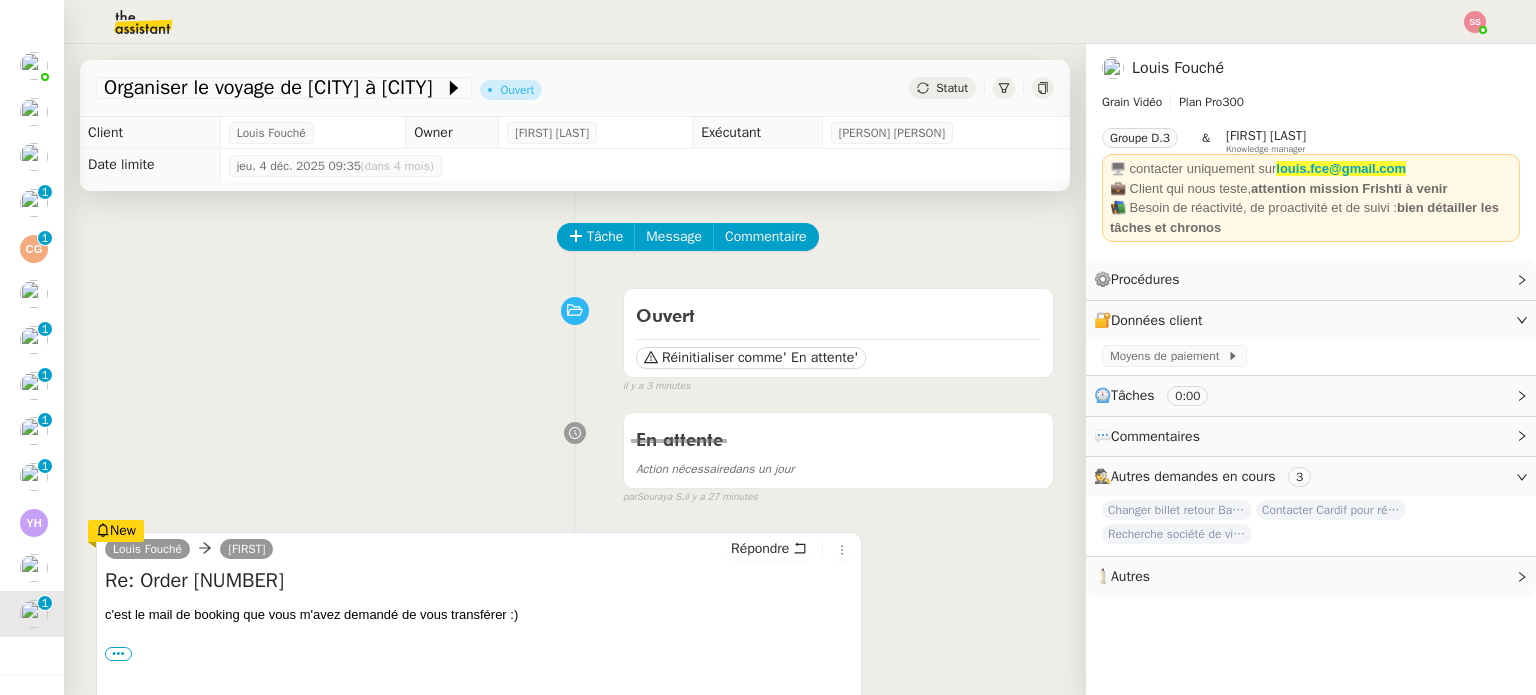 scroll, scrollTop: 300, scrollLeft: 0, axis: vertical 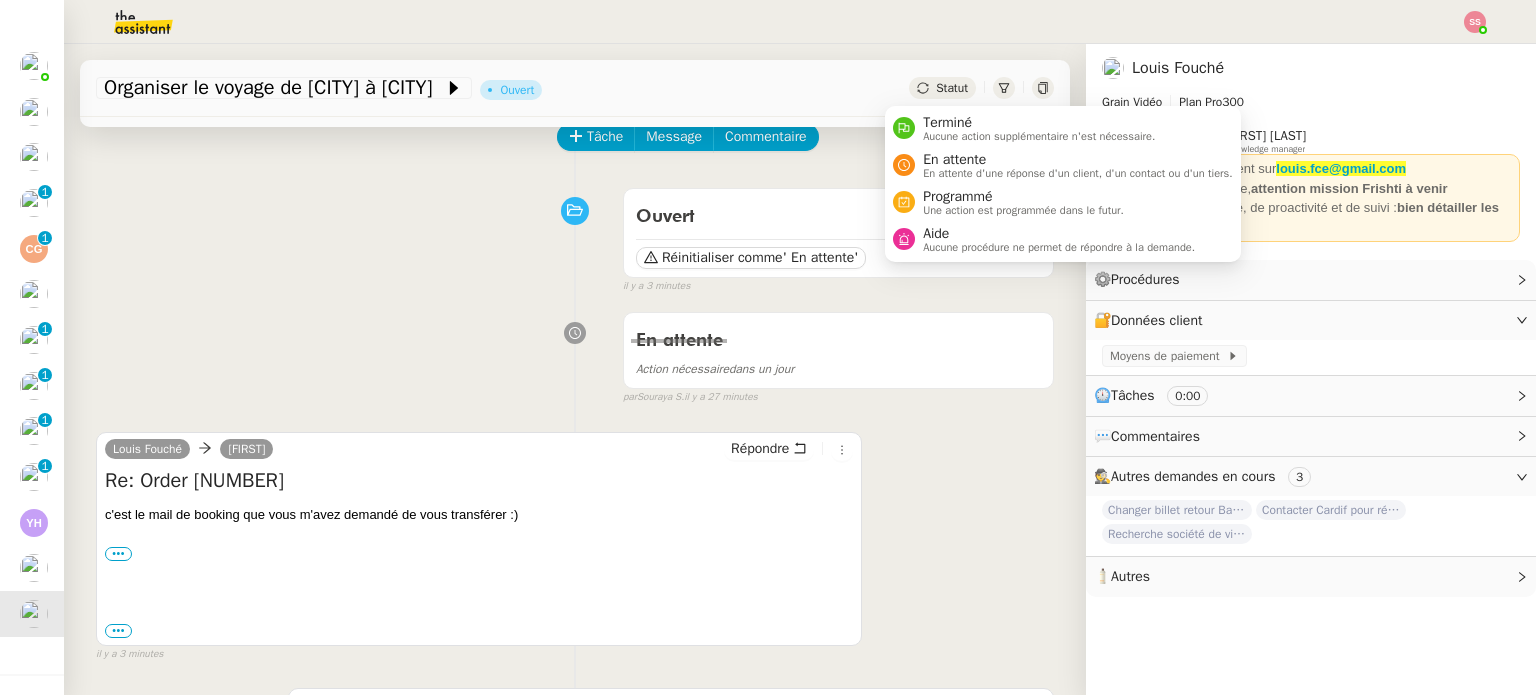 click on "Statut" 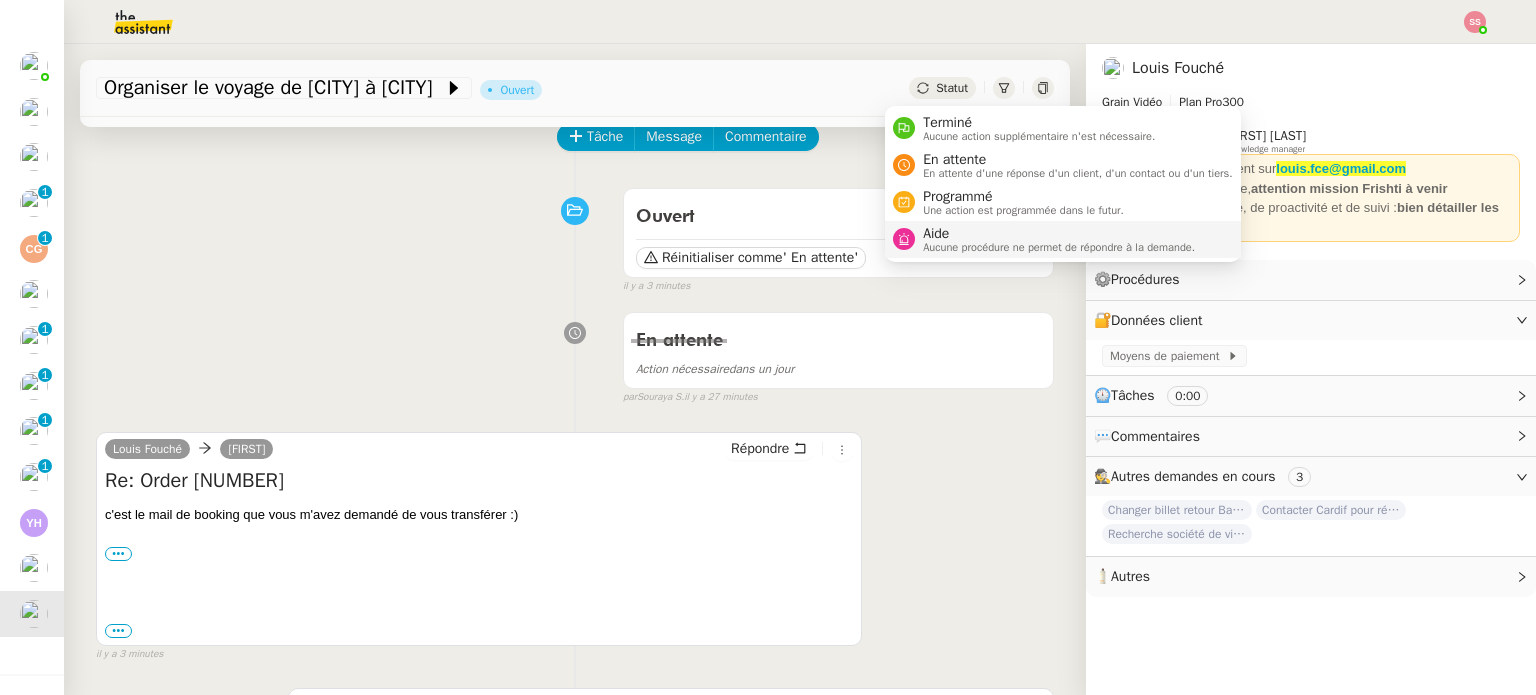 click on "Aide" at bounding box center (1059, 234) 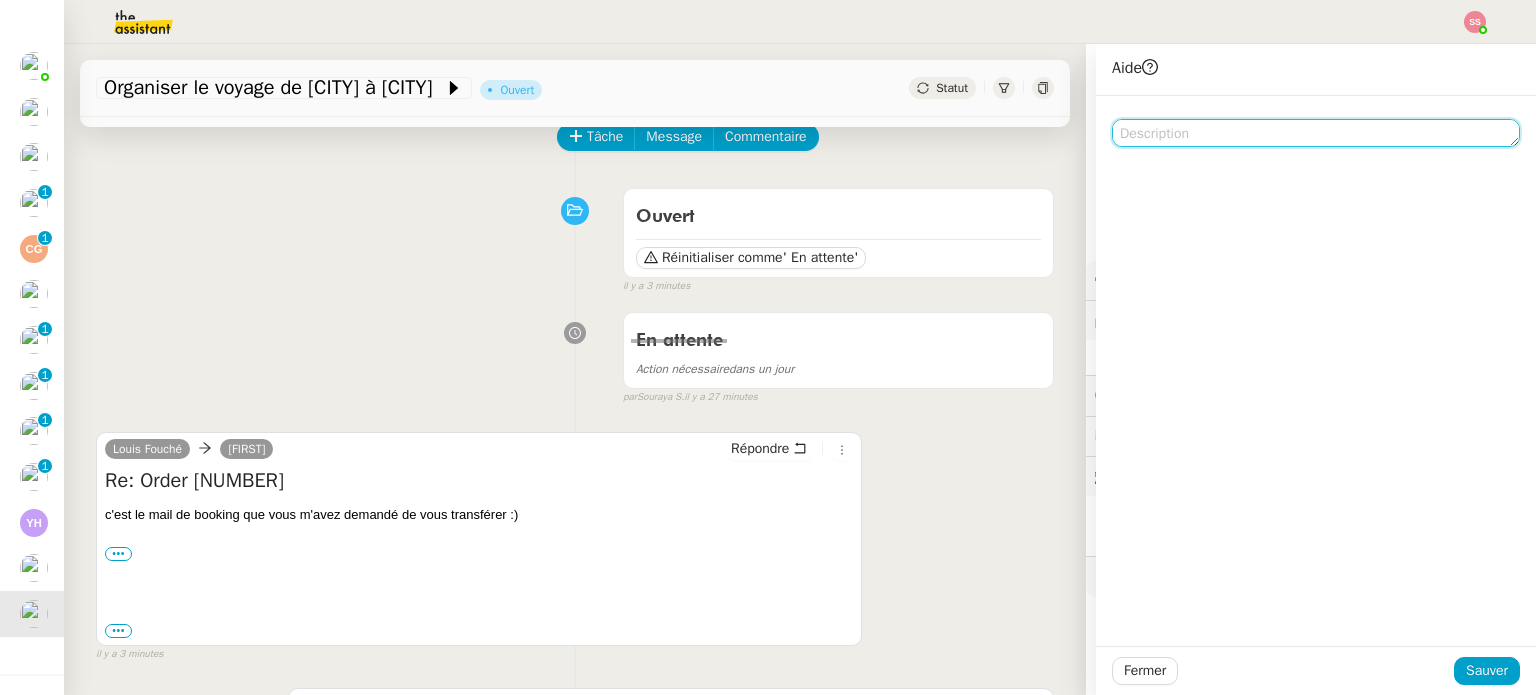 click 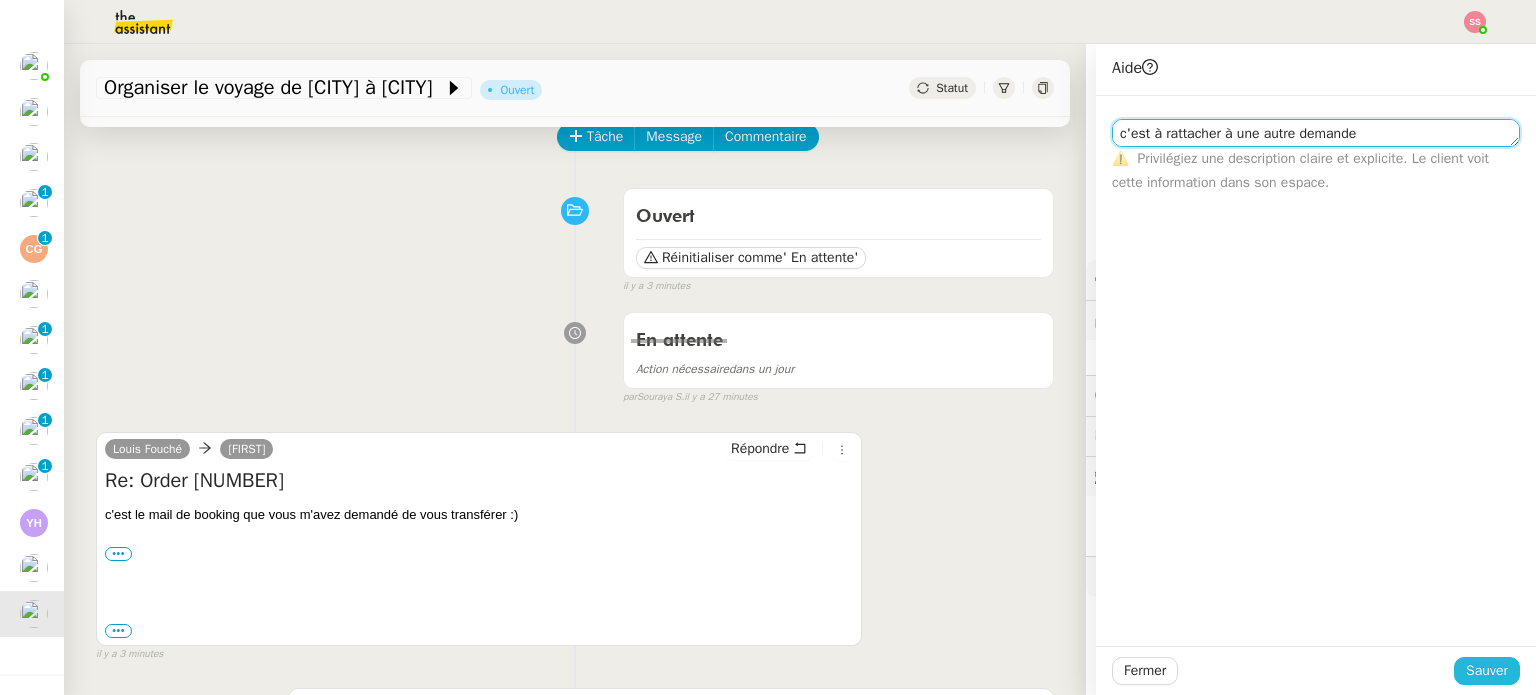 type on "c'est à rattacher à une autre demande" 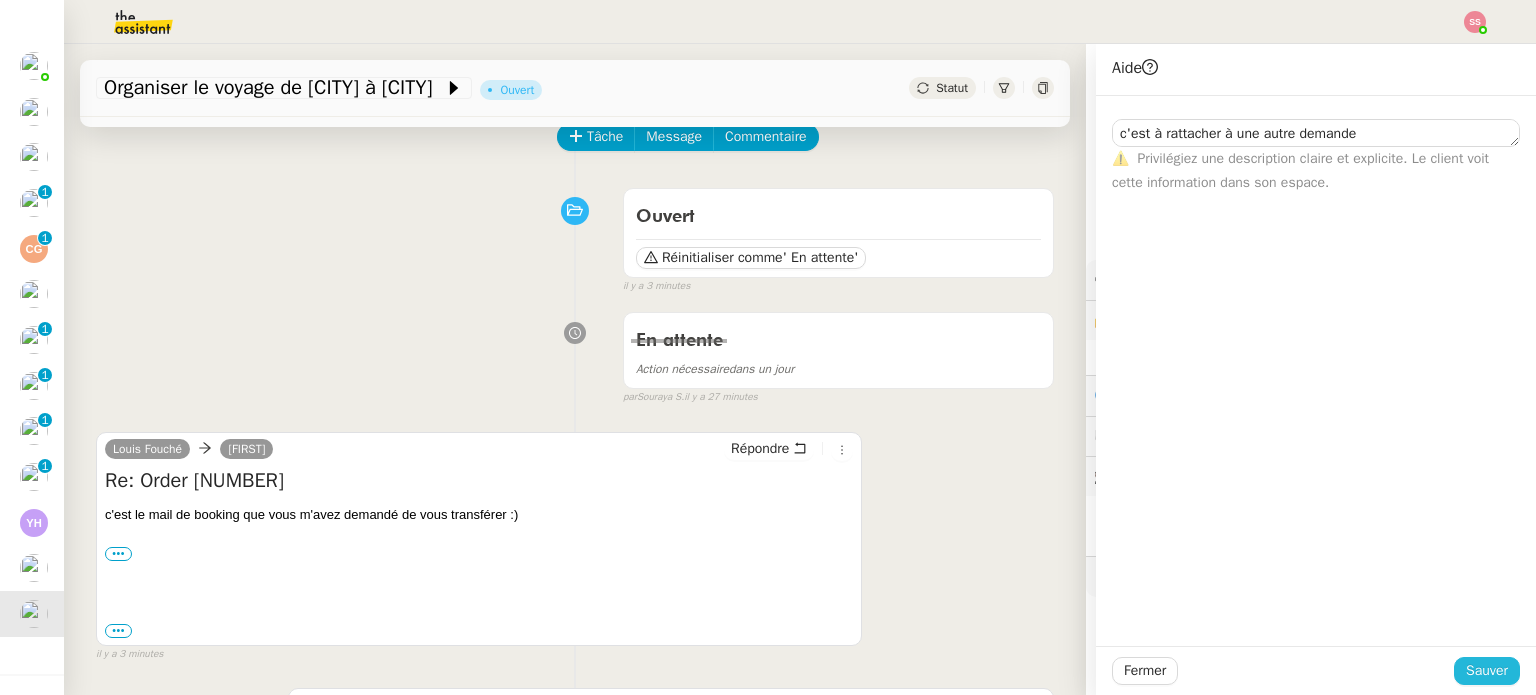 click on "Sauver" 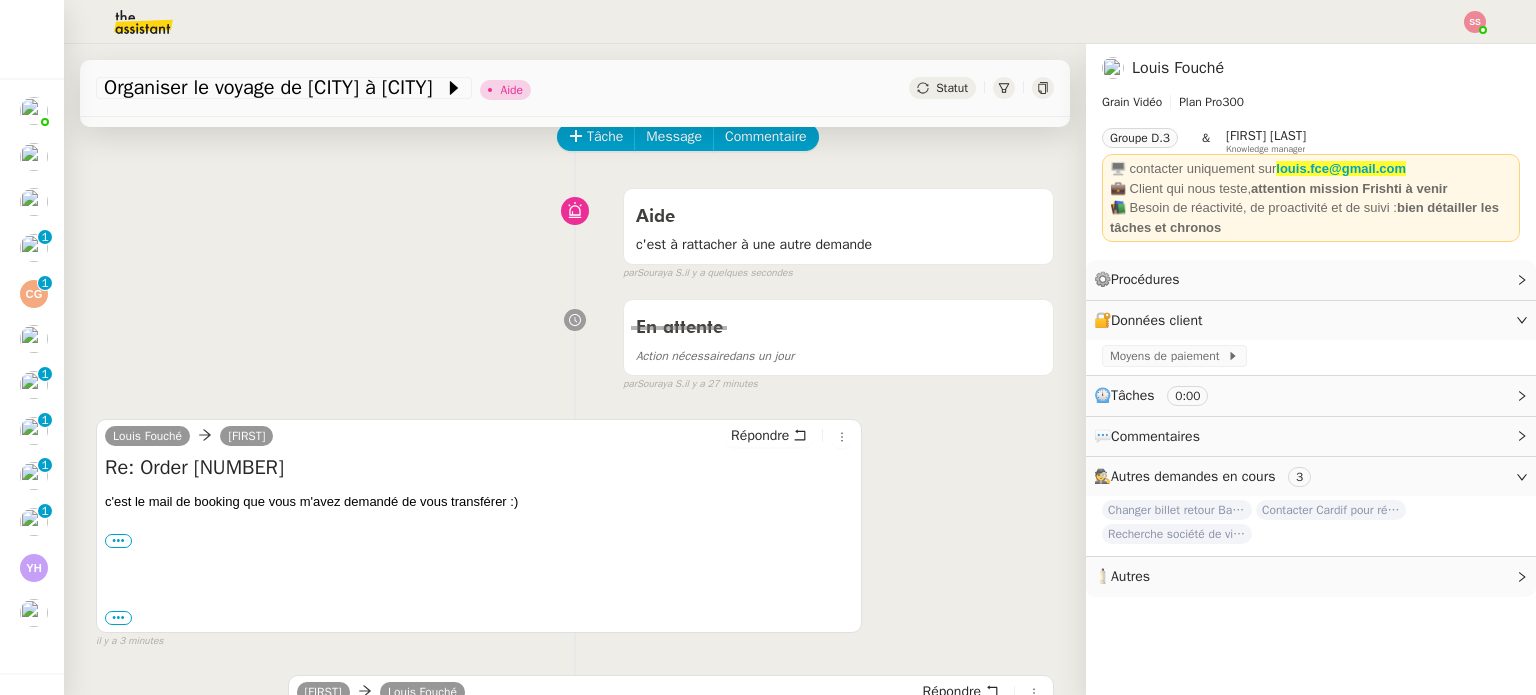 scroll, scrollTop: 54, scrollLeft: 0, axis: vertical 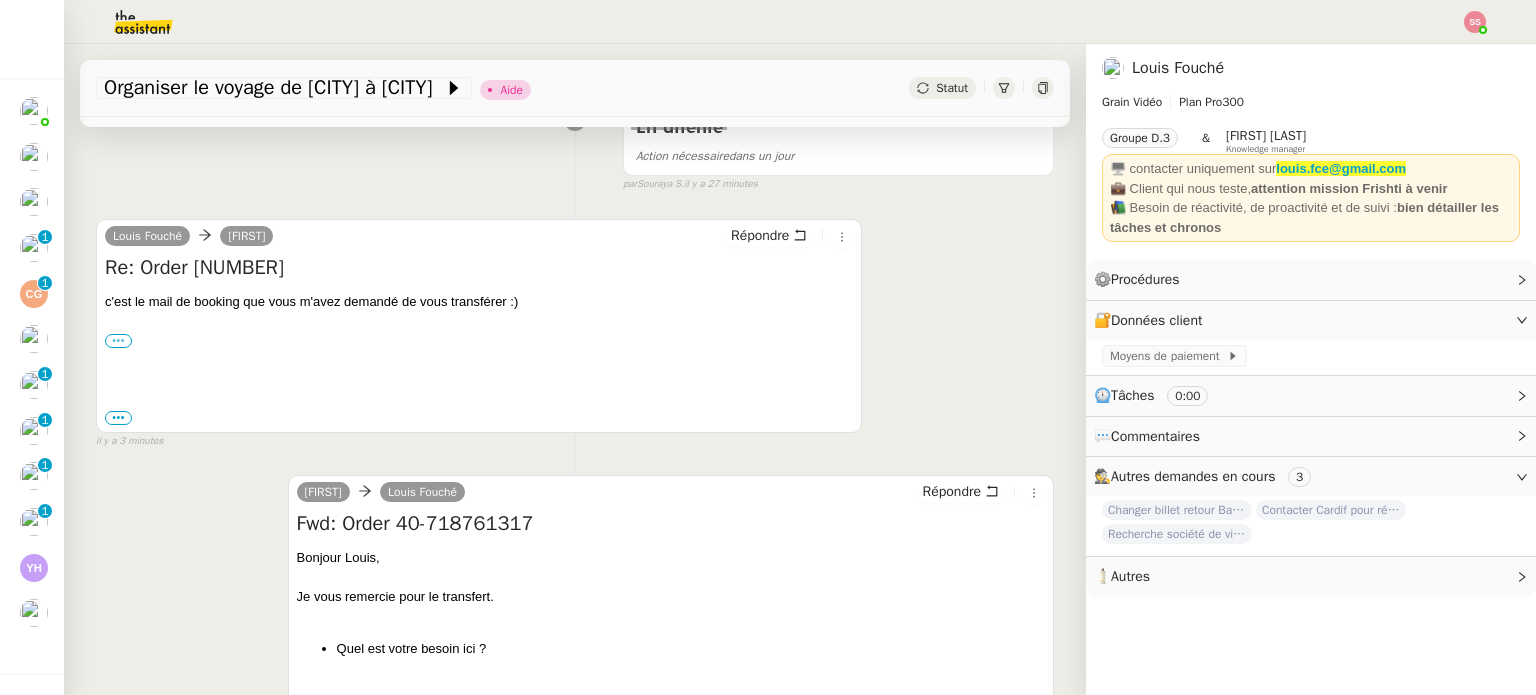 click on "•••" at bounding box center [118, 341] 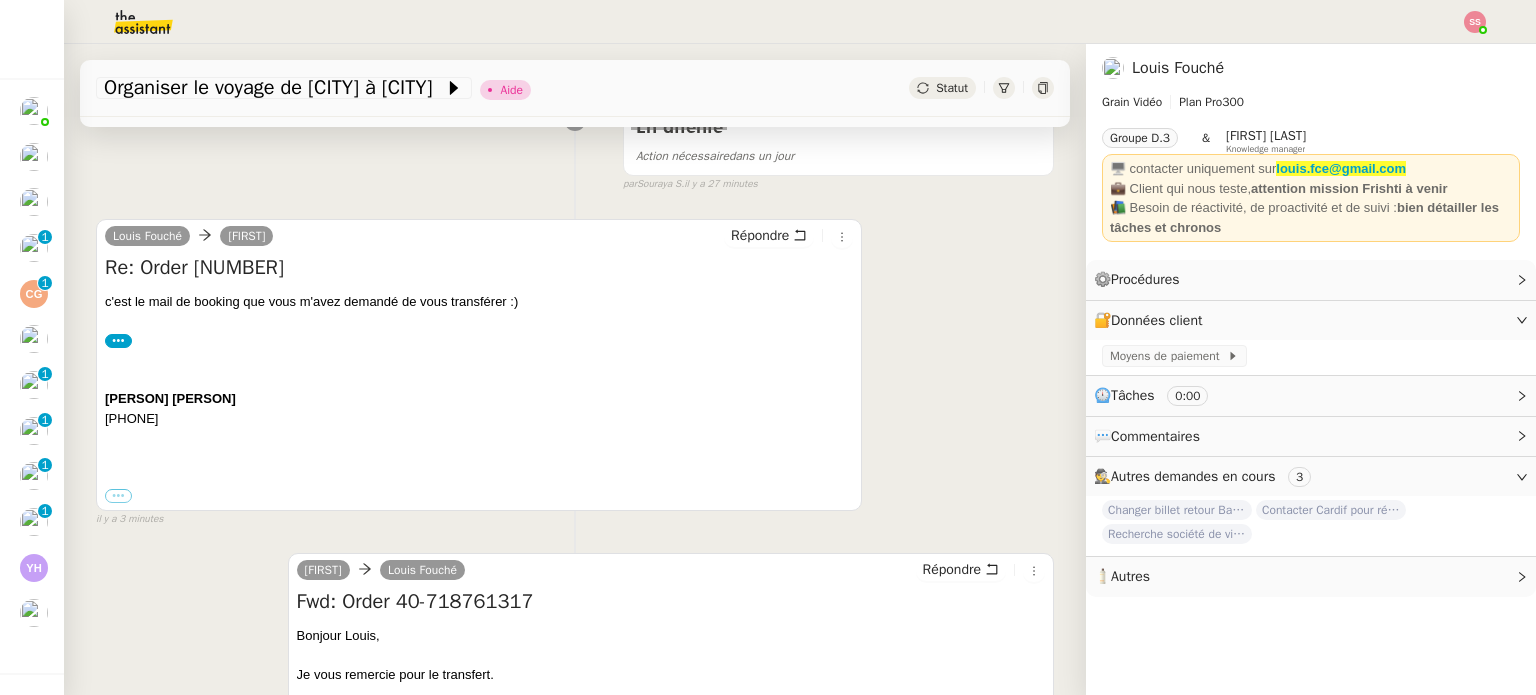 click on "•••" at bounding box center (118, 496) 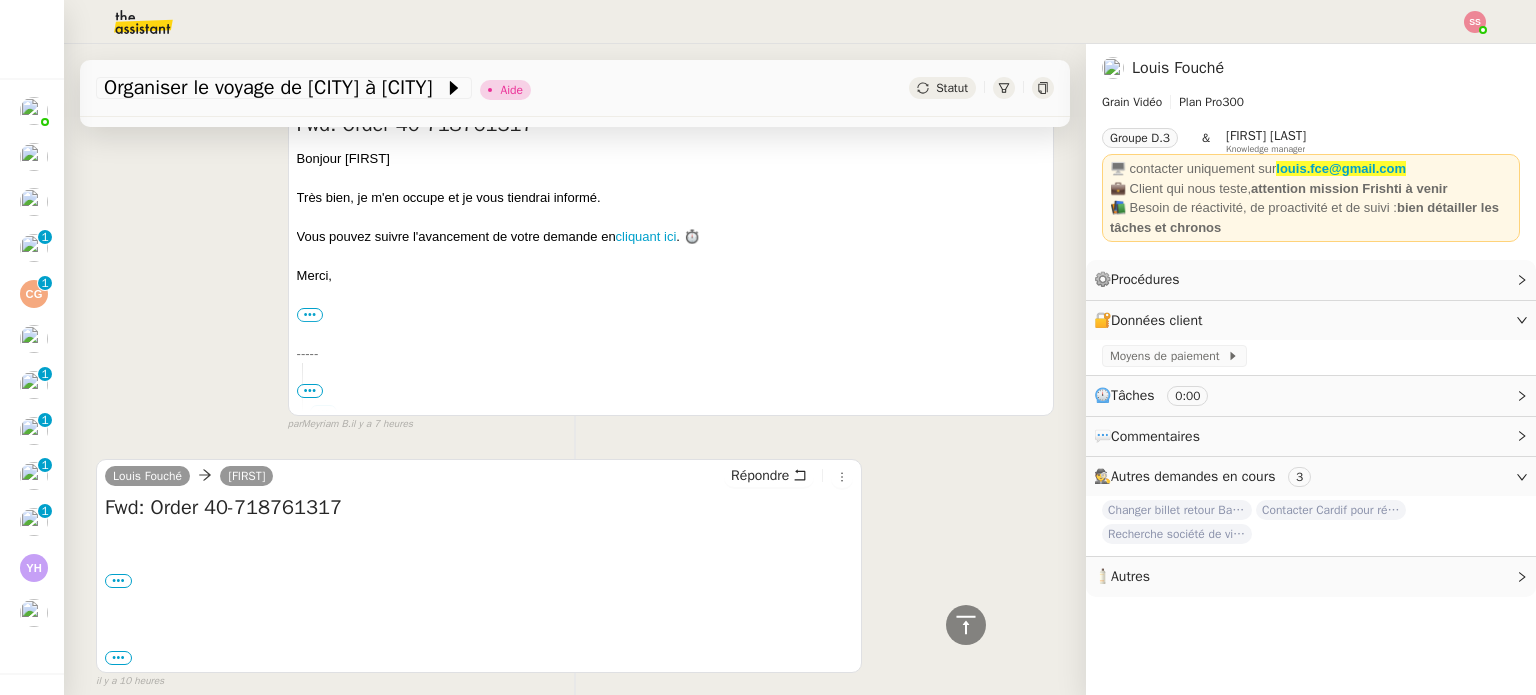 scroll, scrollTop: 1312, scrollLeft: 0, axis: vertical 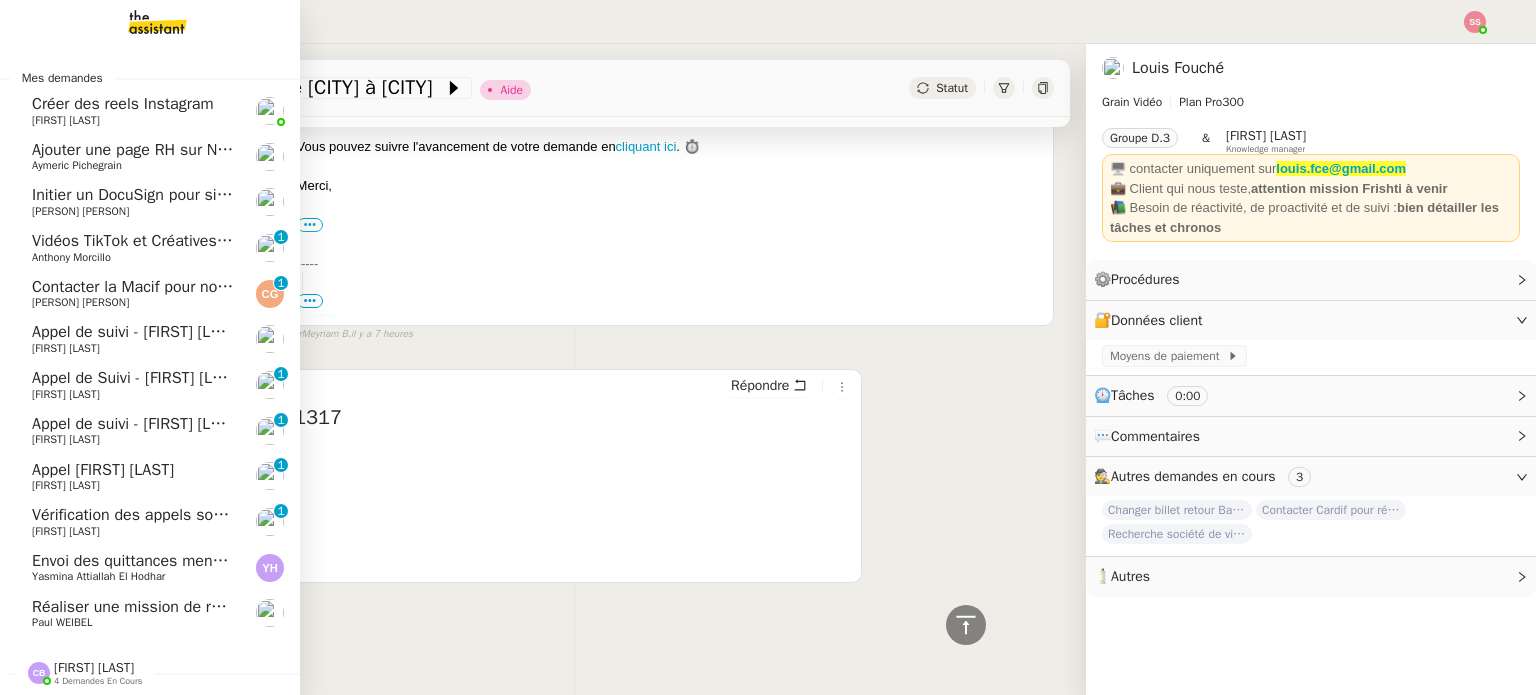 click on "Réaliser une mission de recrutement    Paul WEIBEL" 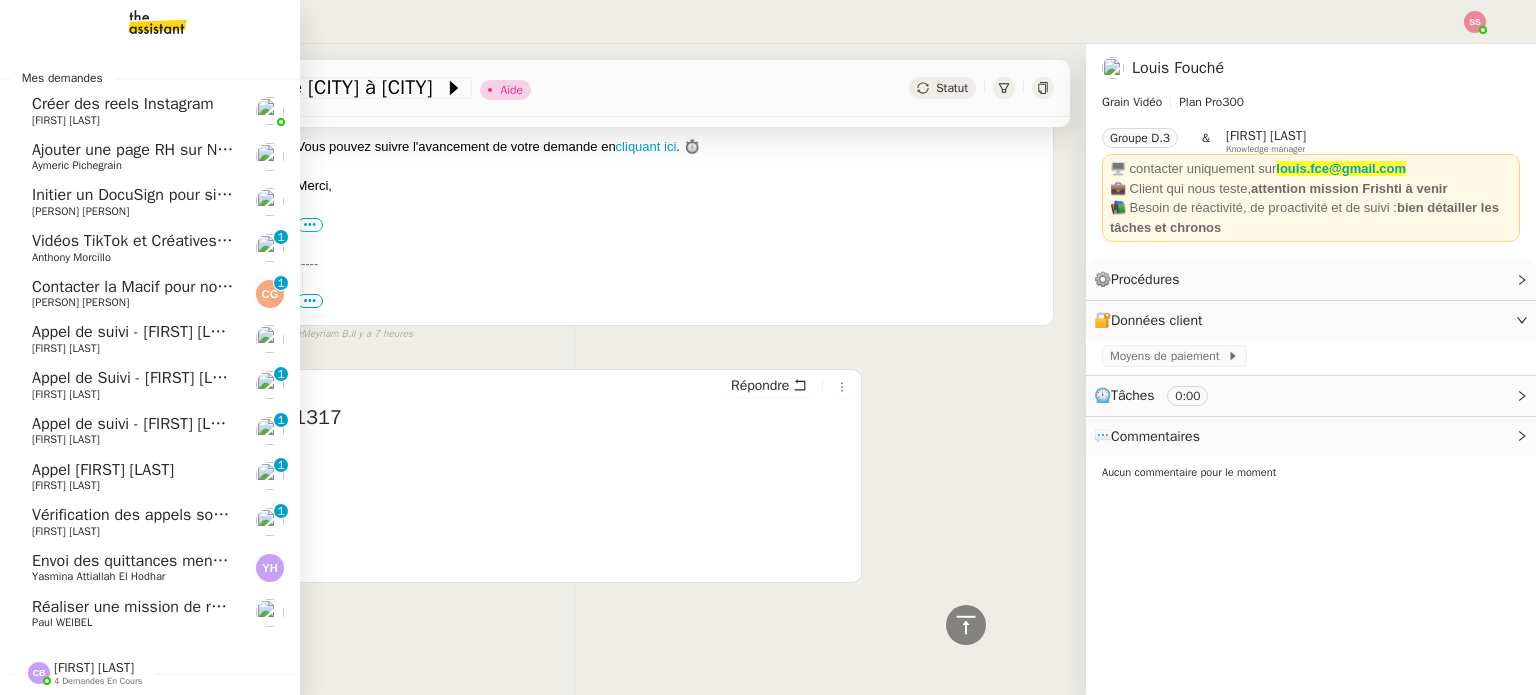 click on "Yasmina  Attiallah El Hodhar" 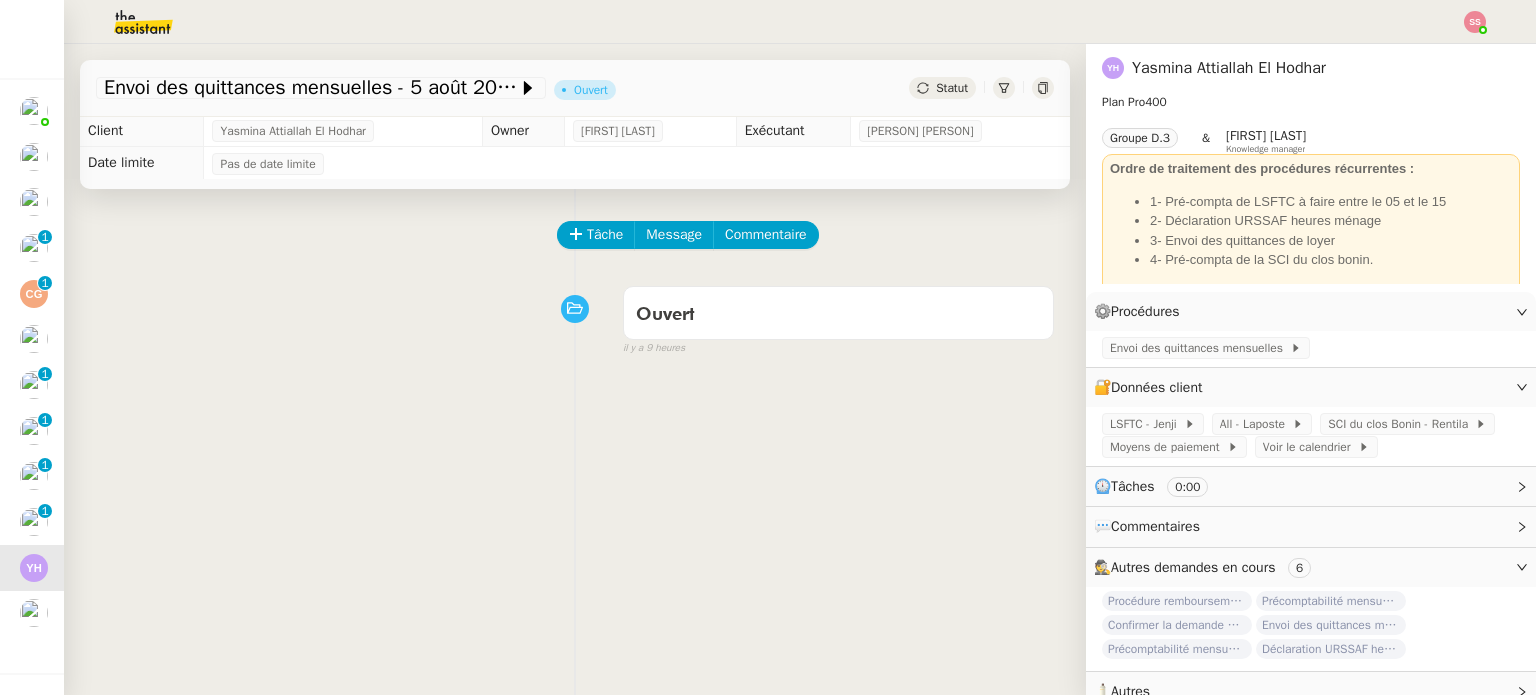 scroll, scrollTop: 0, scrollLeft: 0, axis: both 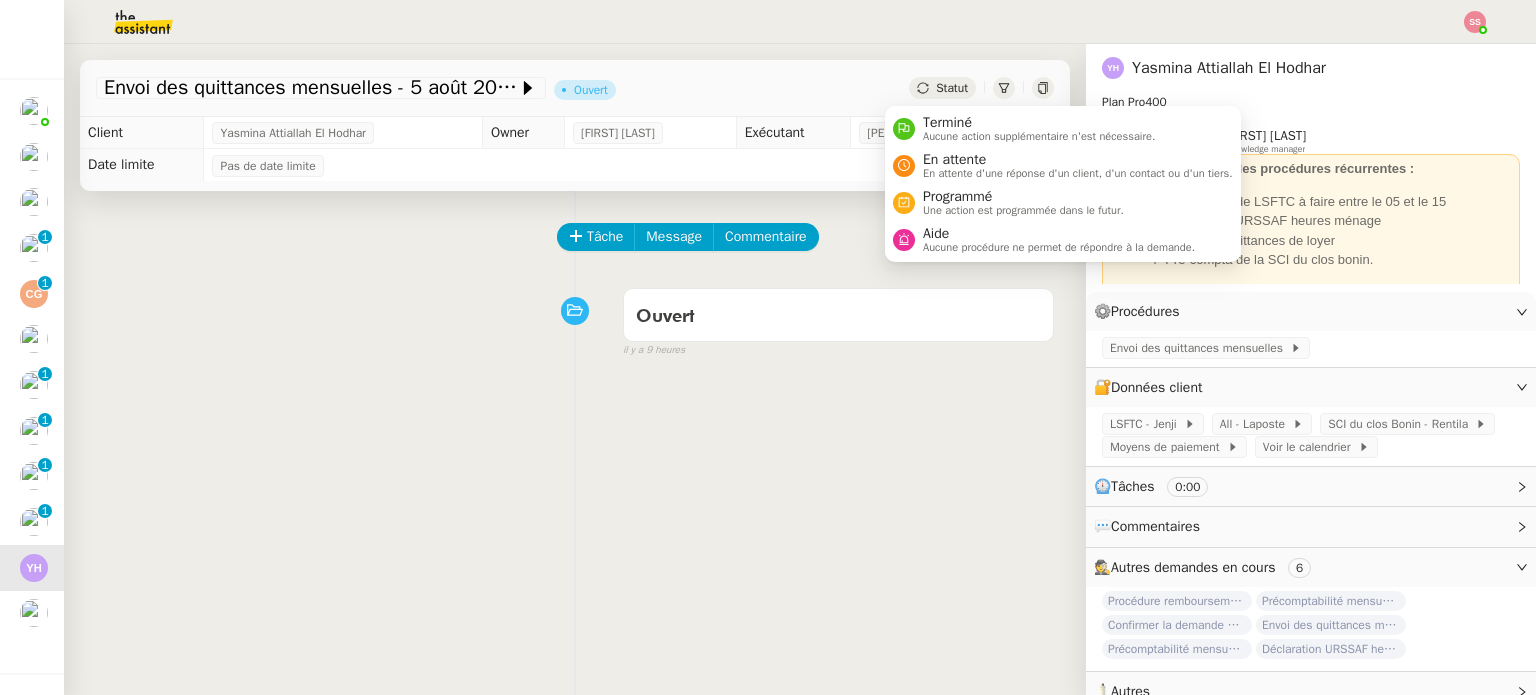 click on "Statut" 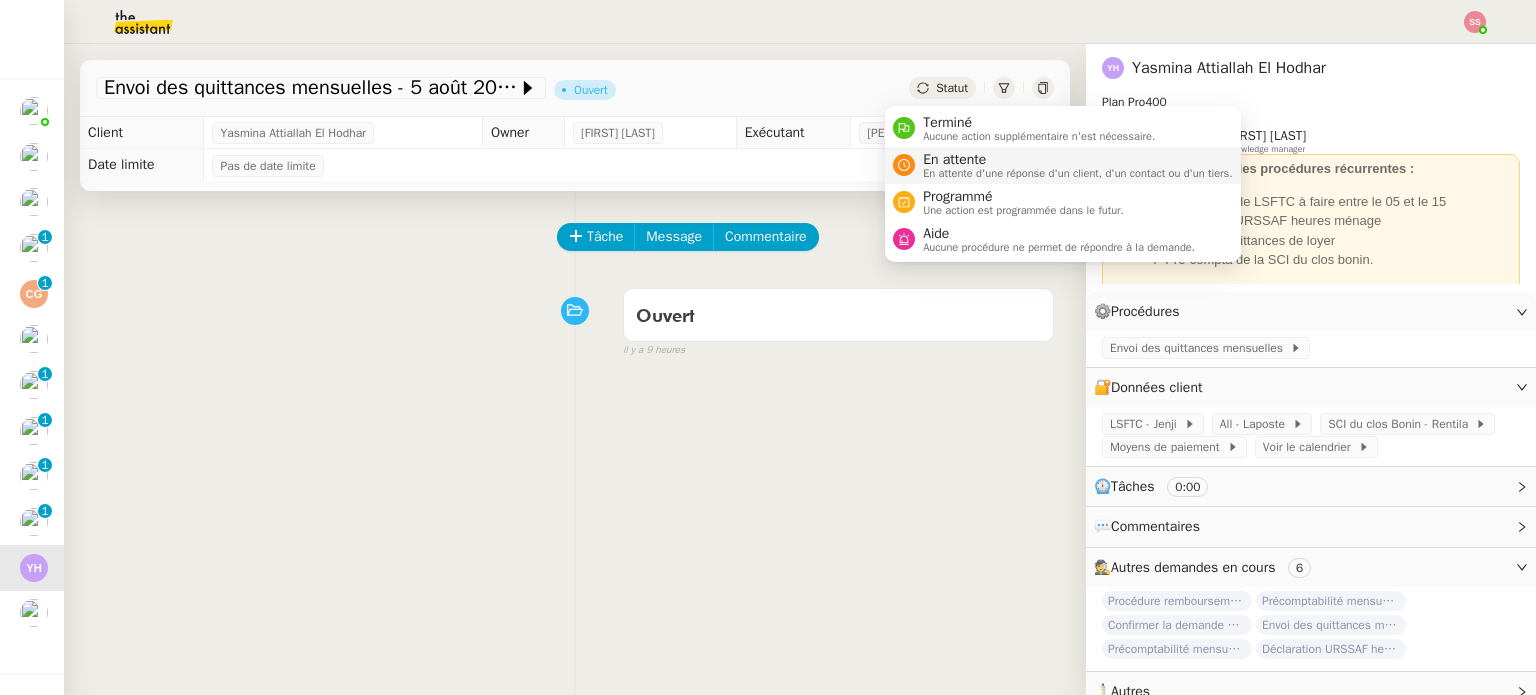 click on "En attente d'une réponse d'un client, d'un contact ou d'un tiers." at bounding box center (1078, 173) 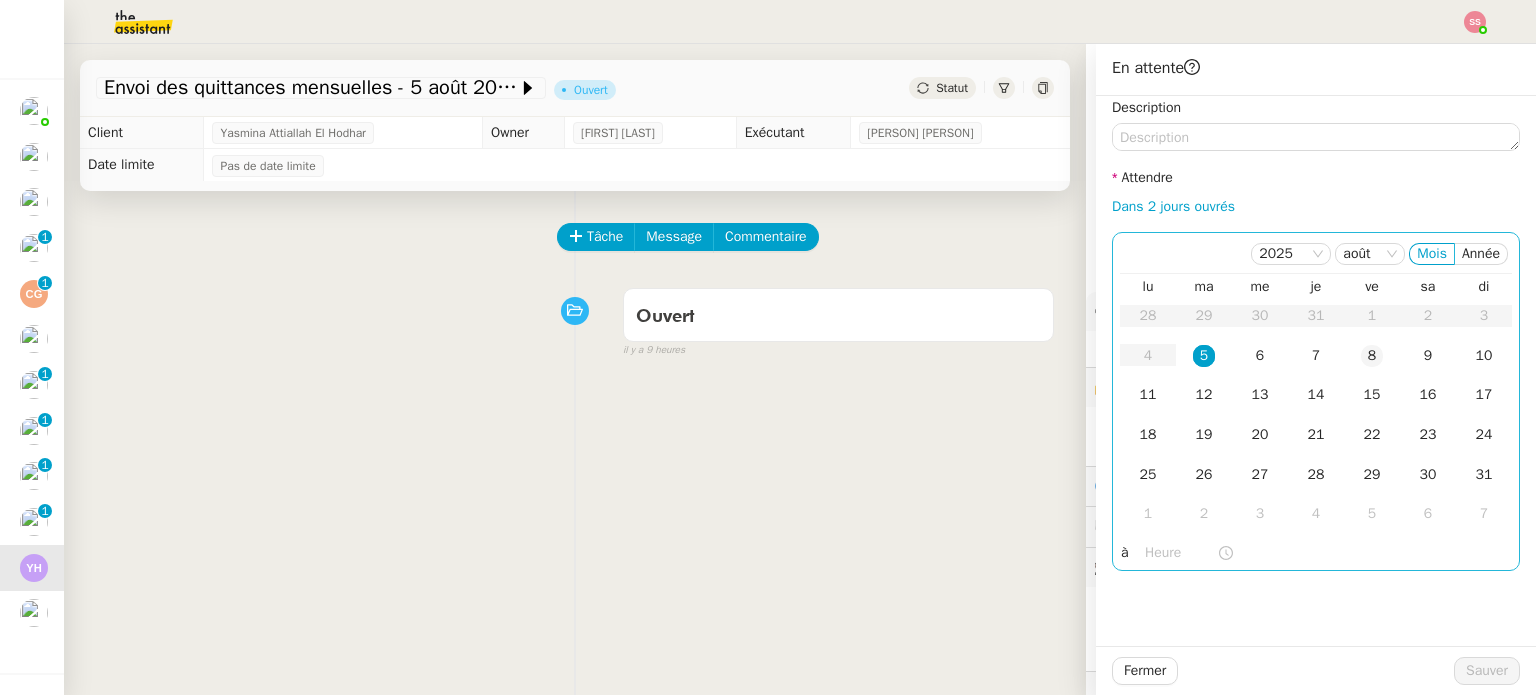 click on "8" 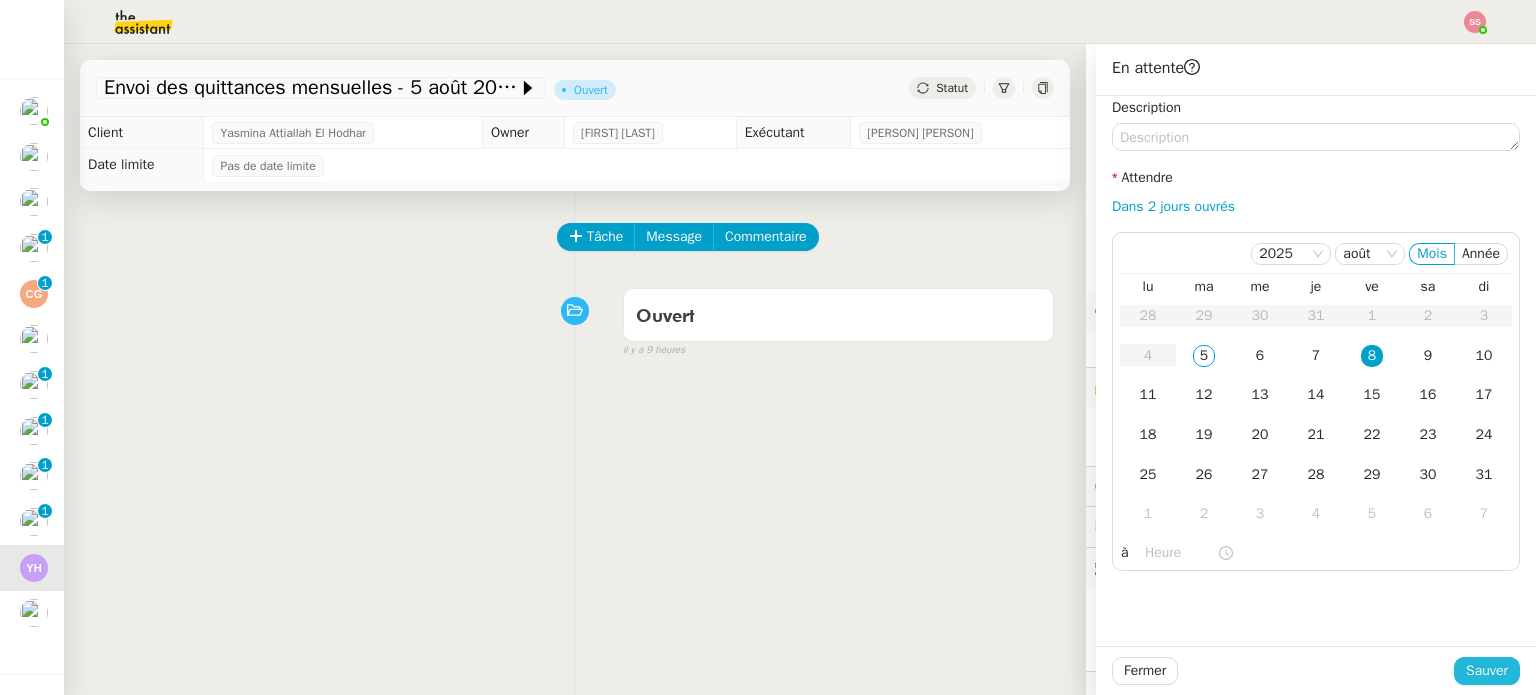 click on "Sauver" 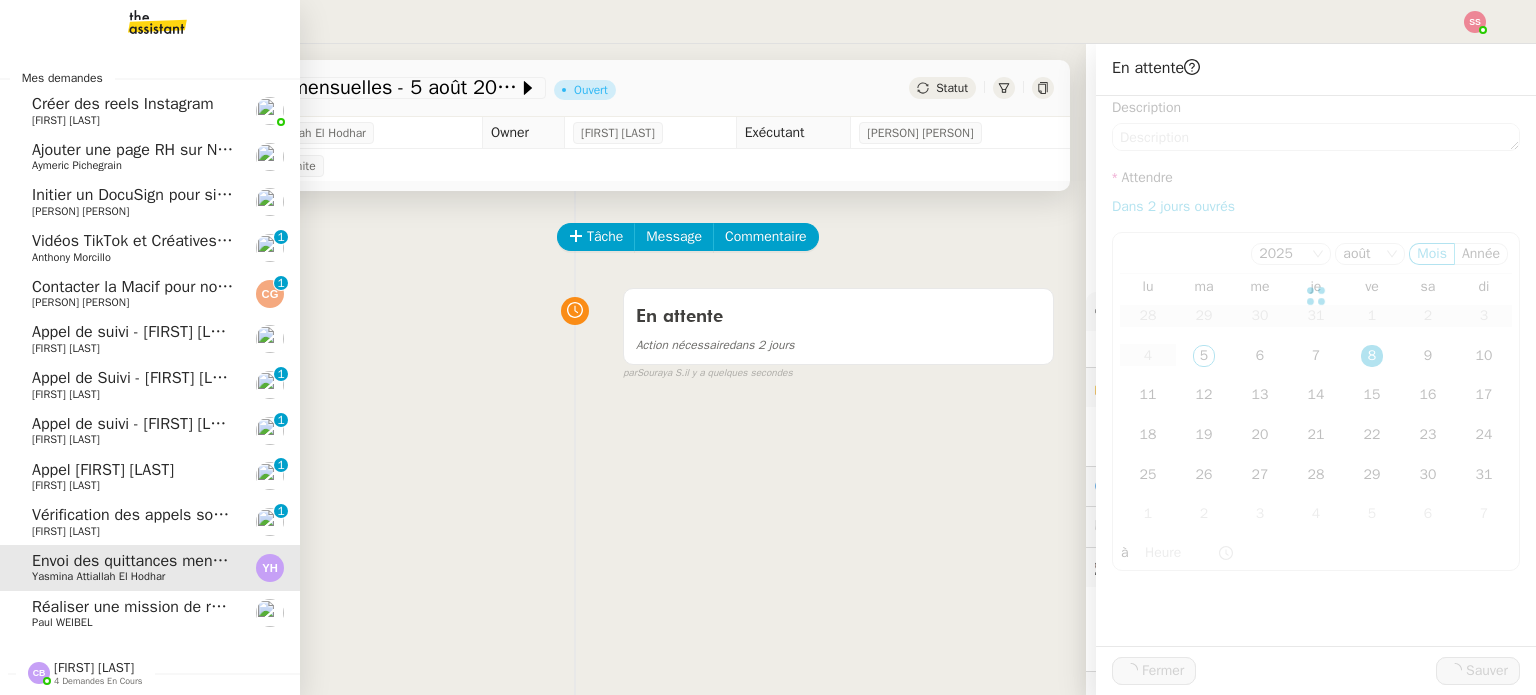 scroll, scrollTop: 8, scrollLeft: 0, axis: vertical 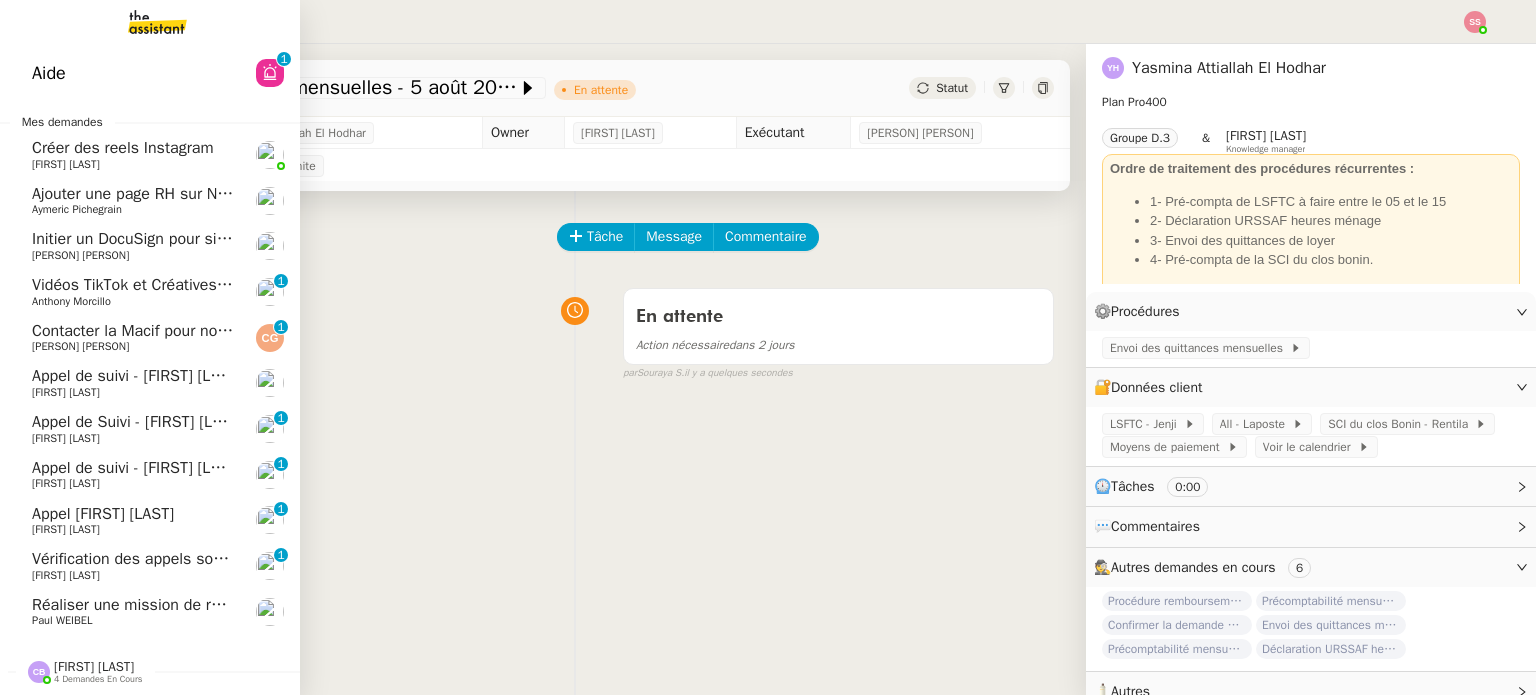 click on "Réaliser une mission de recrutement" 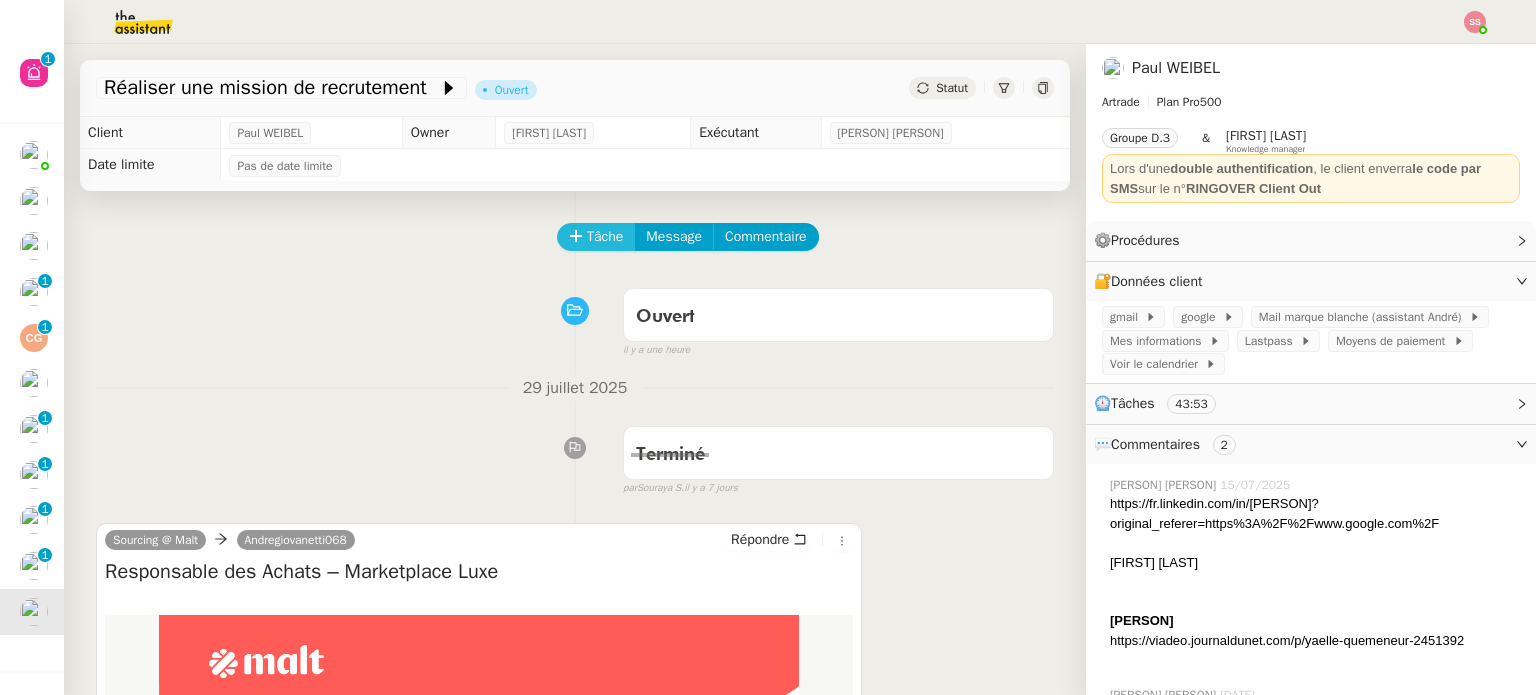 click on "Tâche" 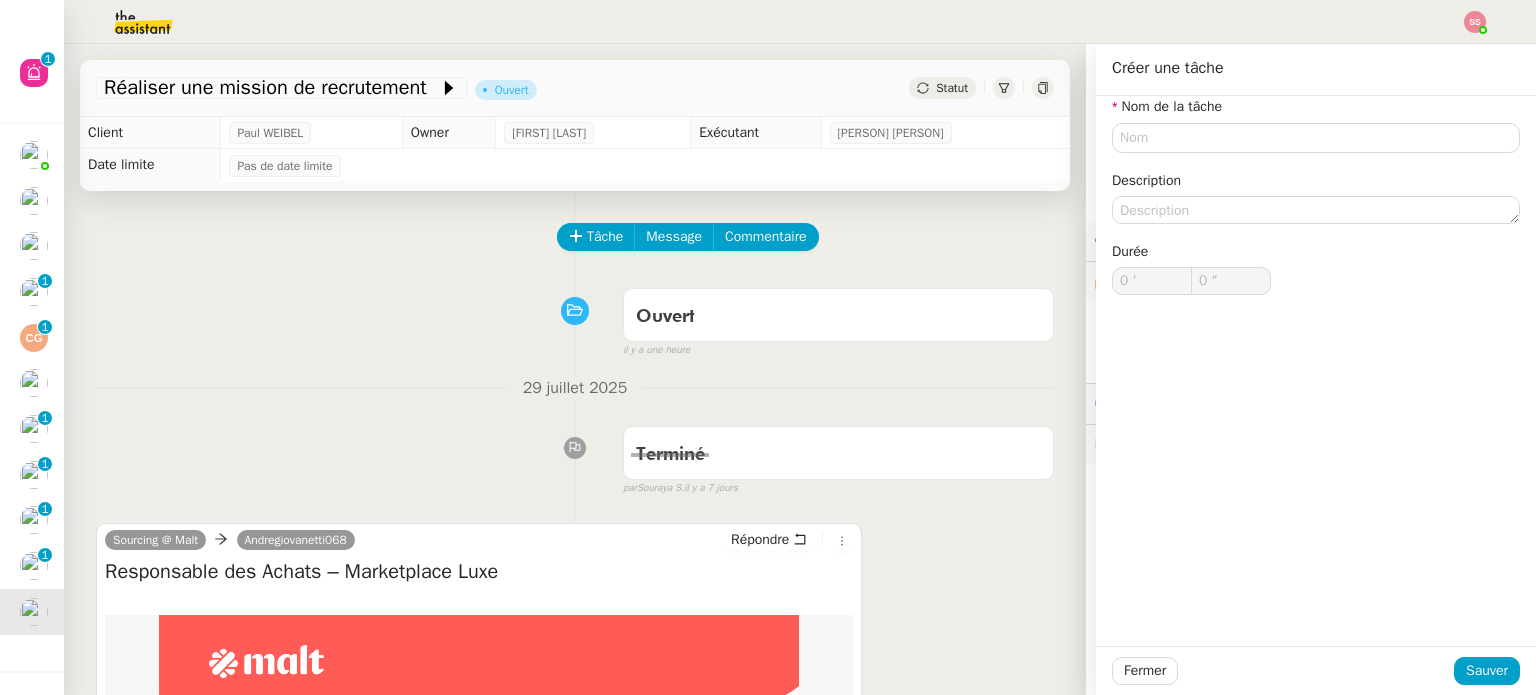 click on "Ouvert false il y a une heure" at bounding box center (575, 319) 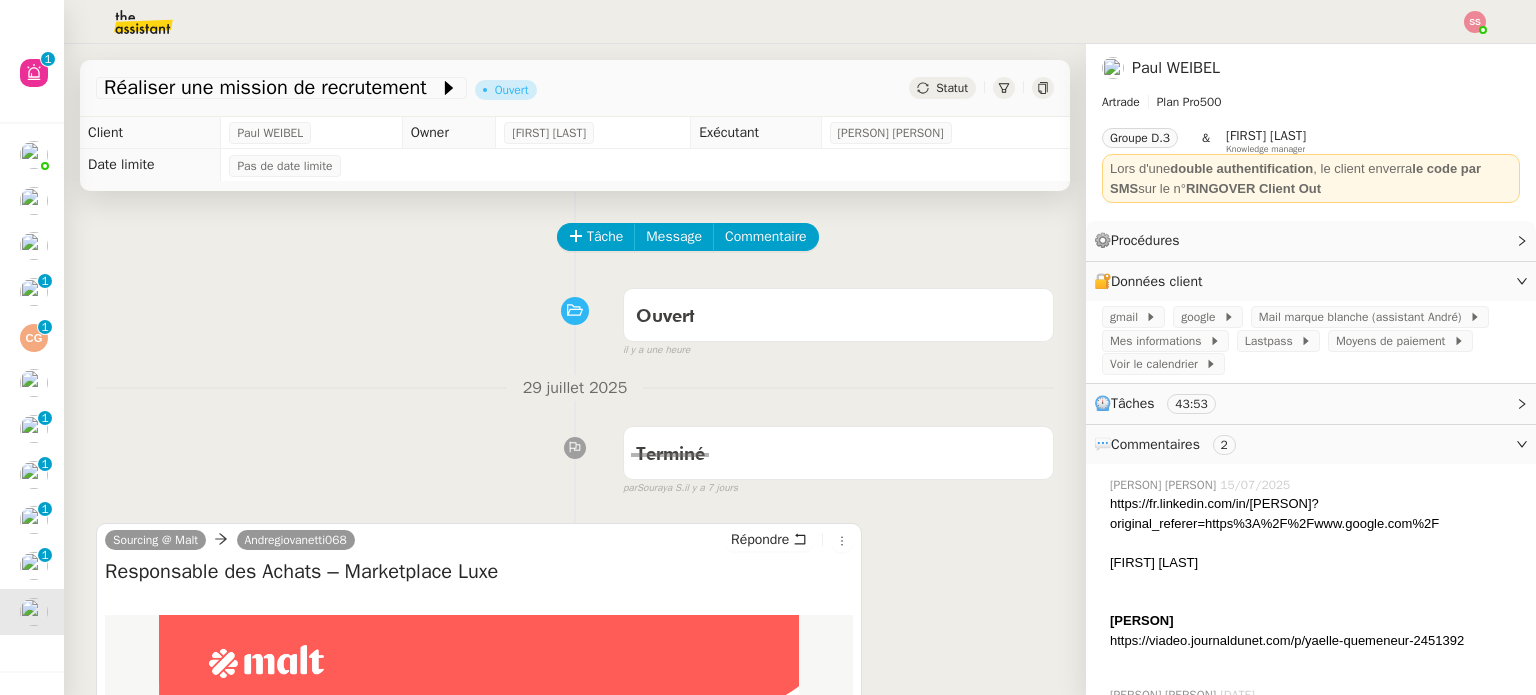 click on "Statut" 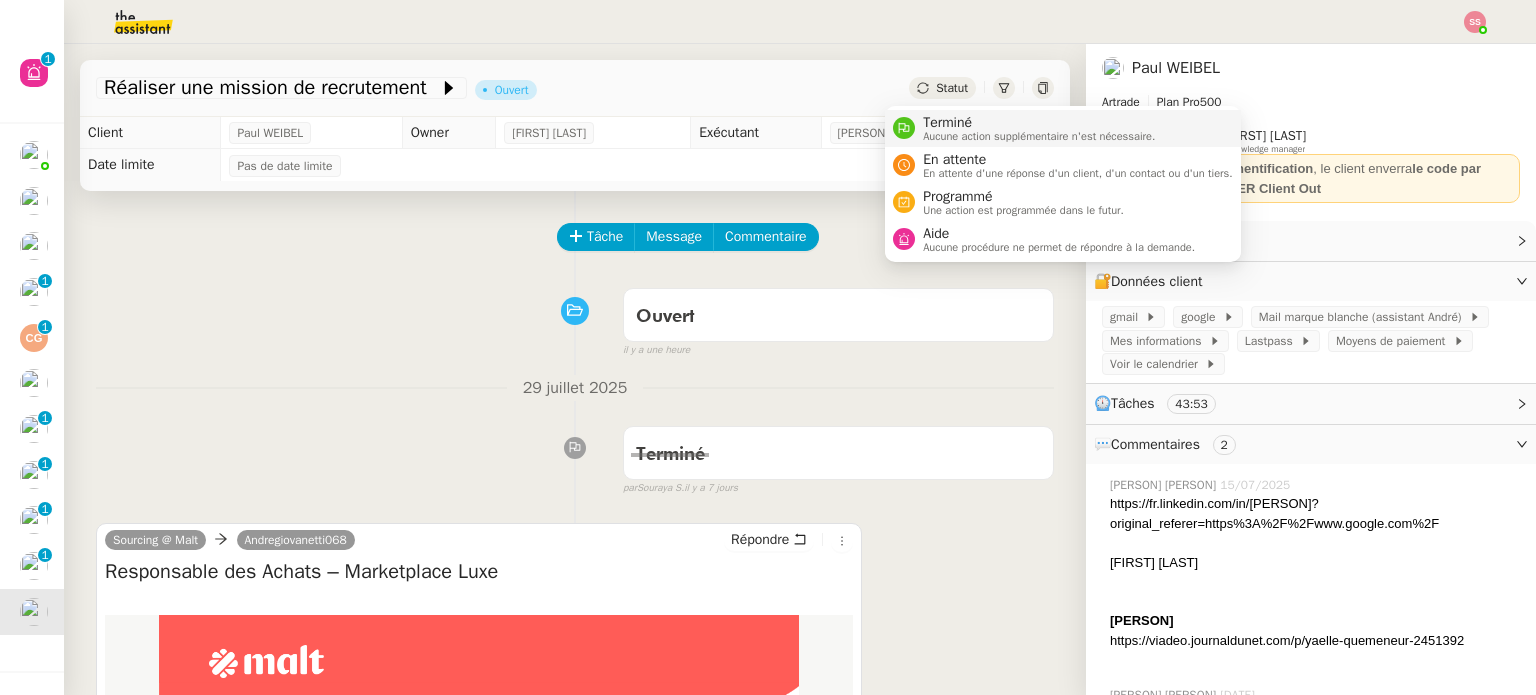 click on "Terminé" at bounding box center (1039, 123) 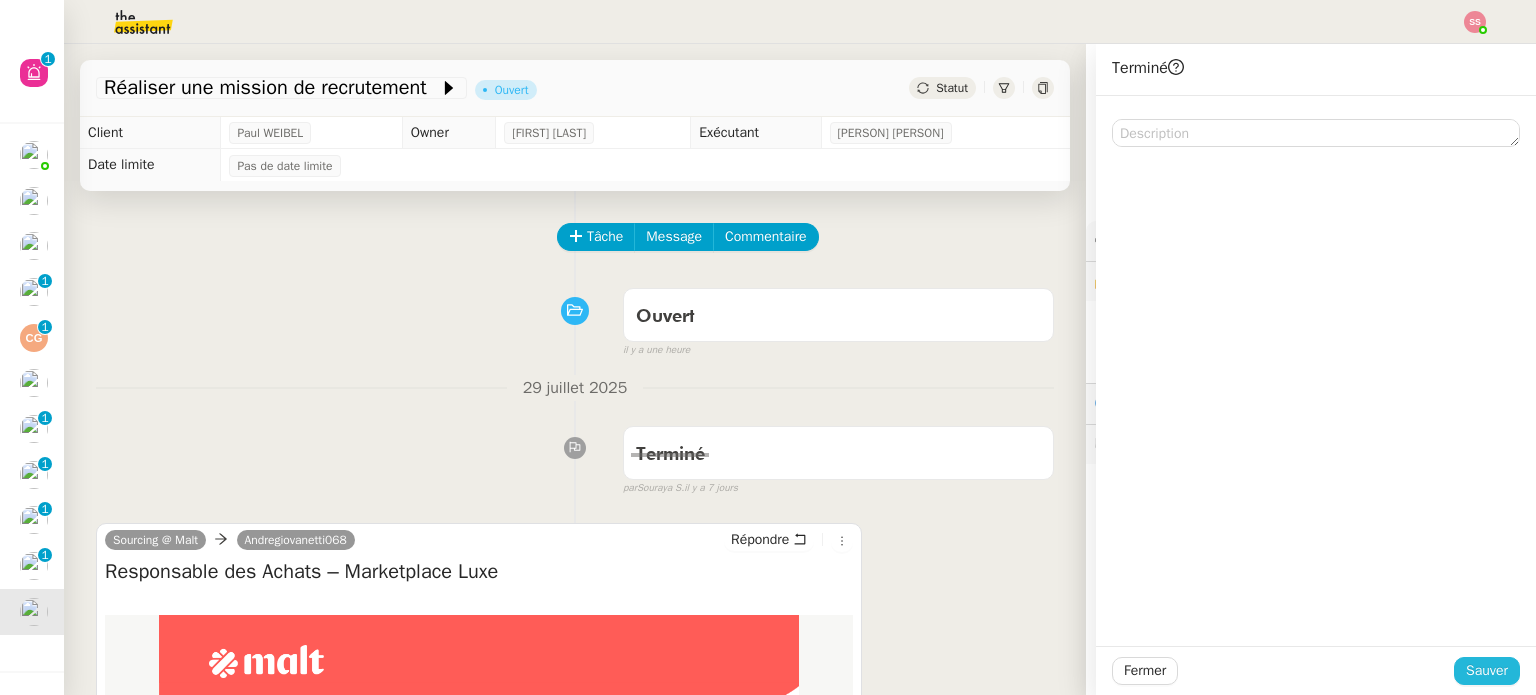 click on "Sauver" 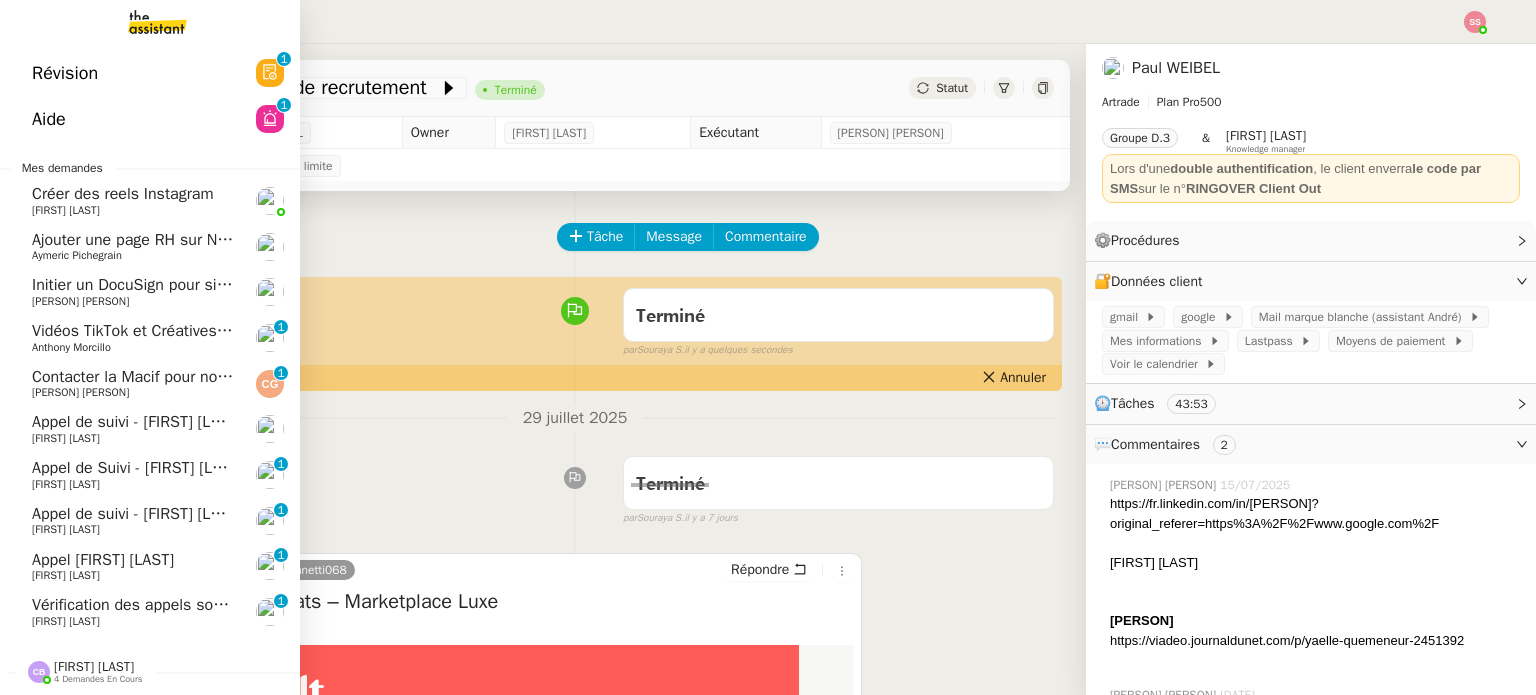 scroll, scrollTop: 0, scrollLeft: 0, axis: both 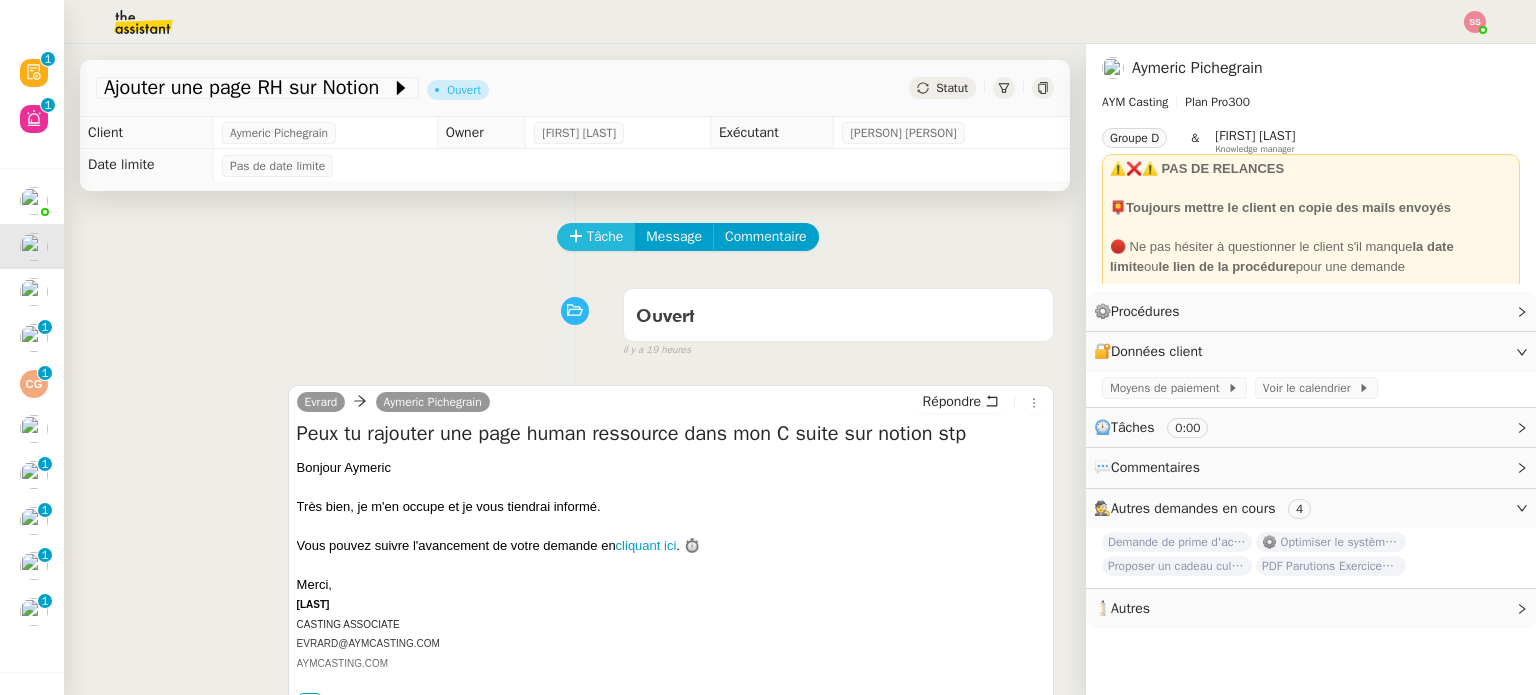 click 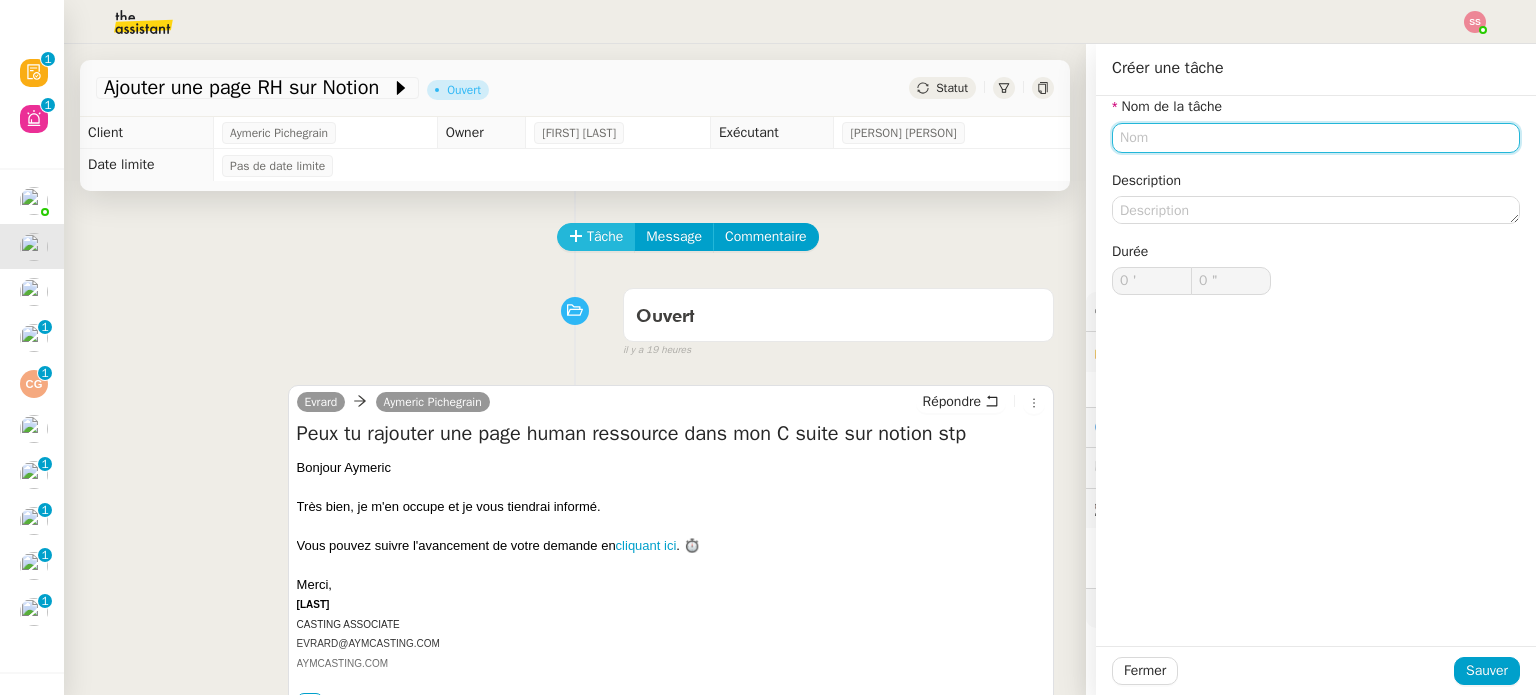 type on "n" 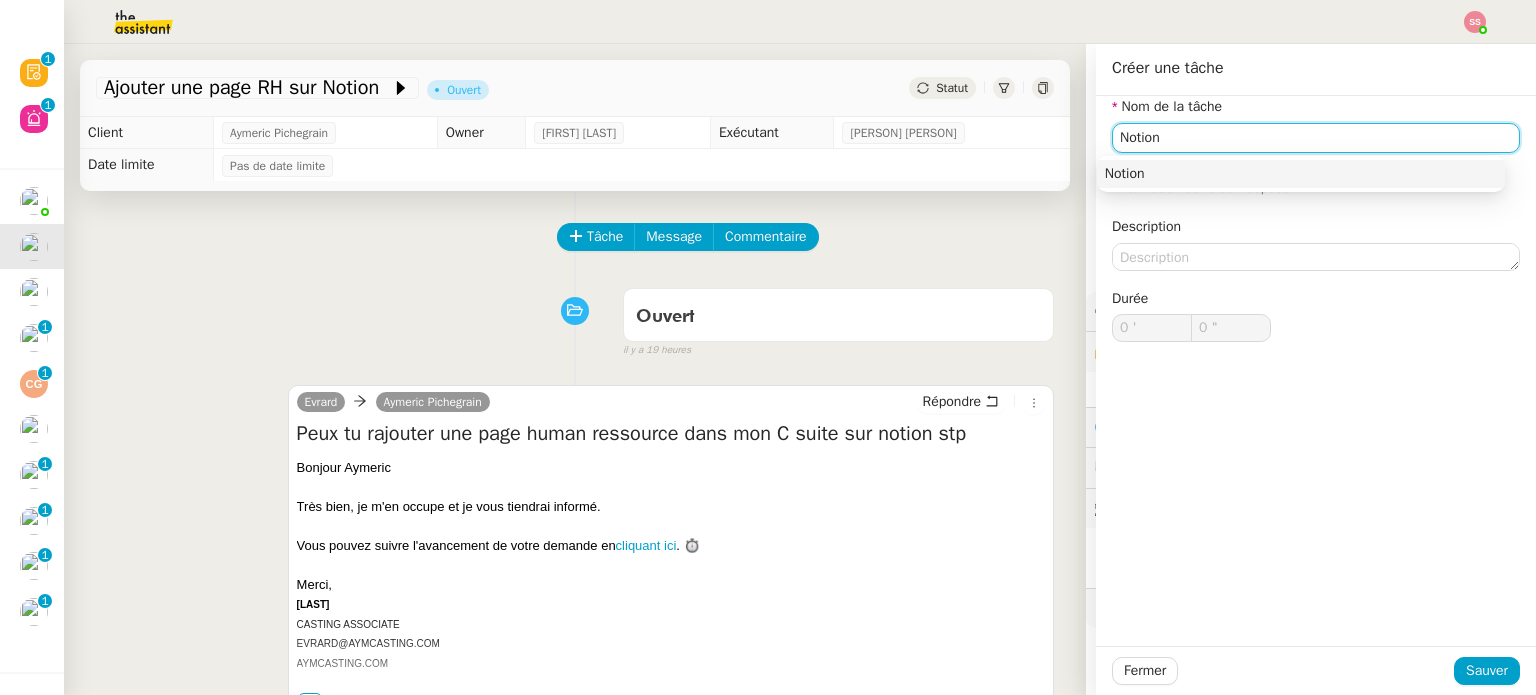 click on "Notion" at bounding box center [1301, 174] 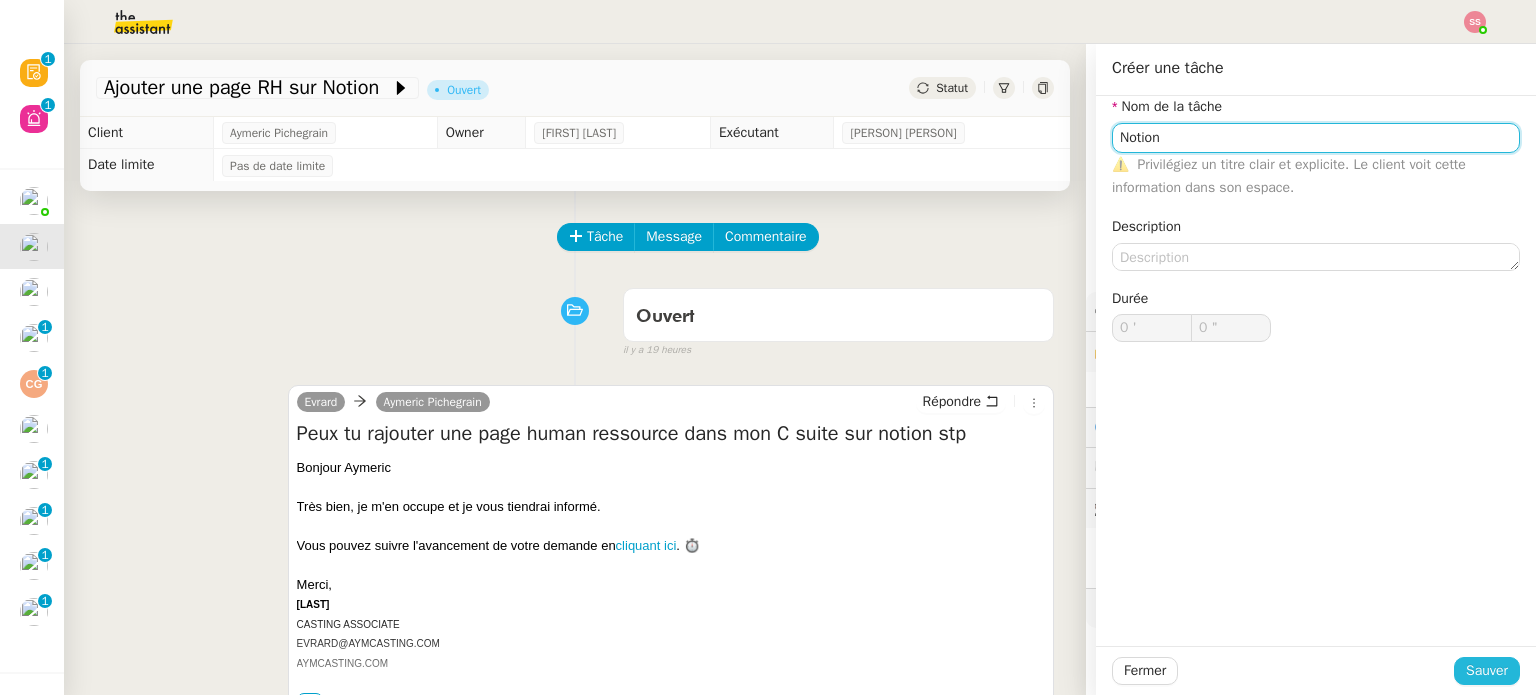 type on "Notion" 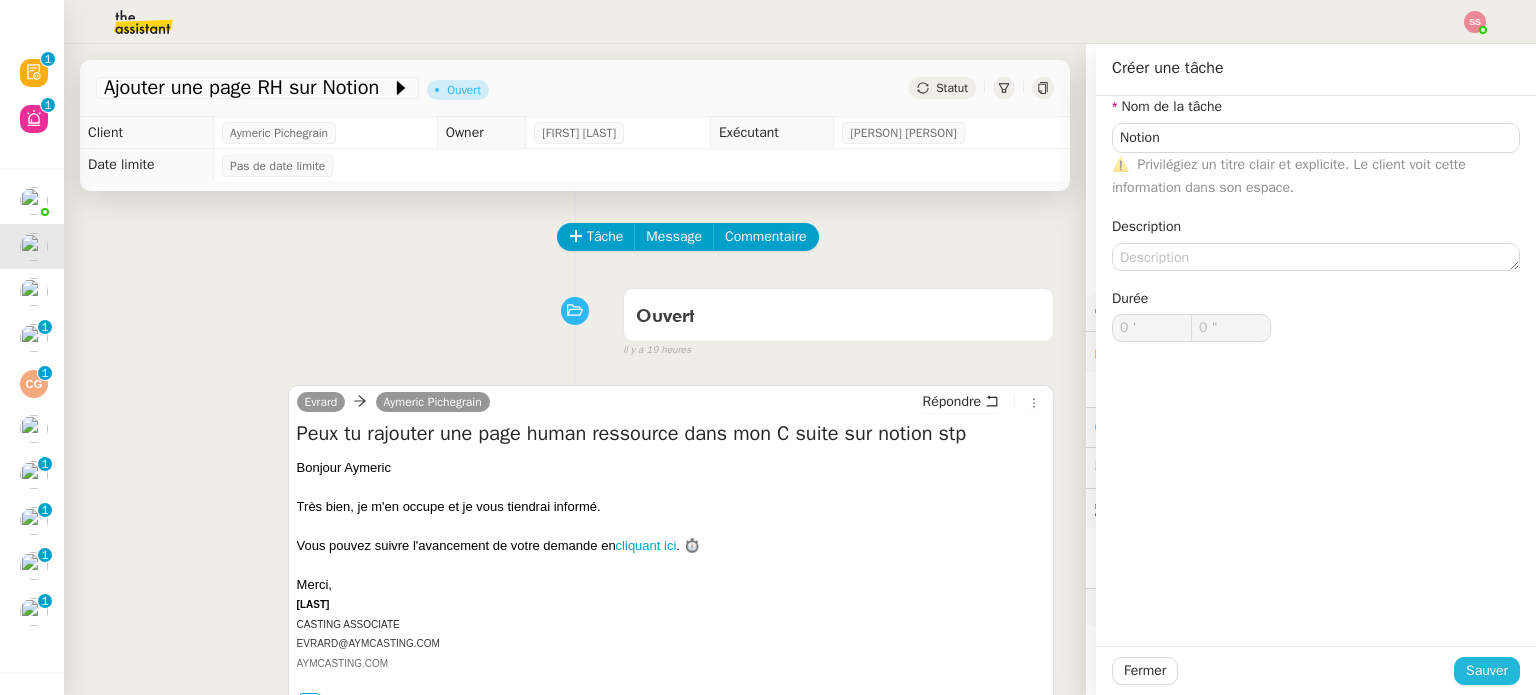 click on "Sauver" 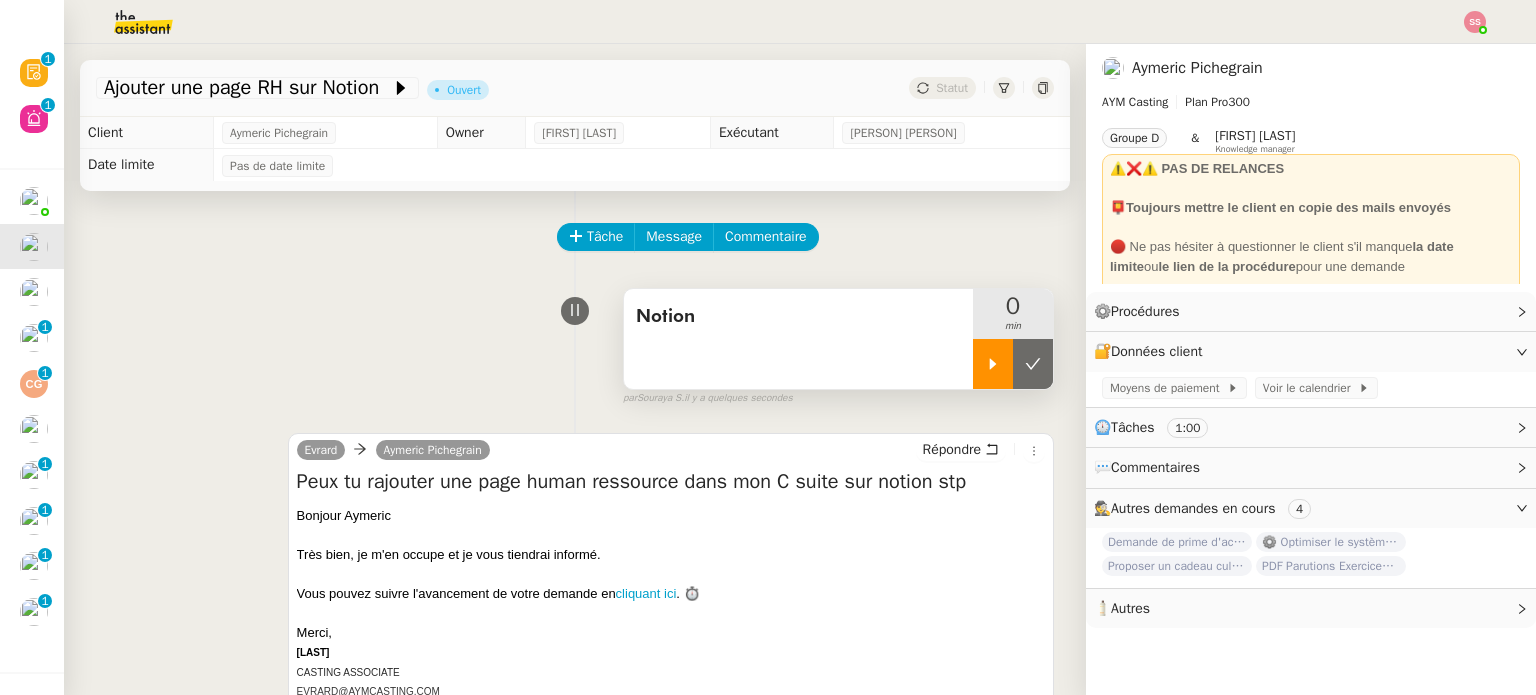 click 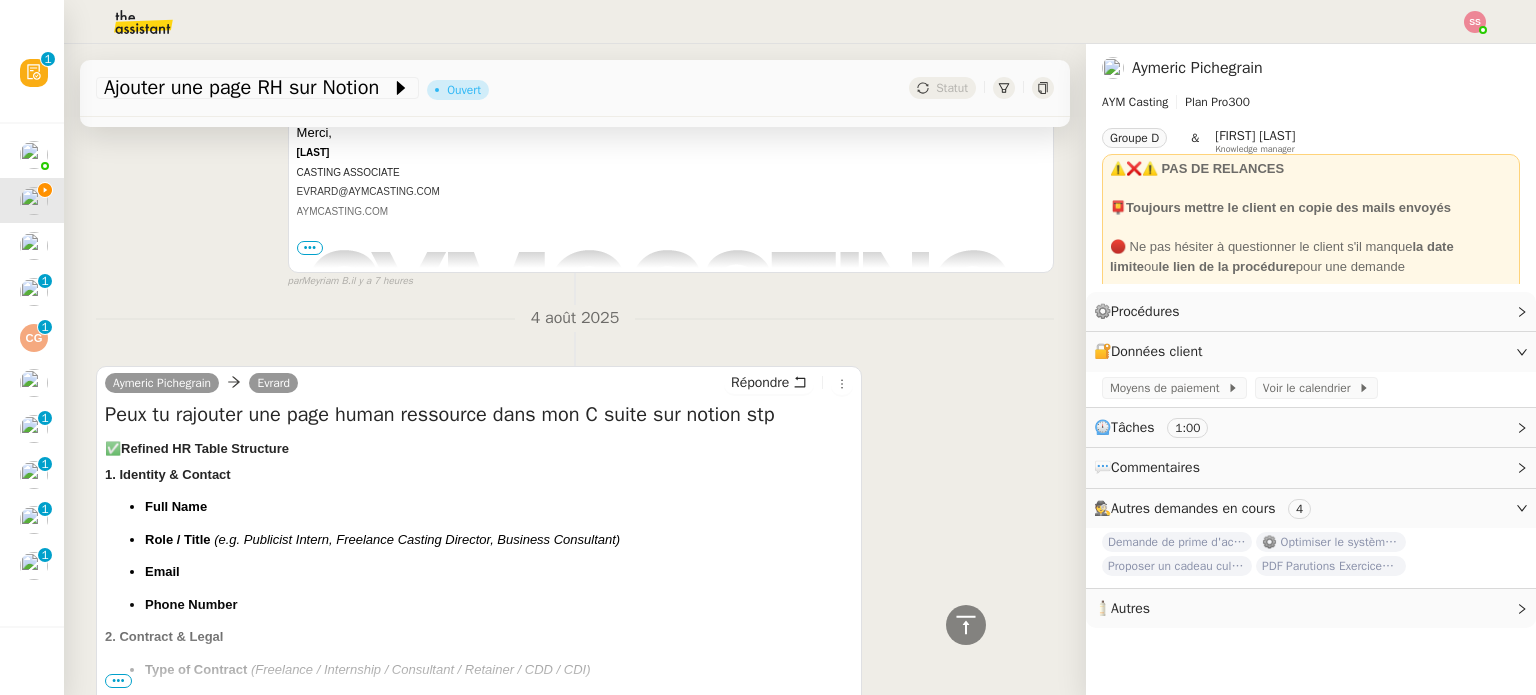scroll, scrollTop: 636, scrollLeft: 0, axis: vertical 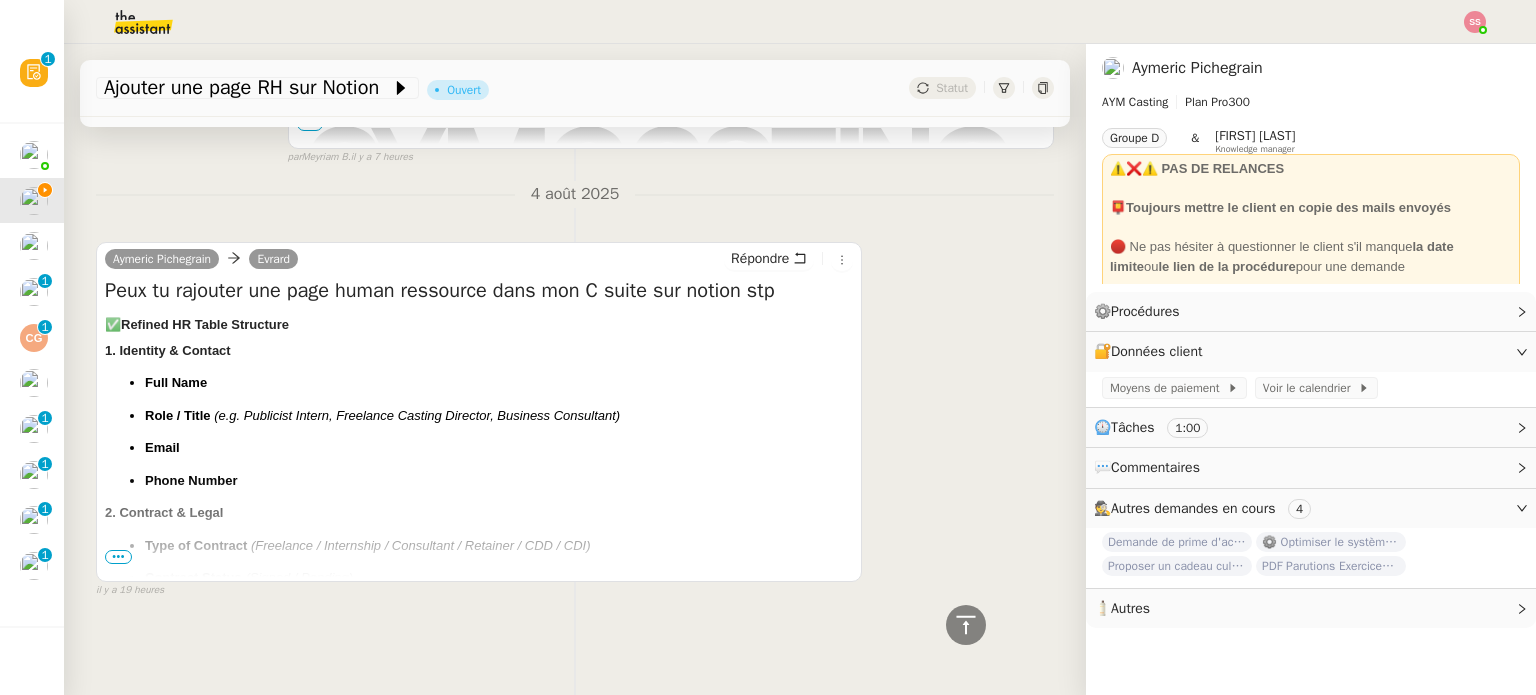 click on "Type of Contract   (Freelance / Internship / Consultant / Retainer / CDD / CDI)
Contract Status   (Signed / Pending)
NDA Signed   (Yes / No)
Link to Contract / NDA   (Google Drive / Notion)" at bounding box center (479, 594) 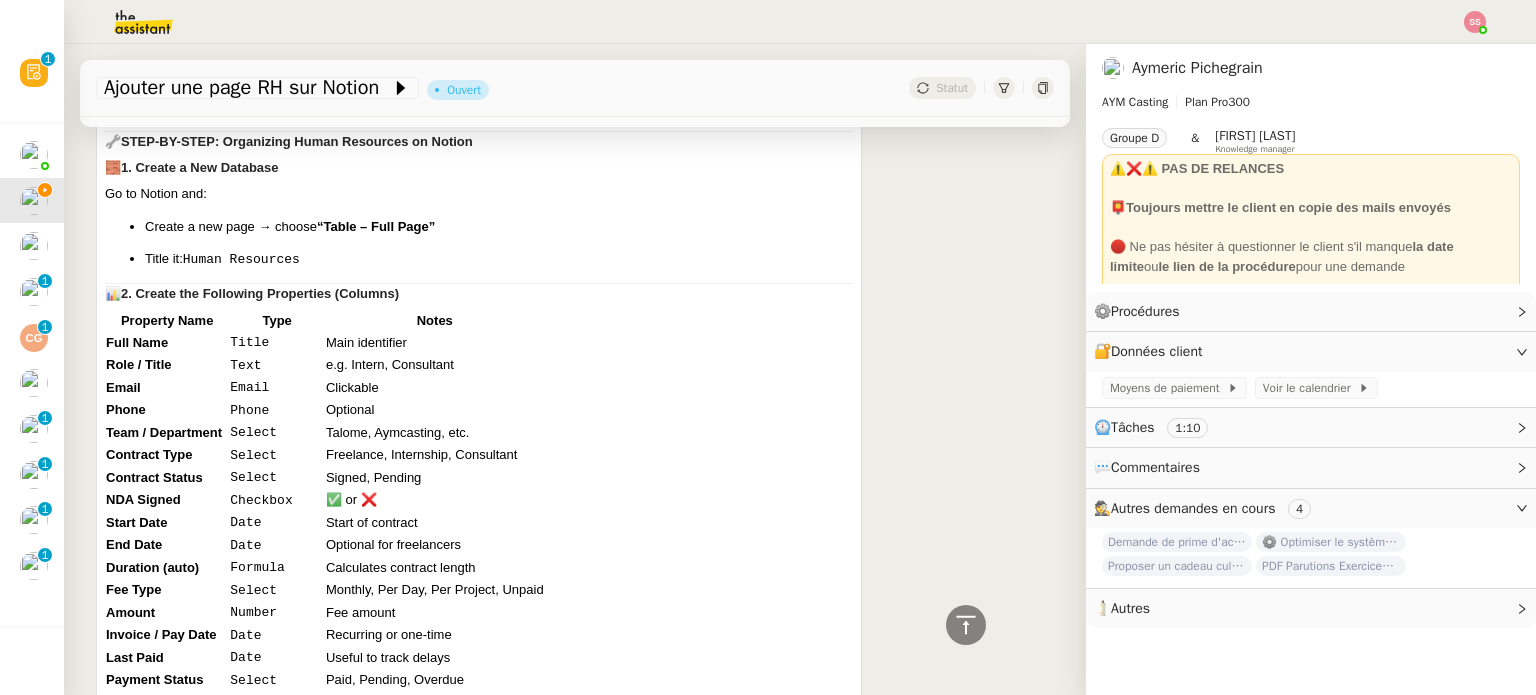 scroll, scrollTop: 2136, scrollLeft: 0, axis: vertical 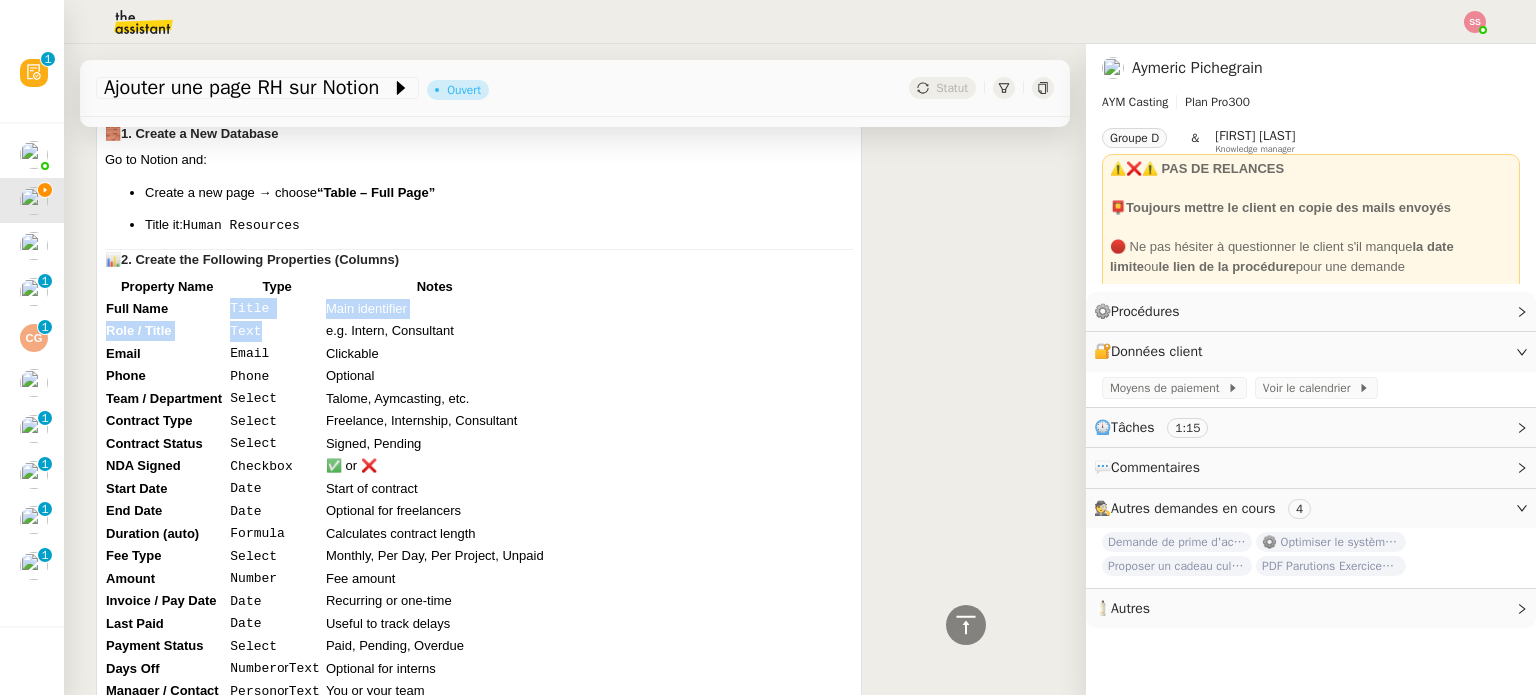 click on "Full Name Title Main identifier Role / Title Text e.g. Intern, Consultant Email Email Clickable Phone Phone Optional Team / Department Select Talome, Aymcasting, etc. Contract Type Select Freelance, Internship, Consultant Contract Status Select Signed, Pending NDA Signed Checkbox ✅ or ❌ Start Date Date Start of contract End Date Date Optional for freelancers Duration (auto) Formula Calculates contract length Fee Type Select Monthly, Per Day, Per Project, Unpaid Amount Number Fee amount Invoice / Pay Date Date Recurring or one-time Last Paid Date Useful to track delays Payment Status Select Paid, Pending, Overdue Days Off Number  or  Text Optional for interns Manager / Contact Person  or  Text You or your team Systems Access Multi-select Notion, Drive, Slack, etc. Contract / NDA Link URL  or  Files Upload or link to Drive Notes / Feedback Text Performance, renewals, etc." at bounding box center (325, 533) 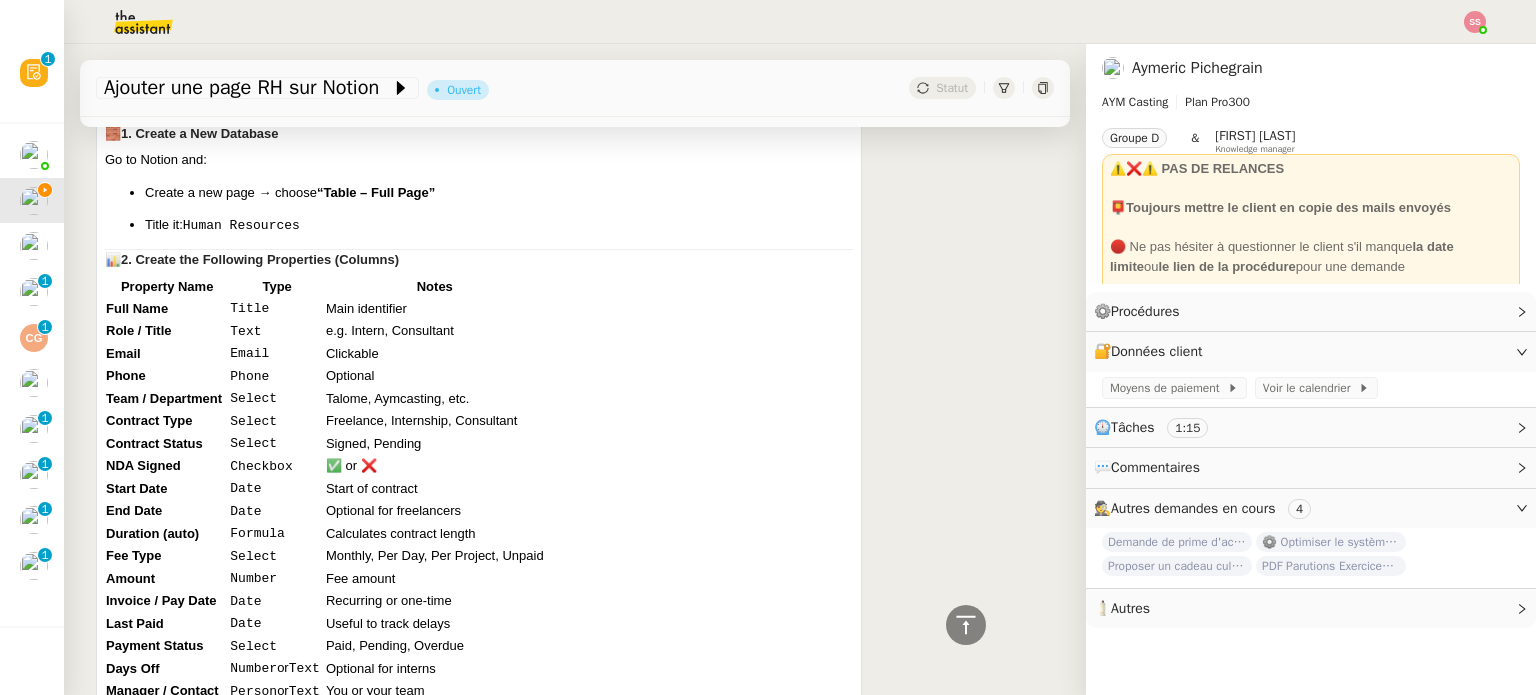 click on "Email" at bounding box center (167, 353) 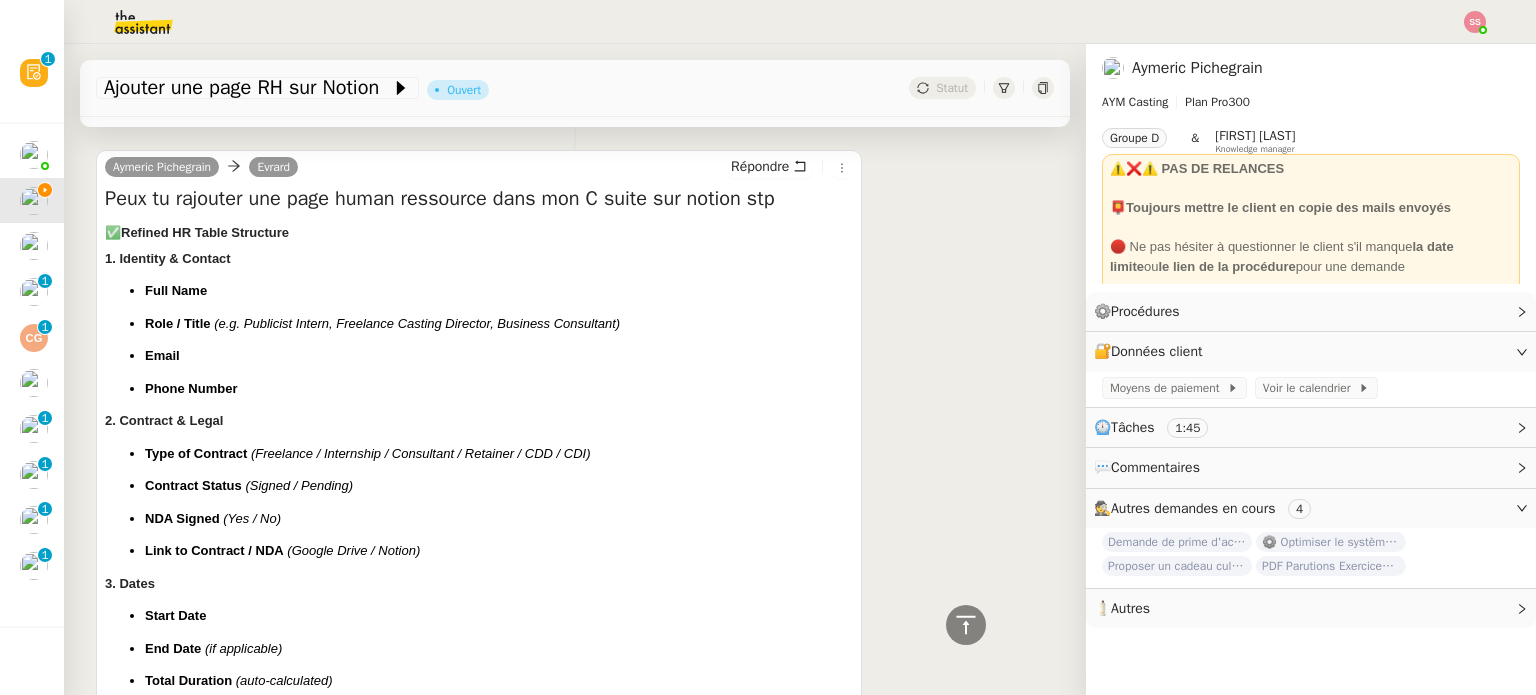 scroll, scrollTop: 738, scrollLeft: 0, axis: vertical 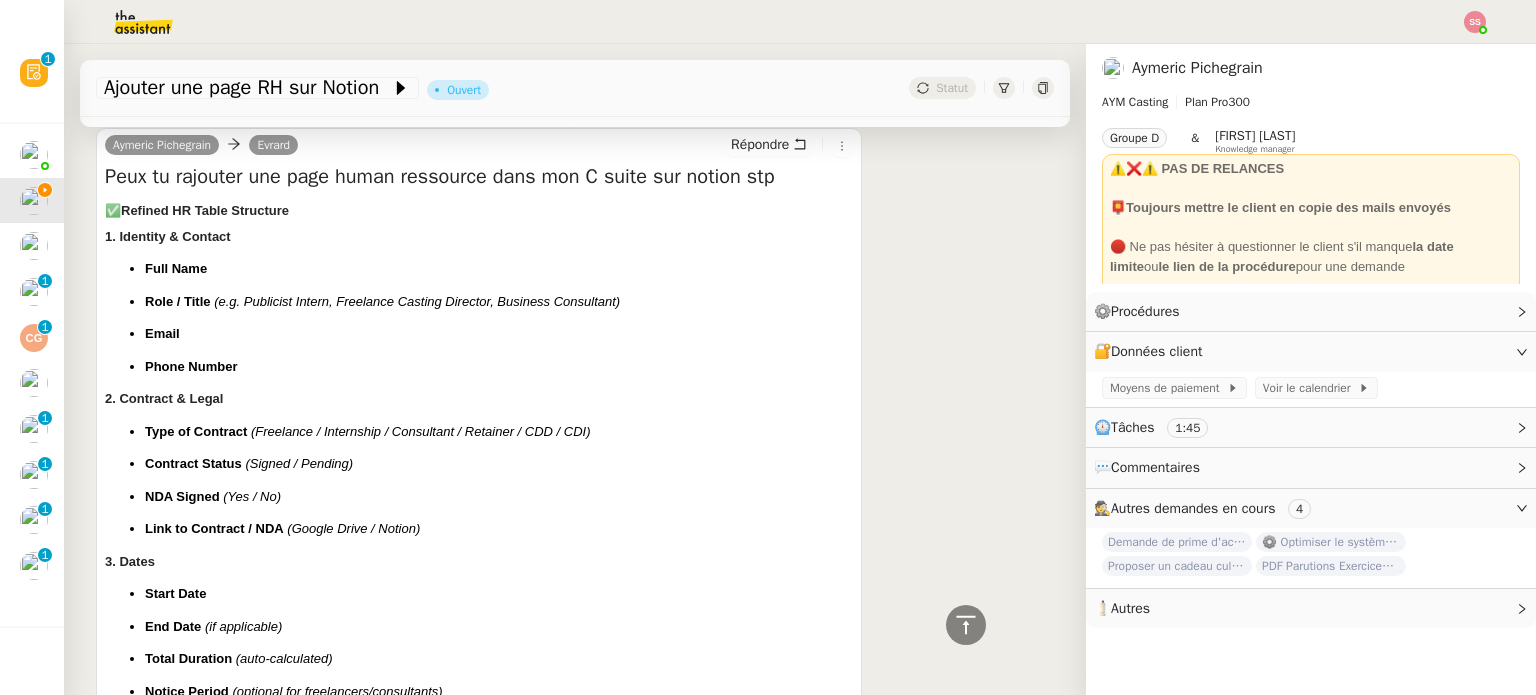click on "Refined HR Table Structure" at bounding box center [205, 210] 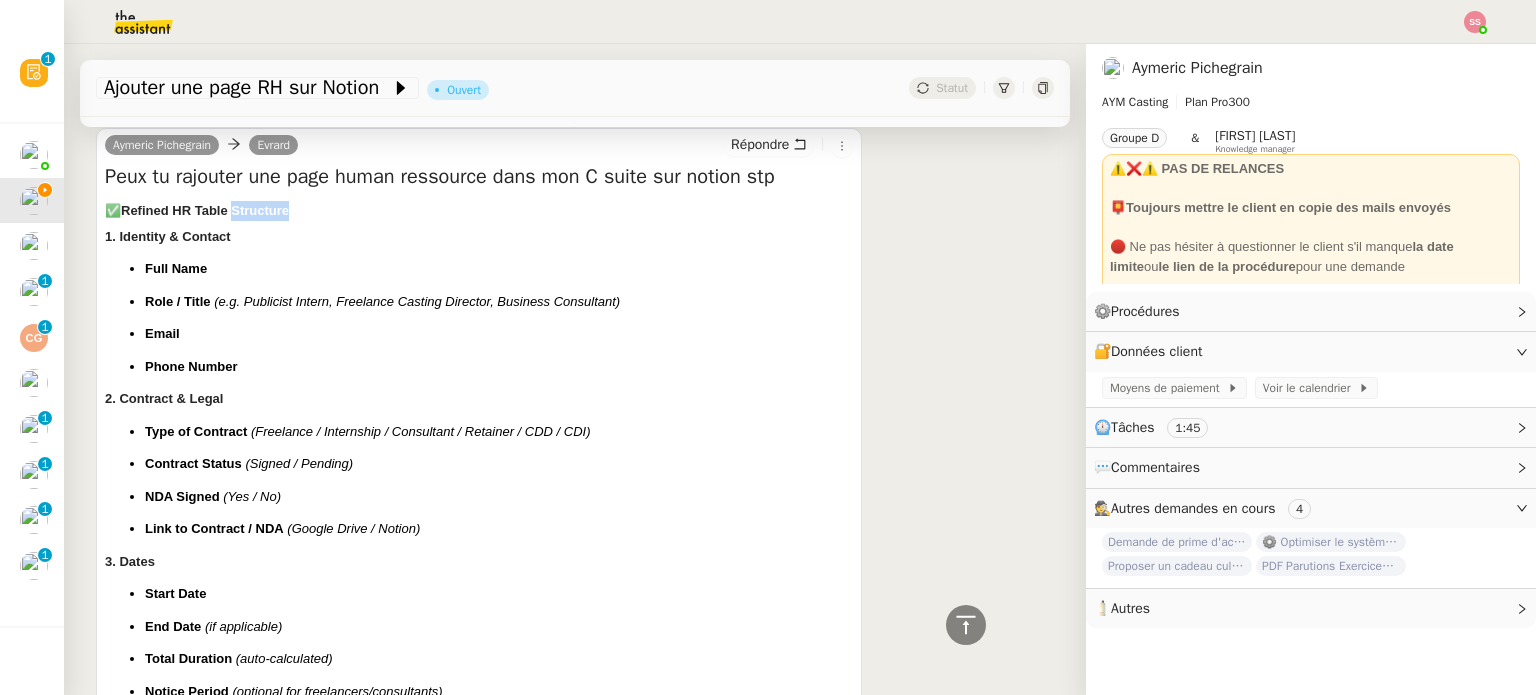 click on "Refined HR Table Structure" at bounding box center [205, 210] 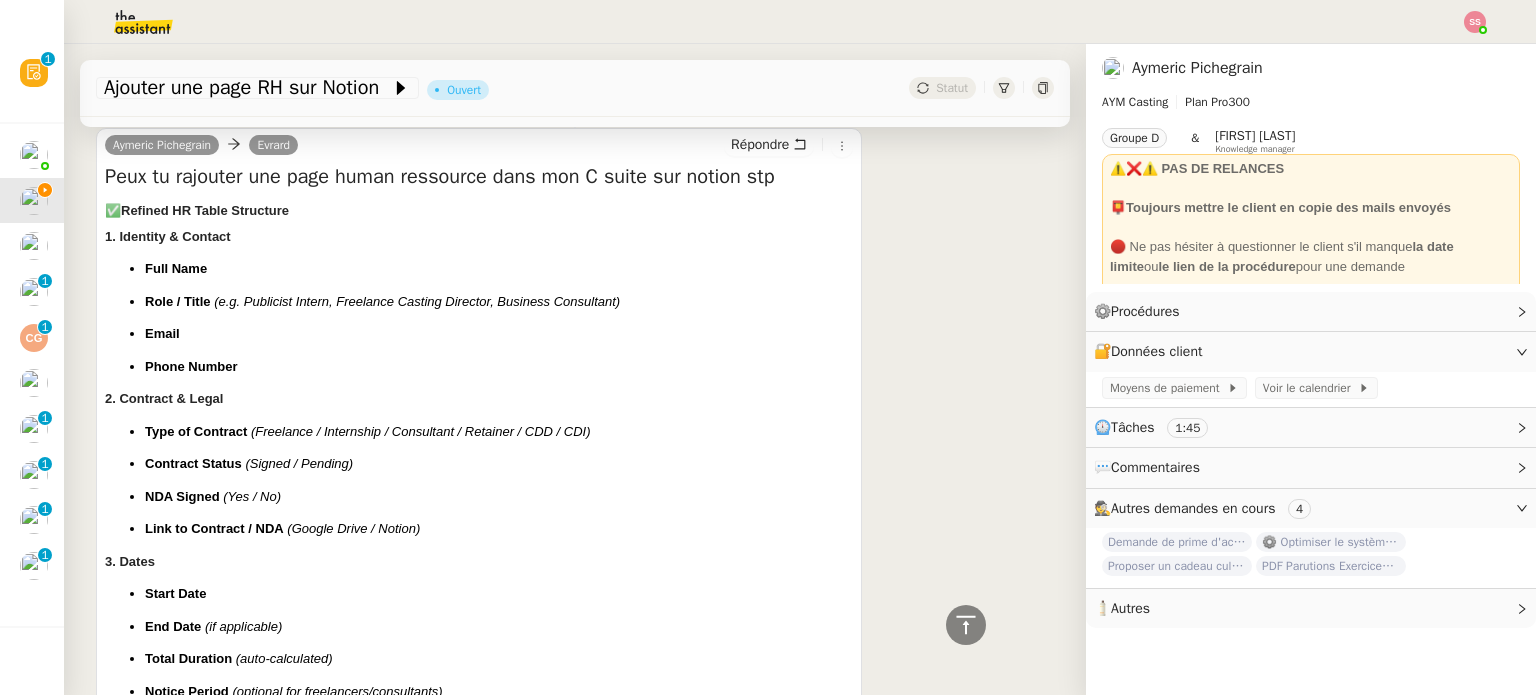 click on "Refined HR Table Structure" at bounding box center (205, 210) 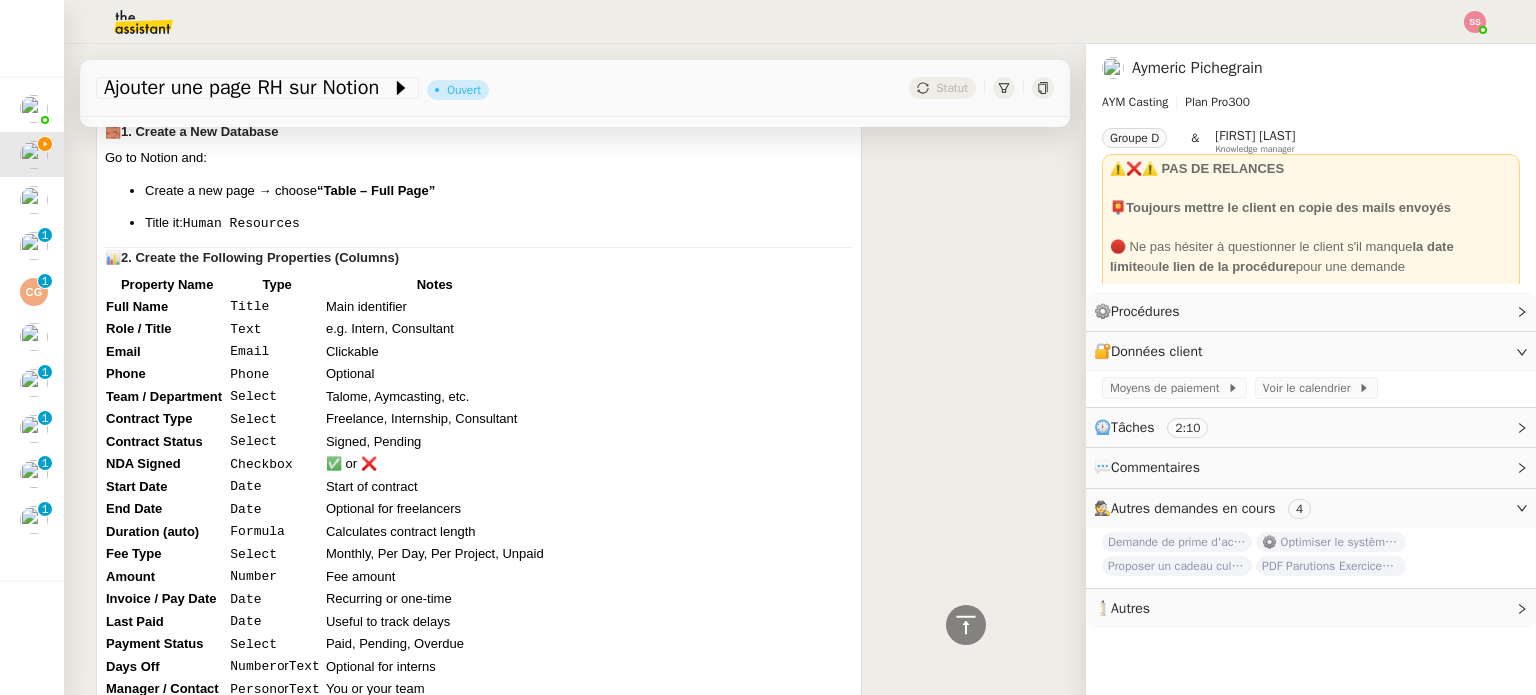 scroll, scrollTop: 2238, scrollLeft: 0, axis: vertical 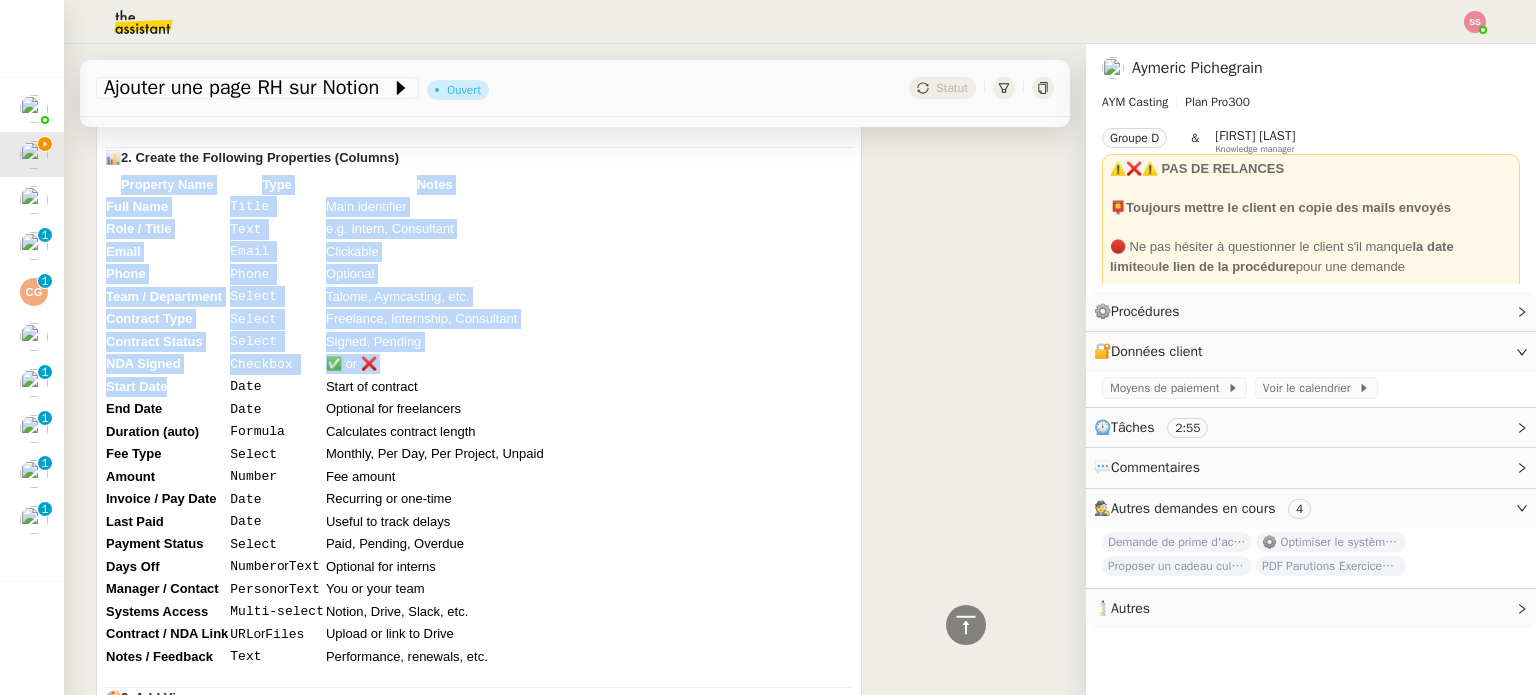 drag, startPoint x: 104, startPoint y: 303, endPoint x: 170, endPoint y: 392, distance: 110.80163 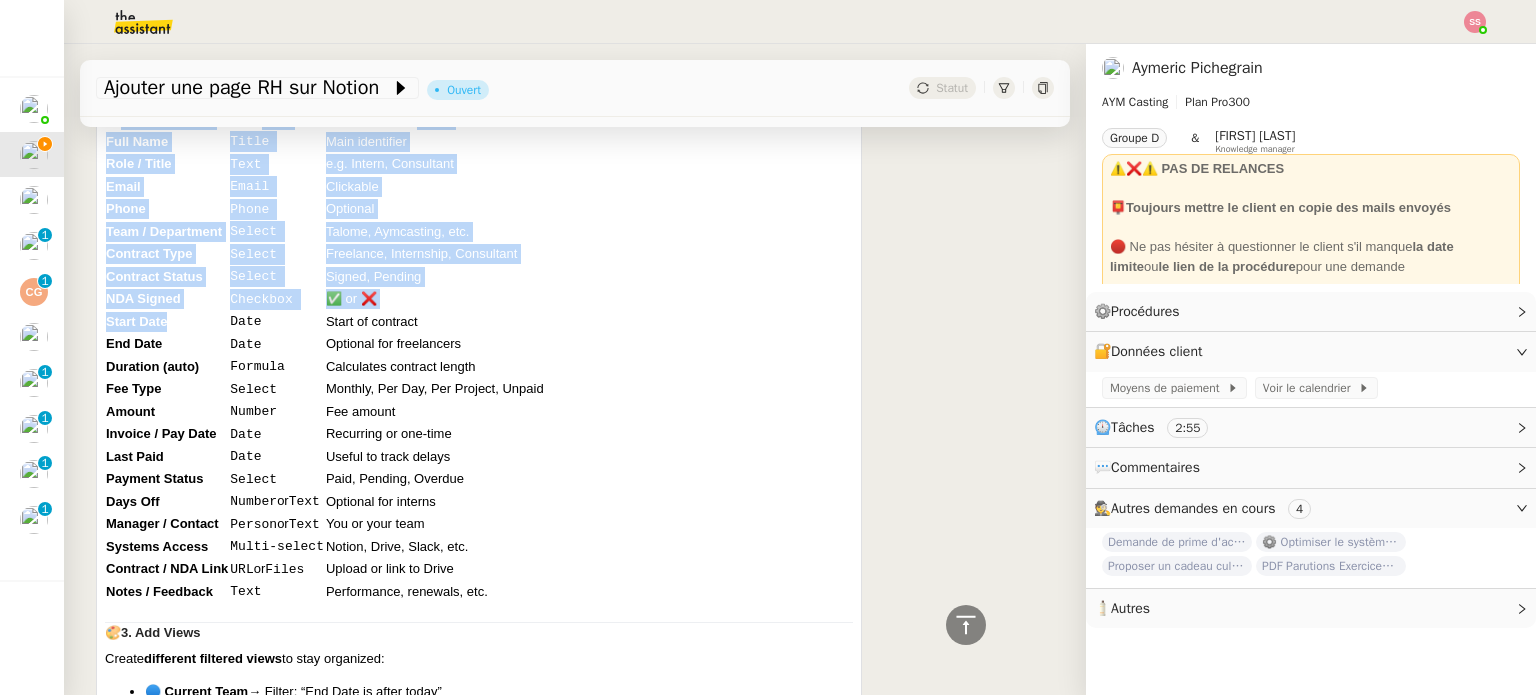scroll, scrollTop: 2338, scrollLeft: 0, axis: vertical 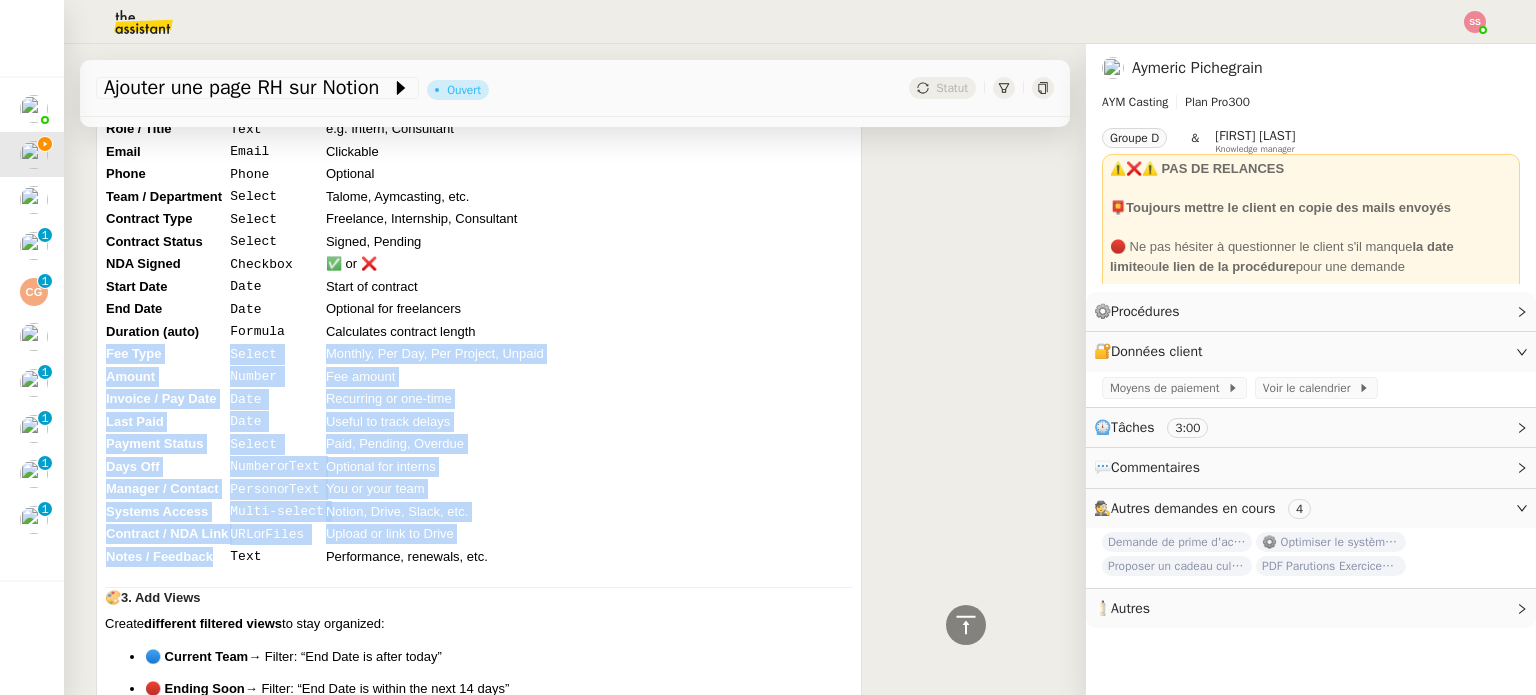 drag, startPoint x: 213, startPoint y: 555, endPoint x: 108, endPoint y: 360, distance: 221.47235 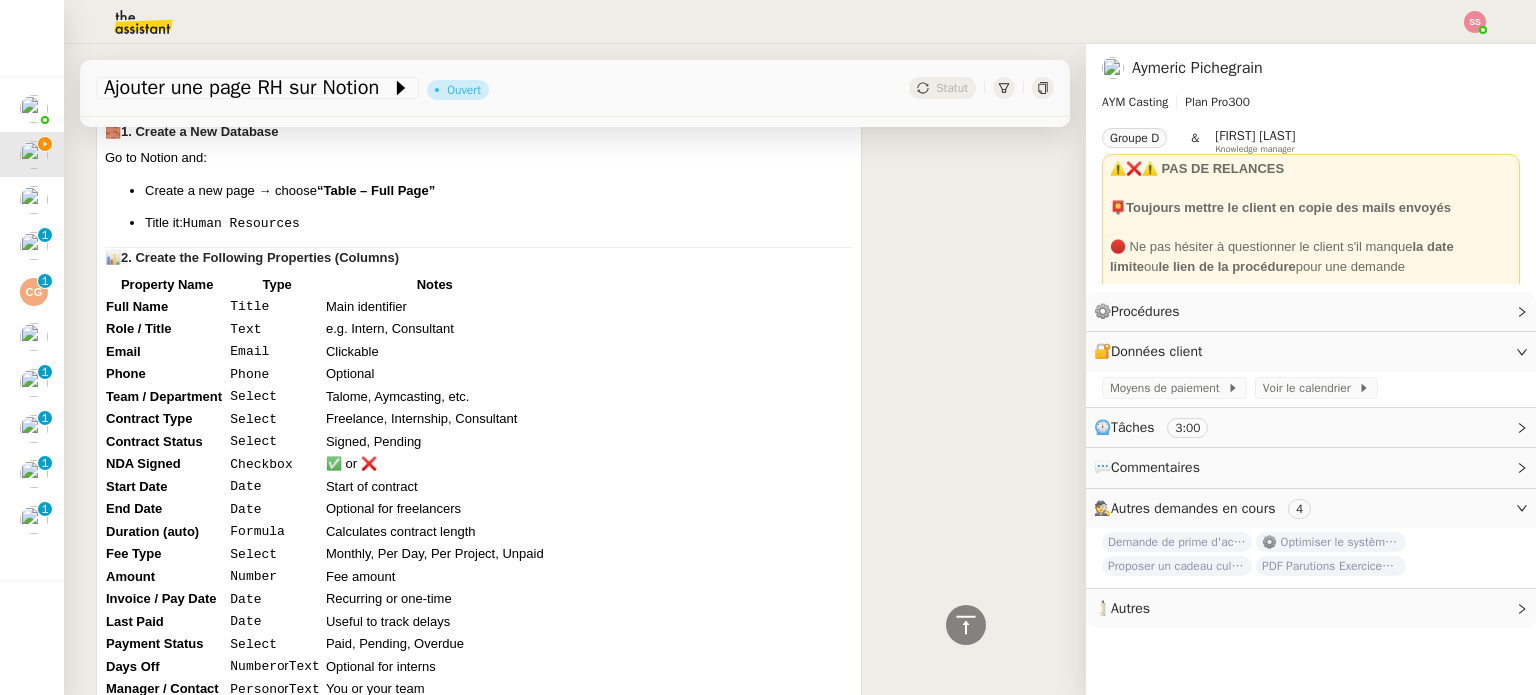 click on "Full Name" at bounding box center [167, 306] 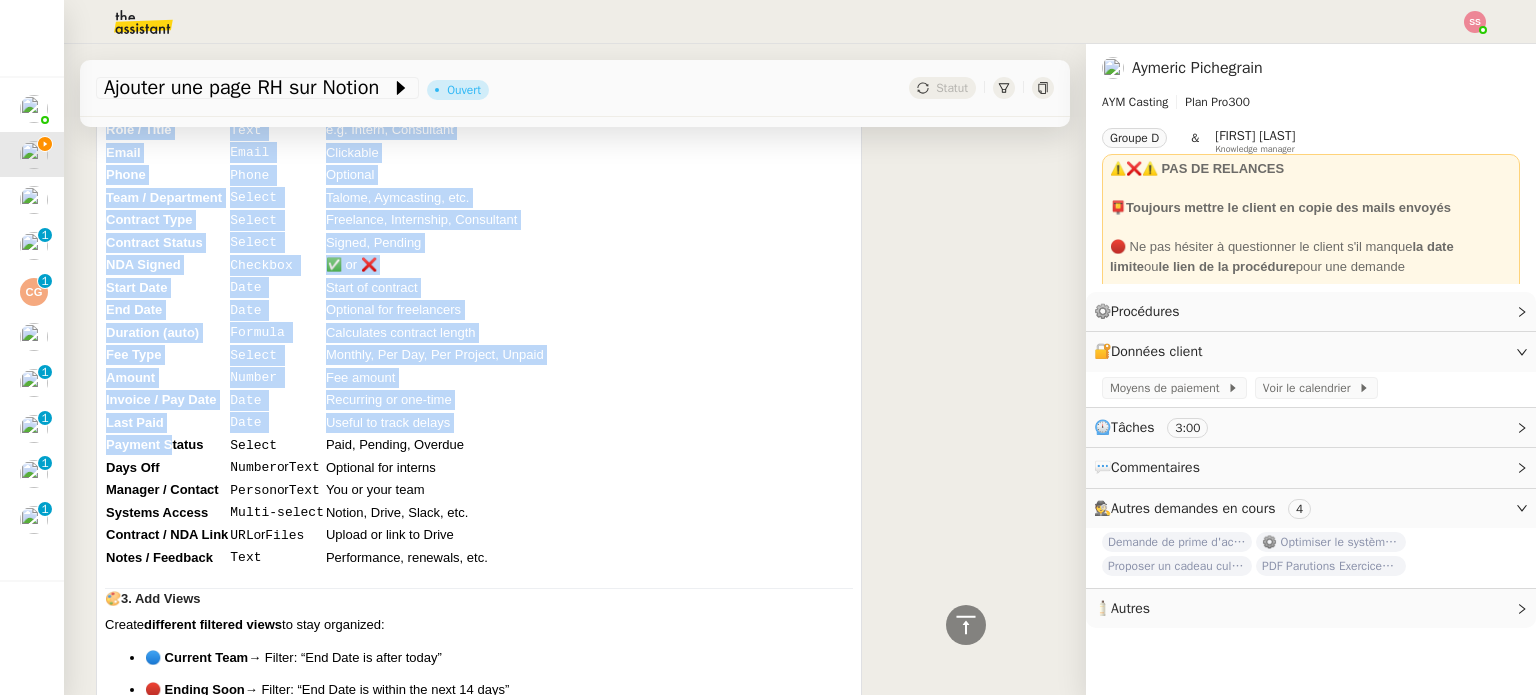 scroll, scrollTop: 2338, scrollLeft: 0, axis: vertical 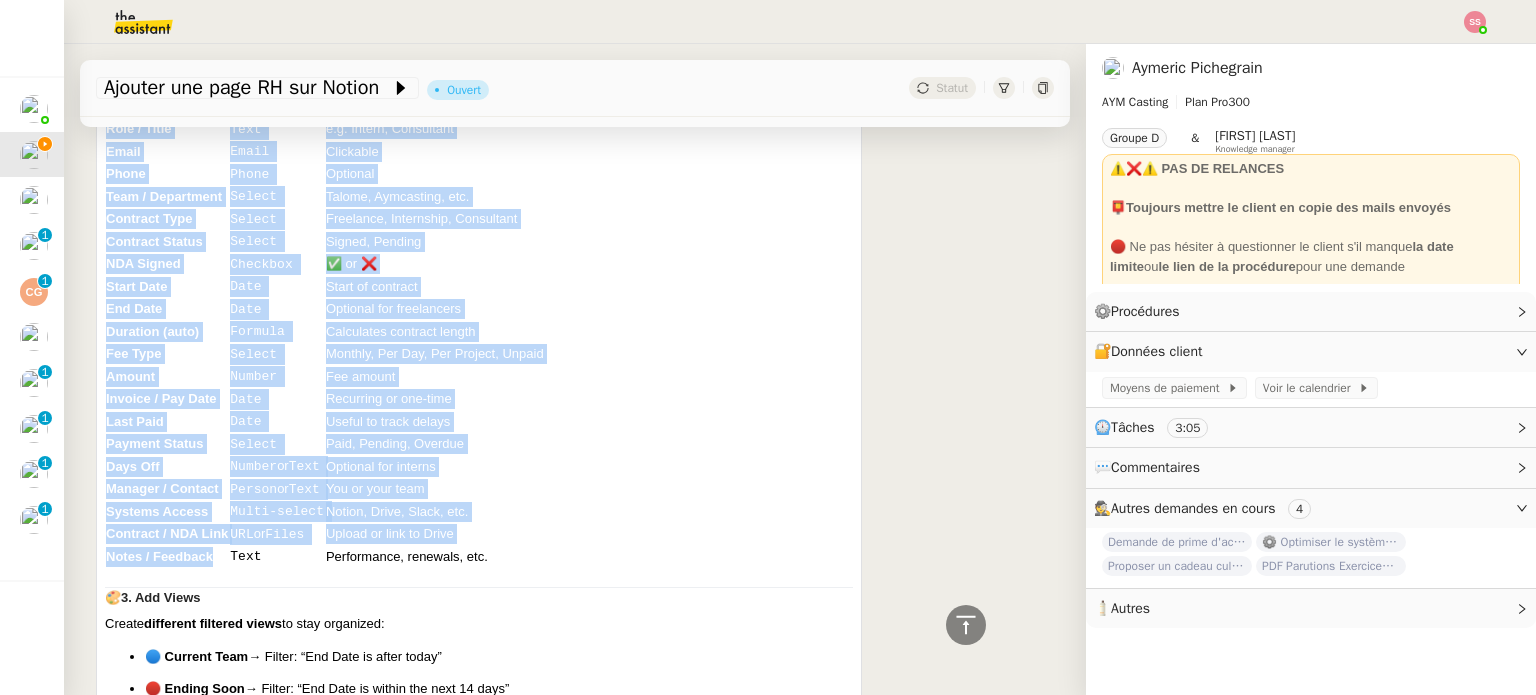 drag, startPoint x: 108, startPoint y: 308, endPoint x: 219, endPoint y: 549, distance: 265.33374 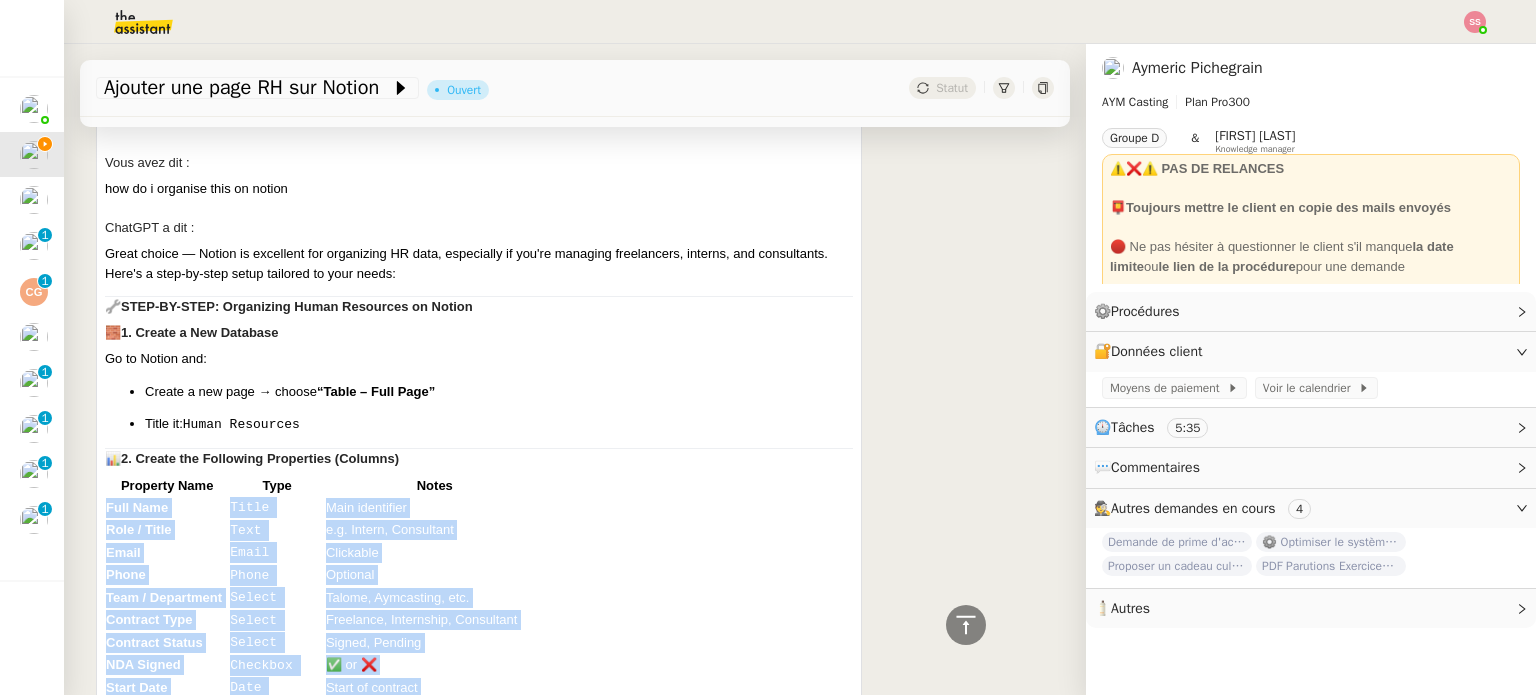 scroll, scrollTop: 1938, scrollLeft: 0, axis: vertical 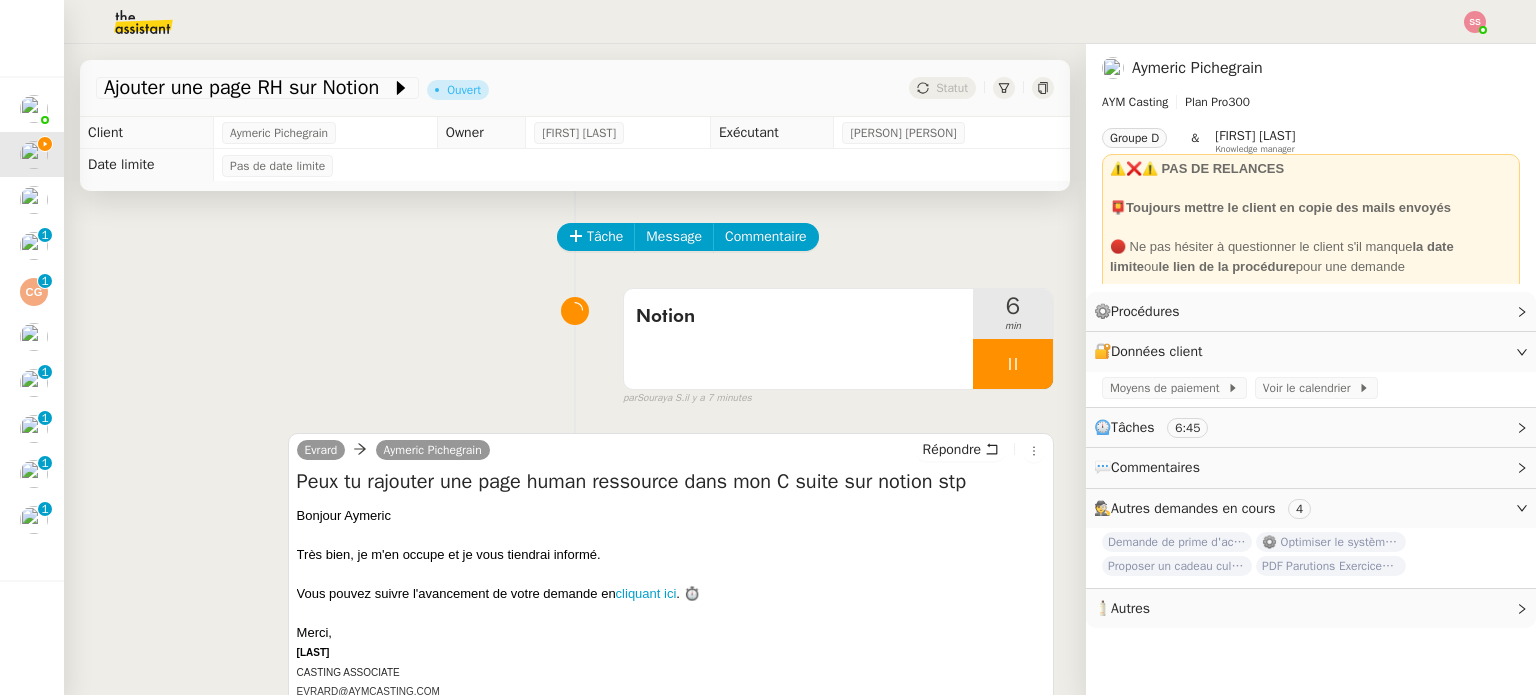 click at bounding box center (1013, 364) 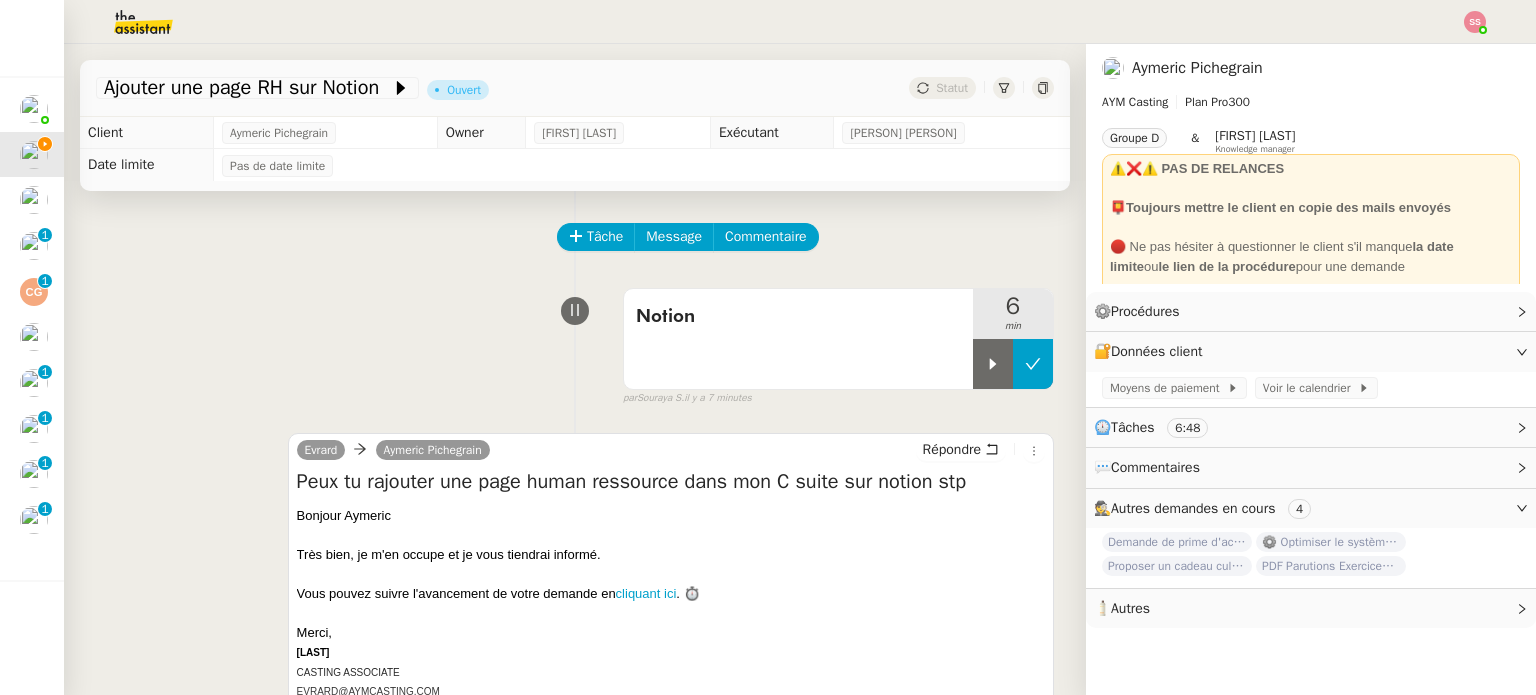 drag, startPoint x: 1013, startPoint y: 365, endPoint x: 1015, endPoint y: 390, distance: 25.079872 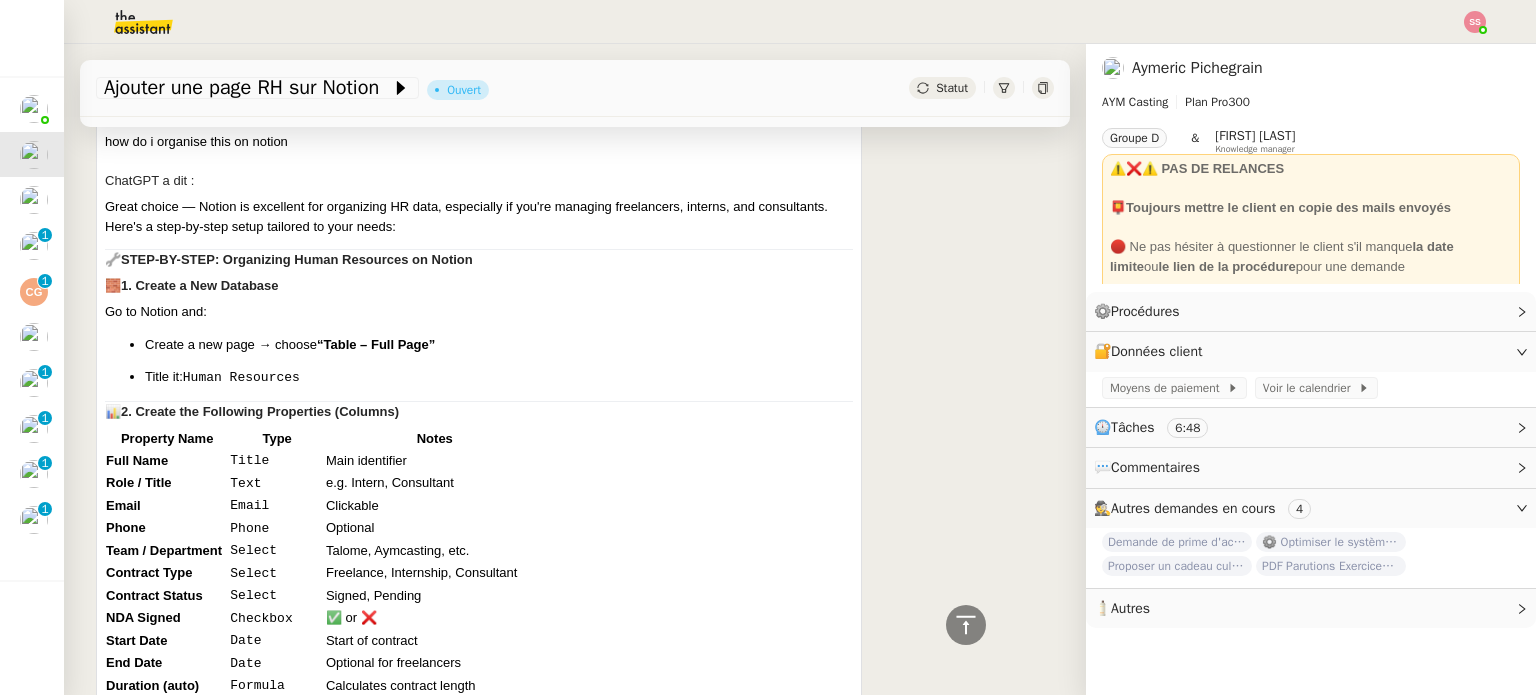 scroll, scrollTop: 2100, scrollLeft: 0, axis: vertical 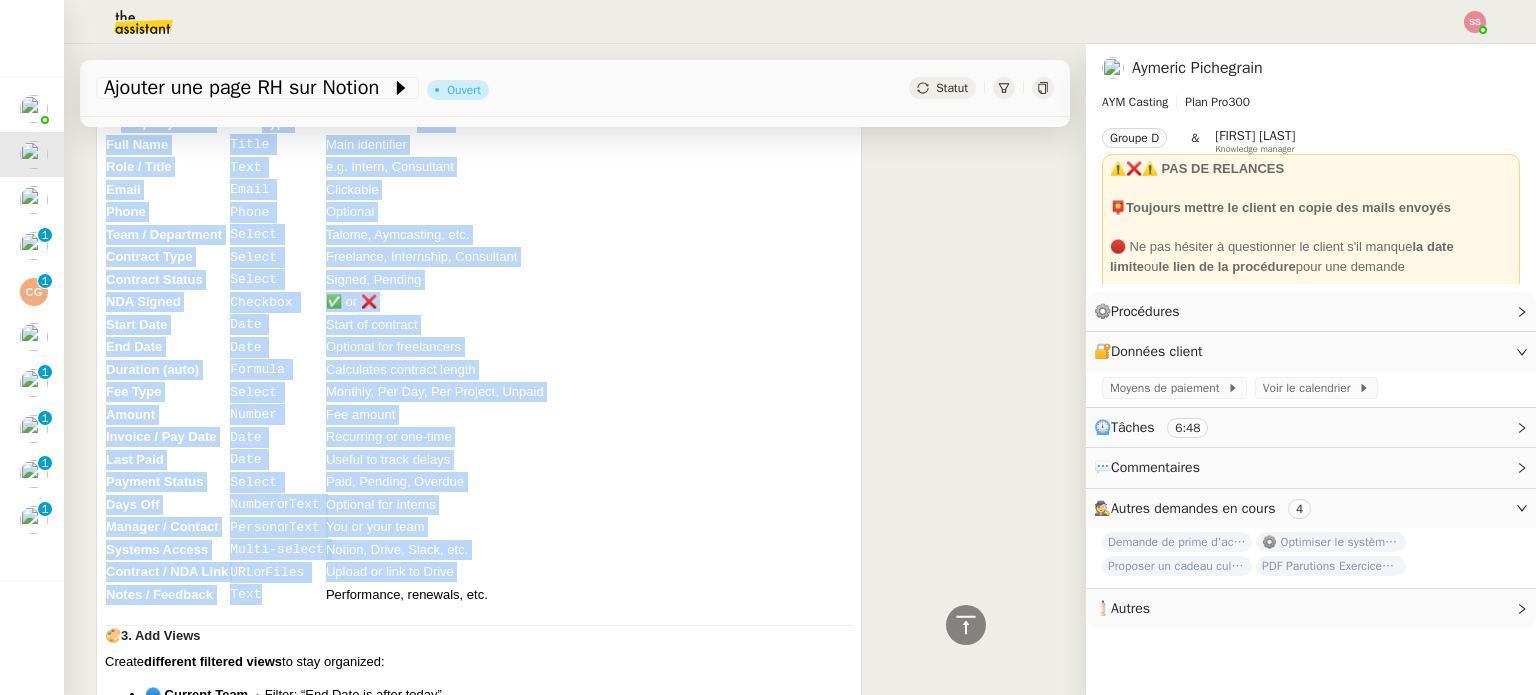 drag, startPoint x: 124, startPoint y: 319, endPoint x: 258, endPoint y: 587, distance: 299.63312 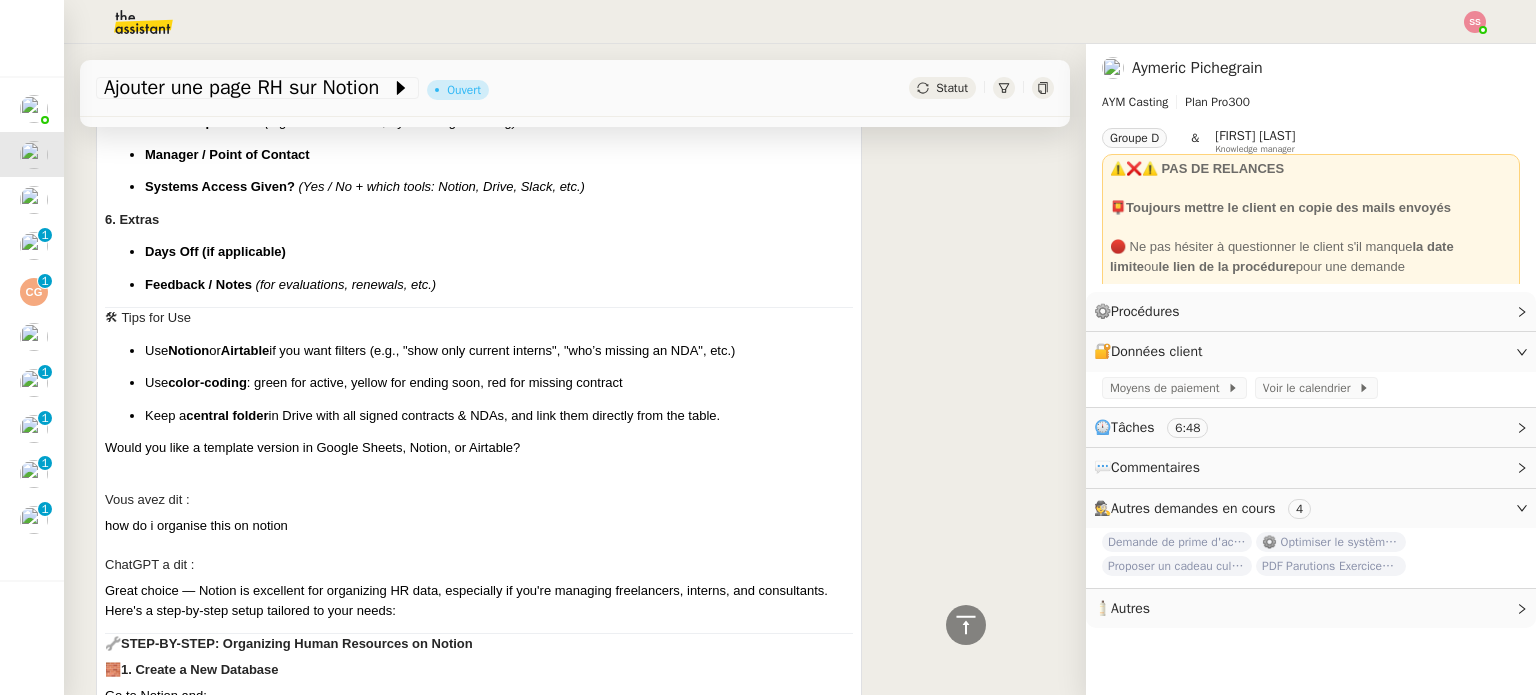 scroll, scrollTop: 1800, scrollLeft: 0, axis: vertical 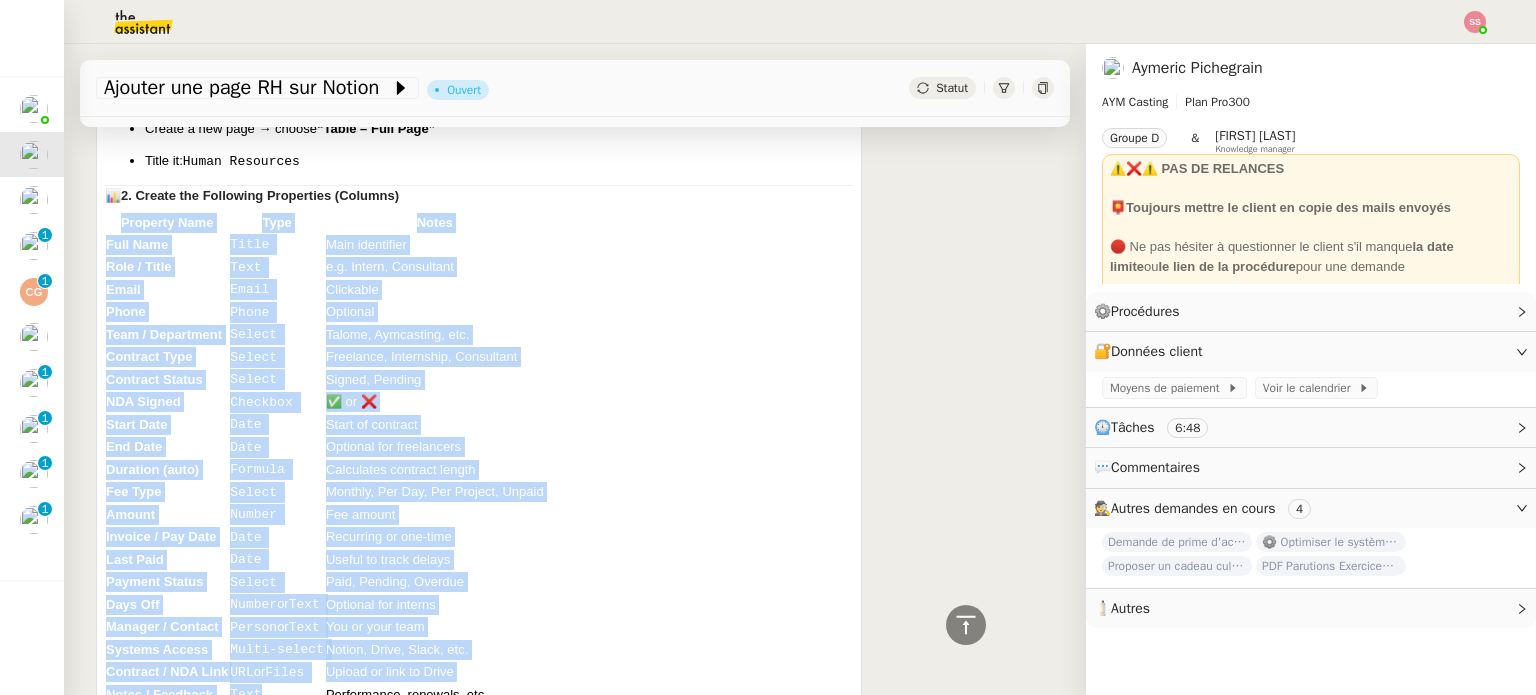 click on "Talome, Aymcasting, etc." at bounding box center [435, 334] 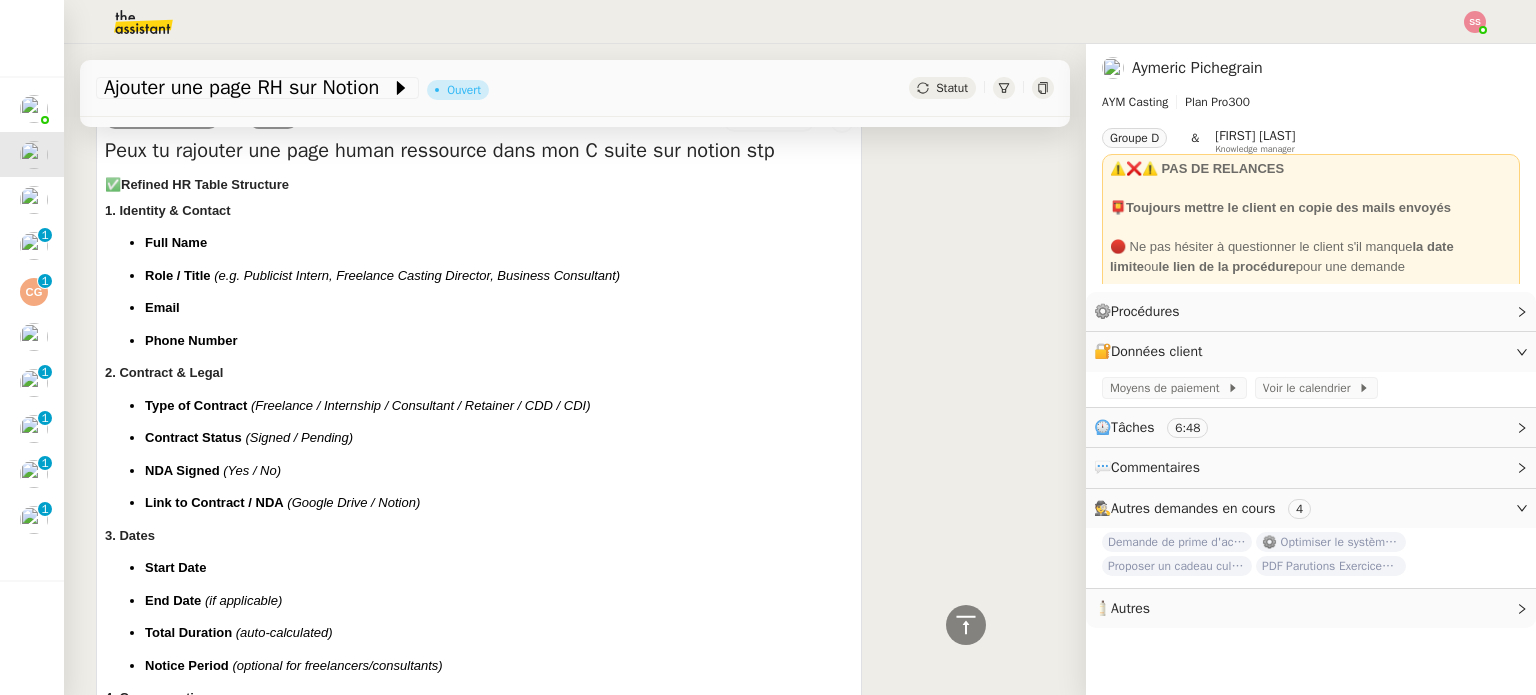scroll, scrollTop: 800, scrollLeft: 0, axis: vertical 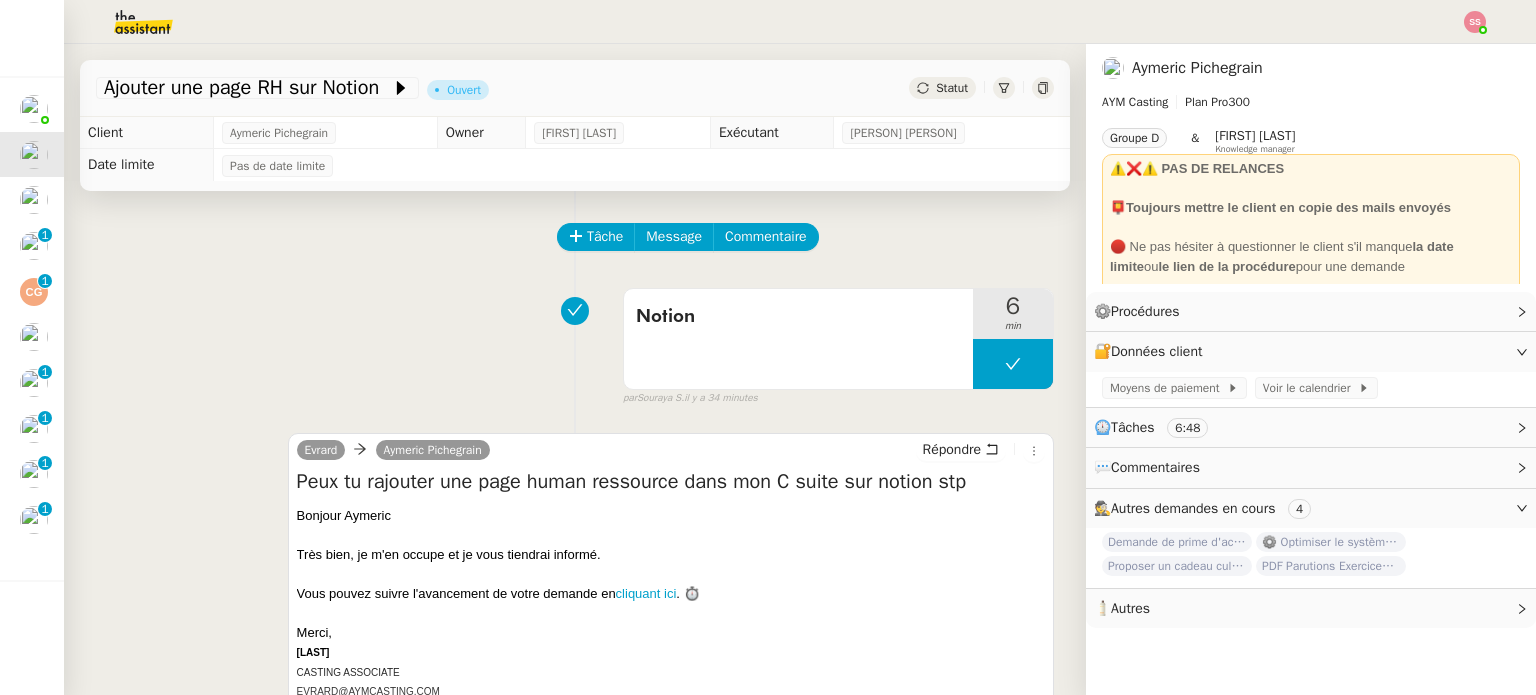 click on "Statut" 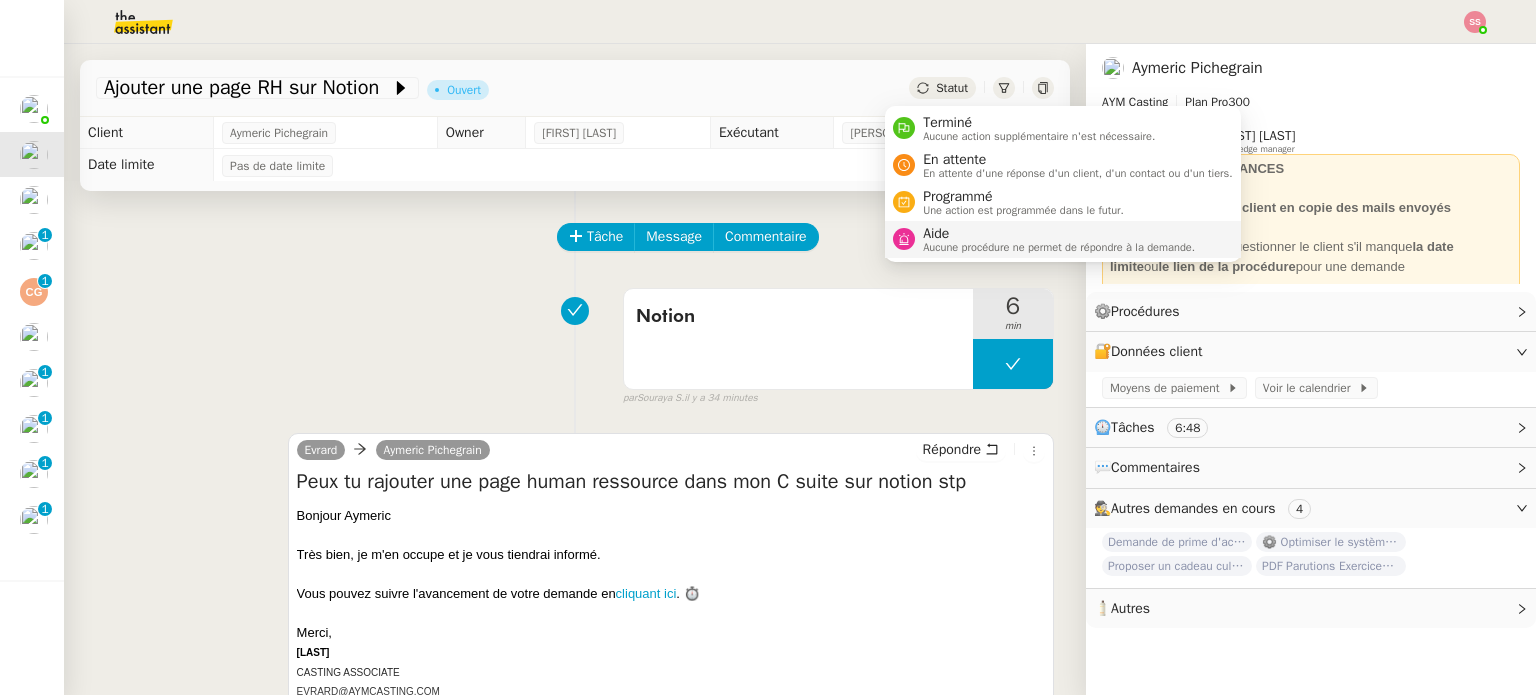 click on "Aide" at bounding box center [1059, 234] 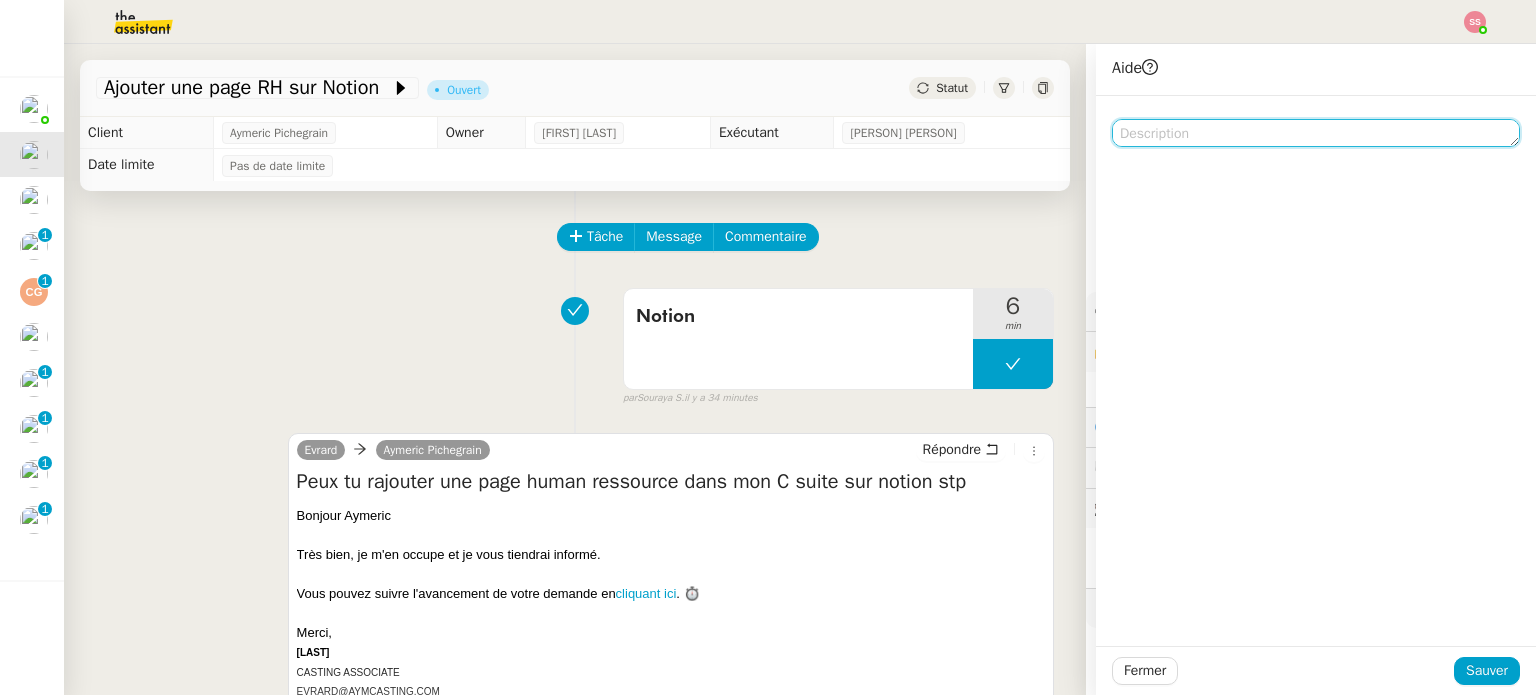 click 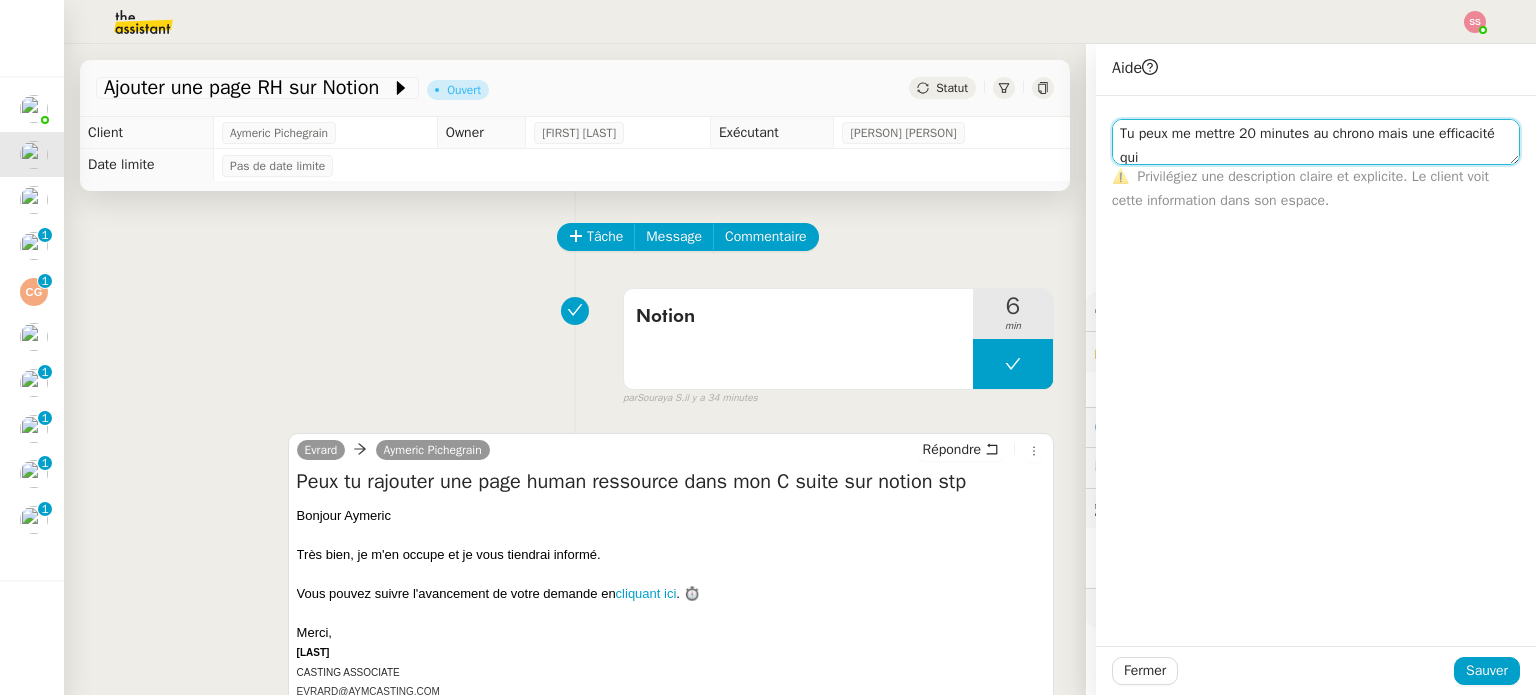 scroll, scrollTop: 1, scrollLeft: 0, axis: vertical 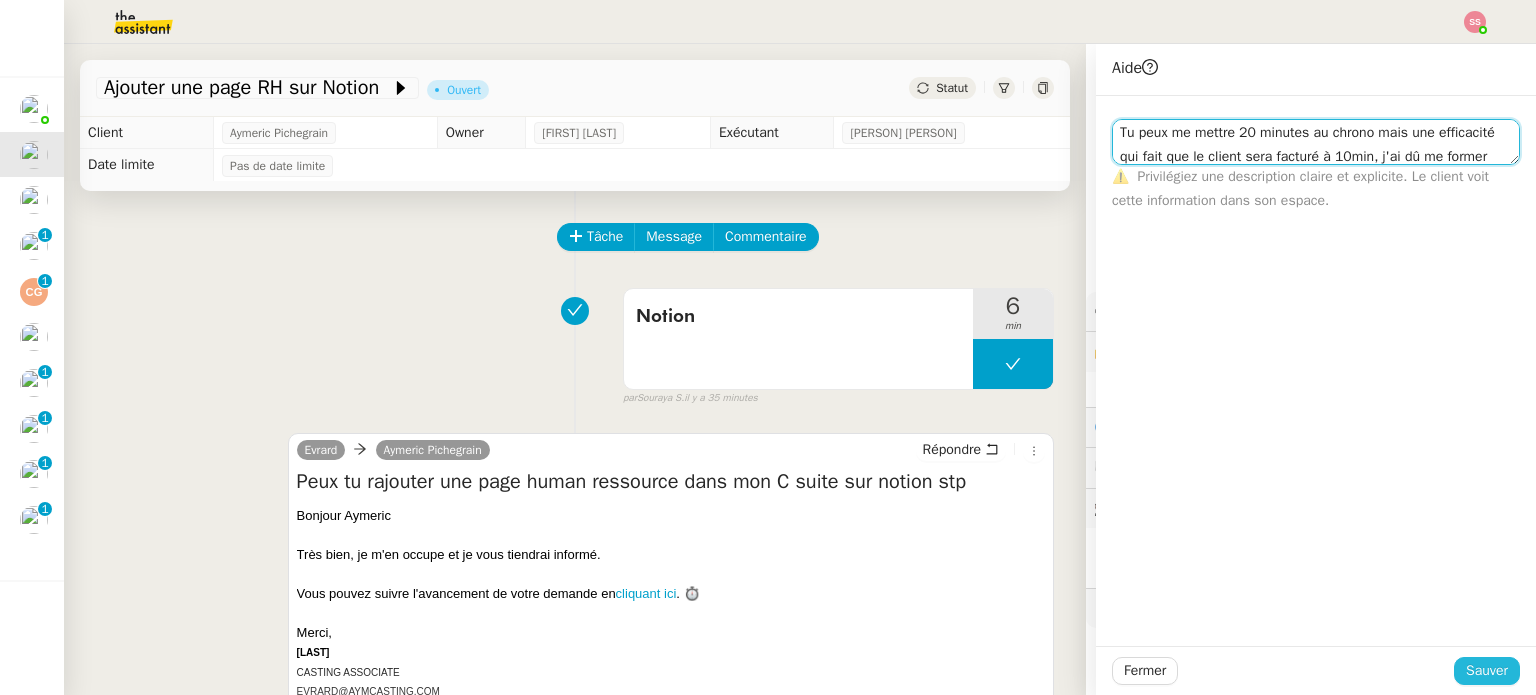 type on "Tu peux me mettre 20 minutes au chrono mais une efficacité qui fait que le client sera facturé à 10min, j'ai dû me former" 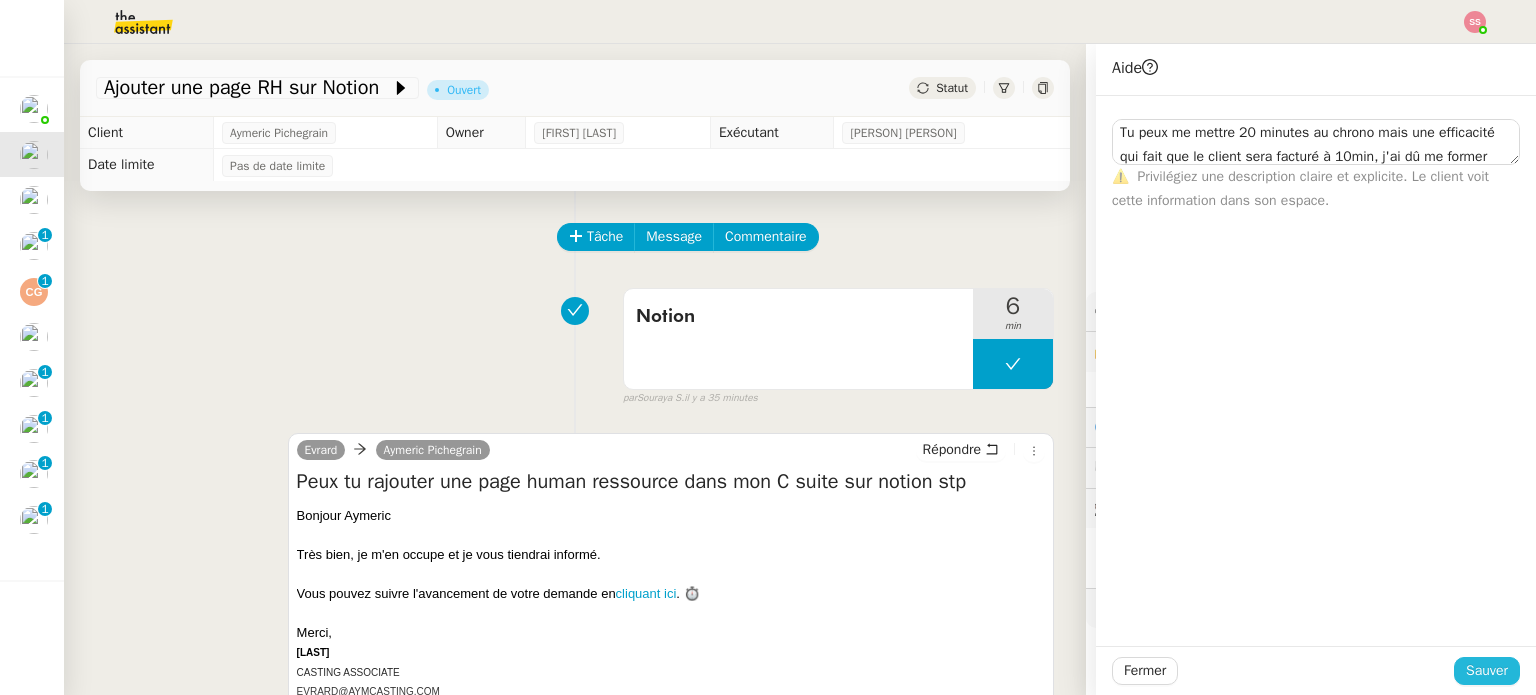 click on "Sauver" 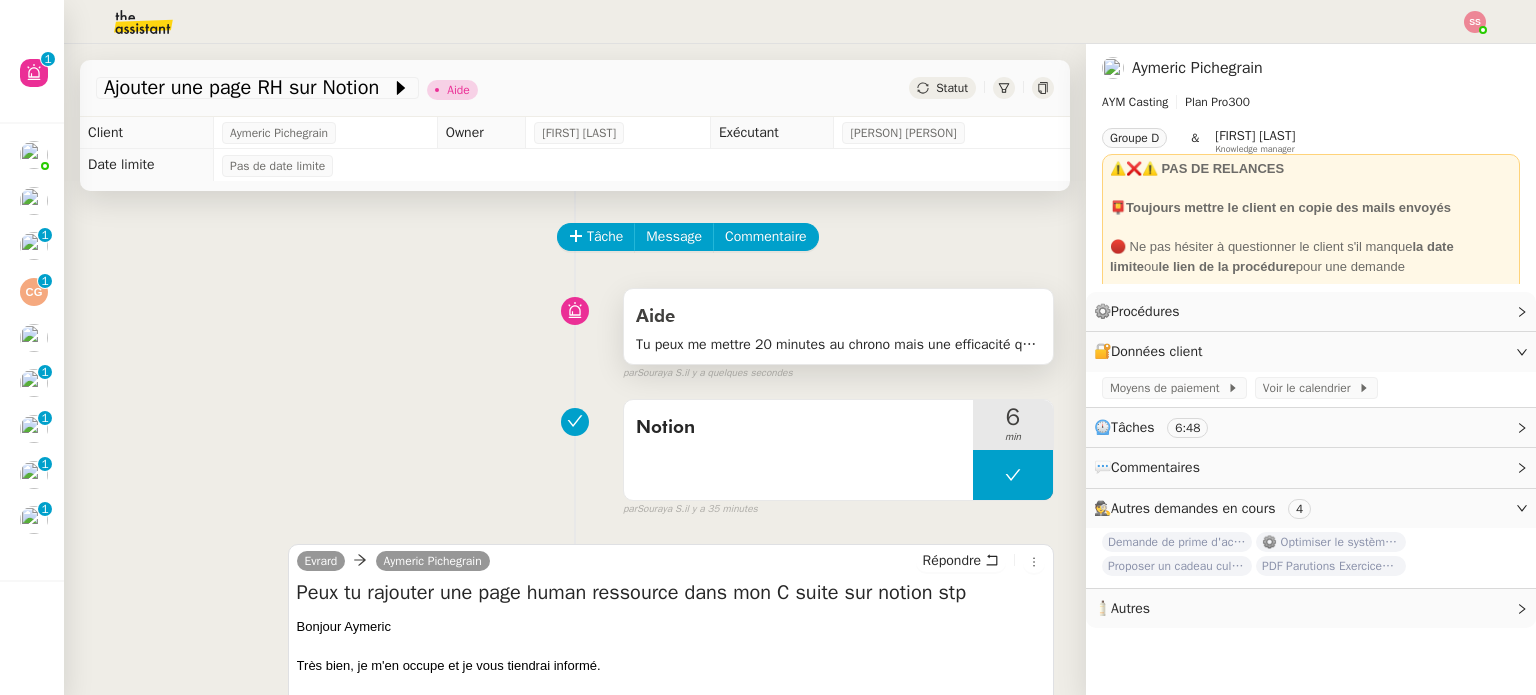 click on "Aide" at bounding box center (838, 317) 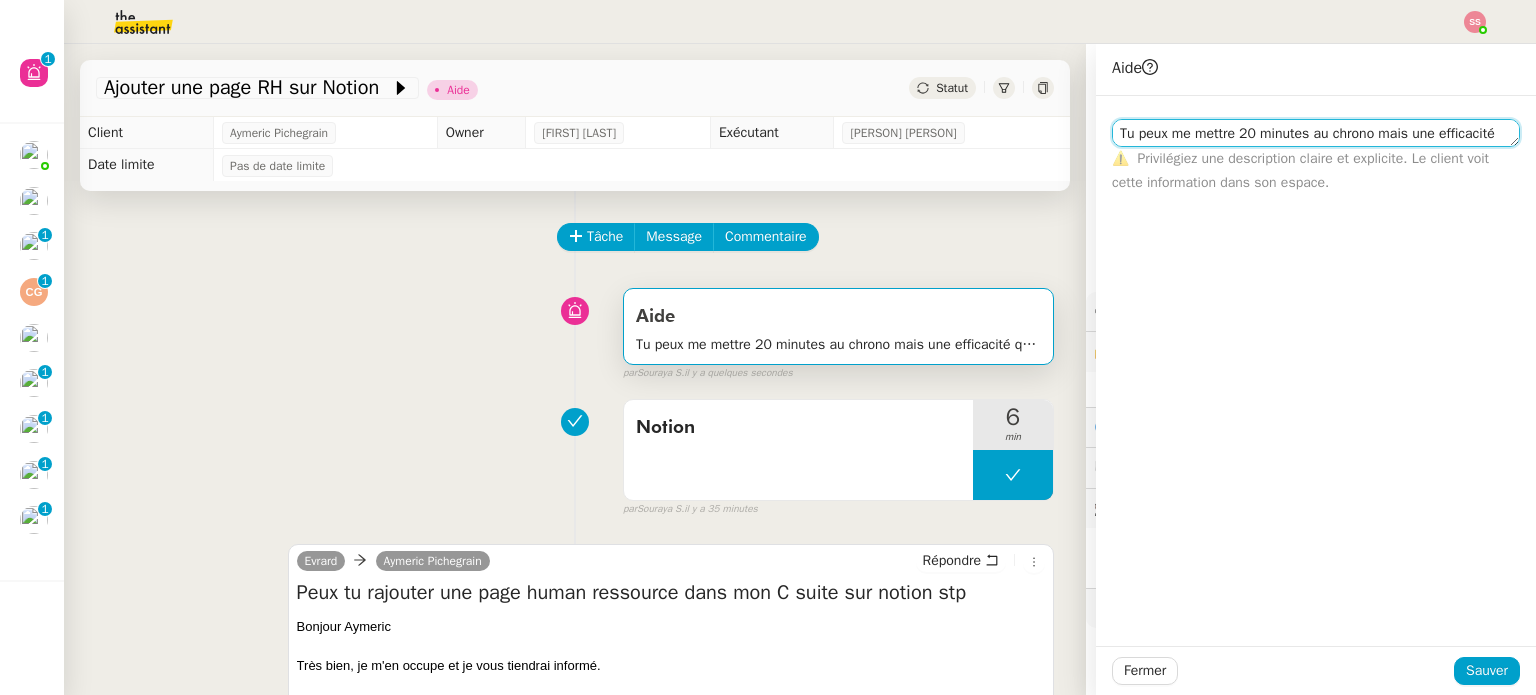 click on "Tu peux me mettre 20 minutes au chrono mais une efficacité qui fait que le client sera facturé à 10min, j'ai dû me former" 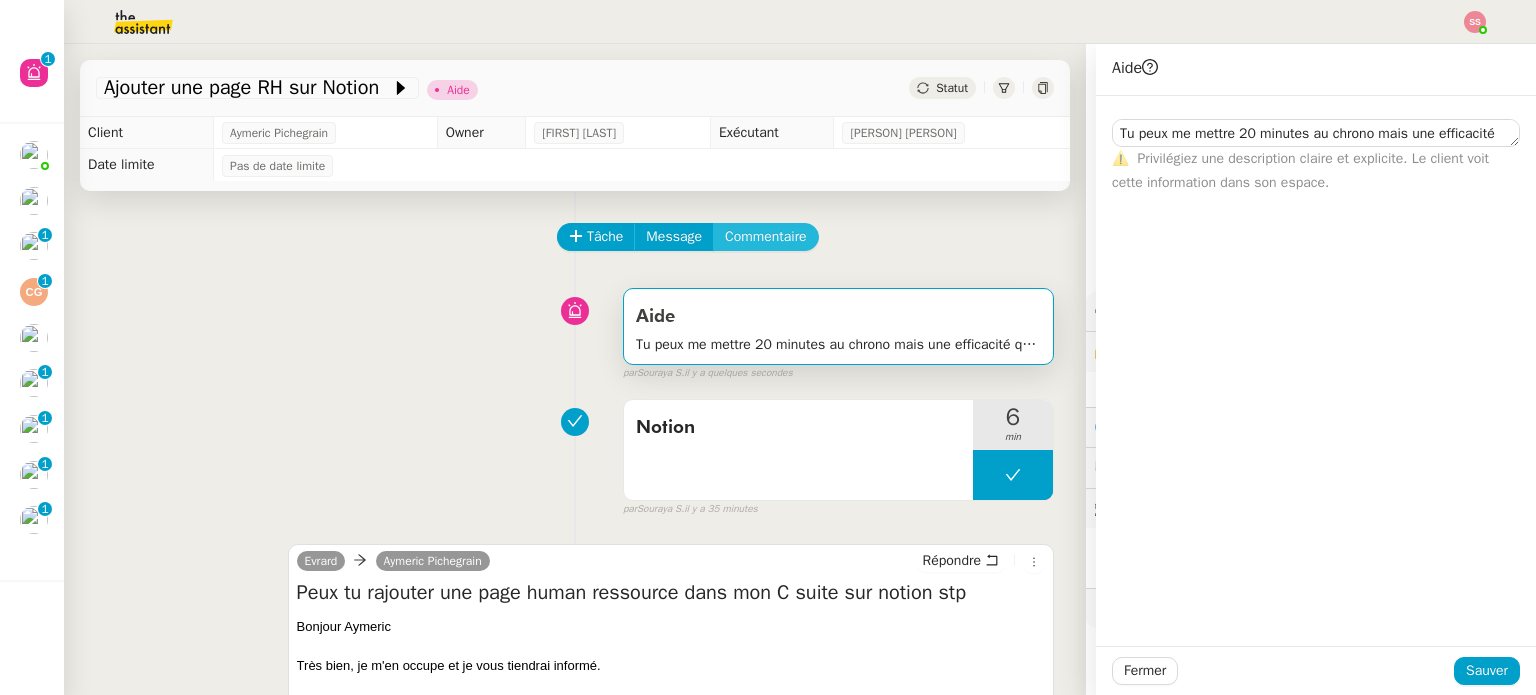 click on "Commentaire" 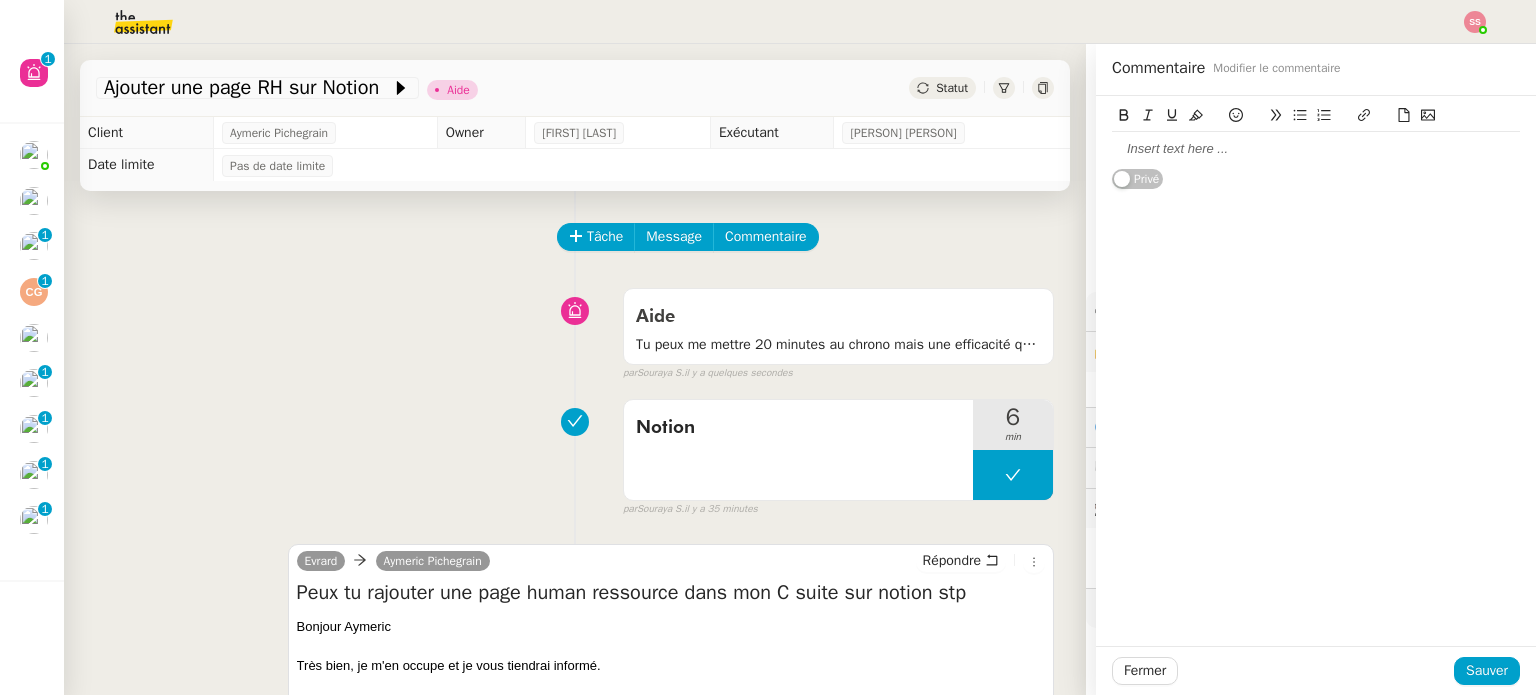 click 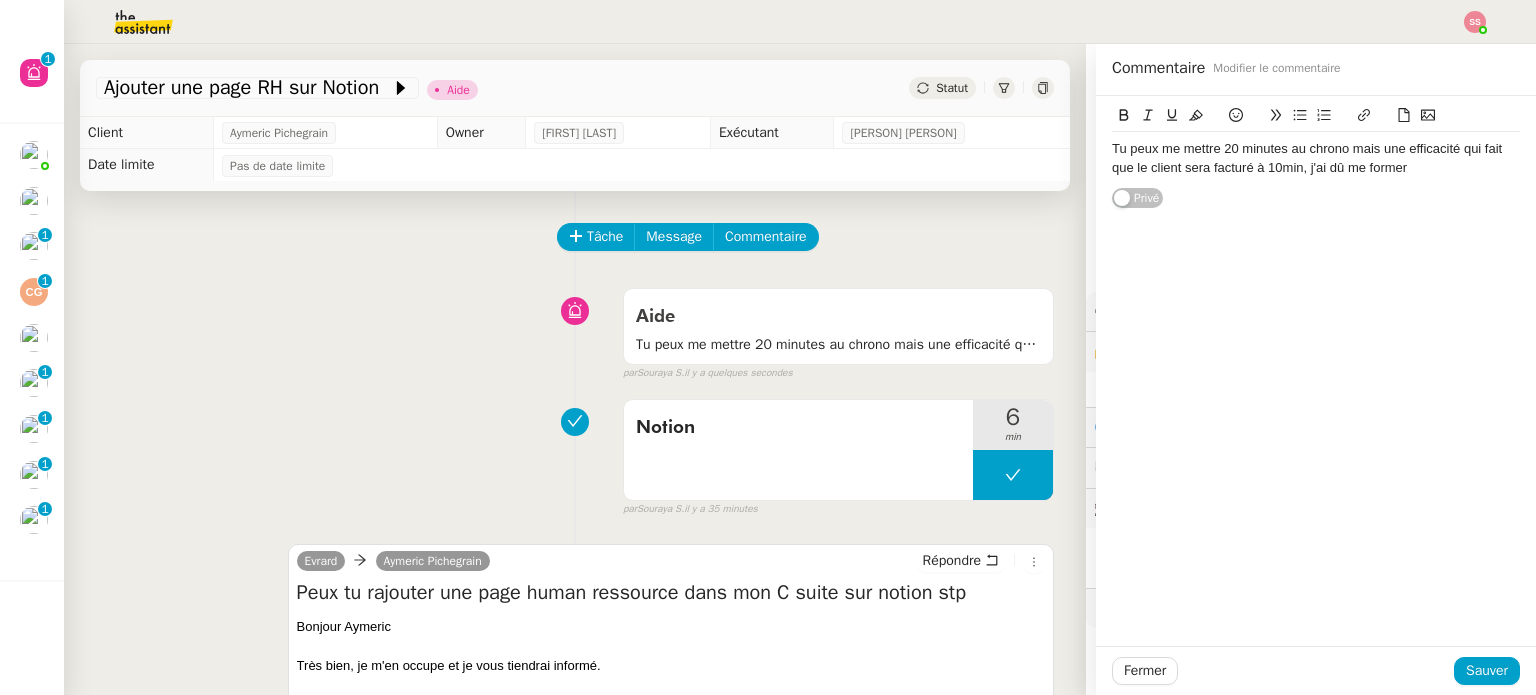 scroll, scrollTop: 0, scrollLeft: 0, axis: both 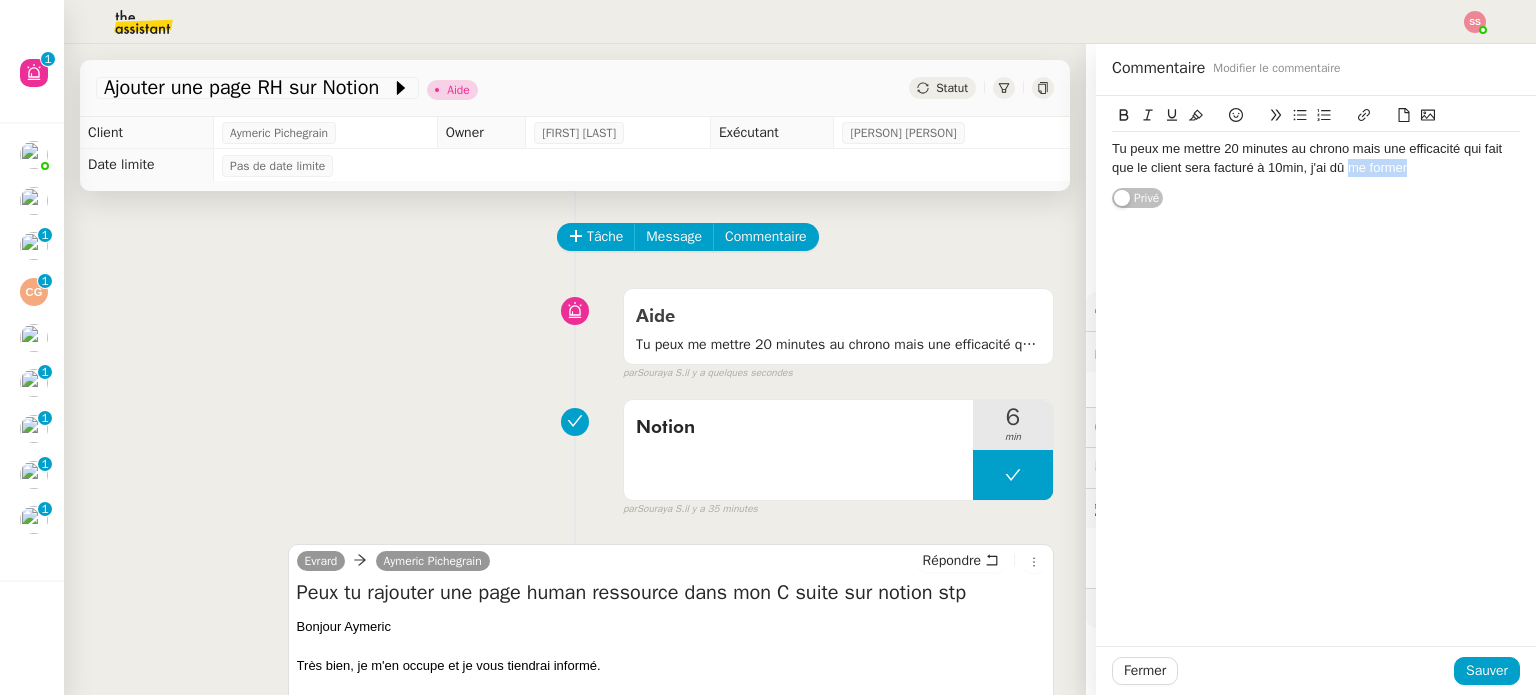 drag, startPoint x: 1398, startPoint y: 165, endPoint x: 1336, endPoint y: 166, distance: 62.008064 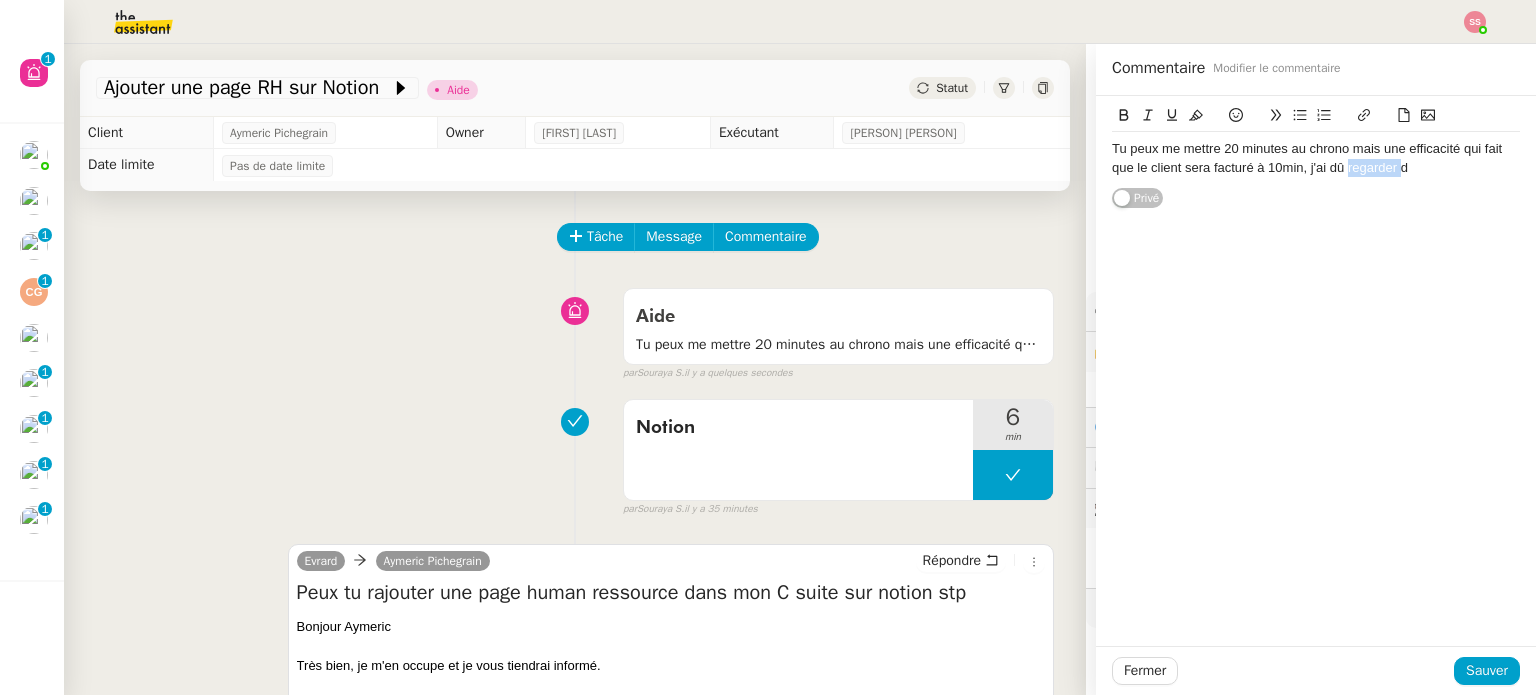 type 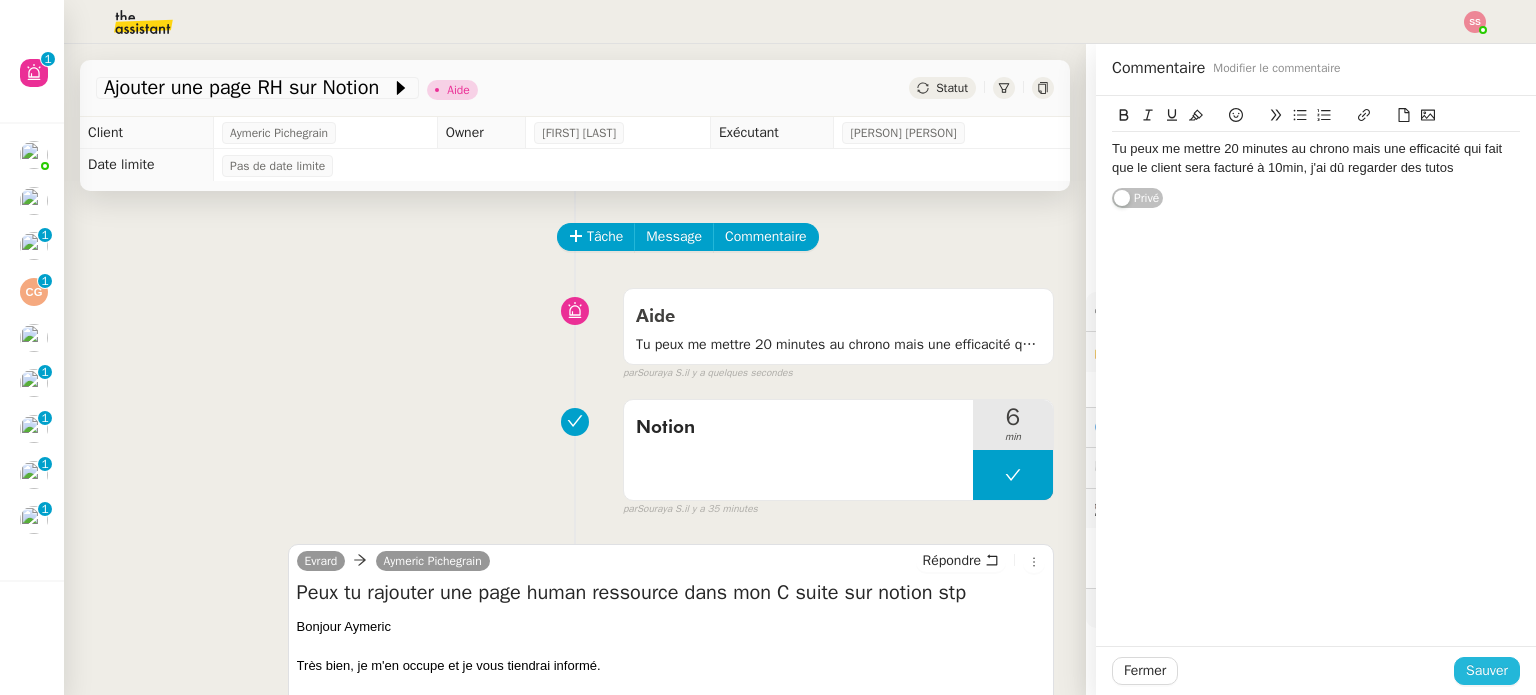 click on "Sauver" 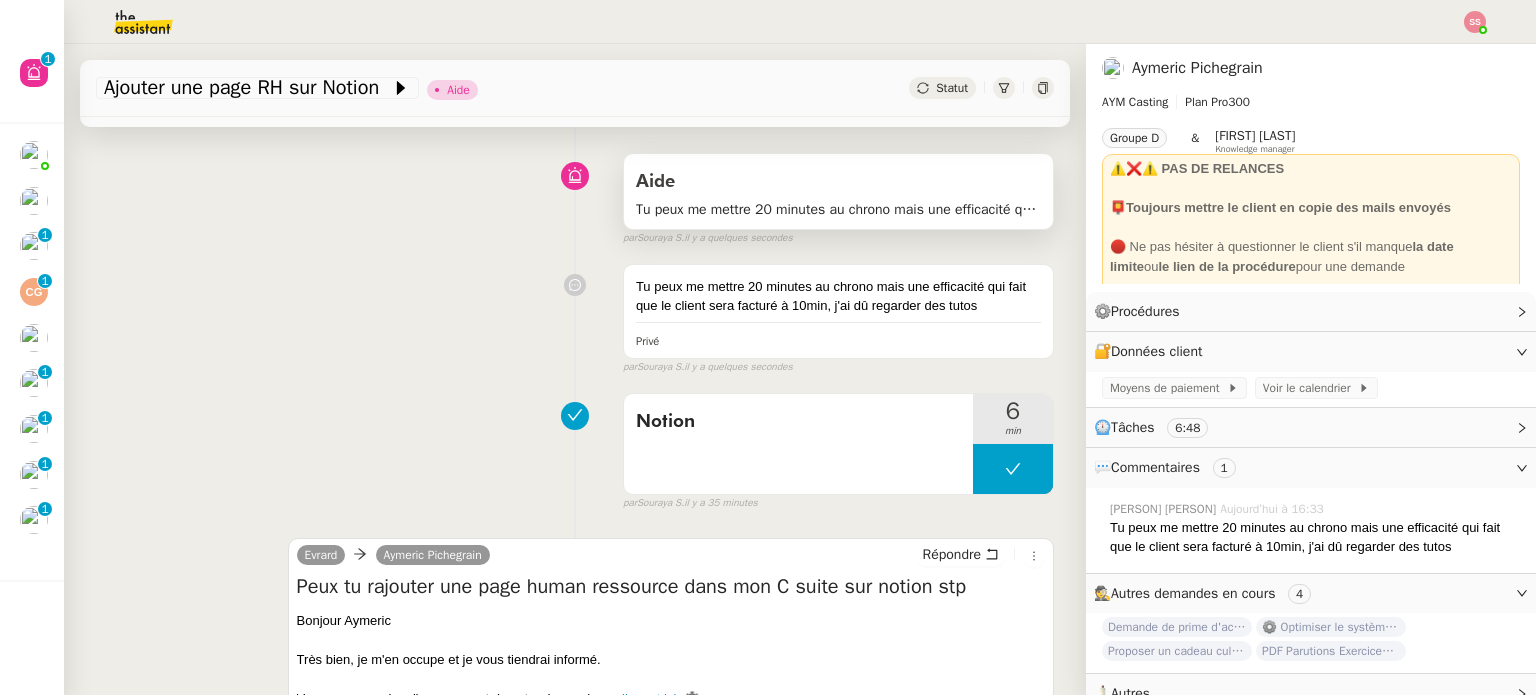 scroll, scrollTop: 100, scrollLeft: 0, axis: vertical 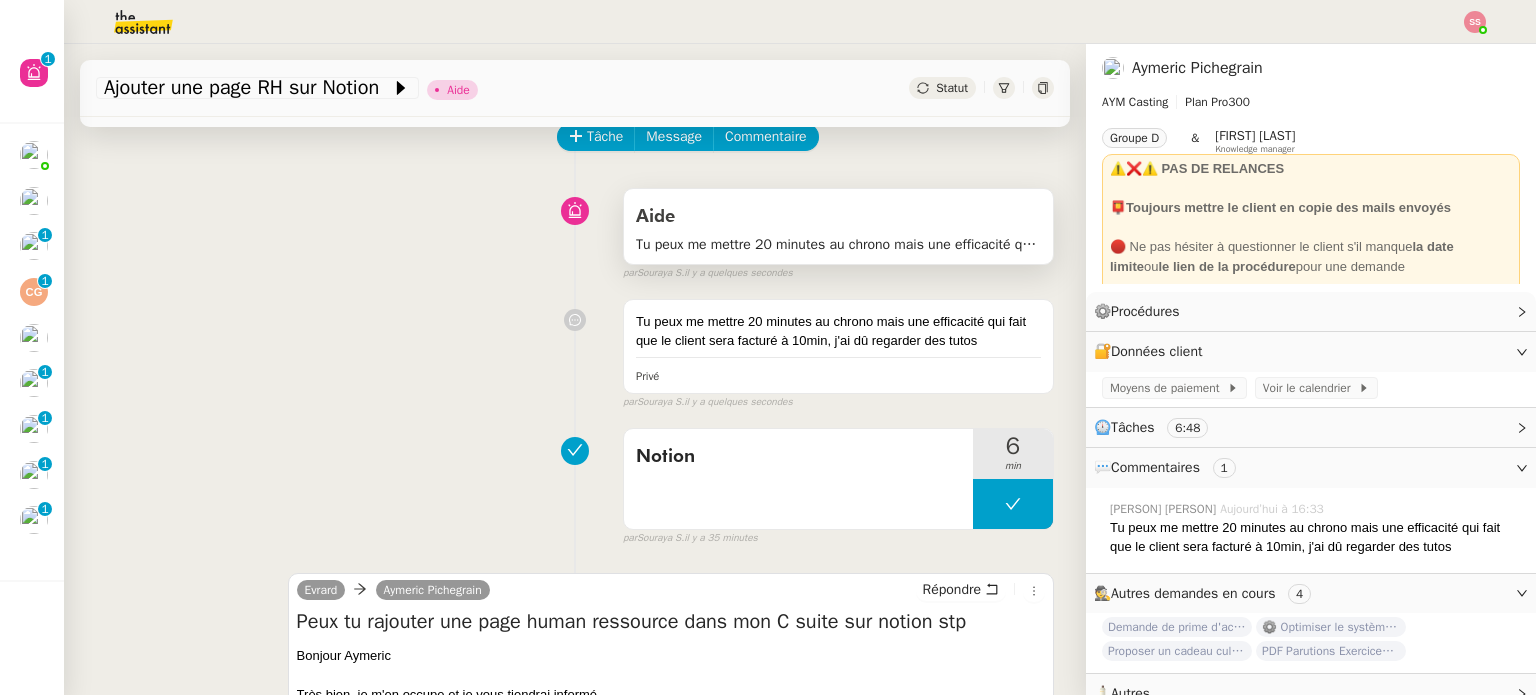 click on "Aide" at bounding box center [838, 217] 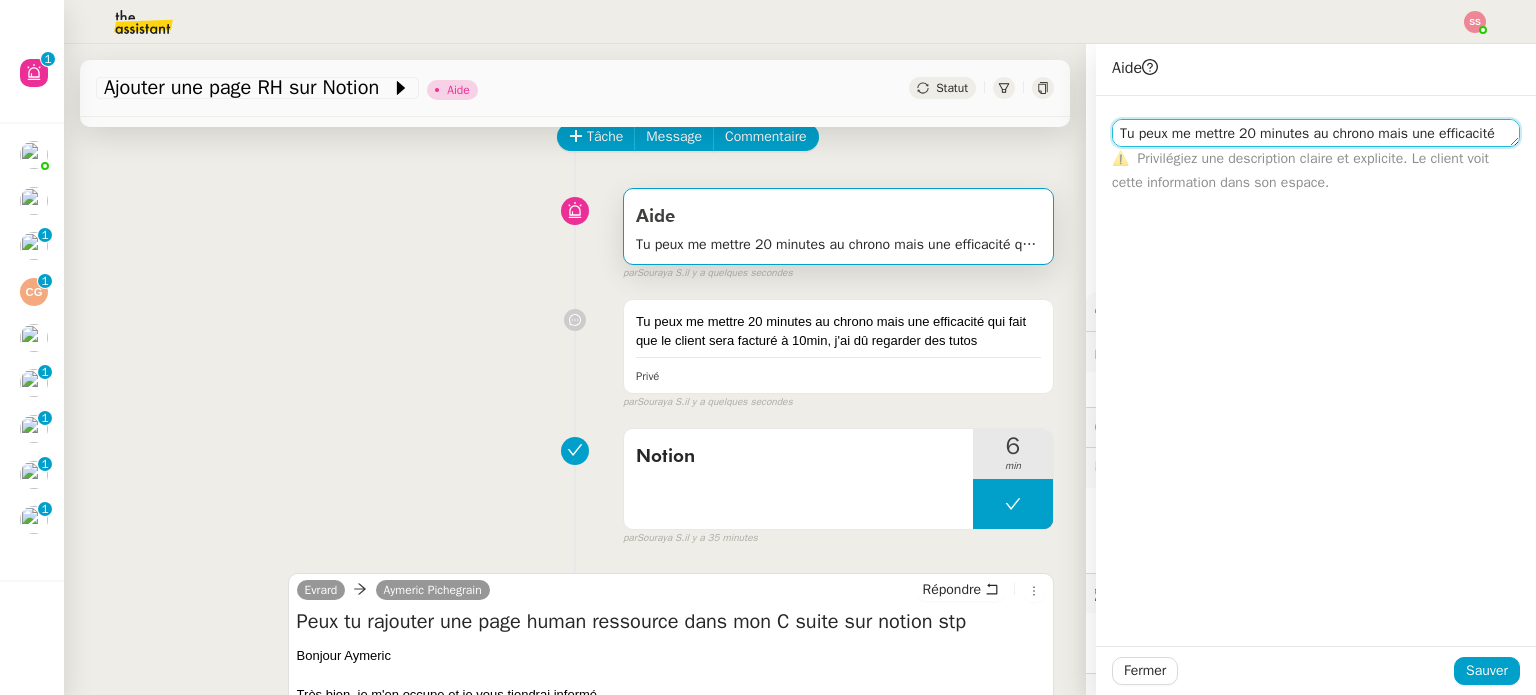 click on "Tu peux me mettre 20 minutes au chrono mais une efficacité qui fait que le client sera facturé à 10min, j'ai dû me former" 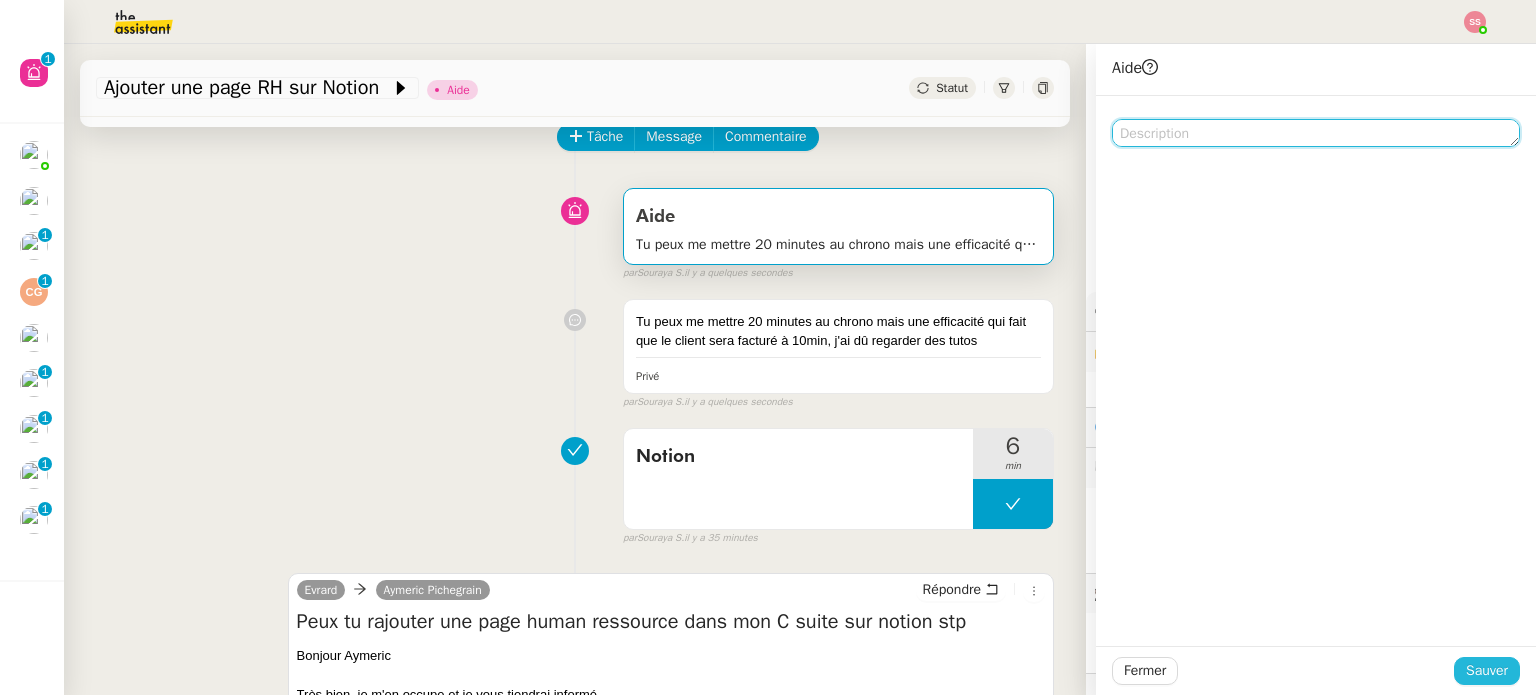 type 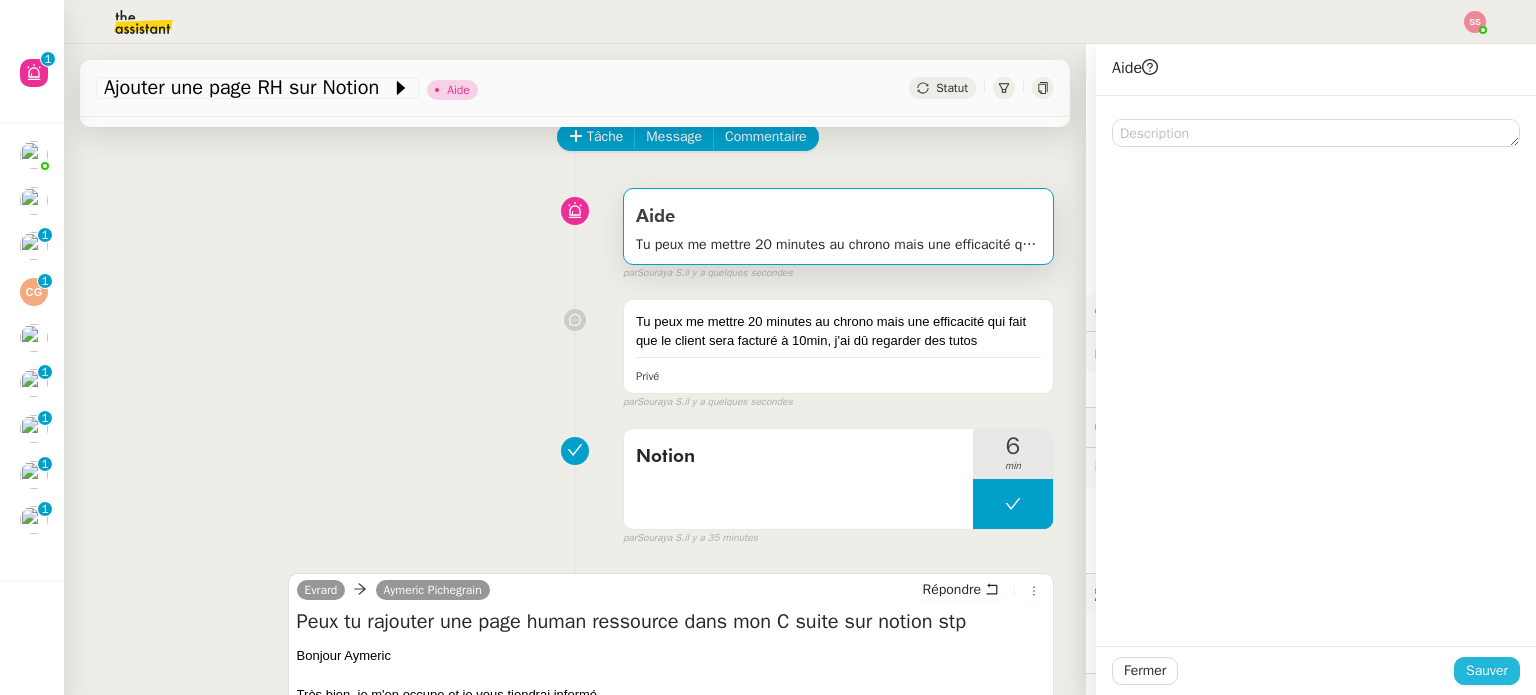 click on "Sauver" 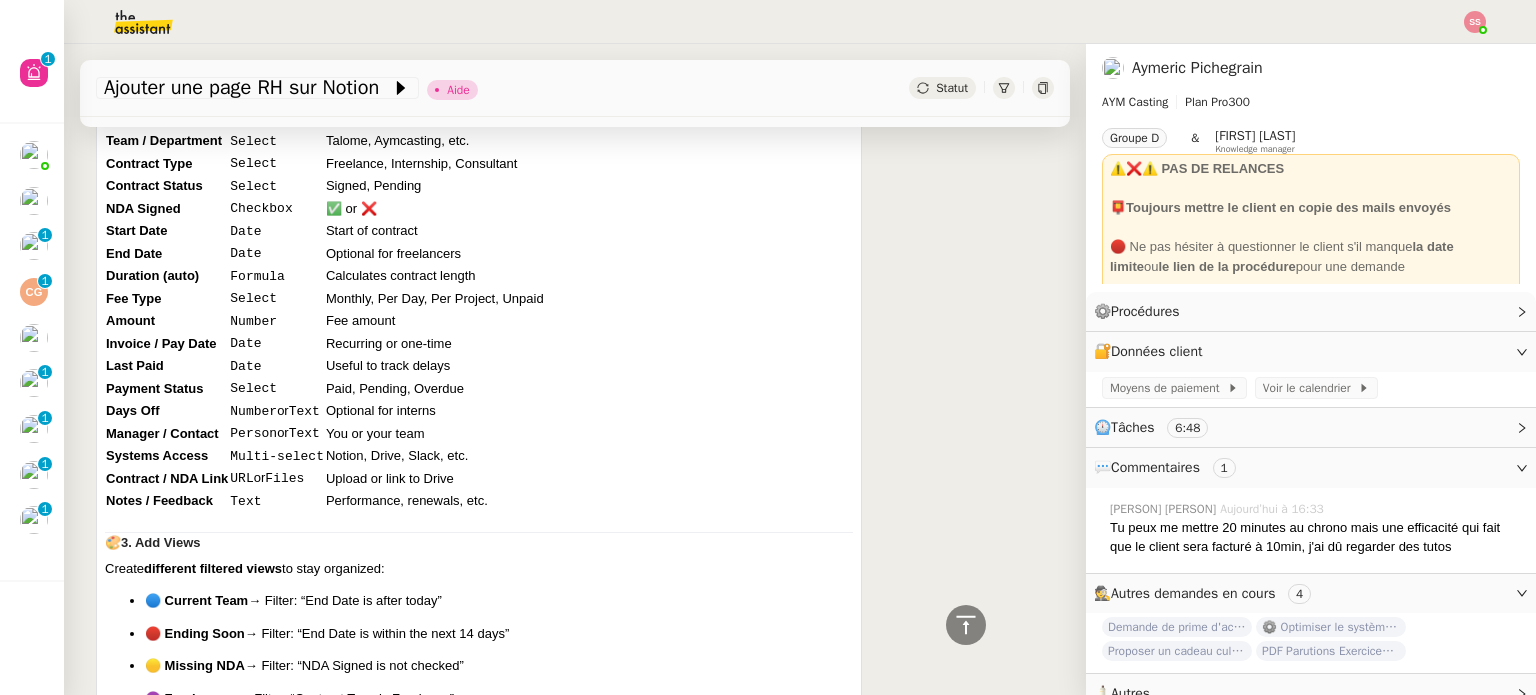 scroll, scrollTop: 2800, scrollLeft: 0, axis: vertical 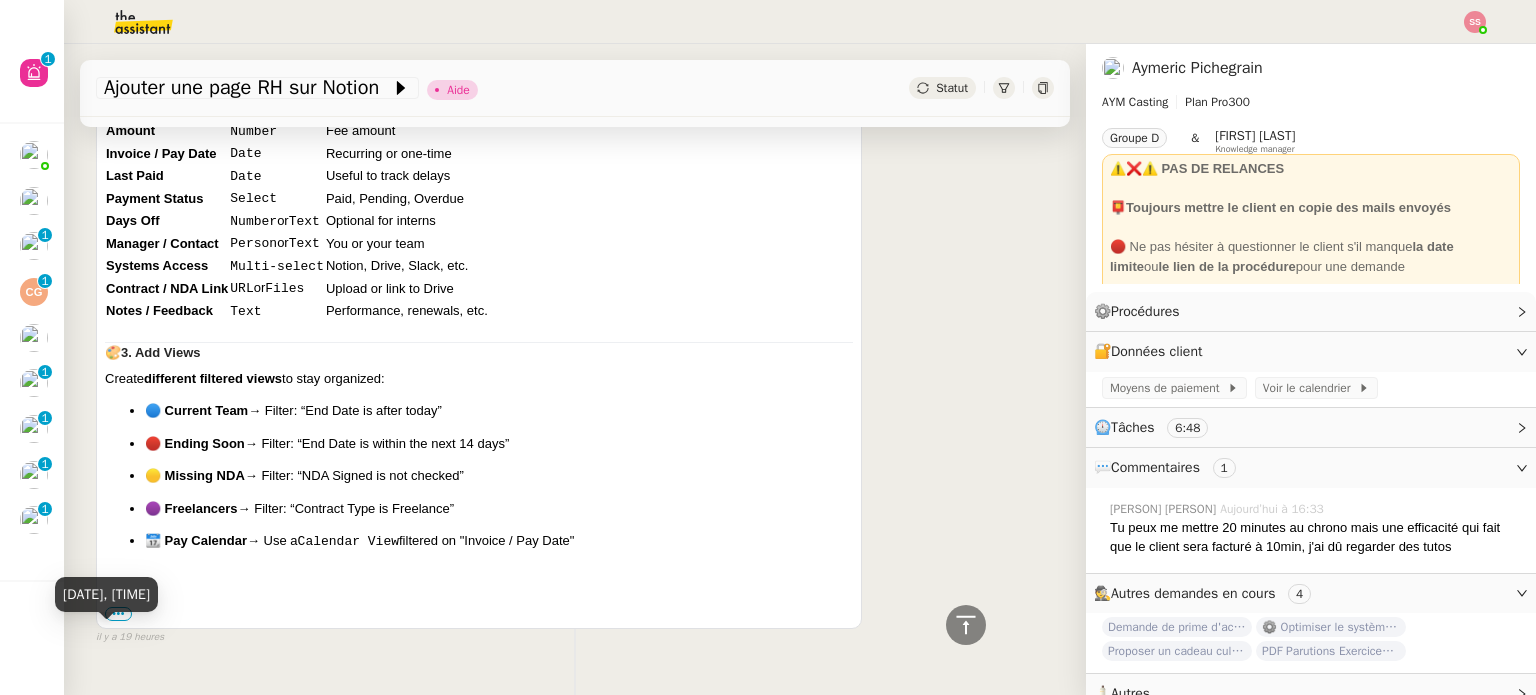 click at bounding box center [479, 575] 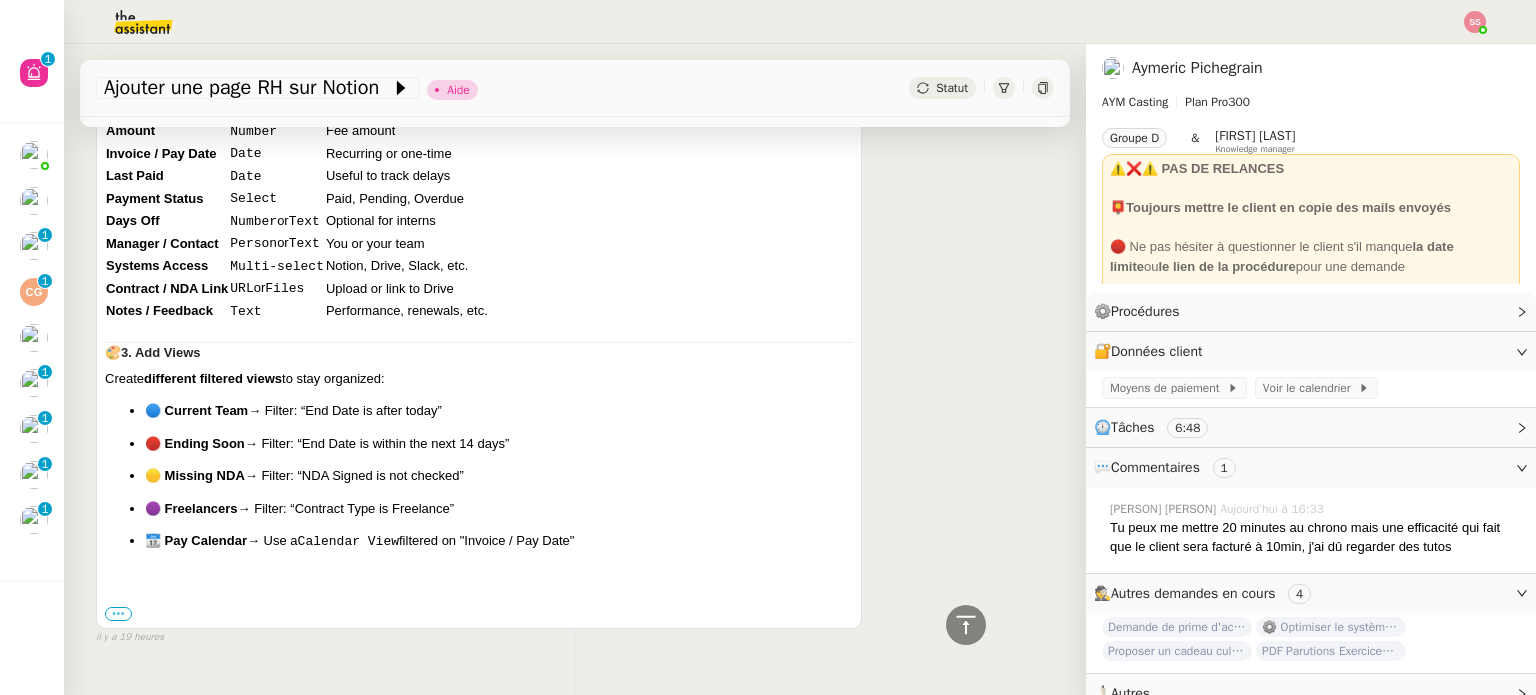 click on "•••" at bounding box center (118, 614) 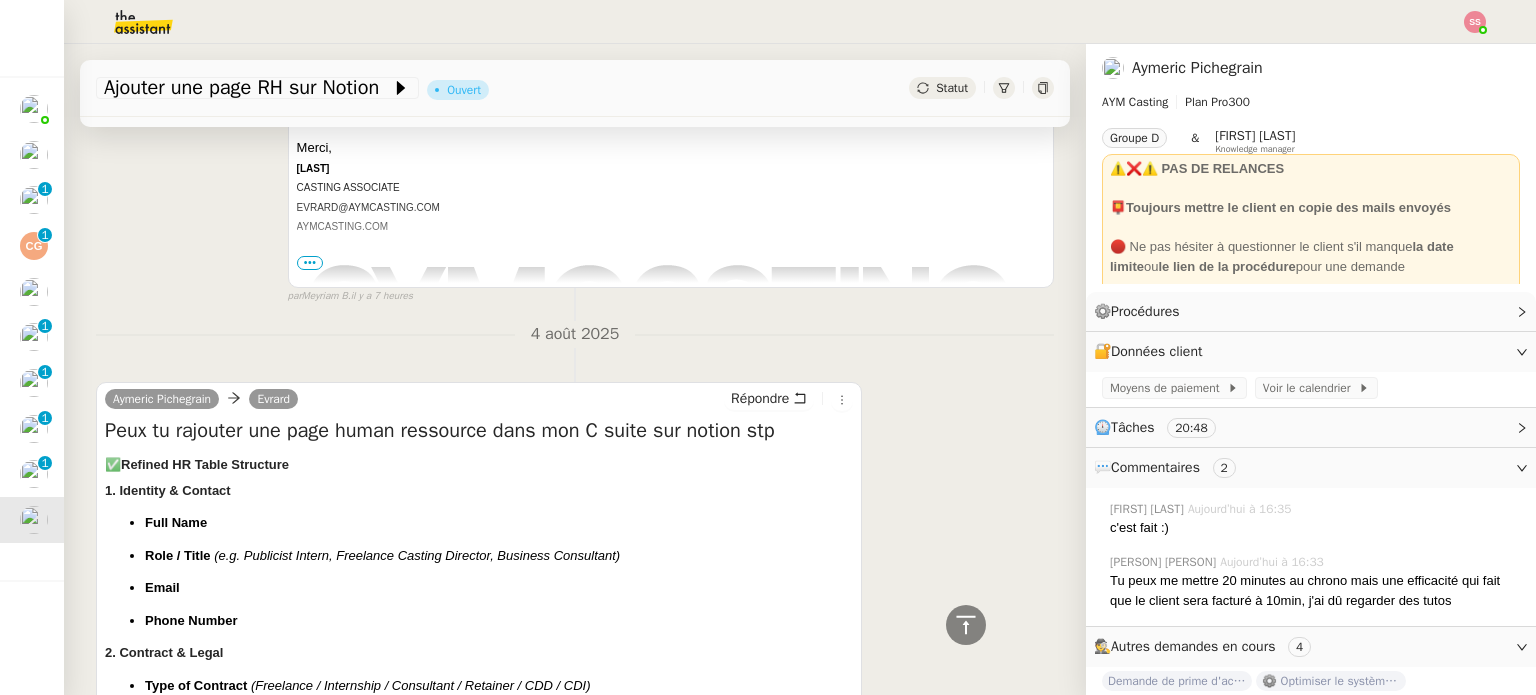 scroll, scrollTop: 896, scrollLeft: 0, axis: vertical 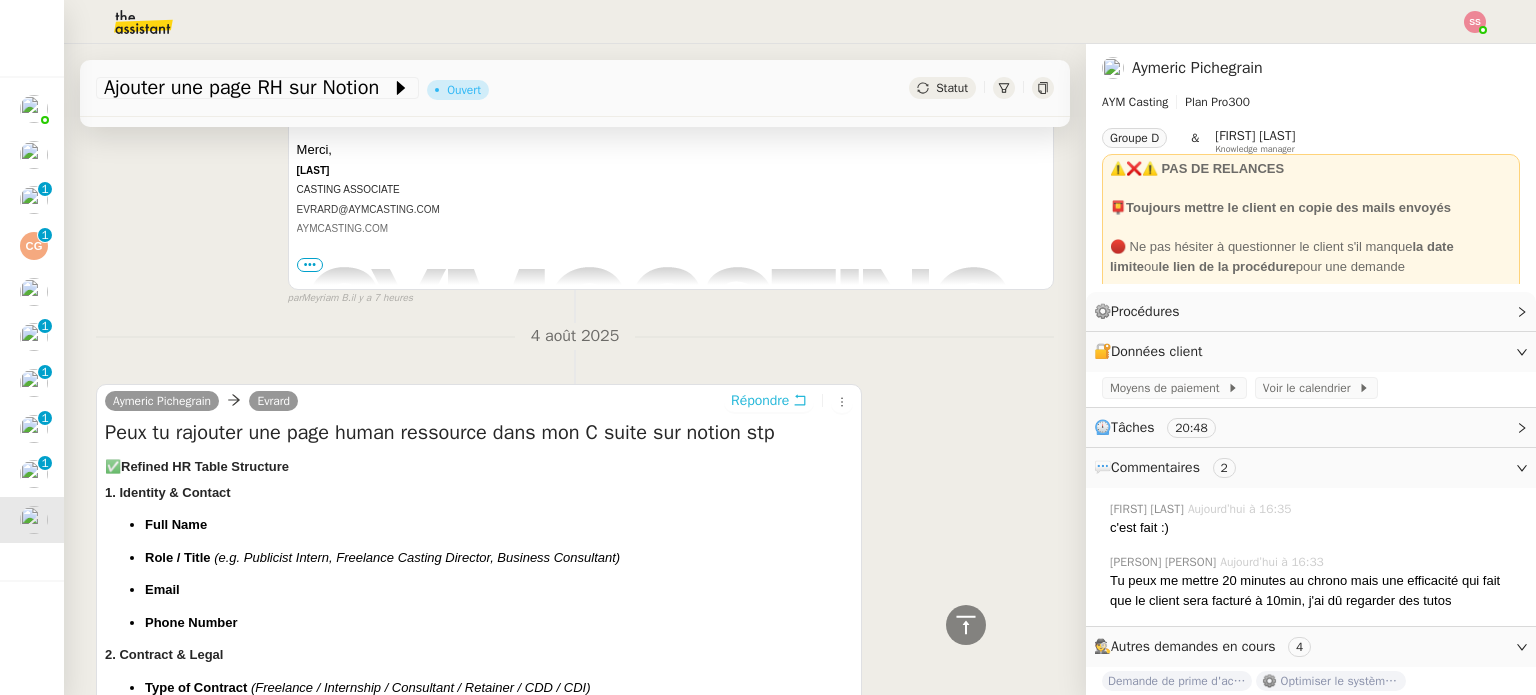 click on "Répondre" at bounding box center (760, 401) 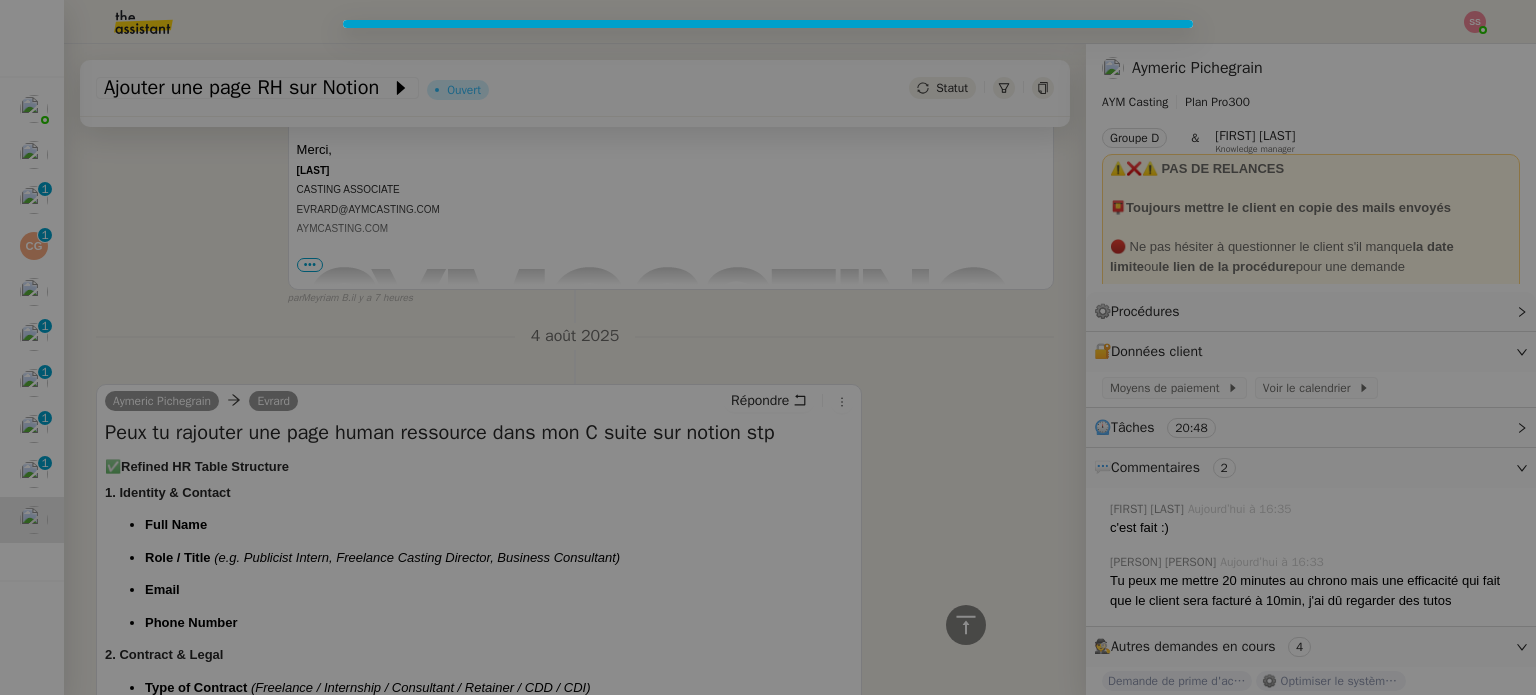 scroll, scrollTop: 1050, scrollLeft: 0, axis: vertical 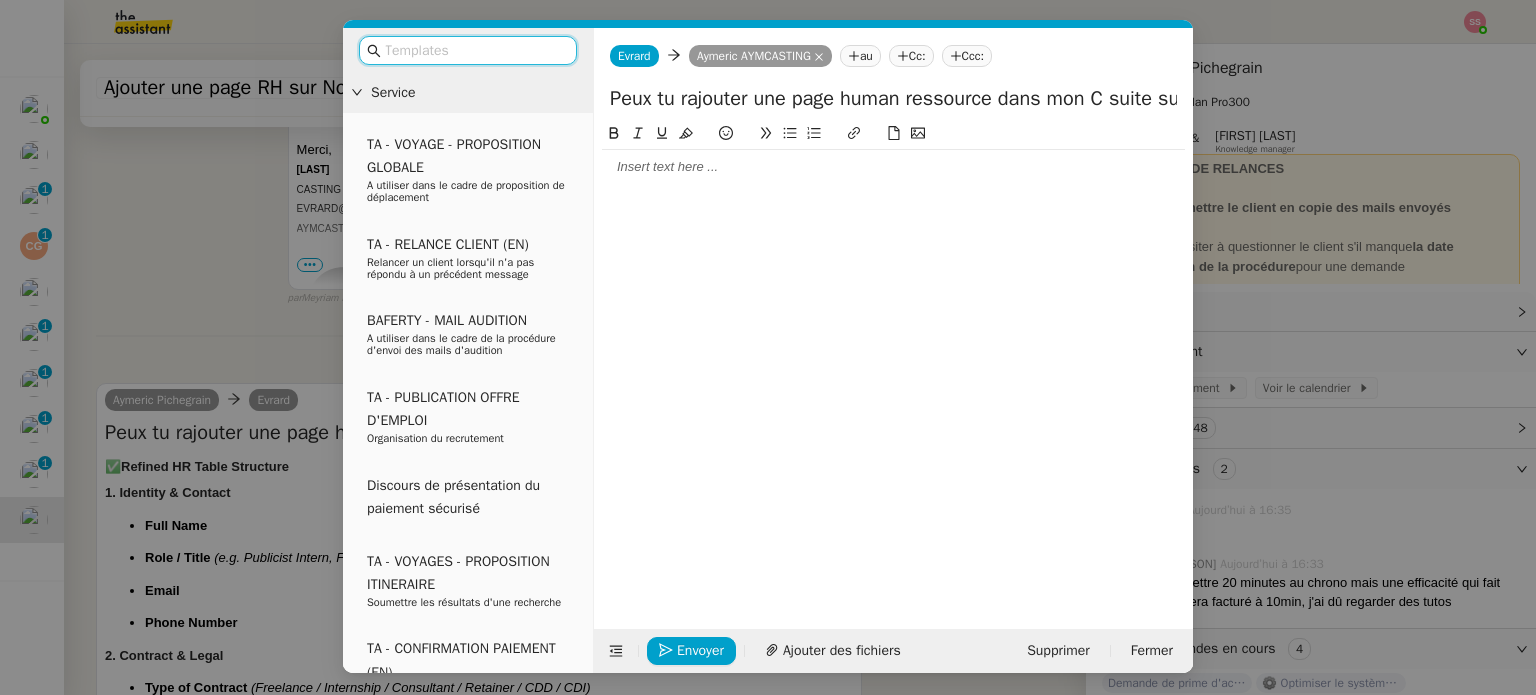 click 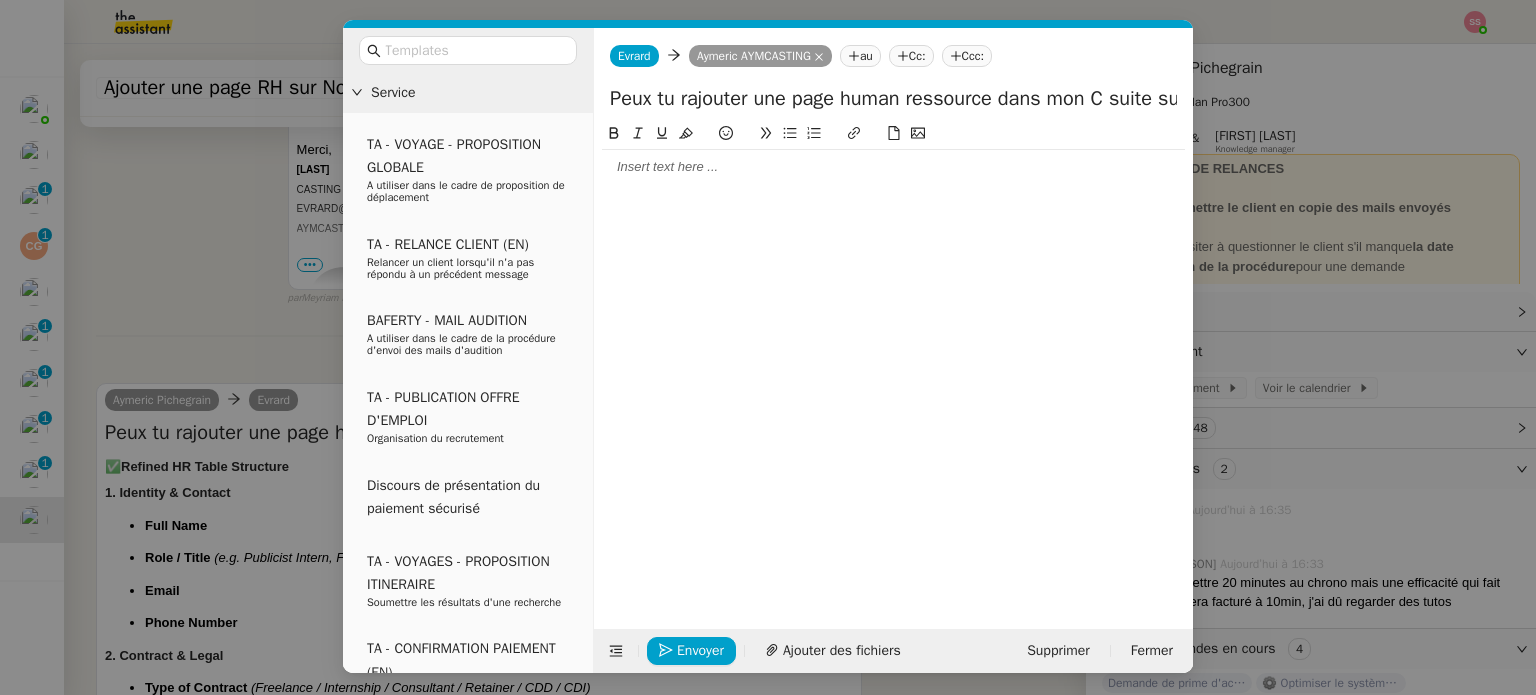 type 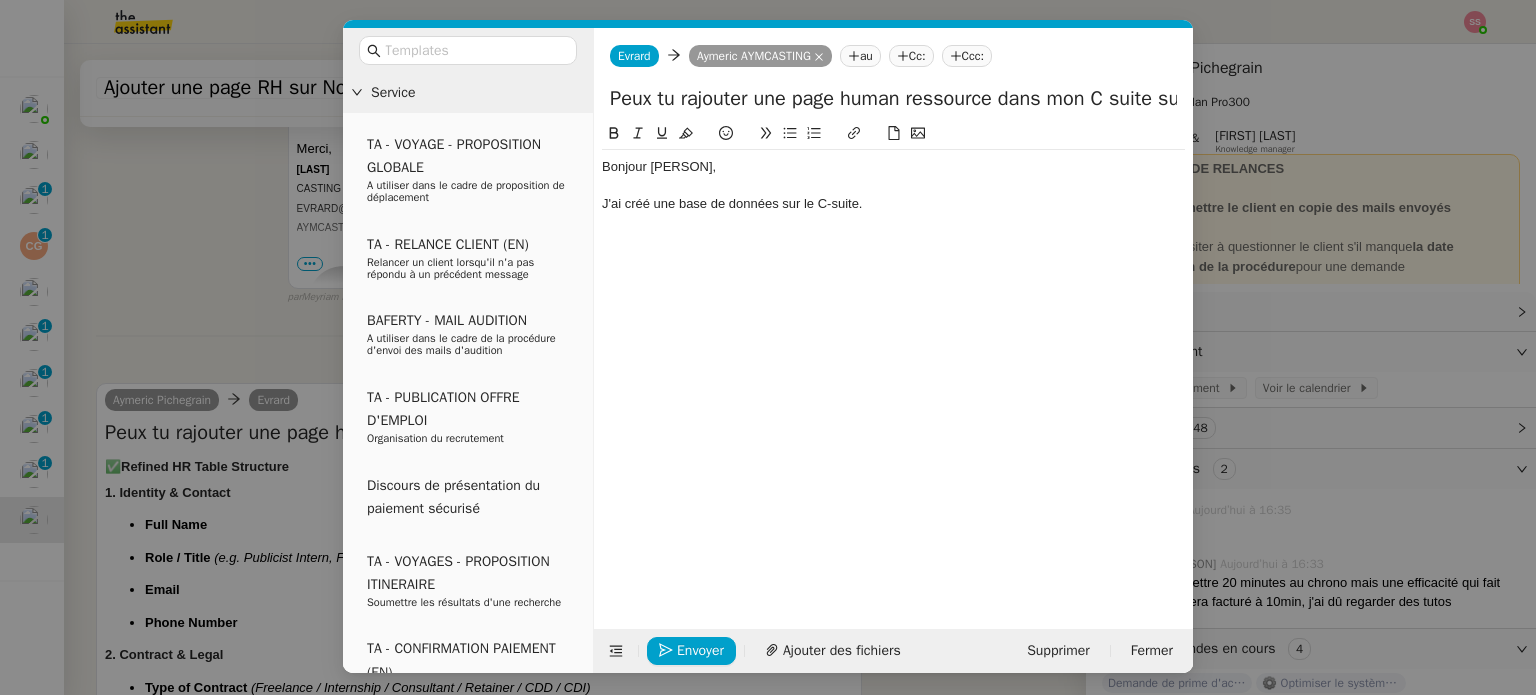 scroll, scrollTop: 1148, scrollLeft: 0, axis: vertical 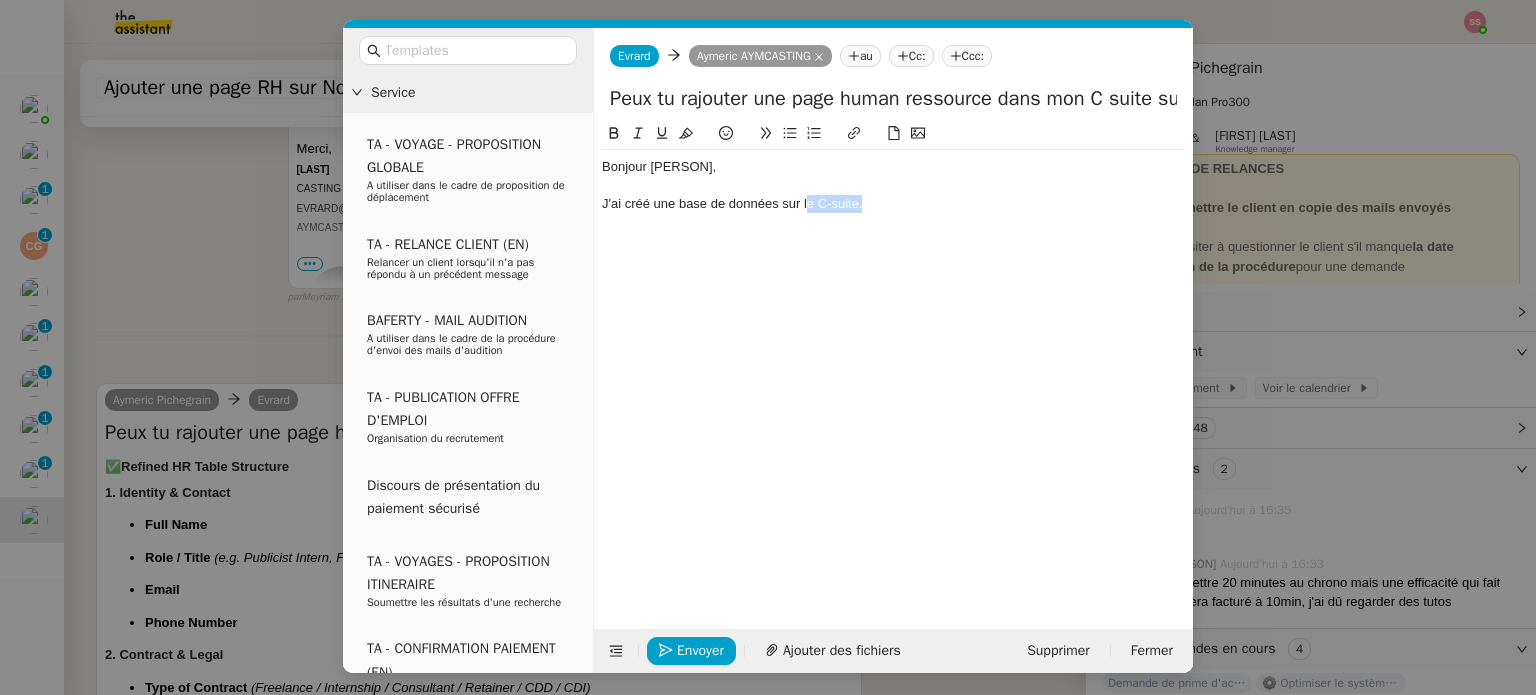 drag, startPoint x: 888, startPoint y: 203, endPoint x: 808, endPoint y: 202, distance: 80.00625 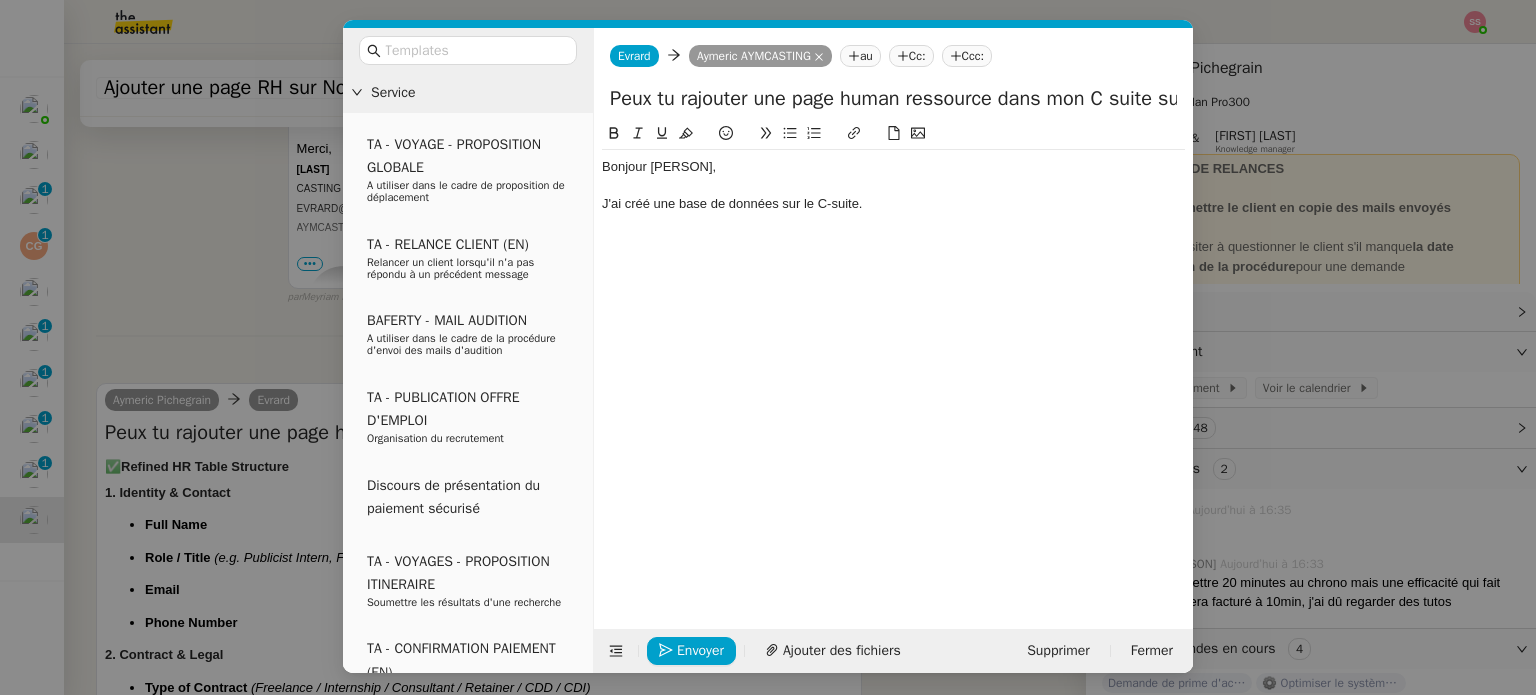 click 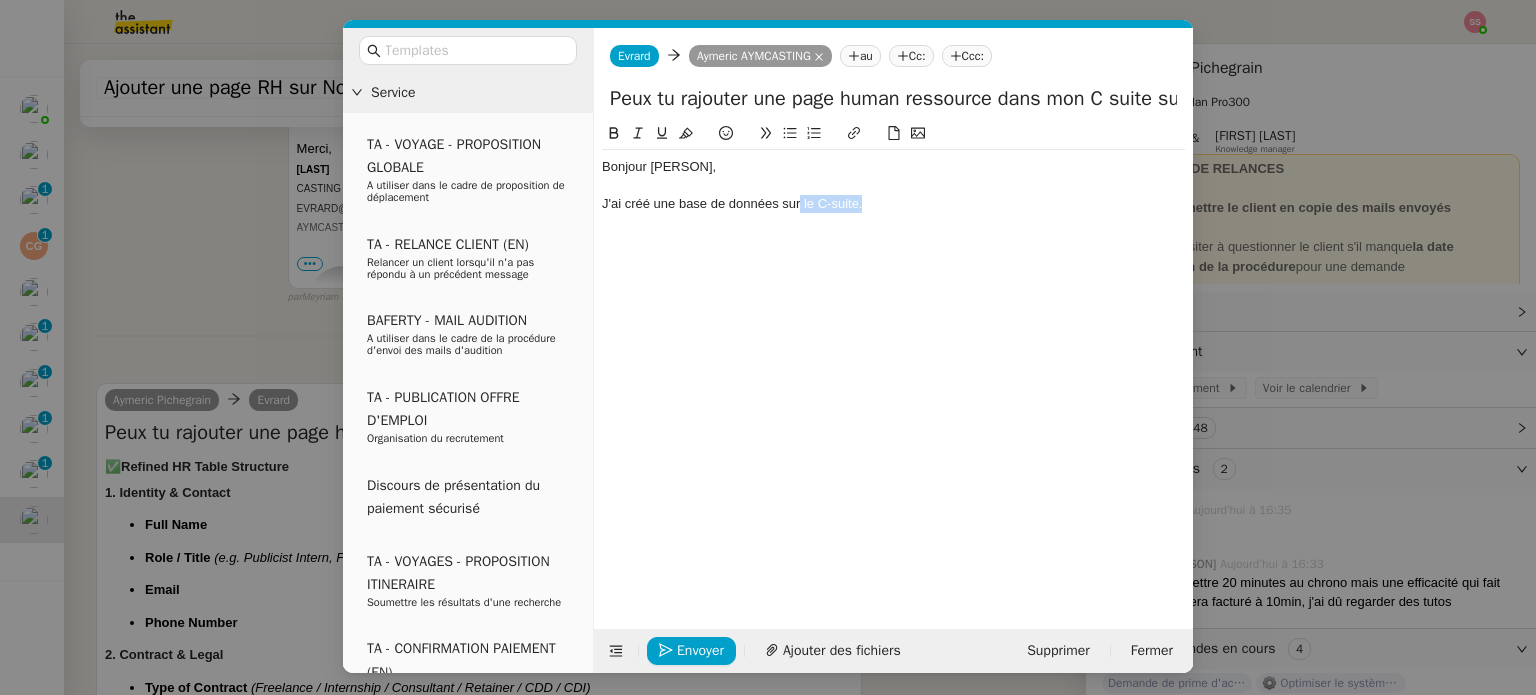 drag, startPoint x: 872, startPoint y: 199, endPoint x: 801, endPoint y: 201, distance: 71.02816 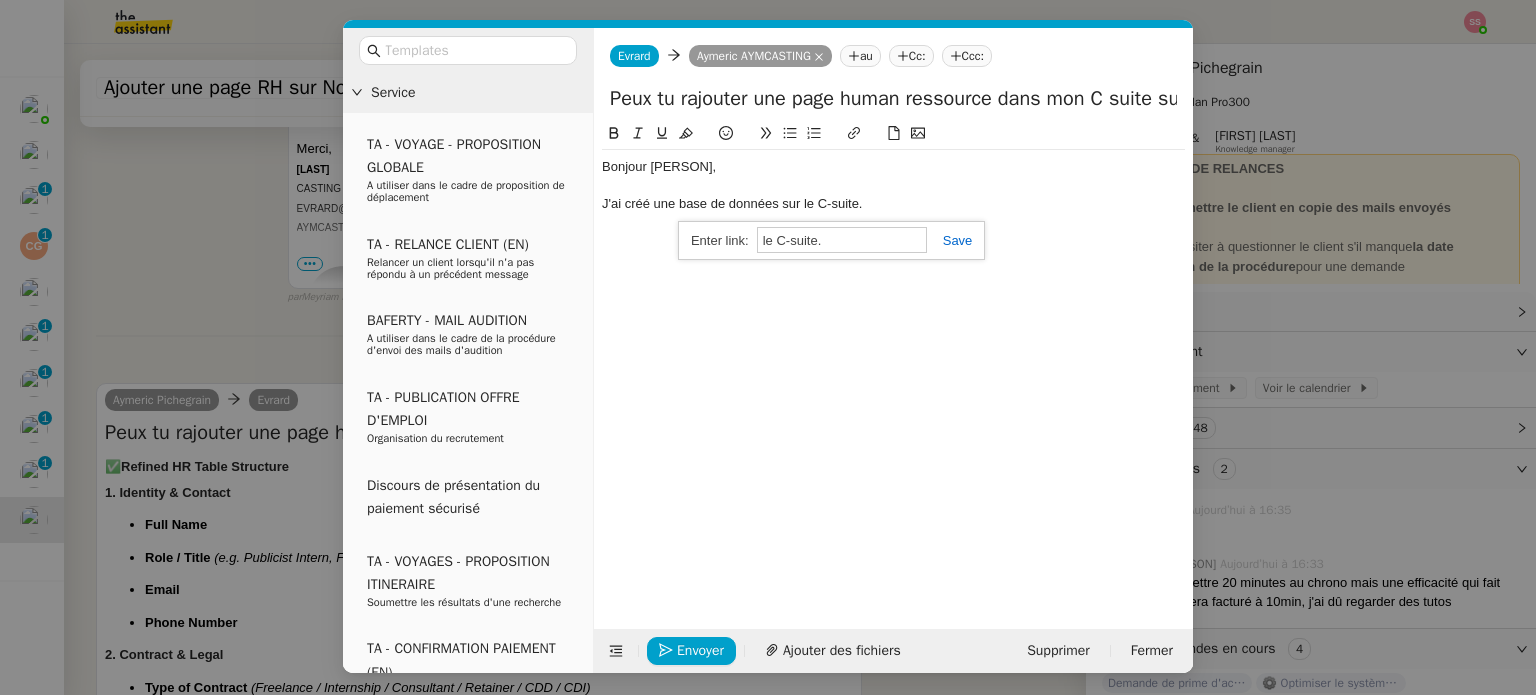 paste on "https://www.notion.so/246151b17d3b80868505d876bc313f2e?v=246151b17d3b80638929000c0c253534" 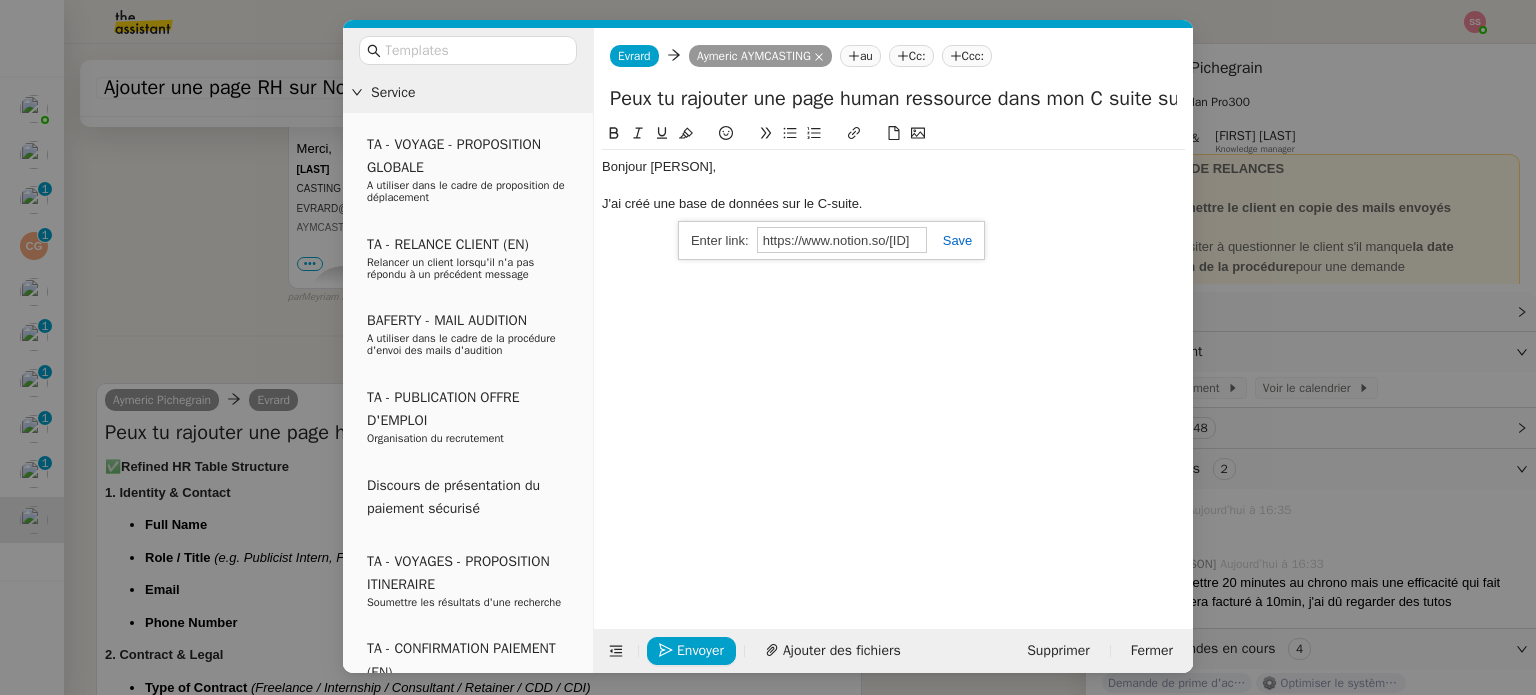 scroll, scrollTop: 0, scrollLeft: 445, axis: horizontal 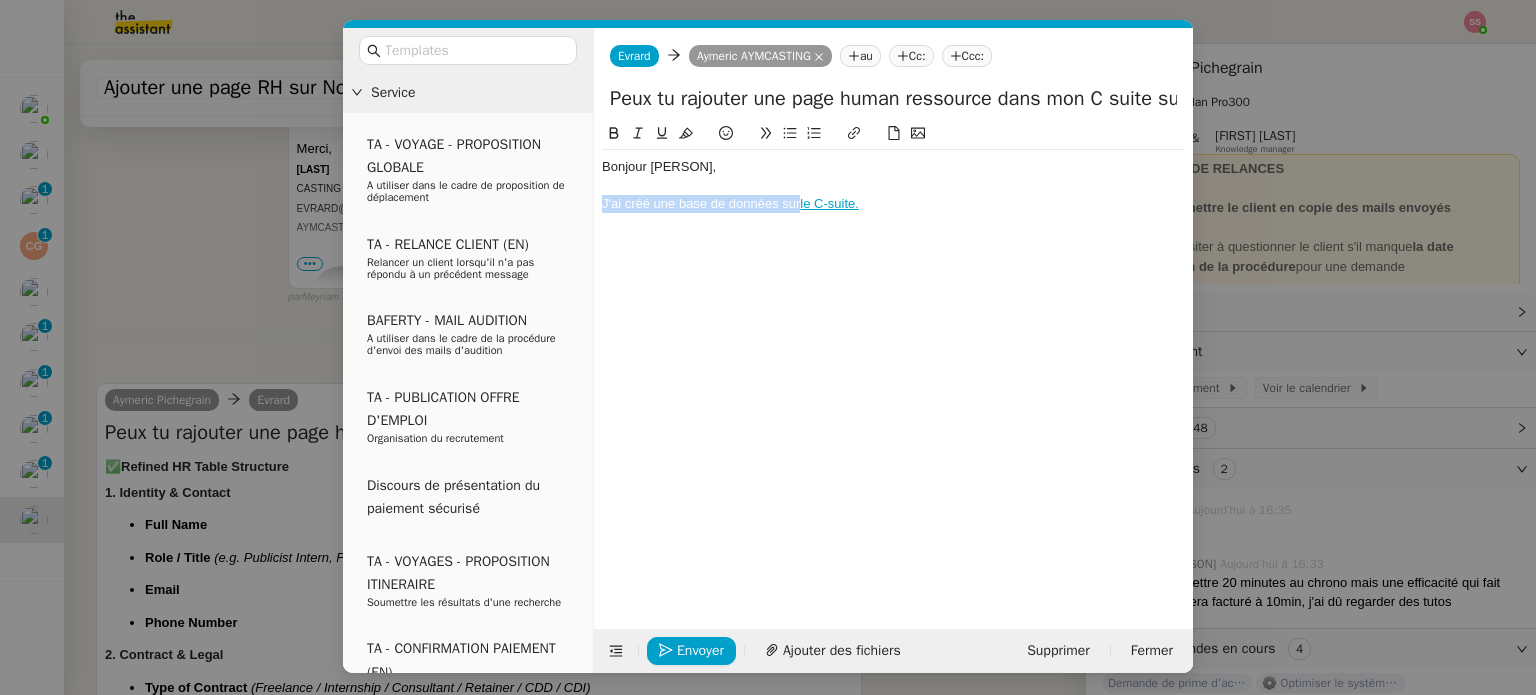 click on "J'ai créé une base de données sur  le C-suite." 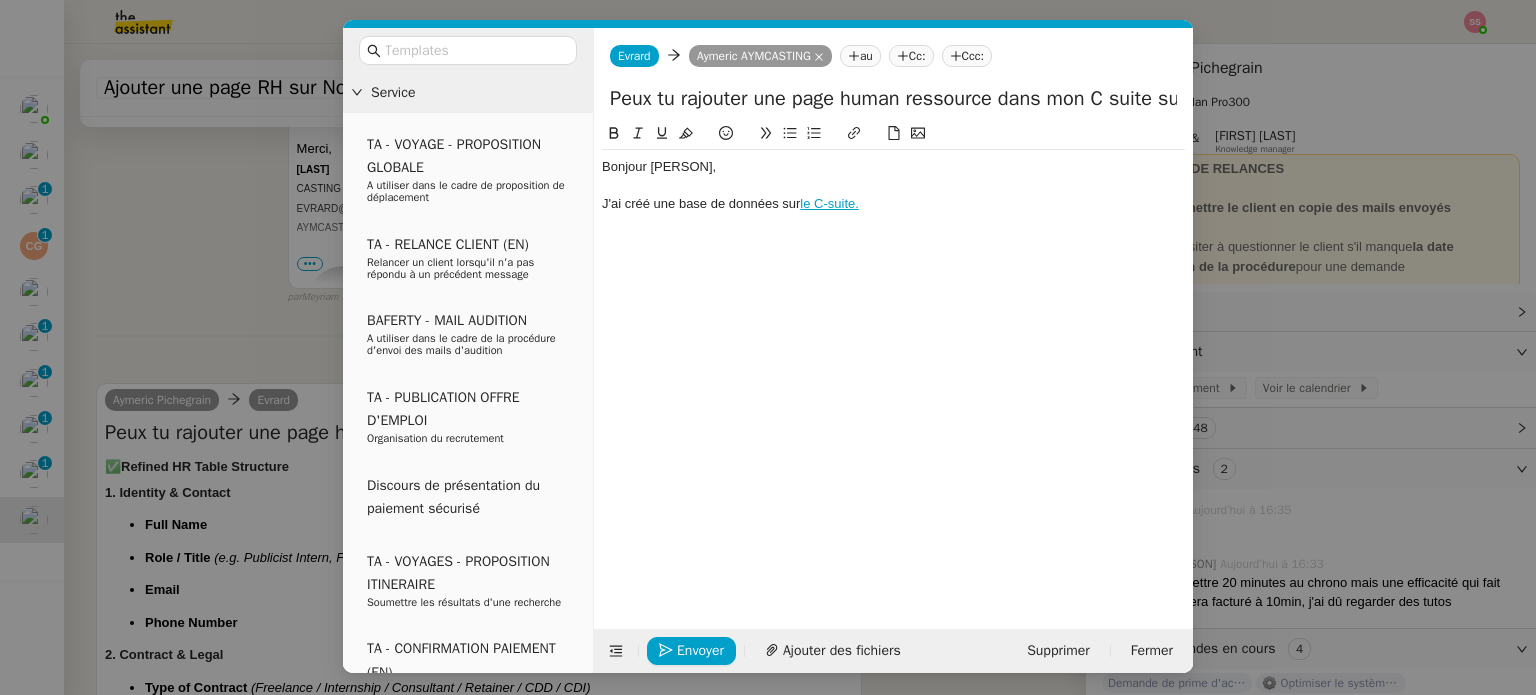click 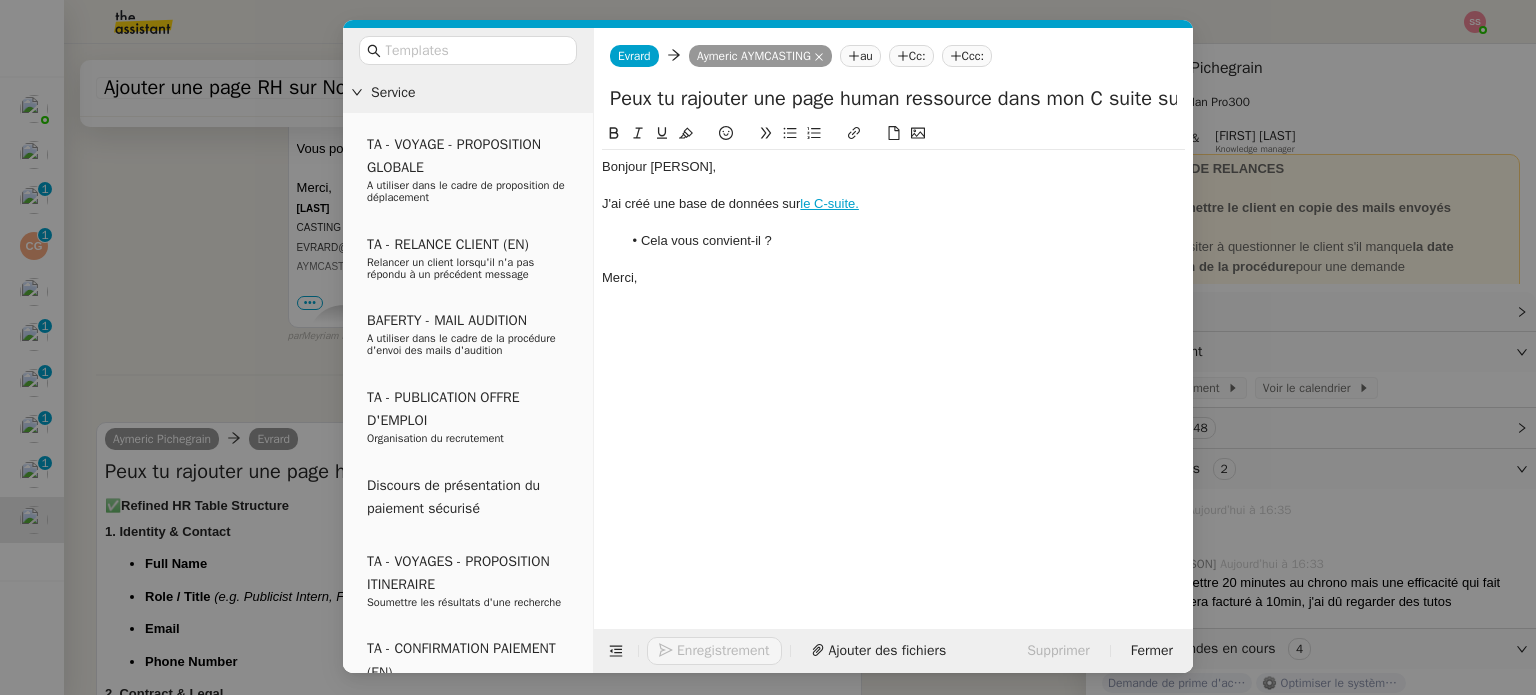 scroll, scrollTop: 1252, scrollLeft: 0, axis: vertical 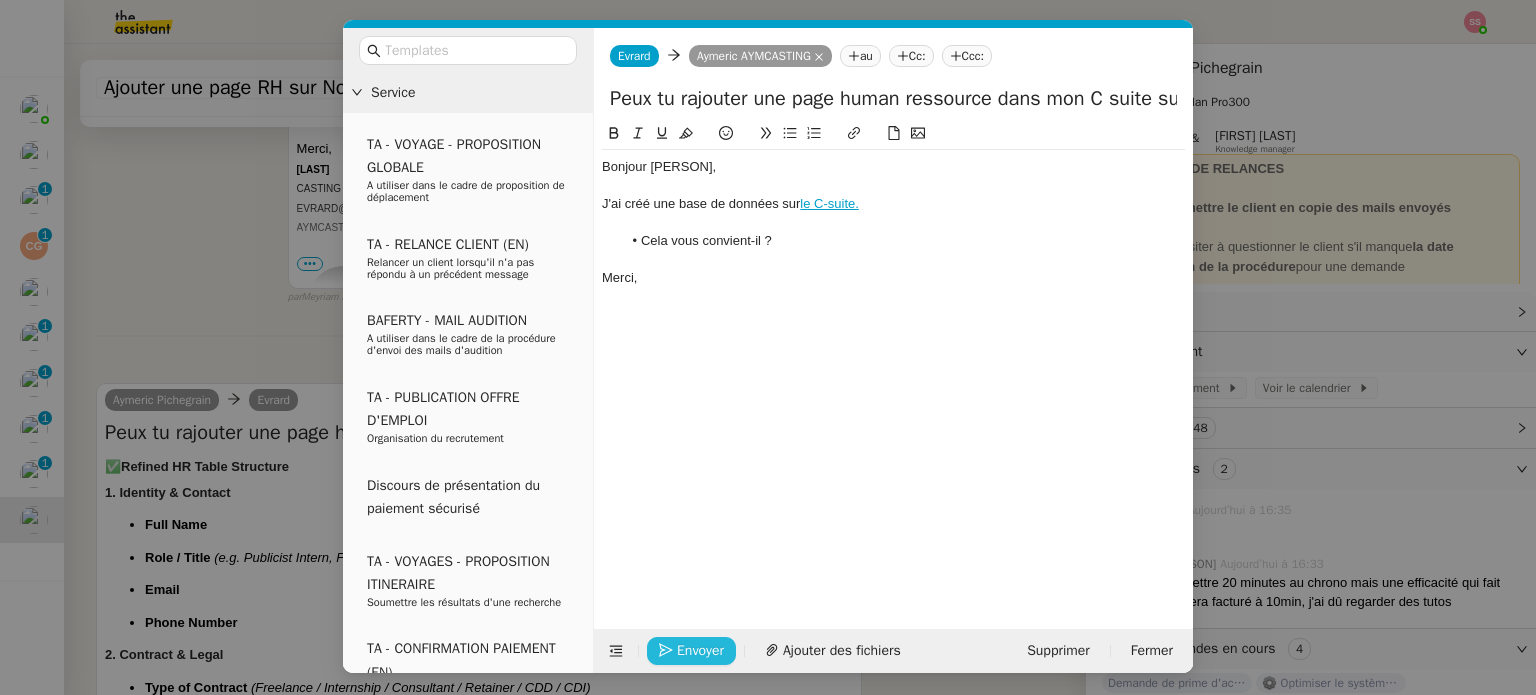 click 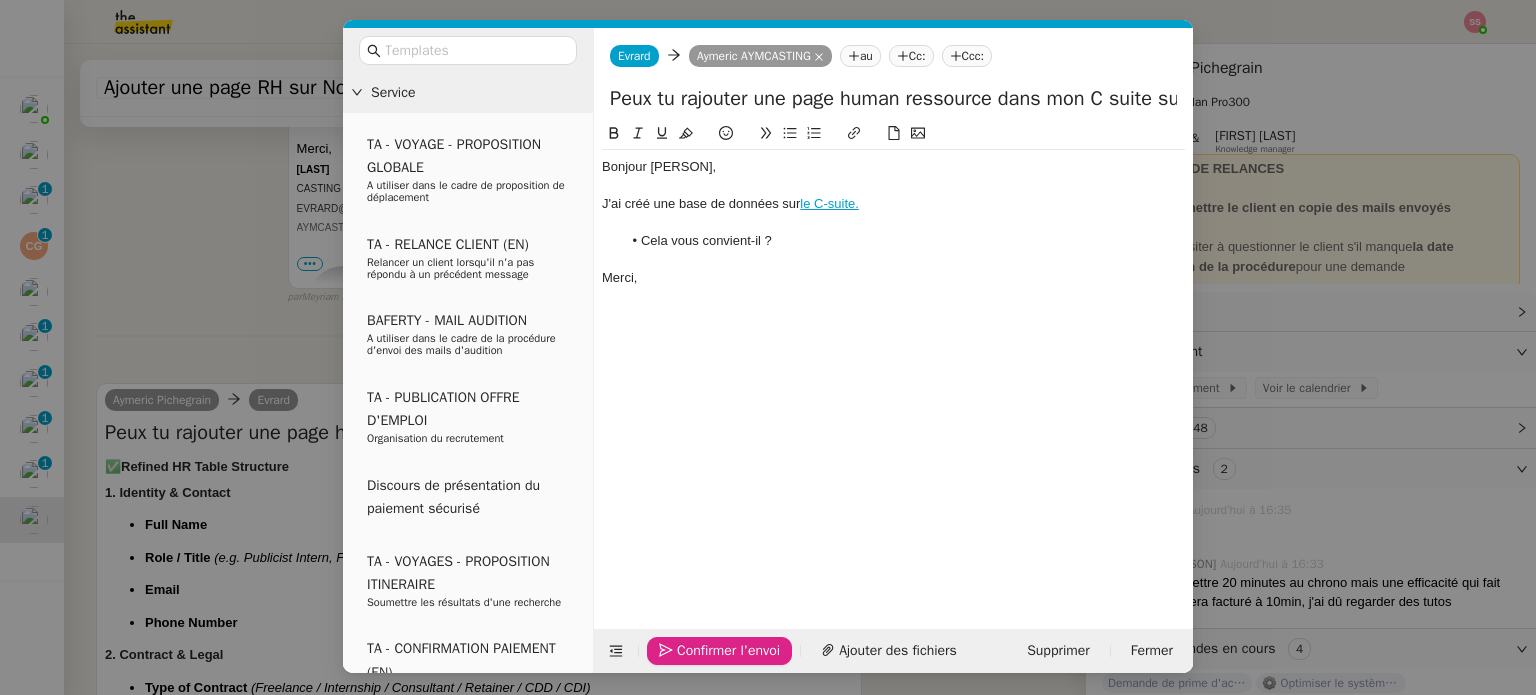 click 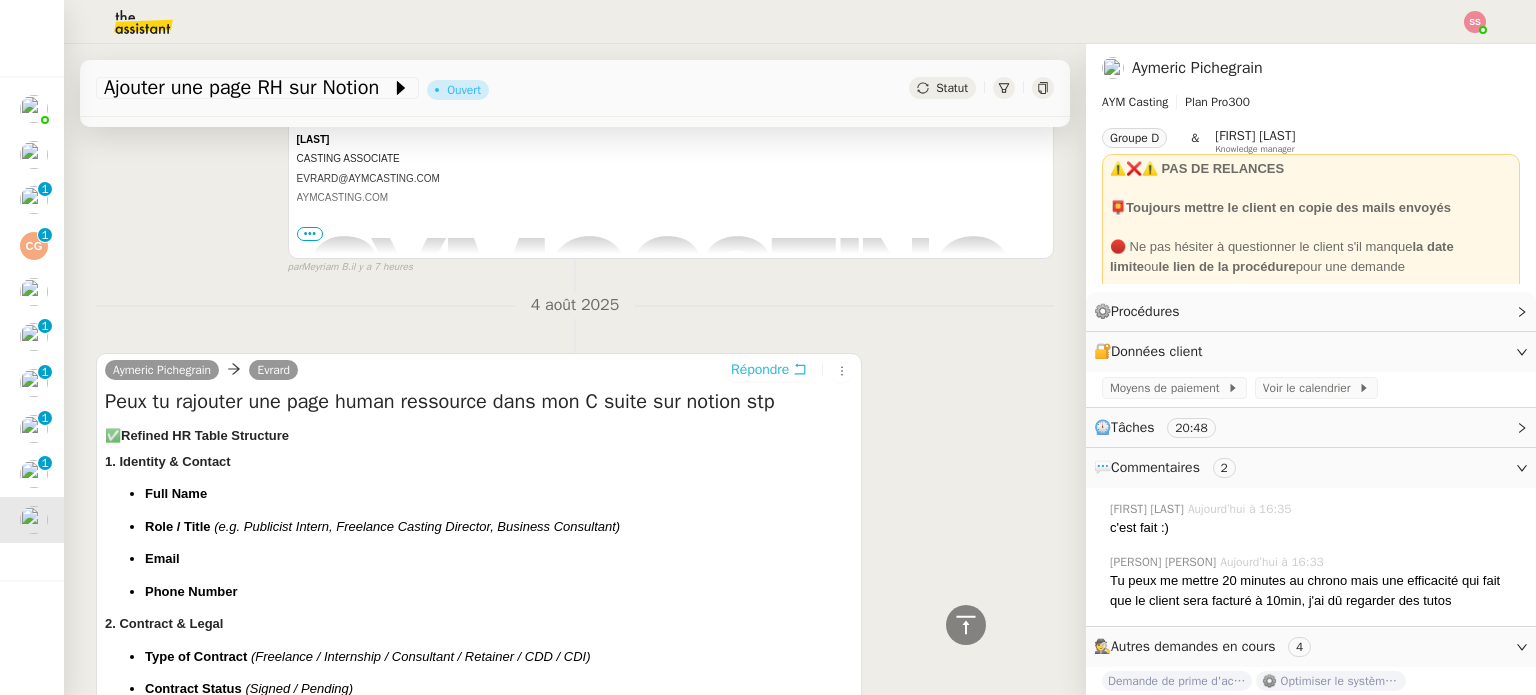 scroll, scrollTop: 1218, scrollLeft: 0, axis: vertical 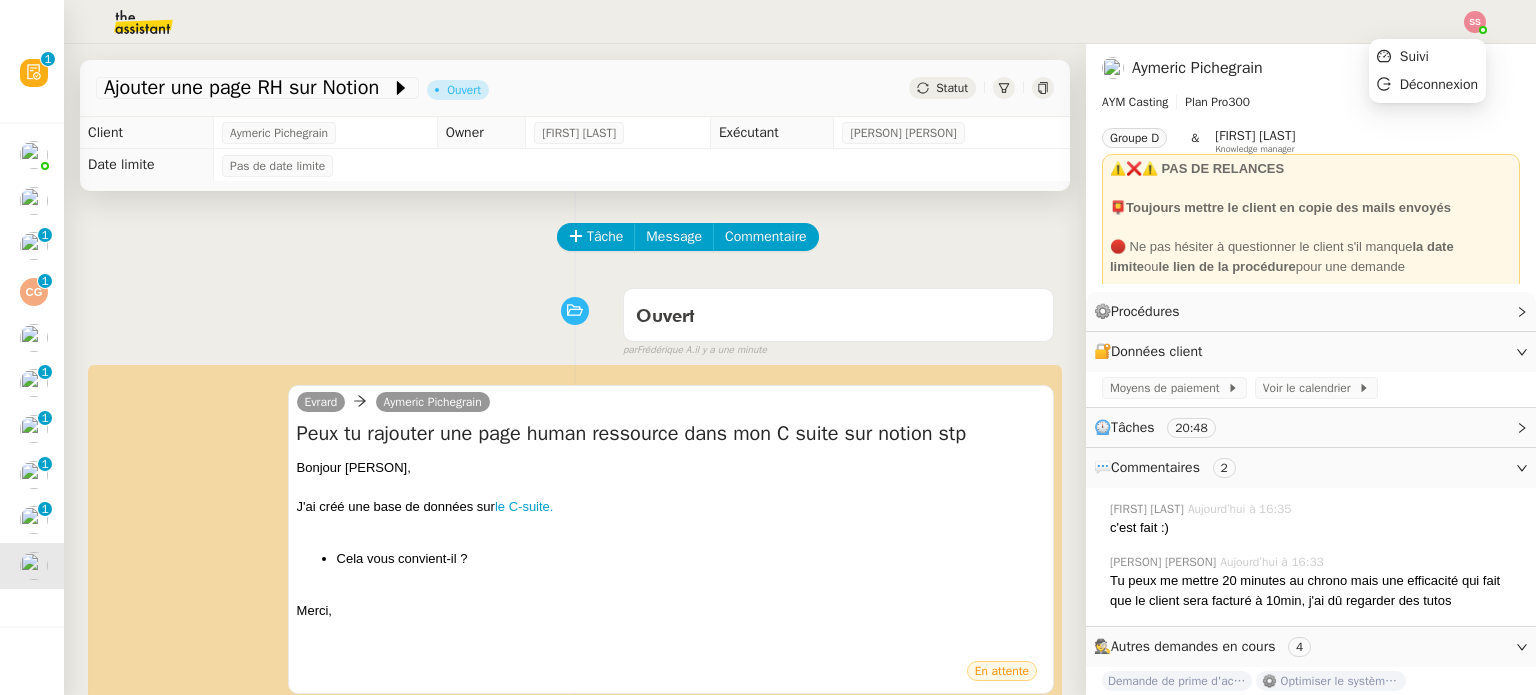 click 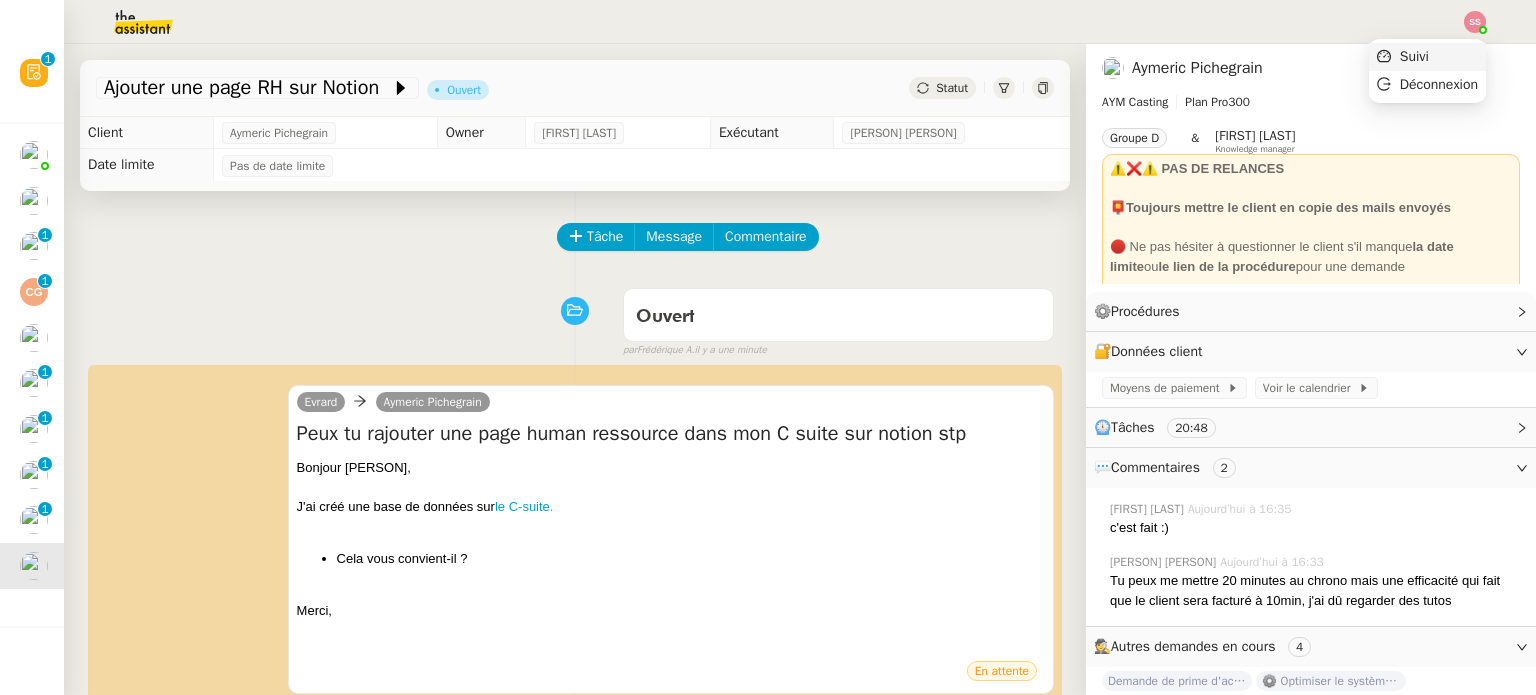 click on "Suivi" at bounding box center [1427, 57] 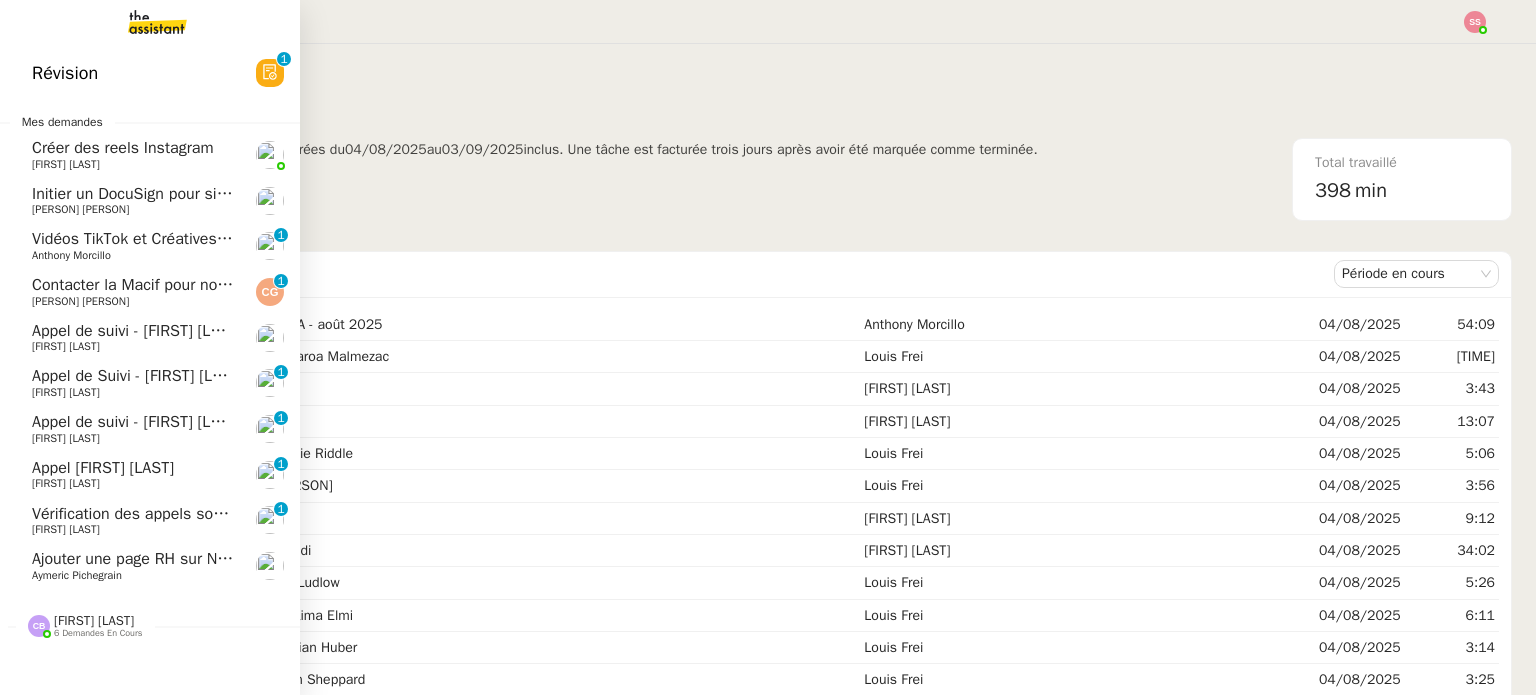 click on "Ajouter une page RH sur Notion" 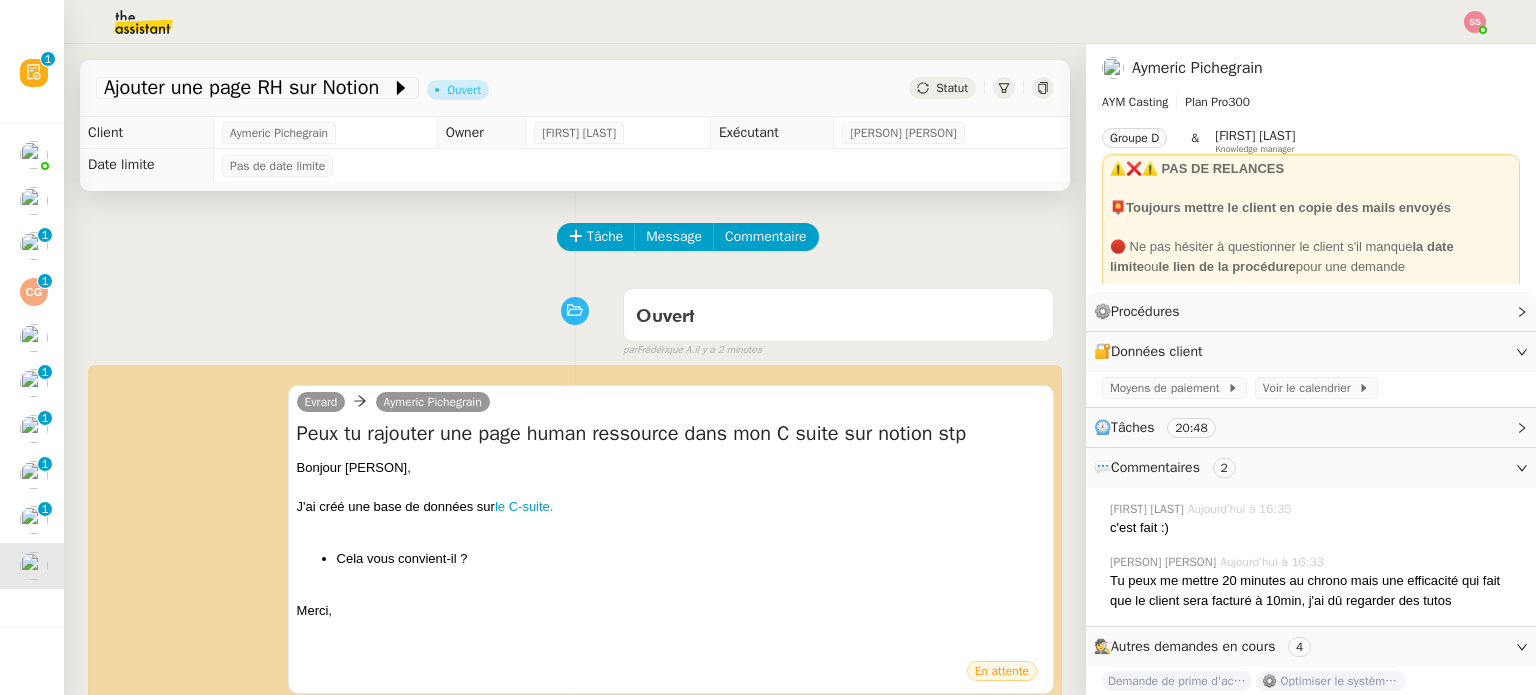 scroll, scrollTop: 0, scrollLeft: 0, axis: both 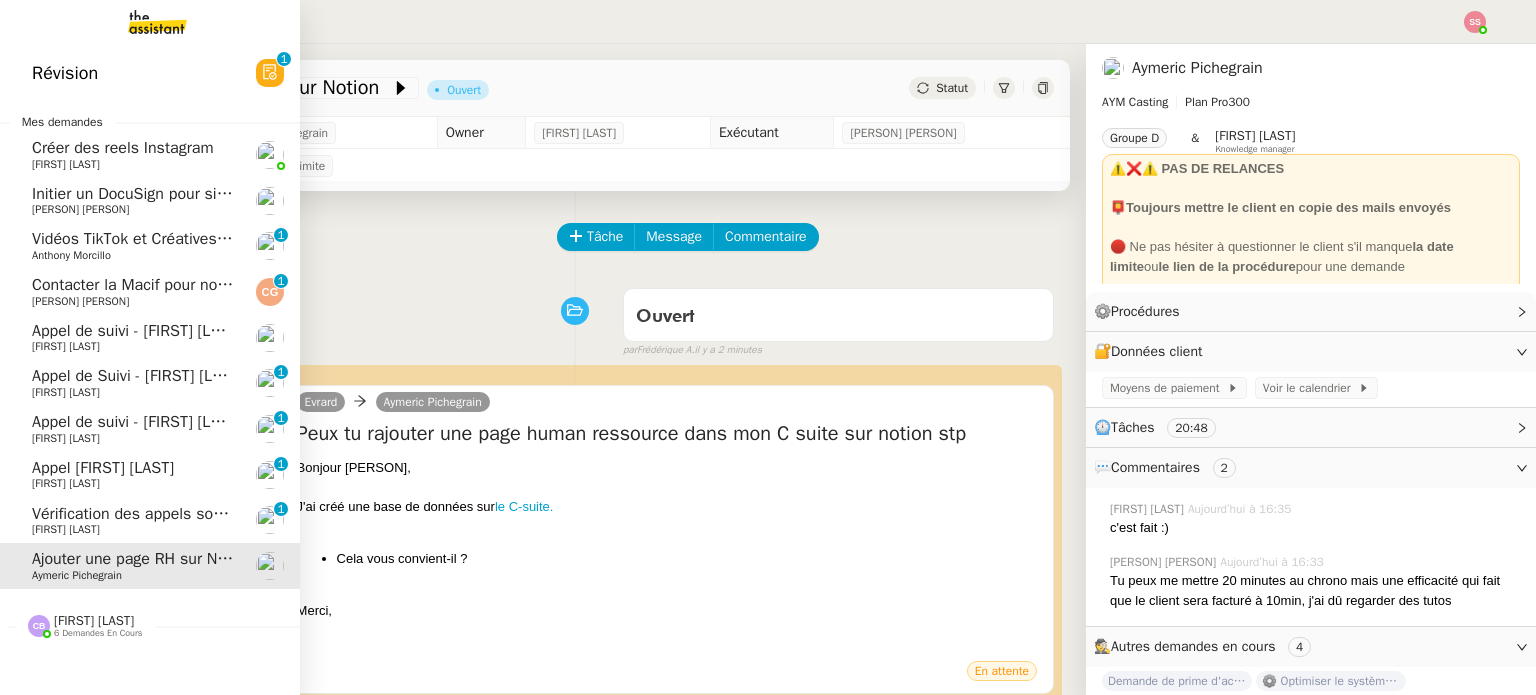 click on "Vérification des appels sortants - juillet 2025" 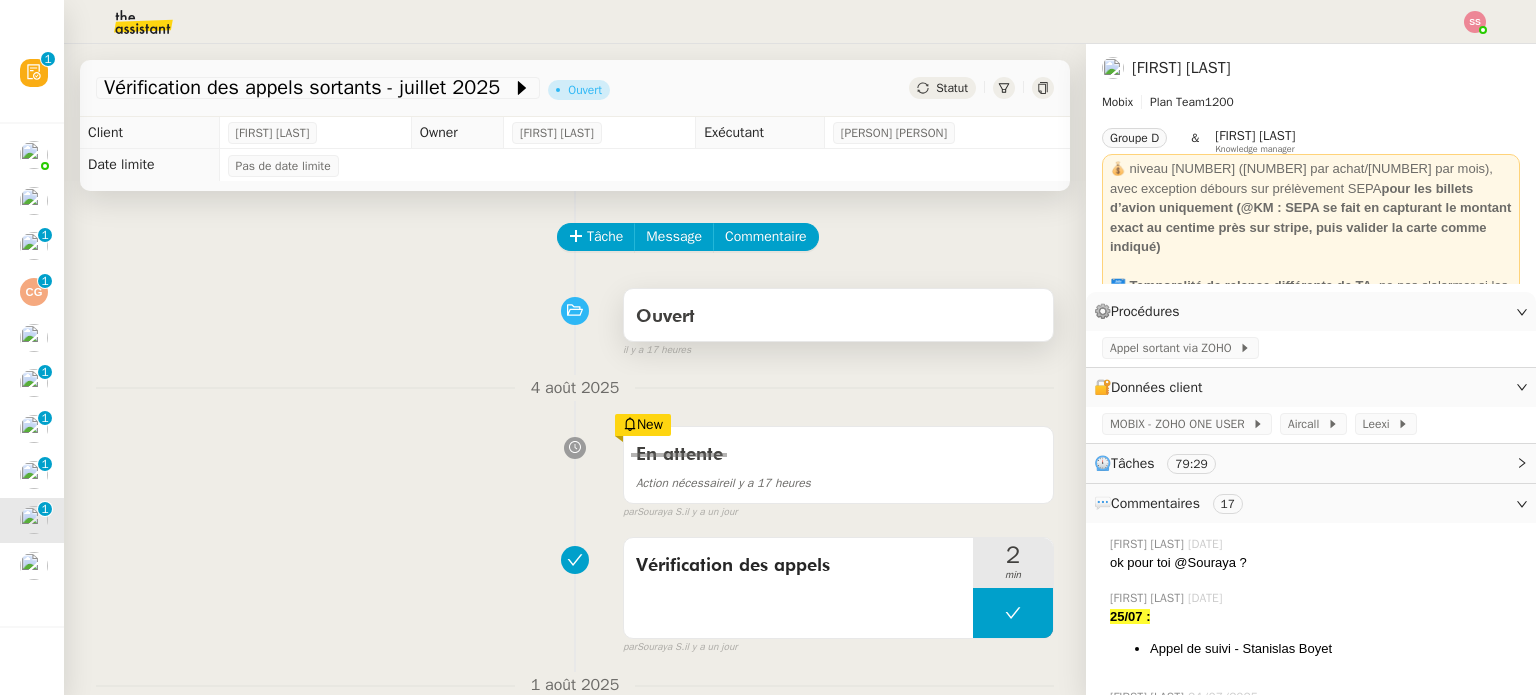 scroll, scrollTop: 500, scrollLeft: 0, axis: vertical 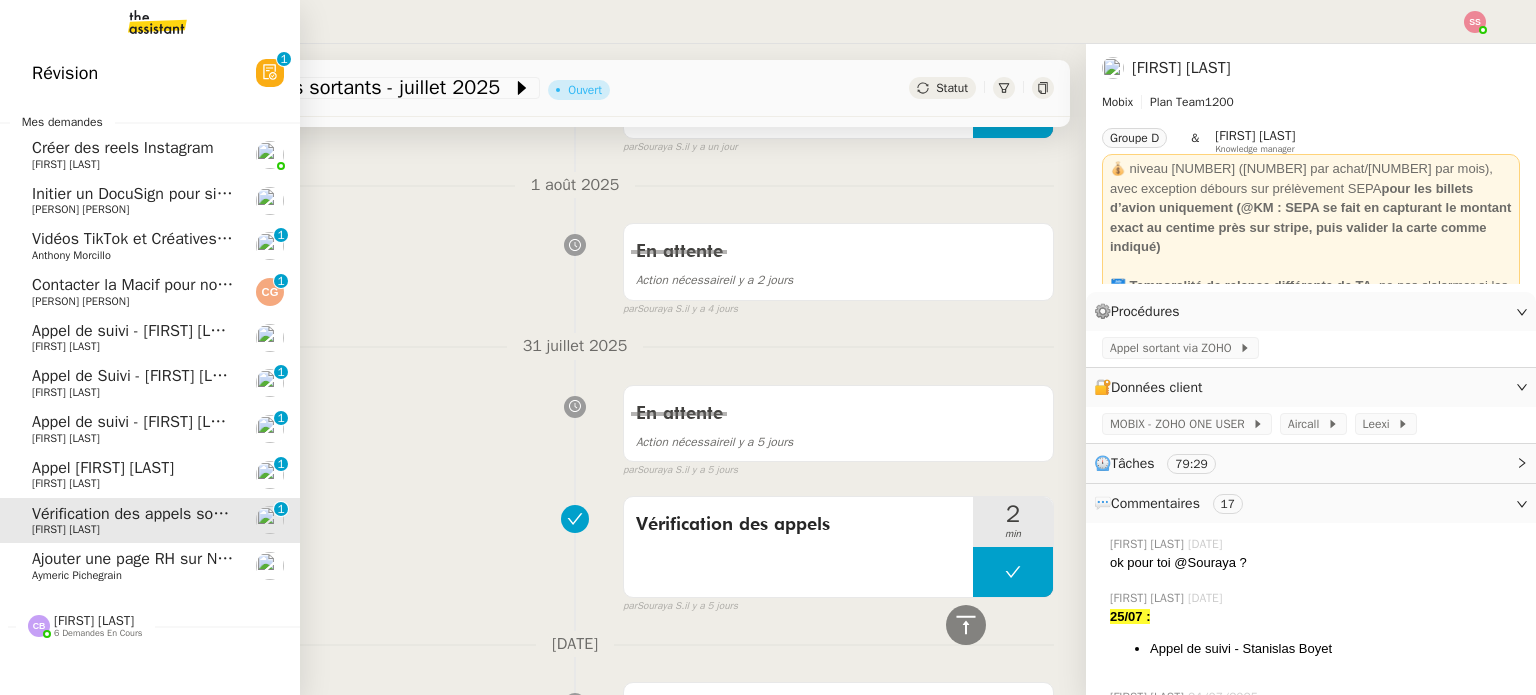 click on "Appel [FIRST] [LAST]" 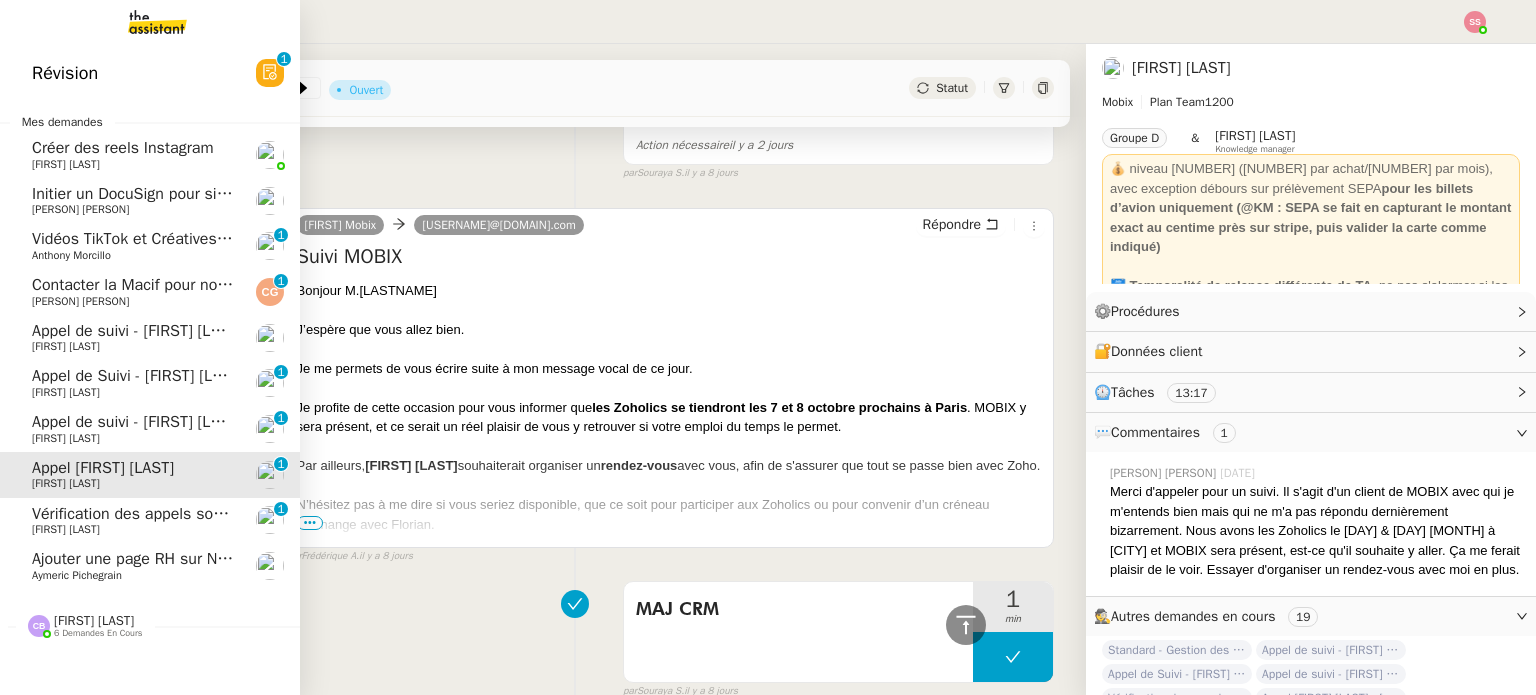 click on "[FIRST] [LAST]" 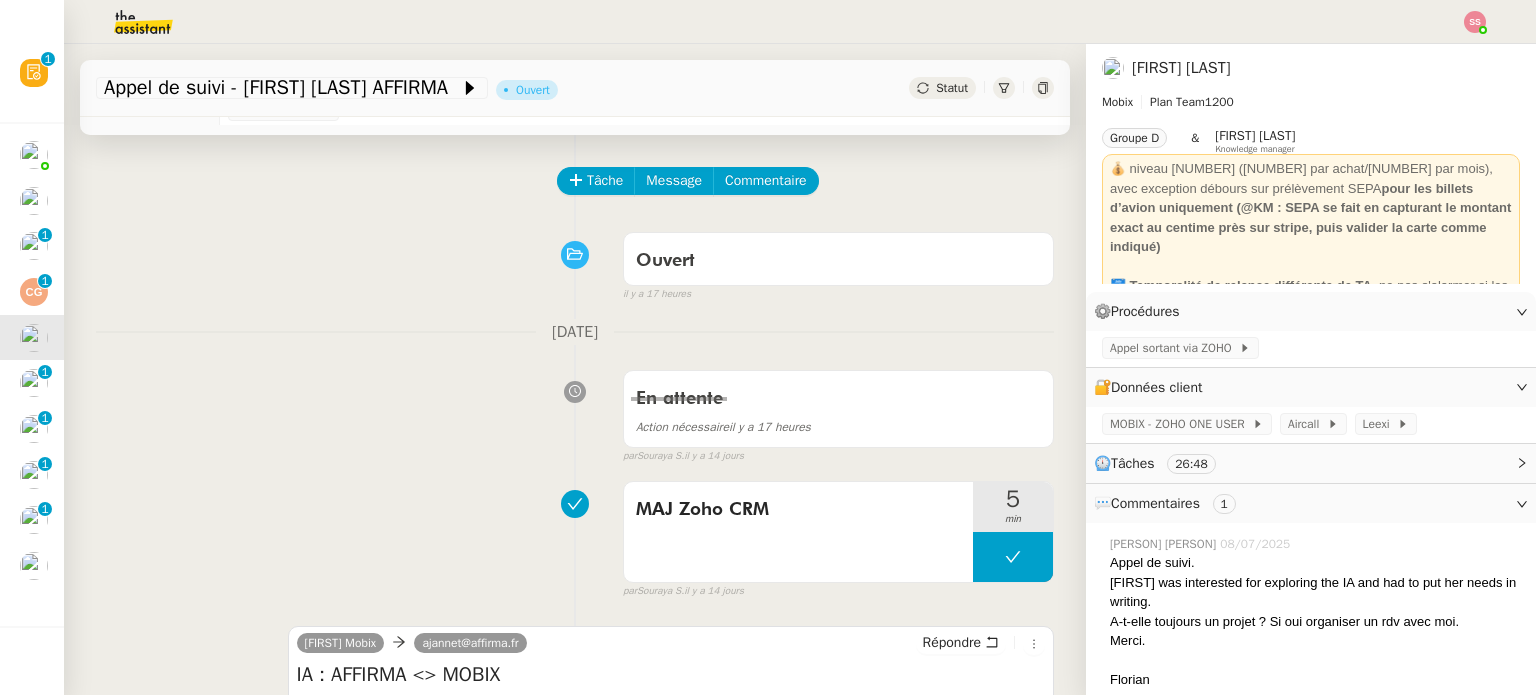 scroll, scrollTop: 100, scrollLeft: 0, axis: vertical 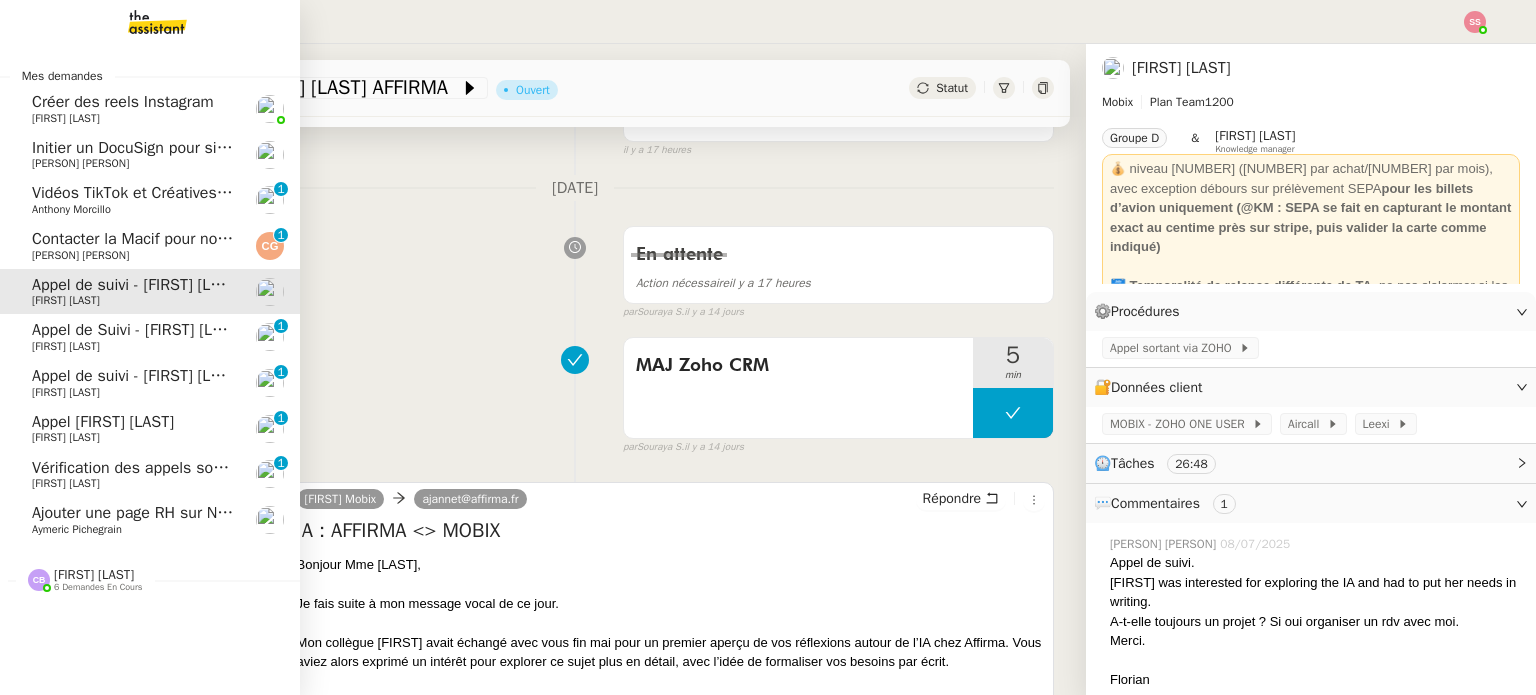 click on "Ajouter une page RH sur Notion" 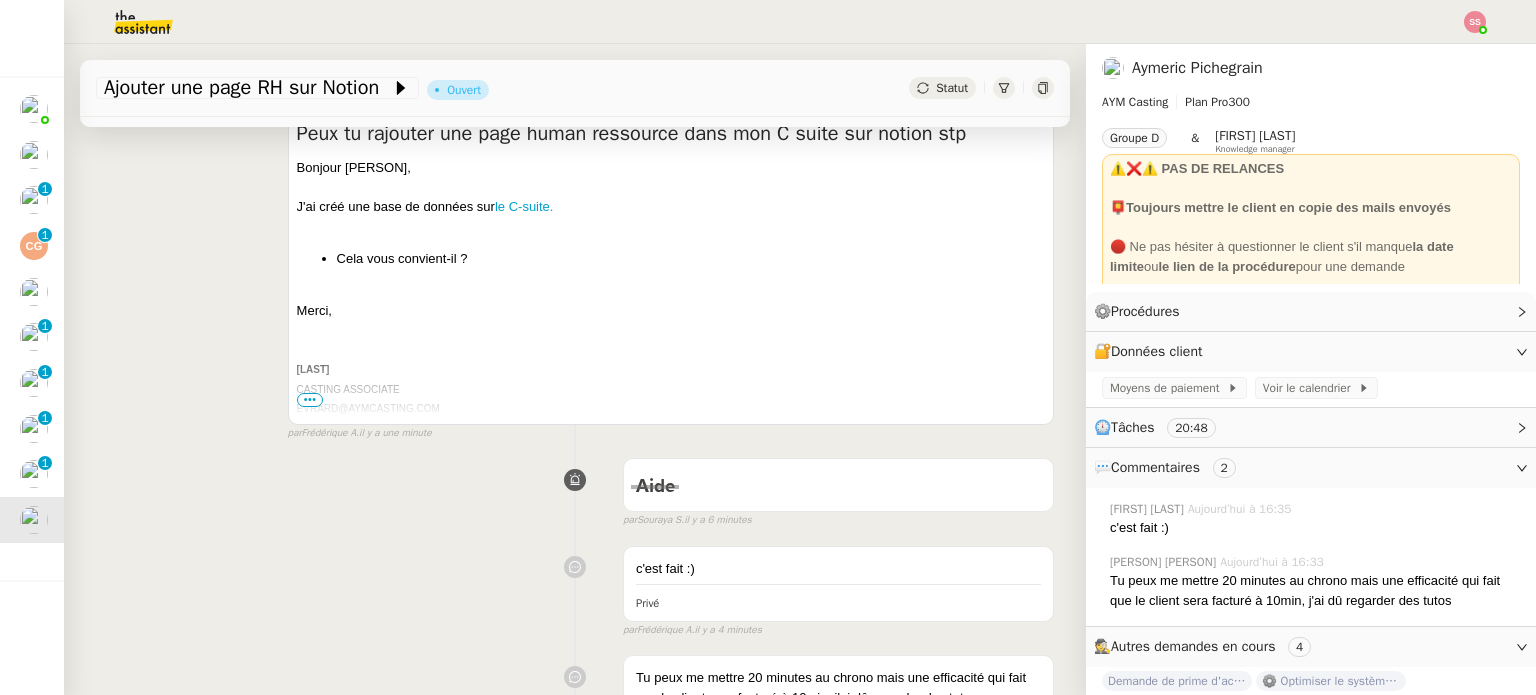 scroll, scrollTop: 100, scrollLeft: 0, axis: vertical 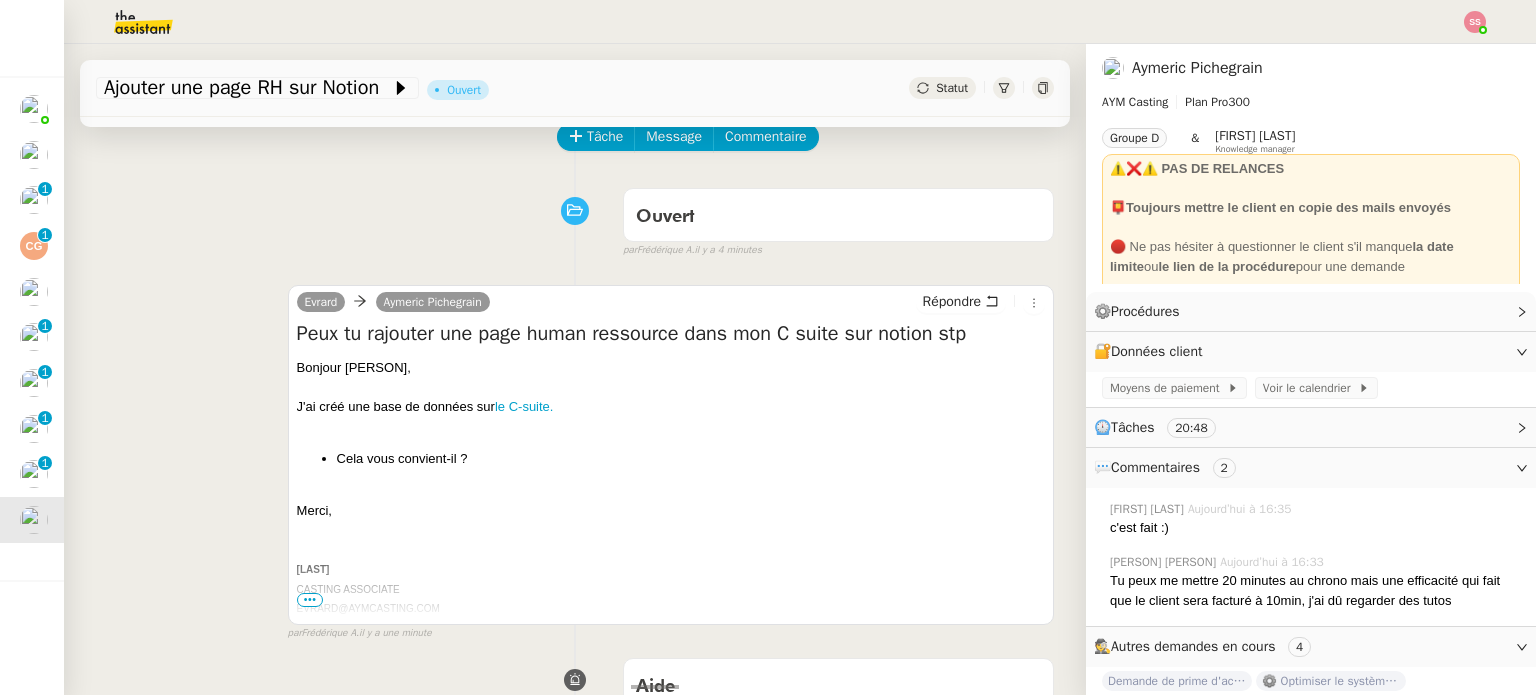 click on "Statut" 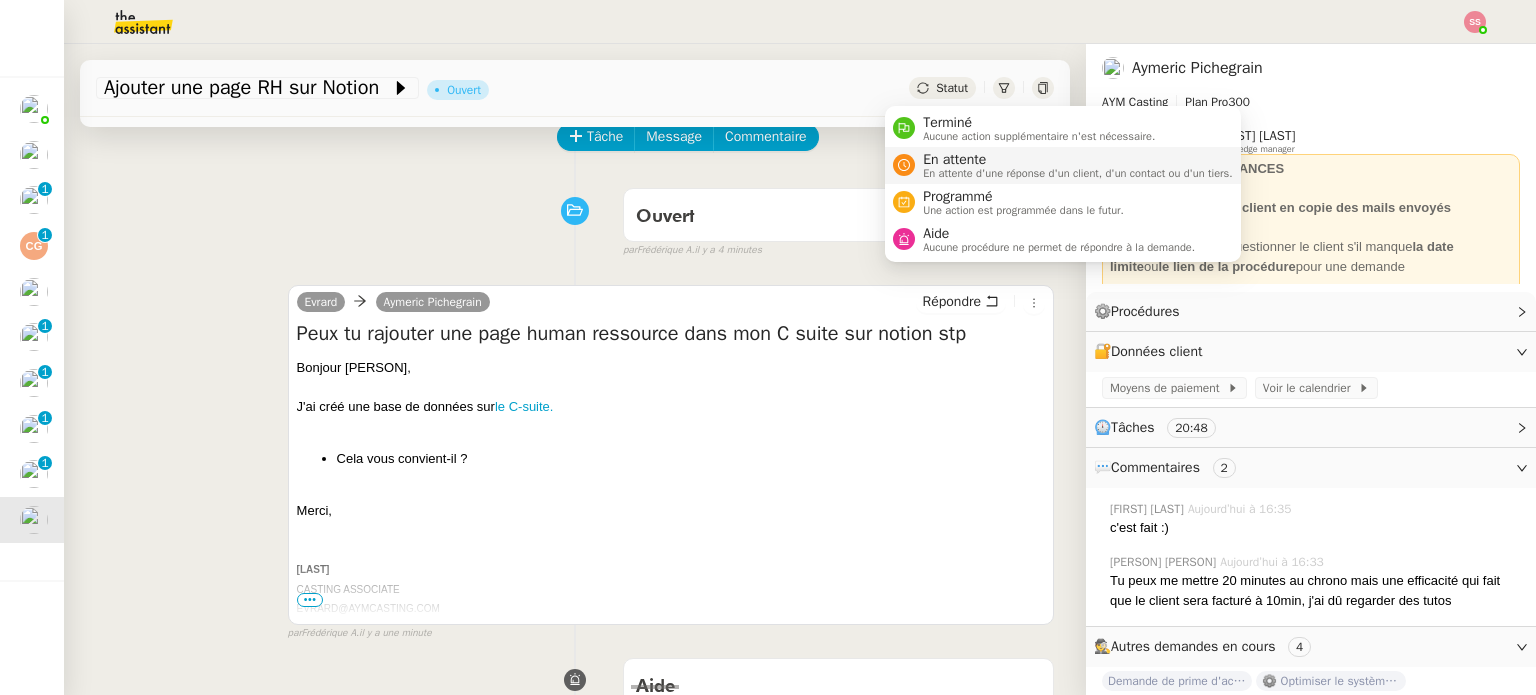 click on "En attente" at bounding box center (1078, 160) 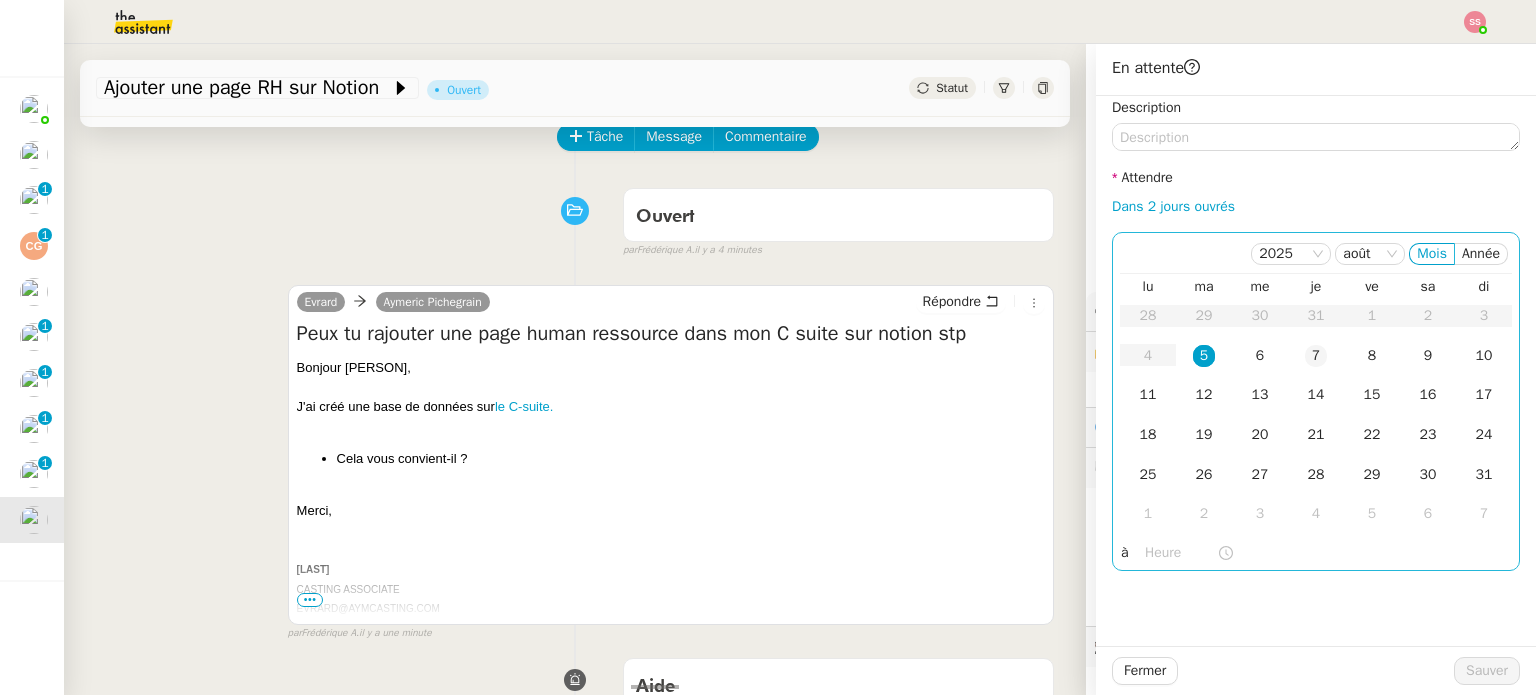 click on "7" 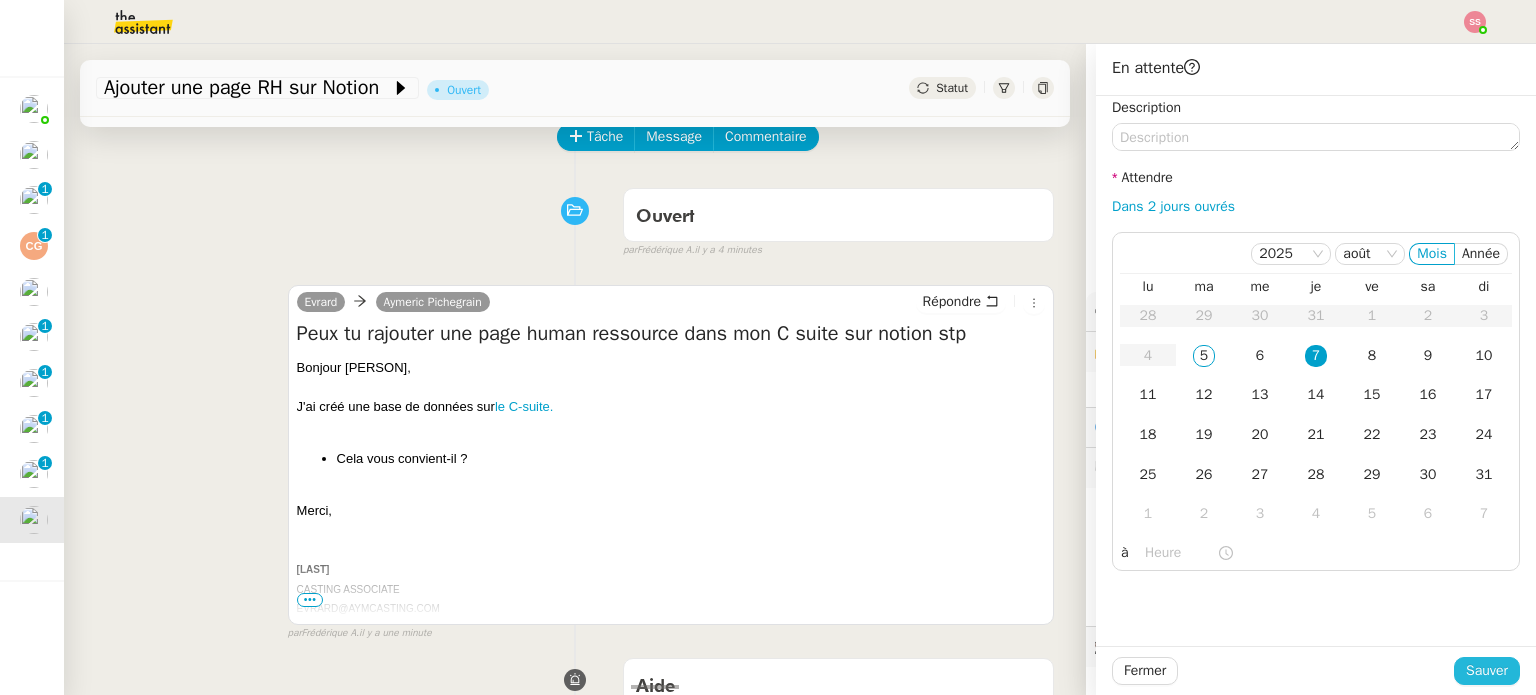 click on "Sauver" 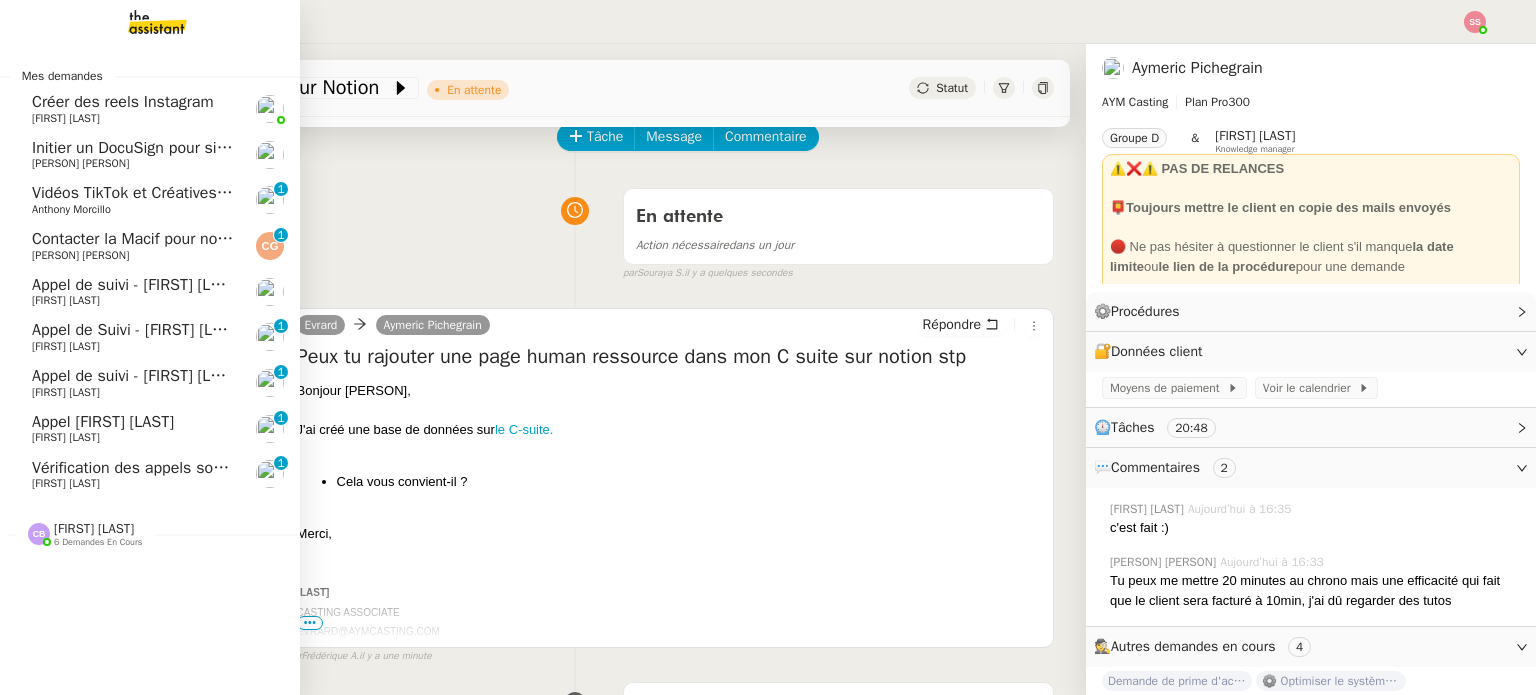 click on "[FIRST] [LAST]" 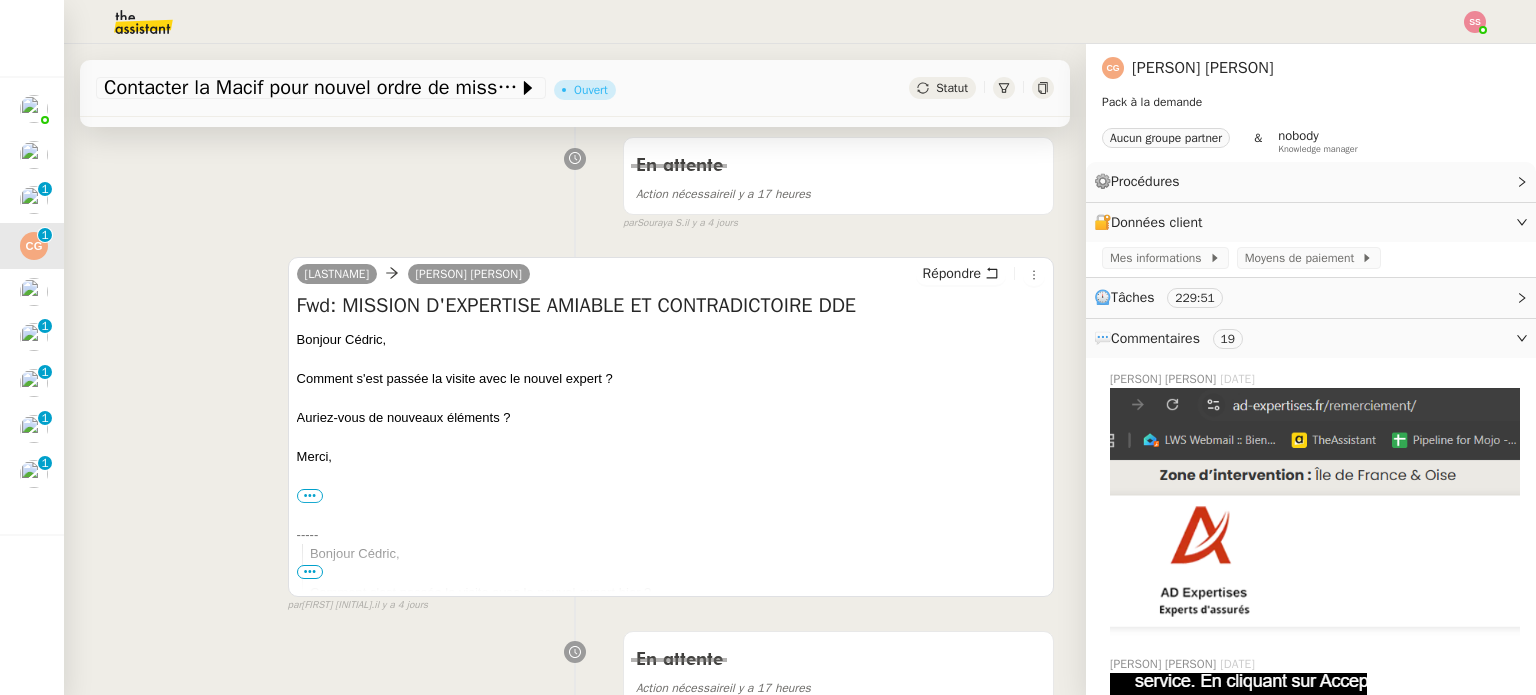 scroll, scrollTop: 300, scrollLeft: 0, axis: vertical 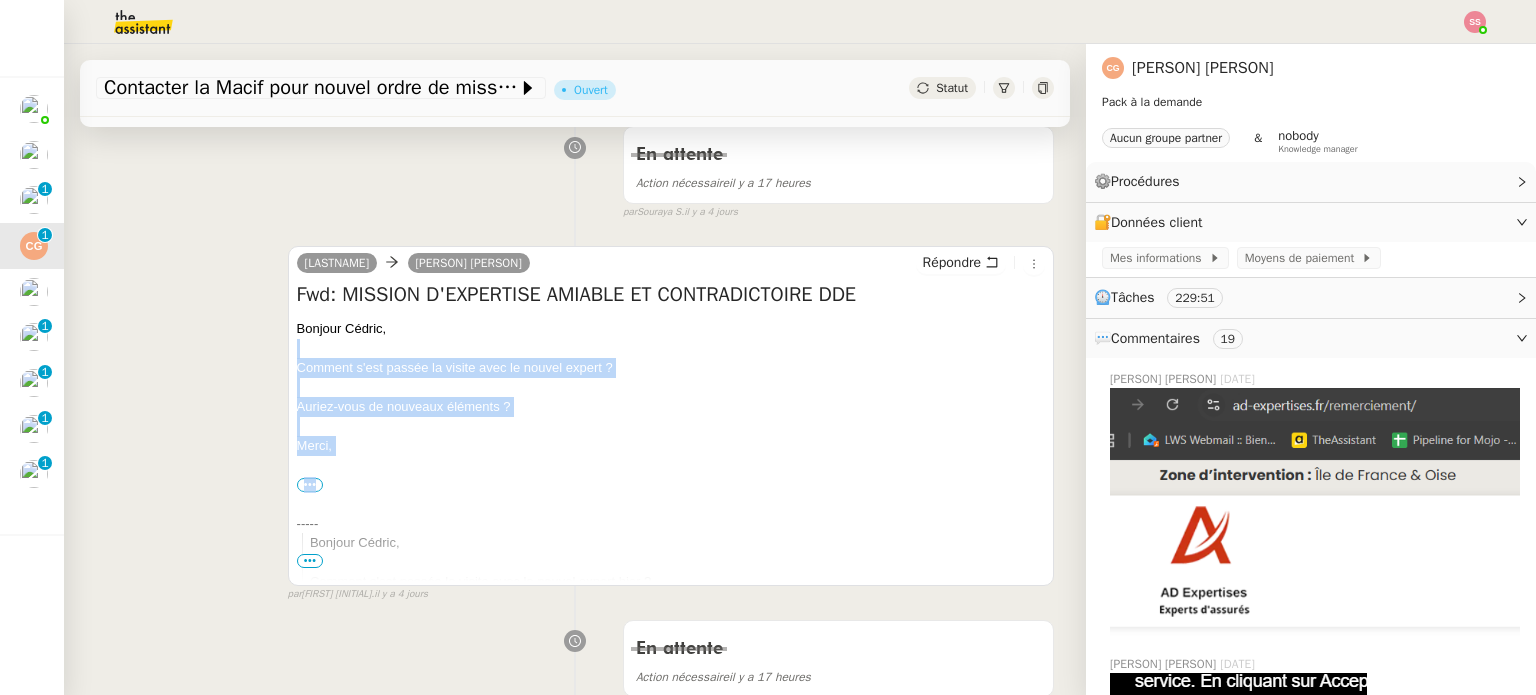 drag, startPoint x: 331, startPoint y: 436, endPoint x: 292, endPoint y: 344, distance: 99.92497 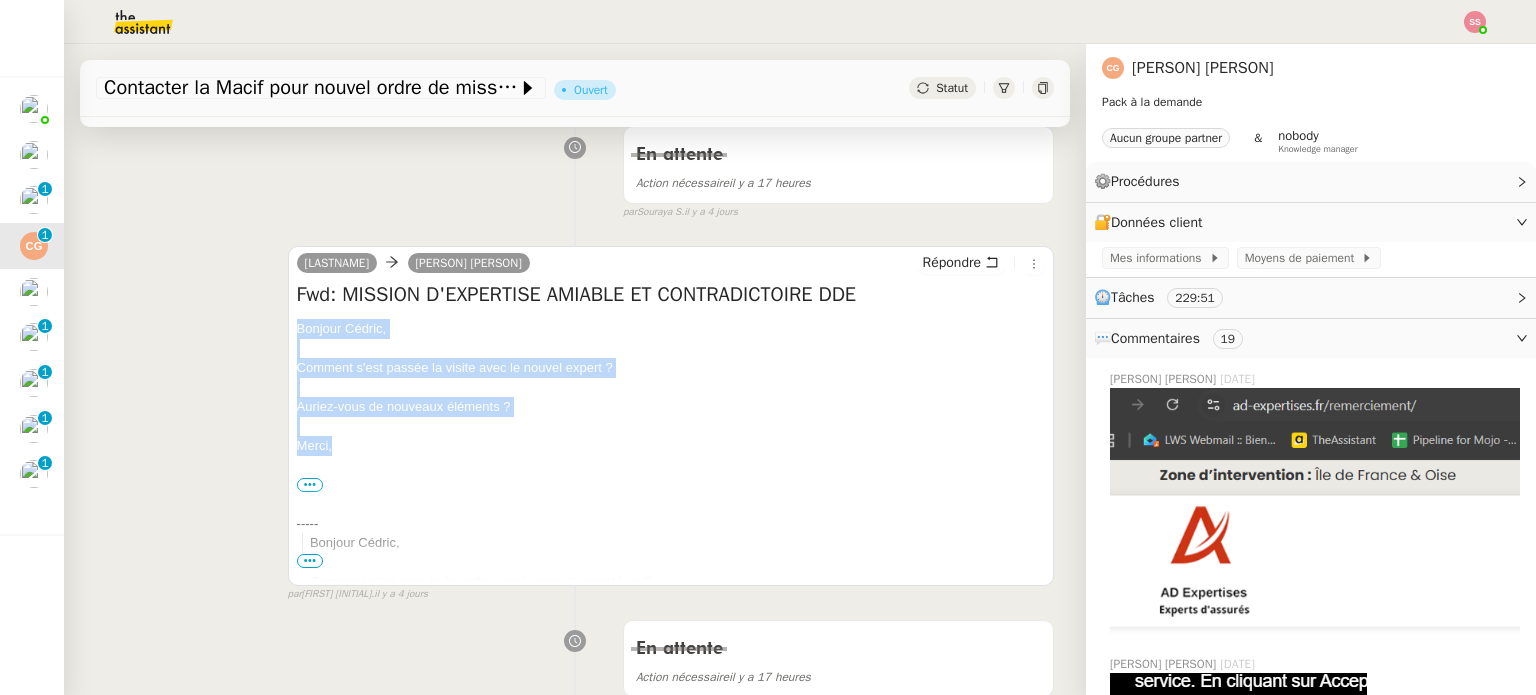 drag, startPoint x: 352, startPoint y: 447, endPoint x: 276, endPoint y: 338, distance: 132.87964 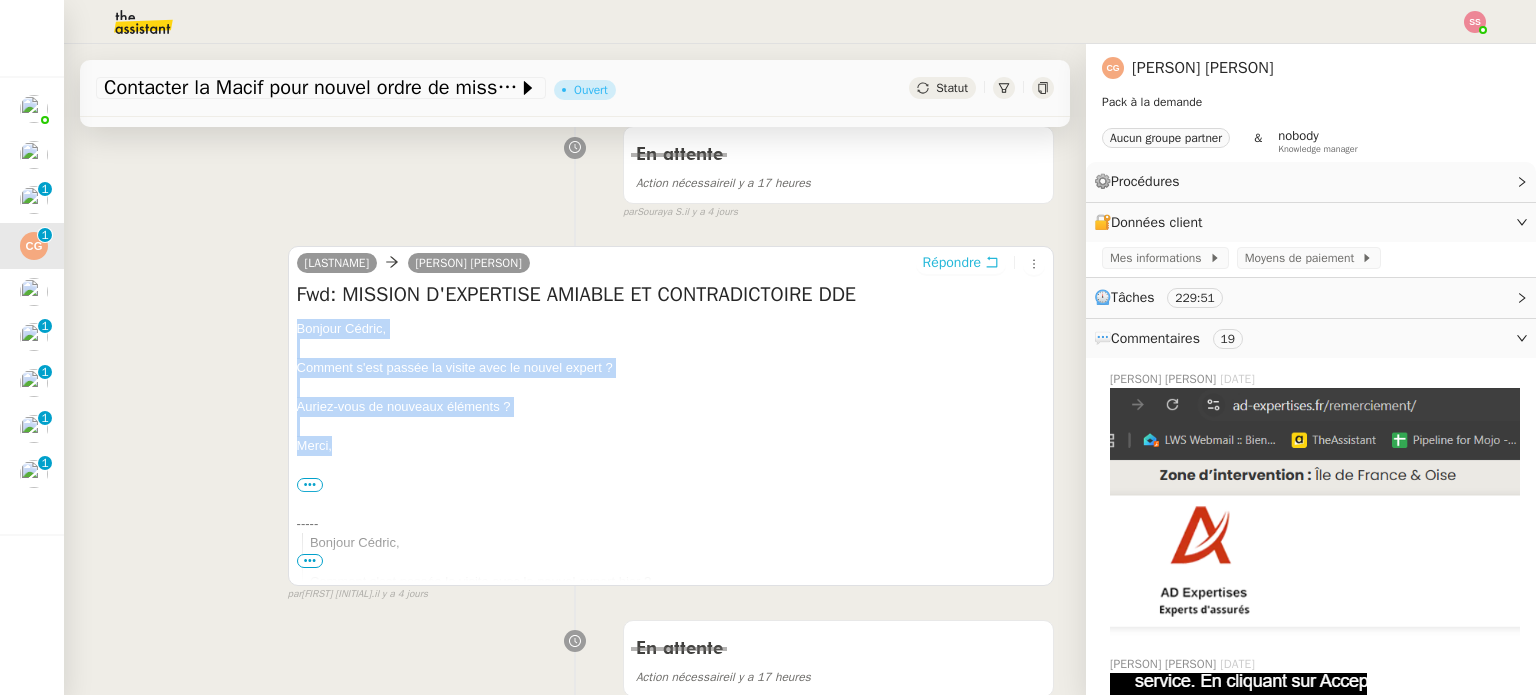 click on "Répondre" at bounding box center (952, 263) 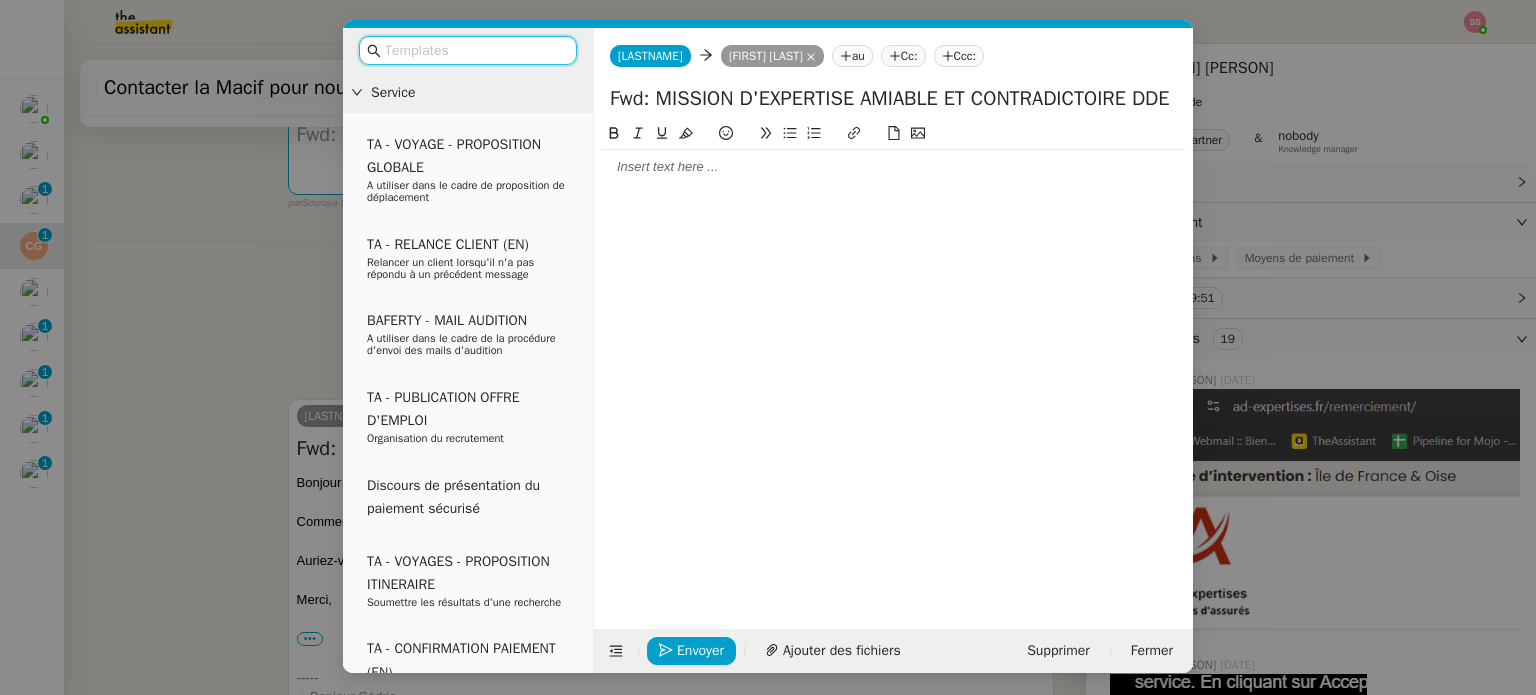 click 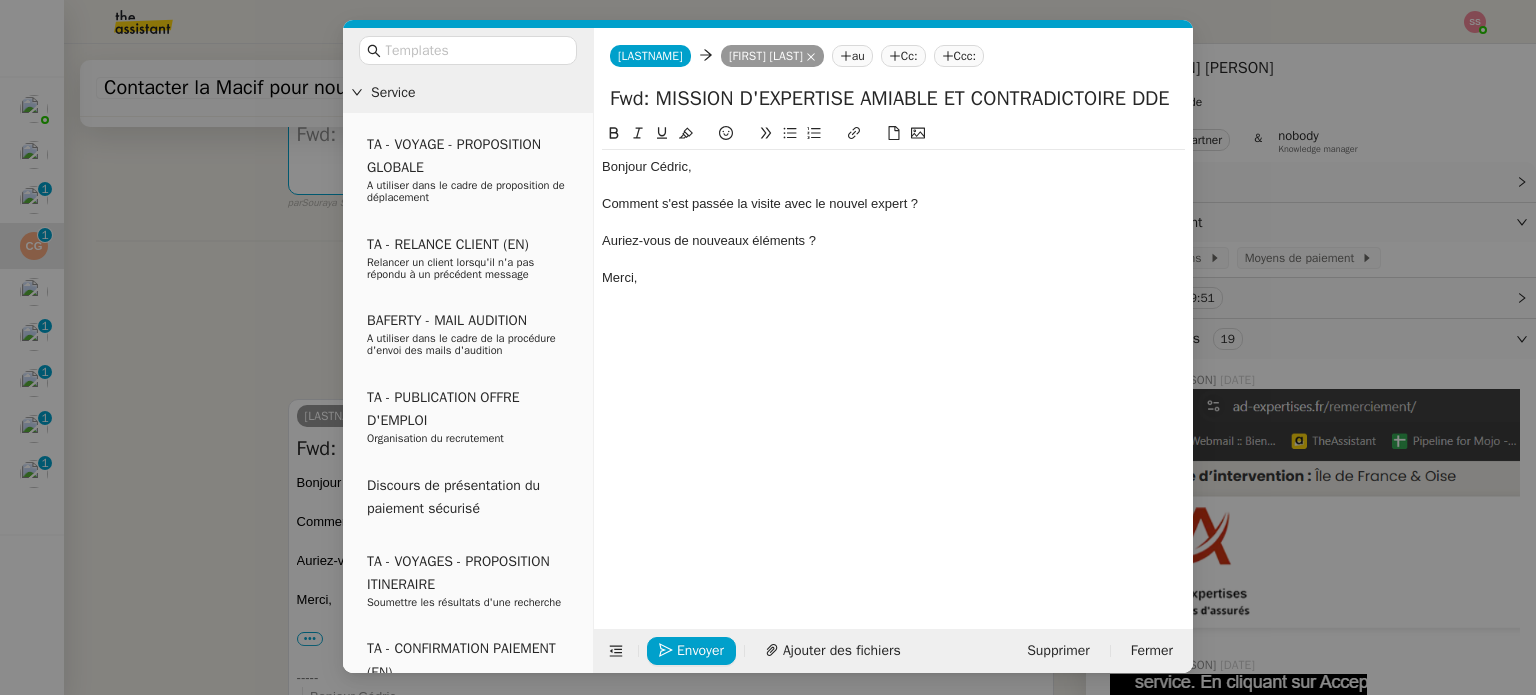 scroll, scrollTop: 0, scrollLeft: 0, axis: both 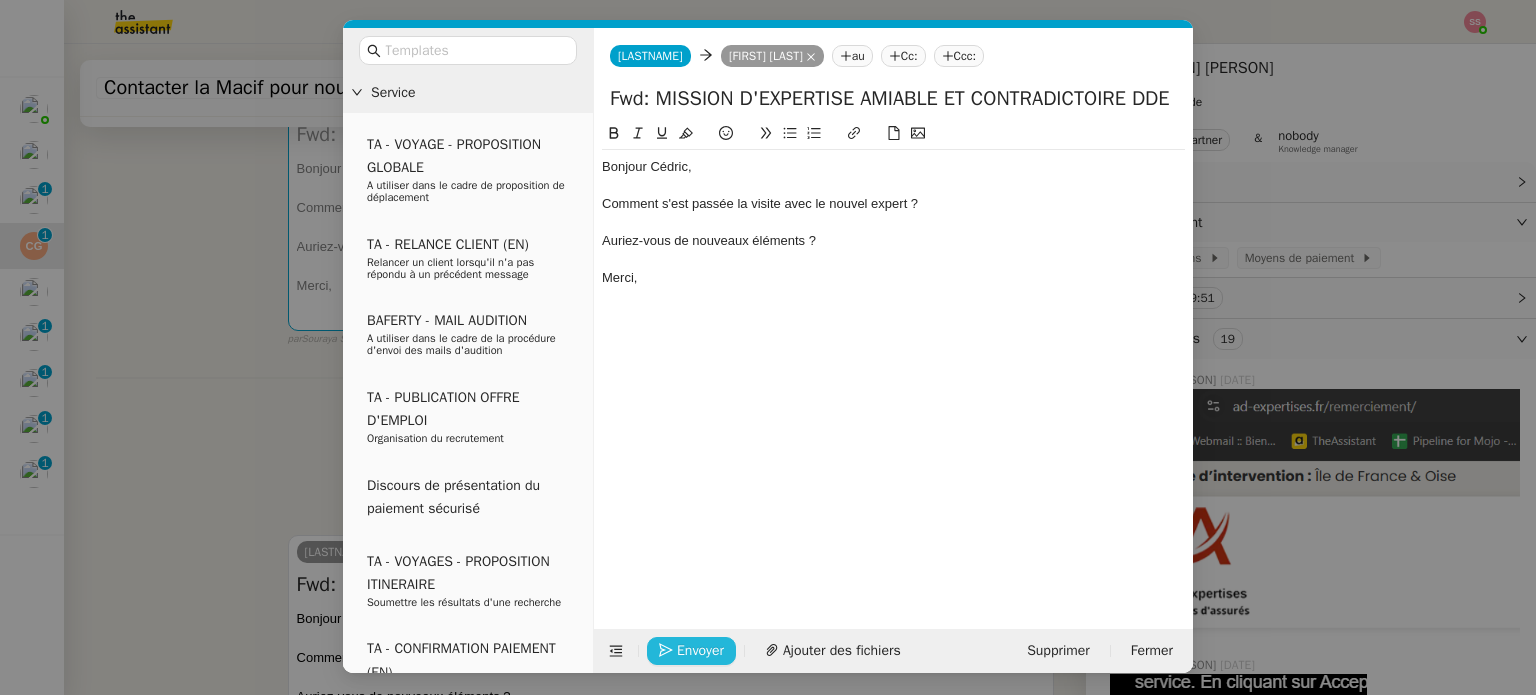 click on "Envoyer" 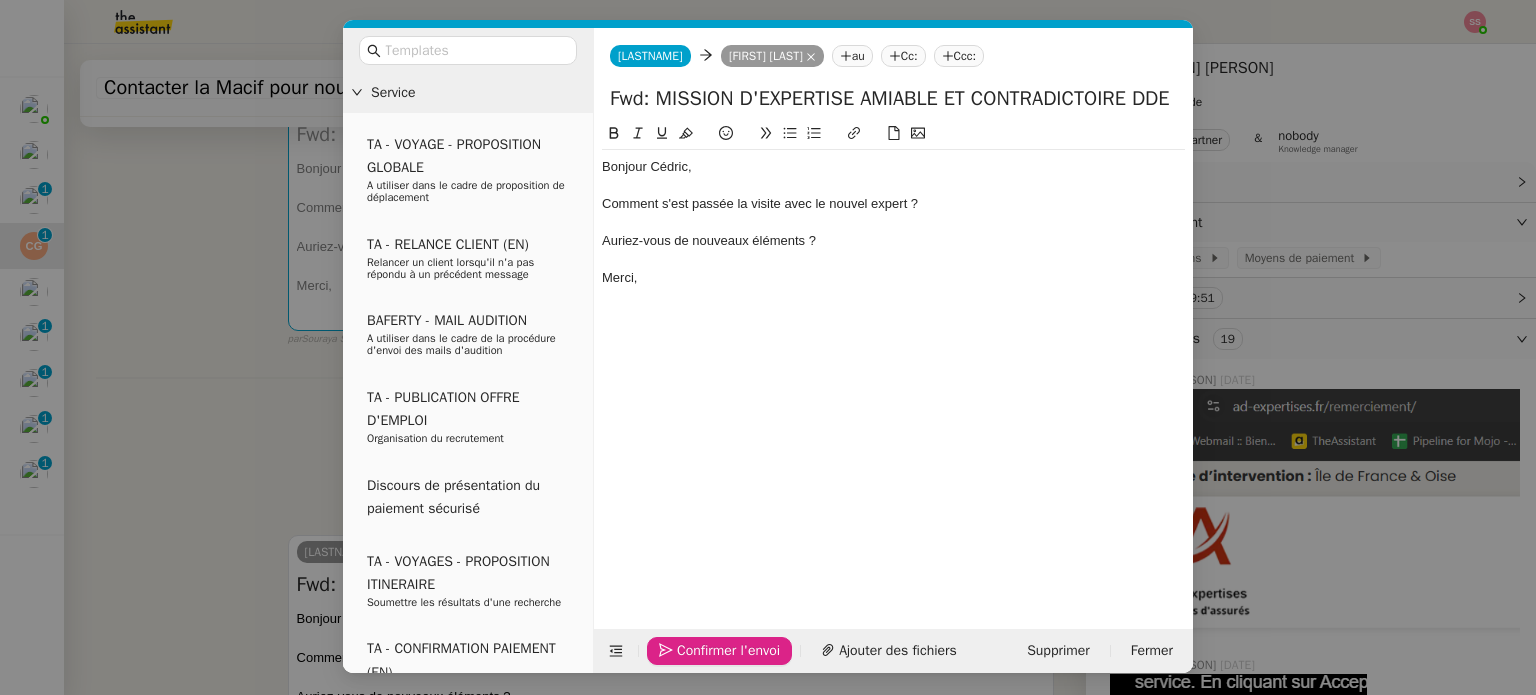 click on "Confirmer l'envoi" 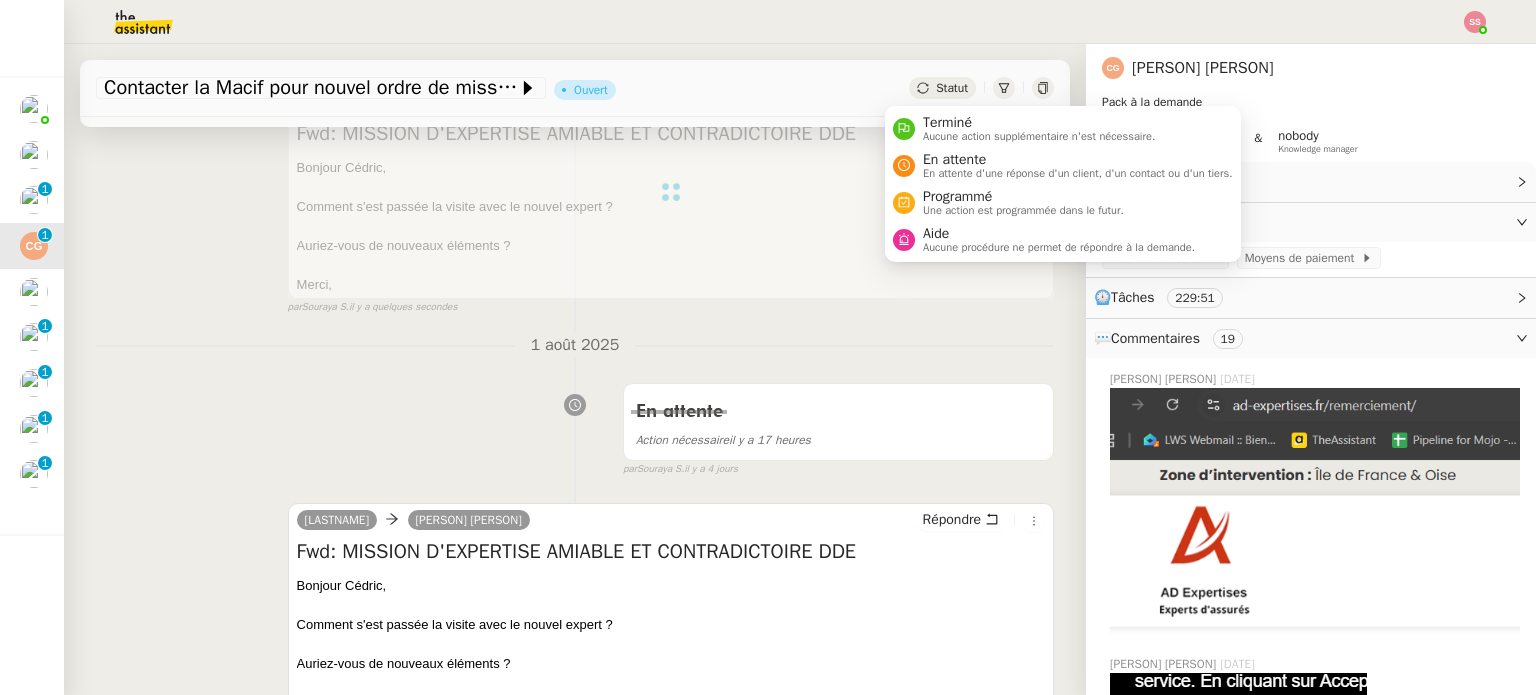 click 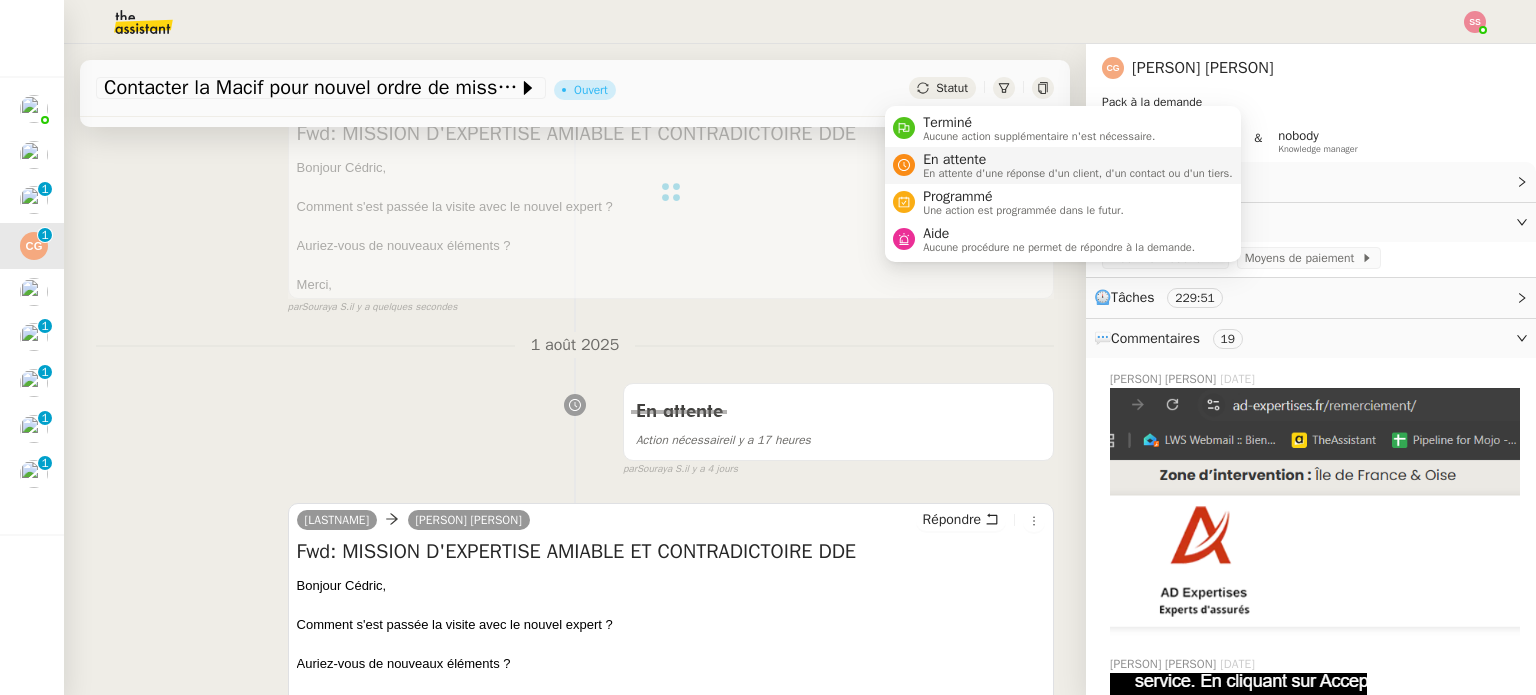 click on "En attente En attente d'une réponse d'un client, d'un contact ou d'un tiers." at bounding box center (1063, 165) 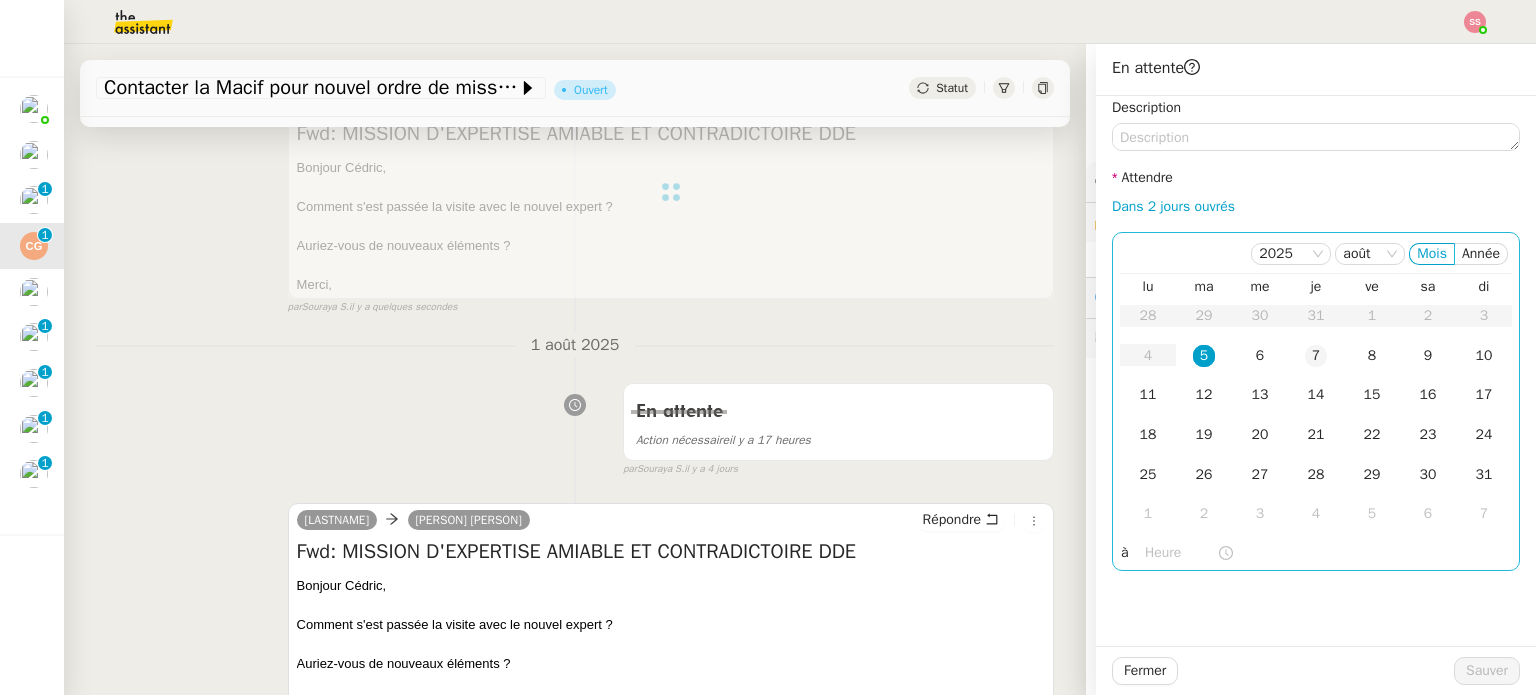 click on "7" 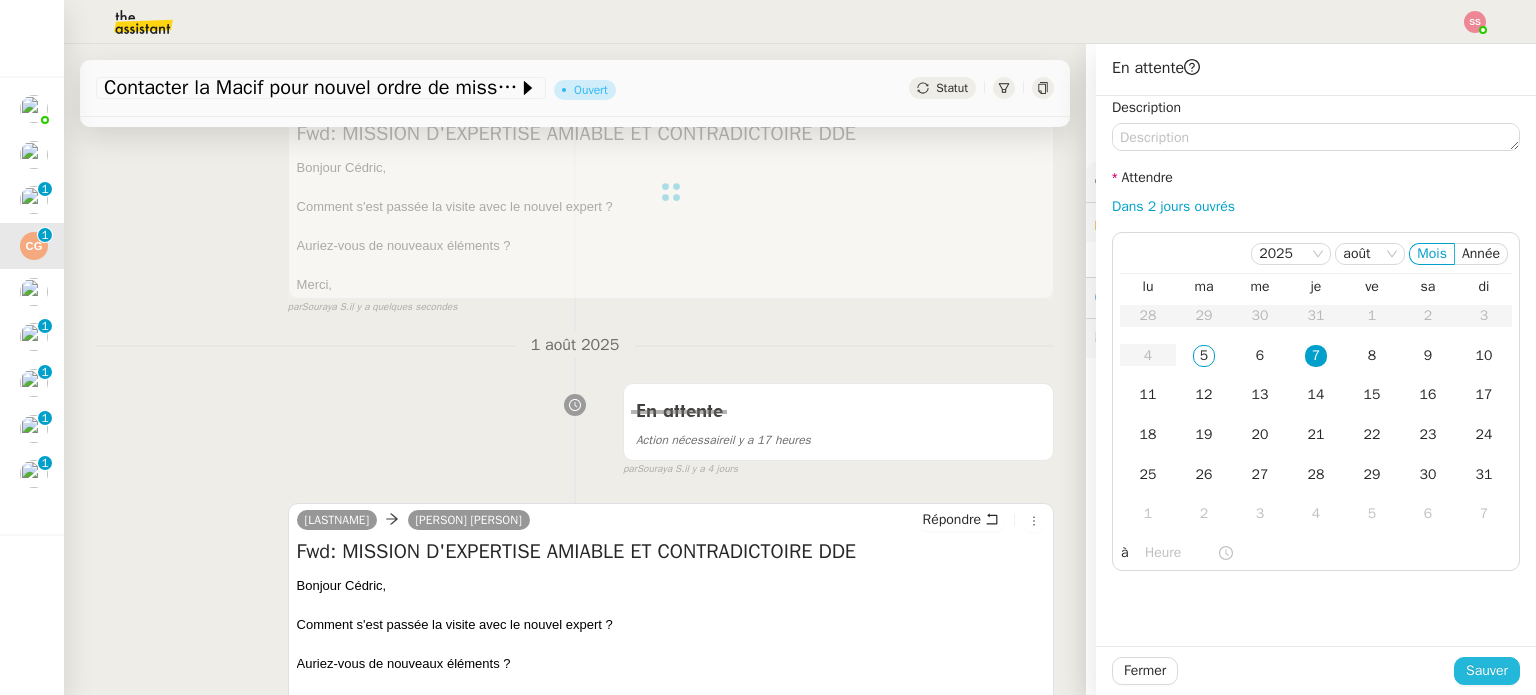 click on "Sauver" 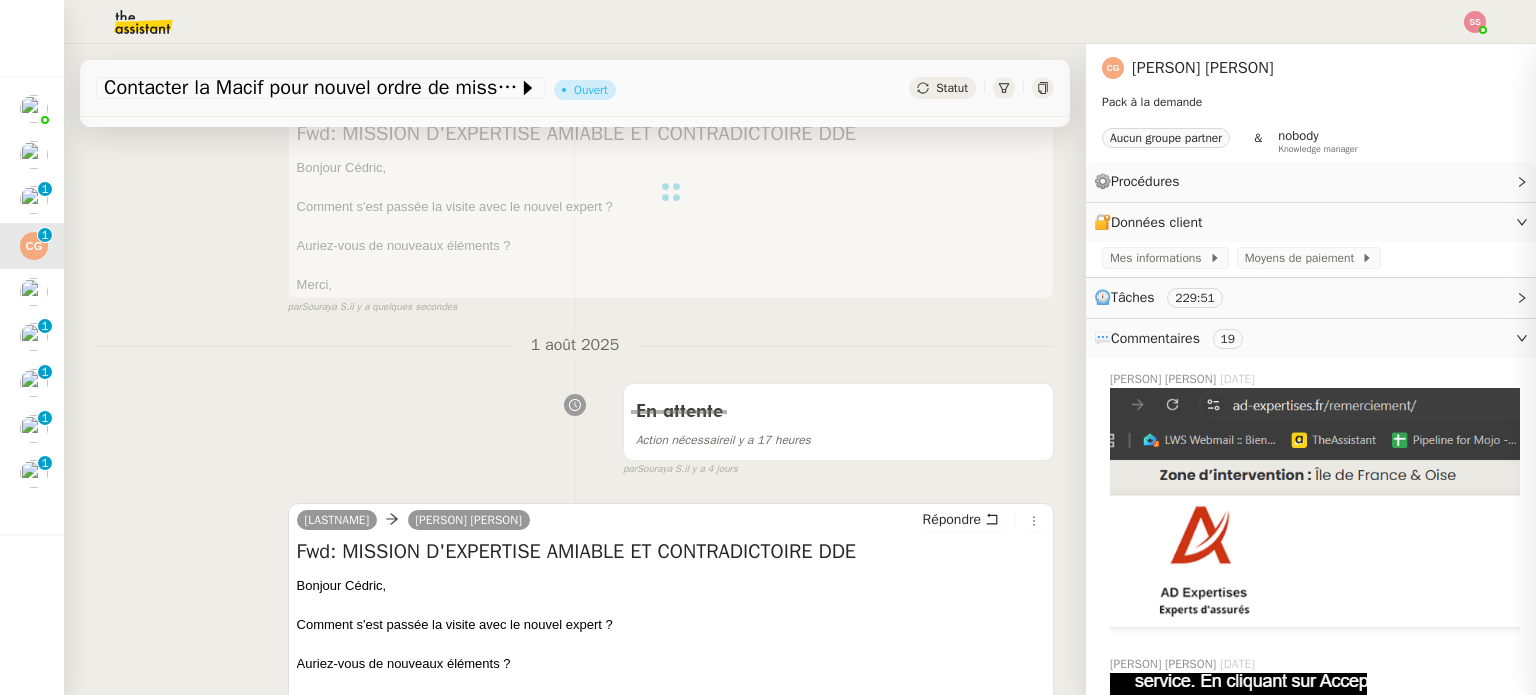 scroll, scrollTop: 323, scrollLeft: 0, axis: vertical 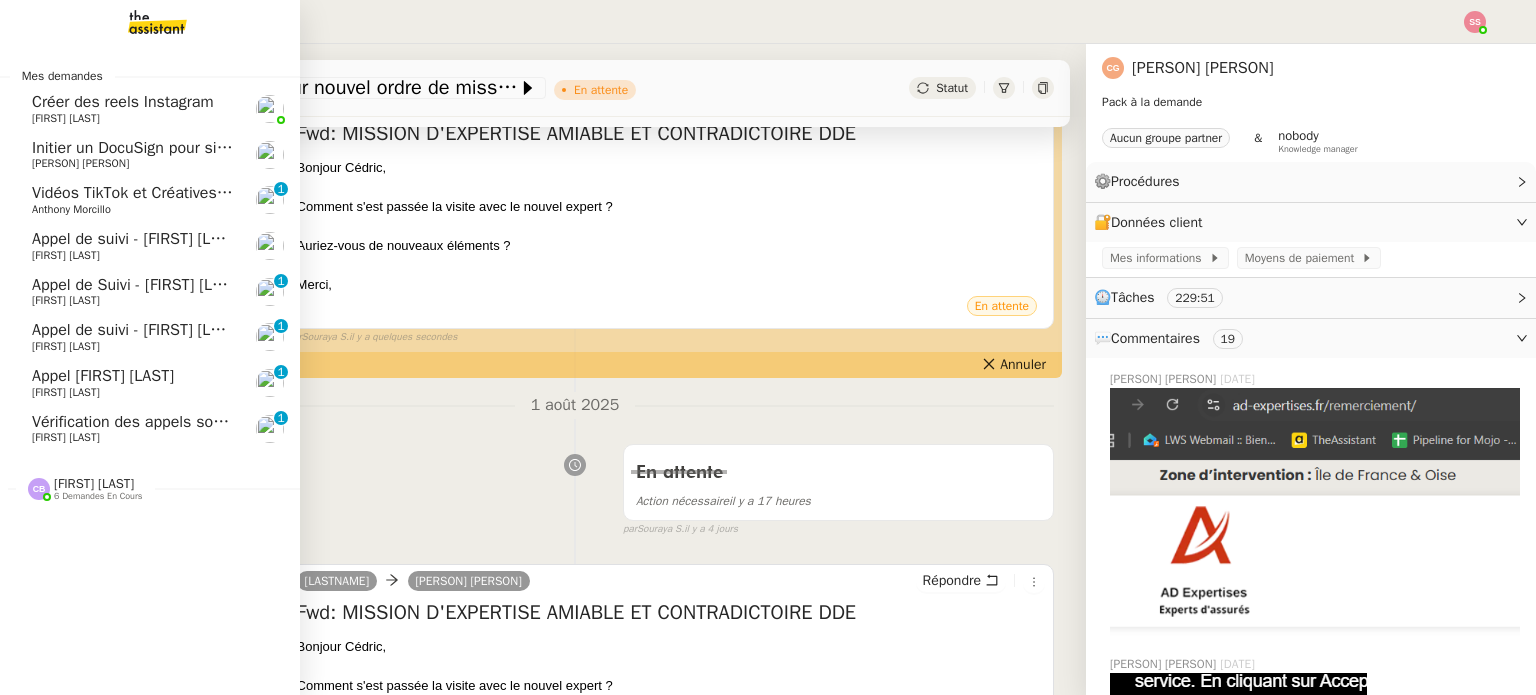 click on "Mes demandes Créer des reels Instagram    Frédérique  Albert    Initier un DocuSign pour signature    Michael Khayat    Vidéos TikTok et Créatives META  - août 2025    Anthony Morcillo     0   1   2   3   4   5   6   7   8   9  Appel de suivi - Adele Jannet AFFIRMA    Florian Parant    Appel de Suivi - Youssouf Bathily - BS Protection    Florian Parant     0   1   2   3   4   5   6   7   8   9  Appel de suivi - Audrey Rameaux    Florian Parant     0   1   2   3   4   5   6   7   8   9  Appel Douglas Mathon    Florian Parant     0   1   2   3   4   5   6   7   8   9  Vérification des appels sortants - juillet 2025    Florian Parant     0   1   2   3   4   5   6   7   8   9  Camille Barthès    6 demandes en cours    Appel Delphine PRUVOST - DECORDIER IMMOBILIER    Florian Parant    Appel de suivi - OPP7178 - TEMPO COURTAGE    Florian Parant    Vérification des appels sortants - août 2025    Florian Parant    Appel de suivi - Pascale Nollet    Florian Parant       Louis Frei       Louis Frei" 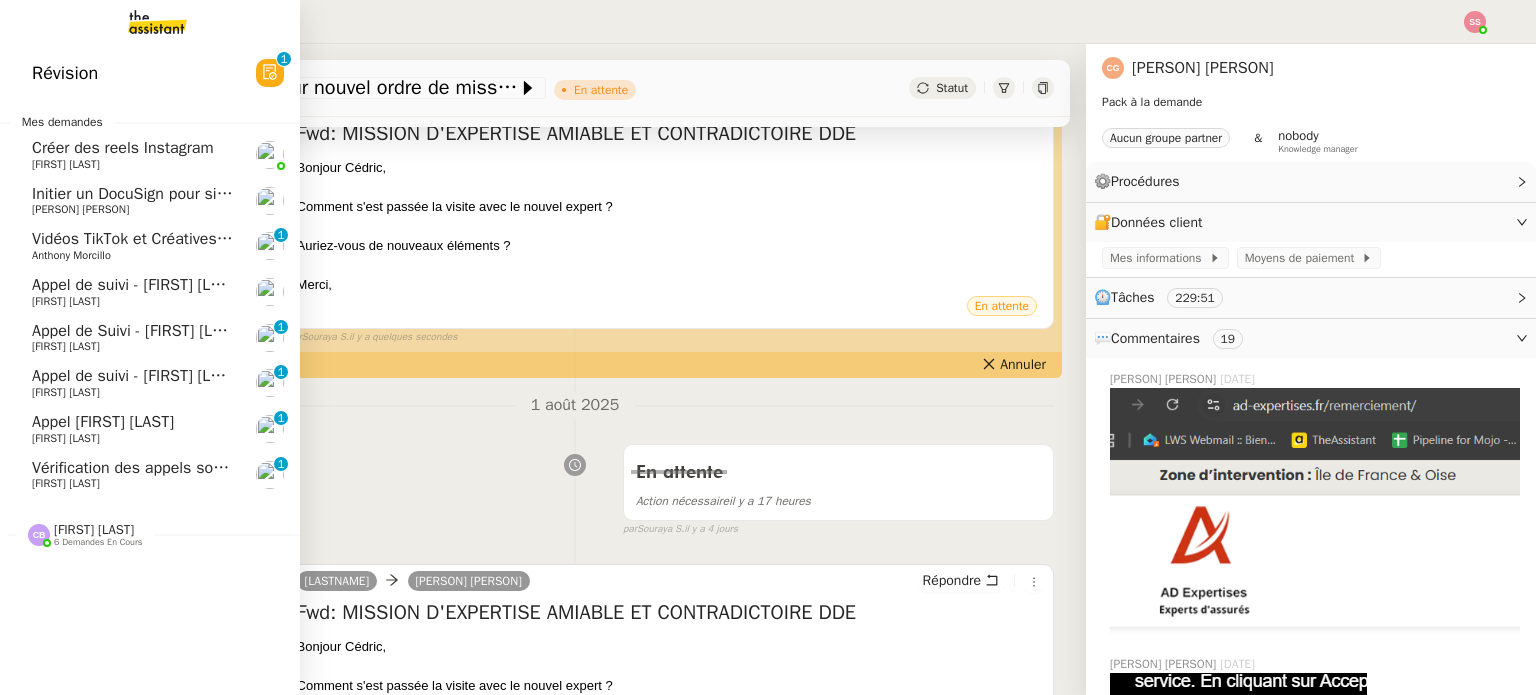 click on "Vidéos TikTok et Créatives META  - août 2025" 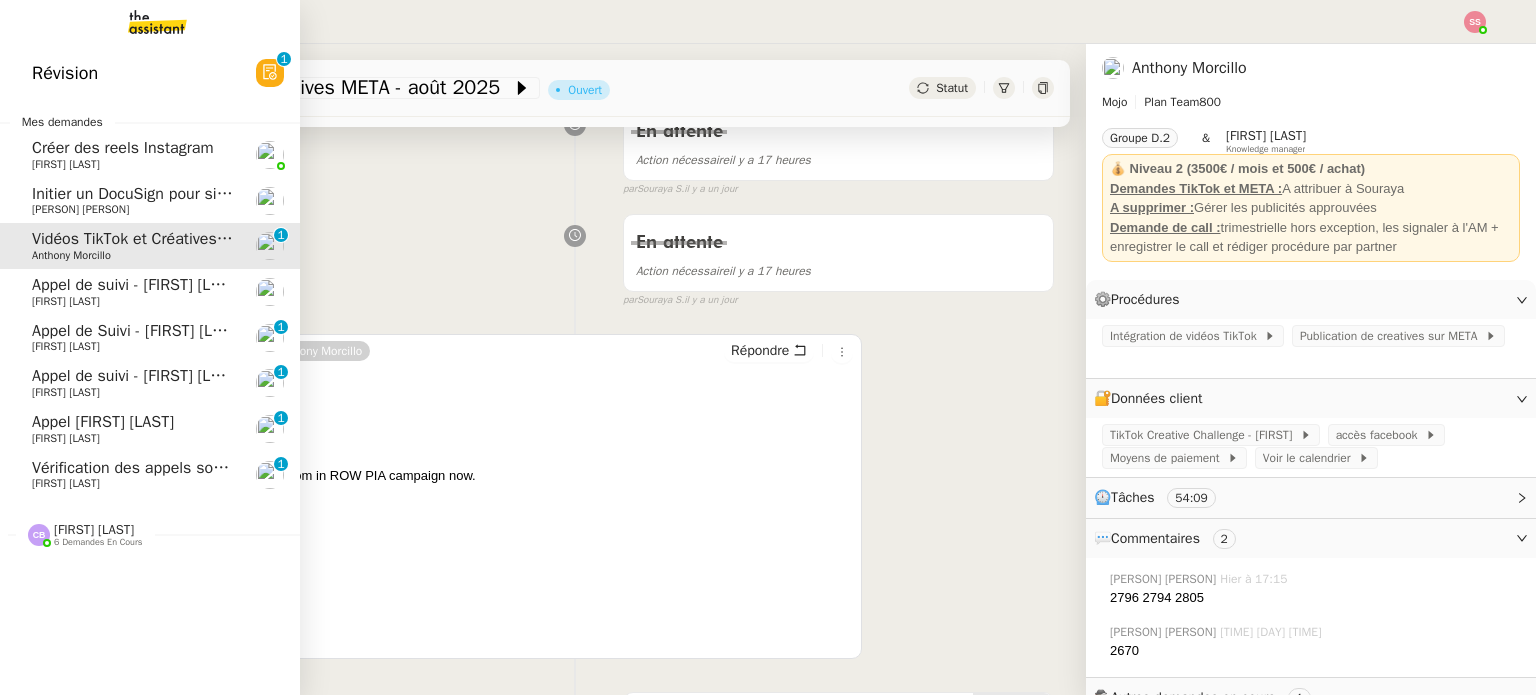 click on "Initier un DocuSign pour signature Michael Khayat" 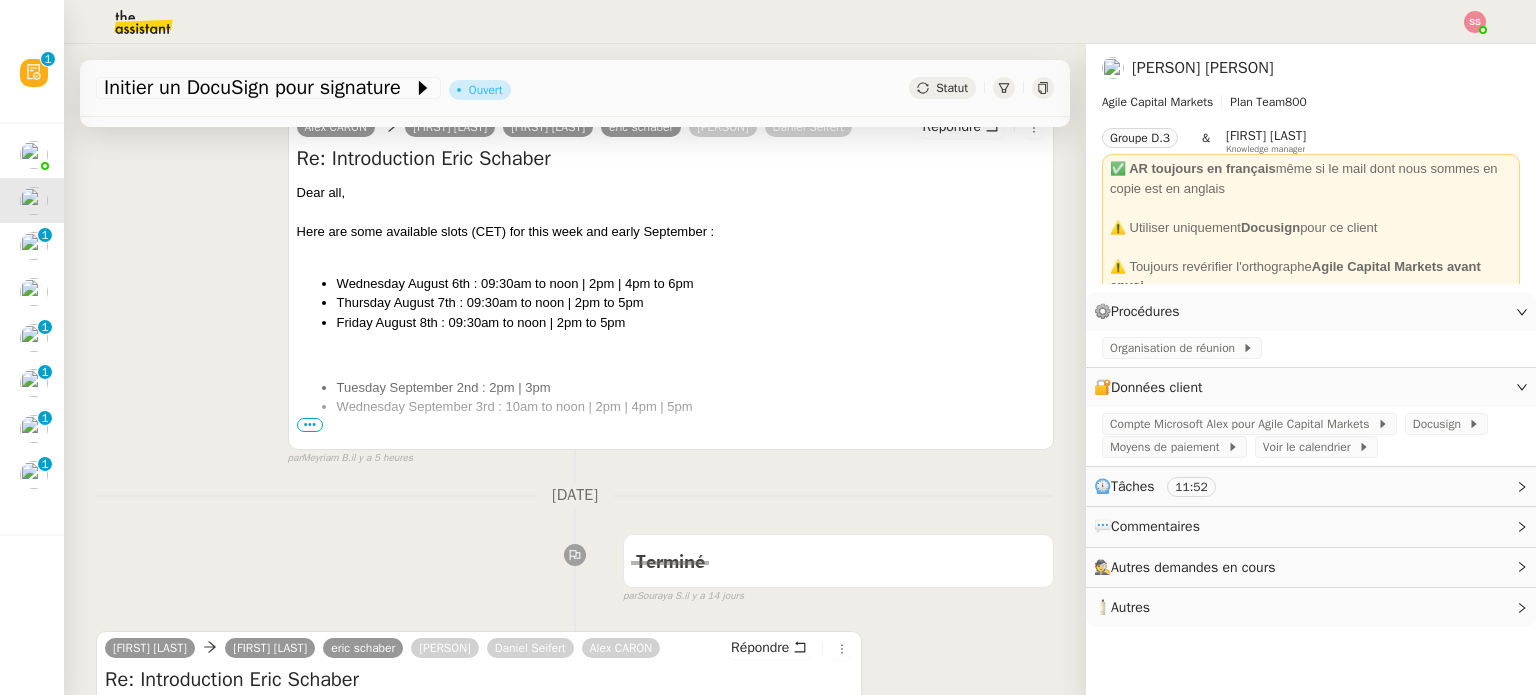 click on "•••" at bounding box center [310, 425] 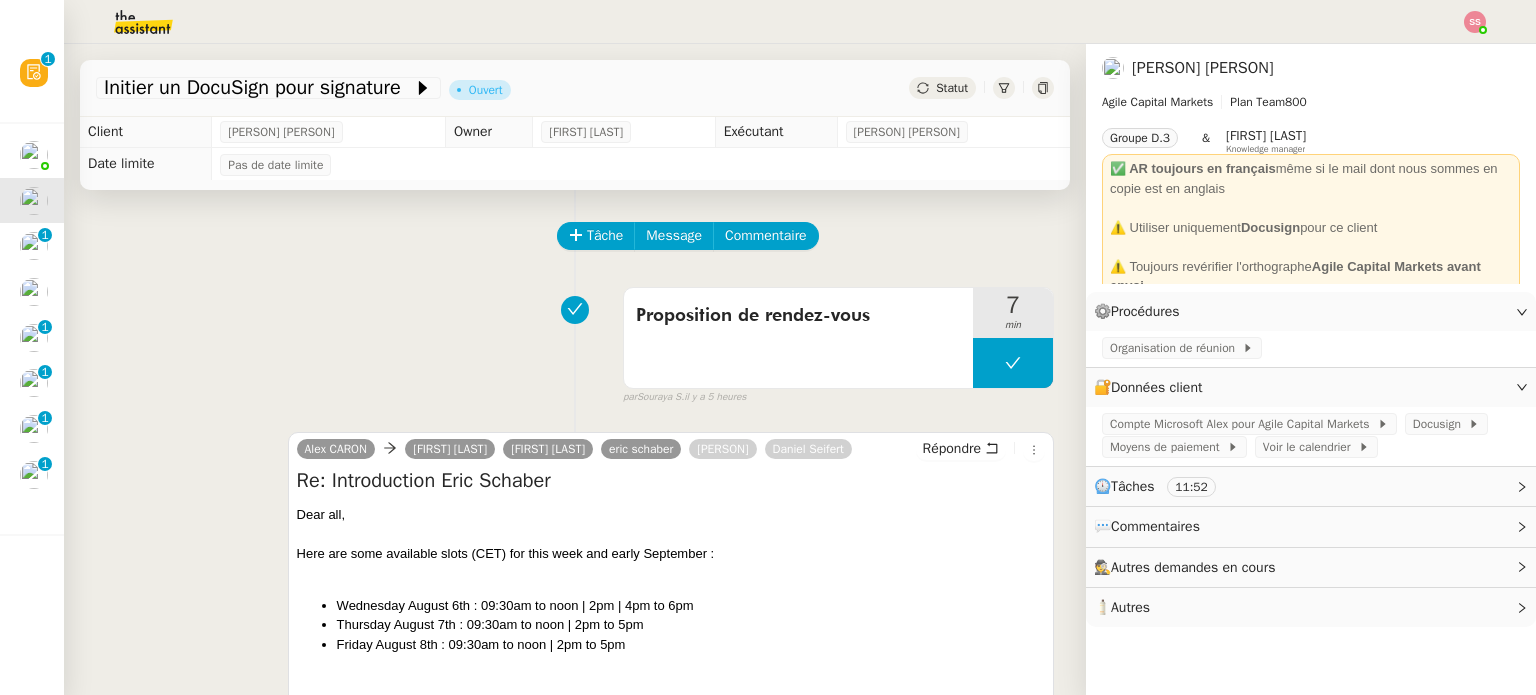 scroll, scrollTop: 0, scrollLeft: 0, axis: both 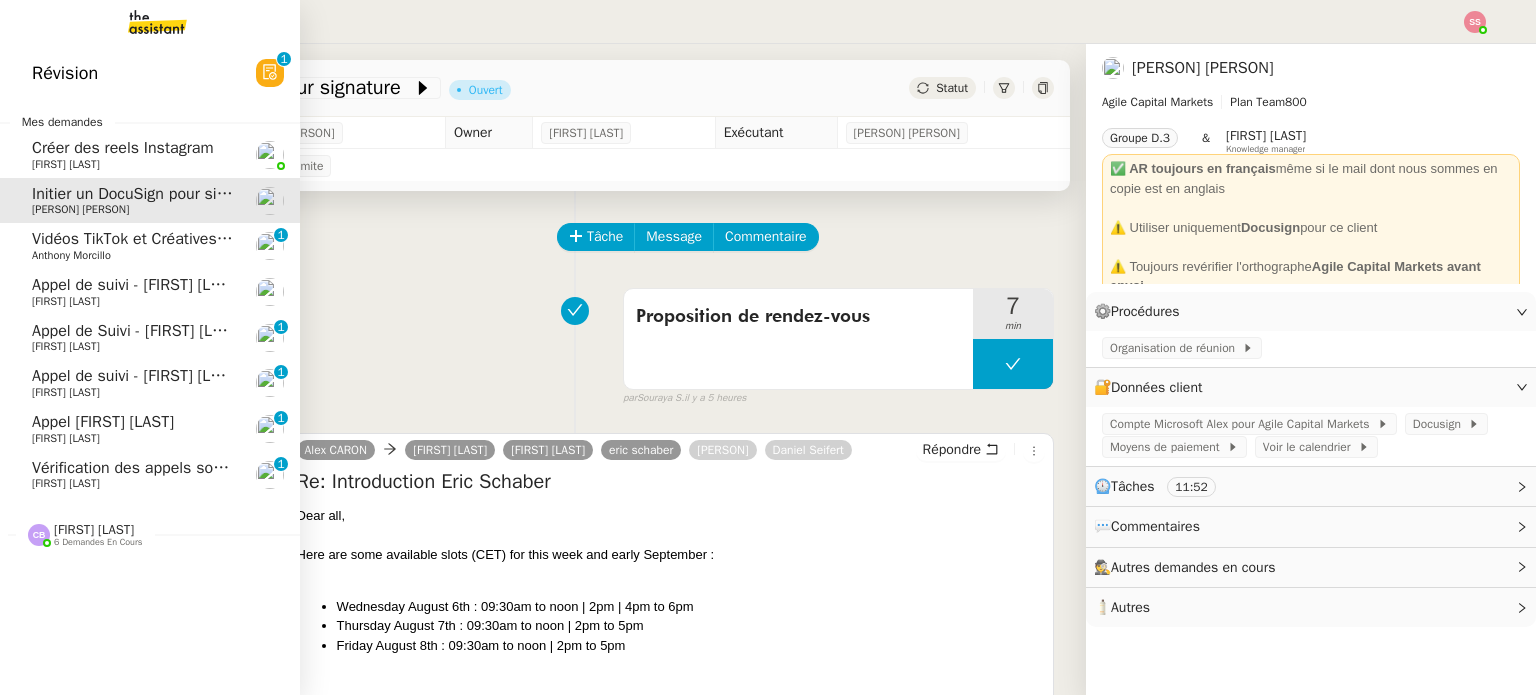 click on "Vidéos TikTok et Créatives META  - août 2025" 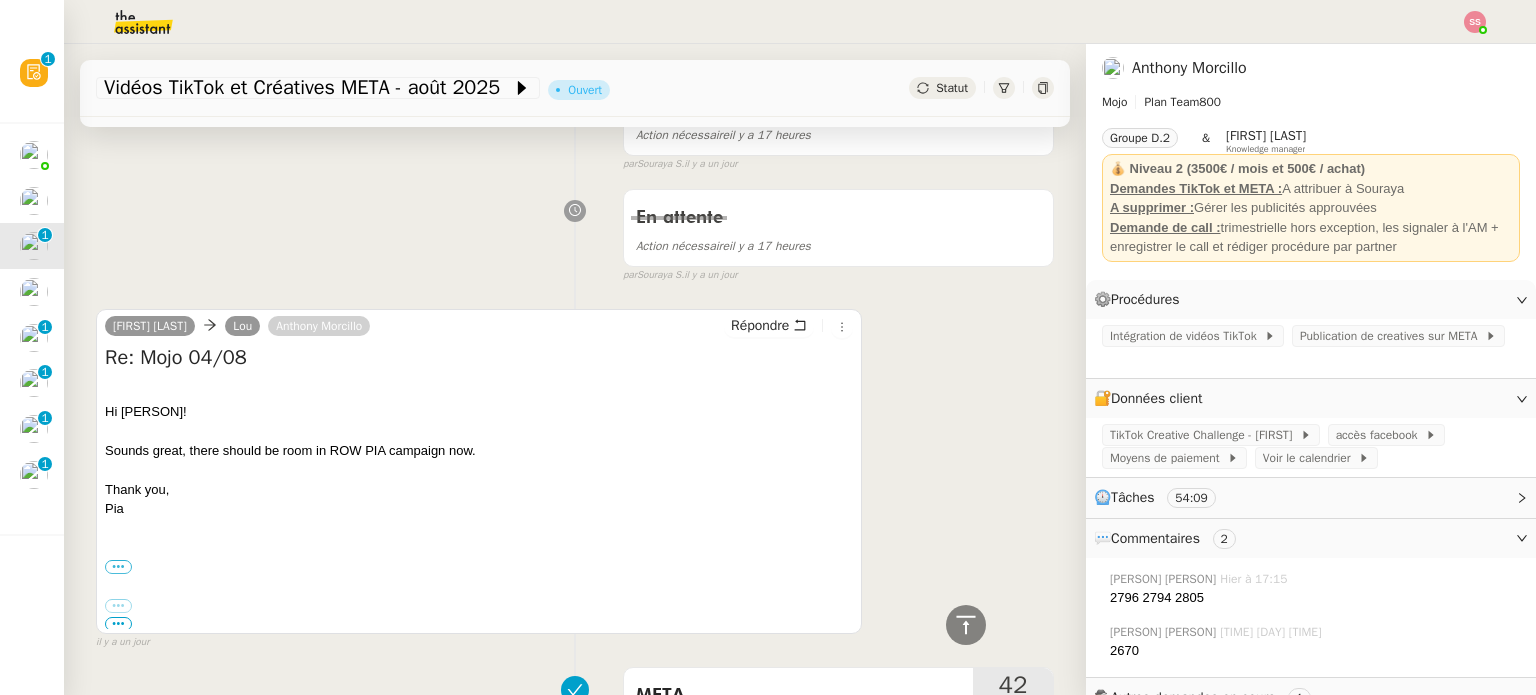 scroll, scrollTop: 500, scrollLeft: 0, axis: vertical 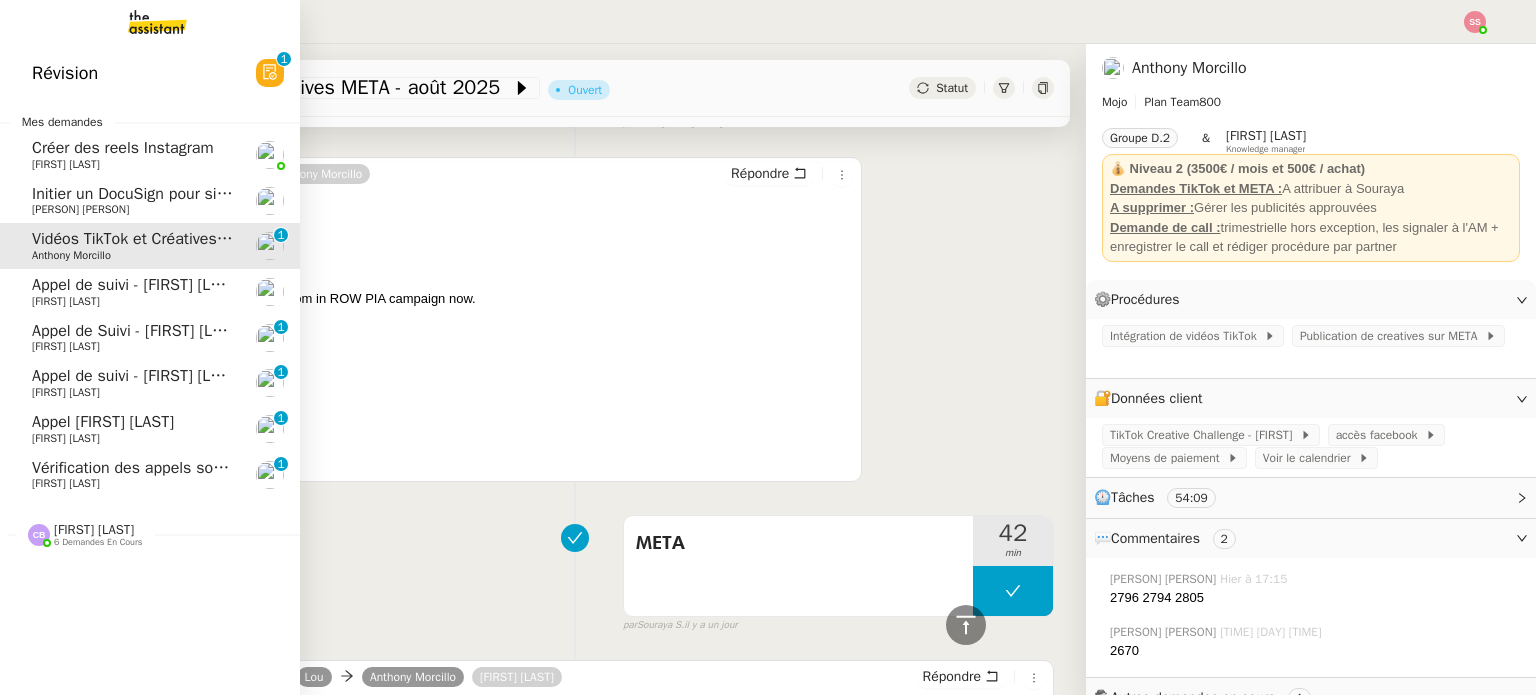 click on "Follow-up call - [NAME]" 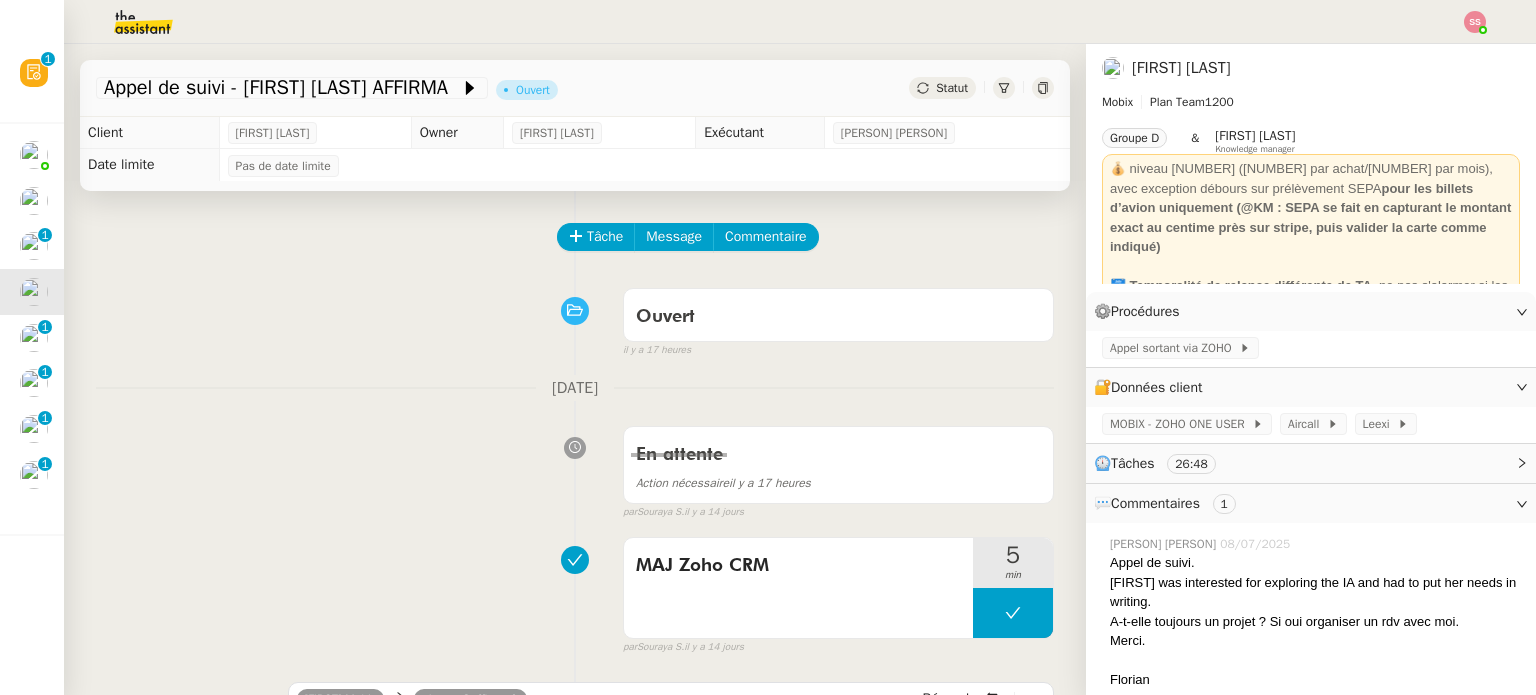 scroll, scrollTop: 100, scrollLeft: 0, axis: vertical 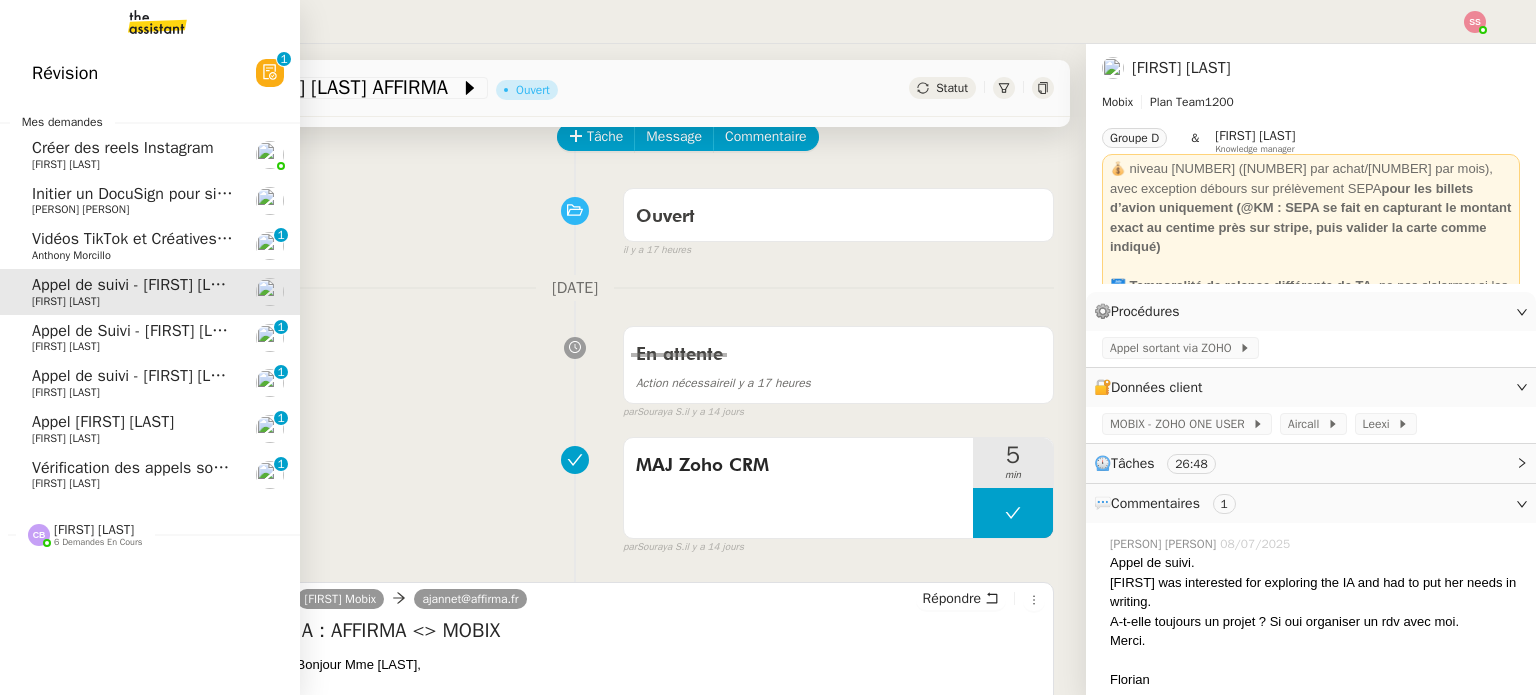 click on "Vérification des appels sortants - juillet 2025" 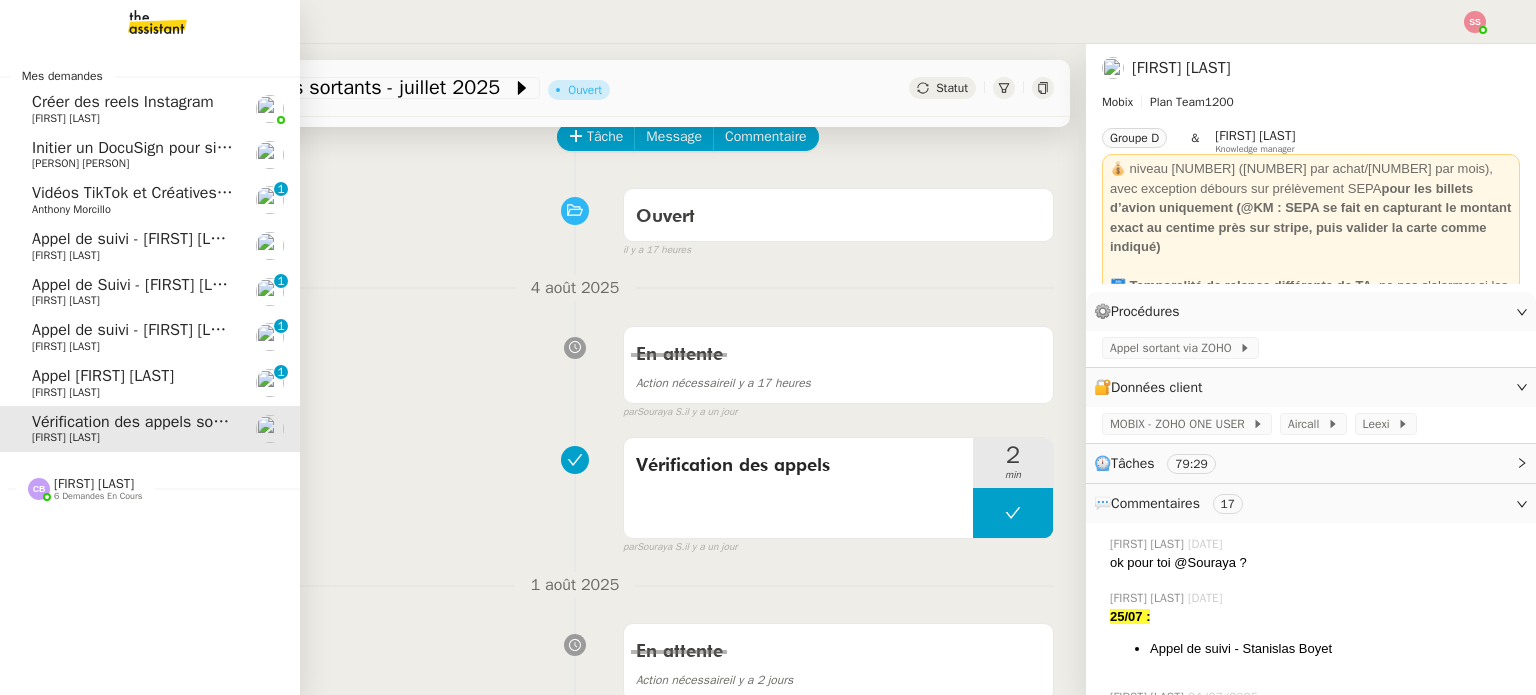 click on "[FIRST] [LAST]" 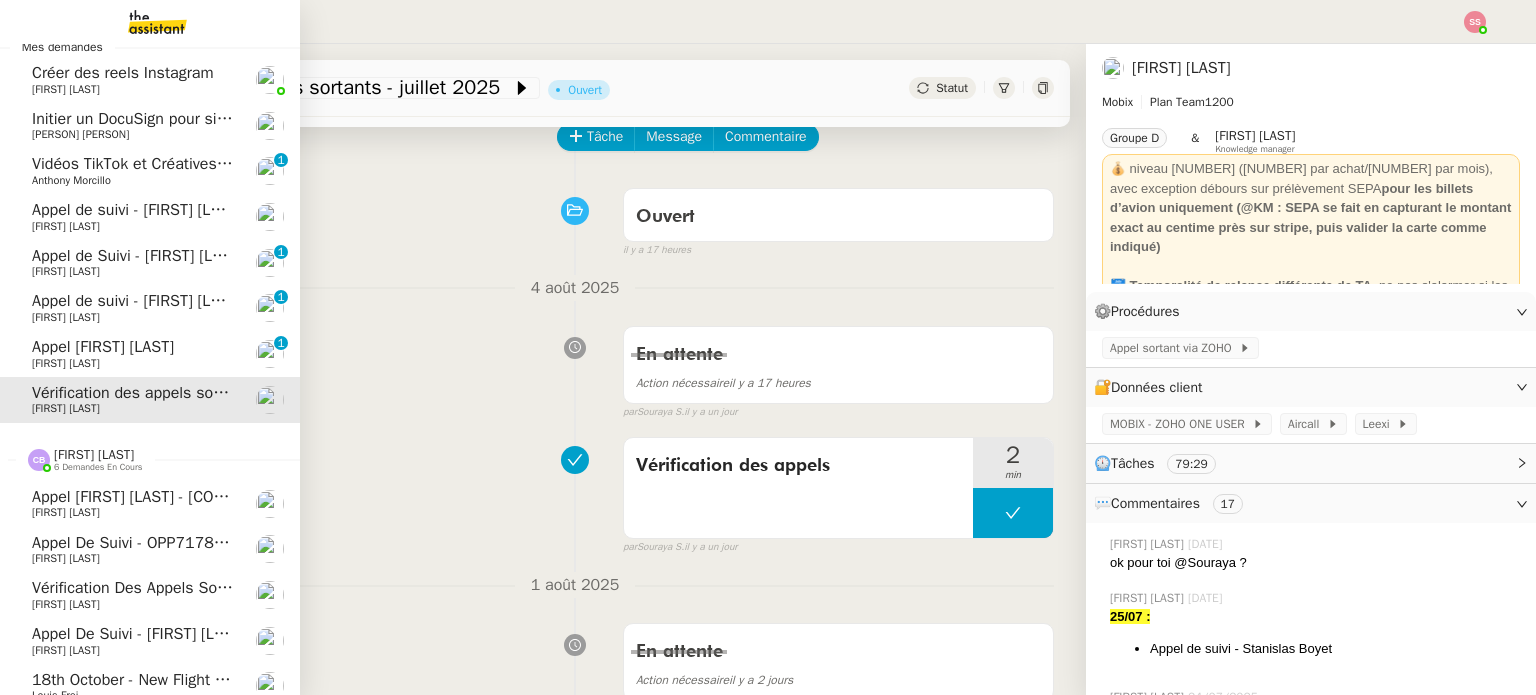 scroll, scrollTop: 0, scrollLeft: 0, axis: both 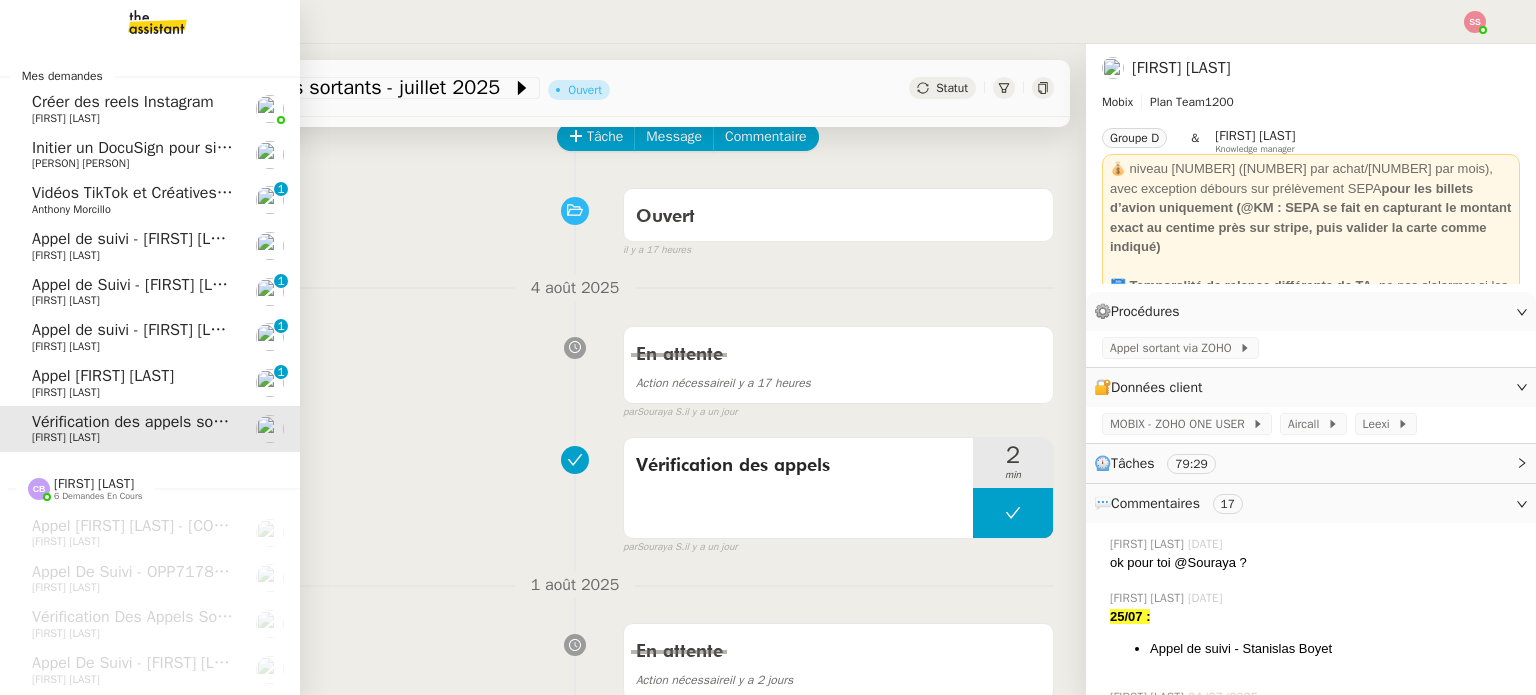 click on "[FIRST] [LAST]" 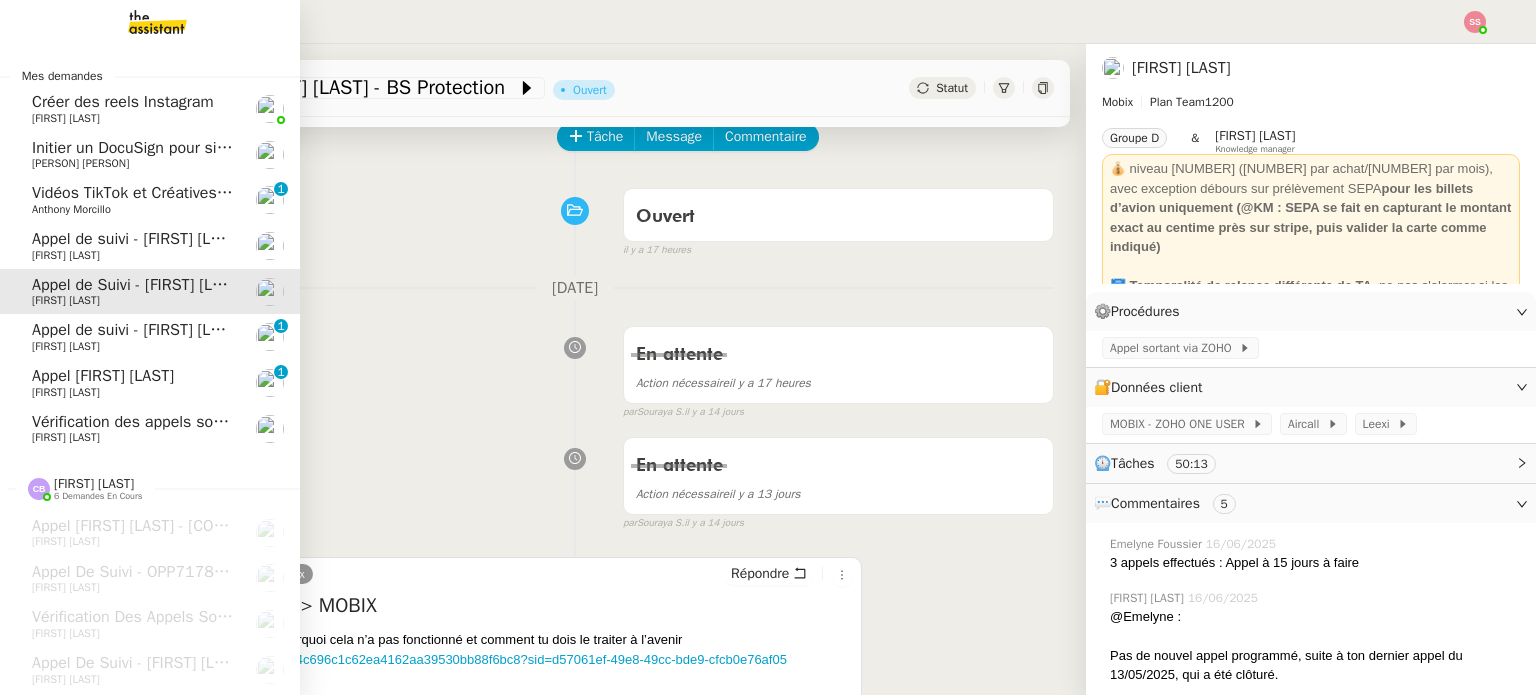 click on "Vérification des appels sortants - juillet 2025" 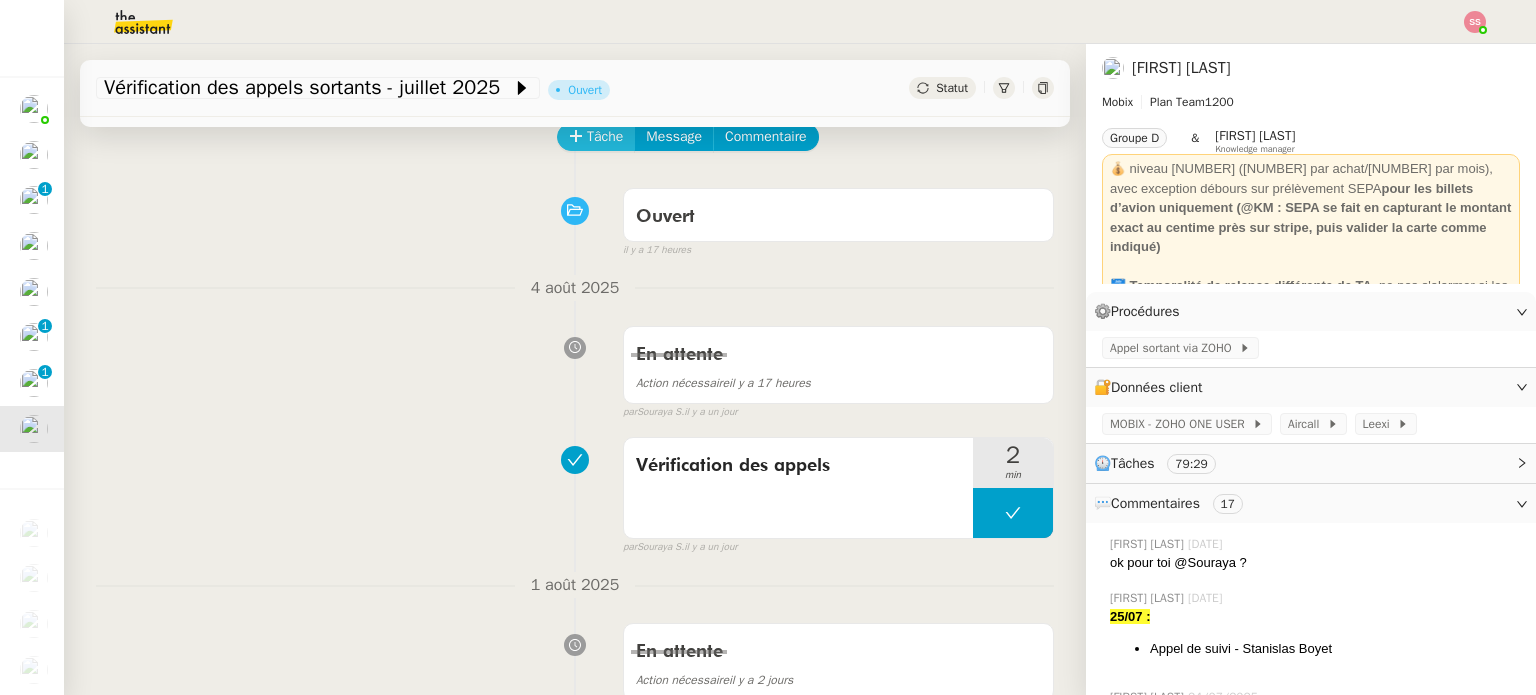 click on "Tâche" 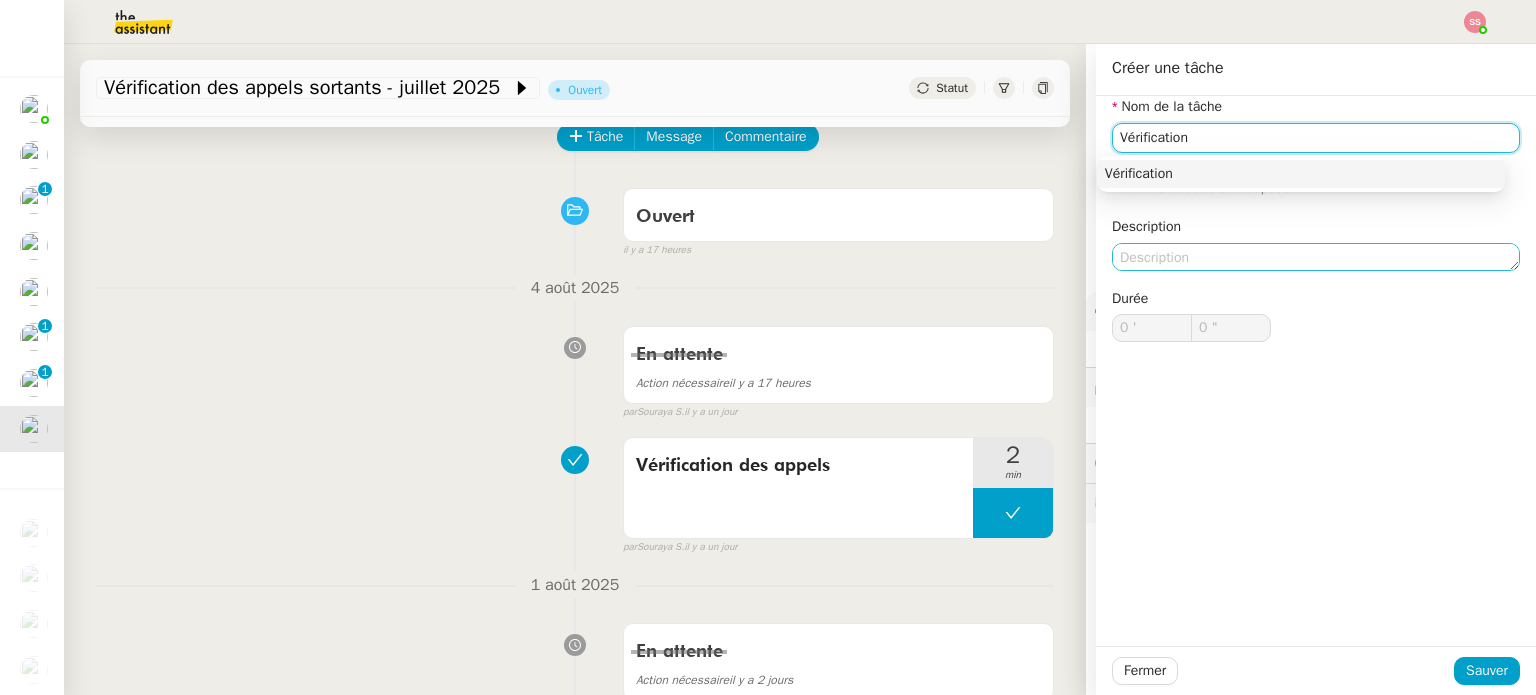 drag, startPoint x: 1186, startPoint y: 171, endPoint x: 1242, endPoint y: 267, distance: 111.13955 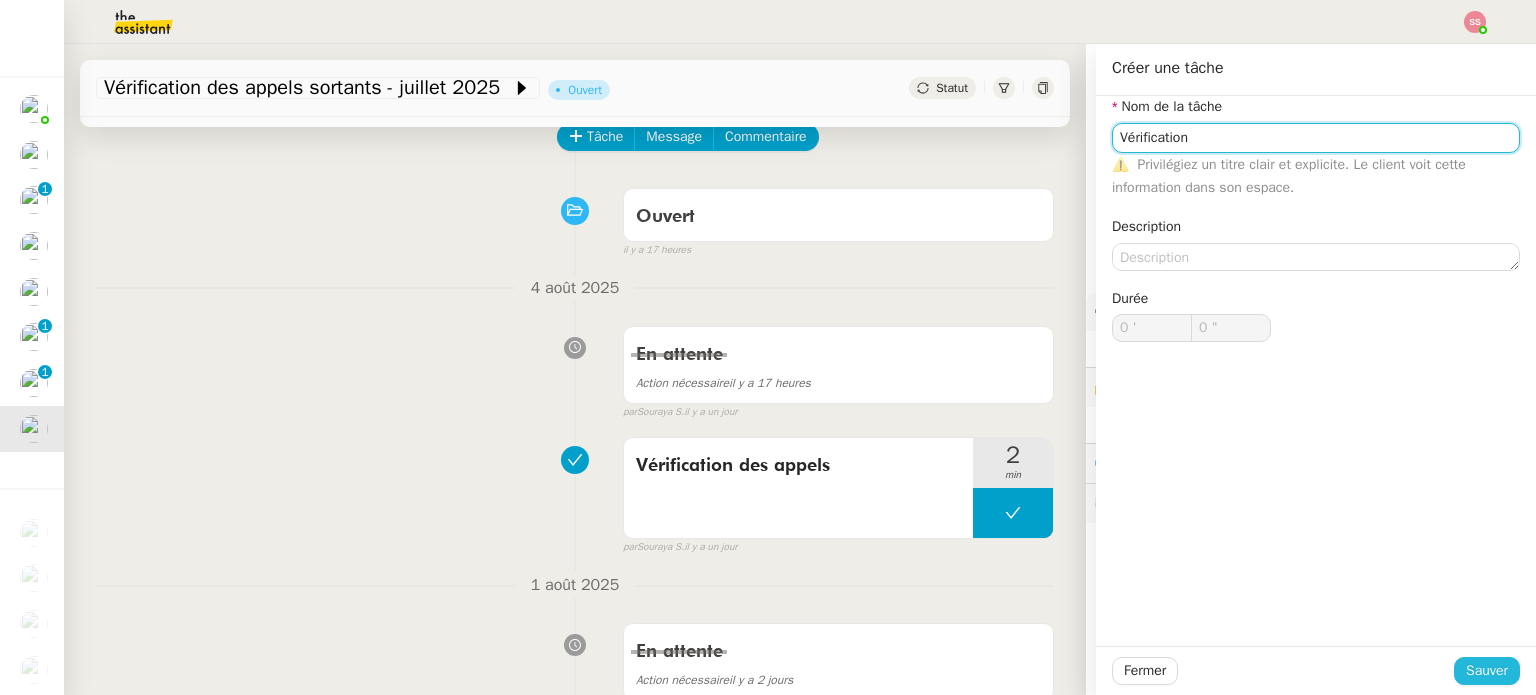 type on "Vérification" 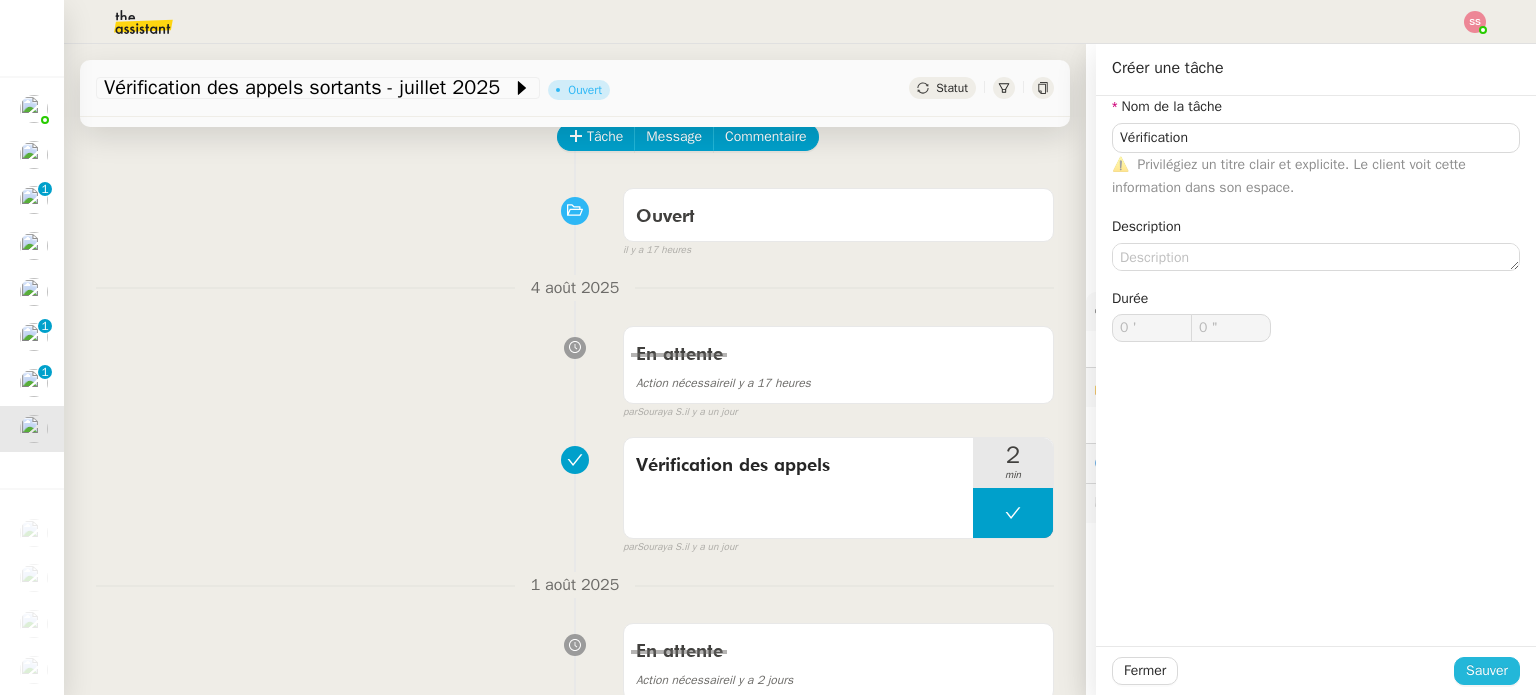 click on "Sauver" 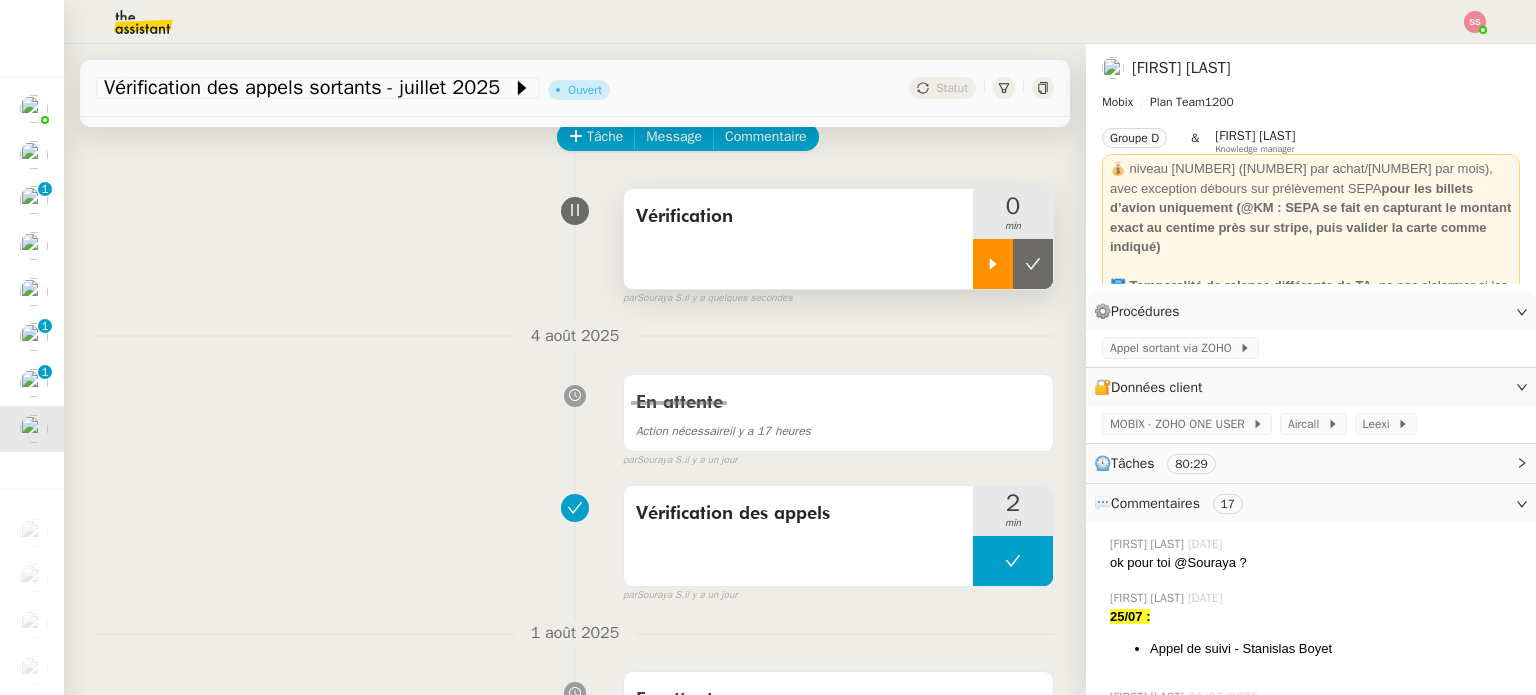 click at bounding box center [993, 264] 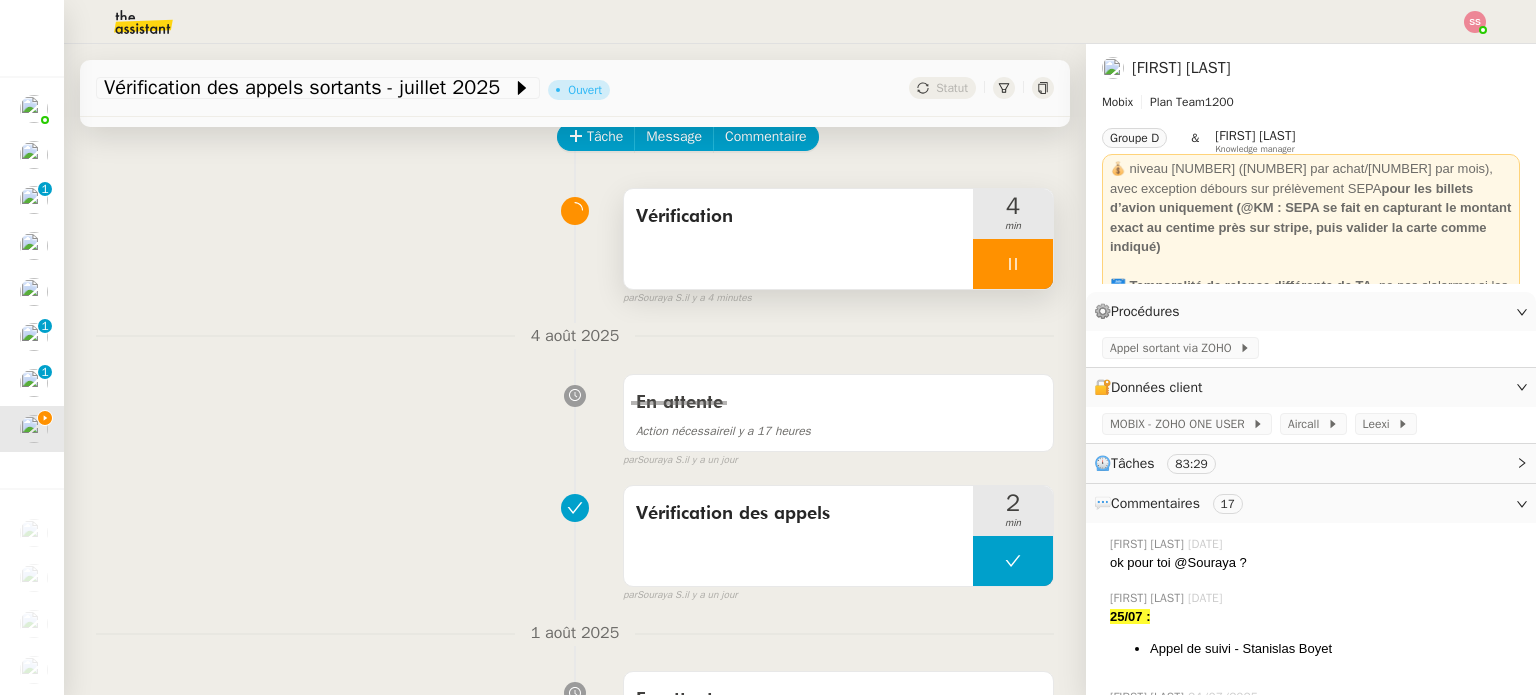 click at bounding box center (1013, 264) 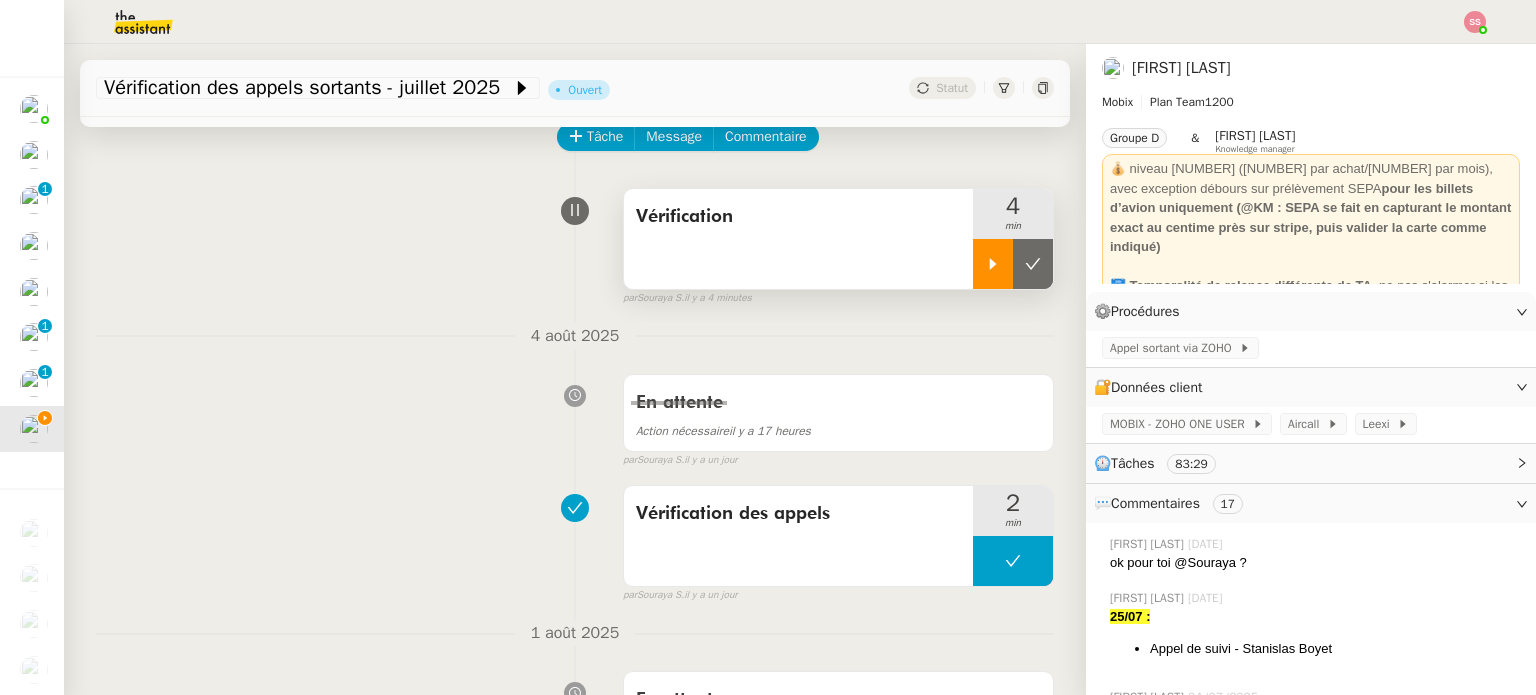 click at bounding box center (1033, 264) 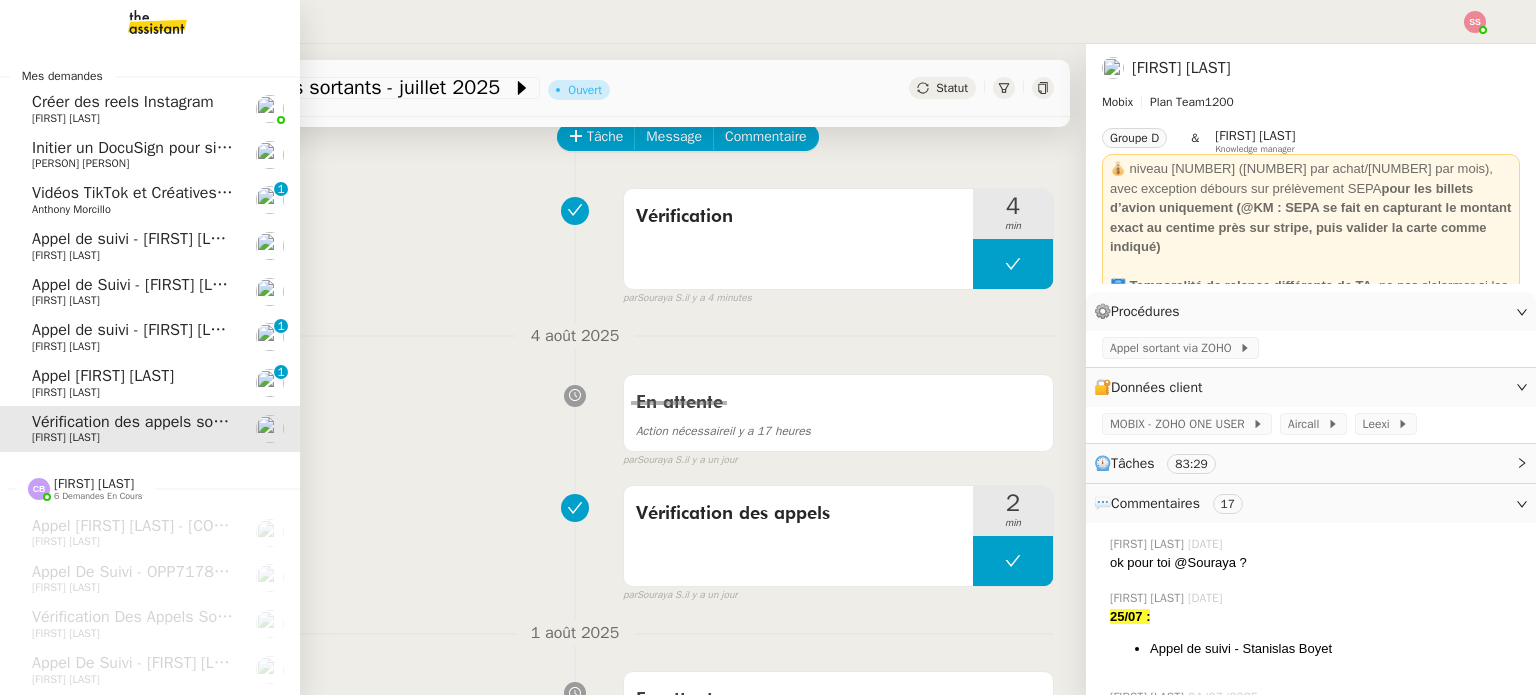 click on "[FIRST] [LAST]" 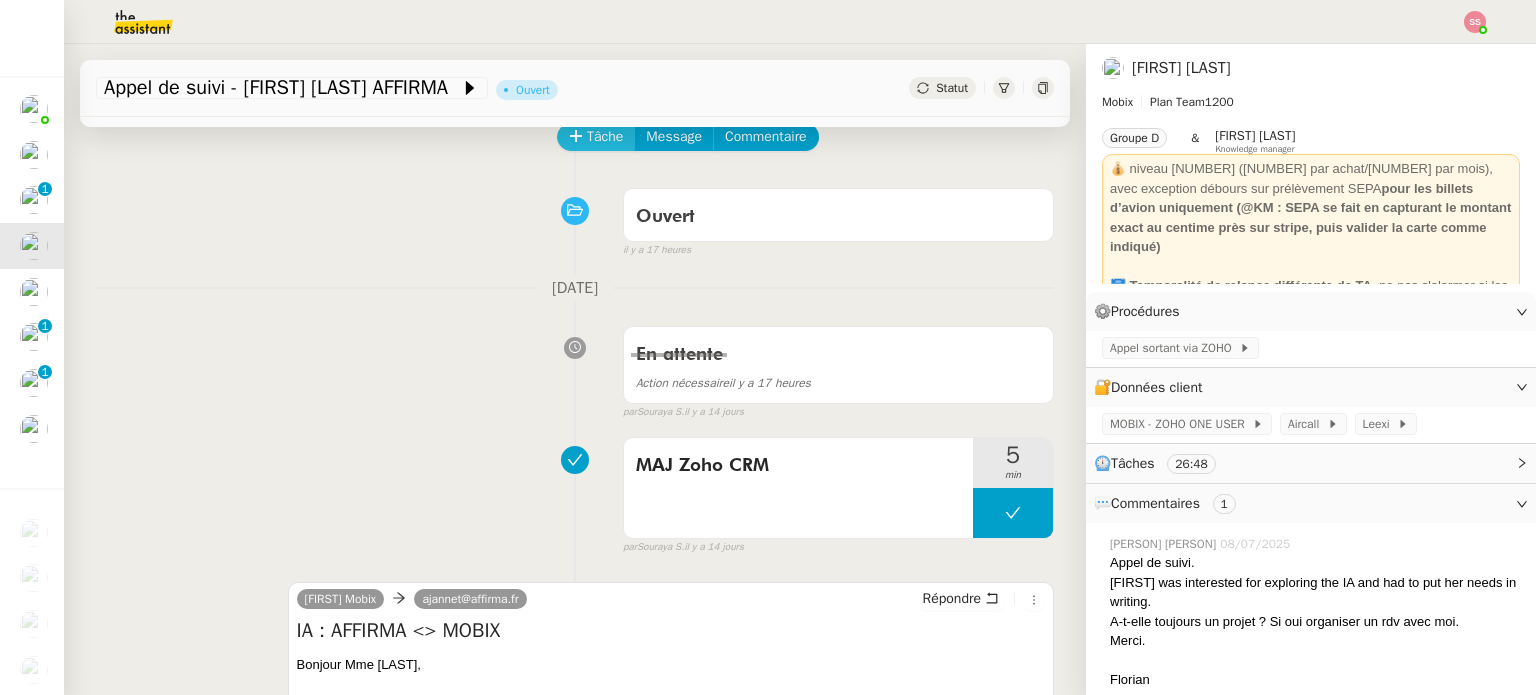 click on "Tâche" 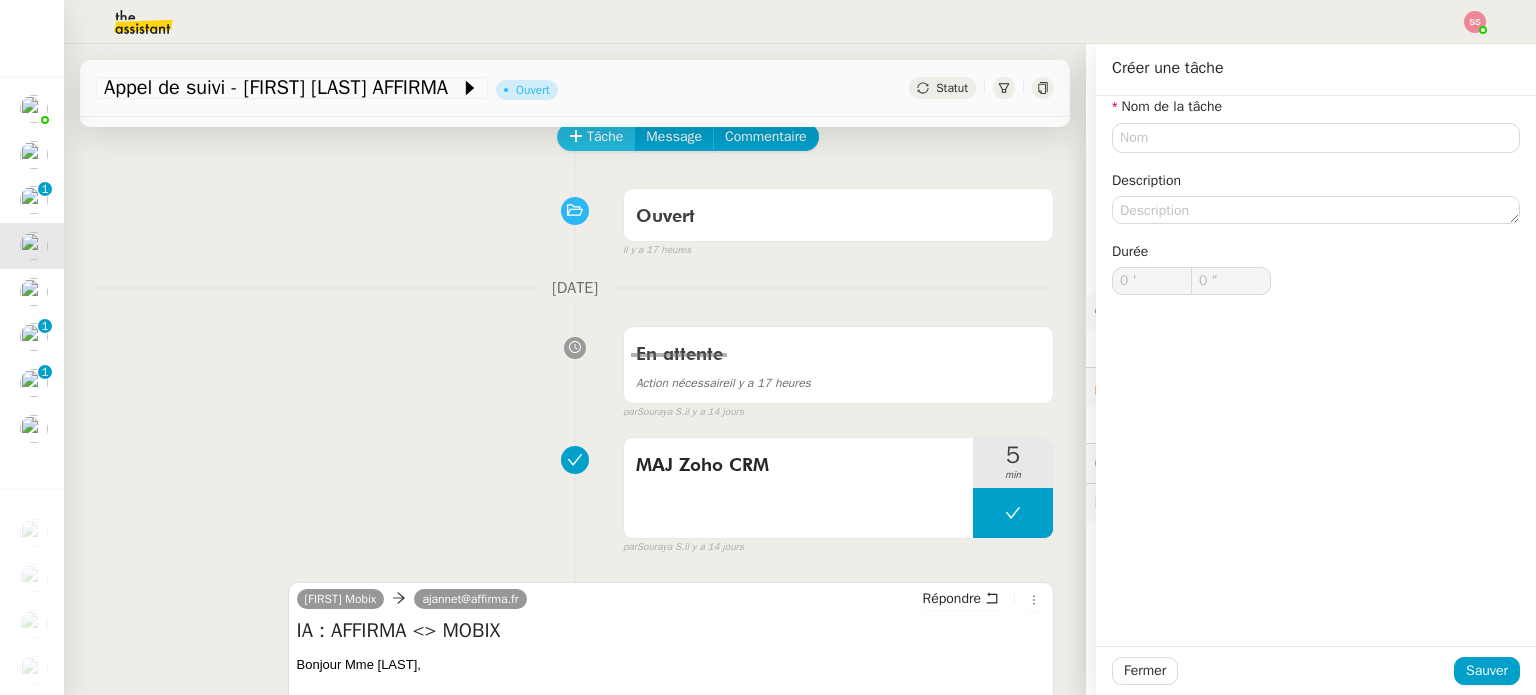 type 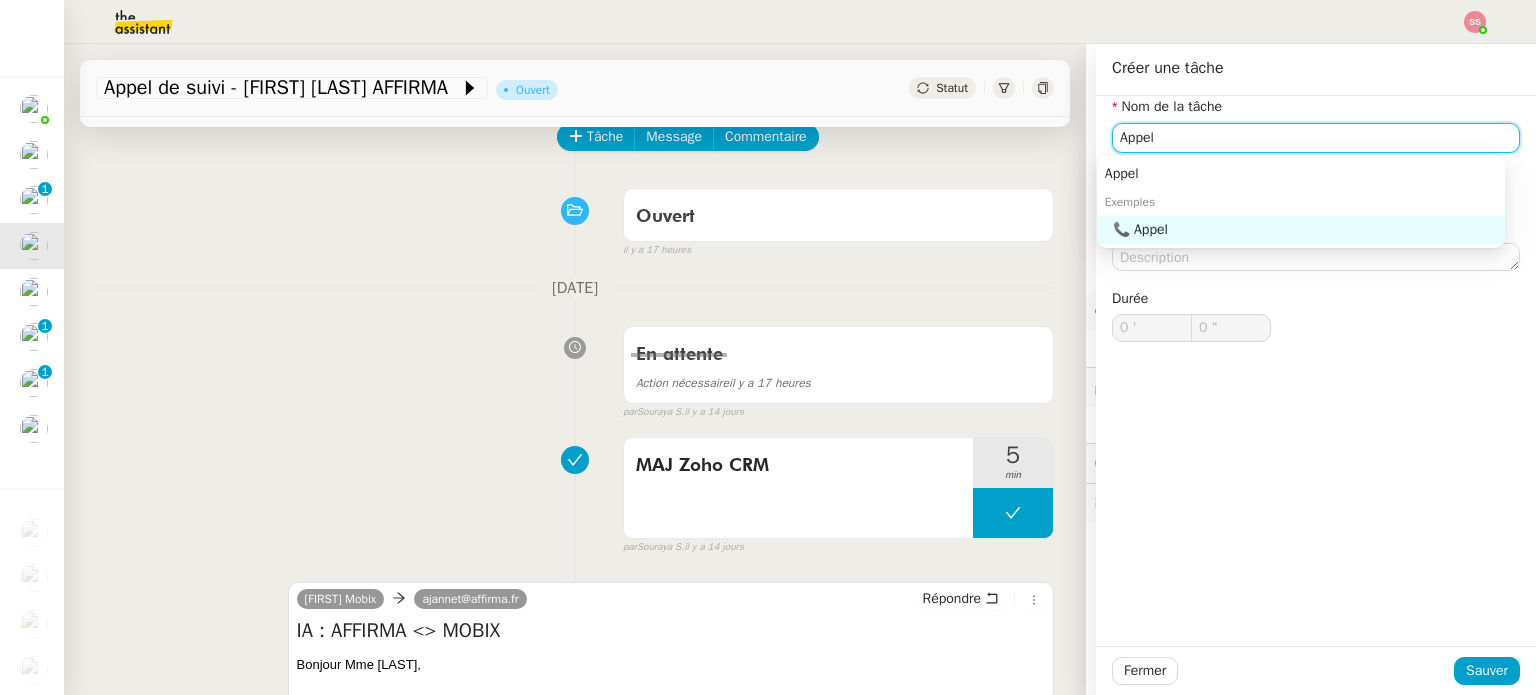 click on "📞 Appel" 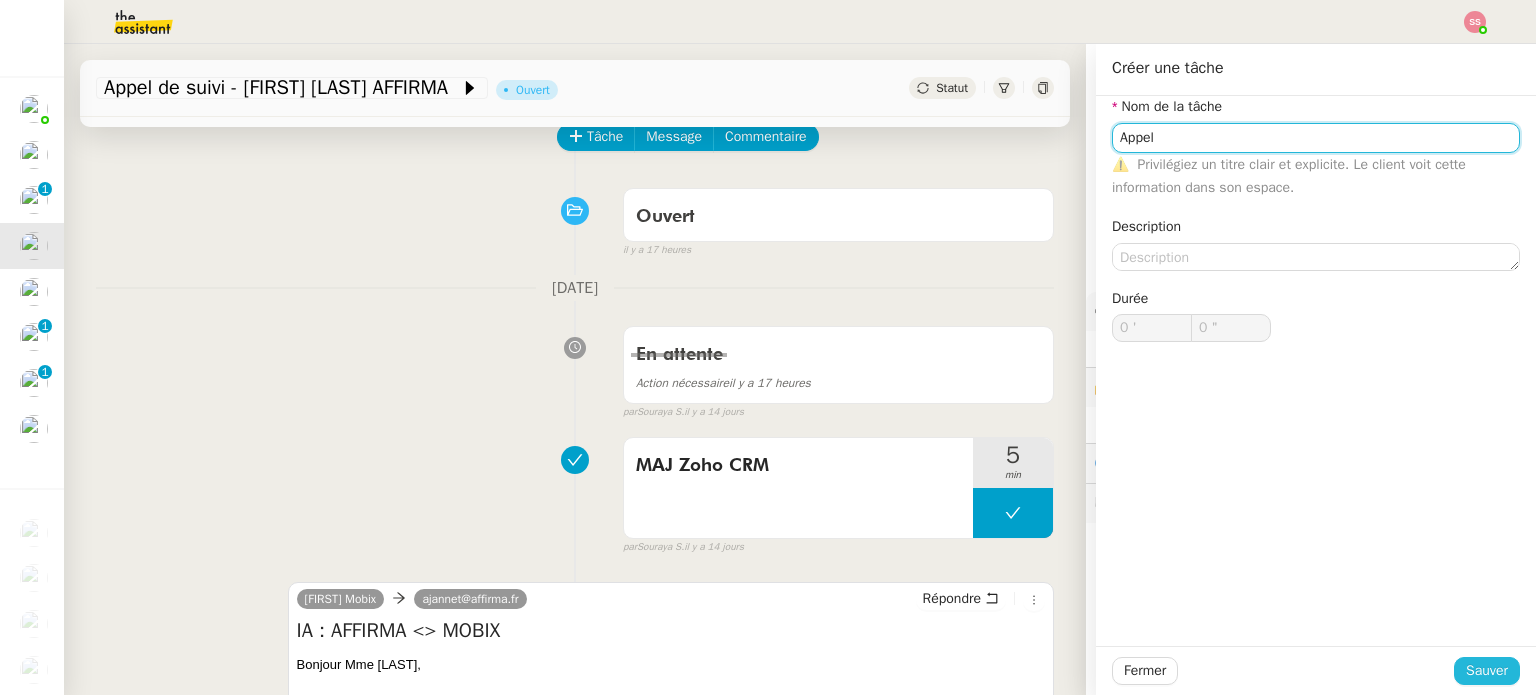 type on "Appel" 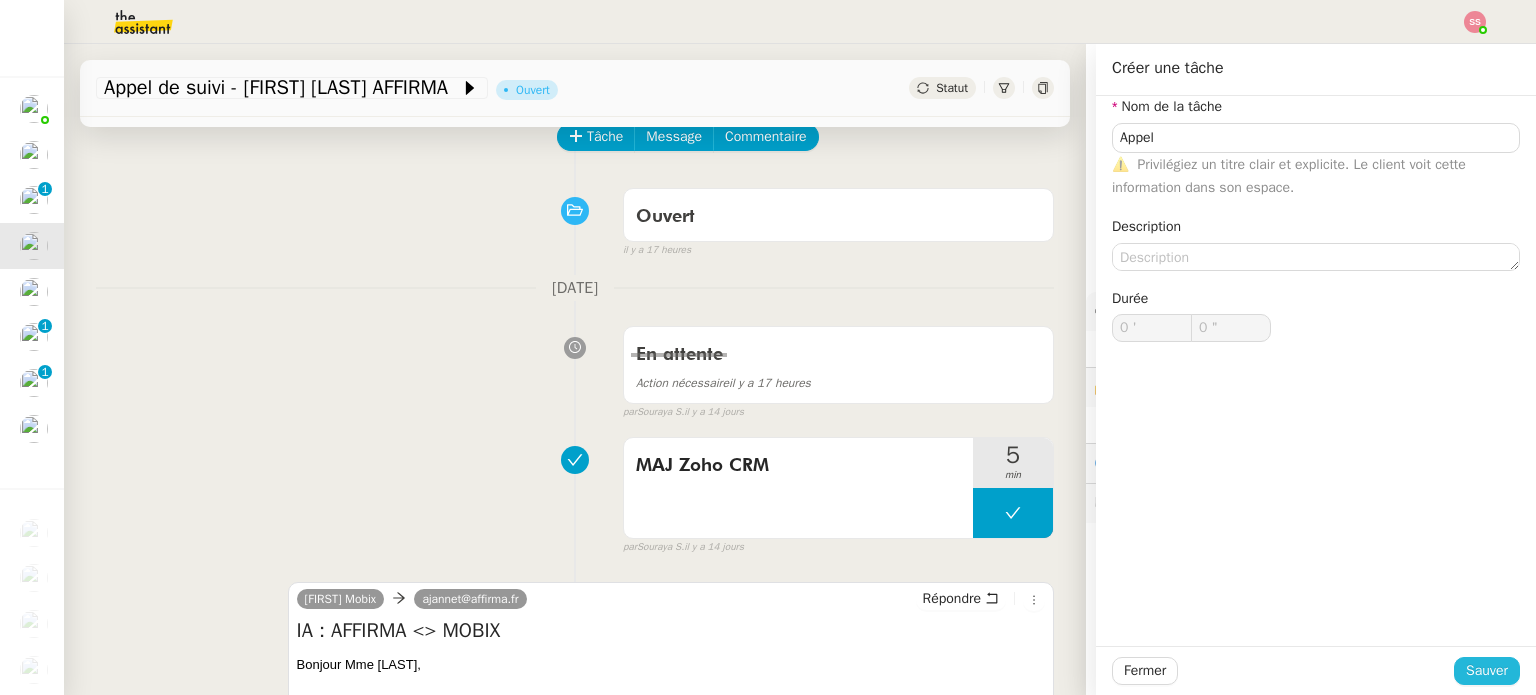 click on "Sauver" 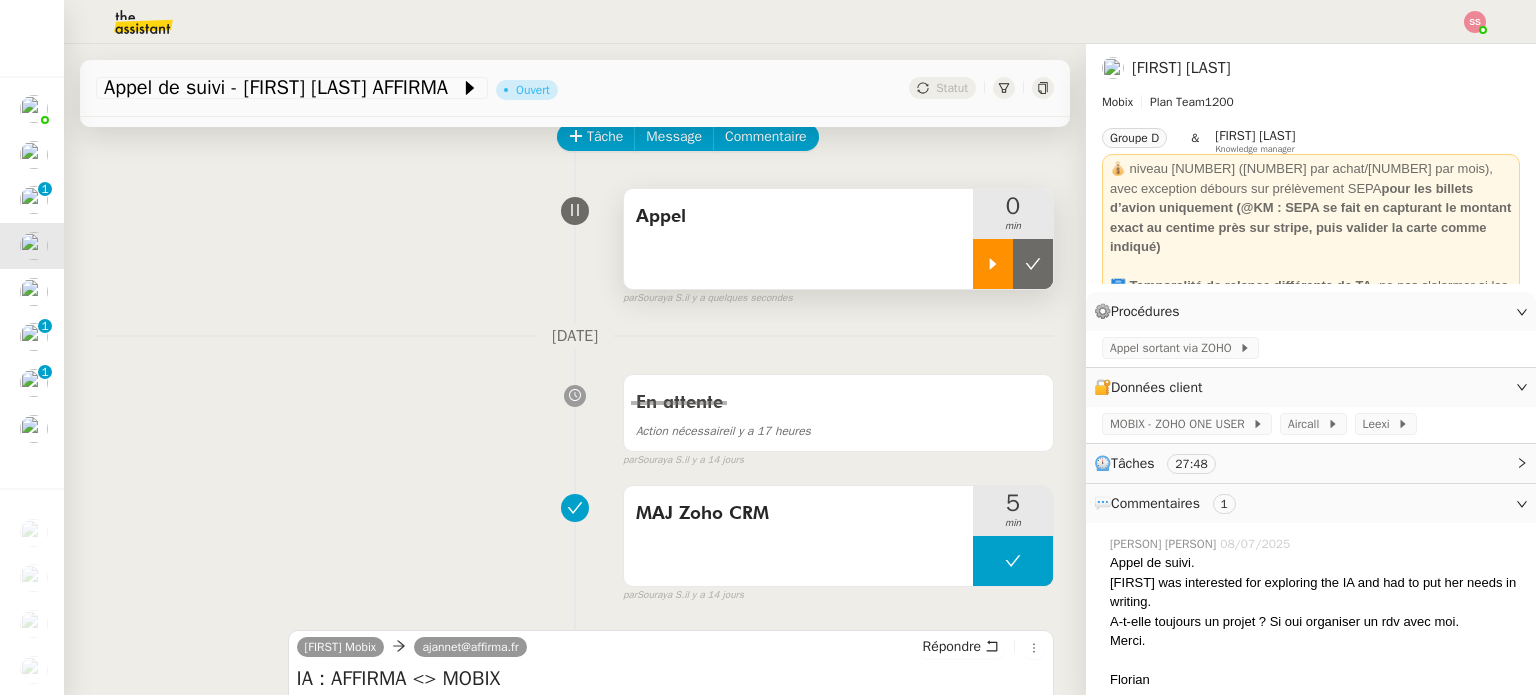 click at bounding box center [993, 264] 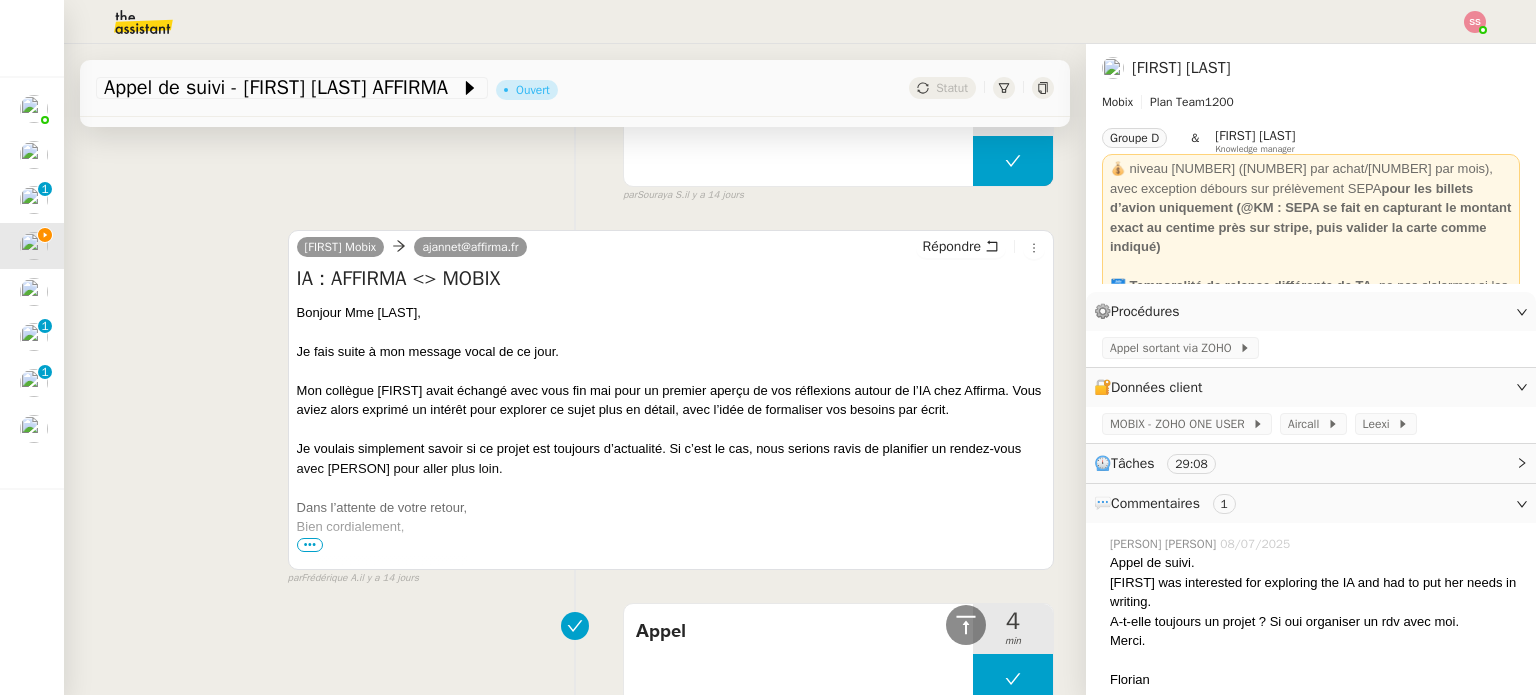 scroll, scrollTop: 700, scrollLeft: 0, axis: vertical 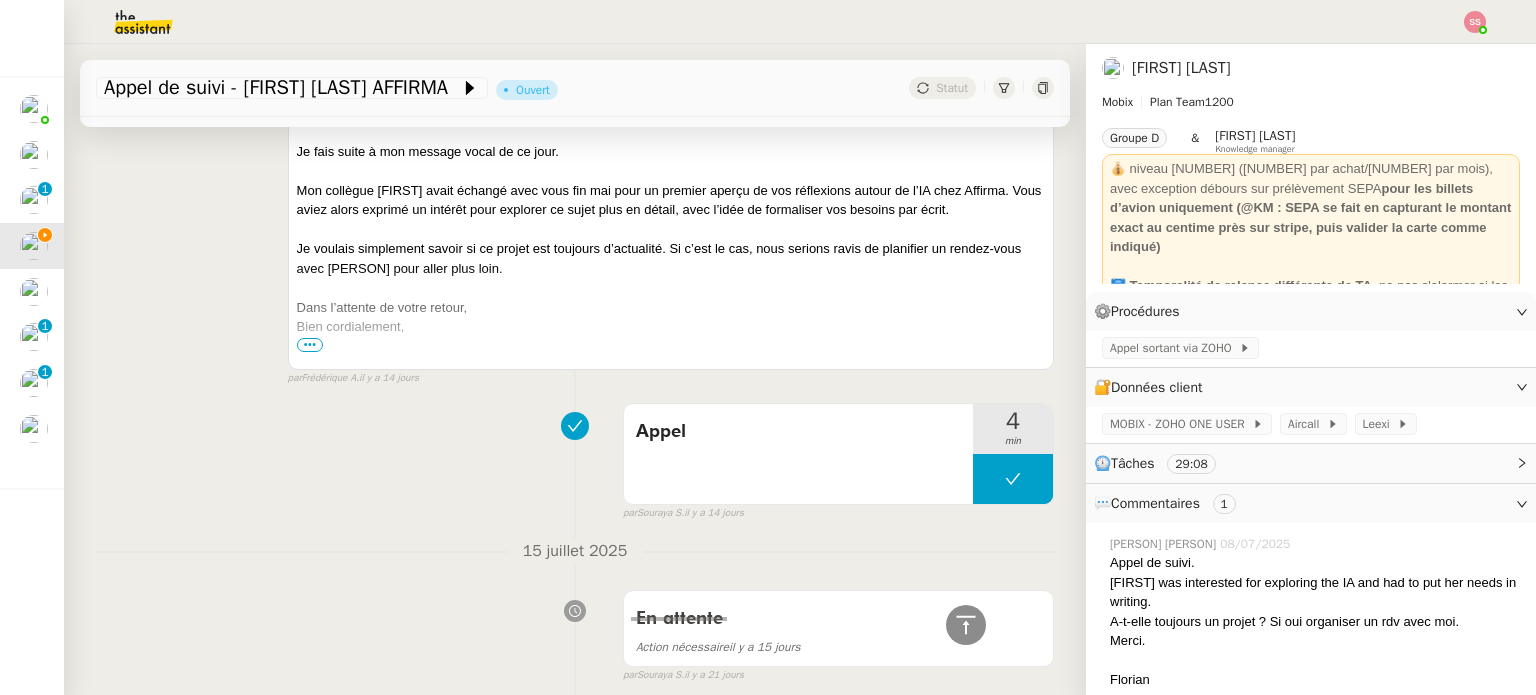 click on "•••" at bounding box center (310, 345) 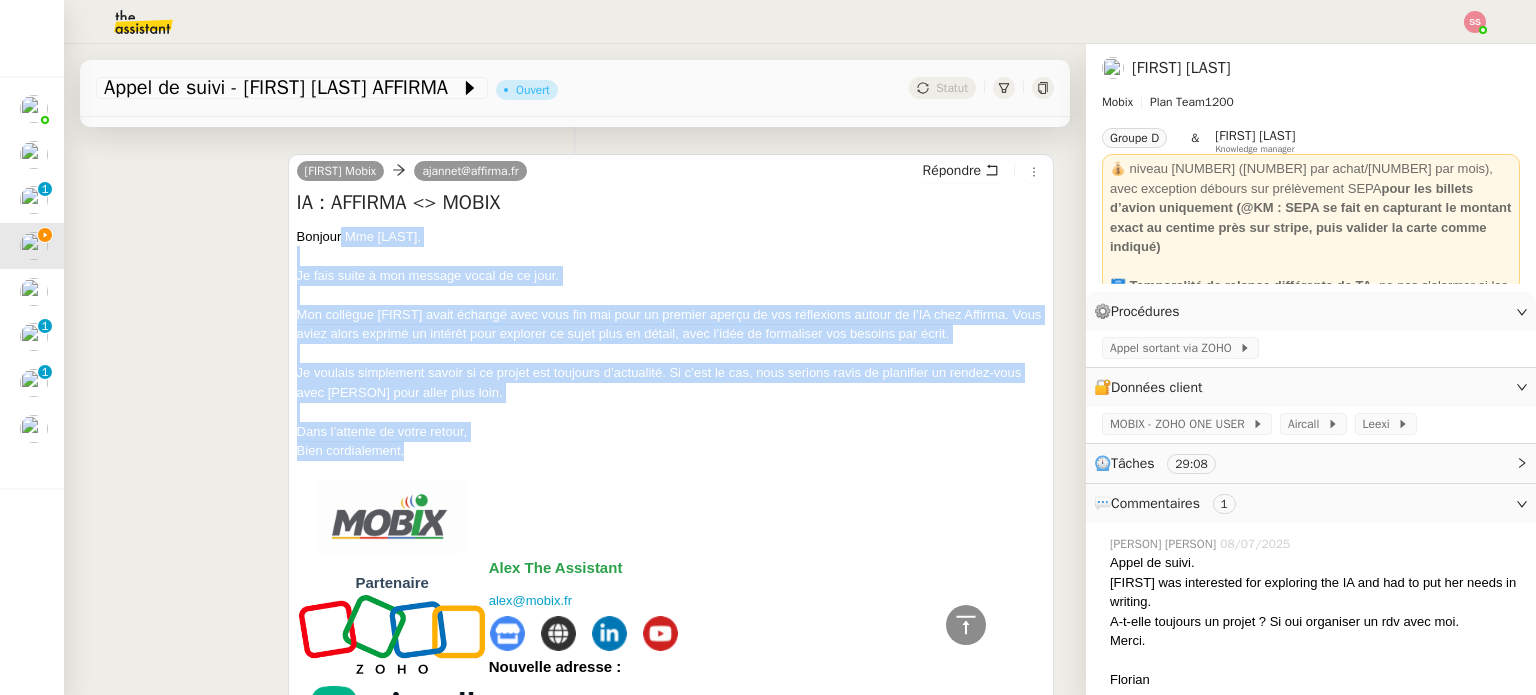 scroll, scrollTop: 500, scrollLeft: 0, axis: vertical 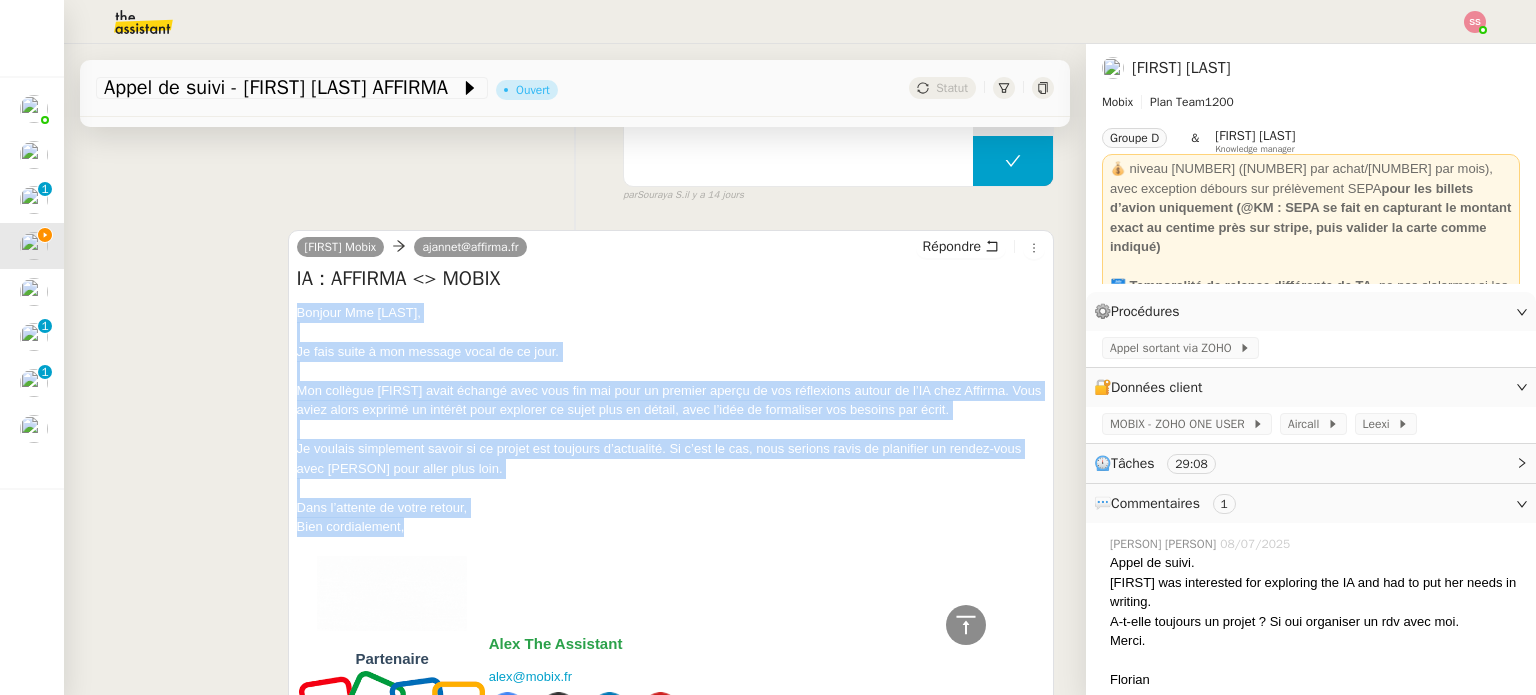 drag, startPoint x: 389, startPoint y: 329, endPoint x: 284, endPoint y: 321, distance: 105.30432 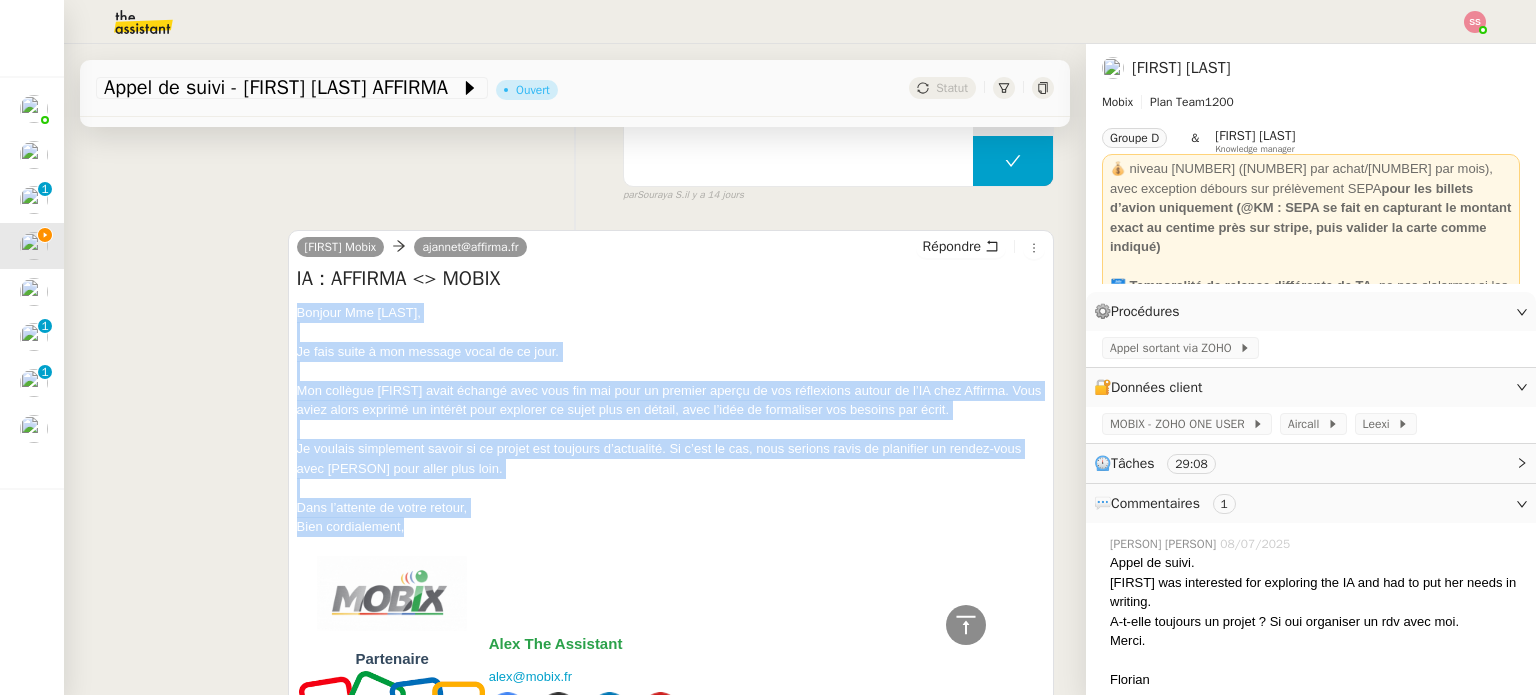 click on "Alex Mobix     ajannet@affirma.fr Répondre IA : AFFIRMA <> MOBIX
Bonjour Mme JANNET, Je fais suite à mon message vocal de ce jour. Mon collègue Florian avait échangé avec vous fin mai pour un premier aperçu de vos réflexions autour de l’IA chez Affirma. Vous aviez alors exprimé un intérêt pour explorer ce sujet plus en détail, avec l’idée de formaliser vos besoins par écrit. Je voulais simplement savoir si ce projet est toujours d’actualité. Si c’est le cas, nous serions ravis de planifier un rendez-vous avec Florian pour aller plus loin. Dans l’attente de votre retour, Bien cordialement,
Partenaire" at bounding box center [671, 1445] 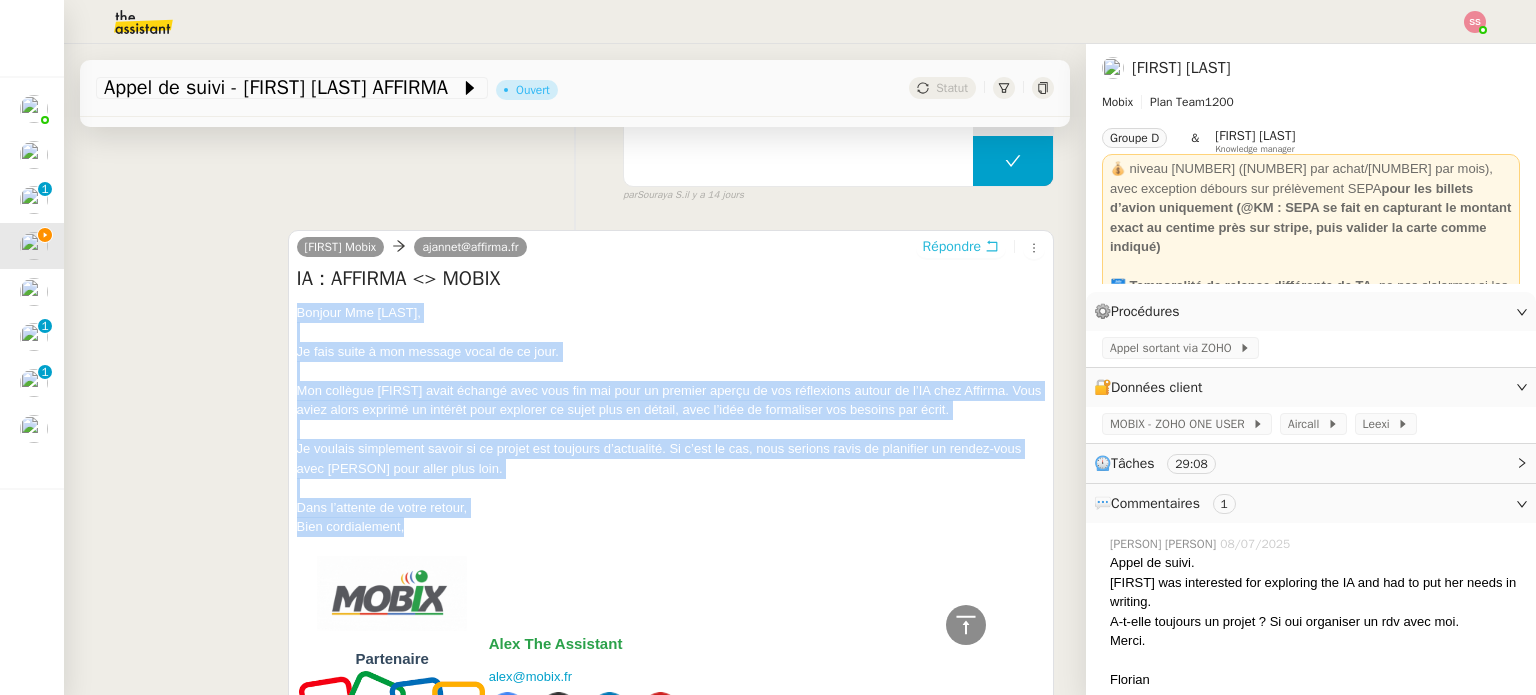 click on "Répondre" at bounding box center (961, 247) 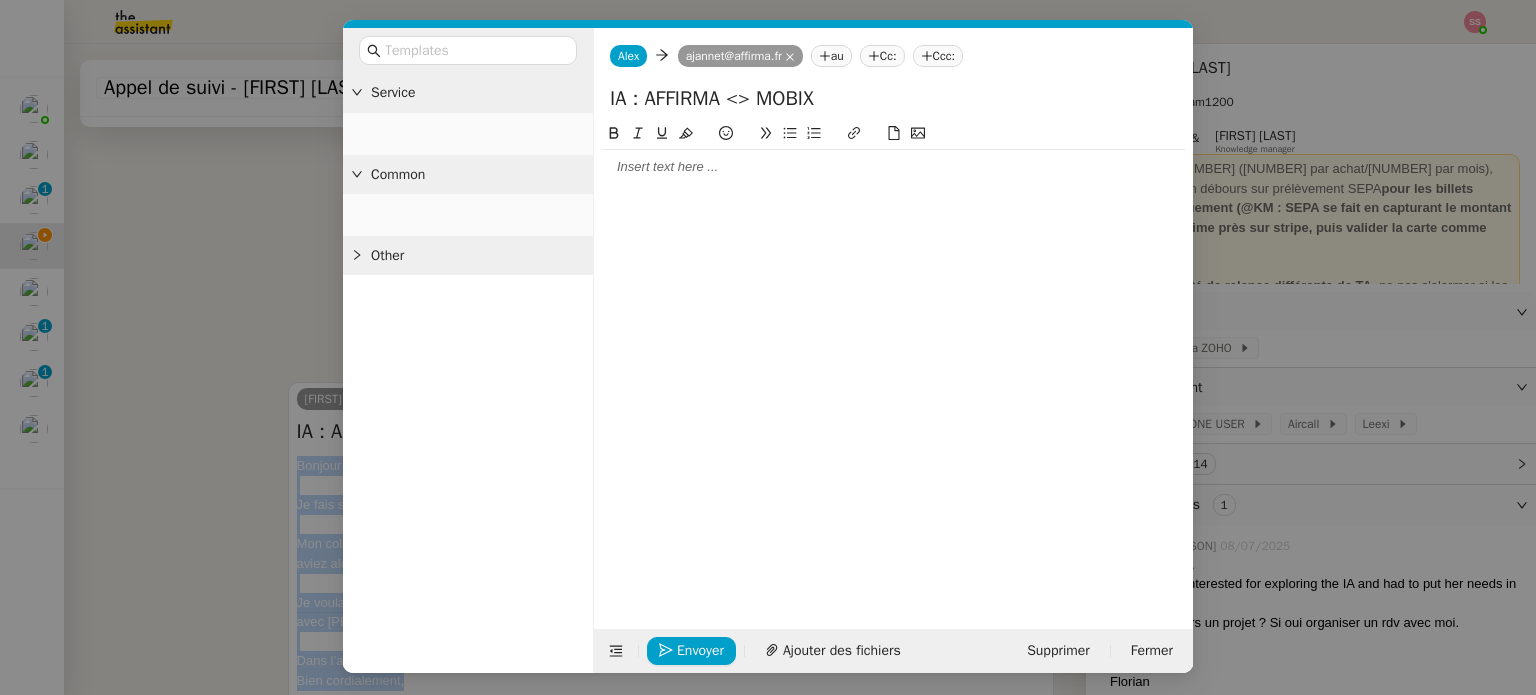 scroll, scrollTop: 653, scrollLeft: 0, axis: vertical 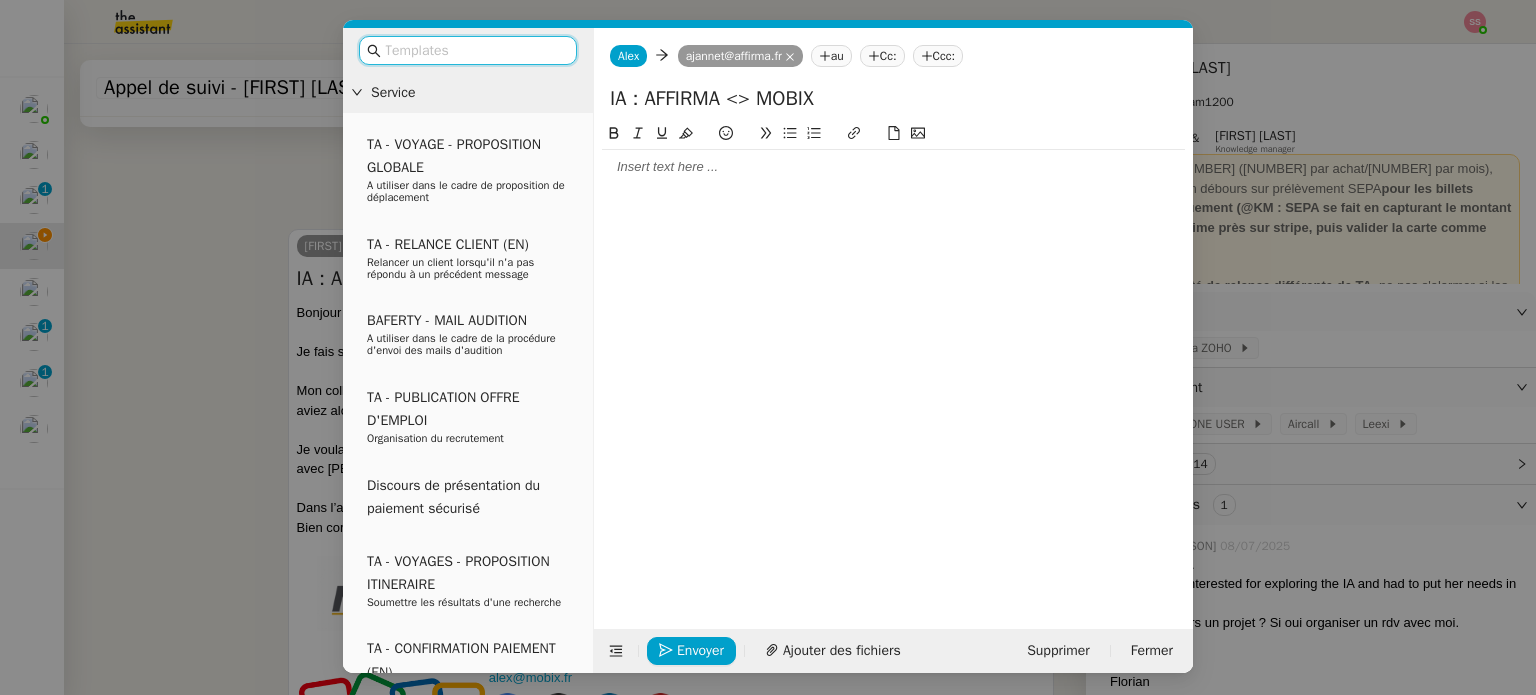 click 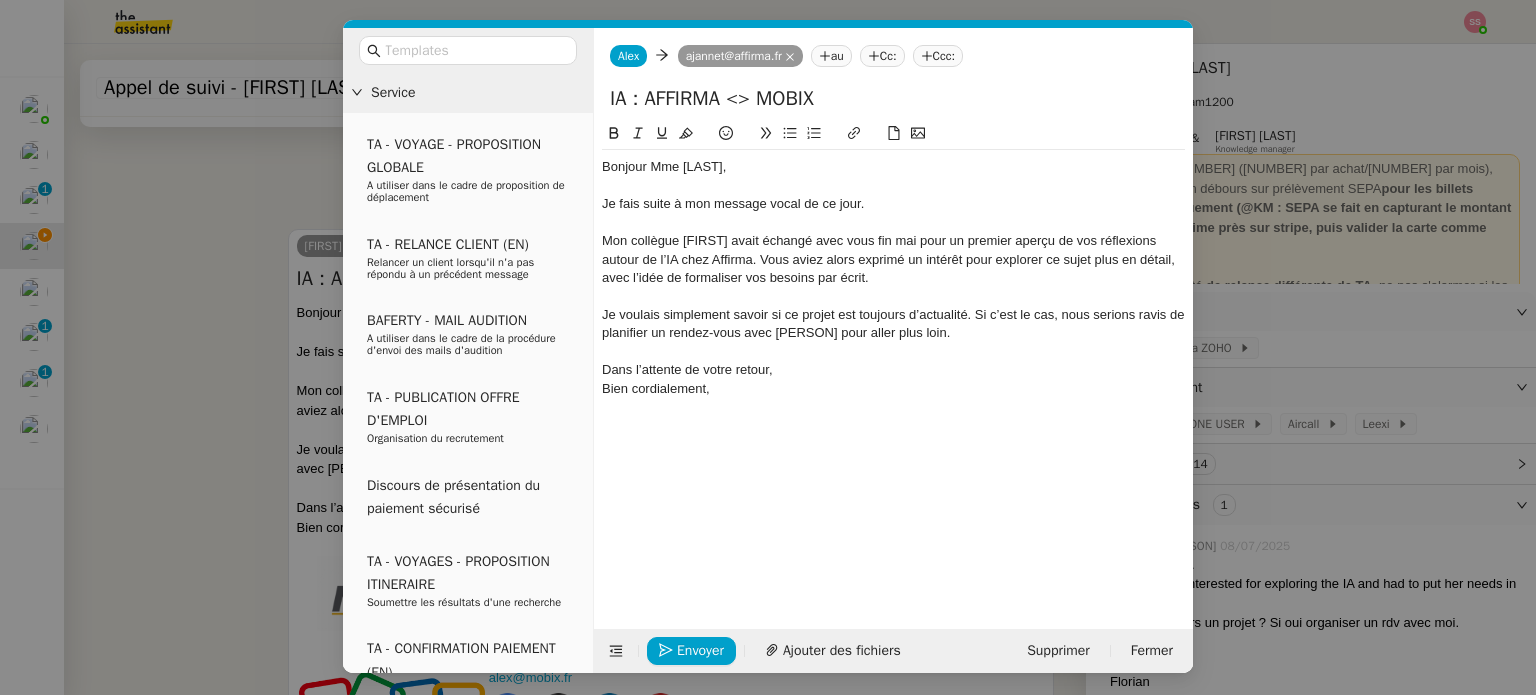 scroll, scrollTop: 0, scrollLeft: 0, axis: both 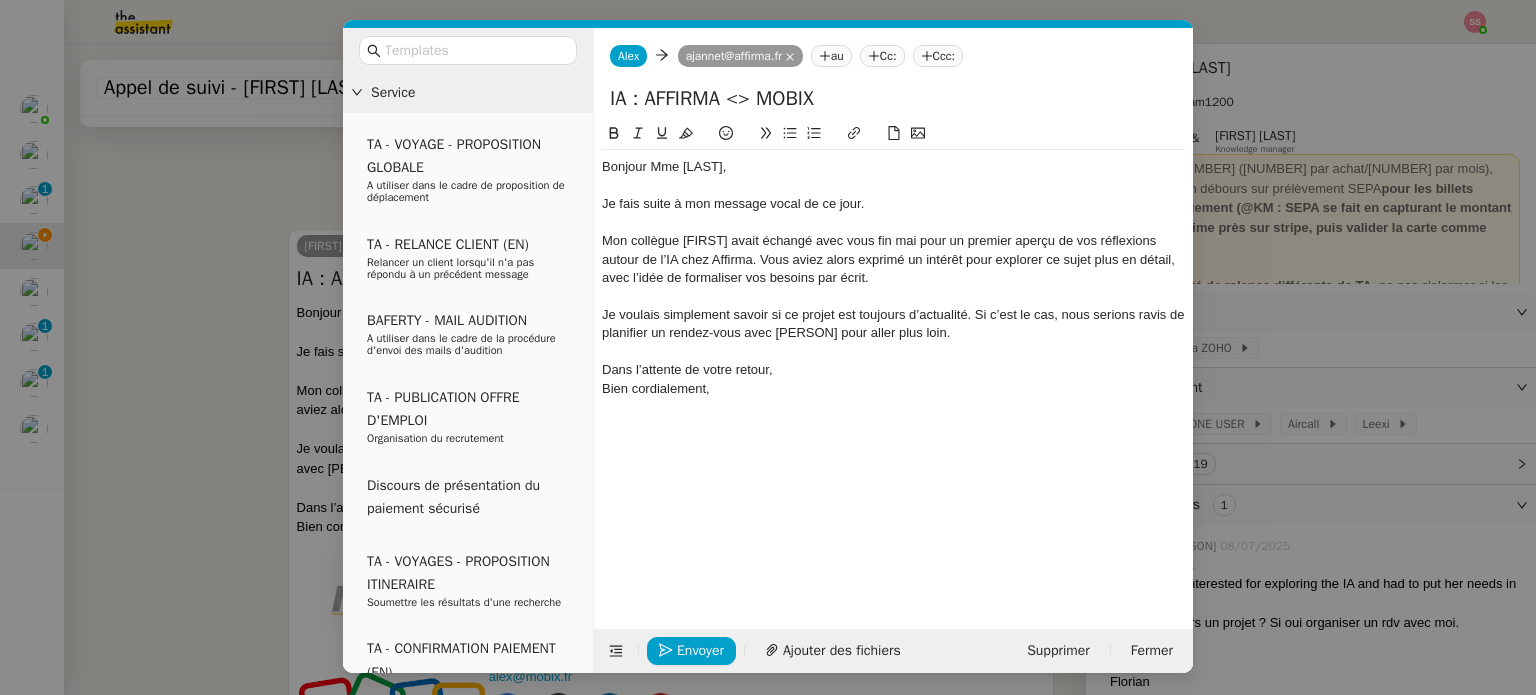 click 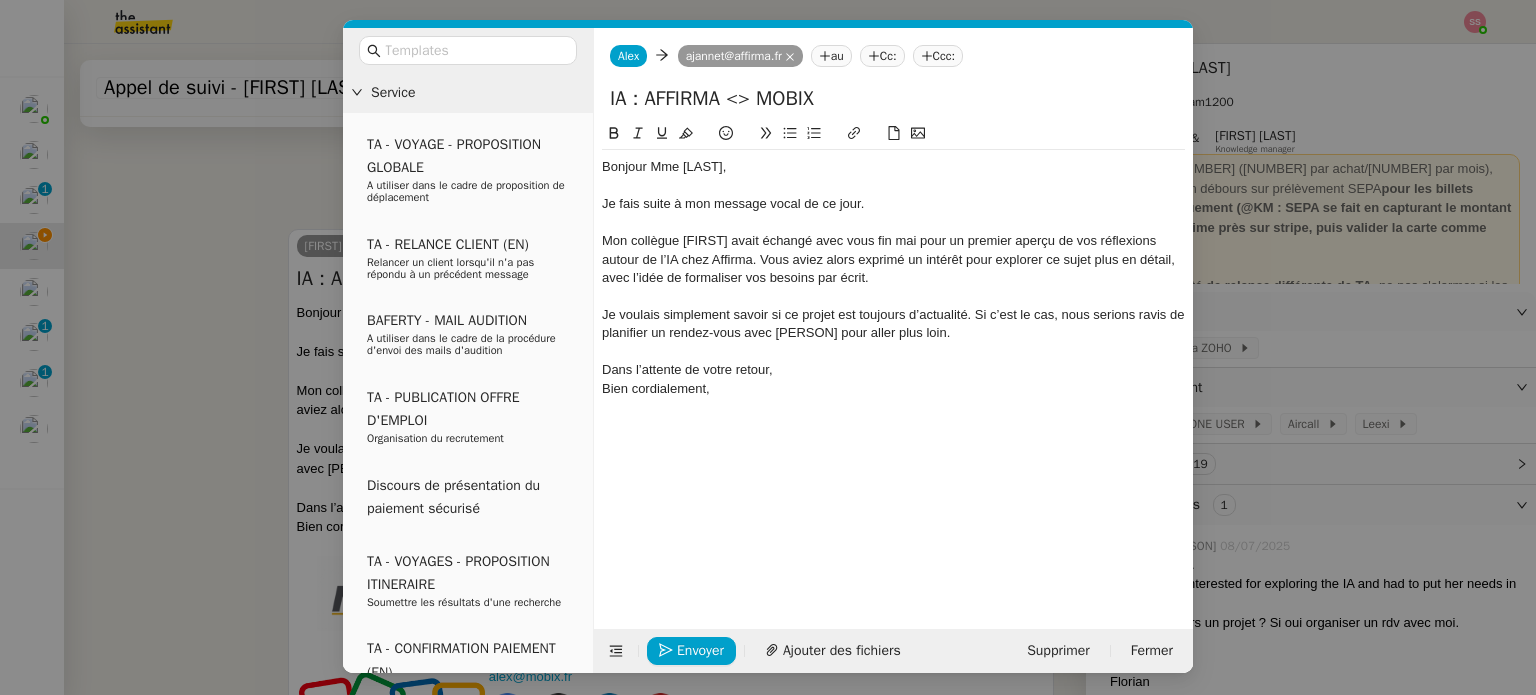 click on "Je voulais simplement savoir si ce projet est toujours d’actualité. Si c’est le cas, nous serions ravis de planifier un rendez-vous avec [FIRST] pour aller plus loin." 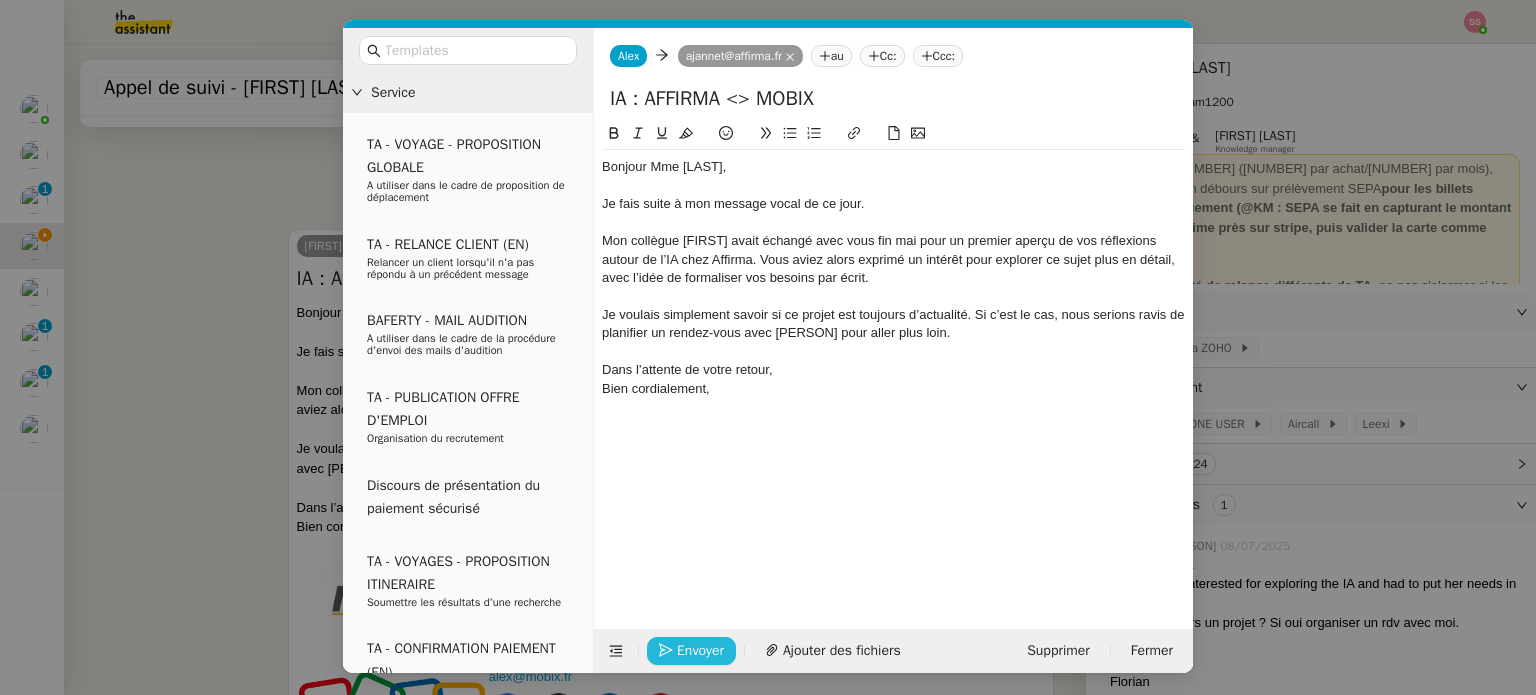 click on "Envoyer" 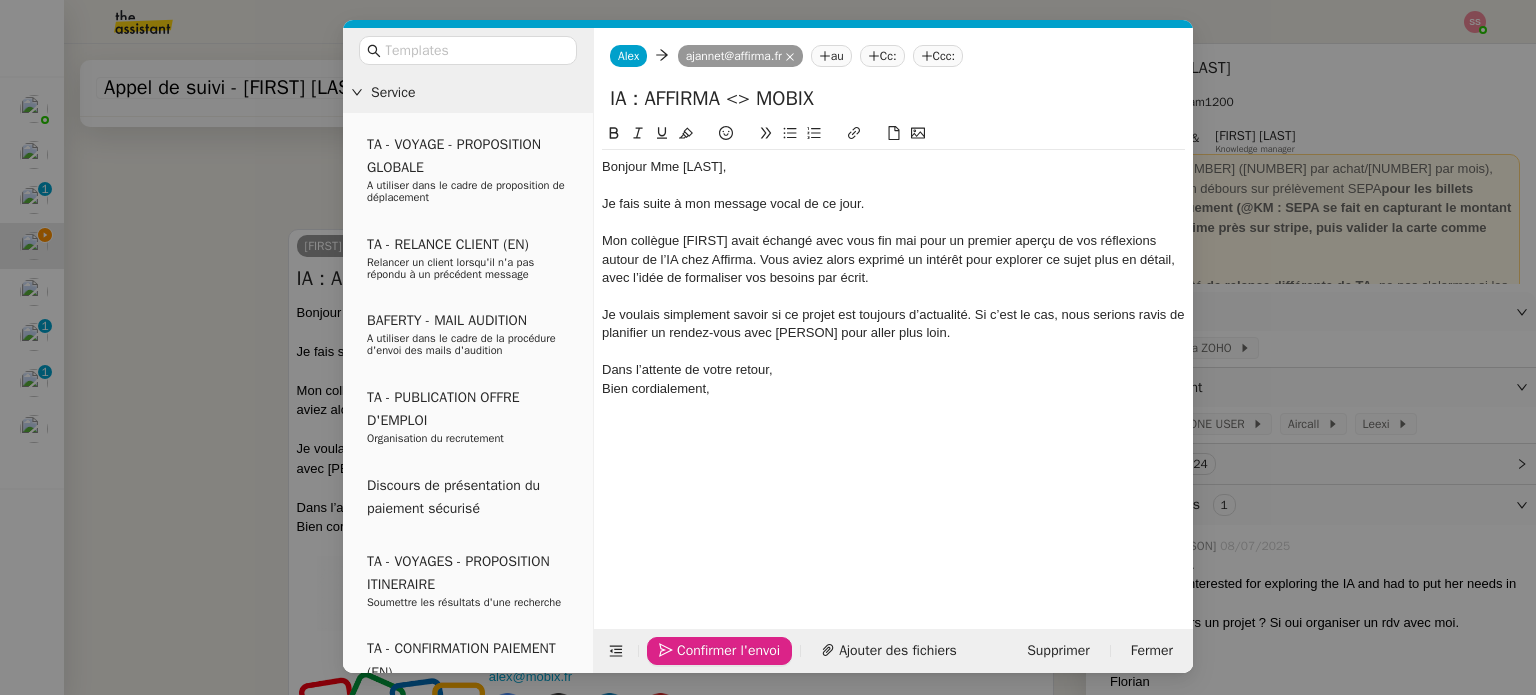 click on "Confirmer l'envoi" 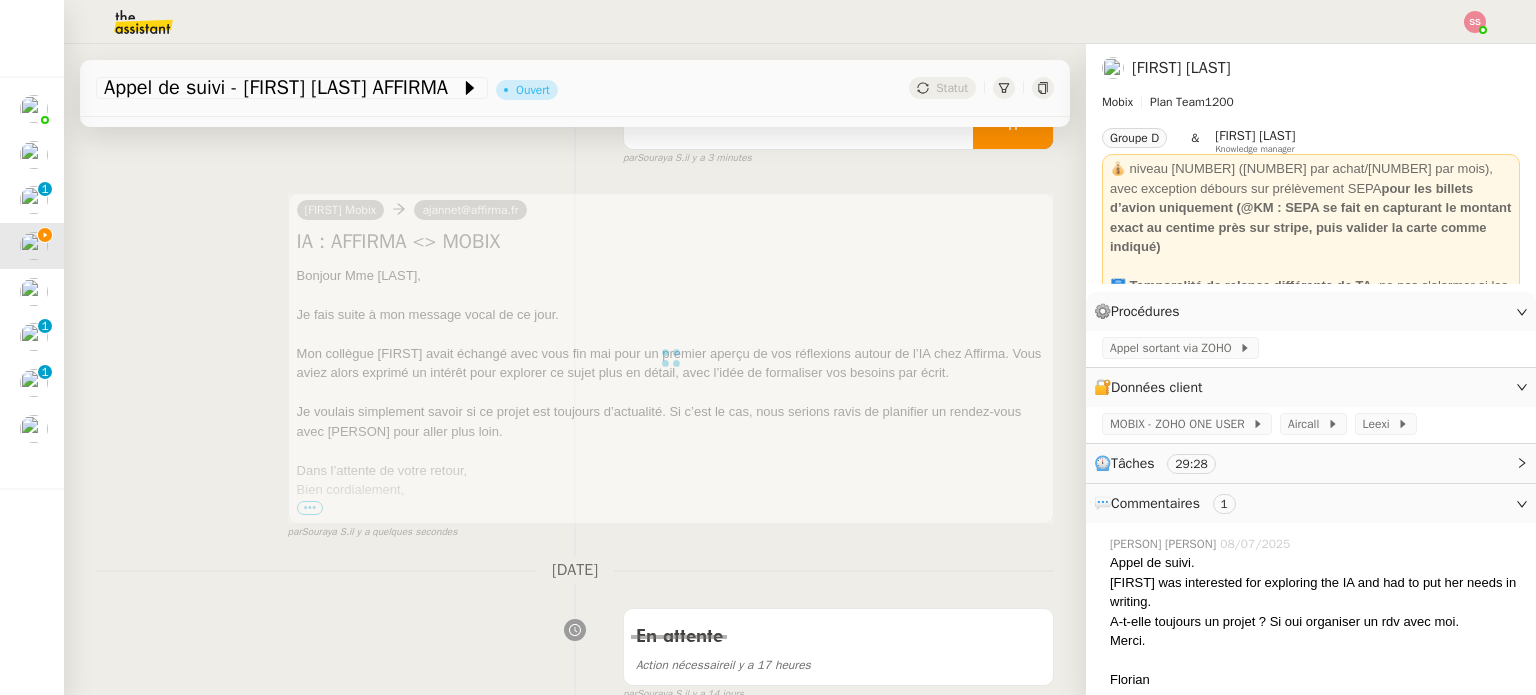 scroll, scrollTop: 174, scrollLeft: 0, axis: vertical 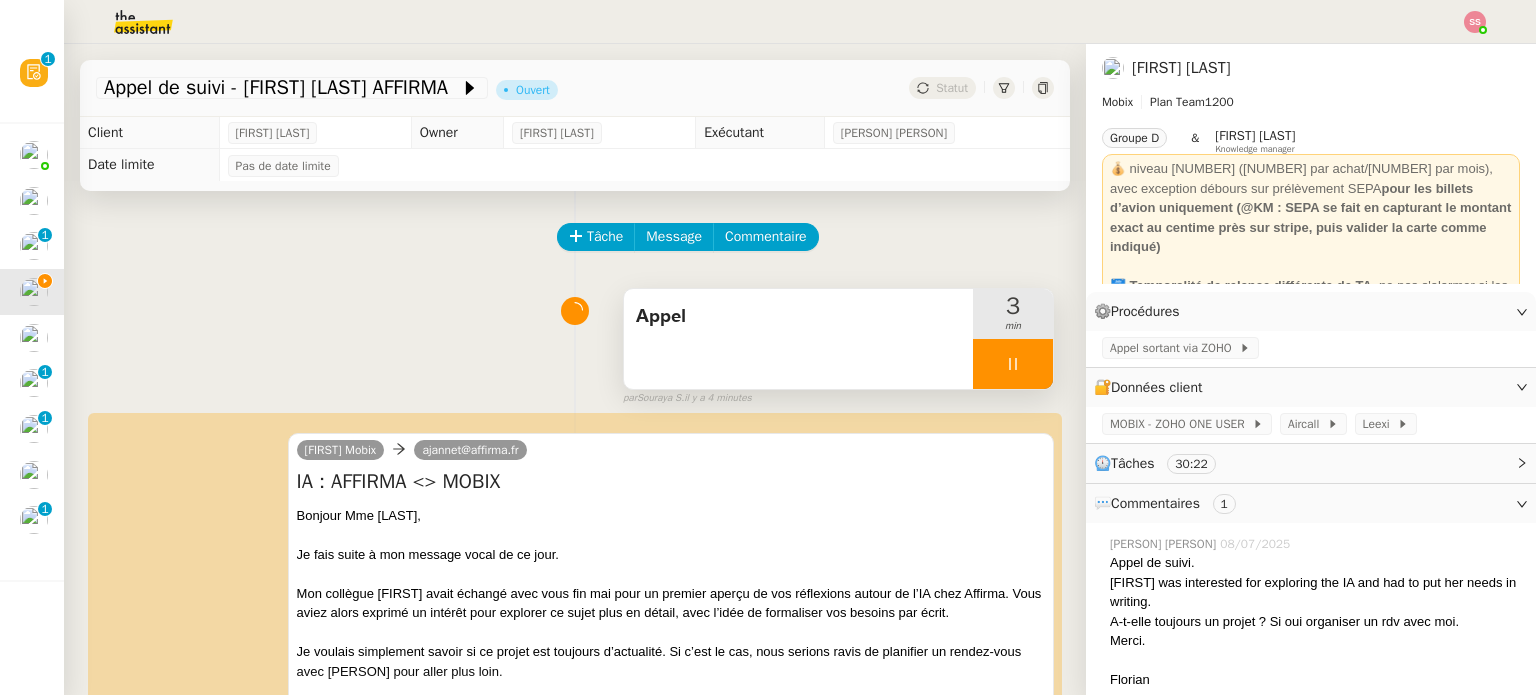 click at bounding box center [1013, 364] 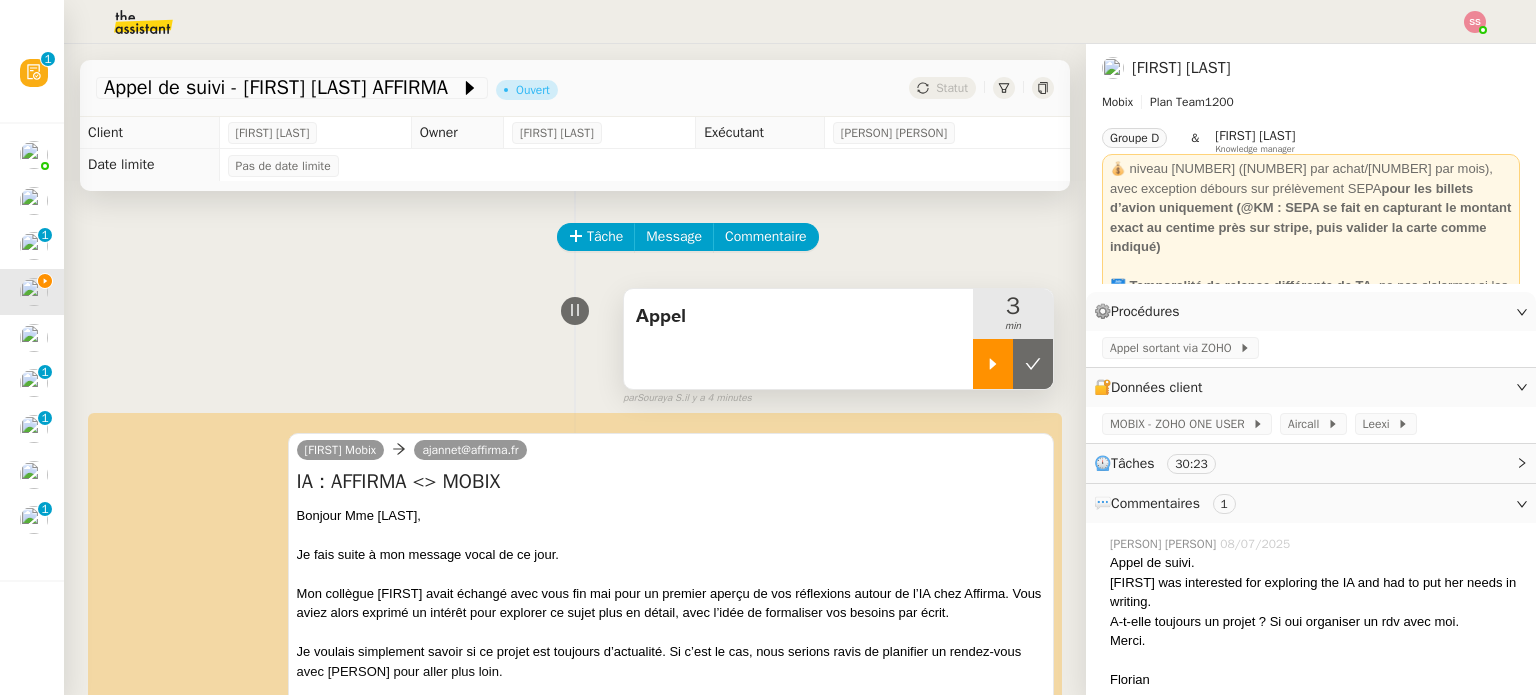 click at bounding box center [1033, 364] 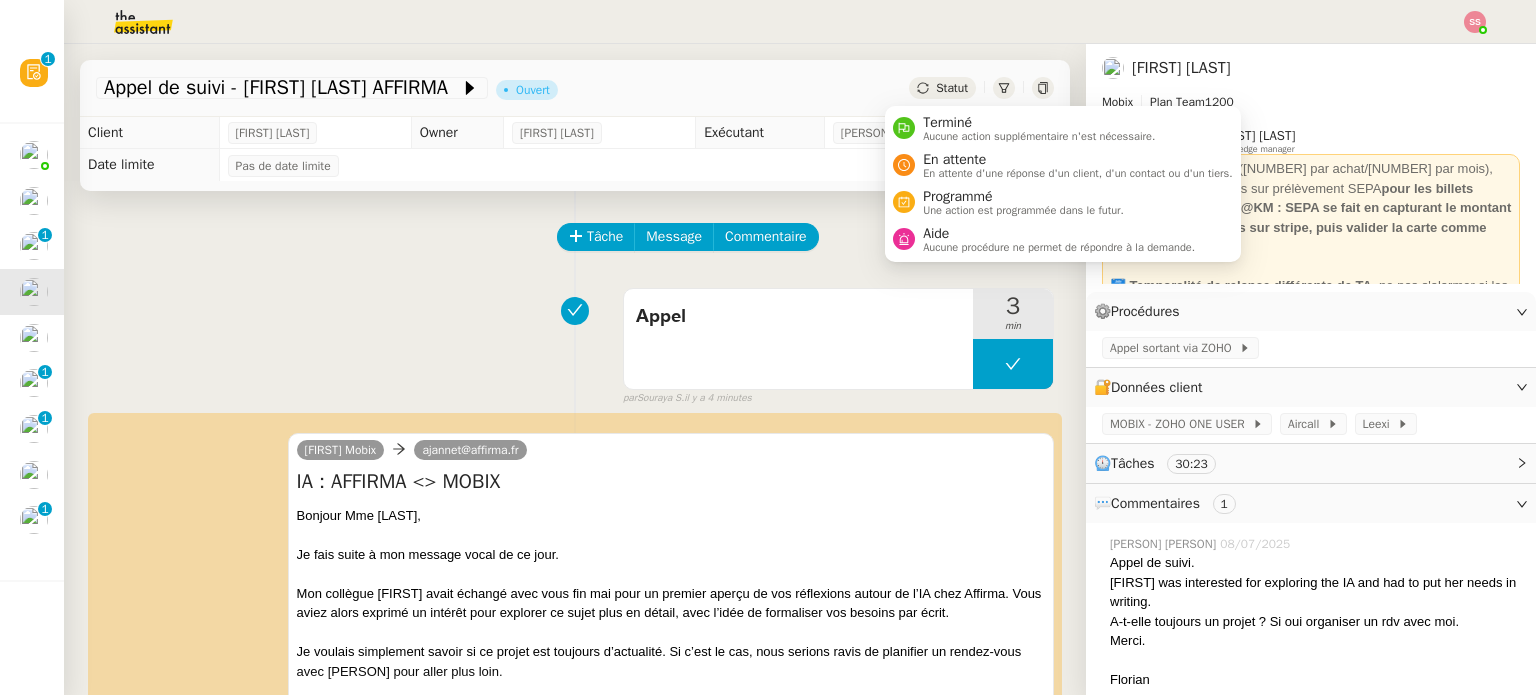 click on "Statut" 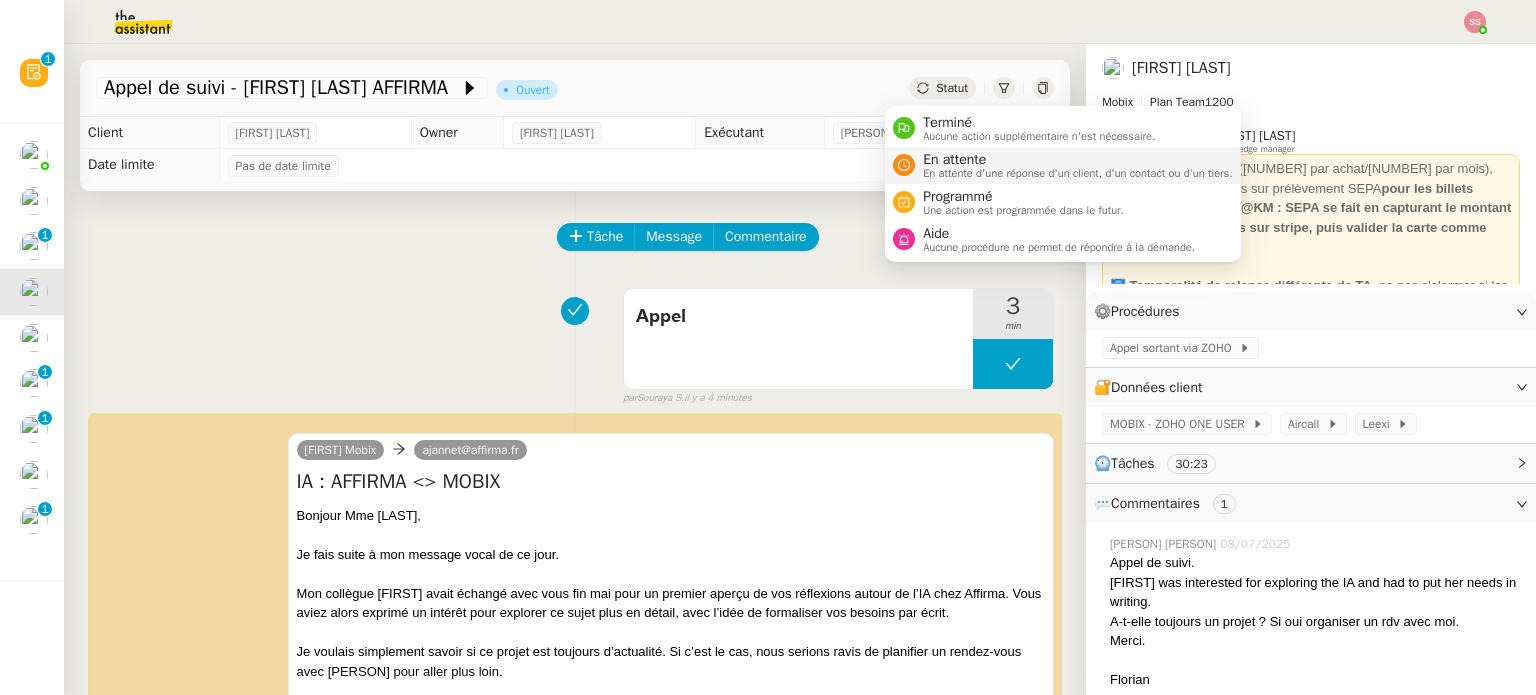 click on "En attente" at bounding box center [1078, 160] 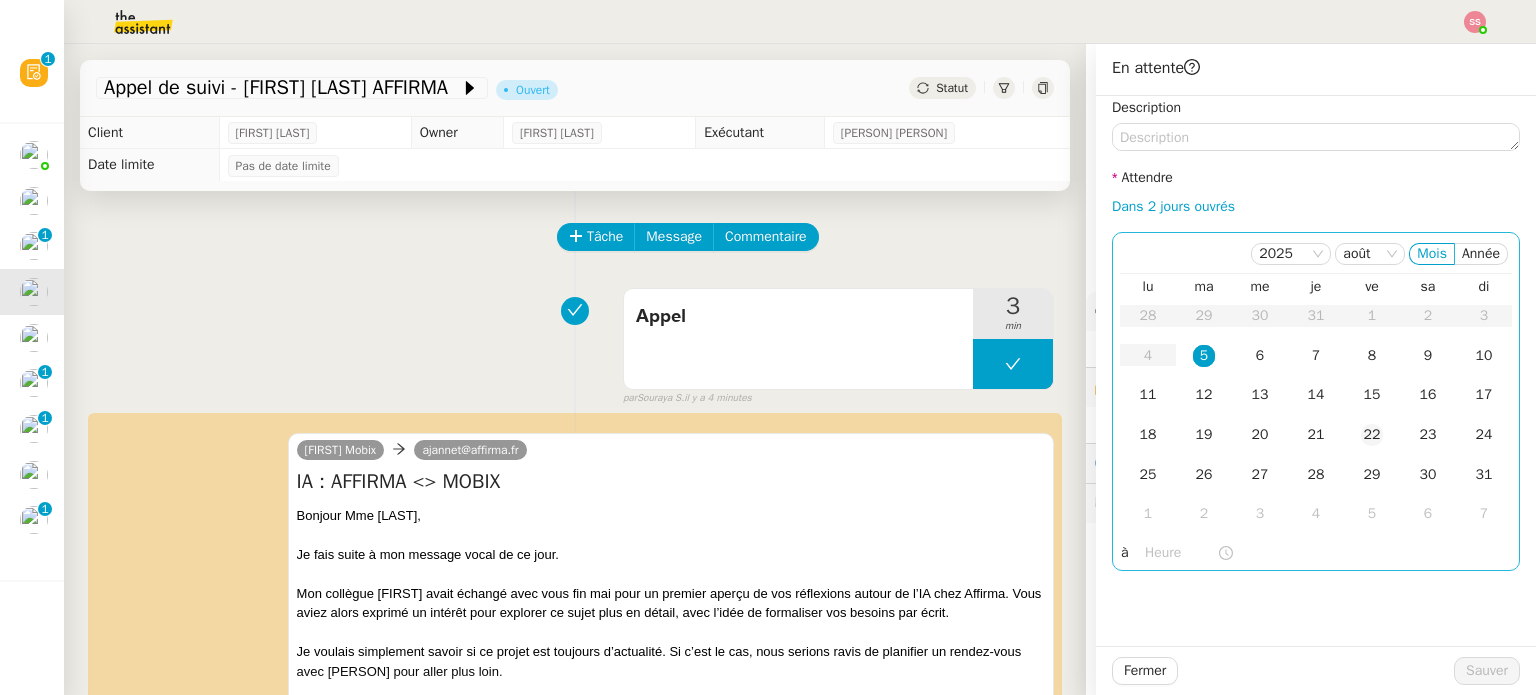 click on "22" 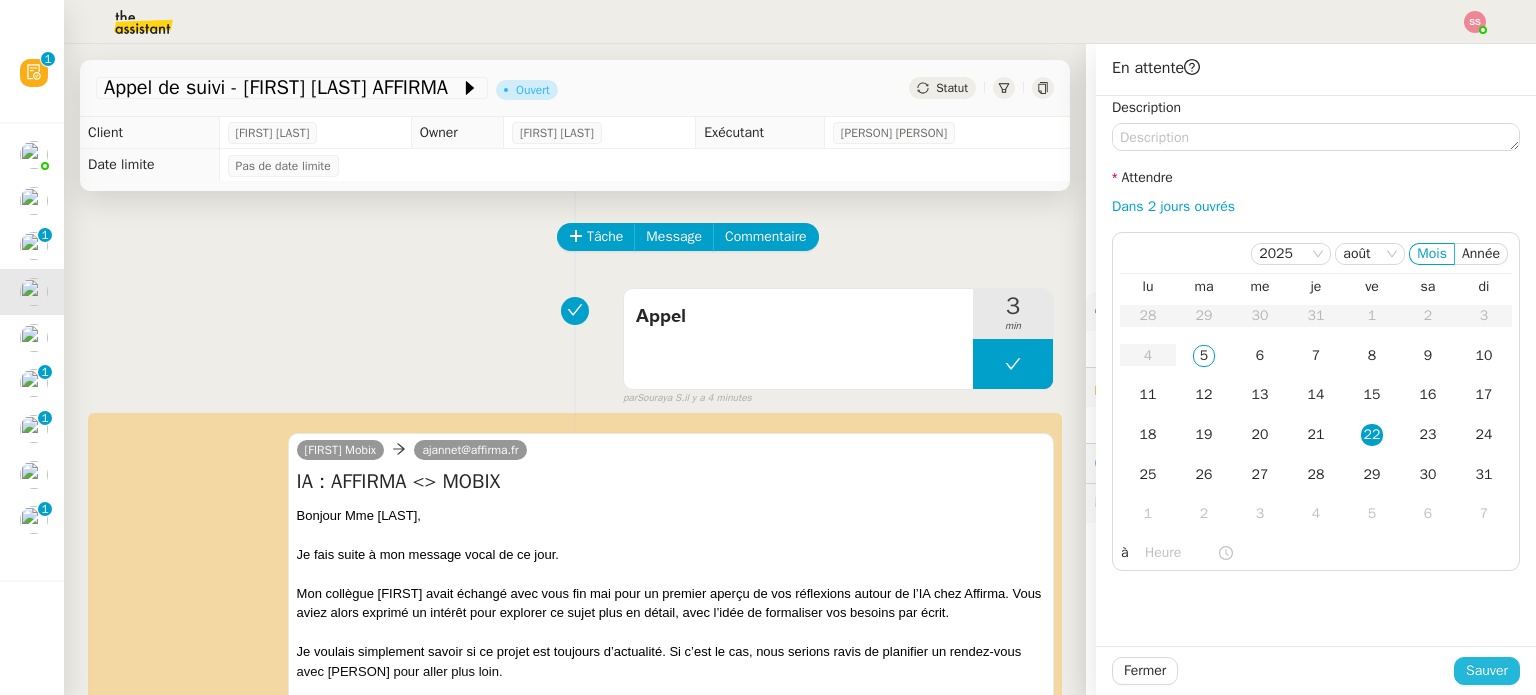 click on "Sauver" 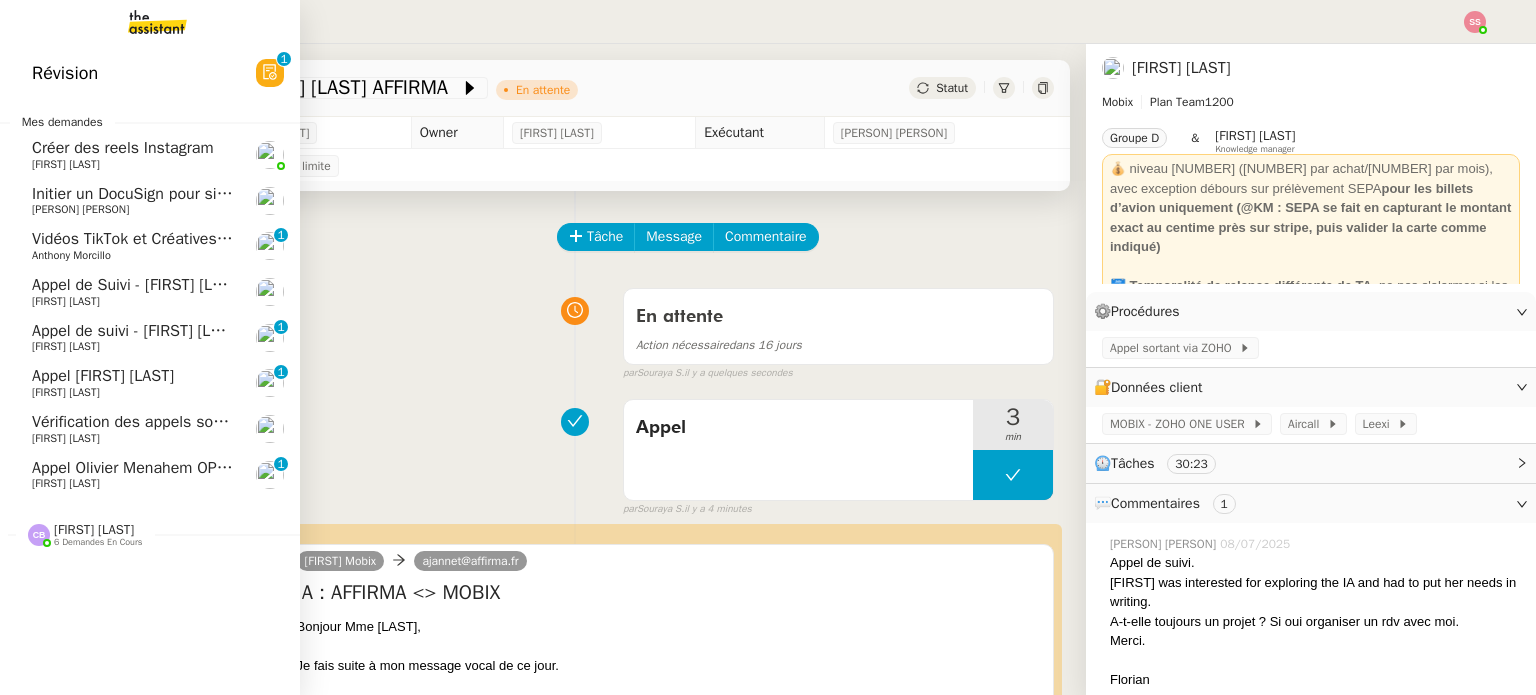 click on "Appel de suivi - [FIRST] [LAST]" 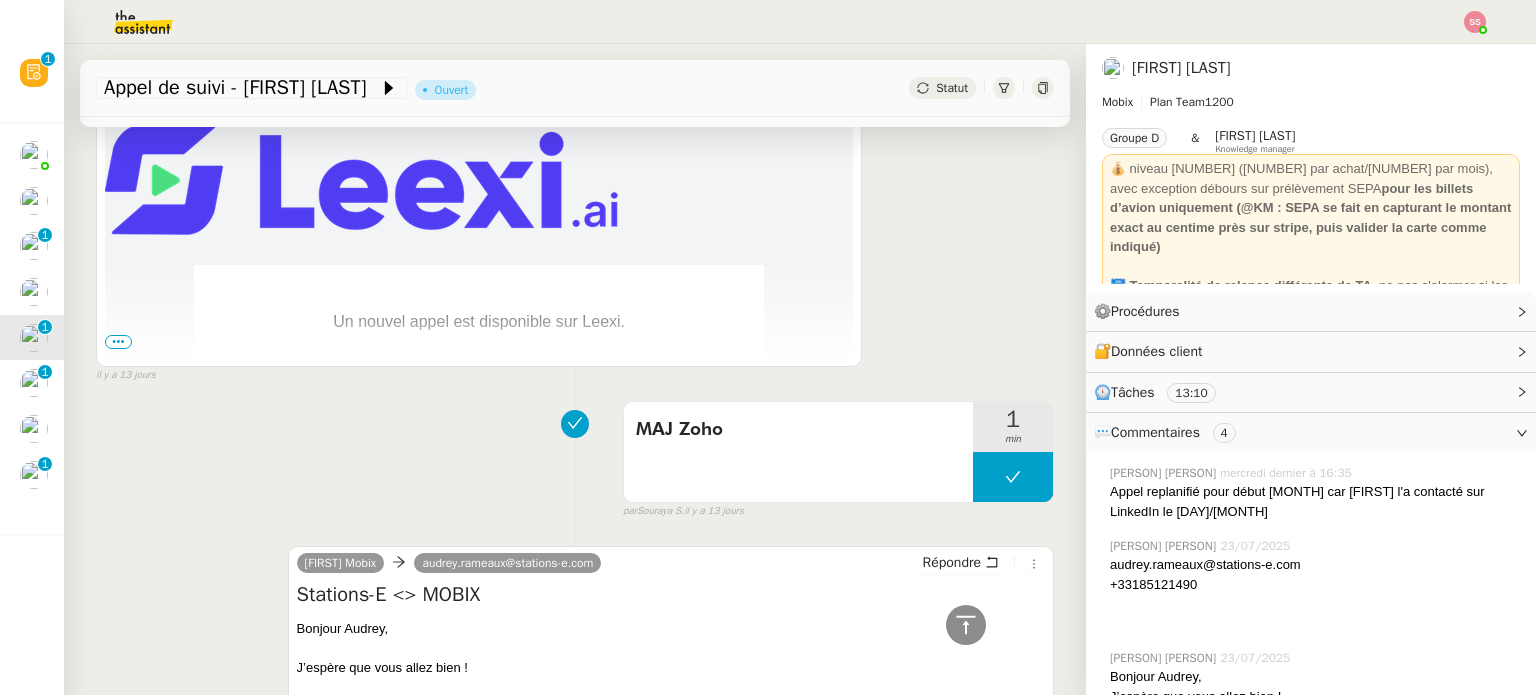 scroll, scrollTop: 1400, scrollLeft: 0, axis: vertical 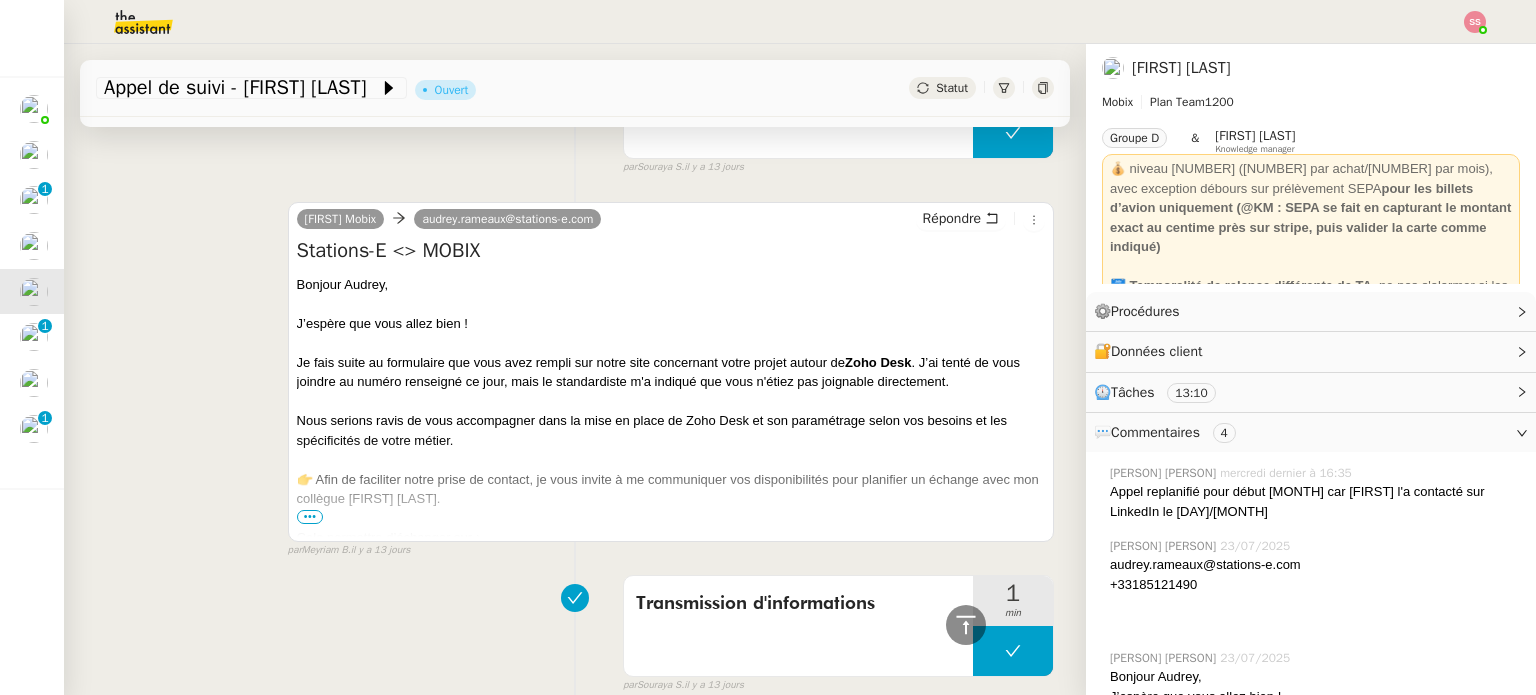 click on "•••" at bounding box center (310, 517) 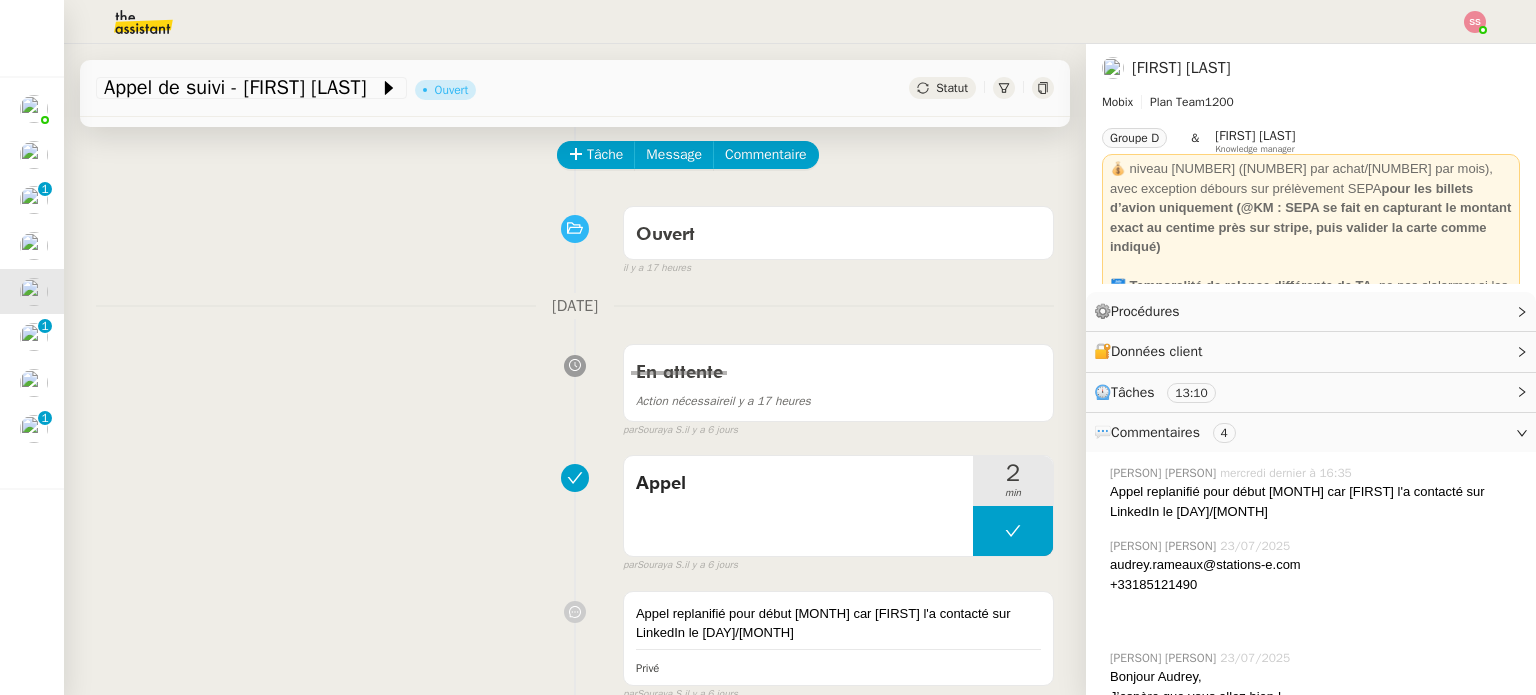 scroll, scrollTop: 100, scrollLeft: 0, axis: vertical 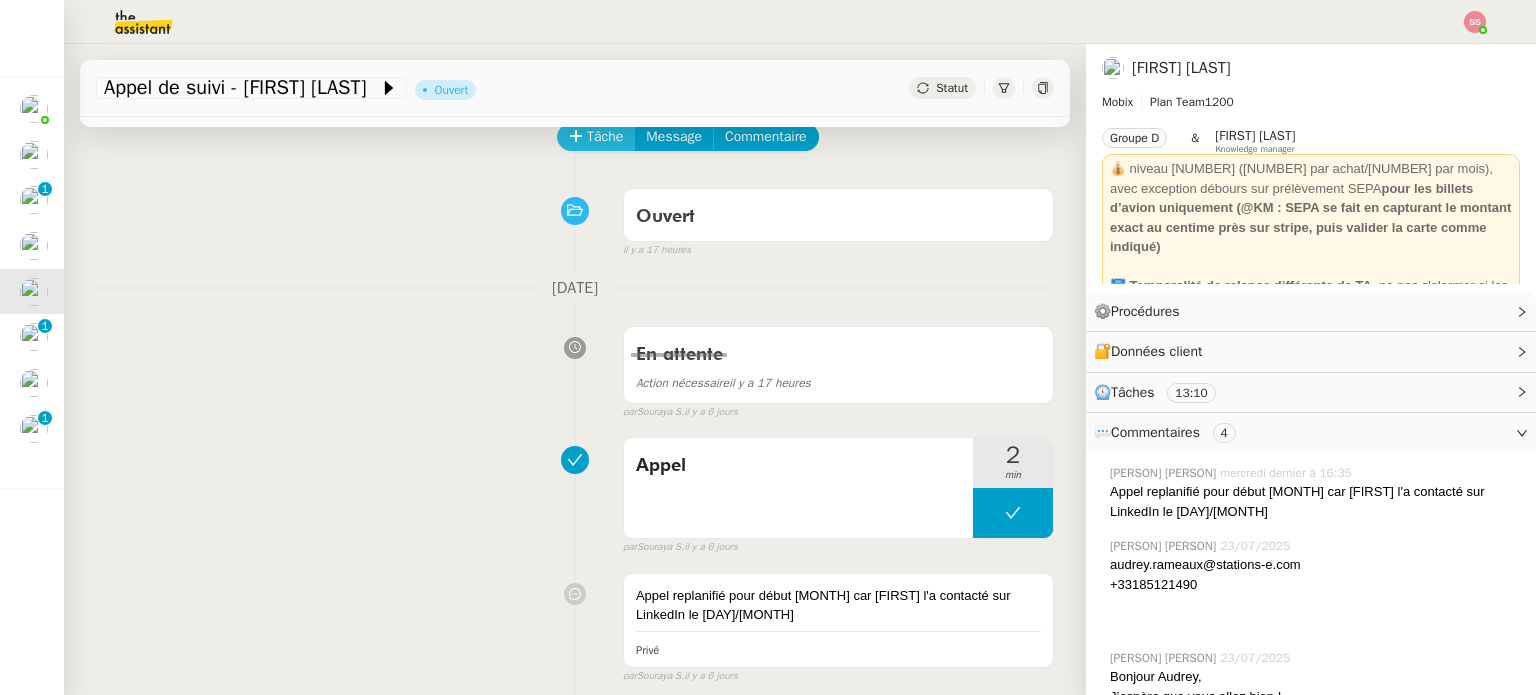 click on "Tâche" 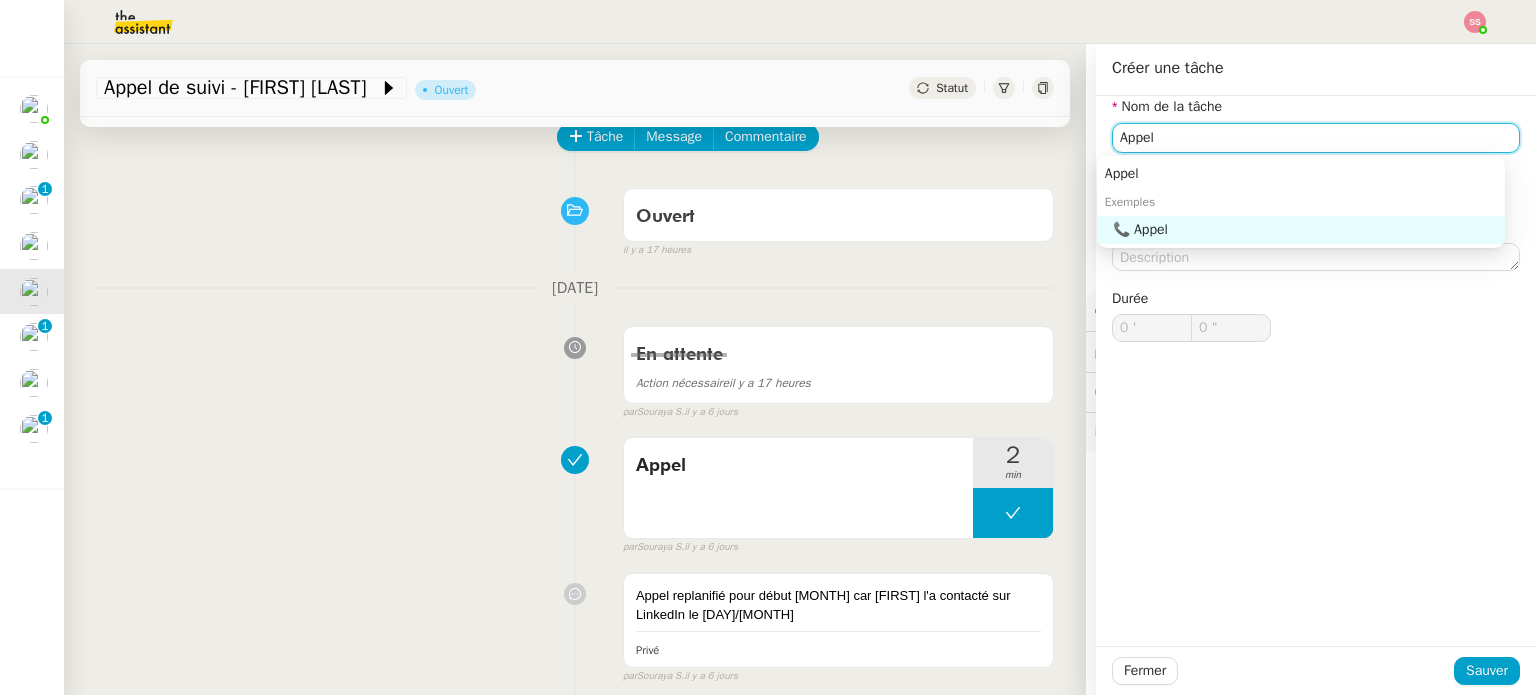 click on "📞 Appel" 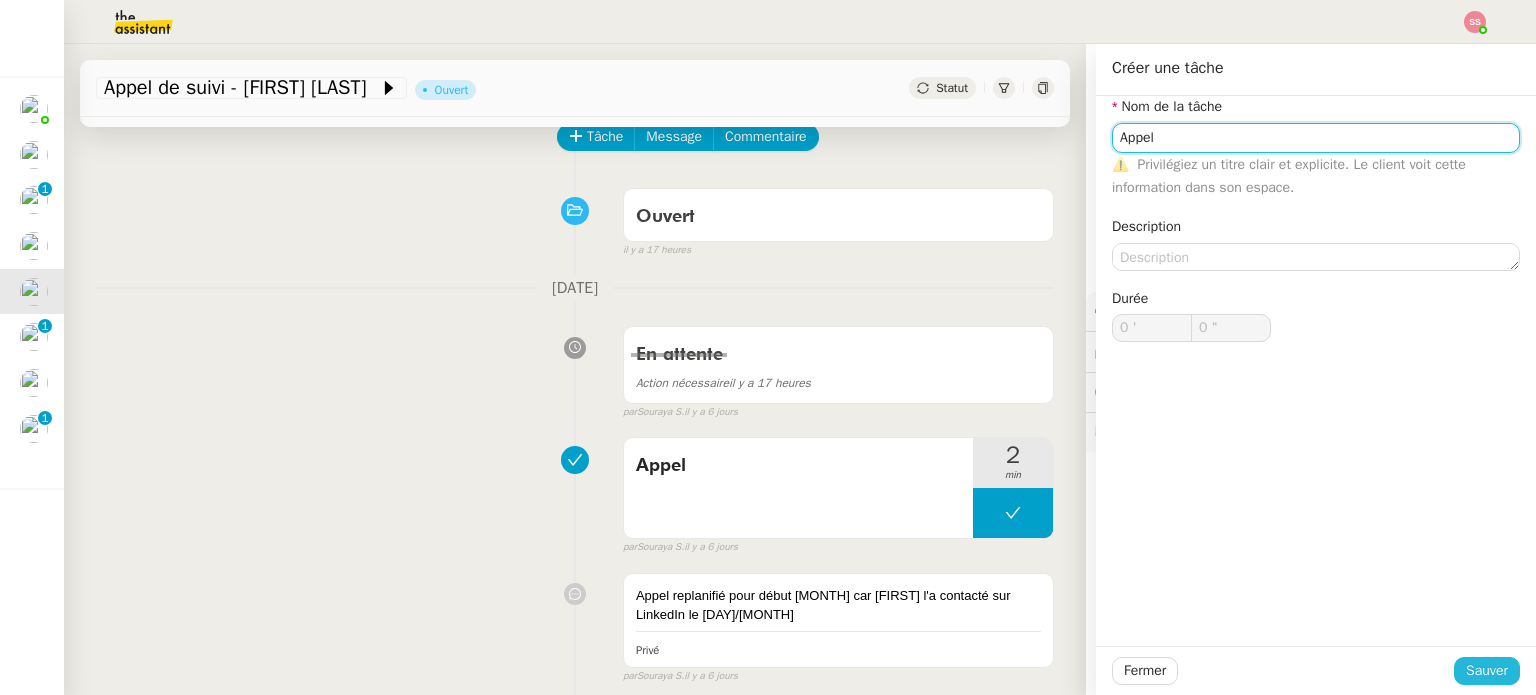 type on "Appel" 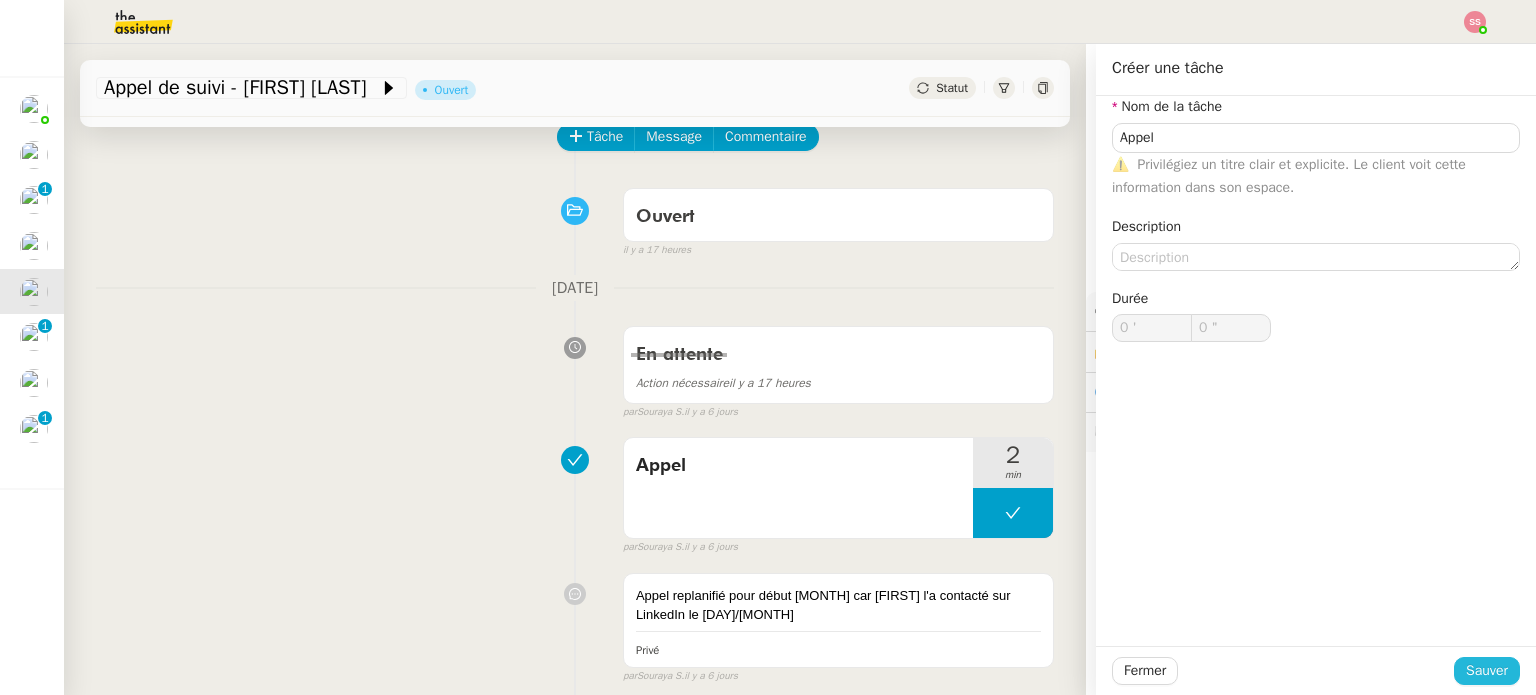 click on "Sauver" 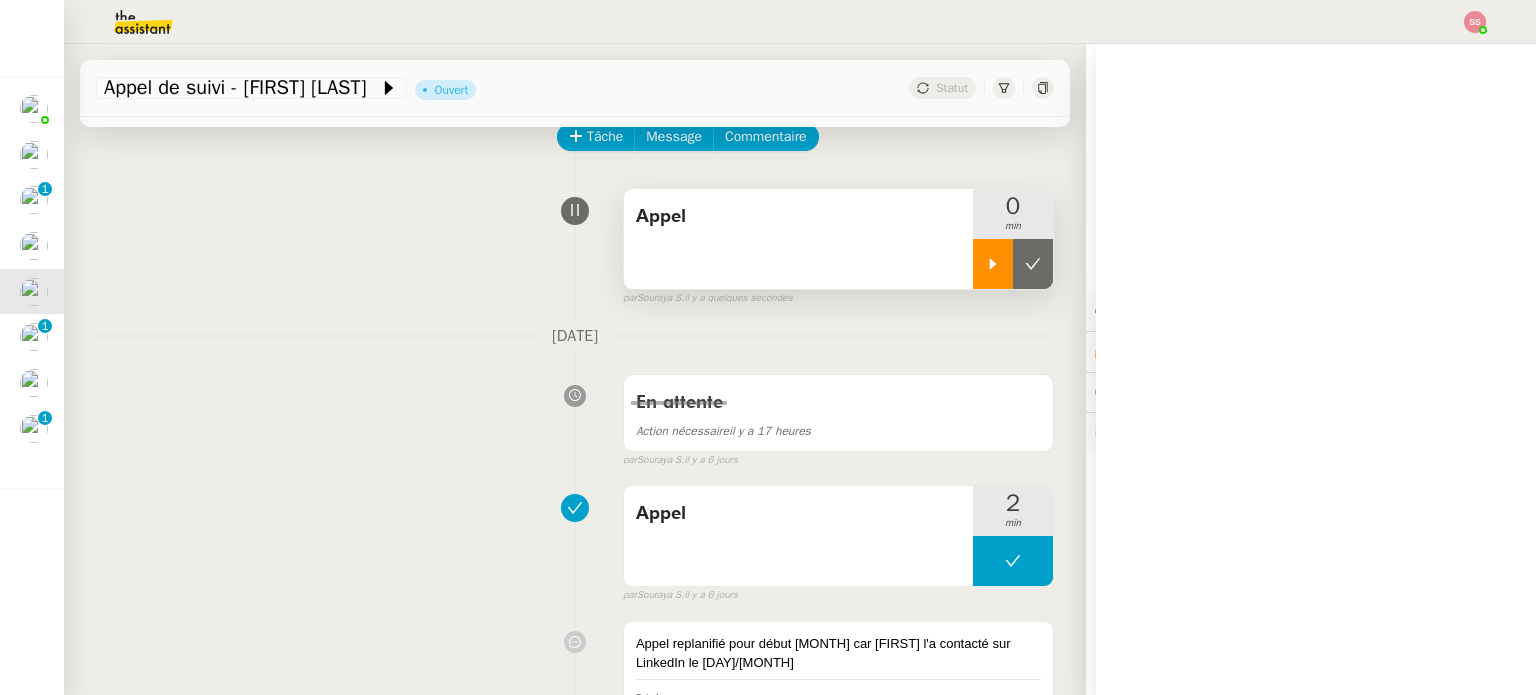 click at bounding box center (993, 264) 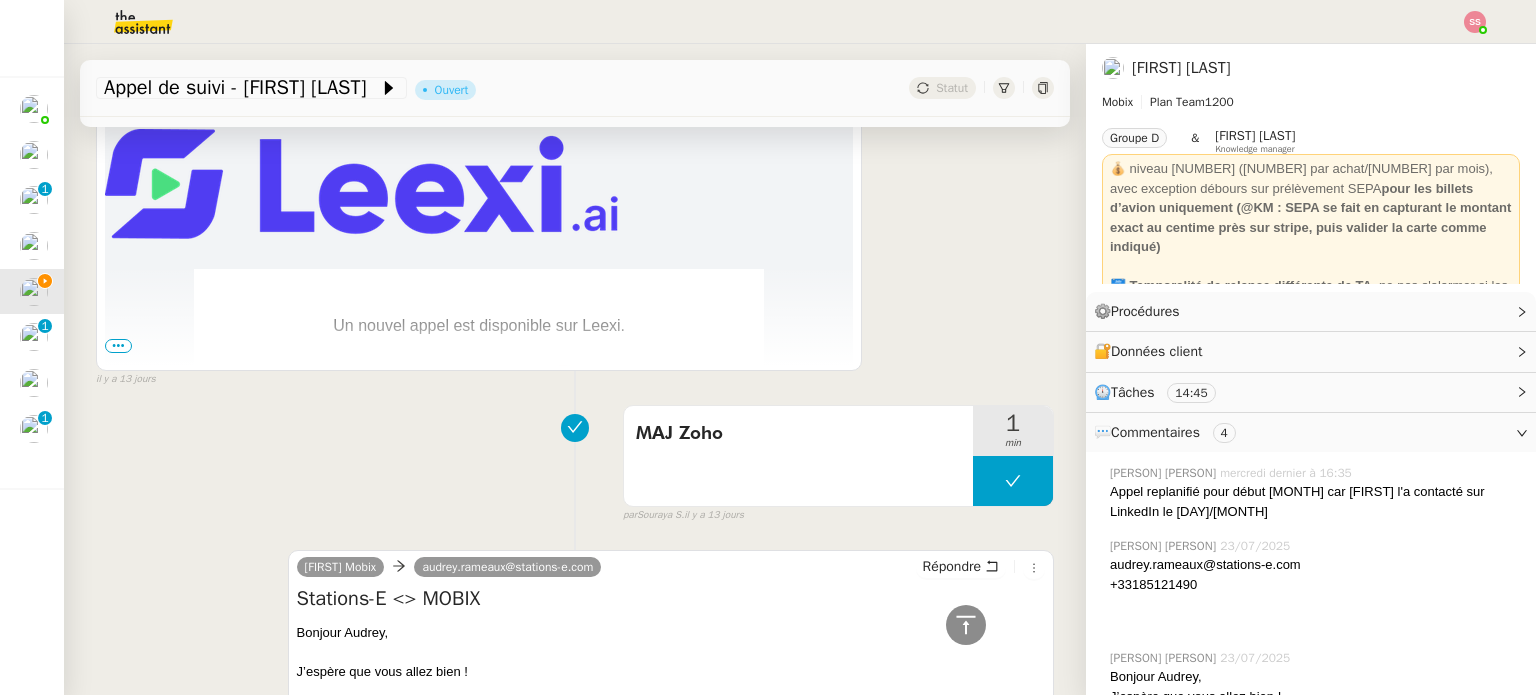 scroll, scrollTop: 1400, scrollLeft: 0, axis: vertical 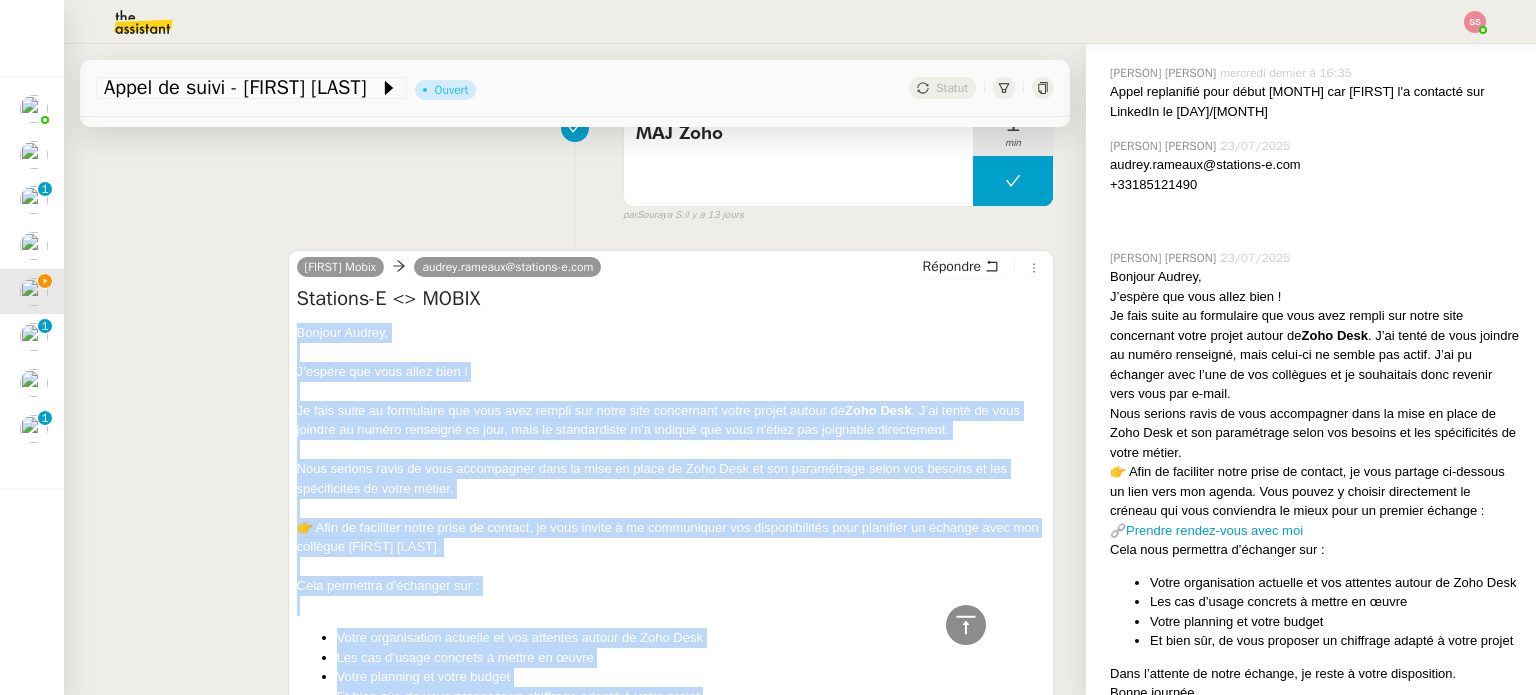 drag, startPoint x: 409, startPoint y: 481, endPoint x: 295, endPoint y: 329, distance: 190 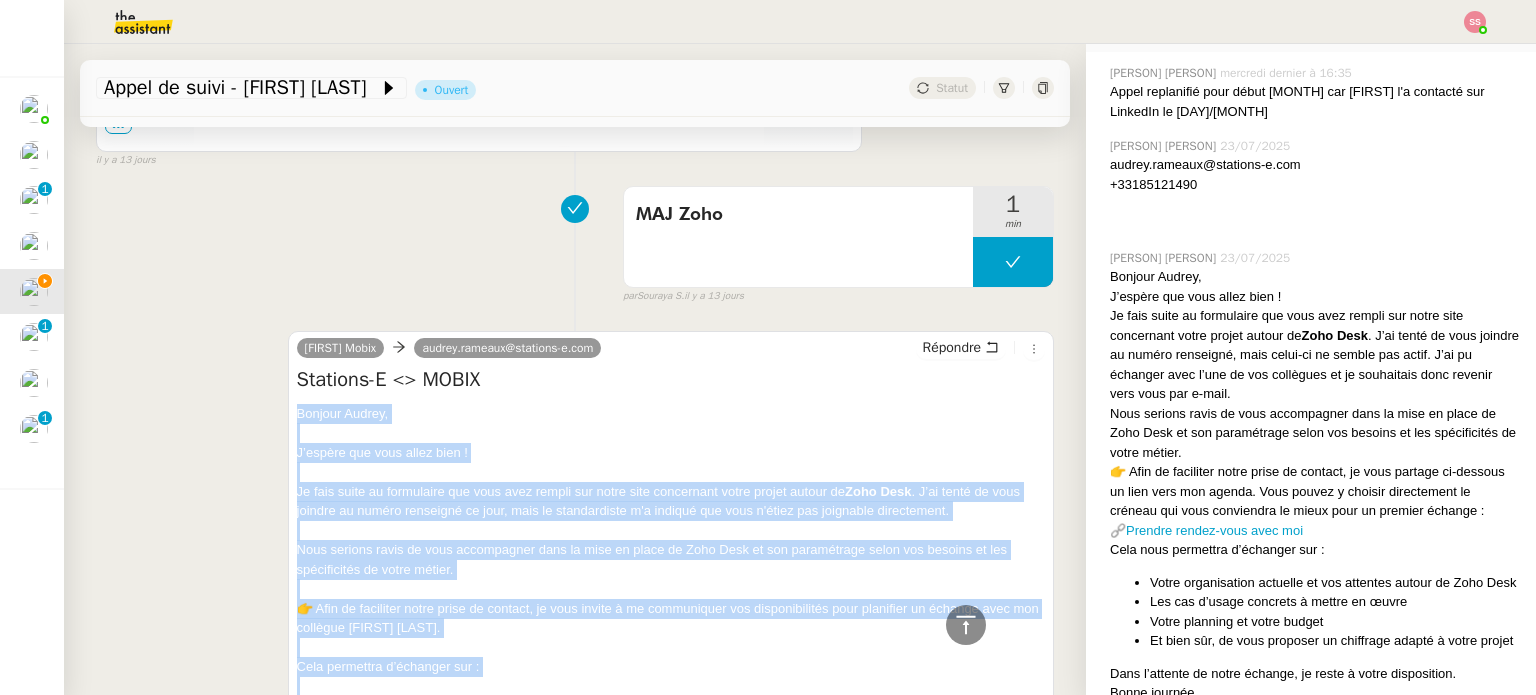scroll, scrollTop: 1300, scrollLeft: 0, axis: vertical 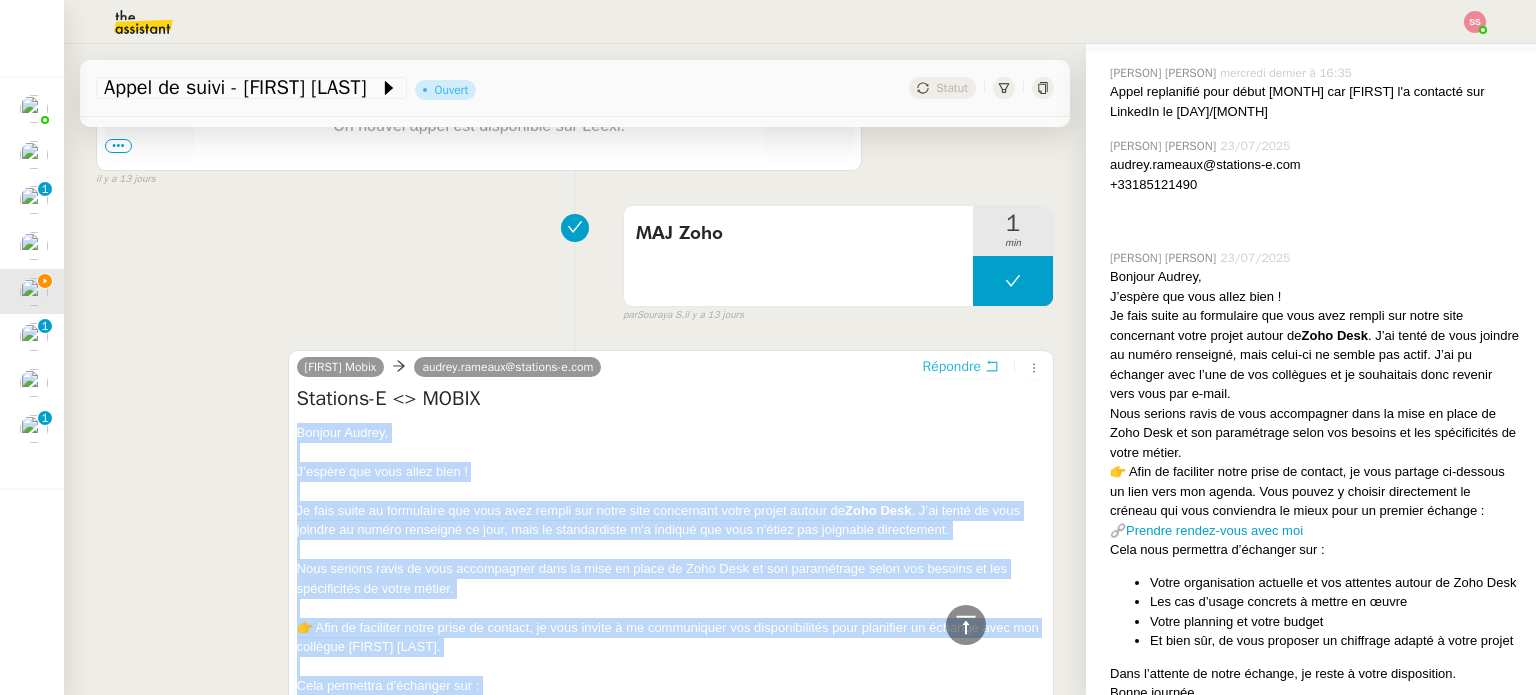 click on "Répondre" at bounding box center [952, 367] 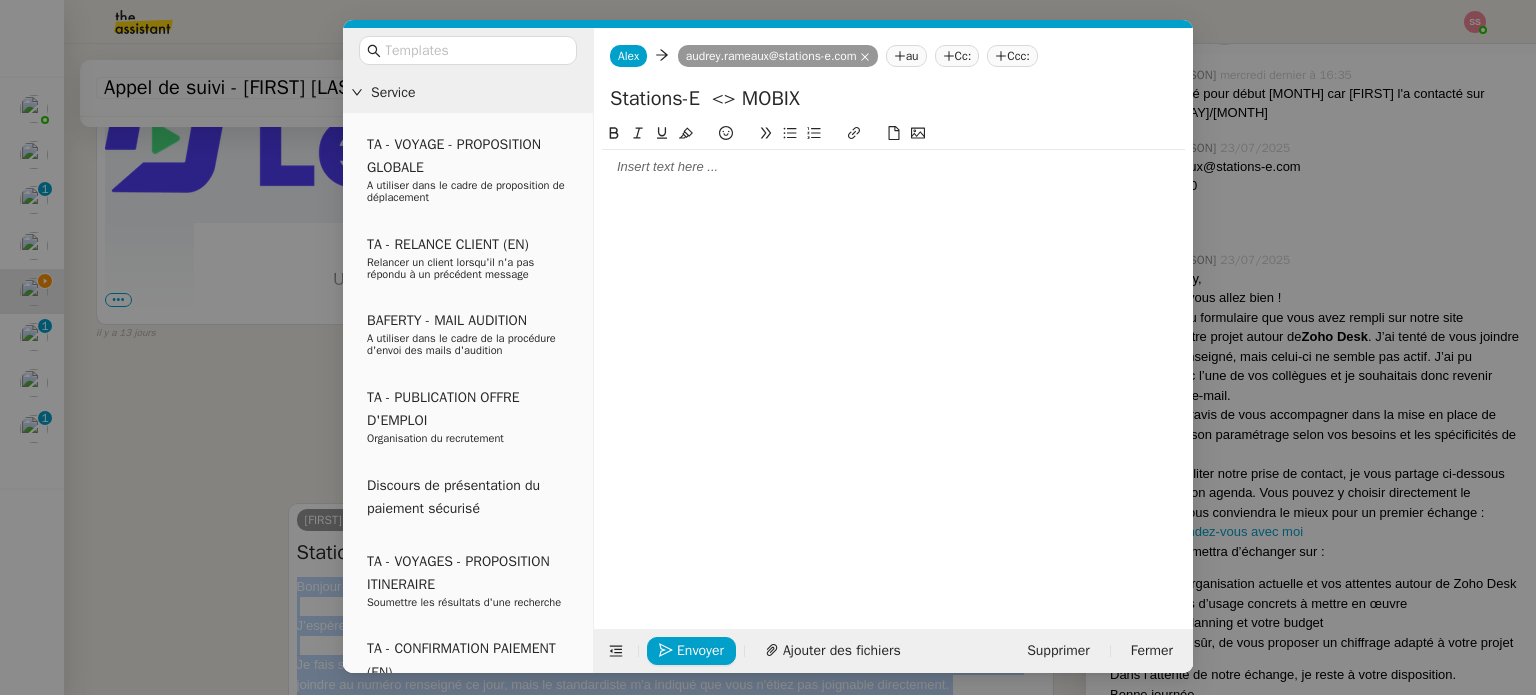 scroll, scrollTop: 1454, scrollLeft: 0, axis: vertical 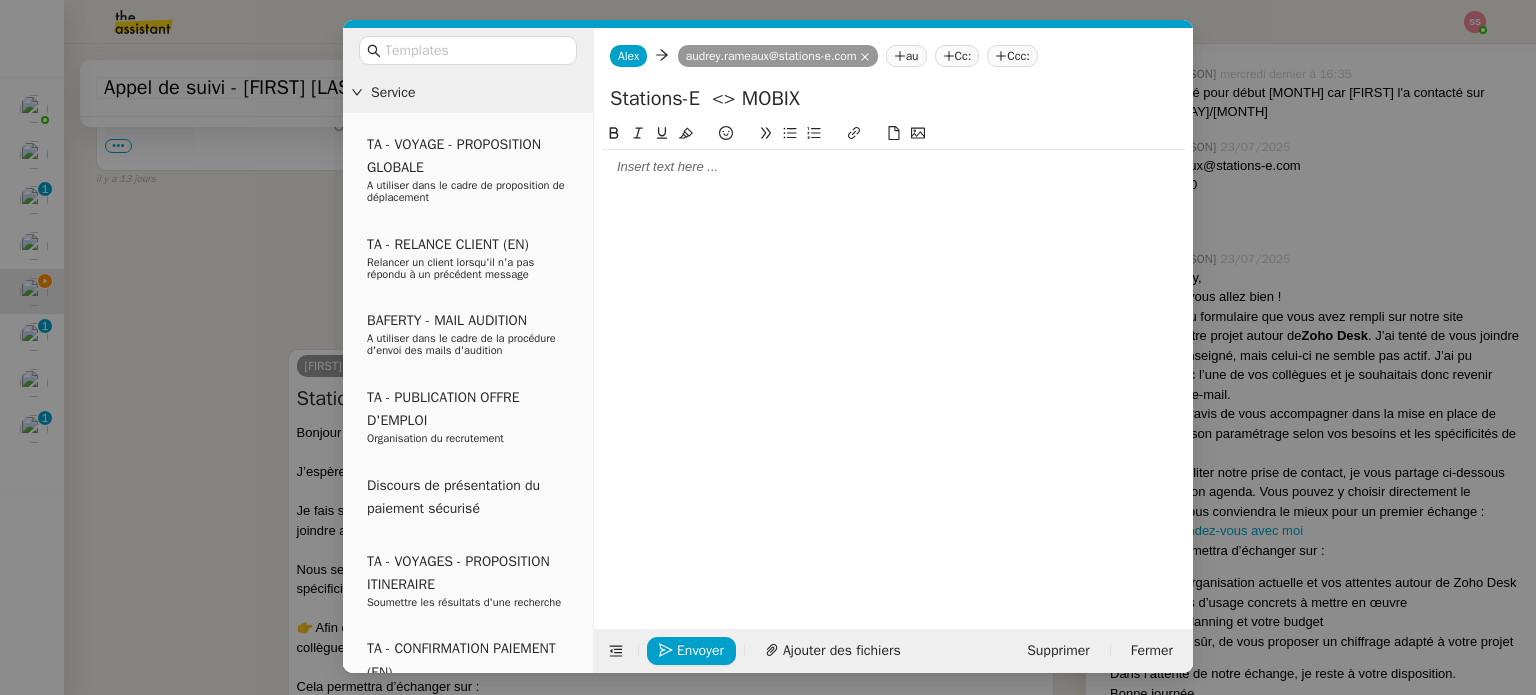 click 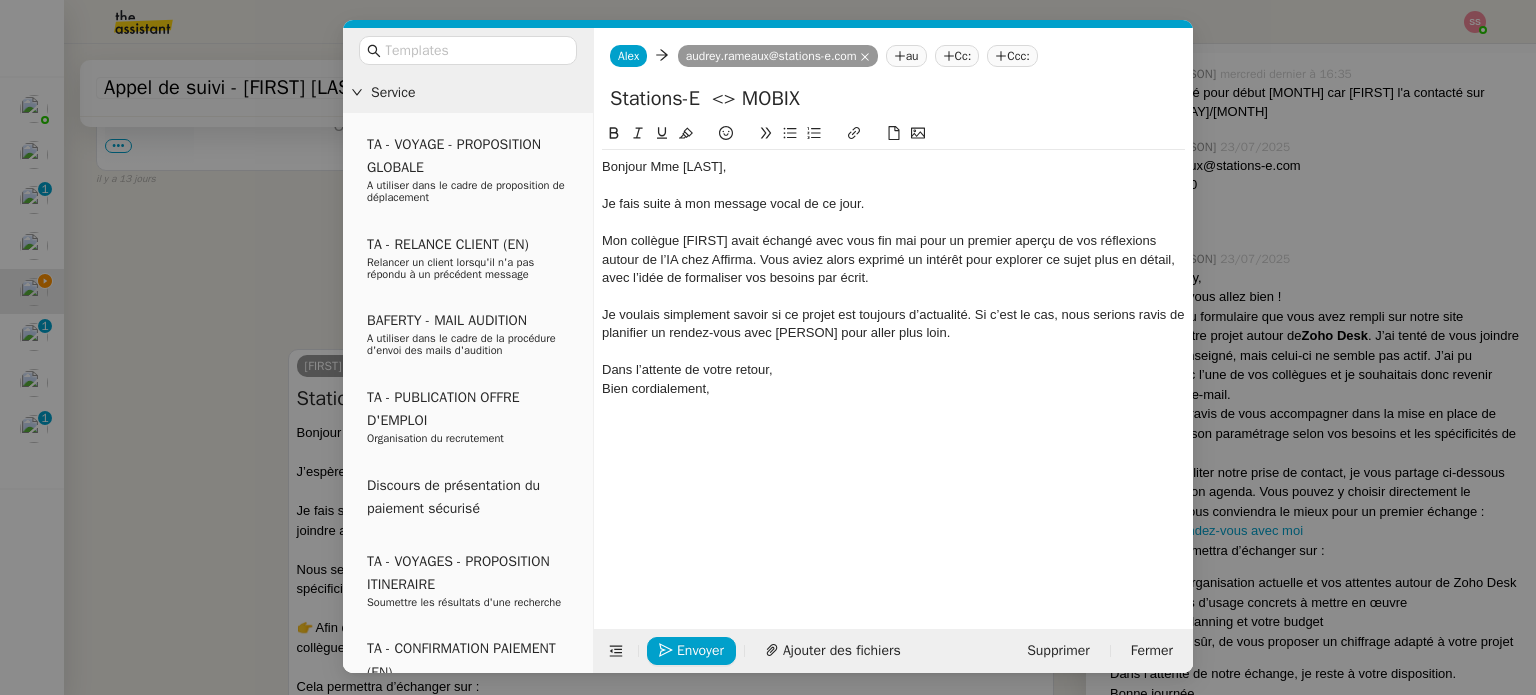 scroll, scrollTop: 0, scrollLeft: 0, axis: both 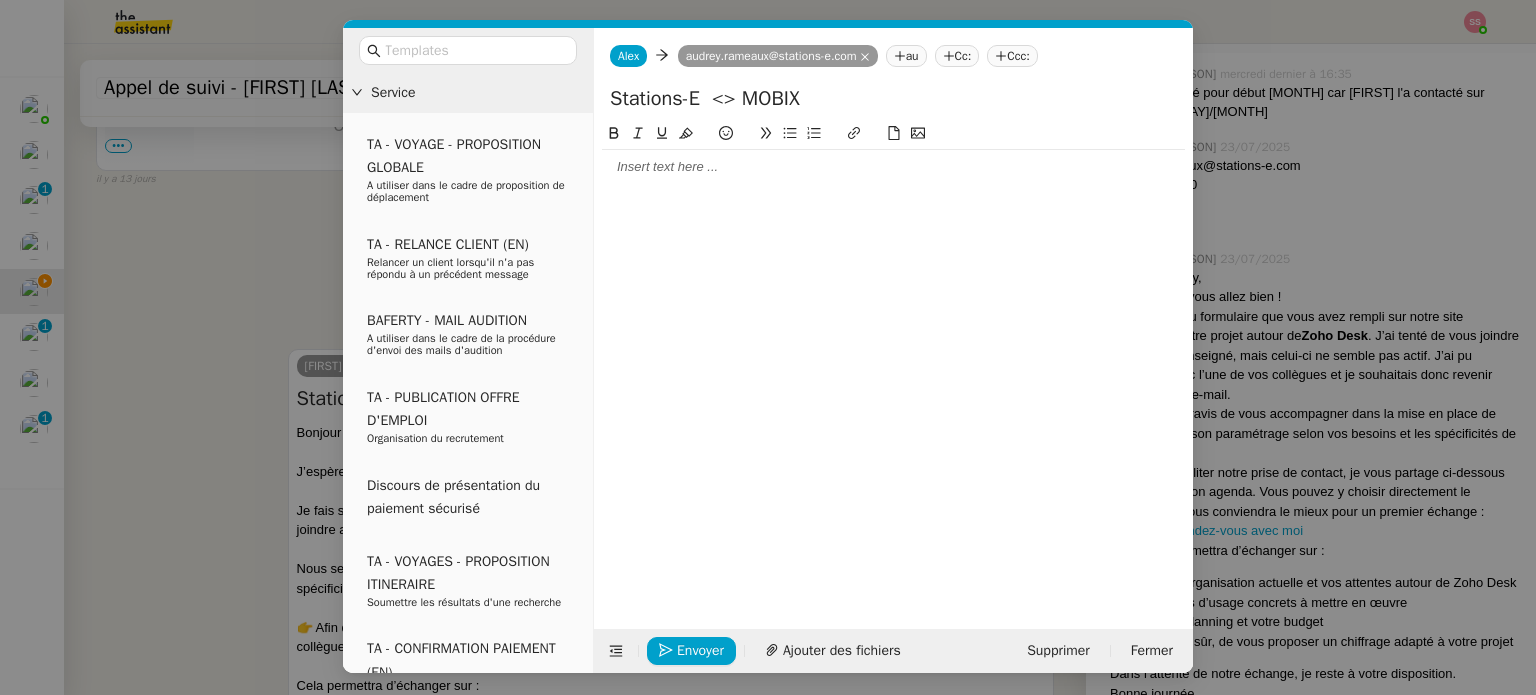 click on "Service TA - VOYAGE - PROPOSITION GLOBALE    A utiliser dans le cadre de proposition de déplacement TA - RELANCE CLIENT (EN)    Relancer un client lorsqu'il n'a pas répondu à un précédent message BAFERTY - MAIL AUDITION    A utiliser dans le cadre de la procédure d'envoi des mails d'audition TA - PUBLICATION OFFRE D'EMPLOI     Organisation du recrutement Discours de présentation du paiement sécurisé    TA - VOYAGES - PROPOSITION ITINERAIRE    Soumettre les résultats d'une recherche TA - CONFIRMATION PAIEMENT (EN)    Confirmer avec le client de modèle de transaction - Attention Plan Pro nécessaire. TA - COURRIER EXPEDIE (recommandé)    A utiliser dans le cadre de l'envoi d'un courrier recommandé TA - PARTAGE DE CALENDRIER (EN)    A utiliser pour demander au client de partager son calendrier afin de faciliter l'accès et la gestion PSPI - Appel de fonds MJL    A utiliser dans le cadre de la procédure d'appel de fonds MJL TA - RELANCE CLIENT    TA - AR PROCEDURES        21 YIELD" at bounding box center [768, 347] 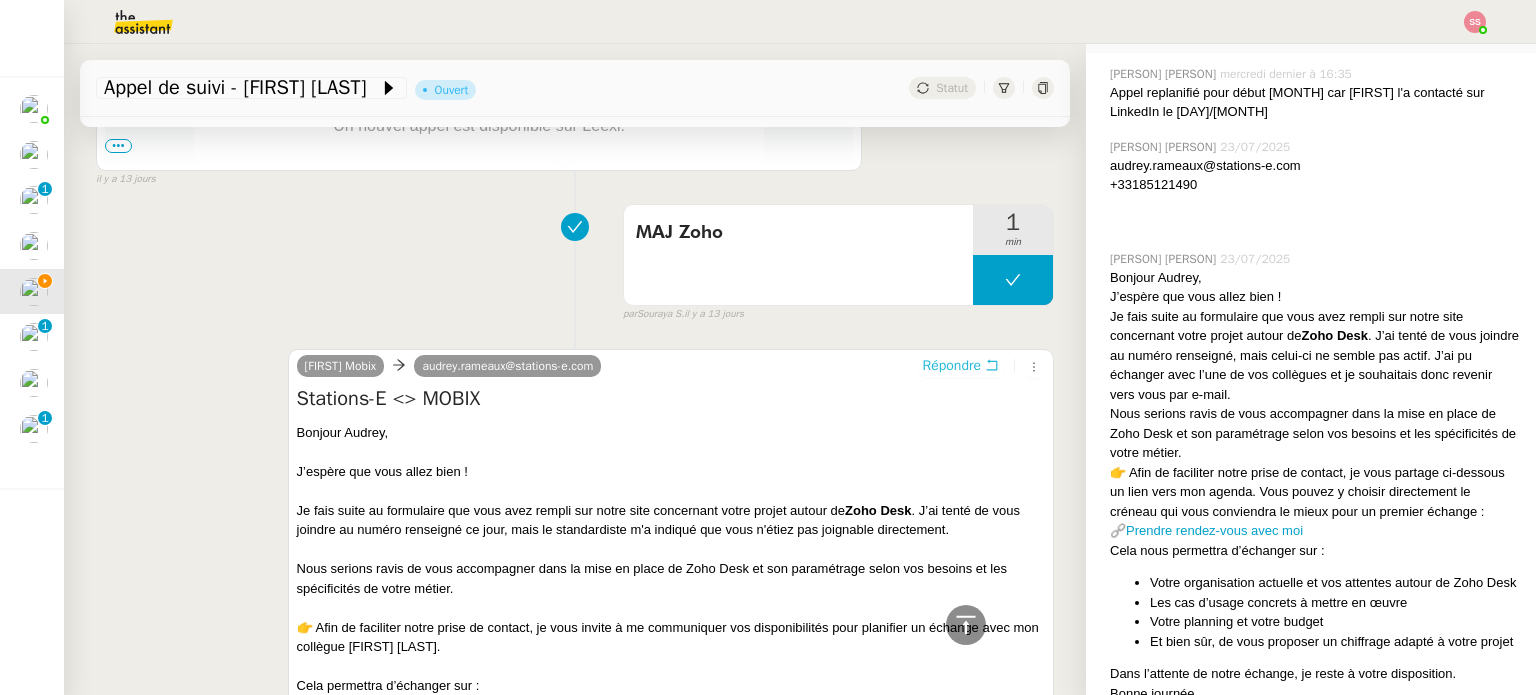 scroll, scrollTop: 1466, scrollLeft: 0, axis: vertical 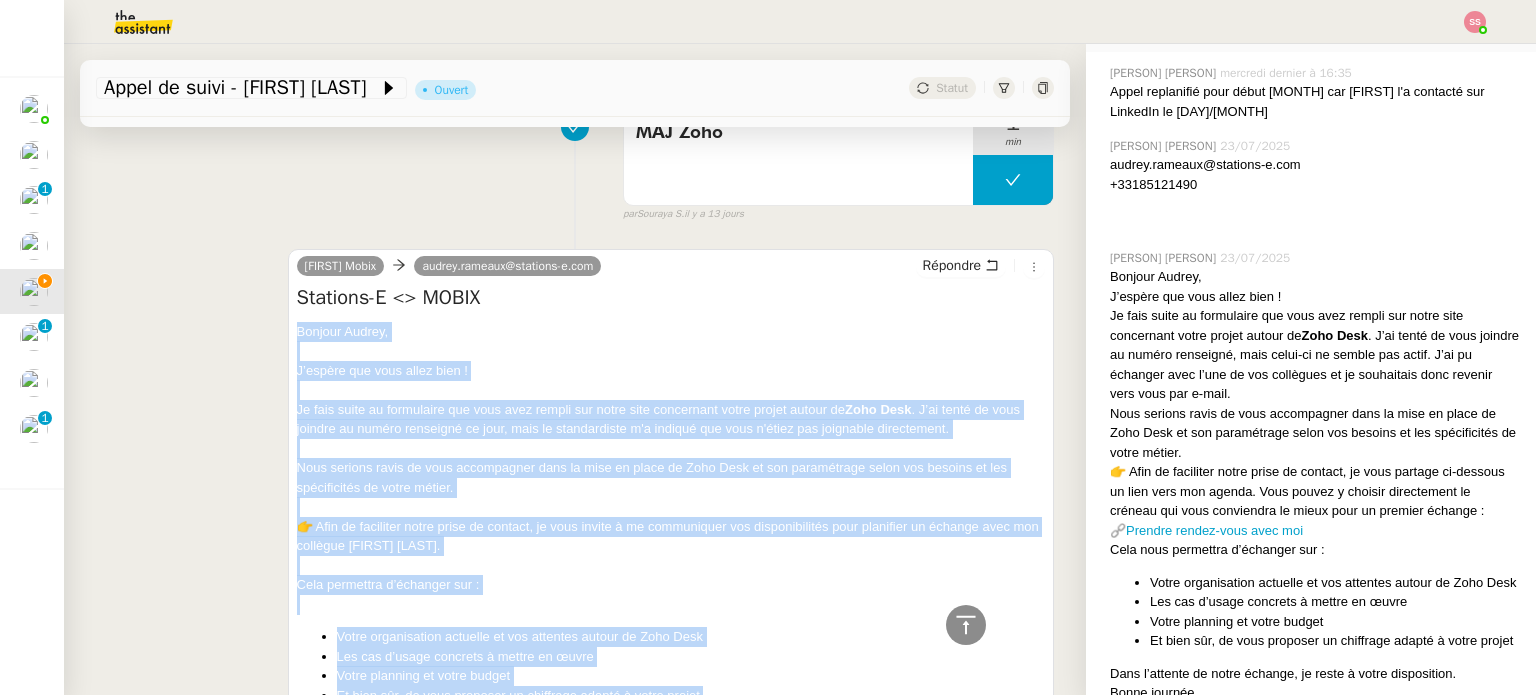 drag, startPoint x: 369, startPoint y: 478, endPoint x: 276, endPoint y: 332, distance: 173.10402 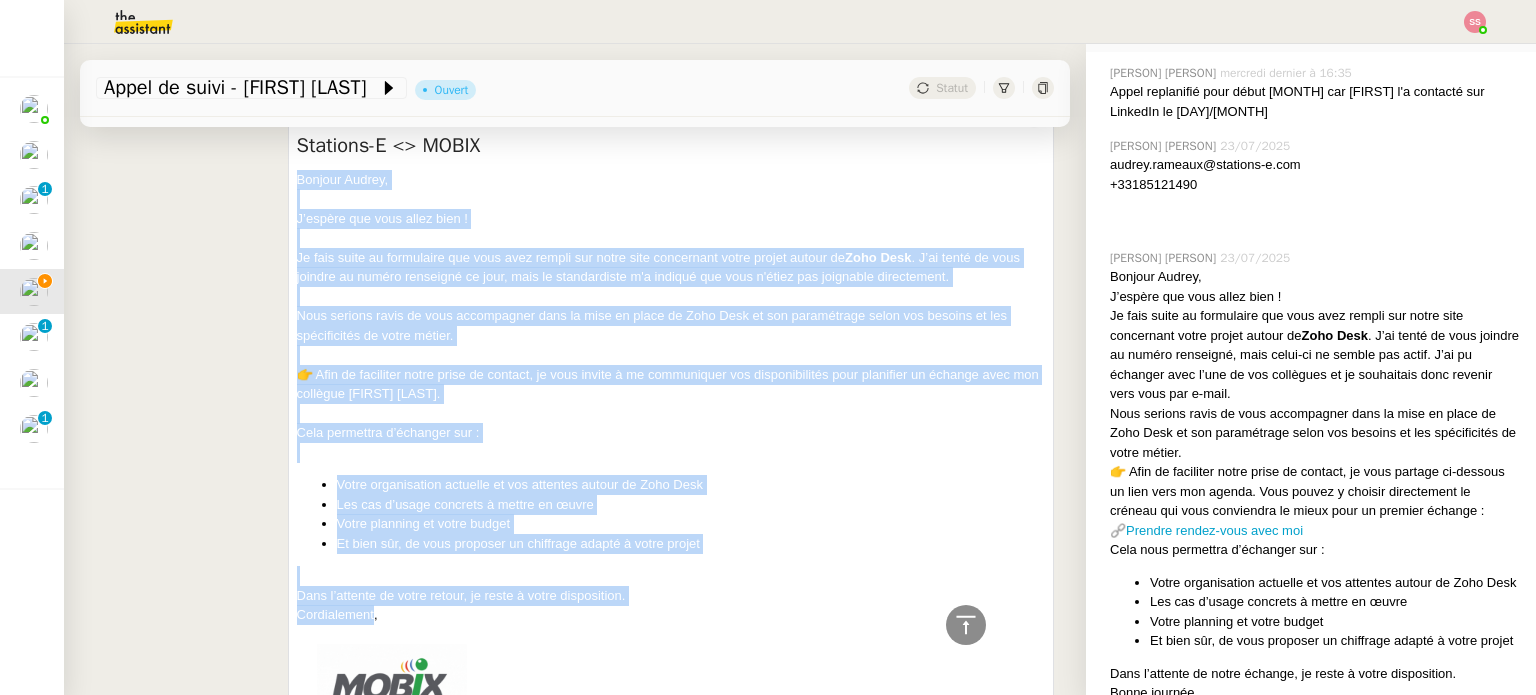 scroll, scrollTop: 1571, scrollLeft: 0, axis: vertical 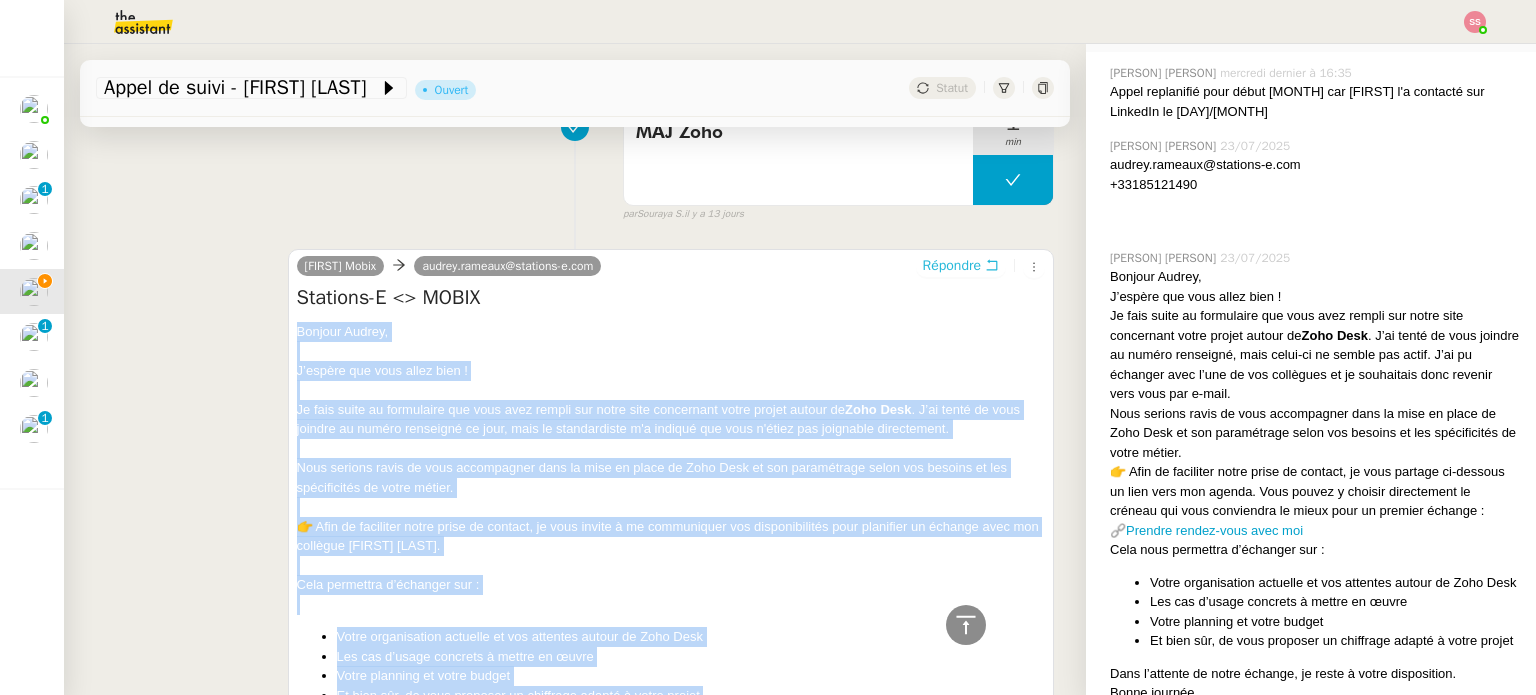 click on "Répondre" at bounding box center (952, 266) 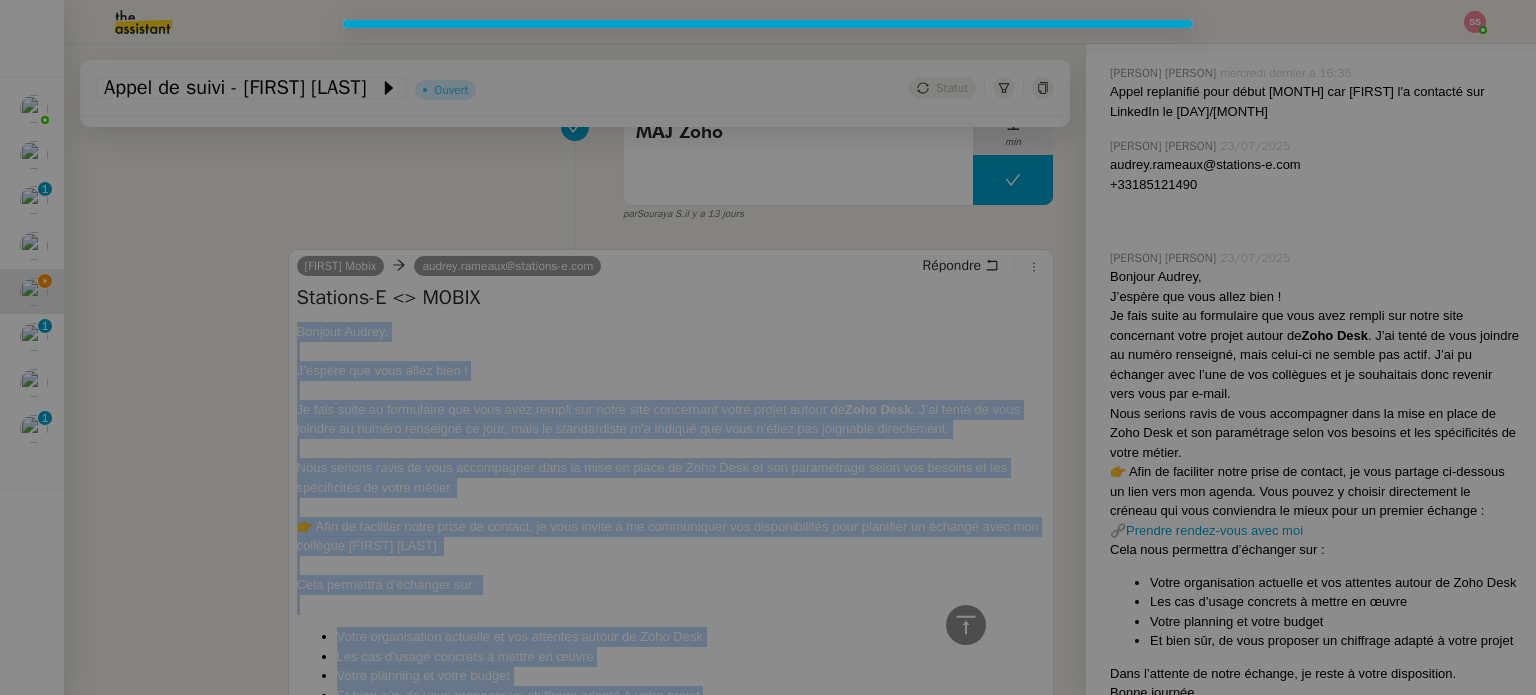 scroll, scrollTop: 1728, scrollLeft: 0, axis: vertical 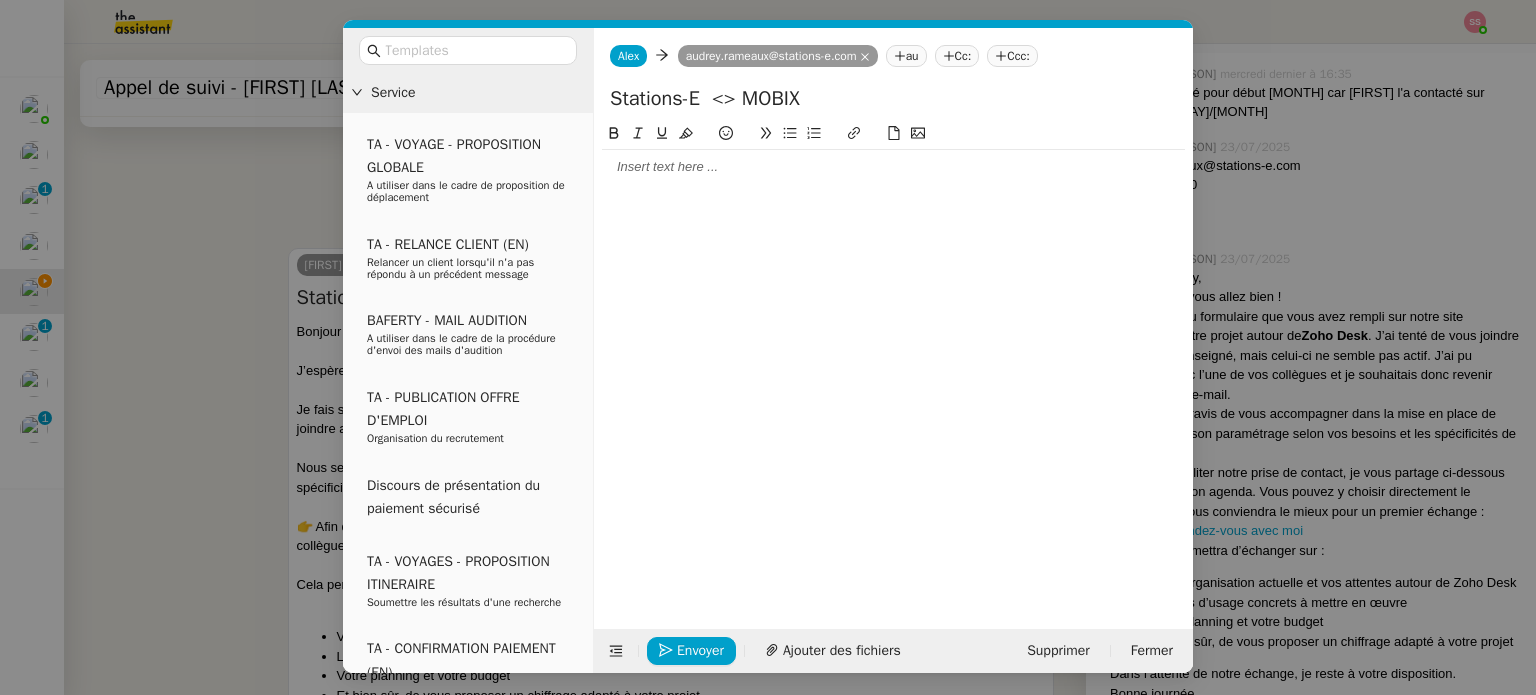 click 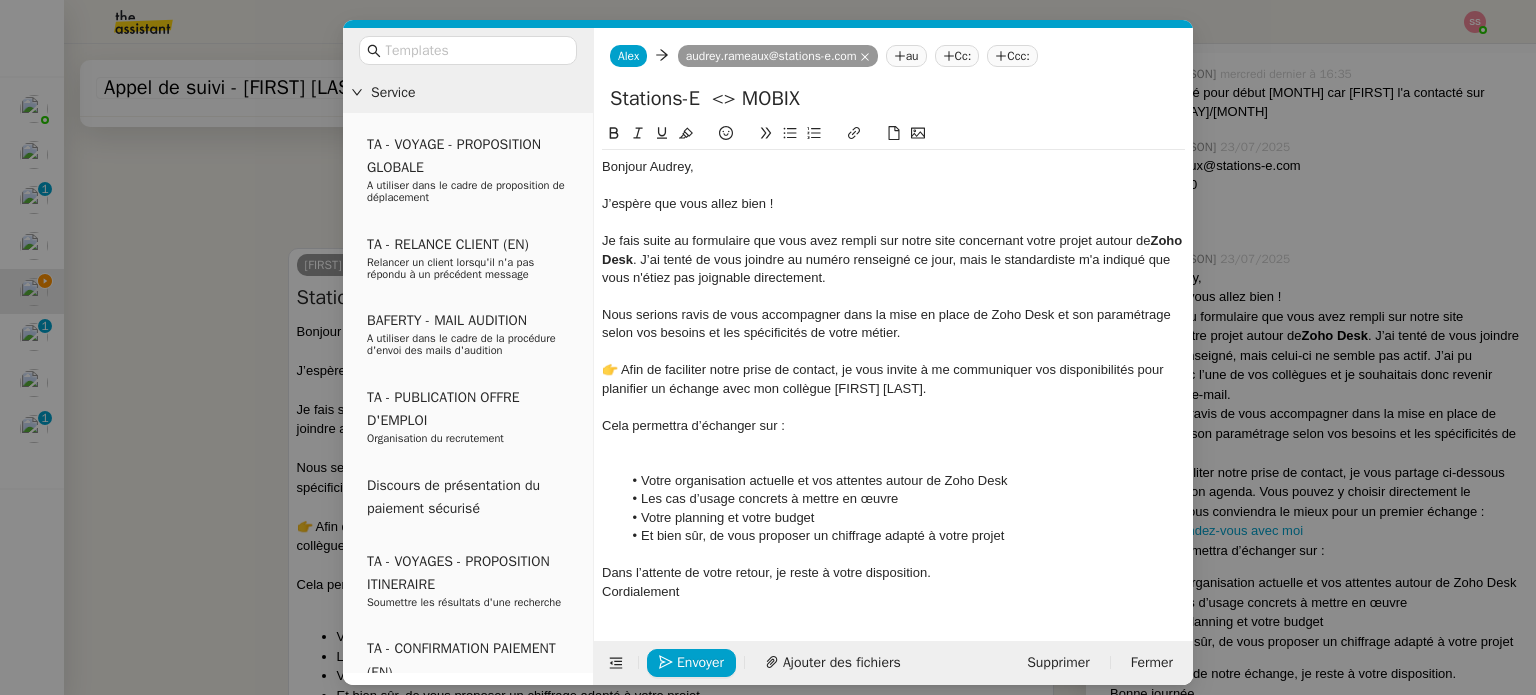 scroll, scrollTop: 0, scrollLeft: 0, axis: both 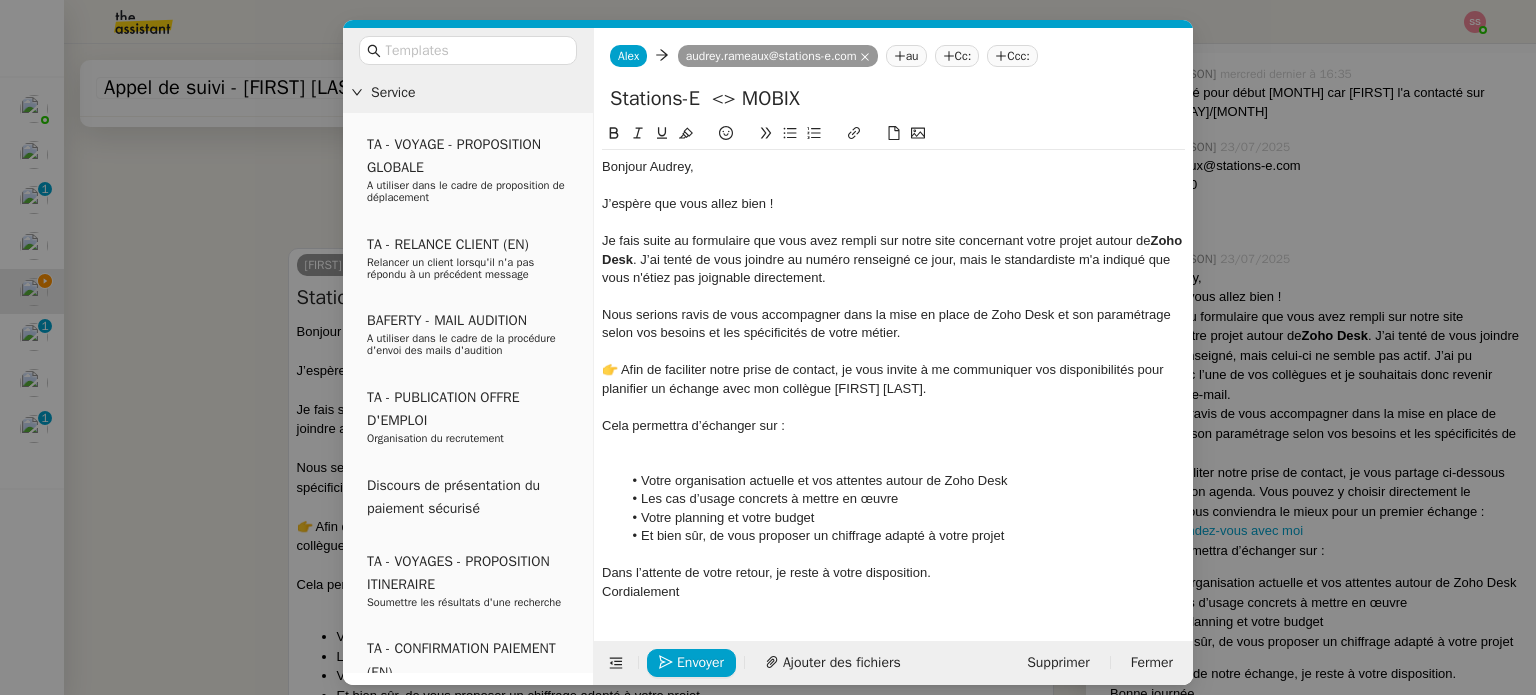 click 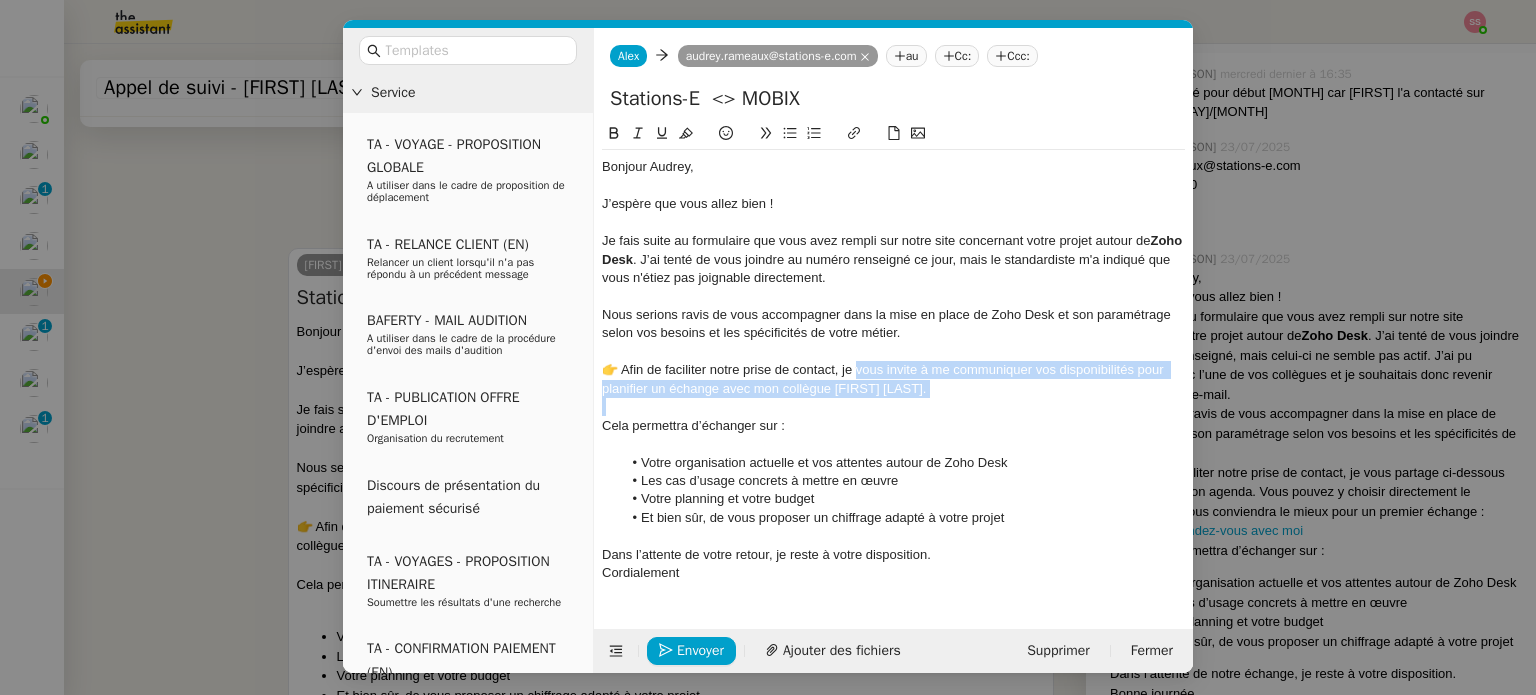 drag, startPoint x: 856, startPoint y: 376, endPoint x: 929, endPoint y: 403, distance: 77.83315 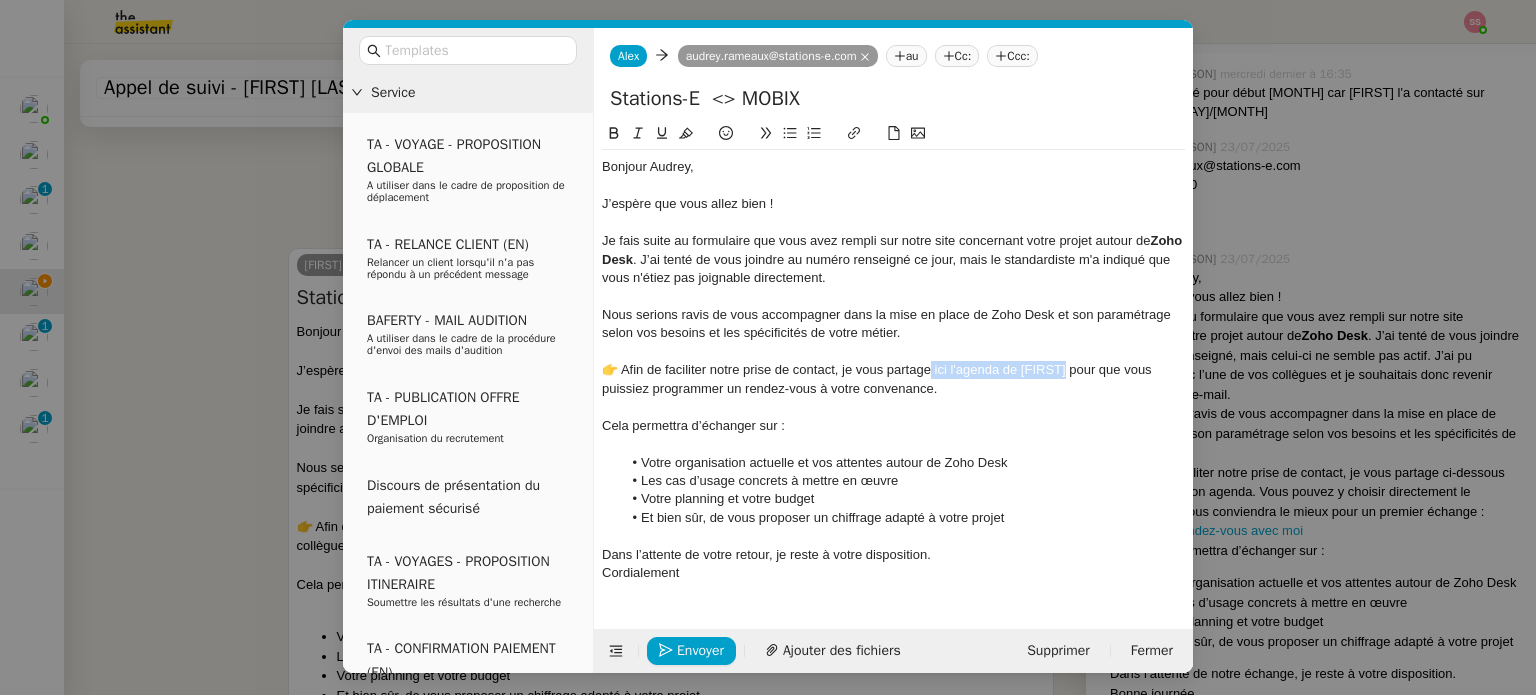 drag, startPoint x: 933, startPoint y: 368, endPoint x: 1059, endPoint y: 371, distance: 126.035706 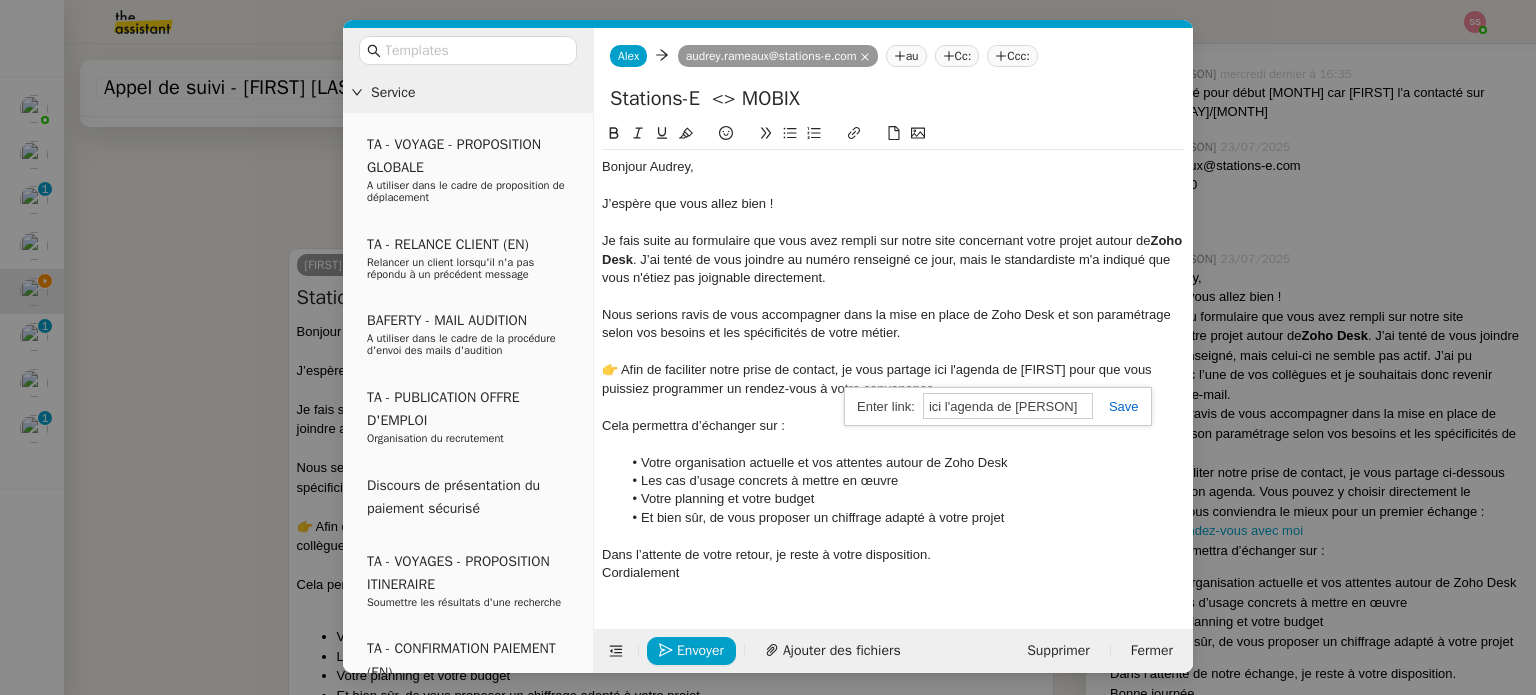 paste on "https://mobix.zohobookings.com/#/f" 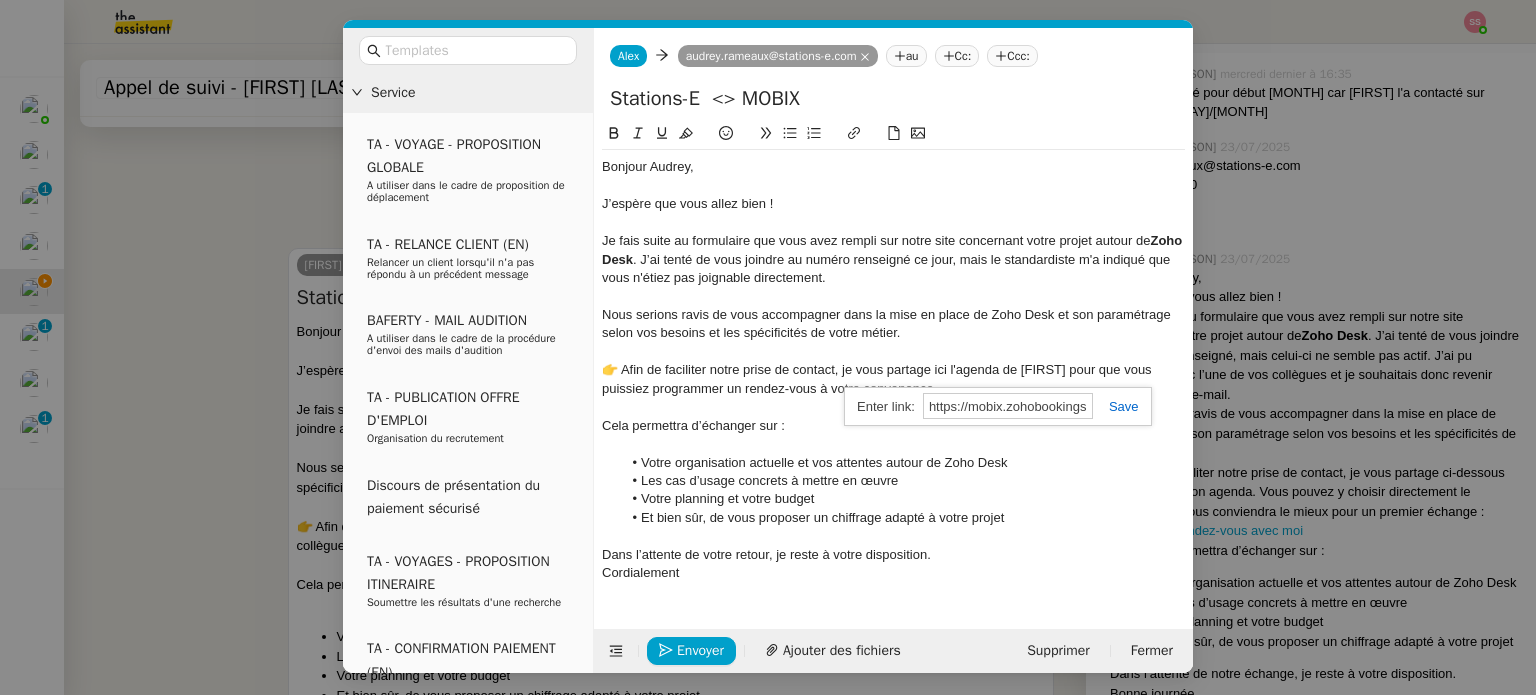 scroll, scrollTop: 0, scrollLeft: 76, axis: horizontal 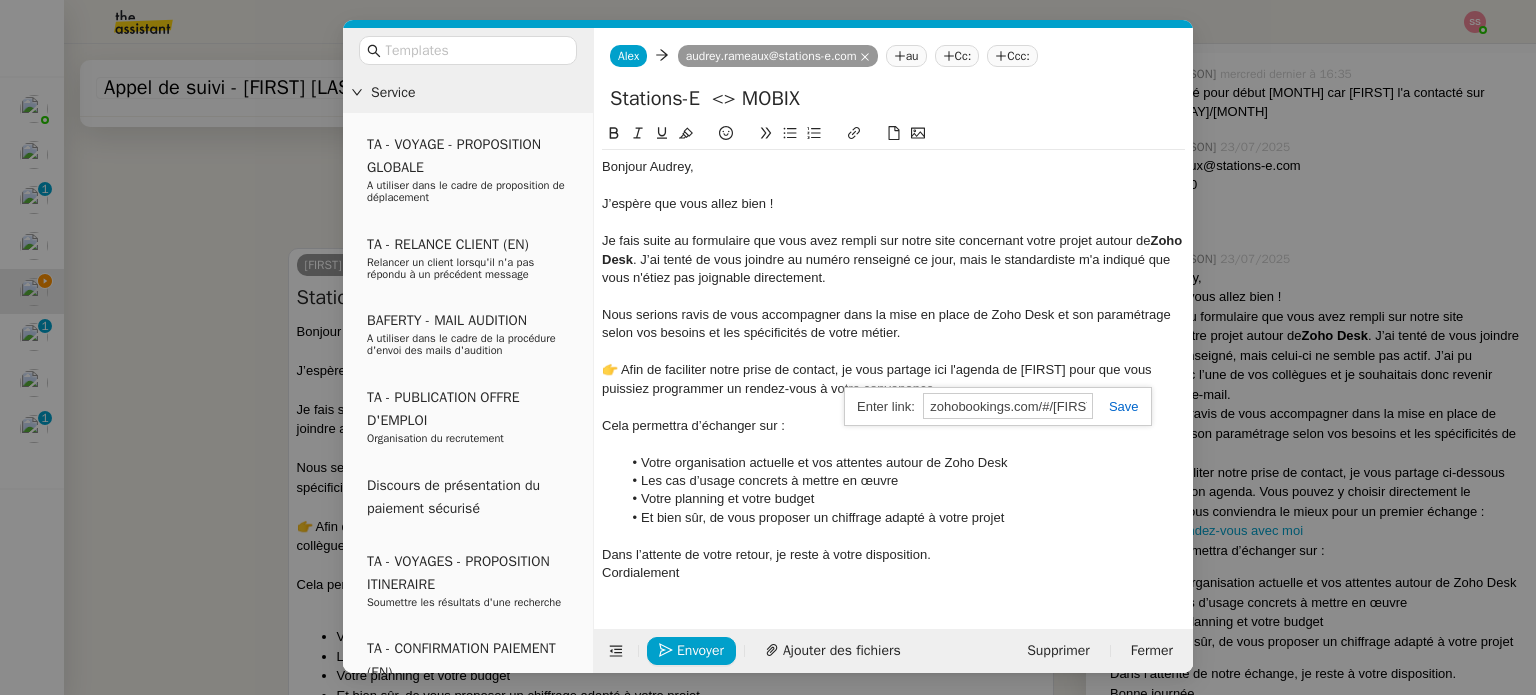 type on "https://mobix.zohobookings.com/#/florian" 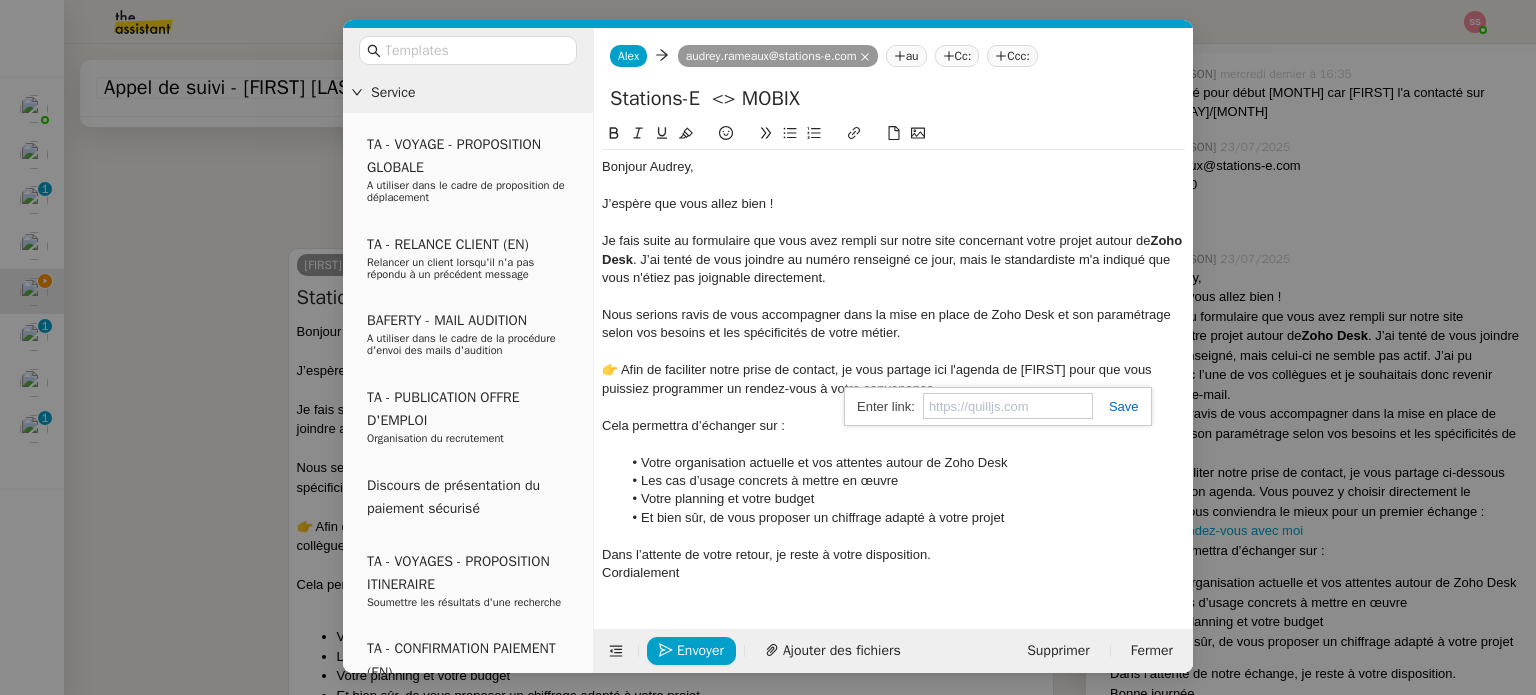 scroll, scrollTop: 0, scrollLeft: 0, axis: both 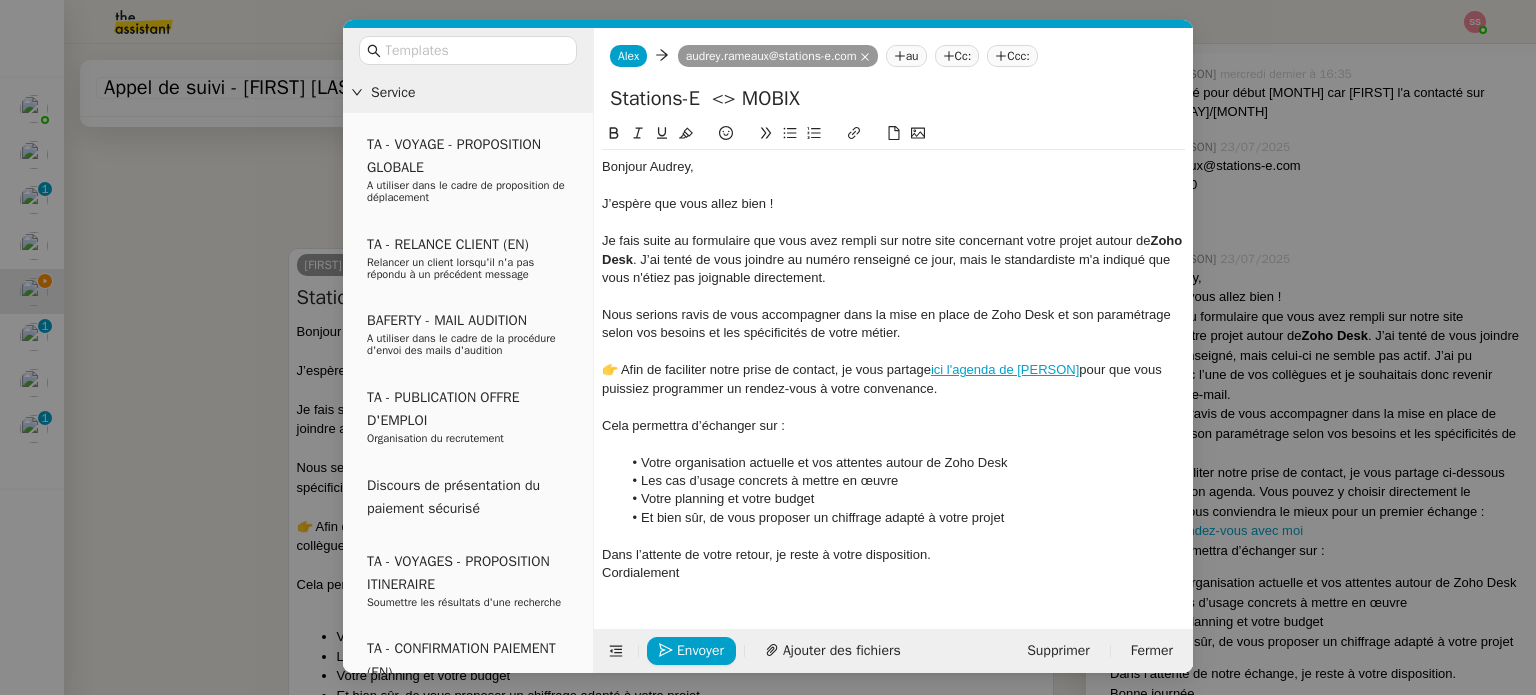 click on "Cela permettra d’échanger sur :" 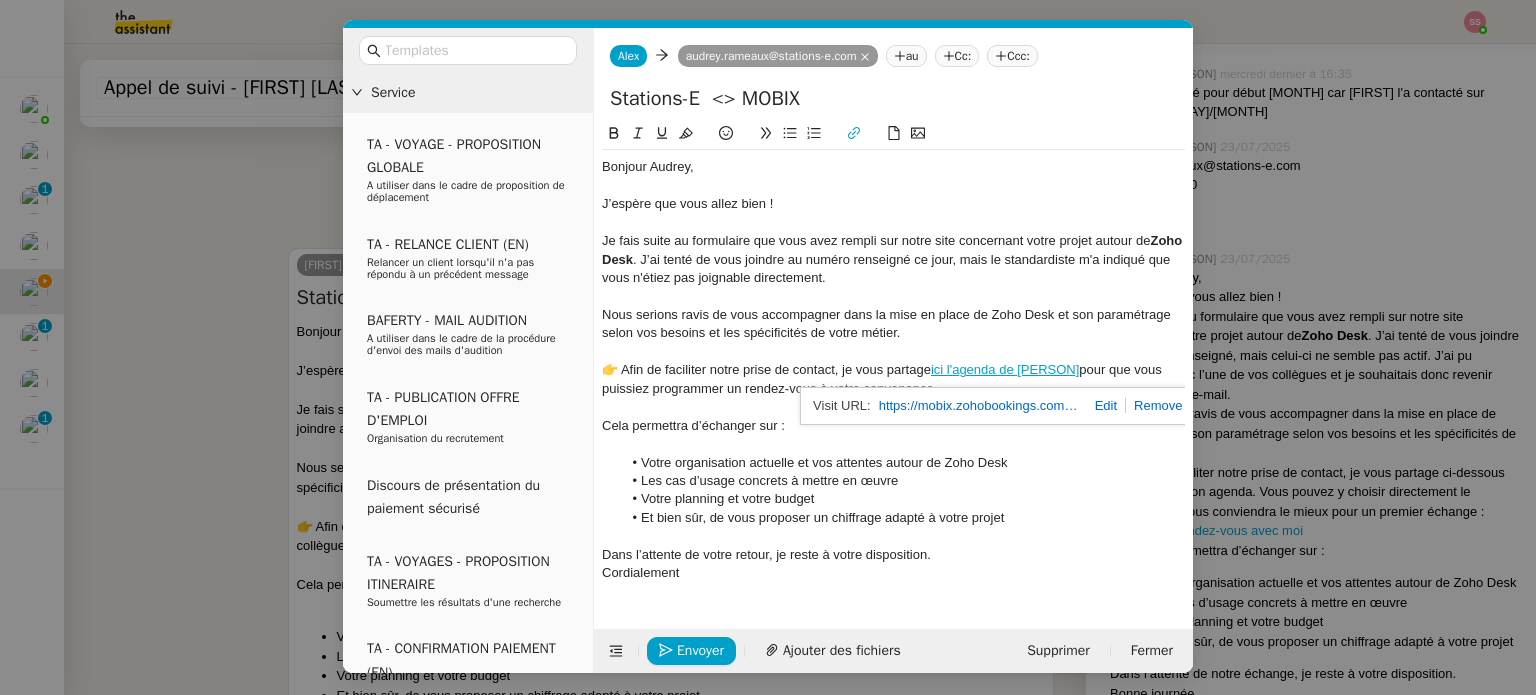click on "Et bien sûr, de vous proposer un chiffrage adapté à votre projet" 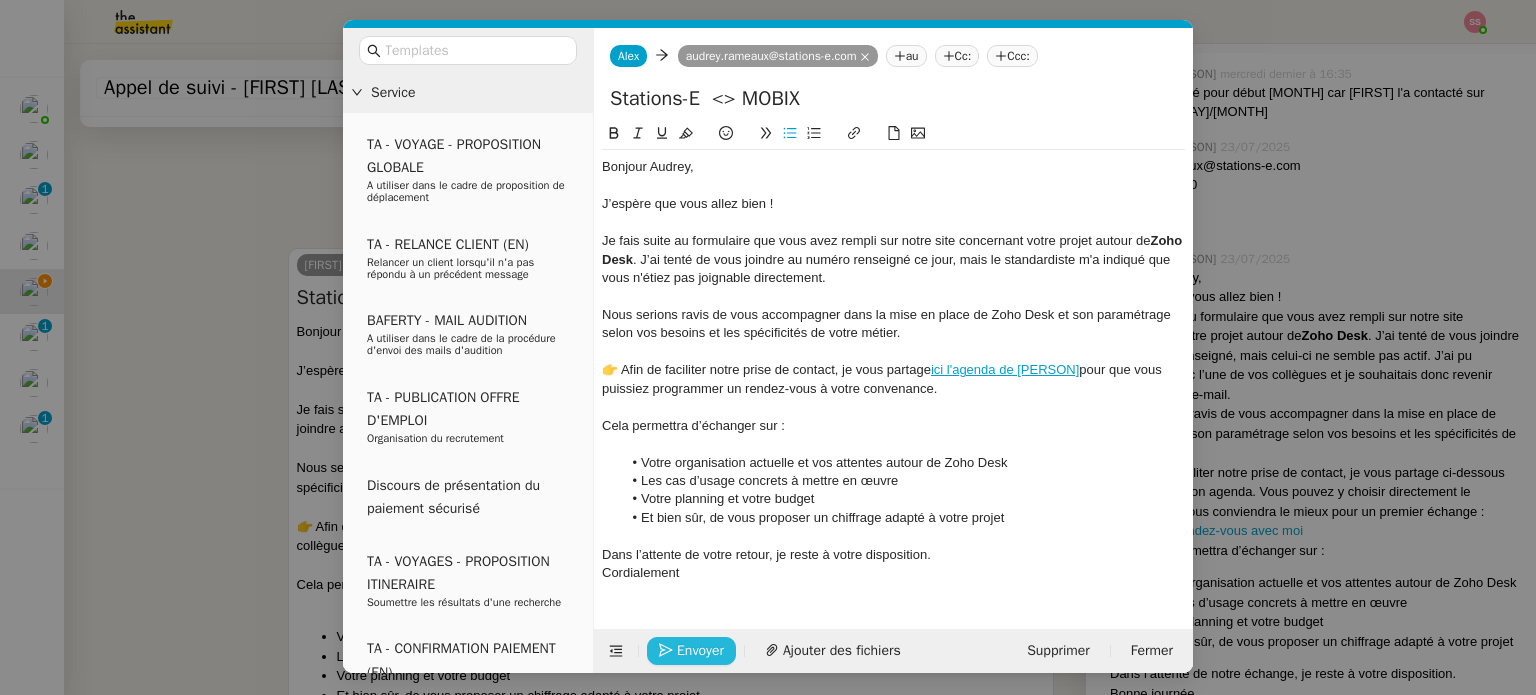 click on "Envoyer" 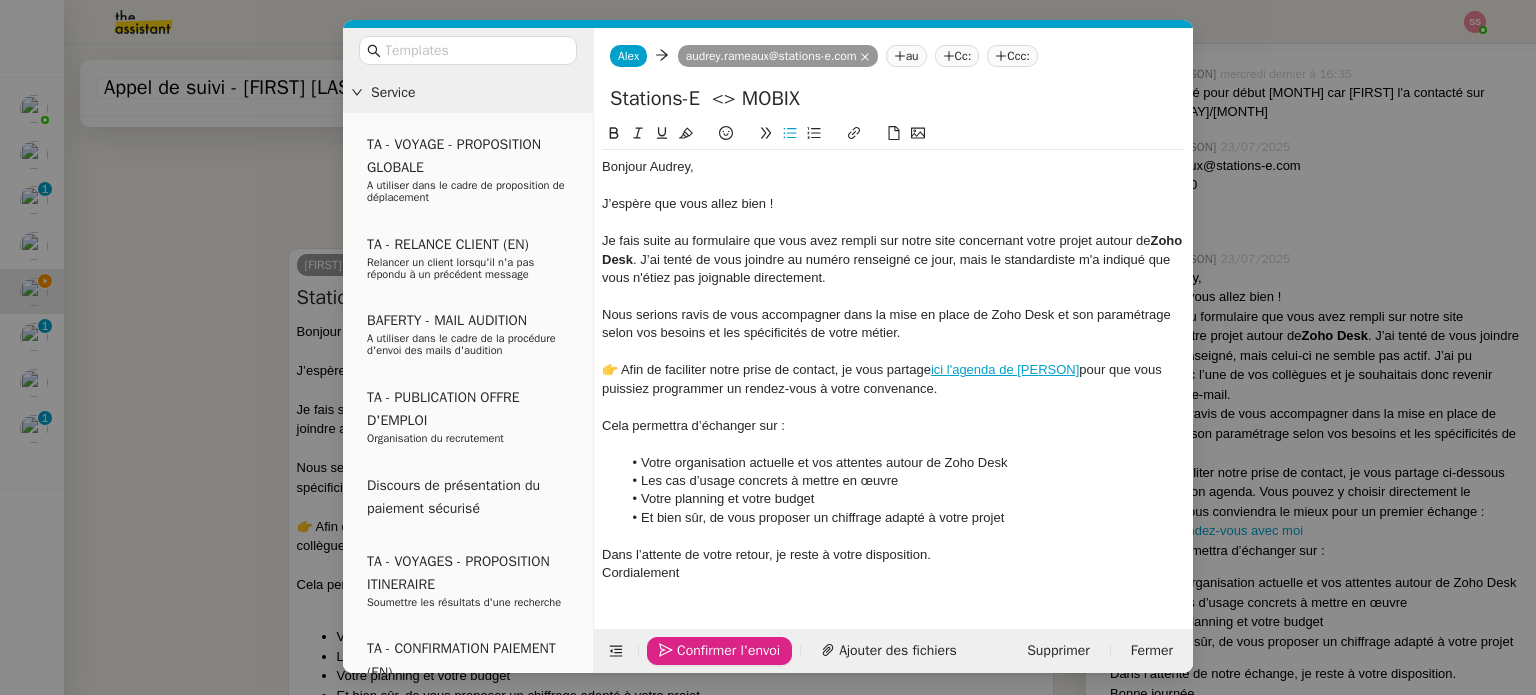 click on "Confirmer l'envoi" 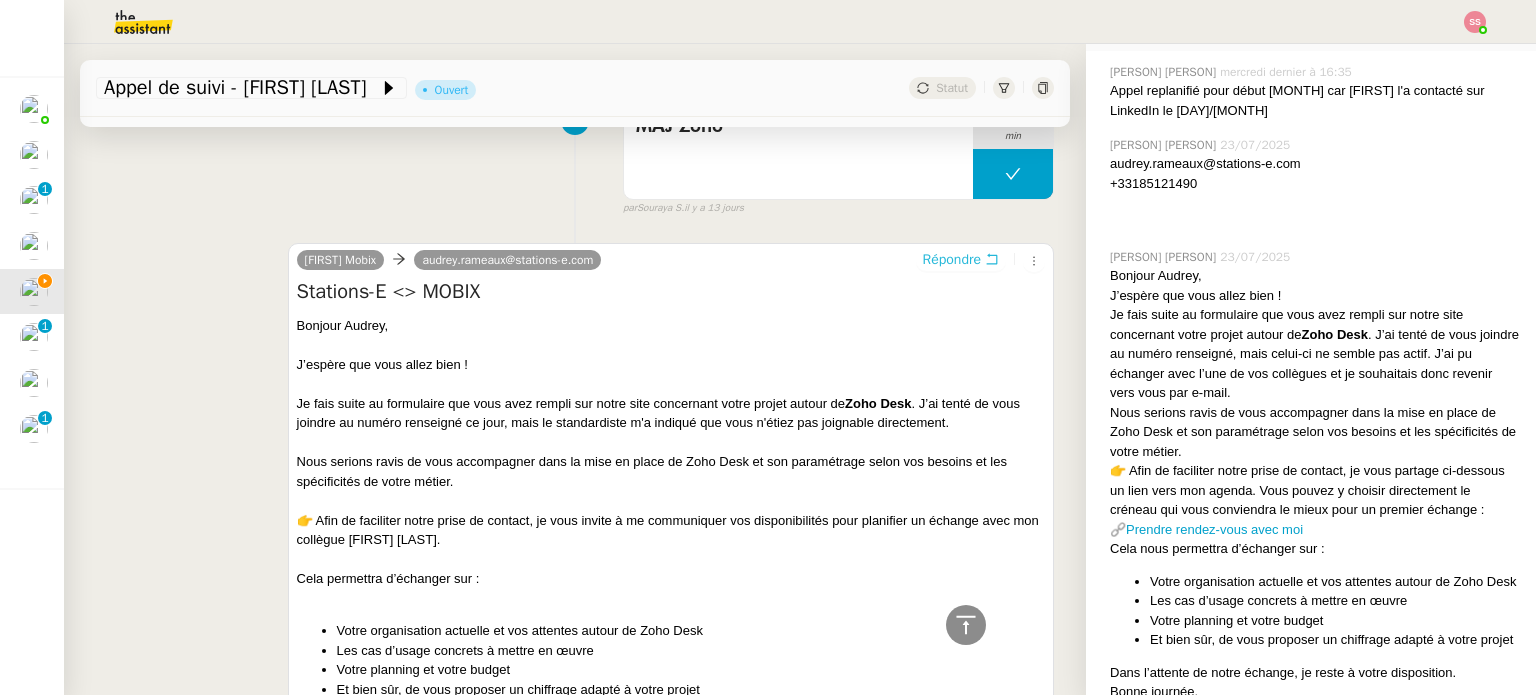 scroll, scrollTop: 1986, scrollLeft: 0, axis: vertical 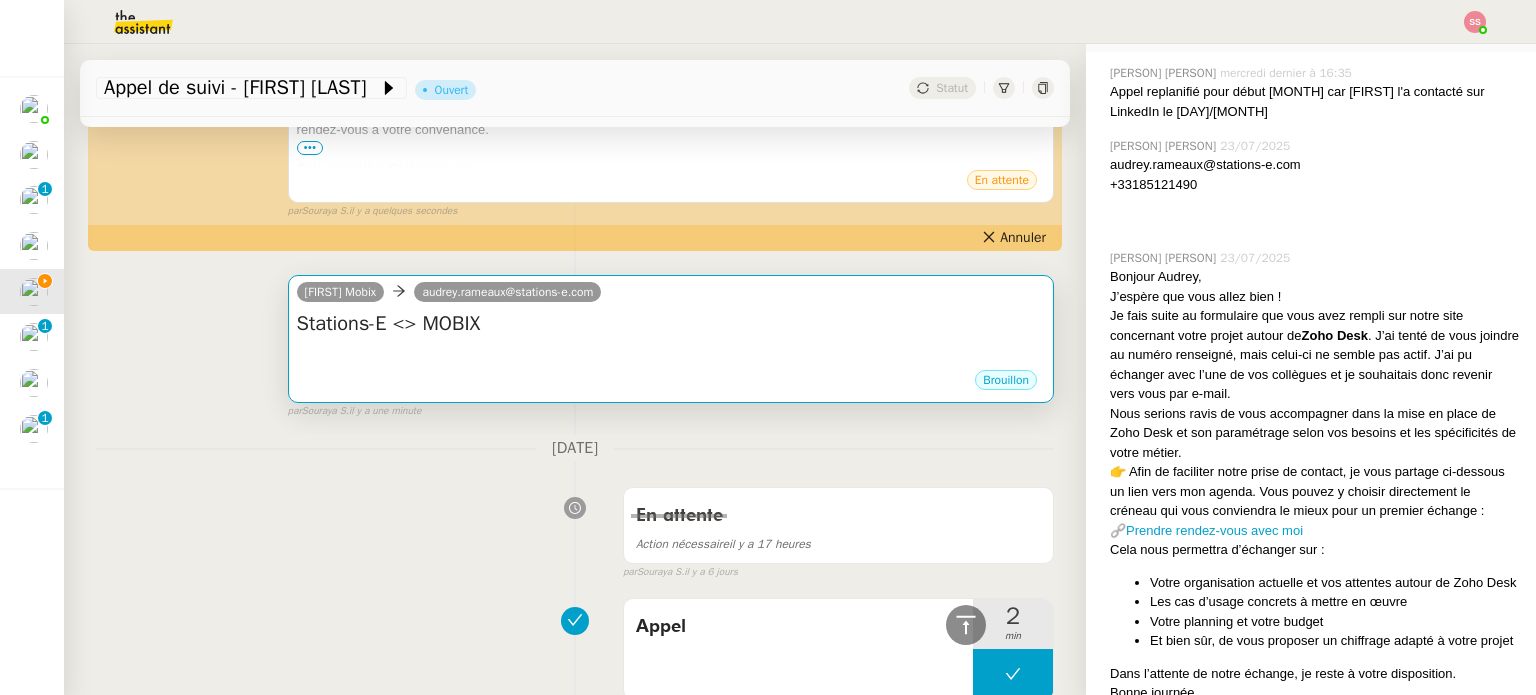 click on "Alex Mobix     audrey.rameaux@stations-e.com" at bounding box center [671, 295] 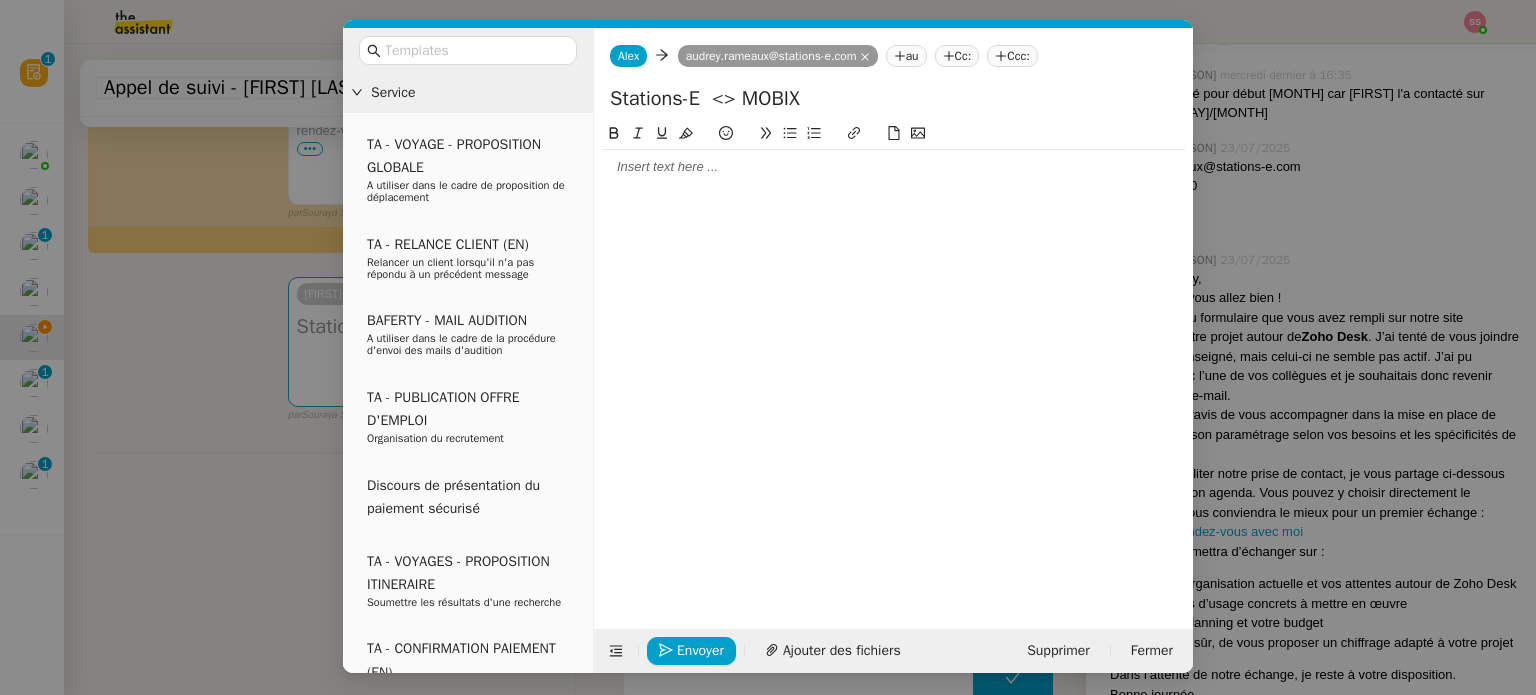 scroll, scrollTop: 401, scrollLeft: 0, axis: vertical 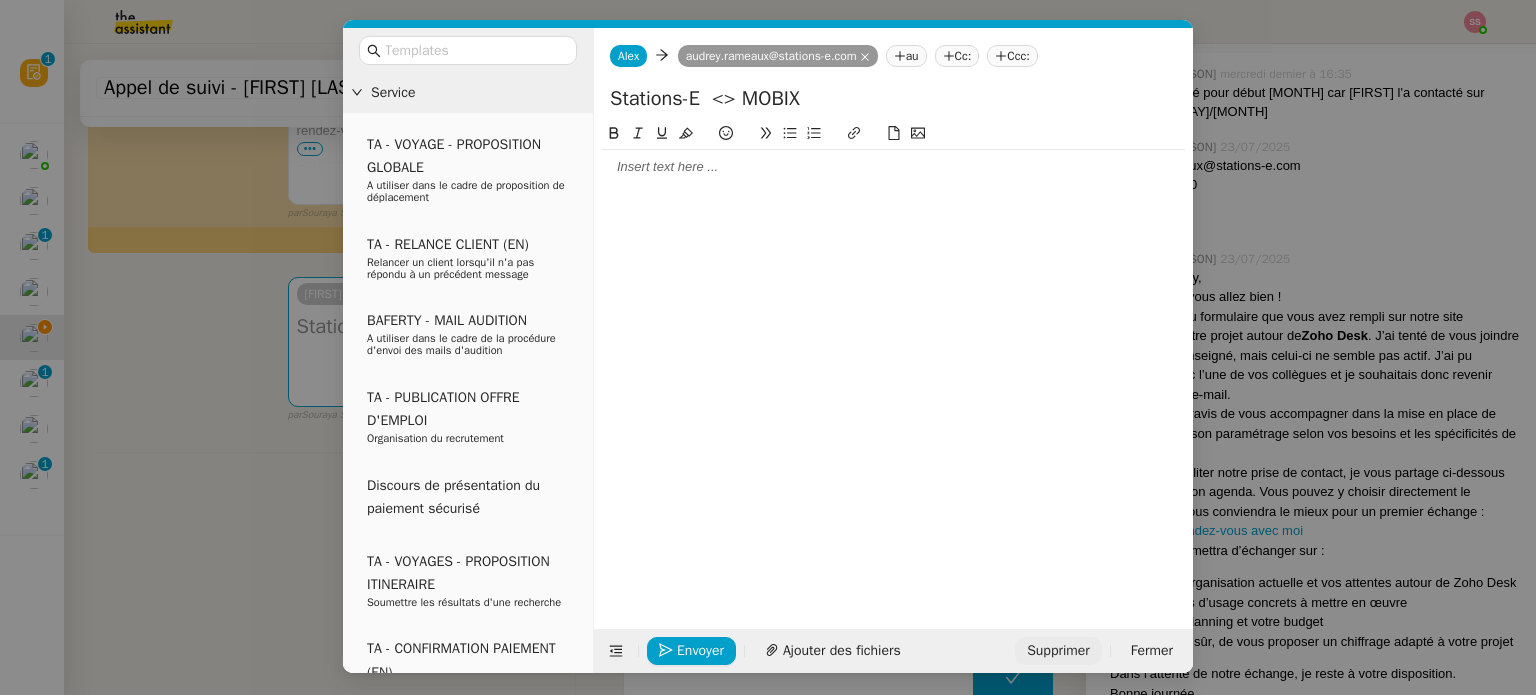 click on "Supprimer" 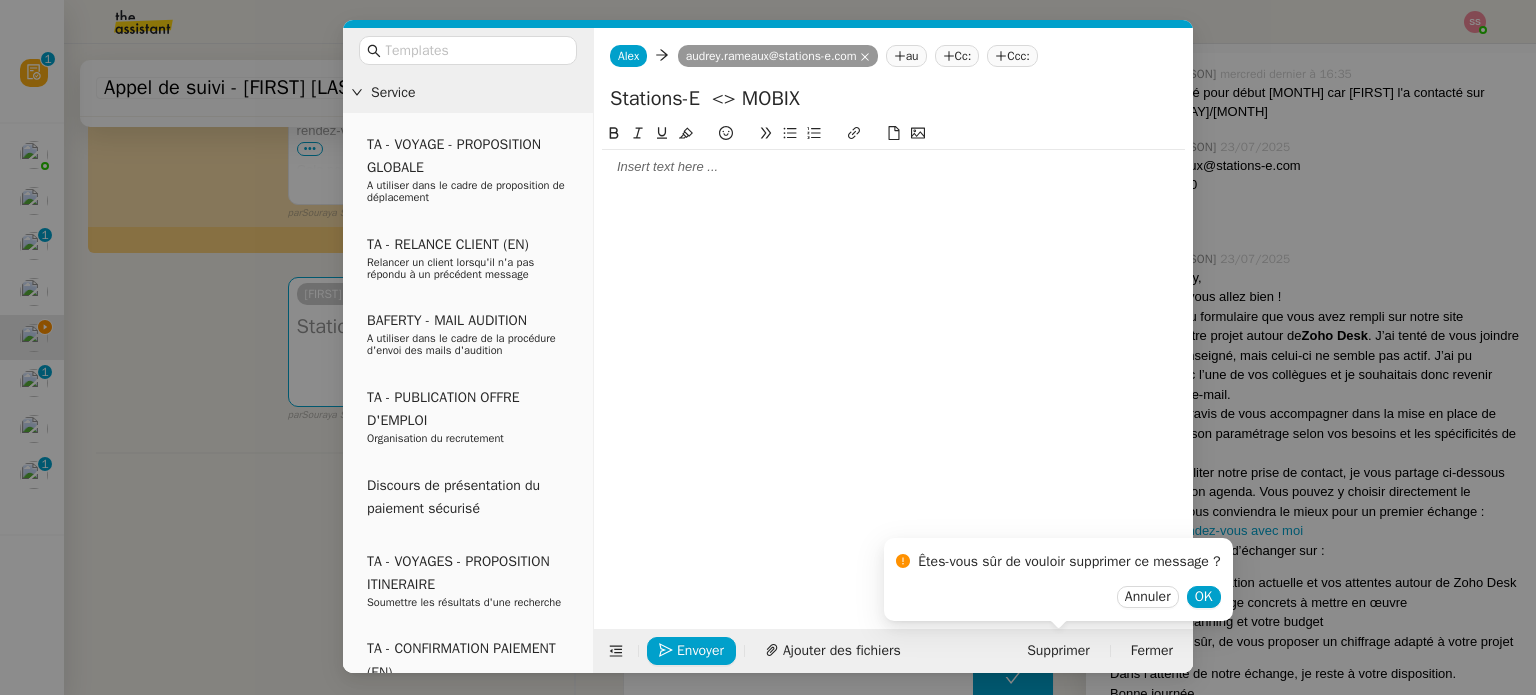 click on "Annuler   OK" at bounding box center [1058, 596] 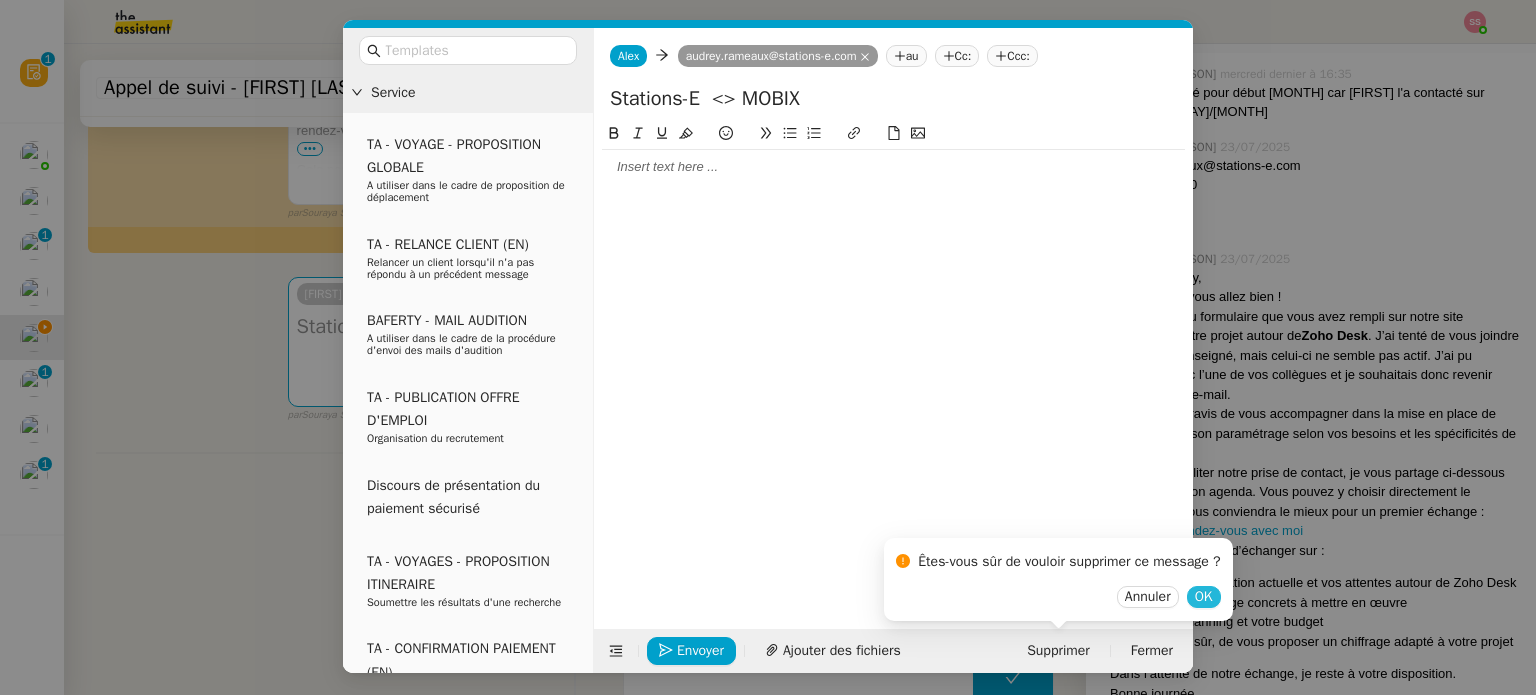 click on "OK" at bounding box center [1204, 597] 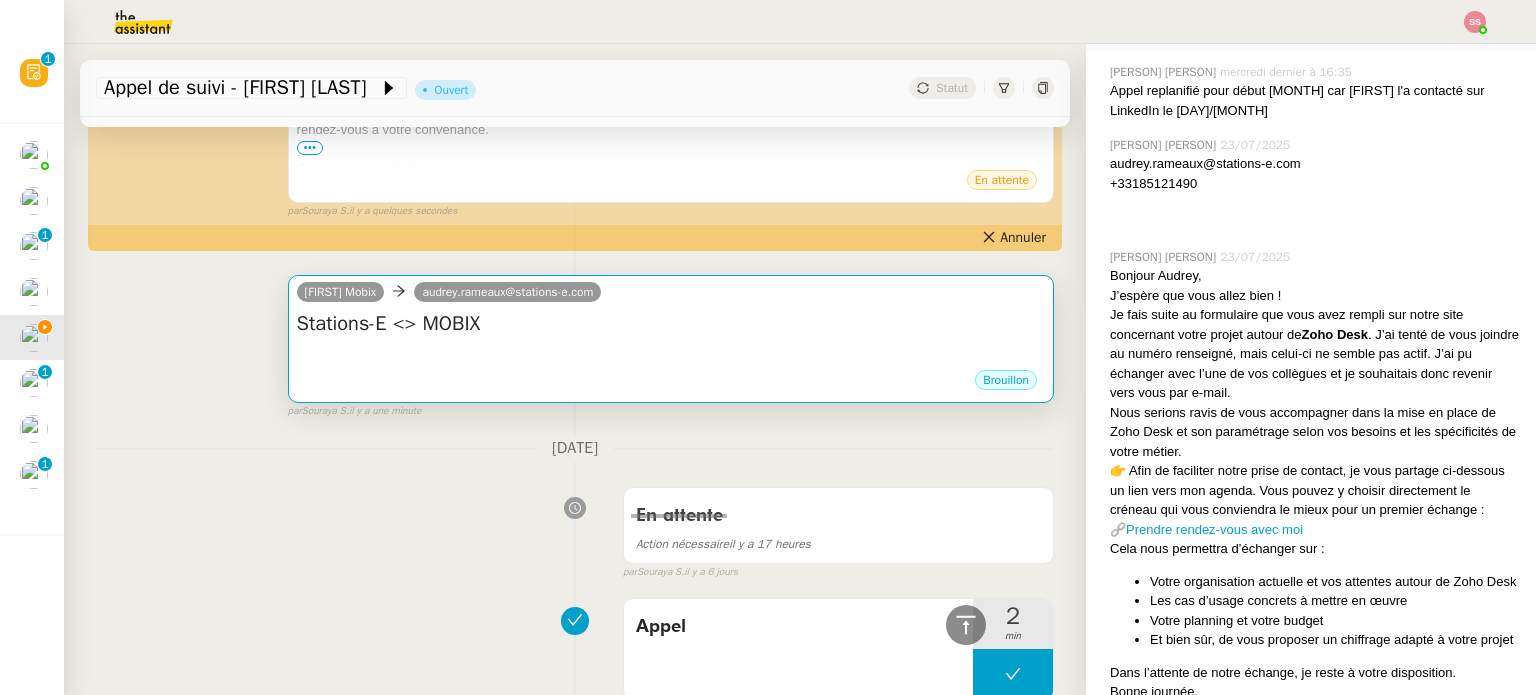 scroll, scrollTop: 400, scrollLeft: 0, axis: vertical 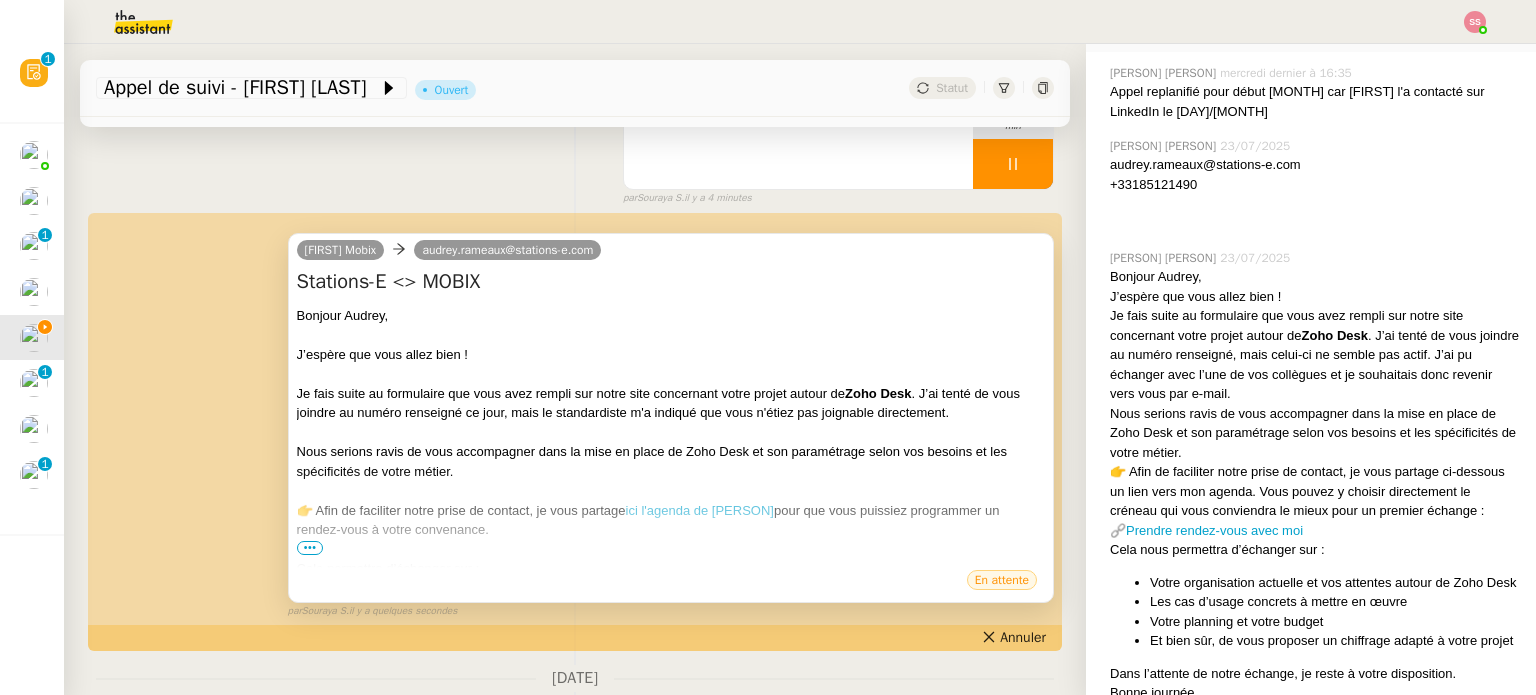 click on "•••" at bounding box center (310, 548) 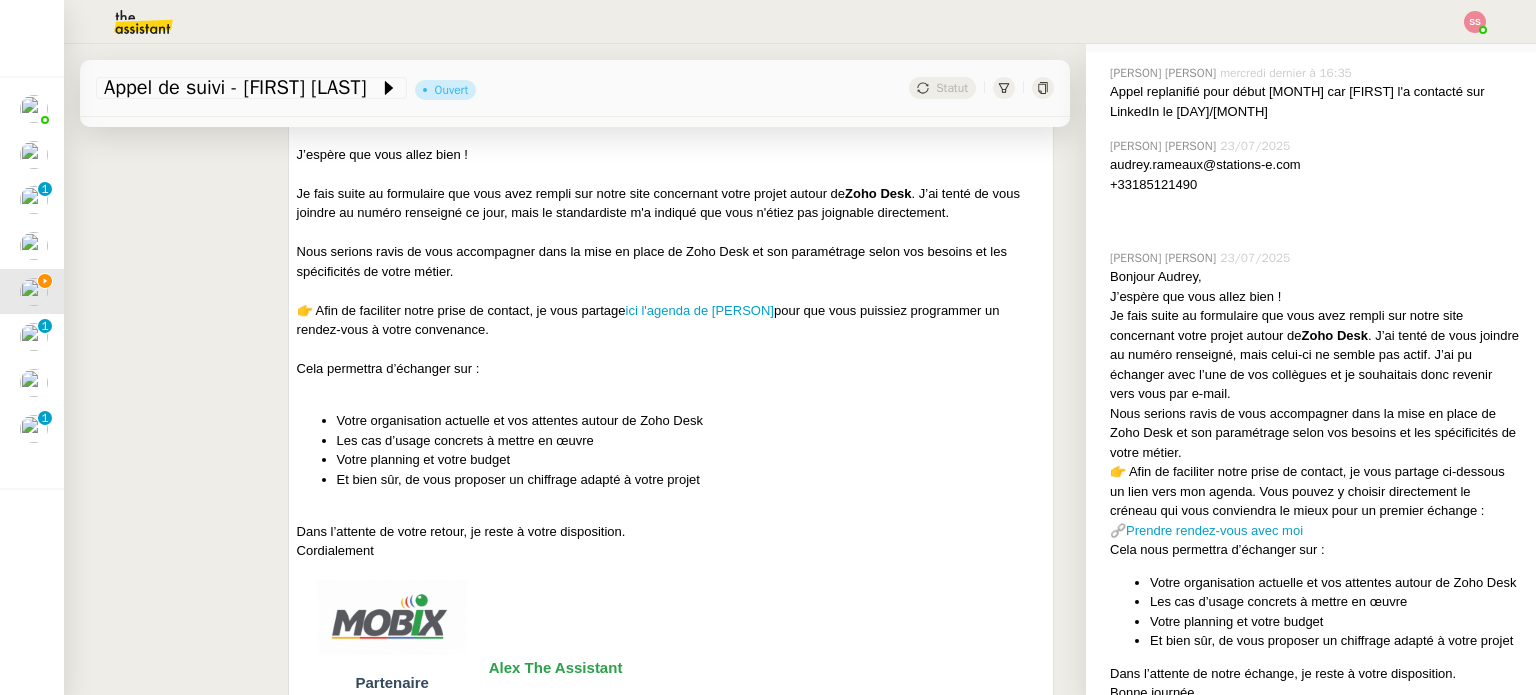 scroll, scrollTop: 0, scrollLeft: 0, axis: both 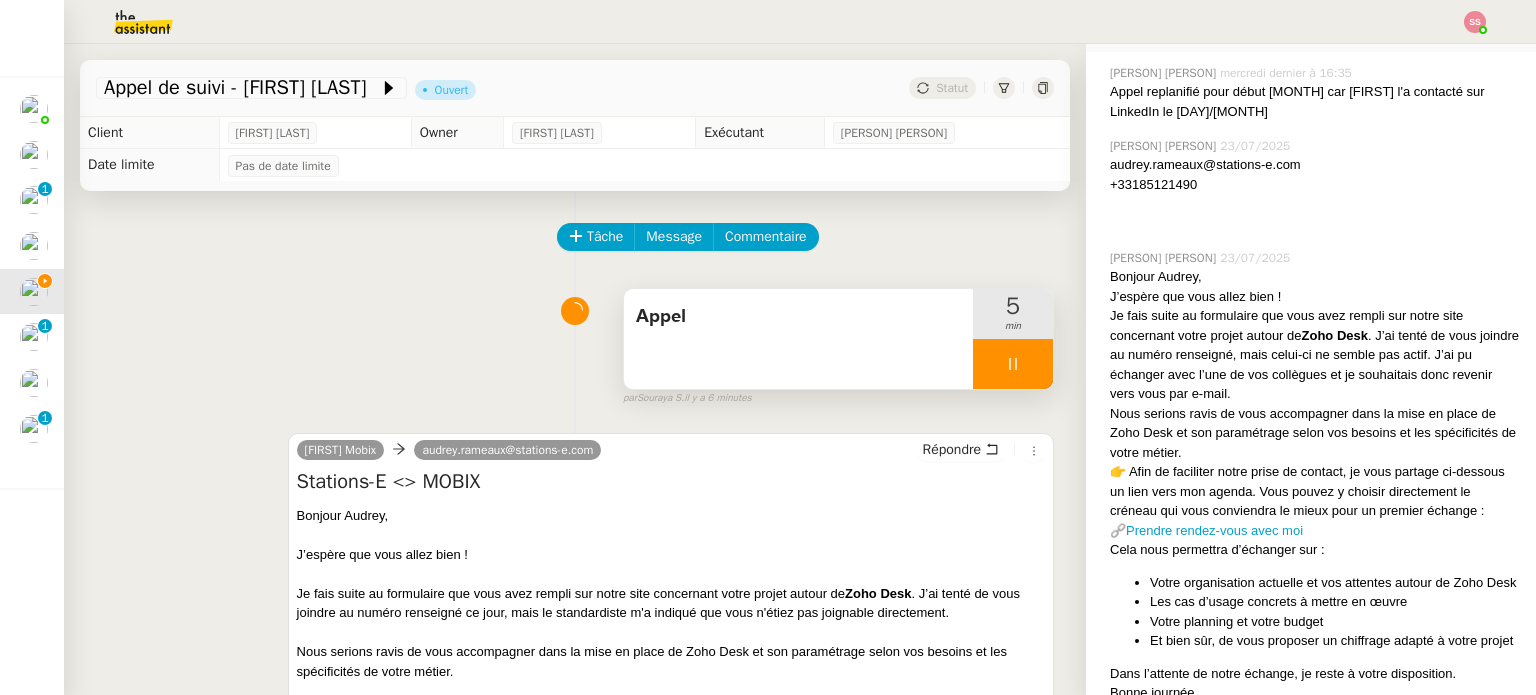 click at bounding box center [1013, 364] 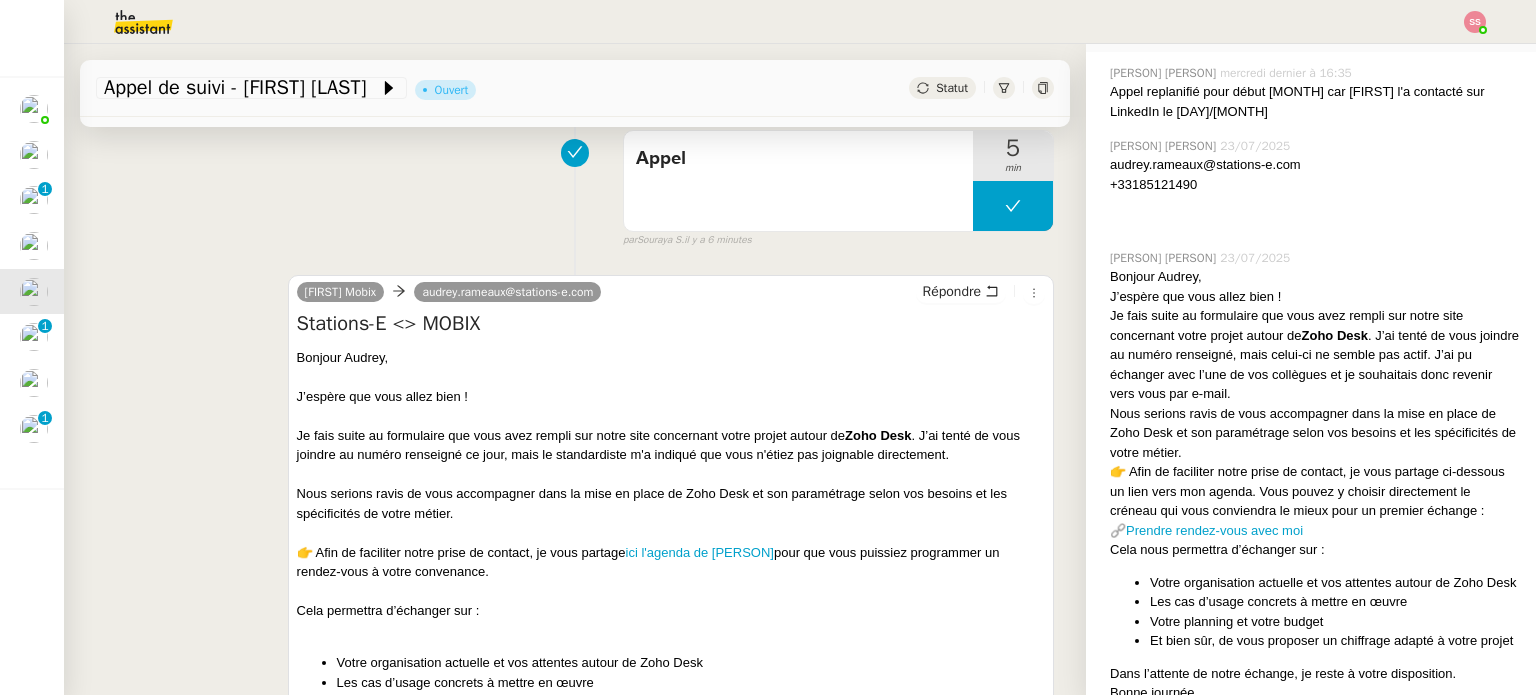 scroll, scrollTop: 500, scrollLeft: 0, axis: vertical 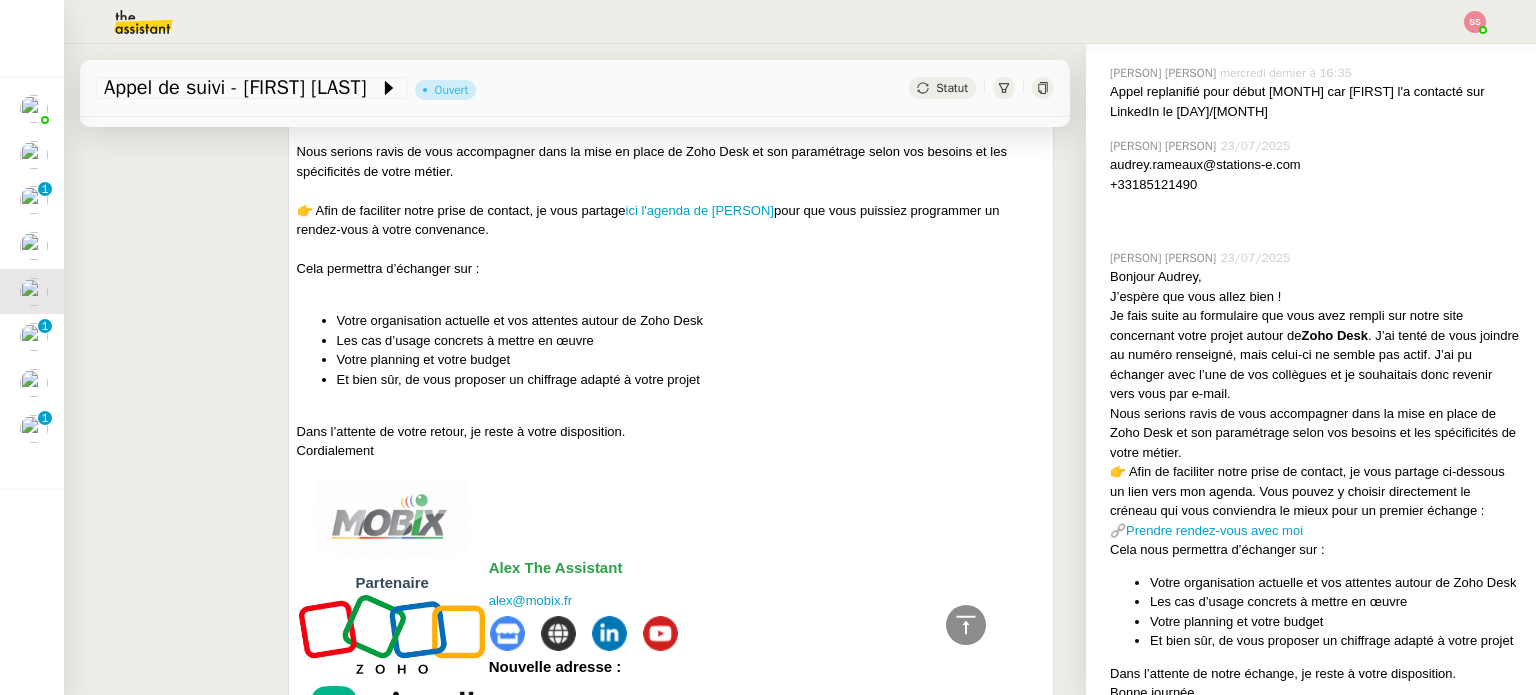 click on "Statut" 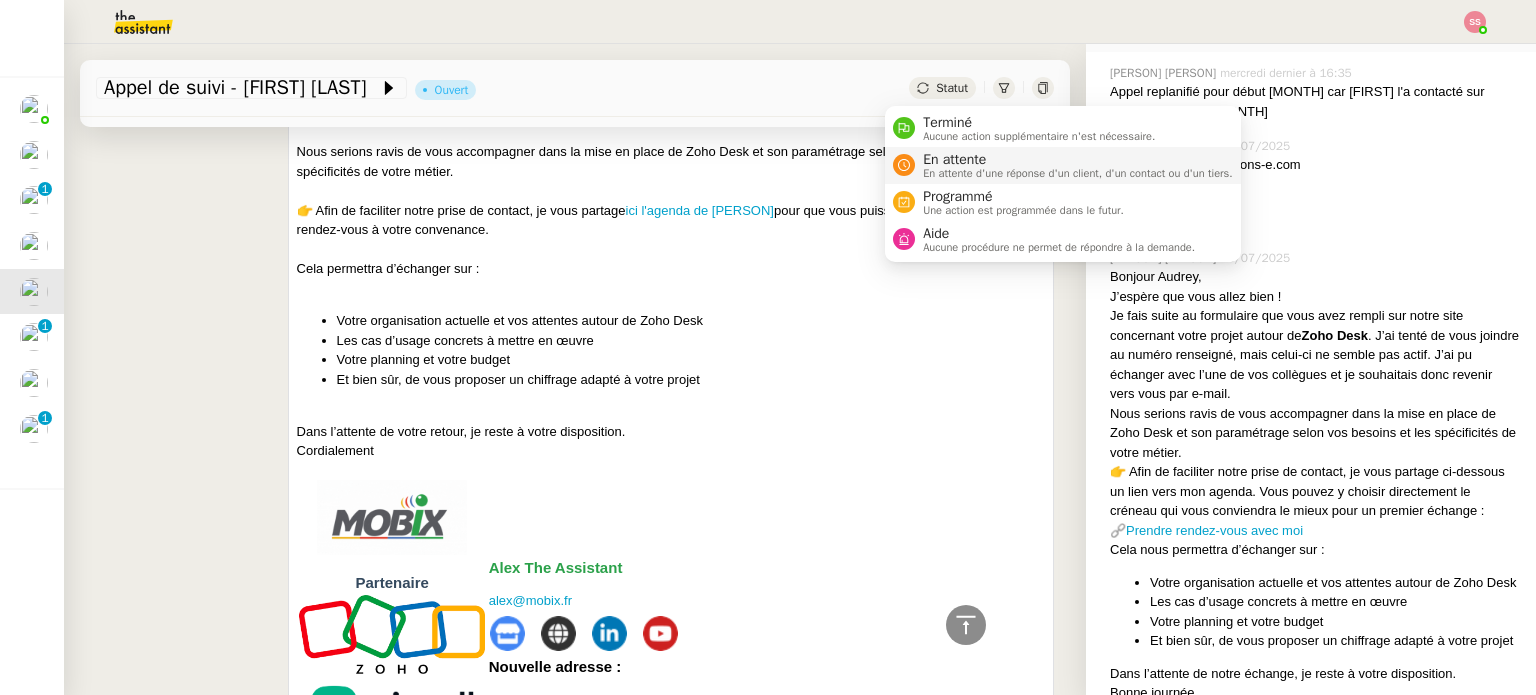 click on "En attente En attente d'une réponse d'un client, d'un contact ou d'un tiers." at bounding box center (1063, 165) 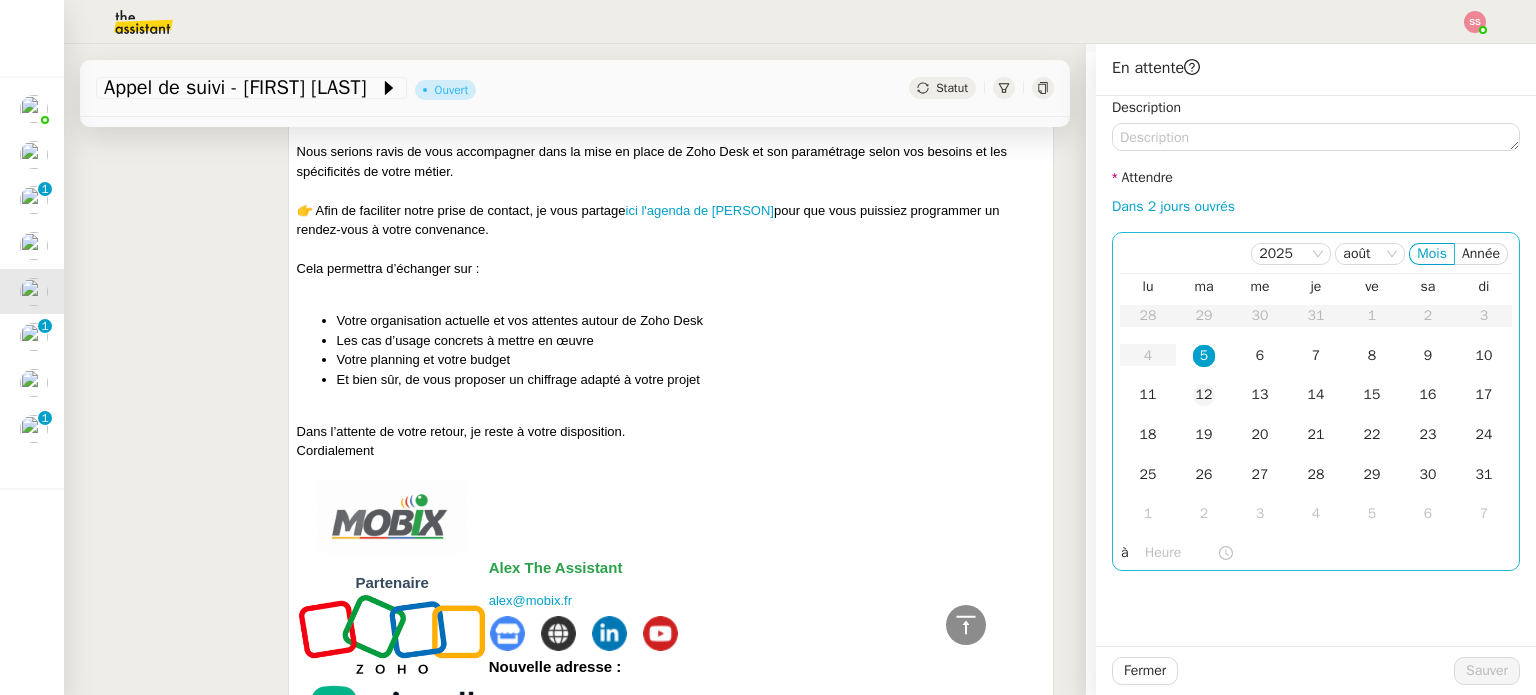 click on "12" 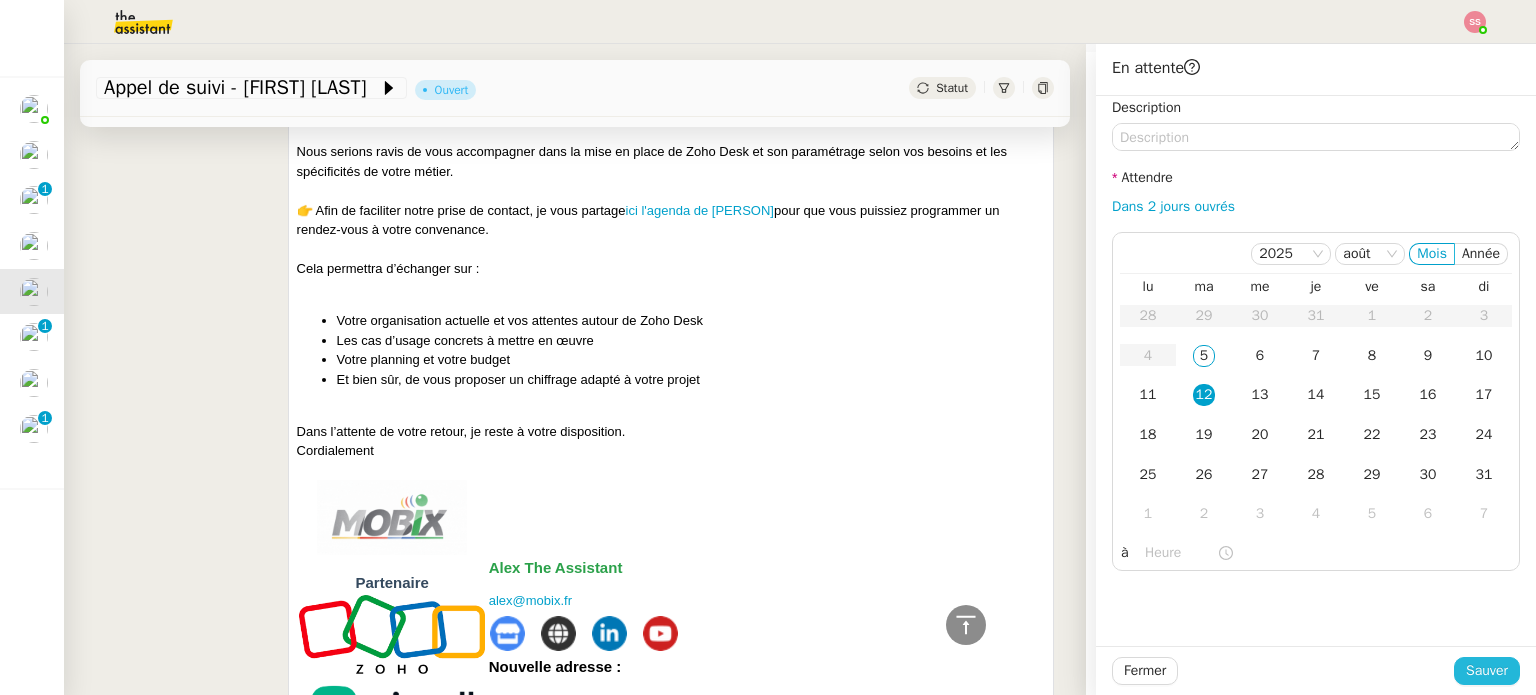 click on "Sauver" 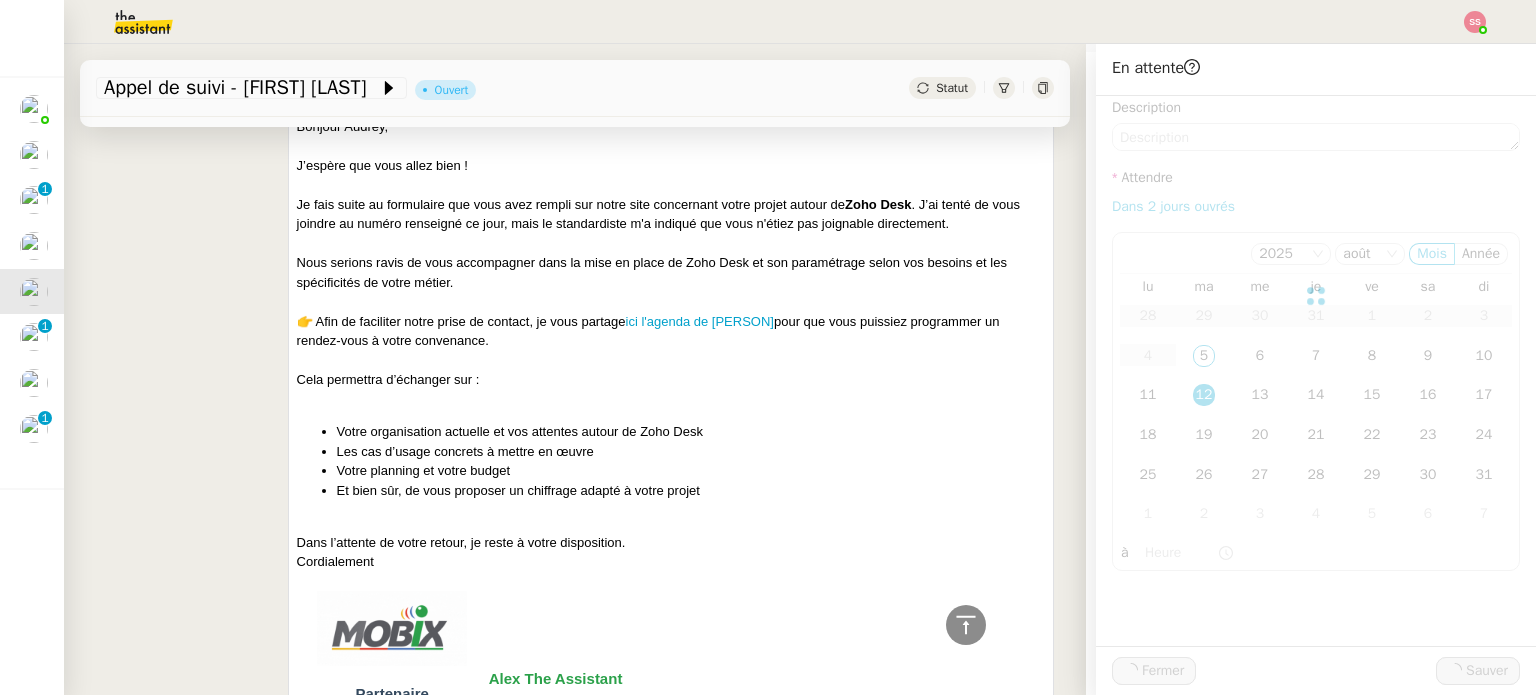 scroll, scrollTop: 610, scrollLeft: 0, axis: vertical 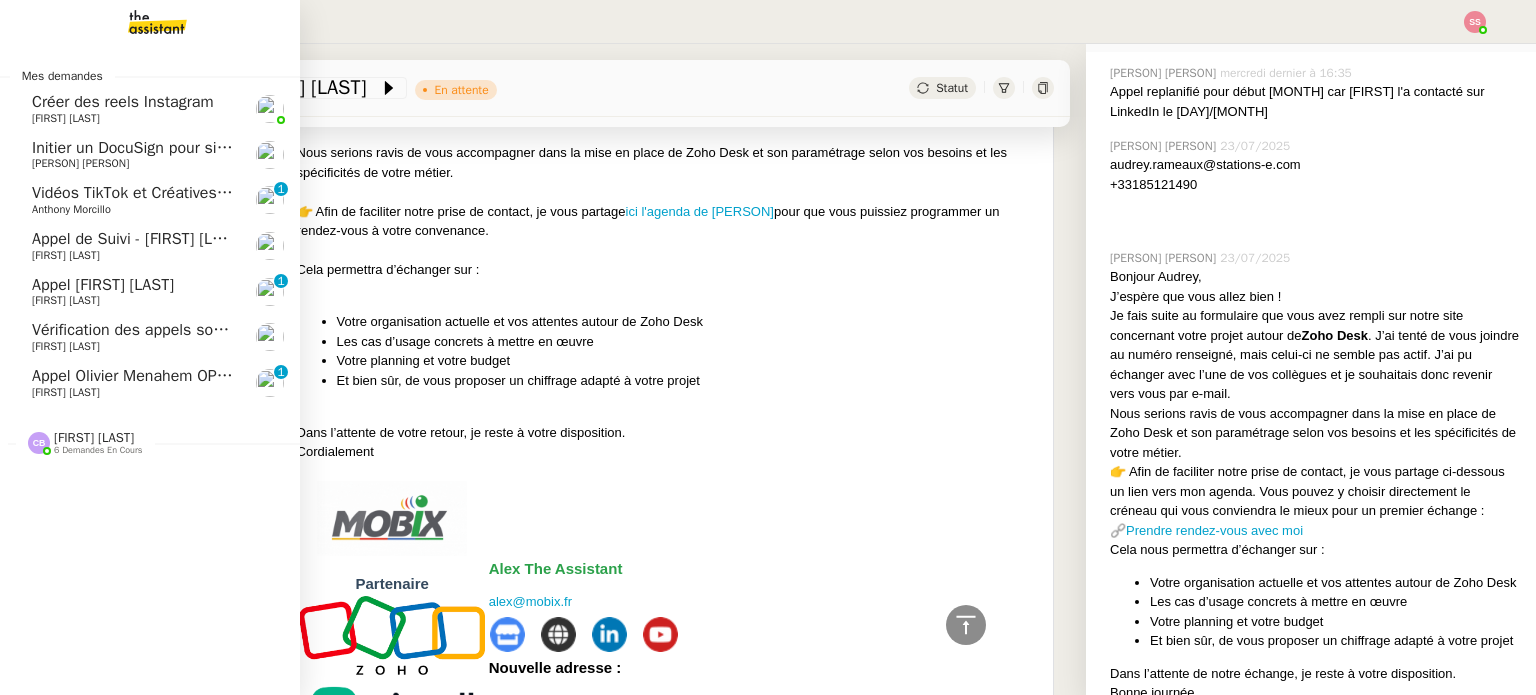 click on "Appel de Suivi - Youssouf Bathily - BS Protection    Florian Parant" 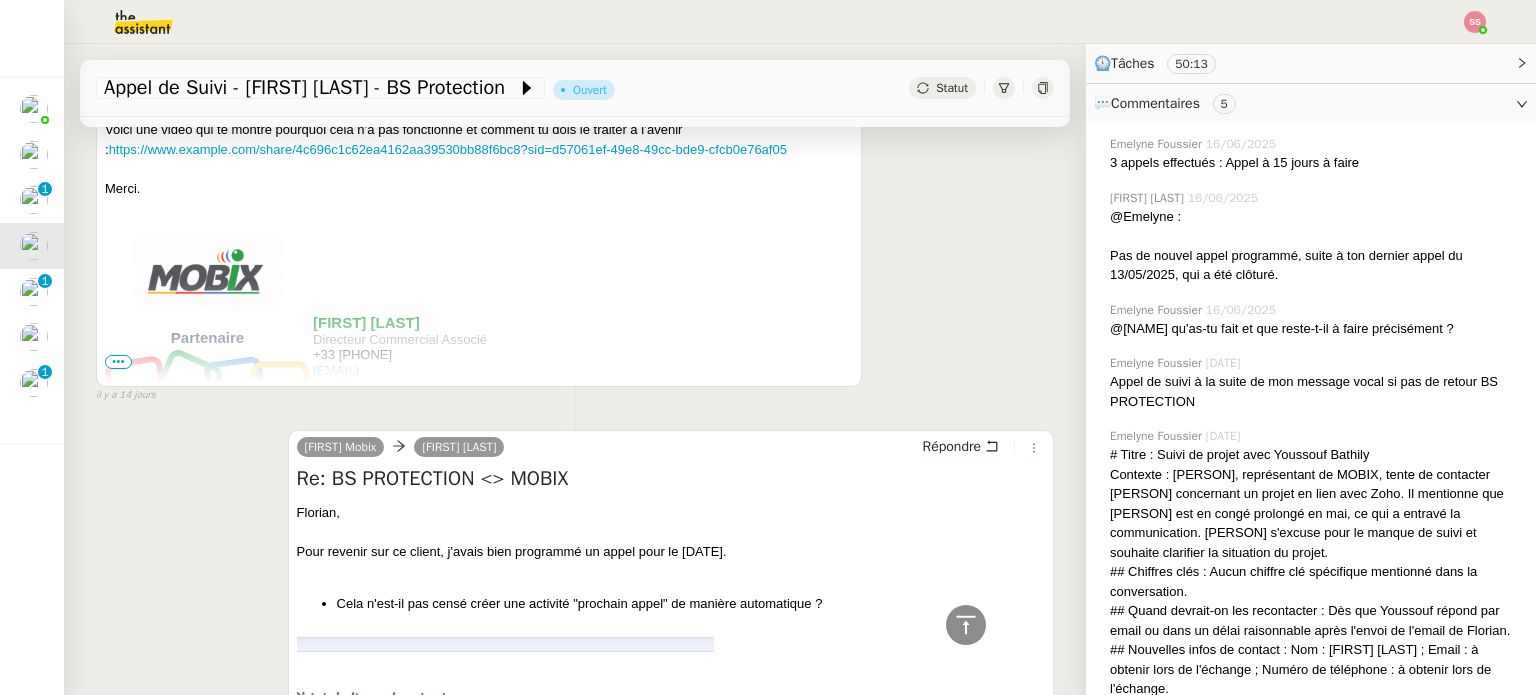 scroll, scrollTop: 474, scrollLeft: 0, axis: vertical 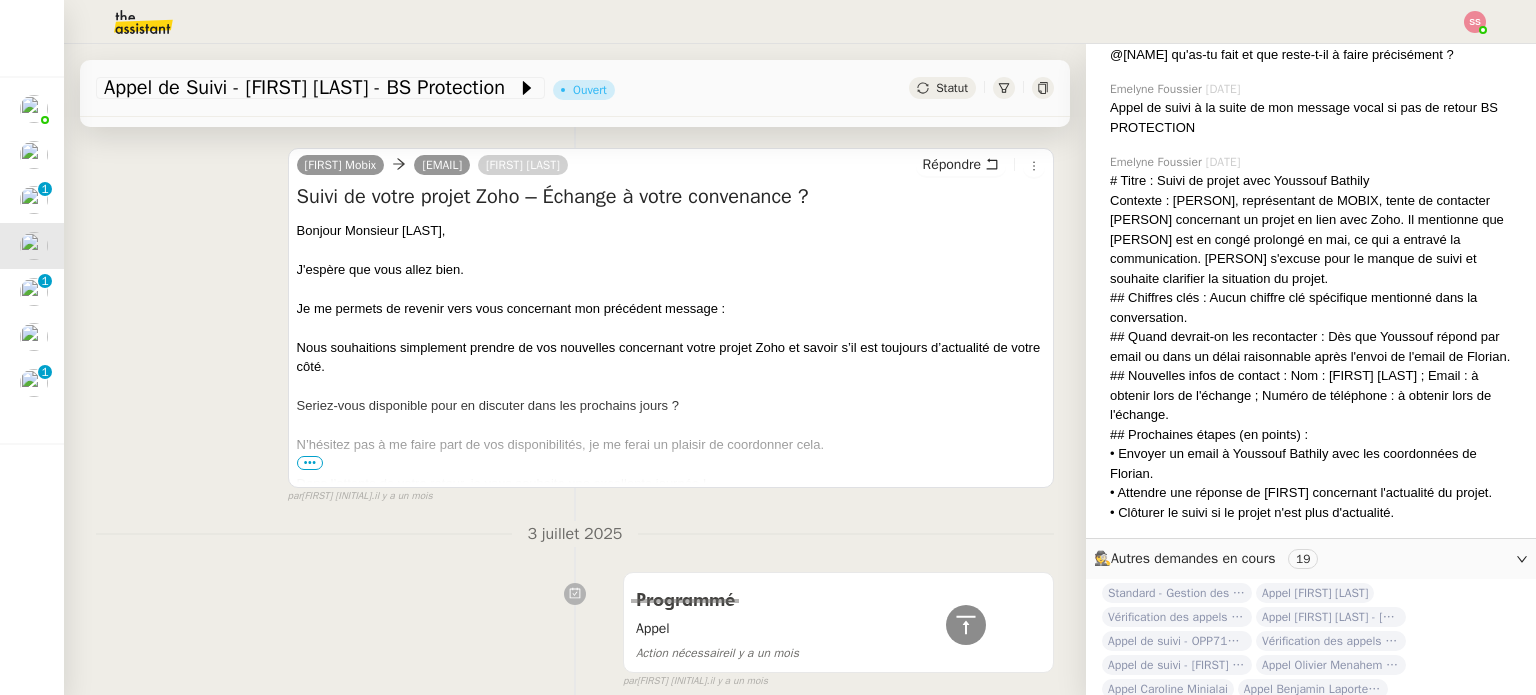 click on "•••" at bounding box center [310, 463] 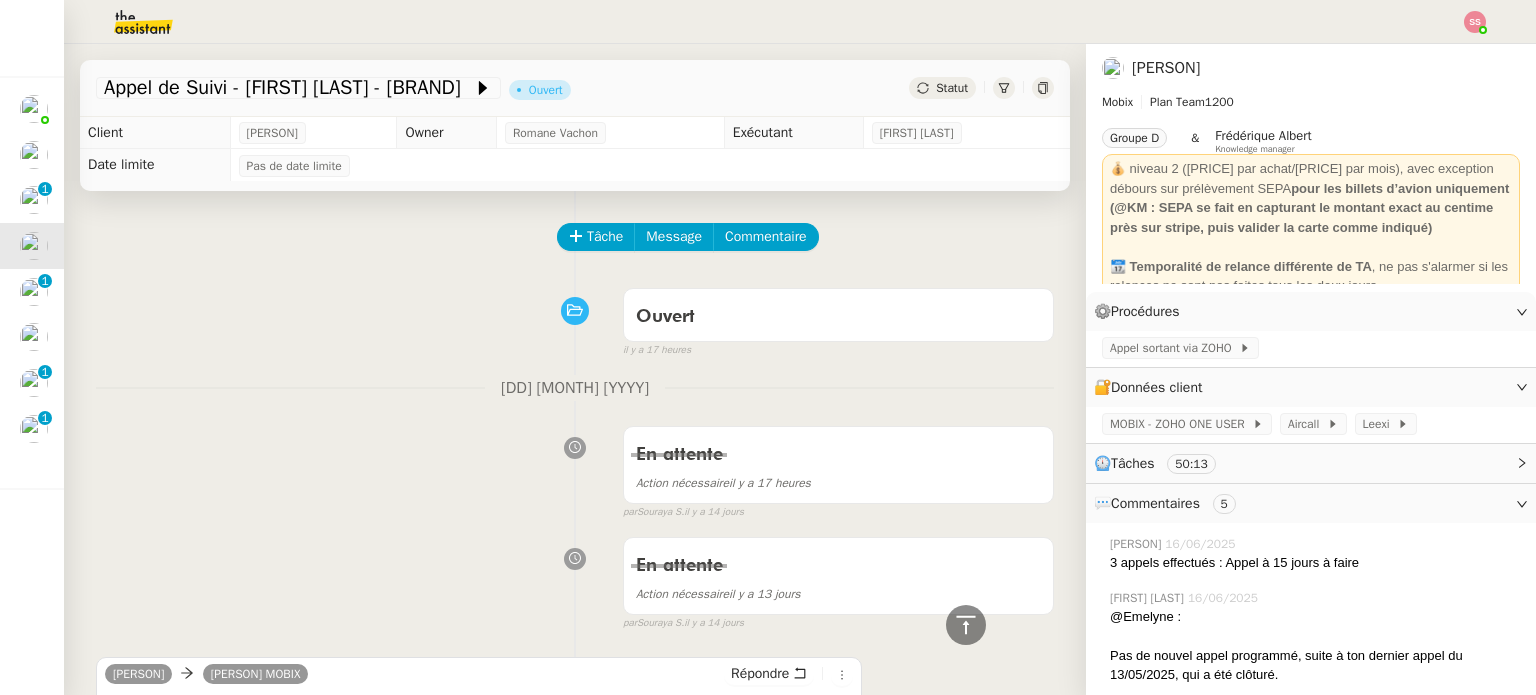 scroll, scrollTop: 0, scrollLeft: 0, axis: both 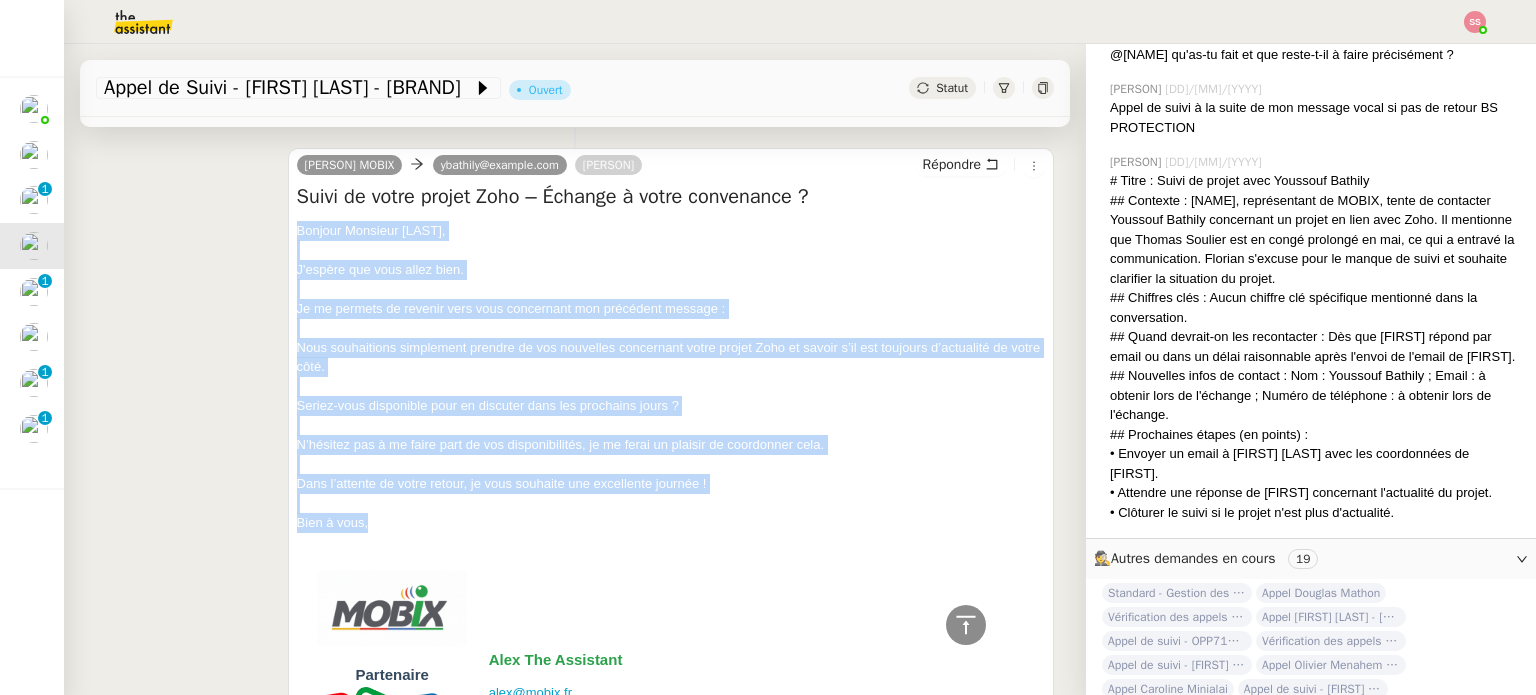 drag, startPoint x: 291, startPoint y: 232, endPoint x: 380, endPoint y: 522, distance: 303.34964 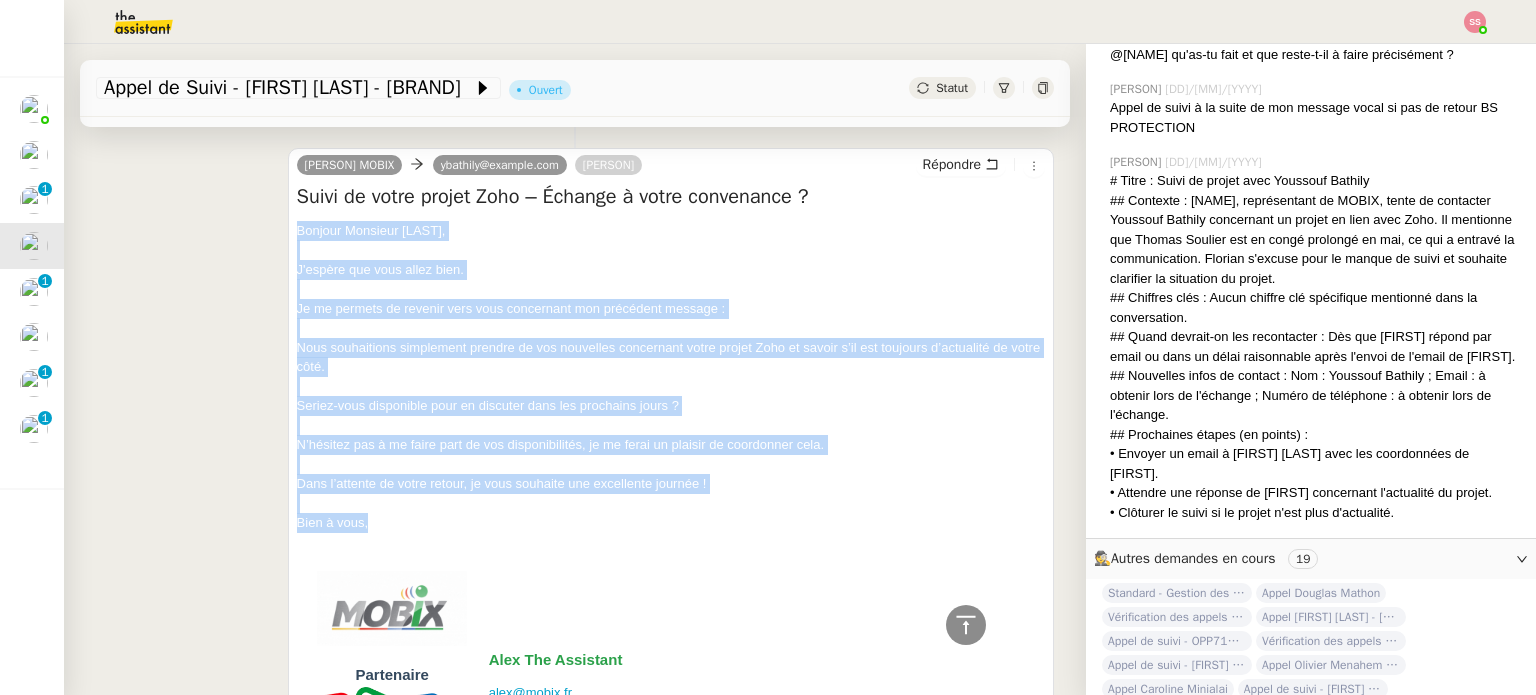 click on "Bonjour Monsieur Bathily, J'espère que vous allez bien.  Je me permets de revenir vers vous concernant mon précédent message :  Nous souhaitions simplement prendre de vos nouvelles concernant votre projet Zoho et savoir s’il est toujours d’actualité de votre côté. Seriez-vous disponible pour en discuter dans les prochains jours ? N’hésitez pas à me faire part de vos disponibilités, je me ferai un plaisir de coordonner cela. Dans l’attente de votre retour, je vous souhaite une excellente journée ! Bien à vous," at bounding box center (671, 1089) 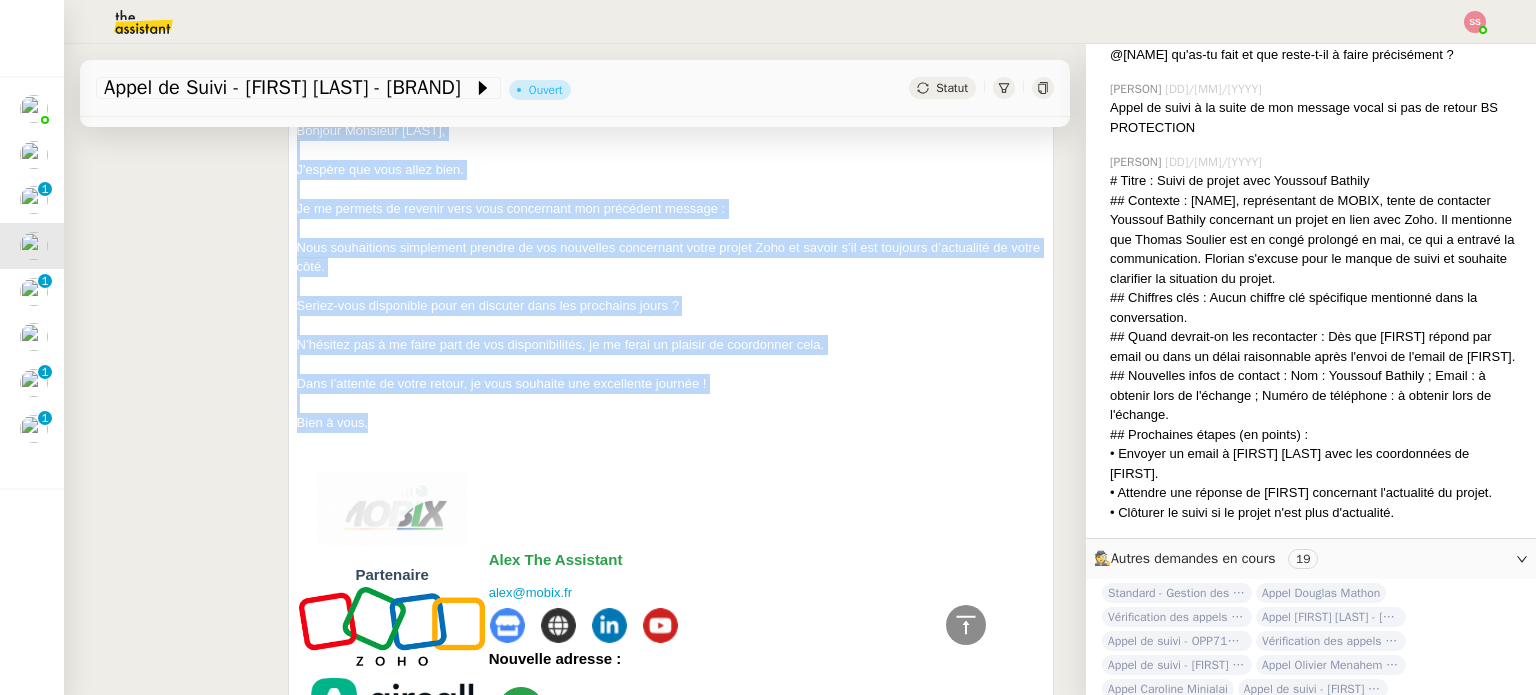 copy on "Bonjour Monsieur Bathily, J'espère que vous allez bien.  Je me permets de revenir vers vous concernant mon précédent message :  Nous souhaitions simplement prendre de vos nouvelles concernant votre projet Zoho et savoir s’il est toujours d’actualité de votre côté. Seriez-vous disponible pour en discuter dans les prochains jours ? N’hésitez pas à me faire part de vos disponibilités, je me ferai un plaisir de coordonner cela. Dans l’attente de votre retour, je vous souhaite une excellente journée ! Bien à vous," 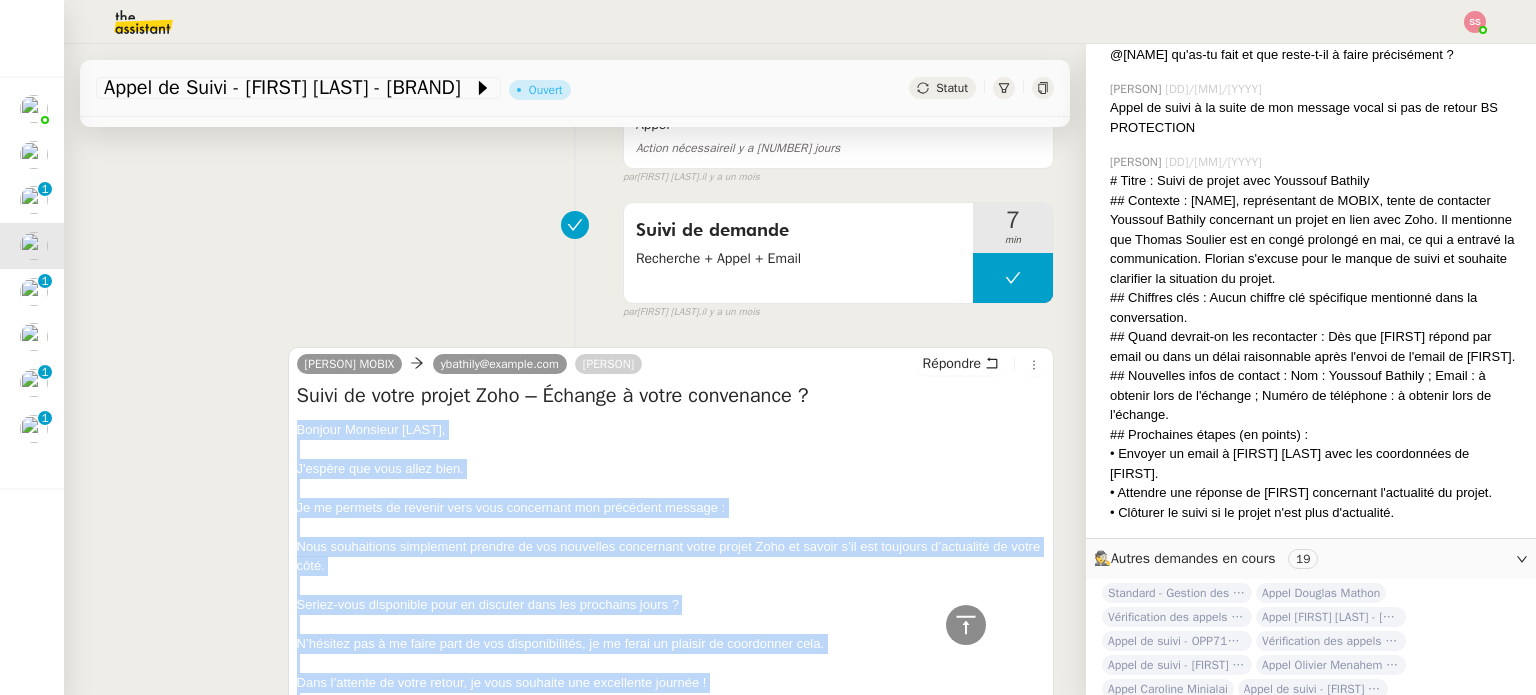 scroll, scrollTop: 4210, scrollLeft: 0, axis: vertical 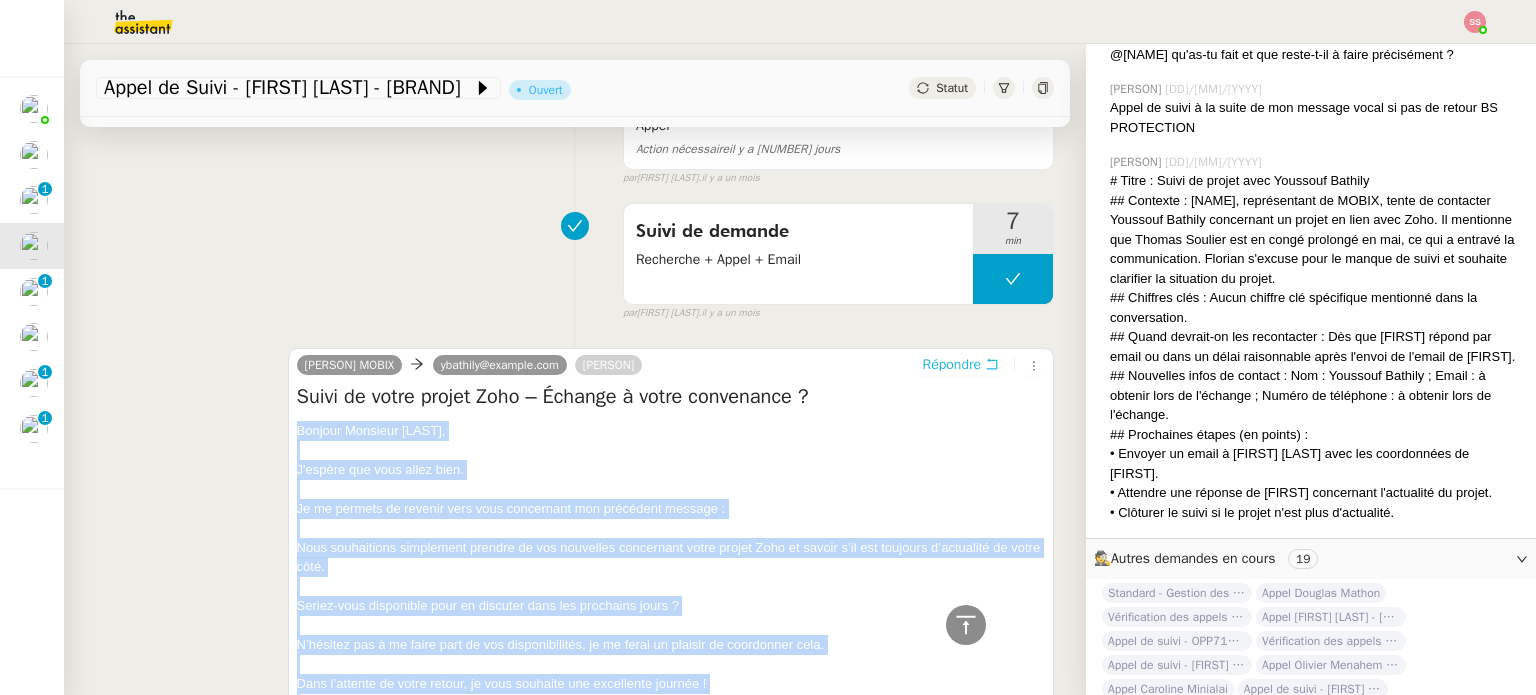 click on "Répondre" at bounding box center (952, 365) 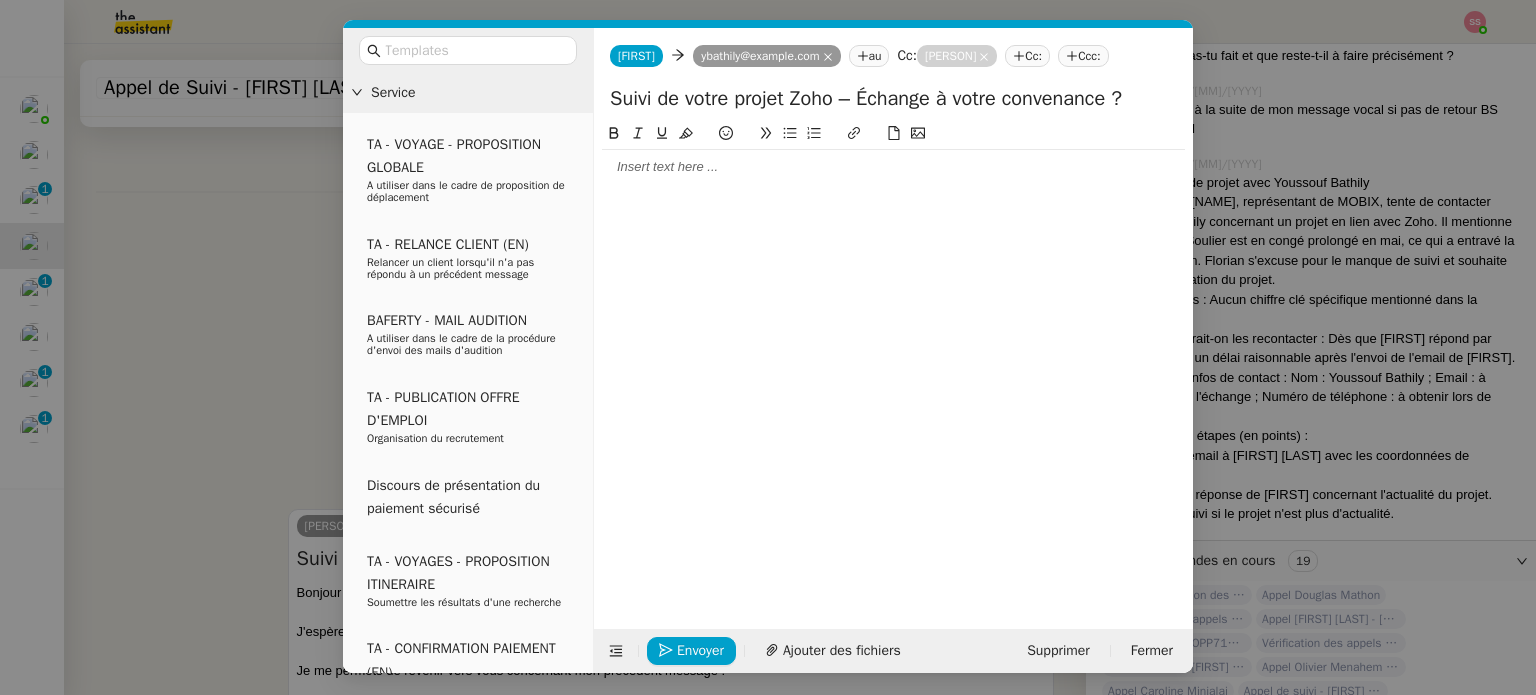 scroll, scrollTop: 4371, scrollLeft: 0, axis: vertical 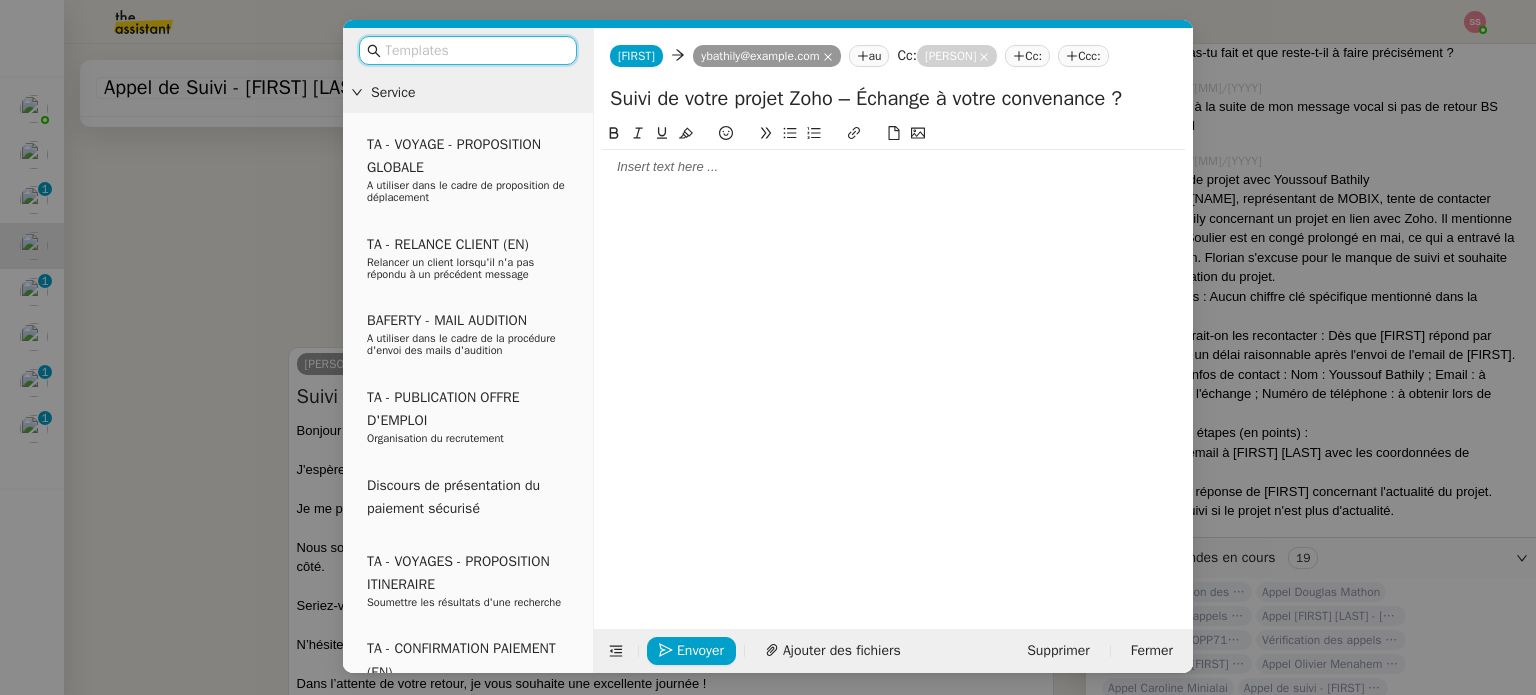 click 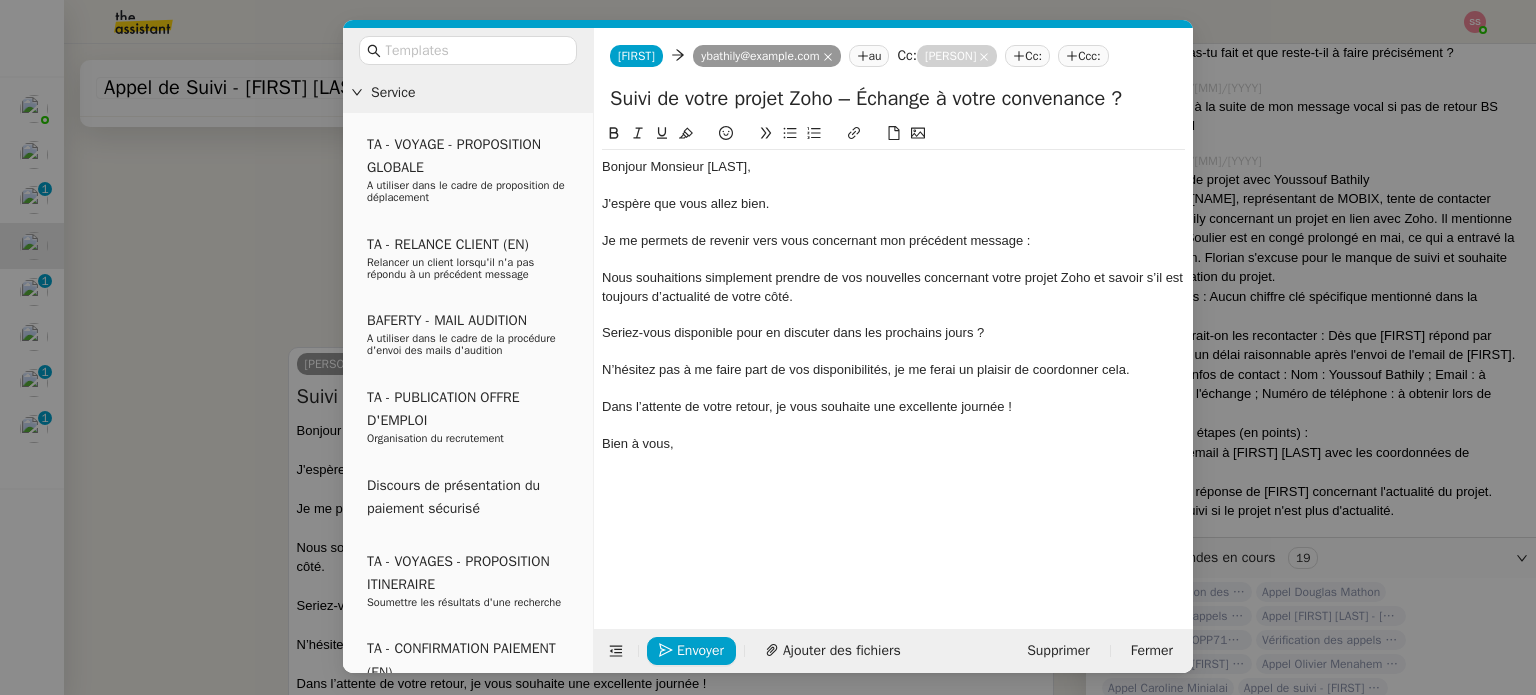 scroll, scrollTop: 0, scrollLeft: 0, axis: both 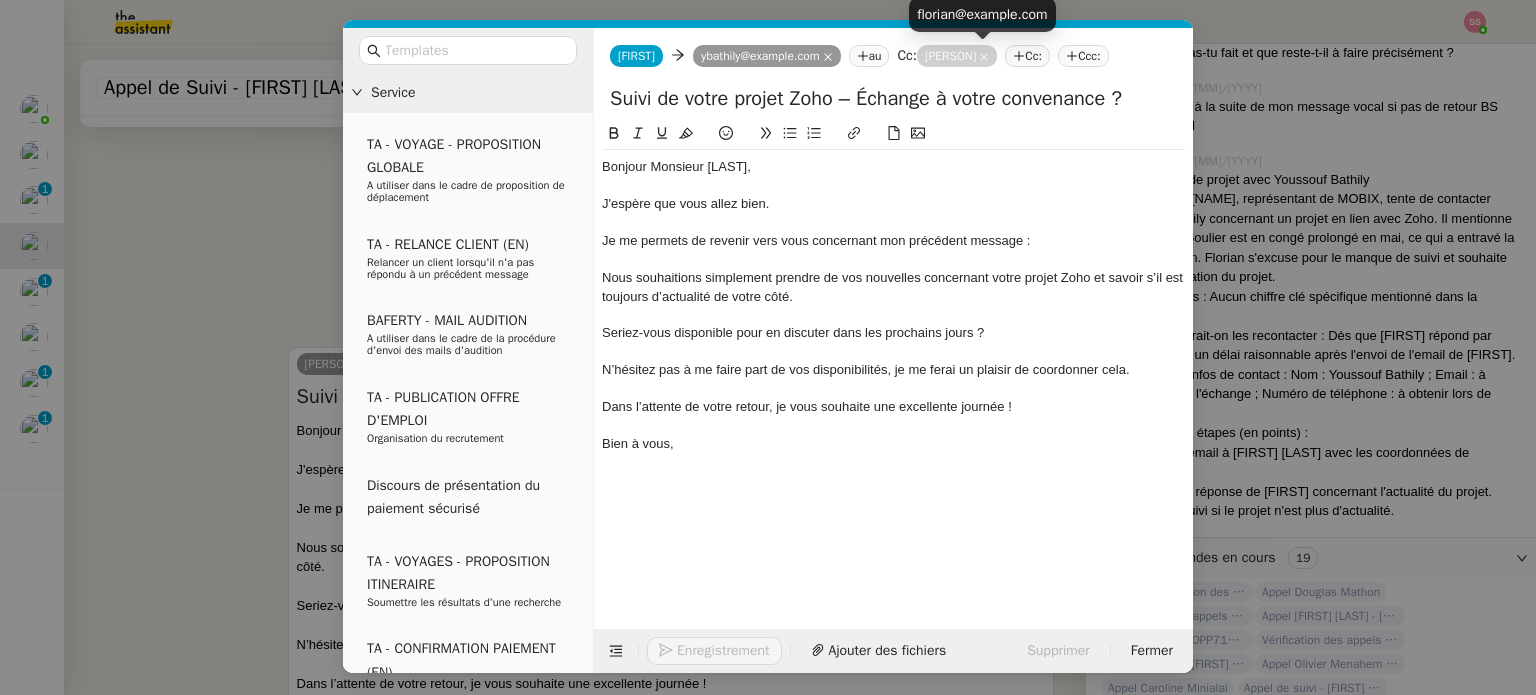 click 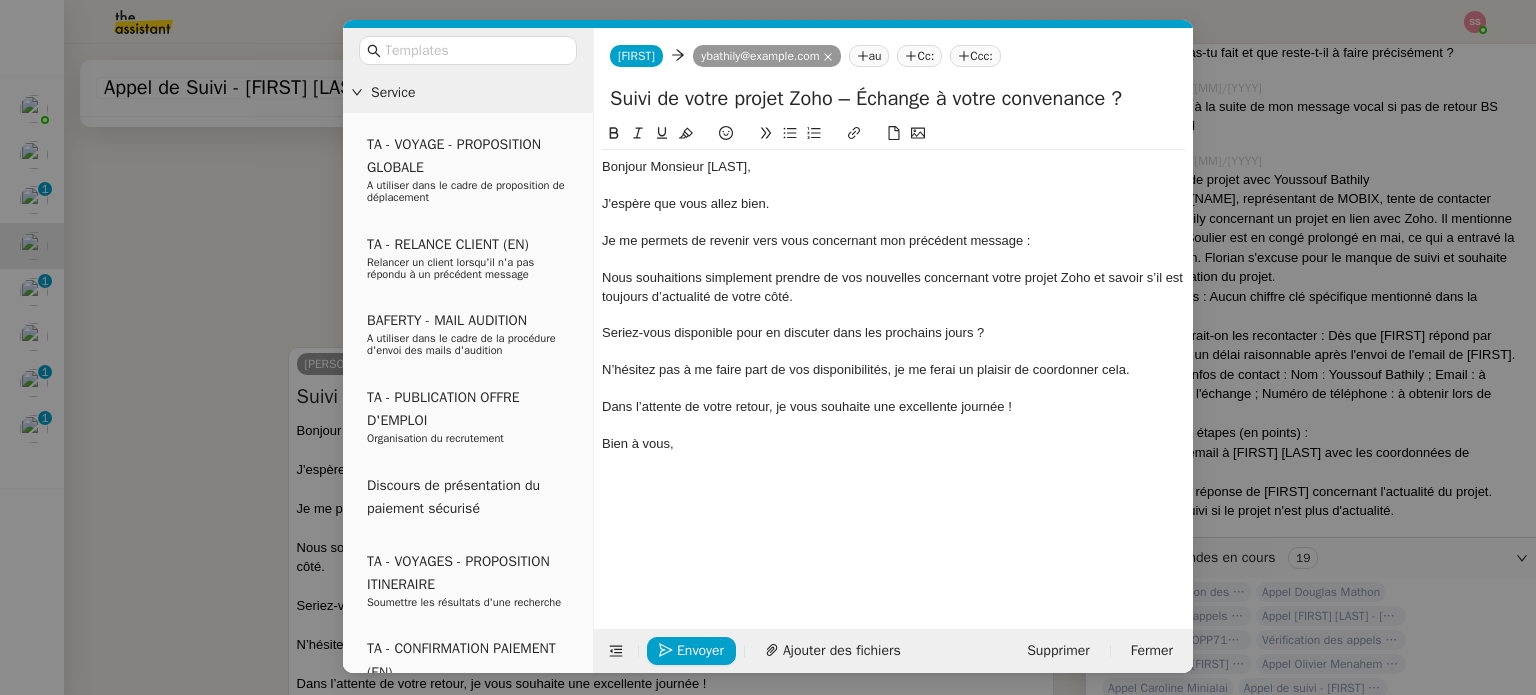click on "Seriez-vous disponible pour en discuter dans les prochains jours ?" 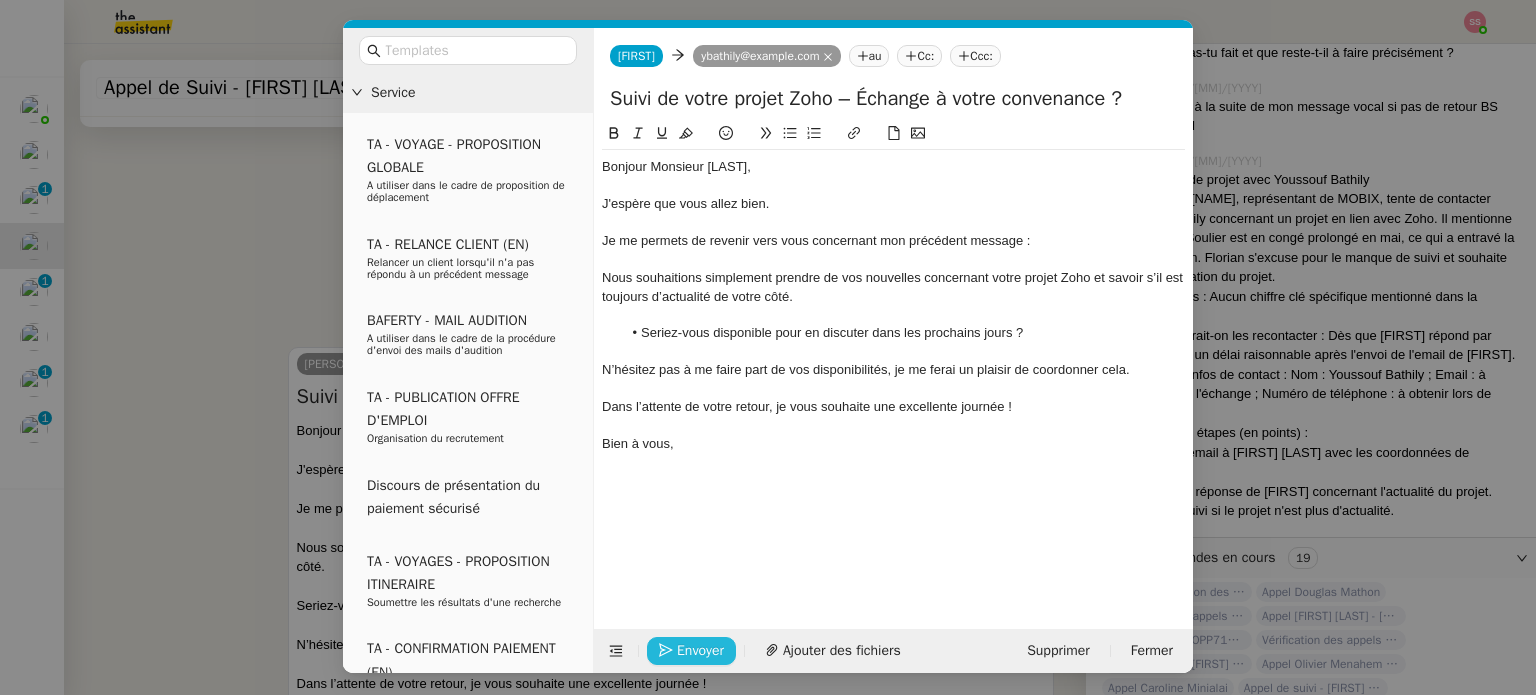 click on "Envoyer" 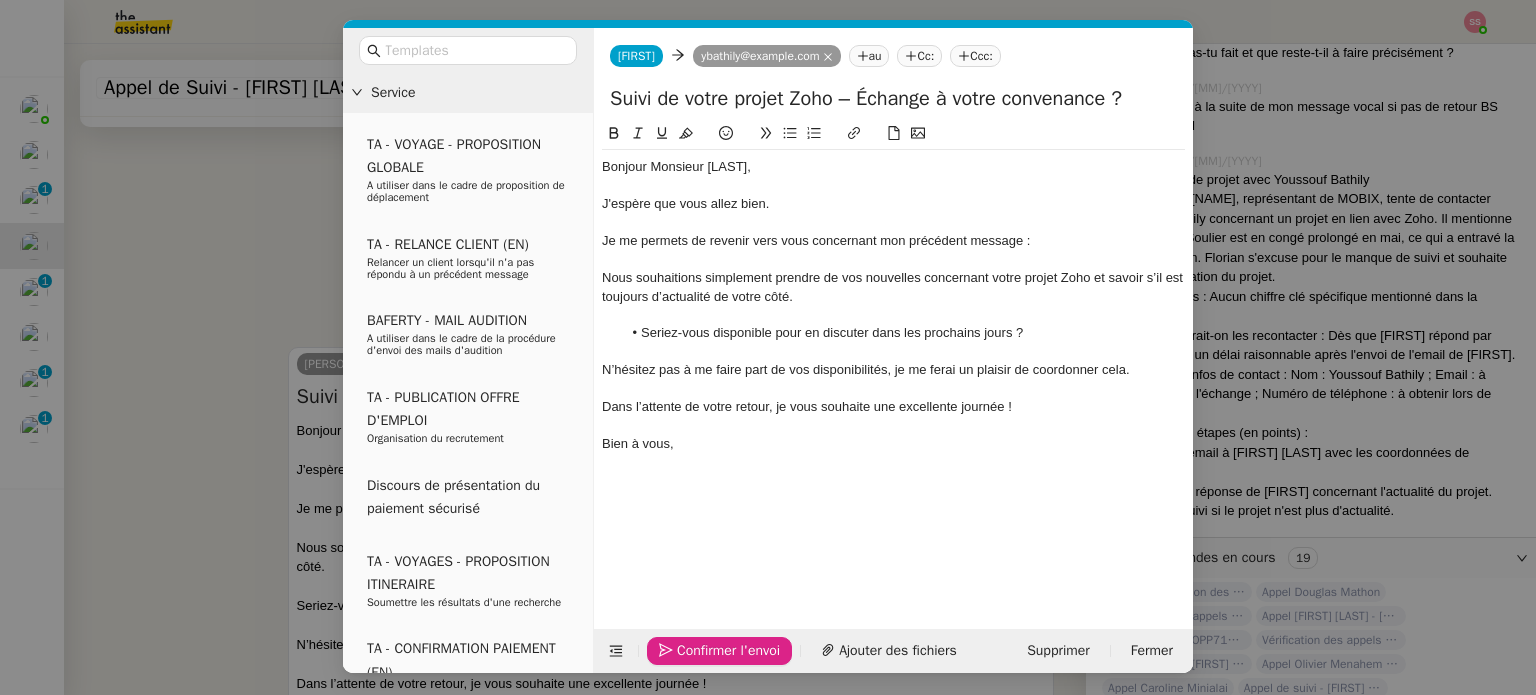 click on "Confirmer l'envoi" 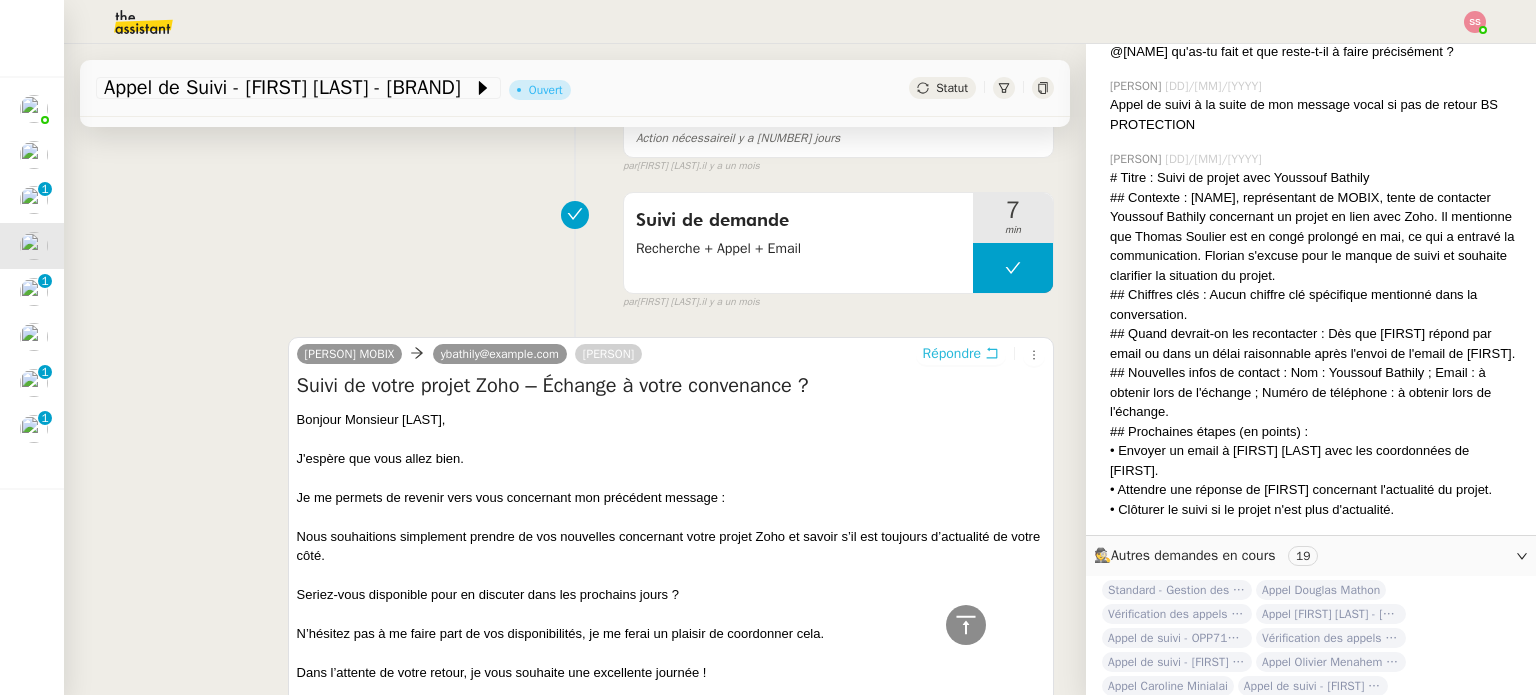 scroll, scrollTop: 4624, scrollLeft: 0, axis: vertical 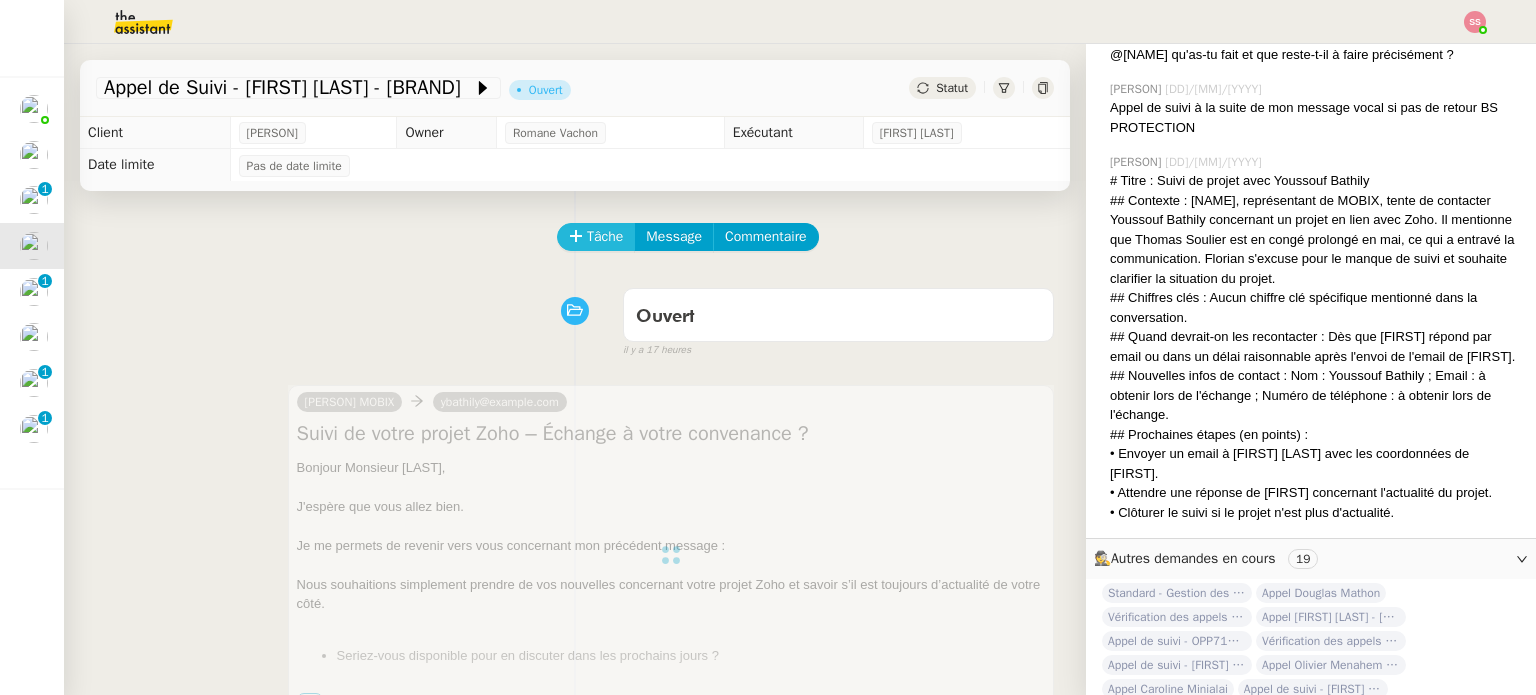 click on "Tâche" 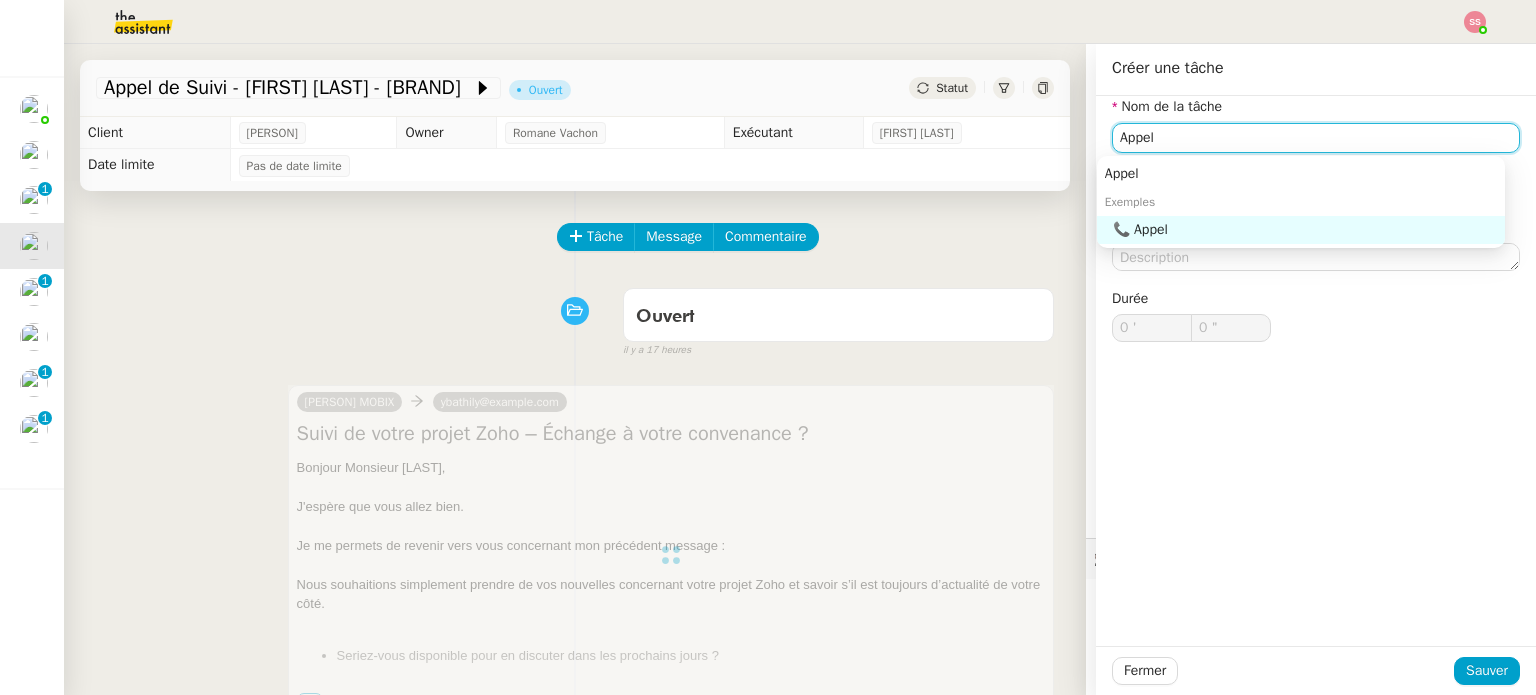 click on "📞 Appel" 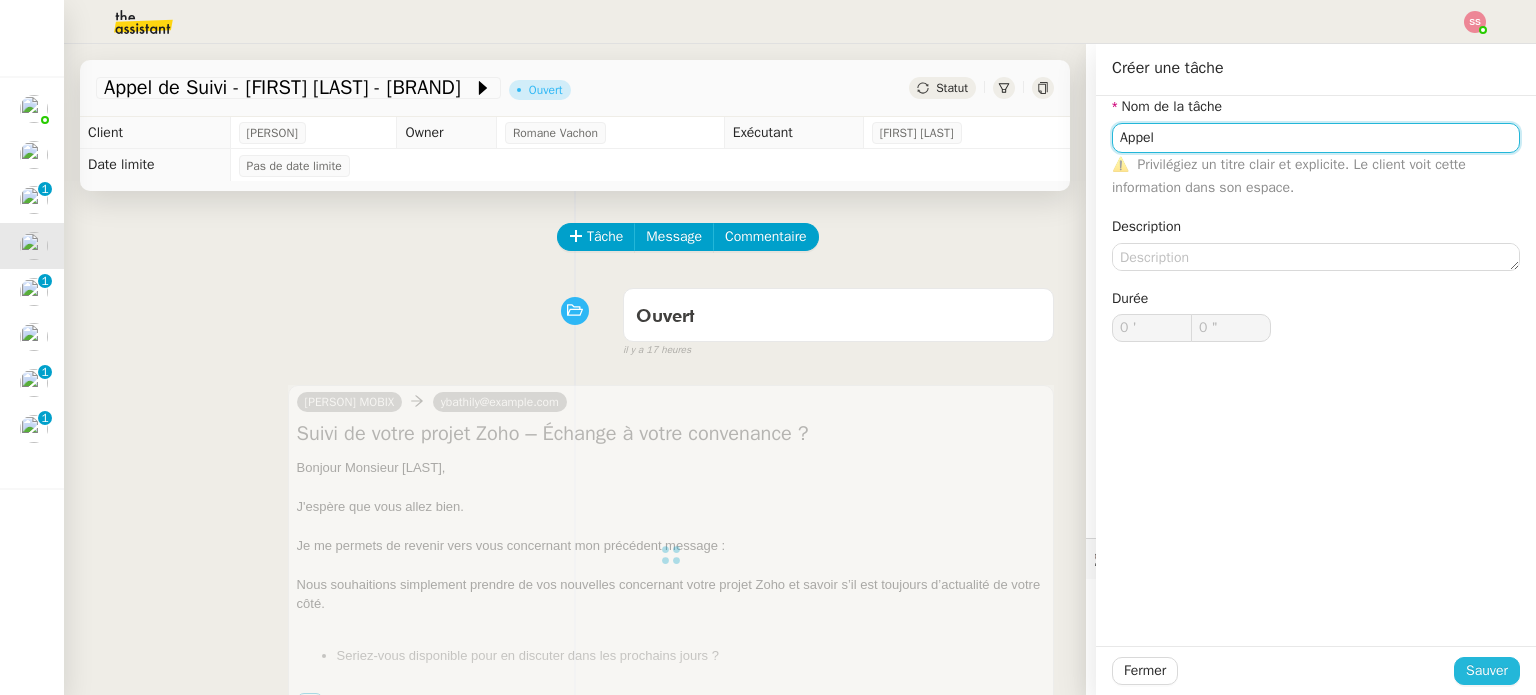 type on "Appel" 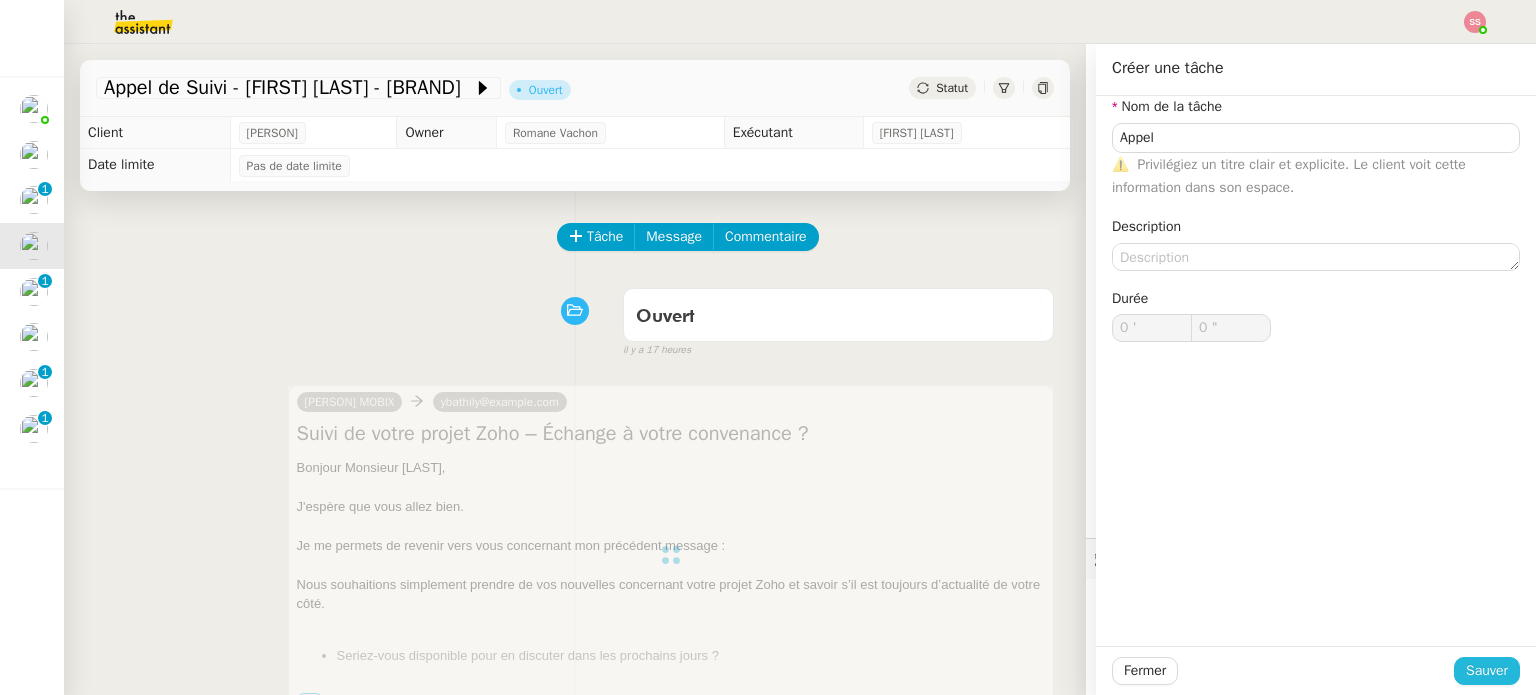 click on "Sauver" 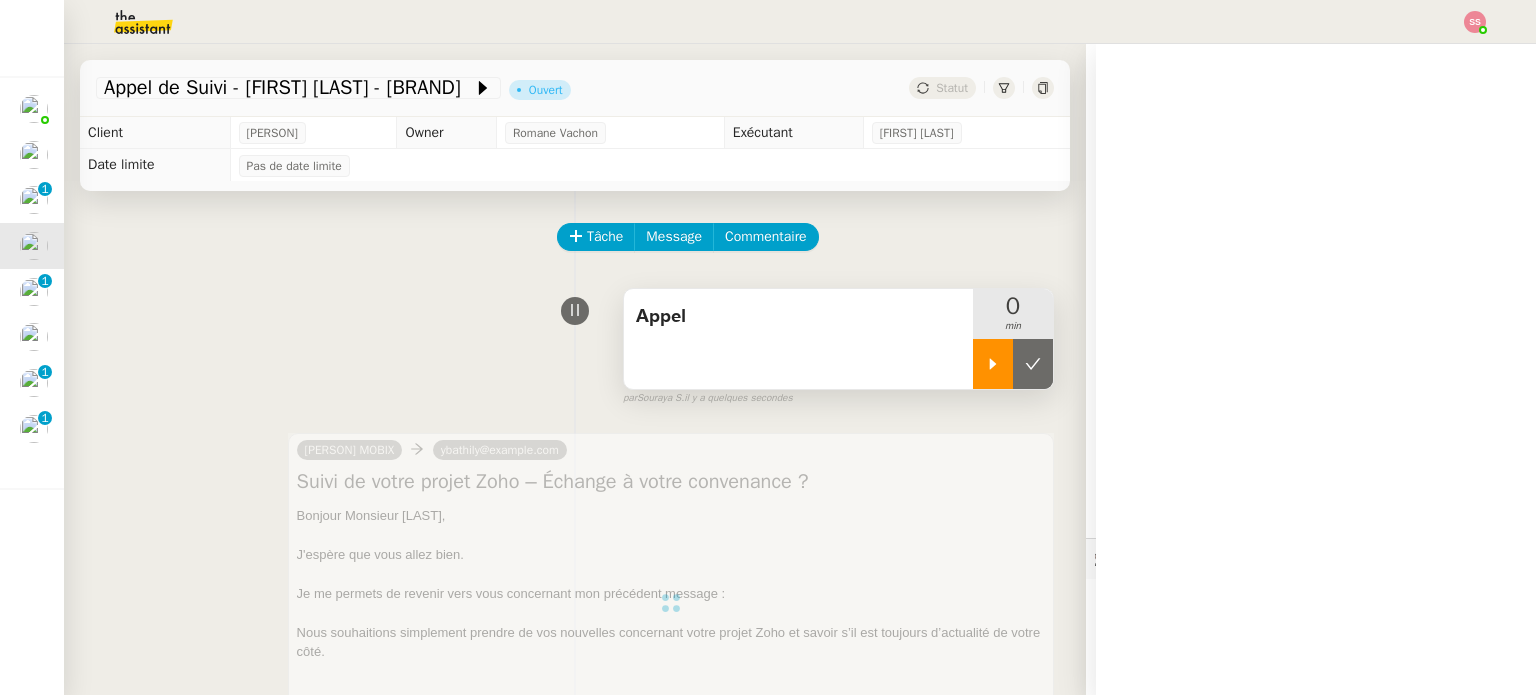 click at bounding box center [993, 364] 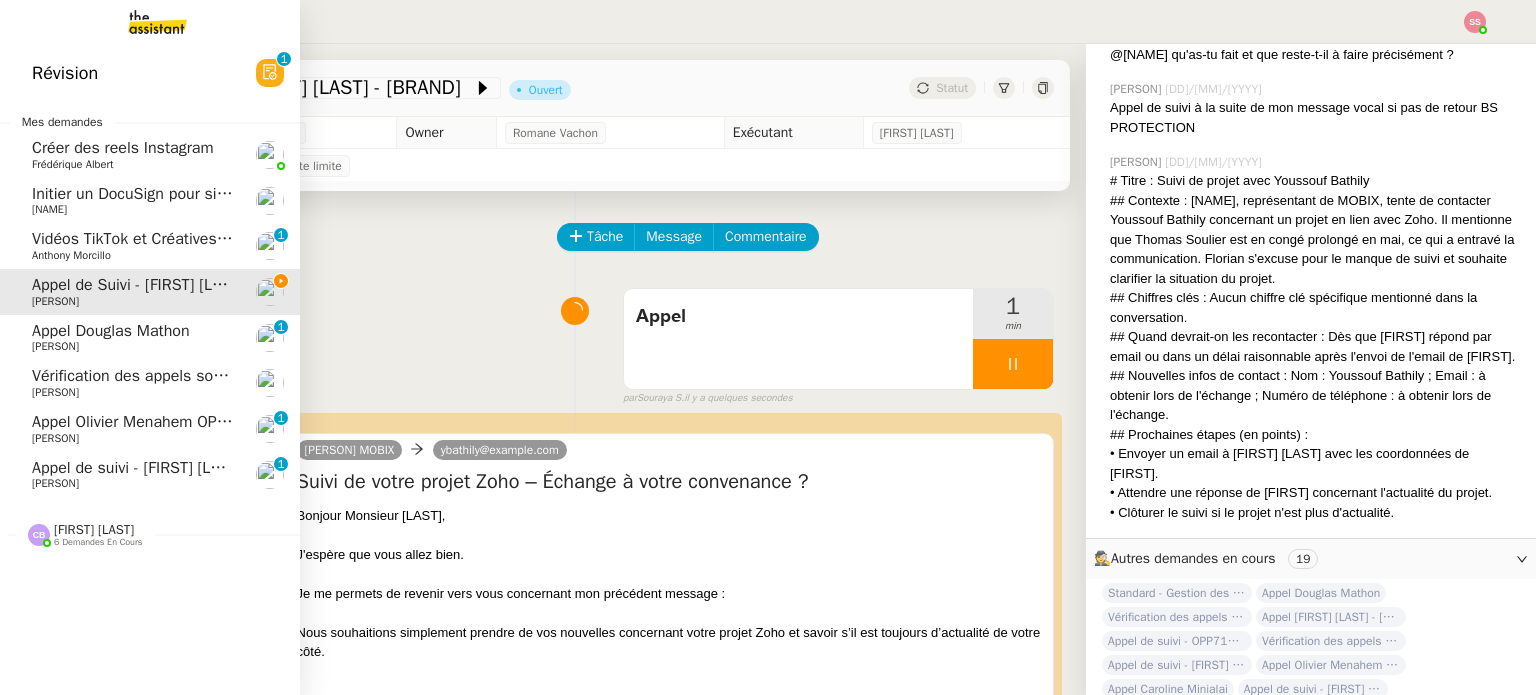 click on "Appel de suivi - Audrey Rameaux    Florian Parant     0   1   2   3   4   5   6   7   8   9" 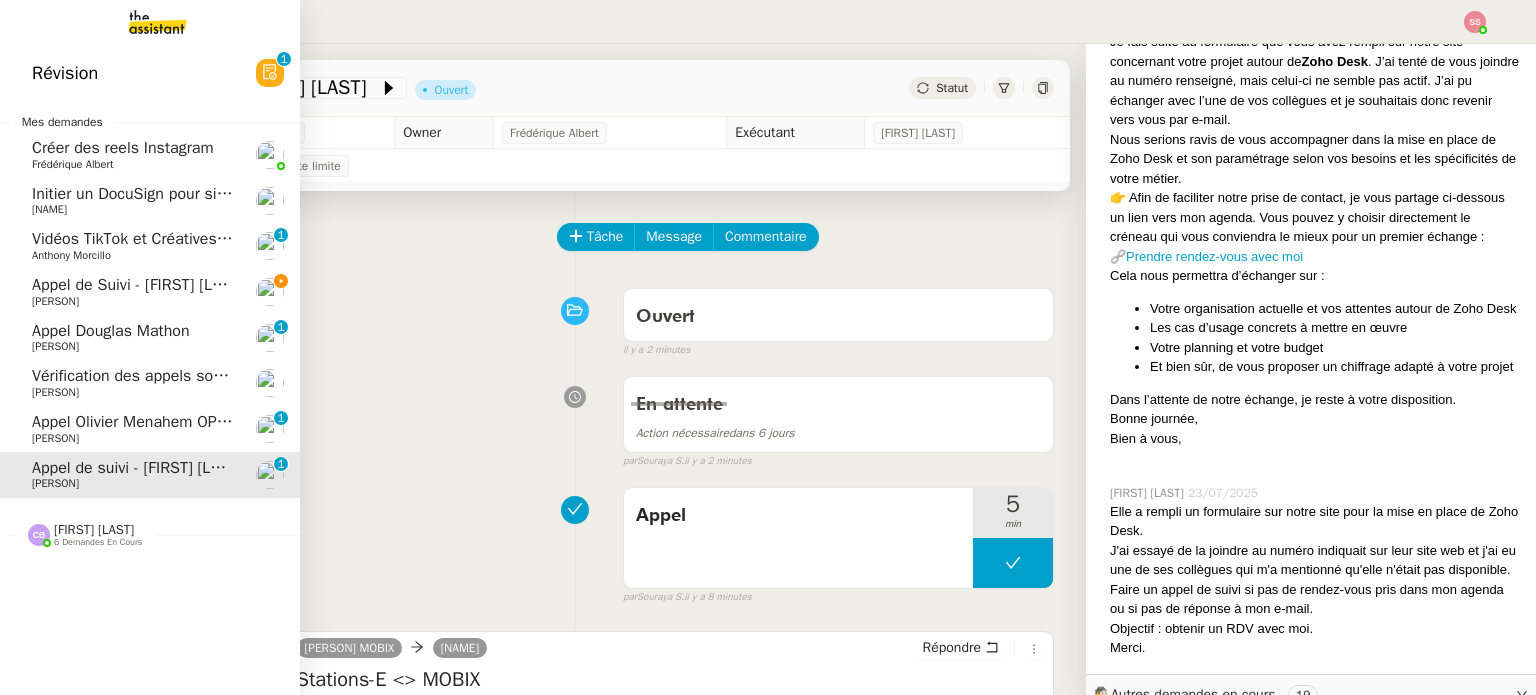 scroll, scrollTop: 600, scrollLeft: 0, axis: vertical 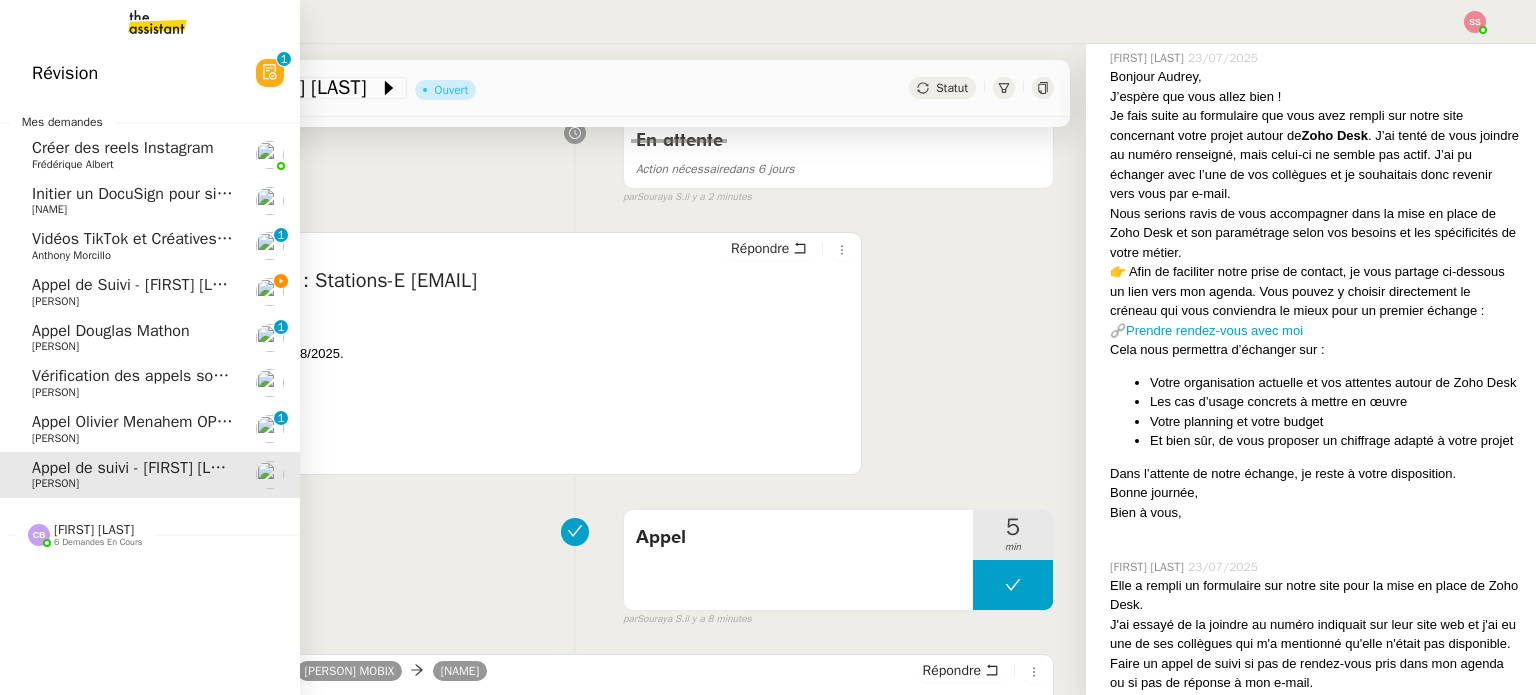 click on "Appel de Suivi - Youssouf Bathily - BS Protection" 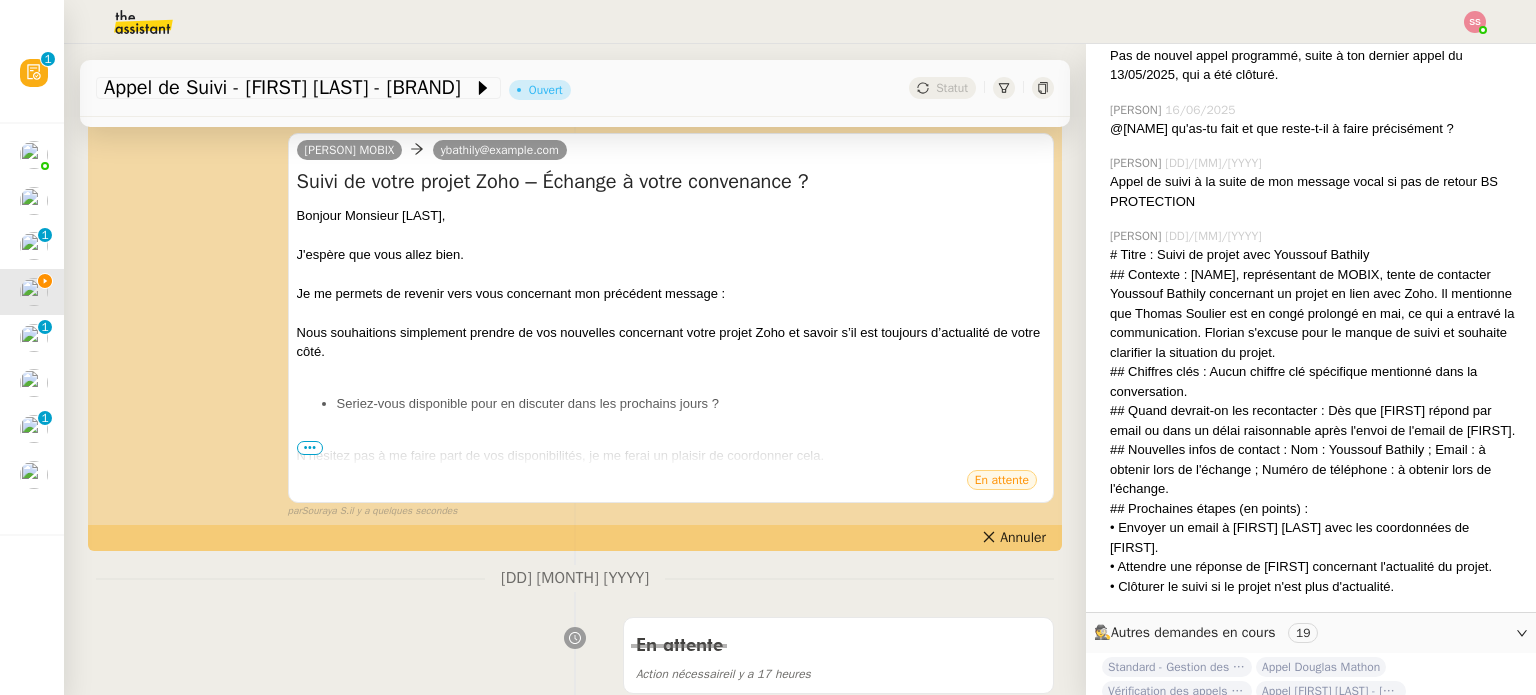 scroll, scrollTop: 293, scrollLeft: 0, axis: vertical 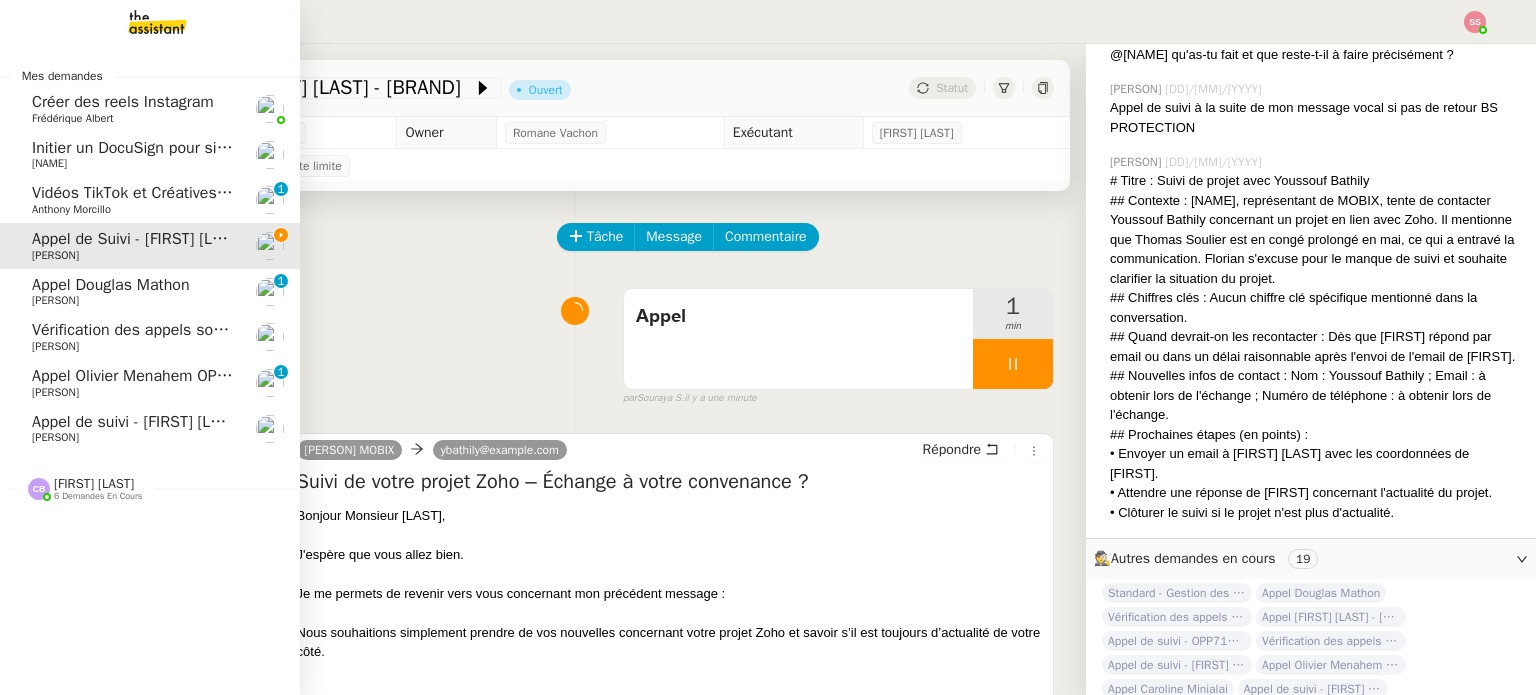 click on "Vérification des appels sortants - juillet 2025" 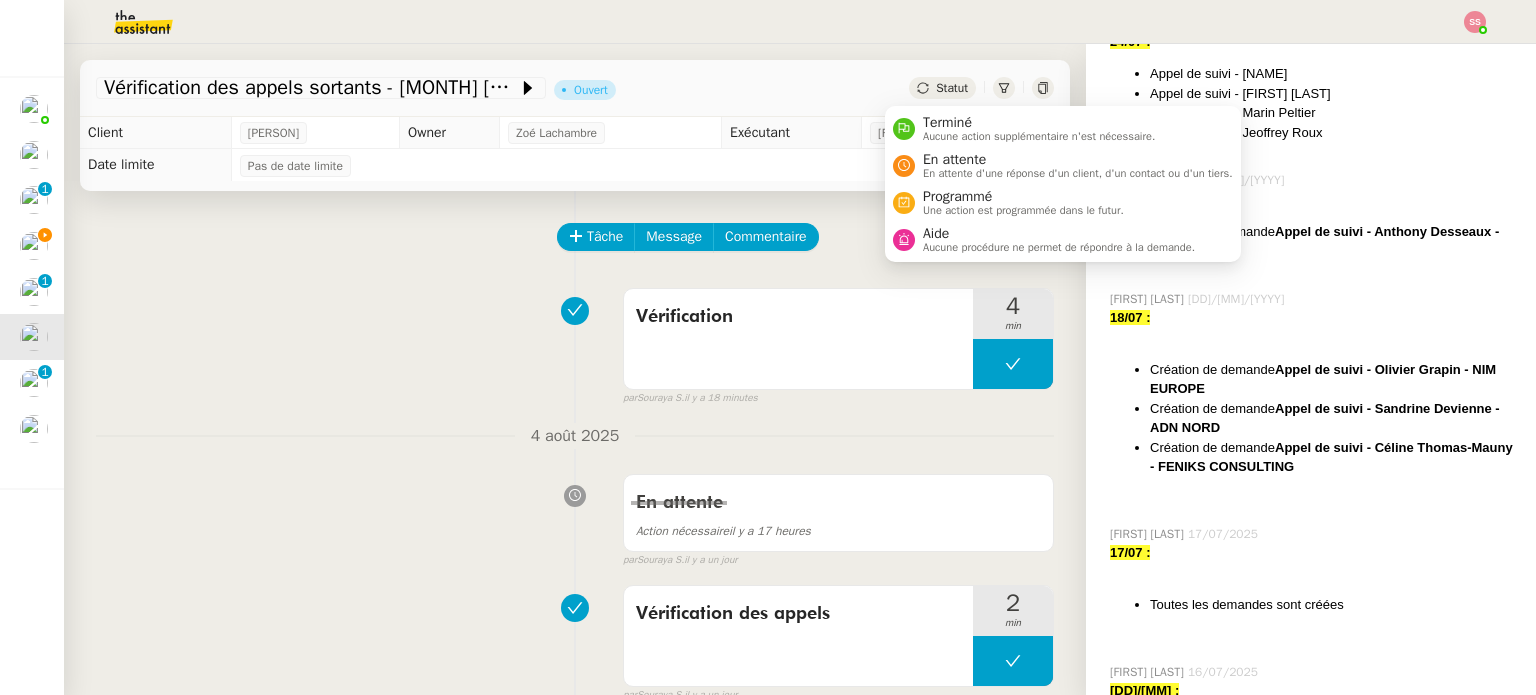 drag, startPoint x: 916, startPoint y: 85, endPoint x: 925, endPoint y: 101, distance: 18.35756 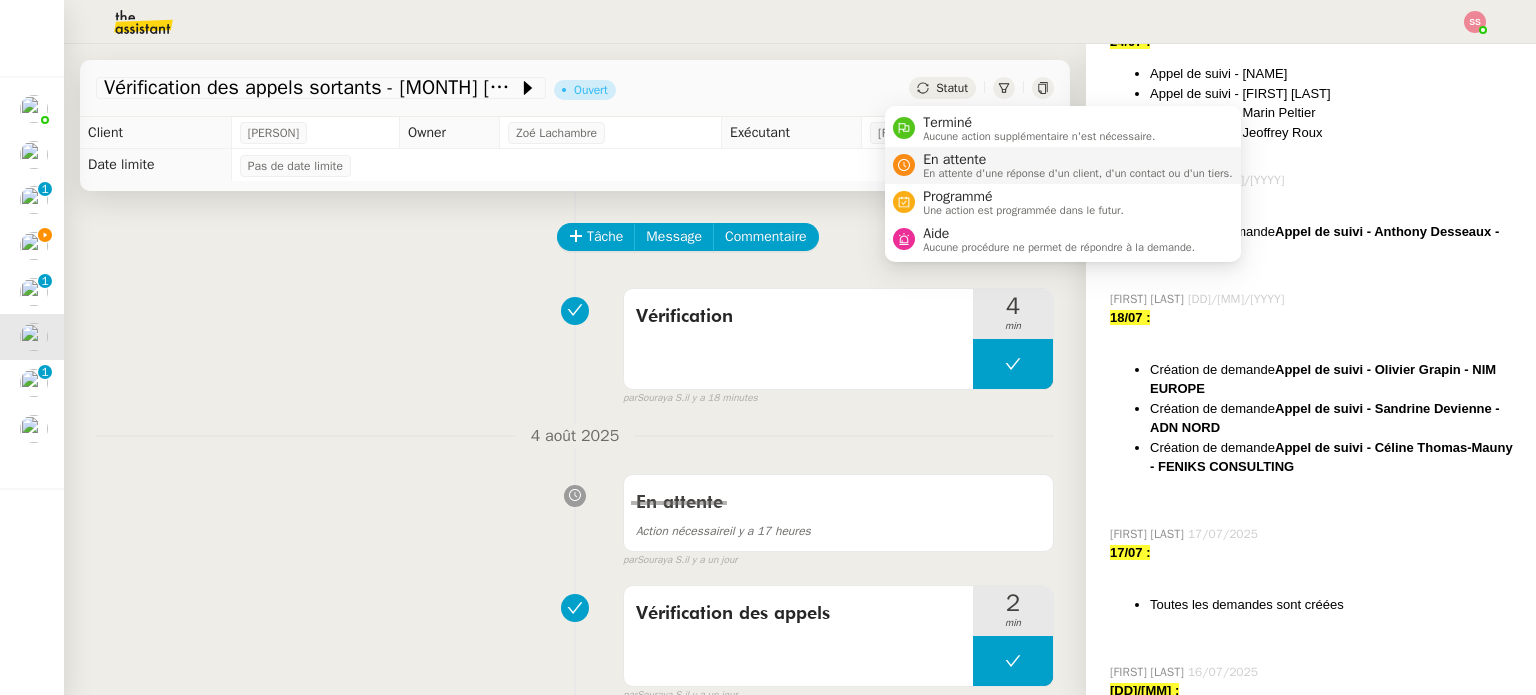 click on "En attente" at bounding box center (1078, 160) 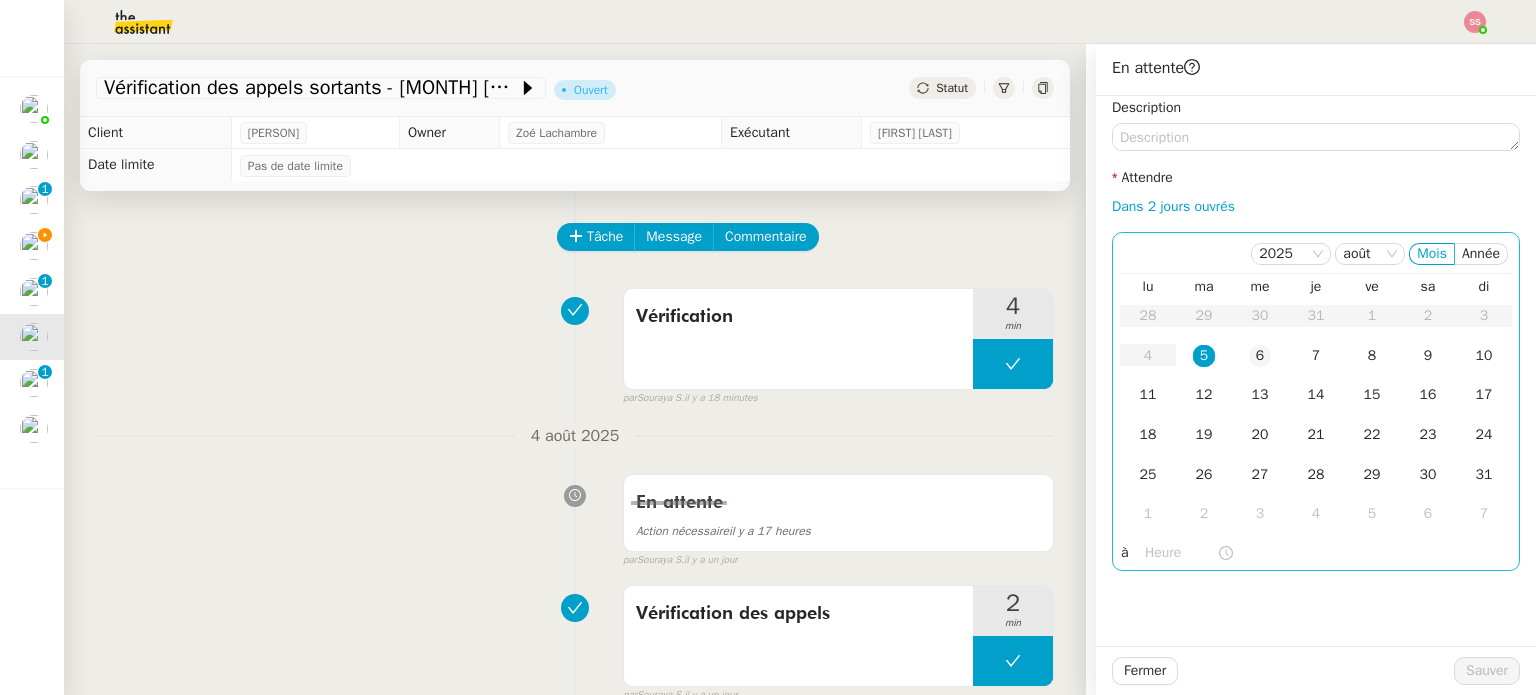 click on "6" 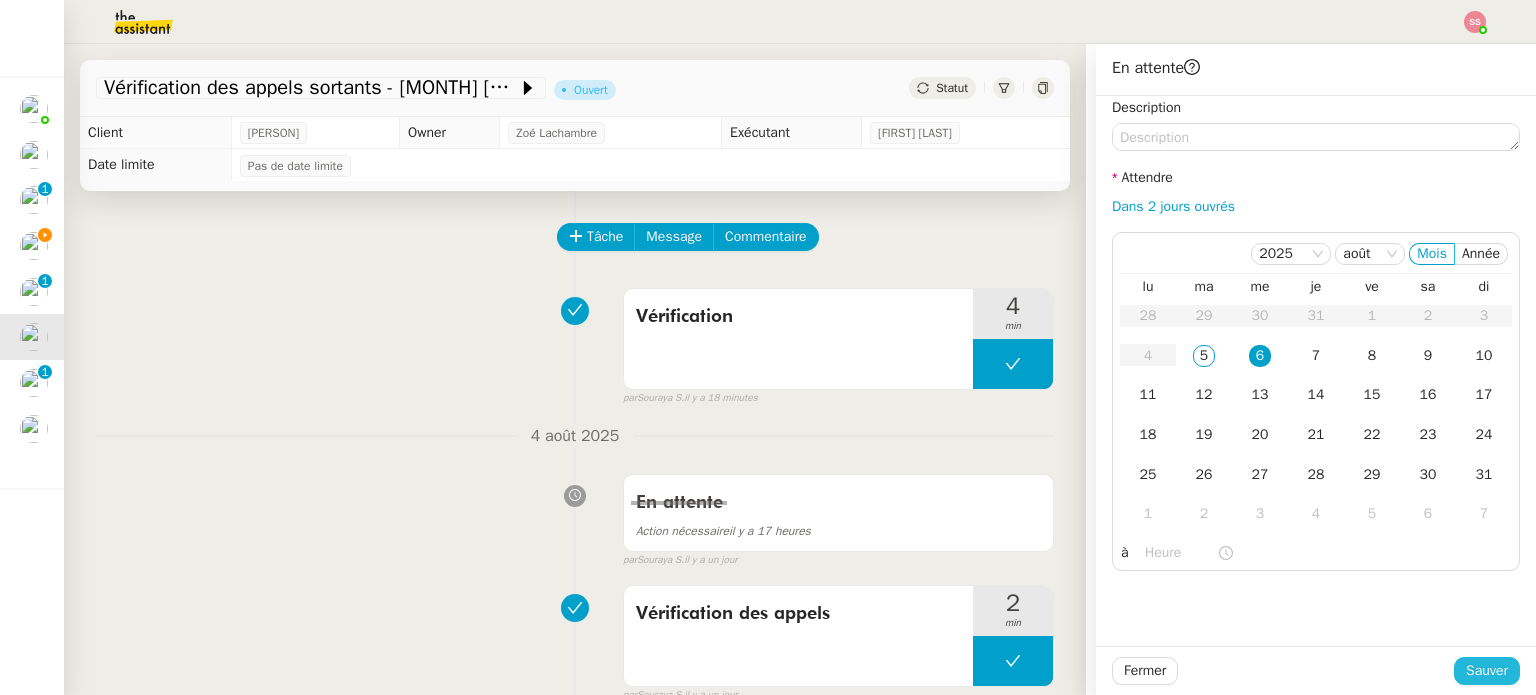 click on "Sauver" 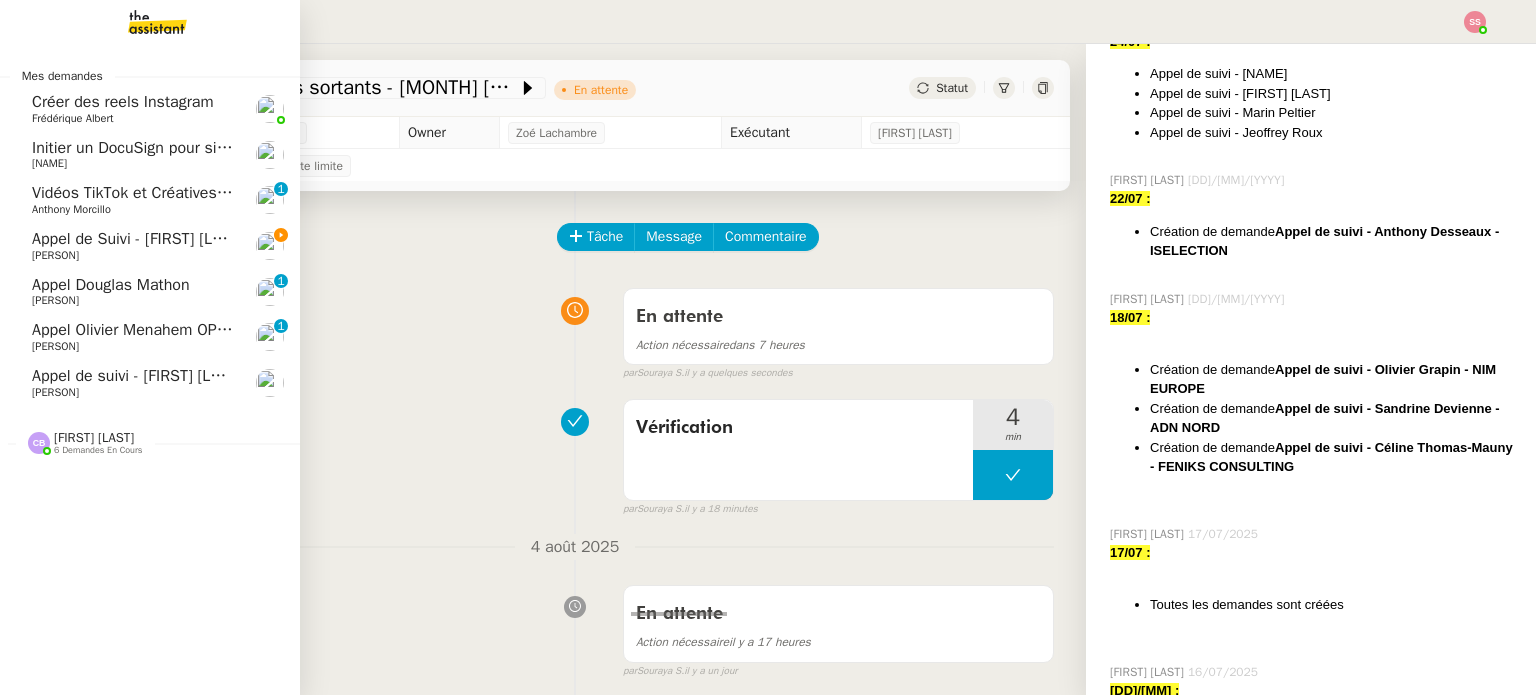 click on "Appel de suivi - [FIRST] [LAST]" 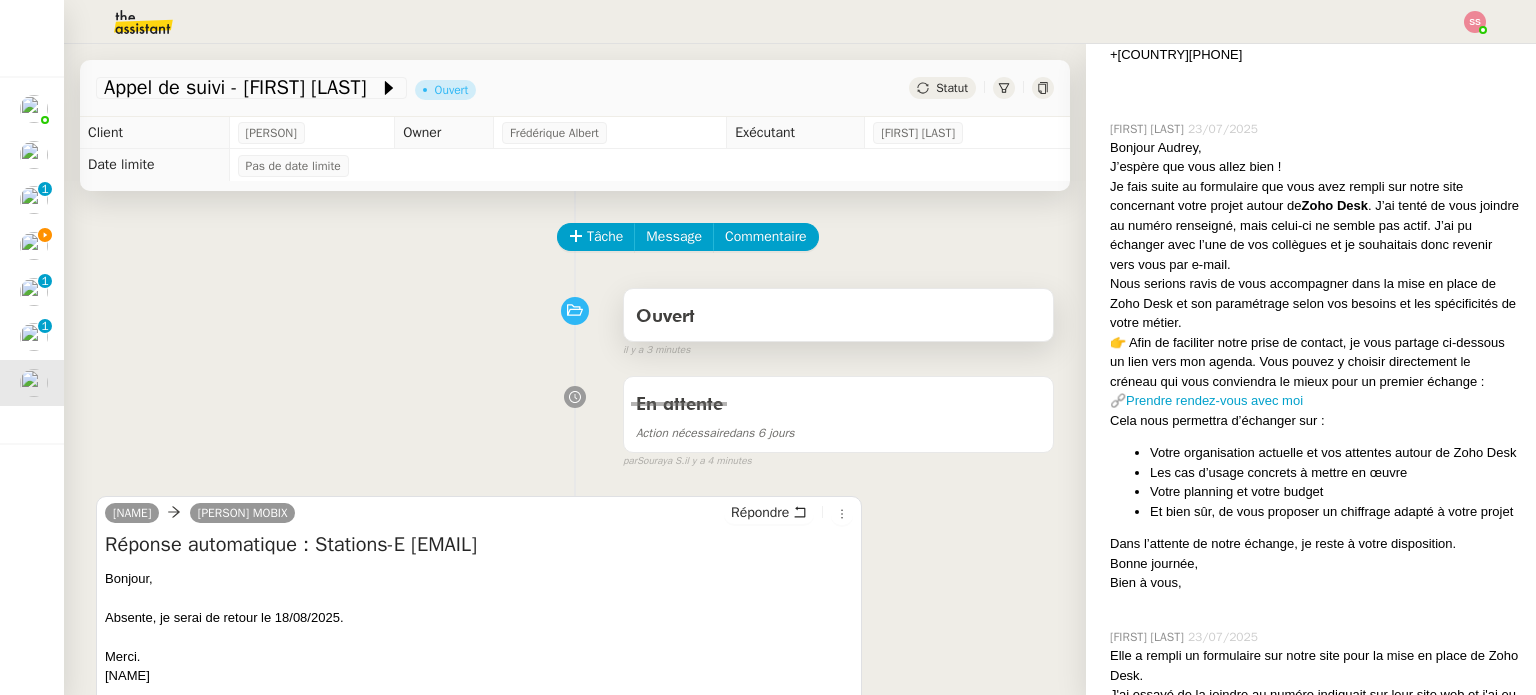 scroll, scrollTop: 600, scrollLeft: 0, axis: vertical 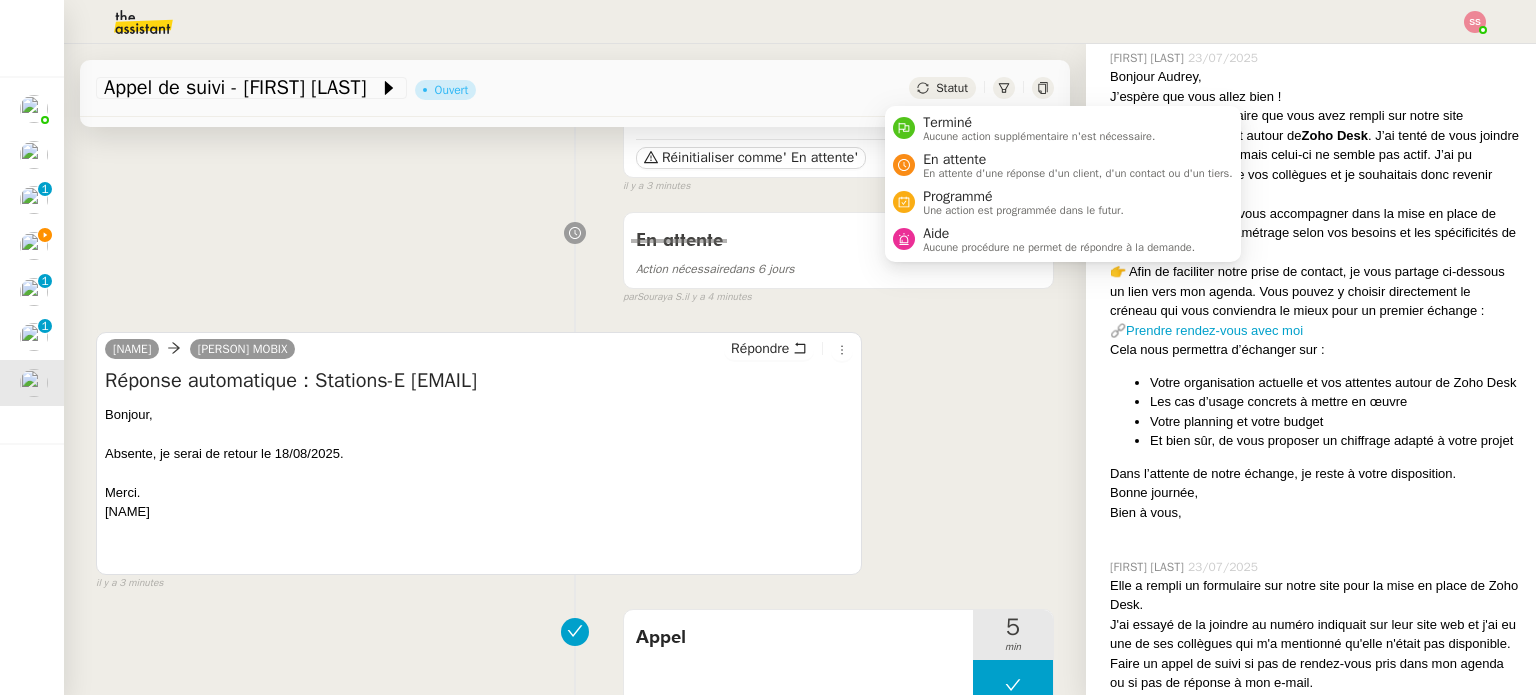 click on "Statut" 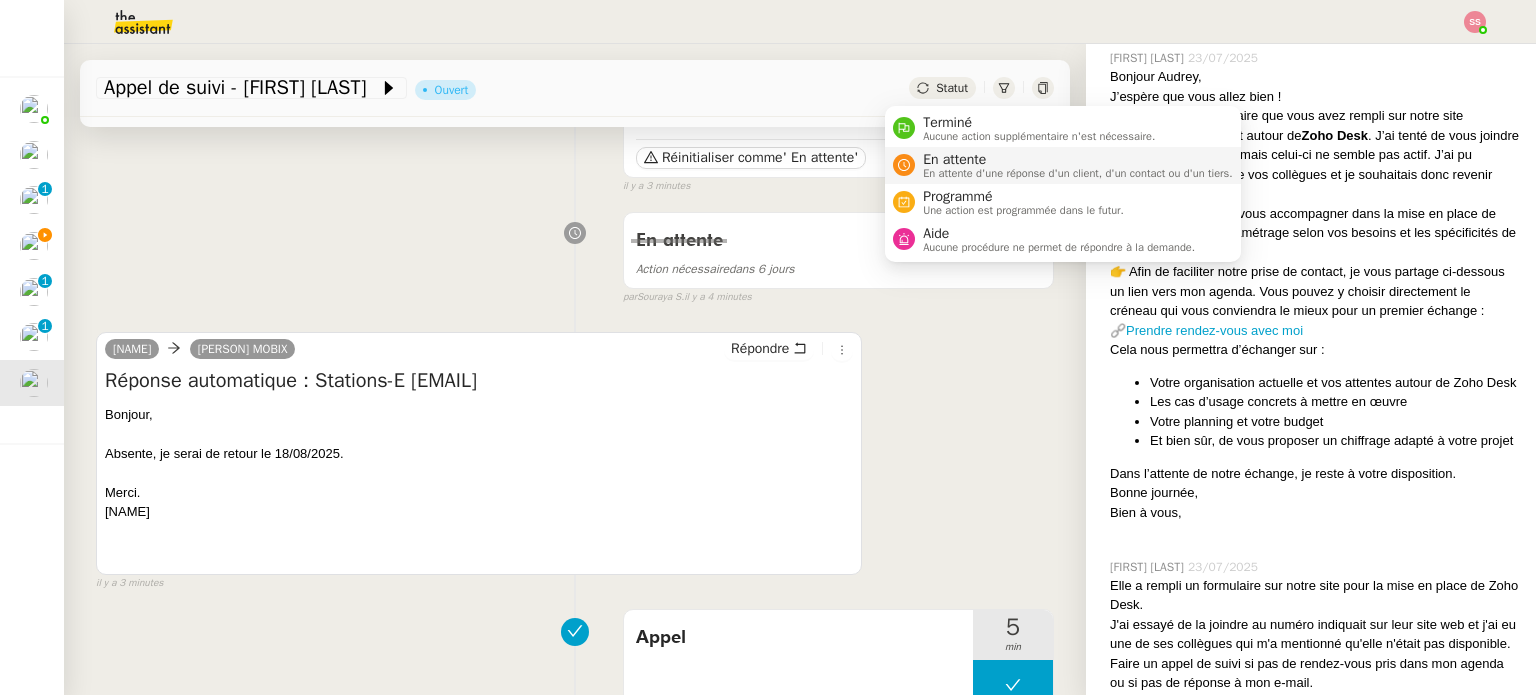 click on "En attente" at bounding box center (1078, 160) 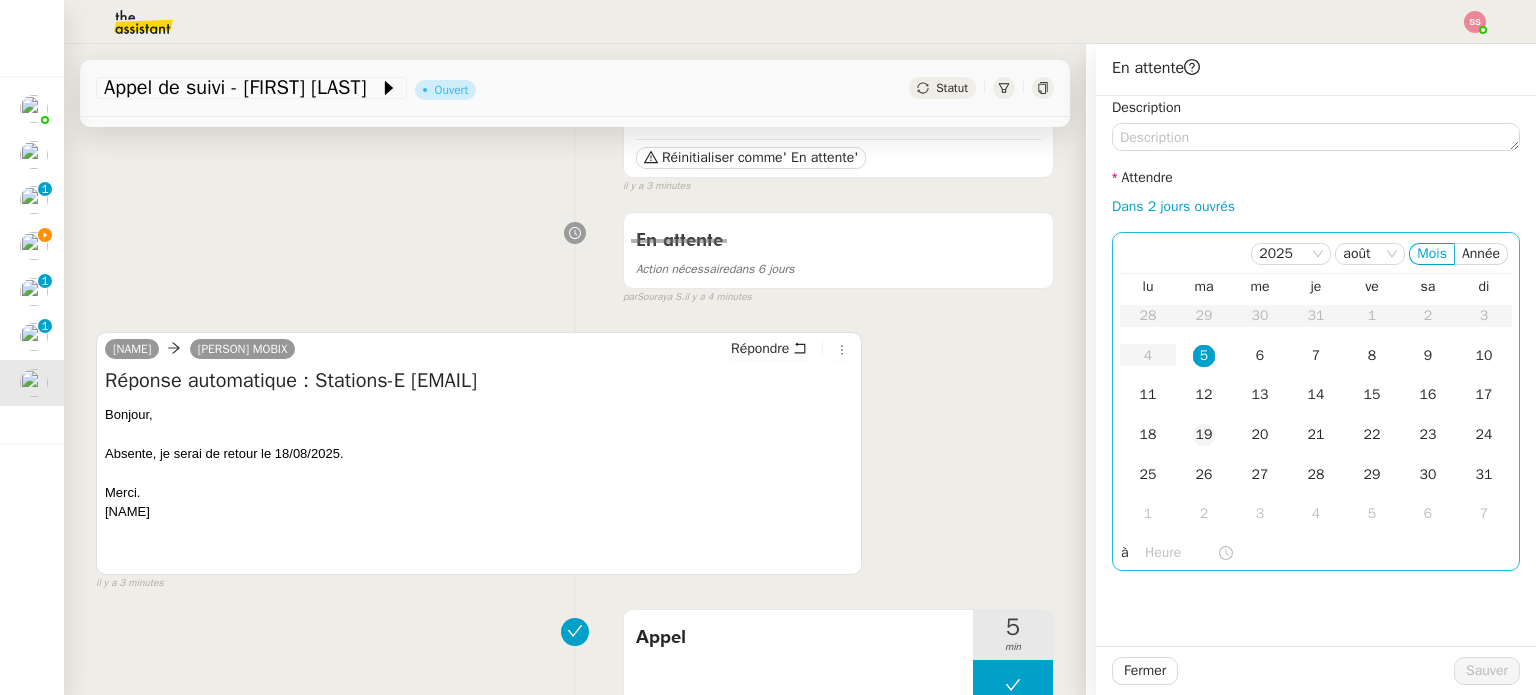 click on "19" 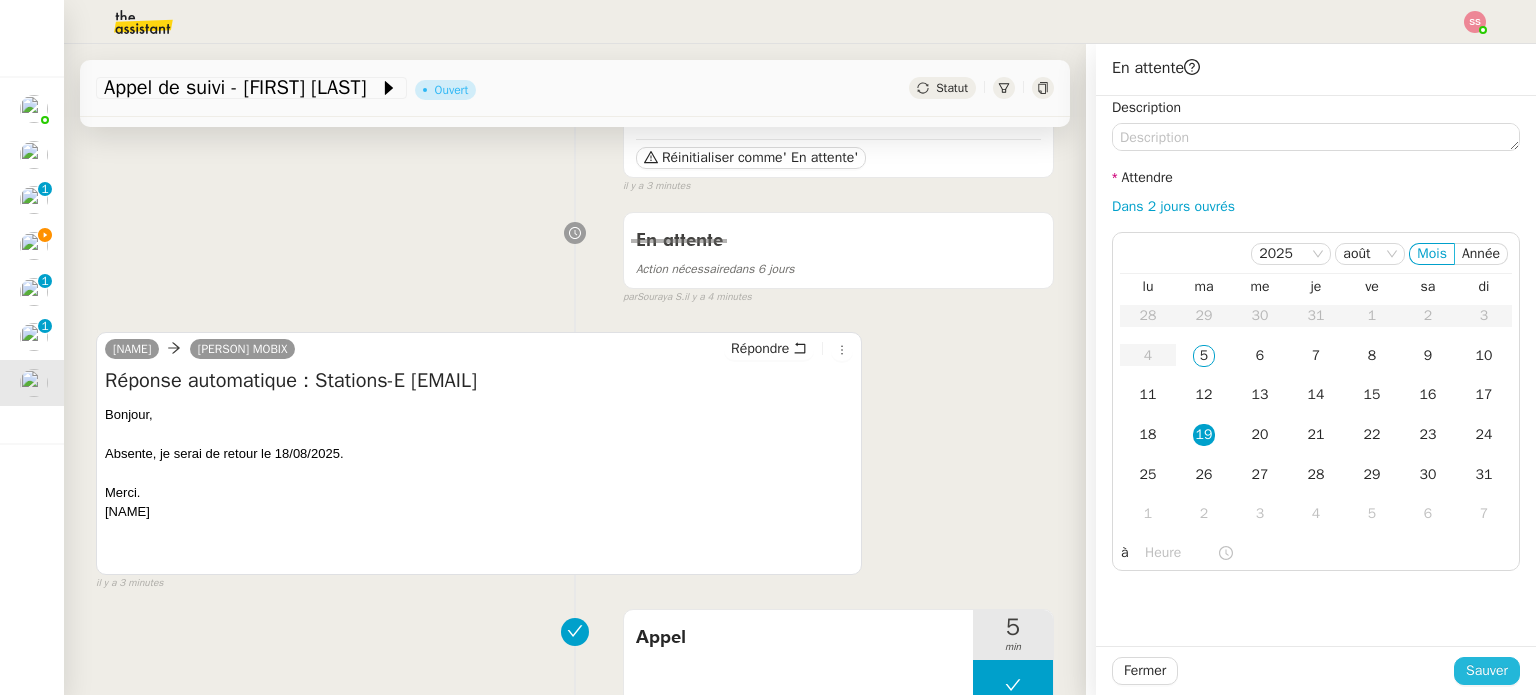 click on "Sauver" 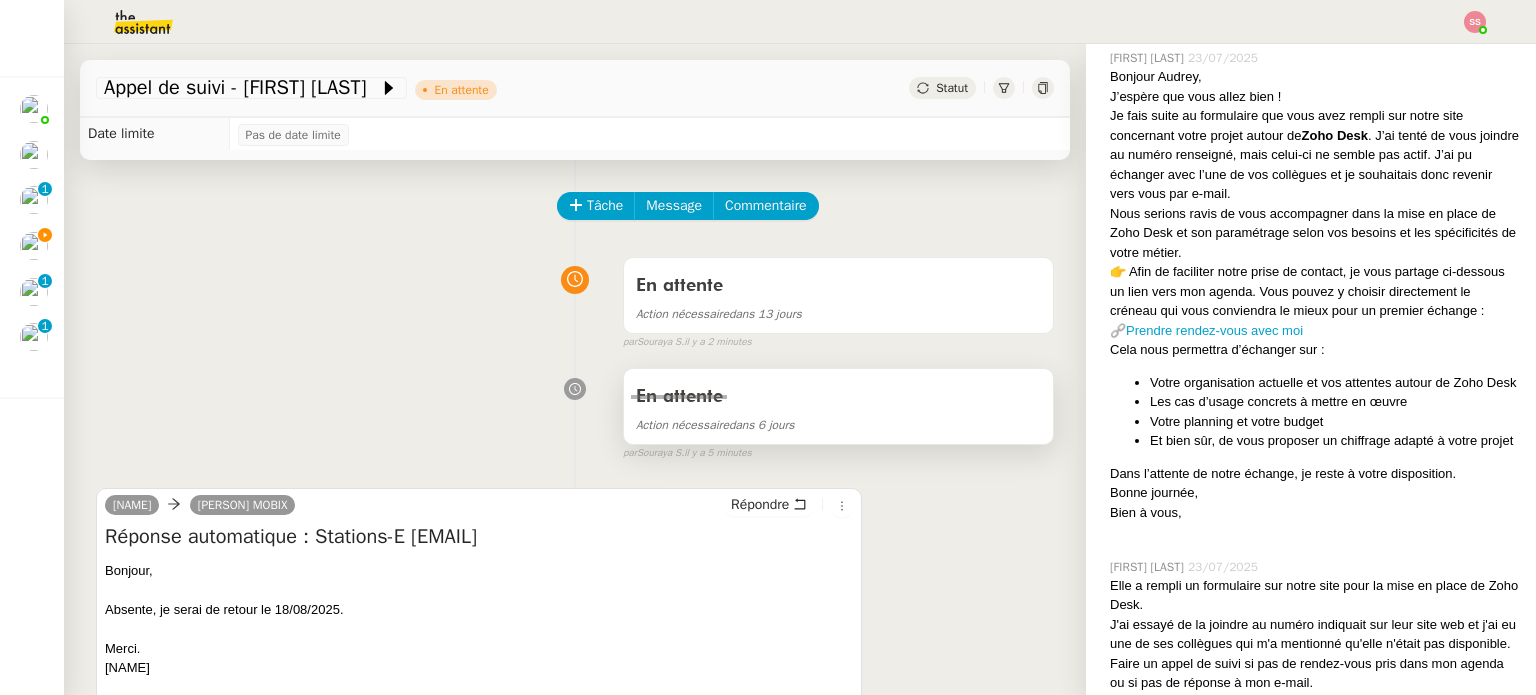 scroll, scrollTop: 0, scrollLeft: 0, axis: both 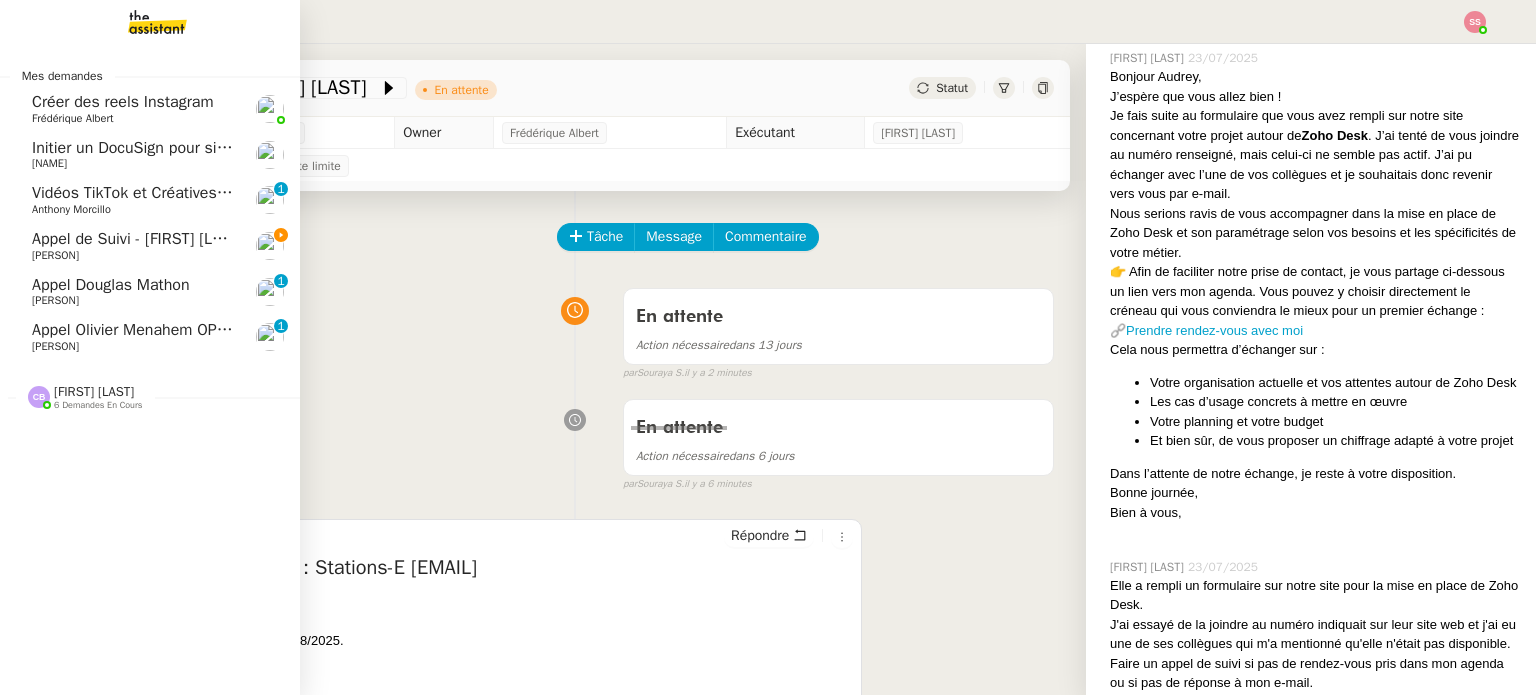 click on "Appel de Suivi - Youssouf Bathily - BS Protection" 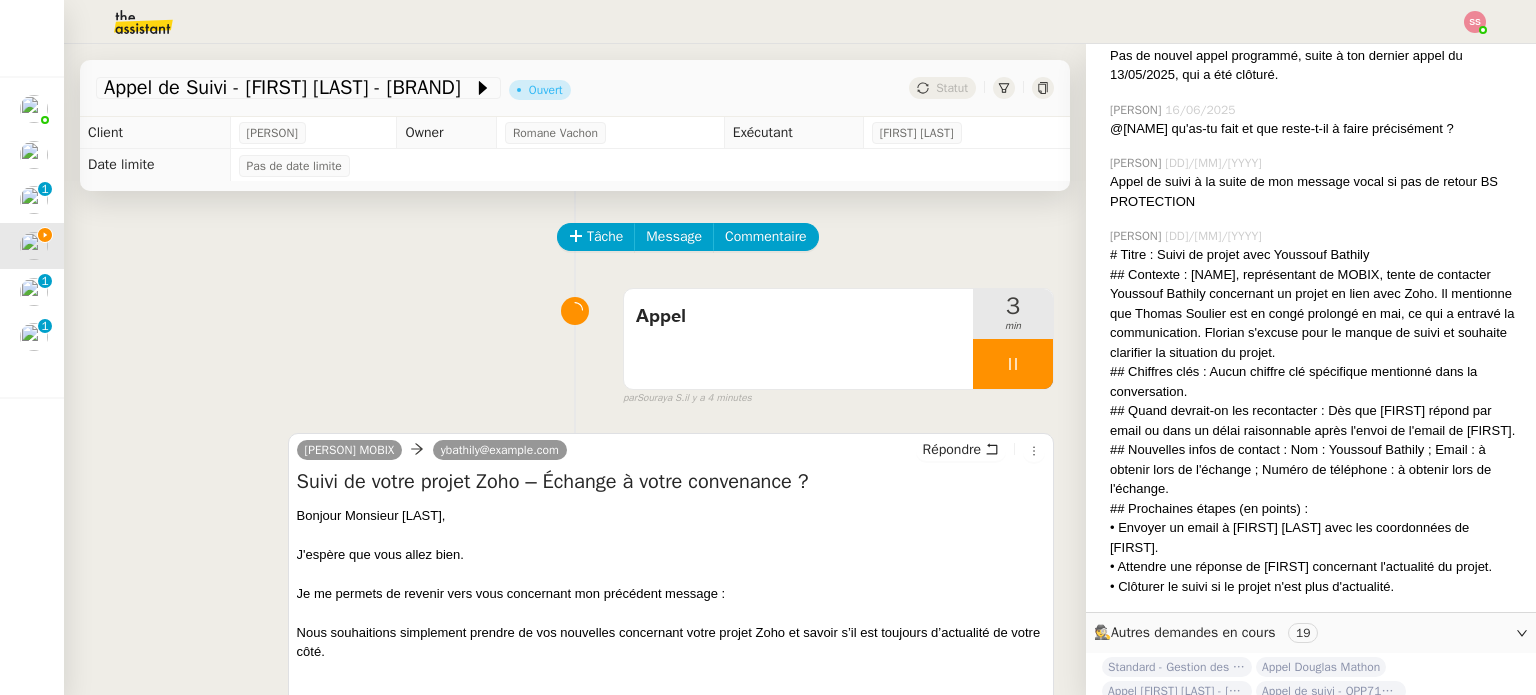 scroll, scrollTop: 674, scrollLeft: 0, axis: vertical 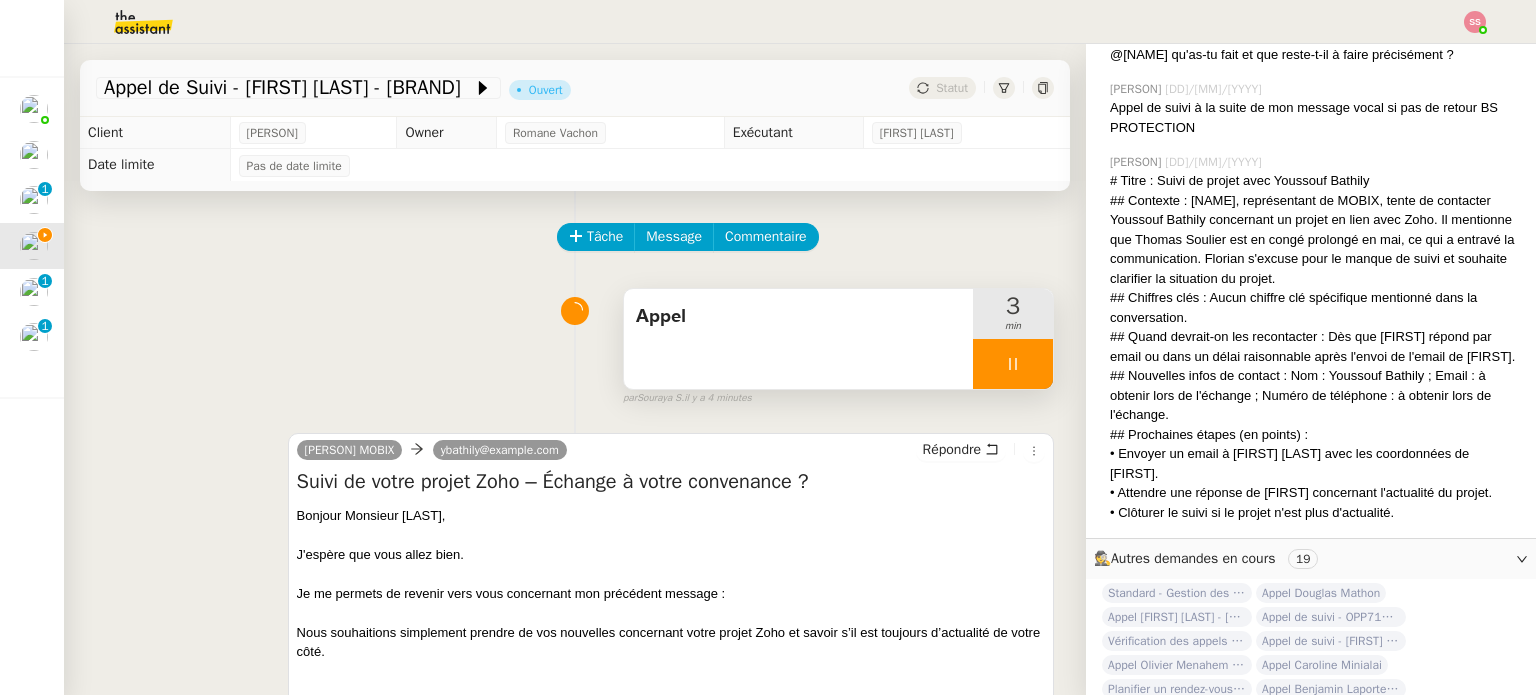 click at bounding box center [1013, 364] 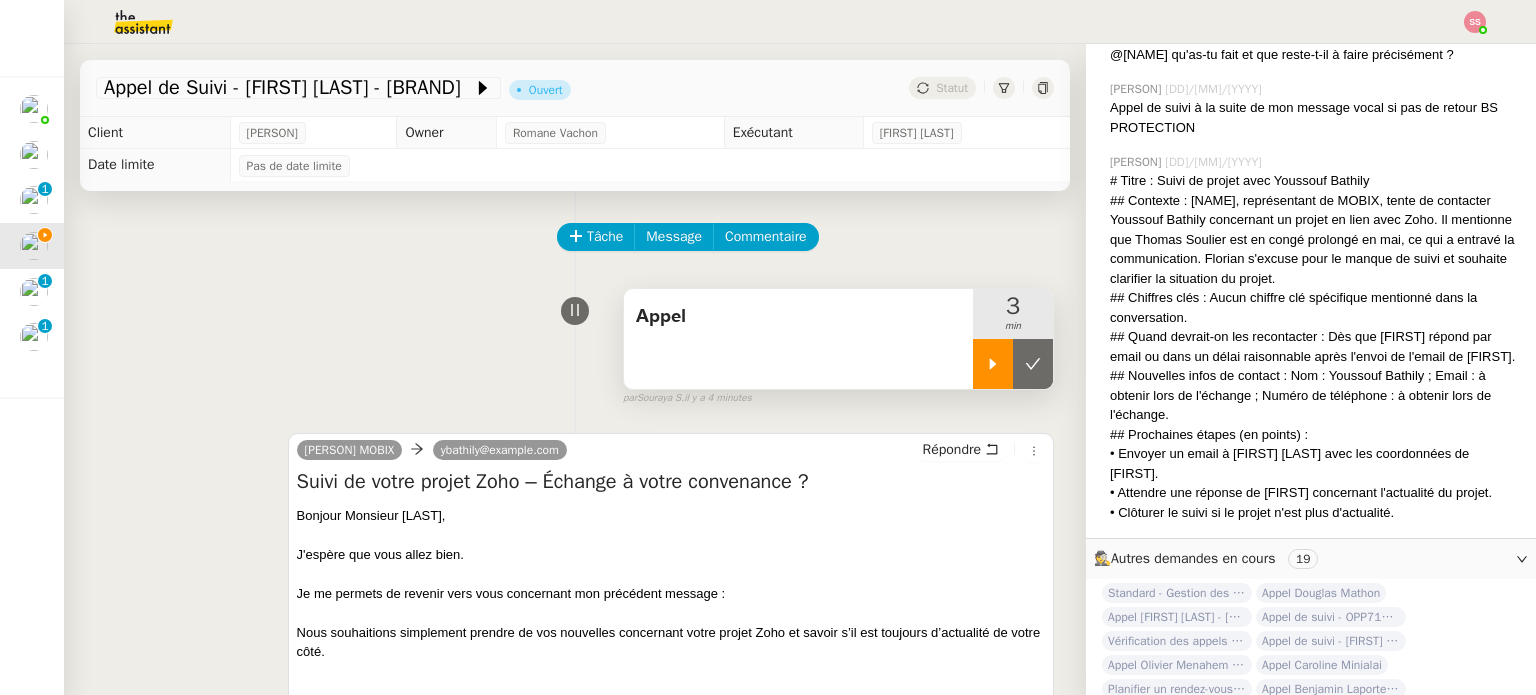click 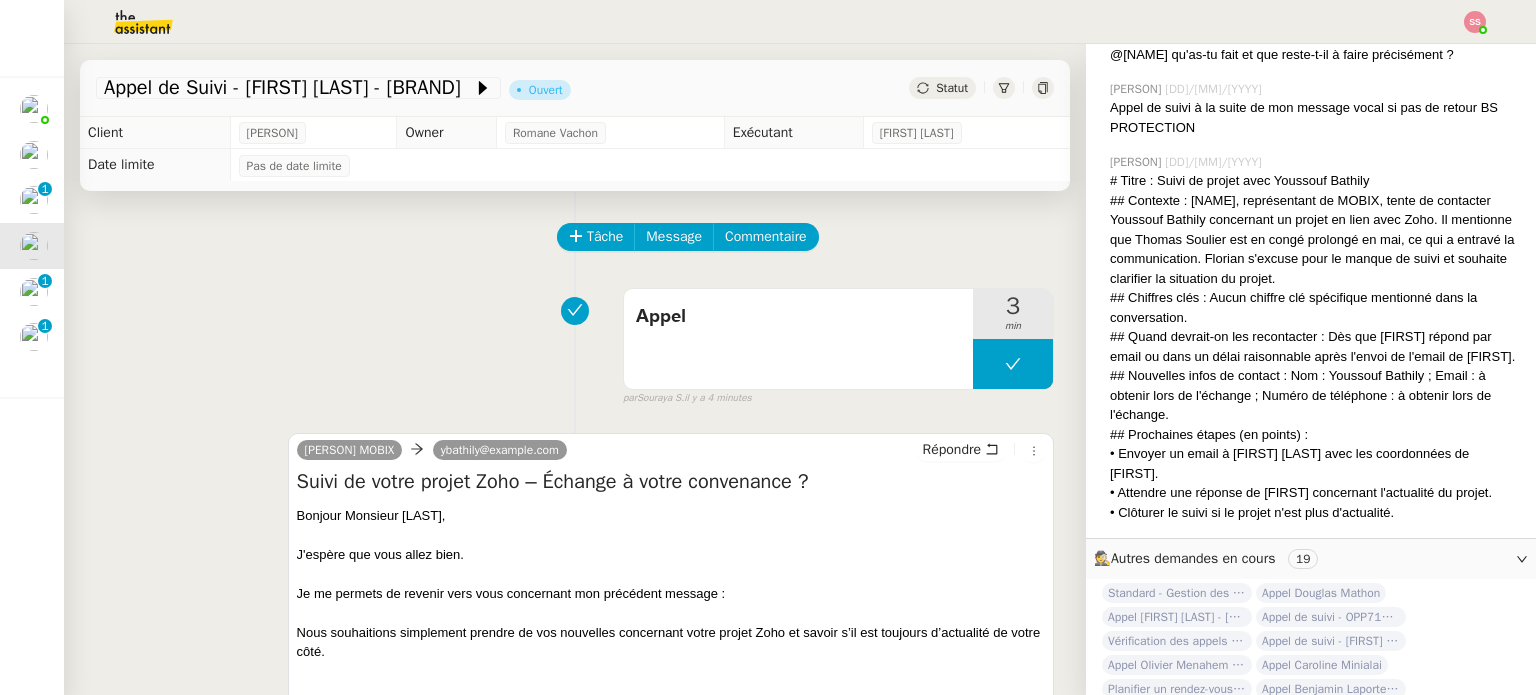 click on "Statut" 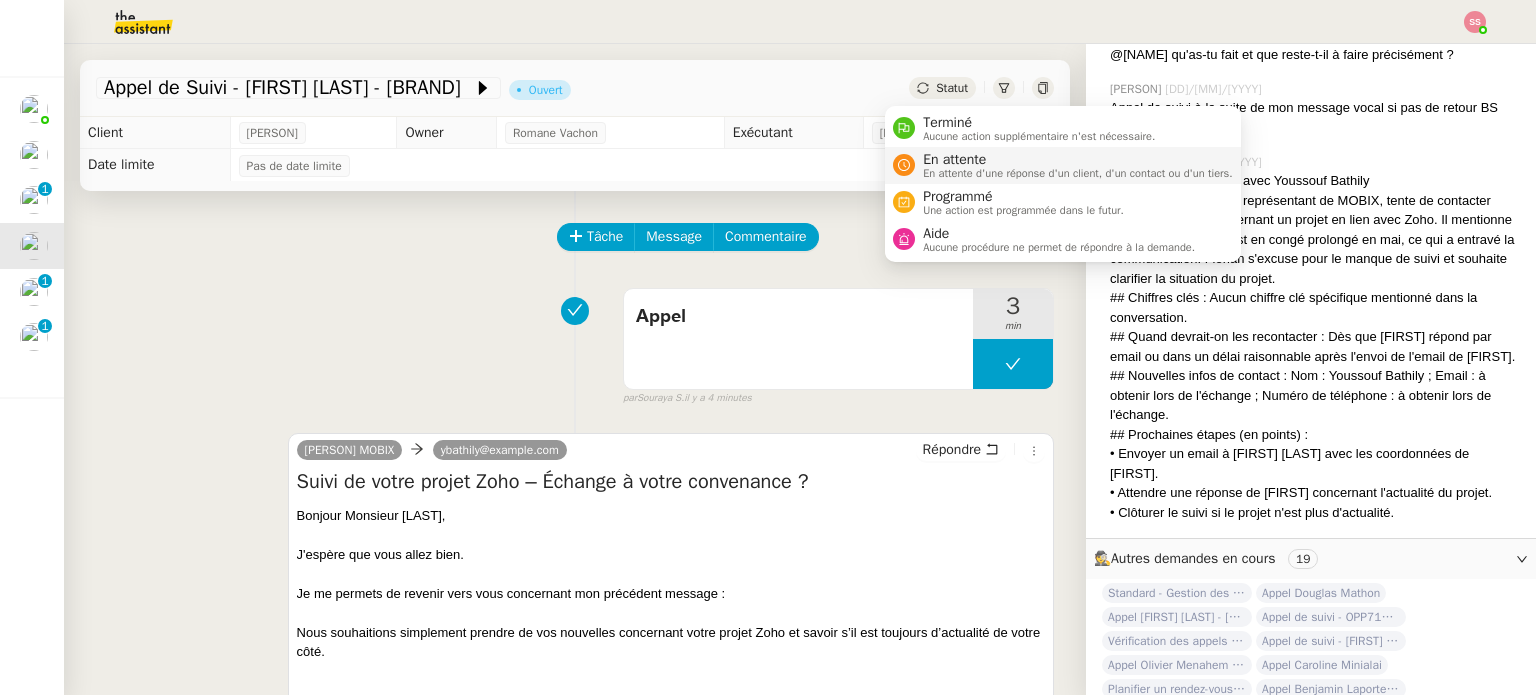 click on "En attente" at bounding box center (1078, 160) 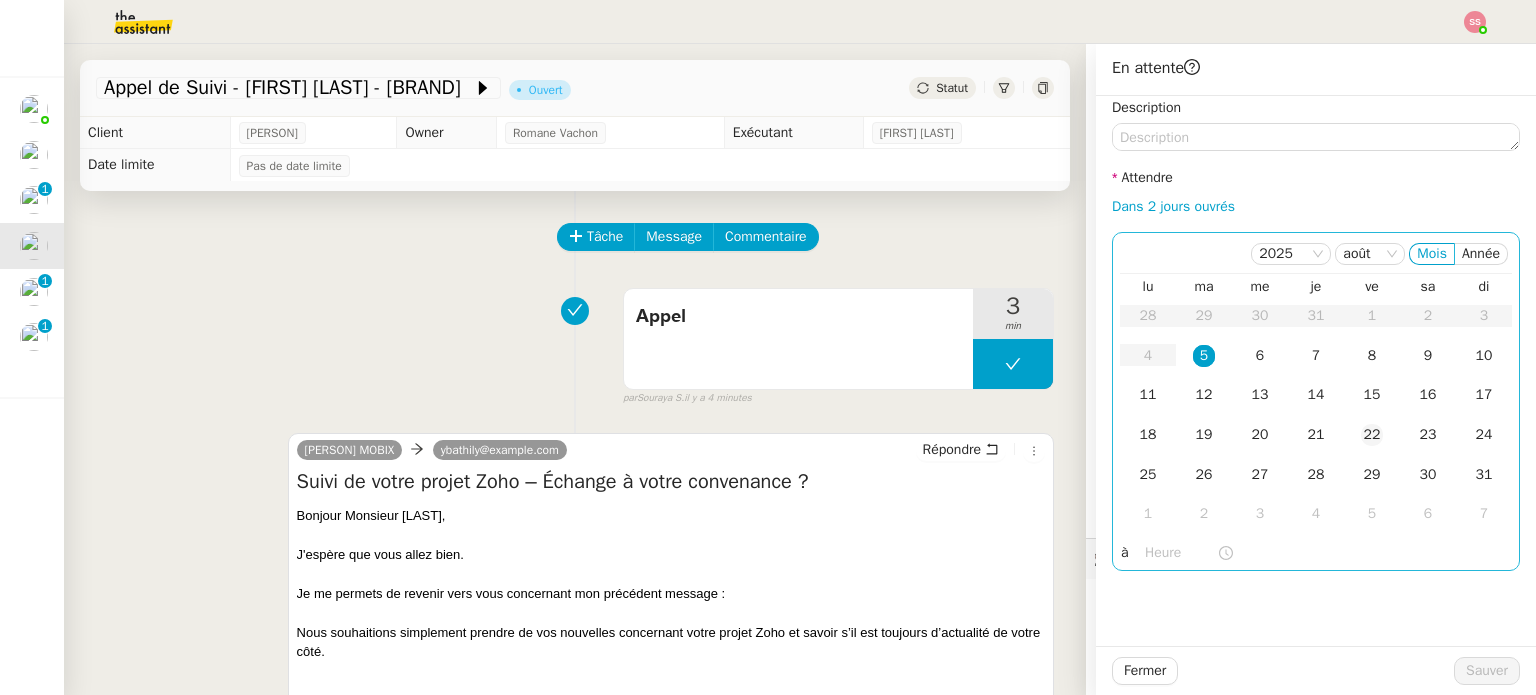 click on "22" 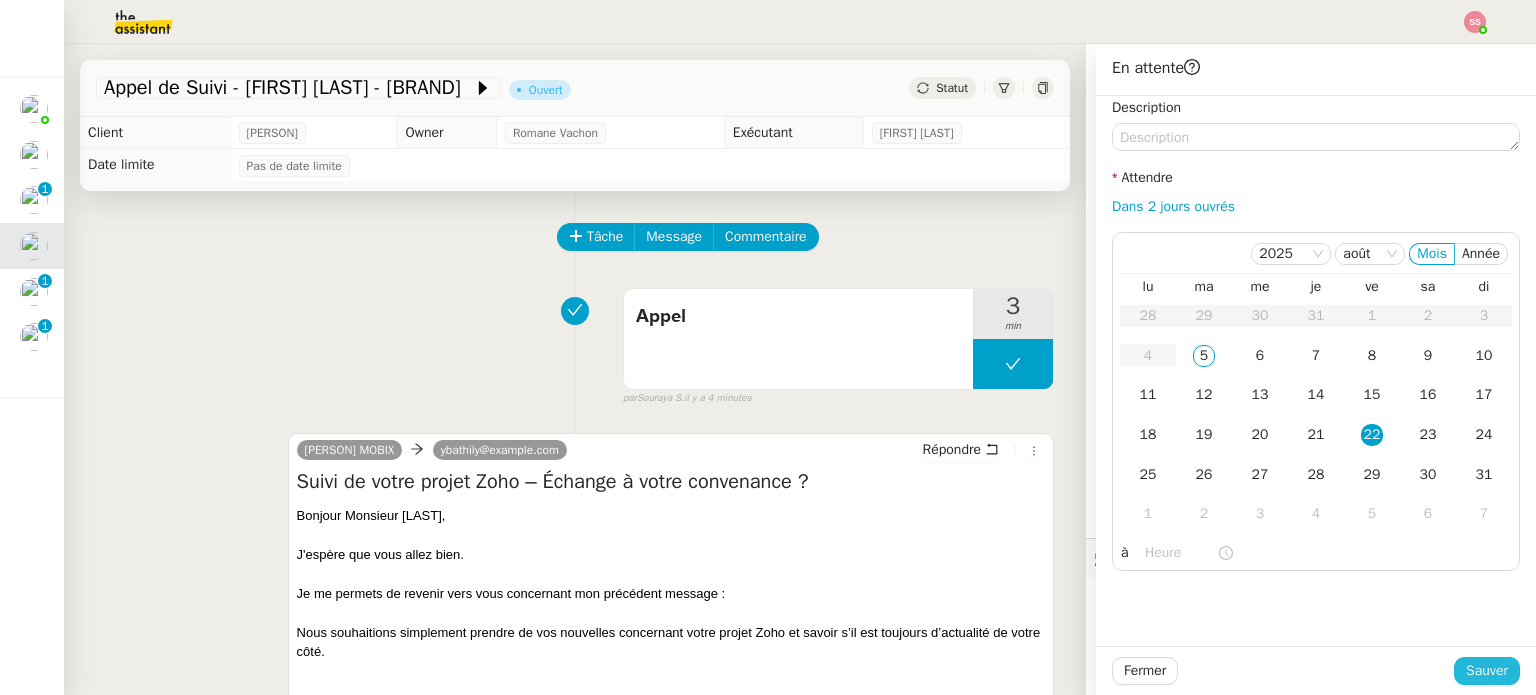 click on "Sauver" 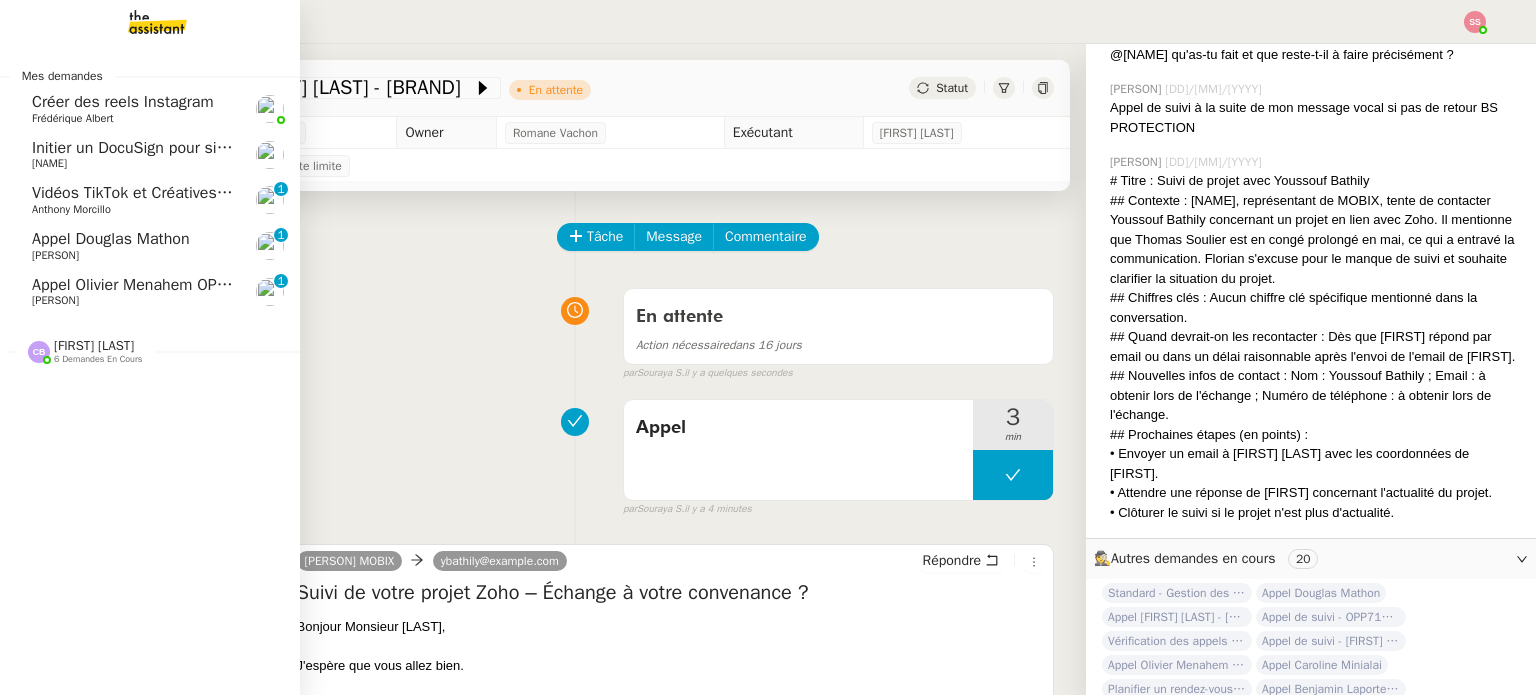 click on "Vidéos TikTok et Créatives META  - août 2025    Anthony Morcillo     0   1   2   3   4   5   6   7   8   9" 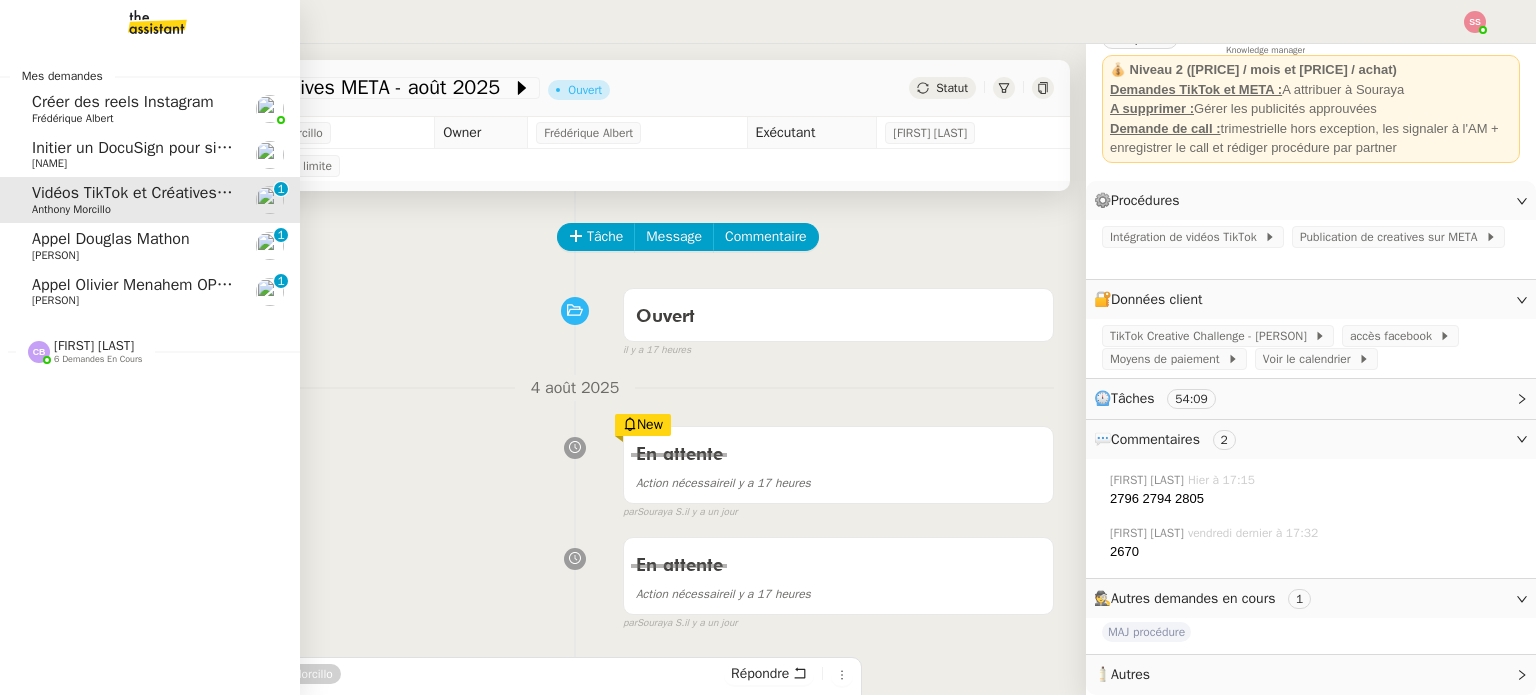 click on "Appel Douglas Mathon    Florian Parant     0   1   2   3   4   5   6   7   8   9" 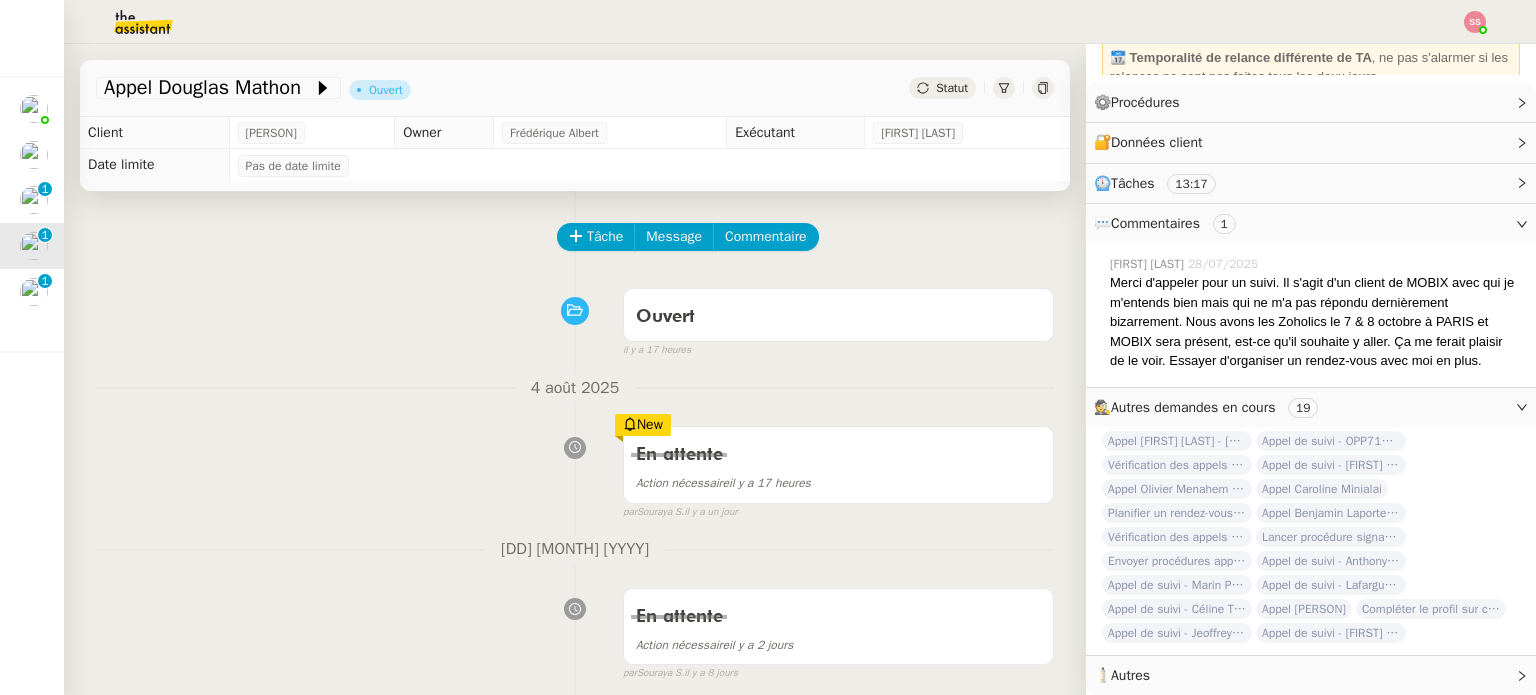 scroll, scrollTop: 242, scrollLeft: 0, axis: vertical 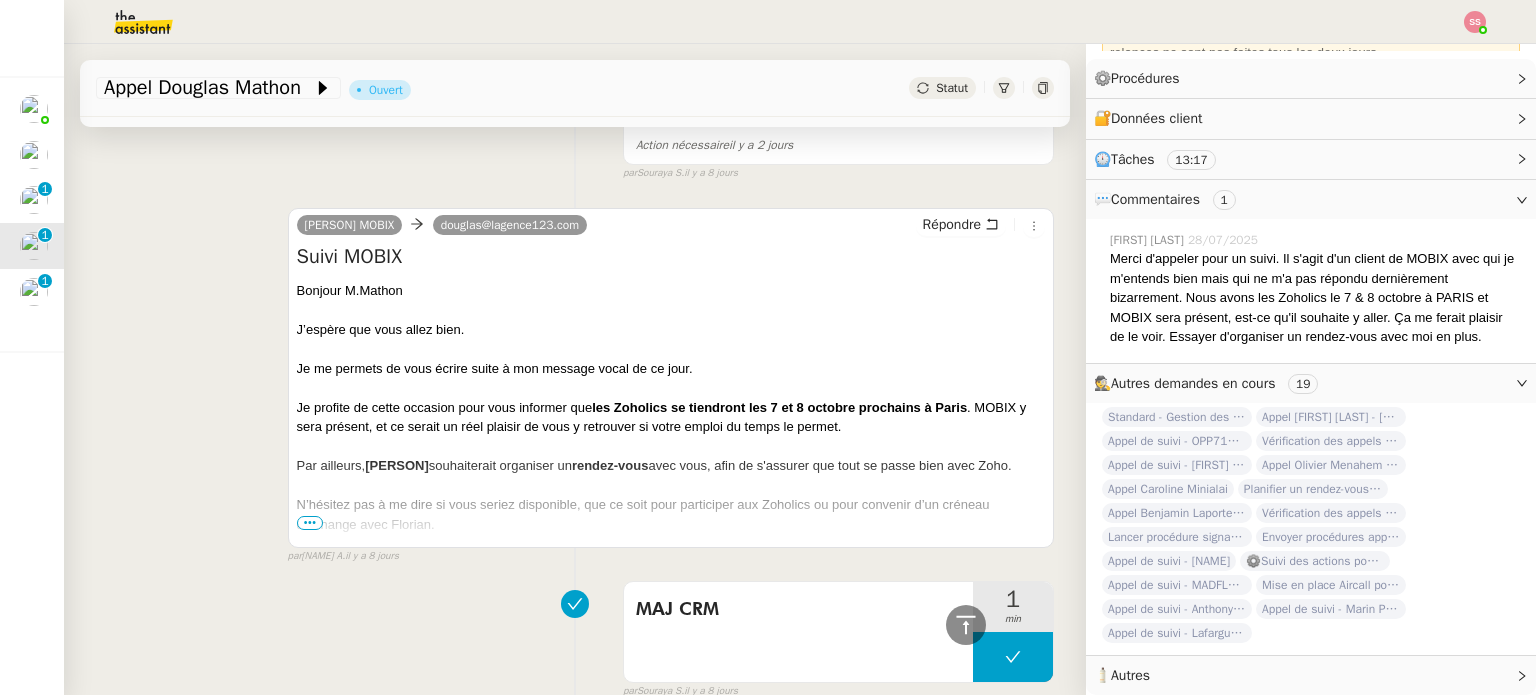 click on "•••" at bounding box center [310, 523] 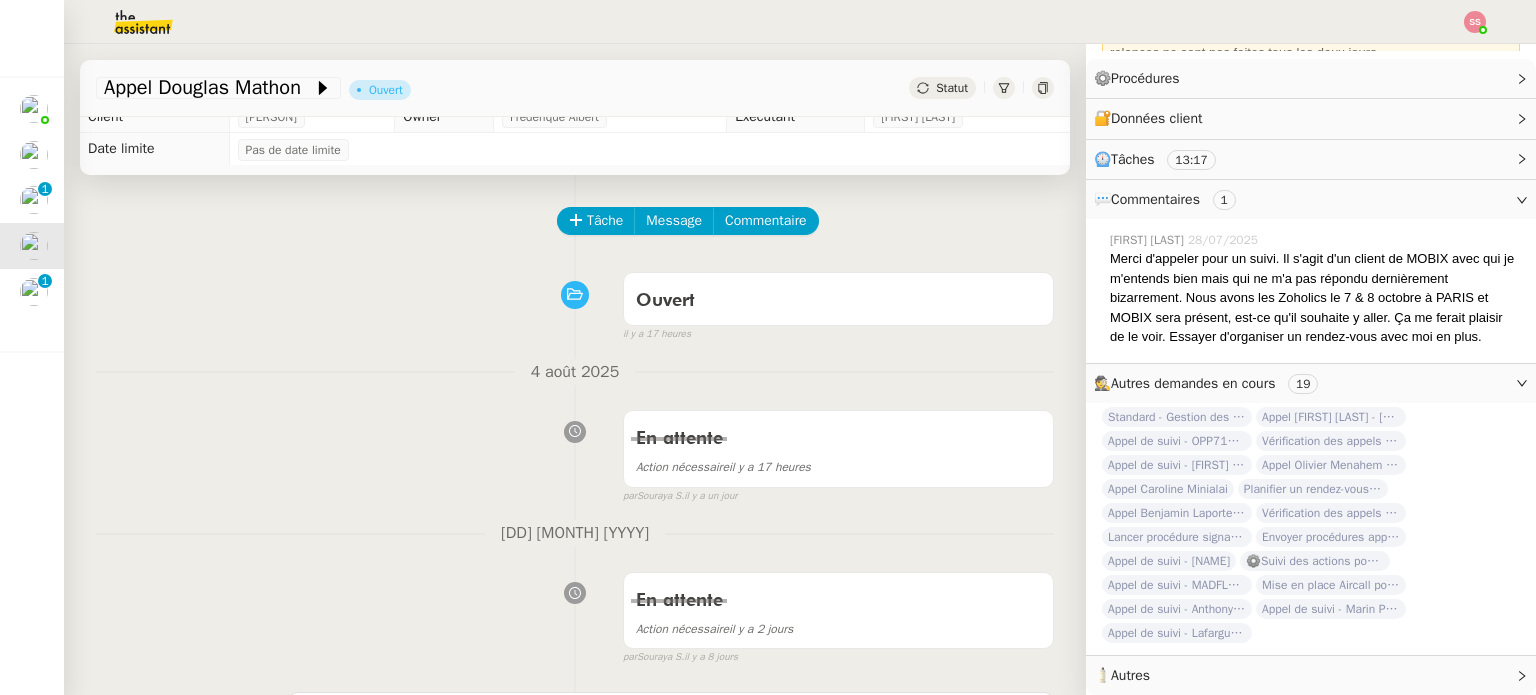 scroll, scrollTop: 0, scrollLeft: 0, axis: both 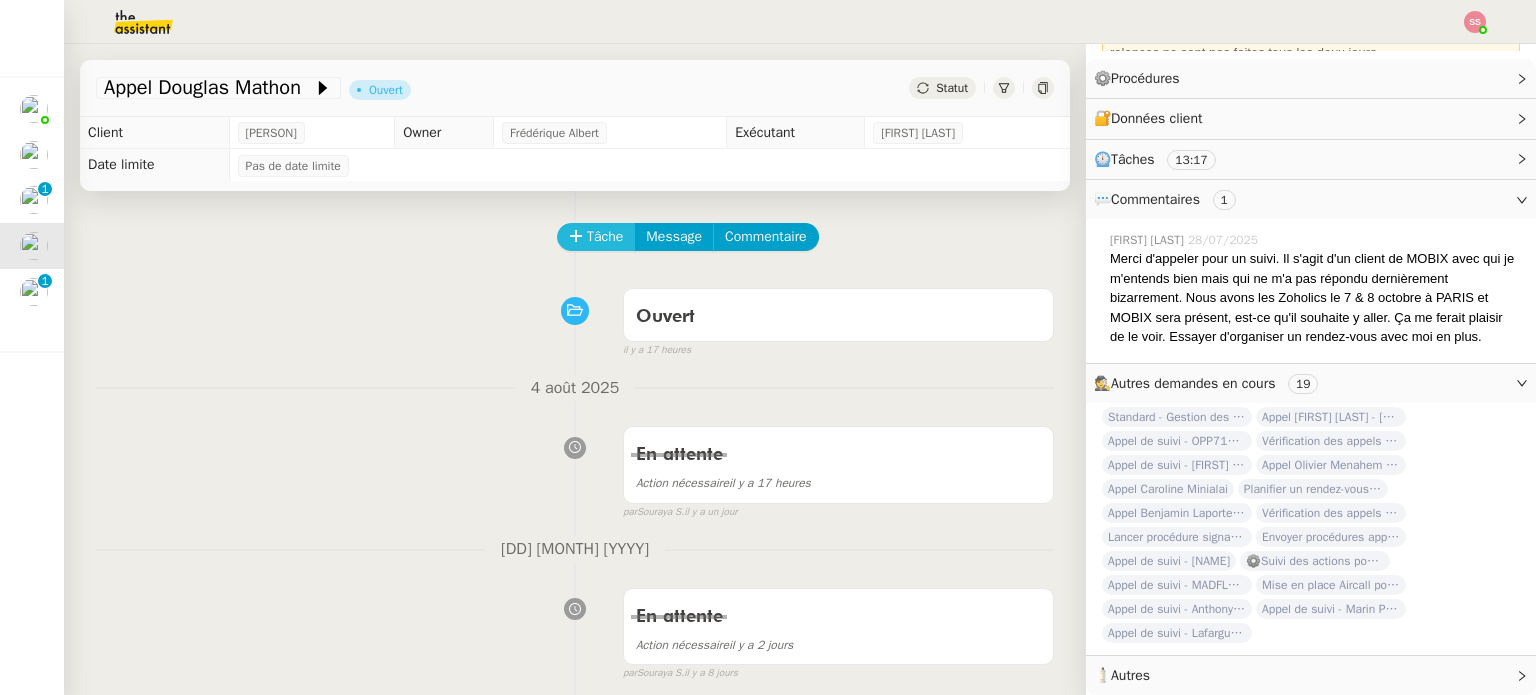 click on "Tâche" 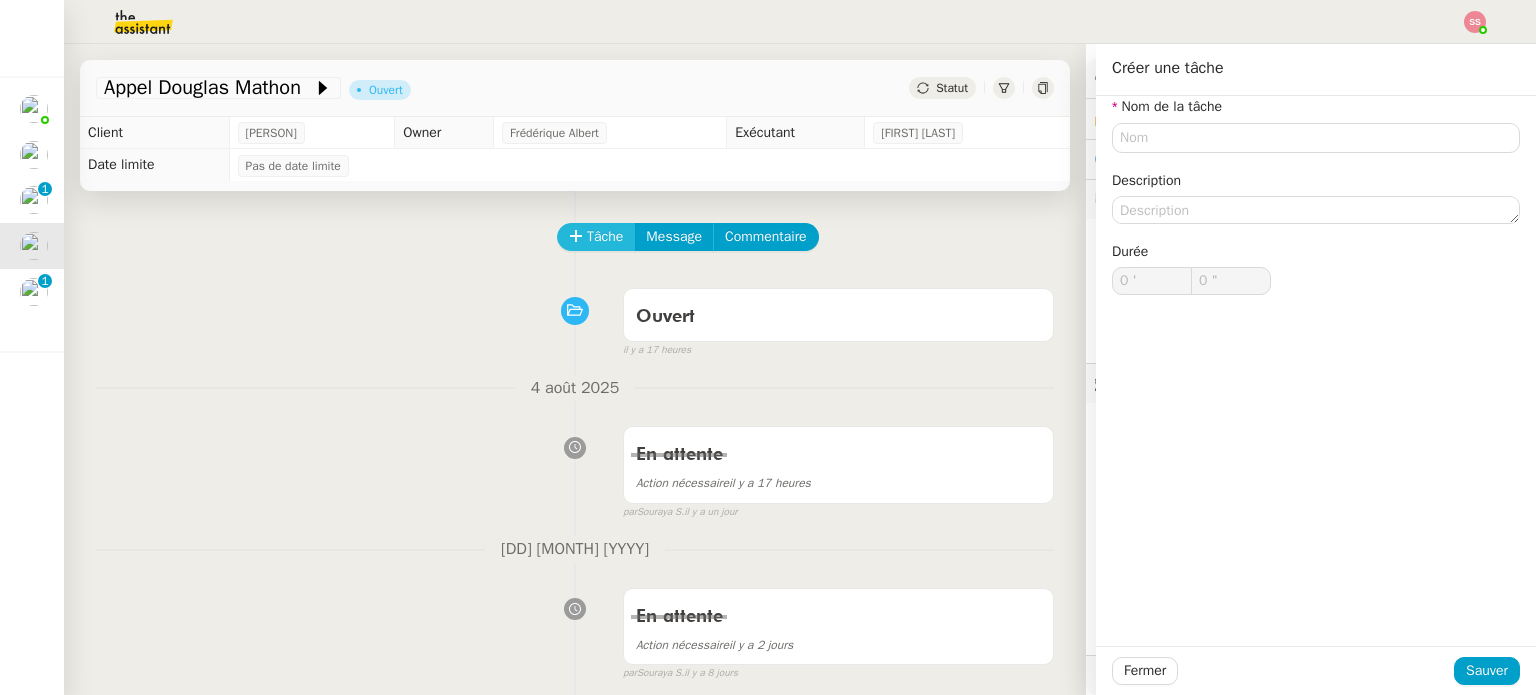 scroll, scrollTop: 242, scrollLeft: 0, axis: vertical 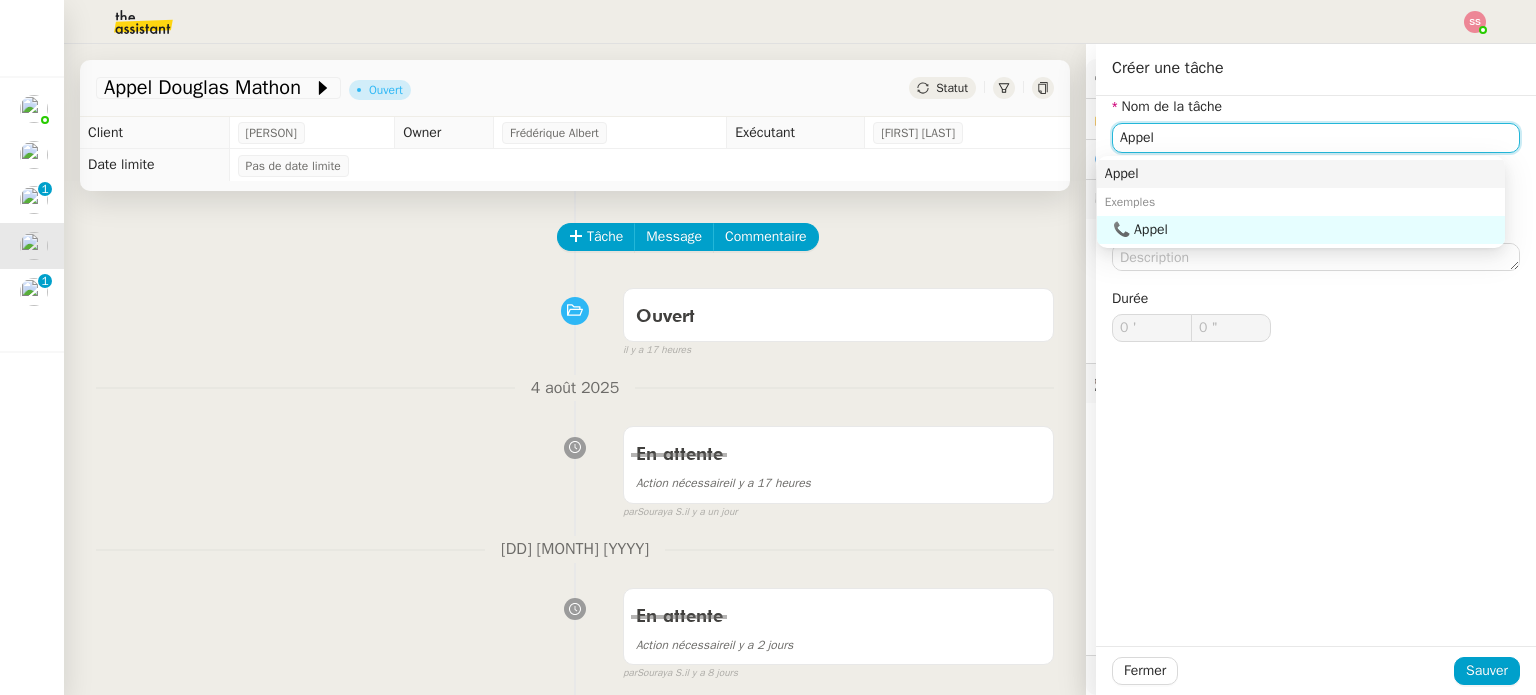 click on "Appel" at bounding box center (1301, 174) 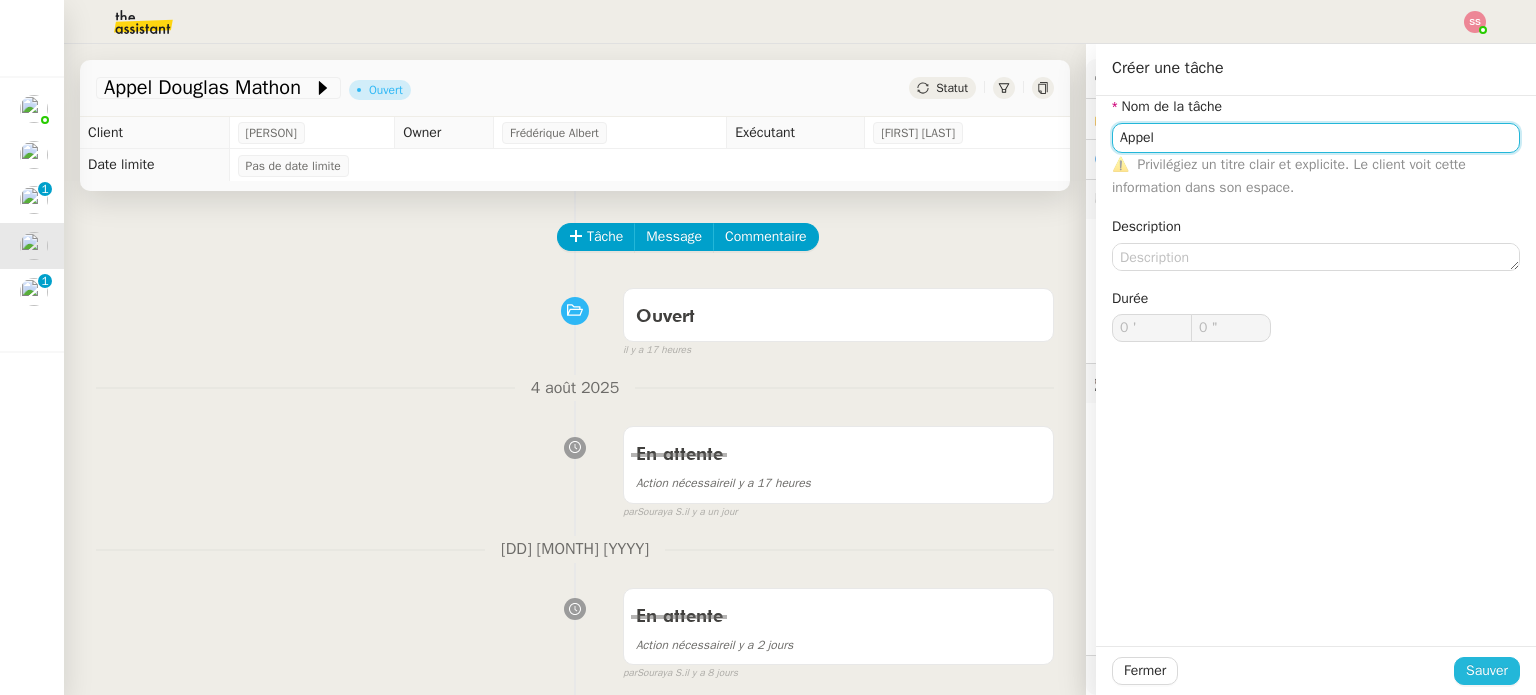 type on "Appel" 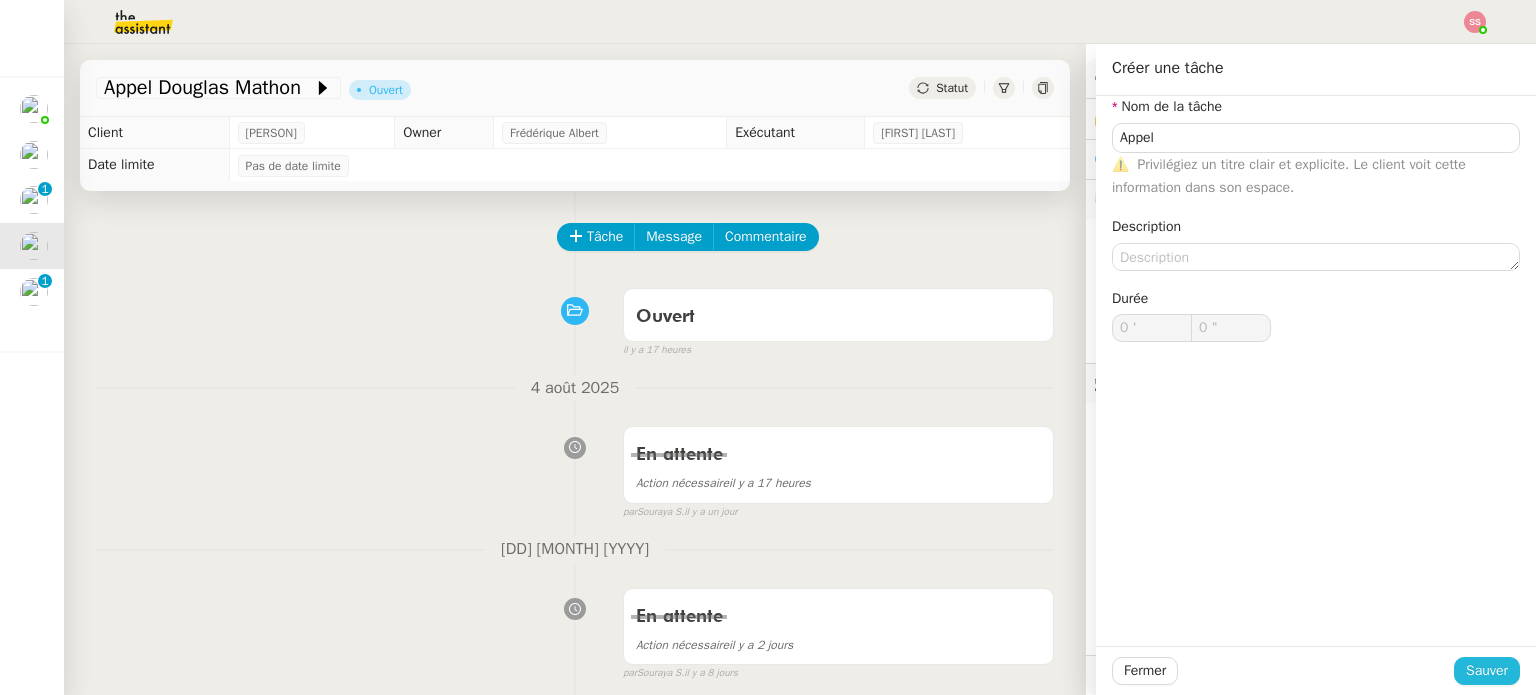 click on "Sauver" 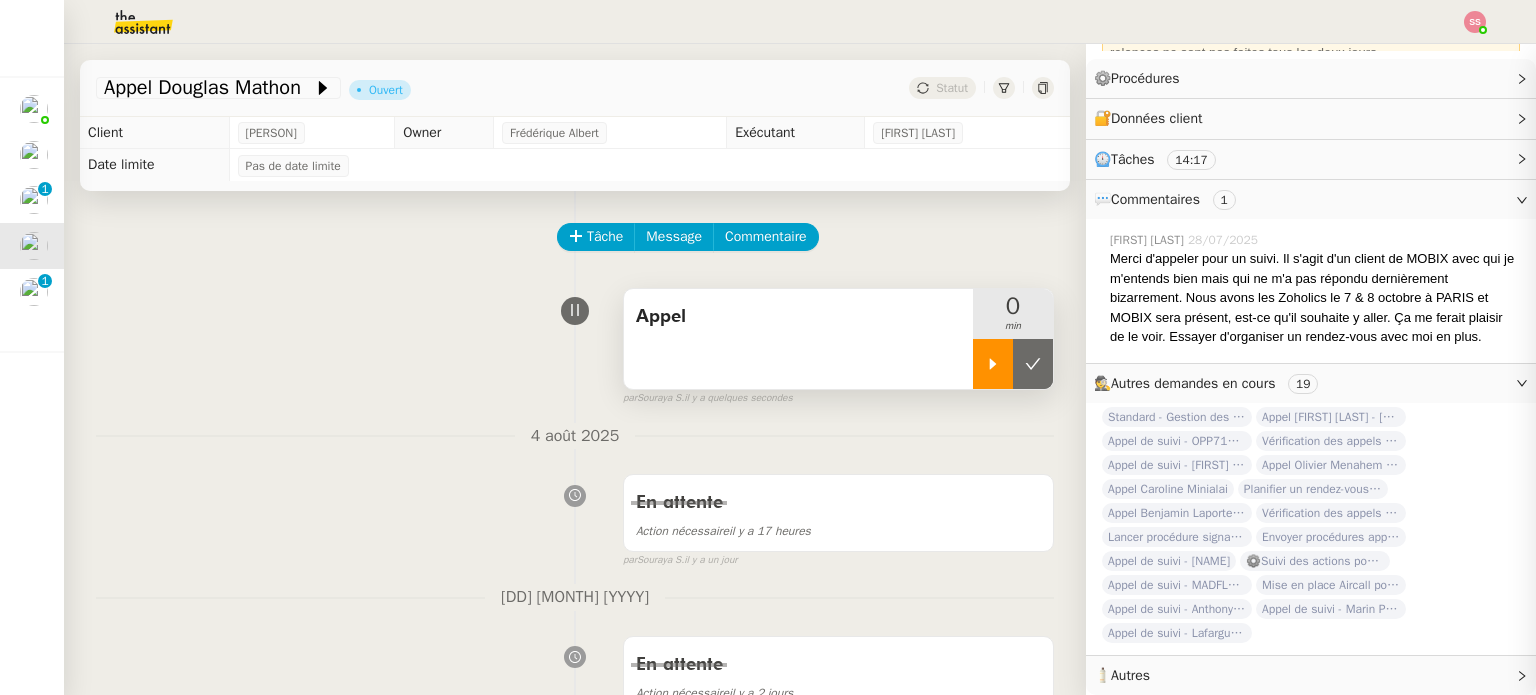 click at bounding box center [993, 364] 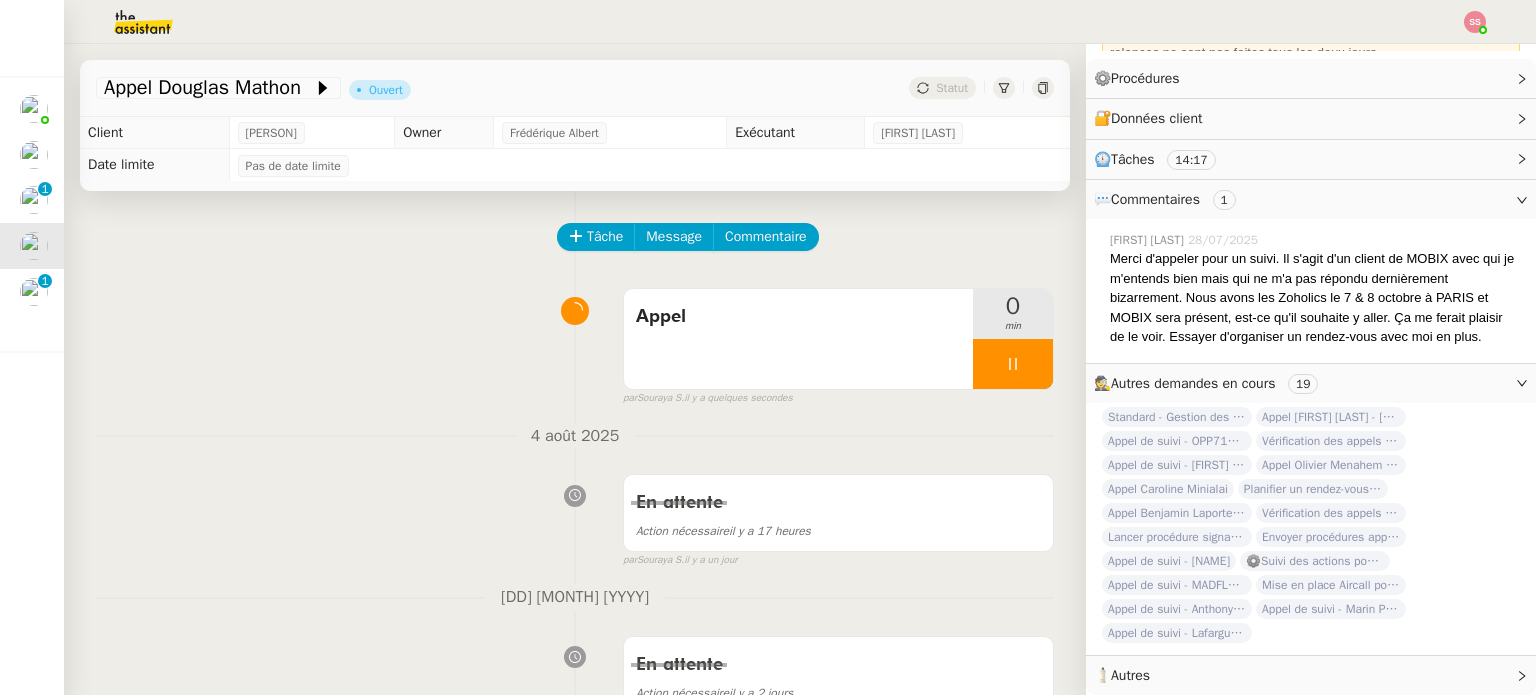 scroll, scrollTop: 242, scrollLeft: 0, axis: vertical 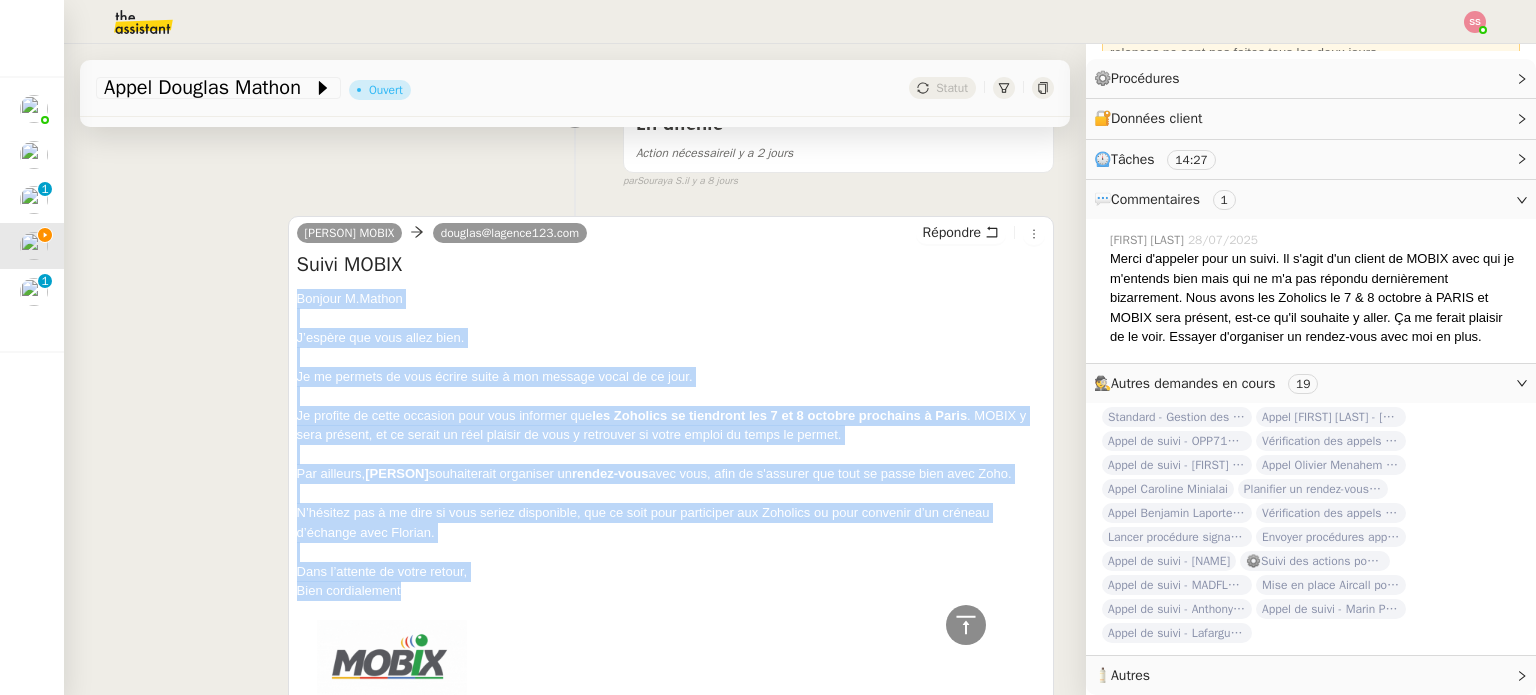 drag, startPoint x: 287, startPoint y: 294, endPoint x: 463, endPoint y: 611, distance: 362.58102 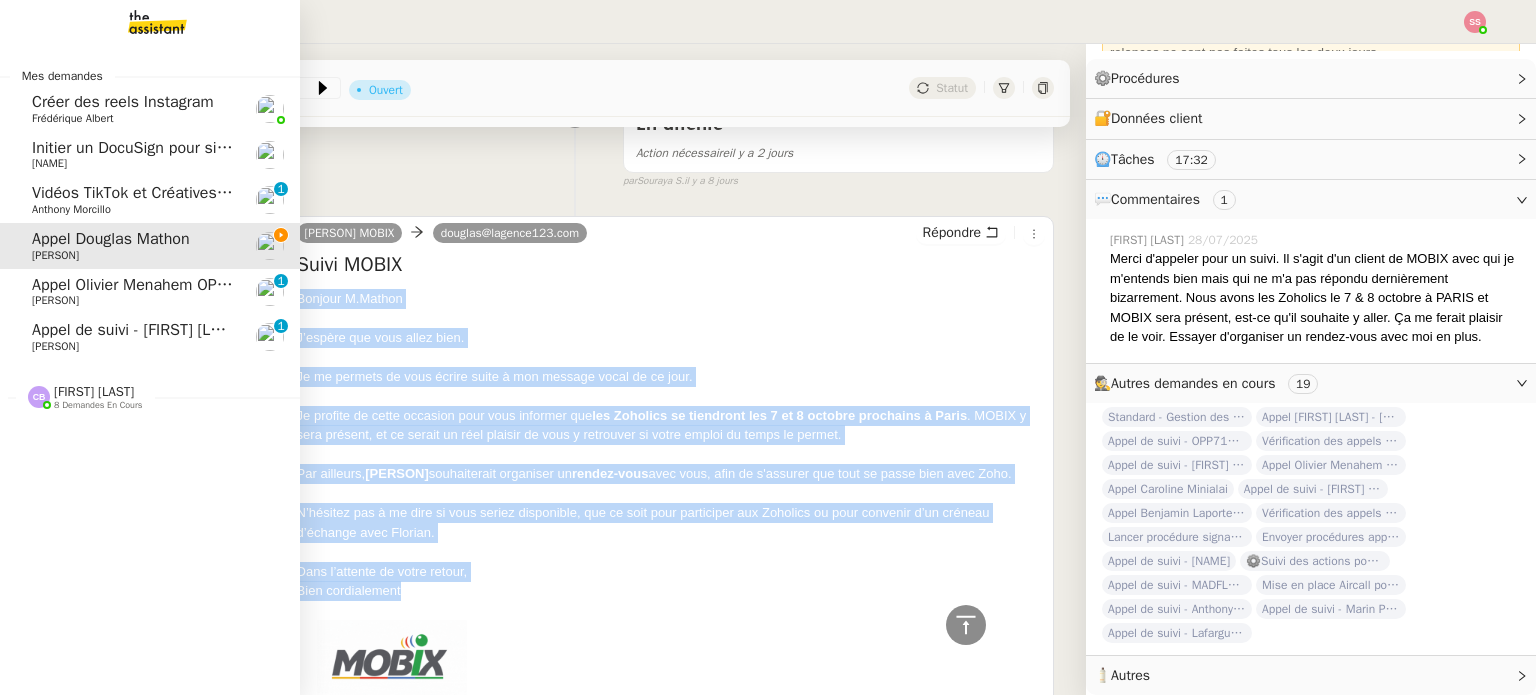 click on "Appel de suivi - [FIRST] [LAST]" 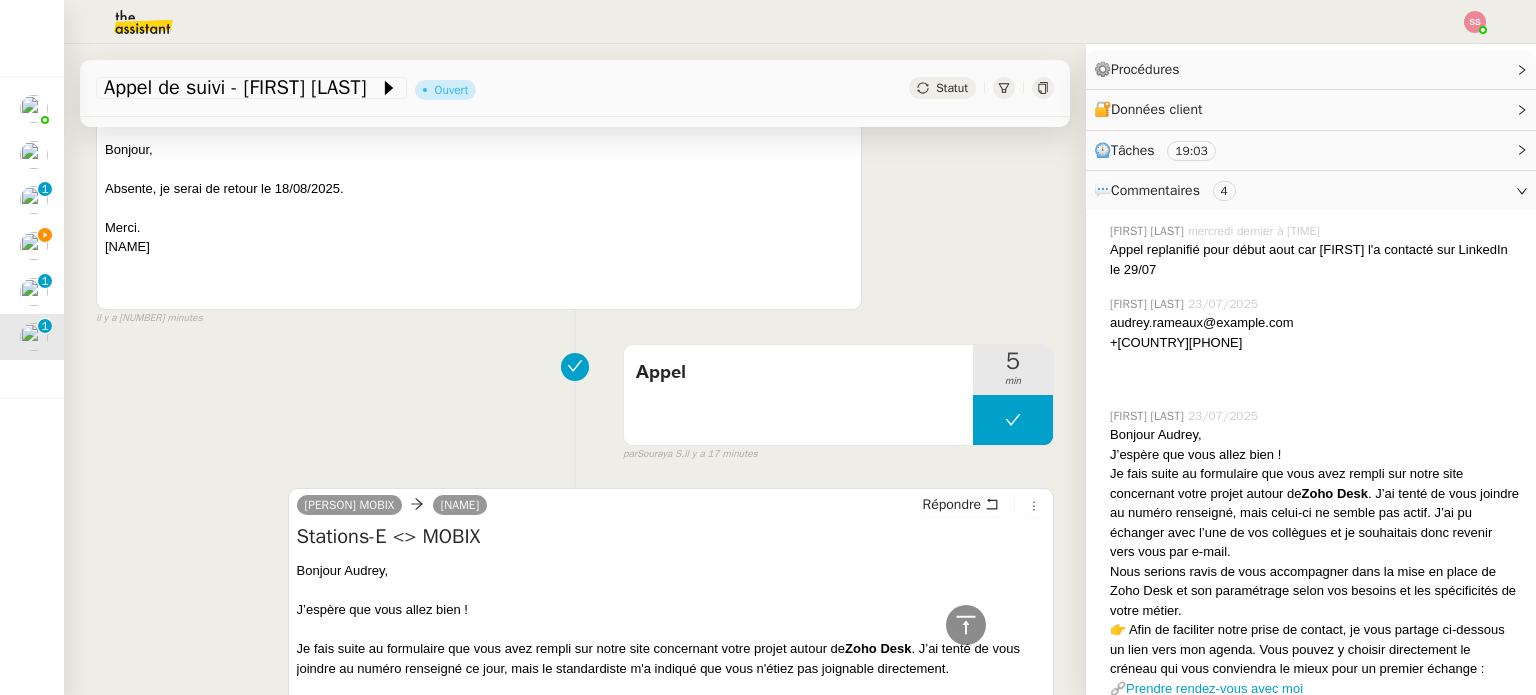 scroll, scrollTop: 600, scrollLeft: 0, axis: vertical 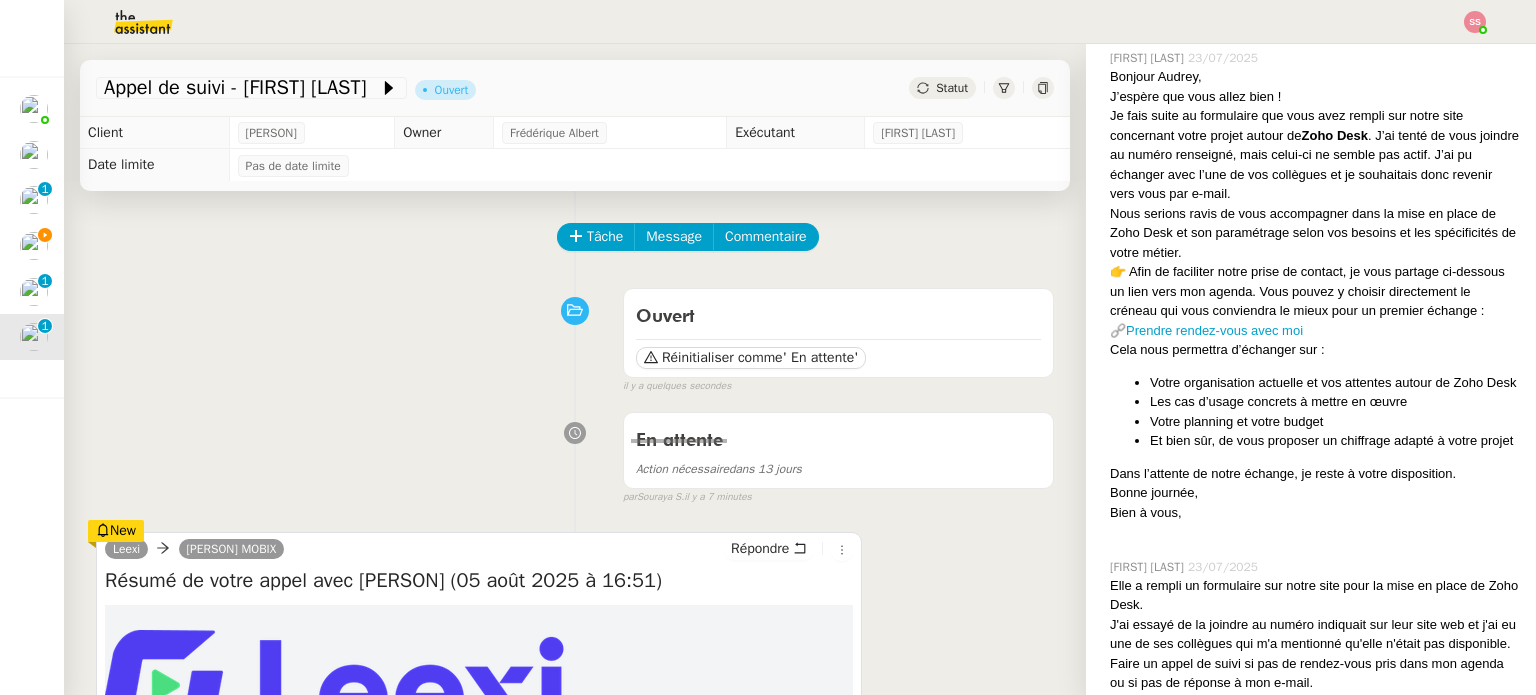 click on "Statut" 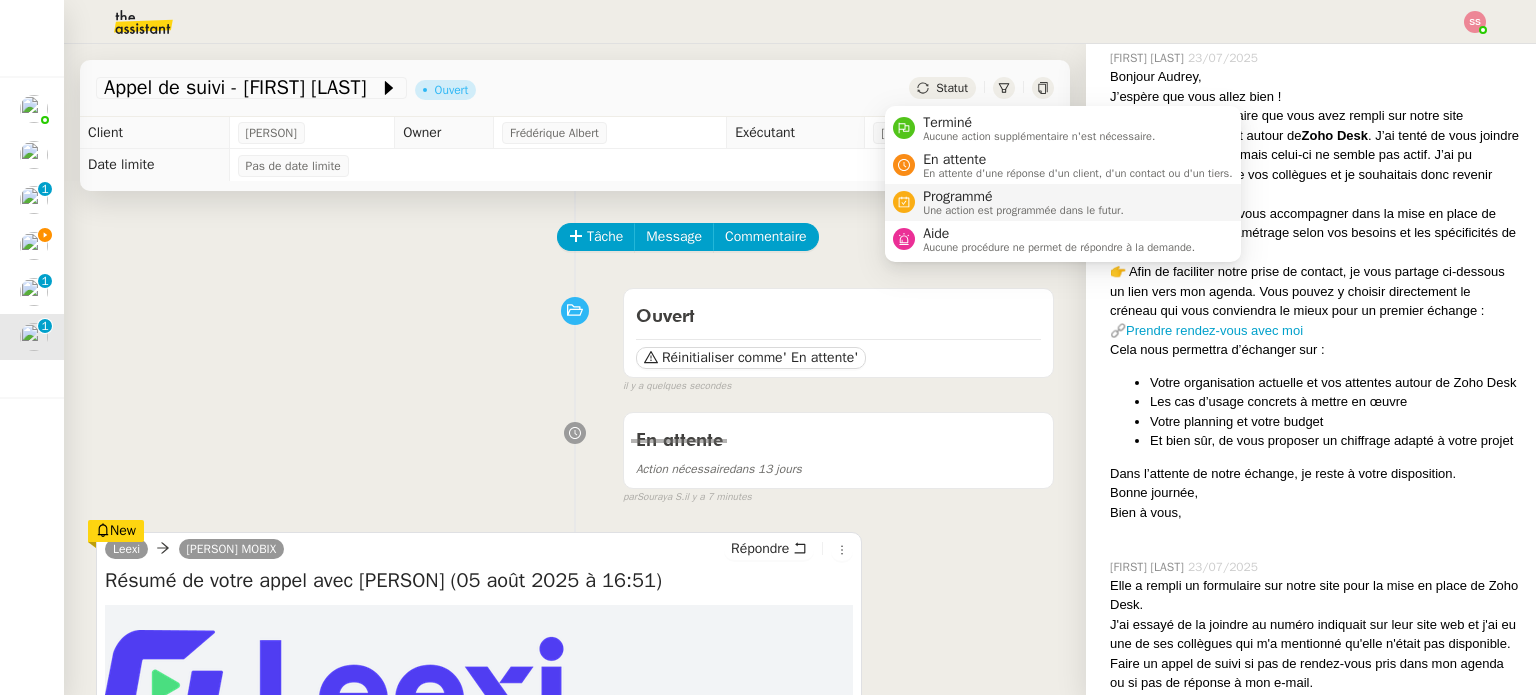 drag, startPoint x: 943, startPoint y: 160, endPoint x: 960, endPoint y: 187, distance: 31.906113 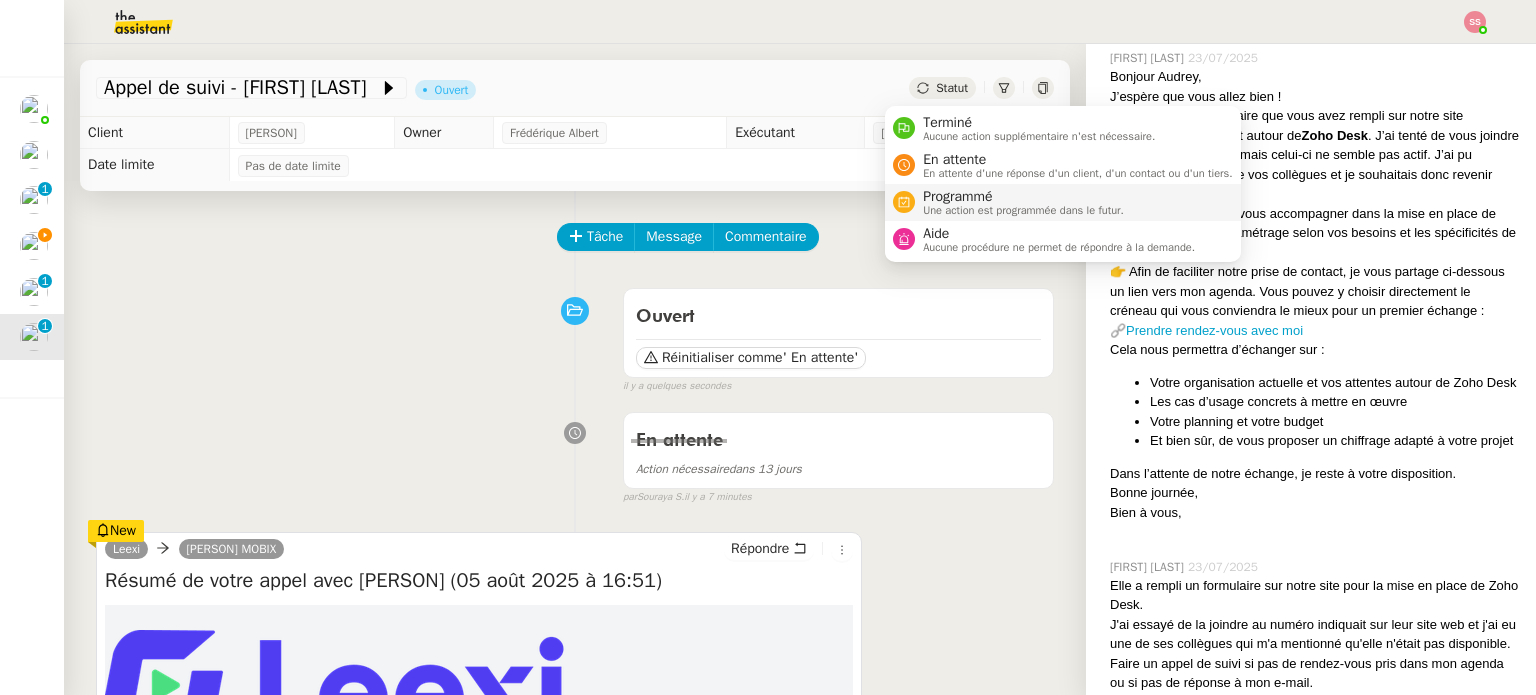 click on "En attente" at bounding box center (1078, 160) 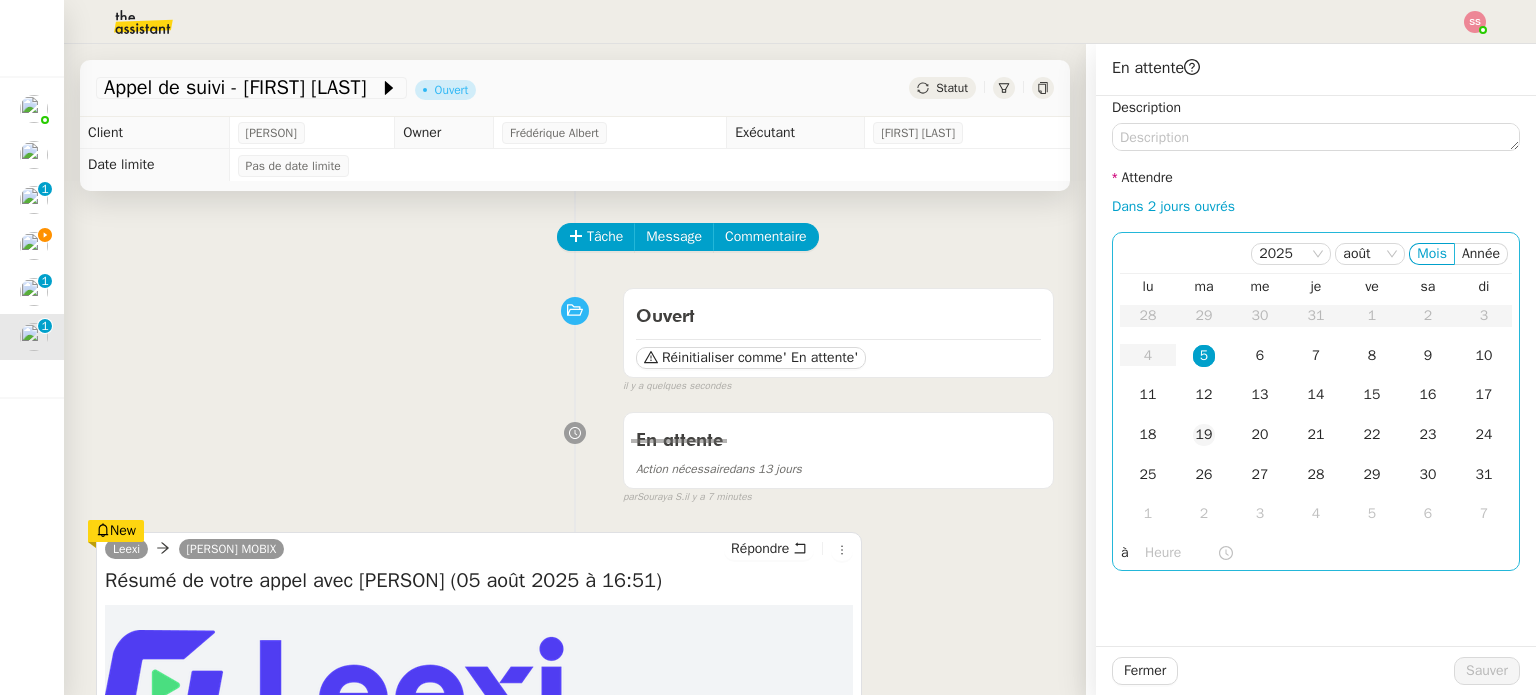 click on "19" 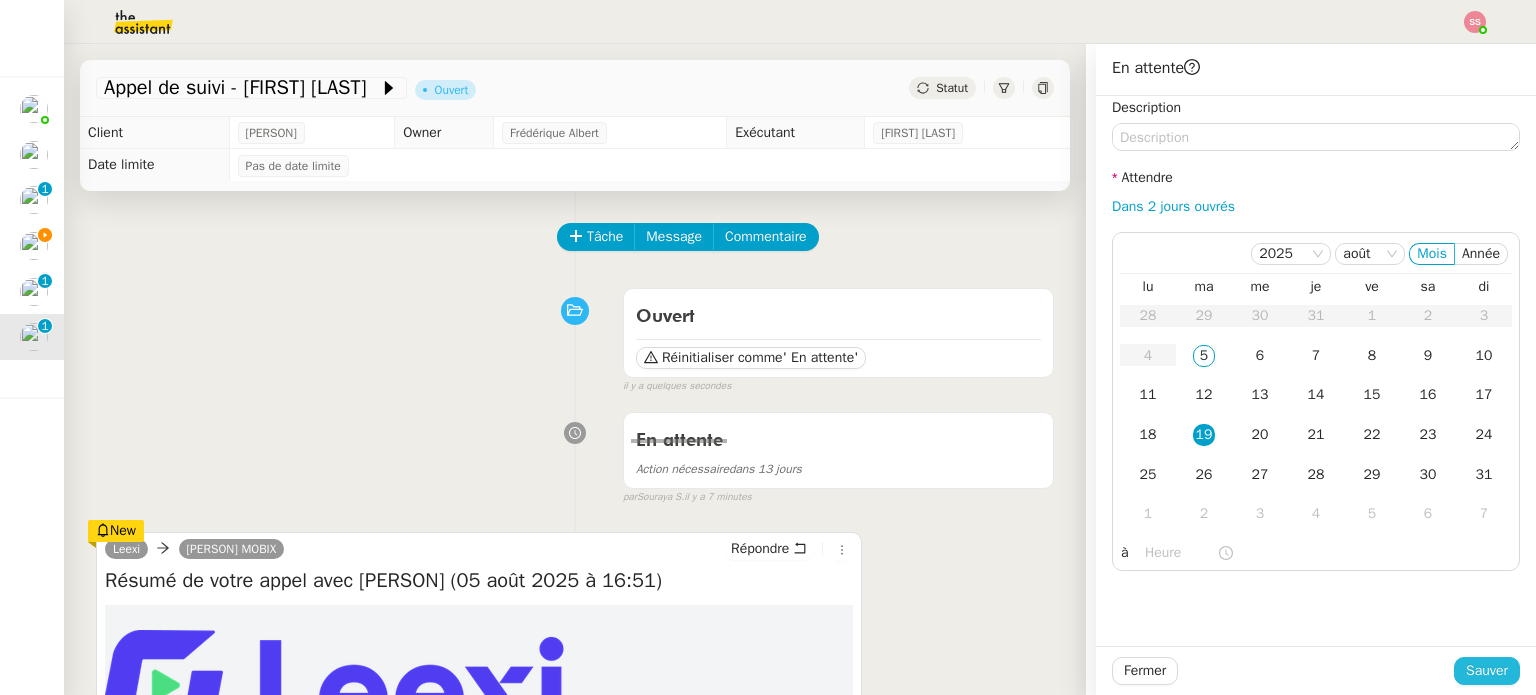 click on "Sauver" 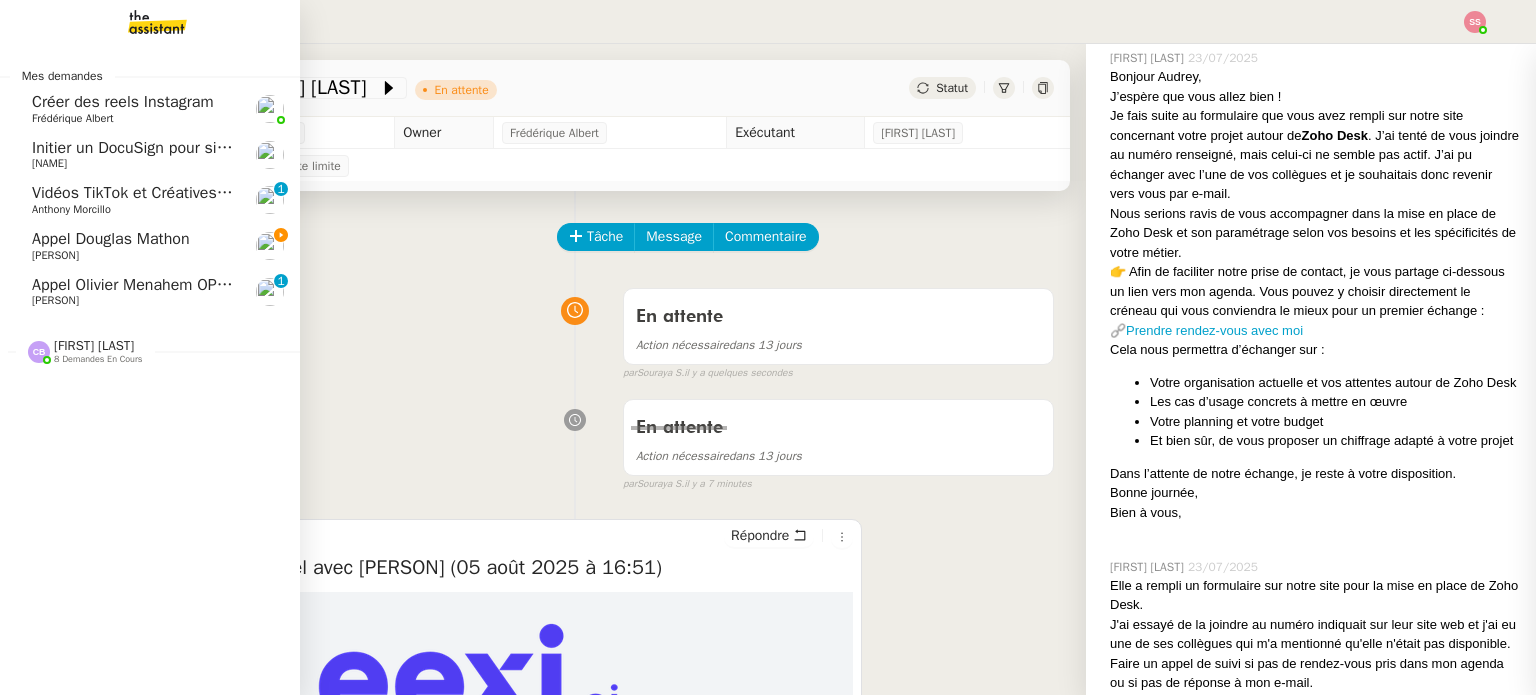 click on "Appel [FIRST] [LAST]" 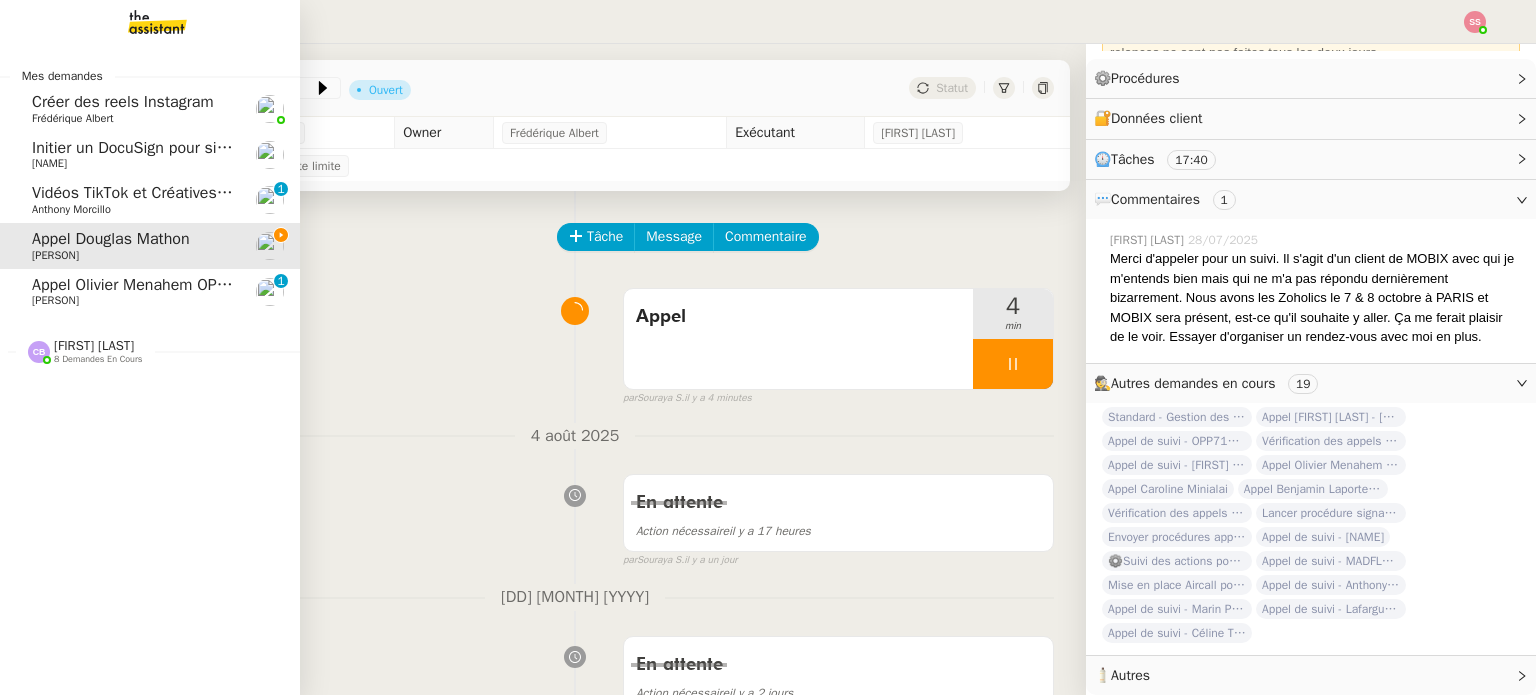 scroll, scrollTop: 242, scrollLeft: 0, axis: vertical 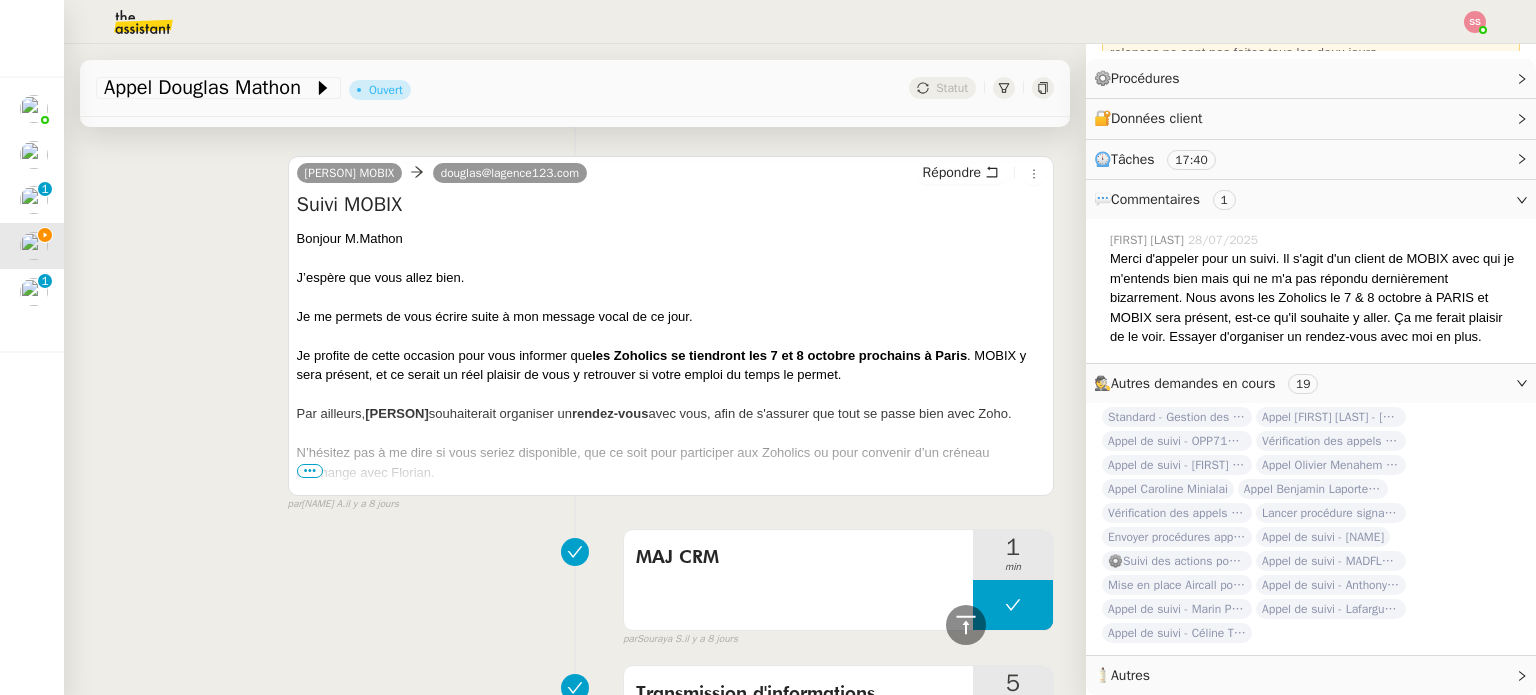 click on "•••" at bounding box center (310, 471) 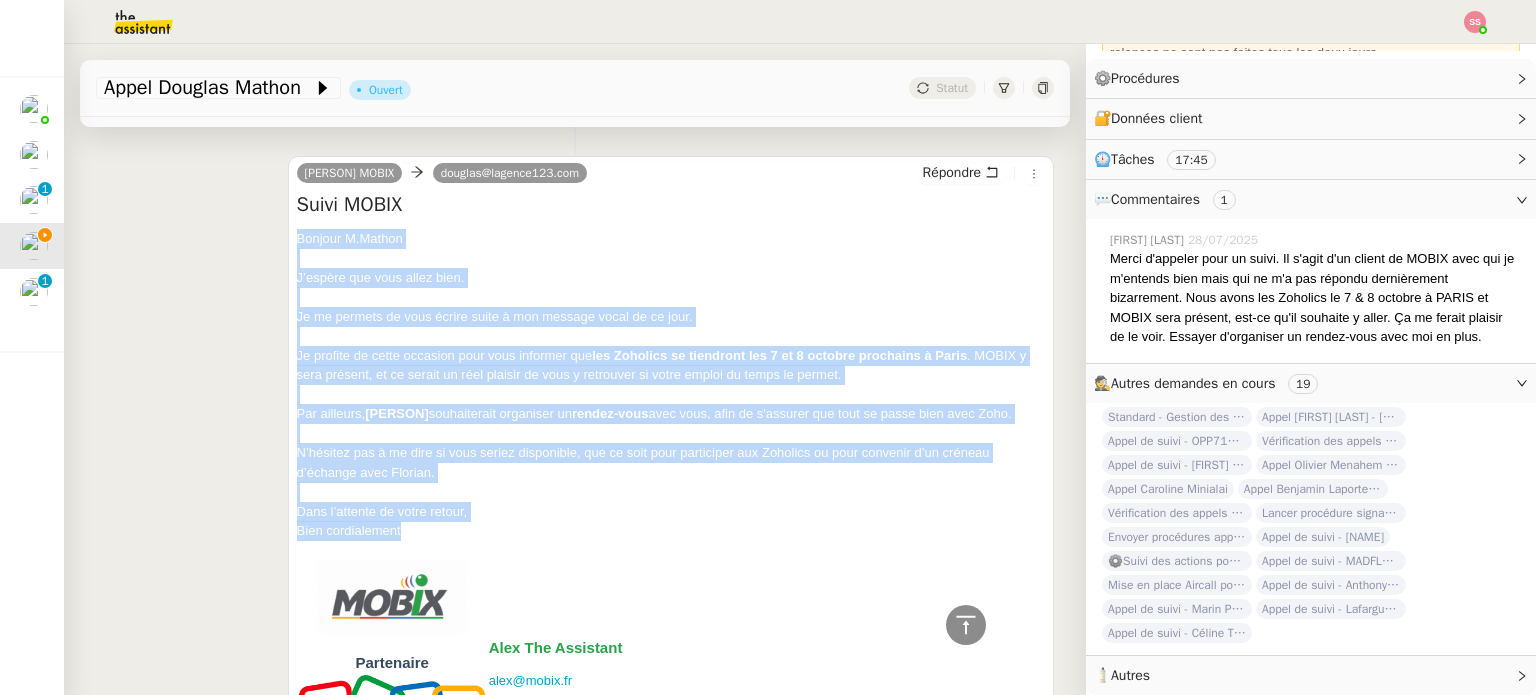 drag, startPoint x: 448, startPoint y: 553, endPoint x: 284, endPoint y: 227, distance: 364.9274 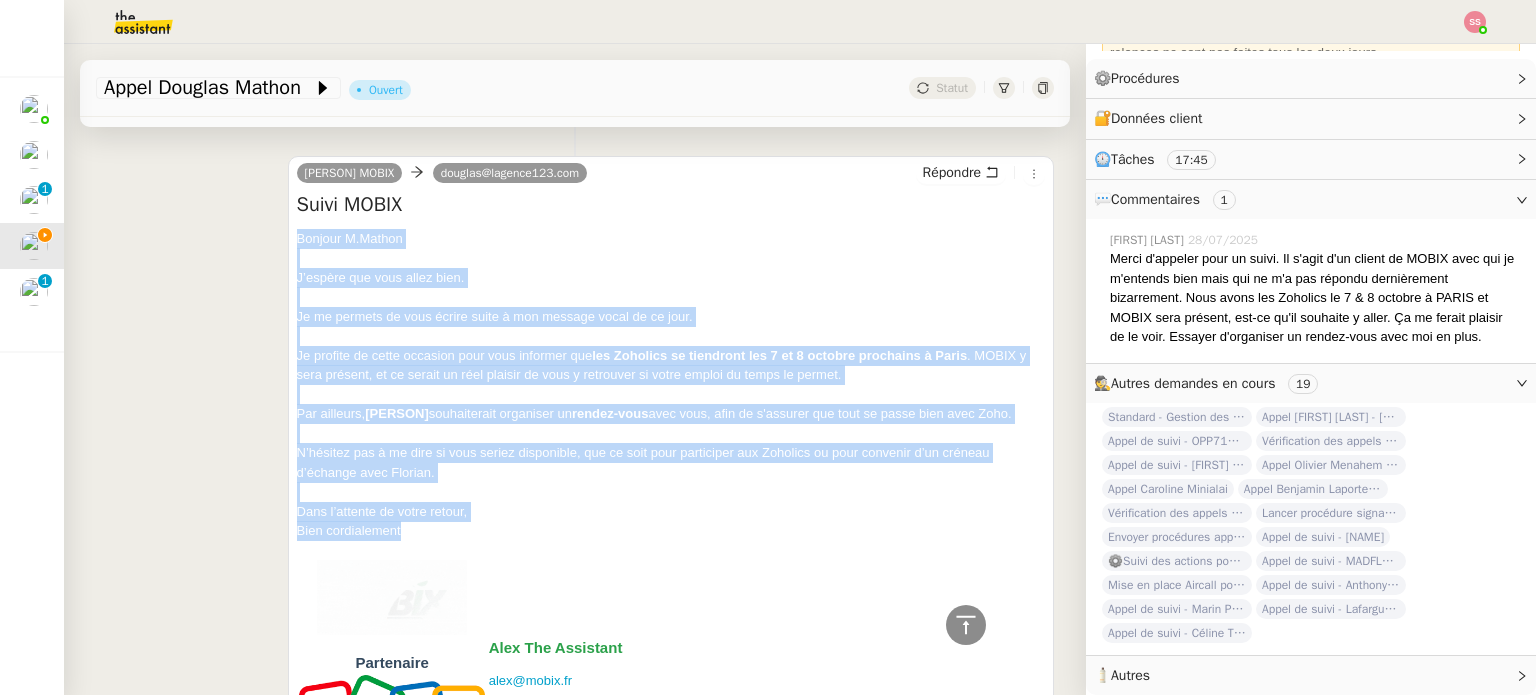 copy on "Bonjour M.Mathon J’espère que vous allez bien. Je me permets de vous écrire suite à mon message vocal de ce jour. Je profite de cette occasion pour vous informer que  les Zoholics se tiendront les 7 et 8 octobre prochains à Paris . MOBIX y sera présent, et ce serait un réel plaisir de vous y retrouver si votre emploi du temps le permet. Par ailleurs,  Florian Parant  souhaiterait organiser un  rendez-vous  avec vous, afin de s'assurer que tout se passe bien avec Zoho. N’hésitez pas à me dire si vous seriez disponible, que ce soit pour participer aux Zoholics ou pour convenir d’un créneau d’échange avec Florian. Dans l’attente de votre retour, Bien cordialement" 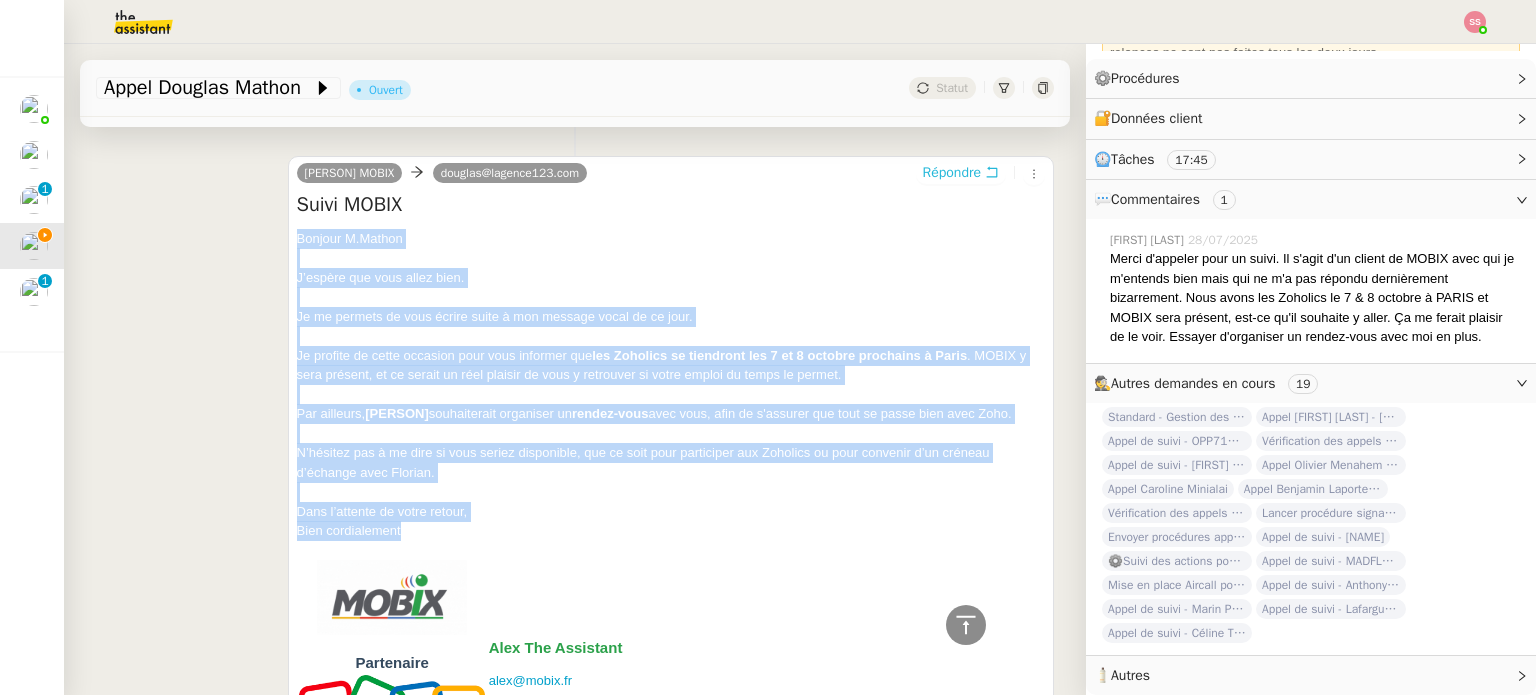 click on "Répondre" at bounding box center (952, 173) 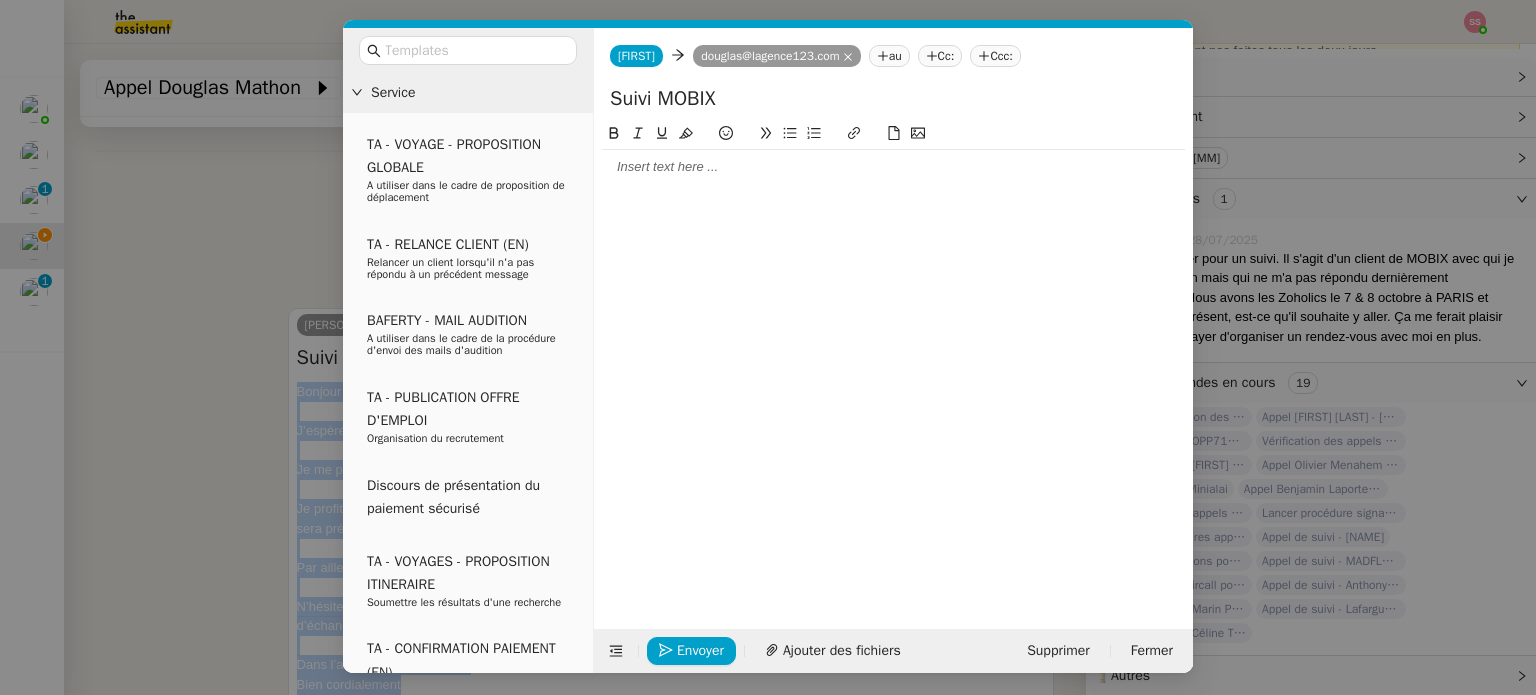 scroll, scrollTop: 754, scrollLeft: 0, axis: vertical 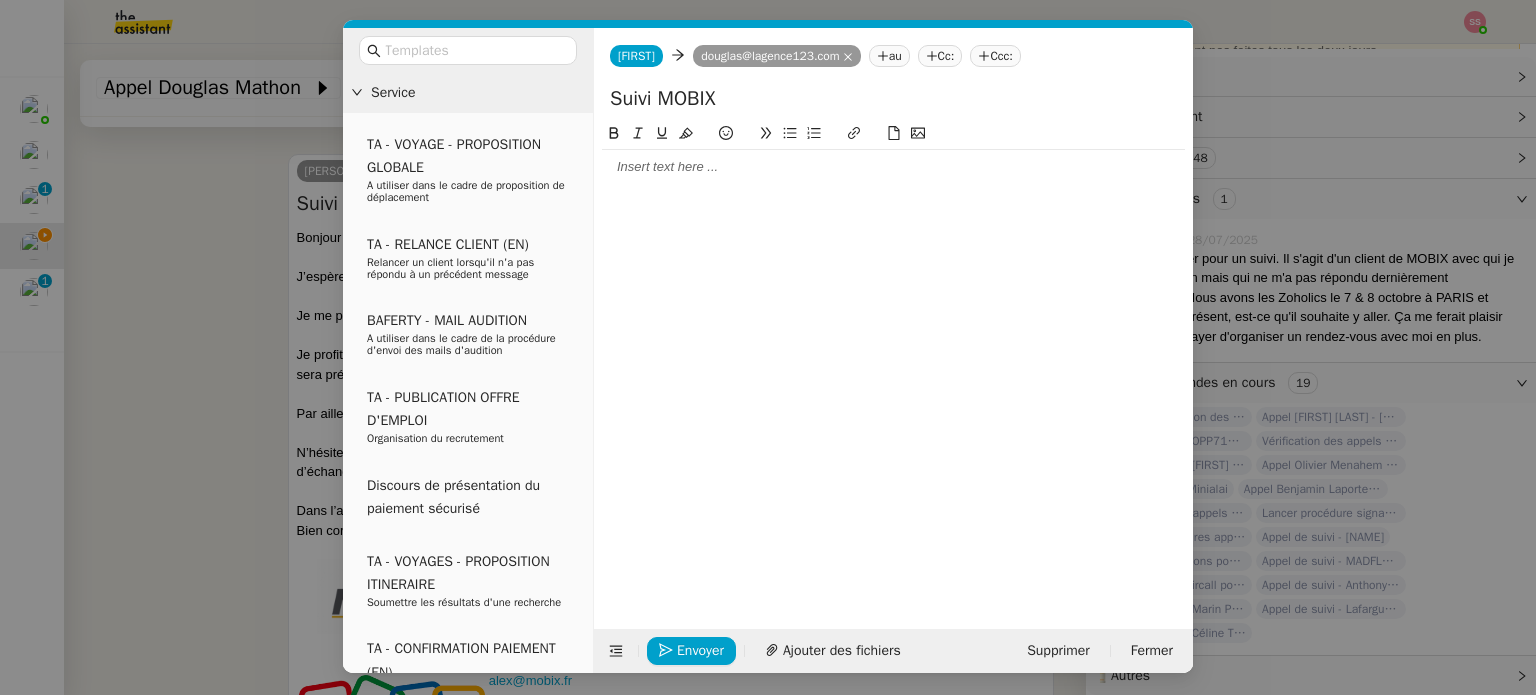 click 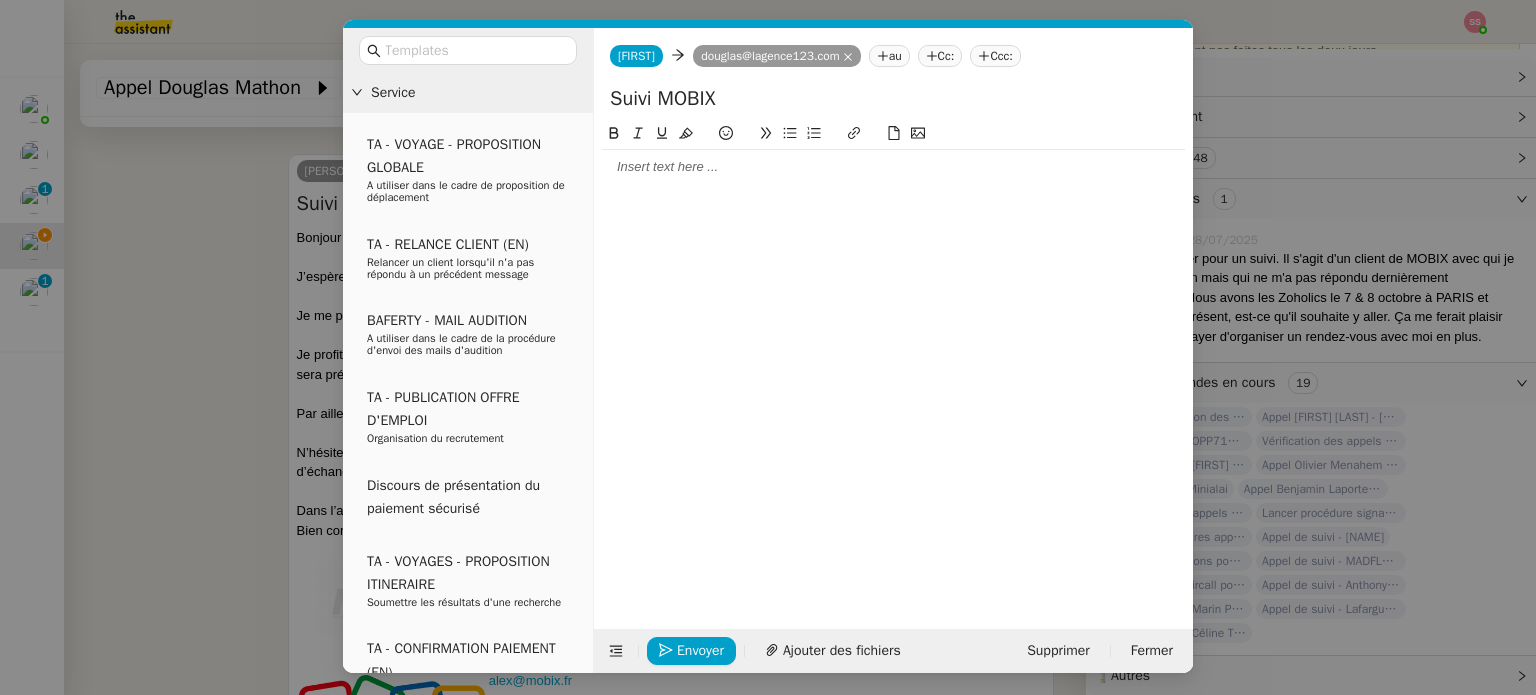 paste 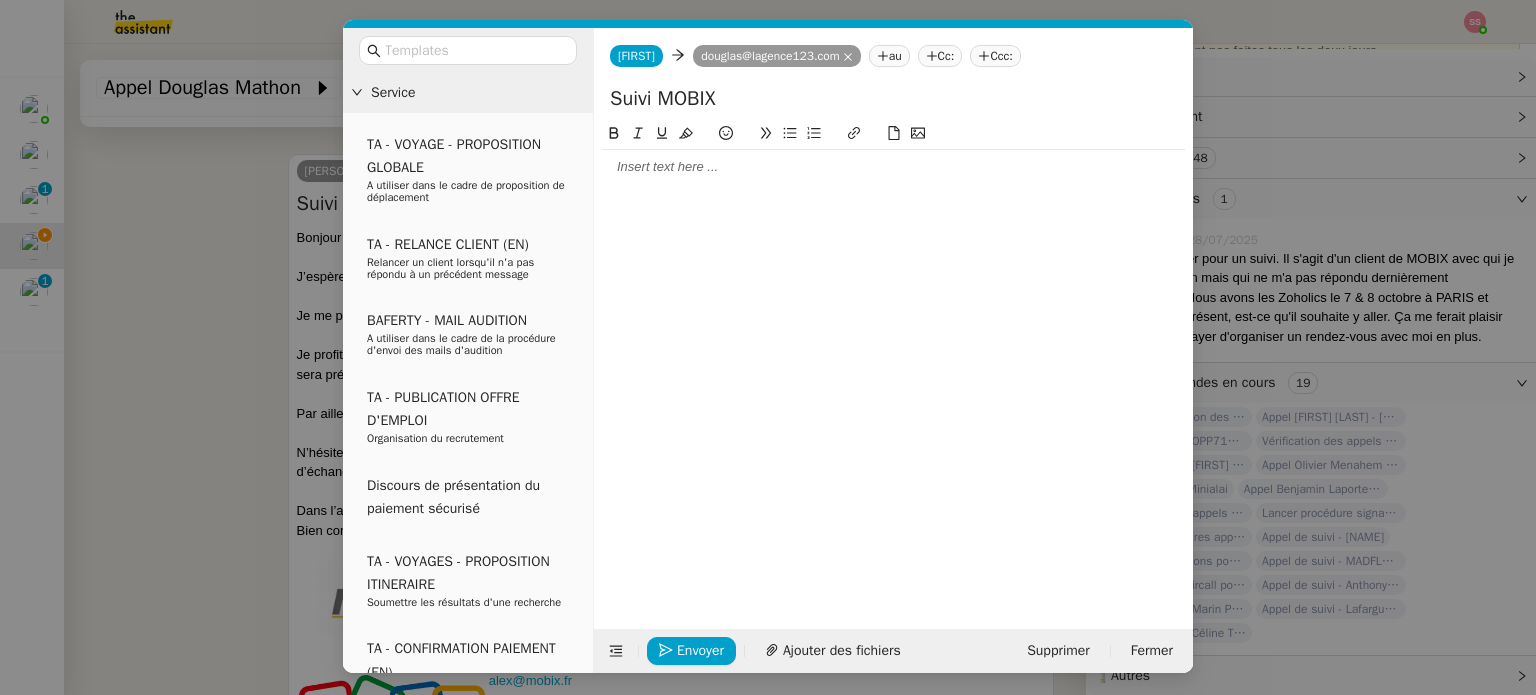 type 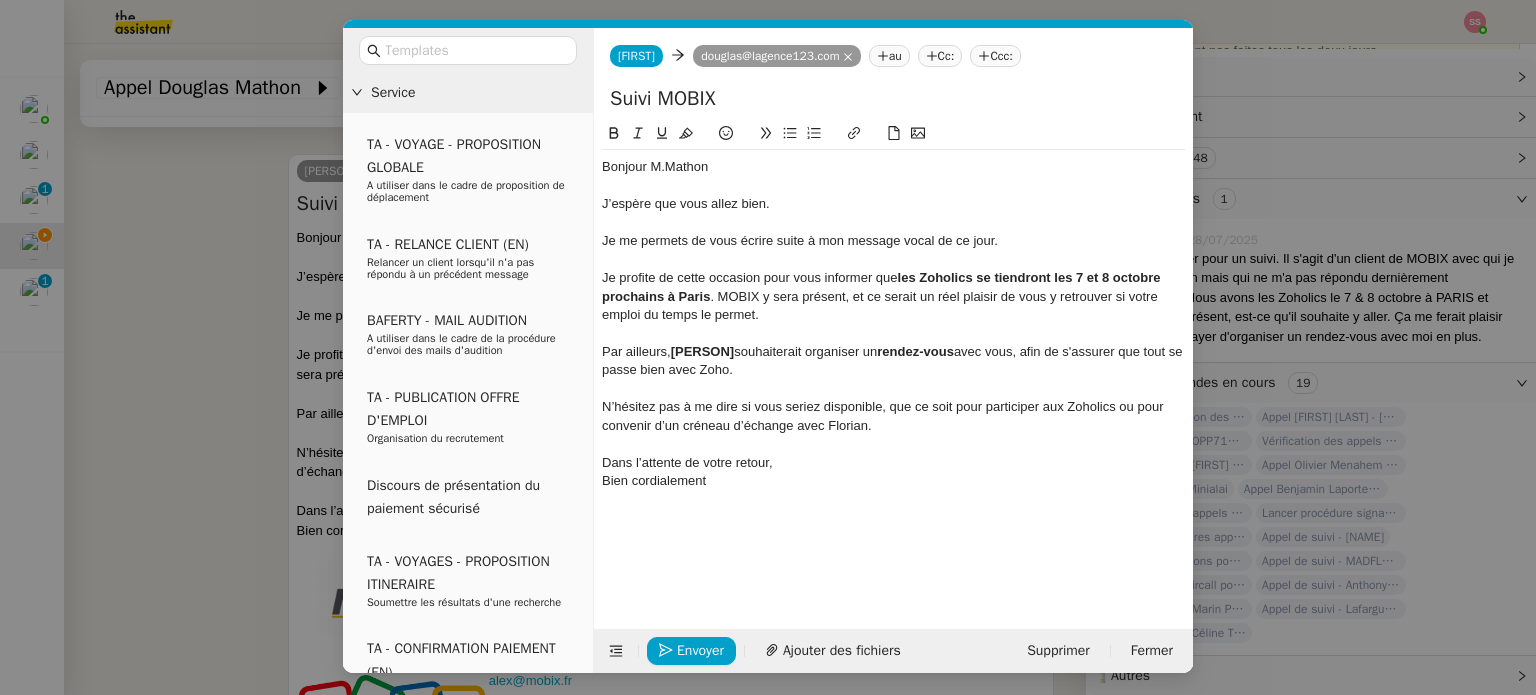 scroll, scrollTop: 0, scrollLeft: 0, axis: both 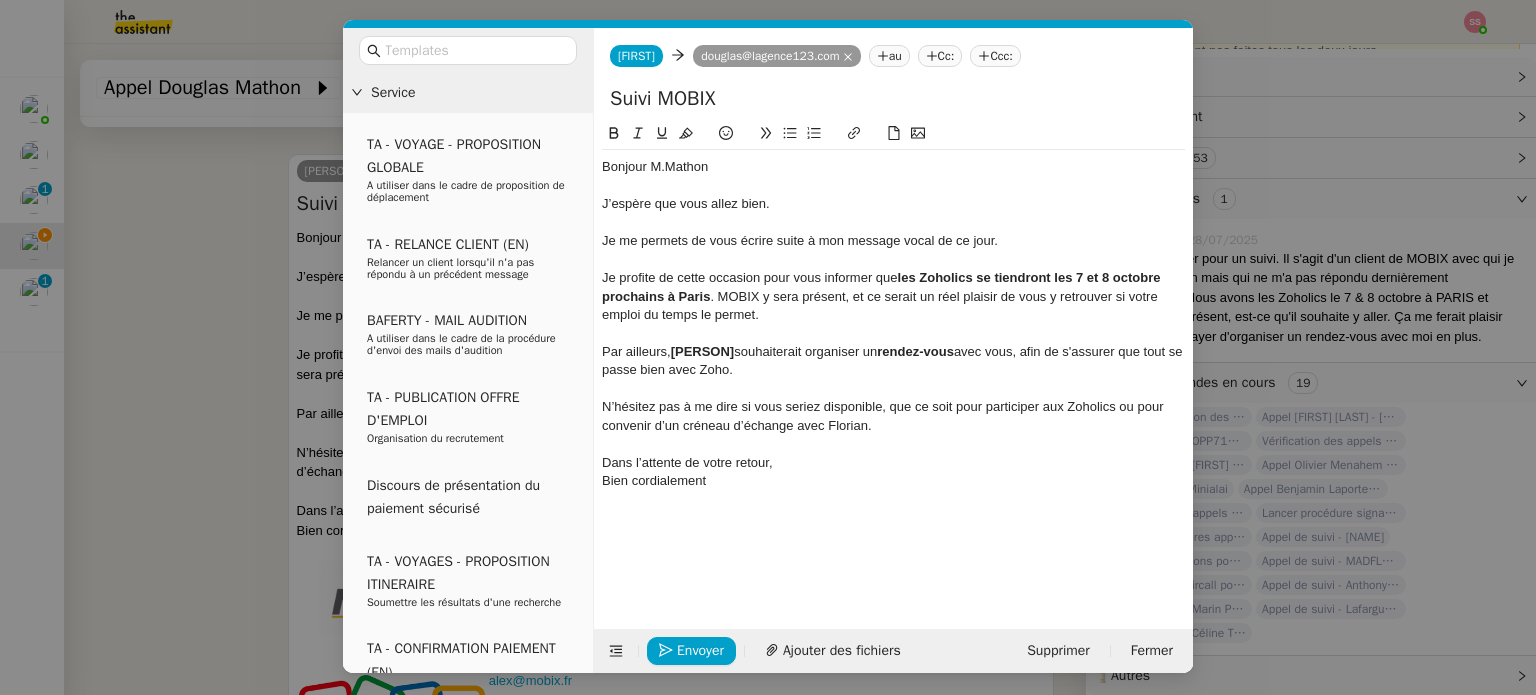 click on "Je me permets de vous écrire suite à mon message vocal de ce jour." 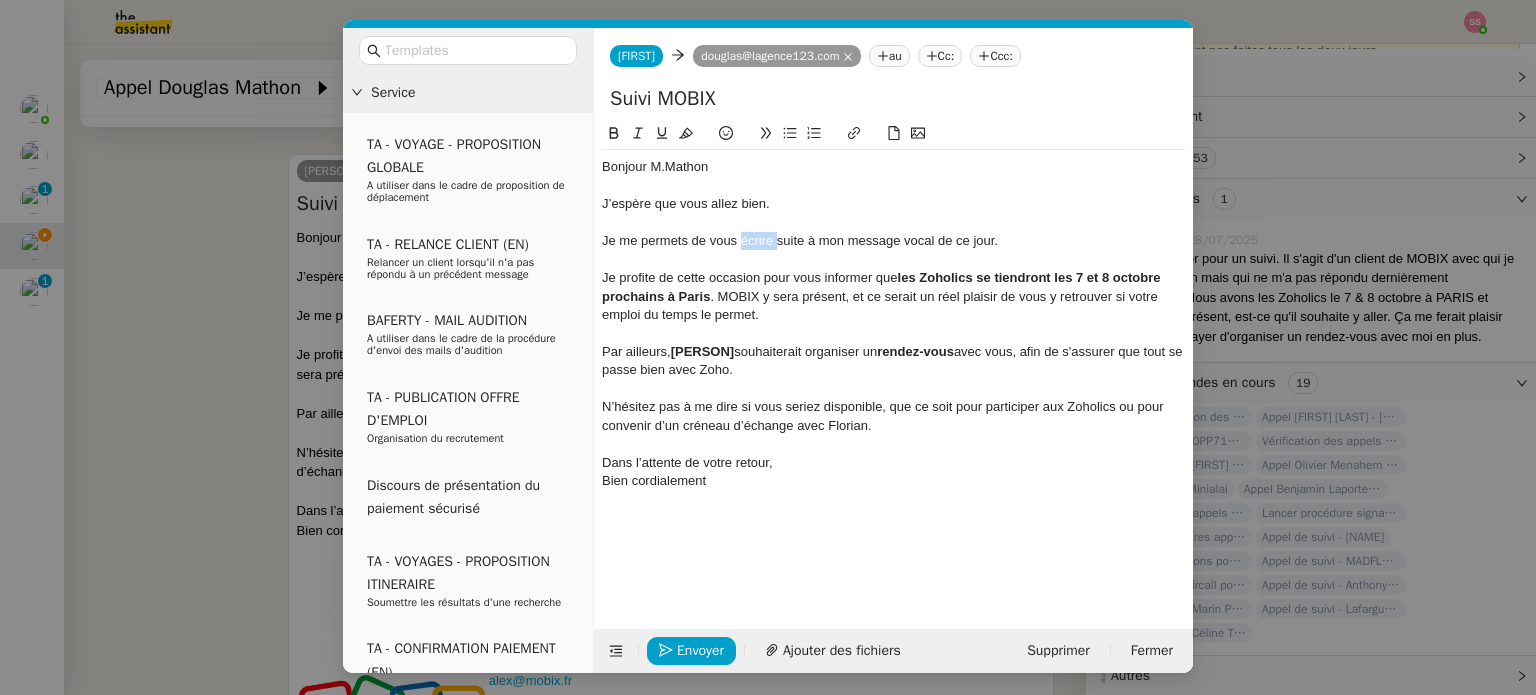 click on "Je me permets de vous écrire suite à mon message vocal de ce jour." 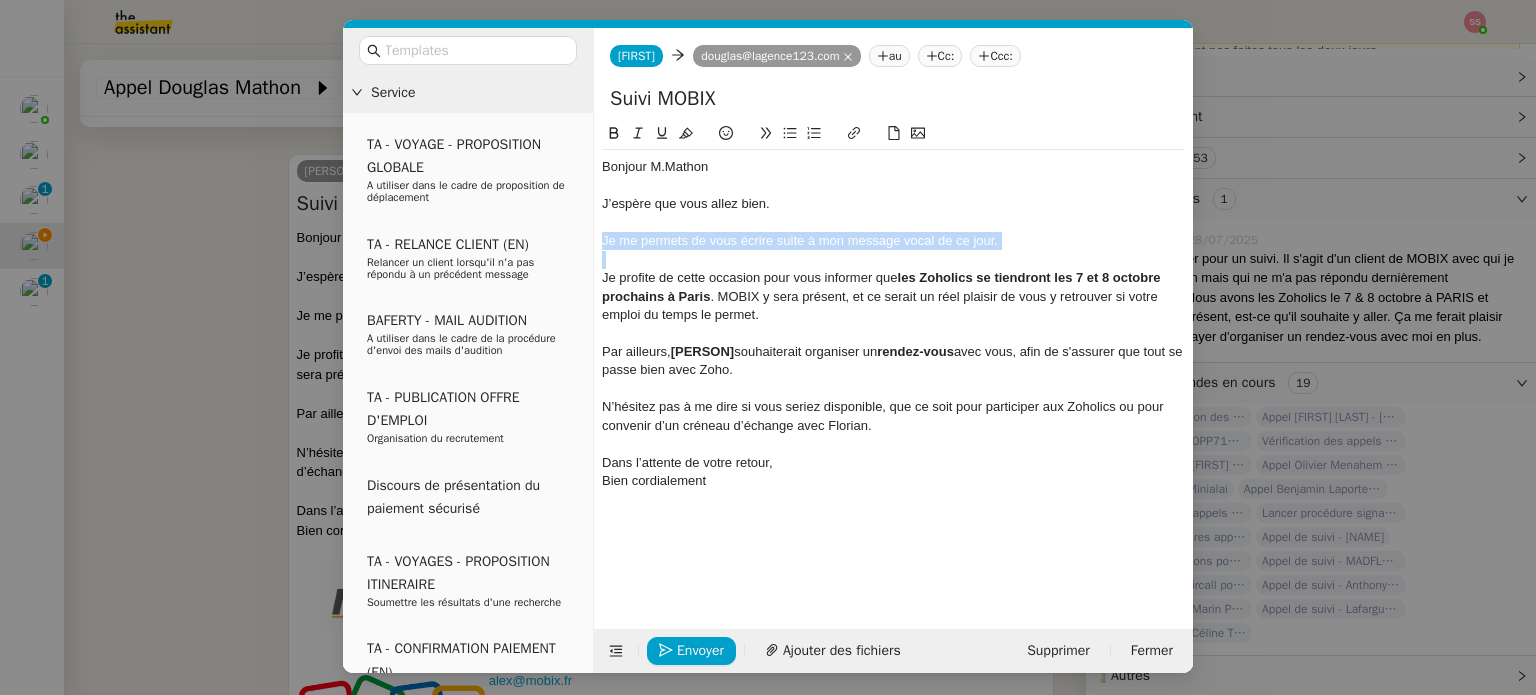 click on "Je me permets de vous écrire suite à mon message vocal de ce jour." 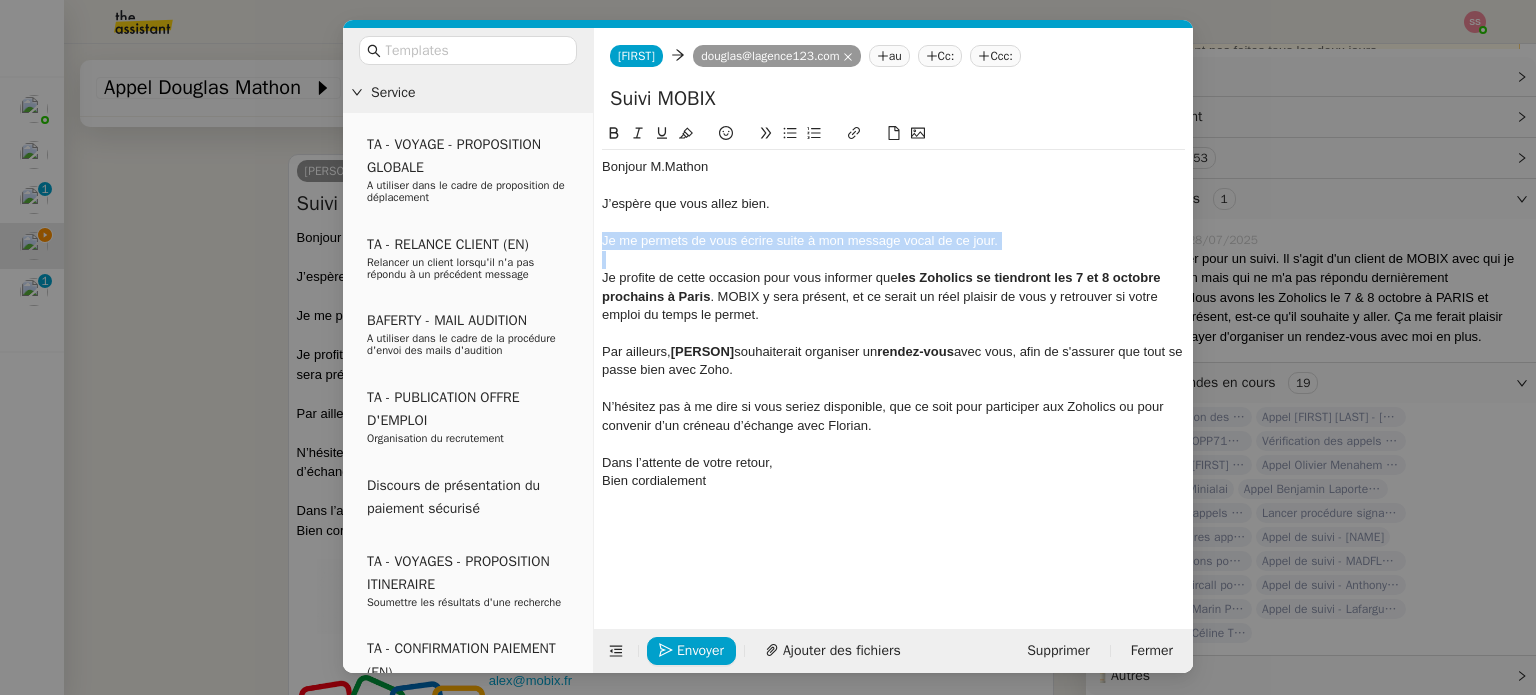 click 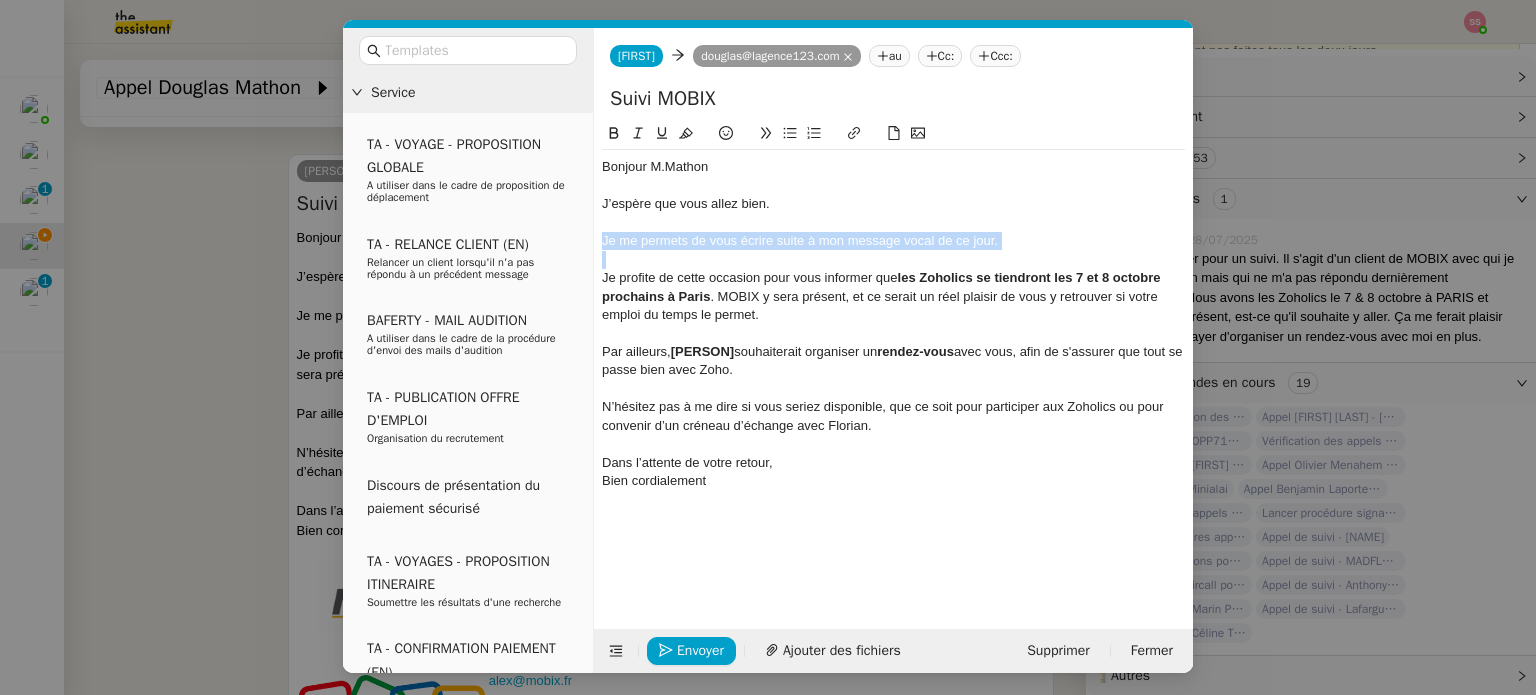 click on "Je me permets de vous écrire suite à mon message vocal de ce jour." 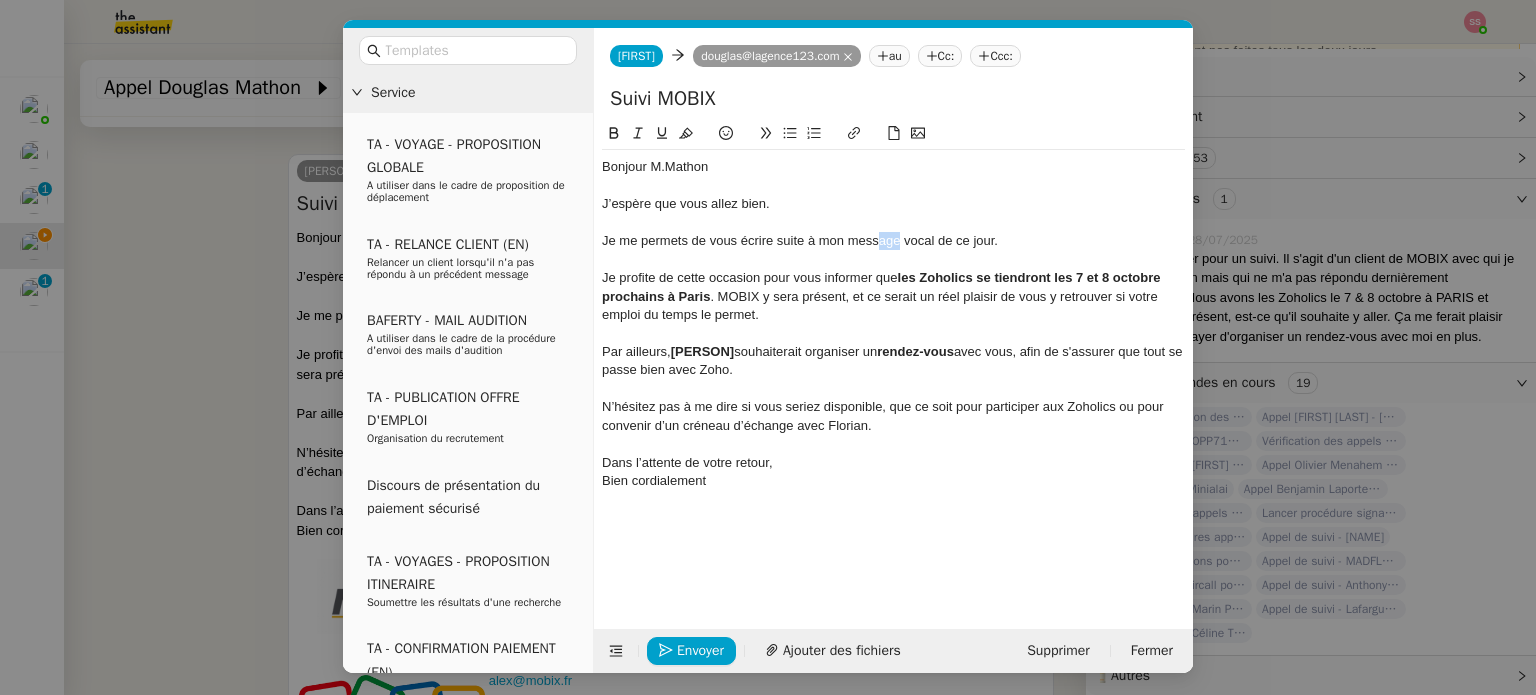 drag, startPoint x: 896, startPoint y: 237, endPoint x: 879, endPoint y: 239, distance: 17.117243 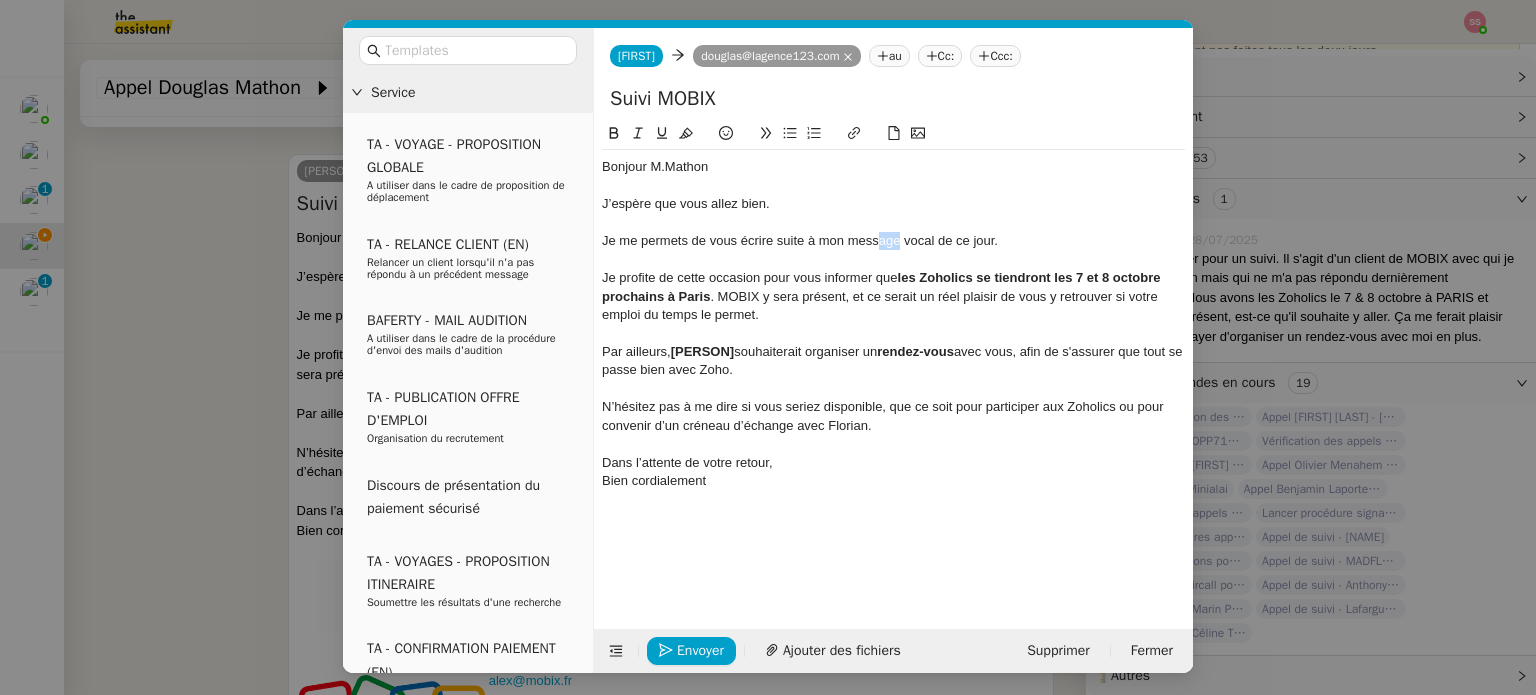click on "Je me permets de vous écrire suite à mon message vocal de ce jour." 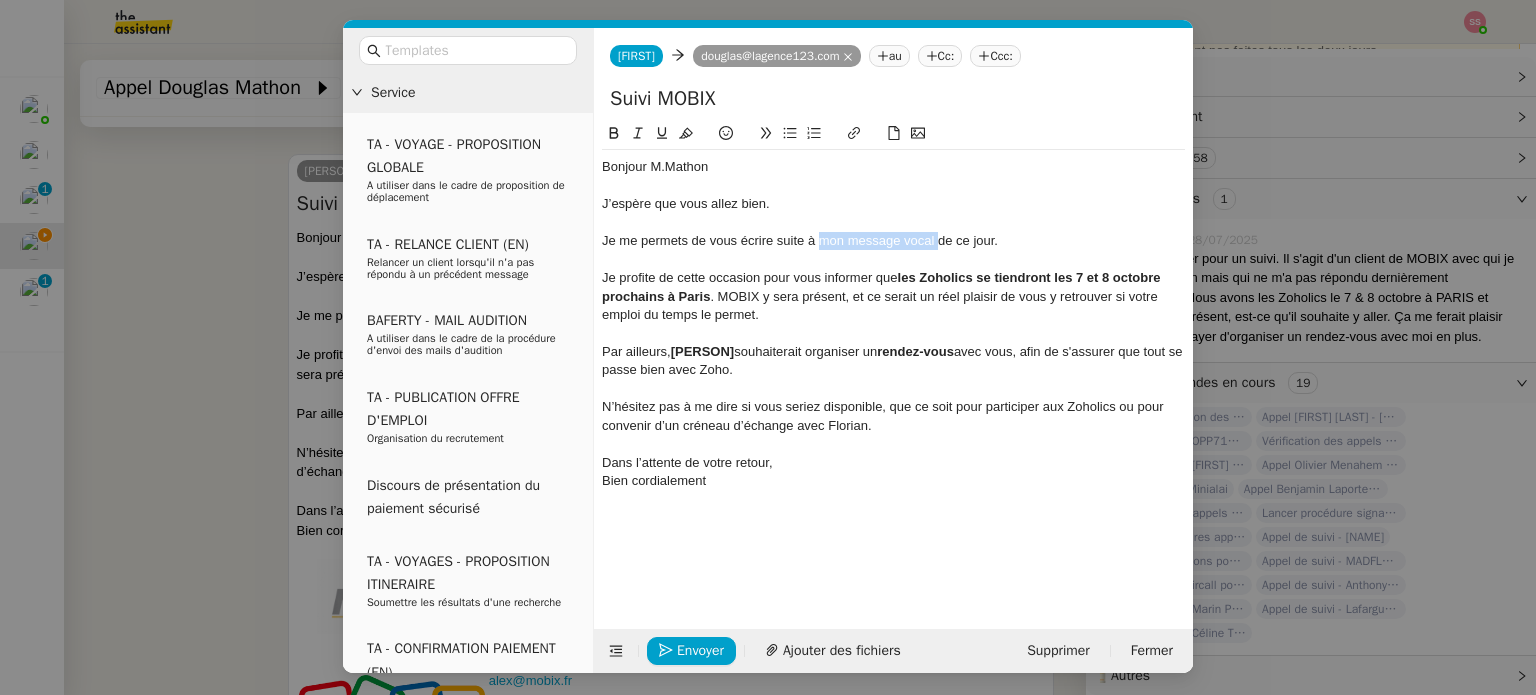 drag, startPoint x: 937, startPoint y: 238, endPoint x: 817, endPoint y: 239, distance: 120.004166 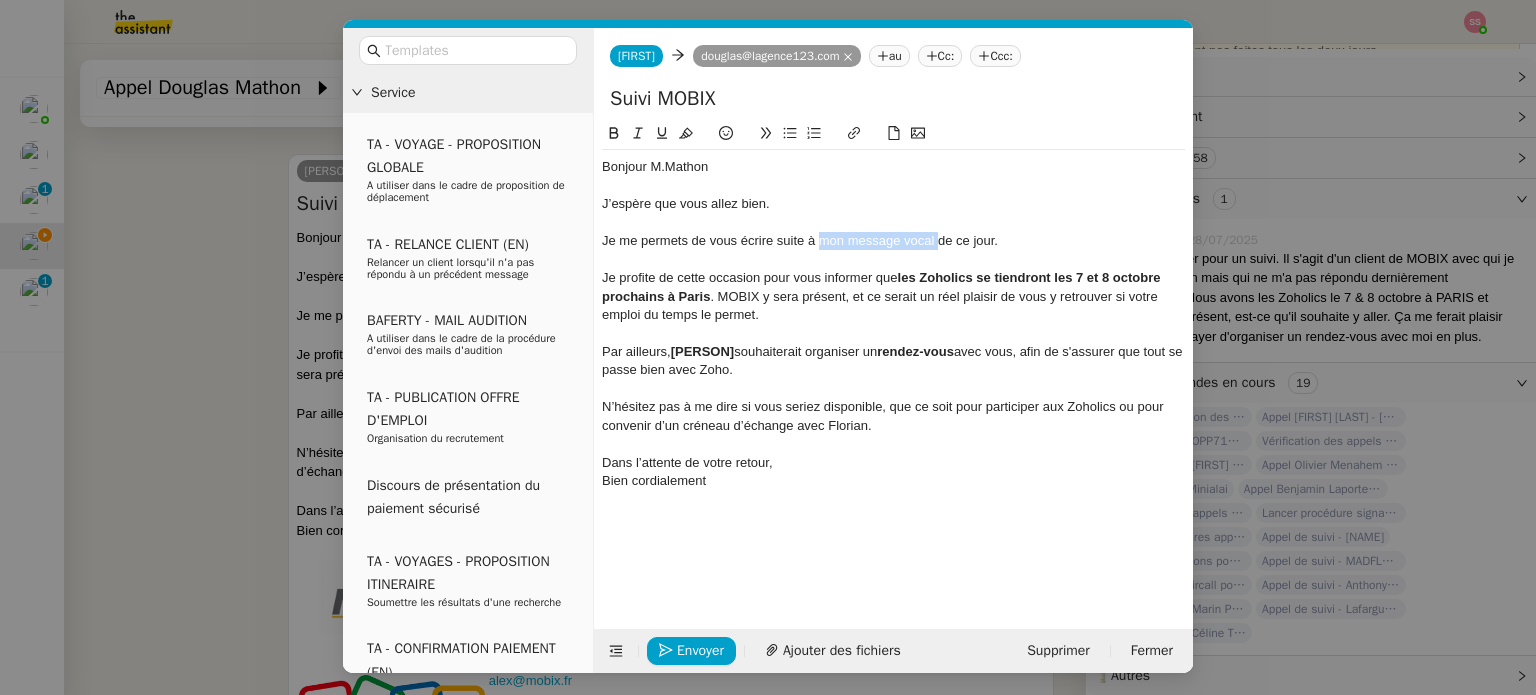 click on "Je me permets de vous écrire suite à mon message vocal de ce jour." 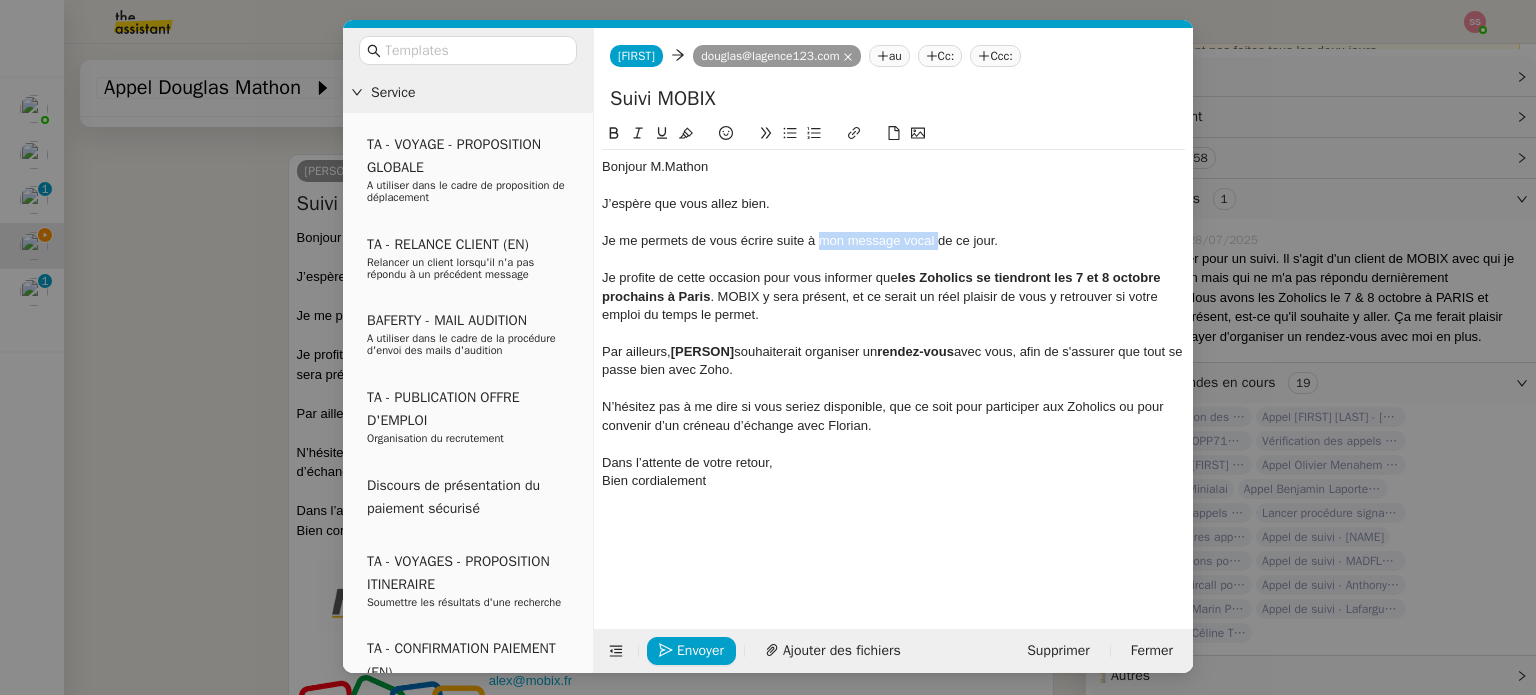 type 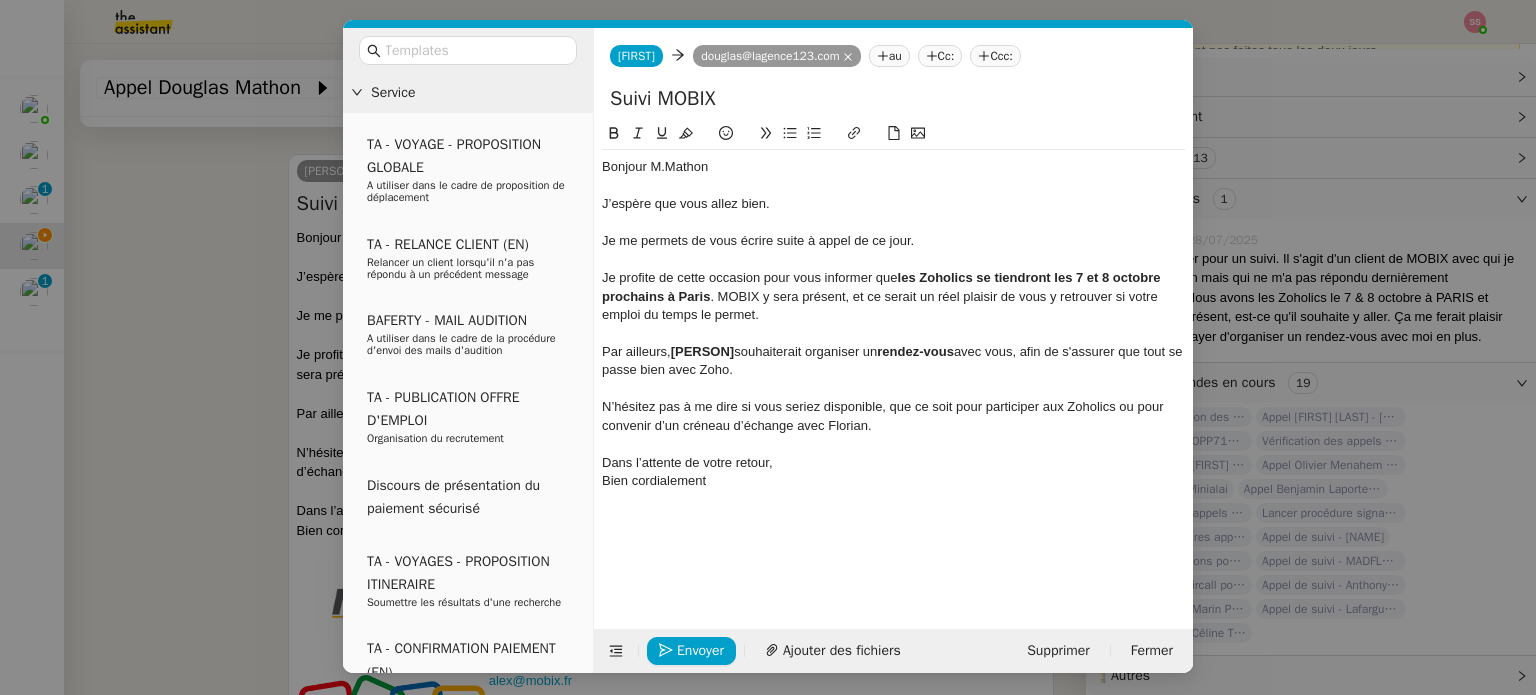 click on "Par ailleurs,  Florian Parant  souhaiterait organiser un  rendez-vous  avec vous, afin de s'assurer que tout se passe bien avec Zoho." 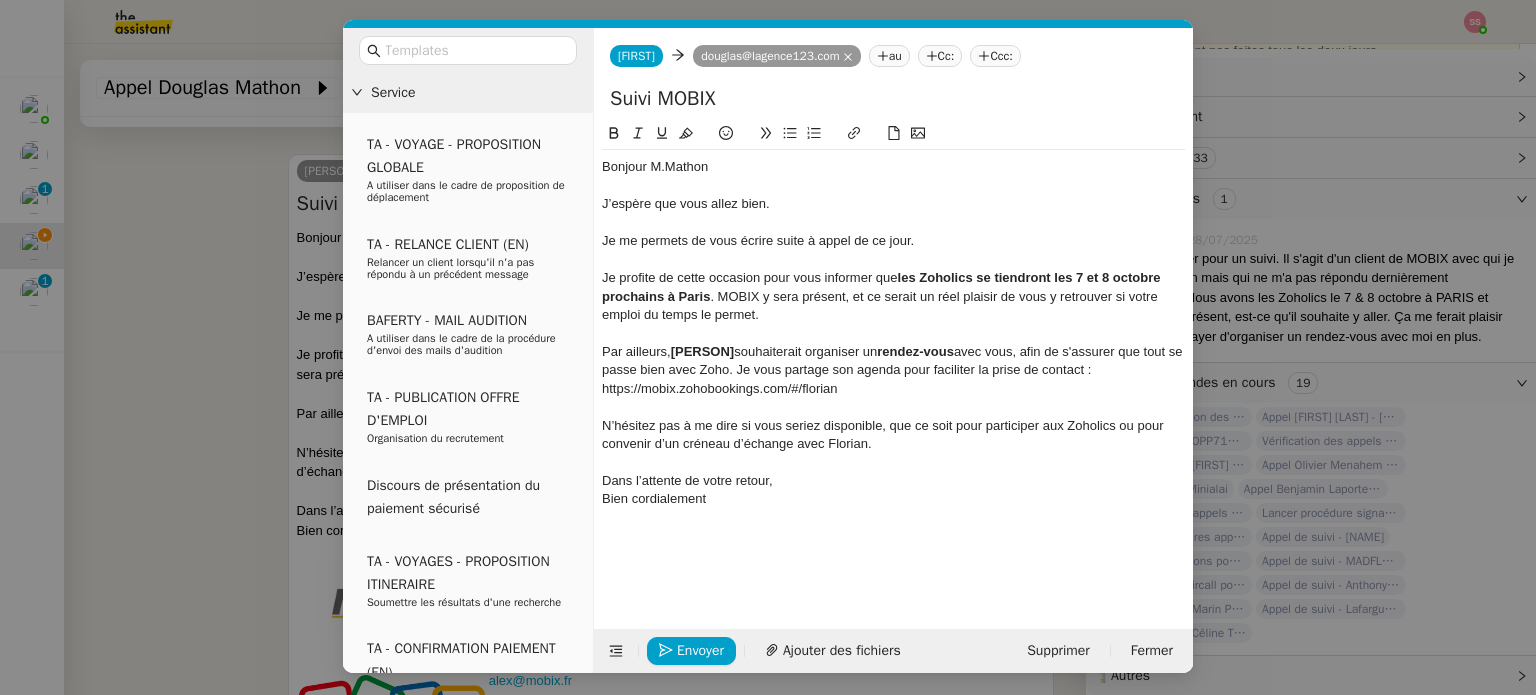 scroll, scrollTop: 0, scrollLeft: 0, axis: both 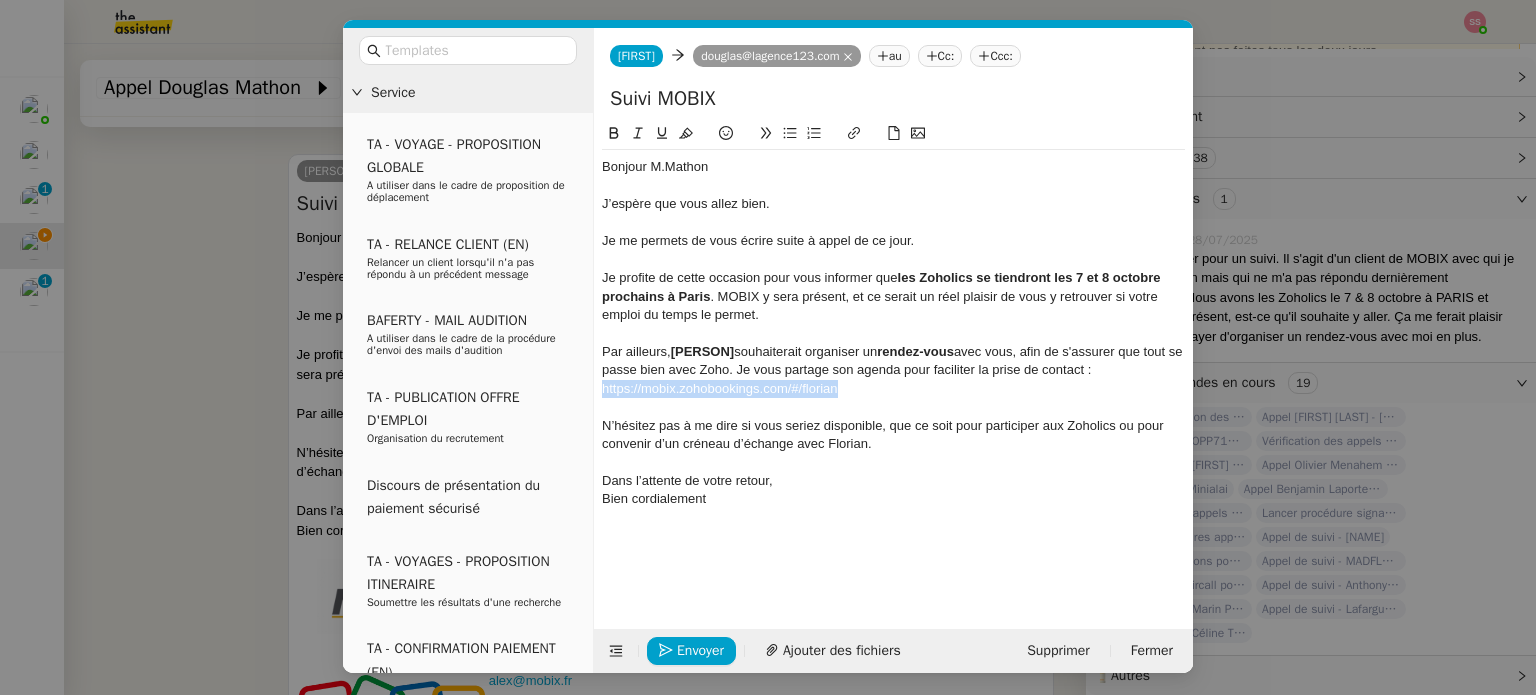 drag, startPoint x: 860, startPoint y: 392, endPoint x: 596, endPoint y: 393, distance: 264.0019 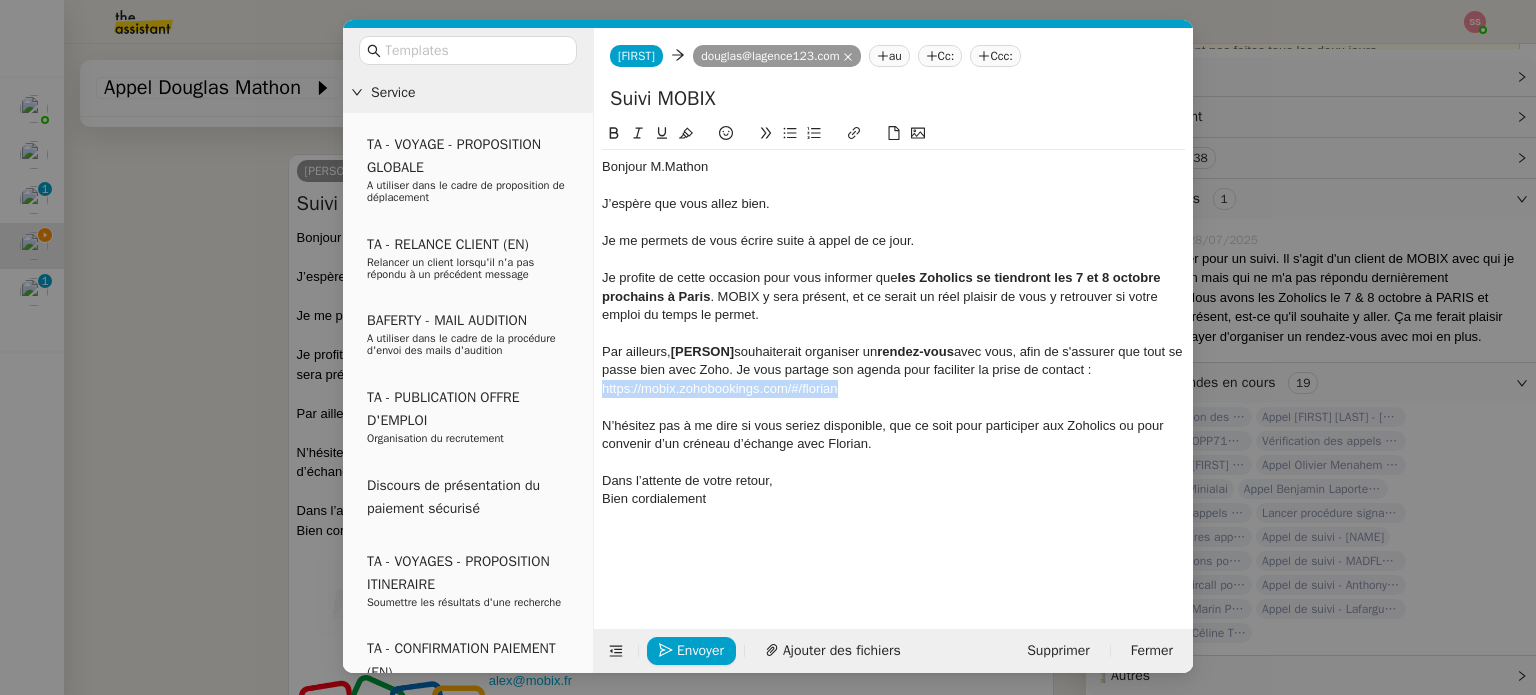 type on "https://mobix.zohobookings.com/#/florian" 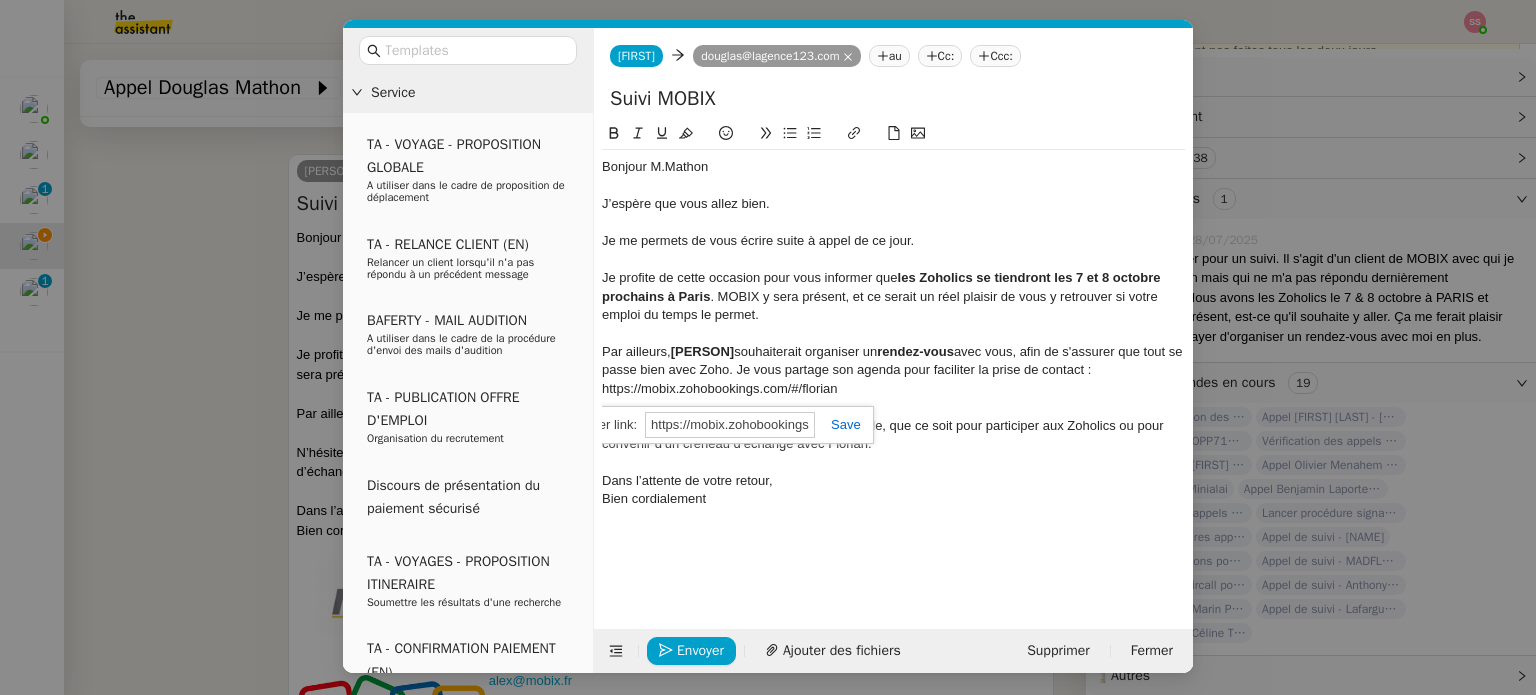 scroll, scrollTop: 0, scrollLeft: 76, axis: horizontal 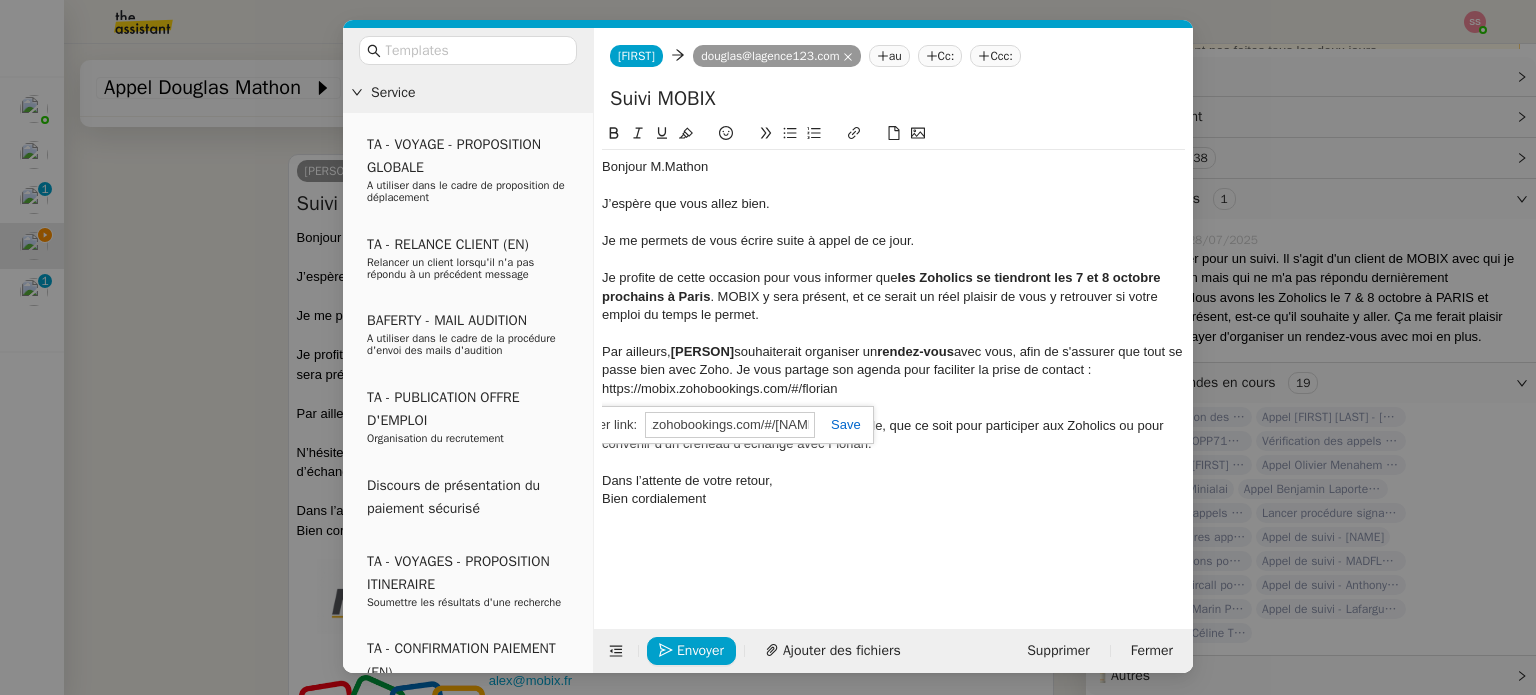 click 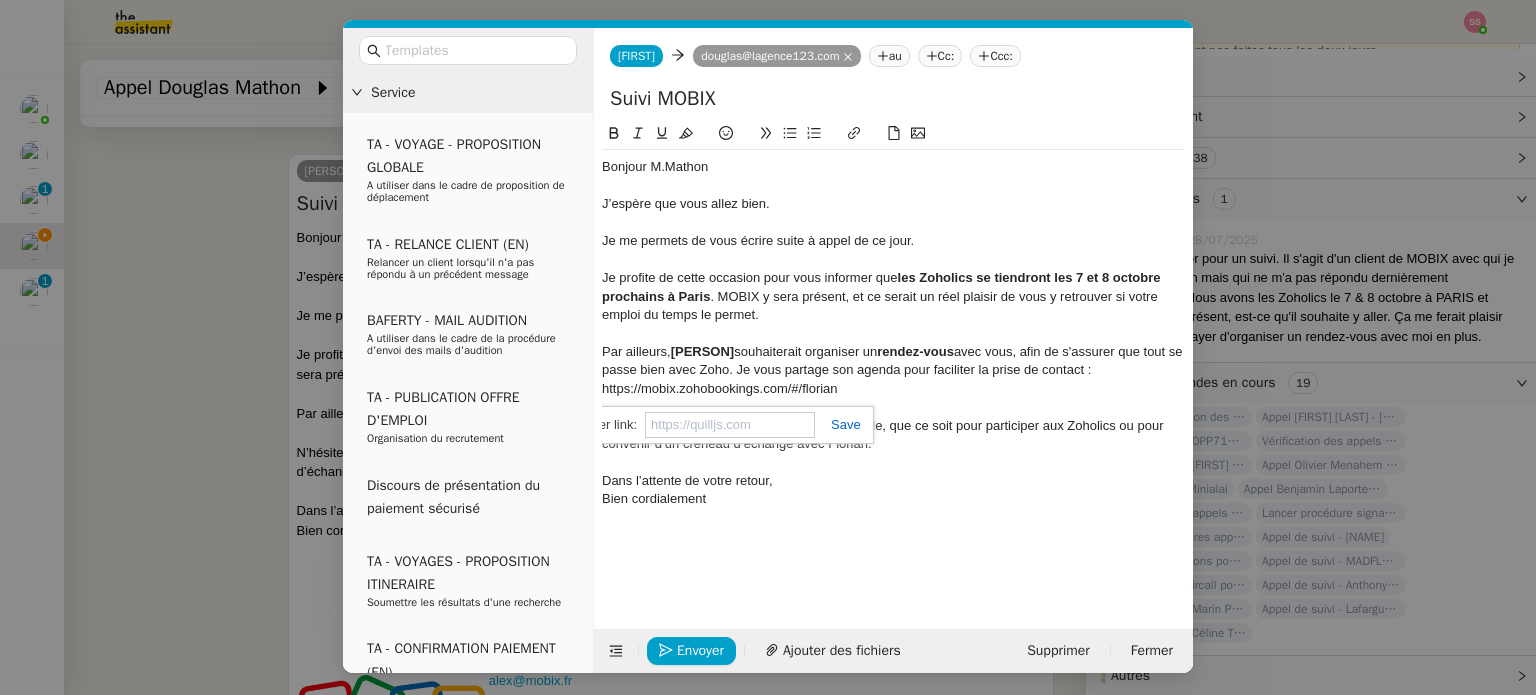 scroll, scrollTop: 0, scrollLeft: 0, axis: both 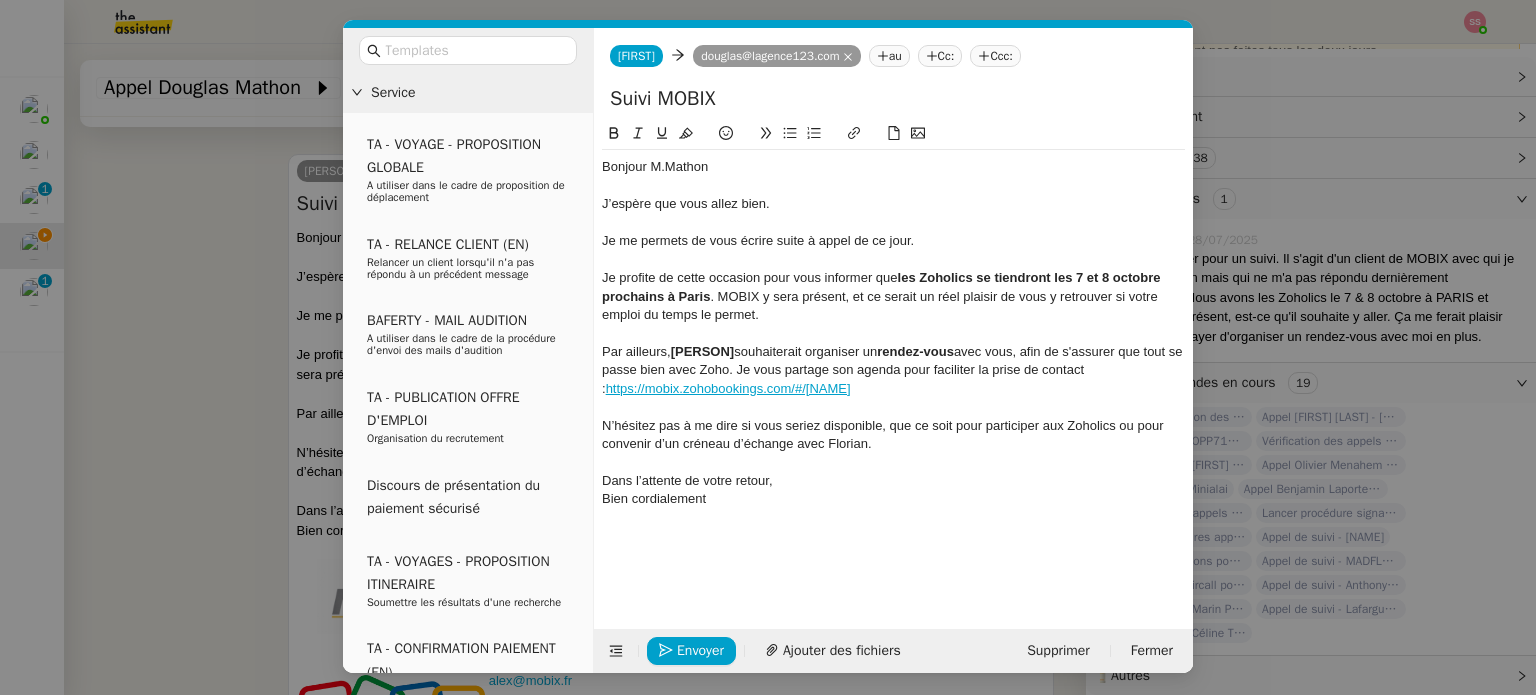 click on "Par ailleurs,  Florian Parant  souhaiterait organiser un  rendez-vous  avec vous, afin de s'assurer que tout se passe bien avec Zoho. Je vous partage son agenda pour faciliter la prise de contact :  https://mobix.zohobookings.com/#/florian" 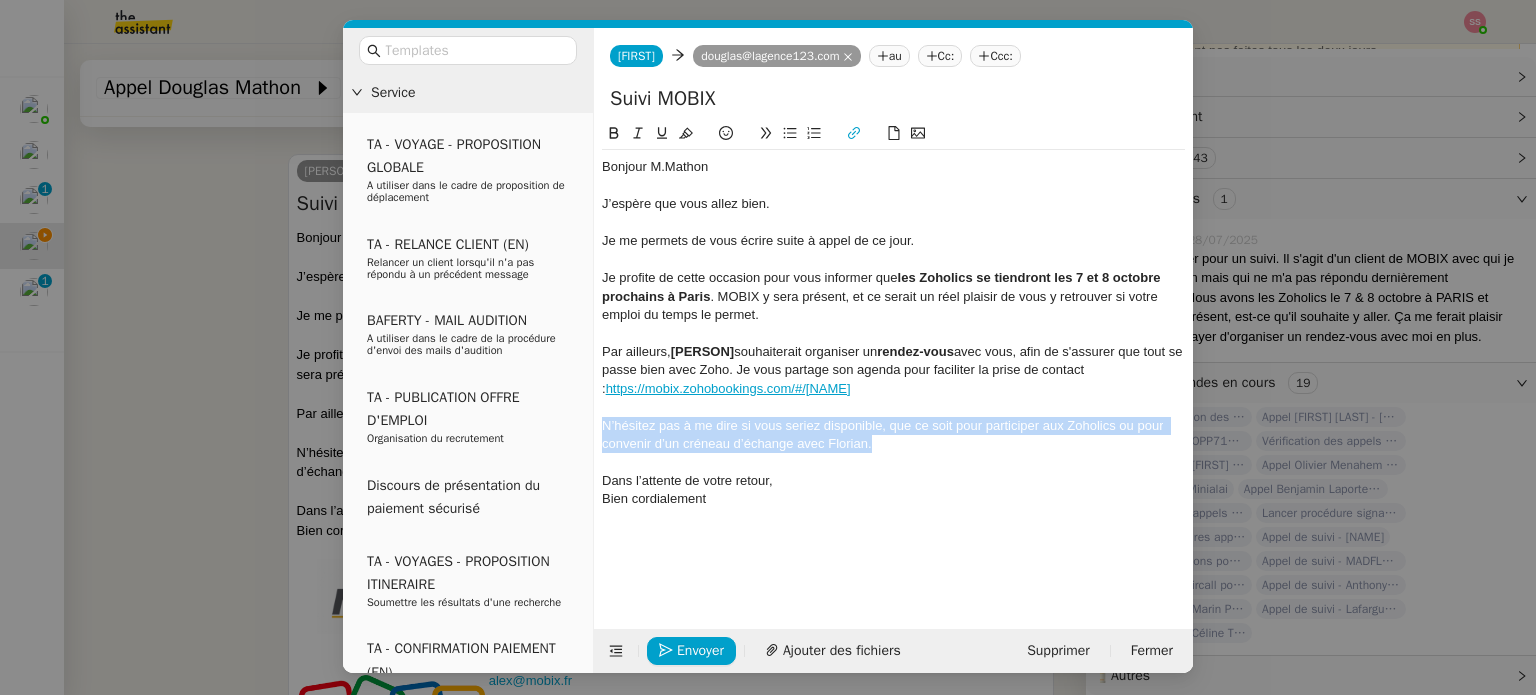 drag, startPoint x: 883, startPoint y: 443, endPoint x: 596, endPoint y: 428, distance: 287.39172 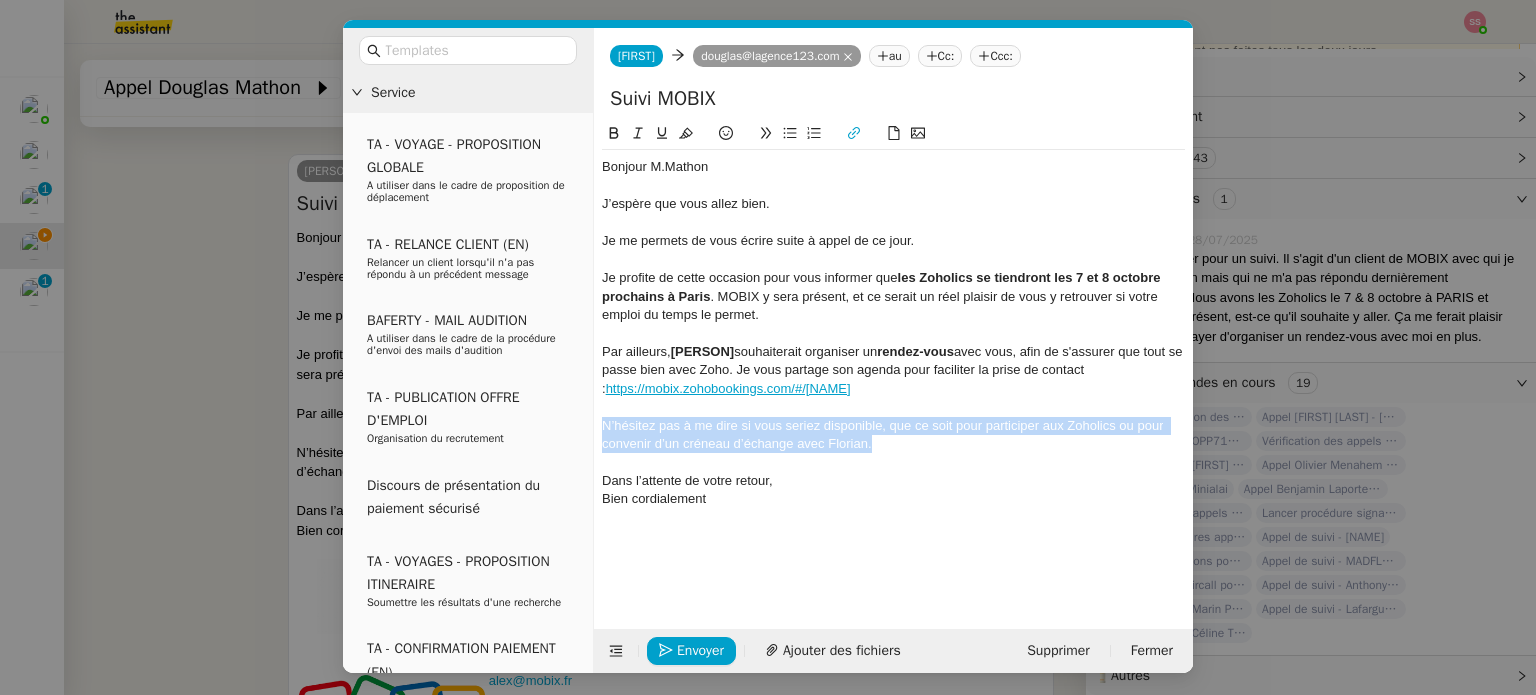 click on "Bonjour M.Mathon J’espère que vous allez bien. Je me permets de vous écrire suite à appel de ce jour. Je profite de cette occasion pour vous informer que  les Zoholics se tiendront les 7 et 8 octobre prochains à Paris . MOBIX y sera présent, et ce serait un réel plaisir de vous y retrouver si votre emploi du temps le permet. Par ailleurs,  Florian Parant  souhaiterait organiser un  rendez-vous  avec vous, afin de s'assurer que tout se passe bien avec Zoho. Je vous partage son agenda pour faciliter la prise de contact :  https://mobix.zohobookings.com/#/florian N’hésitez pas à me dire si vous seriez disponible, que ce soit pour participer aux Zoholics ou pour convenir d’un créneau d’échange avec Florian. Dans l’attente de votre retour, Bien cordialement" 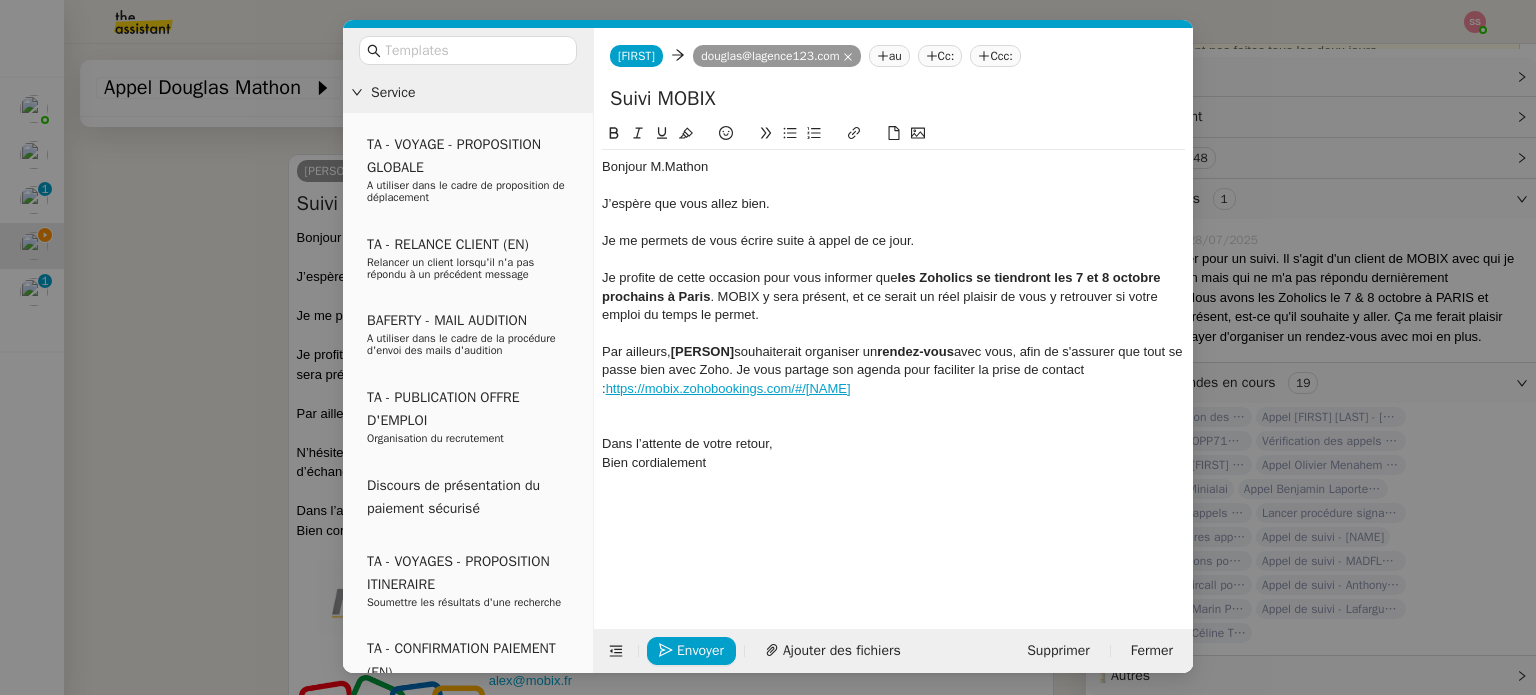 click 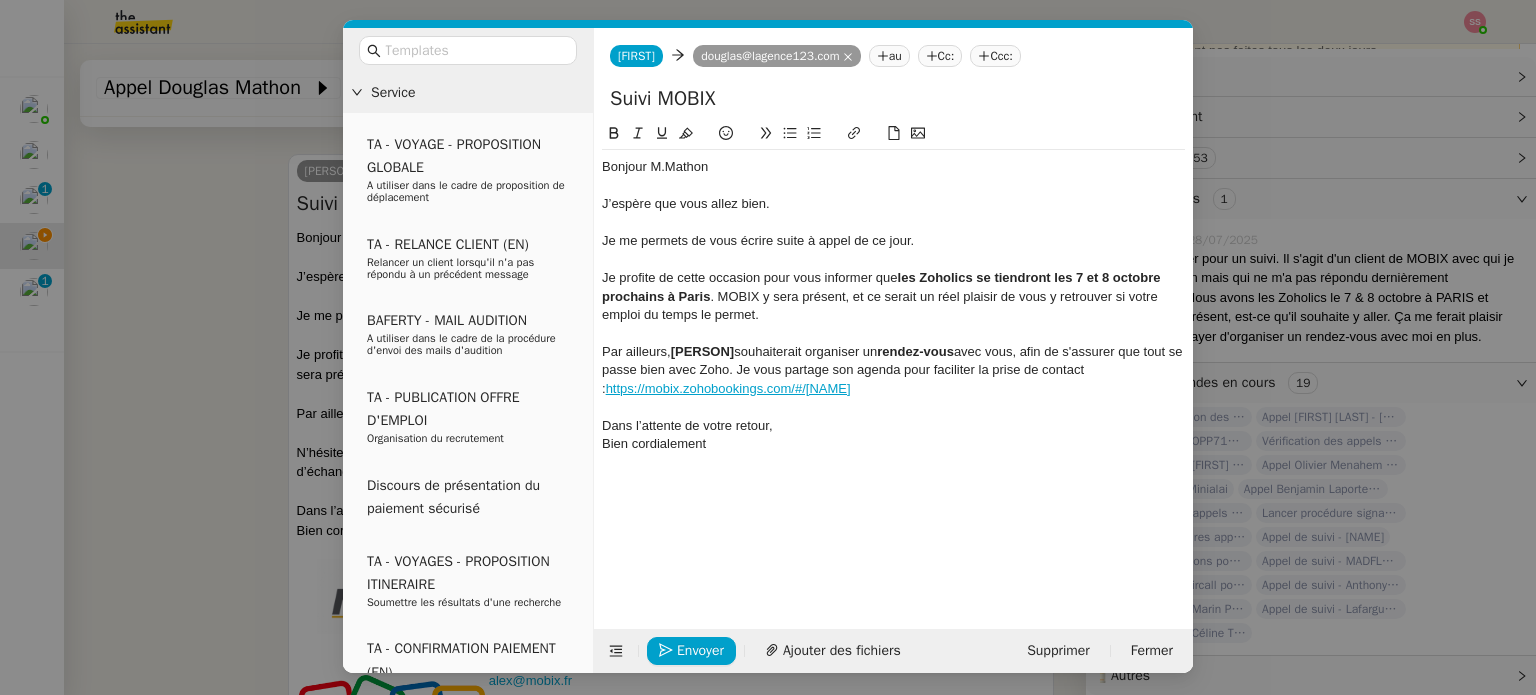 click 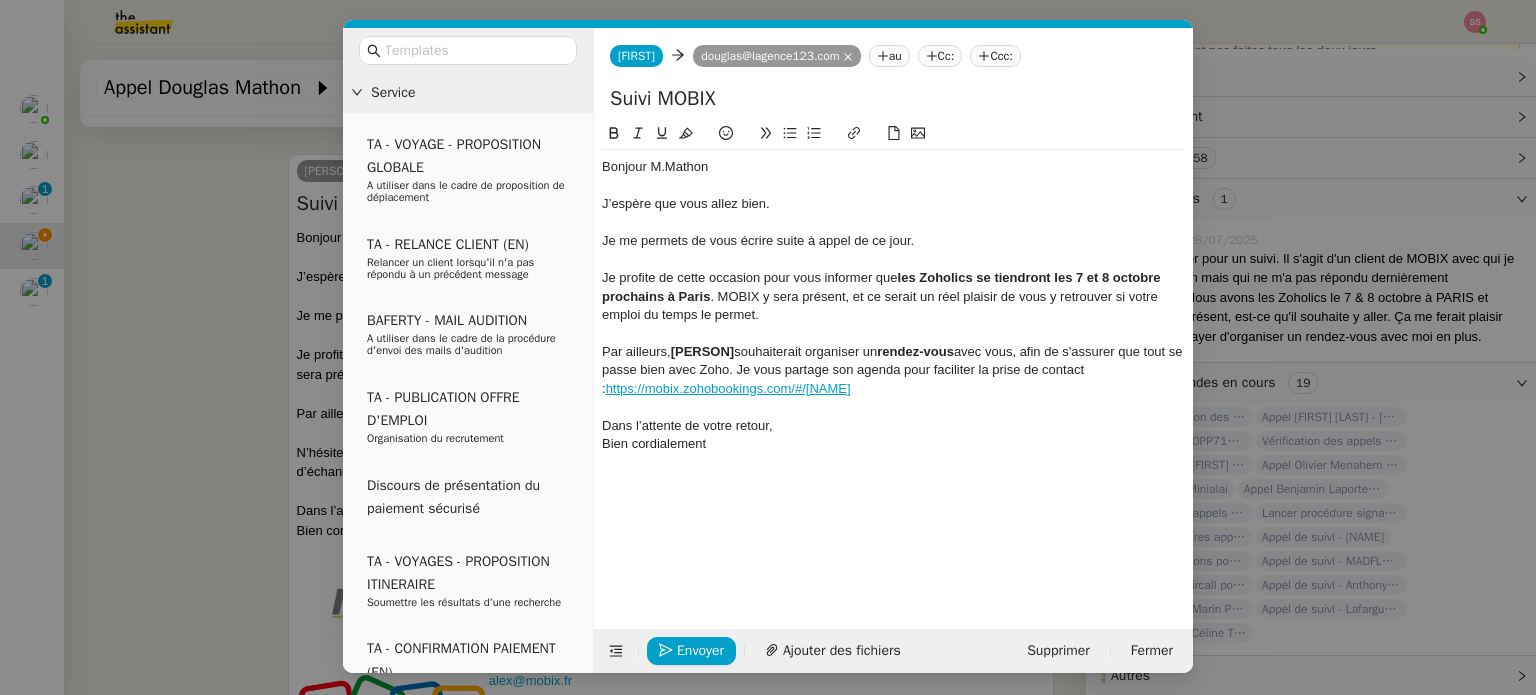 click on "Je me permets de vous écrire suite à appel de ce jour." 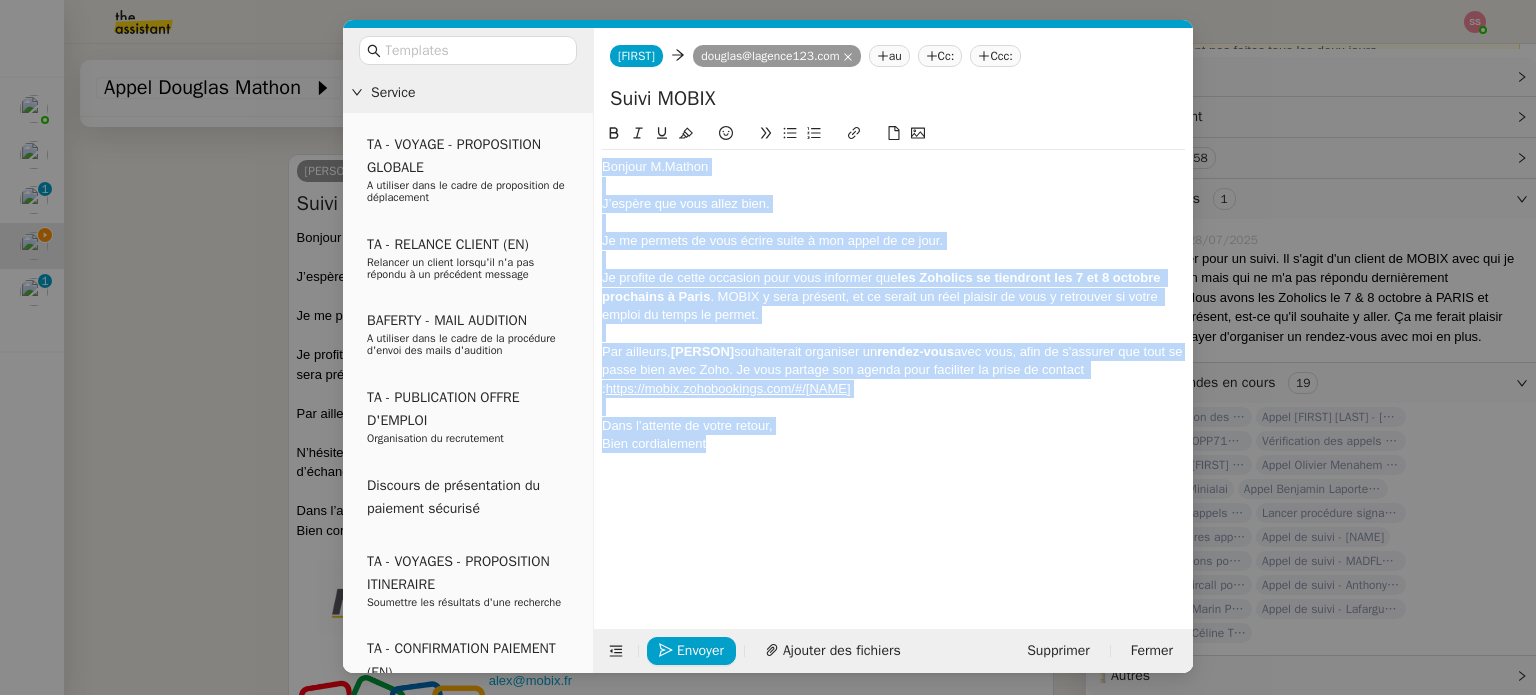 drag, startPoint x: 754, startPoint y: 447, endPoint x: 594, endPoint y: 143, distance: 343.53458 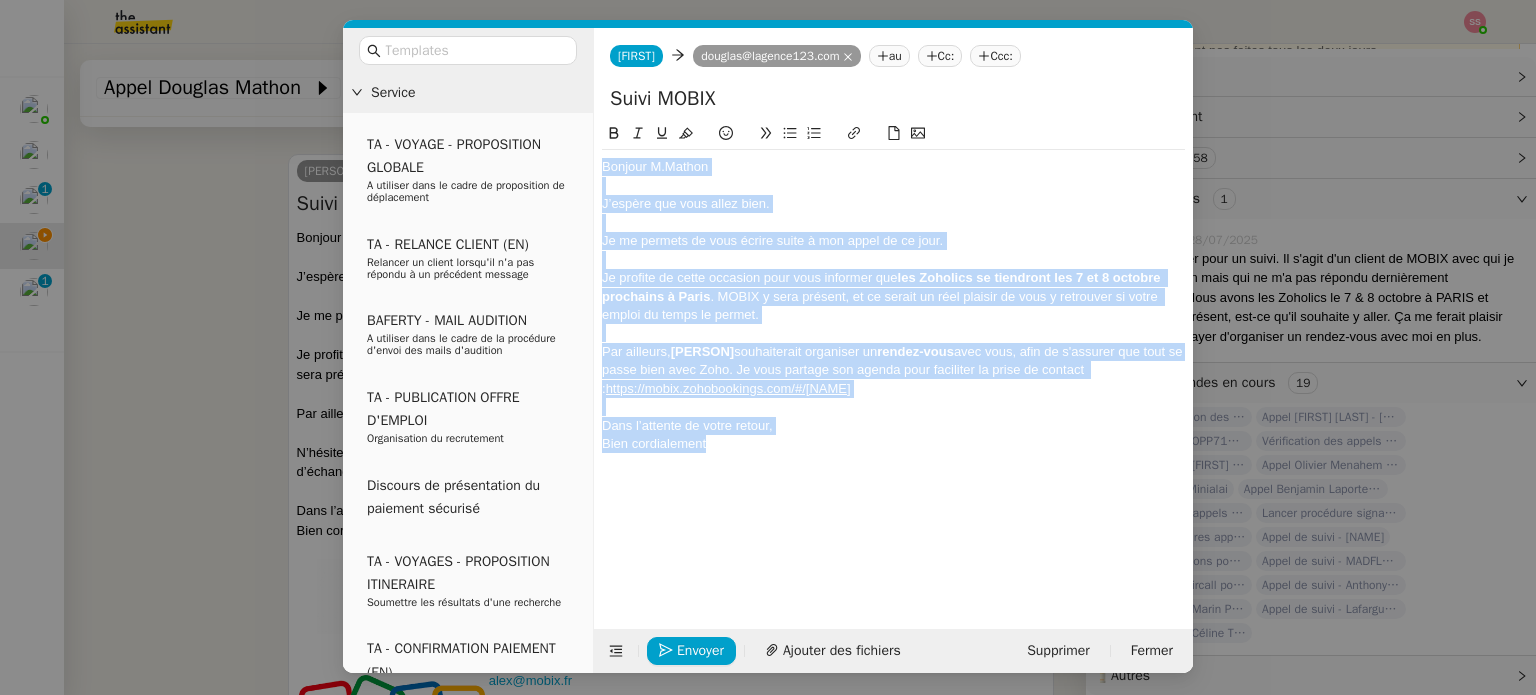 click on "Bonjour M.Mathon J’espère que vous allez bien. Je me permets de vous écrire suite à mon appel de ce jour. Je profite de cette occasion pour vous informer que  les Zoholics se tiendront les 7 et 8 octobre prochains à Paris . MOBIX y sera présent, et ce serait un réel plaisir de vous y retrouver si votre emploi du temps le permet. Par ailleurs,  Florian Parant  souhaiterait organiser un  rendez-vous  avec vous, afin de s'assurer que tout se passe bien avec Zoho. Je vous partage son agenda pour faciliter la prise de contact :  https://mobix.zohobookings.com/#/florian Dans l’attente de votre retour, Bien cordialement" 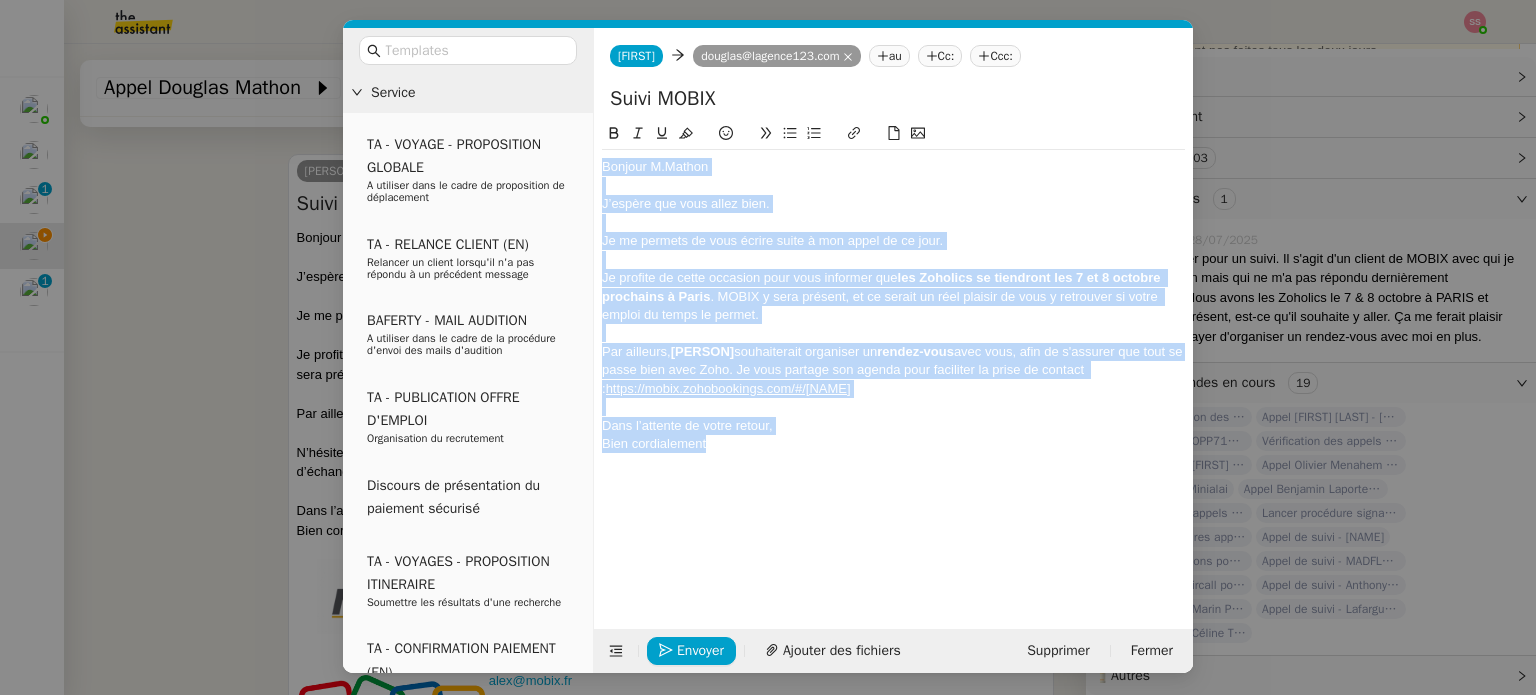 click on "Je me permets de vous écrire suite à mon appel de ce jour." 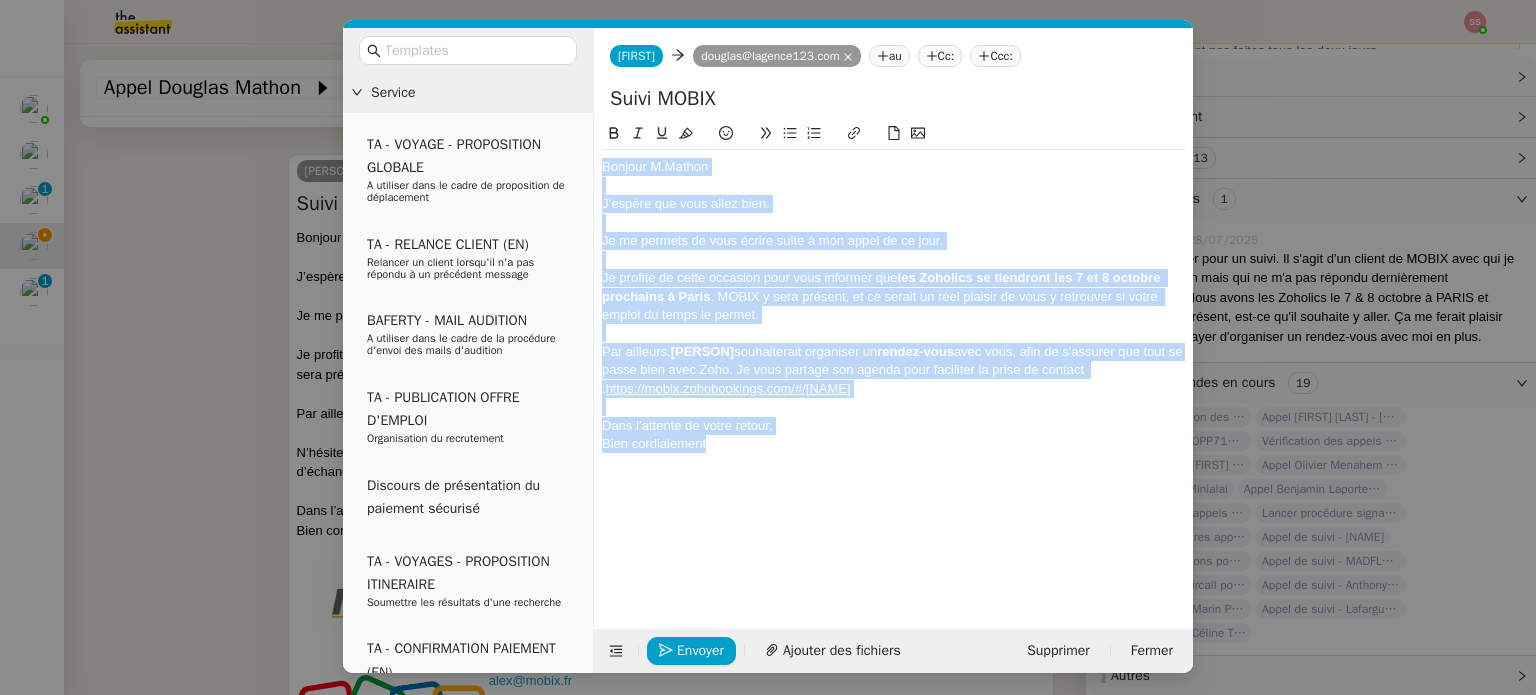 drag, startPoint x: 764, startPoint y: 462, endPoint x: 586, endPoint y: 138, distance: 369.67554 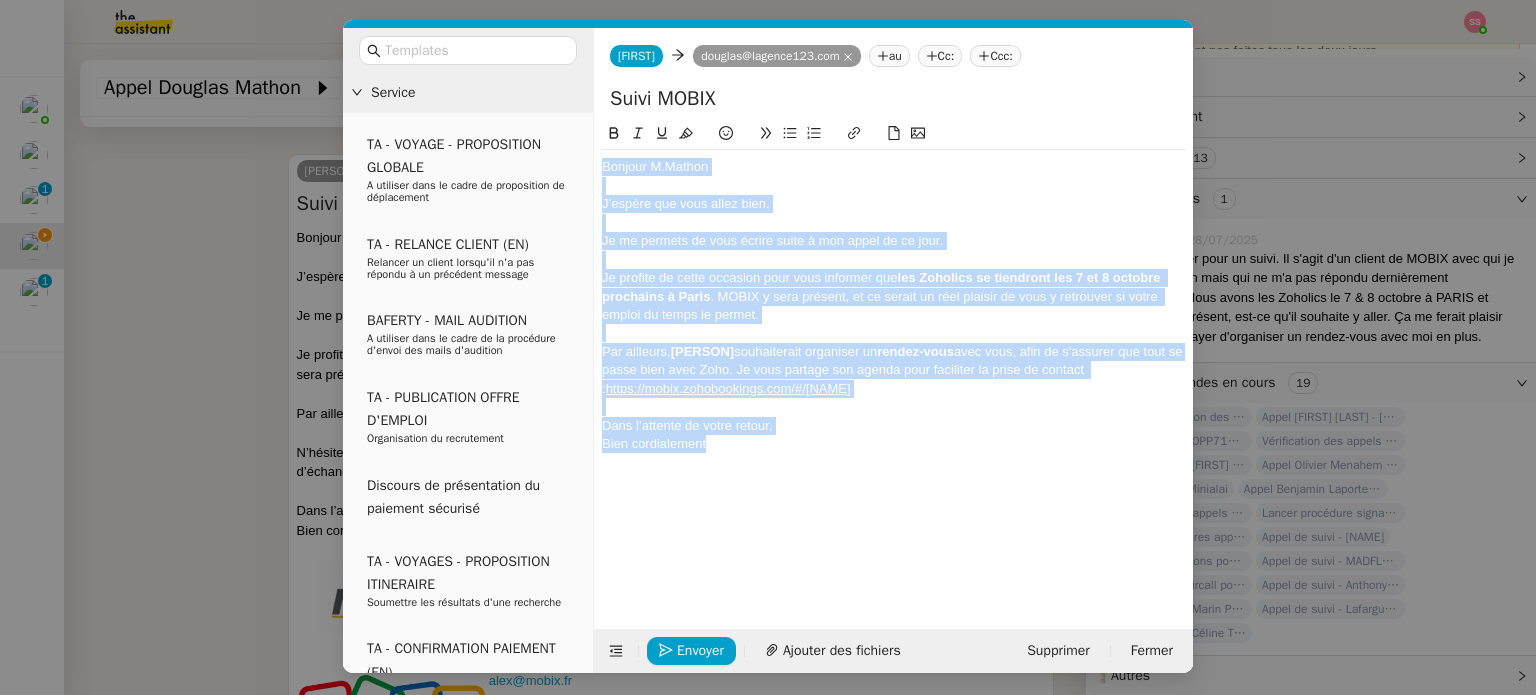 click on "Service TA - VOYAGE - PROPOSITION GLOBALE    A utiliser dans le cadre de proposition de déplacement TA - RELANCE CLIENT (EN)    Relancer un client lorsqu'il n'a pas répondu à un précédent message BAFERTY - MAIL AUDITION    A utiliser dans le cadre de la procédure d'envoi des mails d'audition TA - PUBLICATION OFFRE D'EMPLOI     Organisation du recrutement Discours de présentation du paiement sécurisé    TA - VOYAGES - PROPOSITION ITINERAIRE    Soumettre les résultats d'une recherche TA - CONFIRMATION PAIEMENT (EN)    Confirmer avec le client de modèle de transaction - Attention Plan Pro nécessaire. TA - COURRIER EXPEDIE (recommandé)    A utiliser dans le cadre de l'envoi d'un courrier recommandé TA - PARTAGE DE CALENDRIER (EN)    A utiliser pour demander au client de partager son calendrier afin de faciliter l'accès et la gestion PSPI - Appel de fonds MJL    A utiliser dans le cadre de la procédure d'appel de fonds MJL TA - RELANCE CLIENT    TA - AR PROCEDURES        21 YIELD" at bounding box center [768, 350] 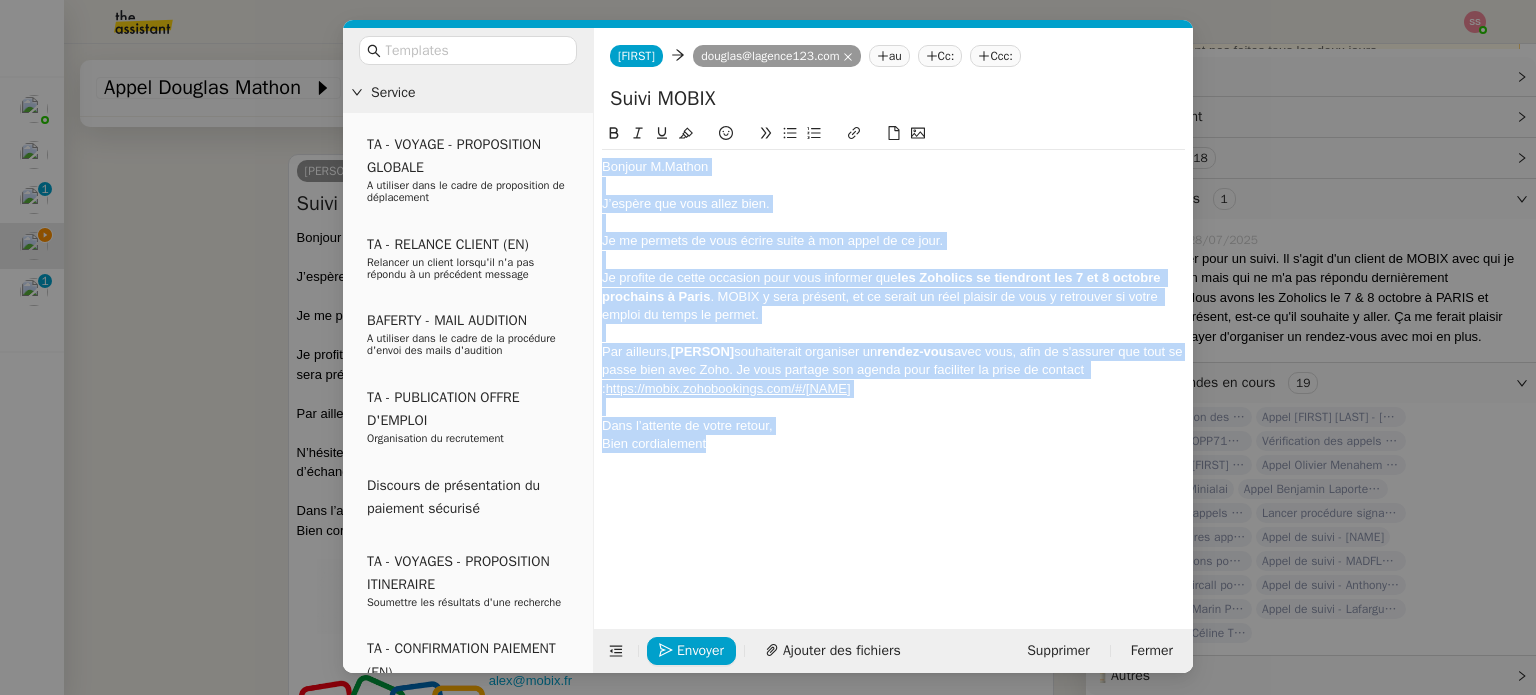 copy on "Bonjour M.Mathon J’espère que vous allez bien. Je me permets de vous écrire suite à mon appel de ce jour. Je profite de cette occasion pour vous informer que  les Zoholics se tiendront les 7 et 8 octobre prochains à Paris . MOBIX y sera présent, et ce serait un réel plaisir de vous y retrouver si votre emploi du temps le permet. Par ailleurs,  Florian Parant  souhaiterait organiser un  rendez-vous  avec vous, afin de s'assurer que tout se passe bien avec Zoho. Je vous partage son agenda pour faciliter la prise de contact :  https://mobix.zohobookings.com/#/florian Dans l’attente de votre retour, Bien cordialement" 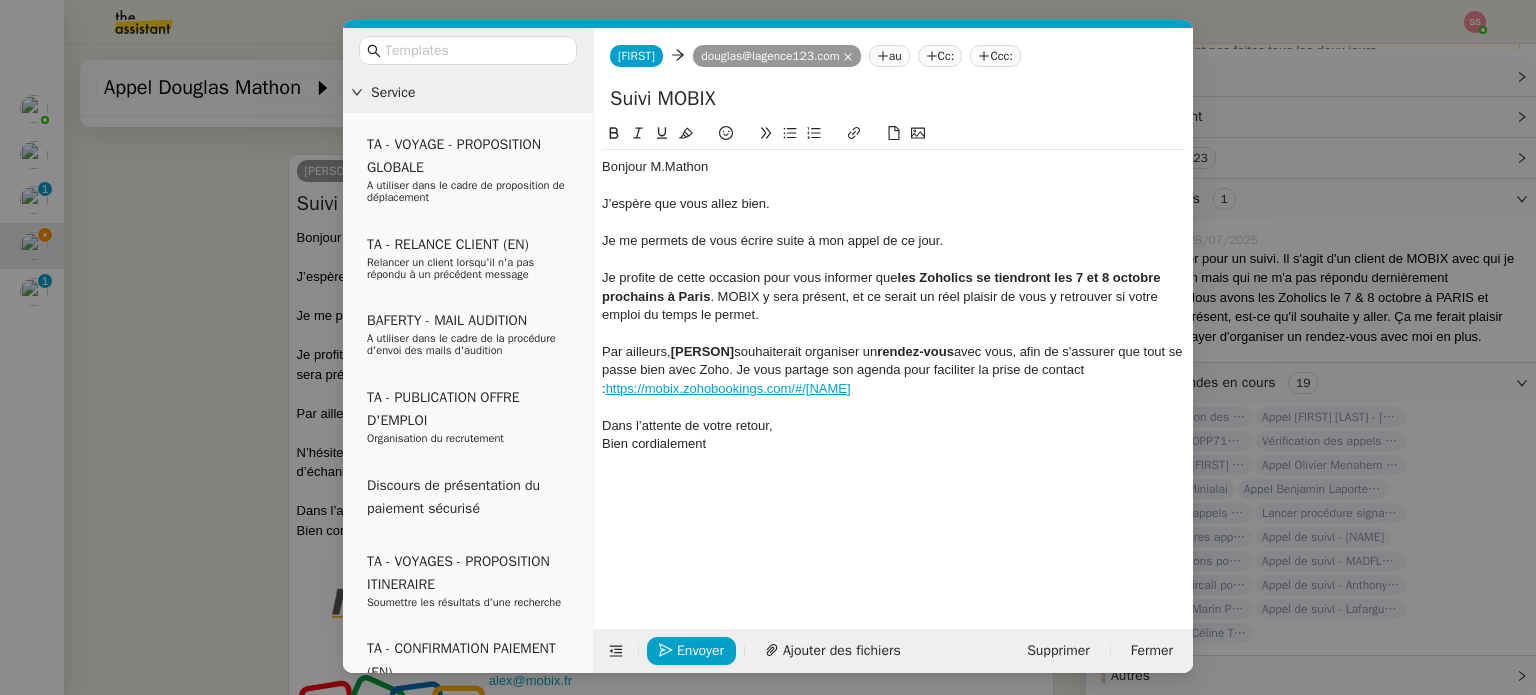 click on "Envoyer Ajouter des fichiers" 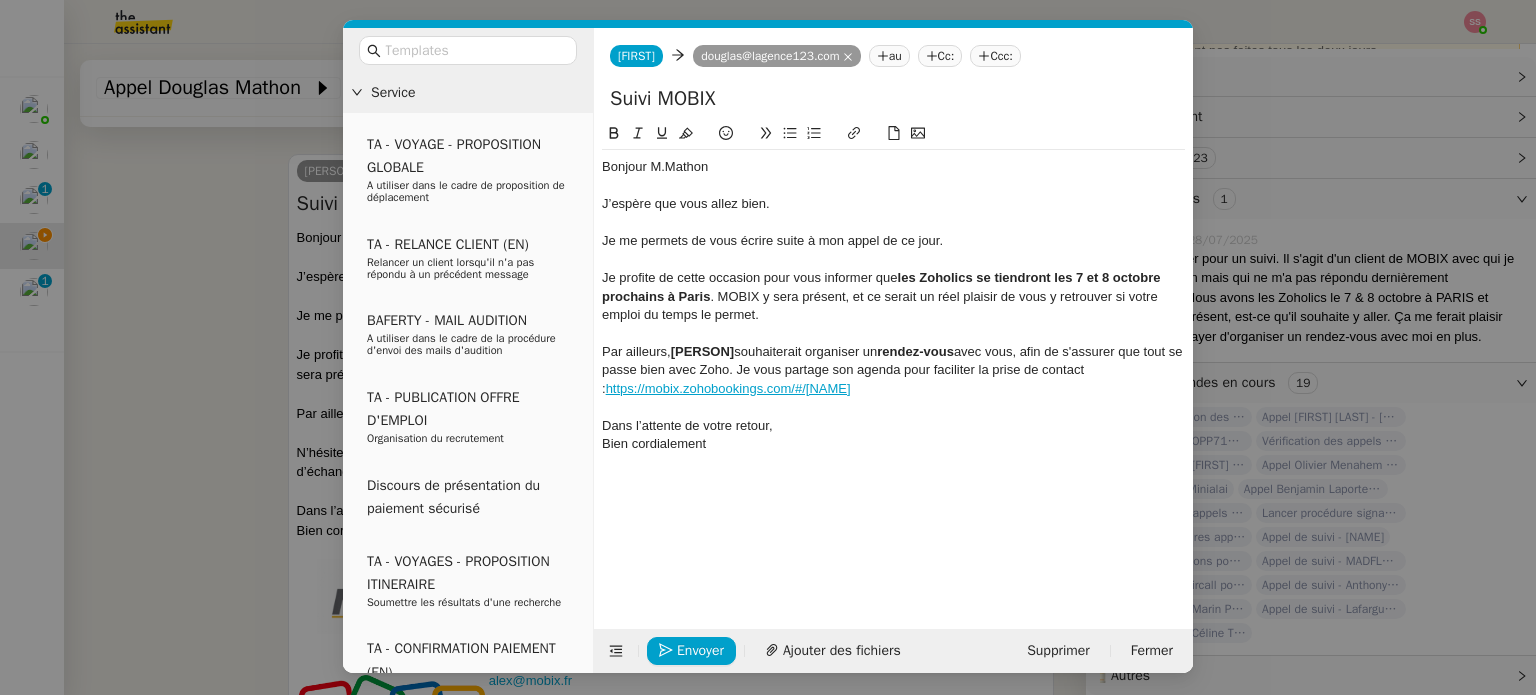 click on "Envoyer Ajouter des fichiers" 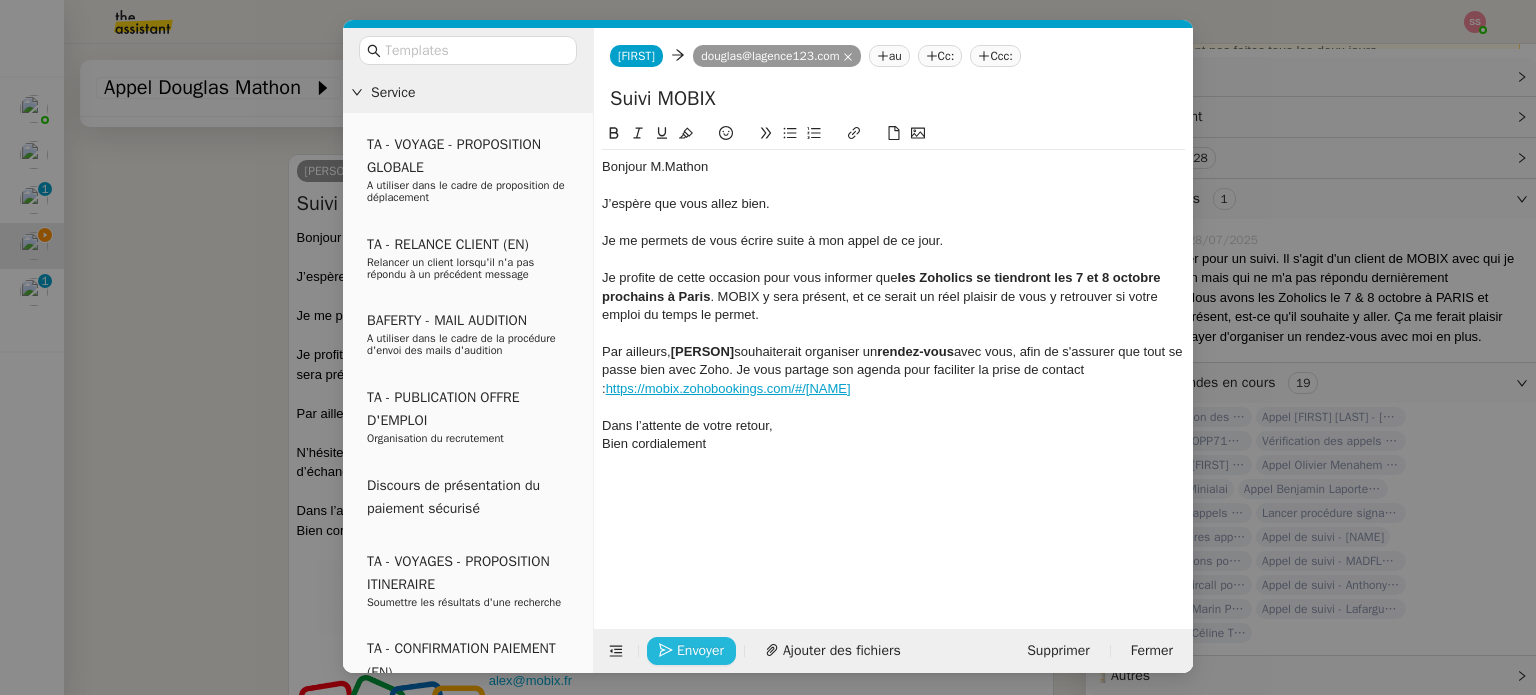 click on "Envoyer" 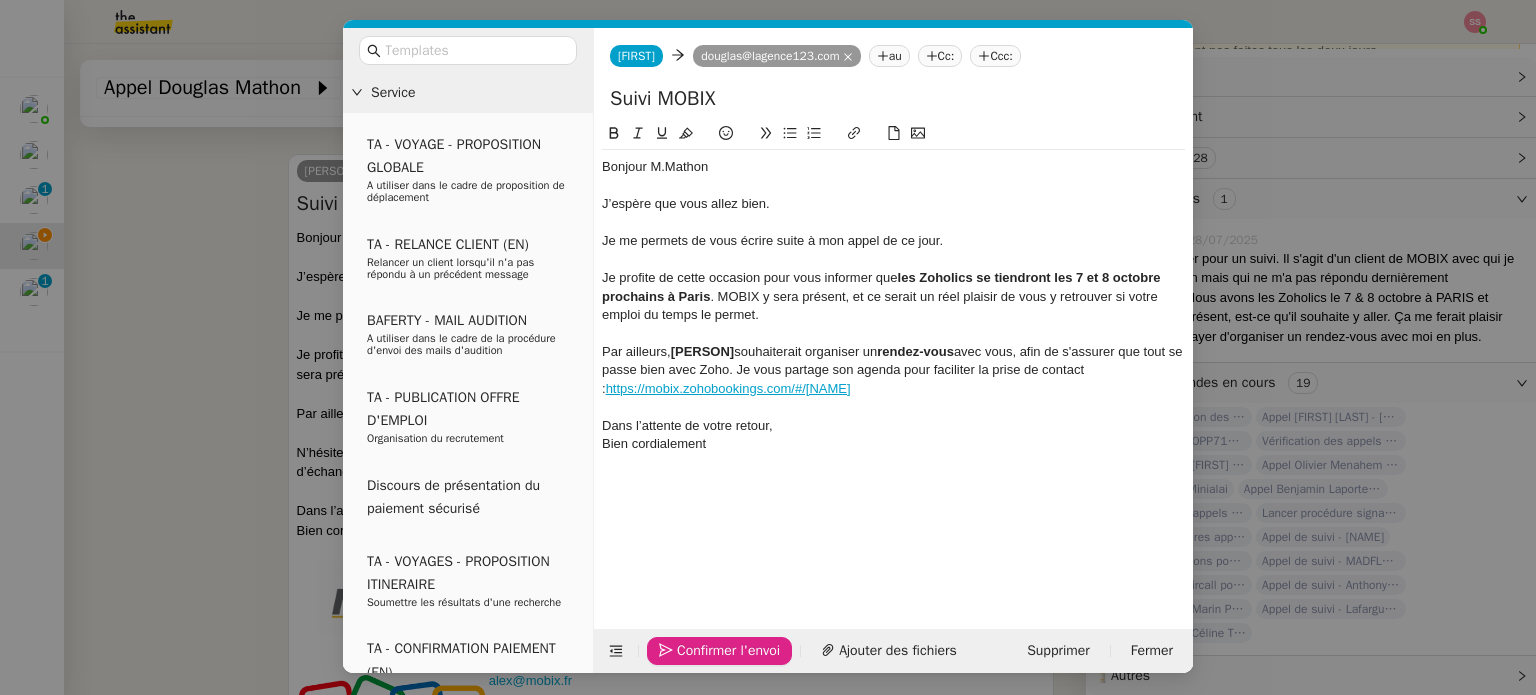 click on "Confirmer l'envoi" 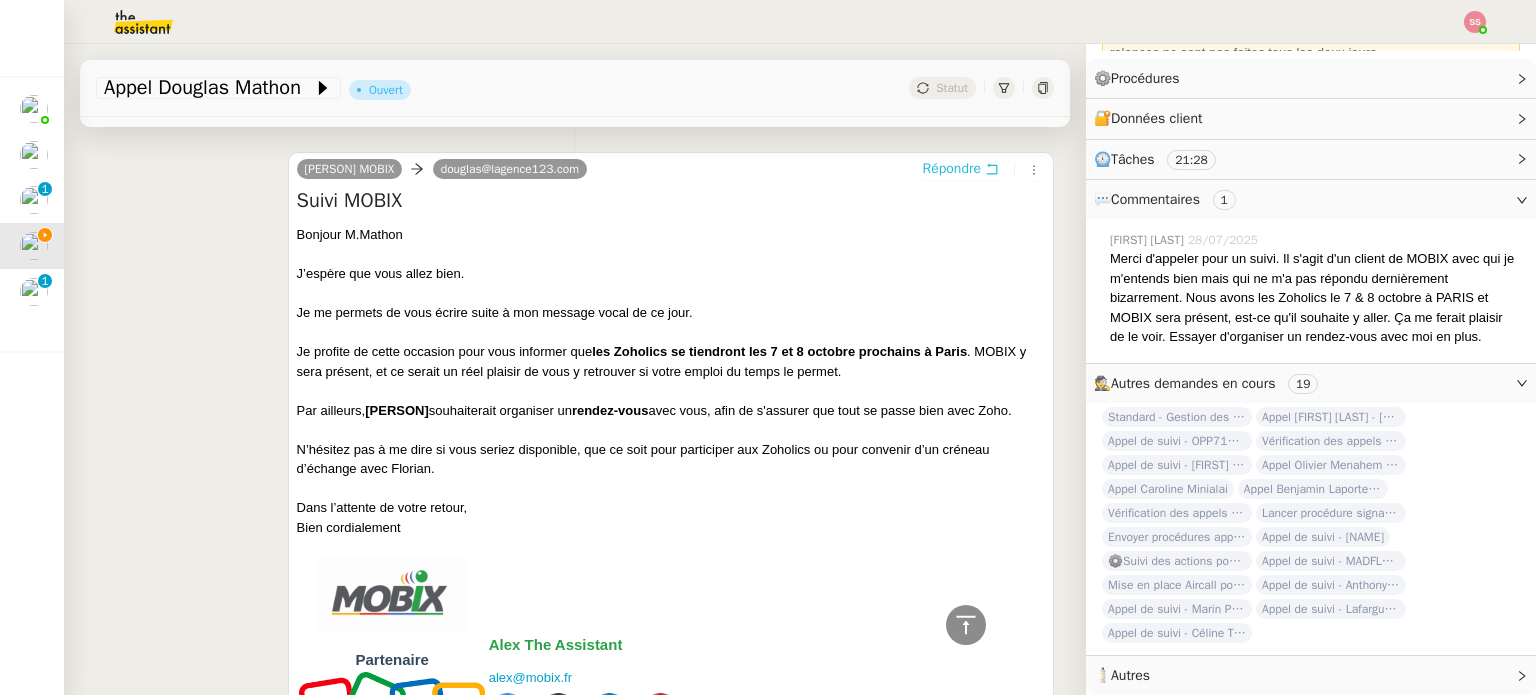 scroll, scrollTop: 242, scrollLeft: 0, axis: vertical 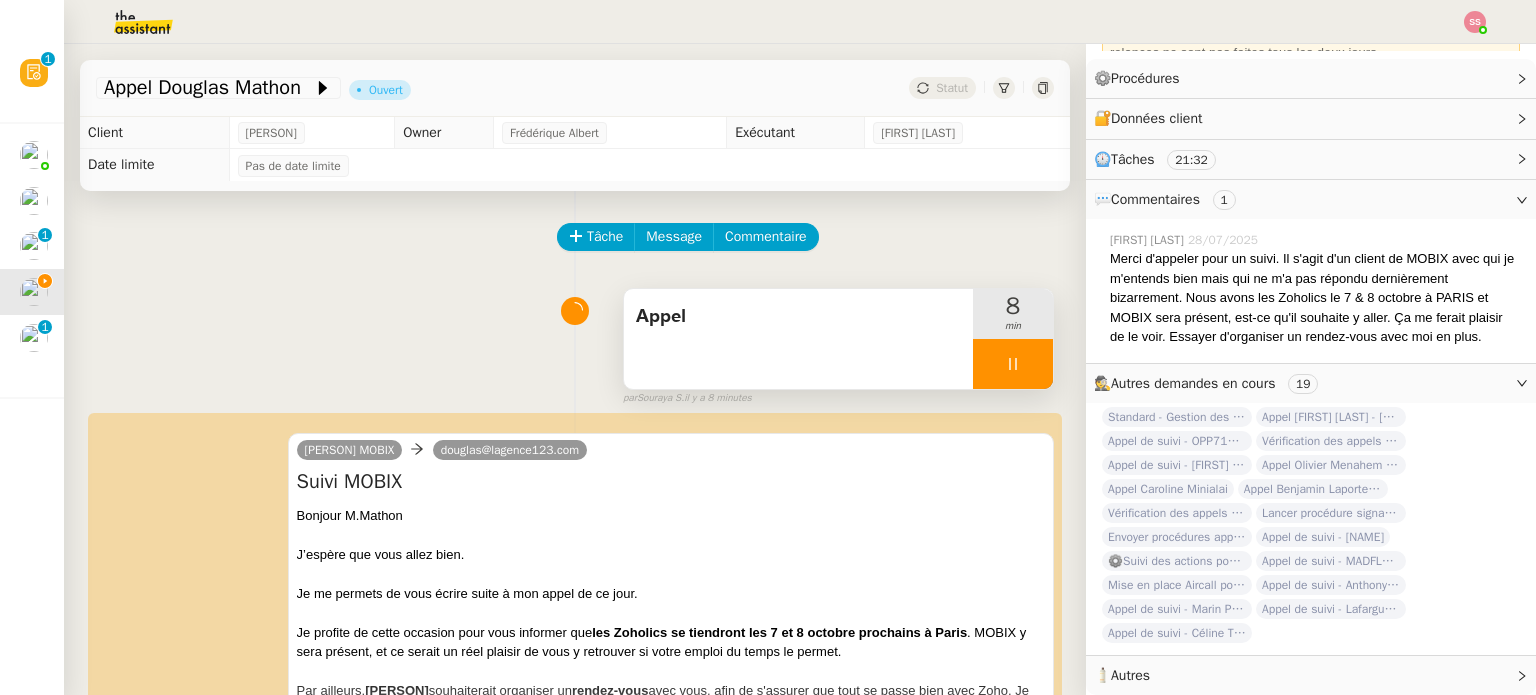 click at bounding box center (1013, 364) 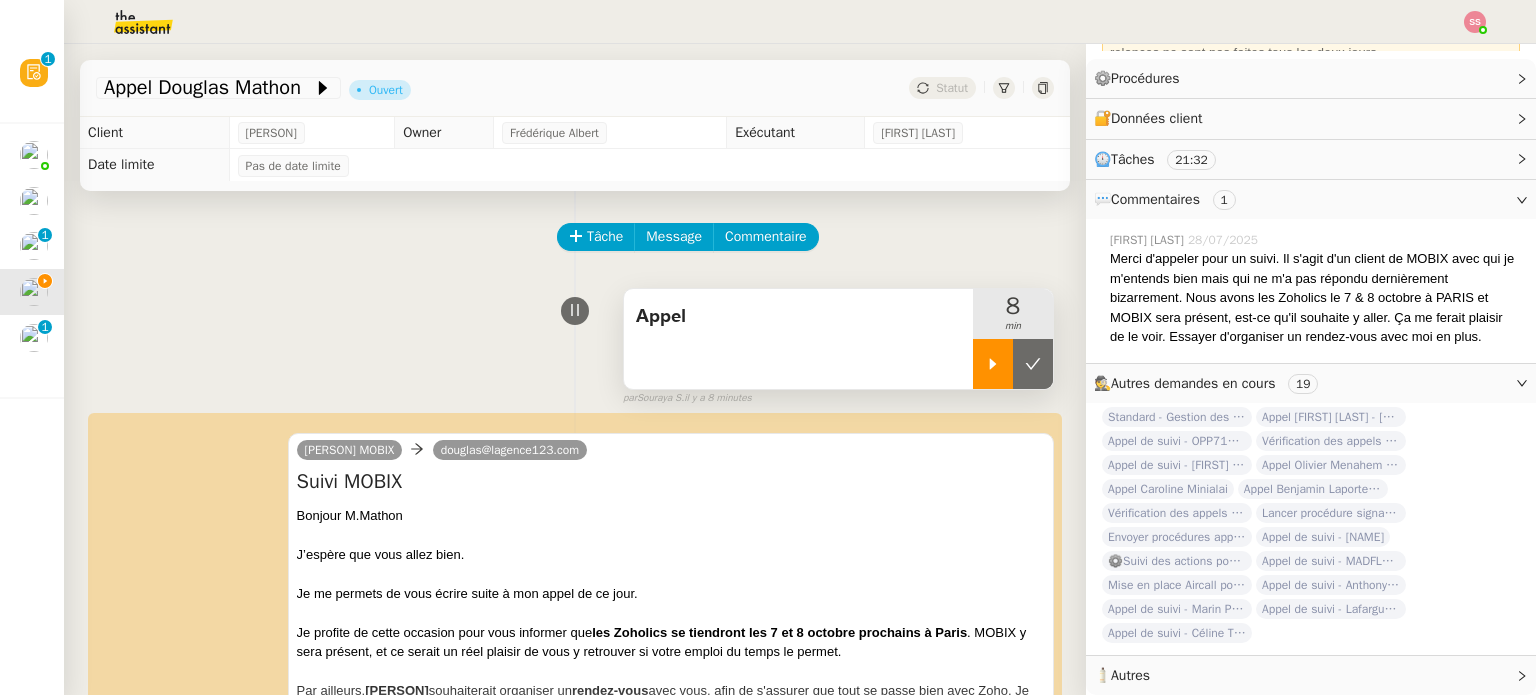 click at bounding box center [1013, 364] 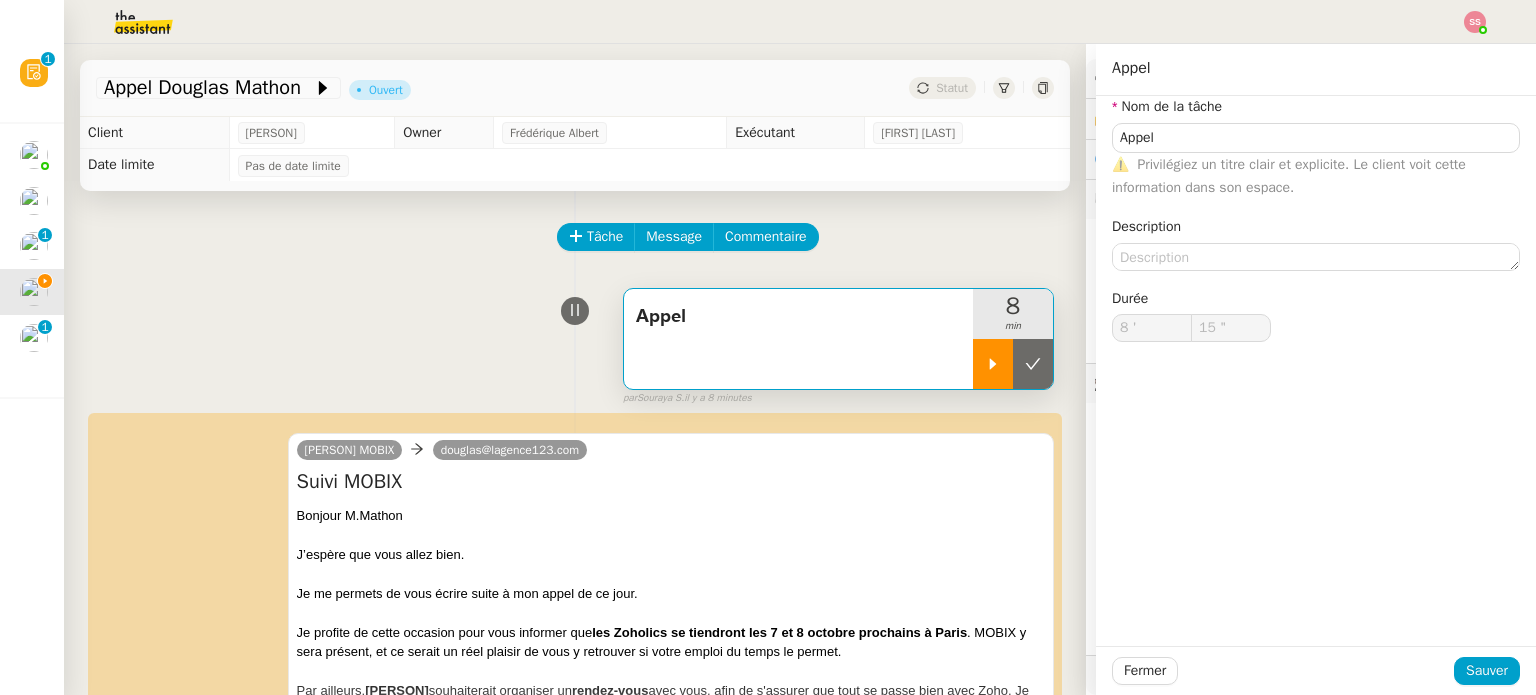 scroll, scrollTop: 242, scrollLeft: 0, axis: vertical 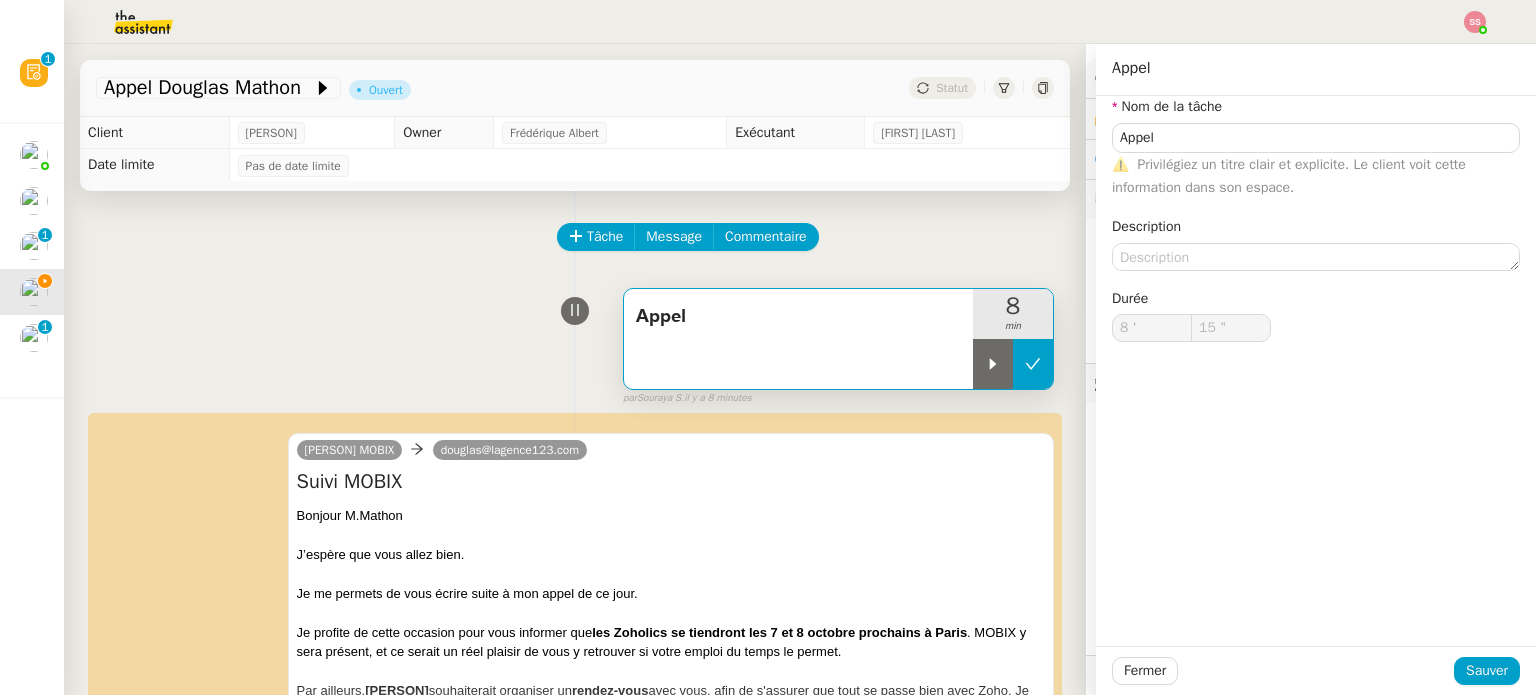 type on "Appel" 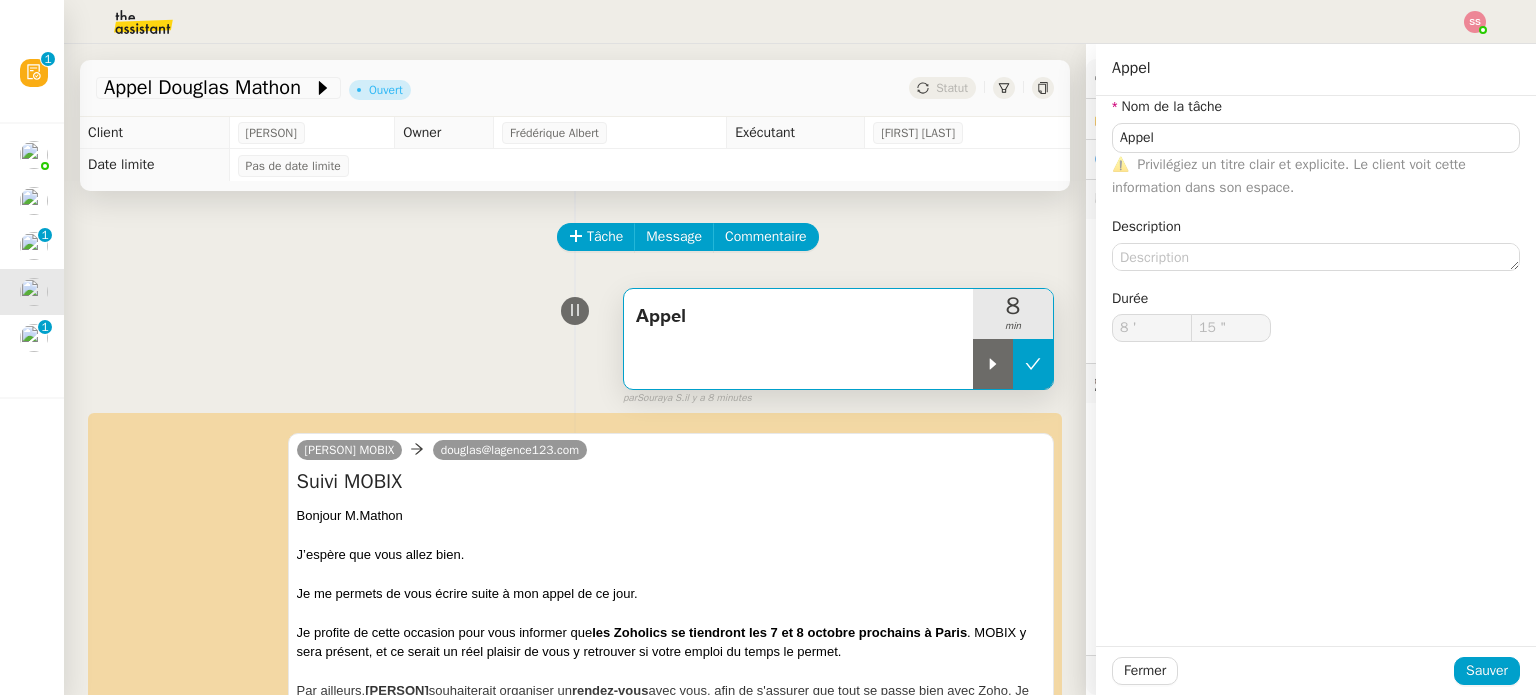 click 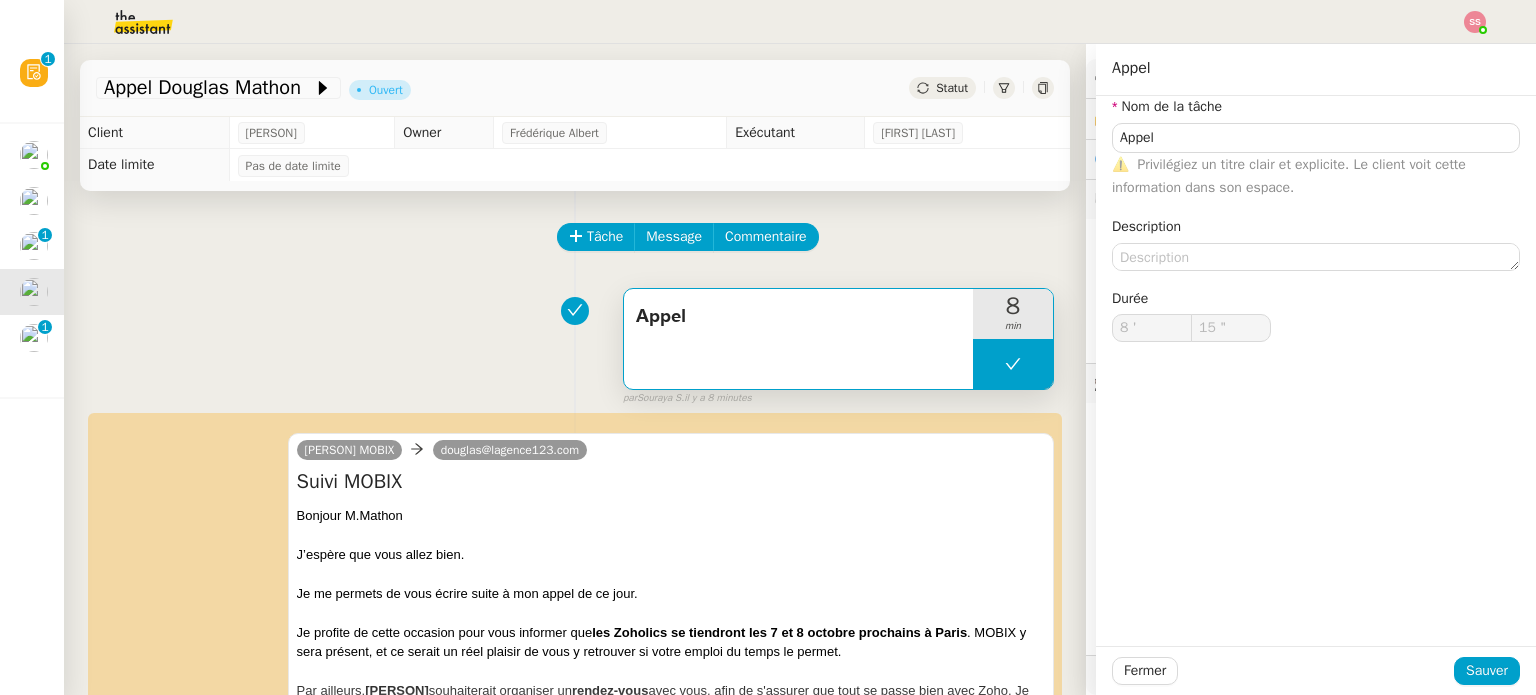 type on "Appel" 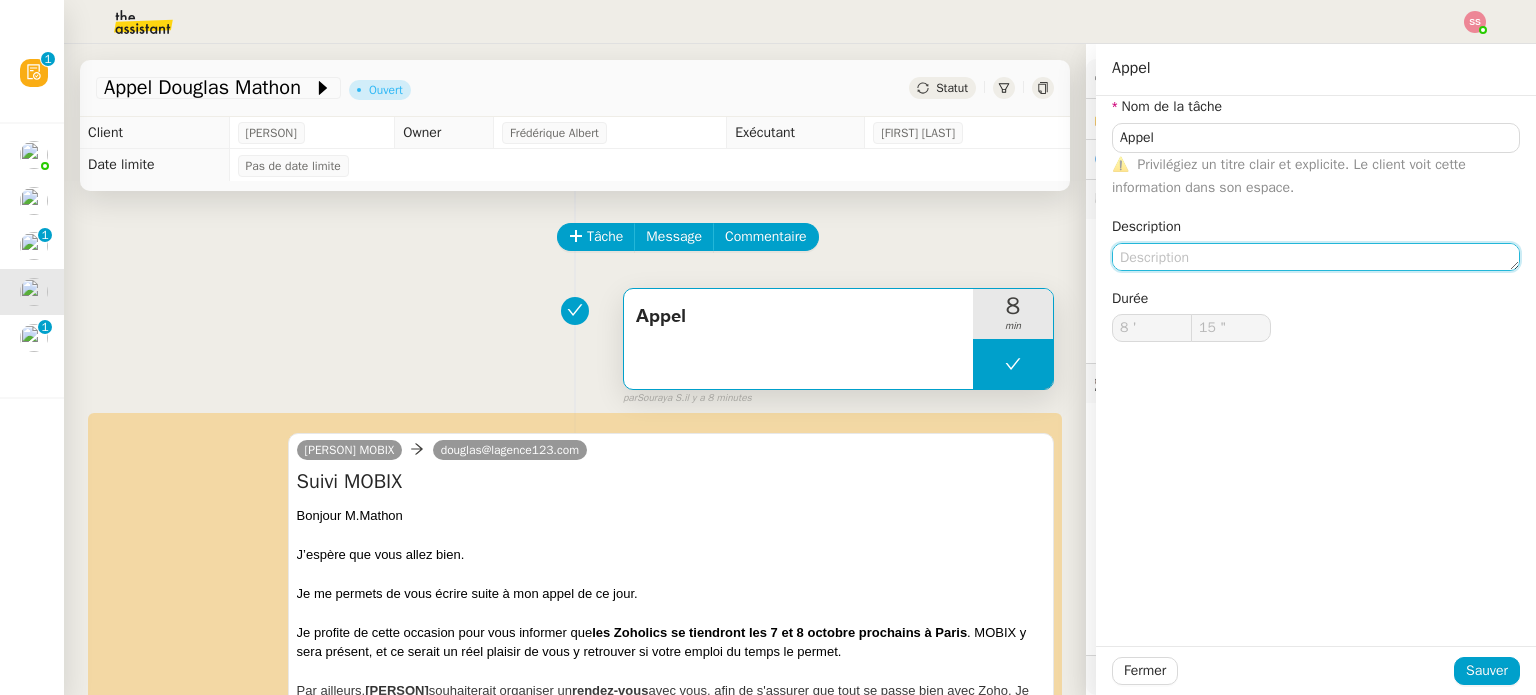 click 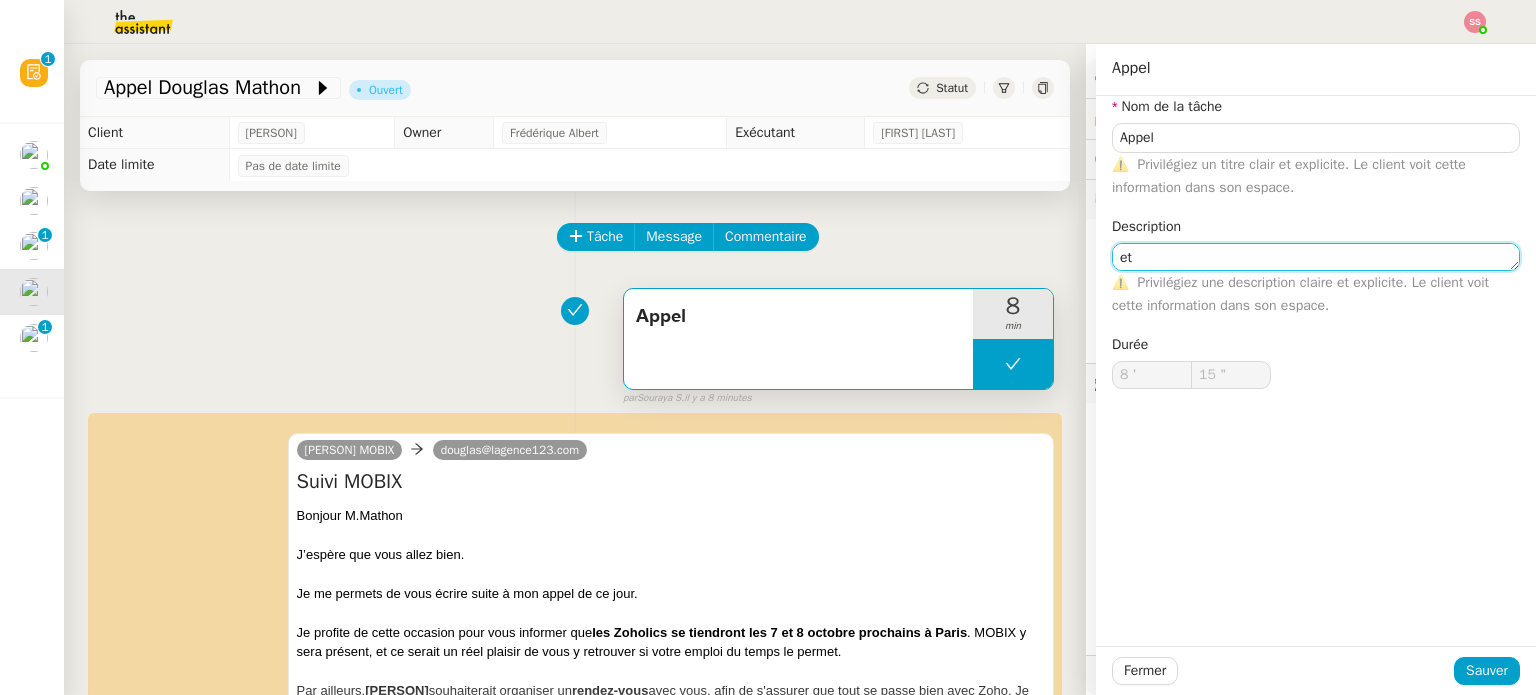 type on "e" 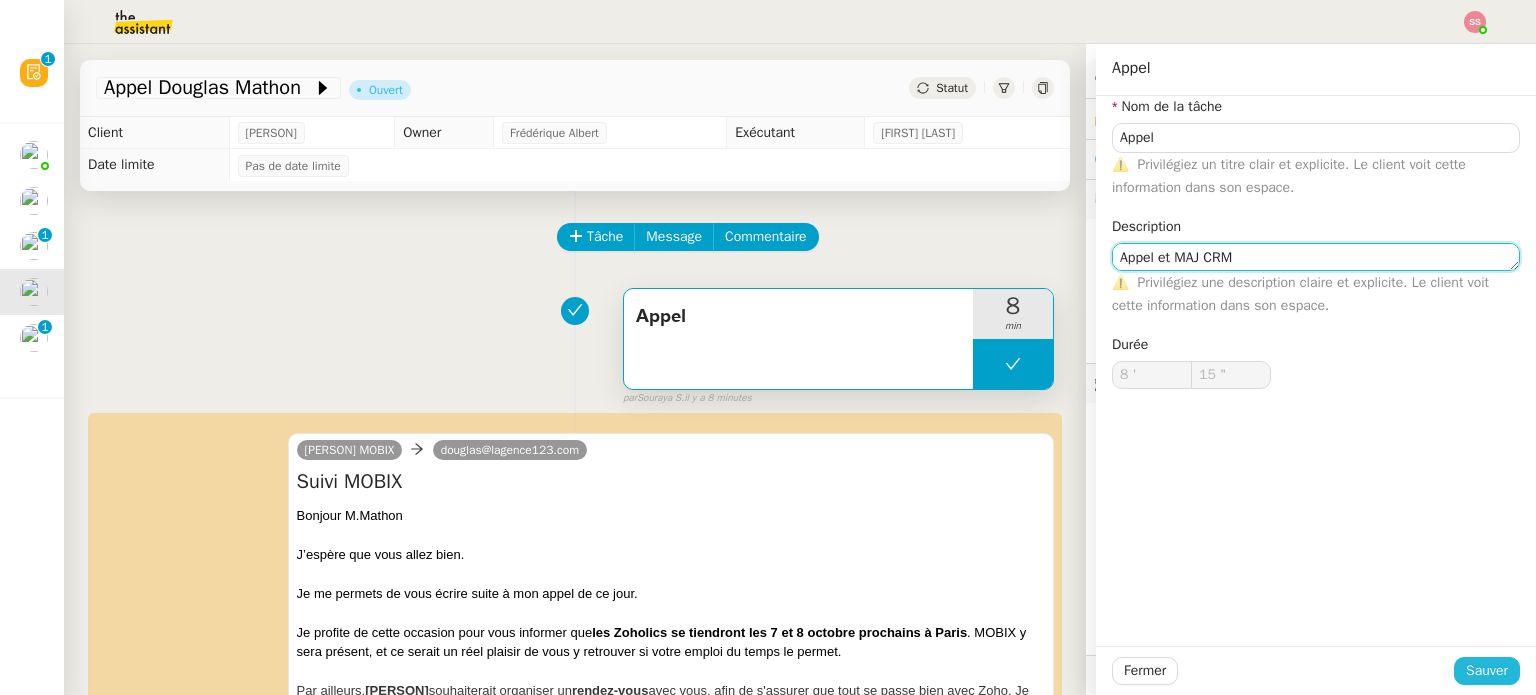 type on "Appel et MAJ CRM" 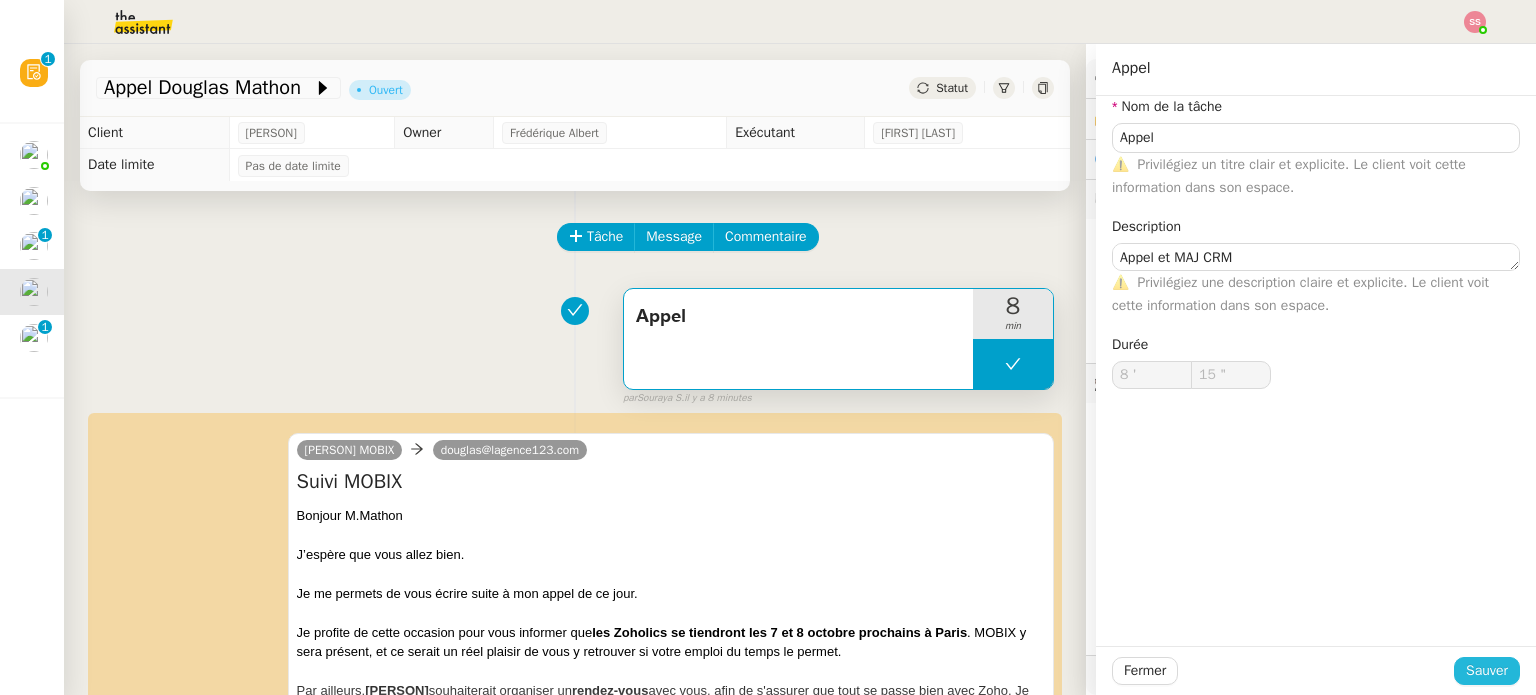 click on "Sauver" 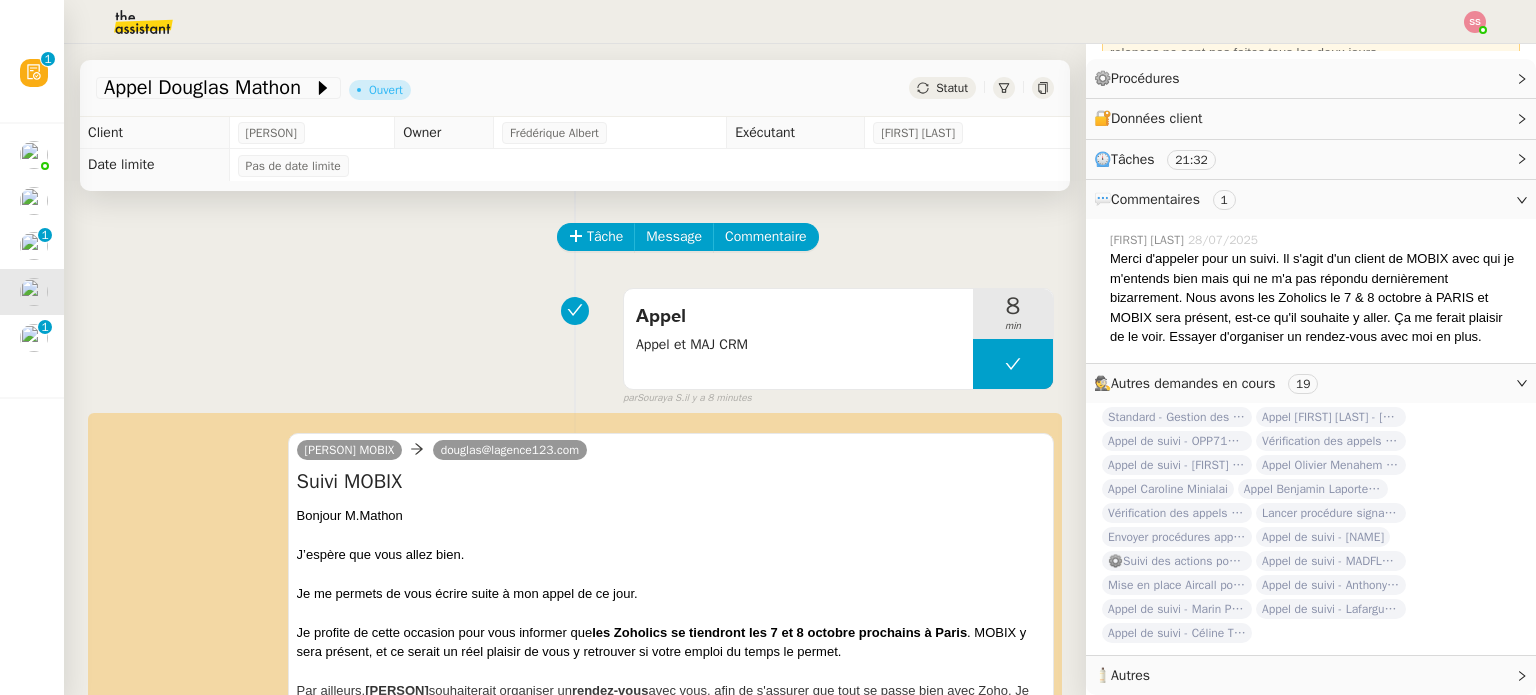 scroll, scrollTop: 242, scrollLeft: 0, axis: vertical 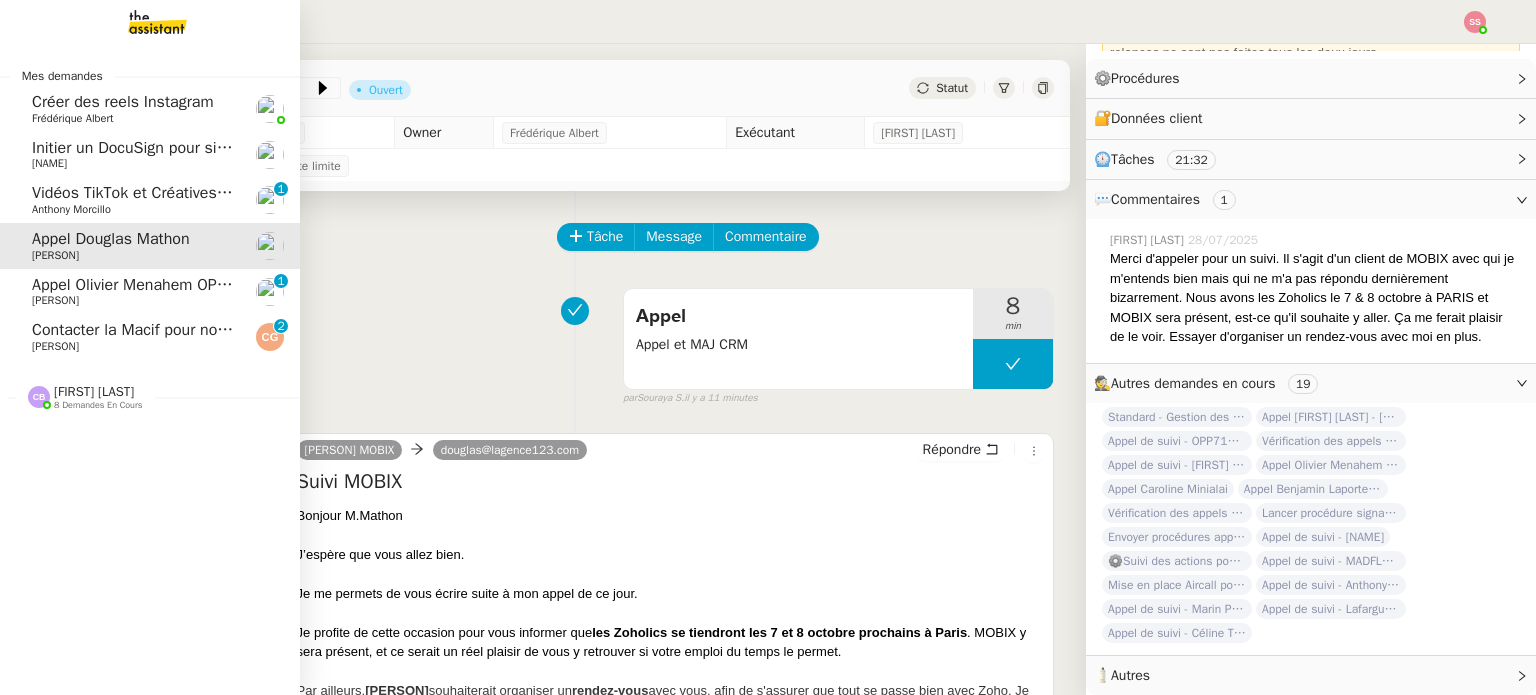 click on "Contacter la Macif pour nouvel ordre de mission" 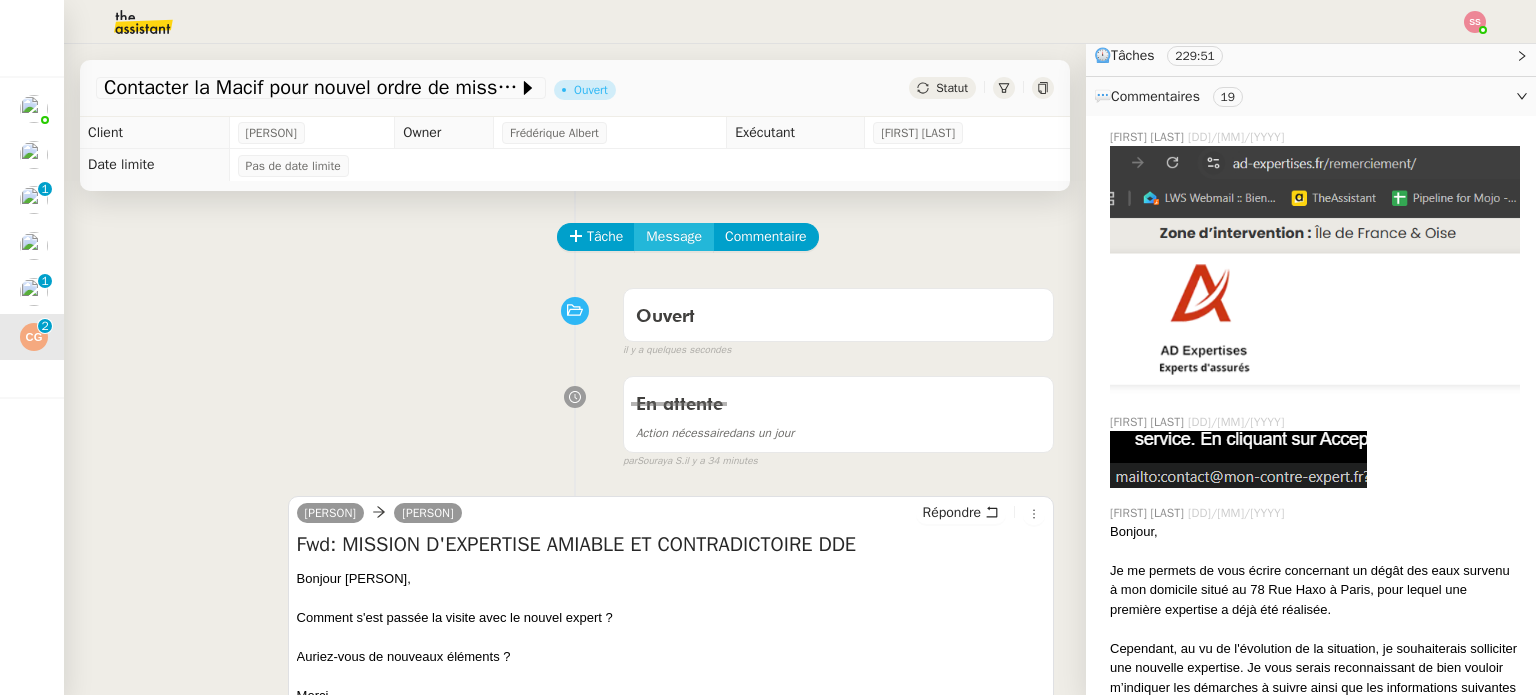 scroll, scrollTop: 508, scrollLeft: 0, axis: vertical 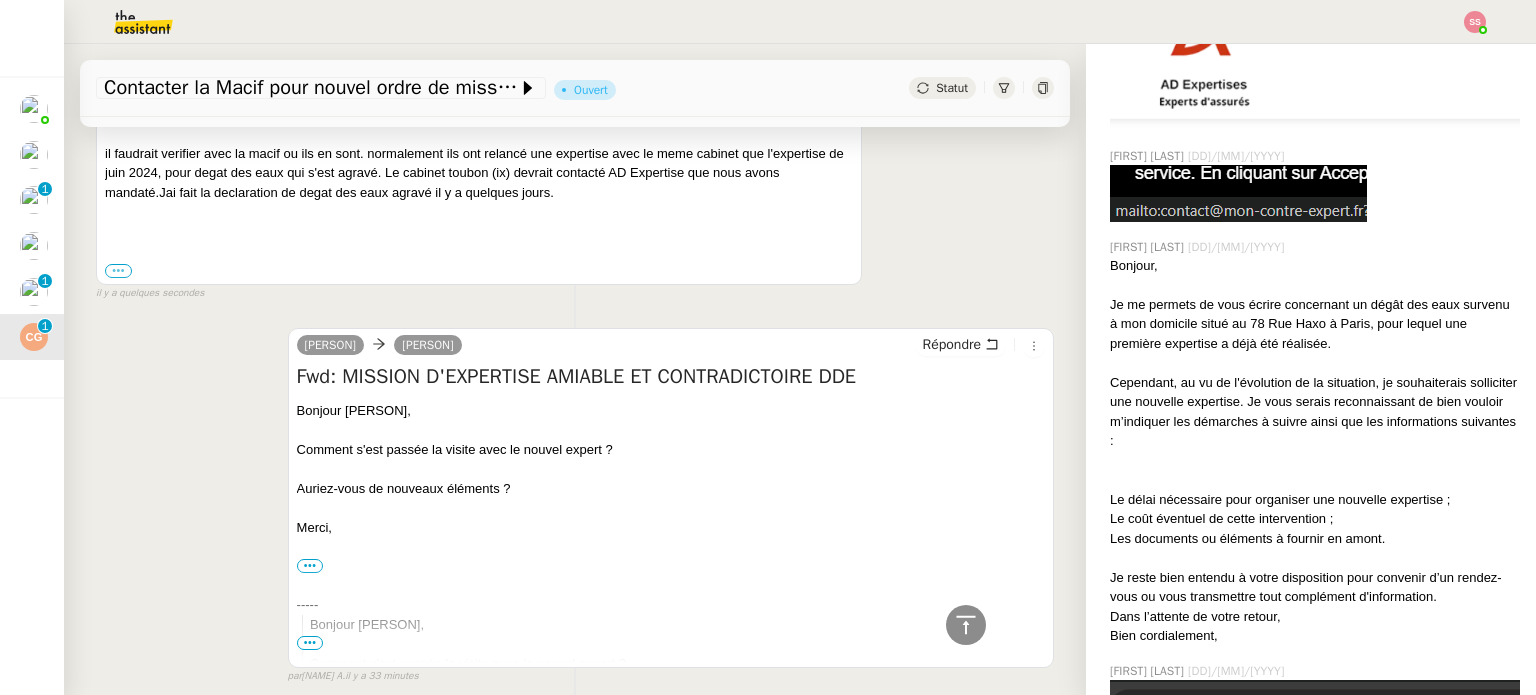 click on "•••" at bounding box center (118, 271) 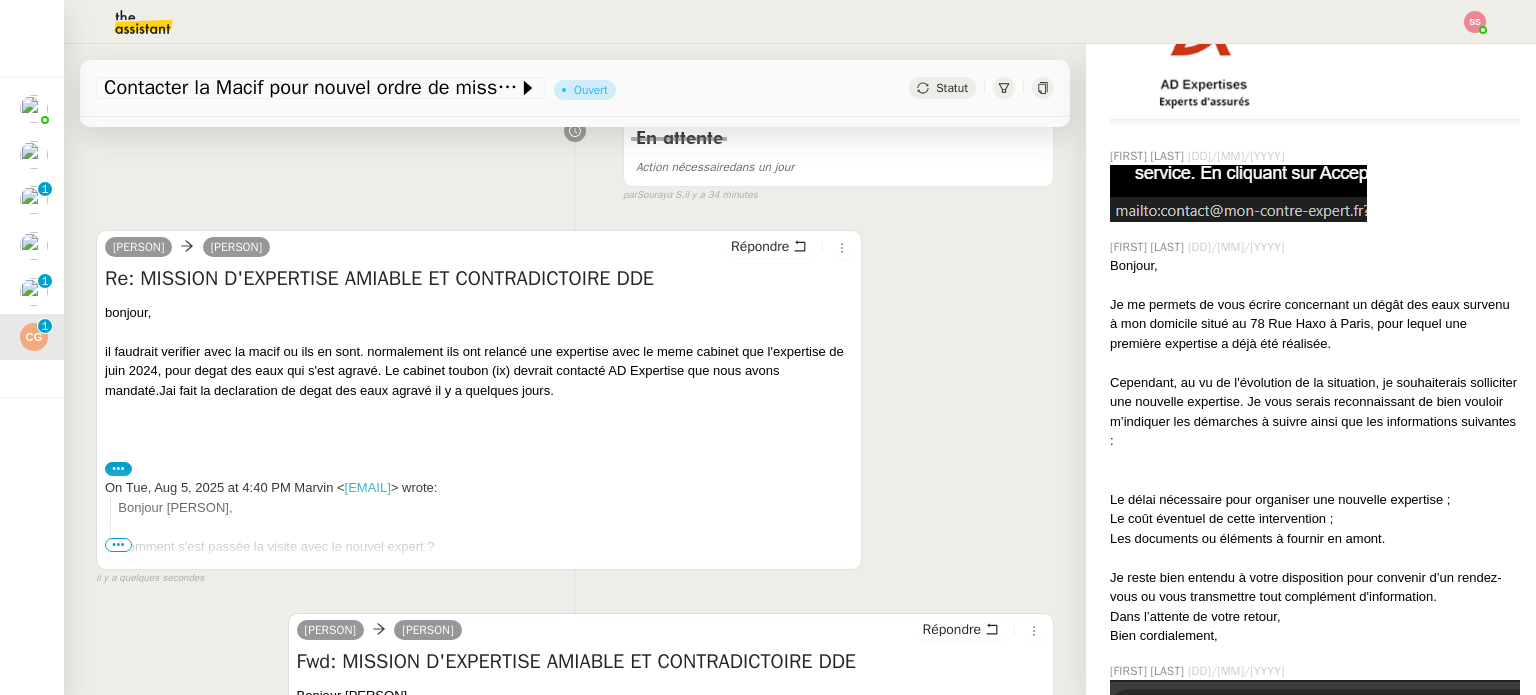 scroll, scrollTop: 300, scrollLeft: 0, axis: vertical 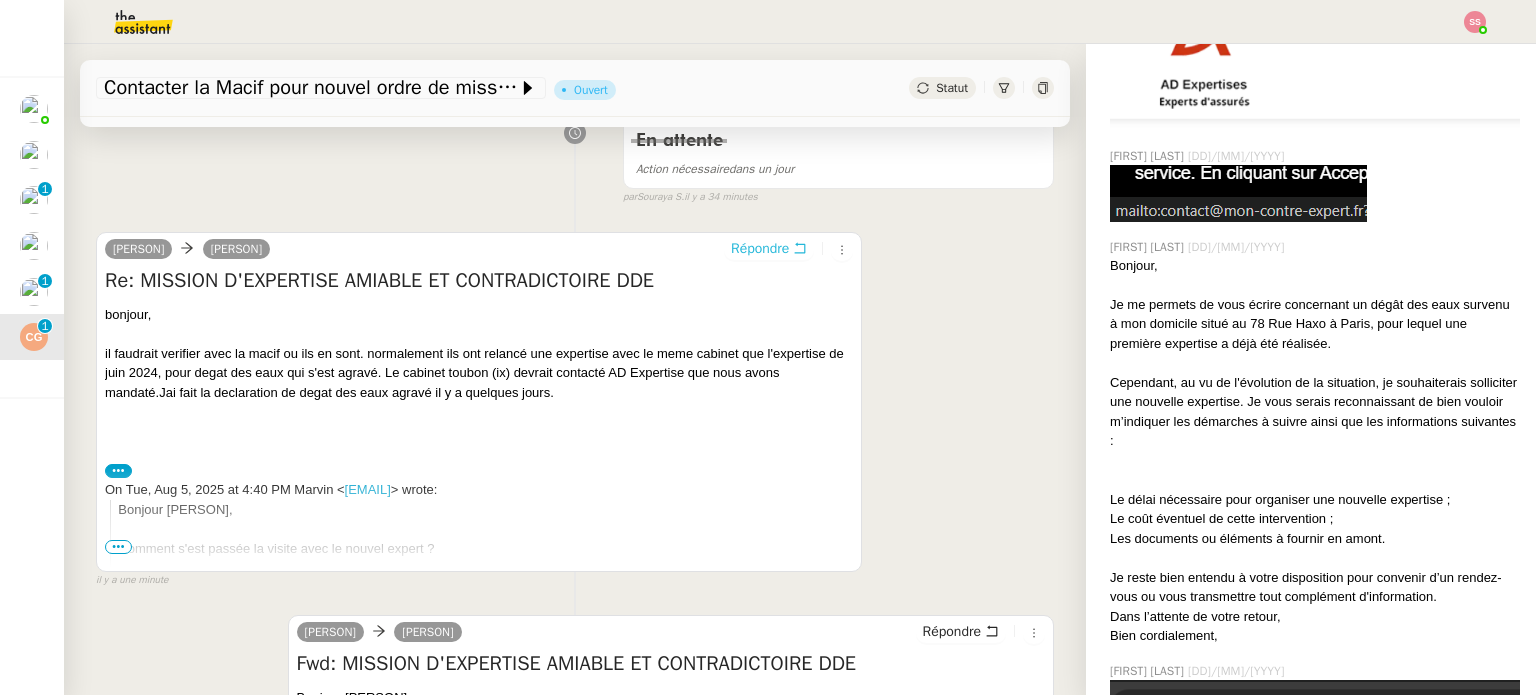 click on "Répondre" at bounding box center (760, 249) 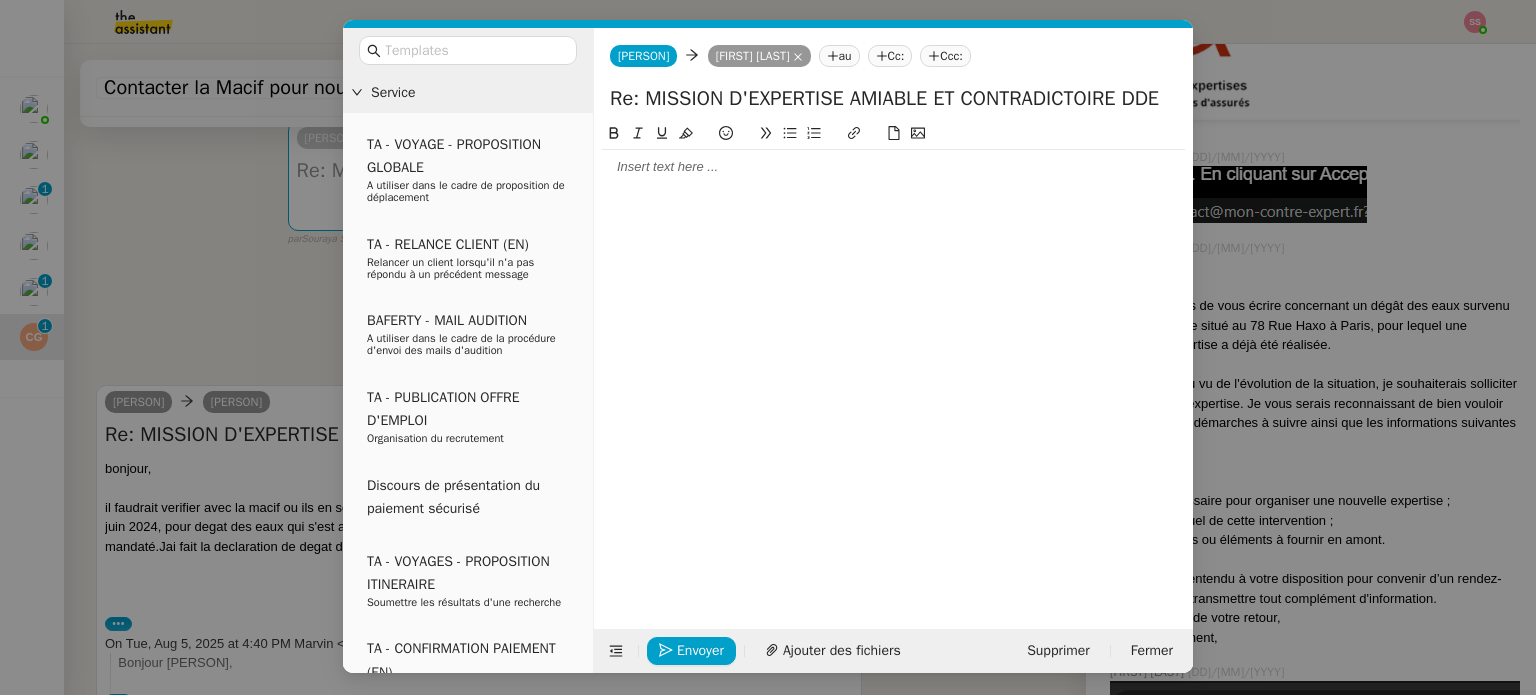 scroll, scrollTop: 510, scrollLeft: 0, axis: vertical 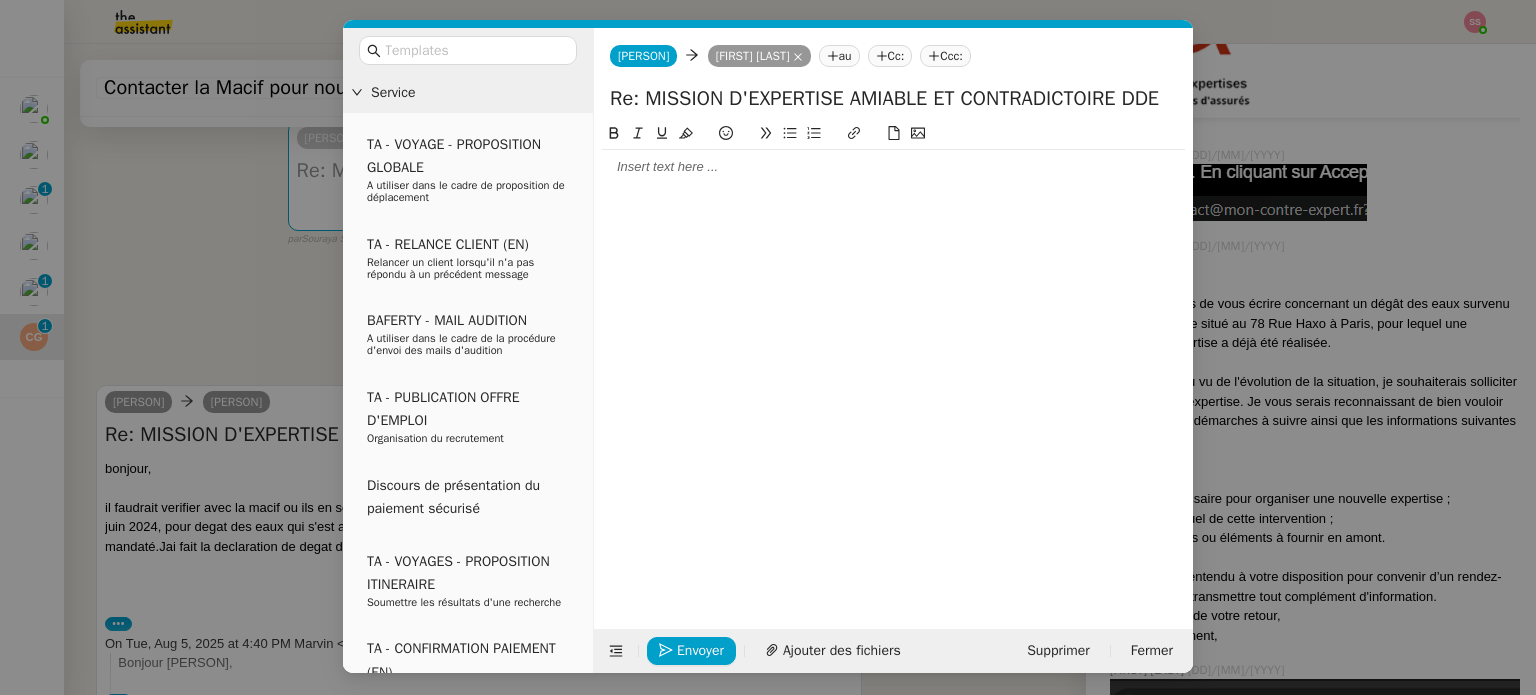 click 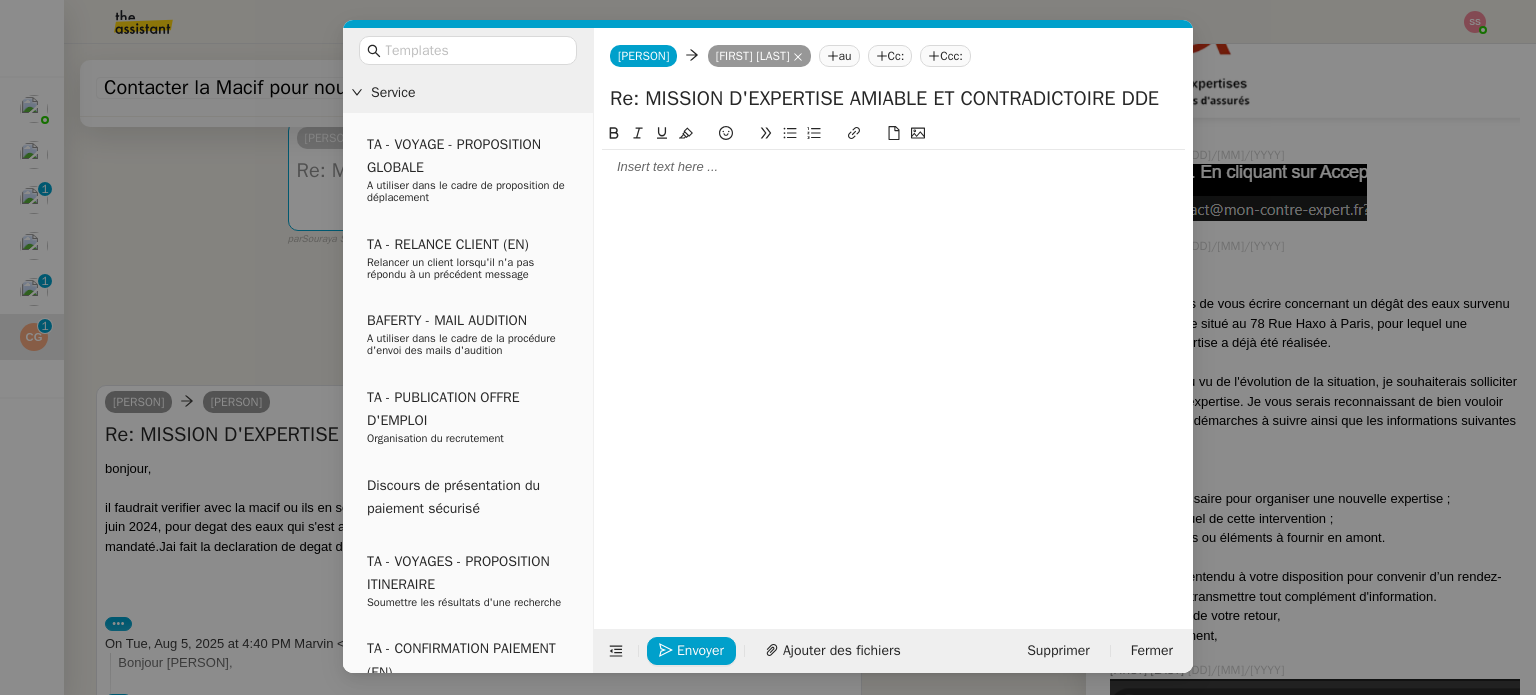 type 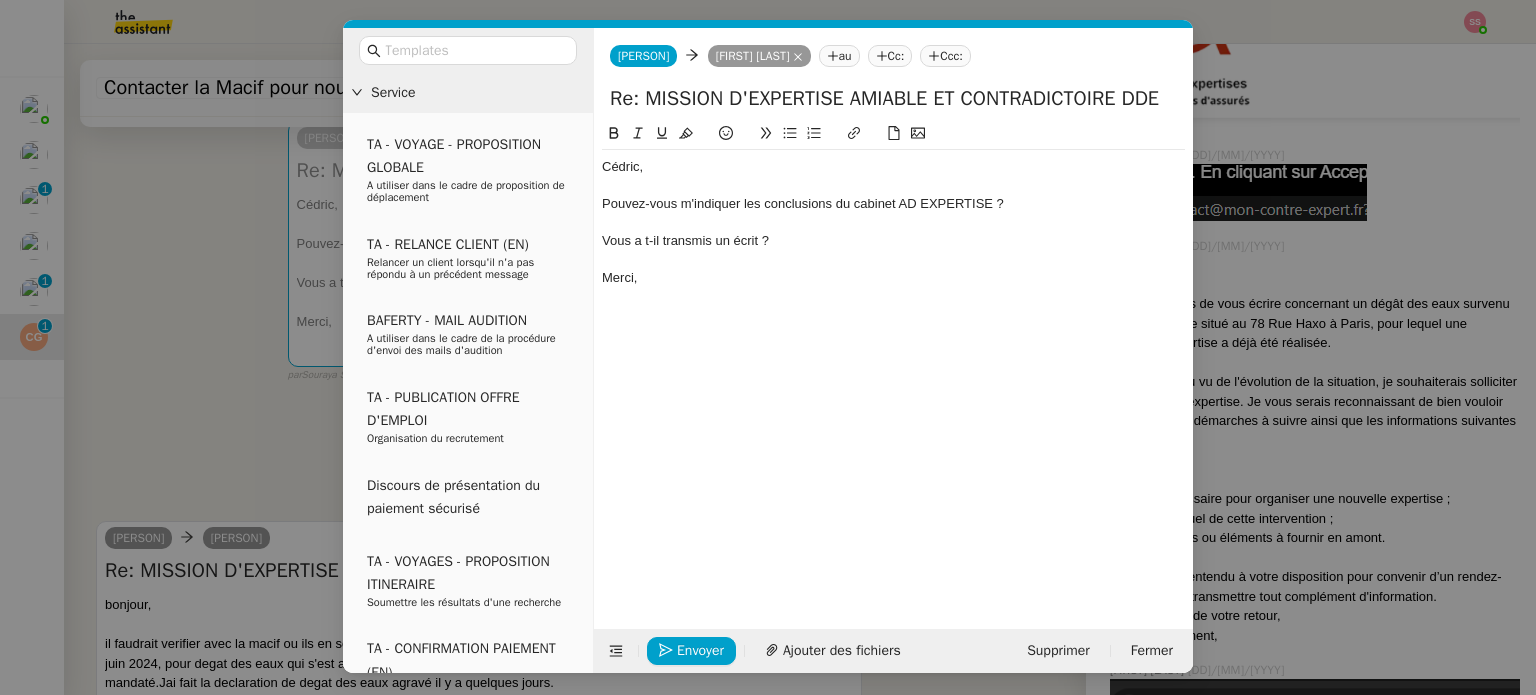 click on "Vous a t-il transmis un écrit ?" 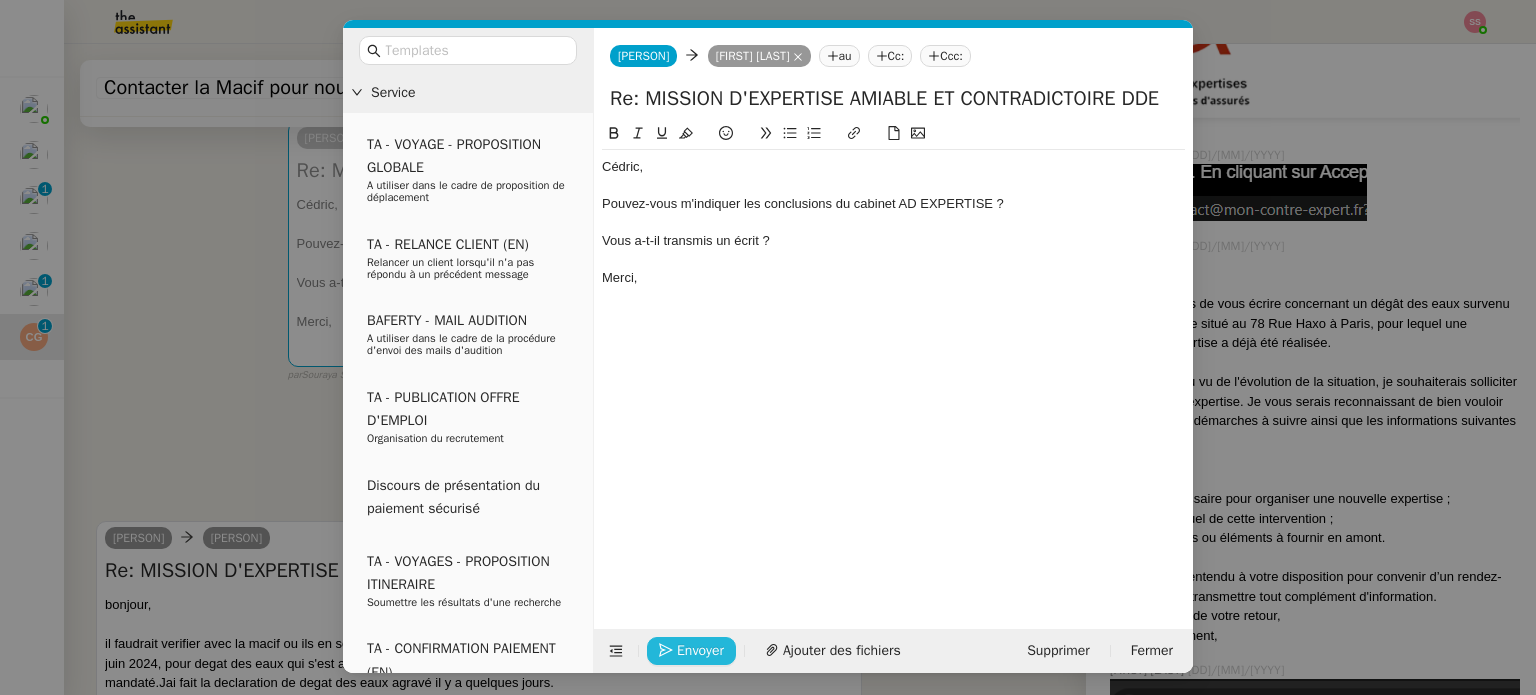 drag, startPoint x: 719, startPoint y: 643, endPoint x: 806, endPoint y: 334, distance: 321.014 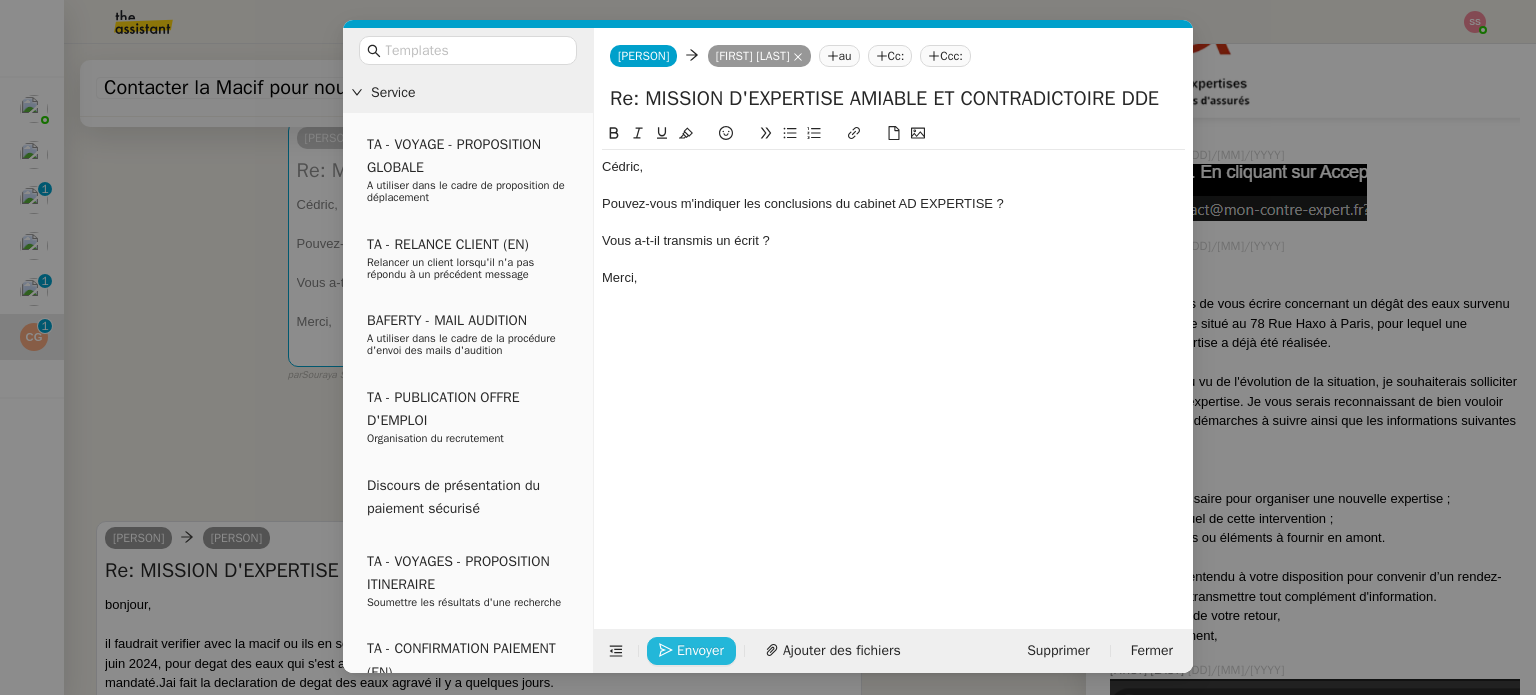 click on "Envoyer" 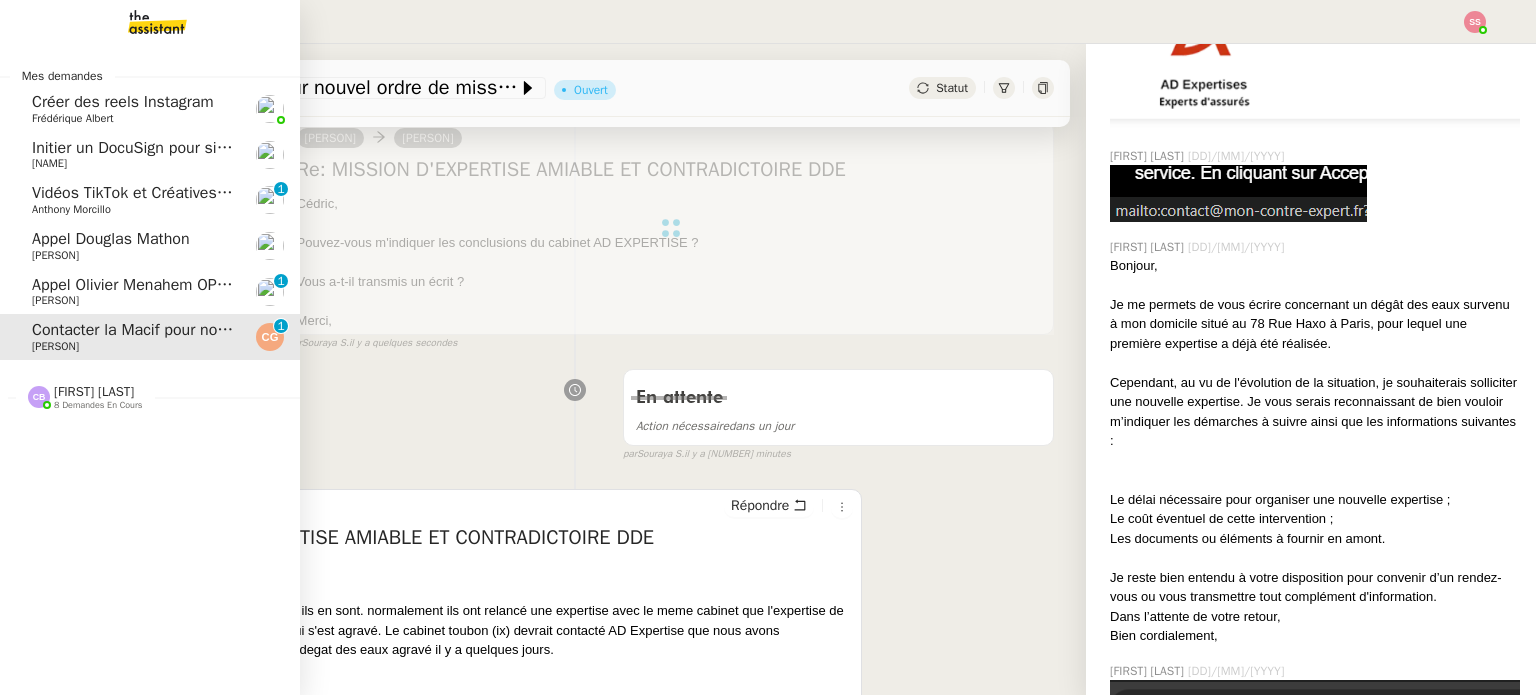 click on "[FIRST] [LAST]" 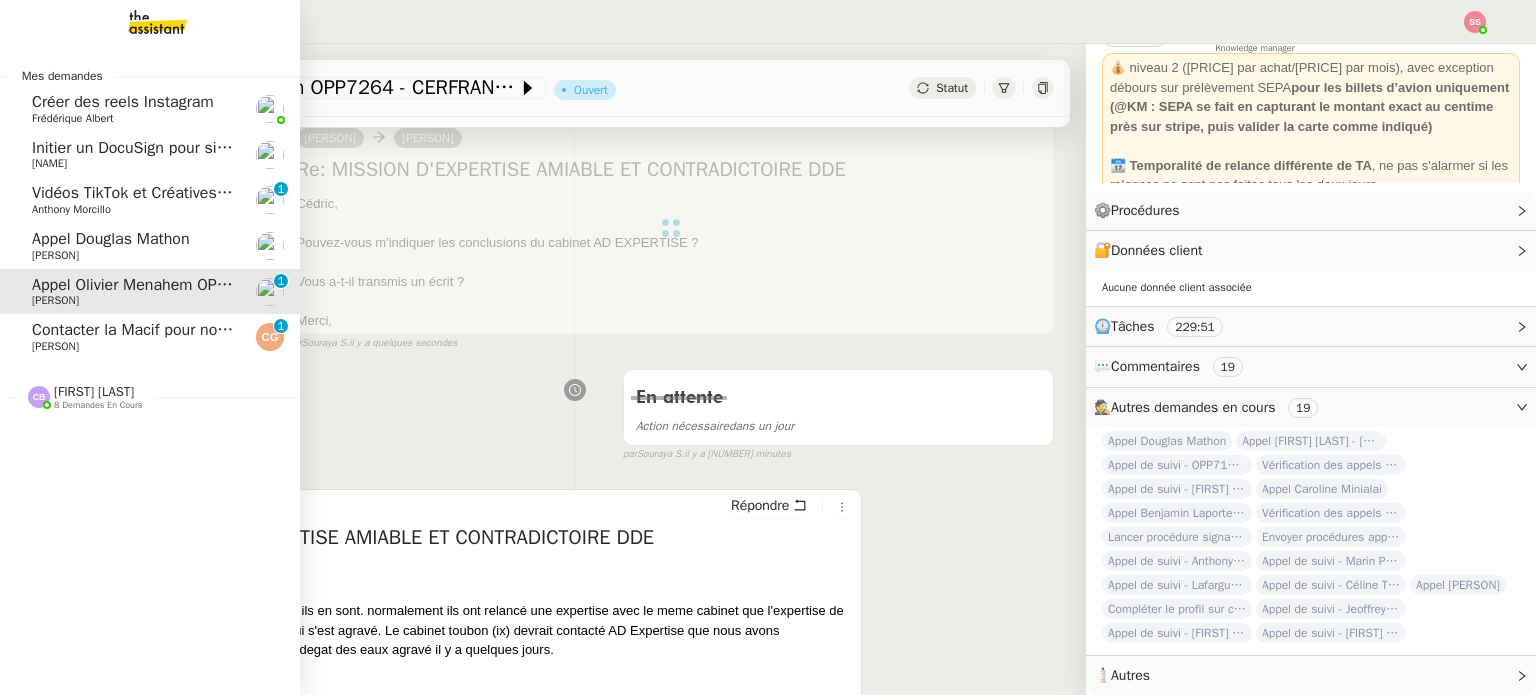 scroll, scrollTop: 133, scrollLeft: 0, axis: vertical 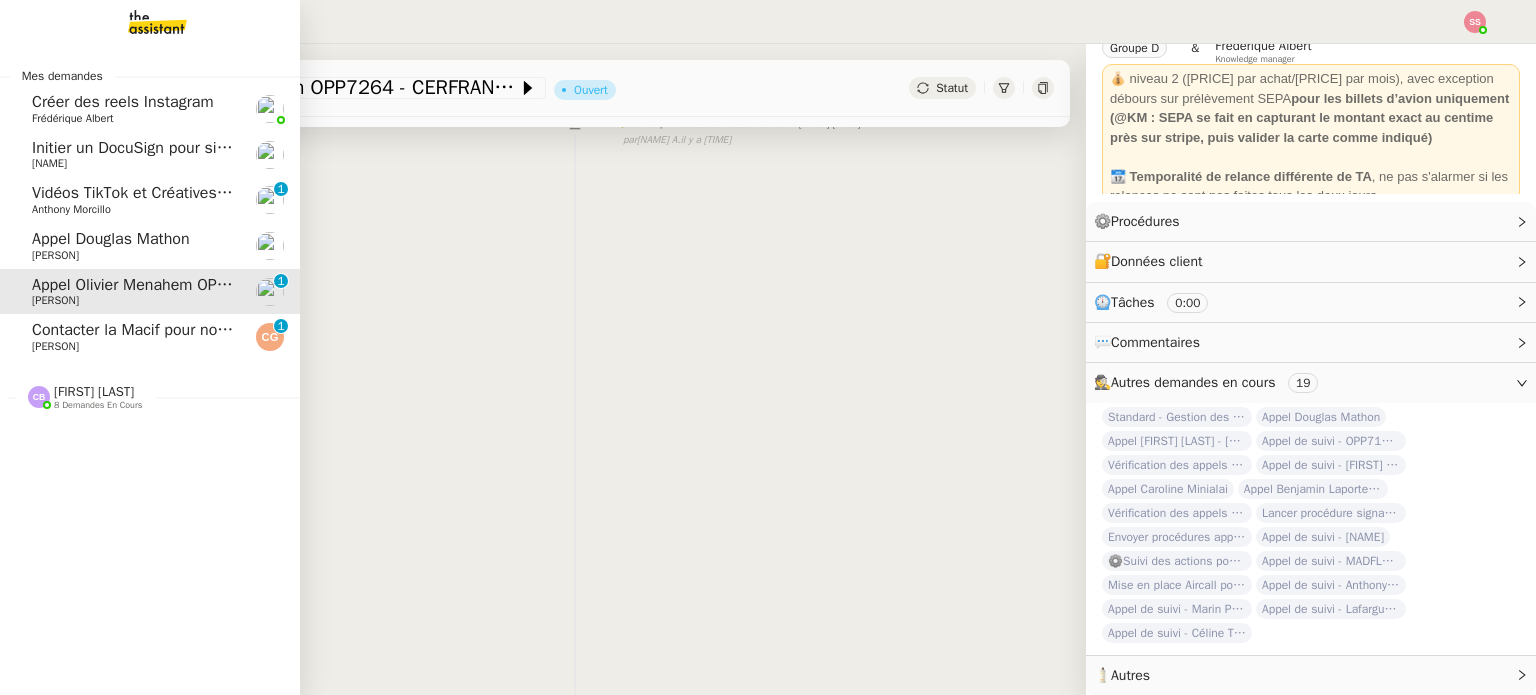 click on "Appel [FIRST] [LAST]" 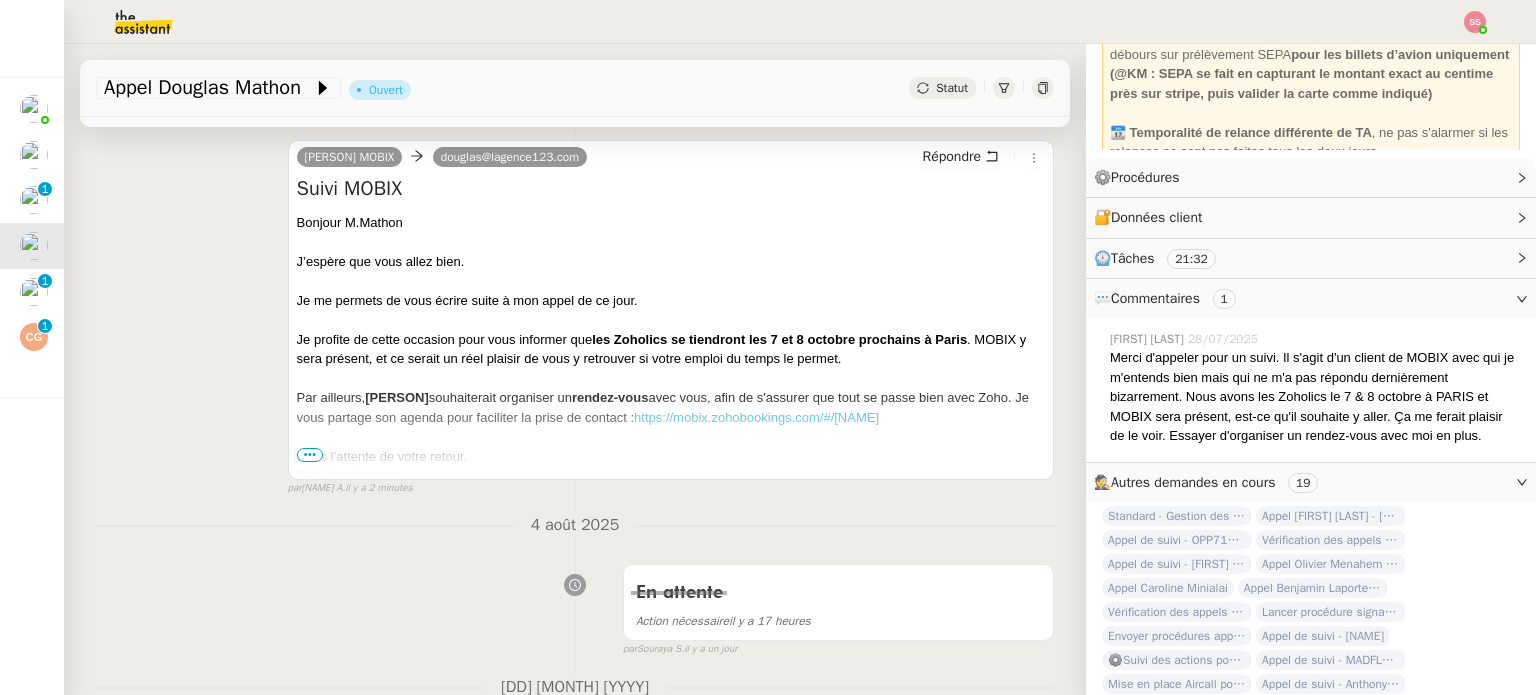 click on "Statut" 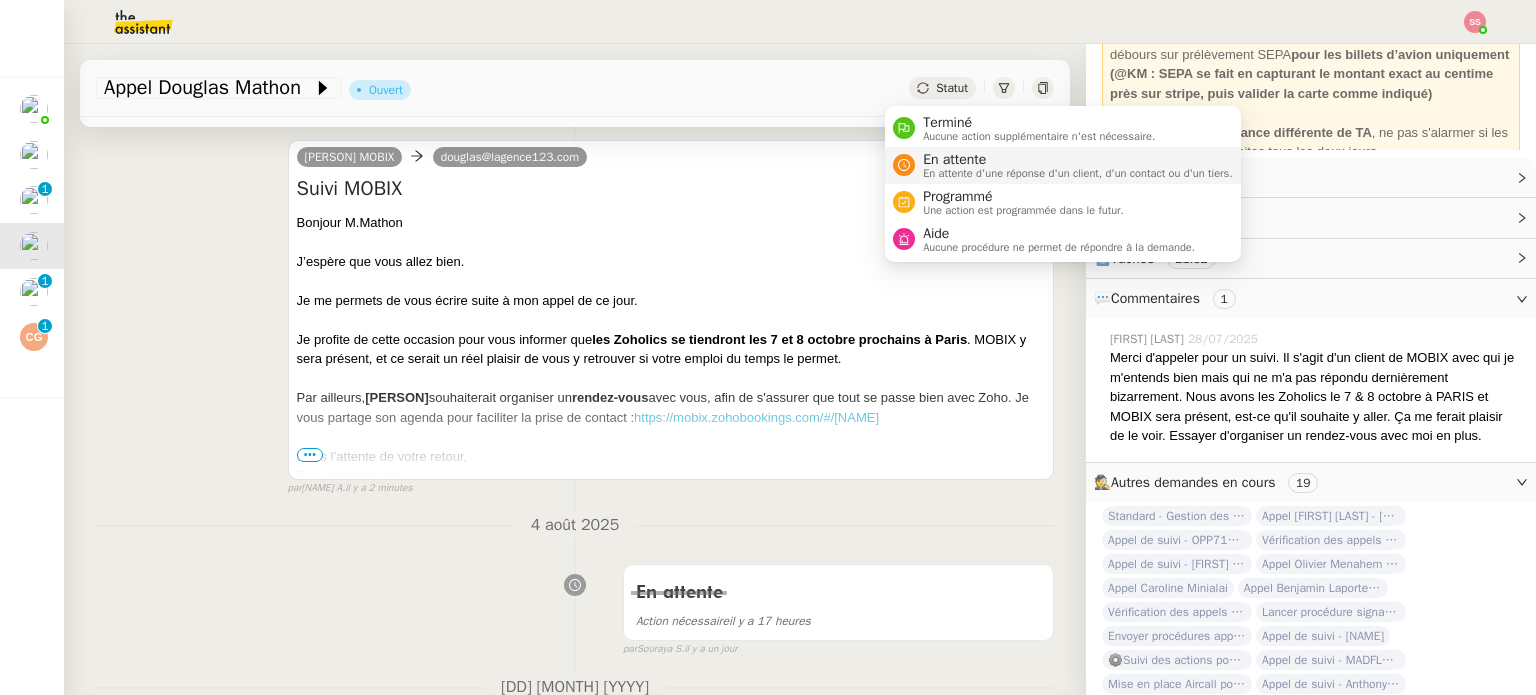 click on "En attente" at bounding box center [1078, 160] 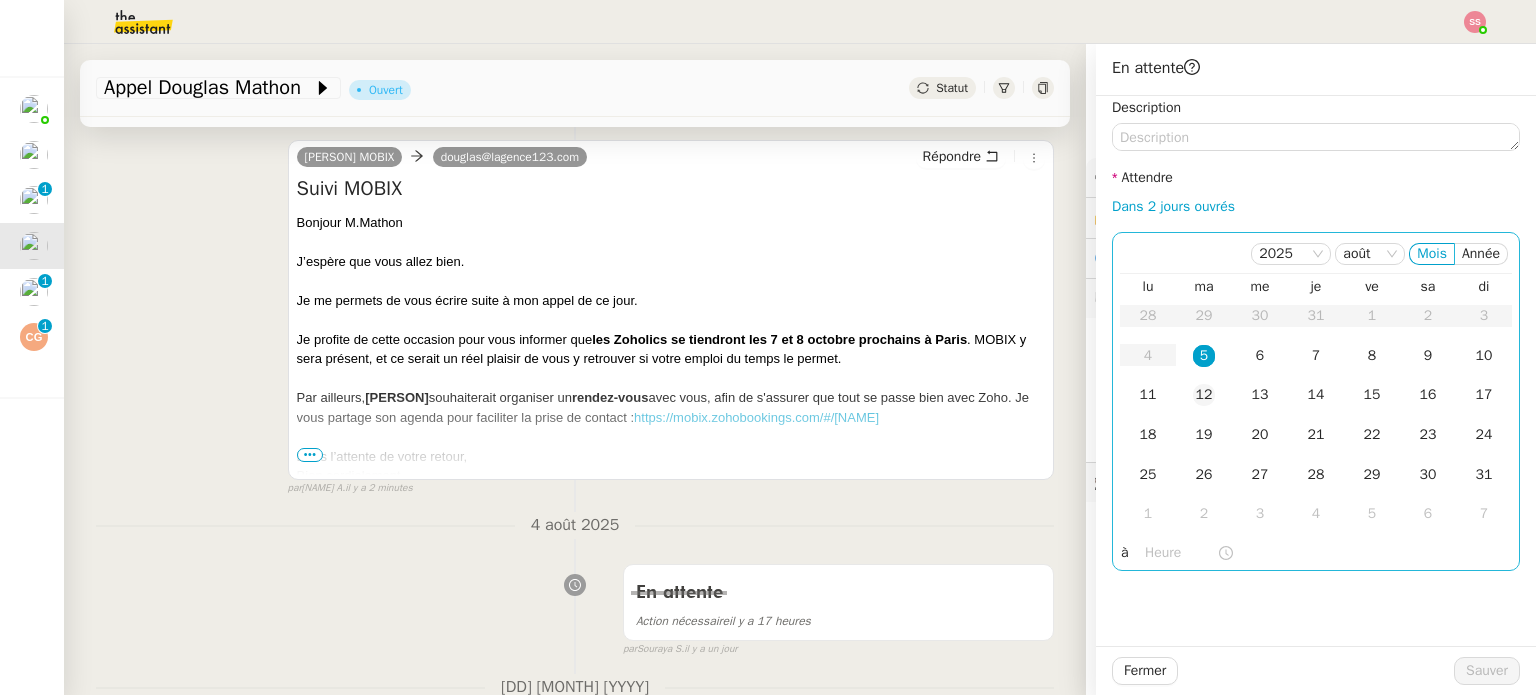 drag, startPoint x: 1181, startPoint y: 396, endPoint x: 1204, endPoint y: 402, distance: 23.769728 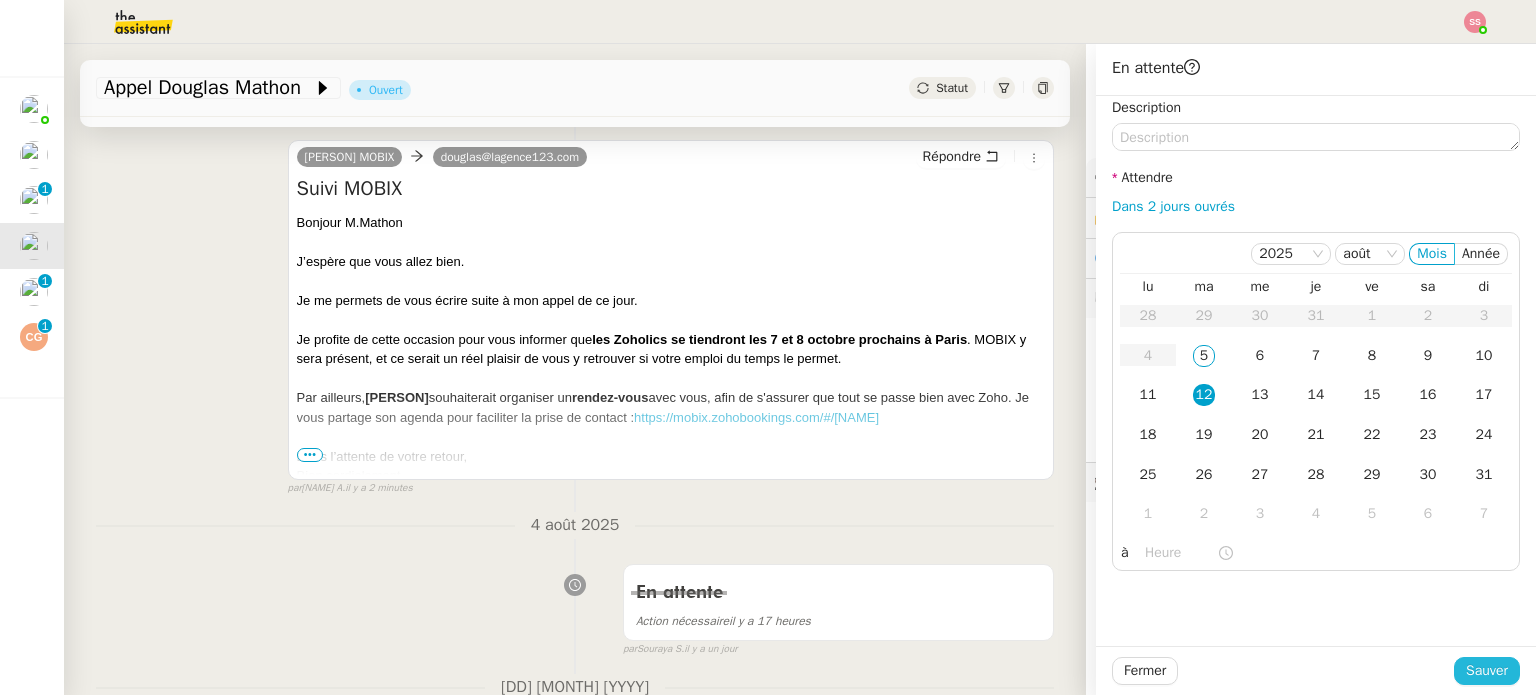 click on "Sauver" 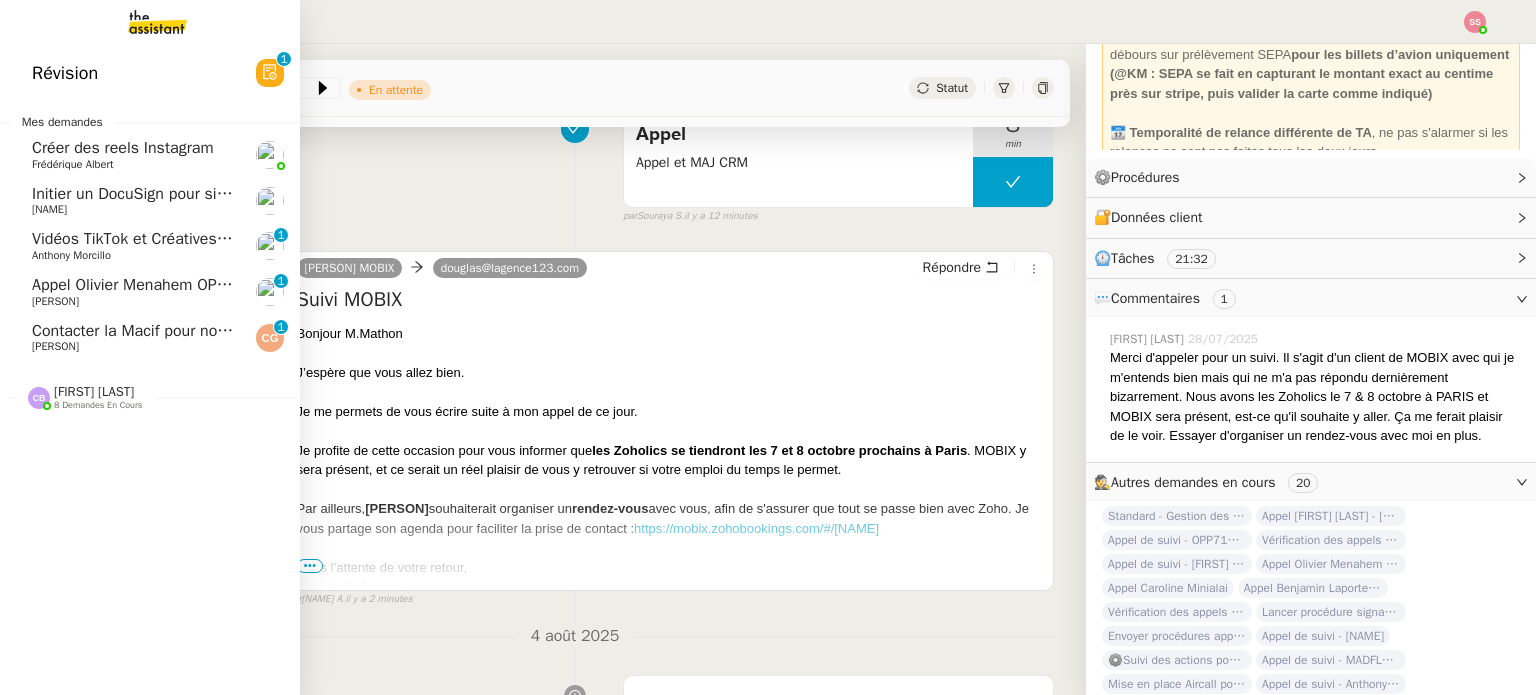 click on "[FIRST] [LAST]" 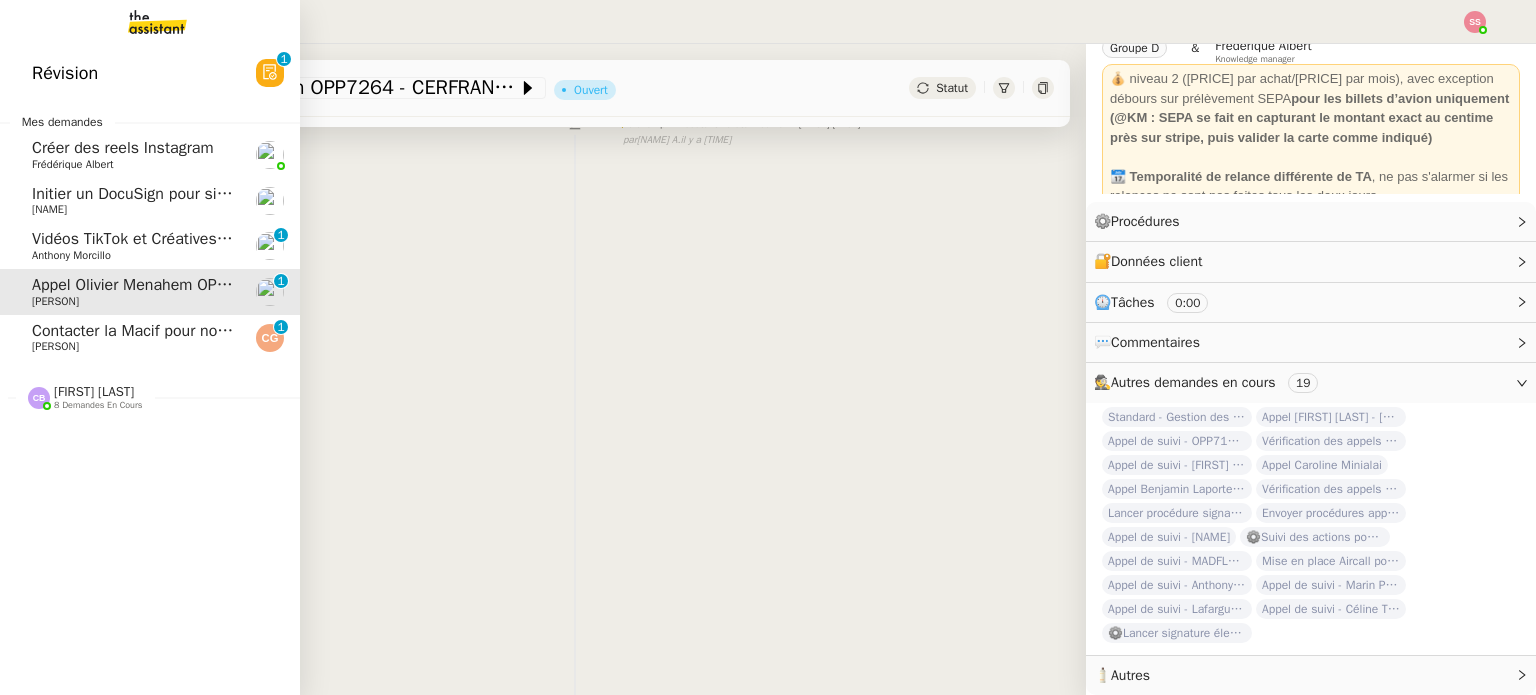 scroll, scrollTop: 268, scrollLeft: 0, axis: vertical 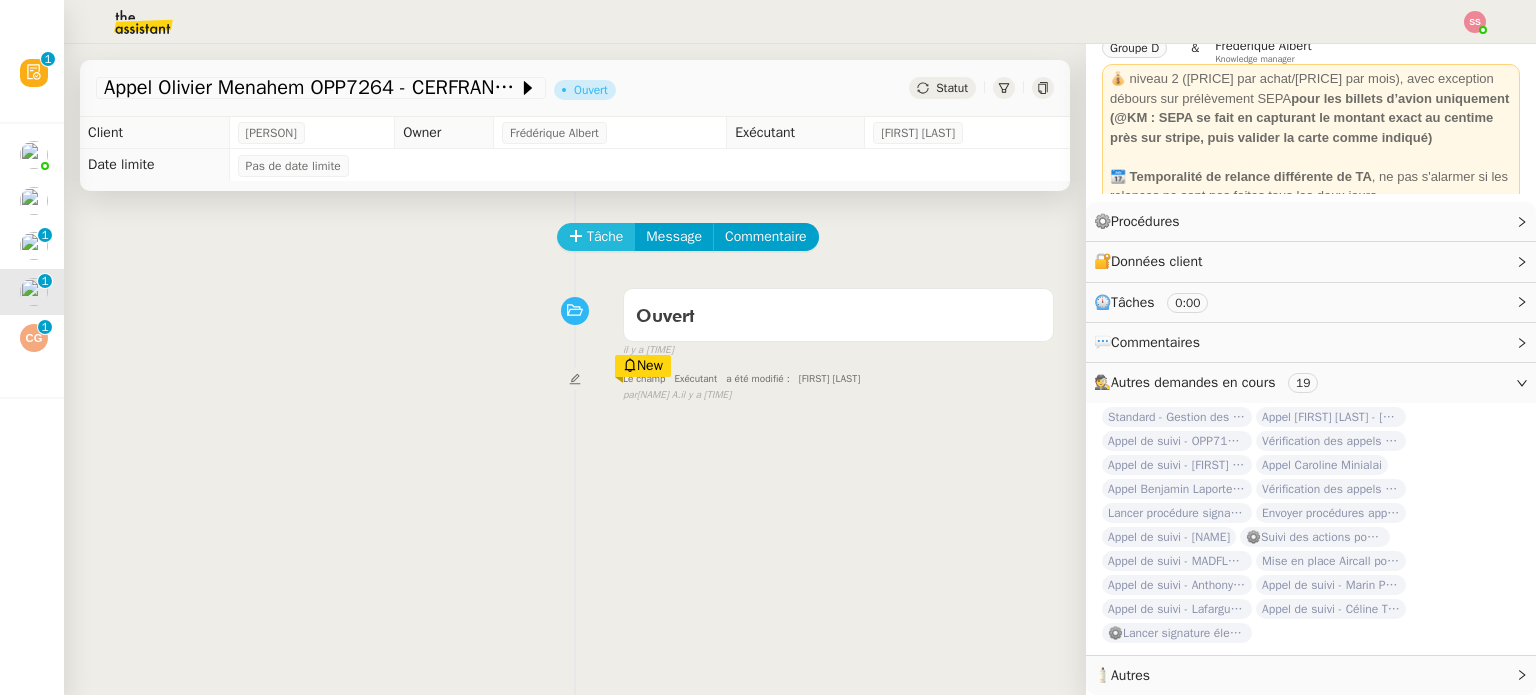 click on "Tâche" 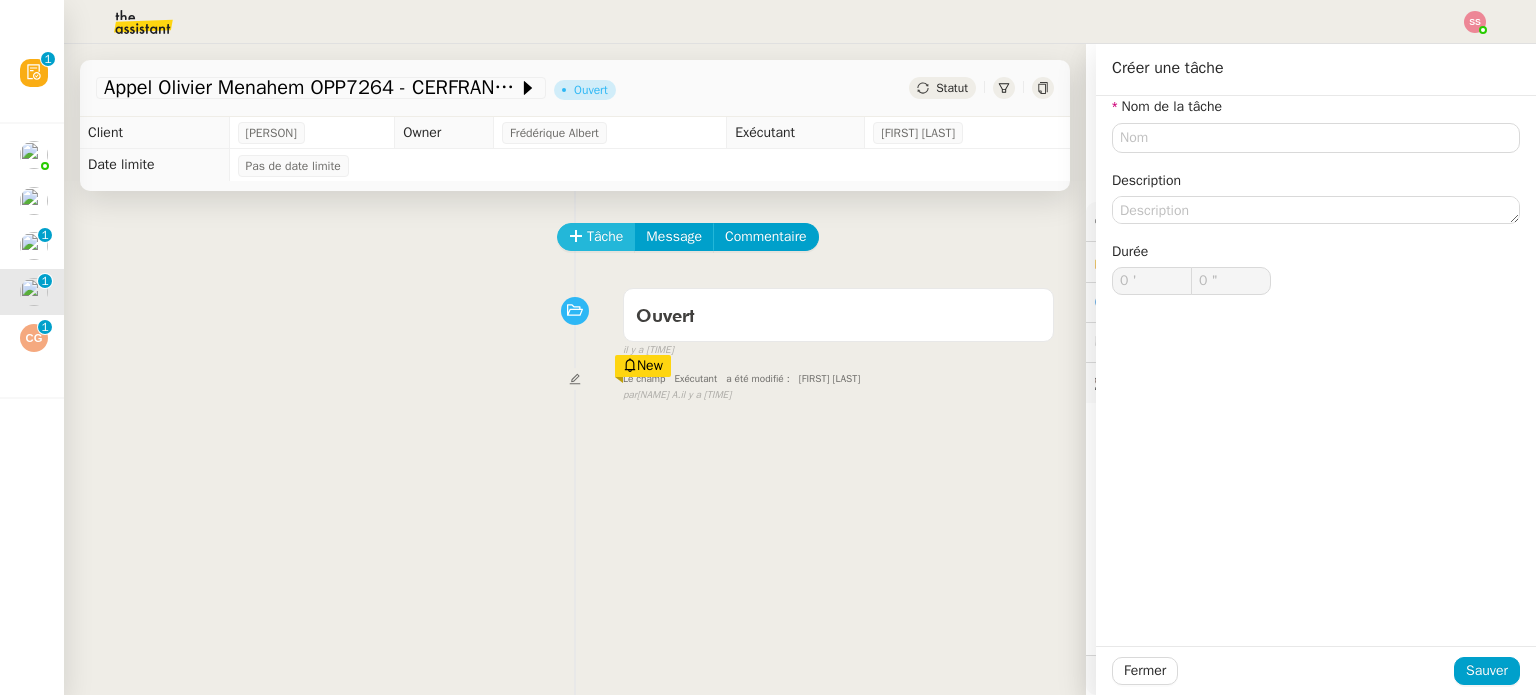 scroll, scrollTop: 99, scrollLeft: 0, axis: vertical 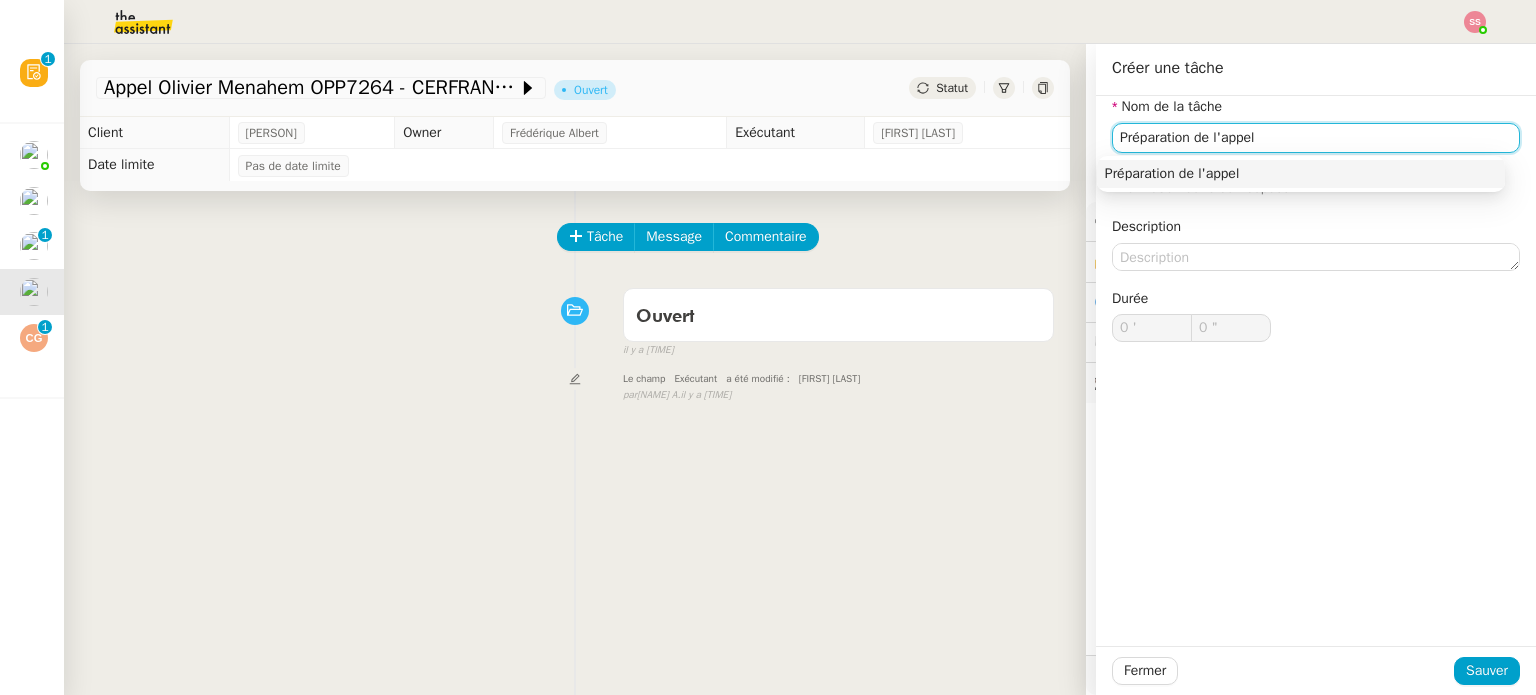 click on "Préparation de l'appel" at bounding box center [1301, 174] 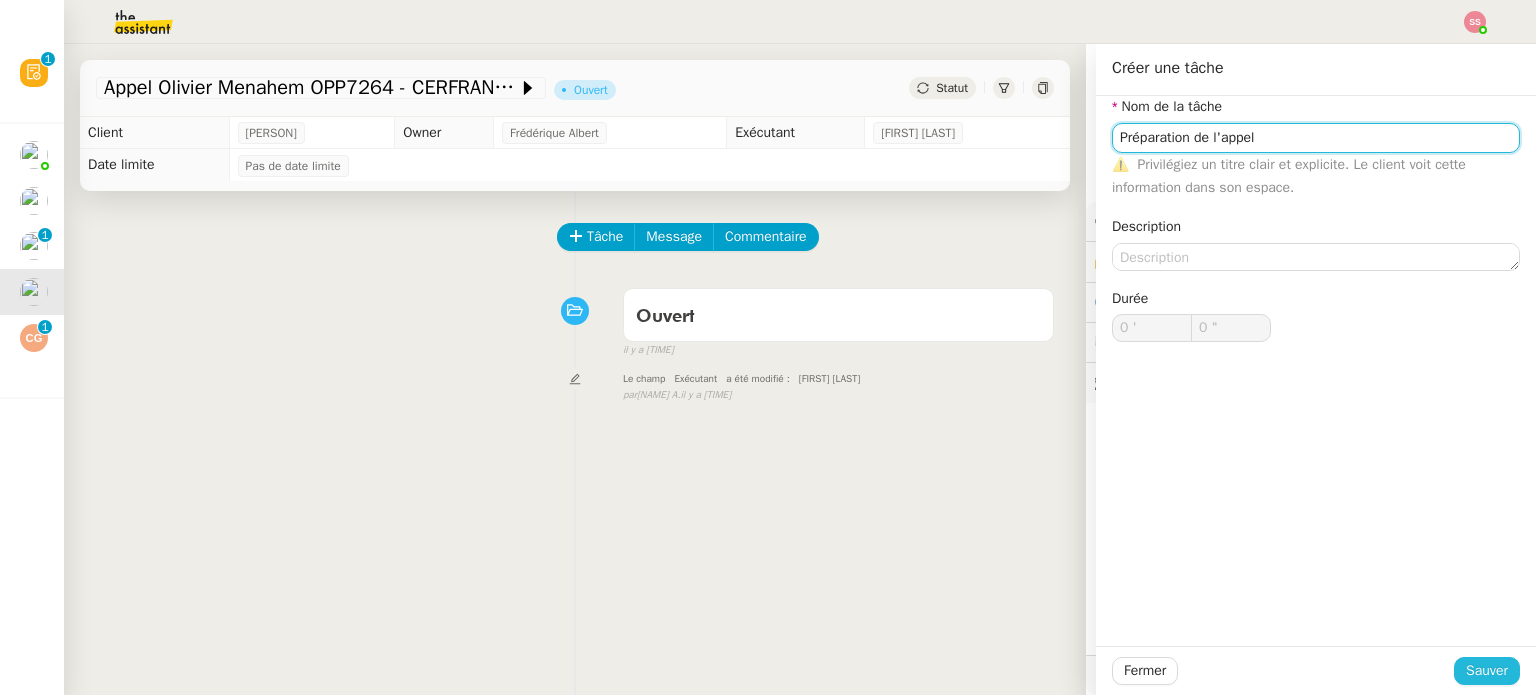 type on "Préparation de l'appel" 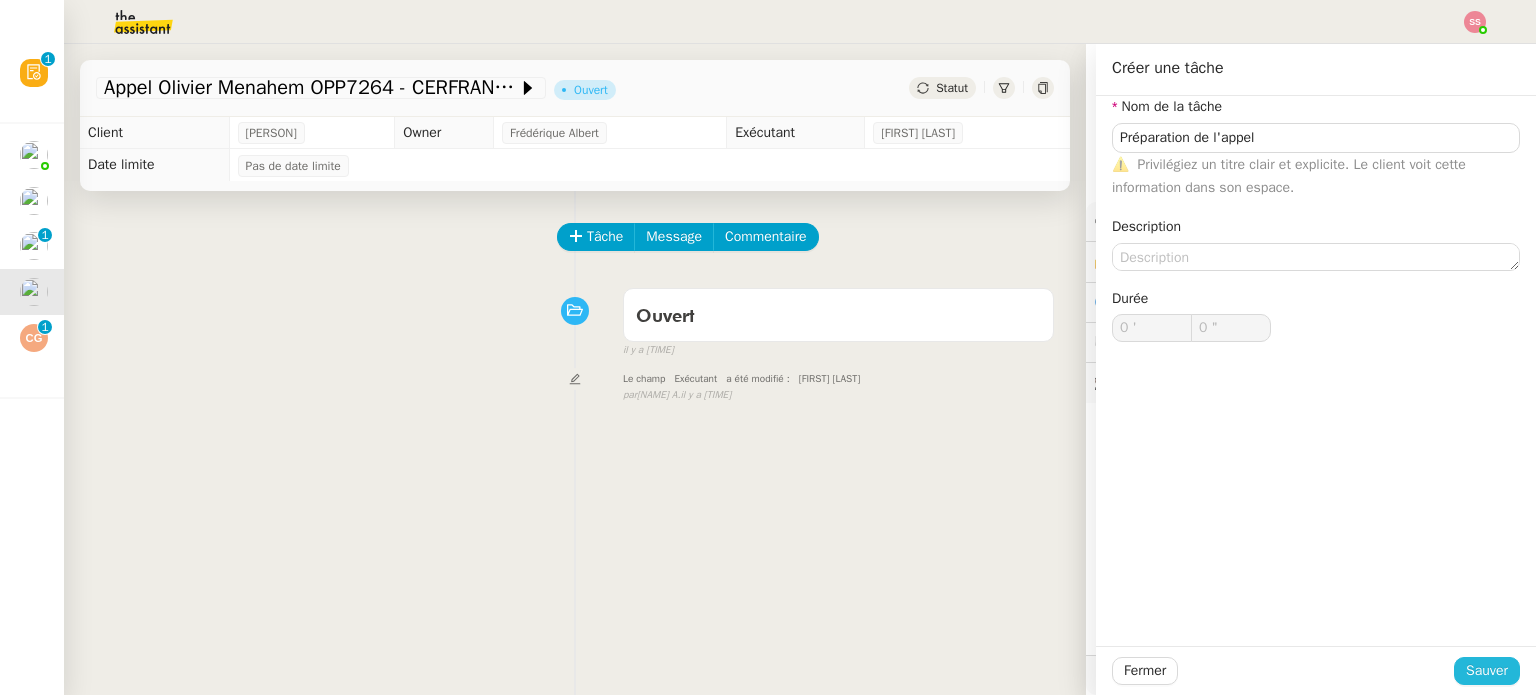 click on "Sauver" 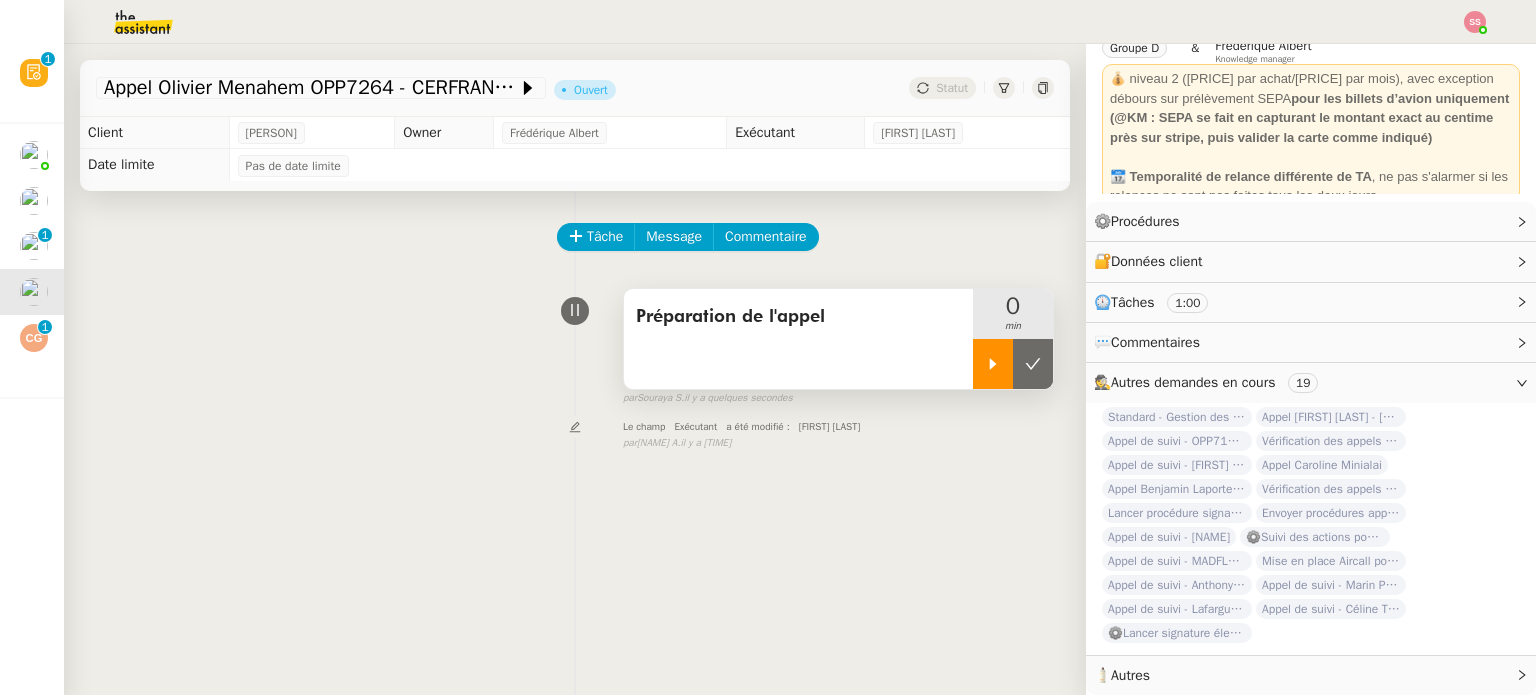 click at bounding box center [993, 364] 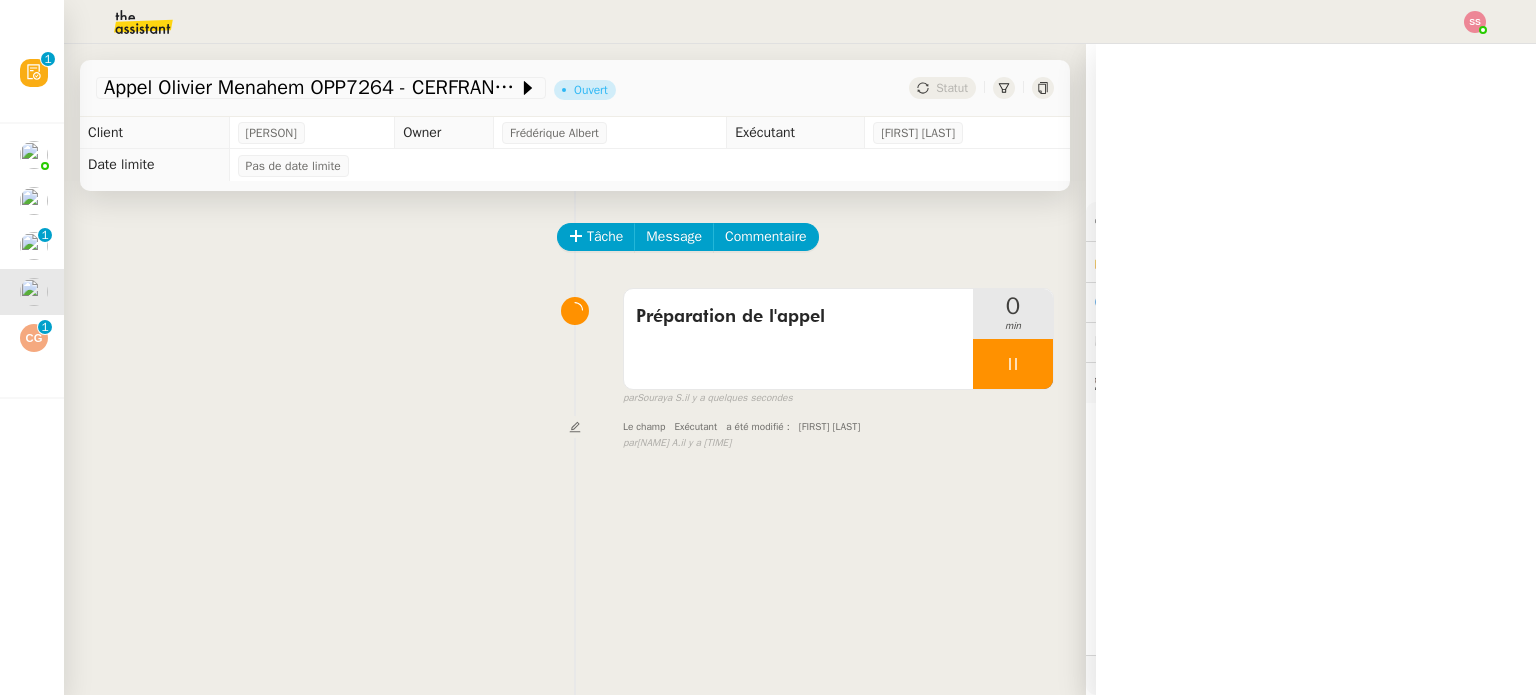 scroll, scrollTop: 99, scrollLeft: 0, axis: vertical 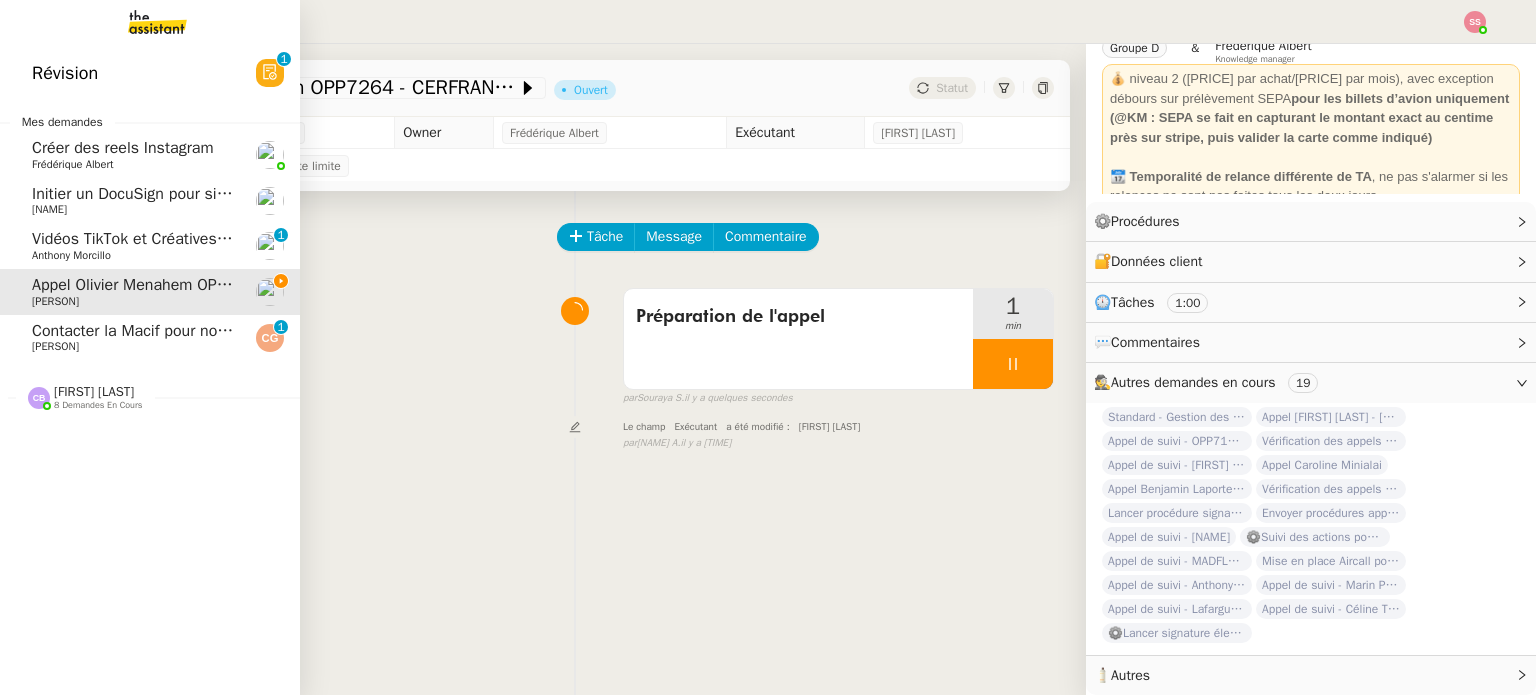 click on "[FIRST] [LAST]" 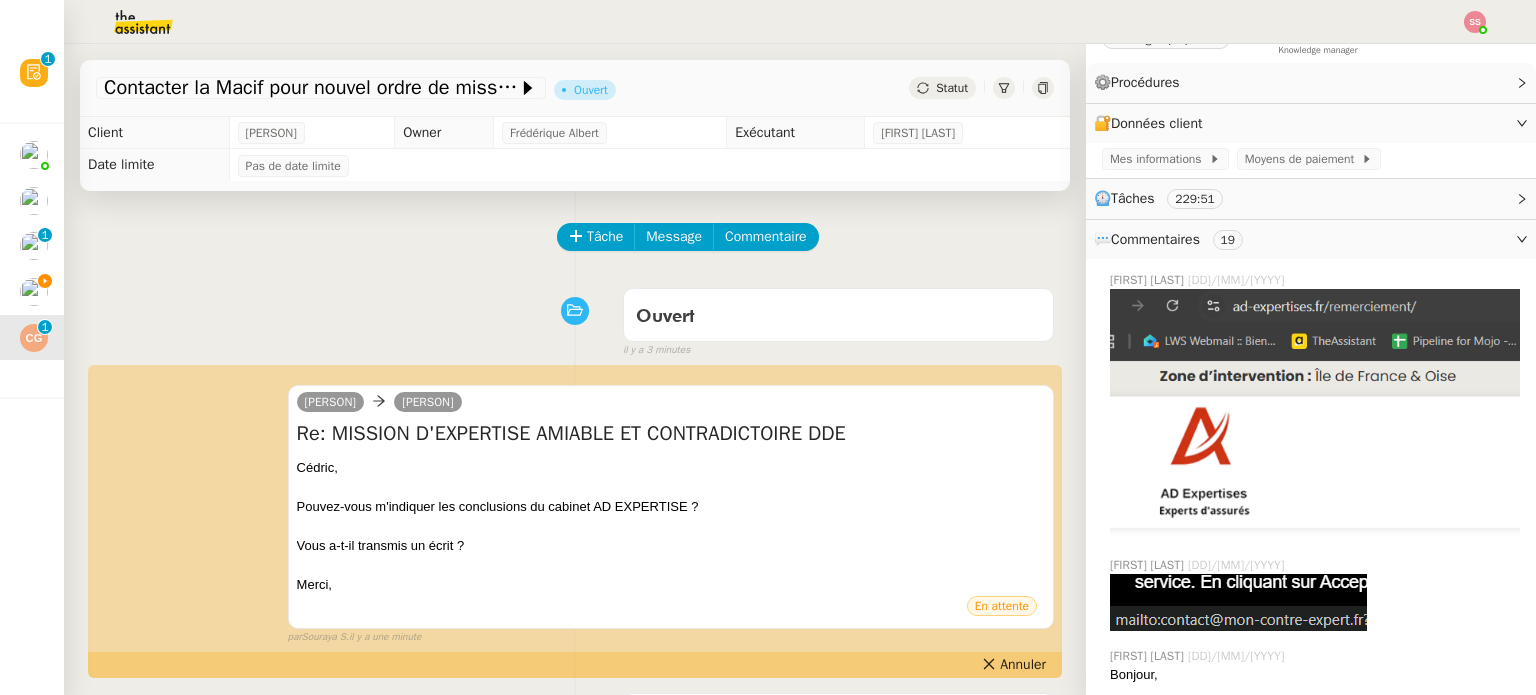 scroll, scrollTop: 0, scrollLeft: 0, axis: both 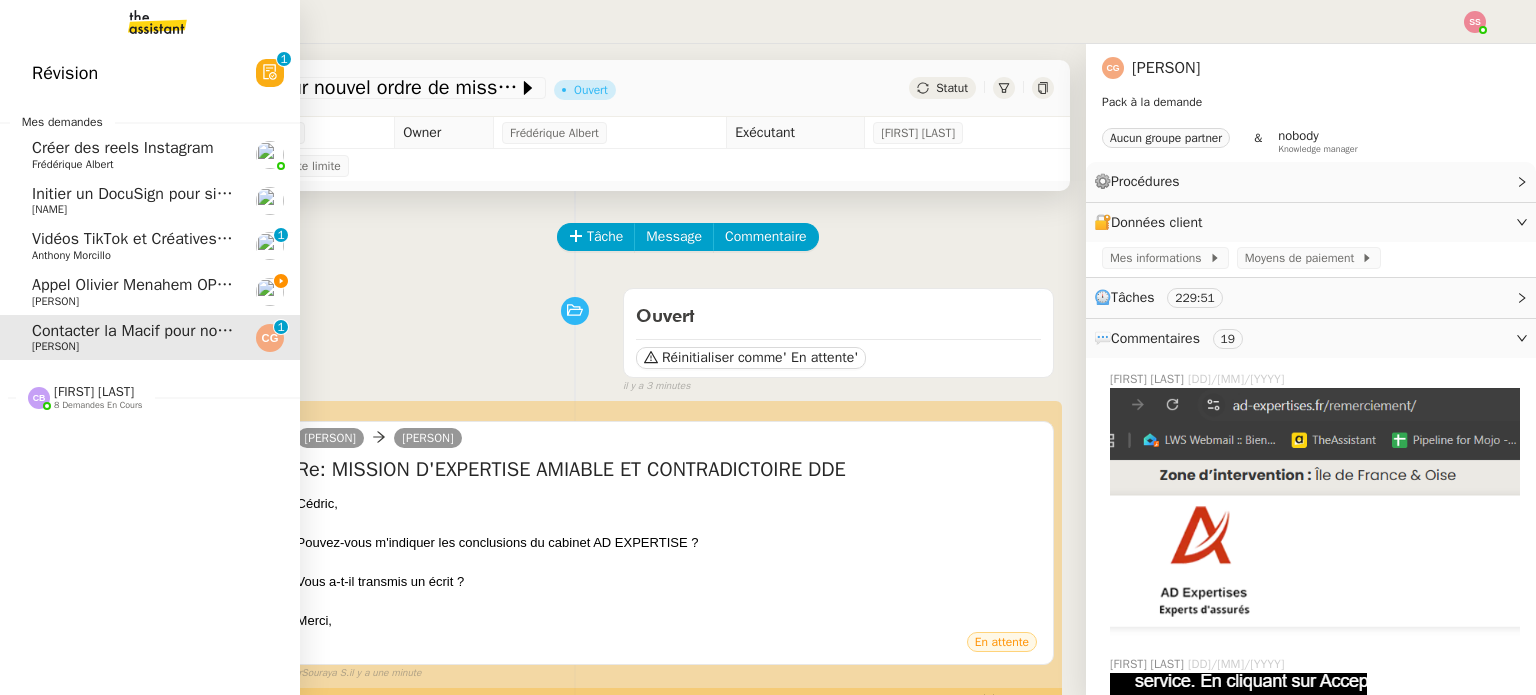 click on "[FIRST] [LAST]" 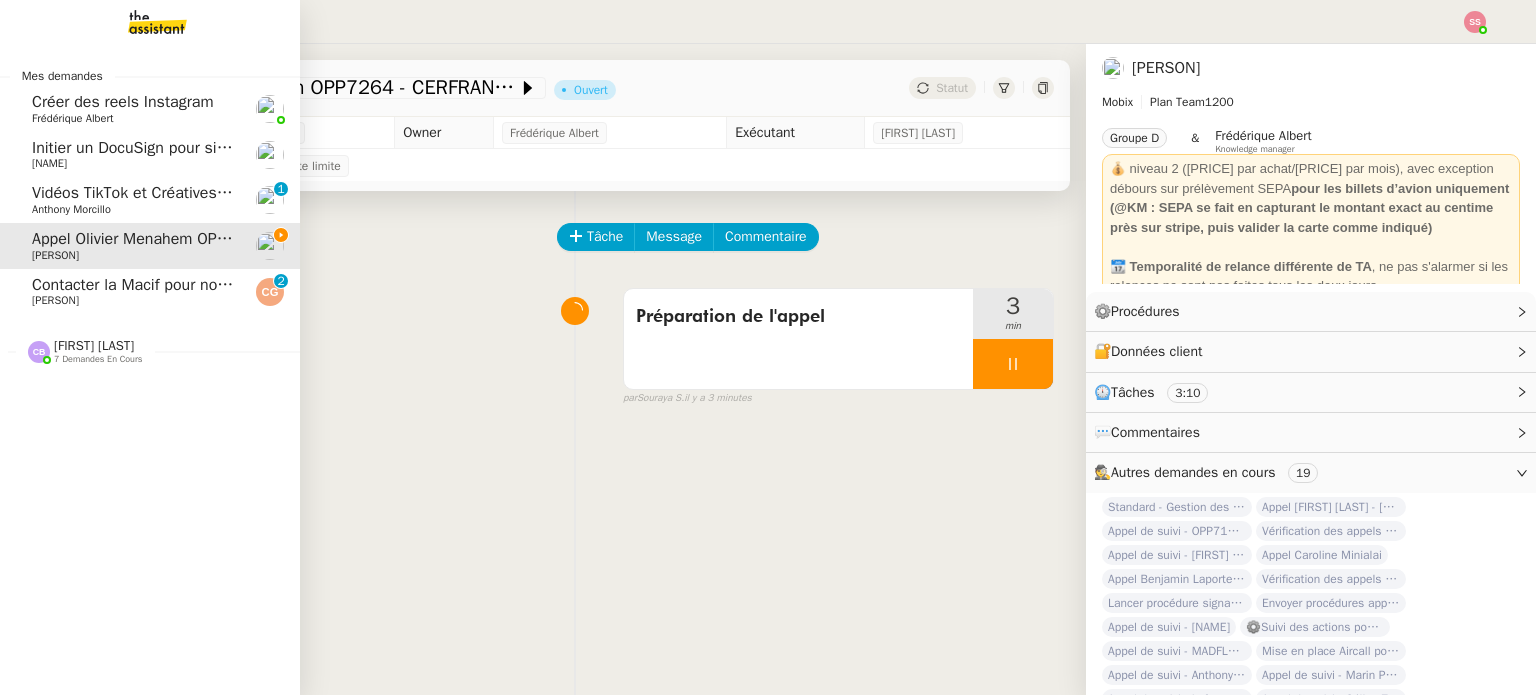 click on "Contacter la Macif pour nouvel ordre de mission" 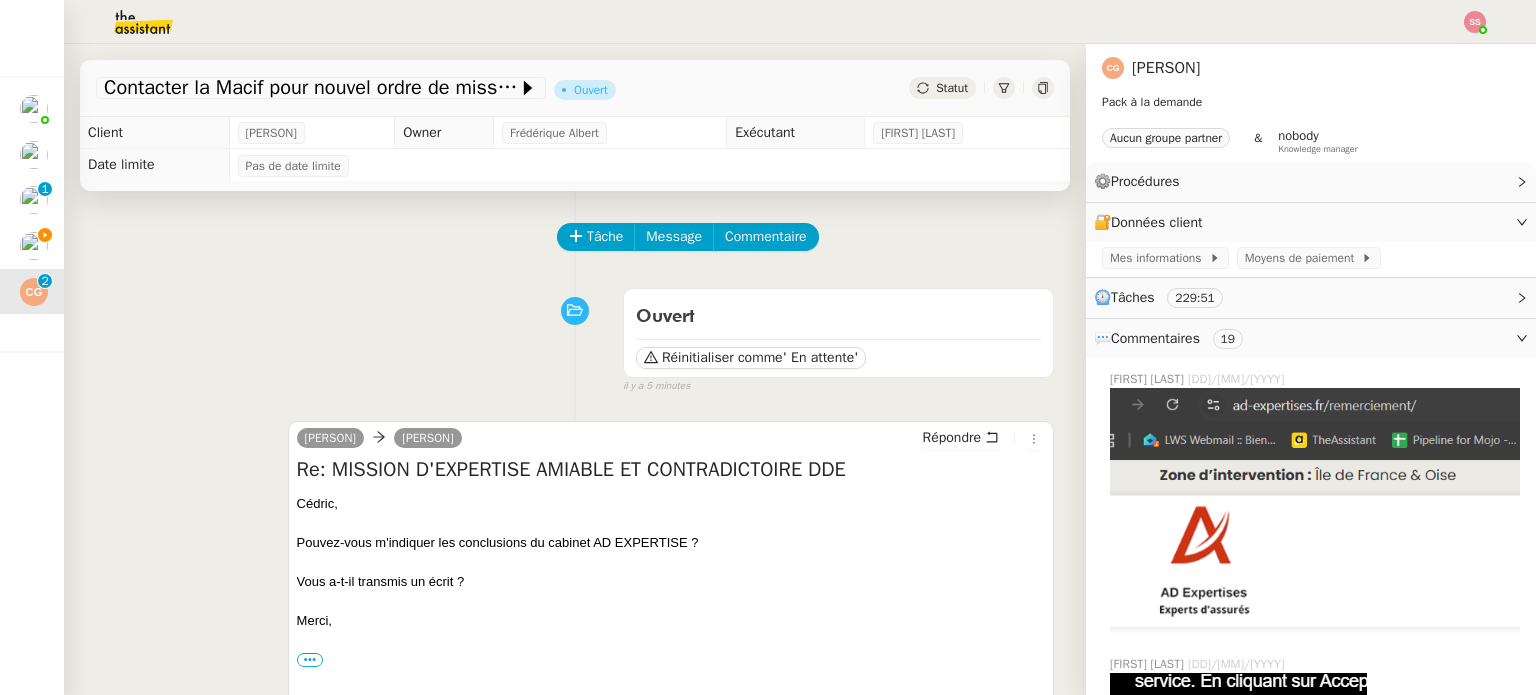 click on "Statut" 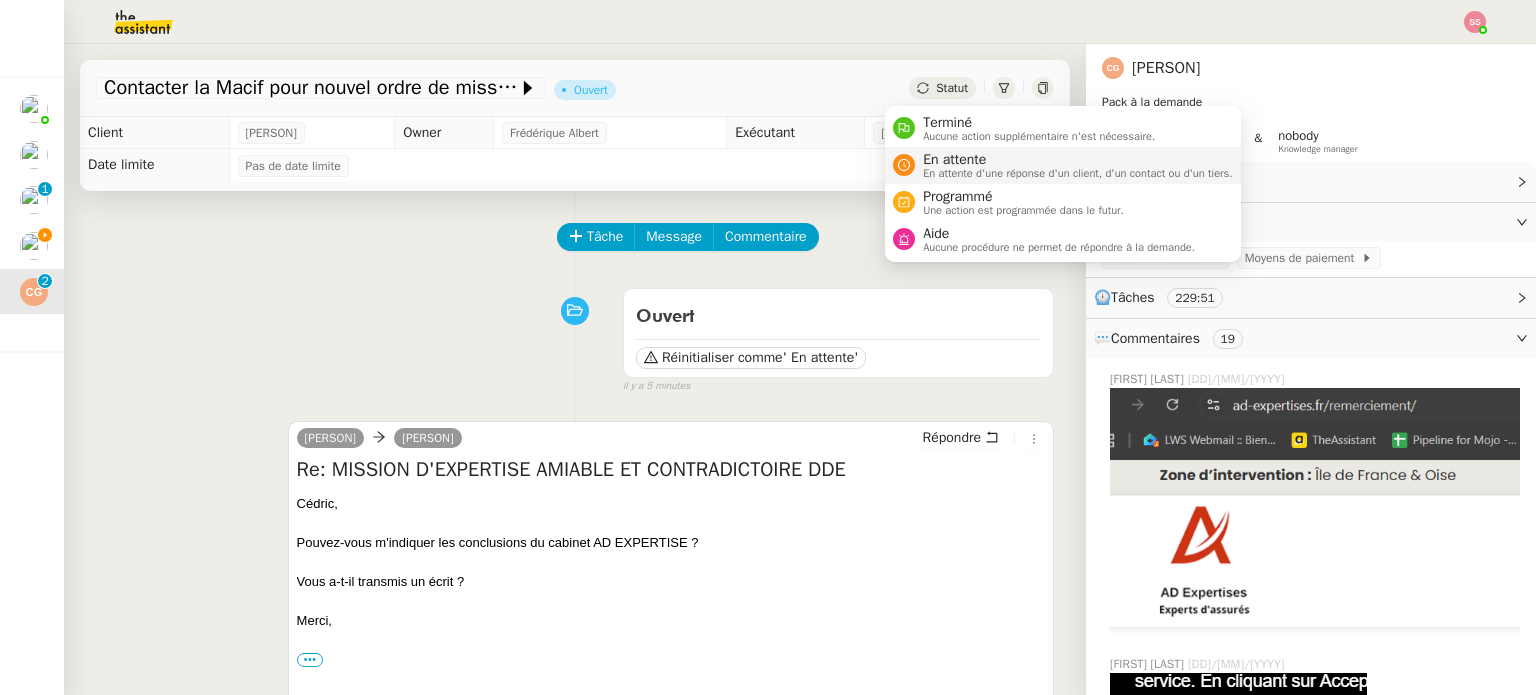 click on "En attente" at bounding box center [1078, 160] 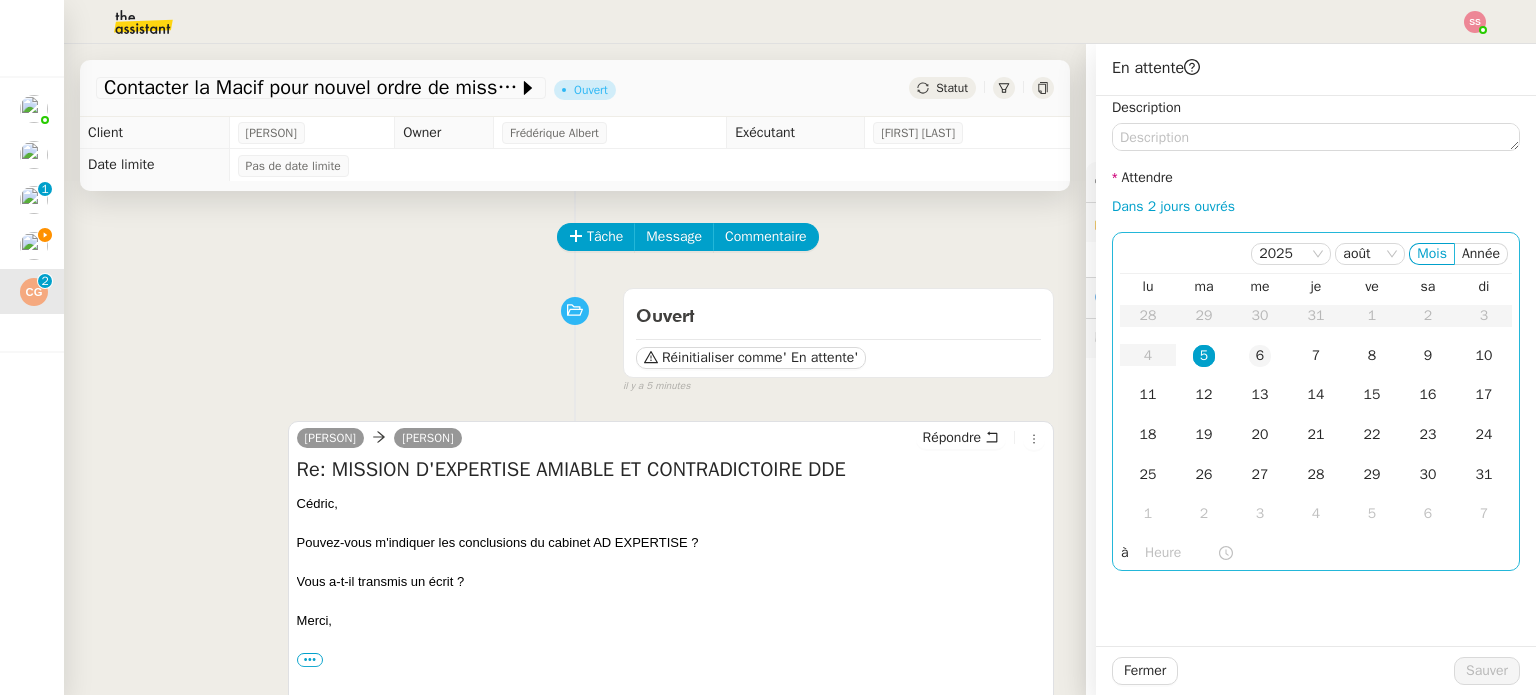 click on "6" 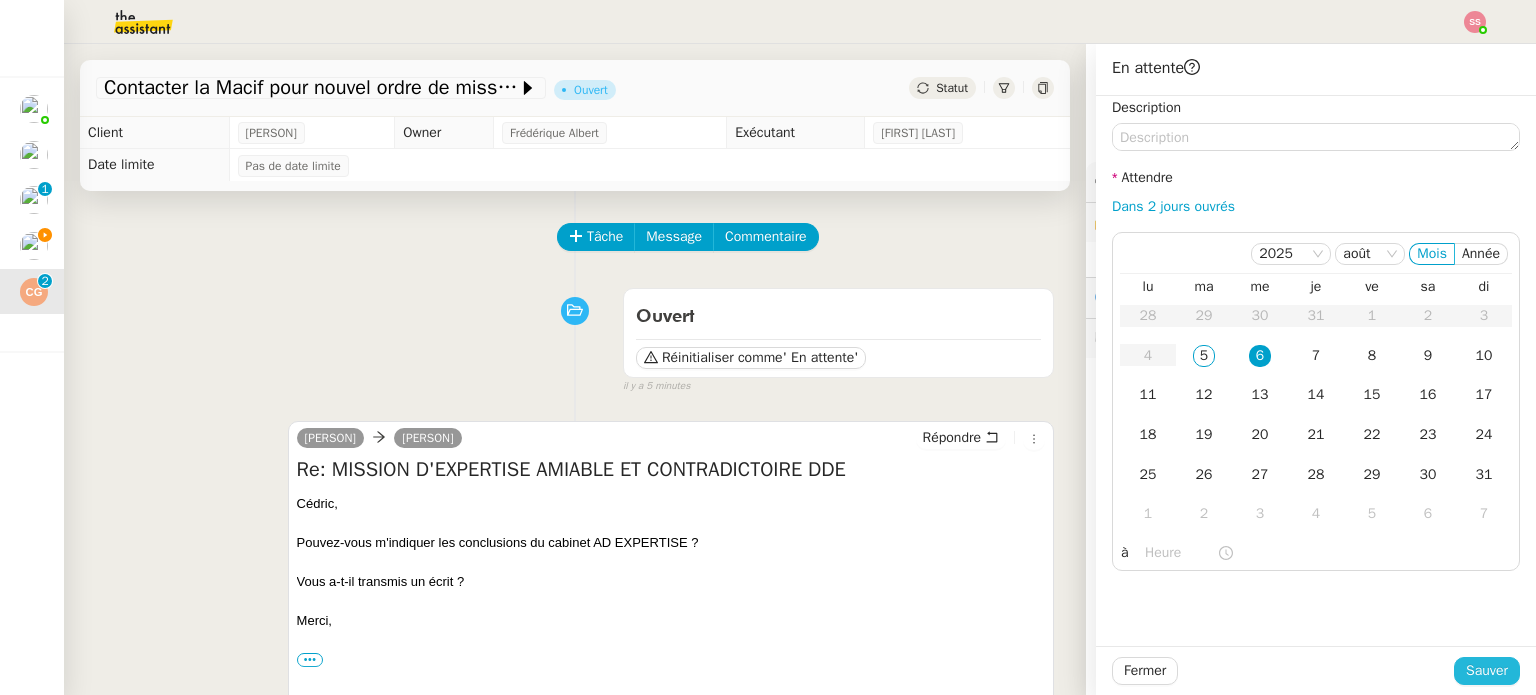 click on "Sauver" 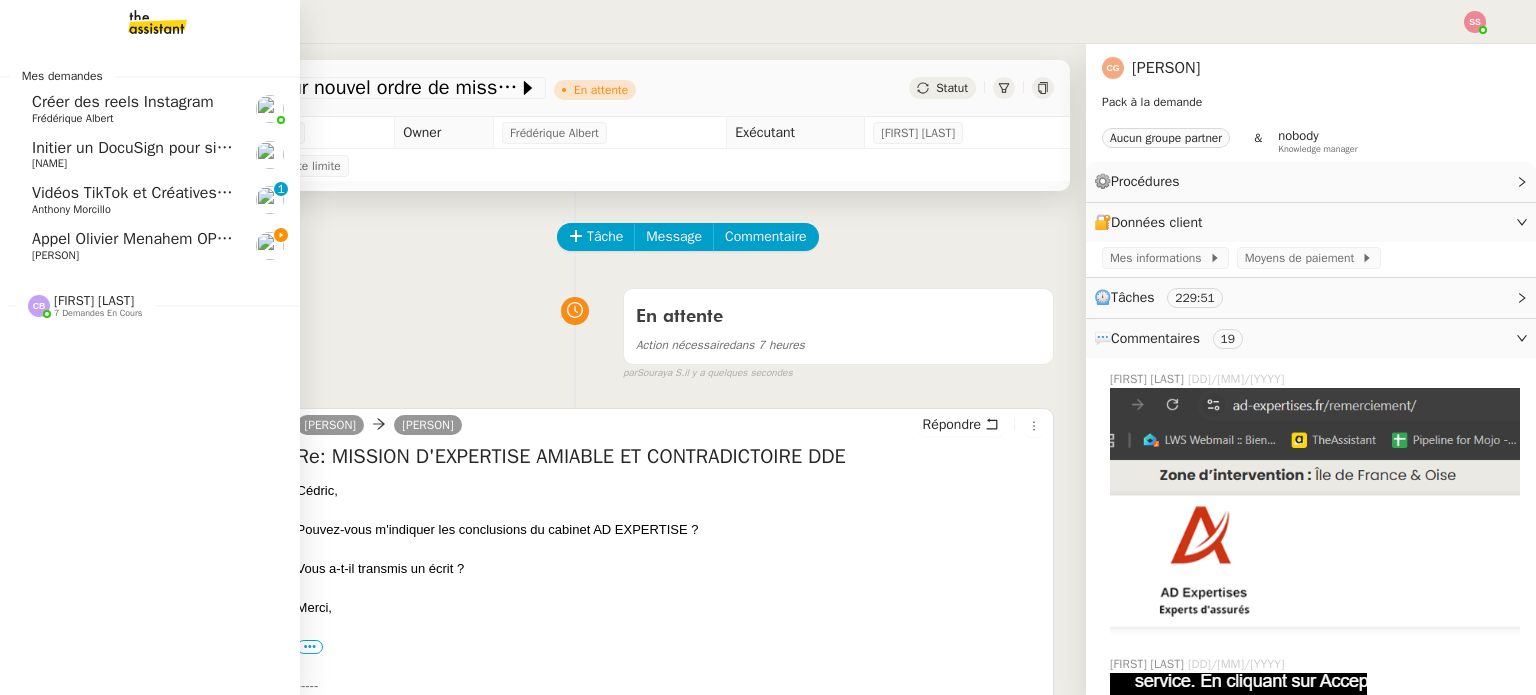 click on "Appel Olivier Menahem OPP7264 - CERFRANCE RHÔNE & LYON - FORMATION OPCO" 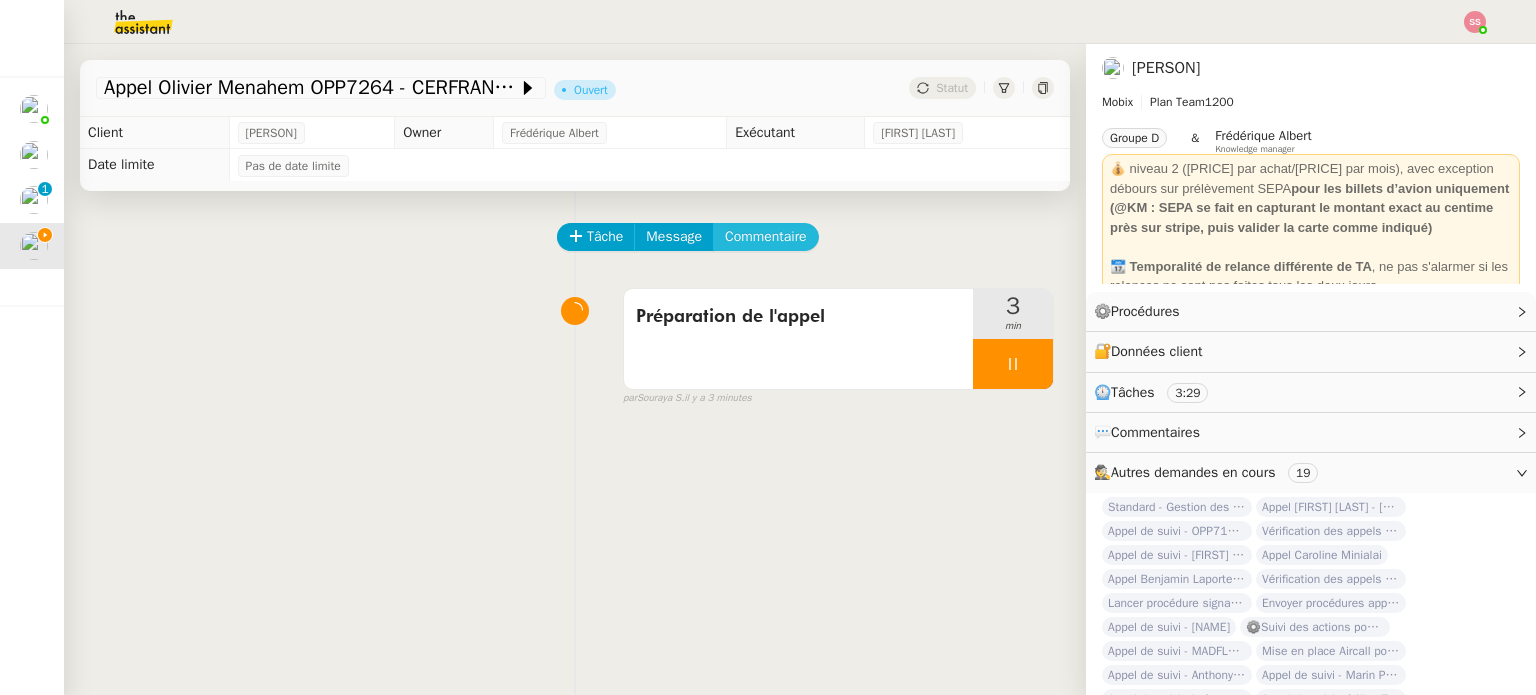 click on "Commentaire" 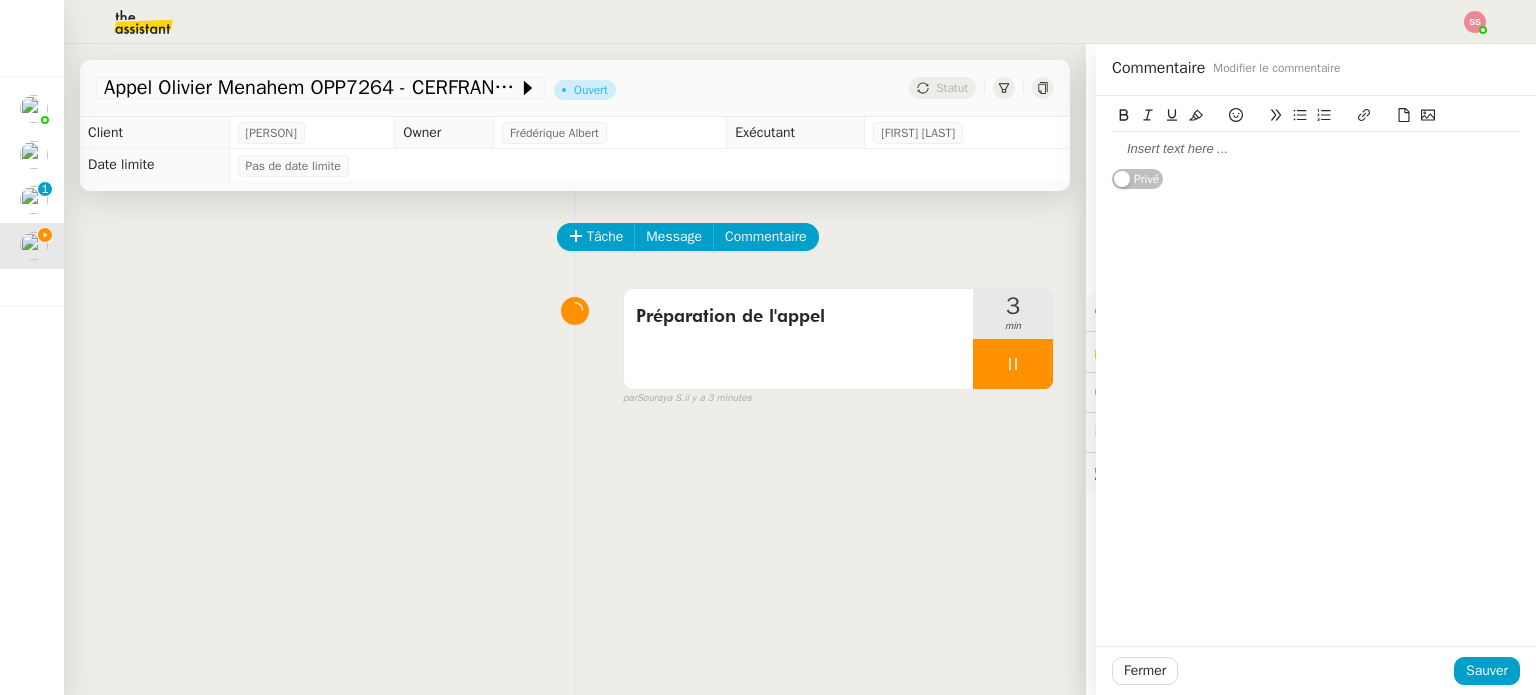 click 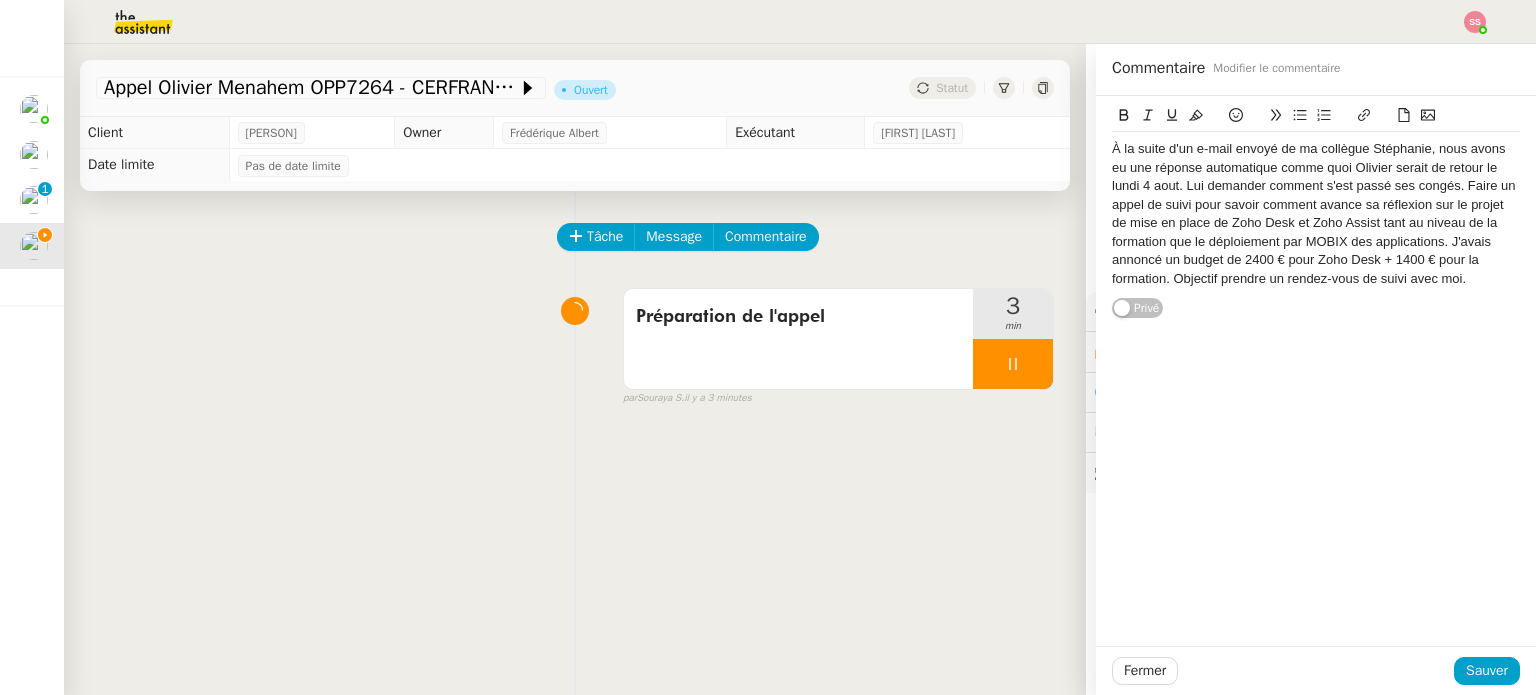 click on "Fermer Sauver" 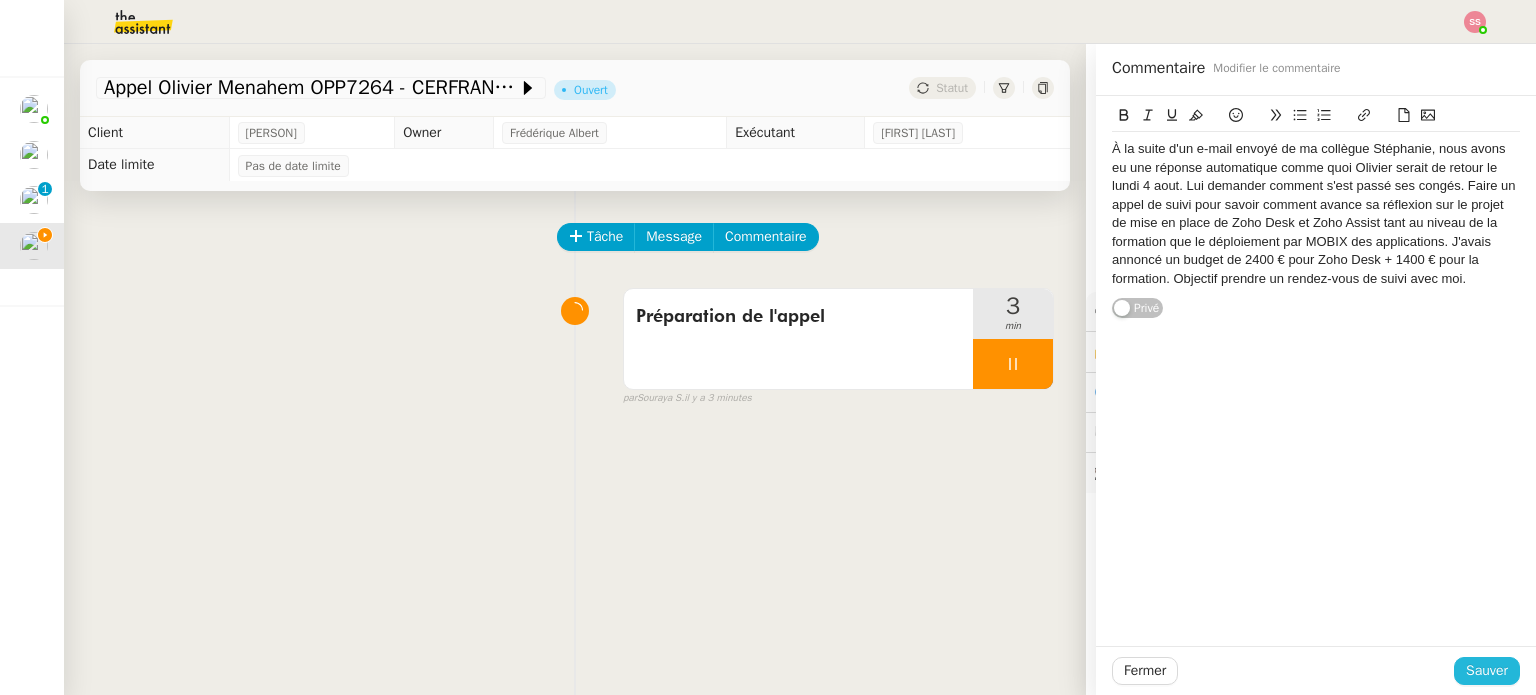 drag, startPoint x: 1464, startPoint y: 665, endPoint x: 1452, endPoint y: 663, distance: 12.165525 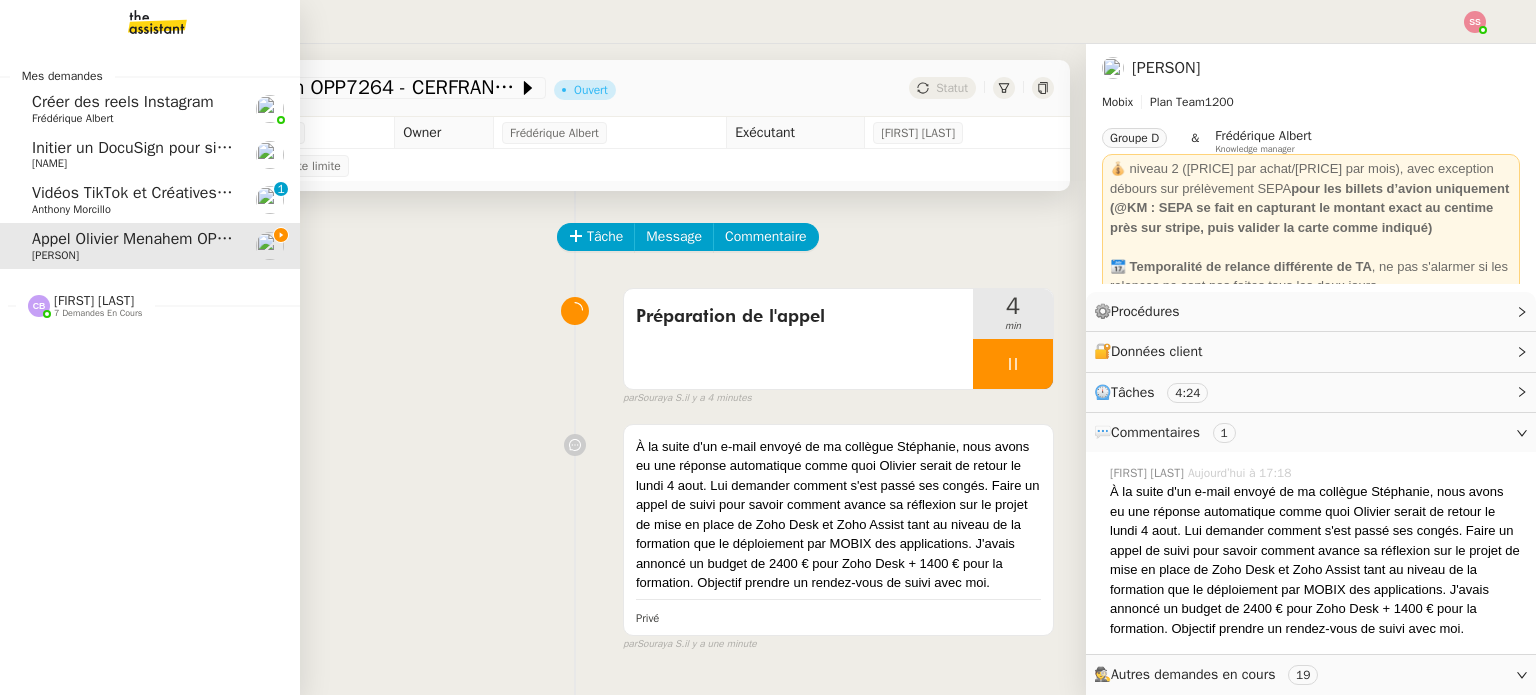 click on "Initier un DocuSign pour signature" 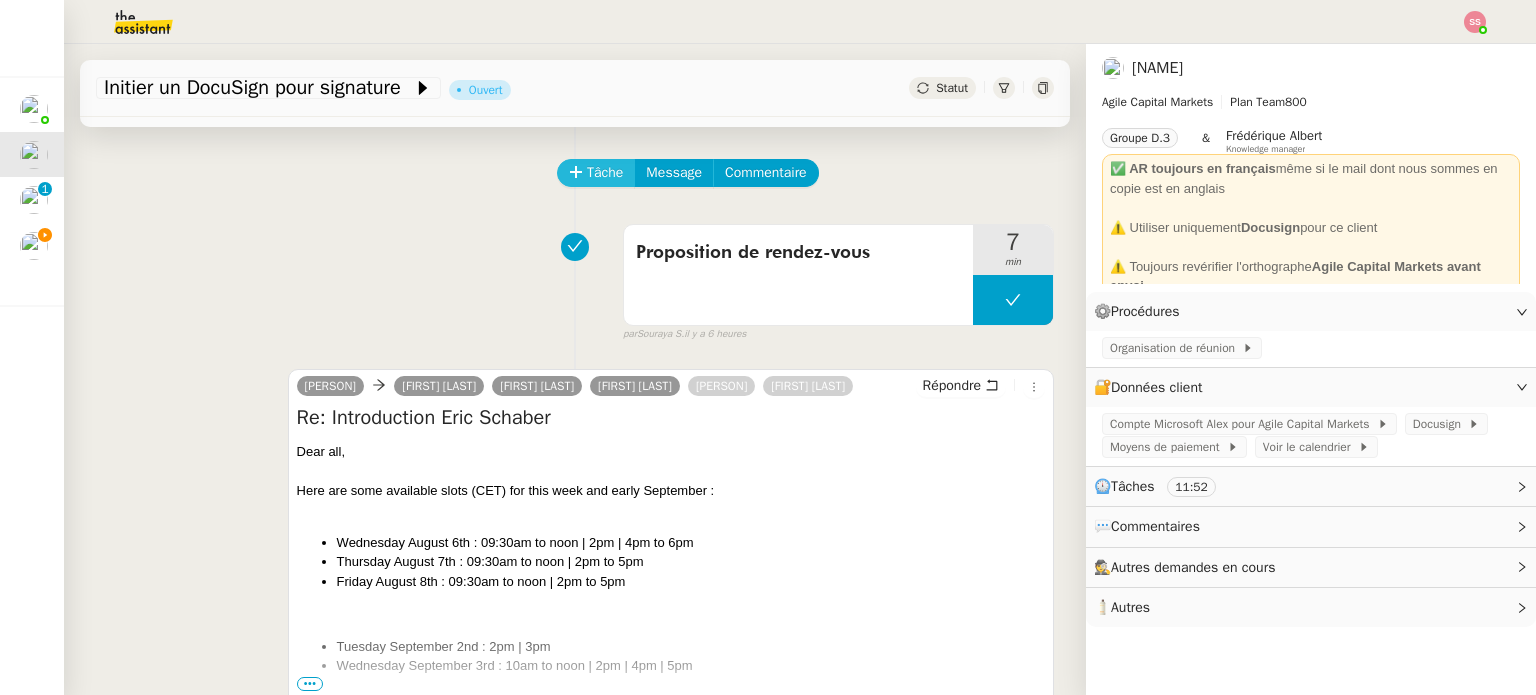 scroll, scrollTop: 100, scrollLeft: 0, axis: vertical 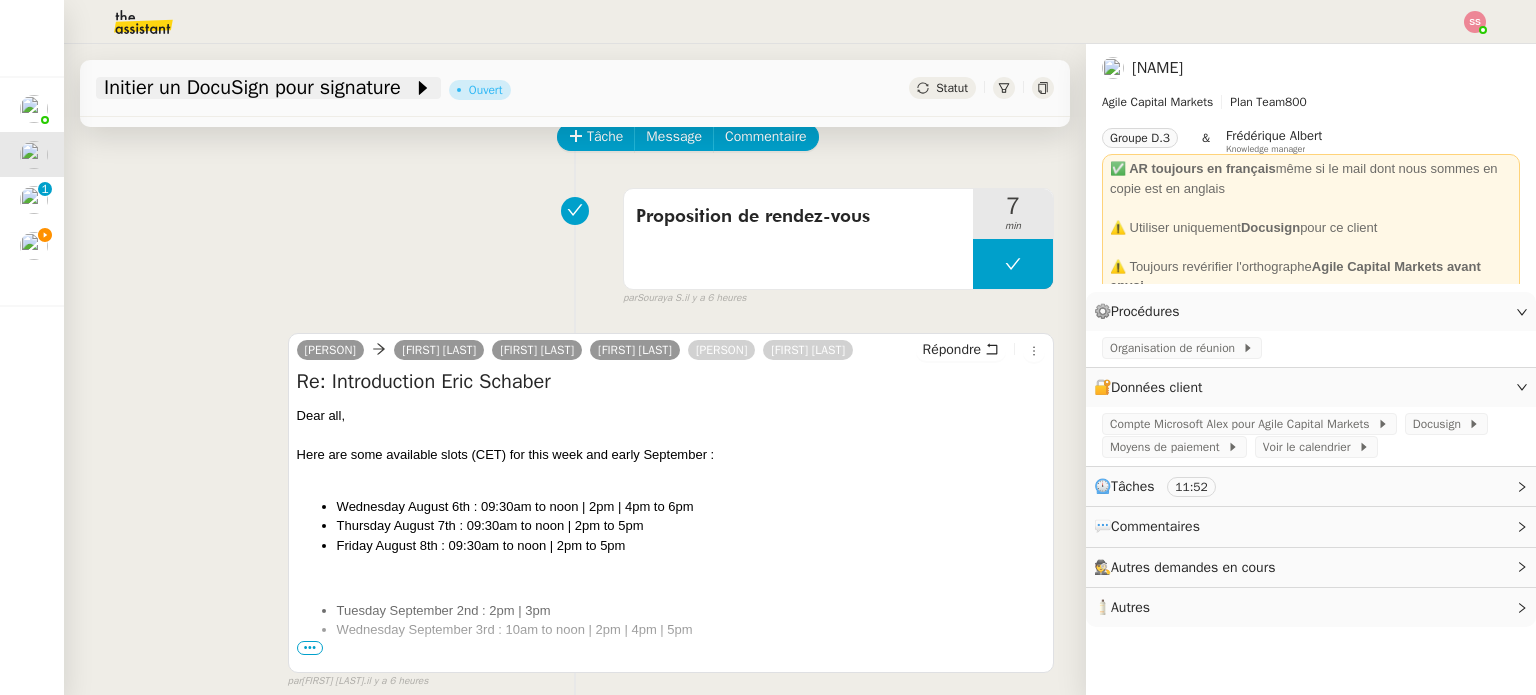 click on "Initier un DocuSign pour signature" 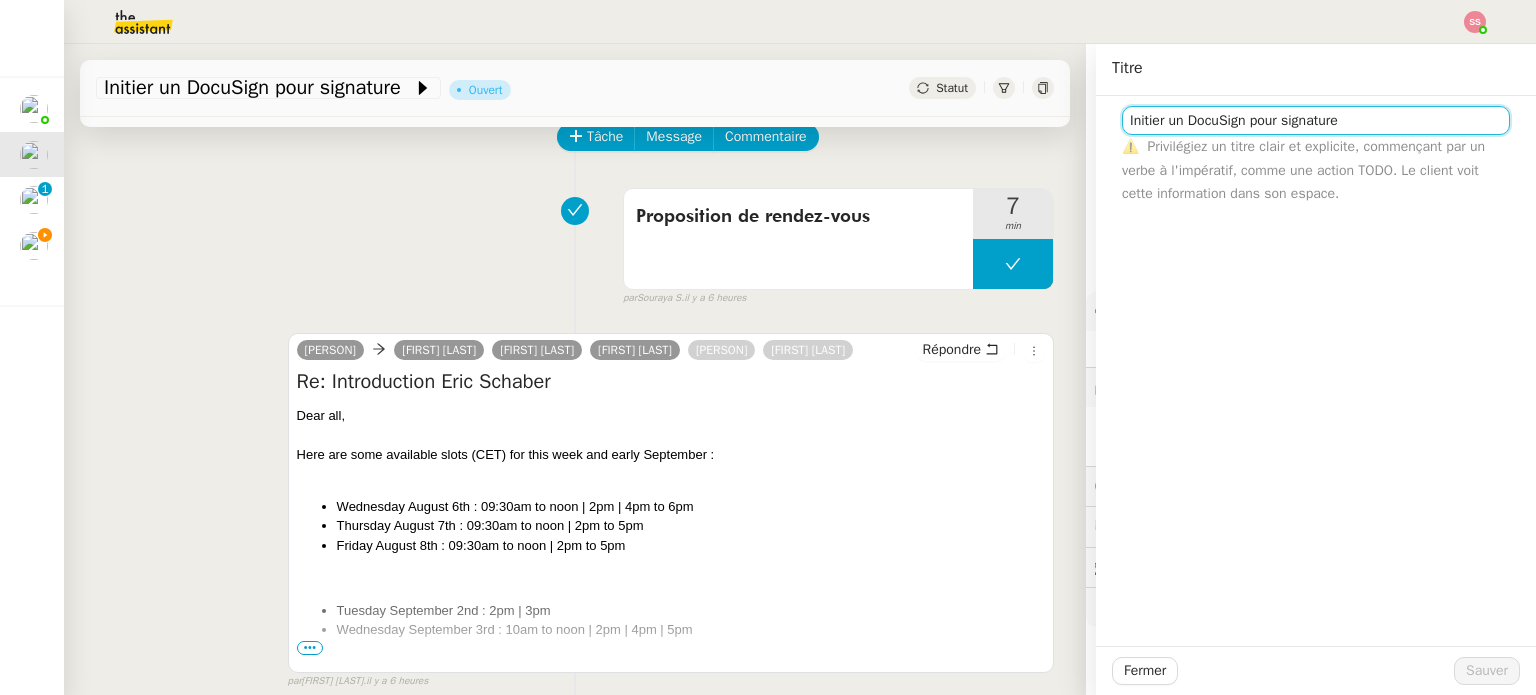 click on "Initier un DocuSign pour signature" 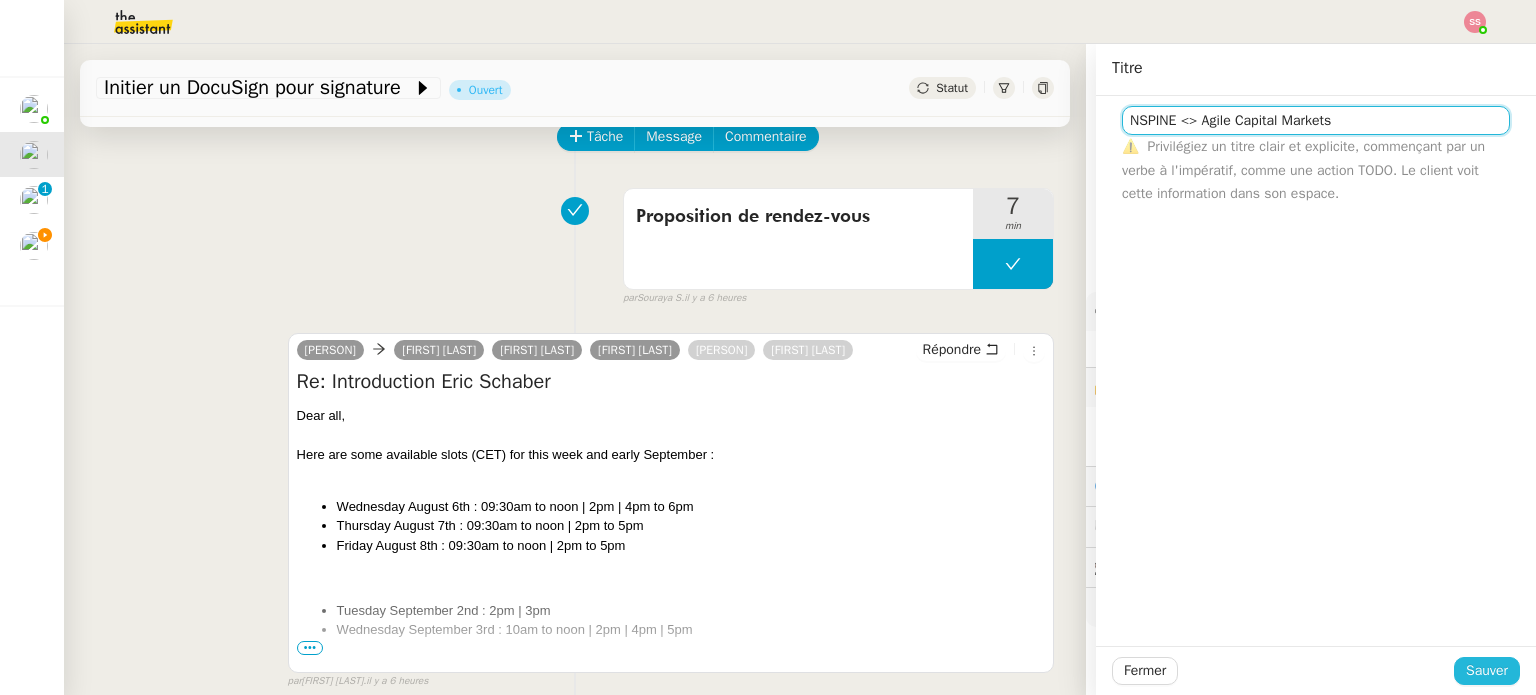 type on "NSPINE <> Agile Capital Markets" 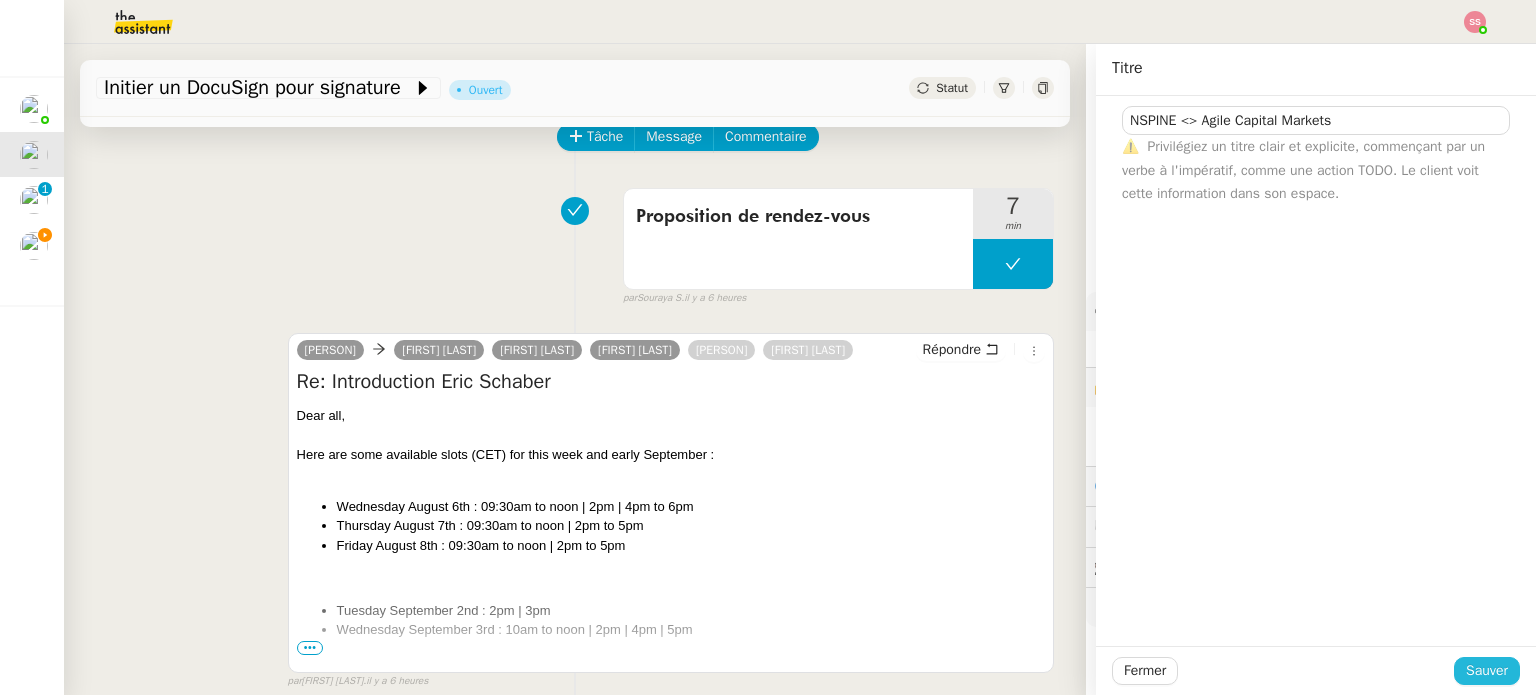 click on "Sauver" 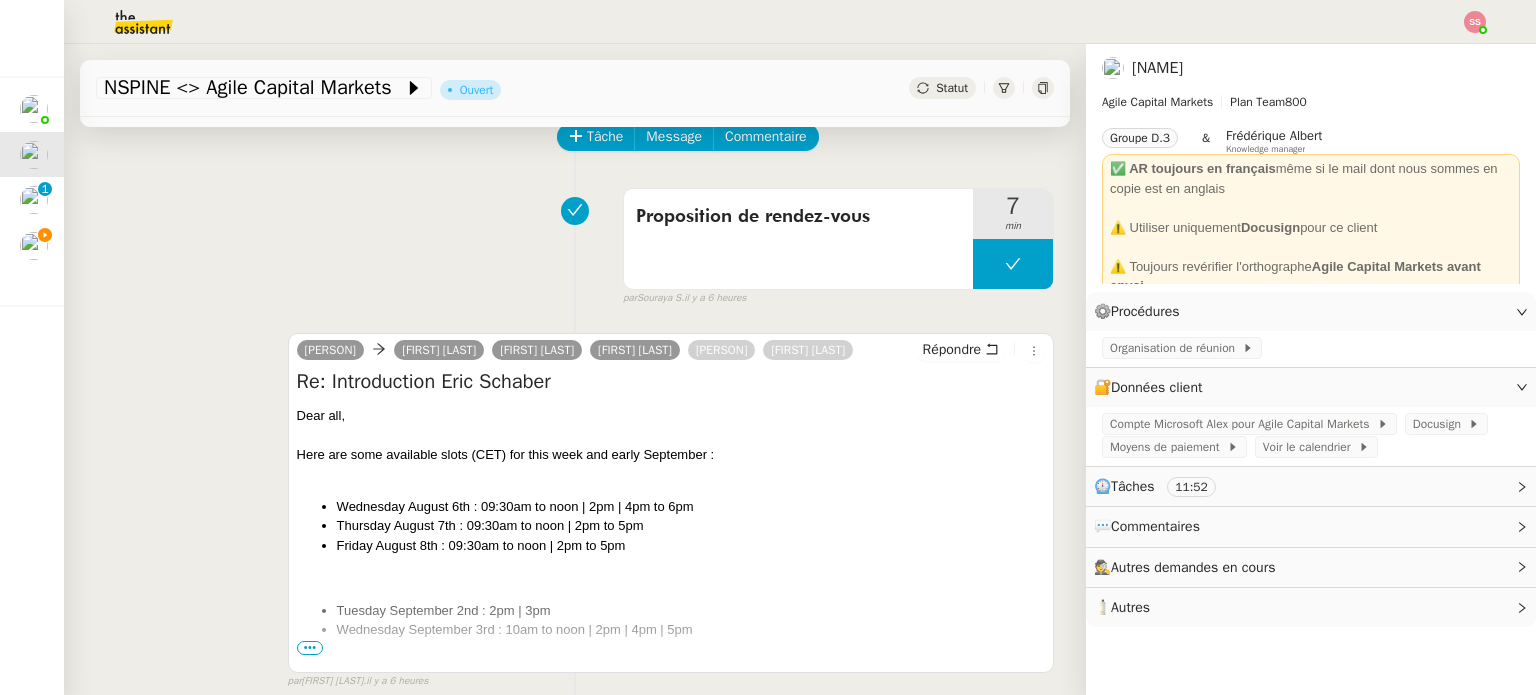 scroll, scrollTop: 300, scrollLeft: 0, axis: vertical 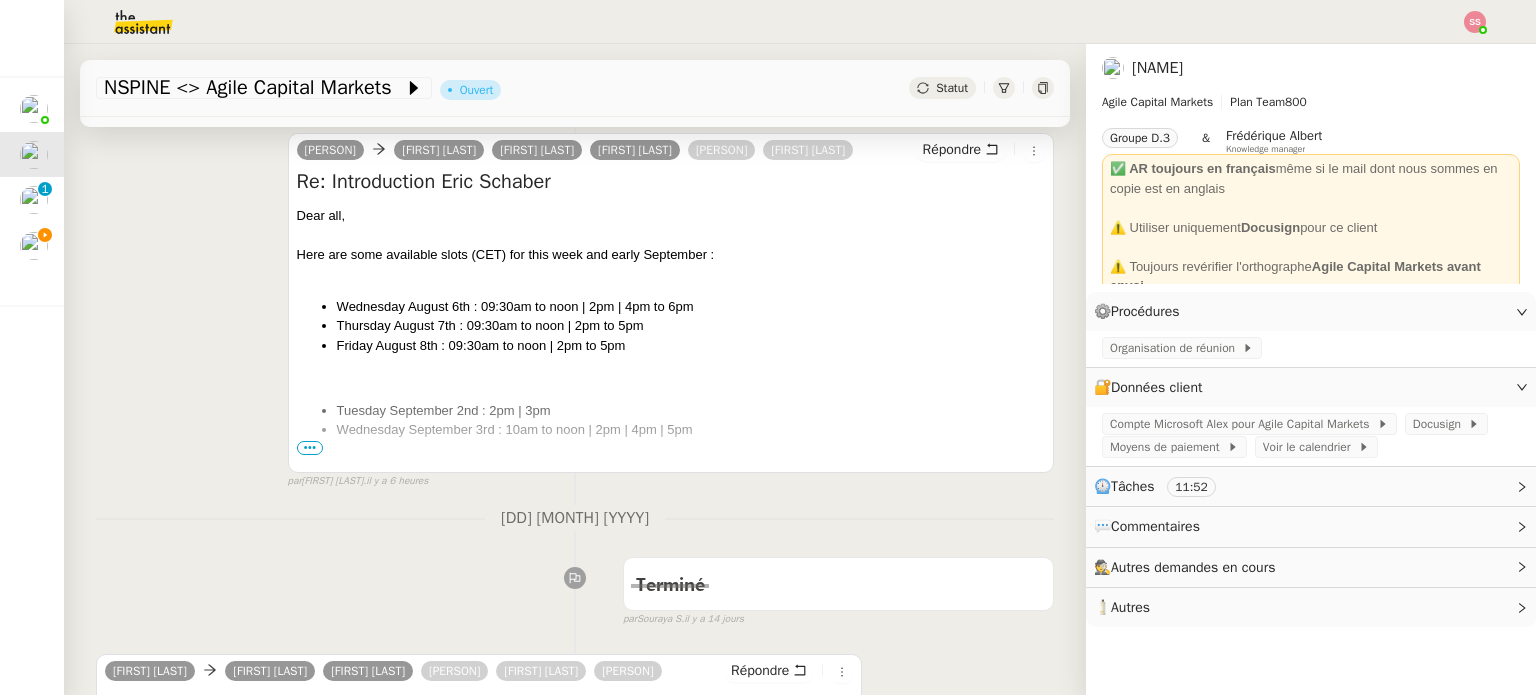 click on "•••" at bounding box center (310, 448) 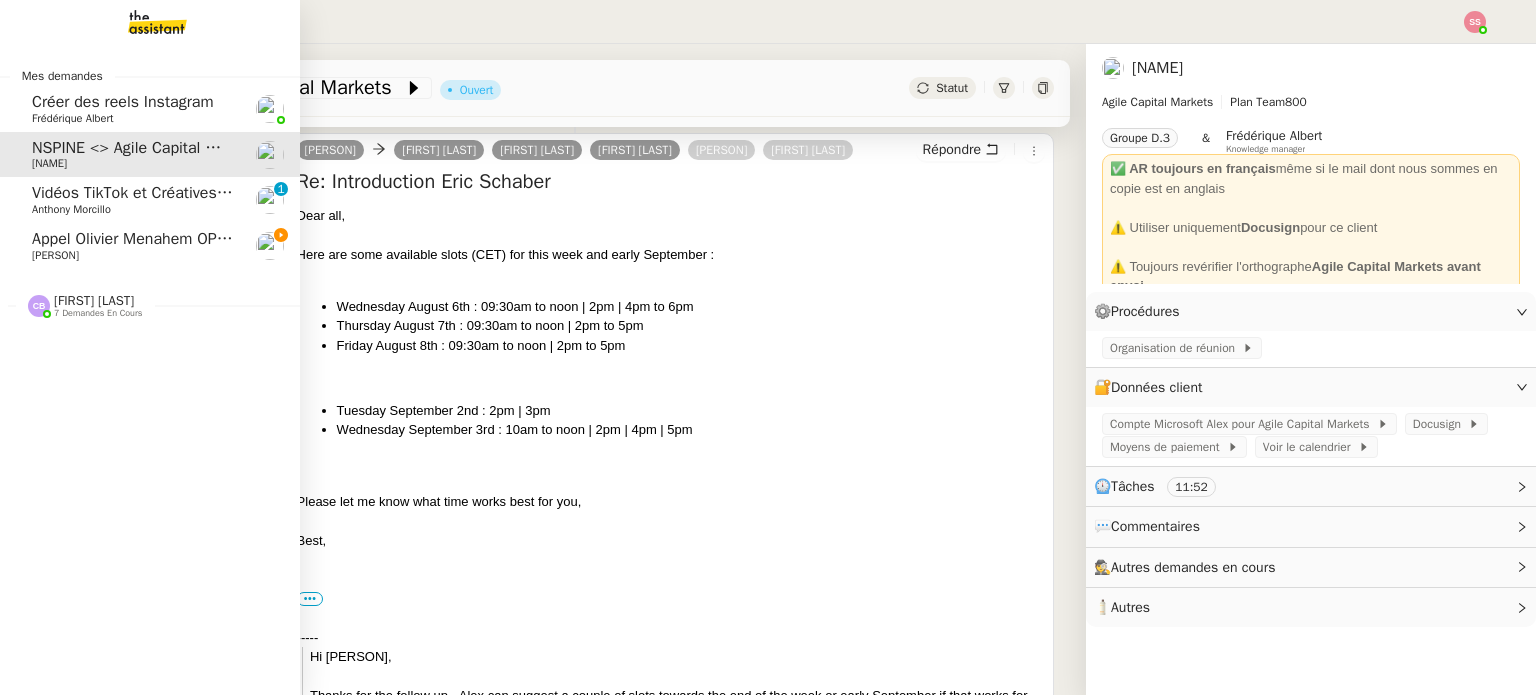 click on "Appel Olivier Menahem OPP7264 - CERFRANCE RHÔNE & LYON - FORMATION OPCO" 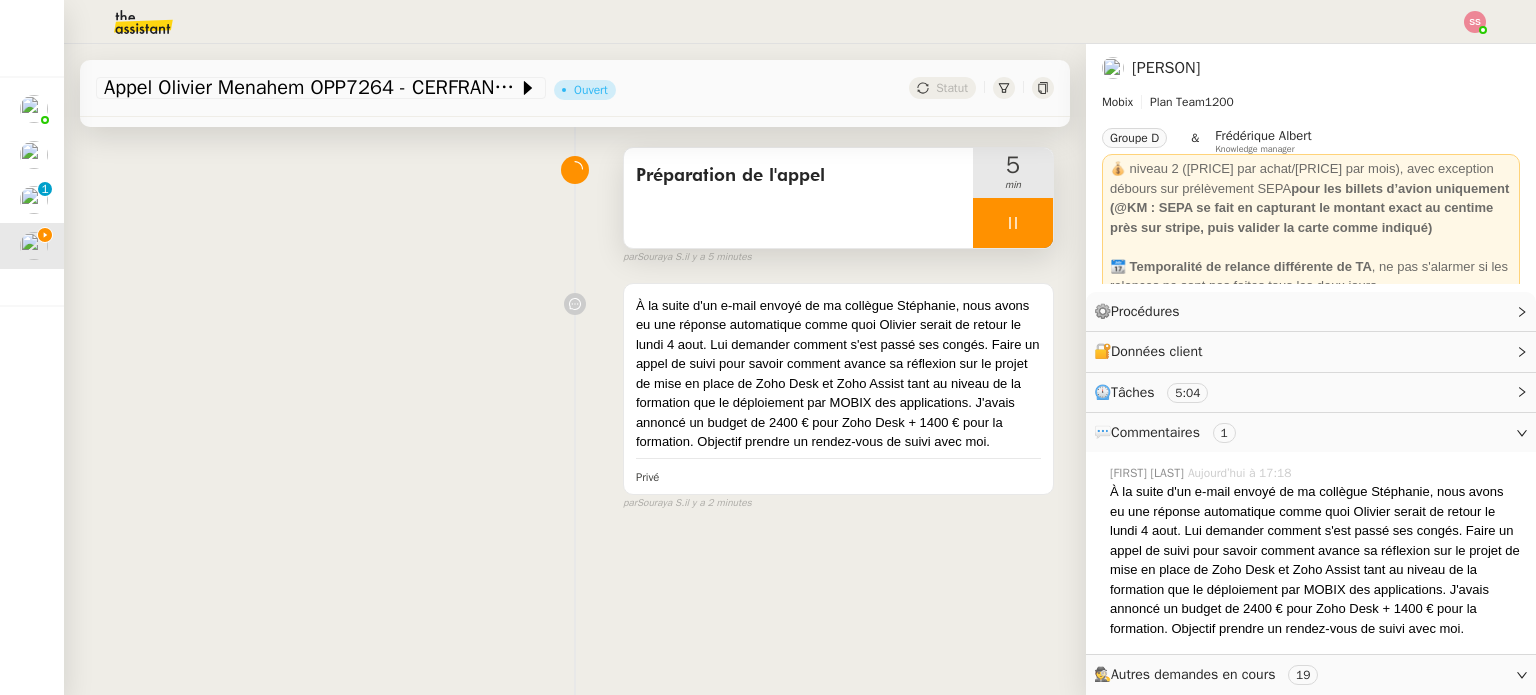 scroll, scrollTop: 0, scrollLeft: 0, axis: both 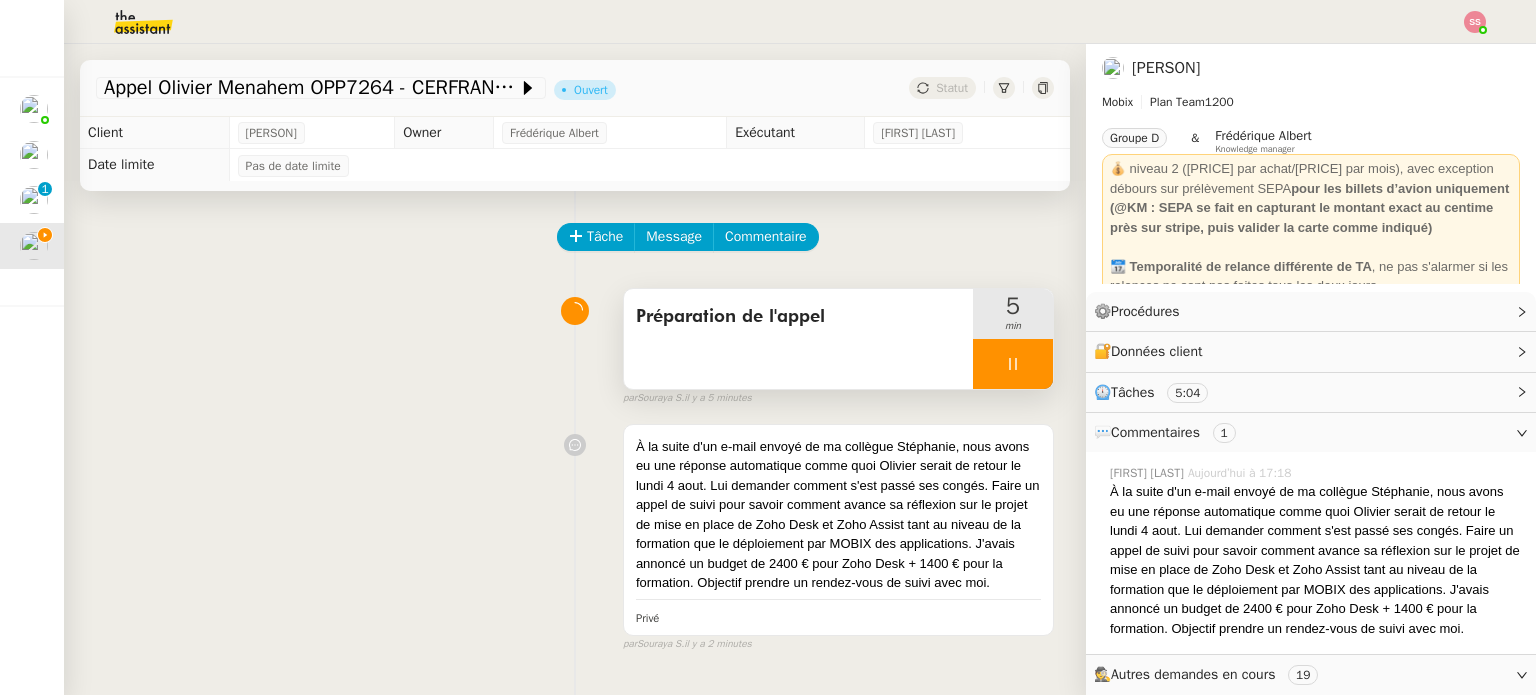 click at bounding box center [1013, 364] 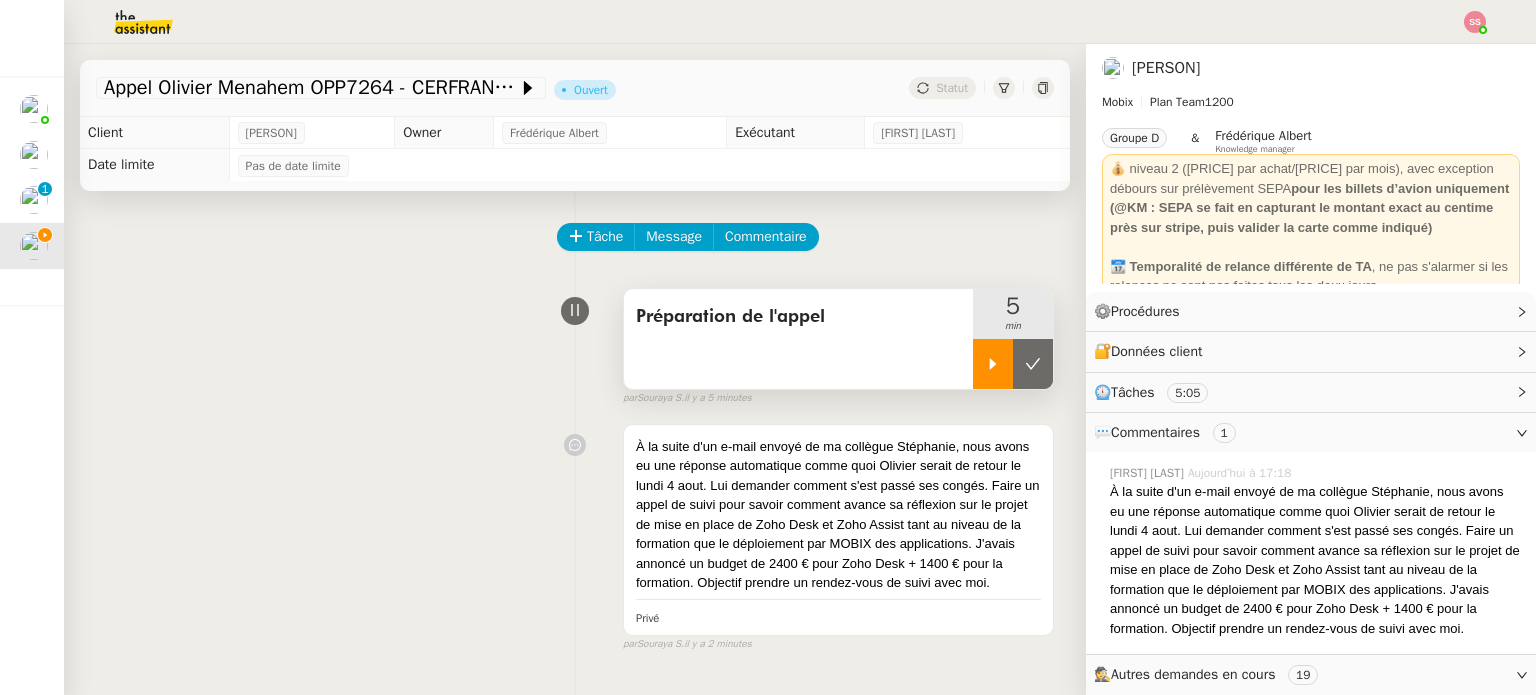 click at bounding box center (1033, 364) 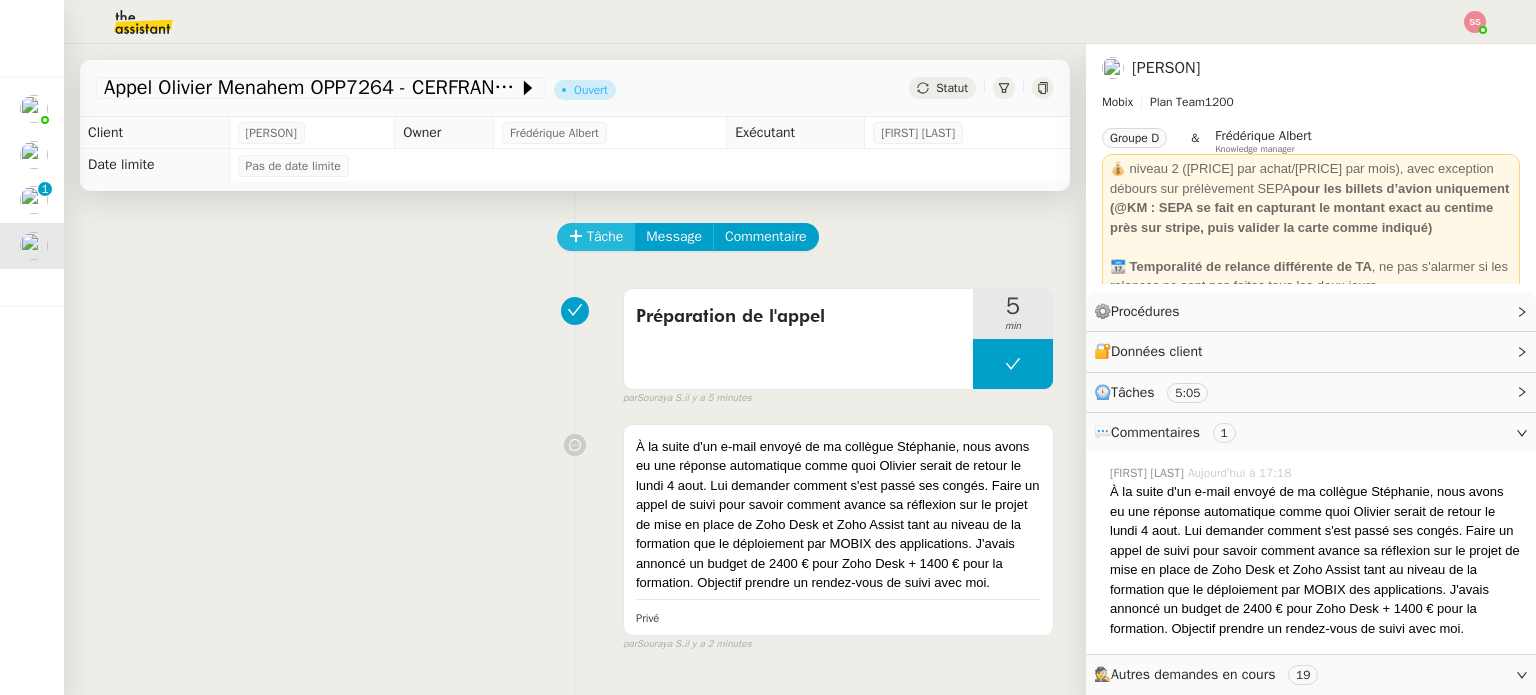 click on "Tâche" 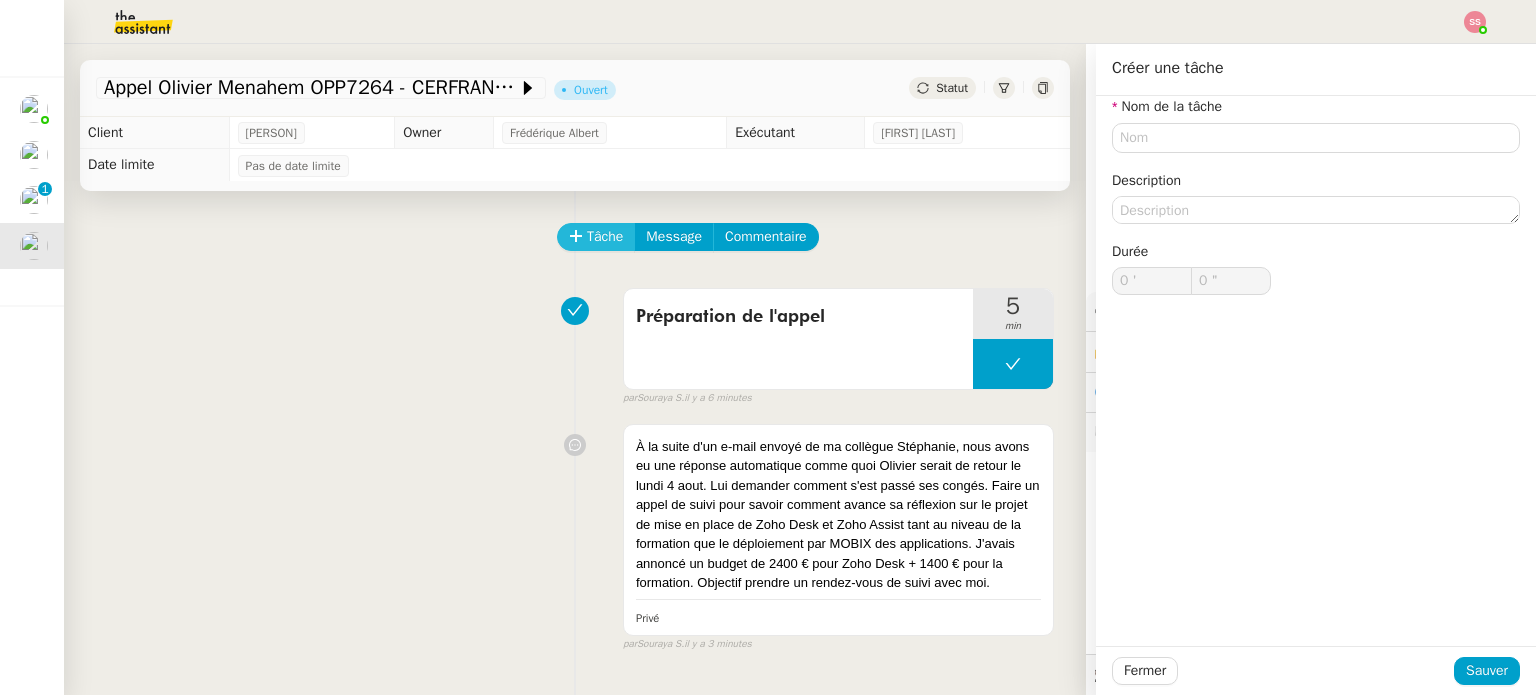 click on "Tâche" 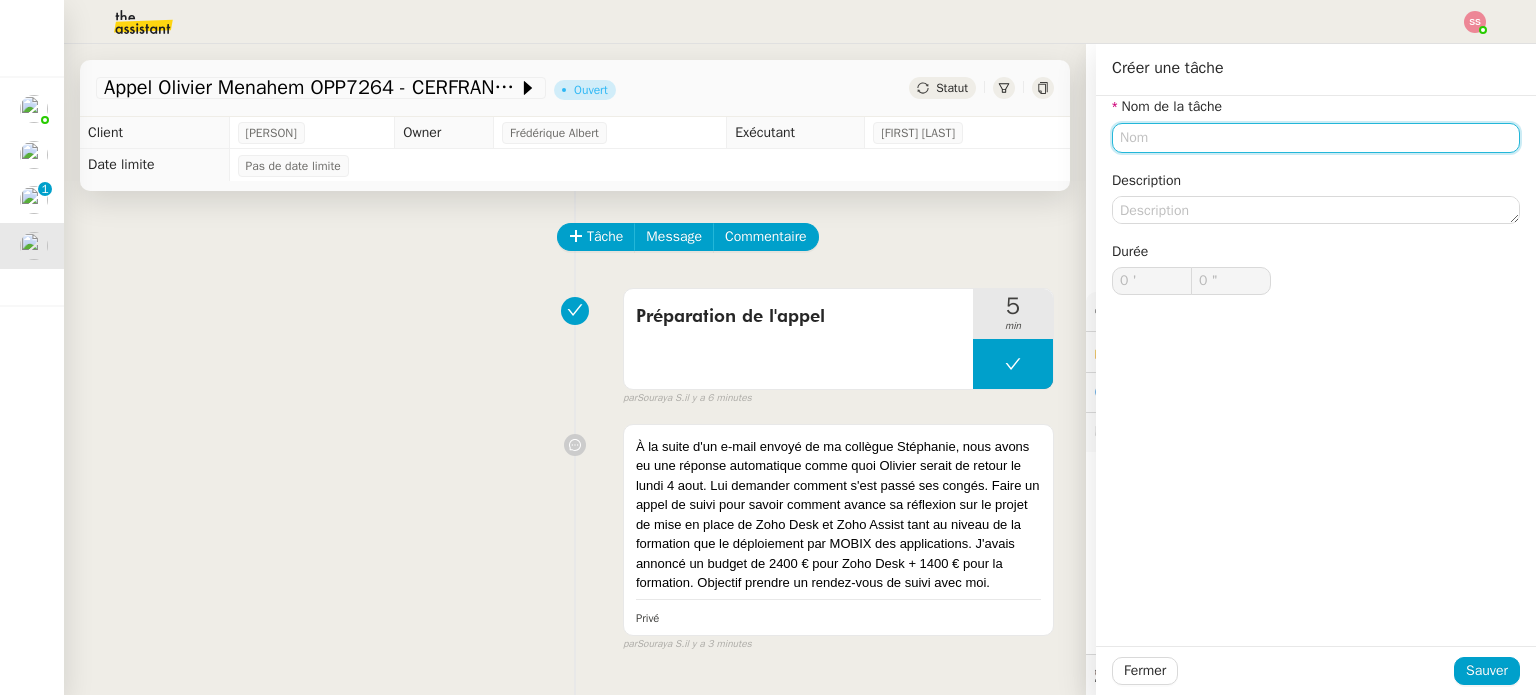 click 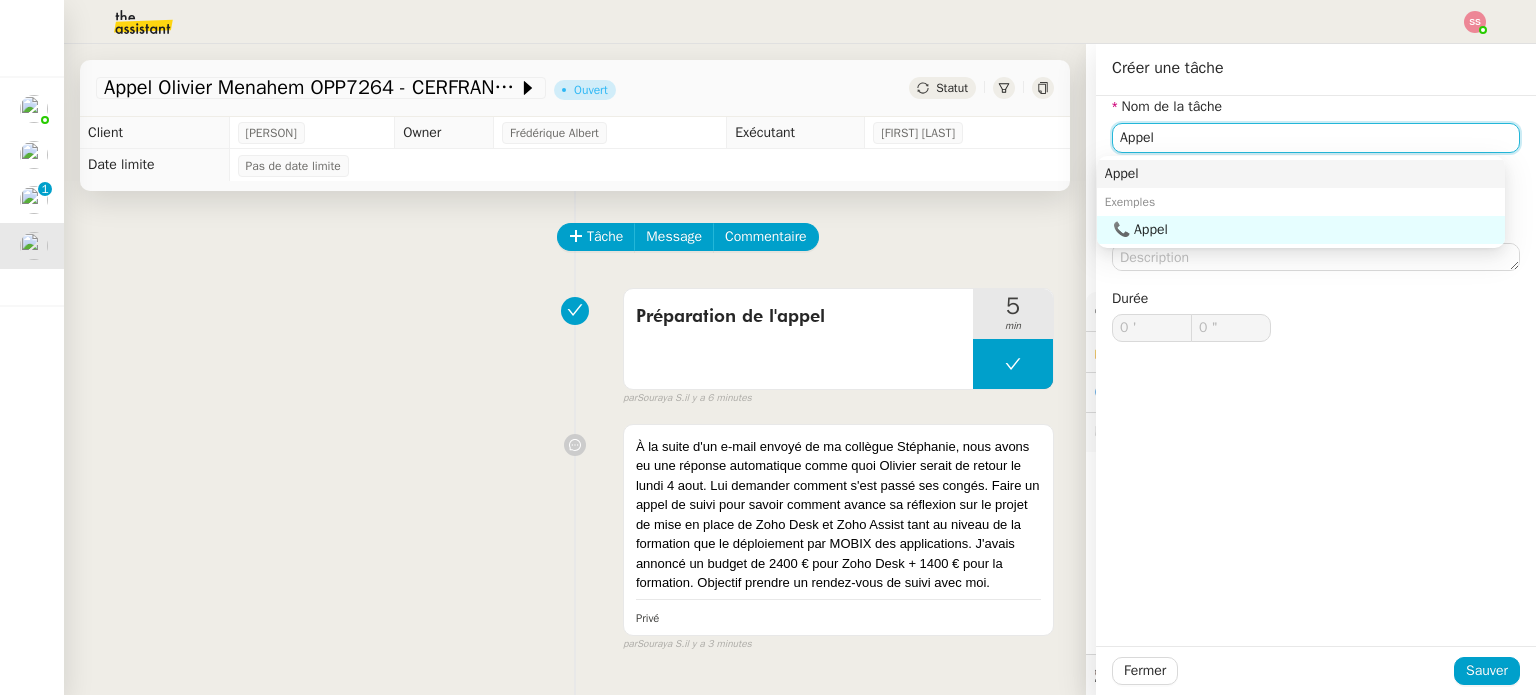 click on "Appel" at bounding box center [1301, 174] 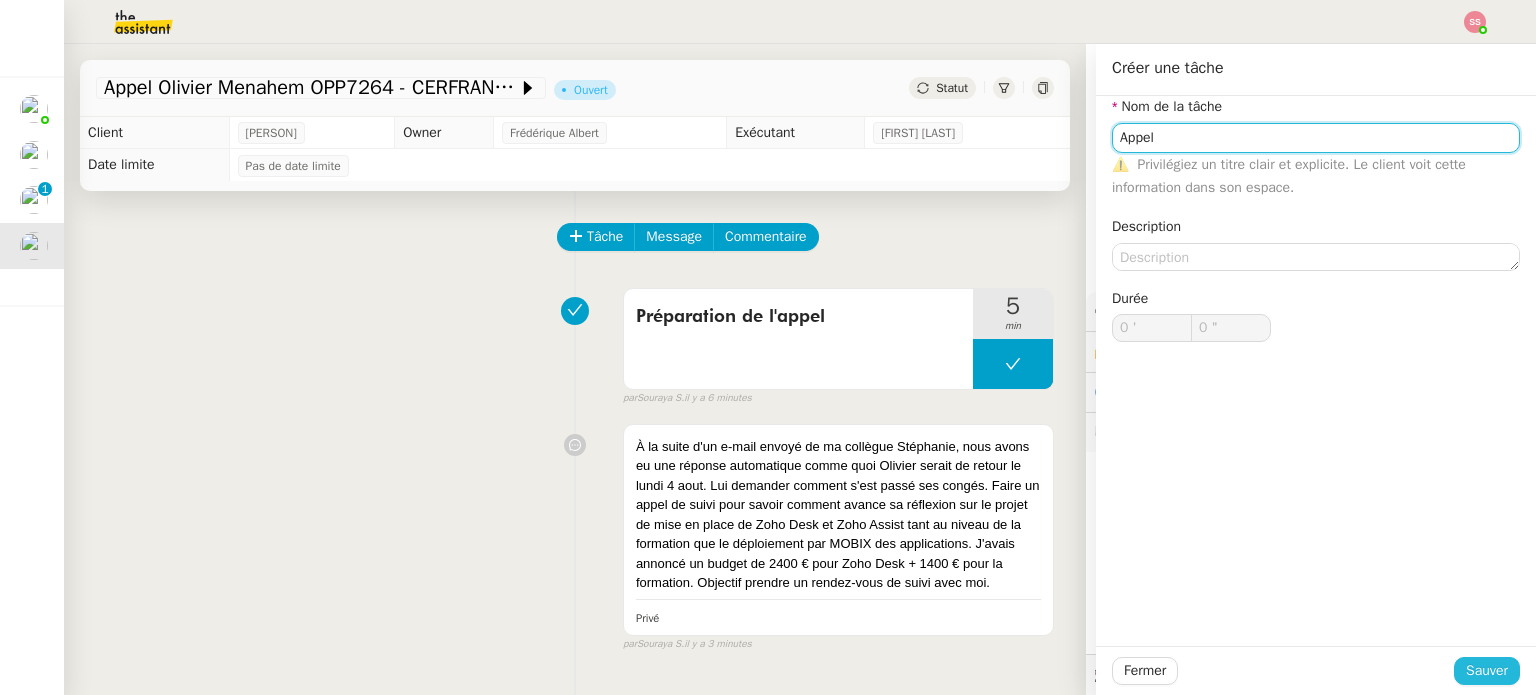 type on "Appel" 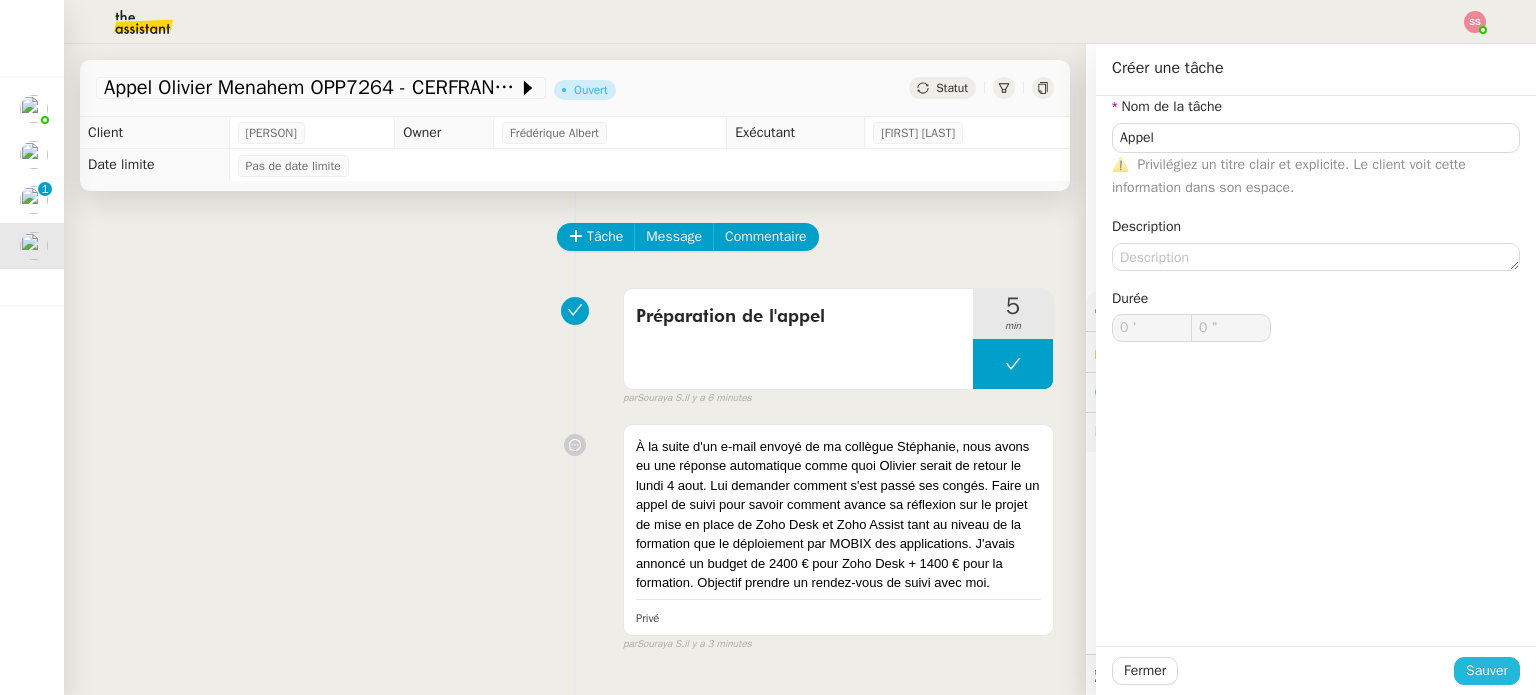 click on "Sauver" 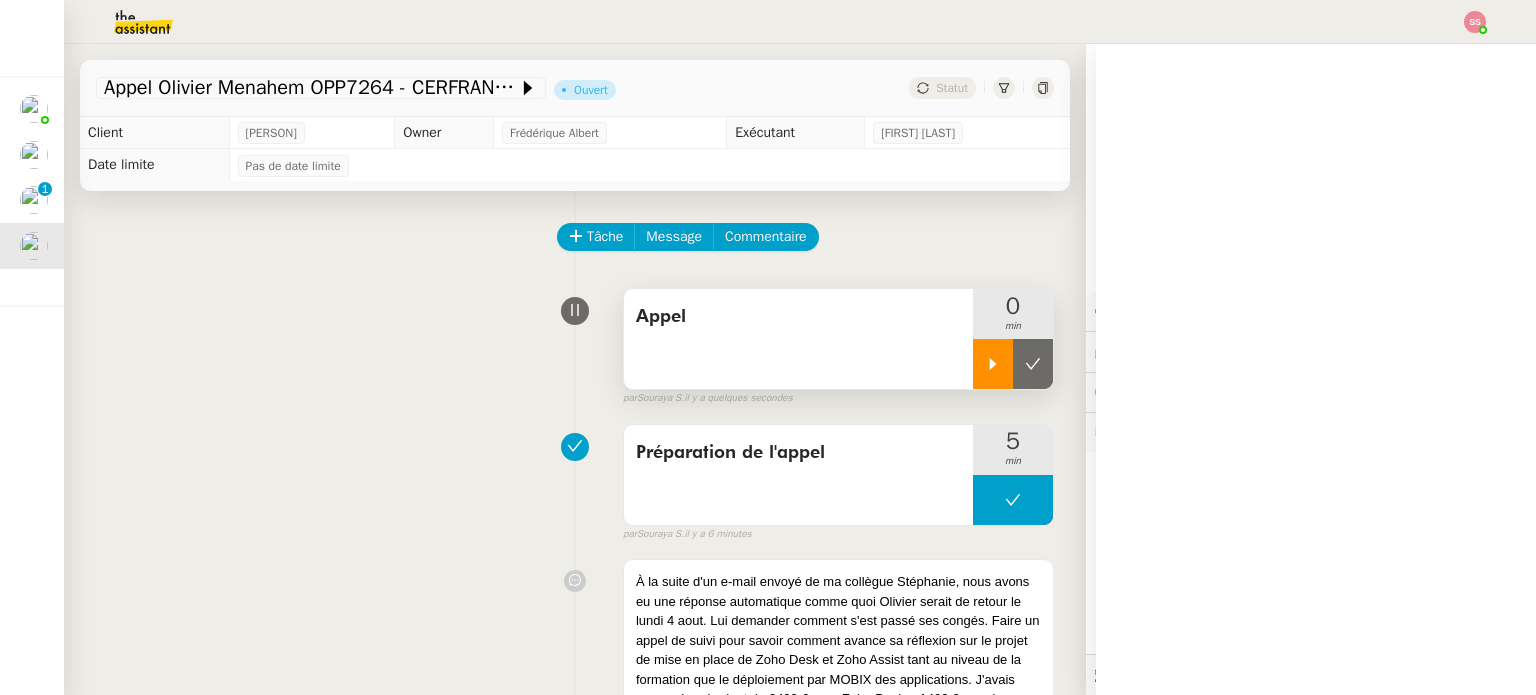 click 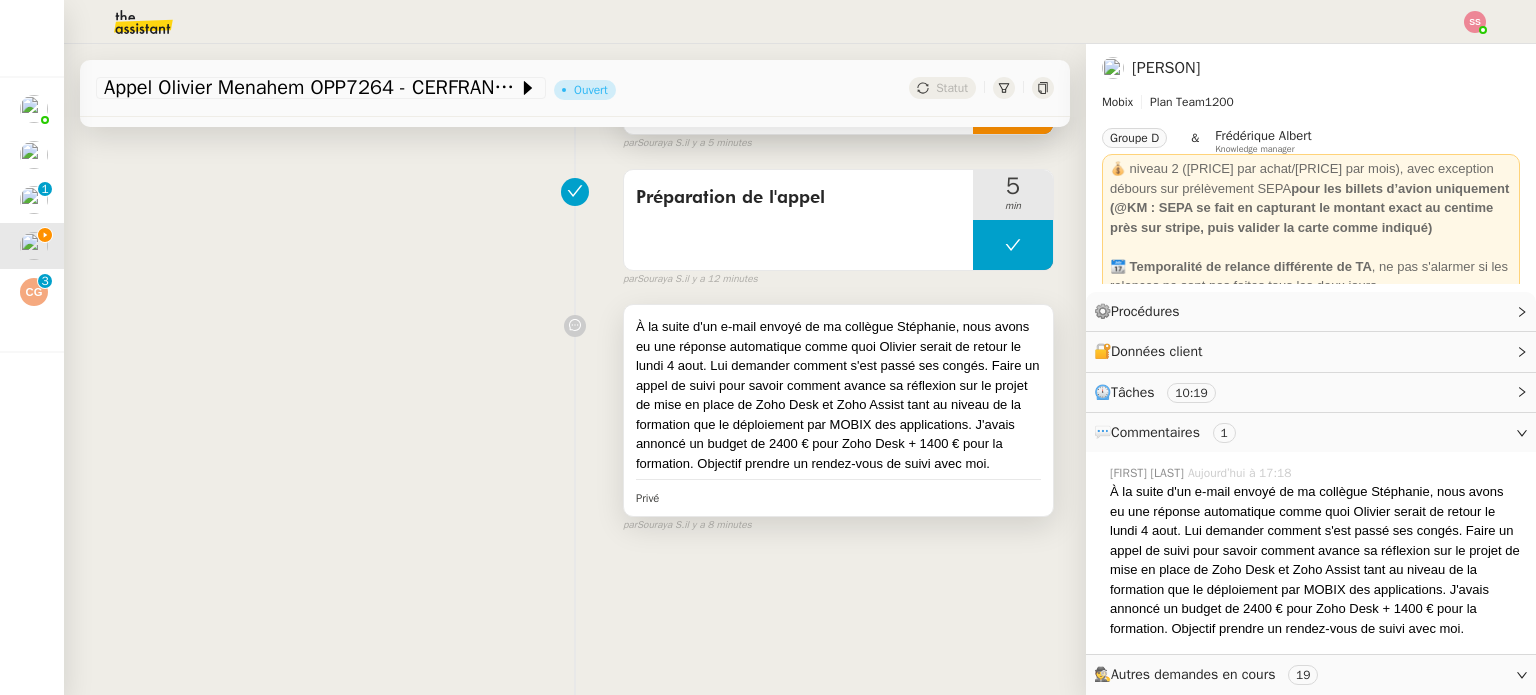 scroll, scrollTop: 0, scrollLeft: 0, axis: both 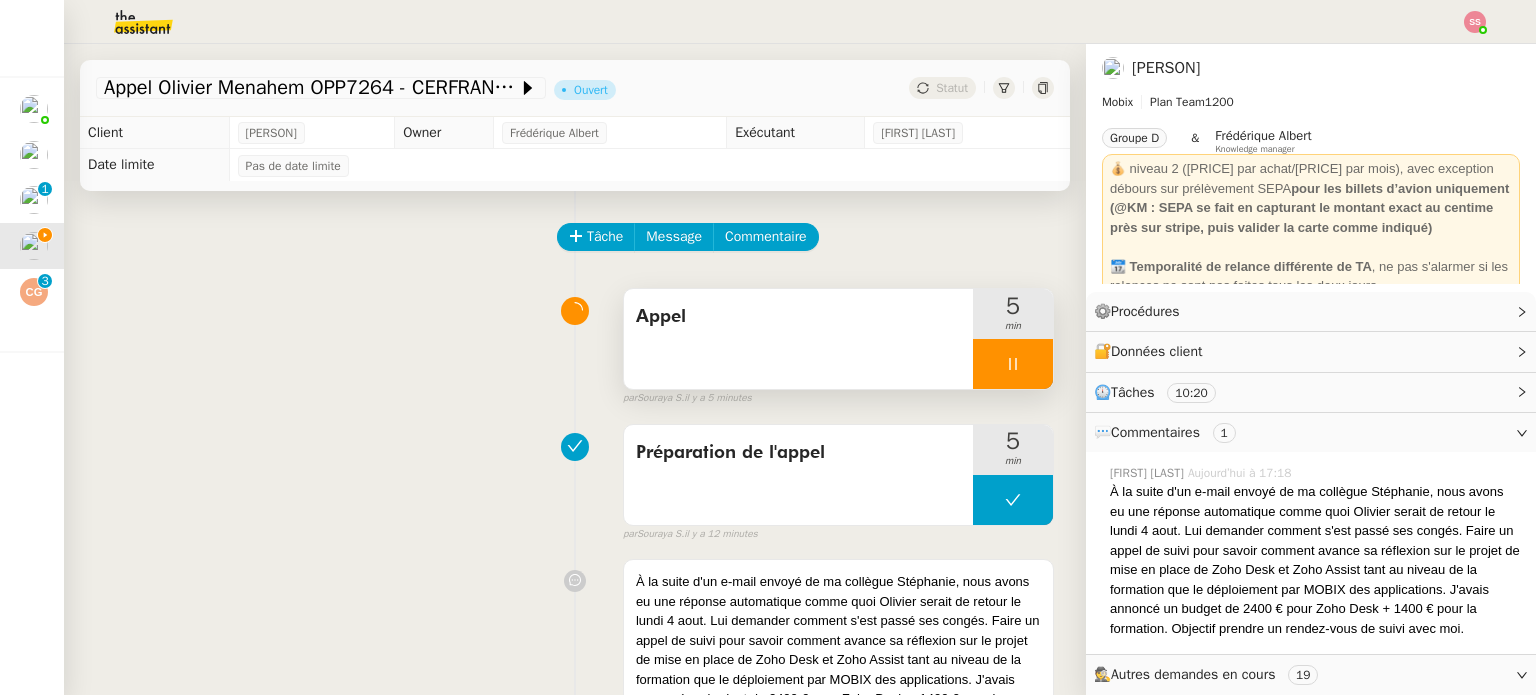 click 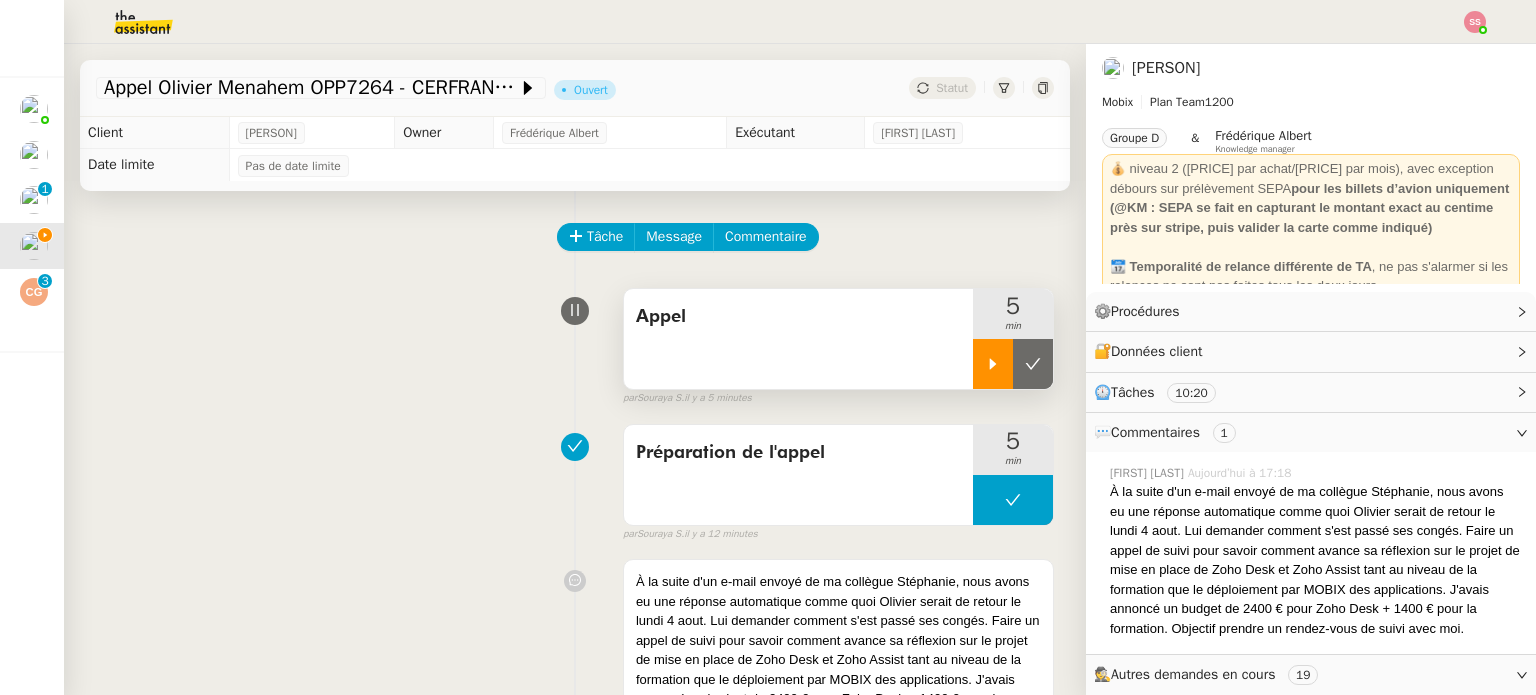 click 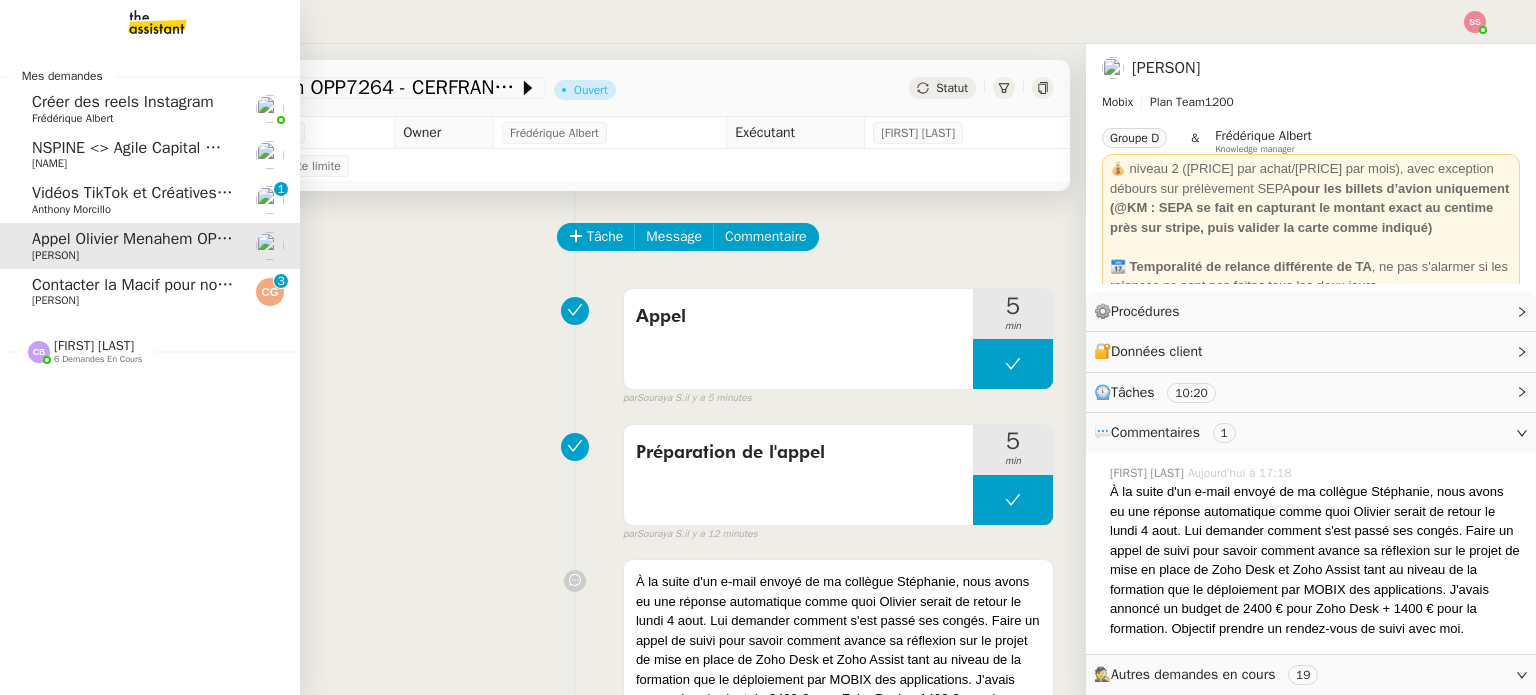 click on "Contacter la Macif pour nouvel ordre de mission" 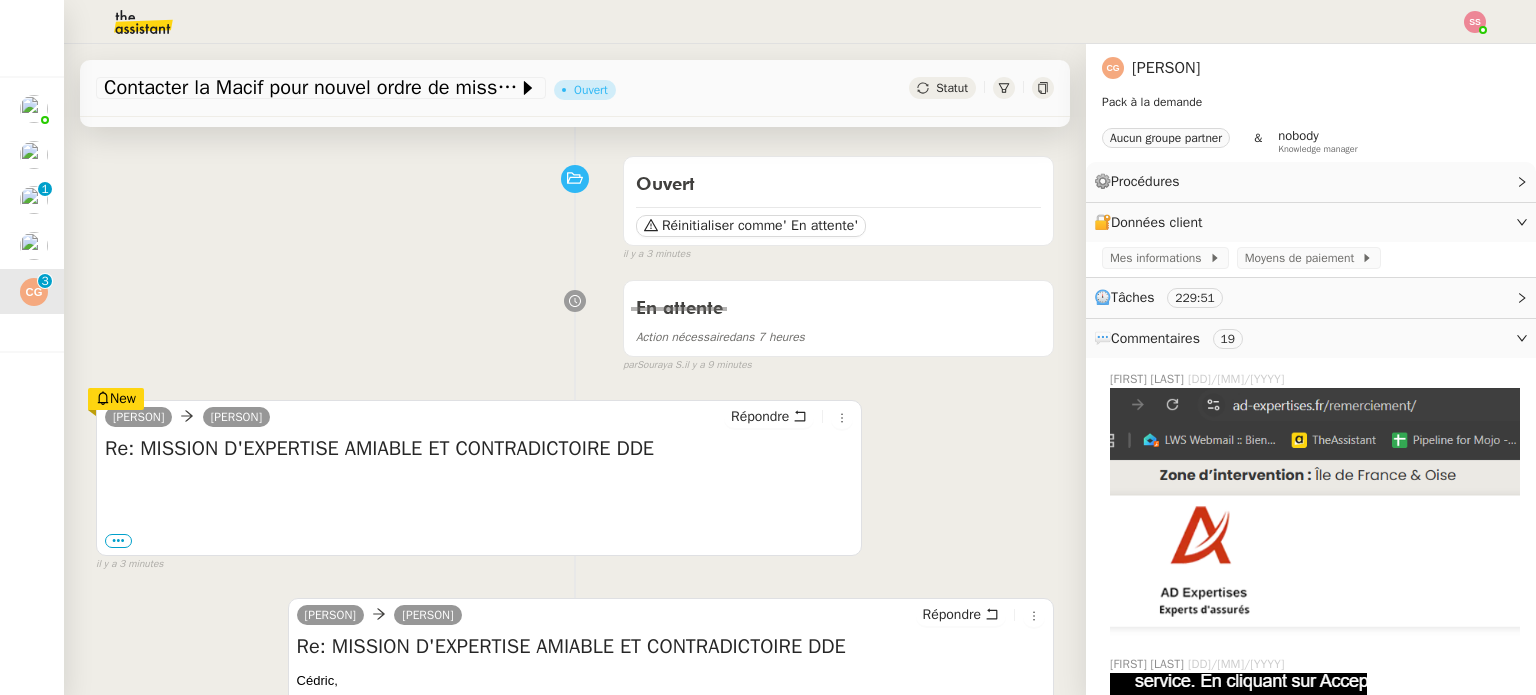 scroll, scrollTop: 400, scrollLeft: 0, axis: vertical 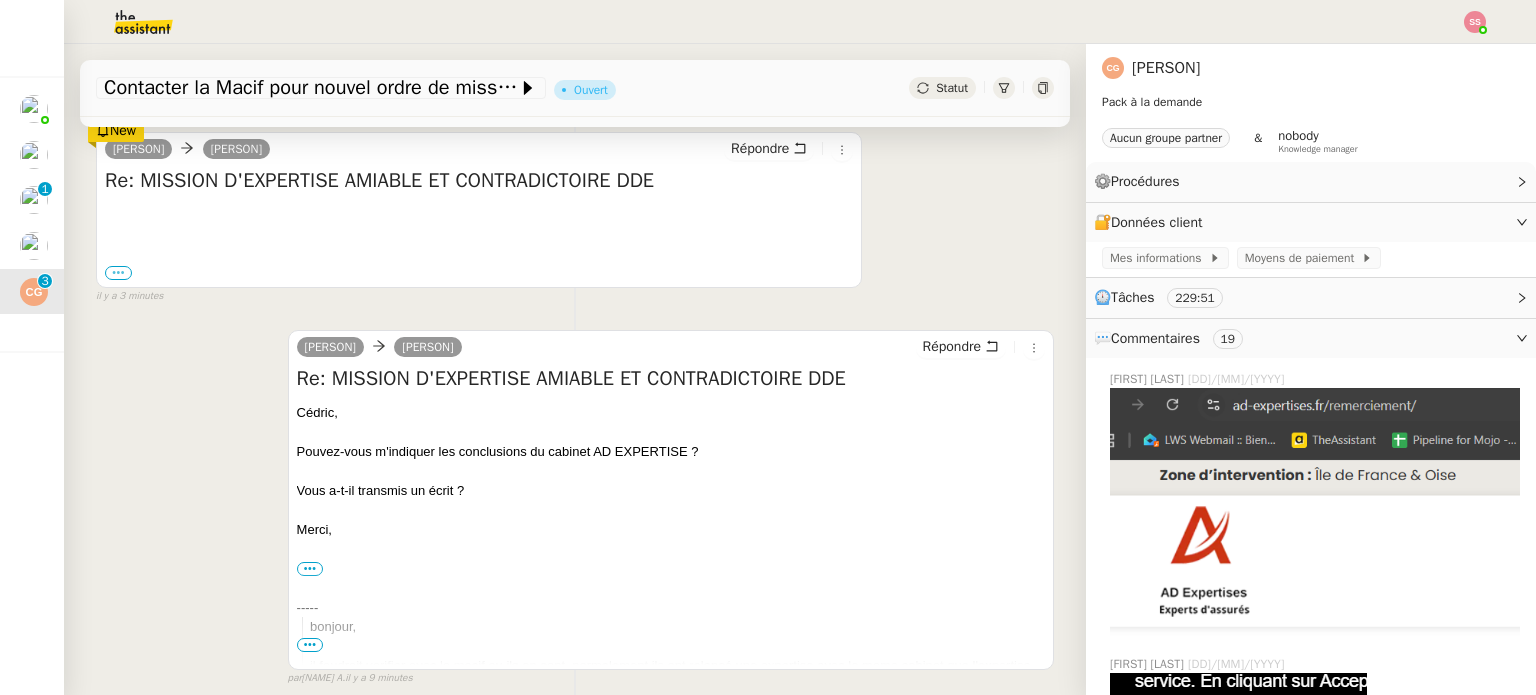 click on "•••" at bounding box center (118, 273) 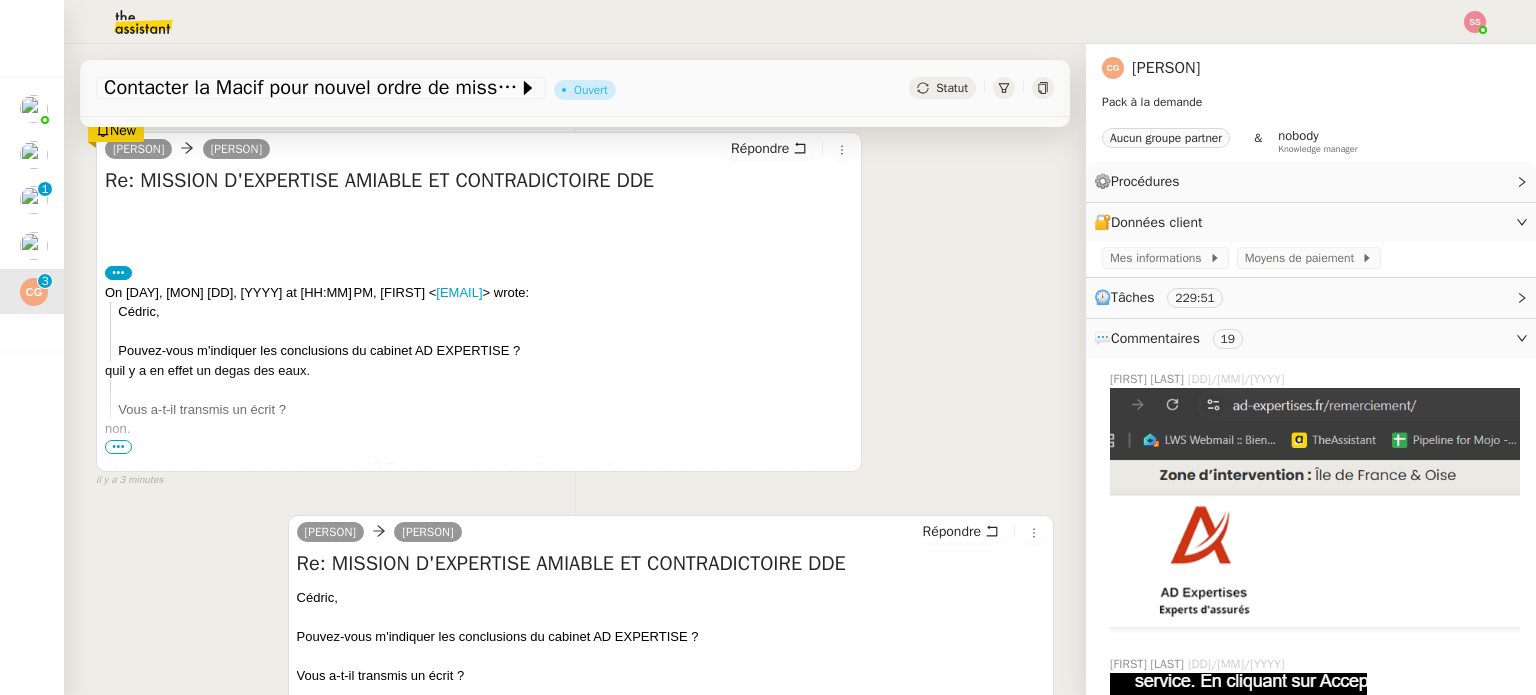 click on "•••" at bounding box center (118, 447) 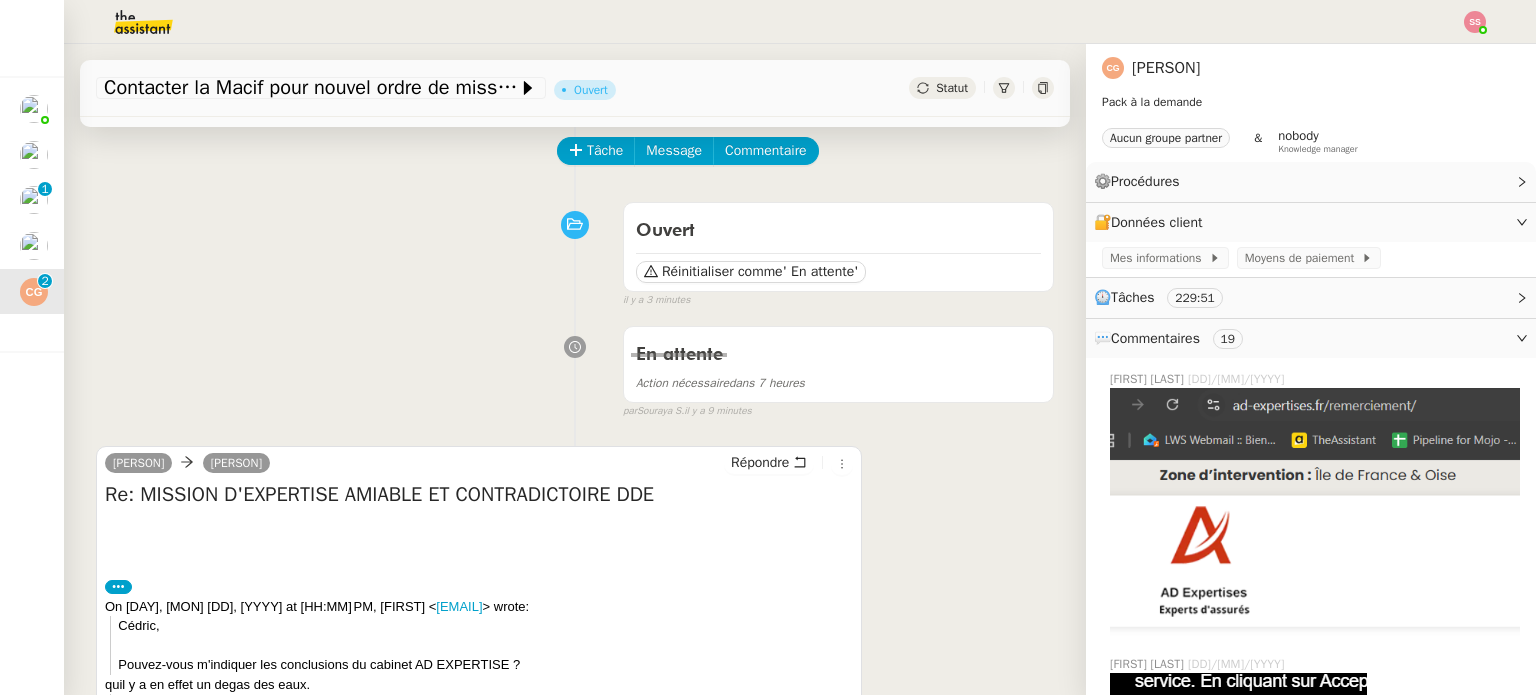 scroll, scrollTop: 0, scrollLeft: 0, axis: both 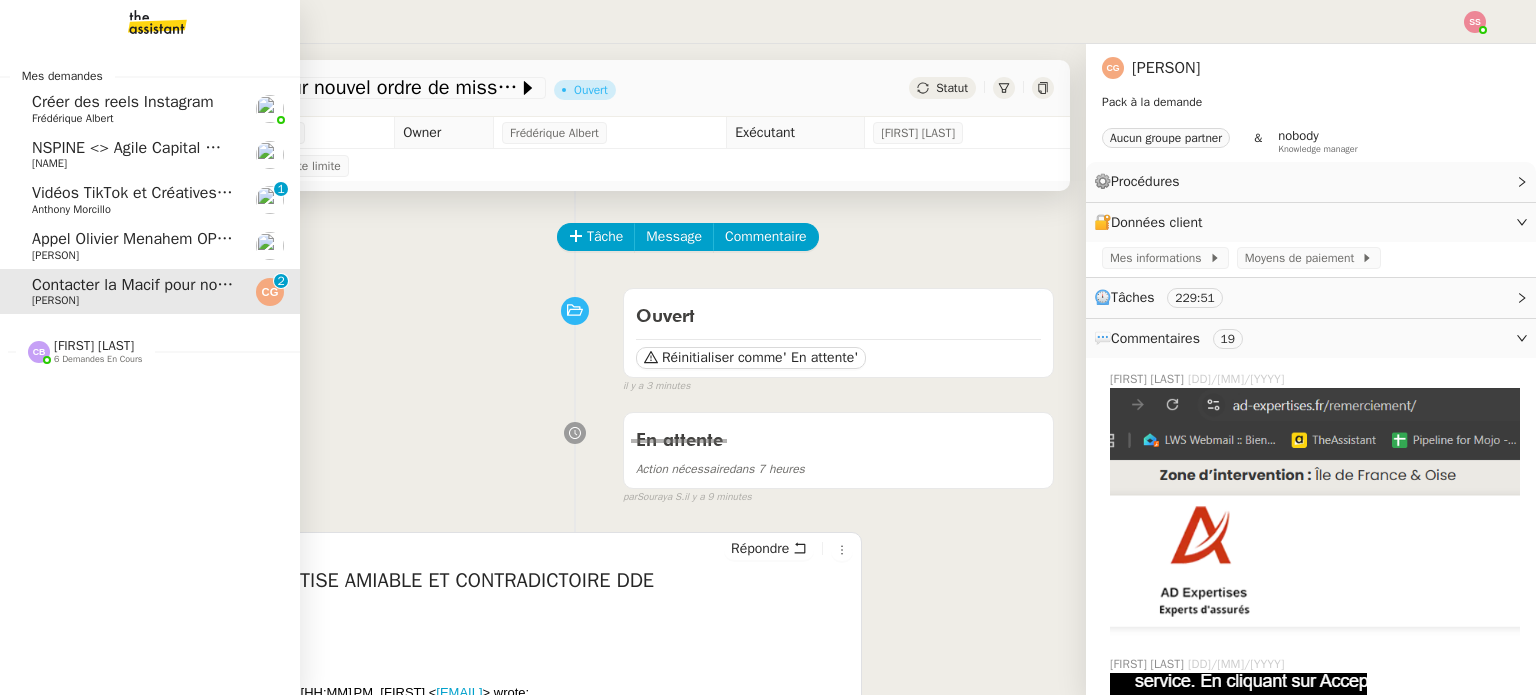 click on "Anthony Morcillo" 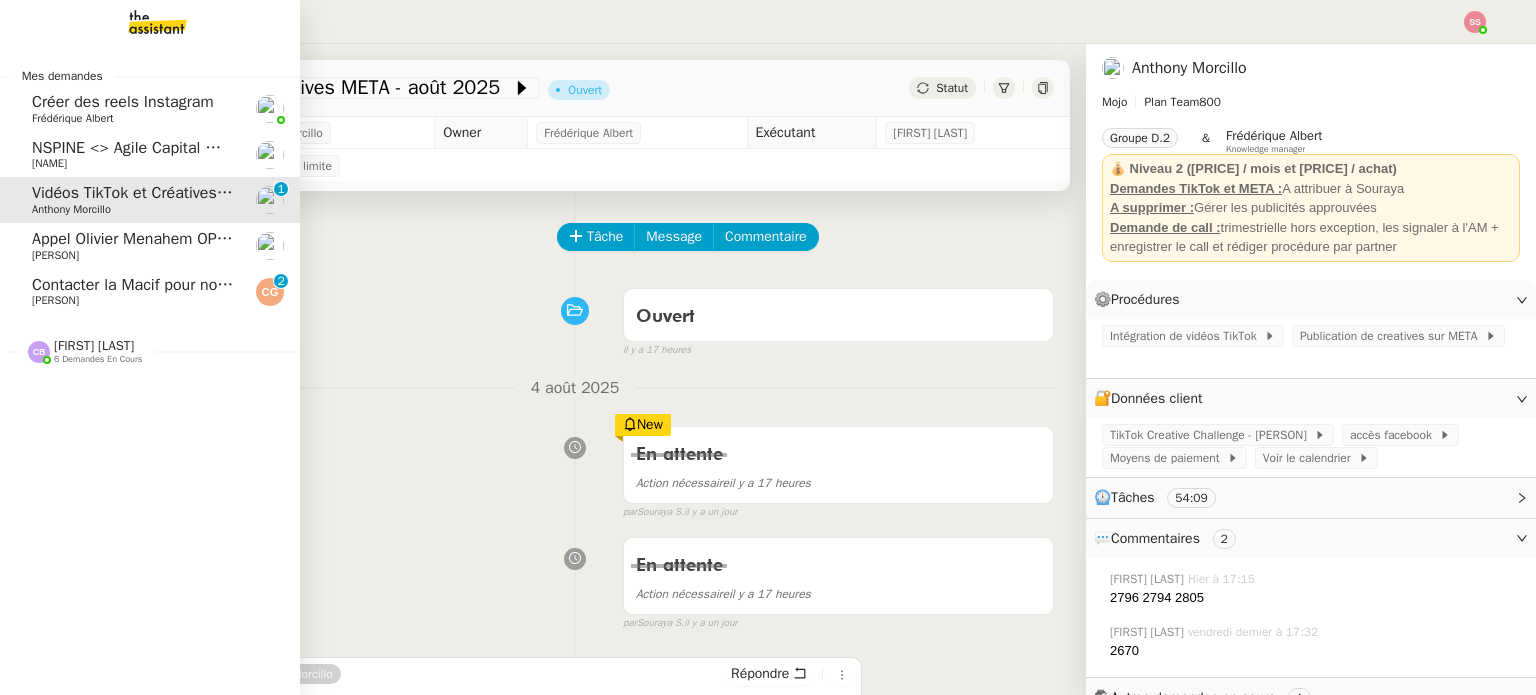 click on "Contacter la Macif pour nouvel ordre de mission" 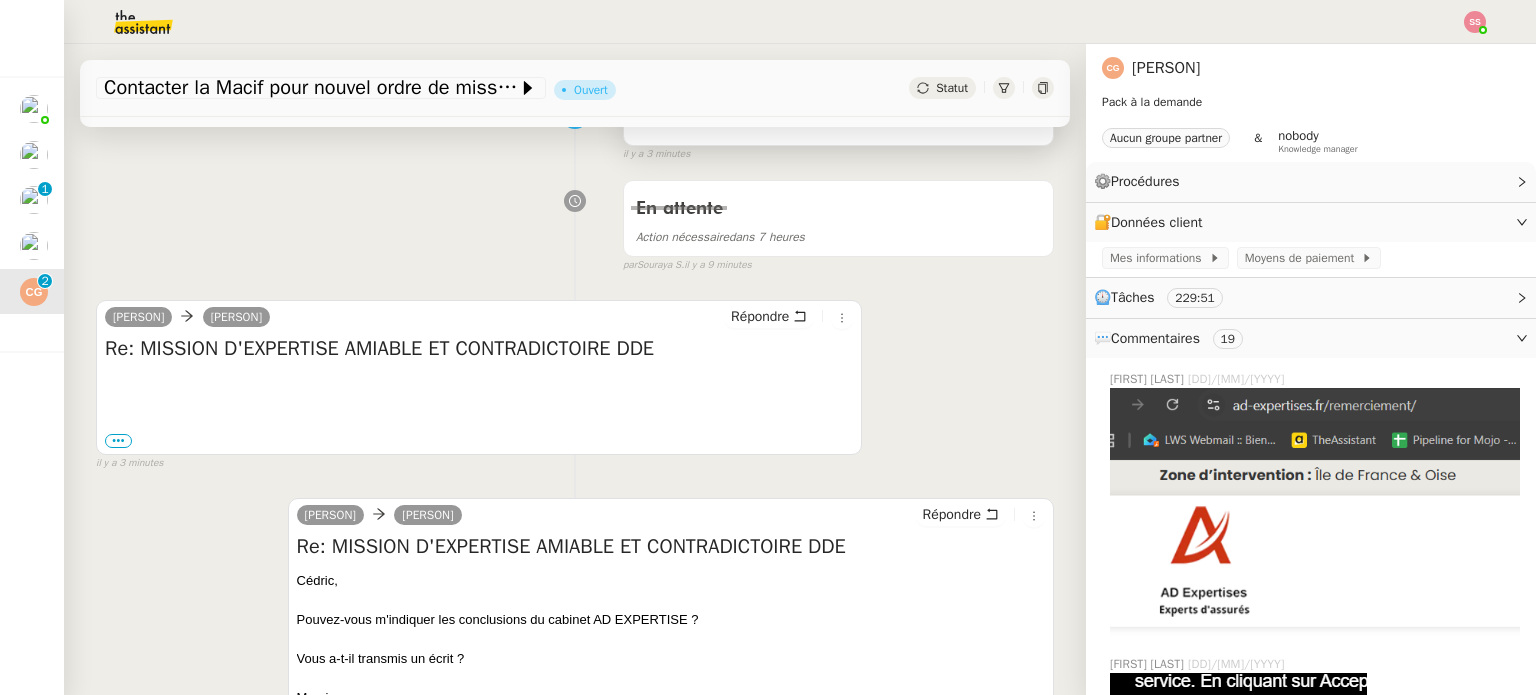 scroll, scrollTop: 300, scrollLeft: 0, axis: vertical 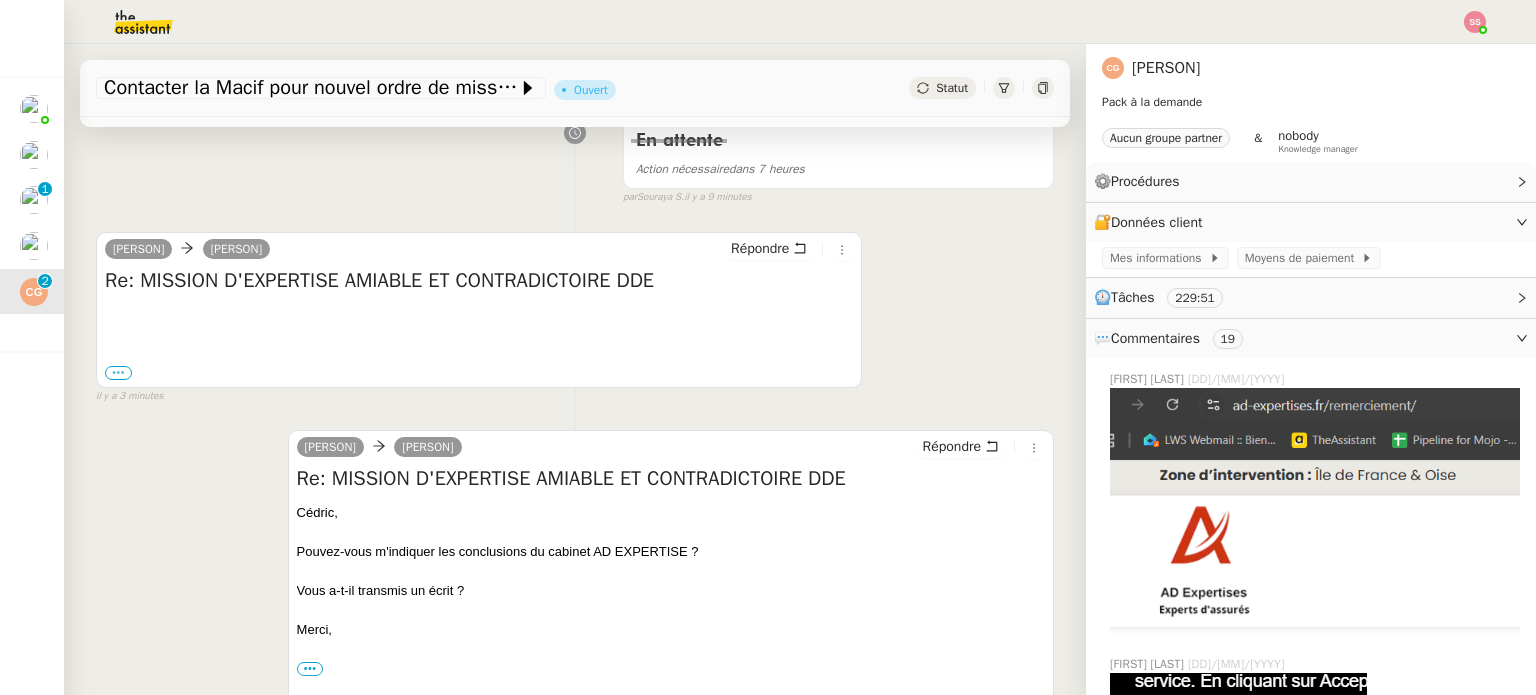 click on "•••" at bounding box center [118, 373] 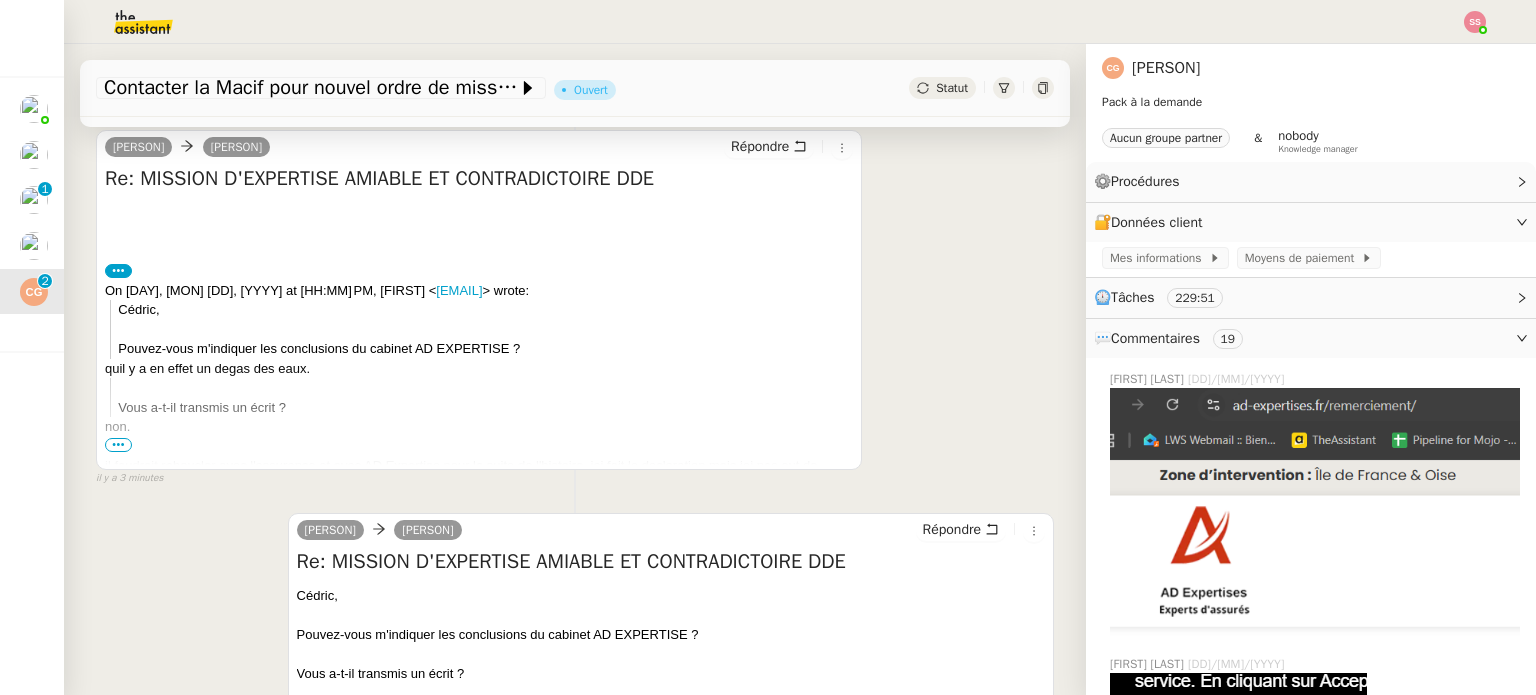 scroll, scrollTop: 500, scrollLeft: 0, axis: vertical 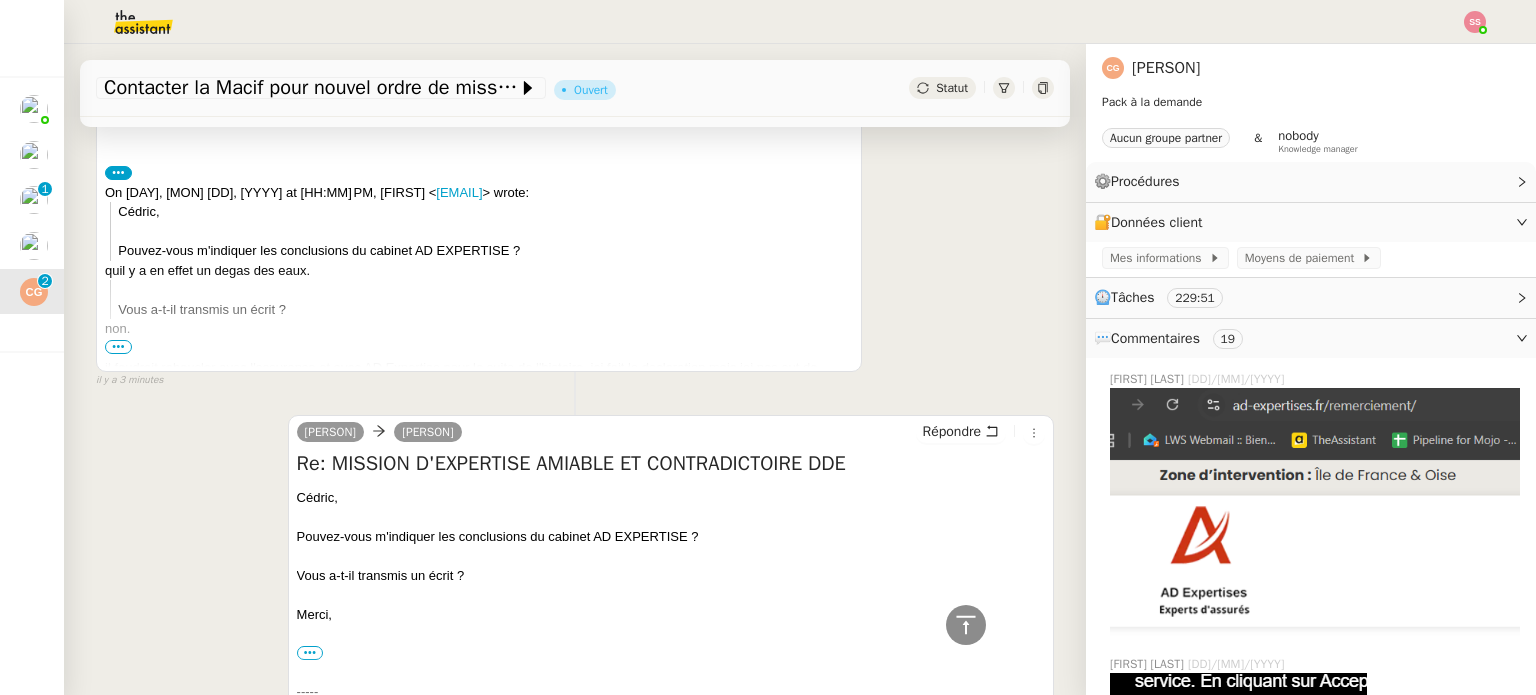 click on "•••" at bounding box center (118, 347) 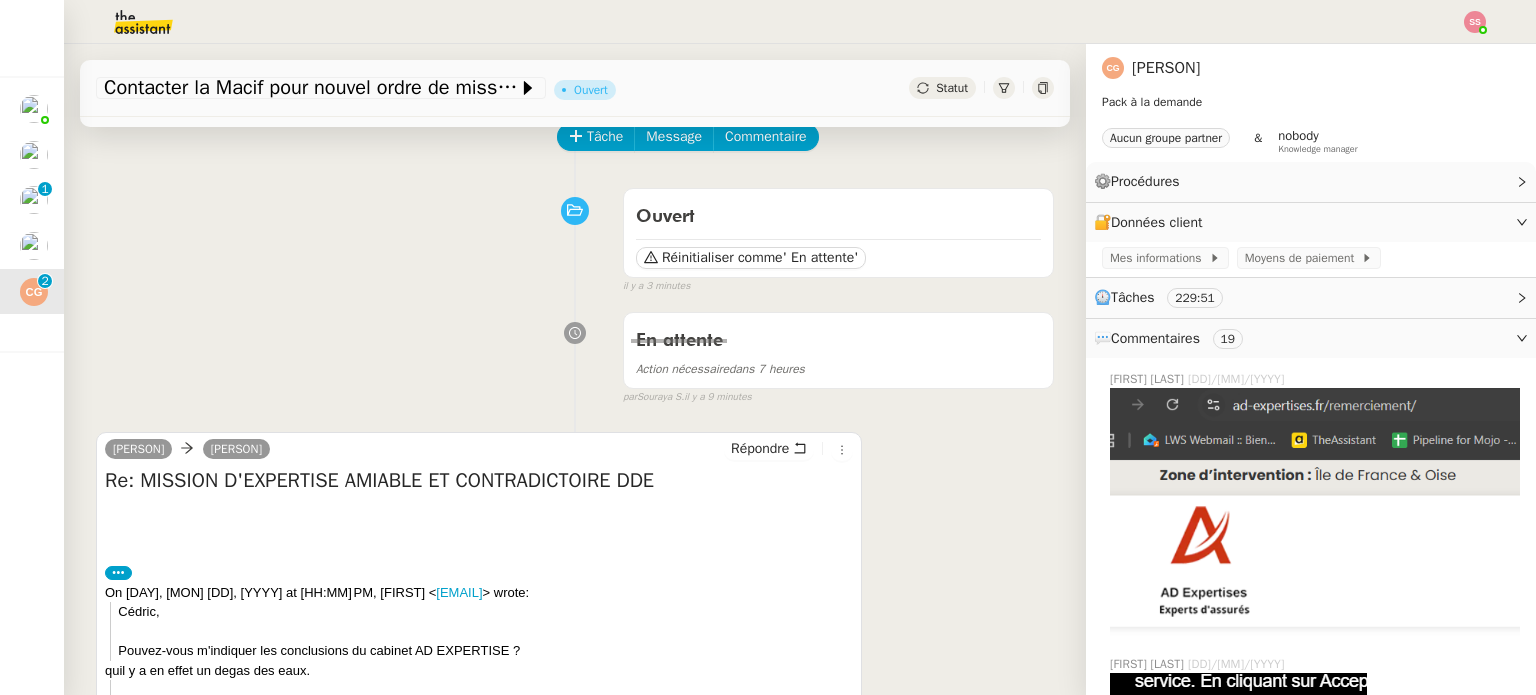 scroll, scrollTop: 0, scrollLeft: 0, axis: both 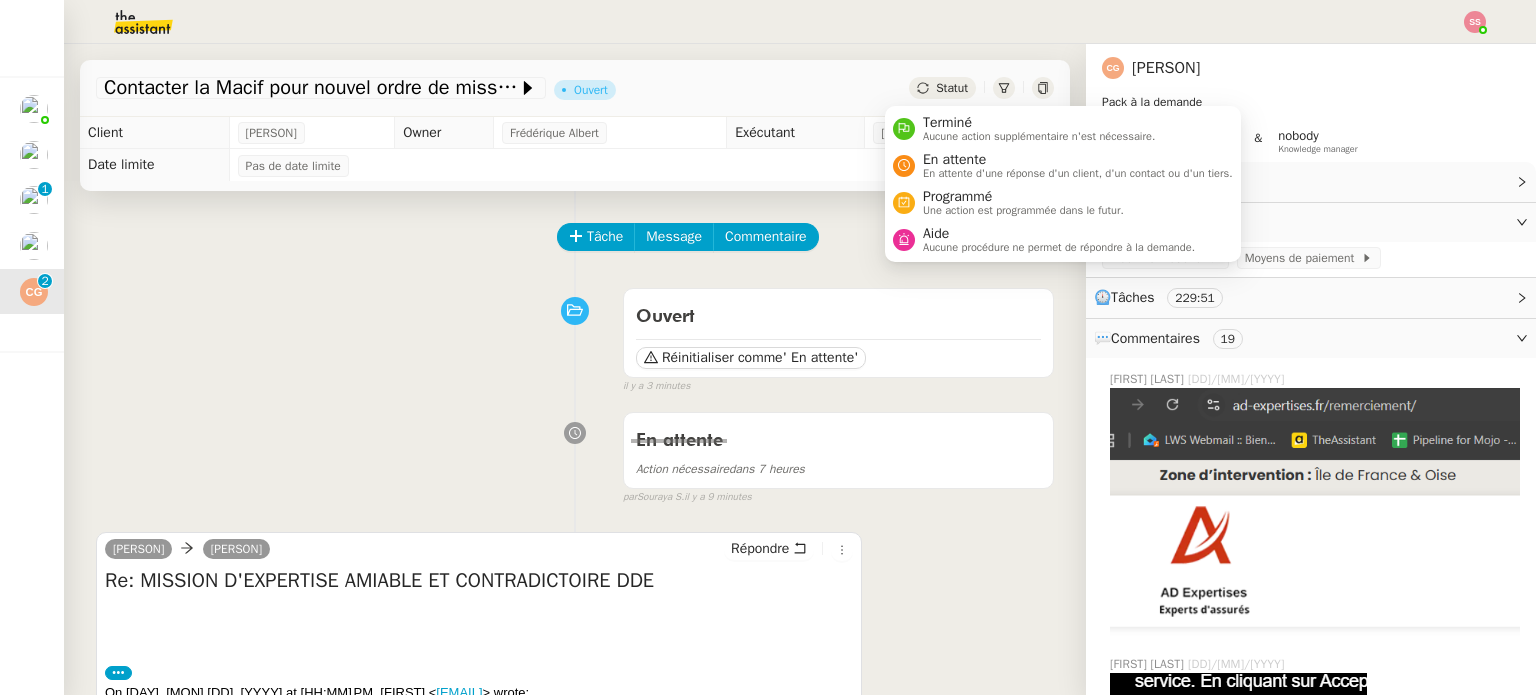 click on "Statut" 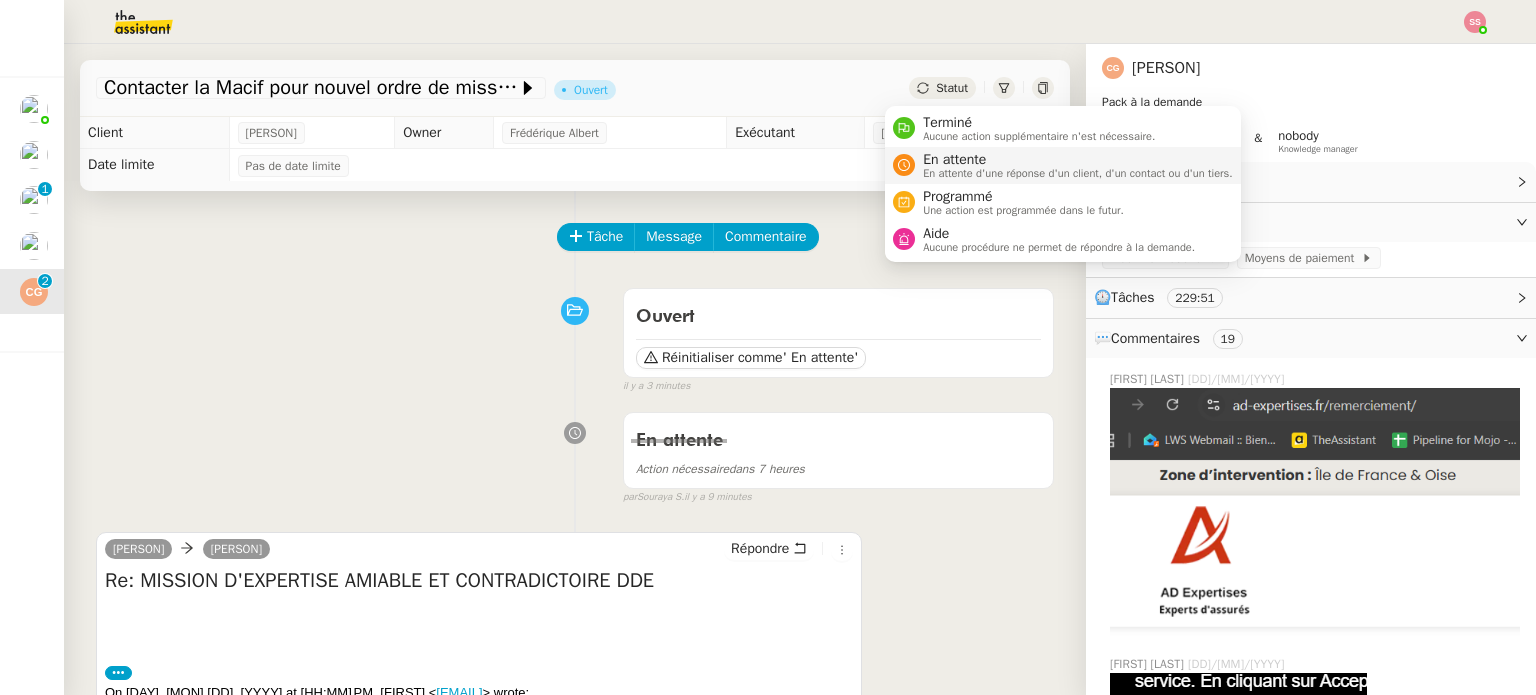 click on "En attente d'une réponse d'un client, d'un contact ou d'un tiers." at bounding box center (1078, 173) 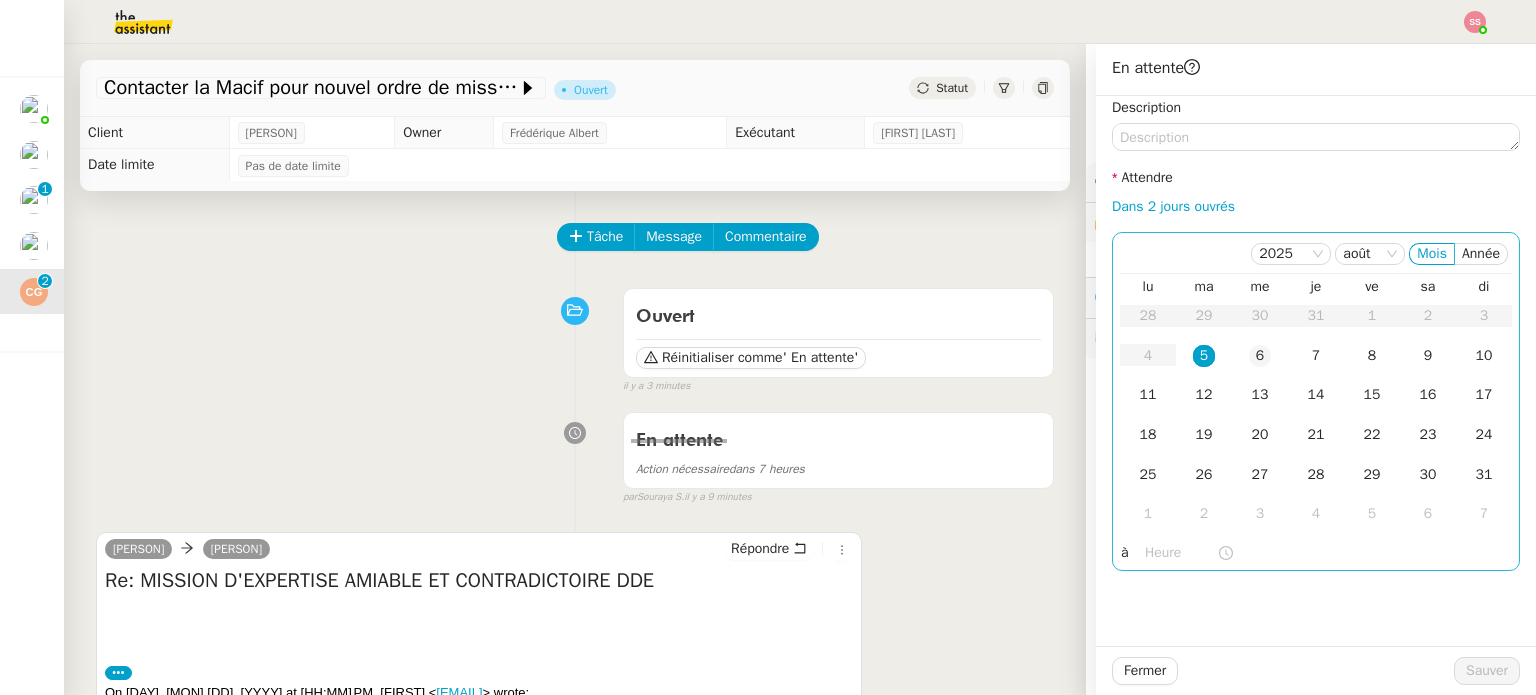 click on "6" 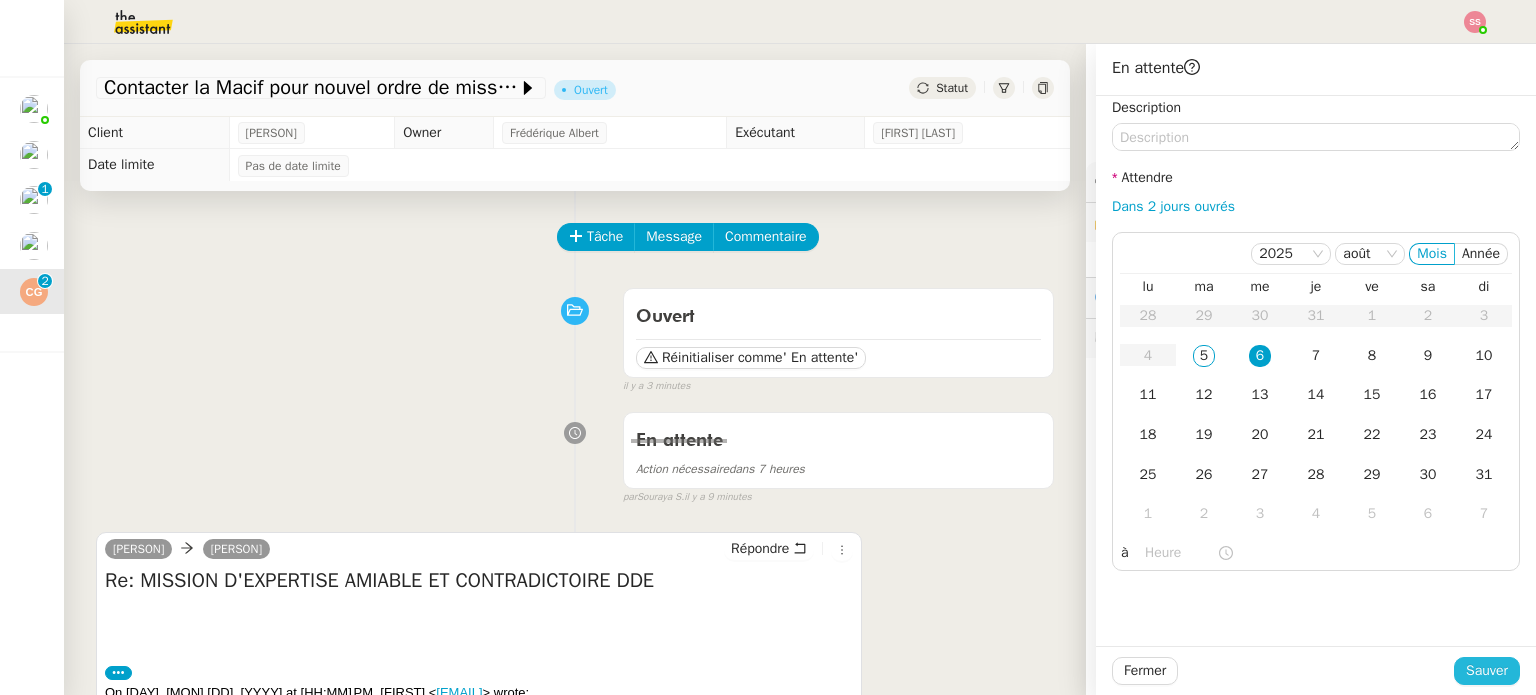 click on "Sauver" 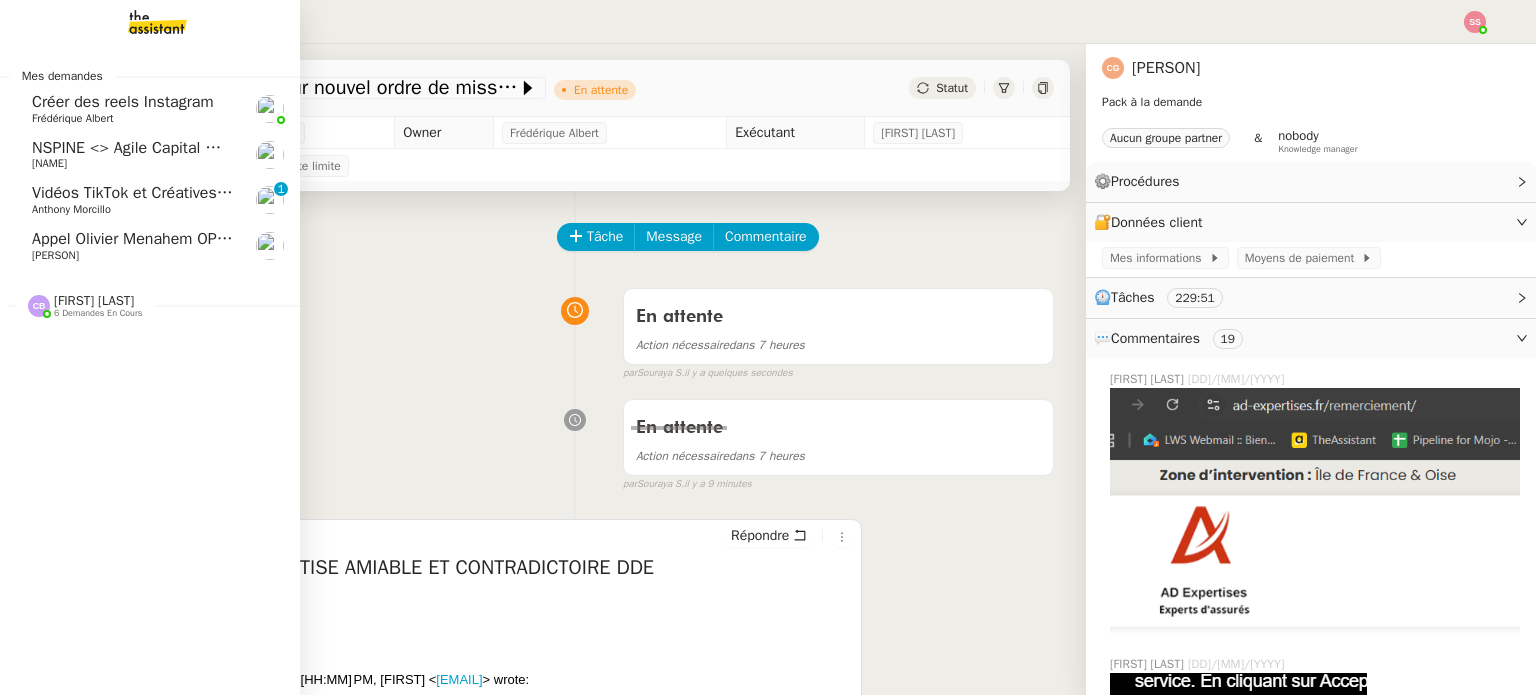 click on "Appel Olivier Menahem OPP7264 - CERFRANCE RHÔNE & LYON - FORMATION OPCO" 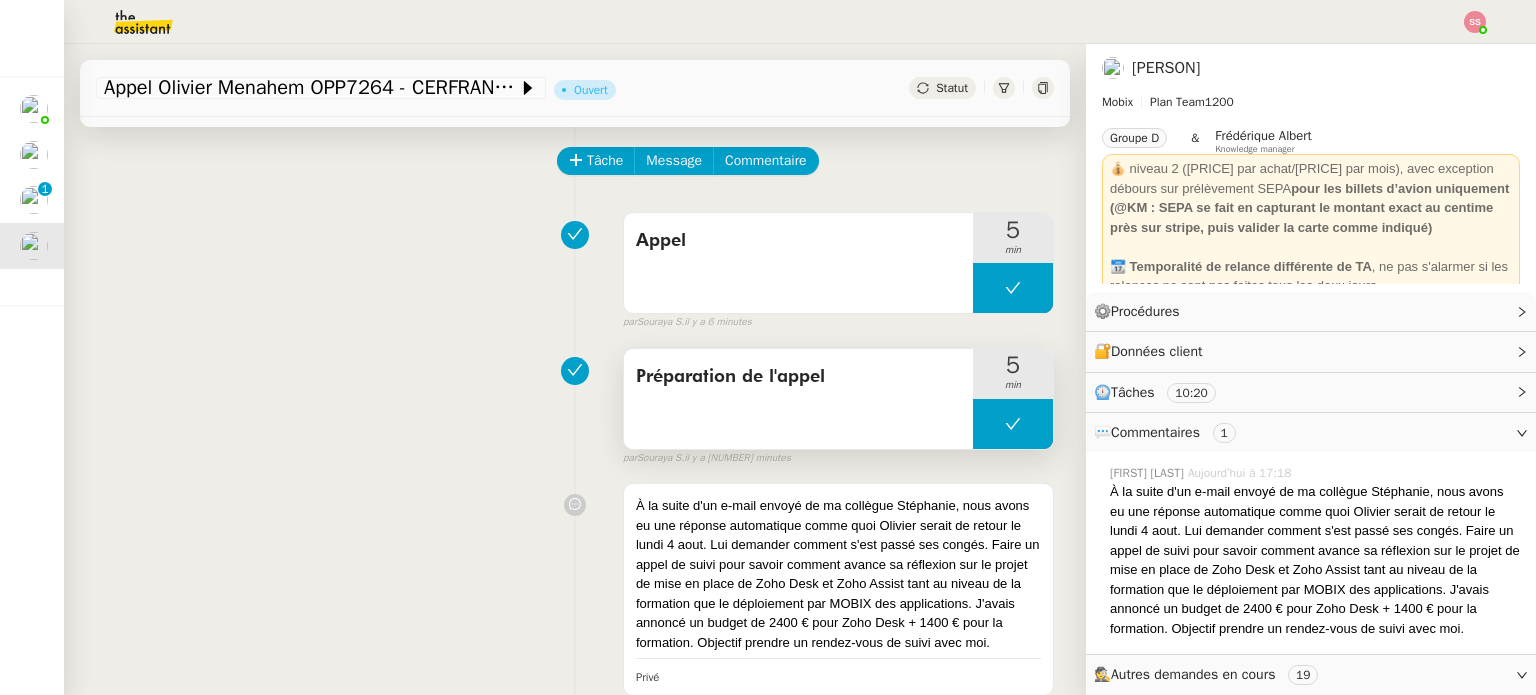 scroll, scrollTop: 200, scrollLeft: 0, axis: vertical 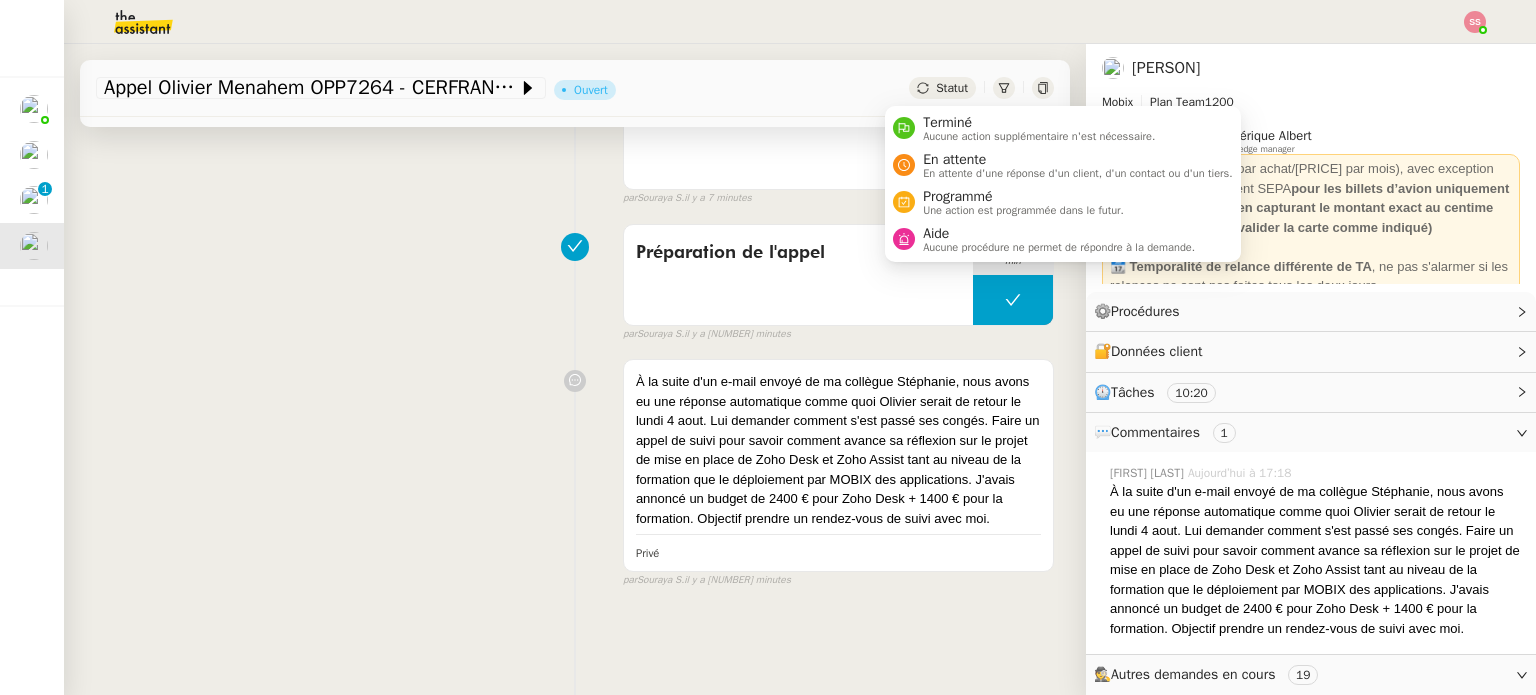 click on "Statut" 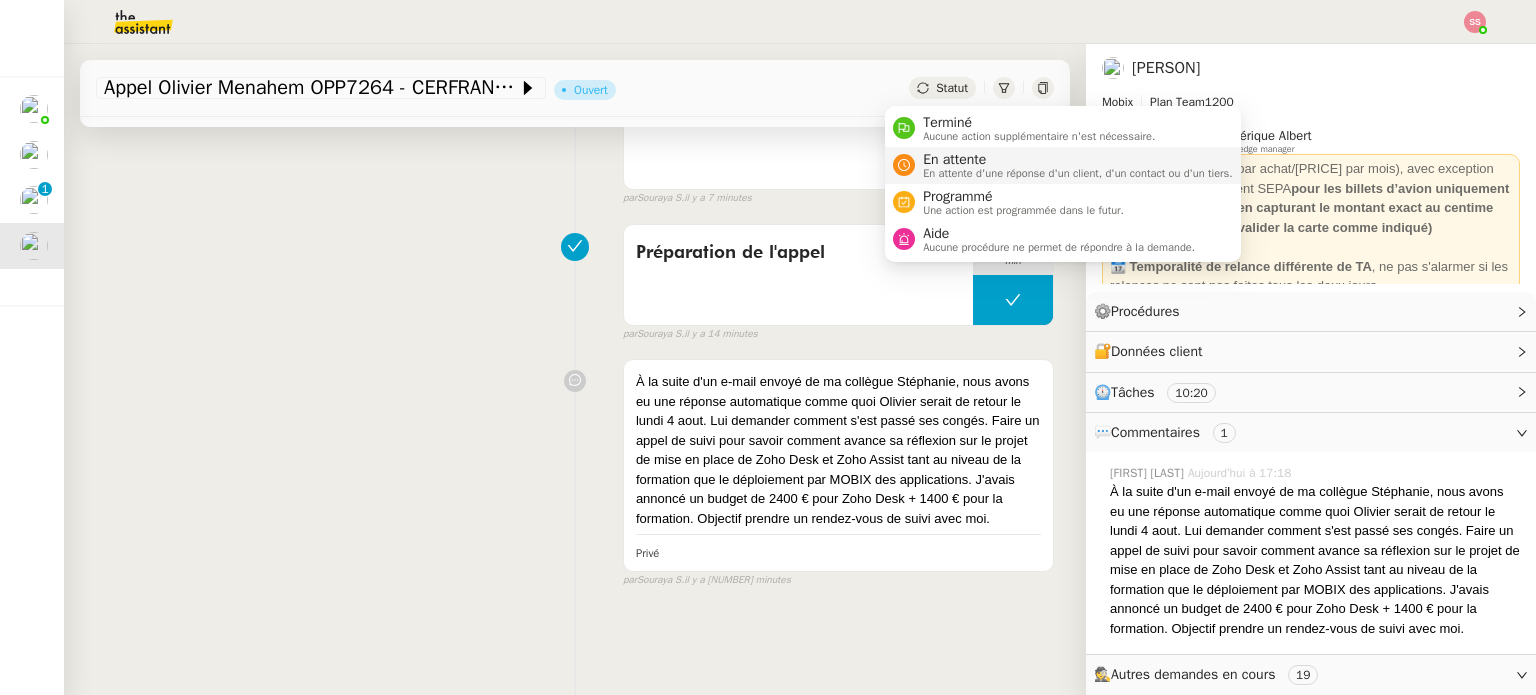 click on "En attente" at bounding box center [1078, 160] 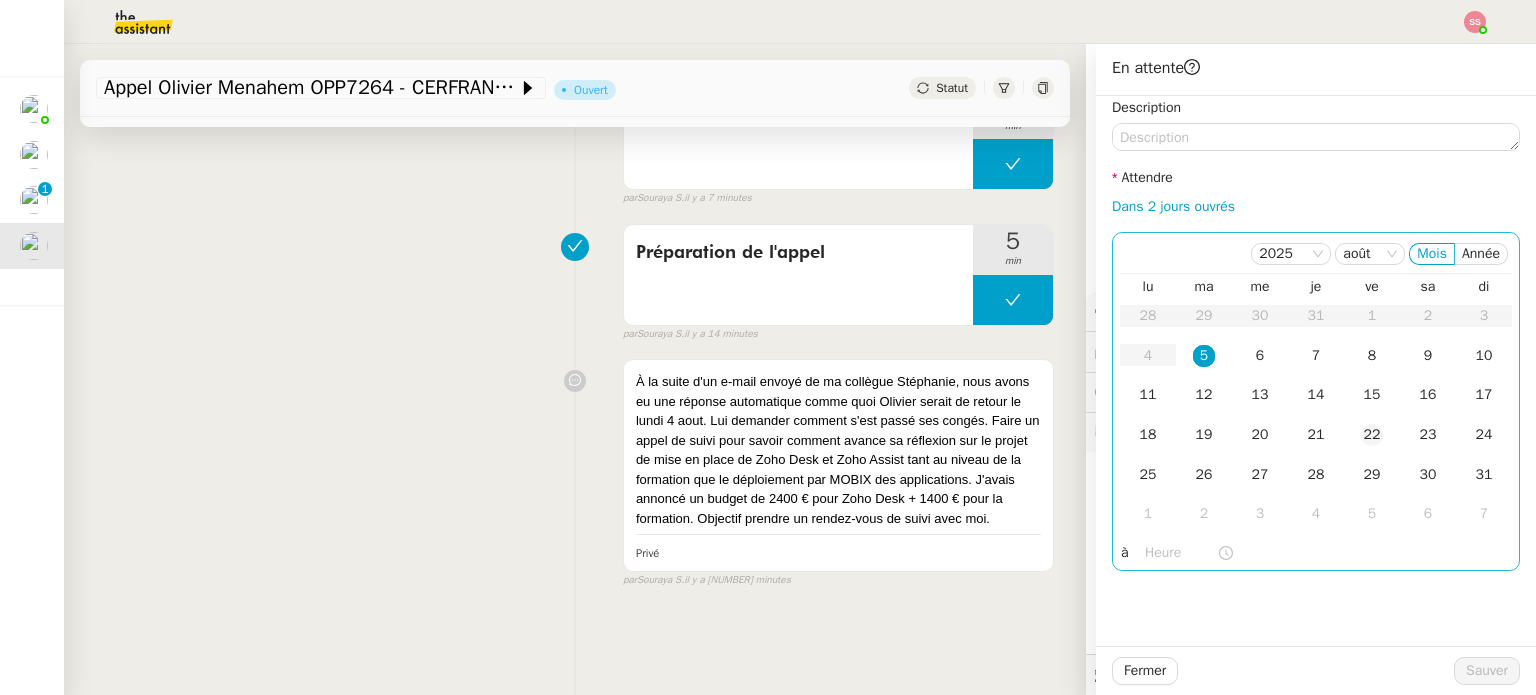 click on "22" 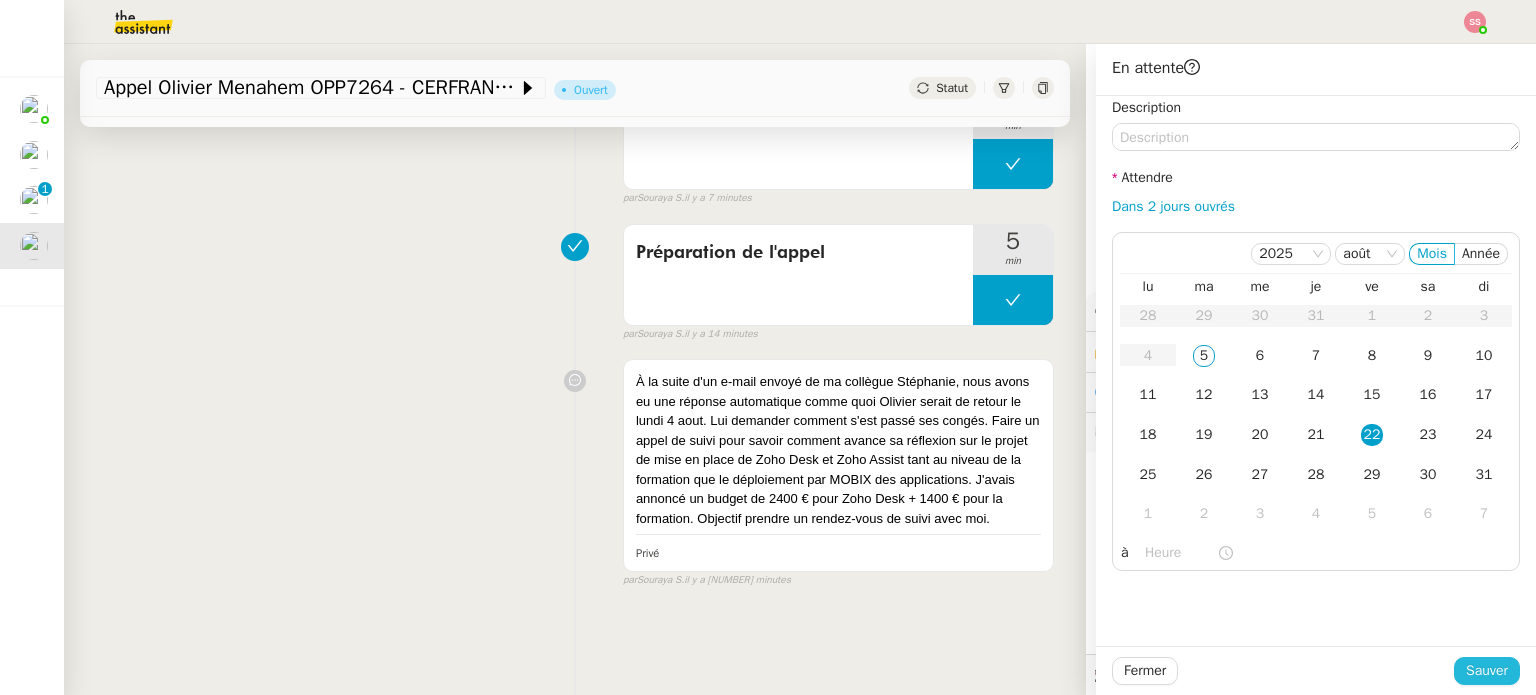 click on "Sauver" 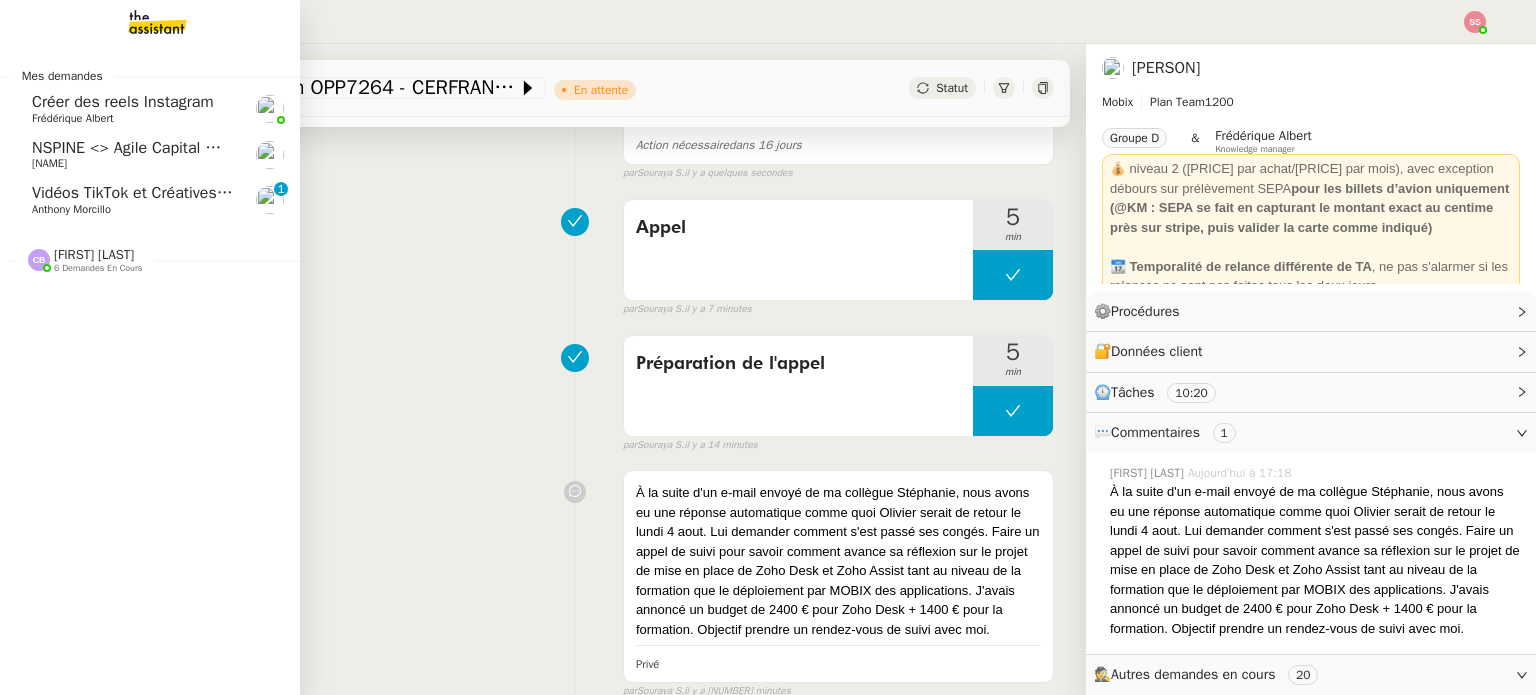 click on "Vidéos TikTok et Créatives META  - août 2025" 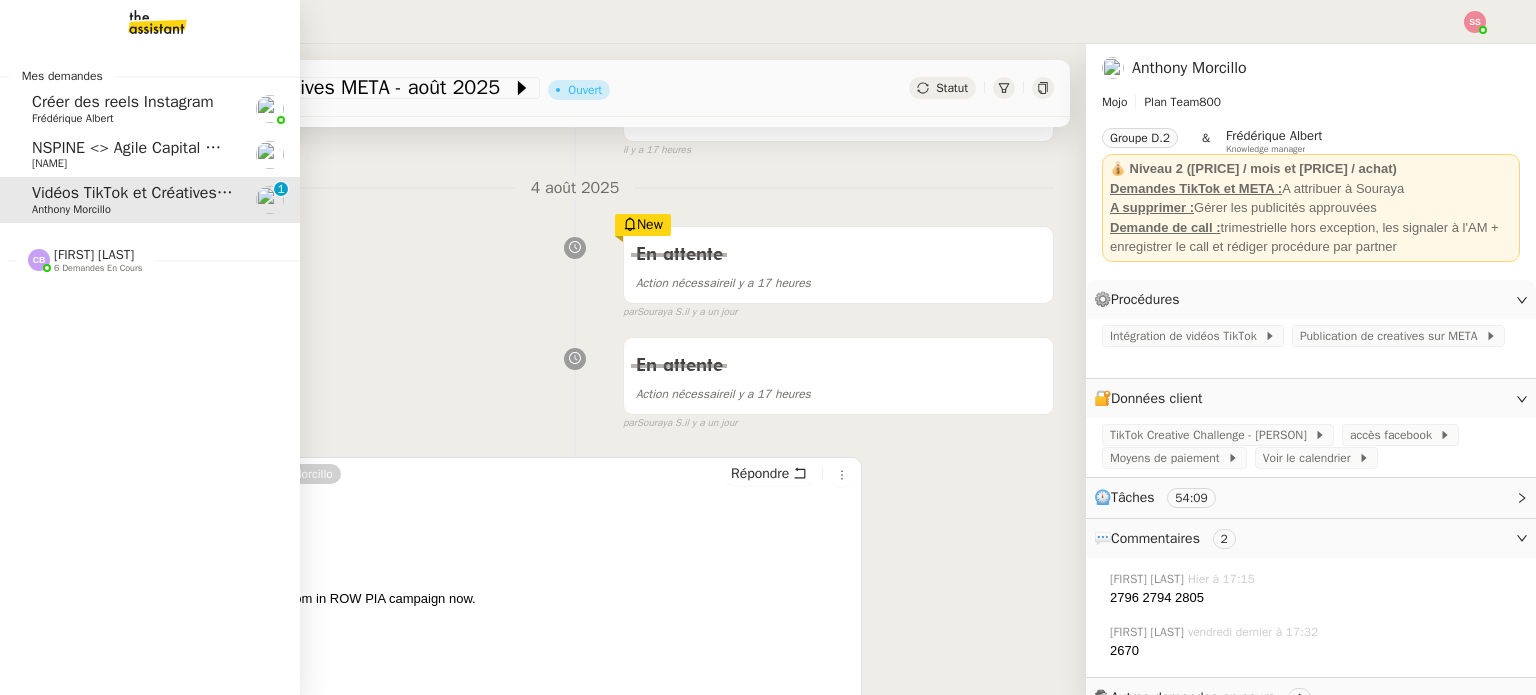 click on "Michael Khayat" 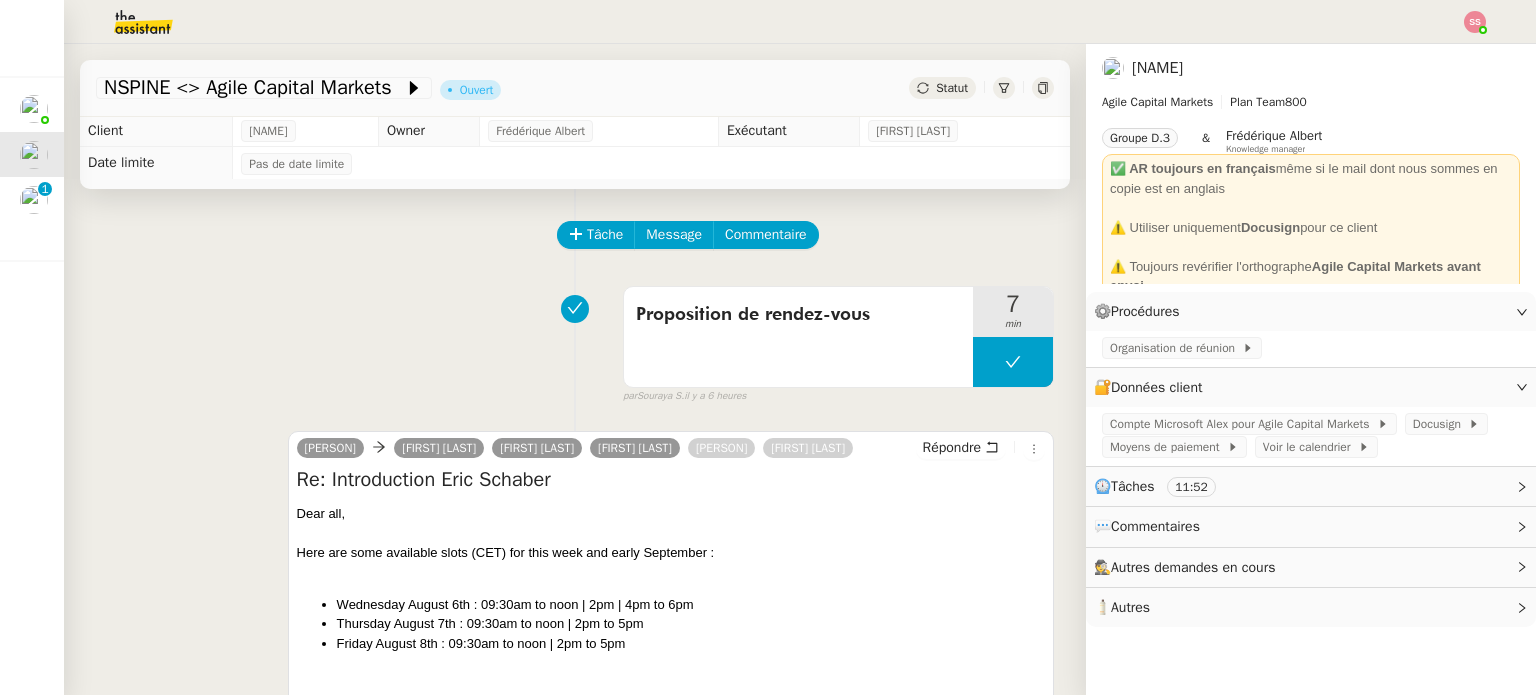 scroll, scrollTop: 0, scrollLeft: 0, axis: both 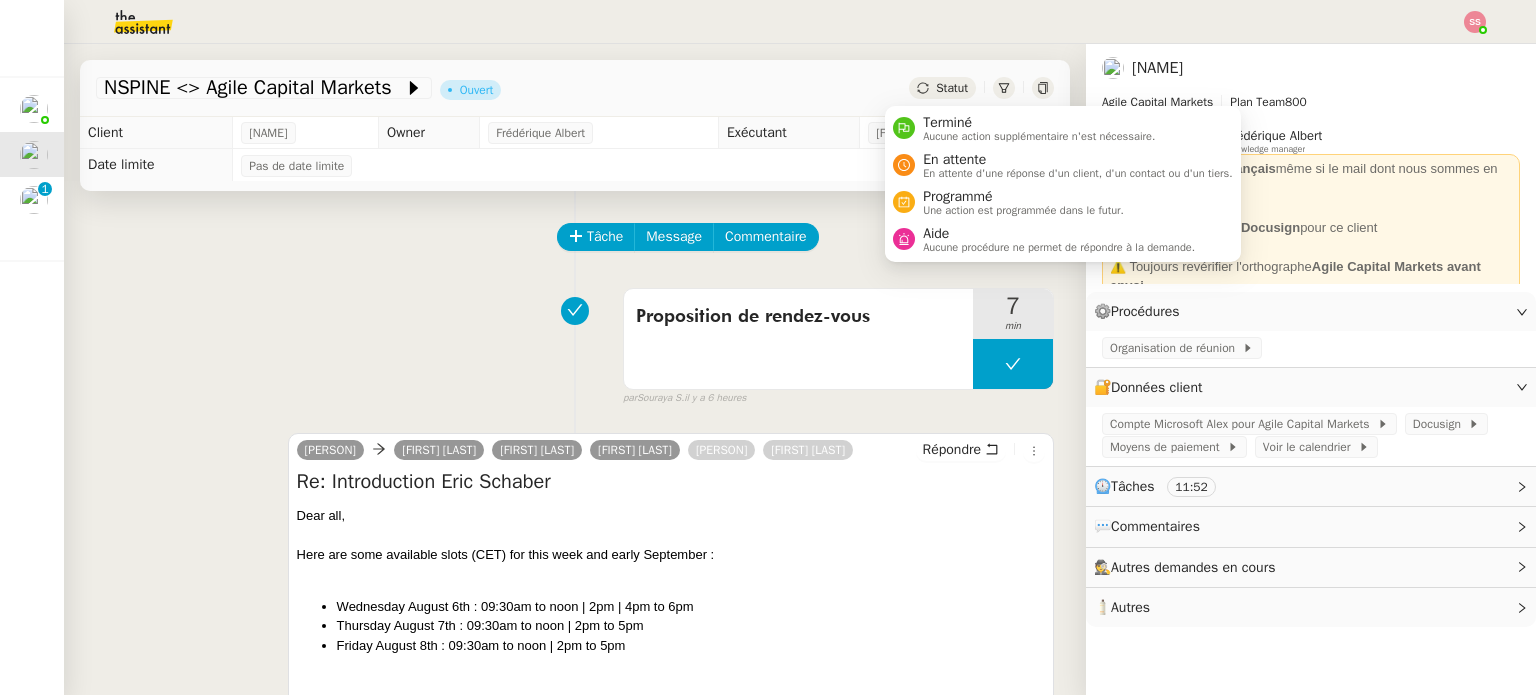 click on "Statut" 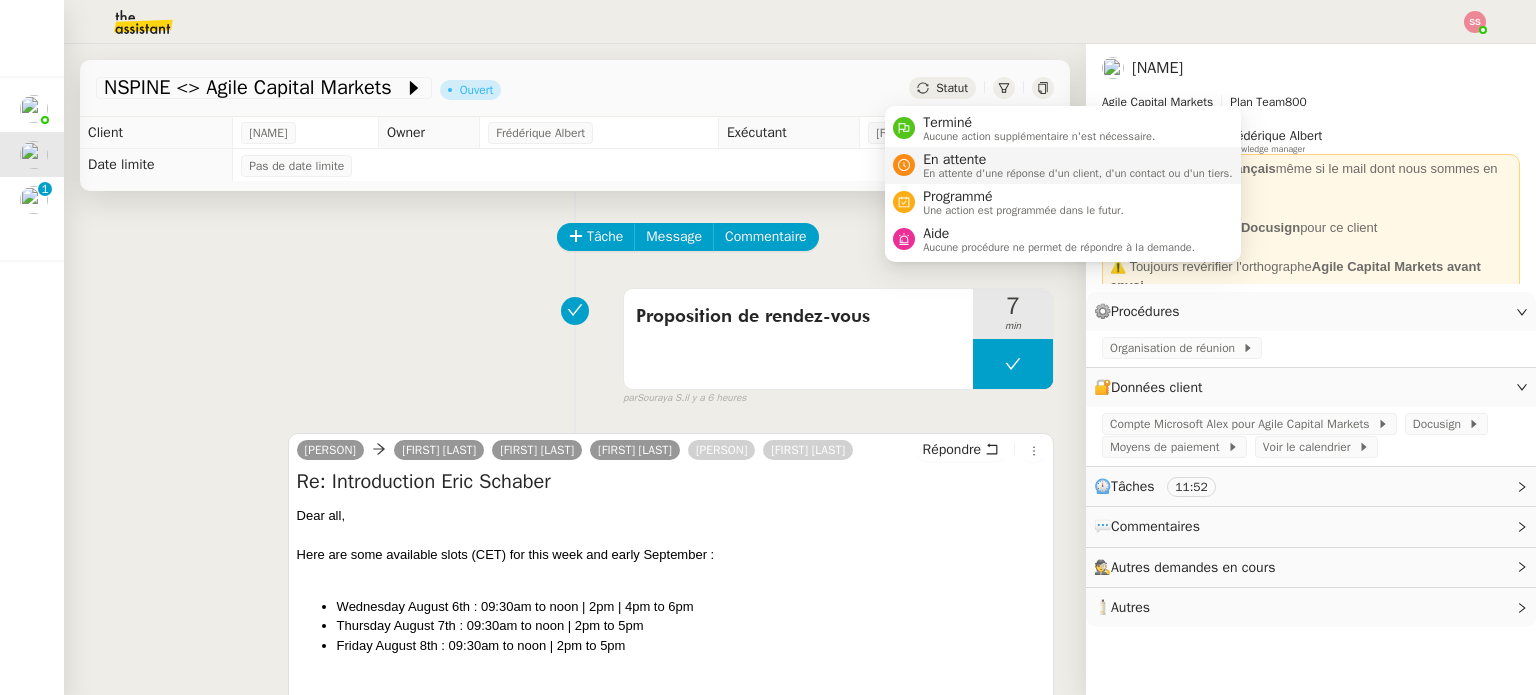 click on "En attente" at bounding box center [1078, 160] 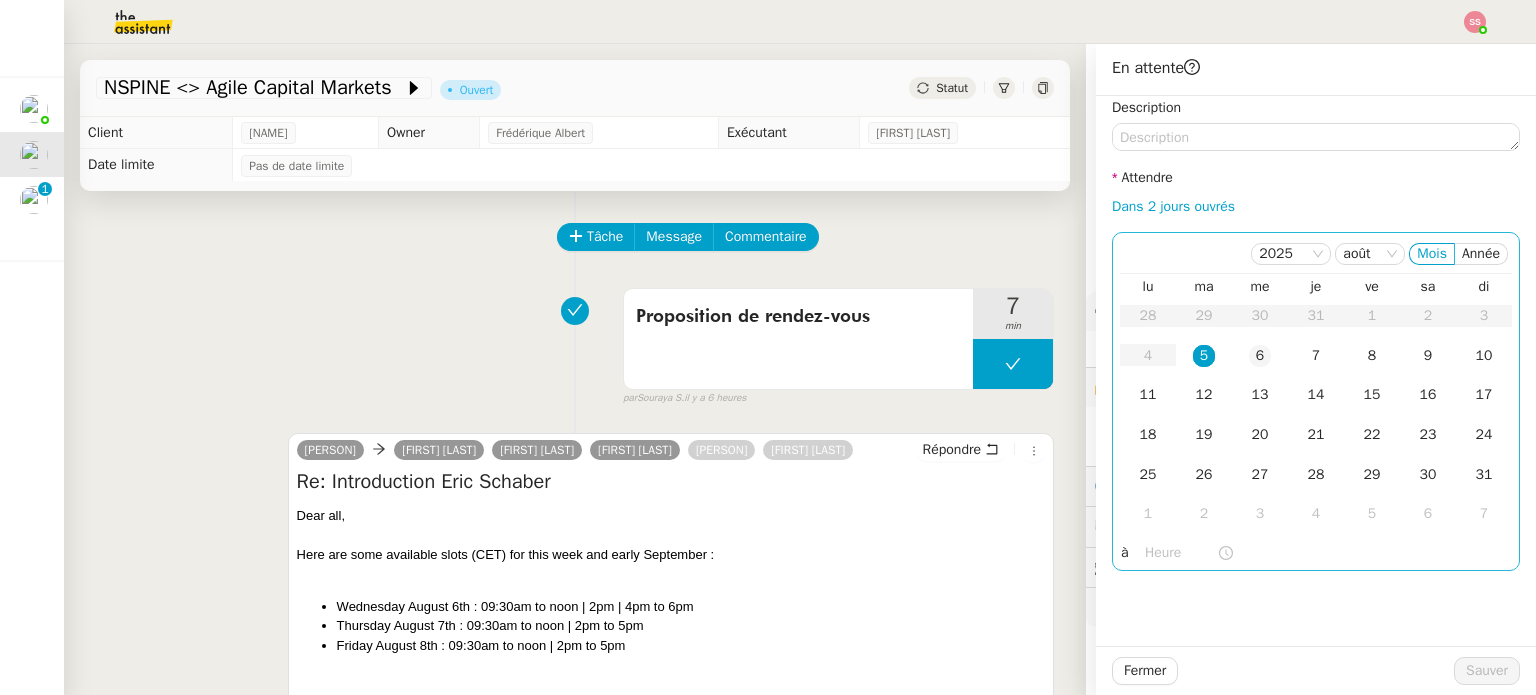 click on "6" 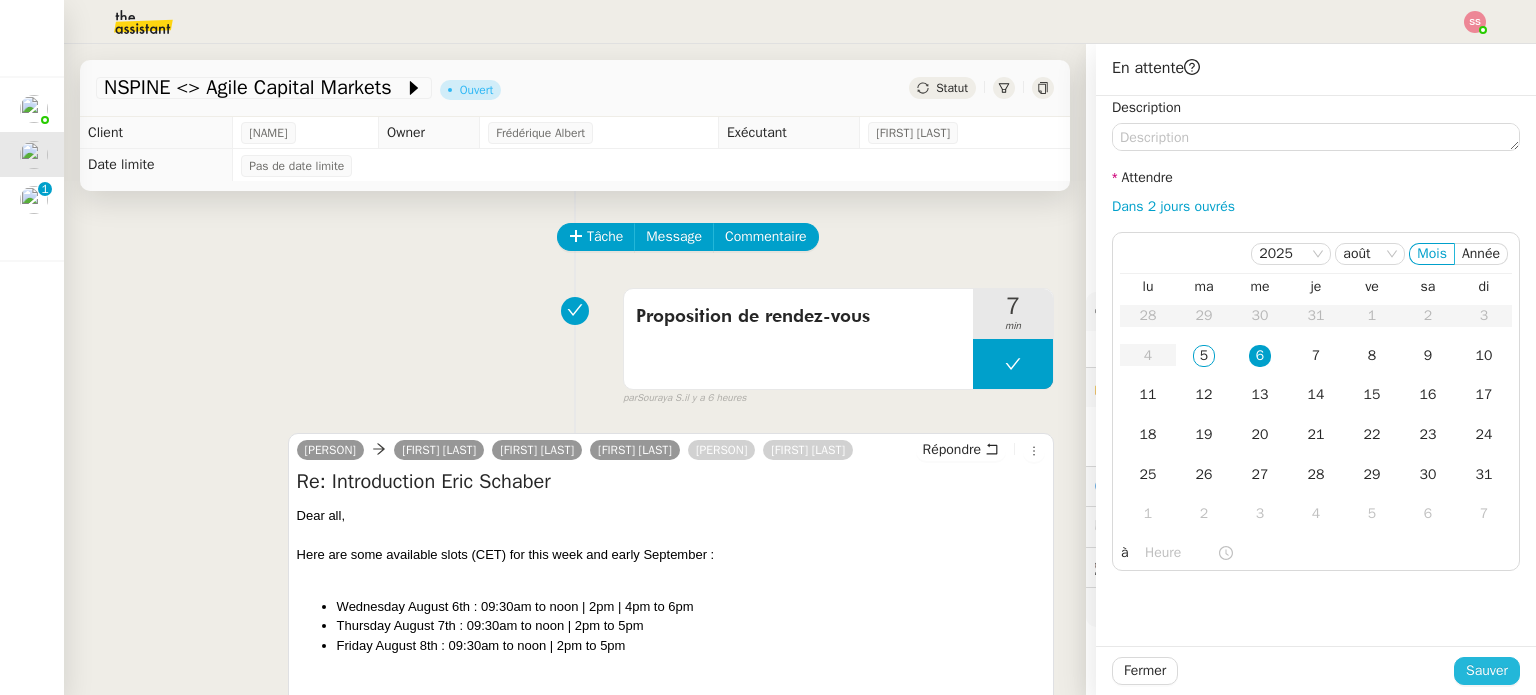 click on "Sauver" 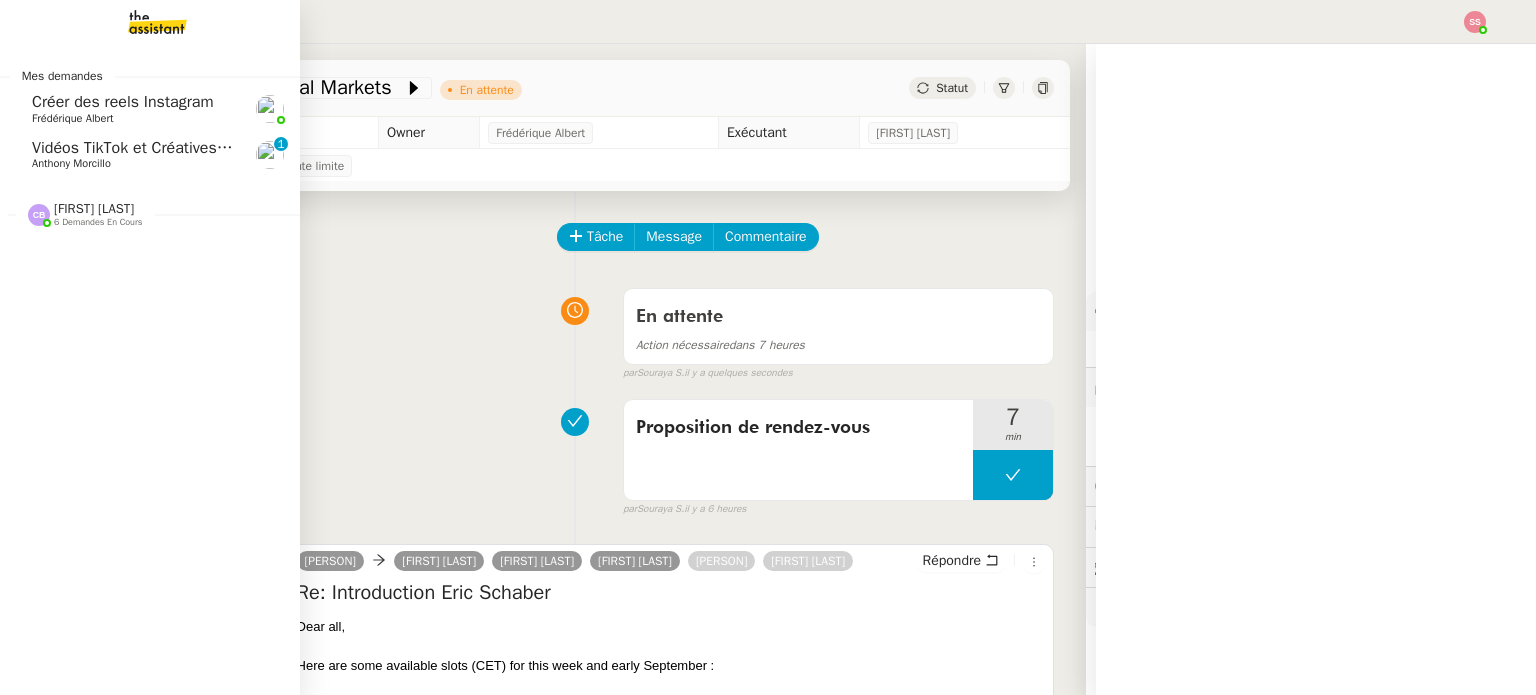 drag, startPoint x: 88, startPoint y: 155, endPoint x: 107, endPoint y: 156, distance: 19.026299 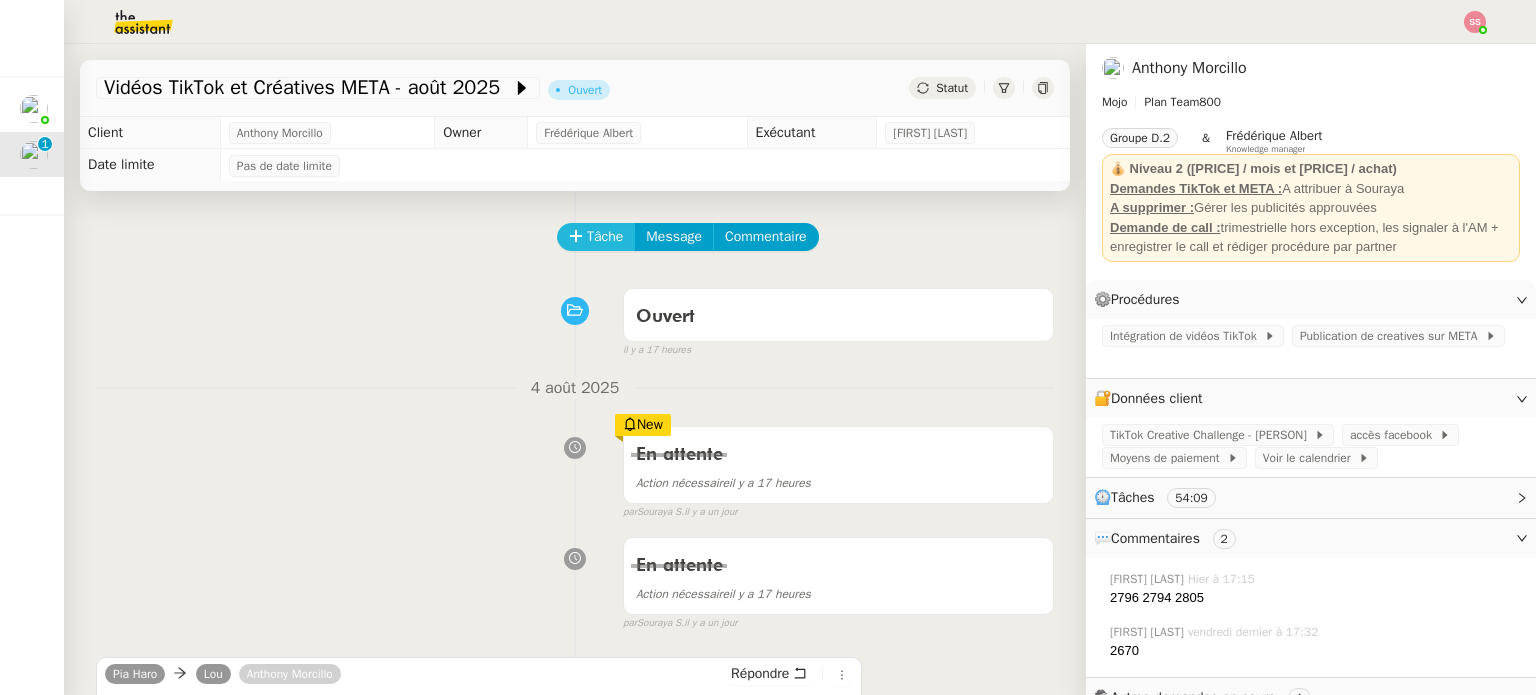 click on "Tâche" 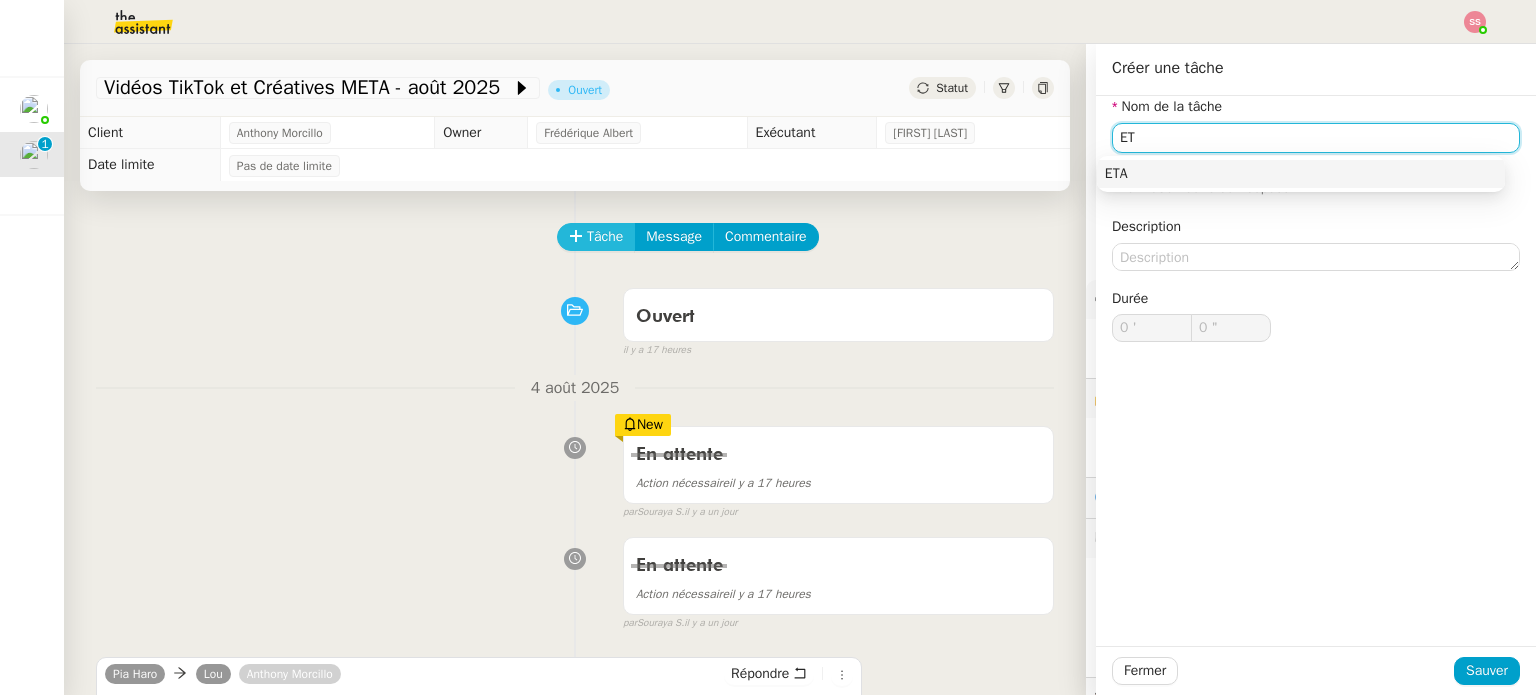 type on "E" 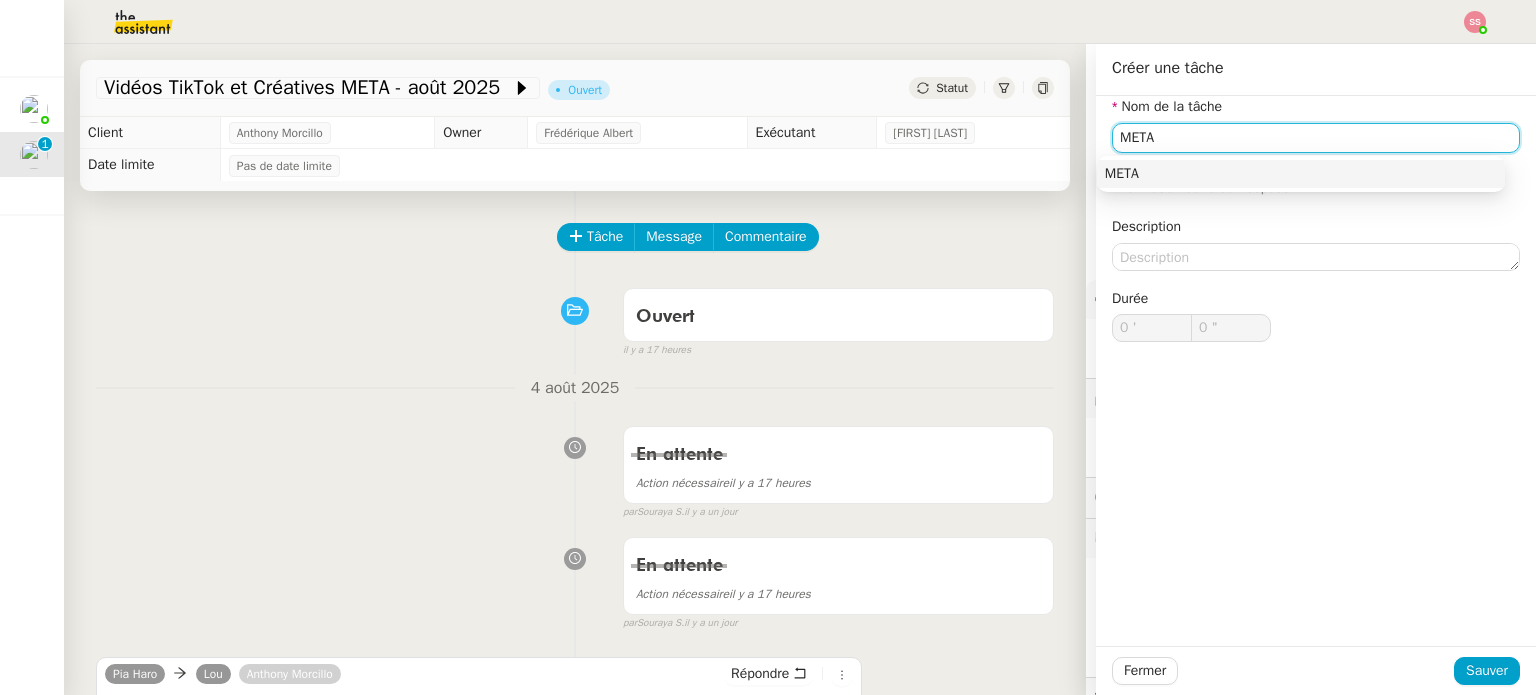 drag, startPoint x: 1103, startPoint y: 167, endPoint x: 1114, endPoint y: 175, distance: 13.601471 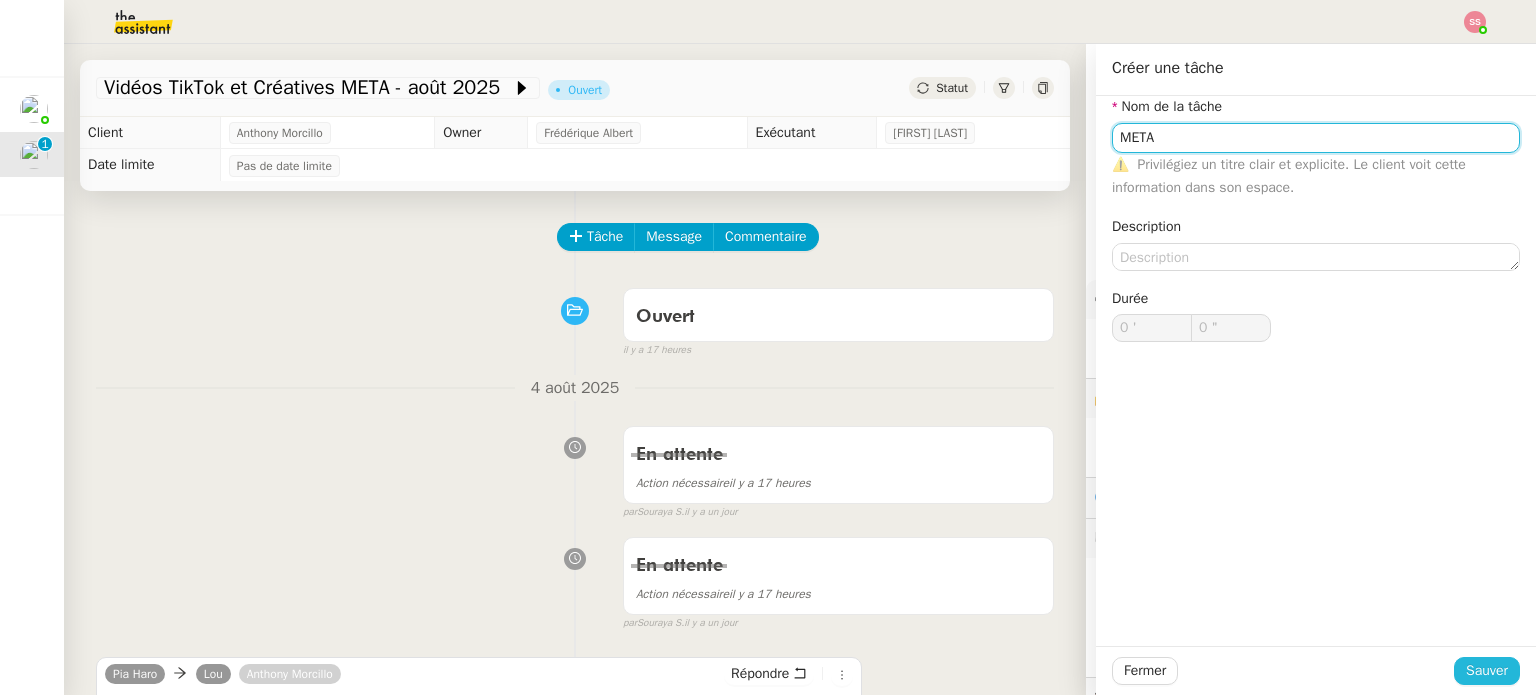 type on "META" 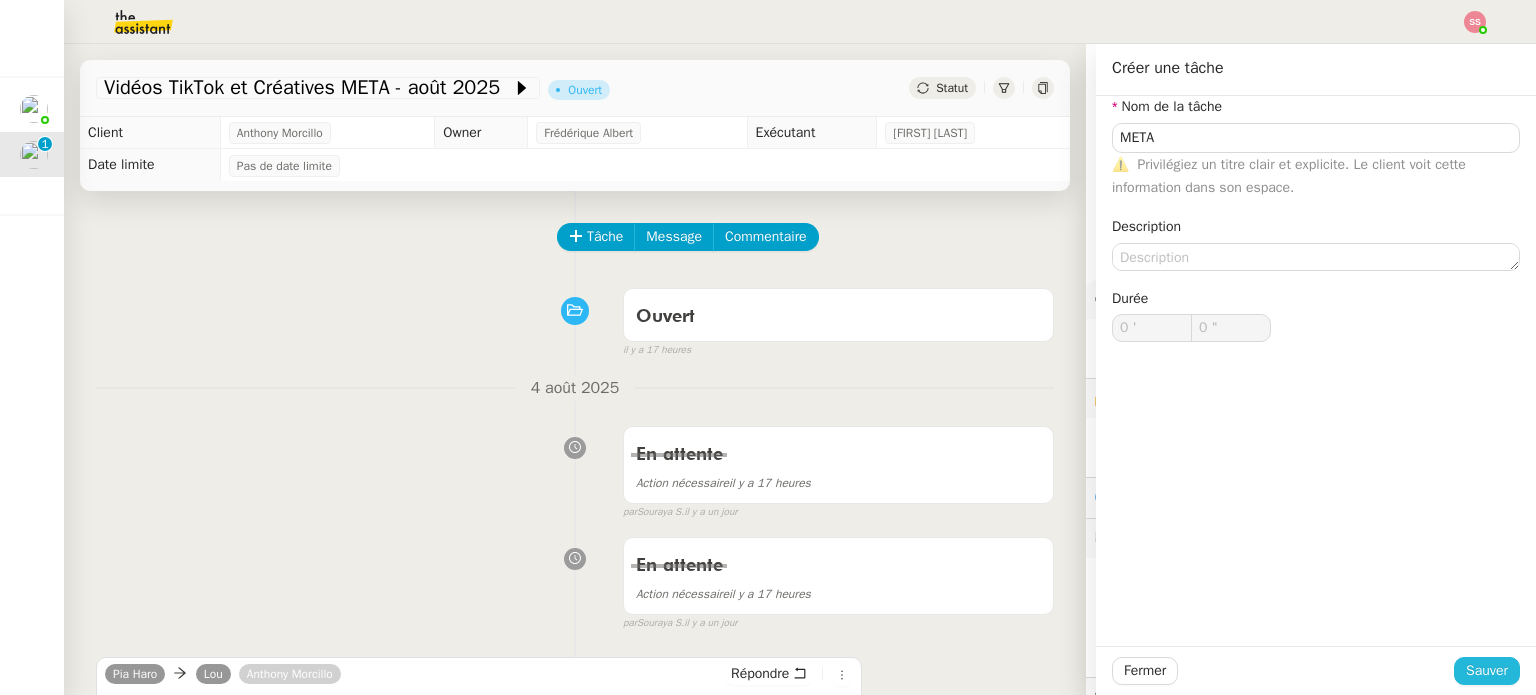 click on "Sauver" 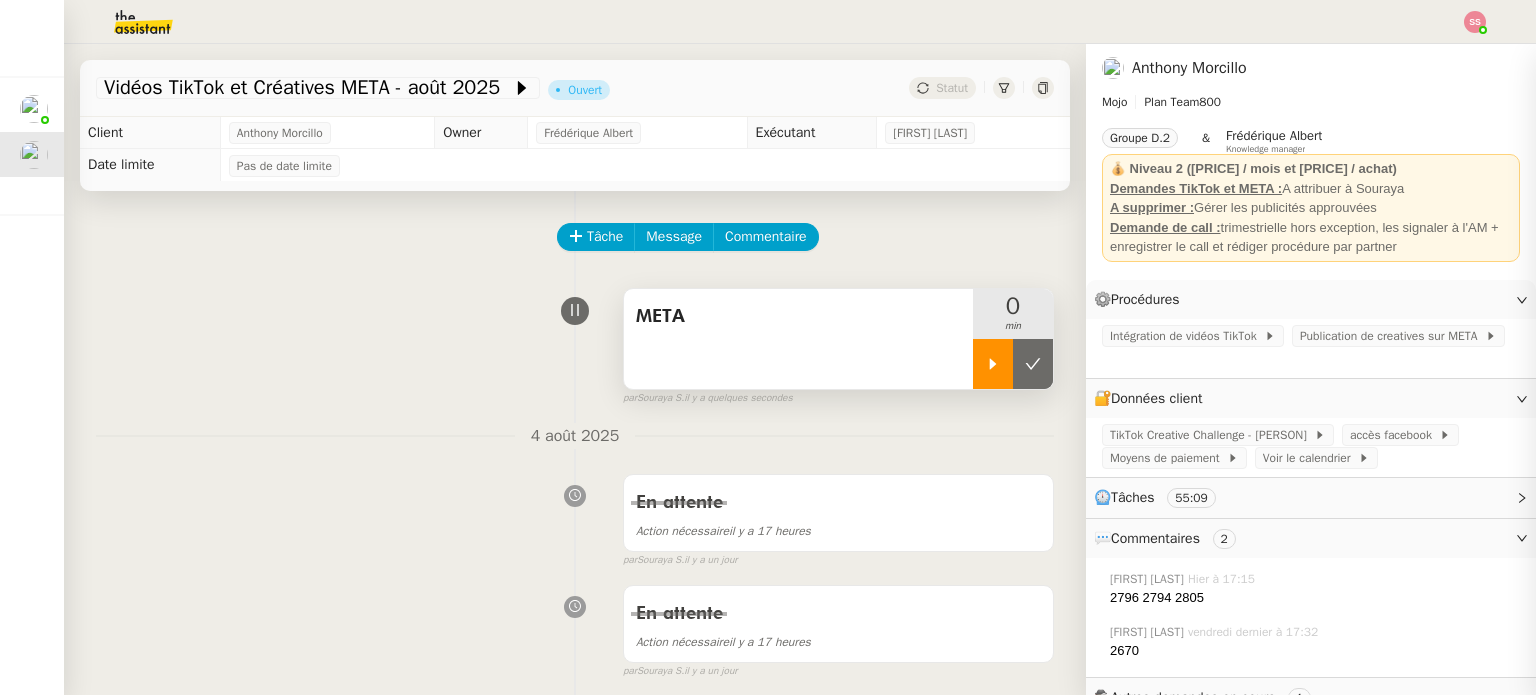 click at bounding box center [993, 364] 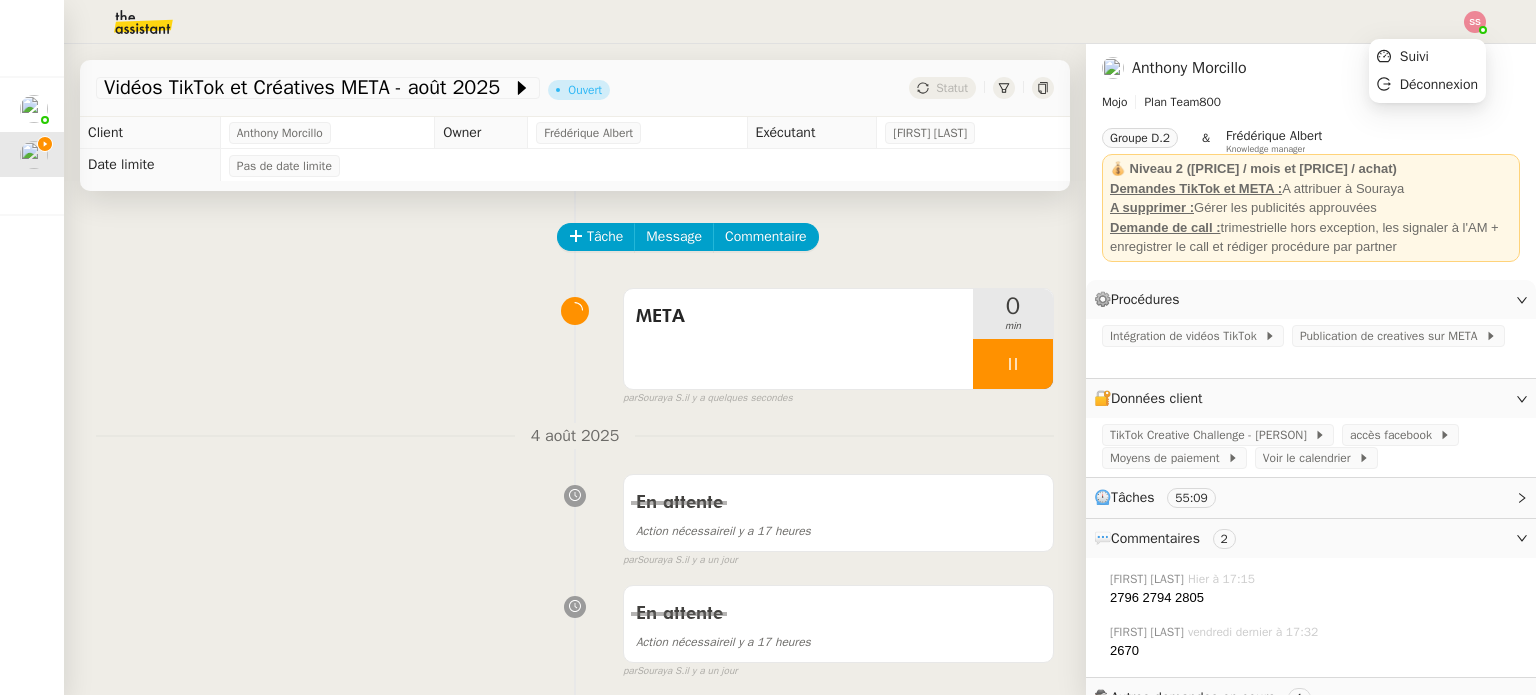 click 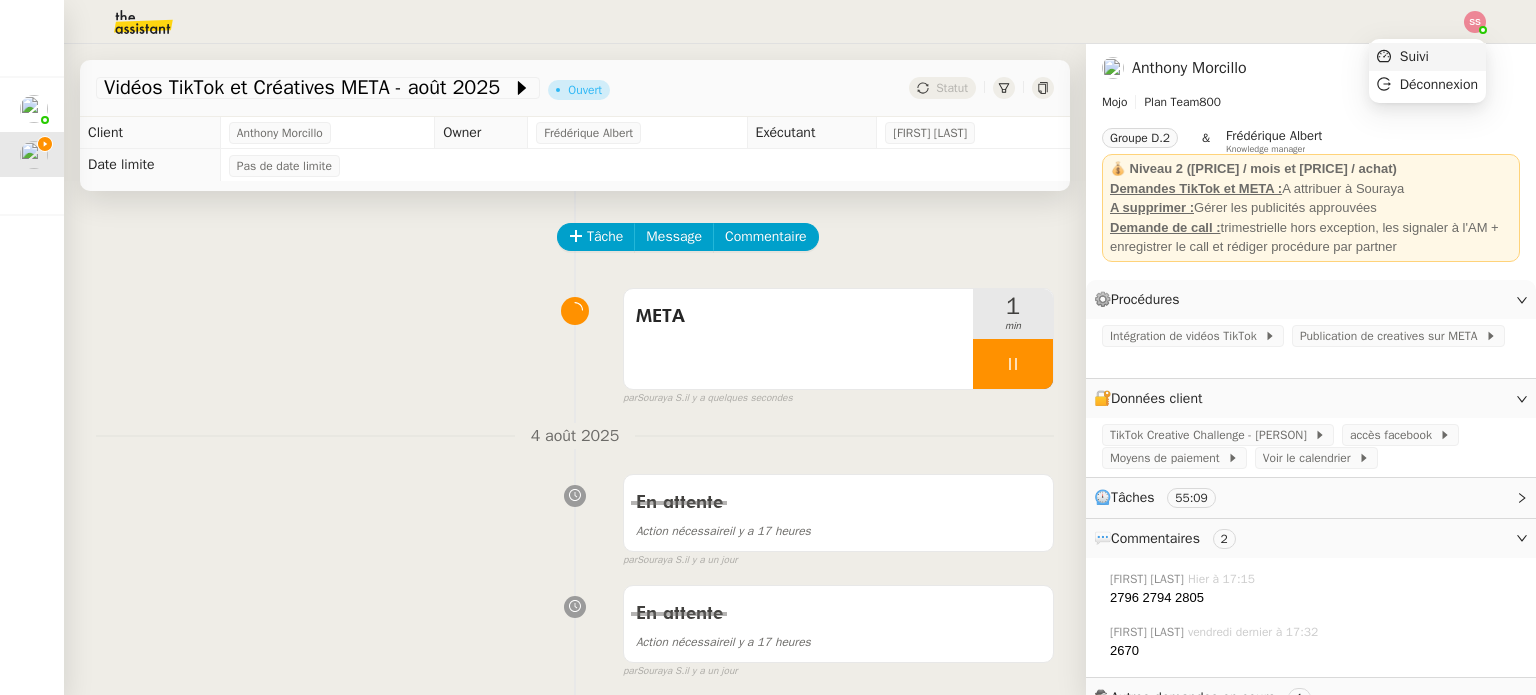 click on "Suivi    Déconnexion" at bounding box center [1427, 71] 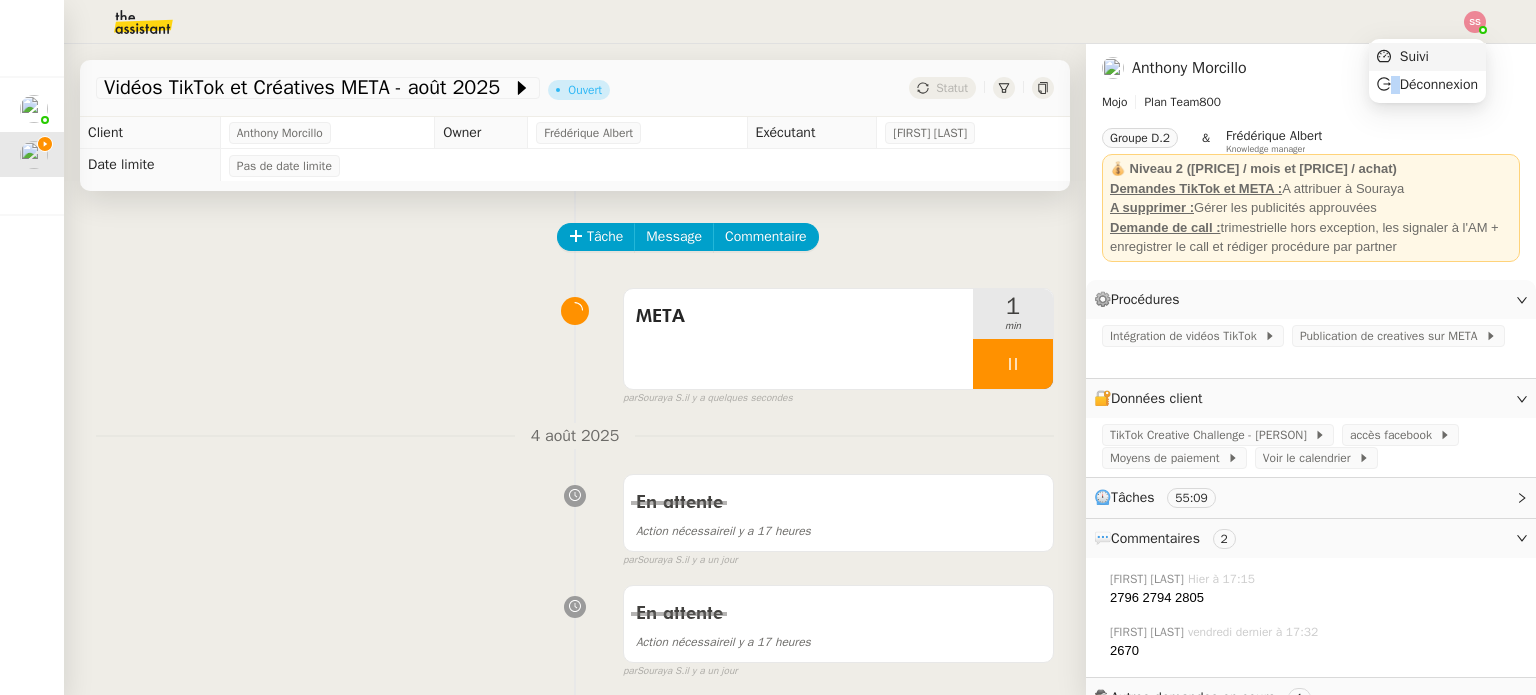 click on "Suivi" at bounding box center [1427, 57] 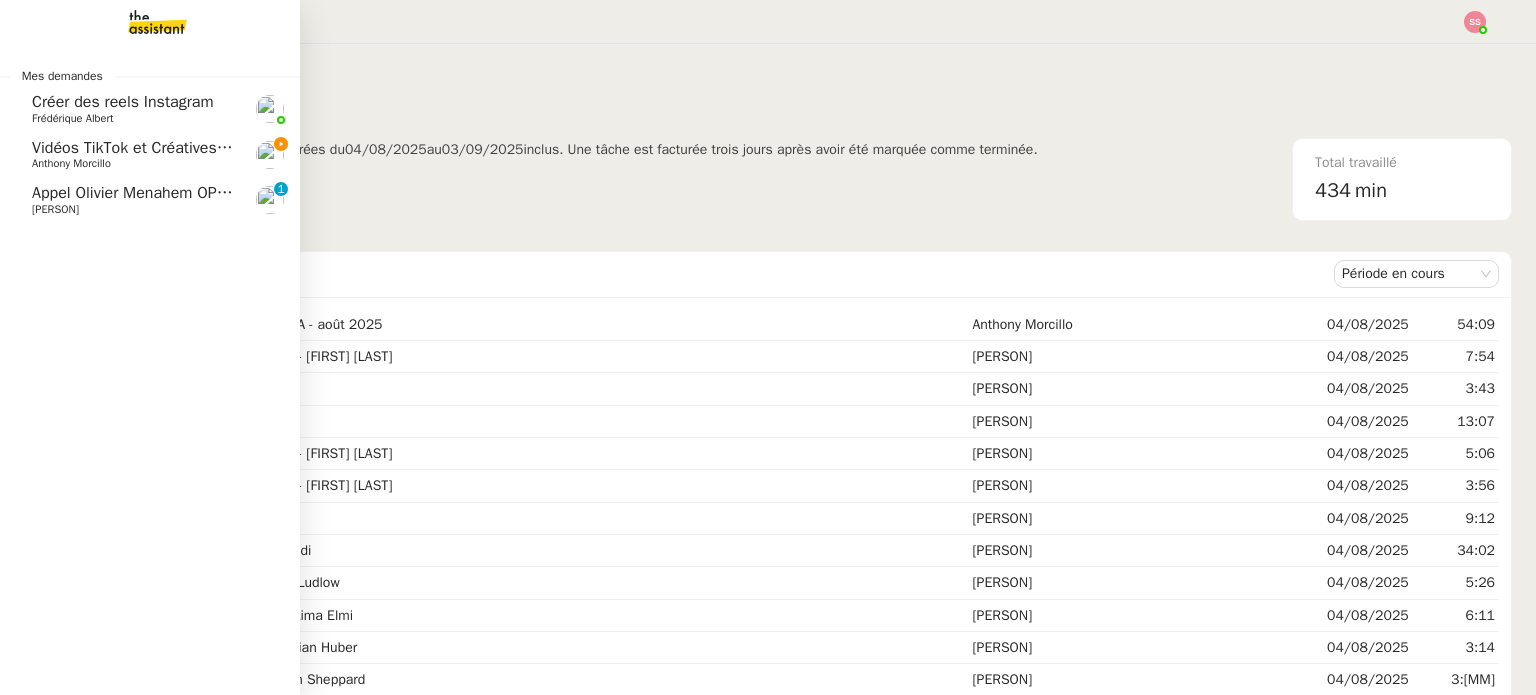 click on "Anthony Morcillo" 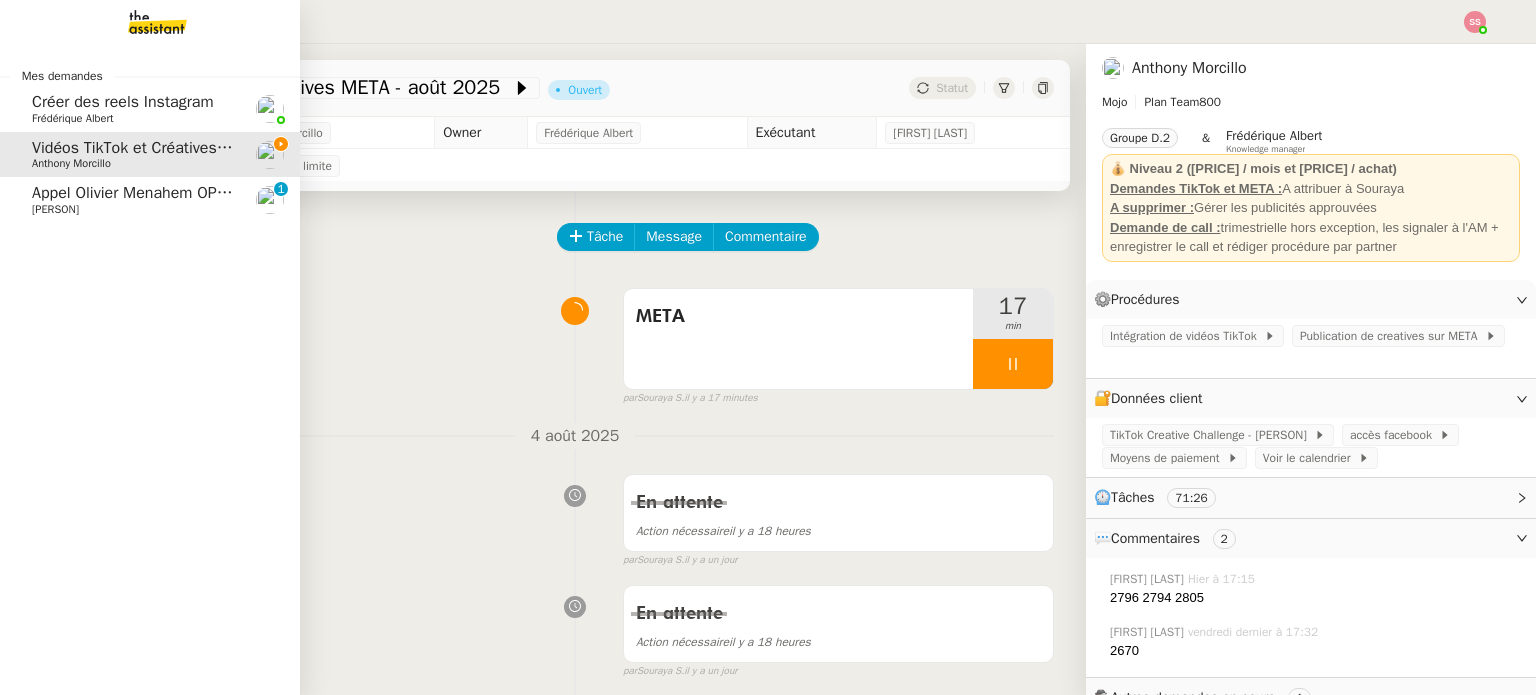 click on "[FIRST] [LAST]" 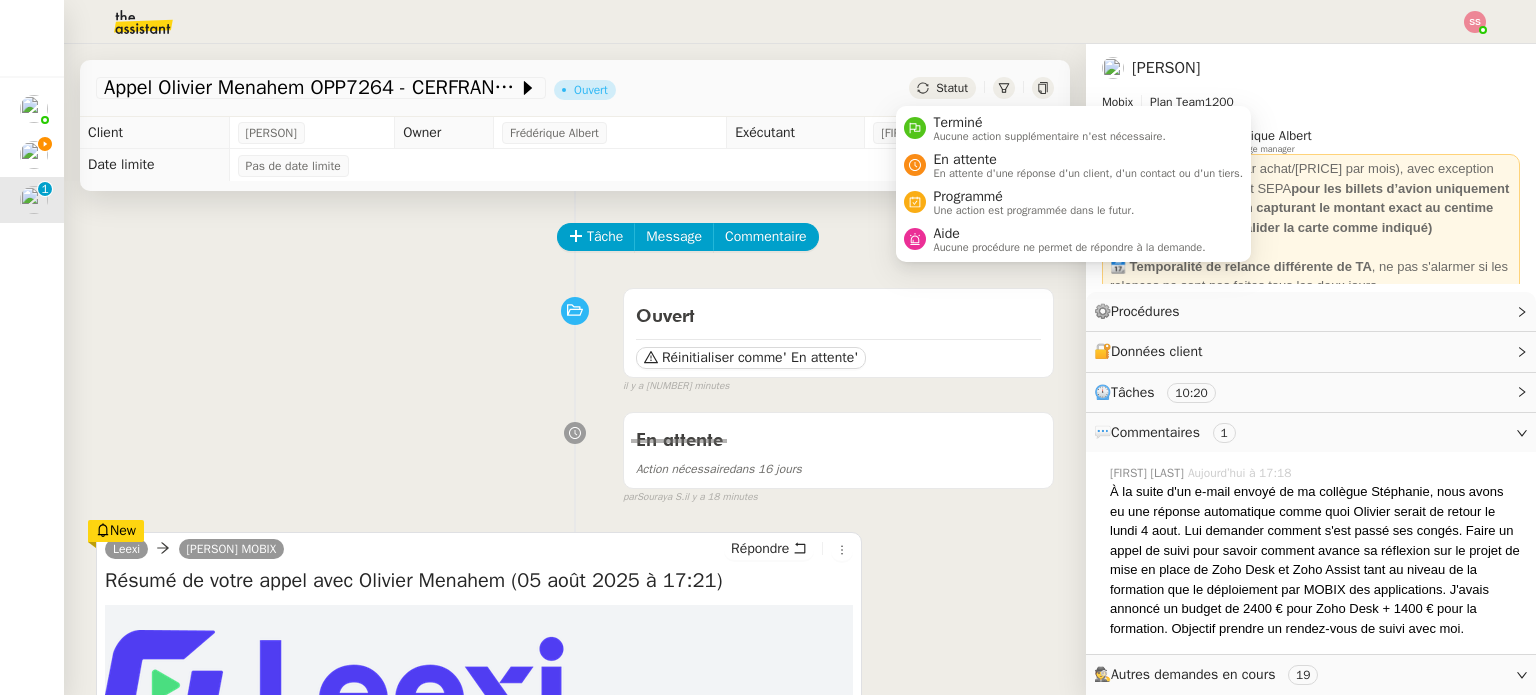 click on "Statut" 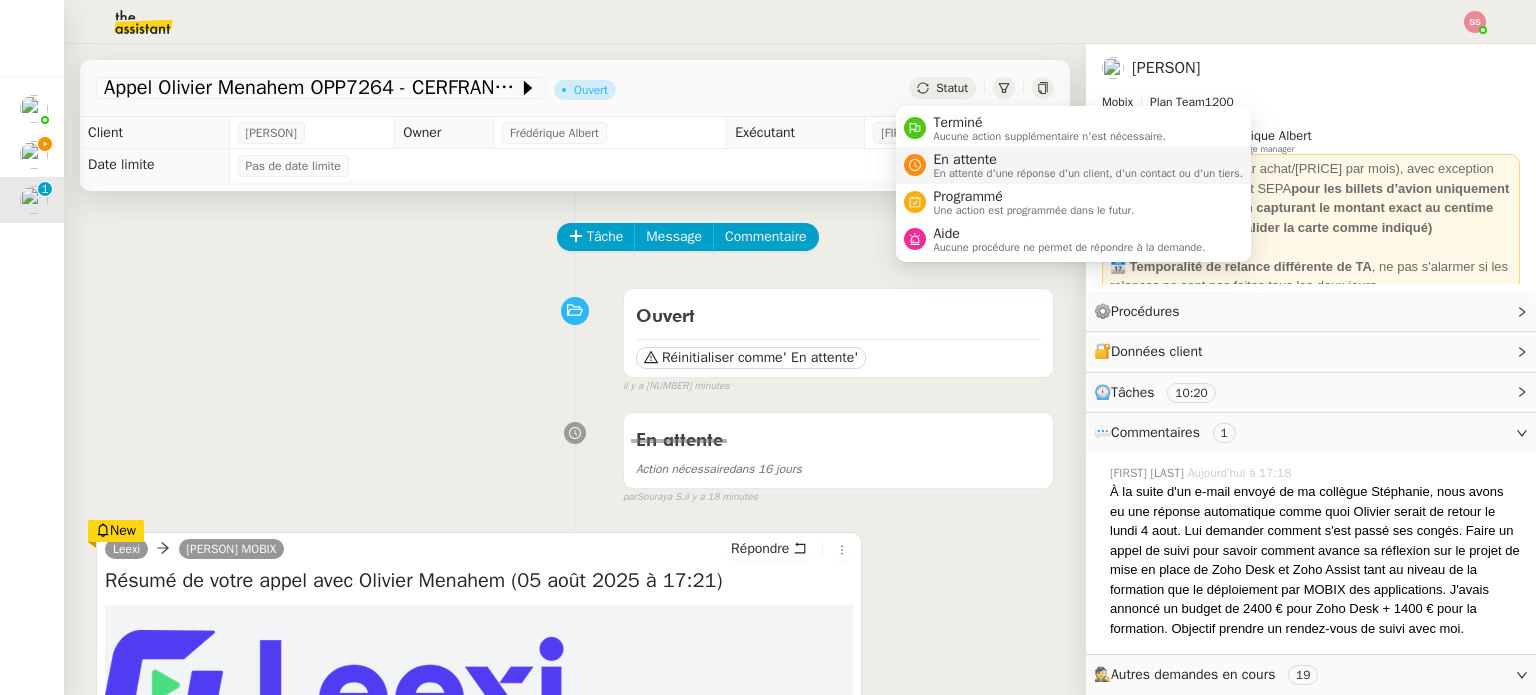 click on "En attente d'une réponse d'un client, d'un contact ou d'un tiers." at bounding box center (1089, 173) 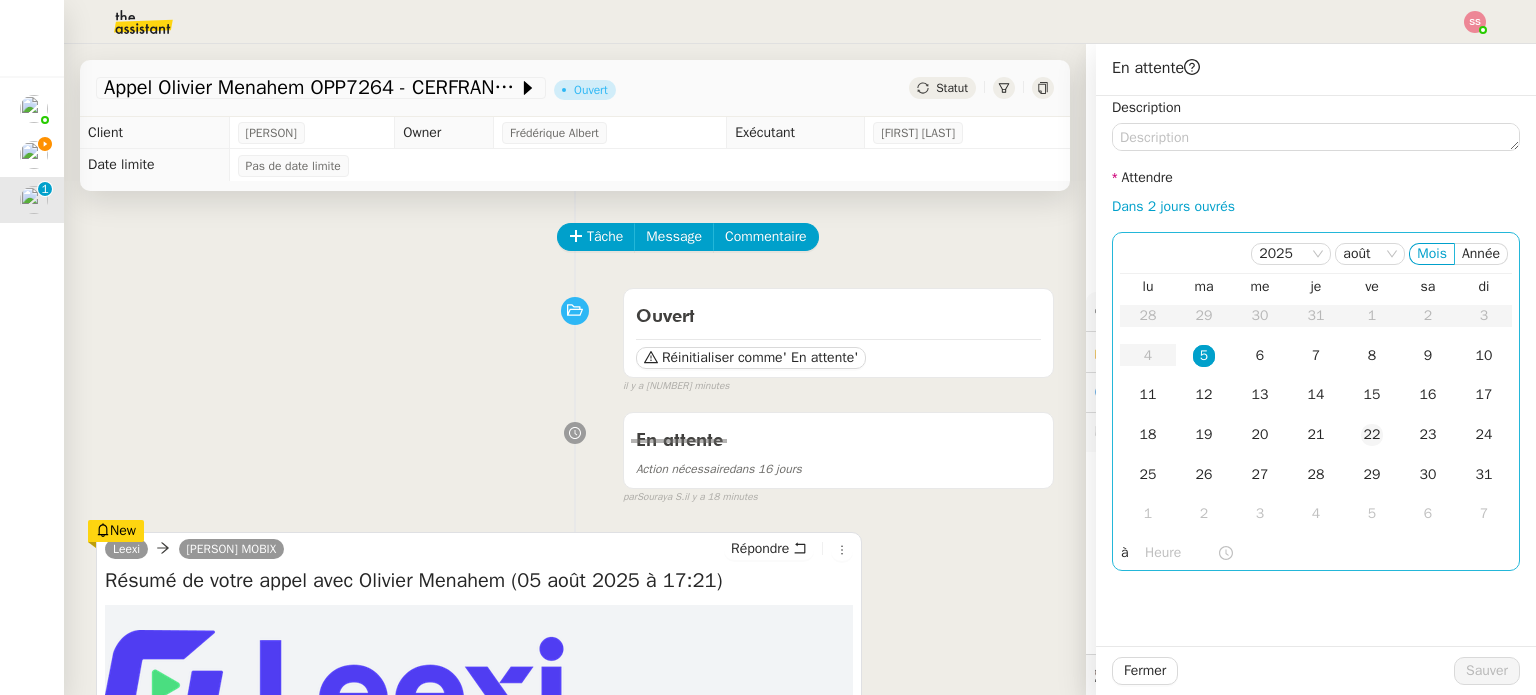 click on "22" 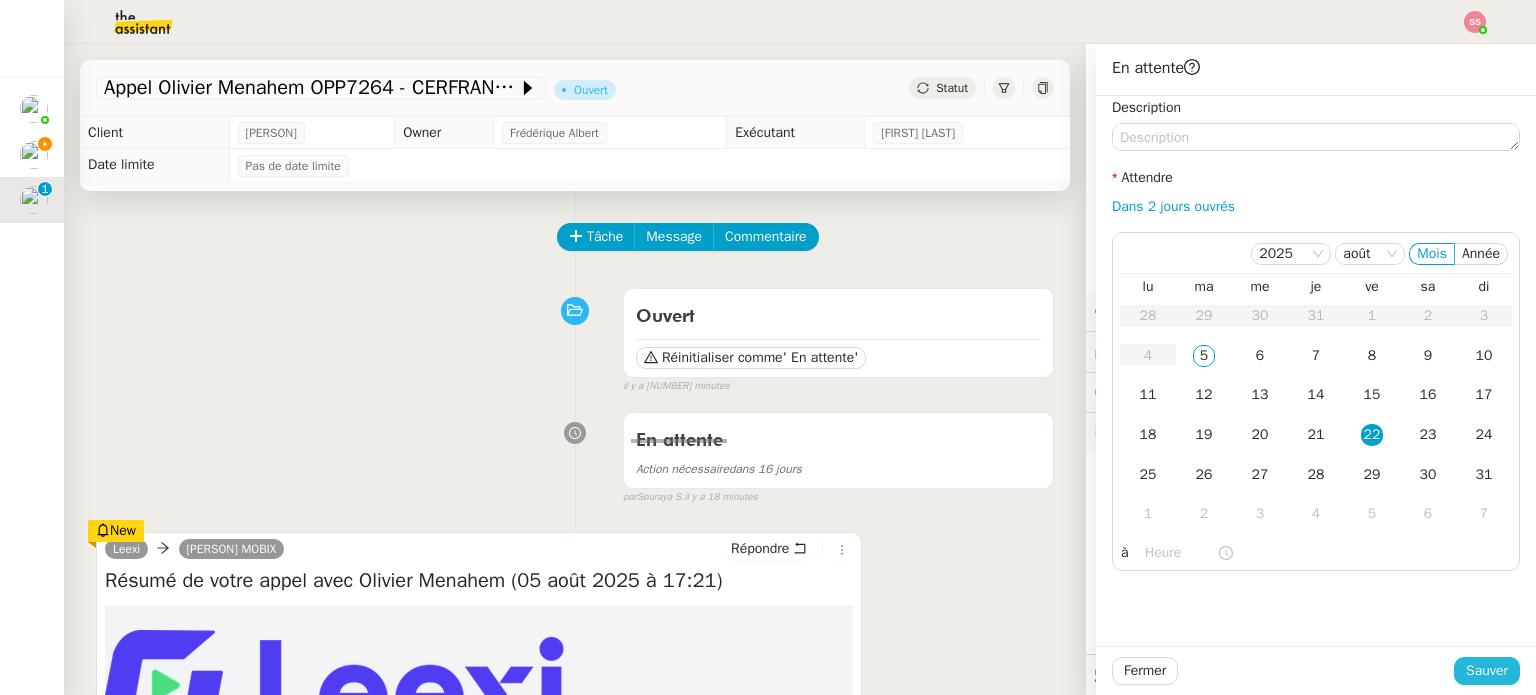 click on "Sauver" 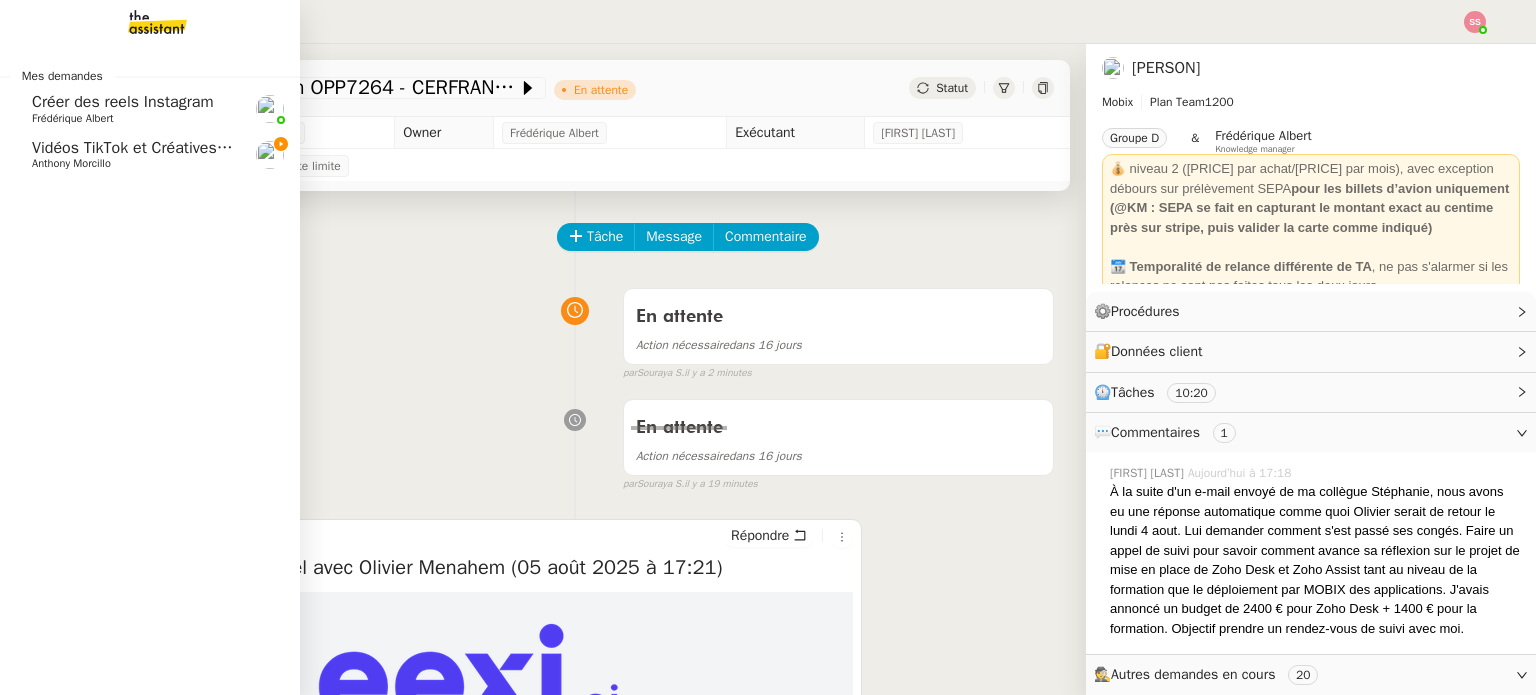 click on "Vidéos TikTok et Créatives META  - août 2025" 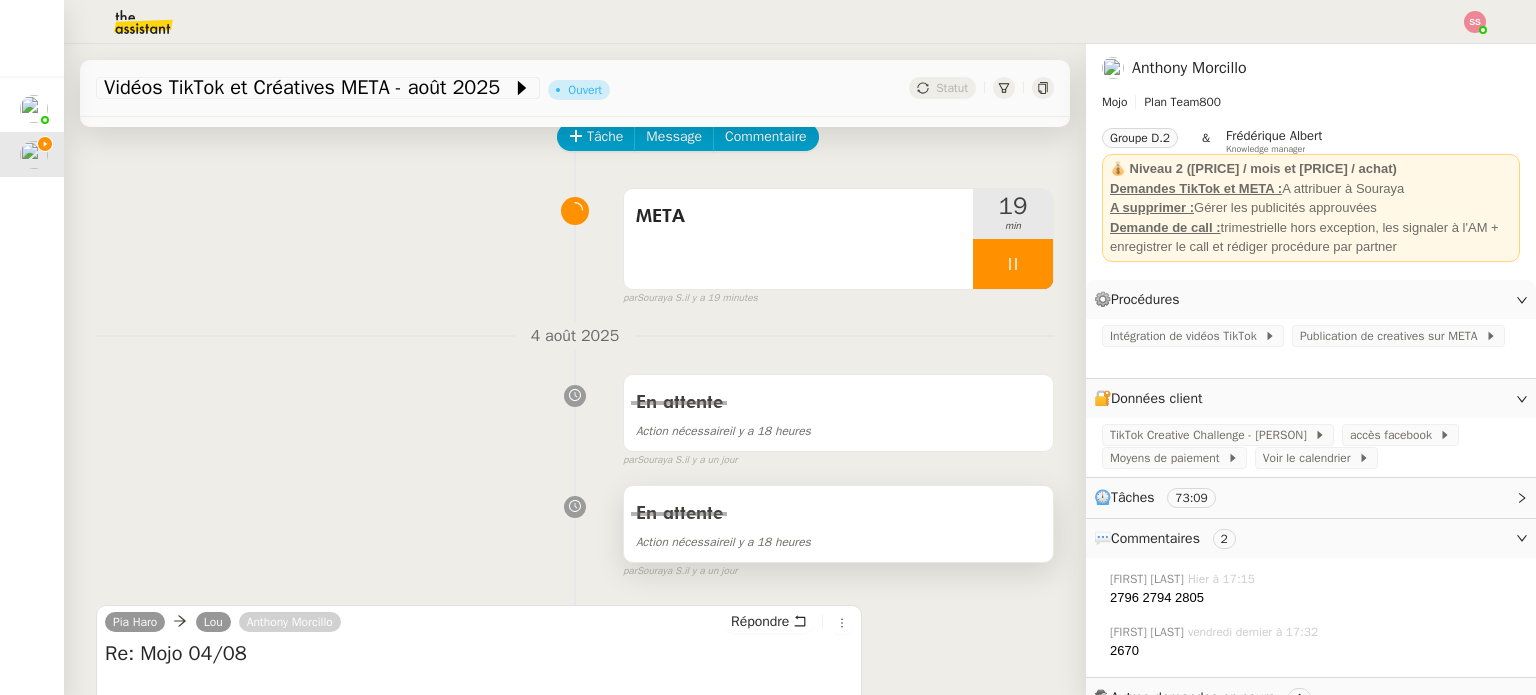 scroll, scrollTop: 300, scrollLeft: 0, axis: vertical 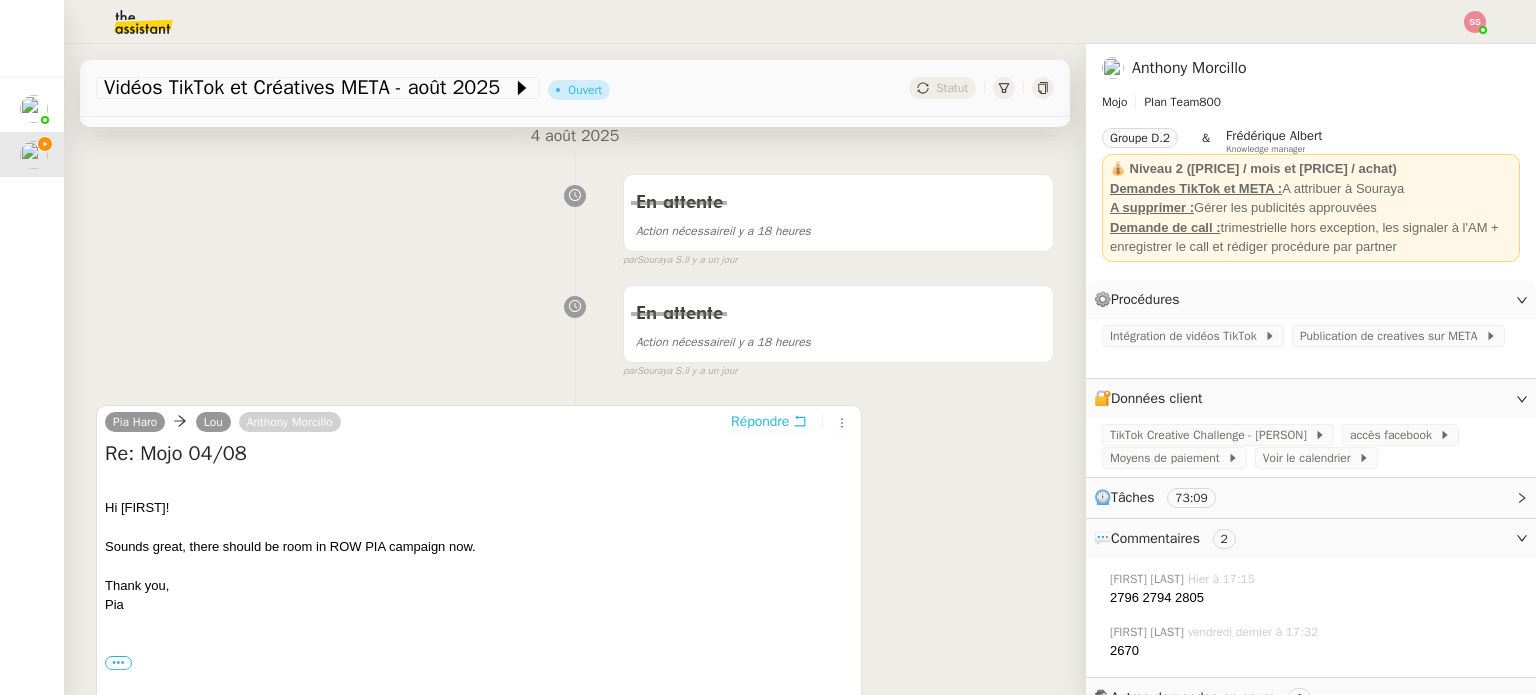 click on "Répondre" at bounding box center [760, 422] 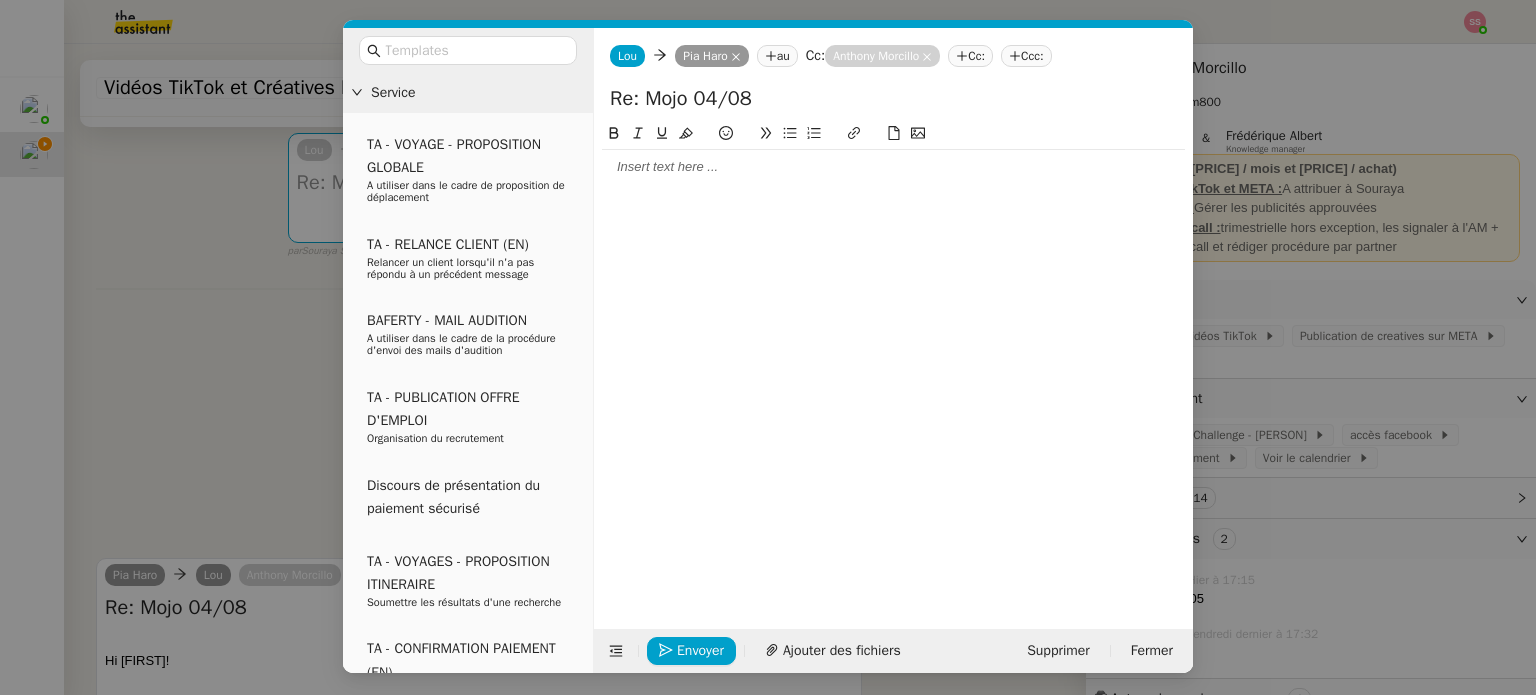 click 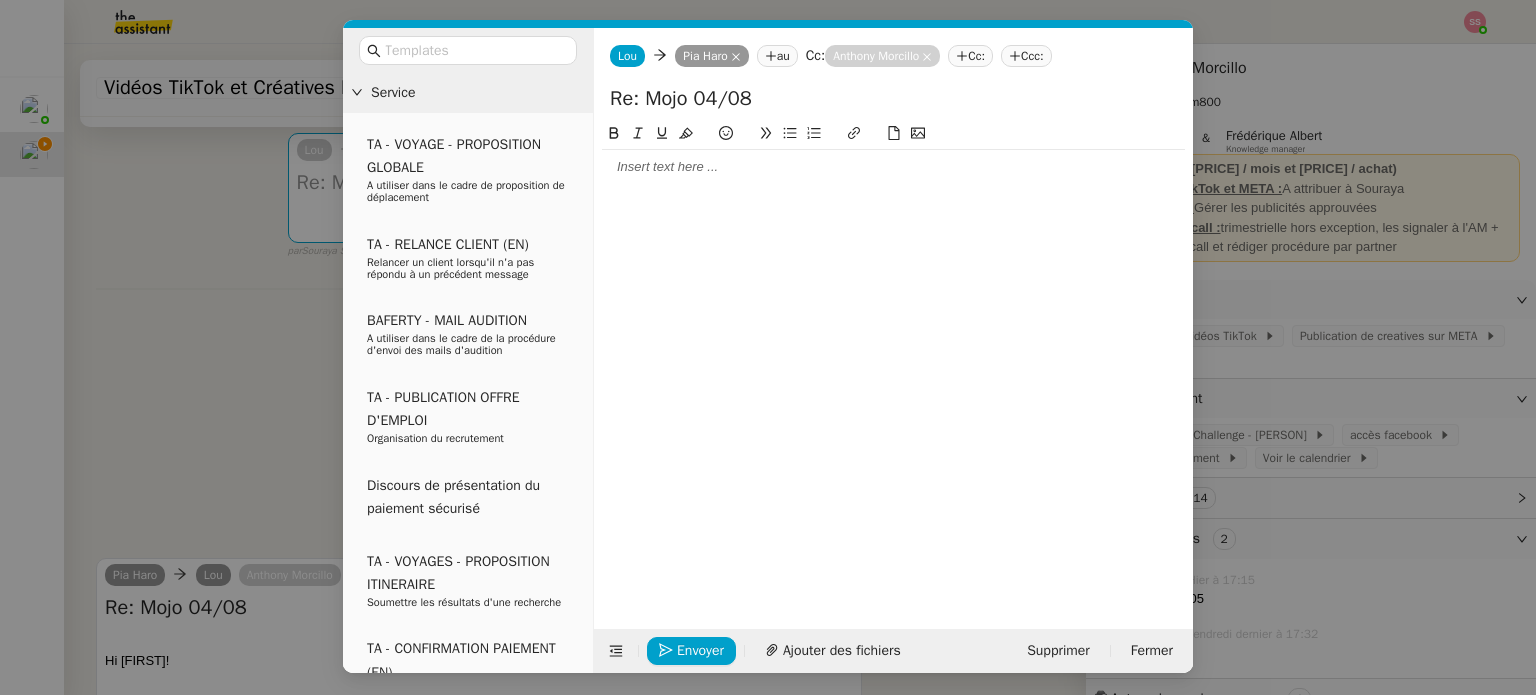 type 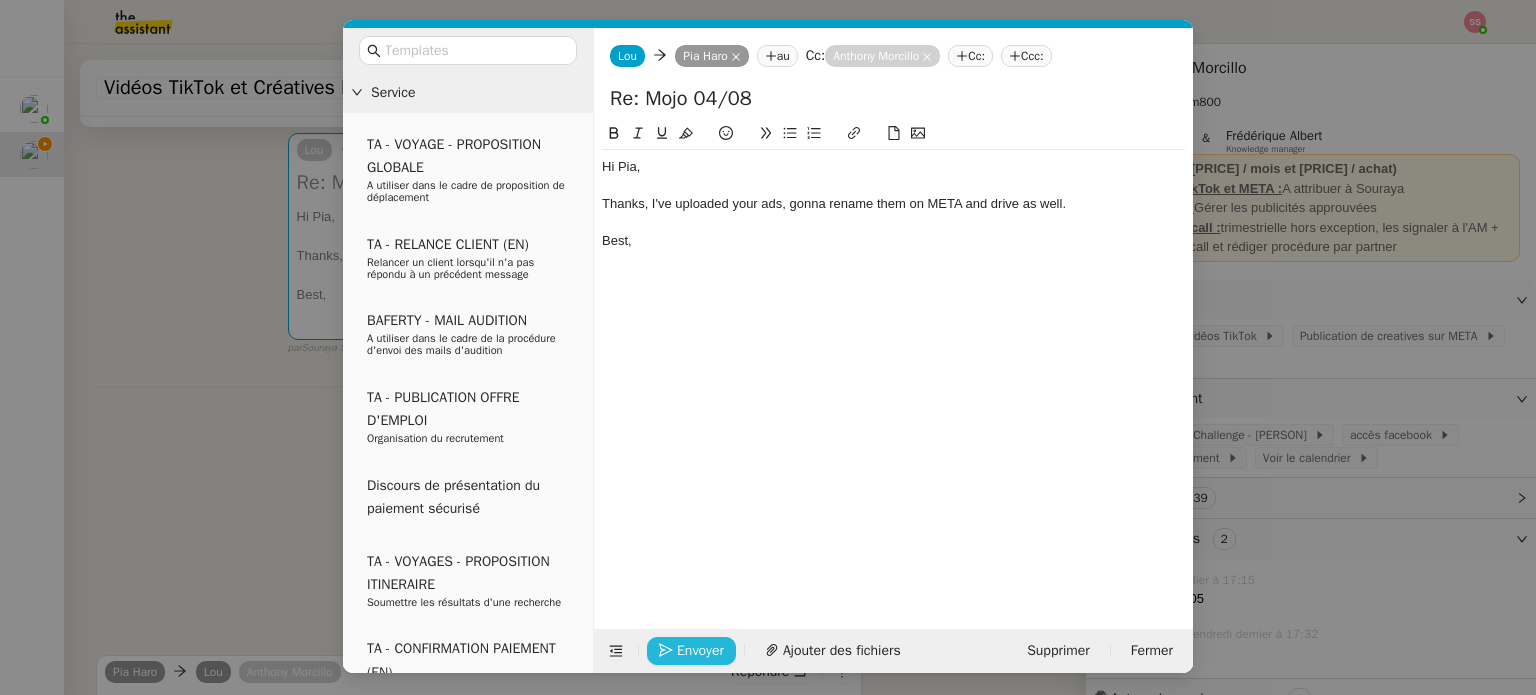 click on "Envoyer" 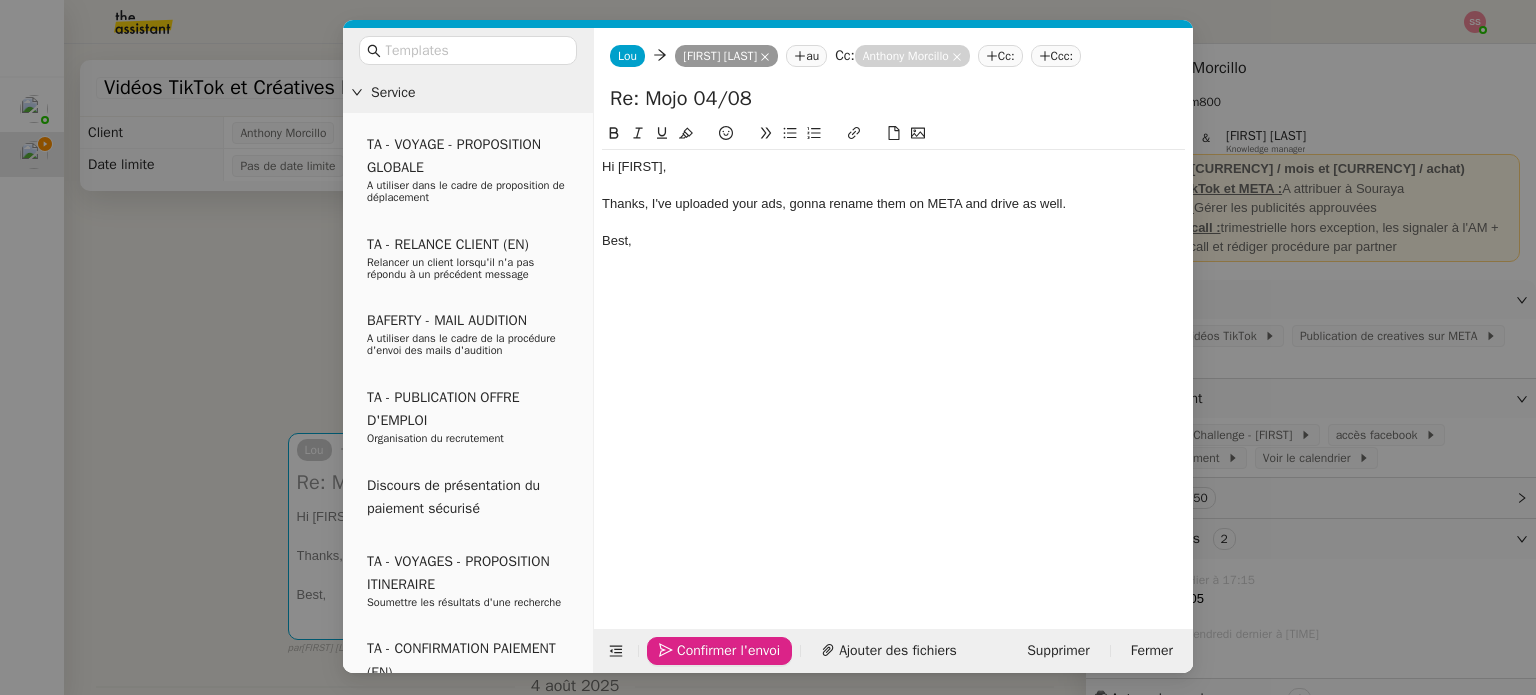 scroll, scrollTop: 0, scrollLeft: 0, axis: both 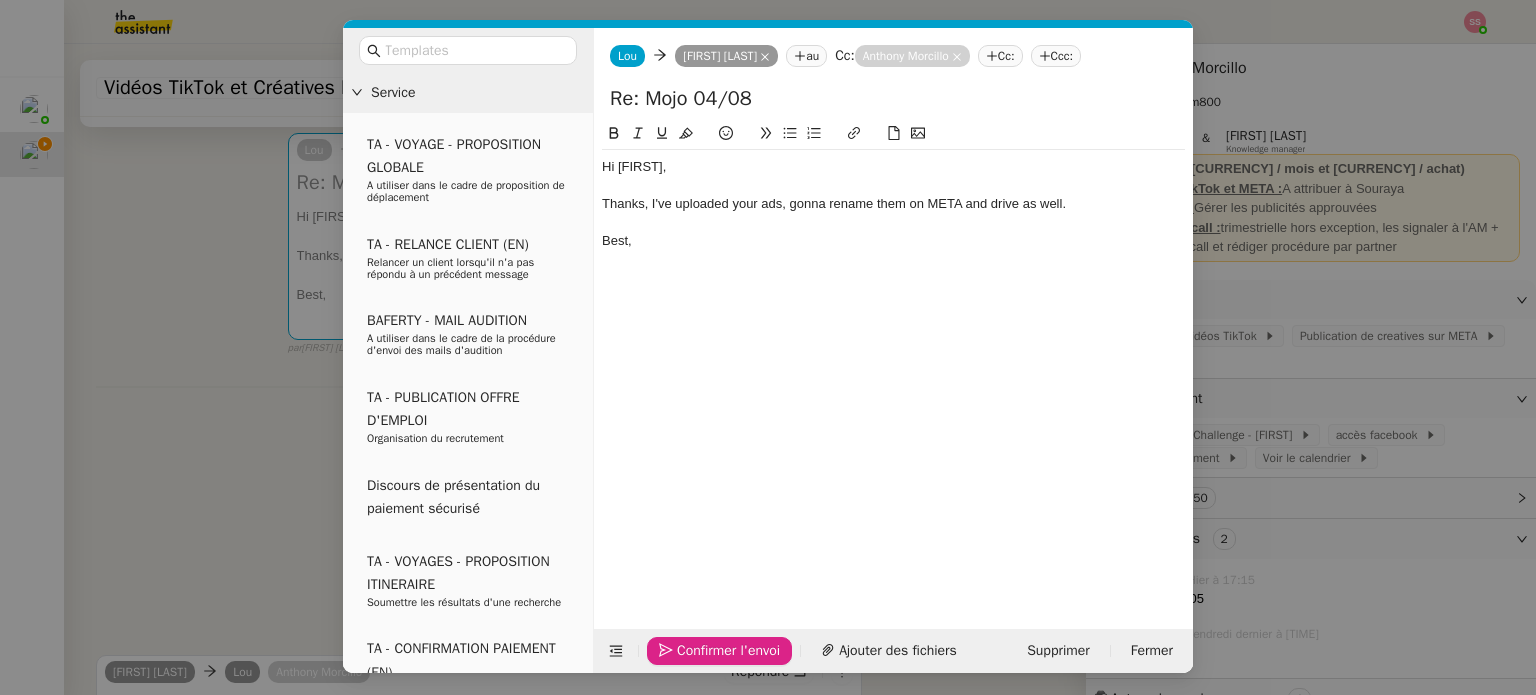 click on "Confirmer l'envoi" 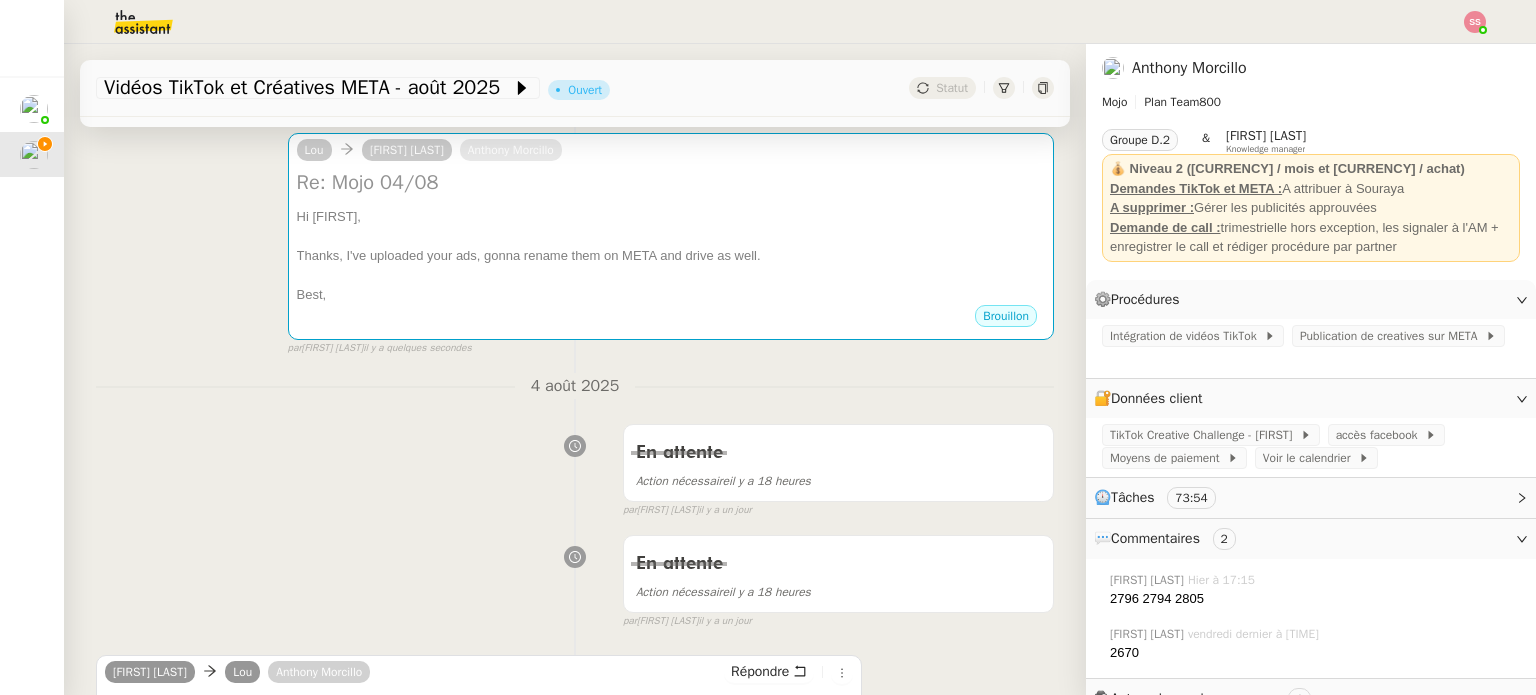 click on "Service TA - VOYAGE - PROPOSITION GLOBALE    A utiliser dans le cadre de proposition de déplacement TA - RELANCE CLIENT (EN)    Relancer un client lorsqu'il n'a pas répondu à un précédent message BAFERTY - MAIL AUDITION    A utiliser dans le cadre de la procédure d'envoi des mails d'audition TA - PUBLICATION OFFRE D'EMPLOI     Organisation du recrutement Discours de présentation du paiement sécurisé    TA - VOYAGES - PROPOSITION ITINERAIRE    Soumettre les résultats d'une recherche TA - CONFIRMATION PAIEMENT (EN)    Confirmer avec le client de modèle de transaction - Attention Plan Pro nécessaire. TA - COURRIER EXPEDIE (recommandé)    A utiliser dans le cadre de l'envoi d'un courrier recommandé TA - PARTAGE DE CALENDRIER (EN)    A utiliser pour demander au client de partager son calendrier afin de faciliter l'accès et la gestion PSPI - Appel de fonds MJL    A utiliser dans le cadre de la procédure d'appel de fonds MJL TA - RELANCE CLIENT    TA - AR PROCEDURES        21 YIELD" at bounding box center [768, 347] 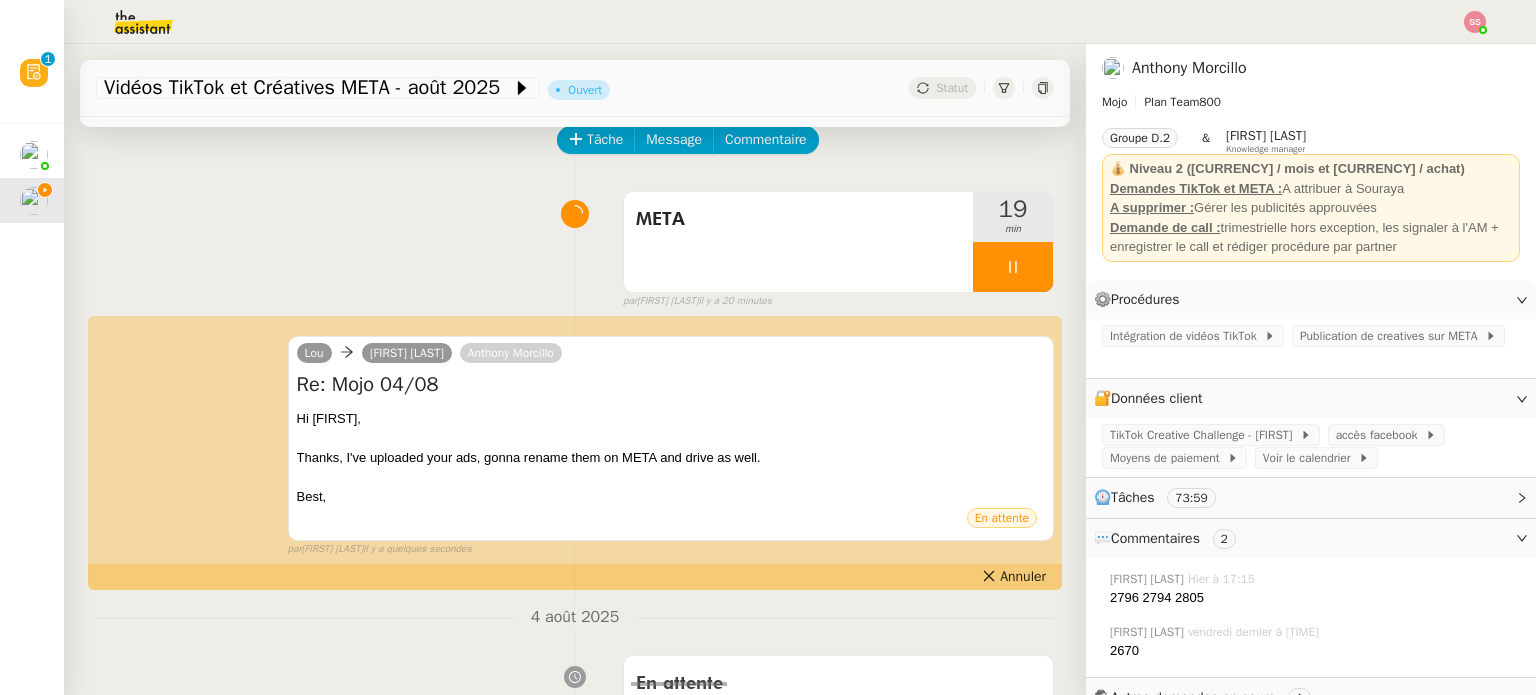 scroll, scrollTop: 0, scrollLeft: 0, axis: both 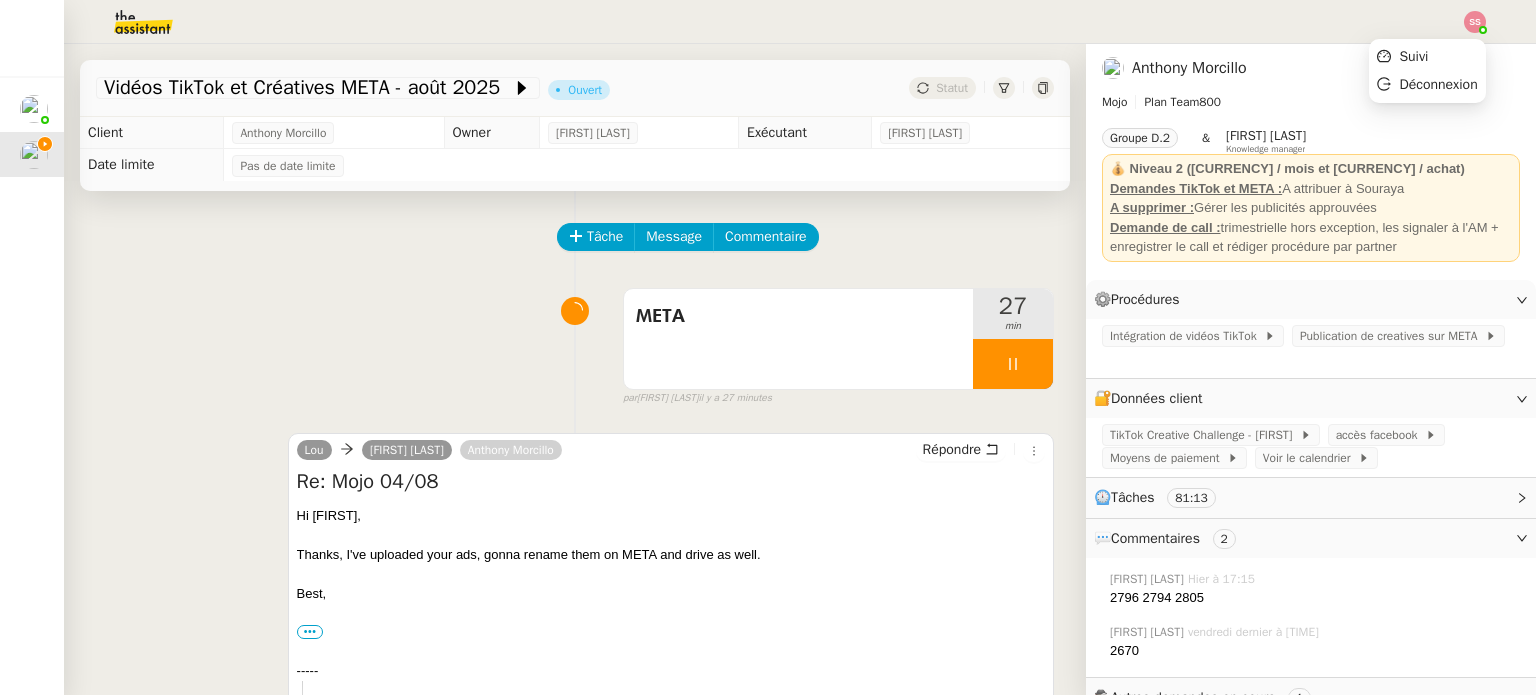 drag, startPoint x: 1467, startPoint y: 17, endPoint x: 1464, endPoint y: 30, distance: 13.341664 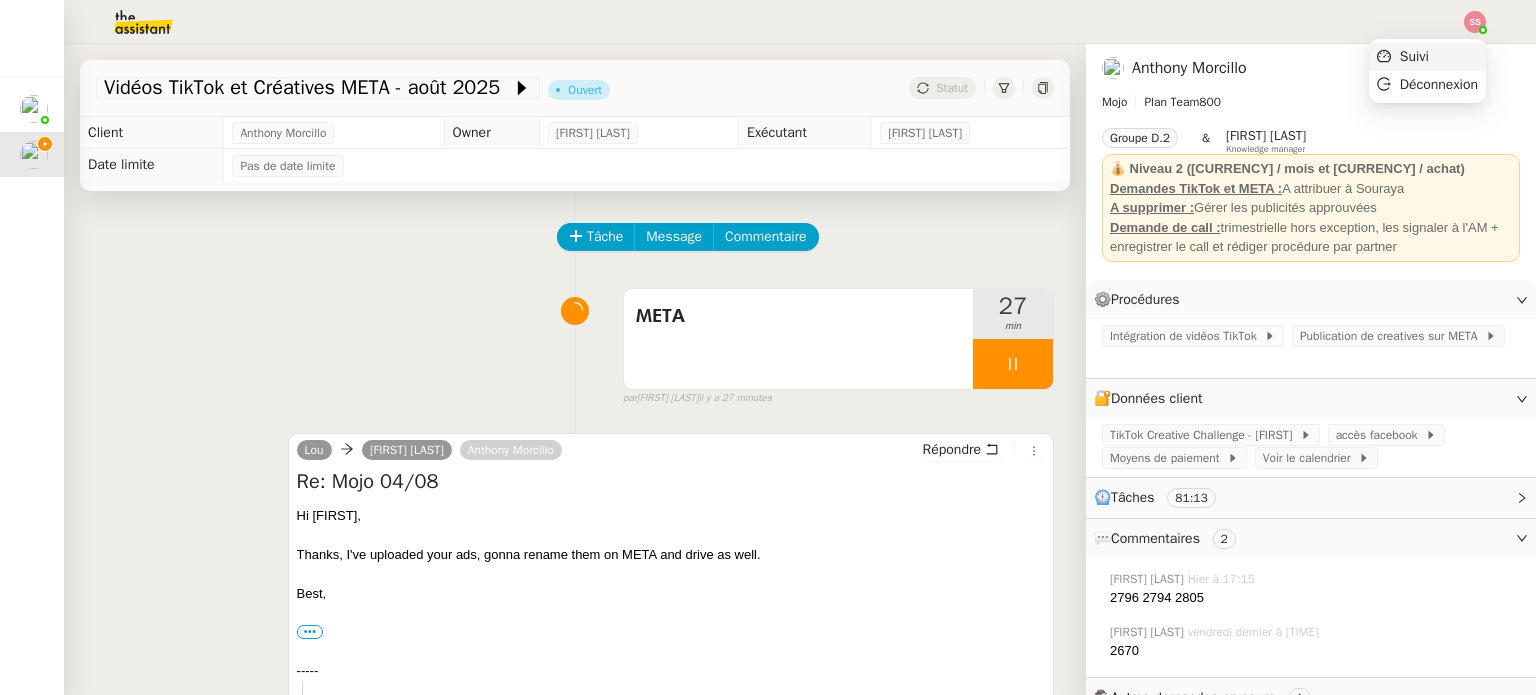 click on "Suivi" at bounding box center [1427, 57] 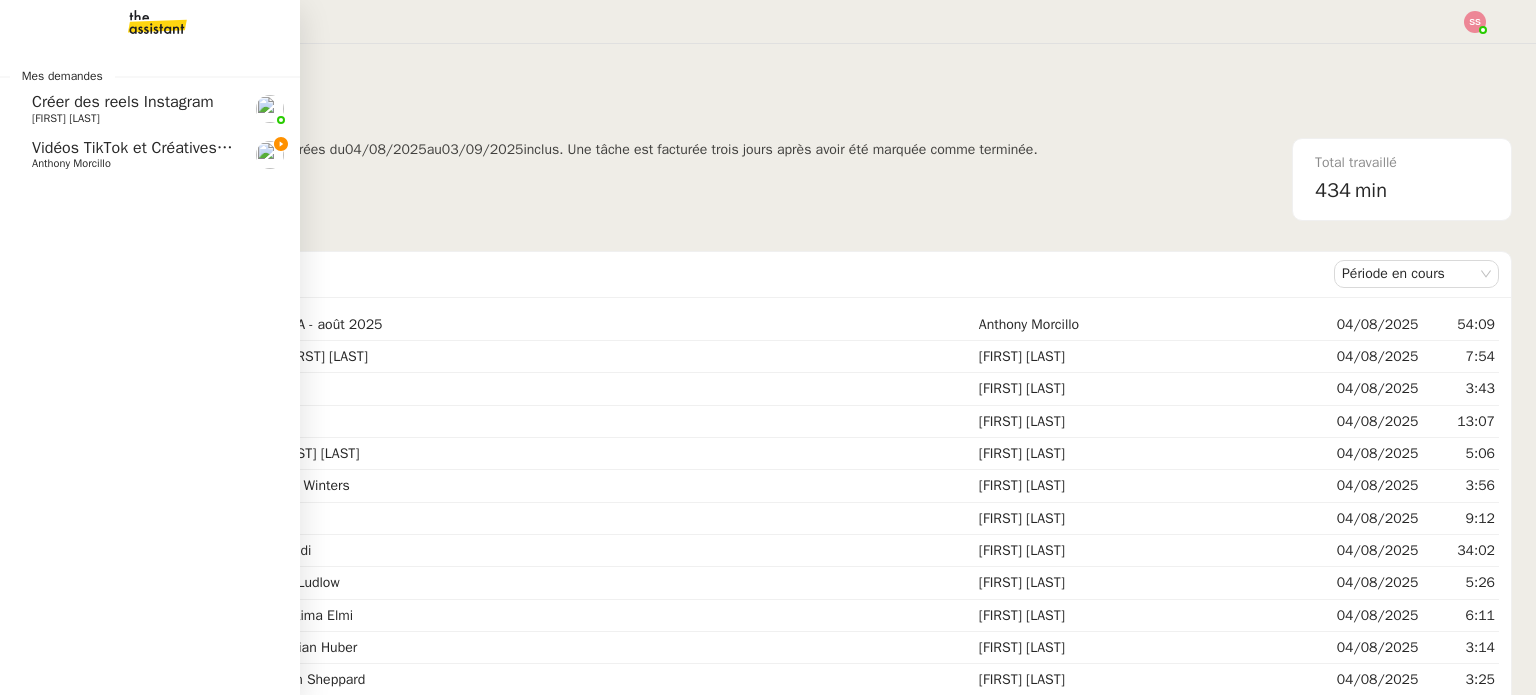 click on "Vidéos TikTok et Créatives META  - août 2025" 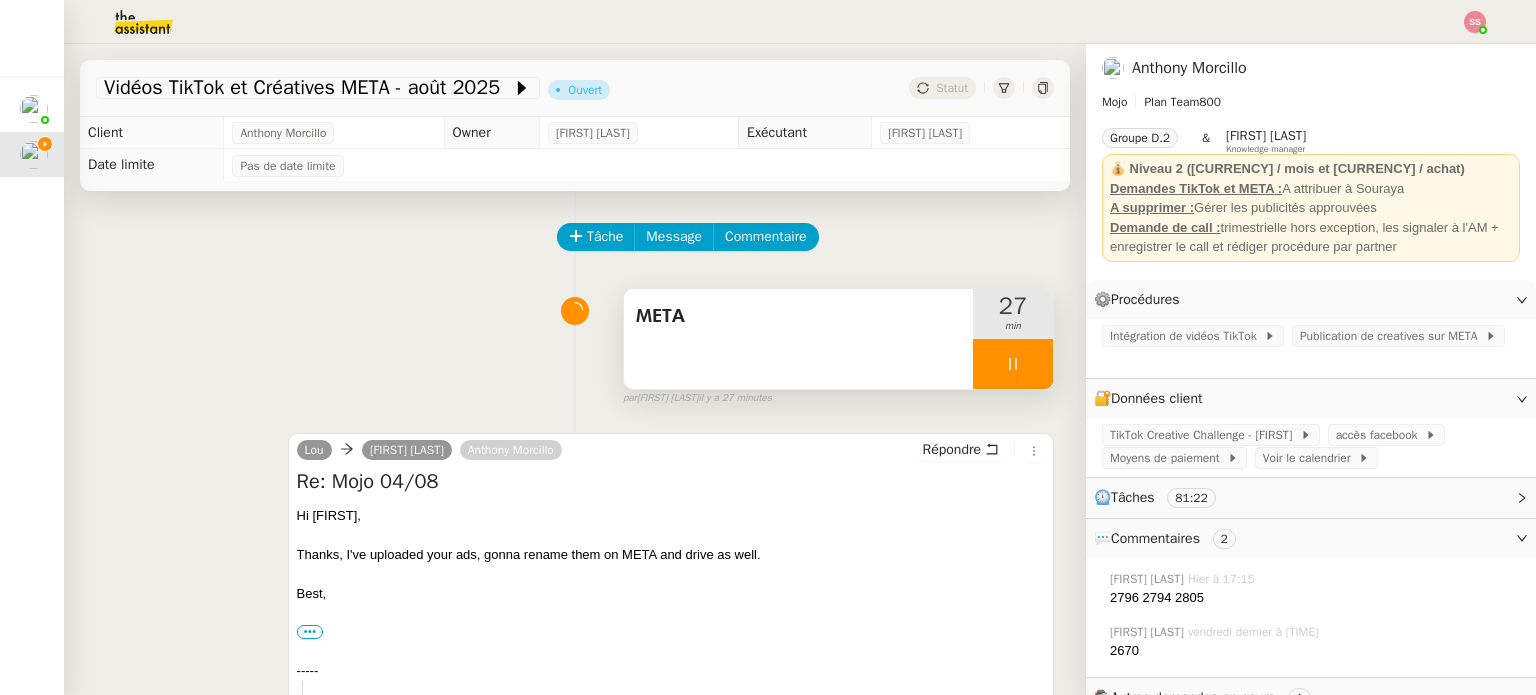 click at bounding box center (1013, 364) 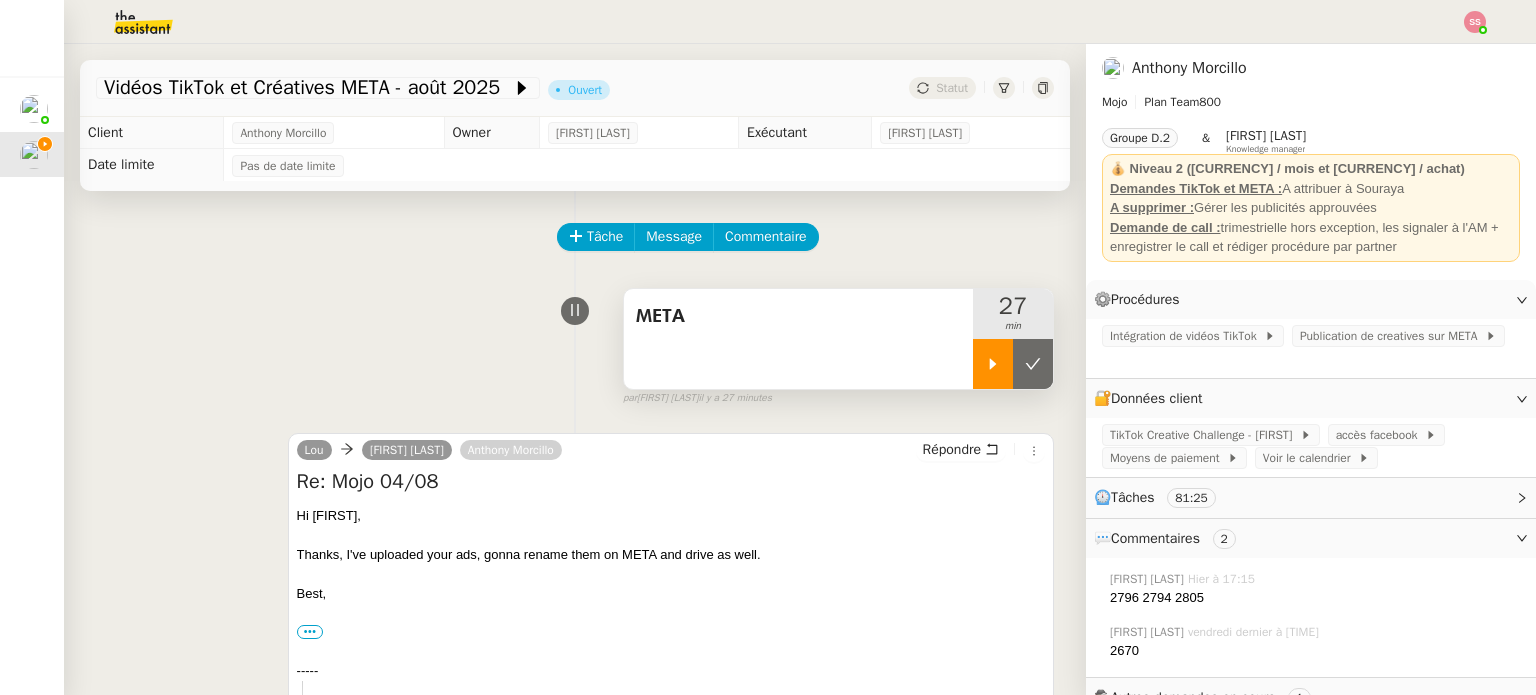 click 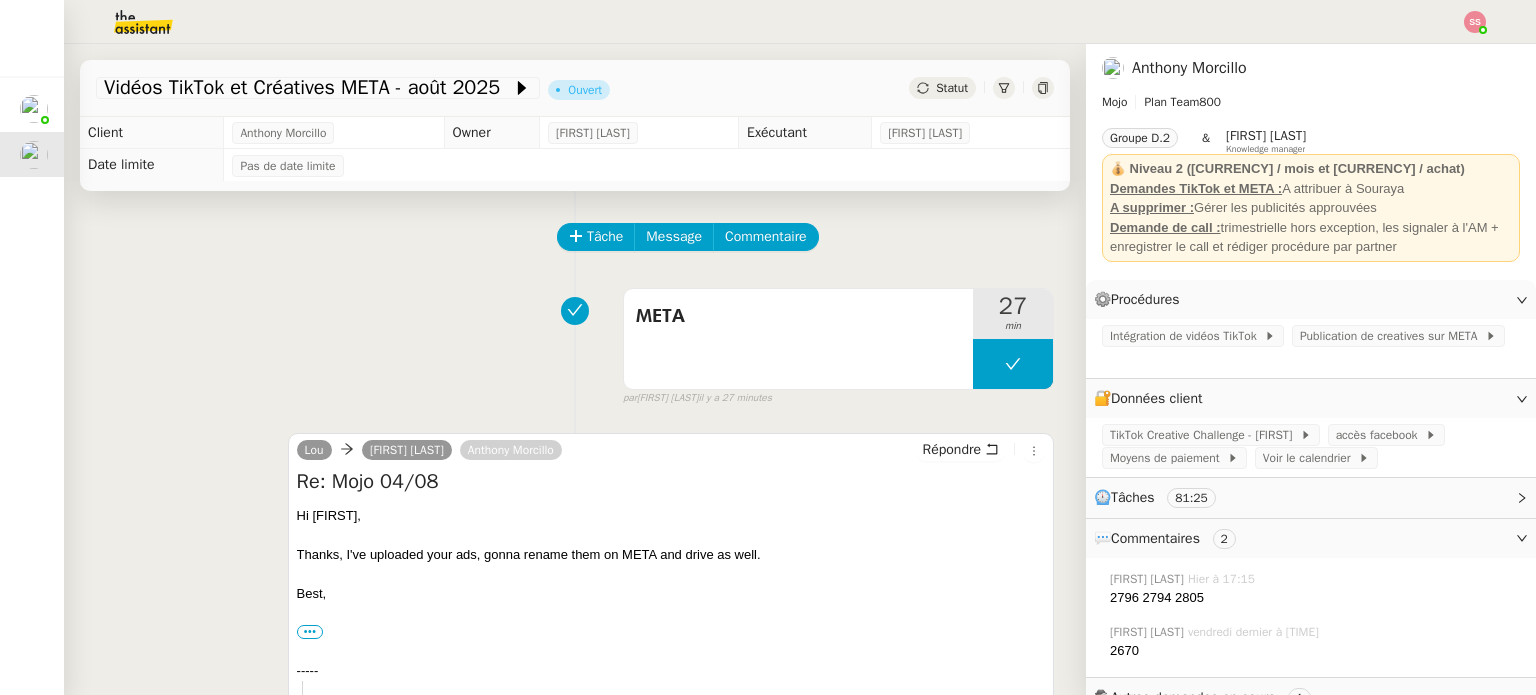 click on "Tâche Message Commentaire" 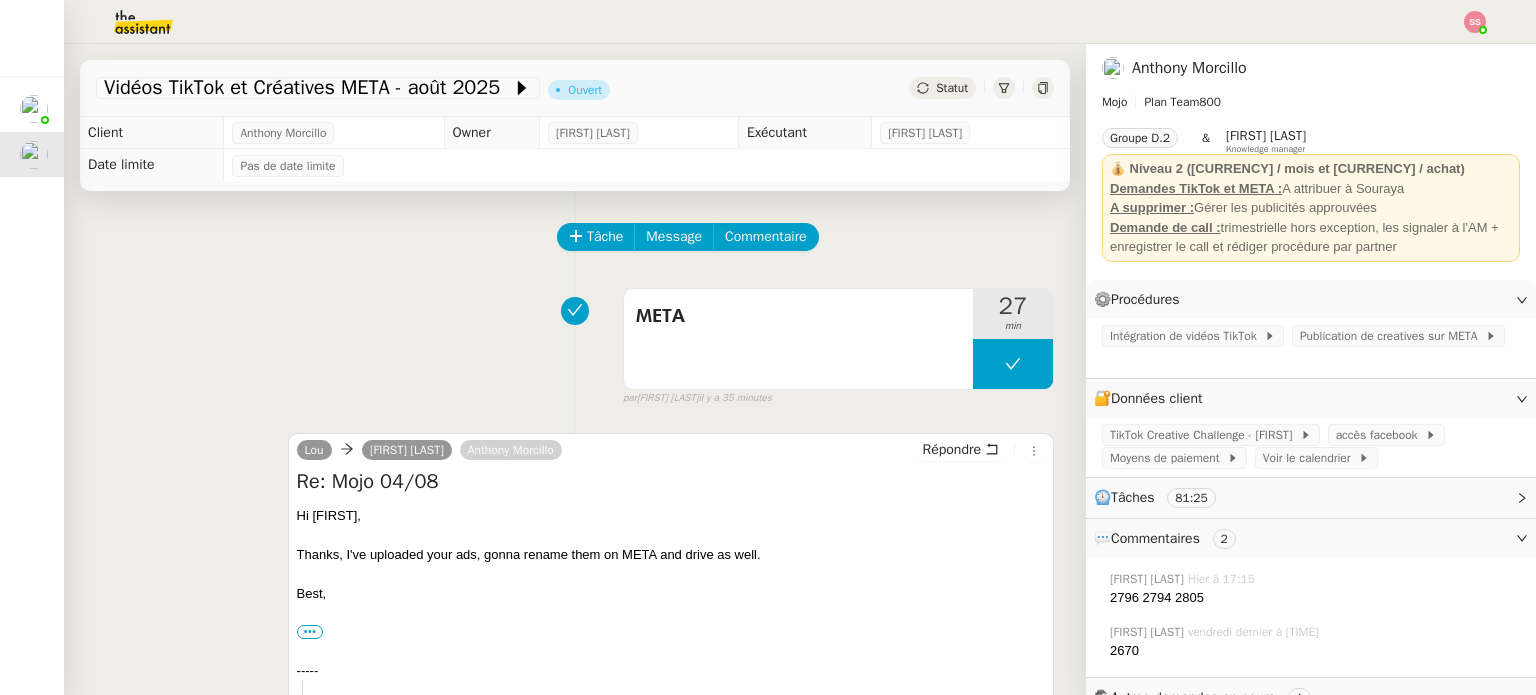 click on "Statut" 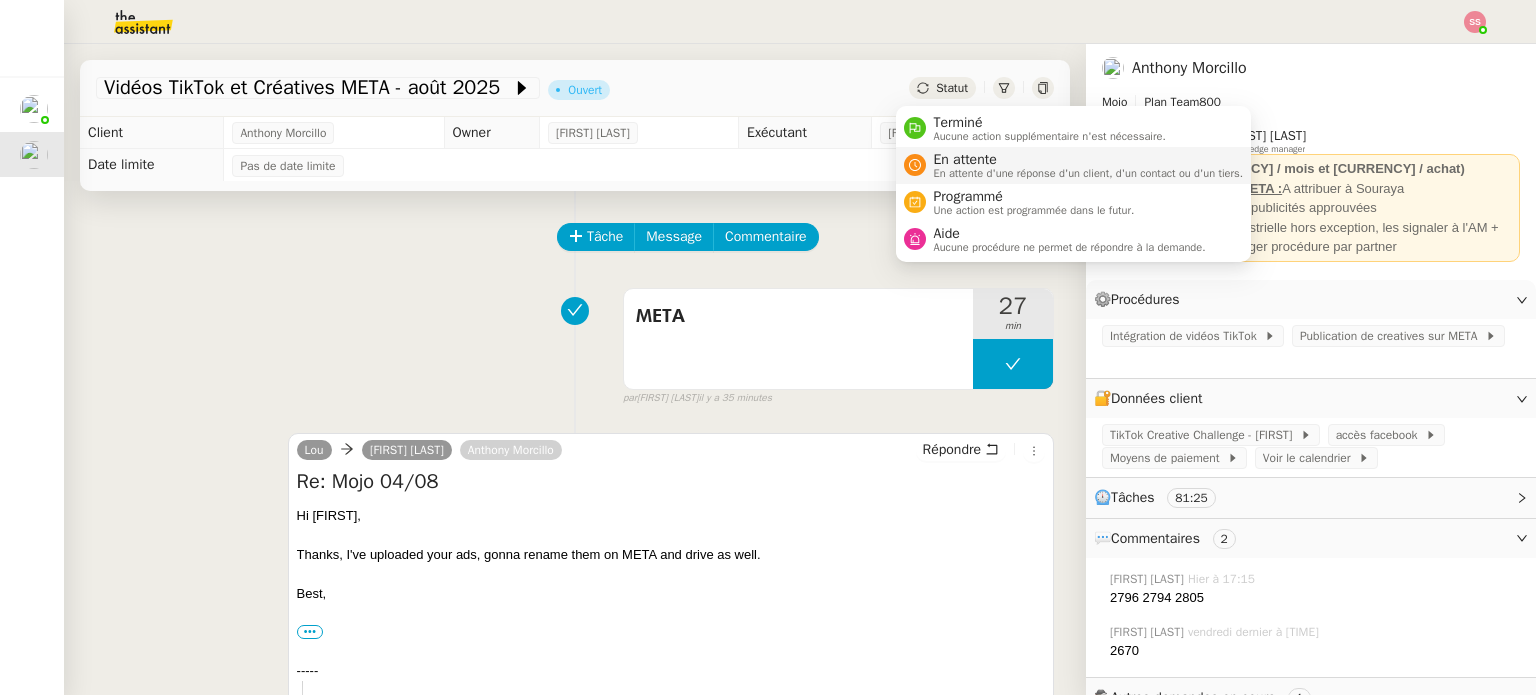 click on "En attente En attente d'une réponse d'un client, d'un contact ou d'un tiers." at bounding box center [1085, 165] 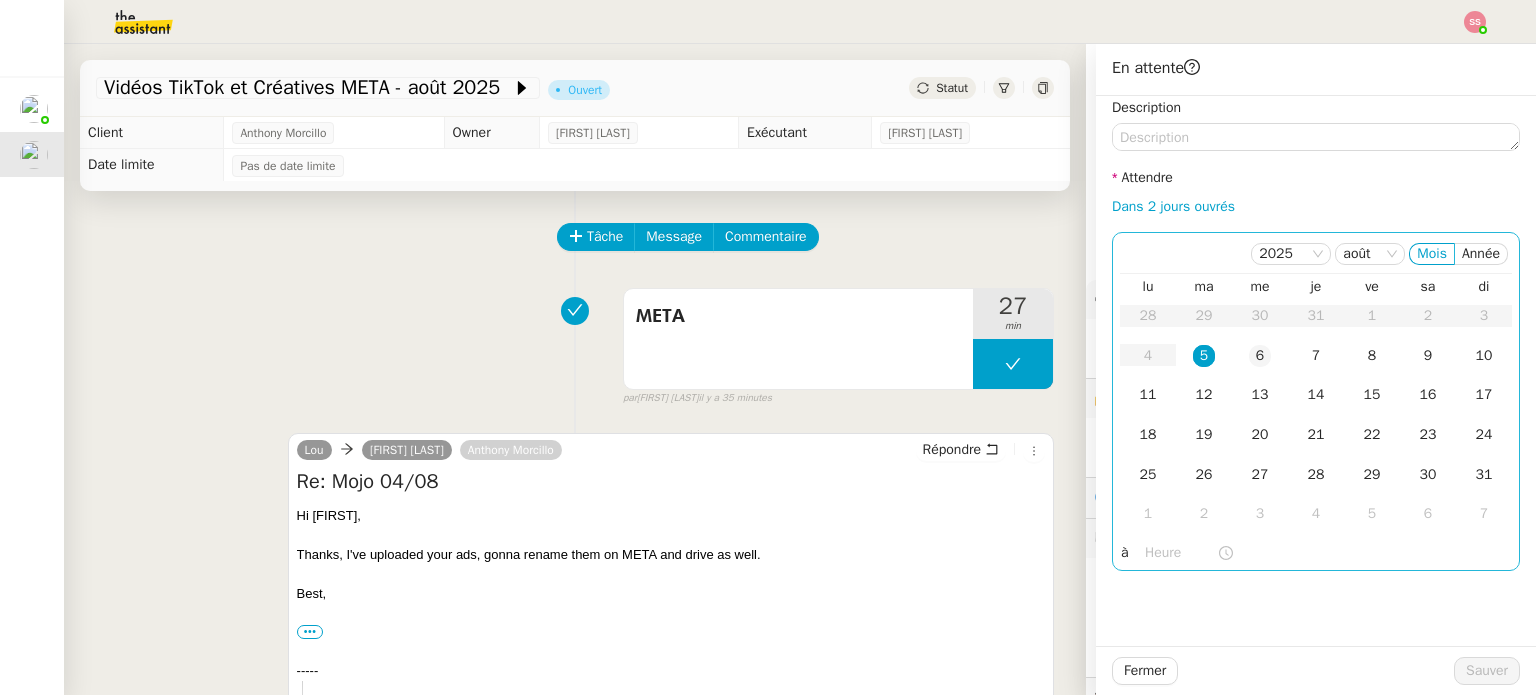 click on "6" 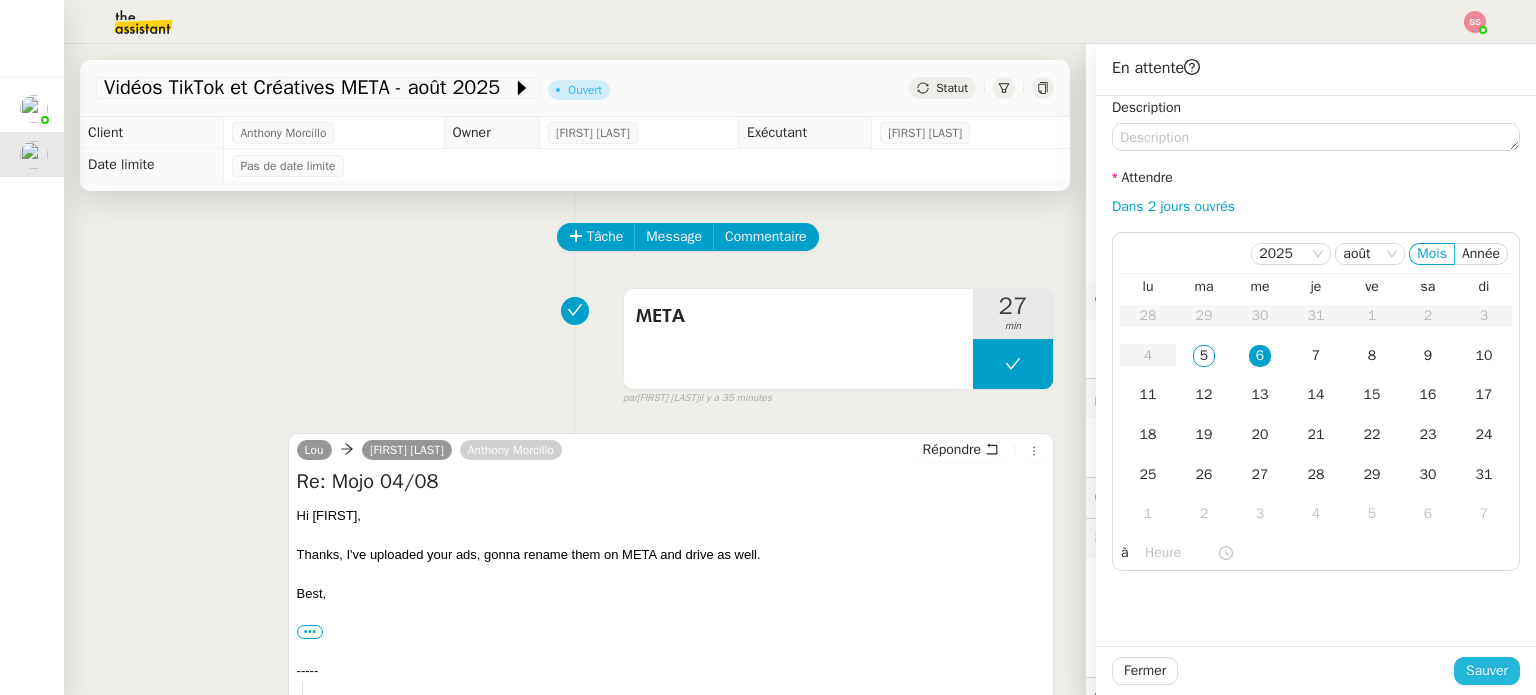 click on "Sauver" 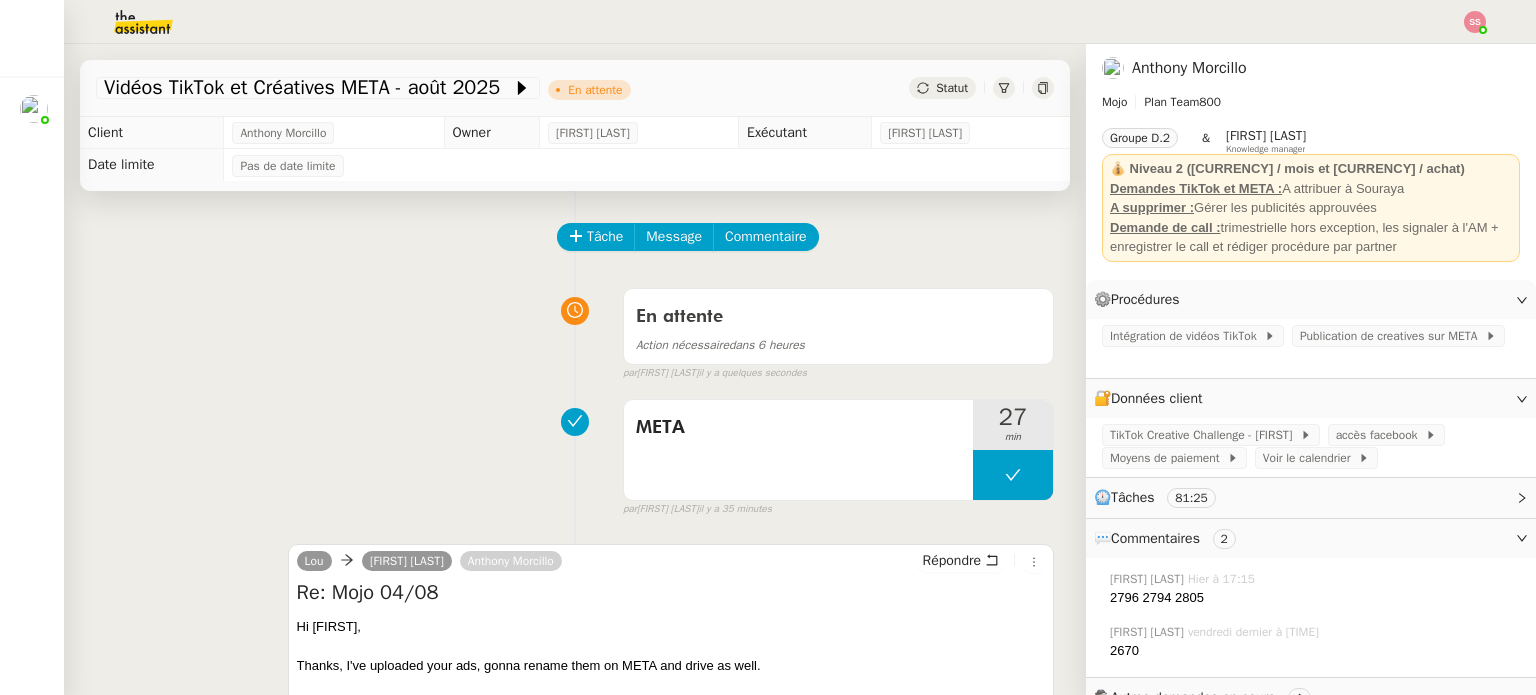 click 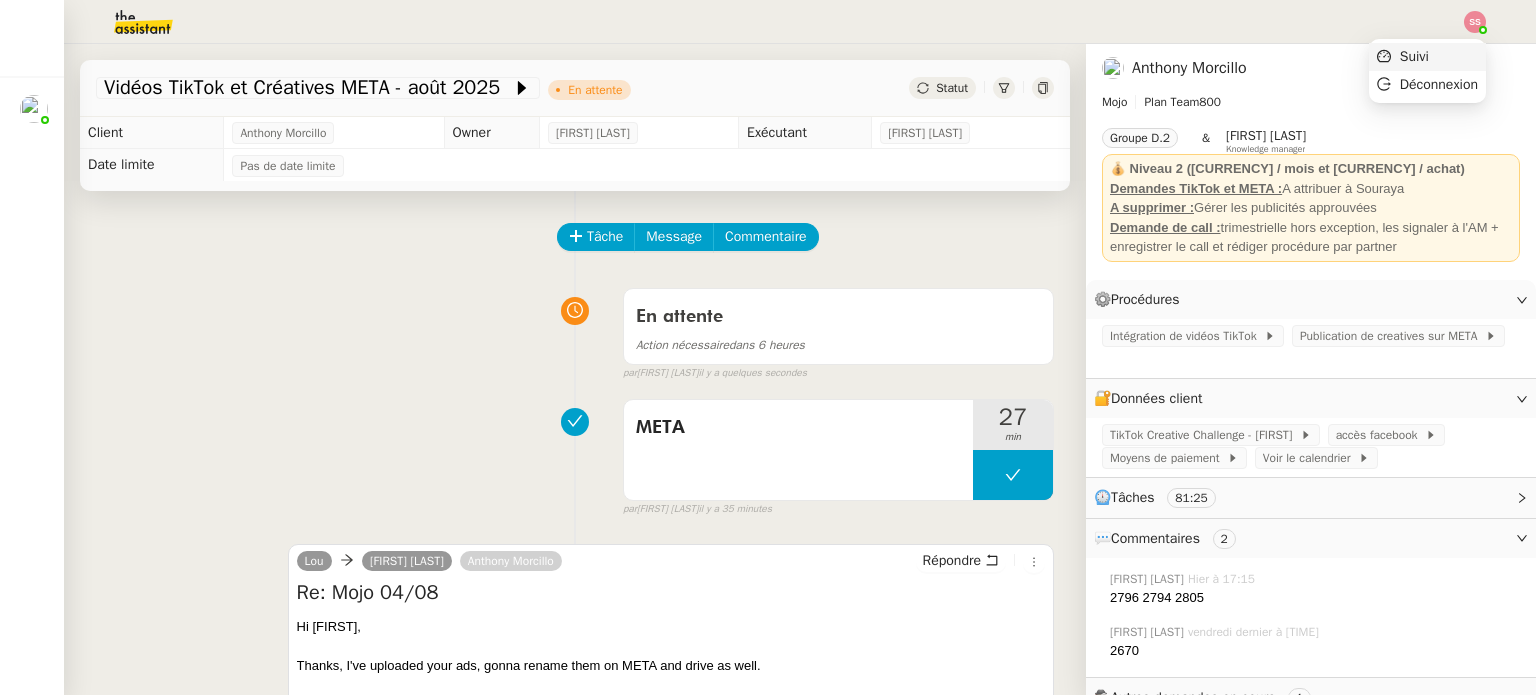 click on "Suivi" at bounding box center [1427, 57] 